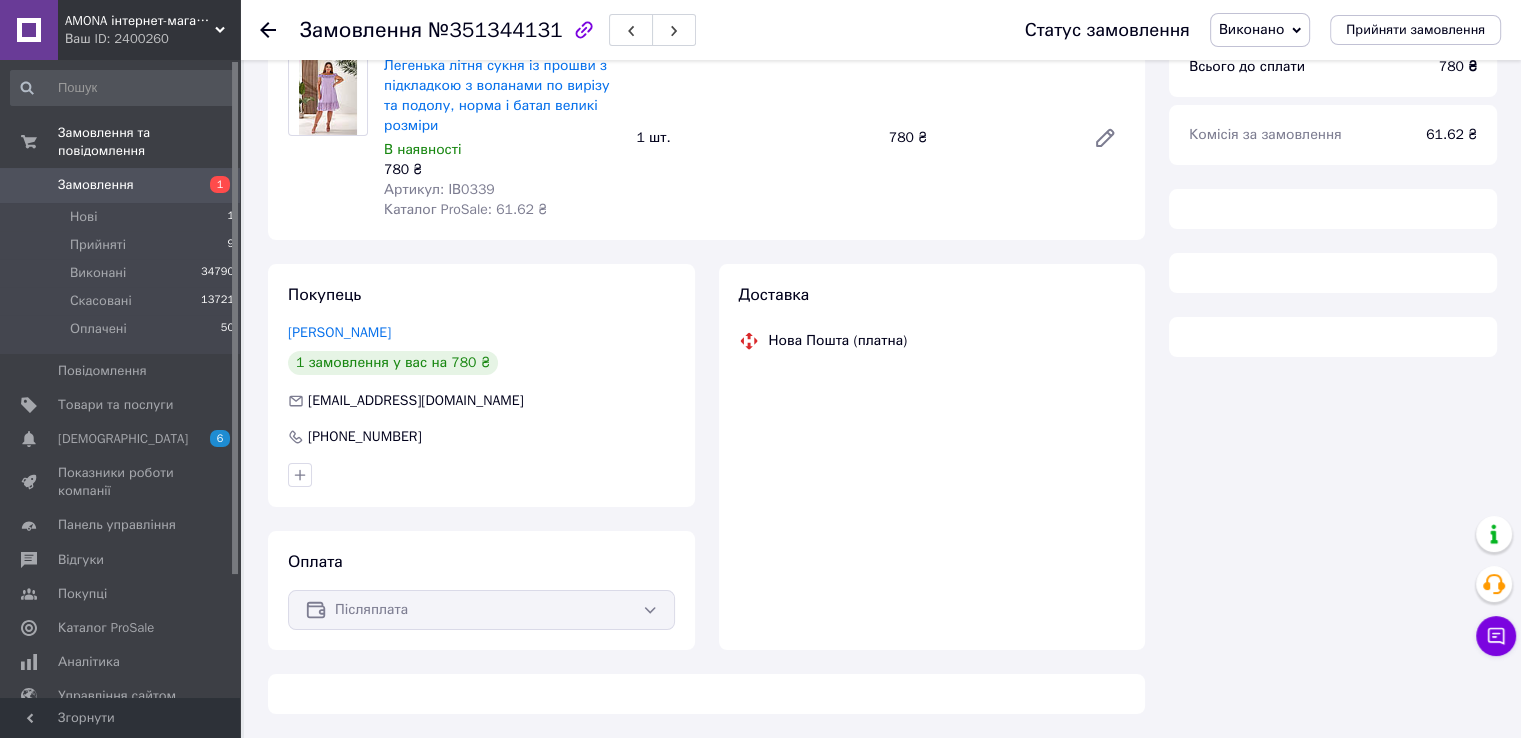 scroll, scrollTop: 176, scrollLeft: 0, axis: vertical 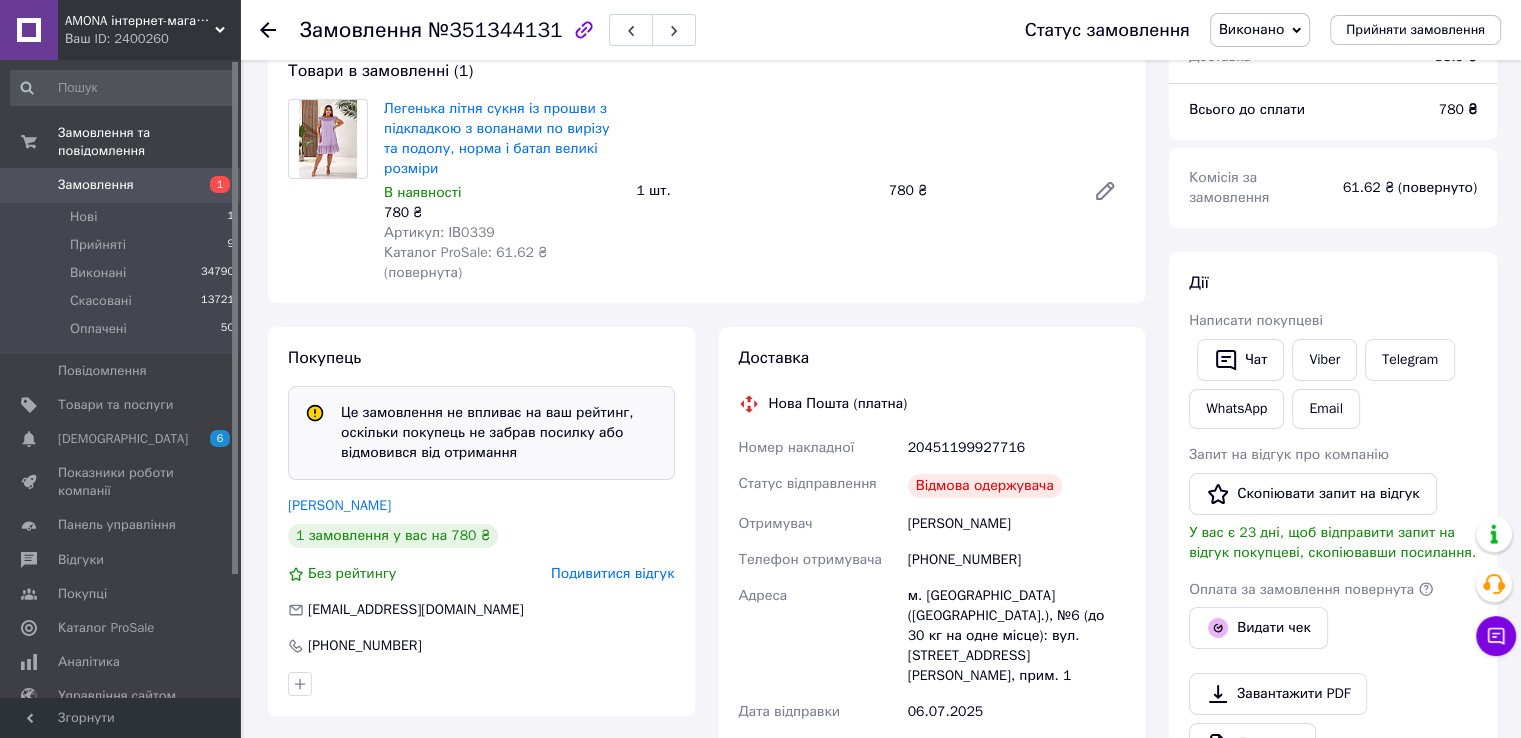 click on "Подивитися відгук" at bounding box center [612, 573] 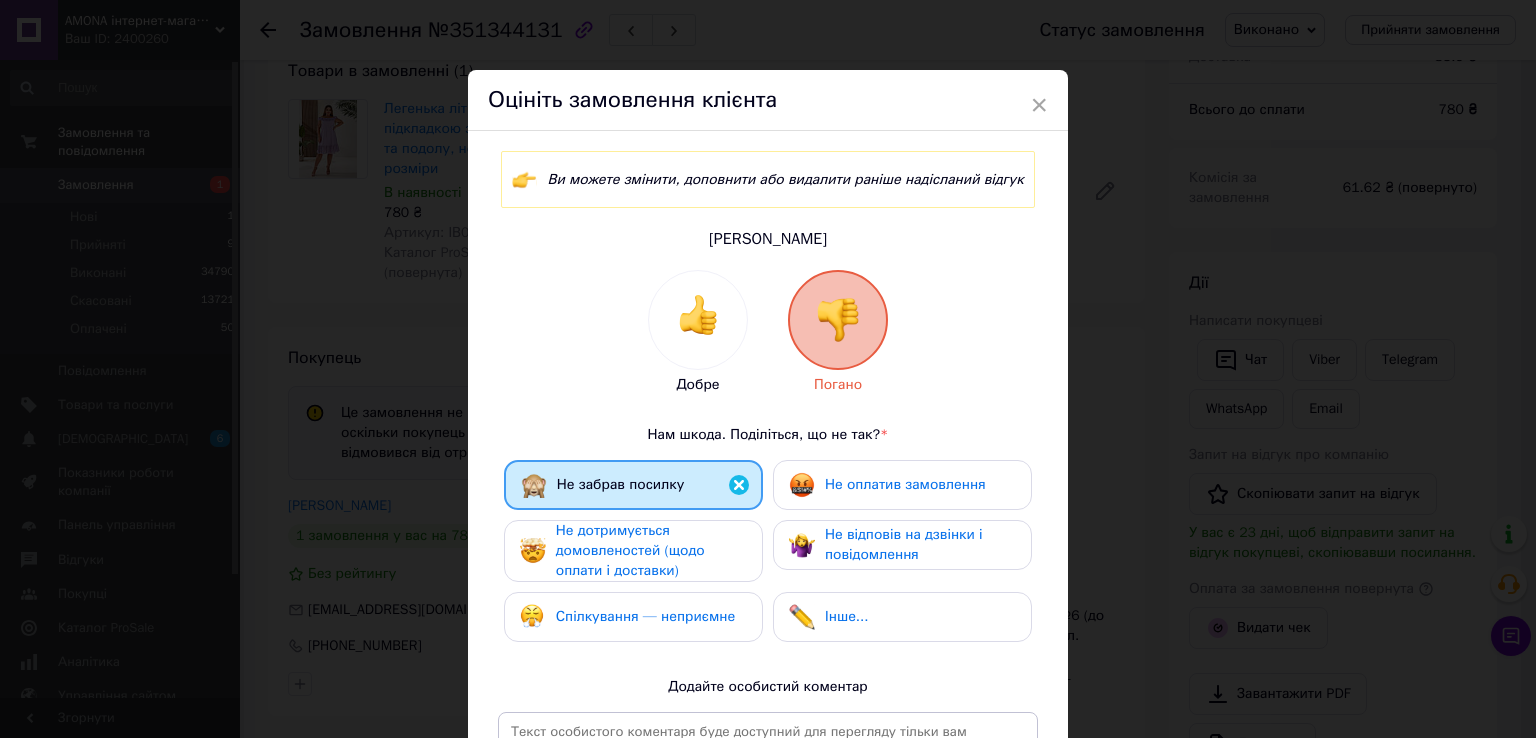 click on "× Оцініть замовлення клієнта Ви можете змінити, доповнити або видалити раніше надісланий відгук Горбуля Олена Добре Погано Нам шкода. Поділіться, що не так?  * Не забрав посилку Не оплатив замовлення Не дотримується домовленостей (щодо оплати і доставки) Не відповів на дзвінки і повідомлення Спілкування — неприємне Інше... Додайте особистий коментар 0   з   500 Видалити відгук Редагувати відгук" at bounding box center [768, 369] 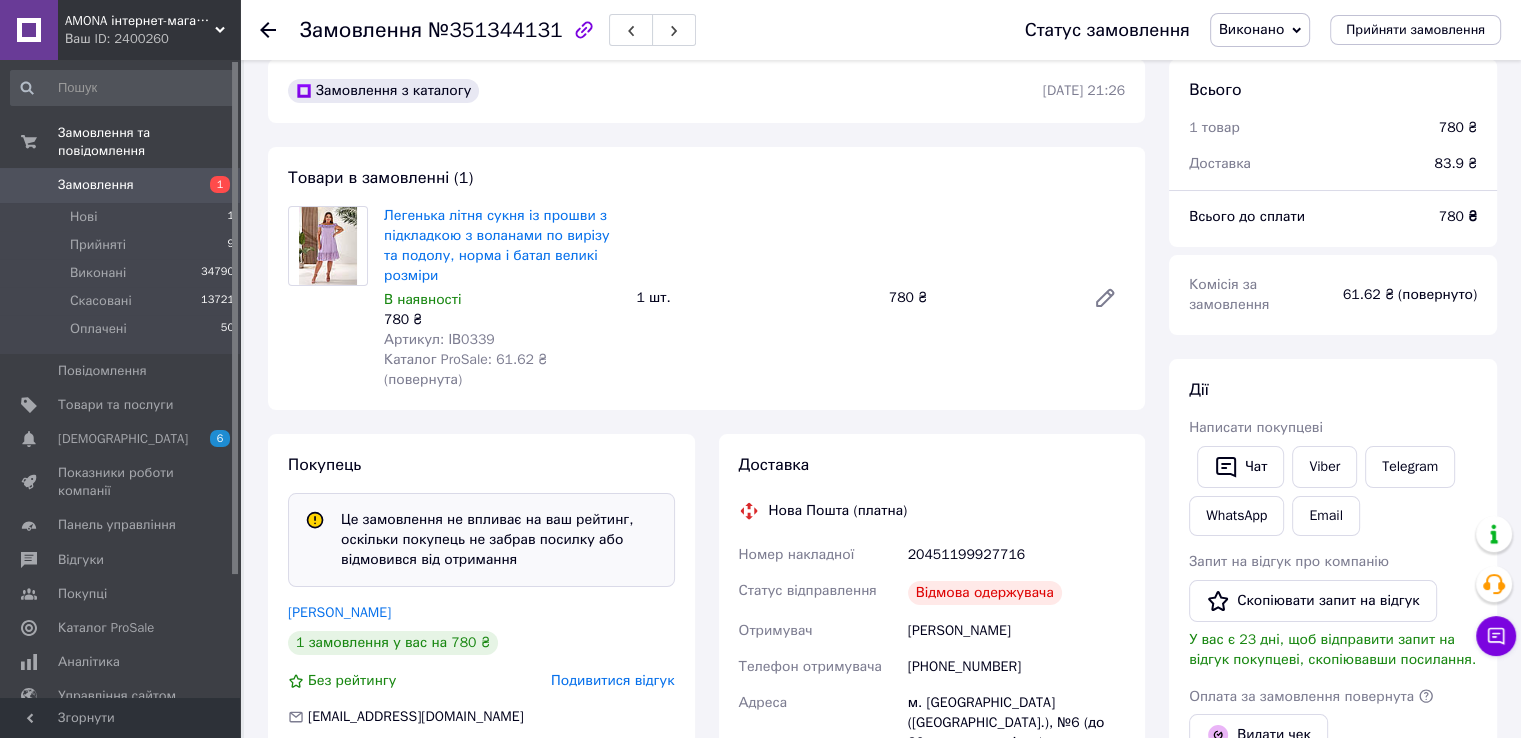 scroll, scrollTop: 0, scrollLeft: 0, axis: both 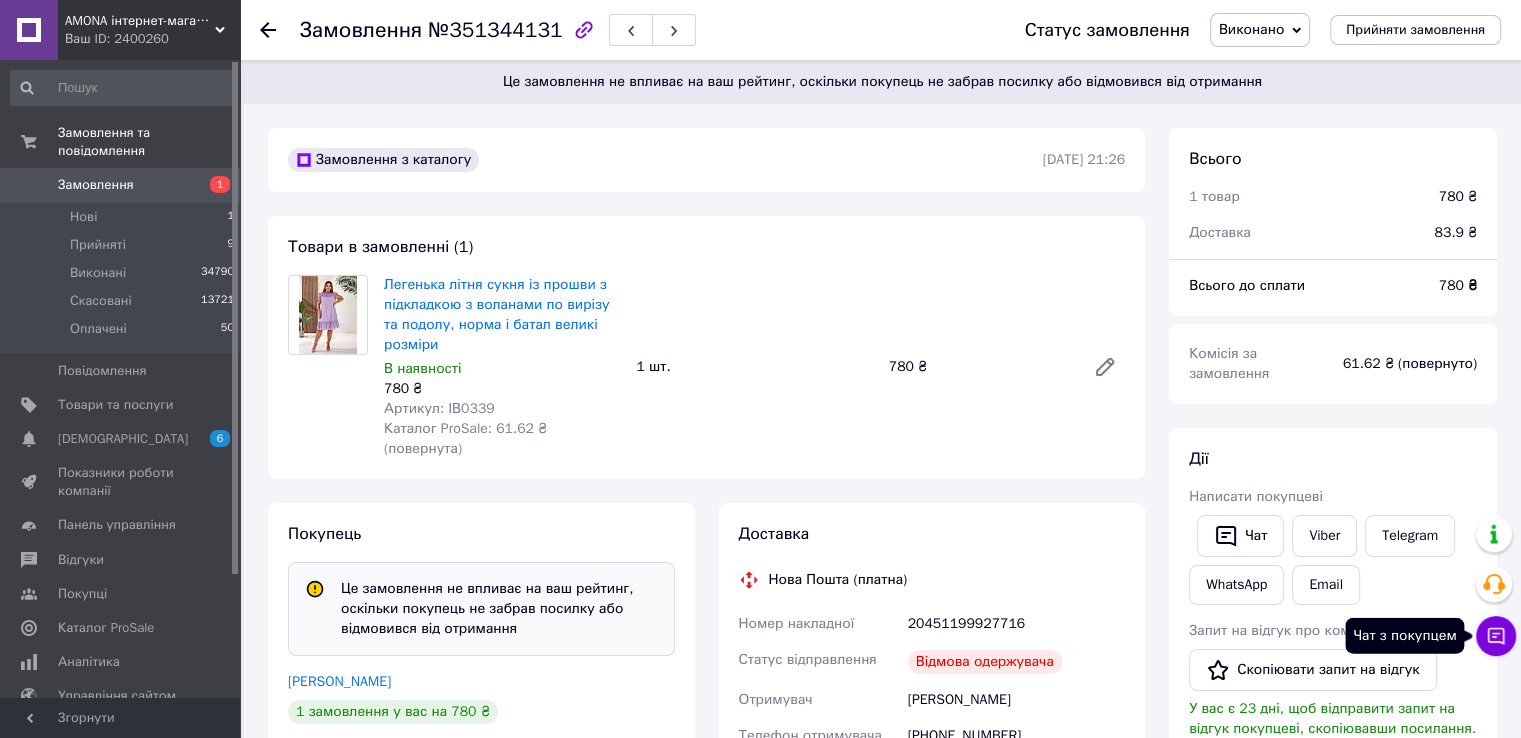 click 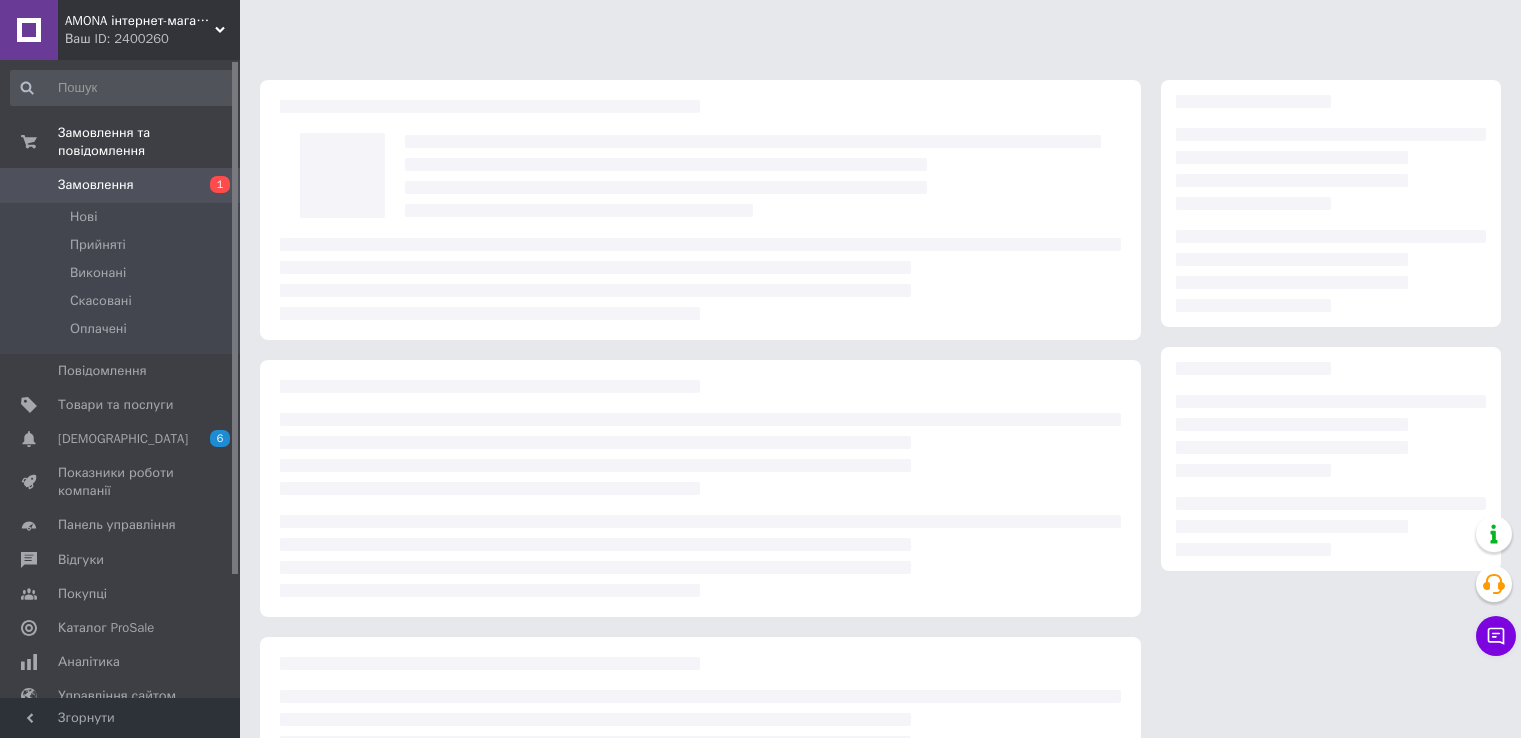 scroll, scrollTop: 0, scrollLeft: 0, axis: both 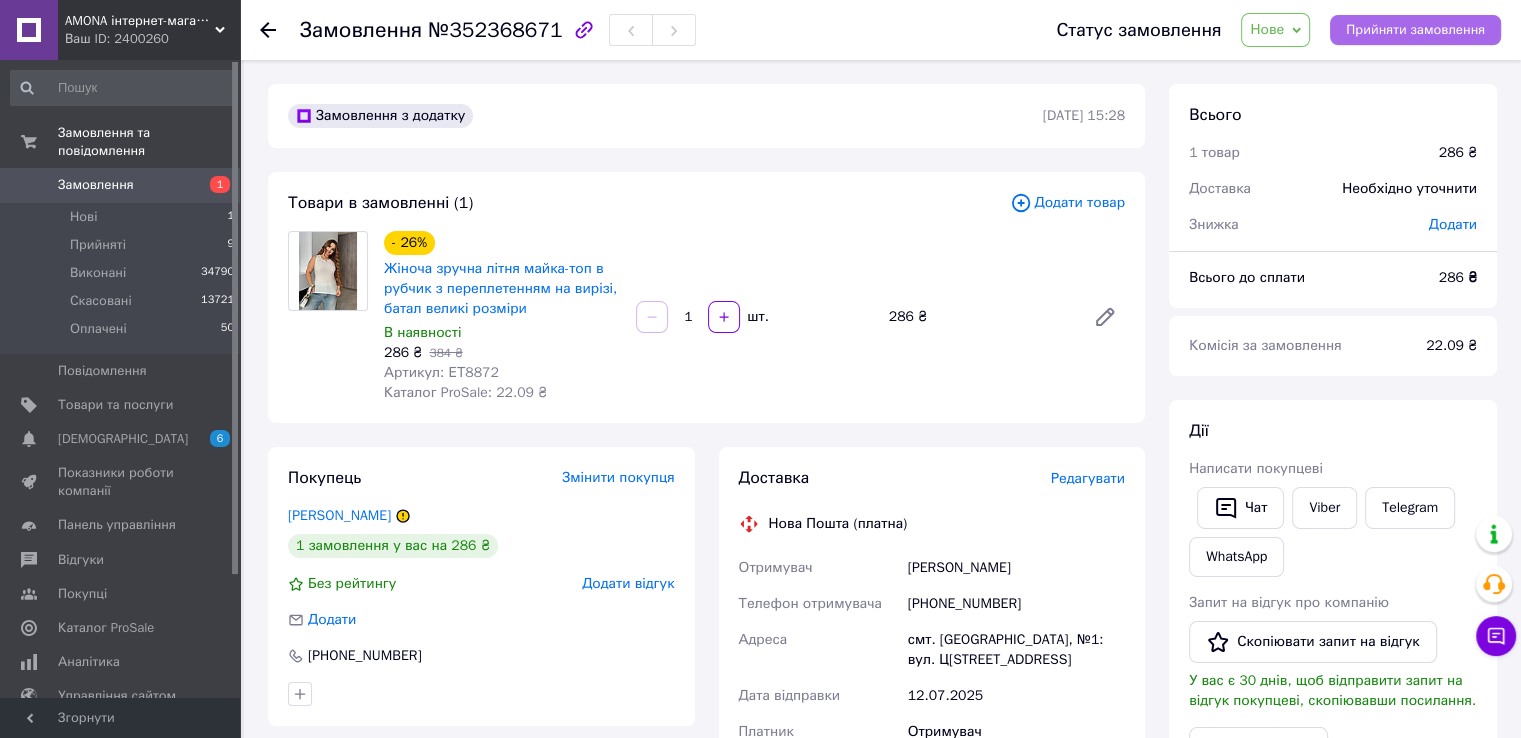 click on "Прийняти замовлення" at bounding box center [1415, 30] 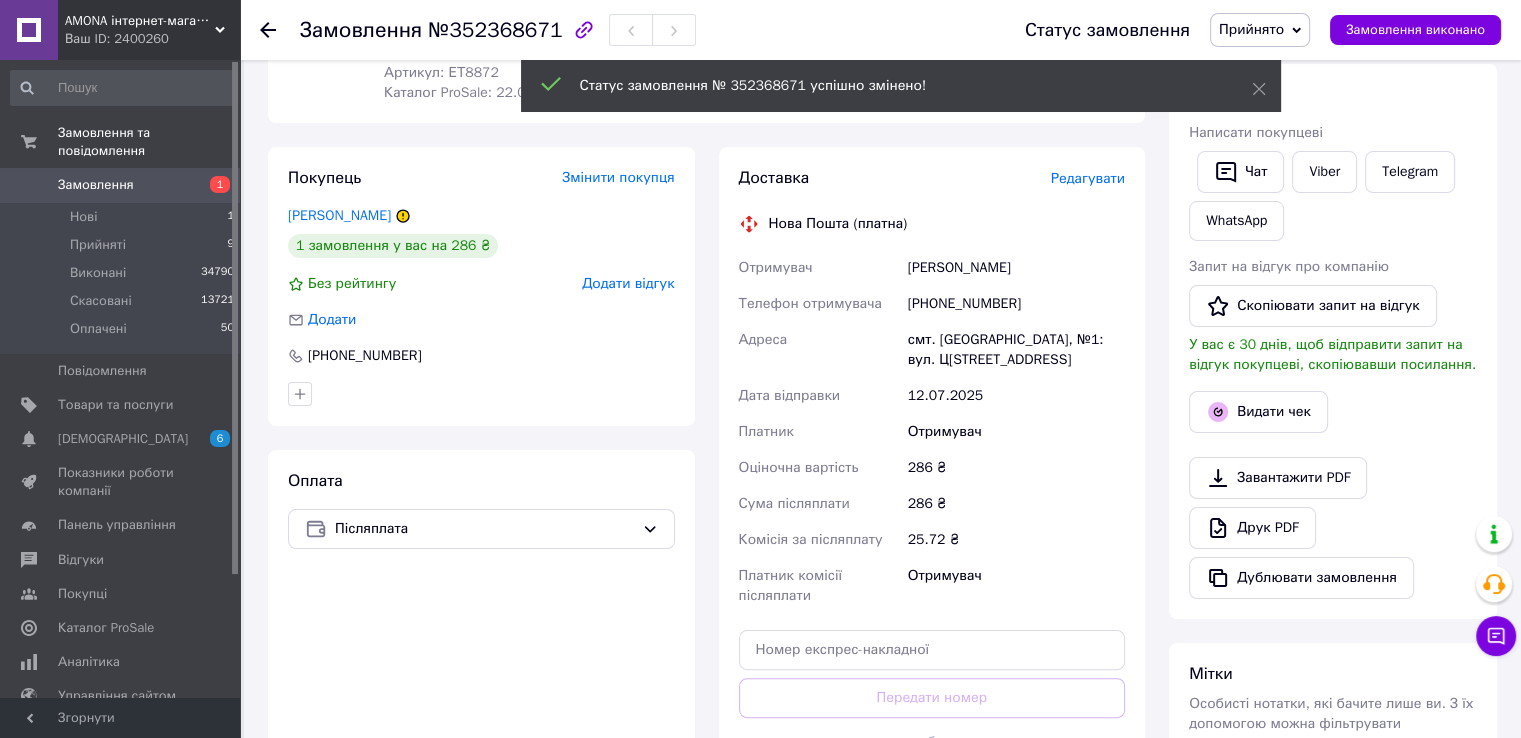 scroll, scrollTop: 0, scrollLeft: 0, axis: both 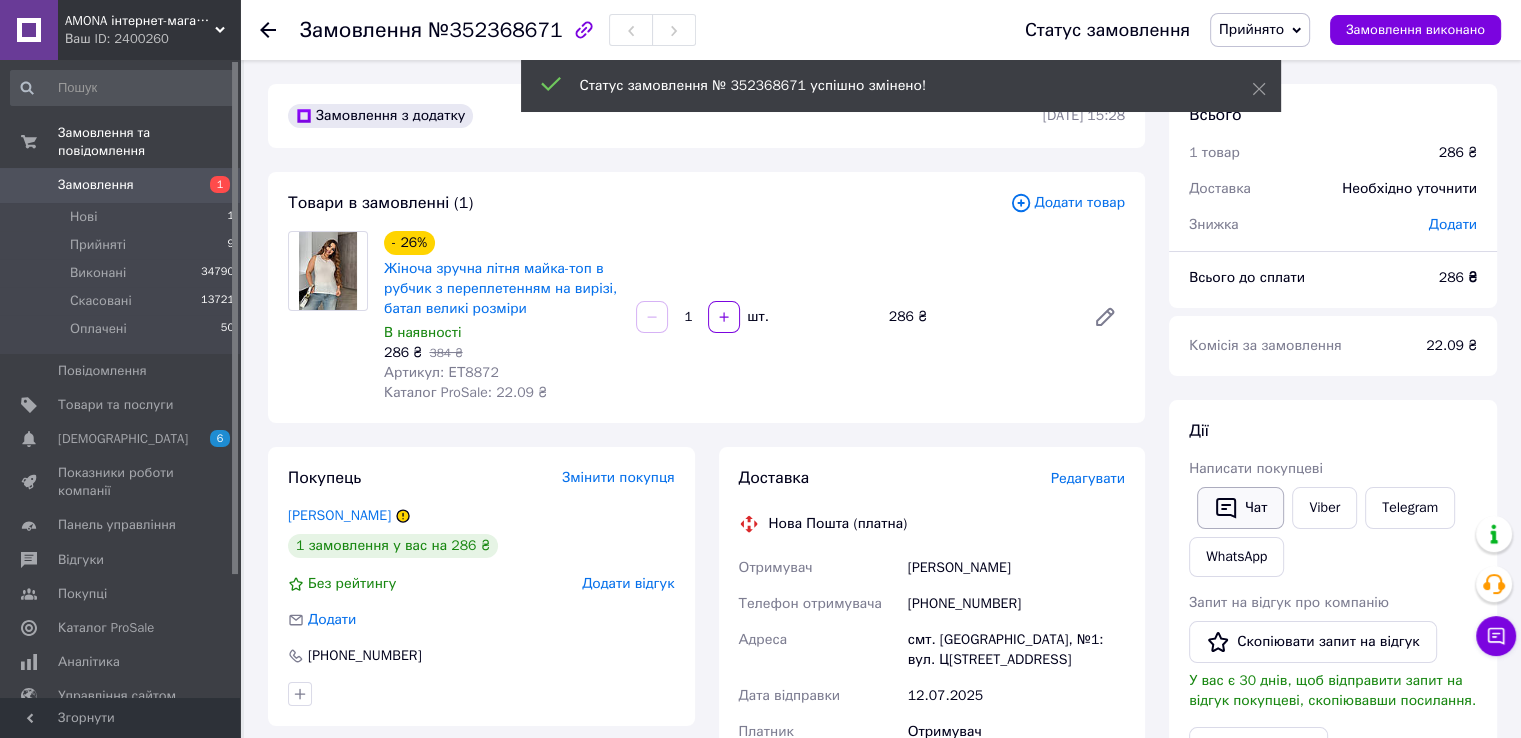 drag, startPoint x: 1256, startPoint y: 535, endPoint x: 1260, endPoint y: 504, distance: 31.257 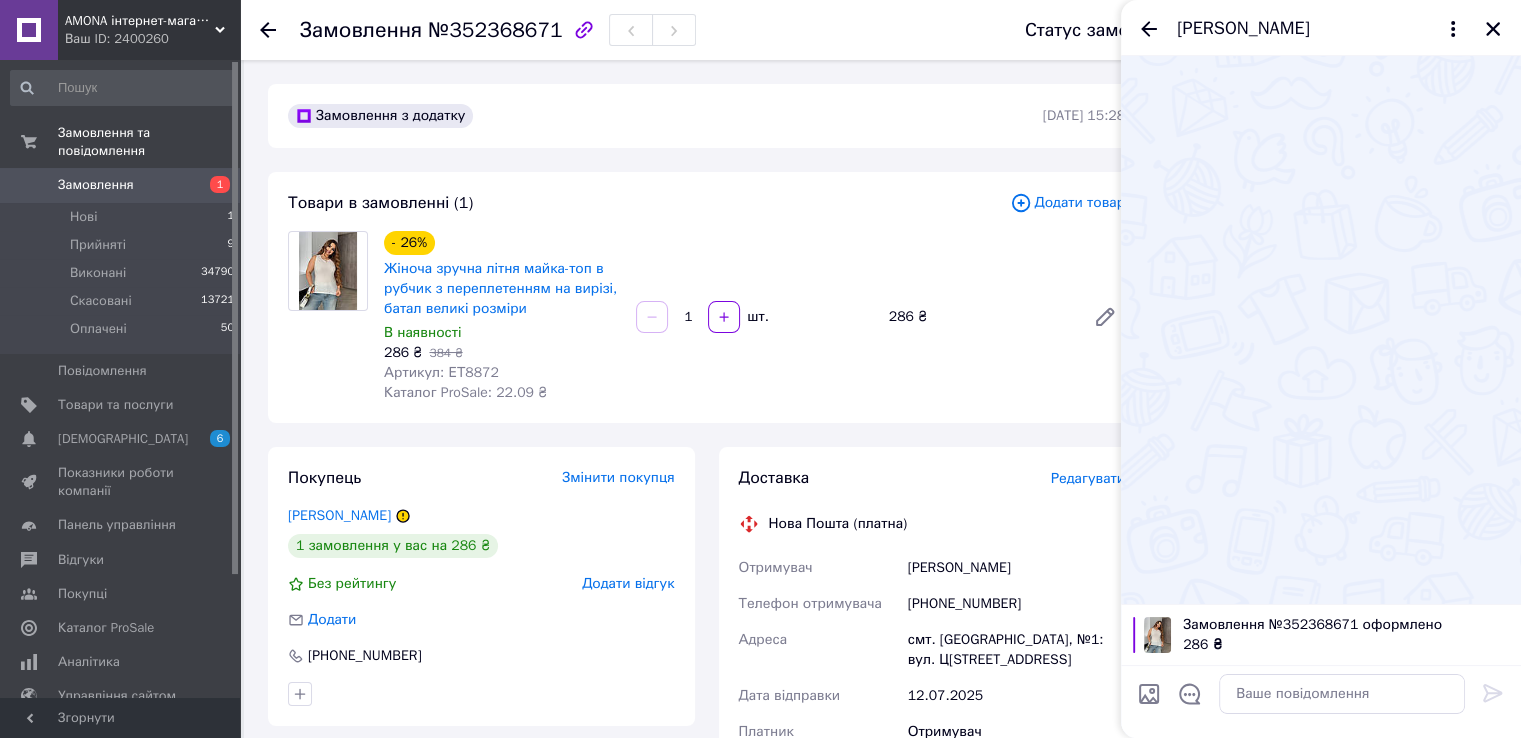 click at bounding box center [1190, 697] 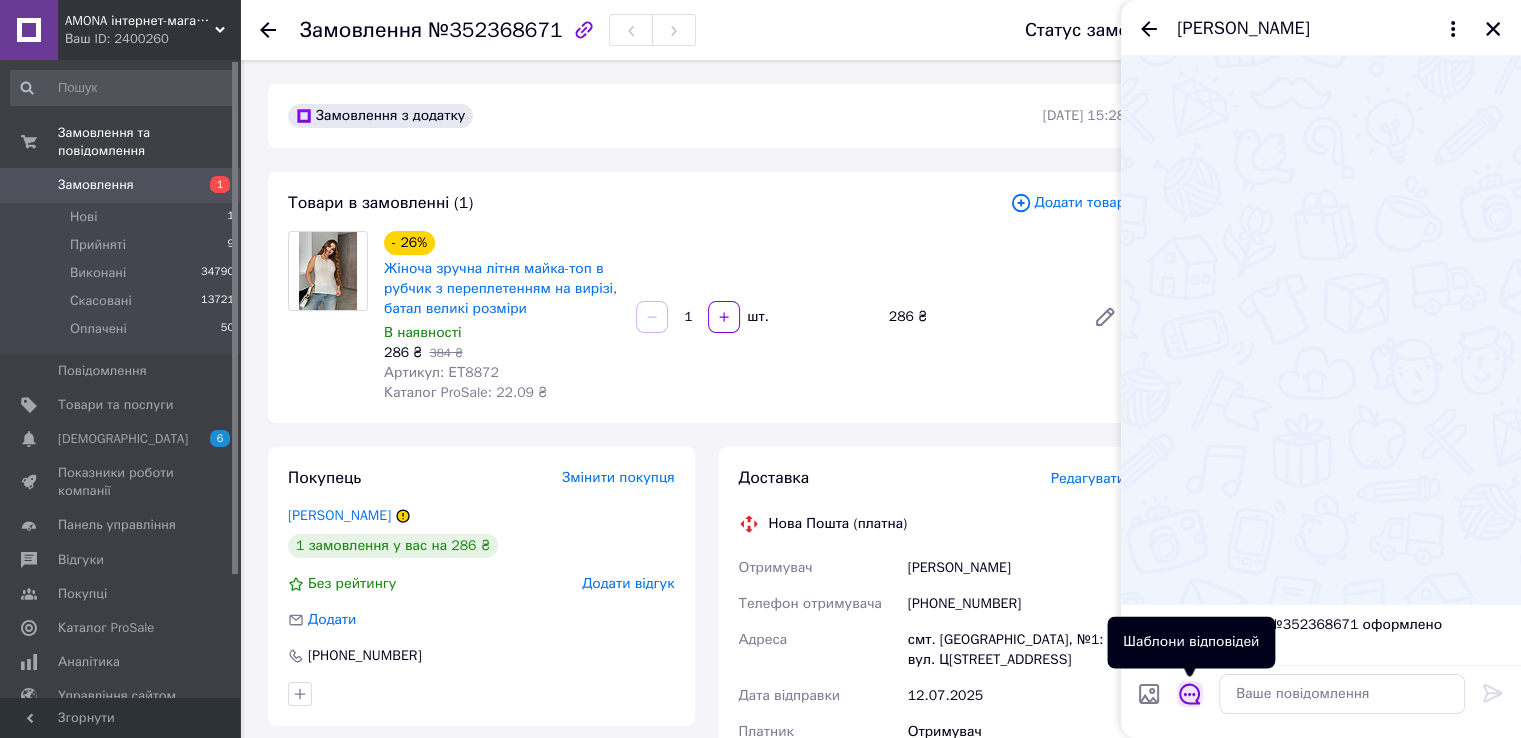 click 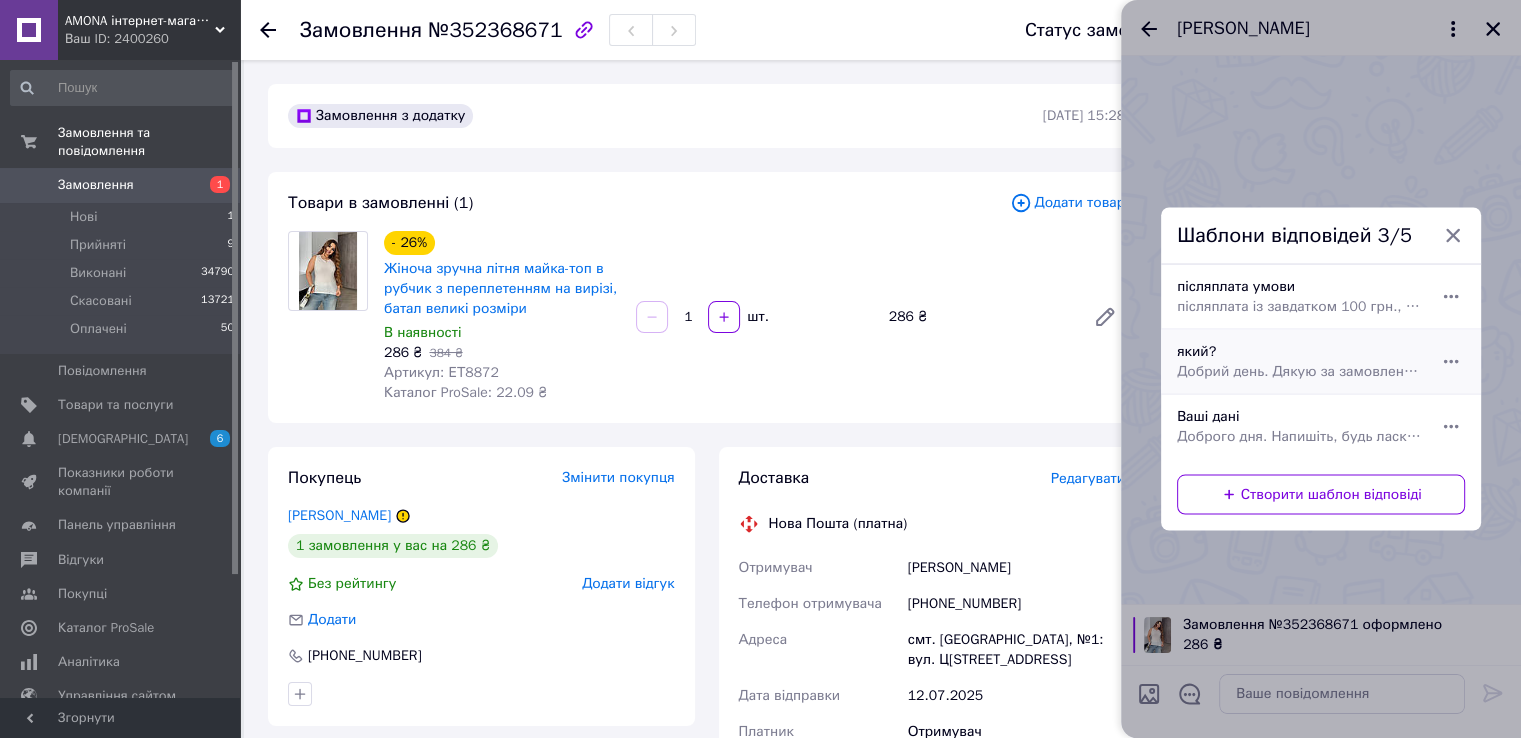 click on "Добрий день. Дякую за замовлення. Який колір та розмір для Вас?" at bounding box center [1299, 372] 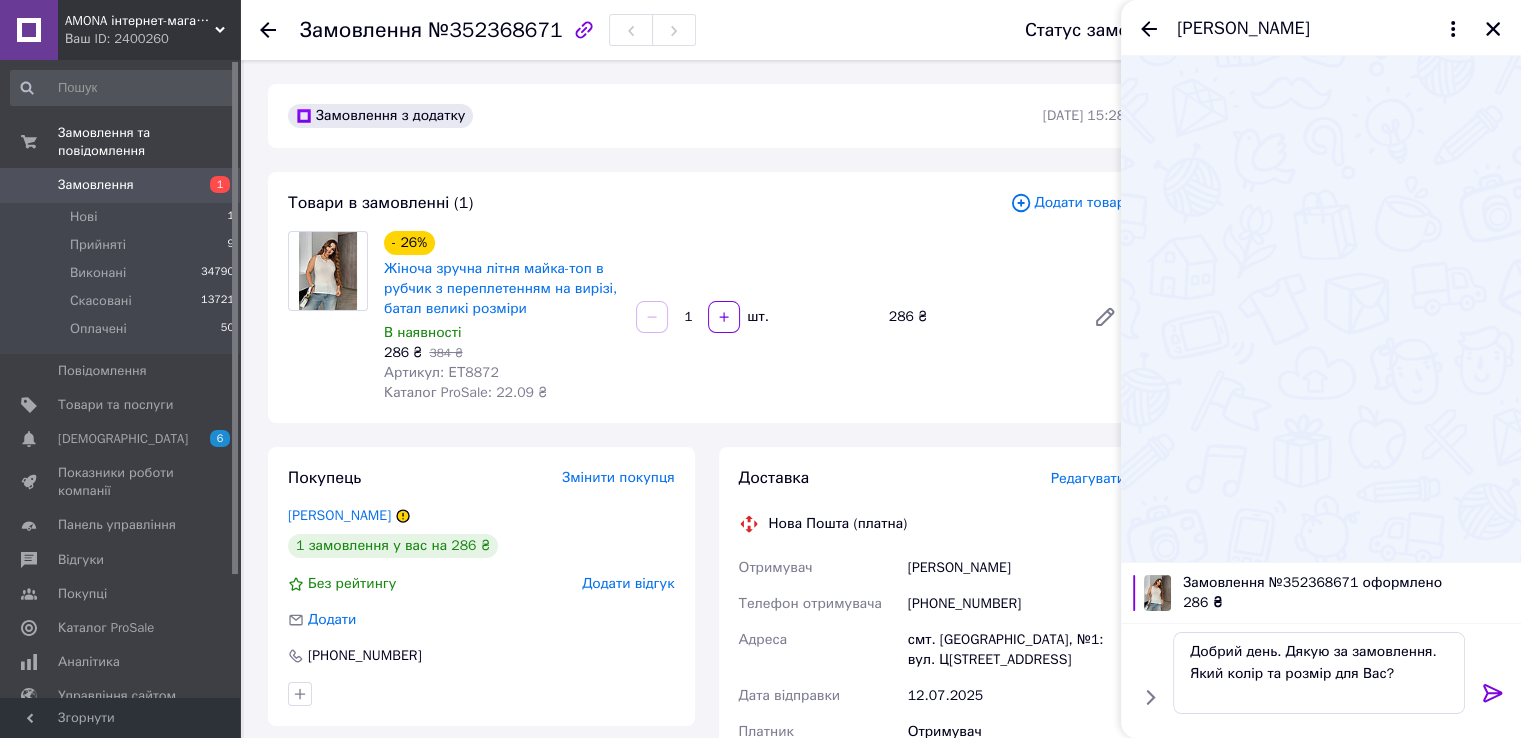 type on "Добрий день. Дякую за замовлення. Який колір та розмір для Вас?" 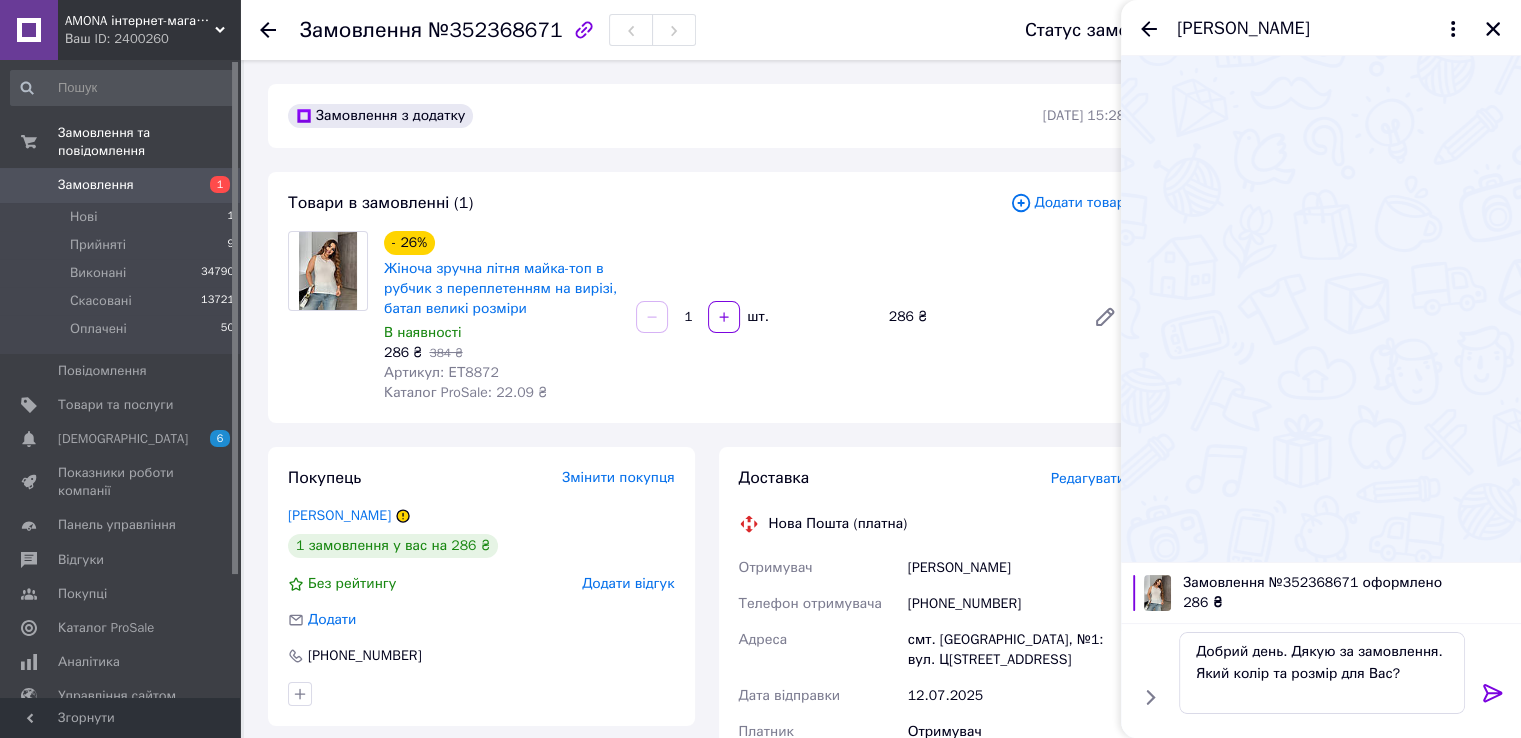 drag, startPoint x: 1468, startPoint y: 692, endPoint x: 1480, endPoint y: 693, distance: 12.0415945 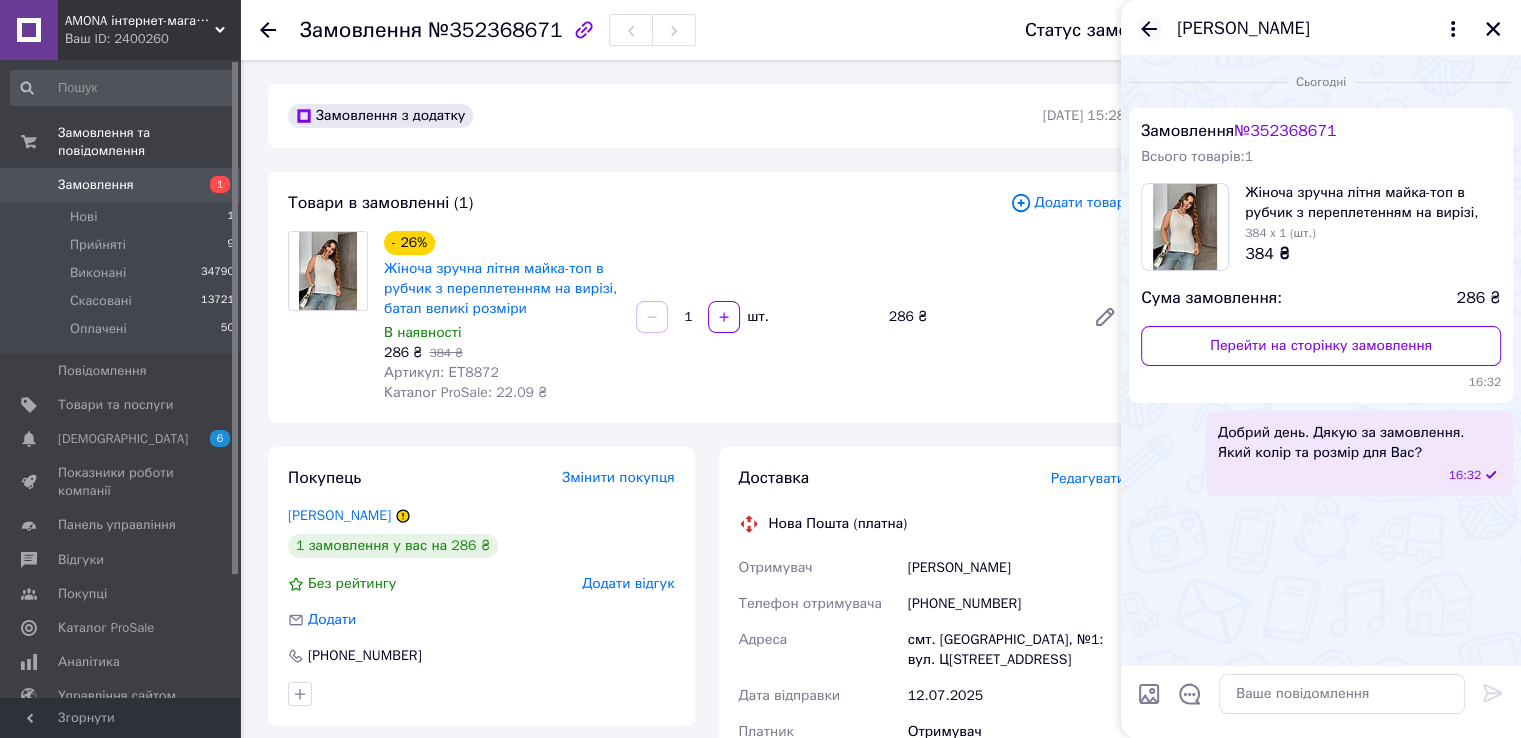 click 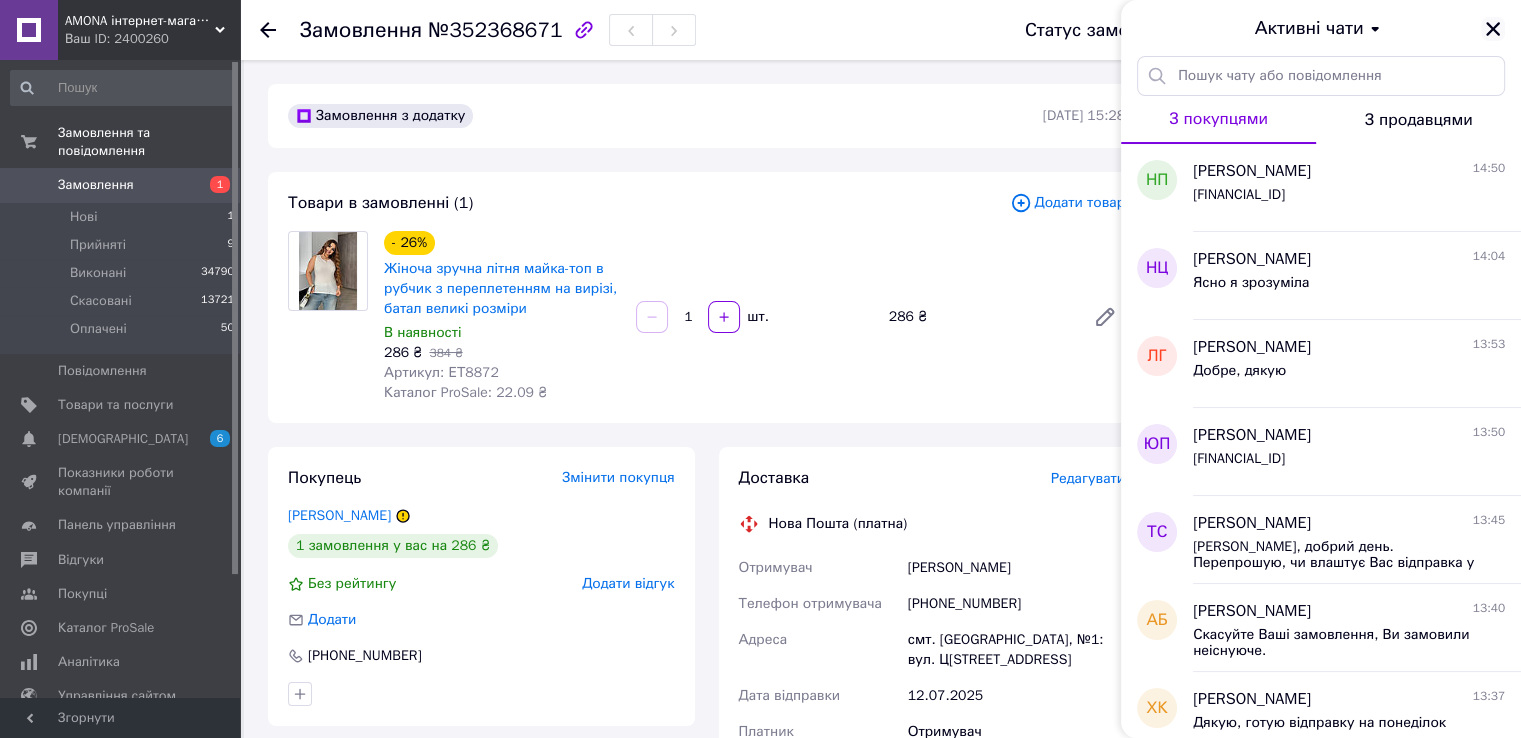 click 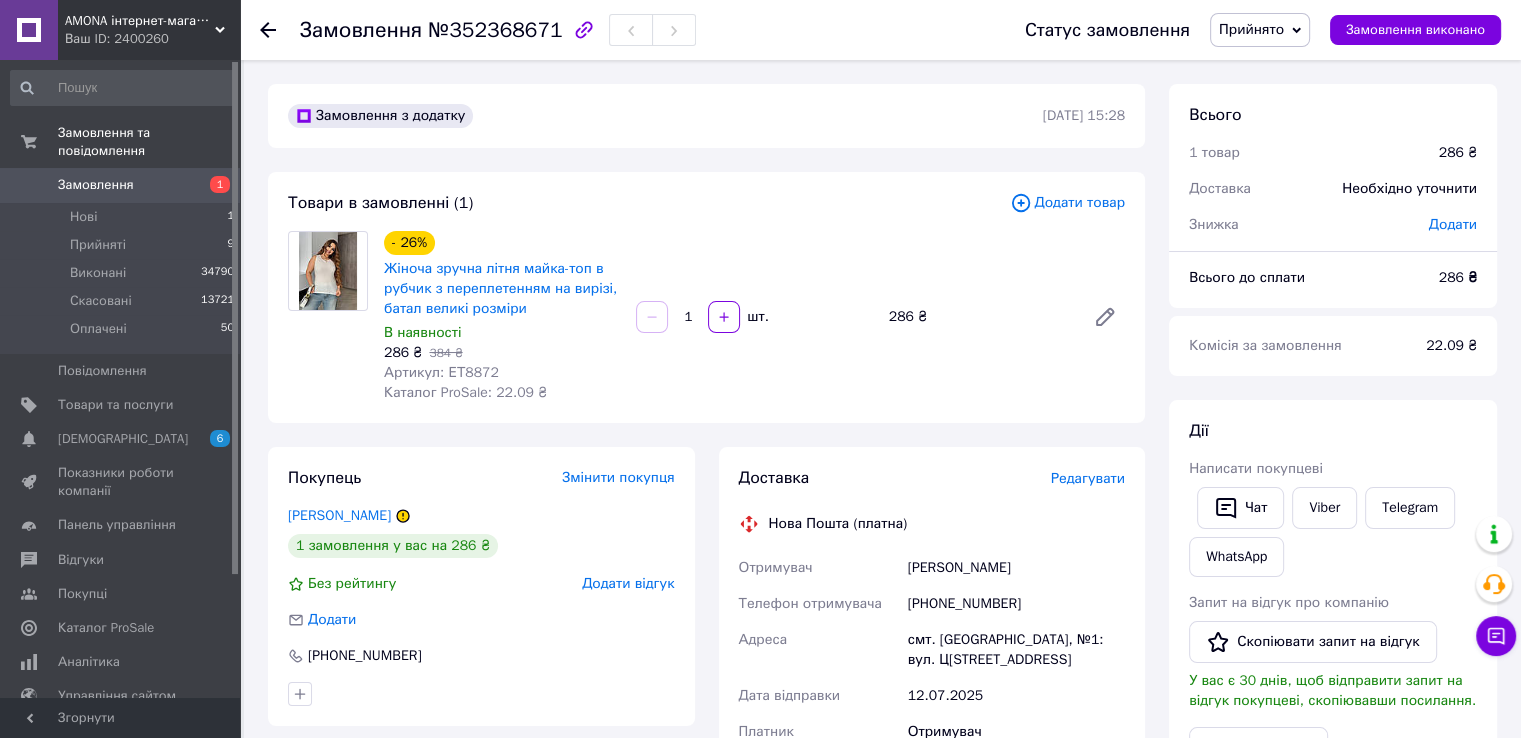 click on "Замовлення" at bounding box center (121, 185) 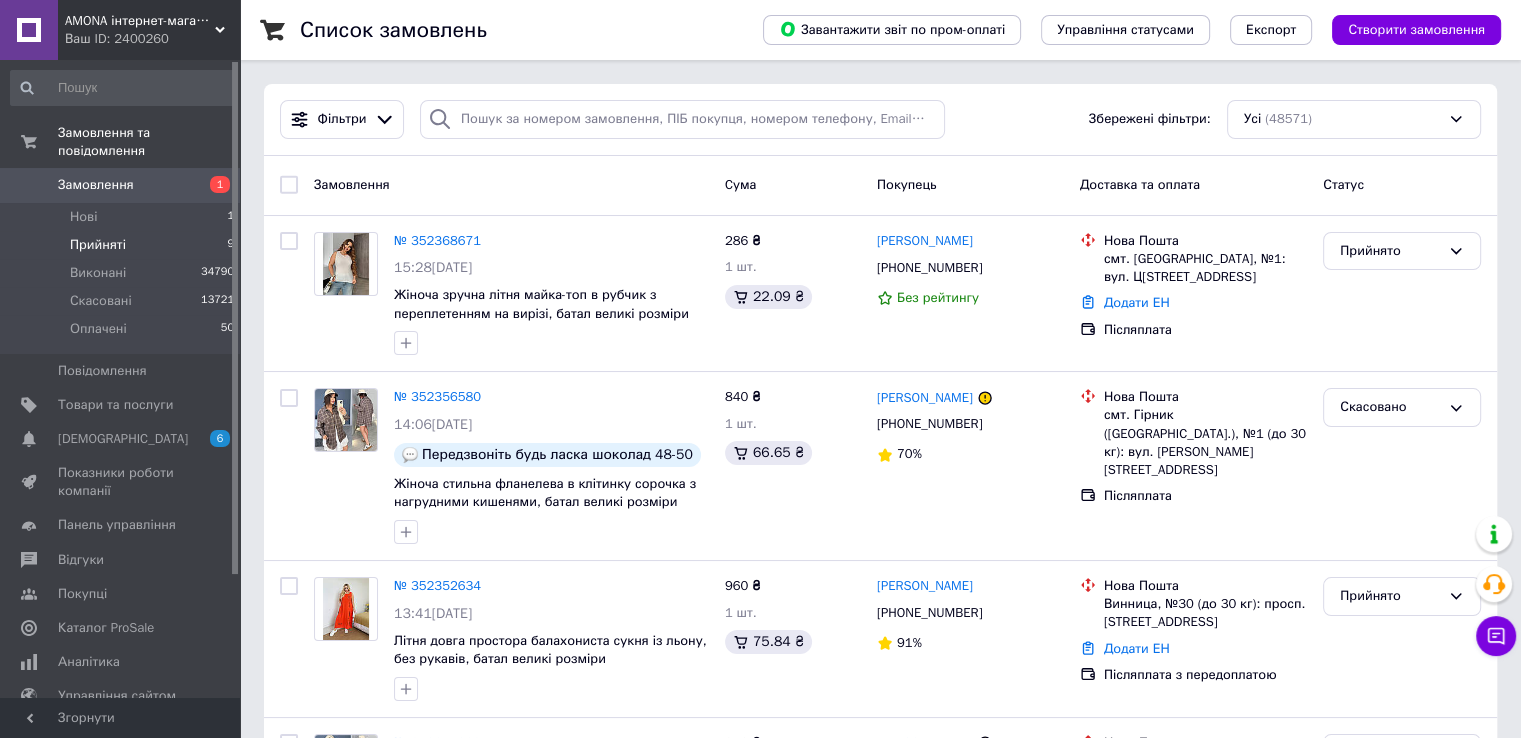 click on "Прийняті 9" at bounding box center [123, 245] 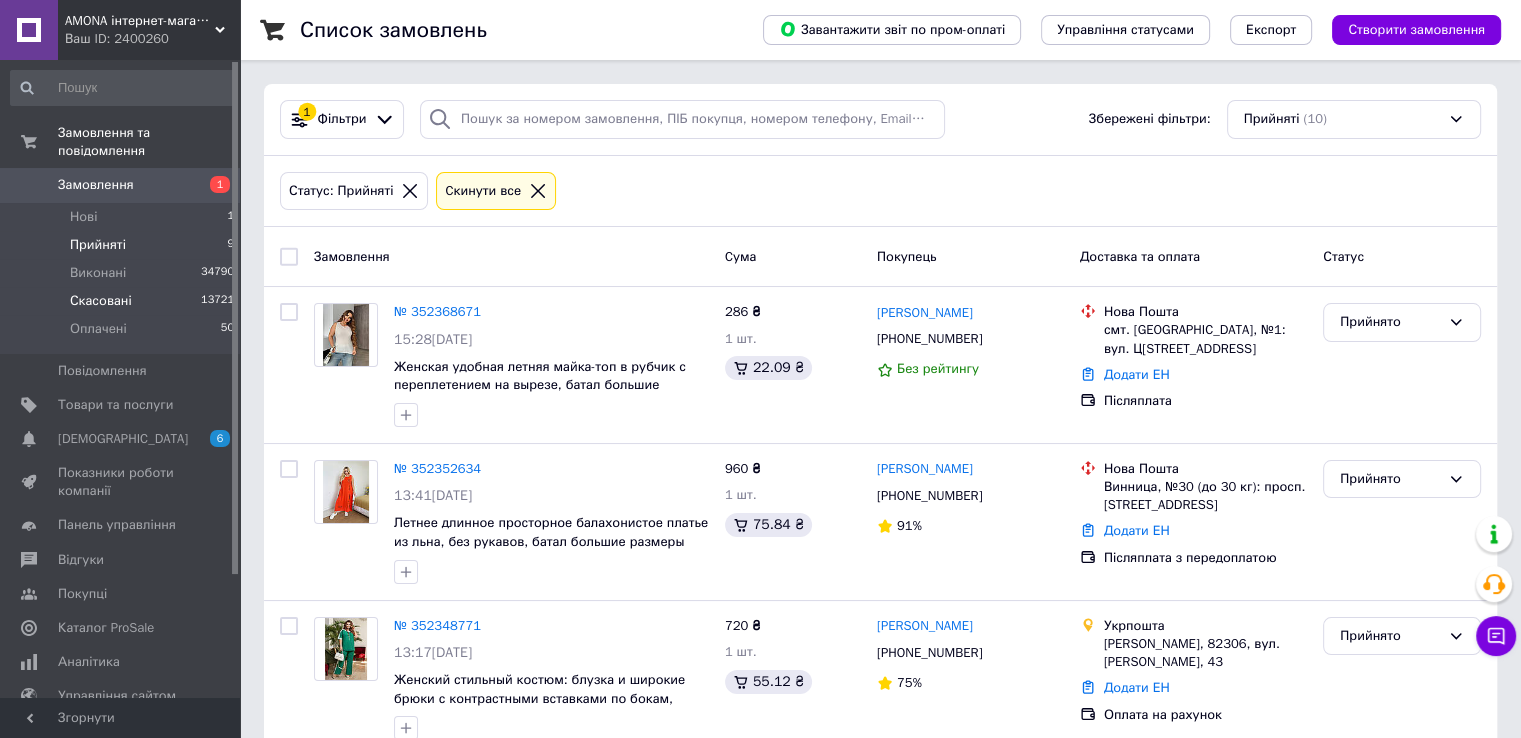 click on "Скасовані 13721" at bounding box center [123, 301] 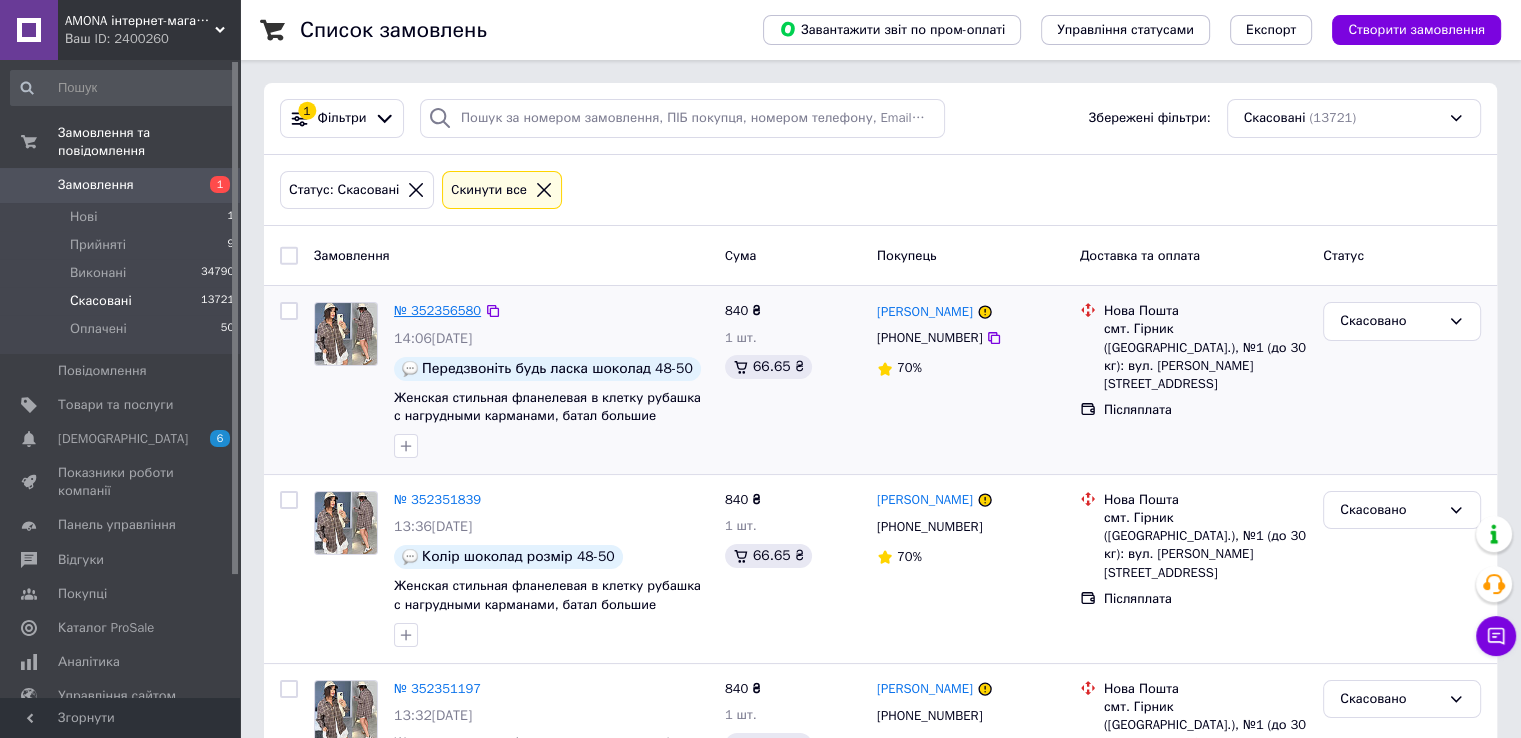 scroll, scrollTop: 0, scrollLeft: 0, axis: both 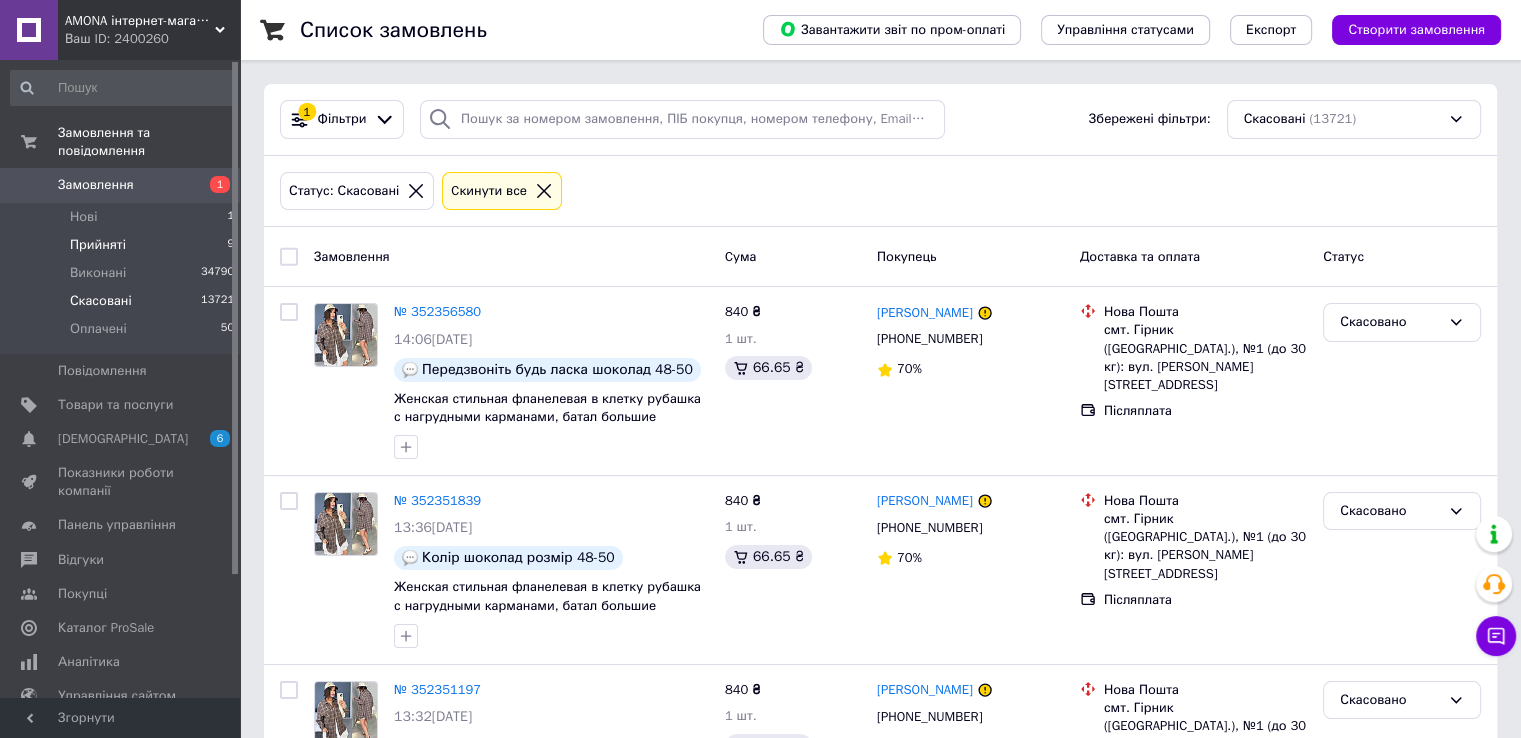 click on "Прийняті 9" at bounding box center (123, 245) 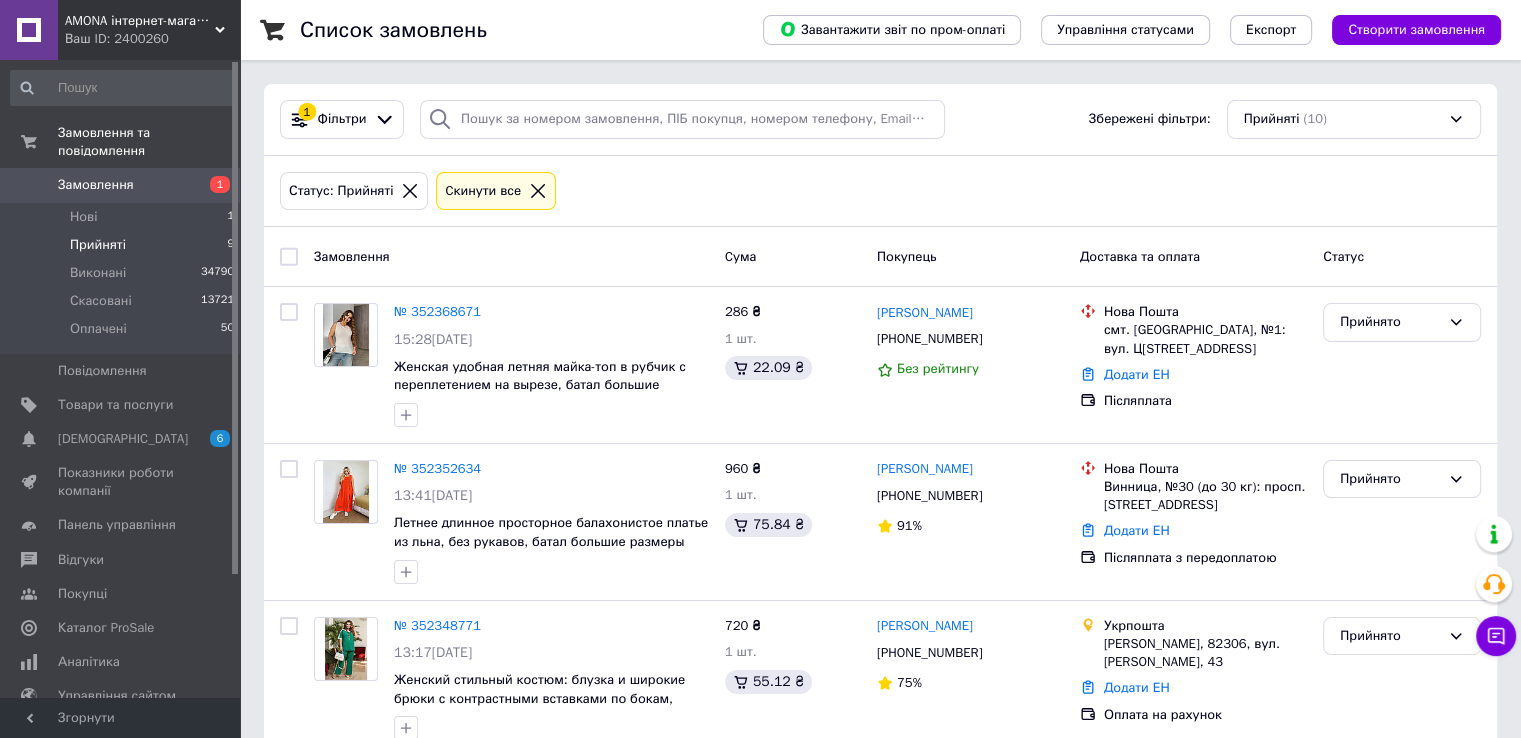 click on "Прийняті 9" at bounding box center [123, 245] 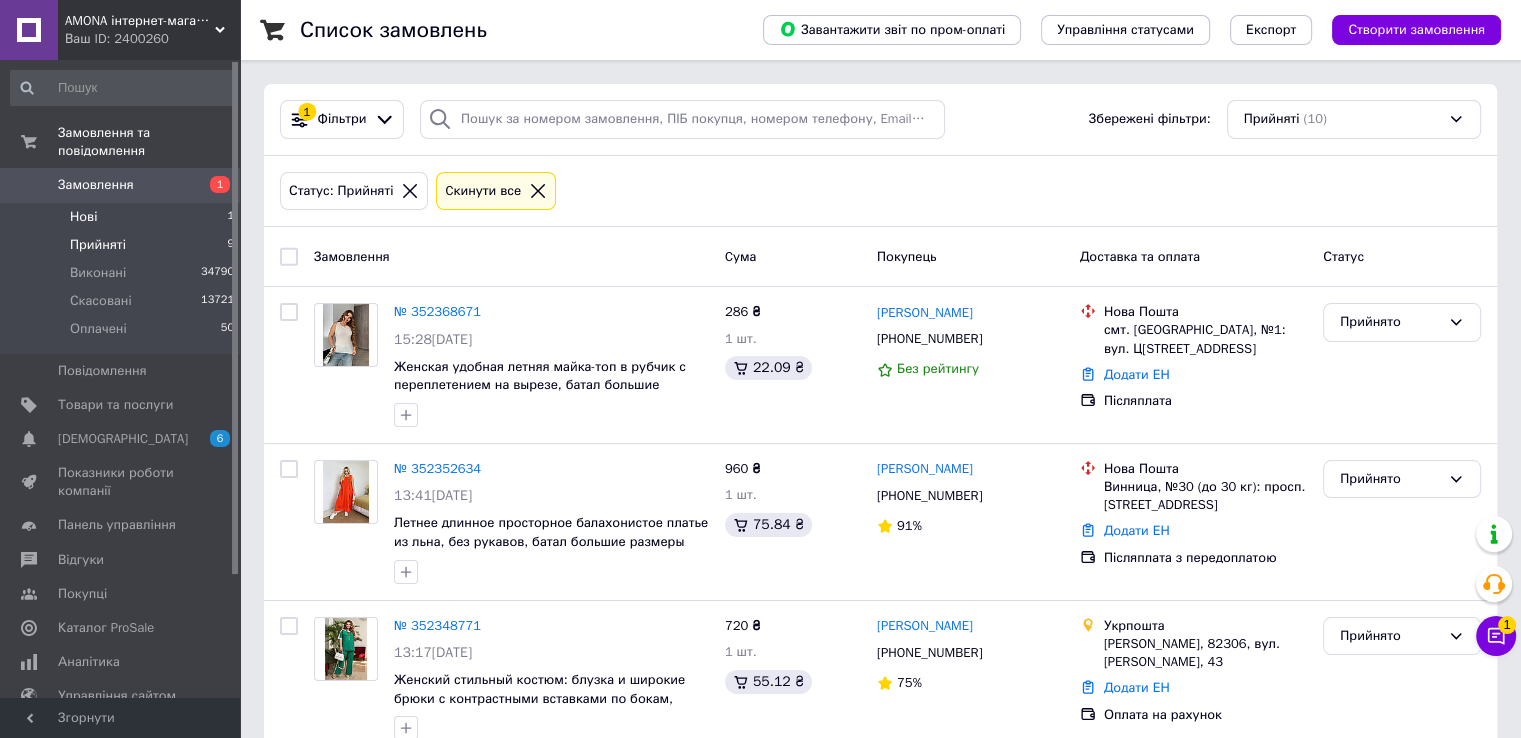 click on "Нові 1" at bounding box center [123, 217] 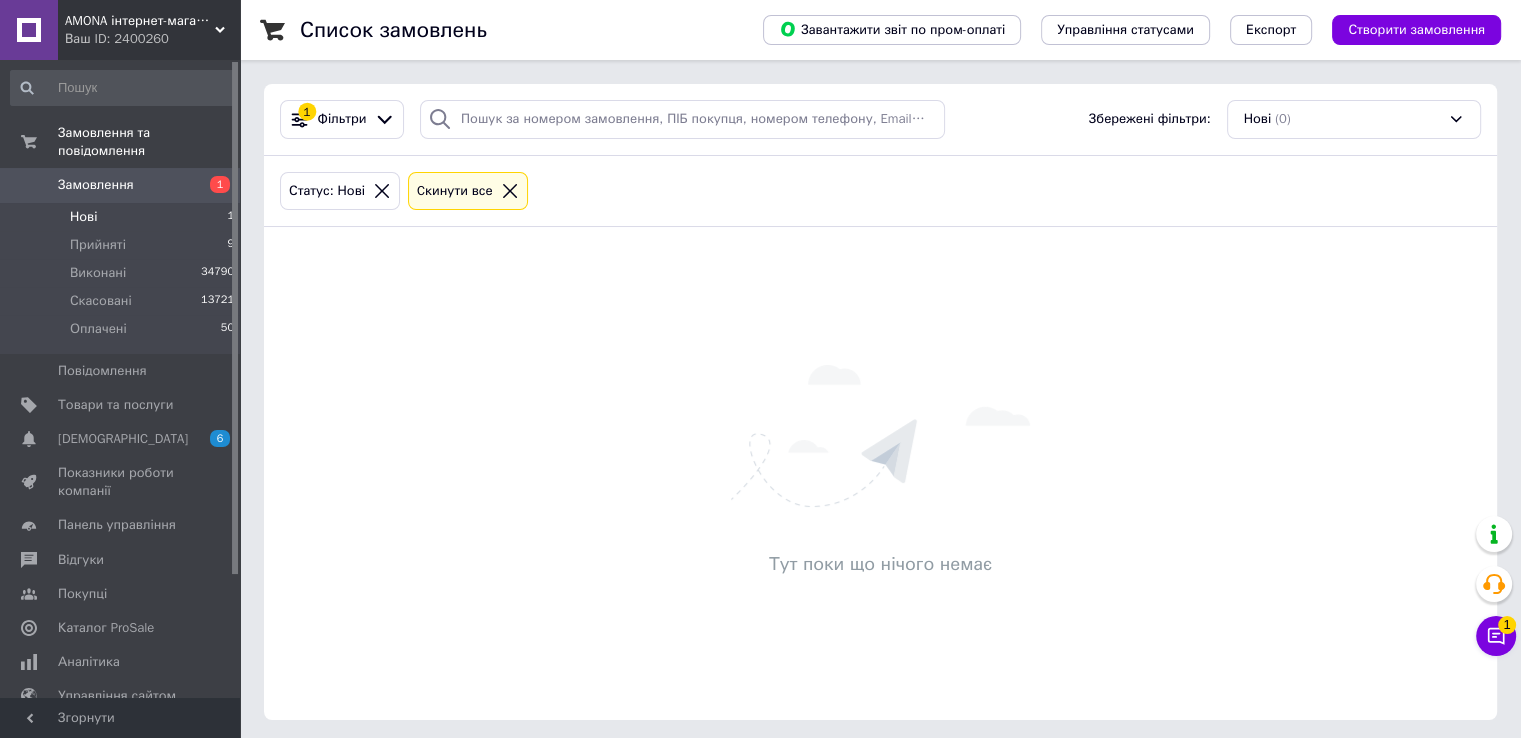 click on "Нові 1" at bounding box center [123, 217] 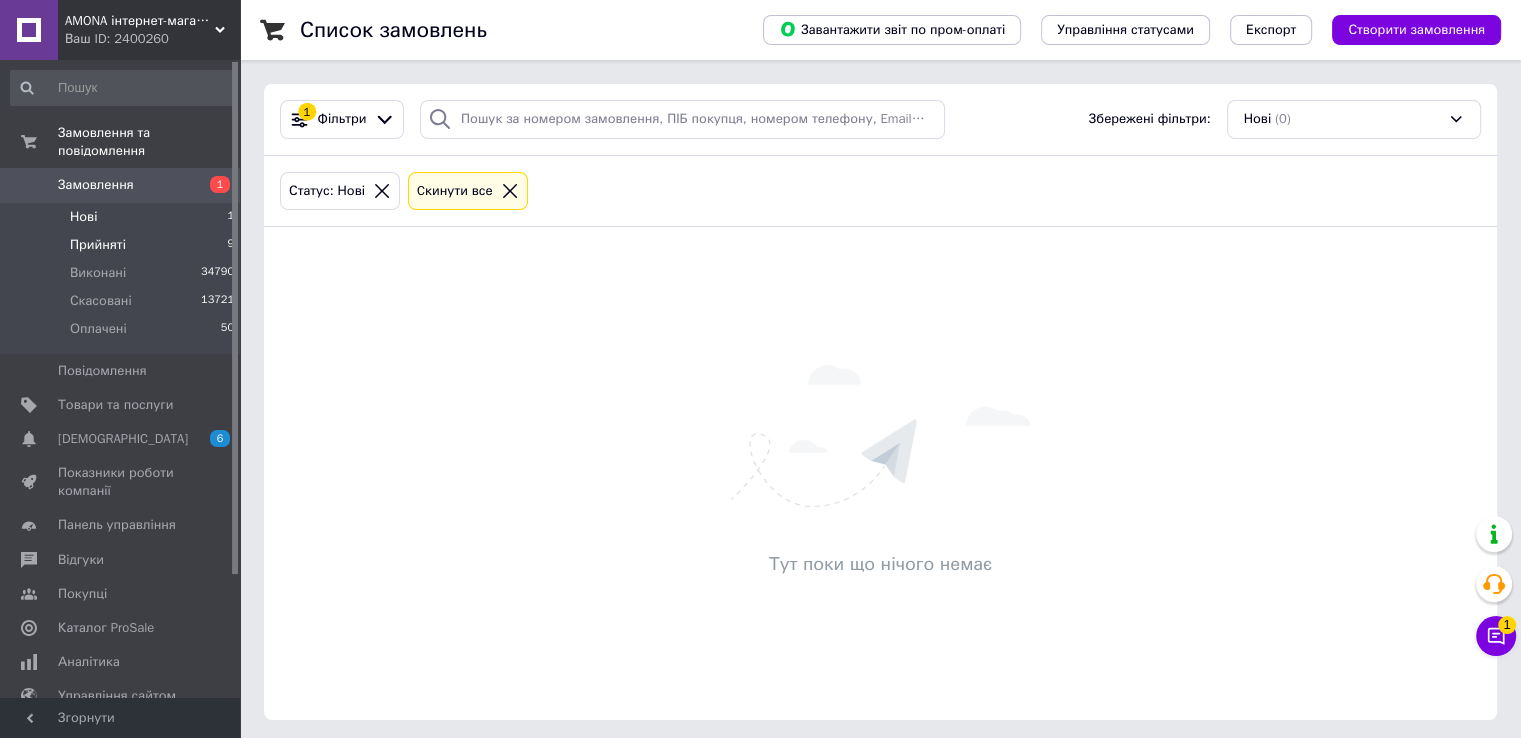 click on "Прийняті 9" at bounding box center (123, 245) 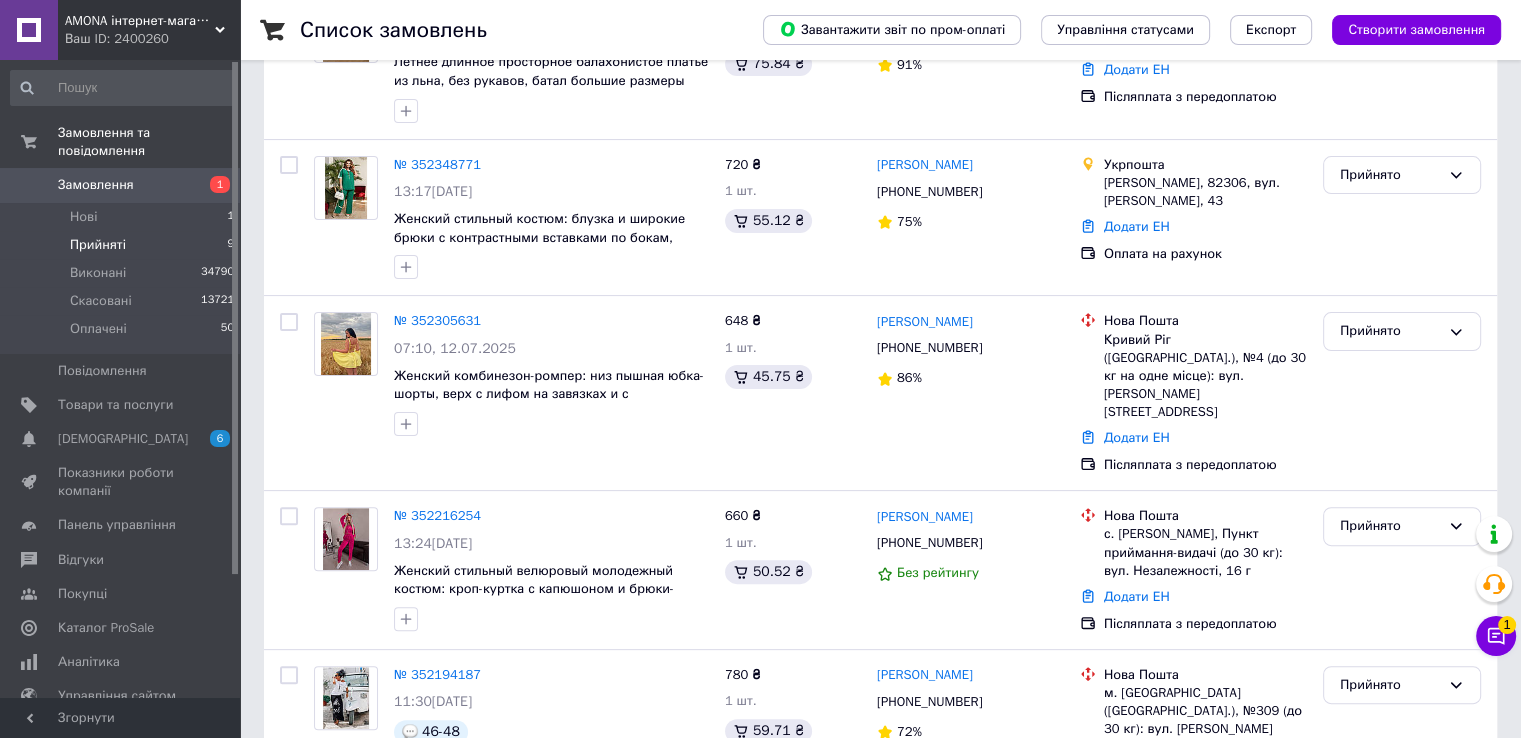 scroll, scrollTop: 700, scrollLeft: 0, axis: vertical 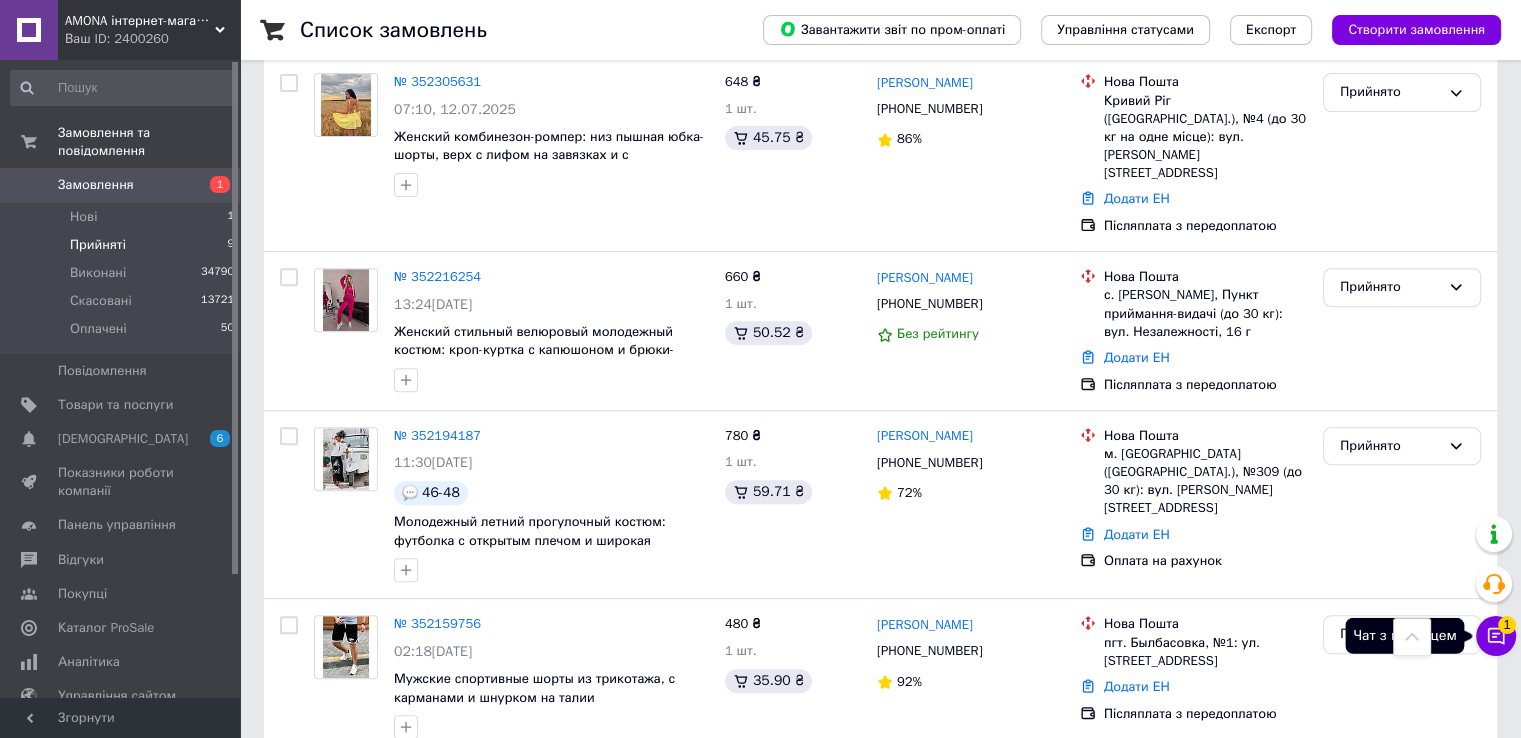 click on "1" at bounding box center (1507, 625) 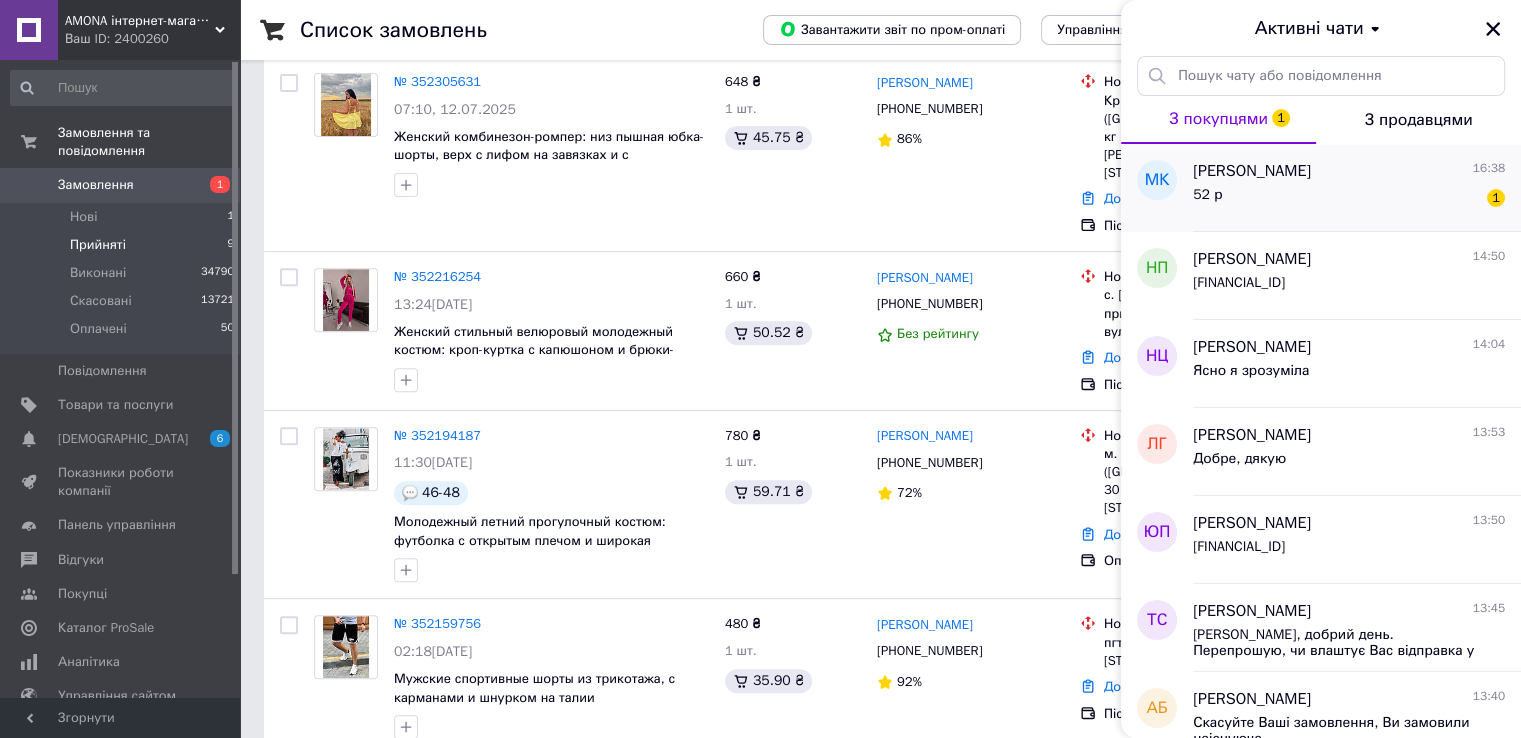 click on "52 р 1" at bounding box center [1349, 199] 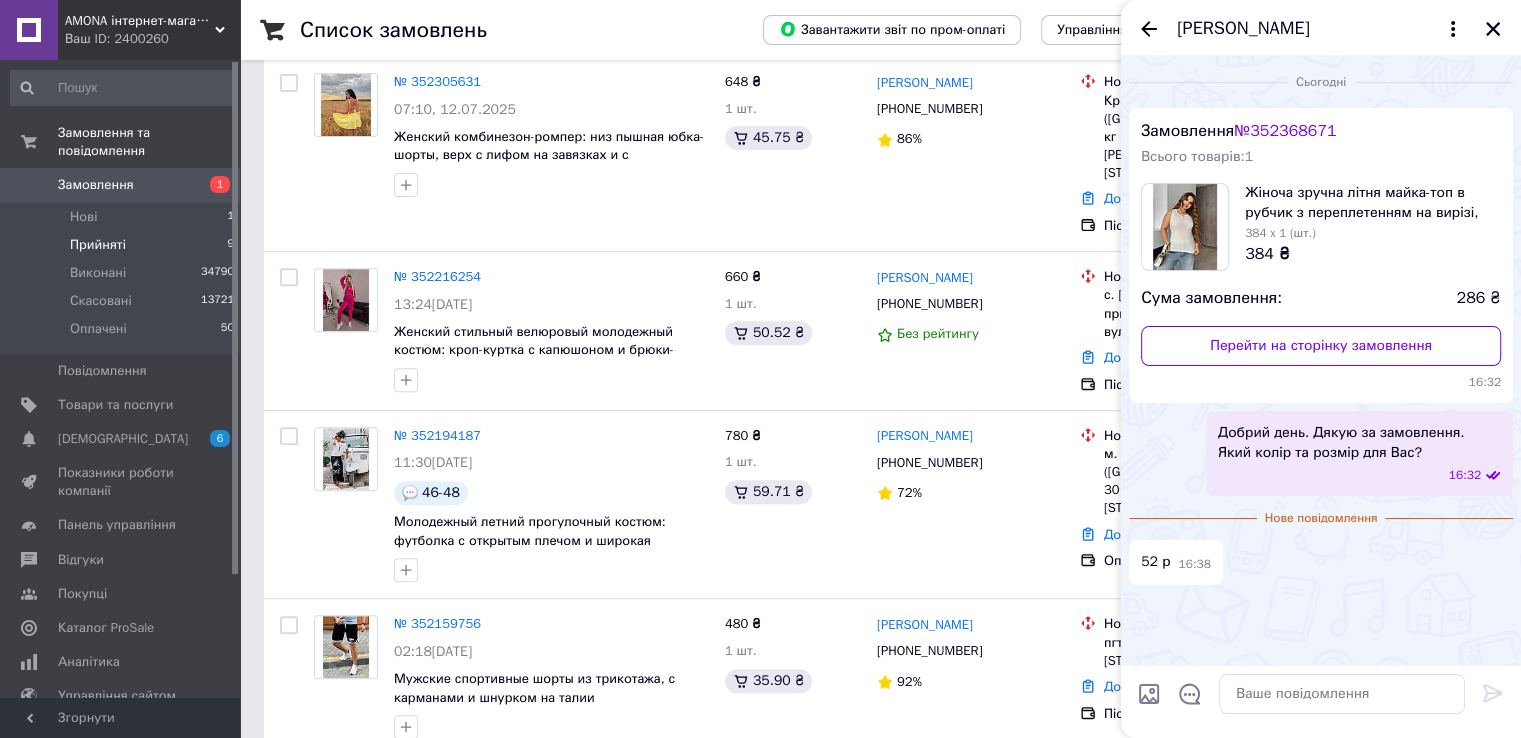 click on "Жіноча зручна літня майка-топ в рубчик з переплетенням на вирізі, батал великі розміри" at bounding box center (1373, 203) 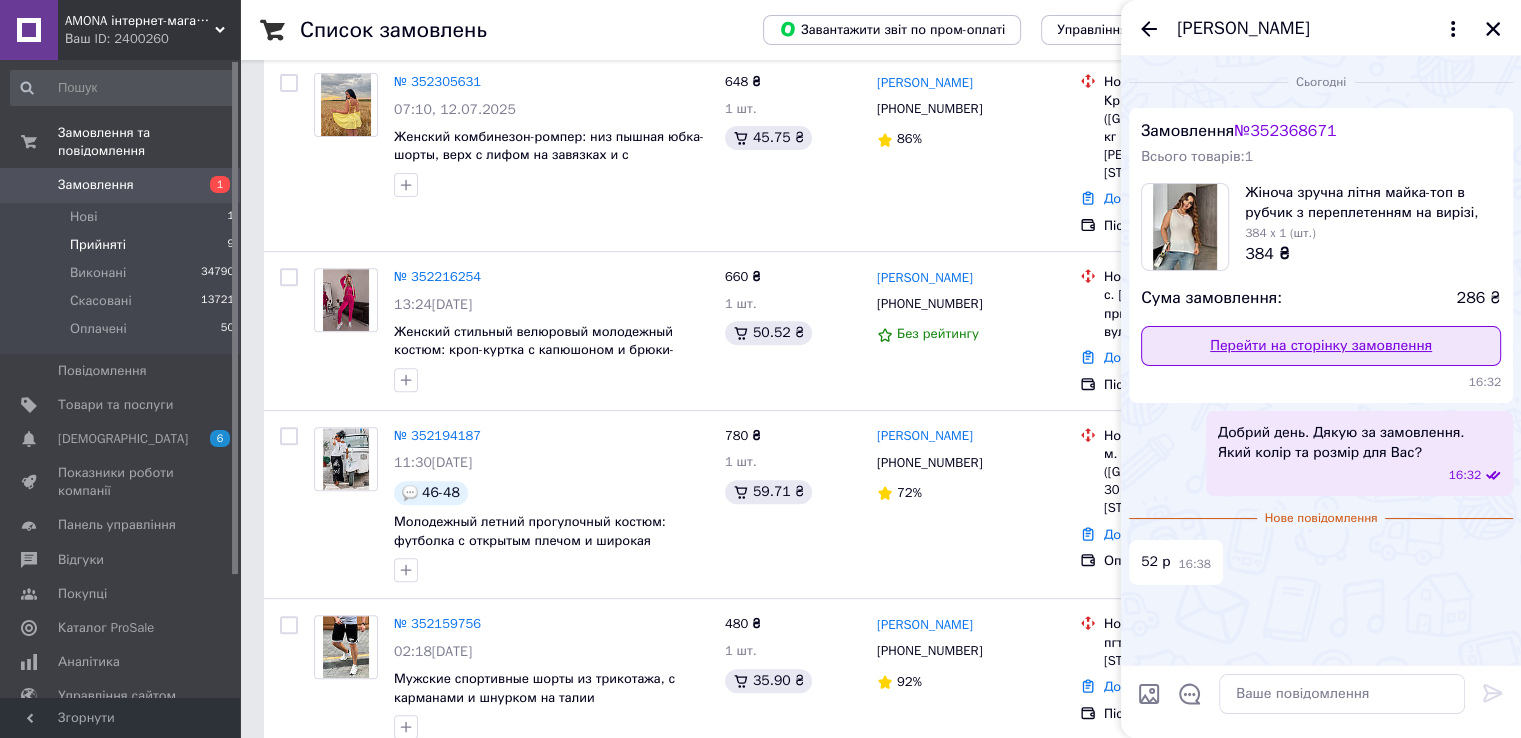 click on "Перейти на сторінку замовлення" at bounding box center [1321, 346] 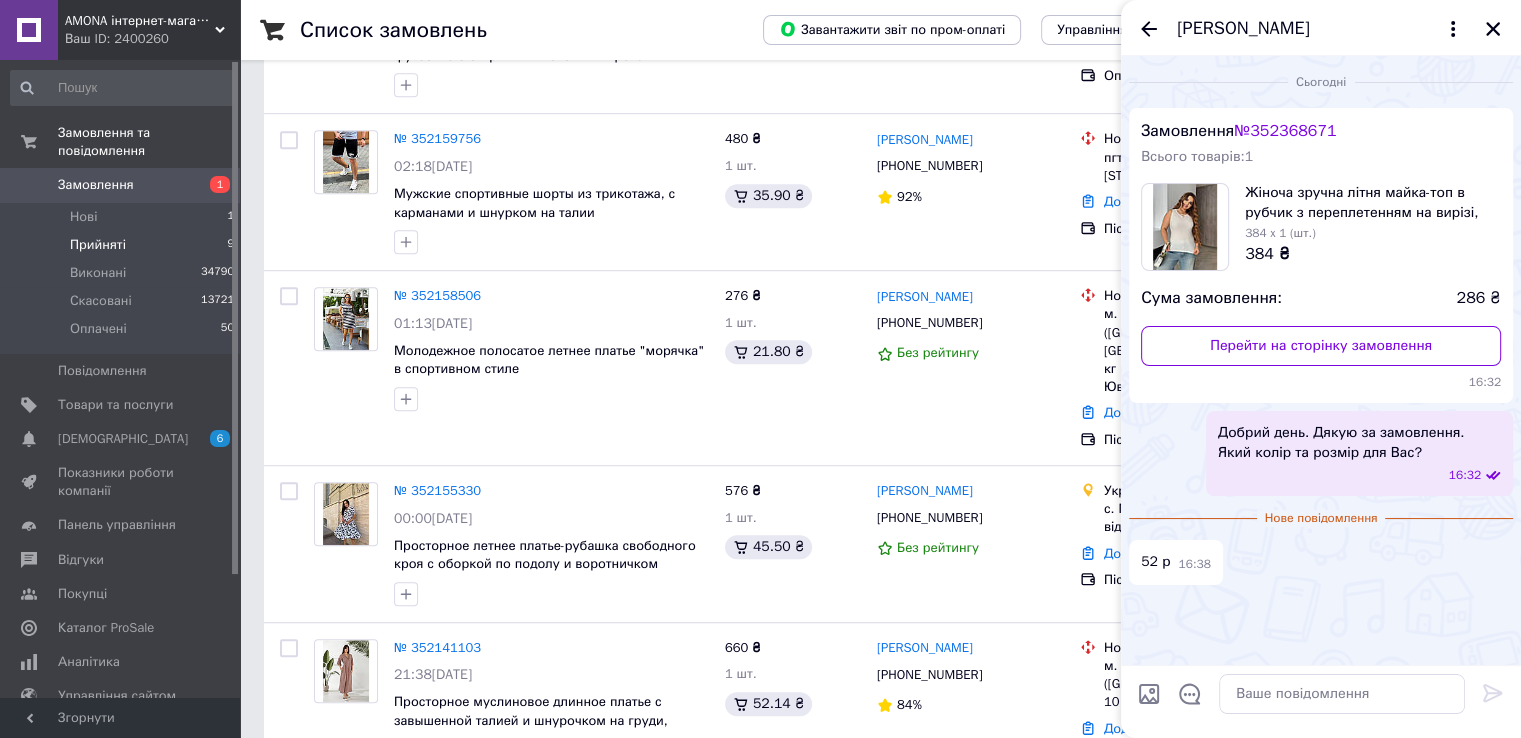 scroll, scrollTop: 1192, scrollLeft: 0, axis: vertical 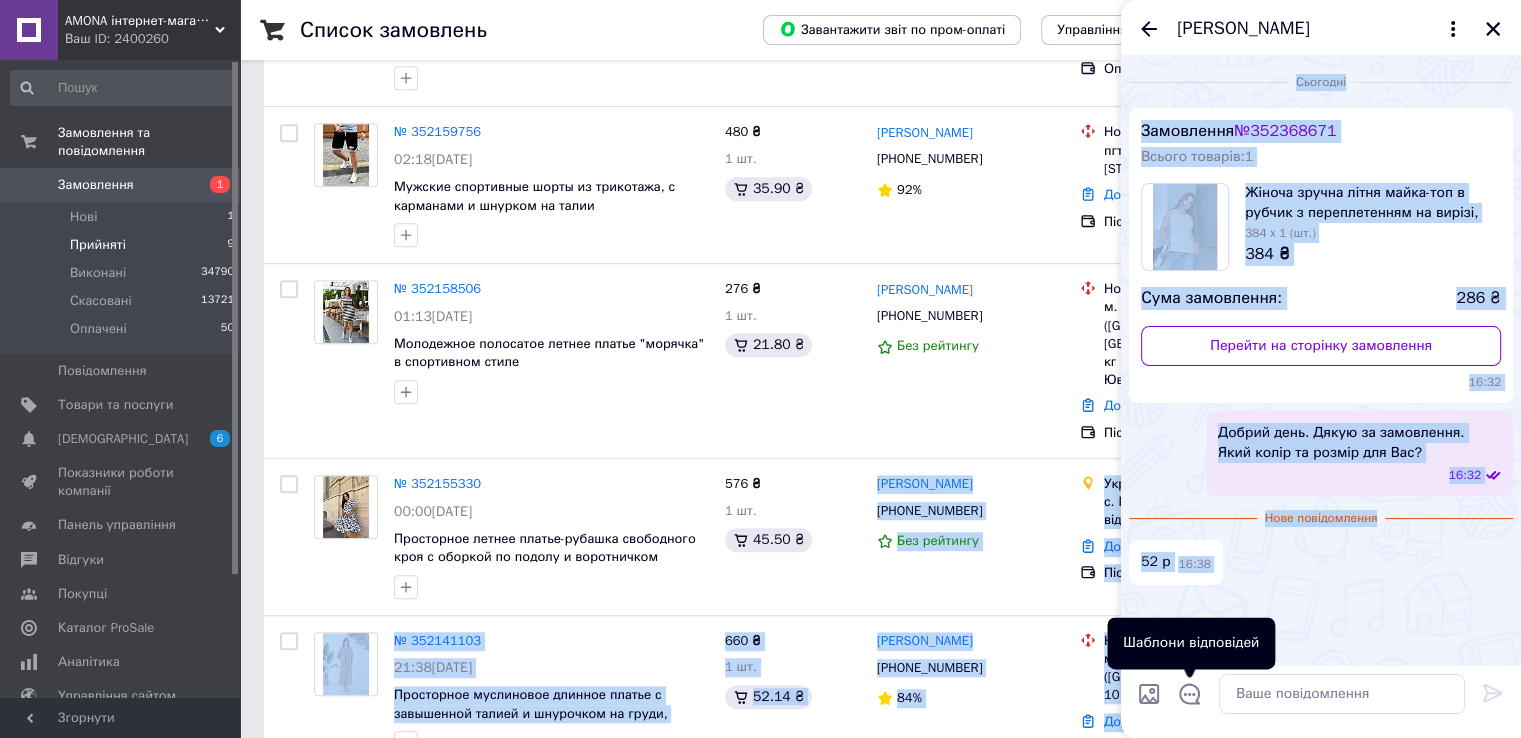 drag, startPoint x: 1193, startPoint y: 689, endPoint x: 354, endPoint y: 8, distance: 1080.5934 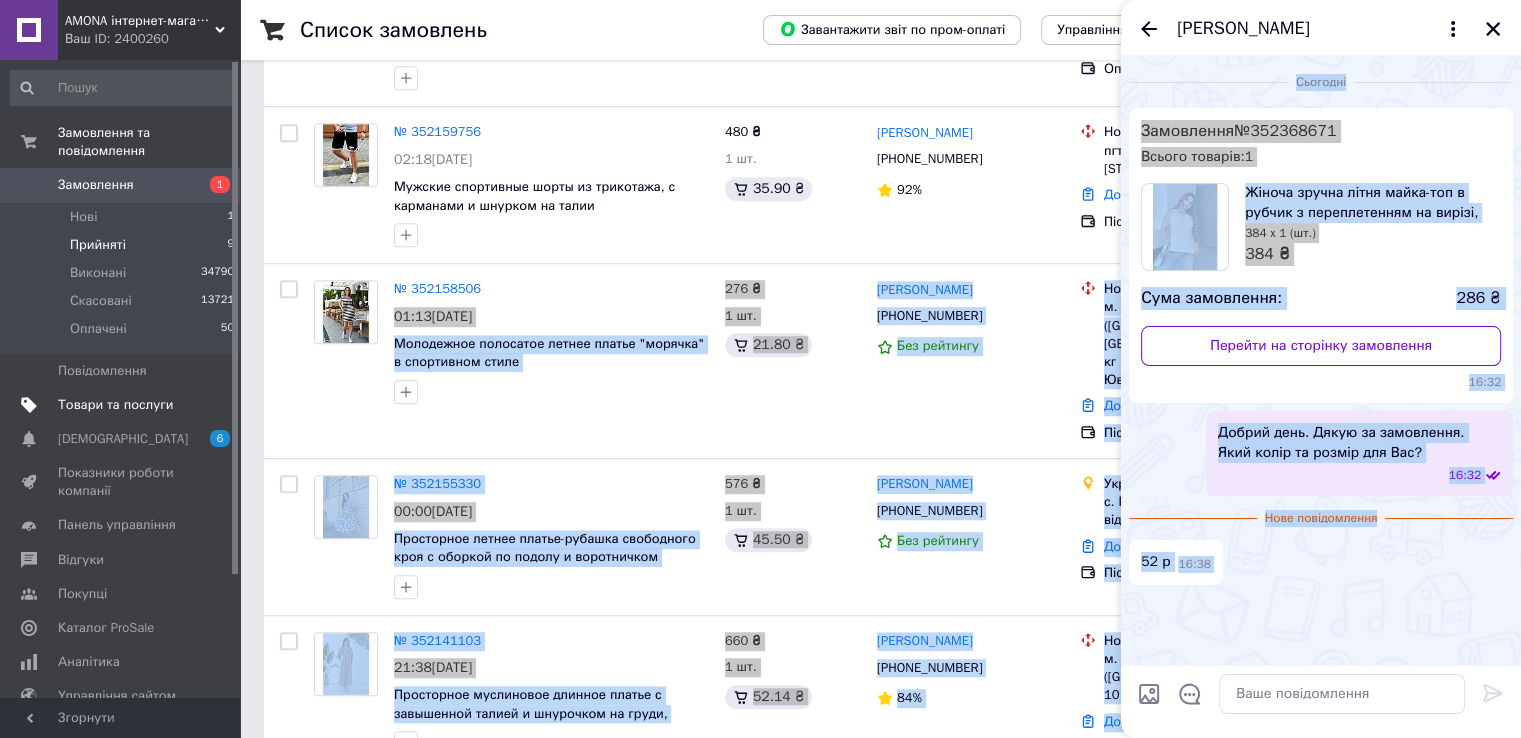 click on "Товари та послуги" at bounding box center (123, 405) 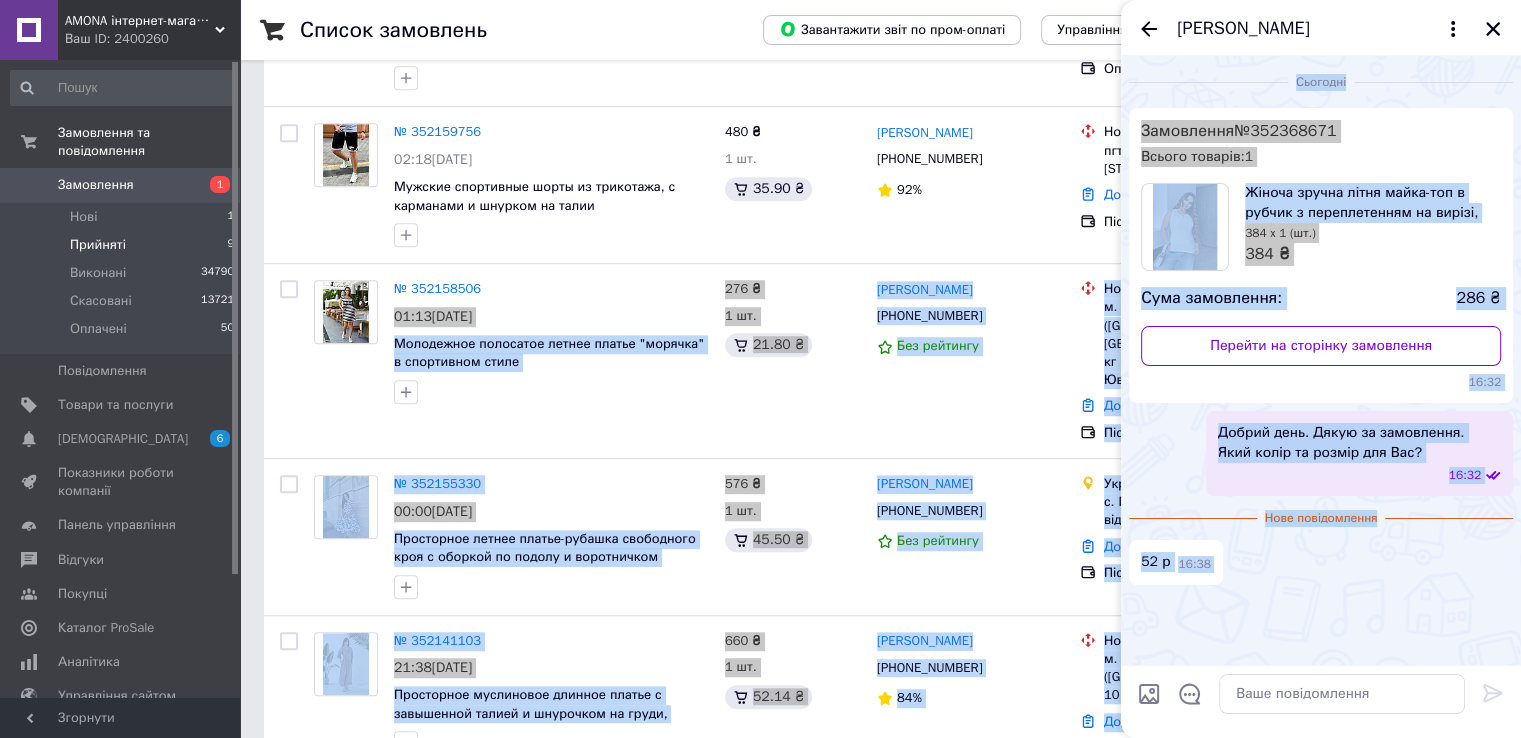 scroll, scrollTop: 0, scrollLeft: 0, axis: both 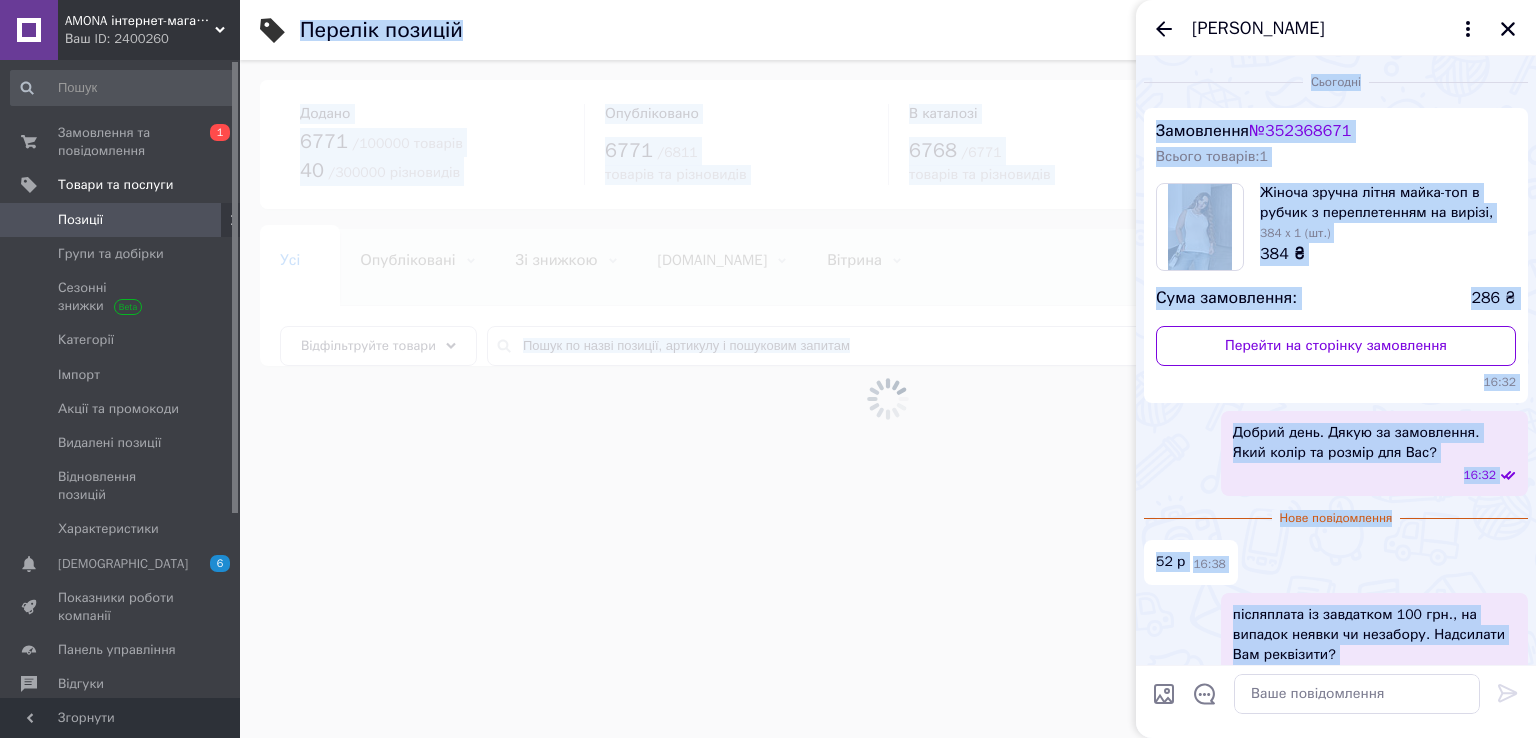 click at bounding box center (888, 399) 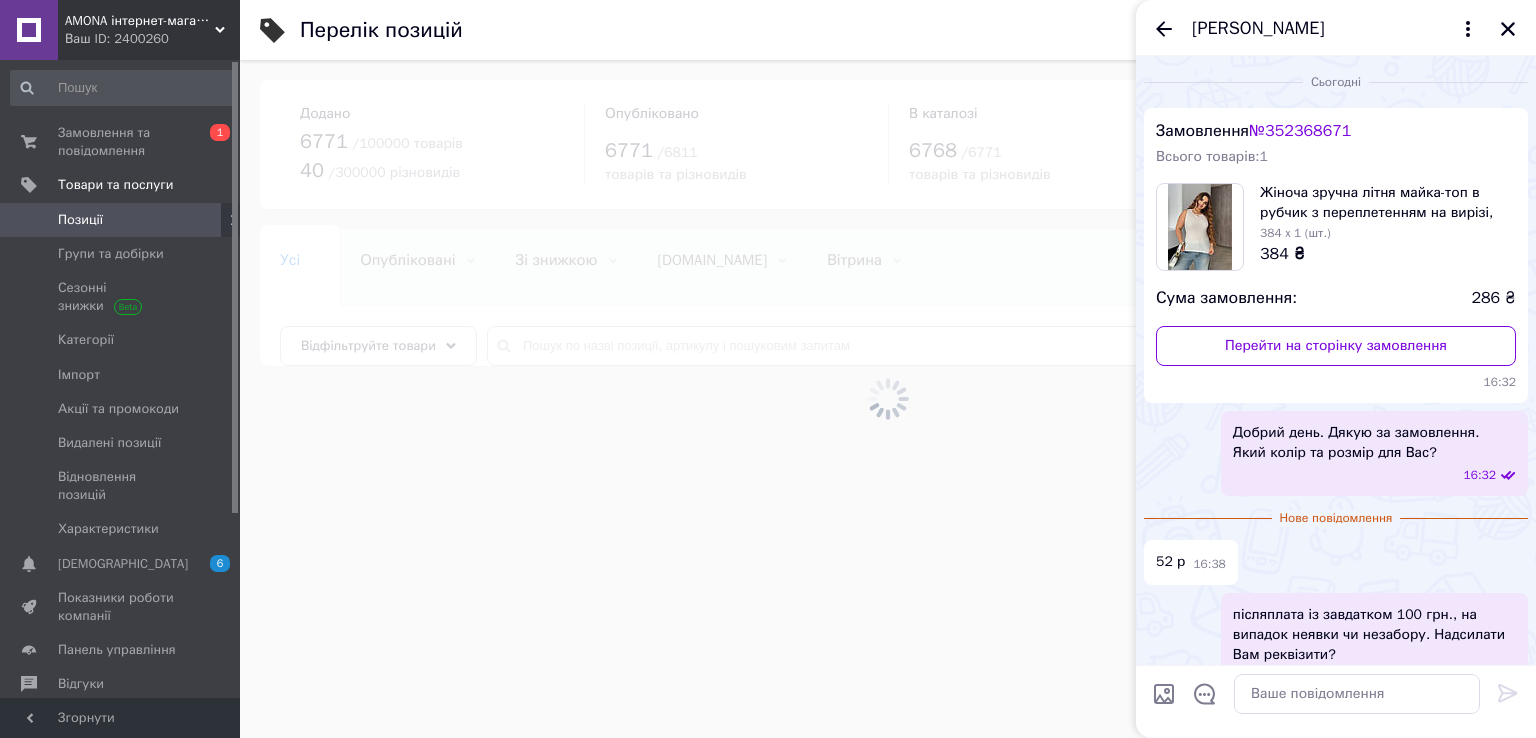 click on "Опубліковані" at bounding box center (407, 260) 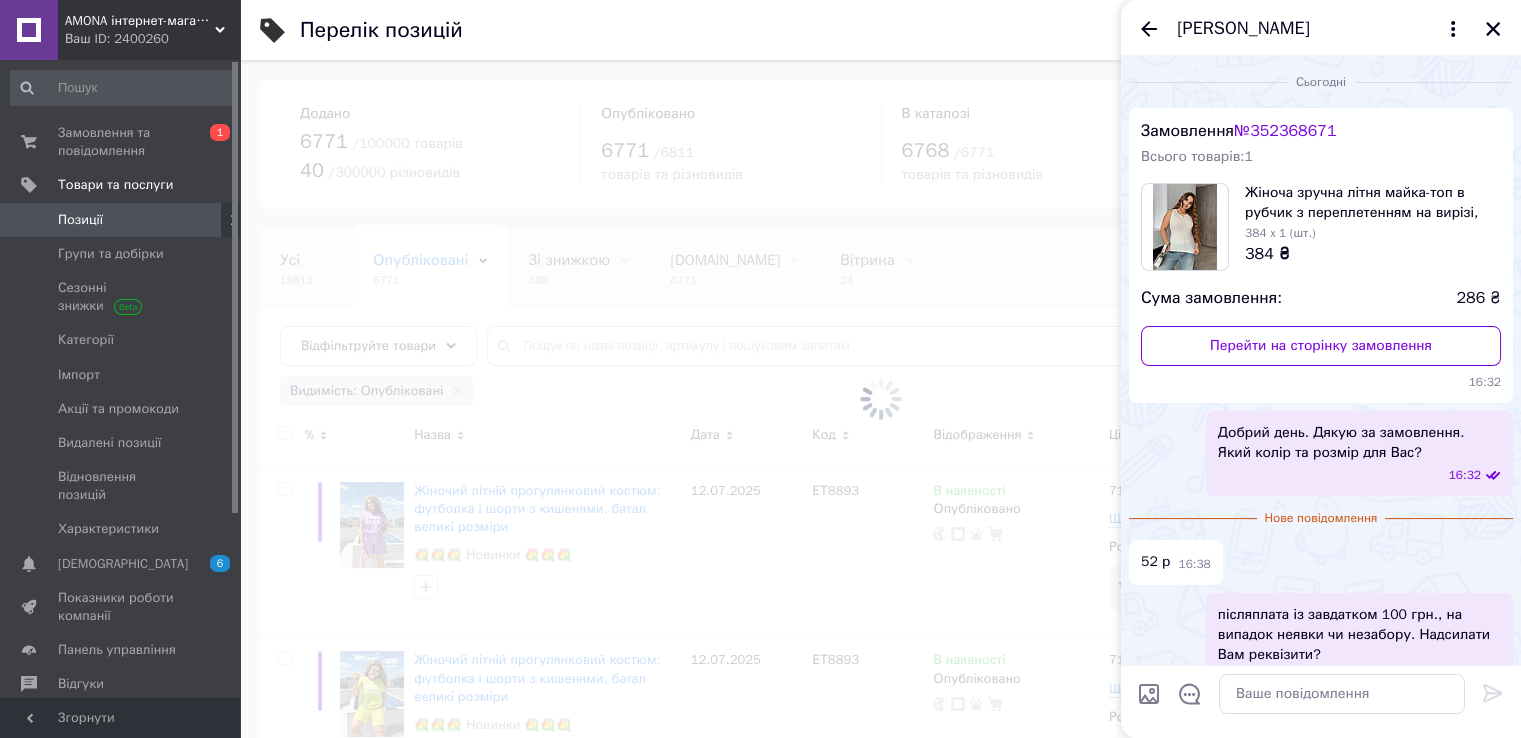 click at bounding box center (880, 399) 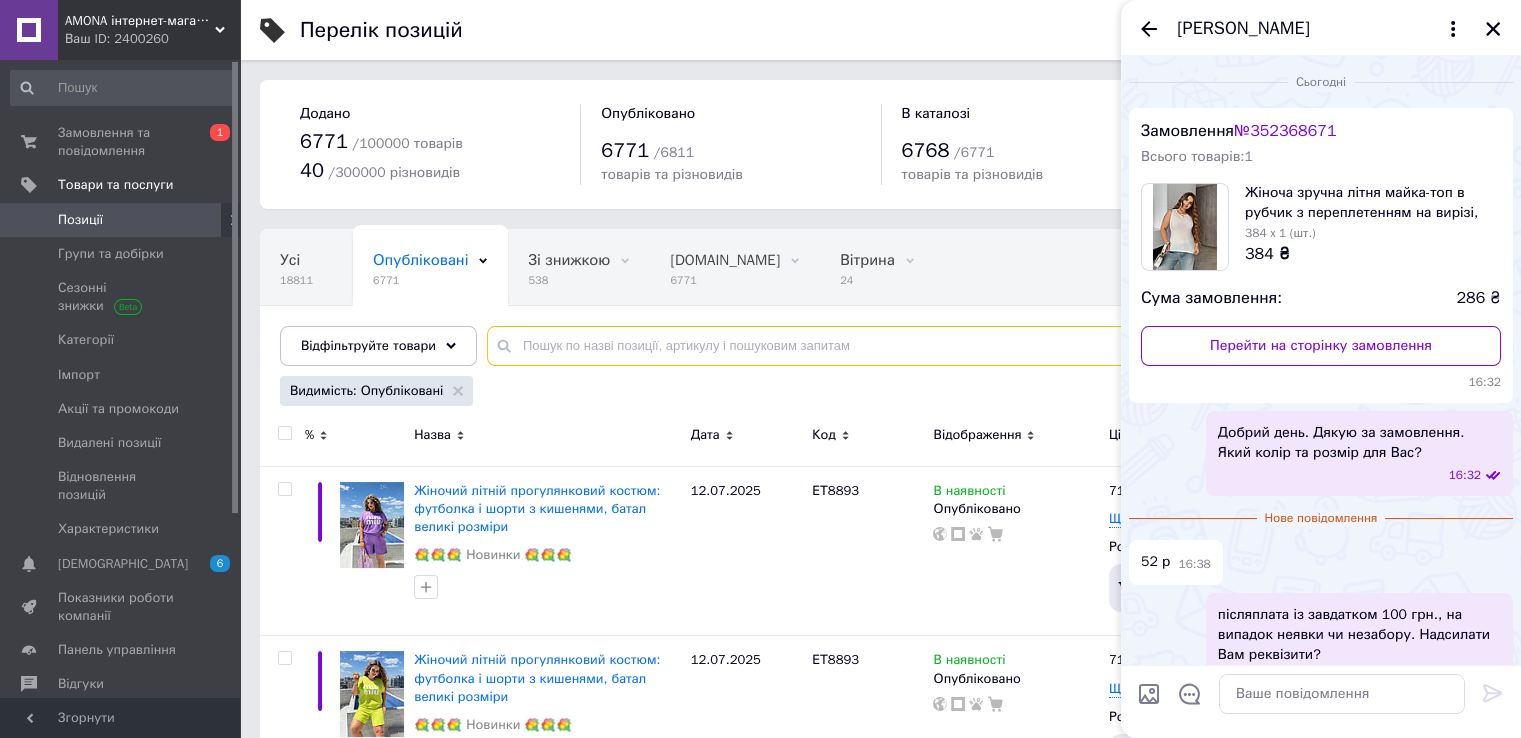 click at bounding box center (984, 346) 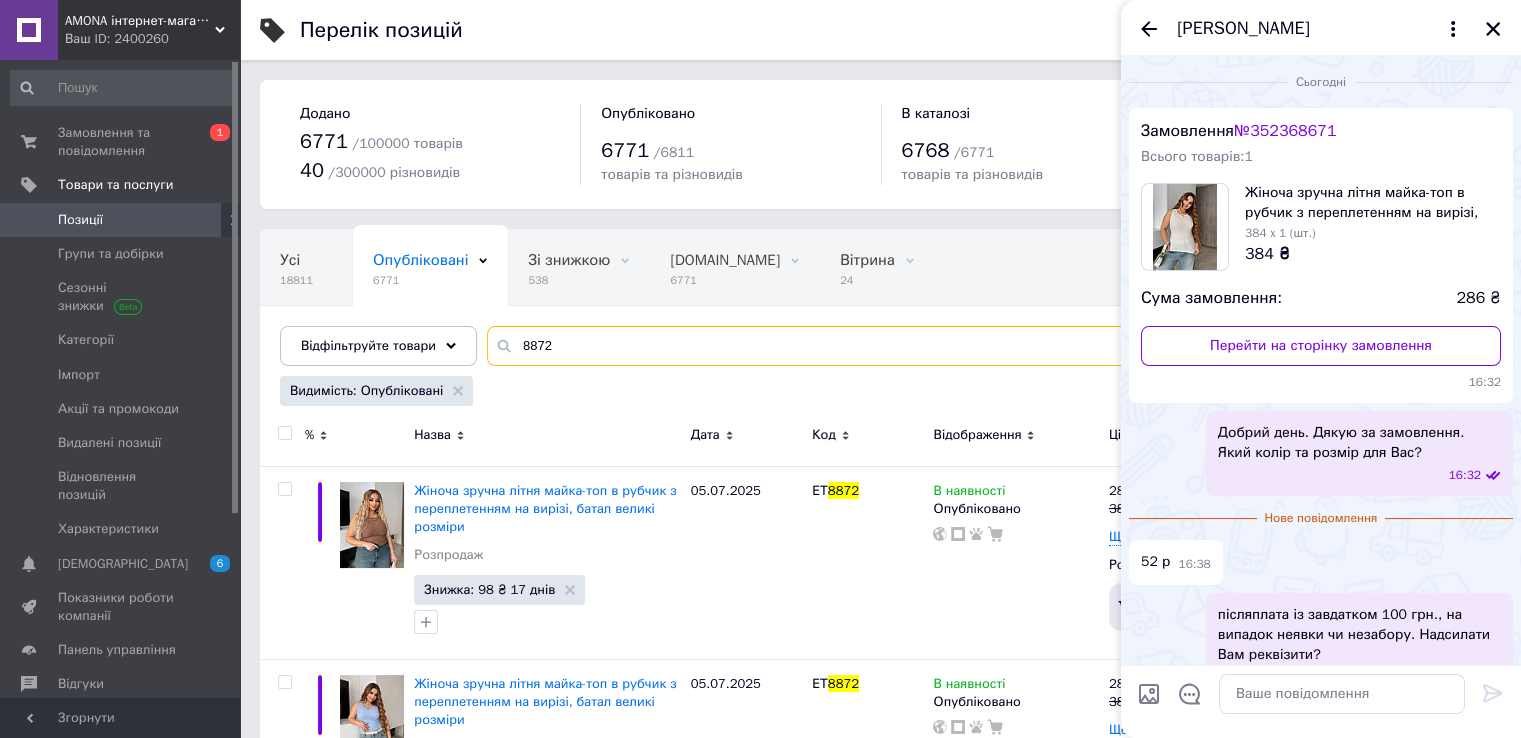 type on "8872" 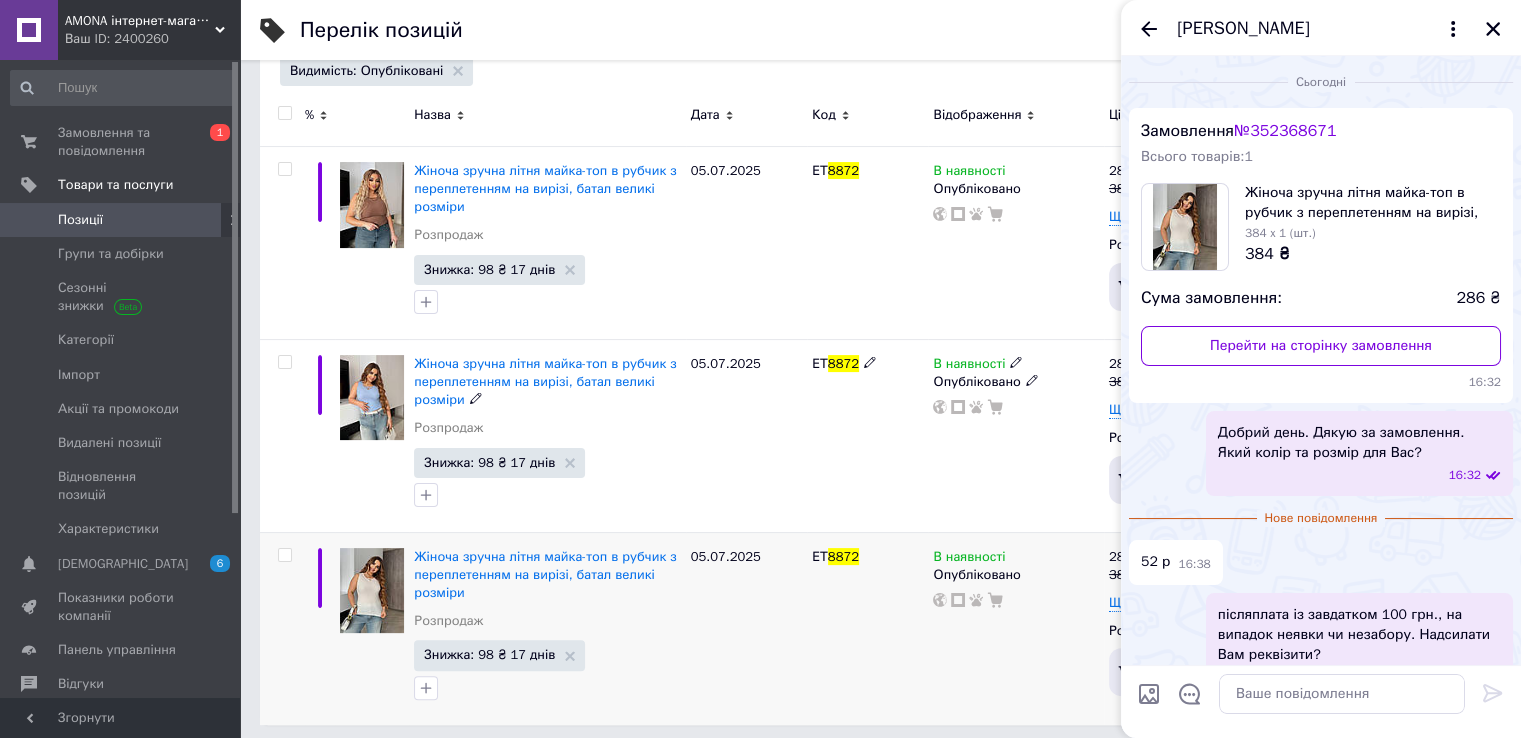 scroll, scrollTop: 325, scrollLeft: 0, axis: vertical 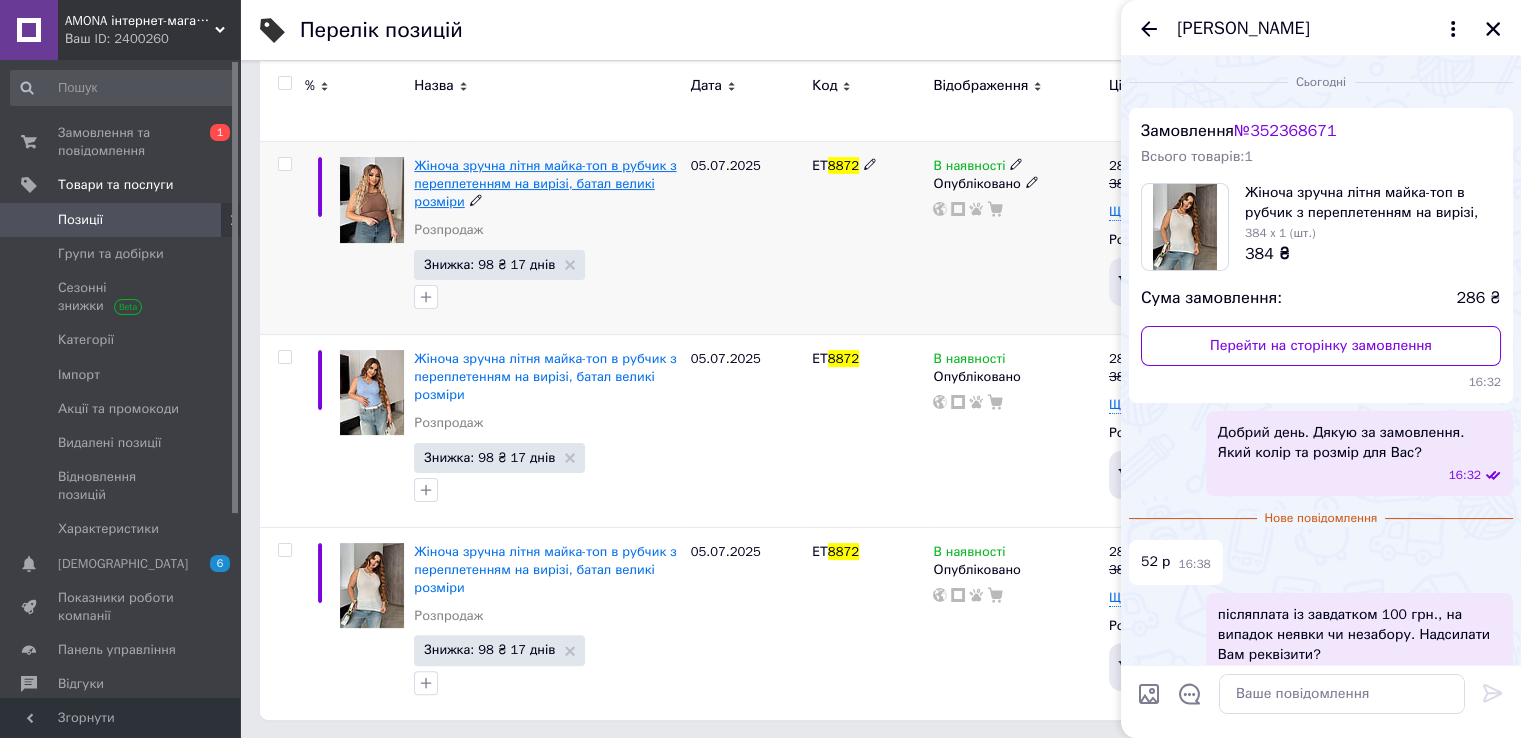click on "Жіноча зручна літня майка-топ в рубчик з переплетенням на вирізі, батал великі розміри" at bounding box center [545, 183] 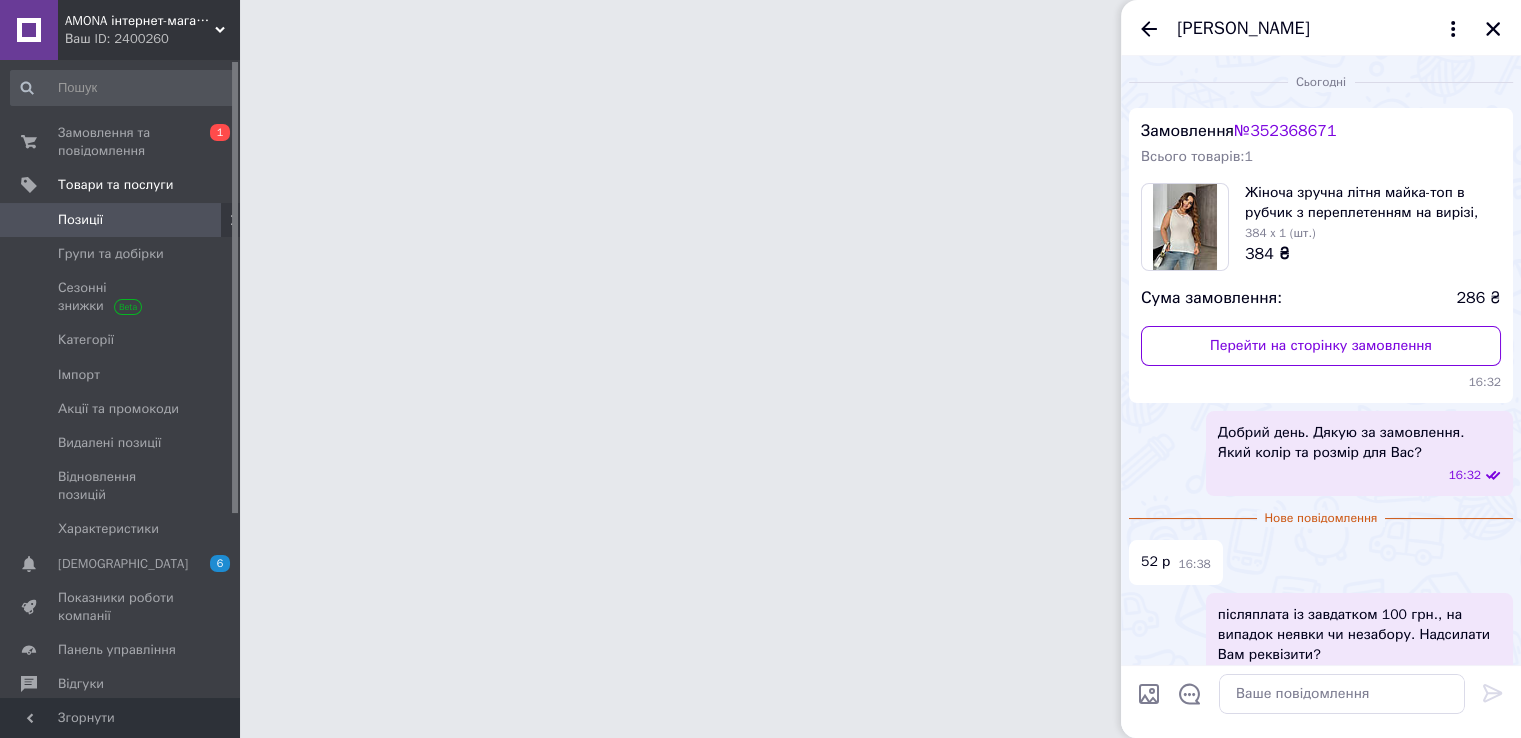 scroll, scrollTop: 0, scrollLeft: 0, axis: both 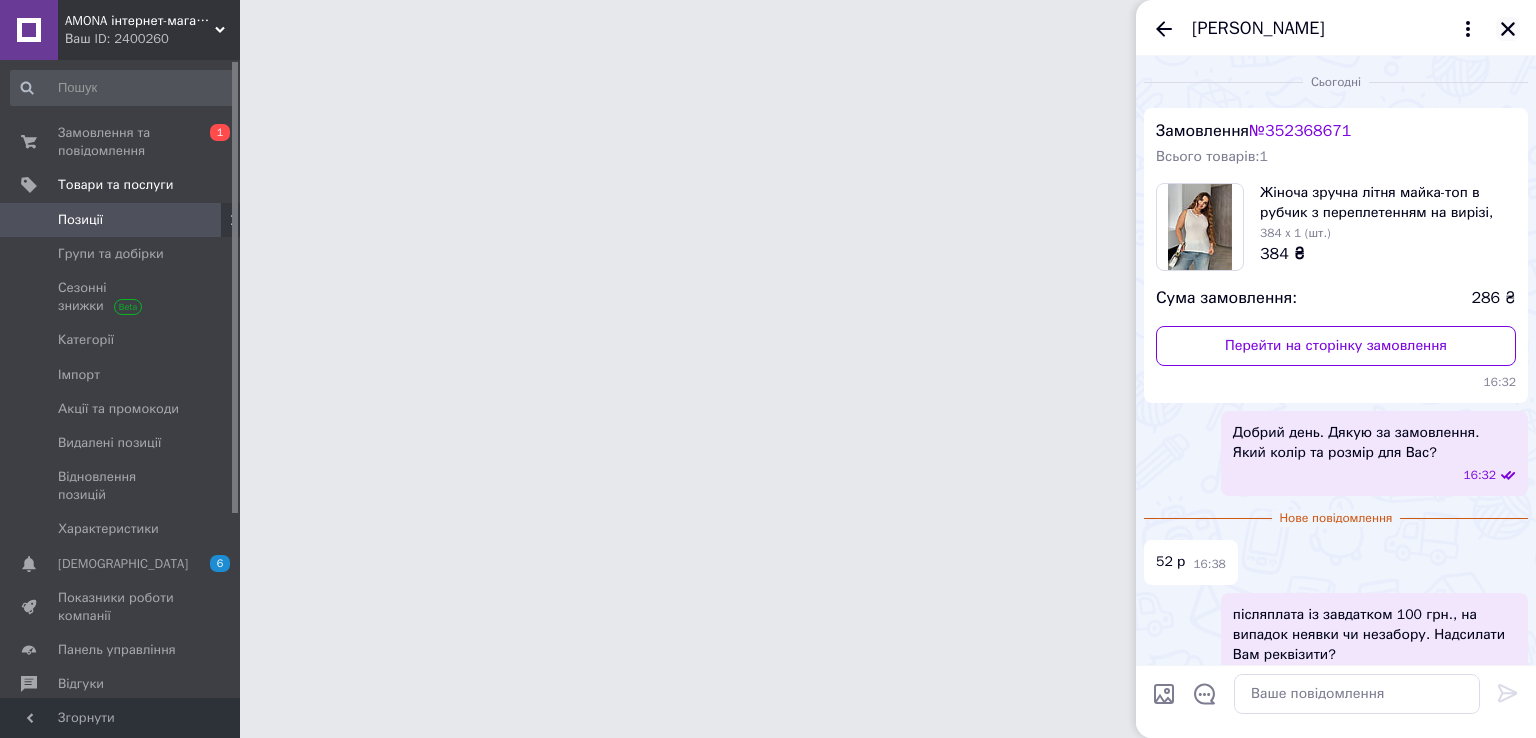 click on "[PERSON_NAME]" at bounding box center (1336, 28) 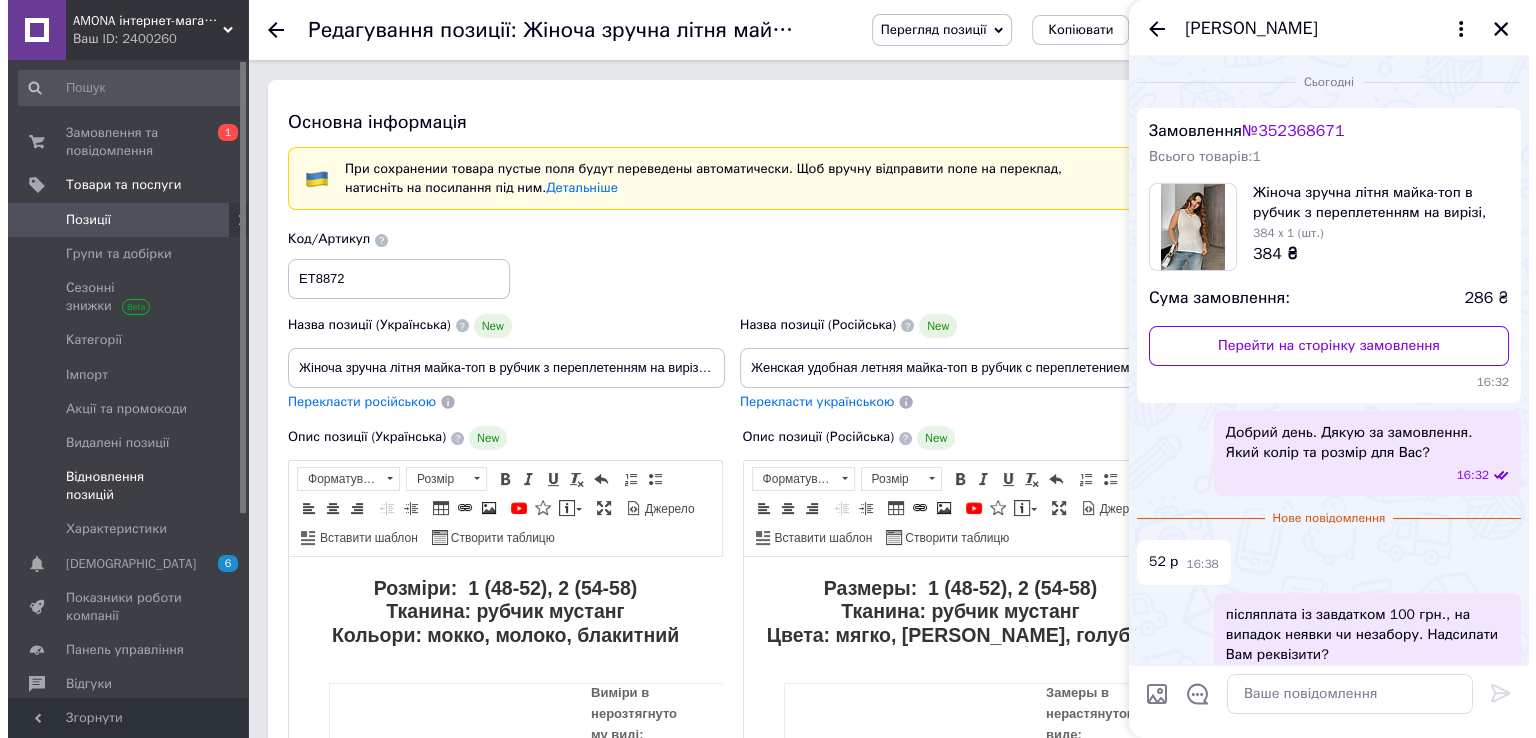 scroll, scrollTop: 0, scrollLeft: 0, axis: both 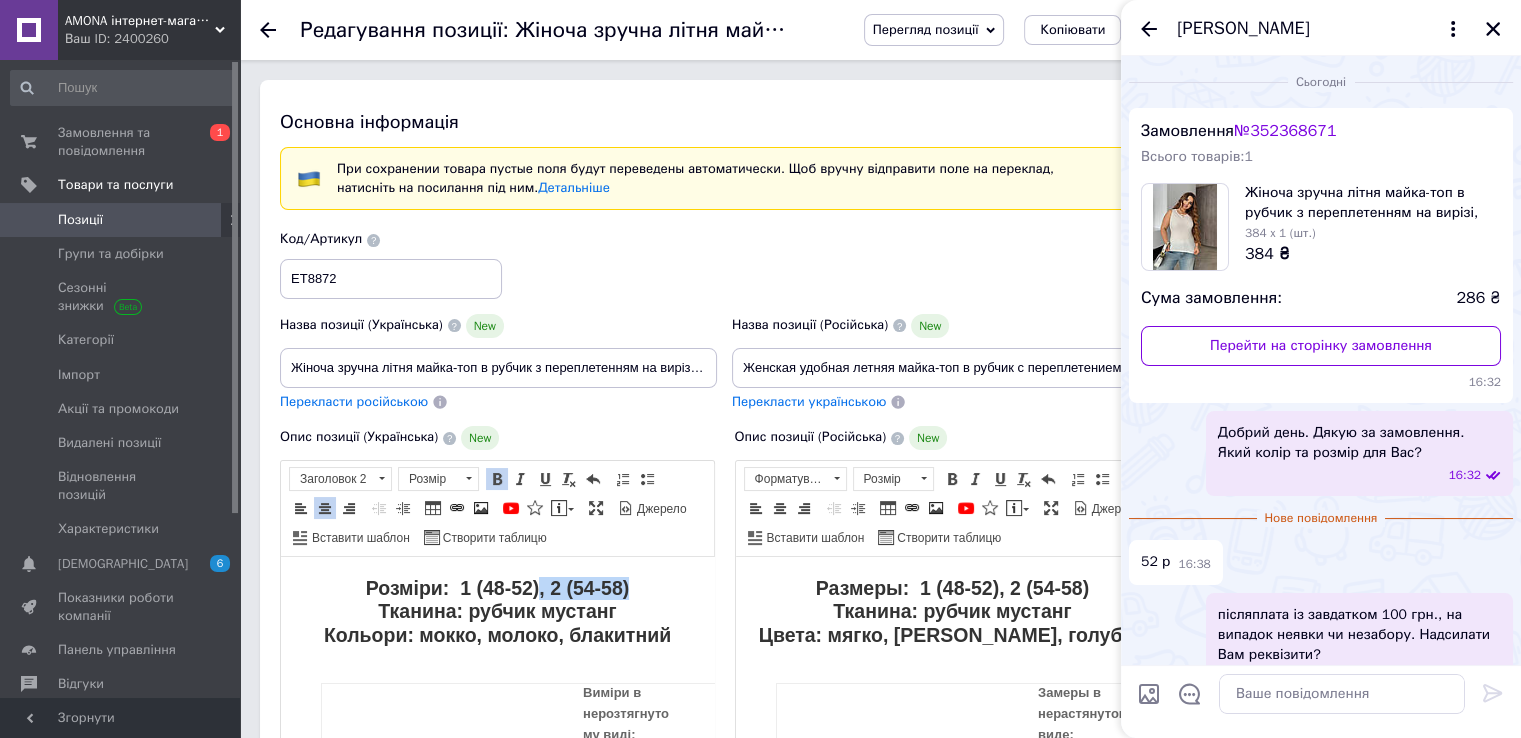 drag, startPoint x: 533, startPoint y: 594, endPoint x: 676, endPoint y: 581, distance: 143.58969 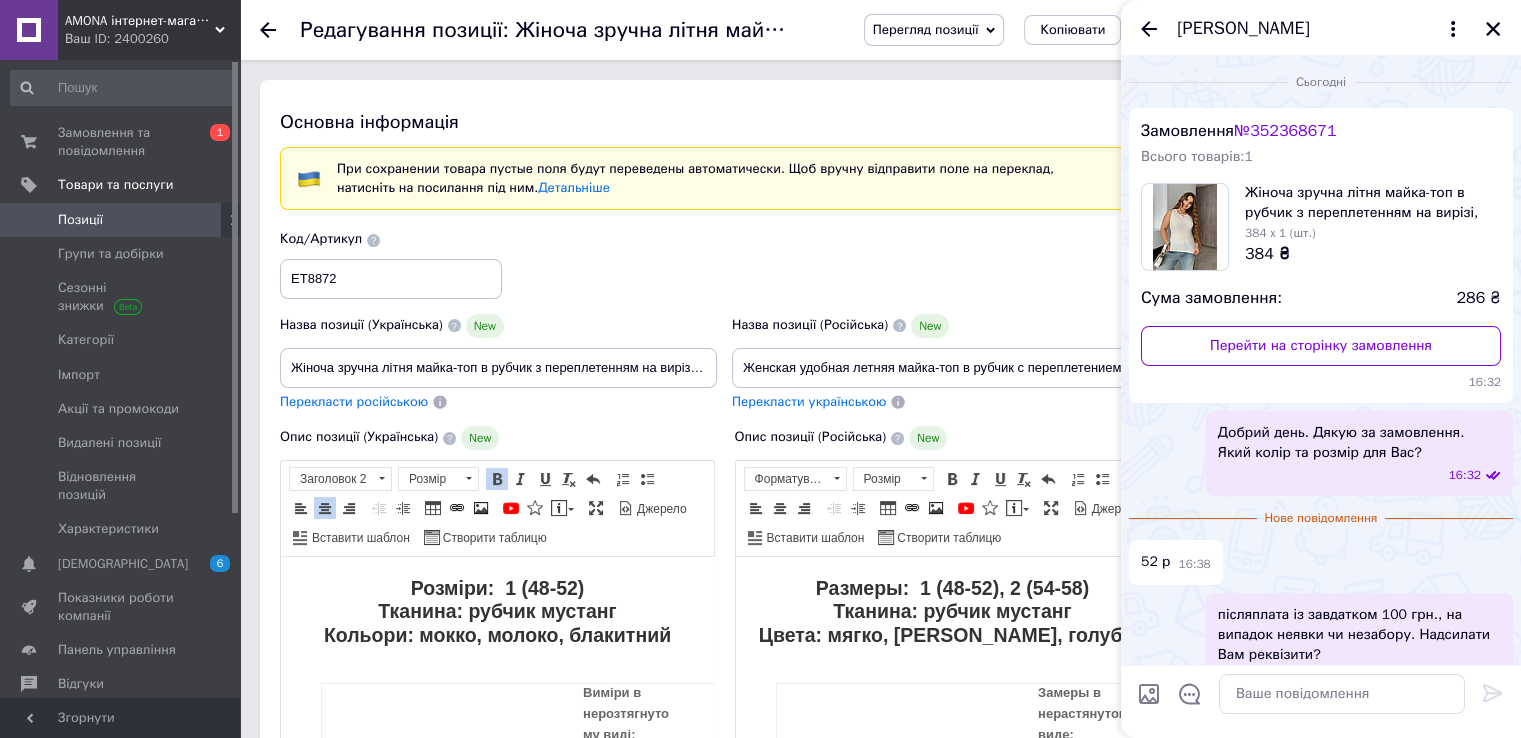 type 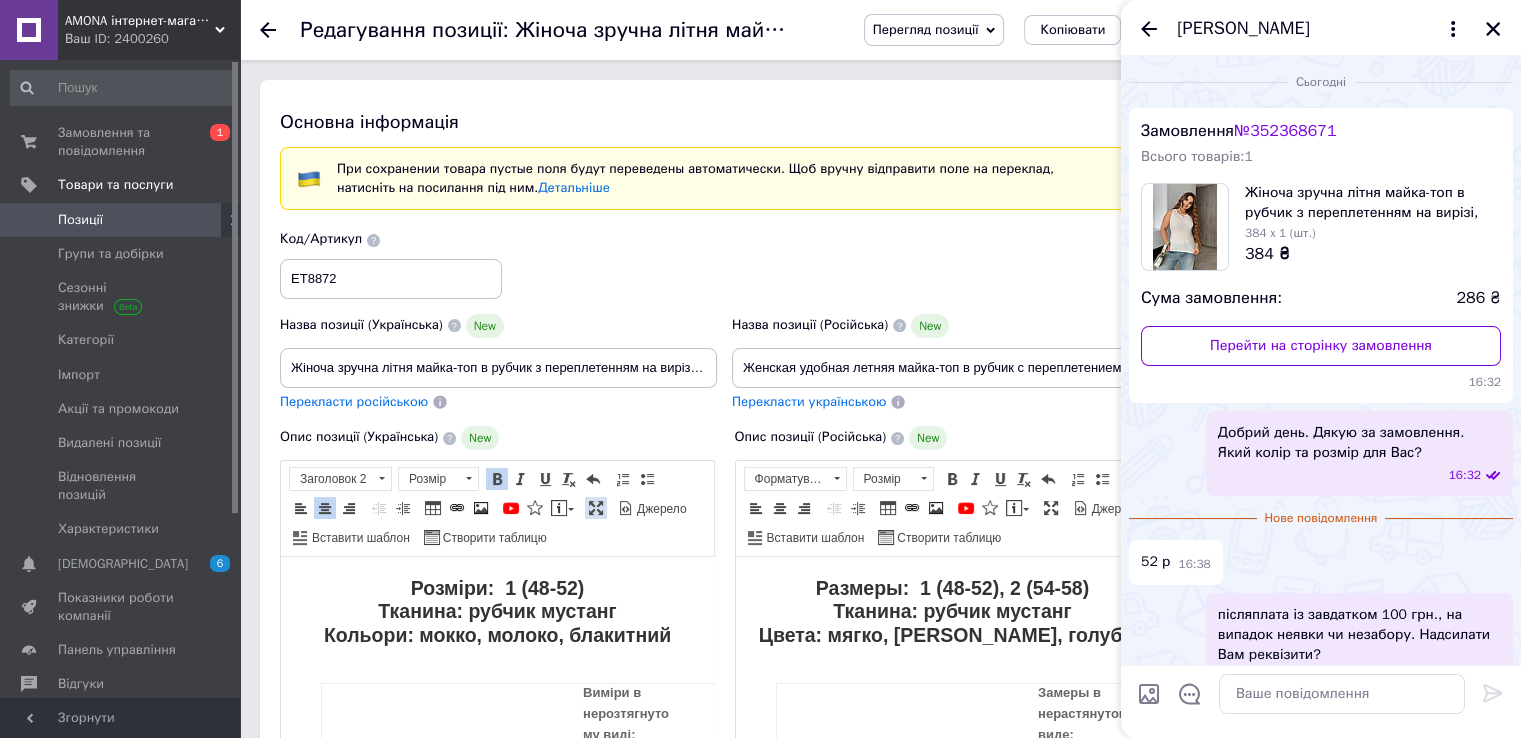 click at bounding box center [596, 508] 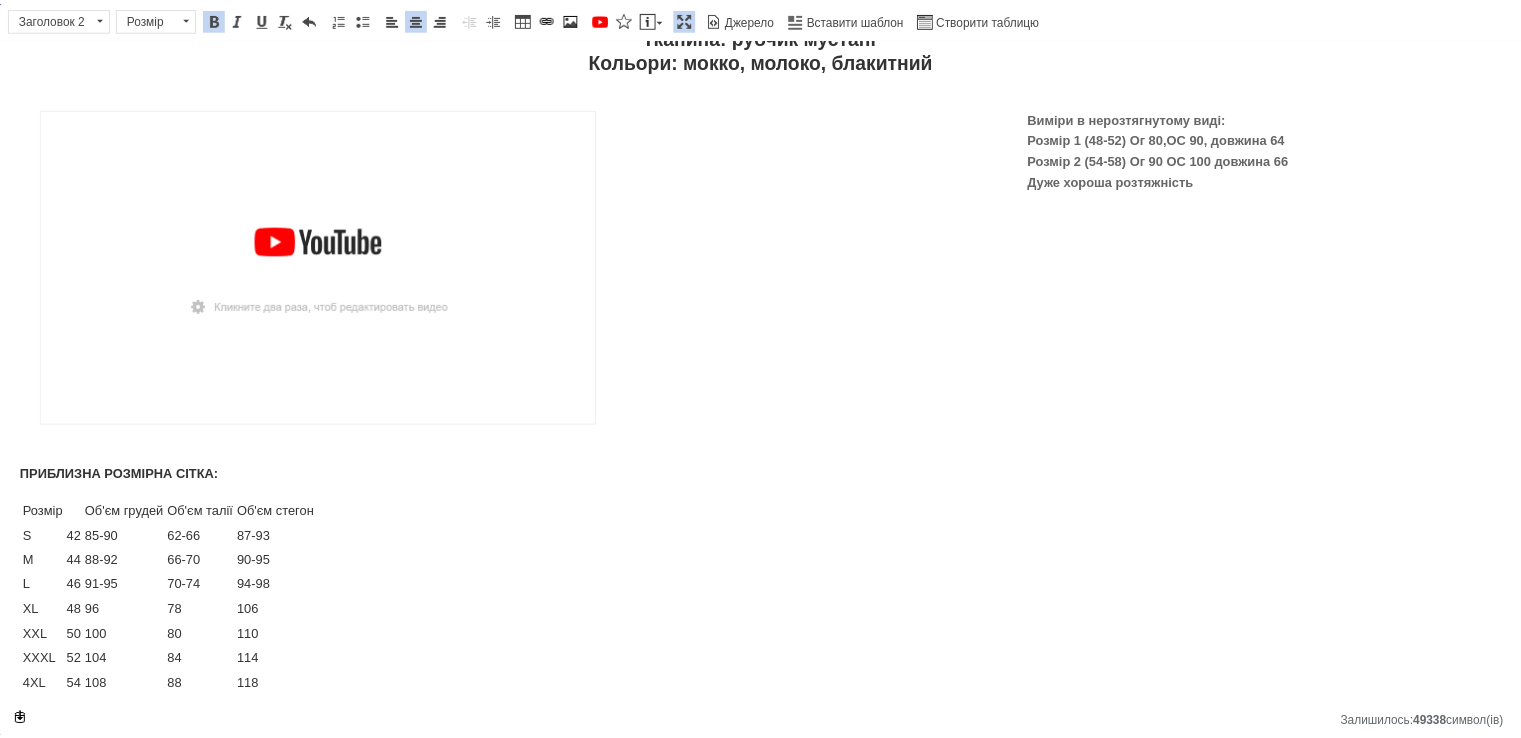 scroll, scrollTop: 0, scrollLeft: 0, axis: both 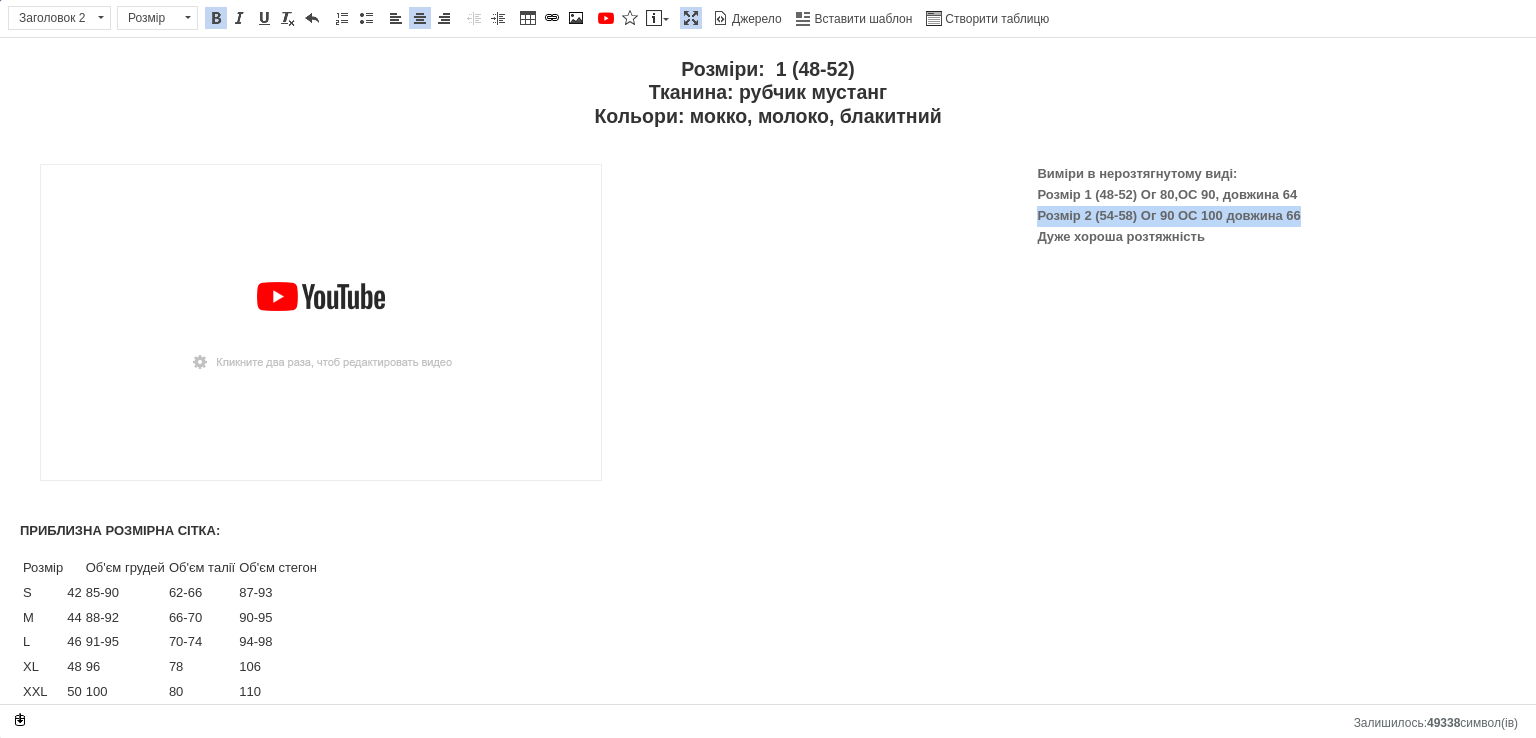 drag, startPoint x: 1024, startPoint y: 216, endPoint x: 1361, endPoint y: 219, distance: 337.01337 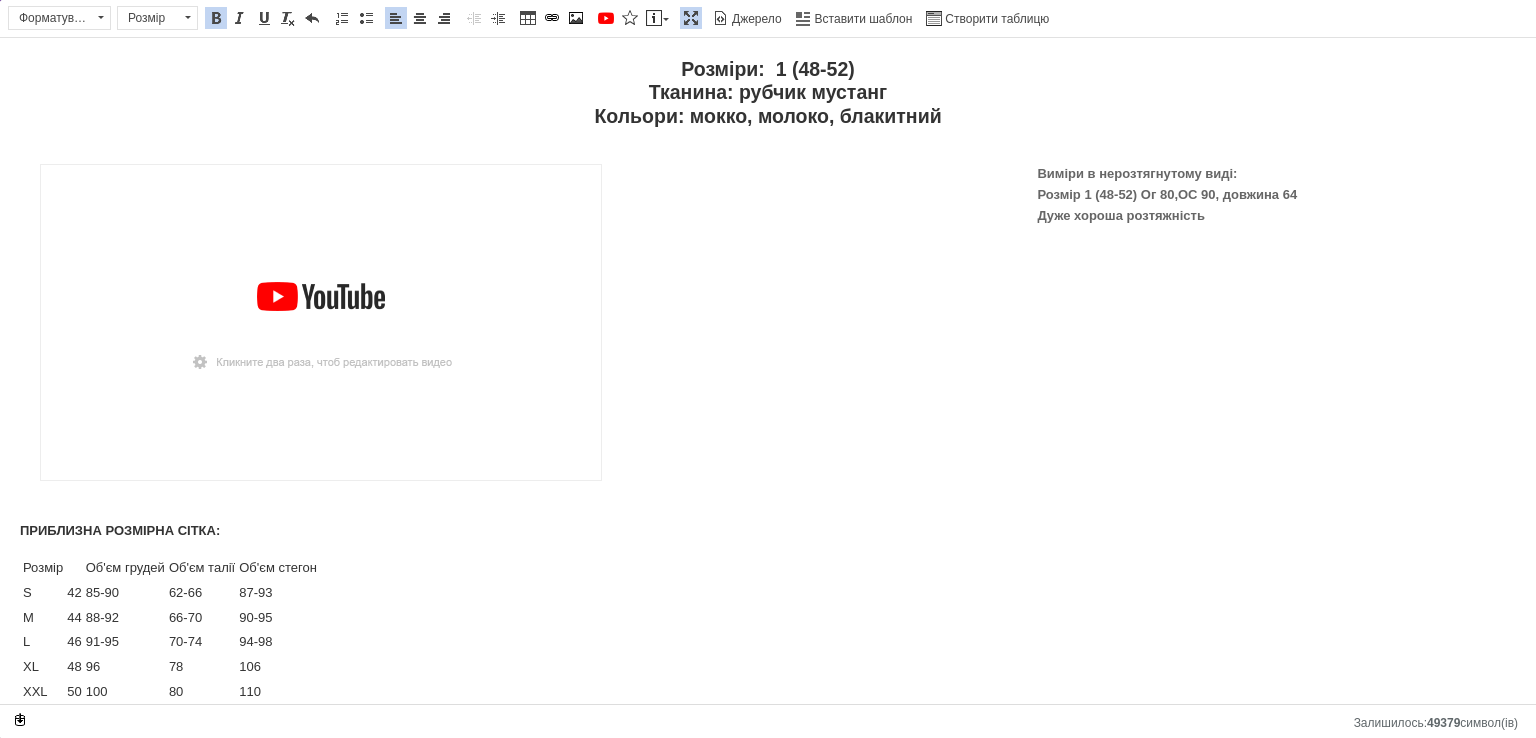 drag, startPoint x: 676, startPoint y: 13, endPoint x: 663, endPoint y: 46, distance: 35.468296 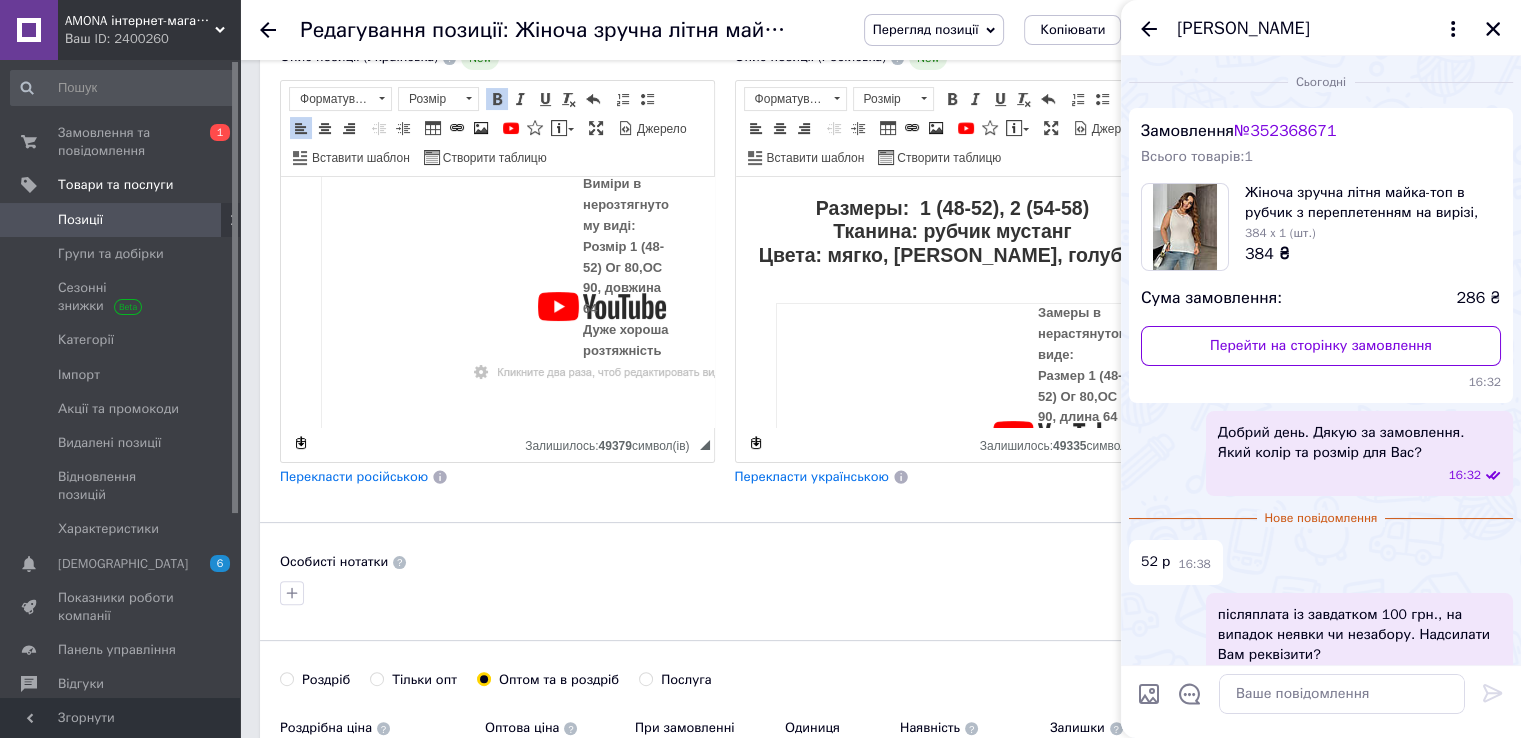 scroll, scrollTop: 400, scrollLeft: 0, axis: vertical 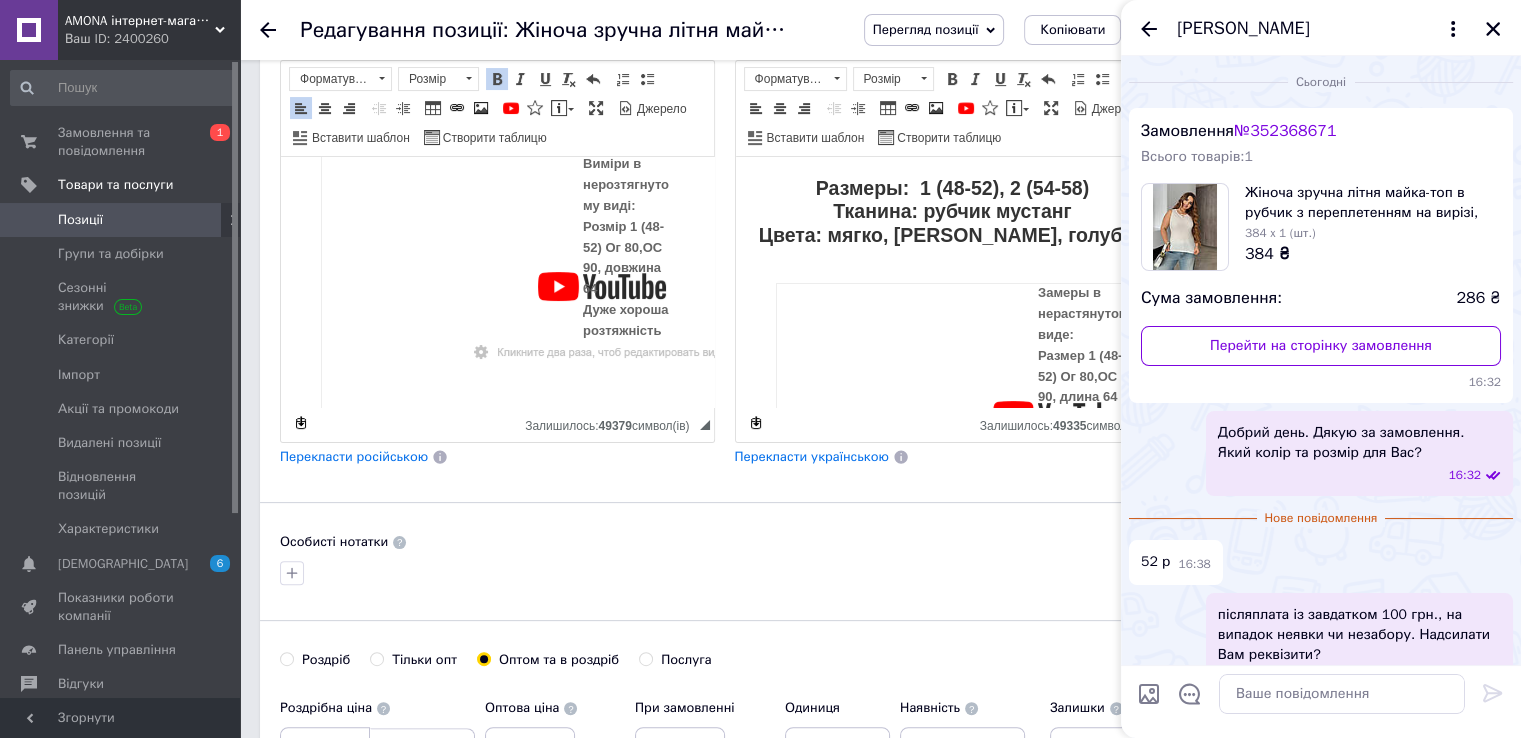 click on "Перекласти російською" at bounding box center [354, 456] 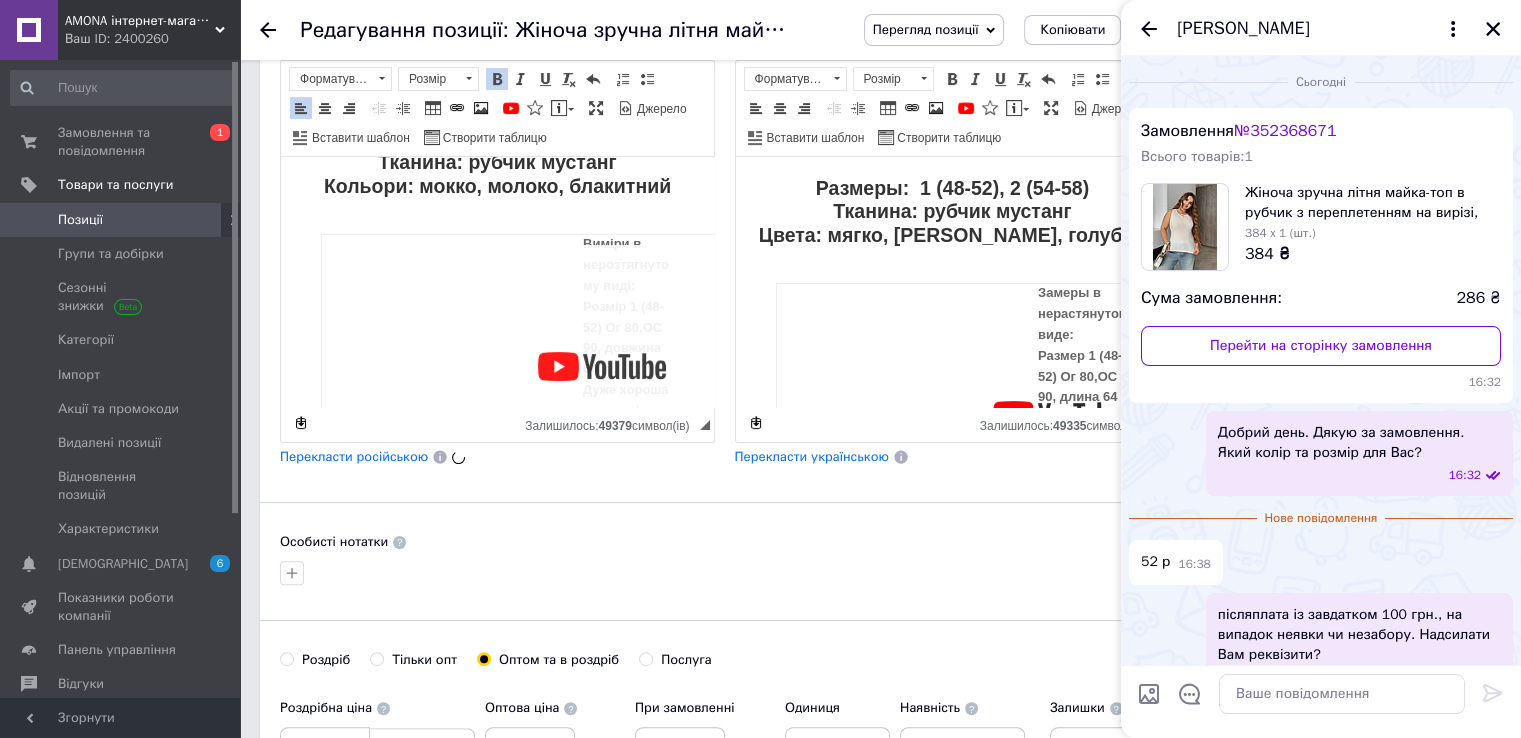 scroll, scrollTop: 0, scrollLeft: 0, axis: both 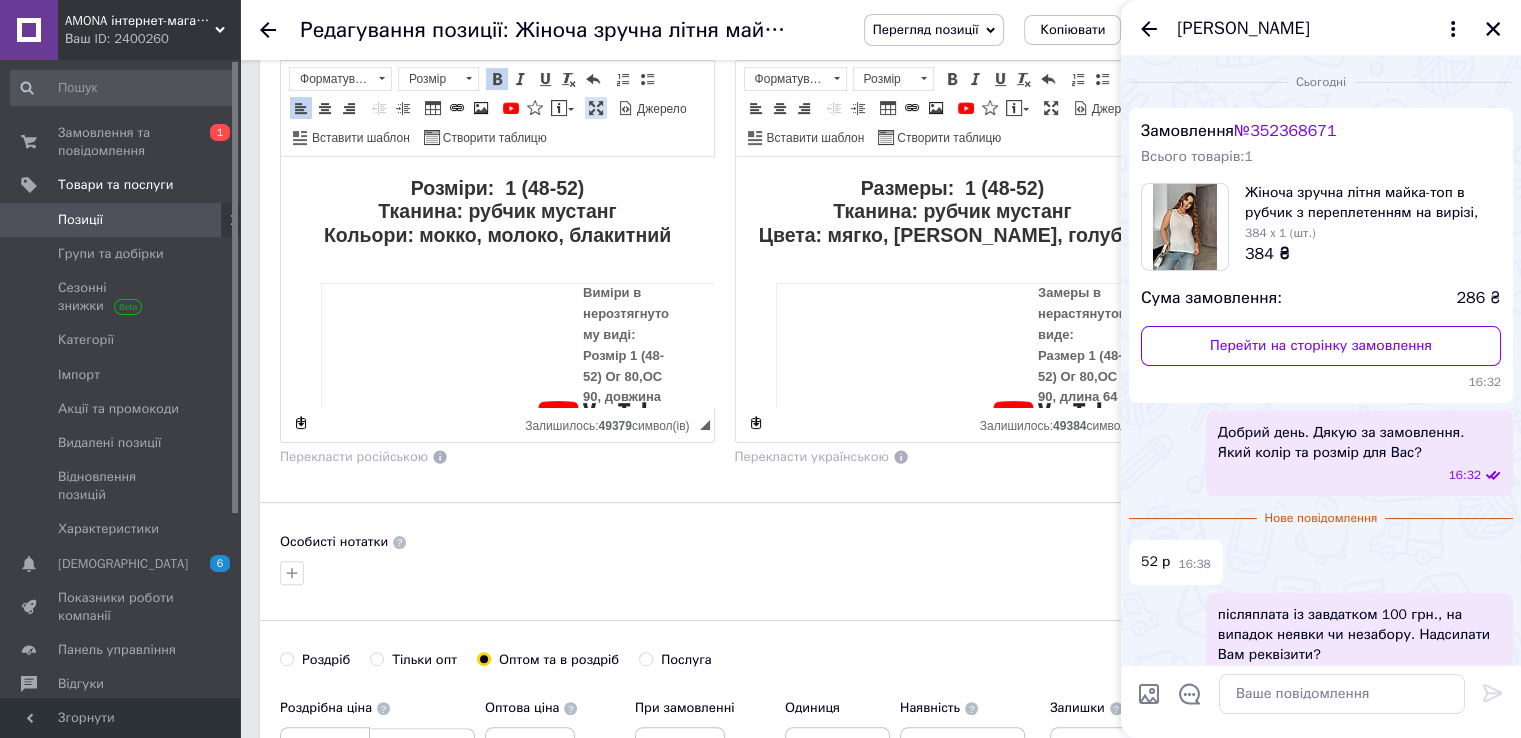 drag, startPoint x: 596, startPoint y: 109, endPoint x: 548, endPoint y: 199, distance: 102 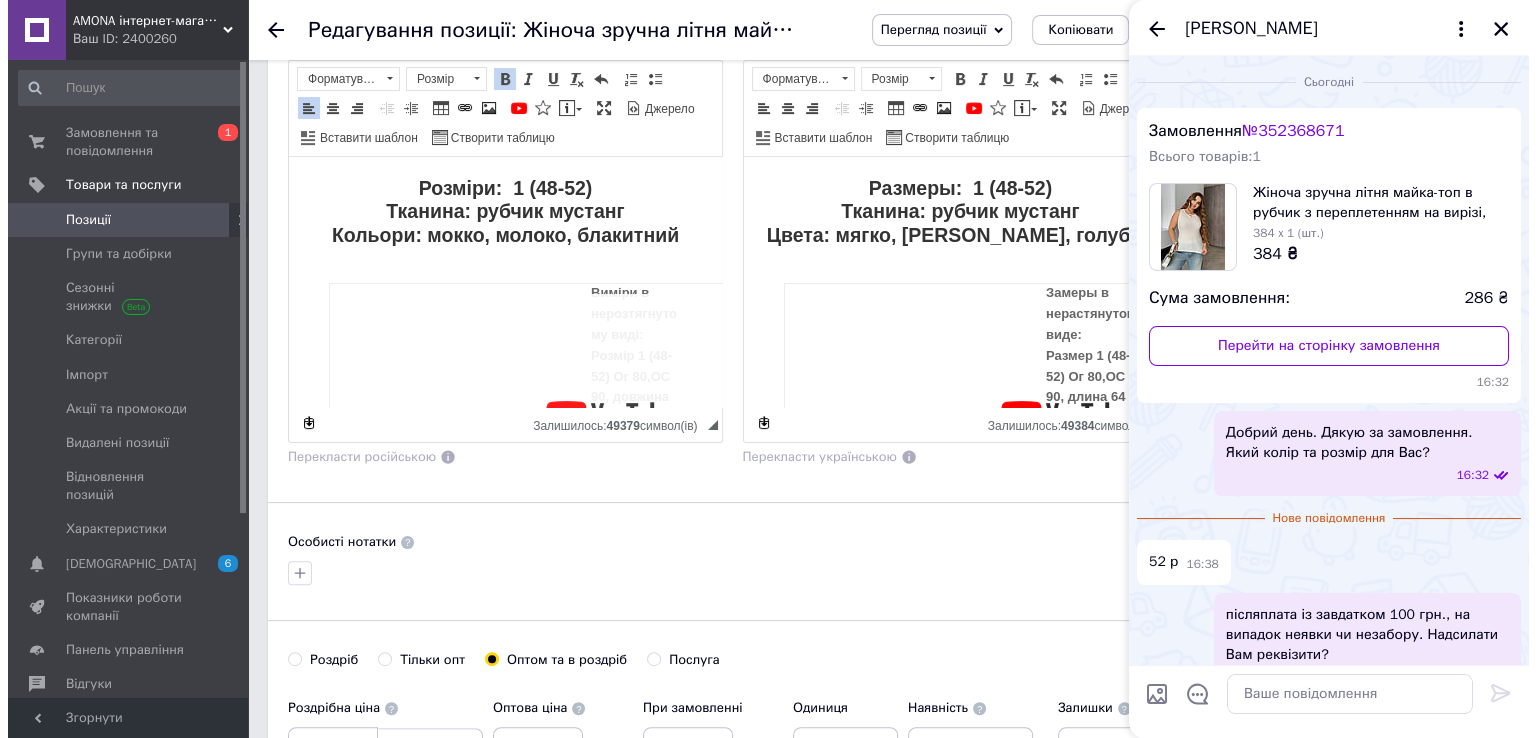 scroll, scrollTop: 0, scrollLeft: 0, axis: both 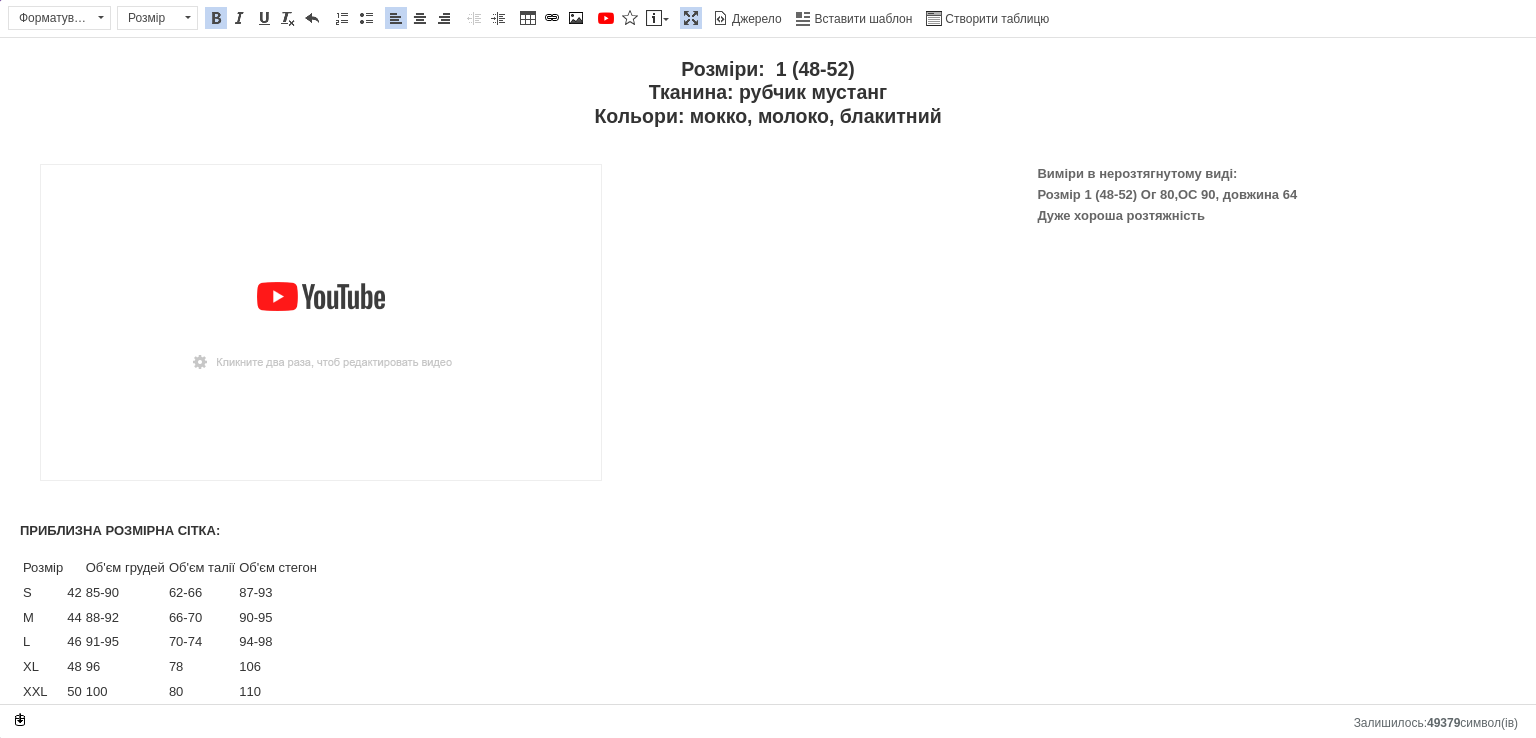 click at bounding box center [321, 322] 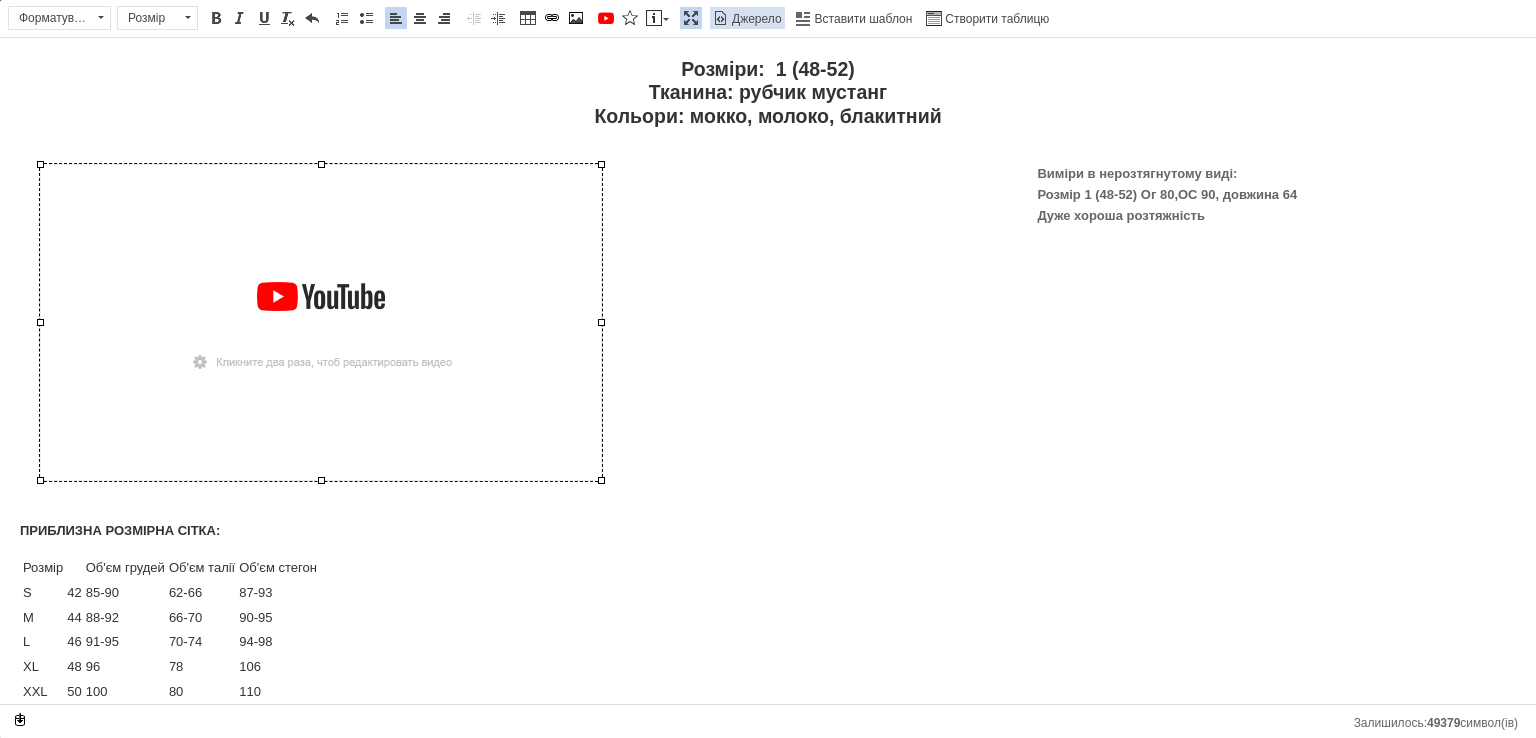 click on "Джерело" at bounding box center (755, 19) 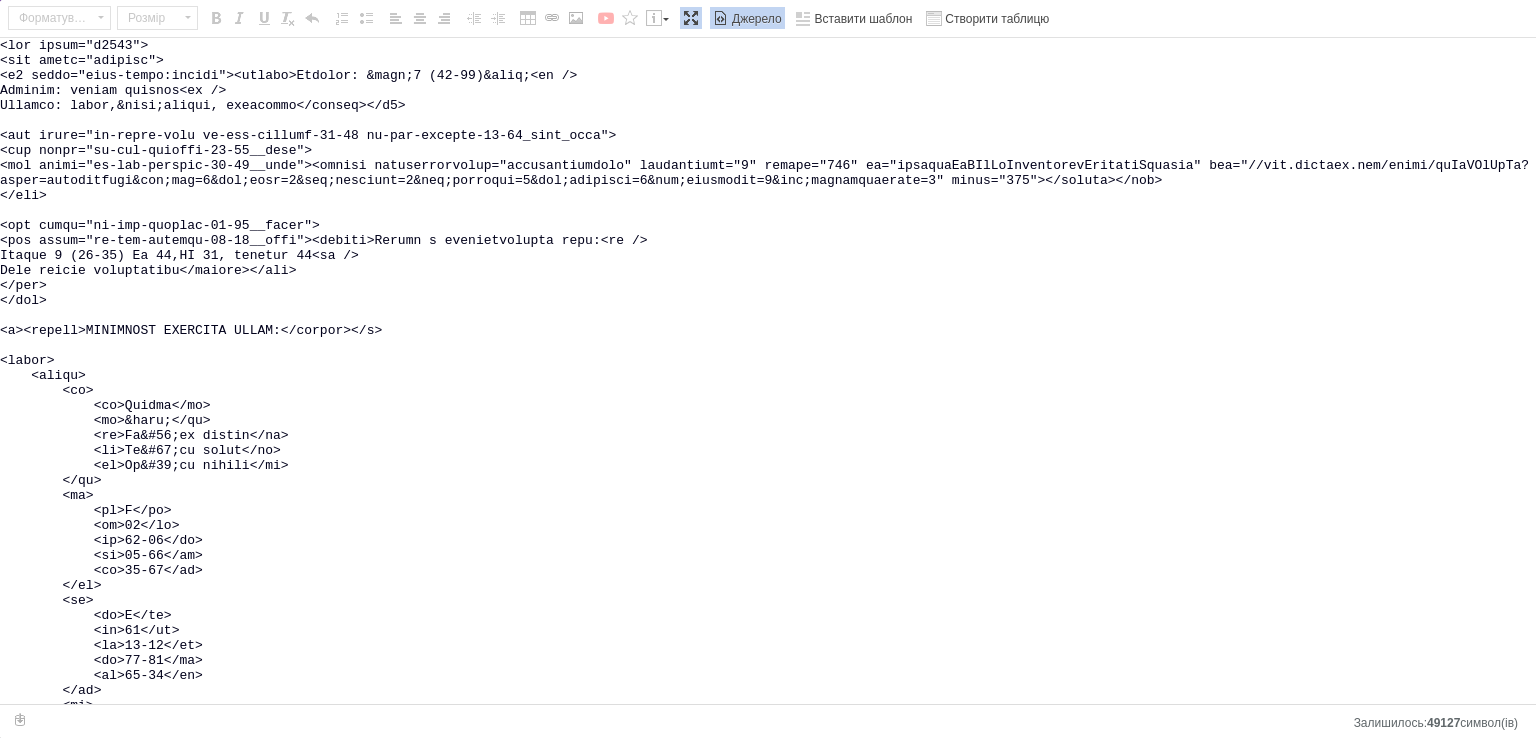 click at bounding box center (768, 371) 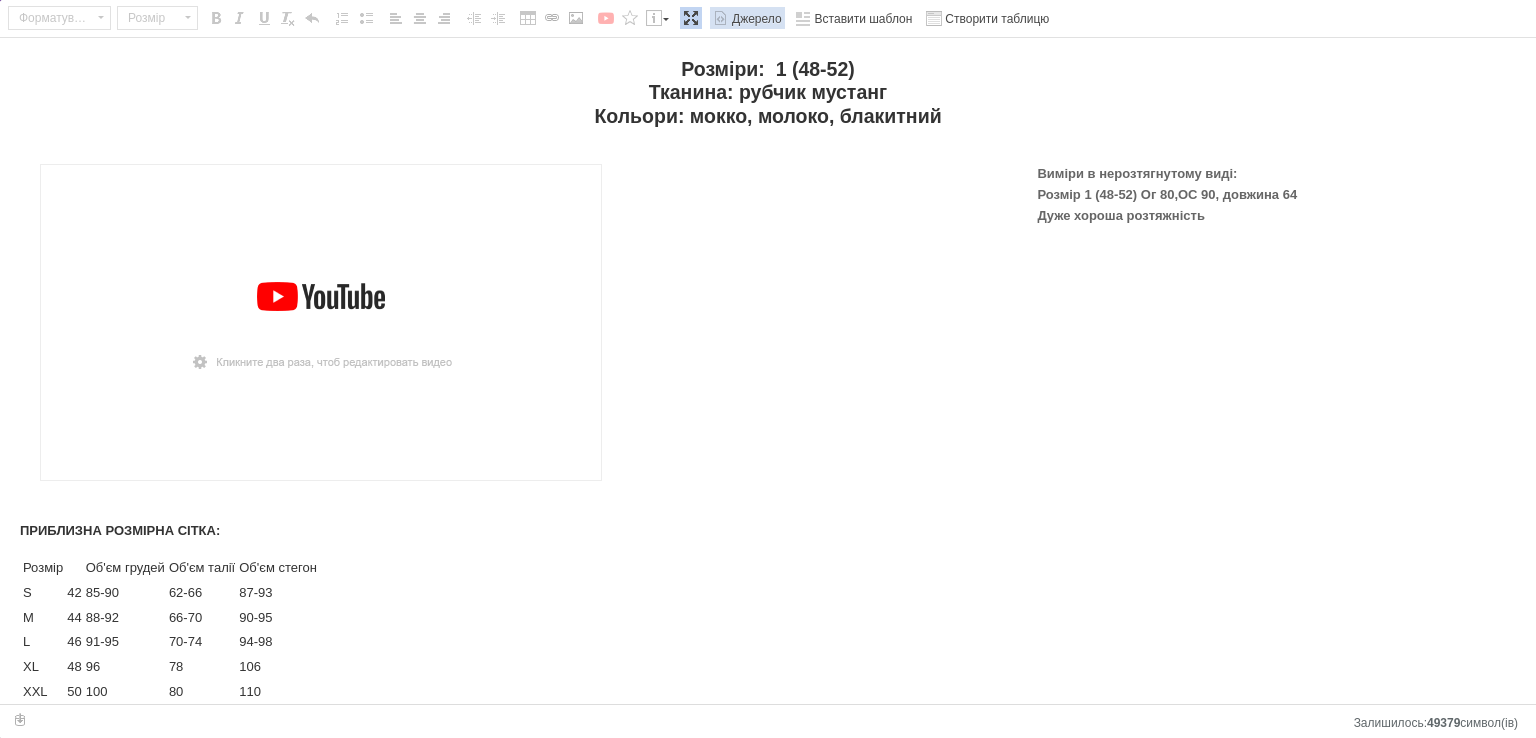 scroll, scrollTop: 0, scrollLeft: 0, axis: both 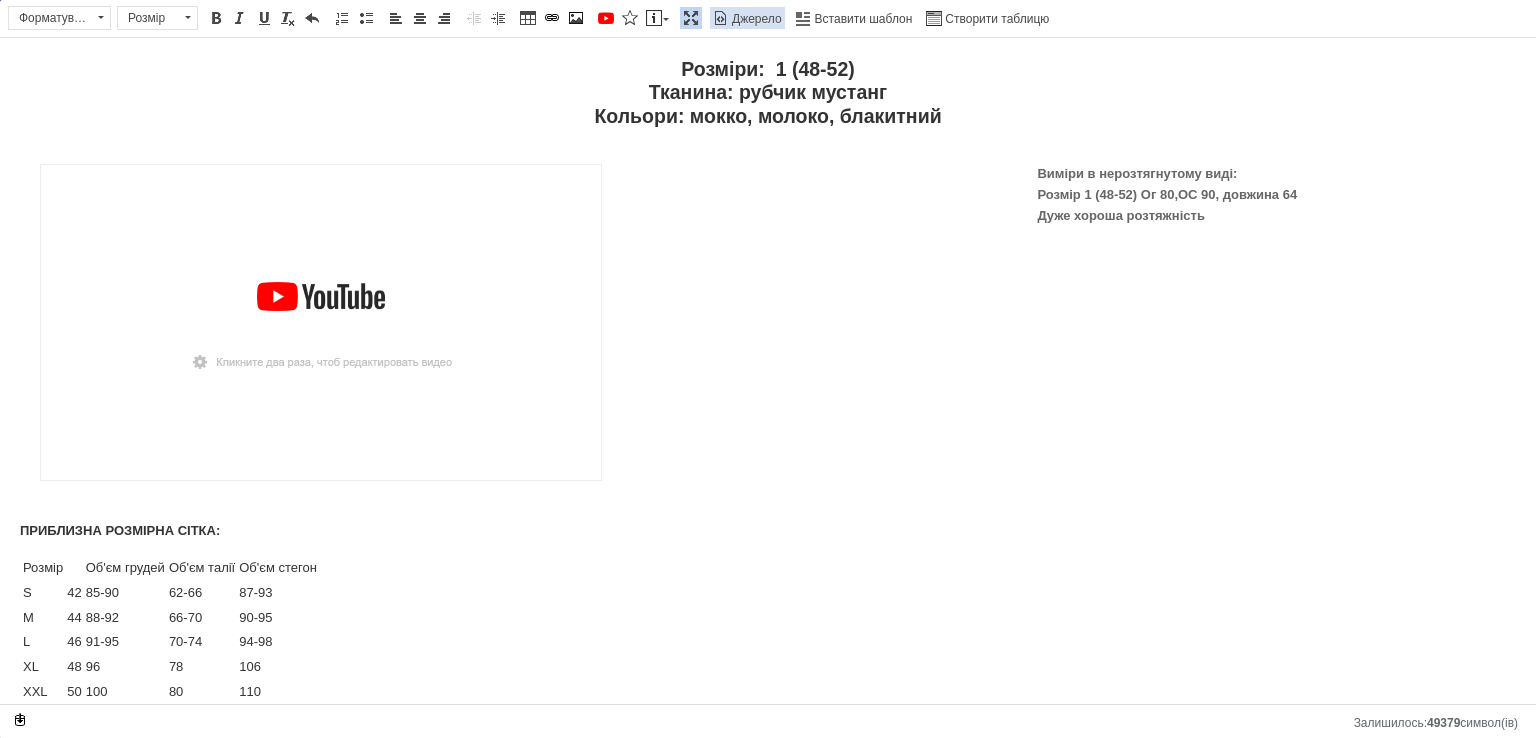 click on "Джерело" at bounding box center (755, 19) 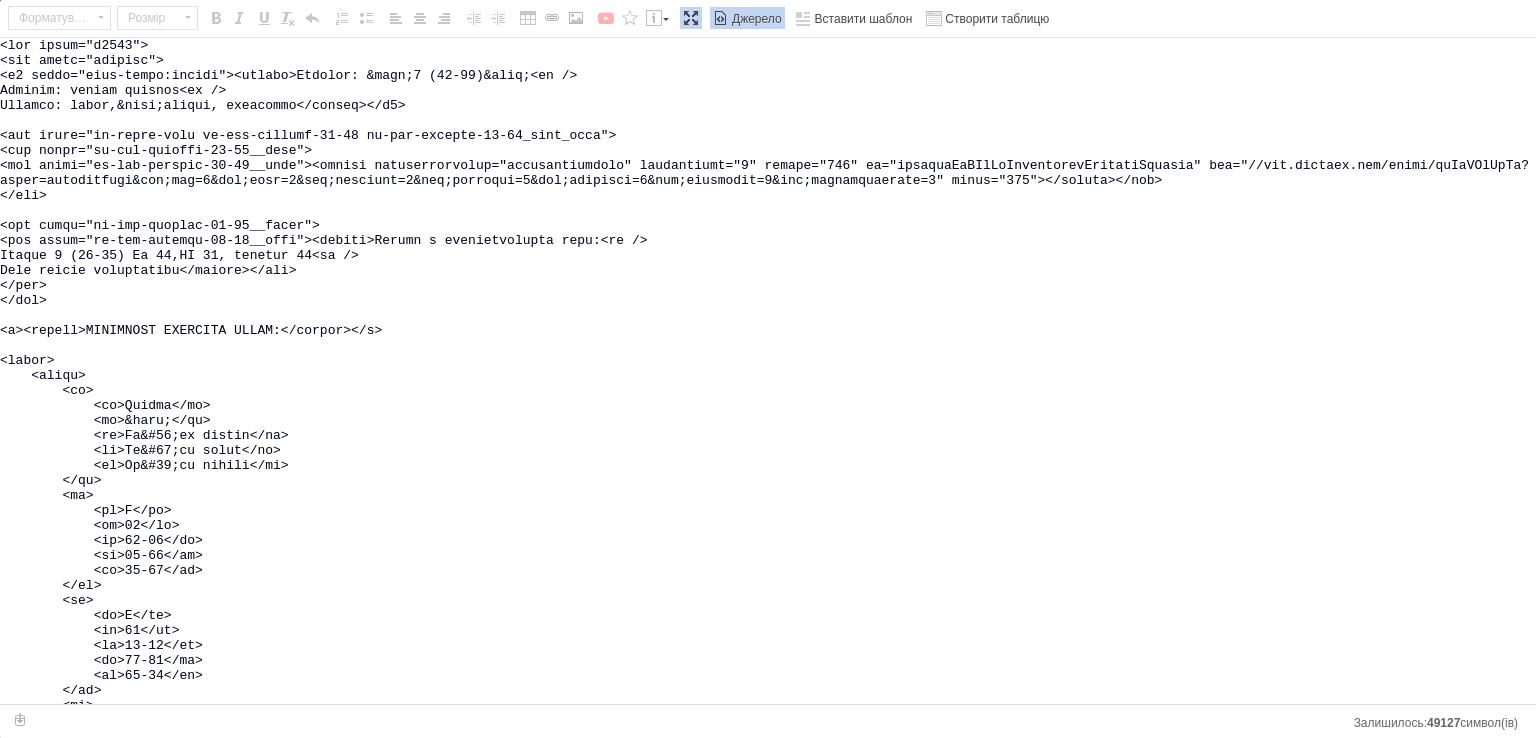 click on "Джерело" at bounding box center (755, 19) 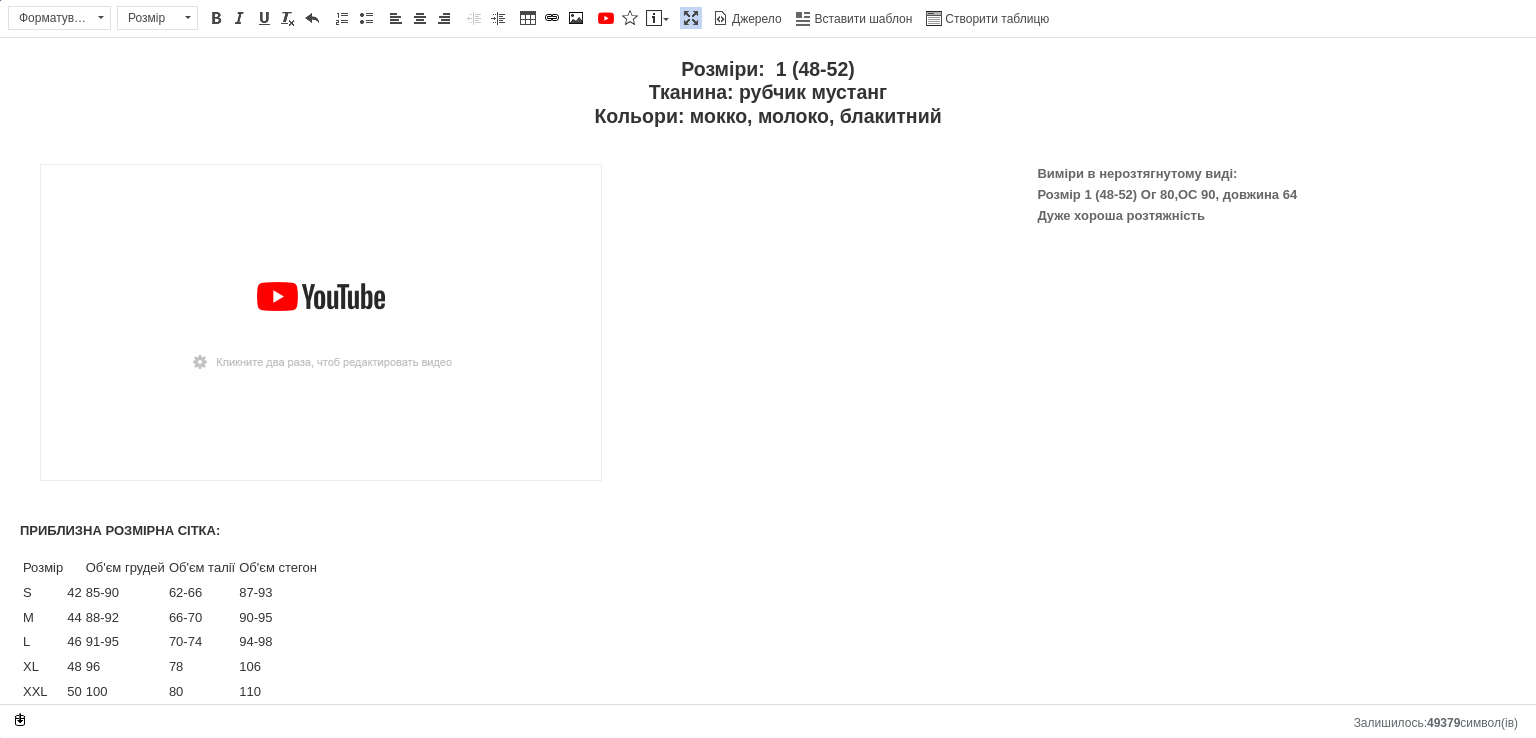 scroll, scrollTop: 0, scrollLeft: 0, axis: both 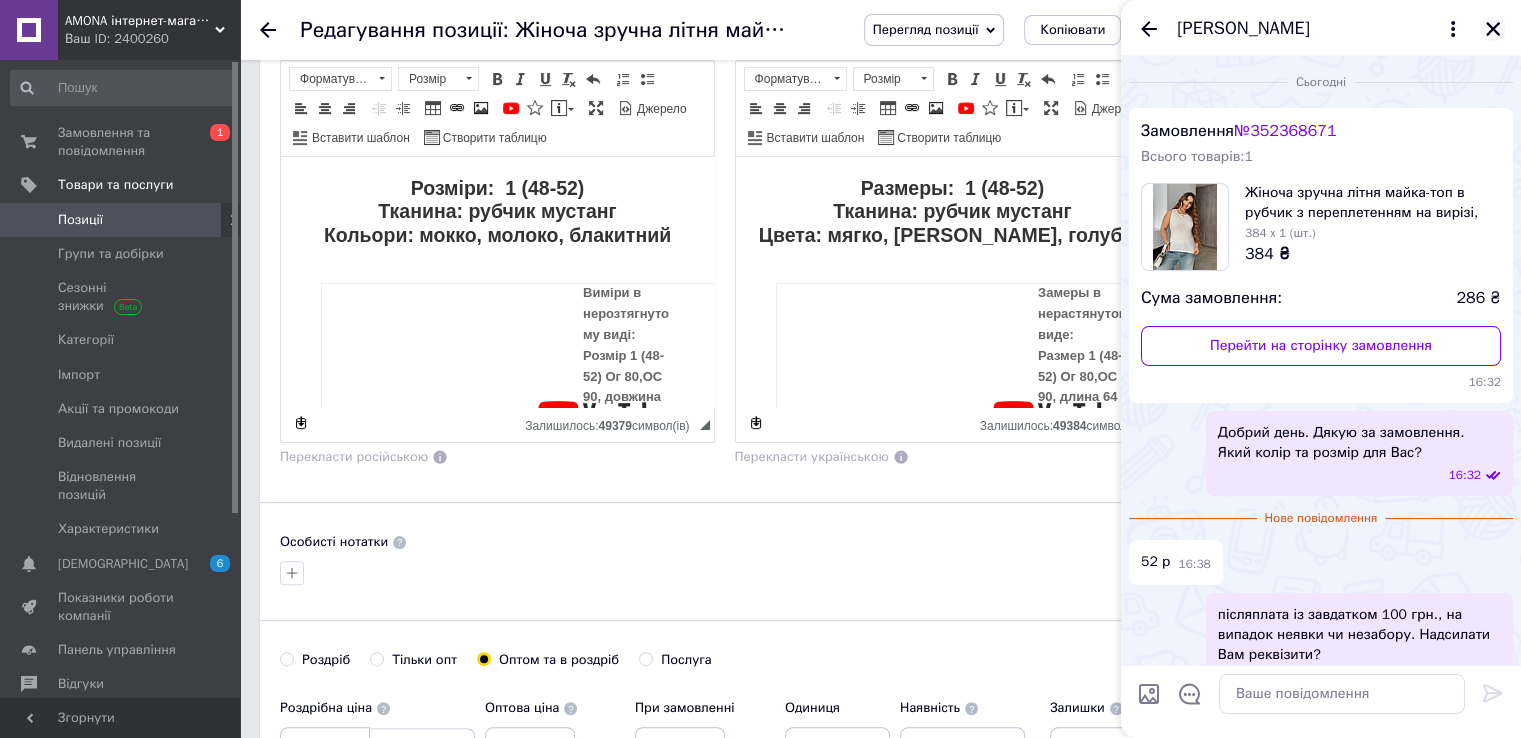 click 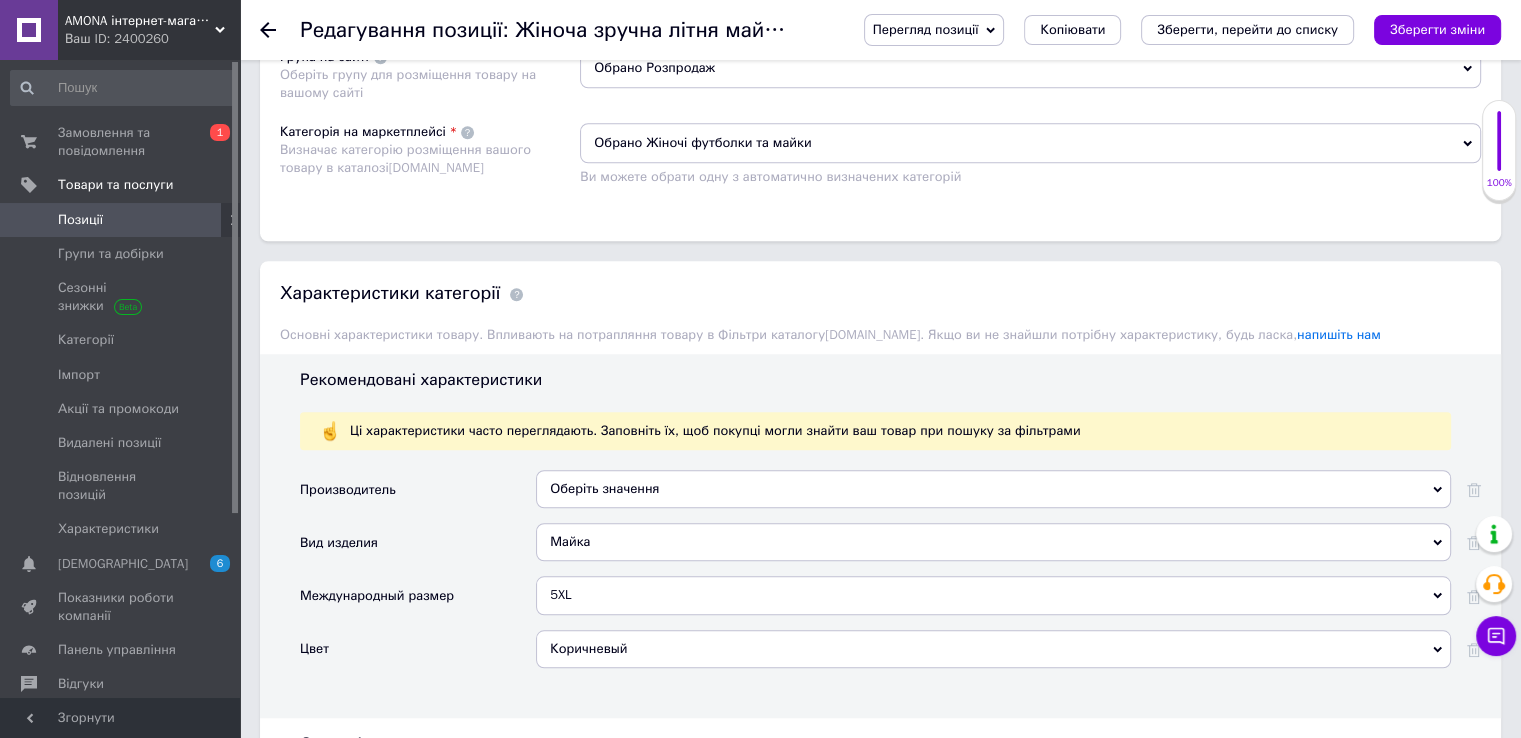 scroll, scrollTop: 1800, scrollLeft: 0, axis: vertical 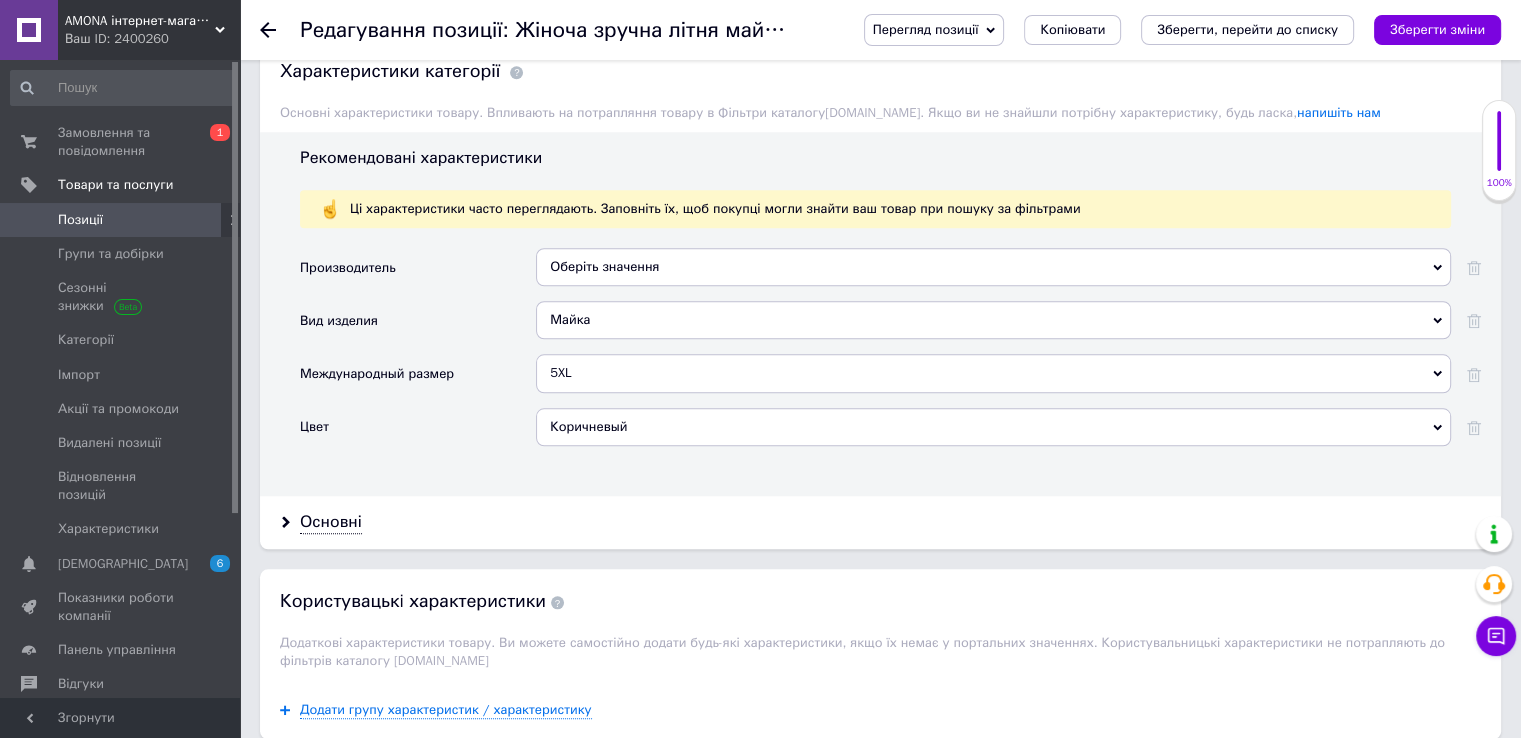 click on "5XL" at bounding box center [993, 373] 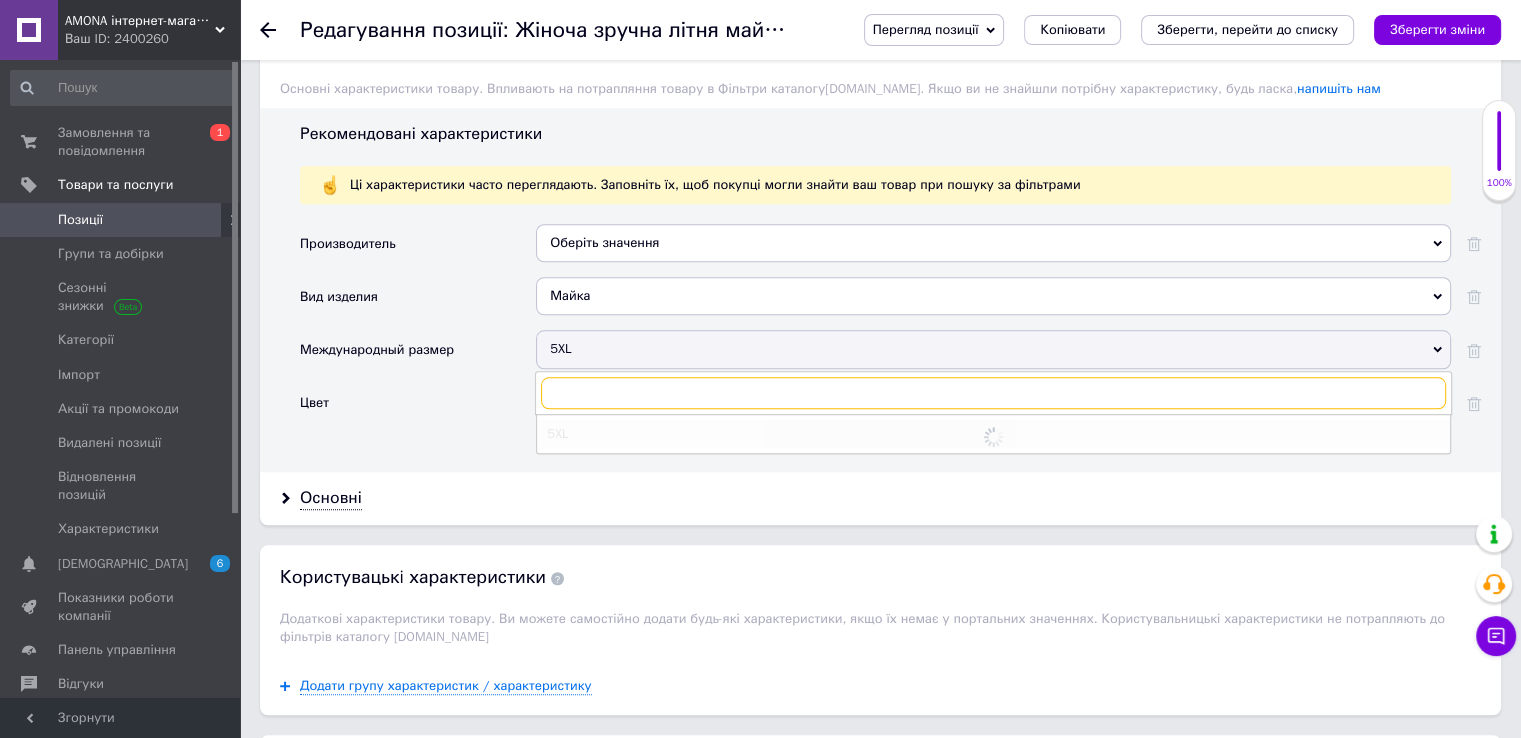 scroll, scrollTop: 1900, scrollLeft: 0, axis: vertical 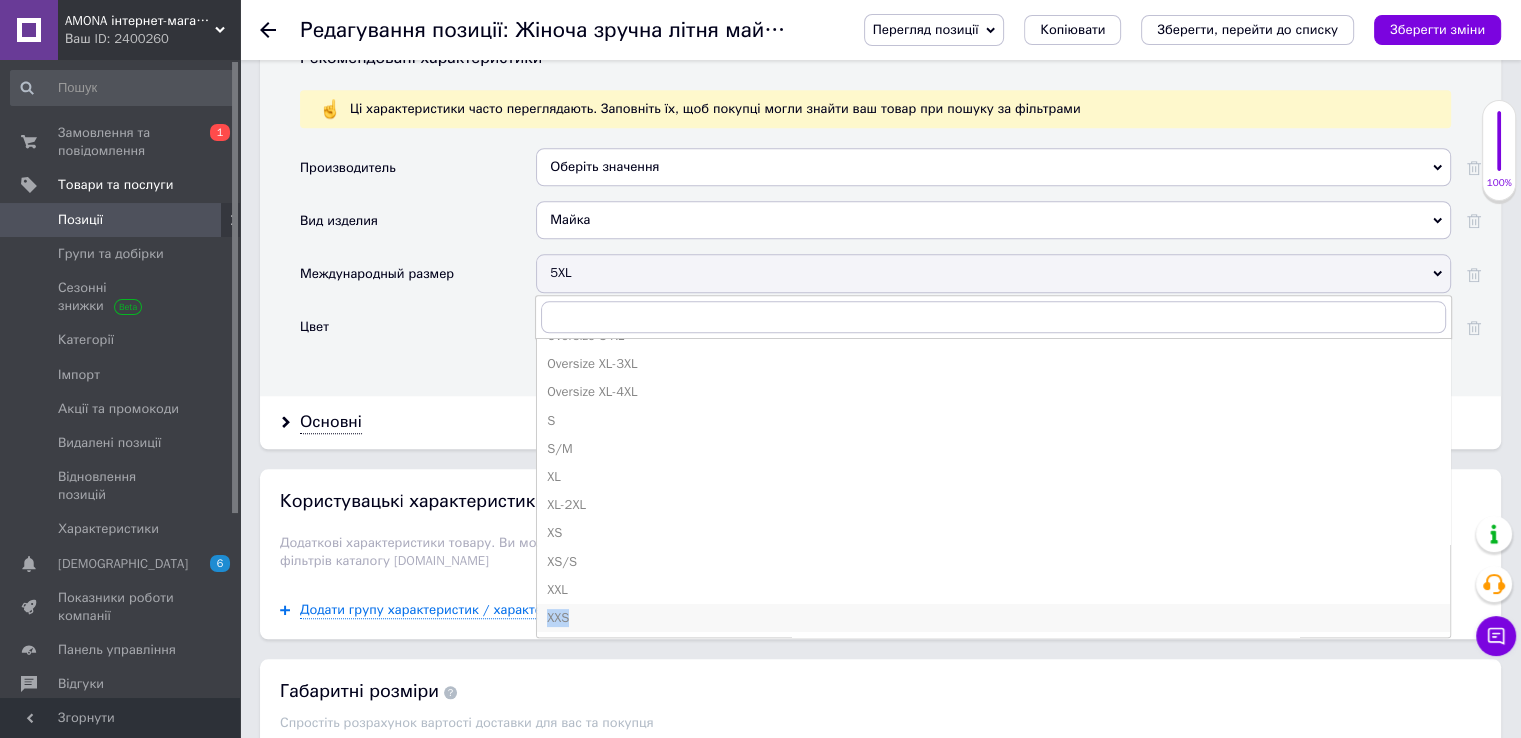 drag, startPoint x: 571, startPoint y: 582, endPoint x: 566, endPoint y: 600, distance: 18.681541 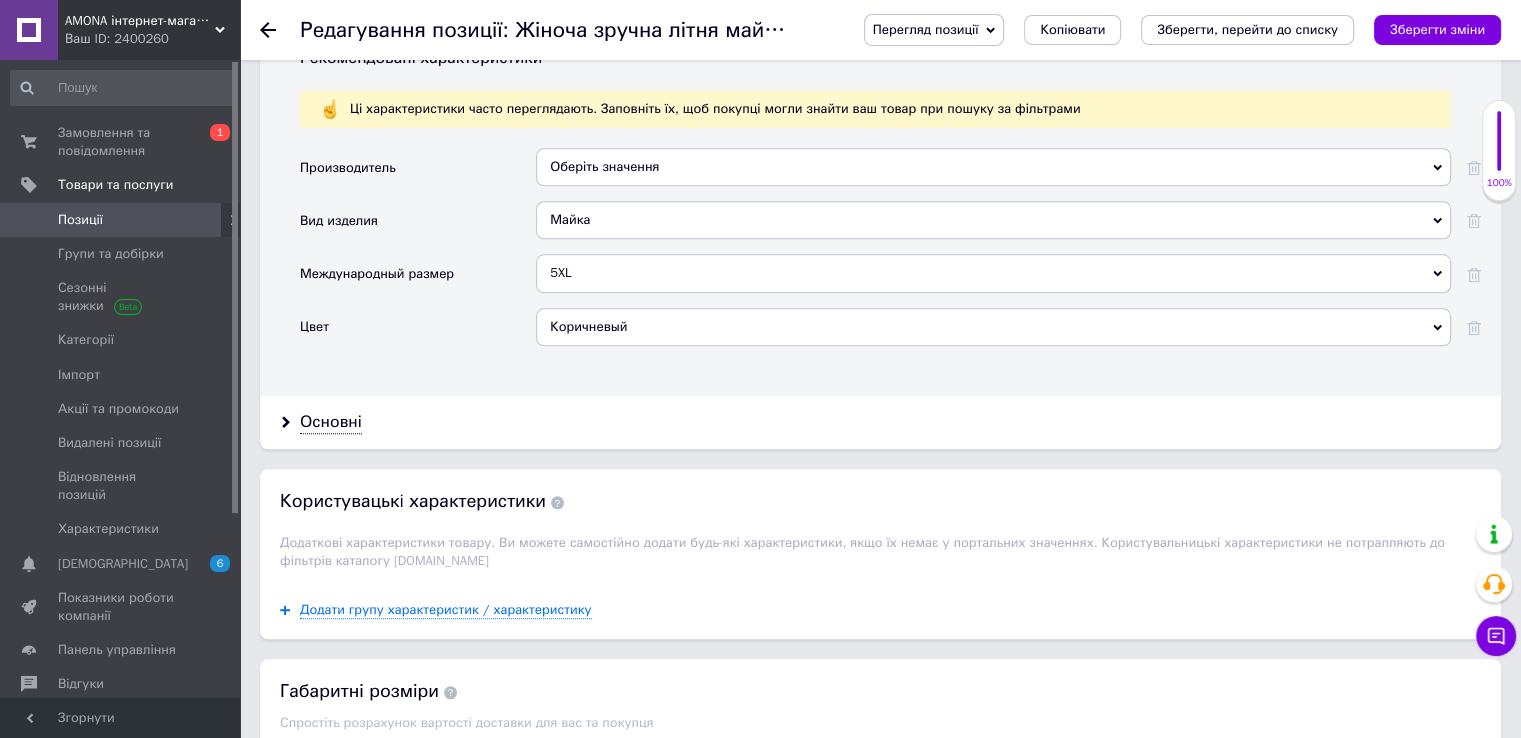 click on "5XL" at bounding box center (993, 273) 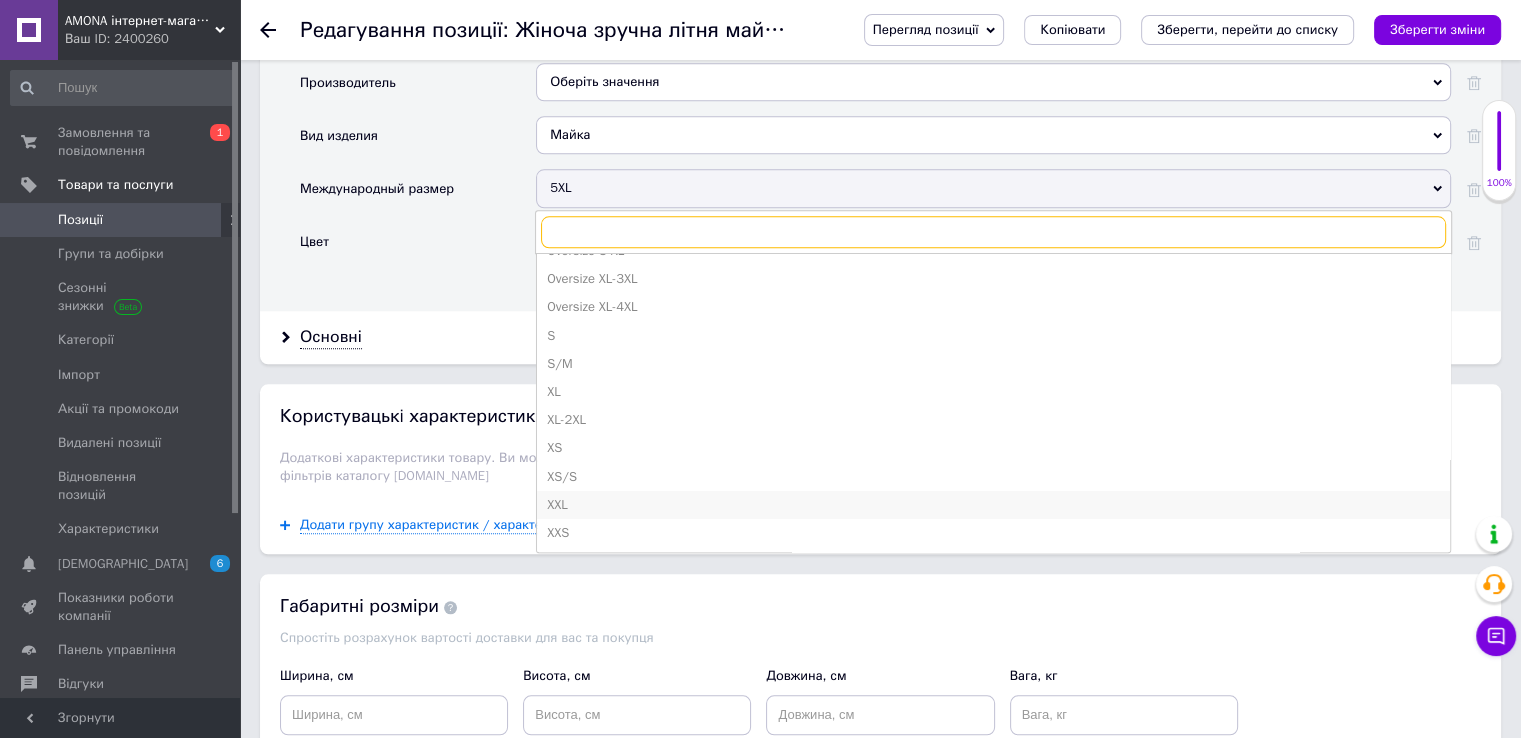 scroll, scrollTop: 2200, scrollLeft: 0, axis: vertical 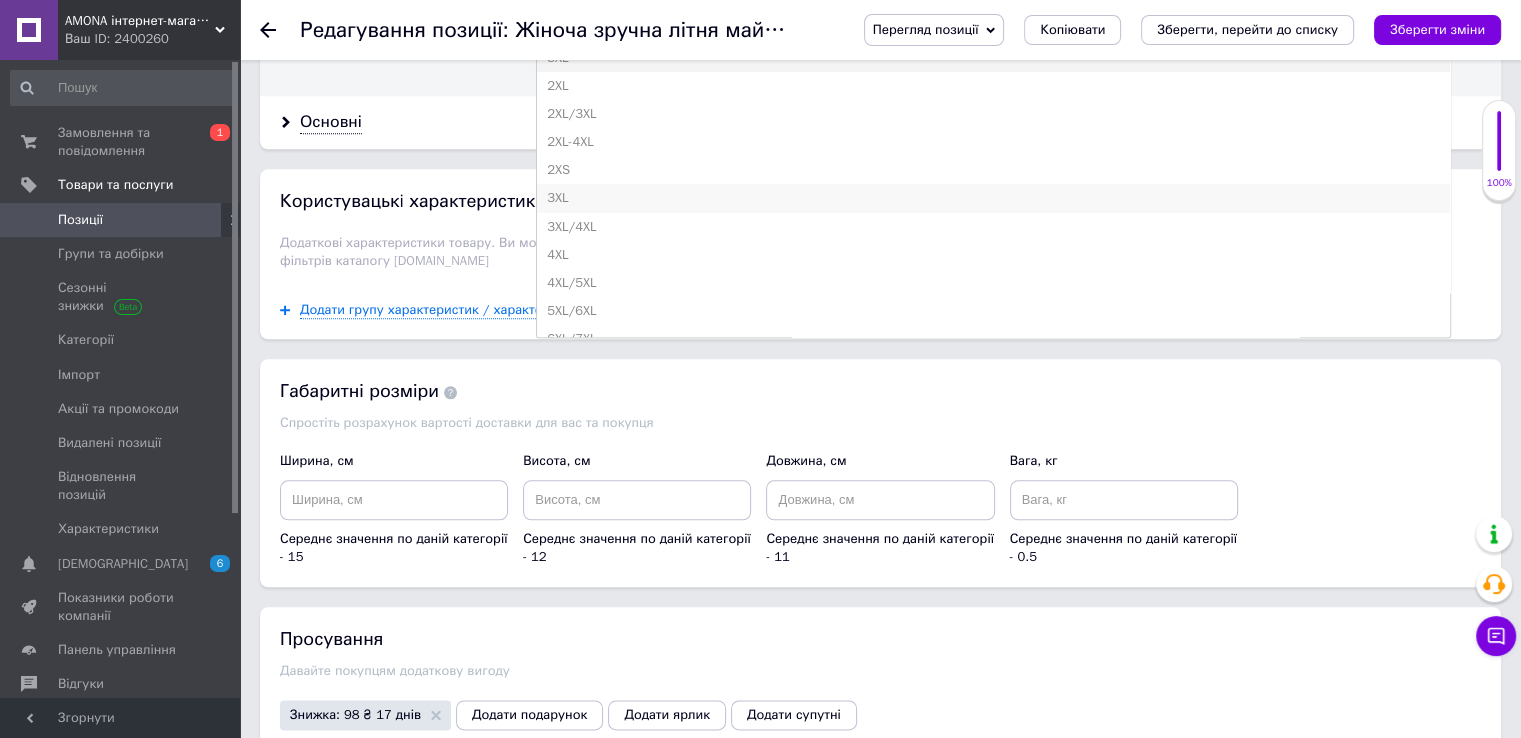 click on "3XL" at bounding box center (993, 198) 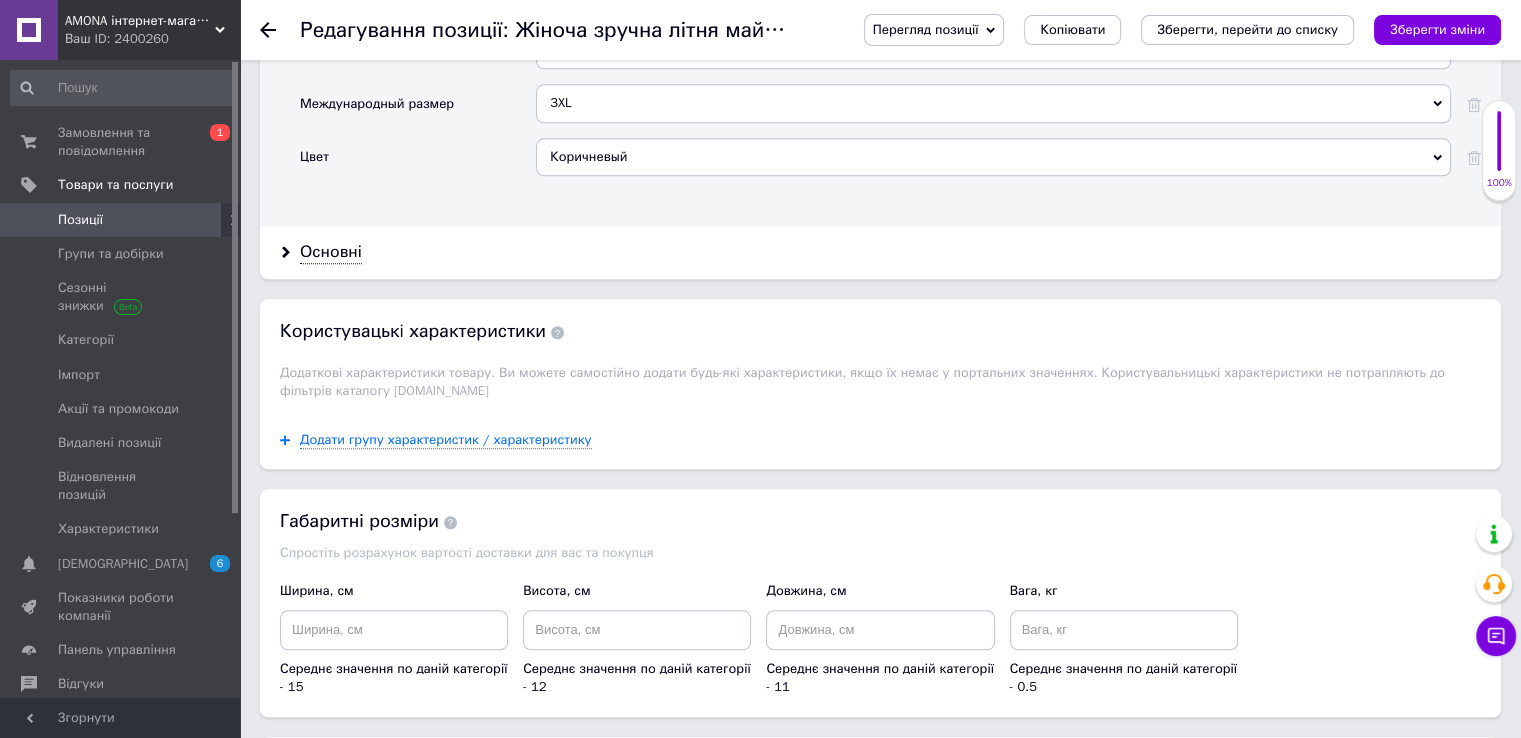 scroll, scrollTop: 1900, scrollLeft: 0, axis: vertical 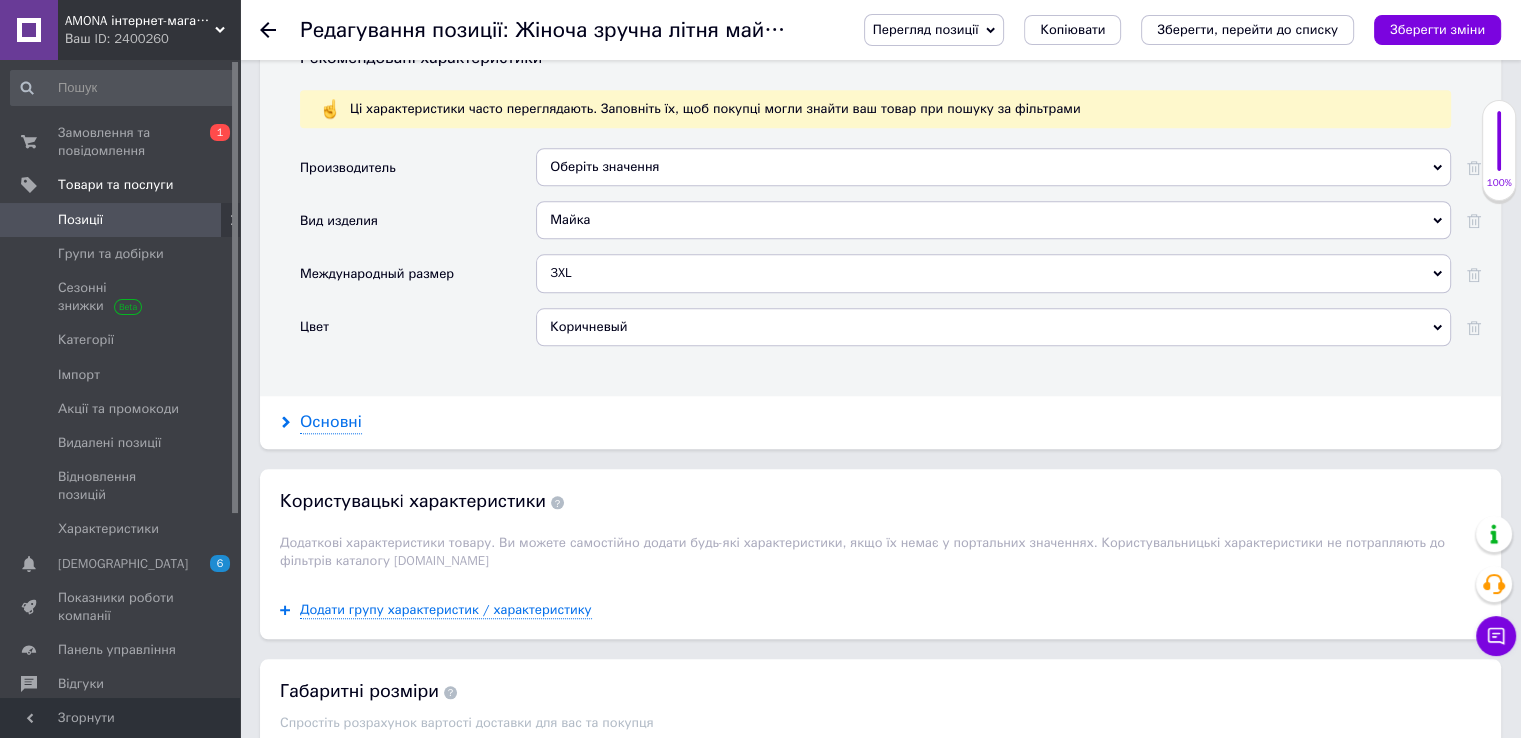 drag, startPoint x: 315, startPoint y: 429, endPoint x: 312, endPoint y: 411, distance: 18.248287 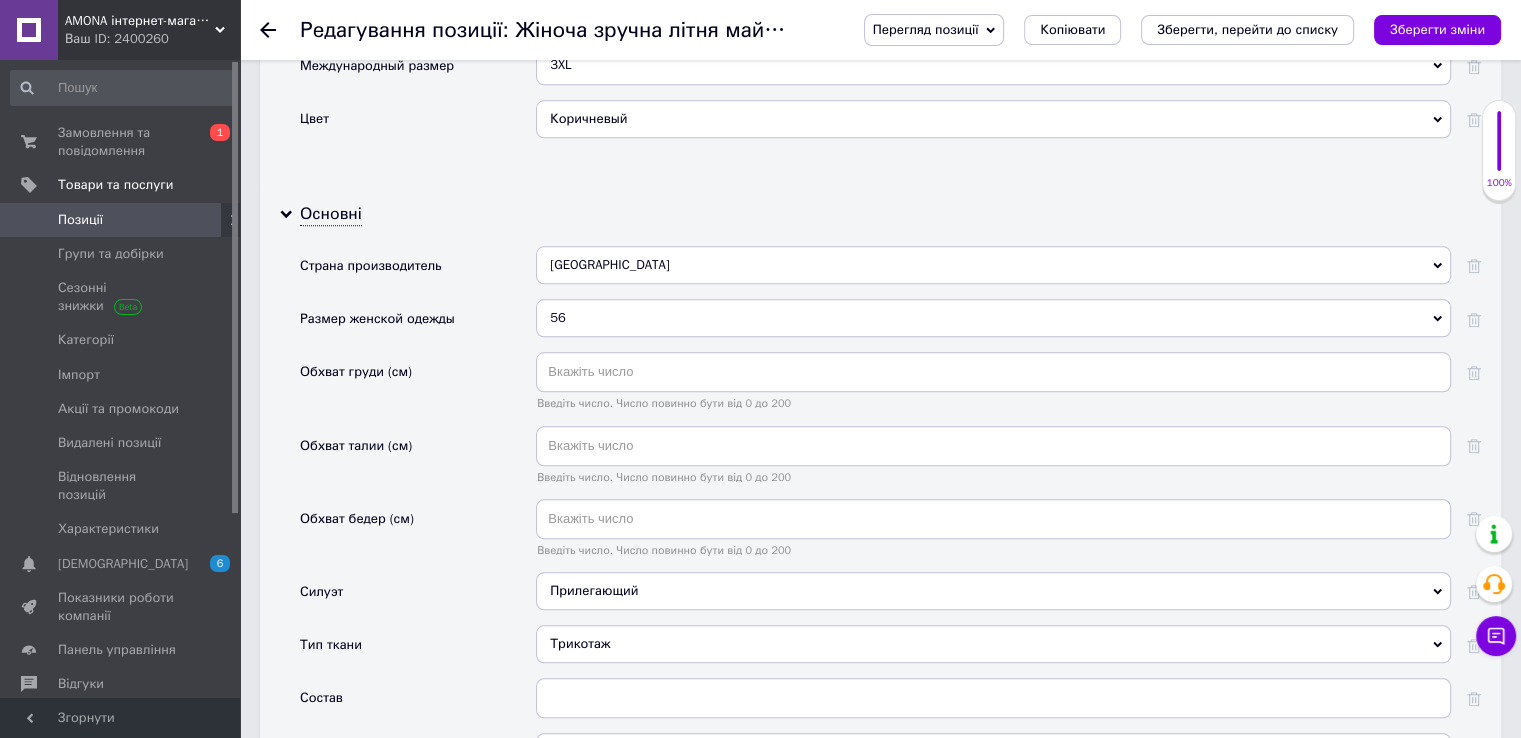 scroll, scrollTop: 2300, scrollLeft: 0, axis: vertical 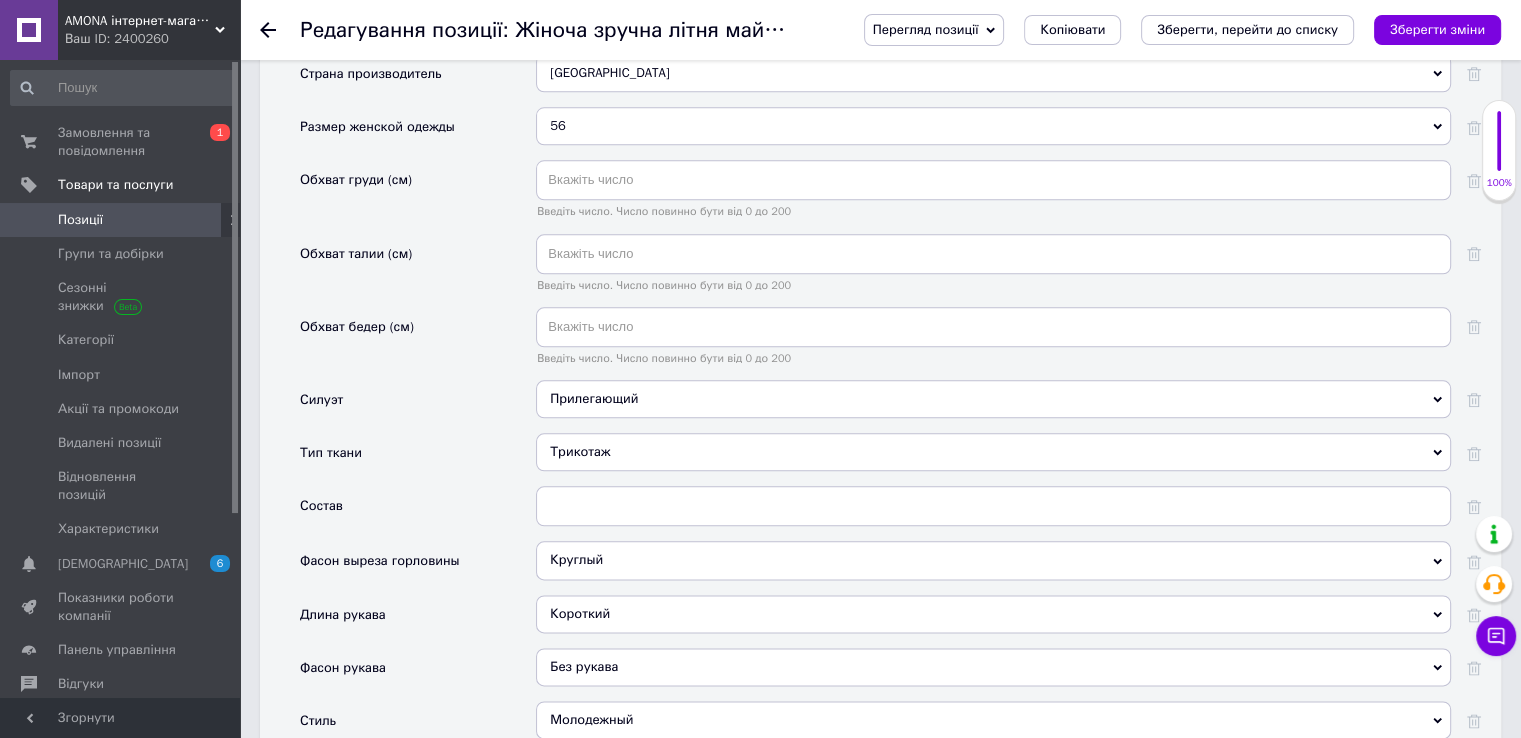 click on "56" at bounding box center (993, 126) 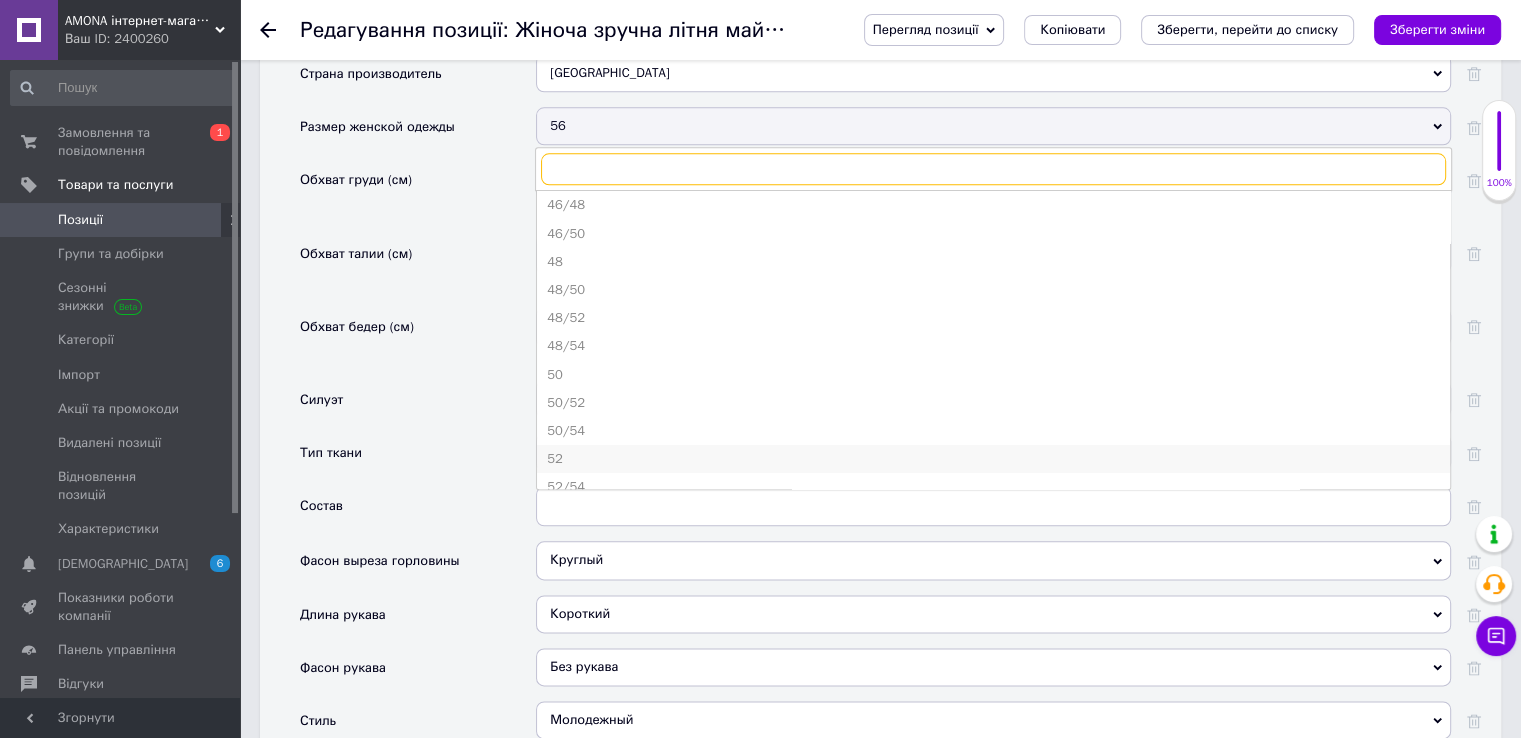 scroll, scrollTop: 500, scrollLeft: 0, axis: vertical 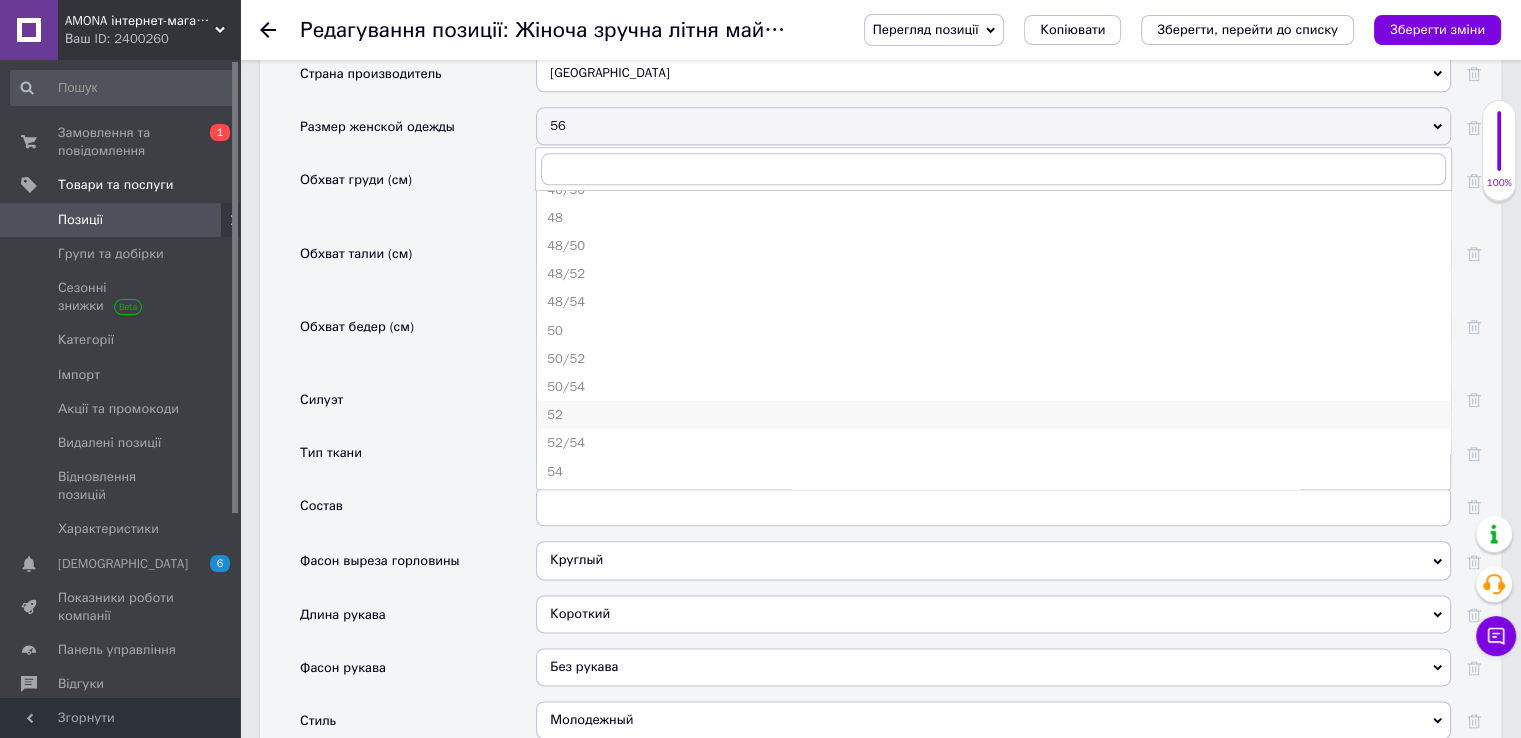click on "52" at bounding box center [993, 415] 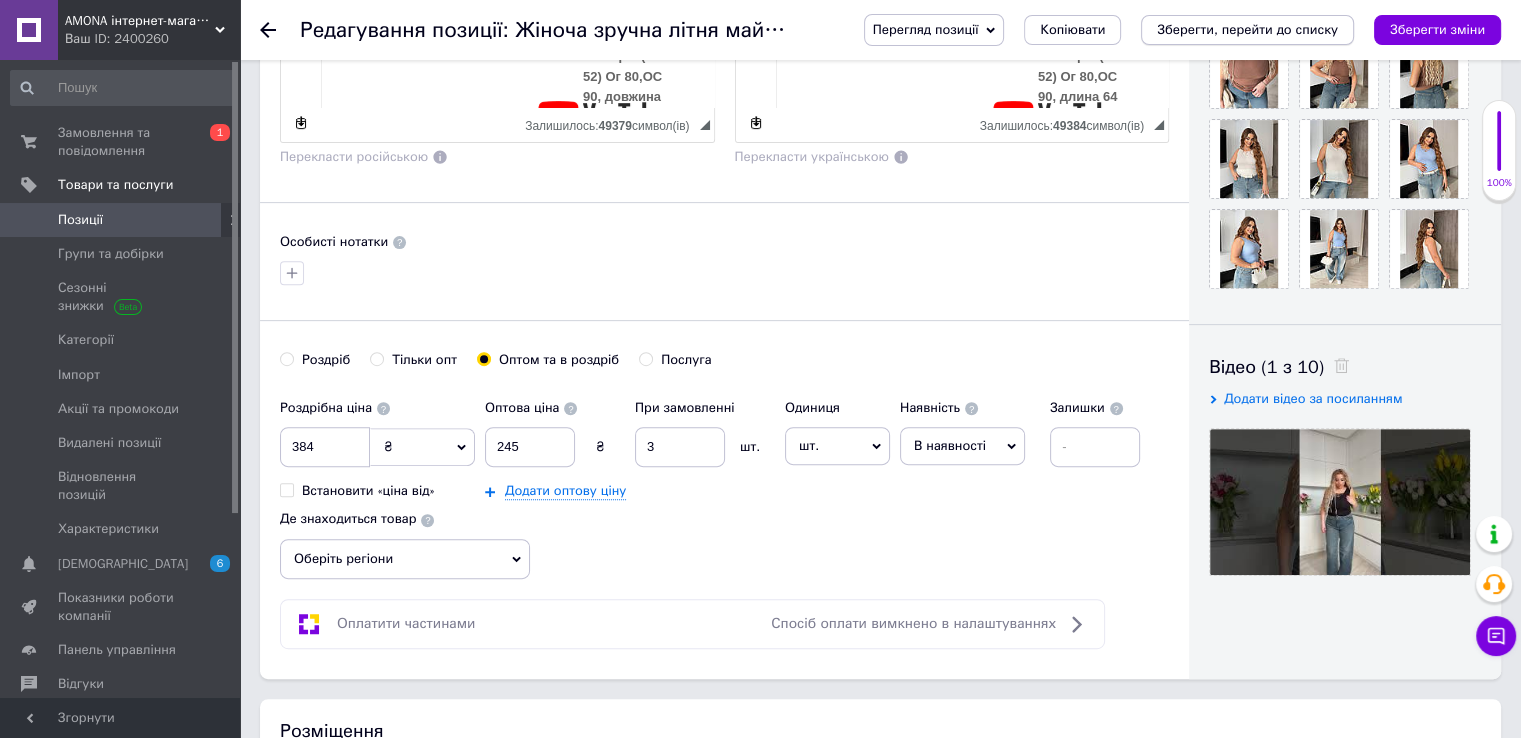 click on "Зберегти, перейти до списку" at bounding box center (1247, 29) 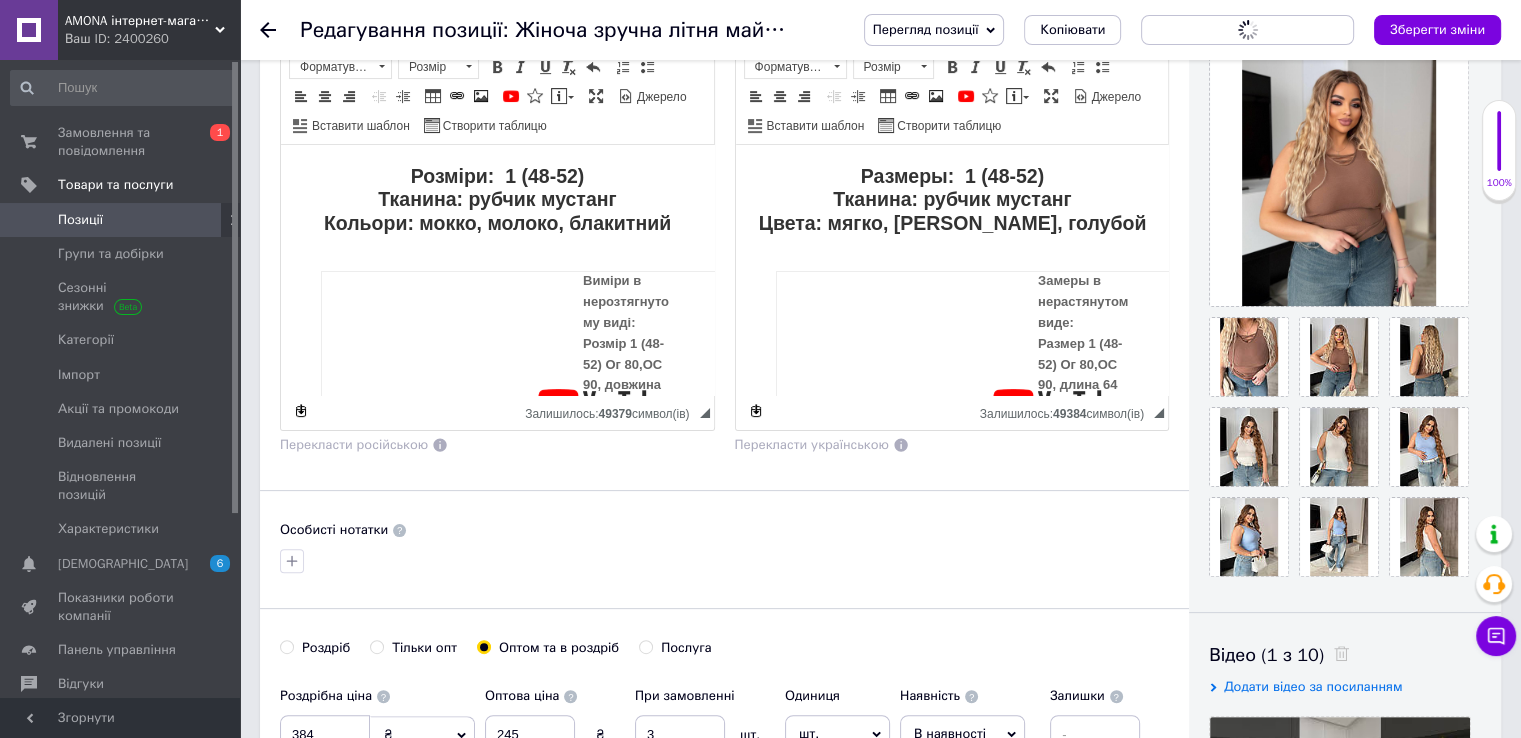 scroll, scrollTop: 400, scrollLeft: 0, axis: vertical 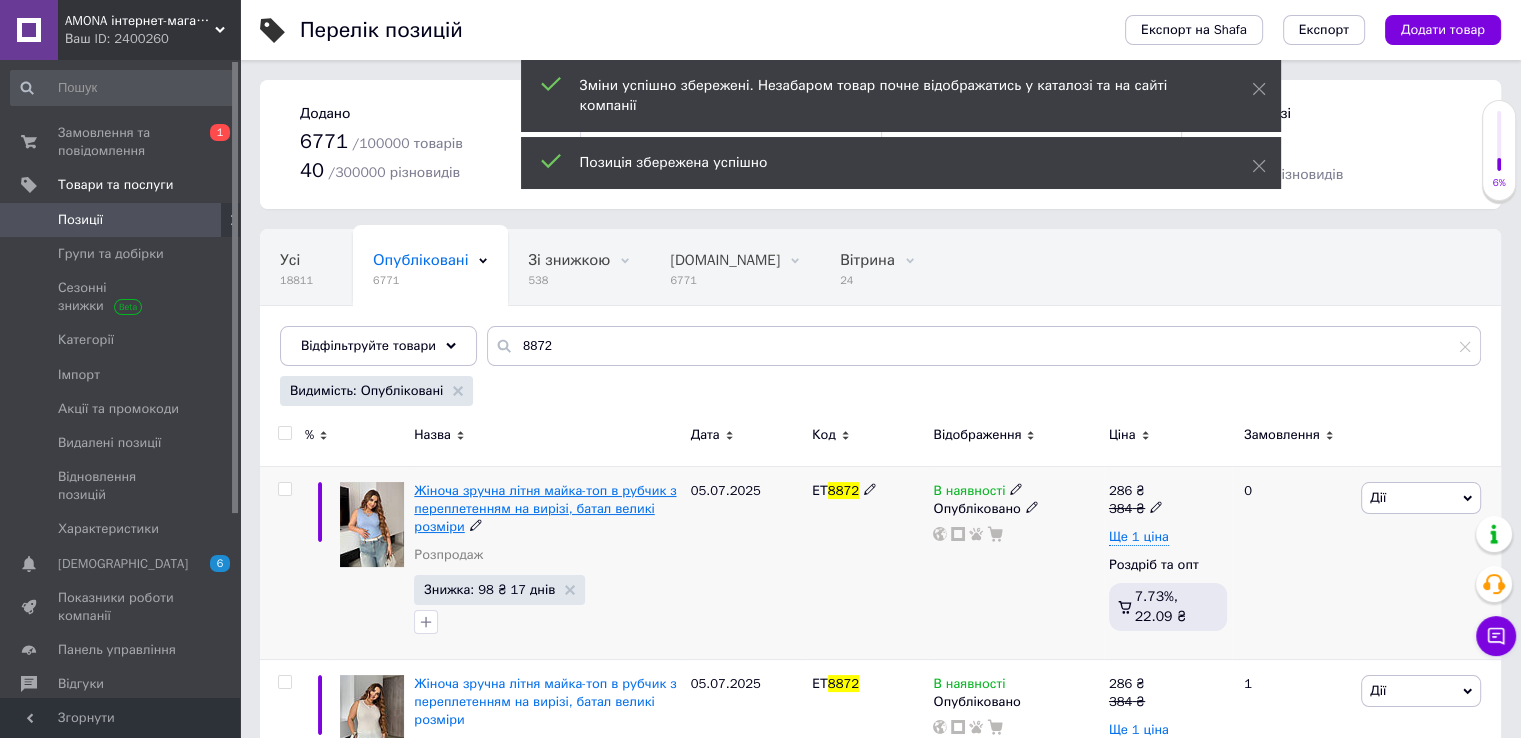 click on "Жіноча зручна літня майка-топ в рубчик з переплетенням на вирізі, батал великі розміри" at bounding box center (545, 508) 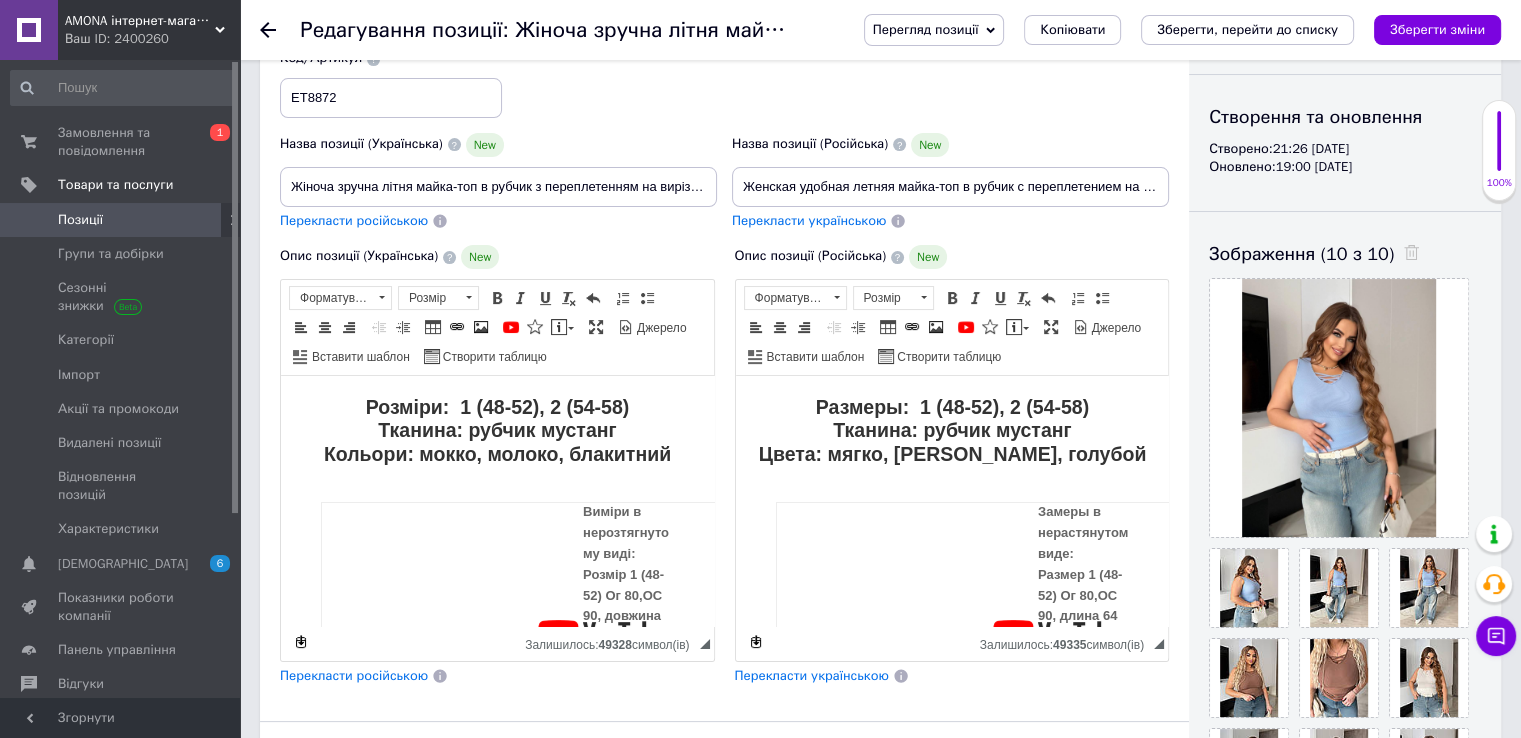 scroll, scrollTop: 300, scrollLeft: 0, axis: vertical 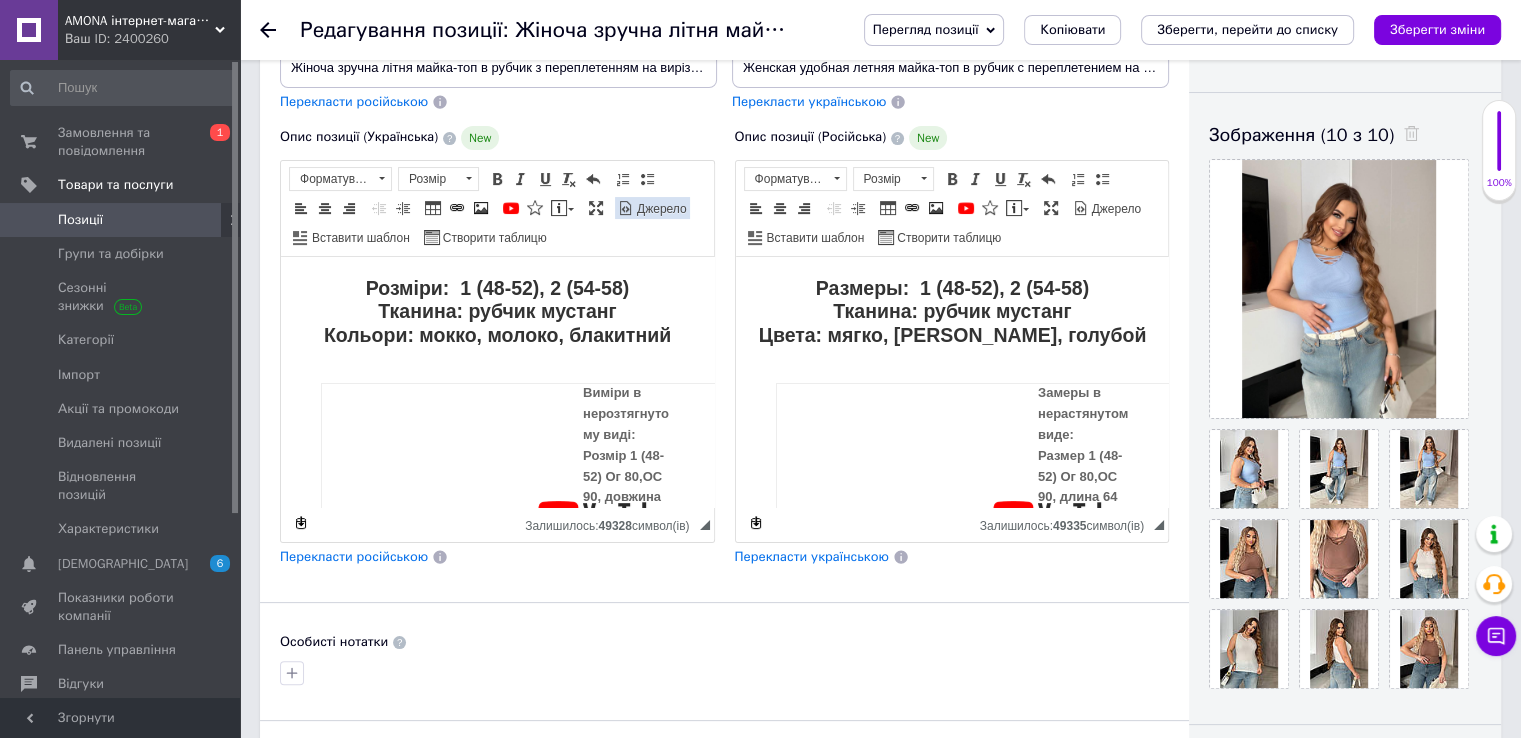 click on "Джерело" at bounding box center (660, 209) 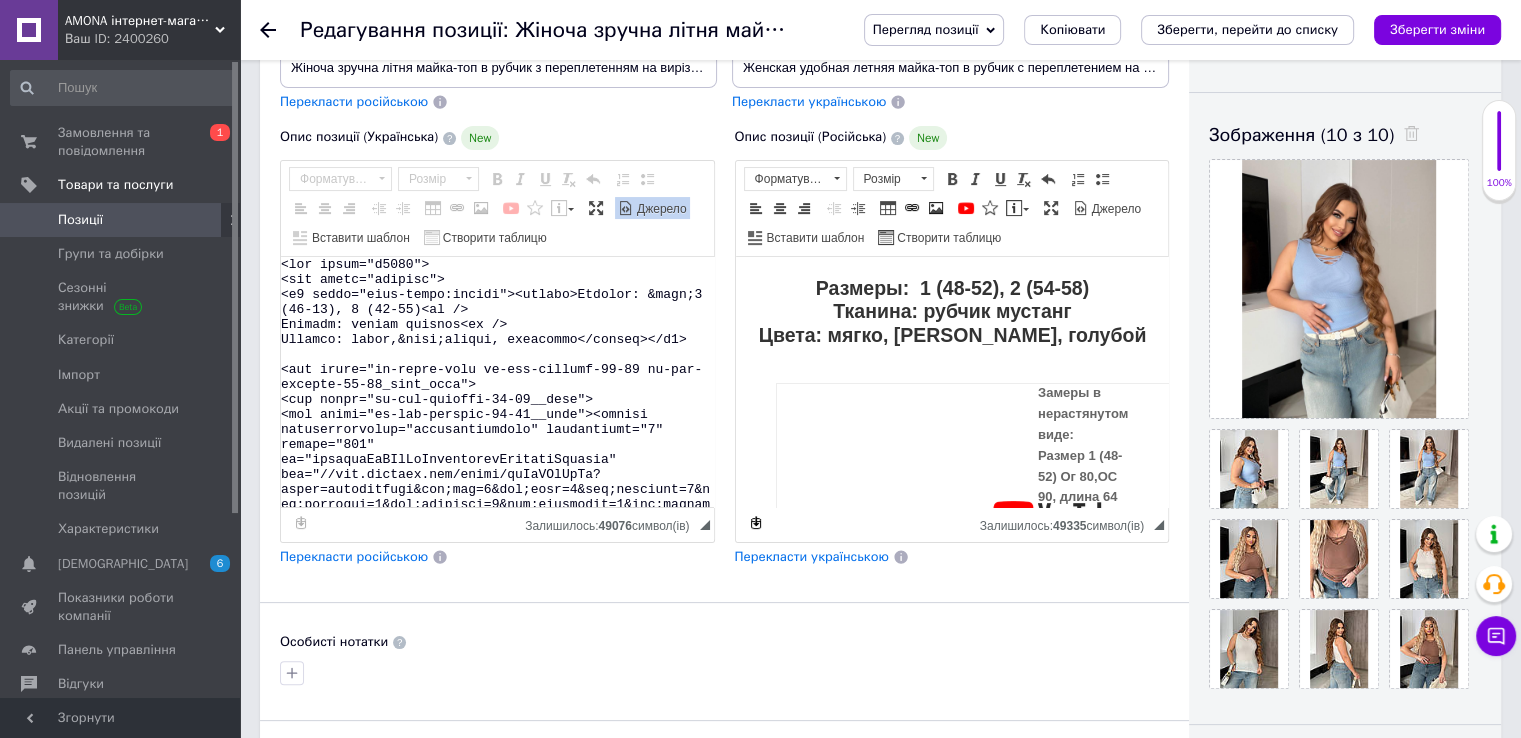 click at bounding box center [497, 382] 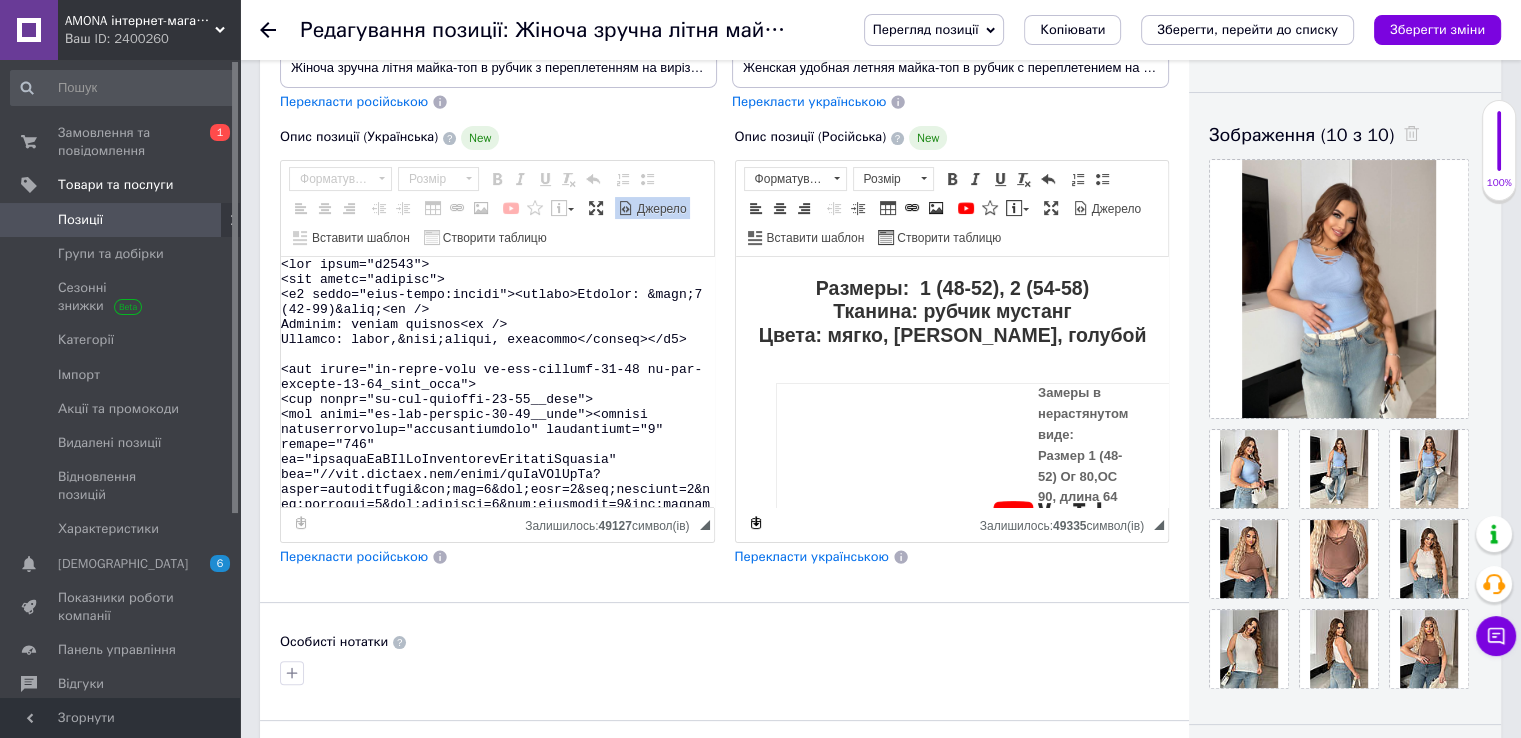 click on "Джерело" at bounding box center [652, 208] 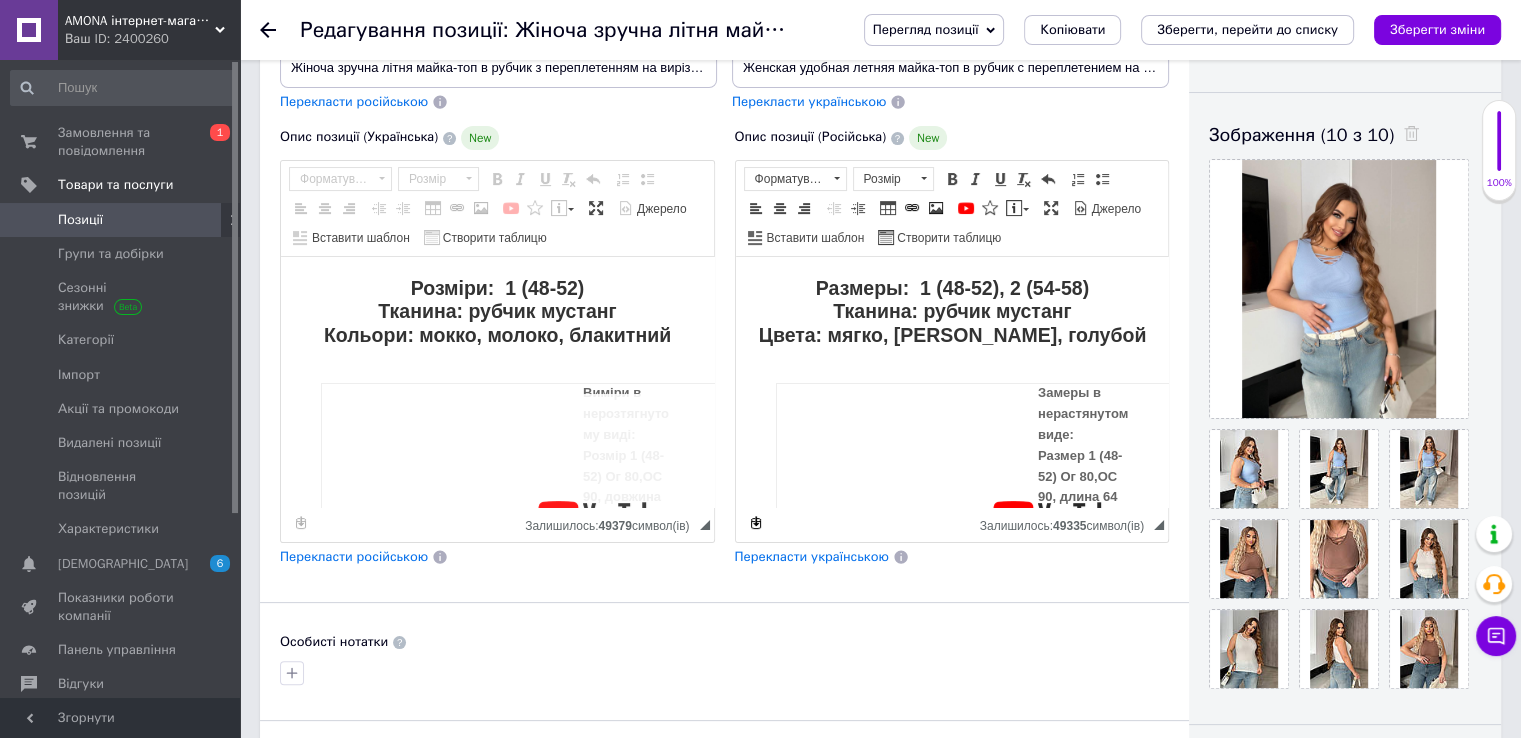 scroll, scrollTop: 0, scrollLeft: 0, axis: both 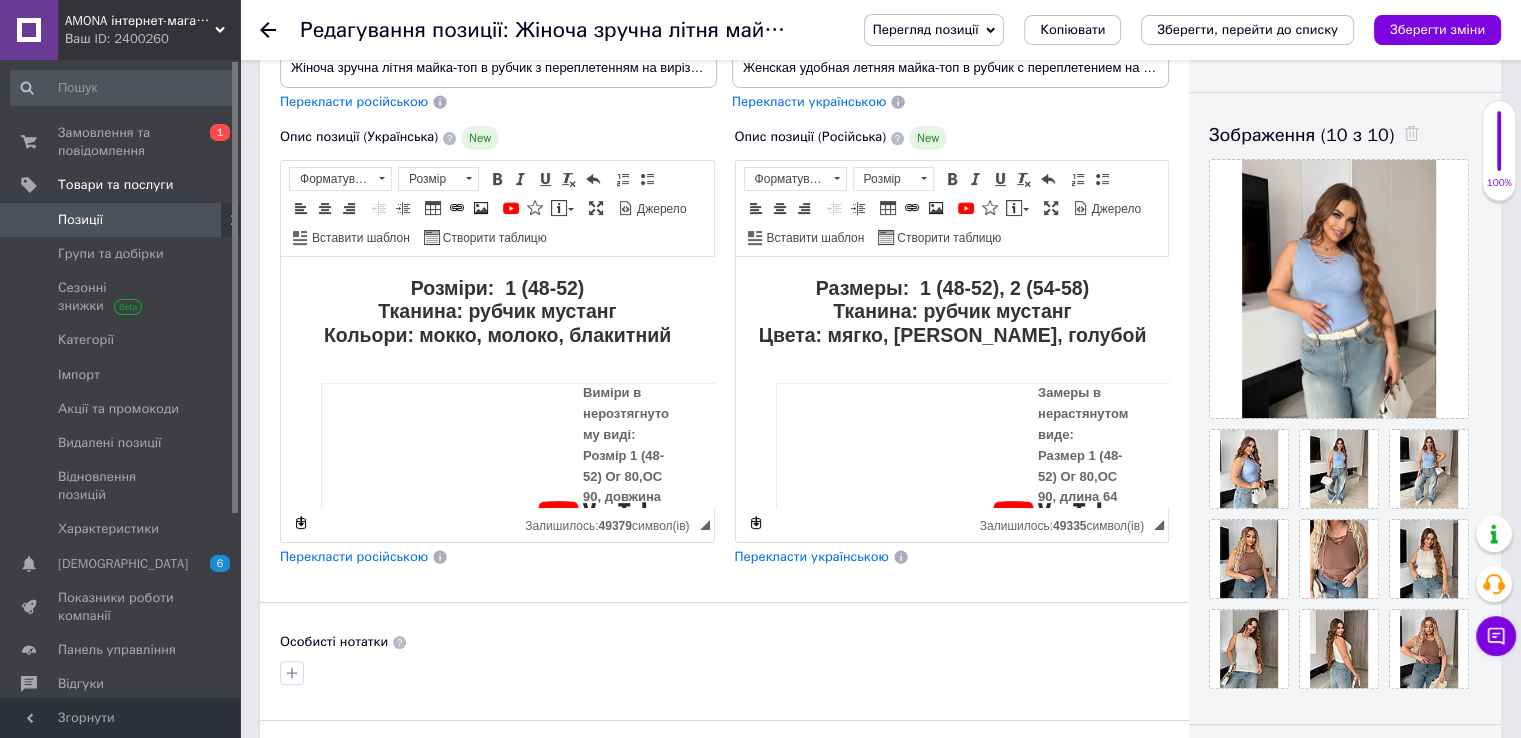click on "Перекласти російською" at bounding box center [354, 556] 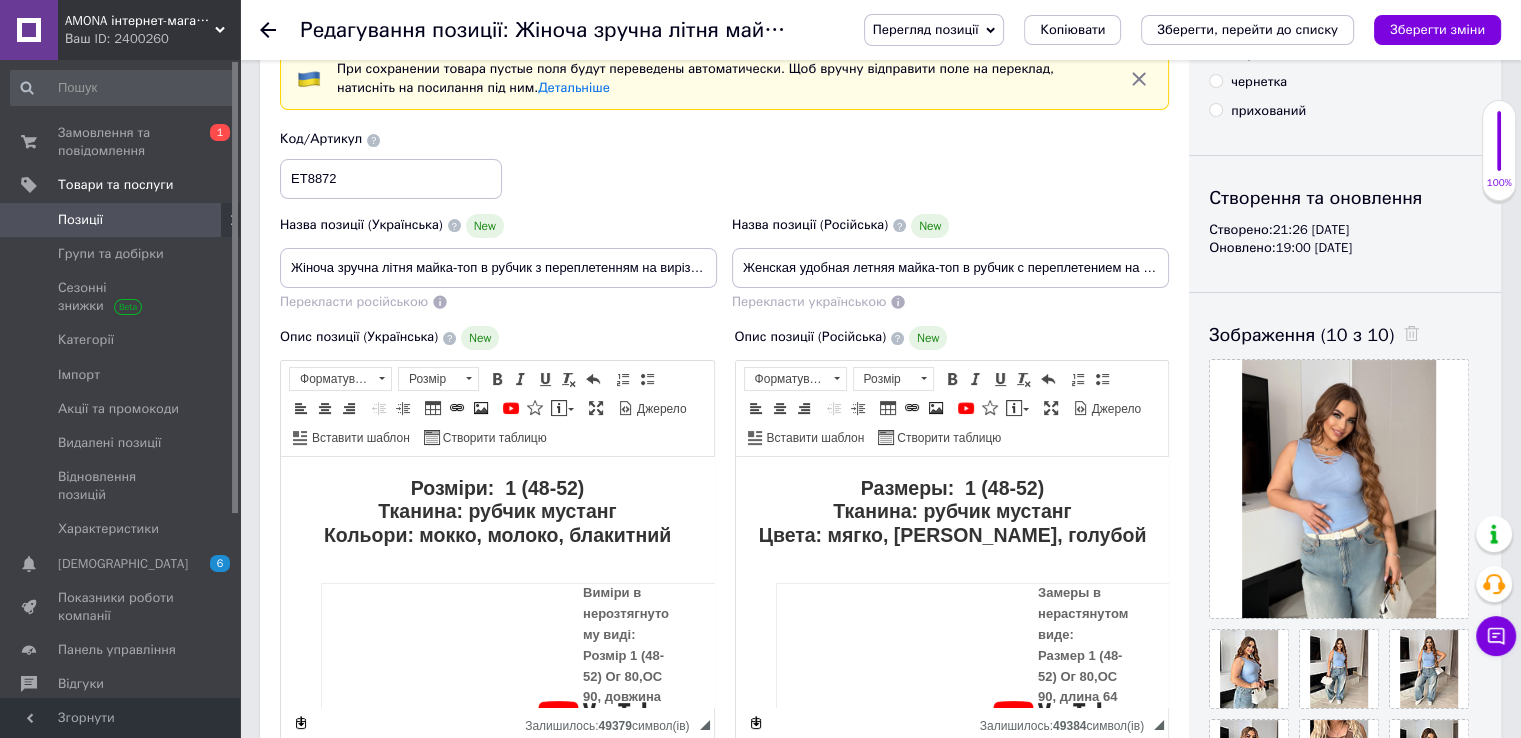 scroll 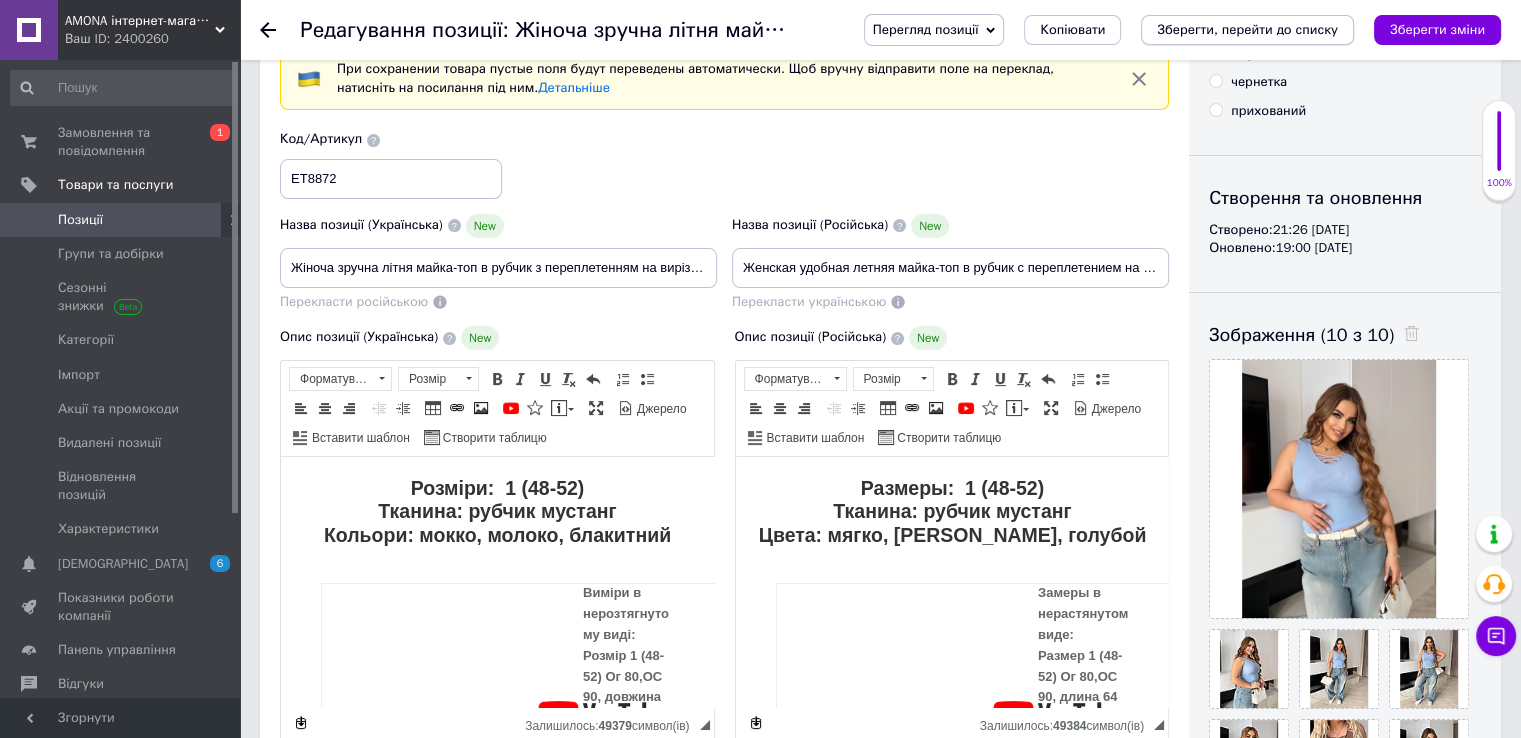 click on "Зберегти, перейти до списку" at bounding box center [1247, 30] 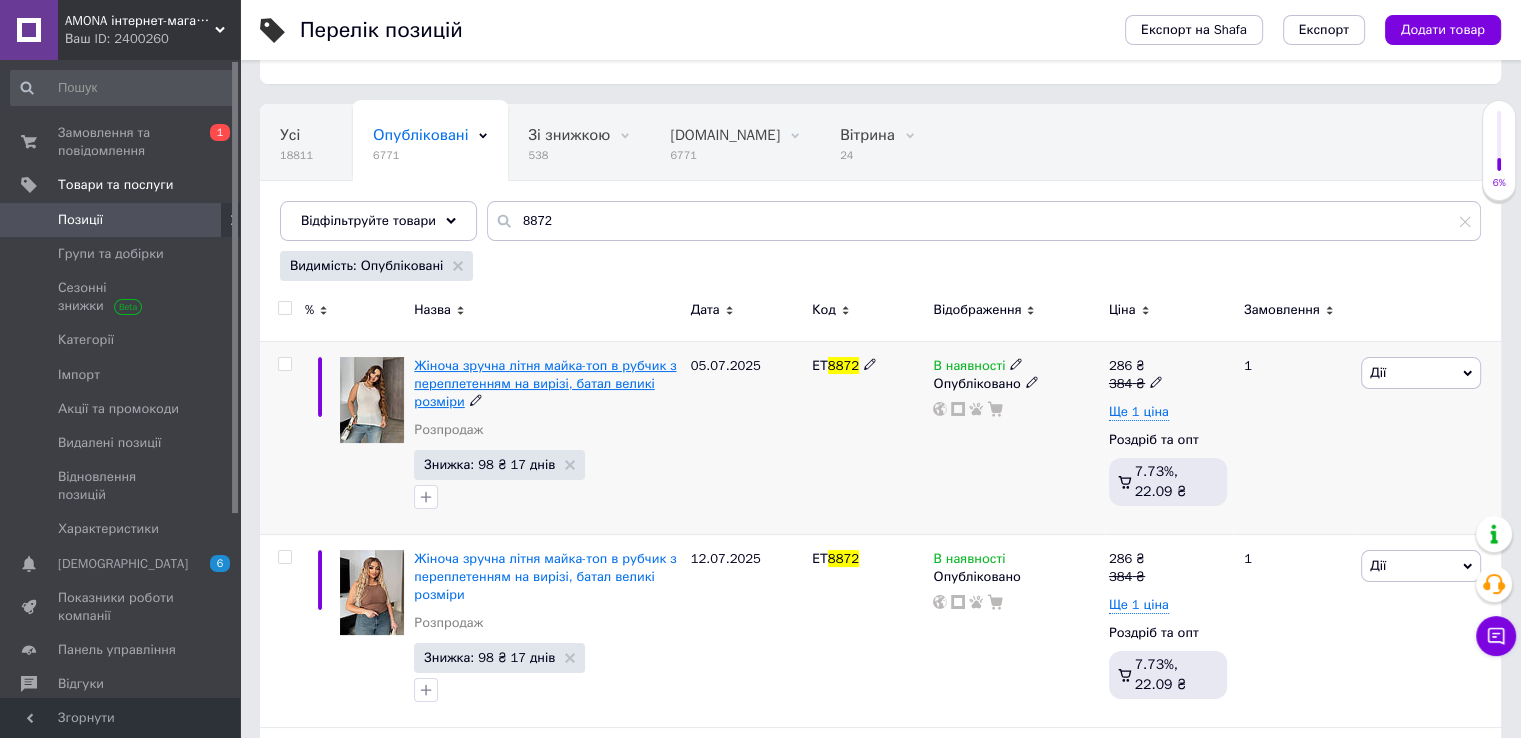click on "Жіноча зручна літня майка-топ в рубчик з переплетенням на вирізі, батал великі розміри" at bounding box center (545, 383) 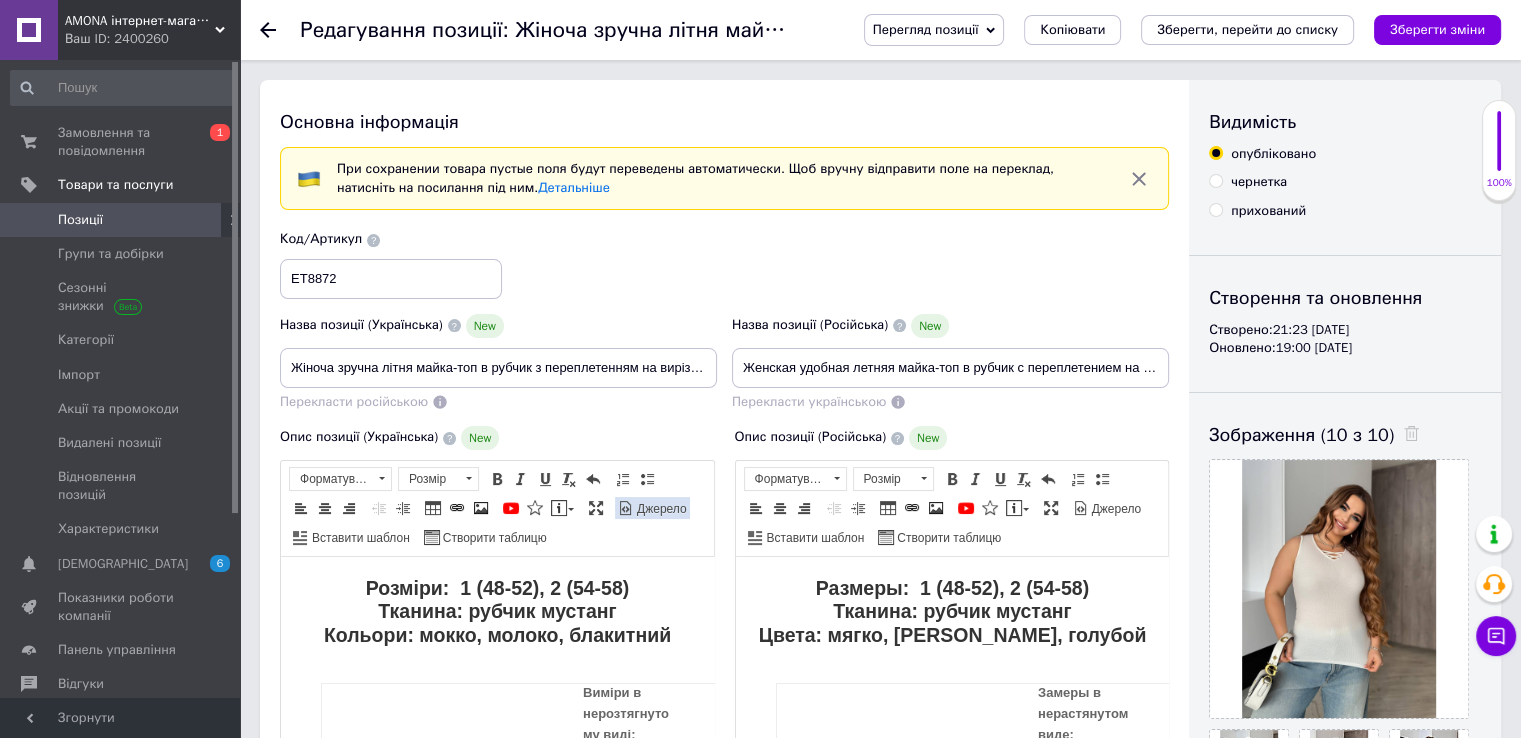 click on "Джерело" at bounding box center (652, 508) 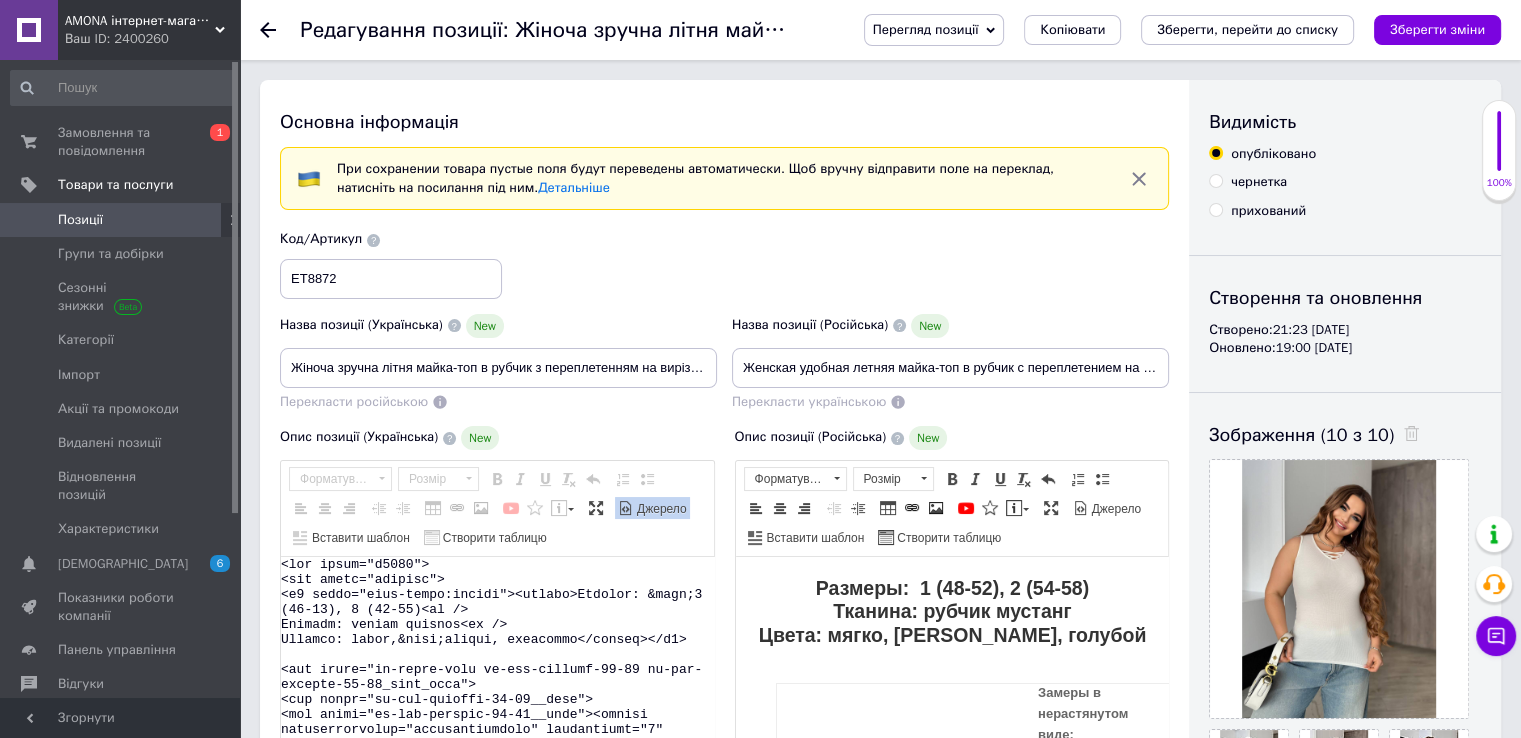 click at bounding box center [497, 682] 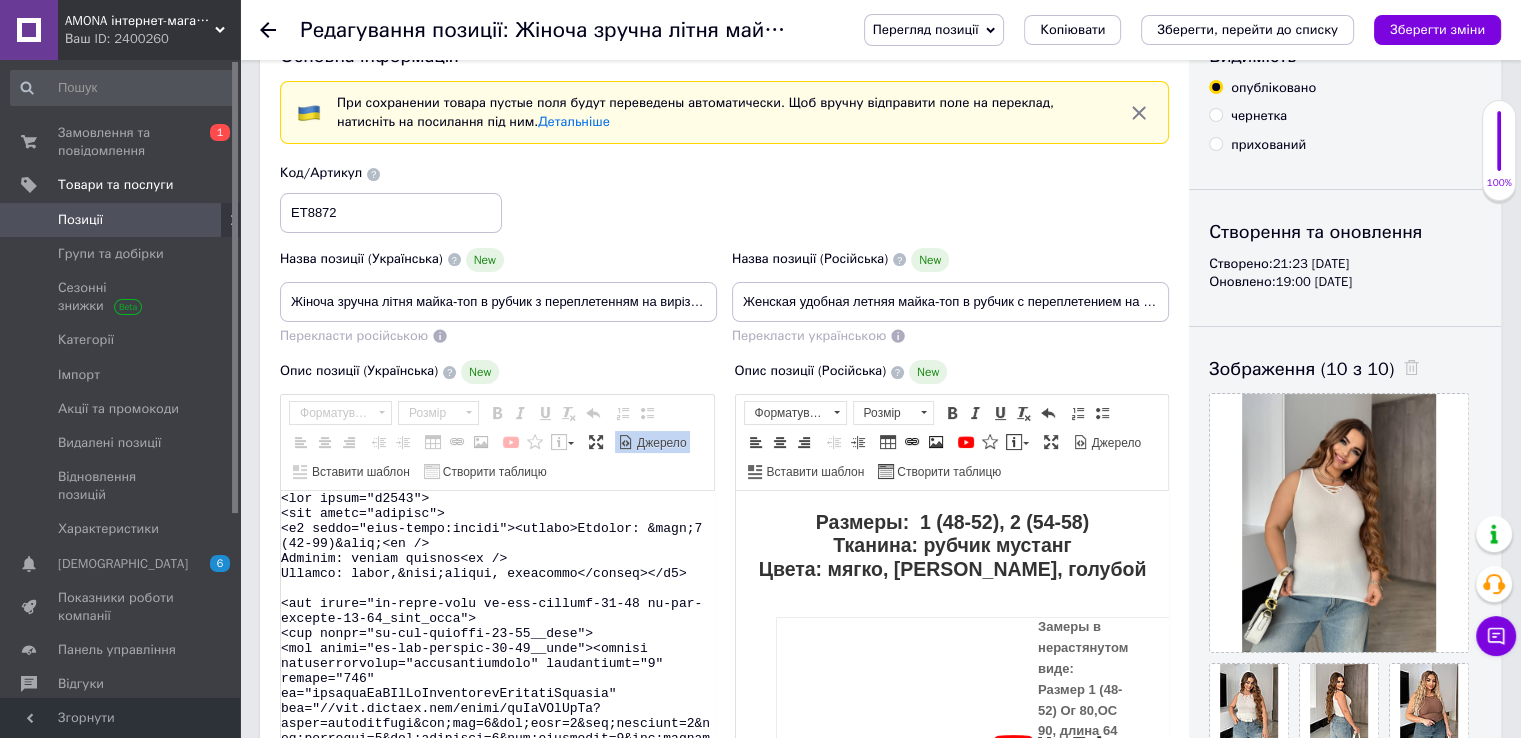 click on "Джерело" at bounding box center (652, 442) 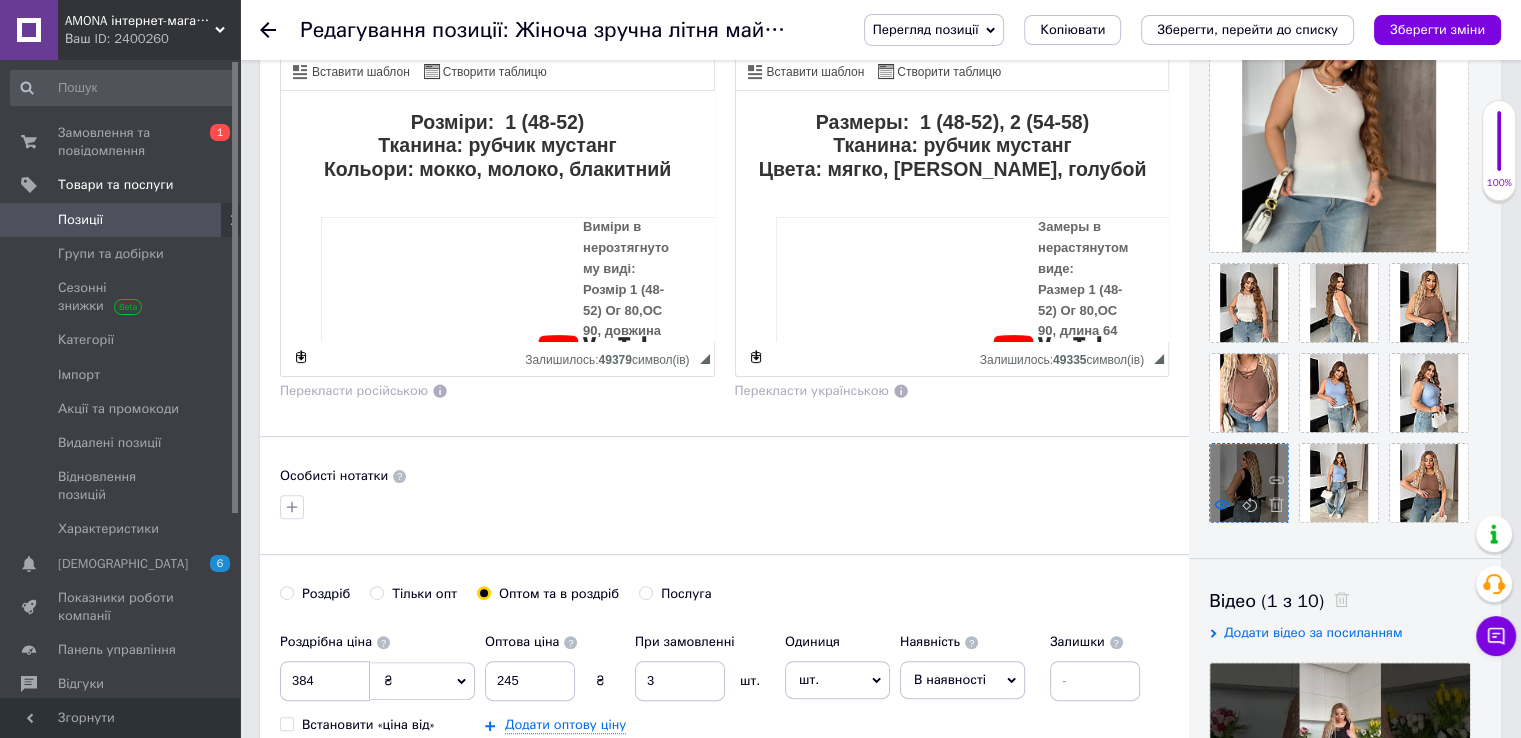 click 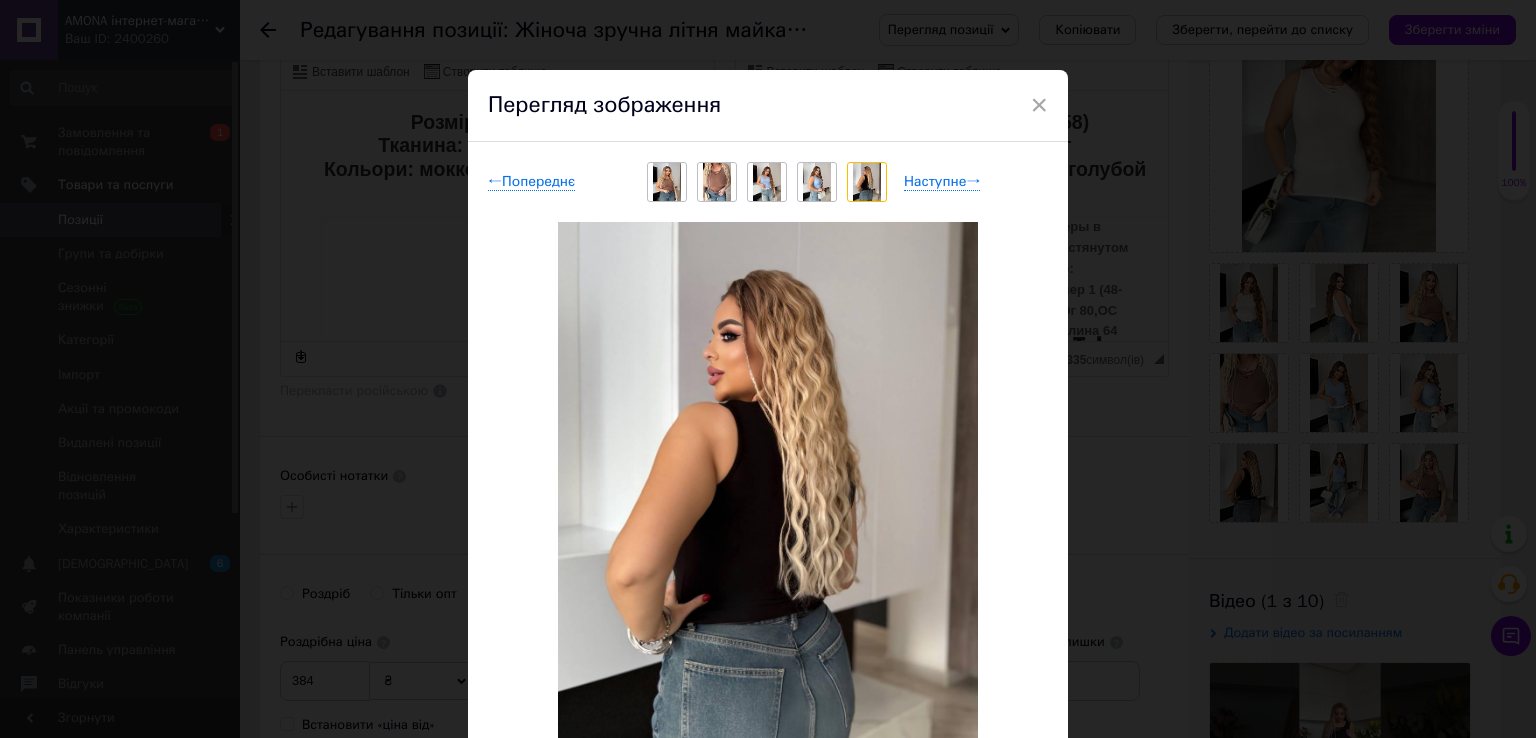 click on "× Перегляд зображення ← Попереднє Наступне → Видалити зображення Видалити всі зображення" at bounding box center (768, 369) 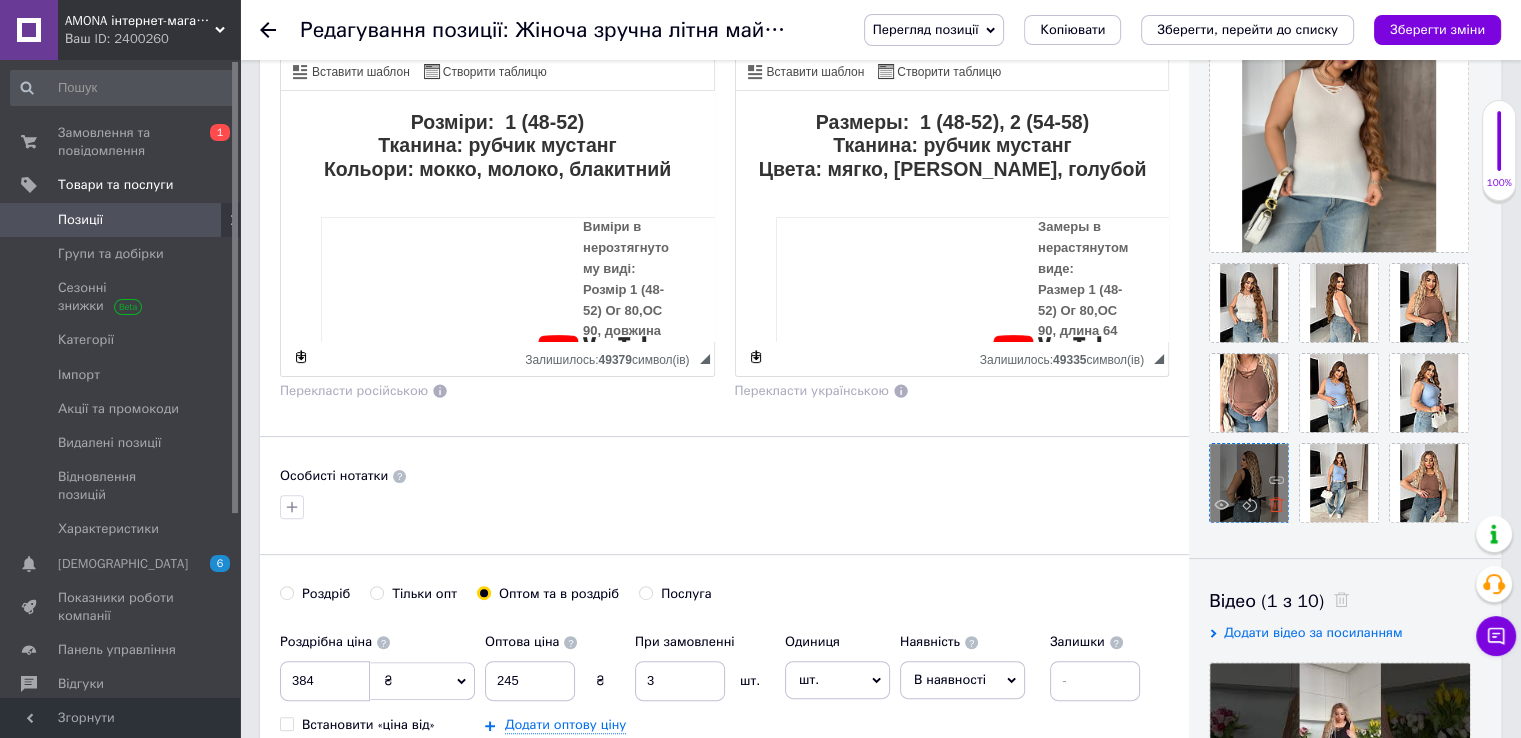 click 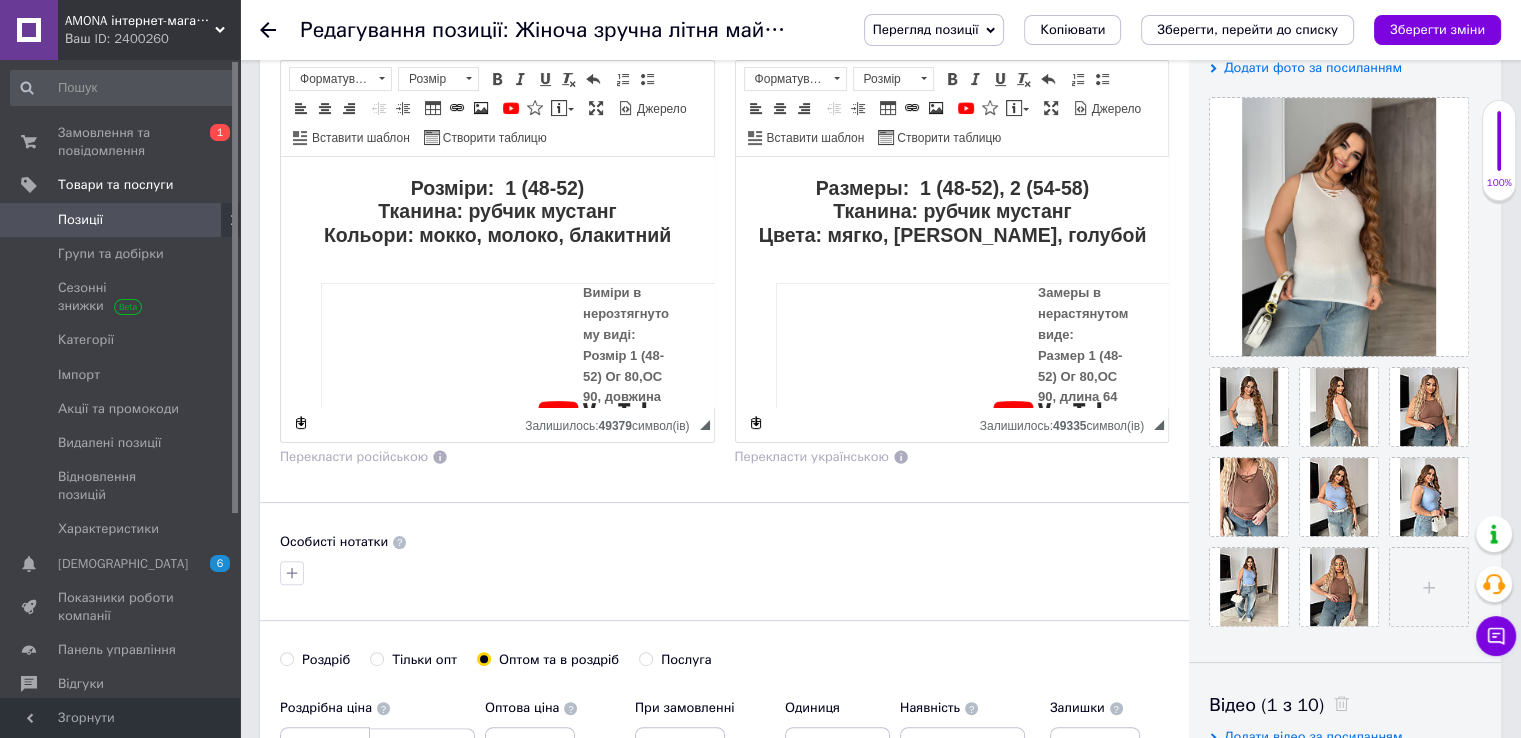 scroll, scrollTop: 366, scrollLeft: 0, axis: vertical 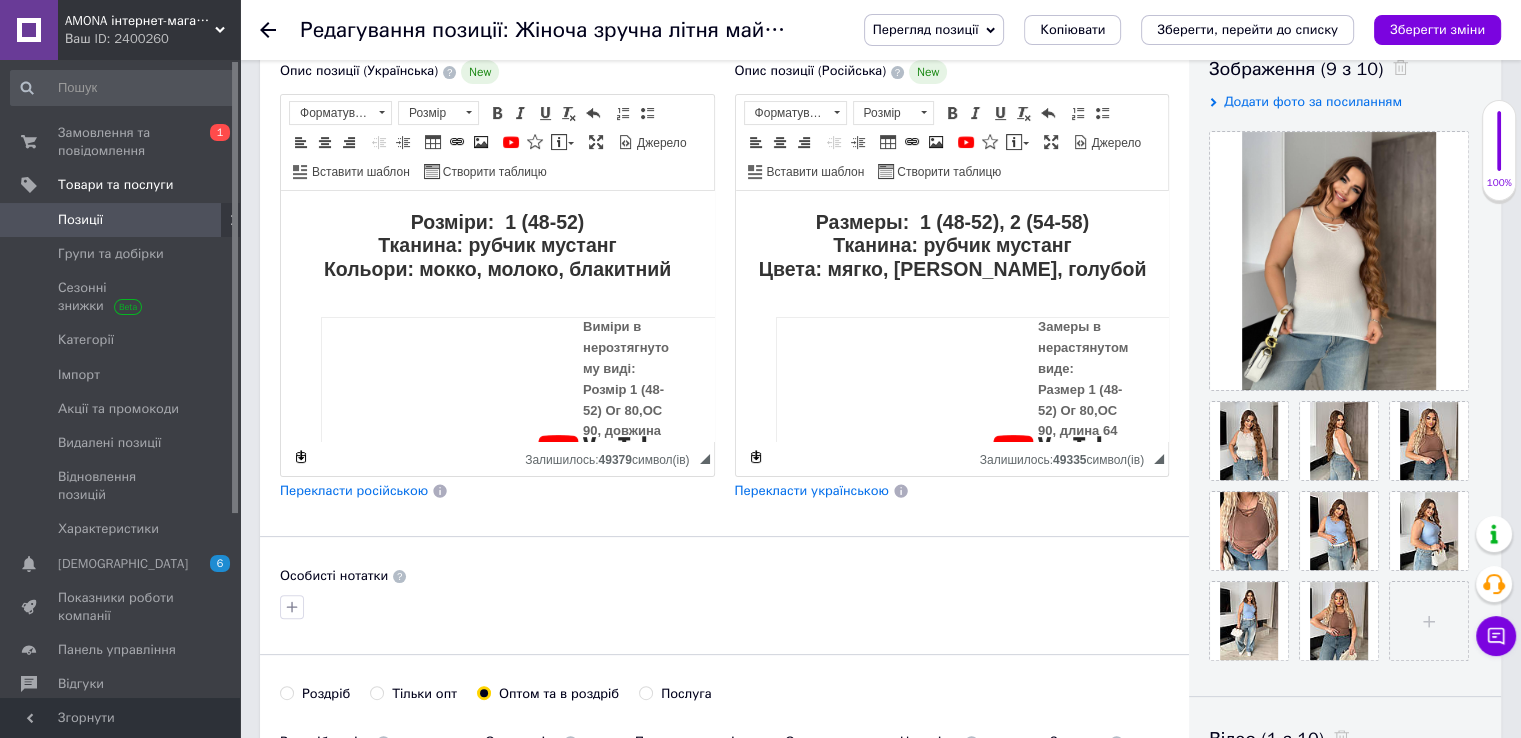 click on "Перекласти російською" at bounding box center (354, 490) 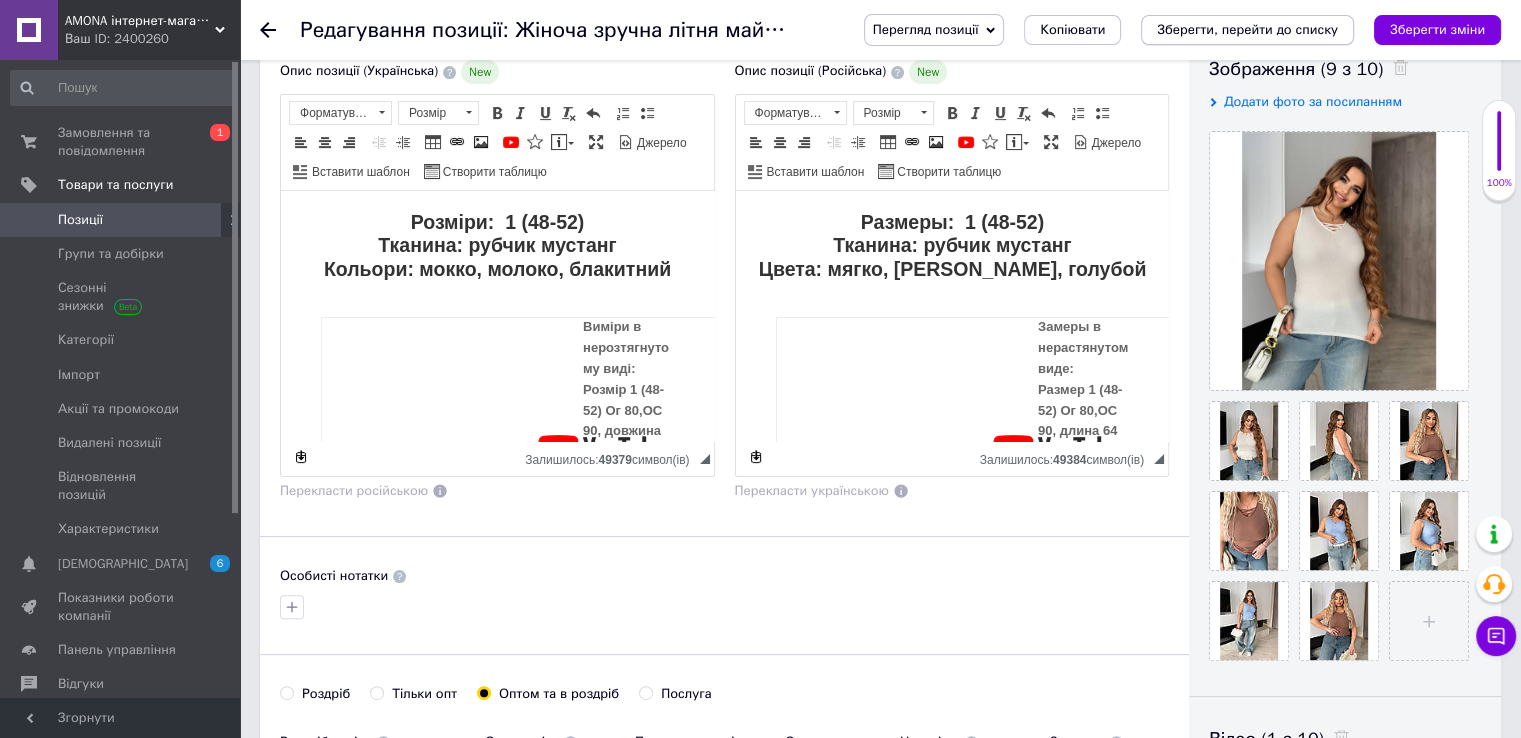 click on "Зберегти, перейти до списку" at bounding box center (1247, 29) 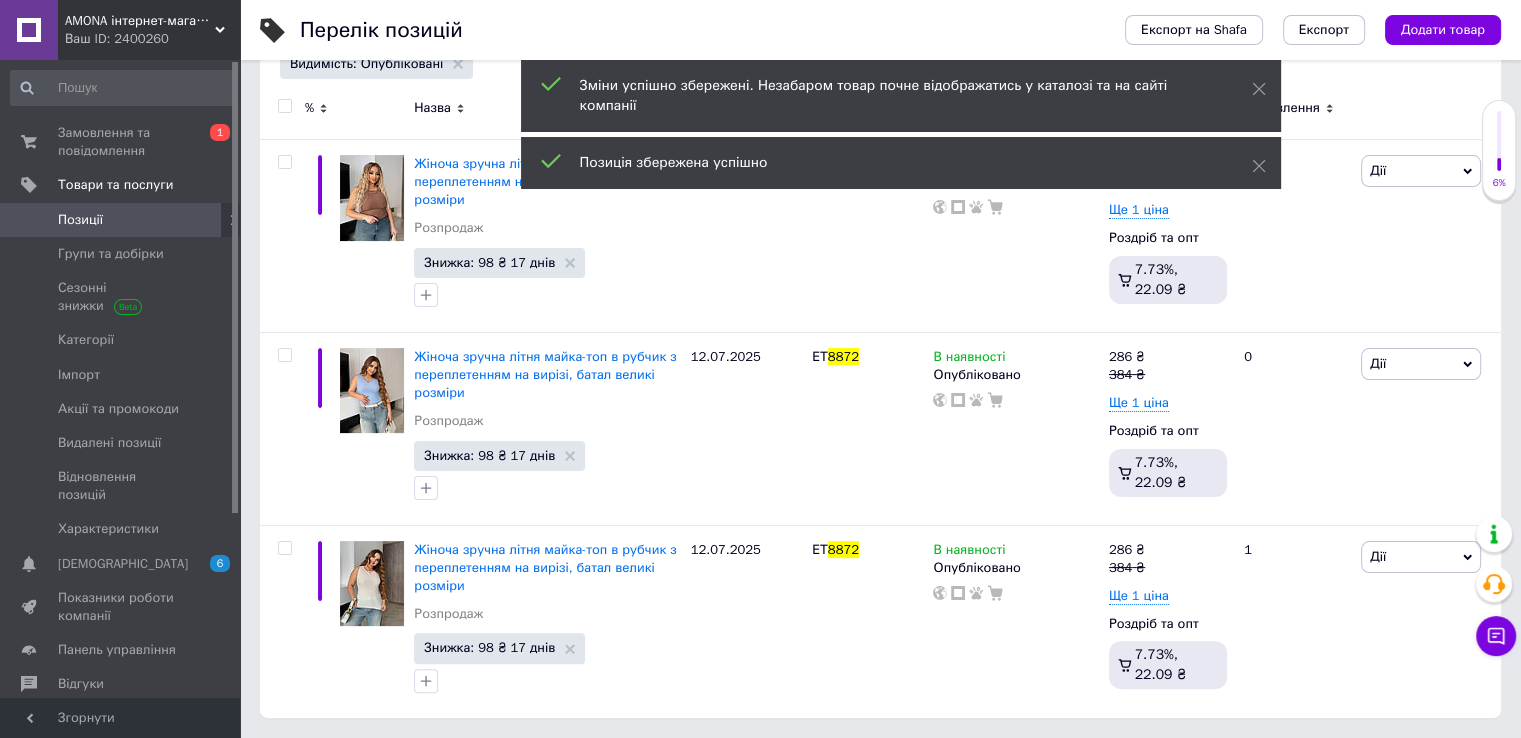 scroll, scrollTop: 0, scrollLeft: 0, axis: both 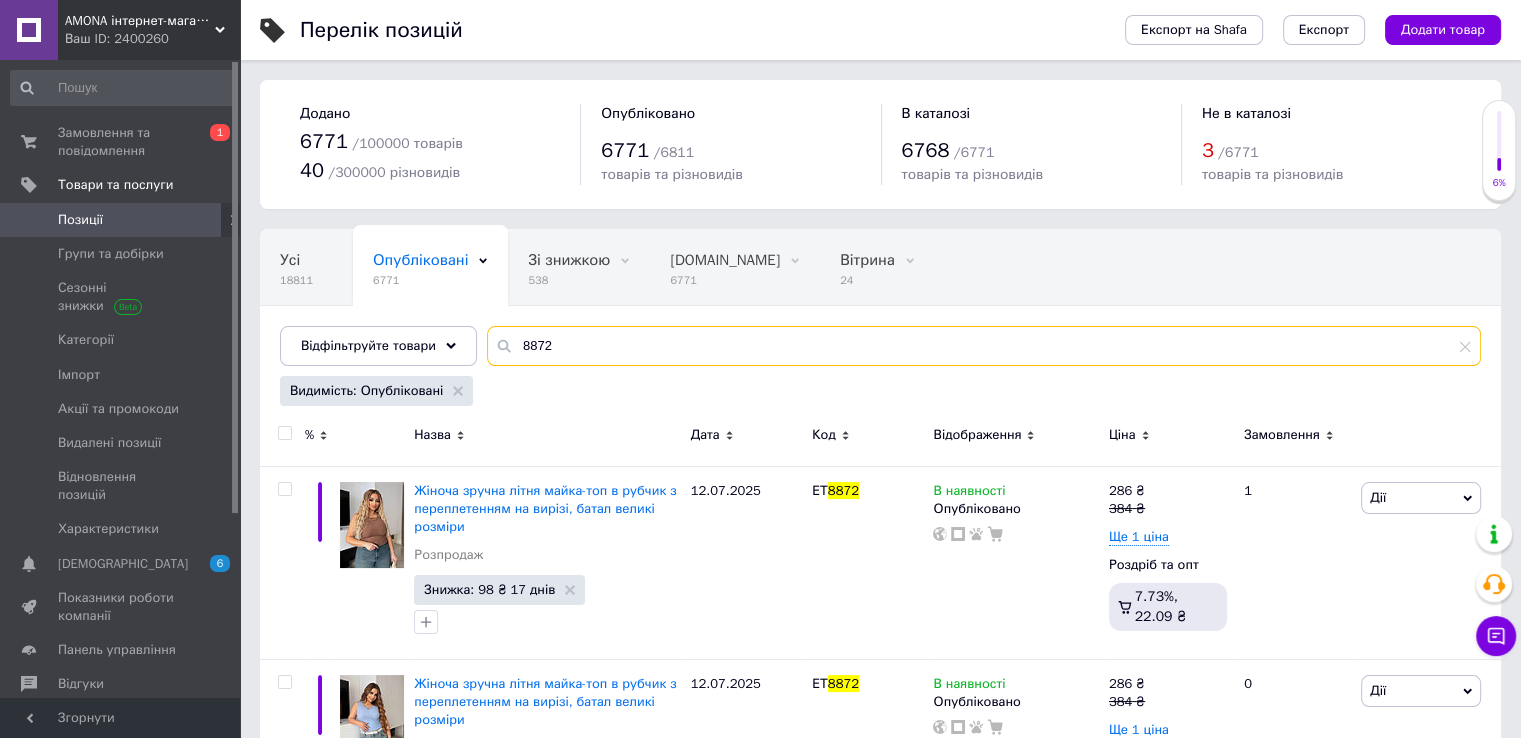 click on "8872" at bounding box center (984, 346) 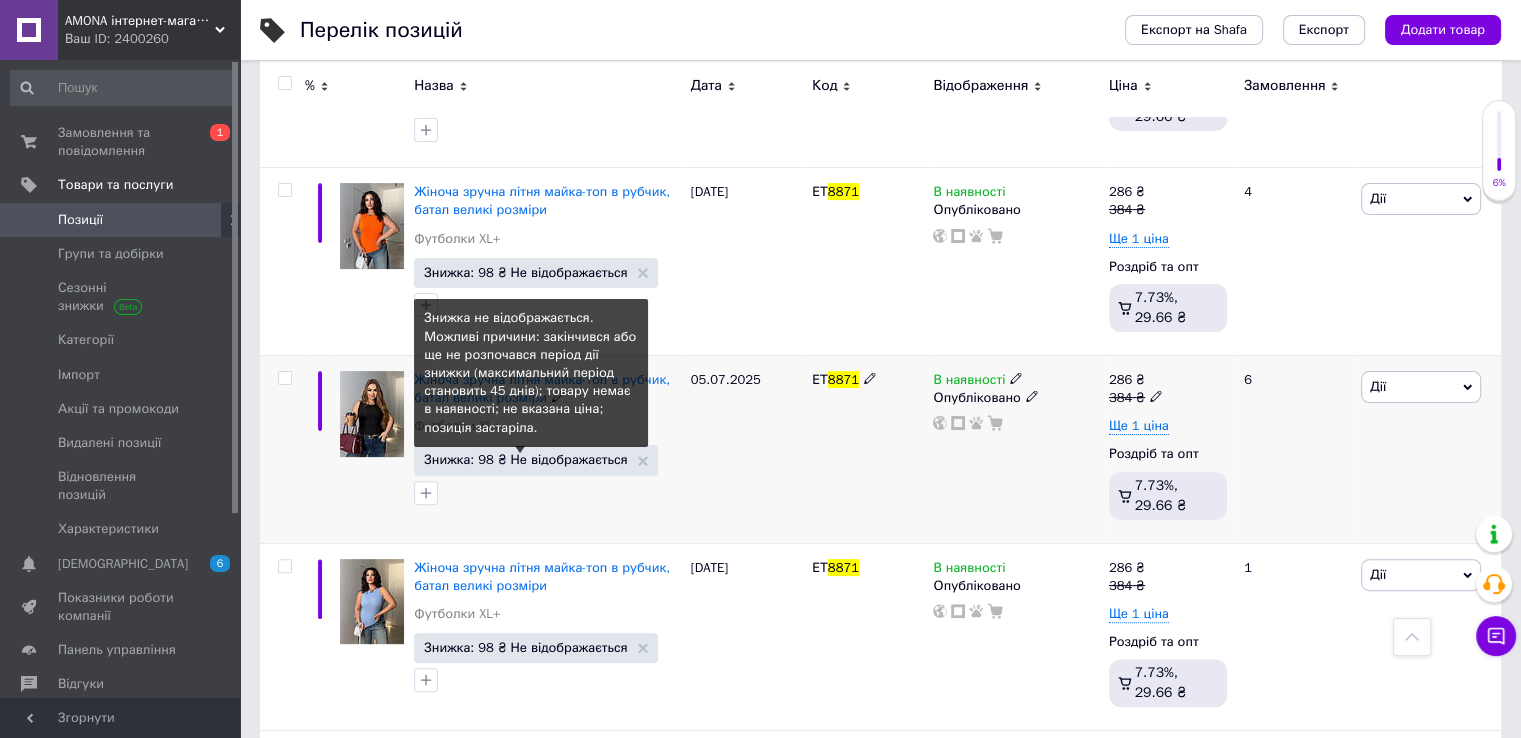 scroll, scrollTop: 300, scrollLeft: 0, axis: vertical 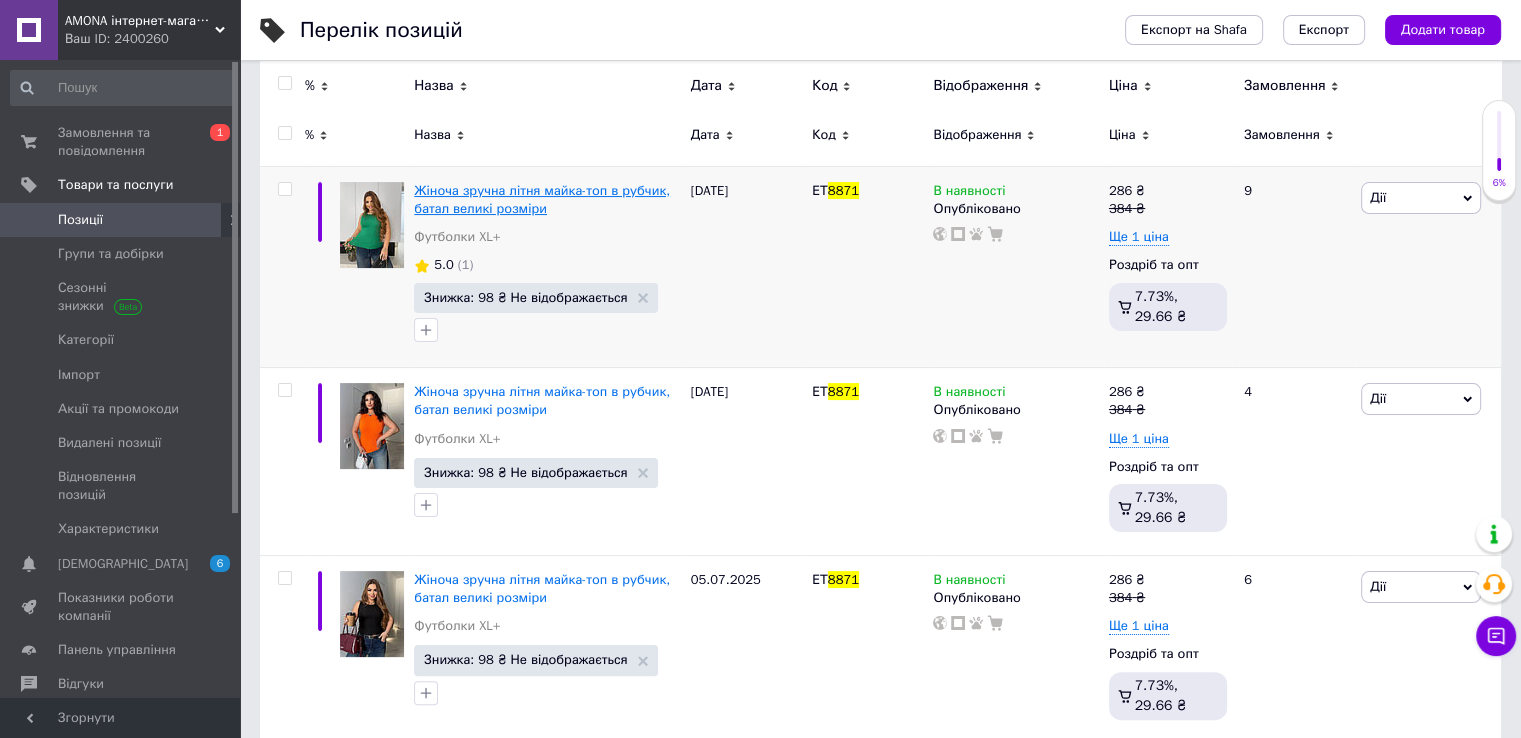 type on "8871" 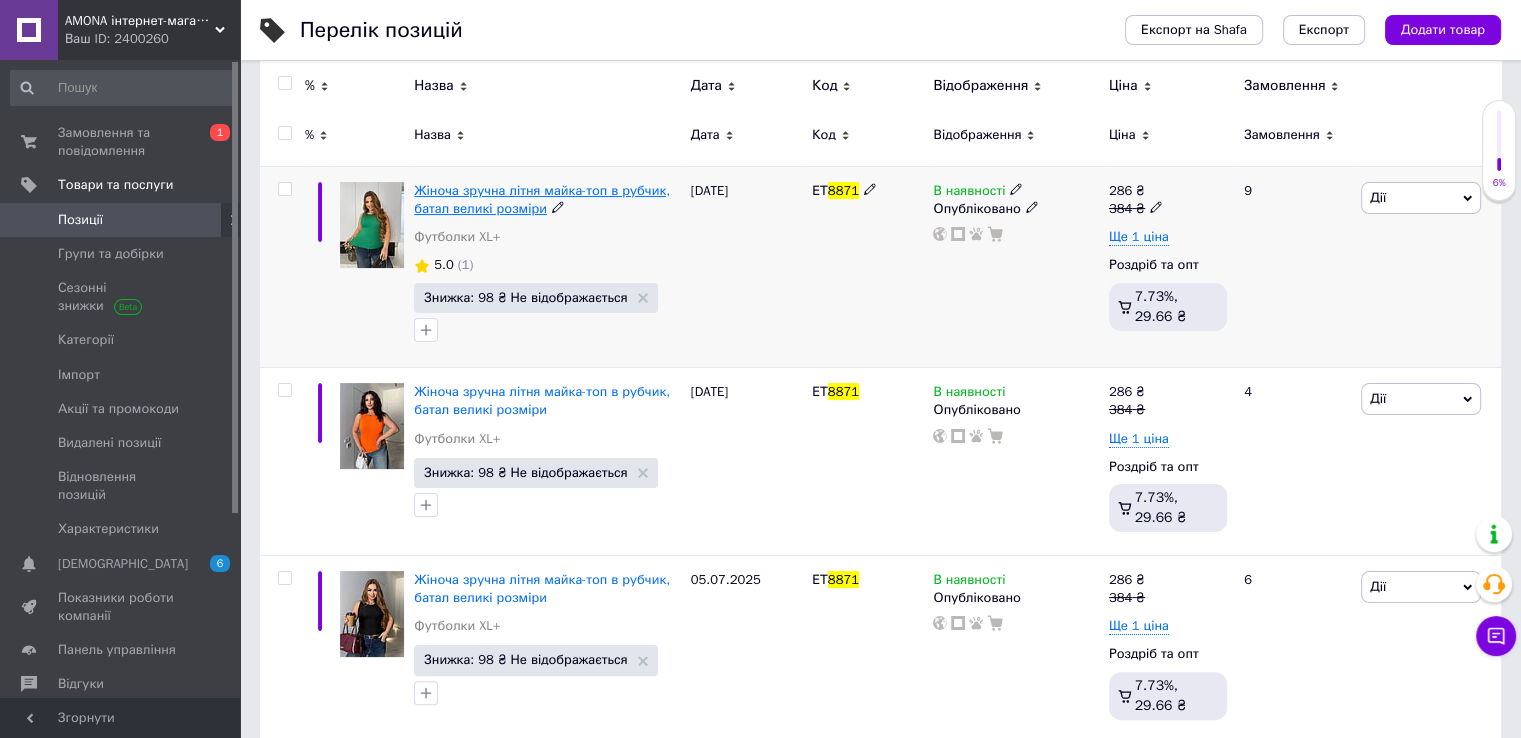 click on "Жіноча зручна літня майка-топ в рубчик, батал великі розміри" at bounding box center [542, 199] 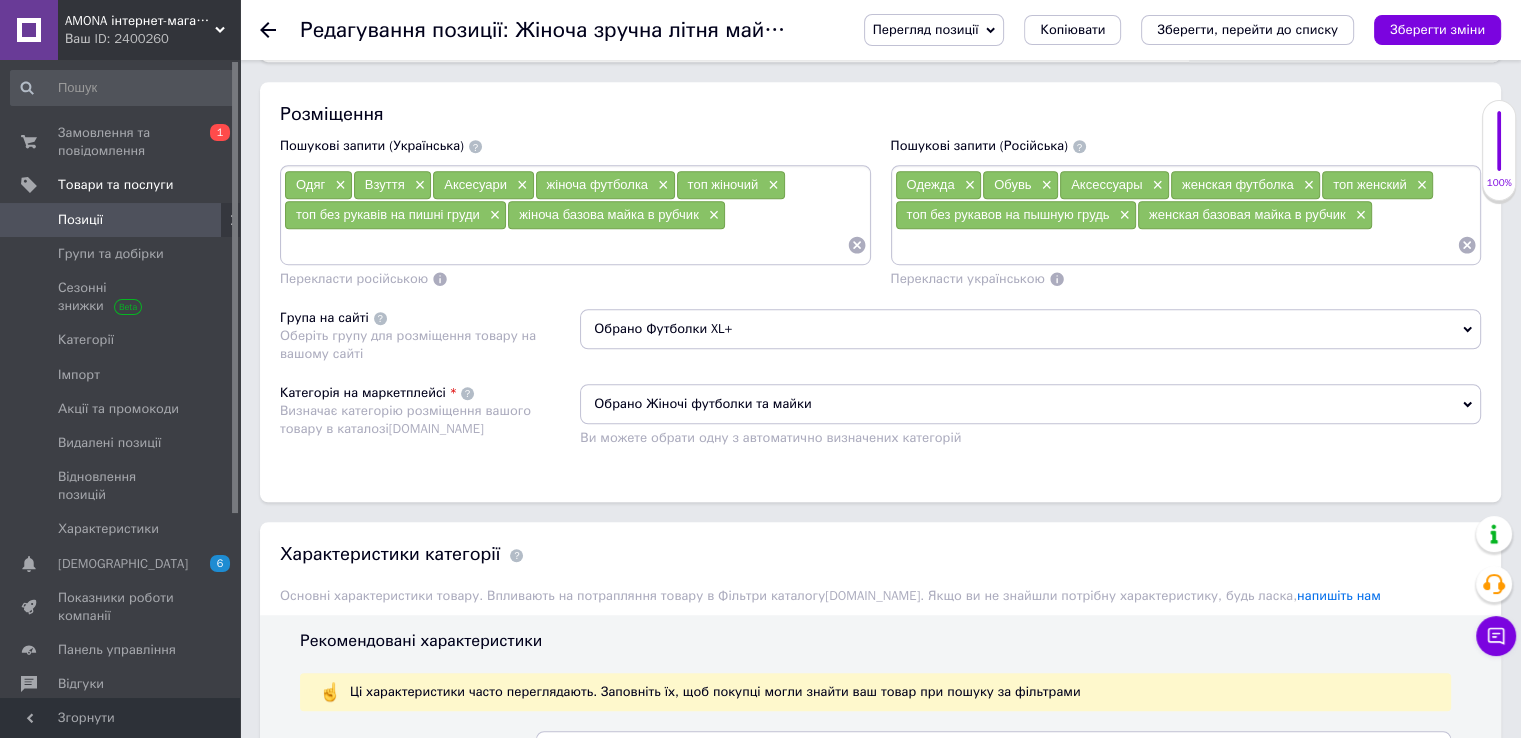 scroll, scrollTop: 1800, scrollLeft: 0, axis: vertical 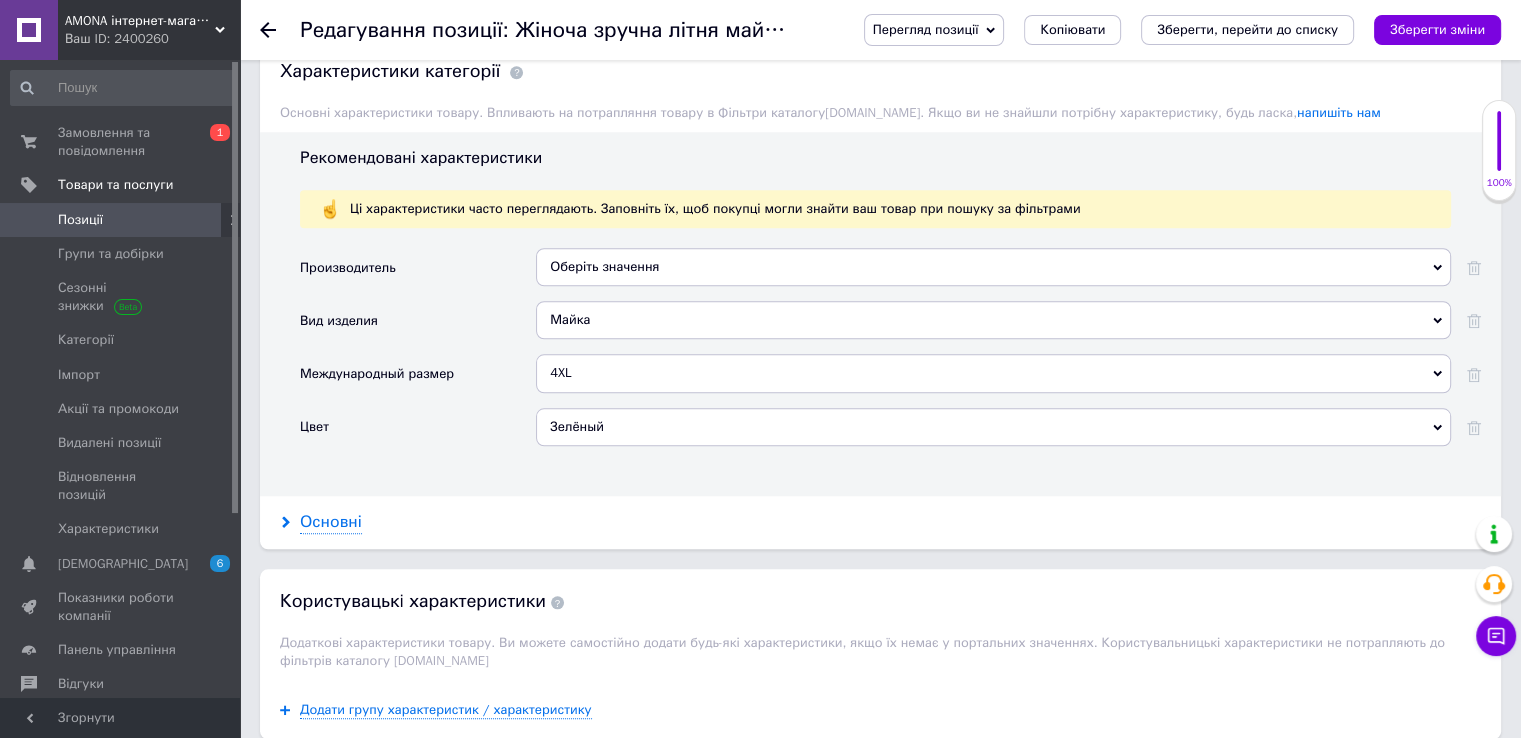 click on "Основні" at bounding box center (331, 522) 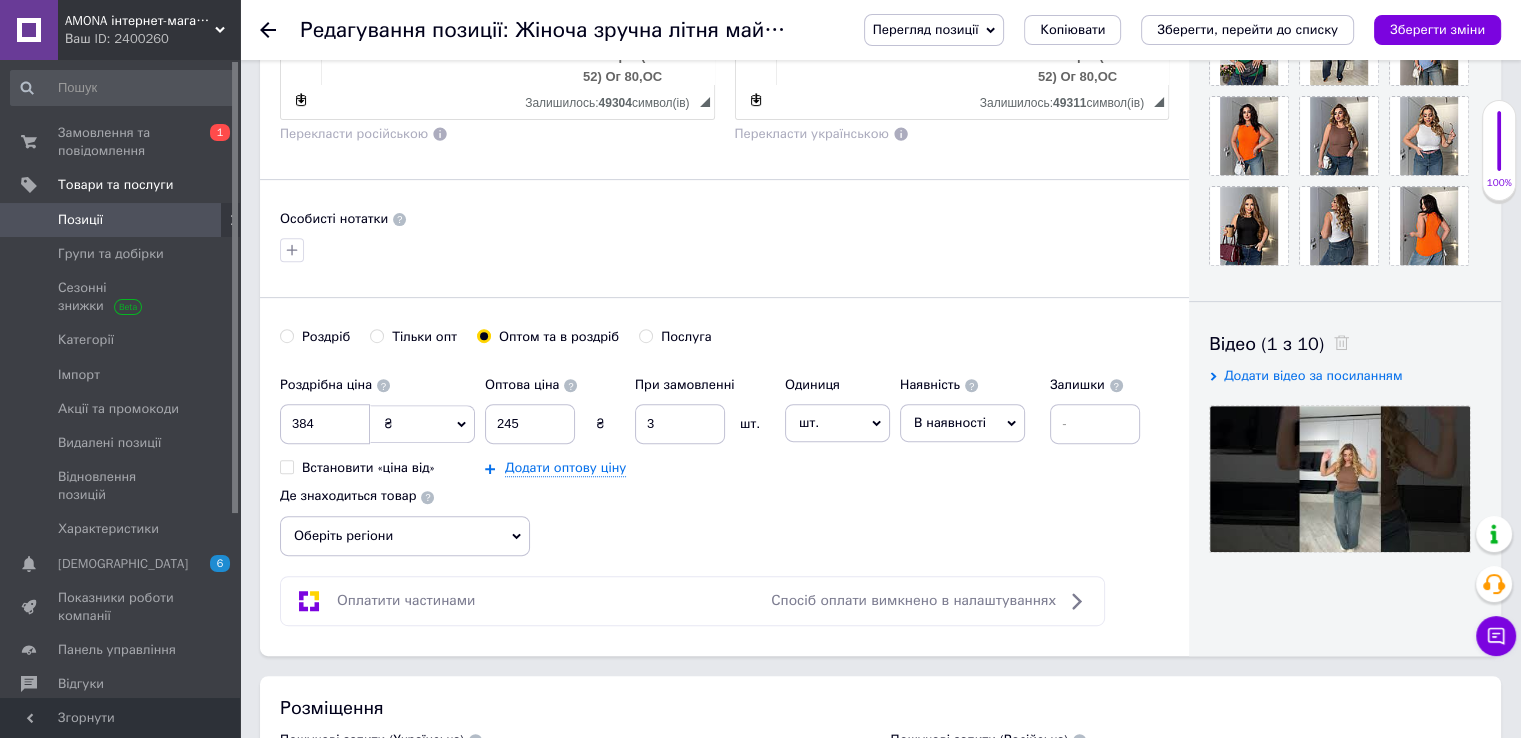 scroll, scrollTop: 400, scrollLeft: 0, axis: vertical 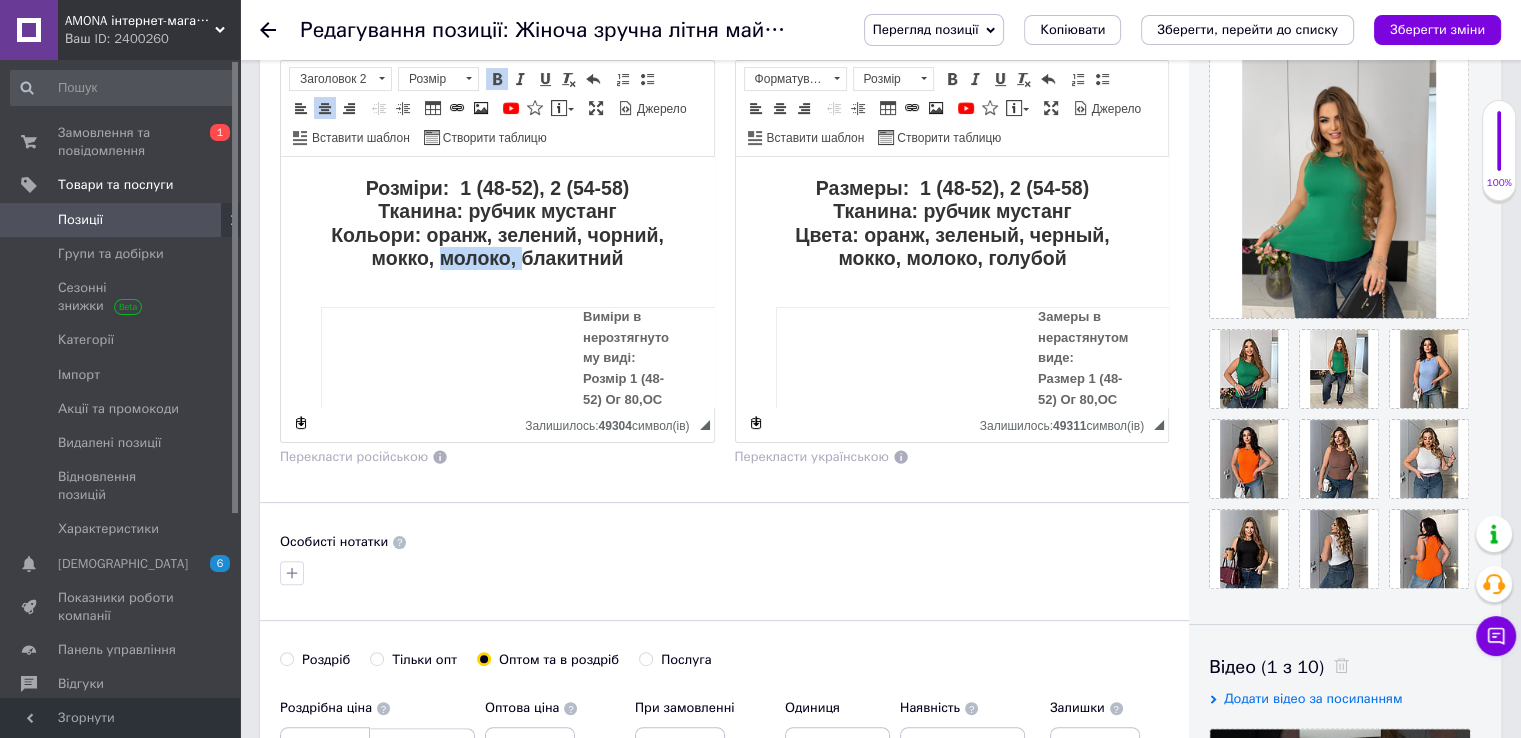drag, startPoint x: 431, startPoint y: 259, endPoint x: 517, endPoint y: 259, distance: 86 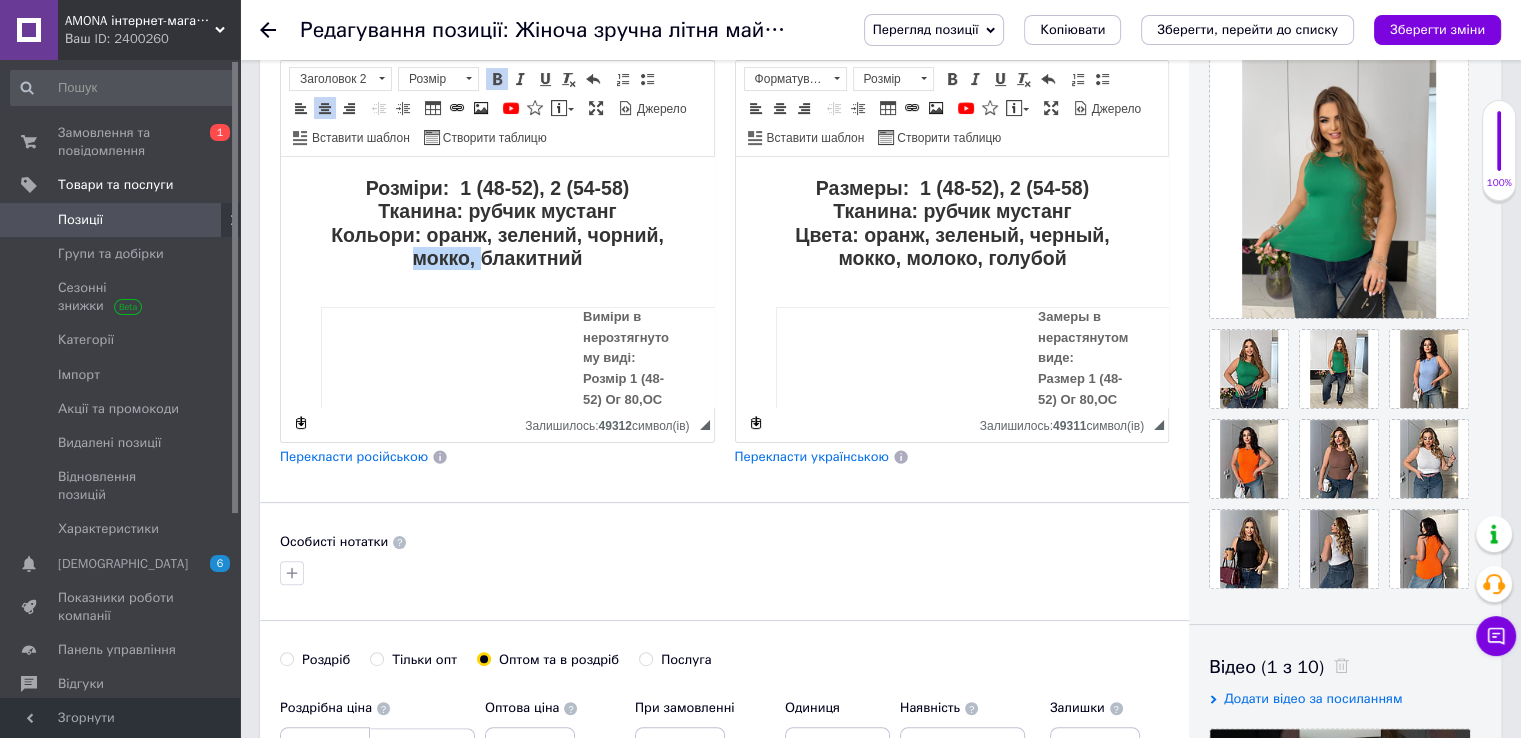 drag, startPoint x: 398, startPoint y: 259, endPoint x: 473, endPoint y: 264, distance: 75.16648 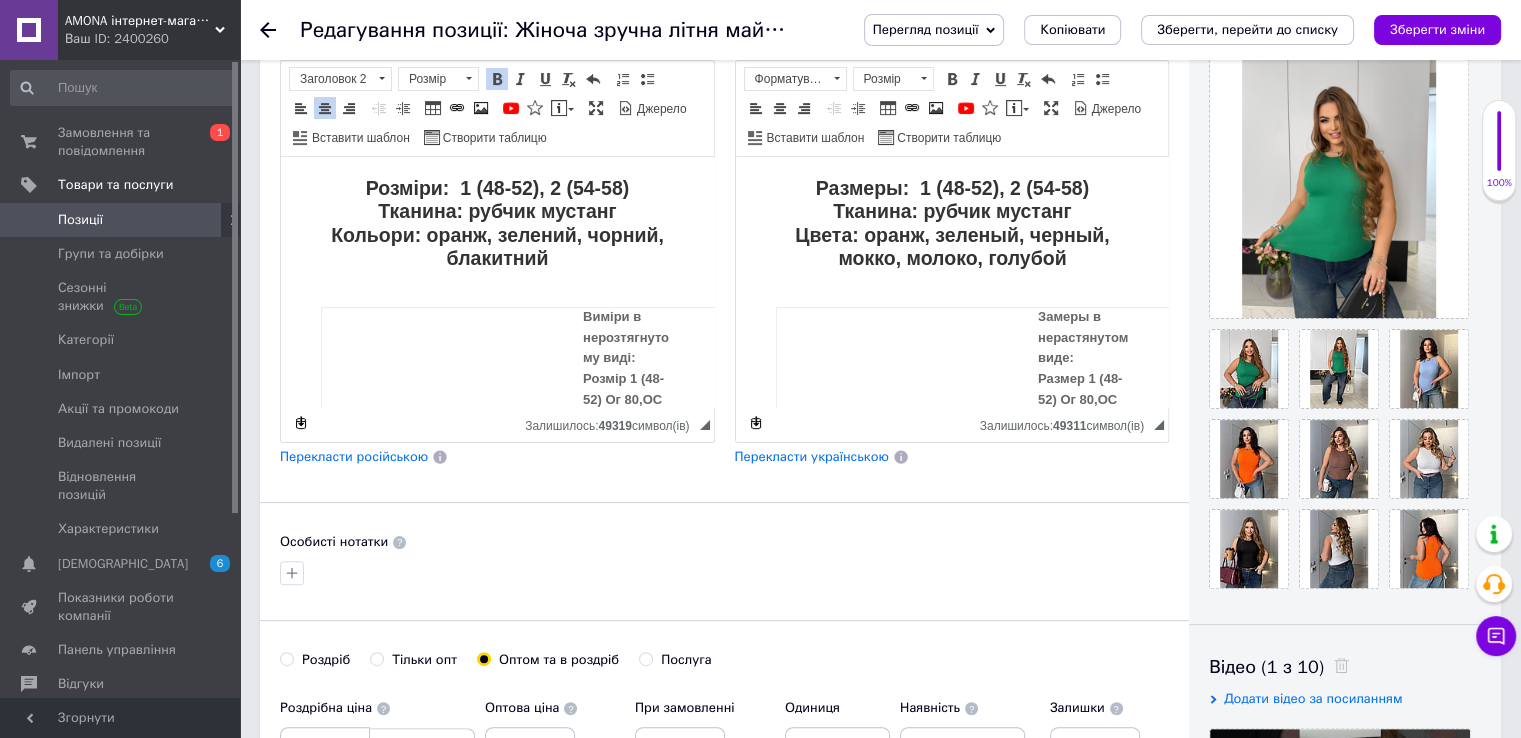 click on "Перекласти російською" at bounding box center [354, 456] 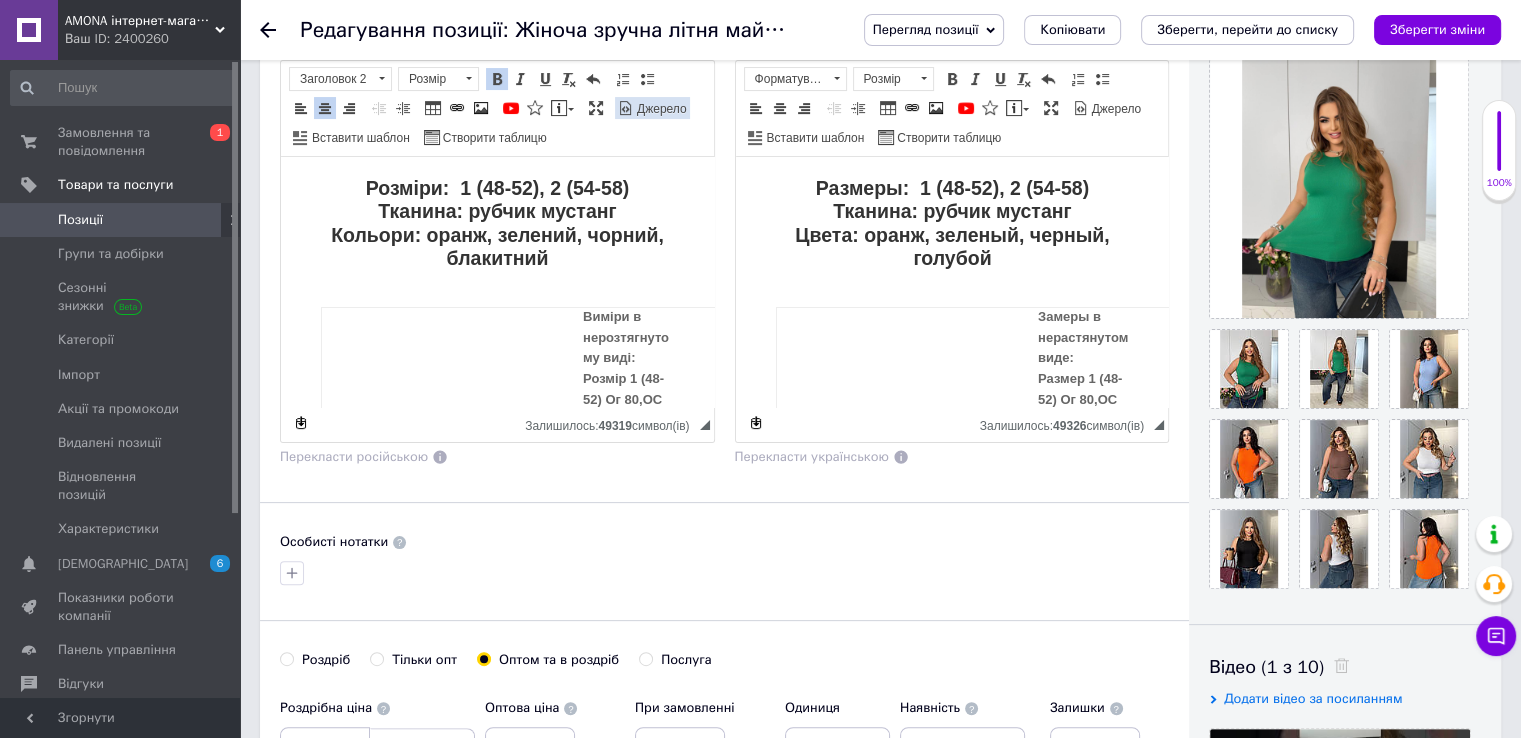 click on "Джерело" at bounding box center [660, 109] 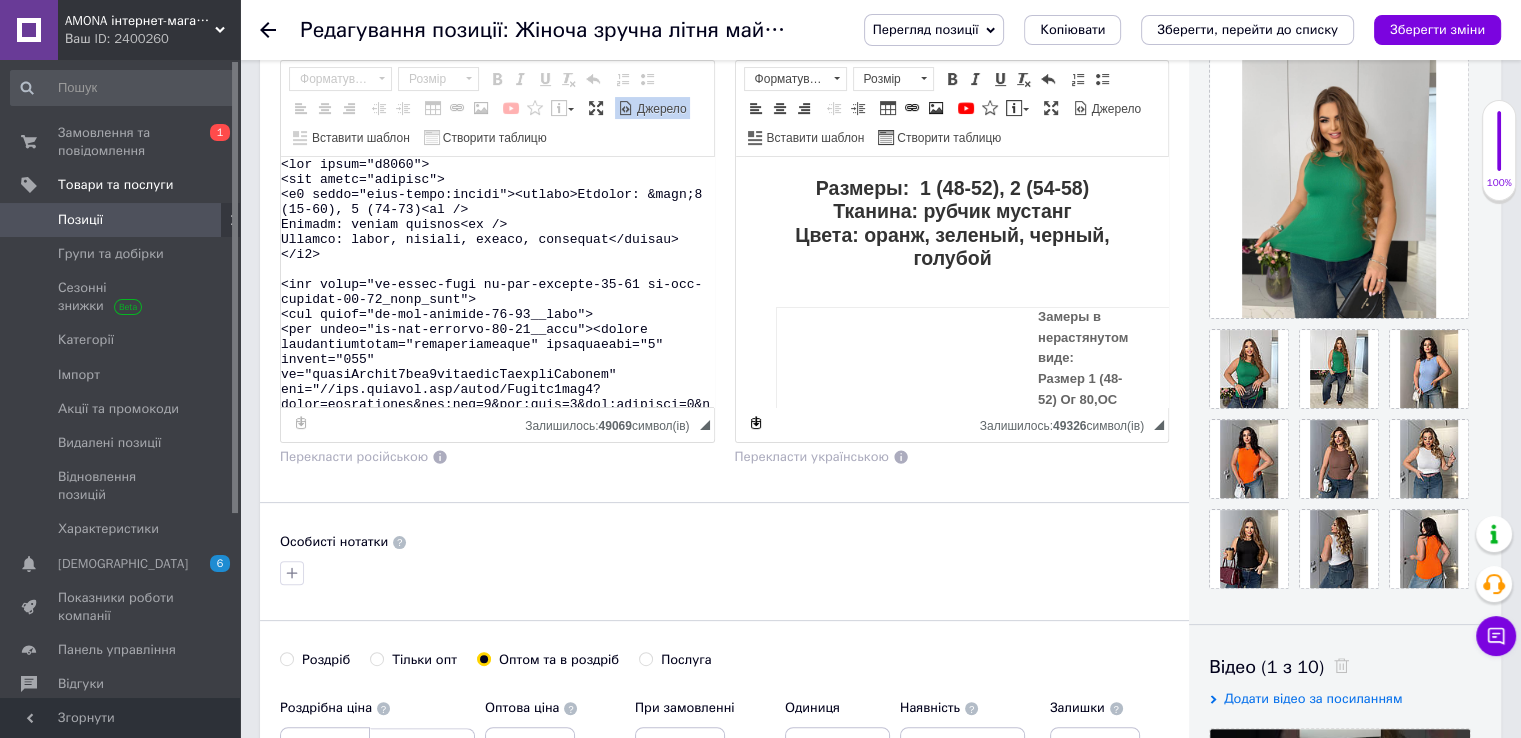 click at bounding box center [497, 282] 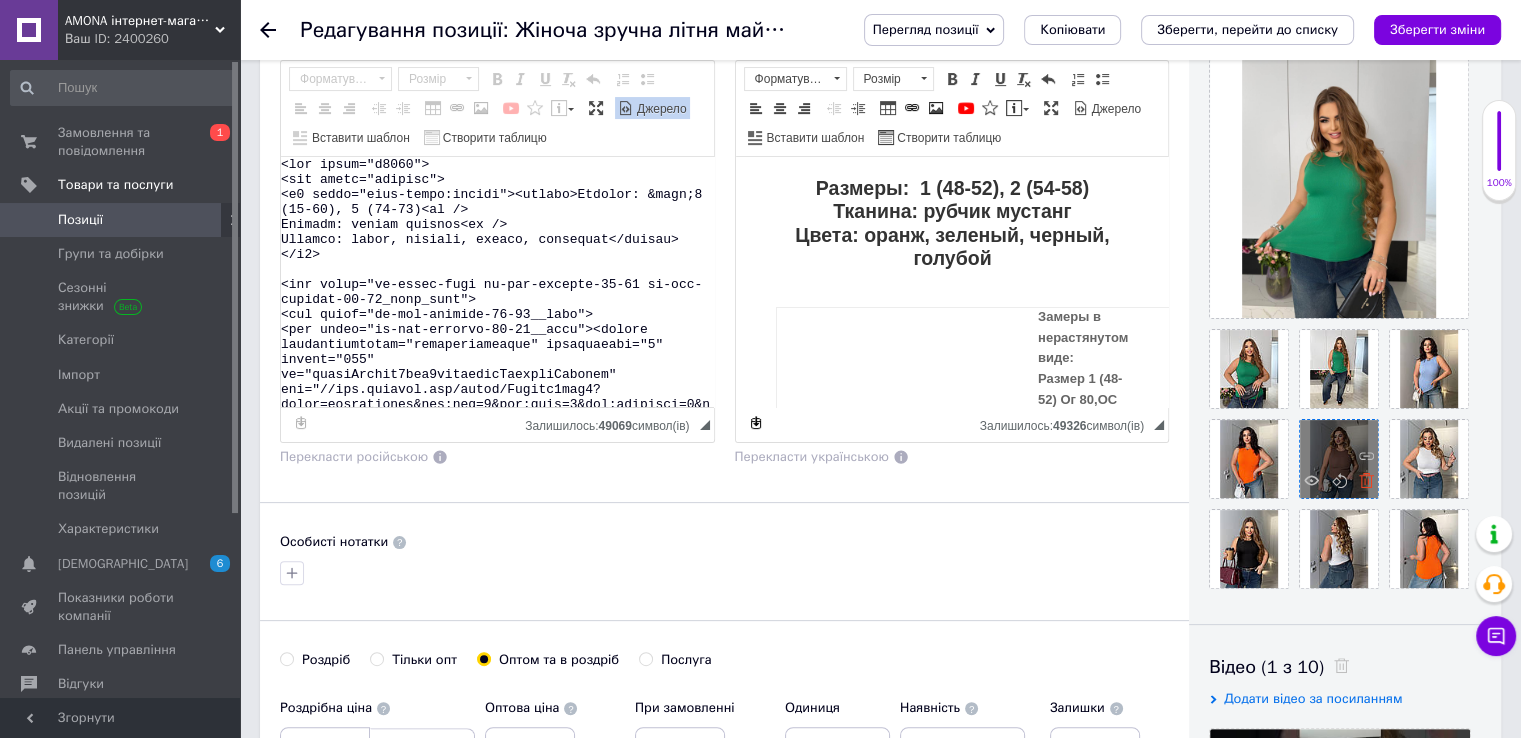 click 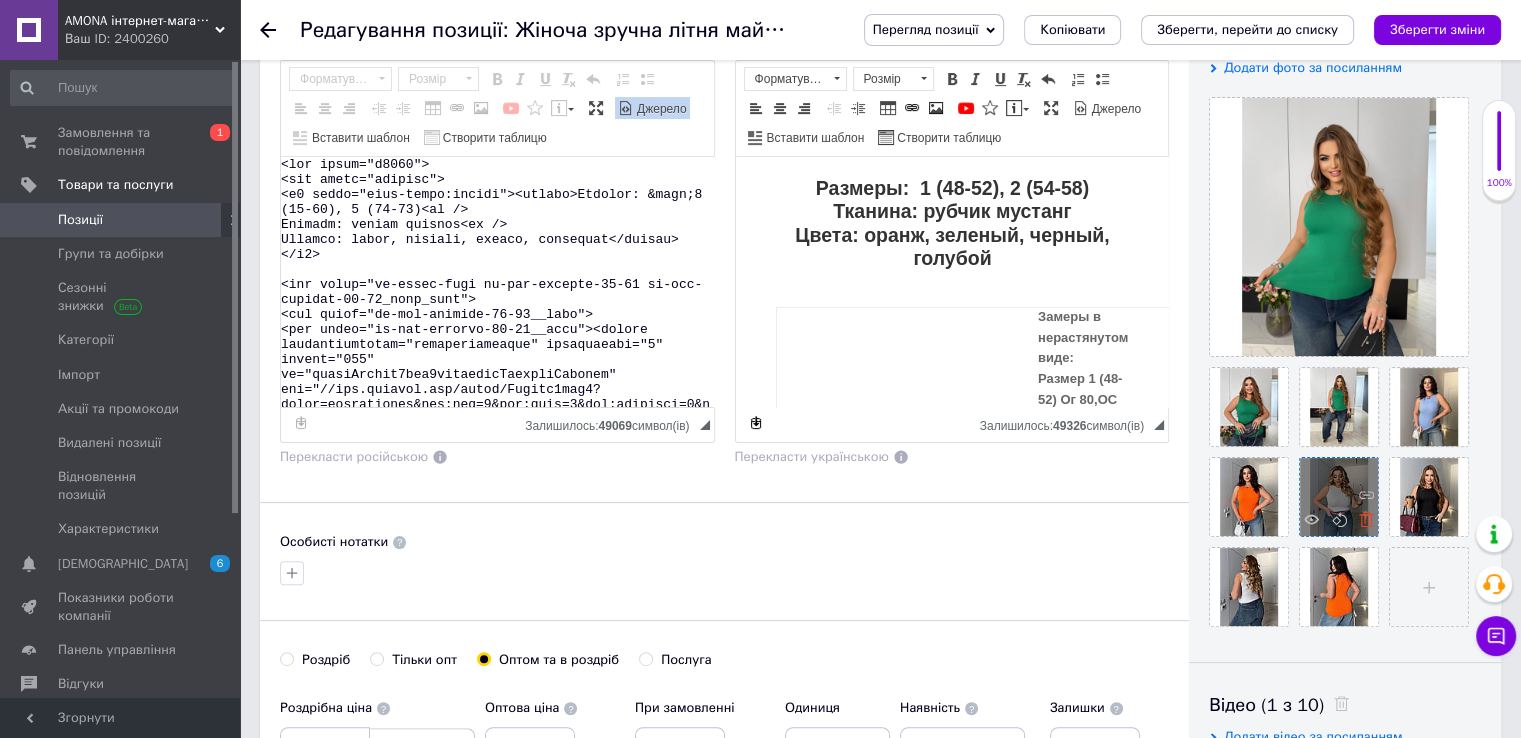 click 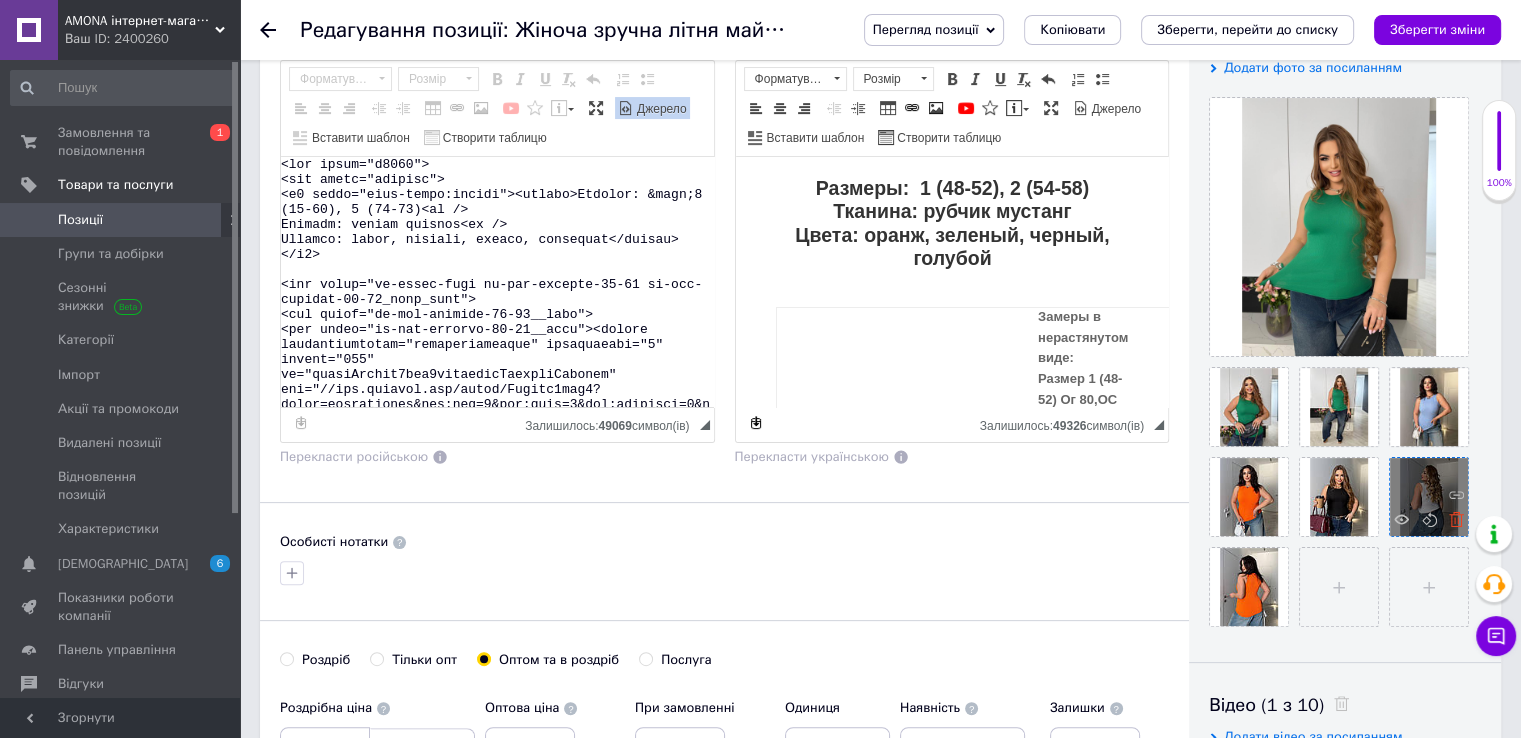 click 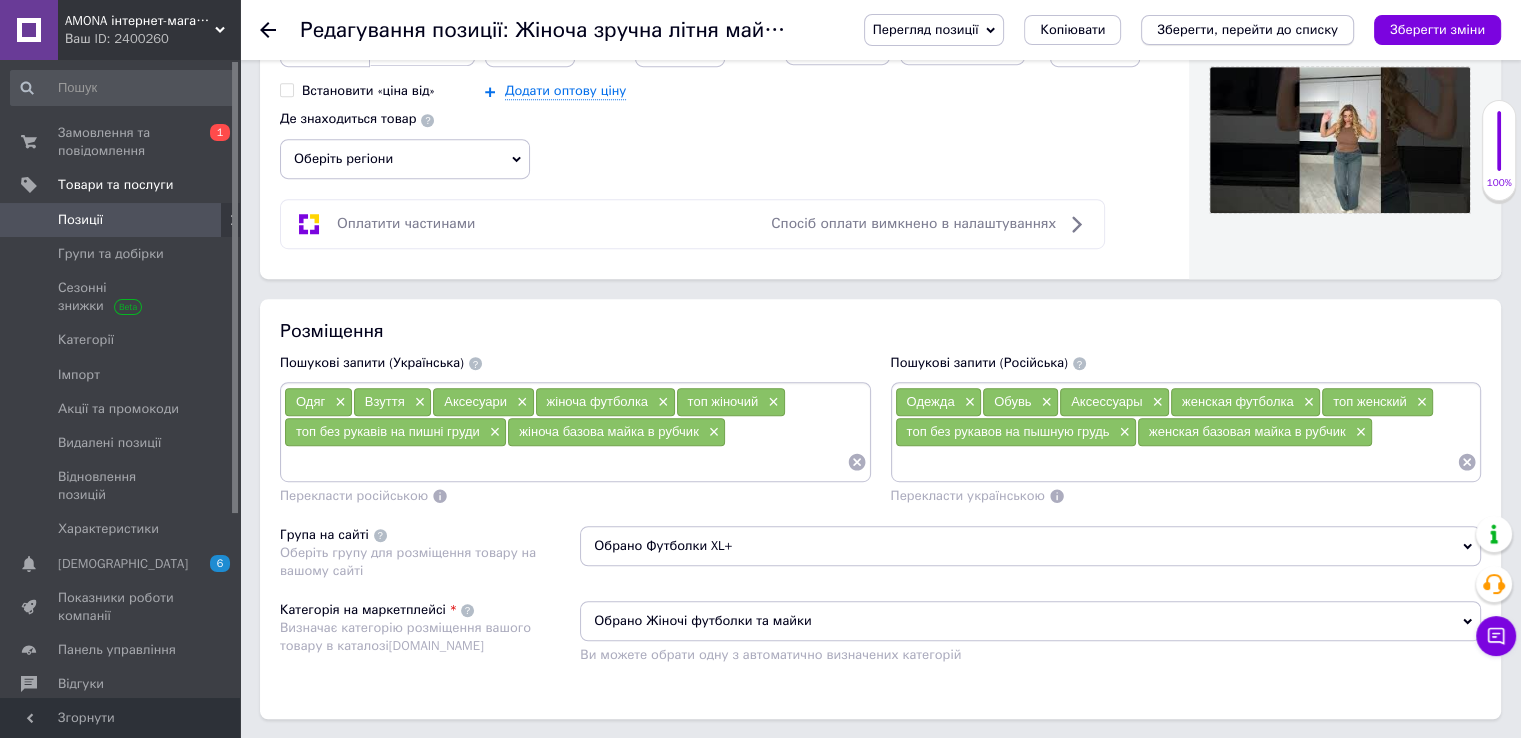 click on "Зберегти, перейти до списку" at bounding box center (1247, 29) 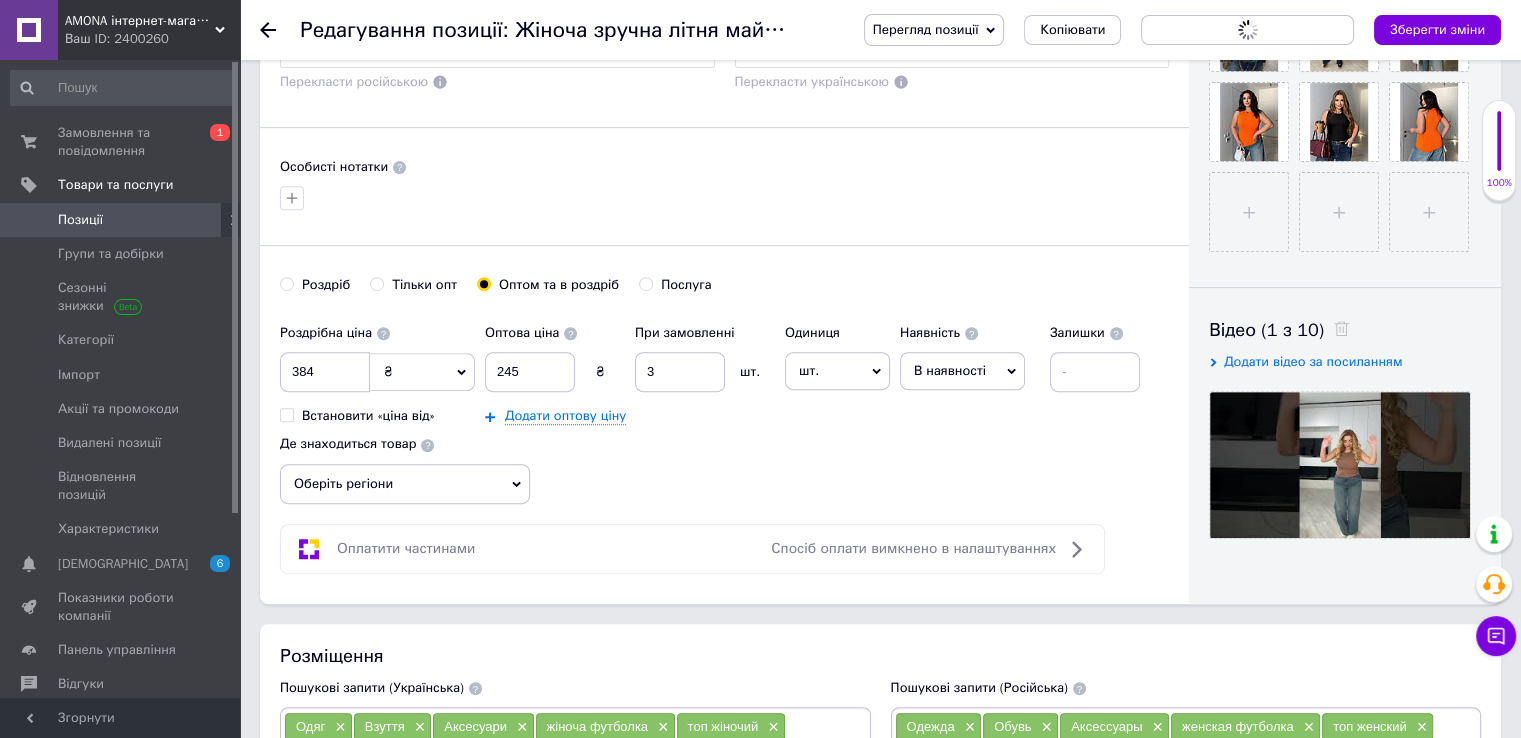 scroll, scrollTop: 500, scrollLeft: 0, axis: vertical 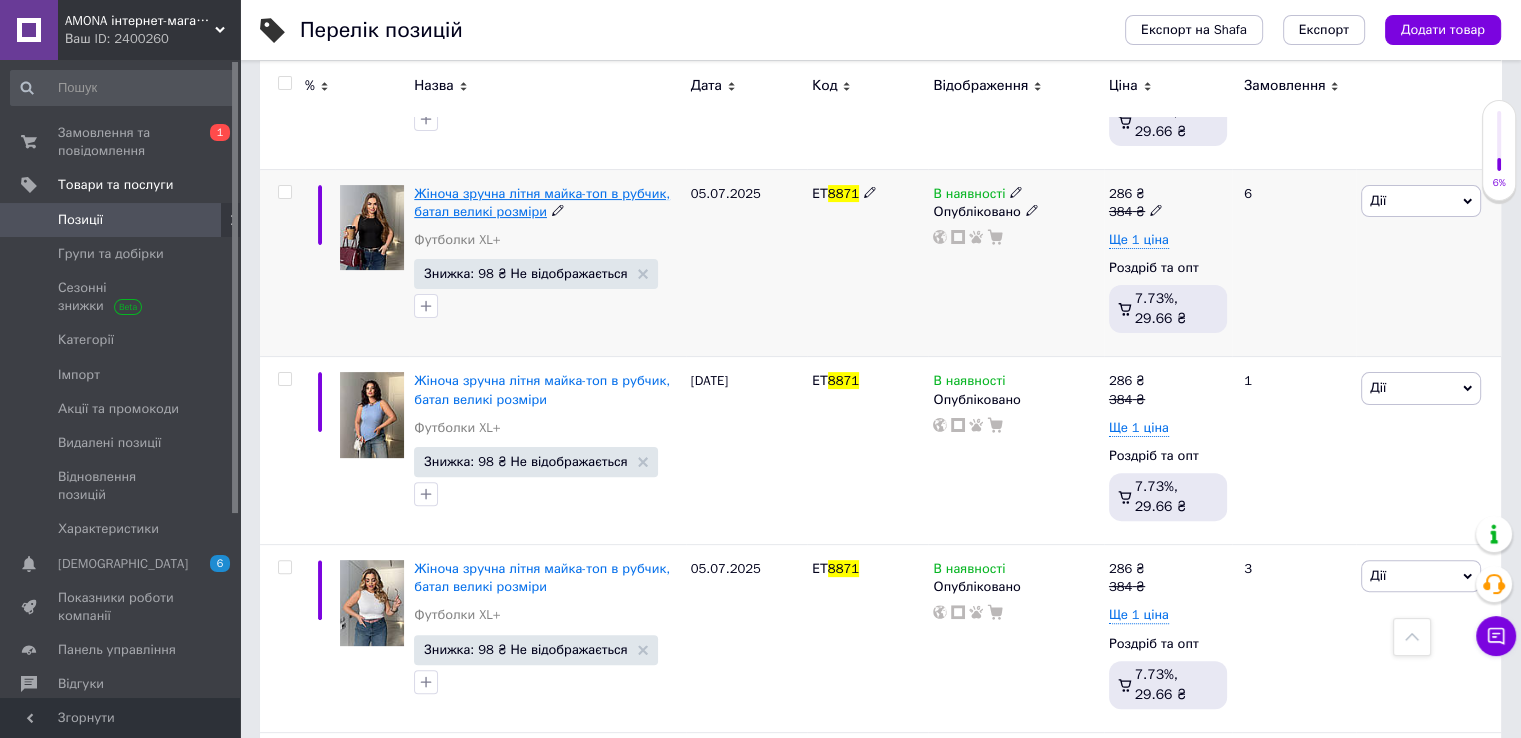 click on "Жіноча зручна літня майка-топ в рубчик, батал великі розміри" at bounding box center [542, 202] 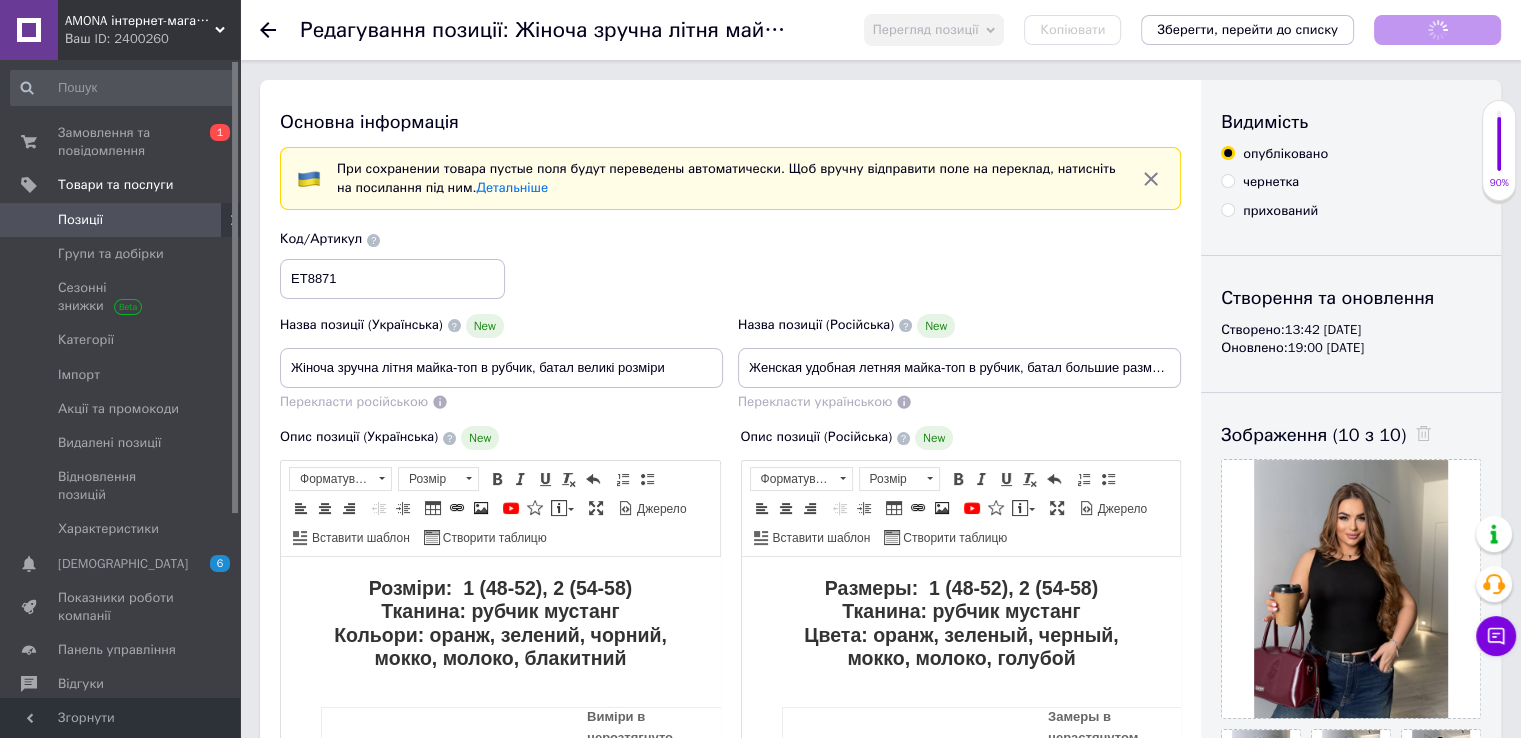 scroll, scrollTop: 0, scrollLeft: 0, axis: both 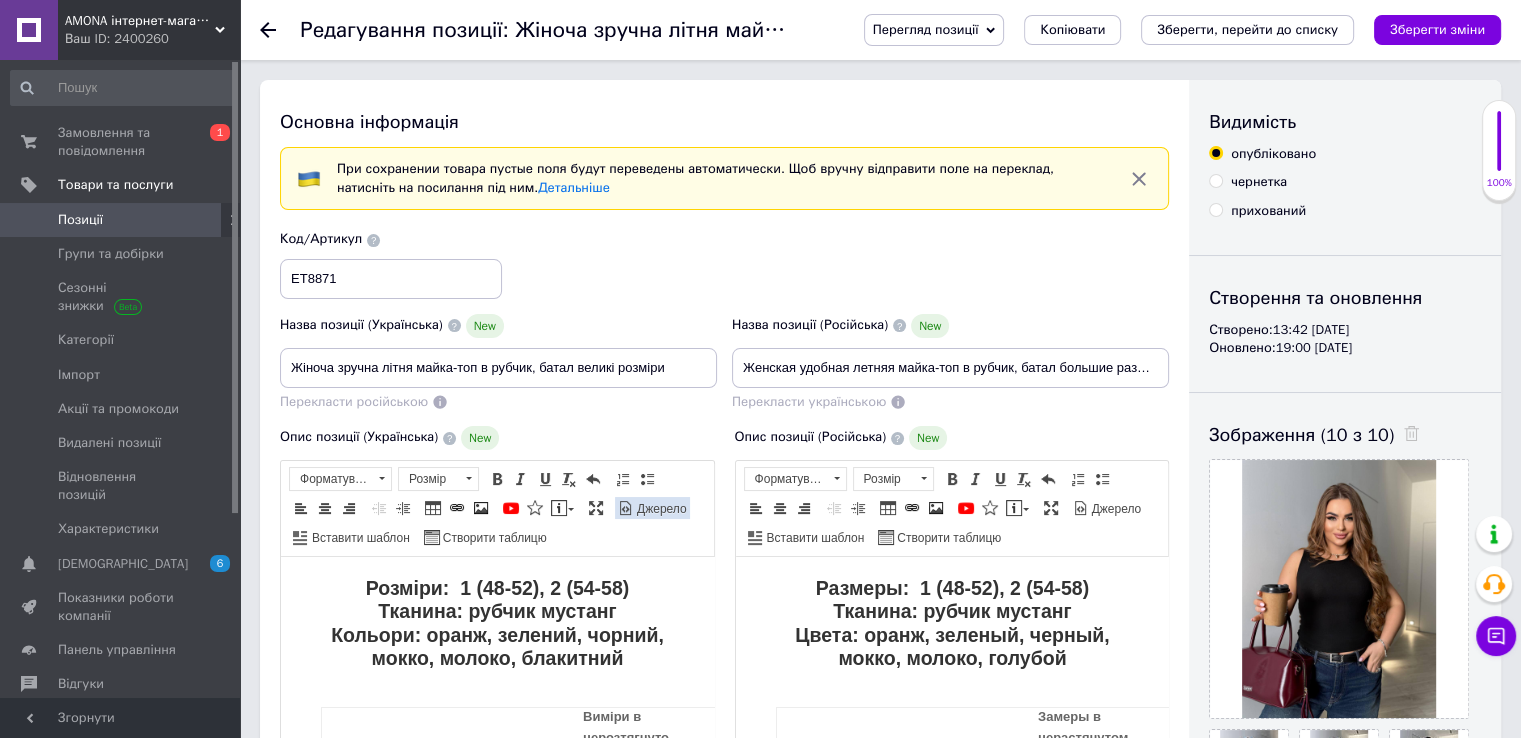 click on "Джерело" at bounding box center (660, 509) 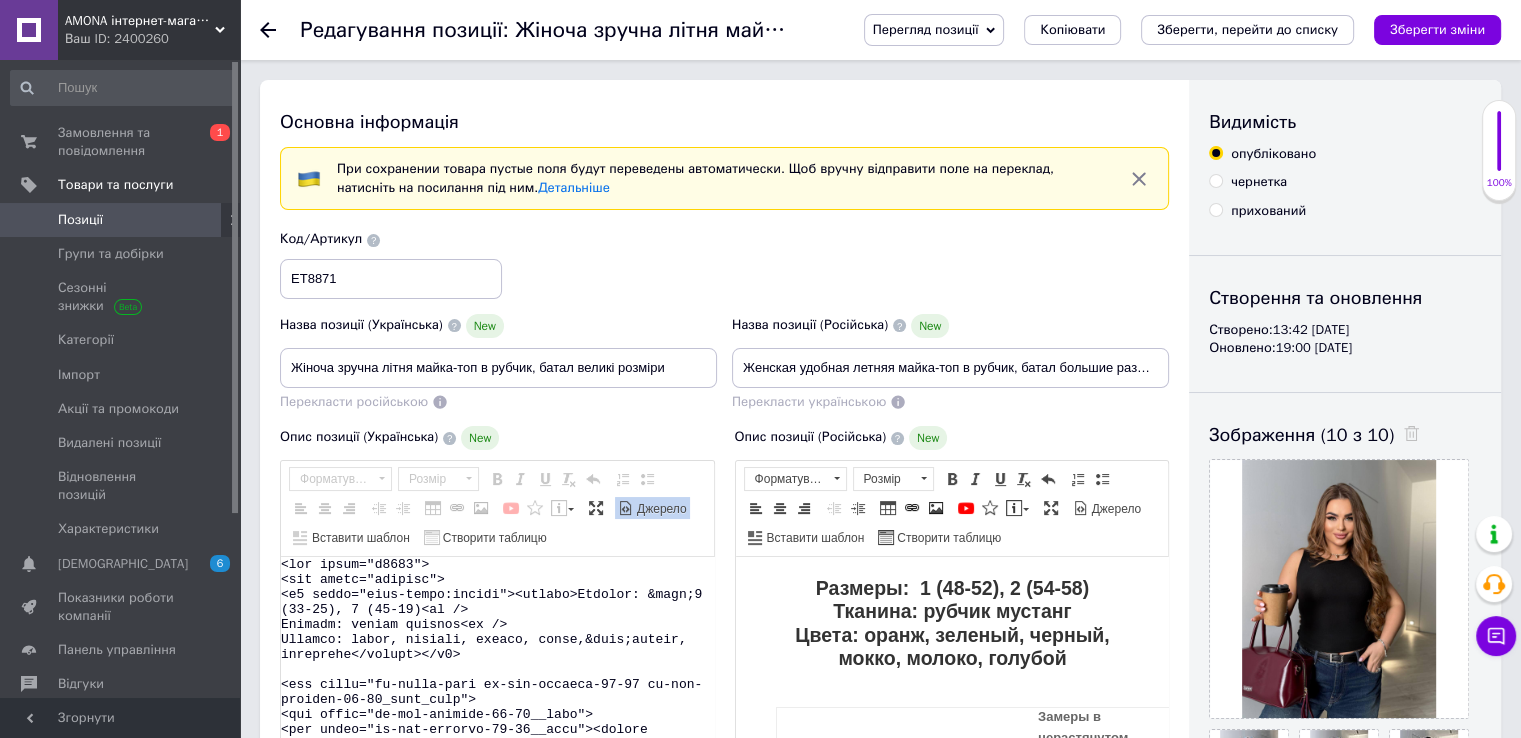 click at bounding box center (497, 682) 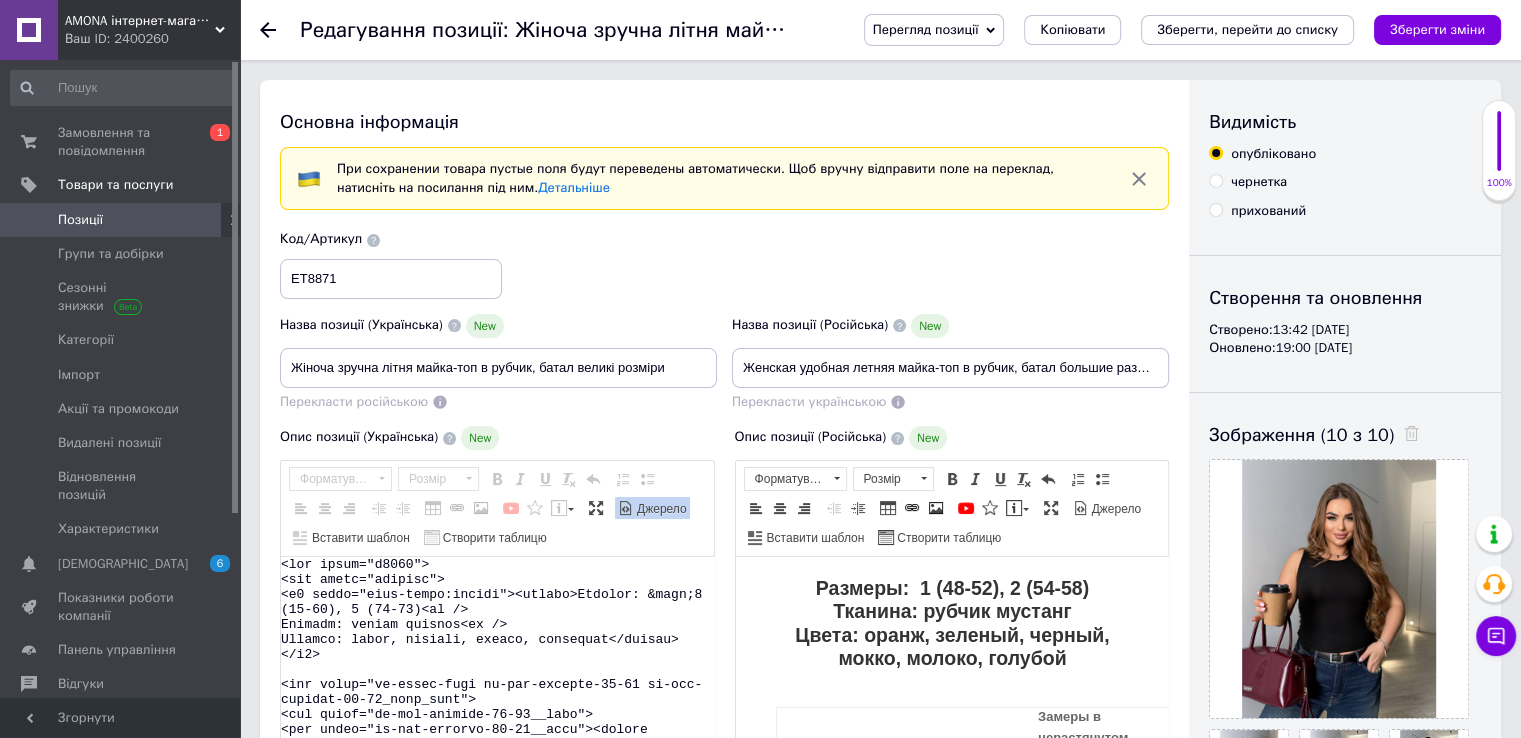 scroll, scrollTop: 66, scrollLeft: 0, axis: vertical 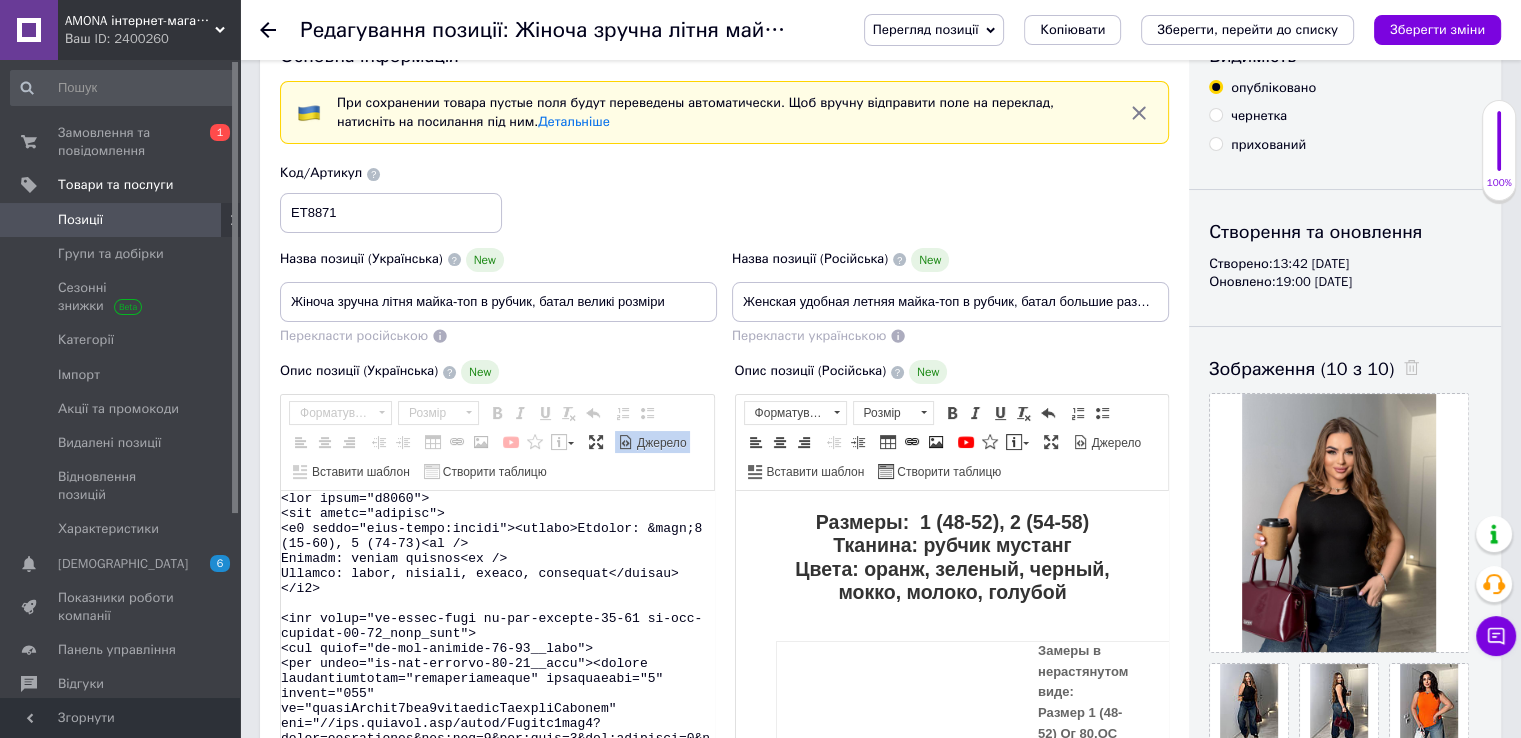 click on "Джерело" at bounding box center (660, 443) 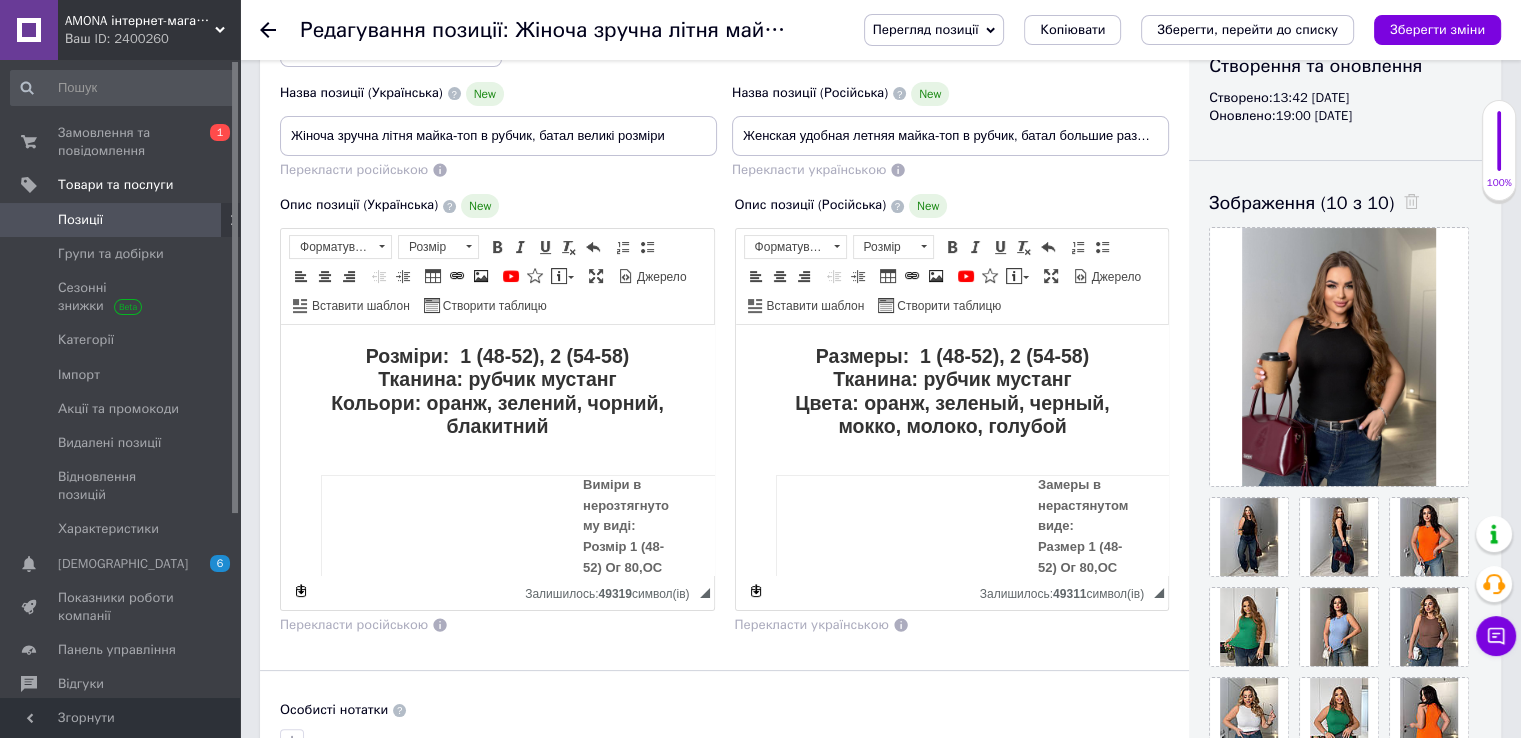 scroll, scrollTop: 266, scrollLeft: 0, axis: vertical 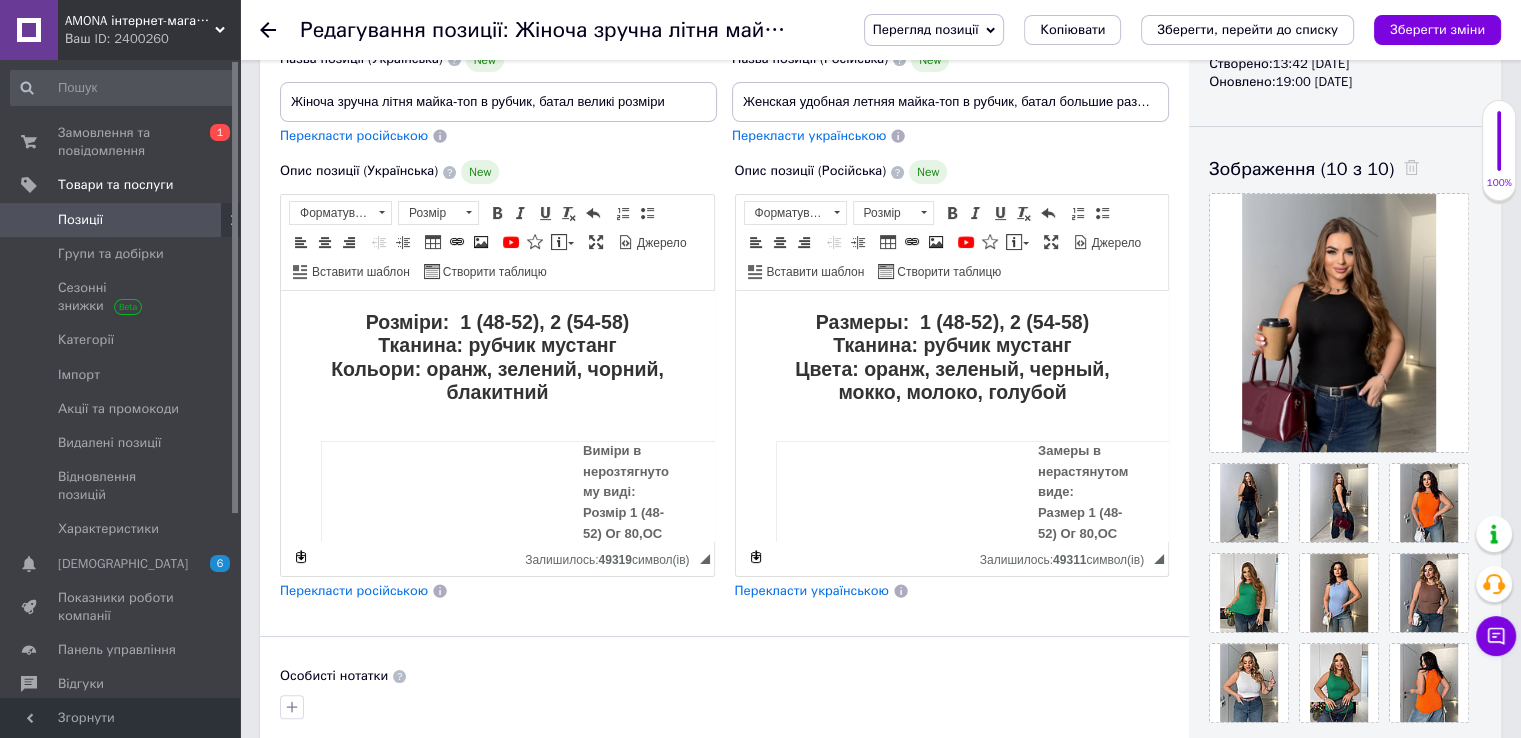 click on "Перекласти російською" at bounding box center [354, 590] 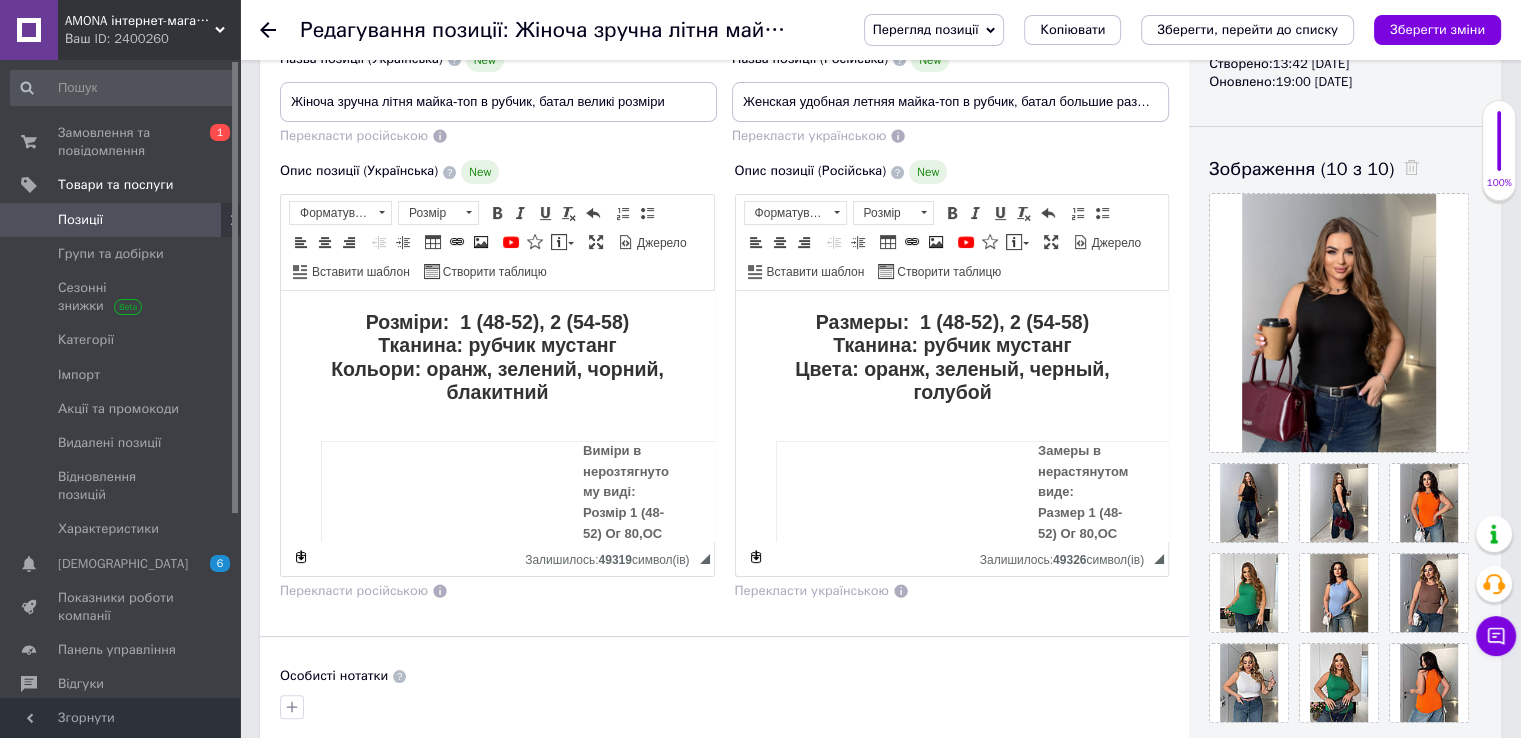 click on "Перегляд позиції Зберегти та переглянути на сайті Зберегти та переглянути на маркетплейсі Bigl.ua Копіювати Зберегти, перейти до списку Зберегти зміни" at bounding box center (1162, 30) 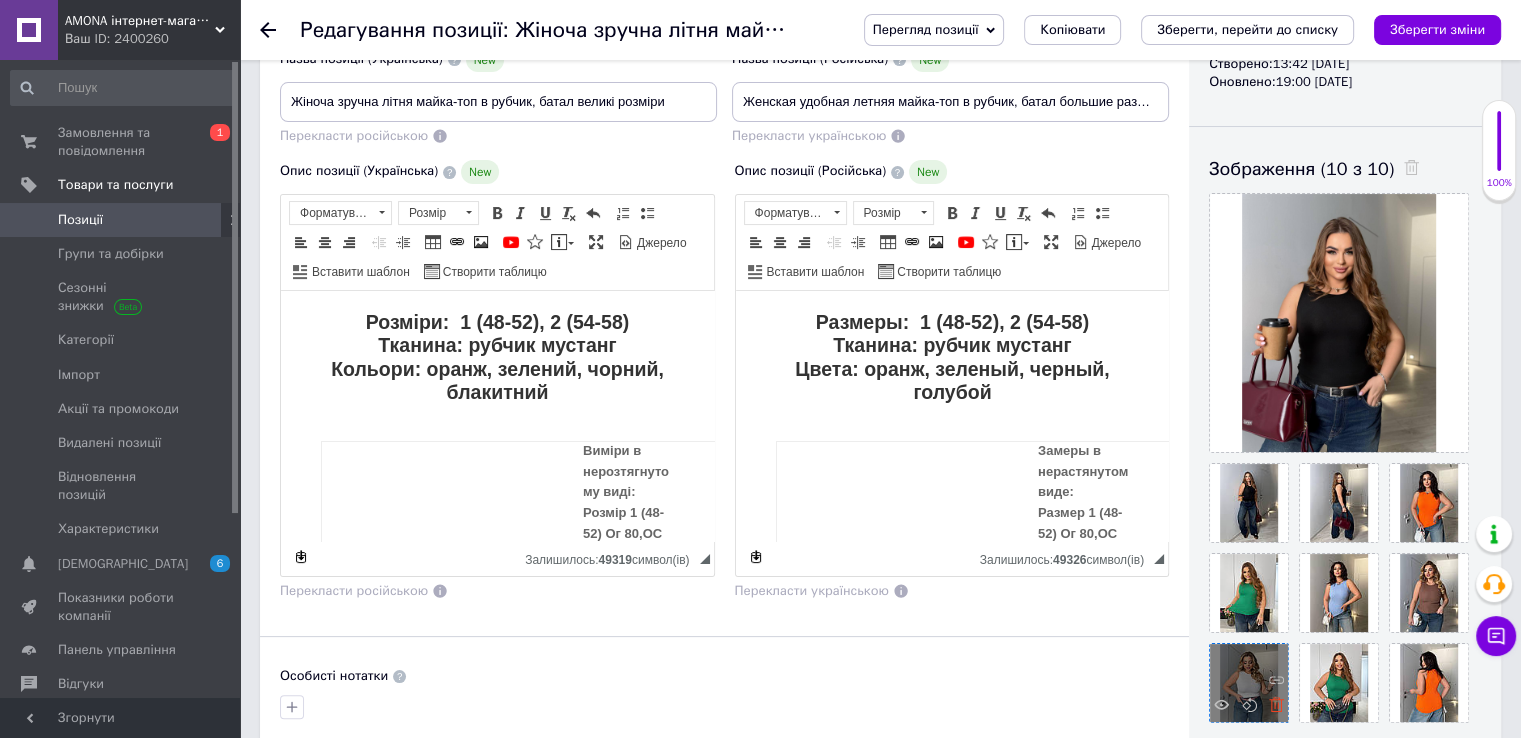 click 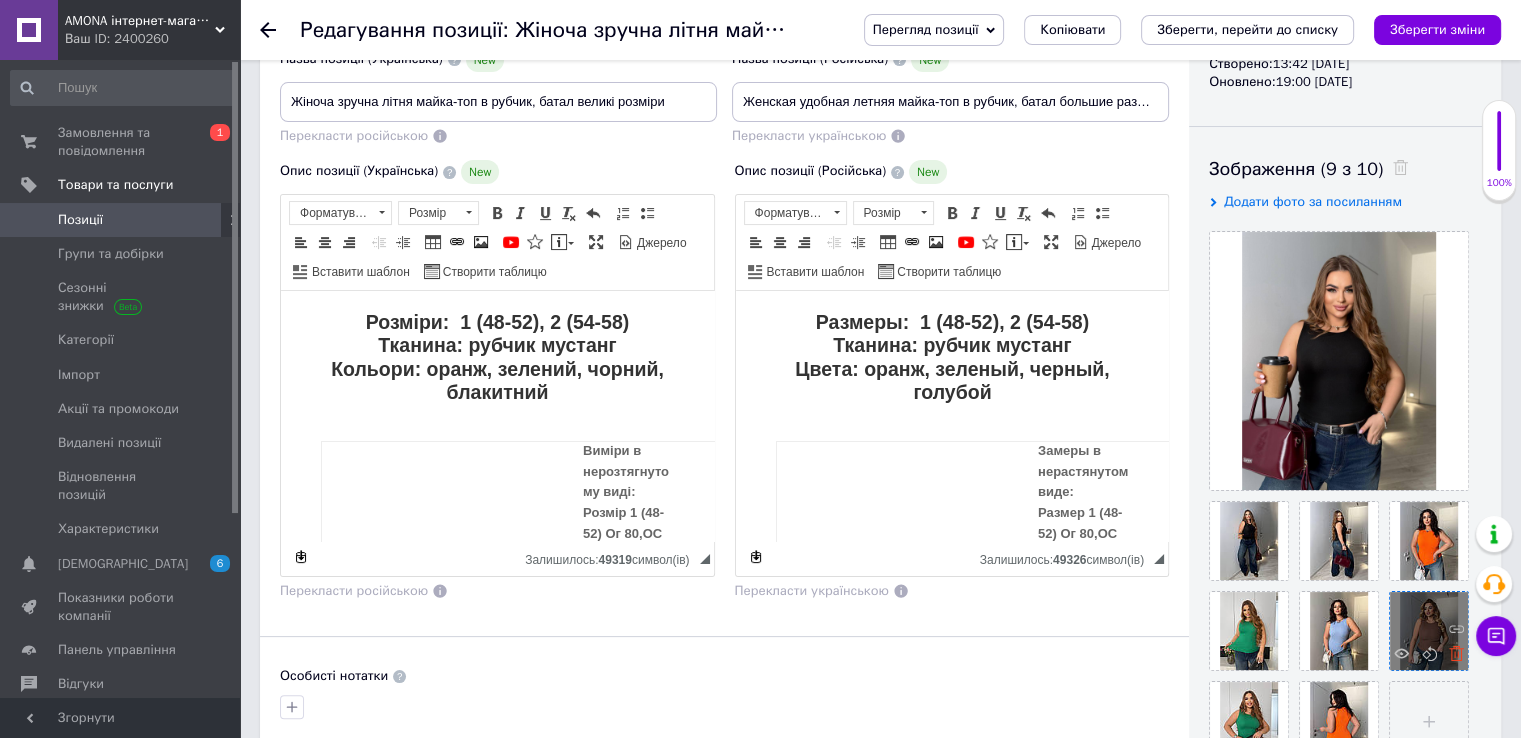 click 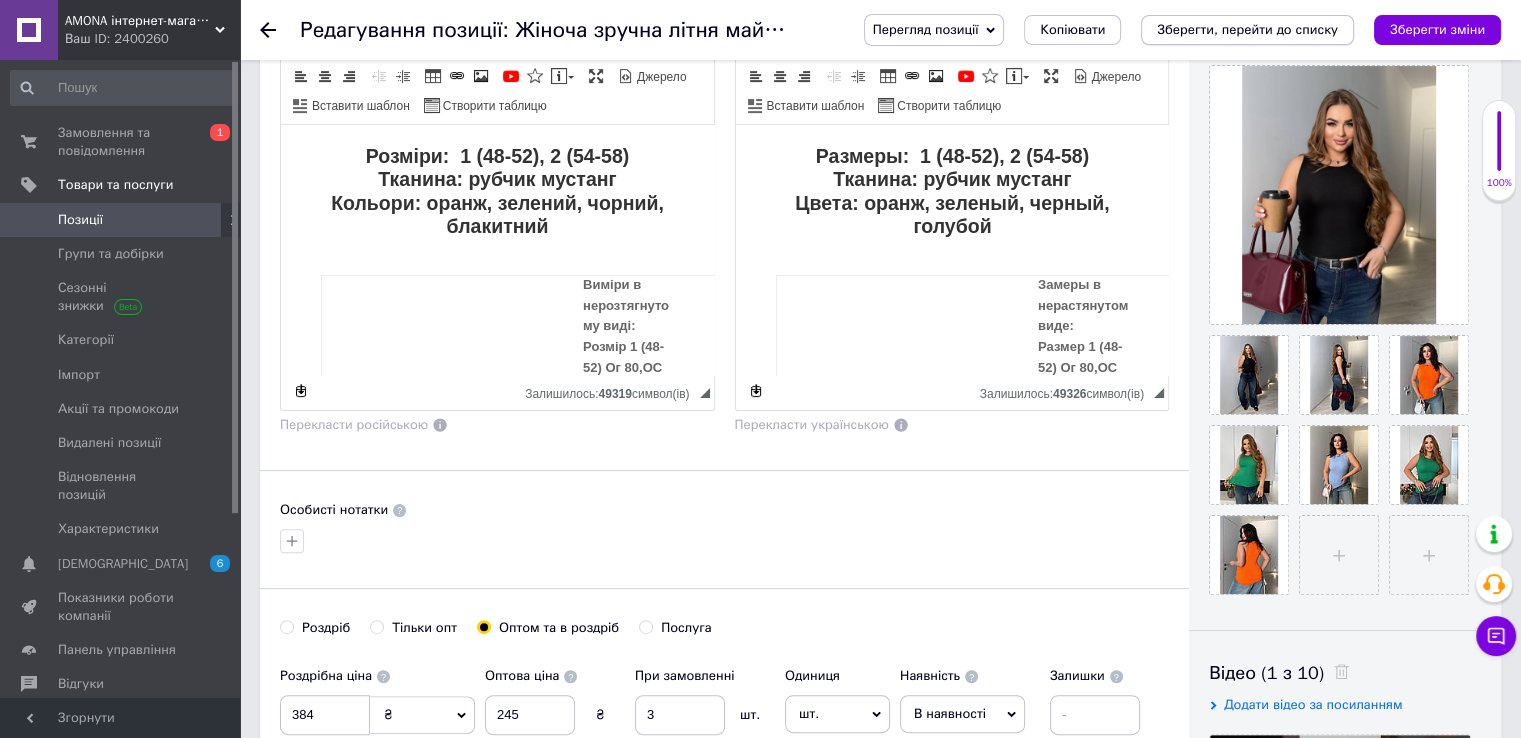 scroll, scrollTop: 466, scrollLeft: 0, axis: vertical 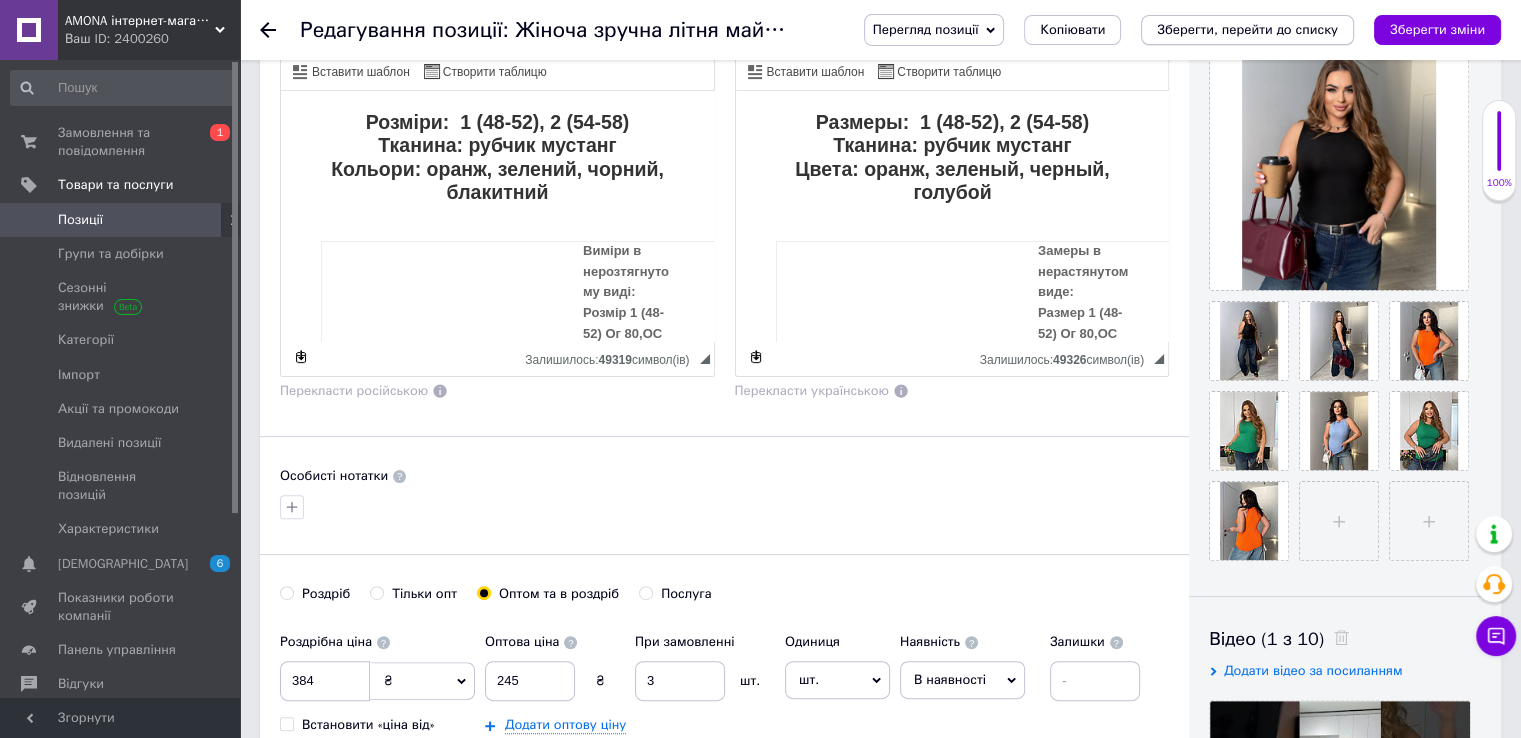 drag, startPoint x: 1209, startPoint y: 31, endPoint x: 407, endPoint y: 69, distance: 802.8997 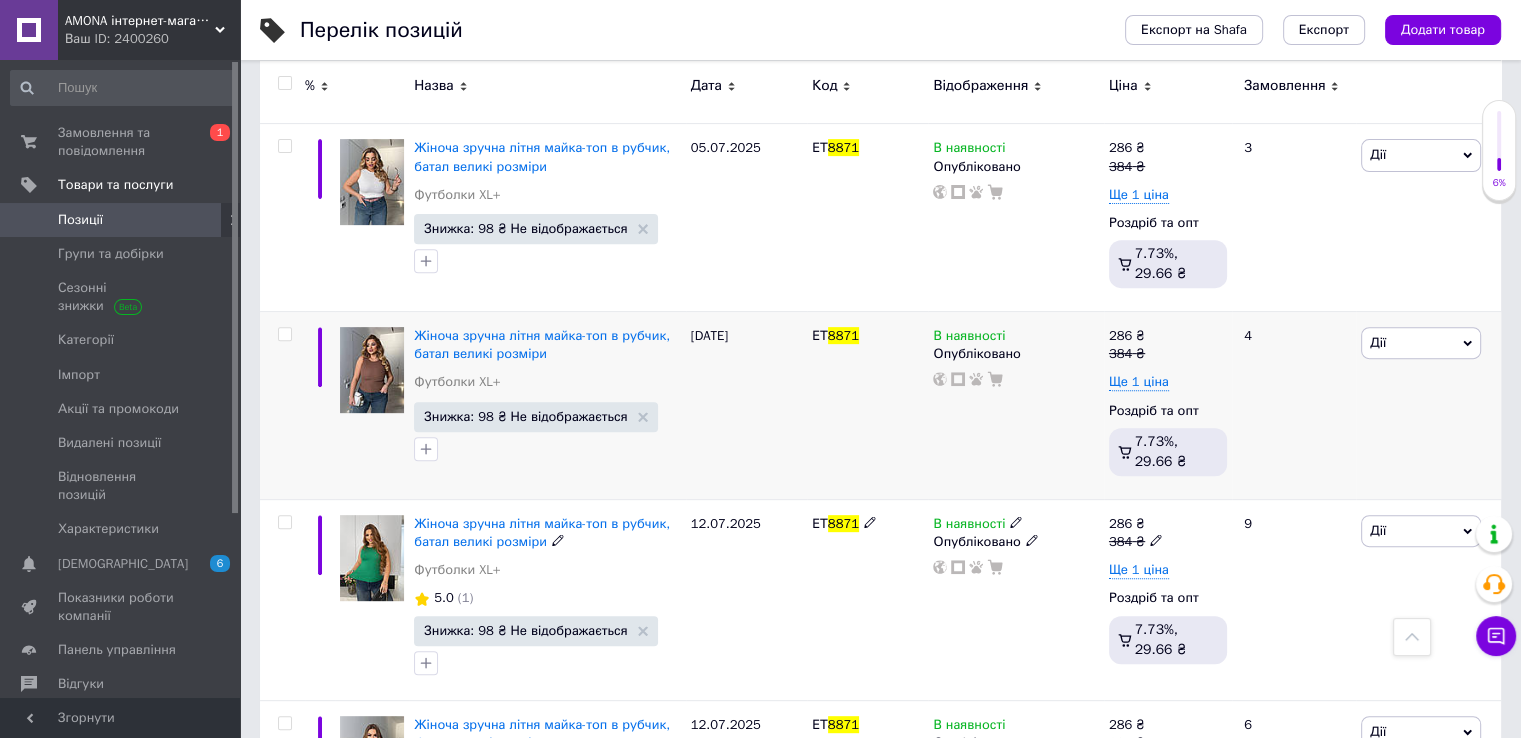 scroll, scrollTop: 786, scrollLeft: 0, axis: vertical 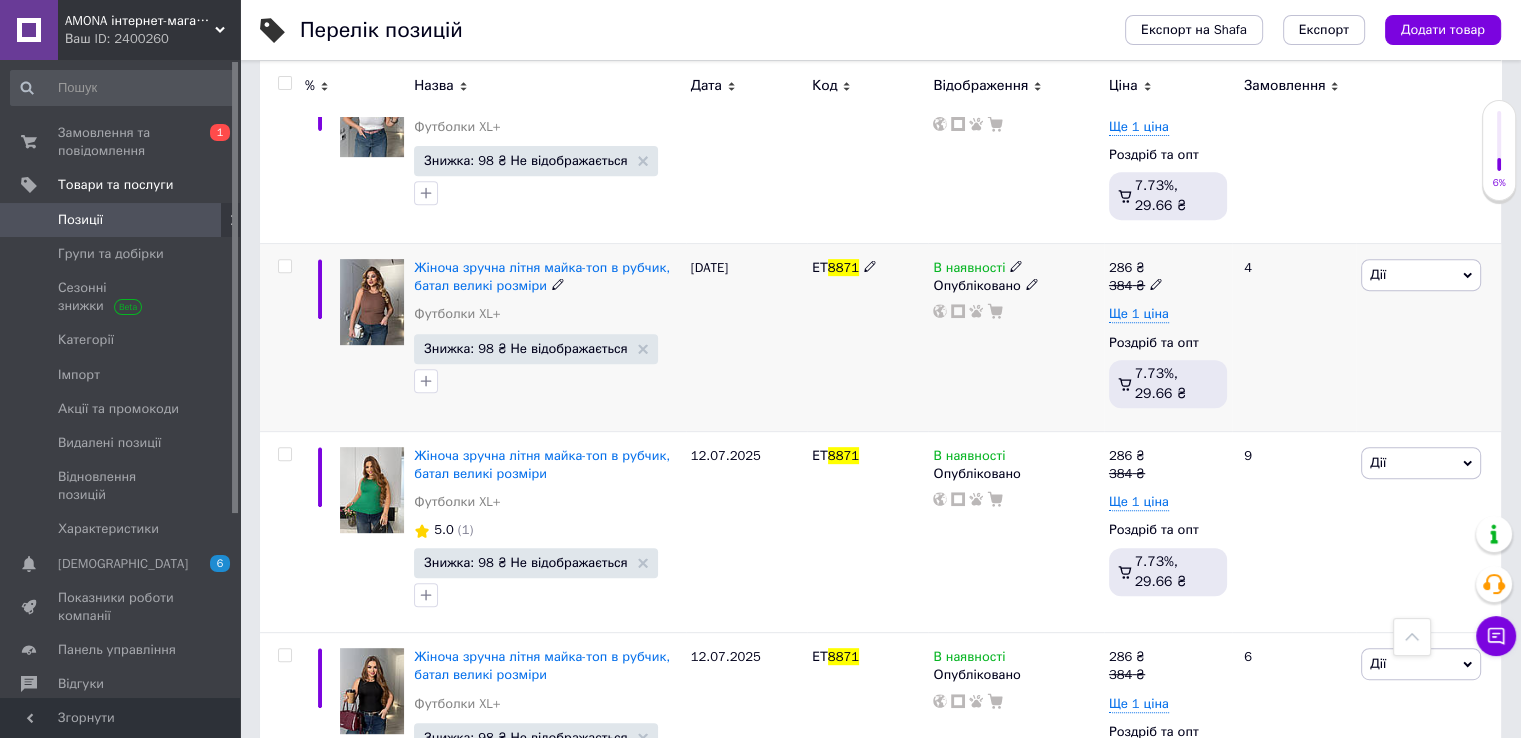 click at bounding box center [284, 266] 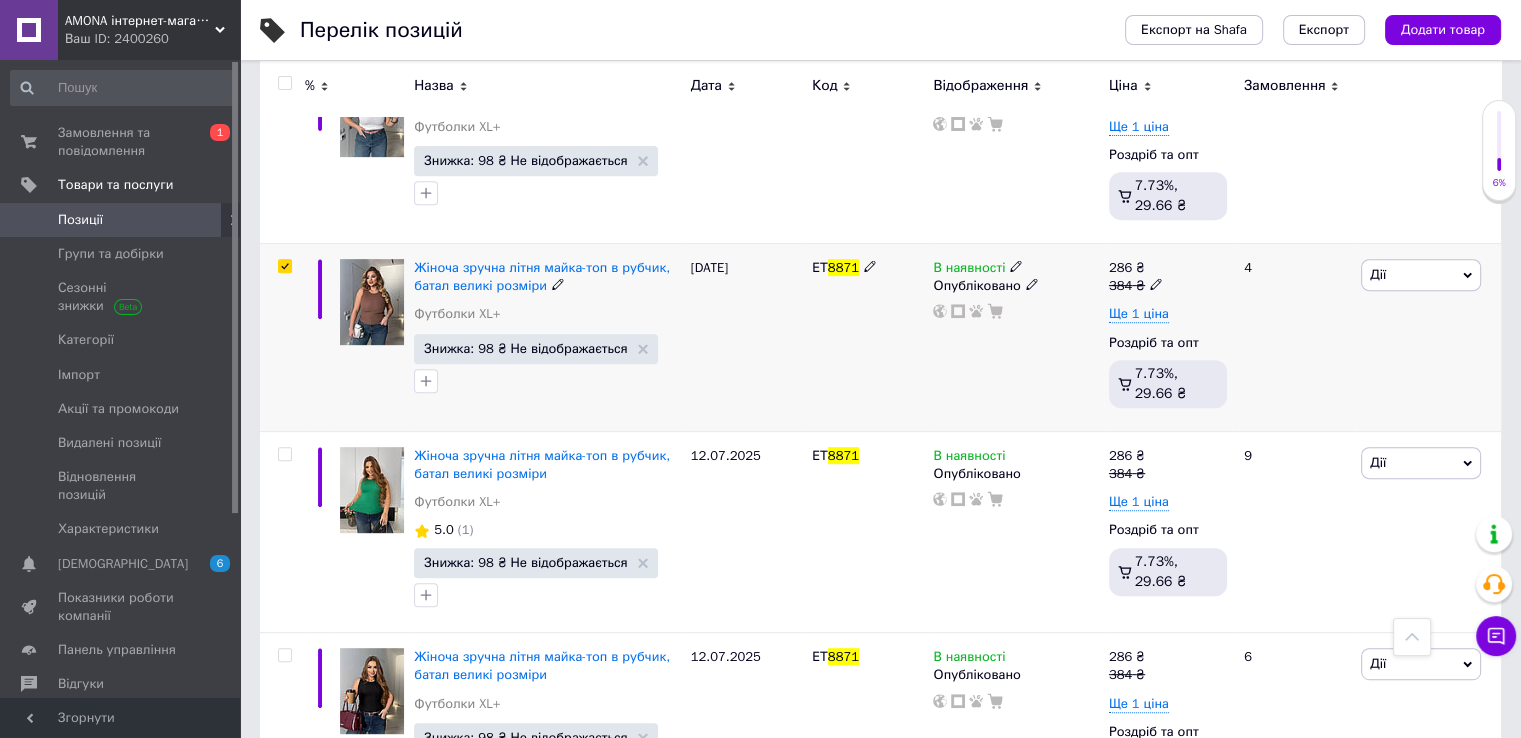 checkbox on "true" 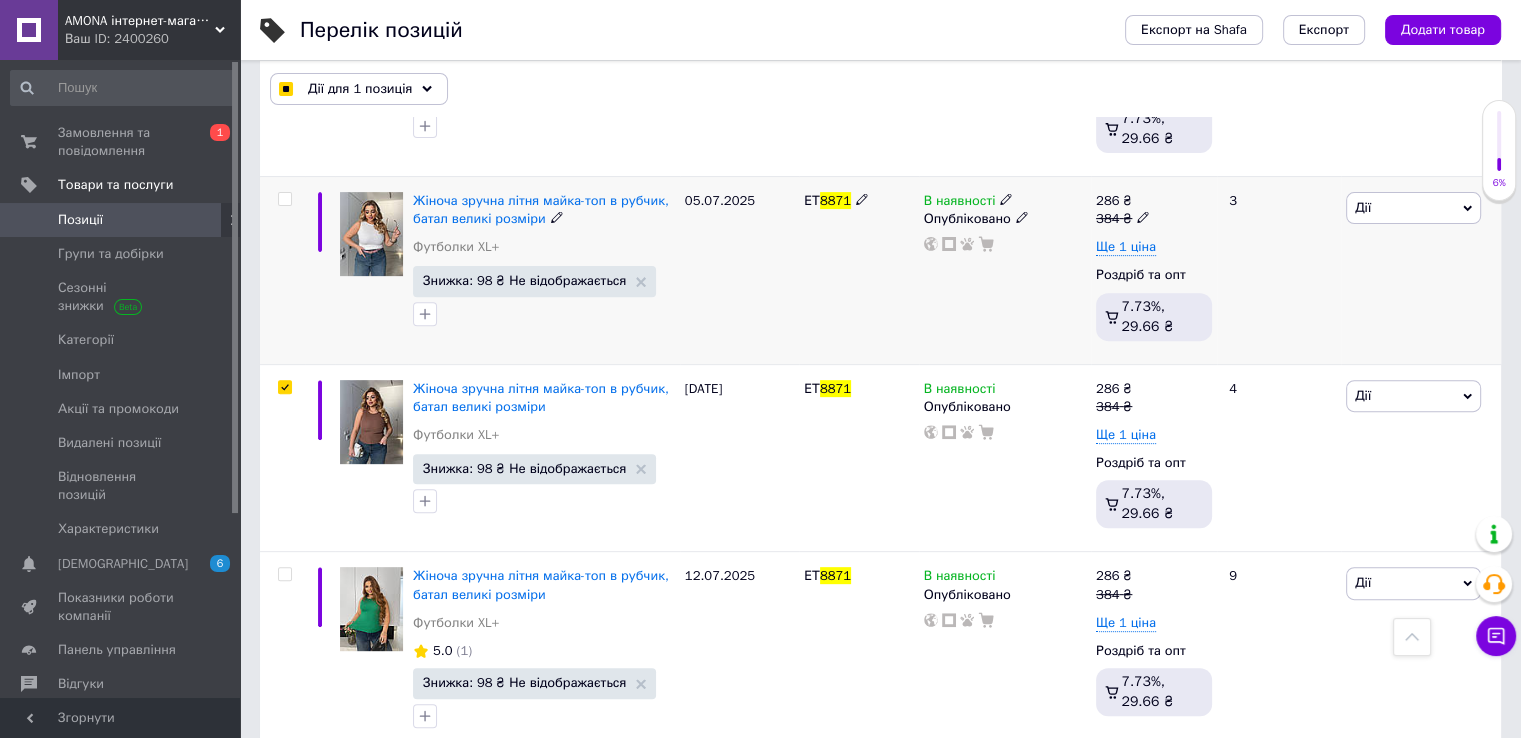 scroll, scrollTop: 586, scrollLeft: 0, axis: vertical 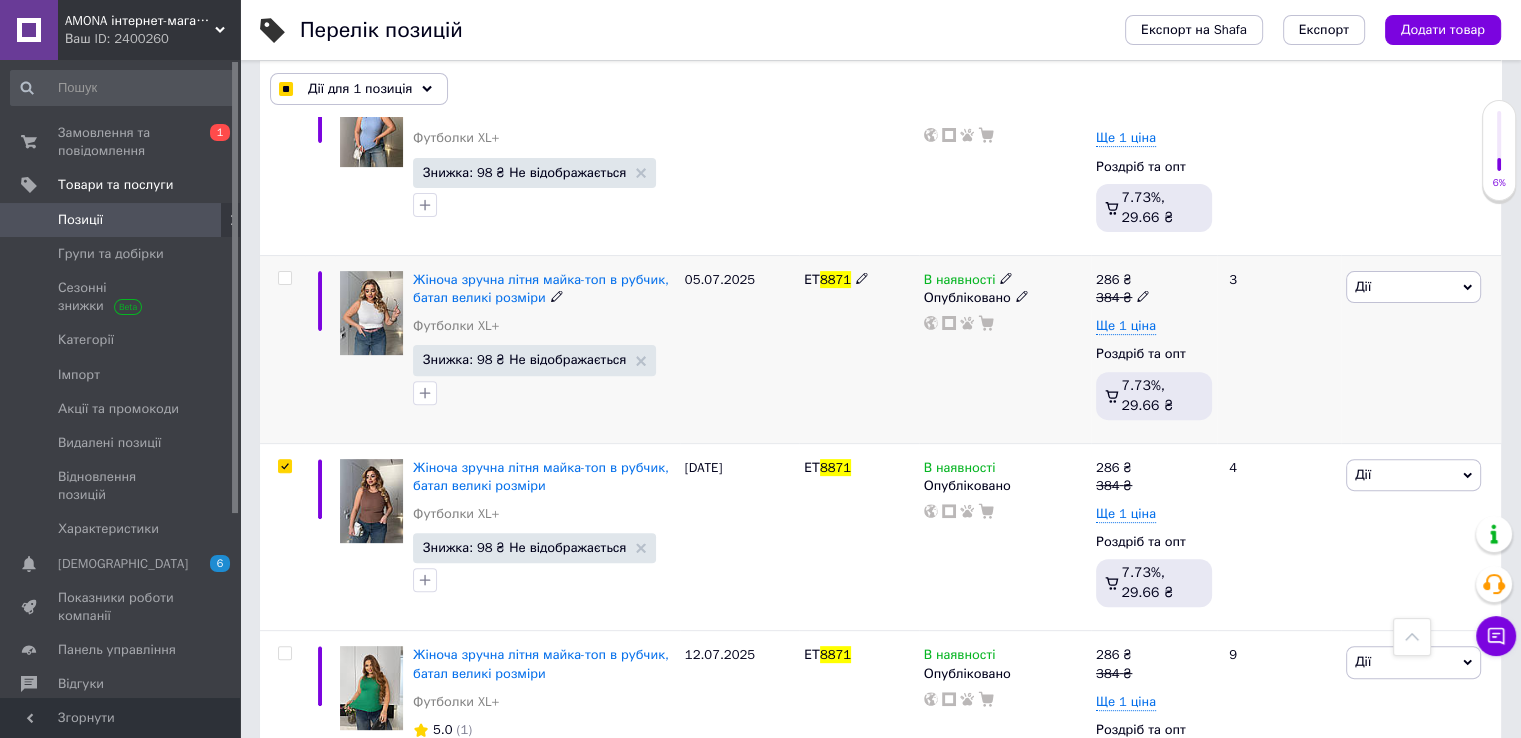 click at bounding box center [284, 278] 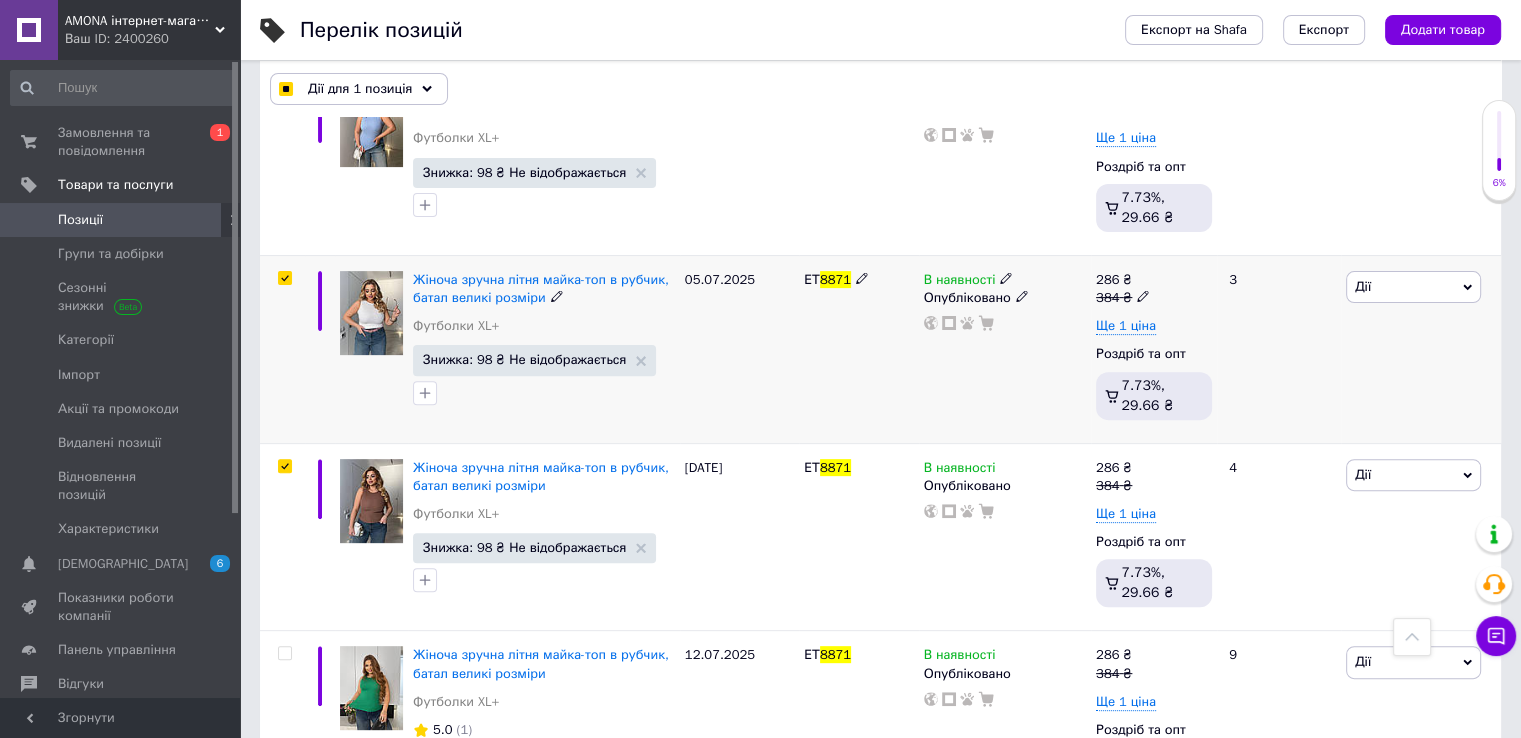 checkbox on "true" 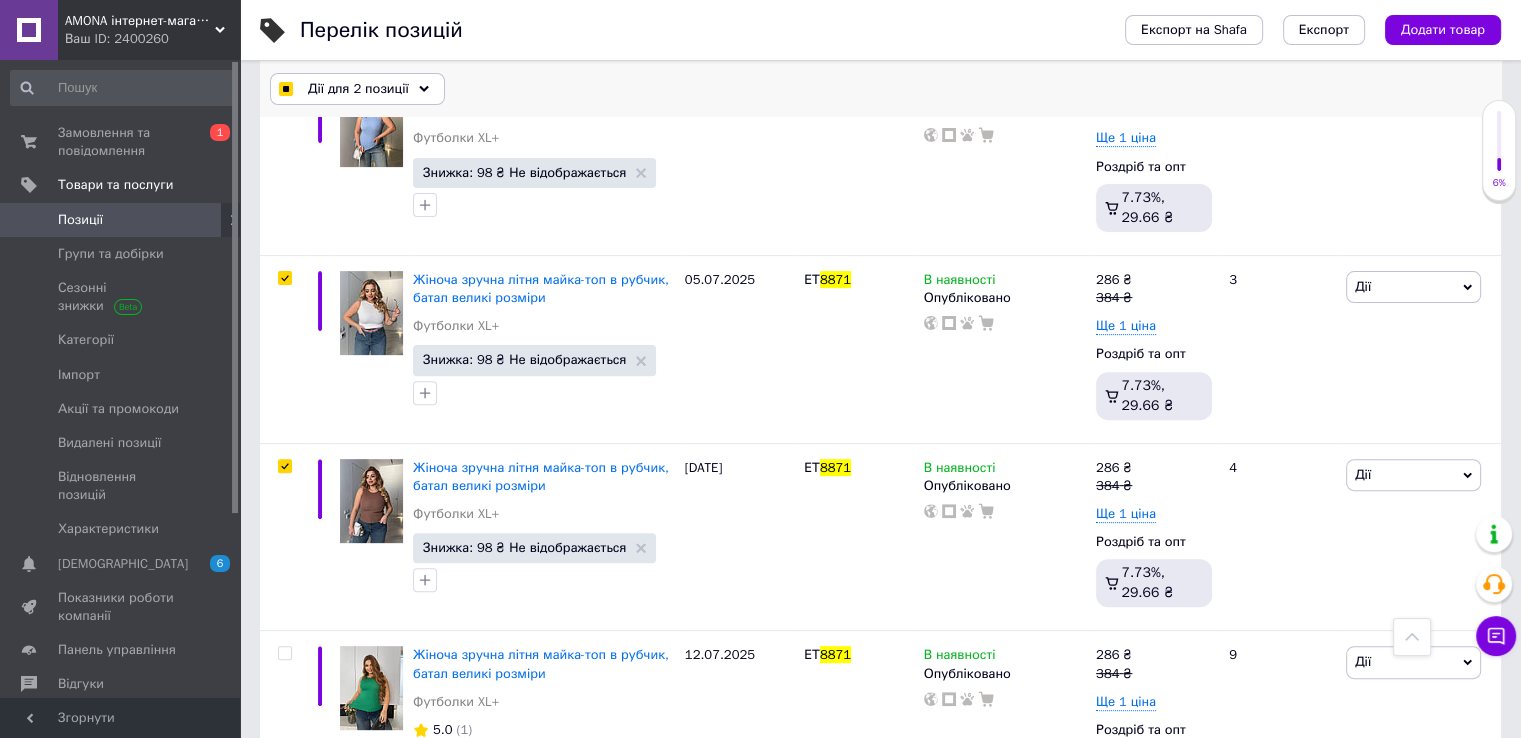 click on "Дії для 2 позиції" at bounding box center (357, 89) 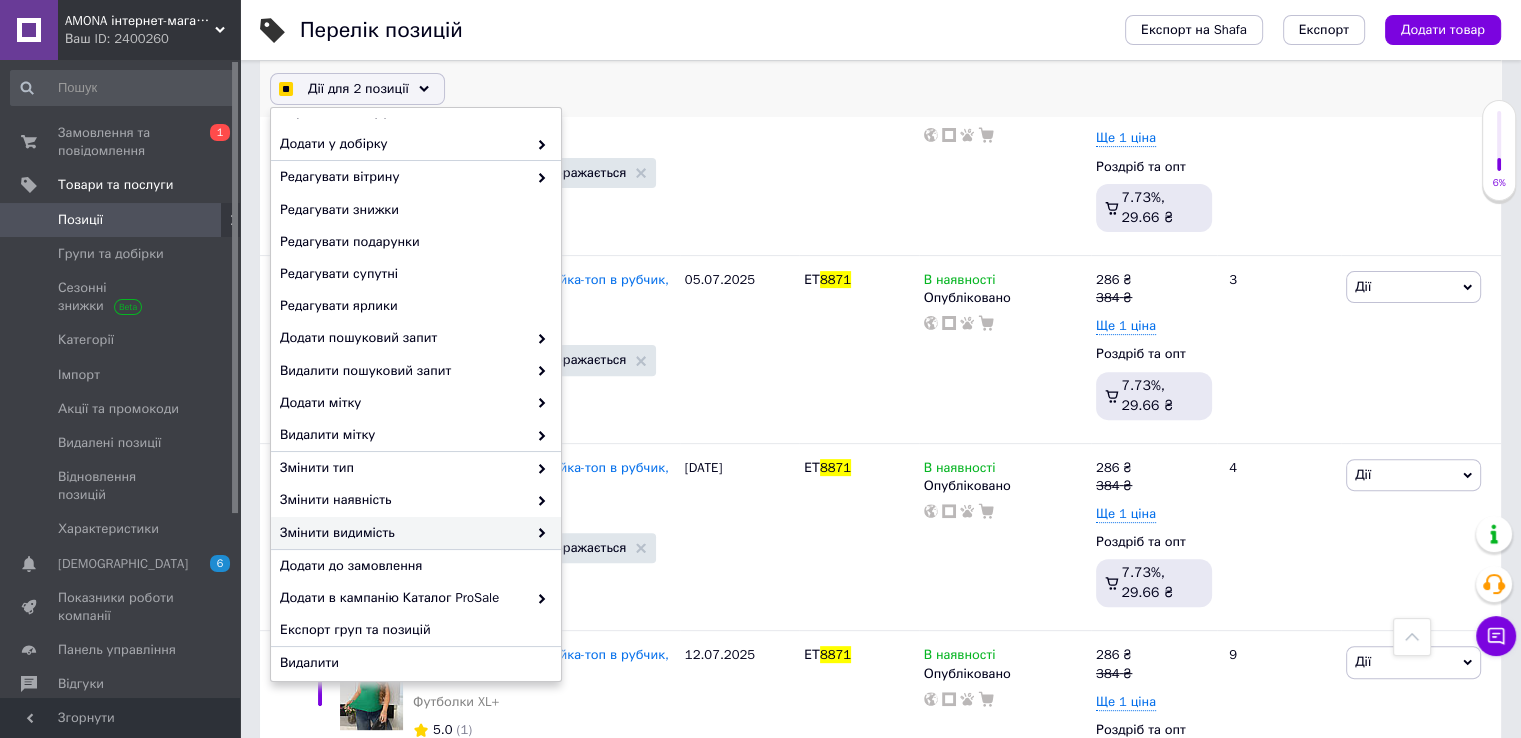 scroll, scrollTop: 125, scrollLeft: 0, axis: vertical 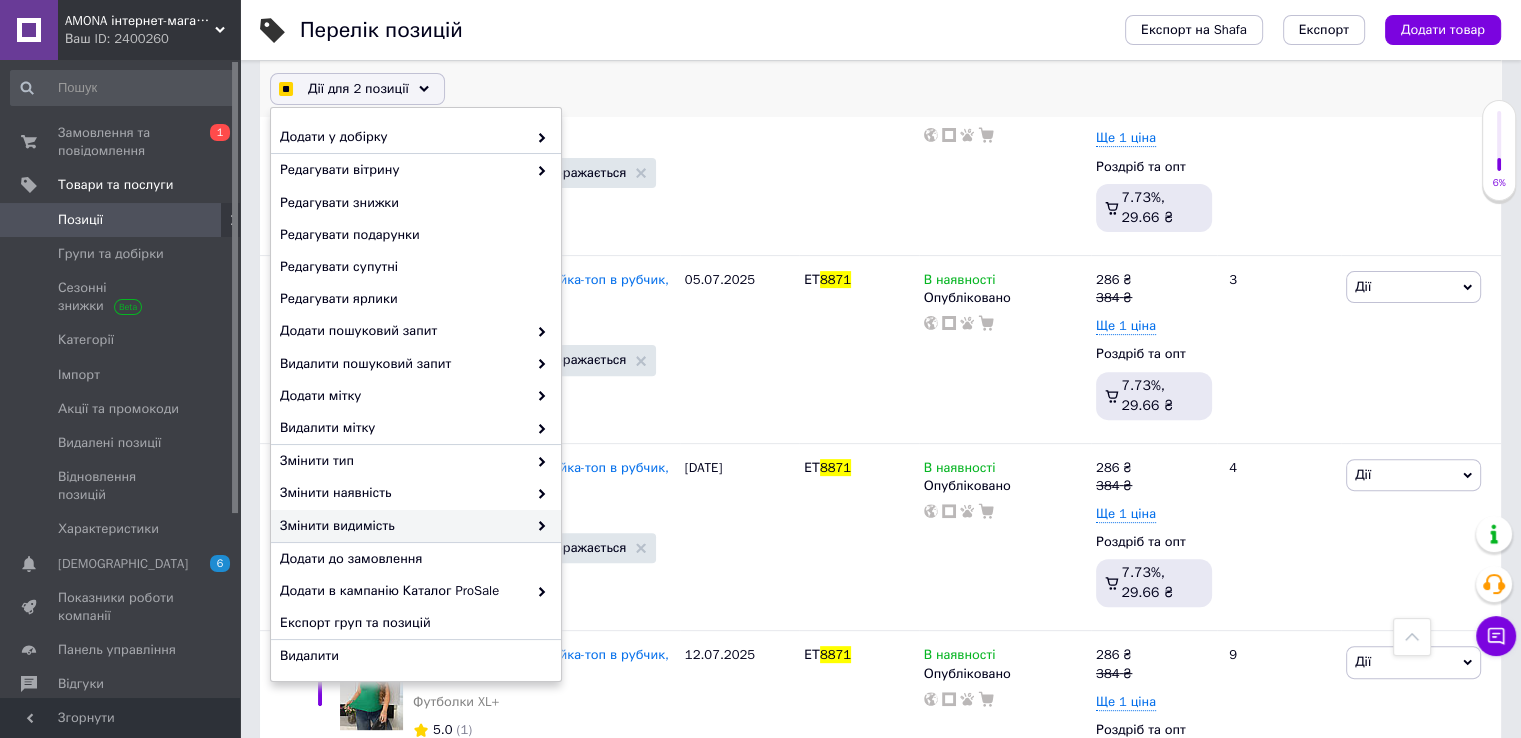 checkbox on "true" 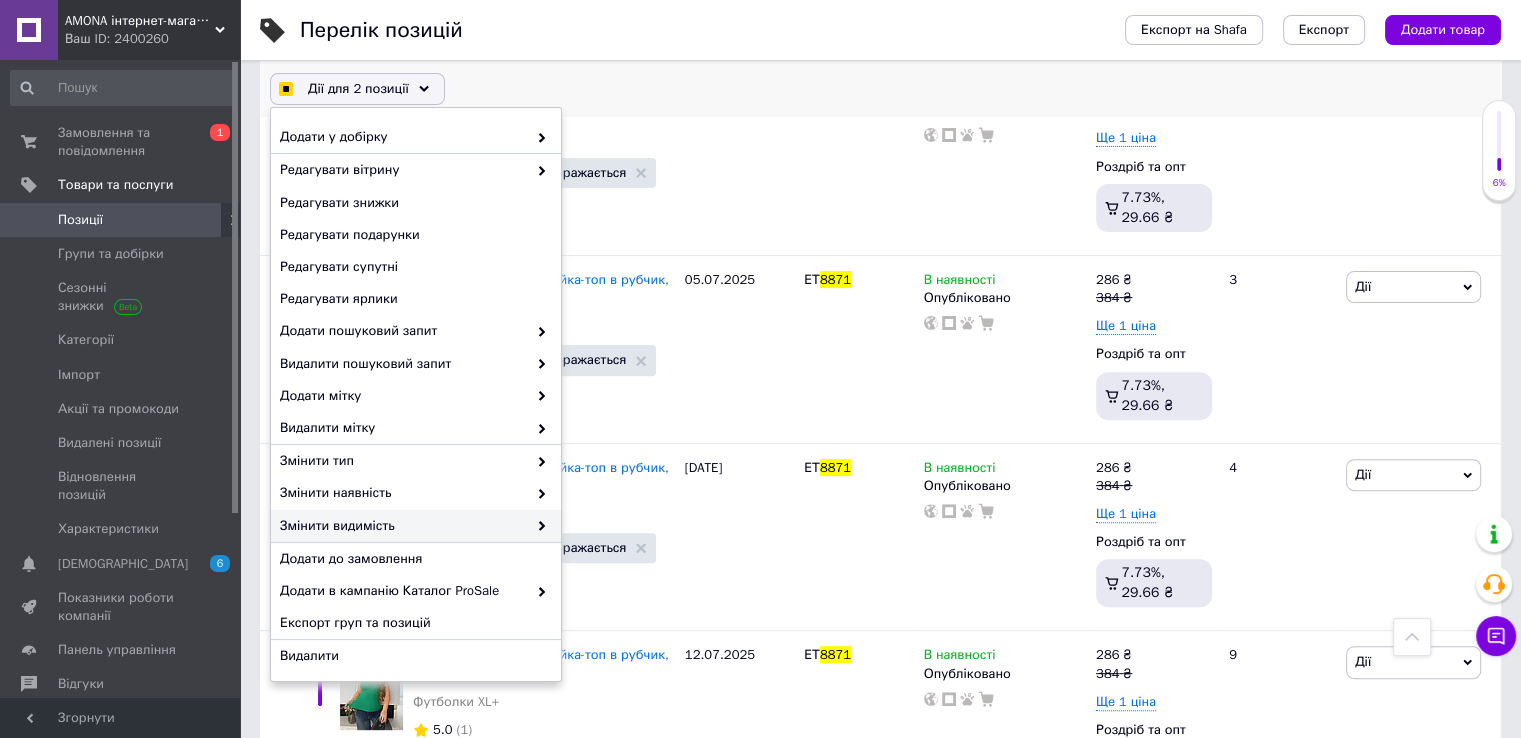 checkbox on "true" 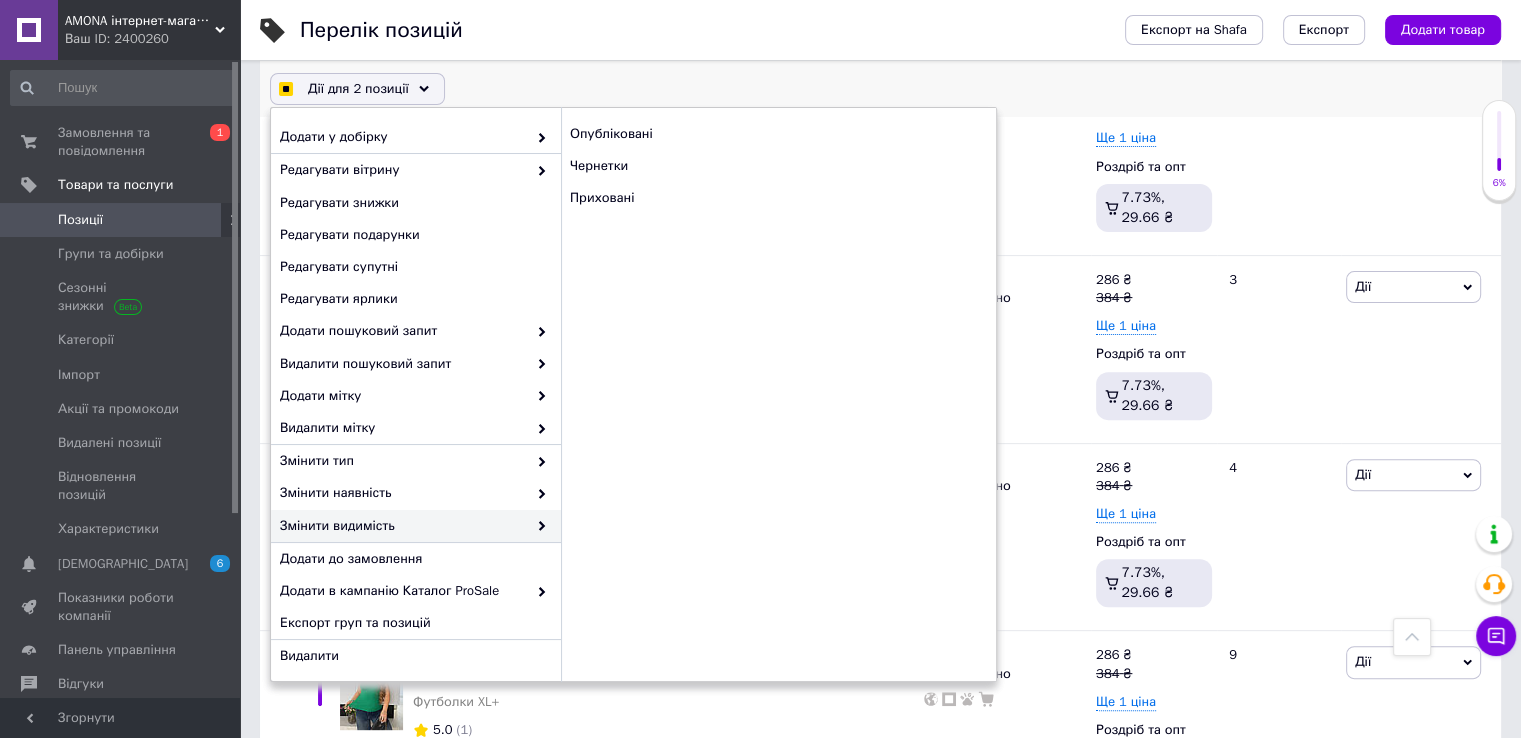 click 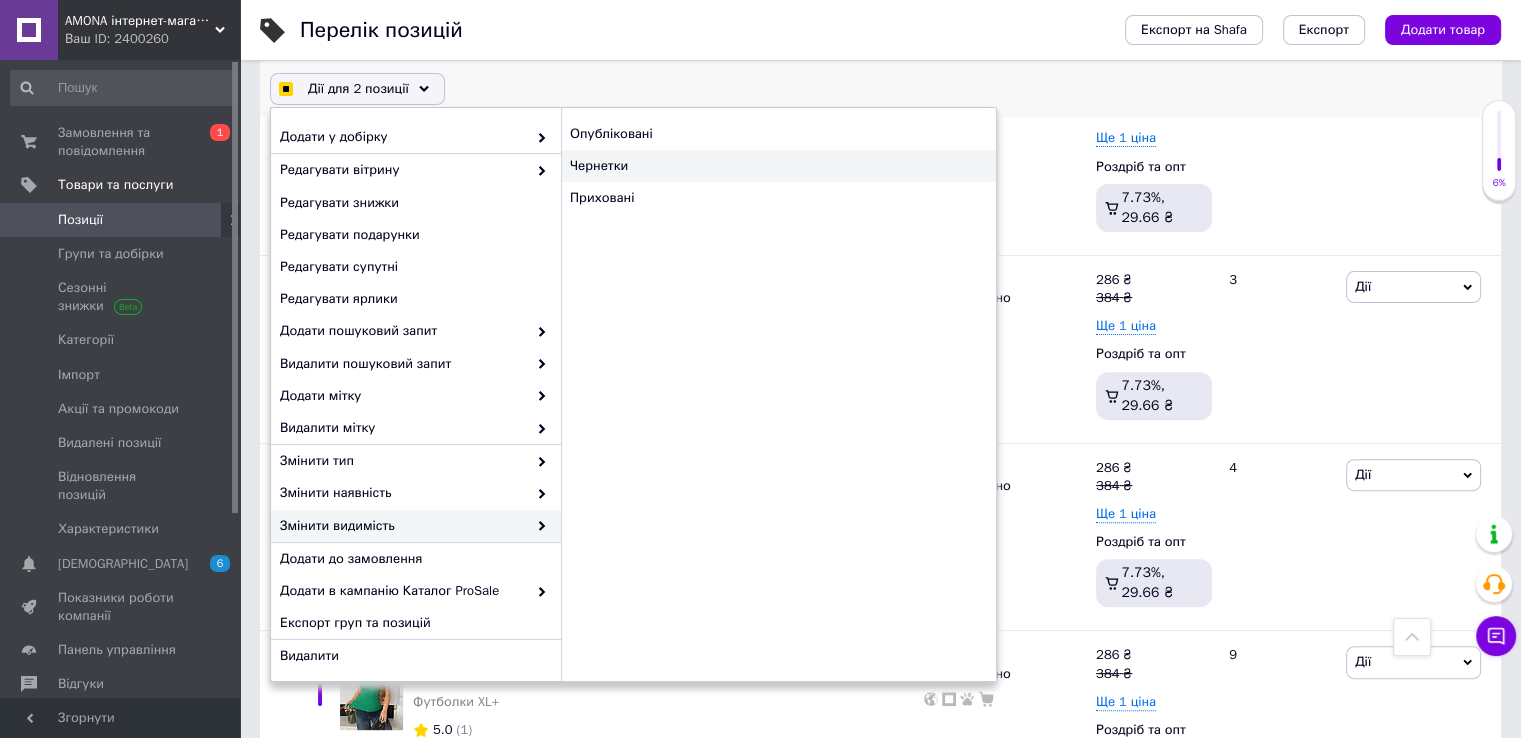 checkbox on "true" 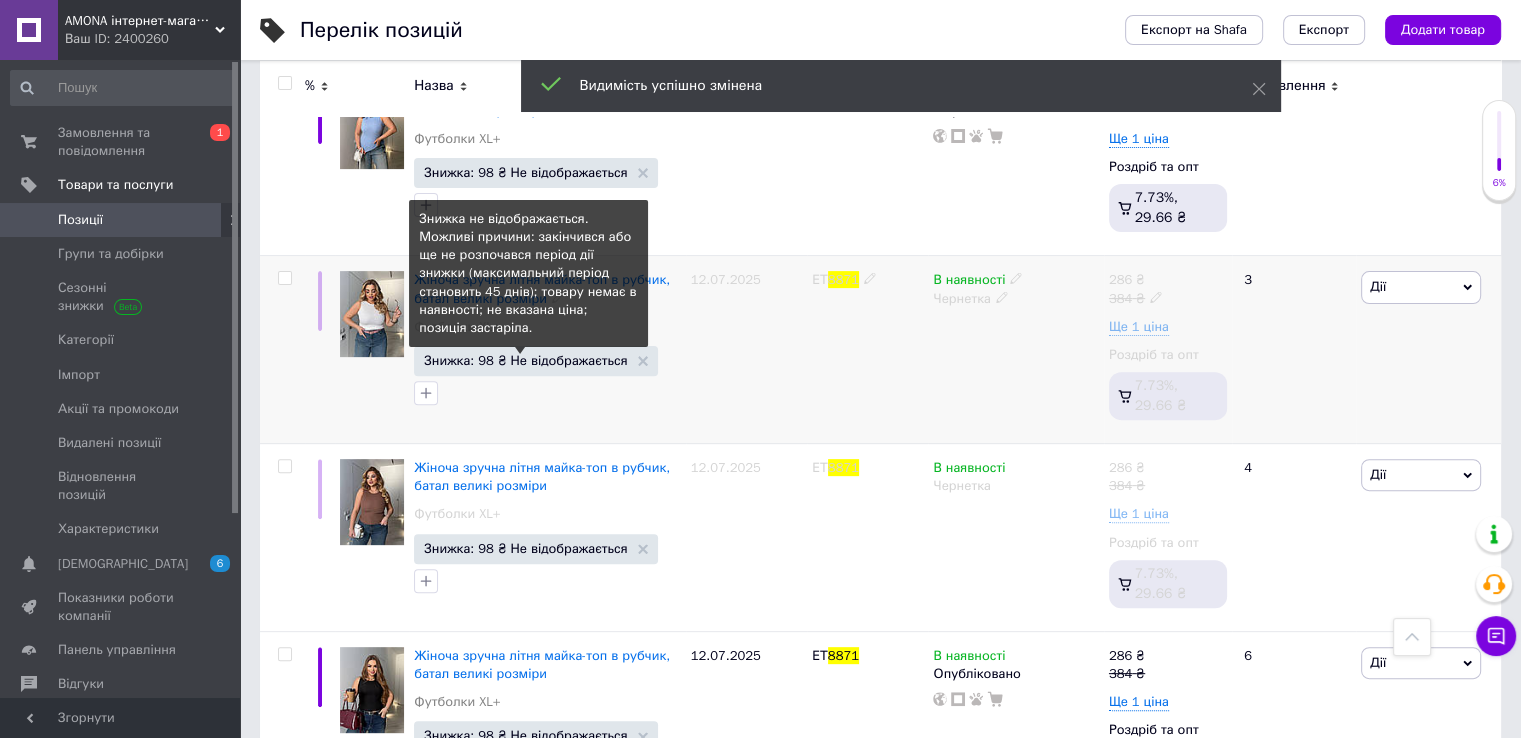 click on "Знижка: 98 ₴ Не відображається" at bounding box center (525, 360) 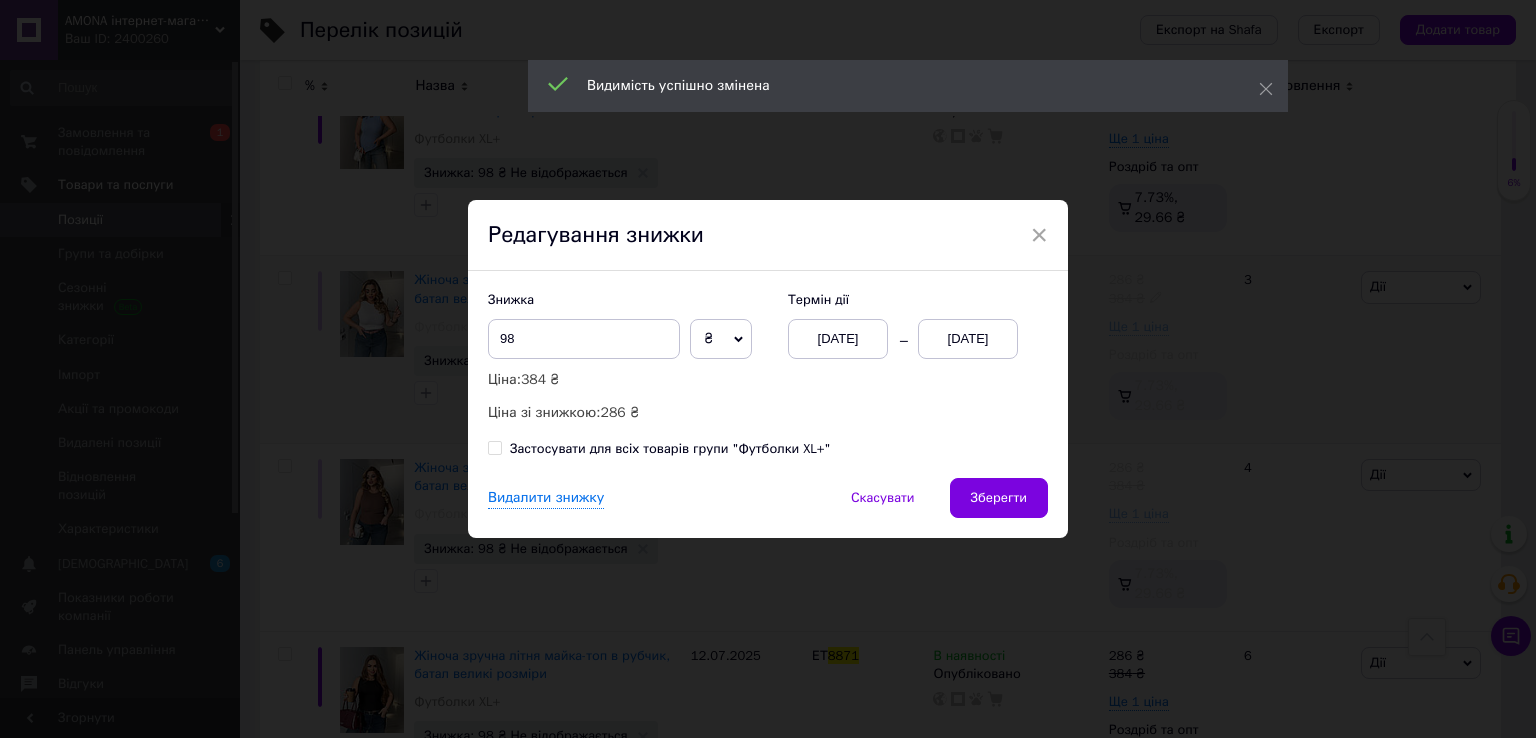 click on "× Редагування знижки Знижка 98 ₴ % Ціна:  384   ₴ Ціна зі знижкою:  286   ₴ Термін дії 18.07.2025 29.07.2025 Застосувати для всіх товарів групи "Футболки XL+" Видалити знижку   Скасувати   Зберегти" at bounding box center (768, 369) 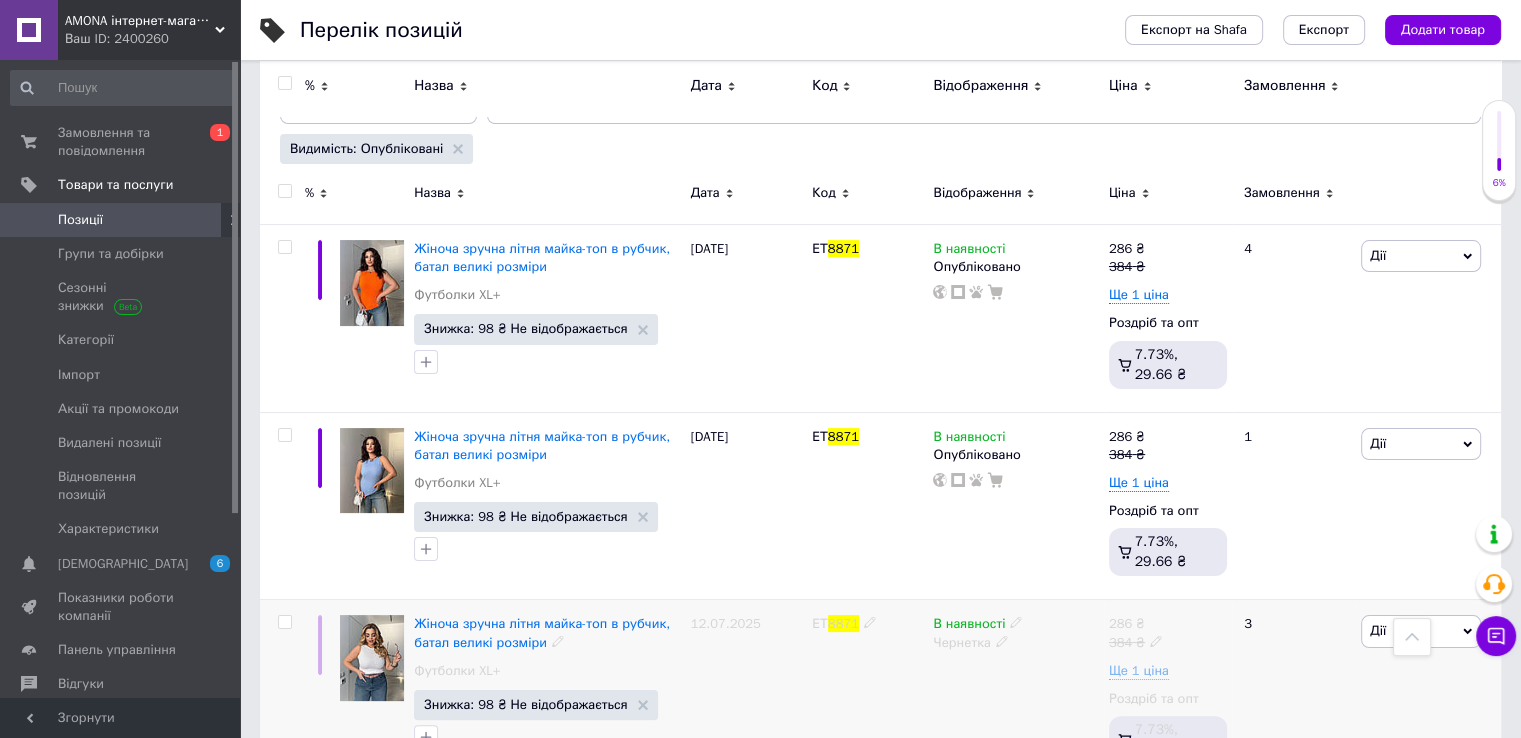 scroll, scrollTop: 186, scrollLeft: 0, axis: vertical 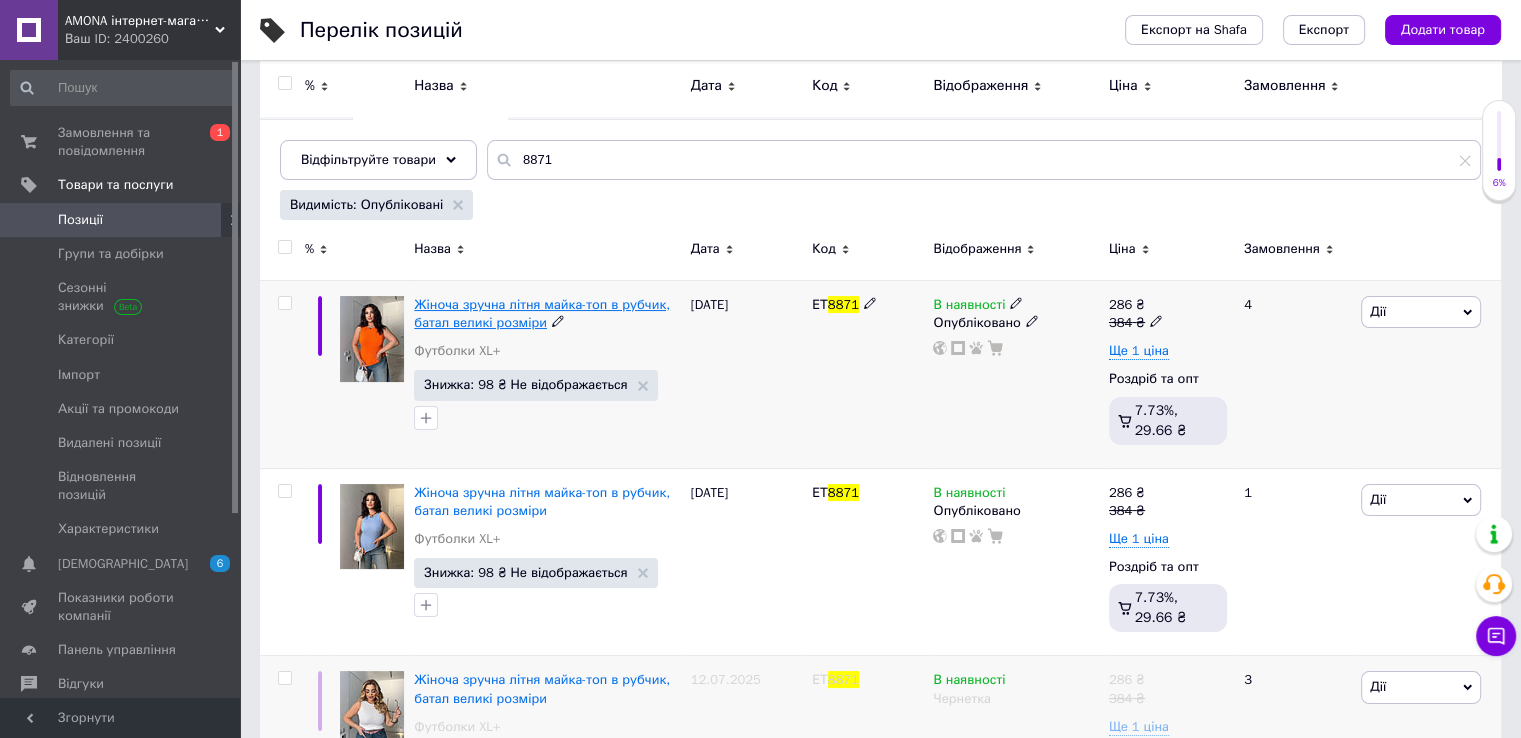 click on "Жіноча зручна літня майка-топ в рубчик, батал великі розміри" at bounding box center (542, 313) 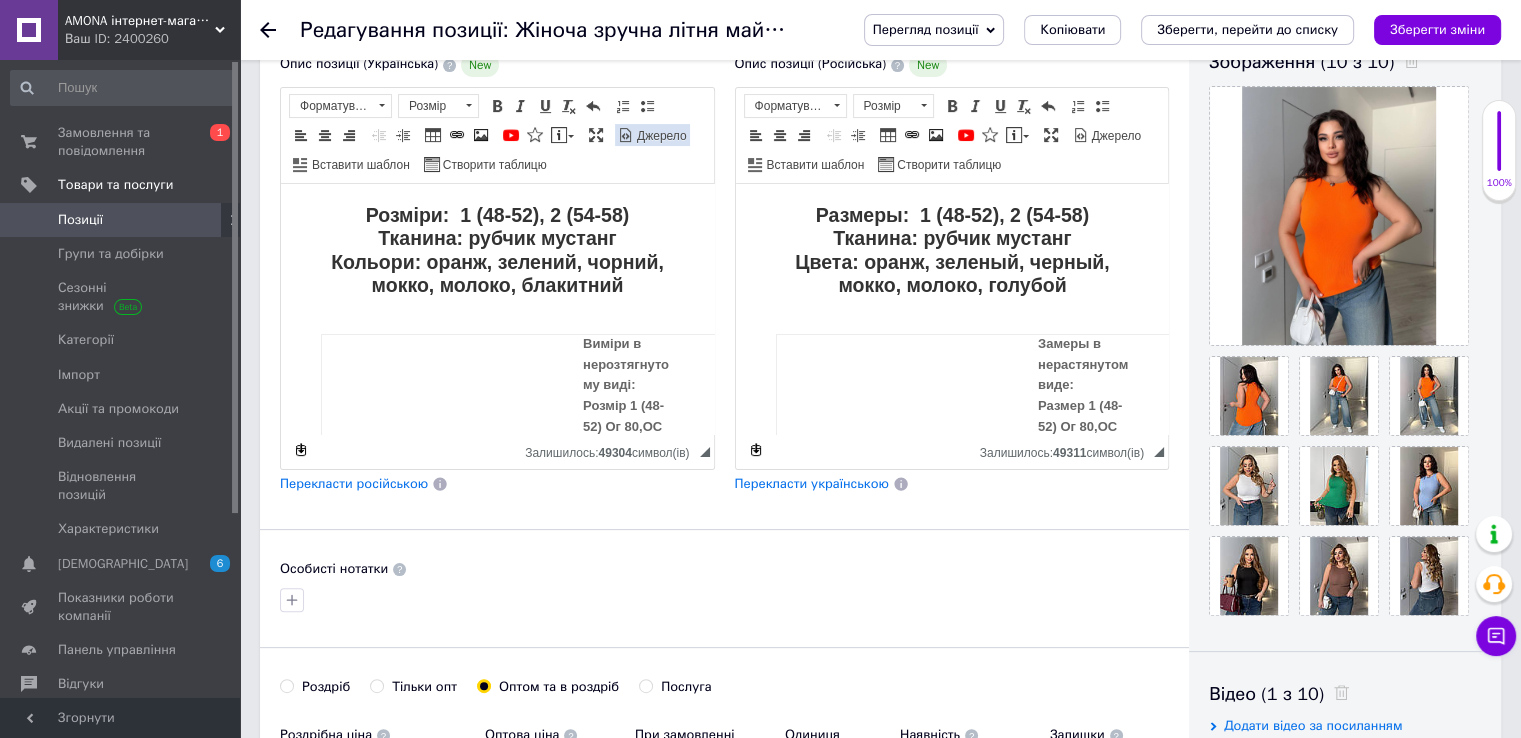 scroll, scrollTop: 200, scrollLeft: 0, axis: vertical 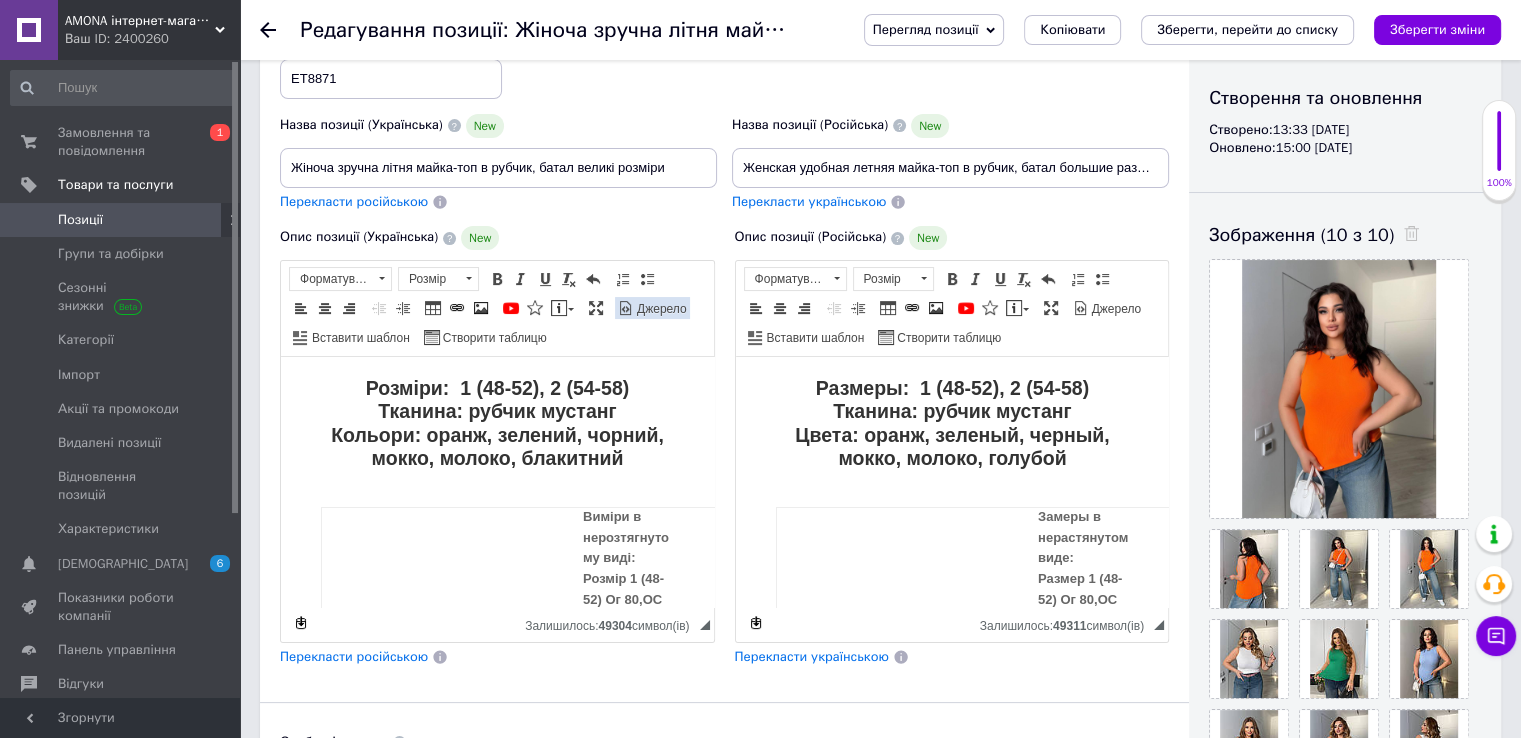 click on "Джерело" at bounding box center [660, 309] 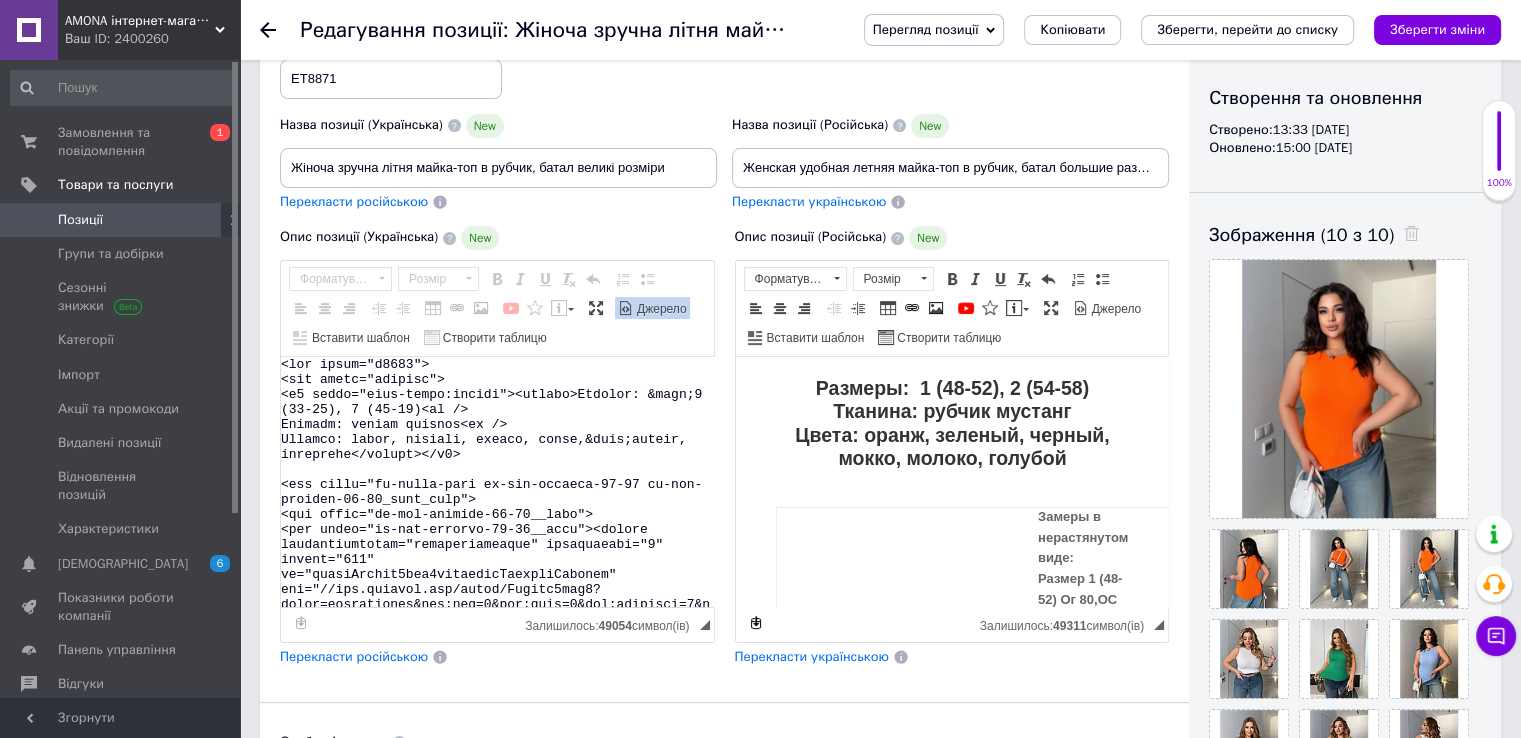 click at bounding box center [497, 482] 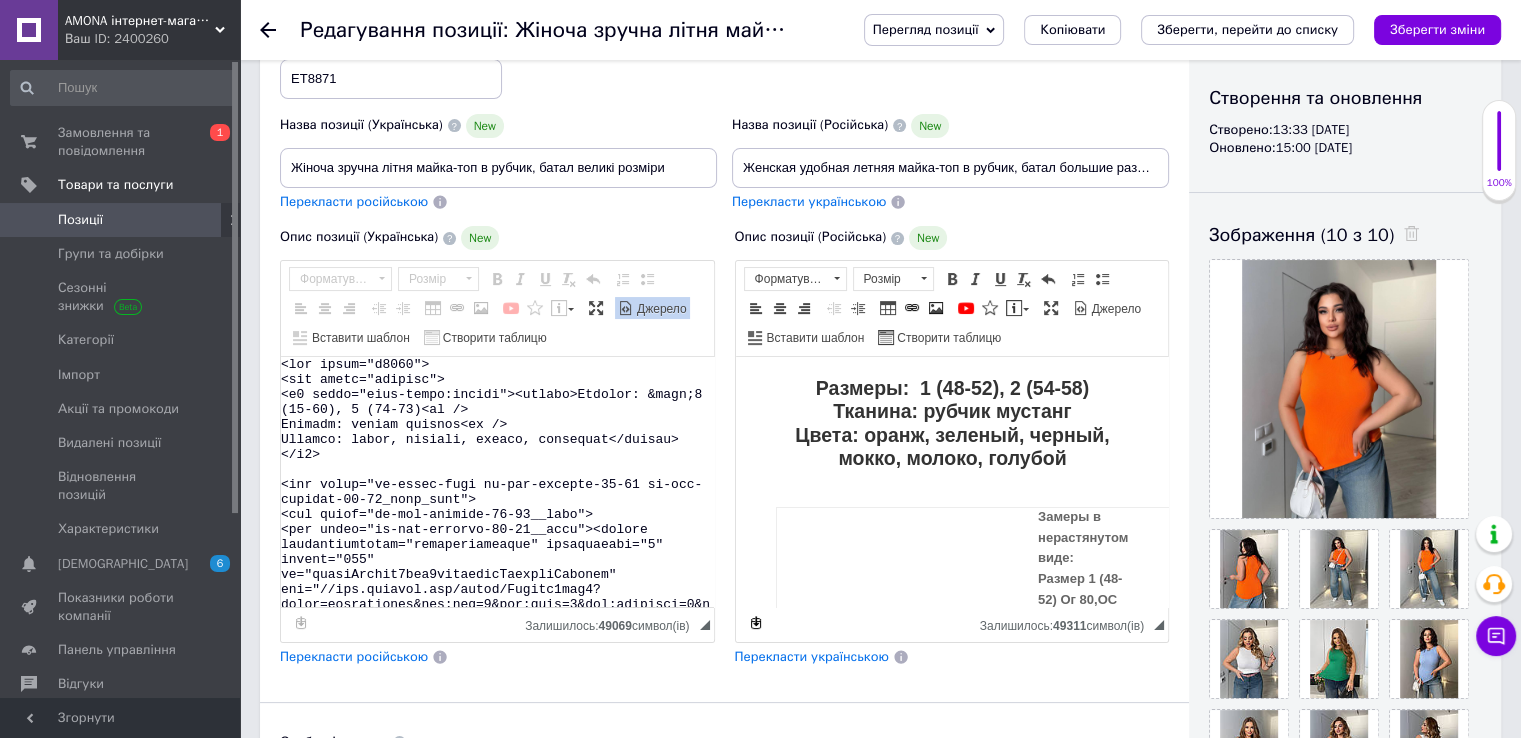 click on "Джерело" at bounding box center (660, 309) 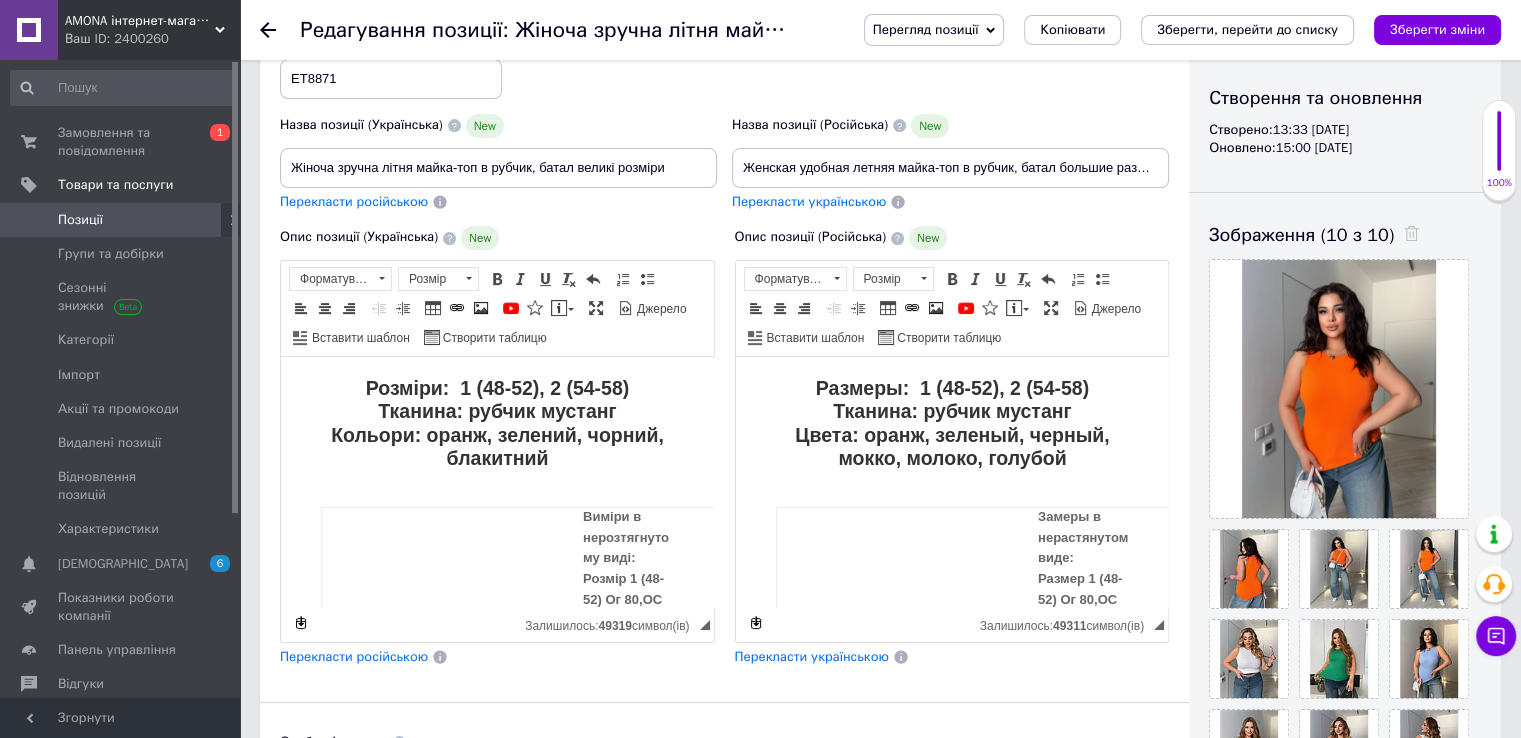 scroll, scrollTop: 0, scrollLeft: 0, axis: both 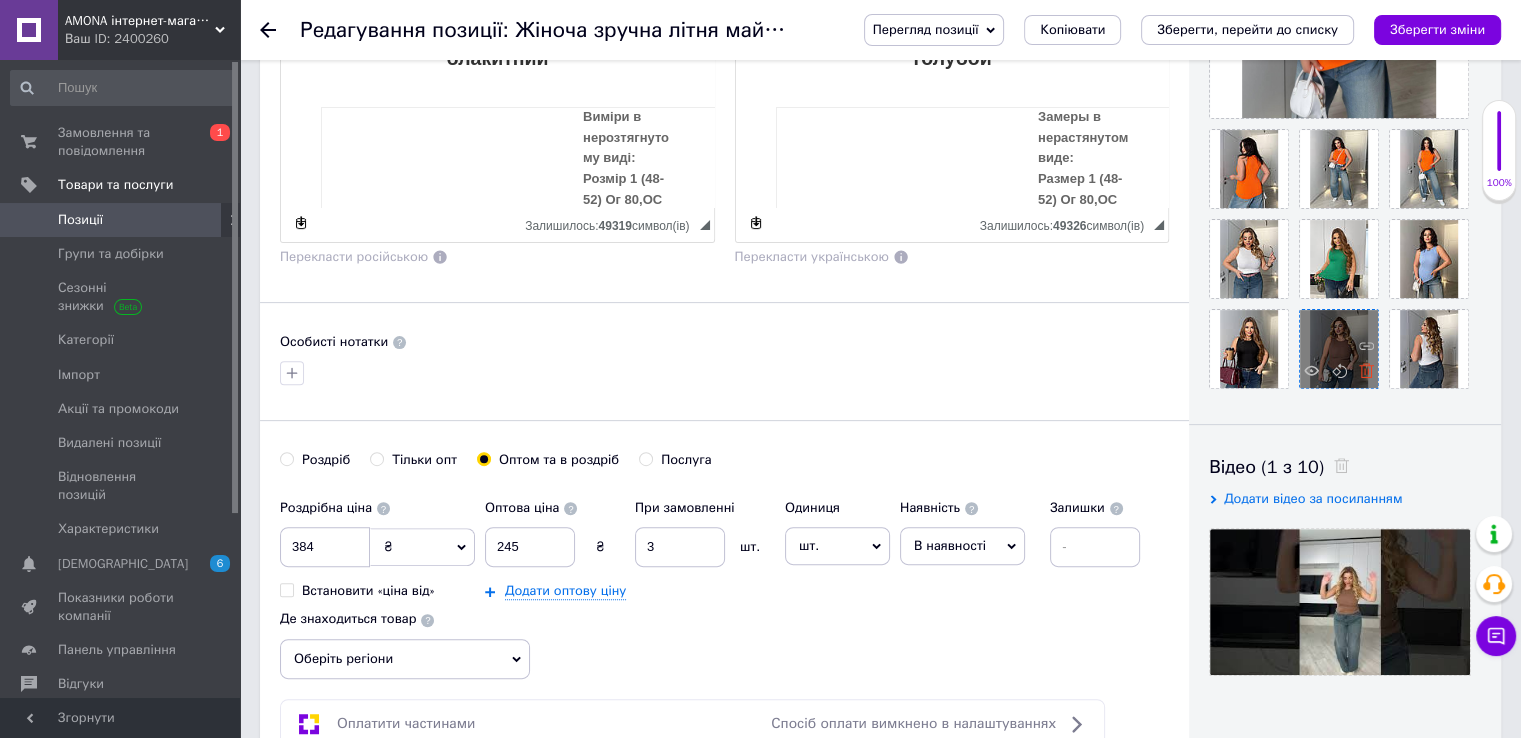 click 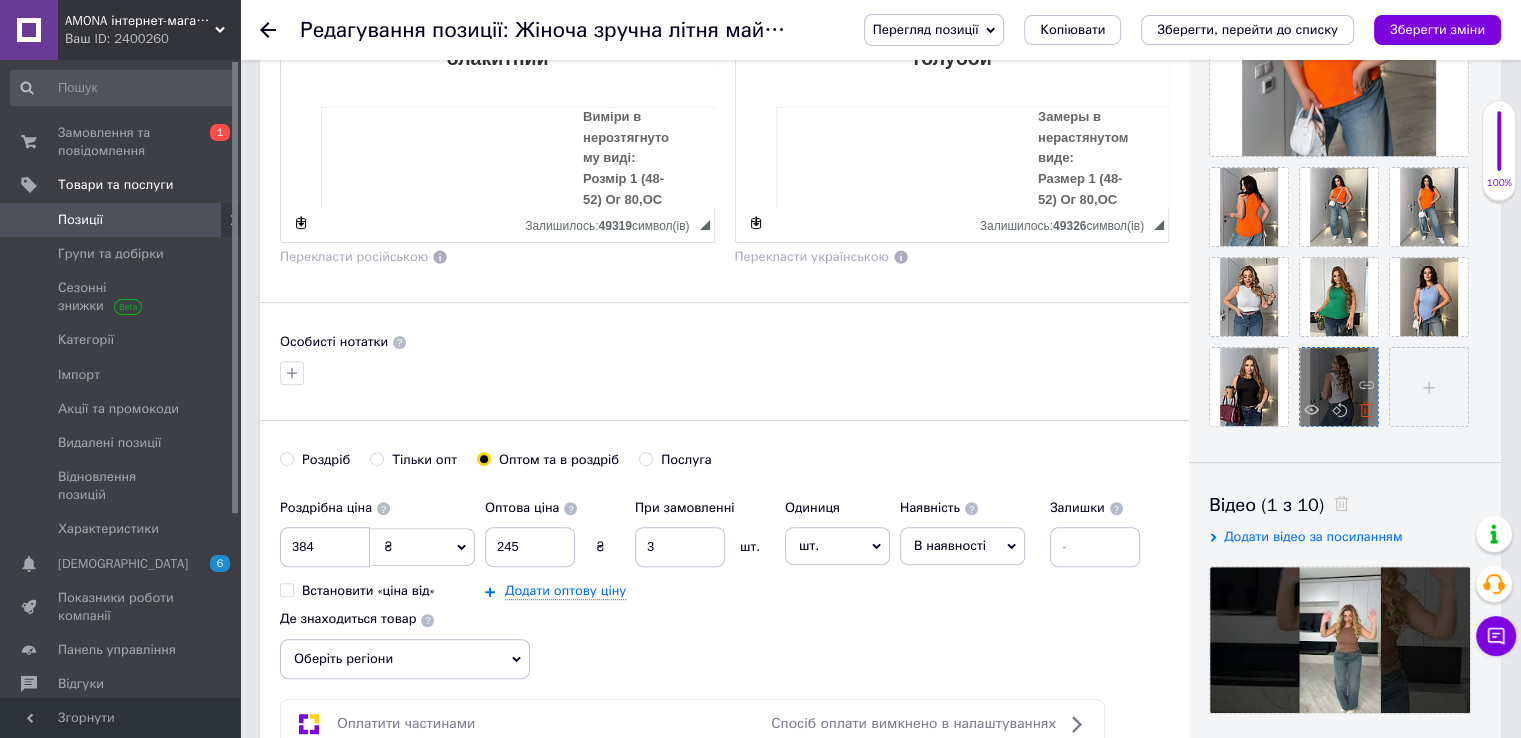 click 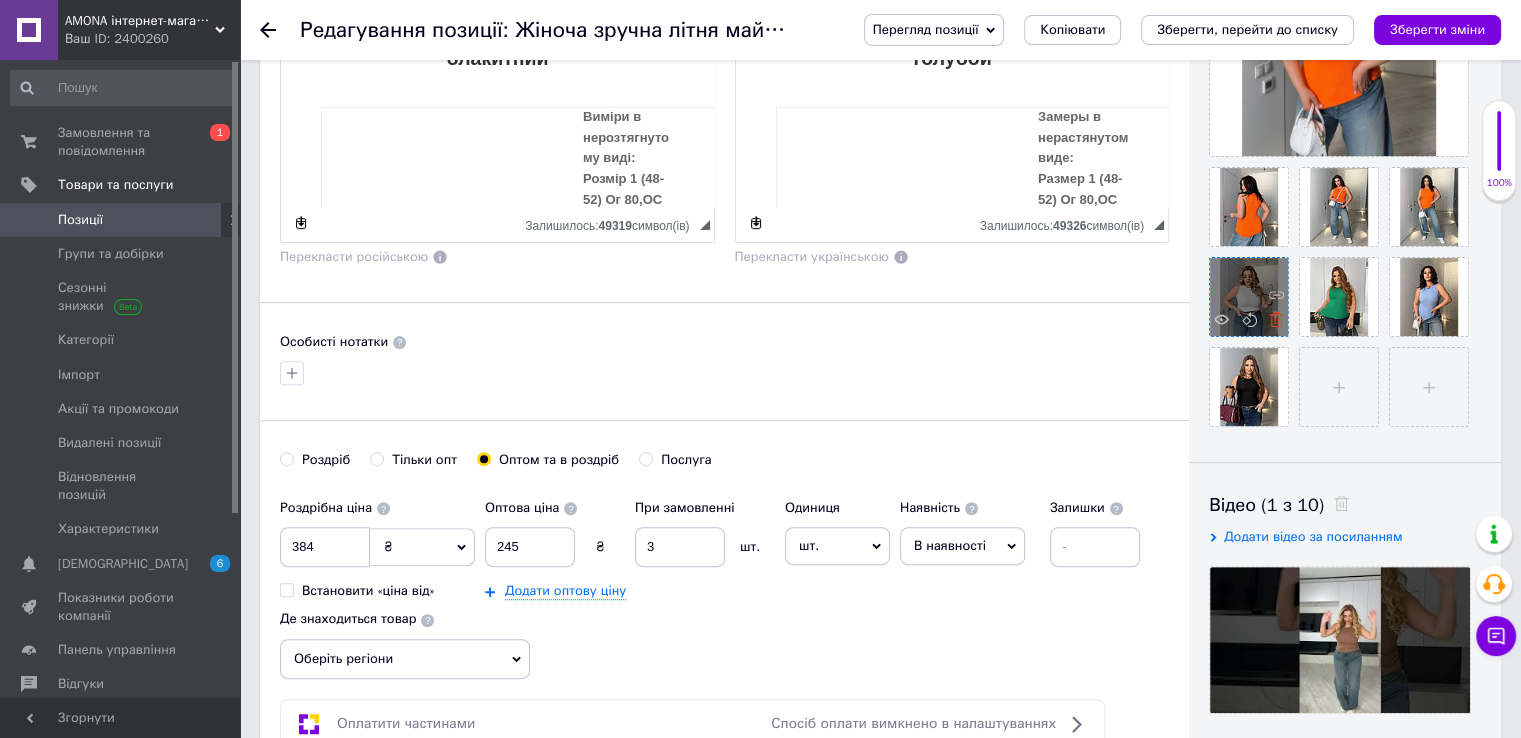 click 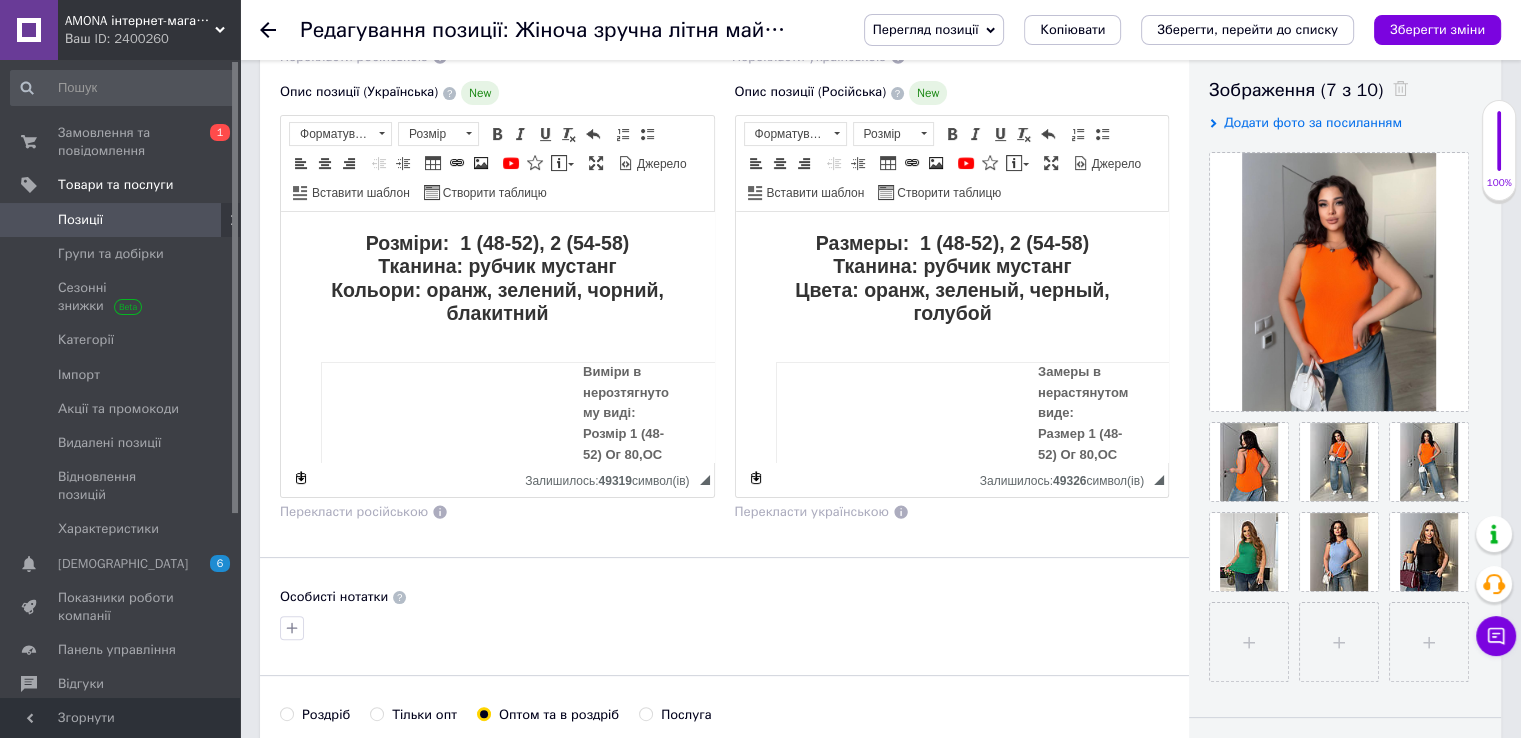 scroll, scrollTop: 300, scrollLeft: 0, axis: vertical 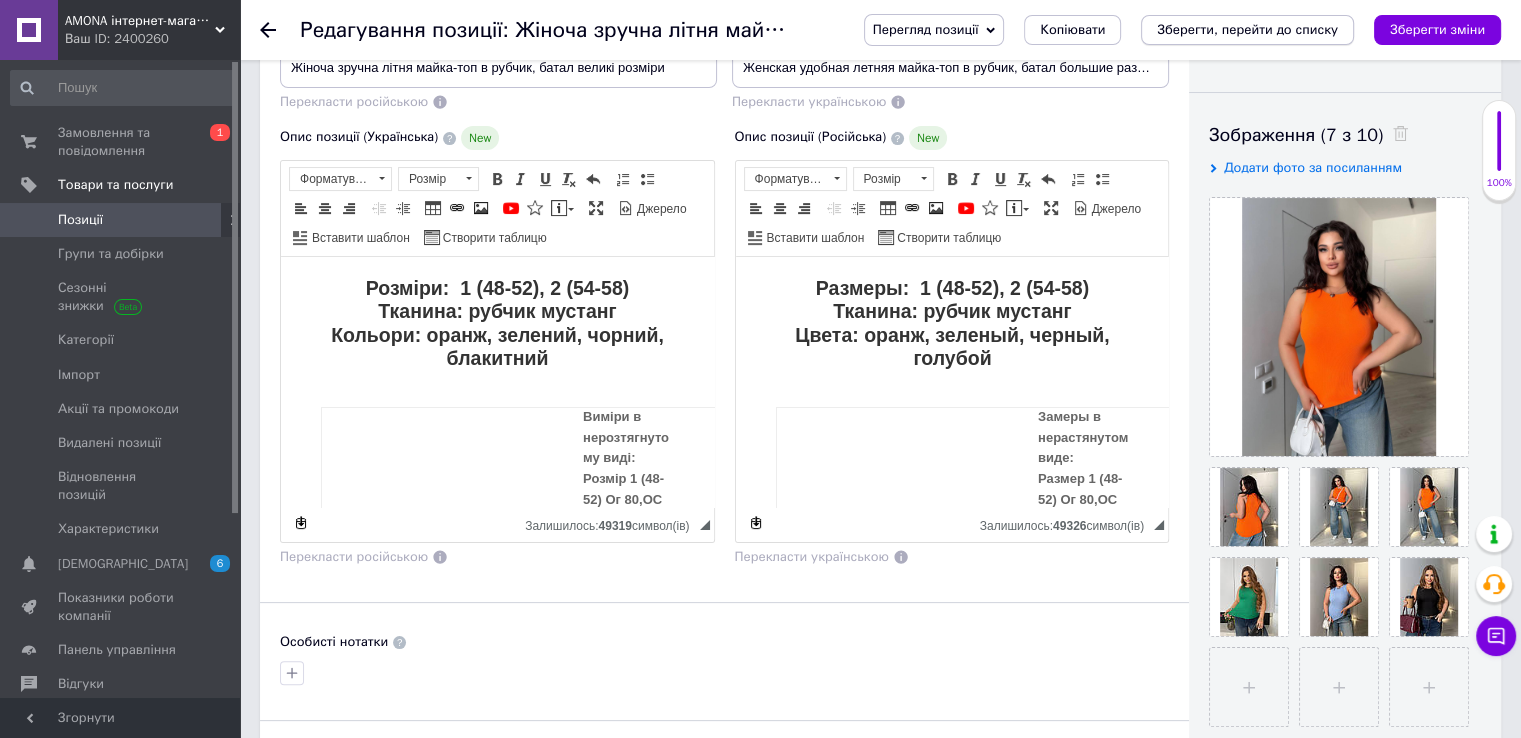 click on "Зберегти, перейти до списку" at bounding box center (1247, 29) 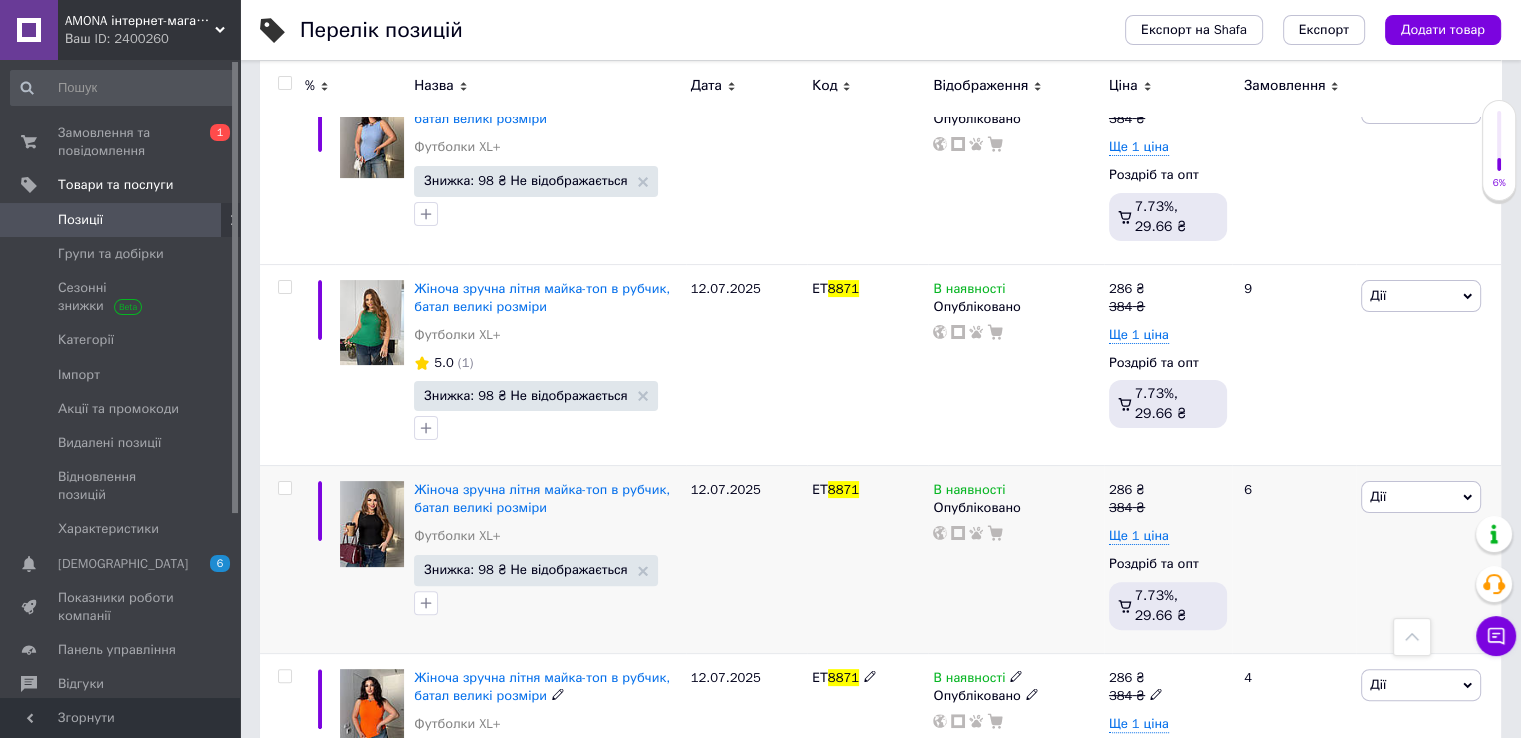 scroll, scrollTop: 211, scrollLeft: 0, axis: vertical 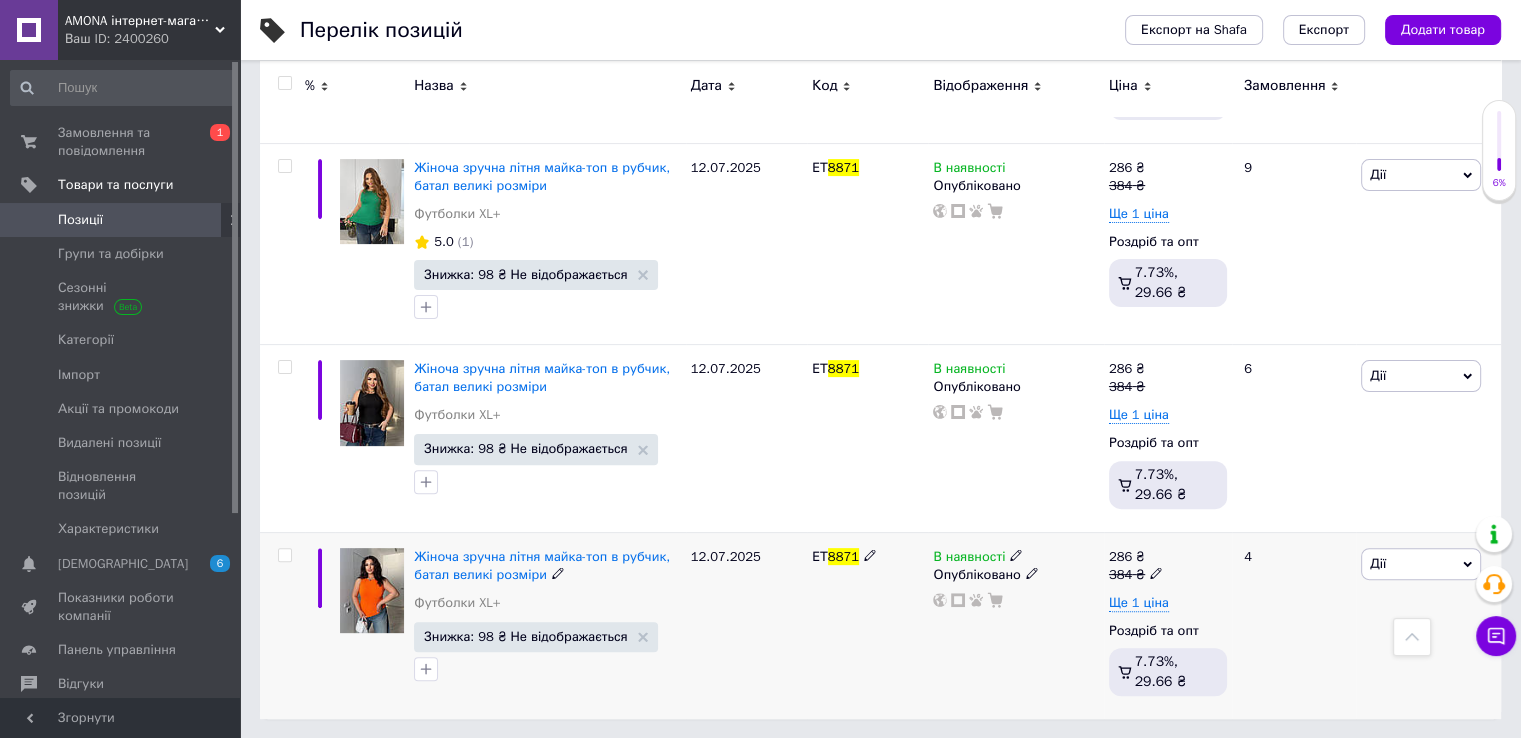 click on "В наявності Опубліковано" at bounding box center [1015, 625] 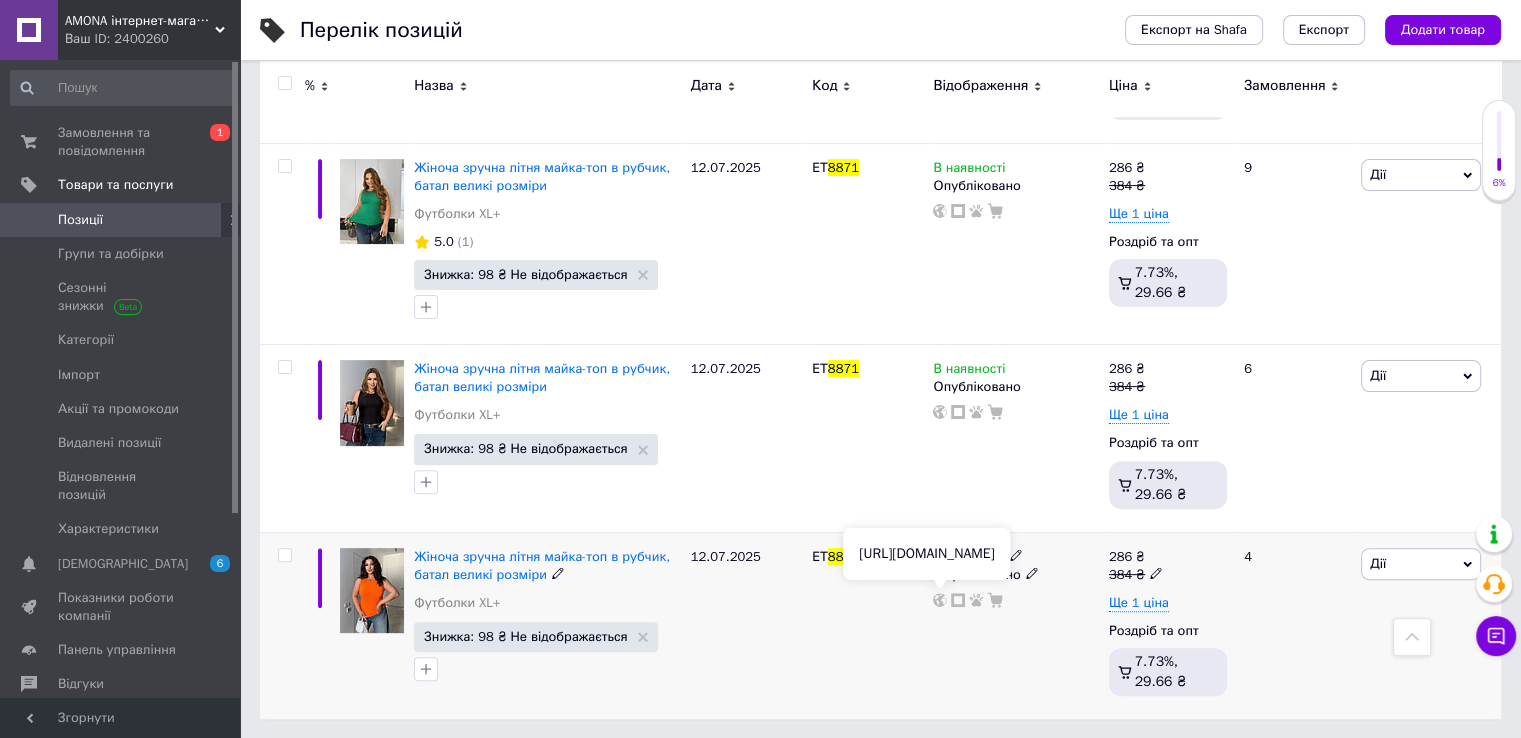 click 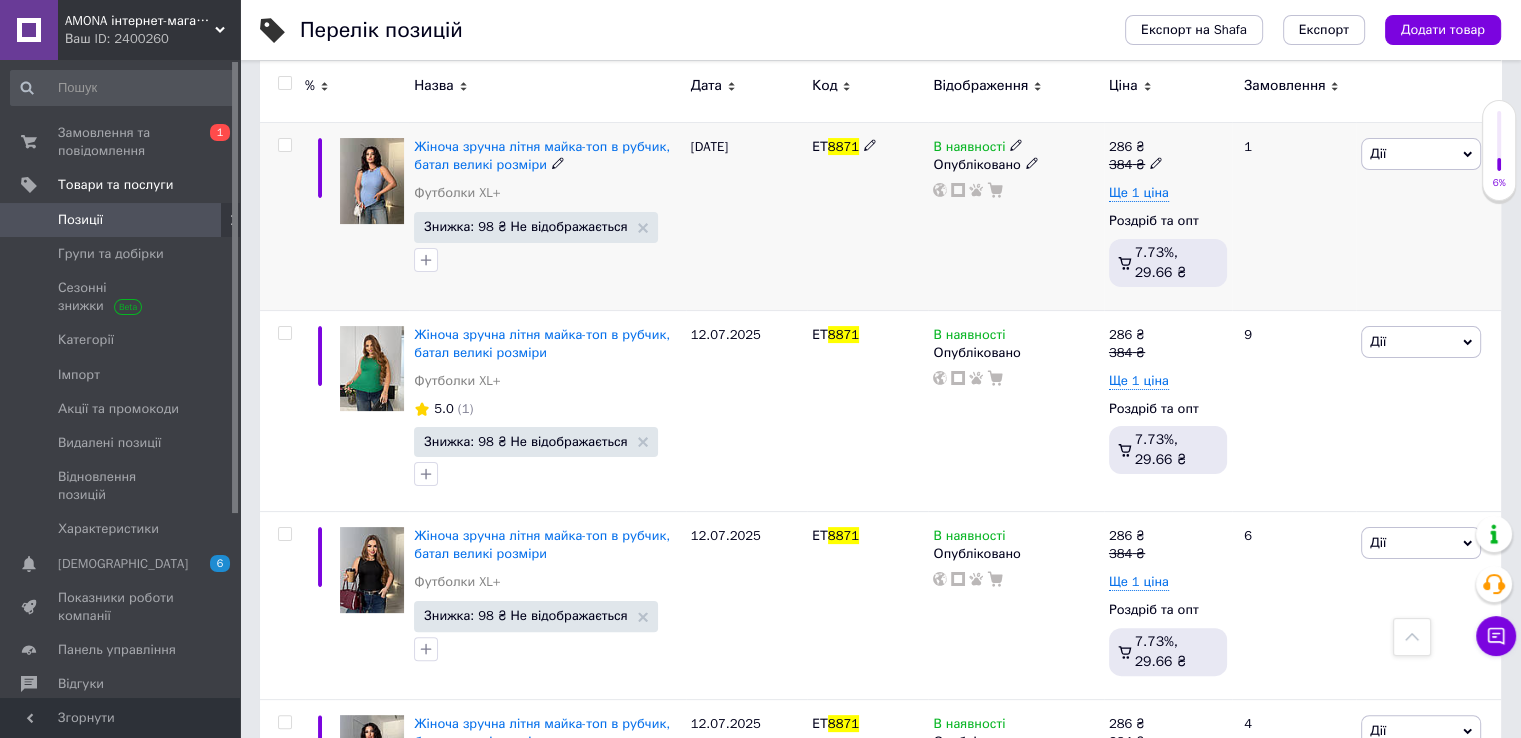 scroll, scrollTop: 211, scrollLeft: 0, axis: vertical 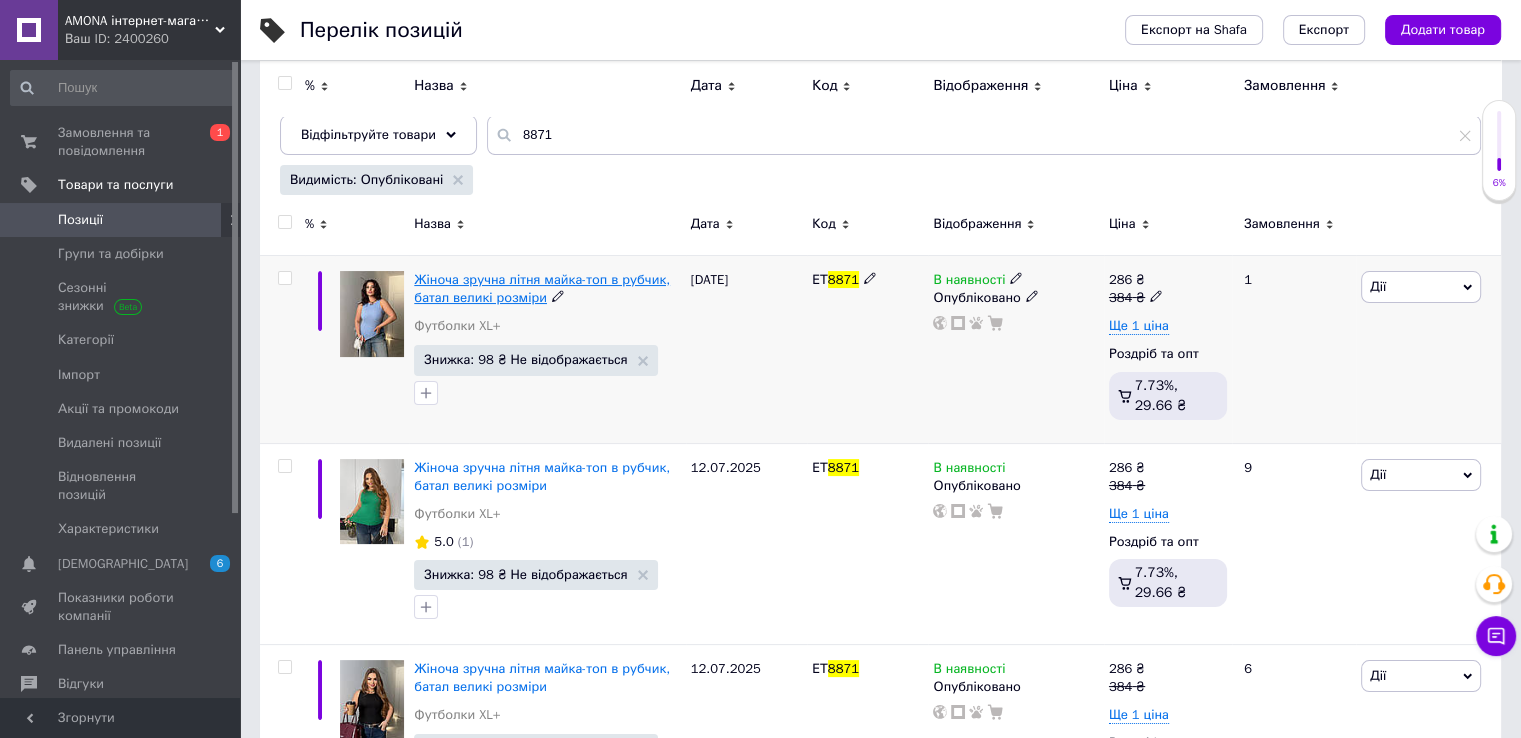 click on "Жіноча зручна літня майка-топ в рубчик, батал великі розміри" at bounding box center [542, 288] 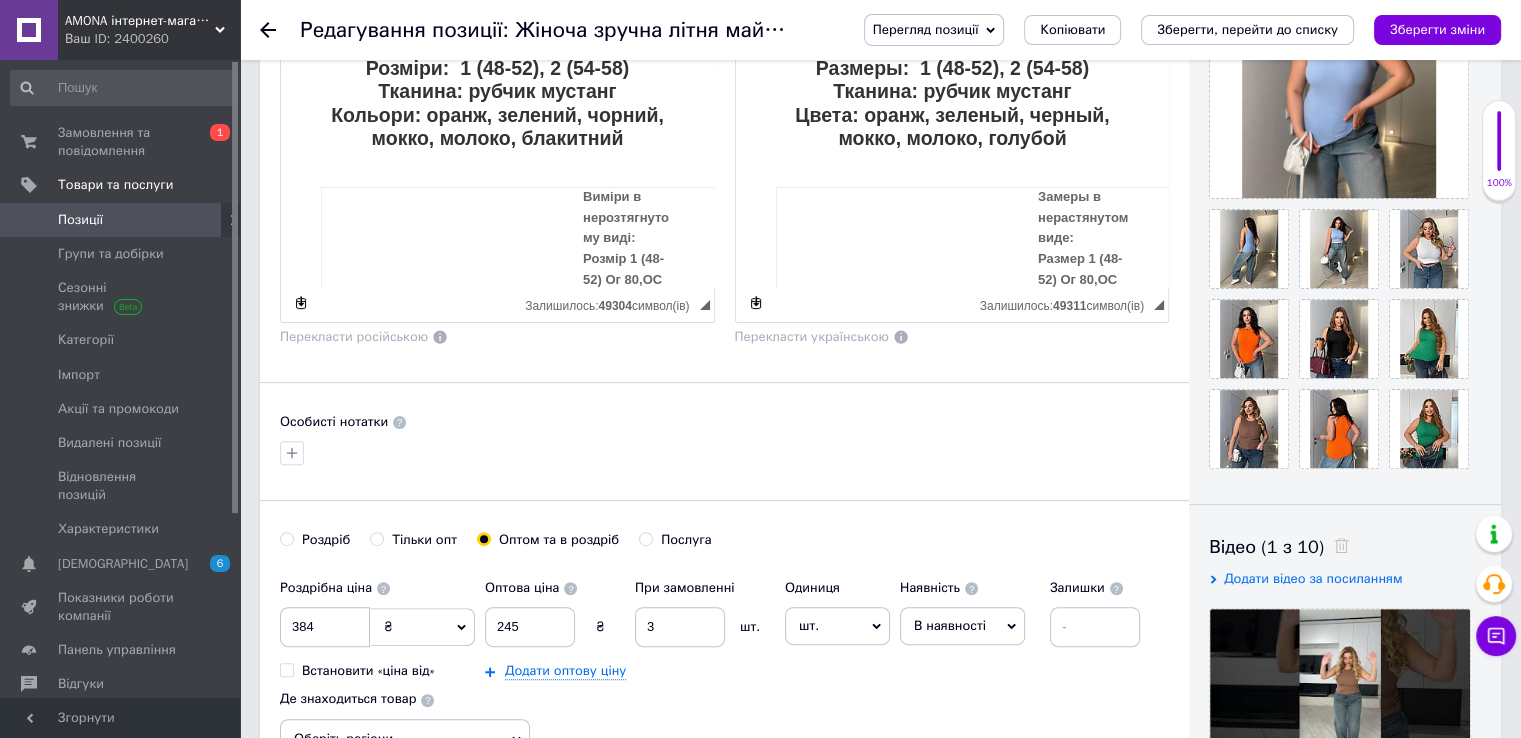 scroll, scrollTop: 200, scrollLeft: 0, axis: vertical 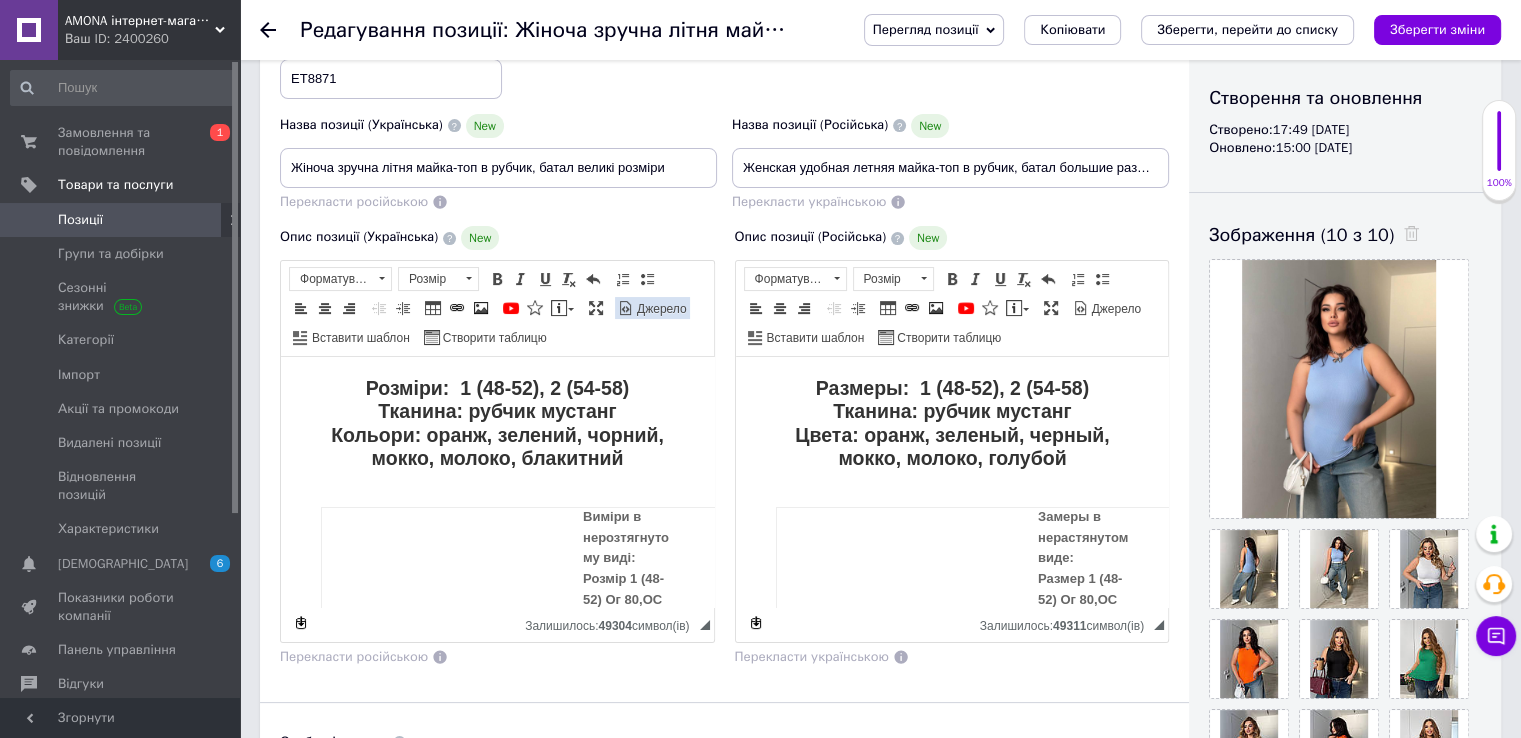 click at bounding box center (626, 308) 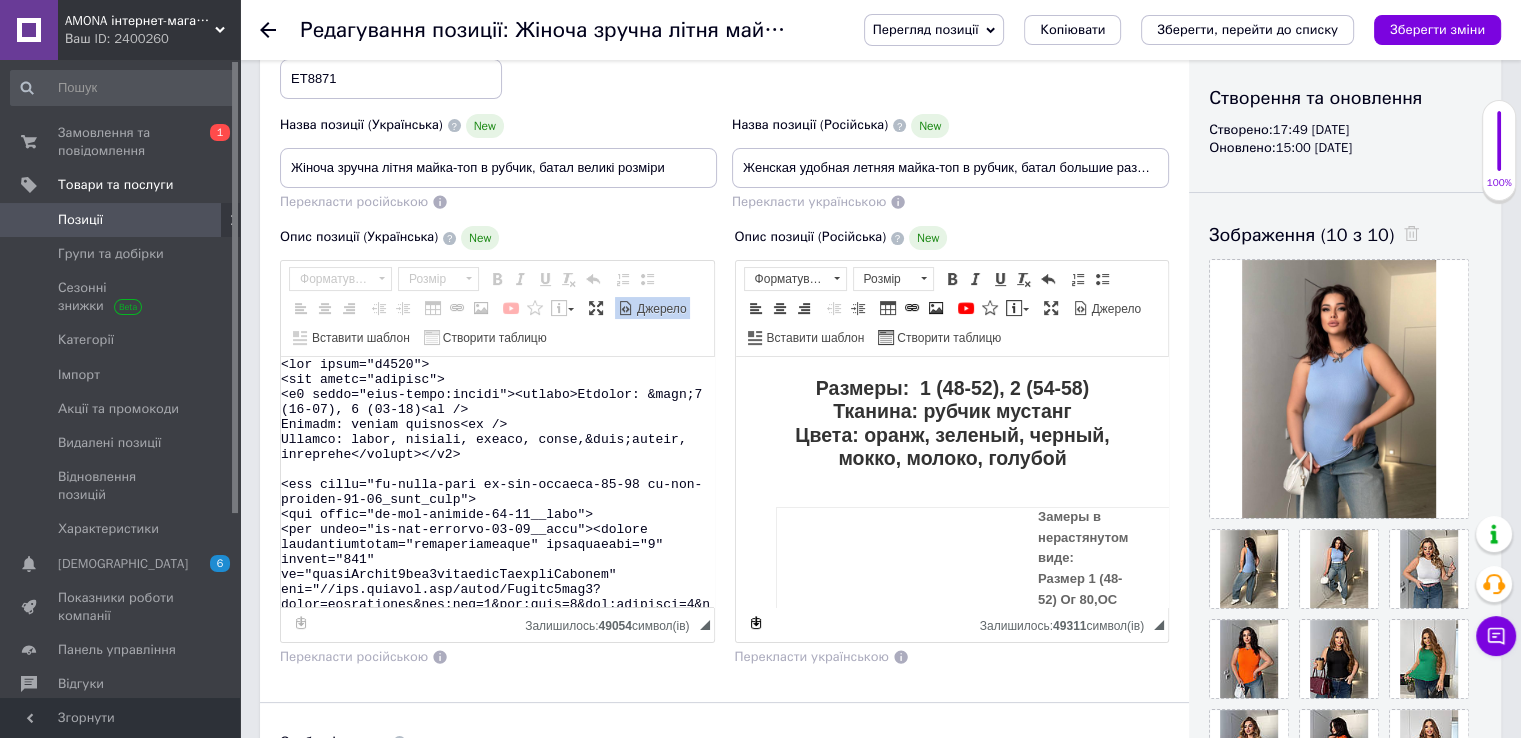 click at bounding box center (497, 482) 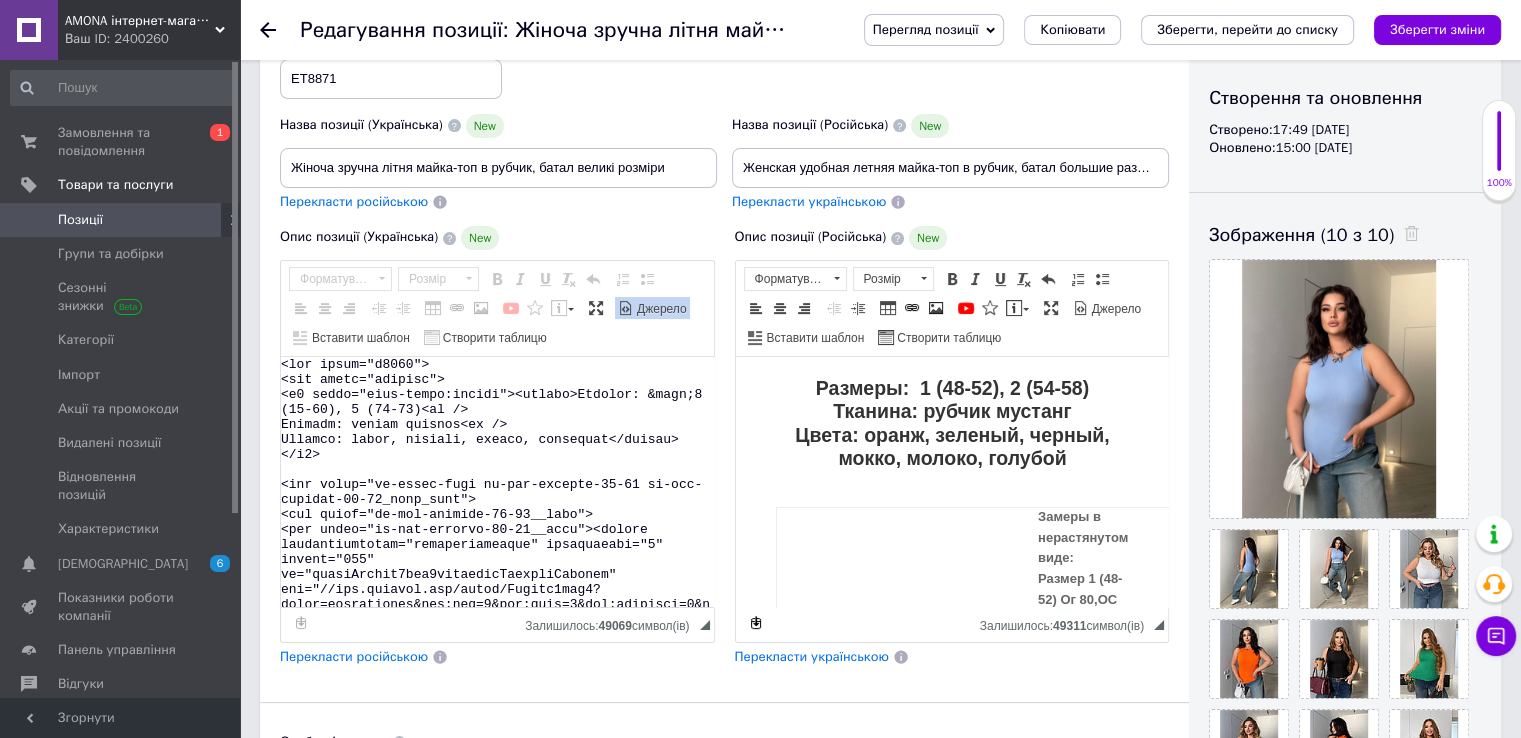 click on "Джерело" at bounding box center [660, 309] 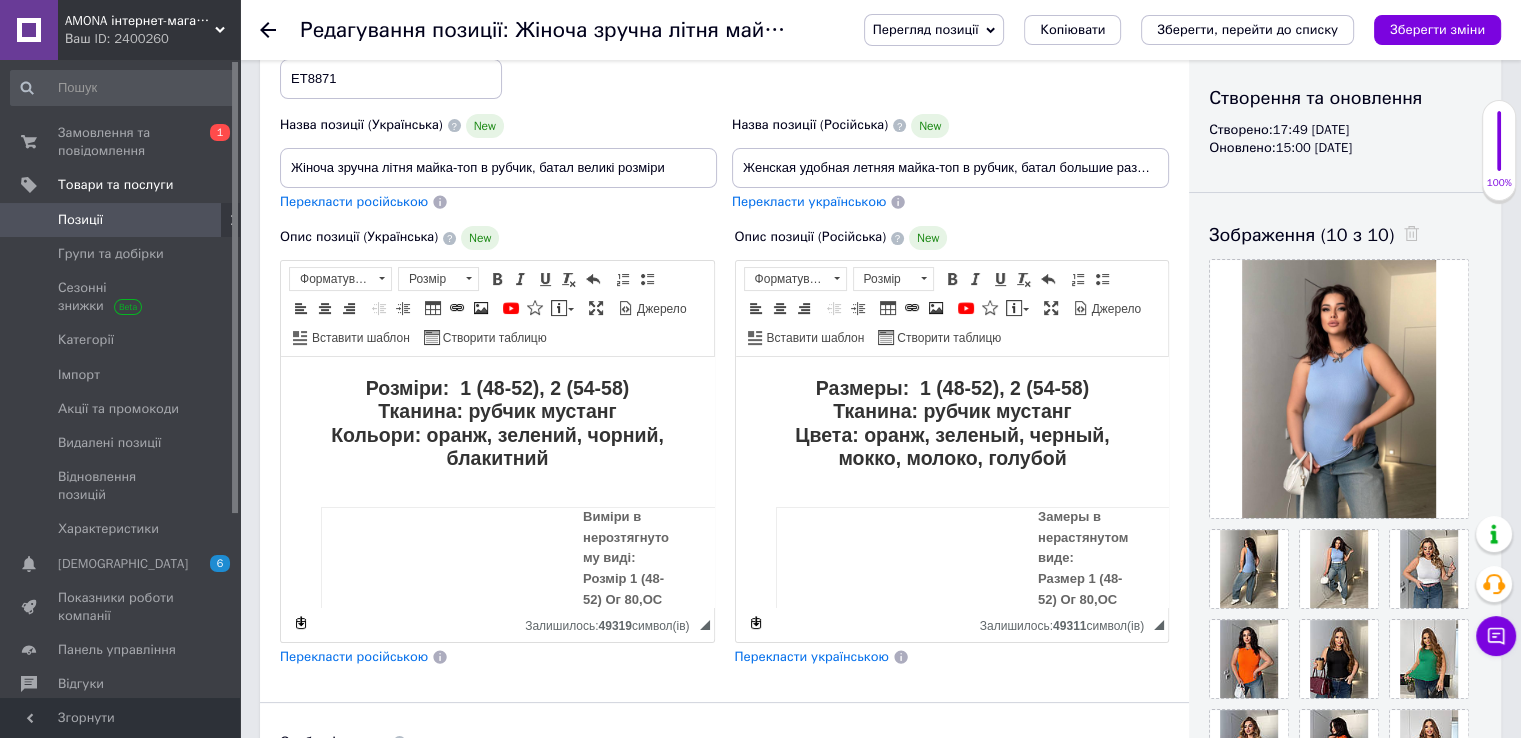 scroll, scrollTop: 0, scrollLeft: 0, axis: both 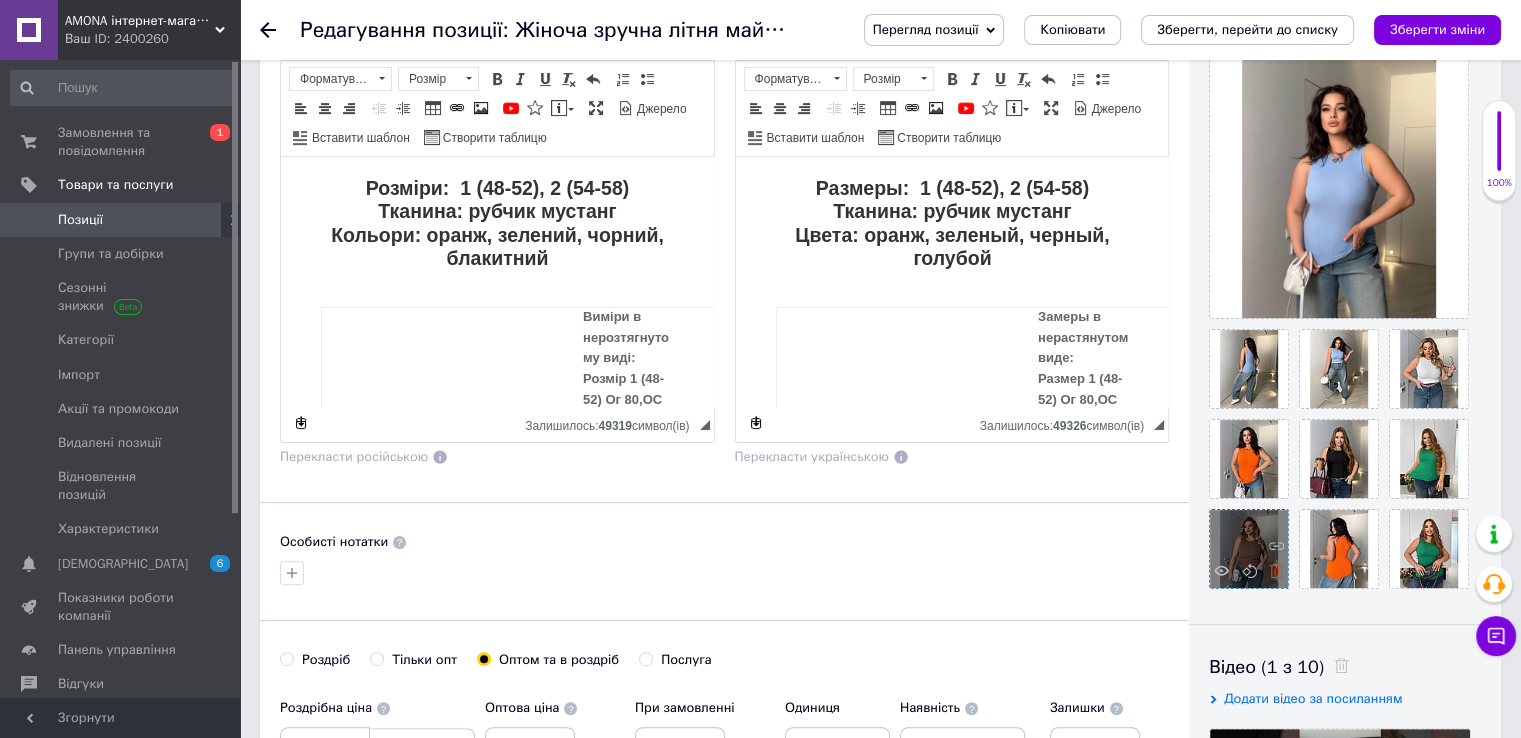 click 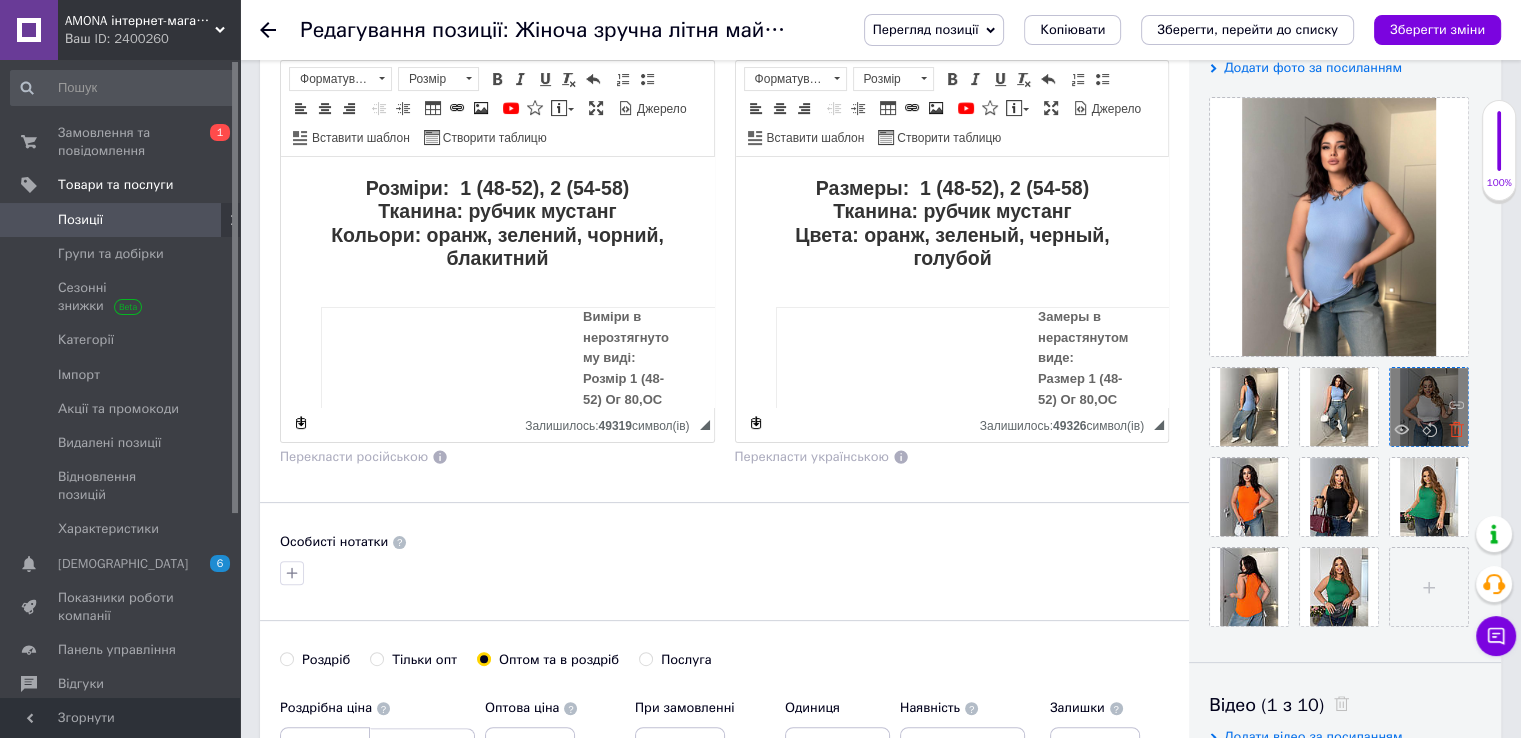 click 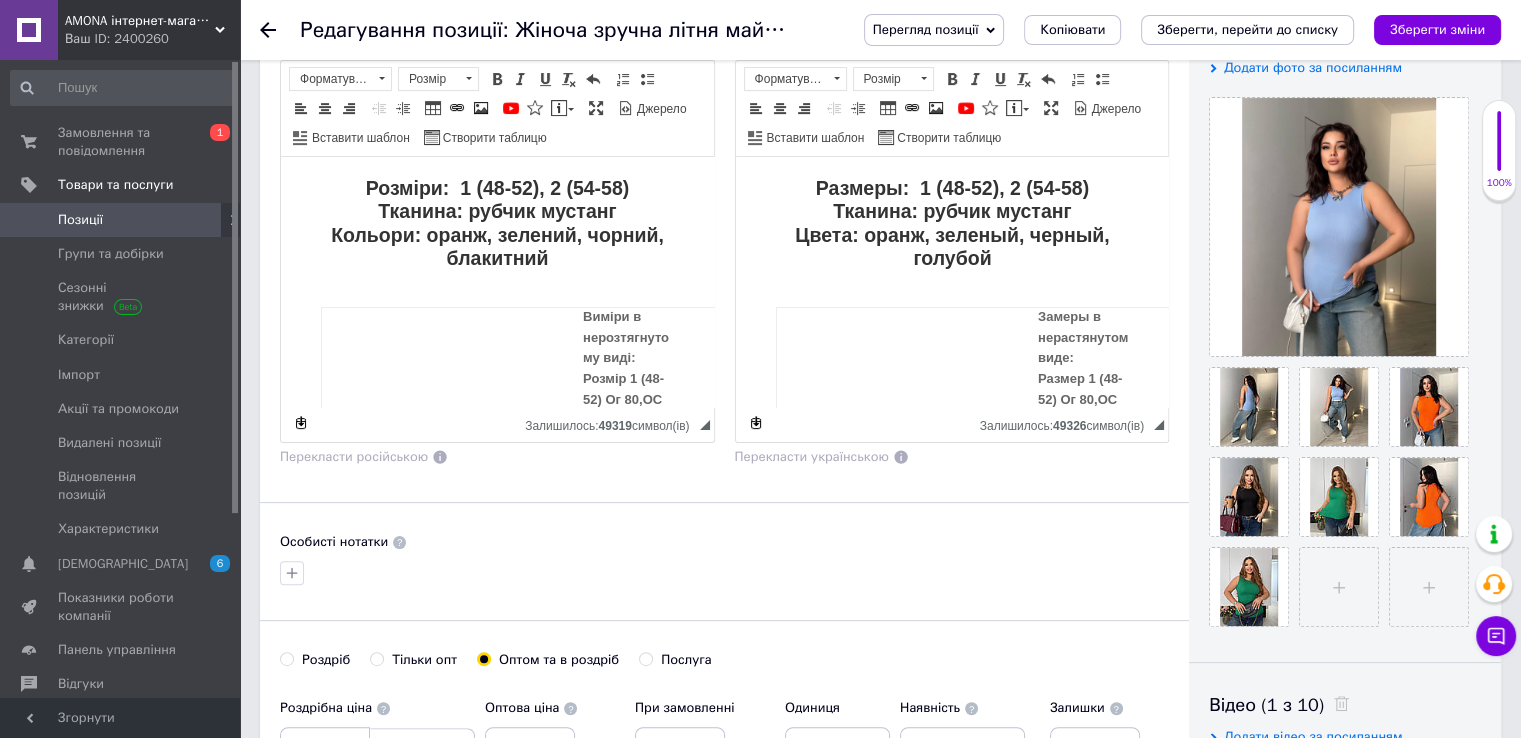 click on "Зберегти, перейти до списку" at bounding box center (1247, 29) 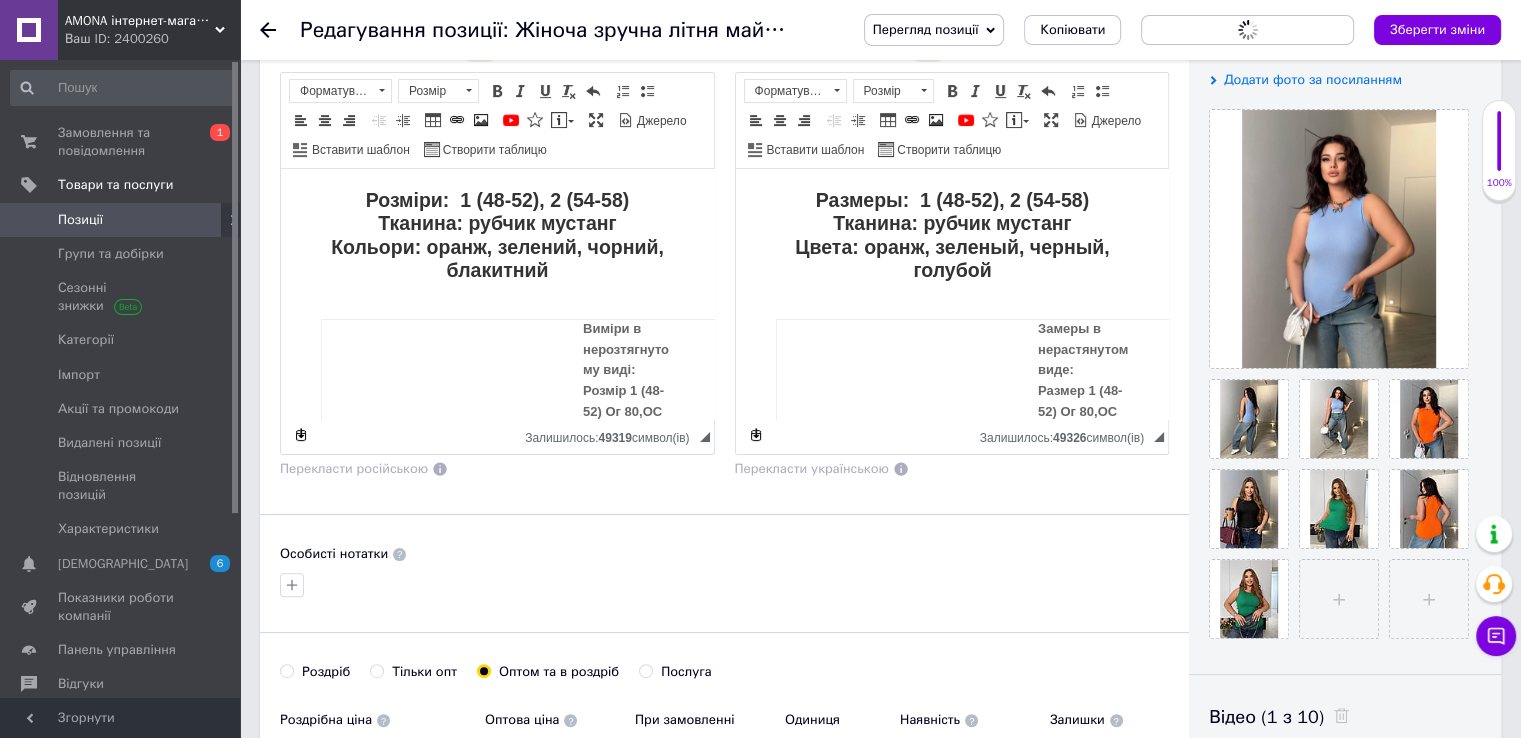 scroll, scrollTop: 200, scrollLeft: 0, axis: vertical 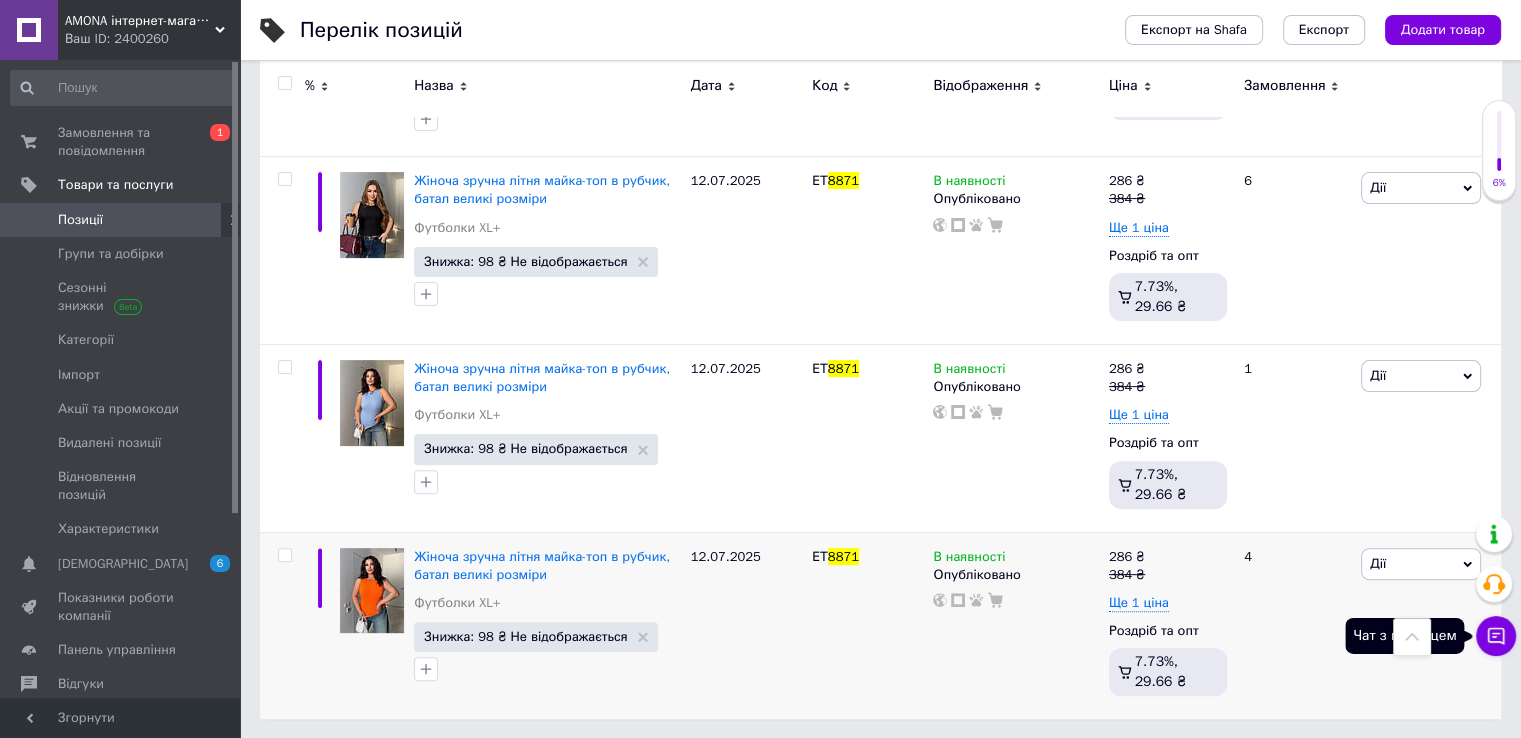 click 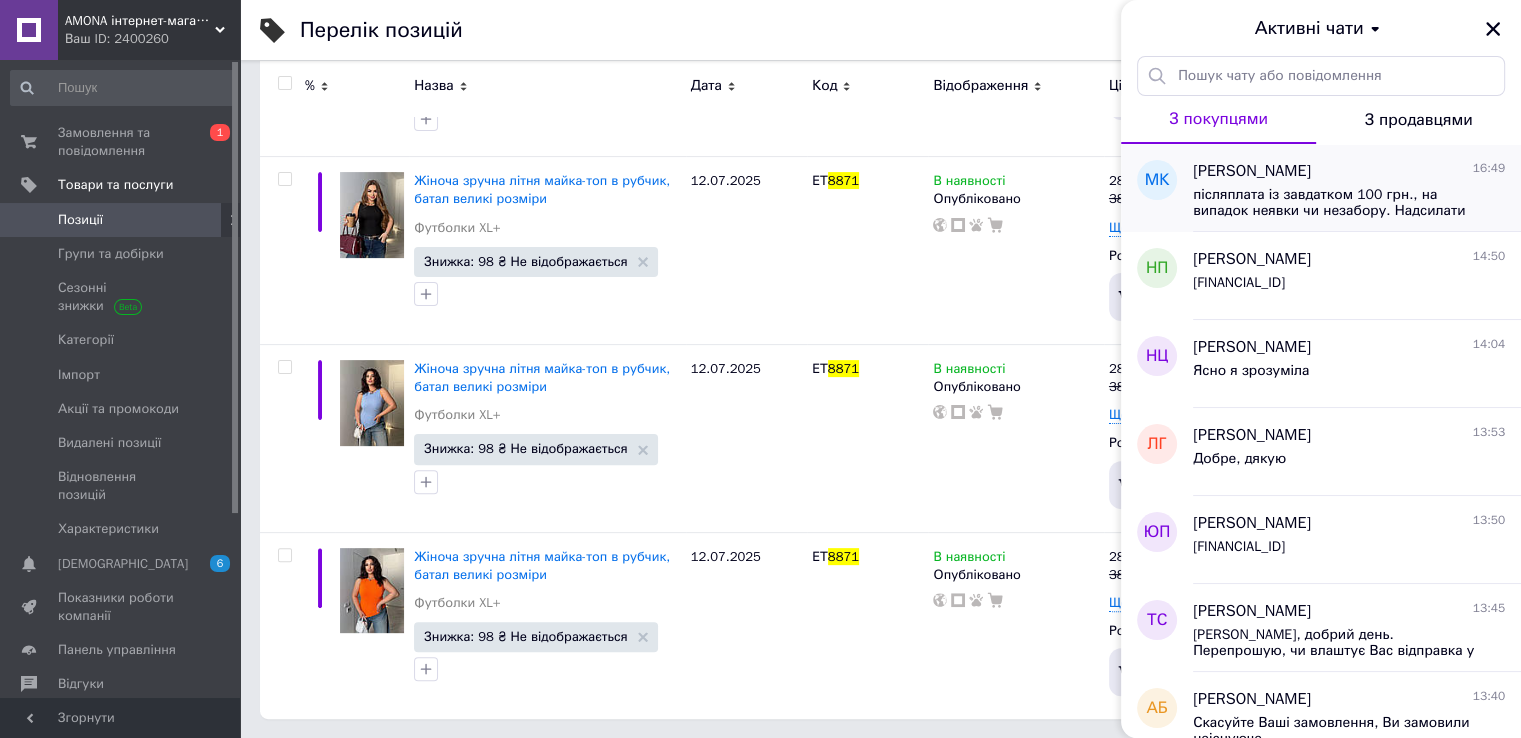 click on "МК" at bounding box center [1157, 188] 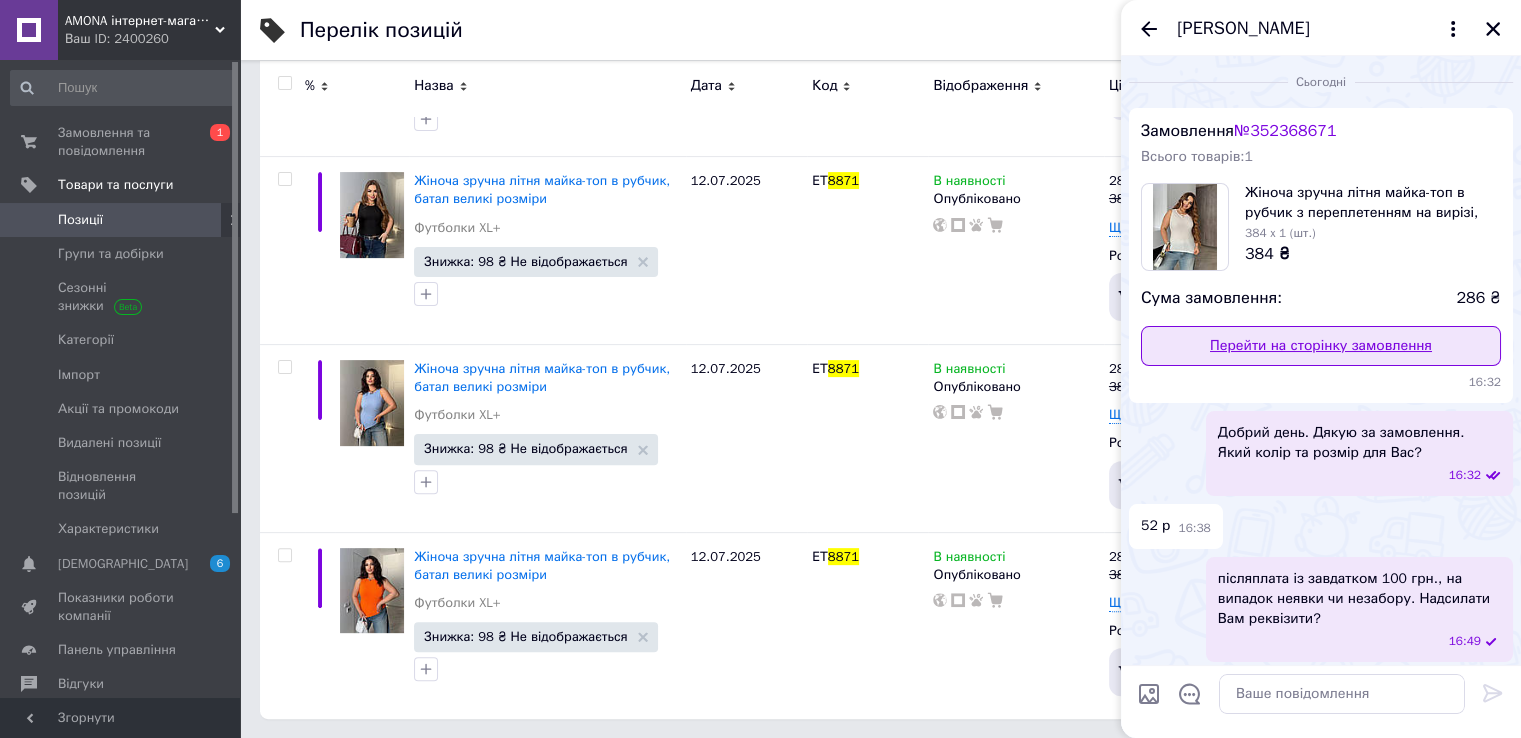 scroll, scrollTop: 5, scrollLeft: 0, axis: vertical 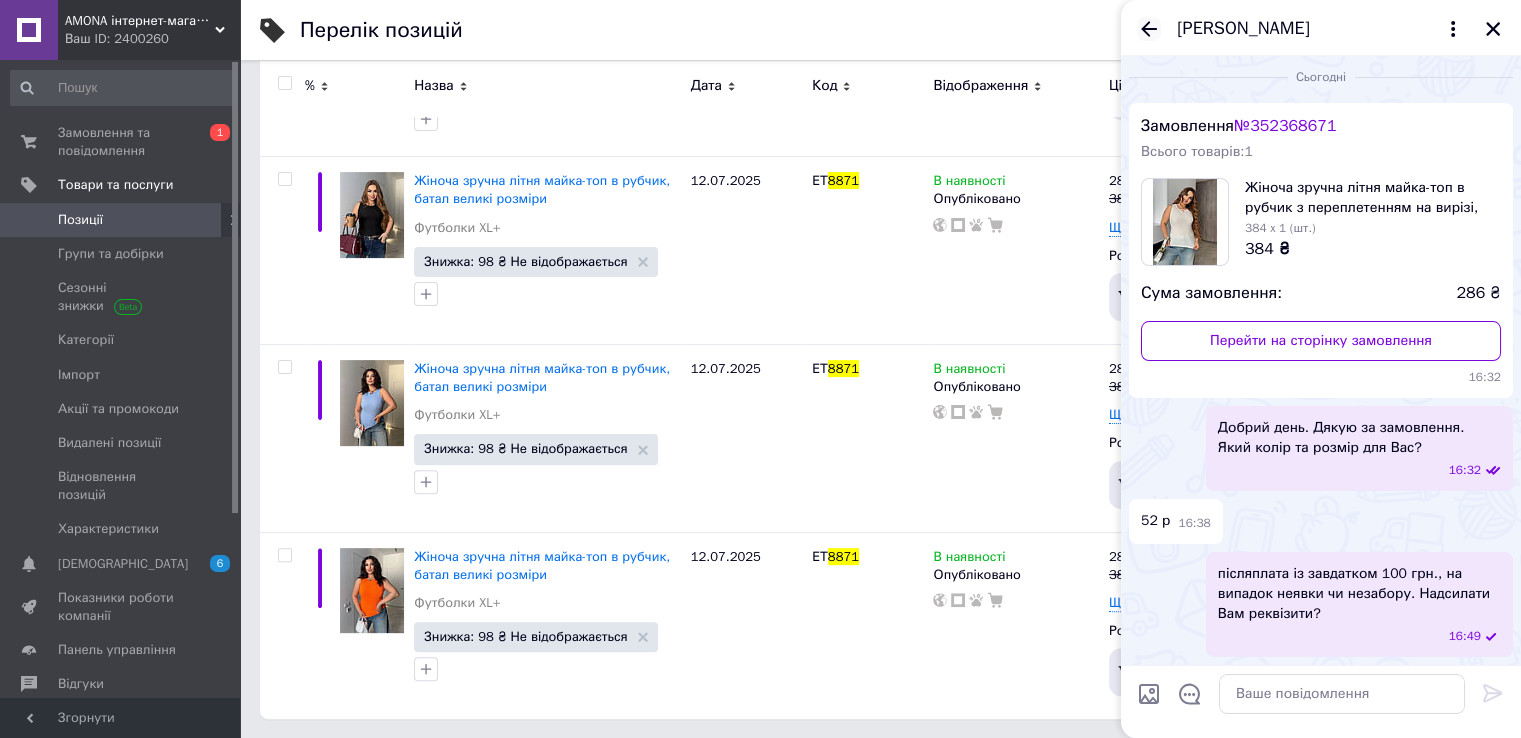 click 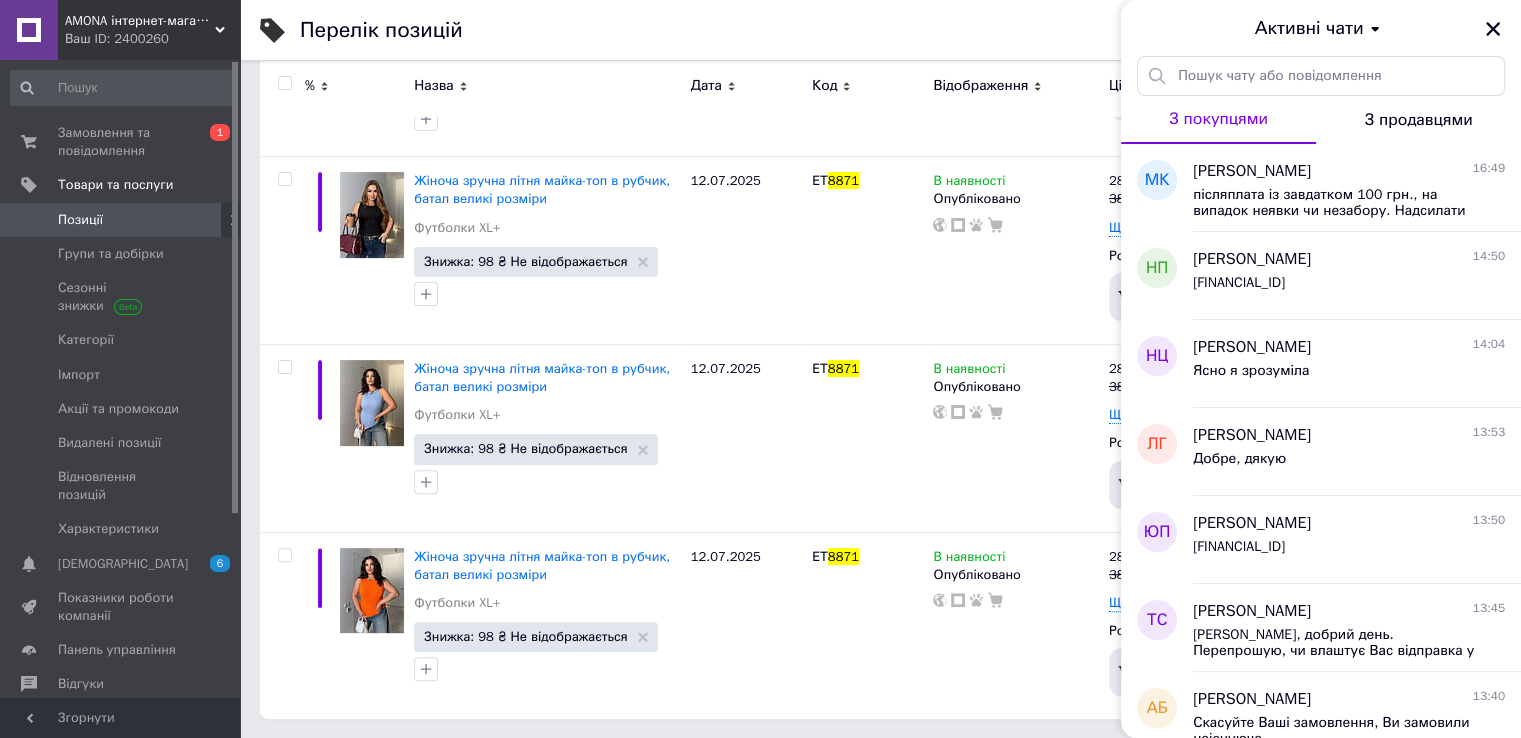 click on "Замовлення та повідомлення 0 1 Товари та послуги Позиції Групи та добірки Сезонні знижки Категорії Імпорт Акції та промокоди Видалені позиції Відновлення позицій Характеристики Сповіщення 6 0 Показники роботи компанії Панель управління Відгуки Покупці Каталог ProSale Аналітика Управління сайтом Гаманець компанії Маркет Налаштування Тарифи та рахунки Prom топ" at bounding box center [123, 382] 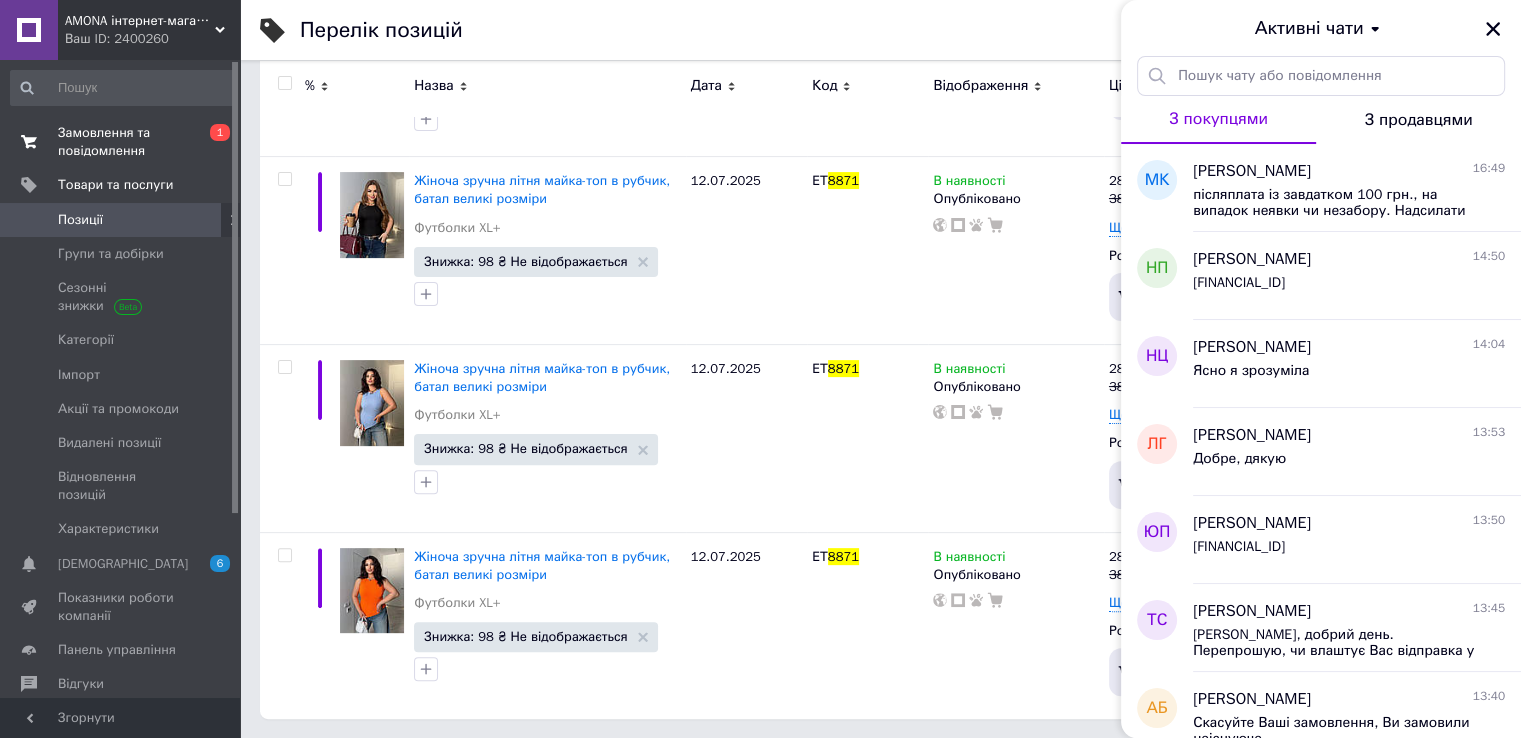 click on "Замовлення та повідомлення" at bounding box center (121, 142) 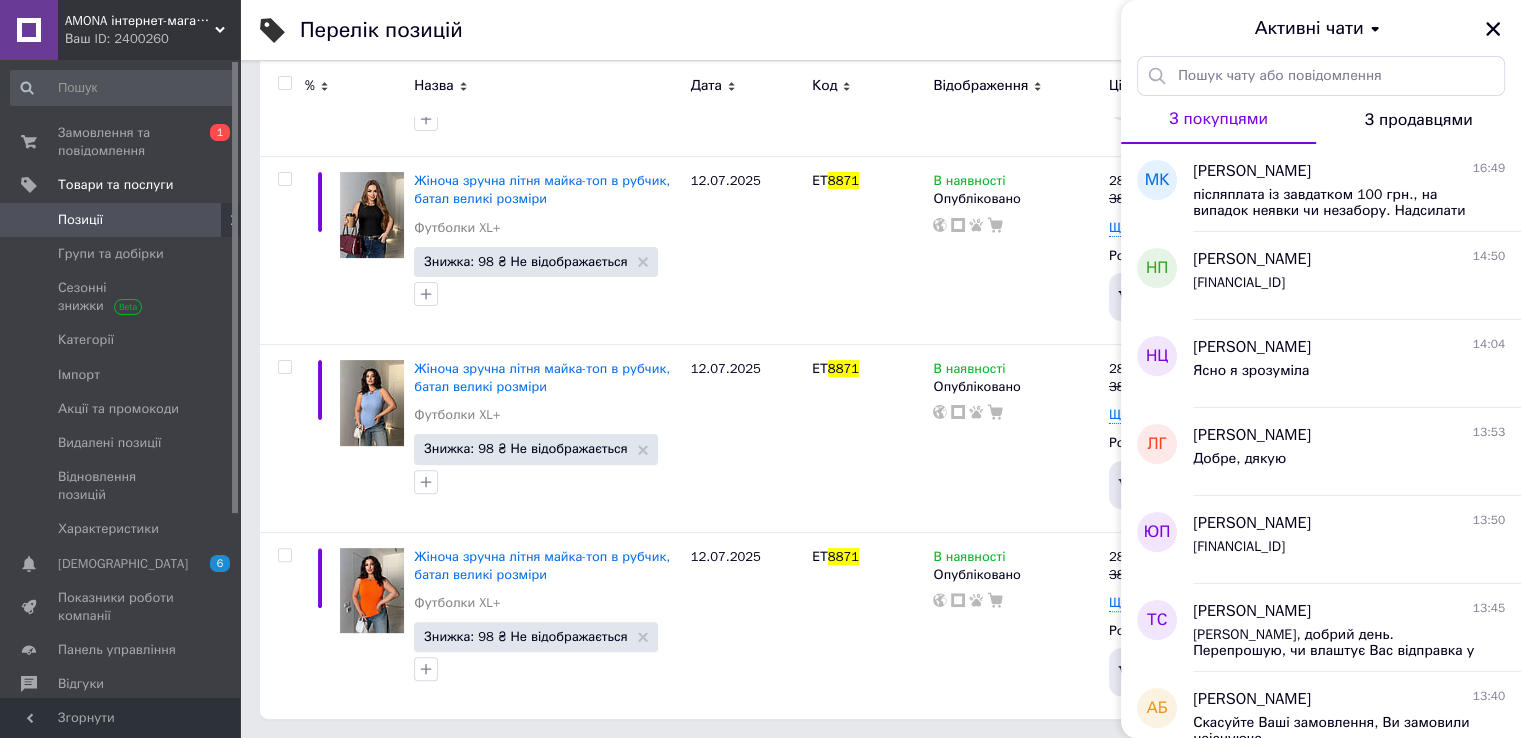 scroll, scrollTop: 0, scrollLeft: 0, axis: both 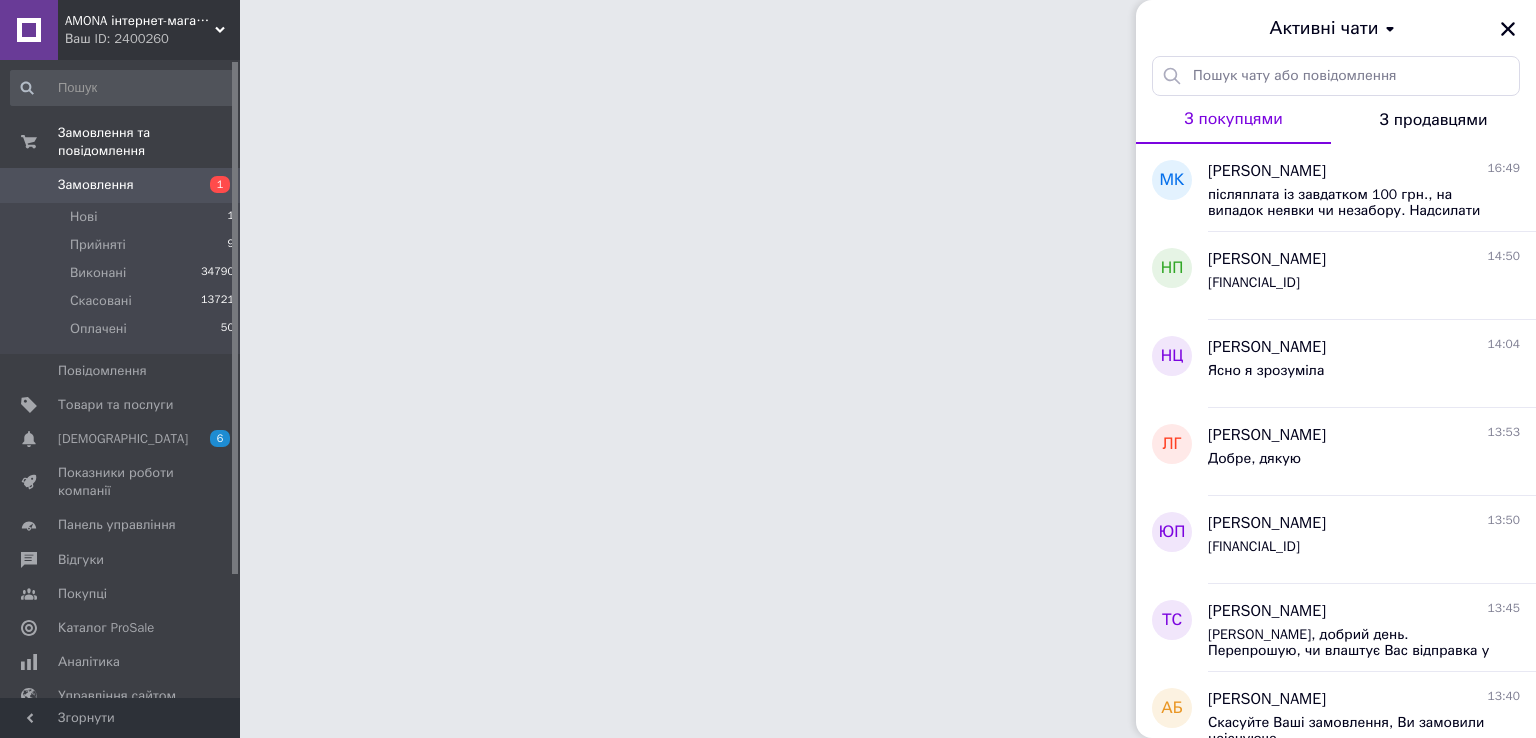 click on "Активні чати" at bounding box center (1336, 28) 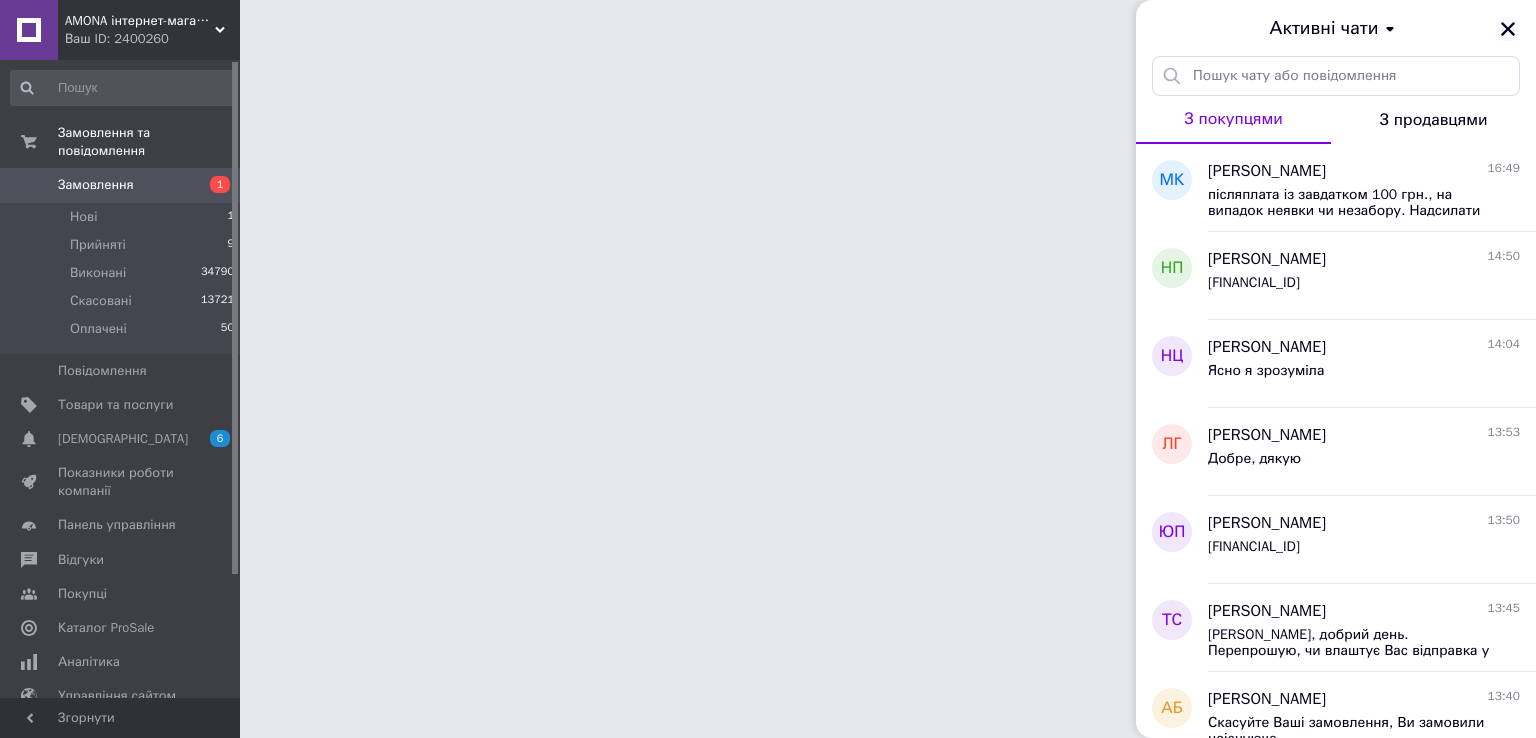 click 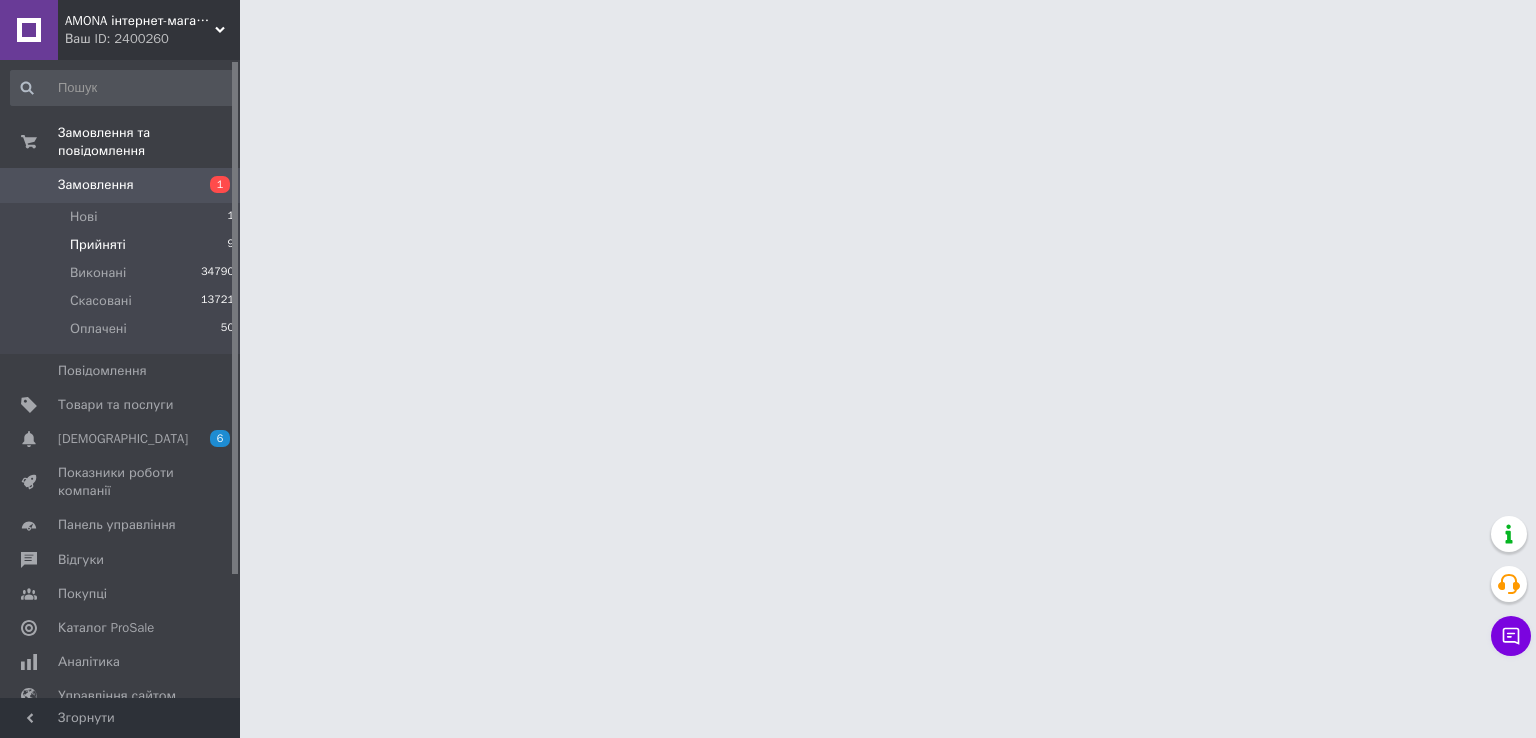 click on "Прийняті 9" at bounding box center (123, 245) 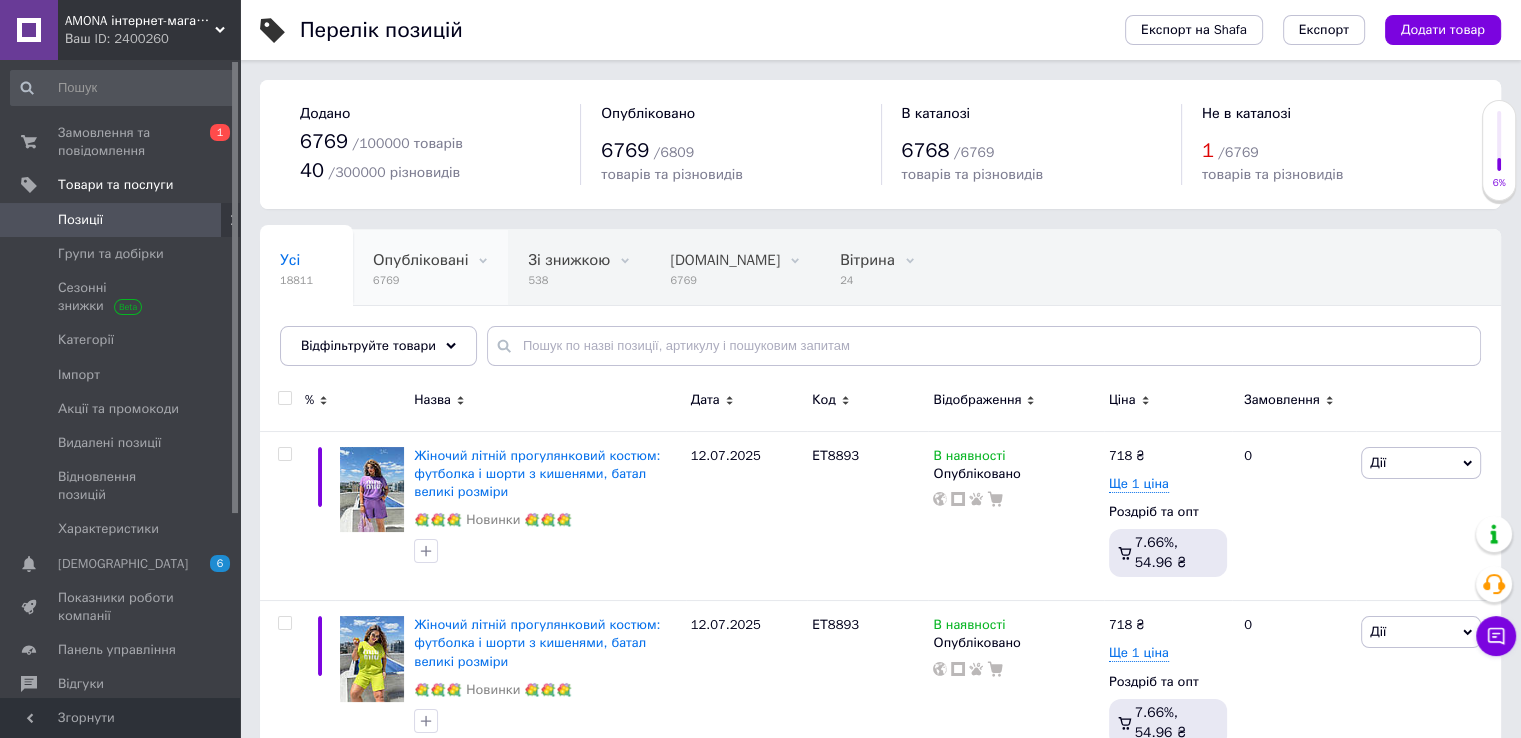 click on "6769" at bounding box center [420, 280] 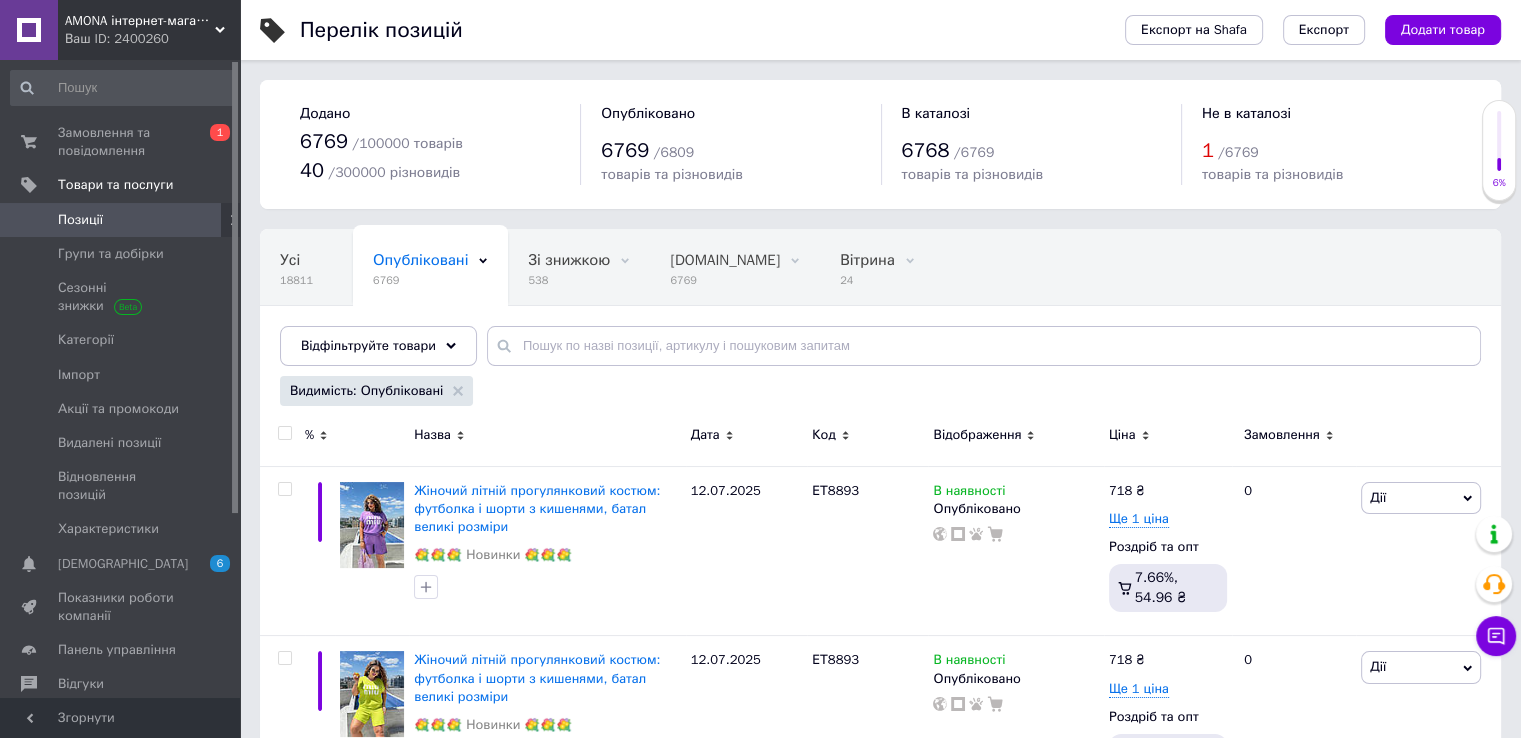 click on "Усі 18811 Опубліковані 6769 Видалити Редагувати Зі знижкою 538 Видалити Редагувати Bigl.ua 6769 Видалити Редагувати Вітрина 24 Видалити Редагувати Приховані 0 Видалити Редагувати Ok Відфільтровано...  Зберегти" at bounding box center (880, 307) 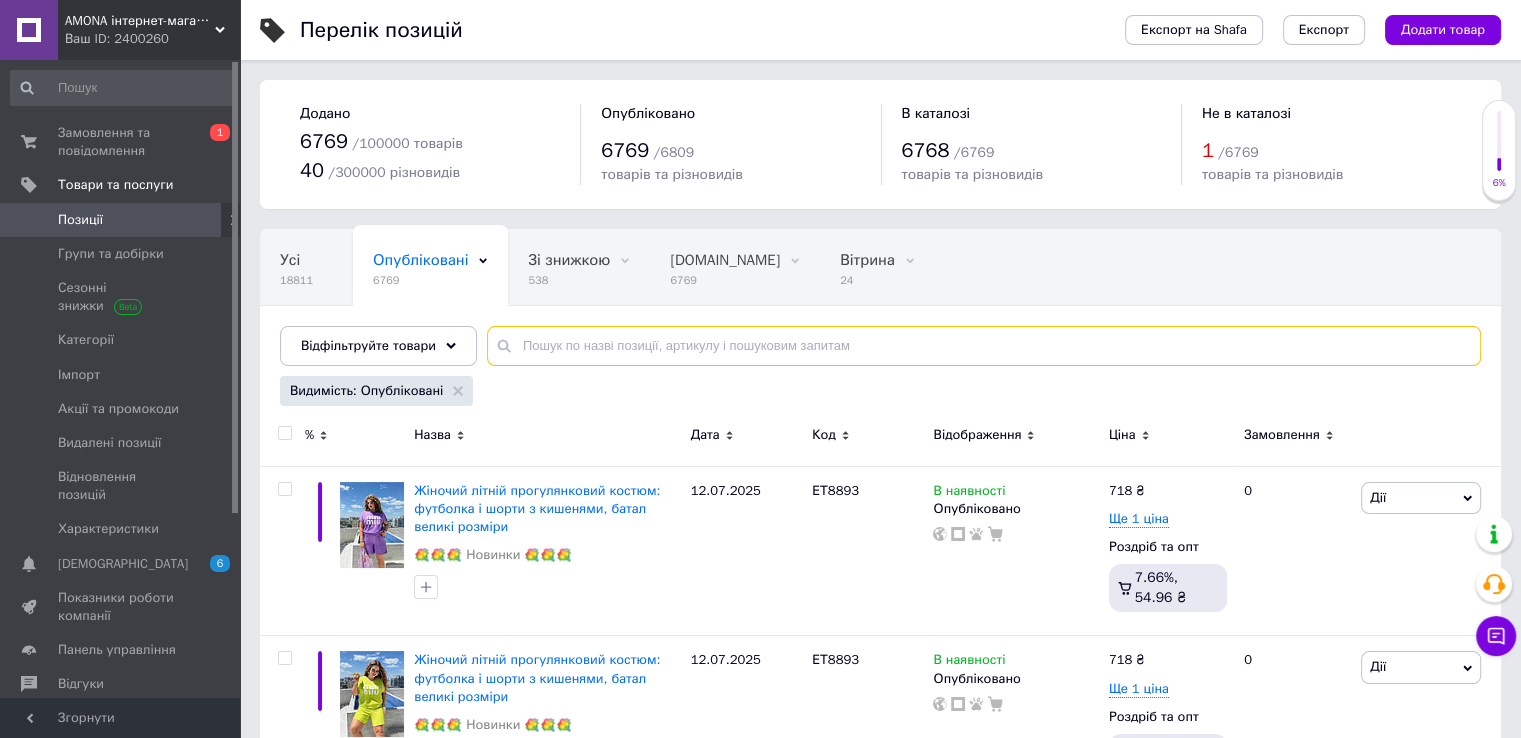 click at bounding box center (984, 346) 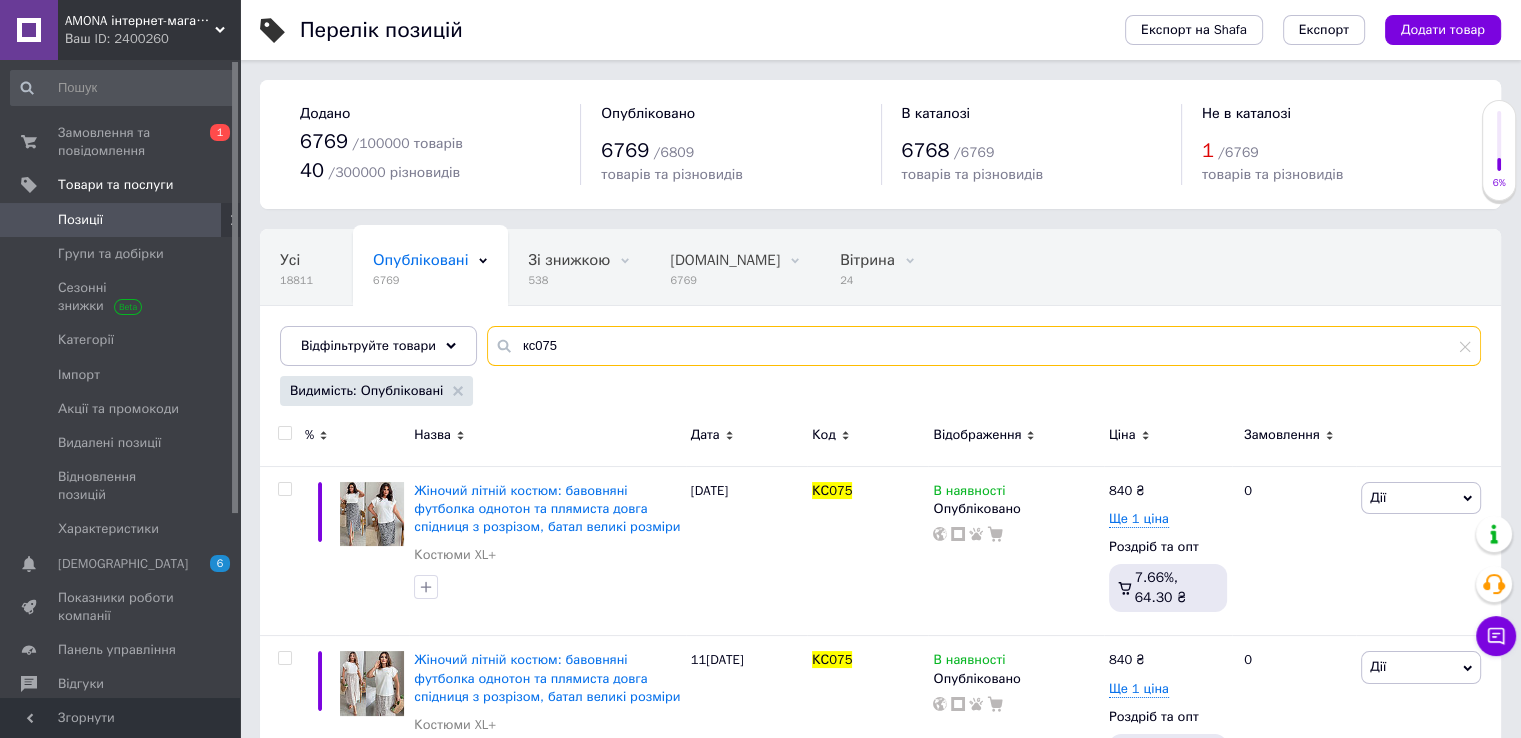 type on "кс075" 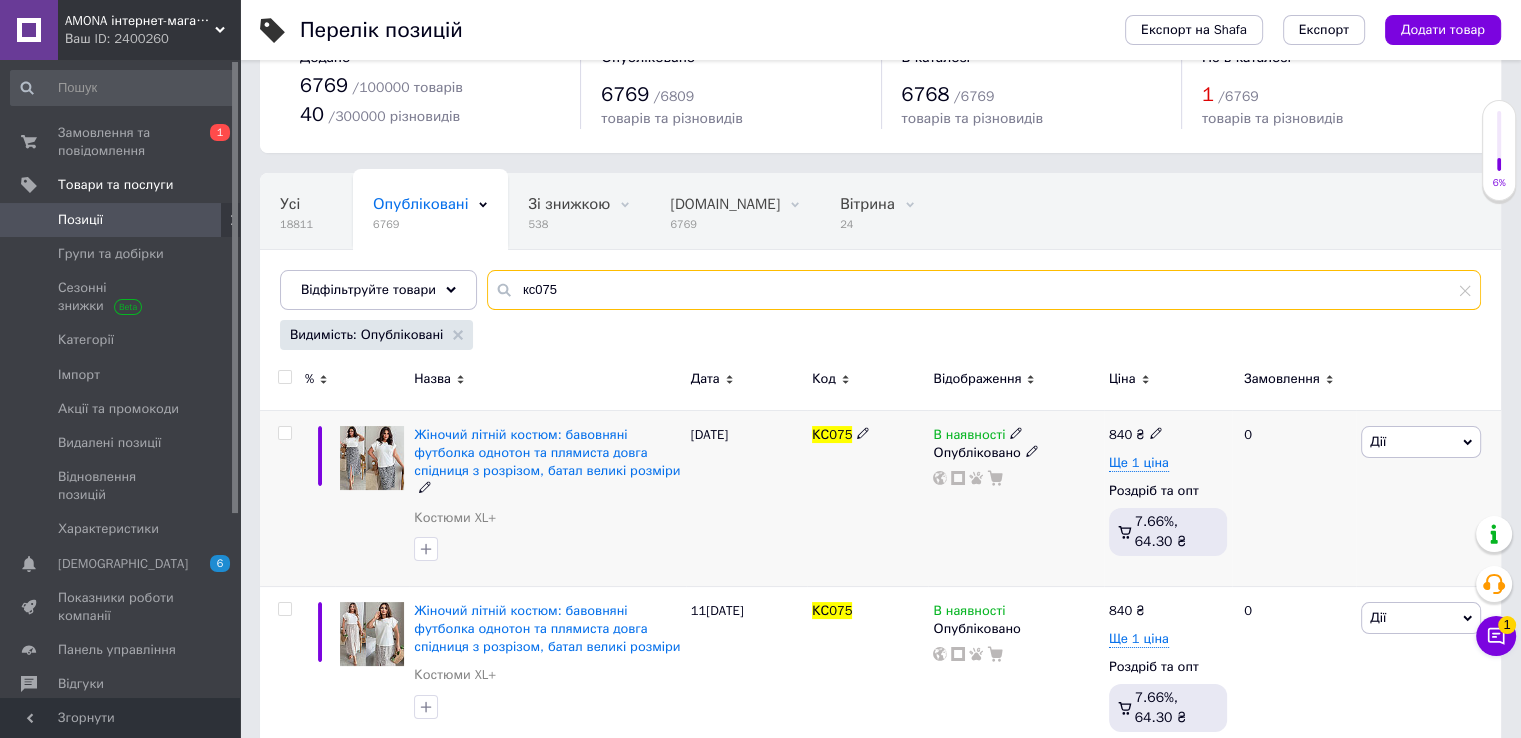 scroll, scrollTop: 86, scrollLeft: 0, axis: vertical 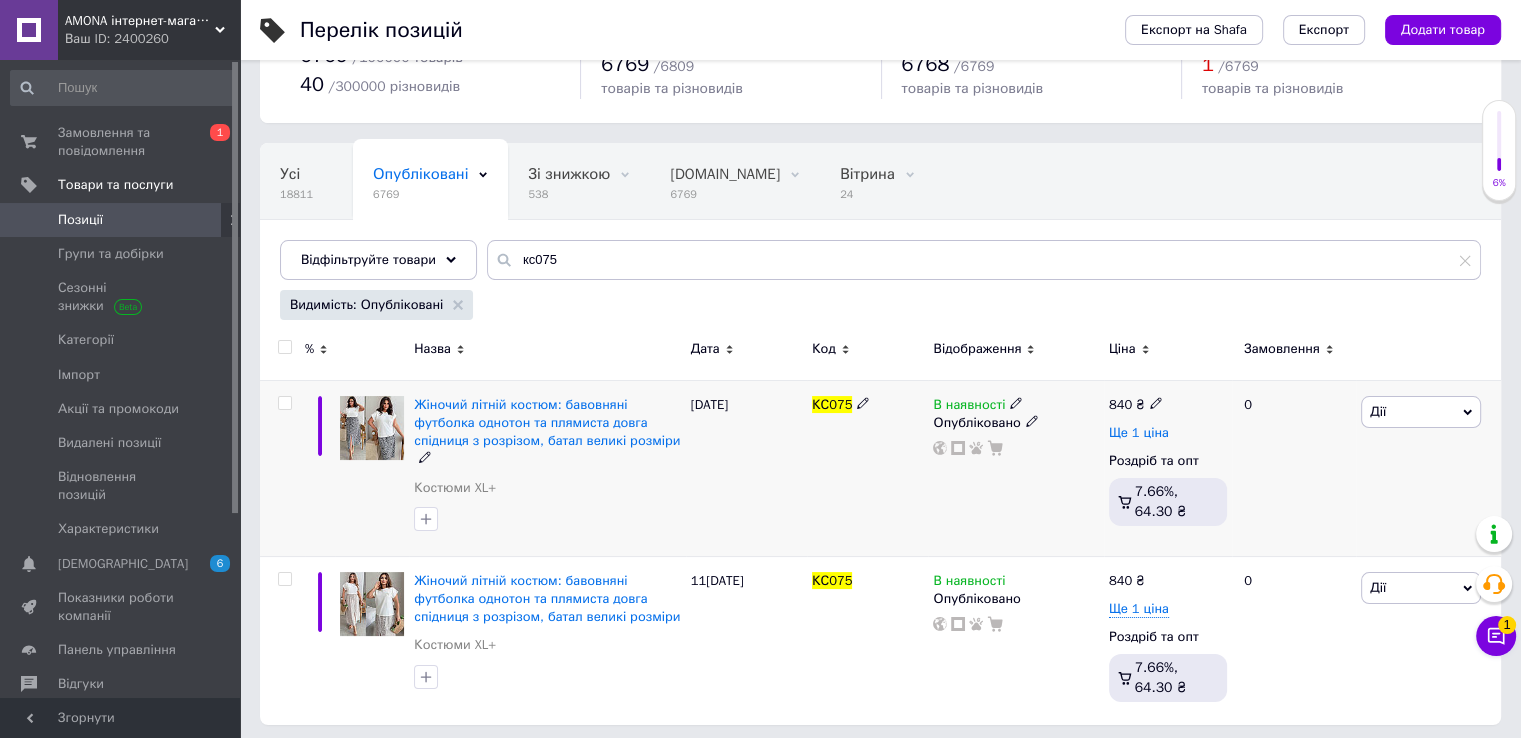 click on "Ще 1 ціна" at bounding box center [1139, 433] 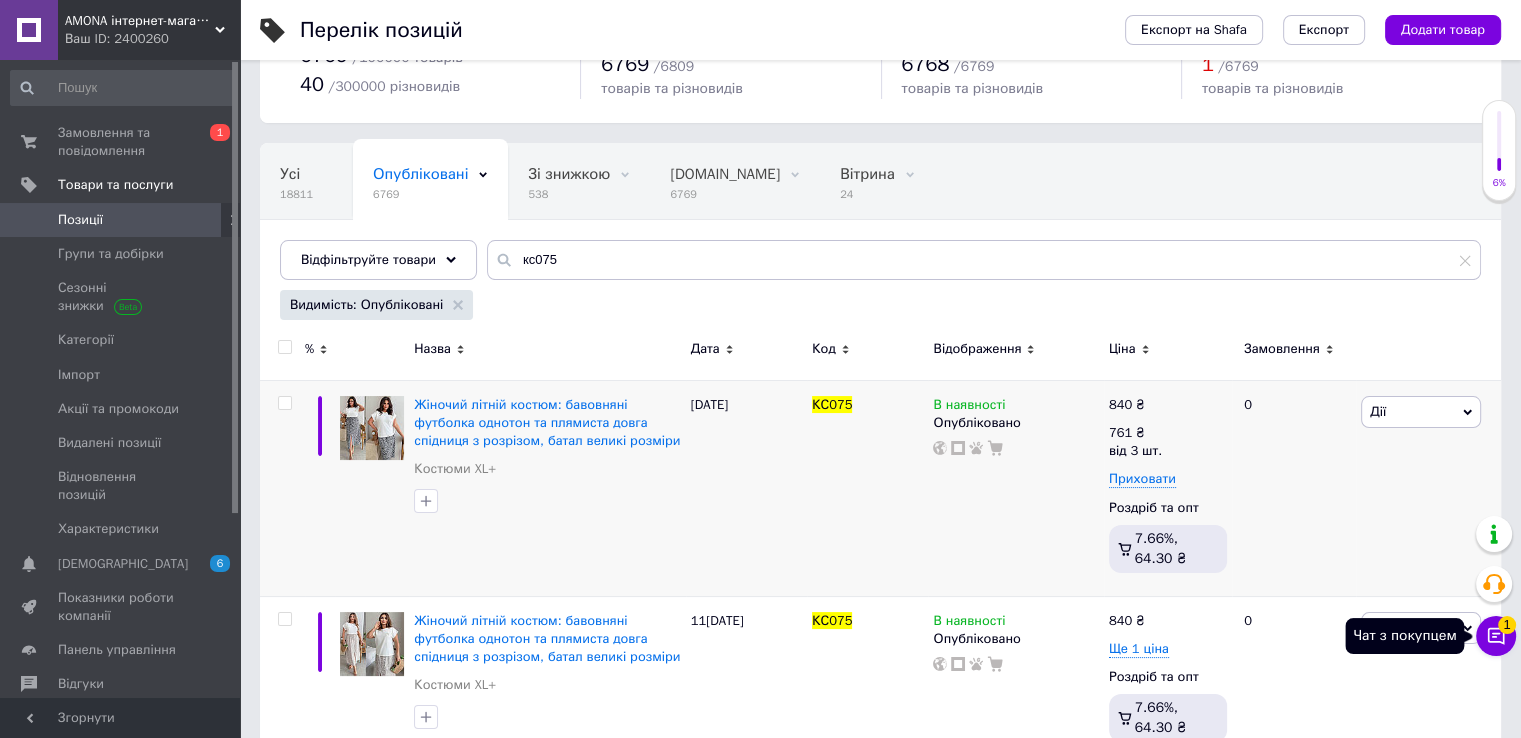 click 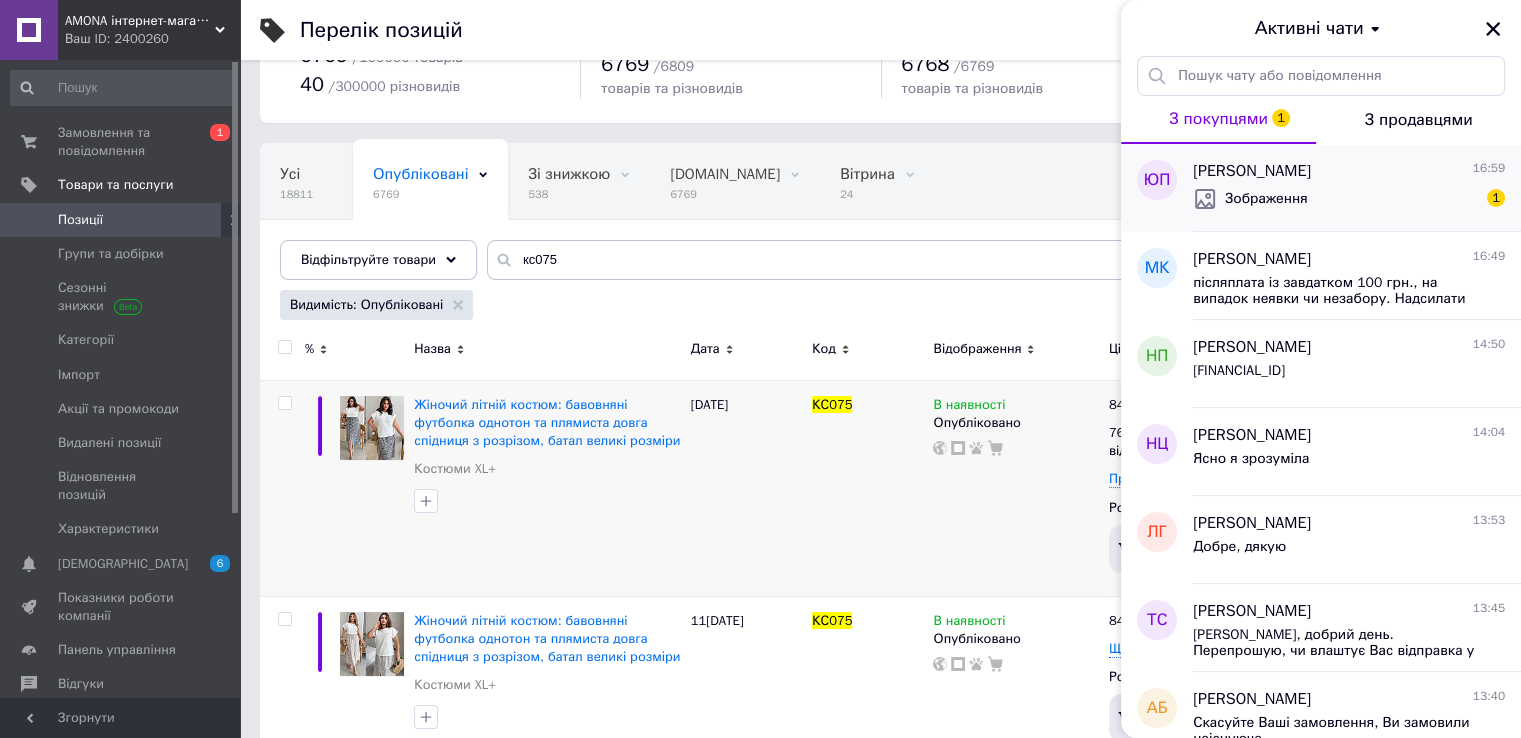 click on "Зображення 1" at bounding box center (1349, 199) 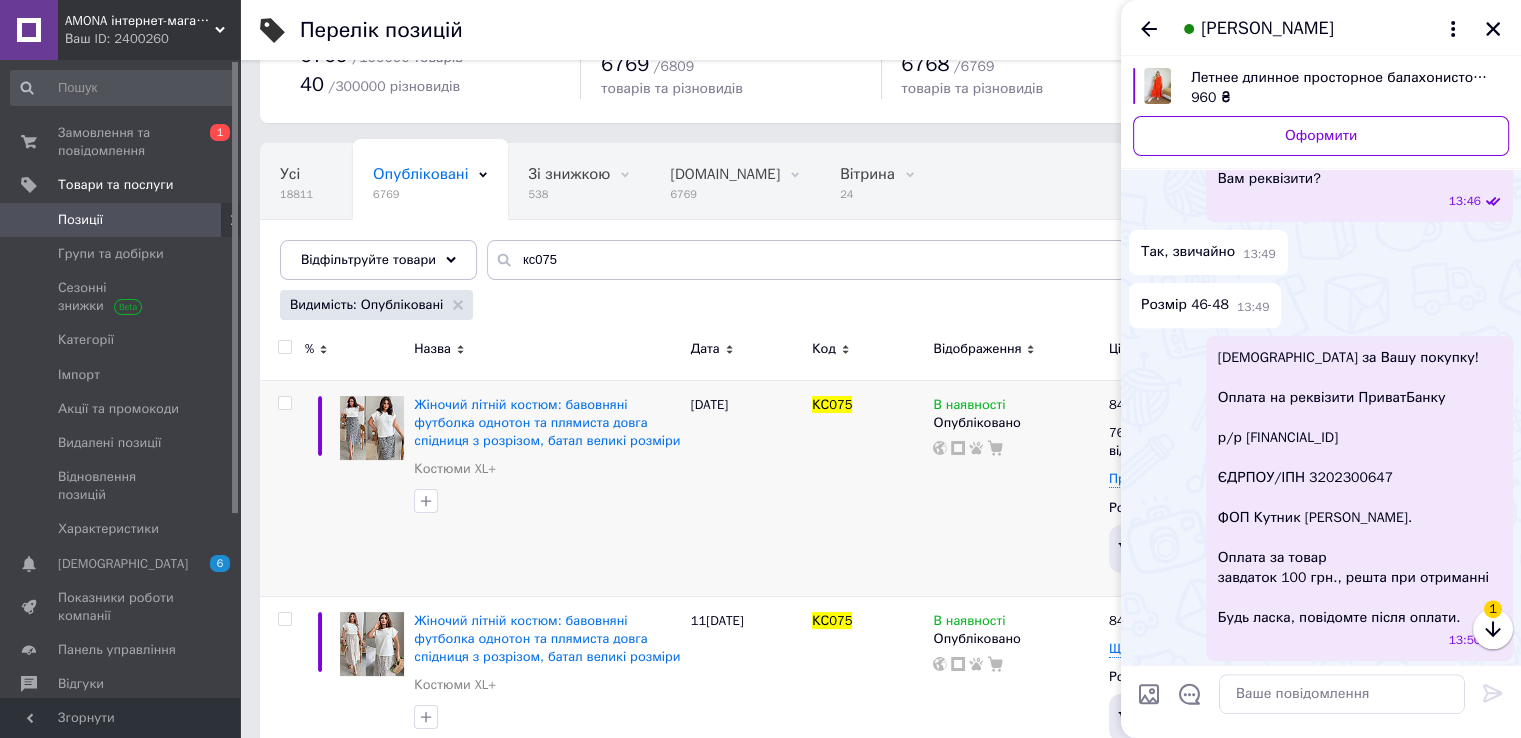 scroll, scrollTop: 1048, scrollLeft: 0, axis: vertical 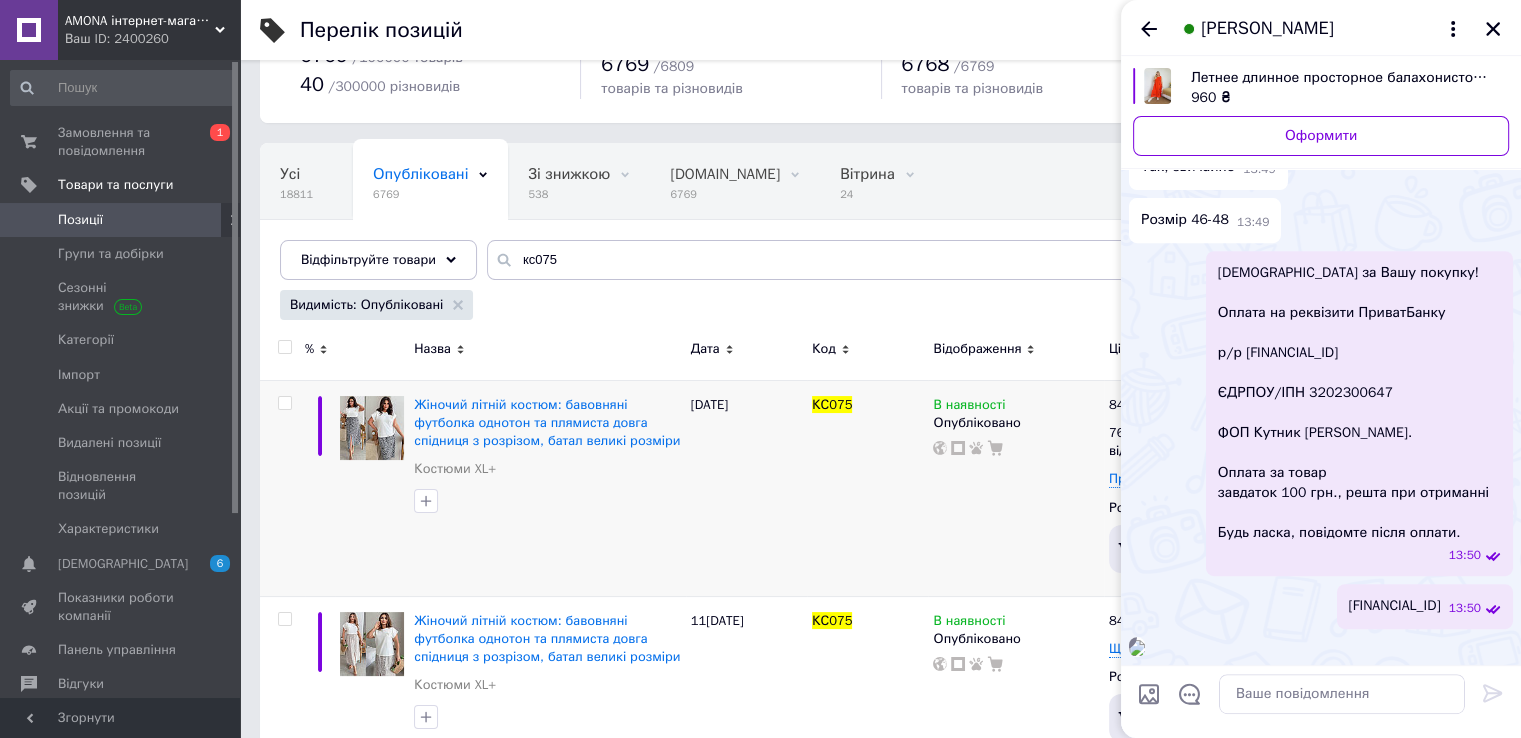 click at bounding box center [1137, 648] 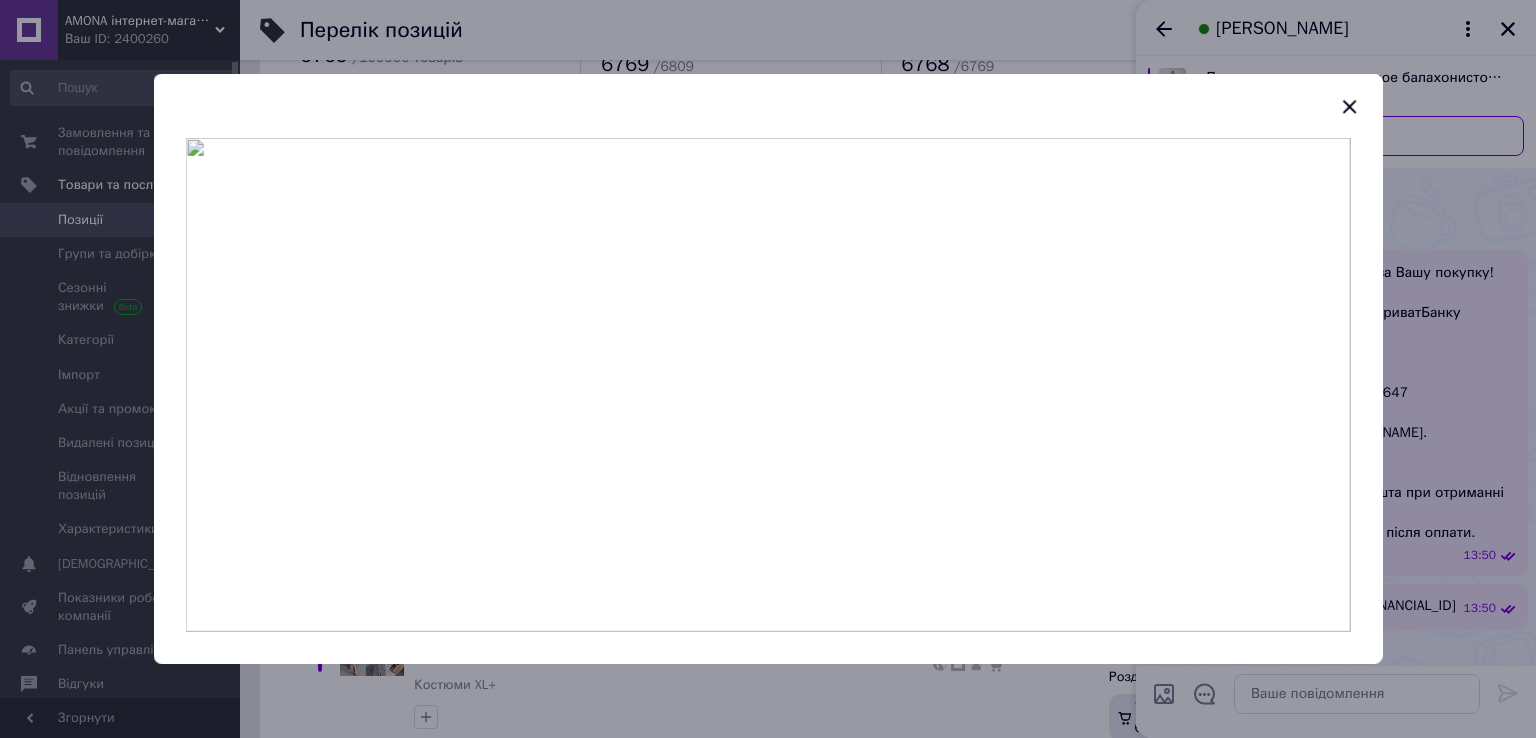 click at bounding box center (768, 369) 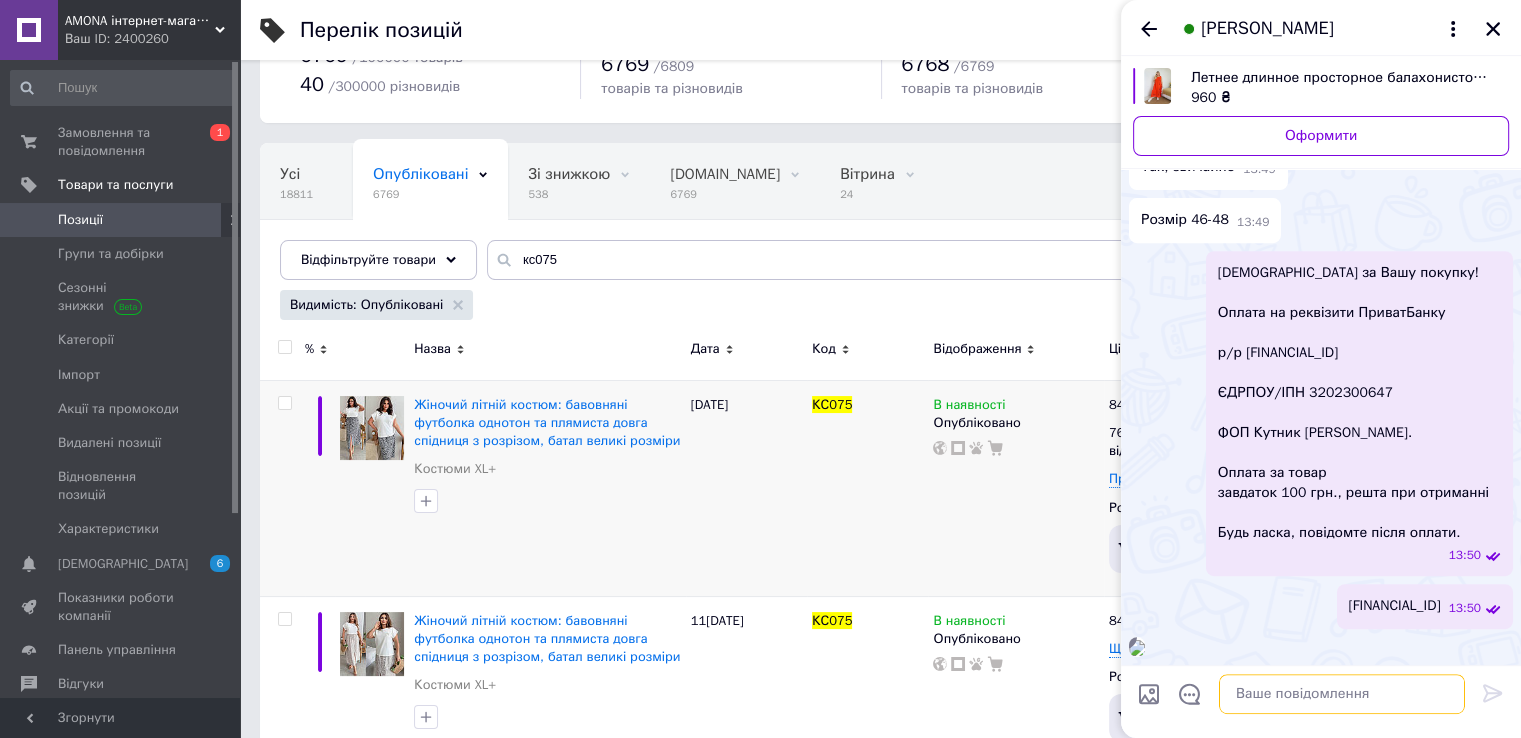 click at bounding box center (1342, 694) 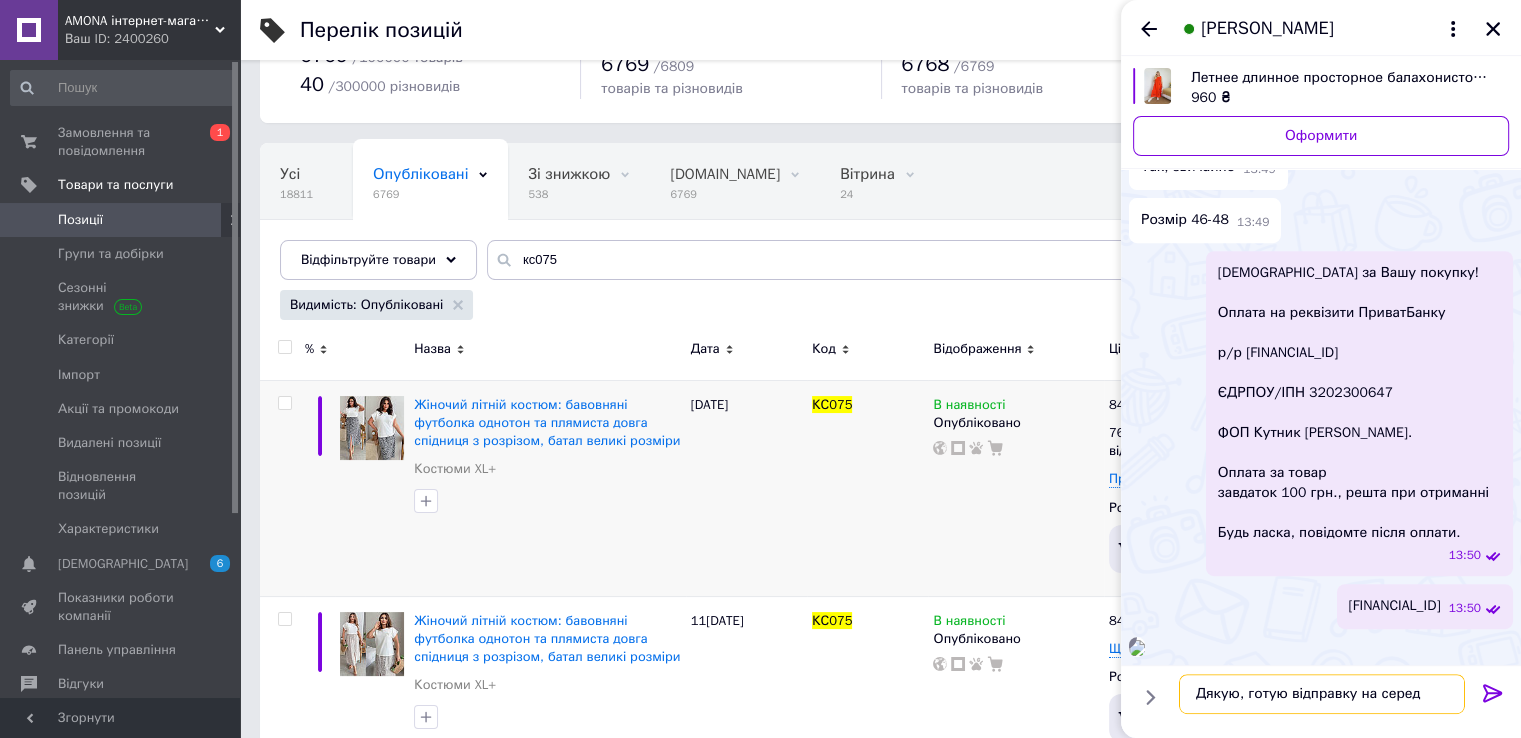 type on "Дякую, готую відправку на середу" 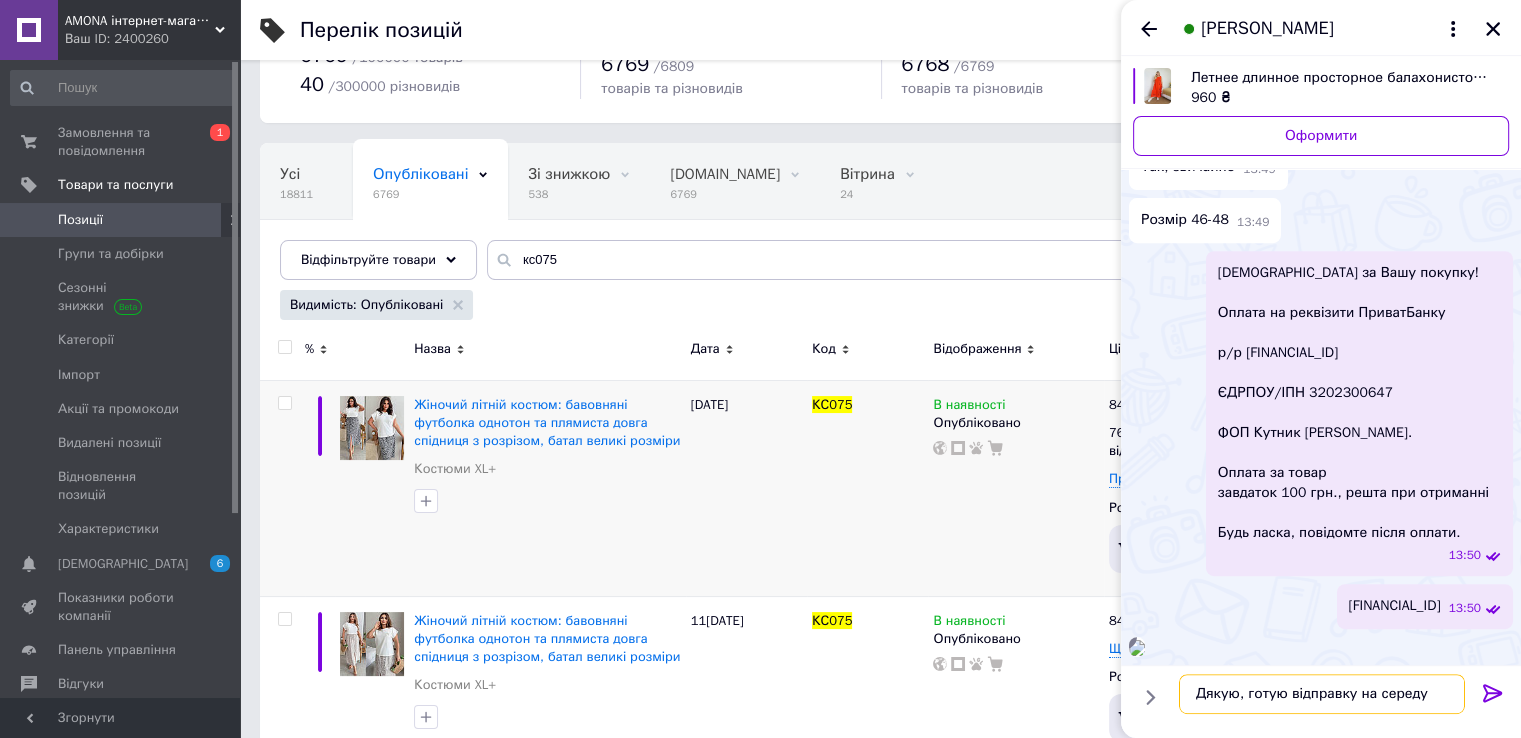 type 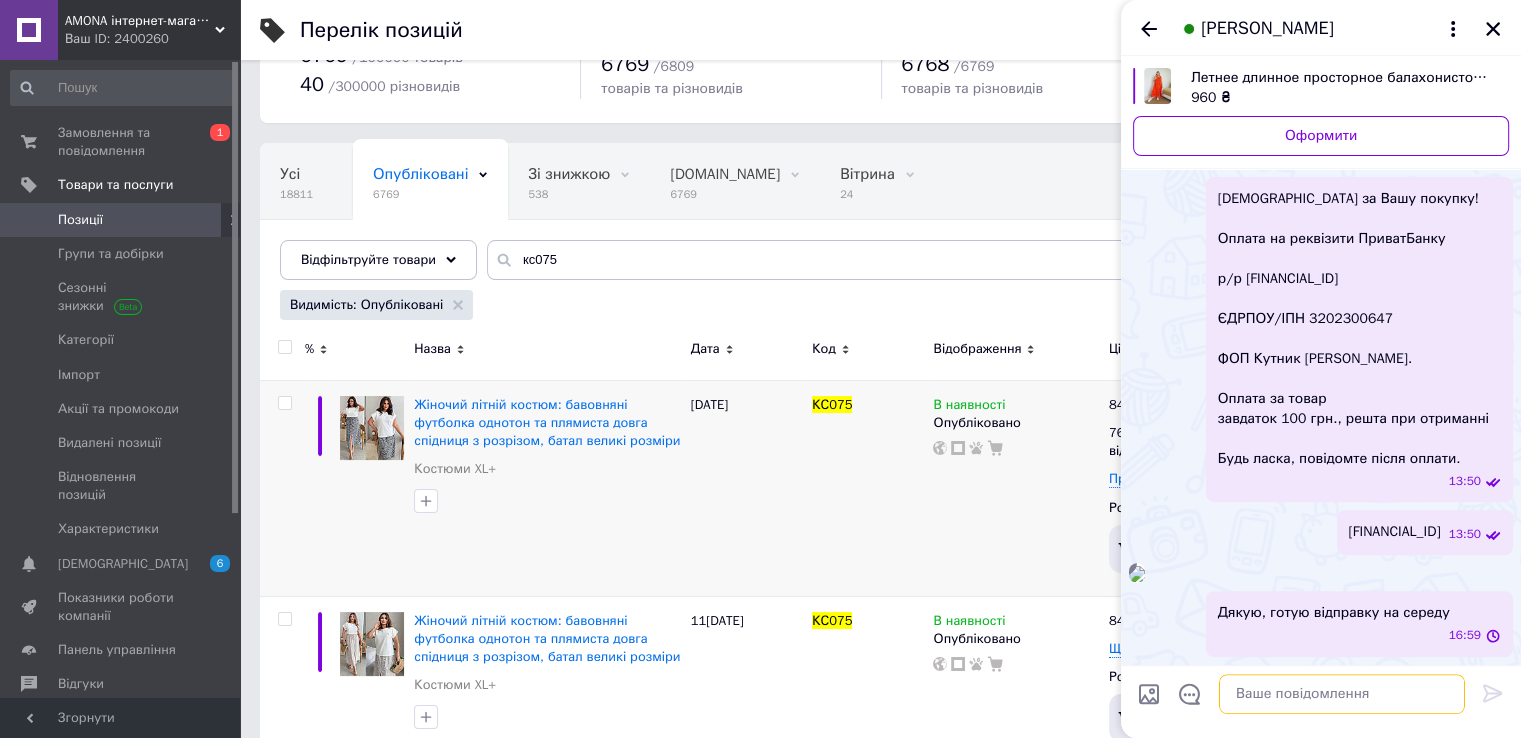 scroll, scrollTop: 1064, scrollLeft: 0, axis: vertical 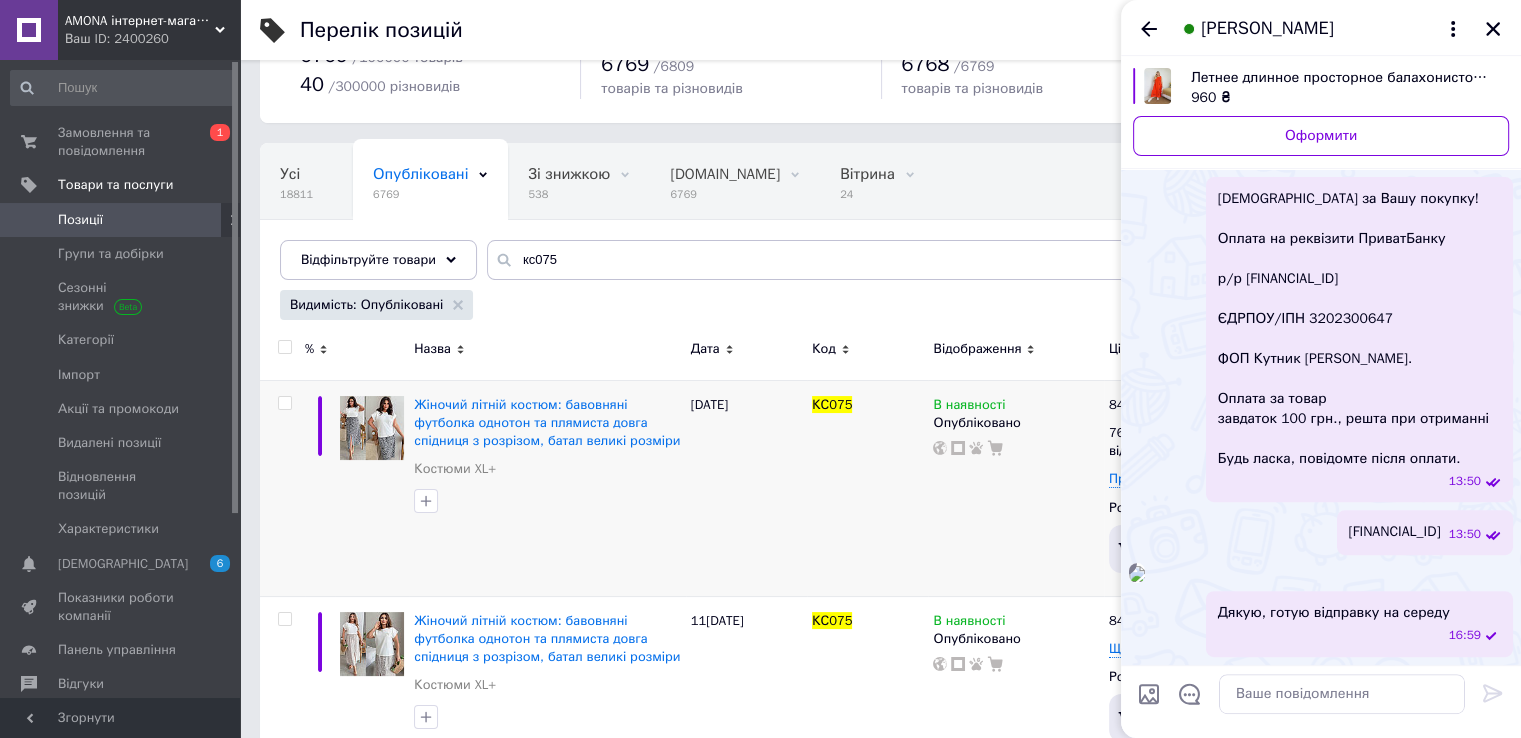 drag, startPoint x: 1155, startPoint y: 18, endPoint x: 1172, endPoint y: 21, distance: 17.262676 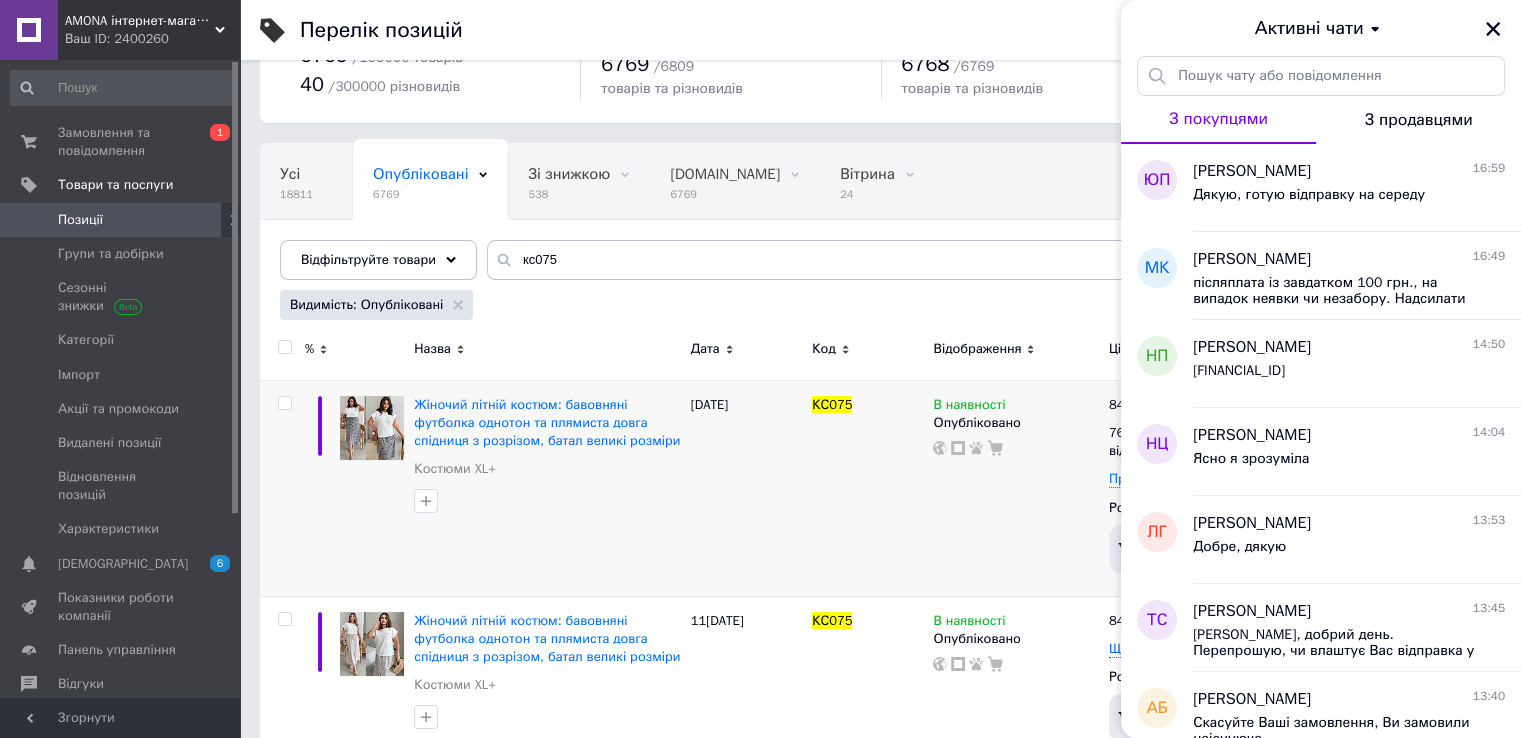 click 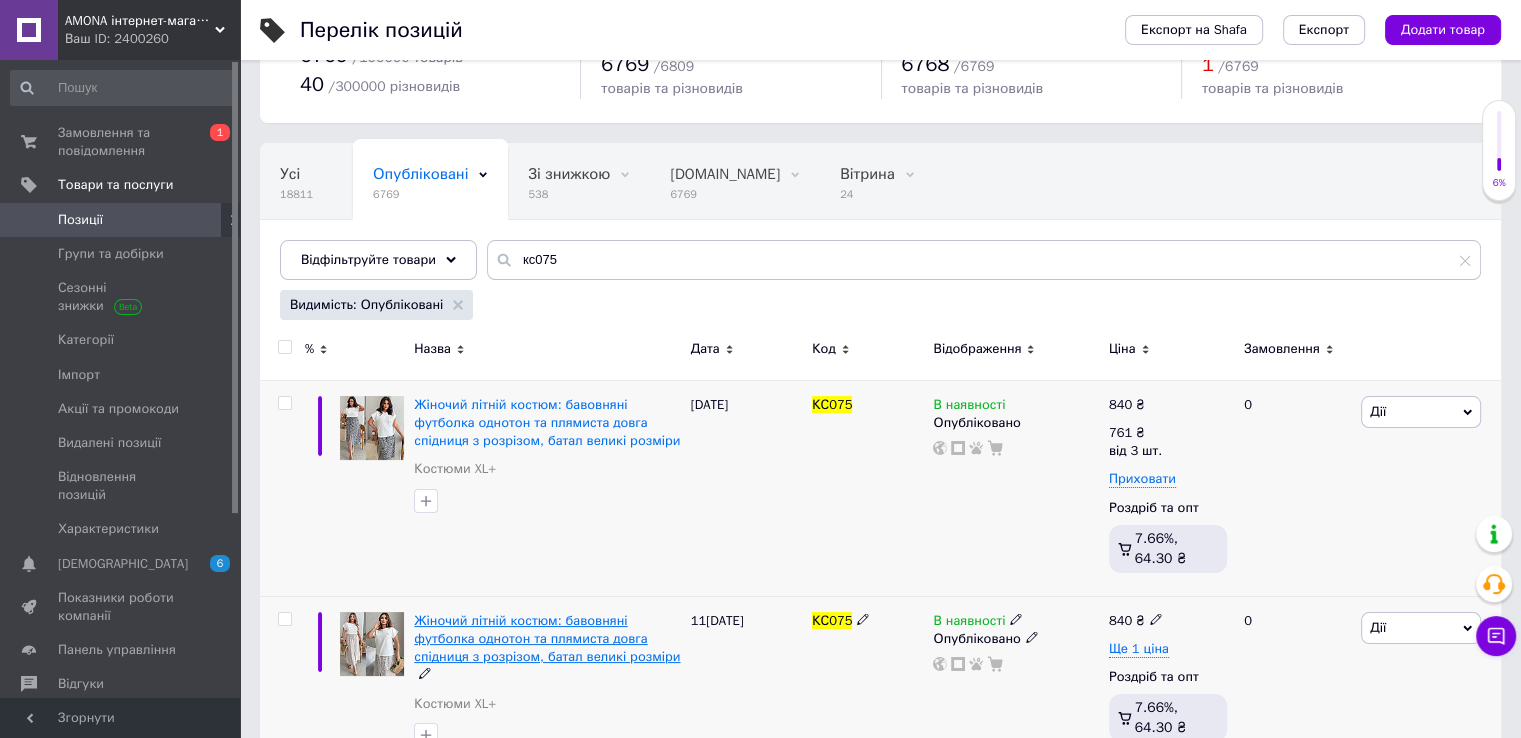 click on "Жіночий літній костюм: бавовняні футболка однотон та плямиста довга спідниця з розрізом, батал великі розміри" at bounding box center (547, 638) 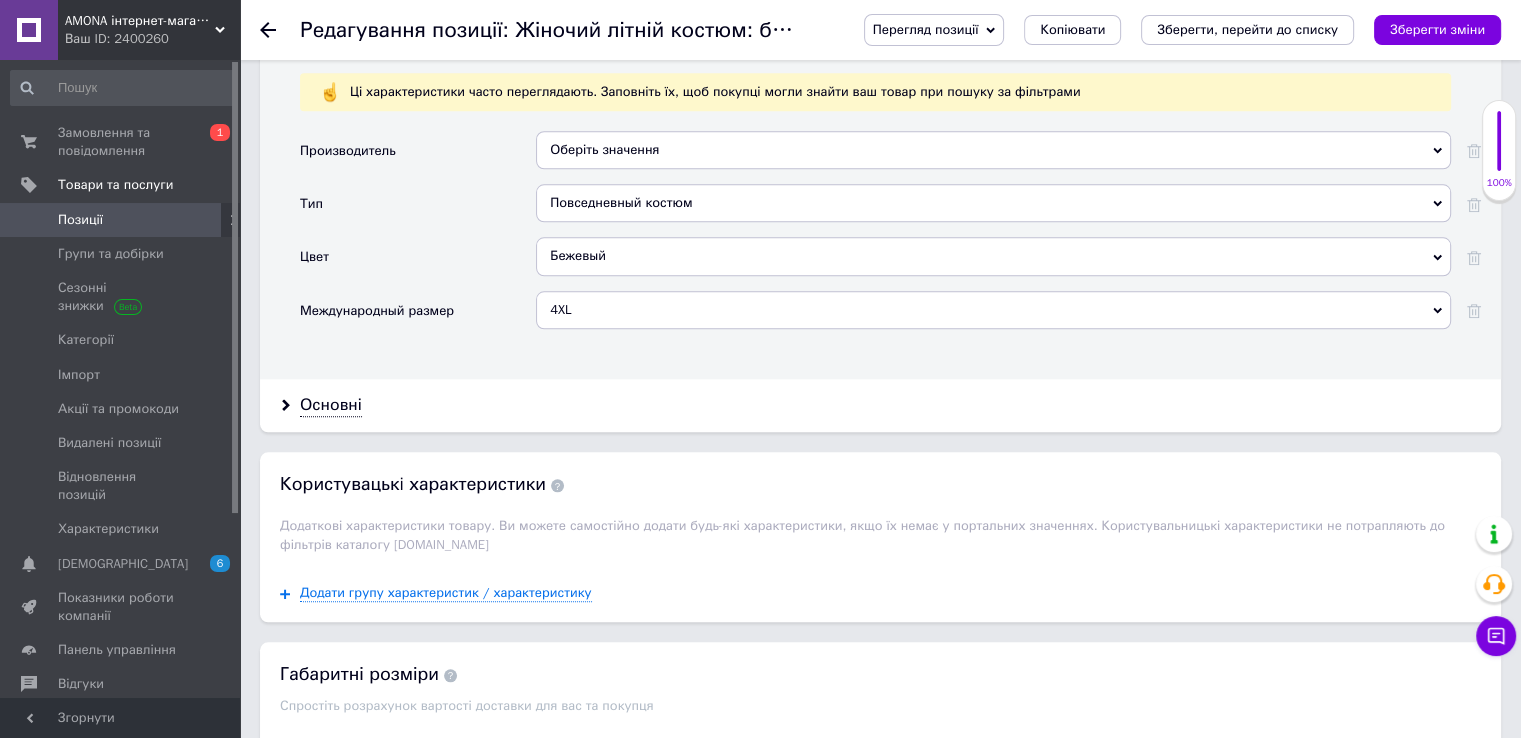 scroll, scrollTop: 2000, scrollLeft: 0, axis: vertical 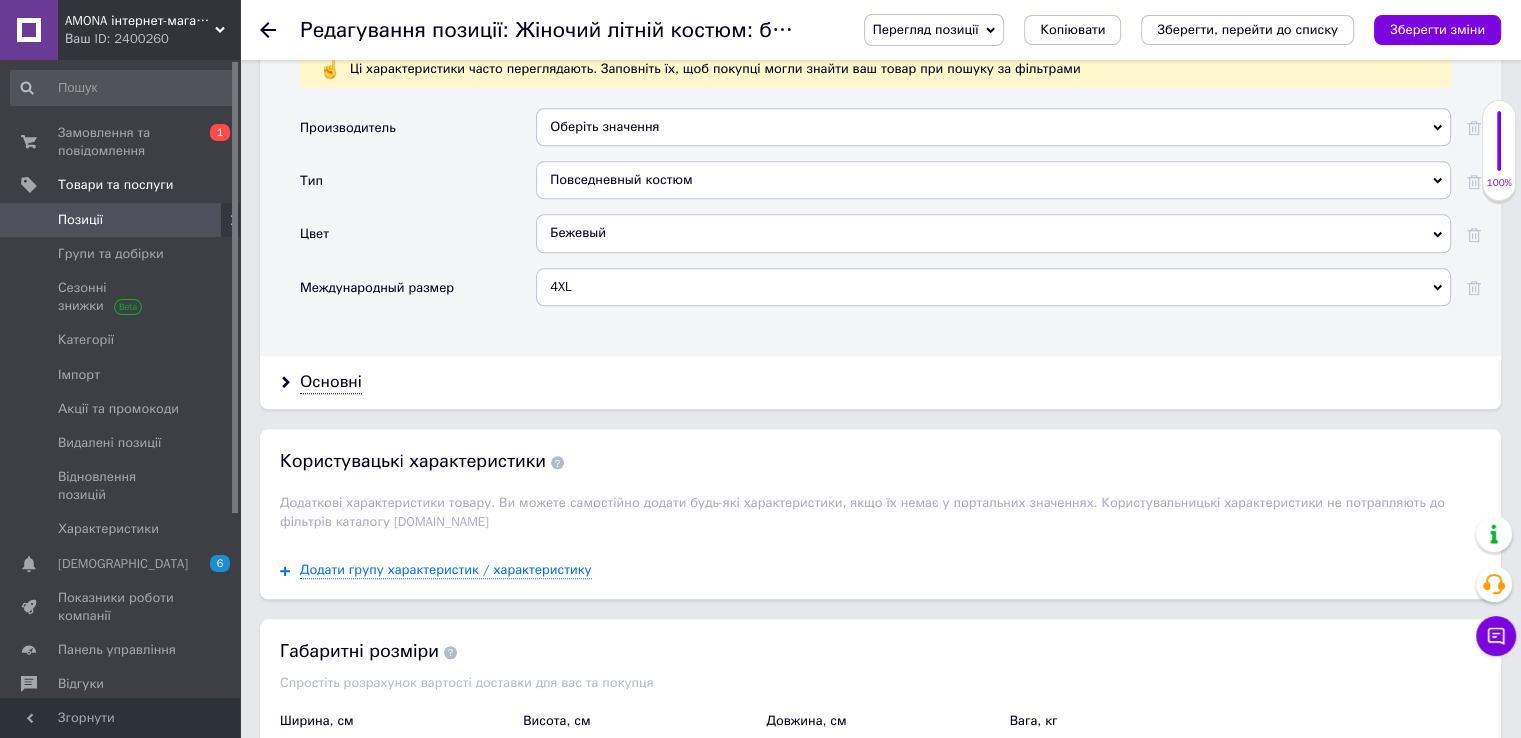 click on "4XL" at bounding box center [993, 287] 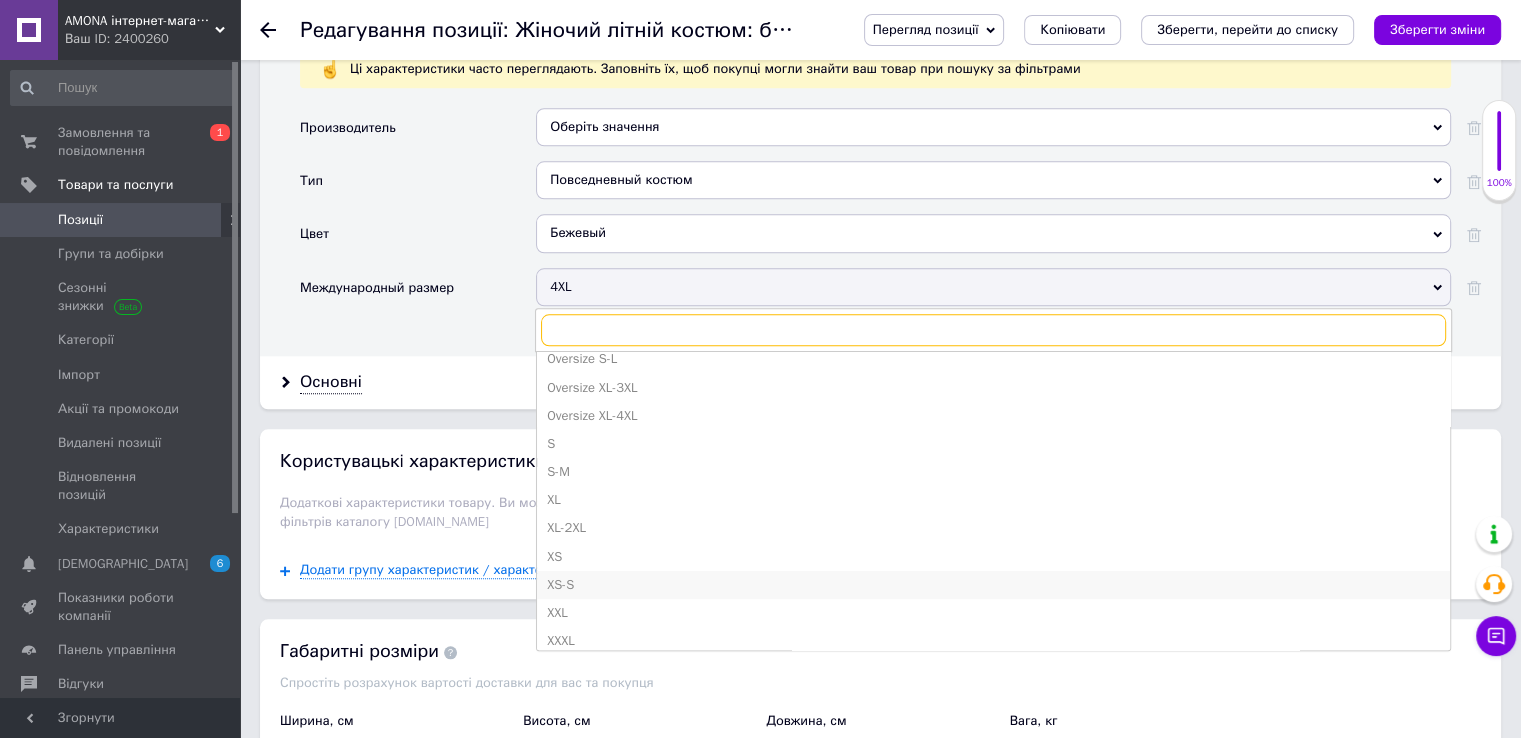 scroll, scrollTop: 698, scrollLeft: 0, axis: vertical 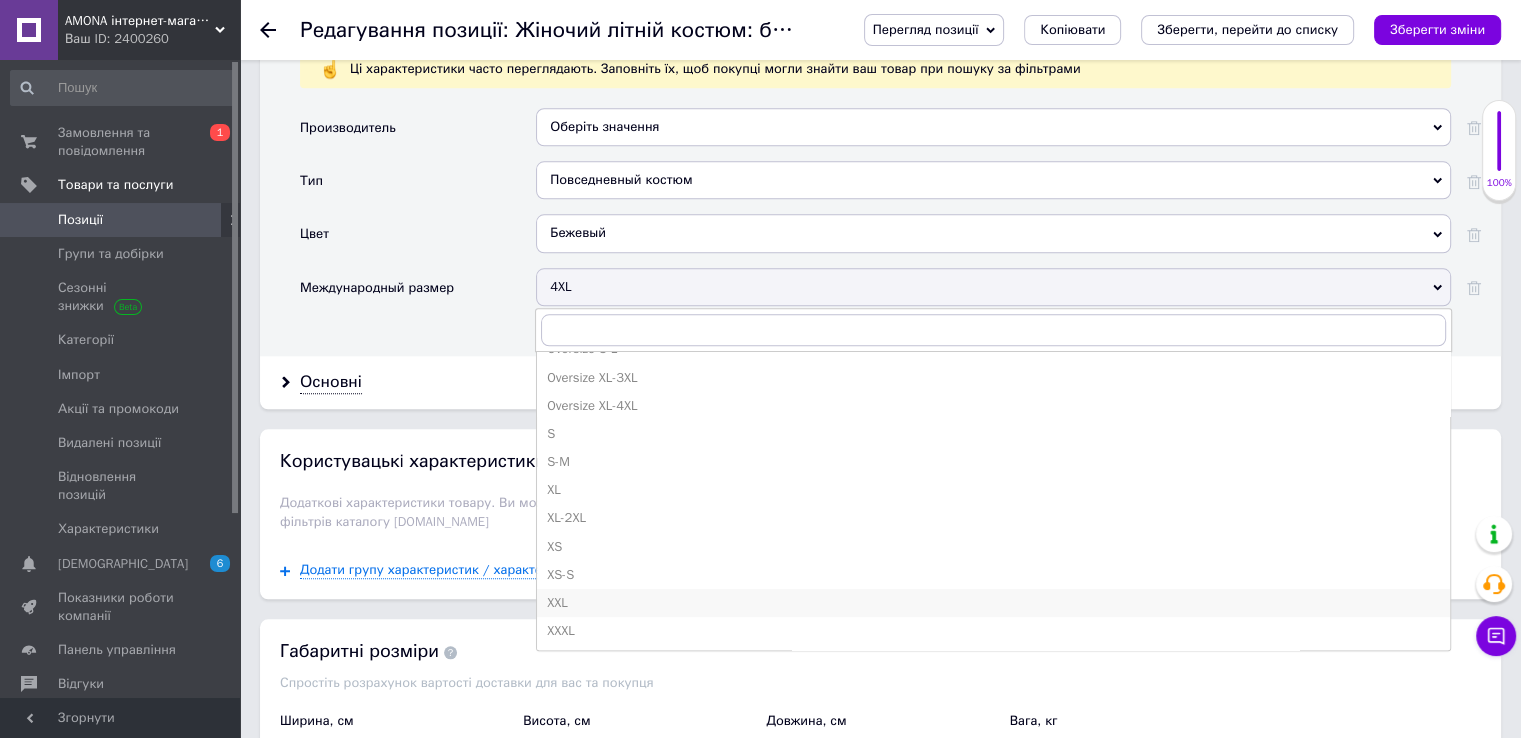 click on "XXL" at bounding box center (993, 603) 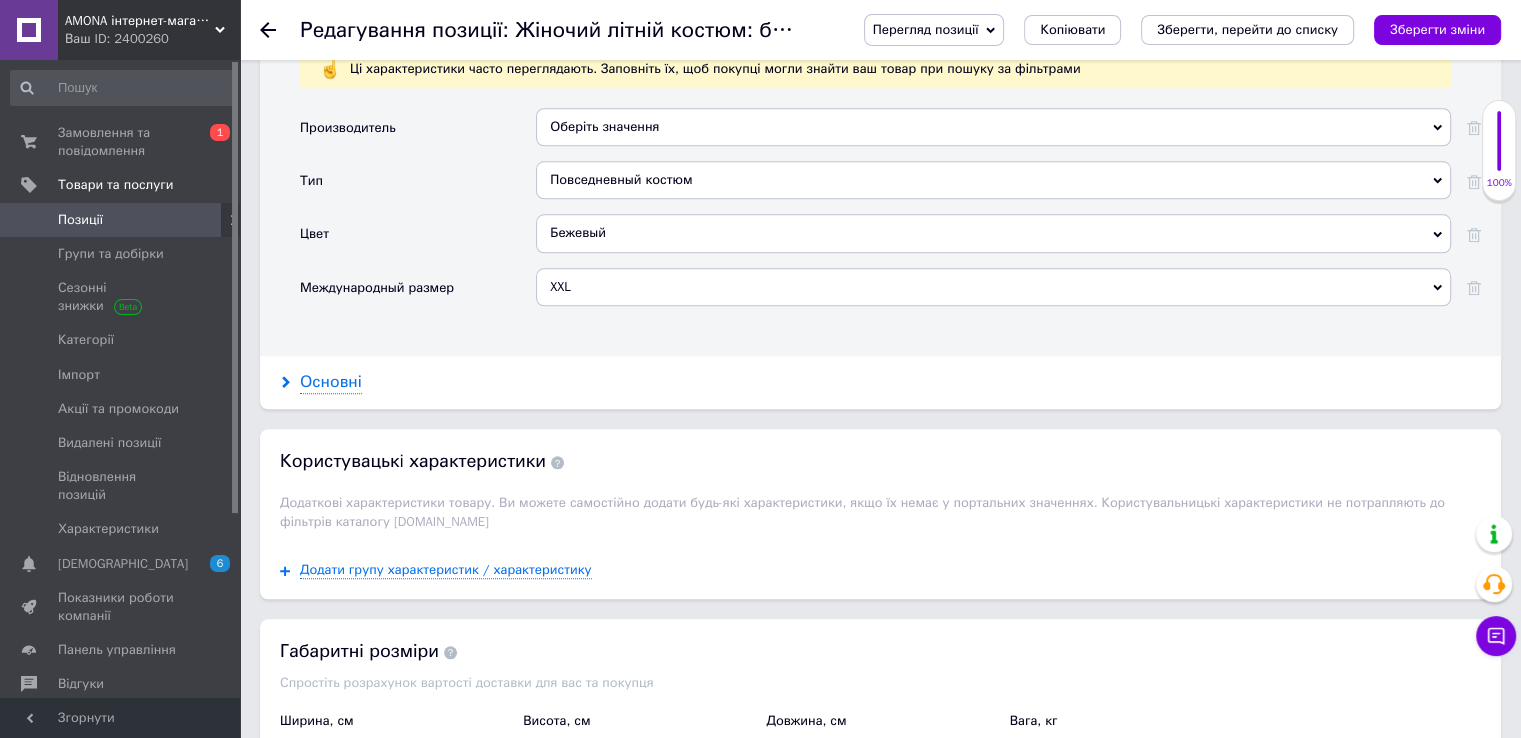 click on "Основні" at bounding box center (331, 382) 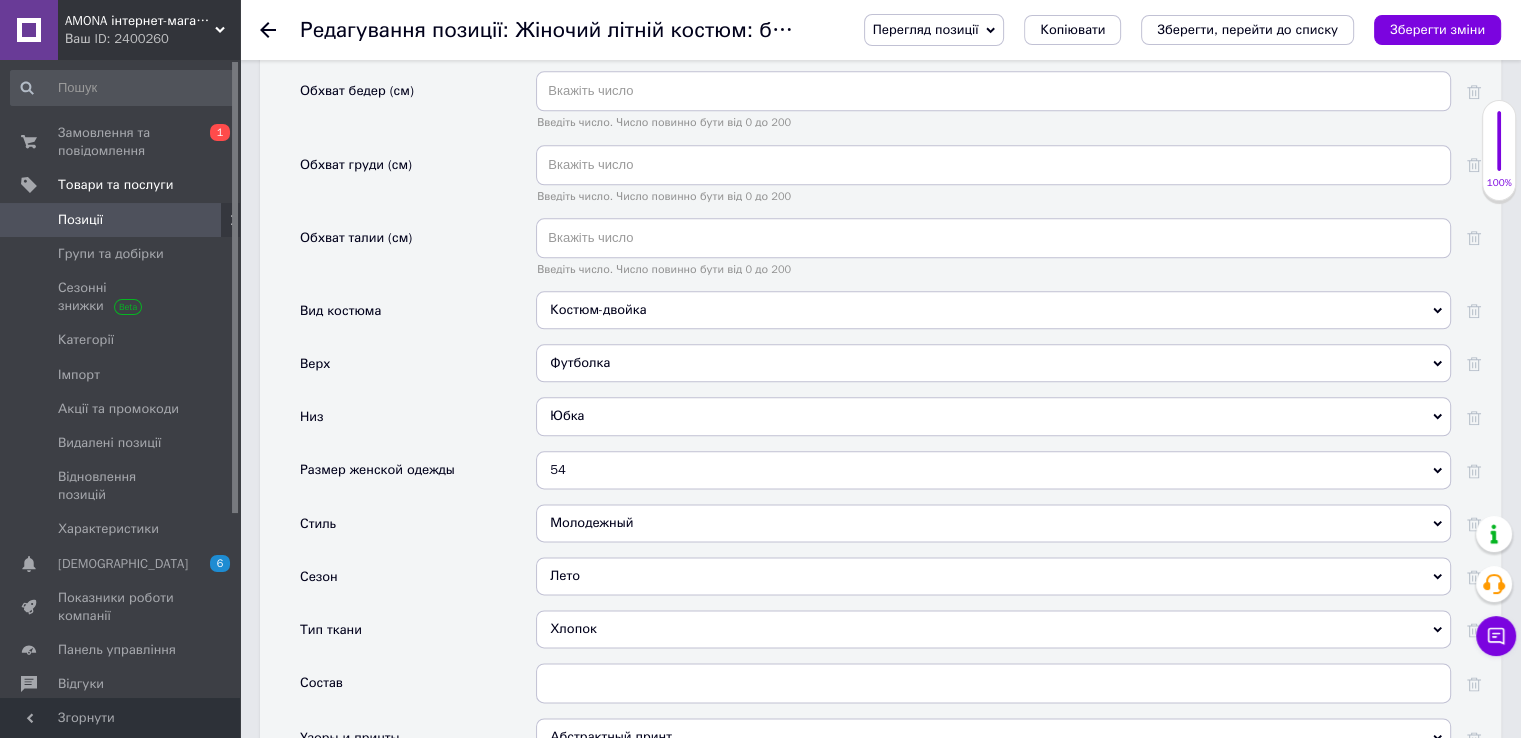 scroll, scrollTop: 2500, scrollLeft: 0, axis: vertical 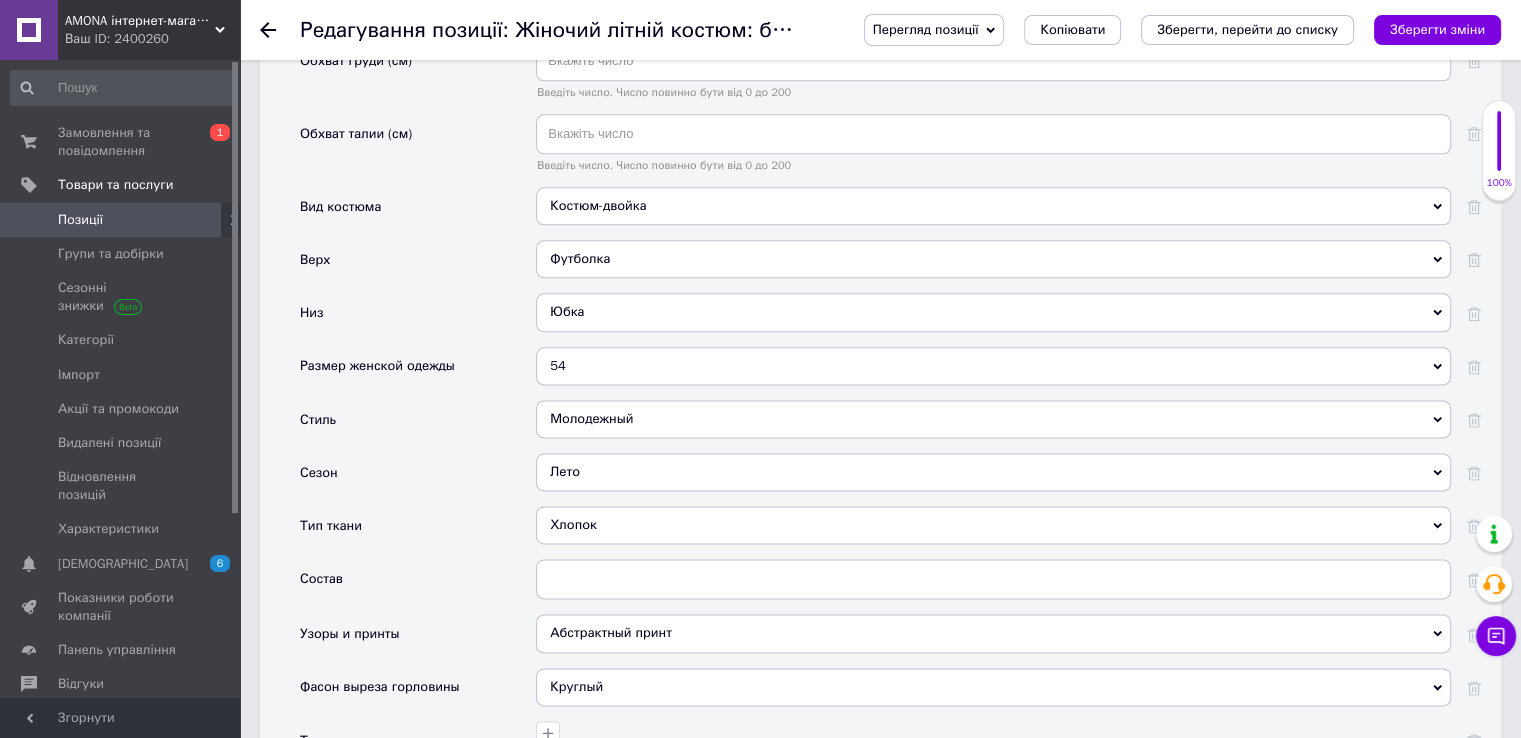 click on "54" at bounding box center [993, 366] 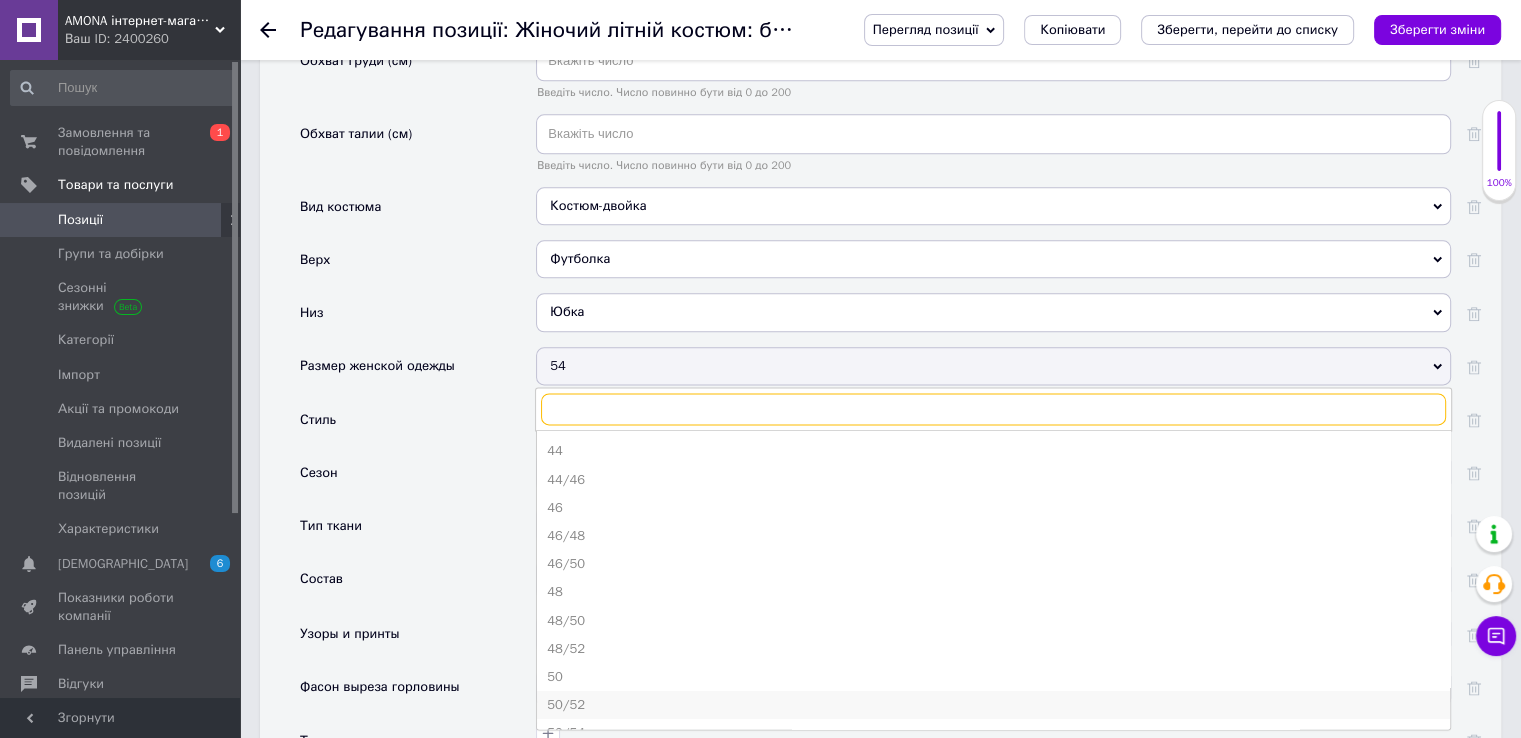 scroll, scrollTop: 400, scrollLeft: 0, axis: vertical 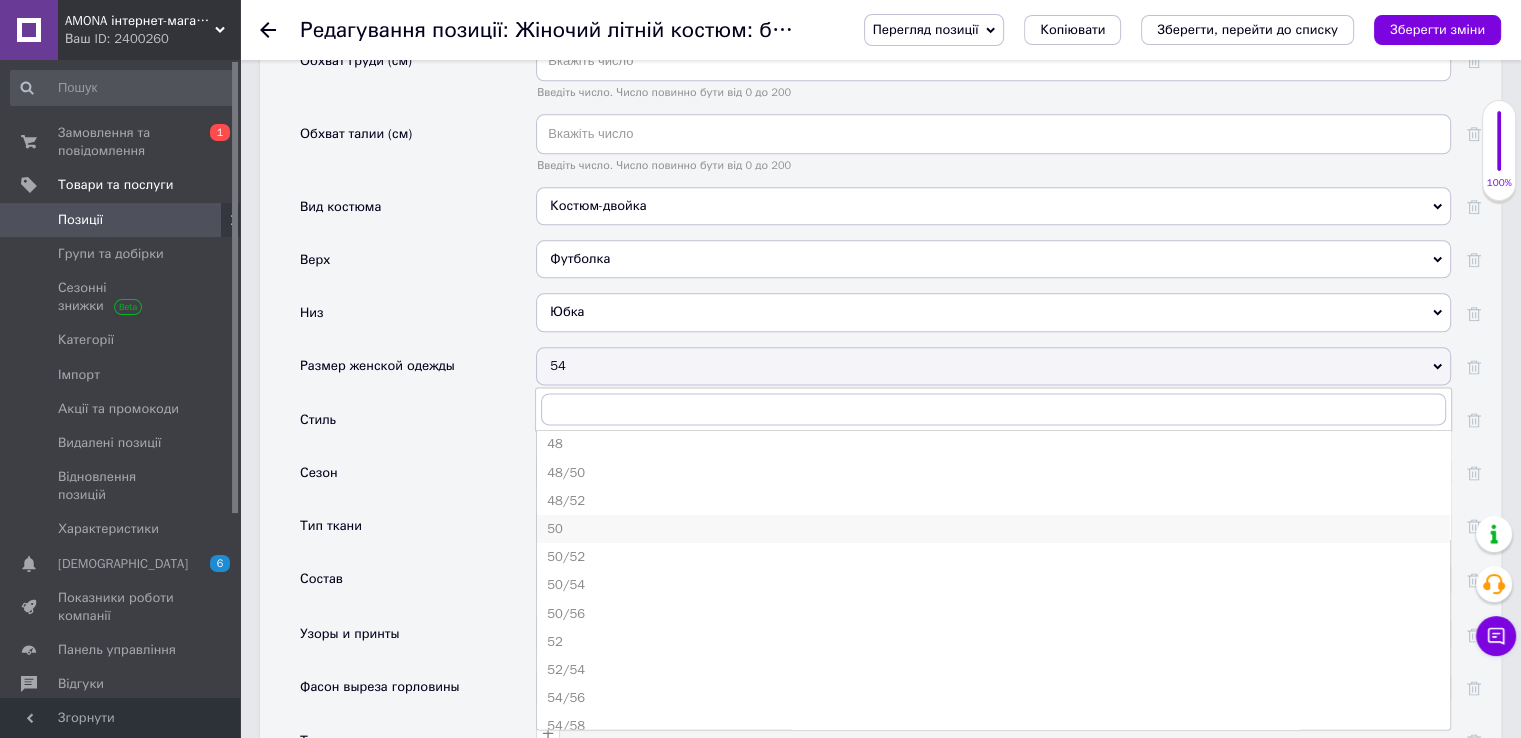click on "50" at bounding box center (993, 529) 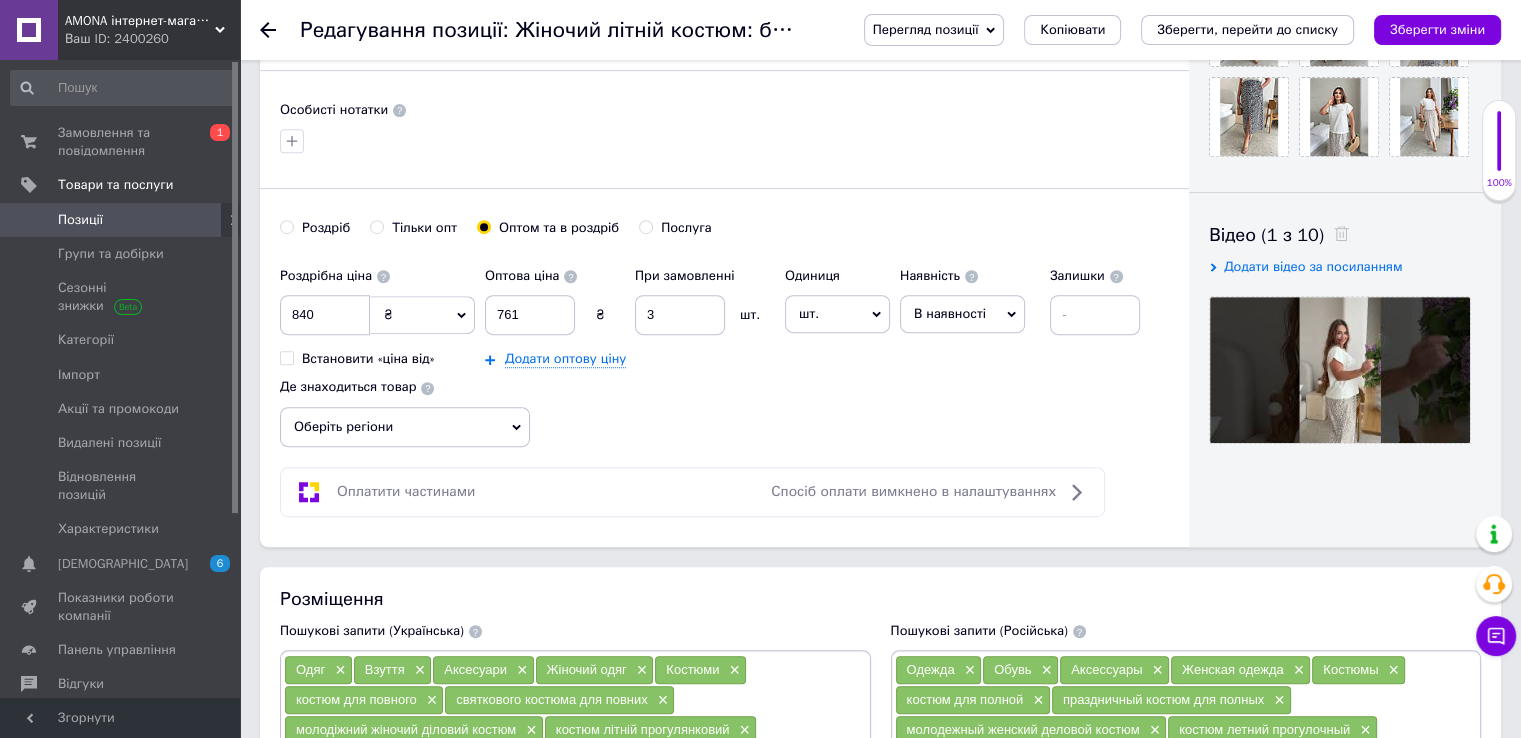 scroll, scrollTop: 600, scrollLeft: 0, axis: vertical 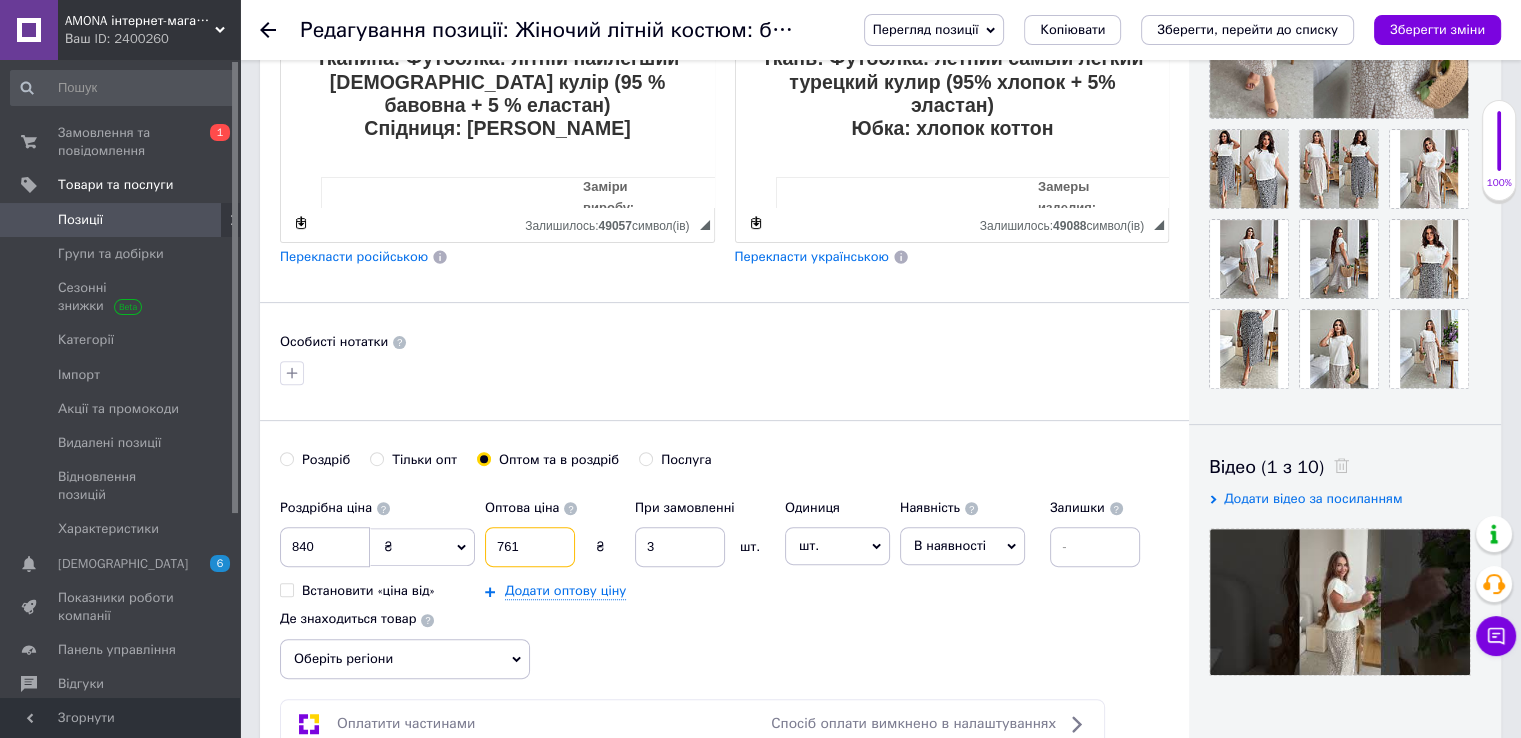 drag, startPoint x: 519, startPoint y: 549, endPoint x: 449, endPoint y: 541, distance: 70.45566 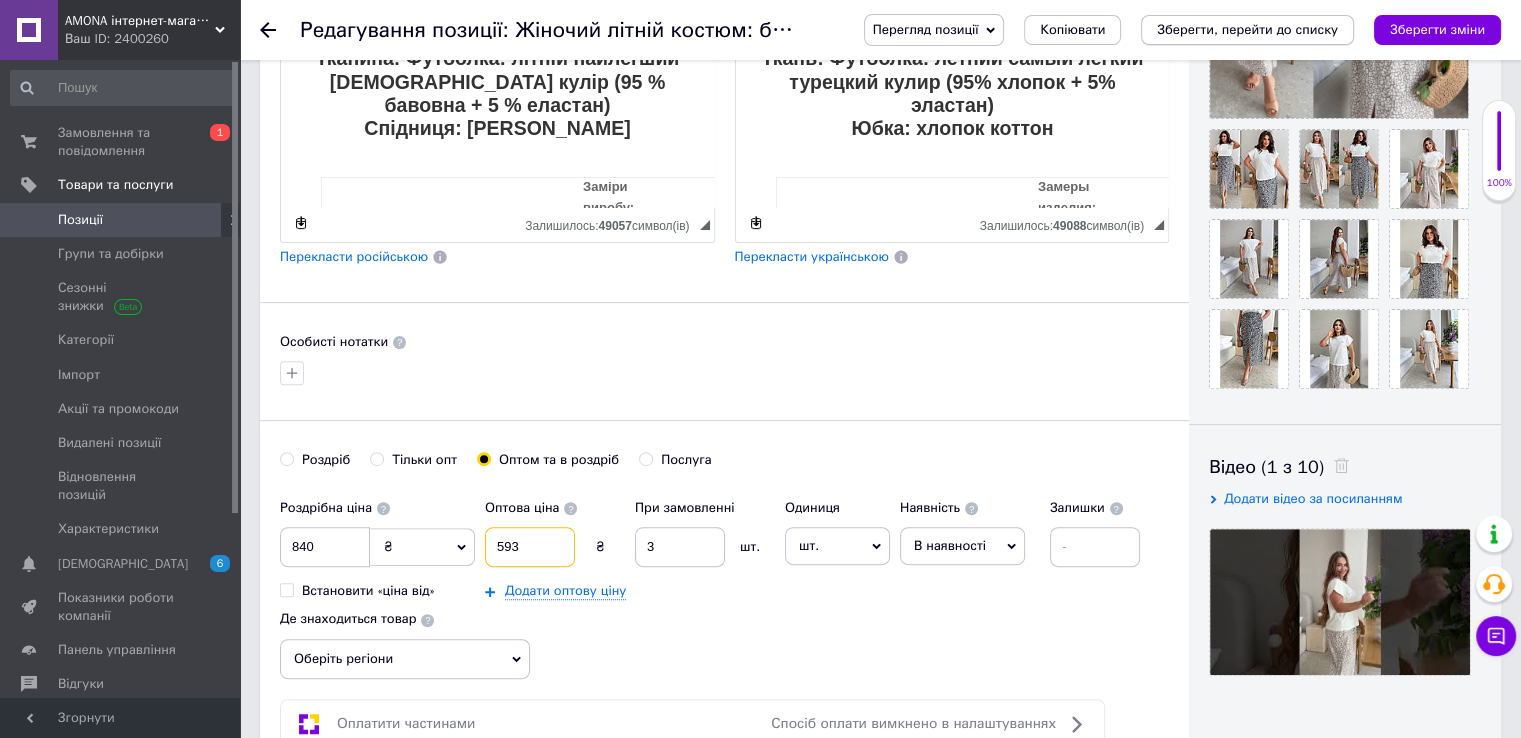 type on "593" 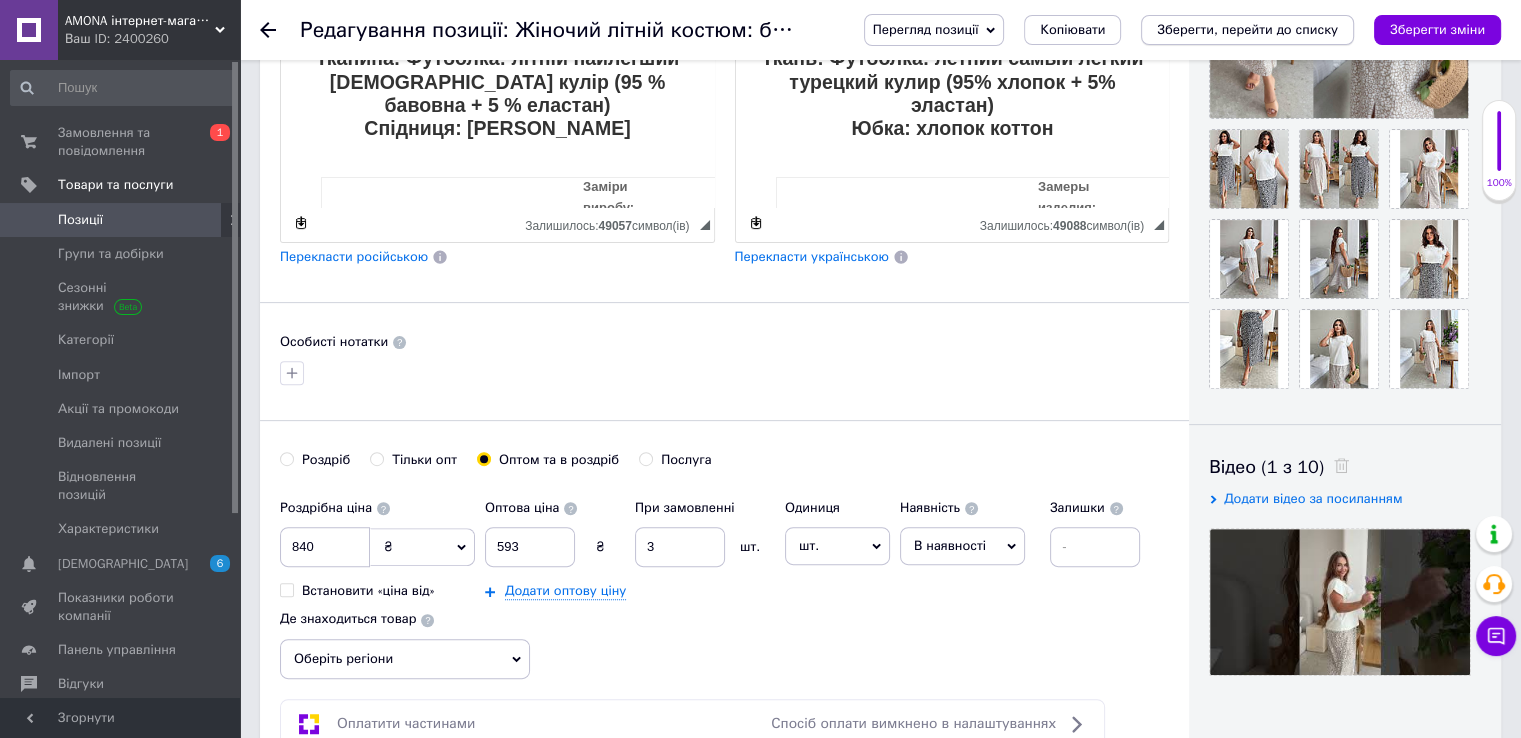 click on "Зберегти, перейти до списку" at bounding box center [1247, 29] 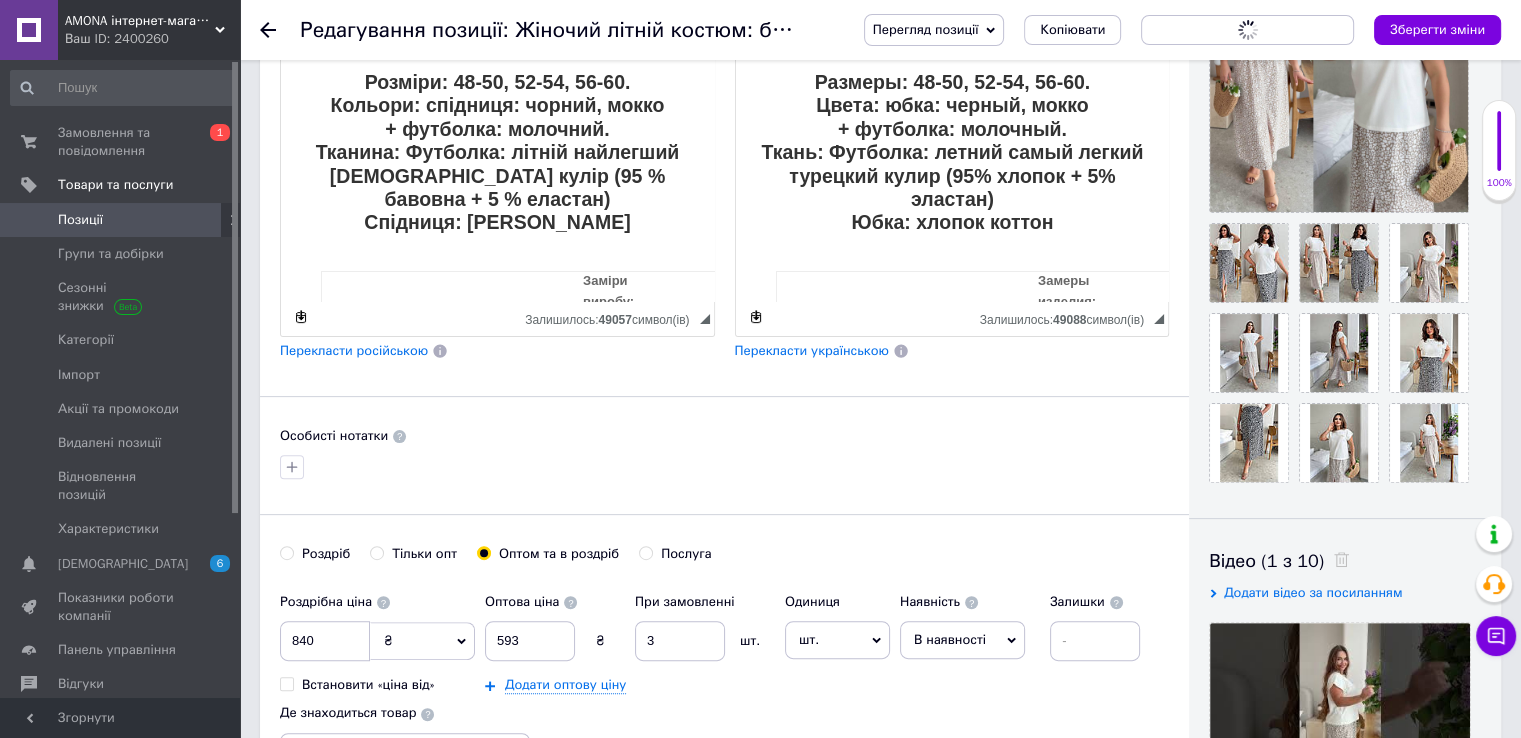 scroll, scrollTop: 100, scrollLeft: 0, axis: vertical 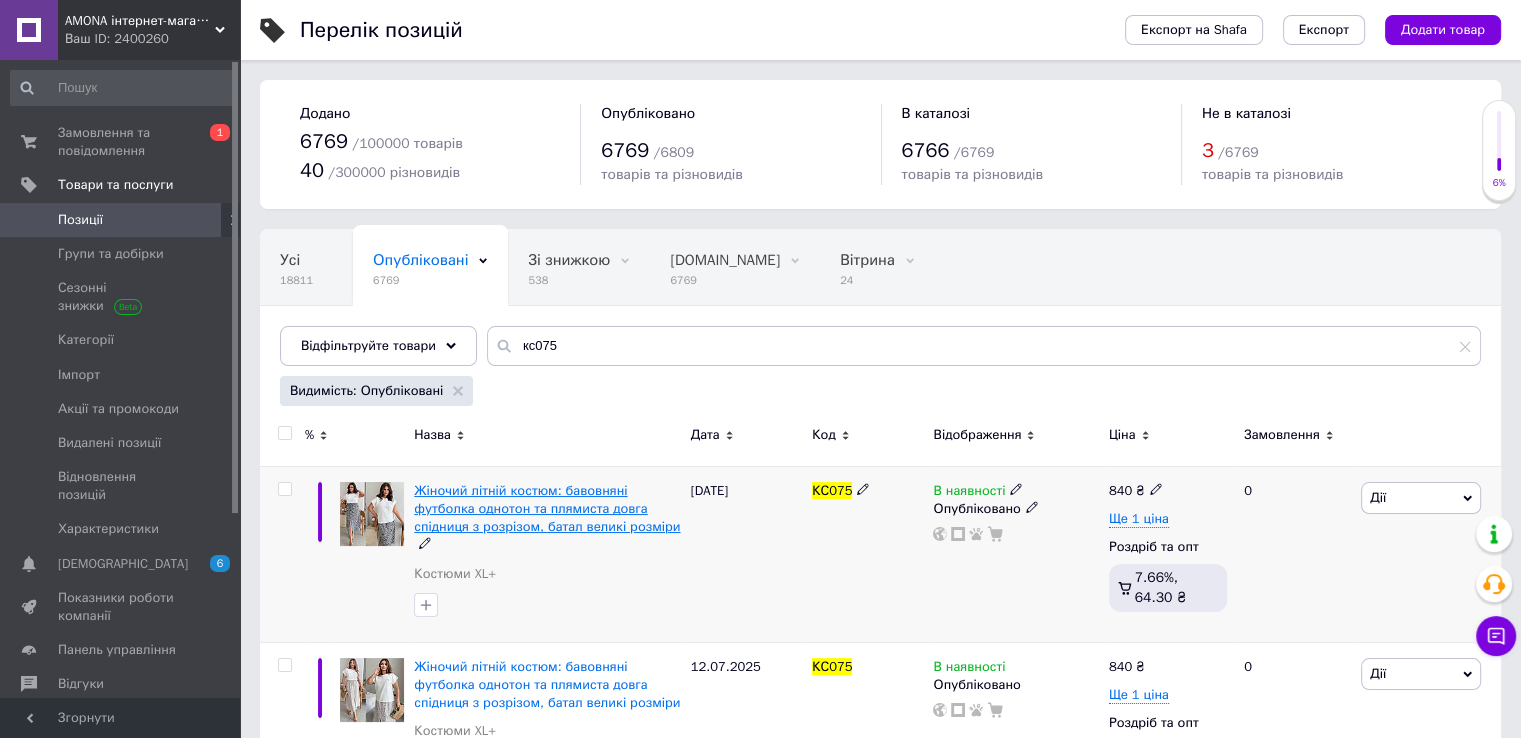 click on "Жіночий літній костюм: бавовняні футболка однотон та плямиста довга спідниця з розрізом, батал великі розміри" at bounding box center (547, 508) 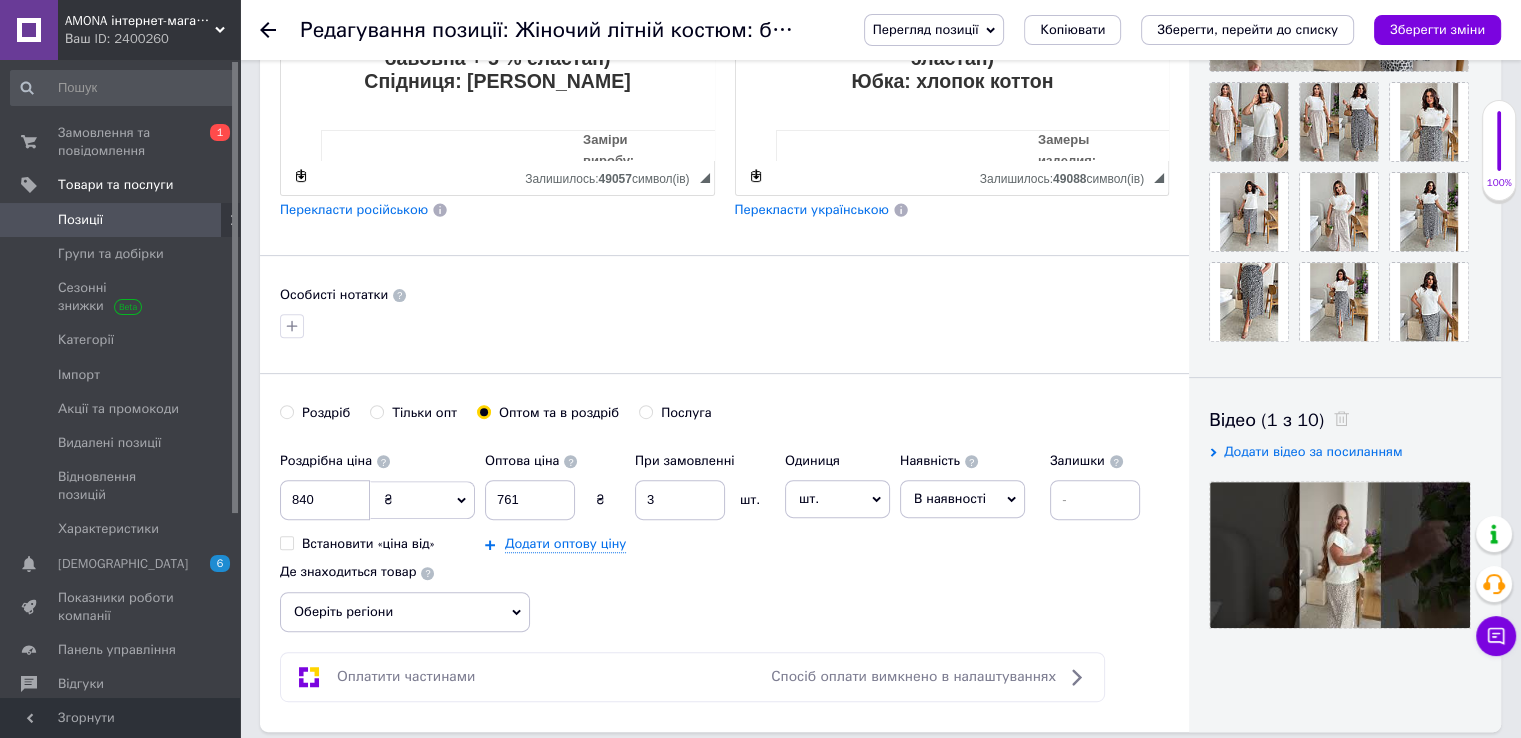 scroll, scrollTop: 600, scrollLeft: 0, axis: vertical 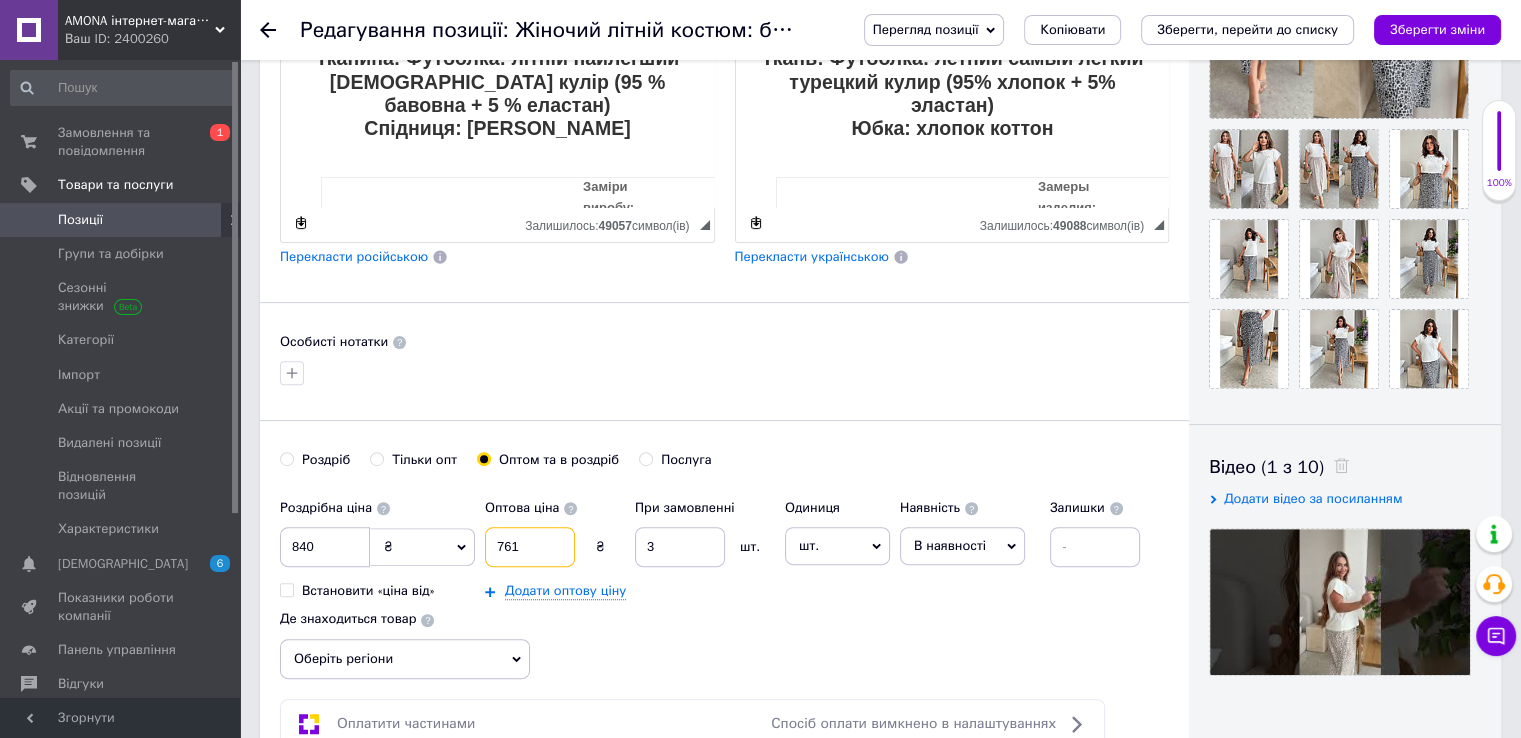 drag, startPoint x: 548, startPoint y: 538, endPoint x: 427, endPoint y: 540, distance: 121.016525 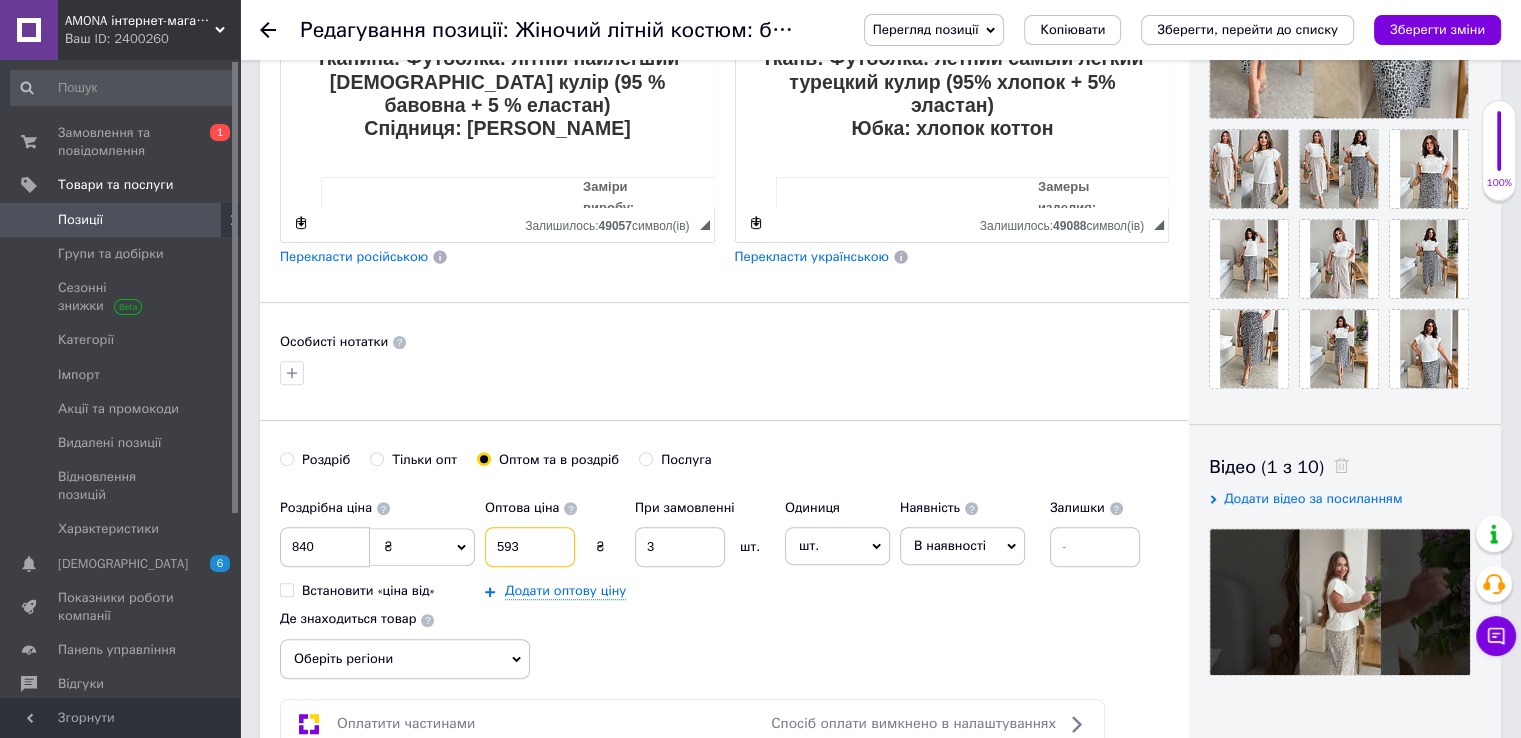 type on "593" 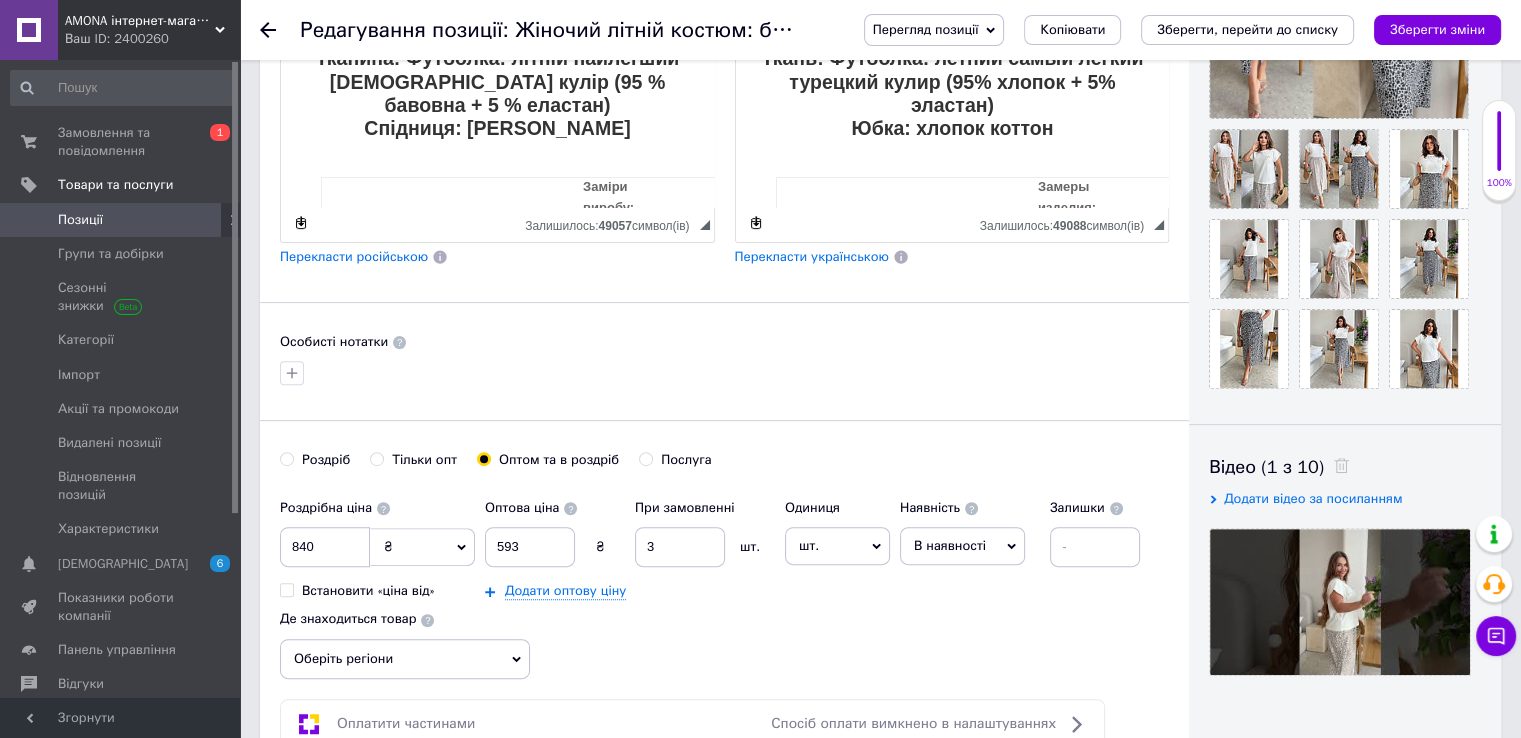 click on "Перегляд позиції Зберегти та переглянути на сайті Зберегти та переглянути на маркетплейсі Bigl.ua Копіювати Зберегти, перейти до списку Зберегти зміни" at bounding box center (1162, 30) 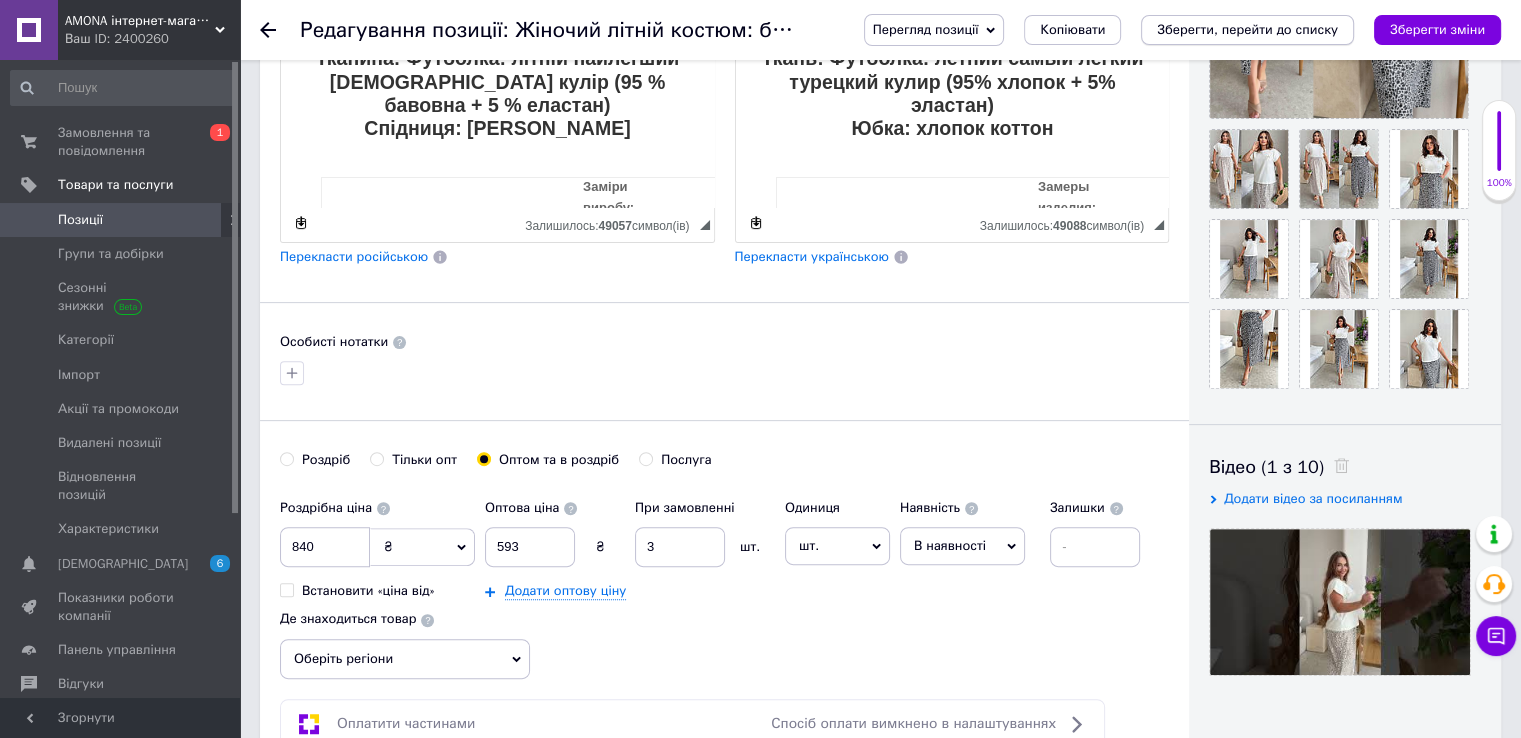 click on "Зберегти, перейти до списку" at bounding box center (1247, 30) 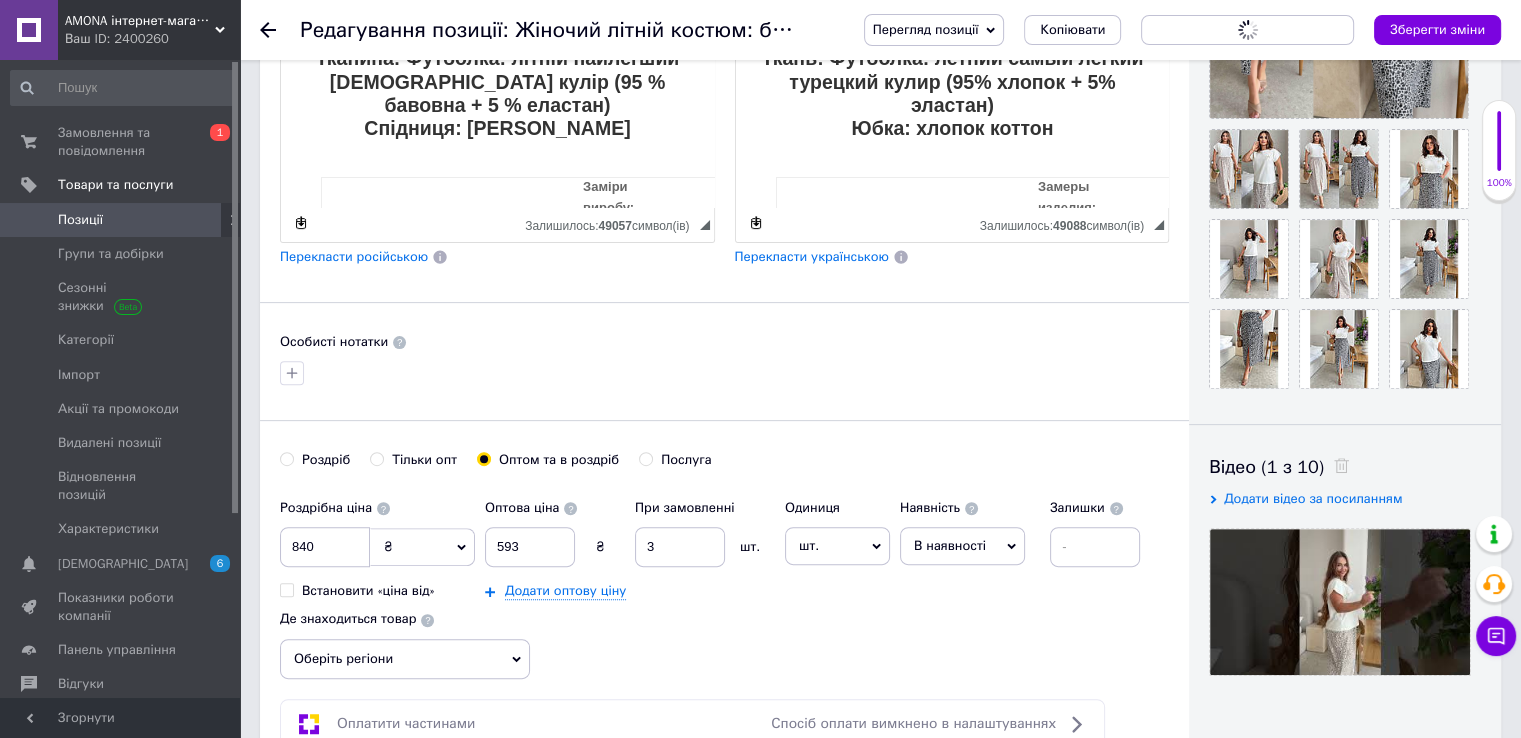 scroll, scrollTop: 0, scrollLeft: 0, axis: both 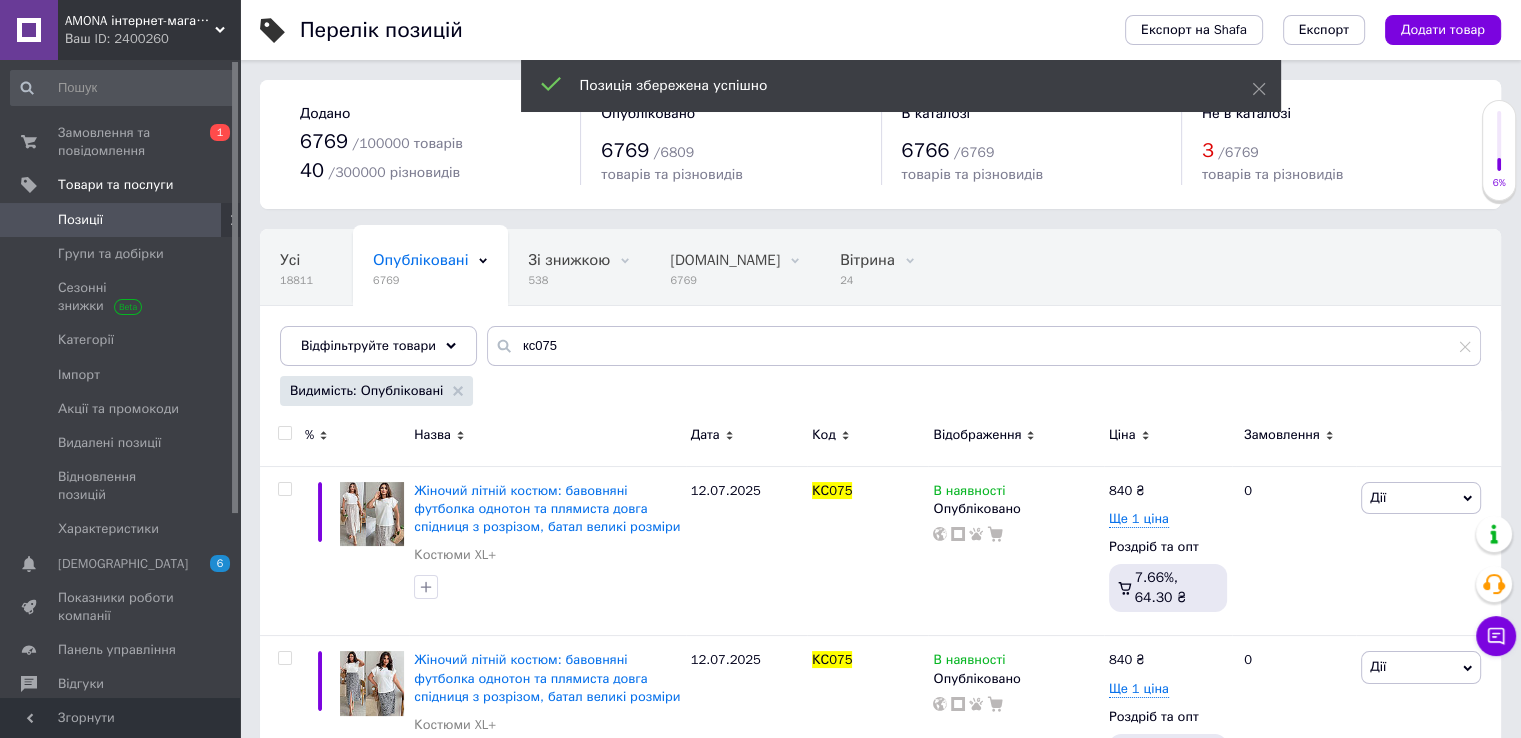 click at bounding box center (284, 433) 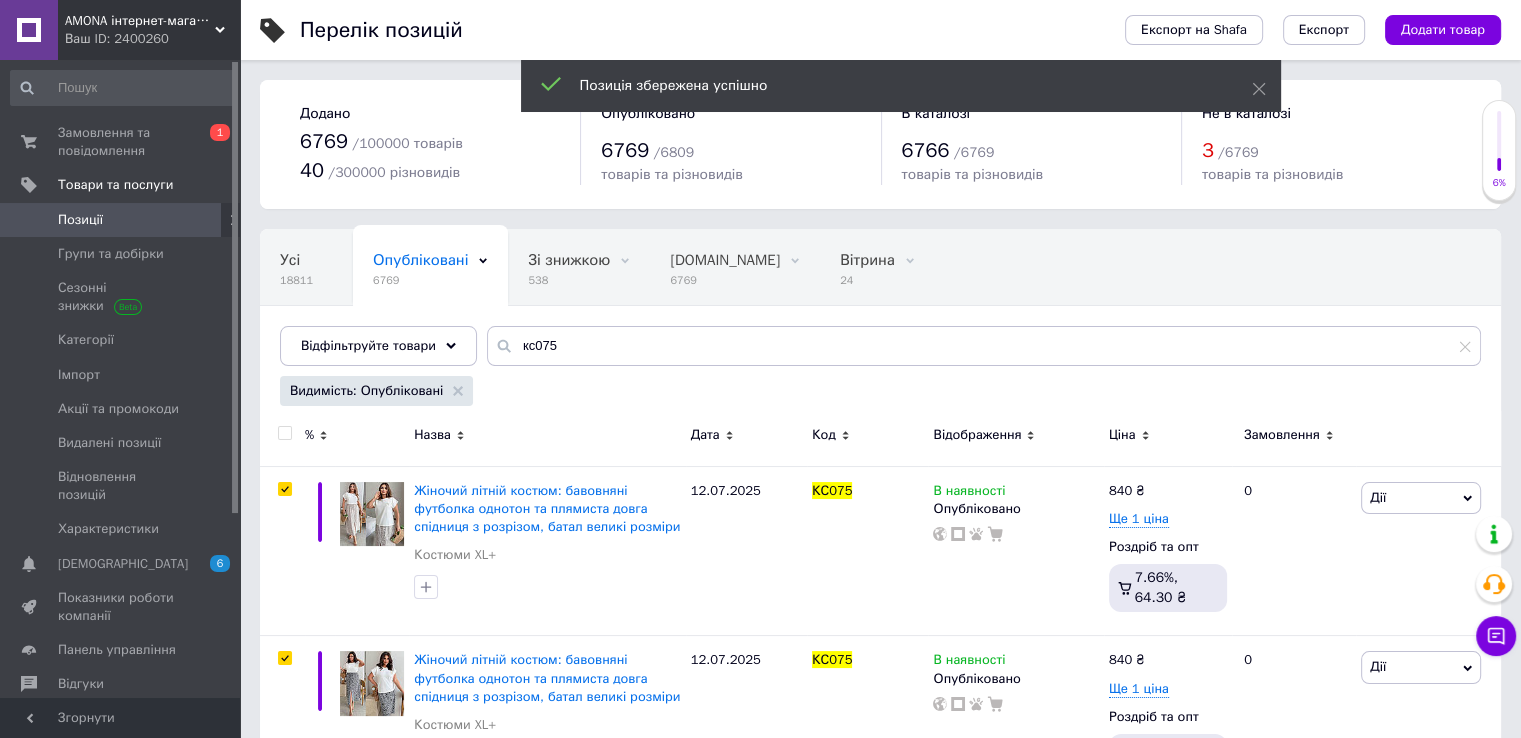 checkbox on "true" 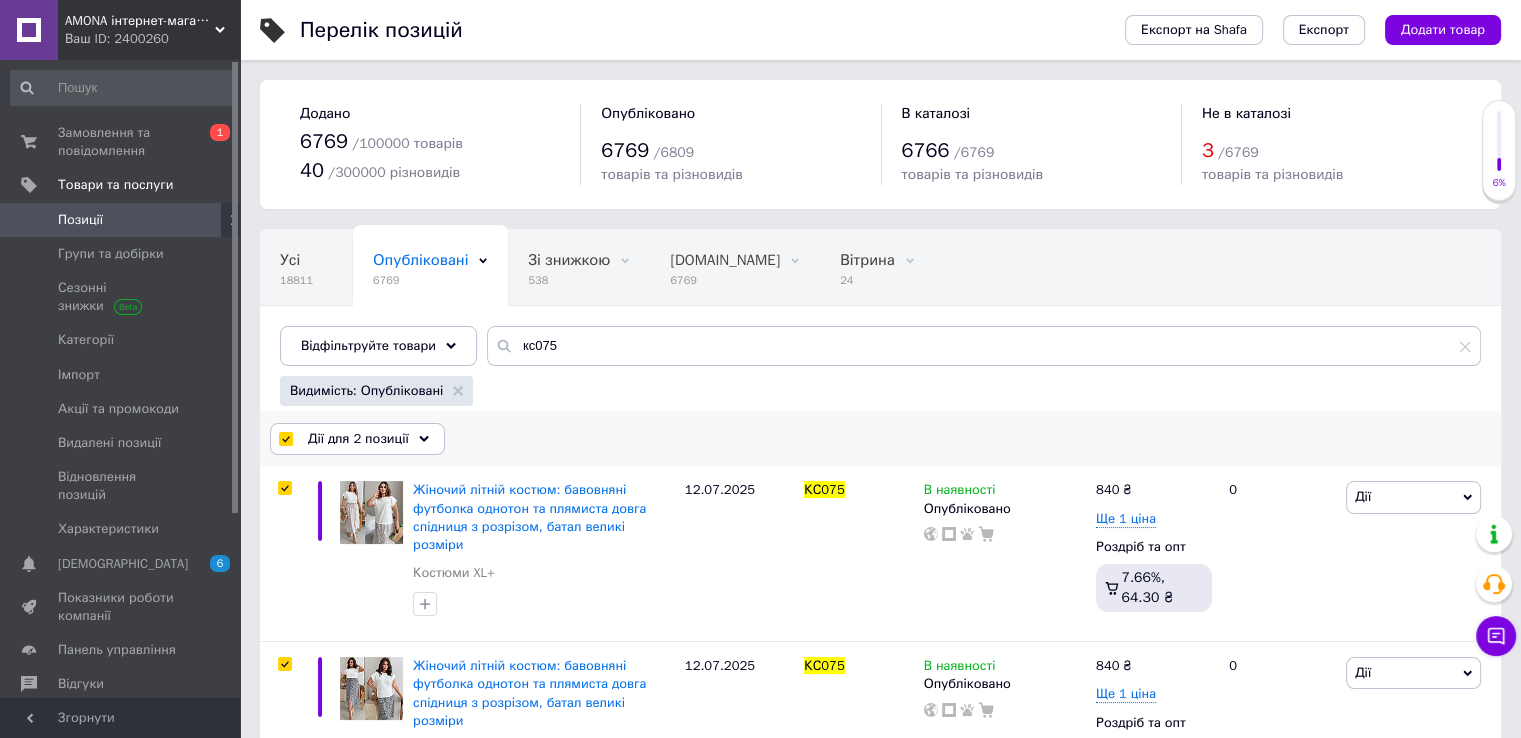 click on "Дії для 2 позиції" at bounding box center [358, 439] 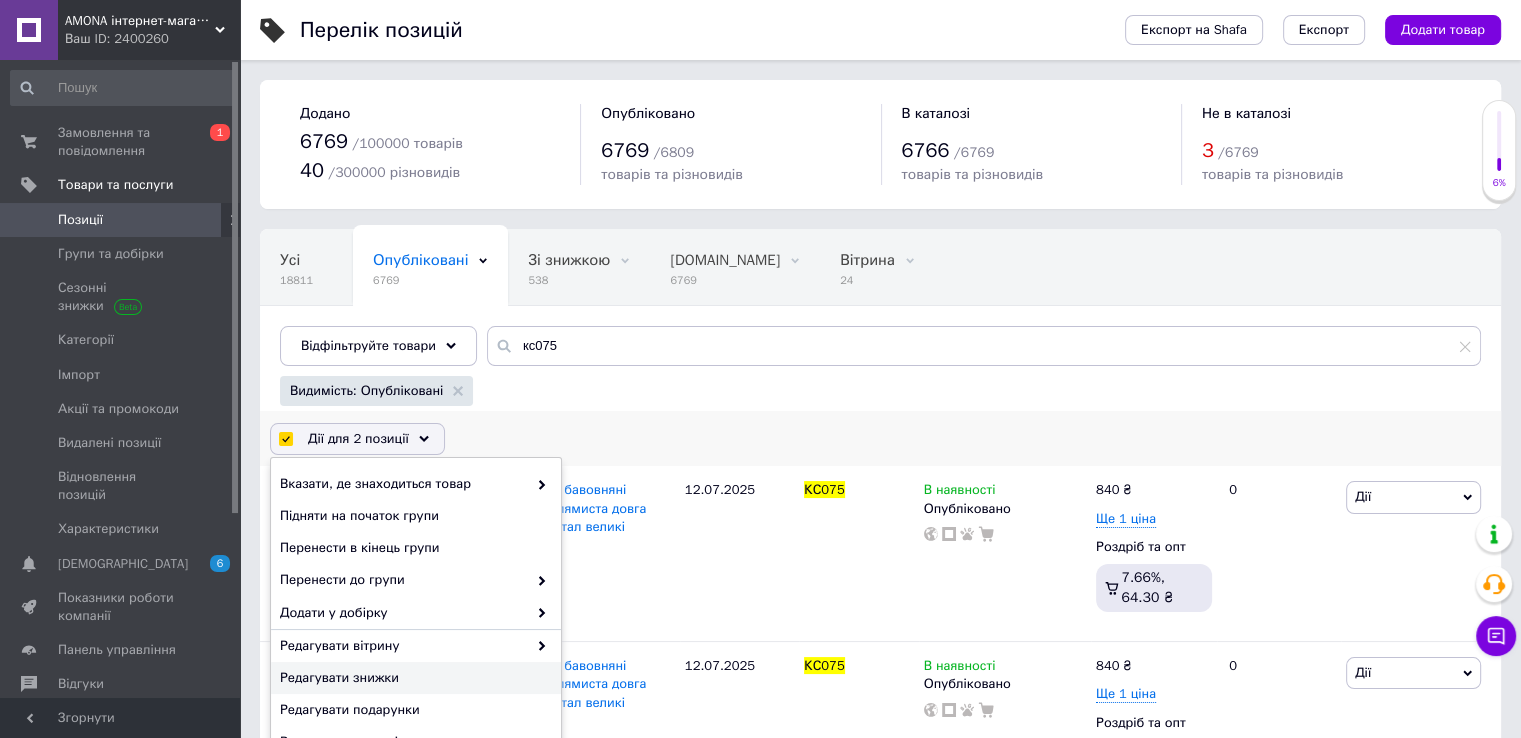 click on "Редагувати знижки" at bounding box center (413, 678) 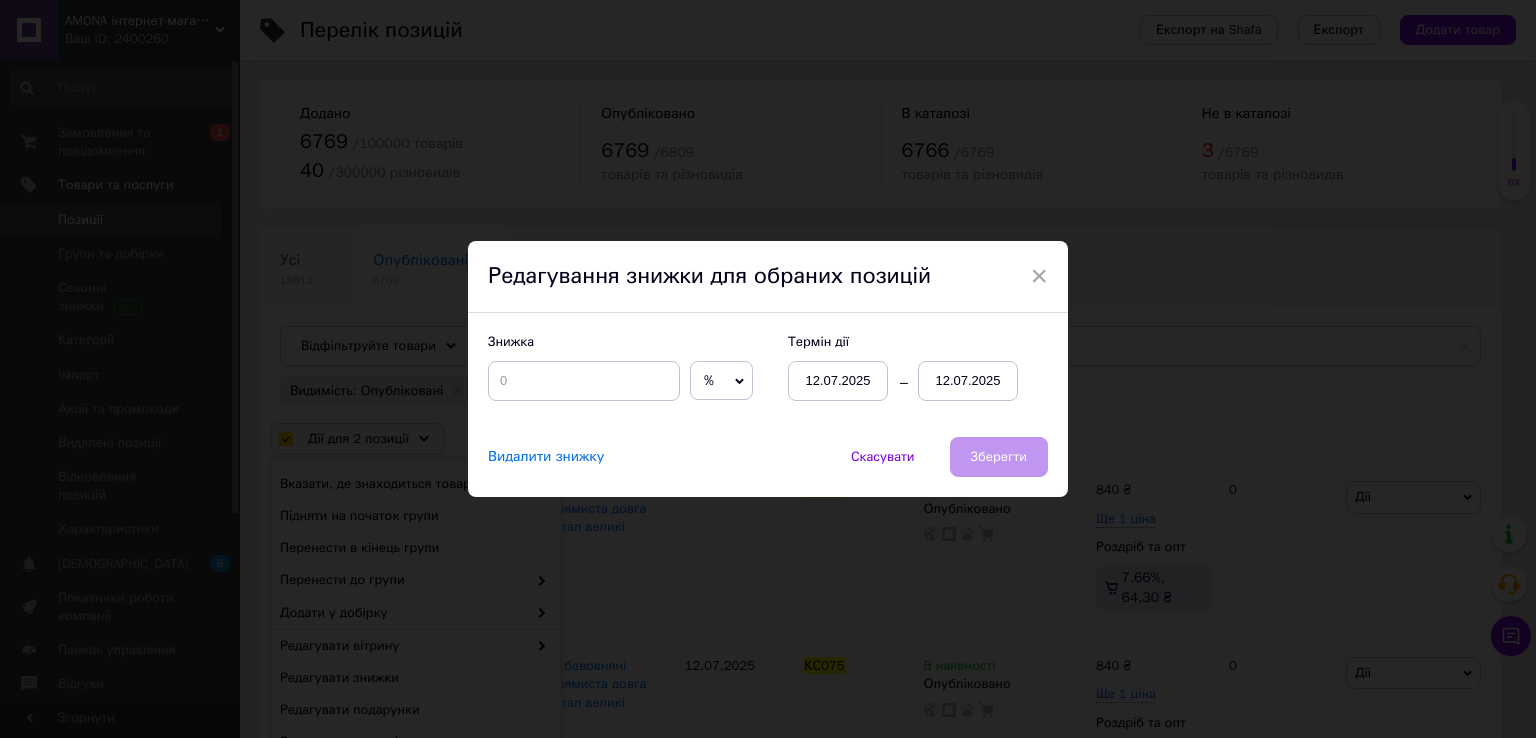 click on "12.07.2025" at bounding box center [968, 381] 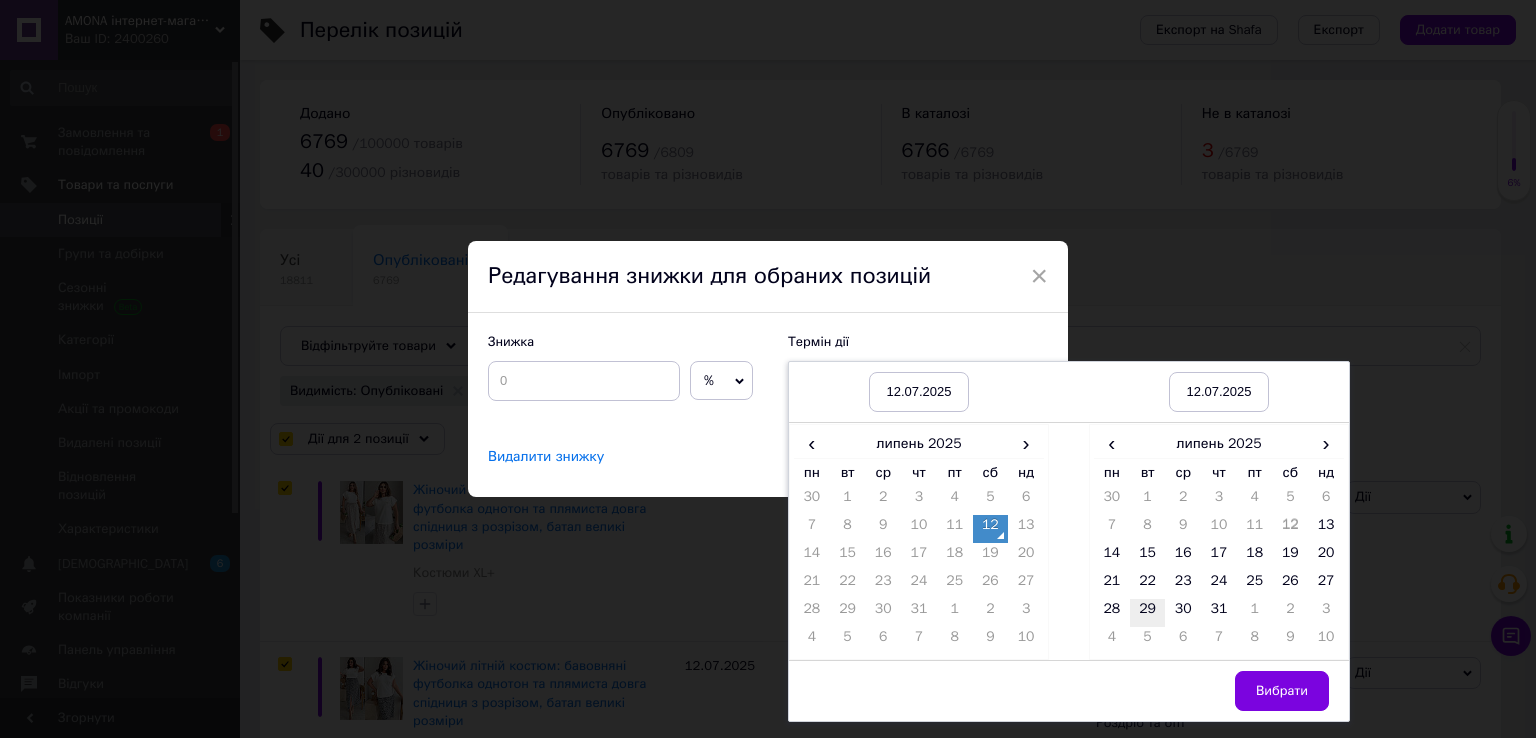 click on "29" at bounding box center (1148, 613) 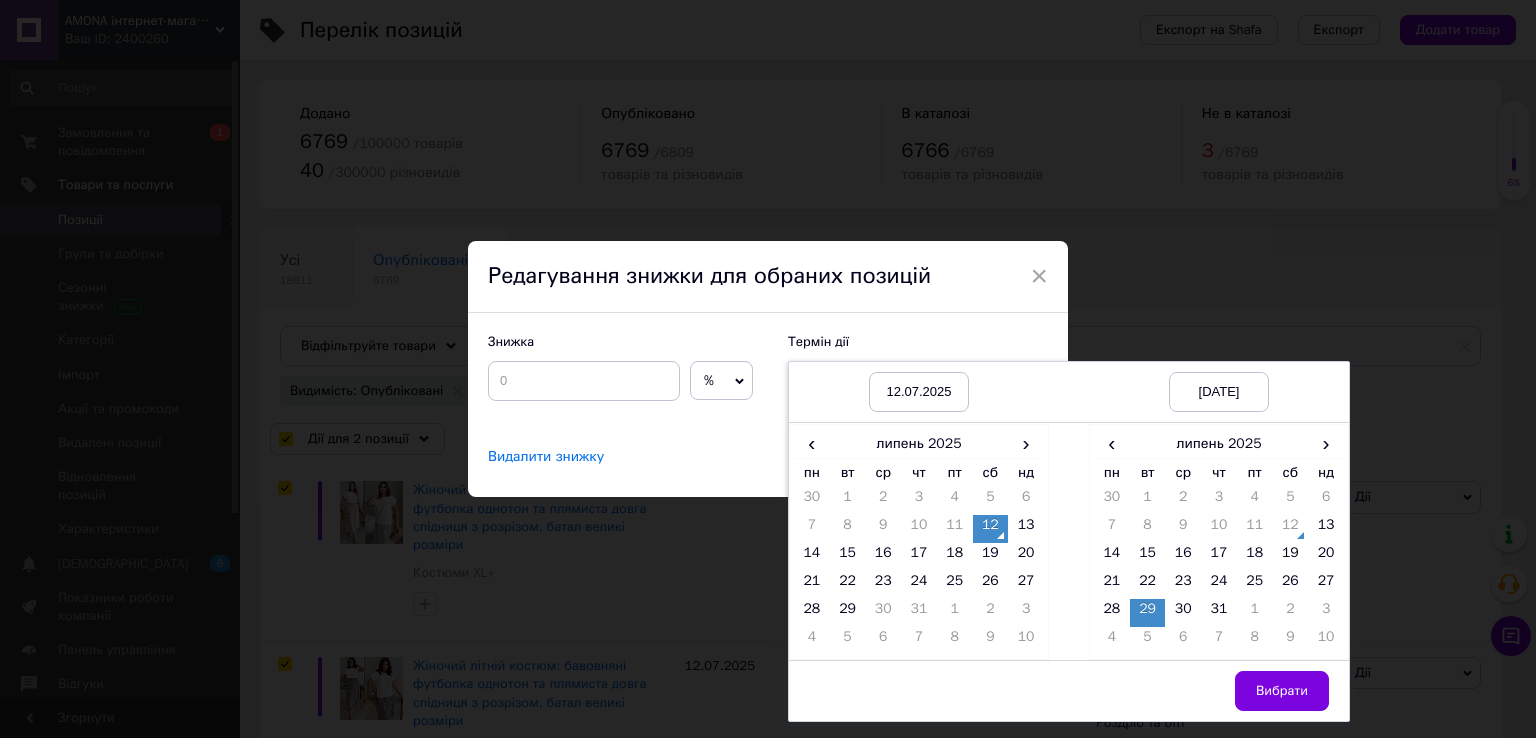 click on "Вибрати" at bounding box center [1282, 691] 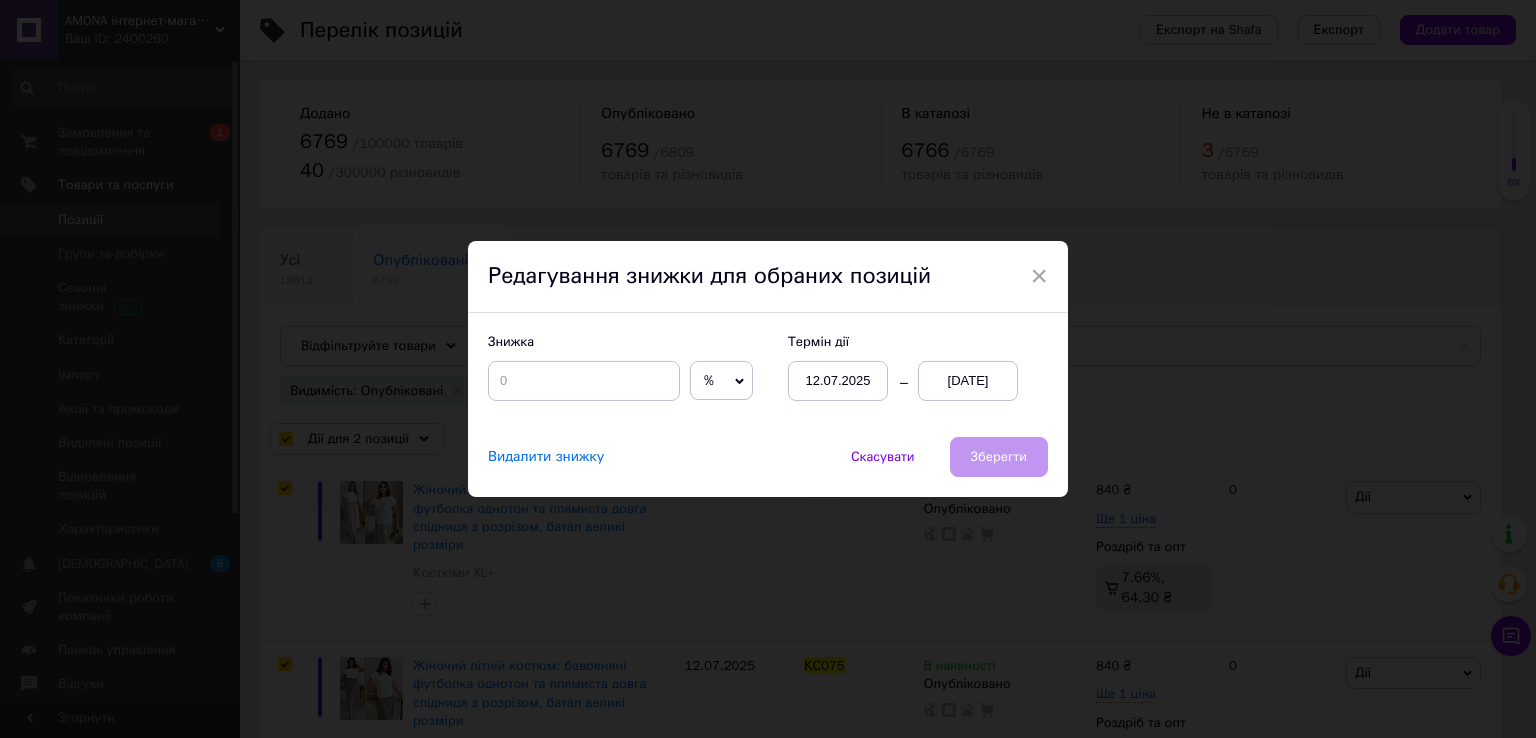 click on "%" at bounding box center [721, 381] 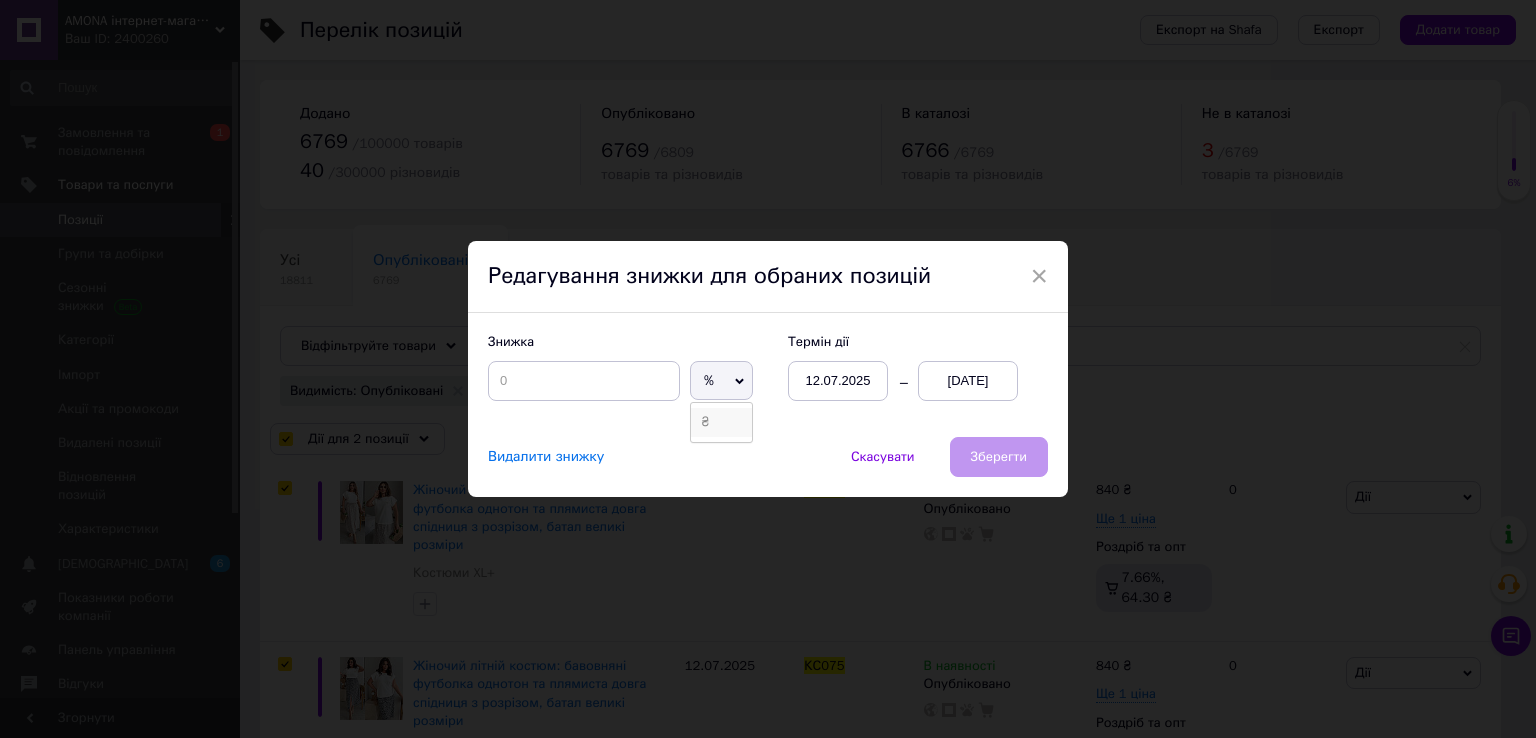 click on "₴" at bounding box center [721, 422] 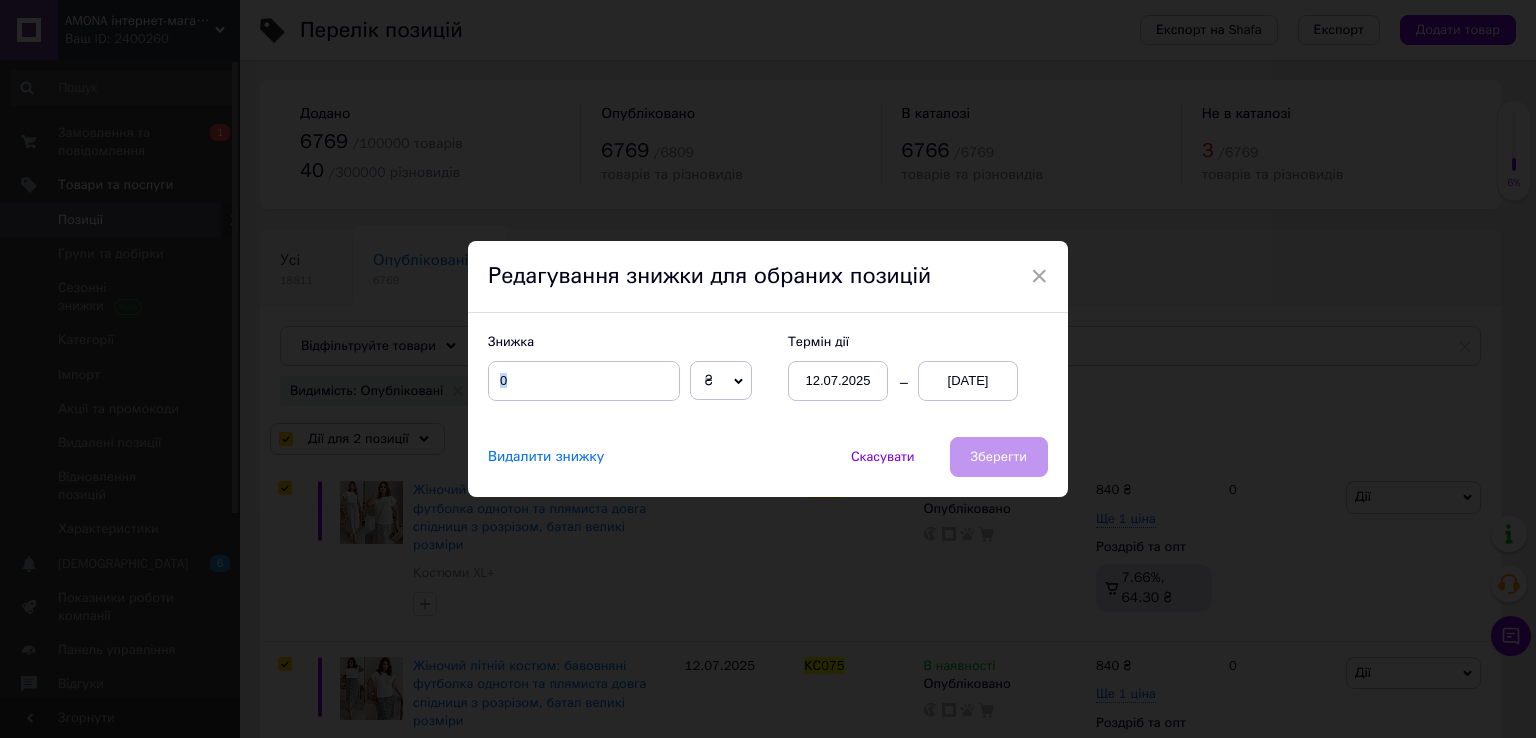 drag, startPoint x: 576, startPoint y: 404, endPoint x: 579, endPoint y: 377, distance: 27.166155 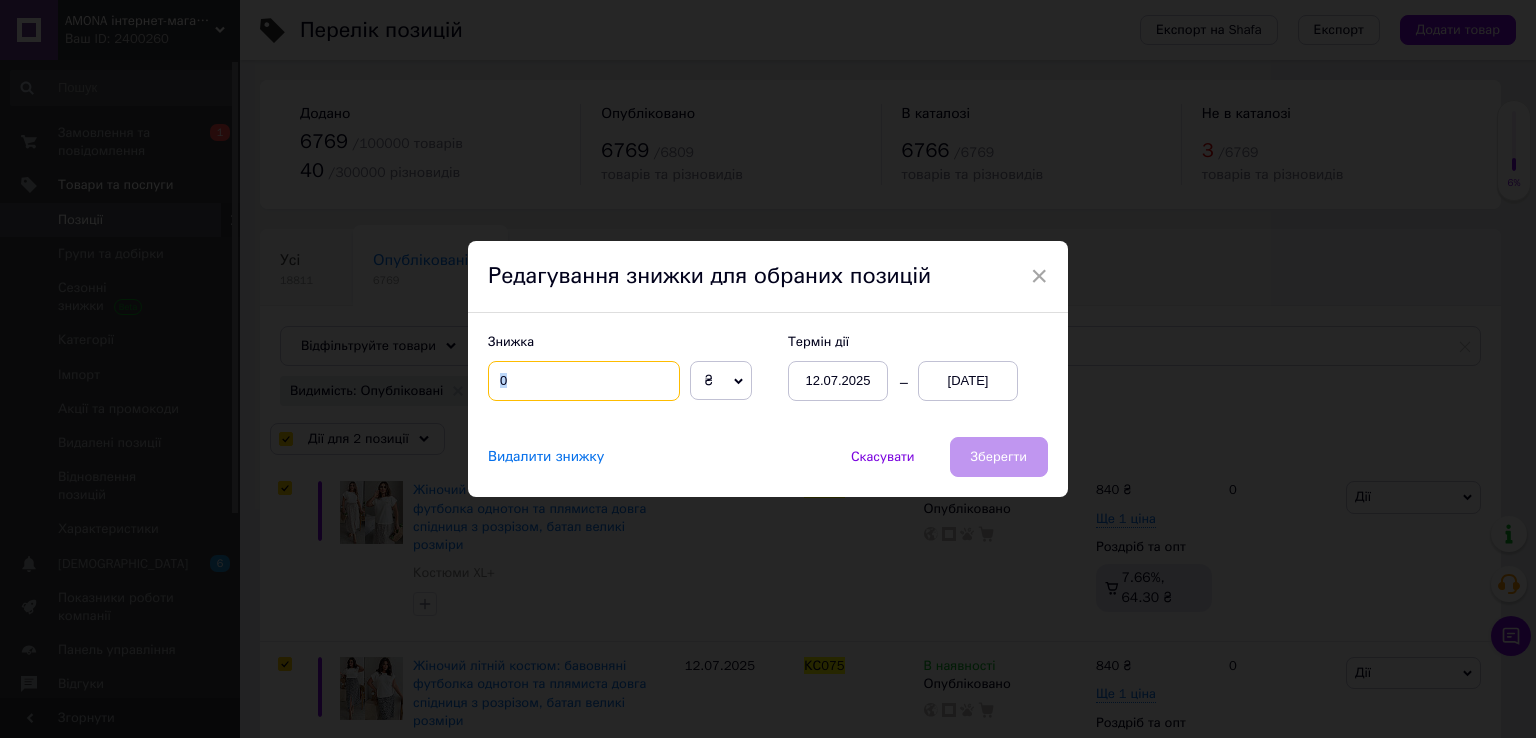 click at bounding box center [584, 381] 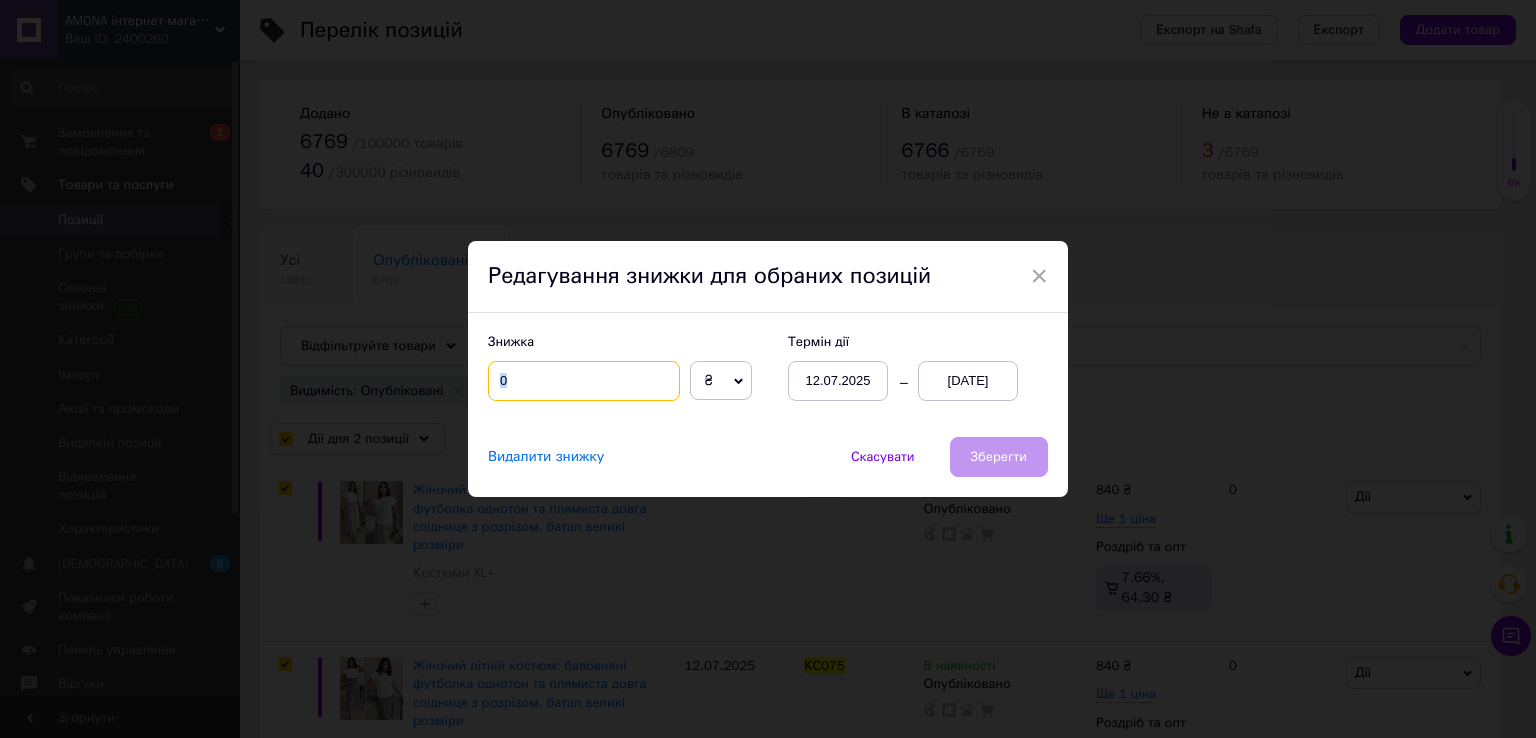 drag, startPoint x: 544, startPoint y: 385, endPoint x: 526, endPoint y: 393, distance: 19.697716 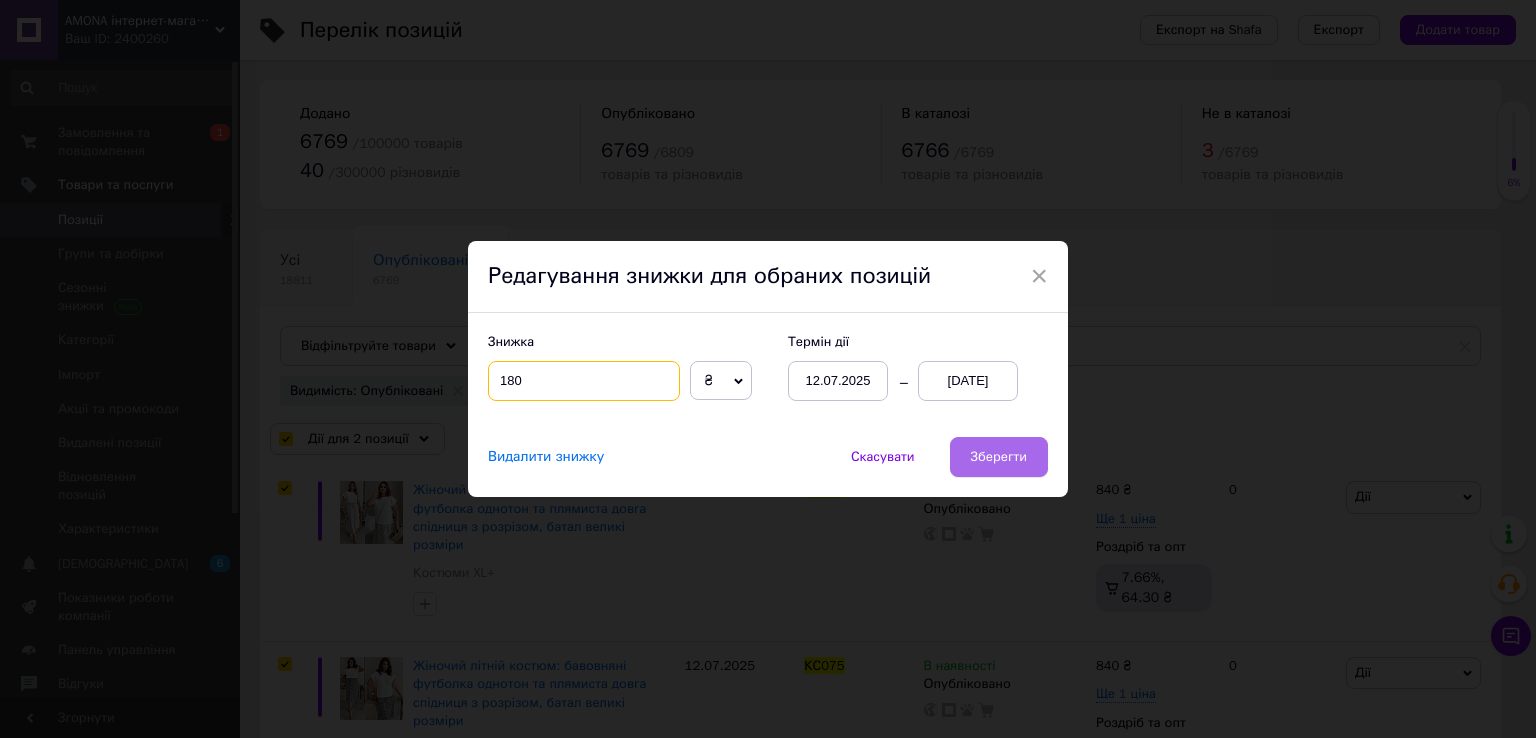 type on "180" 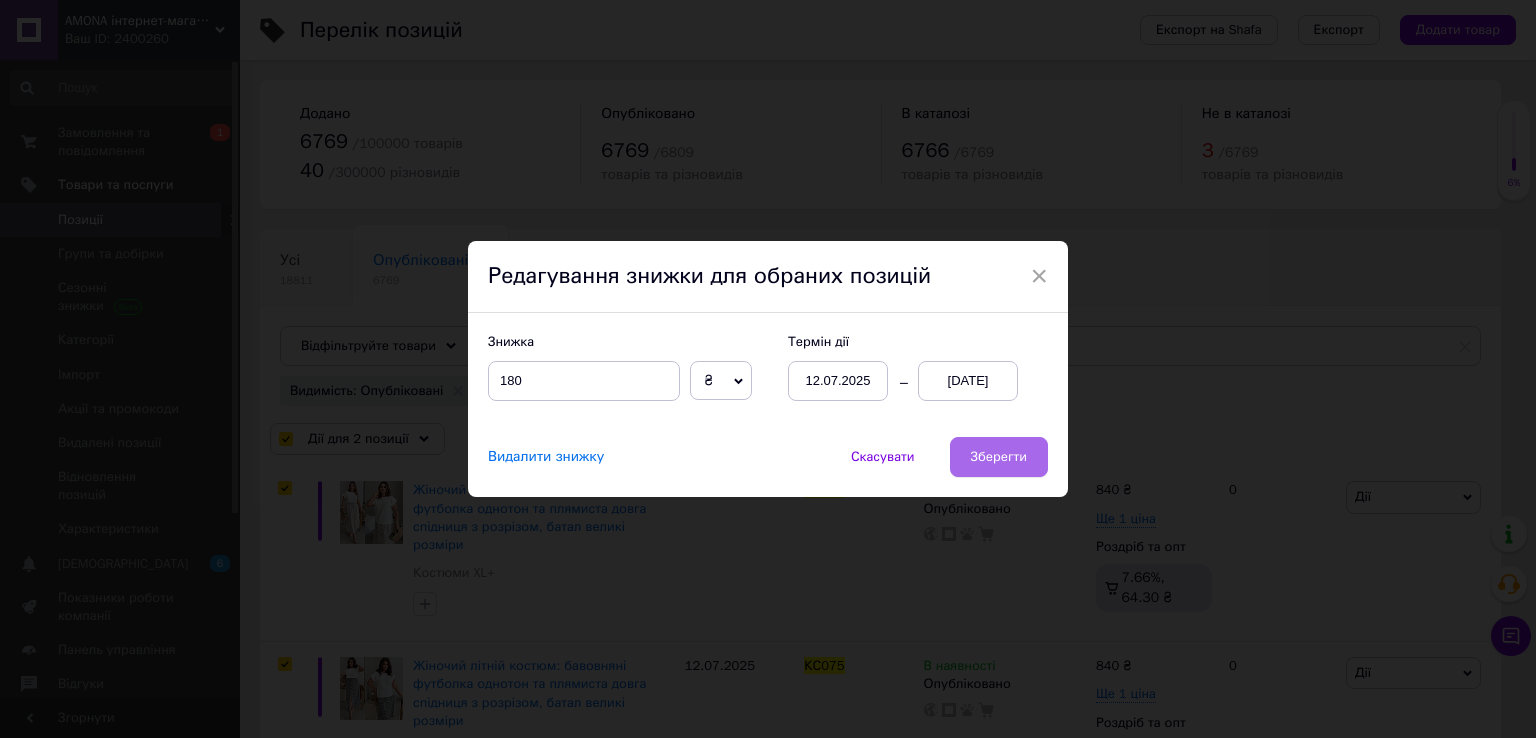 click on "Зберегти" at bounding box center [999, 457] 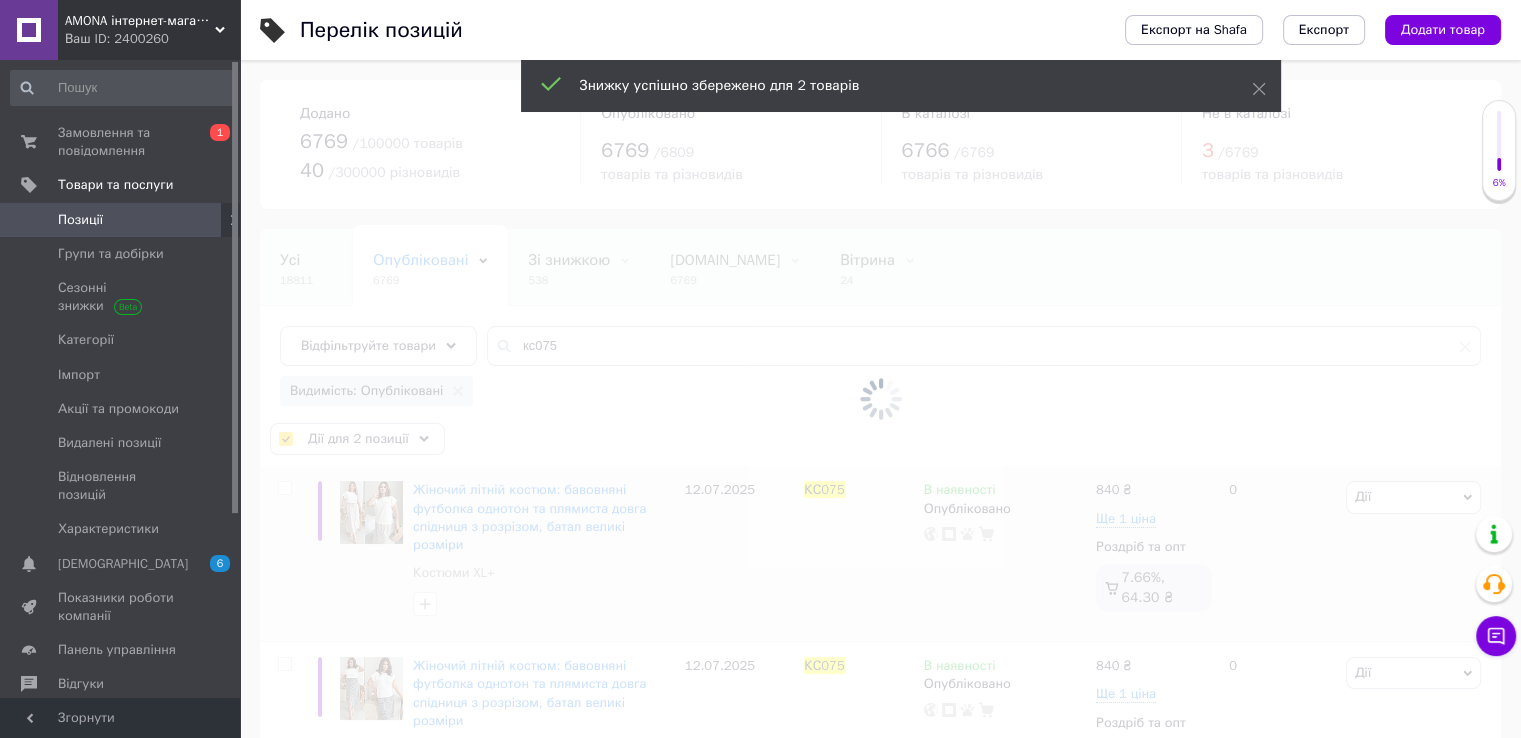 checkbox on "false" 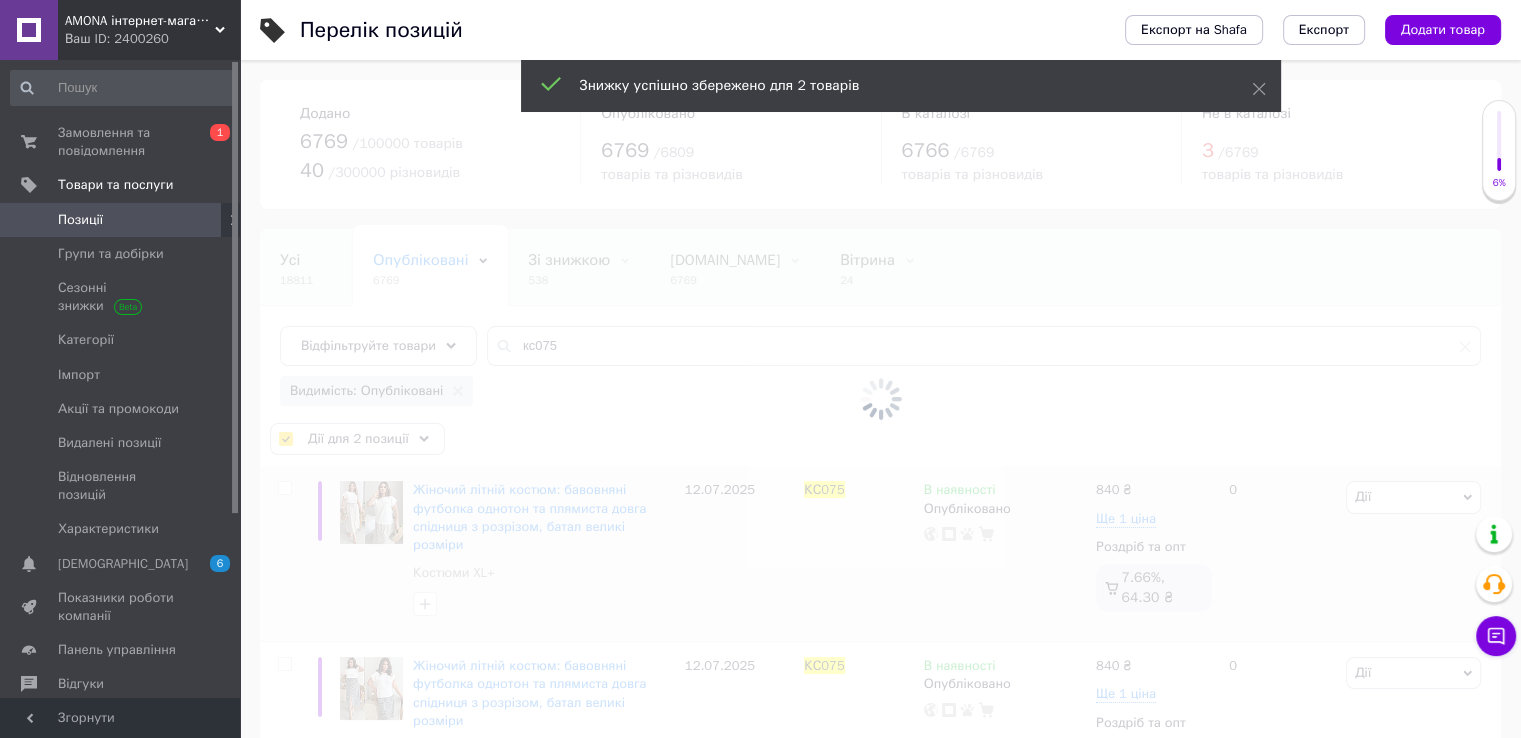checkbox on "false" 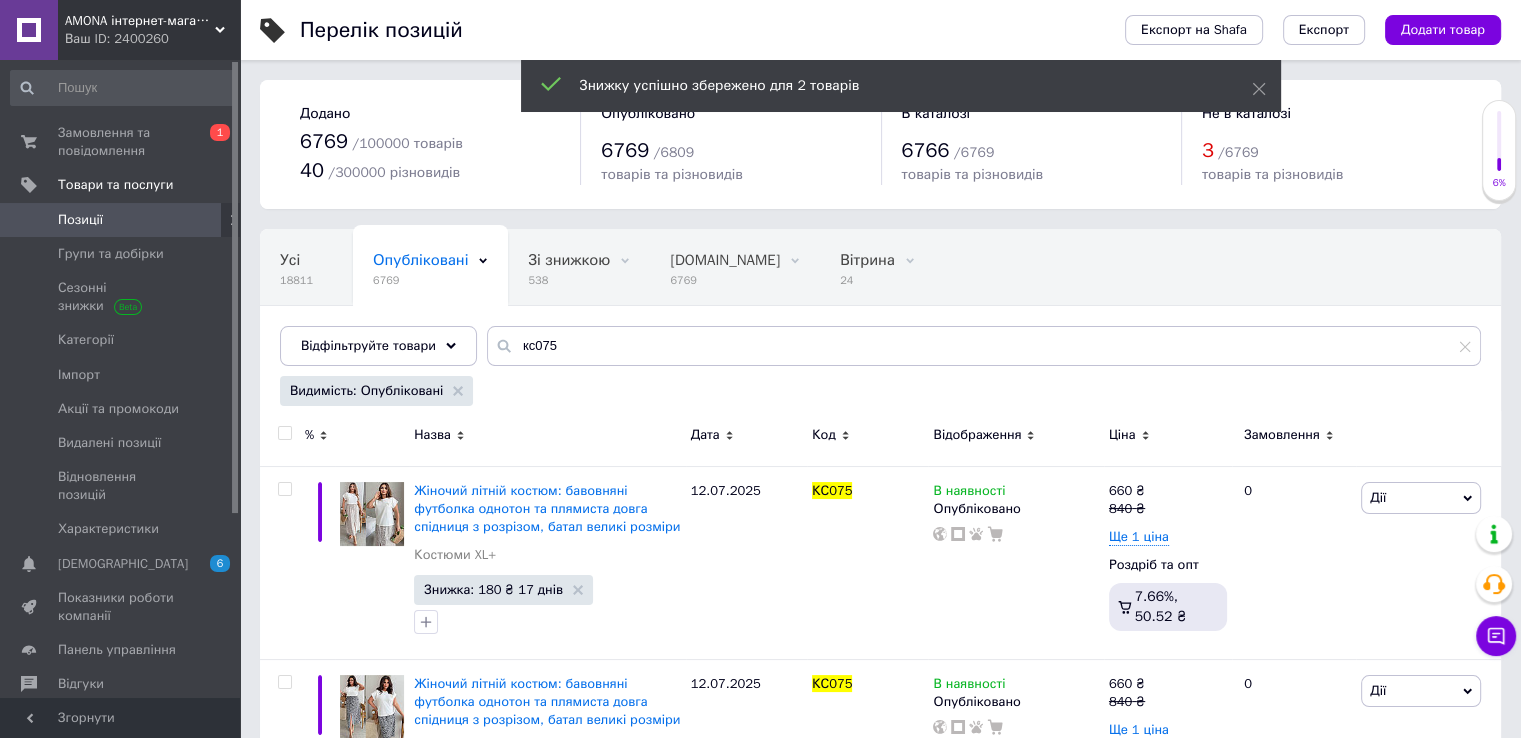 click at bounding box center (282, 438) 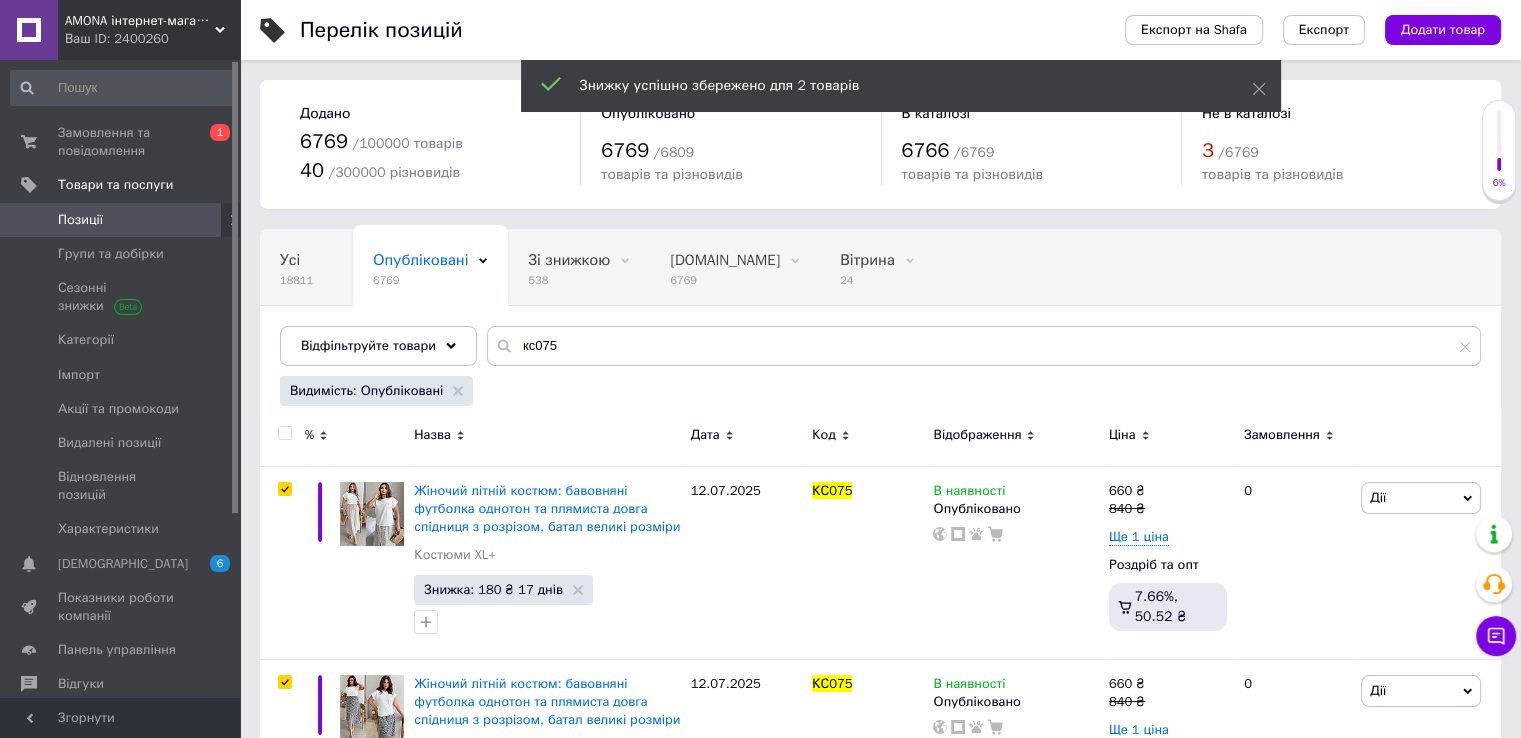 checkbox on "true" 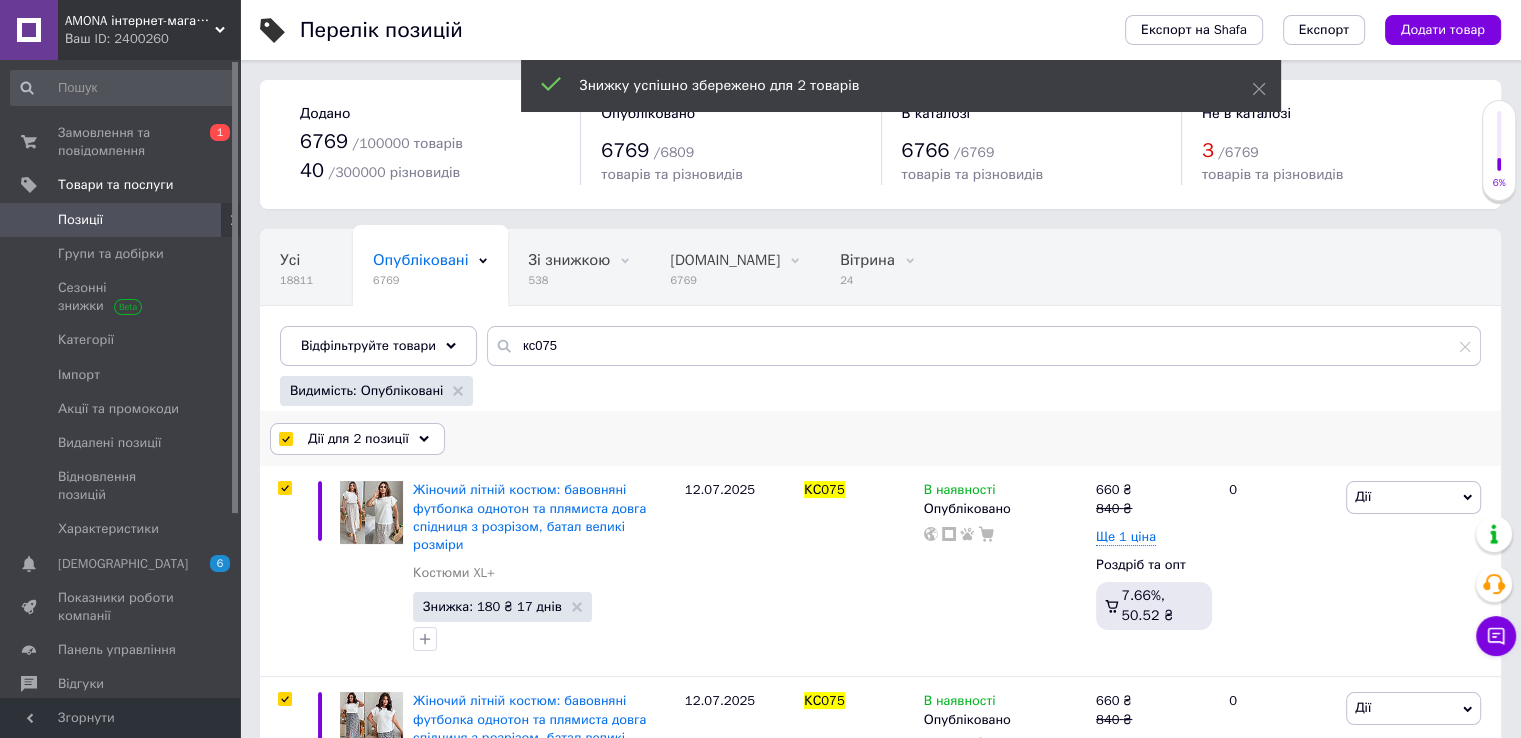 click on "Дії для 2 позиції" at bounding box center (357, 439) 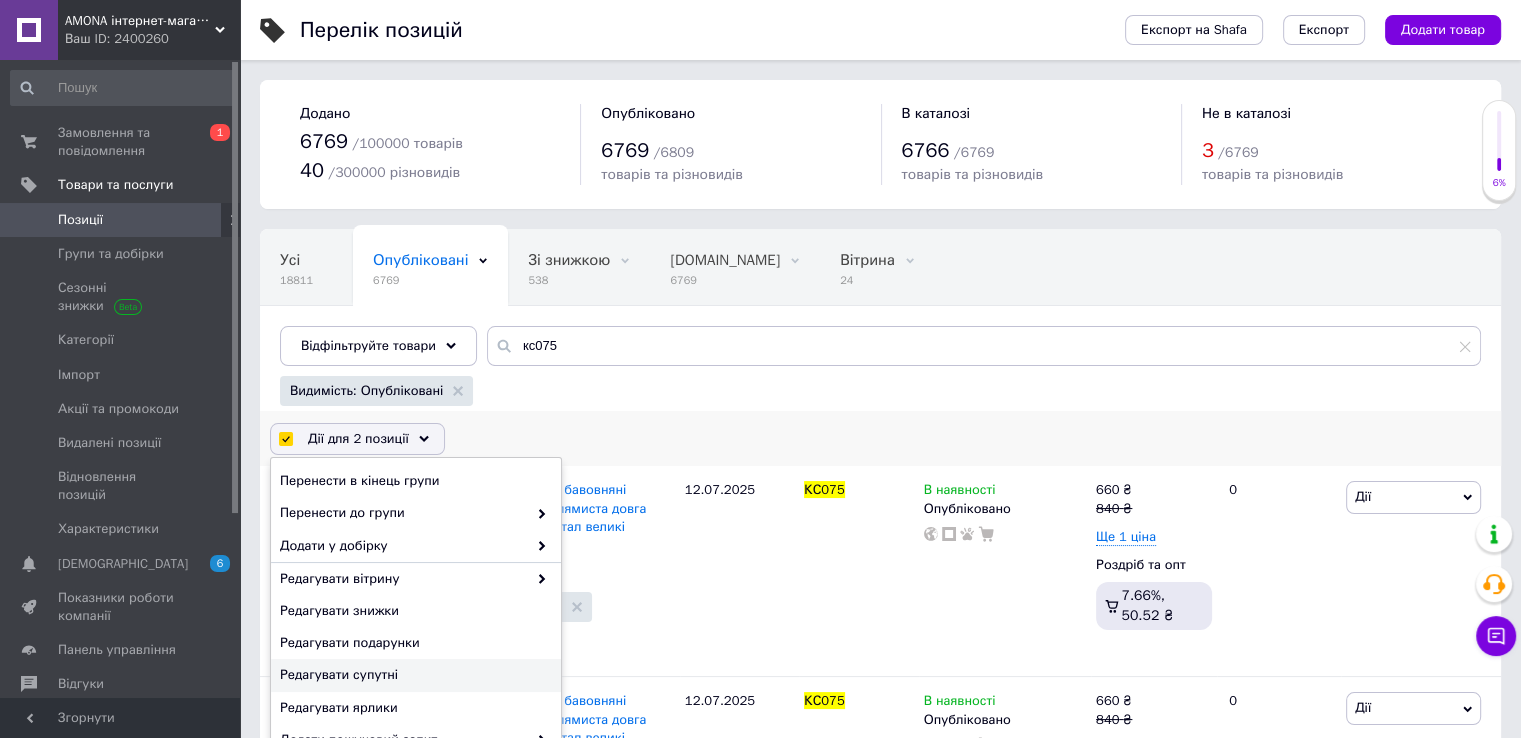 scroll, scrollTop: 125, scrollLeft: 0, axis: vertical 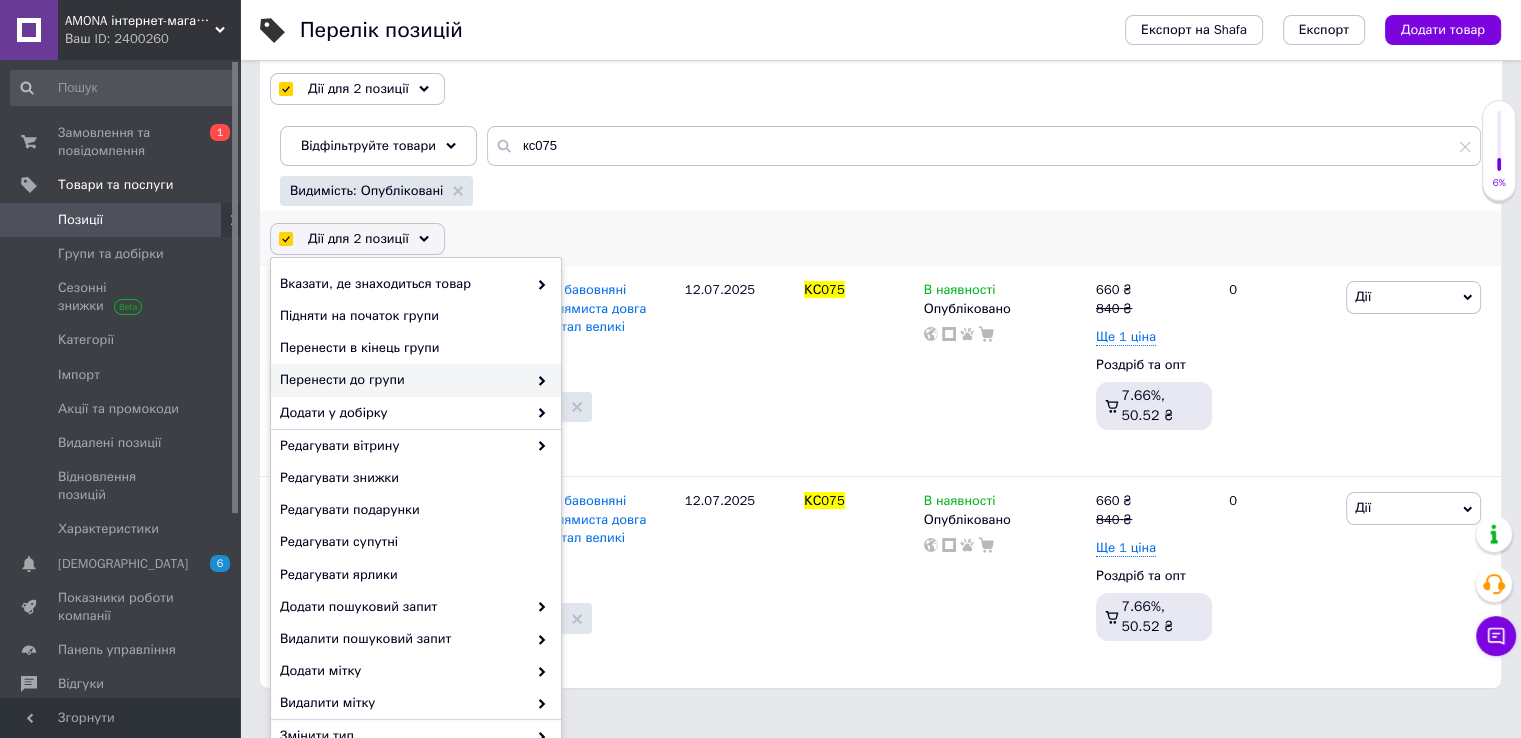 drag, startPoint x: 456, startPoint y: 379, endPoint x: 570, endPoint y: 369, distance: 114.43776 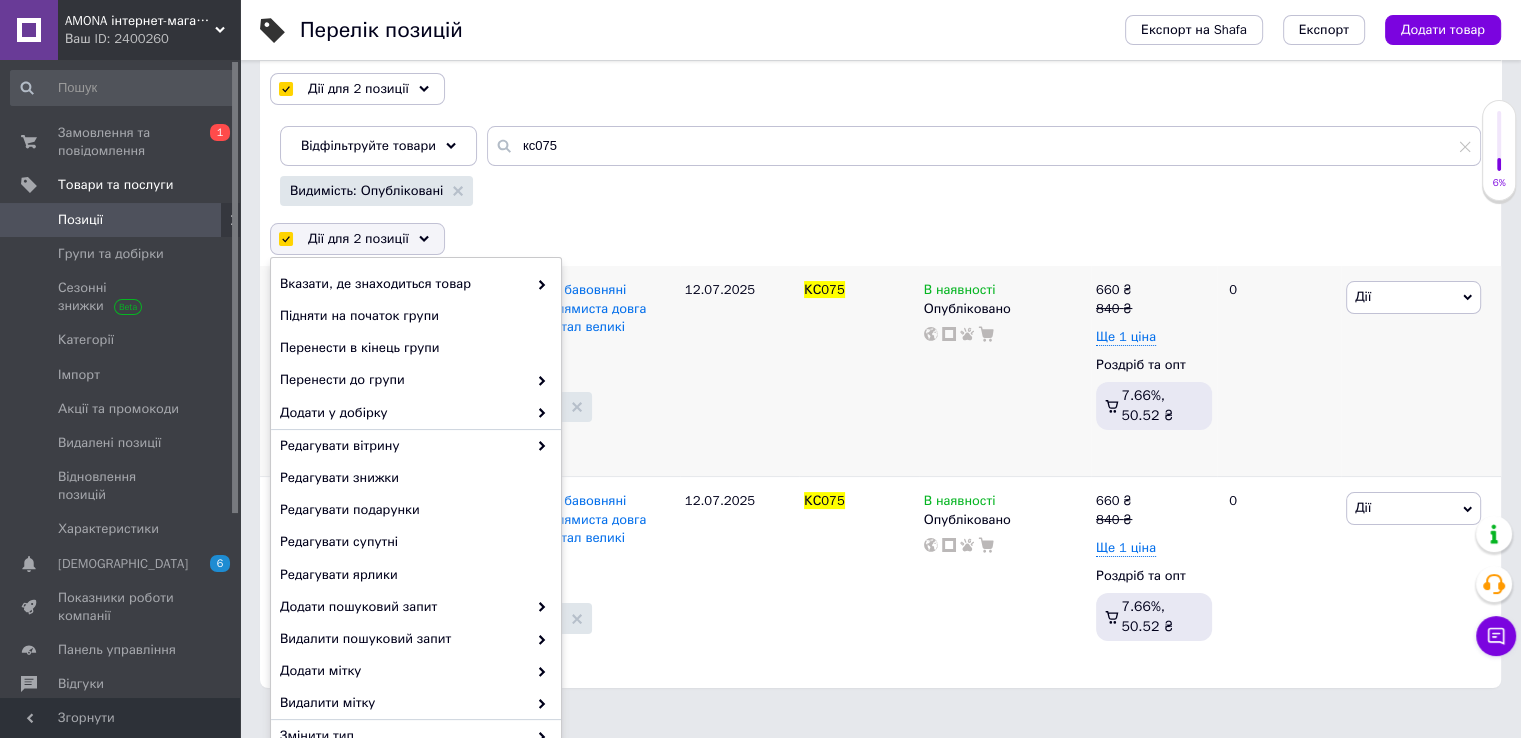click on "Перенести до групи" at bounding box center (403, 380) 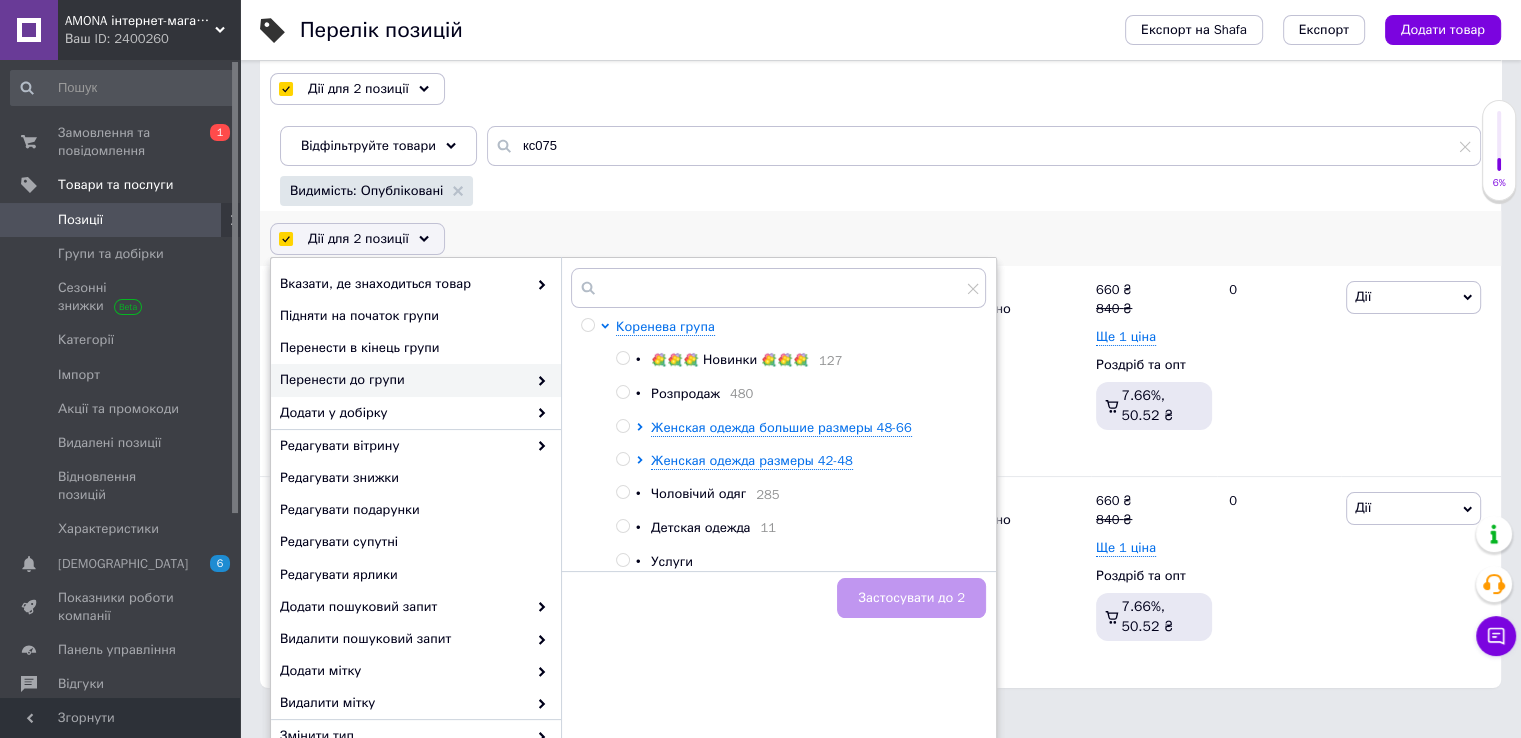 click at bounding box center [622, 392] 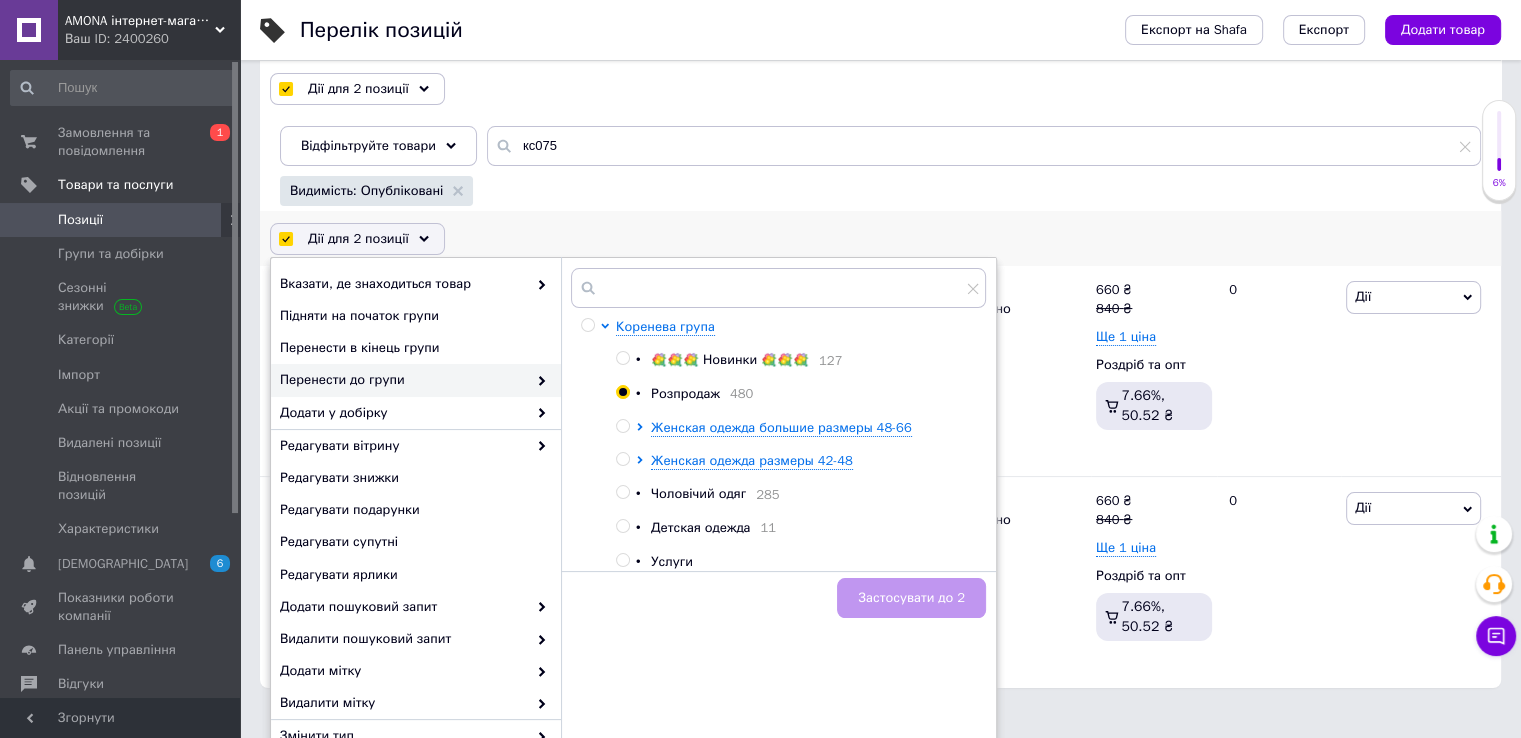 radio on "true" 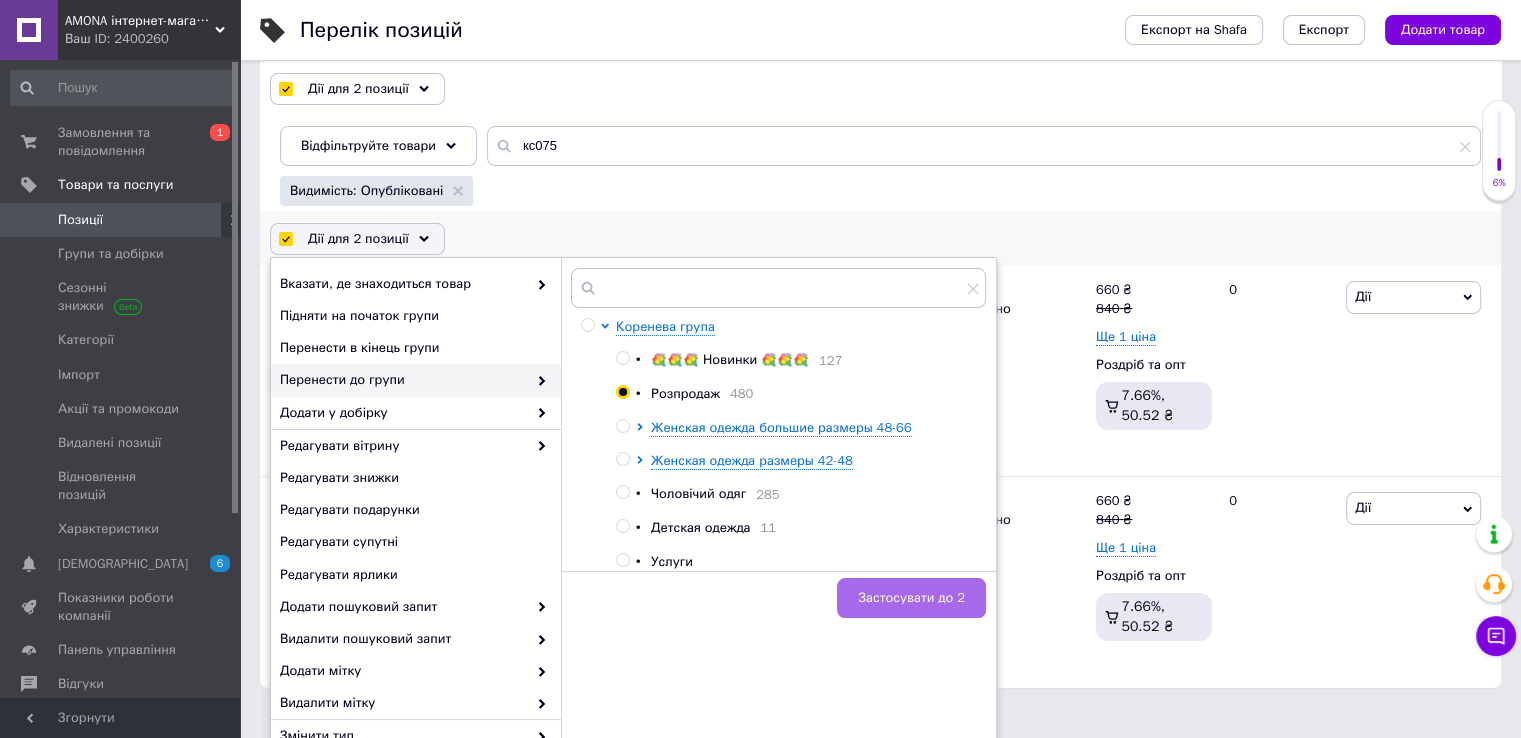 click on "Застосувати до 2" at bounding box center (911, 598) 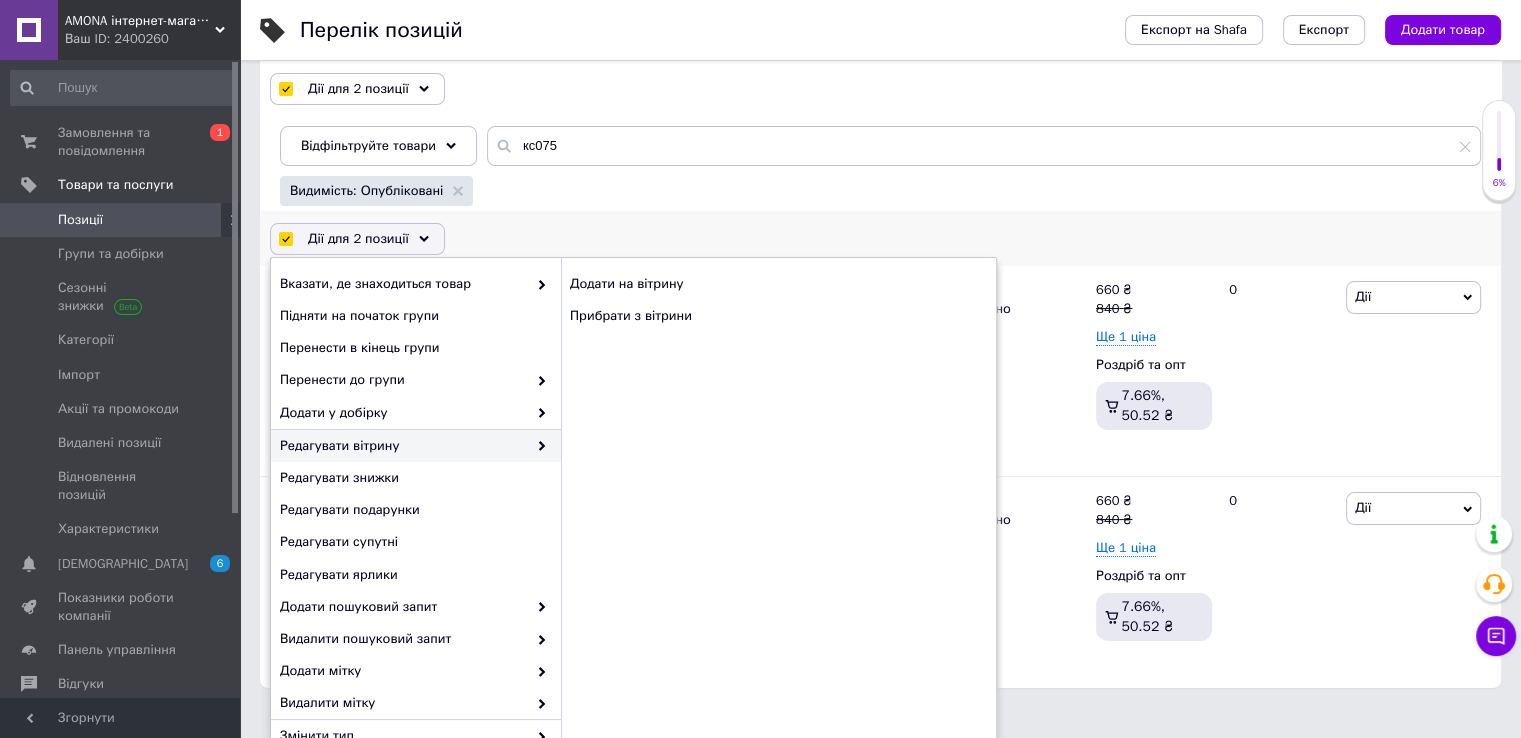 checkbox on "false" 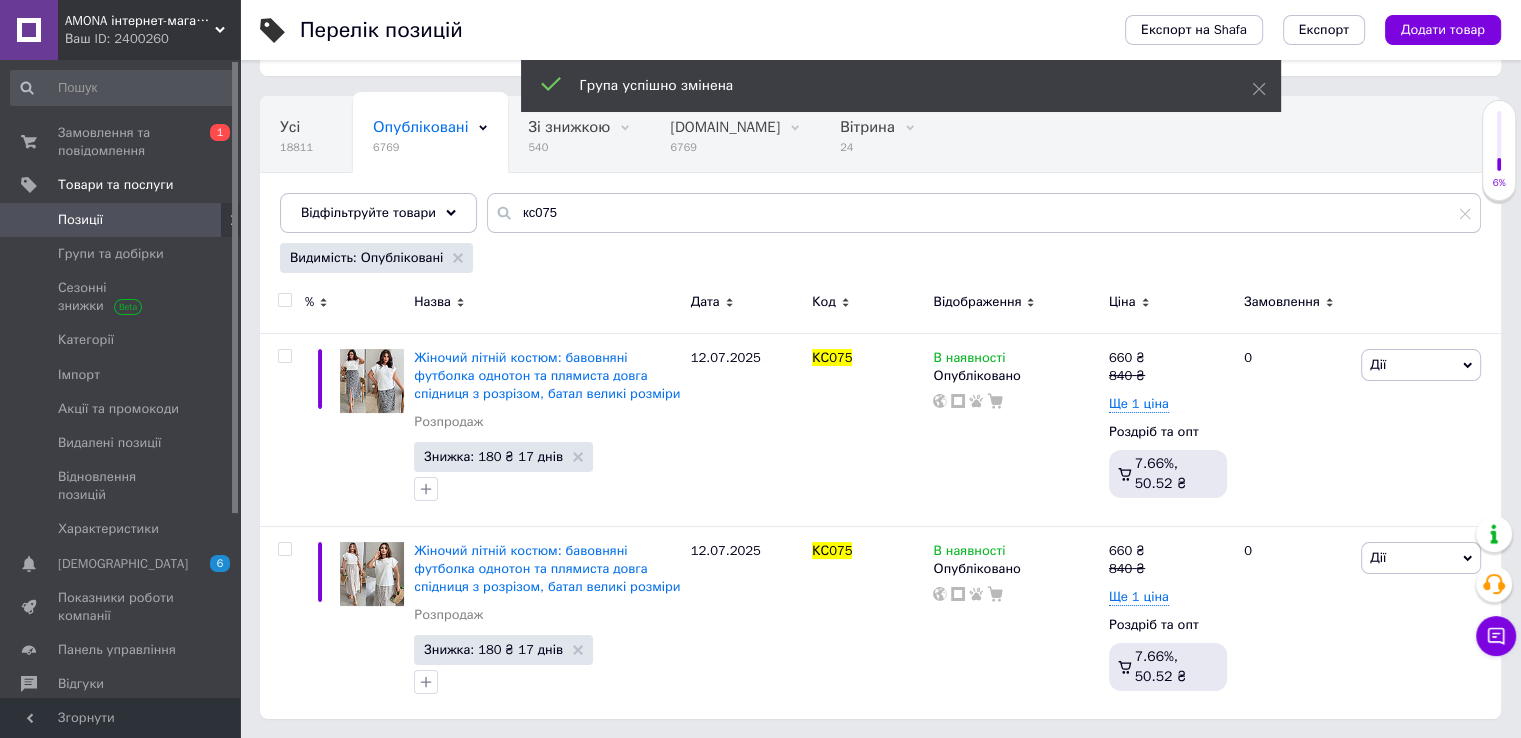 scroll, scrollTop: 132, scrollLeft: 0, axis: vertical 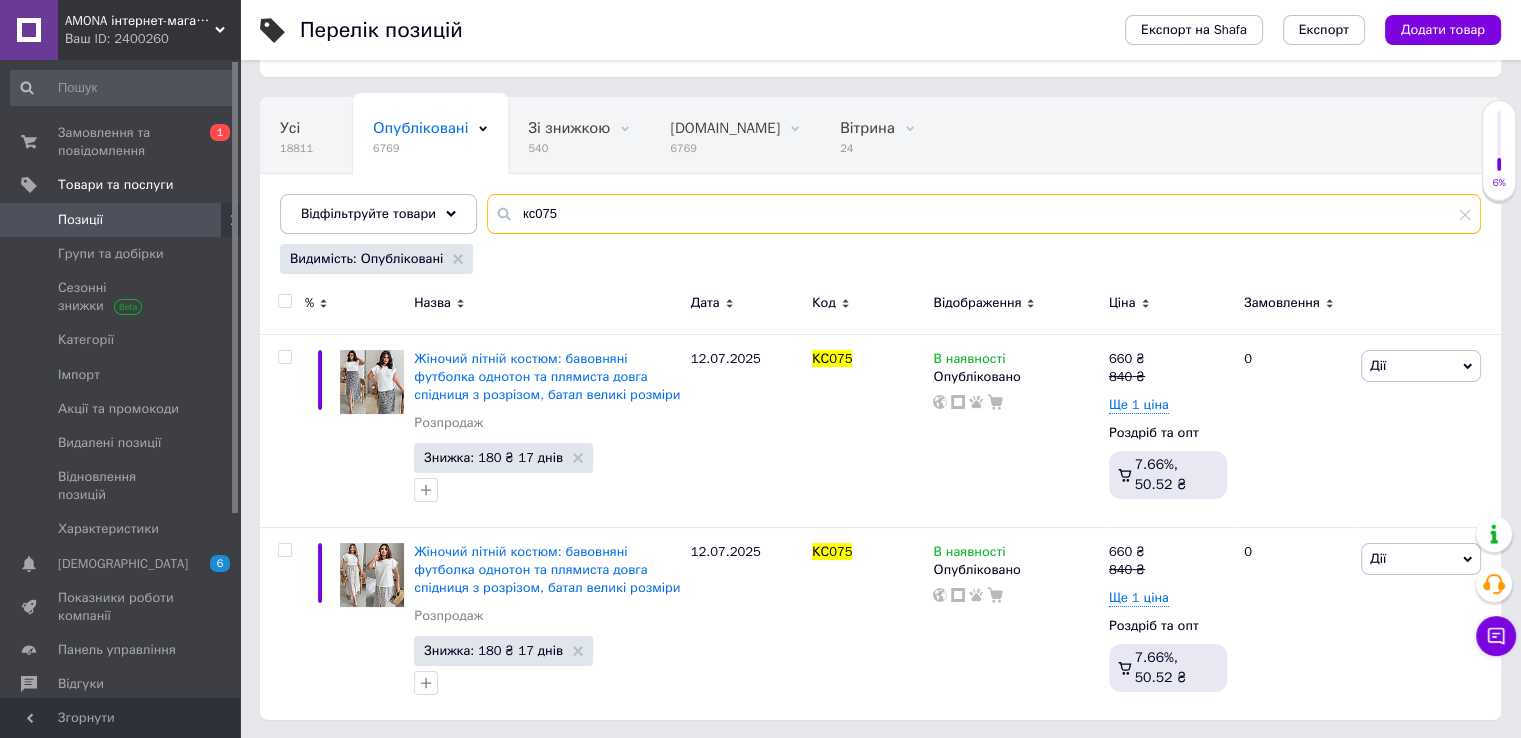 drag, startPoint x: 556, startPoint y: 218, endPoint x: 544, endPoint y: 217, distance: 12.0415945 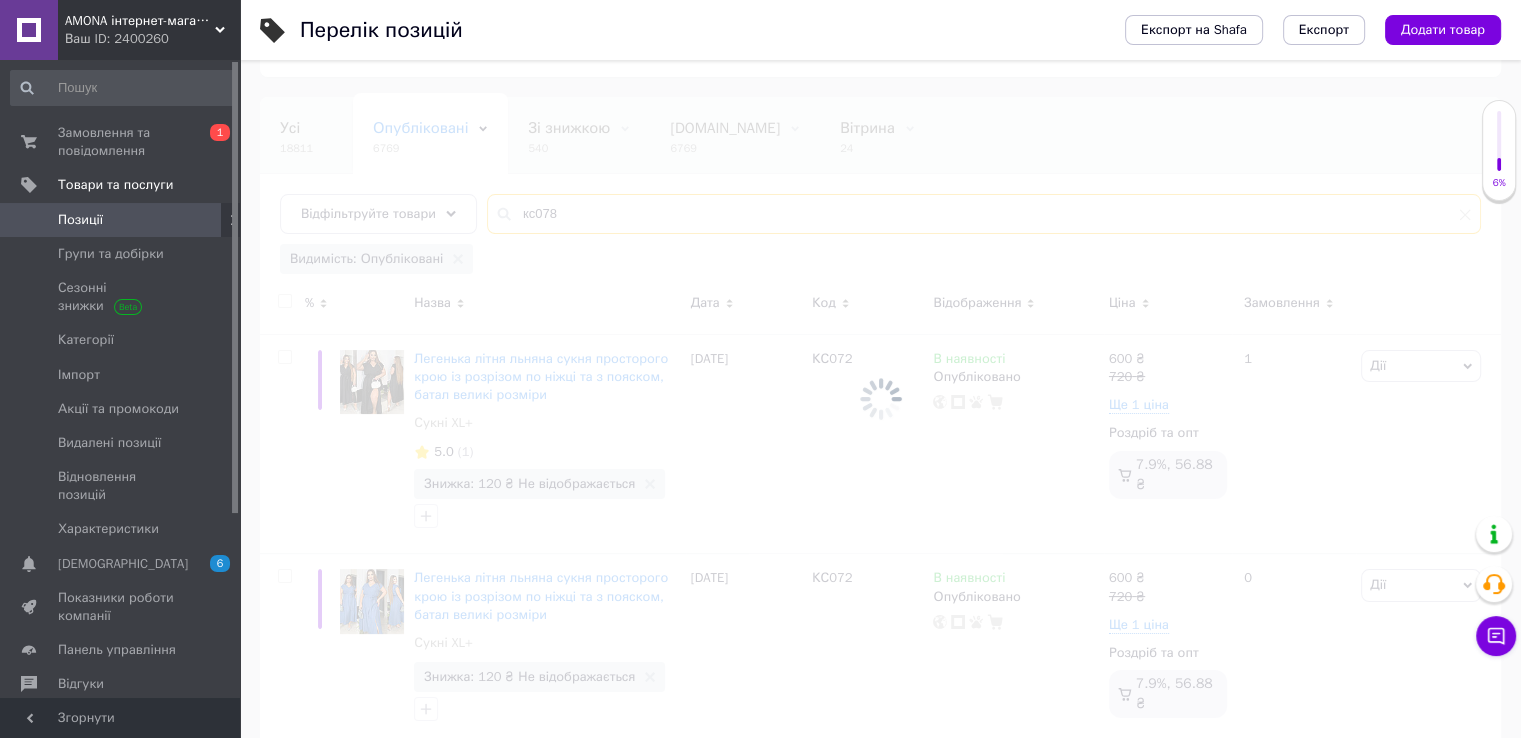 type on "кс078" 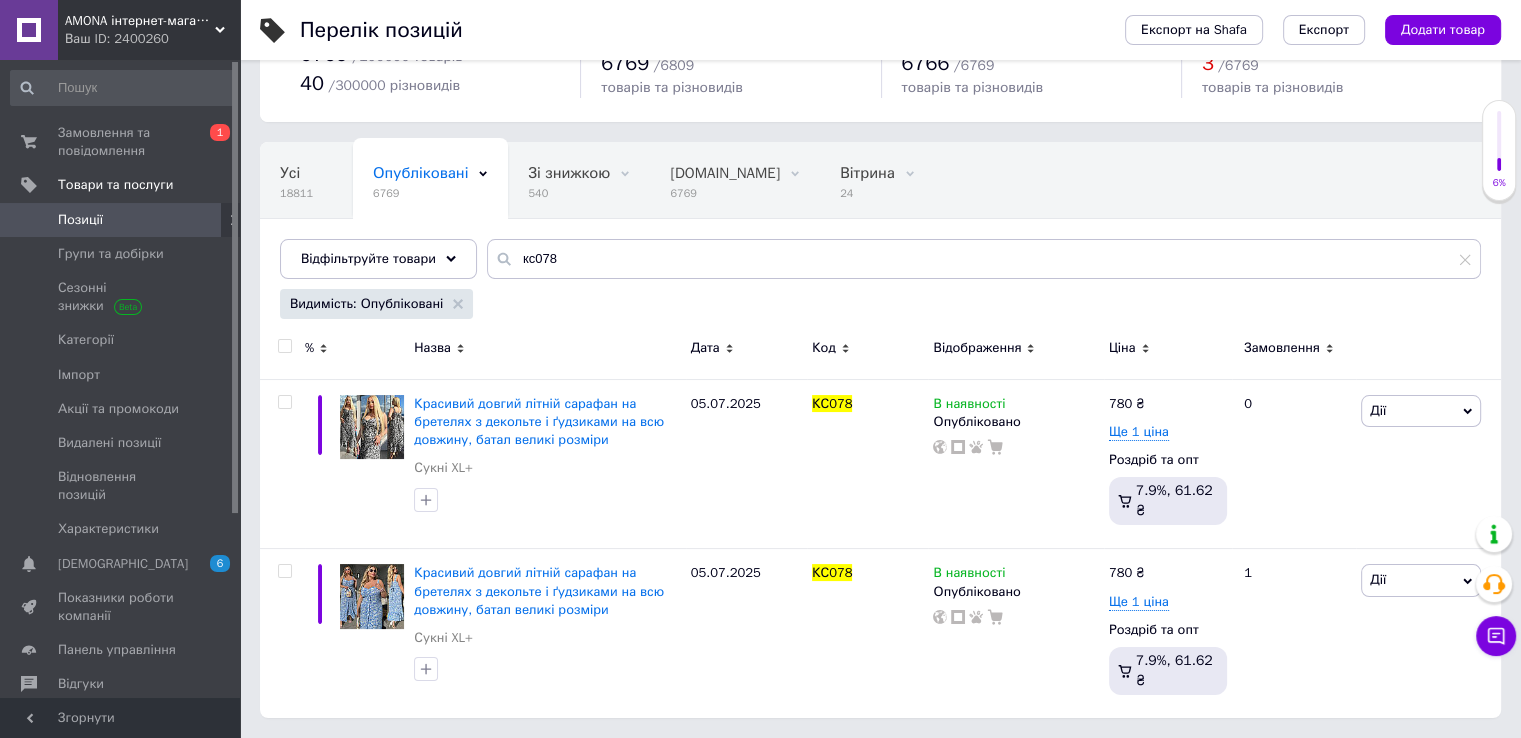 scroll, scrollTop: 62, scrollLeft: 0, axis: vertical 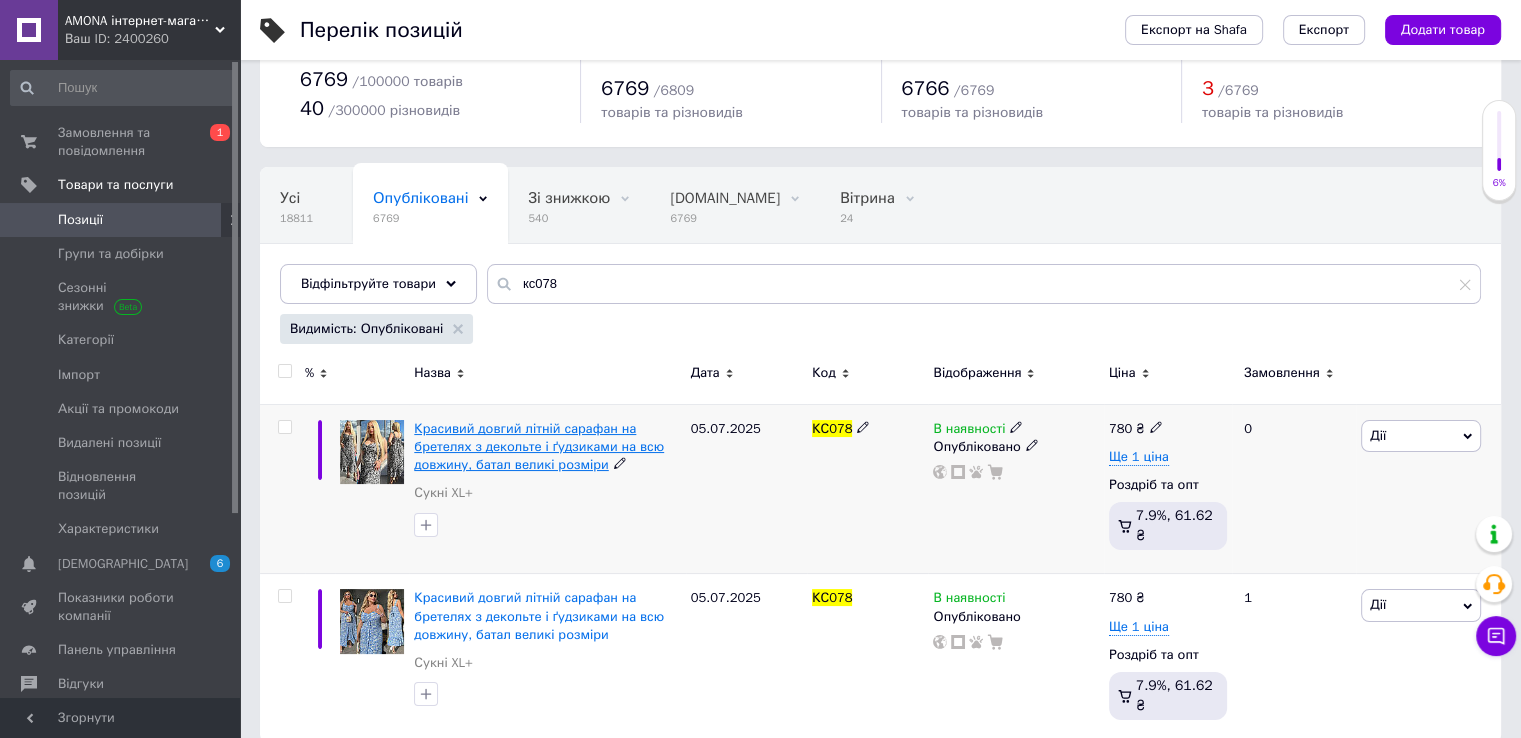 click on "Красивий довгий літній сарафан на бретелях з декольте і ґудзиками на всю довжину, батал великі розміри" at bounding box center [539, 446] 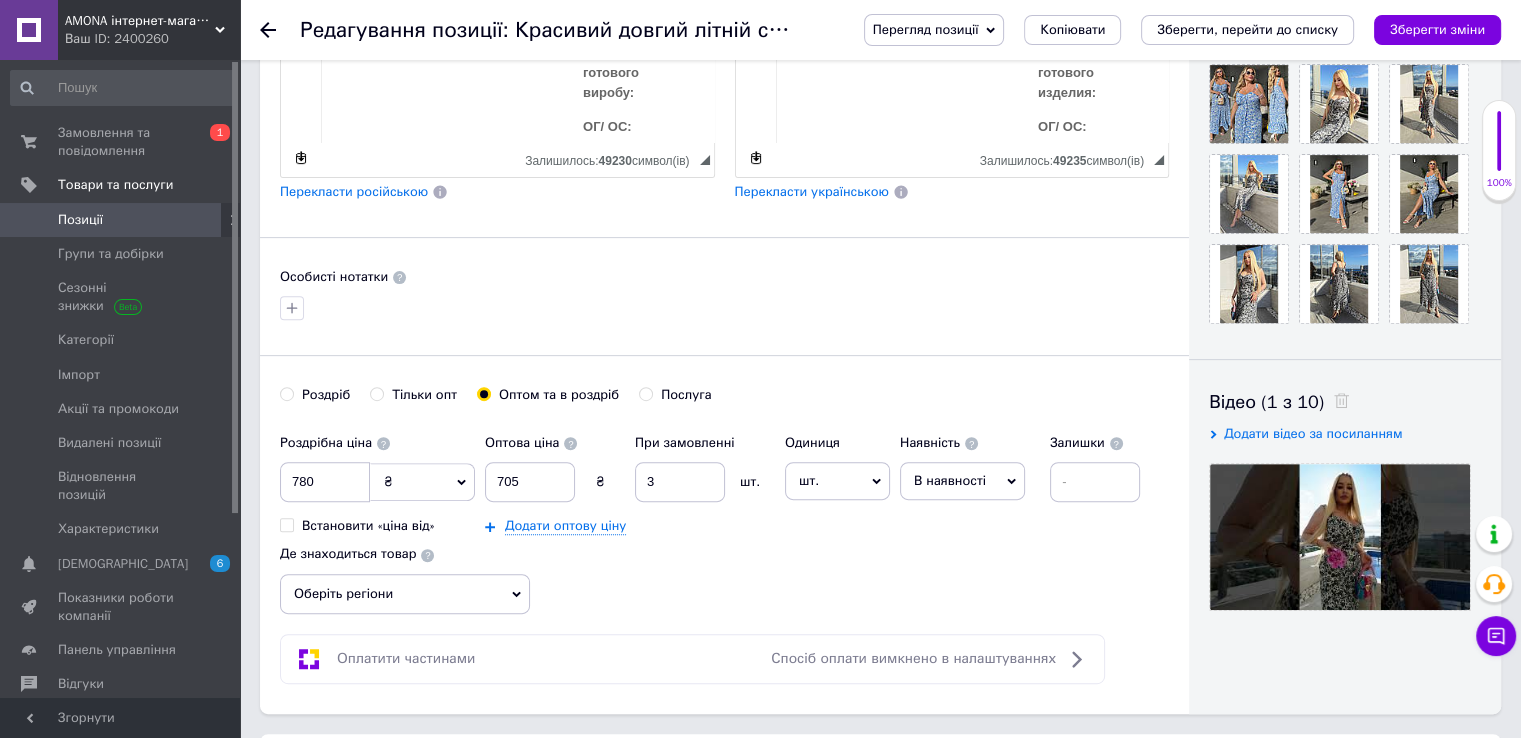 scroll, scrollTop: 700, scrollLeft: 0, axis: vertical 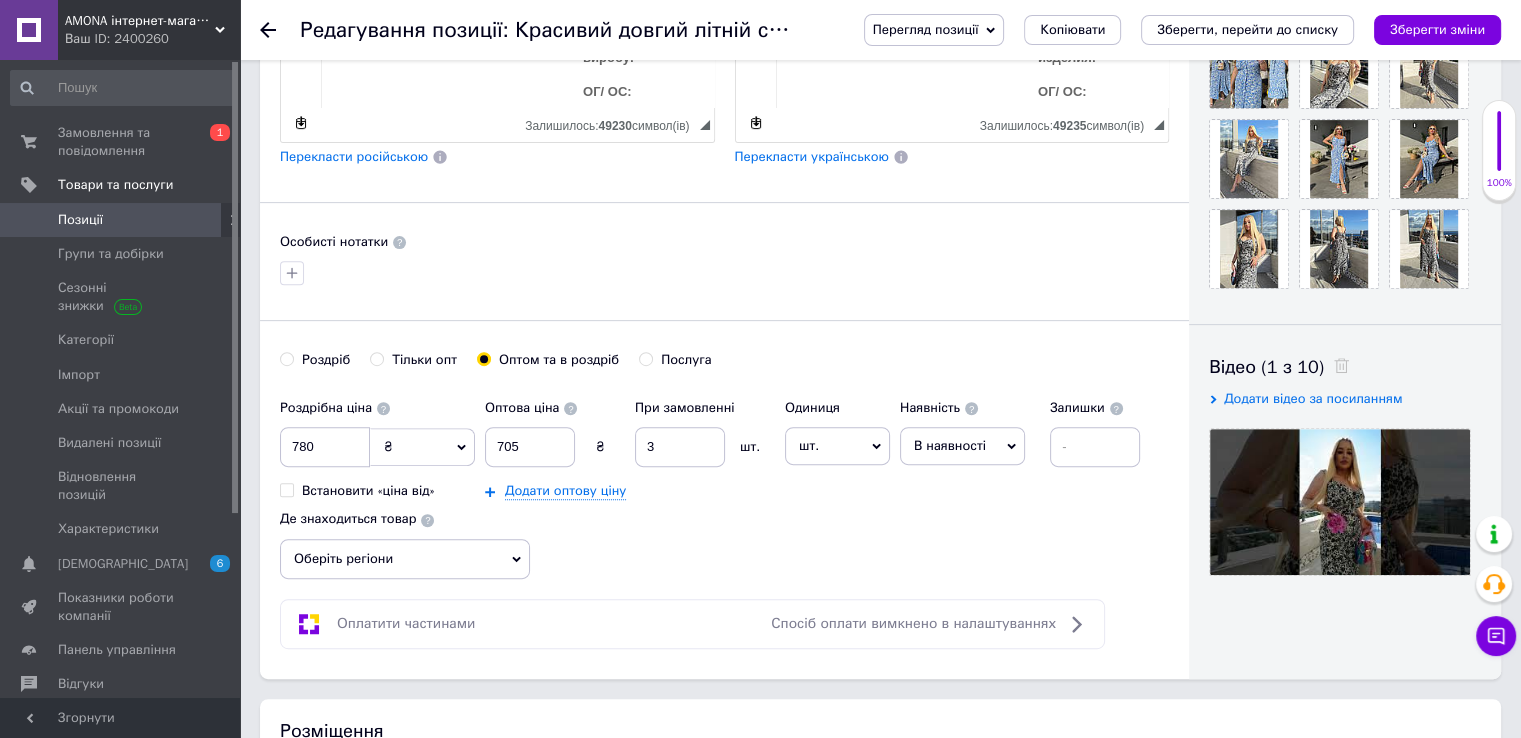 click on "Згорнути" at bounding box center [120, 718] 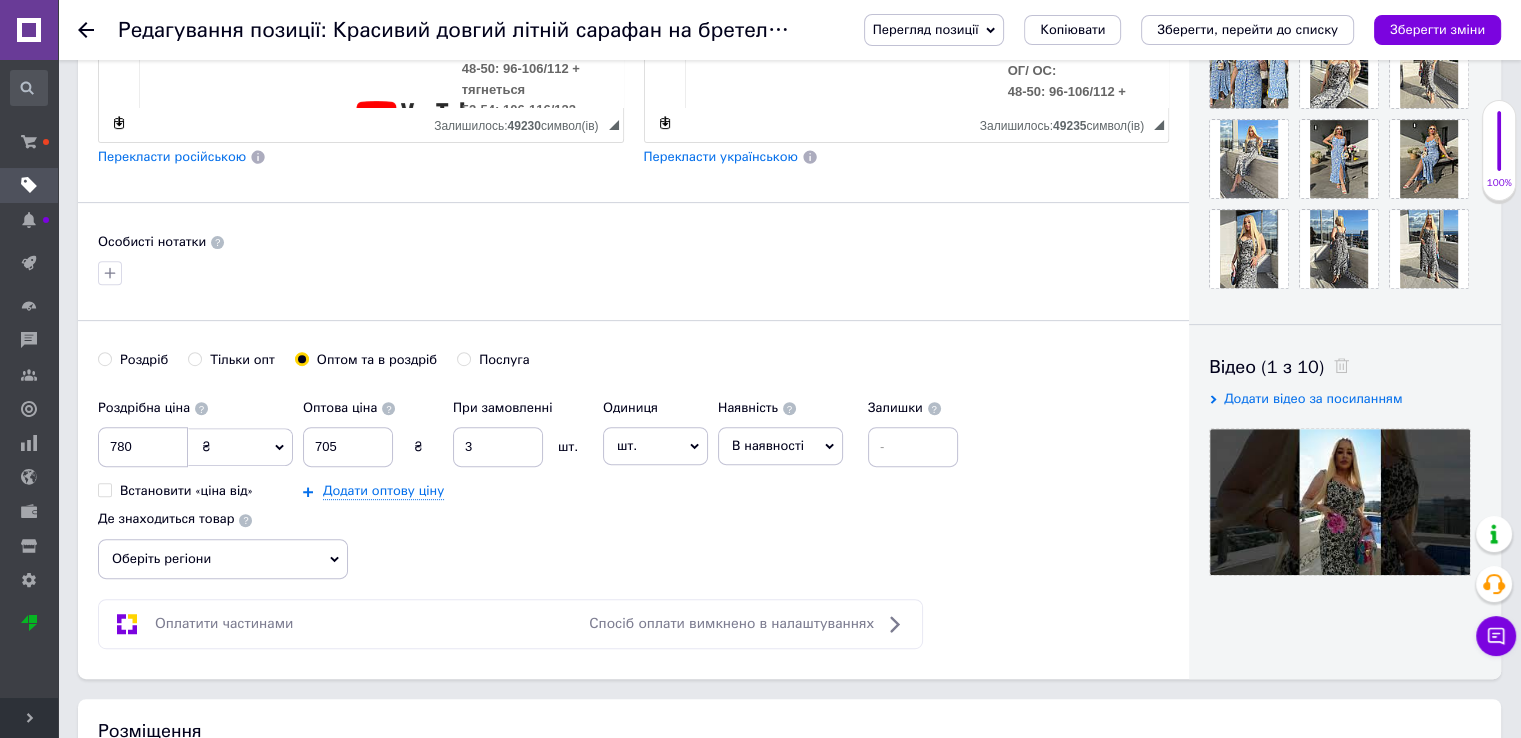 click on "Розгорнути" at bounding box center [29, 718] 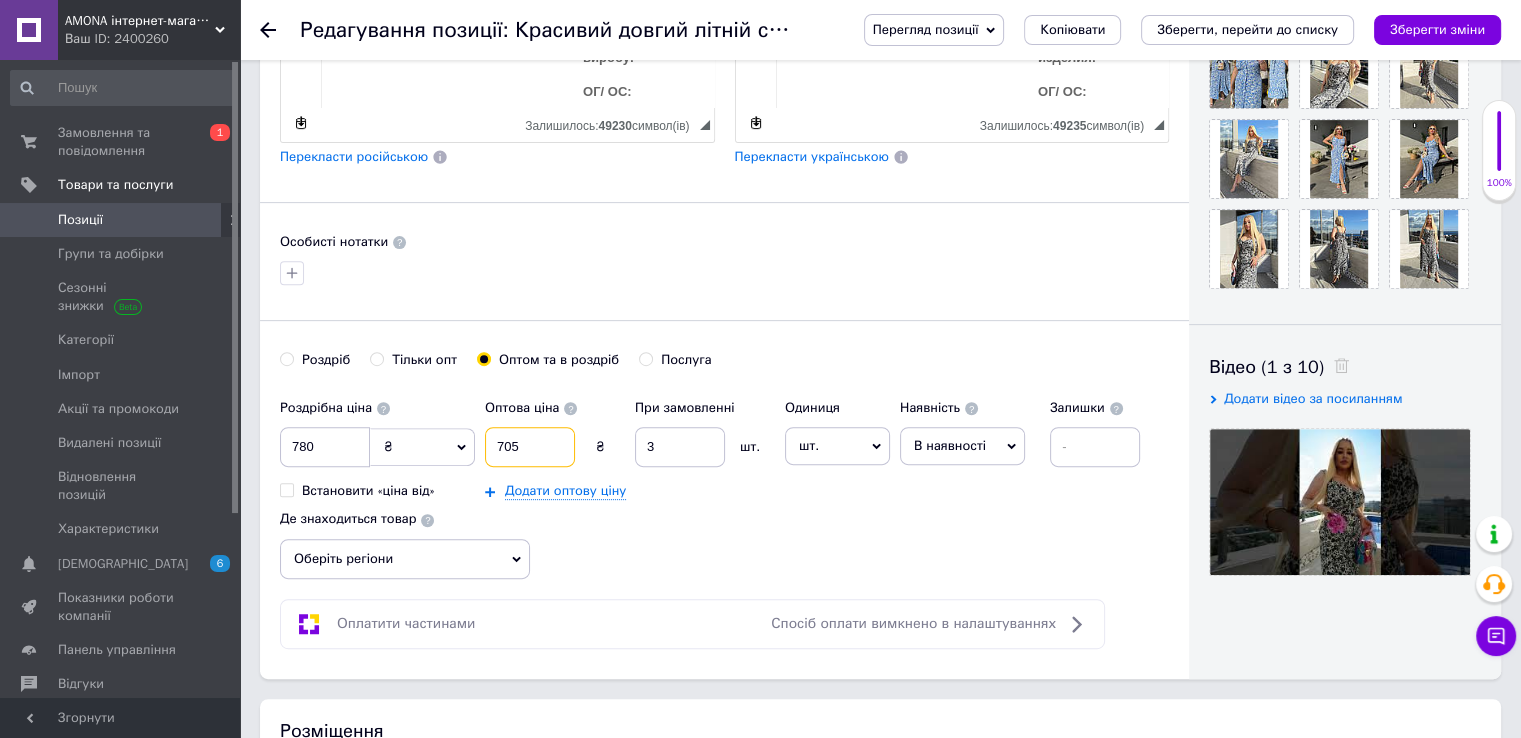 drag, startPoint x: 535, startPoint y: 437, endPoint x: 473, endPoint y: 431, distance: 62.289646 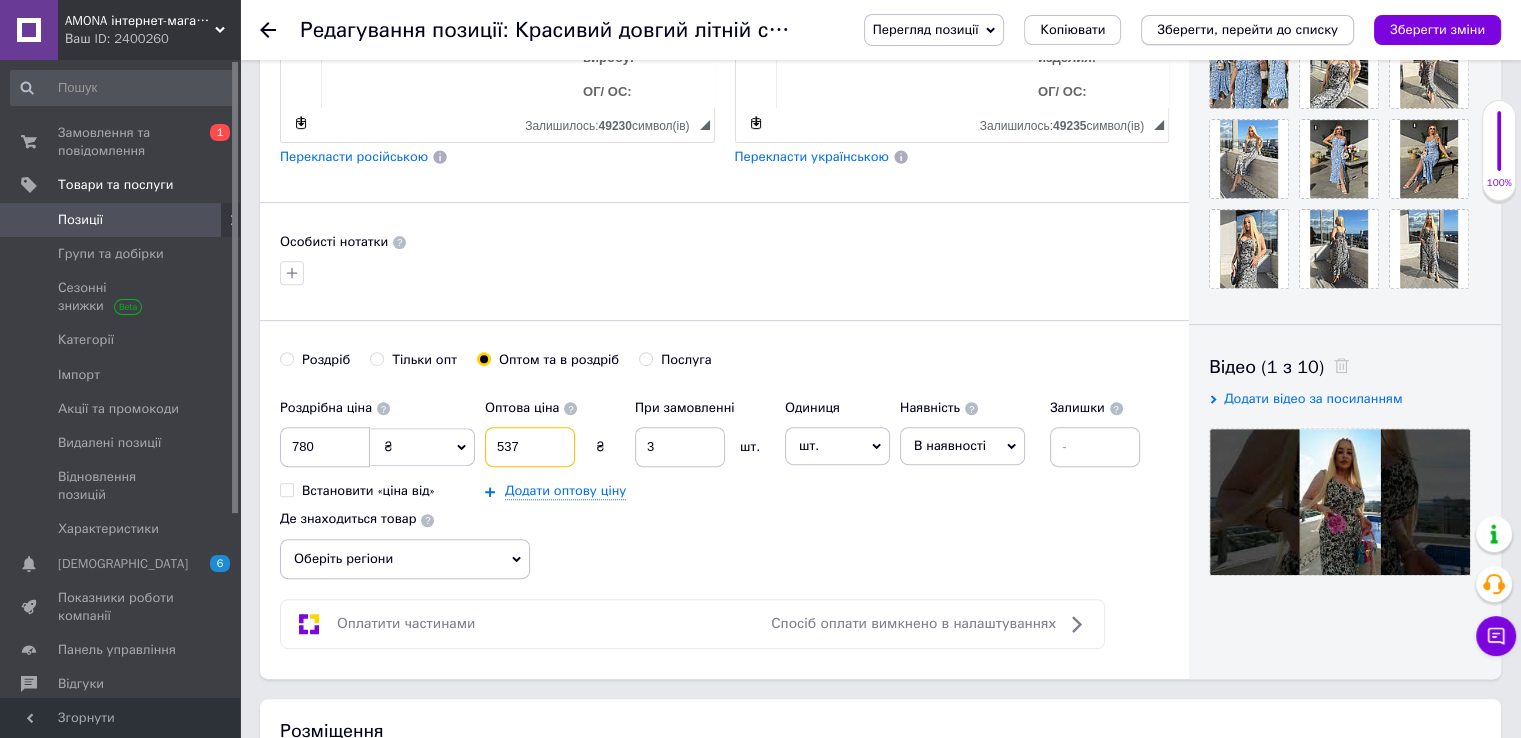 type on "537" 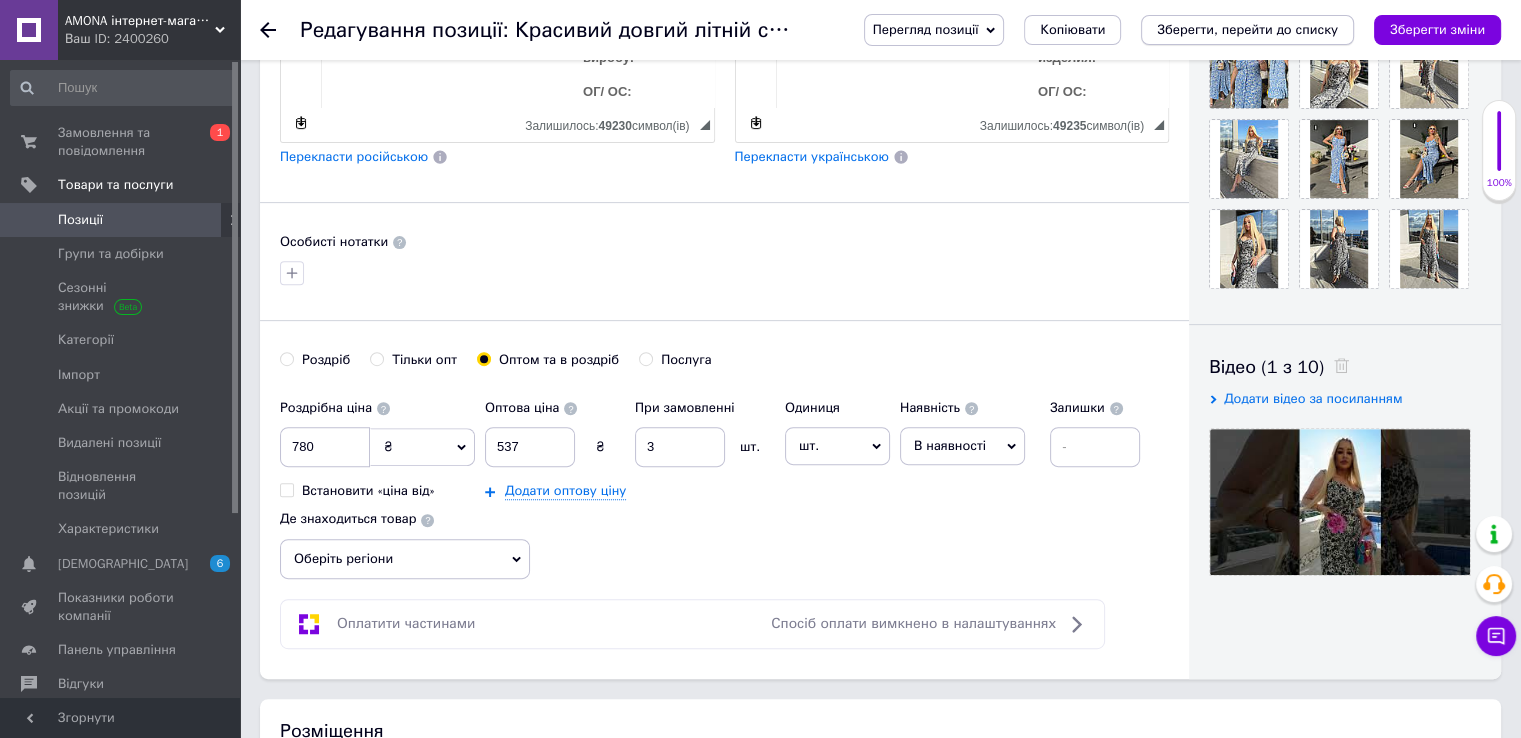 click on "Зберегти, перейти до списку" at bounding box center [1247, 29] 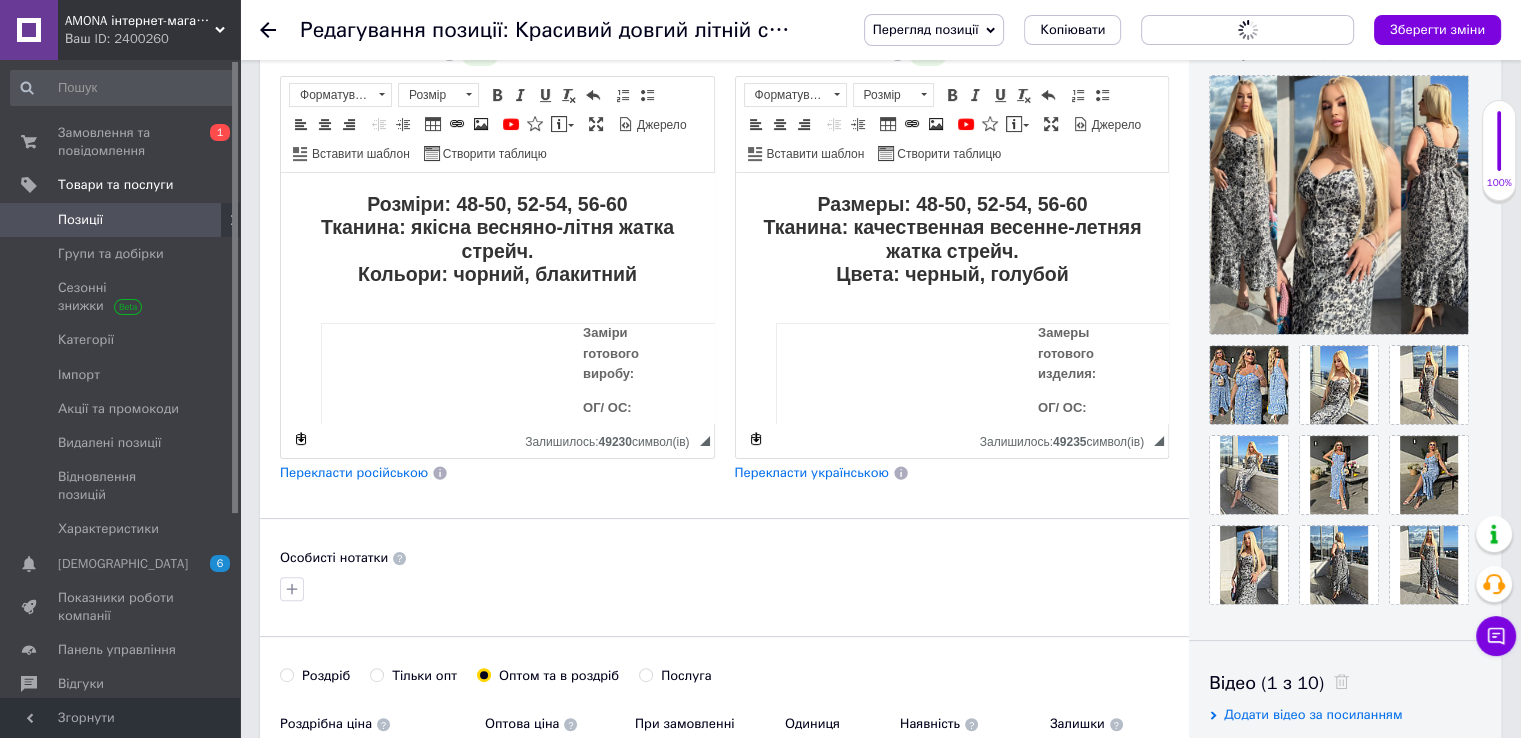 scroll, scrollTop: 600, scrollLeft: 0, axis: vertical 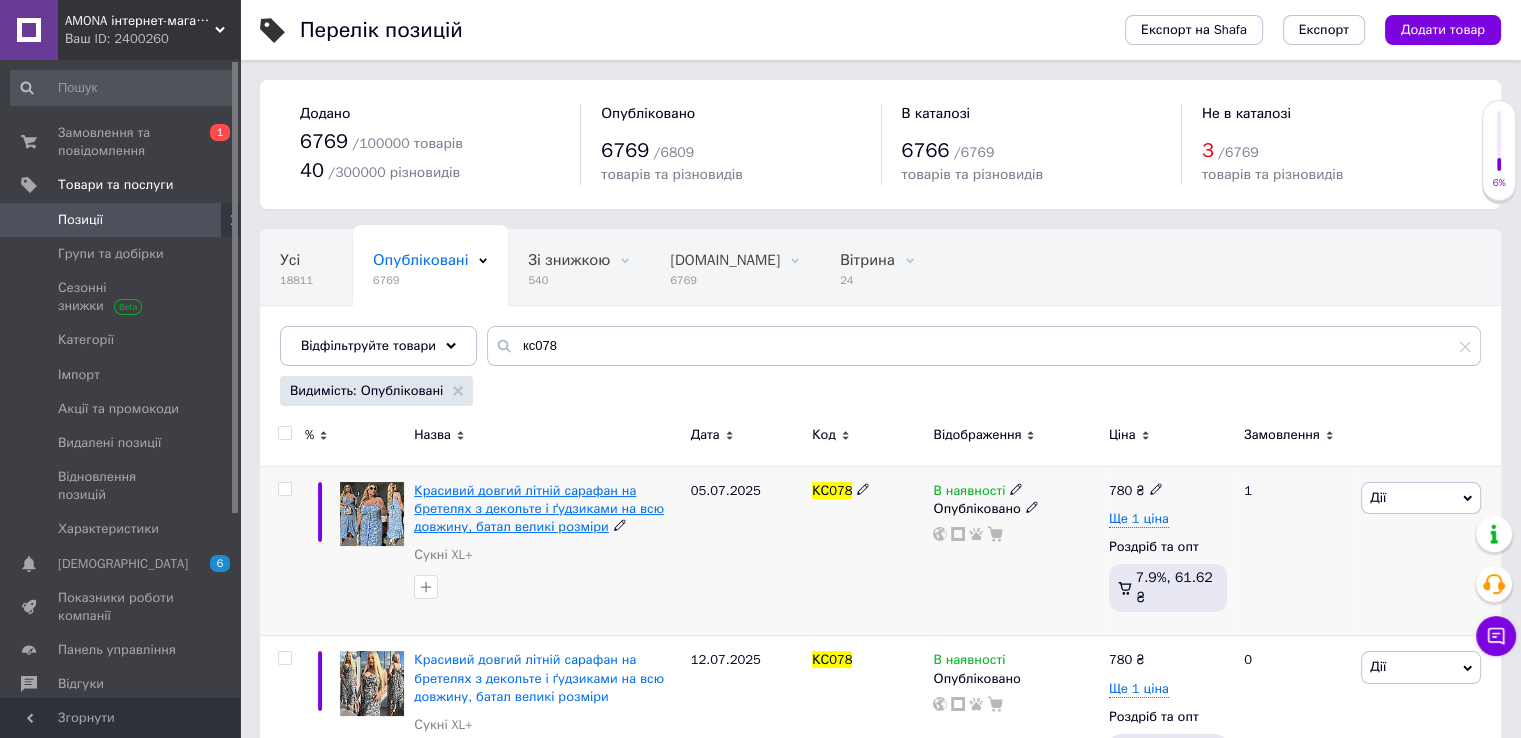 click on "Красивий довгий літній сарафан на бретелях з декольте і ґудзиками на всю довжину, батал великі розміри" at bounding box center (539, 508) 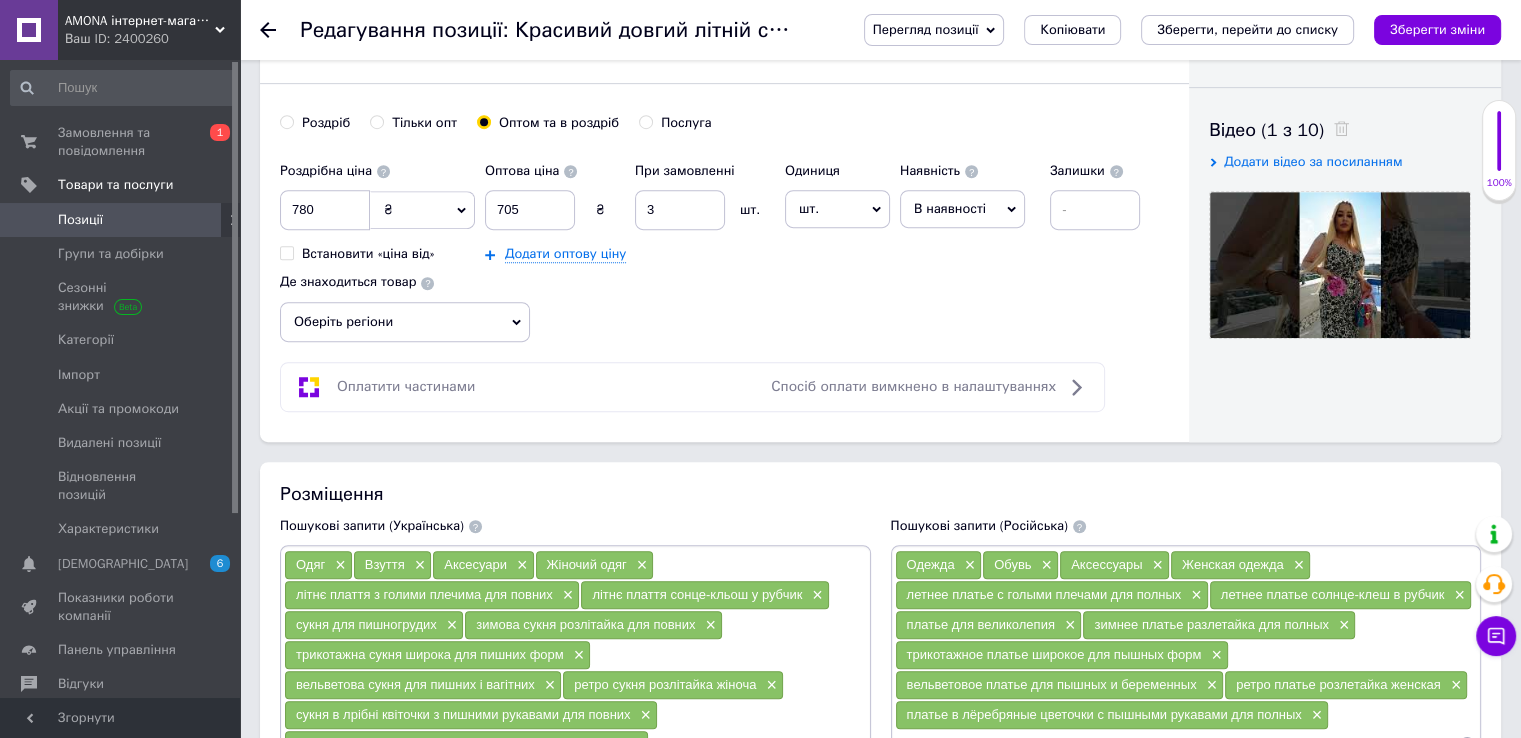 scroll, scrollTop: 600, scrollLeft: 0, axis: vertical 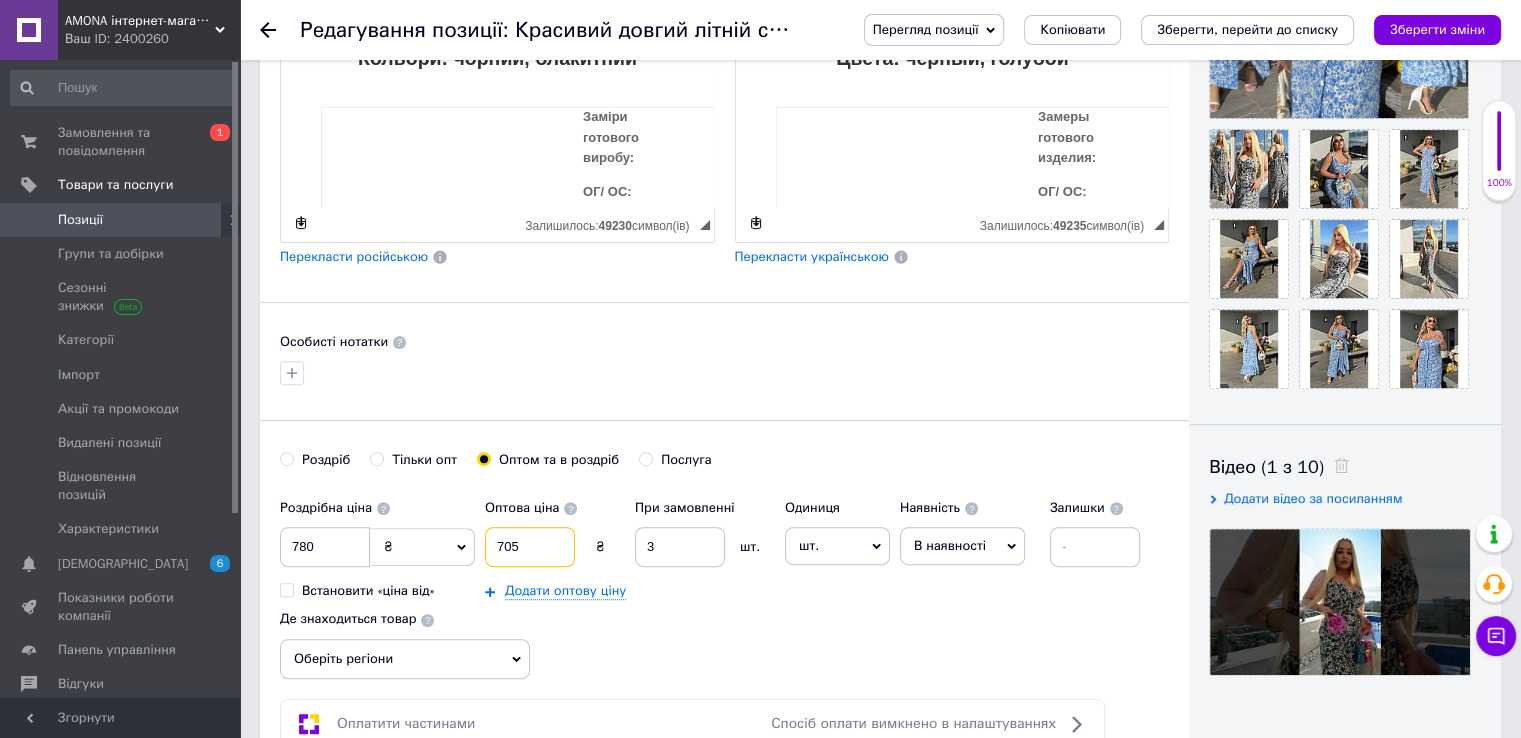 drag, startPoint x: 543, startPoint y: 553, endPoint x: 475, endPoint y: 547, distance: 68.26419 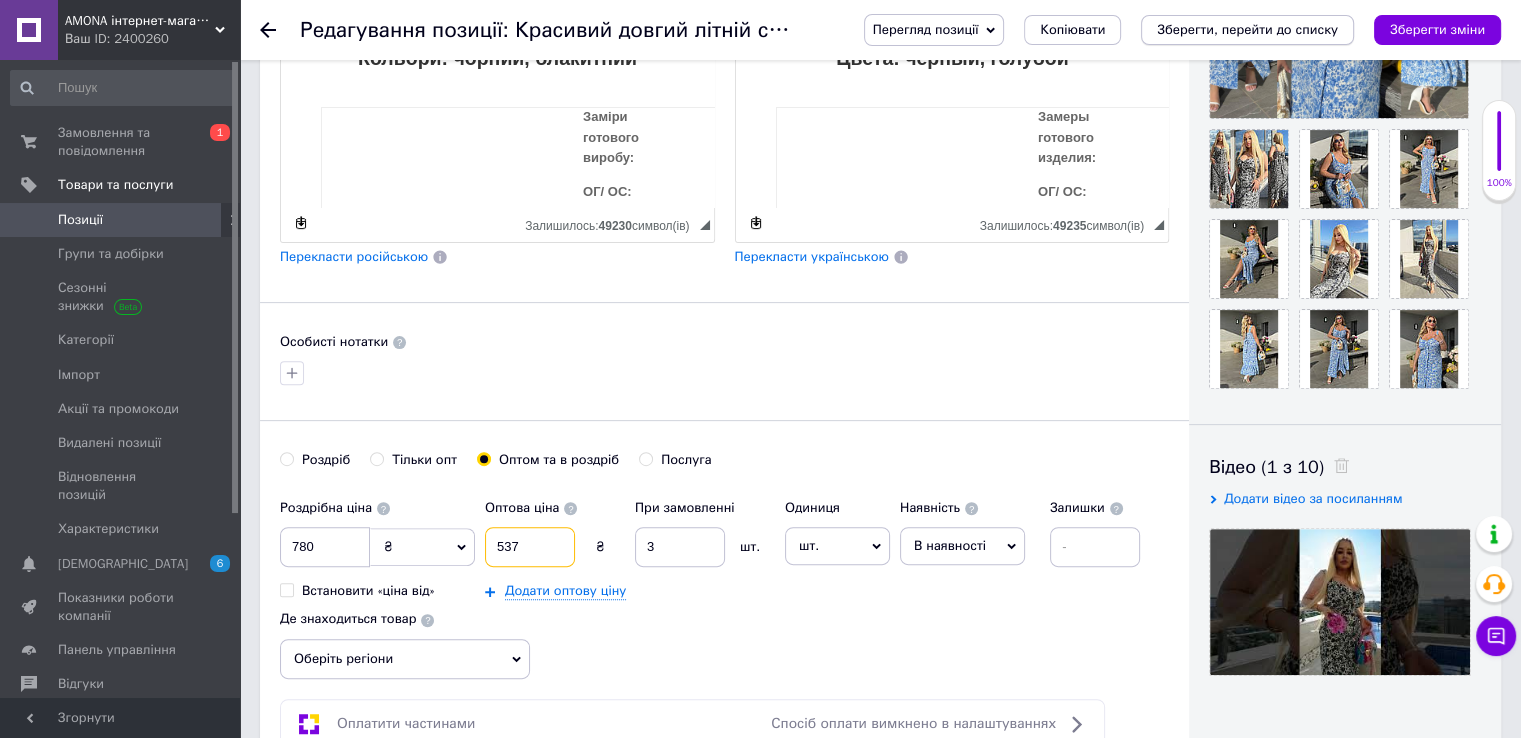 type on "537" 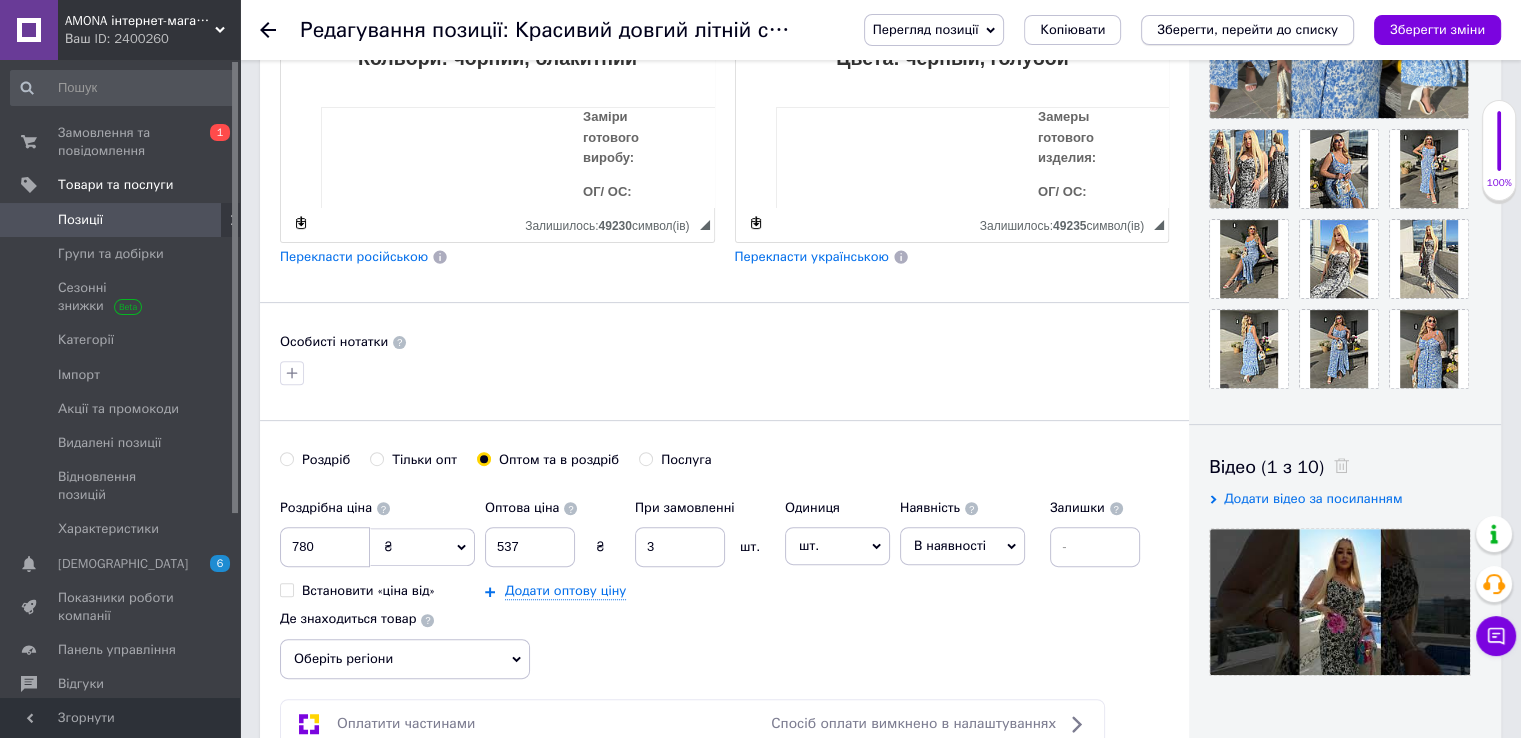 click on "Зберегти, перейти до списку" at bounding box center [1247, 29] 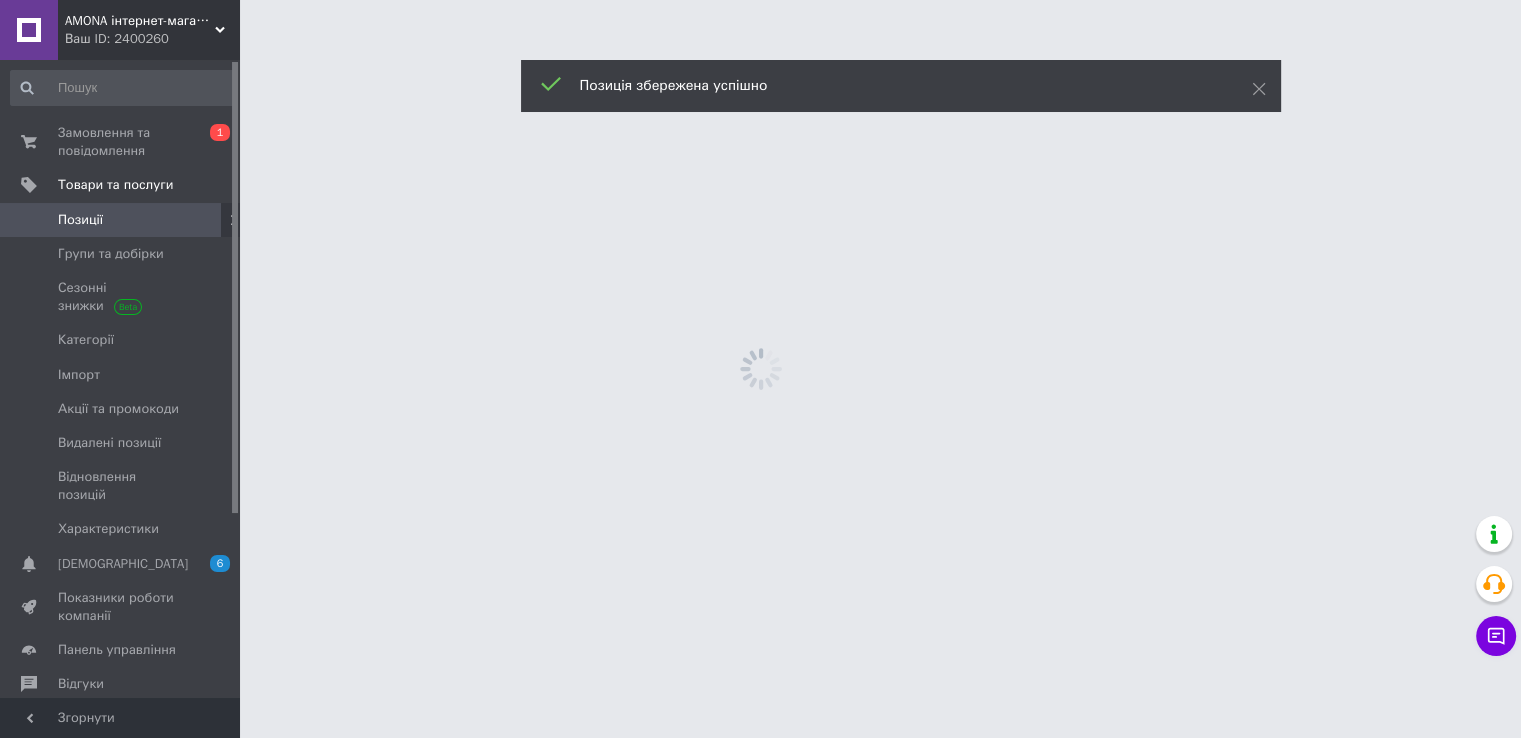 scroll, scrollTop: 0, scrollLeft: 0, axis: both 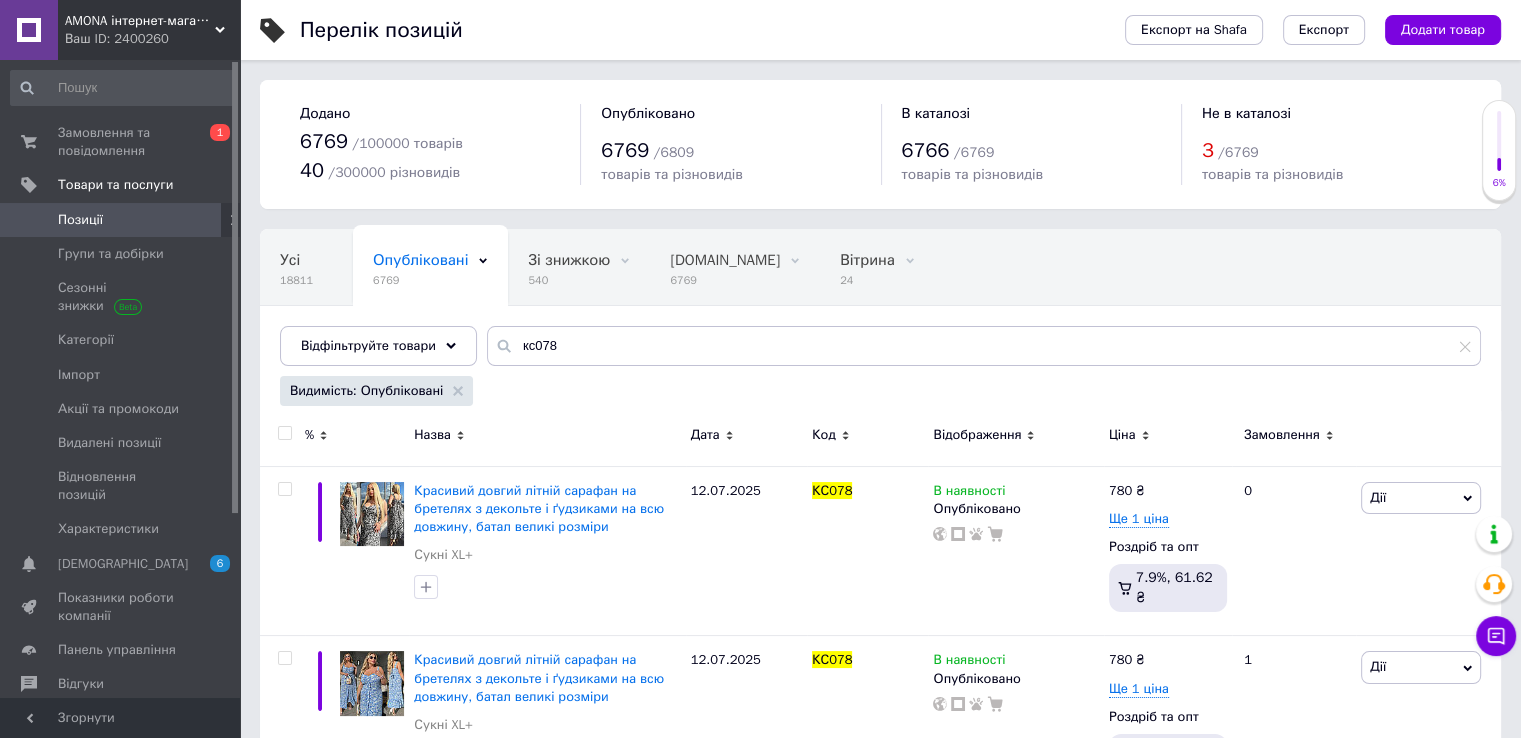 click at bounding box center [284, 433] 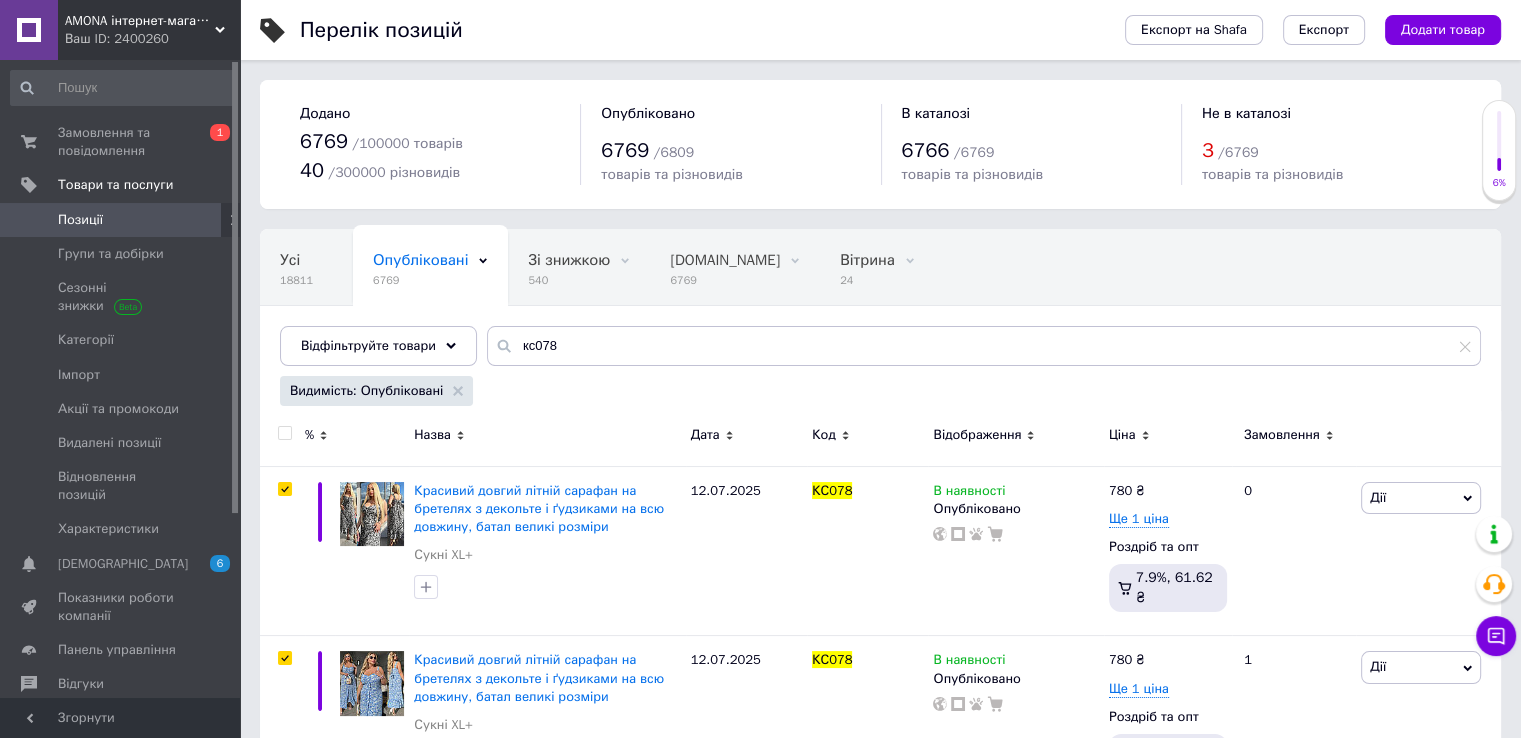 checkbox on "true" 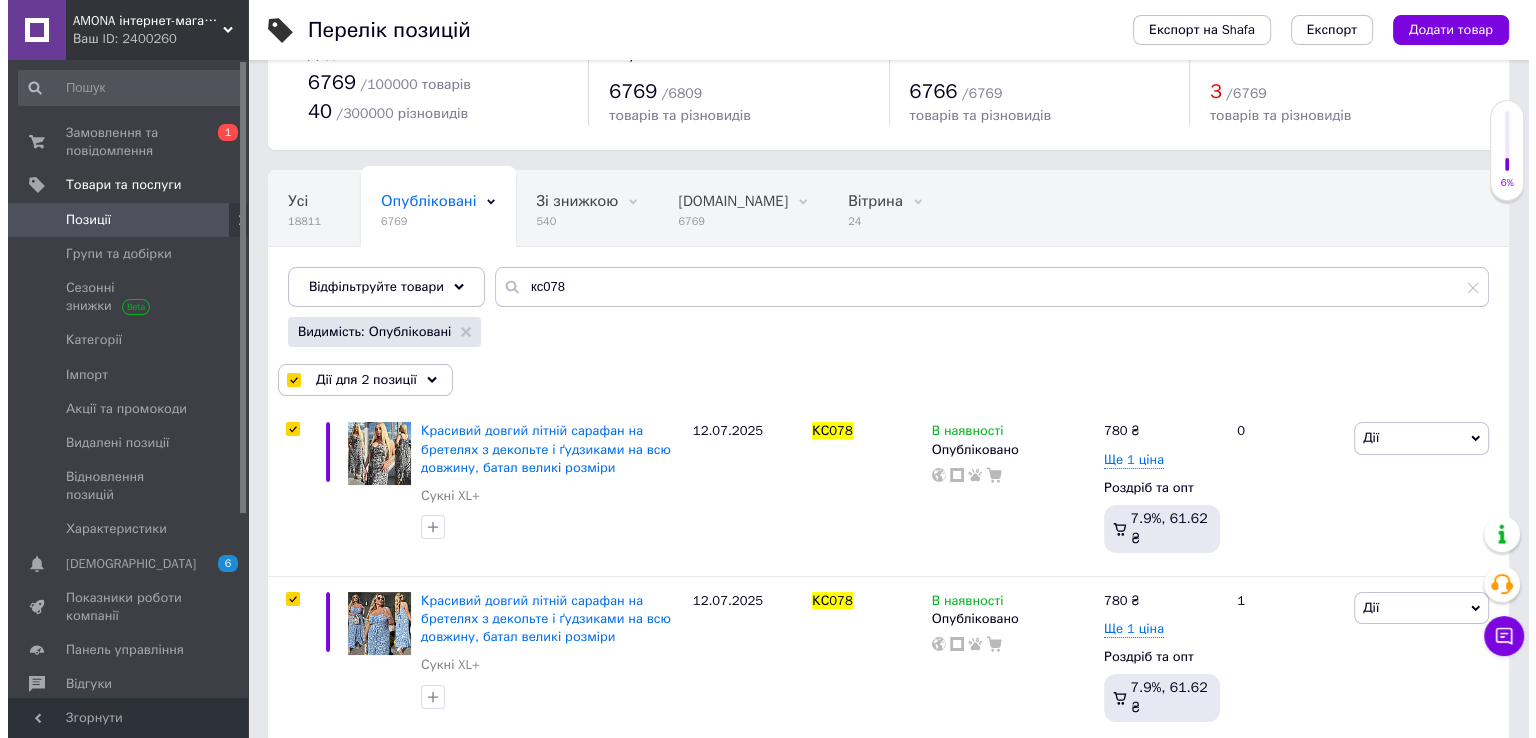 scroll, scrollTop: 85, scrollLeft: 0, axis: vertical 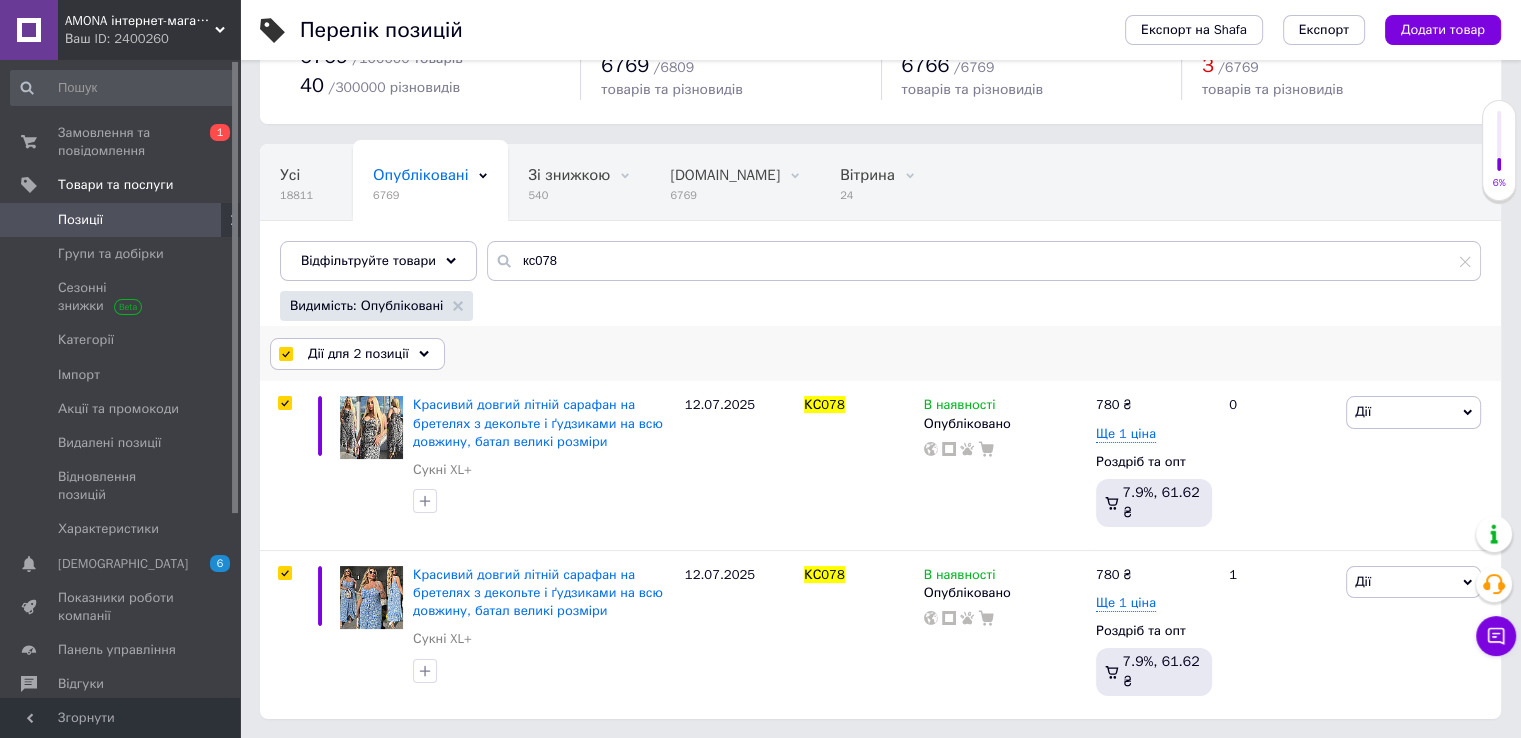 click on "Дії для 2 позиції" at bounding box center [357, 354] 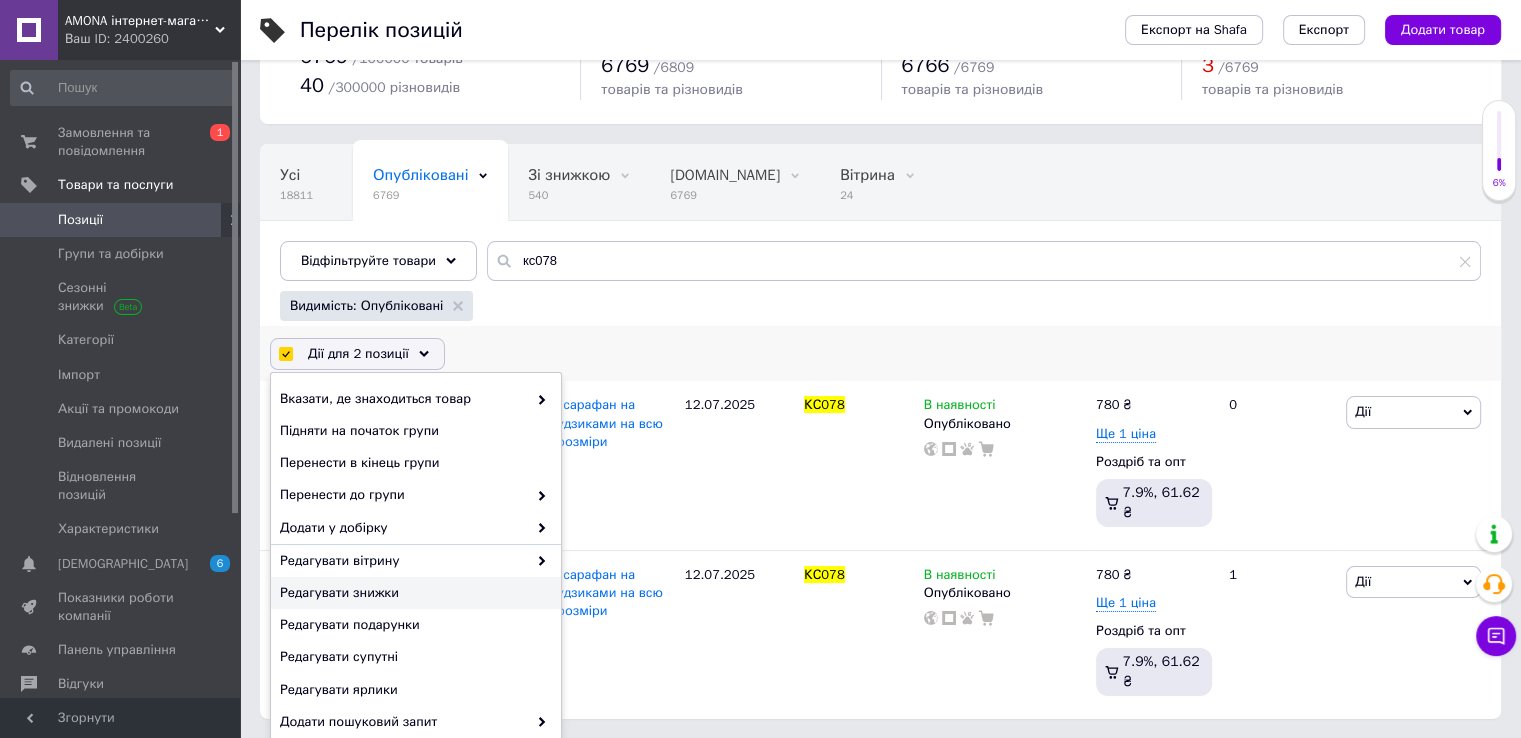 click on "Редагувати знижки" at bounding box center (413, 593) 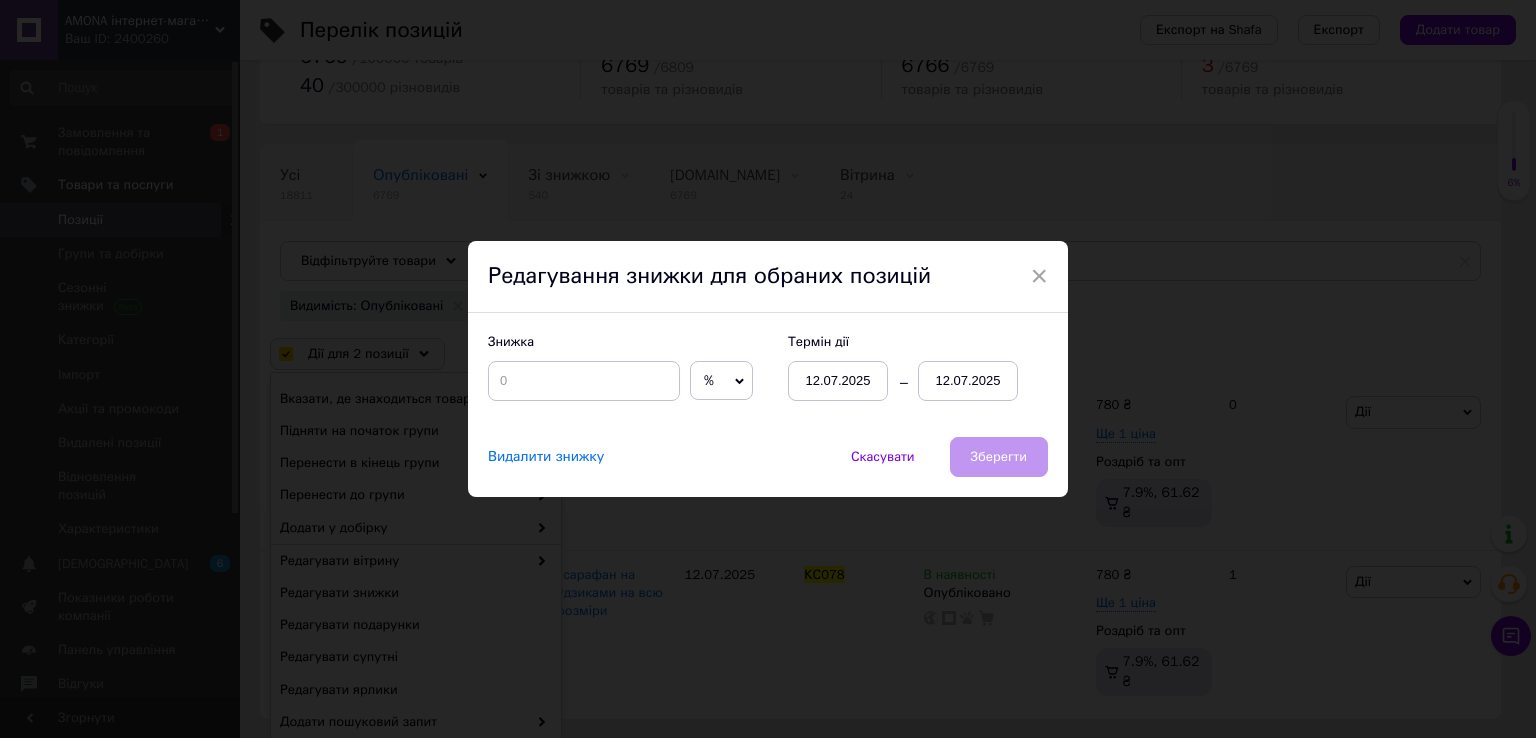 click on "12.07.2025" at bounding box center [968, 381] 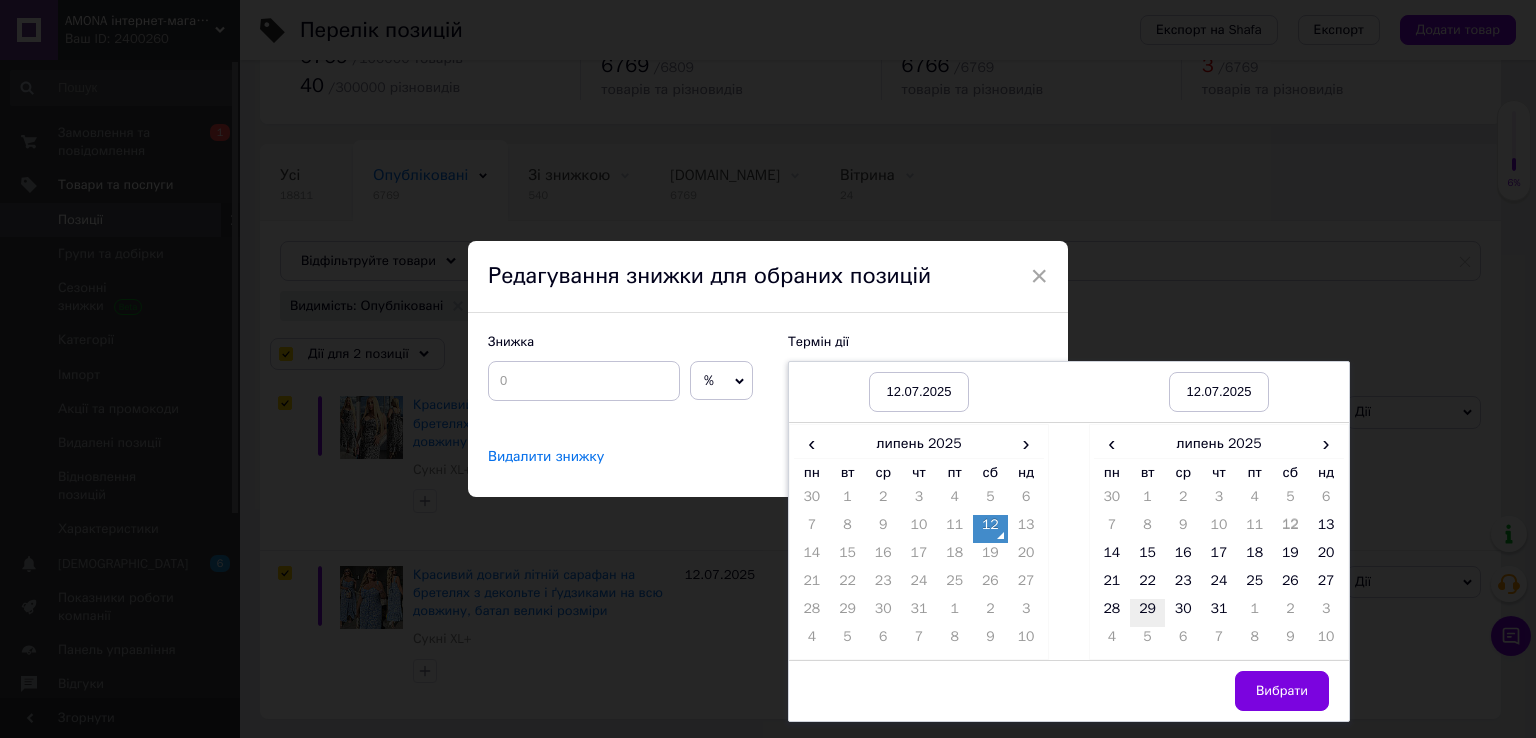 click on "29" at bounding box center [1148, 613] 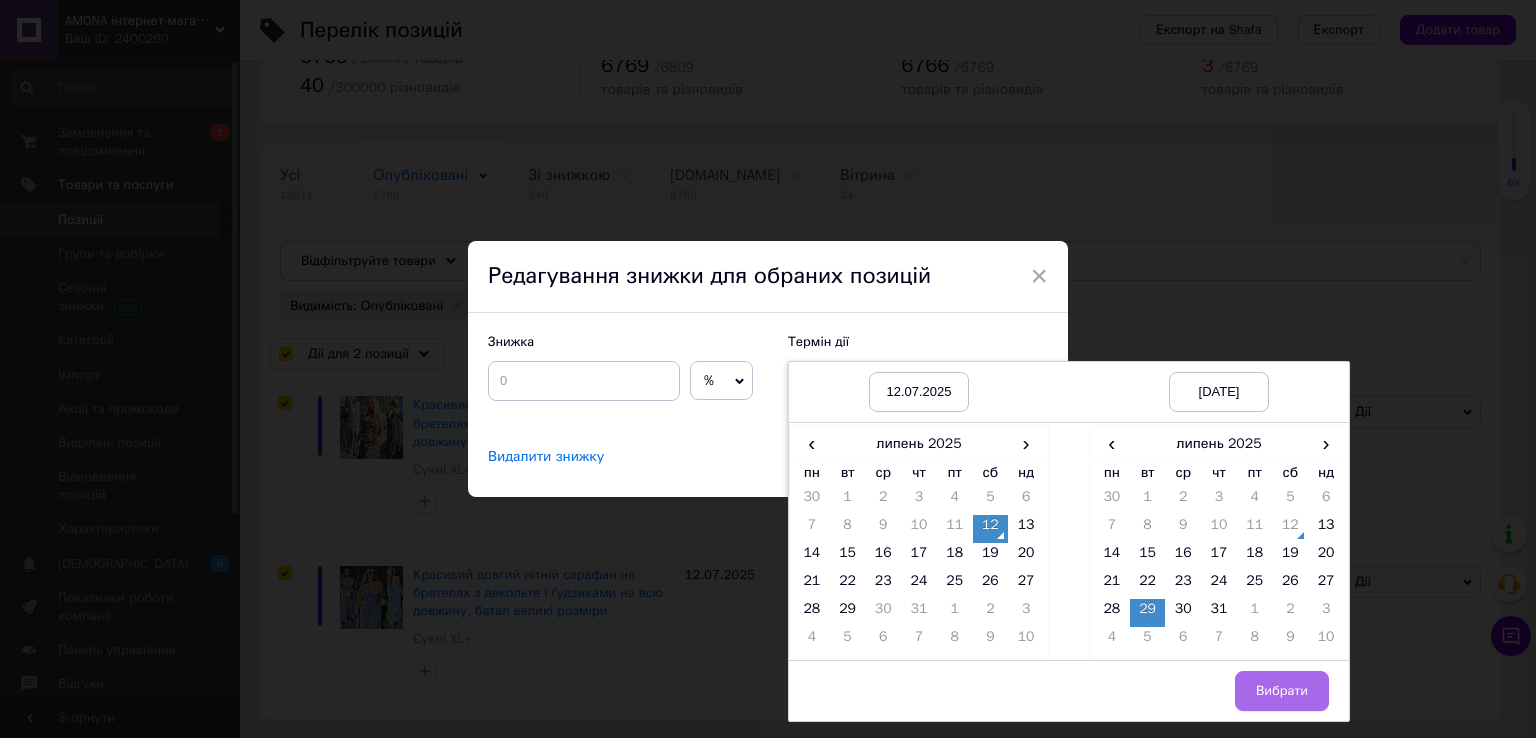 click on "Вибрати" at bounding box center [1282, 691] 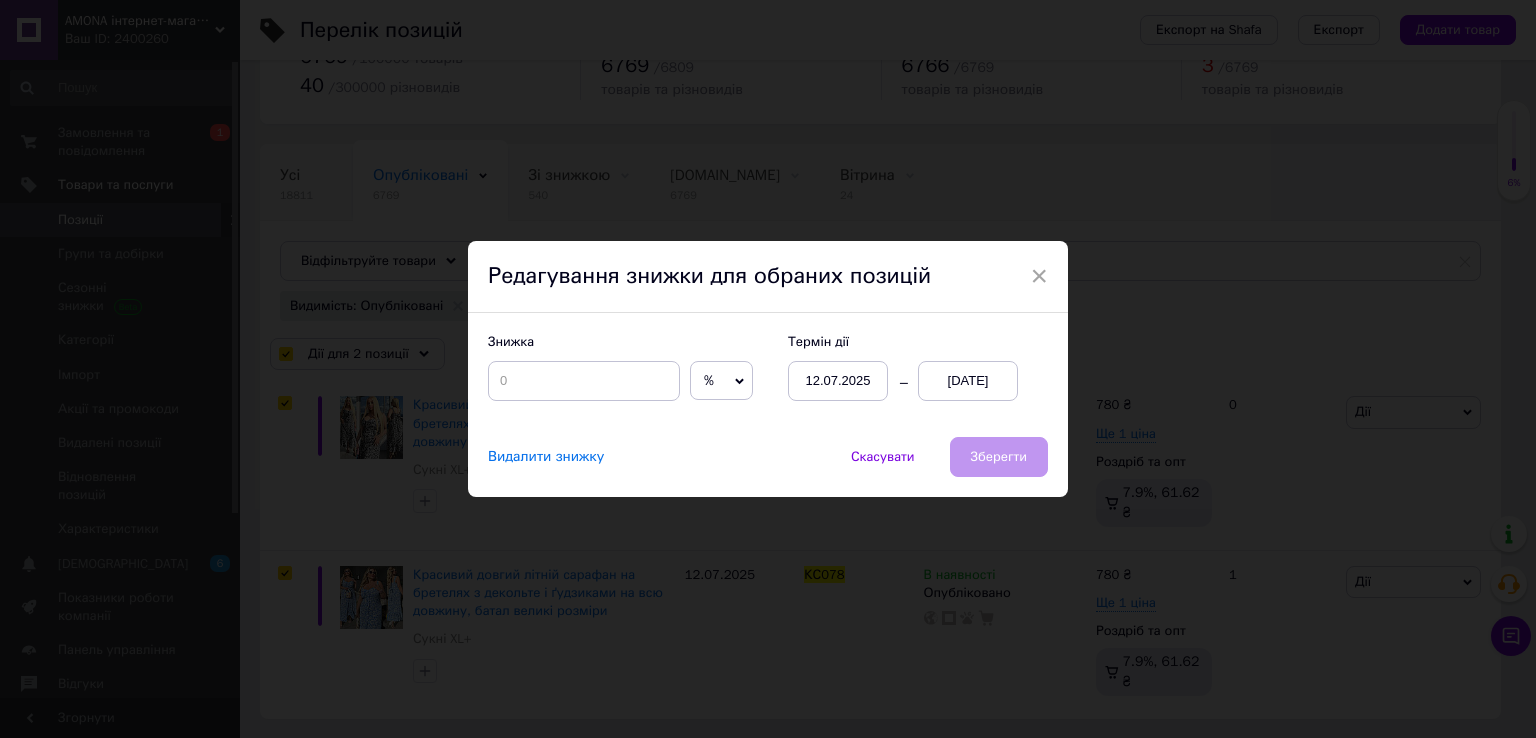 click on "%" at bounding box center (721, 381) 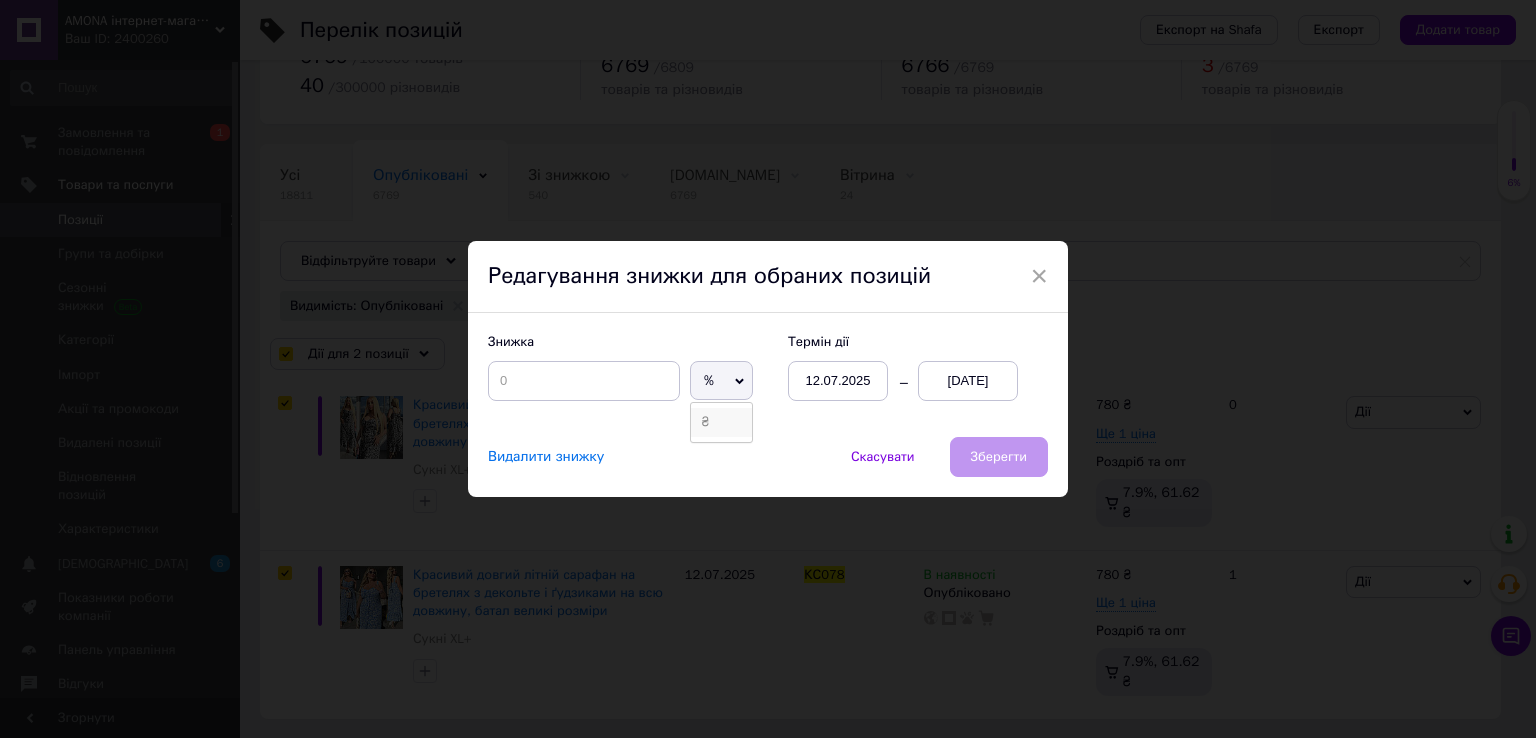 click on "₴" at bounding box center (721, 422) 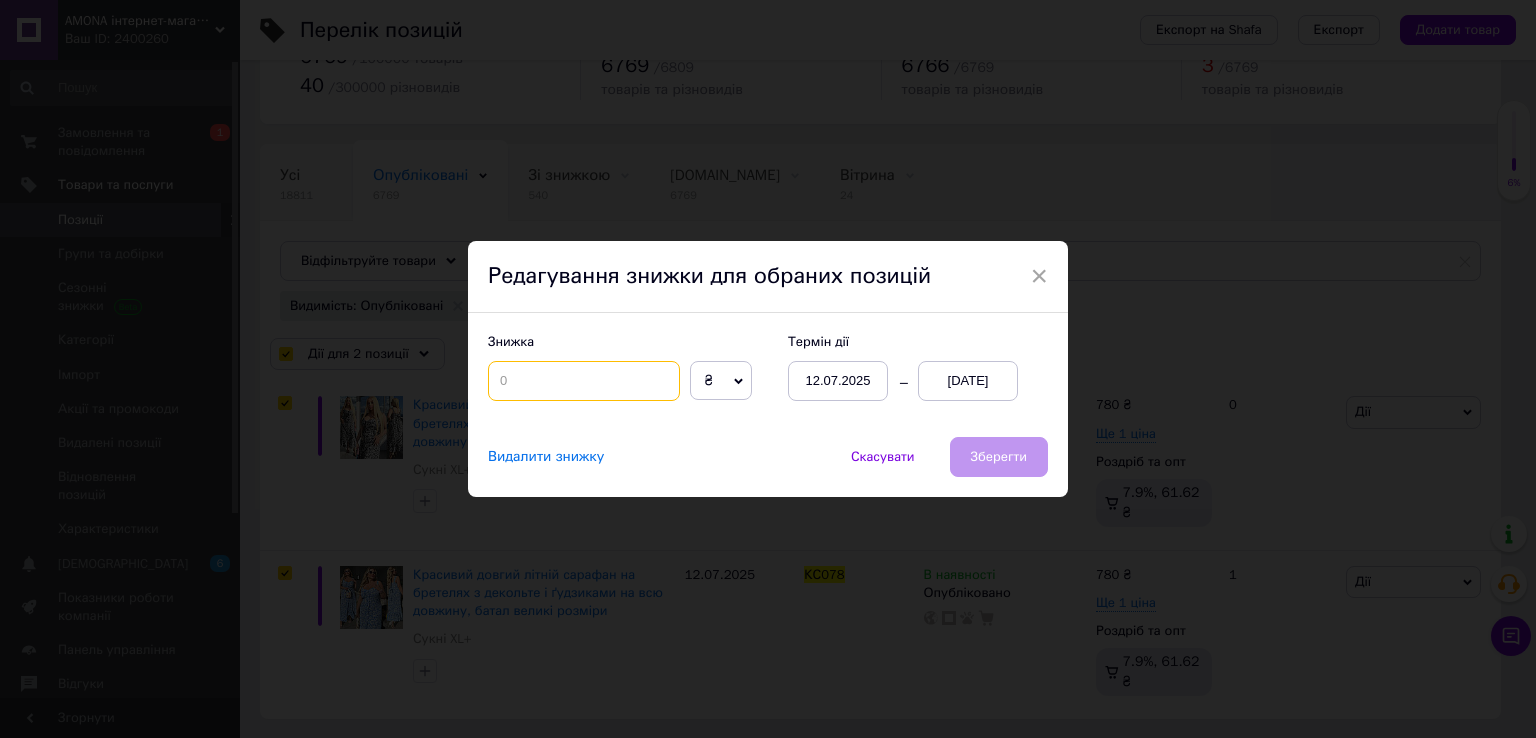 click at bounding box center [584, 381] 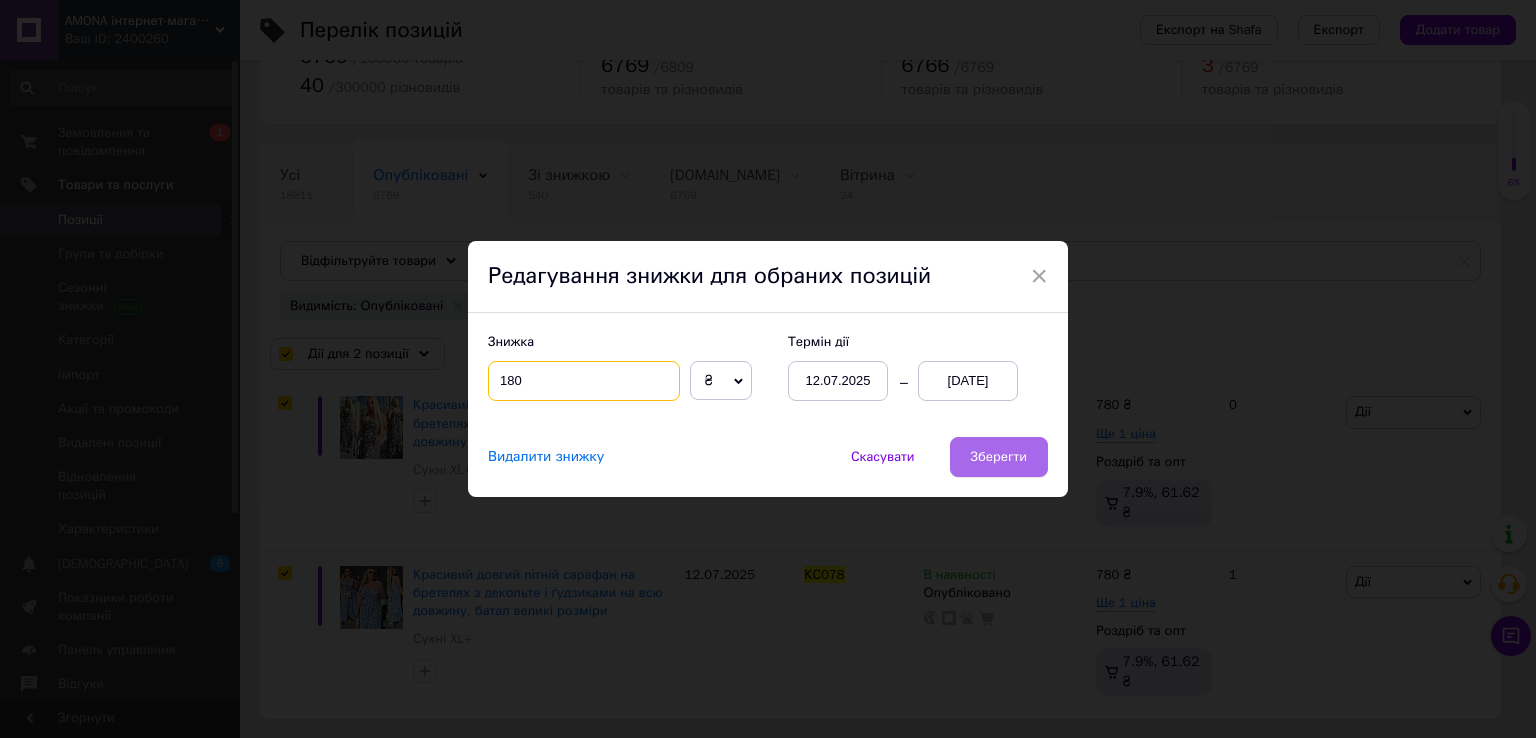 type on "180" 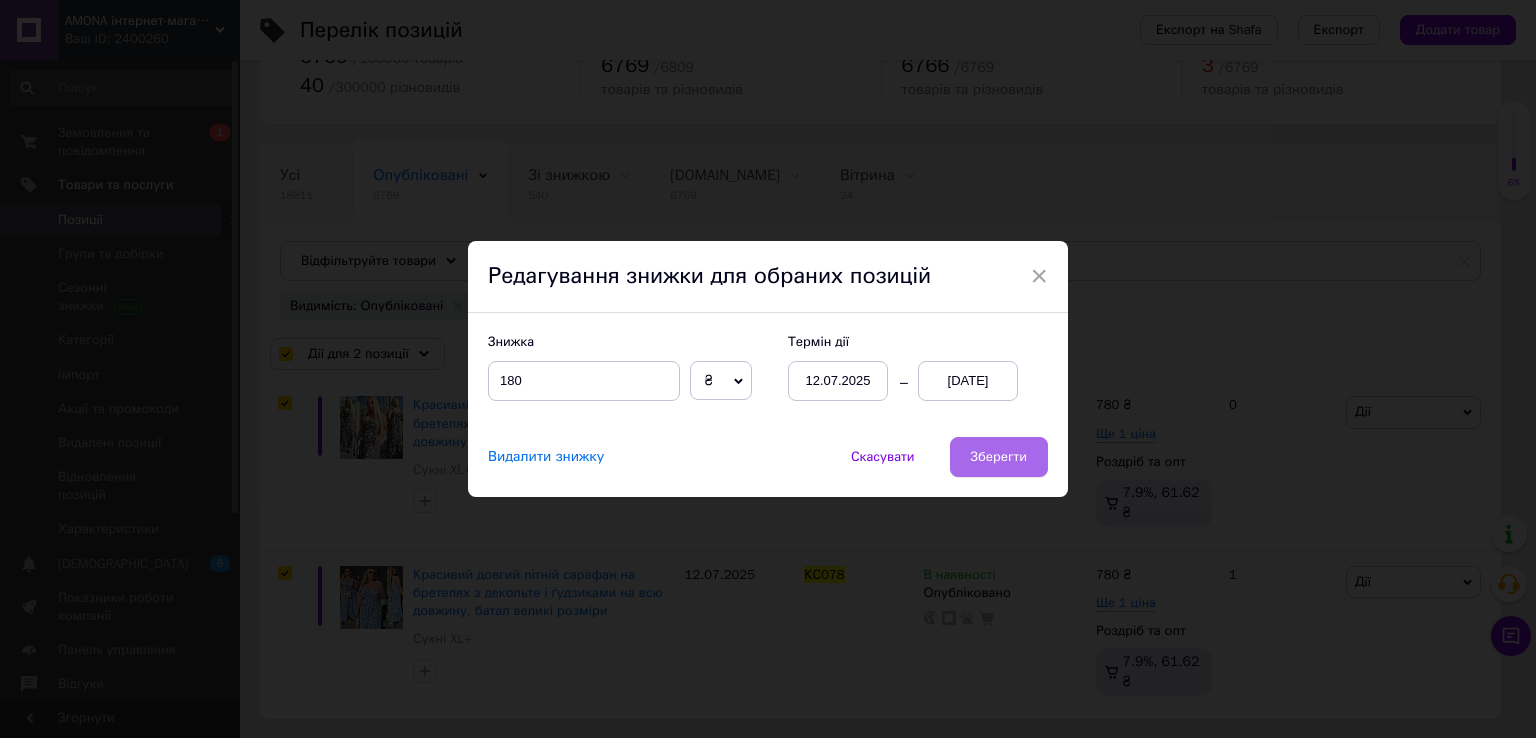 click on "Зберегти" at bounding box center (999, 457) 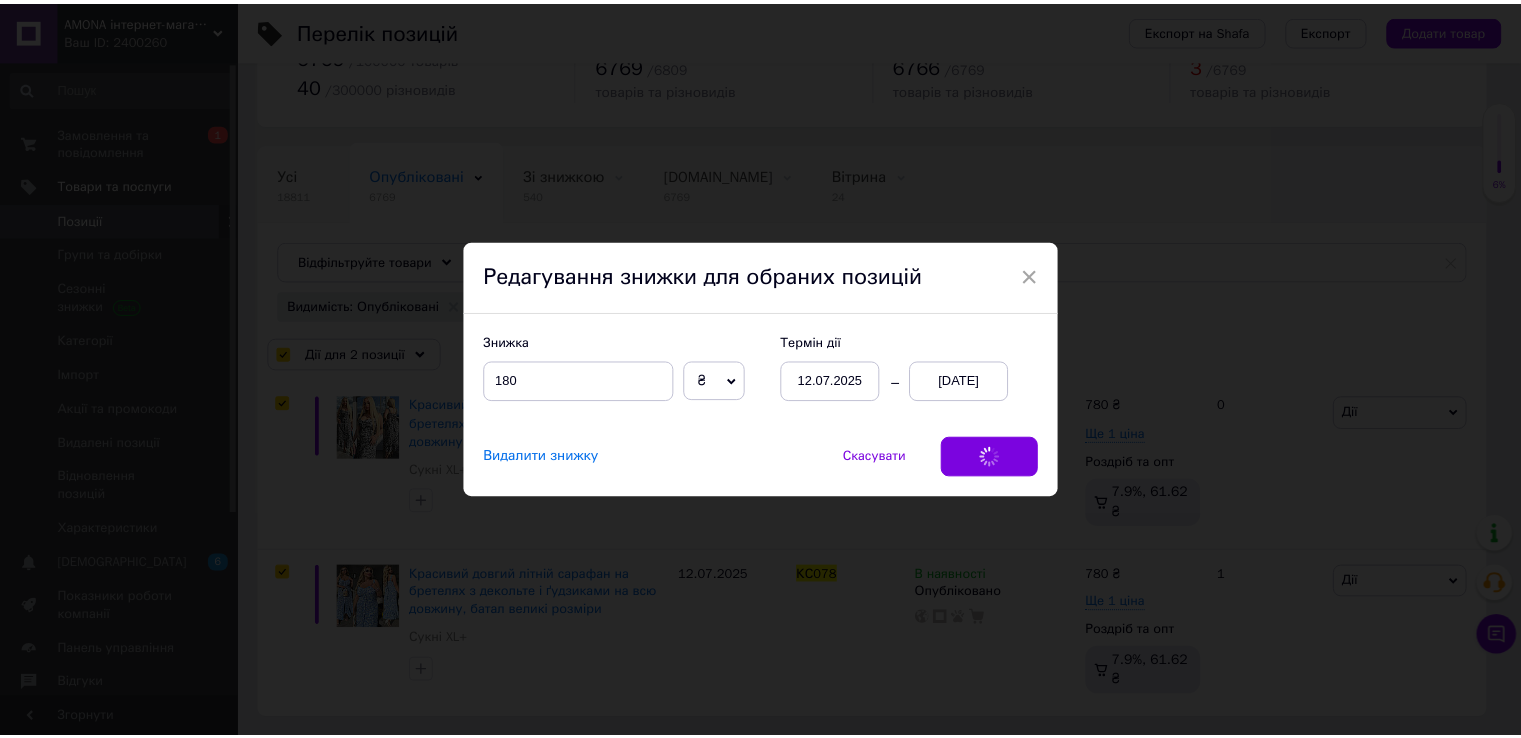 scroll, scrollTop: 62, scrollLeft: 0, axis: vertical 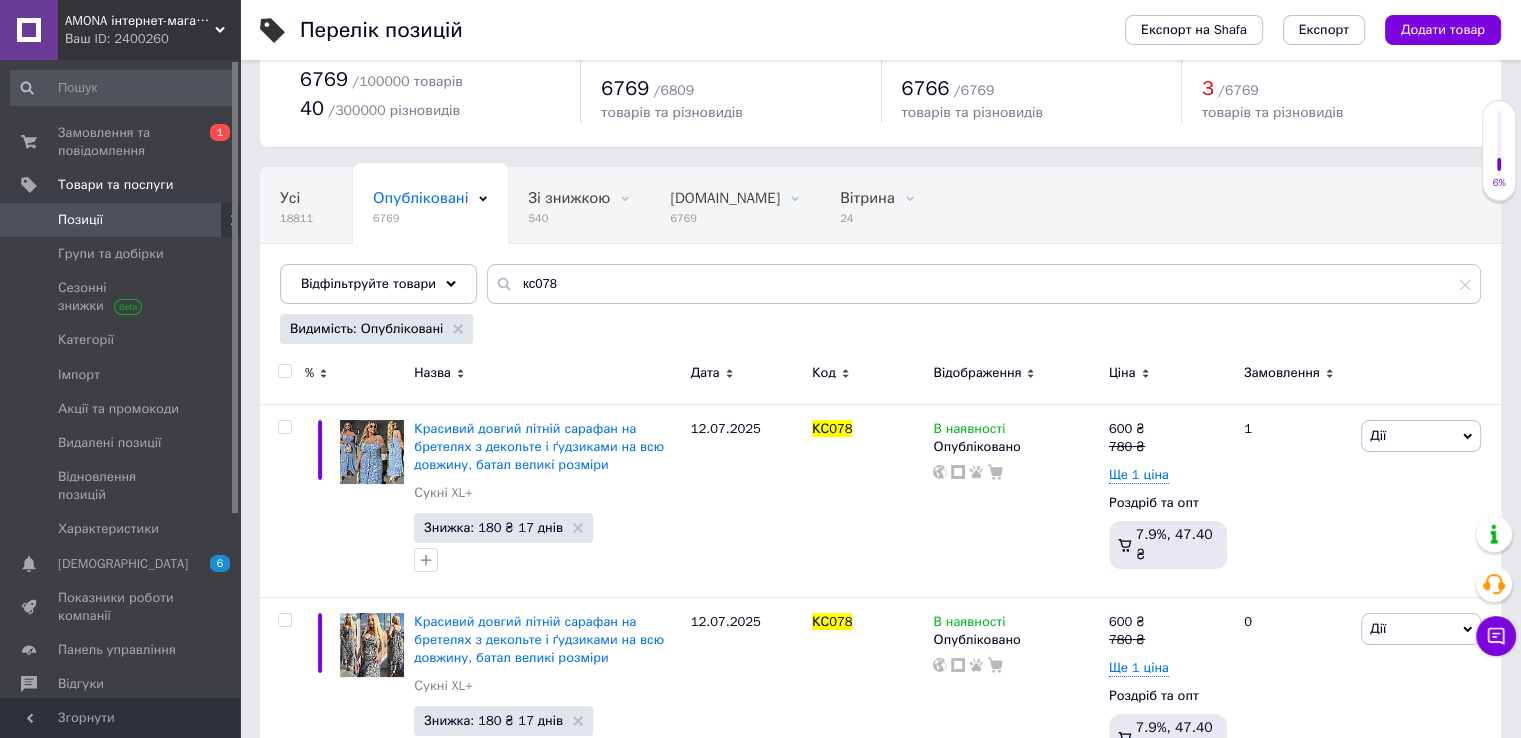 click at bounding box center [284, 371] 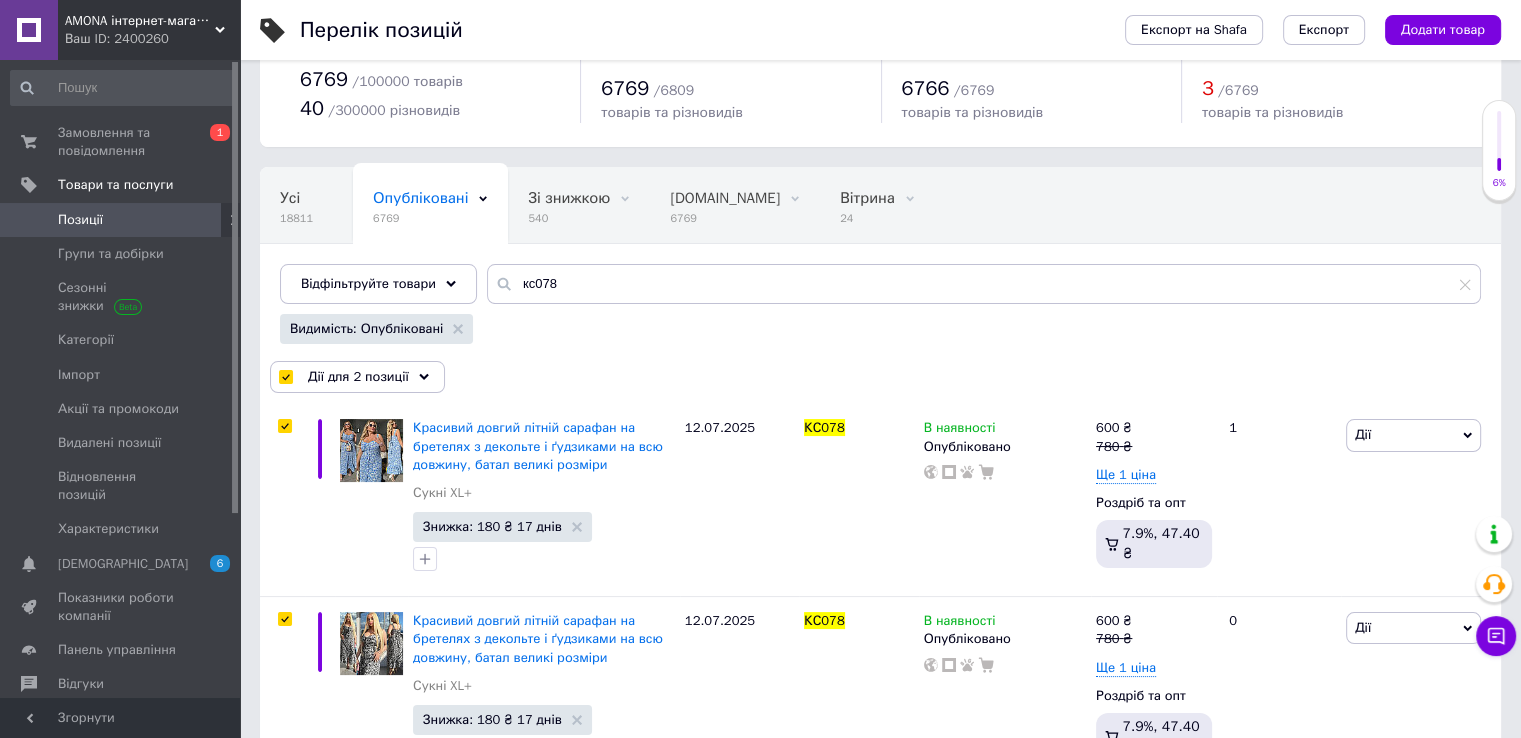 checkbox on "true" 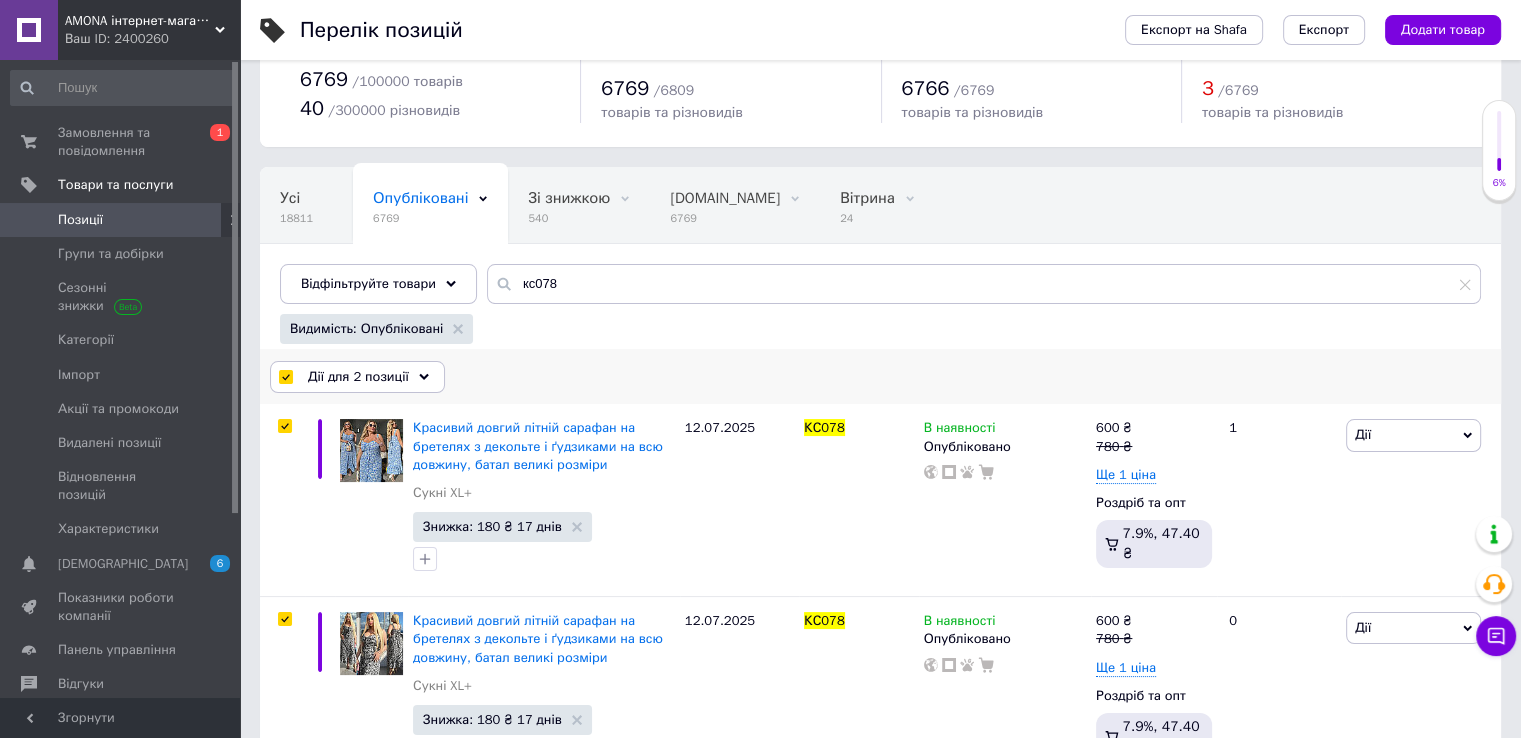 click on "Дії для 2 позиції" at bounding box center [358, 377] 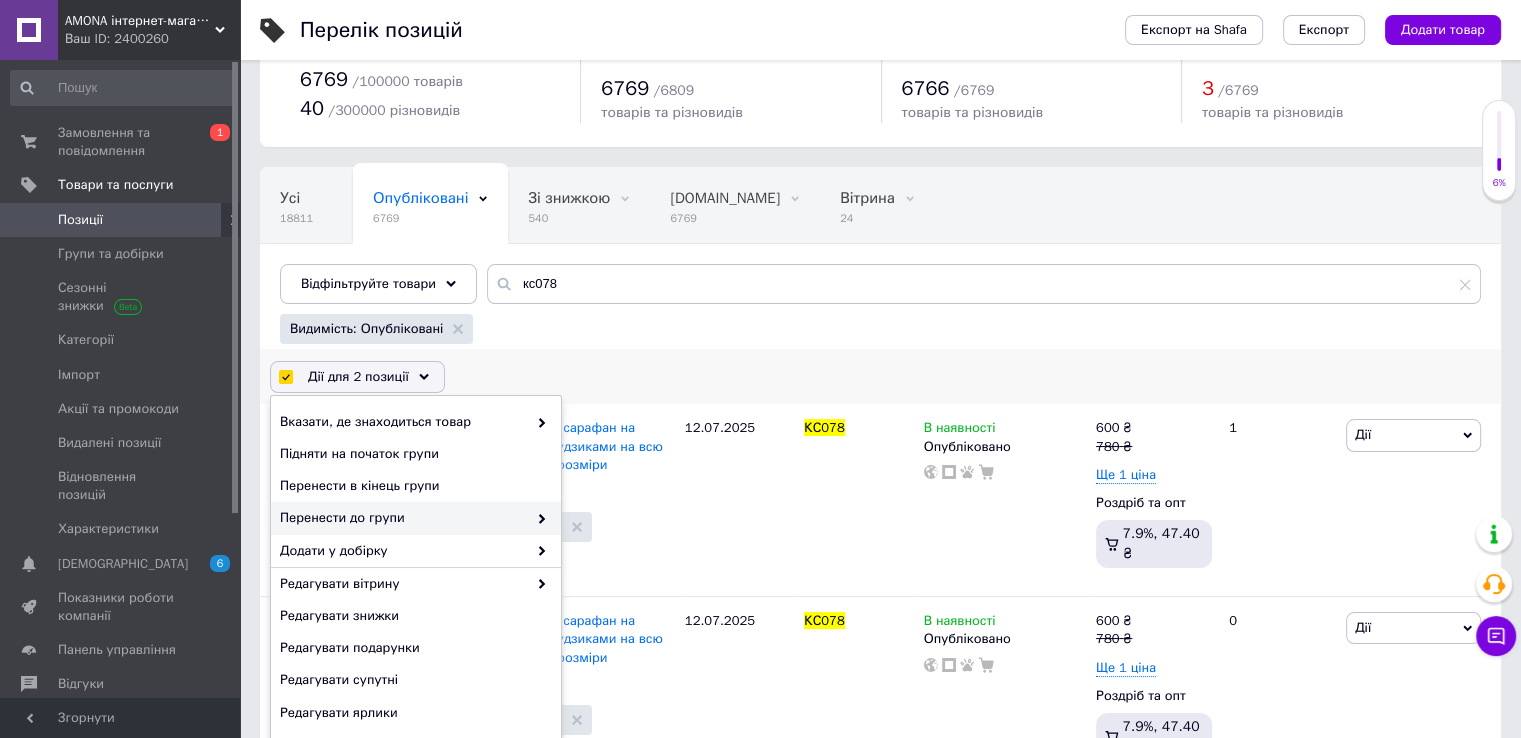 drag, startPoint x: 458, startPoint y: 509, endPoint x: 547, endPoint y: 522, distance: 89.94443 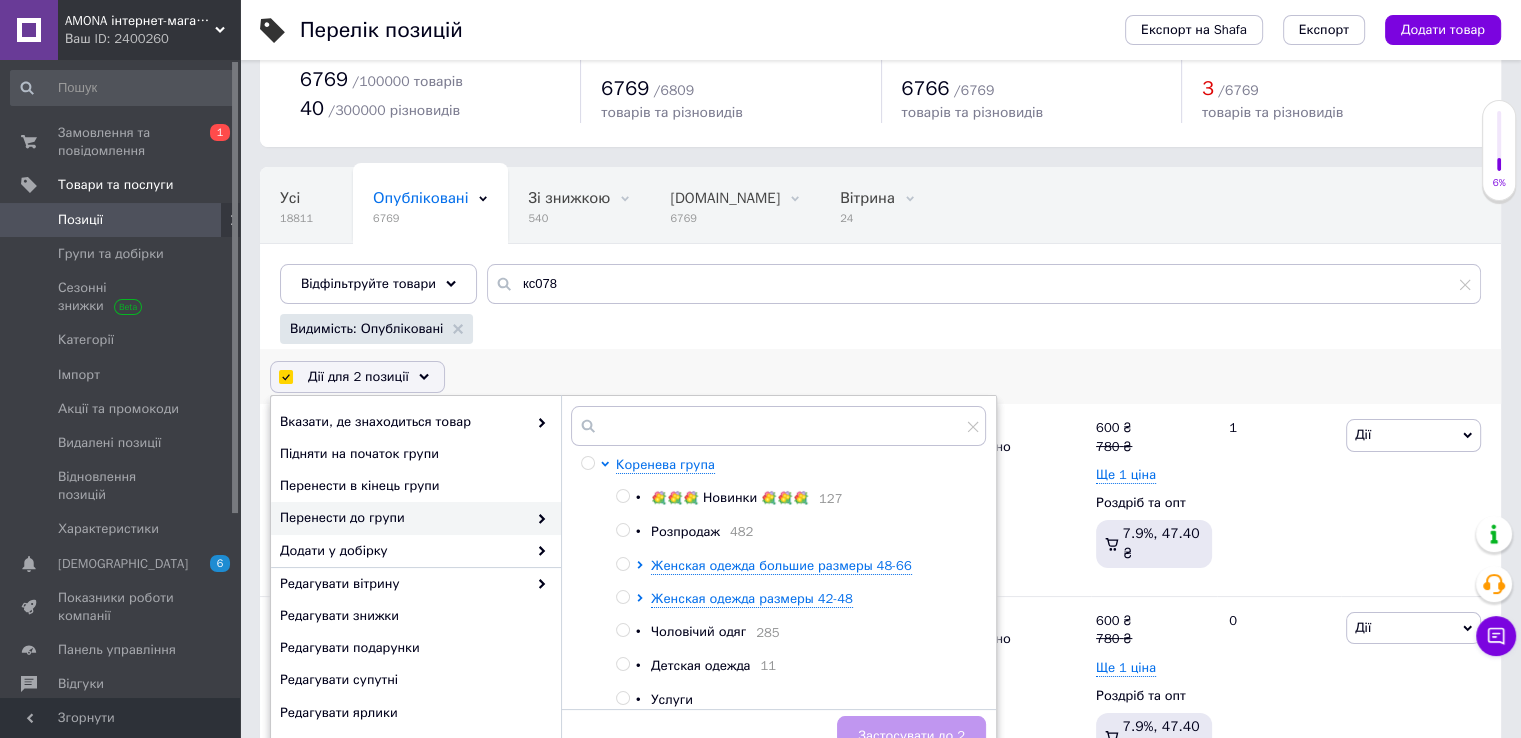 drag, startPoint x: 636, startPoint y: 525, endPoint x: 610, endPoint y: 532, distance: 26.925823 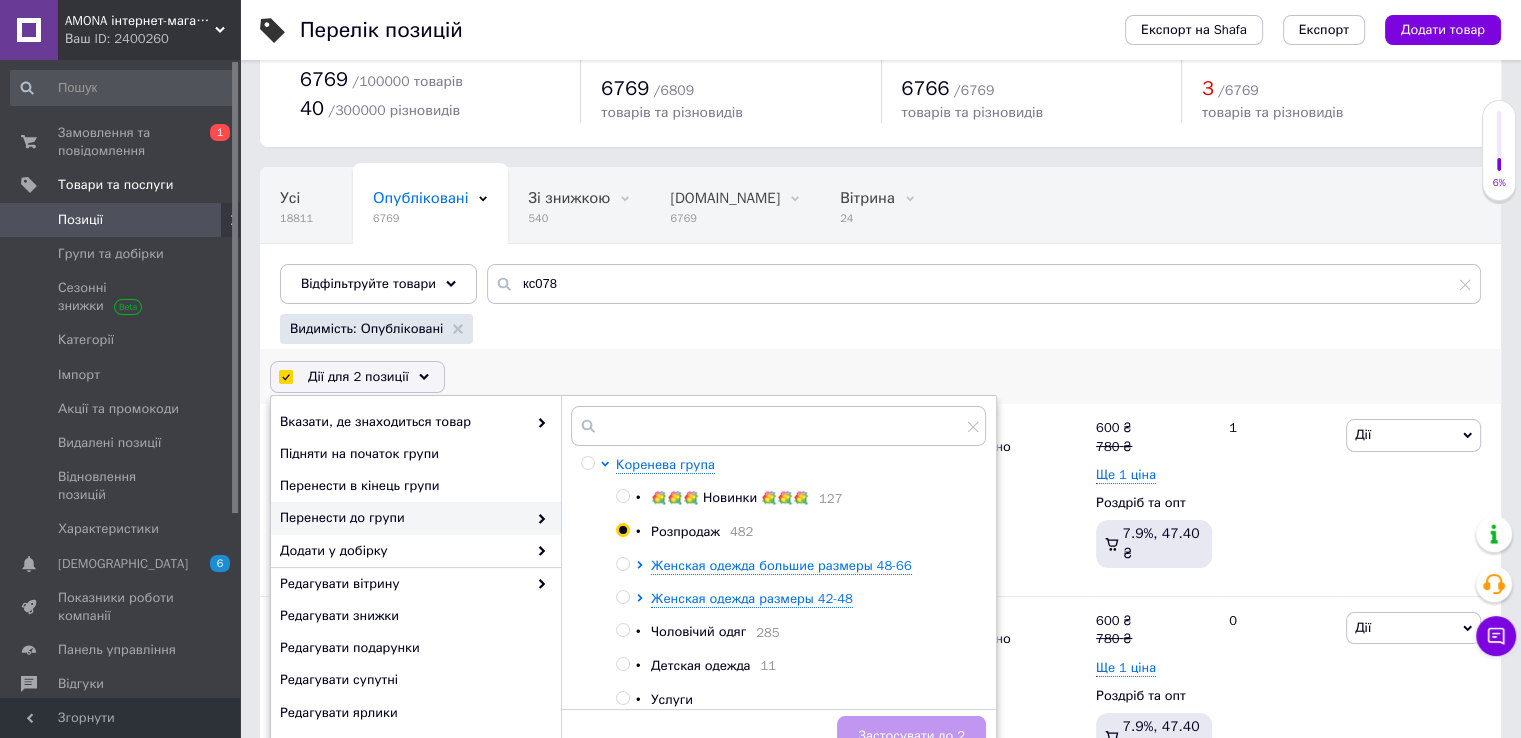 radio on "true" 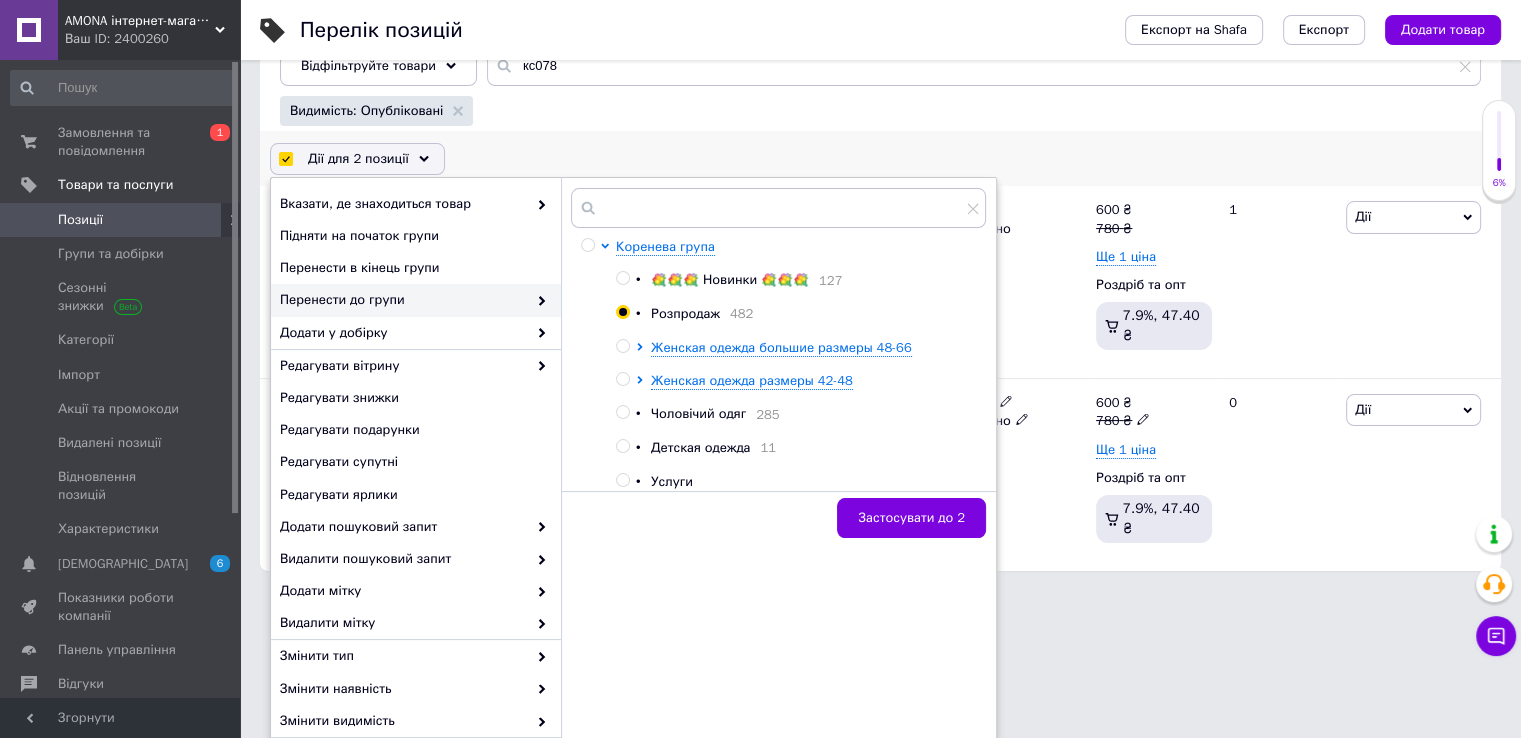 scroll, scrollTop: 293, scrollLeft: 0, axis: vertical 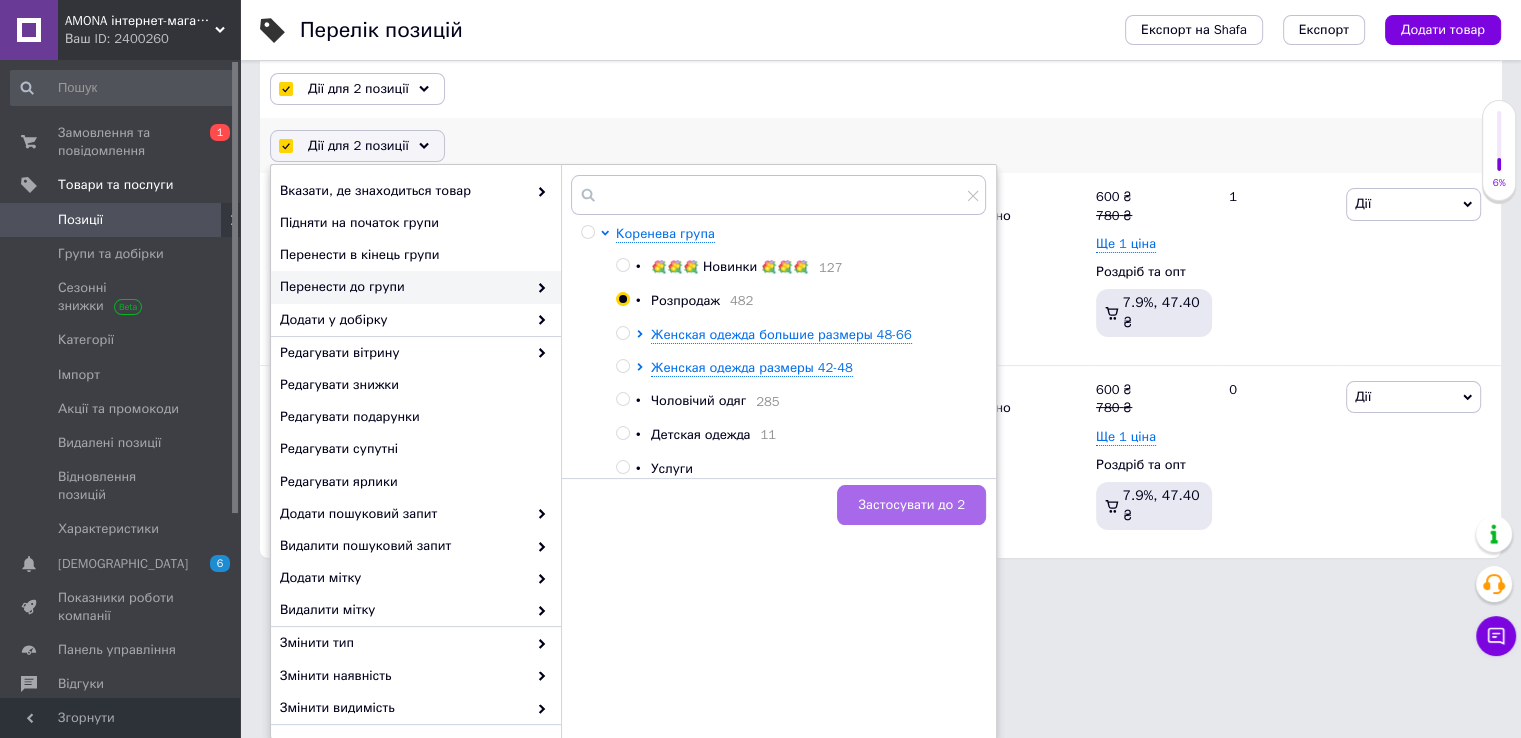 click on "Застосувати до 2" at bounding box center [911, 505] 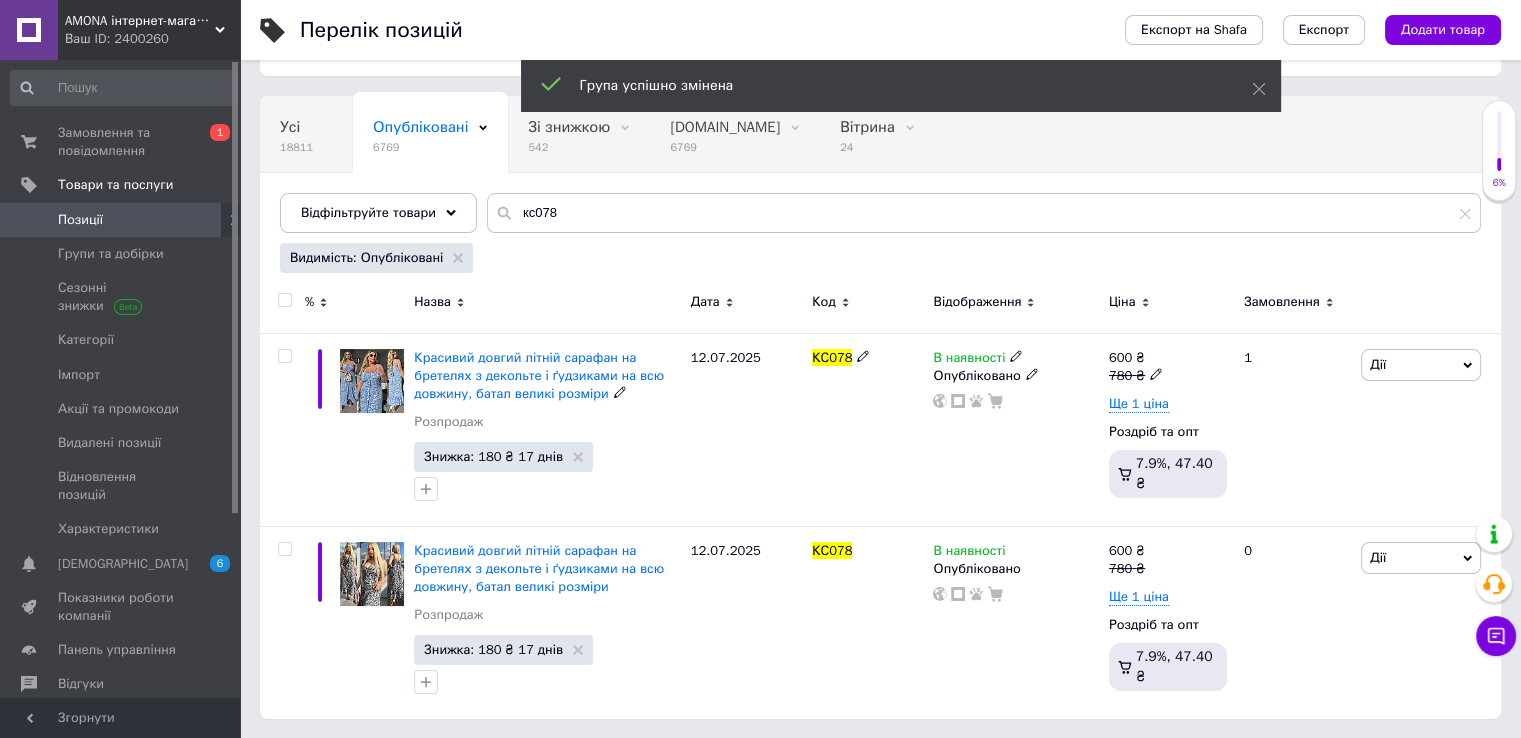 scroll, scrollTop: 132, scrollLeft: 0, axis: vertical 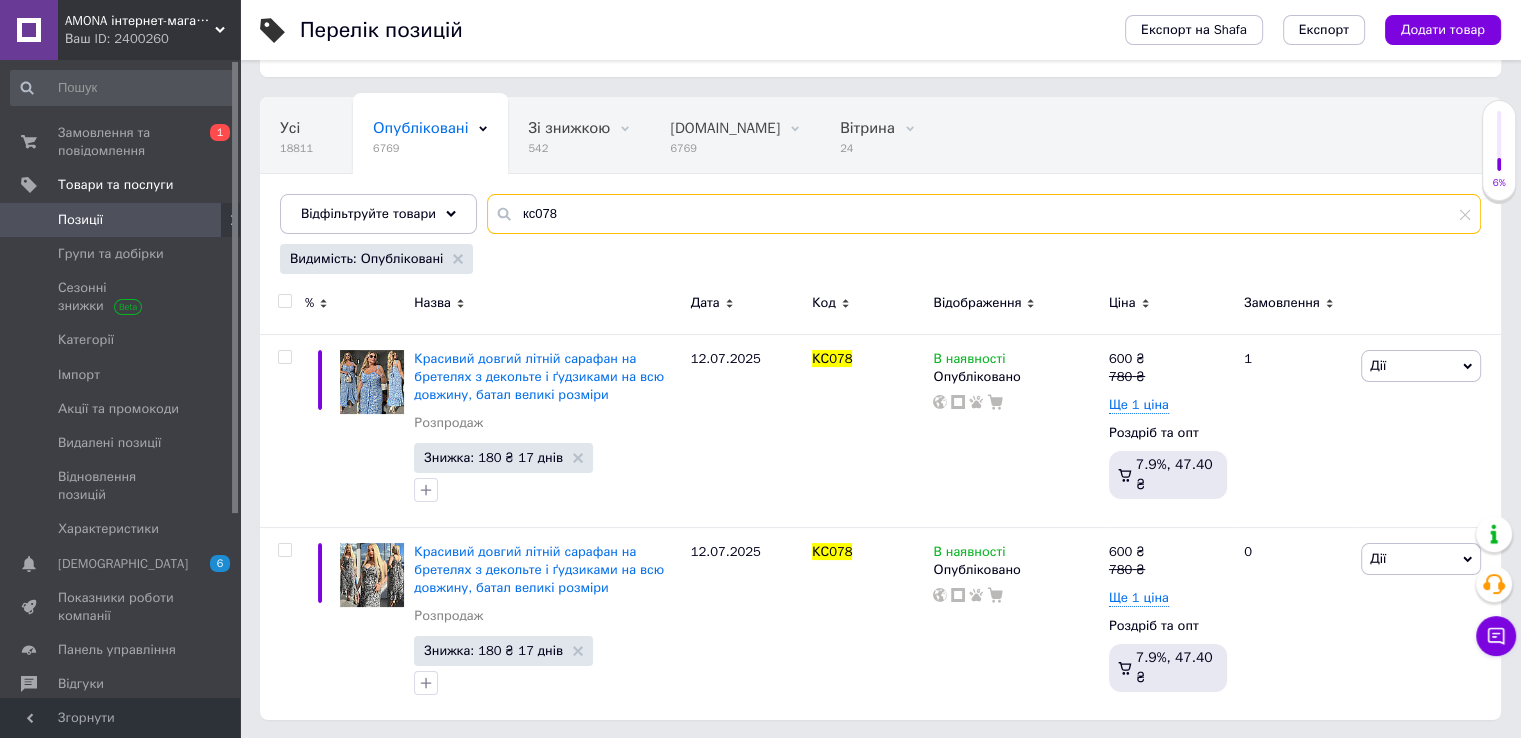 drag, startPoint x: 548, startPoint y: 214, endPoint x: 535, endPoint y: 211, distance: 13.341664 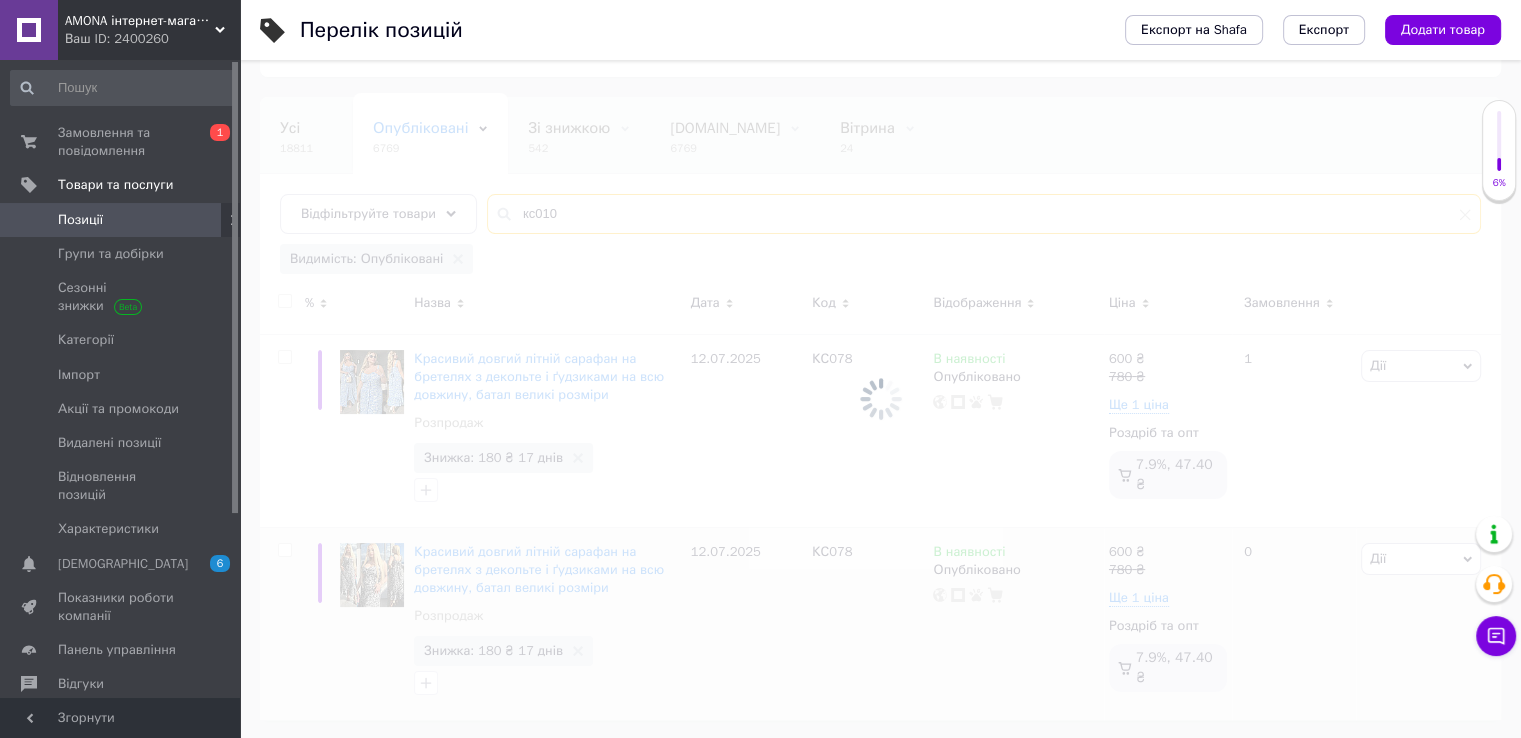 type on "кс010" 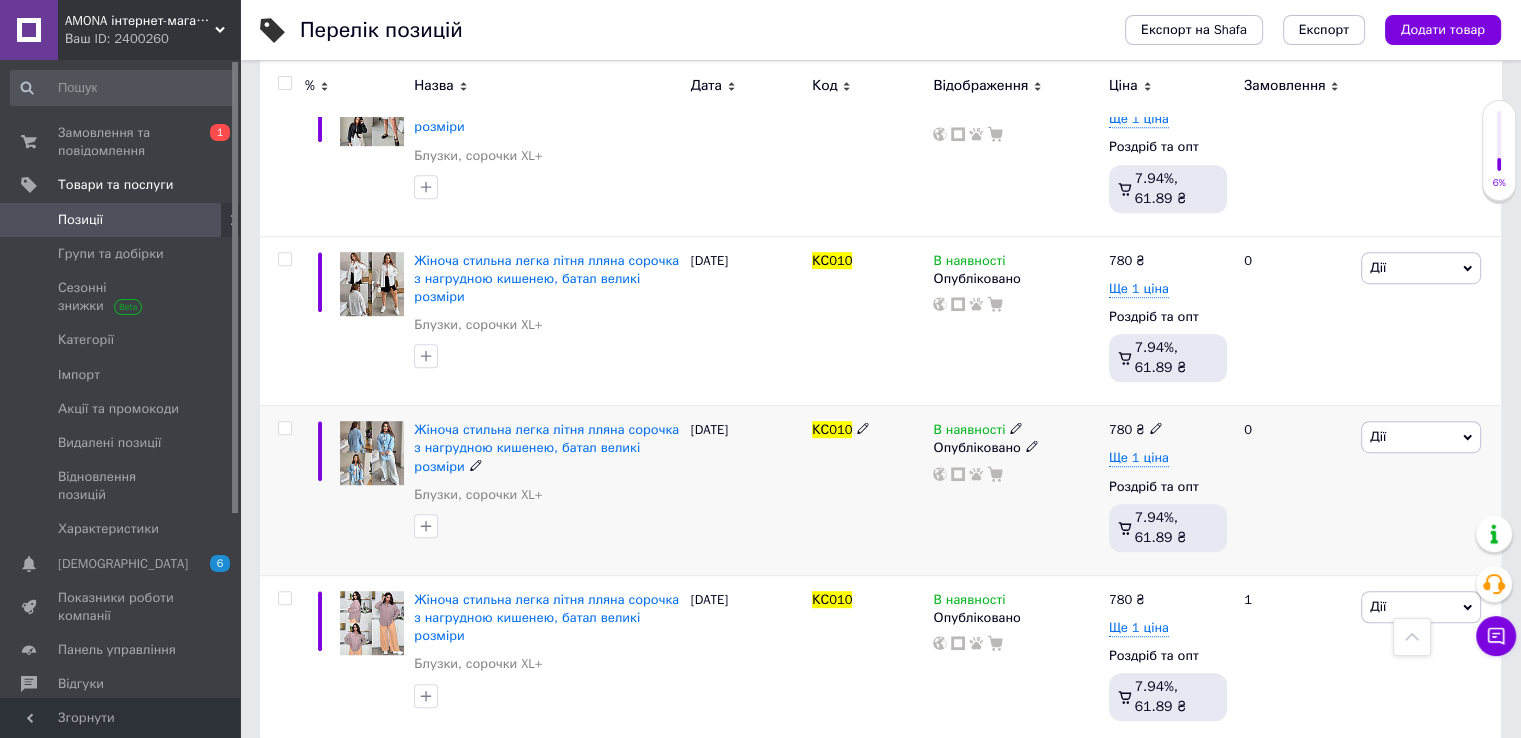 scroll, scrollTop: 1102, scrollLeft: 0, axis: vertical 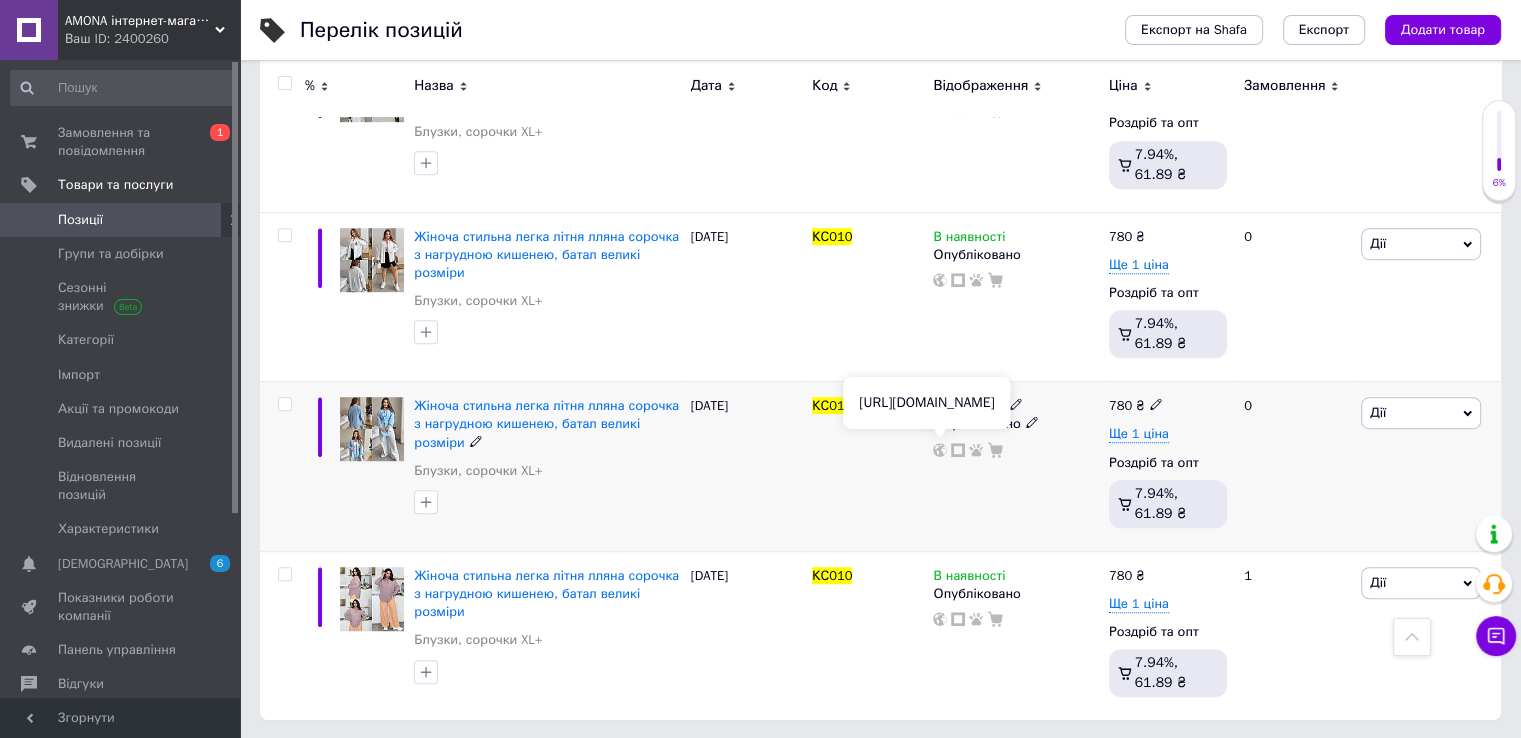 click 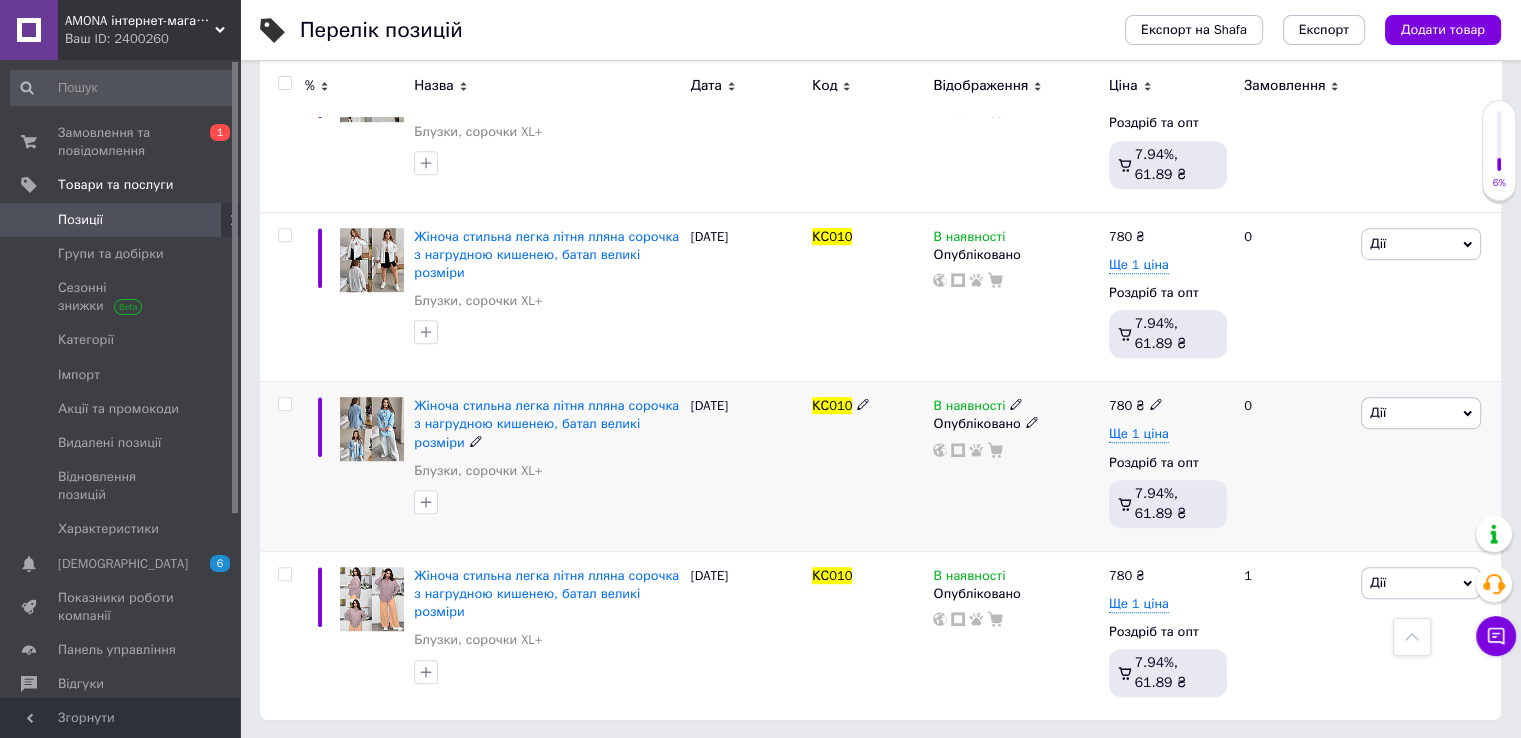 click on "Жіноча стильна легка літня лляна сорочка з нагрудною кишенею, батал великі розміри Блузки, сорочки XL+" at bounding box center (547, 467) 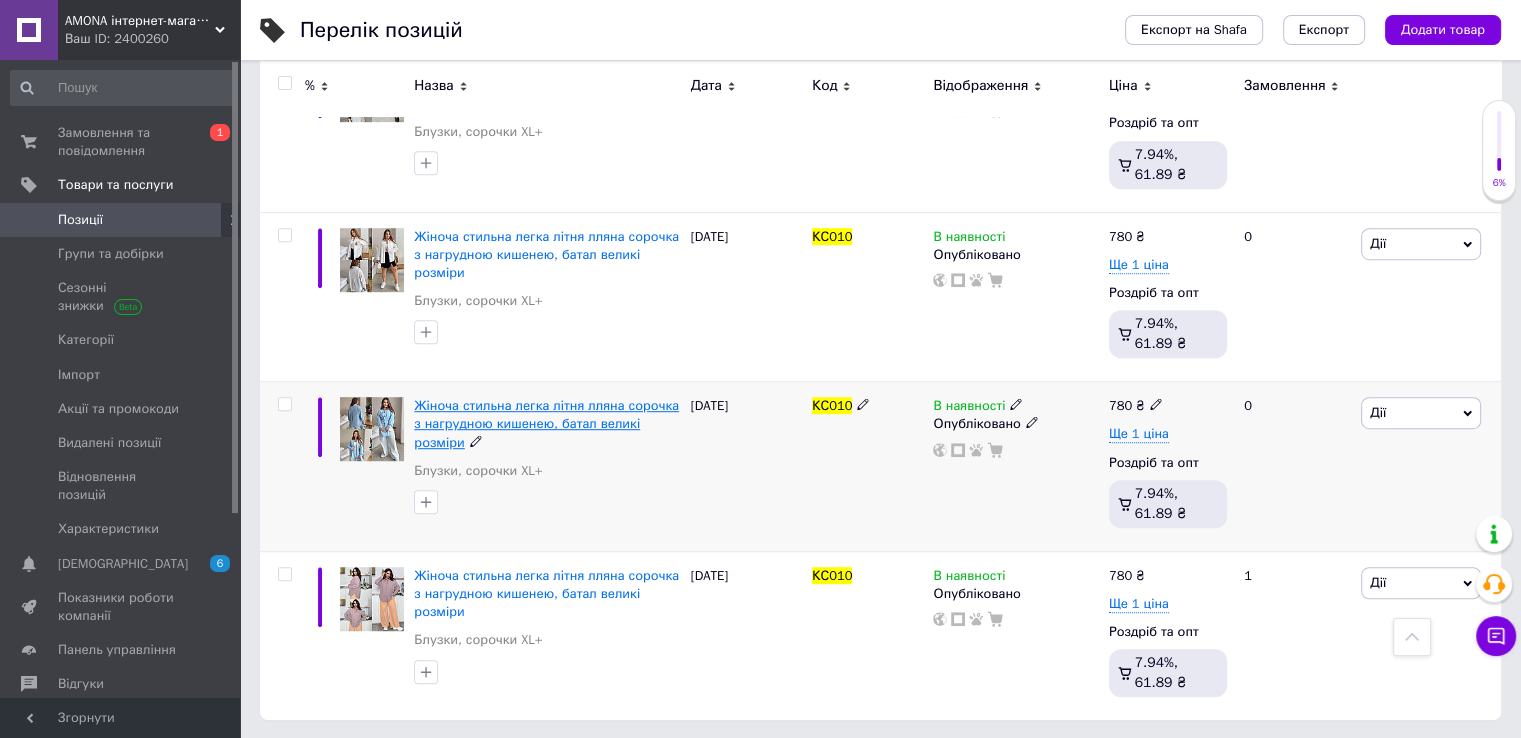 click on "Жіноча стильна легка літня лляна сорочка з нагрудною кишенею, батал великі розміри" at bounding box center [546, 423] 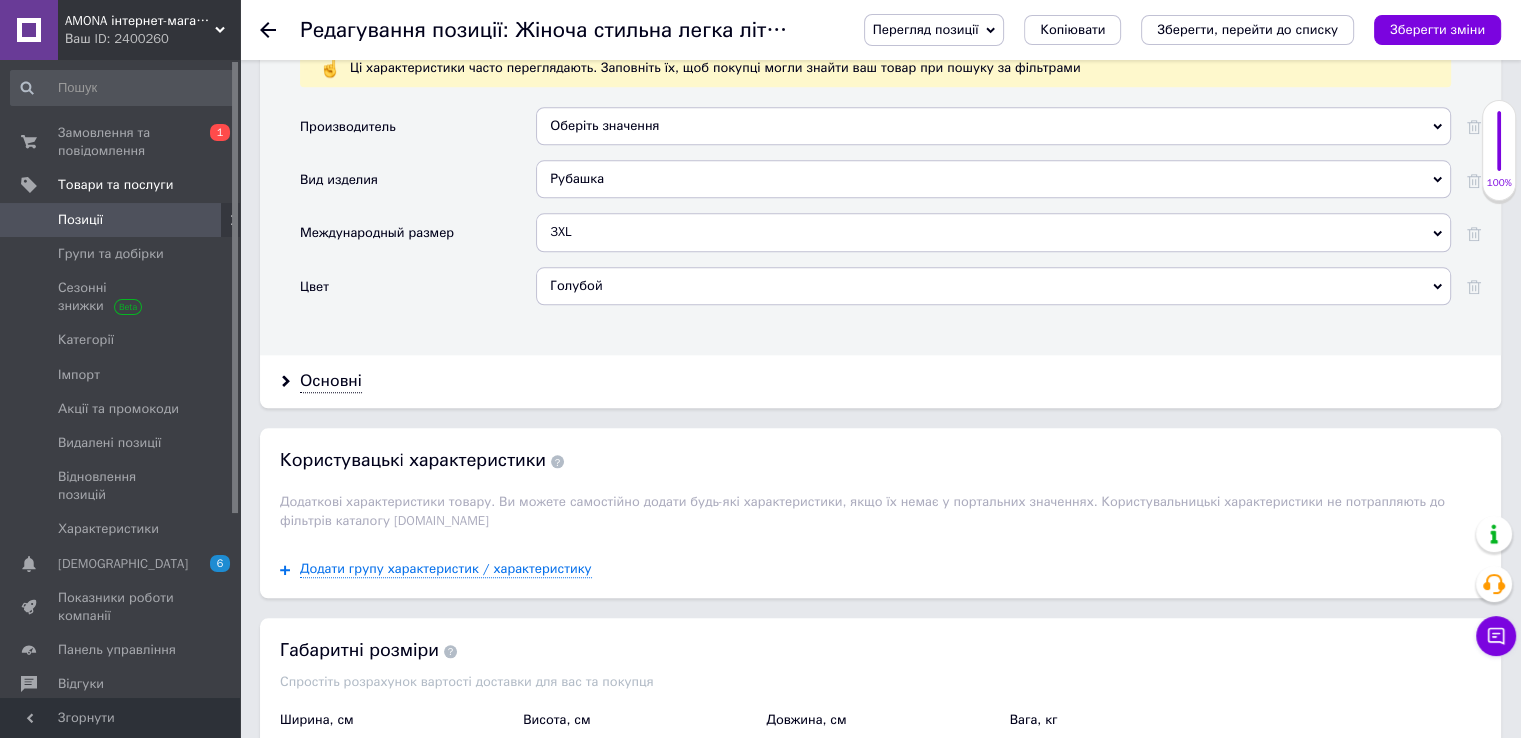 scroll, scrollTop: 1900, scrollLeft: 0, axis: vertical 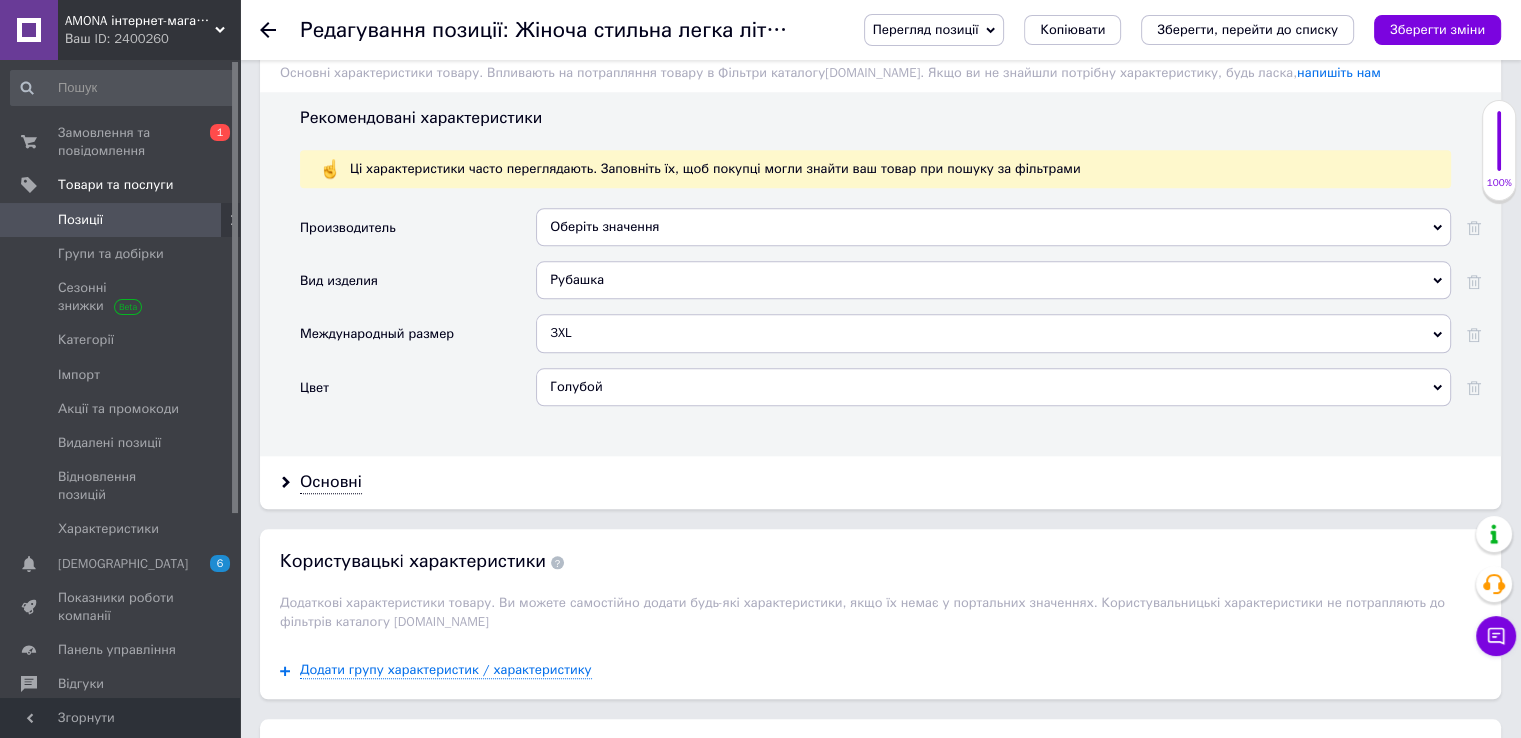 drag, startPoint x: 584, startPoint y: 294, endPoint x: 587, endPoint y: 327, distance: 33.13608 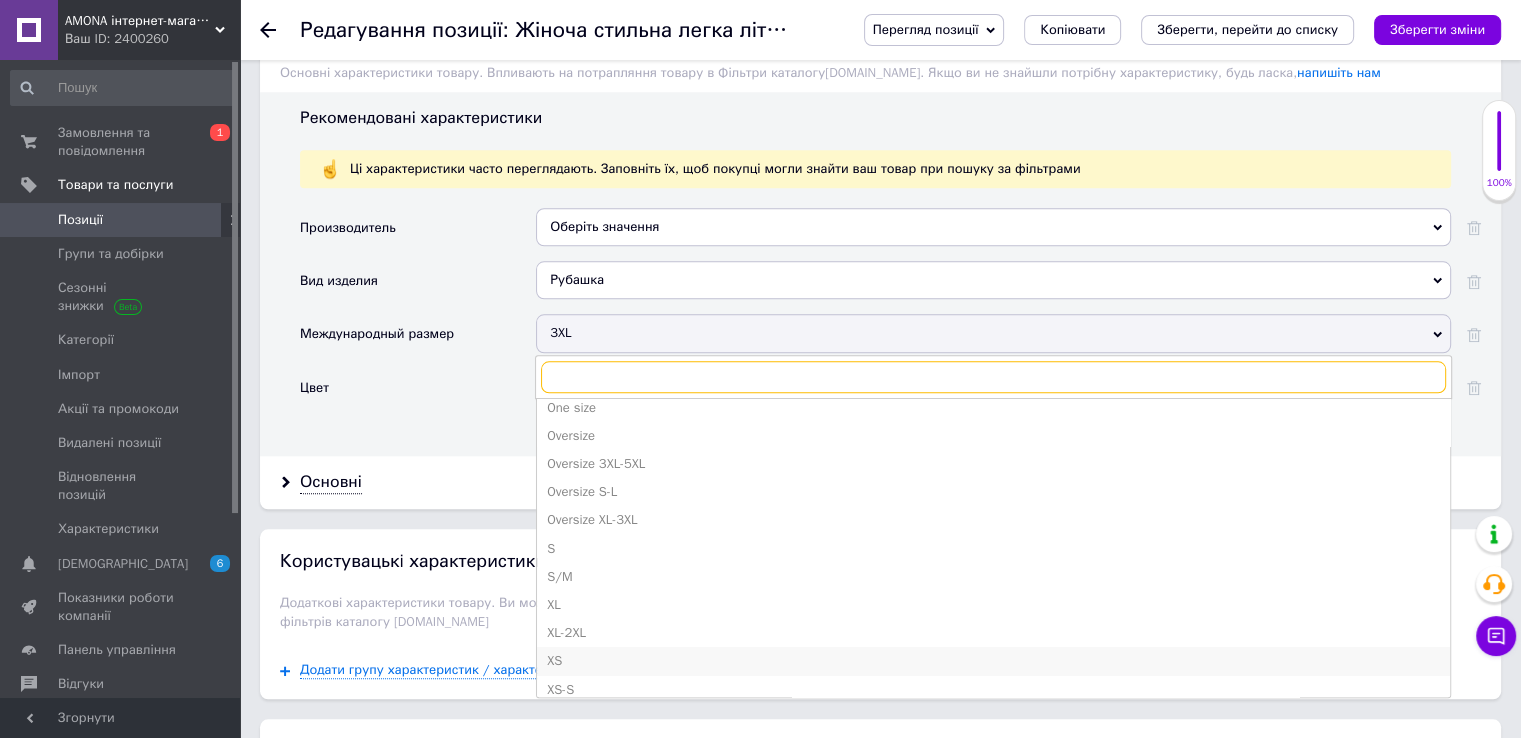 scroll, scrollTop: 529, scrollLeft: 0, axis: vertical 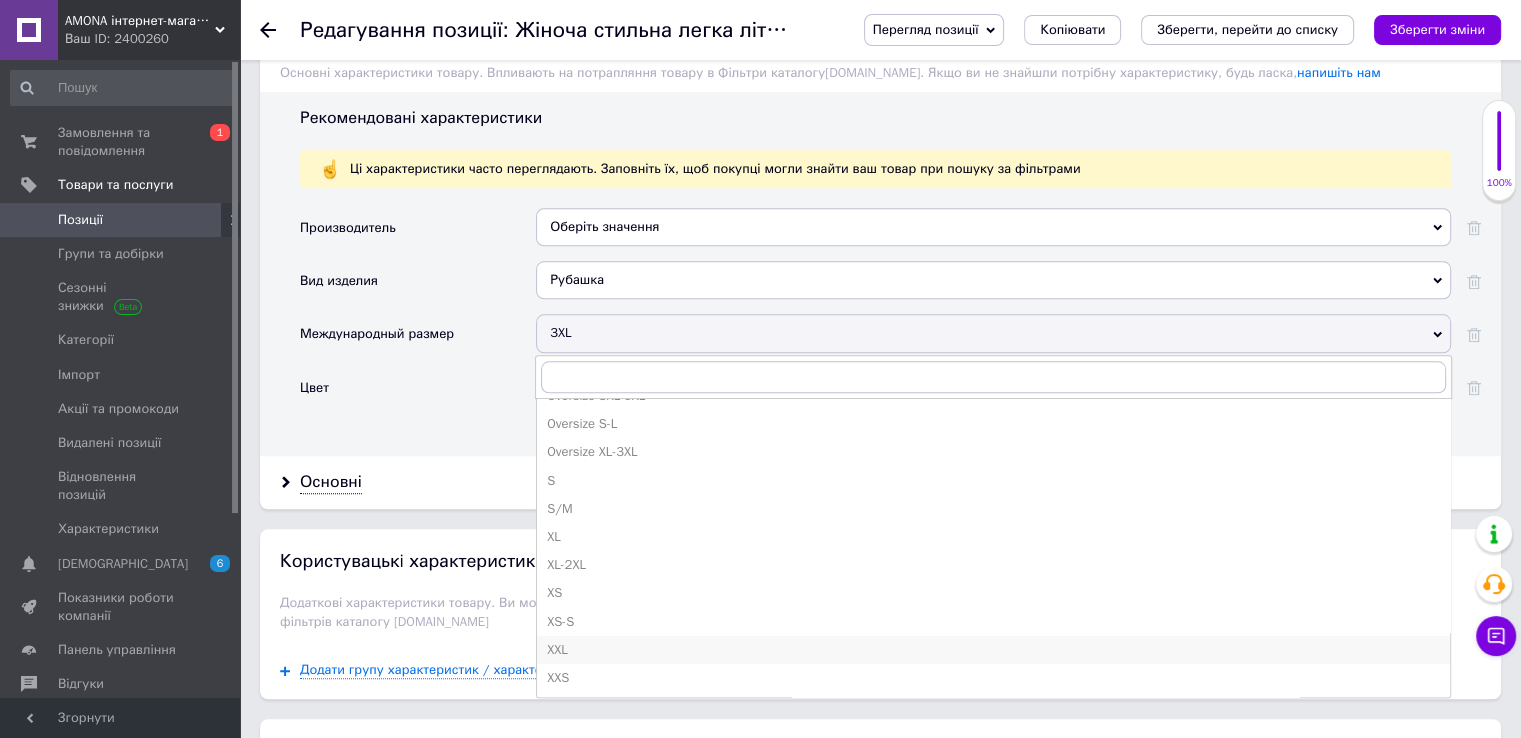 click on "XXL" at bounding box center (993, 650) 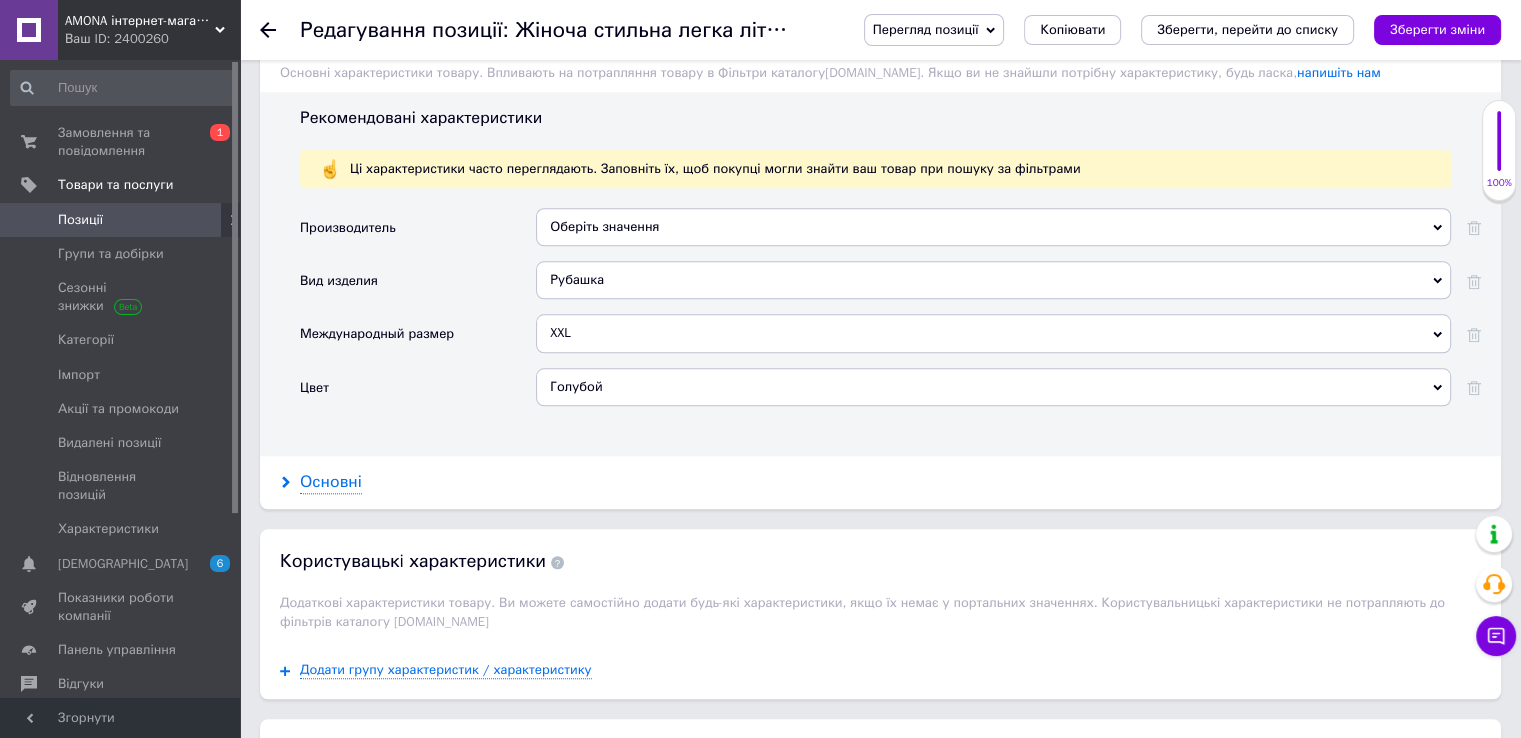 click on "Основні" at bounding box center (331, 482) 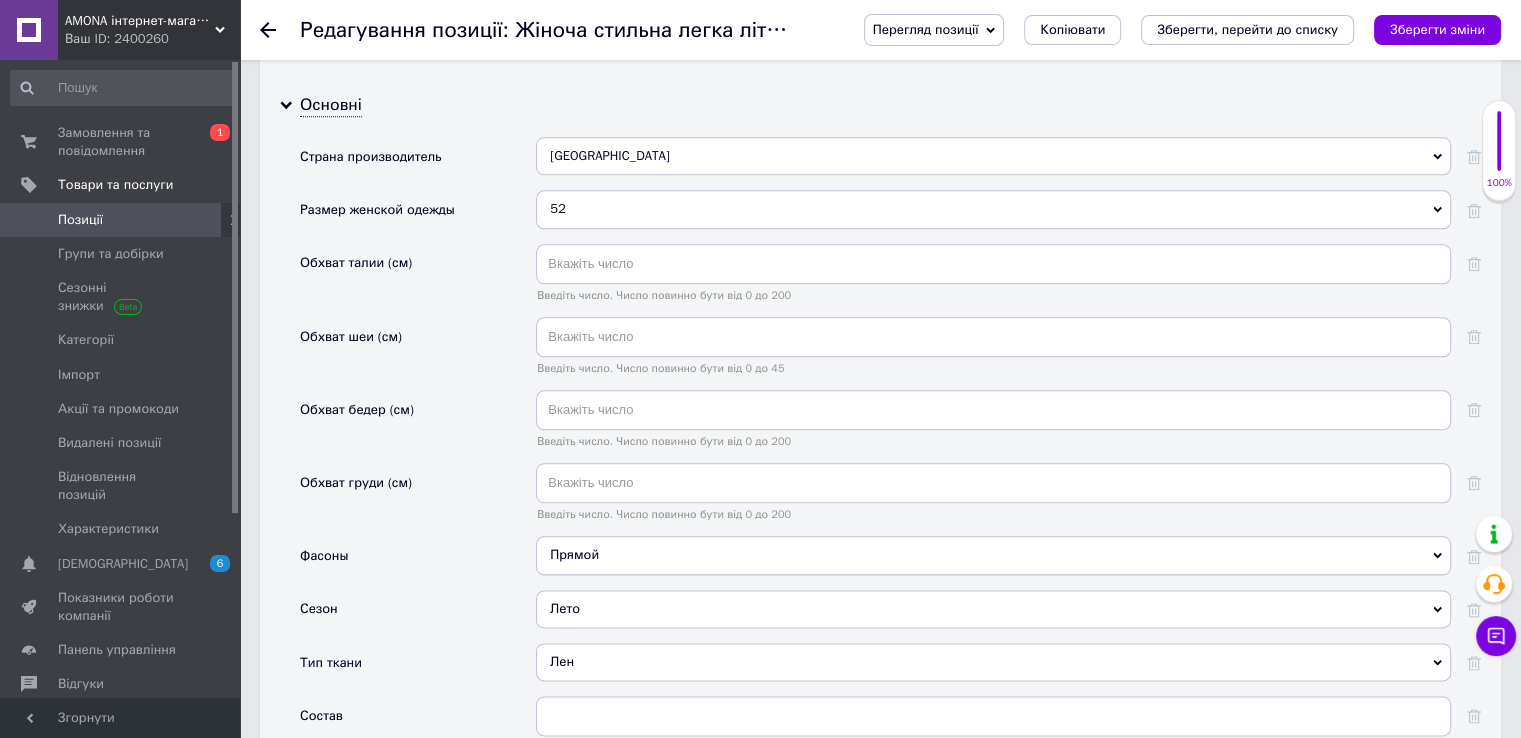 scroll, scrollTop: 2200, scrollLeft: 0, axis: vertical 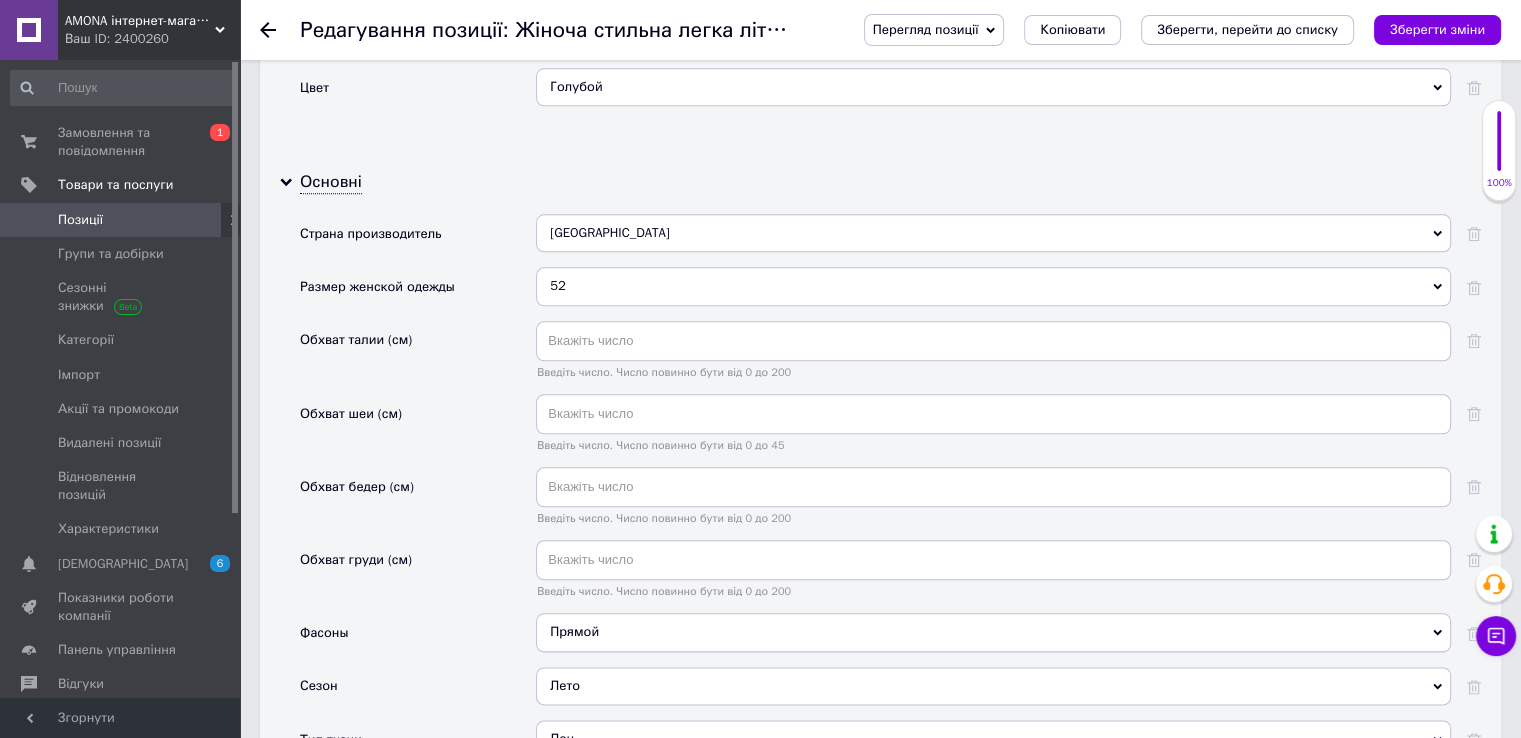 drag, startPoint x: 585, startPoint y: 278, endPoint x: 590, endPoint y: 311, distance: 33.37664 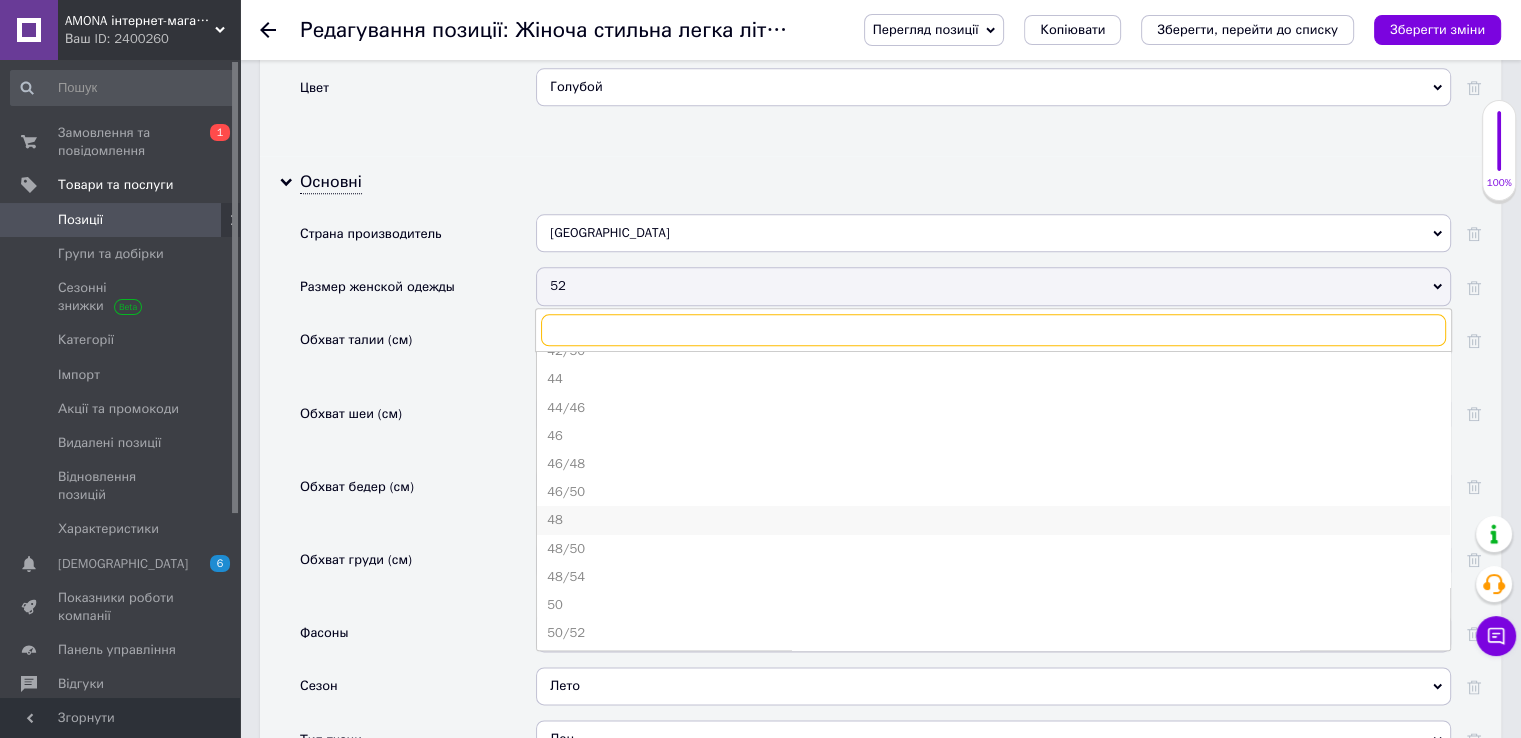 scroll, scrollTop: 400, scrollLeft: 0, axis: vertical 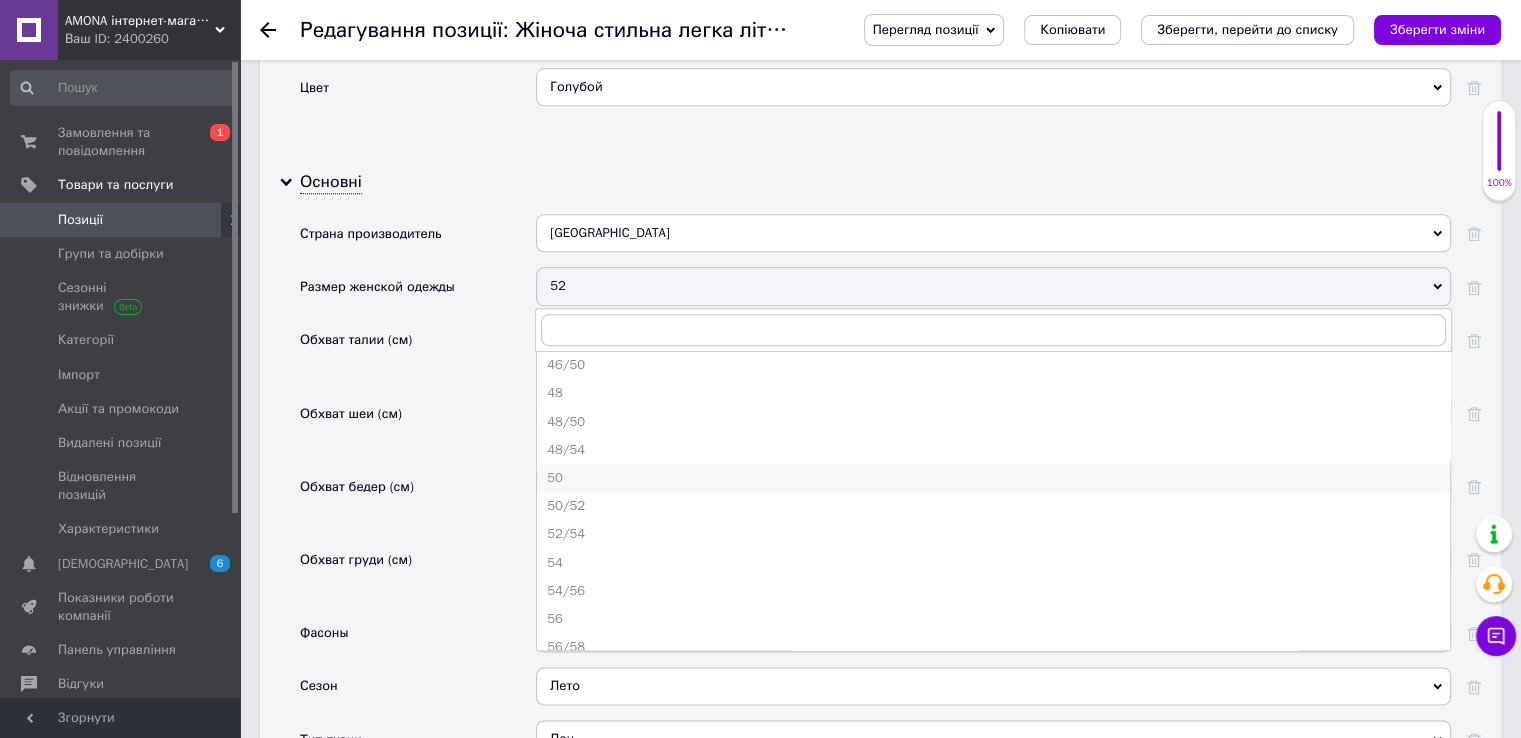 click on "50" at bounding box center (993, 478) 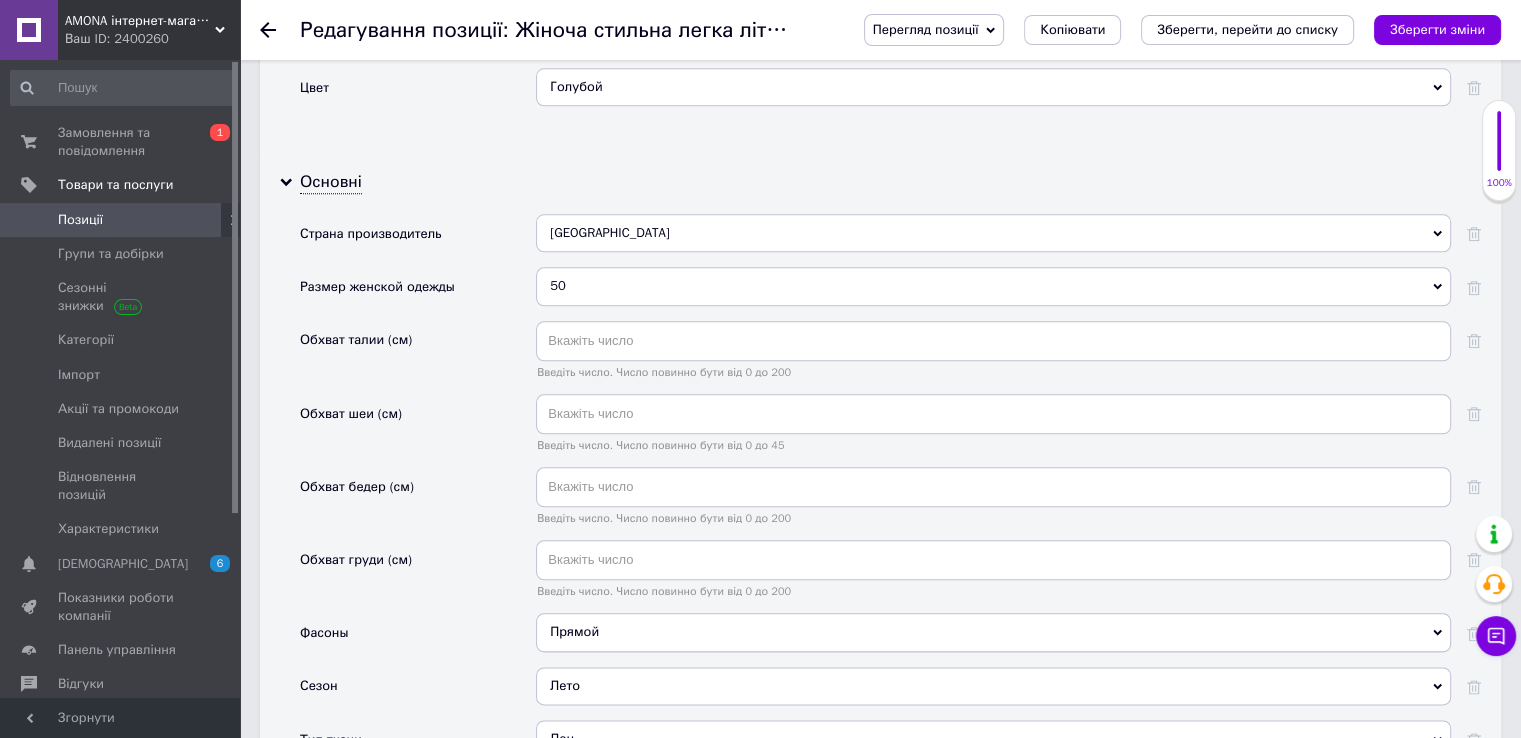 drag, startPoint x: 1275, startPoint y: 31, endPoint x: 920, endPoint y: 269, distance: 427.39795 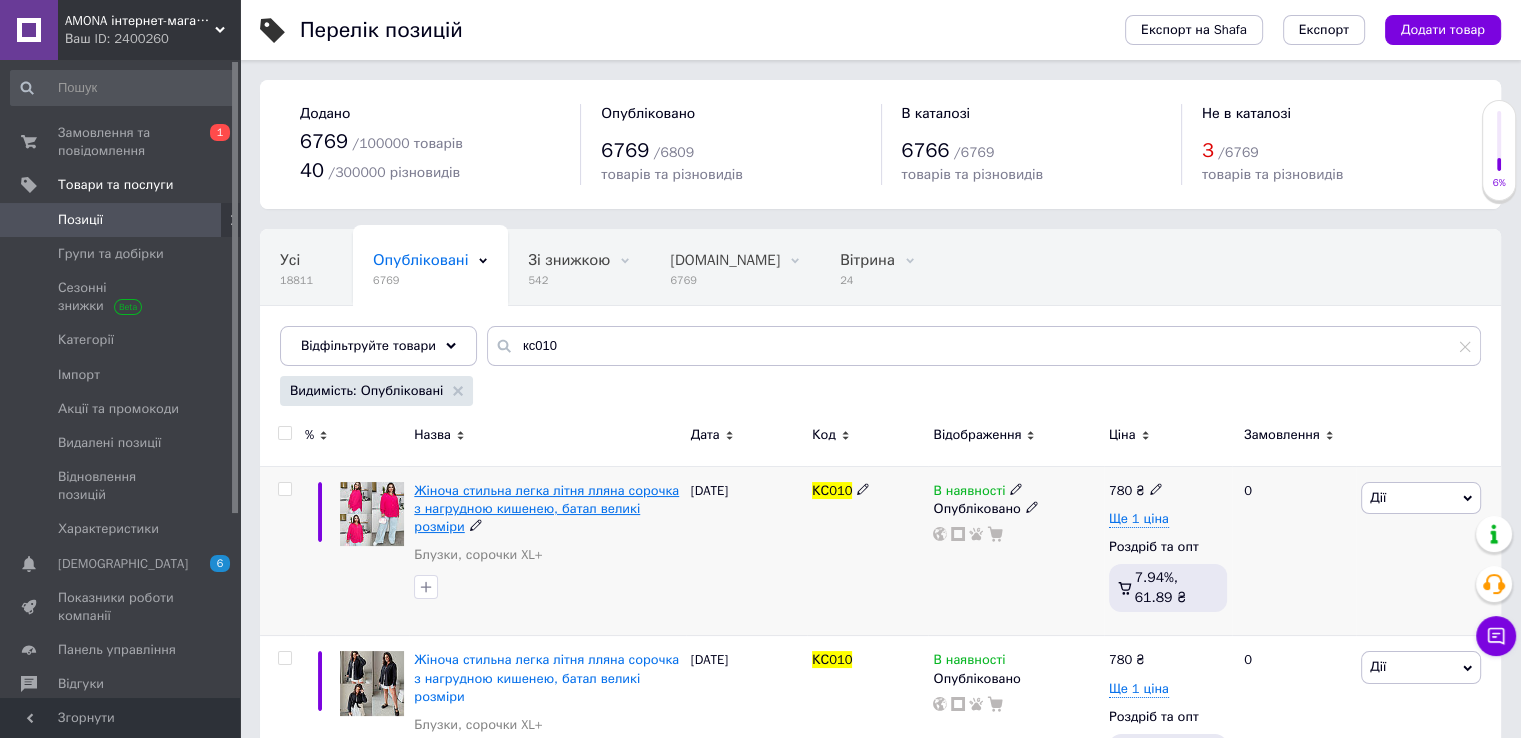 scroll, scrollTop: 400, scrollLeft: 0, axis: vertical 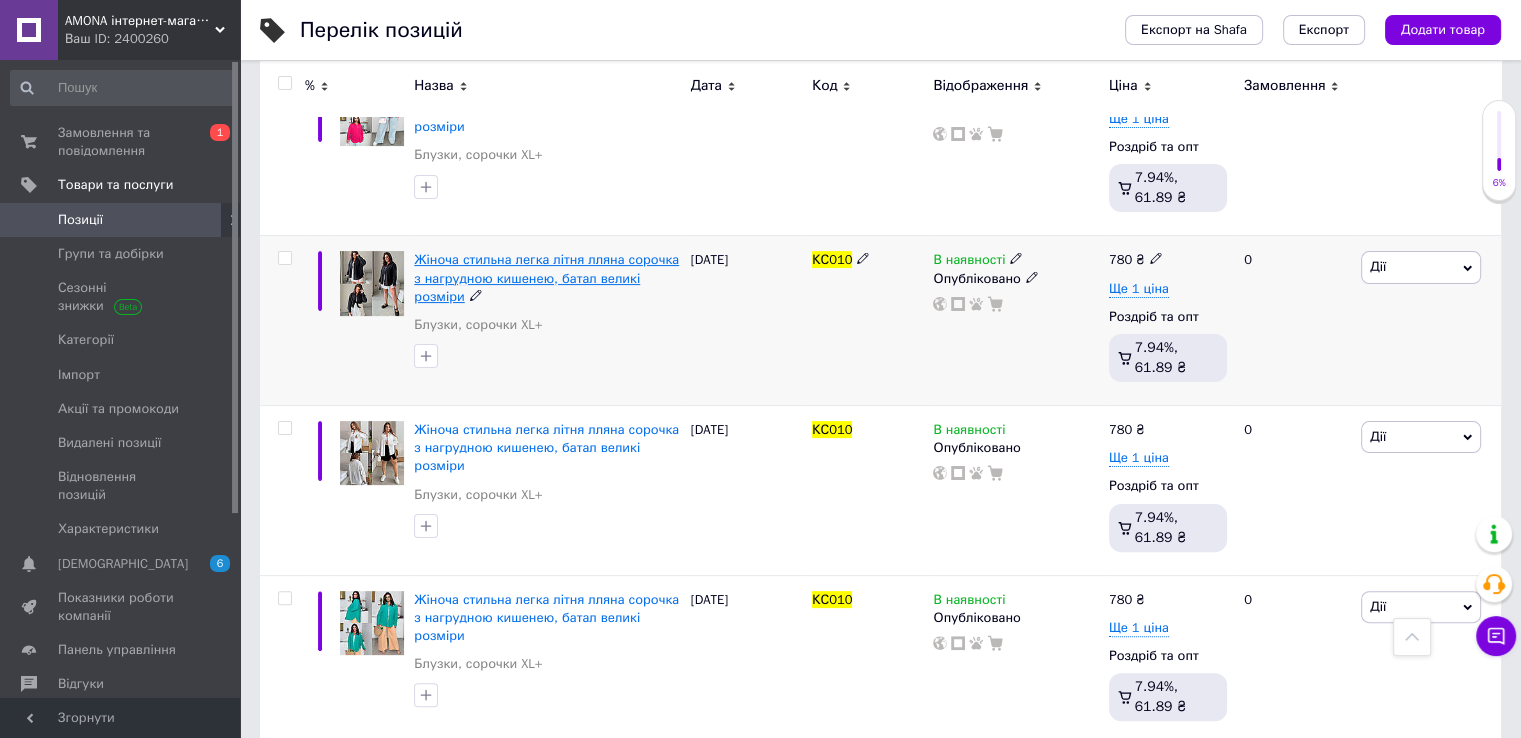 click on "Жіноча стильна легка літня лляна сорочка з нагрудною кишенею, батал великі розміри" at bounding box center [546, 277] 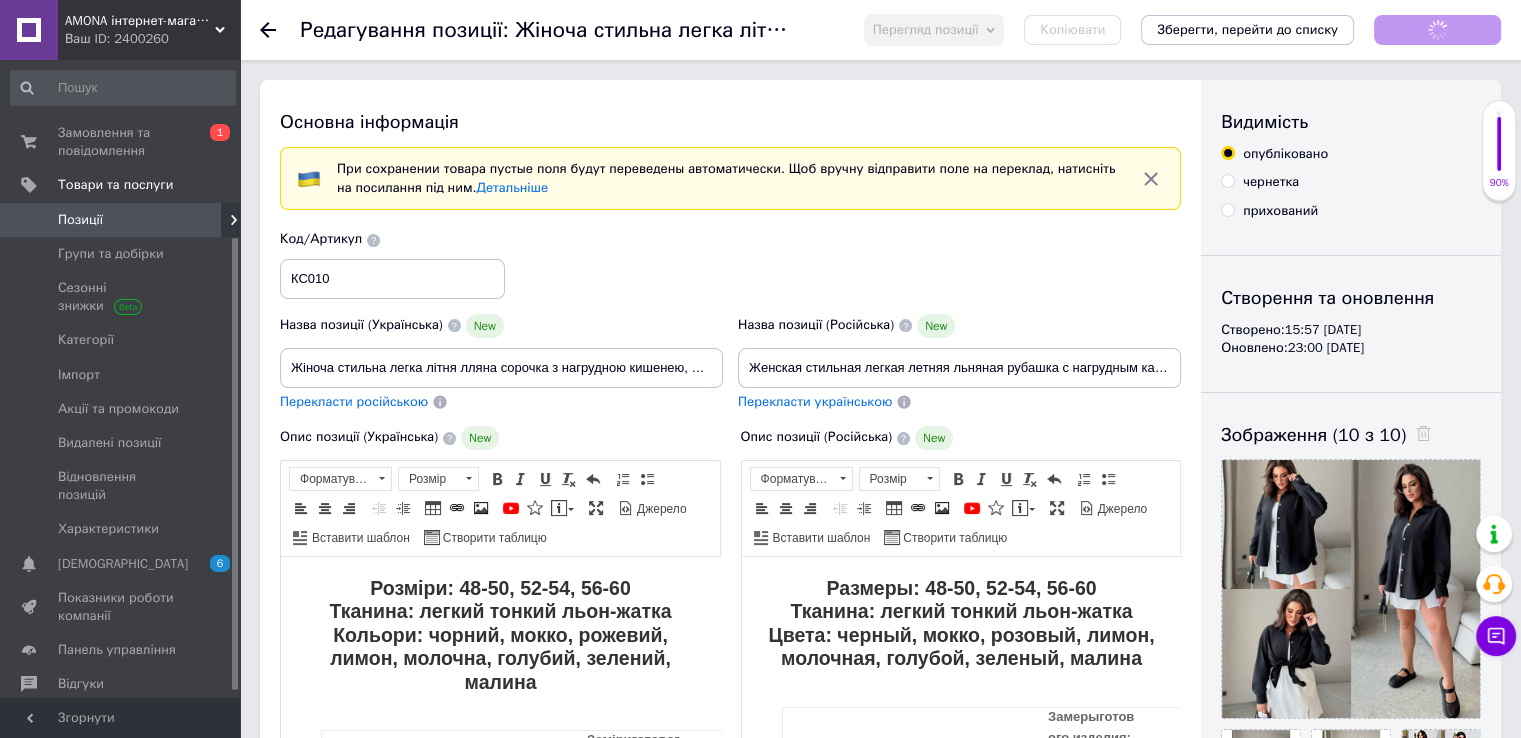 scroll, scrollTop: 259, scrollLeft: 0, axis: vertical 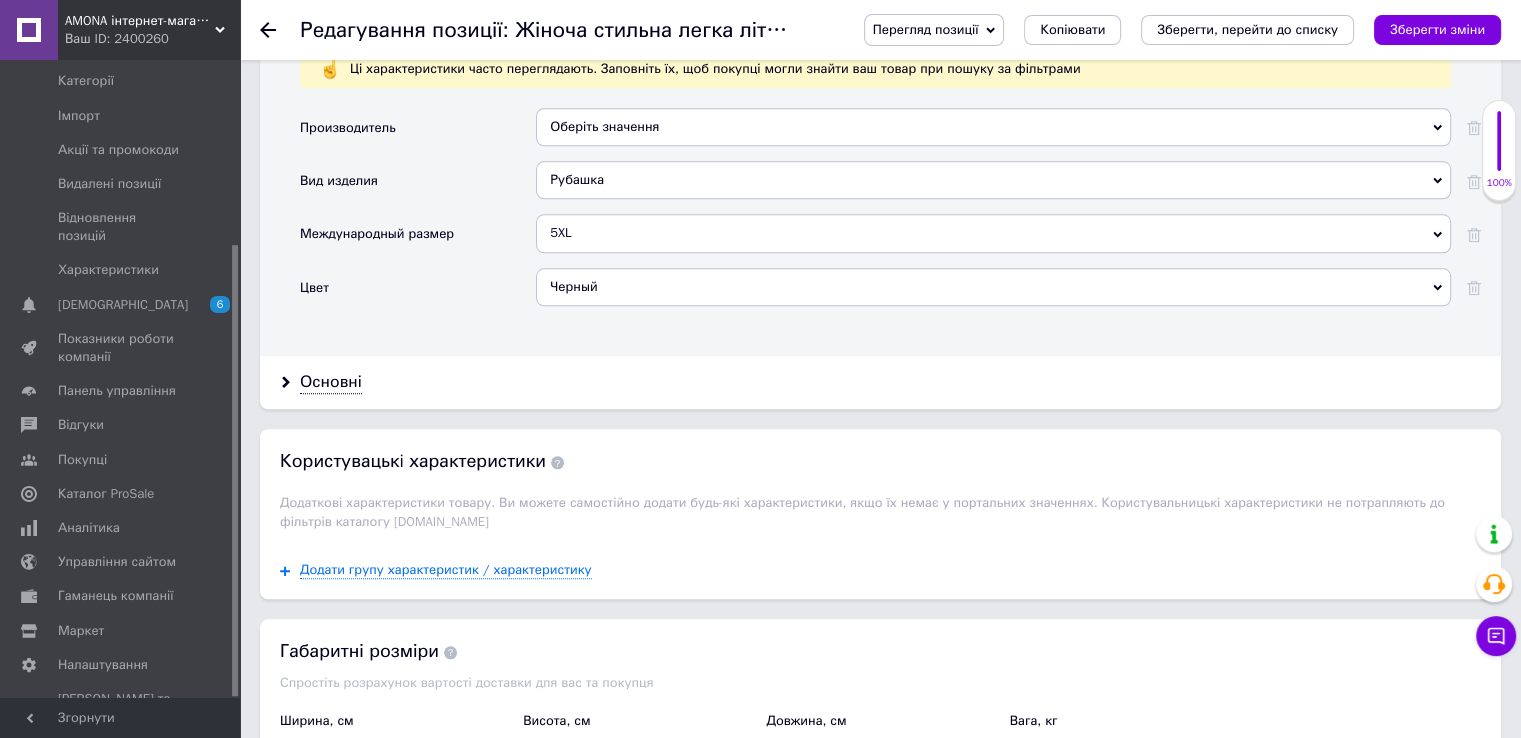 click on "5XL" at bounding box center [993, 233] 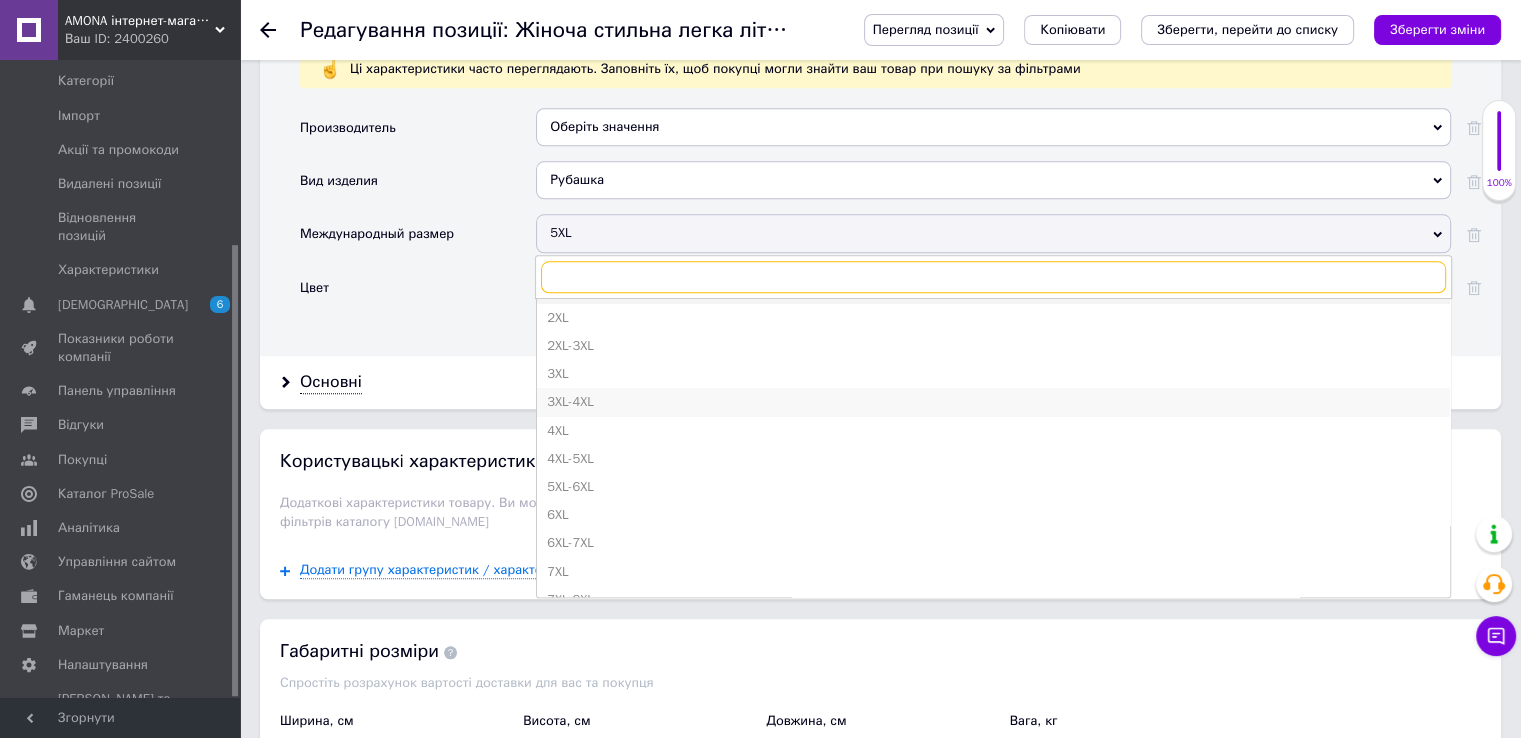 scroll, scrollTop: 0, scrollLeft: 0, axis: both 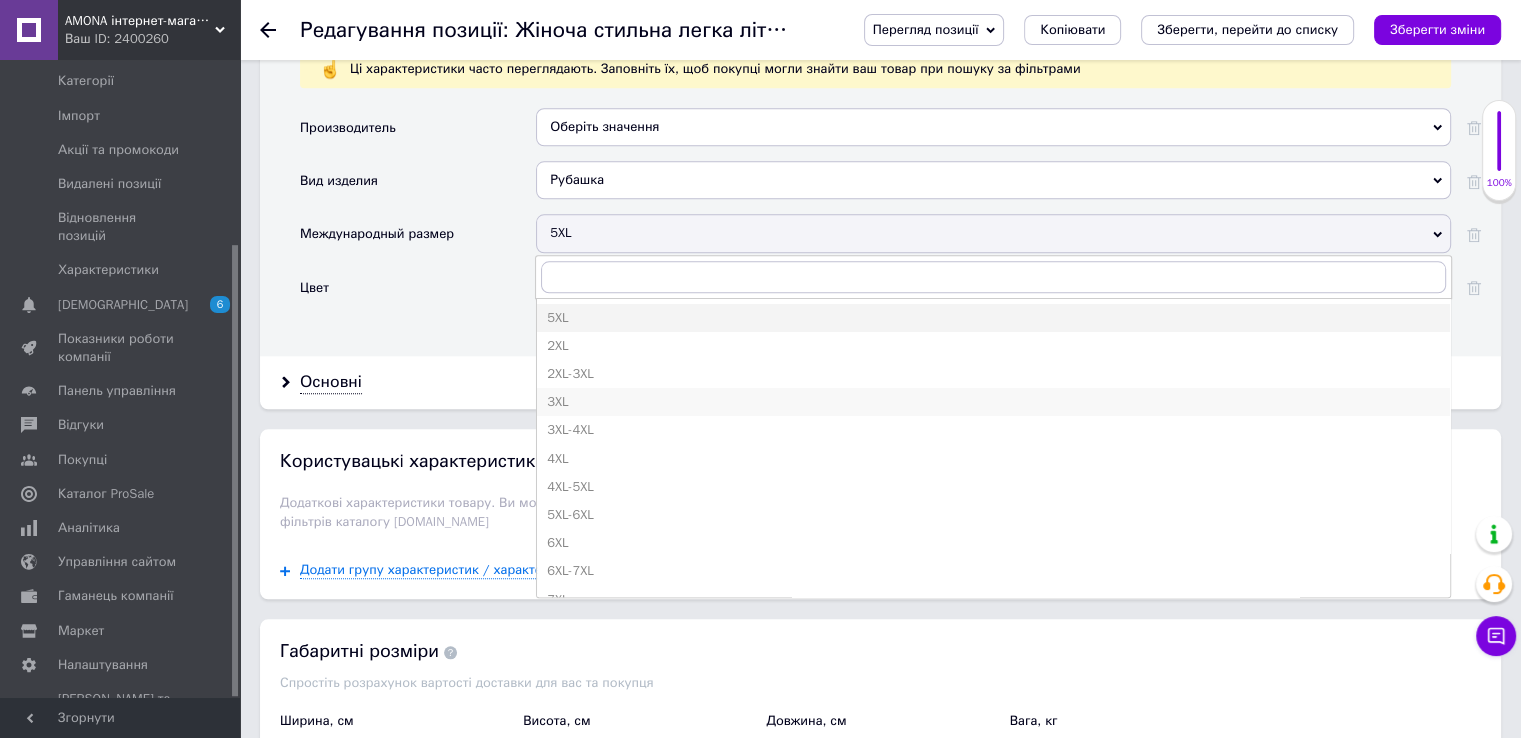 click on "3XL" at bounding box center (993, 402) 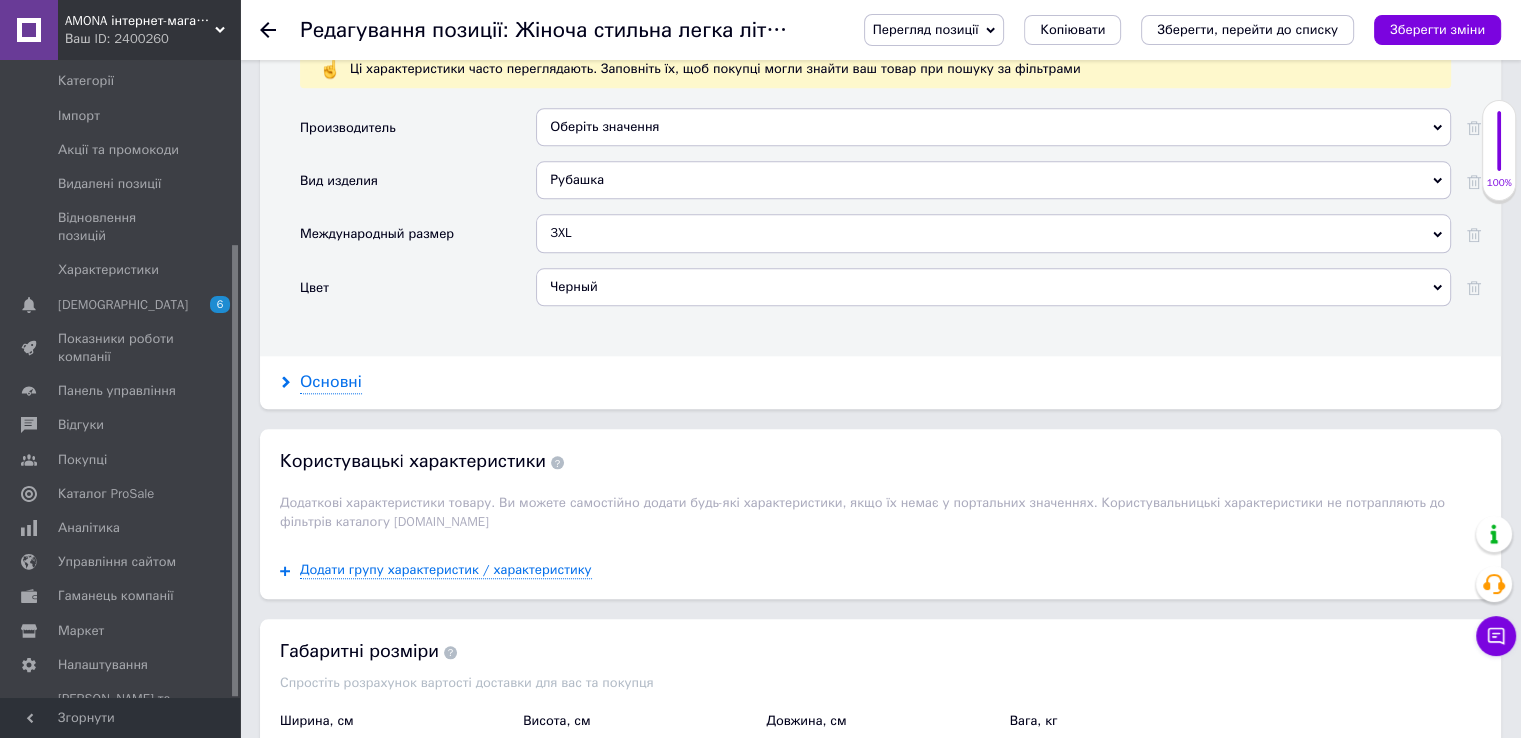 click on "Основні" at bounding box center [331, 382] 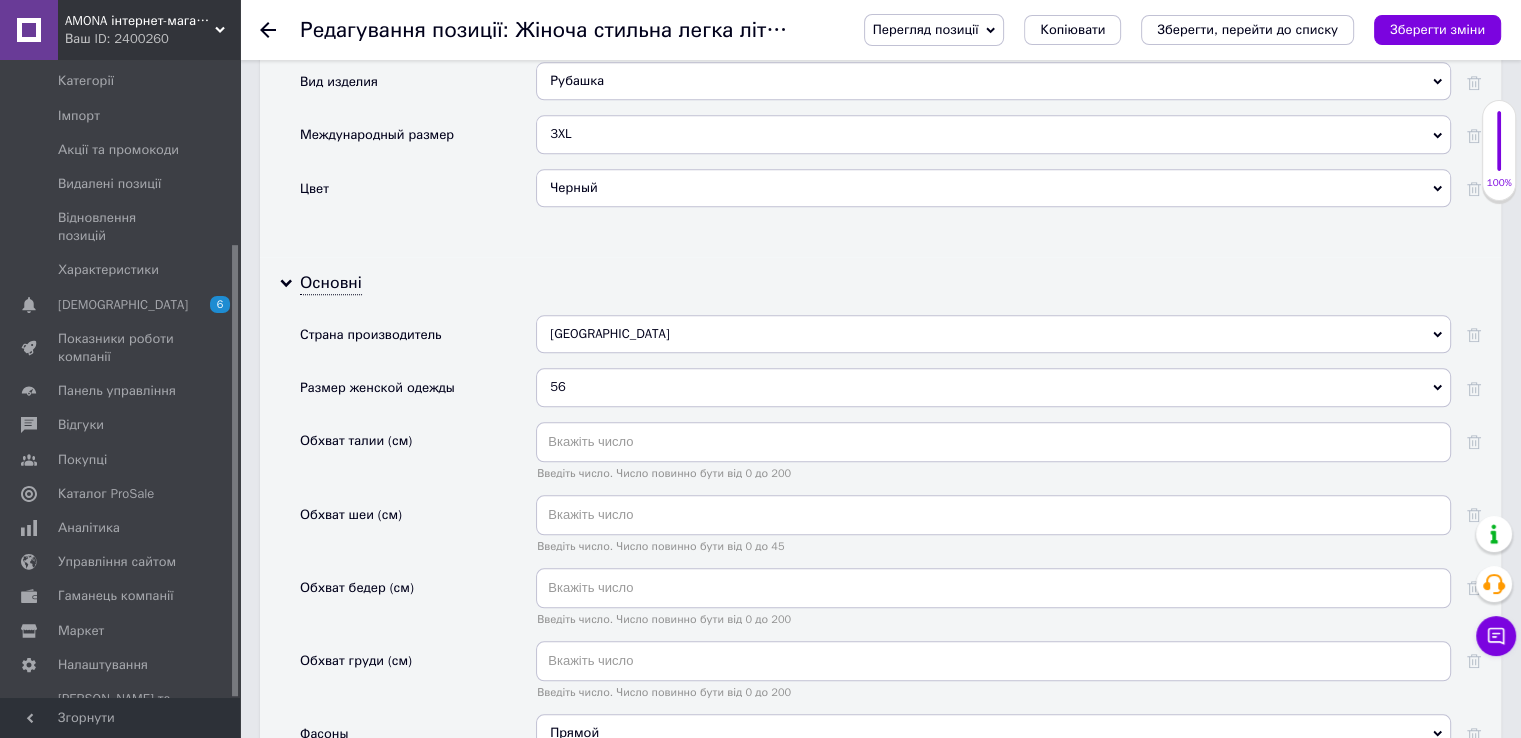 scroll, scrollTop: 2200, scrollLeft: 0, axis: vertical 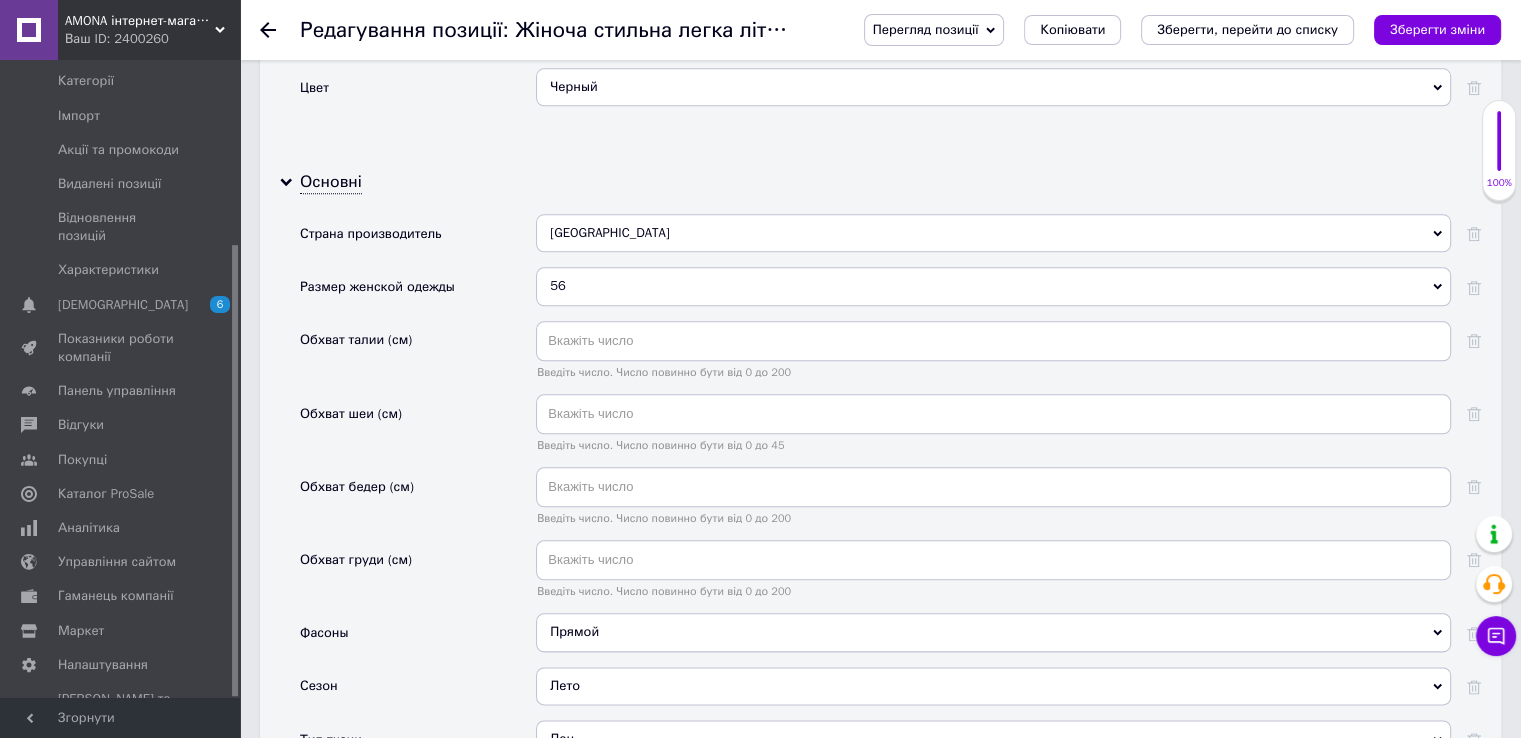 click on "56" at bounding box center [993, 286] 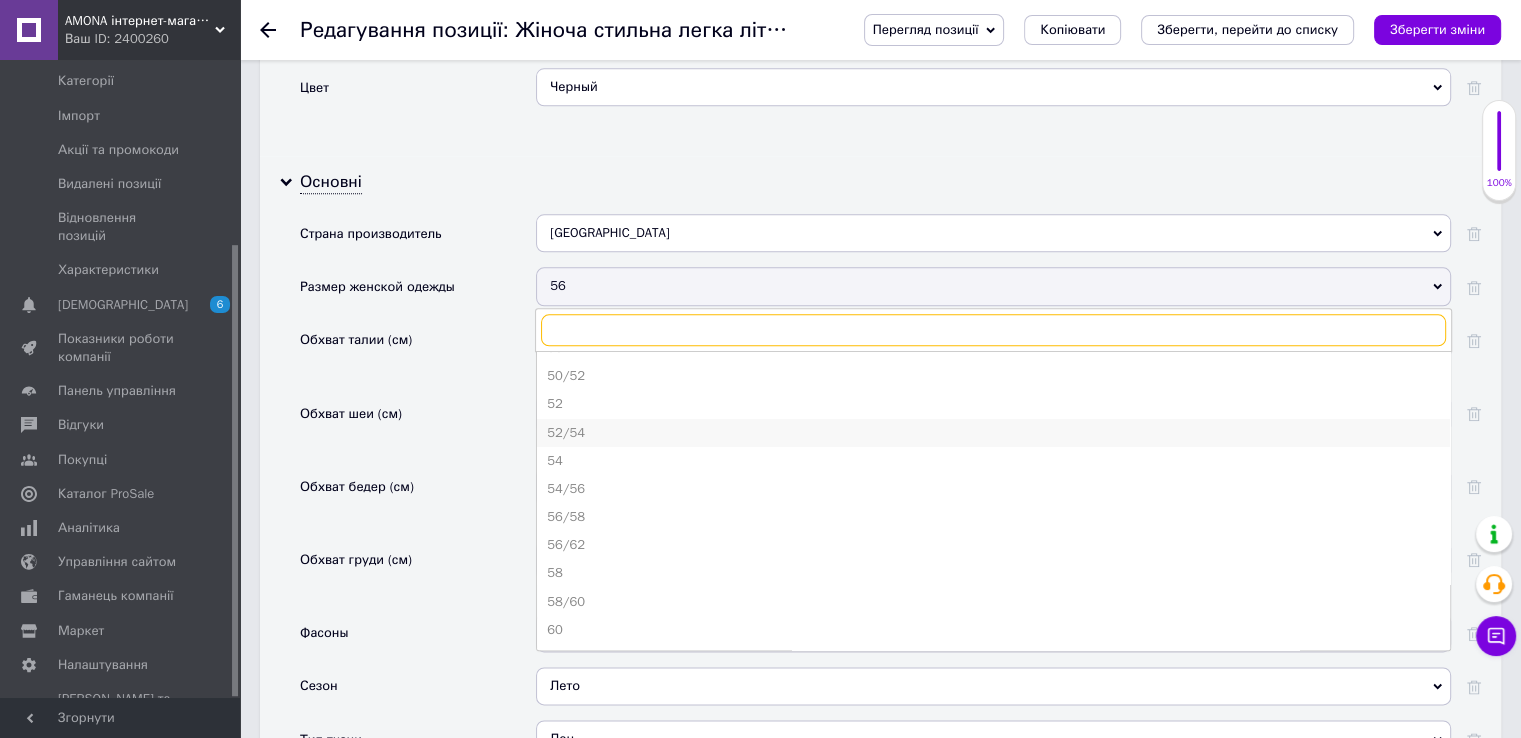 scroll, scrollTop: 500, scrollLeft: 0, axis: vertical 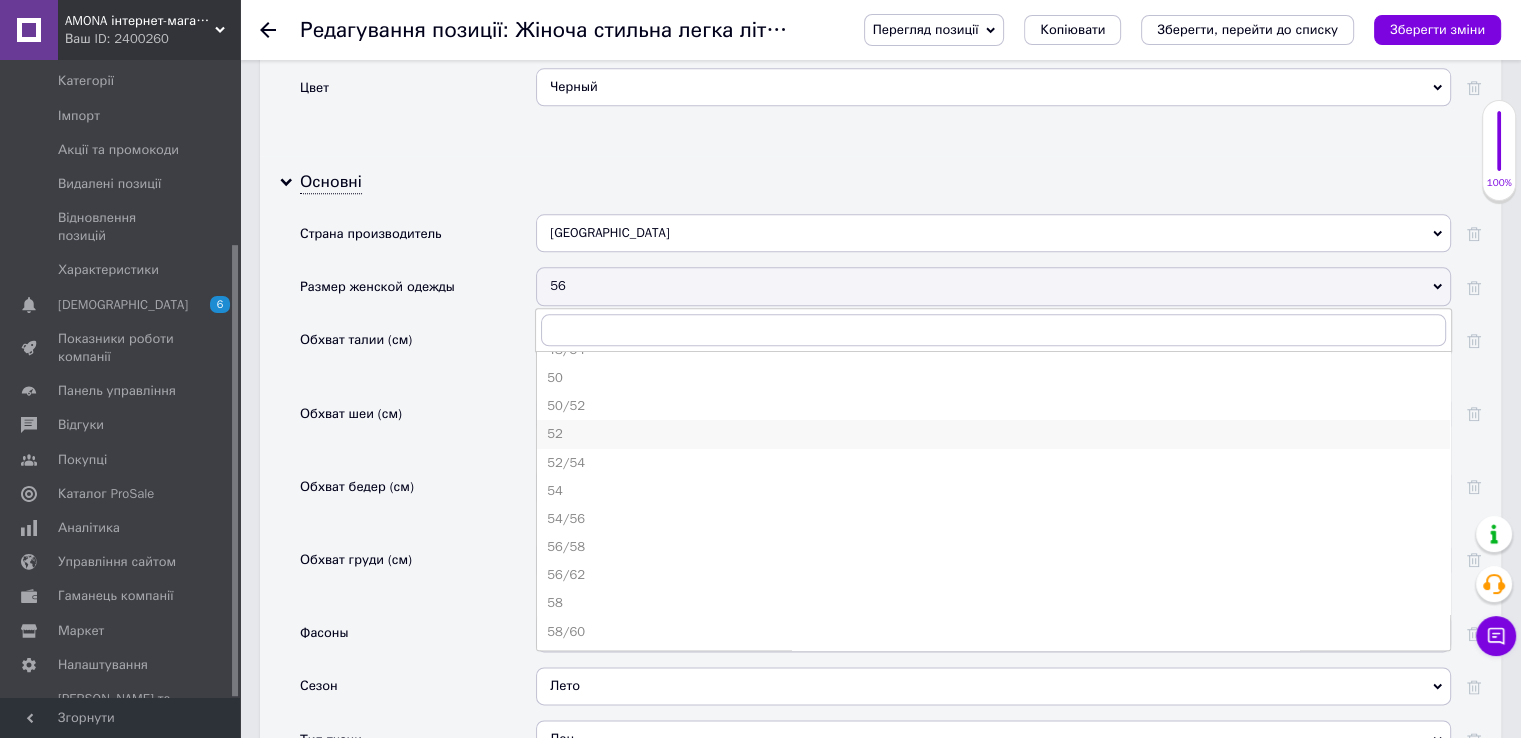 click on "52" at bounding box center [993, 434] 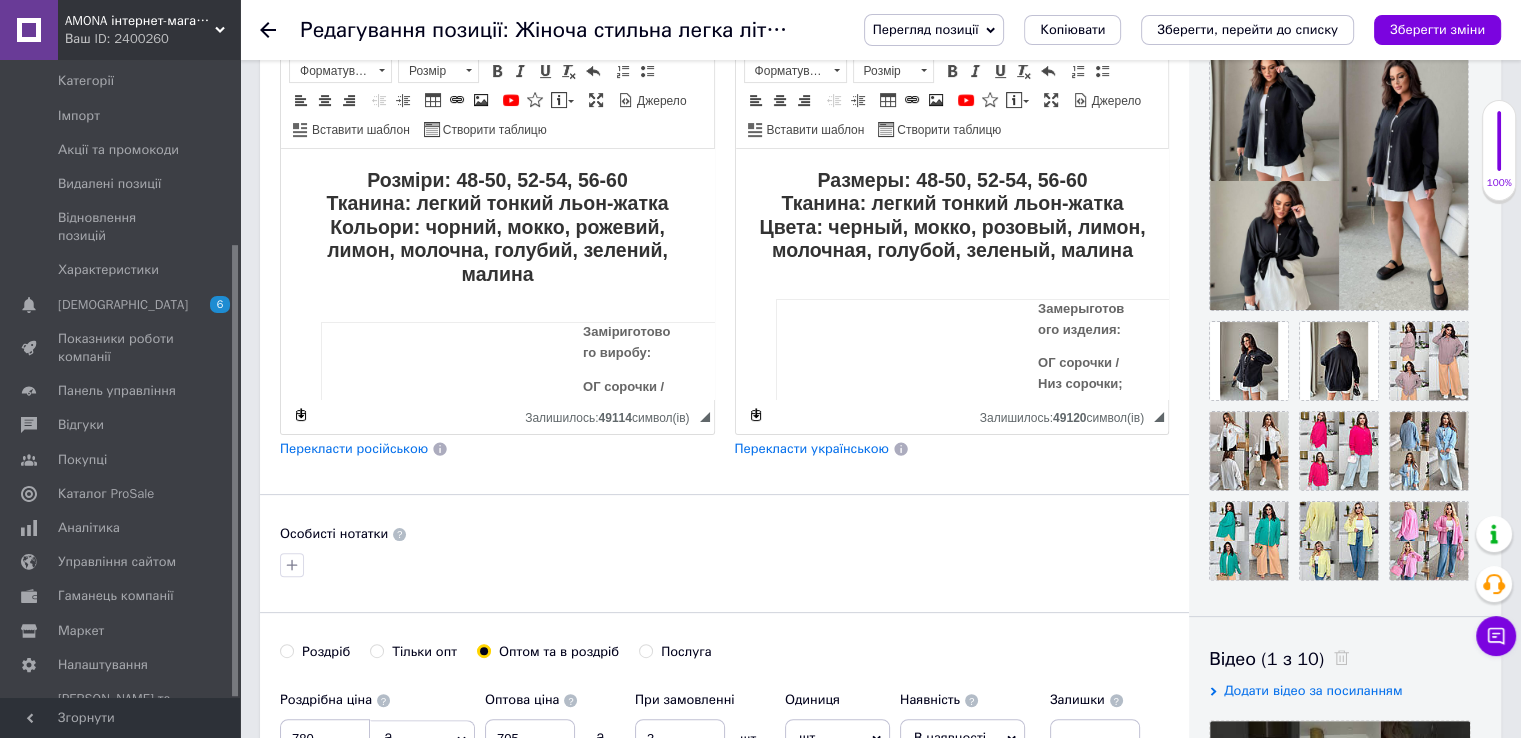 scroll, scrollTop: 300, scrollLeft: 0, axis: vertical 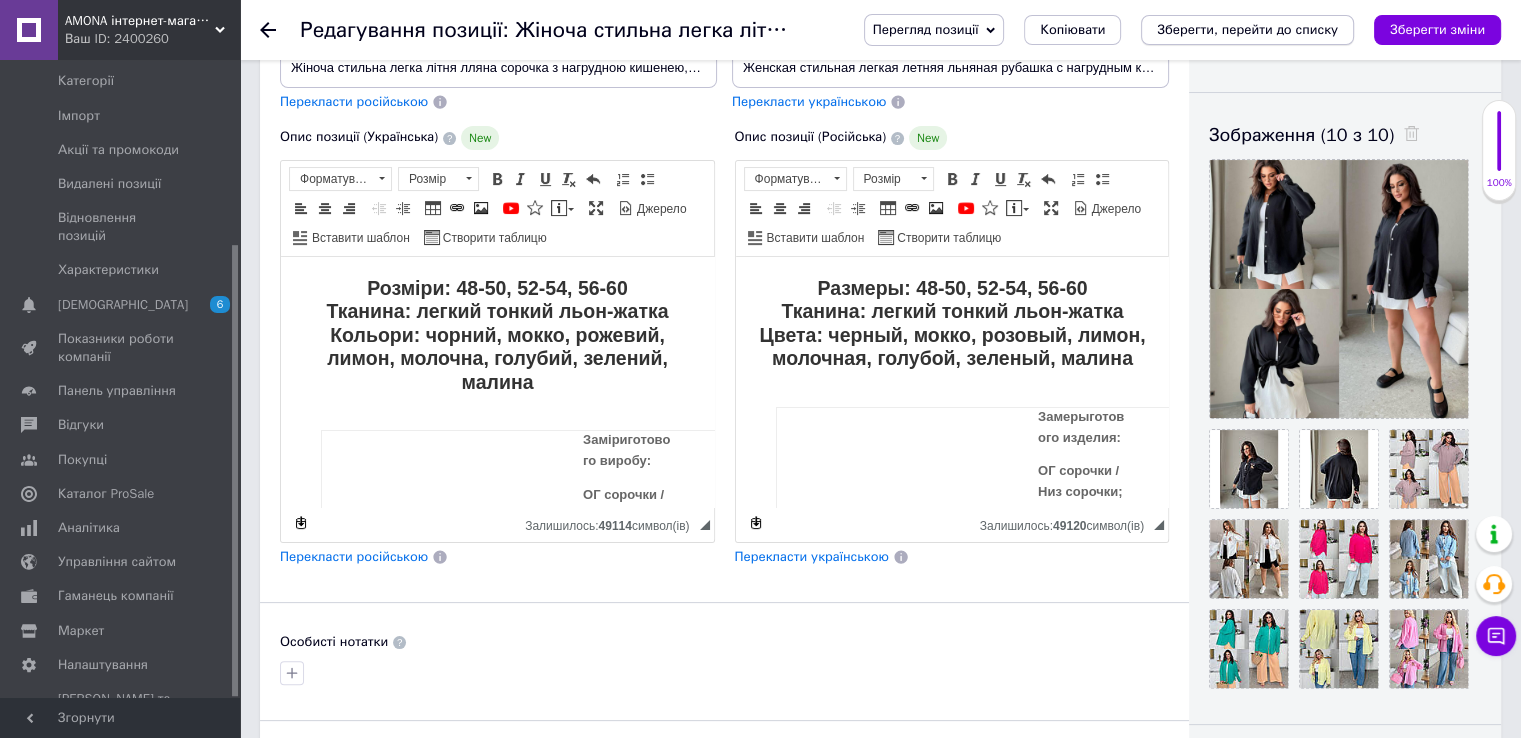 click on "Зберегти, перейти до списку" at bounding box center (1247, 30) 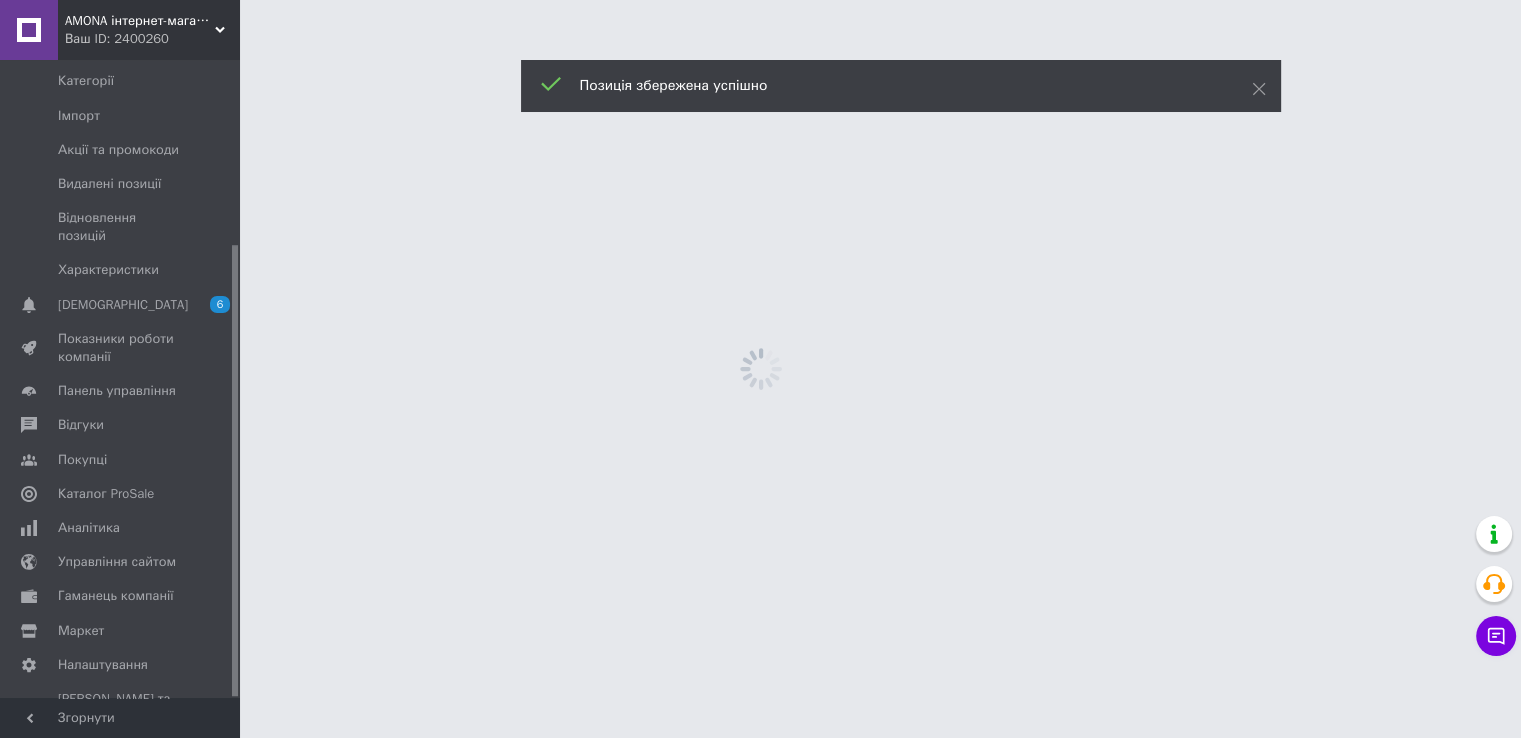 scroll, scrollTop: 0, scrollLeft: 0, axis: both 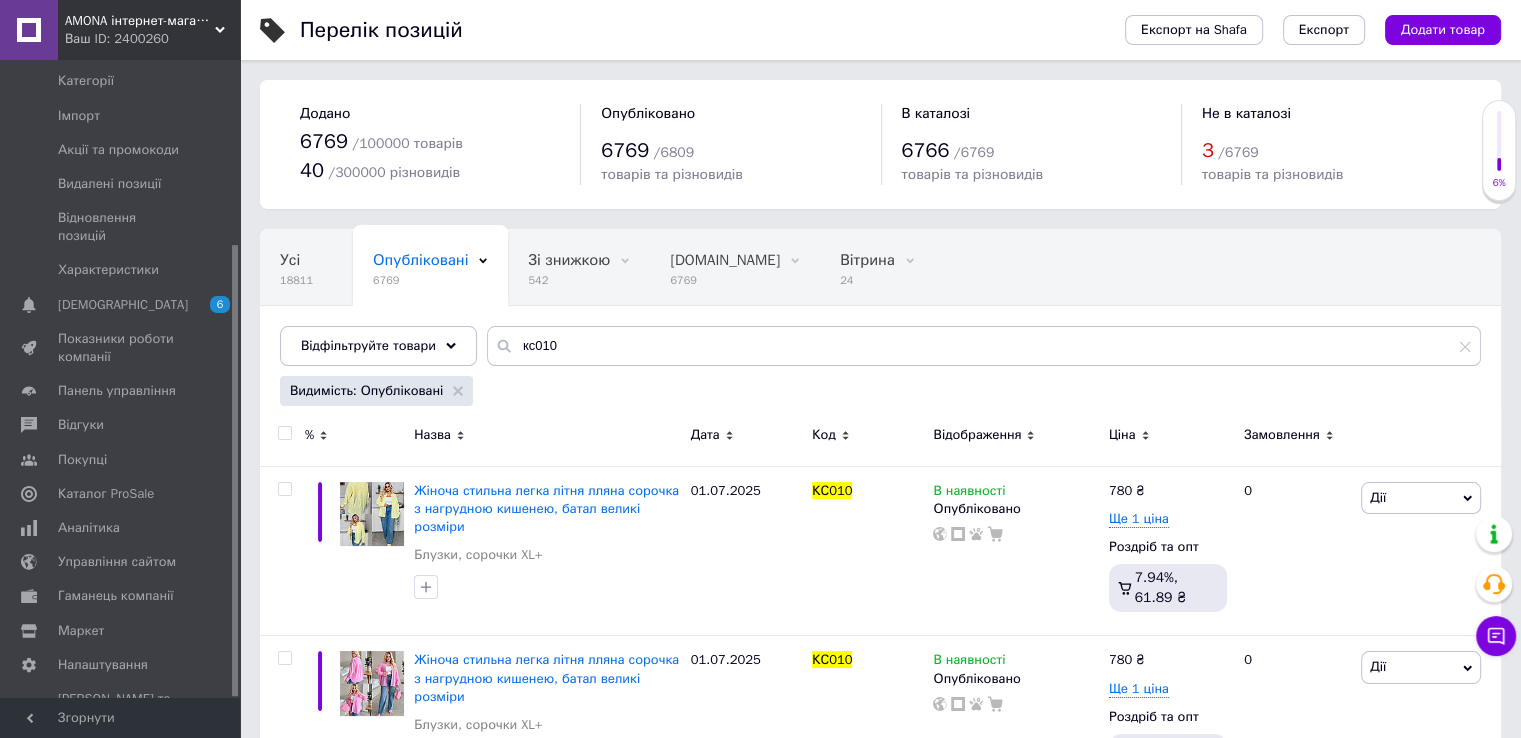 click at bounding box center (284, 433) 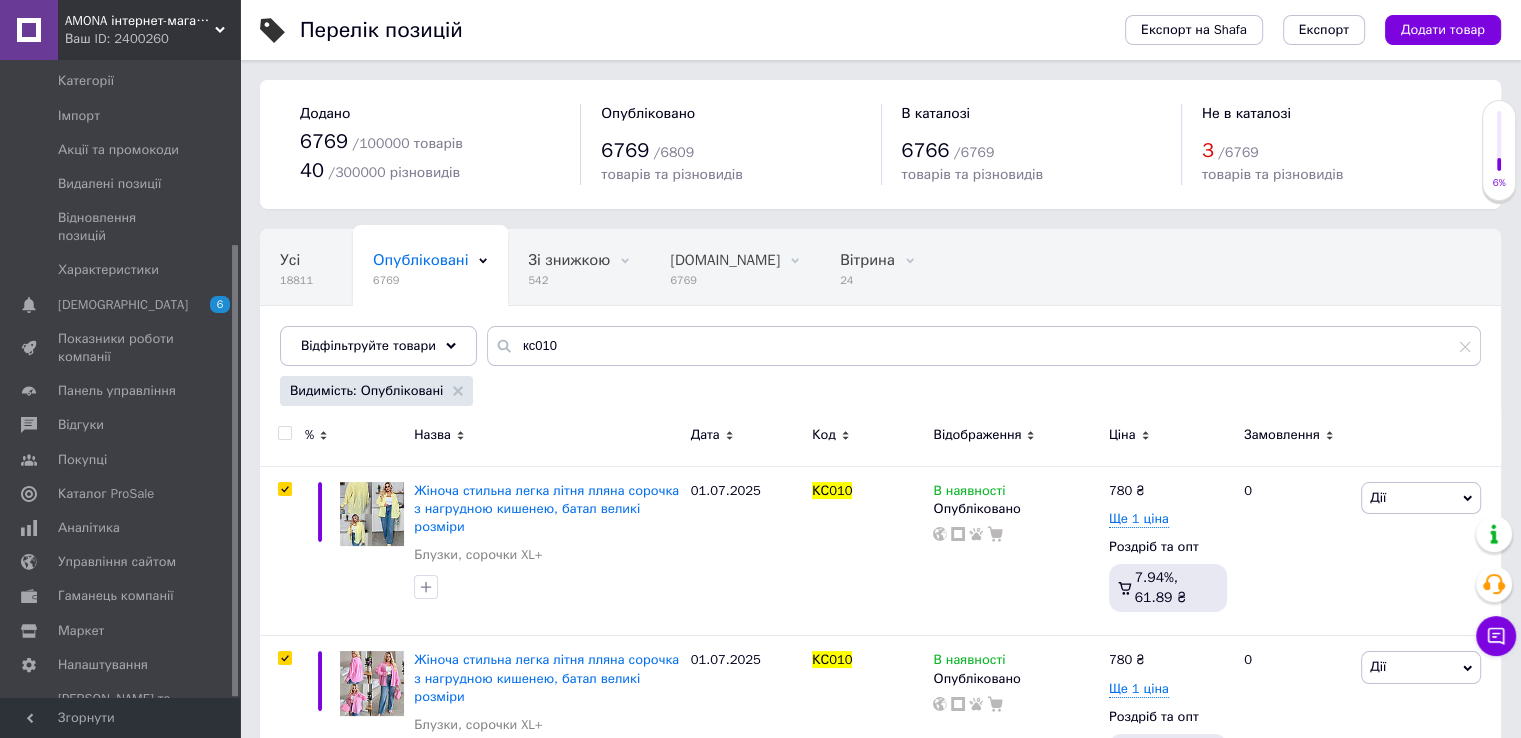 checkbox on "true" 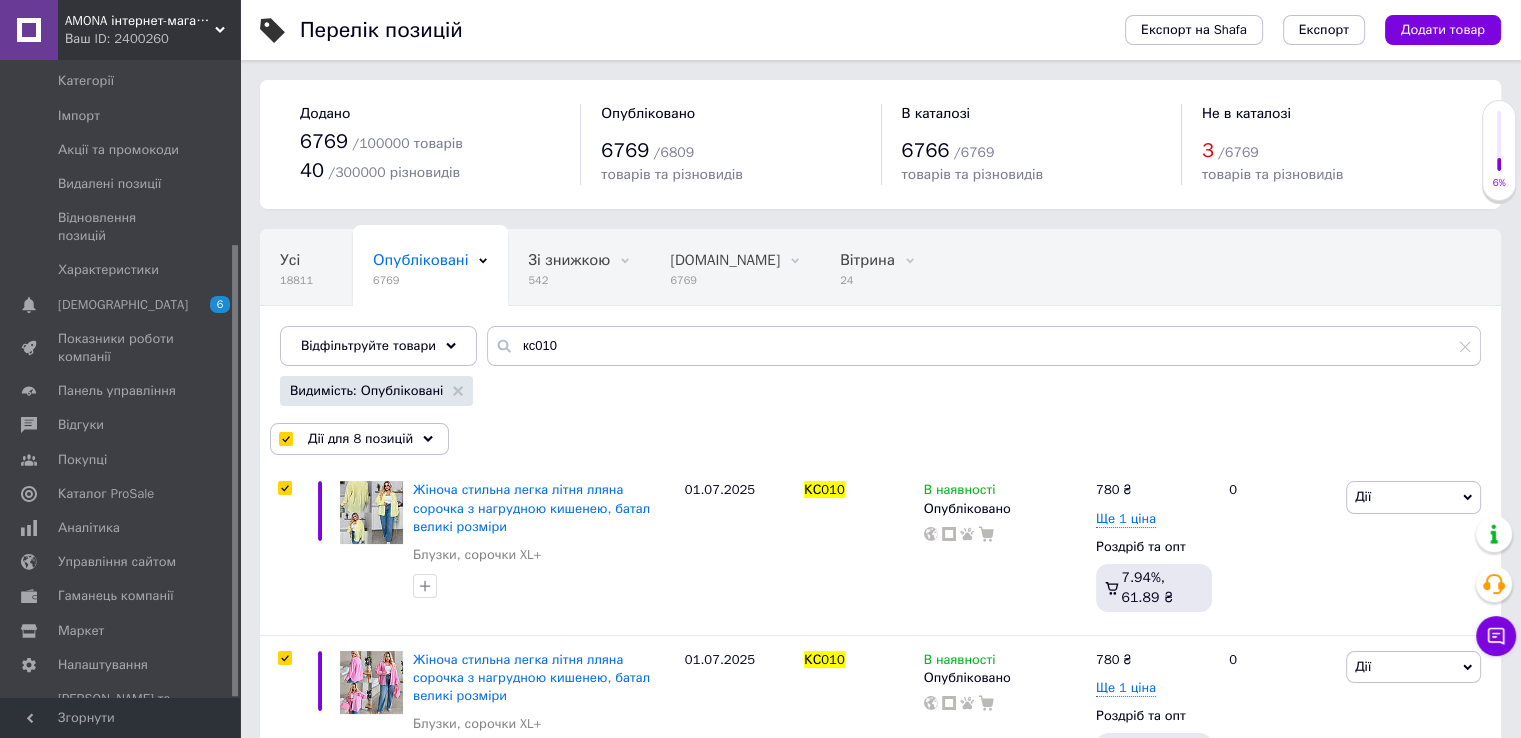 click at bounding box center (285, 439) 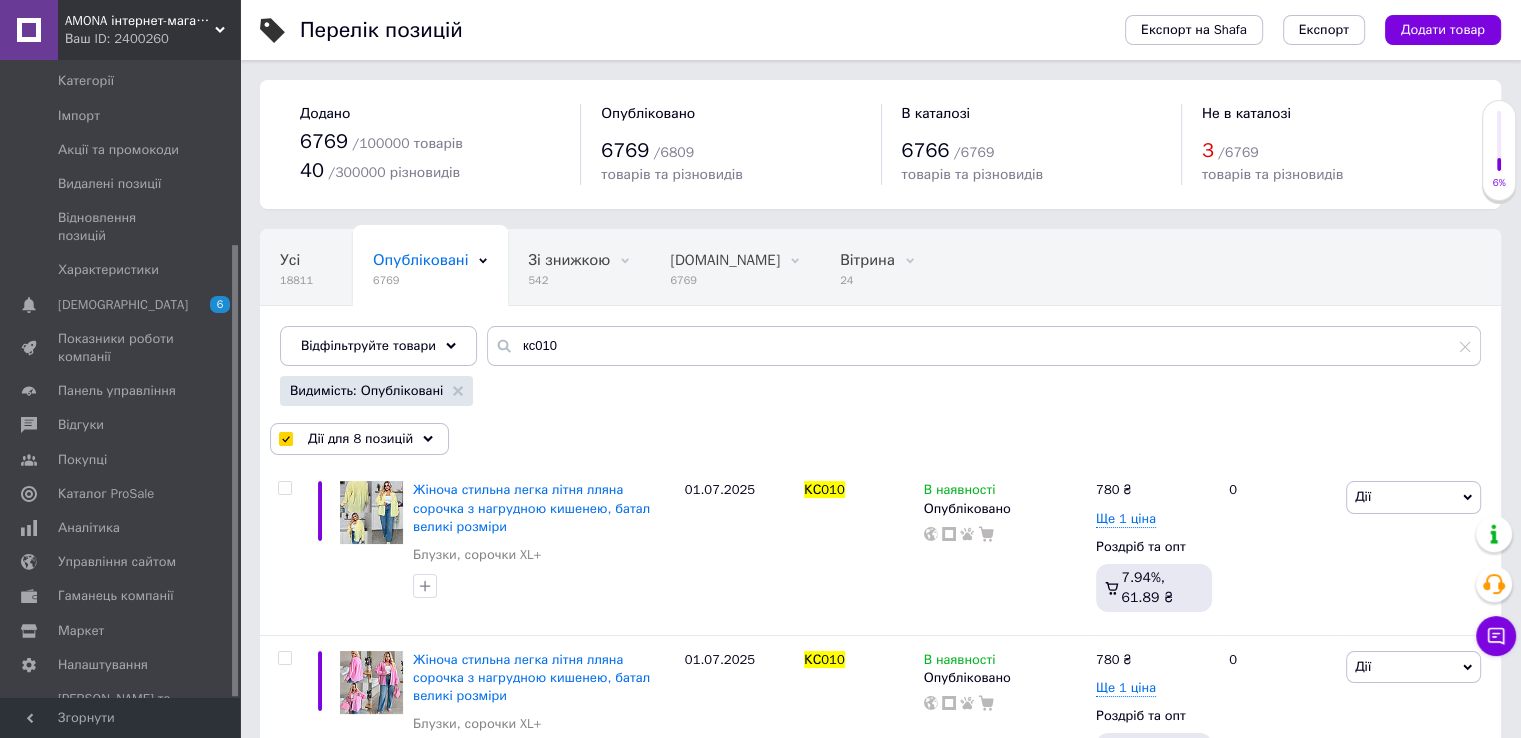 checkbox on "false" 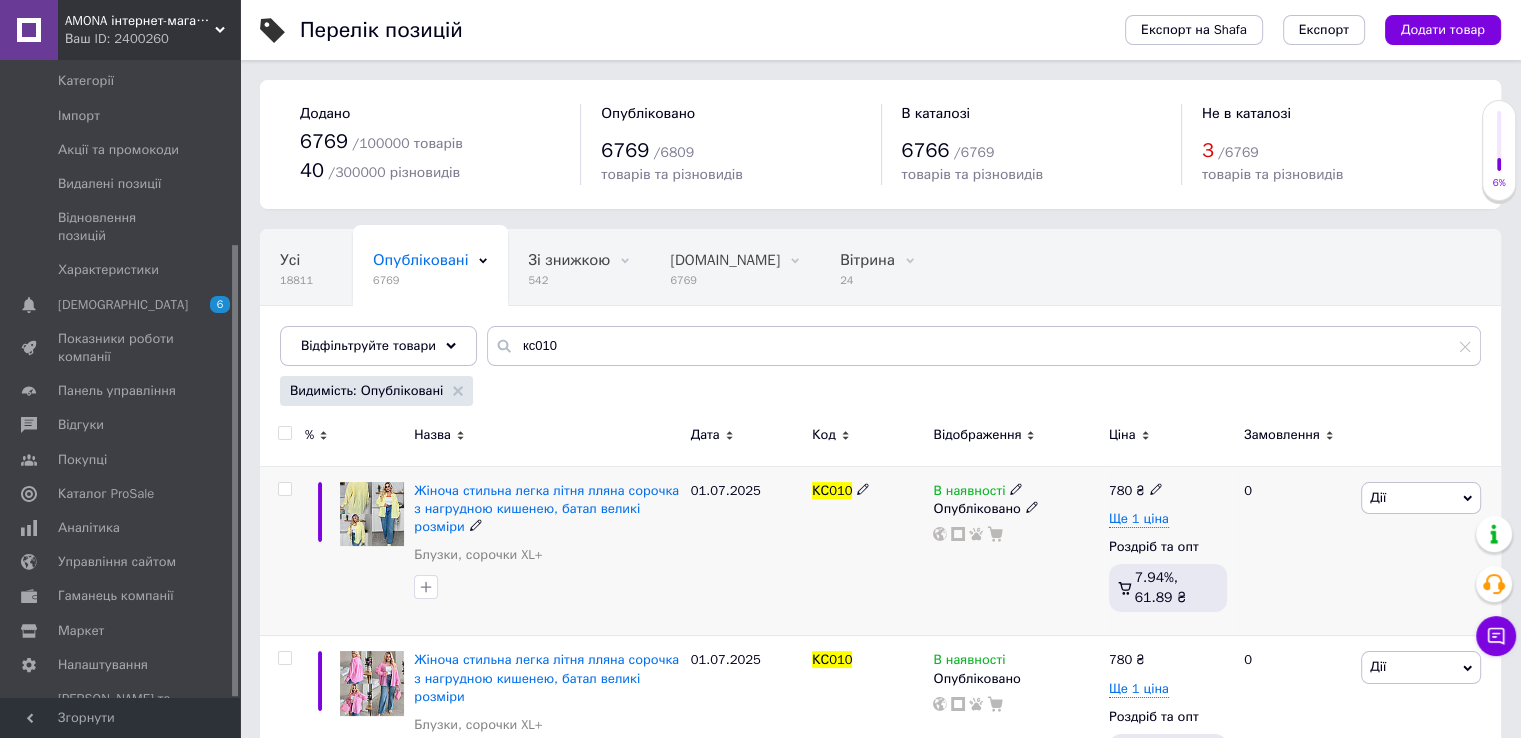click at bounding box center (284, 489) 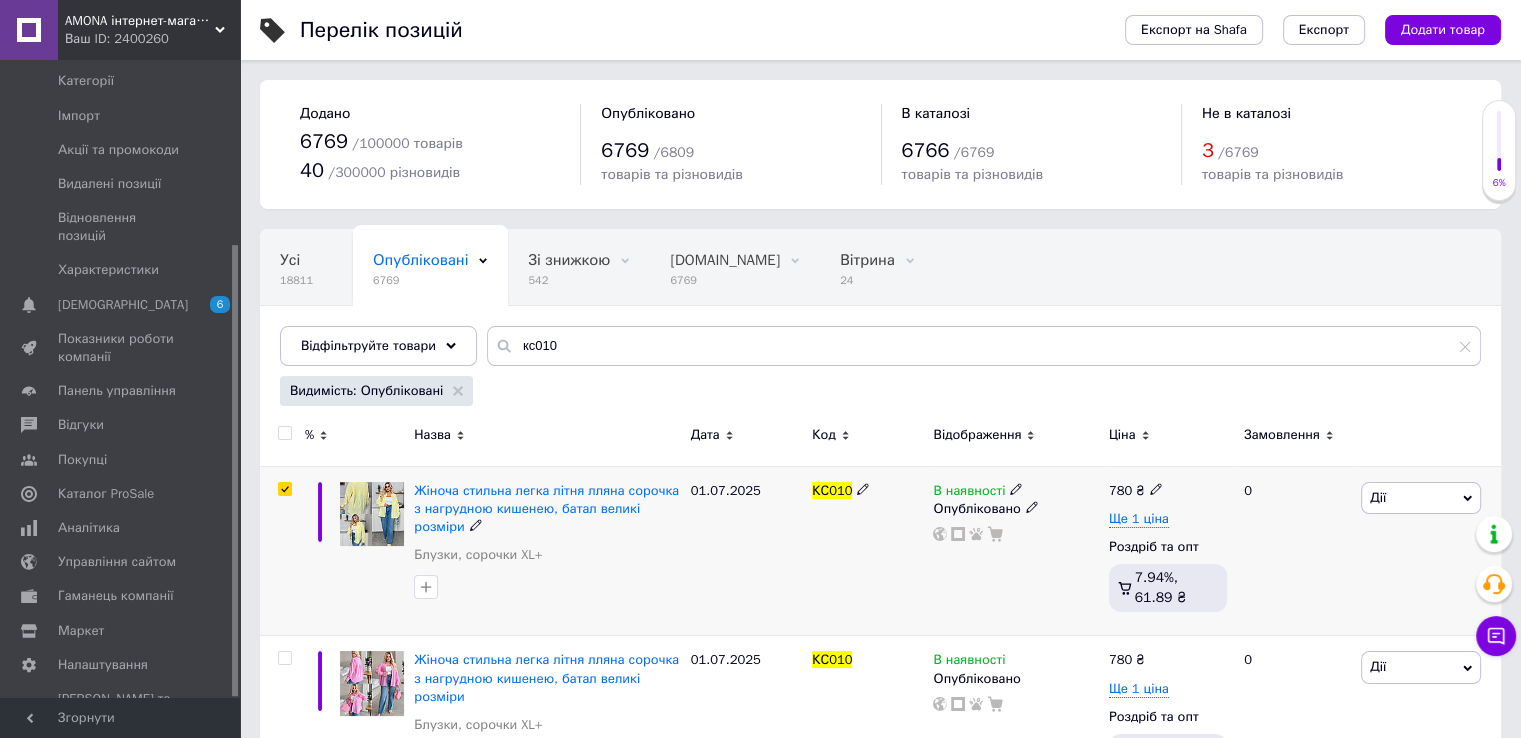 checkbox on "true" 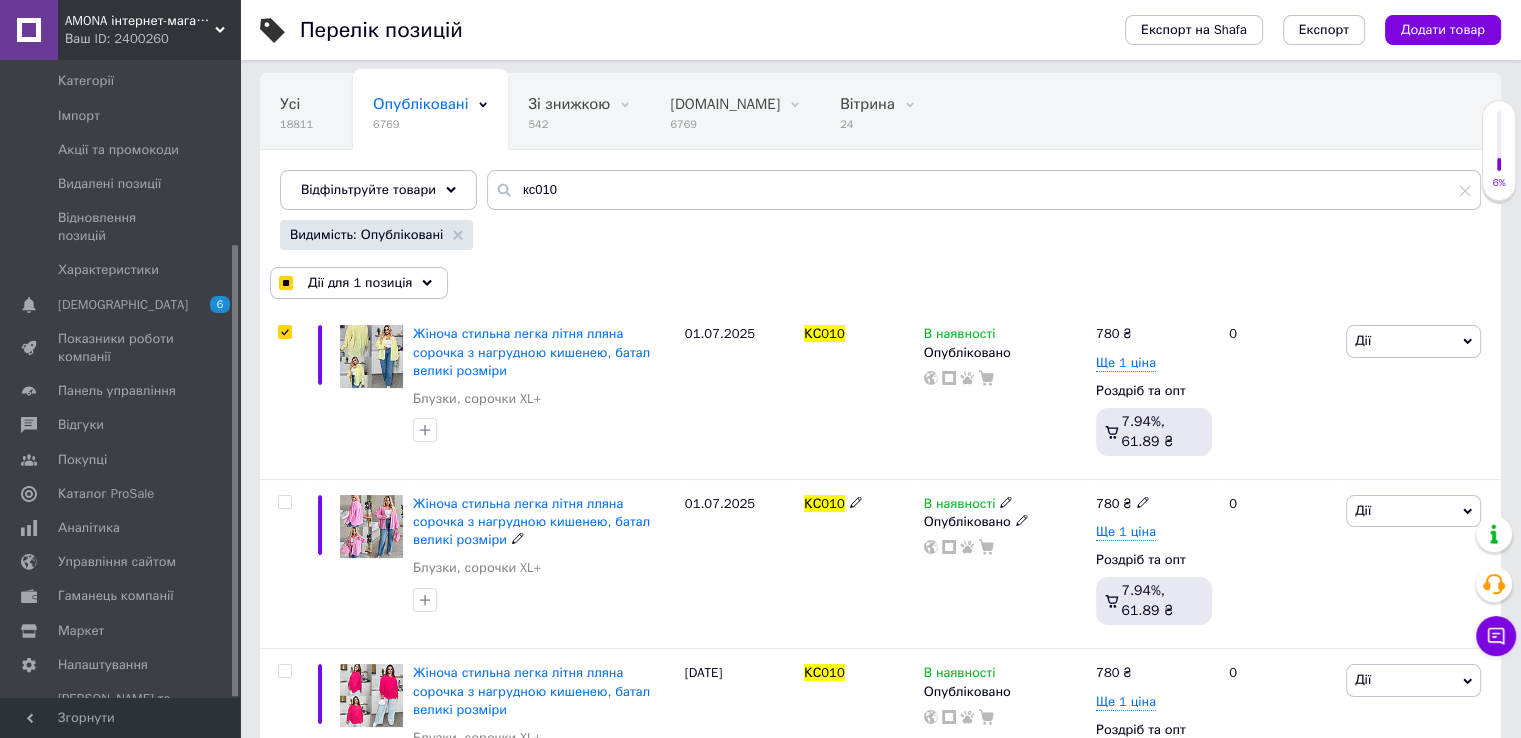 scroll, scrollTop: 300, scrollLeft: 0, axis: vertical 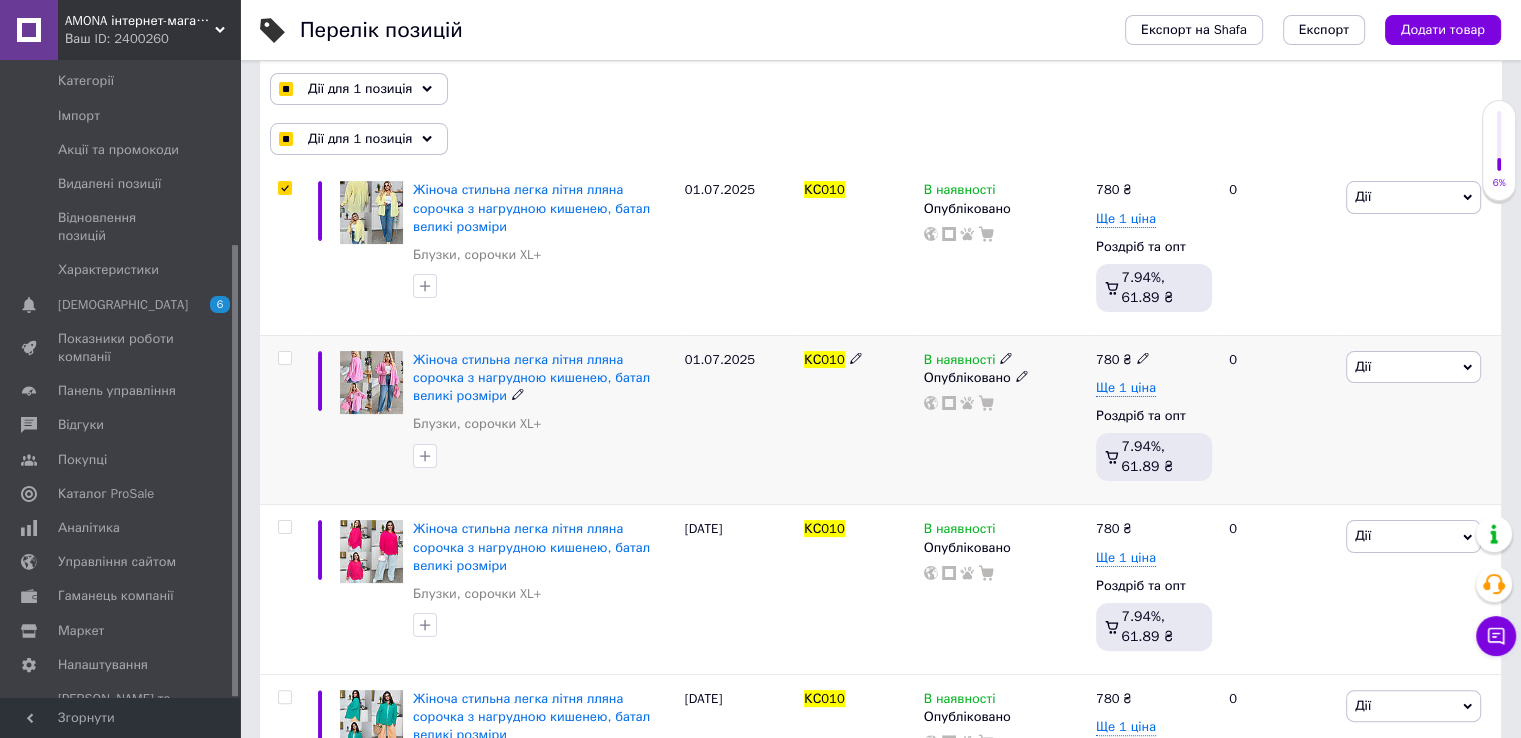 click at bounding box center [284, 358] 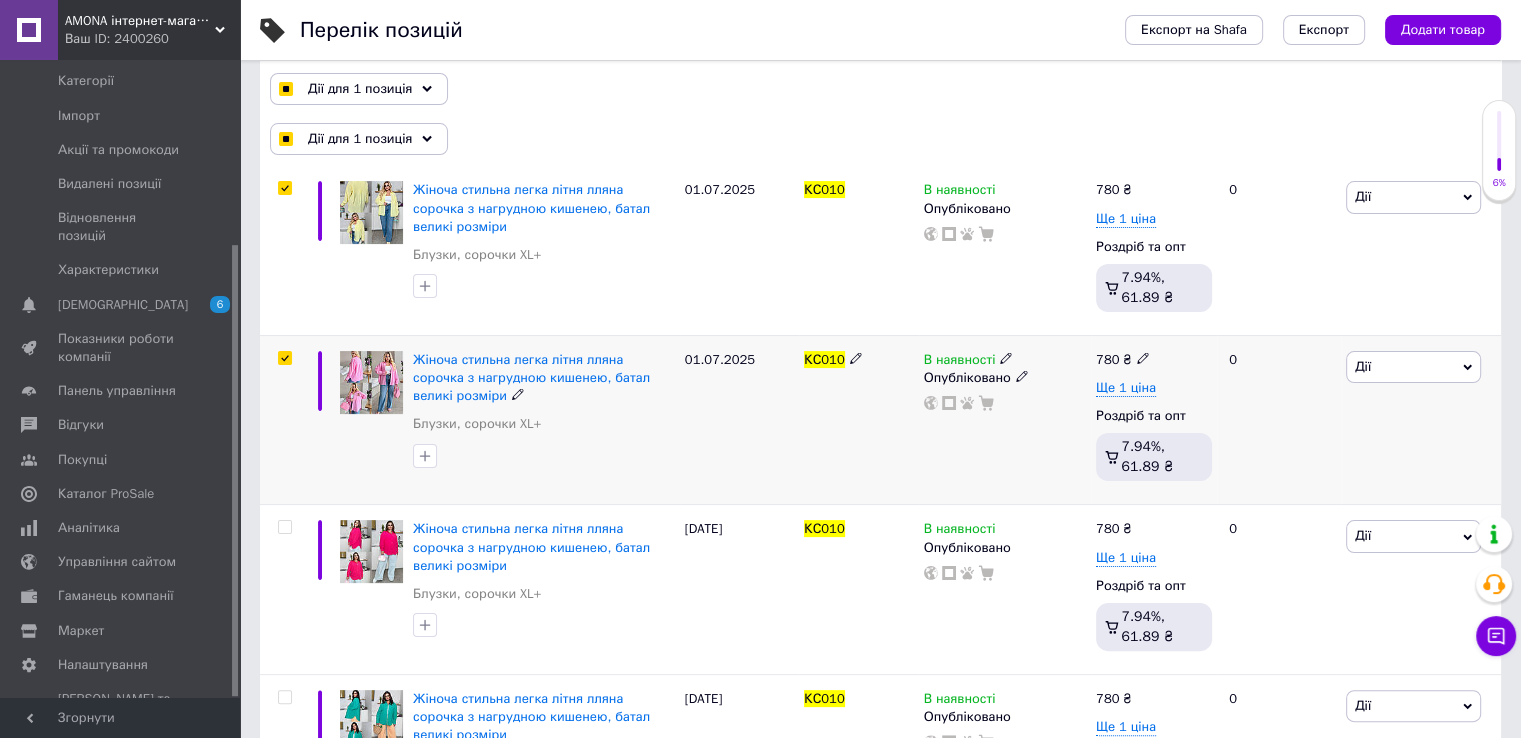 checkbox on "true" 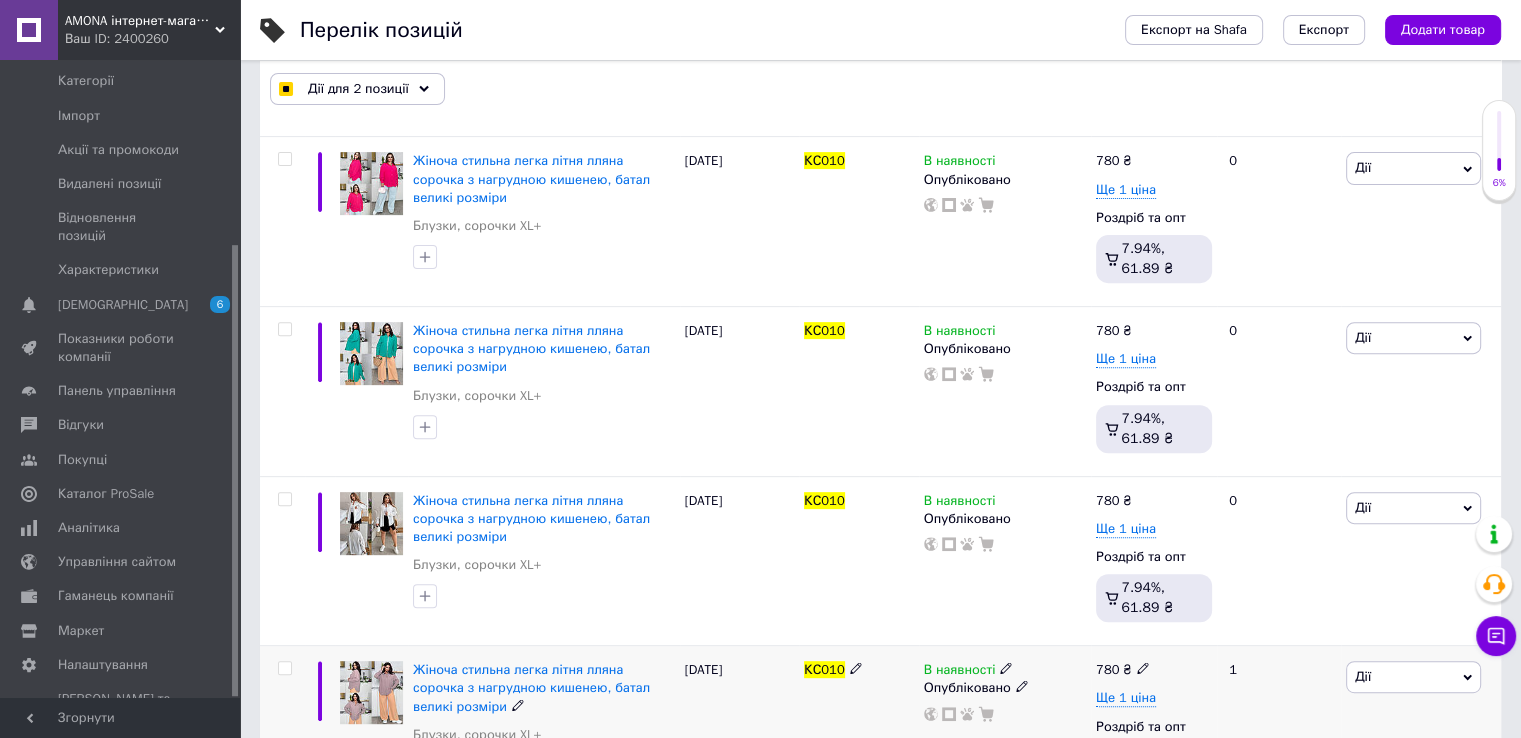 scroll, scrollTop: 800, scrollLeft: 0, axis: vertical 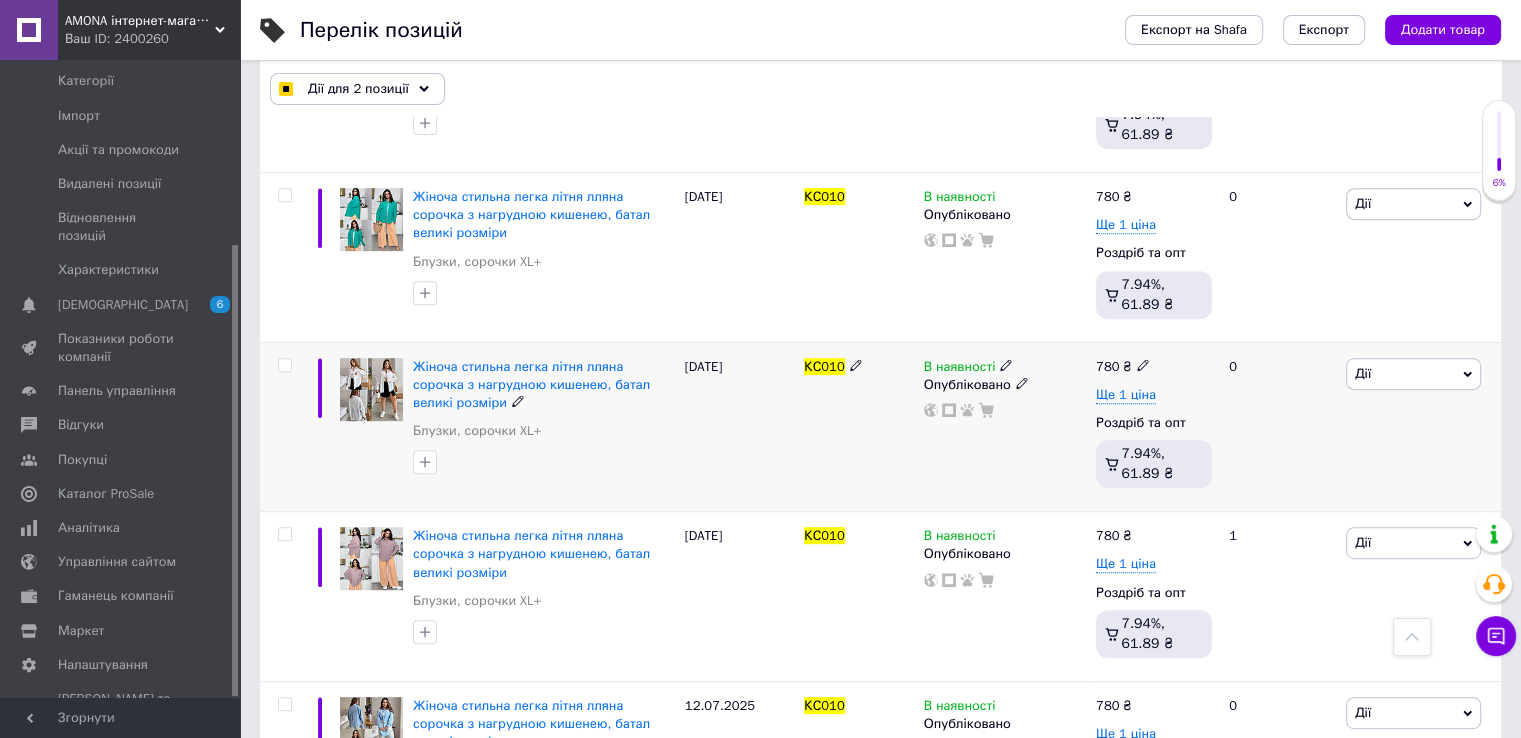 click at bounding box center (284, 365) 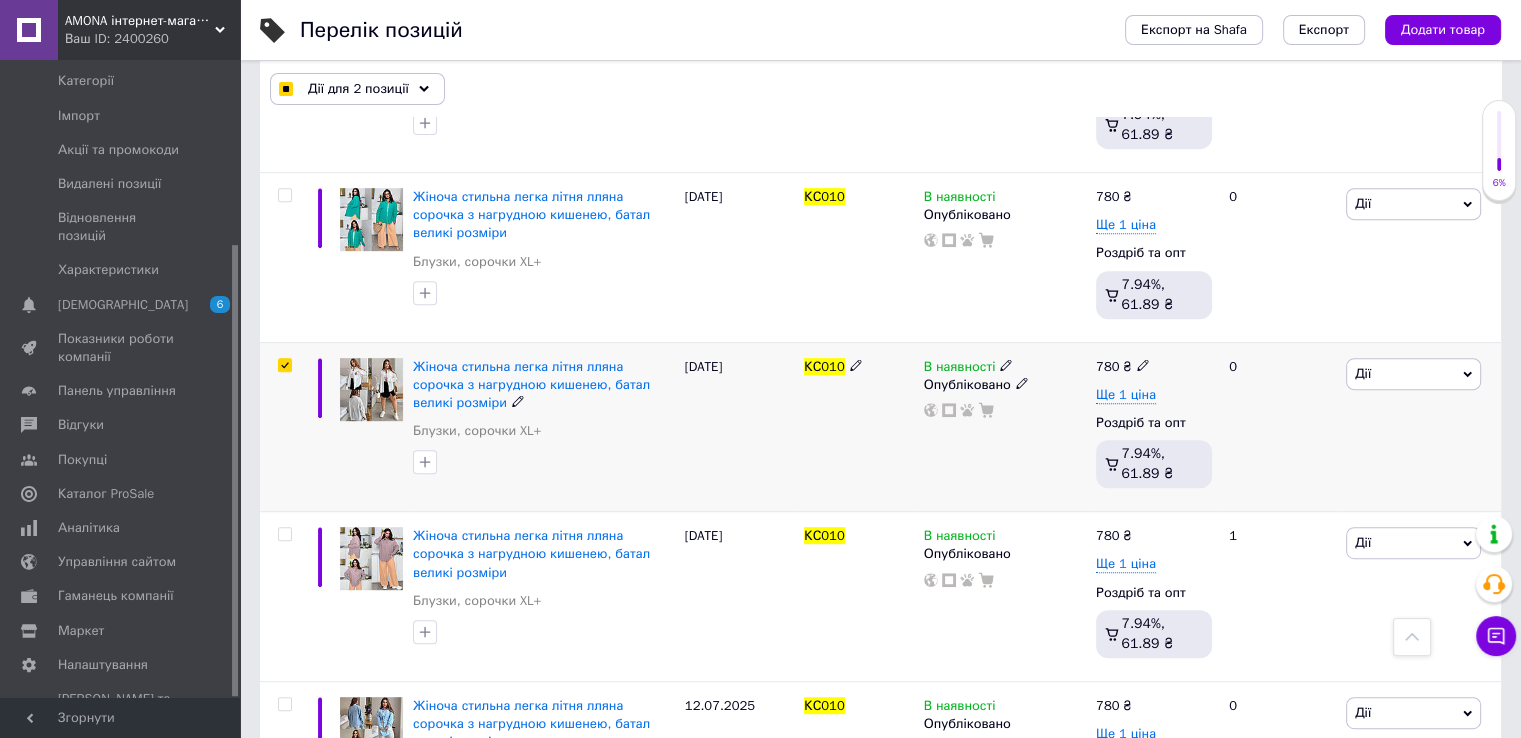 checkbox on "true" 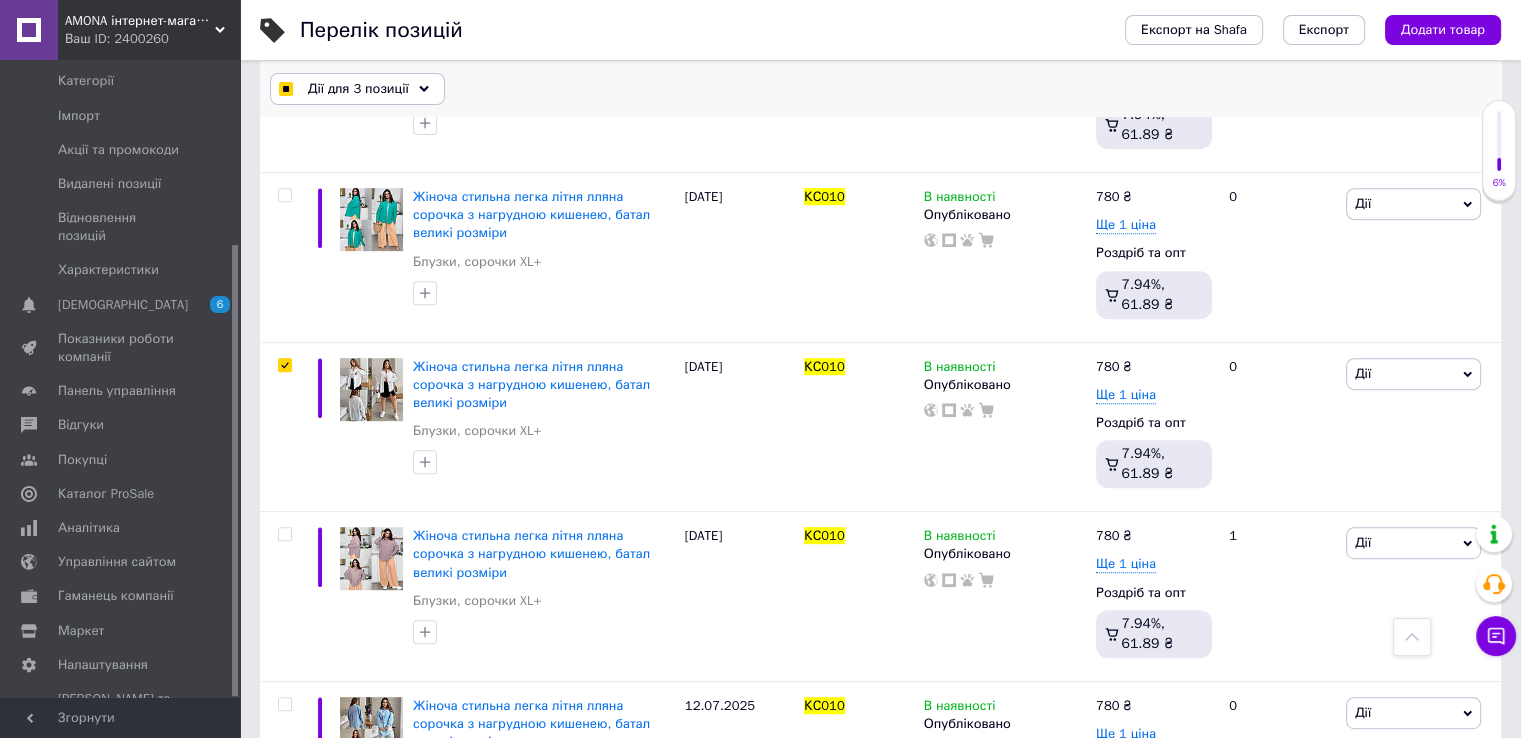 click on "Дії для 3 позиції" at bounding box center [358, 89] 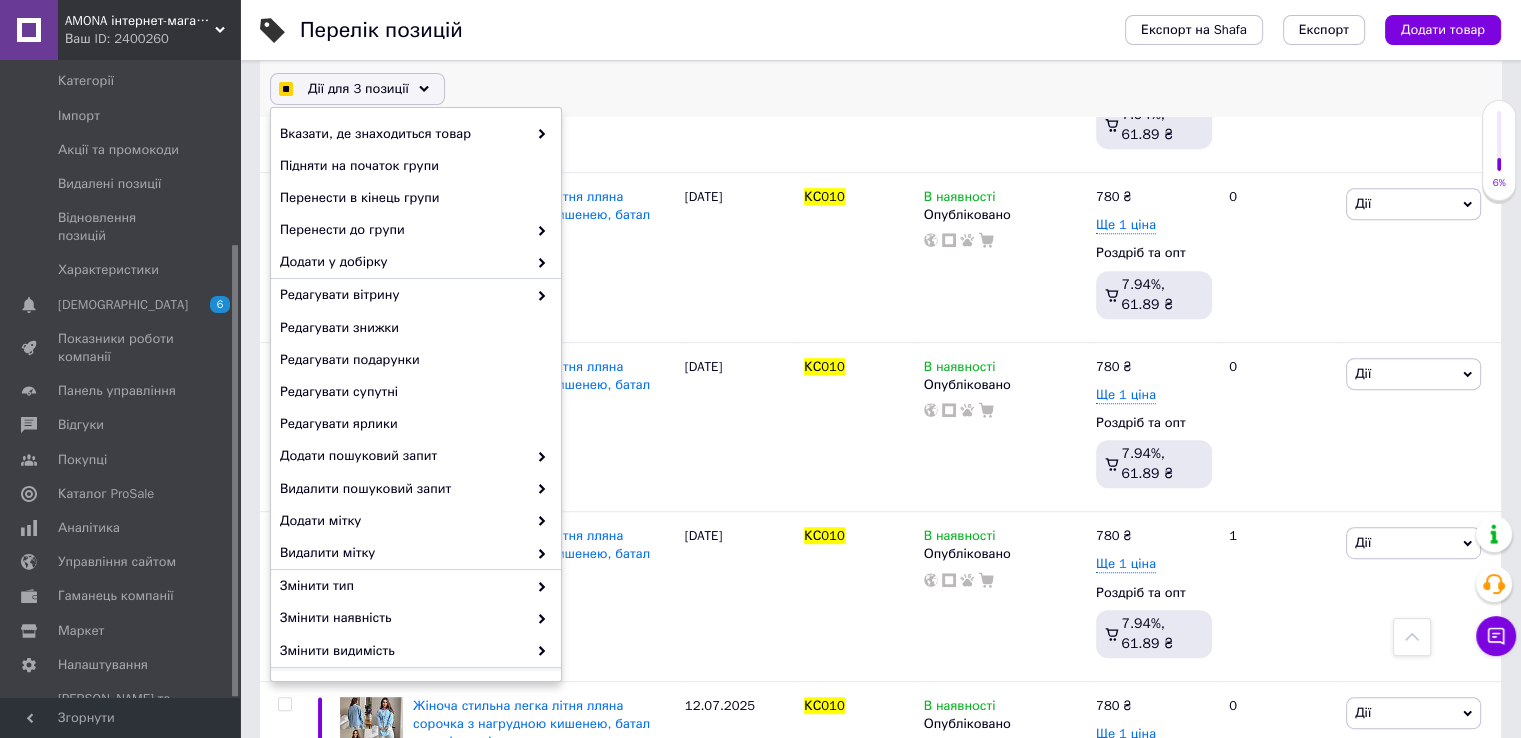 scroll, scrollTop: 125, scrollLeft: 0, axis: vertical 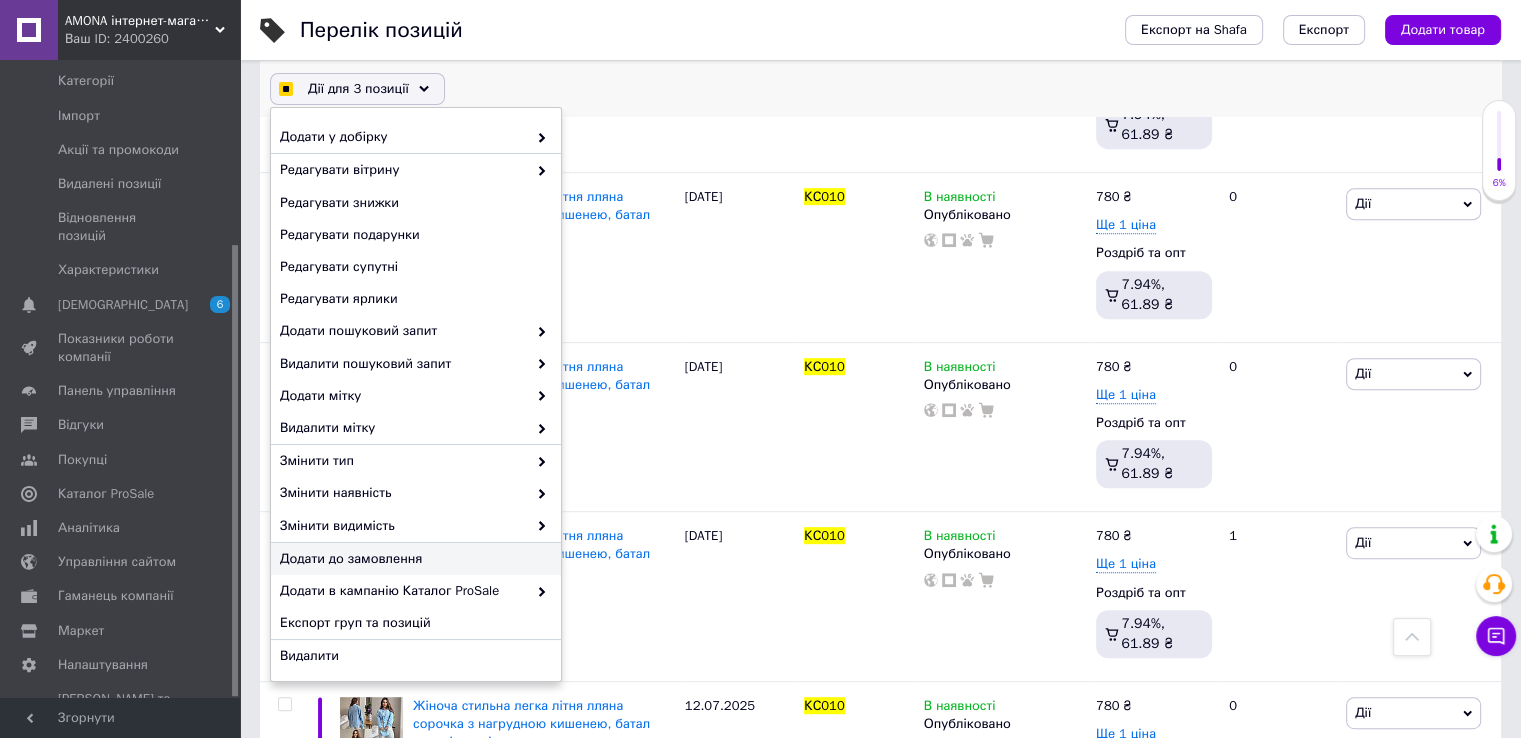 checkbox on "true" 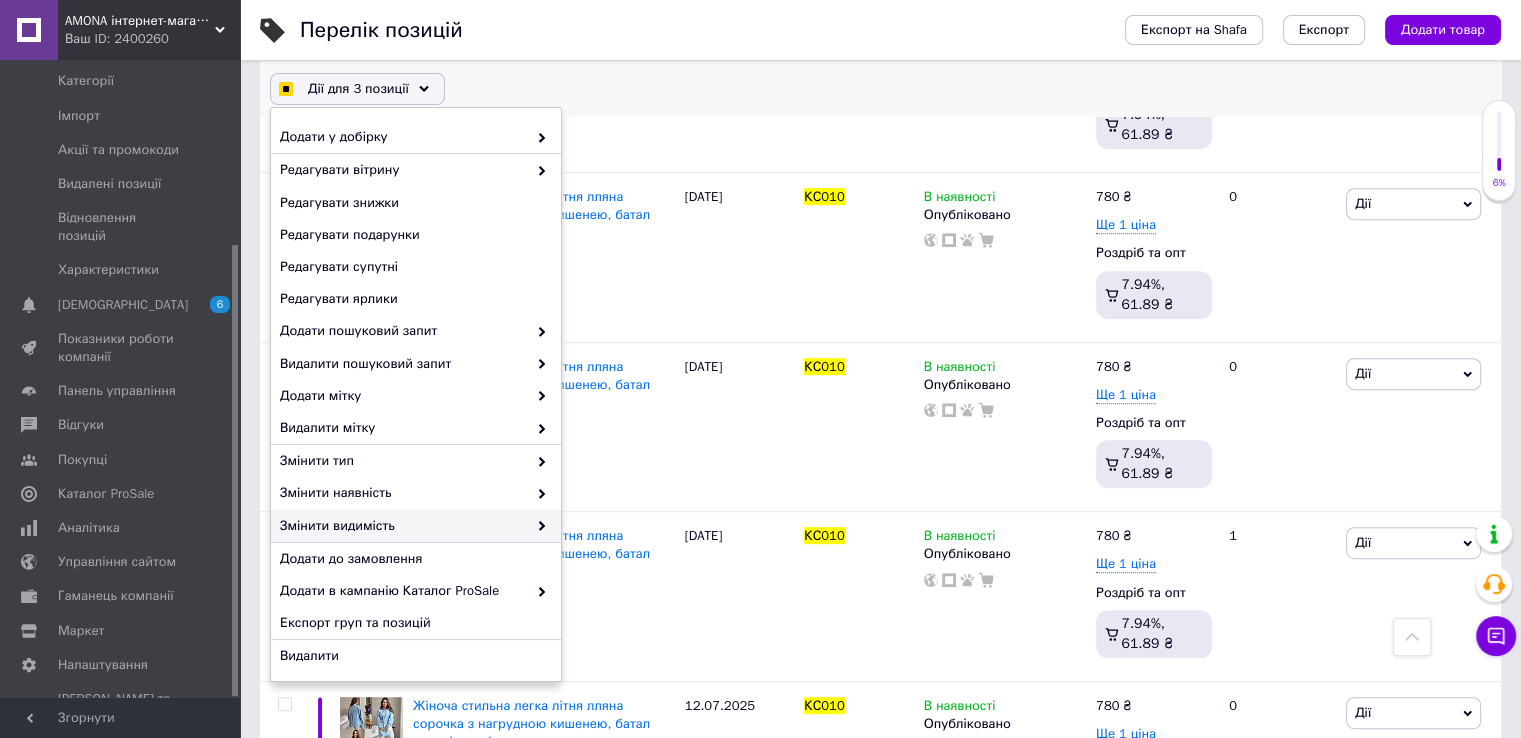 click on "Змінити видимість" at bounding box center (403, 526) 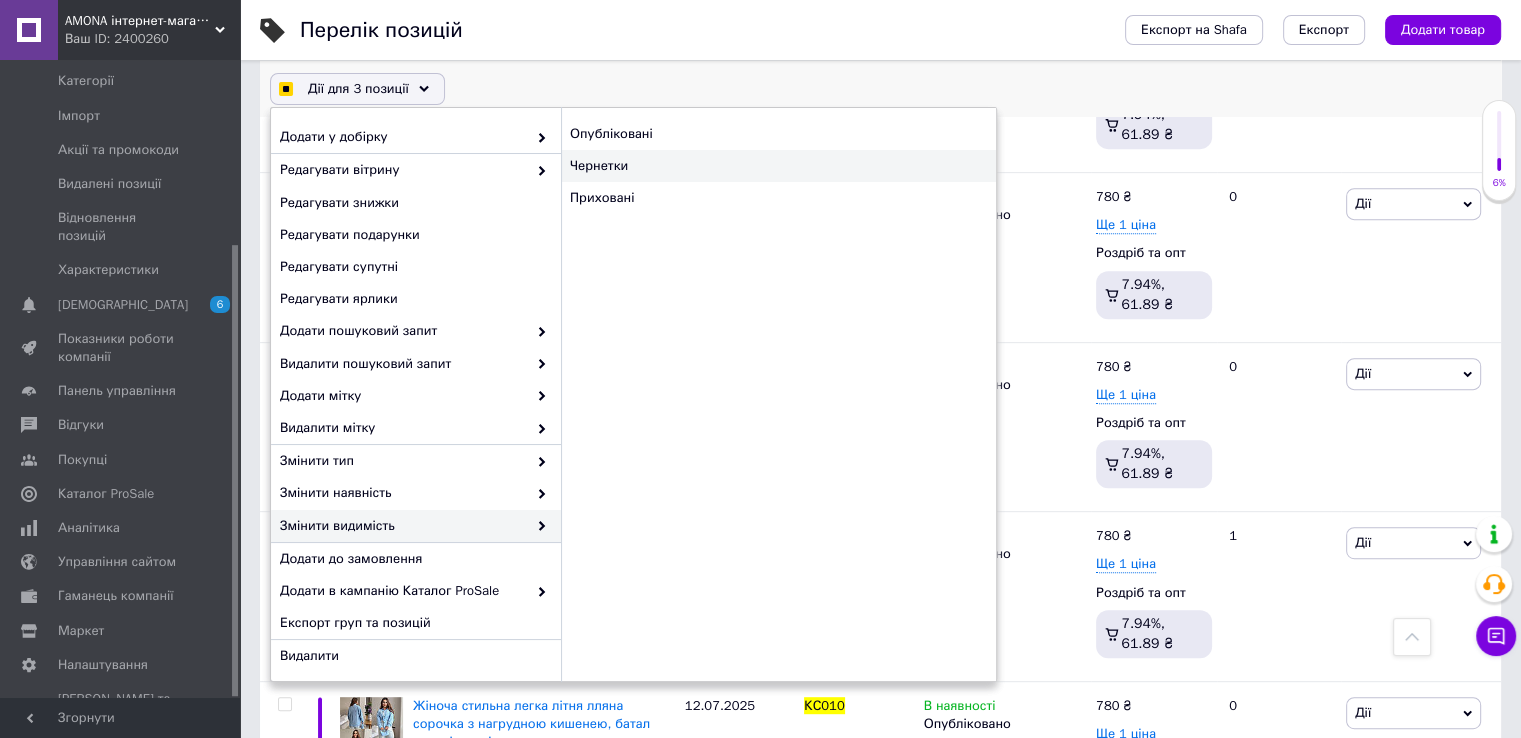 checkbox on "true" 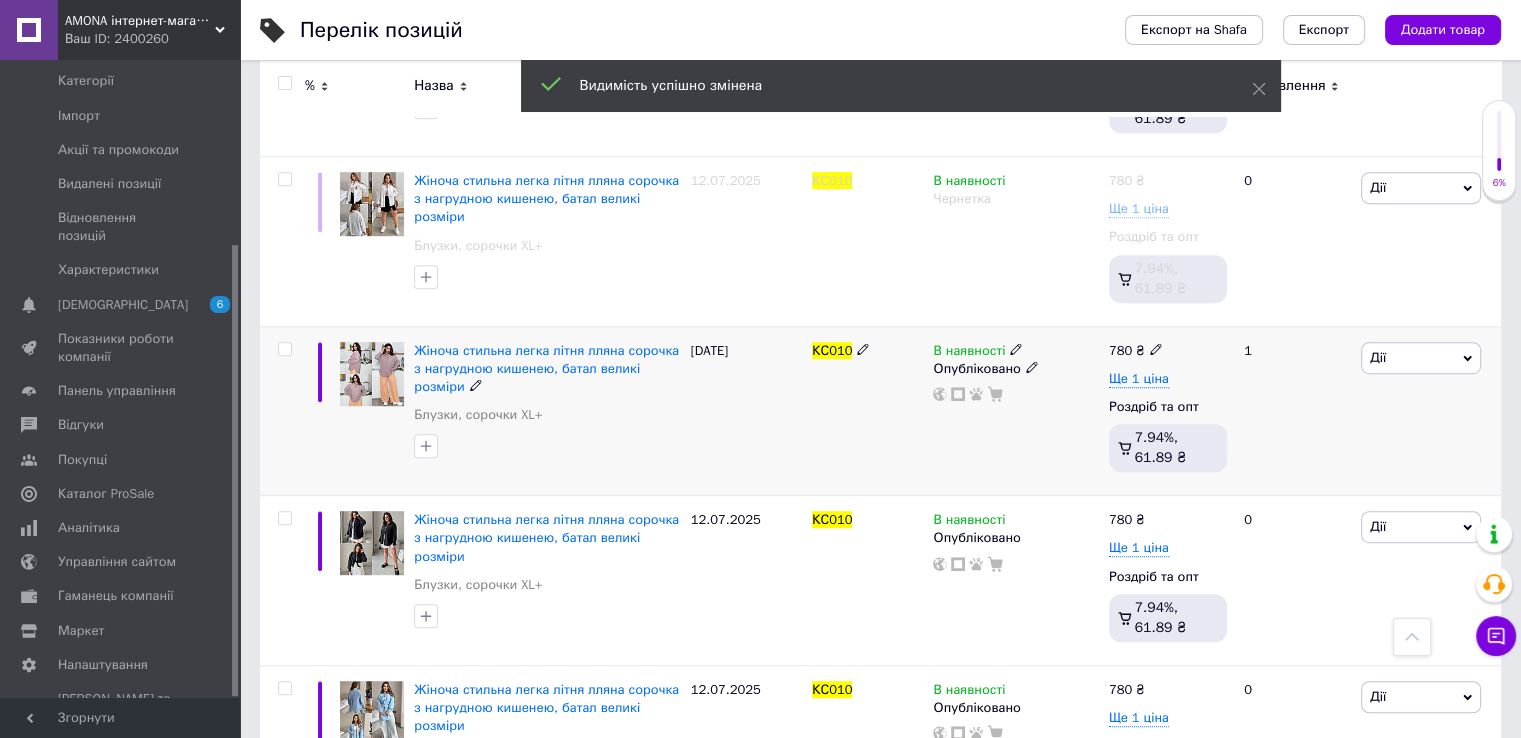 scroll, scrollTop: 1102, scrollLeft: 0, axis: vertical 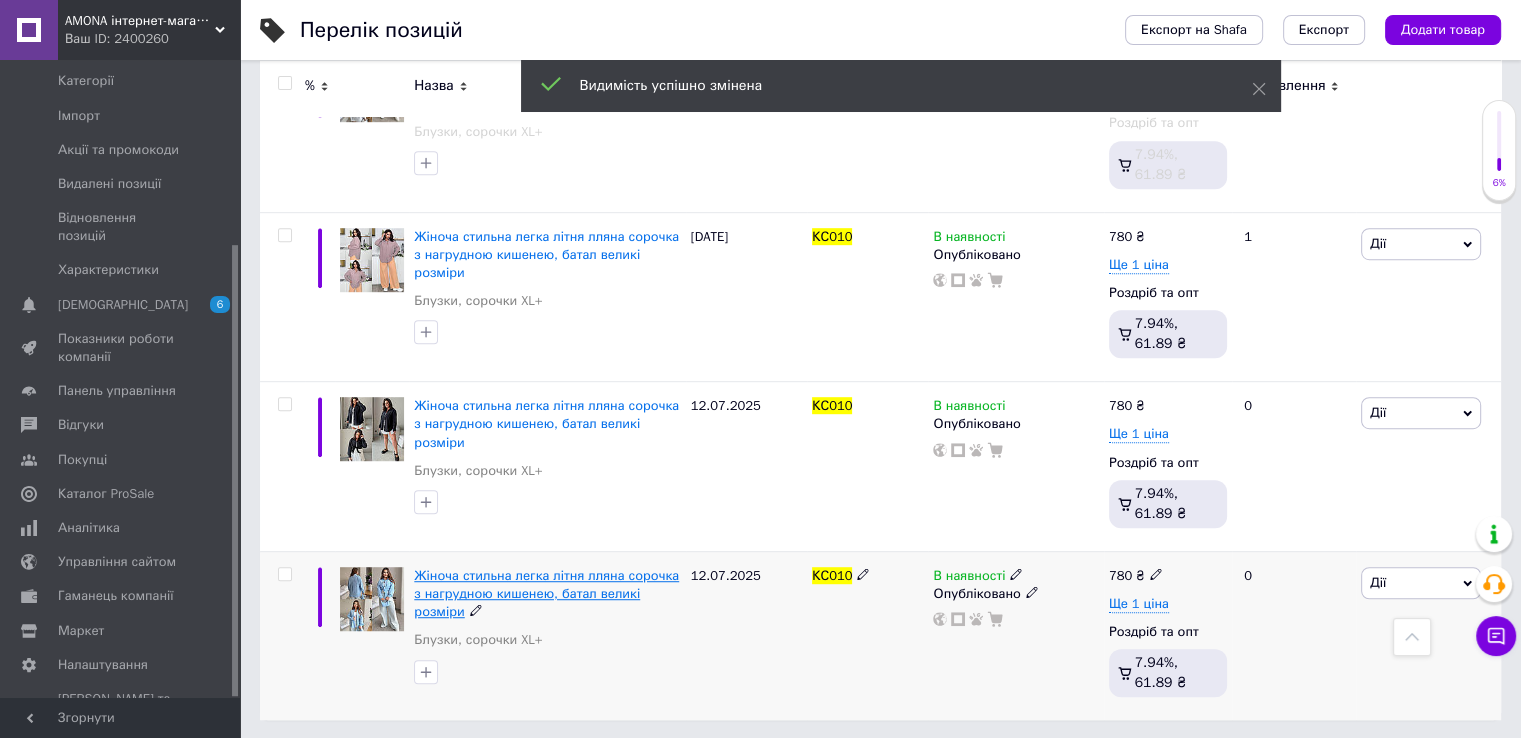 click on "Жіноча стильна легка літня лляна сорочка з нагрудною кишенею, батал великі розміри" at bounding box center [546, 593] 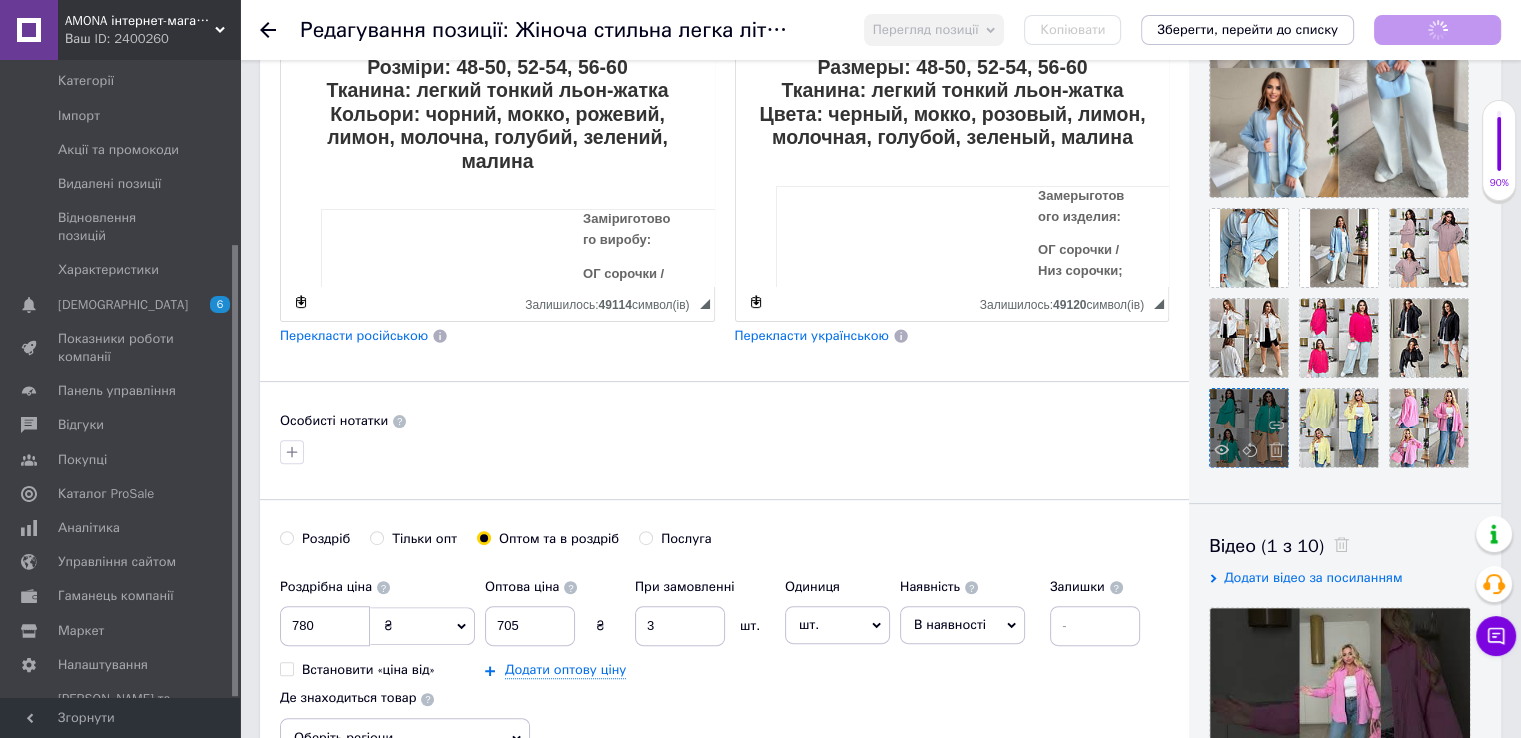 scroll, scrollTop: 500, scrollLeft: 0, axis: vertical 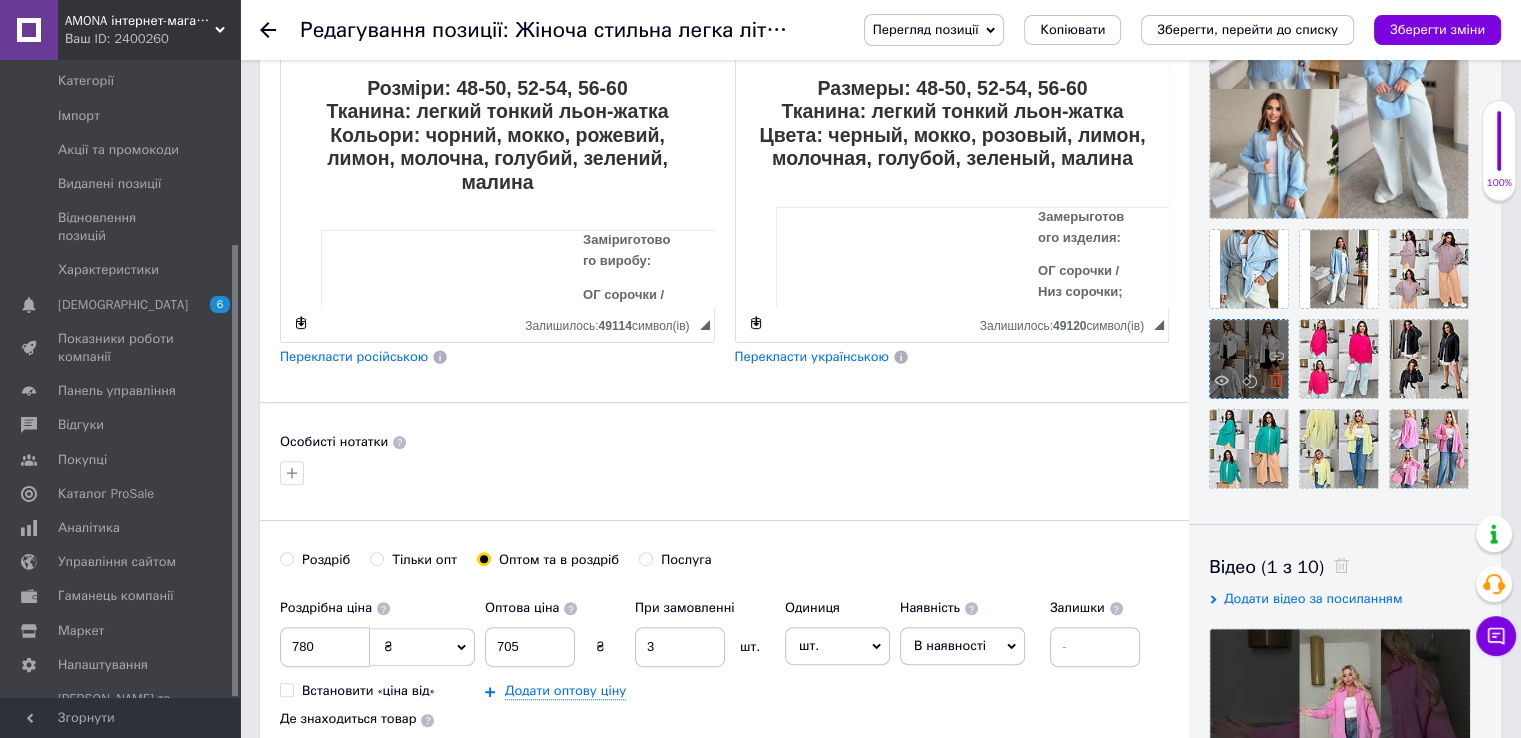 click 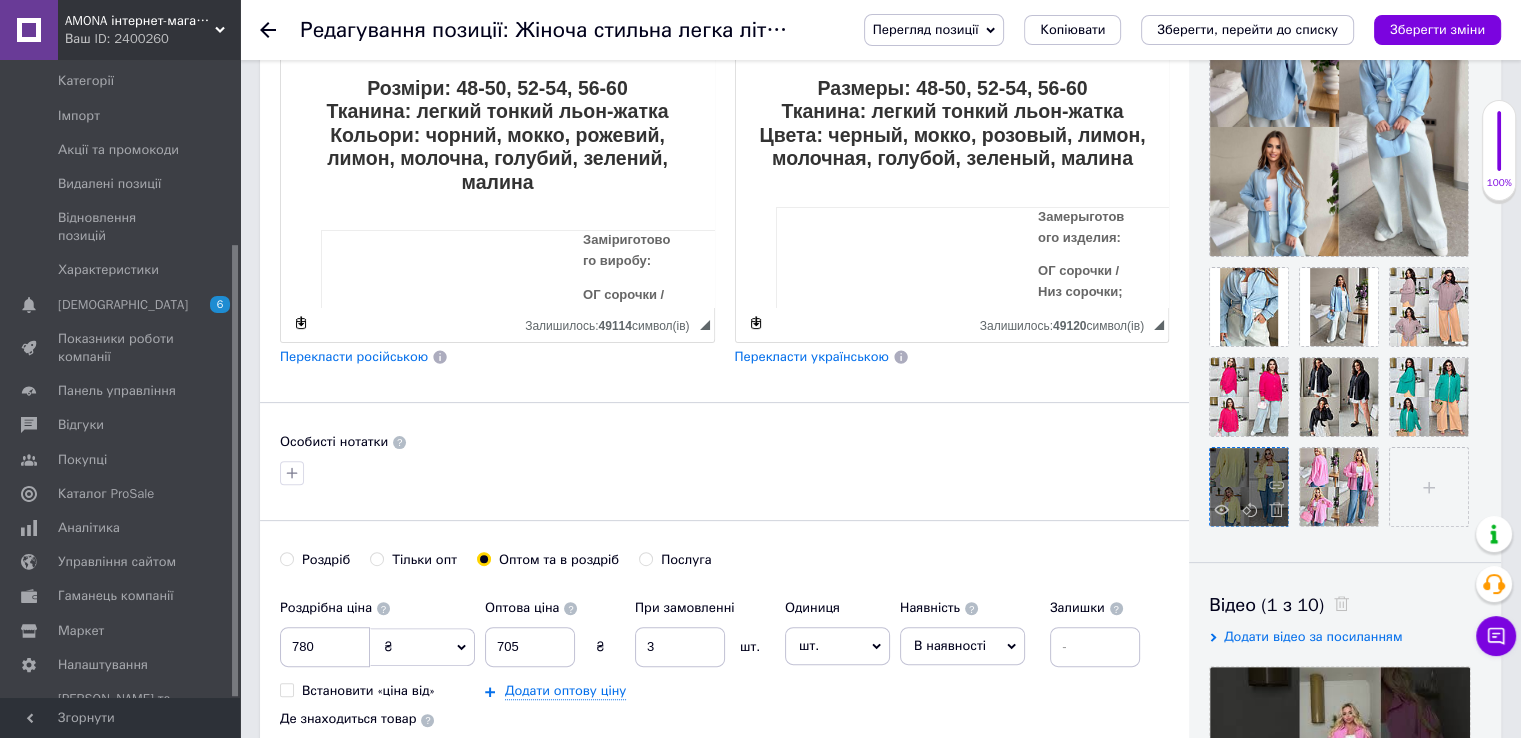 click at bounding box center (1271, 512) 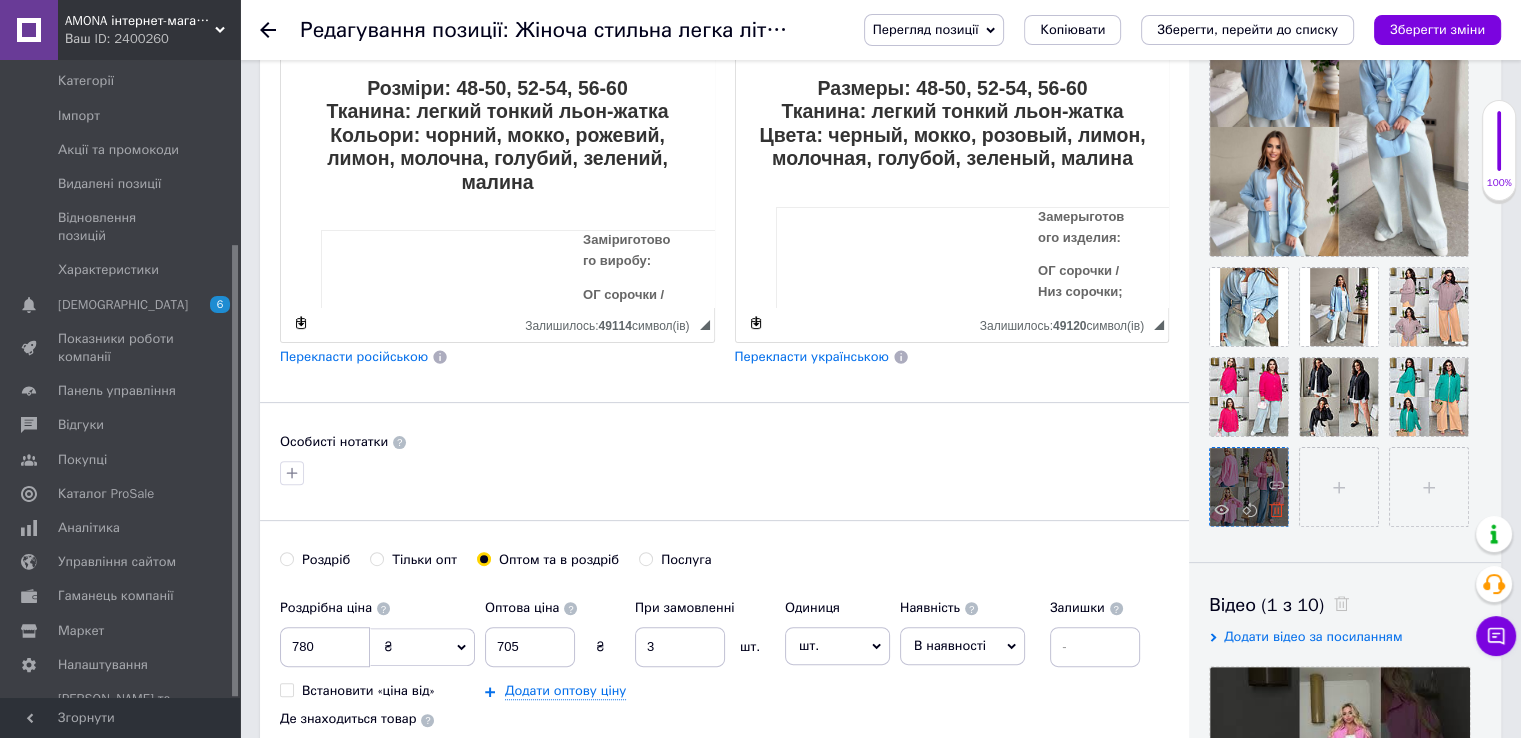 click 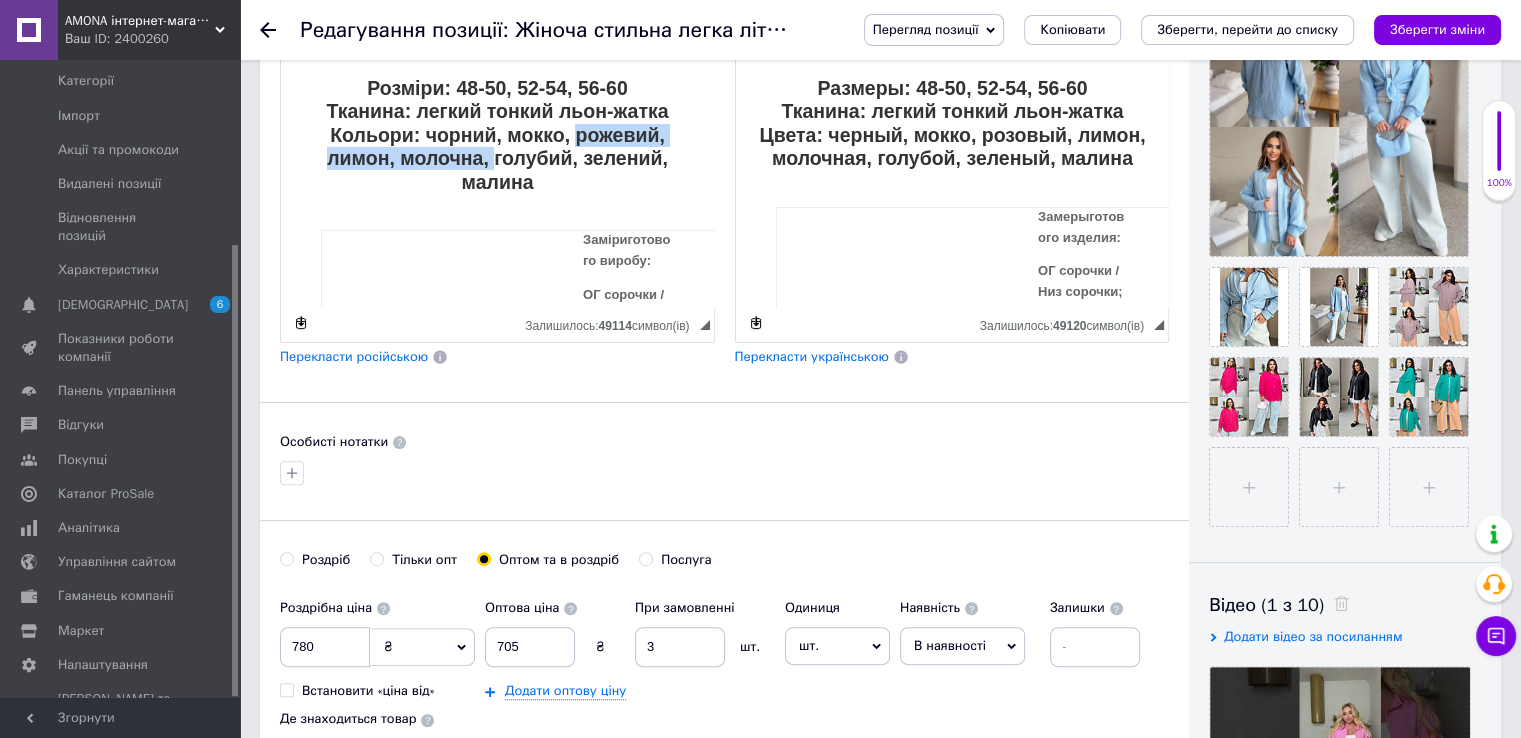 drag, startPoint x: 569, startPoint y: 134, endPoint x: 488, endPoint y: 162, distance: 85.70297 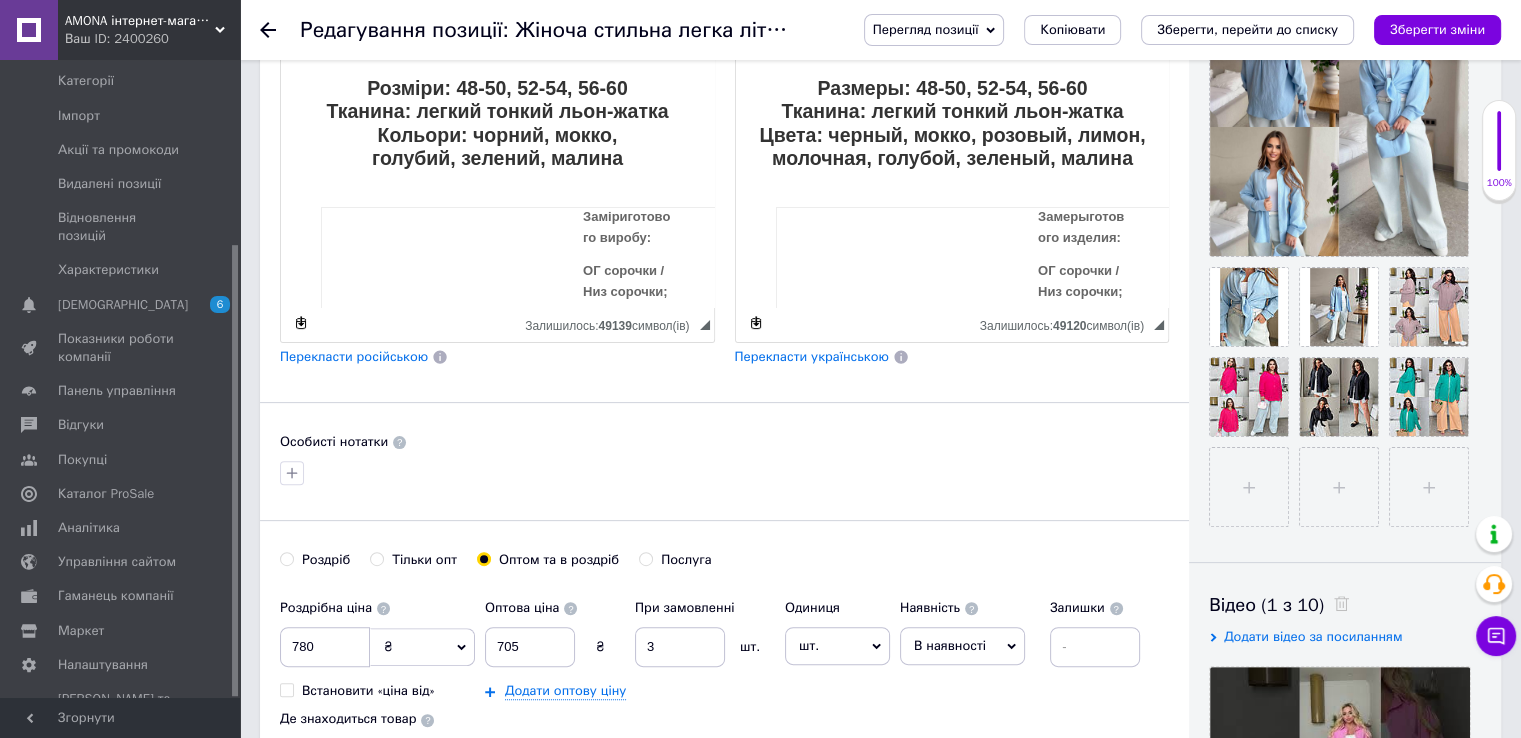 click on "Перекласти російською" at bounding box center (354, 356) 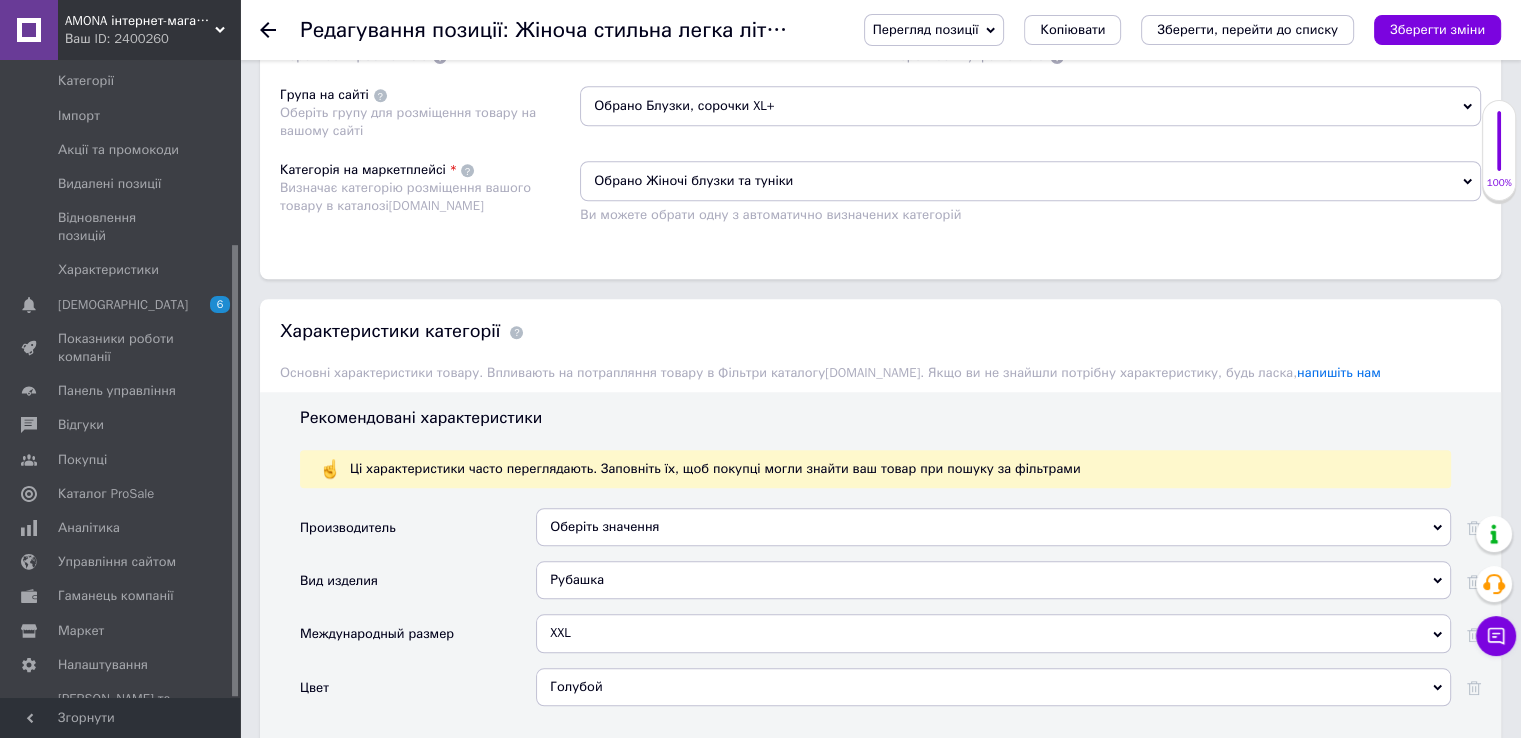scroll, scrollTop: 1900, scrollLeft: 0, axis: vertical 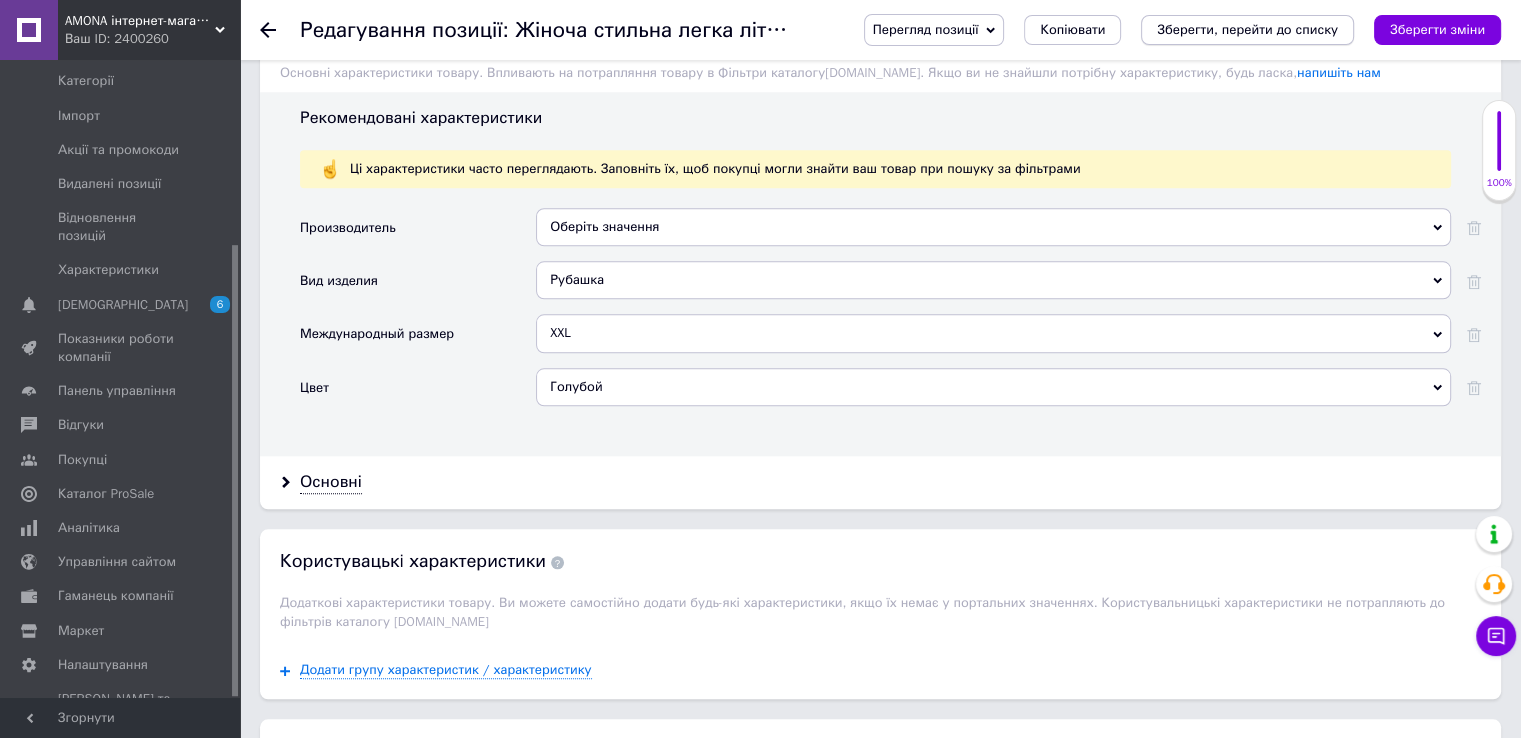 click on "Зберегти, перейти до списку" at bounding box center (1247, 29) 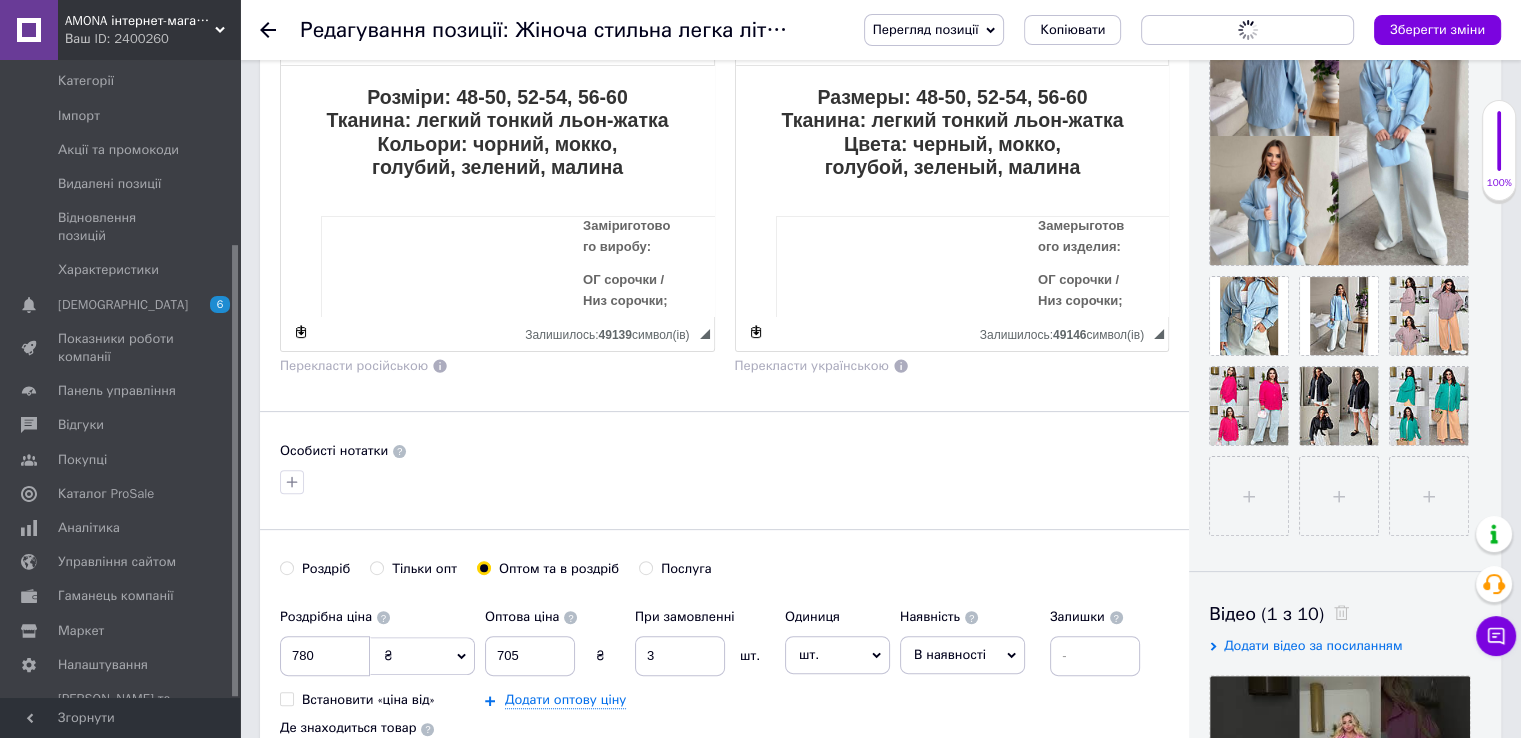 scroll, scrollTop: 300, scrollLeft: 0, axis: vertical 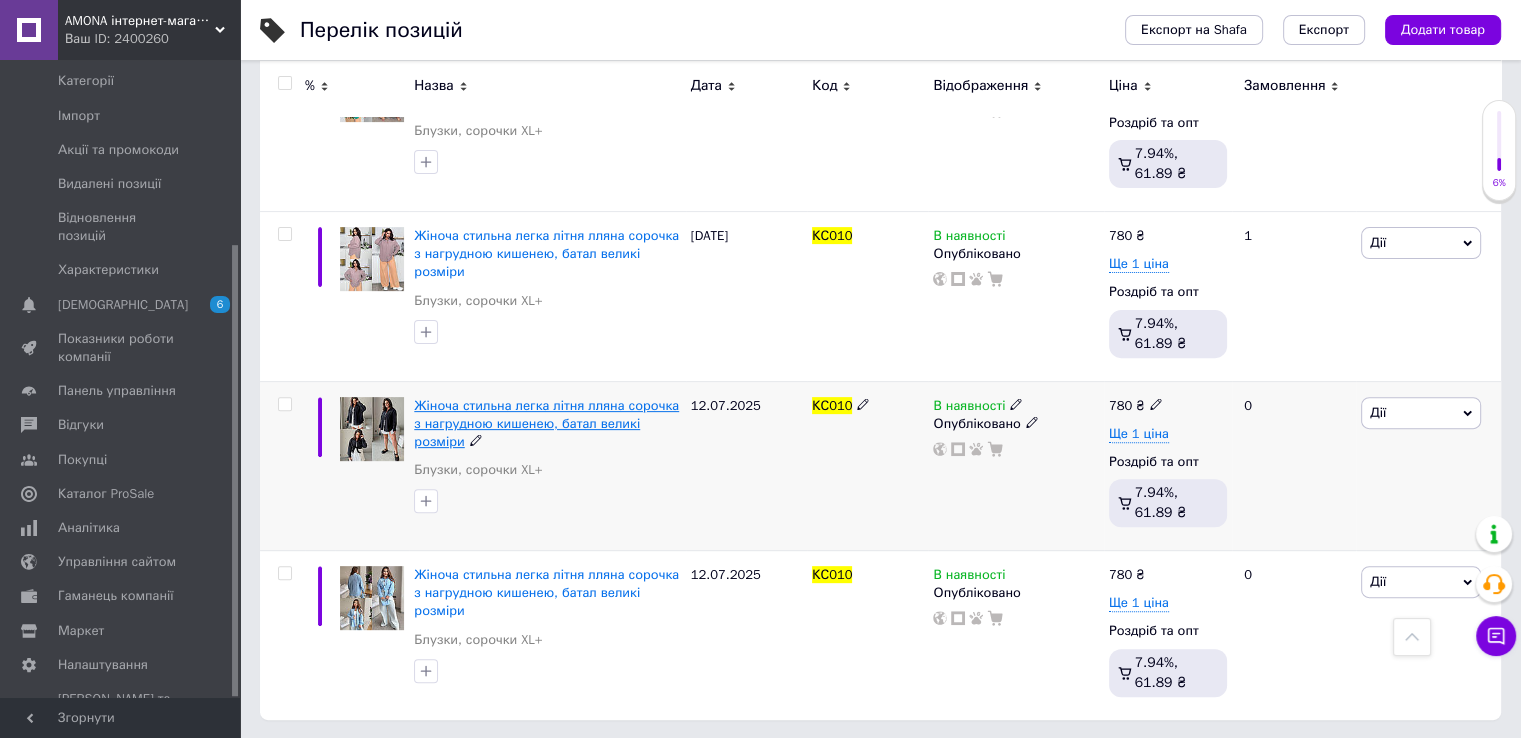 click on "Жіноча стильна легка літня лляна сорочка з нагрудною кишенею, батал великі розміри" at bounding box center [546, 423] 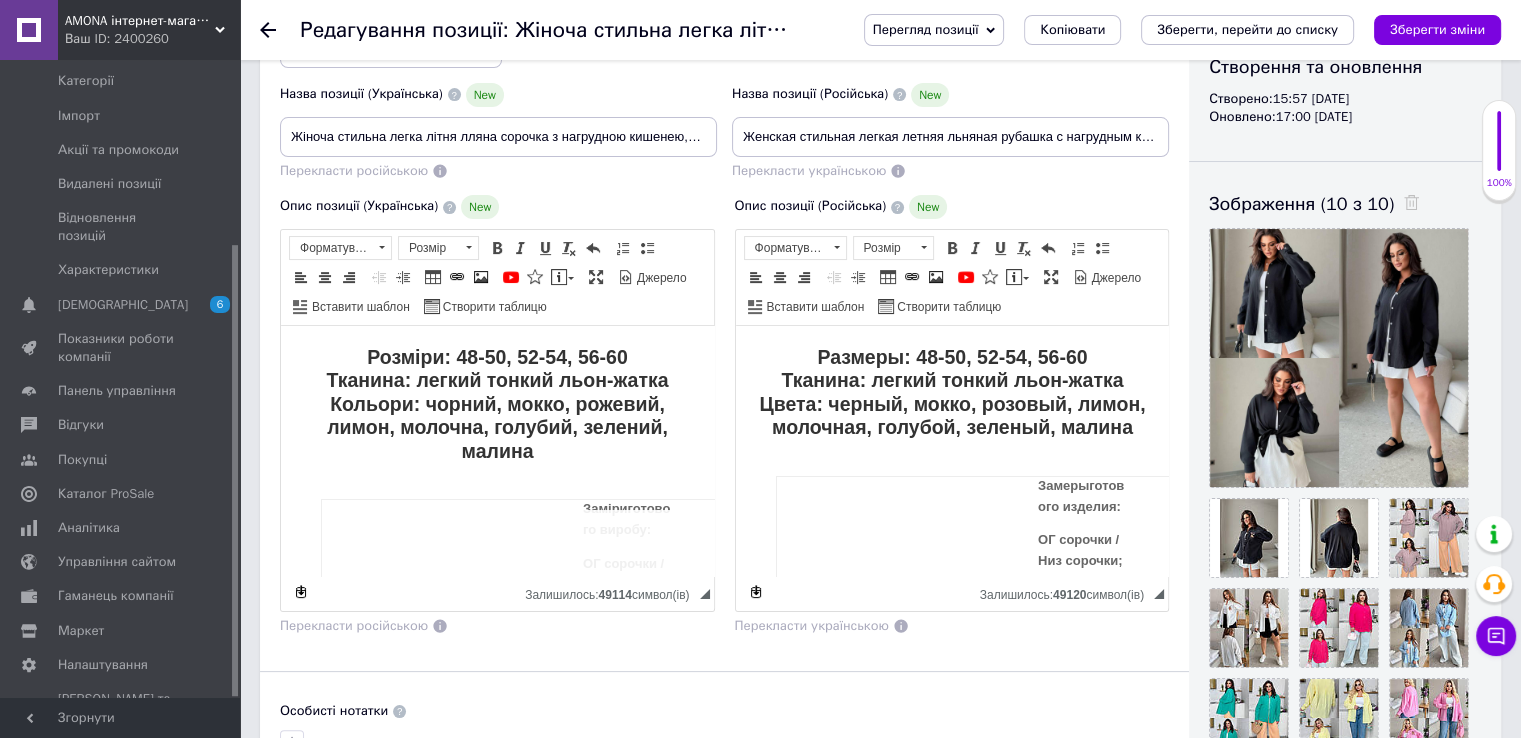 scroll, scrollTop: 300, scrollLeft: 0, axis: vertical 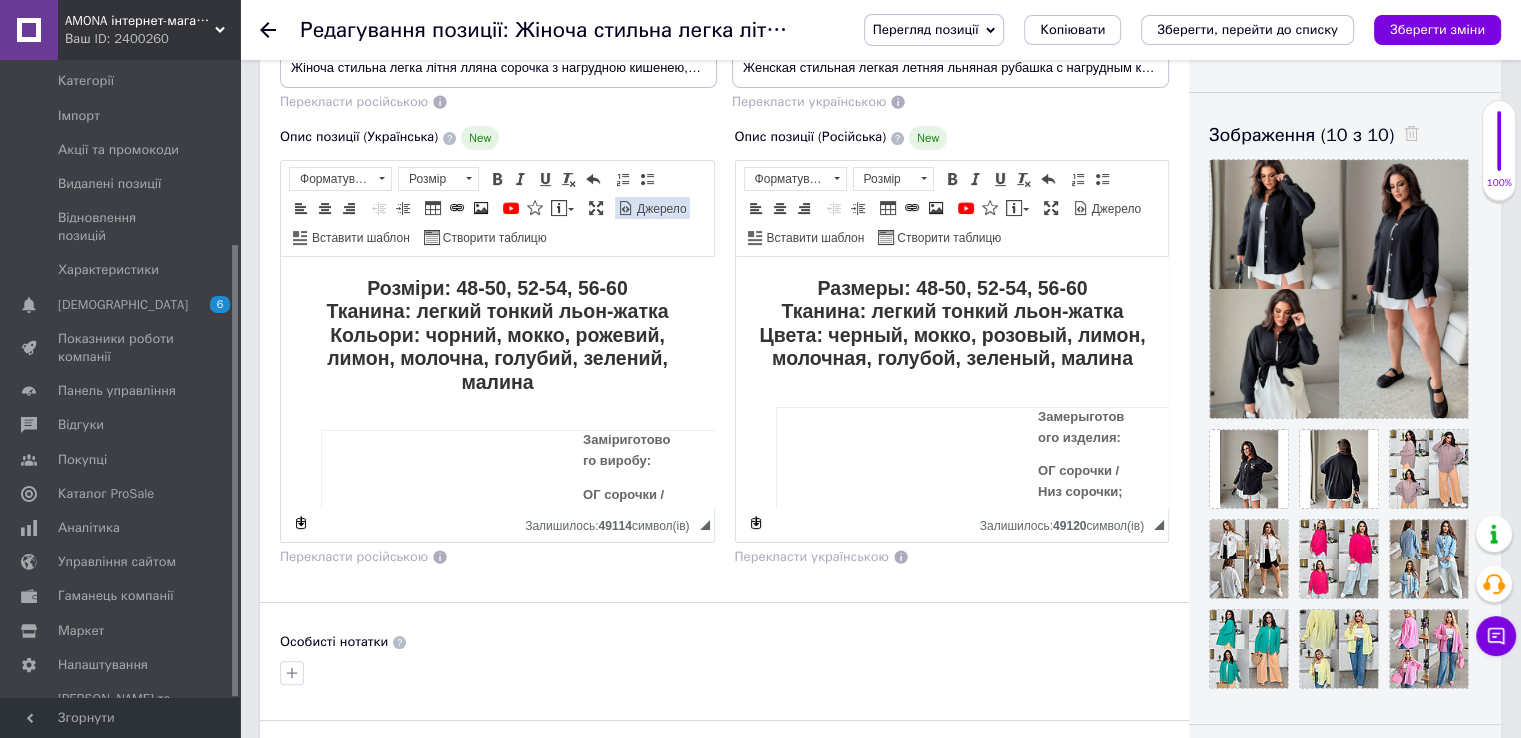 click on "Джерело" at bounding box center (660, 209) 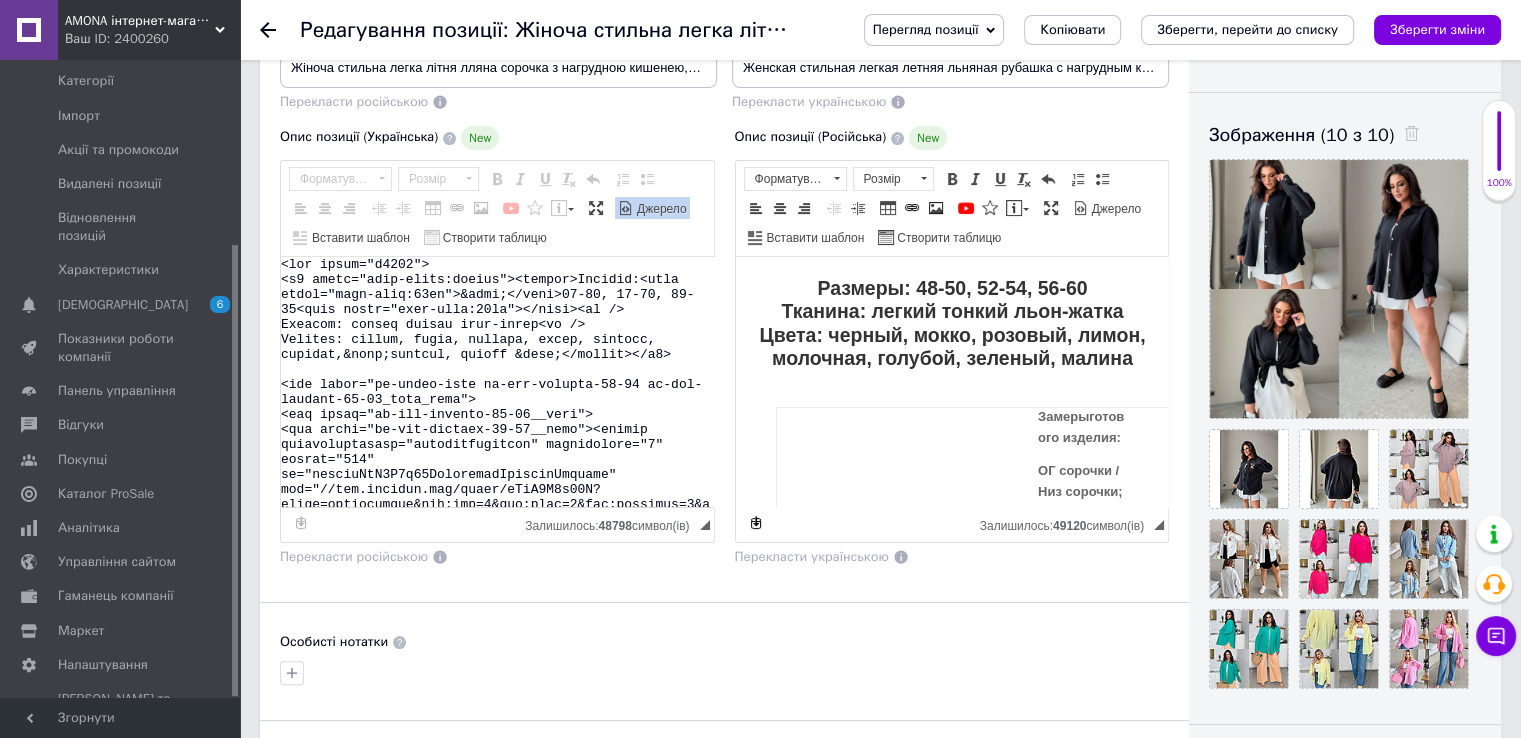 click at bounding box center (497, 382) 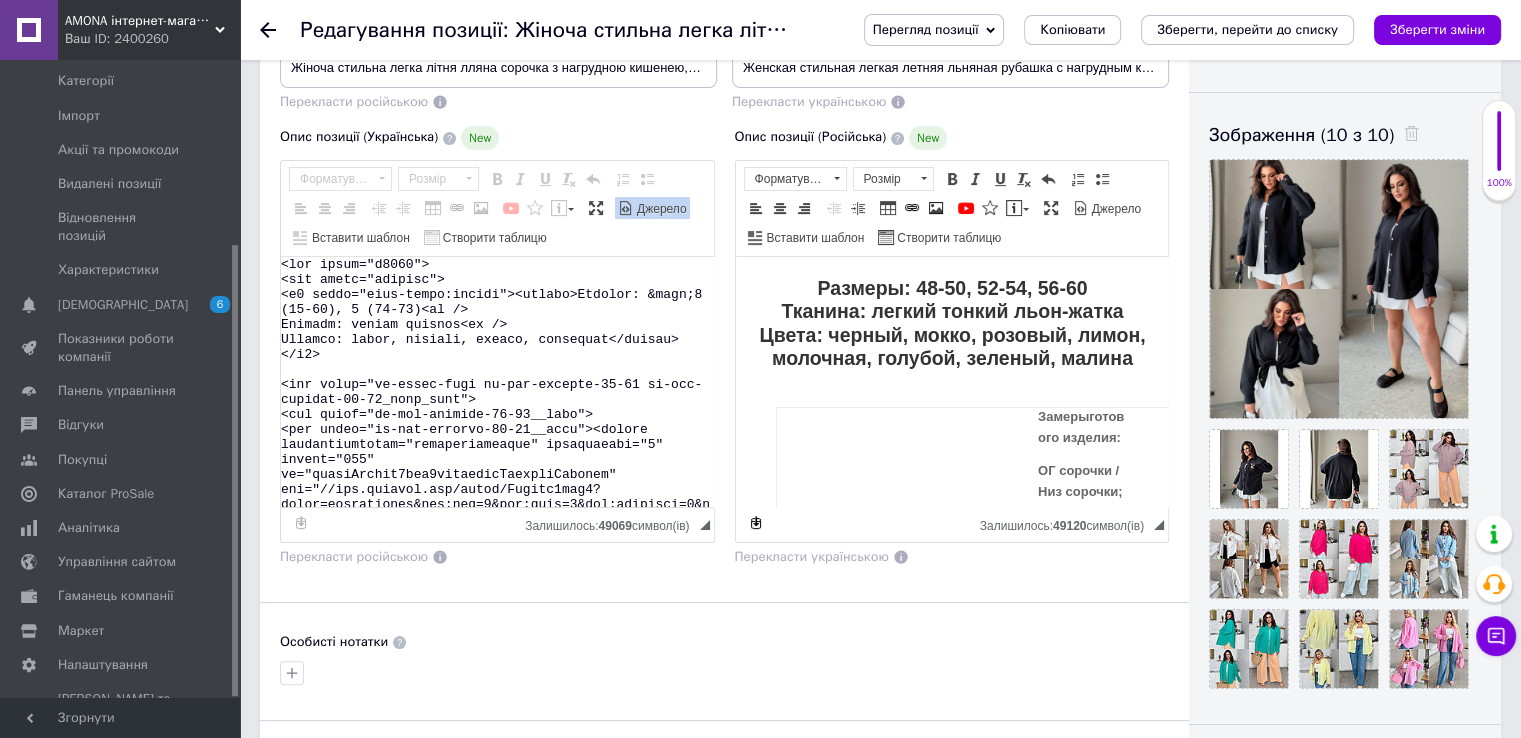 click on "Джерело" at bounding box center (660, 209) 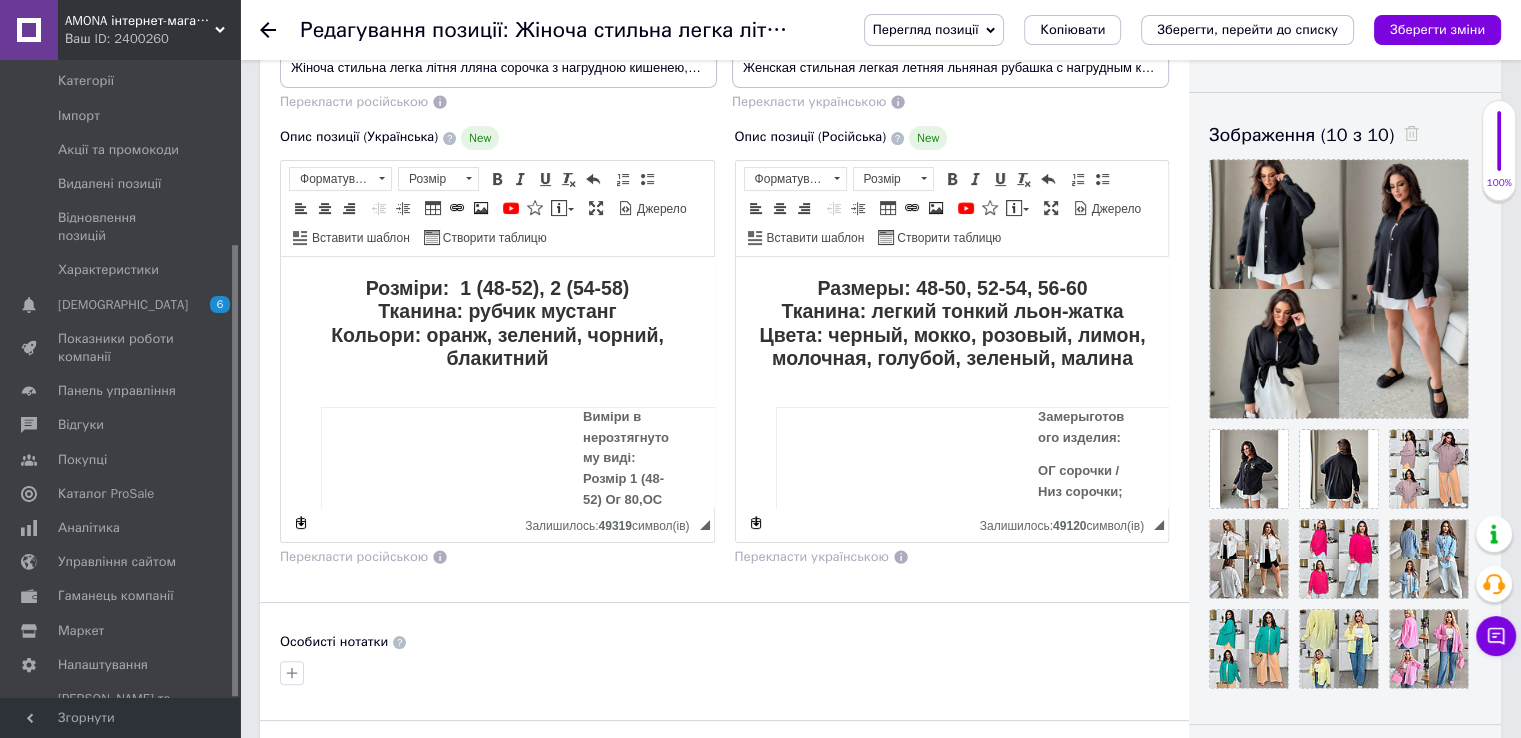 scroll, scrollTop: 0, scrollLeft: 0, axis: both 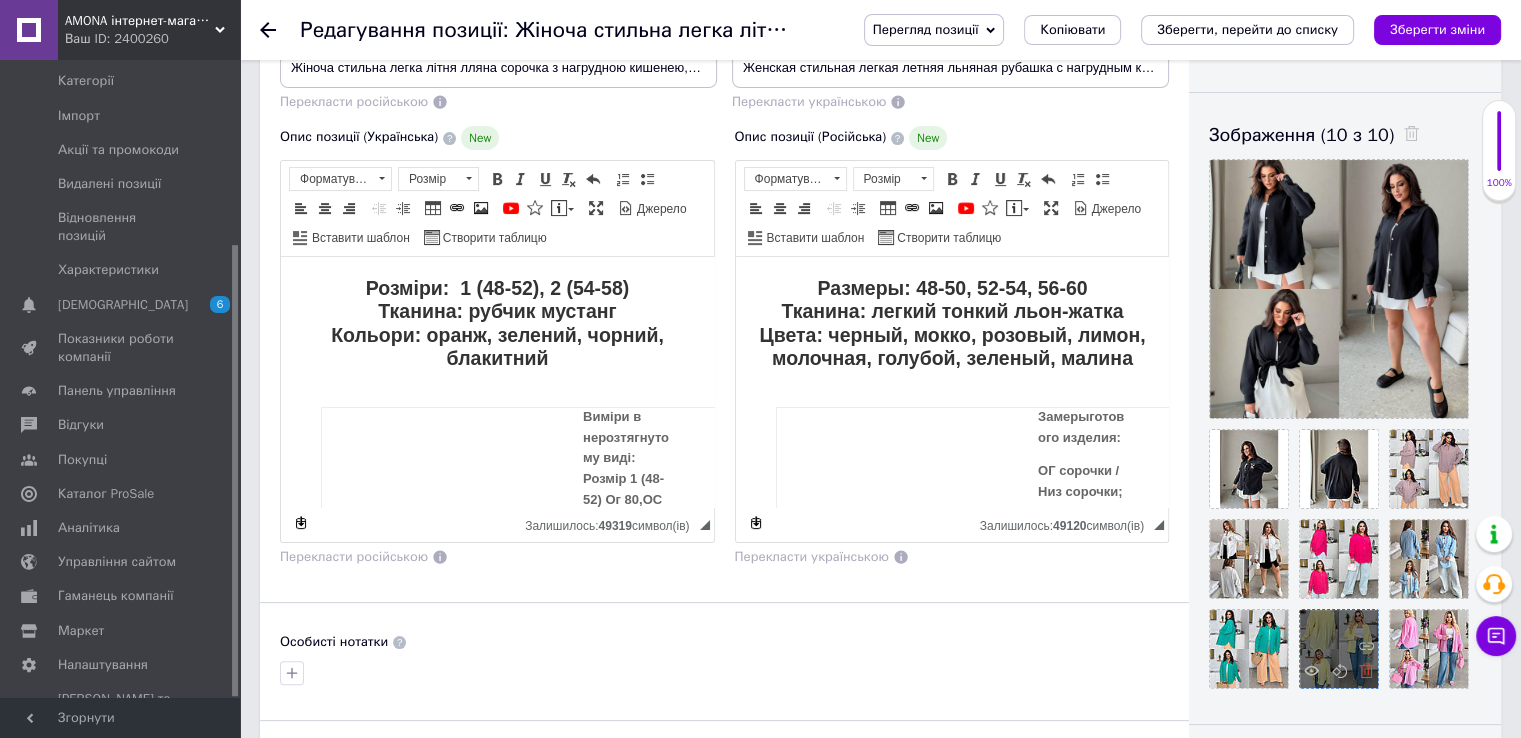 click 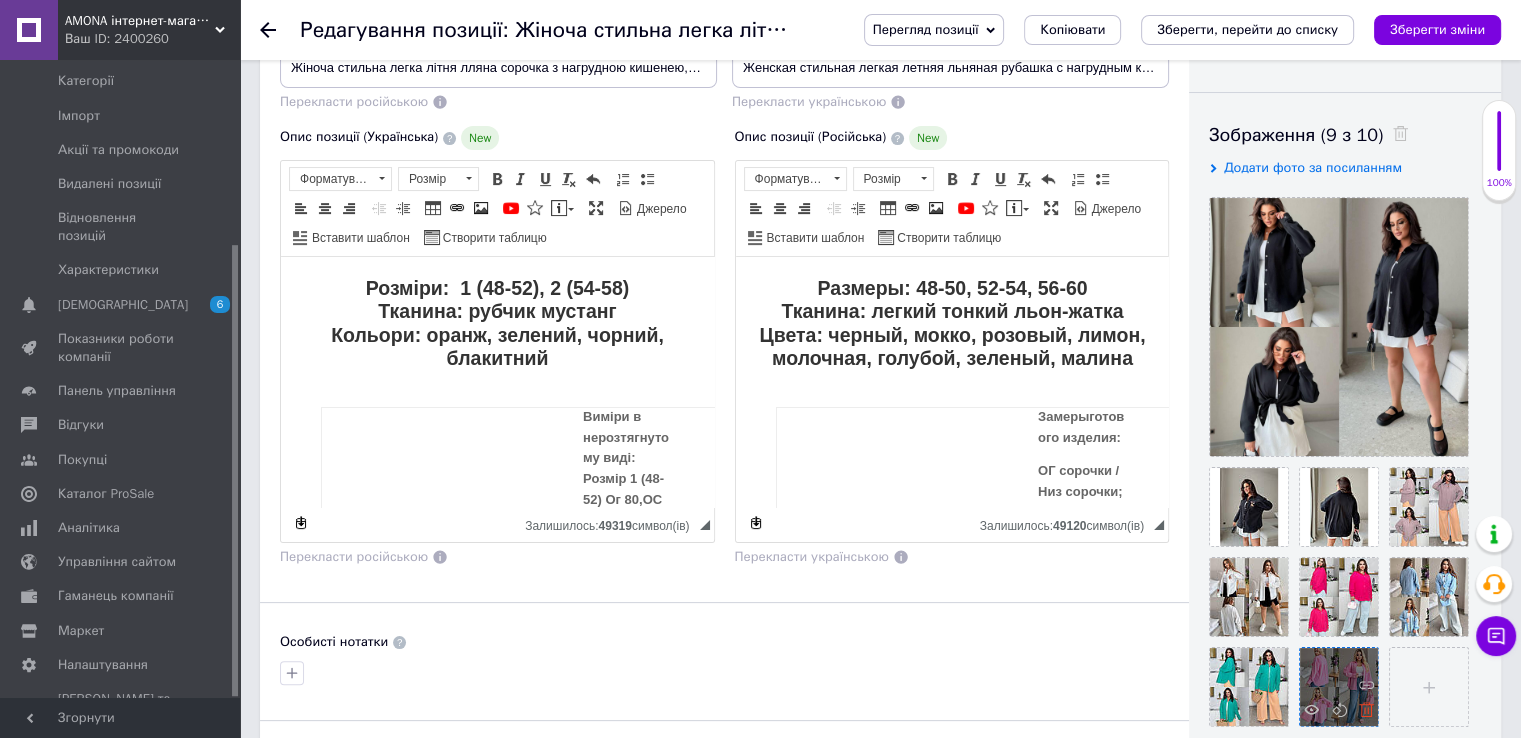 click 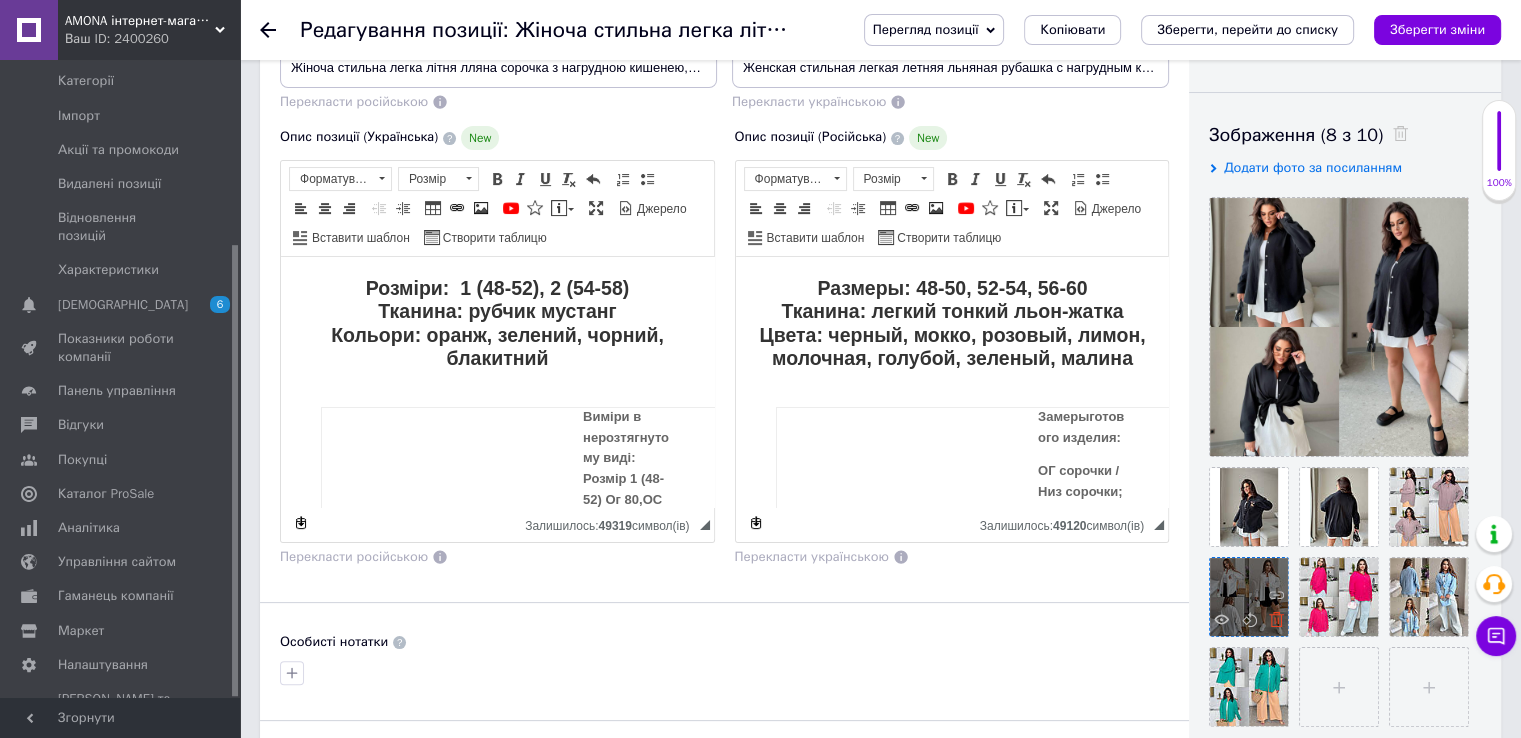 click 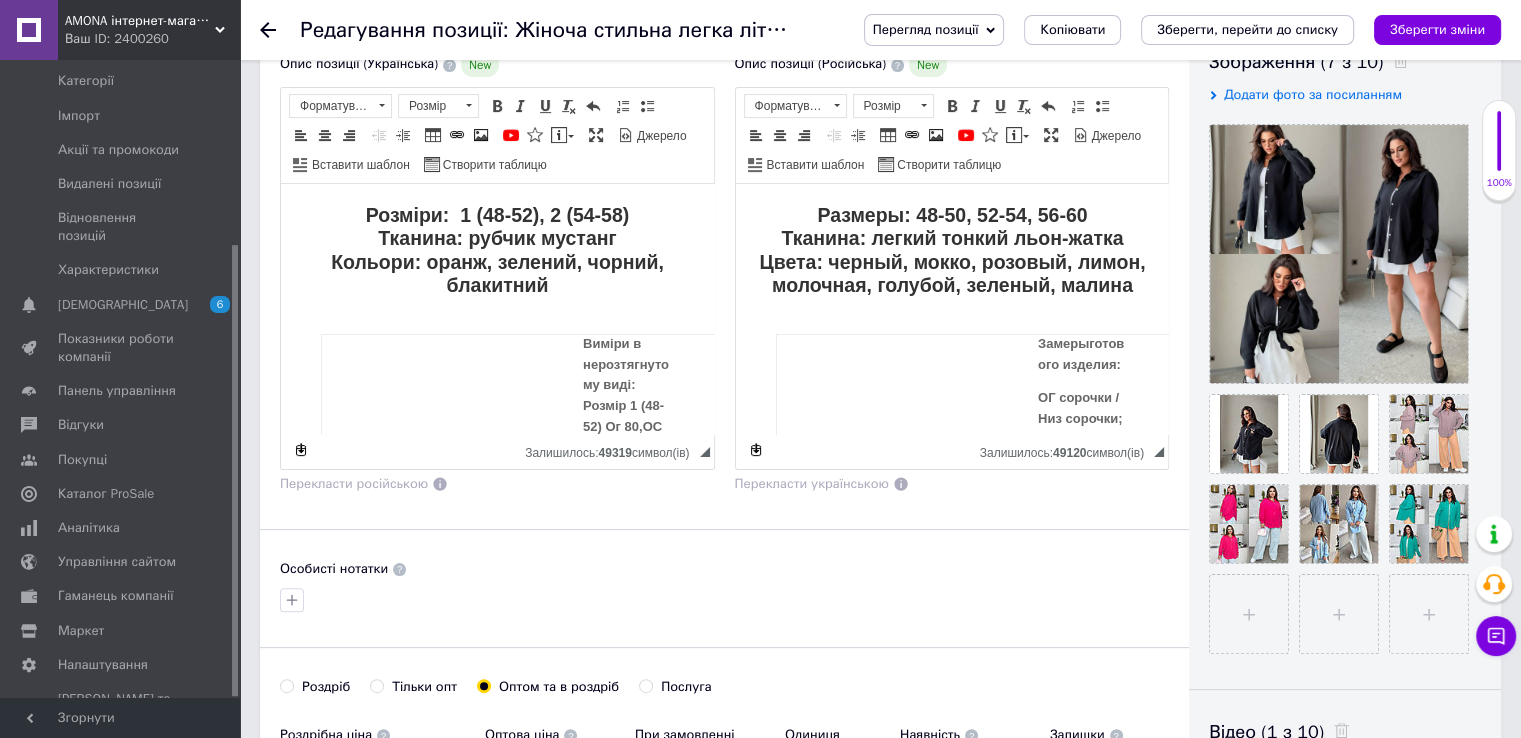 scroll, scrollTop: 500, scrollLeft: 0, axis: vertical 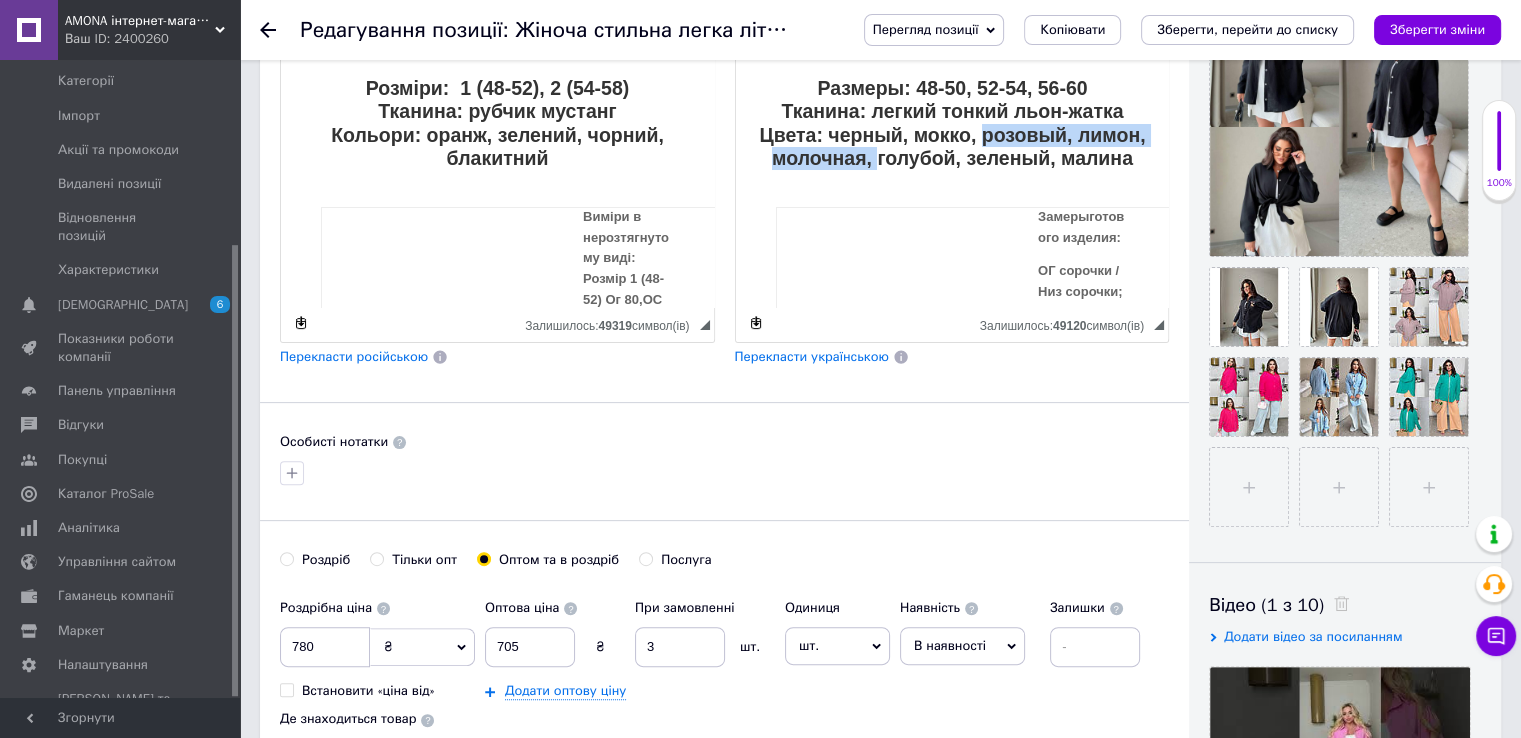 drag, startPoint x: 1009, startPoint y: 136, endPoint x: 945, endPoint y: 162, distance: 69.079666 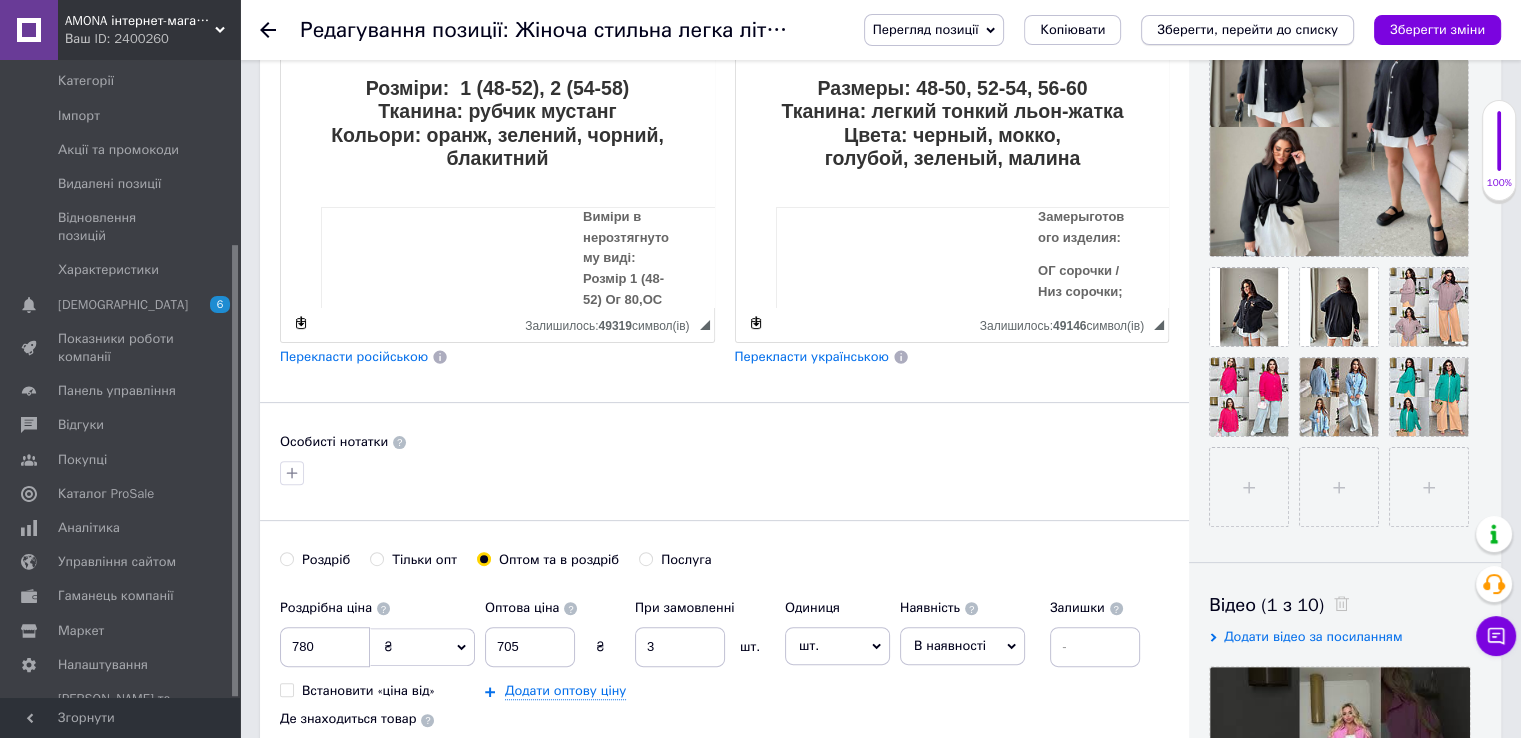 click on "Зберегти, перейти до списку" at bounding box center [1247, 30] 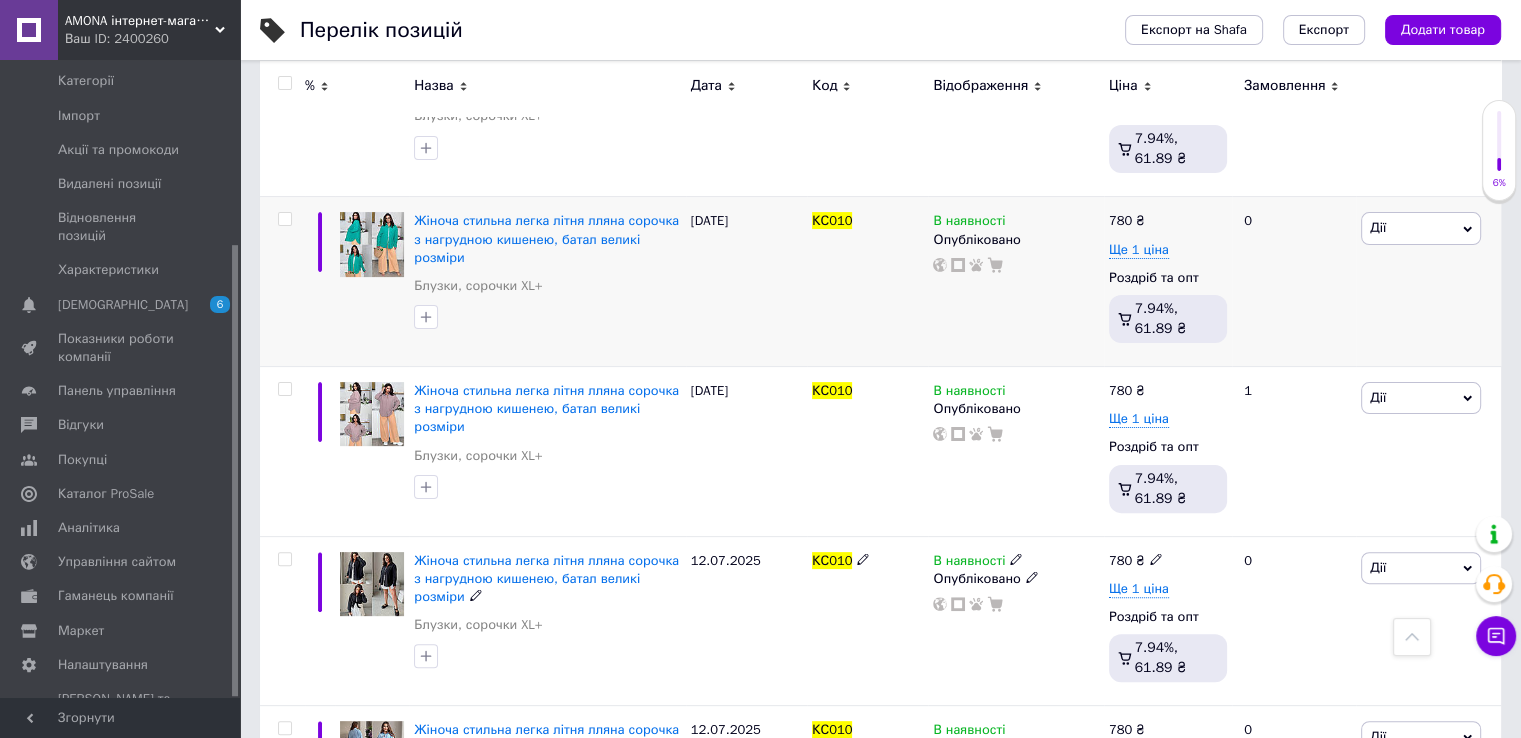 scroll, scrollTop: 294, scrollLeft: 0, axis: vertical 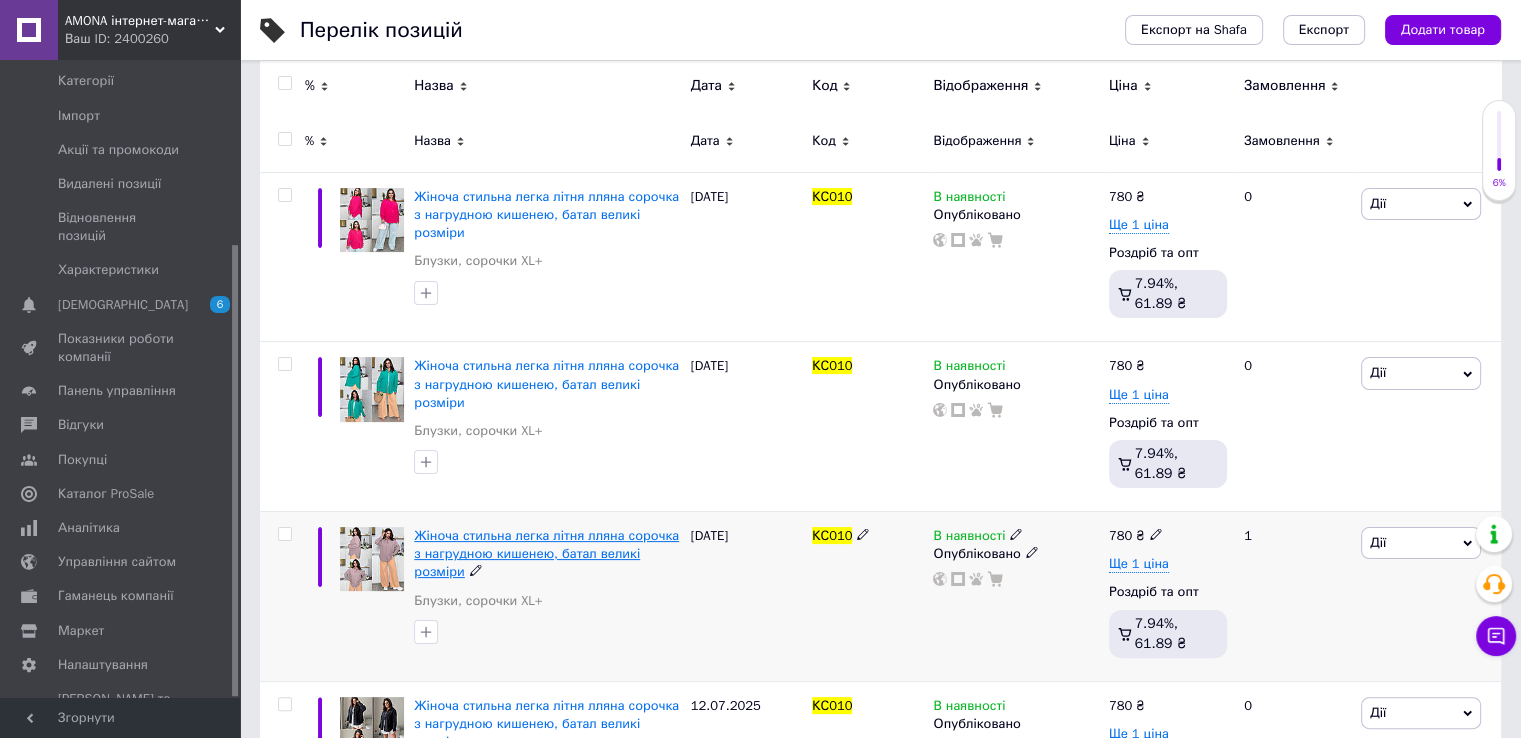 click on "Жіноча стильна легка літня лляна сорочка з нагрудною кишенею, батал великі розміри" at bounding box center [546, 553] 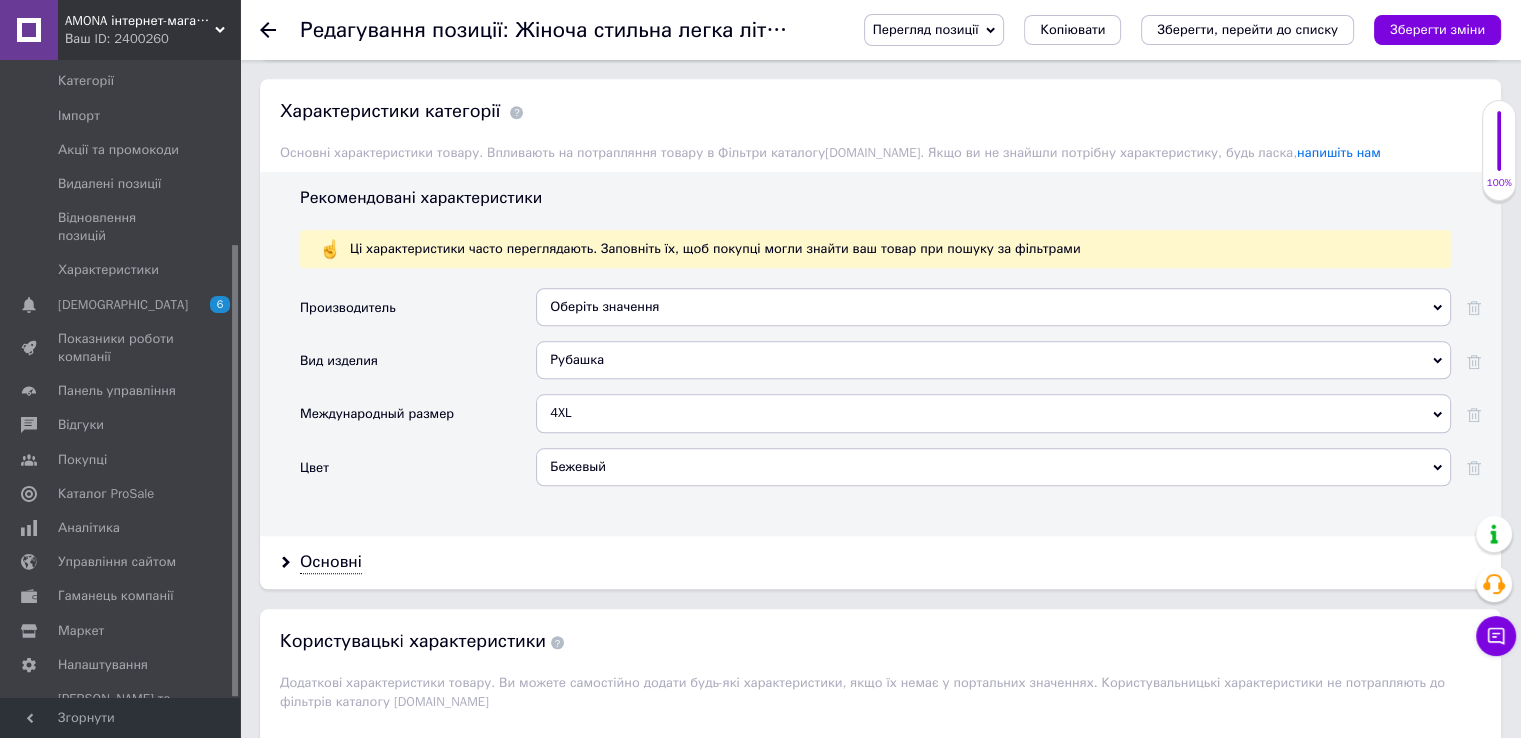 scroll, scrollTop: 1816, scrollLeft: 0, axis: vertical 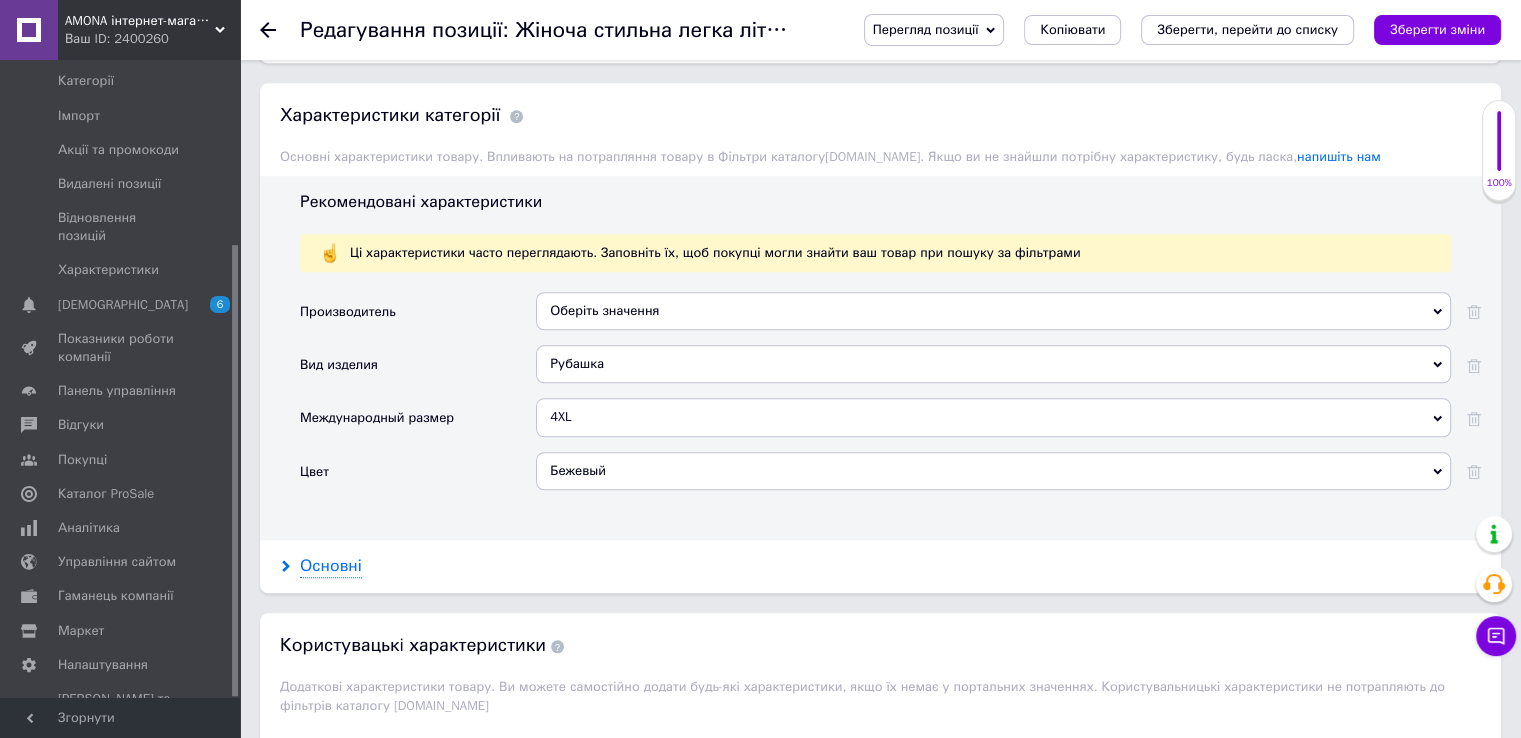 click on "Основні" at bounding box center (331, 566) 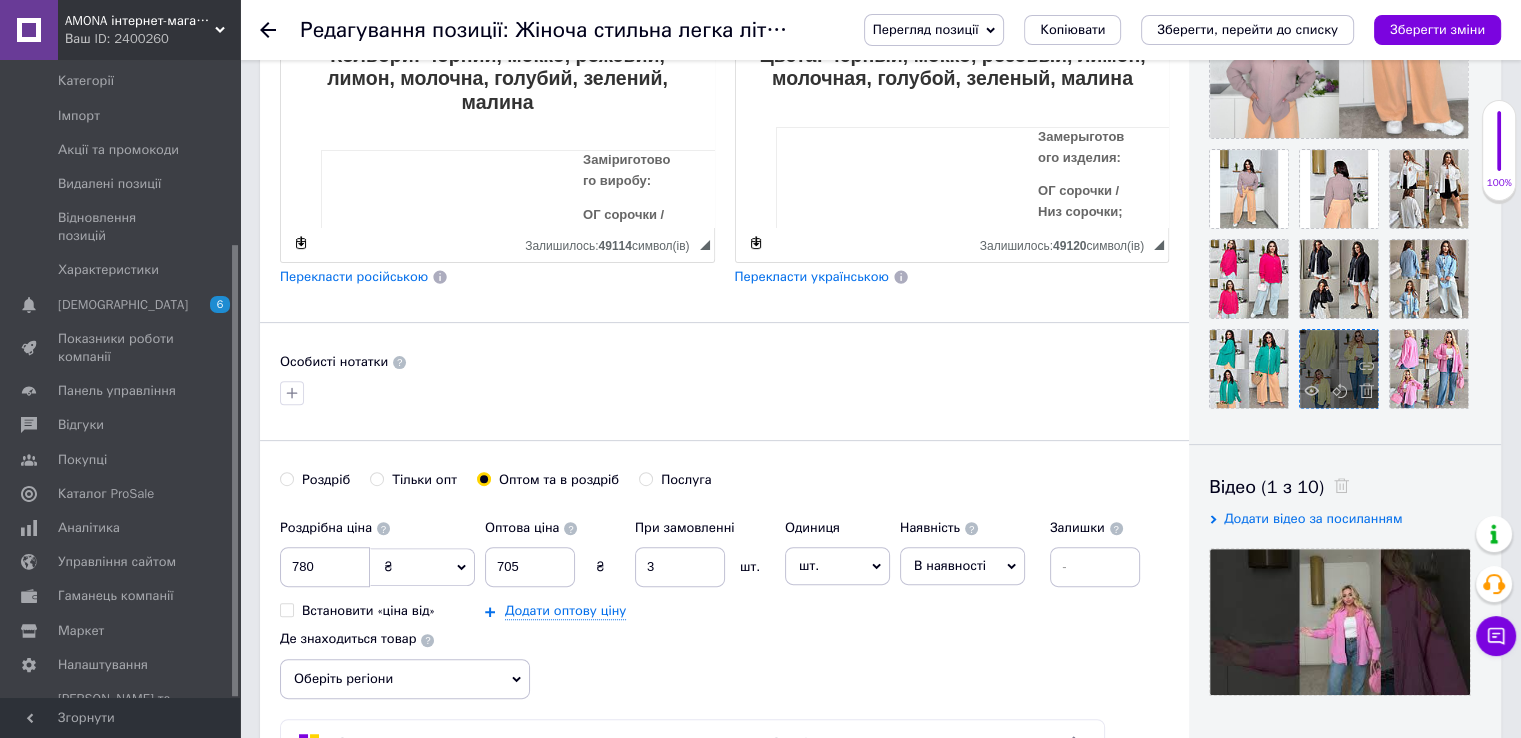 scroll, scrollTop: 416, scrollLeft: 0, axis: vertical 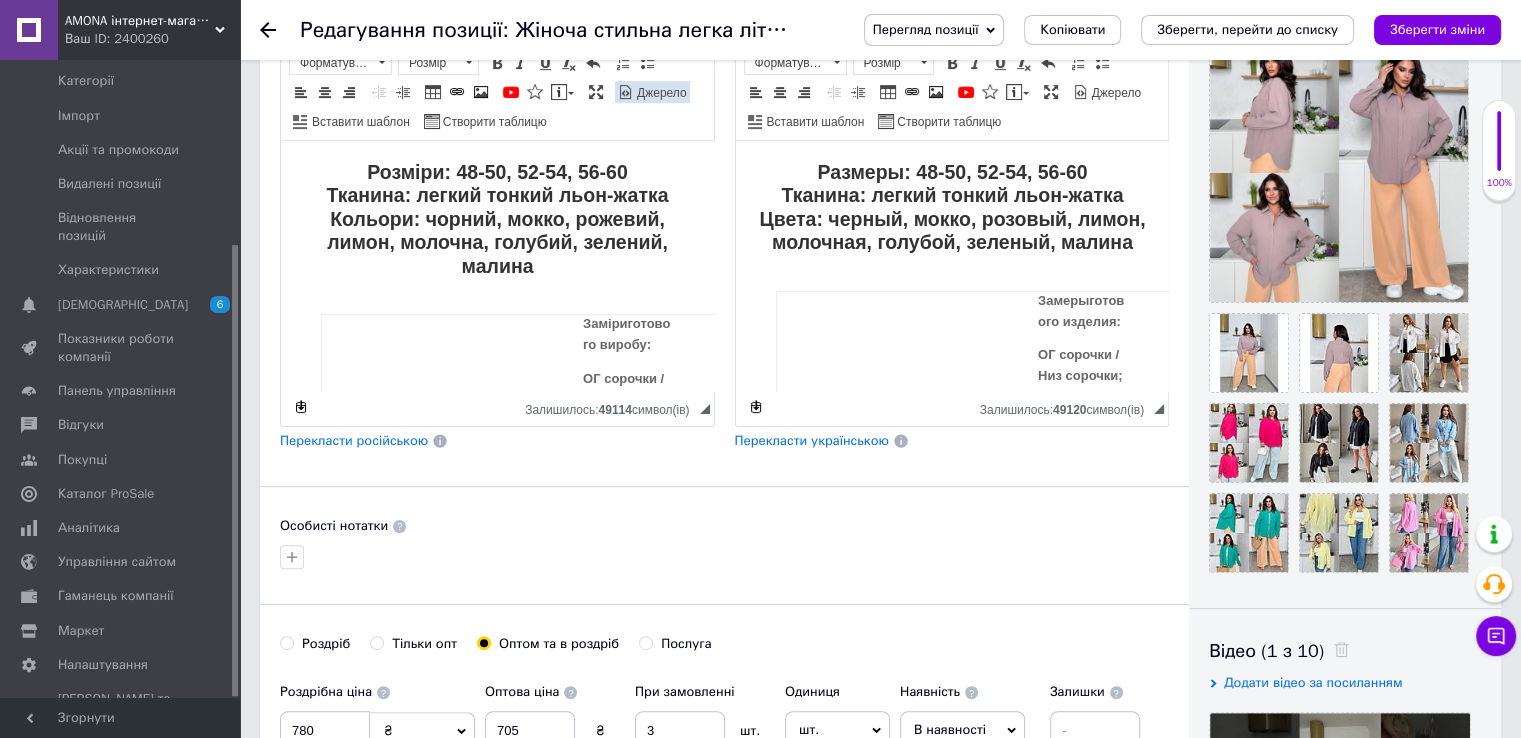 click on "Джерело" at bounding box center (660, 93) 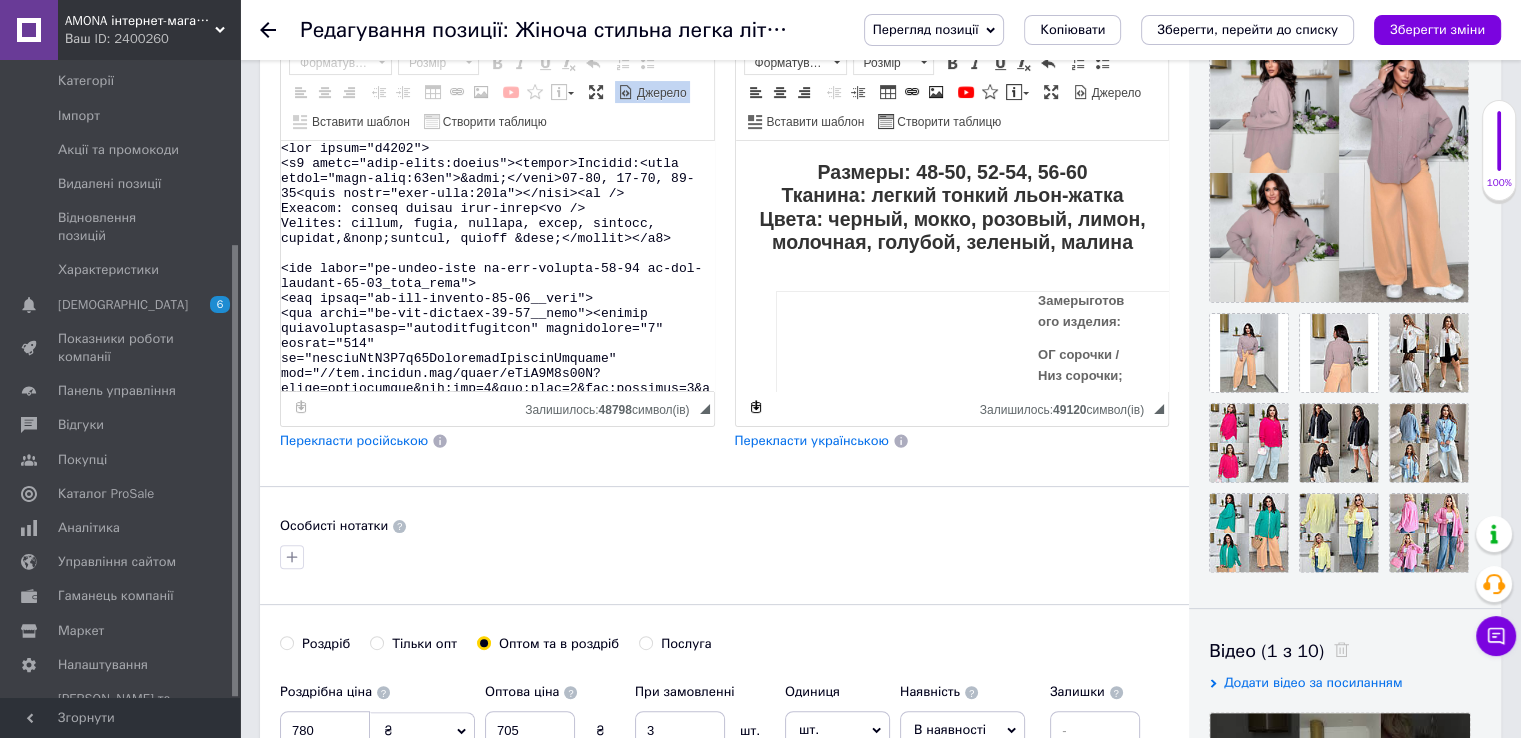 click at bounding box center [497, 266] 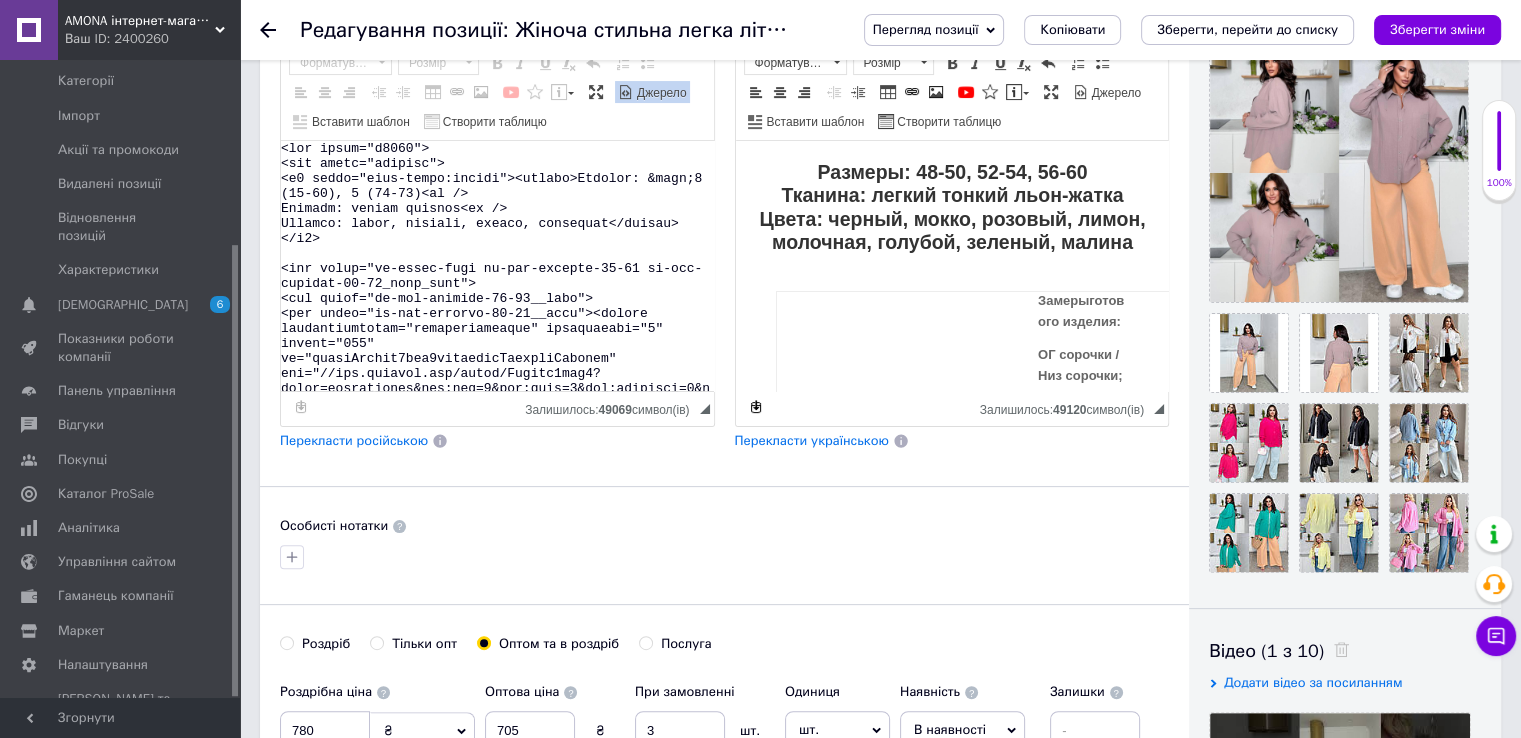 drag, startPoint x: 600, startPoint y: 89, endPoint x: 640, endPoint y: 89, distance: 40 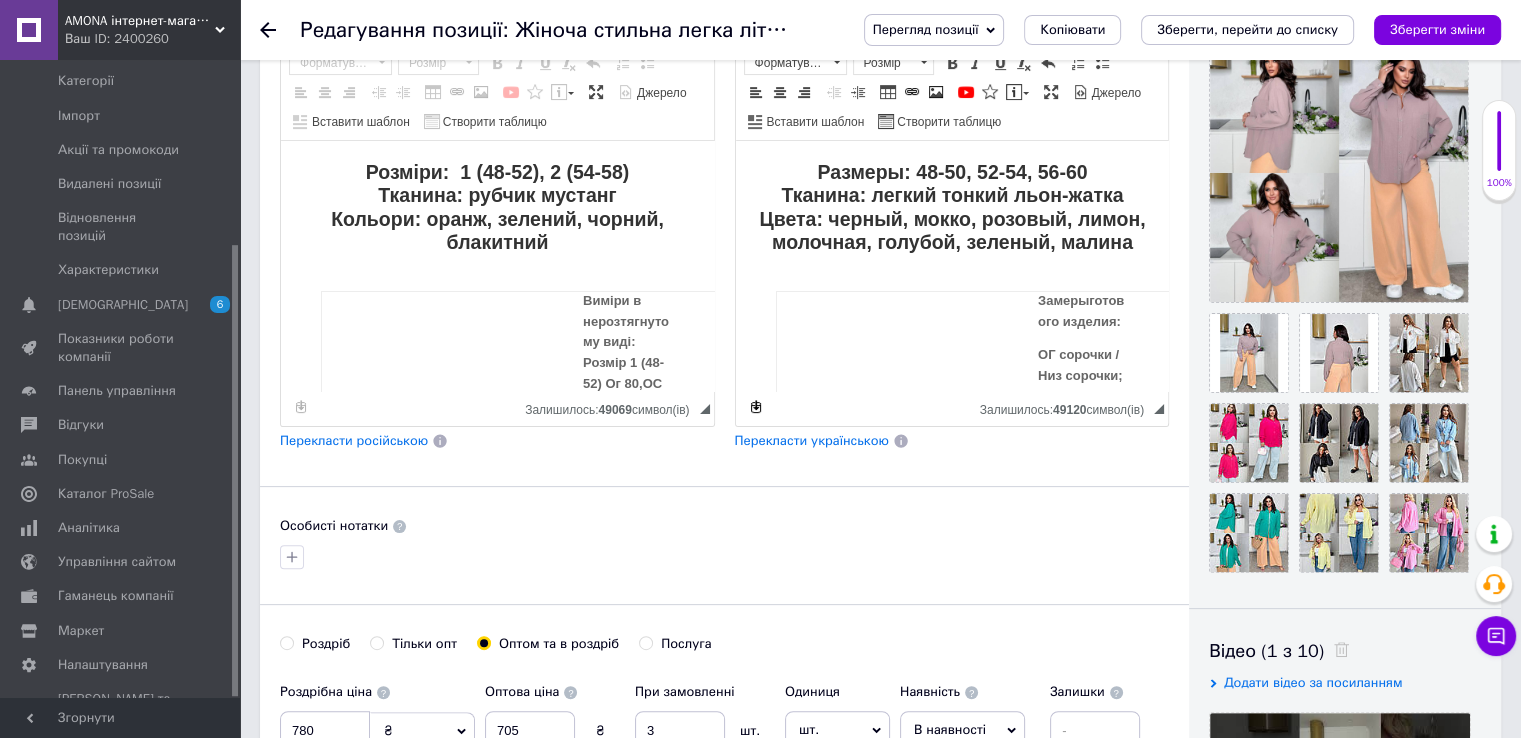 scroll, scrollTop: 0, scrollLeft: 0, axis: both 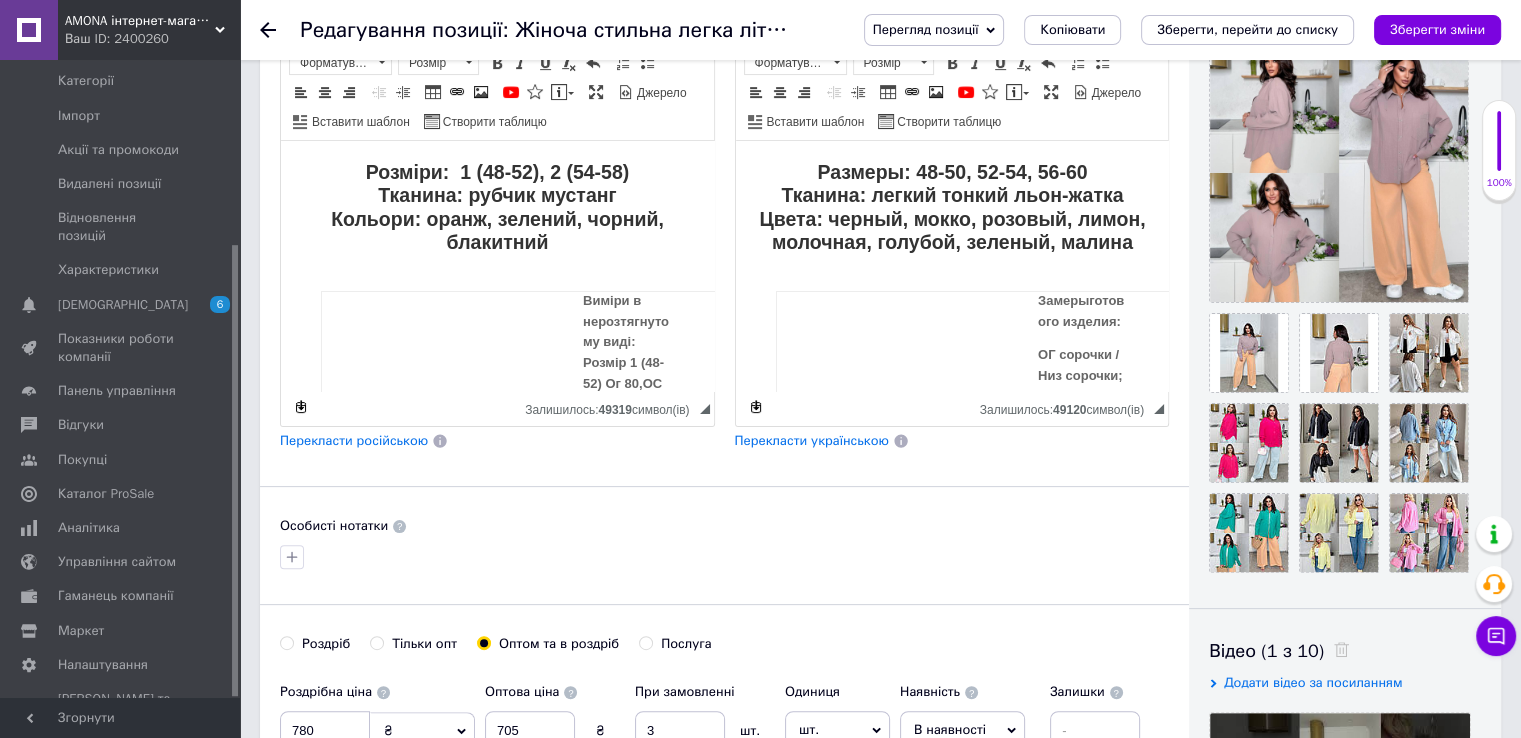 click on "Перекласти російською" at bounding box center [354, 440] 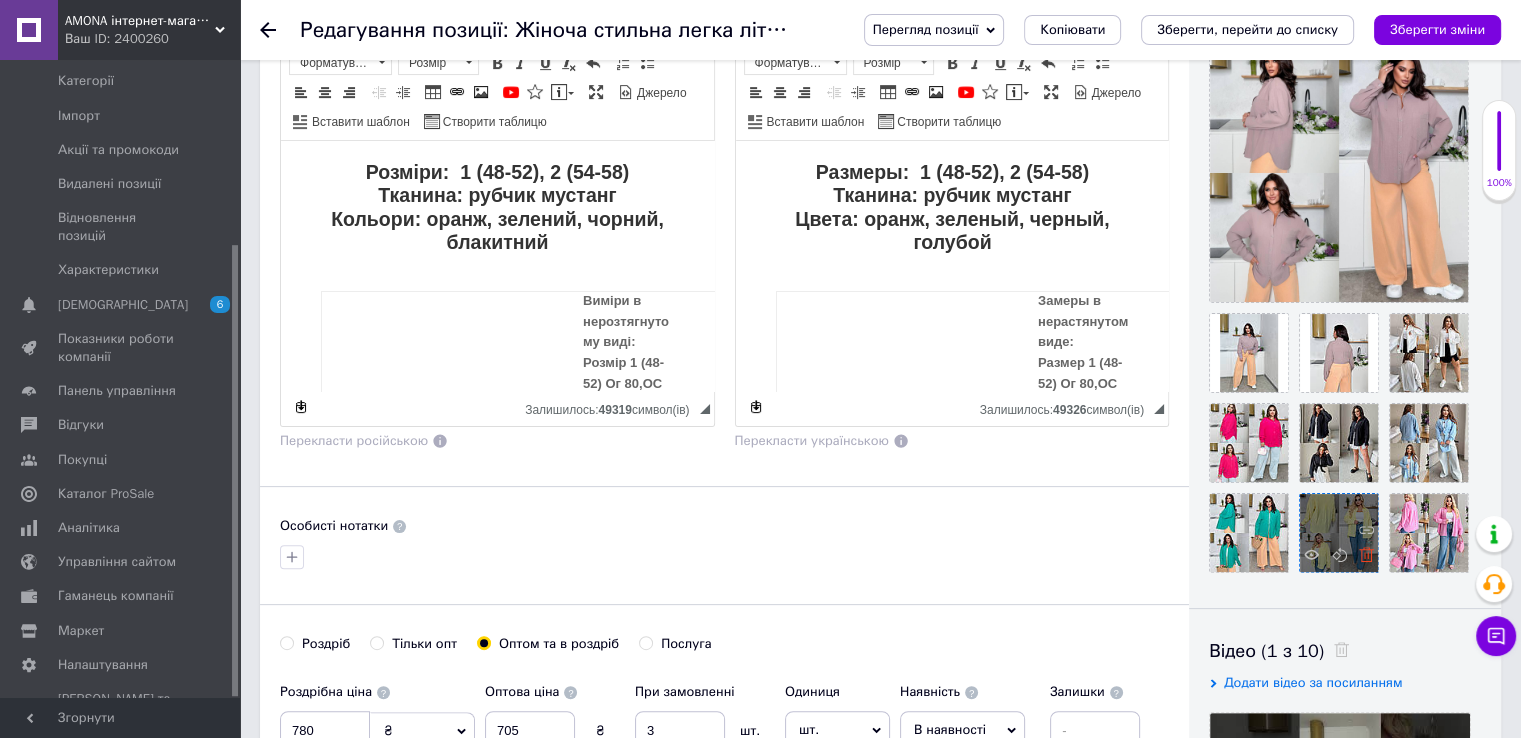 click 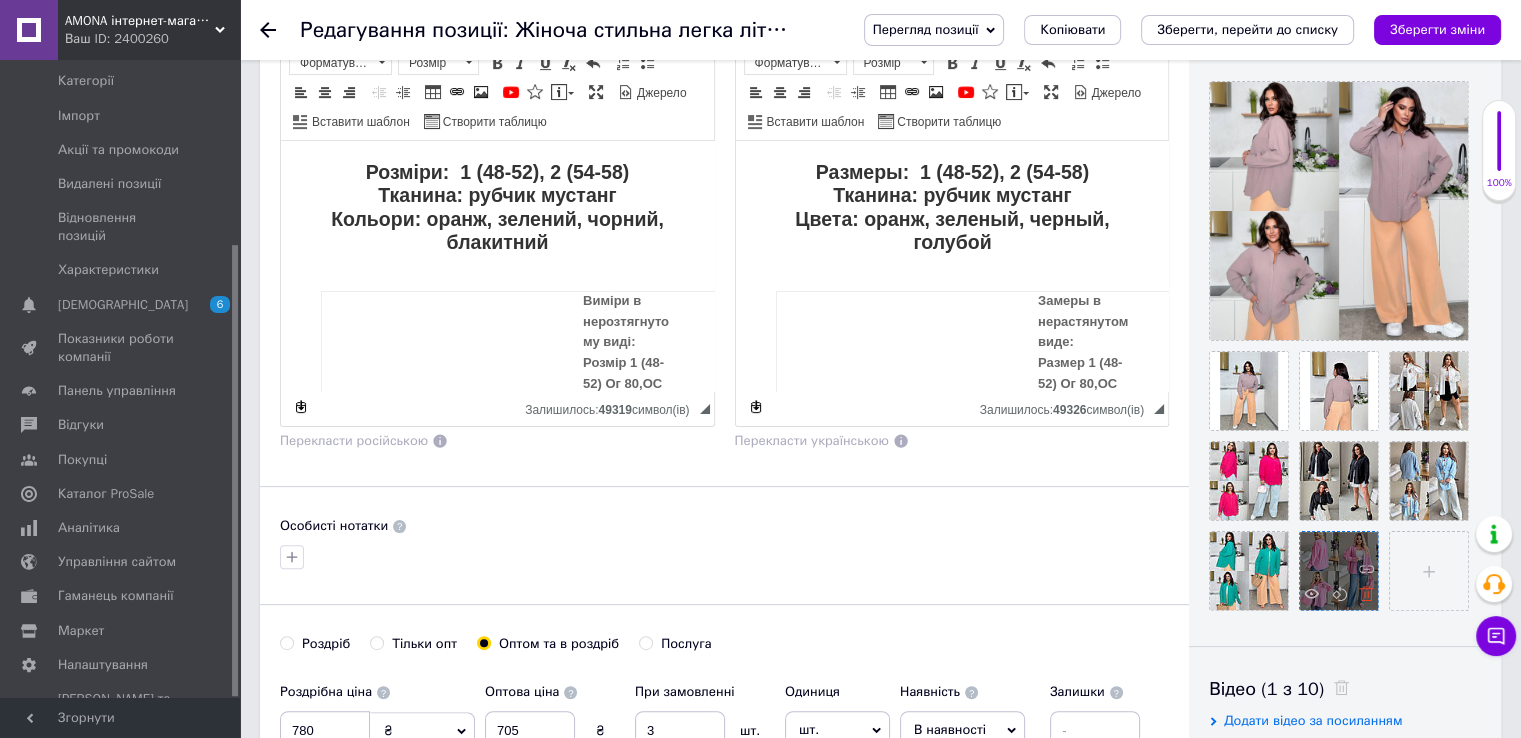click 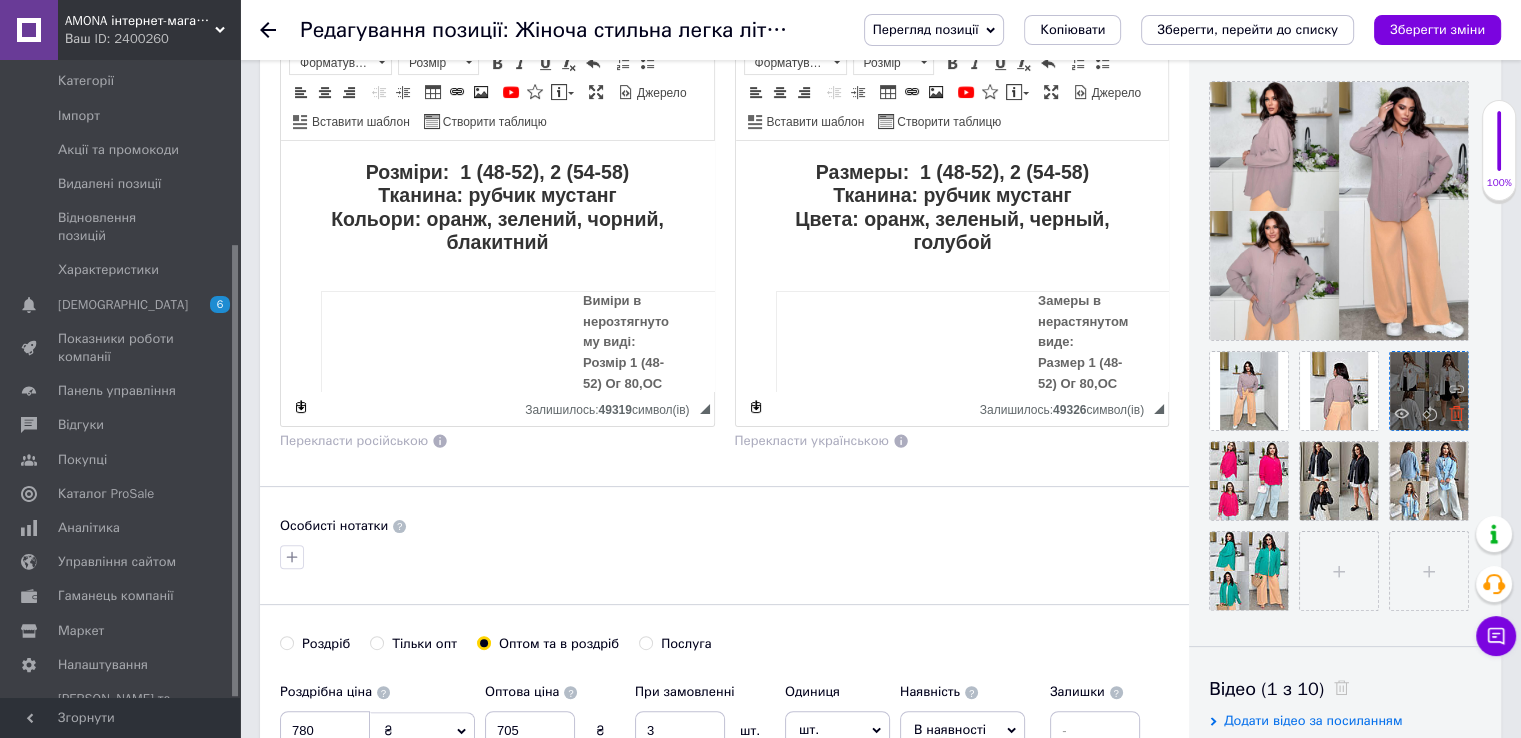 click 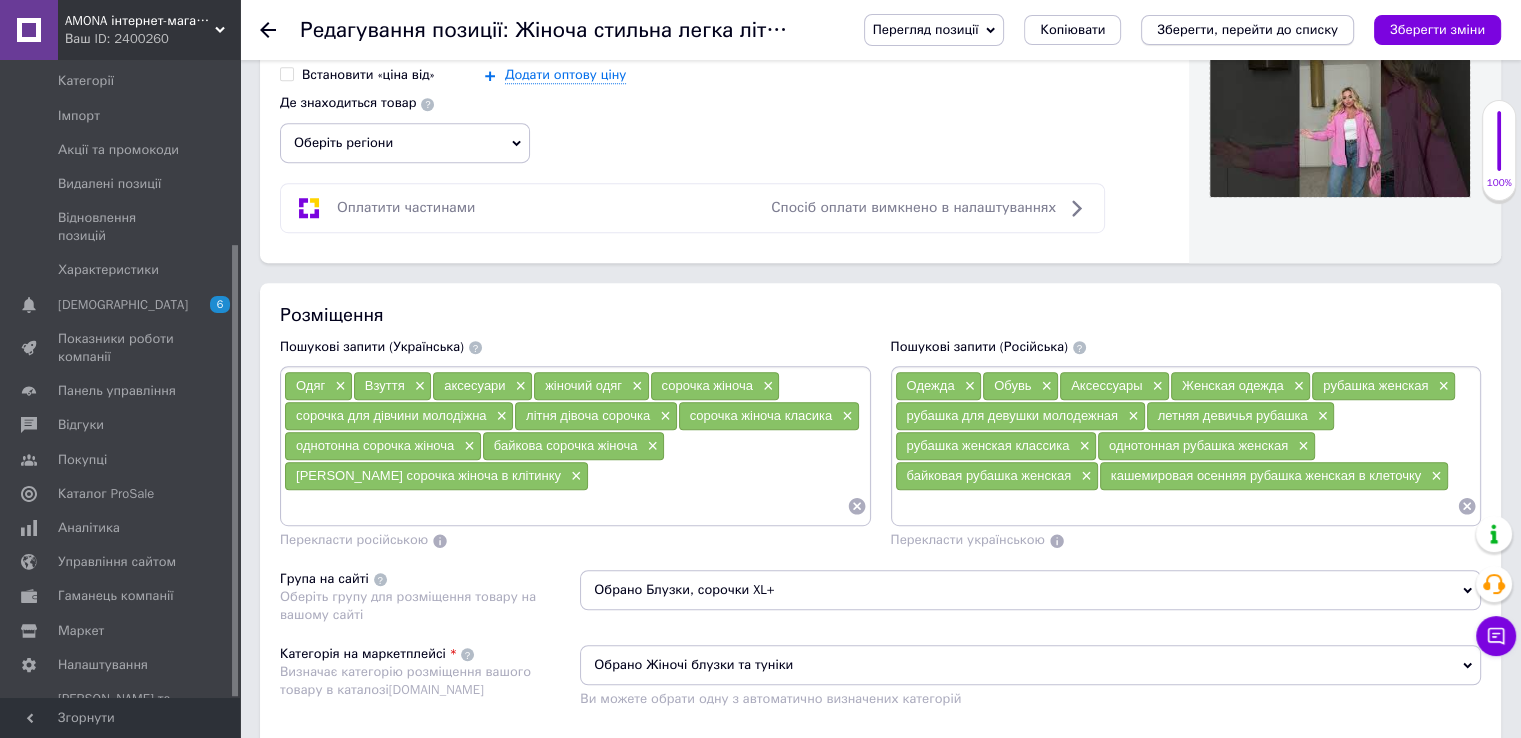 click on "Зберегти, перейти до списку" at bounding box center [1247, 29] 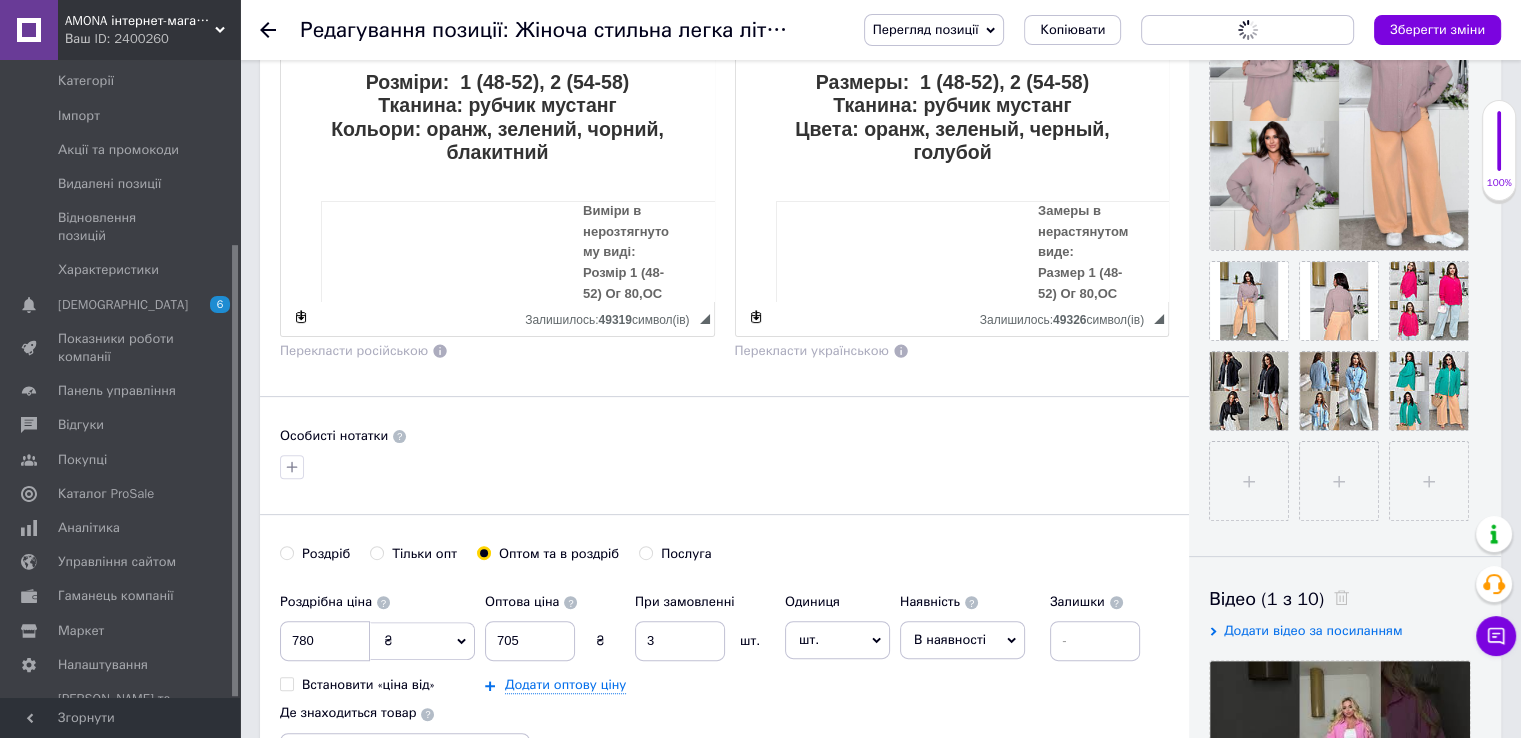 scroll, scrollTop: 16, scrollLeft: 0, axis: vertical 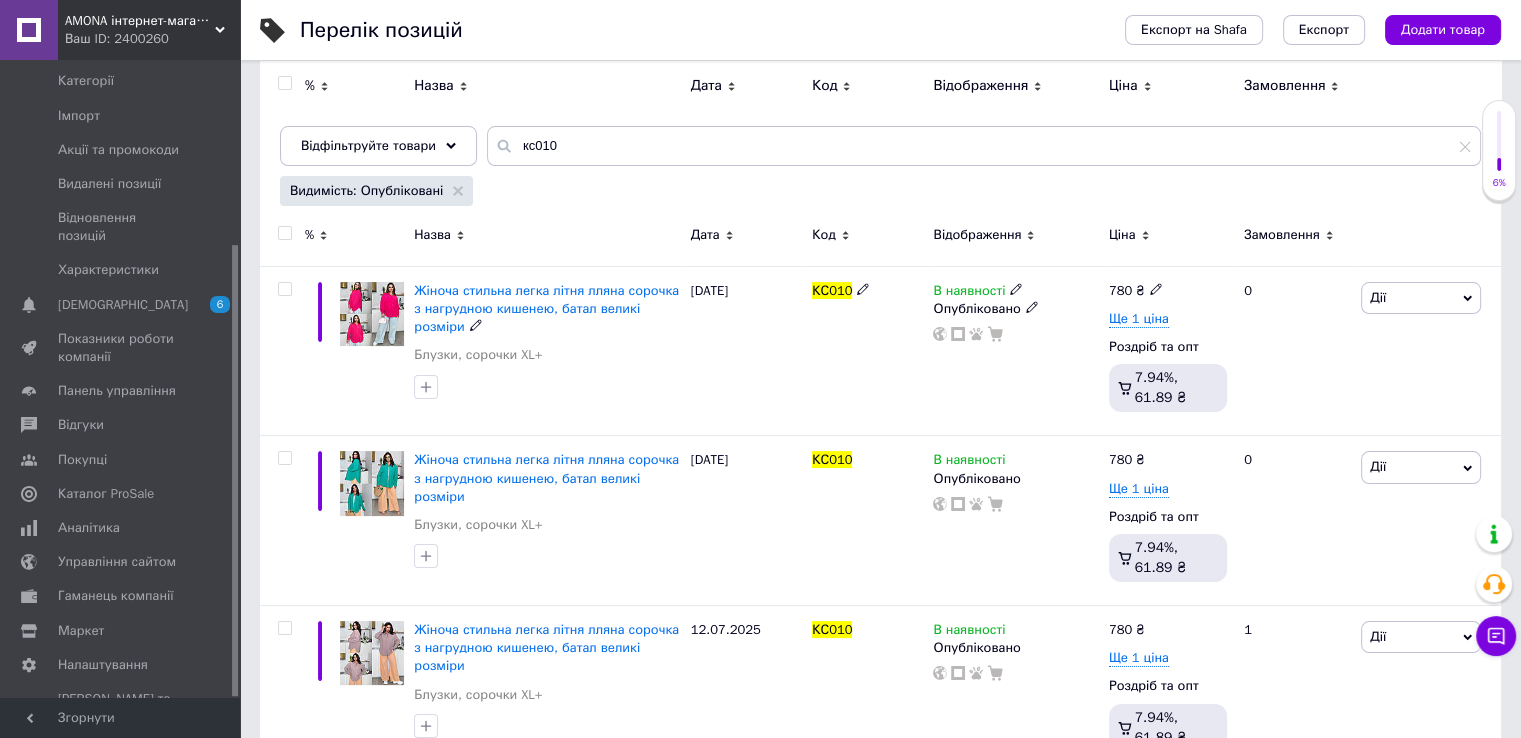 click on "Жіноча стильна легка літня лляна сорочка з нагрудною кишенею, батал великі розміри" at bounding box center [546, 308] 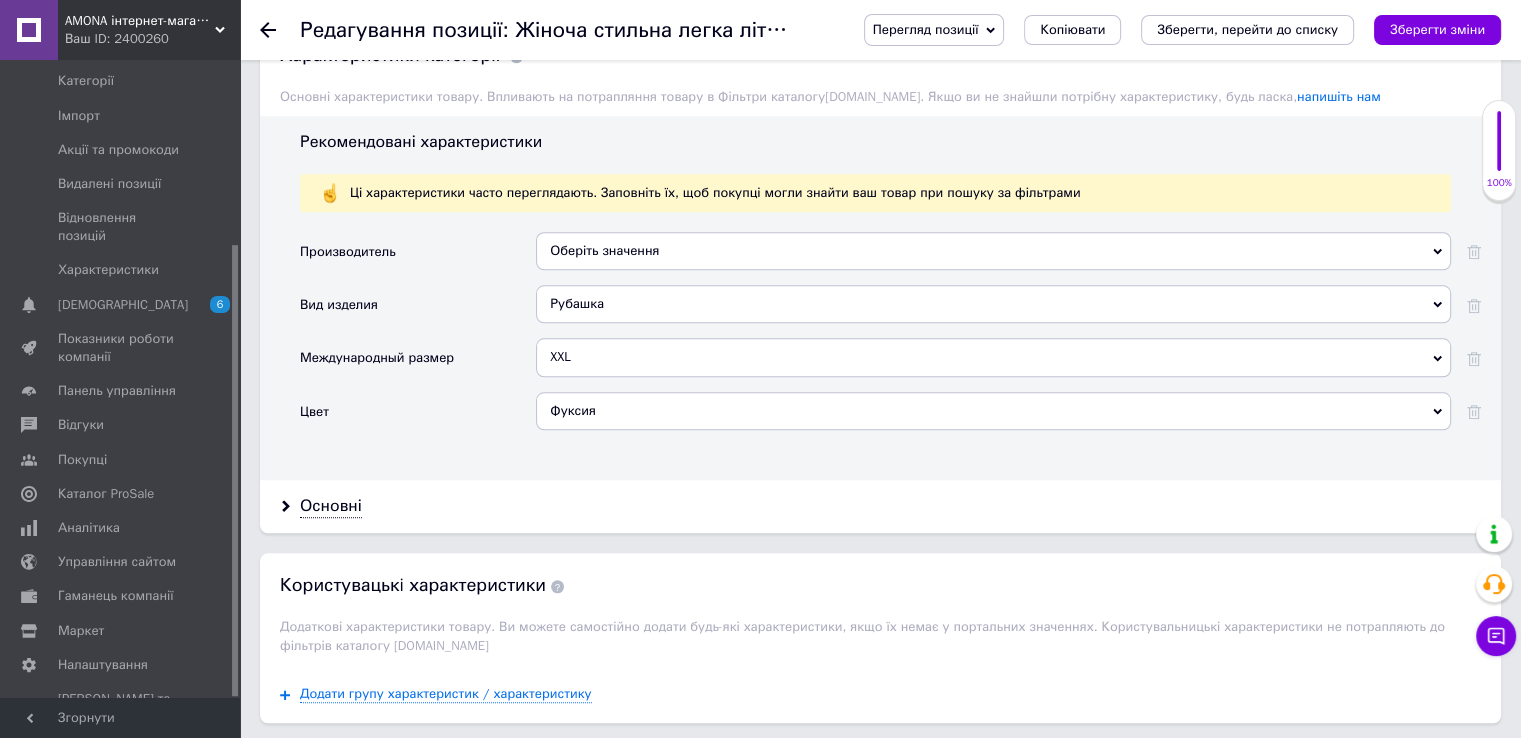 scroll, scrollTop: 1839, scrollLeft: 0, axis: vertical 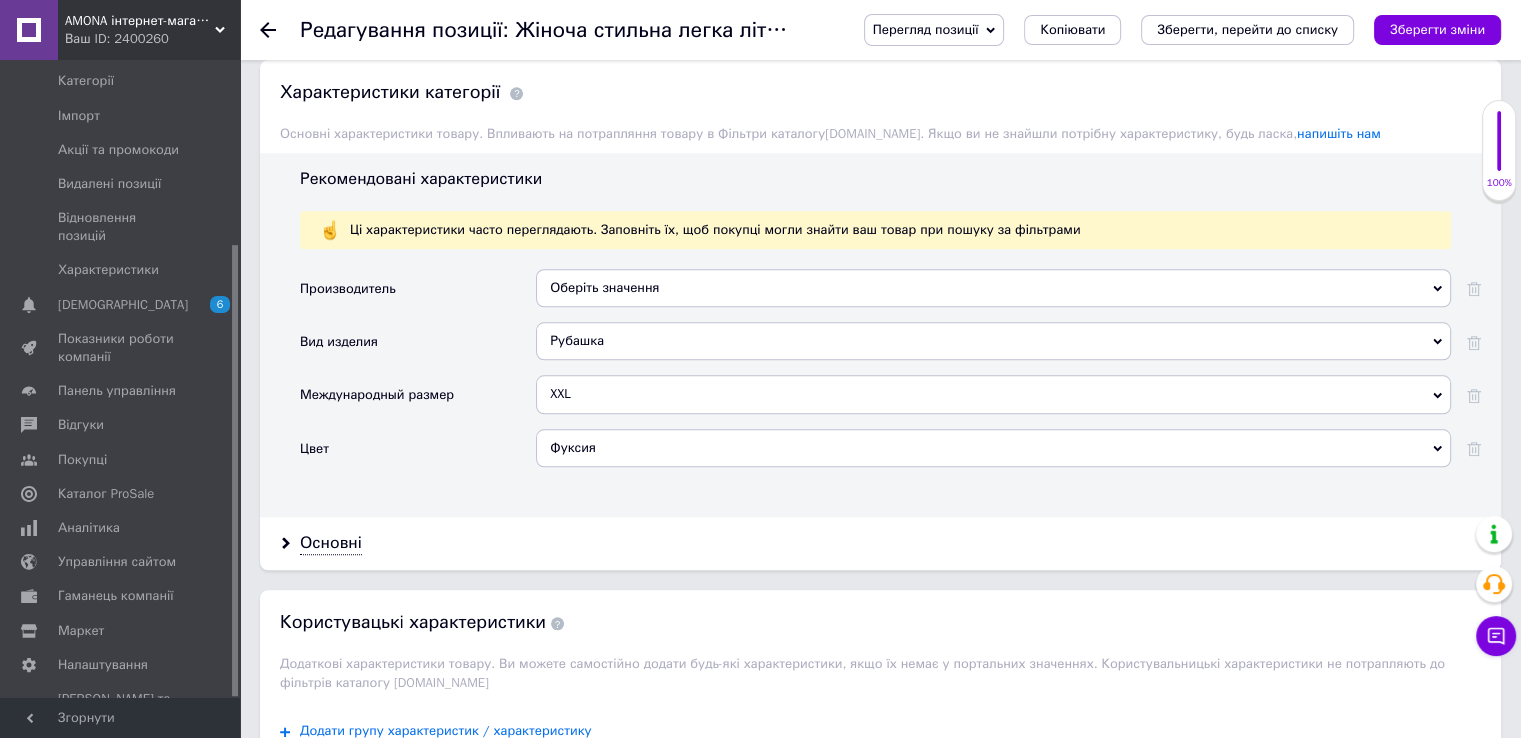 click on "XXL" at bounding box center [993, 394] 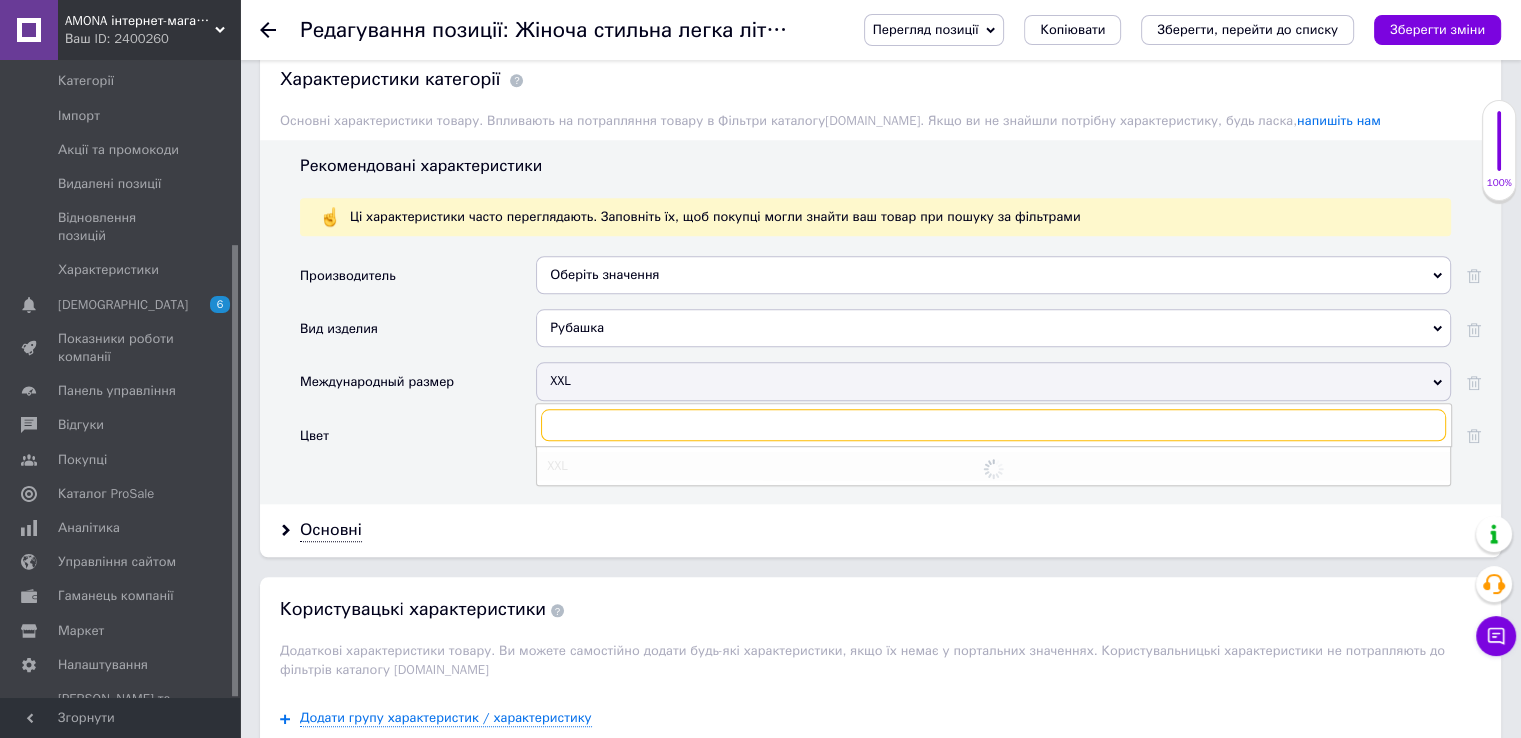 scroll, scrollTop: 1939, scrollLeft: 0, axis: vertical 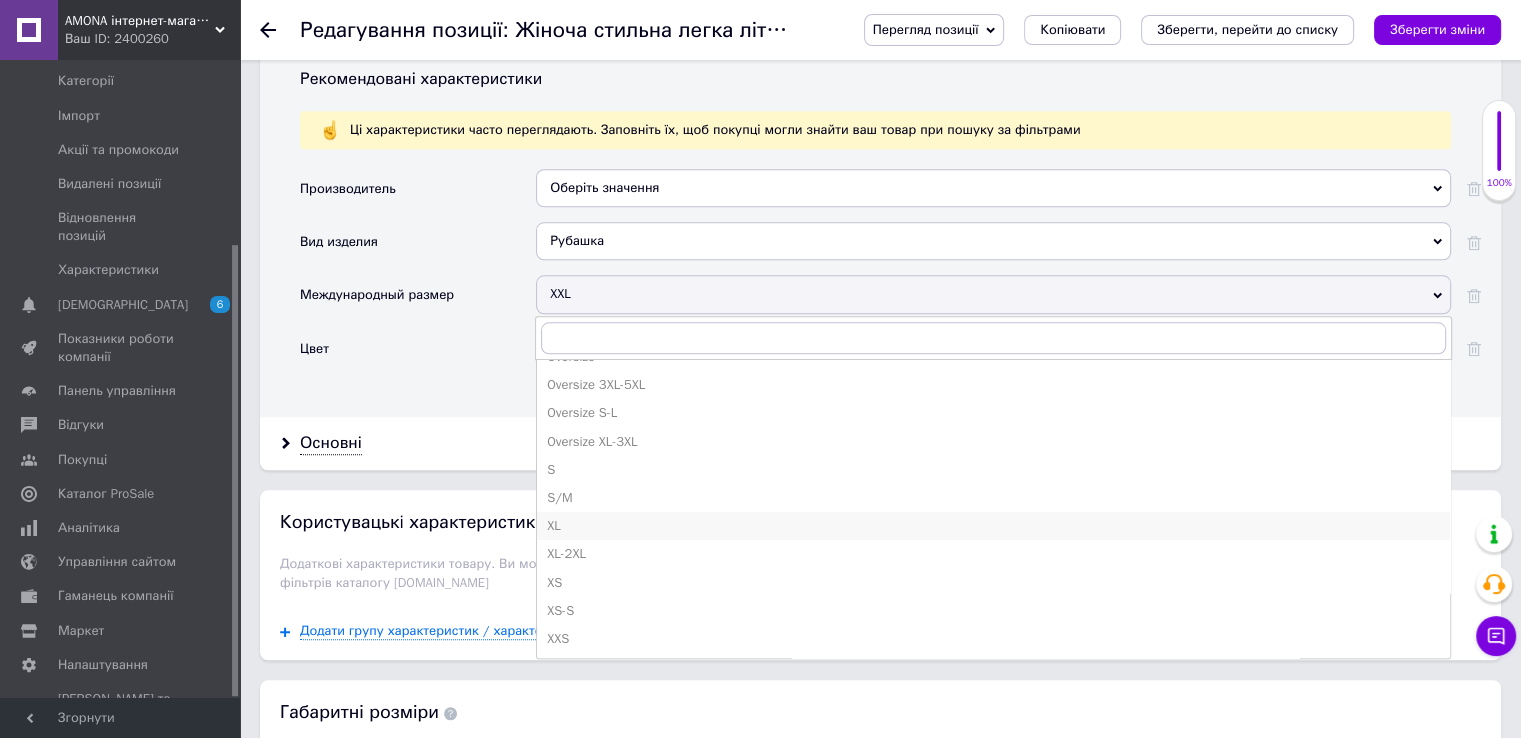 click on "XL" at bounding box center (993, 526) 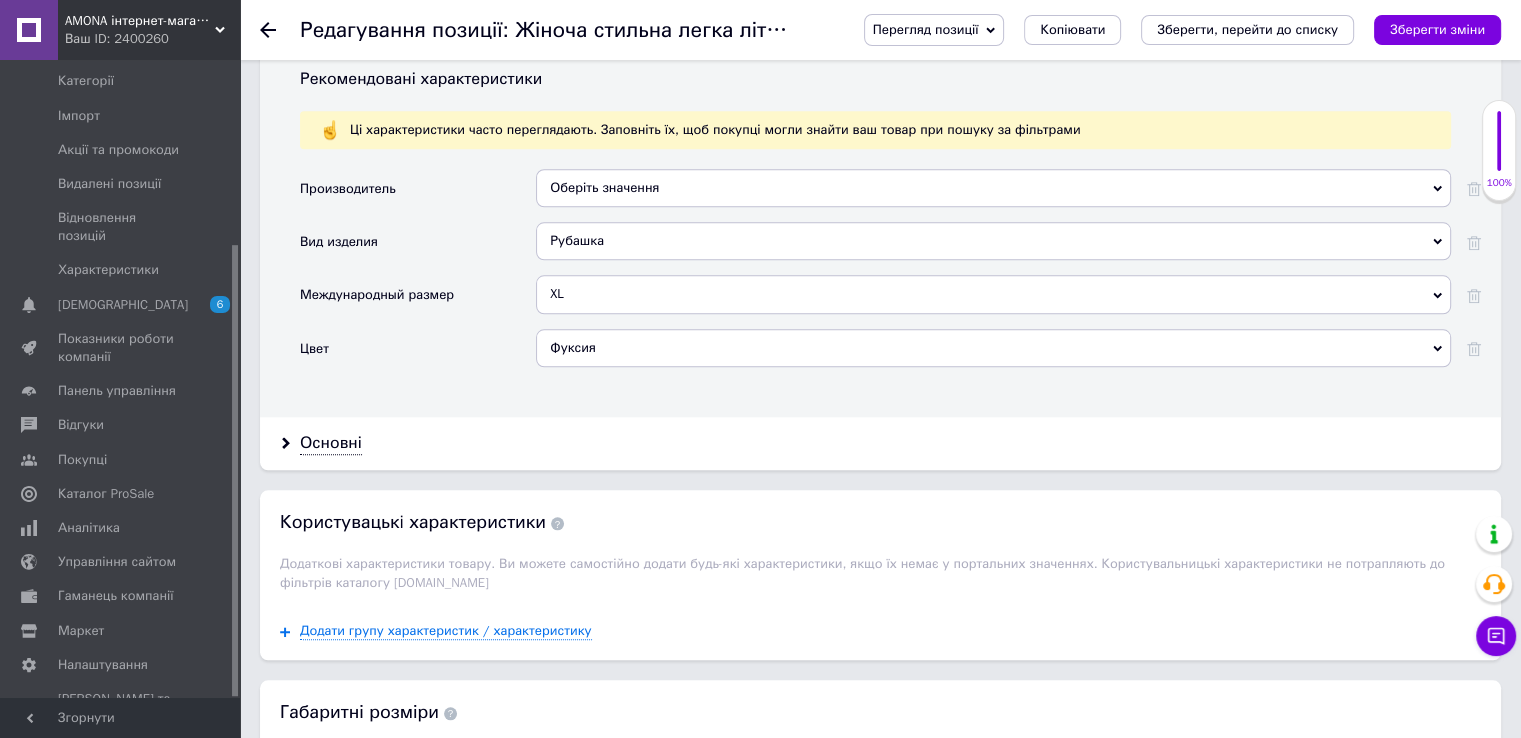 click on "Основні" at bounding box center [880, 443] 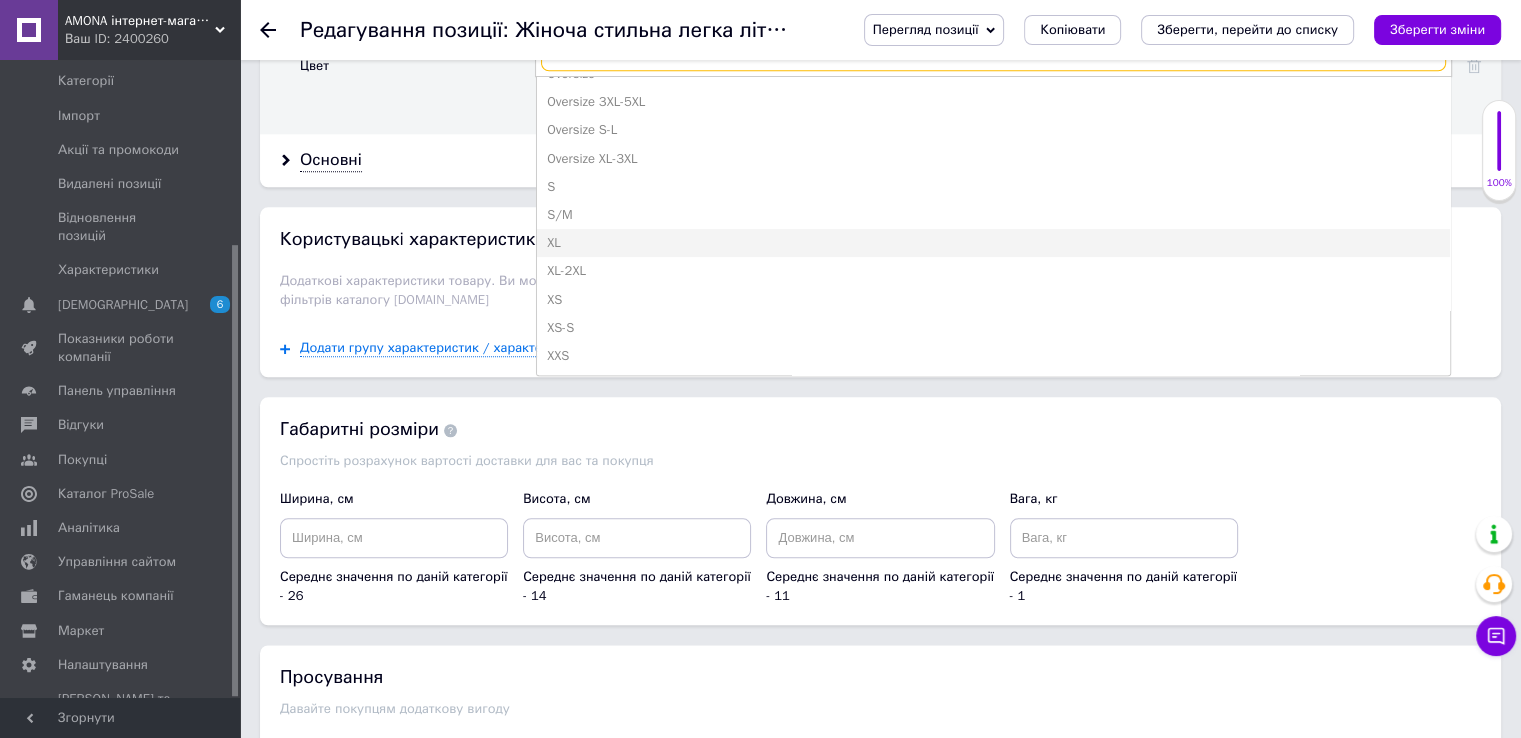 scroll, scrollTop: 2239, scrollLeft: 0, axis: vertical 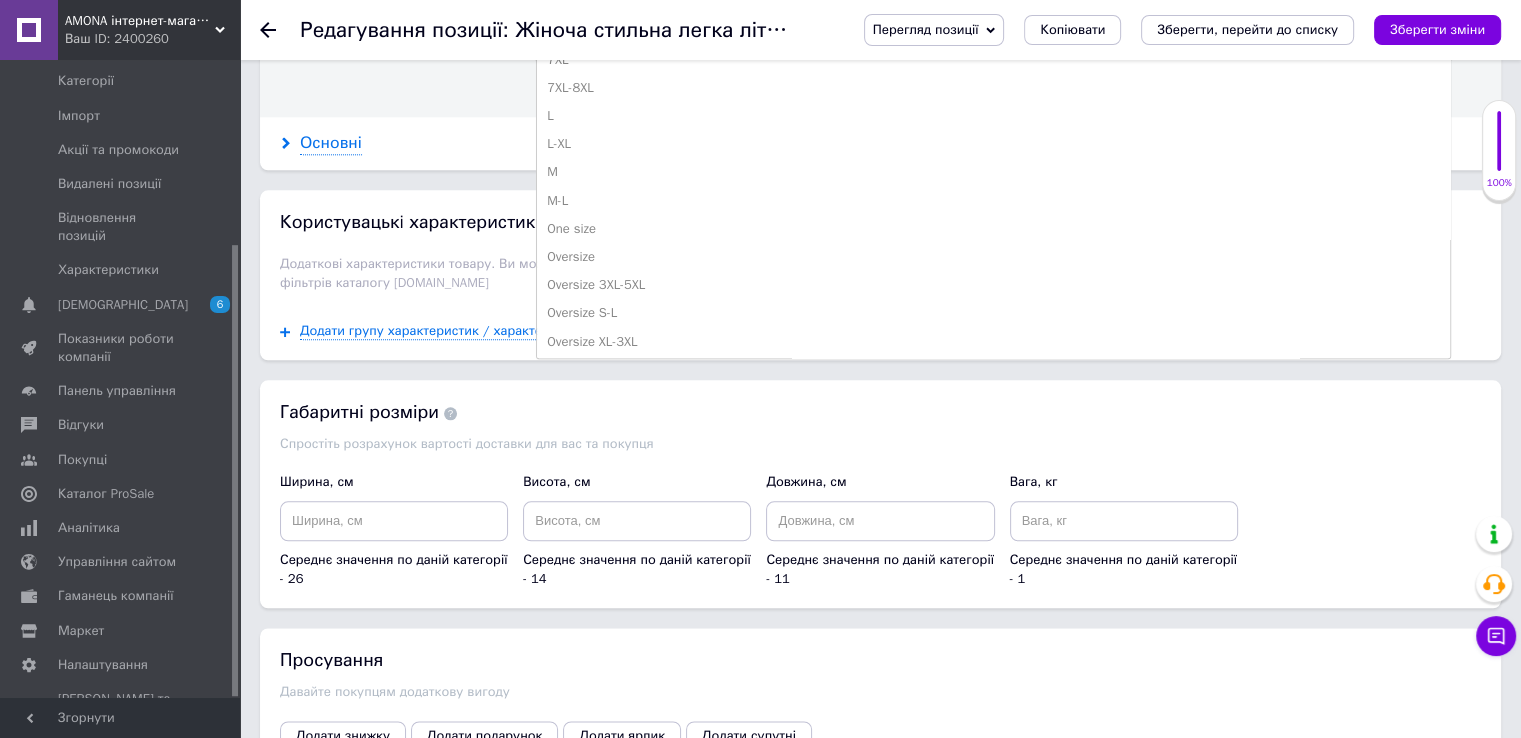 click on "Основні" at bounding box center (331, 143) 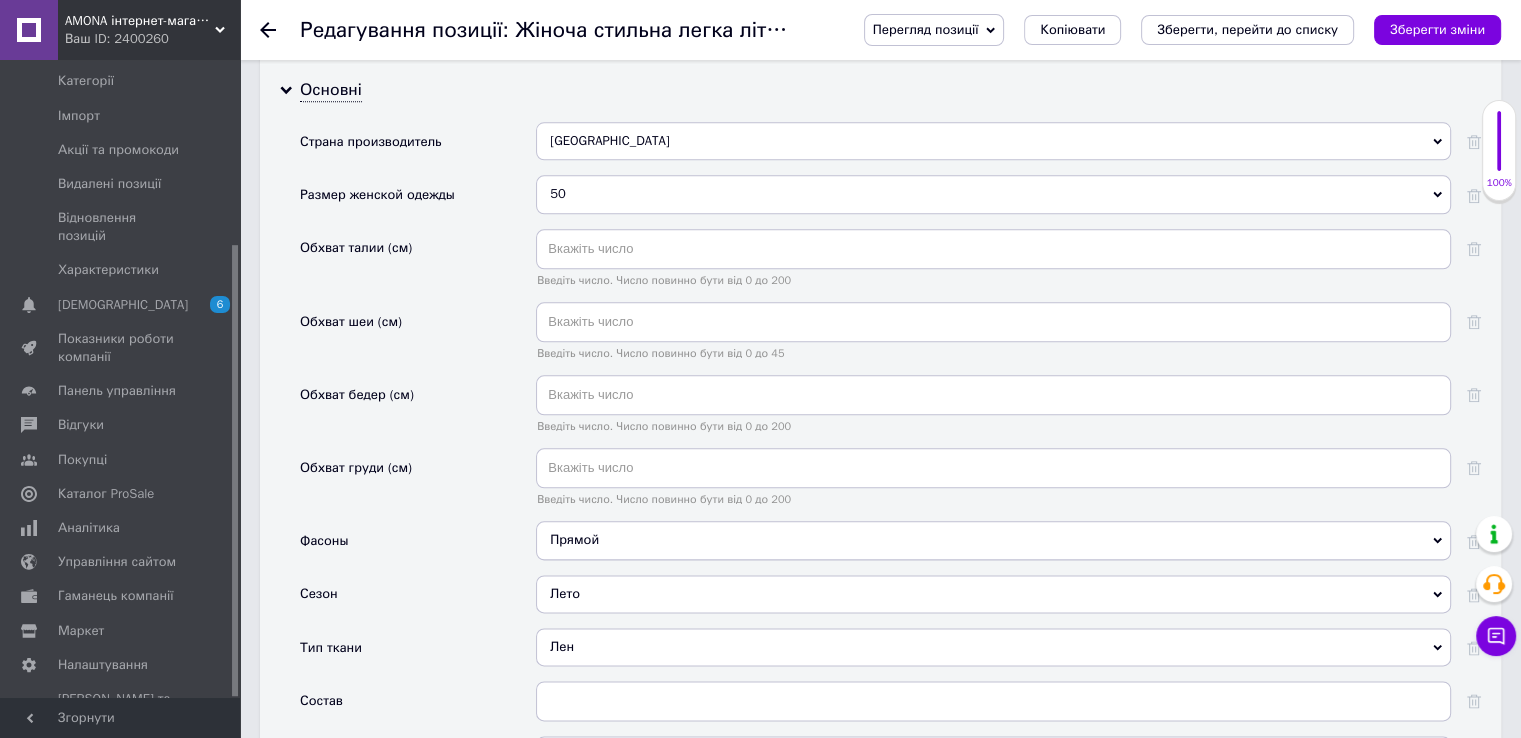 scroll, scrollTop: 2339, scrollLeft: 0, axis: vertical 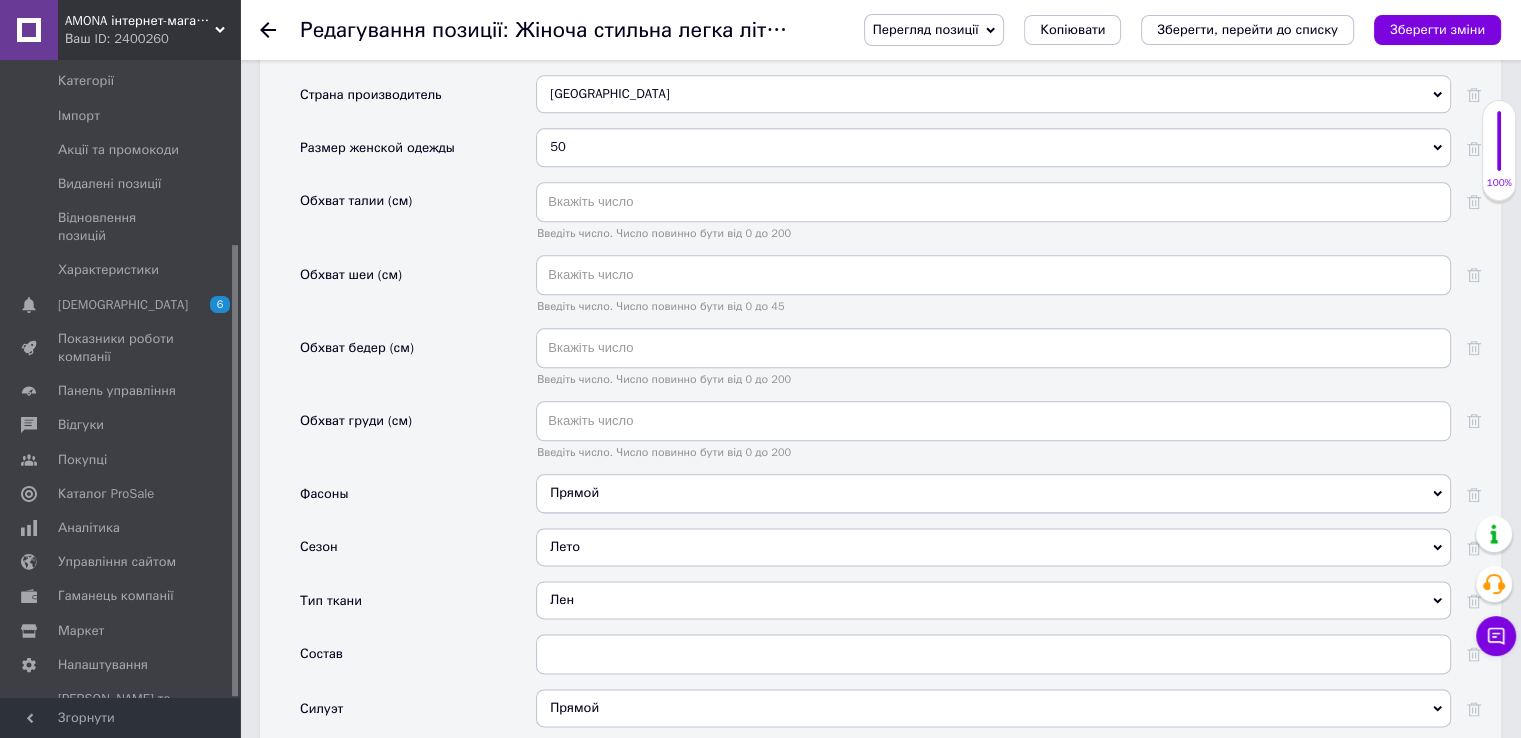 click on "50" at bounding box center [993, 147] 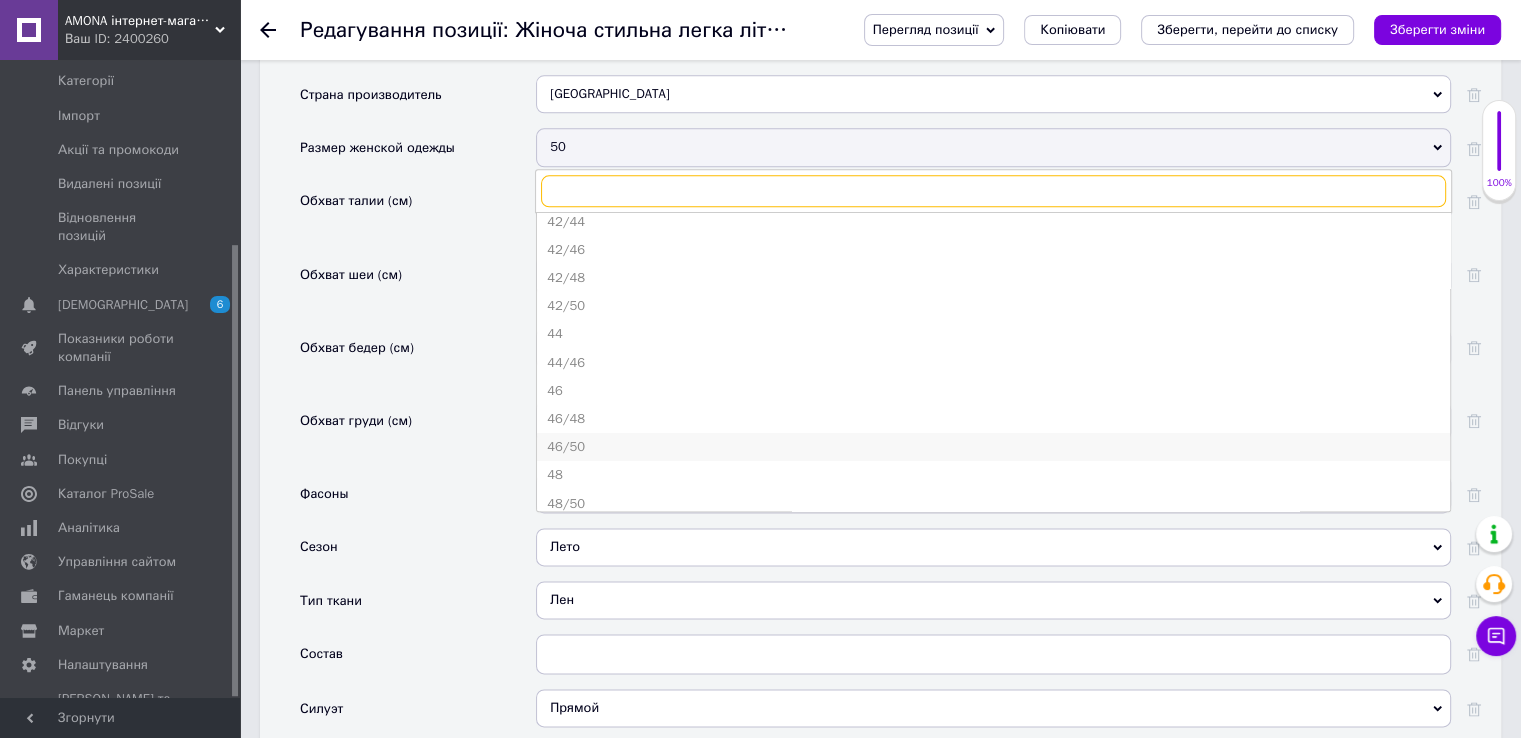 scroll, scrollTop: 200, scrollLeft: 0, axis: vertical 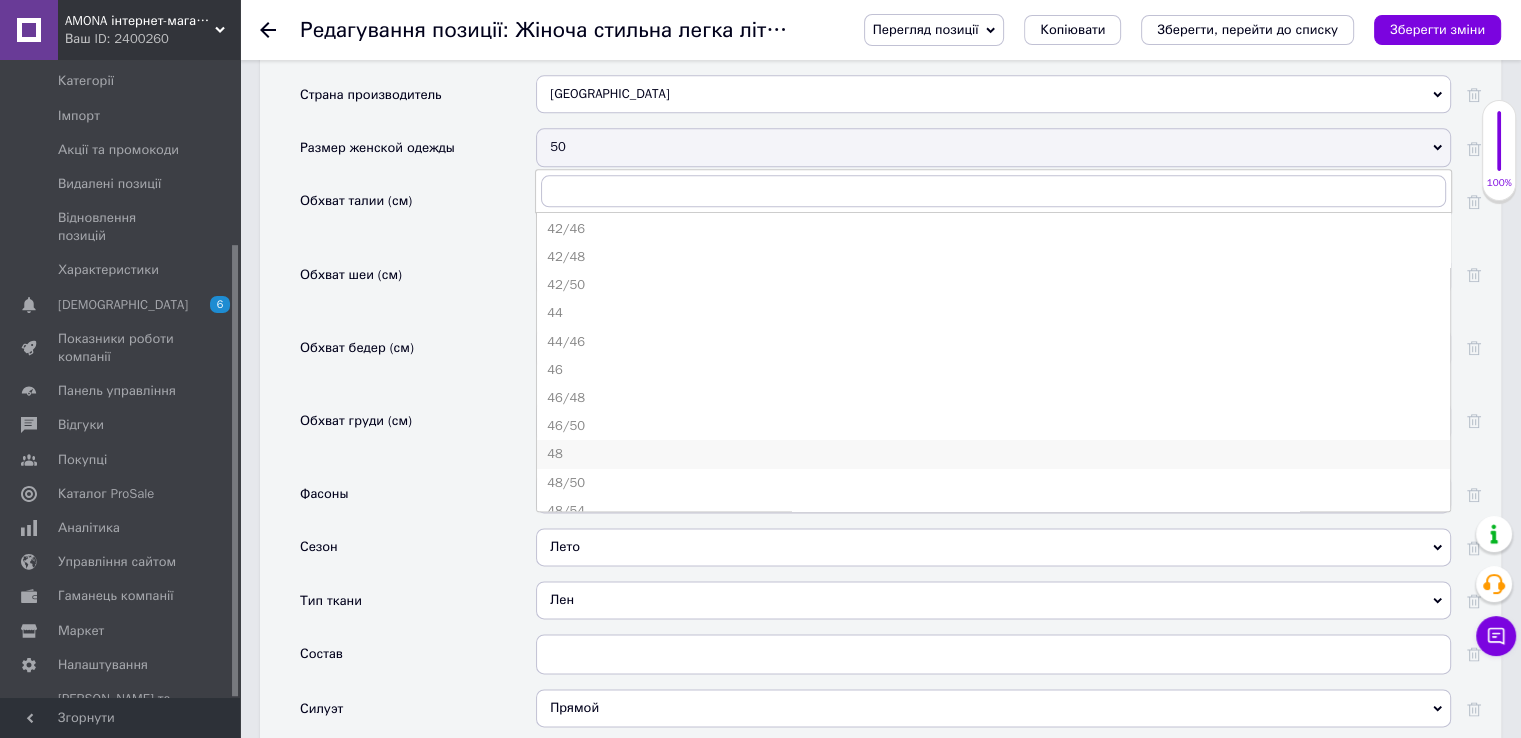 click on "48" at bounding box center (993, 454) 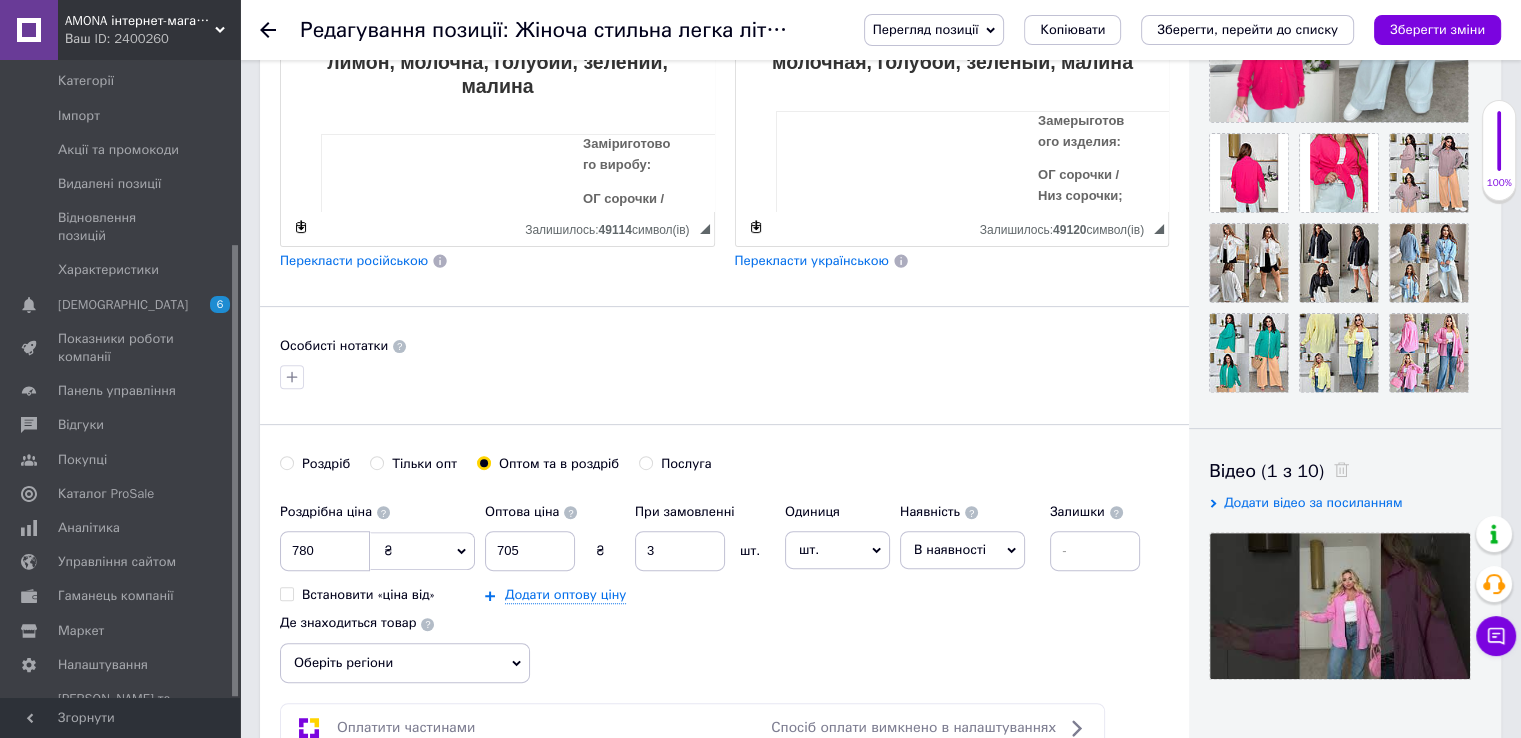 scroll, scrollTop: 439, scrollLeft: 0, axis: vertical 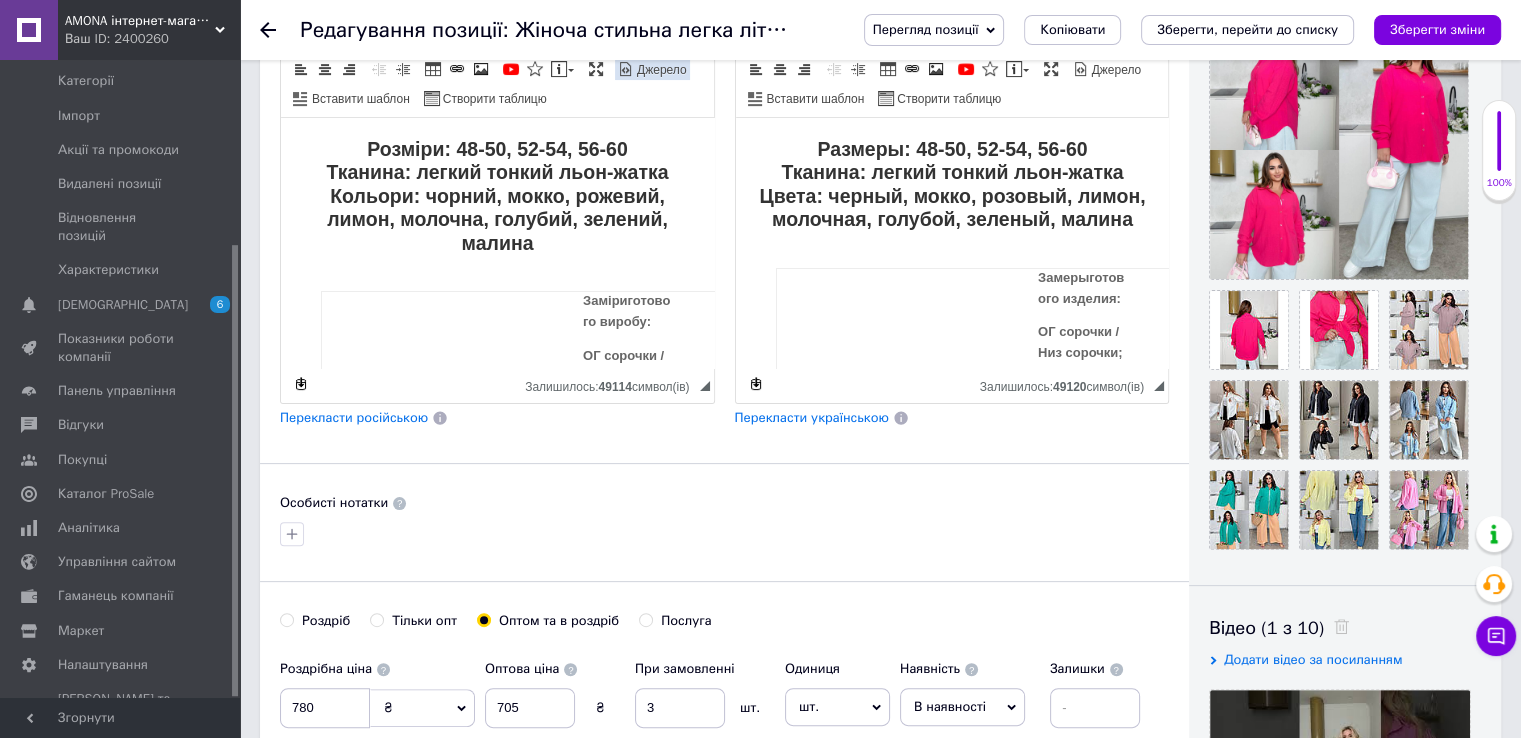 click on "Джерело" at bounding box center [660, 70] 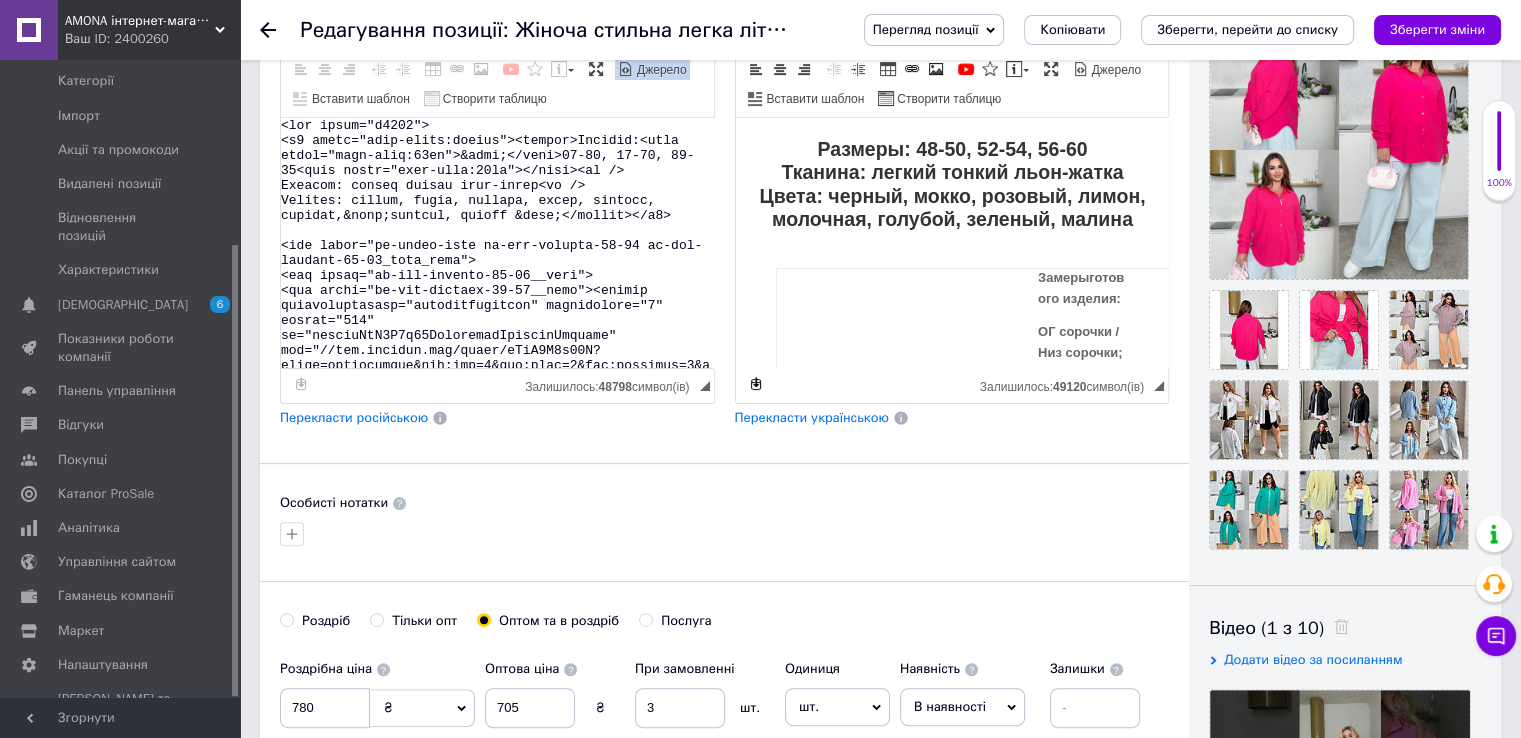 click at bounding box center [497, 243] 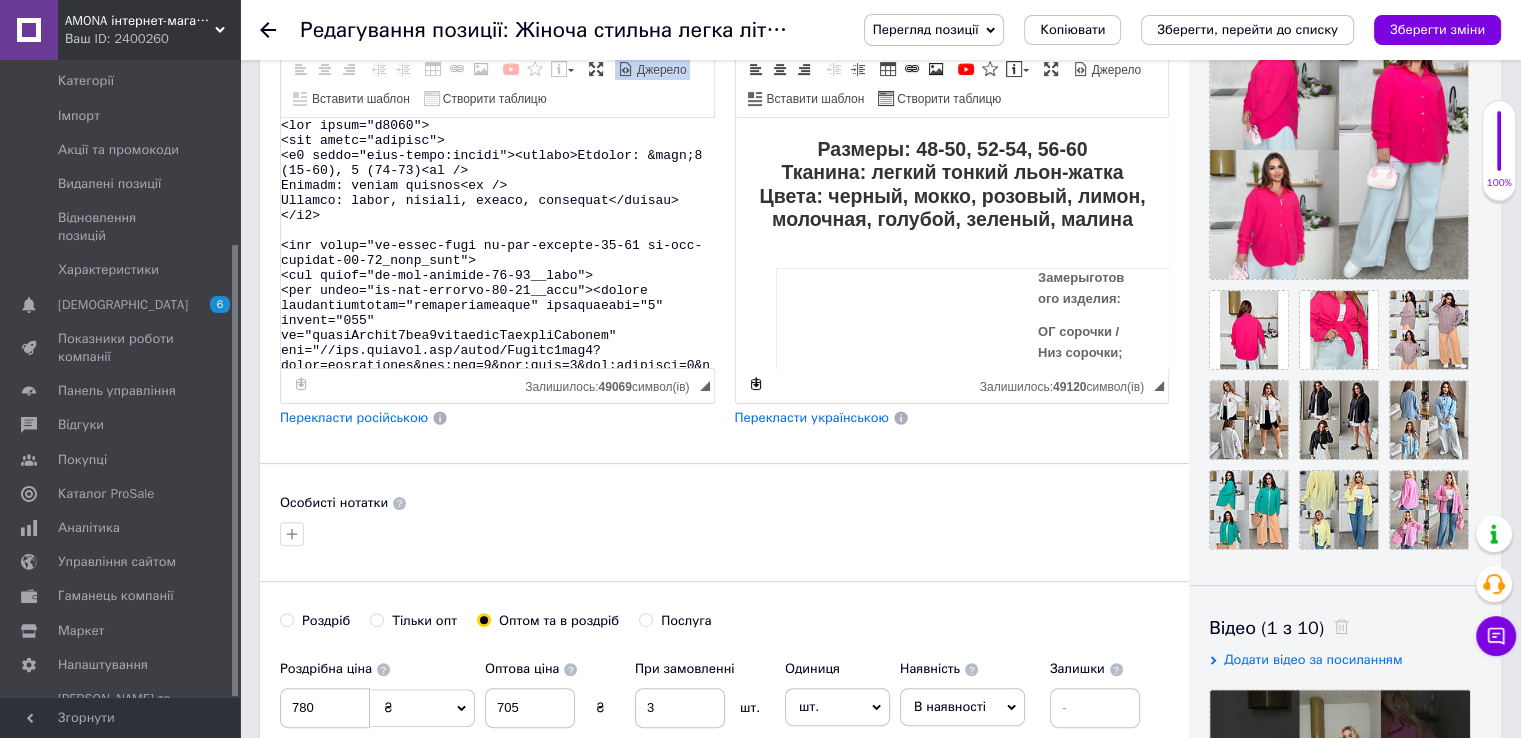 click on "Джерело" at bounding box center (660, 70) 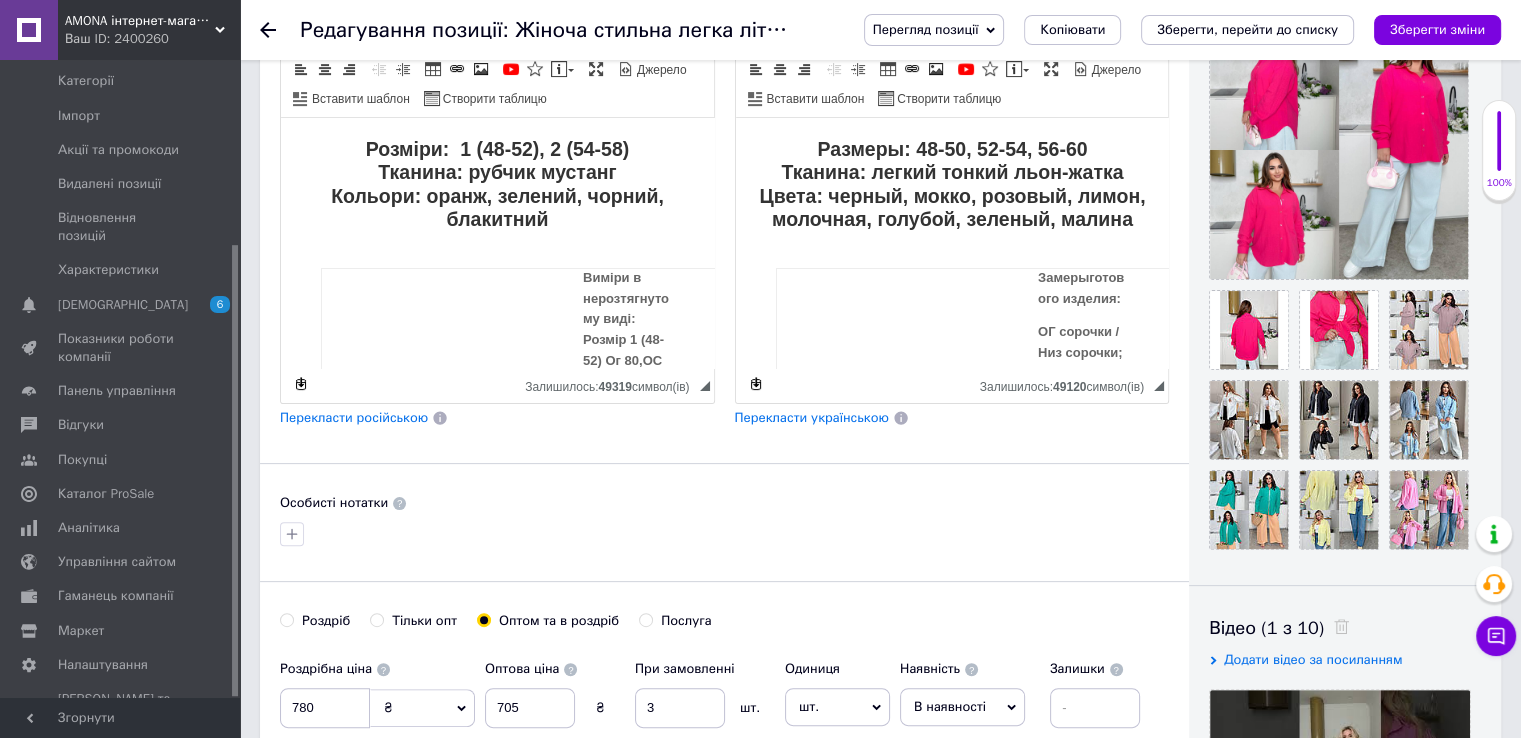 scroll, scrollTop: 0, scrollLeft: 0, axis: both 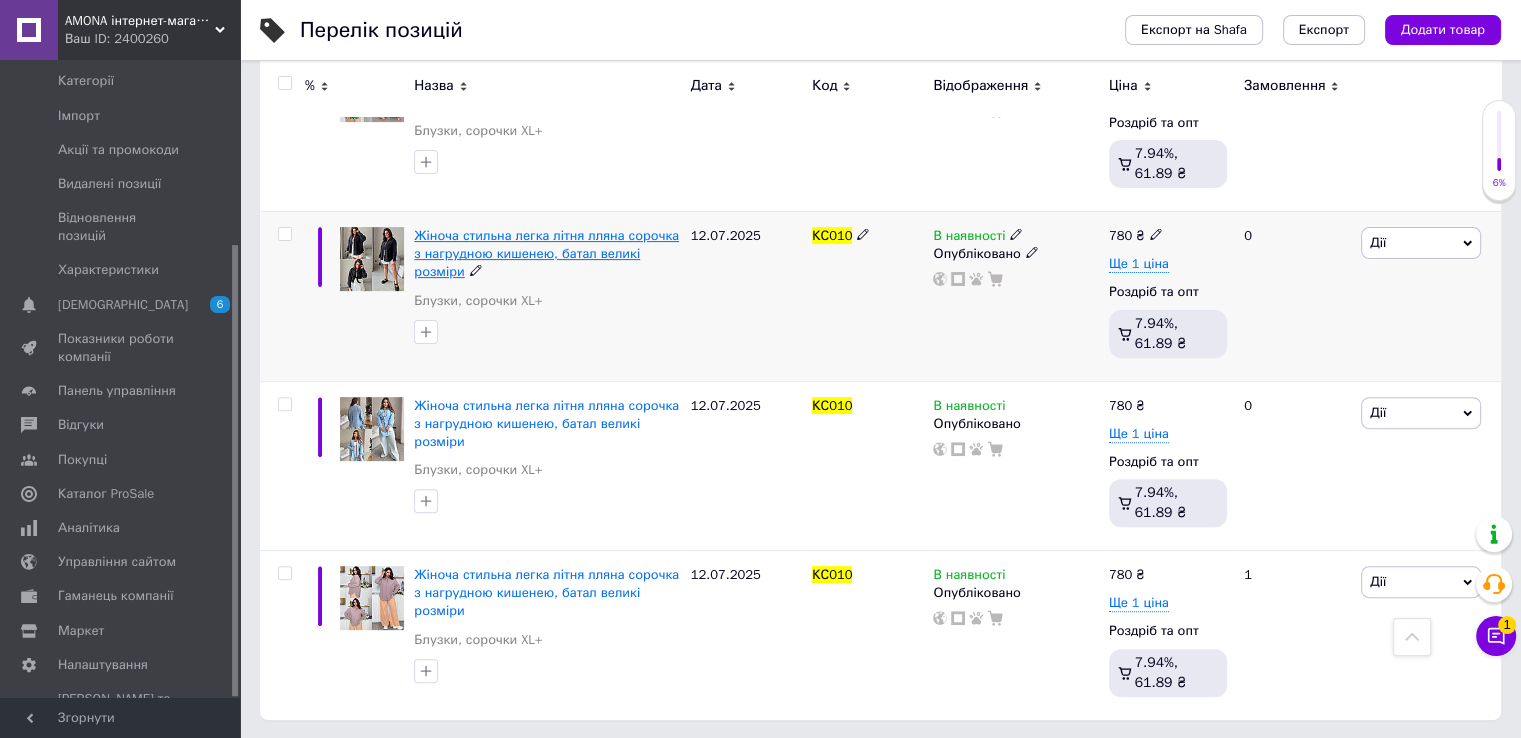 click on "Жіноча стильна легка літня лляна сорочка з нагрудною кишенею, батал великі розміри" at bounding box center [546, 253] 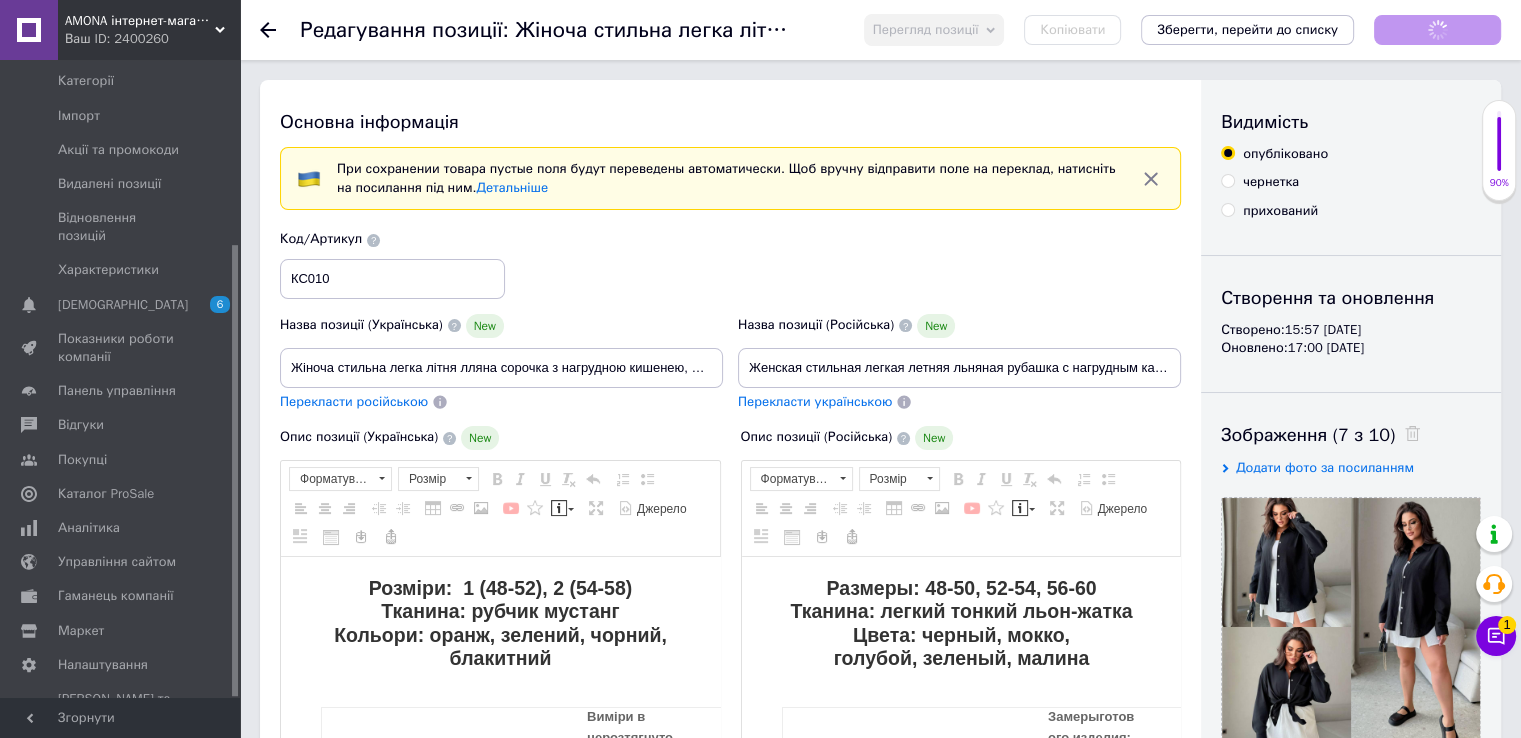 scroll, scrollTop: 0, scrollLeft: 0, axis: both 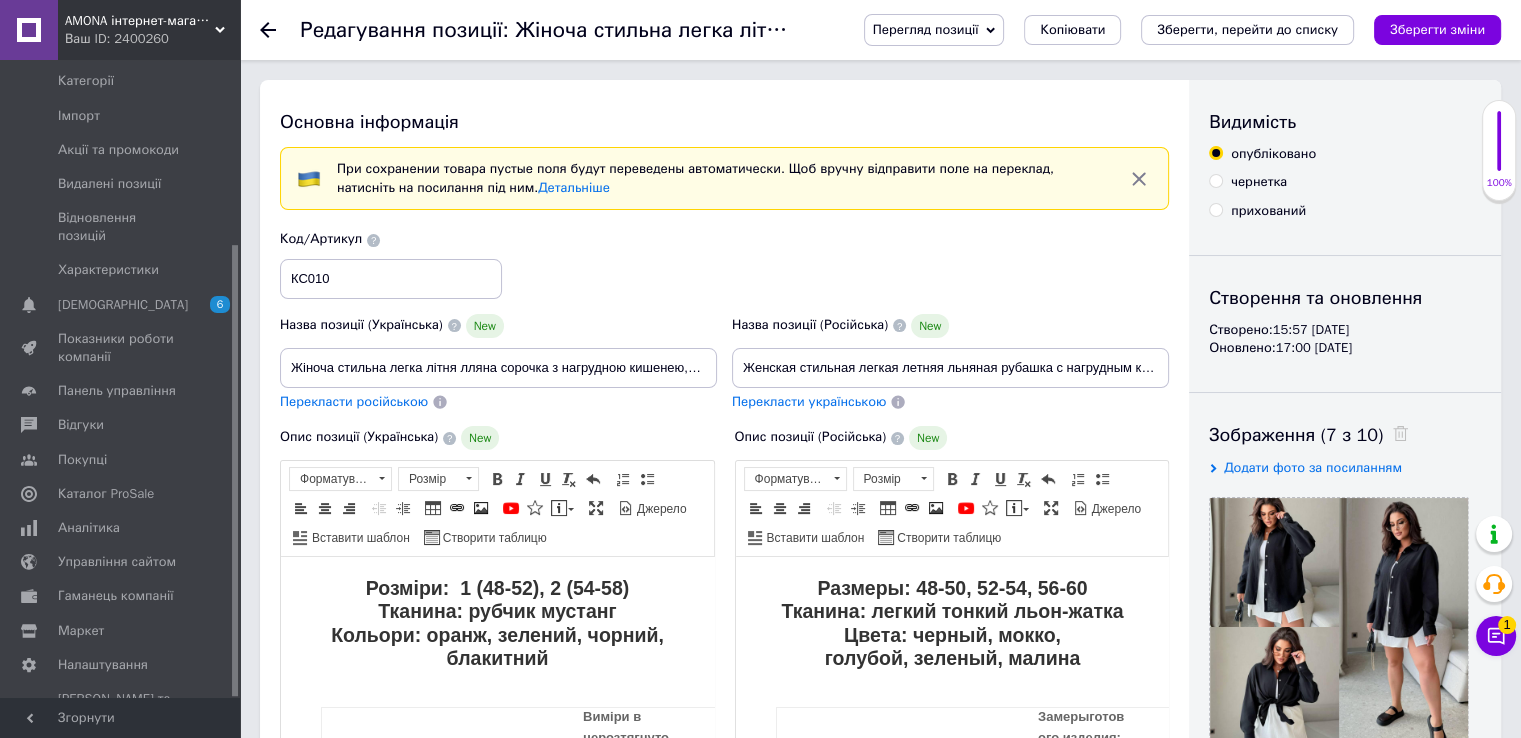 click on "Вставити/видалити нумерований список   Вставити/видалити маркований список" at bounding box center (638, 481) 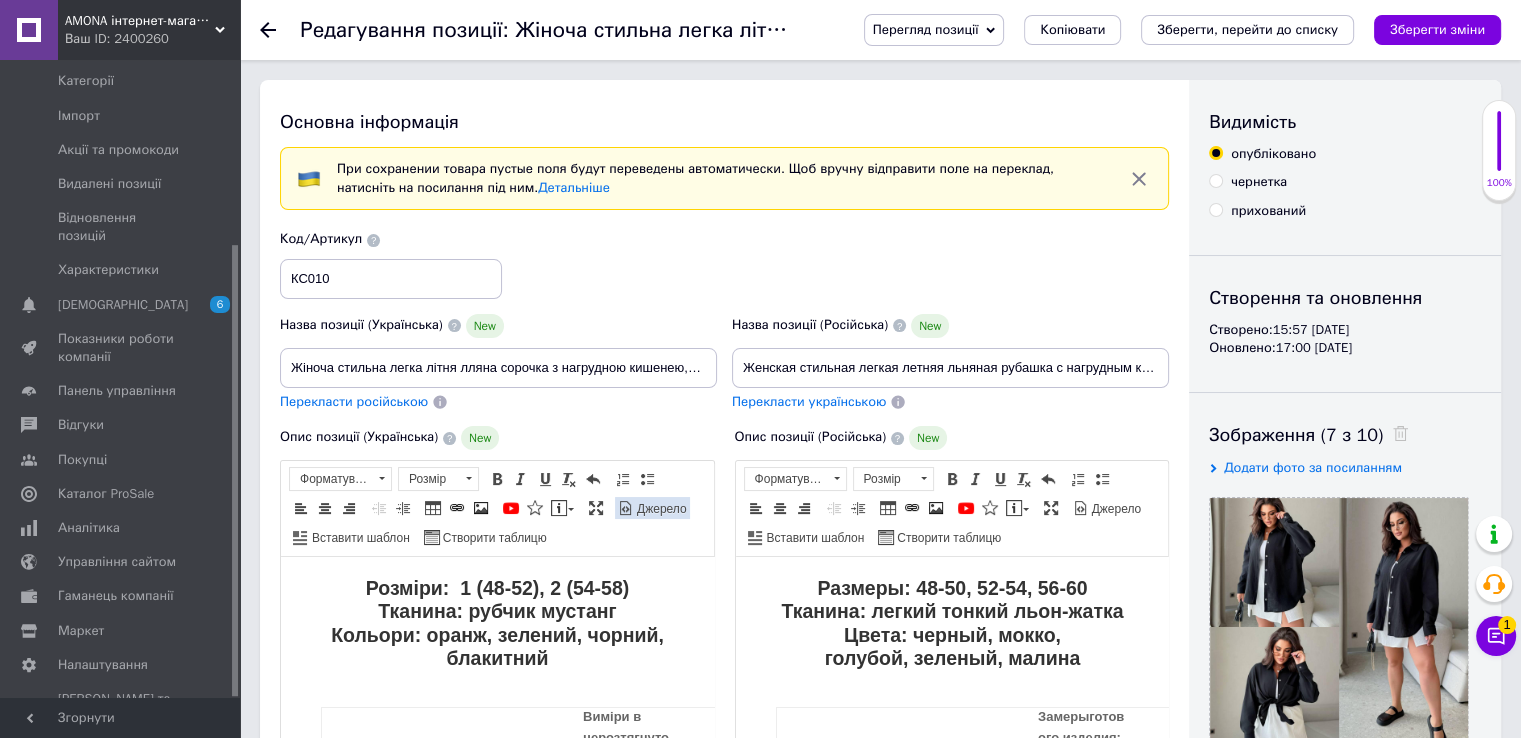 click on "Джерело" at bounding box center [660, 509] 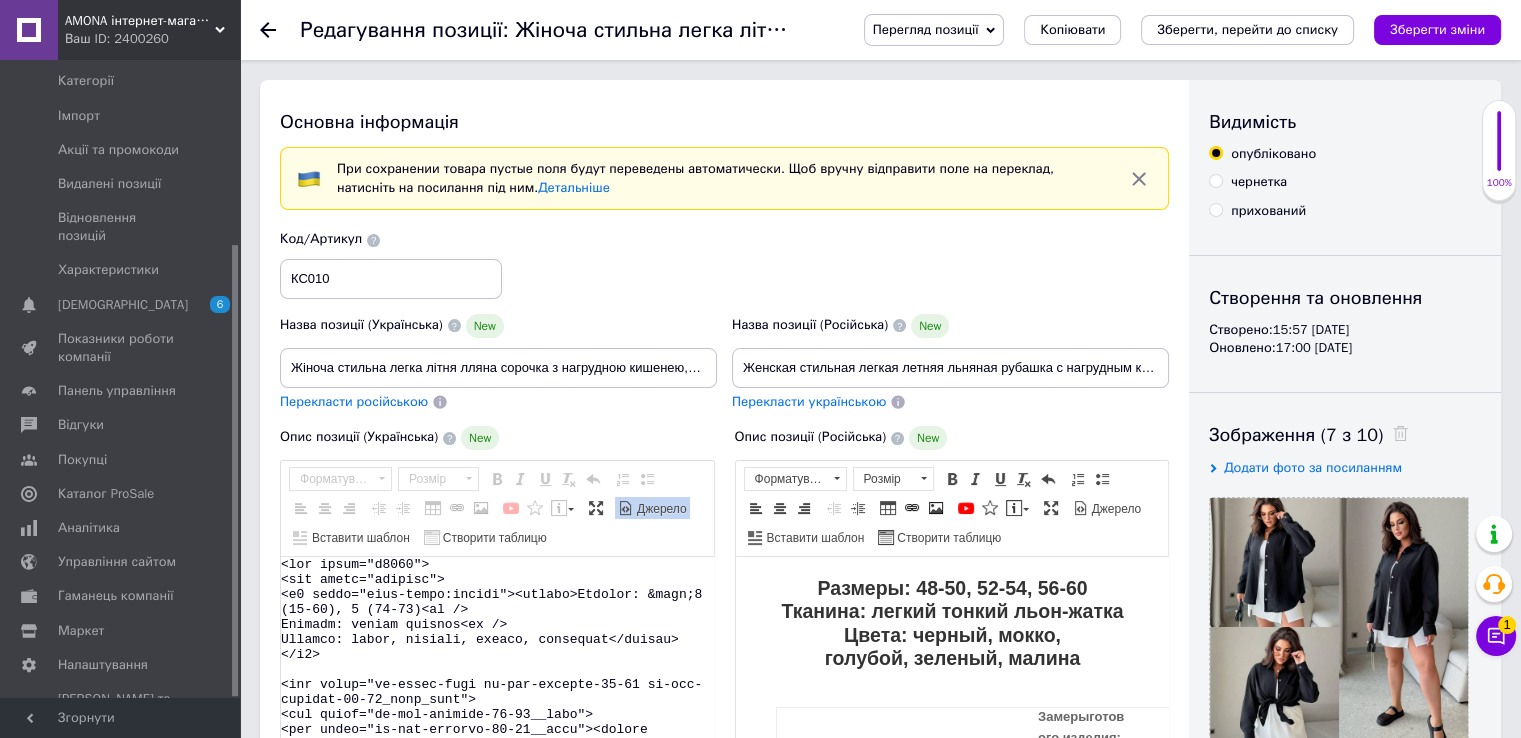 click at bounding box center [497, 682] 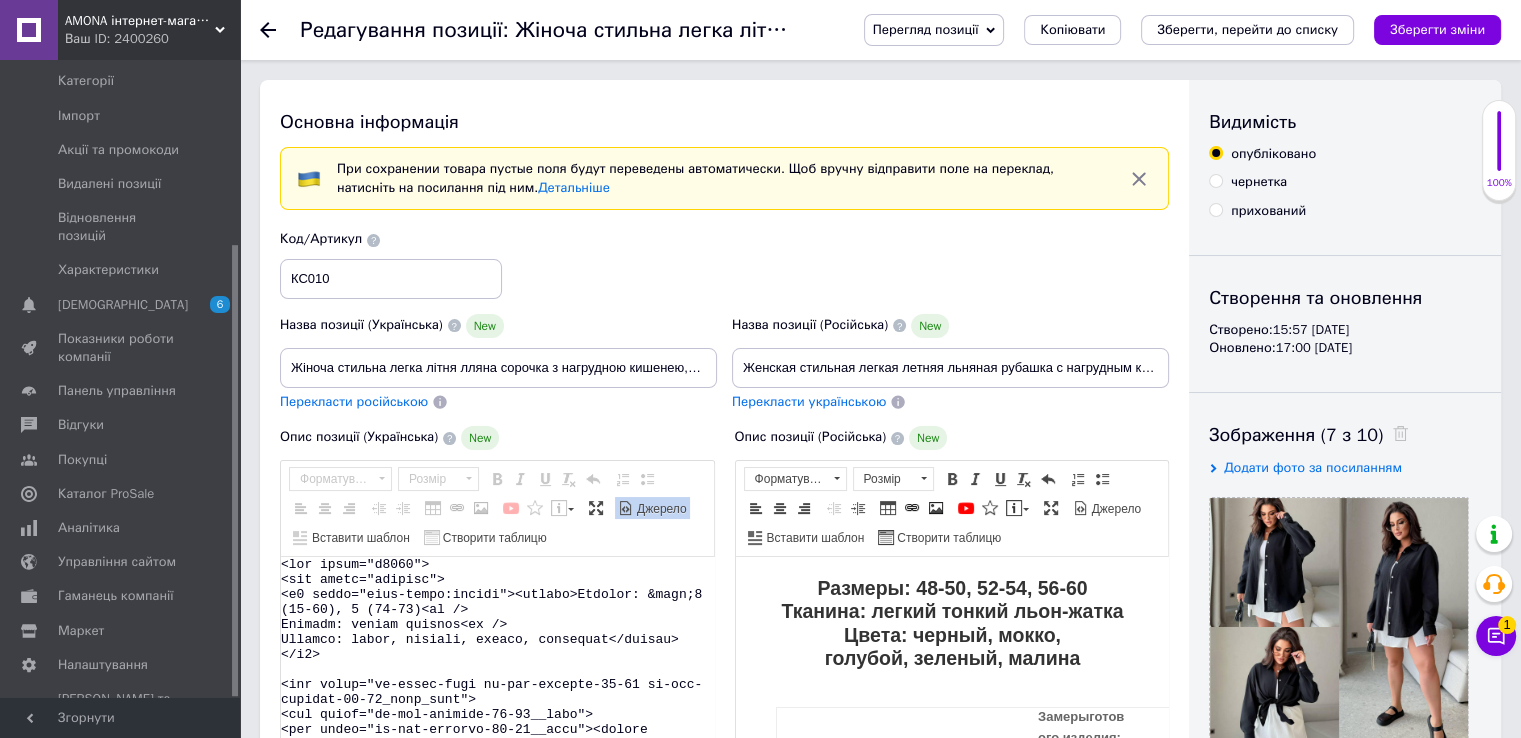 paste on "h2 style="text-align:center"><strong>Розміри:<span style="font-size:20px">&nbsp;</span>48-50, 52-54, 56-60<span style="font-size:20px"></span><br />
Тканина: легкий тонкий льон-жатка<br />
Кольори: чорний, мокко, голубий,&nbsp;зелений, малина &nbsp;</strong></h2>
<div class="ck-theme-grey ck-two-columns-60-30 ck-two-columns-60-30_type_lite">
<div class="ck-two-columns-60-30__left">
<div class="ck-two-columns-60-30__text"><iframe allowfullscreen="allowfullscreen" frameborder="0" height="315" id="videozWaI6Z7q40IckeditorDoksoftYoutube" src="//www.youtube.com/embed/zWaI6Z7q40I?wmode=transparent&amp;rel=0&amp;loop=0&amp;autoplay=0&amp;controls=1&amp;showinfo=1&amp;disablekb=0&amp;modestbranding=1" width="560"></iframe></div>
</div>
<div class="ck-two-columns-60-30__right">
<div class="ck-two-columns-60-30__text"><strong>Заміри&nbsp;</strong><strong>готового виробу:</strong>
<p><strong>ОГ сорочки / Низ сорочки; Довжина сорочки від плеча спереду/позаду:&nbsp;<br />
48-50: 124/124; 79/84<br />
52-54: 134/134; ..." 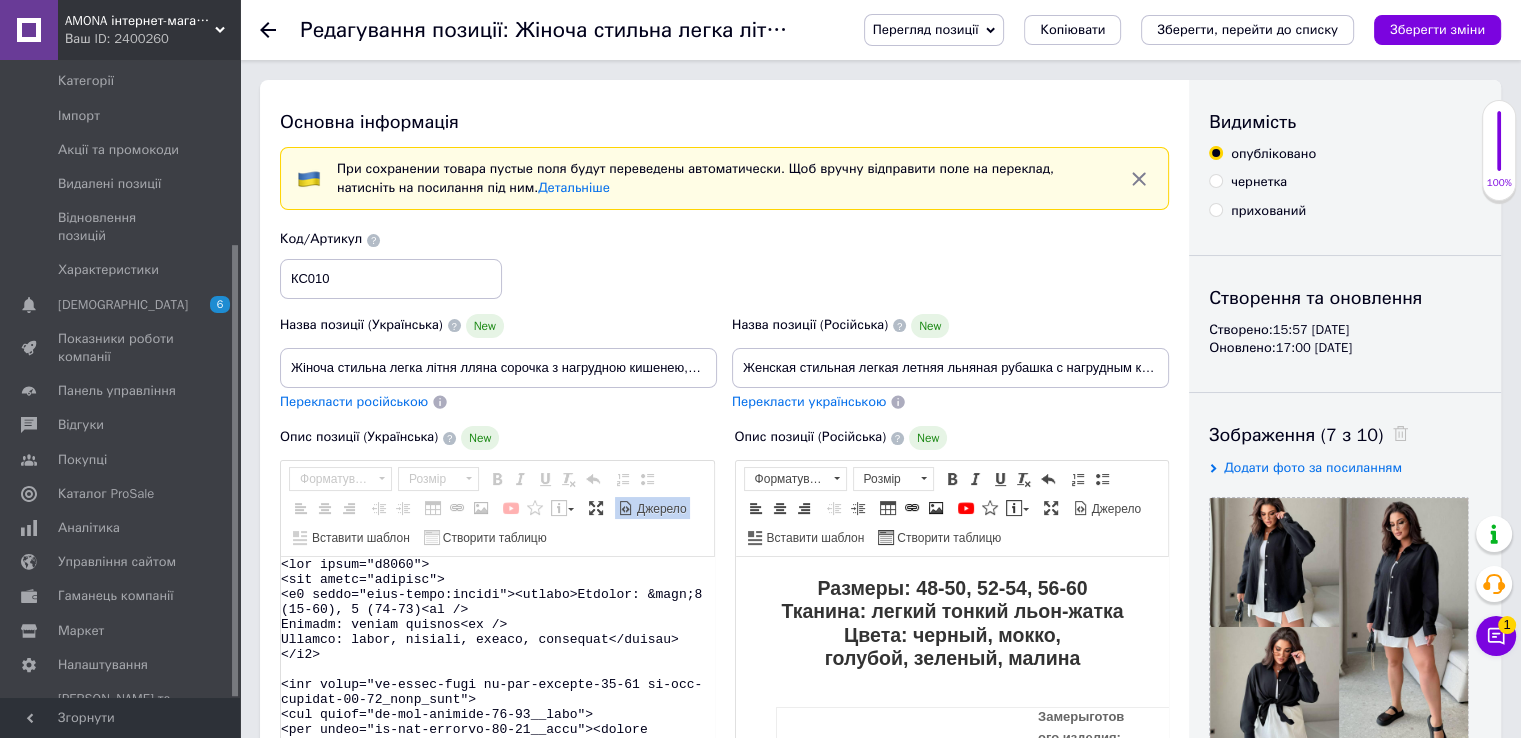 type on "<div class="l1111">
<h2 style="text-align:center"><strong>Розміри:<span style="font-size:20px">&nbsp;</span>48-50, 52-54, 56-60<span style="font-size:20px"></span><br />
Тканина: легкий тонкий льон-жатка<br />
Кольори: чорний, мокко, голубий,&nbsp;зелений, малина &nbsp;</strong></h2>
<div class="ck-theme-grey ck-two-columns-60-30 ck-two-columns-60-30_type_lite">
<div class="ck-two-columns-60-30__left">
<div class="ck-two-columns-60-30__text"><iframe allowfullscreen="allowfullscreen" frameborder="0" height="315" id="videozWaI6Z7q40IckeditorDoksoftYoutube" src="//www.youtube.com/embed/zWaI6Z7q40I?wmode=transparent&amp;rel=0&amp;loop=0&amp;autoplay=0&amp;controls=1&amp;showinfo=1&amp;disablekb=0&amp;modestbranding=1" width="560"></iframe></div>
</div>
<div class="ck-two-columns-60-30__right">
<div class="ck-two-columns-60-30__text"><strong>Заміри&nbsp;</strong><strong>готового виробу:</strong>
<p><strong>ОГ сорочки / Низ сорочки; Довжина сорочки від плеча спереду/позаду:&nbsp;<br />
48-50: 124/124; 79/84<b..." 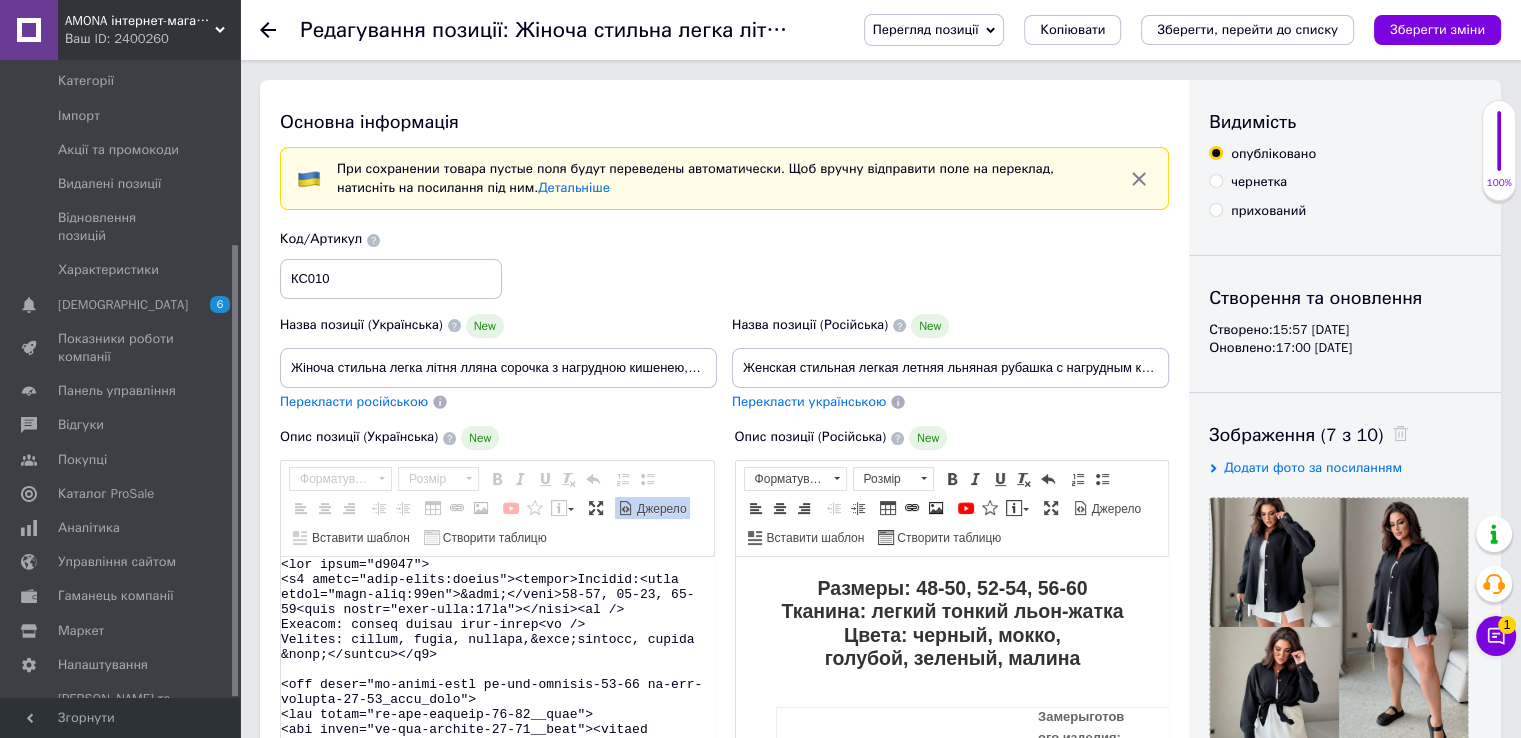scroll, scrollTop: 66, scrollLeft: 0, axis: vertical 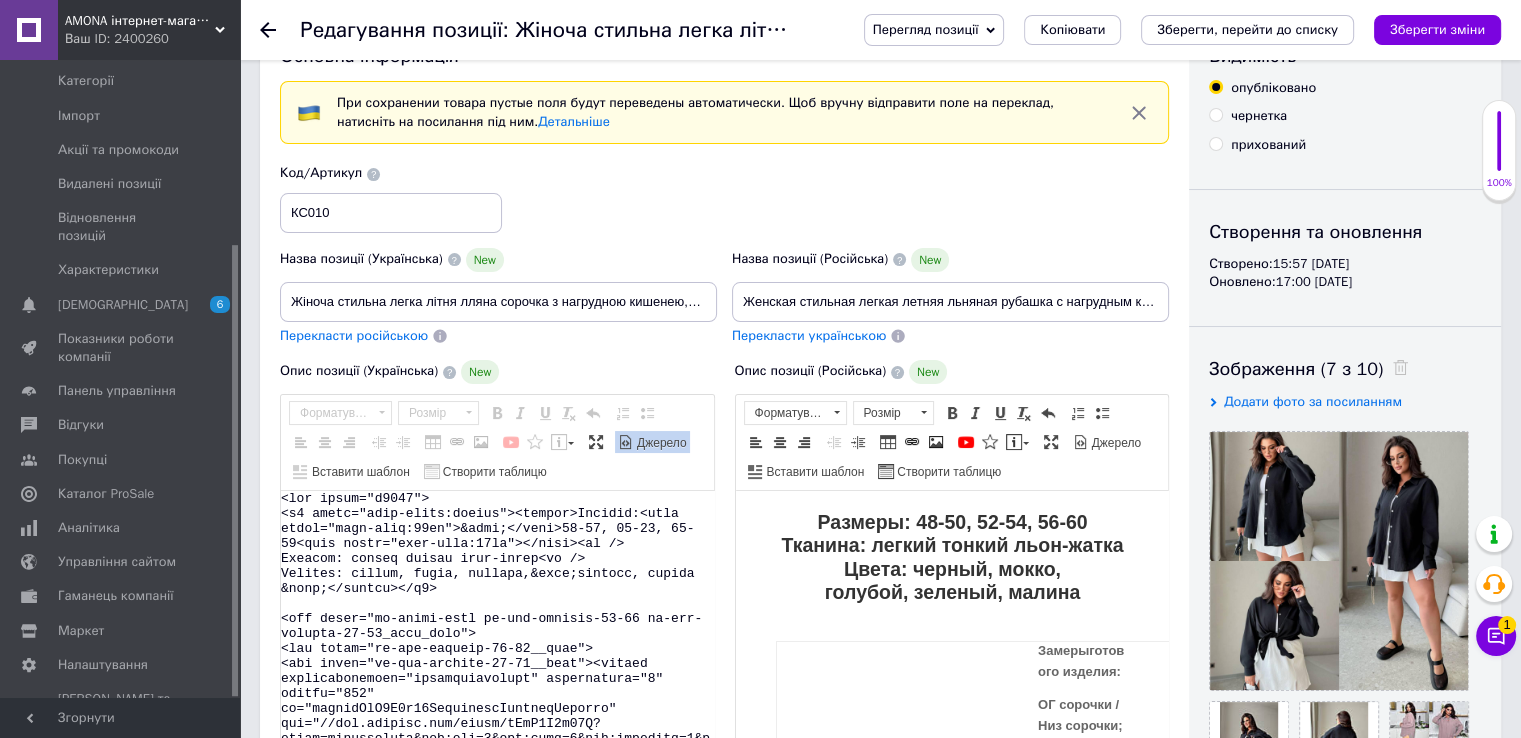click on "Джерело" at bounding box center (660, 443) 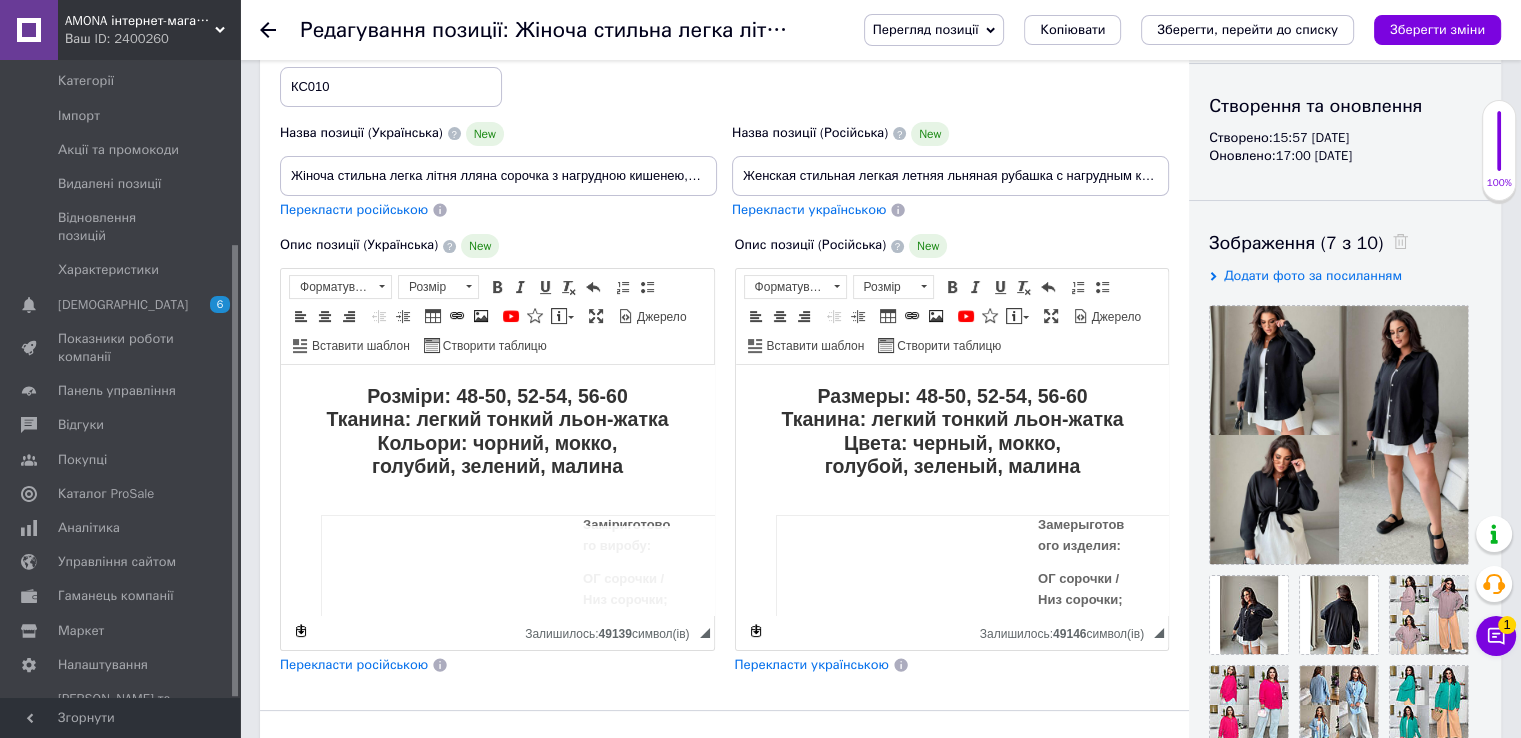 scroll, scrollTop: 266, scrollLeft: 0, axis: vertical 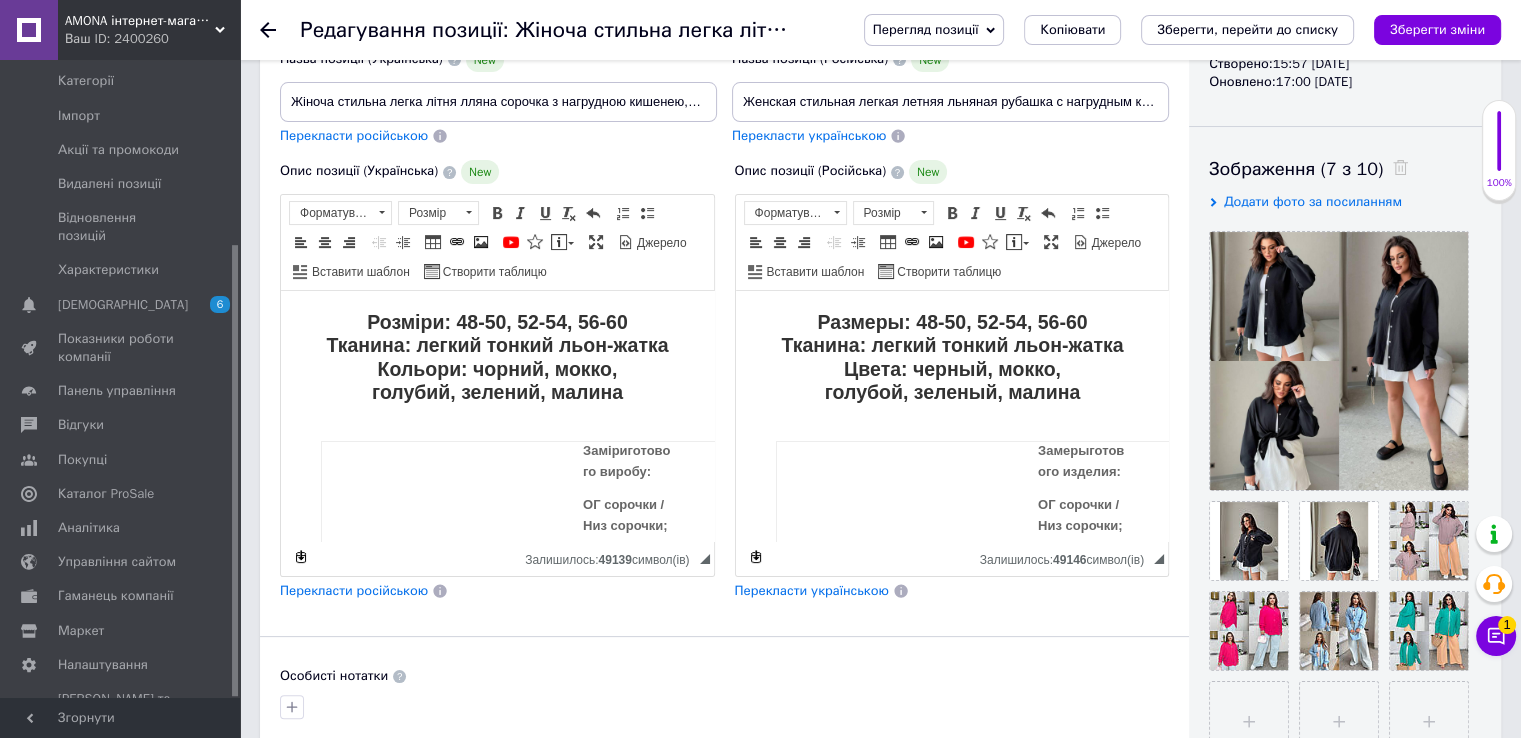 drag, startPoint x: 348, startPoint y: 587, endPoint x: 434, endPoint y: 552, distance: 92.84934 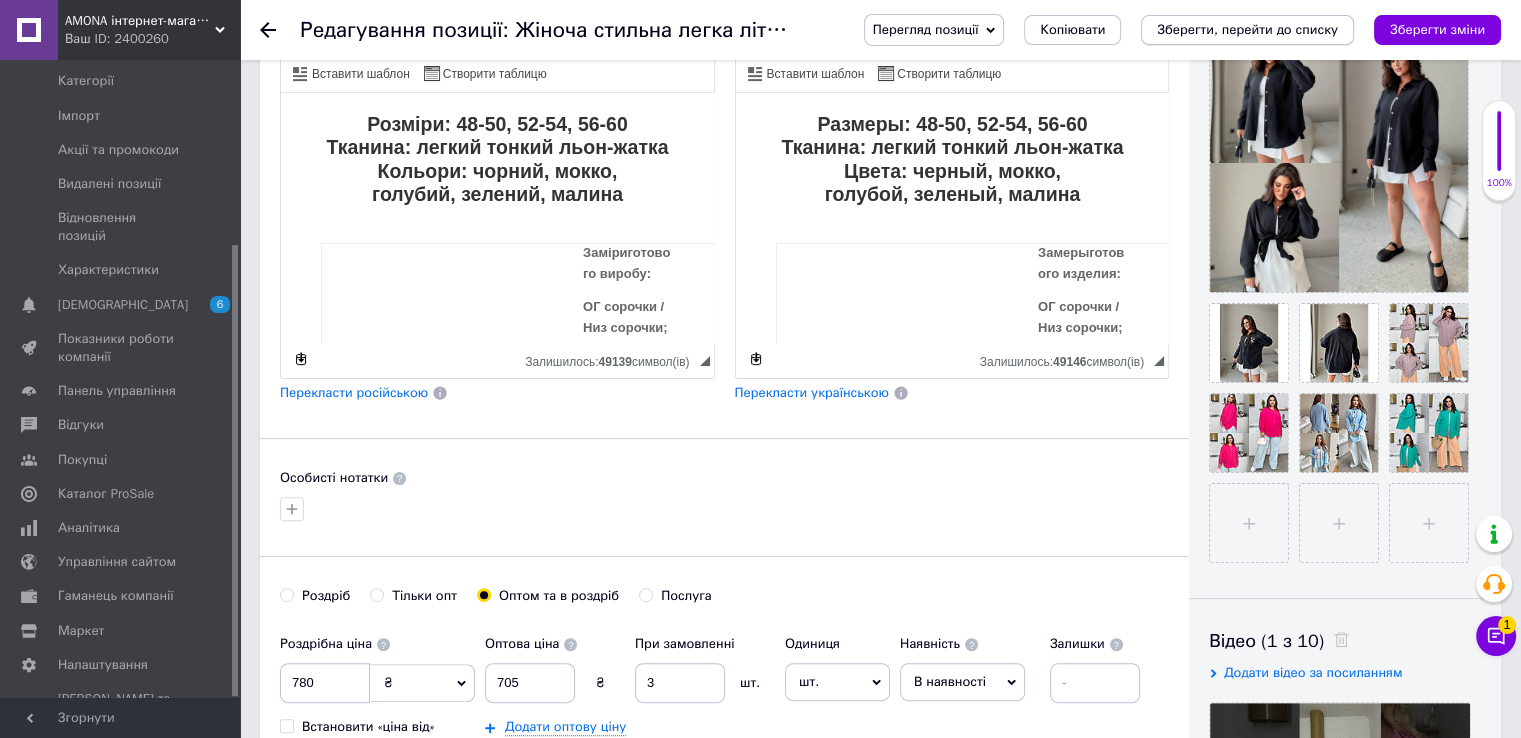 scroll, scrollTop: 466, scrollLeft: 0, axis: vertical 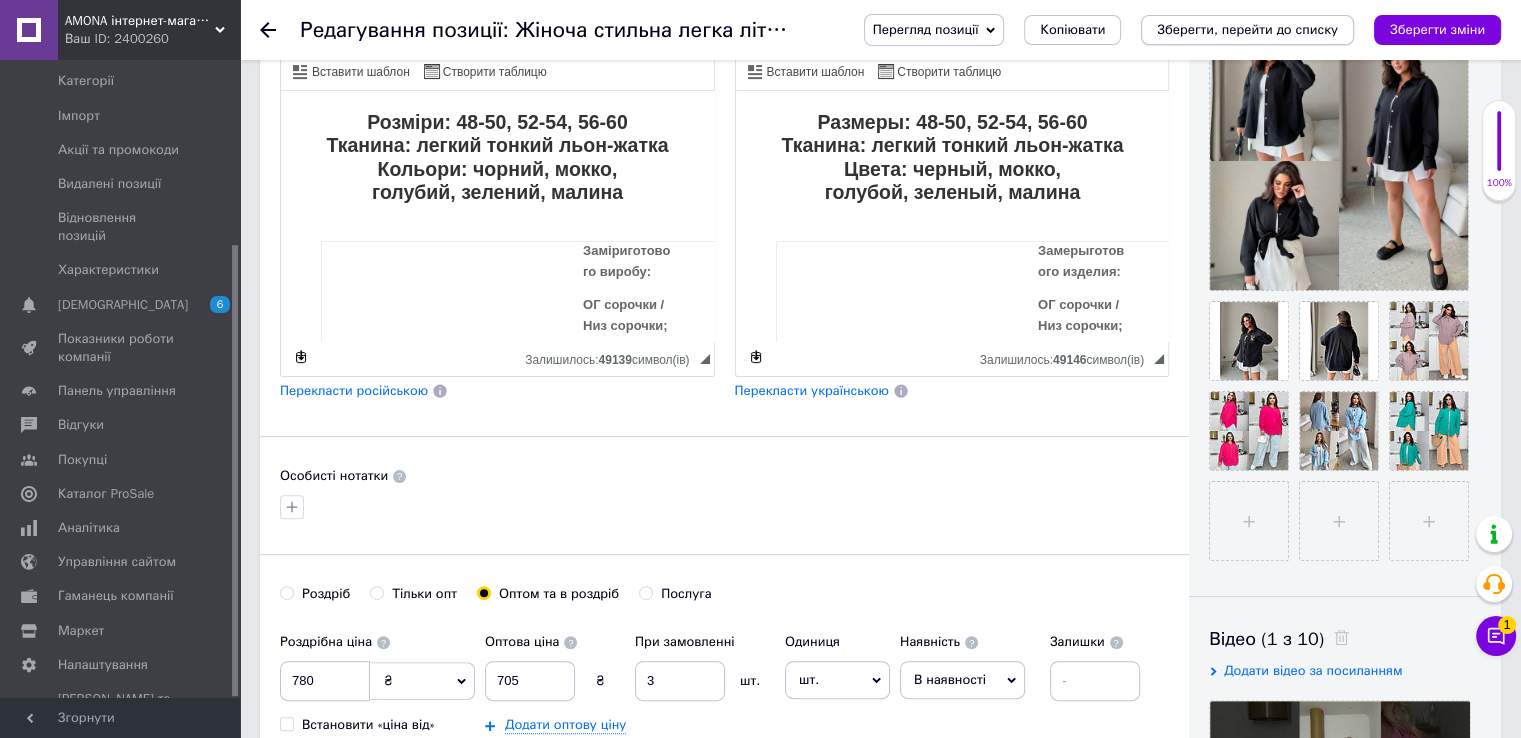 drag, startPoint x: 1311, startPoint y: 20, endPoint x: 110, endPoint y: 242, distance: 1221.3456 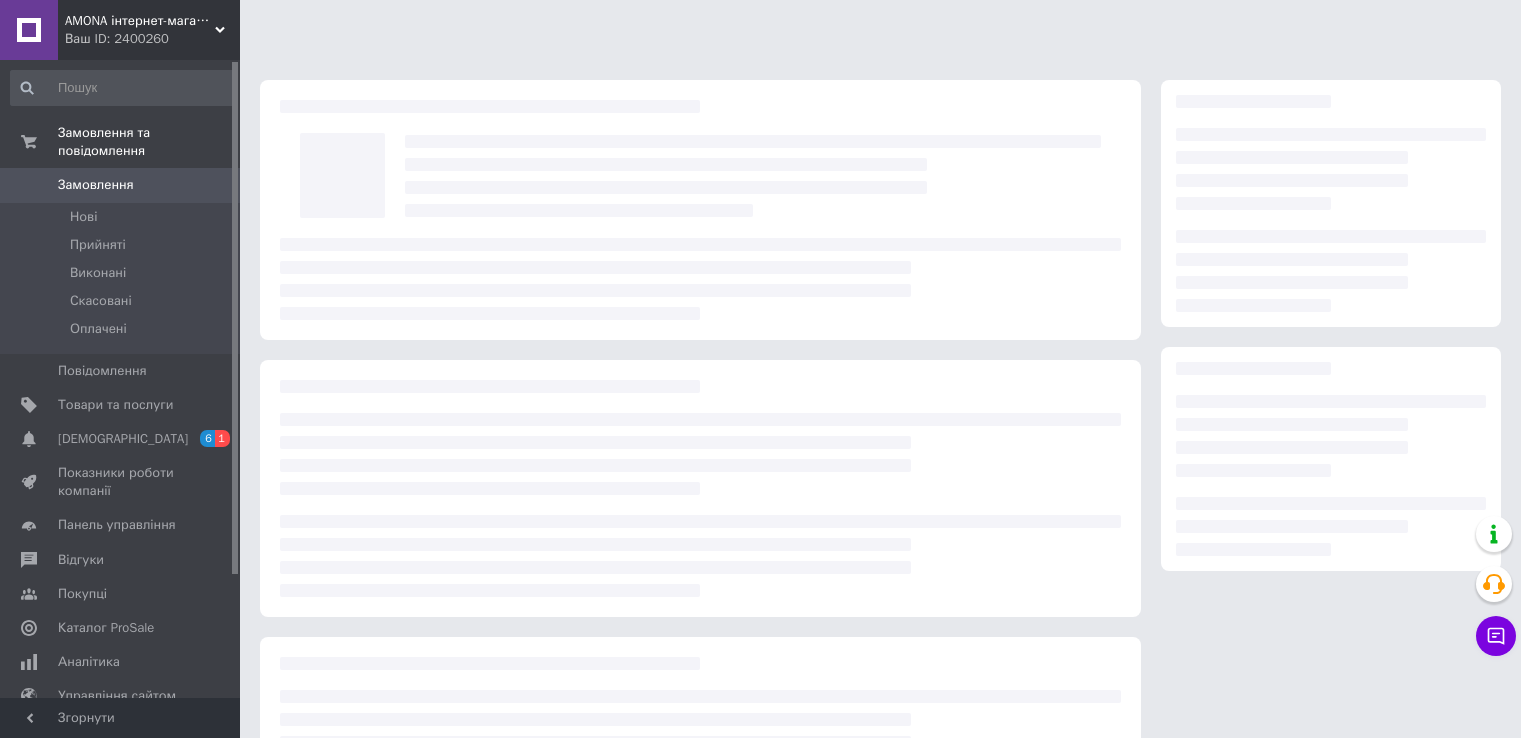 scroll, scrollTop: 0, scrollLeft: 0, axis: both 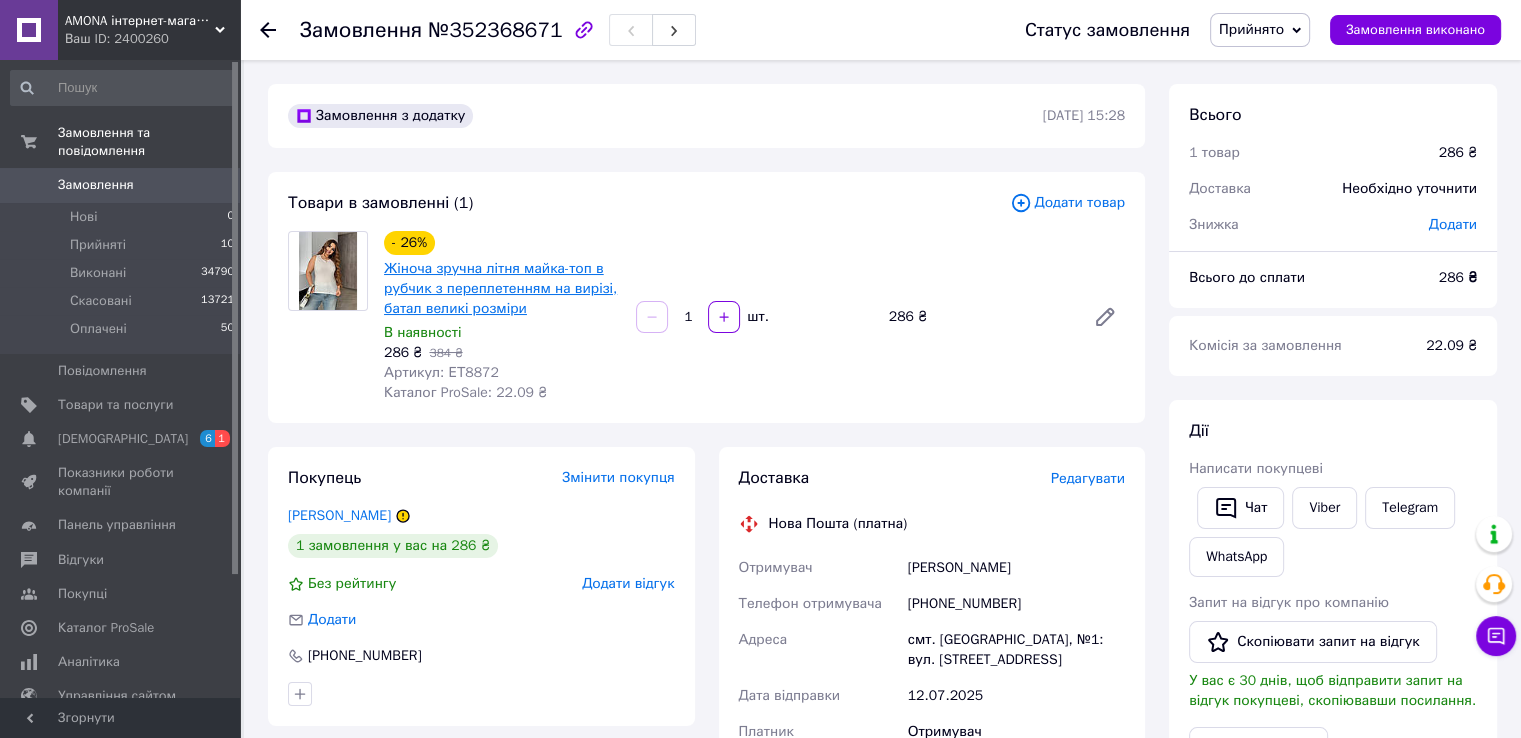 click on "Жіноча зручна літня майка-топ в рубчик з переплетенням на вирізі, батал великі розміри" at bounding box center (500, 288) 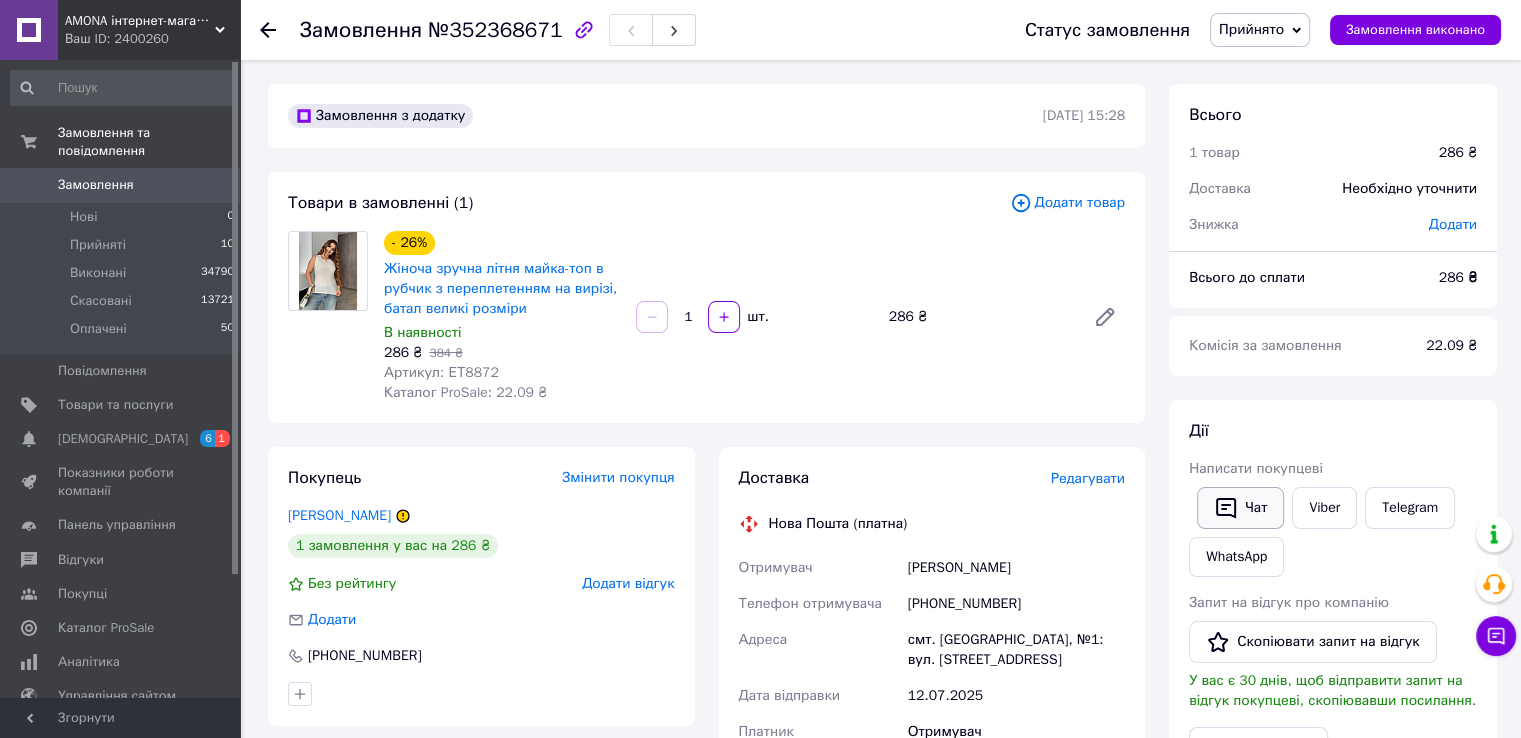click 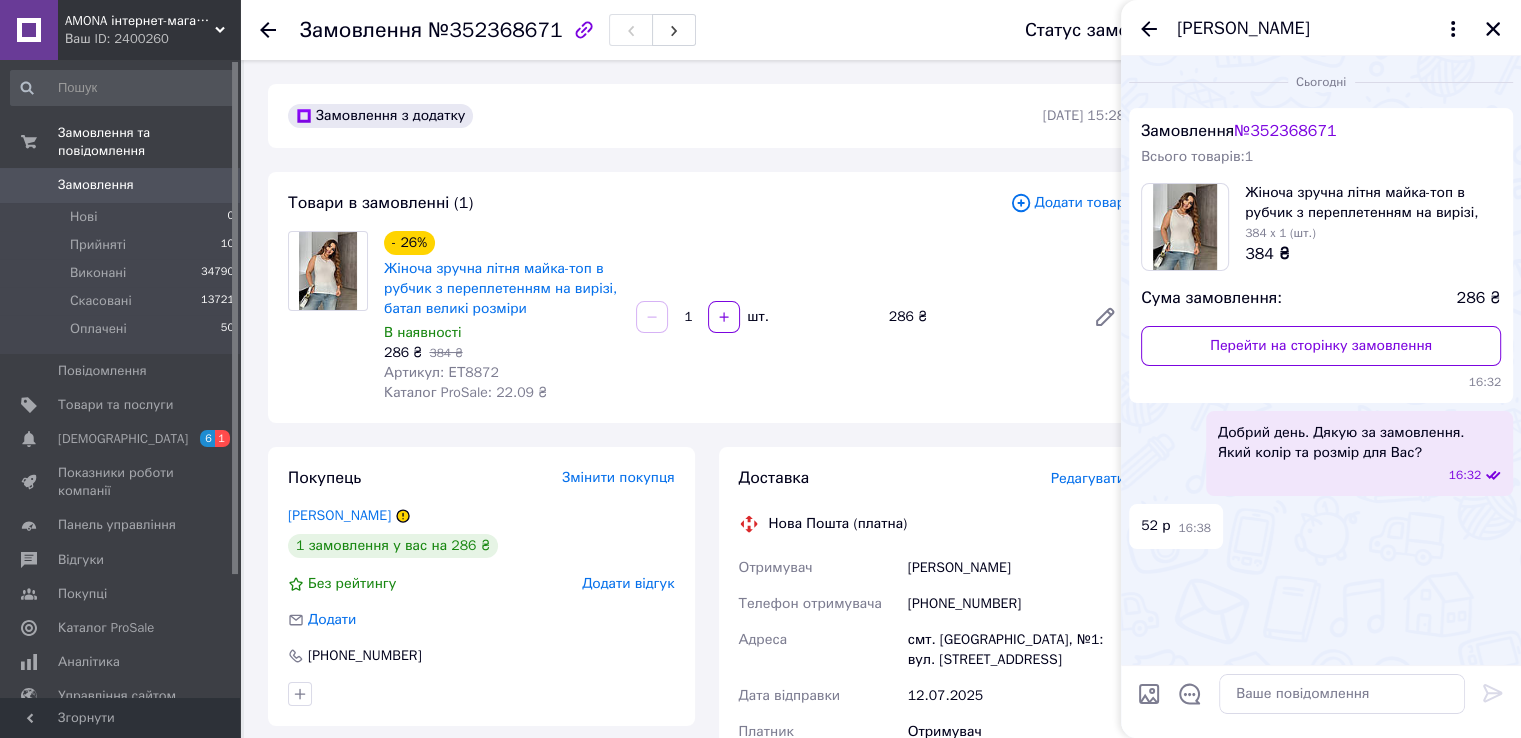 click at bounding box center (1190, 697) 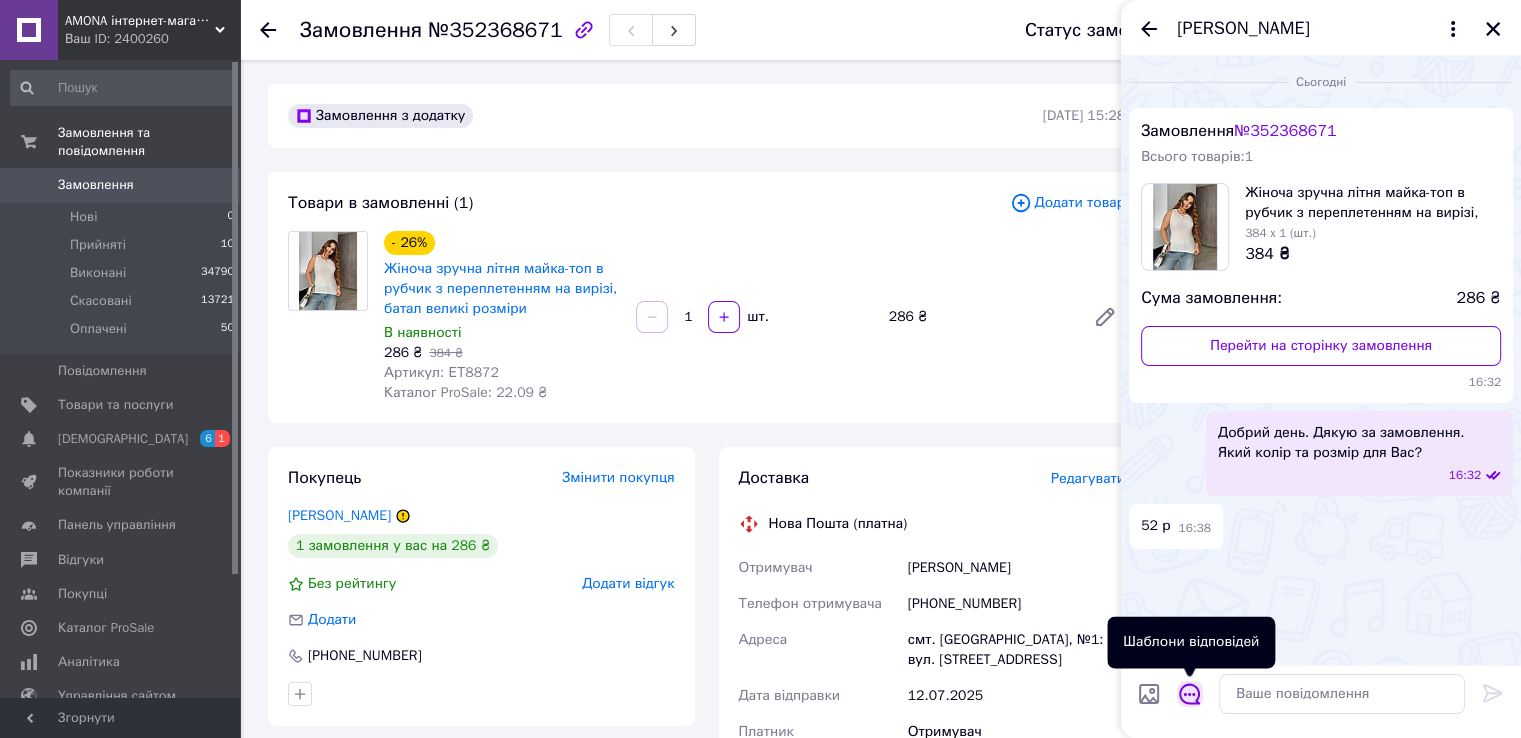 click 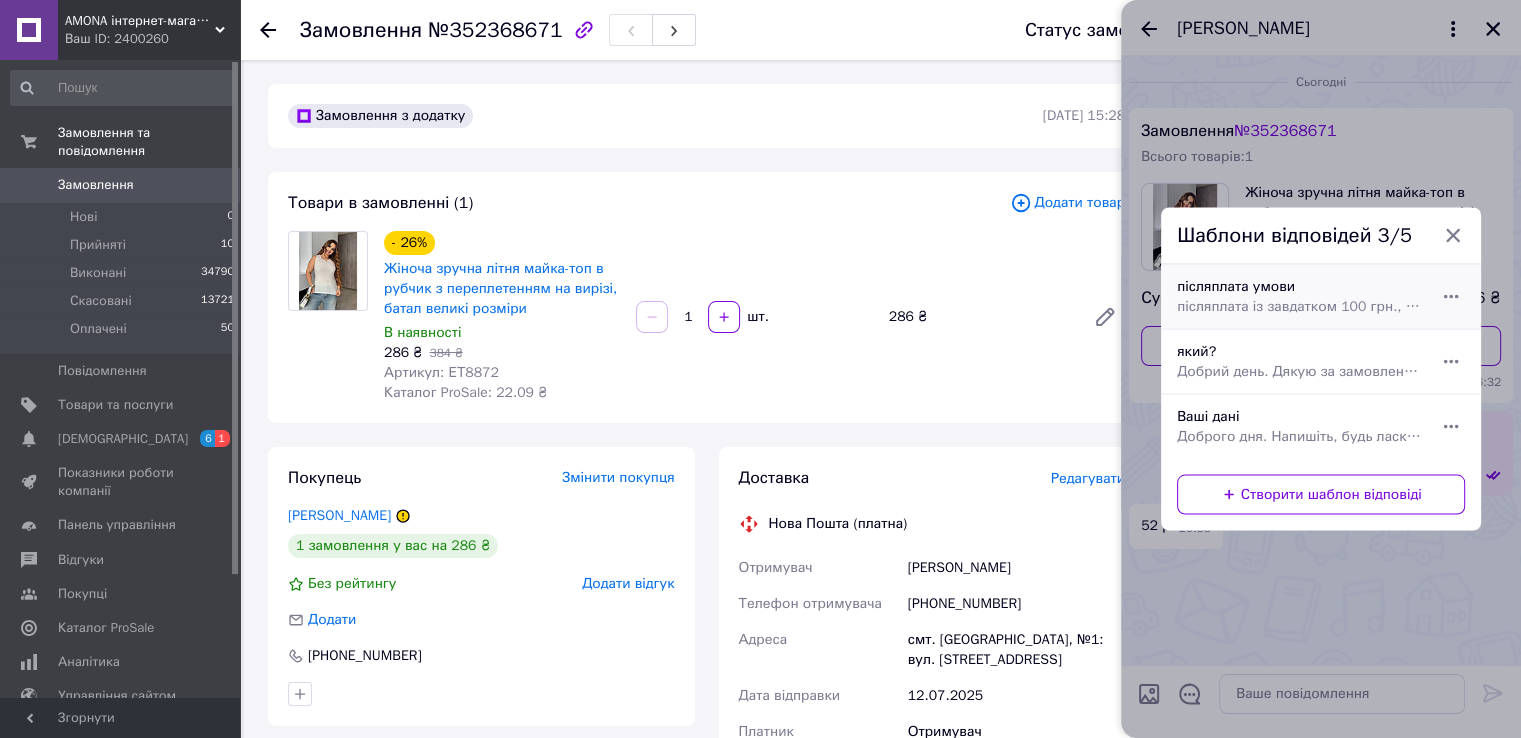 click on "післяплата із завдатком 100 грн., на випадок неявки чи незабору.  Надсилати Вам реквізити?" at bounding box center [1299, 307] 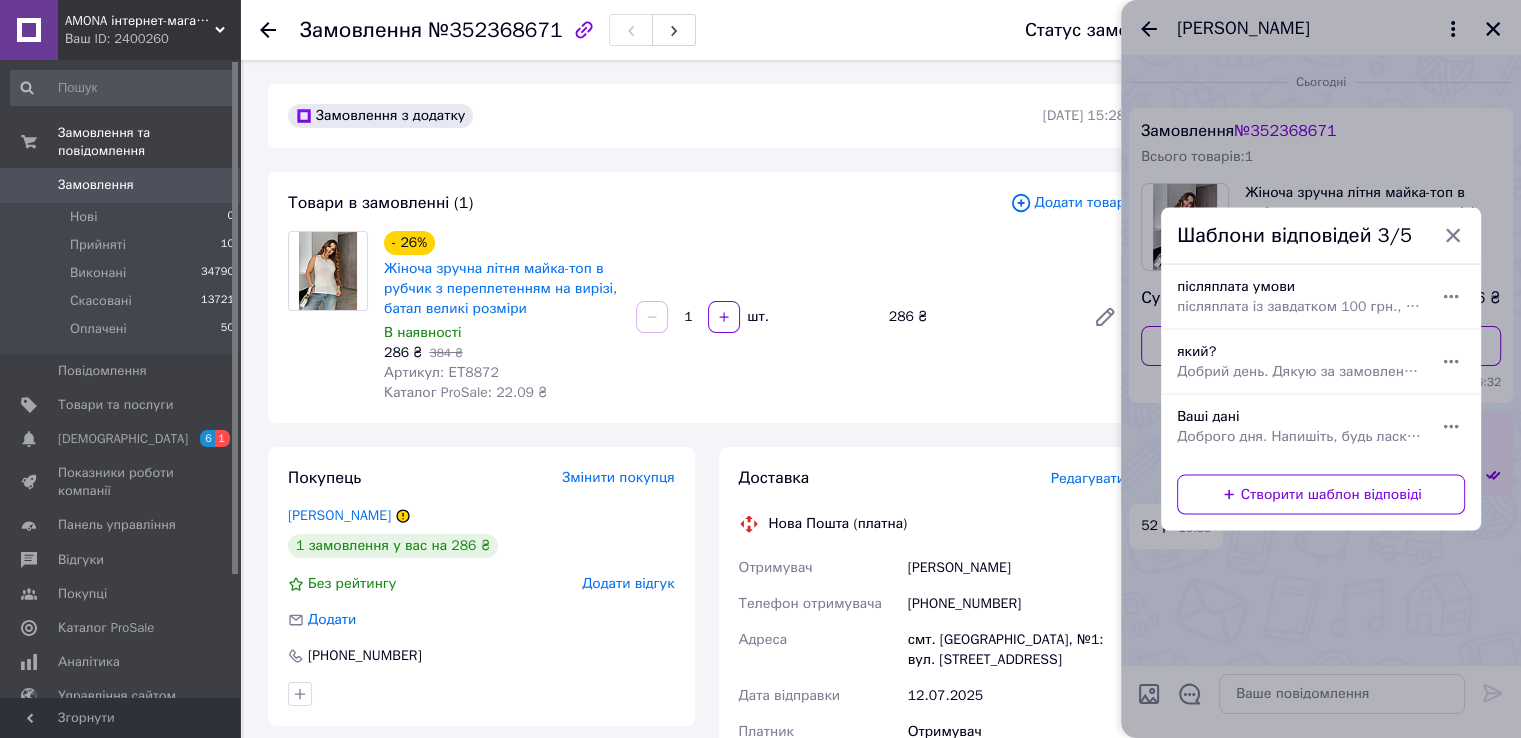type on "післяплата із завдатком 100 грн., на випадок неявки чи незабору.  Надсилати Вам реквізити?" 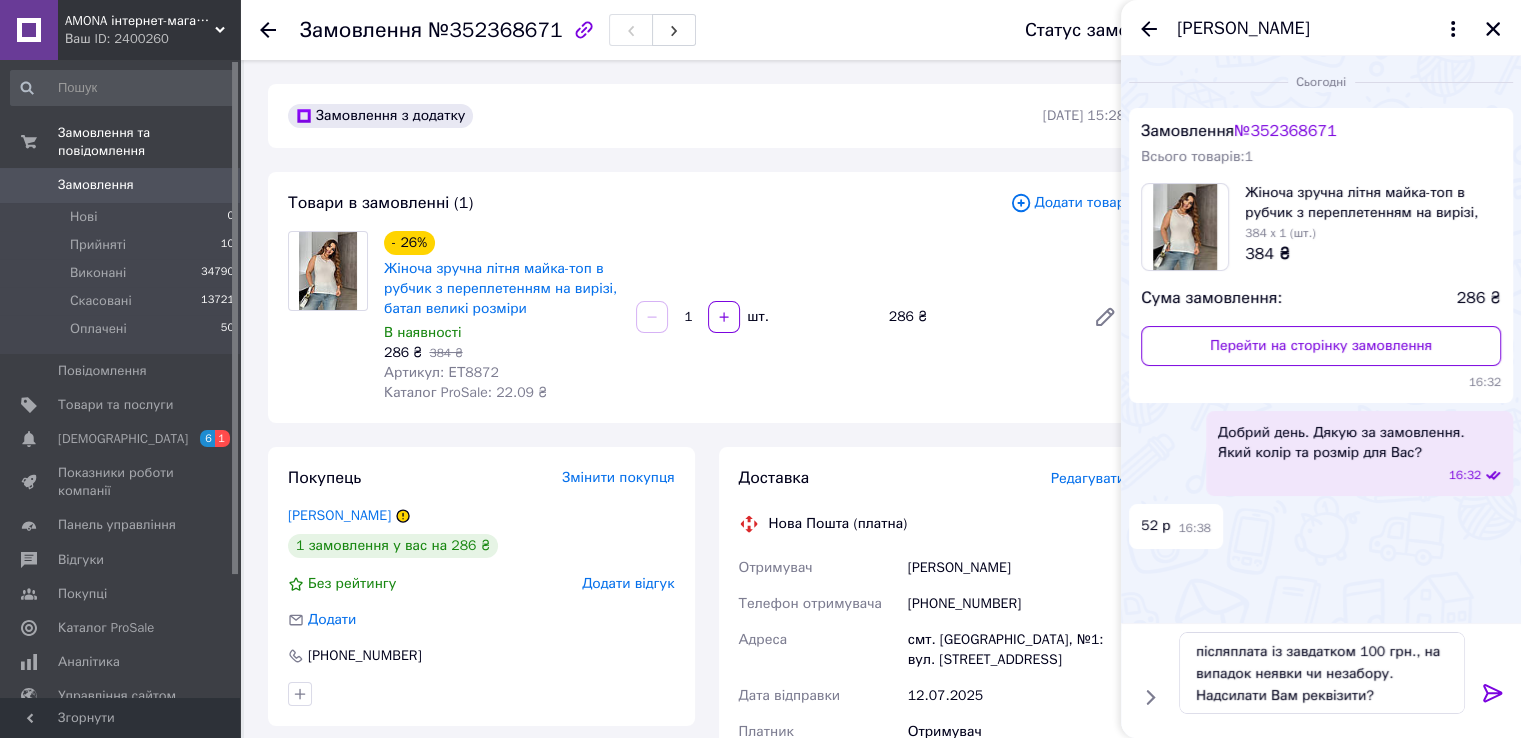 click 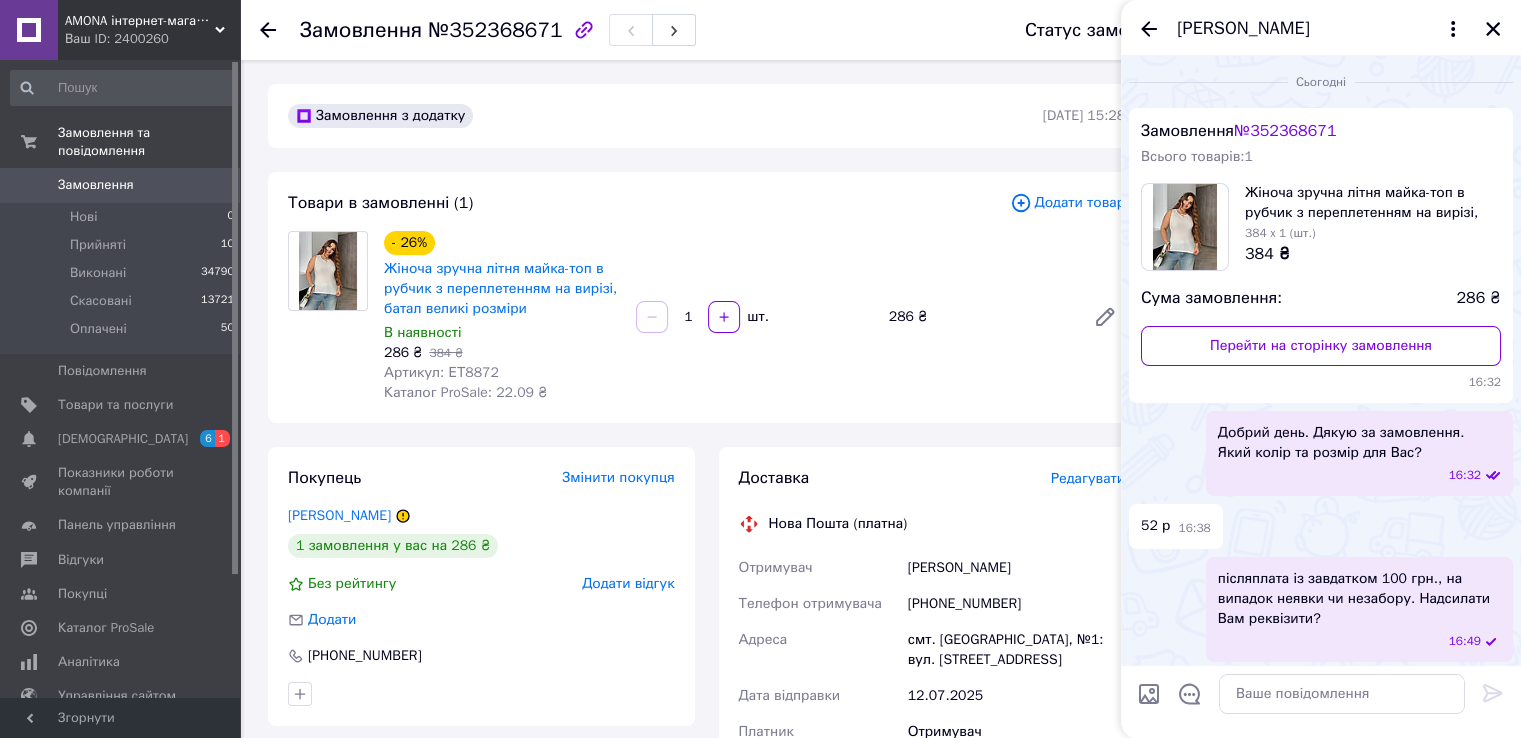 scroll, scrollTop: 5, scrollLeft: 0, axis: vertical 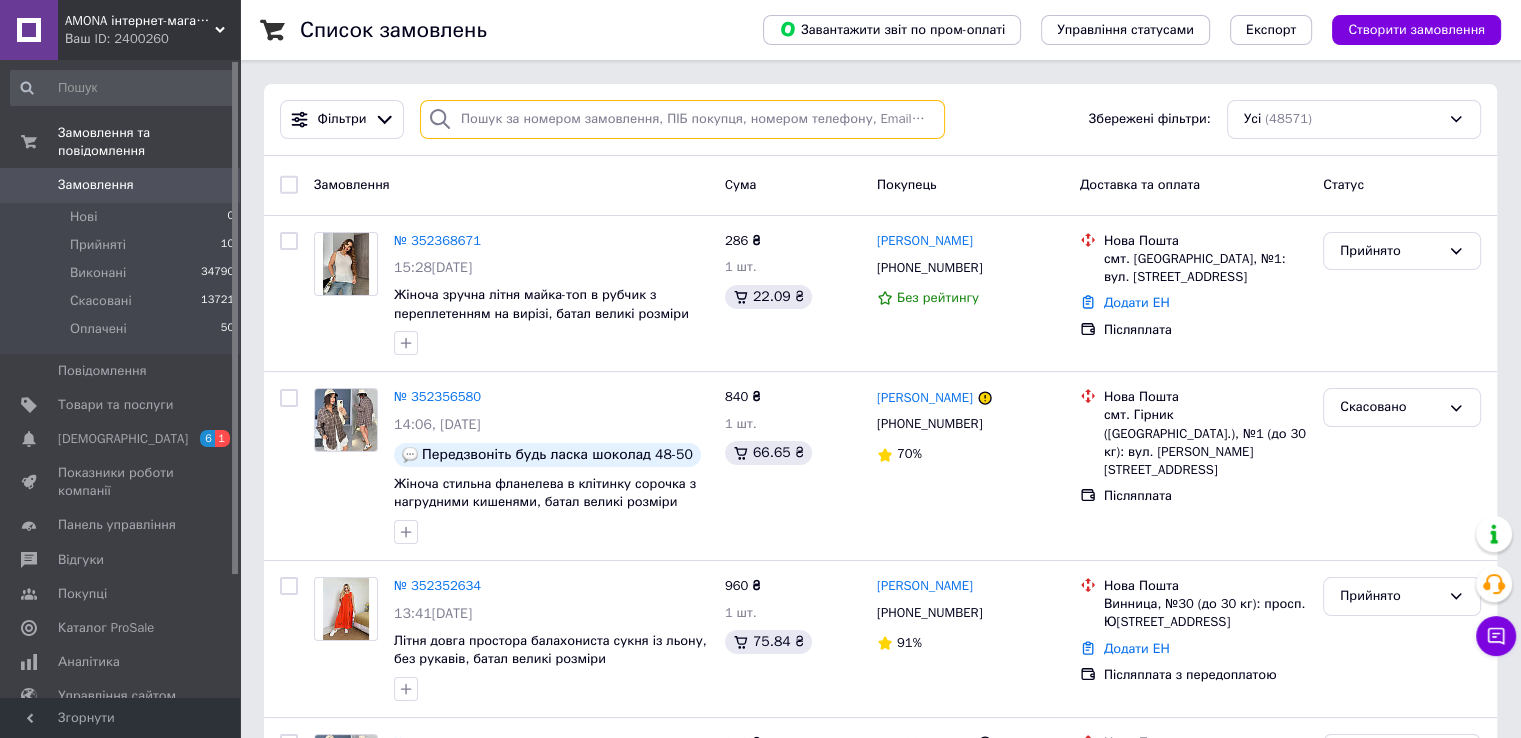 click at bounding box center [682, 119] 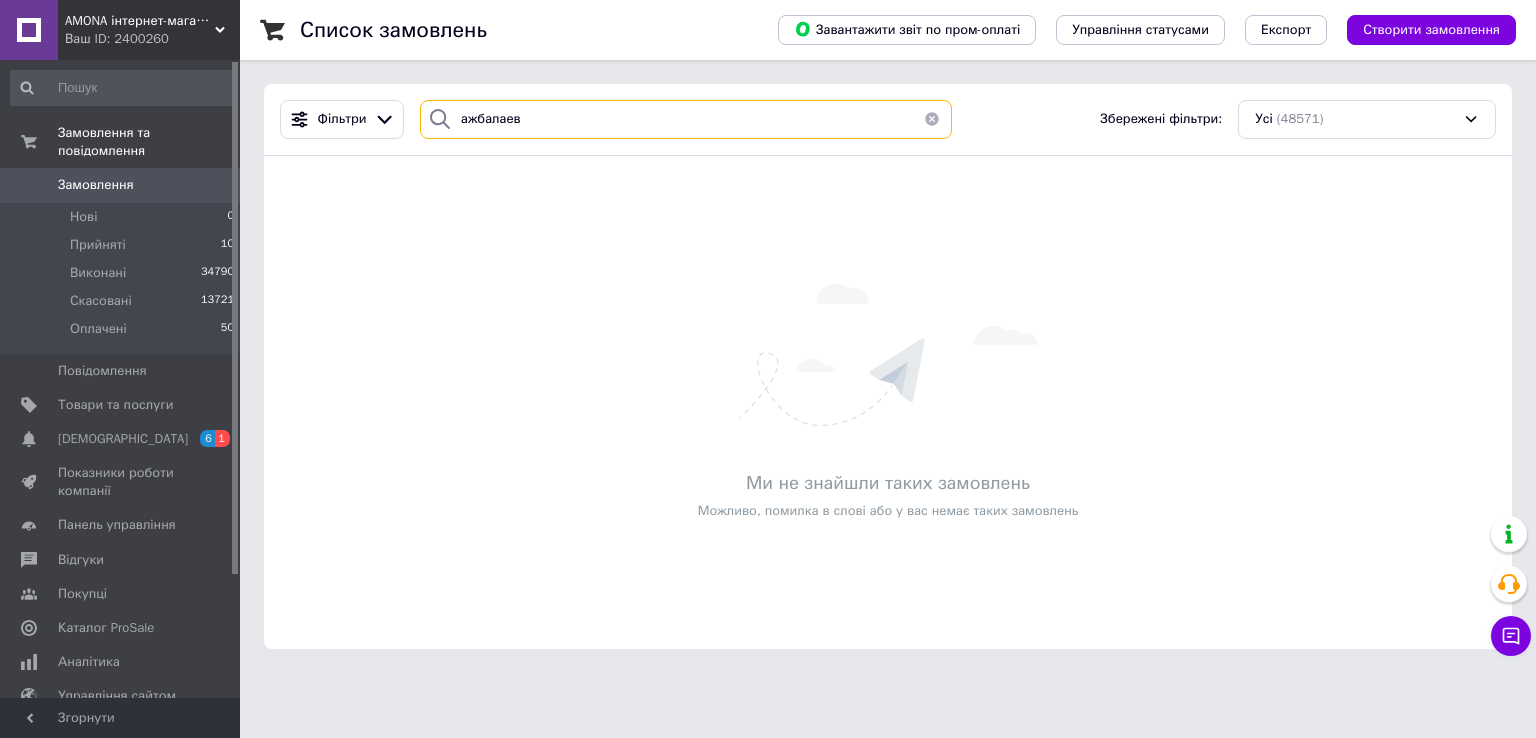 click on "ажбалаев" at bounding box center (686, 119) 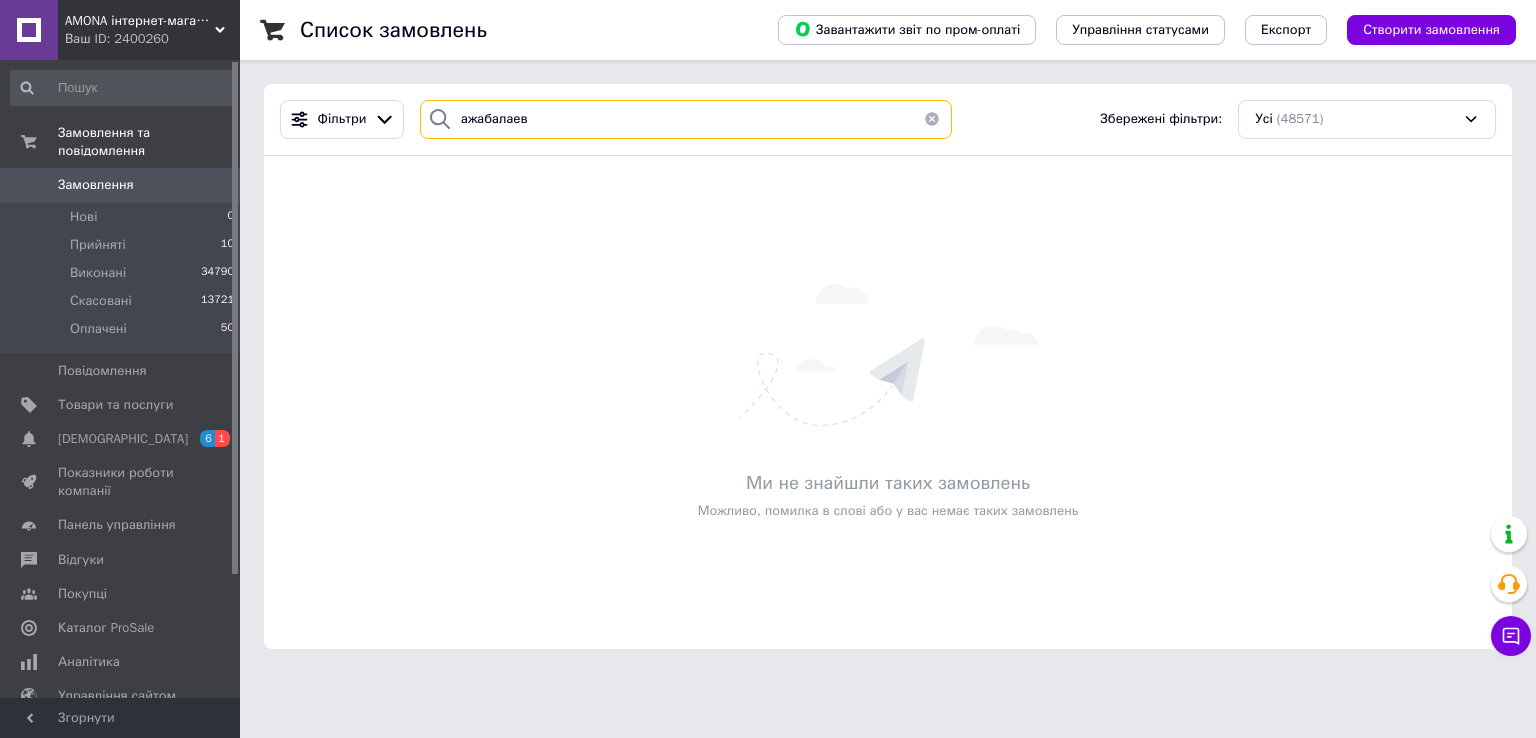 click on "ажабалаев" at bounding box center [686, 119] 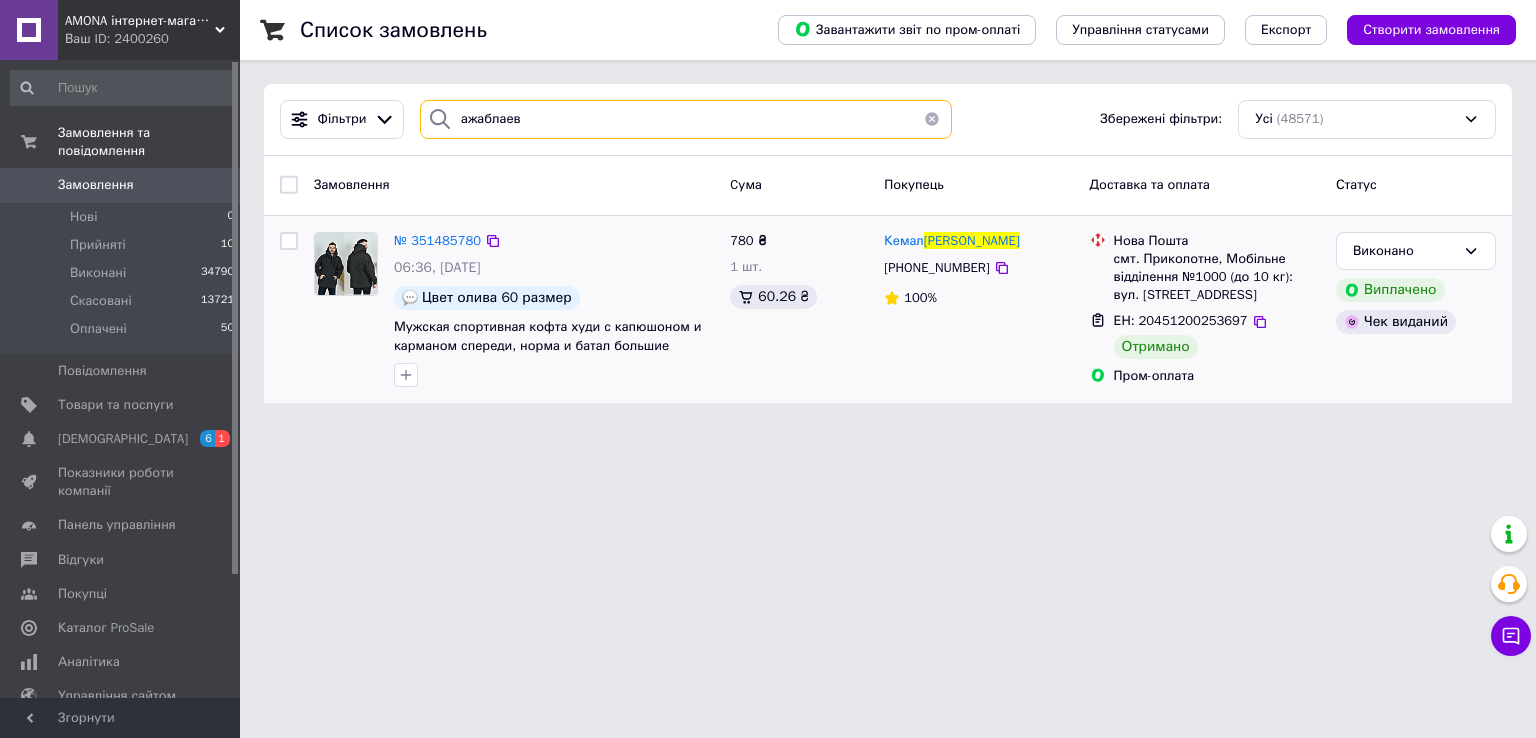 type on "ажаблаев" 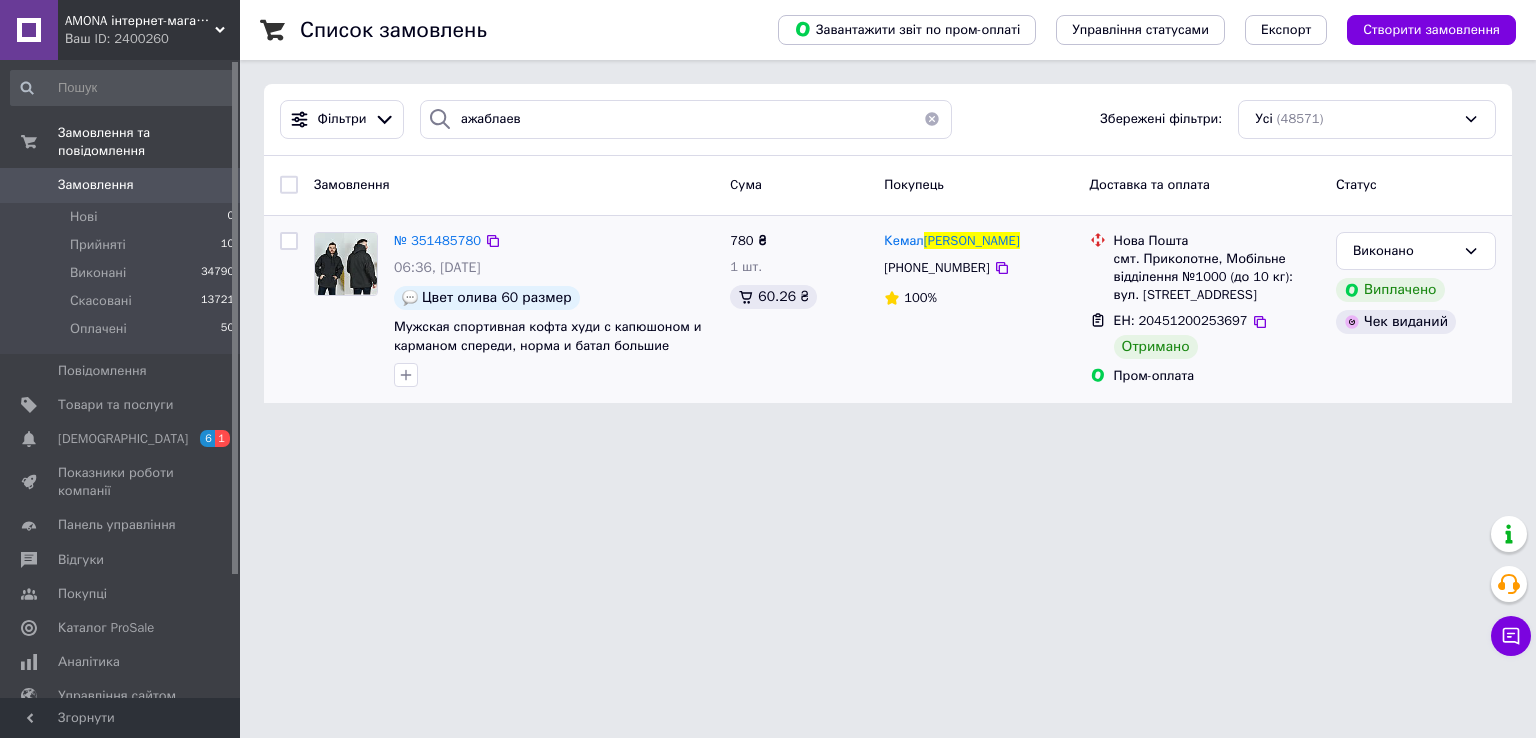 click on "№ 351485780" at bounding box center [437, 241] 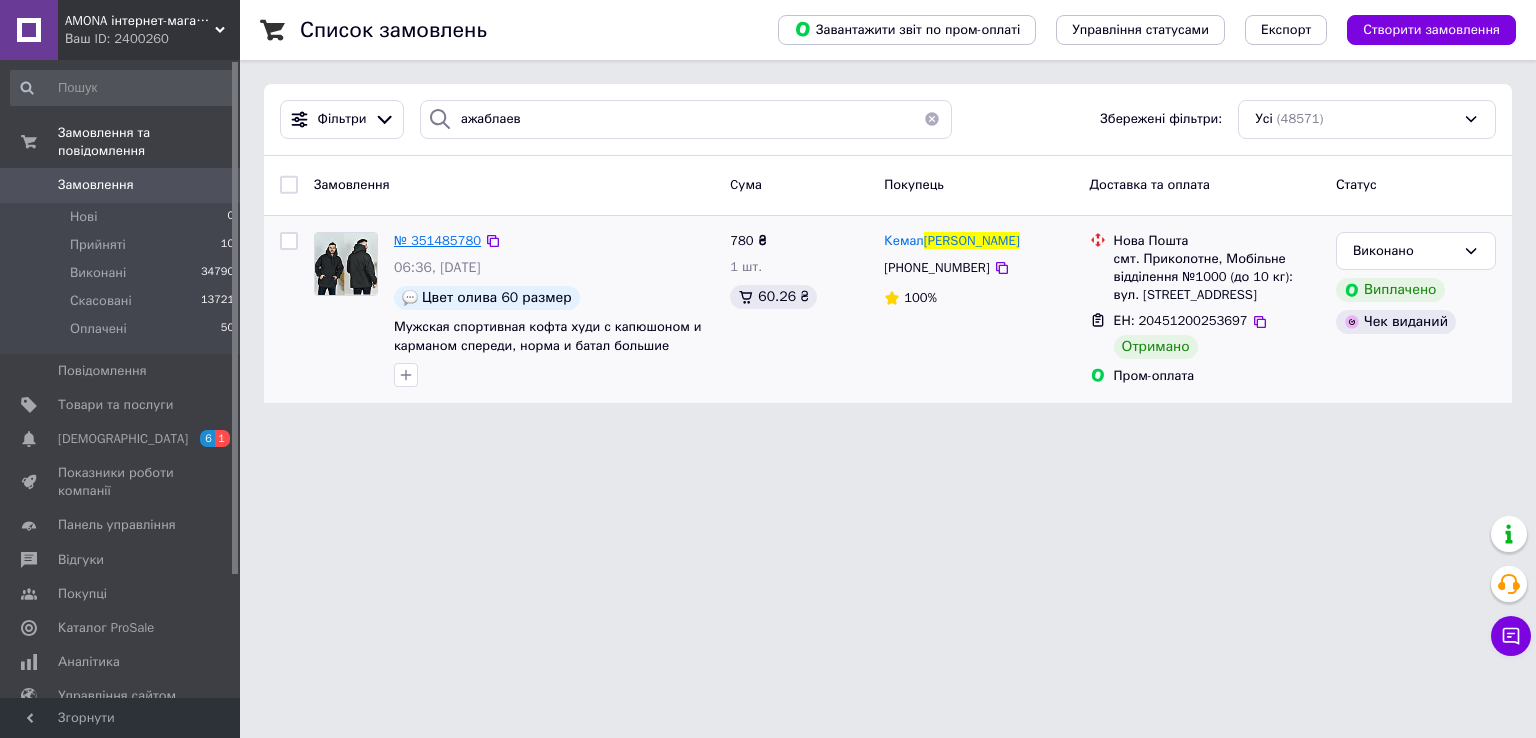 click on "№ 351485780" at bounding box center [437, 240] 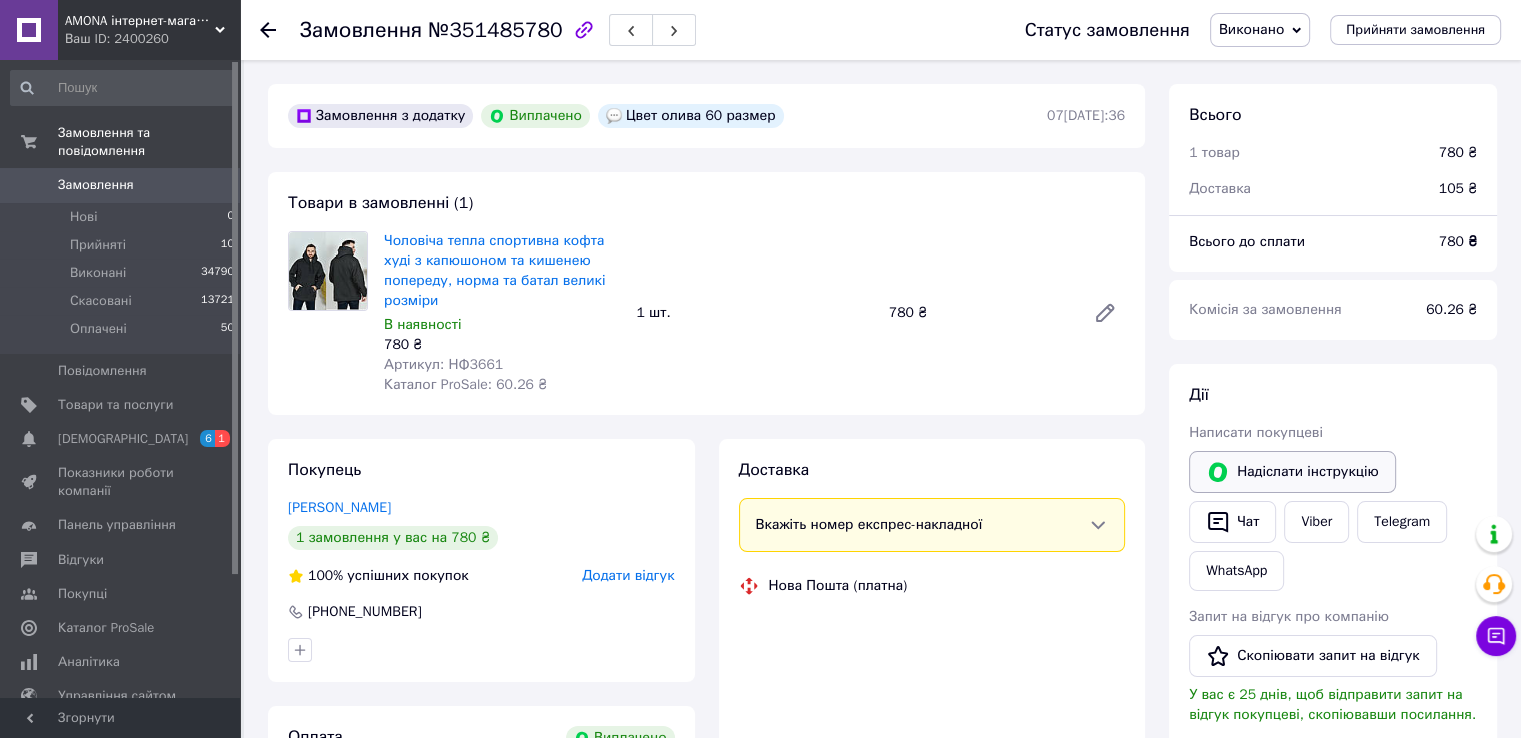 scroll, scrollTop: 4, scrollLeft: 0, axis: vertical 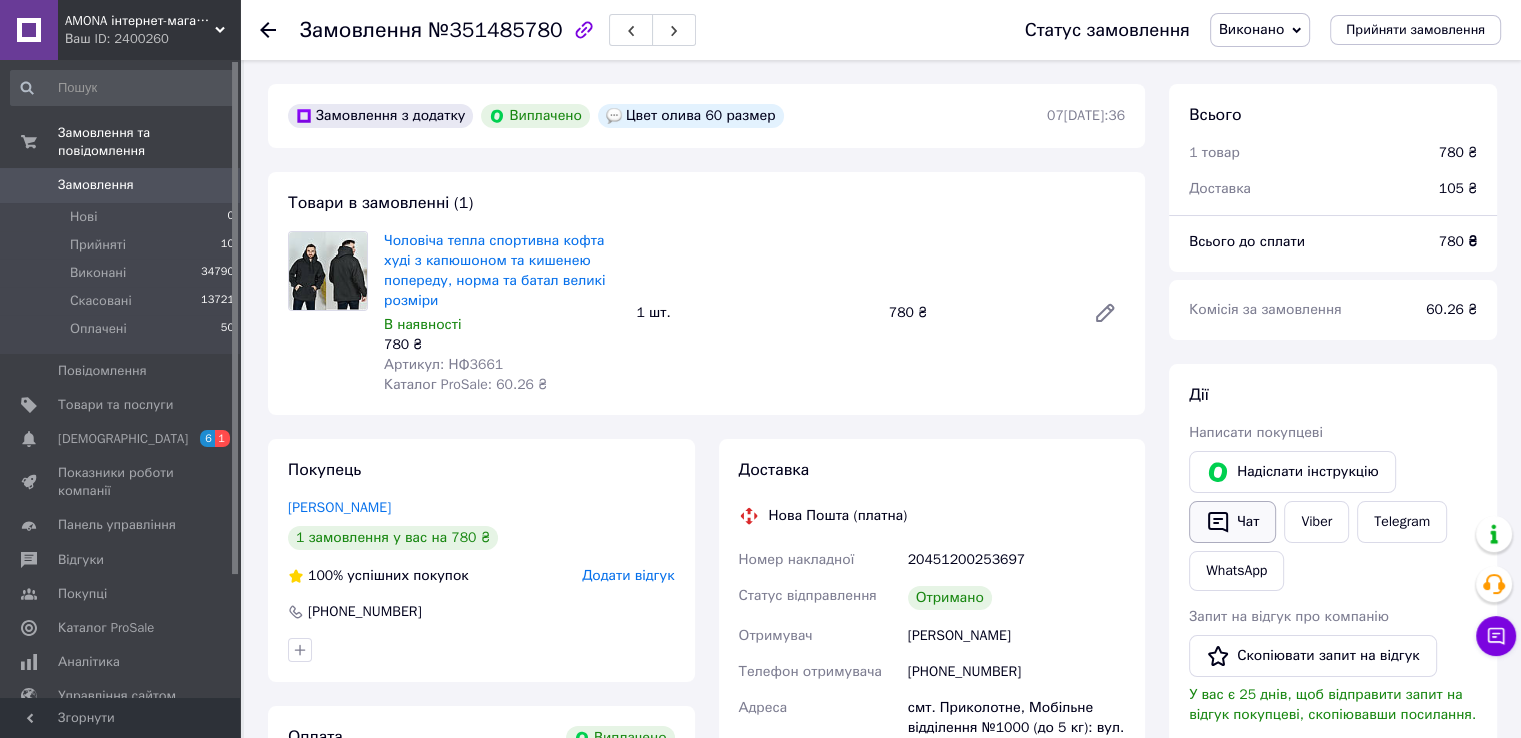 click on "Чат" at bounding box center (1232, 522) 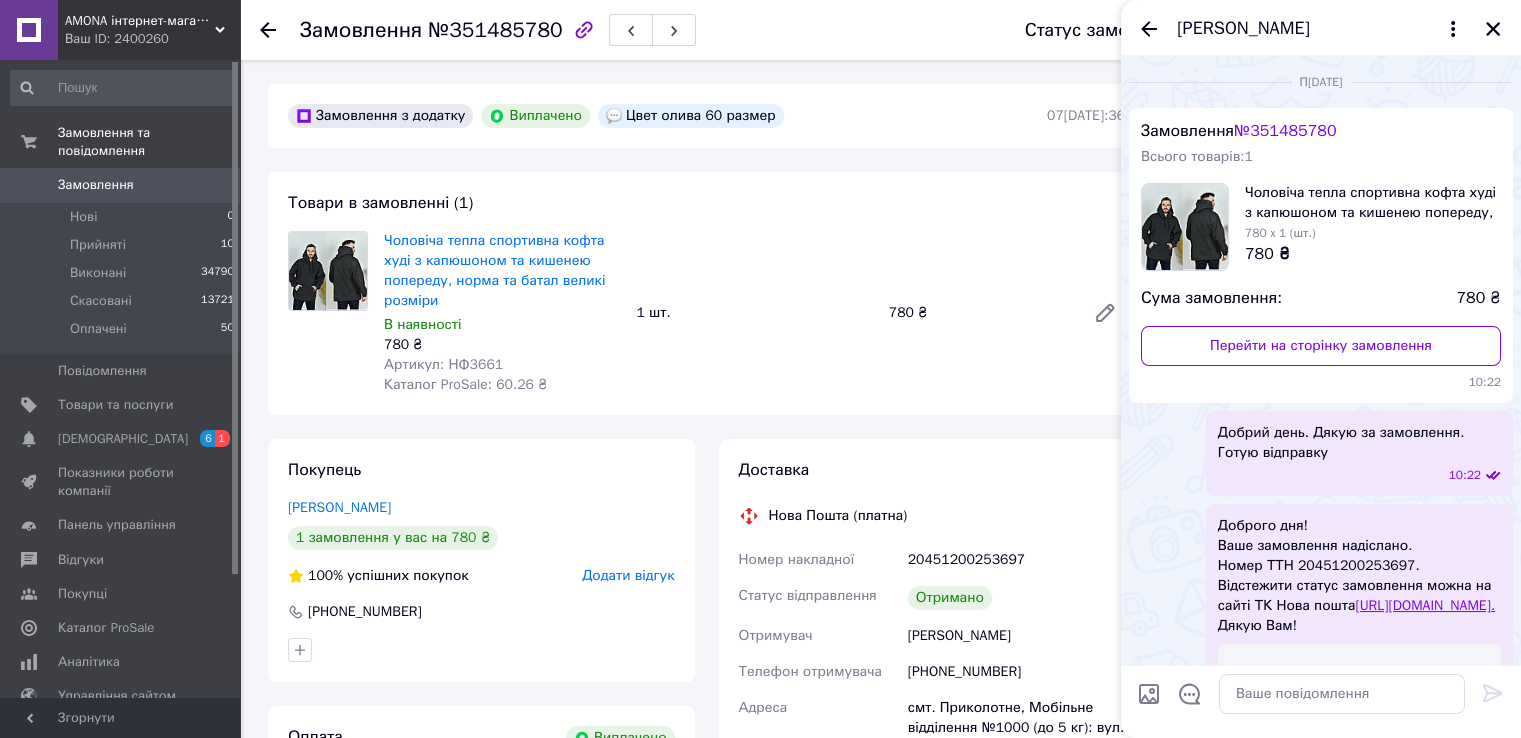 scroll, scrollTop: 241, scrollLeft: 0, axis: vertical 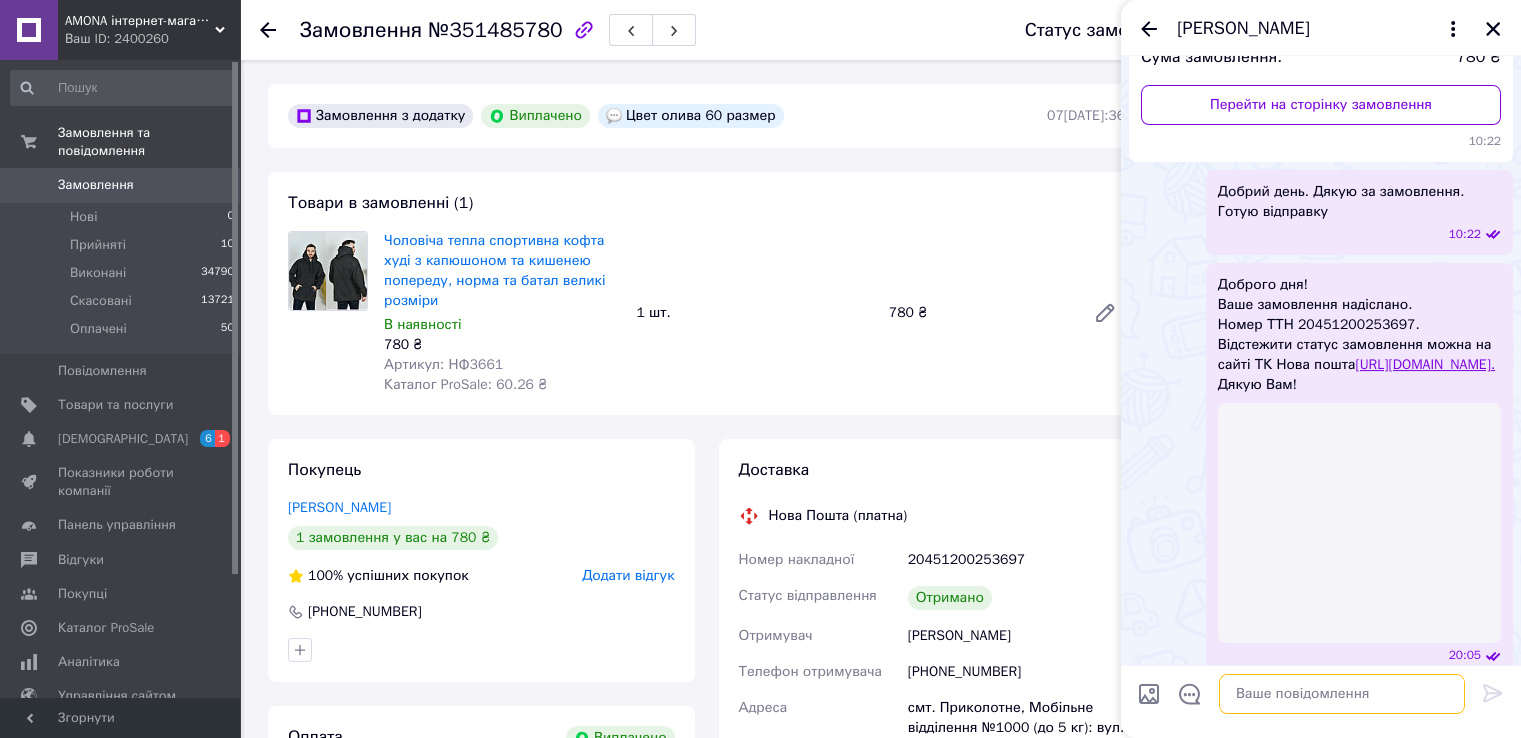 click at bounding box center (1342, 694) 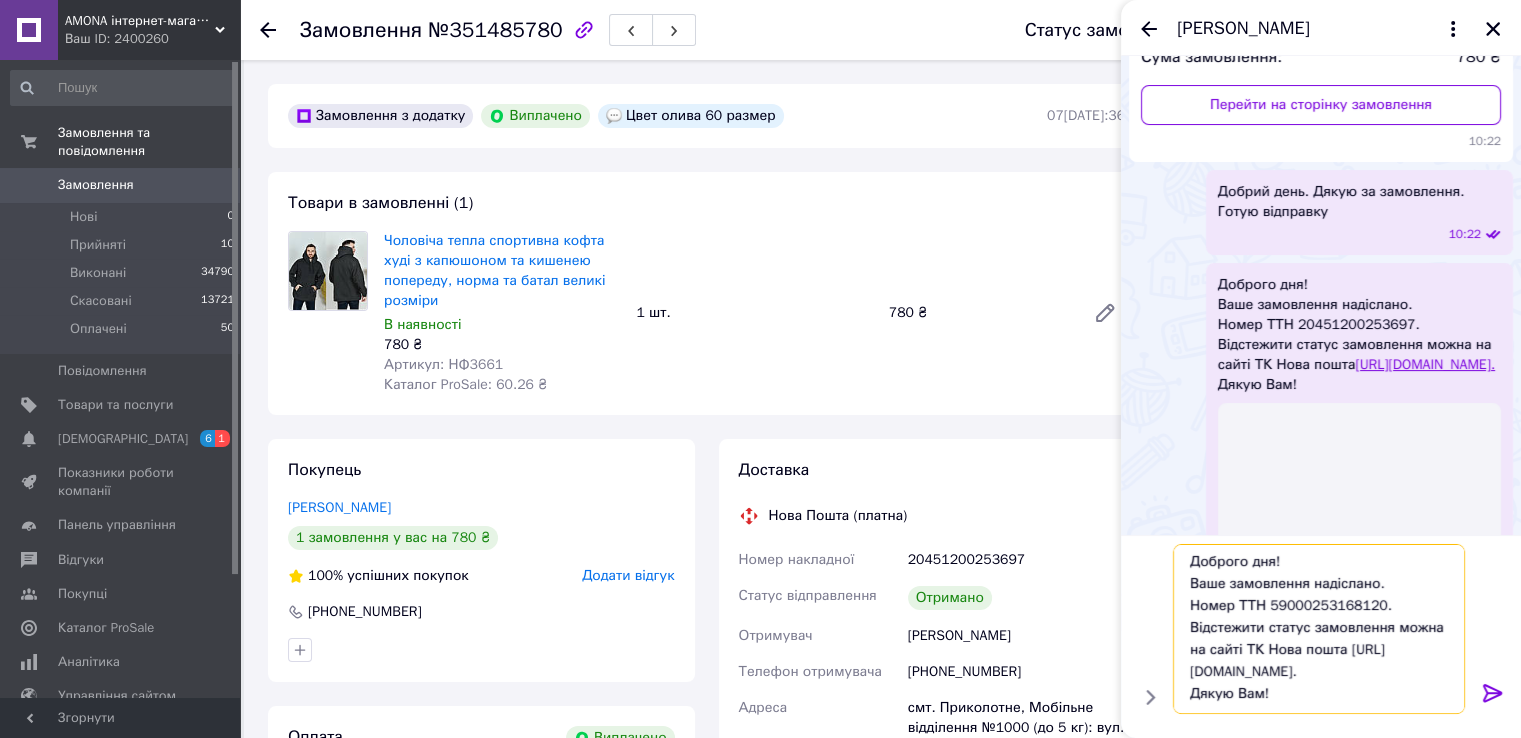 scroll, scrollTop: 1, scrollLeft: 0, axis: vertical 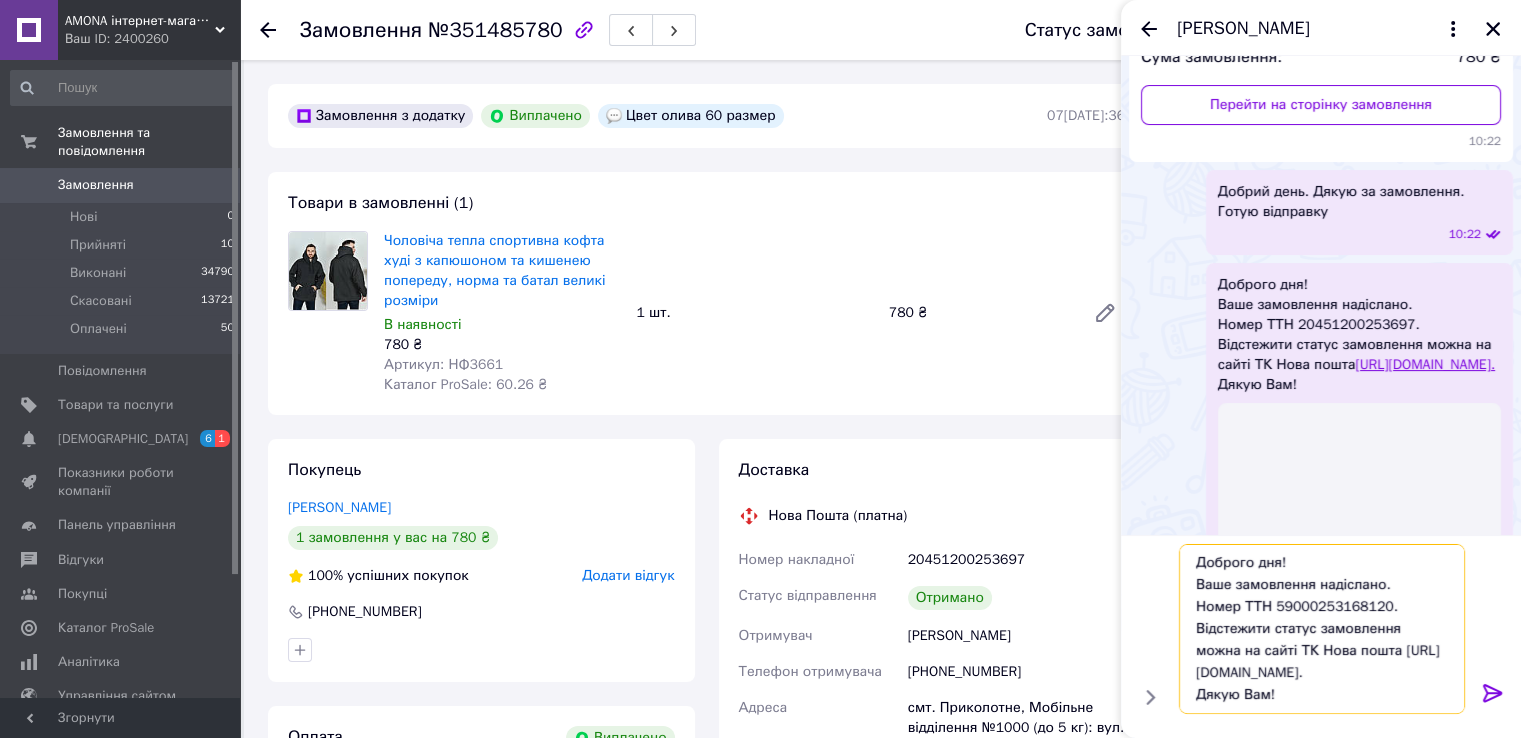 click on "Доброго дня!
Ваше замовлення надіслано.
Номер ТТН 59000253168120.
Відстежити статус замовлення можна на сайті ТК Нова пошта http://novaposhta.ua/frontend/tracking.
Дякую Вам!" at bounding box center (1322, 629) 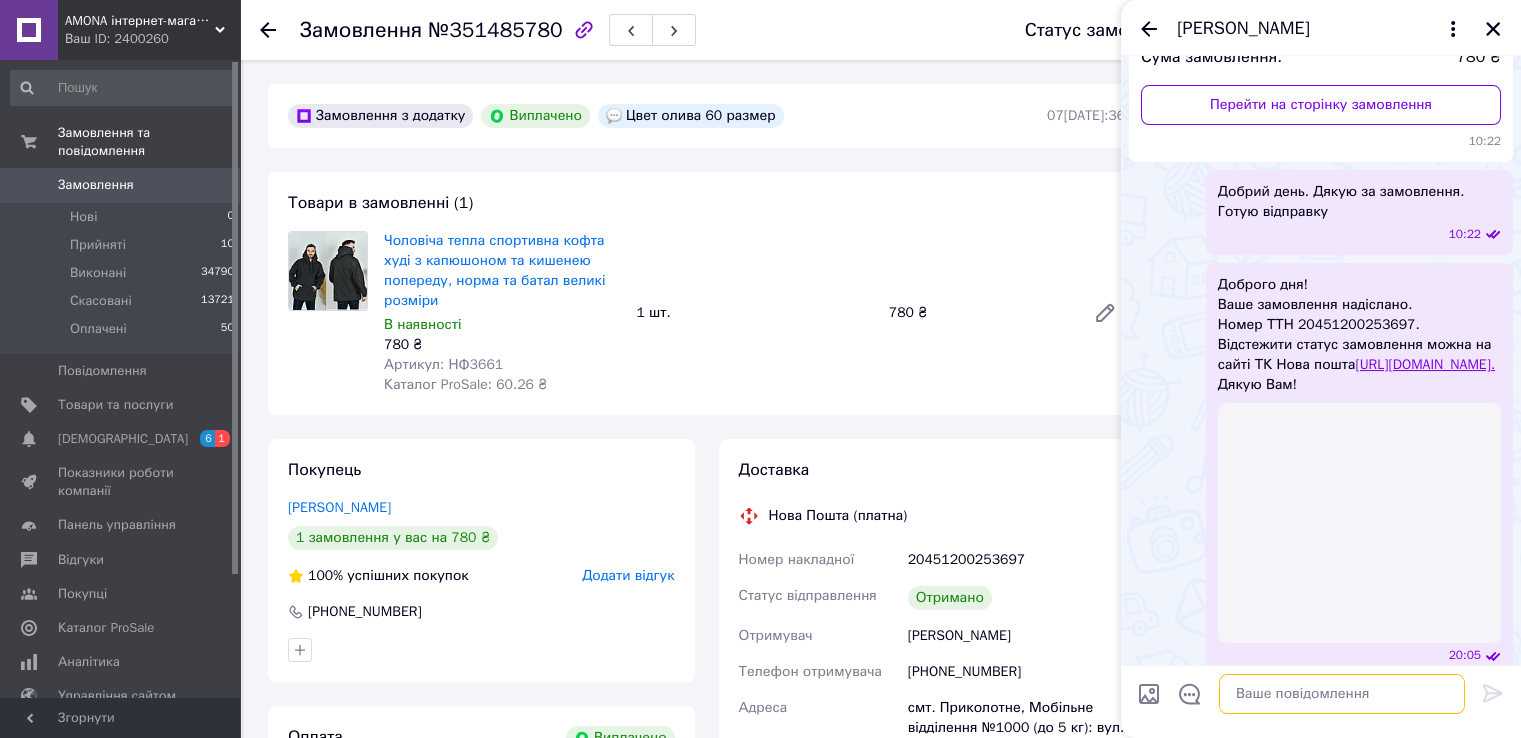 scroll, scrollTop: 0, scrollLeft: 0, axis: both 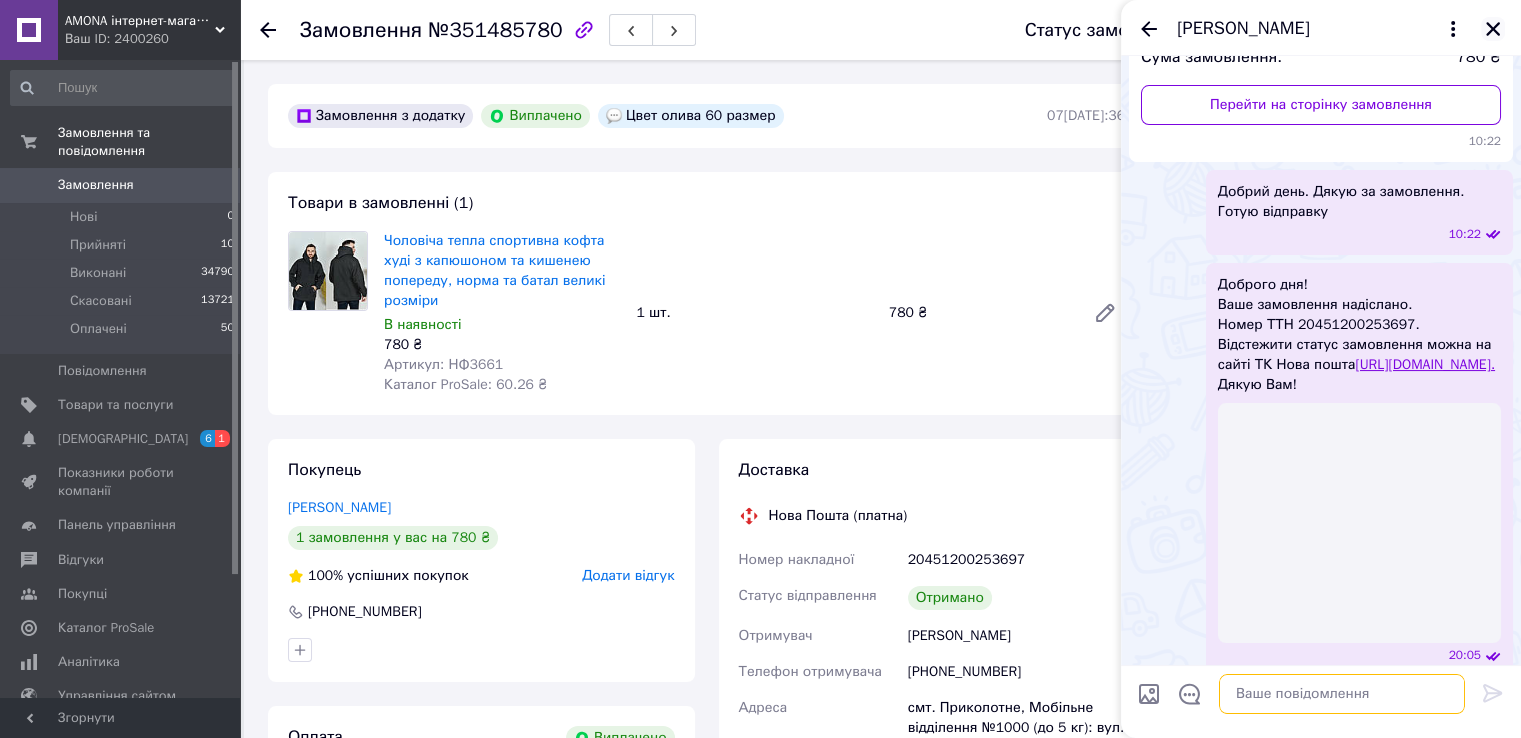 type 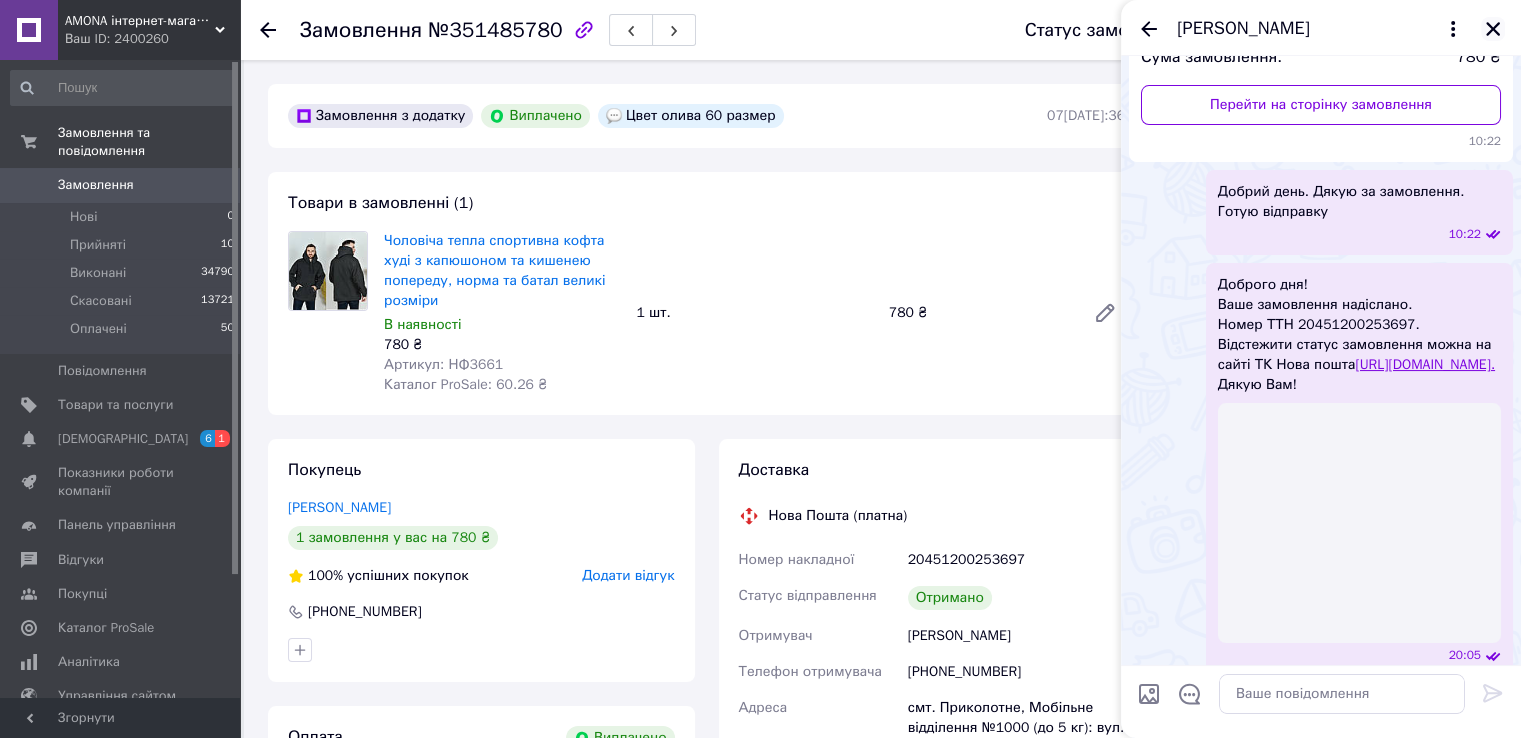 click 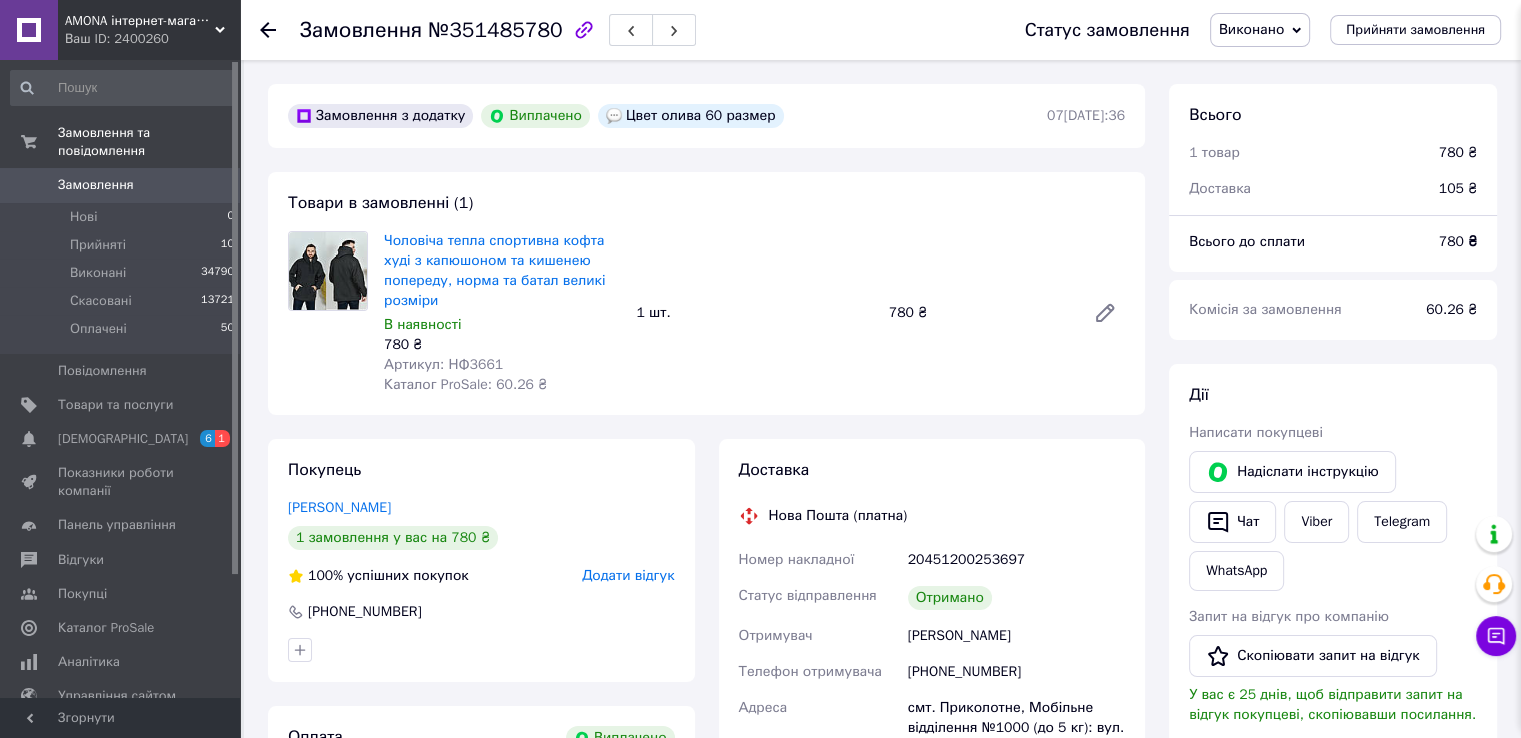 scroll, scrollTop: 1111, scrollLeft: 0, axis: vertical 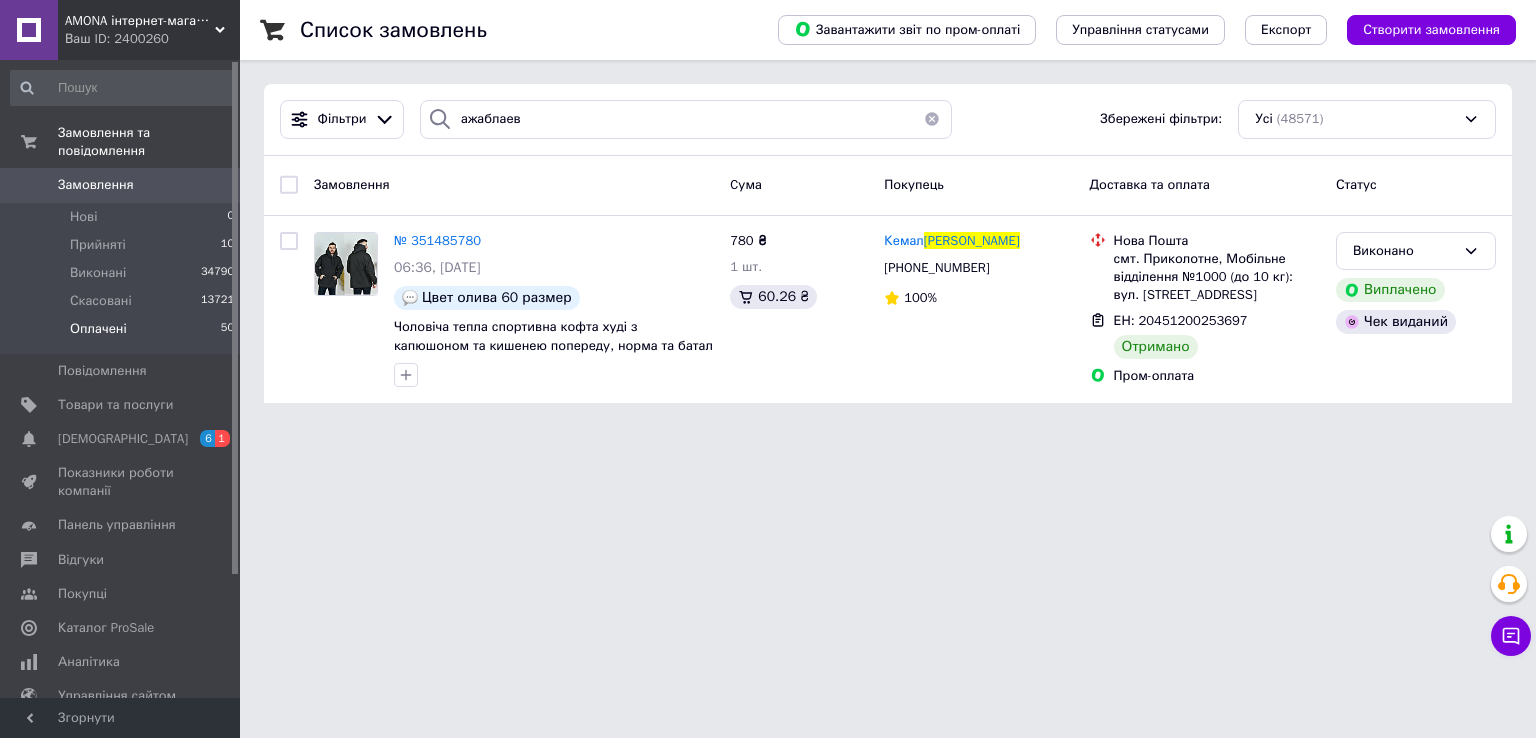 click on "Оплачені 50" at bounding box center [123, 334] 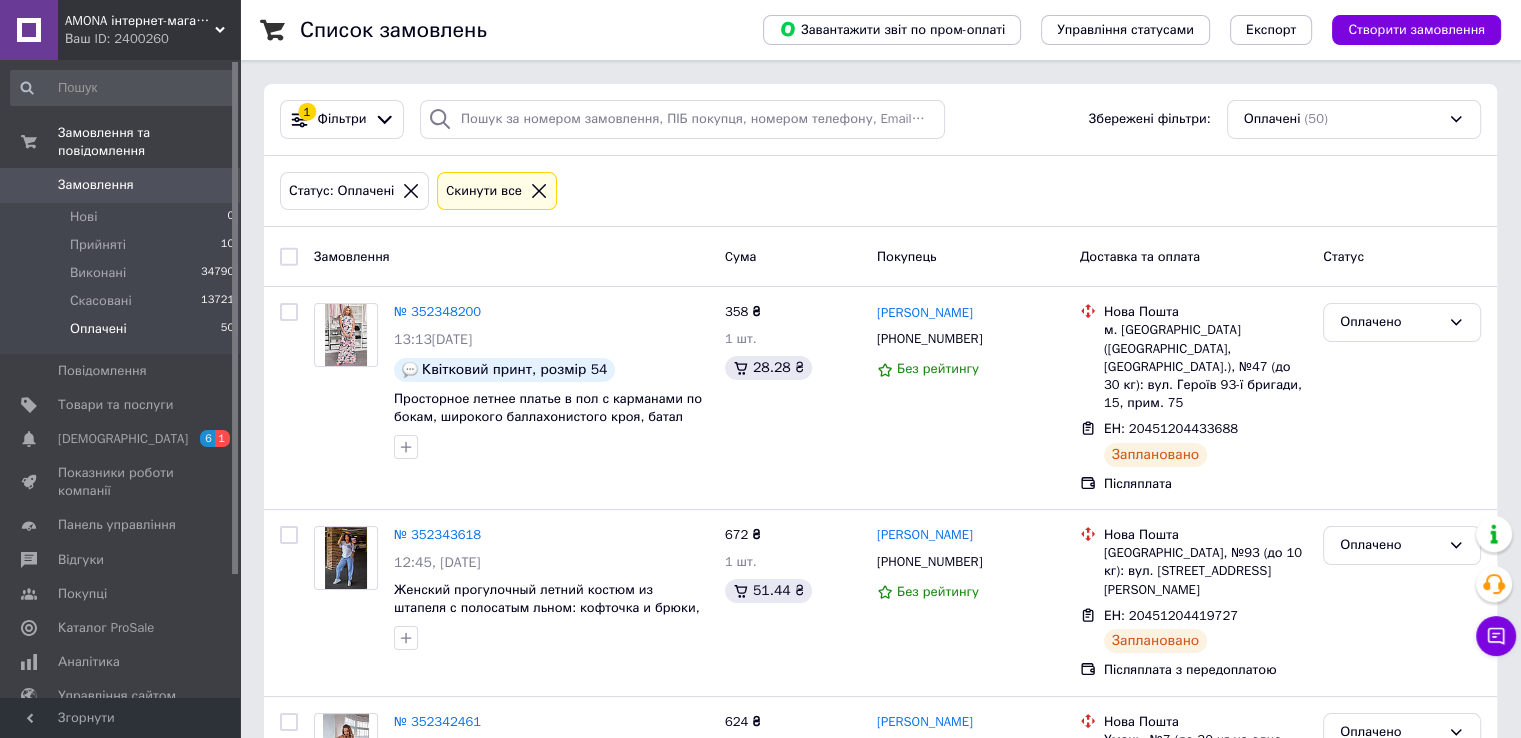 scroll, scrollTop: 5573, scrollLeft: 0, axis: vertical 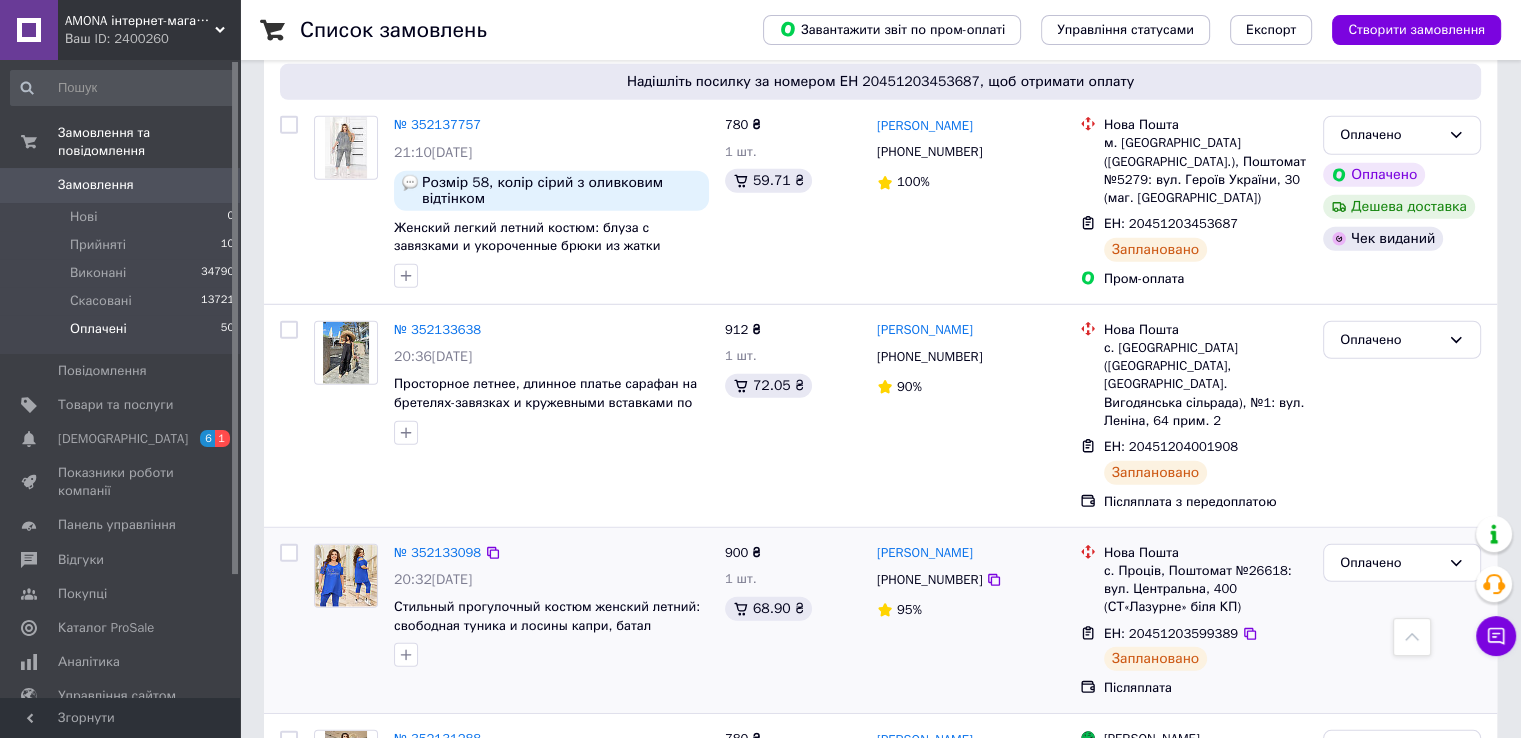 click on "№ 352133098 20:32, 10.07.2025 Стильный прогулочный костюм женский летний: свободная туника и лосины капри, батал большие размеры" at bounding box center (551, 606) 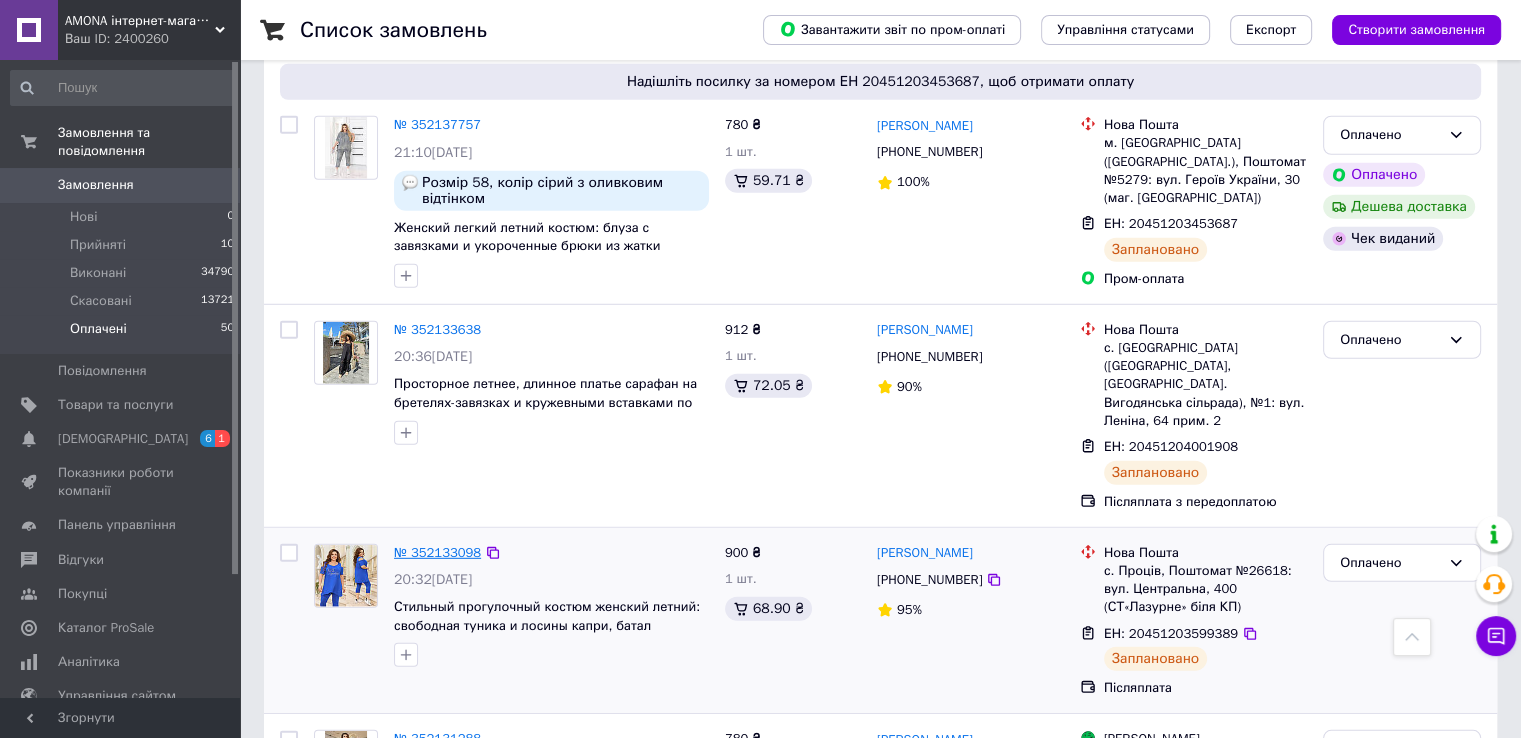 click on "№ 352133098" at bounding box center (437, 552) 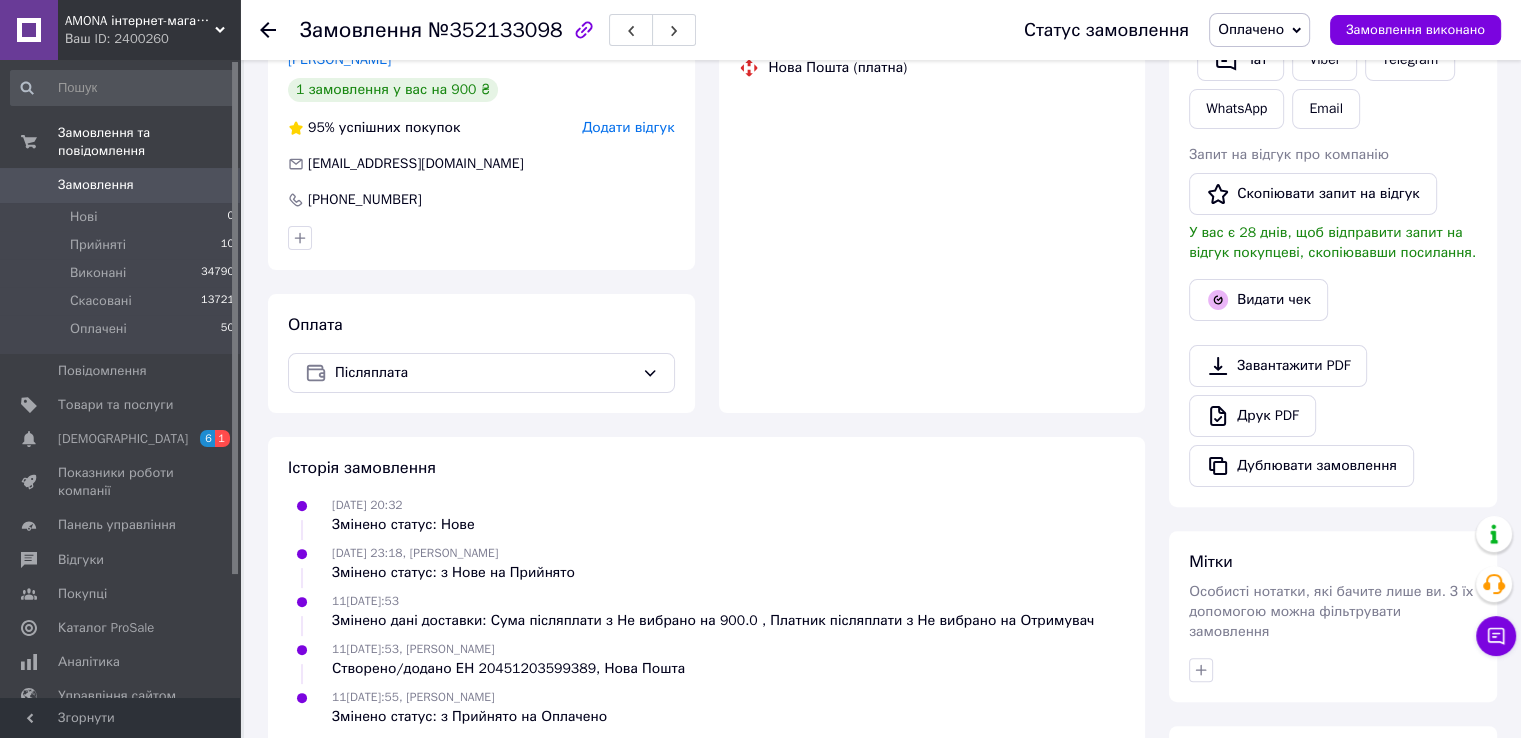 scroll, scrollTop: 202, scrollLeft: 0, axis: vertical 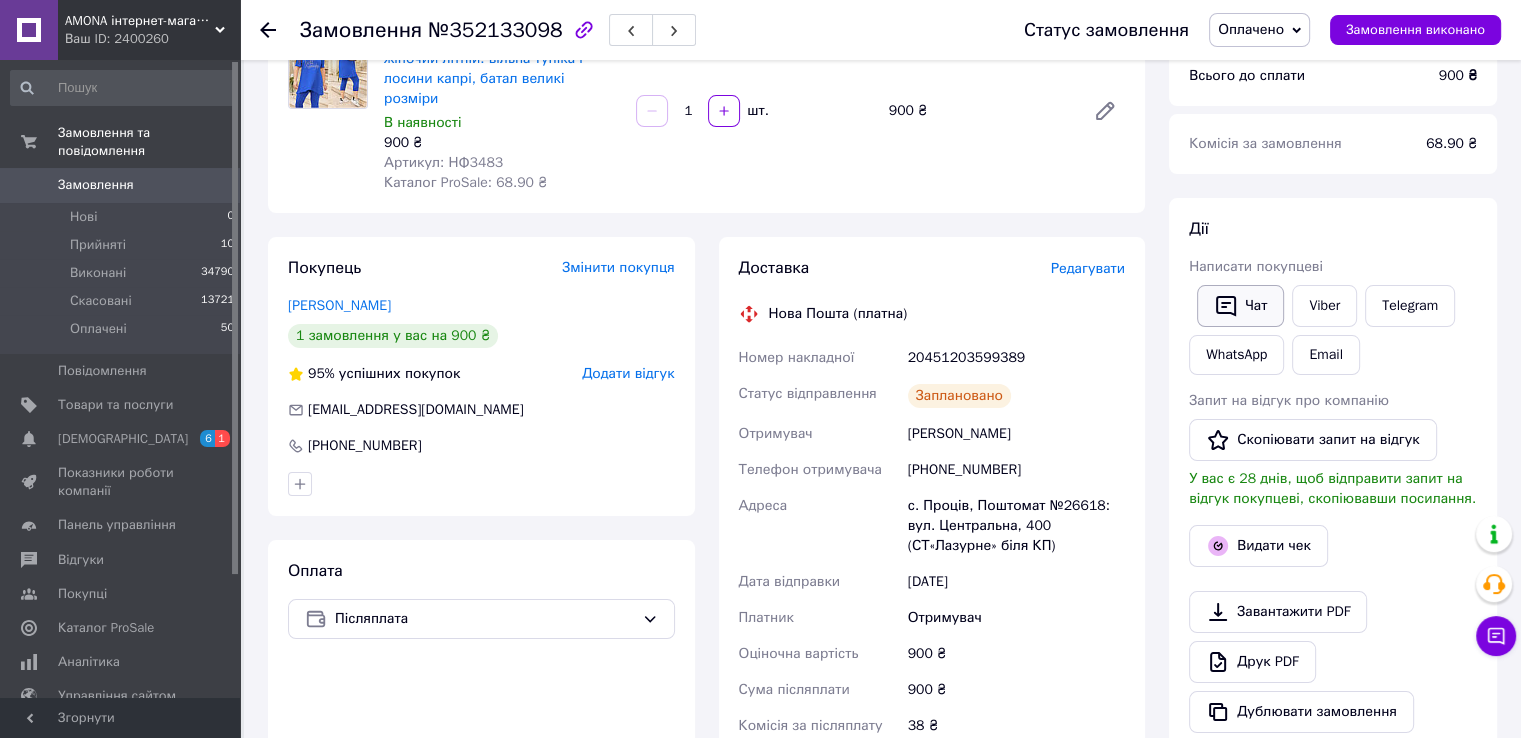 click on "Чат" at bounding box center (1240, 306) 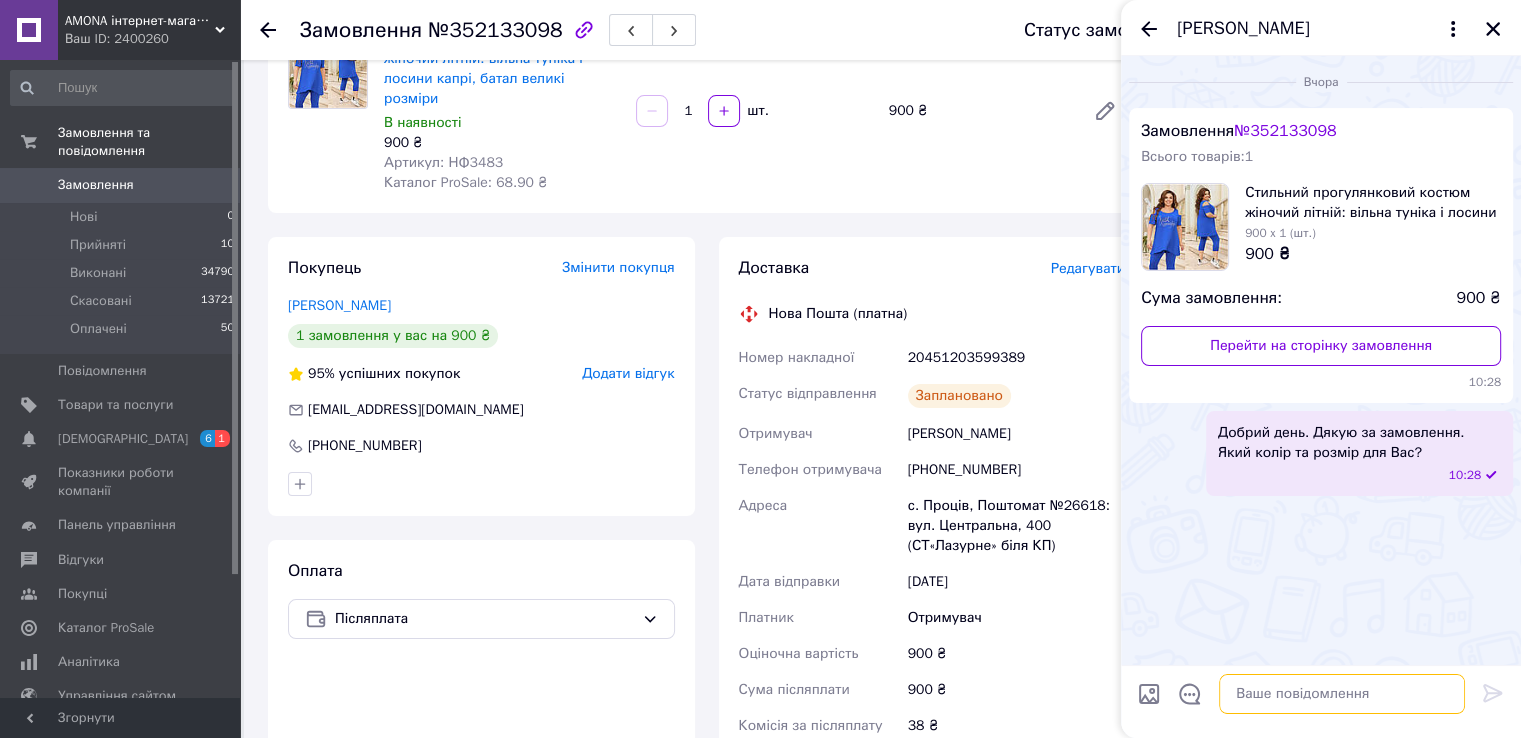 click at bounding box center (1342, 694) 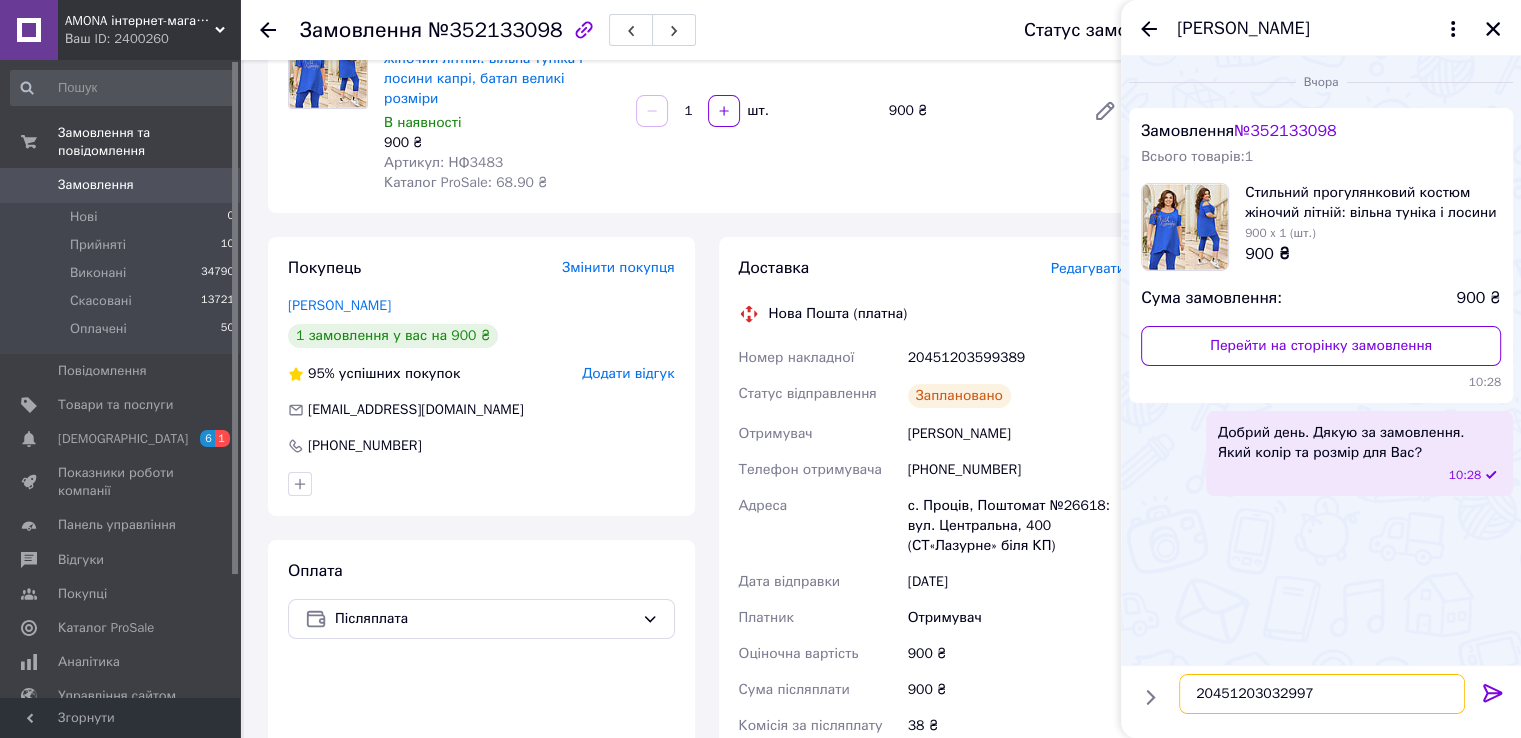 drag, startPoint x: 1288, startPoint y: 694, endPoint x: 984, endPoint y: 681, distance: 304.27783 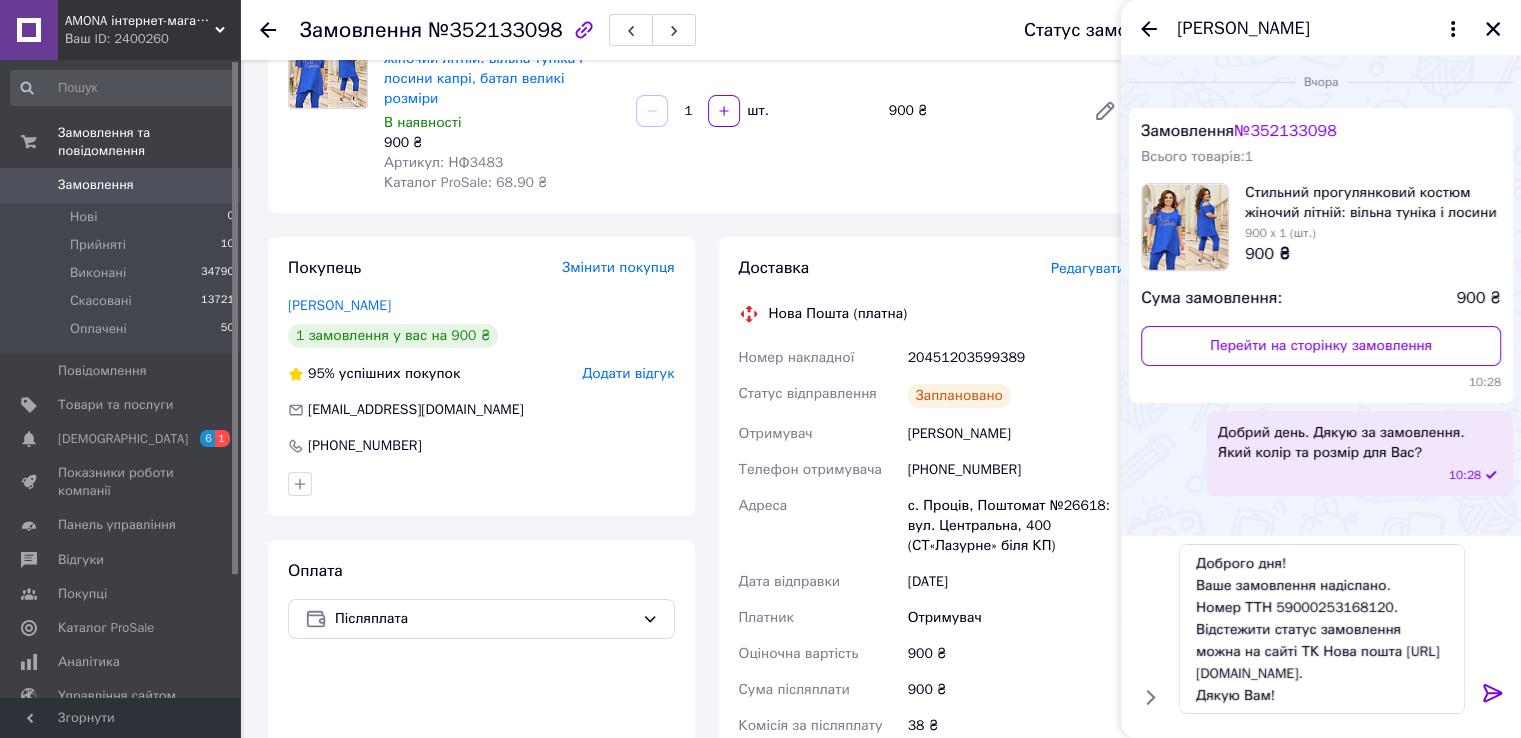 click on "20451203599389" at bounding box center [1016, 358] 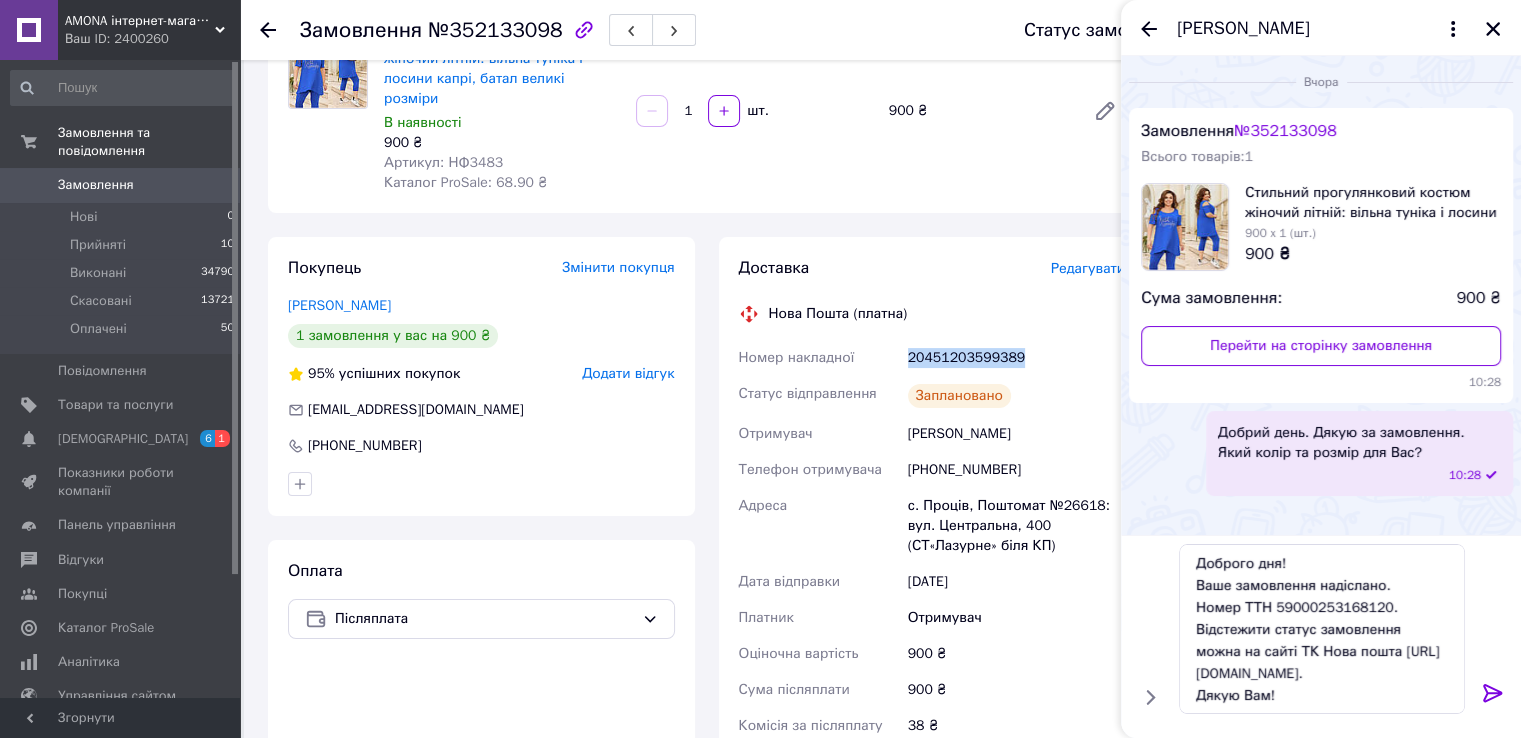 click on "20451203599389" at bounding box center (1016, 358) 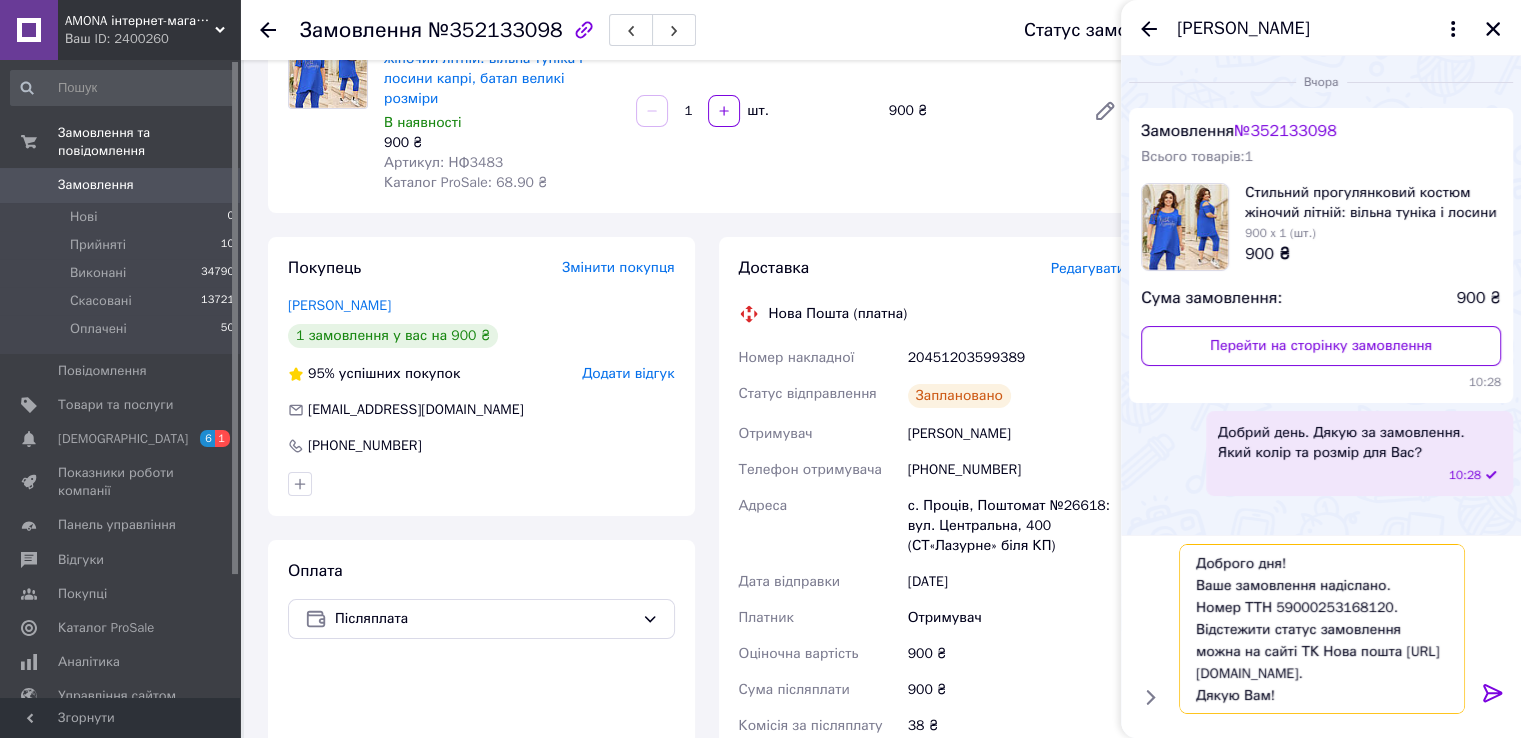 click on "Доброго дня!
Ваше замовлення надіслано.
Номер ТТН 59000253168120.
Відстежити статус замовлення можна на сайті ТК Нова пошта http://novaposhta.ua/frontend/tracking.
Дякую Вам!" at bounding box center [1322, 629] 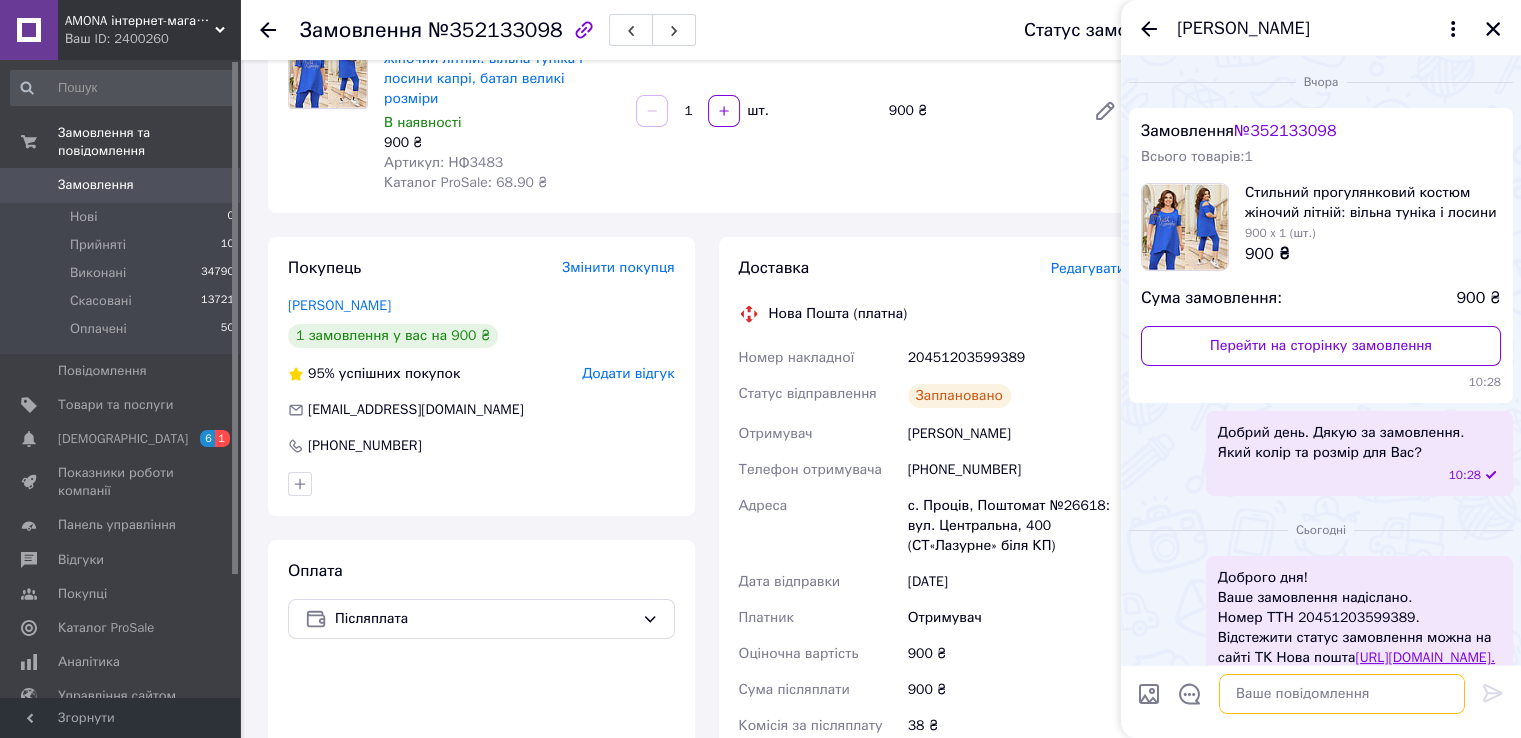 scroll, scrollTop: 332, scrollLeft: 0, axis: vertical 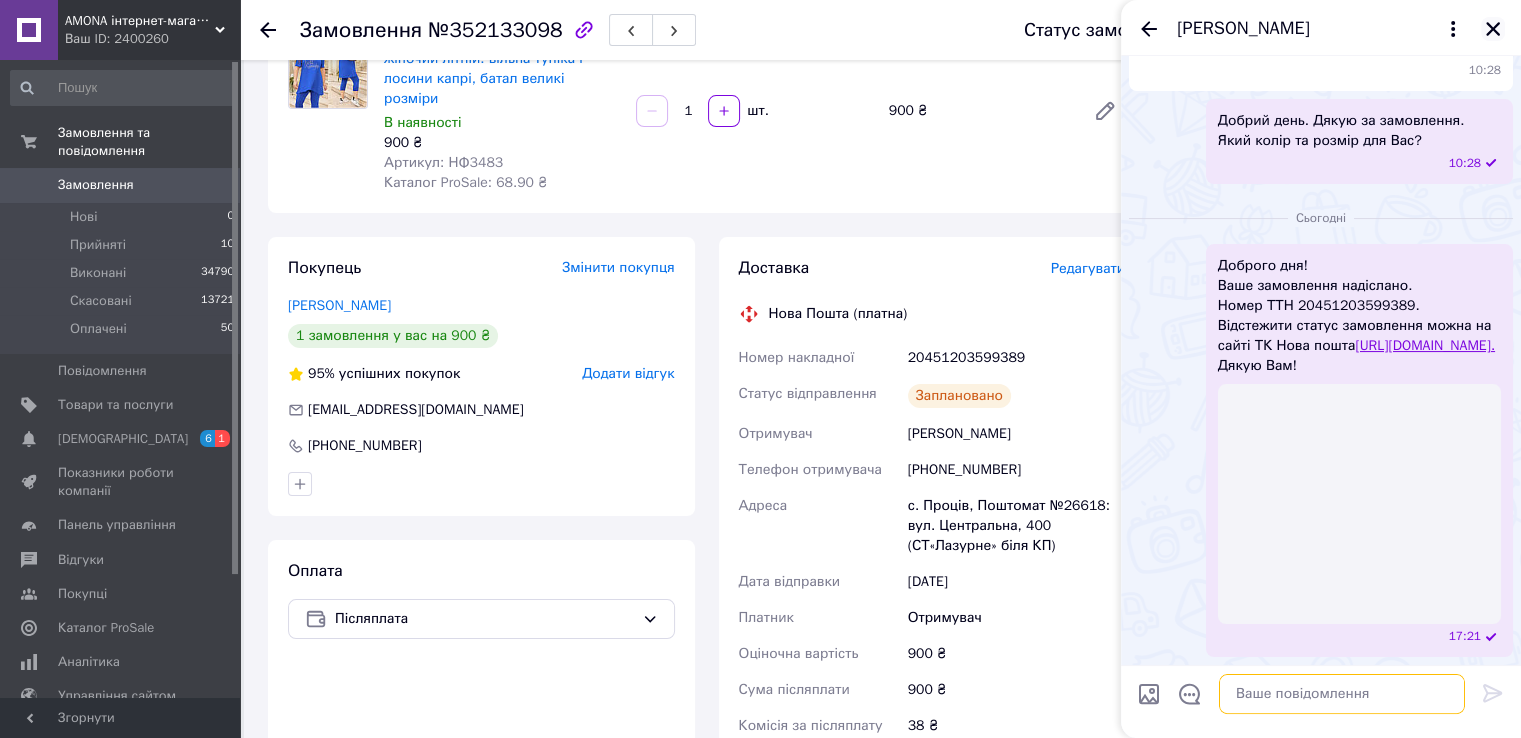 type 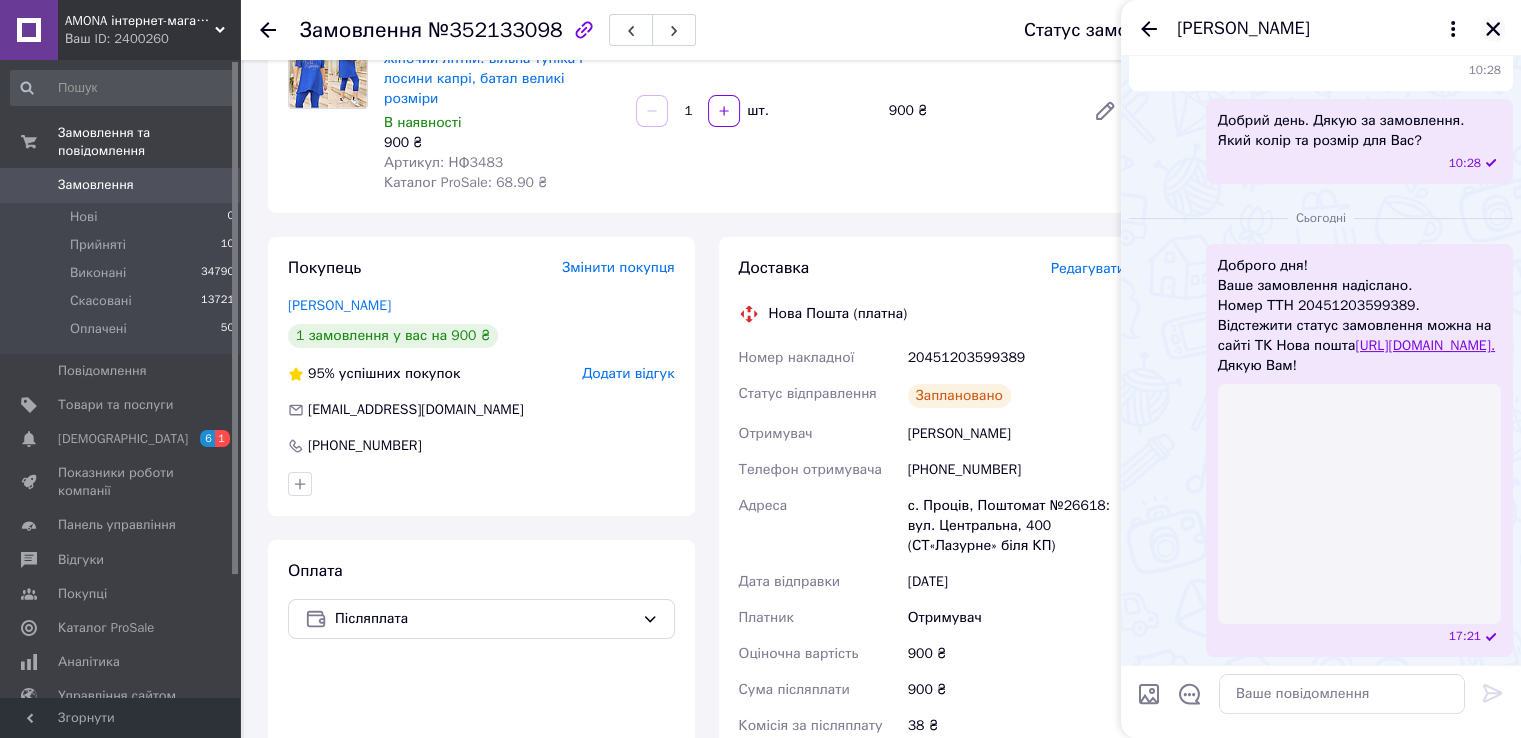 click 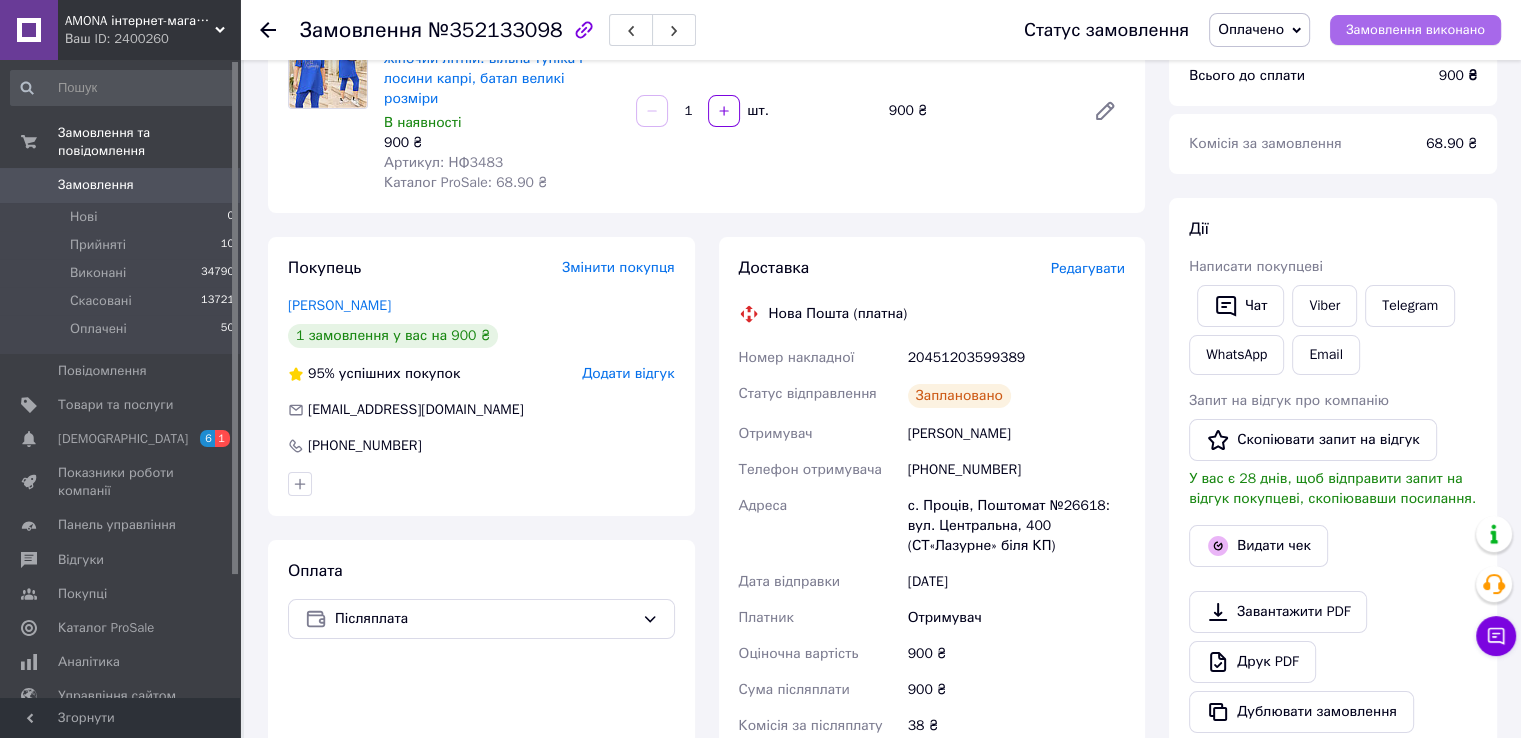 click on "Замовлення виконано" at bounding box center (1415, 30) 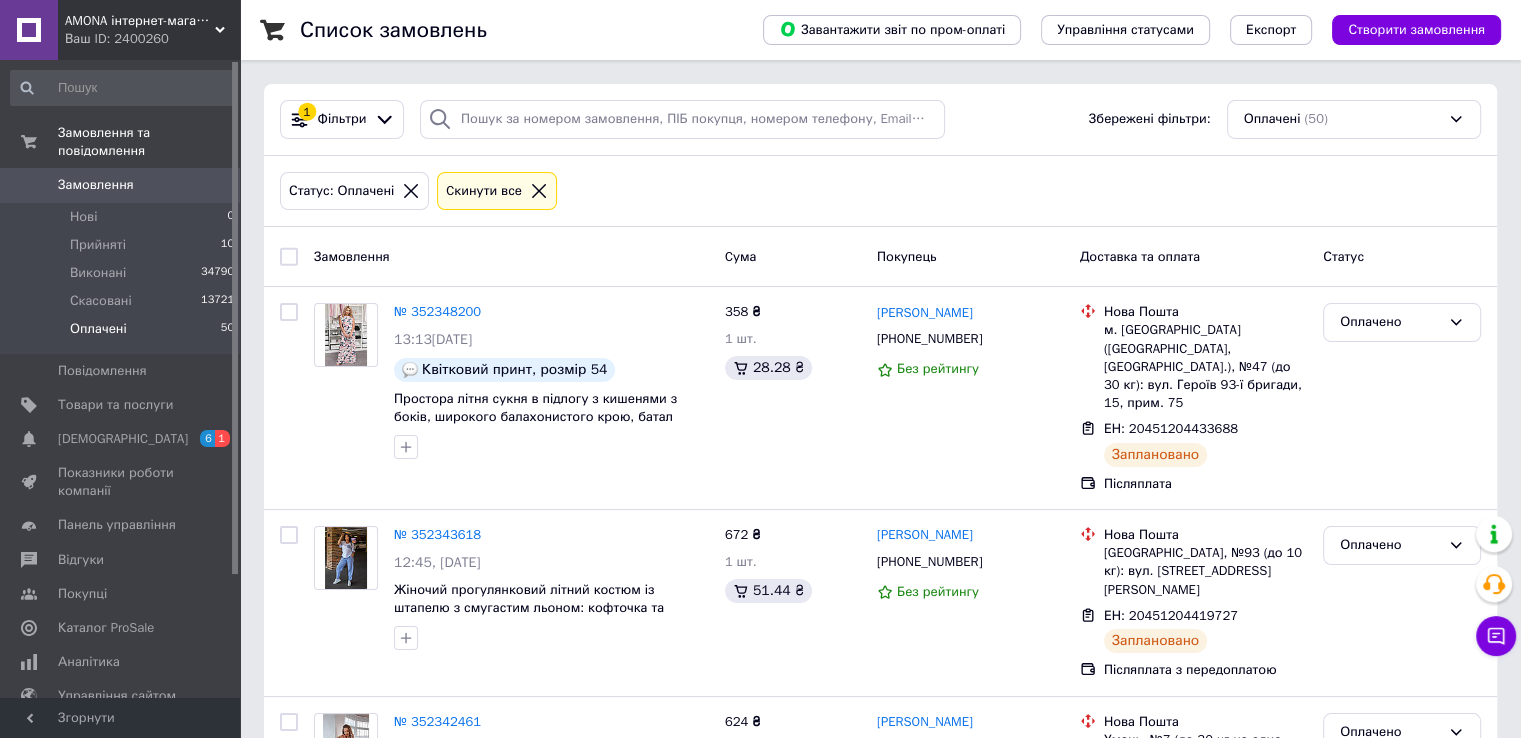scroll, scrollTop: 7774, scrollLeft: 0, axis: vertical 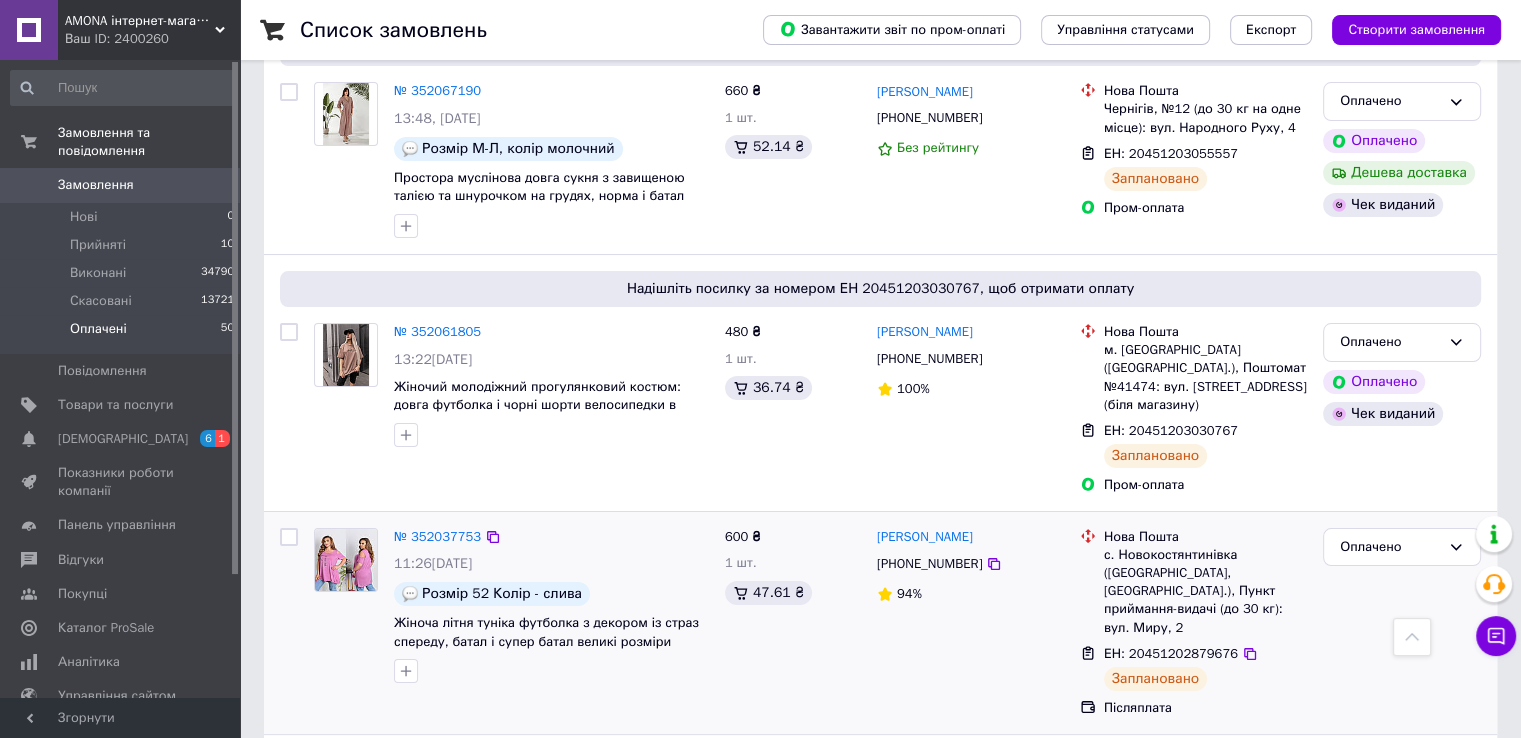 click on "№ 352037753 11:26, 10.07.2025 Розмір 52
Колір - слива Жіноча літня туніка футболка з декором із страз спереду, батал і супер батал великі розміри" at bounding box center (551, 606) 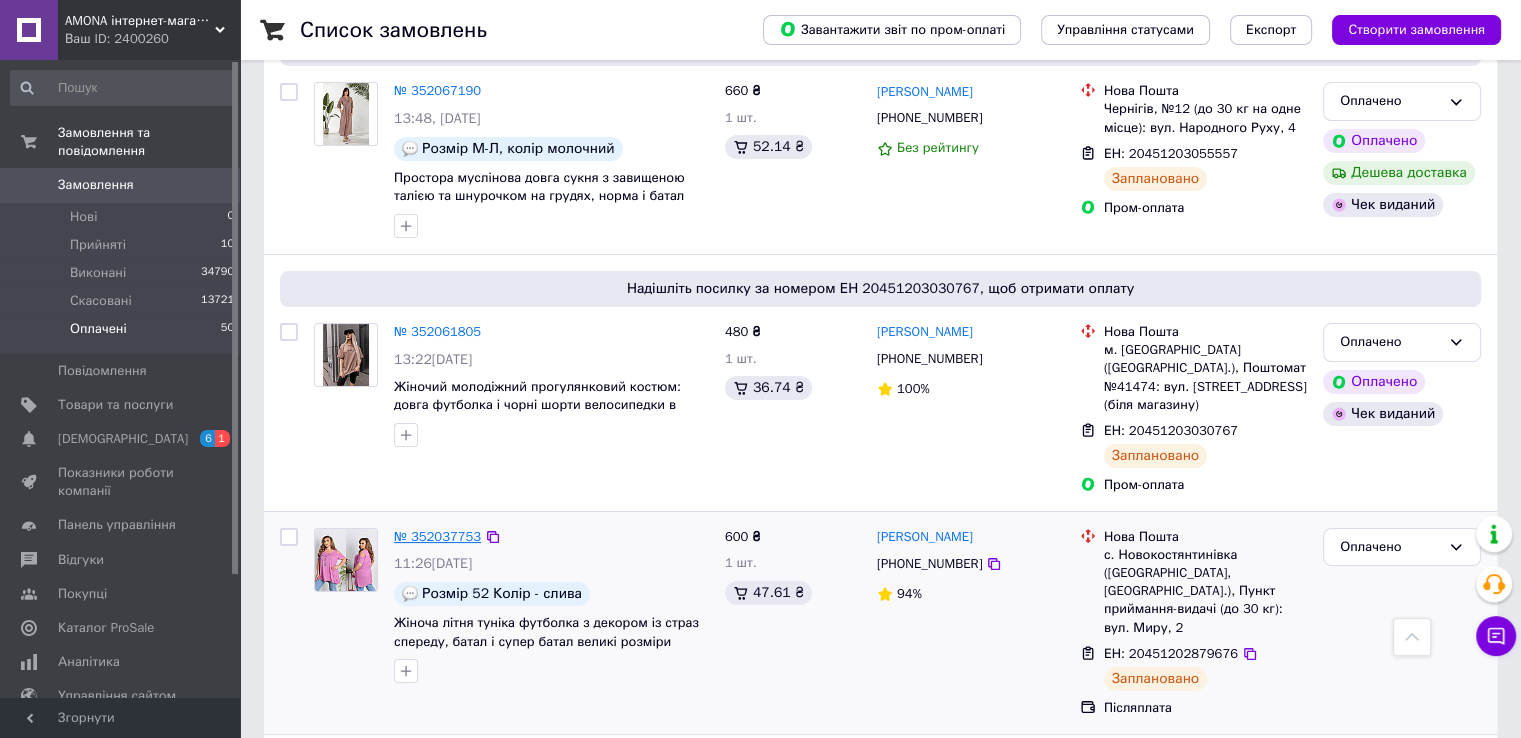 click on "№ 352037753" at bounding box center (437, 536) 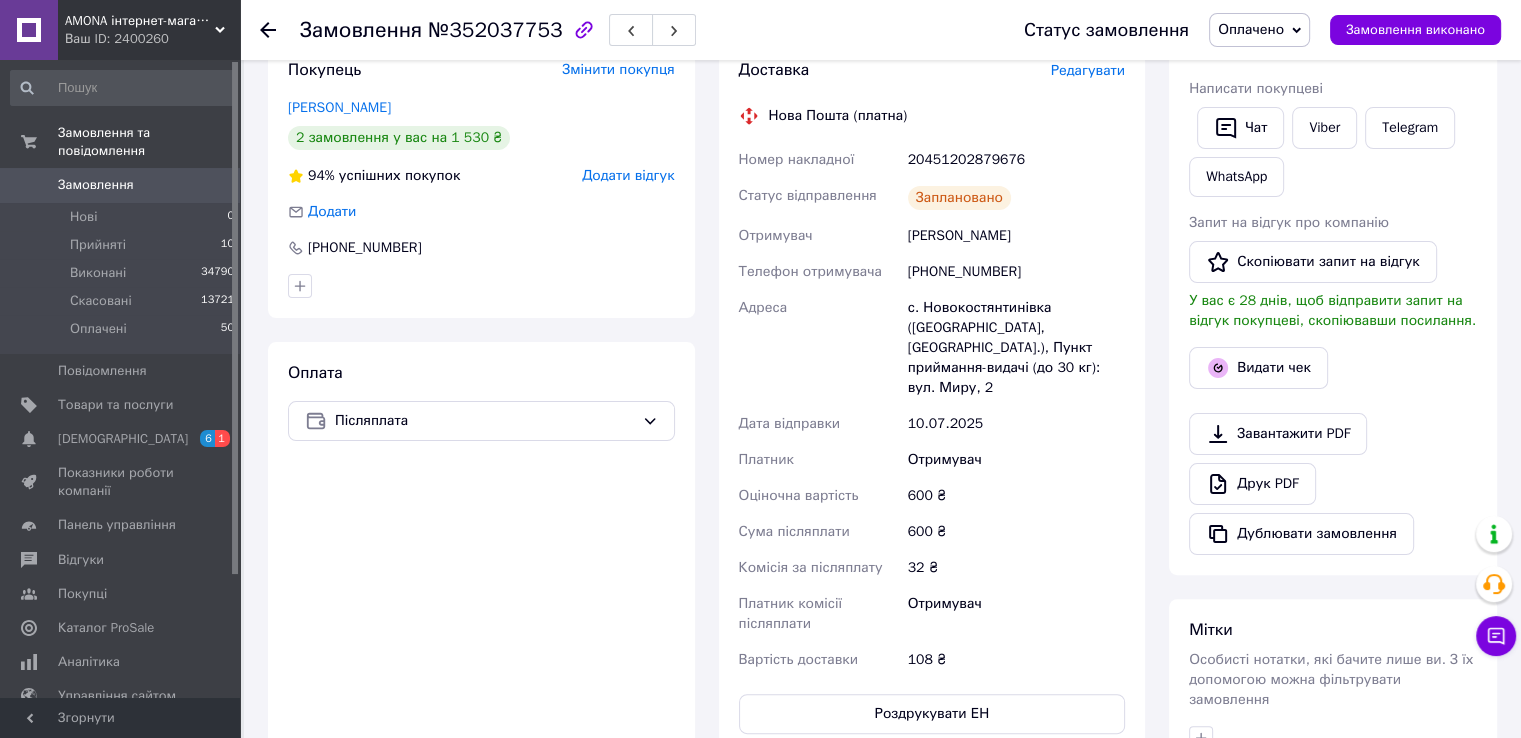 scroll, scrollTop: 256, scrollLeft: 0, axis: vertical 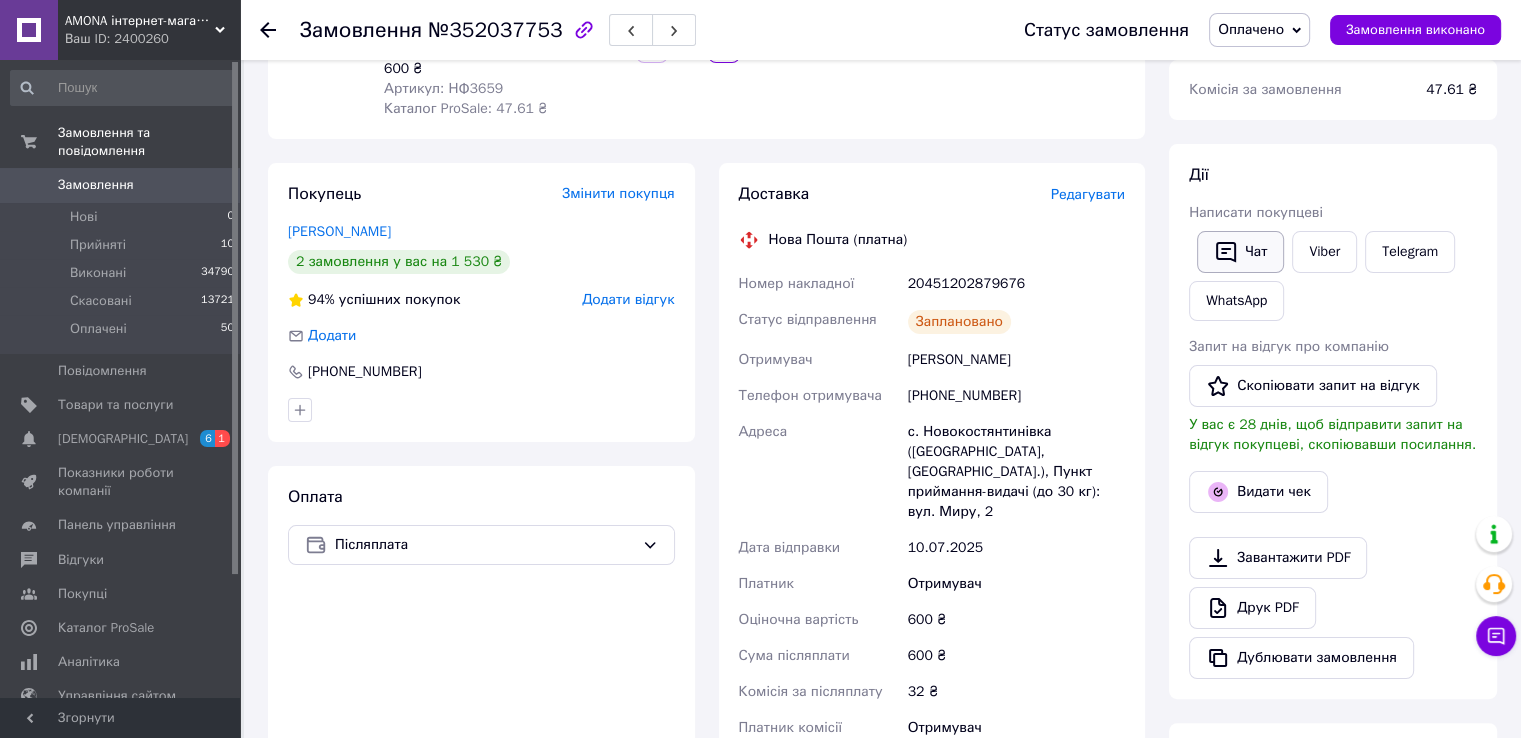 click on "Чат" at bounding box center (1240, 252) 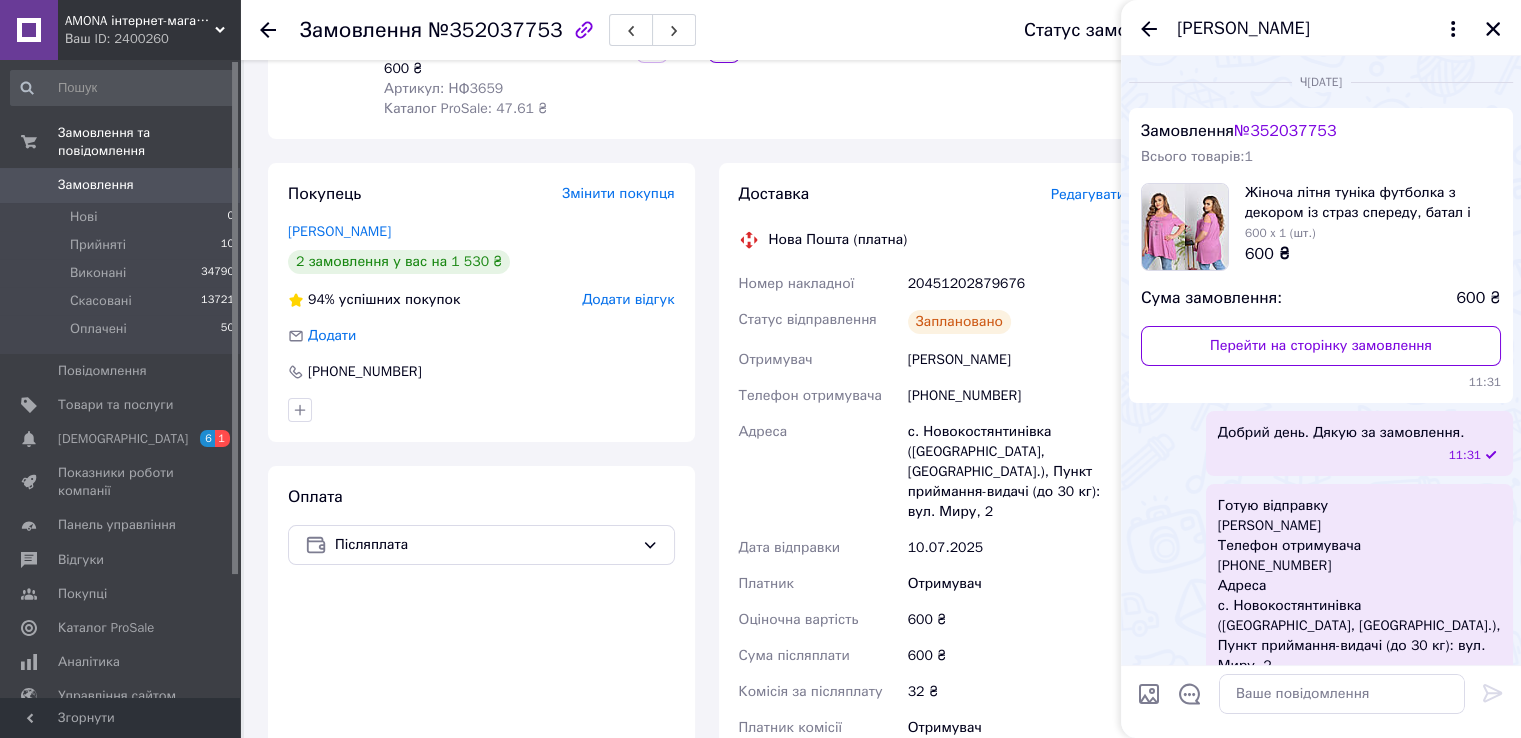 scroll, scrollTop: 32, scrollLeft: 0, axis: vertical 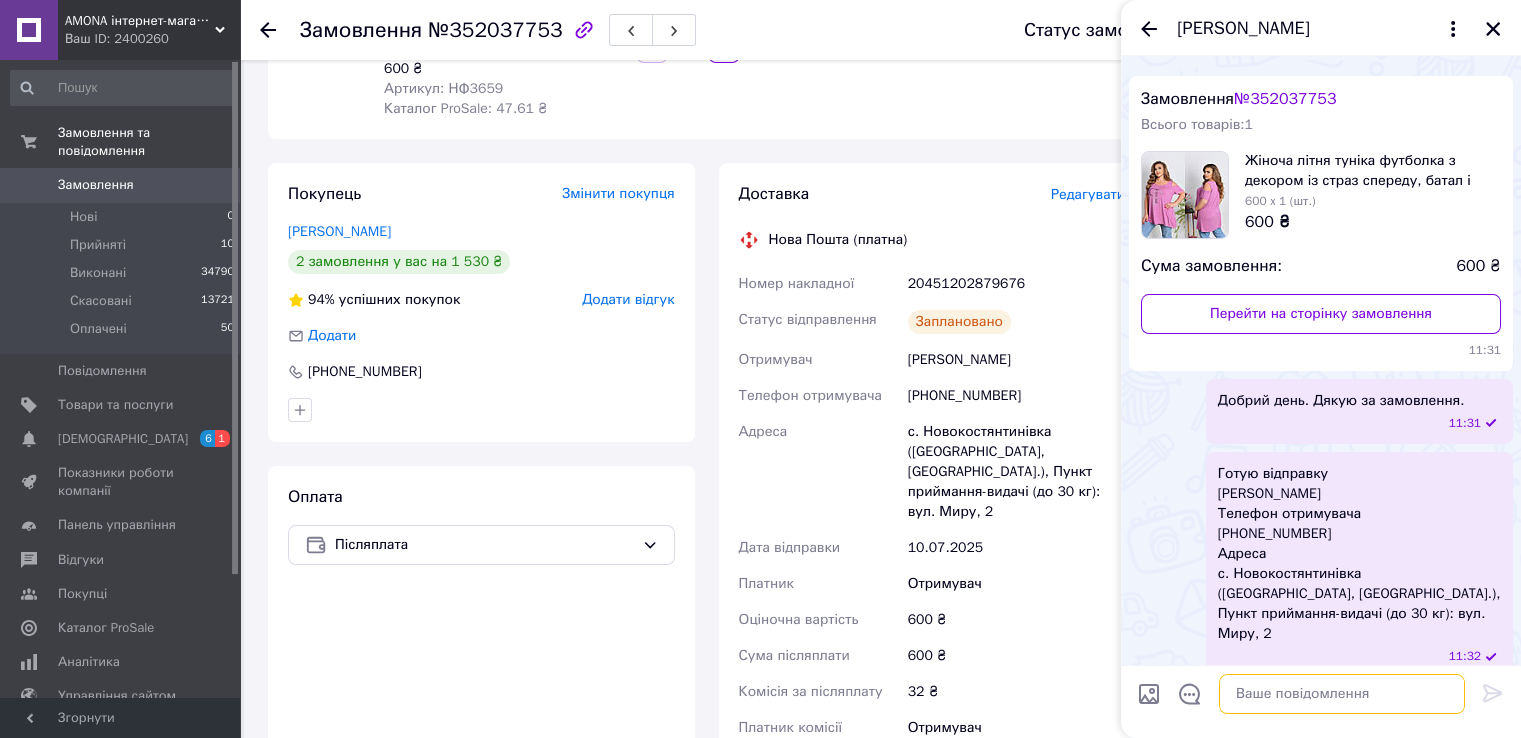 click at bounding box center [1342, 694] 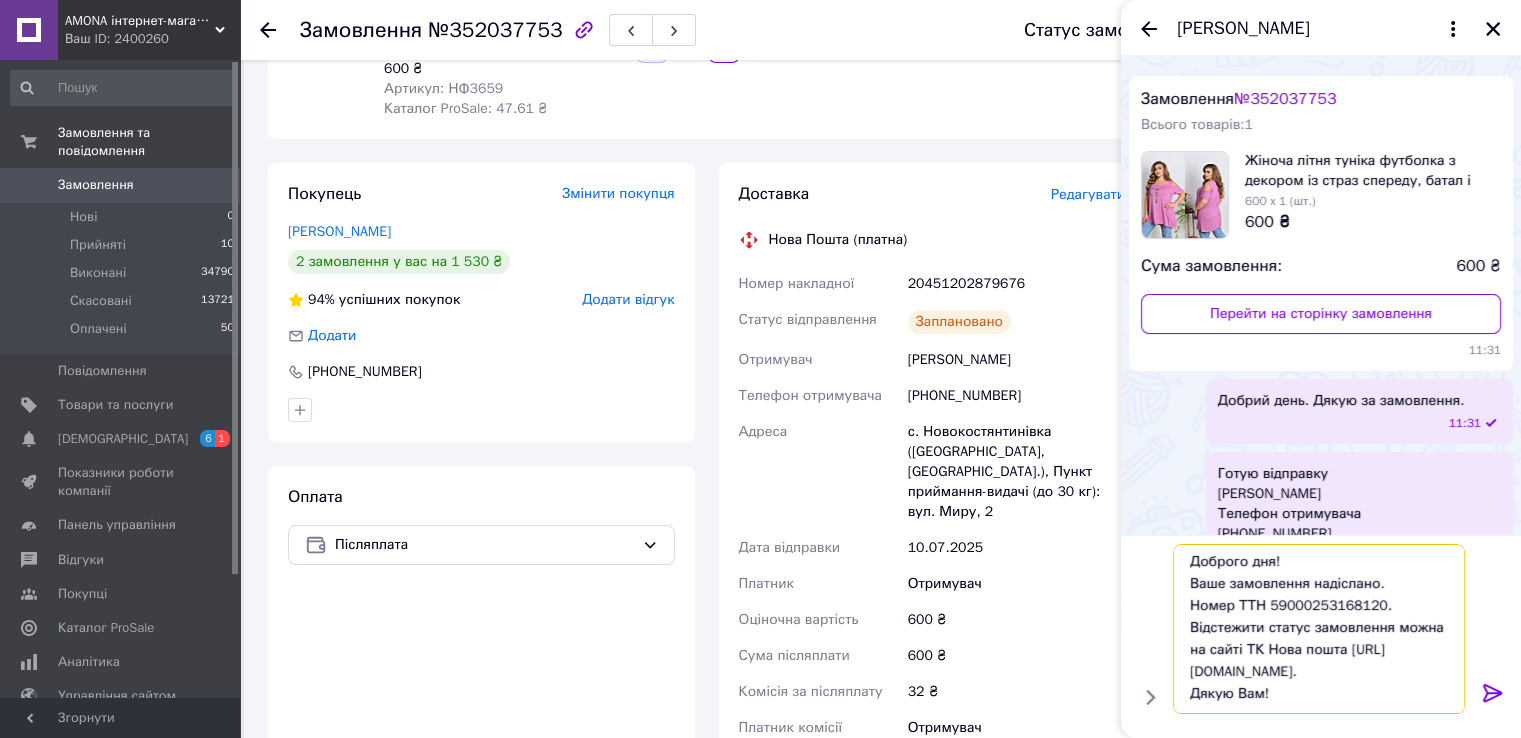 scroll, scrollTop: 1, scrollLeft: 0, axis: vertical 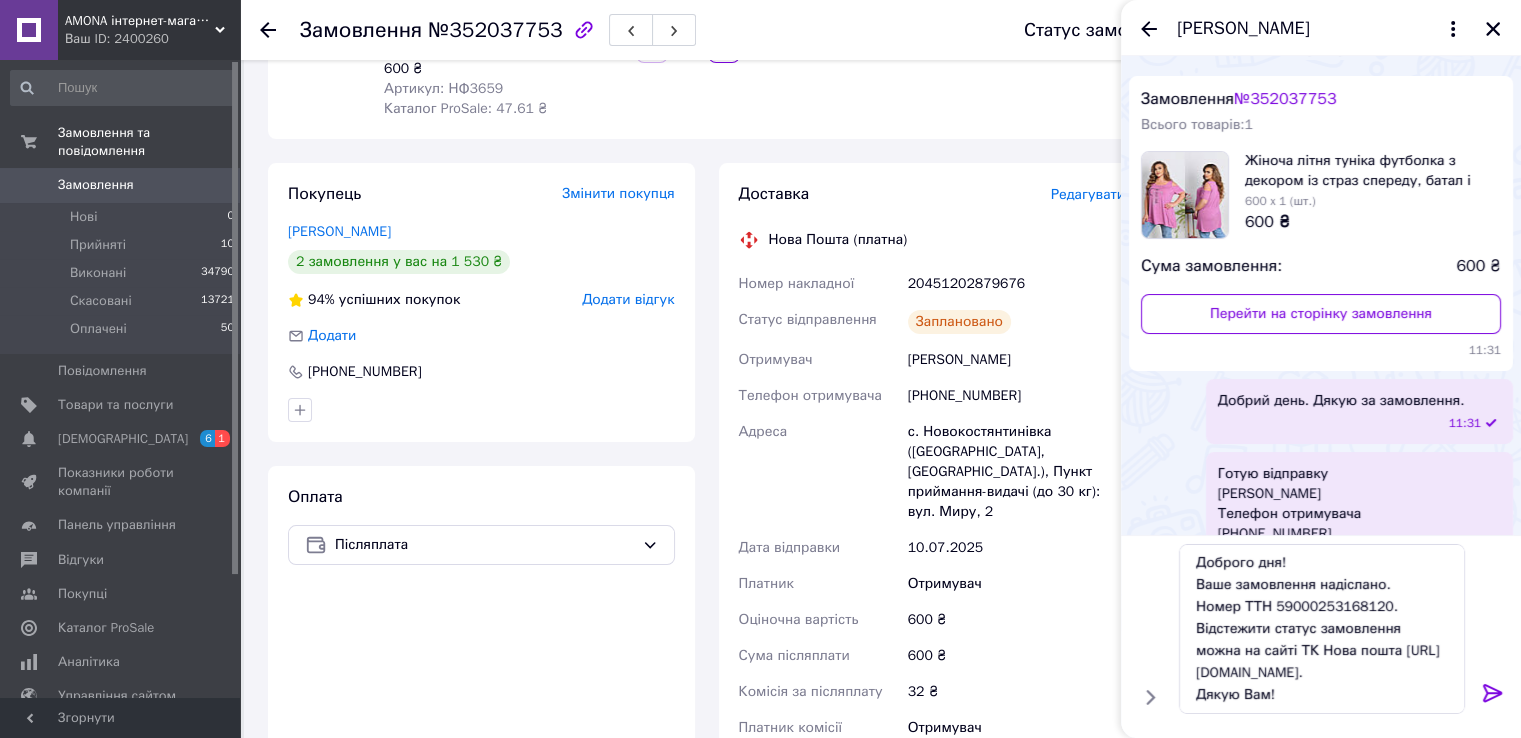 click on "20451202879676" at bounding box center [1016, 284] 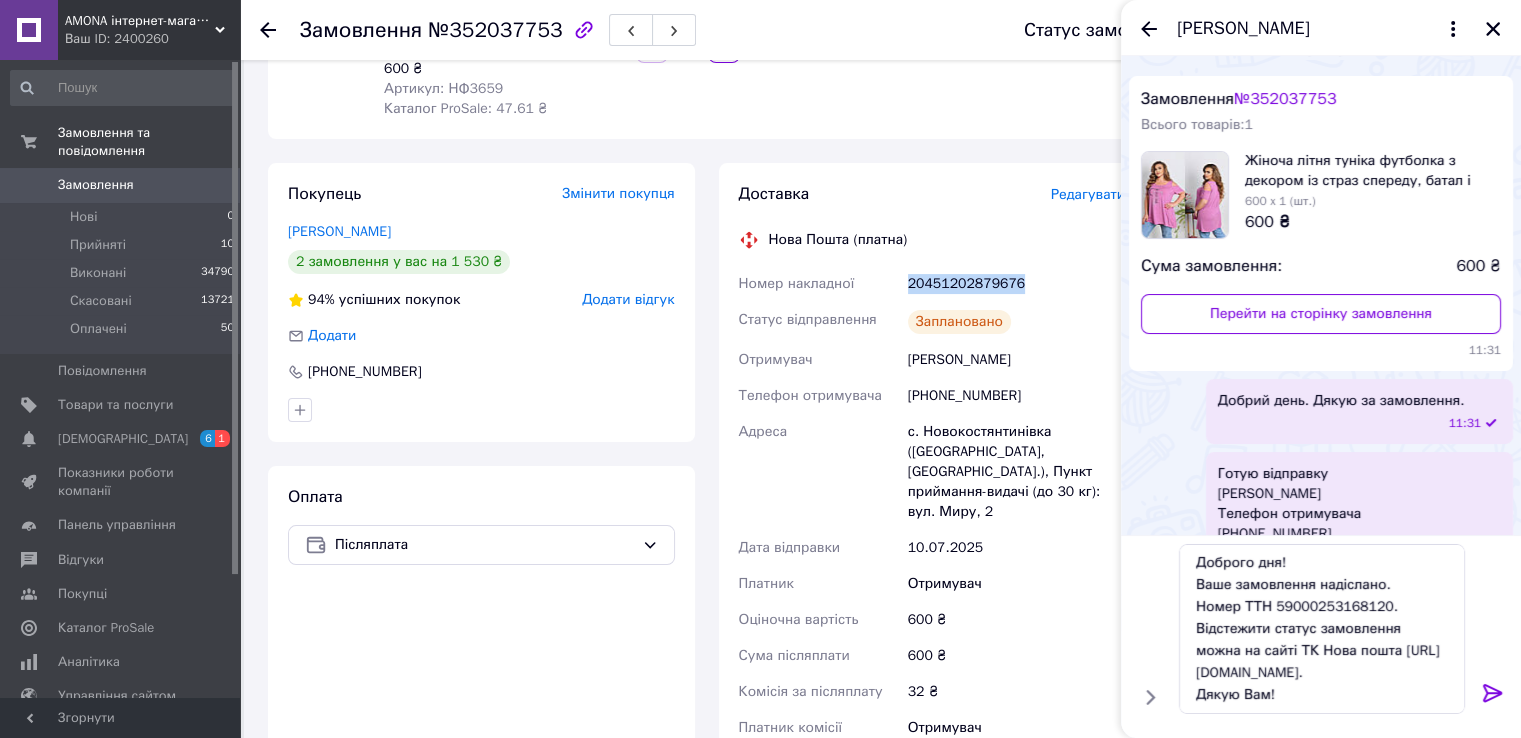 click on "20451202879676" at bounding box center [1016, 284] 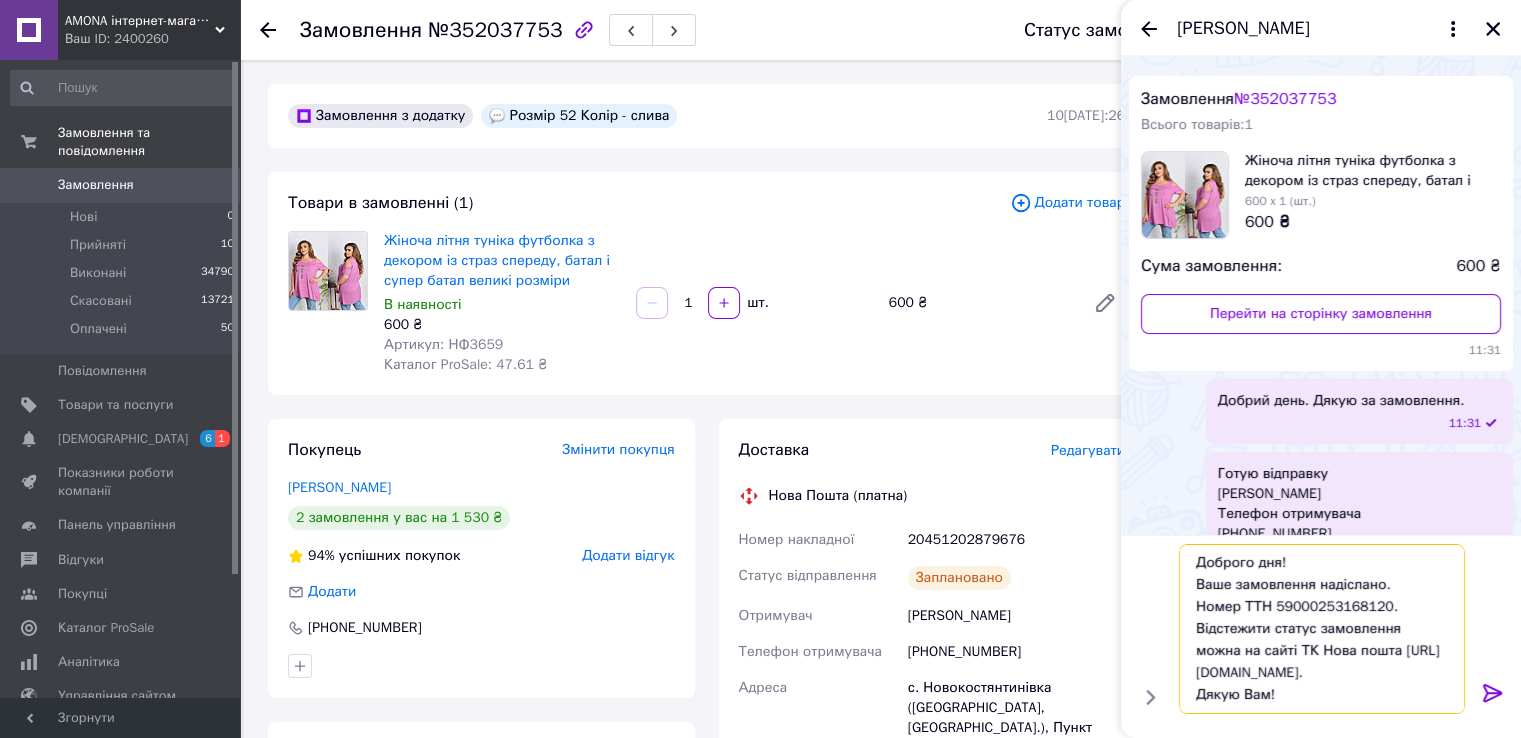 click on "Доброго дня!
Ваше замовлення надіслано.
Номер ТТН 59000253168120.
Відстежити статус замовлення можна на сайті ТК Нова пошта http://novaposhta.ua/frontend/tracking.
Дякую Вам!" at bounding box center [1322, 629] 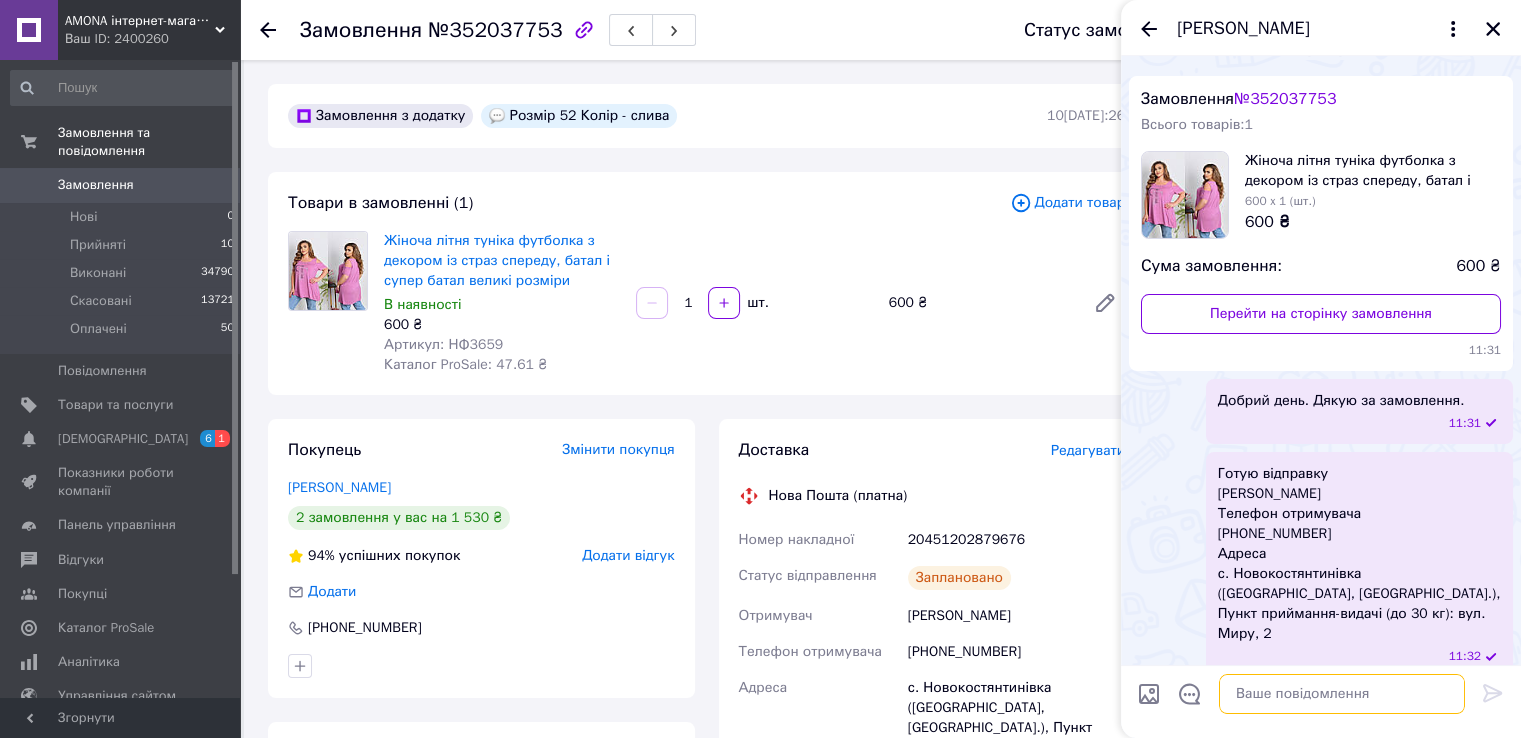 scroll, scrollTop: 0, scrollLeft: 0, axis: both 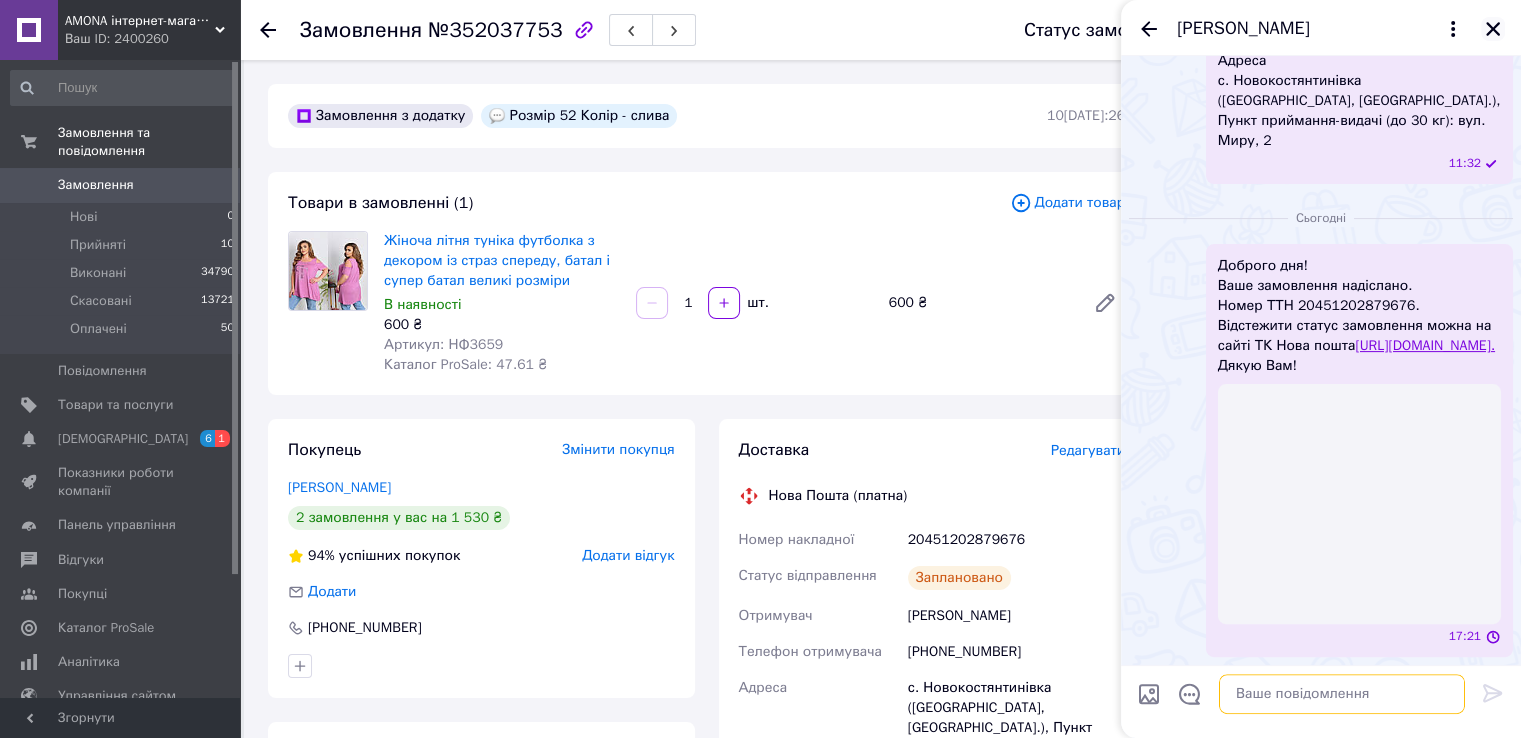 type 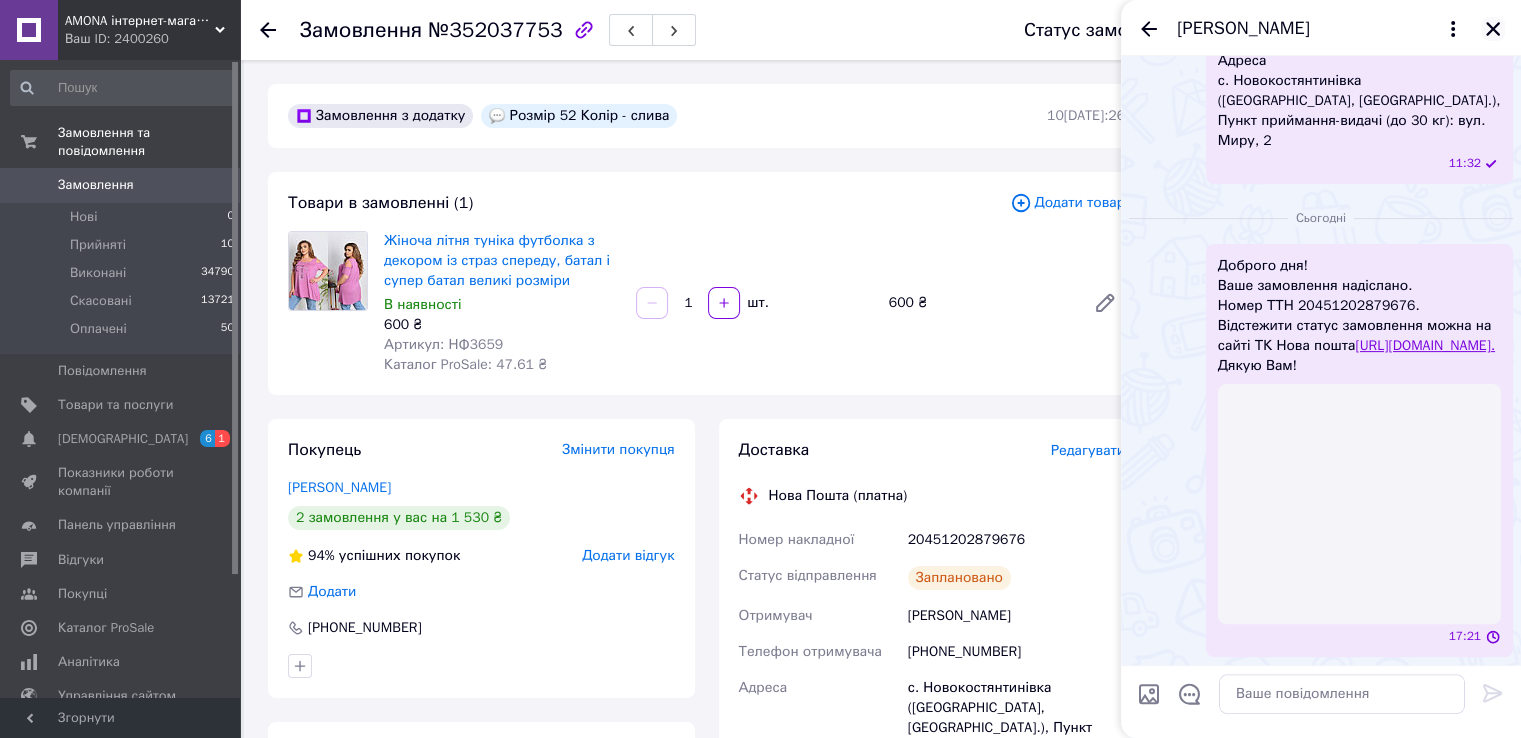 click 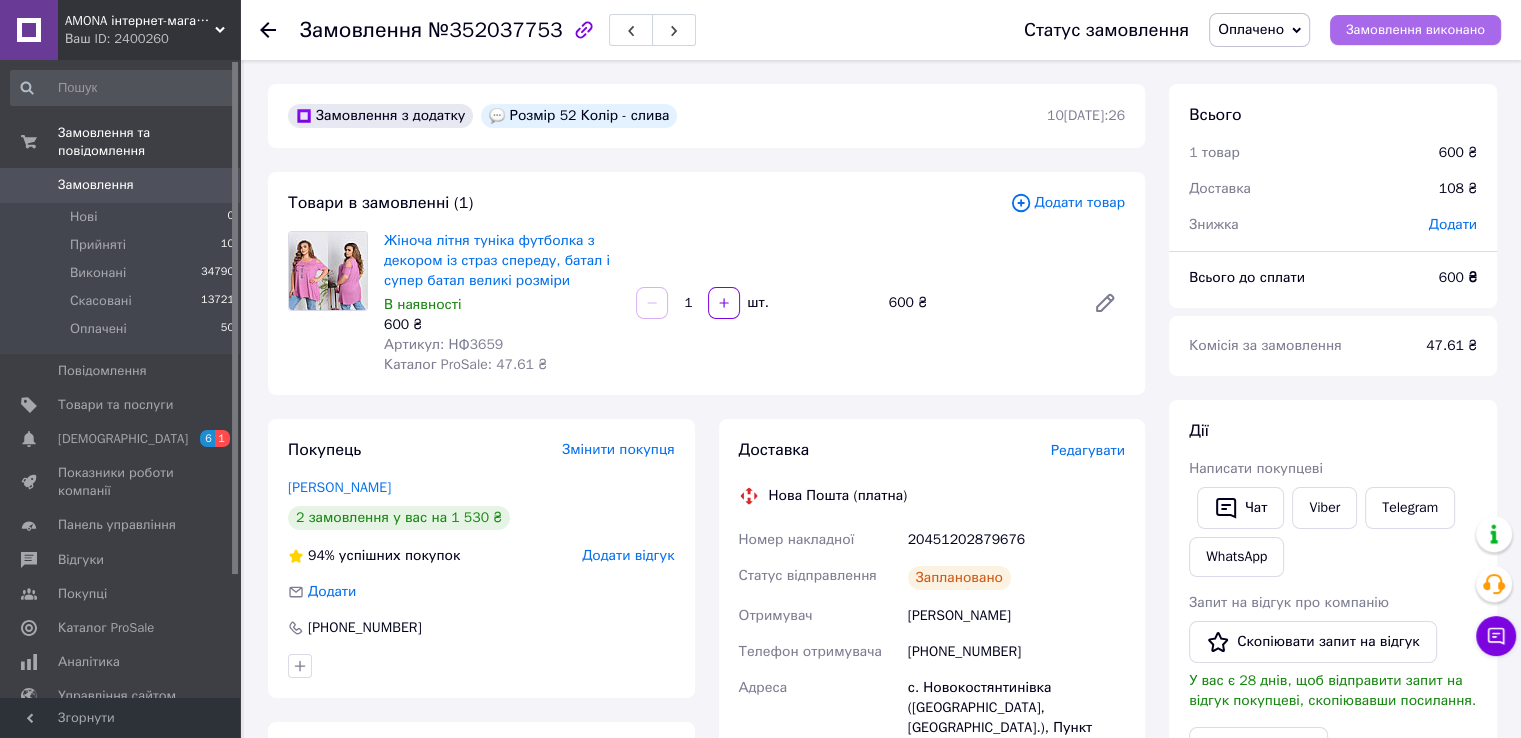 click on "Замовлення виконано" at bounding box center (1415, 30) 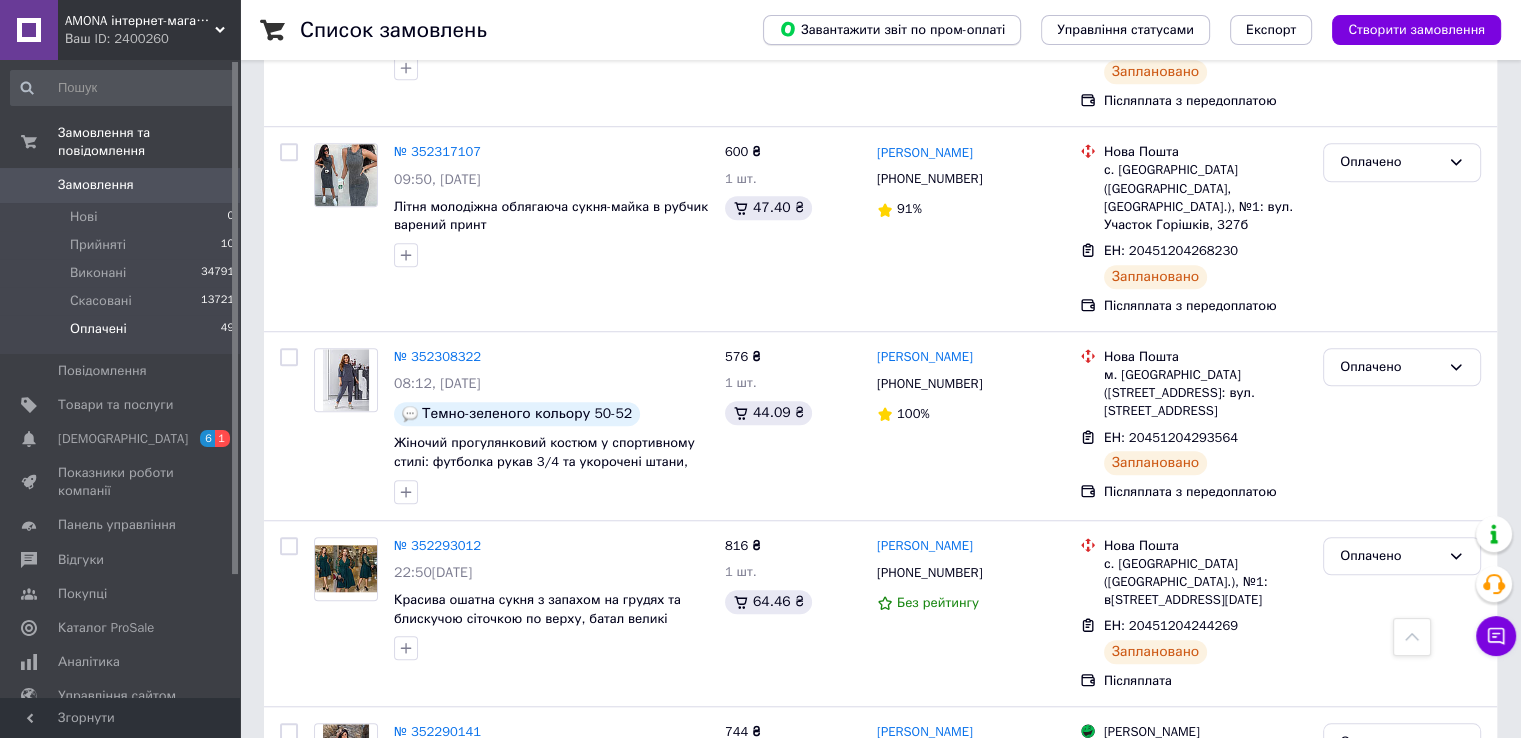 scroll, scrollTop: 3427, scrollLeft: 0, axis: vertical 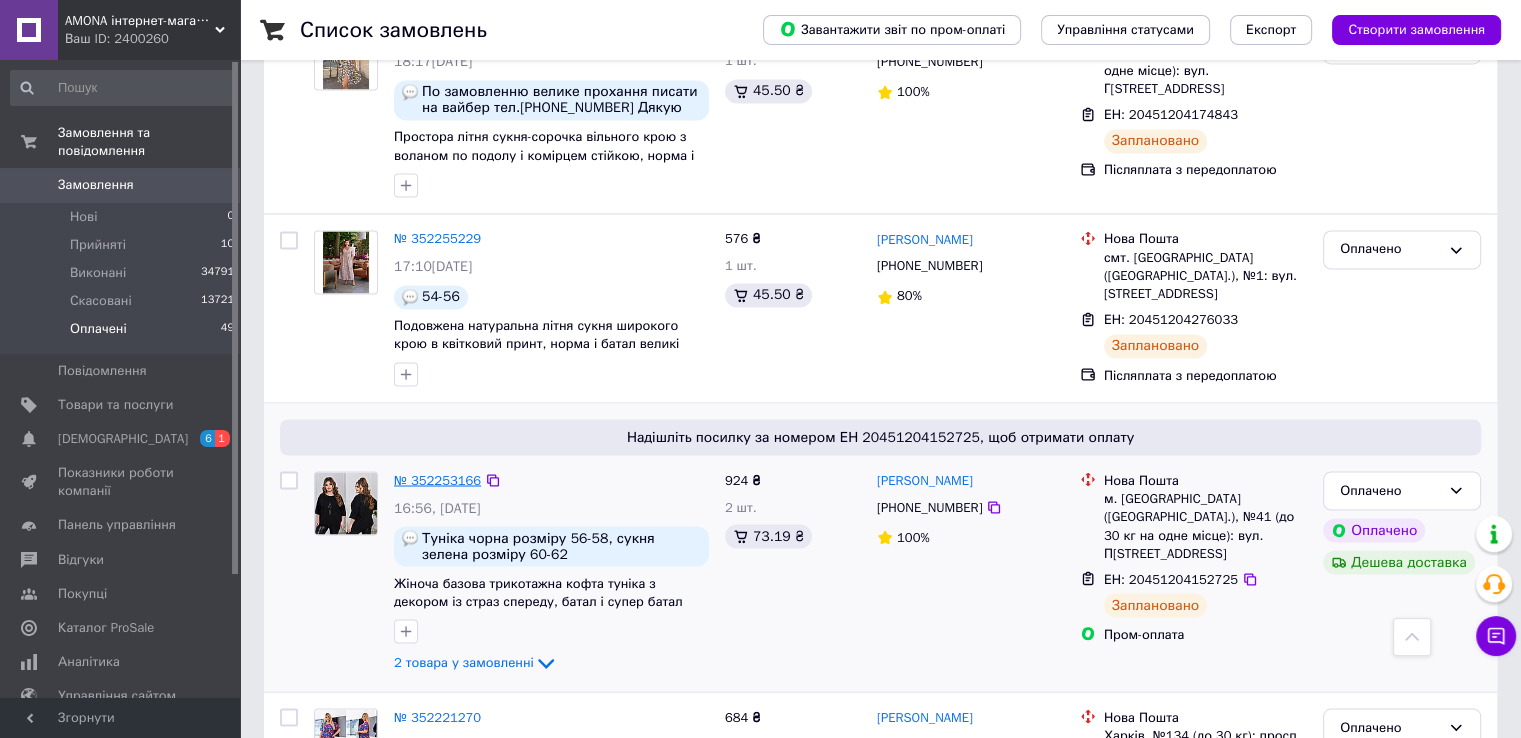 click on "№ 352253166" at bounding box center [437, 479] 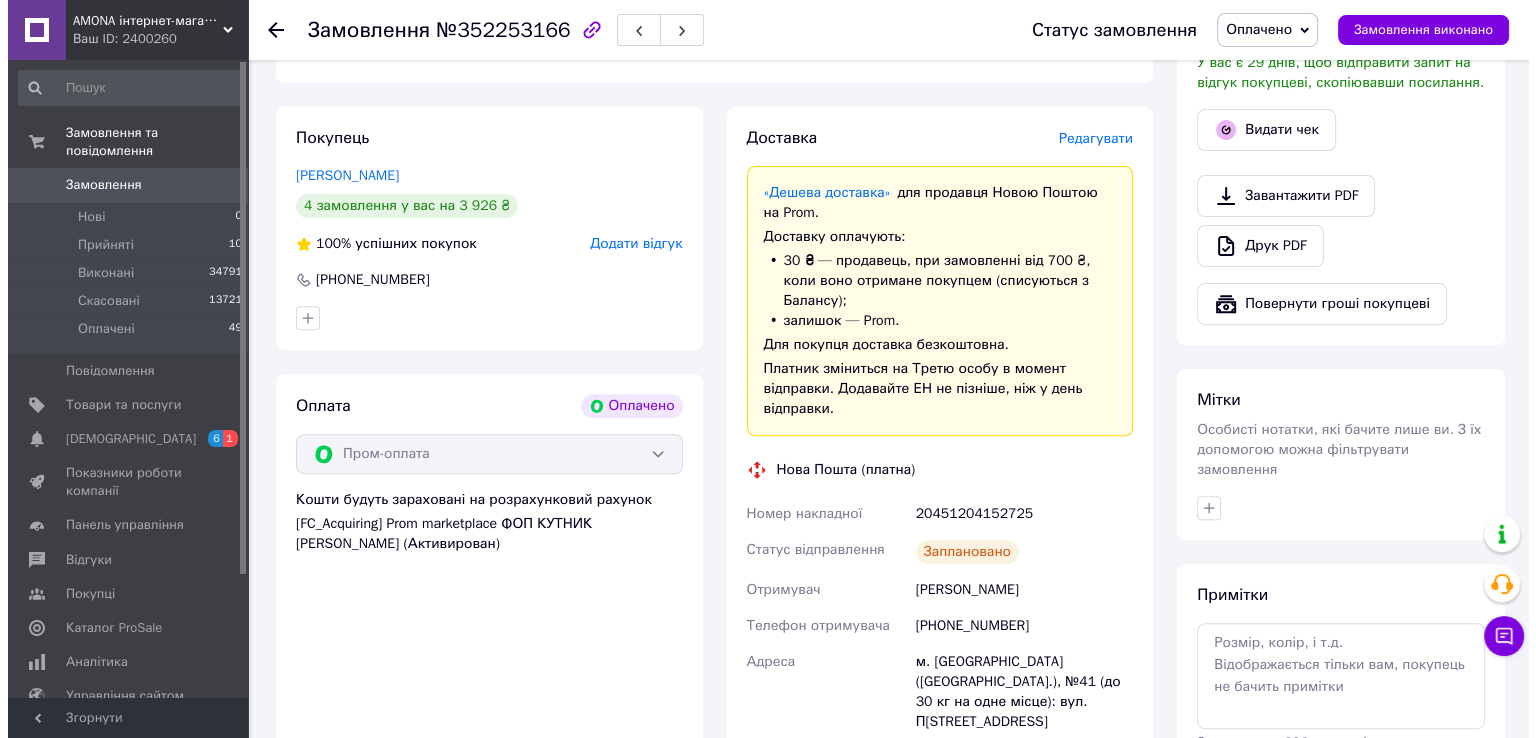 scroll, scrollTop: 632, scrollLeft: 0, axis: vertical 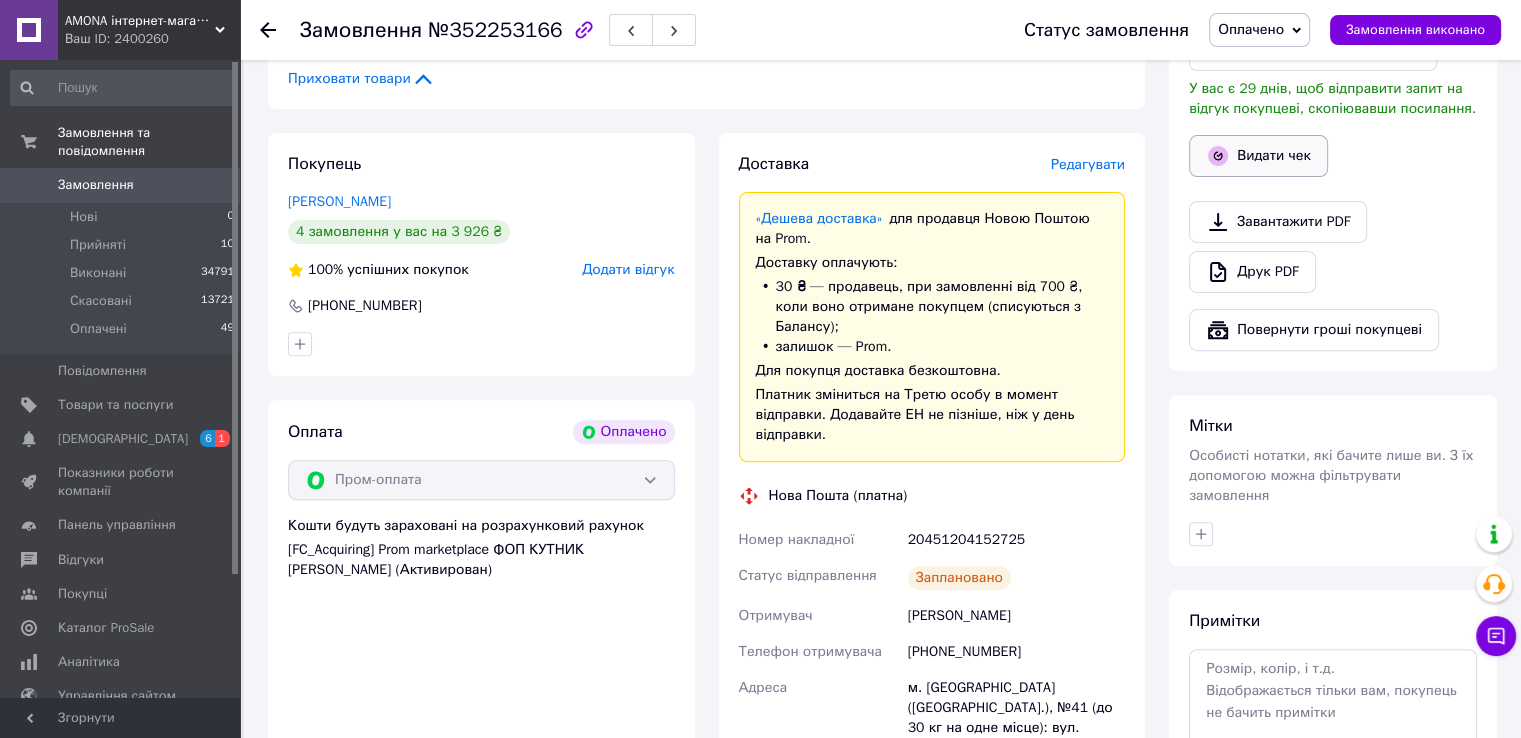 click on "Видати чек" at bounding box center [1258, 156] 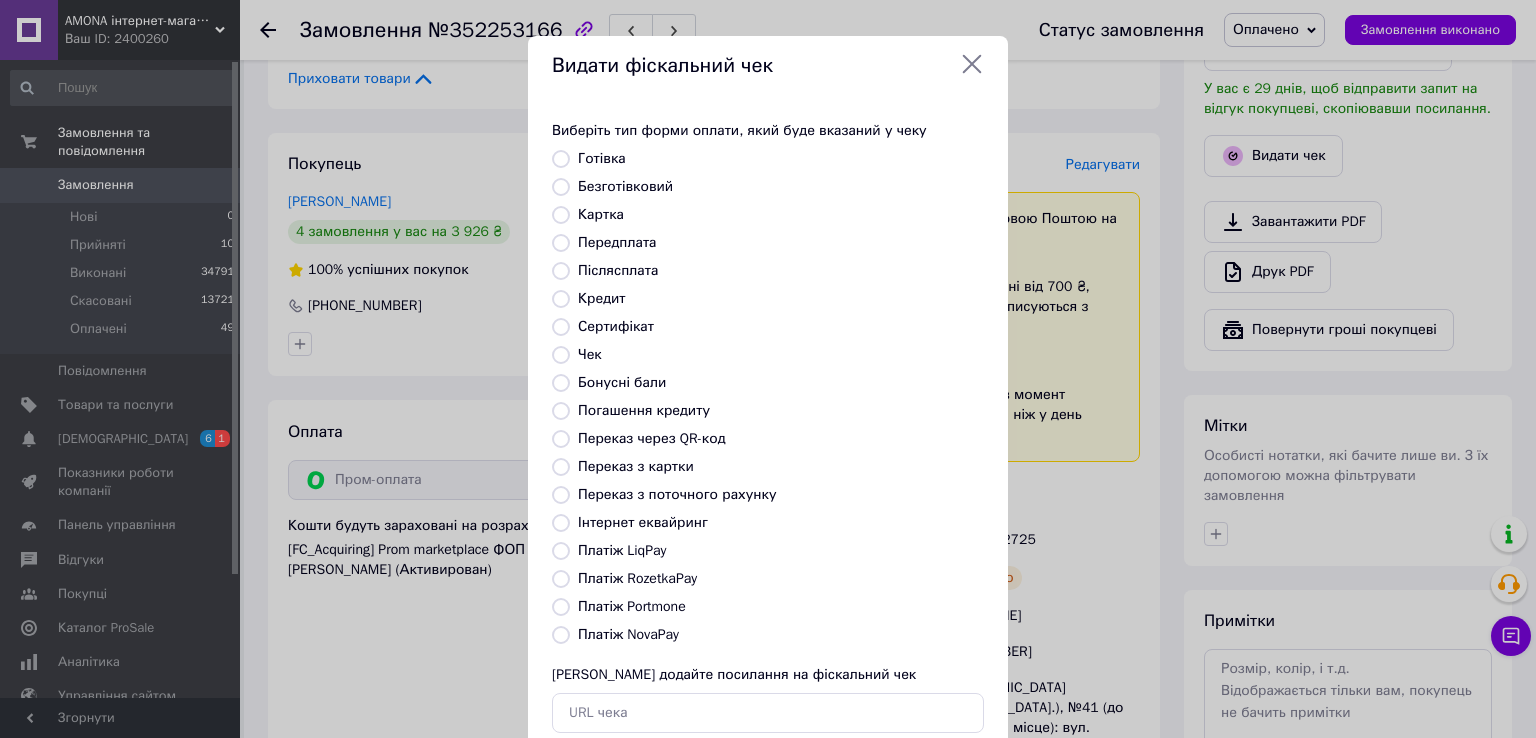 click on "Виберіть тип форми оплати, який буде вказаний у чеку Готівка Безготівковий Картка Передплата Післясплата Кредит Сертифікат Чек Бонусні бали Погашення кредиту Переказ через QR-код Переказ з картки Переказ з поточного рахунку Інтернет еквайринг Платіж LiqPay Платіж RozetkaPay Платіж Portmone Платіж NovaPay Або додайте посилання на фіскальний чек" at bounding box center (768, 427) 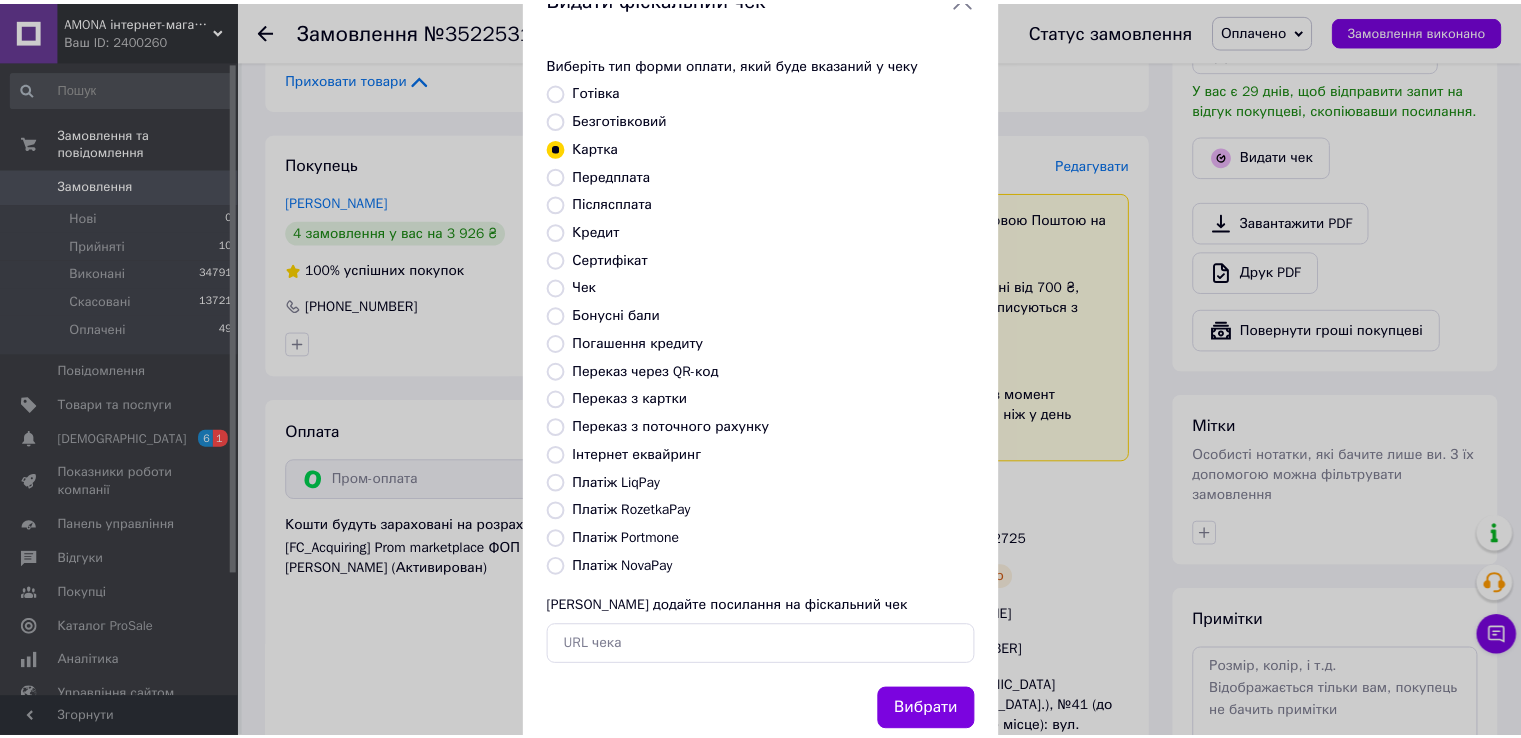 scroll, scrollTop: 120, scrollLeft: 0, axis: vertical 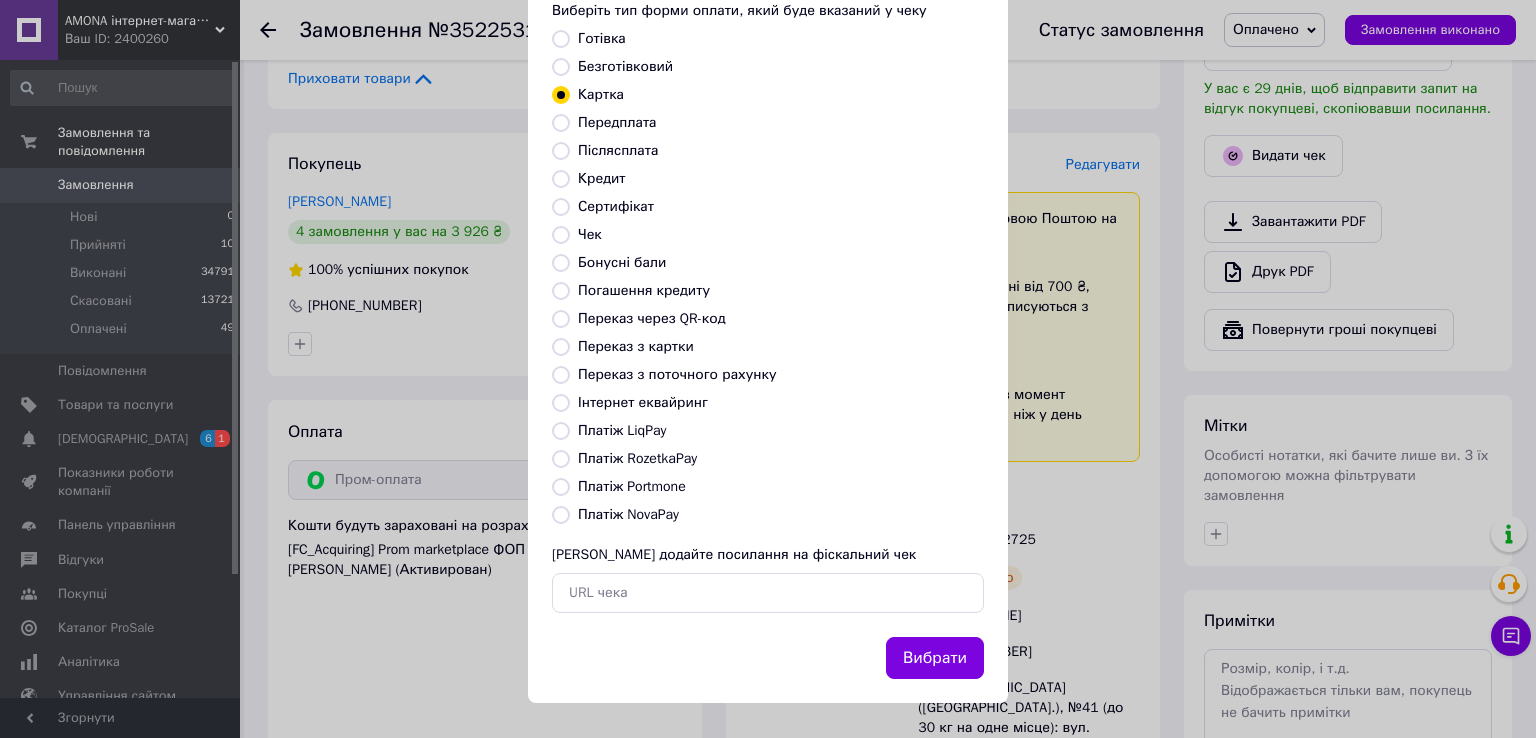 click on "Вибрати" at bounding box center (935, 658) 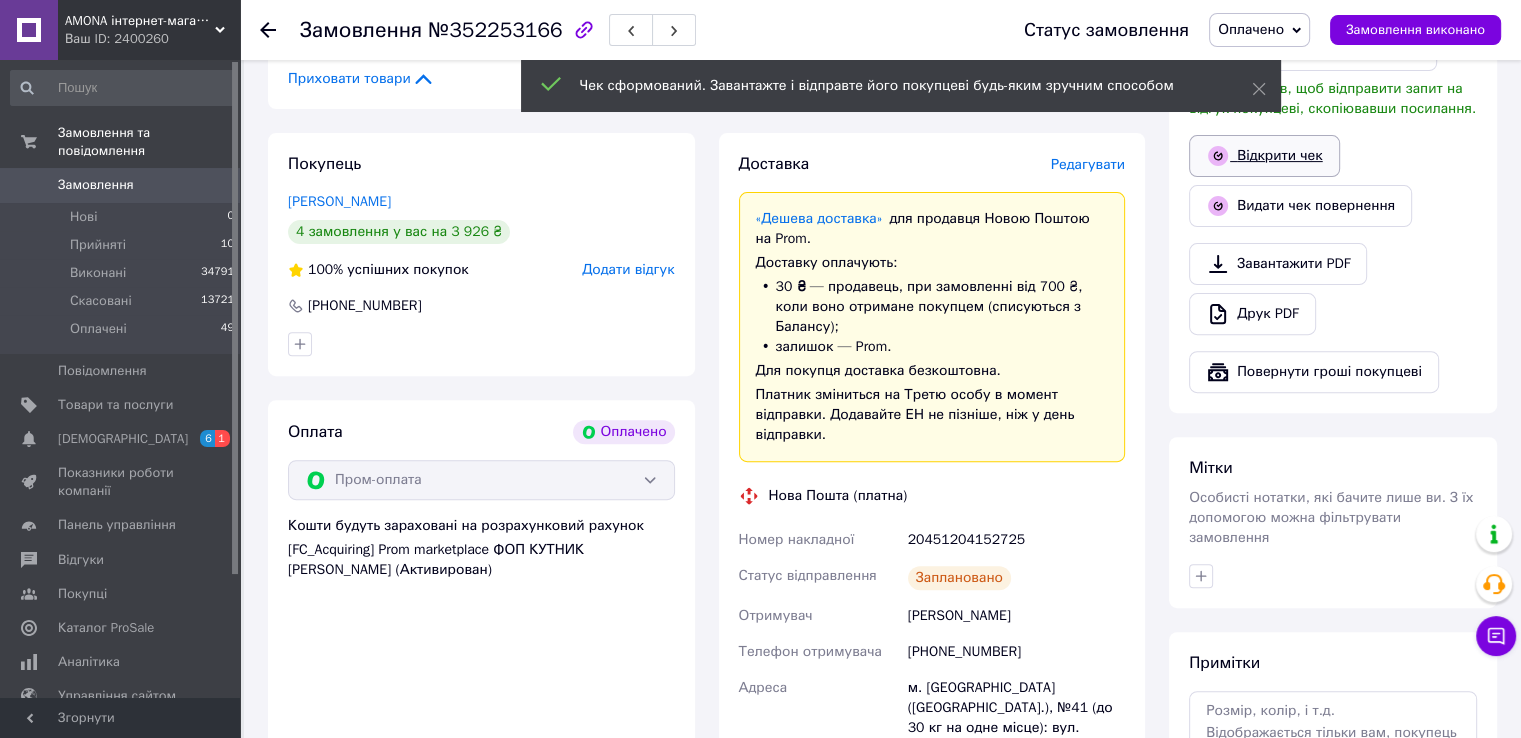 click on "Відкрити чек" at bounding box center [1264, 156] 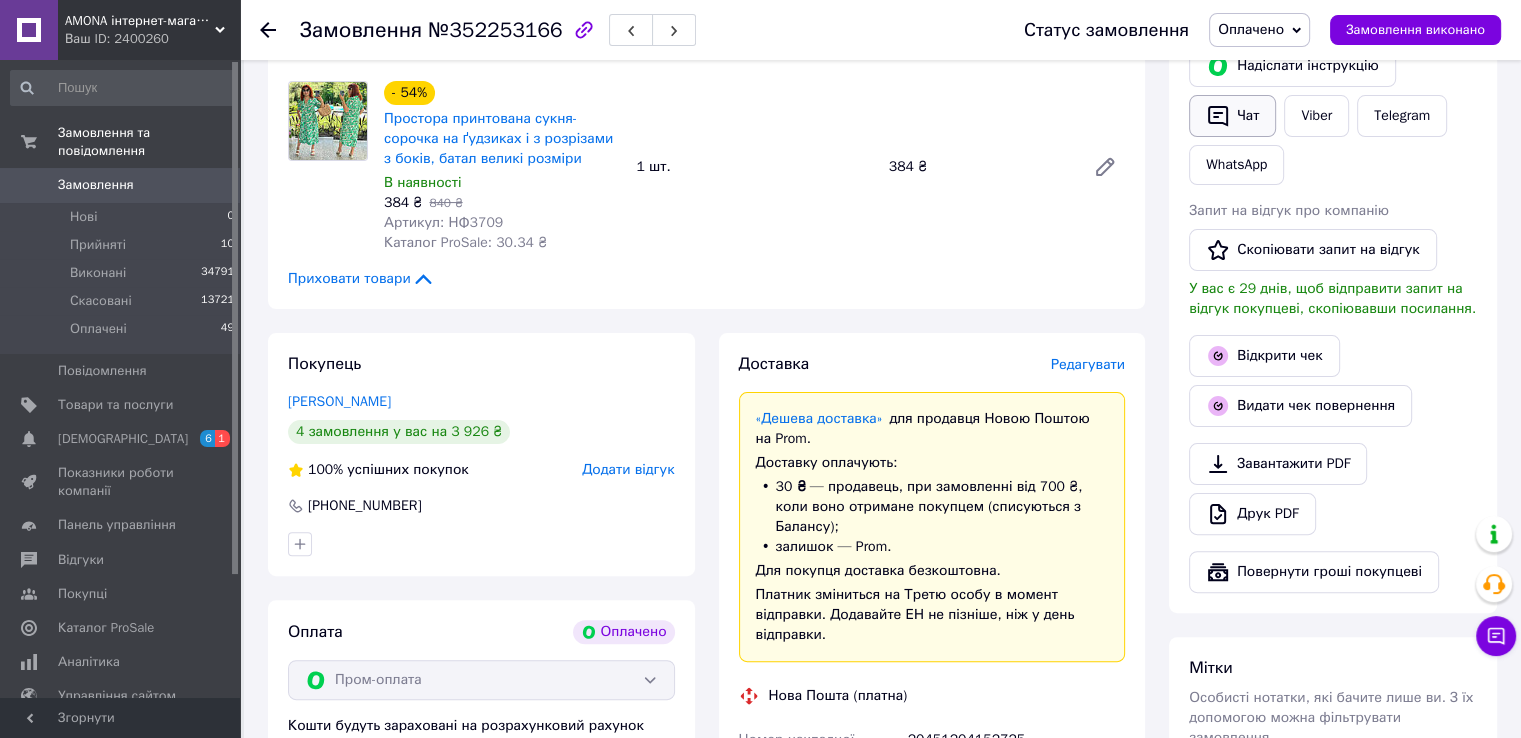 scroll, scrollTop: 232, scrollLeft: 0, axis: vertical 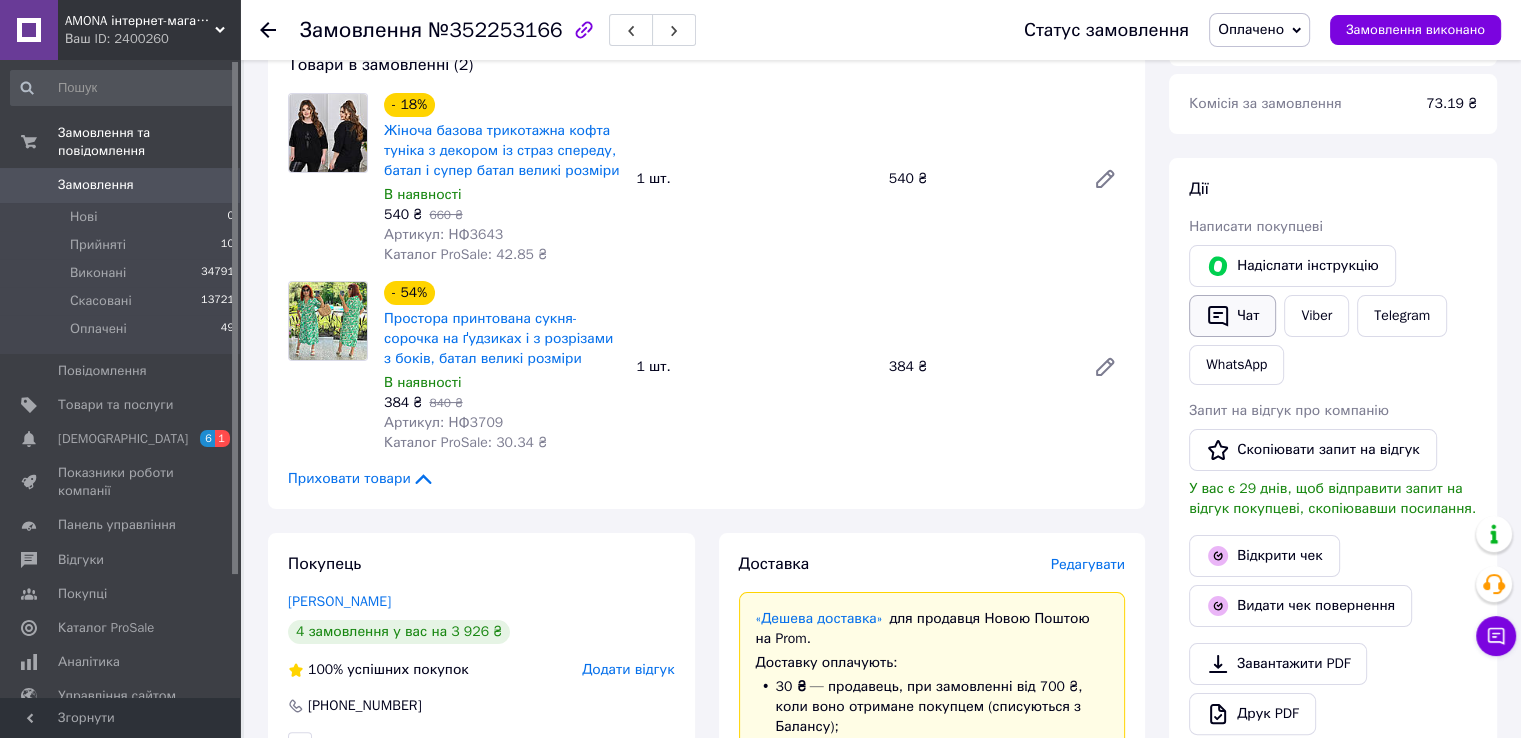 click 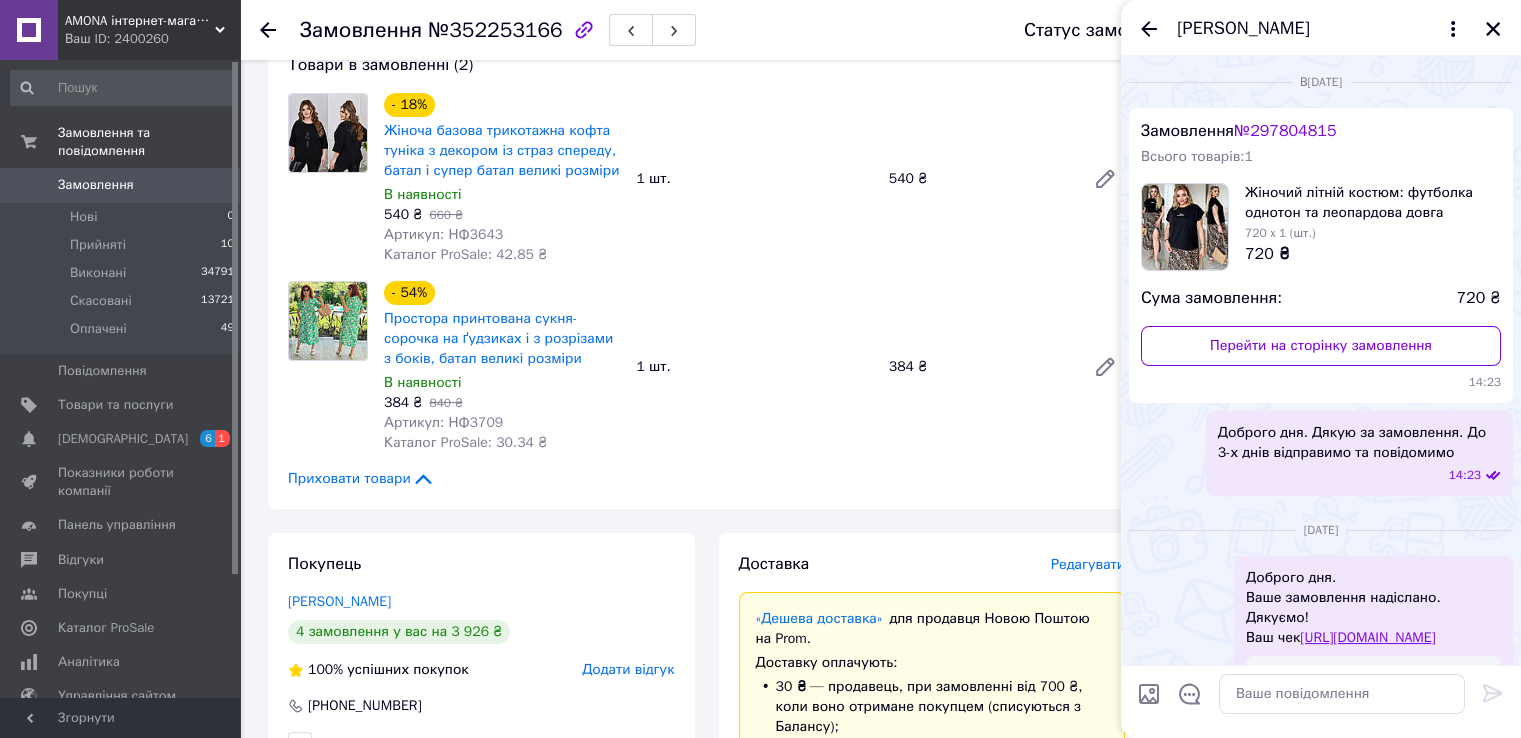 scroll, scrollTop: 241, scrollLeft: 0, axis: vertical 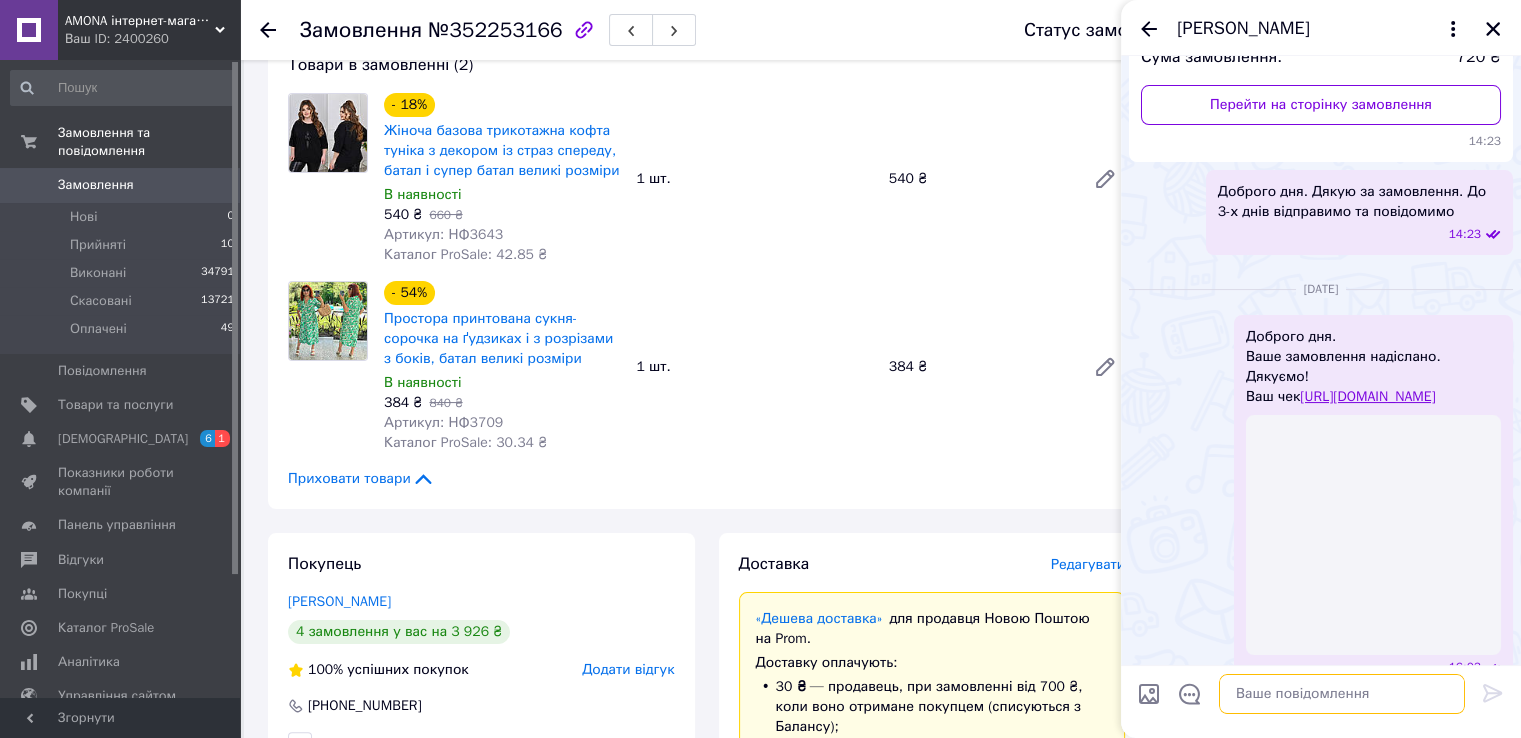 click at bounding box center [1342, 694] 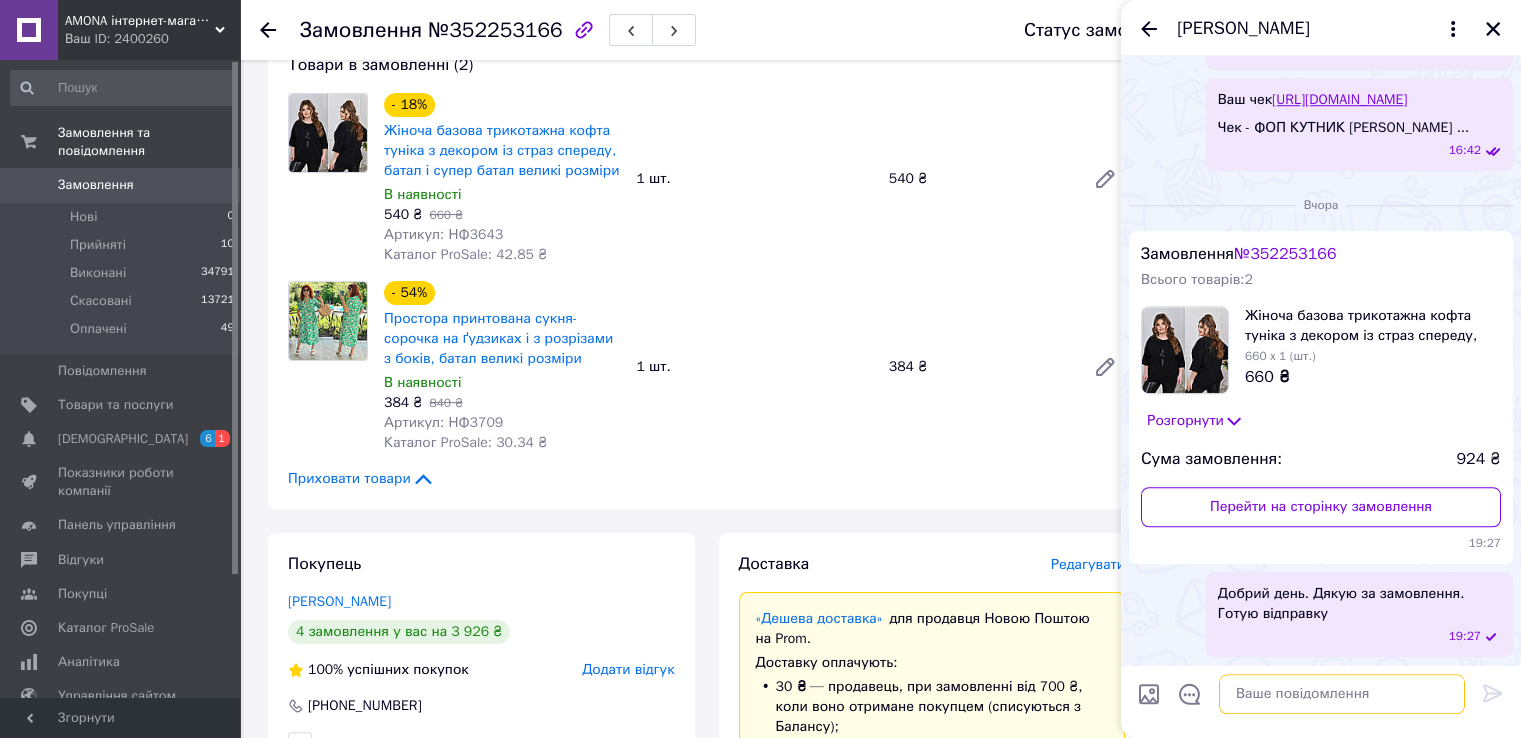 scroll, scrollTop: 1556, scrollLeft: 0, axis: vertical 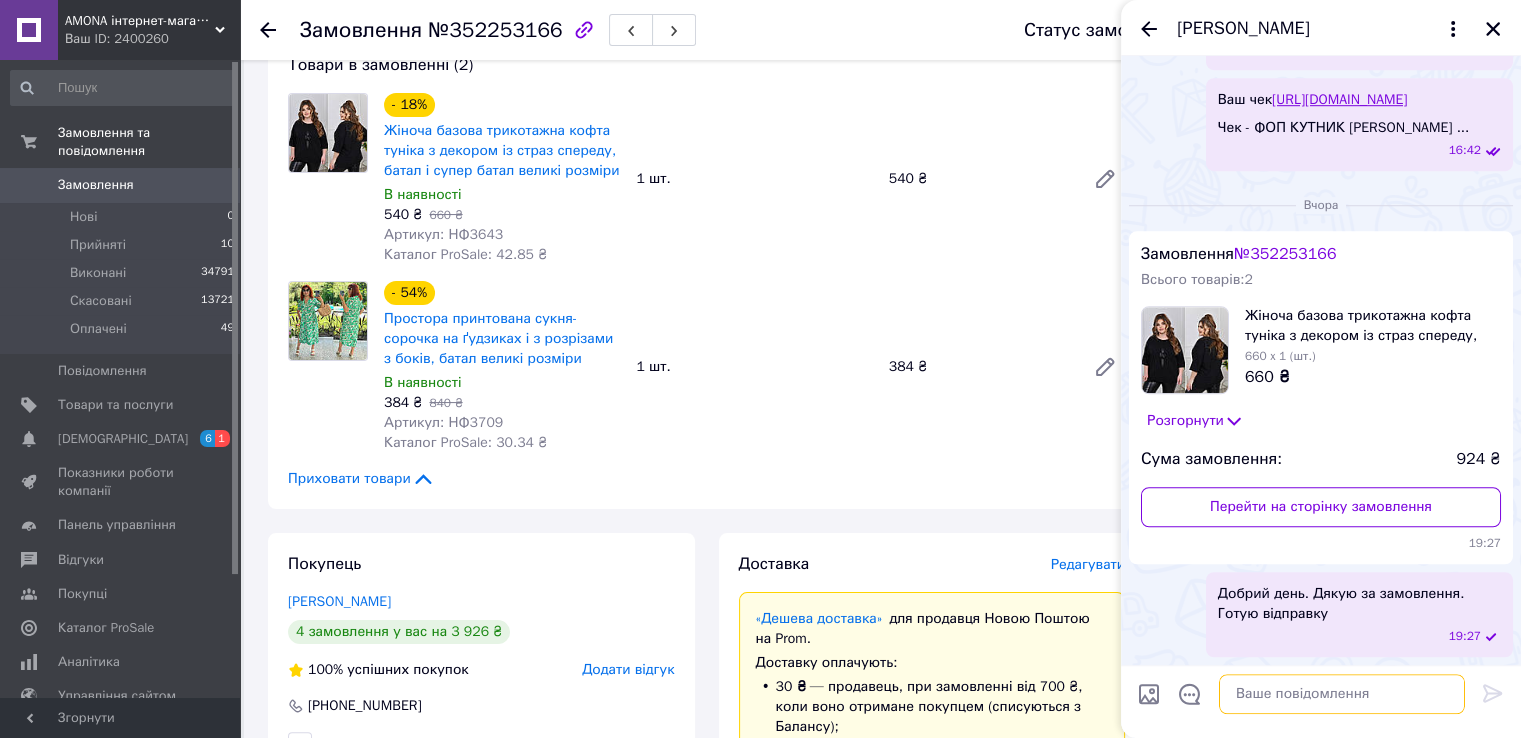 paste on "Доброго дня!
Ваше замовлення надіслано.
Номер ТТН 59000253168120.
Відстежити статус замовлення можна на сайті ТК Нова пошта http://novaposhta.ua/frontend/tracking.
Дякую Вам!" 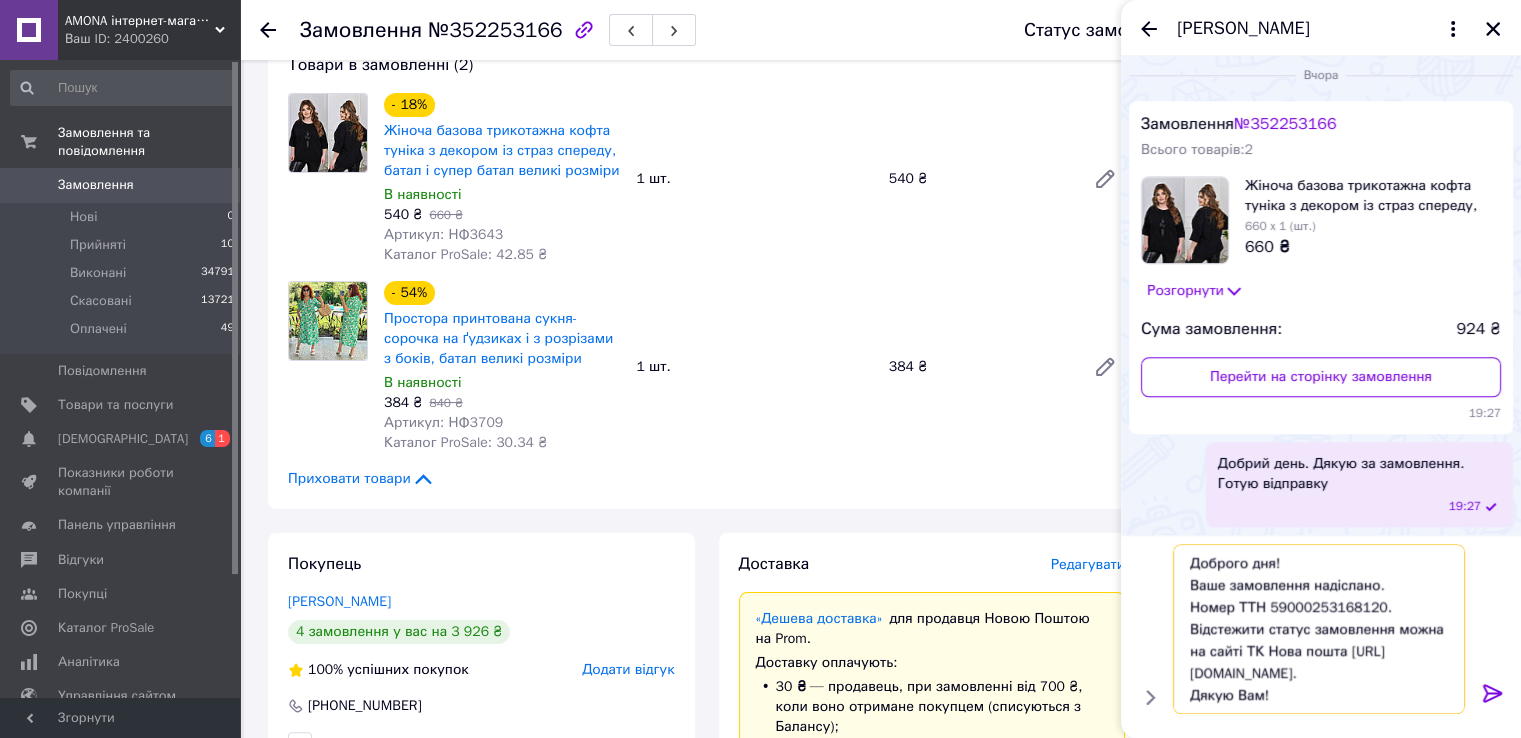scroll, scrollTop: 1, scrollLeft: 0, axis: vertical 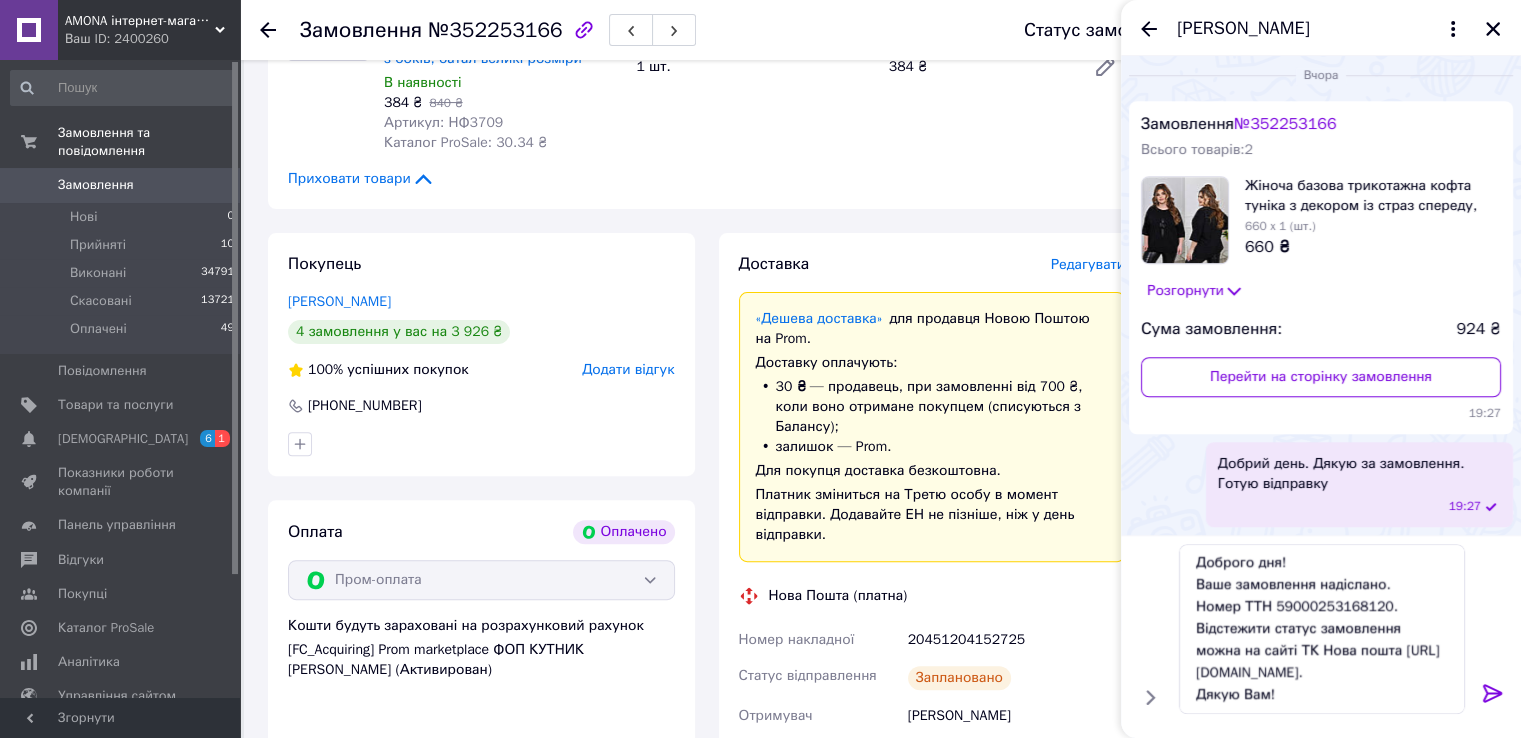 click on "20451204152725" at bounding box center [1016, 640] 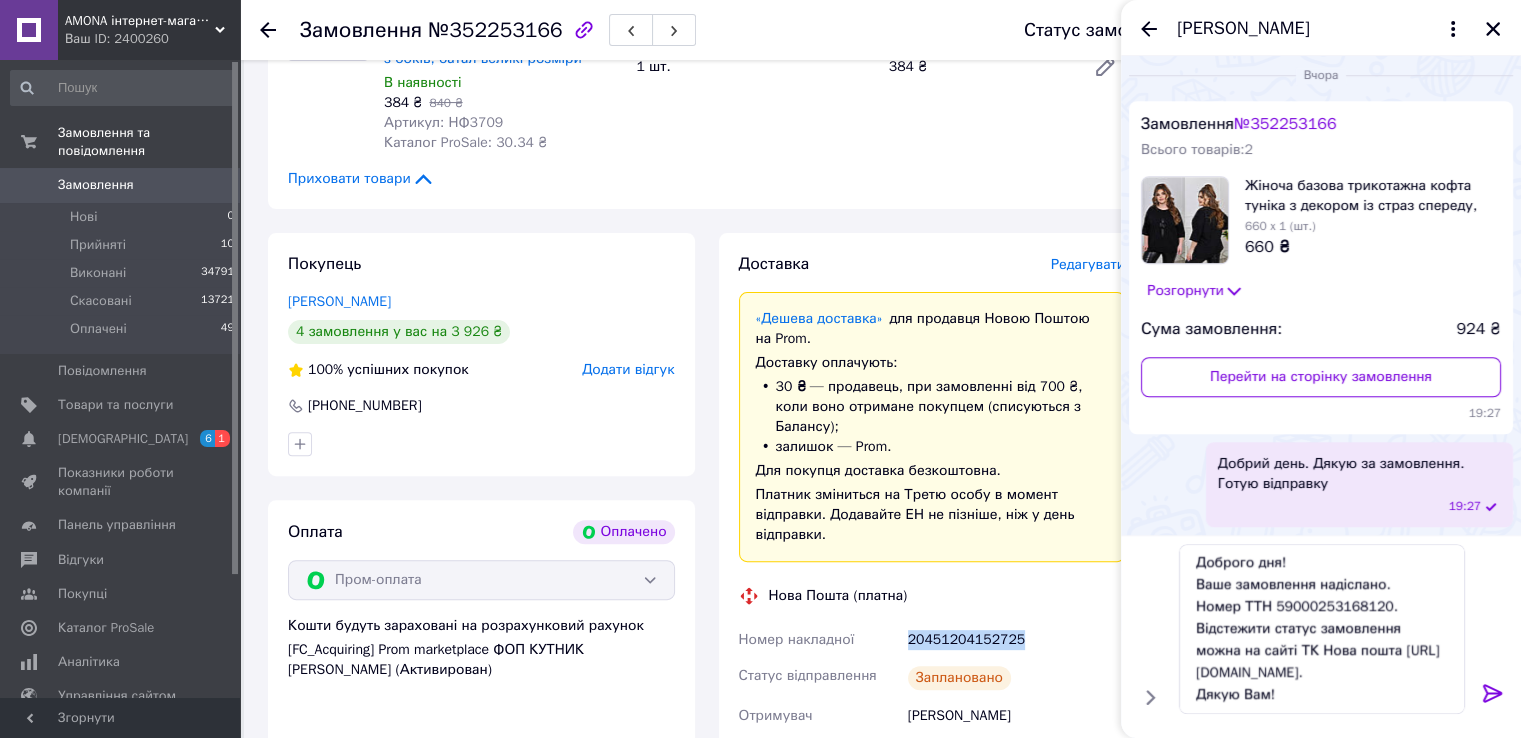 click on "20451204152725" at bounding box center (1016, 640) 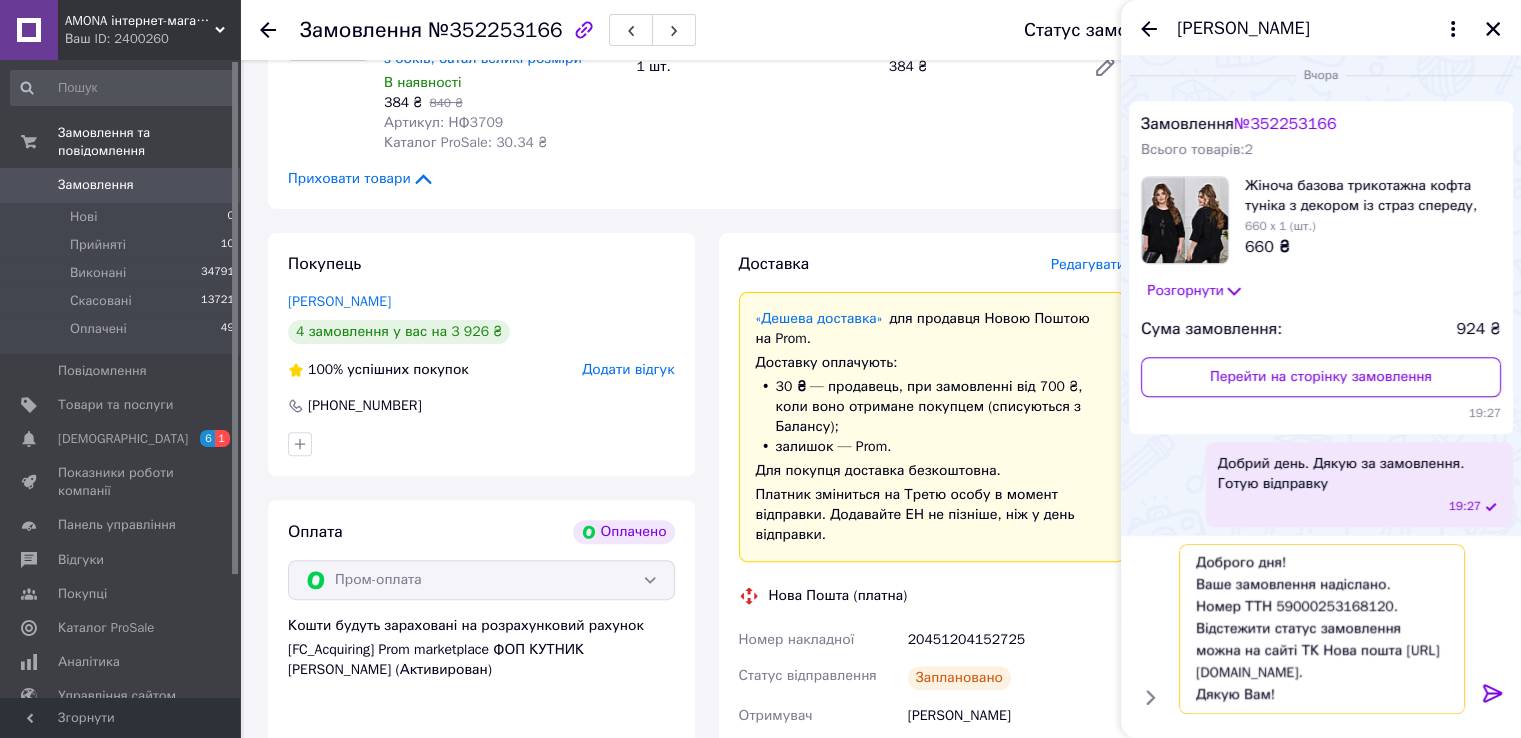 click on "Доброго дня!
Ваше замовлення надіслано.
Номер ТТН 59000253168120.
Відстежити статус замовлення можна на сайті ТК Нова пошта http://novaposhta.ua/frontend/tracking.
Дякую Вам!" at bounding box center (1322, 629) 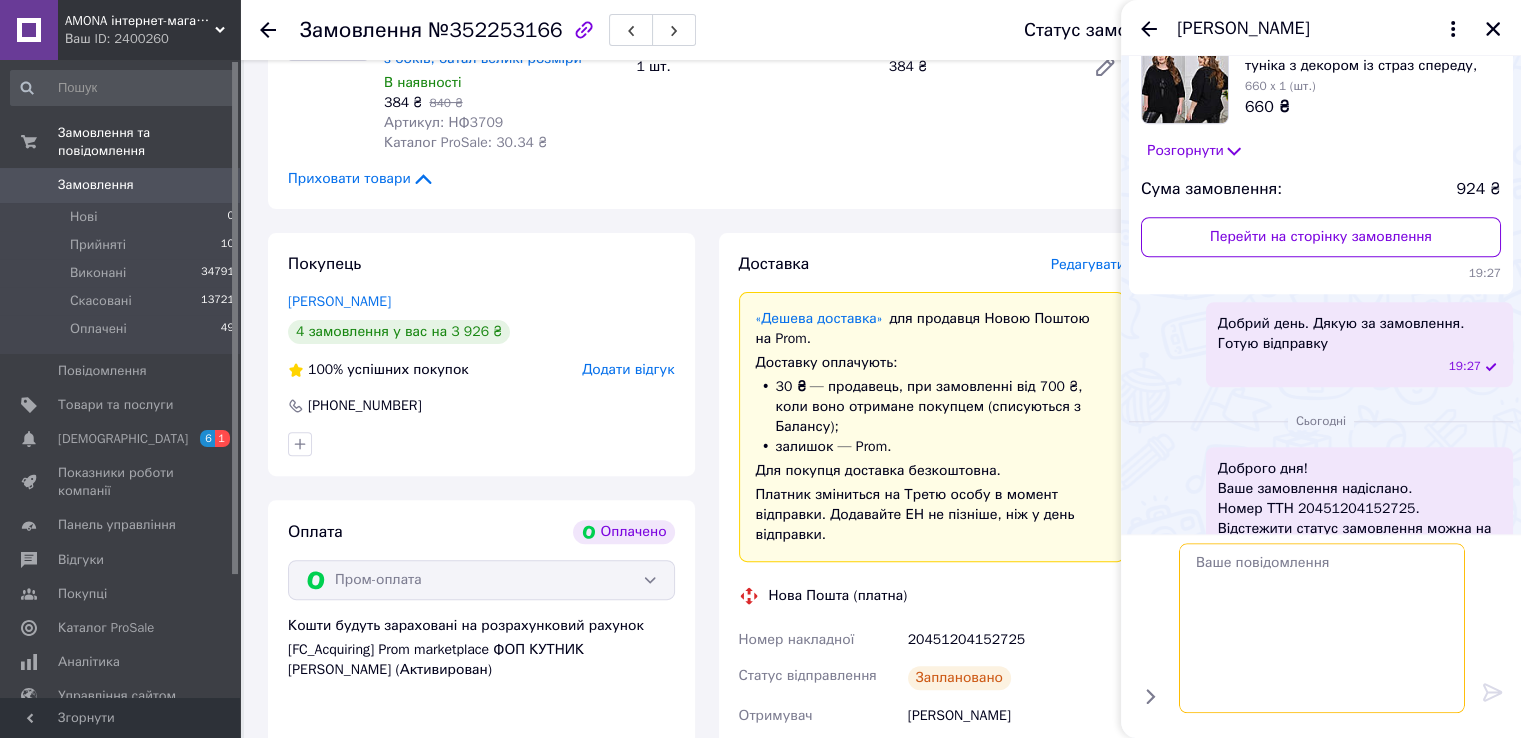 scroll, scrollTop: 0, scrollLeft: 0, axis: both 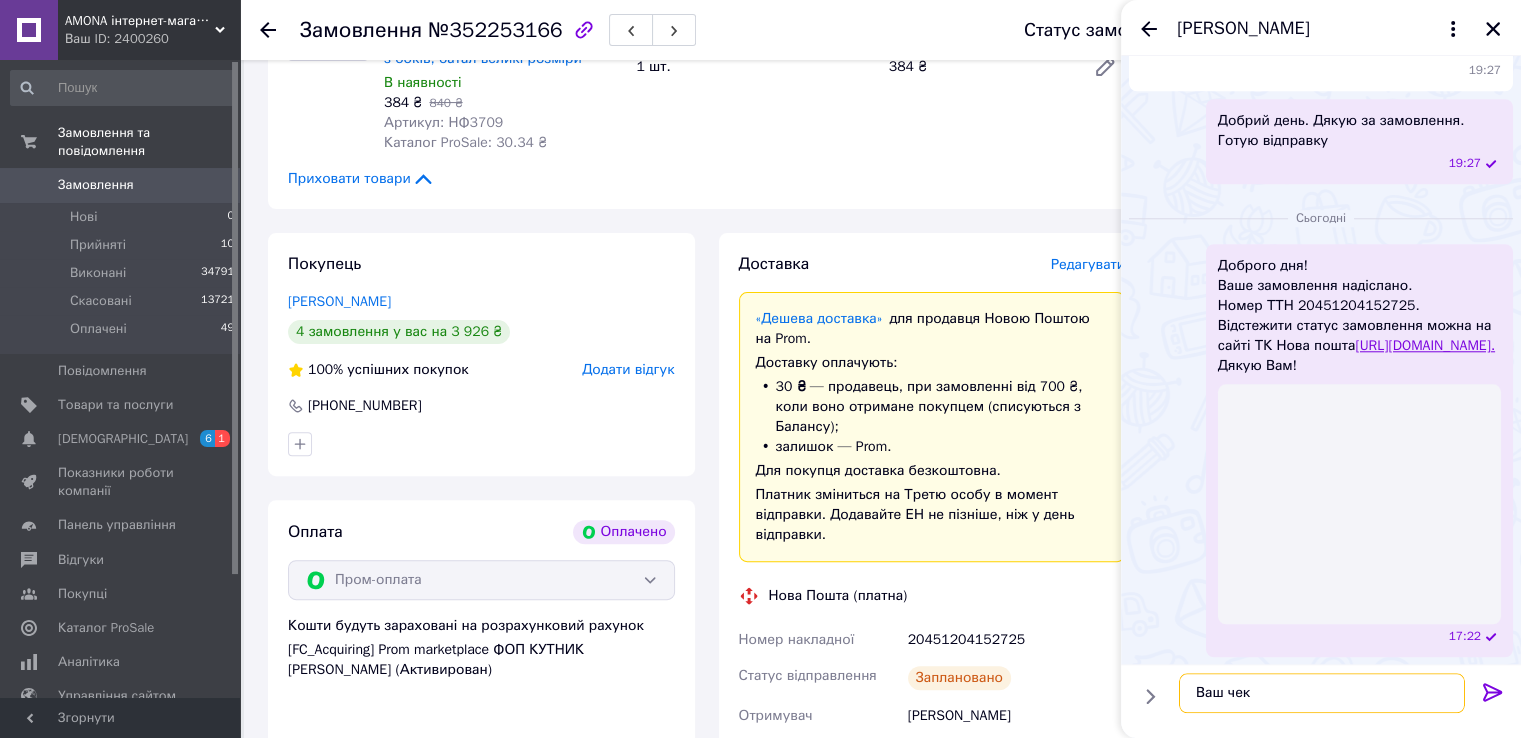 paste on "https://kasa.vchasno.ua/check-viewer/4_jxSZQm0uo" 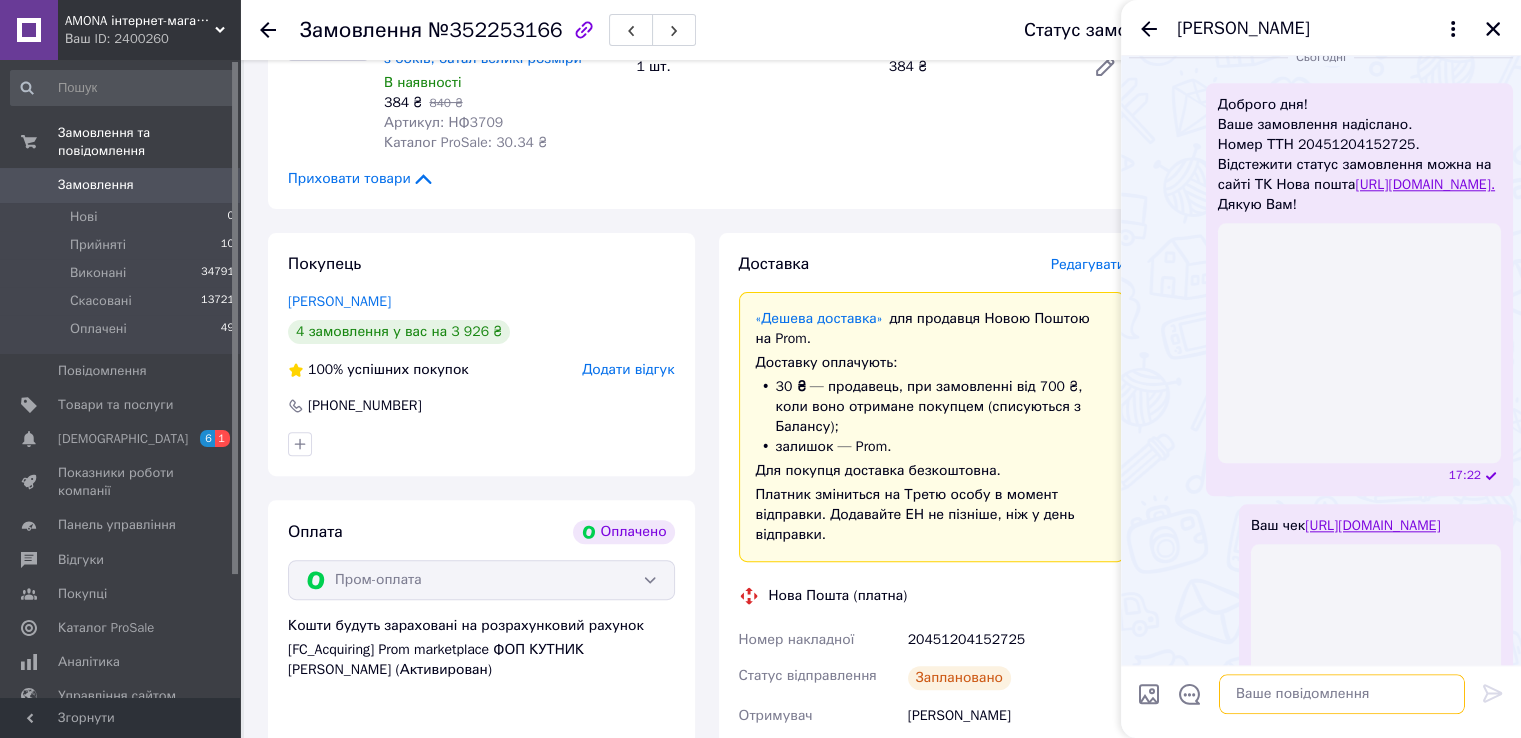 scroll, scrollTop: 2390, scrollLeft: 0, axis: vertical 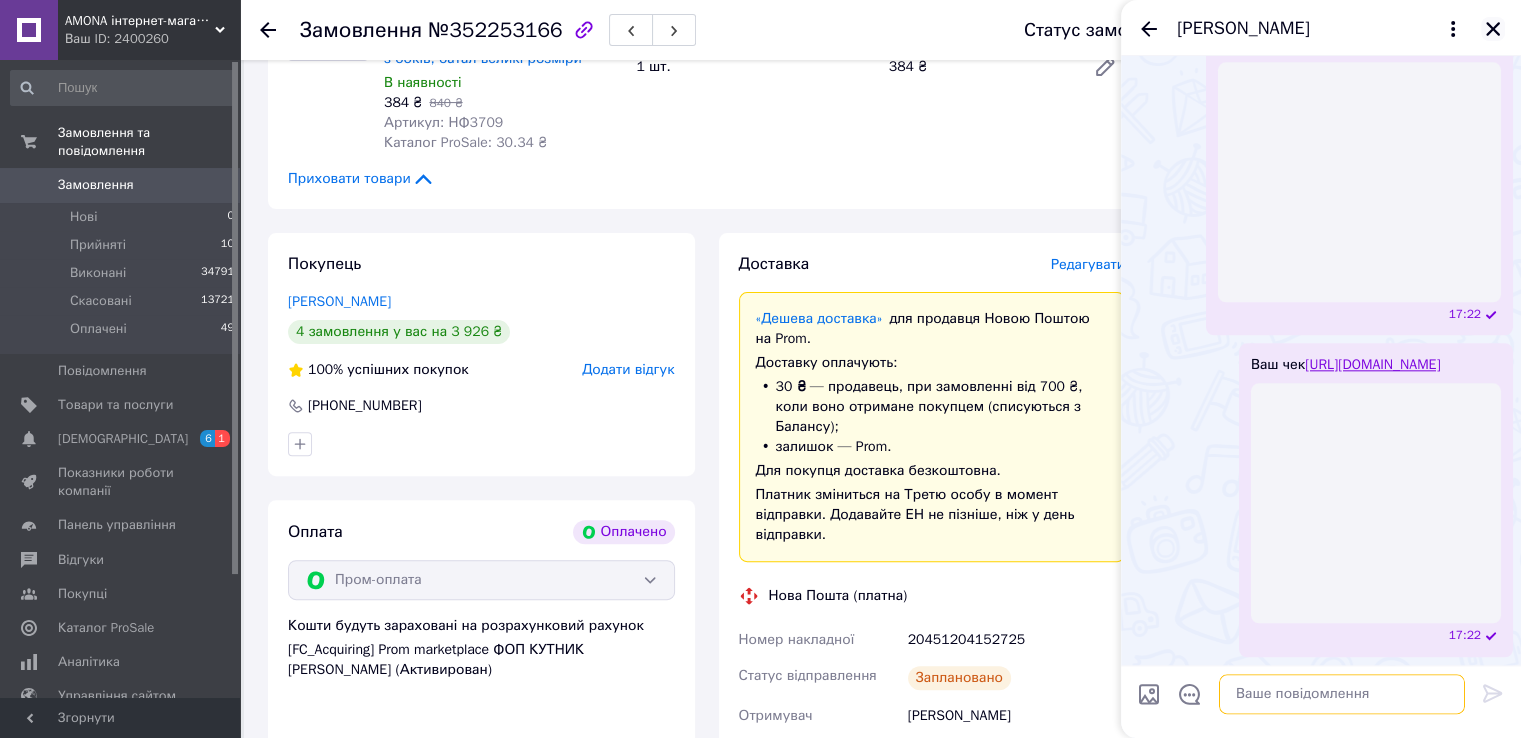 type 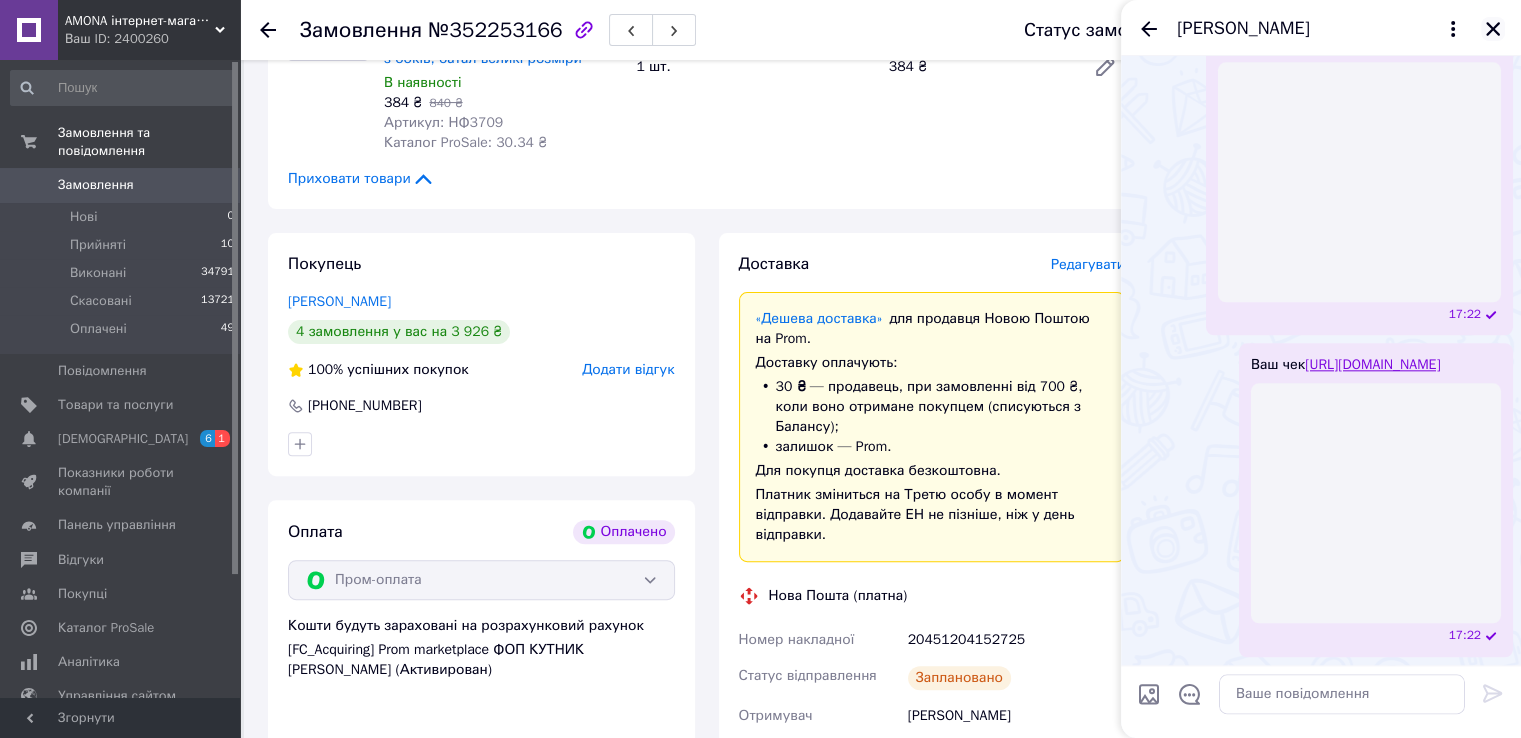 click 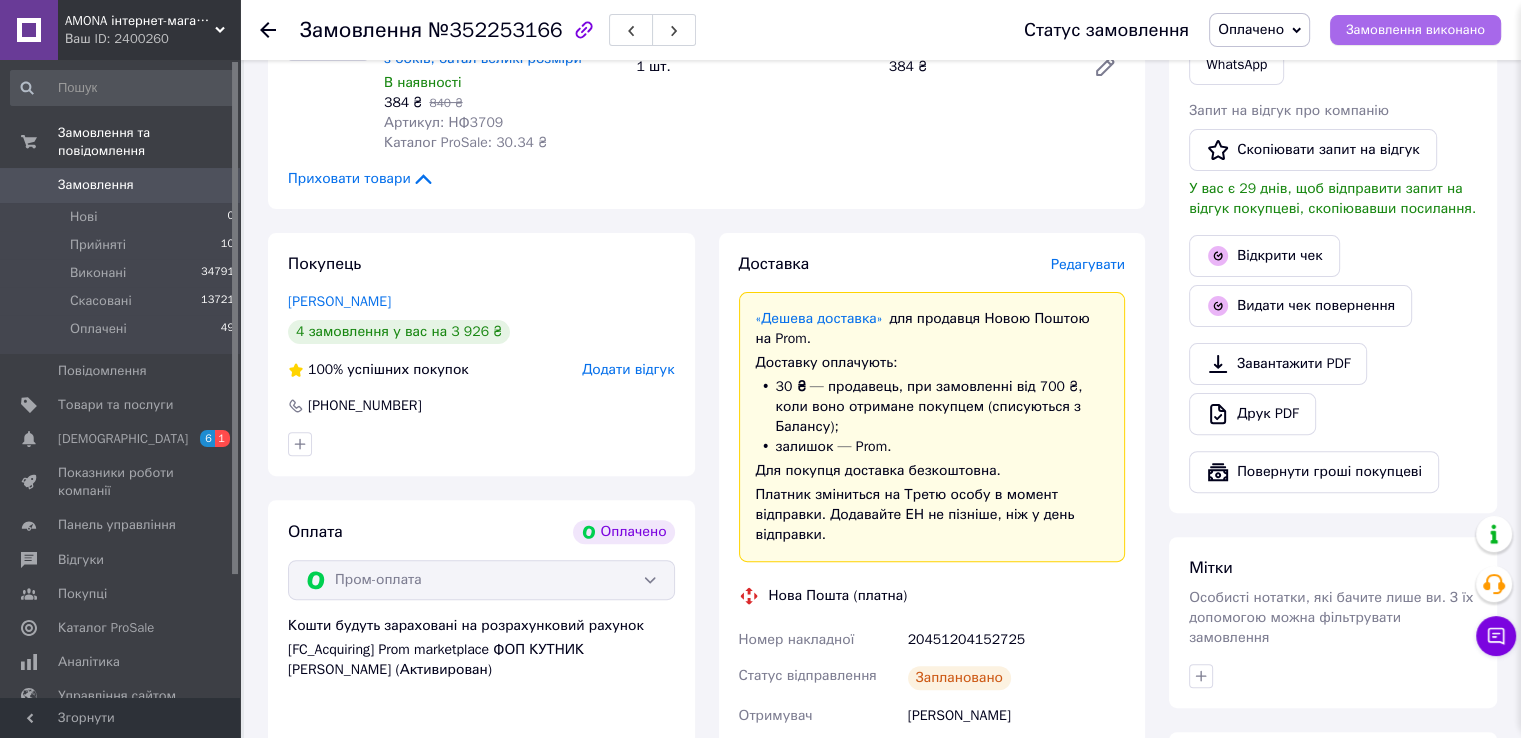 click on "Замовлення виконано" at bounding box center (1415, 30) 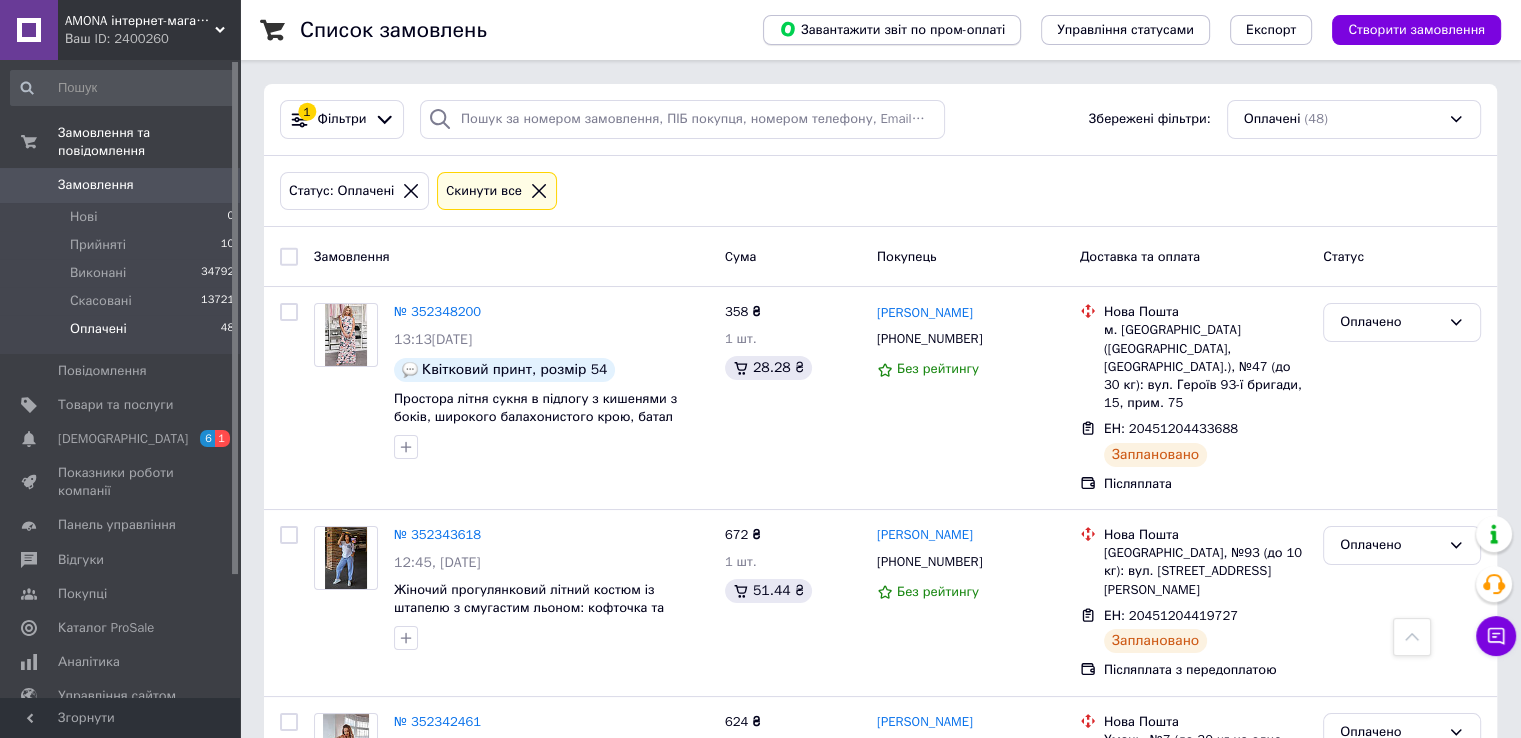 scroll, scrollTop: 2350, scrollLeft: 0, axis: vertical 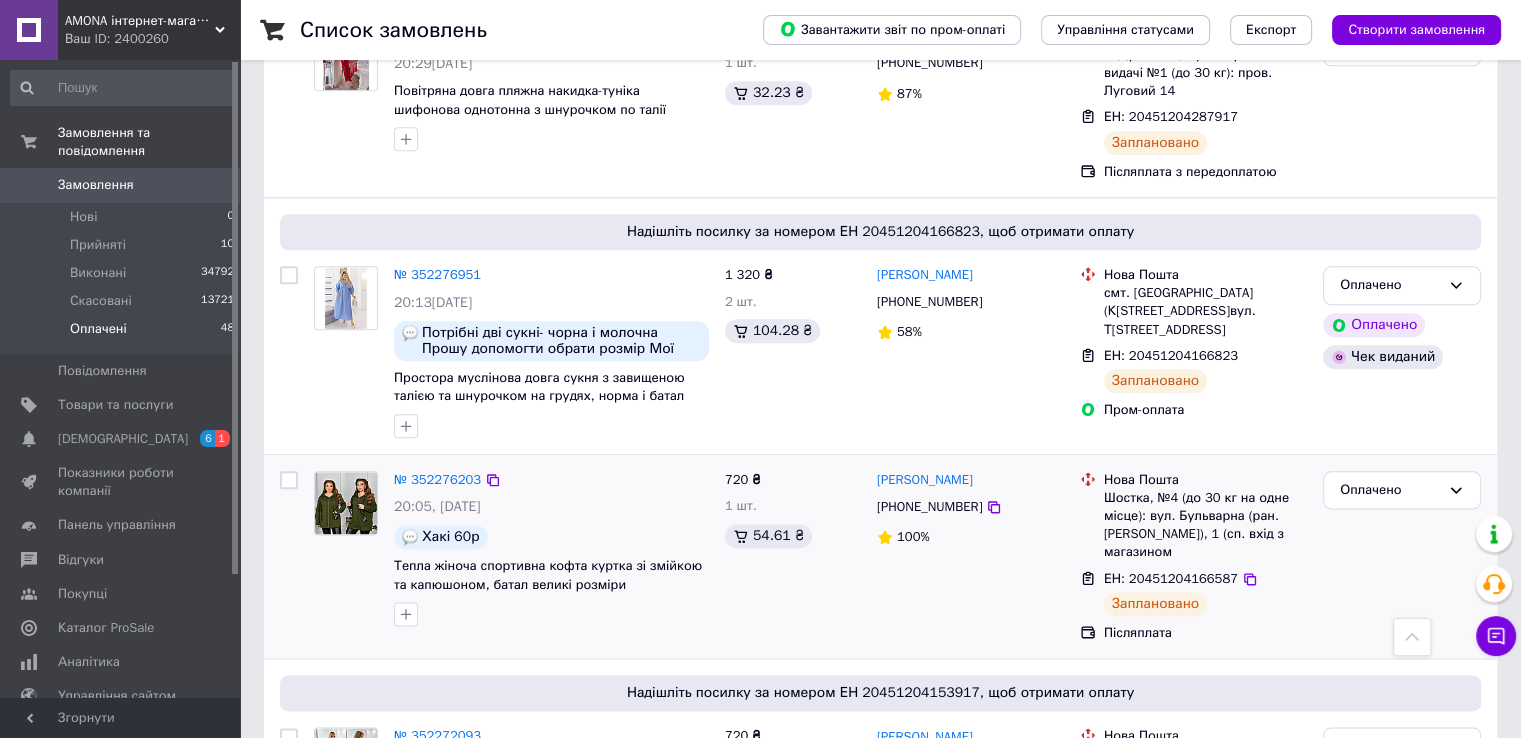 click on "№ 352276203 20:05, 11.07.2025 Хакі 60р Тепла жіноча спортивна кофта куртка зі змійкою та капюшоном, батал великі розміри" at bounding box center (551, 549) 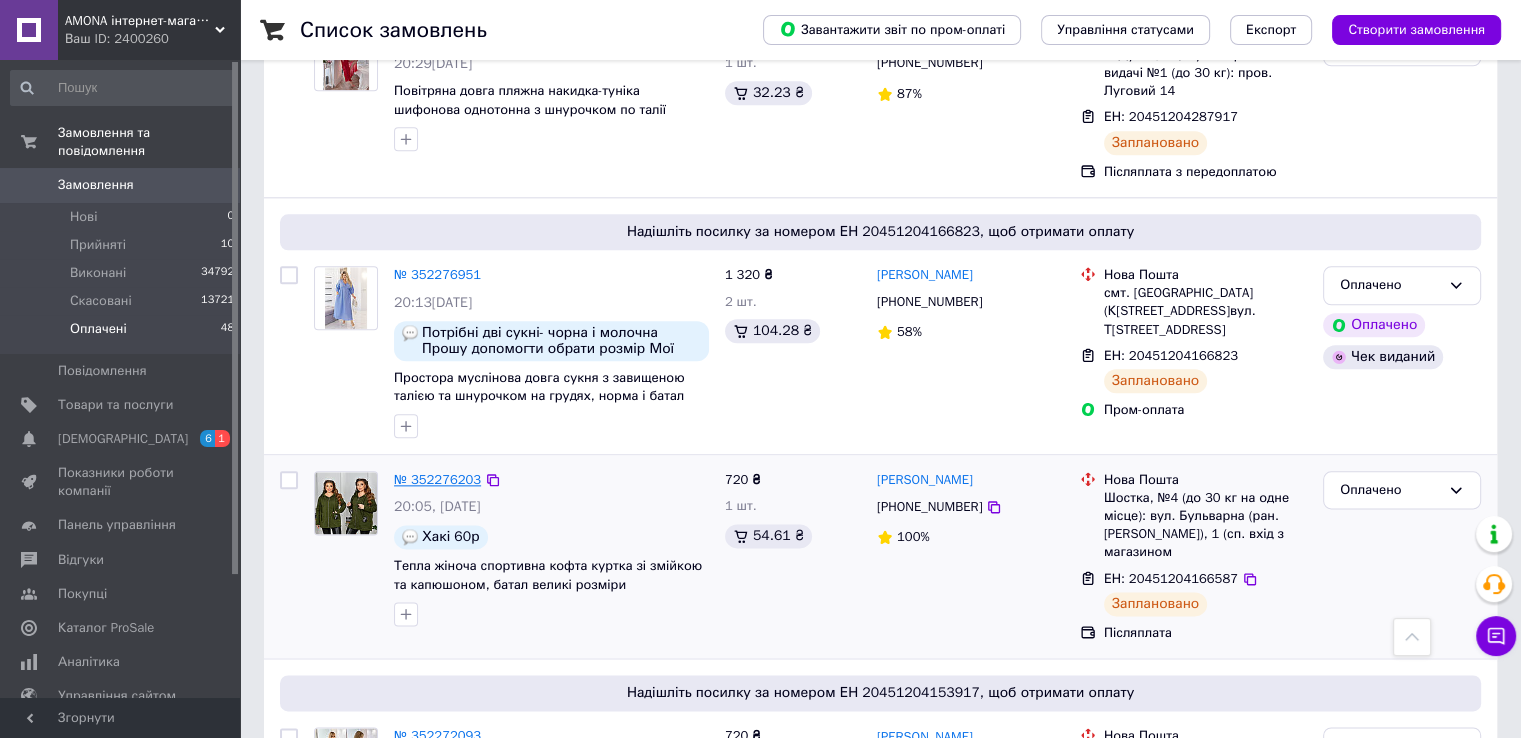 click on "№ 352276203" at bounding box center [437, 479] 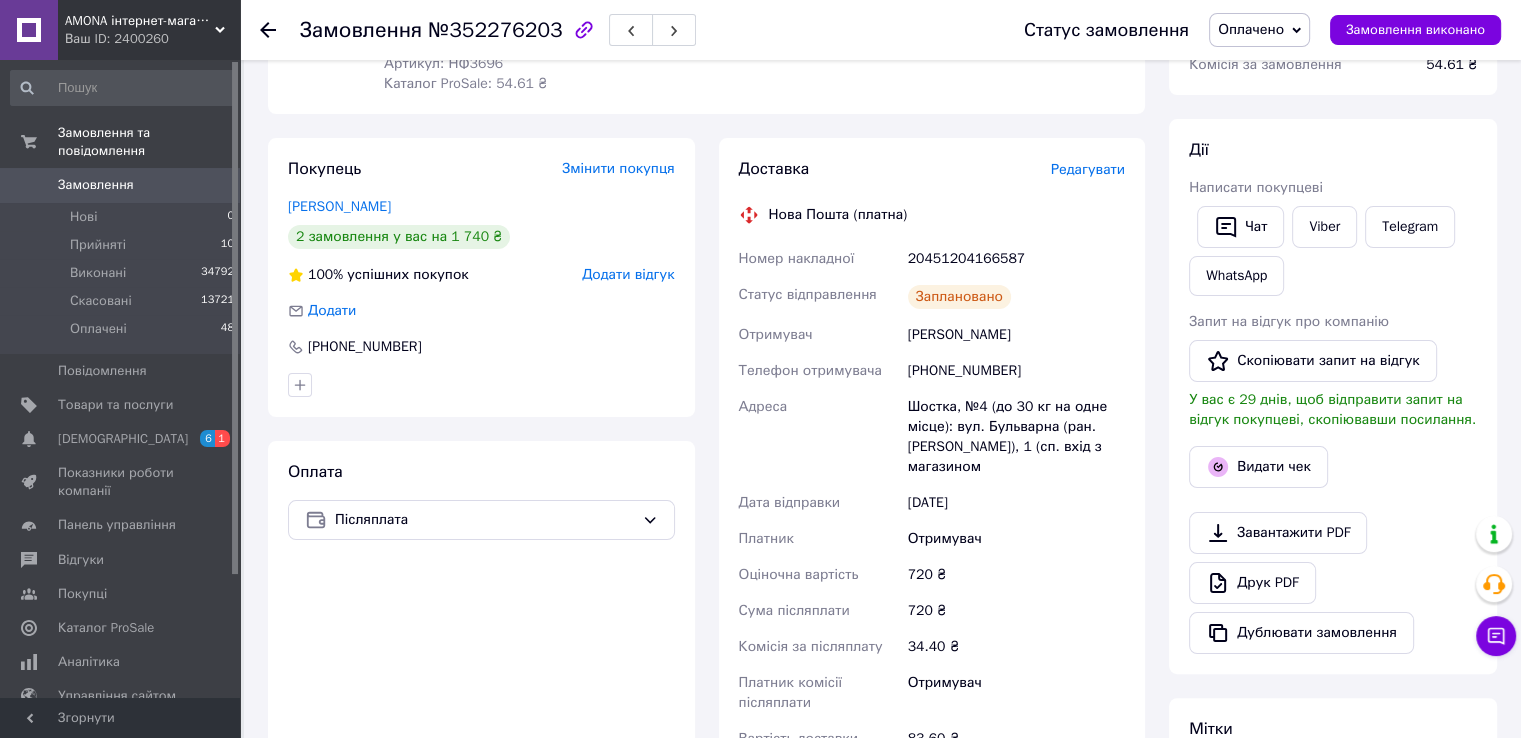 scroll, scrollTop: 37, scrollLeft: 0, axis: vertical 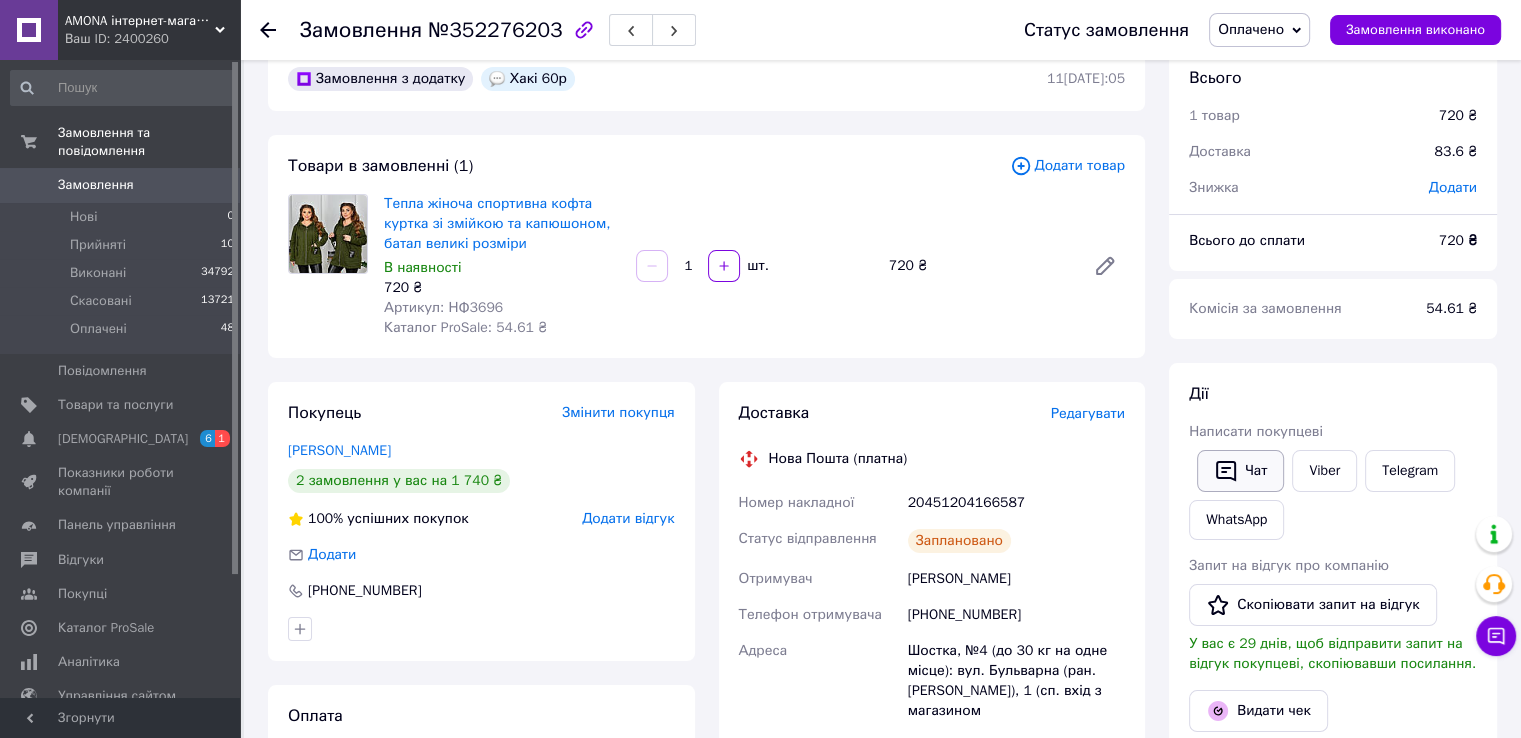 click 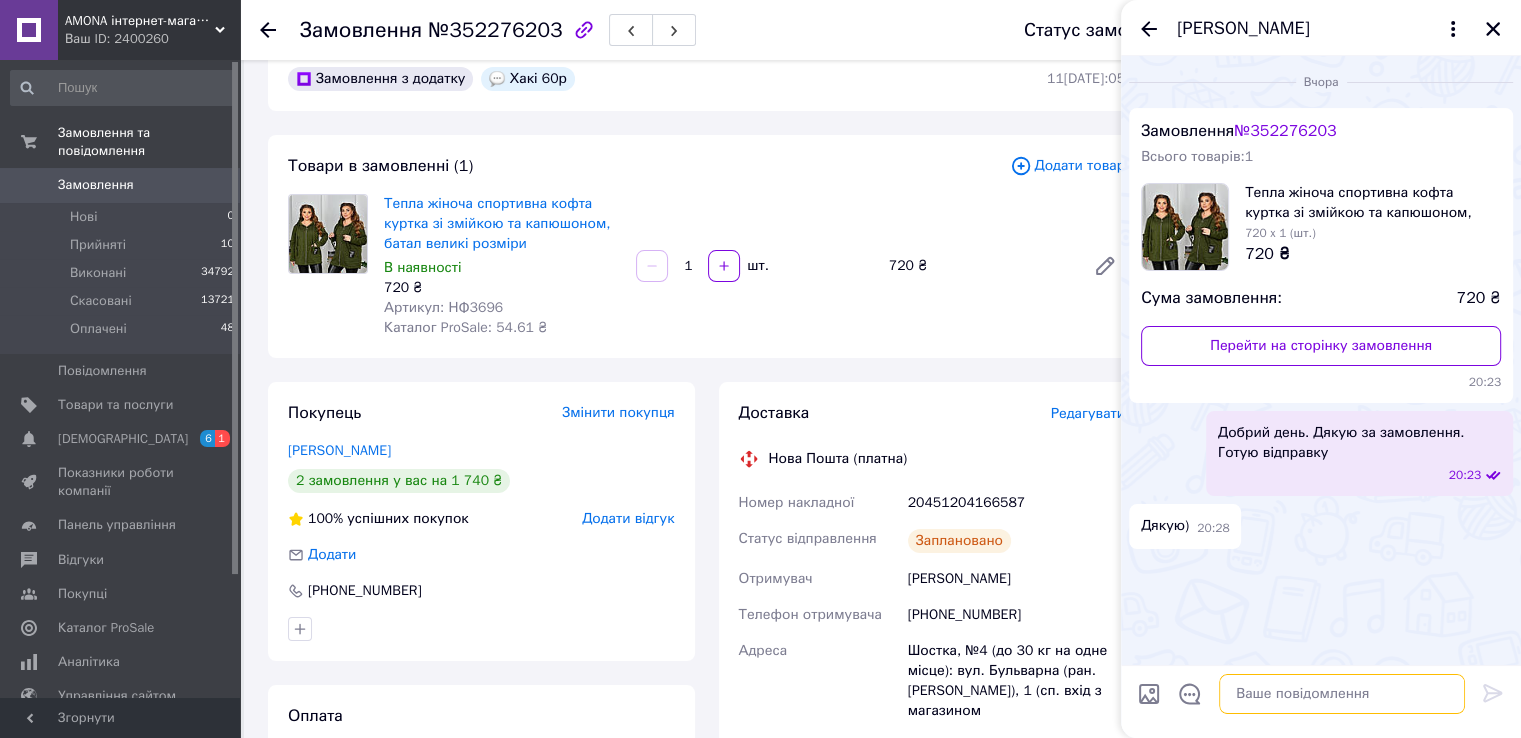 click at bounding box center [1342, 694] 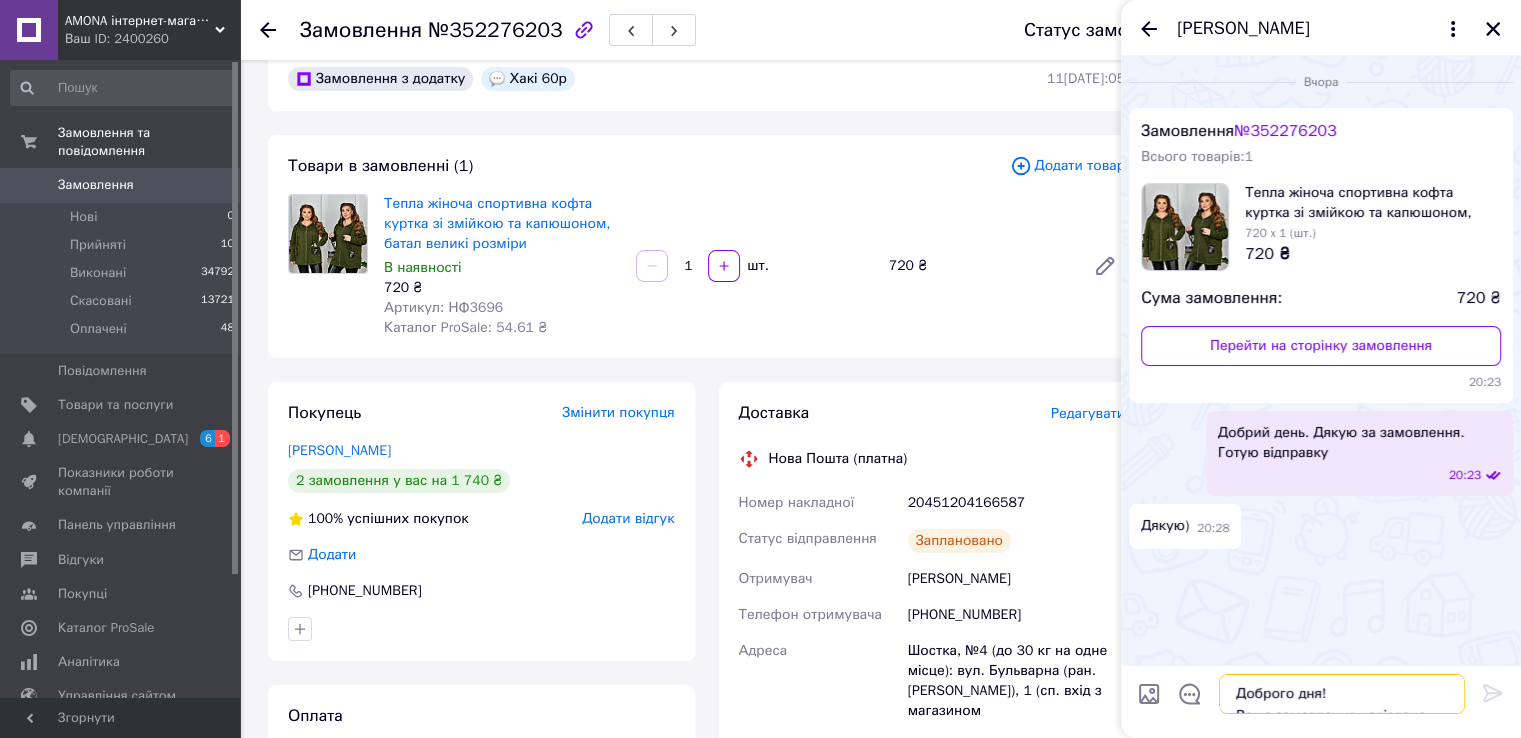 scroll, scrollTop: 1, scrollLeft: 0, axis: vertical 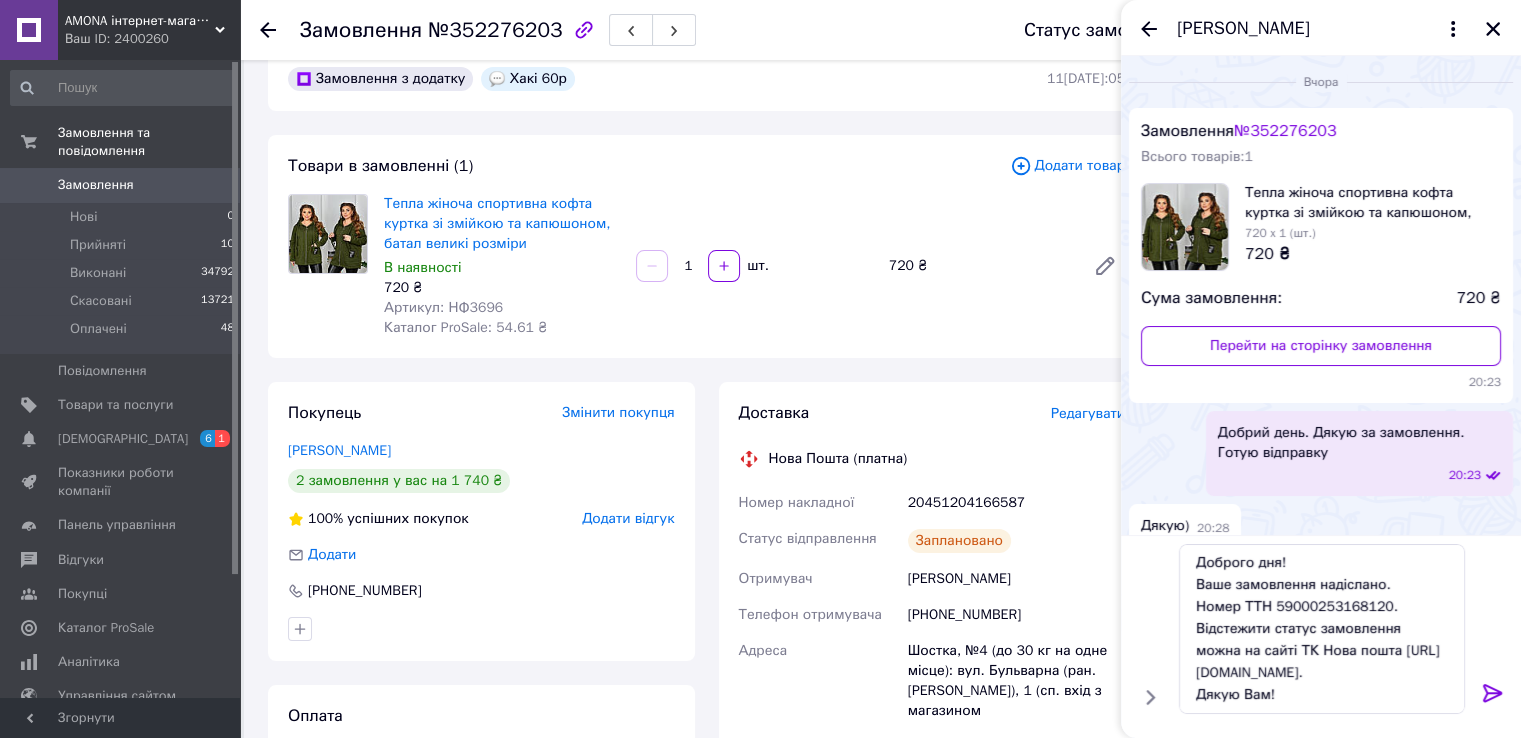 click on "20451204166587" at bounding box center (1016, 503) 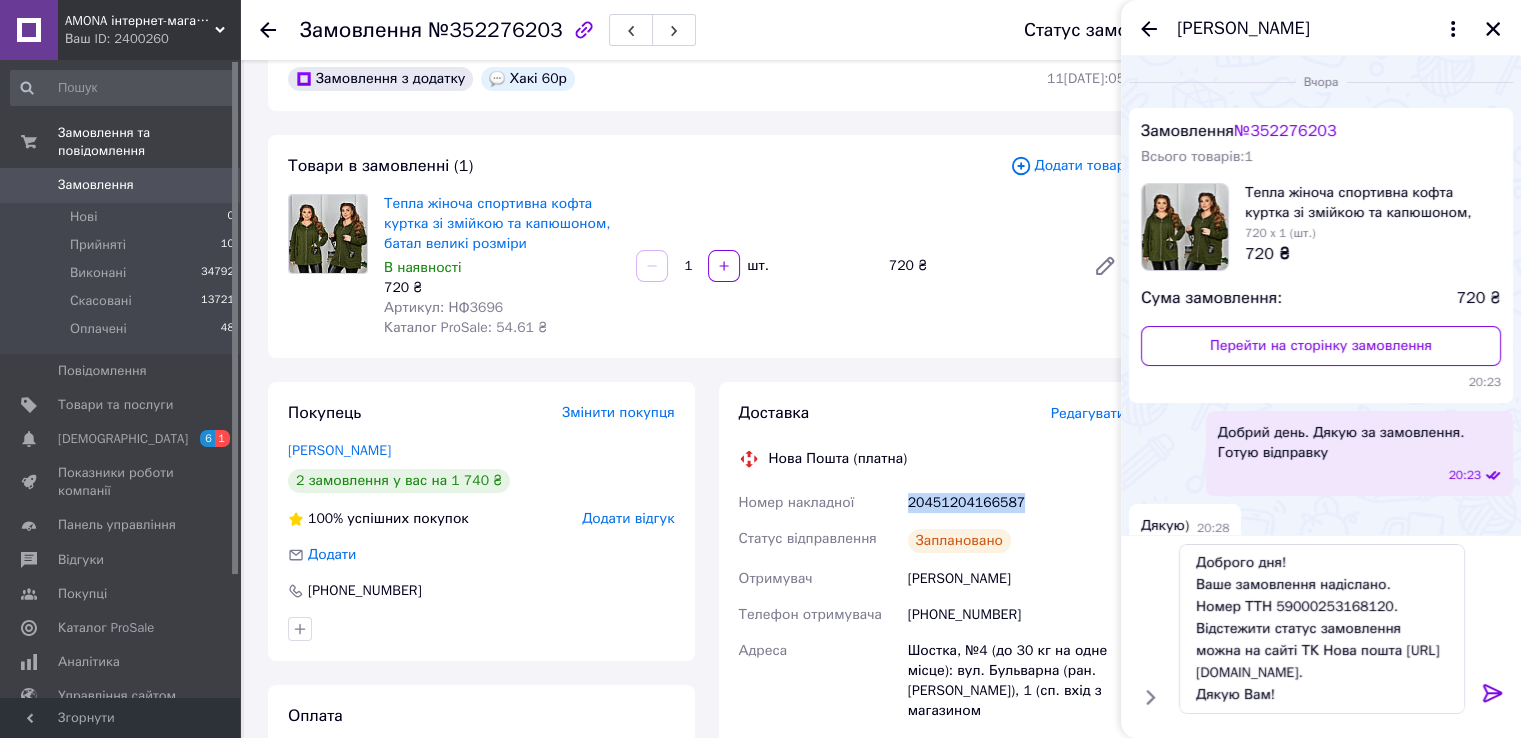 click on "20451204166587" at bounding box center [1016, 503] 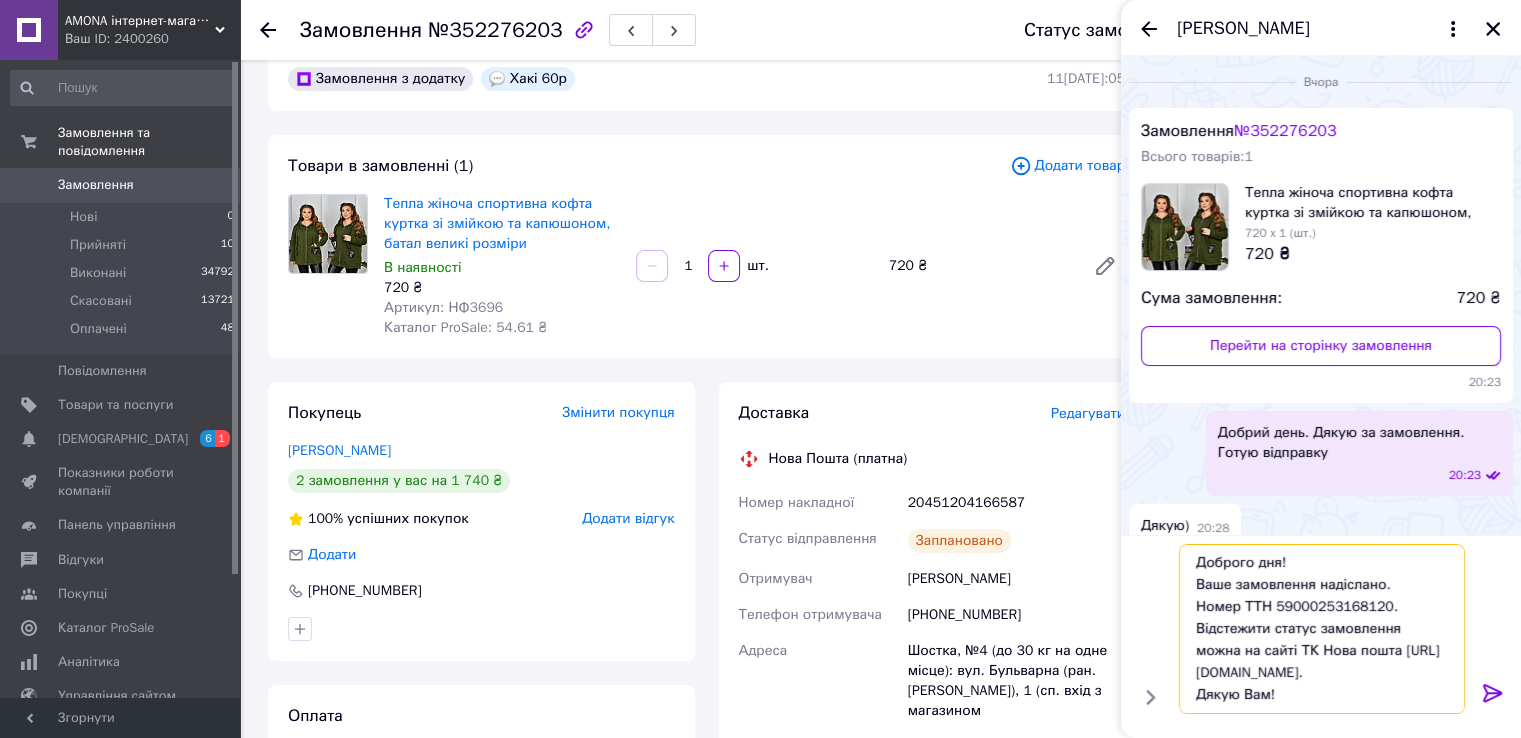 click on "Доброго дня!
Ваше замовлення надіслано.
Номер ТТН 59000253168120.
Відстежити статус замовлення можна на сайті ТК Нова пошта http://novaposhta.ua/frontend/tracking.
Дякую Вам!" at bounding box center [1322, 629] 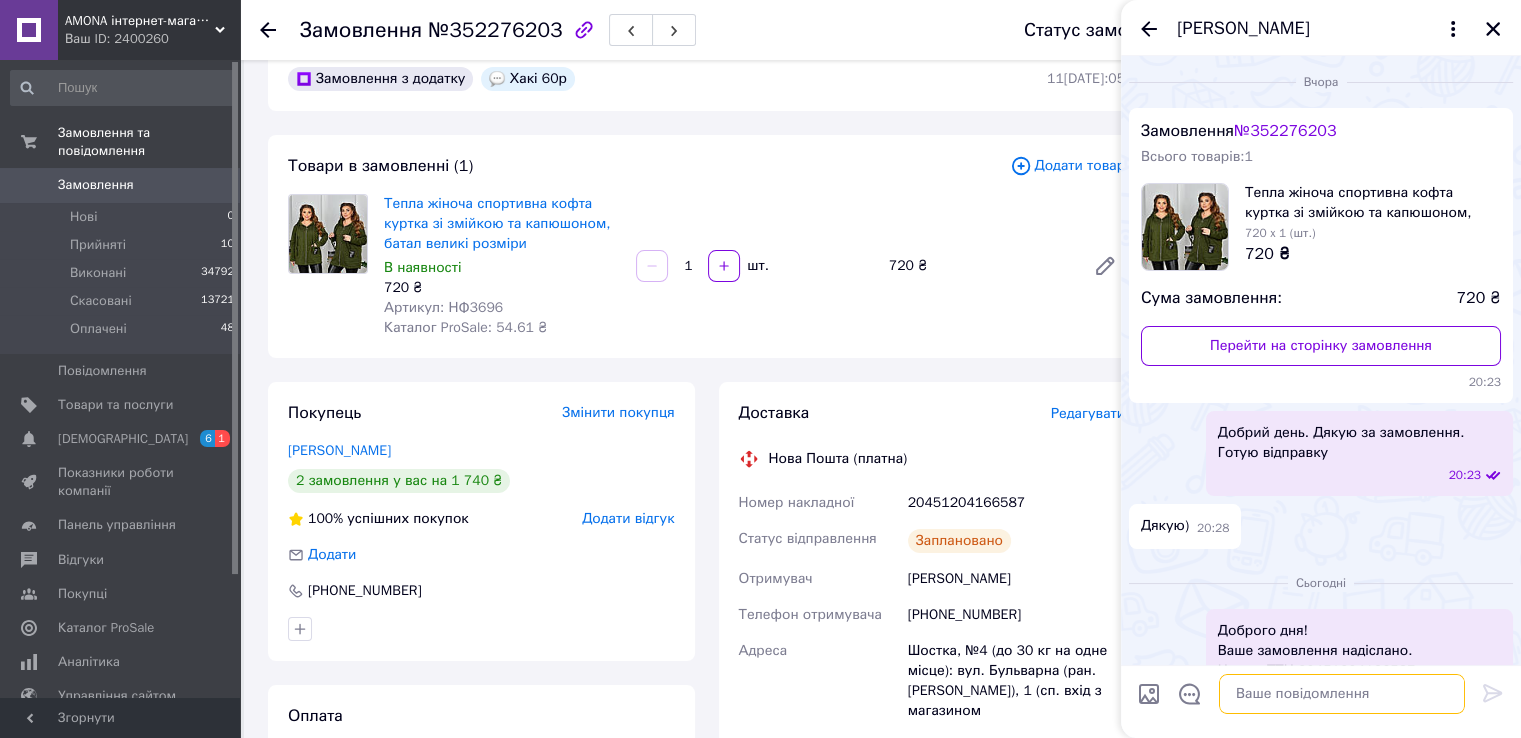 scroll, scrollTop: 0, scrollLeft: 0, axis: both 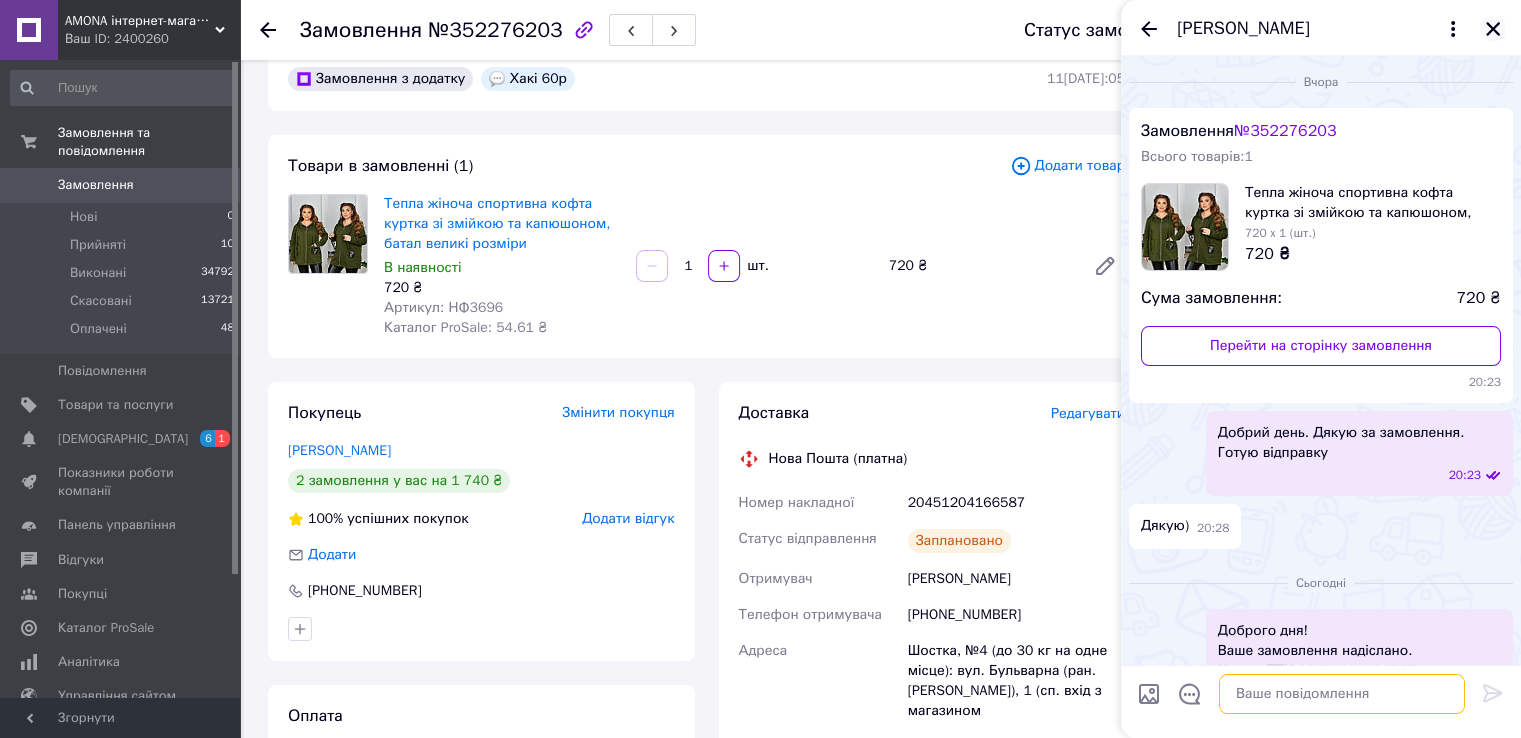 type 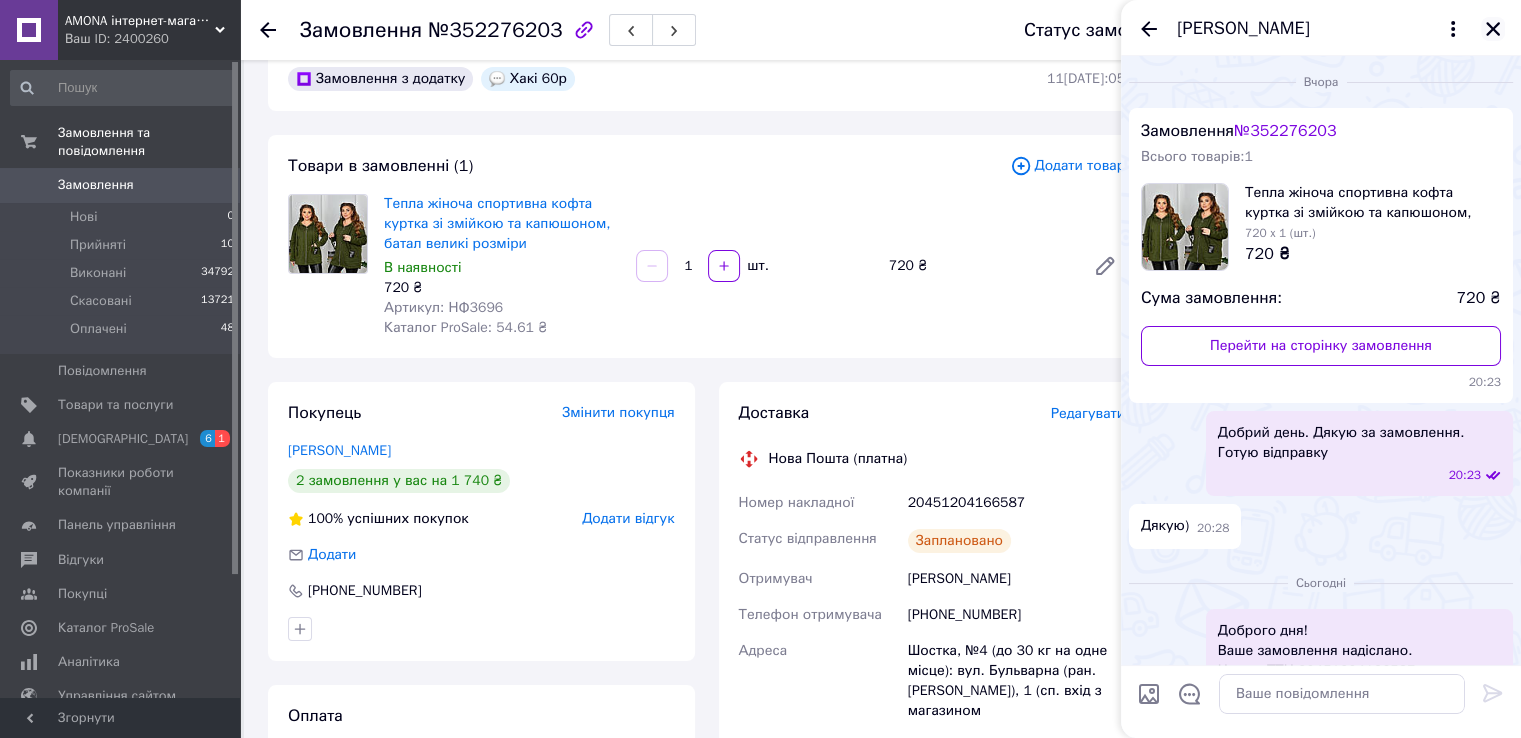 click at bounding box center (1493, 29) 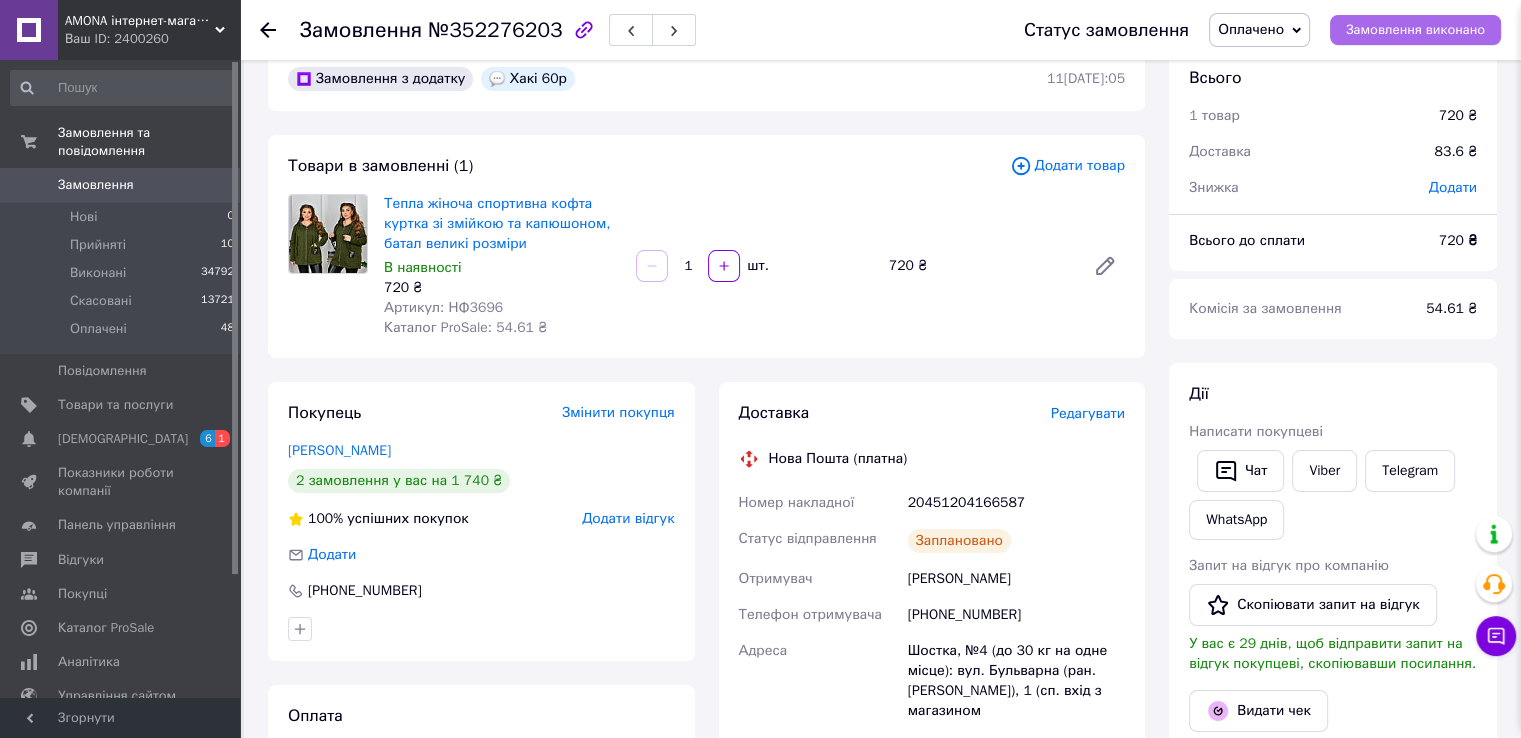 scroll, scrollTop: 385, scrollLeft: 0, axis: vertical 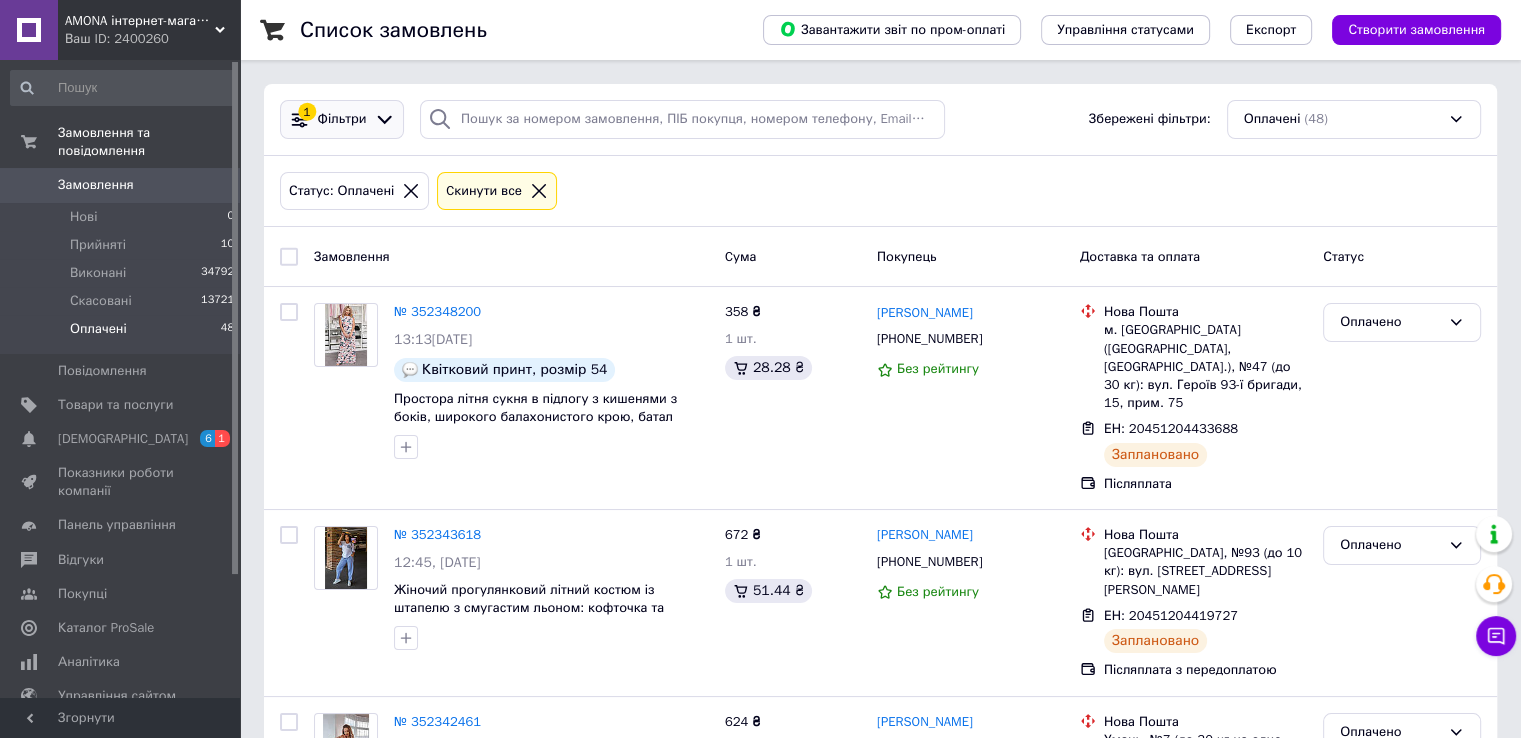 click on "Фільтри" at bounding box center [342, 119] 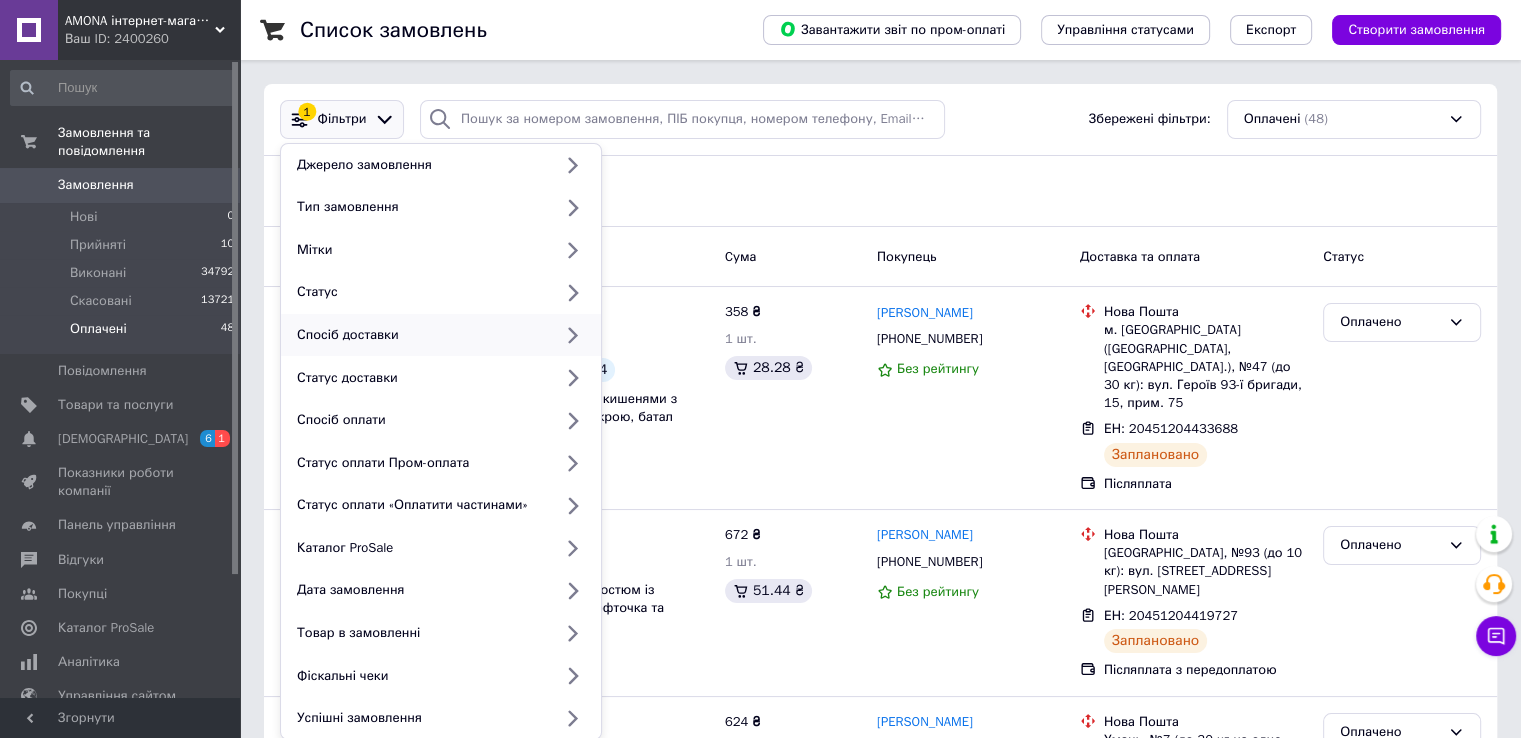 drag, startPoint x: 376, startPoint y: 333, endPoint x: 464, endPoint y: 329, distance: 88.09086 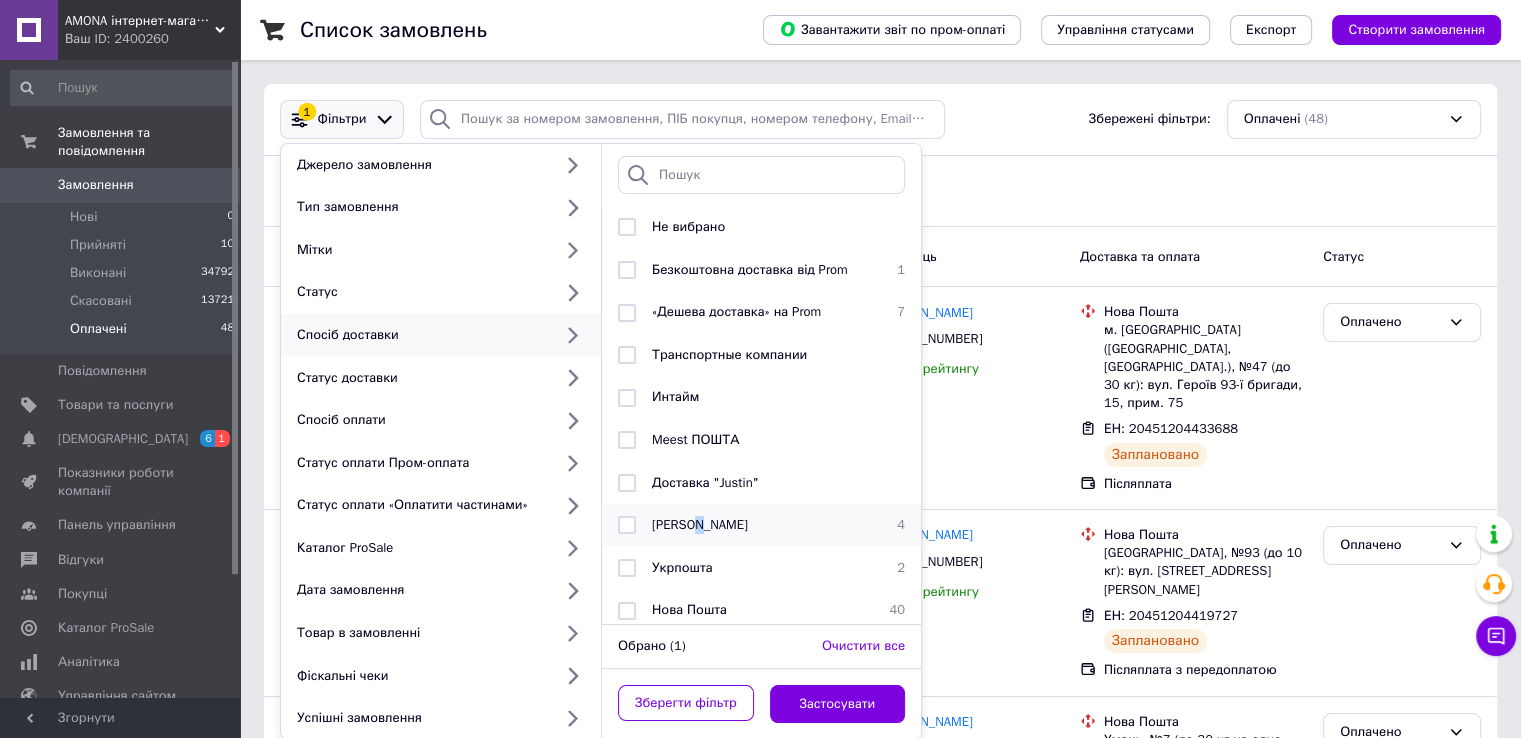 click on "[PERSON_NAME]" at bounding box center (700, 524) 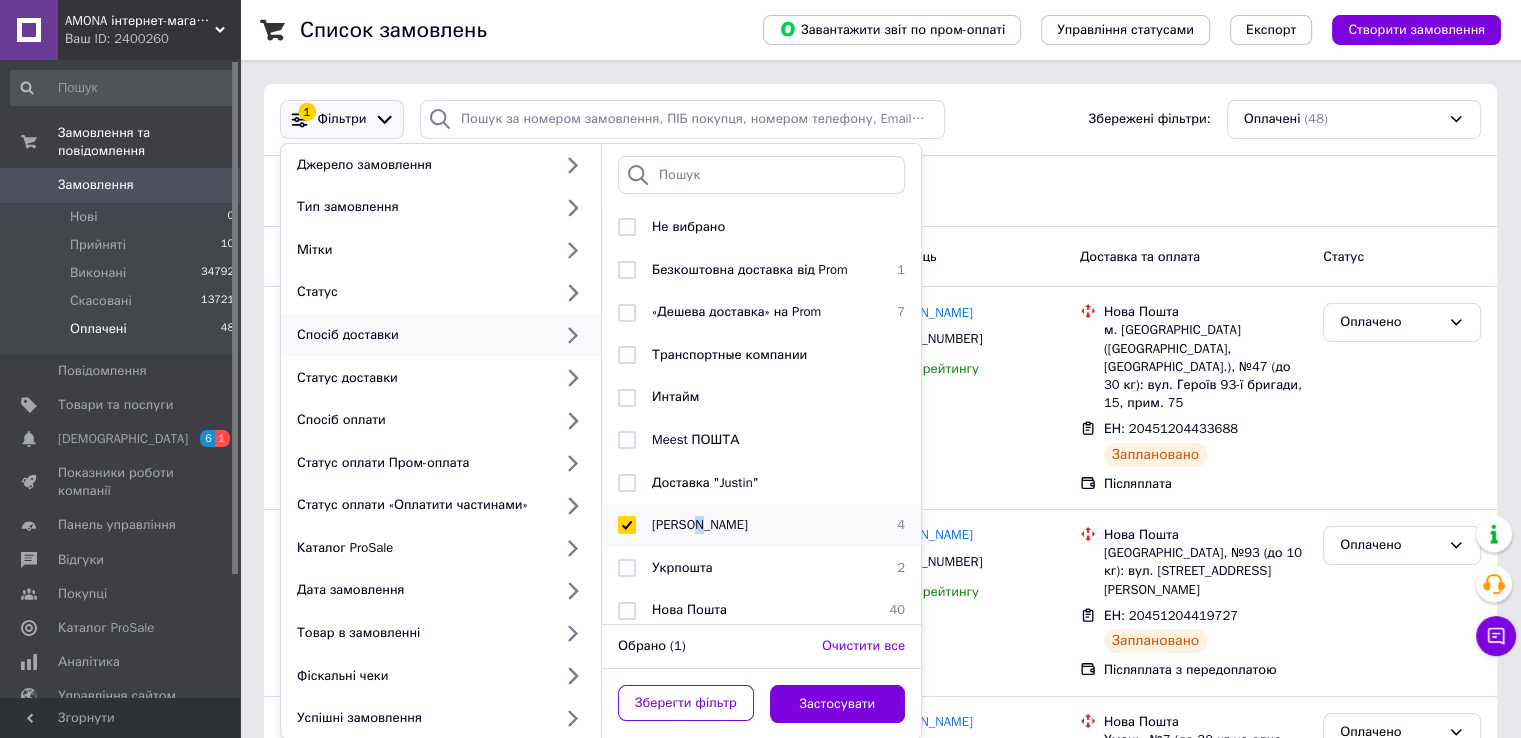 checkbox on "true" 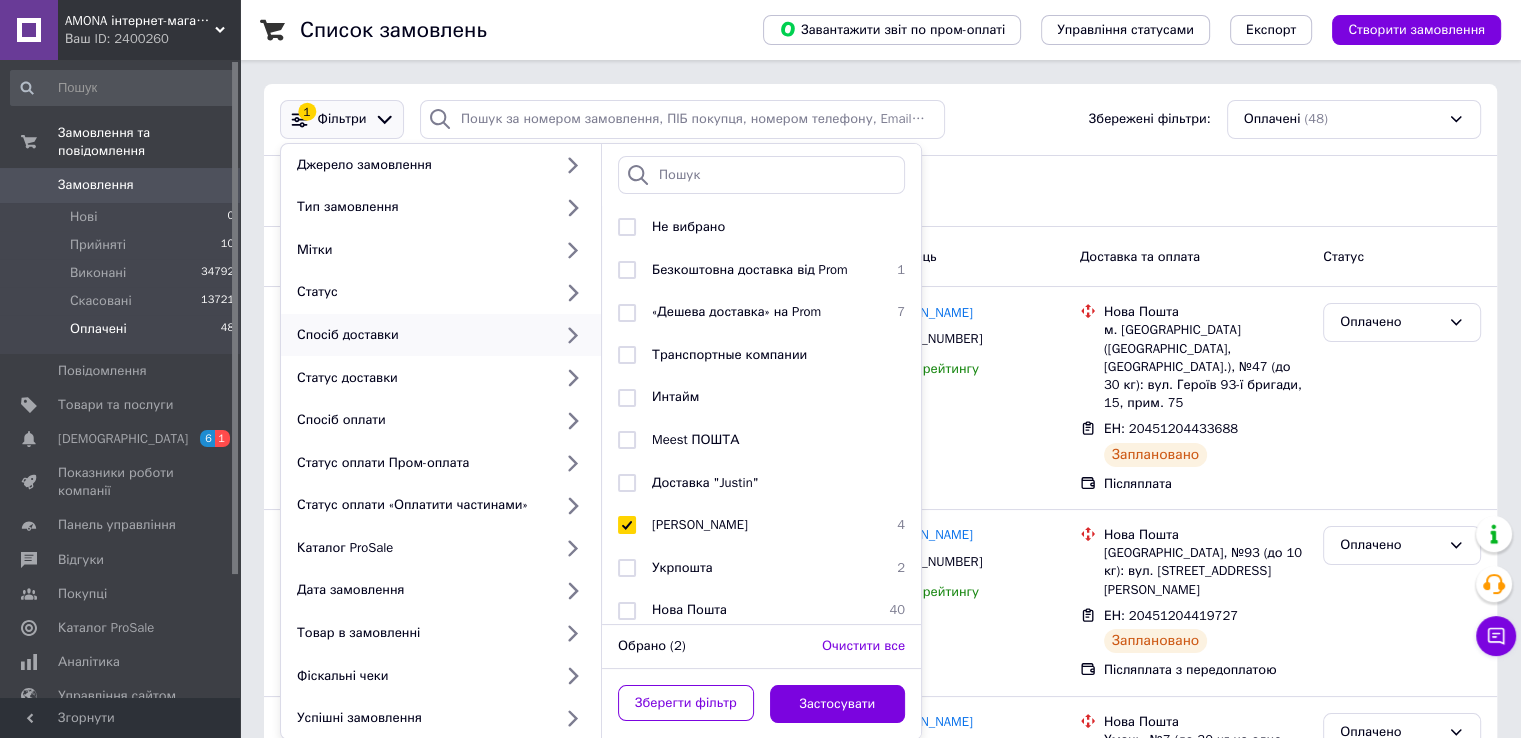 click on "Зберегти фільтр Застосувати" at bounding box center [761, 704] 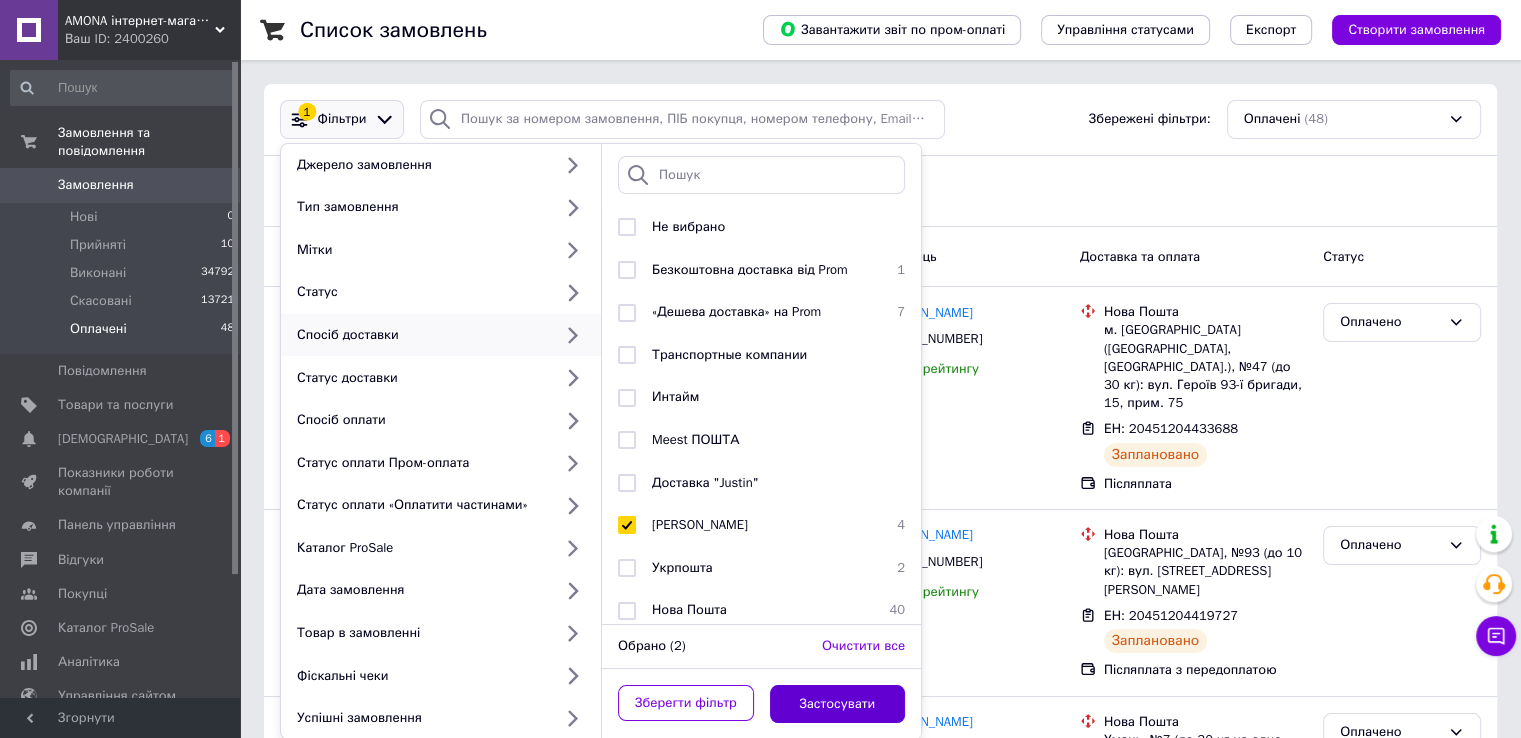 click on "Застосувати" at bounding box center (838, 704) 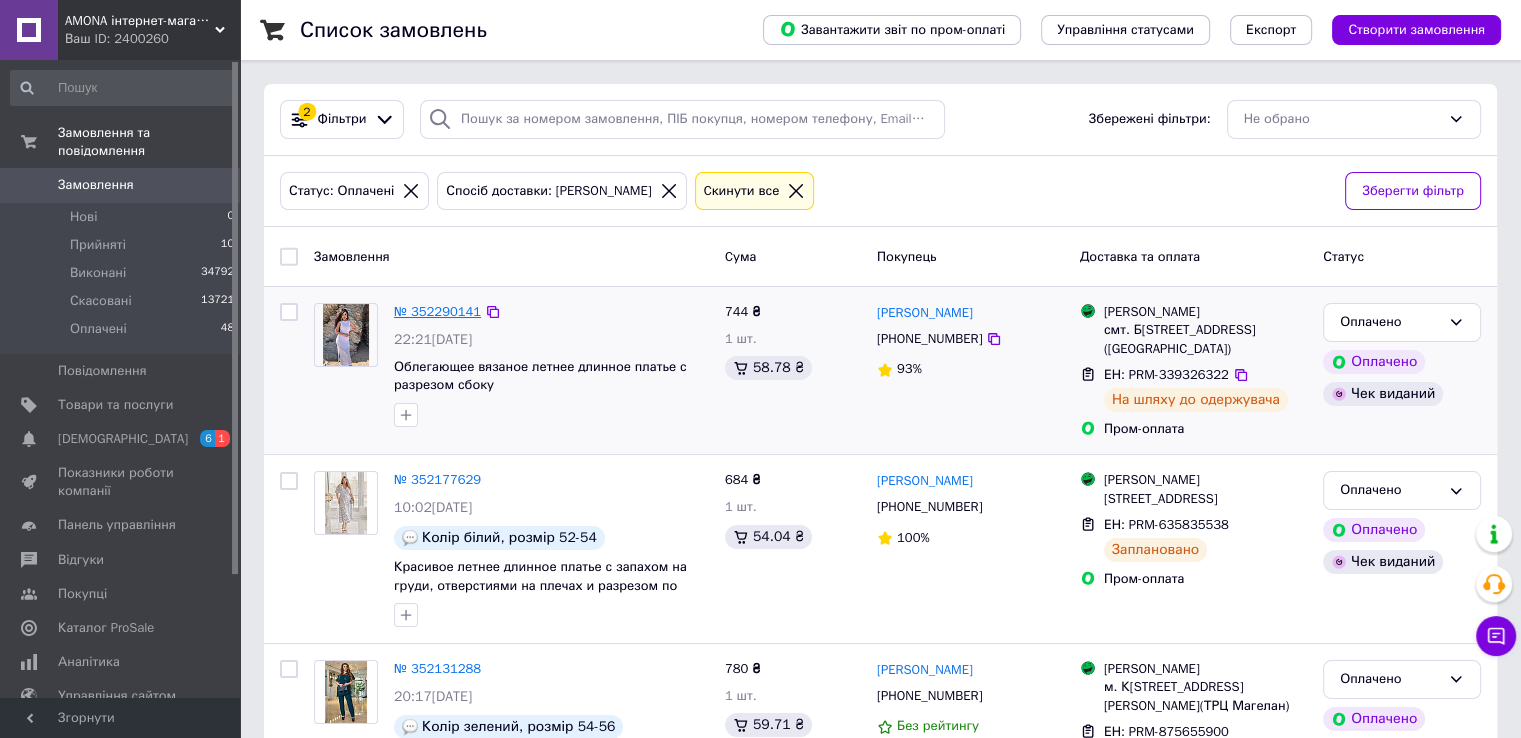 click on "№ 352290141" at bounding box center (437, 311) 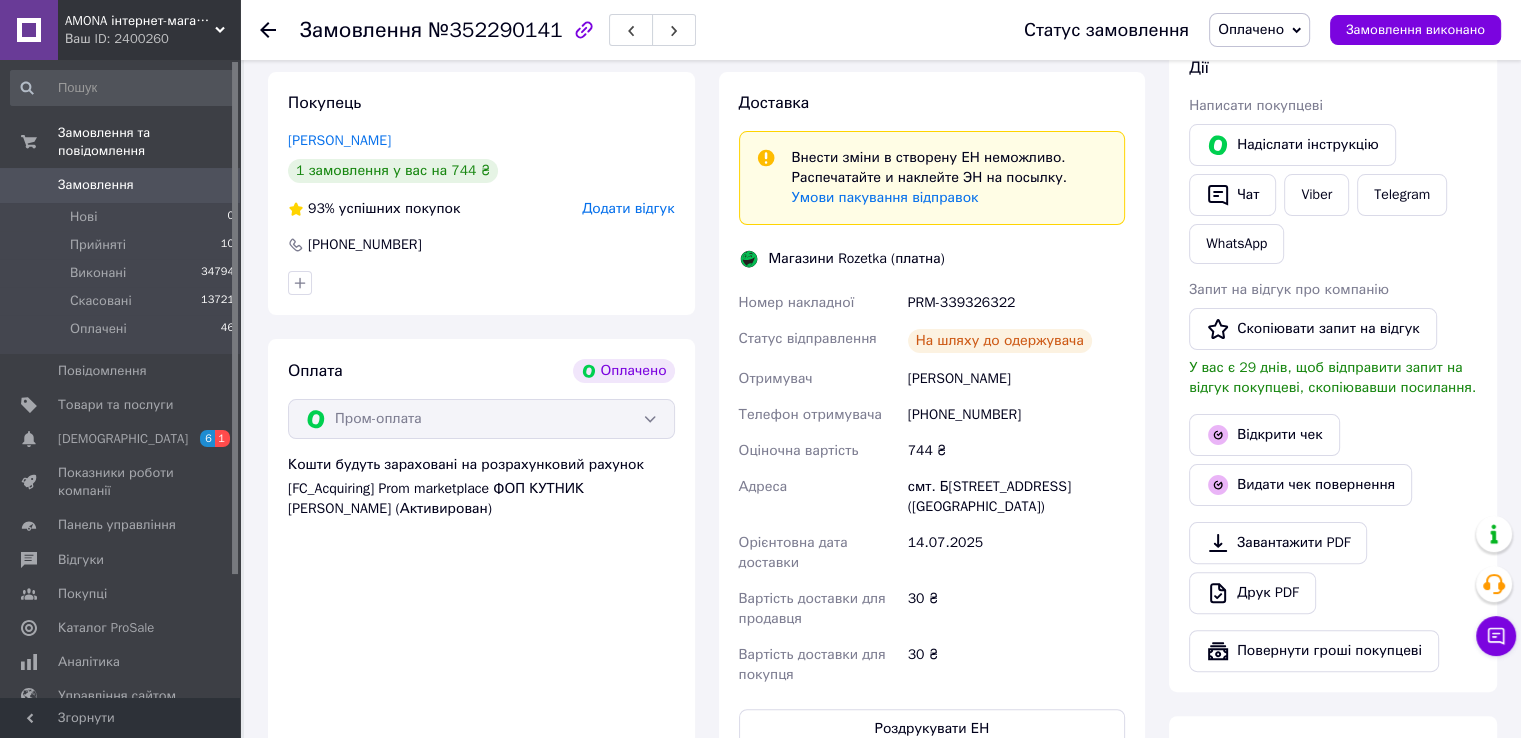 scroll, scrollTop: 400, scrollLeft: 0, axis: vertical 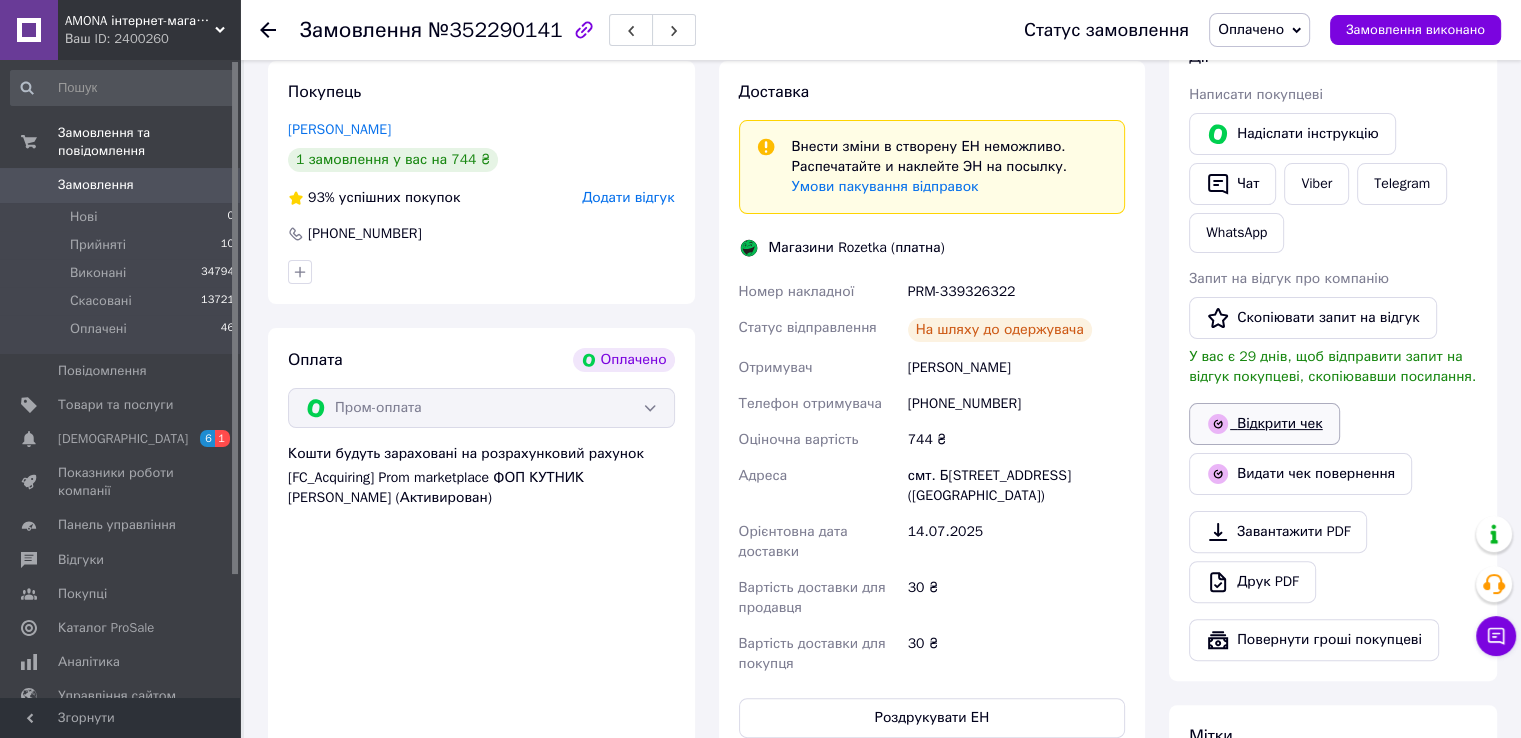 click on "Відкрити чек" at bounding box center (1264, 424) 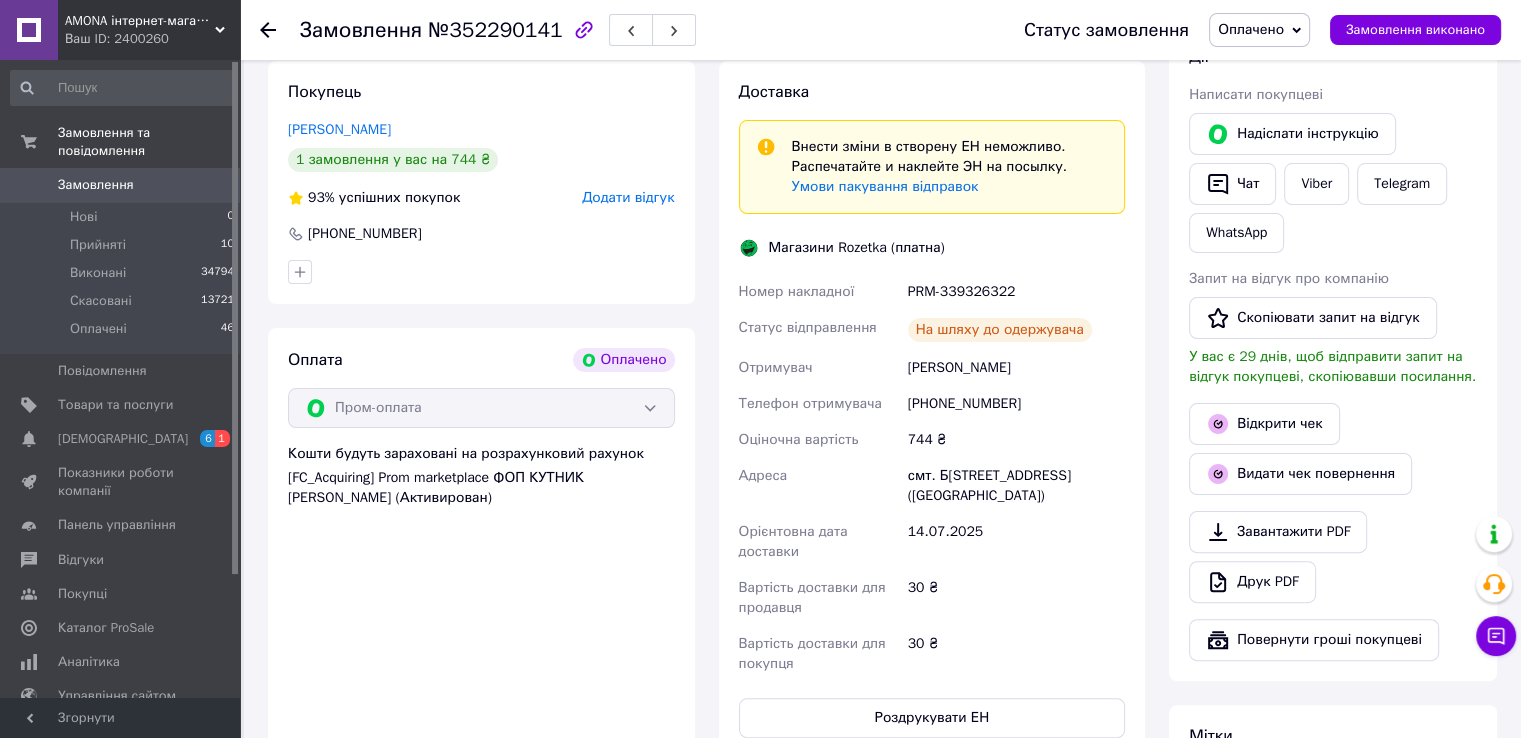 click on "Надіслати інструкцію" at bounding box center [1292, 134] 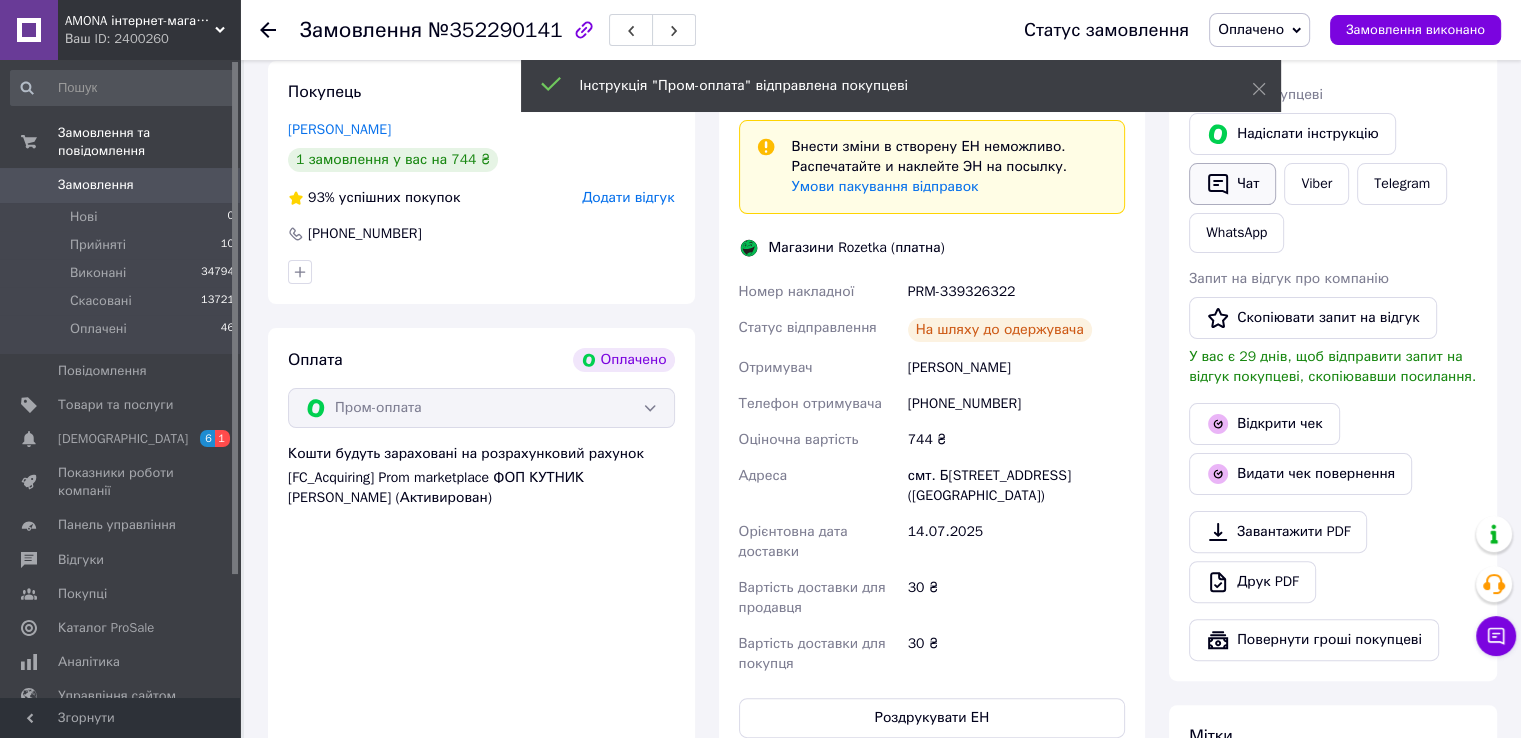click on "Чат" at bounding box center (1232, 184) 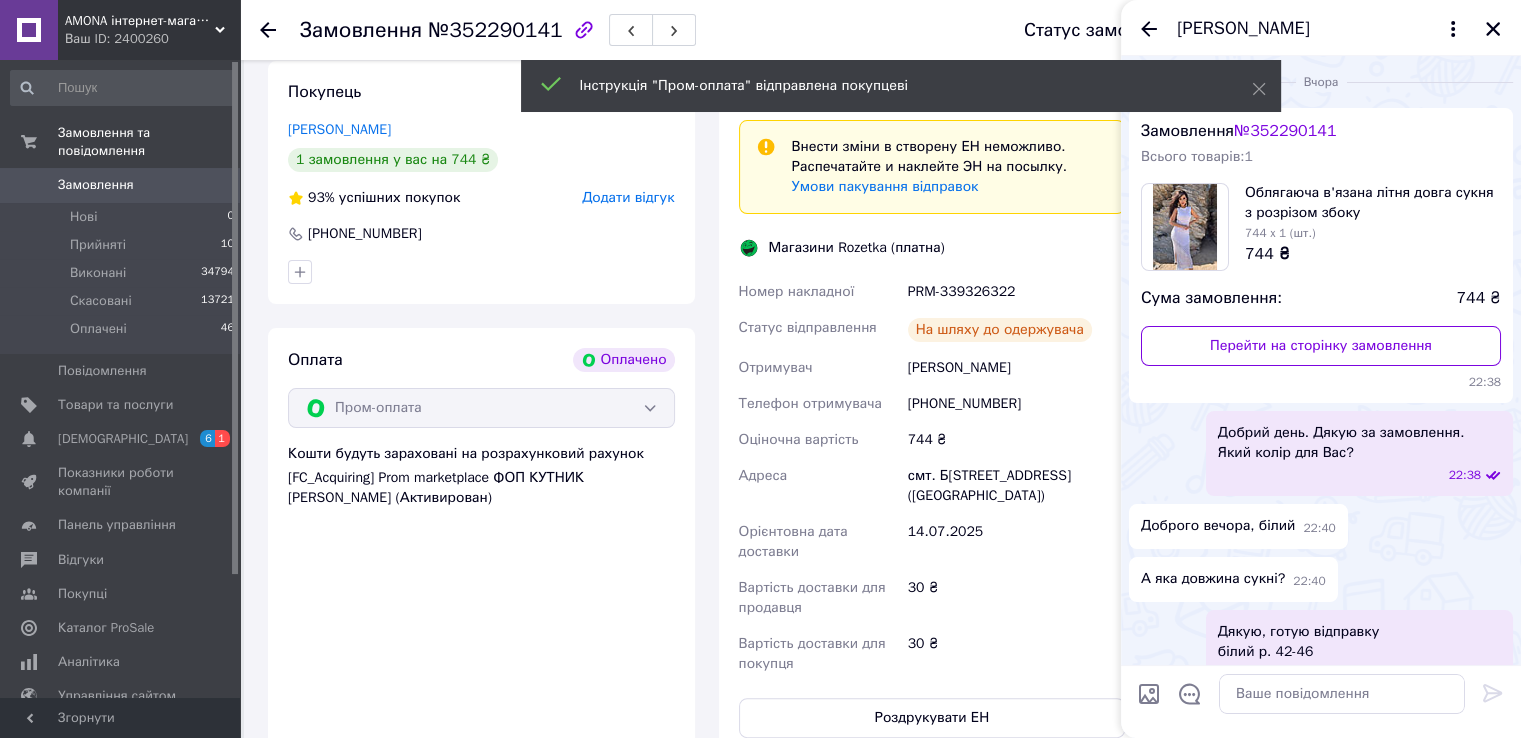 scroll, scrollTop: 241, scrollLeft: 0, axis: vertical 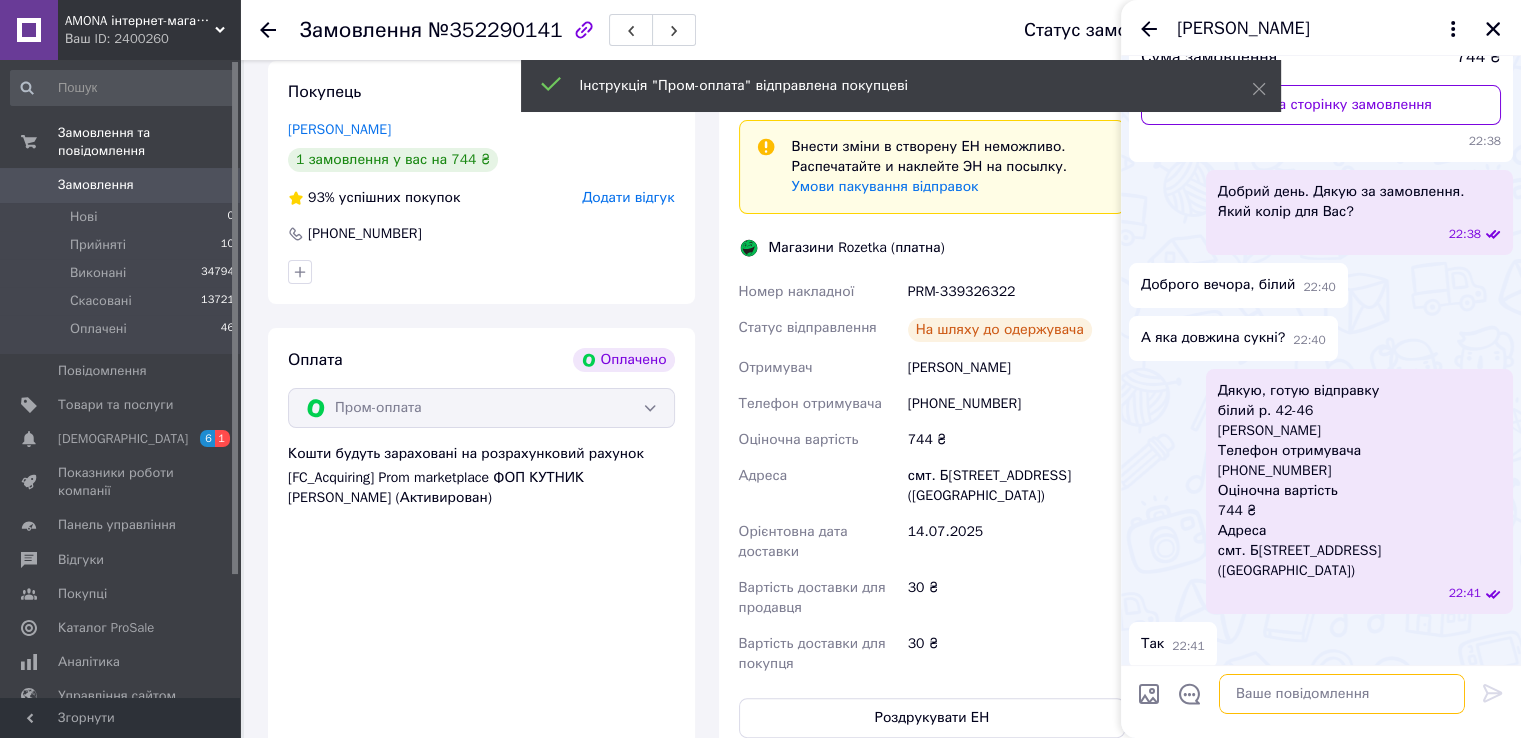 click at bounding box center (1342, 694) 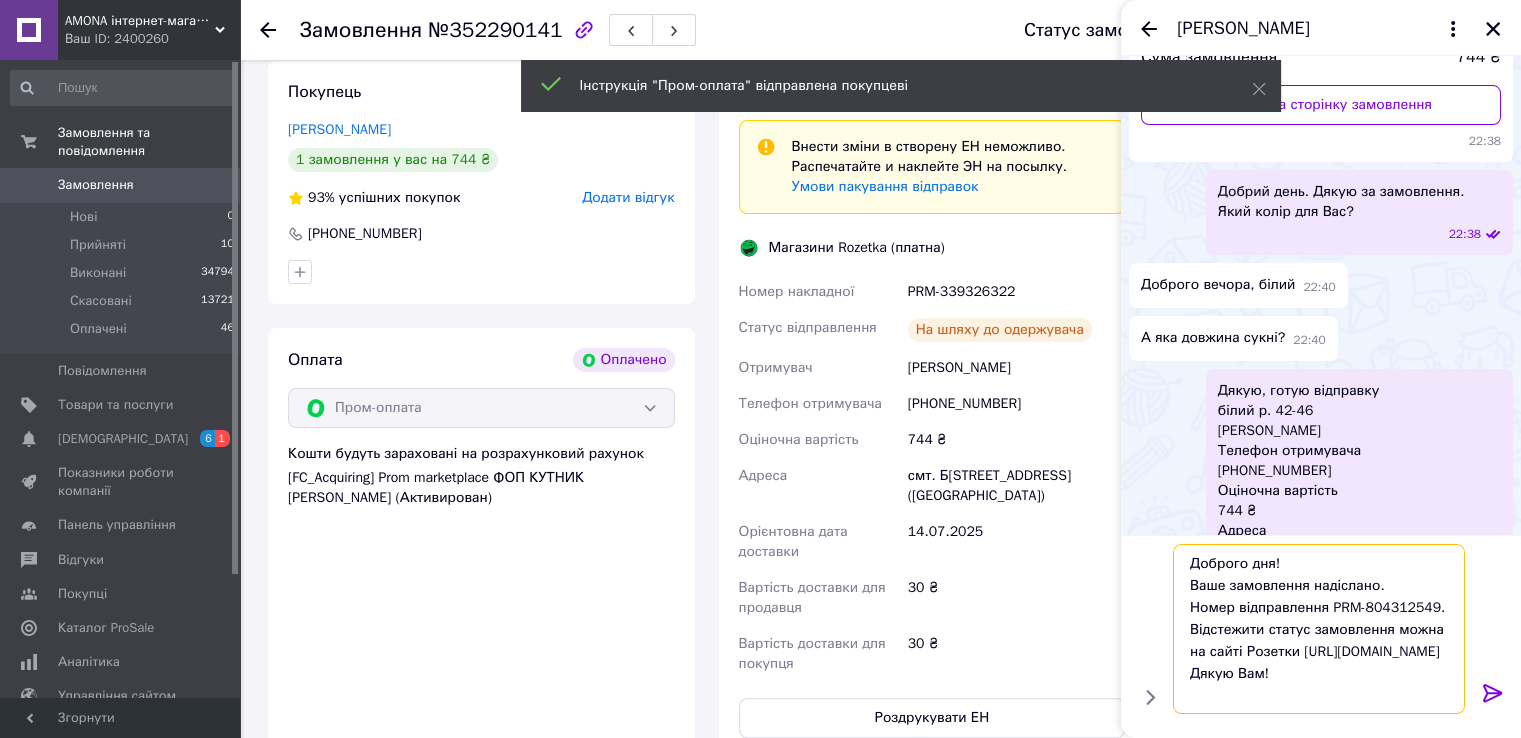 scroll, scrollTop: 0, scrollLeft: 0, axis: both 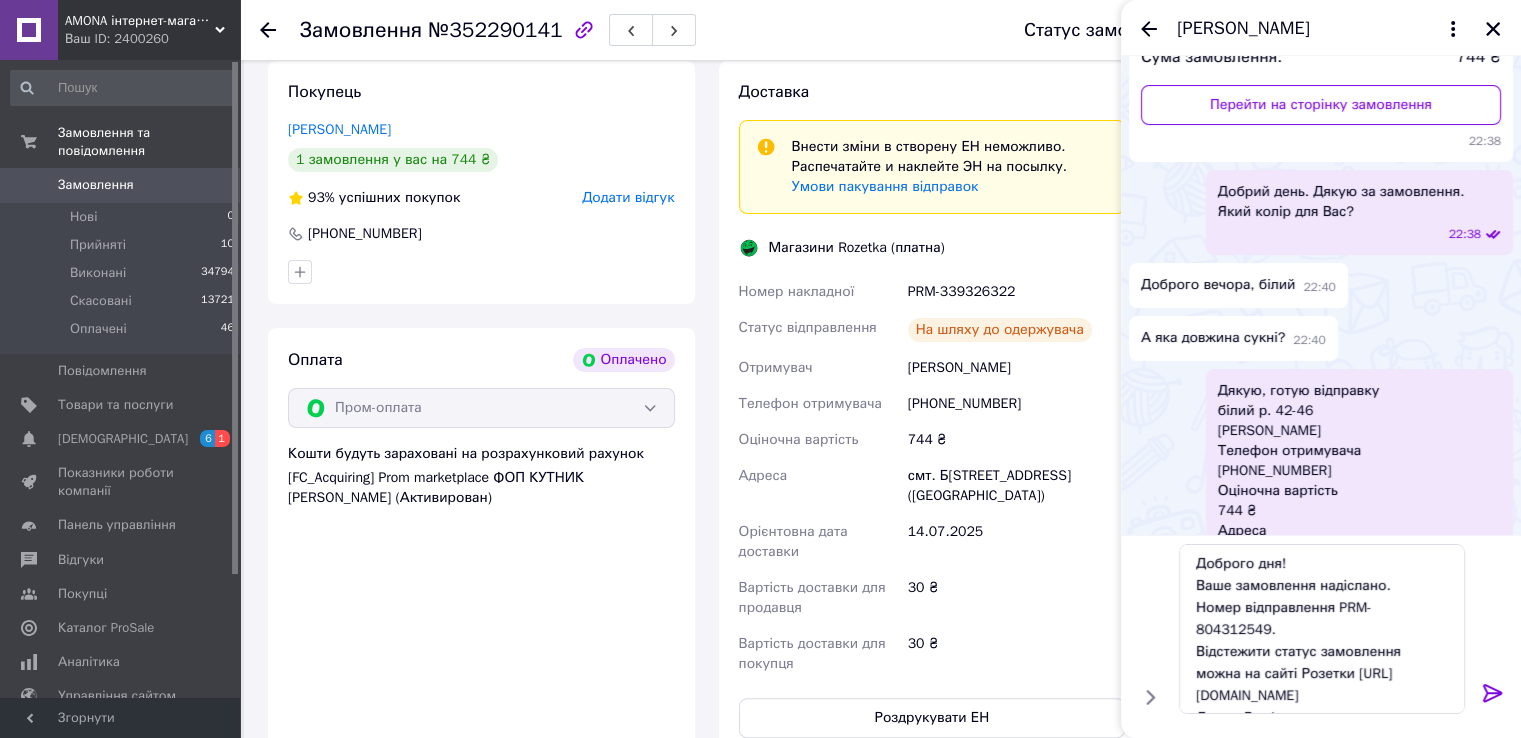 click on "PRM-339326322" at bounding box center [1016, 292] 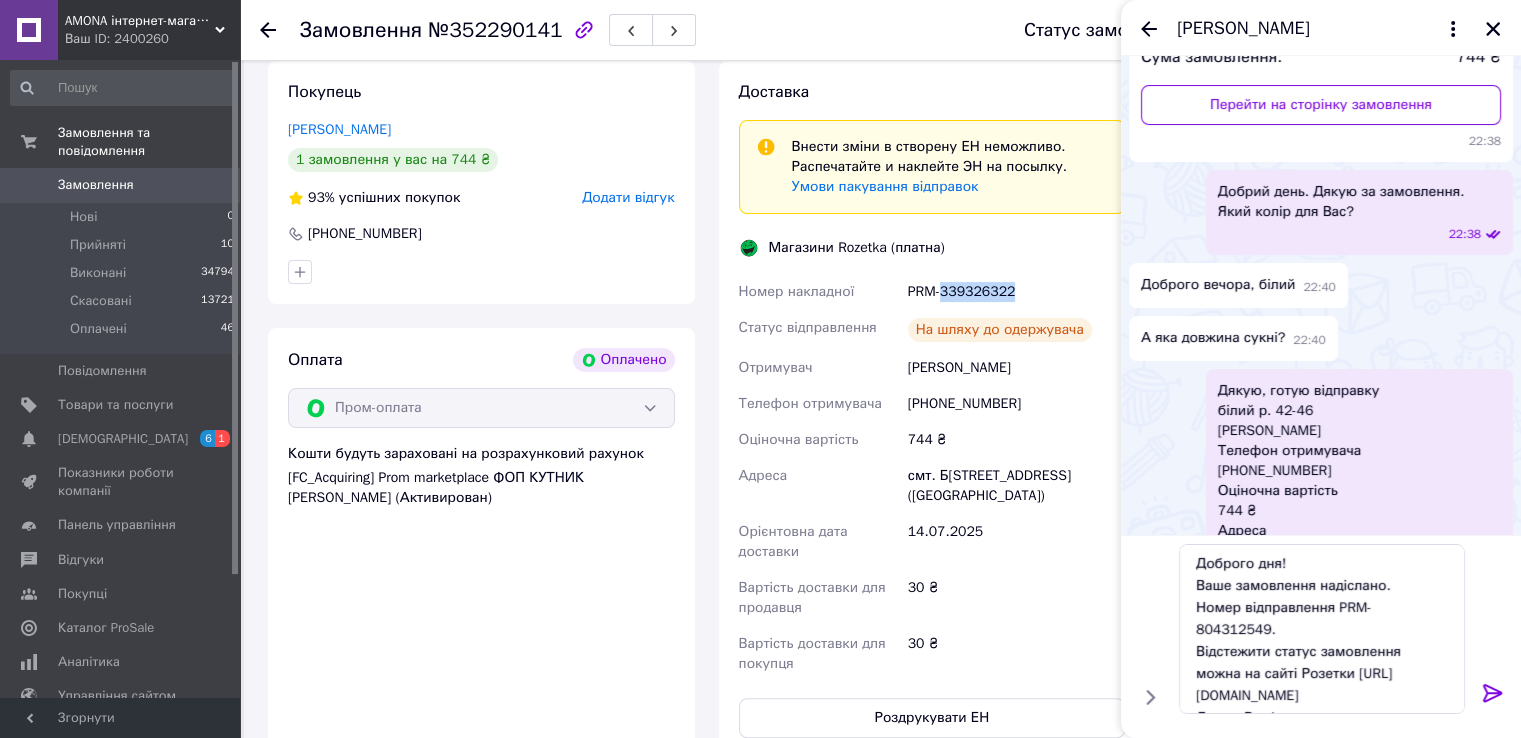 click on "PRM-339326322" at bounding box center (1016, 292) 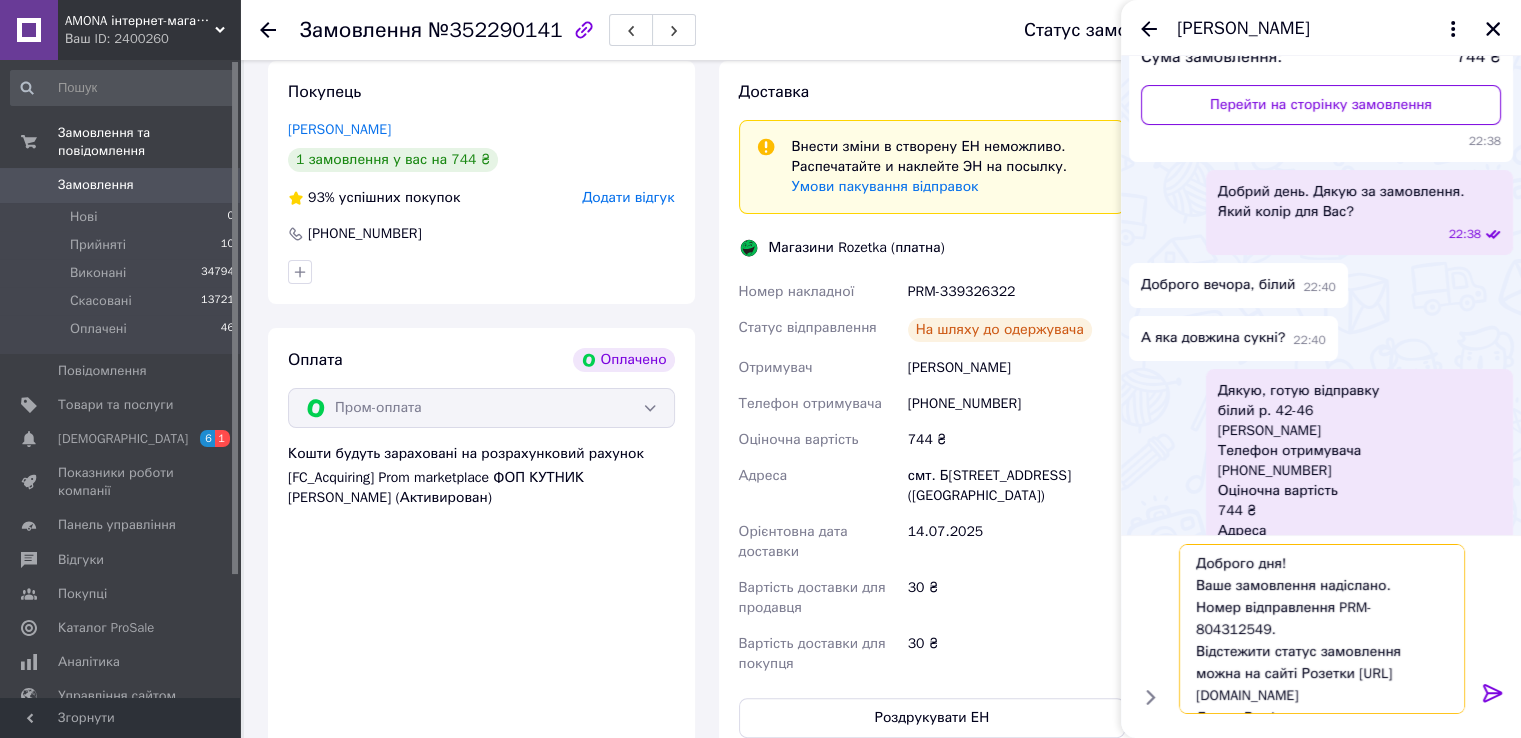 click on "Доброго дня!
Ваше замовлення надіслано.
Номер відправлення PRM-804312549.
Відстежити статус замовлення можна на сайті Розетки https://rozetka.delivery/
Дякую Вам!" at bounding box center (1322, 629) 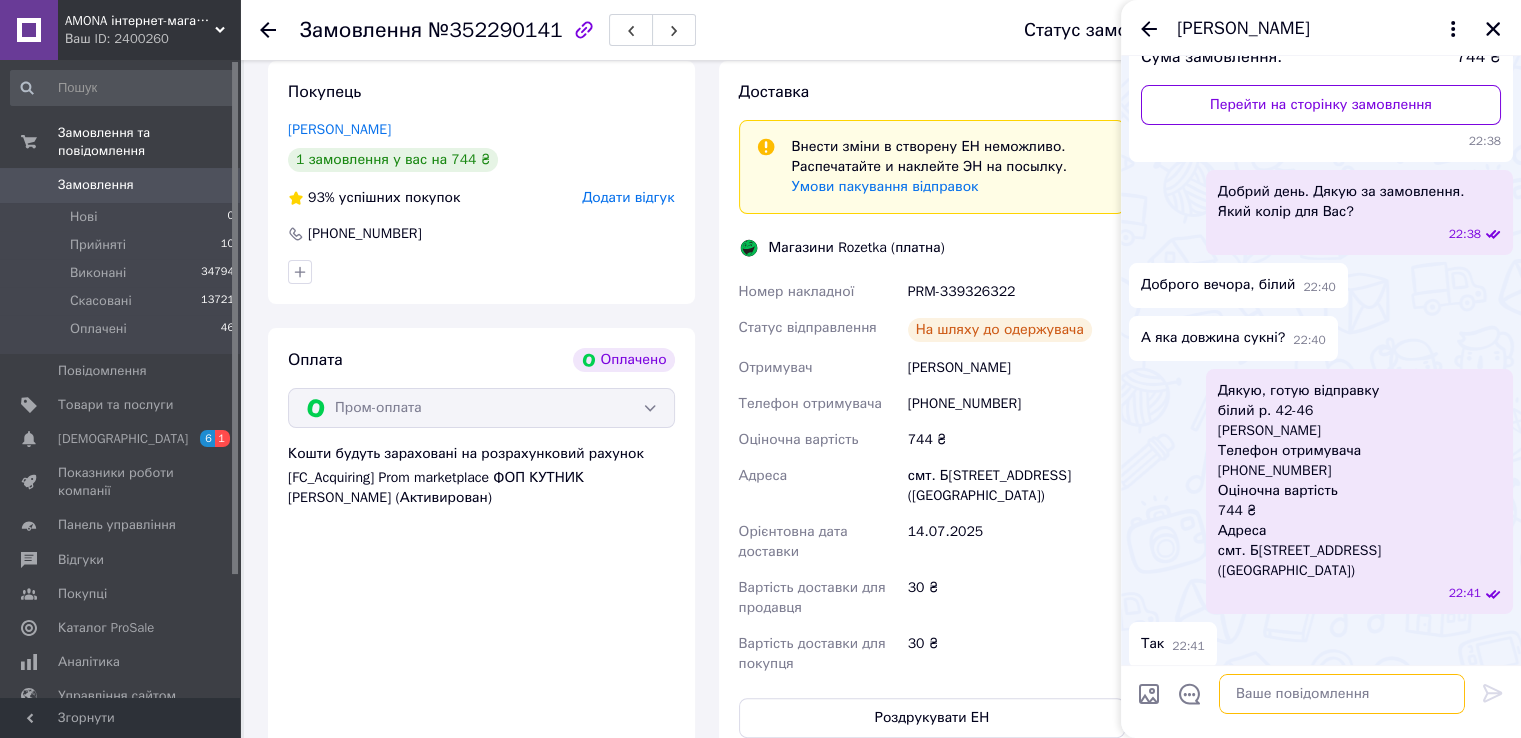 scroll, scrollTop: 725, scrollLeft: 0, axis: vertical 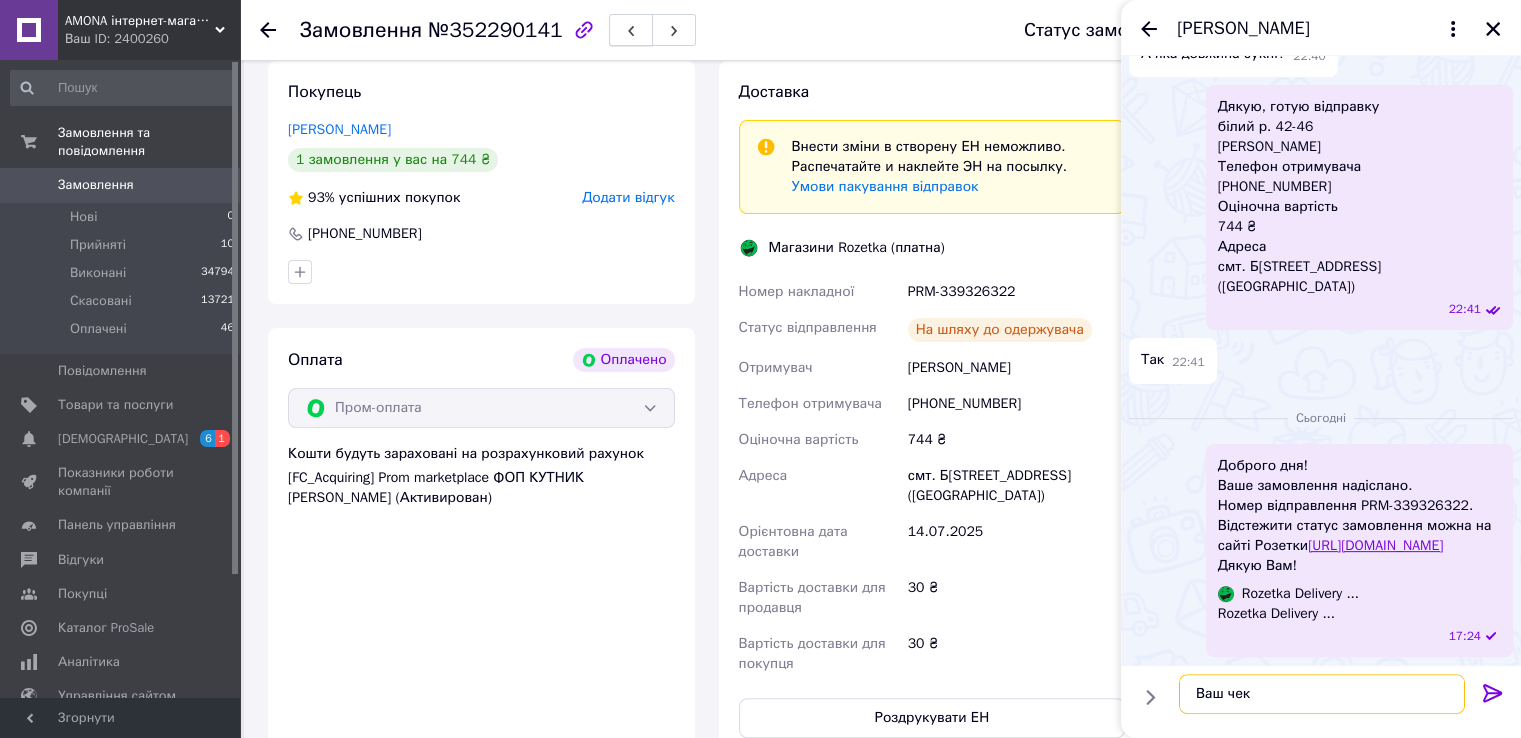 paste on "https://kasa.vchasno.ua/check-viewer/BlORKQ9pTSs" 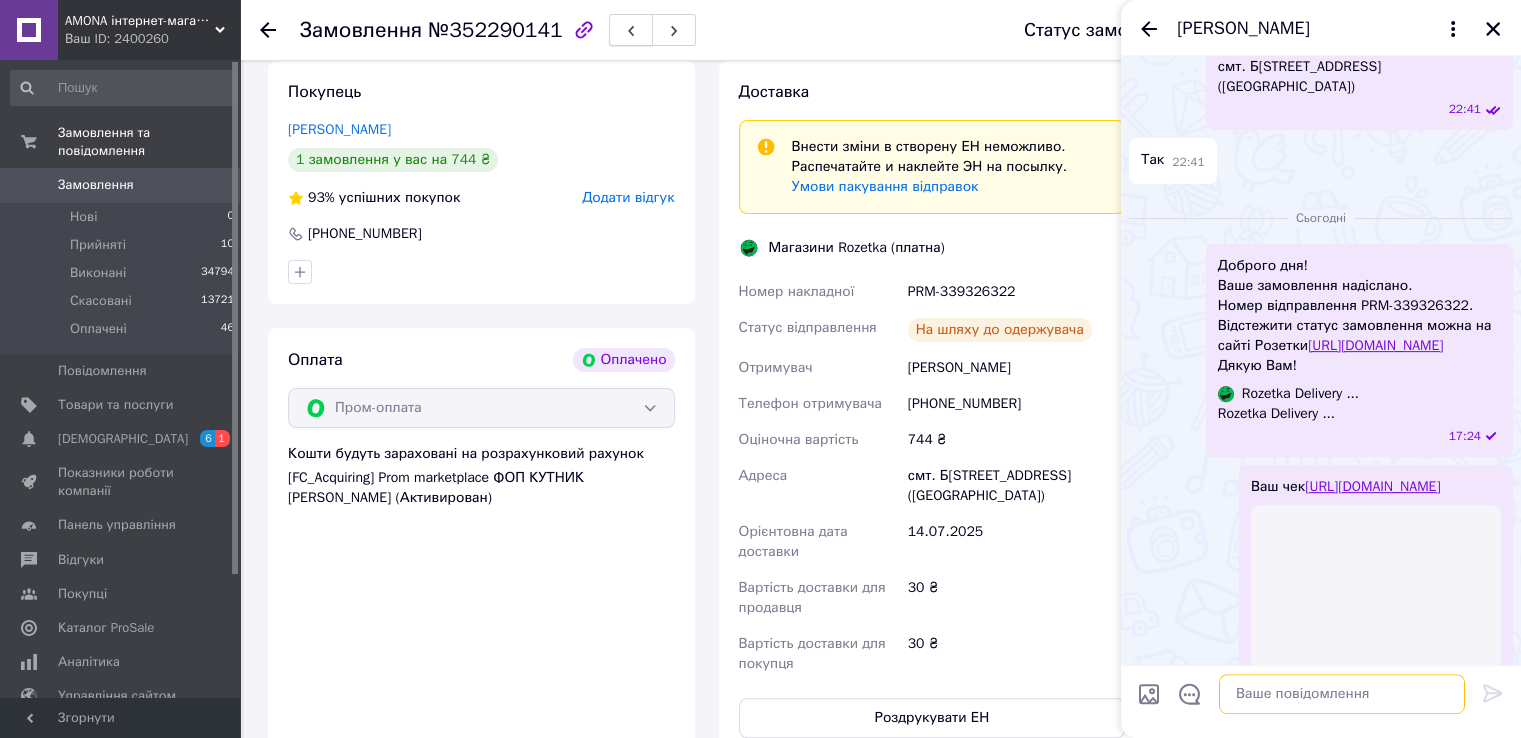 scroll, scrollTop: 867, scrollLeft: 0, axis: vertical 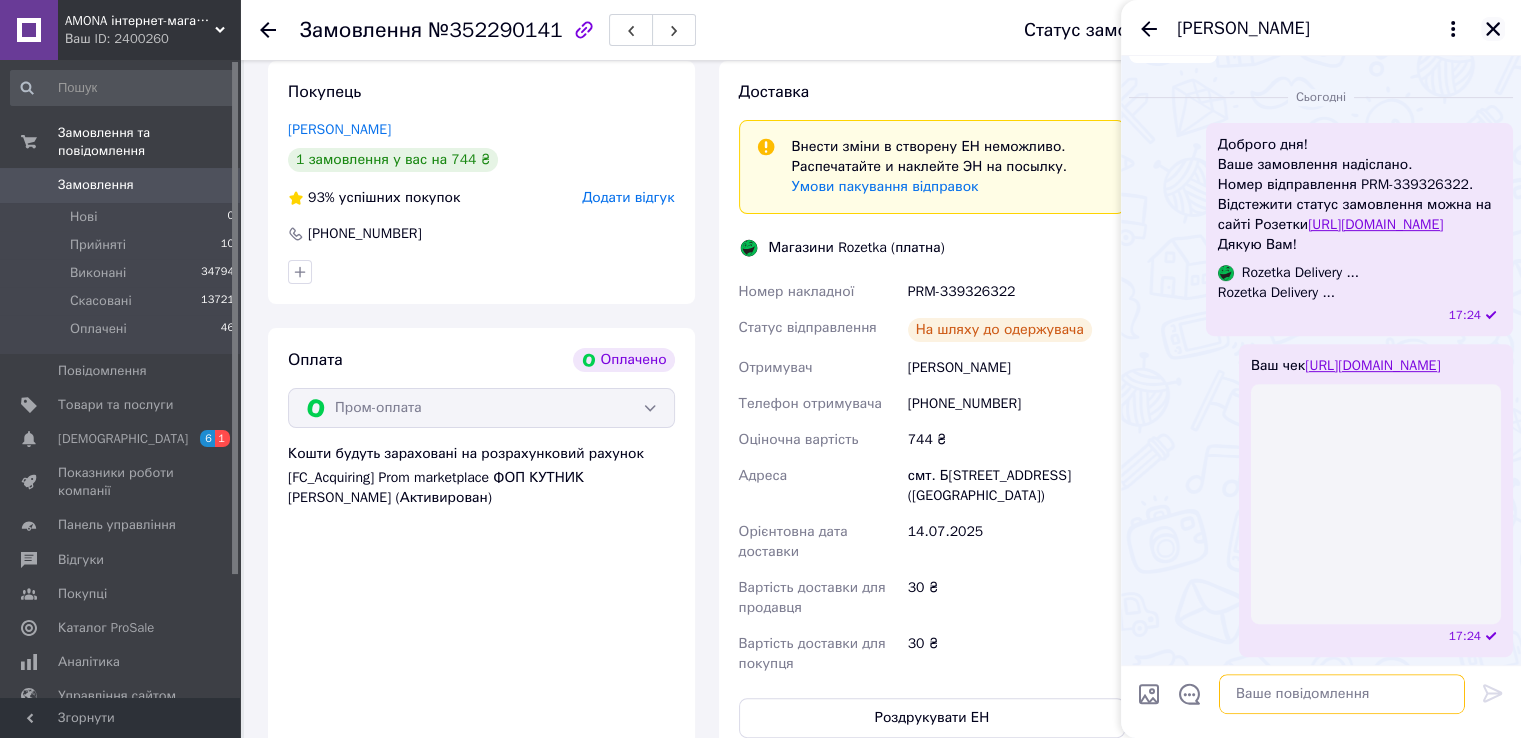 type 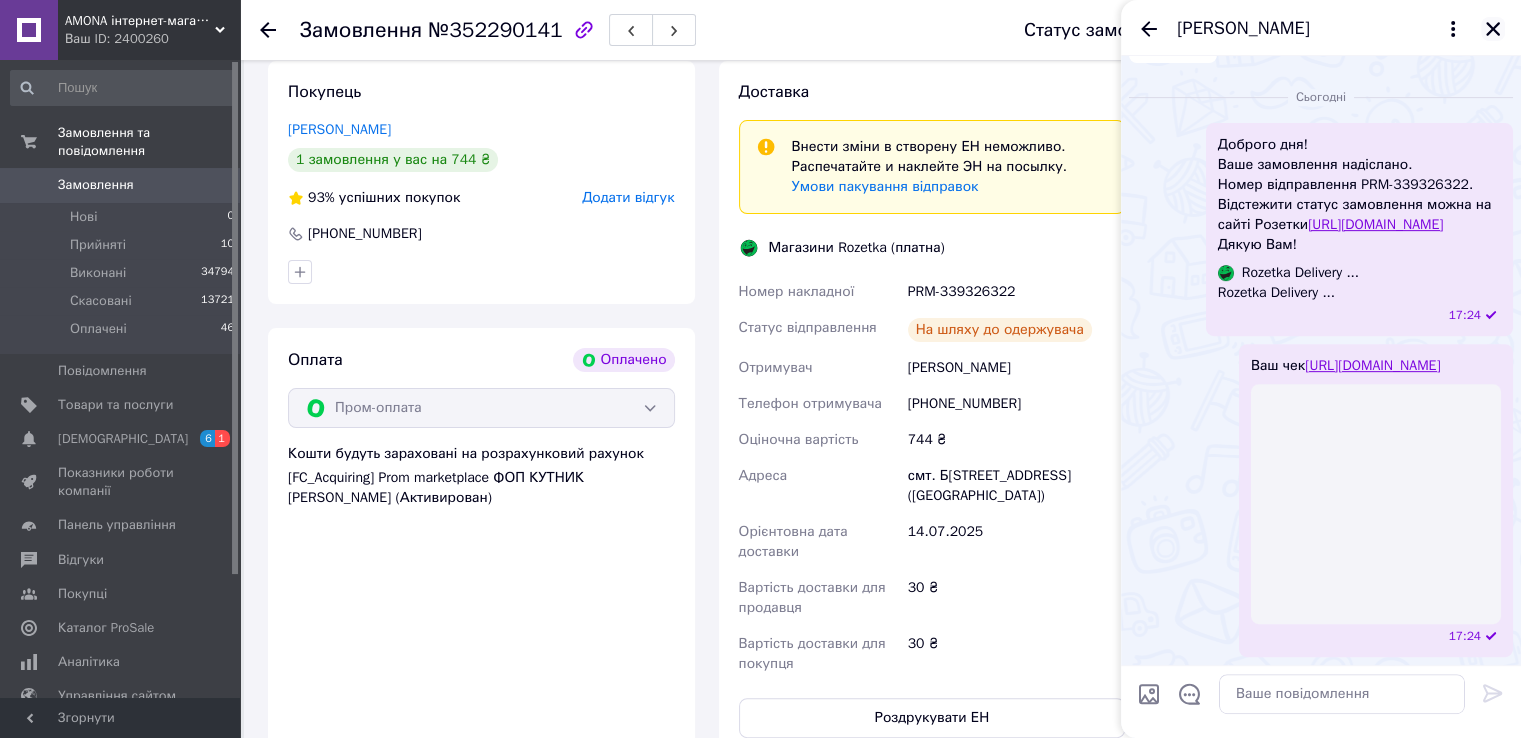 click 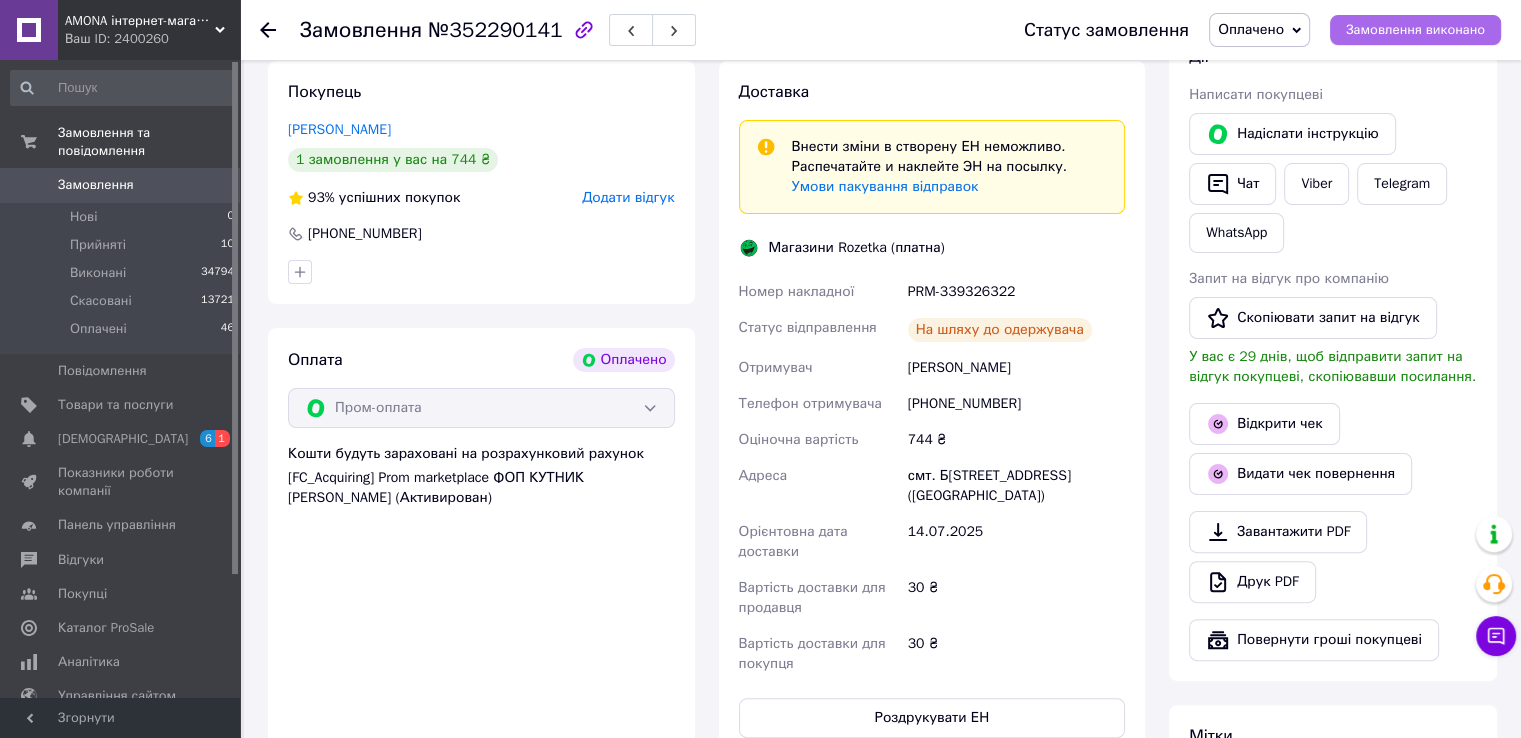 click on "Замовлення виконано" at bounding box center [1415, 30] 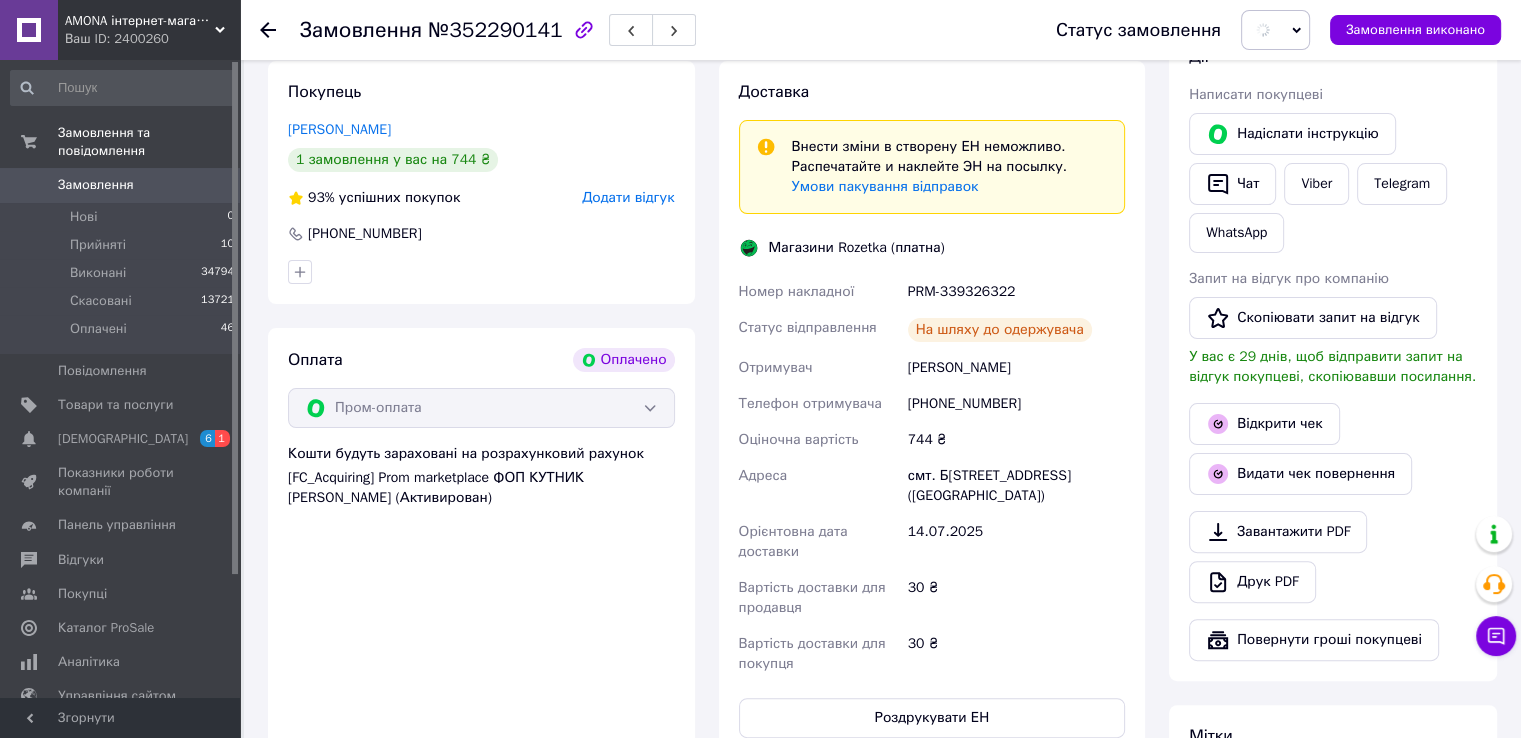 scroll, scrollTop: 0, scrollLeft: 0, axis: both 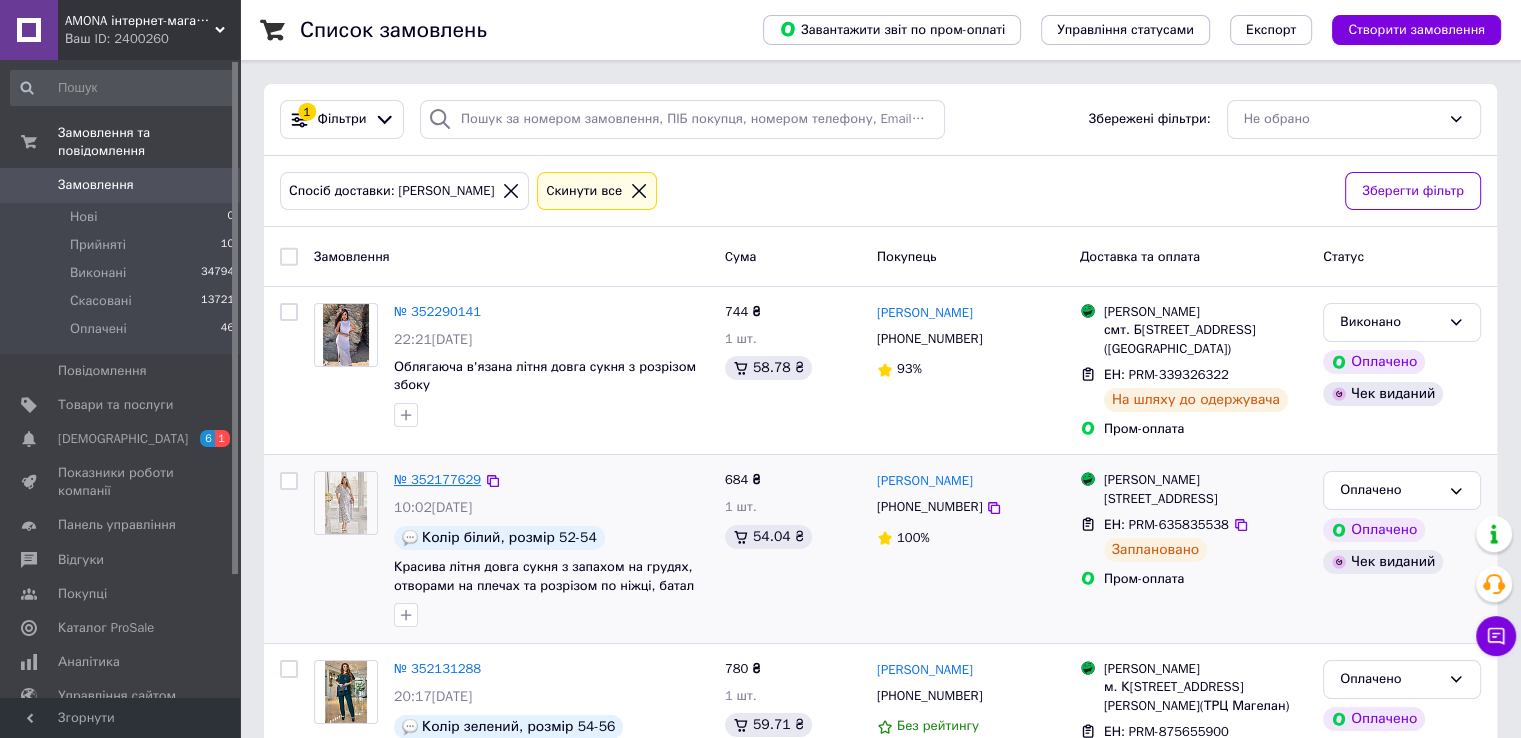click on "№ 352177629" at bounding box center [437, 479] 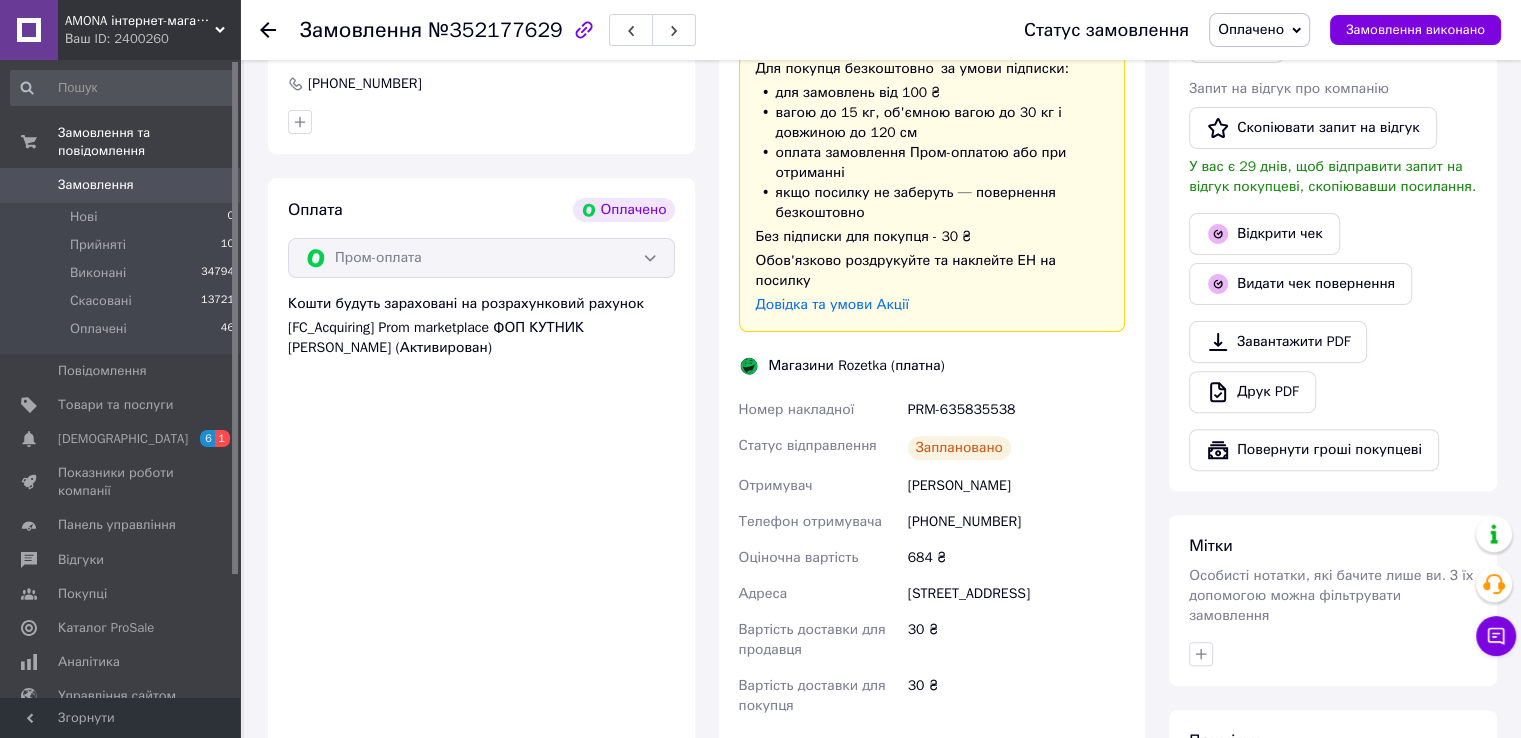 scroll, scrollTop: 900, scrollLeft: 0, axis: vertical 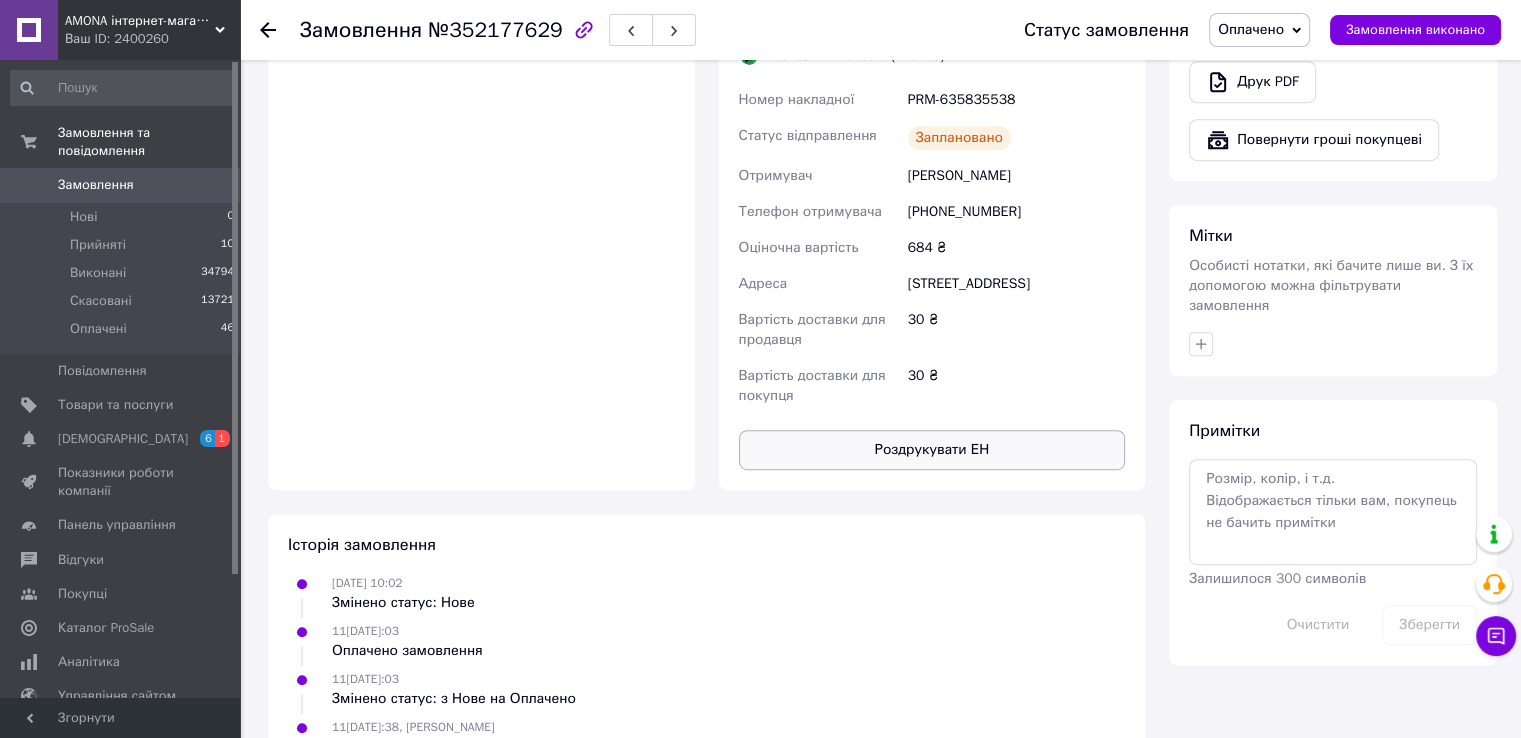 click on "Роздрукувати ЕН" at bounding box center (932, 450) 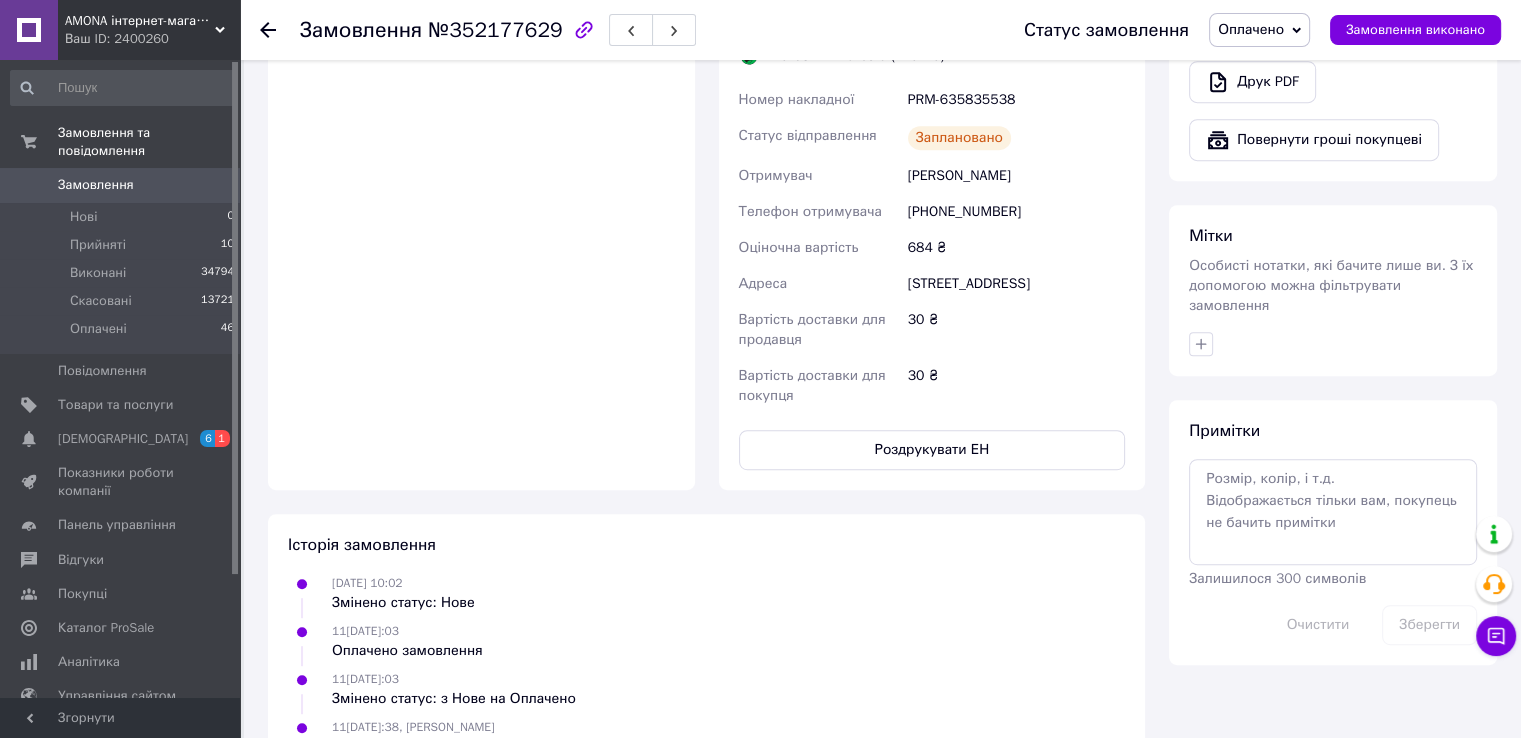 scroll, scrollTop: 500, scrollLeft: 0, axis: vertical 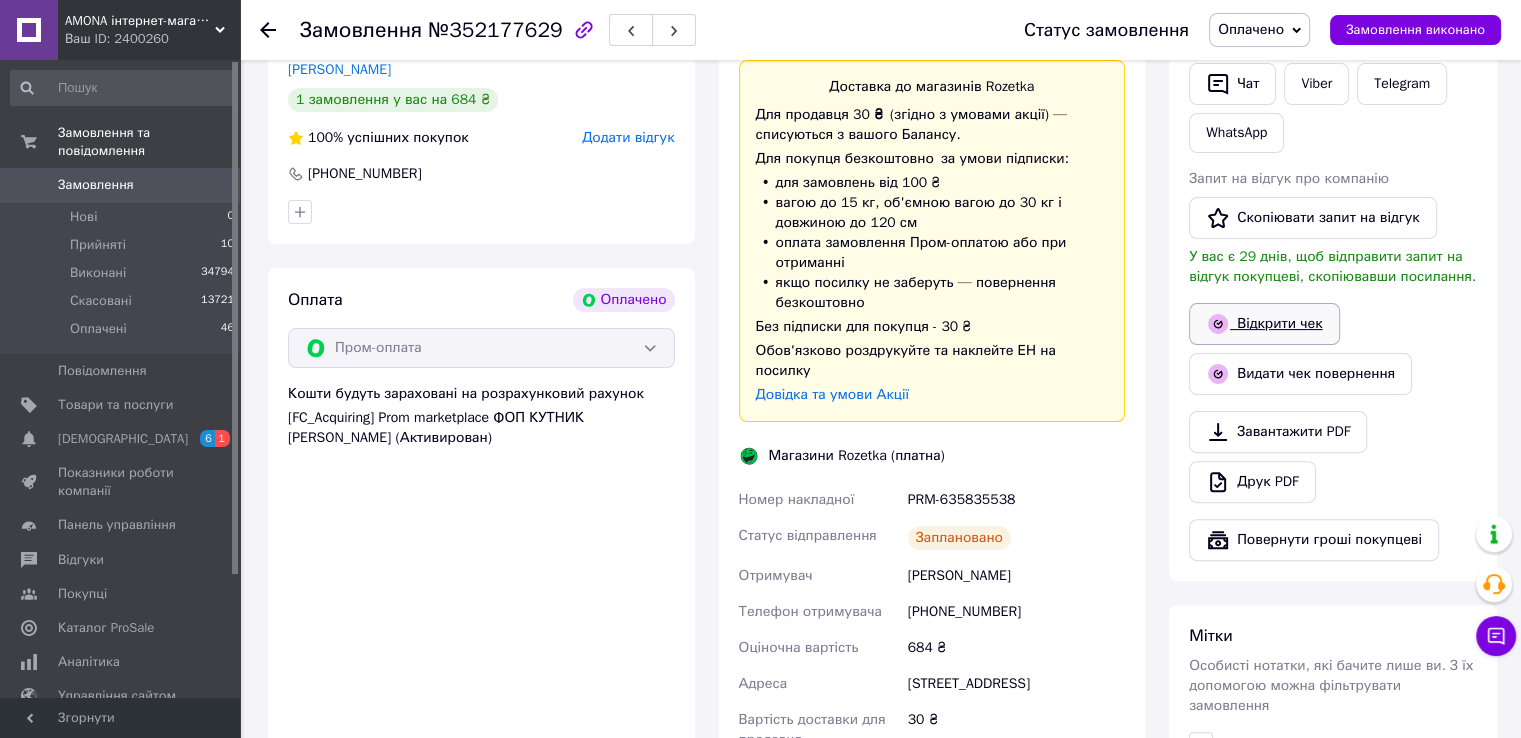 click on "Відкрити чек" at bounding box center [1264, 324] 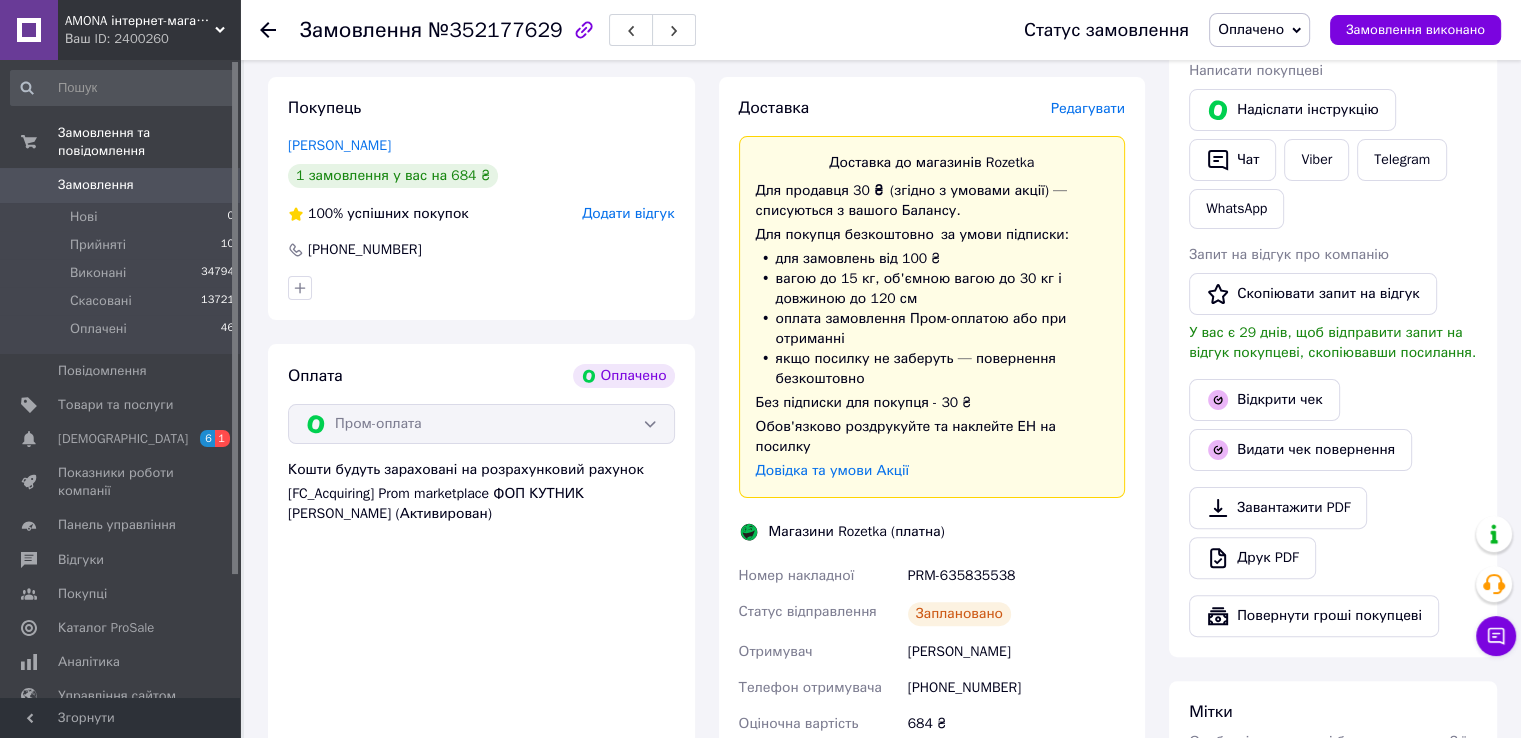 scroll, scrollTop: 100, scrollLeft: 0, axis: vertical 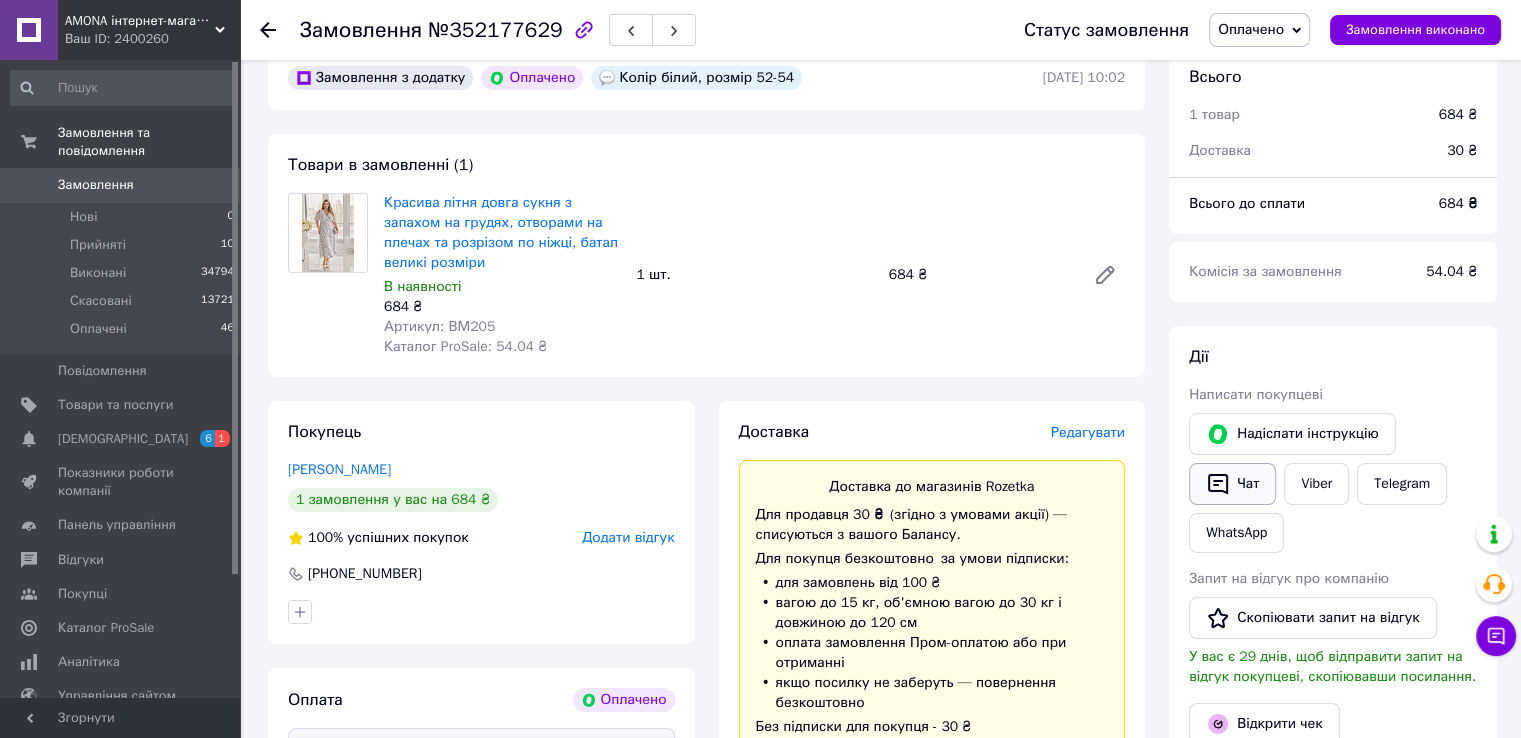 click on "Чат" at bounding box center [1232, 484] 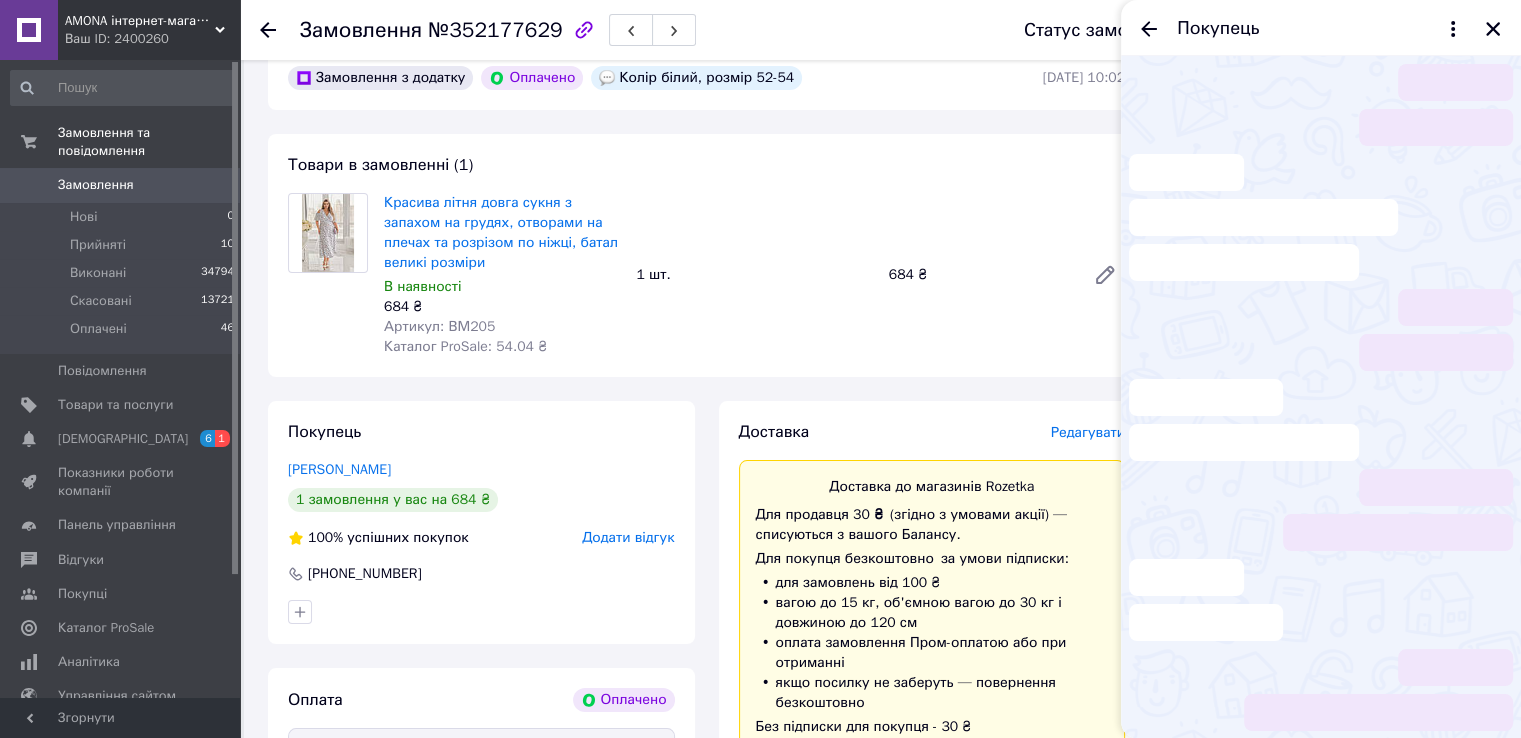 scroll, scrollTop: 241, scrollLeft: 0, axis: vertical 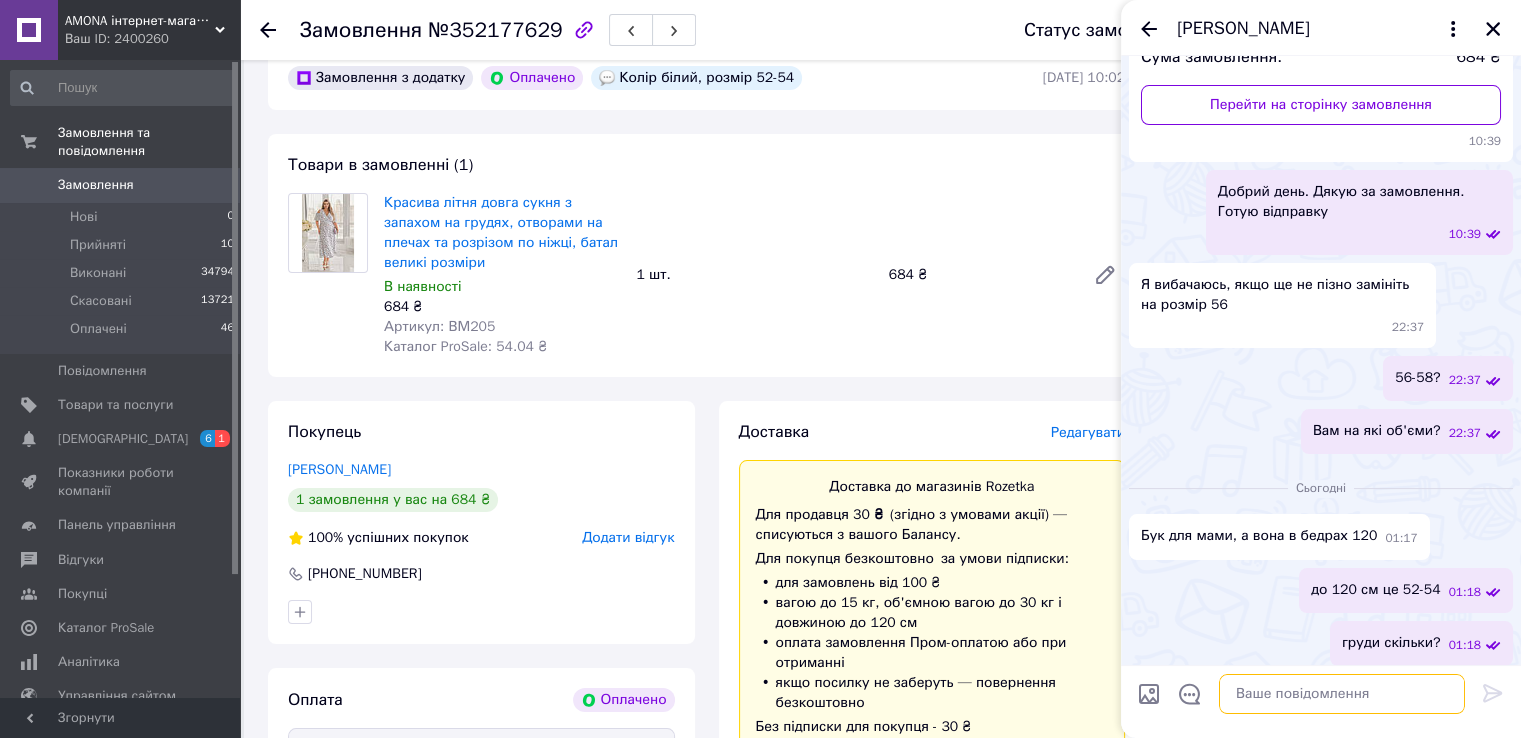 click at bounding box center [1342, 694] 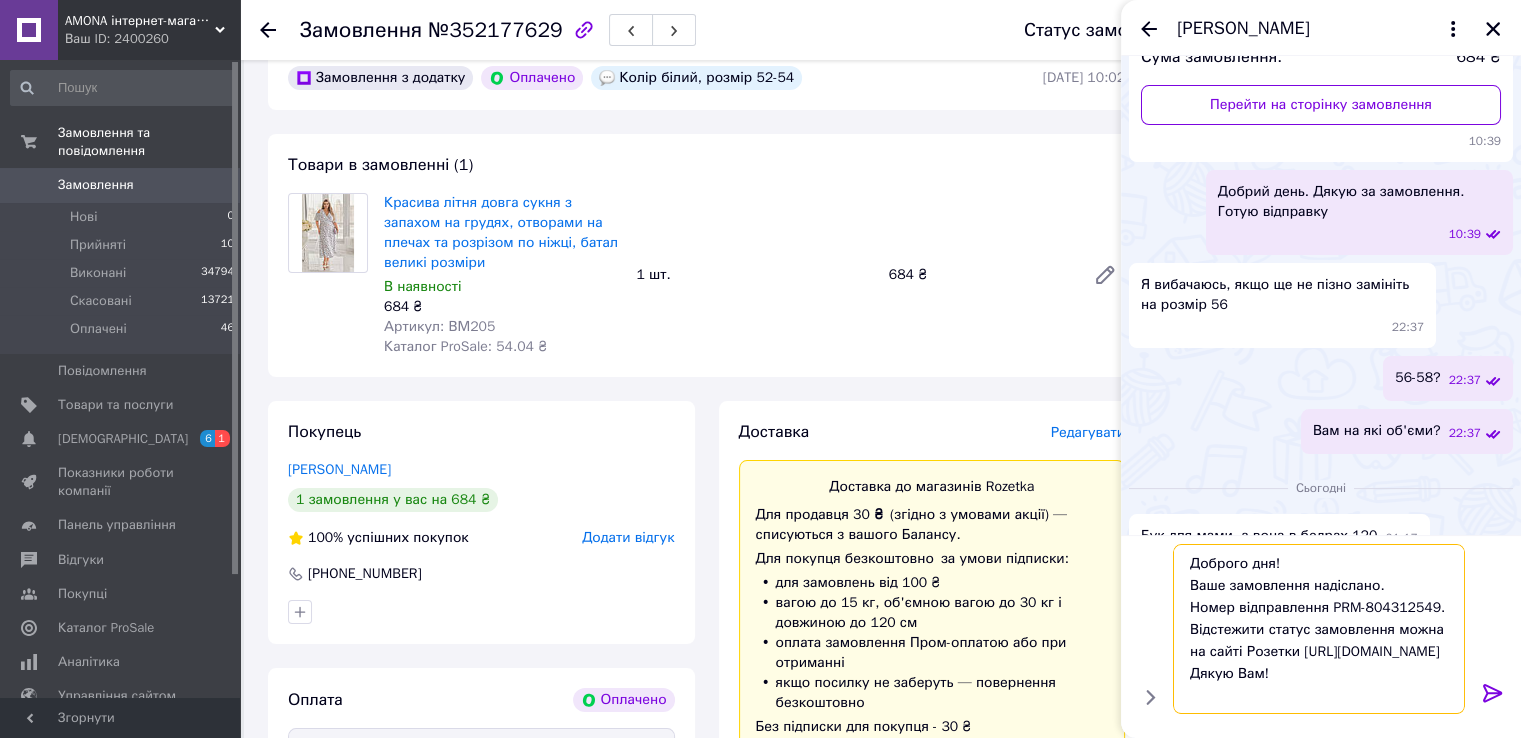 scroll, scrollTop: 0, scrollLeft: 0, axis: both 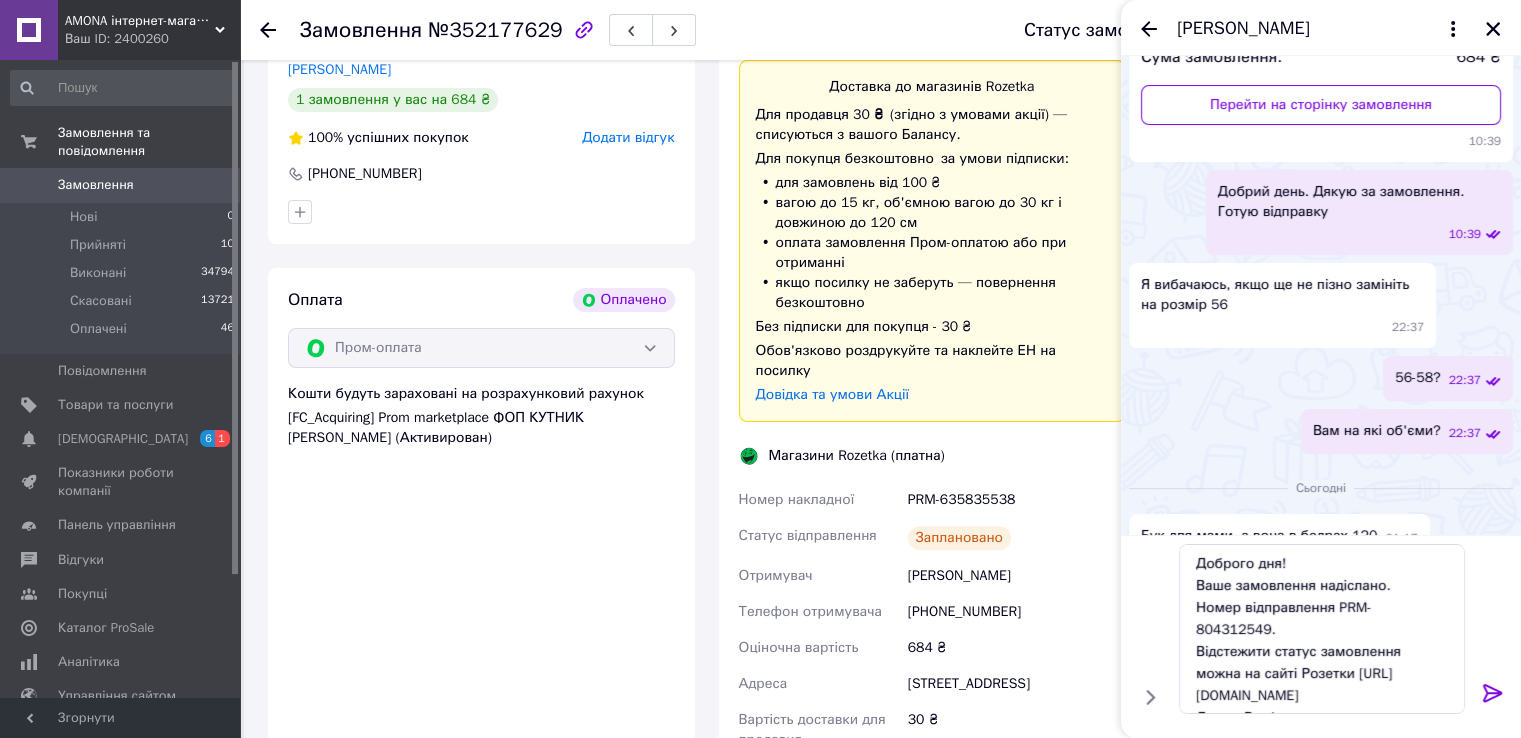 click on "PRM-635835538" at bounding box center [1016, 500] 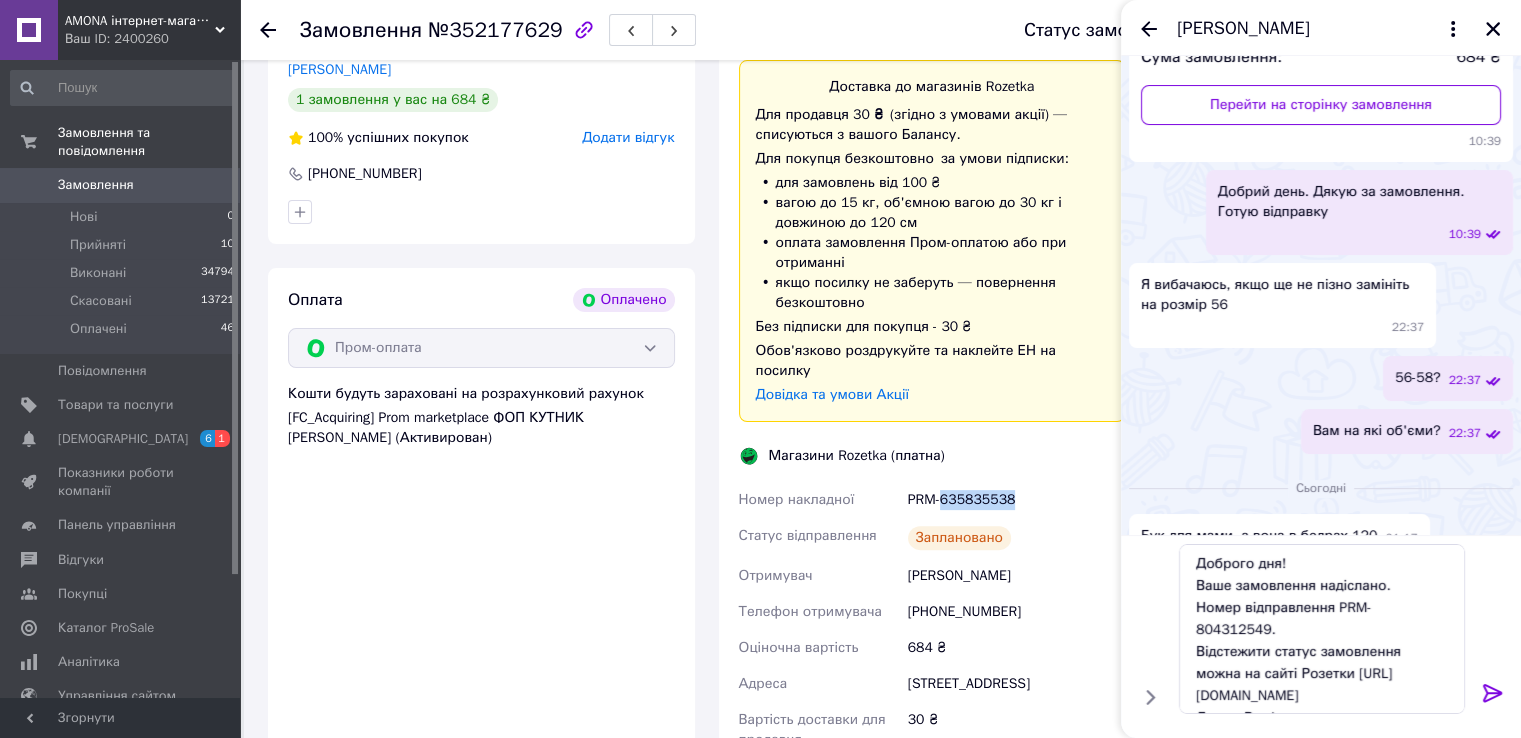 click on "PRM-635835538" at bounding box center (1016, 500) 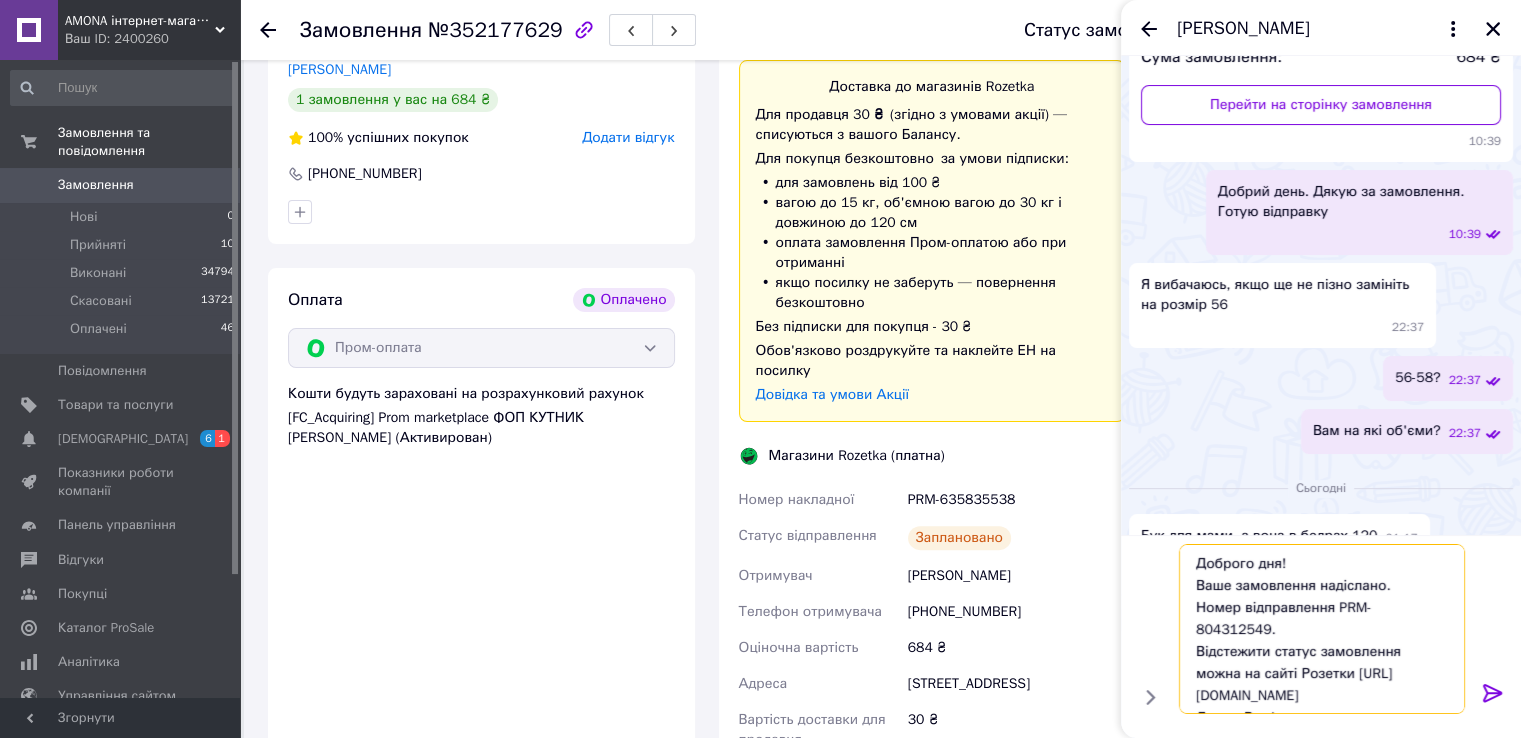 click on "Доброго дня!
Ваше замовлення надіслано.
Номер відправлення PRM-804312549.
Відстежити статус замовлення можна на сайті Розетки https://rozetka.delivery/
Дякую Вам!" at bounding box center [1322, 629] 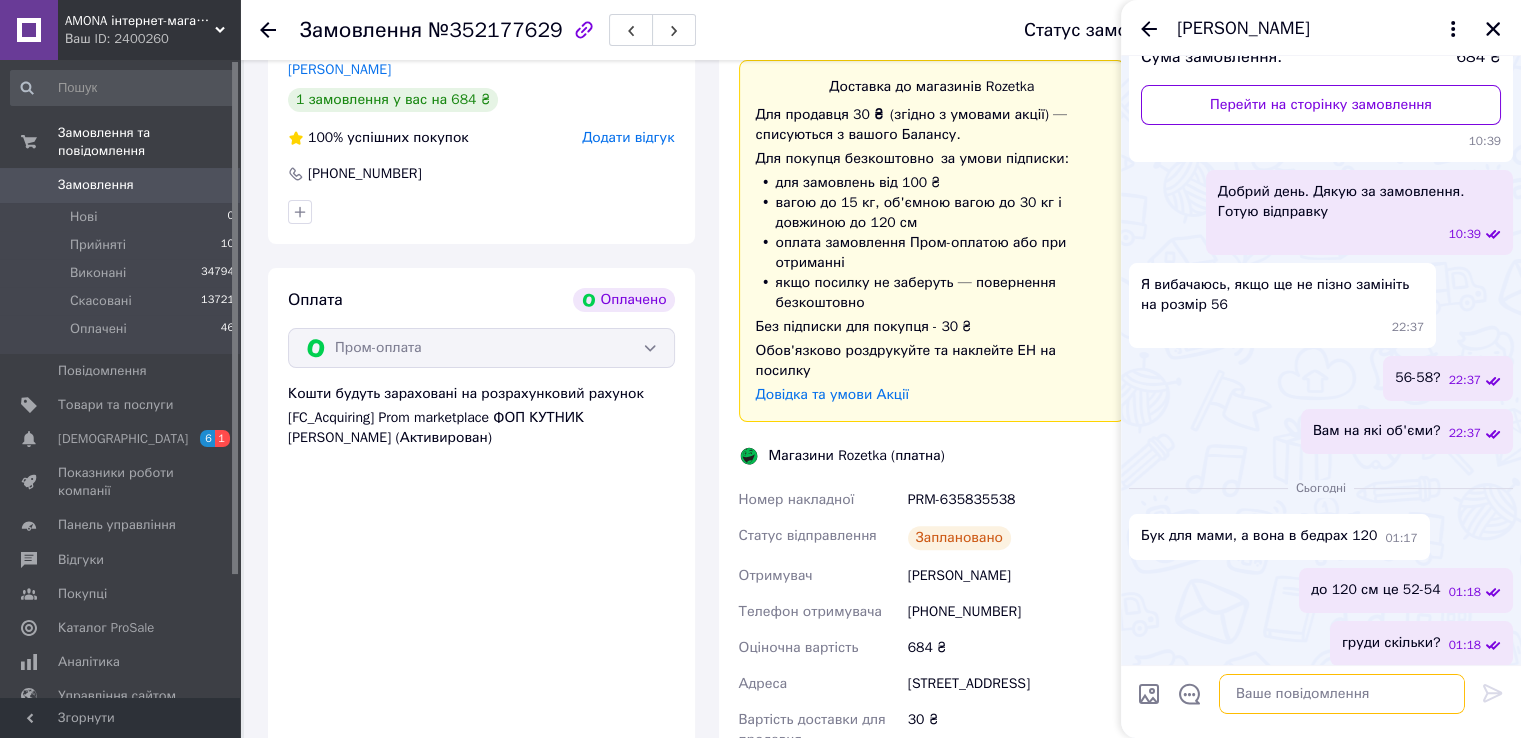 scroll, scrollTop: 994, scrollLeft: 0, axis: vertical 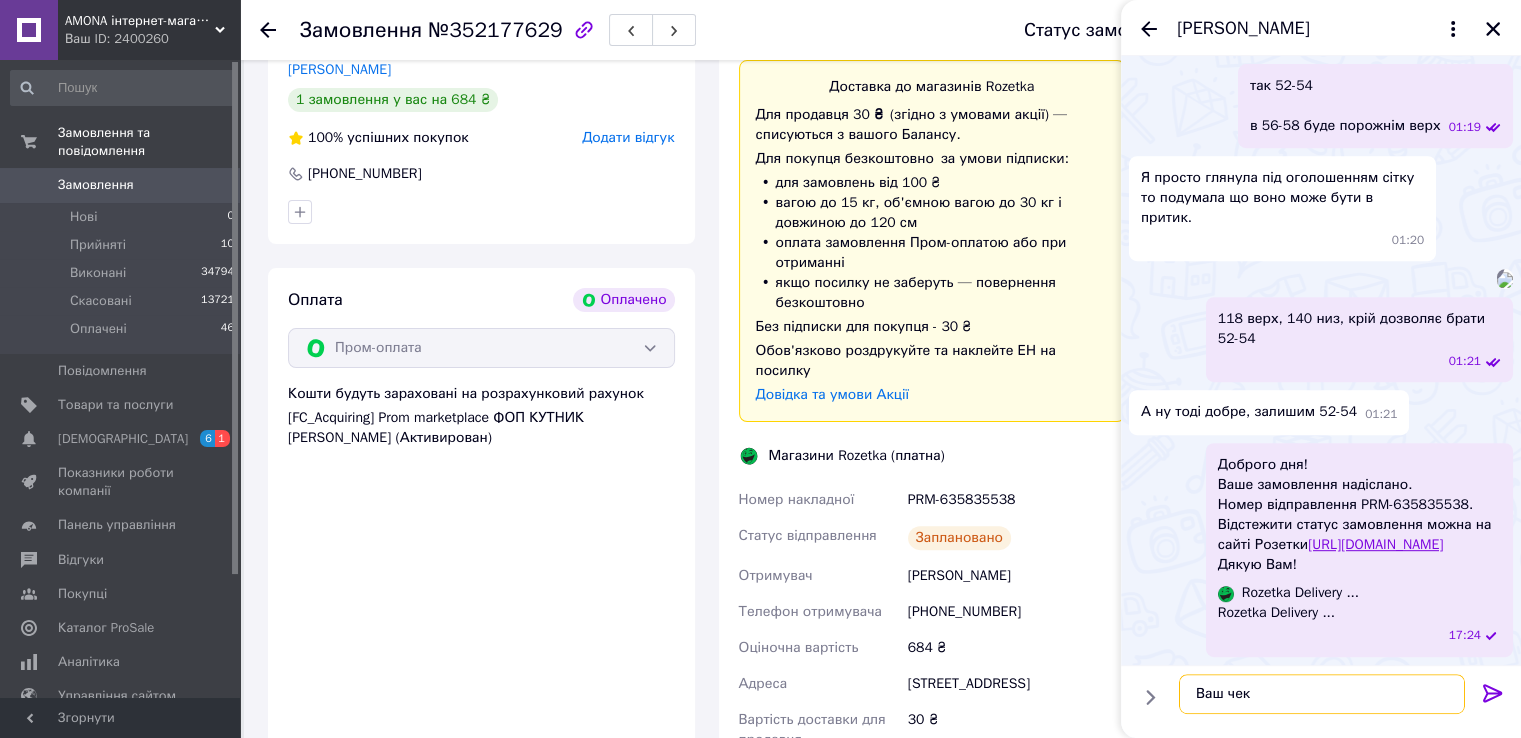 paste on "https://kasa.vchasno.ua/check-viewer/GWu2NLIFyhA" 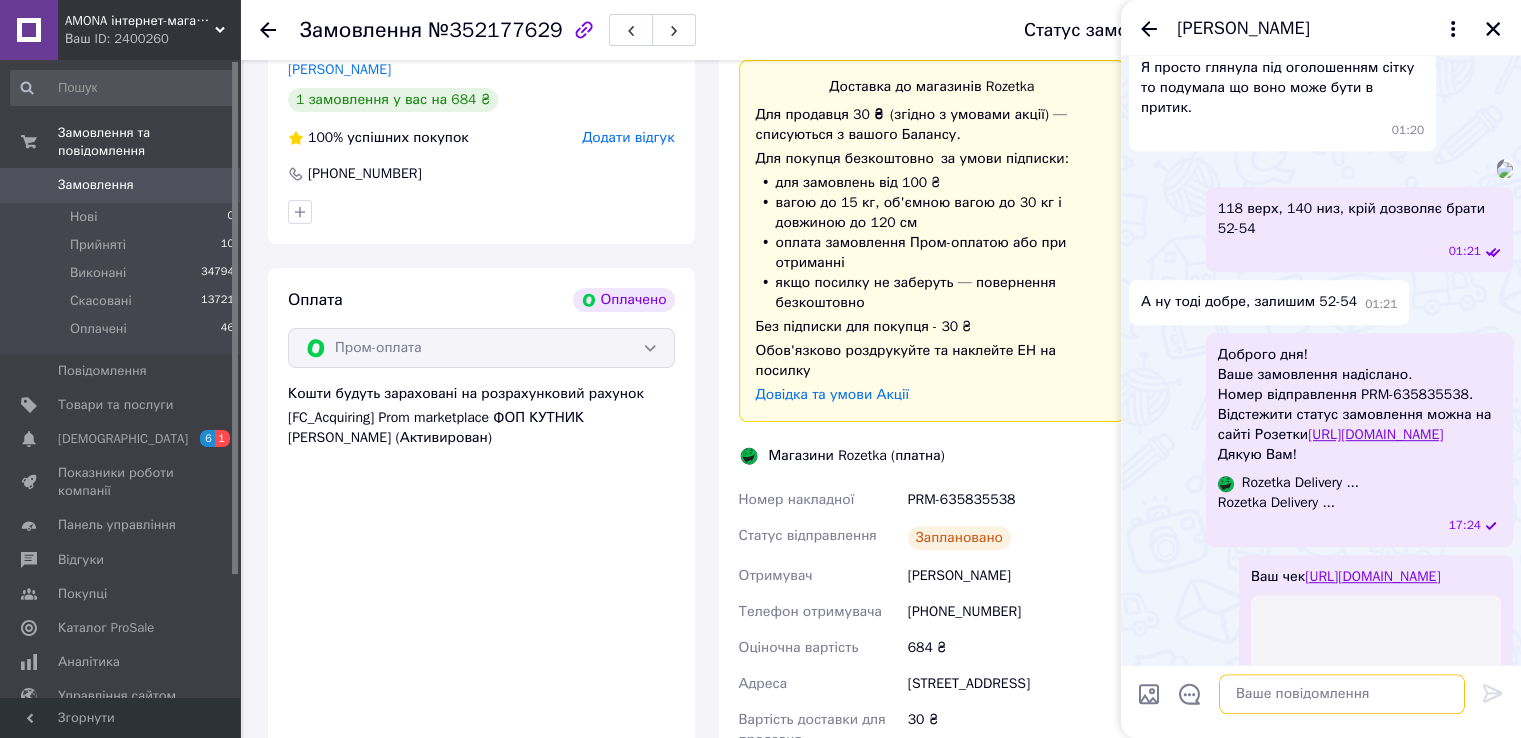 scroll, scrollTop: 1194, scrollLeft: 0, axis: vertical 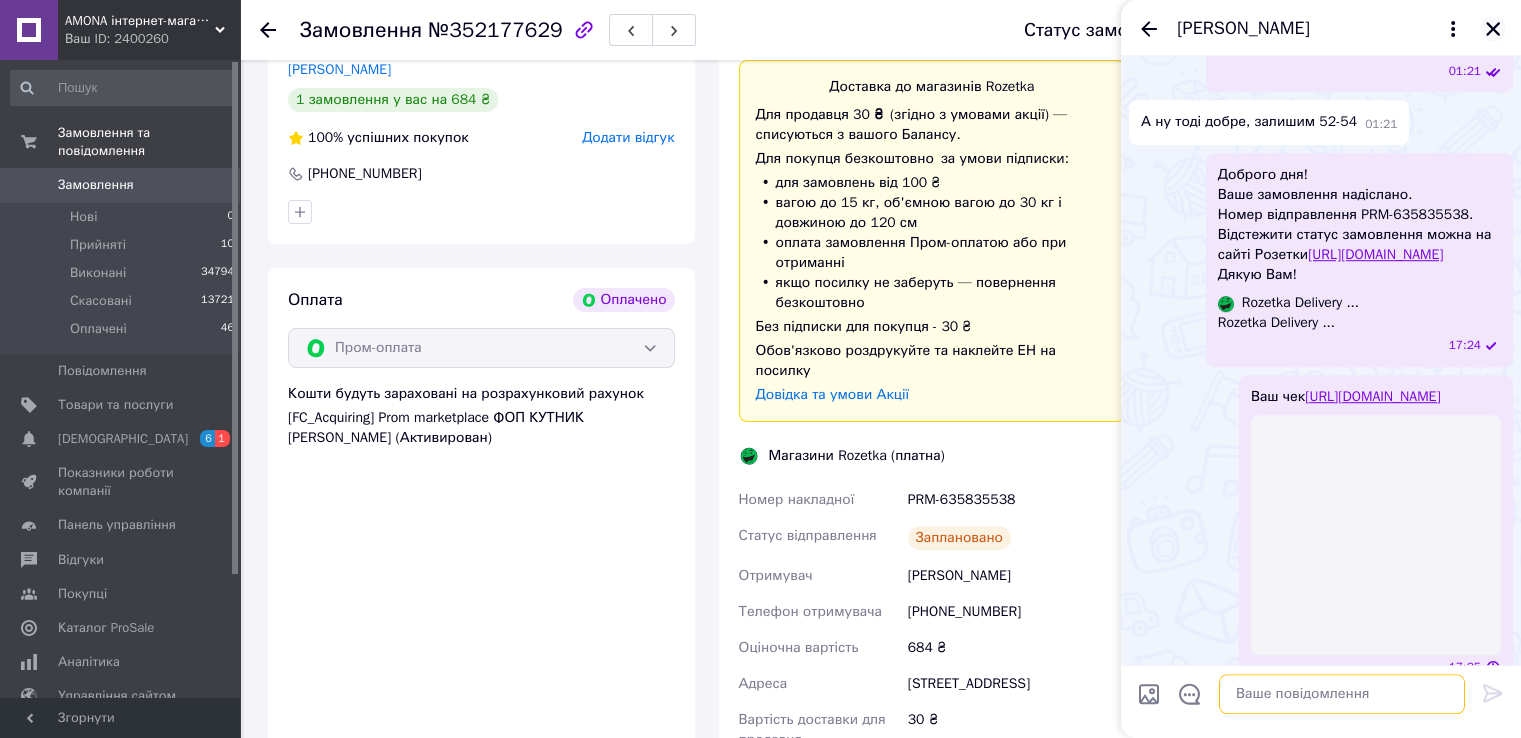 type 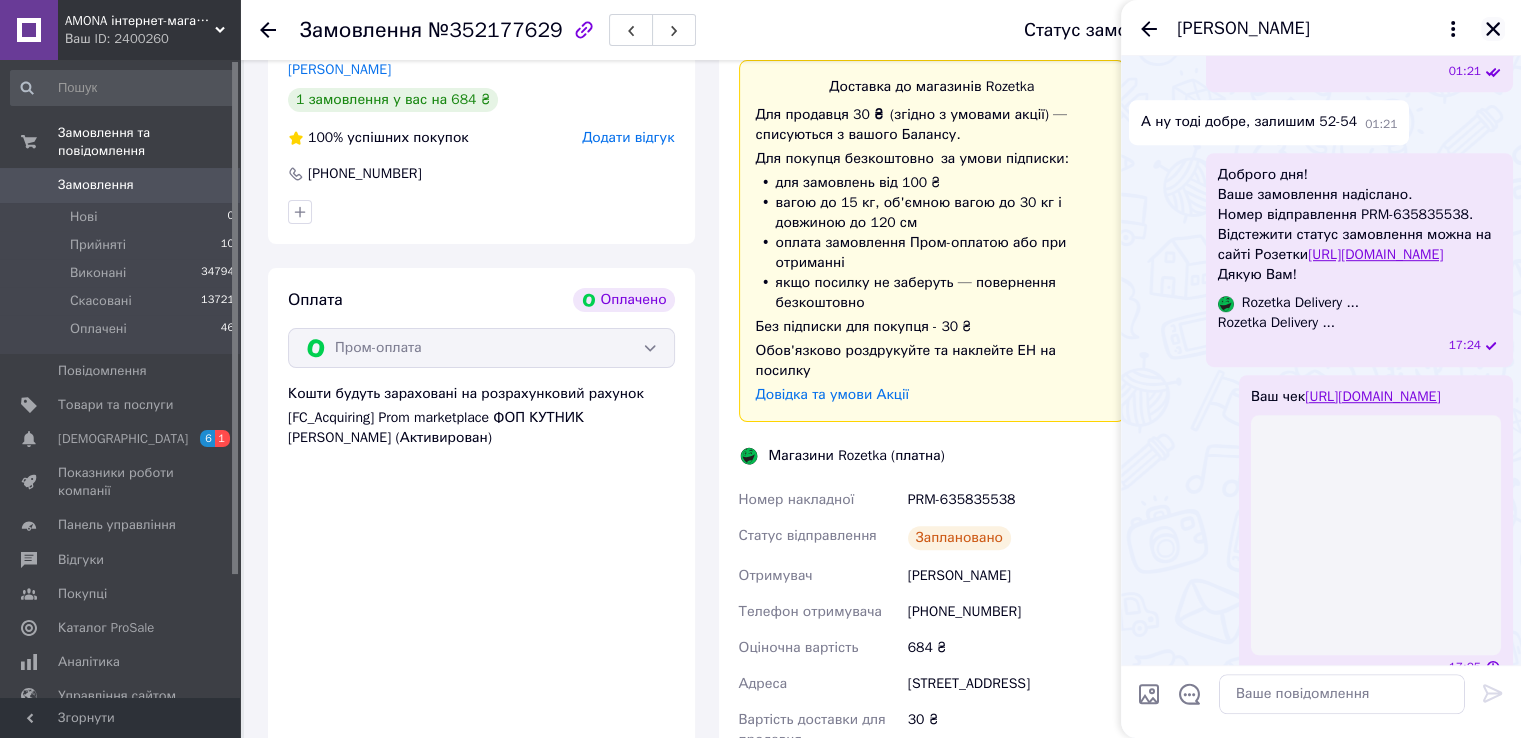 click 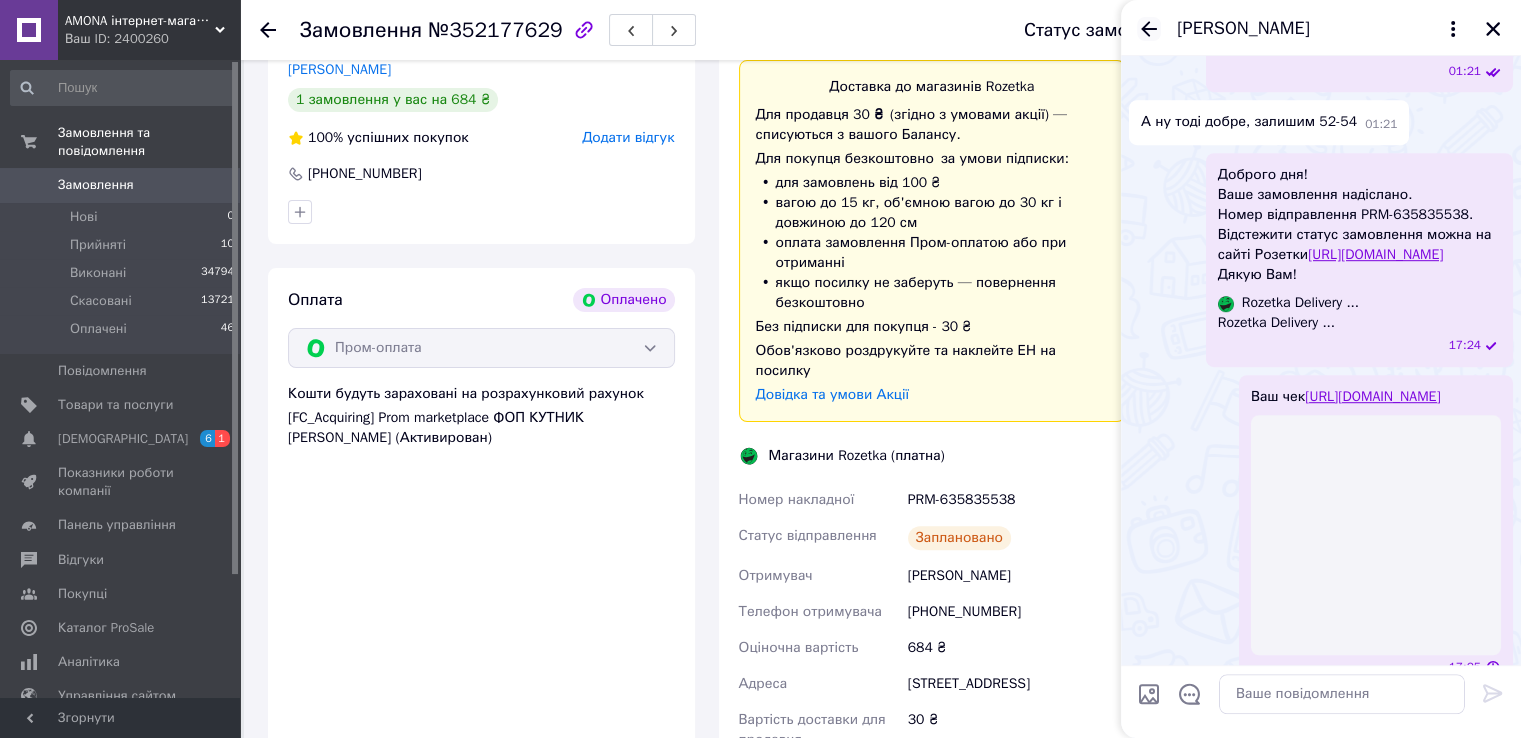 scroll, scrollTop: 1336, scrollLeft: 0, axis: vertical 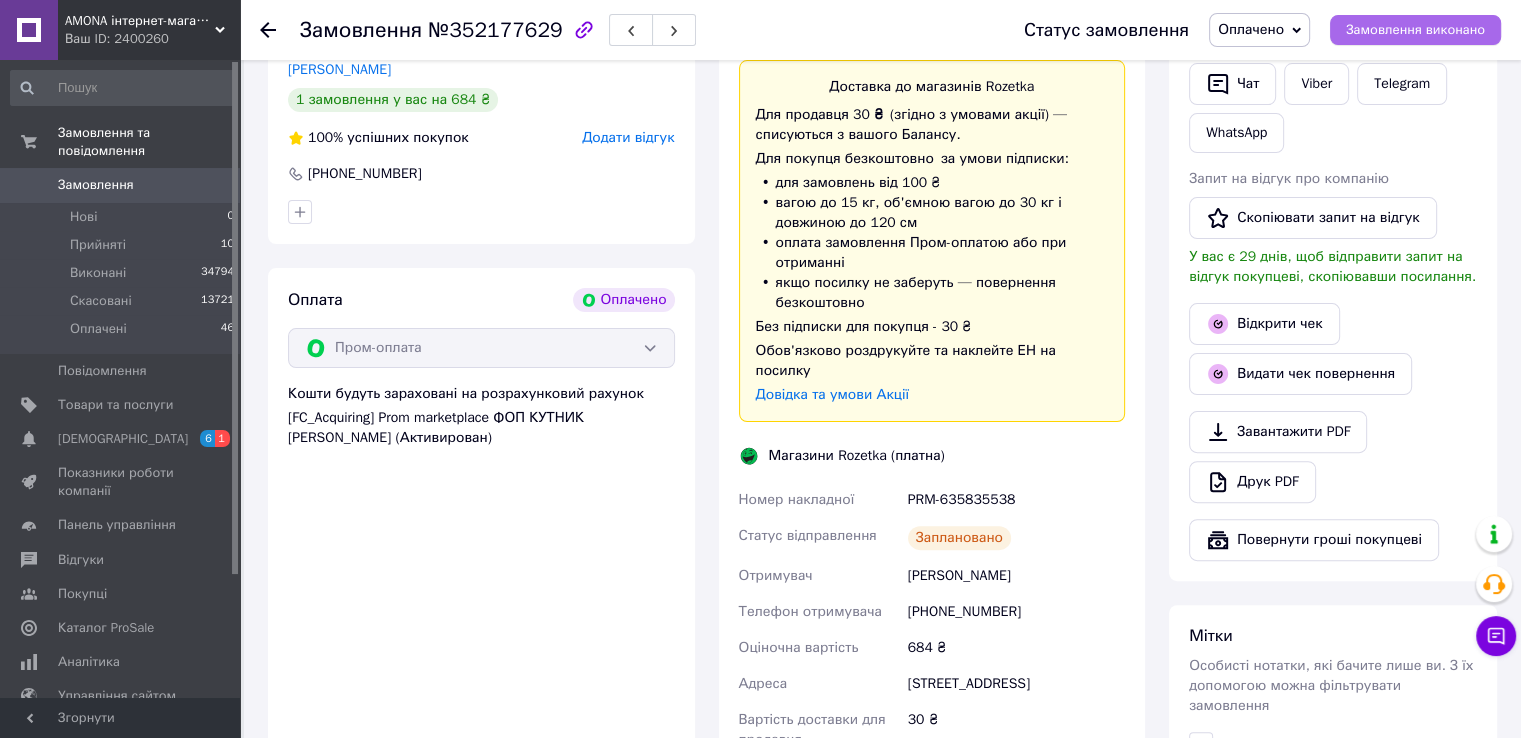 click on "Замовлення виконано" at bounding box center [1415, 30] 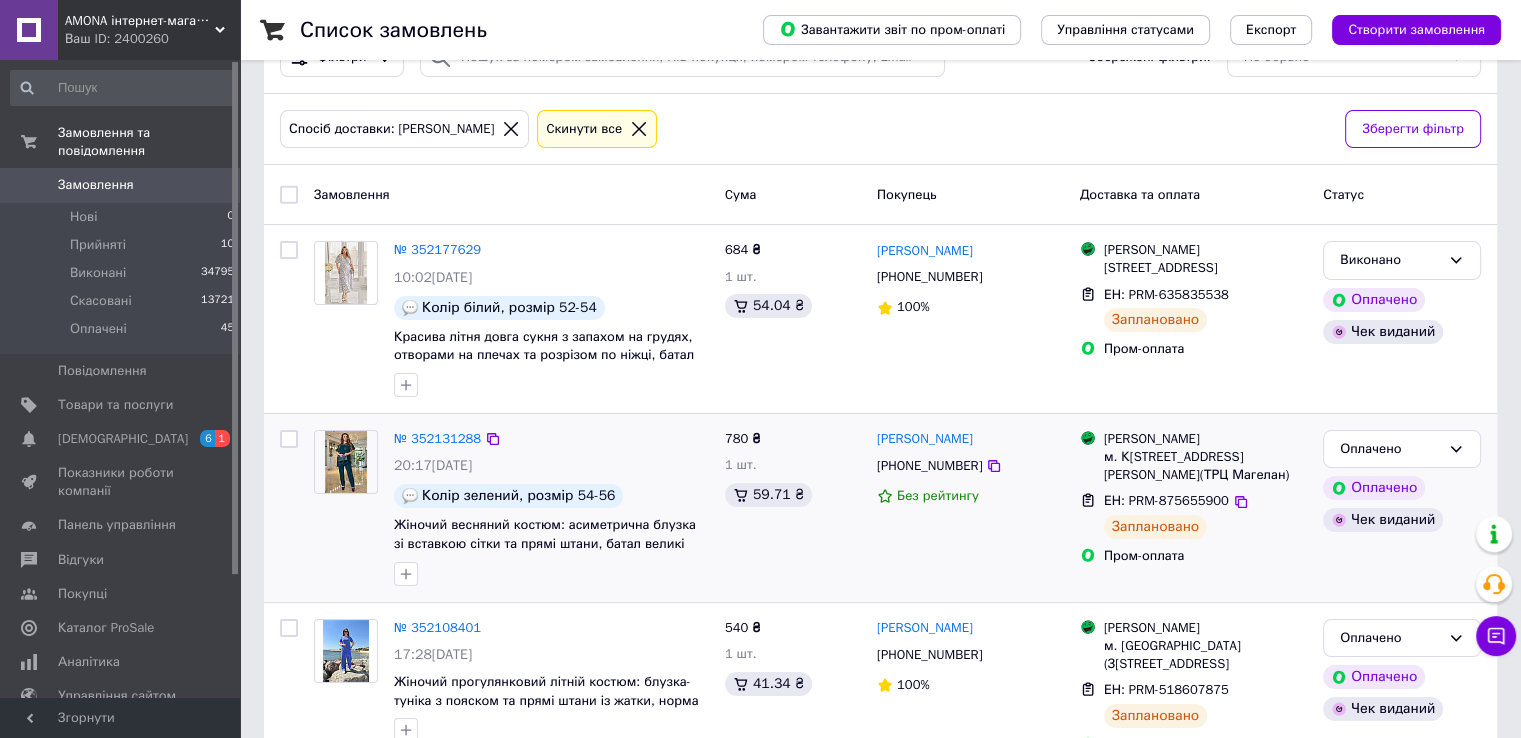 scroll, scrollTop: 135, scrollLeft: 0, axis: vertical 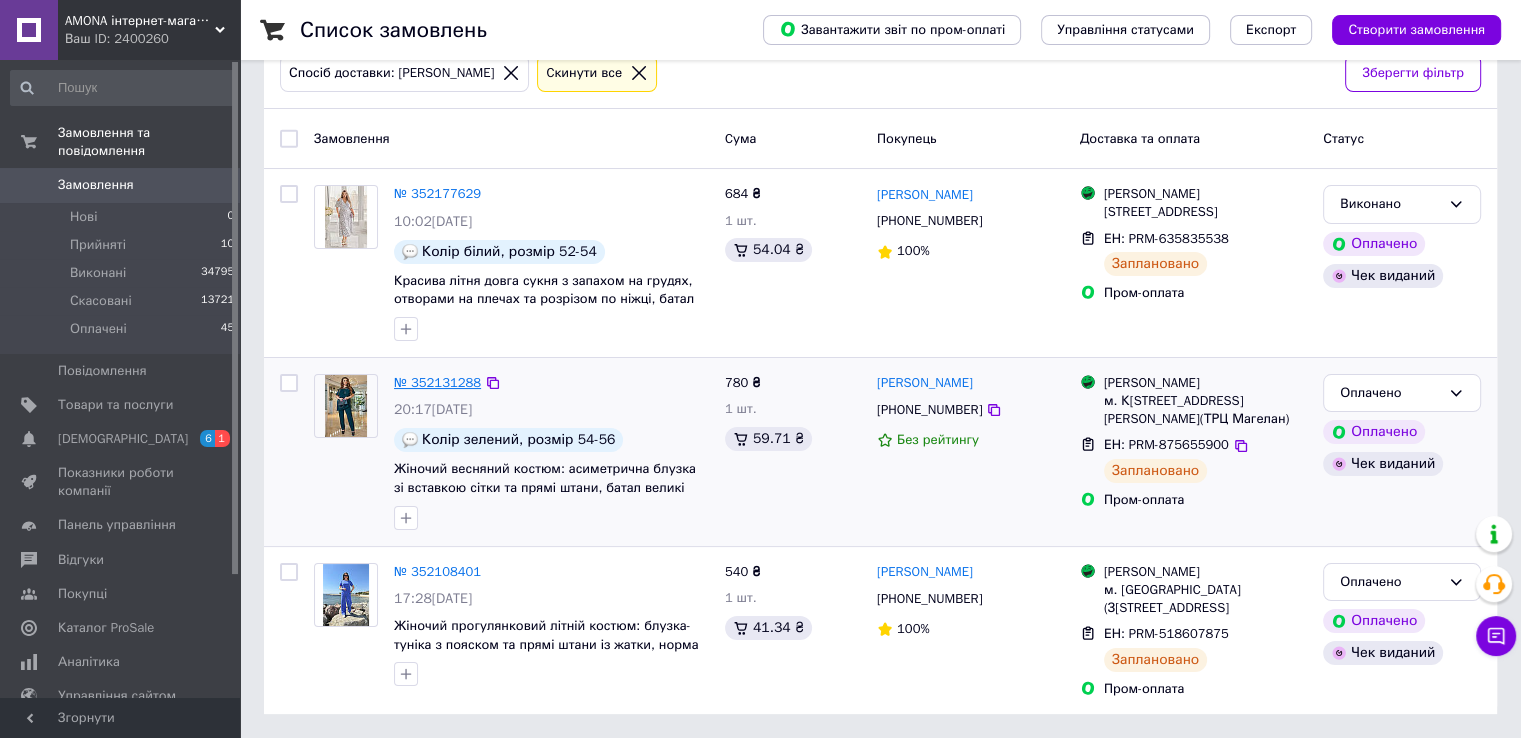 click on "№ 352131288" at bounding box center [437, 382] 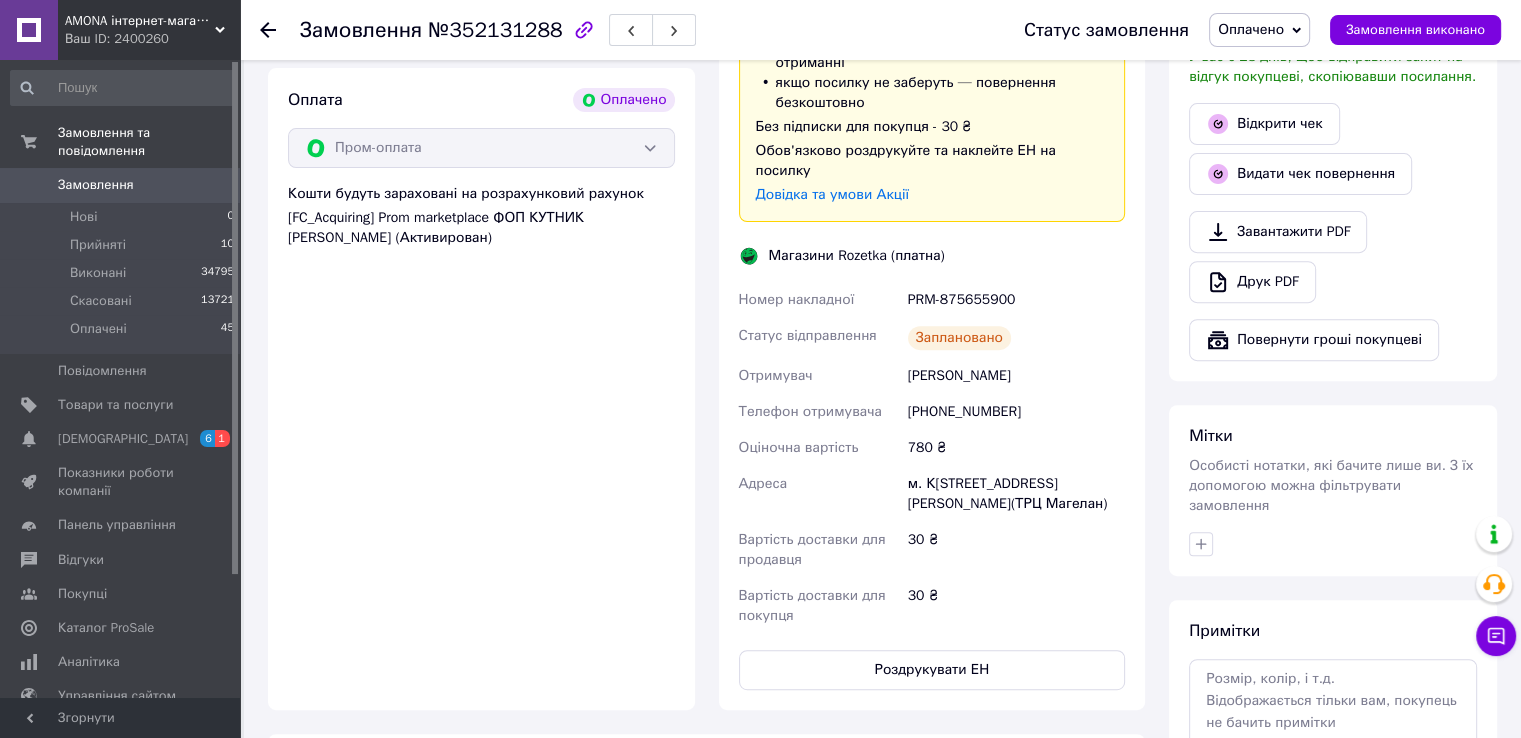 scroll, scrollTop: 713, scrollLeft: 0, axis: vertical 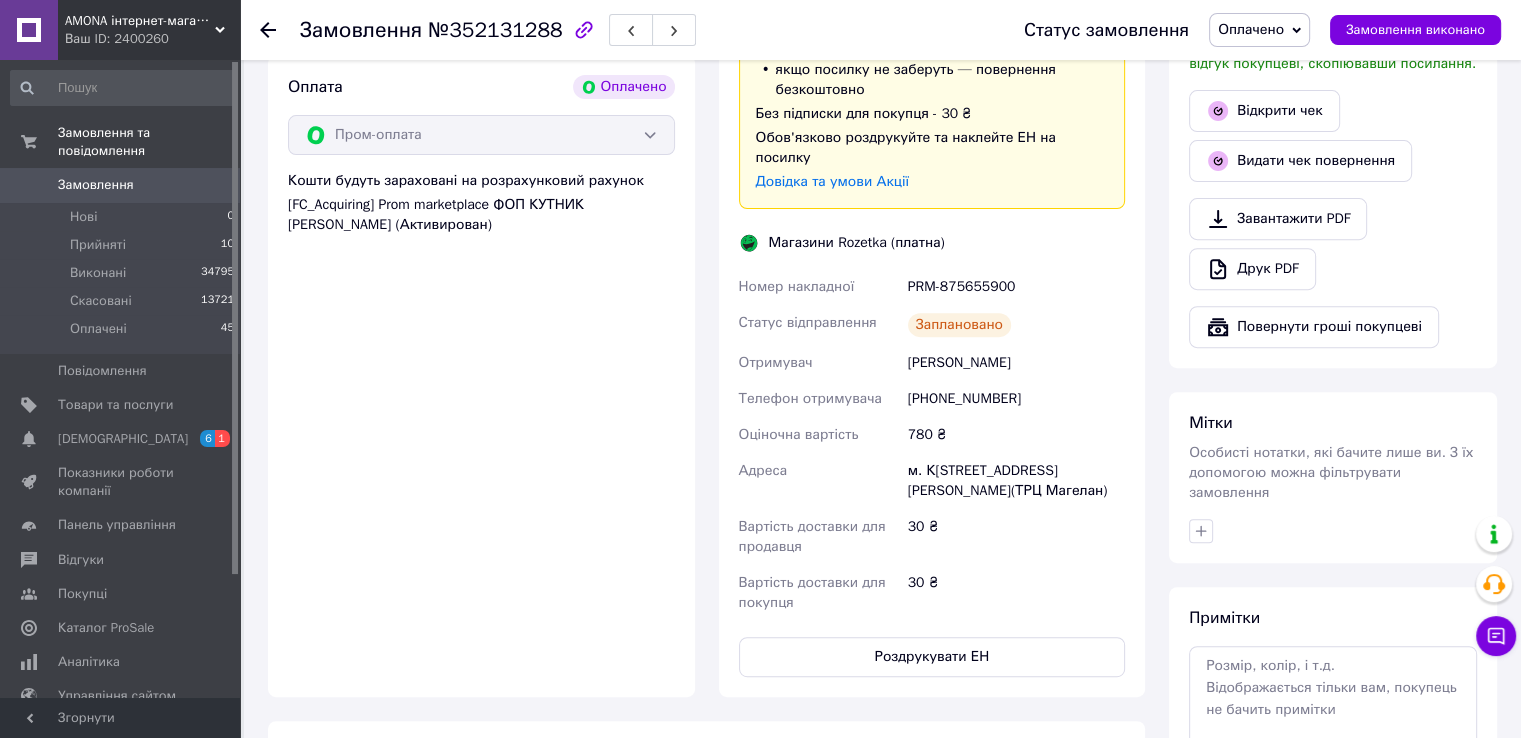 click on "Доставка Редагувати Доставка до магазинів Rozetka Для продавця 30 ₴   (згідно з умовами акції) — списуються з вашого Балансу. Для покупця безкоштовно   за умови підписки: для замовлень від 100 ₴ вагою до 15 кг,
об'ємною вагою до 30 кг
і довжиною до 120 см оплата замовлення Пром-оплатою або при отриманні якщо посилку не заберуть — повернення безкоштовно Без підписки для покупця - 30 ₴ Обов'язково роздрукуйте та наклейте ЕН на посилку Довідка та умови Акції Магазини Rozetka (платна) Номер накладної PRM-875655900 Статус відправлення Заплановано Отримувач Коновал Антоніна" at bounding box center (932, 242) 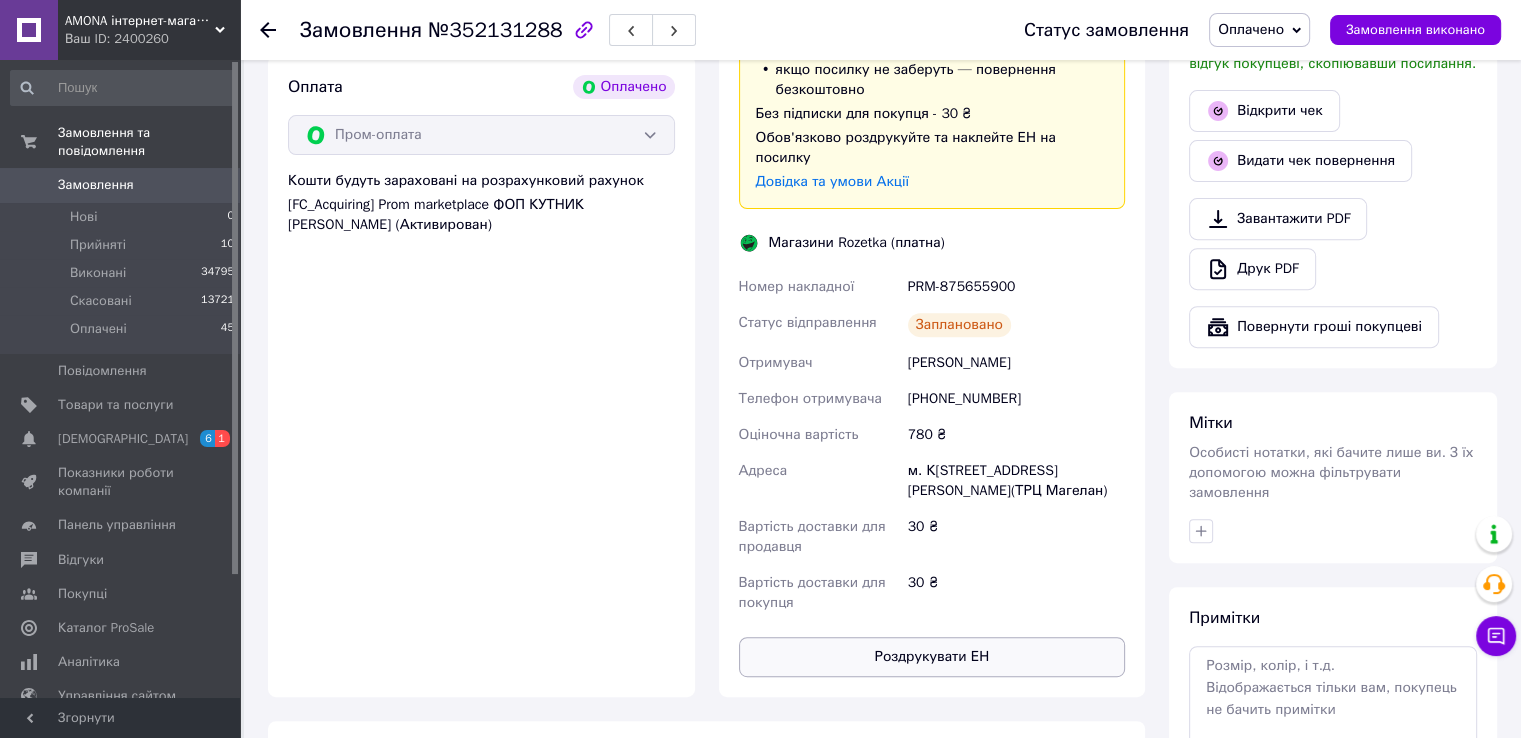 click on "Роздрукувати ЕН" at bounding box center [932, 657] 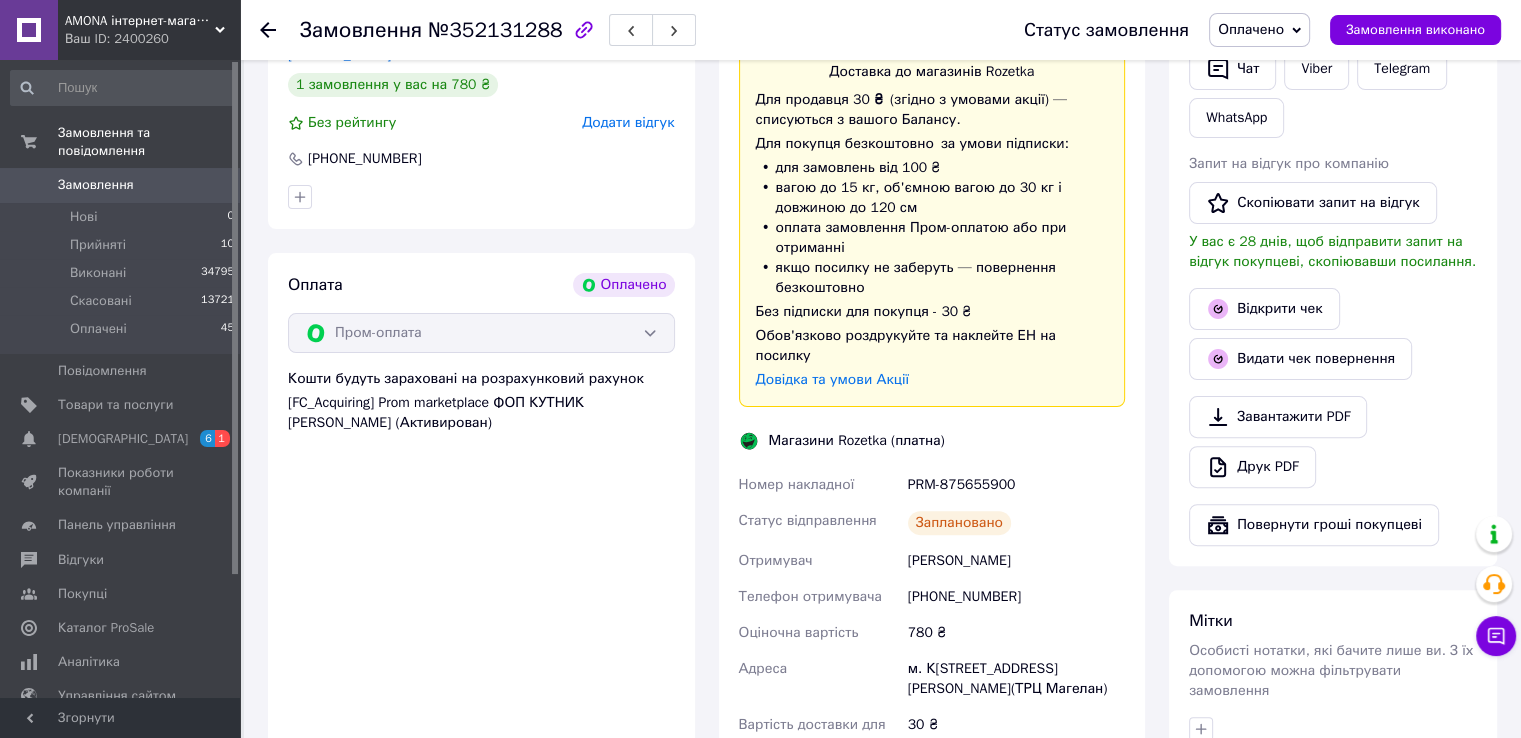 scroll, scrollTop: 513, scrollLeft: 0, axis: vertical 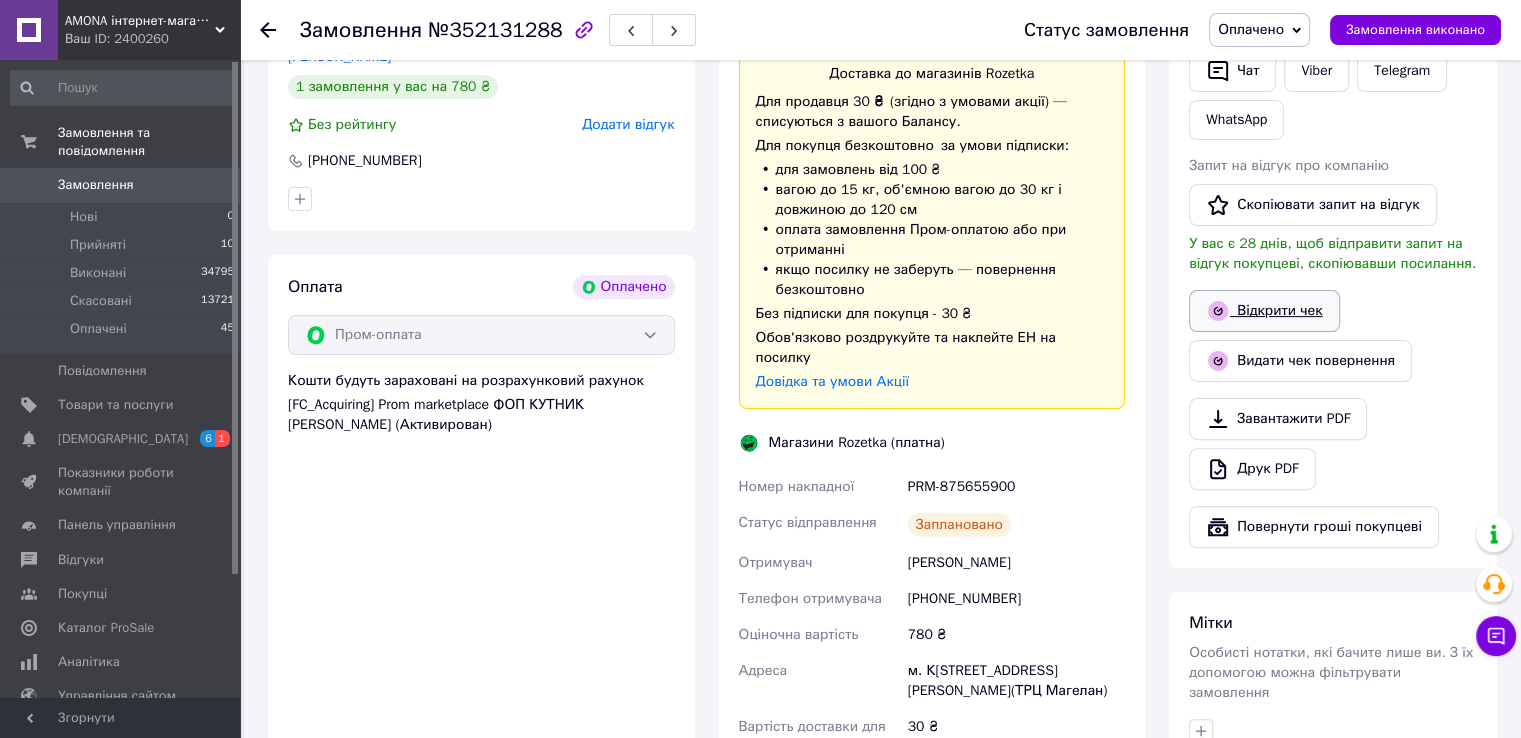 click on "Відкрити чек" at bounding box center (1264, 311) 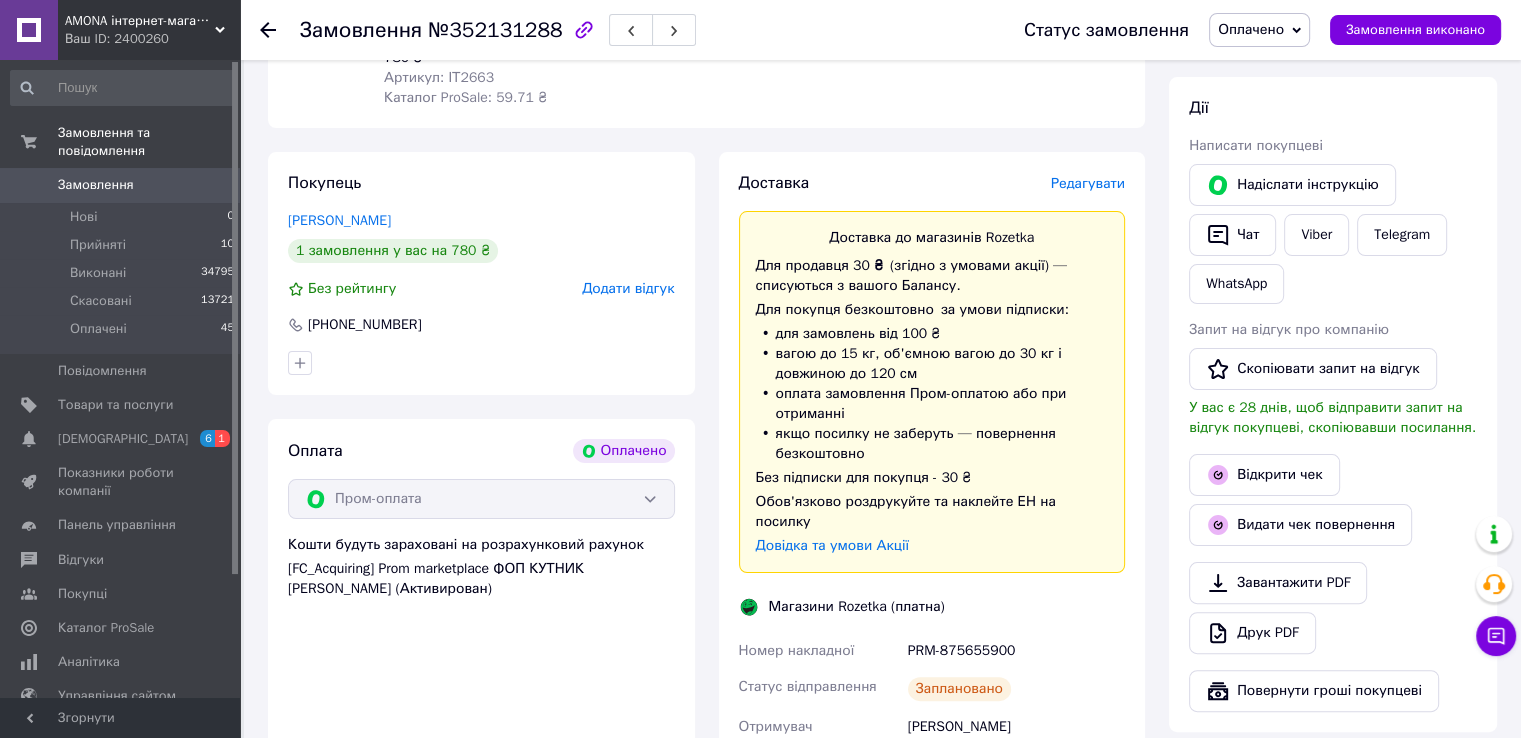 scroll, scrollTop: 213, scrollLeft: 0, axis: vertical 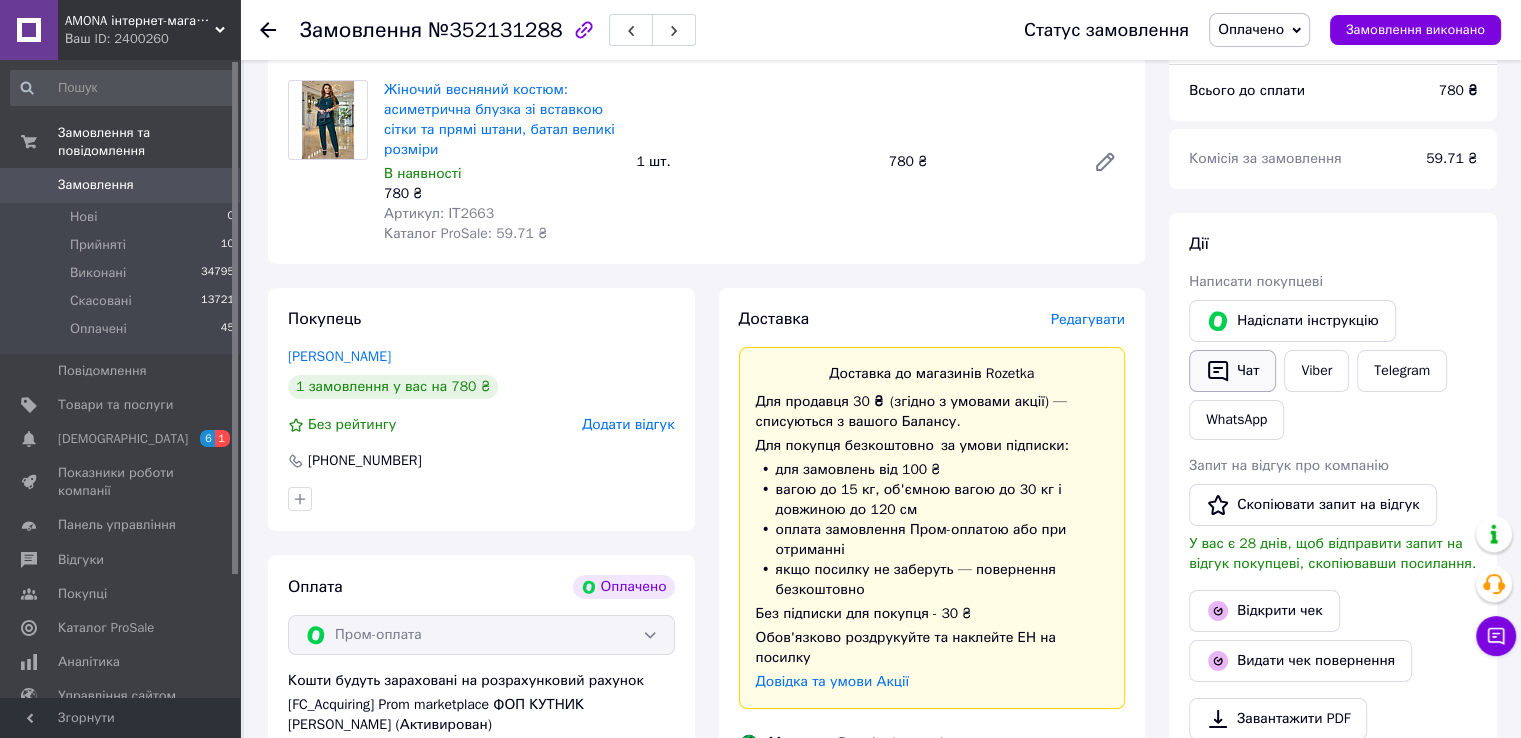 click on "Чат" at bounding box center (1232, 371) 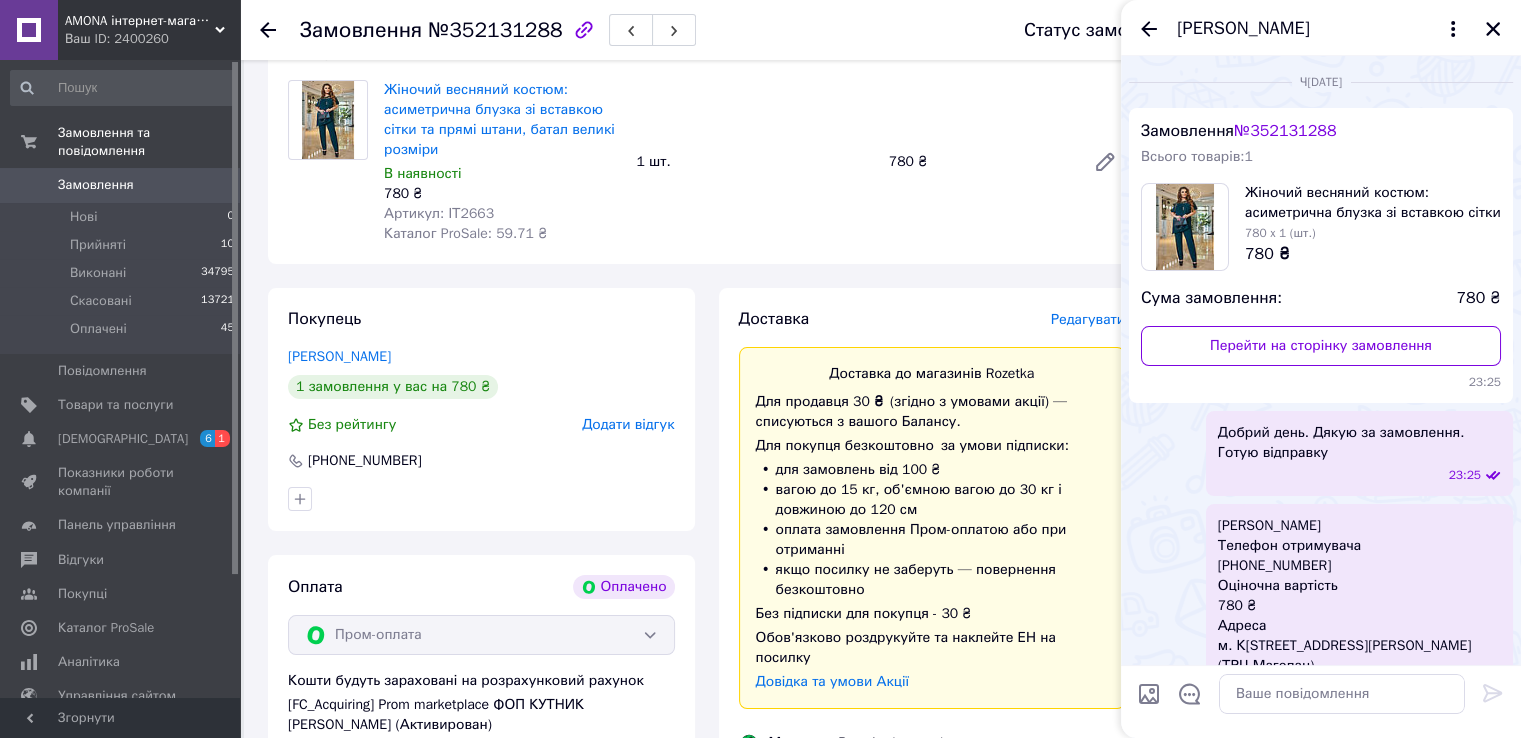scroll, scrollTop: 157, scrollLeft: 0, axis: vertical 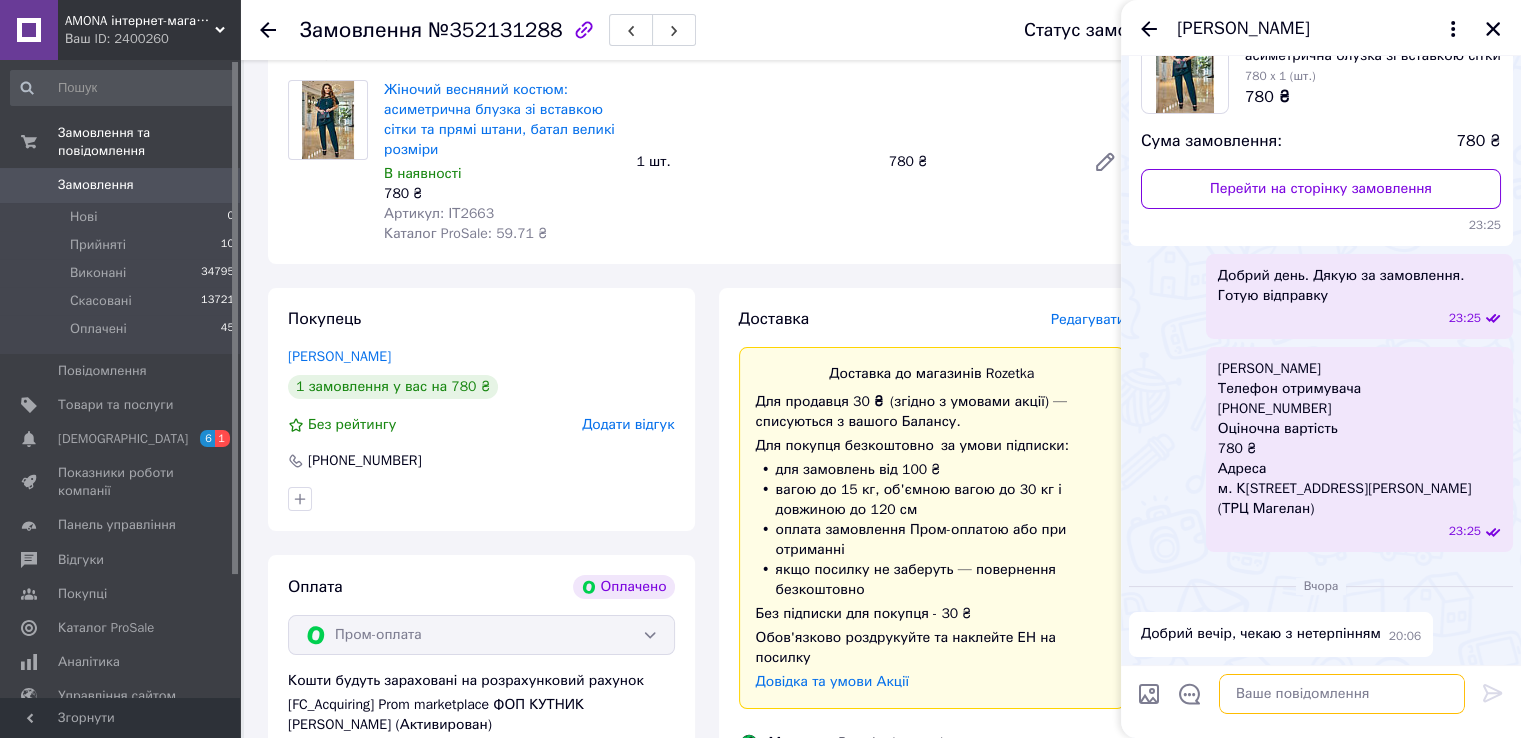 click at bounding box center [1342, 694] 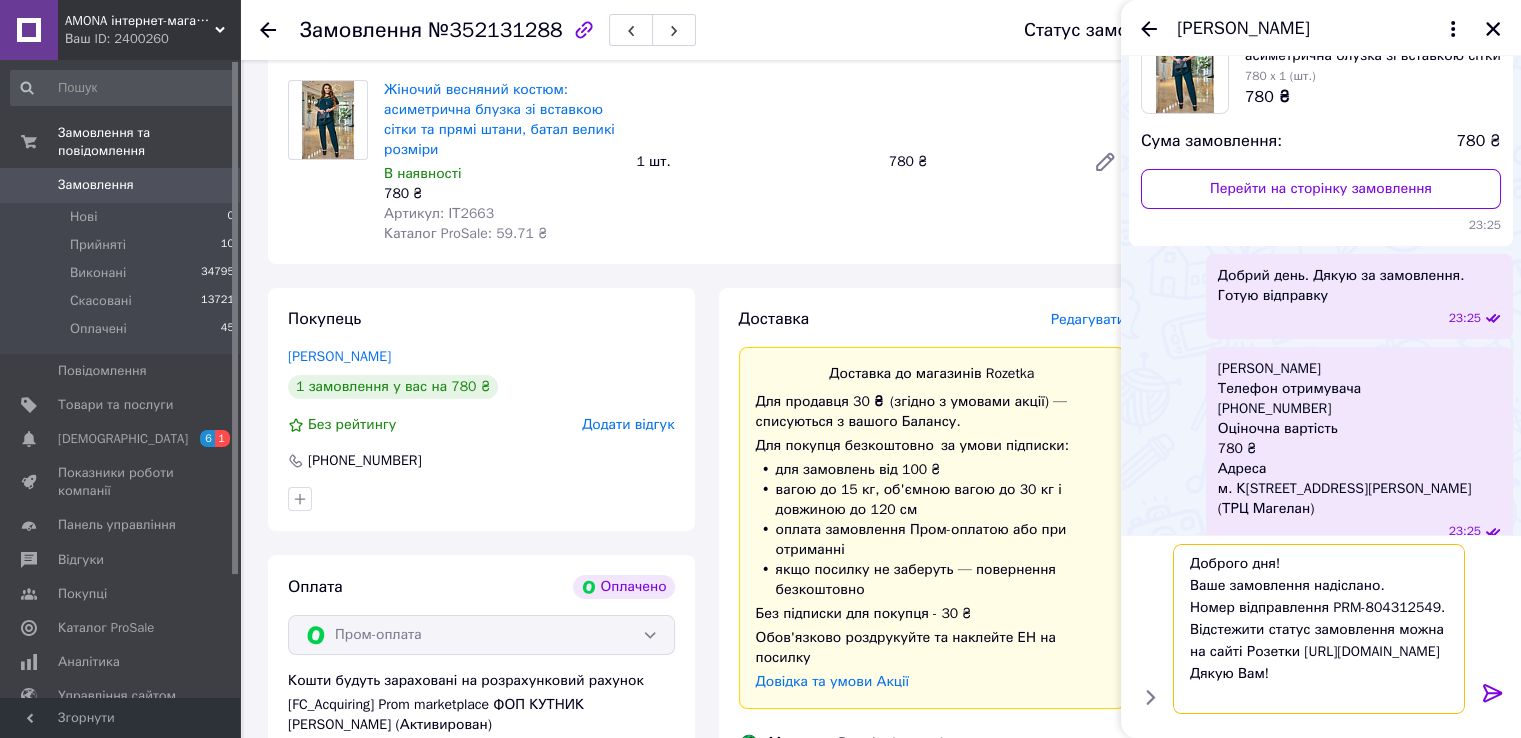 scroll, scrollTop: 0, scrollLeft: 0, axis: both 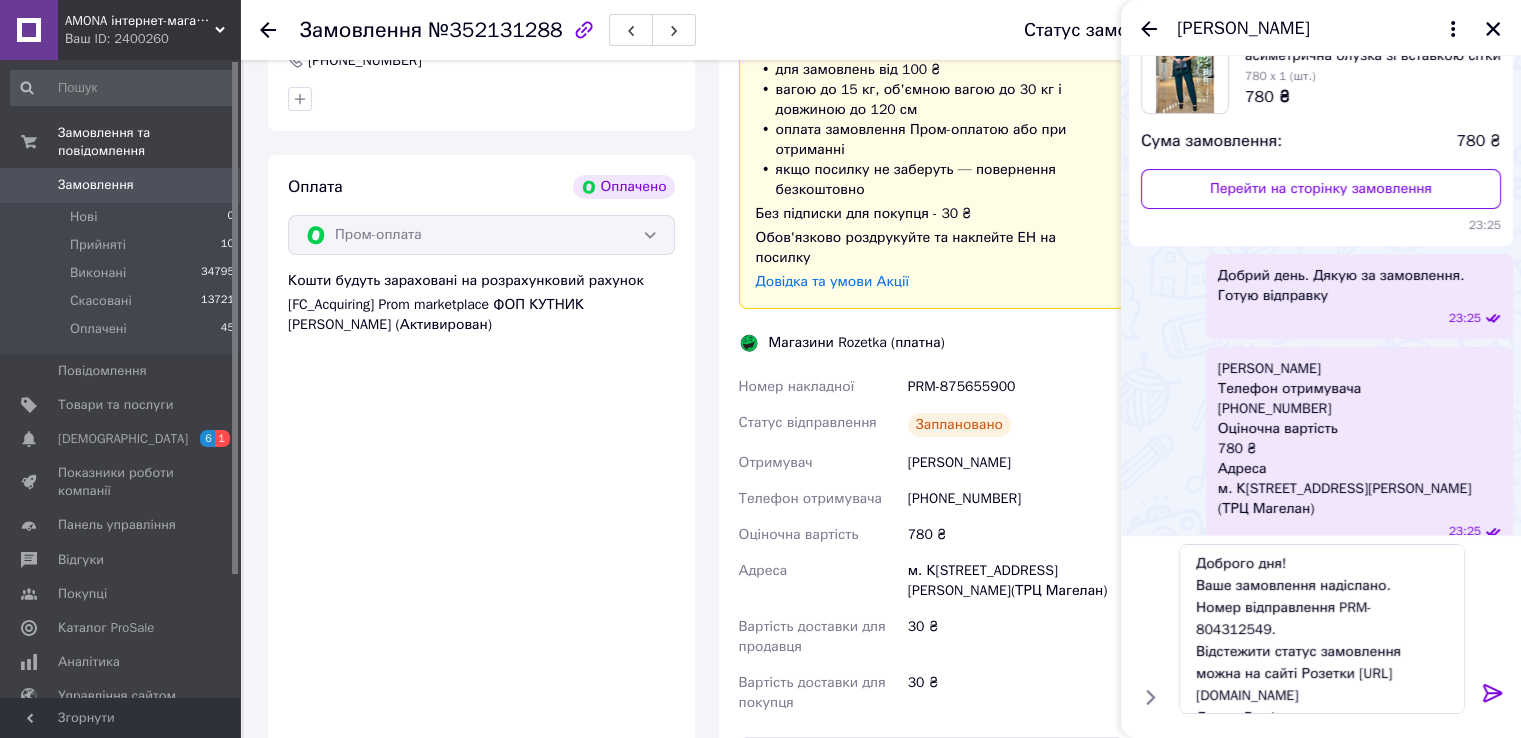 click on "PRM-875655900" at bounding box center (1016, 387) 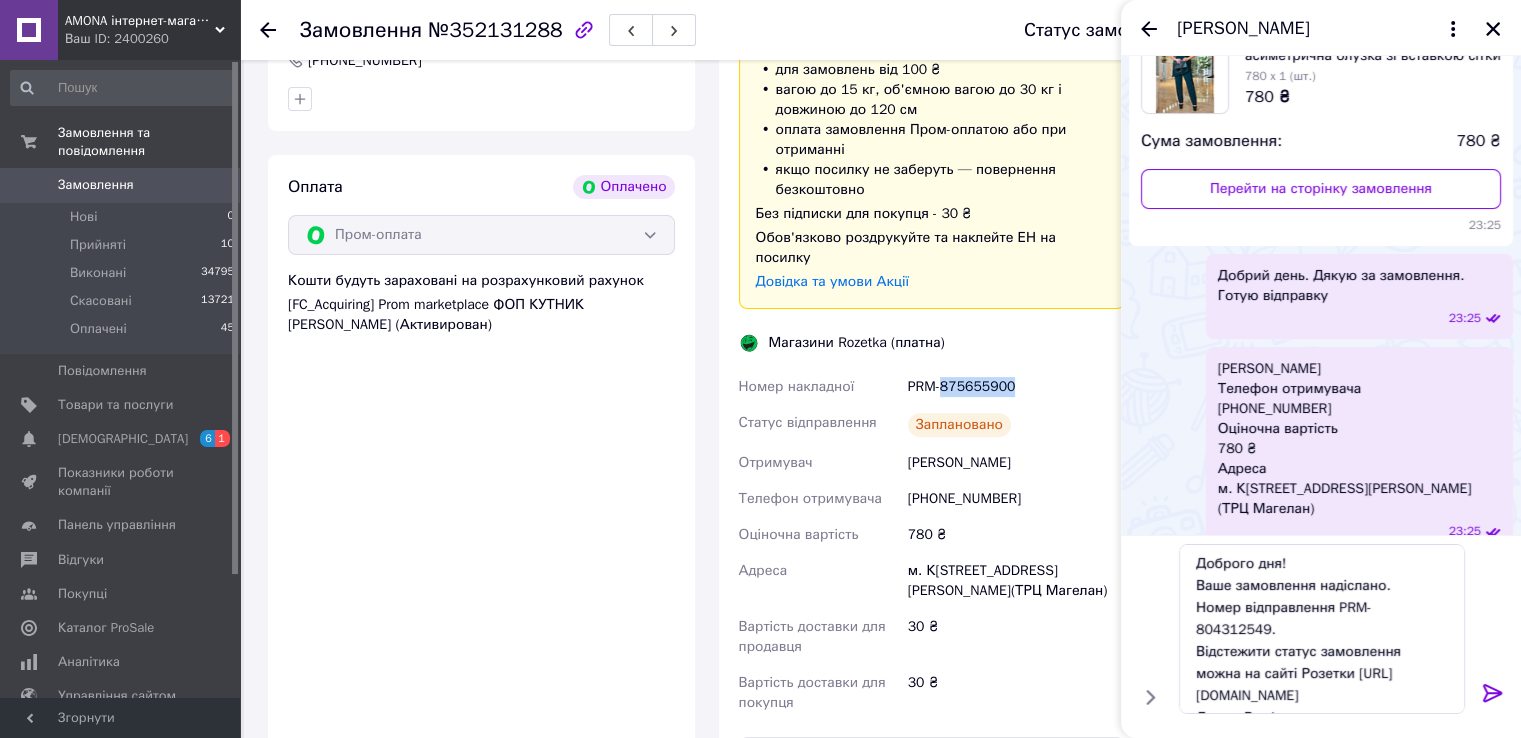 click on "PRM-875655900" at bounding box center (1016, 387) 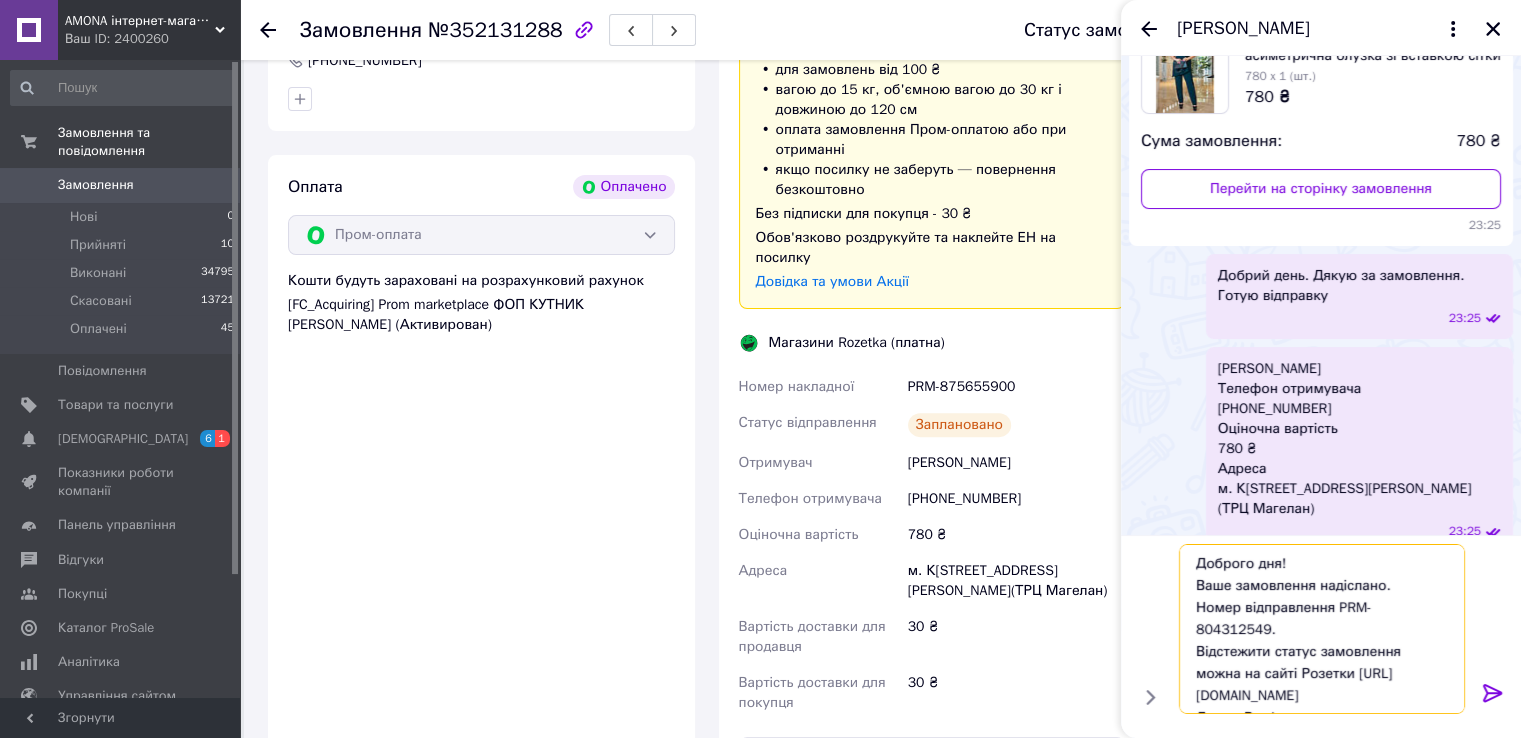click on "Доброго дня!
Ваше замовлення надіслано.
Номер відправлення PRM-804312549.
Відстежити статус замовлення можна на сайті Розетки https://rozetka.delivery/
Дякую Вам!" at bounding box center [1322, 629] 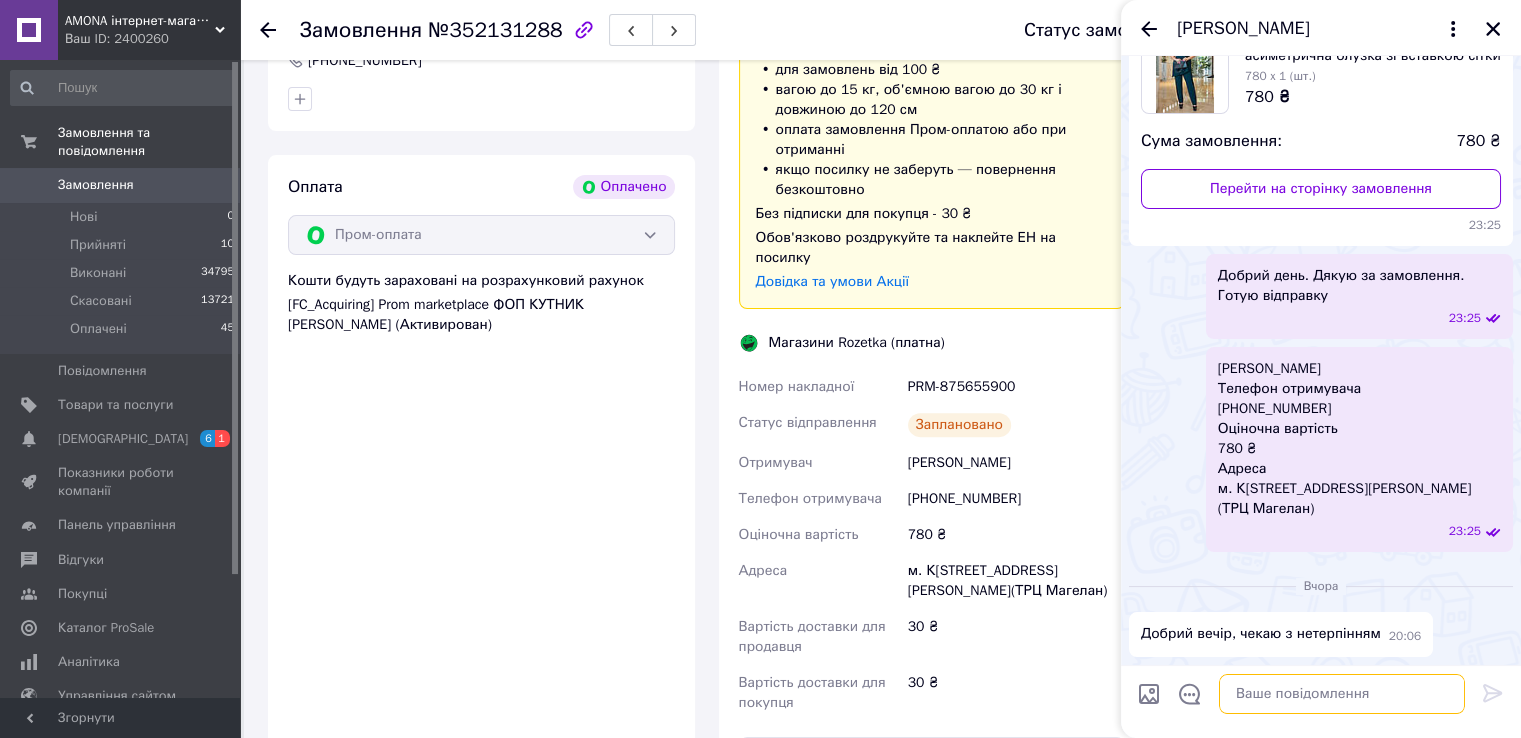scroll, scrollTop: 432, scrollLeft: 0, axis: vertical 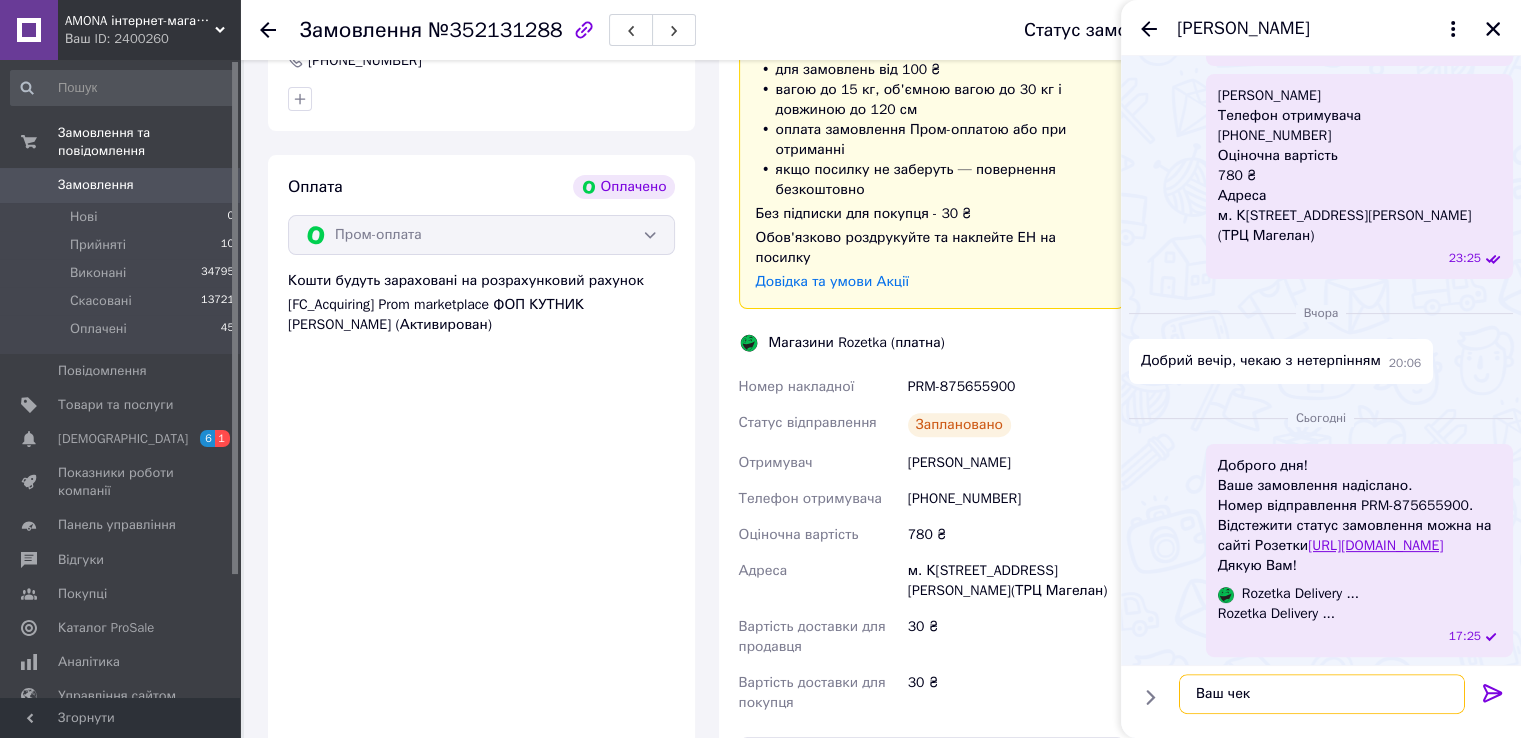 paste on "https://kasa.vchasno.ua/check-viewer/fkbQ1F6R7TU" 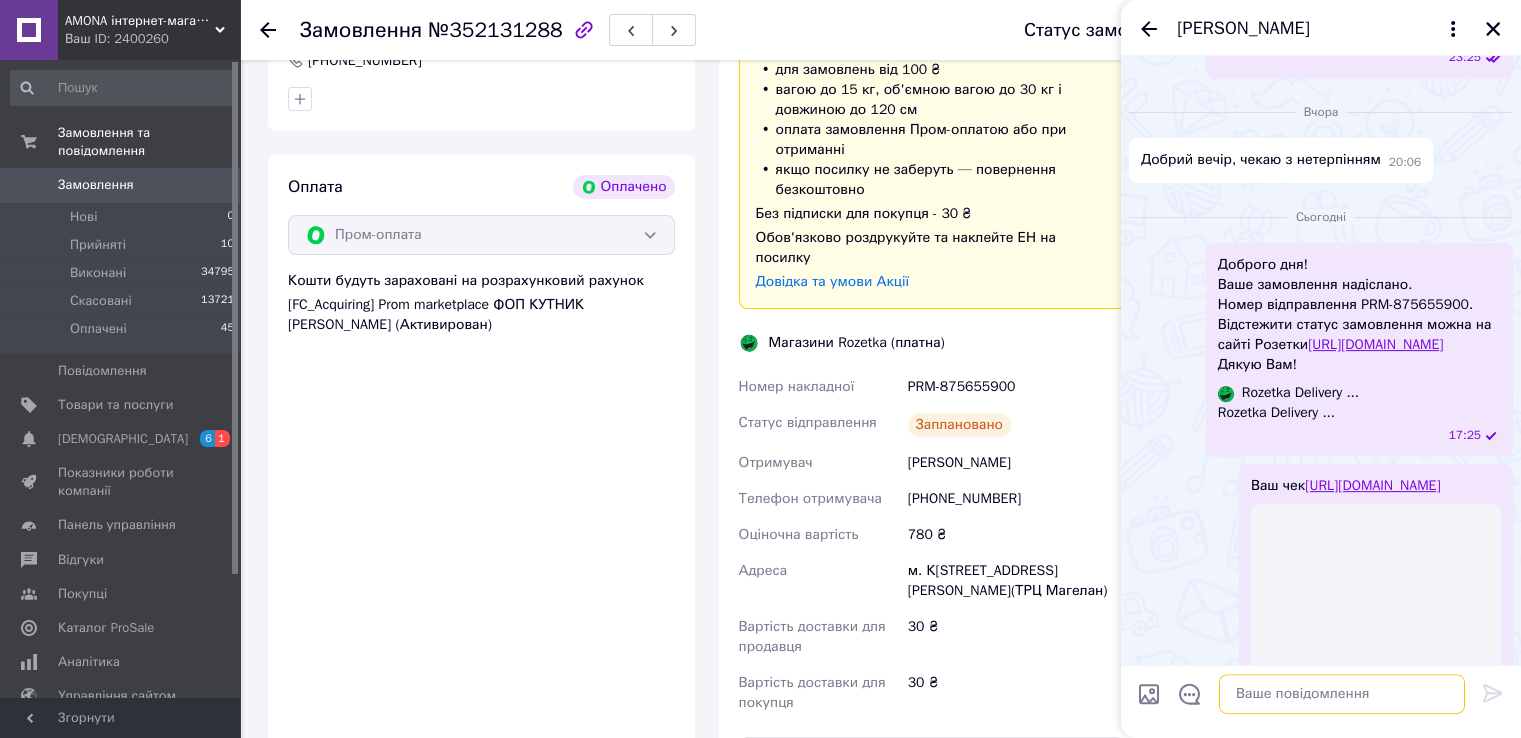 scroll, scrollTop: 772, scrollLeft: 0, axis: vertical 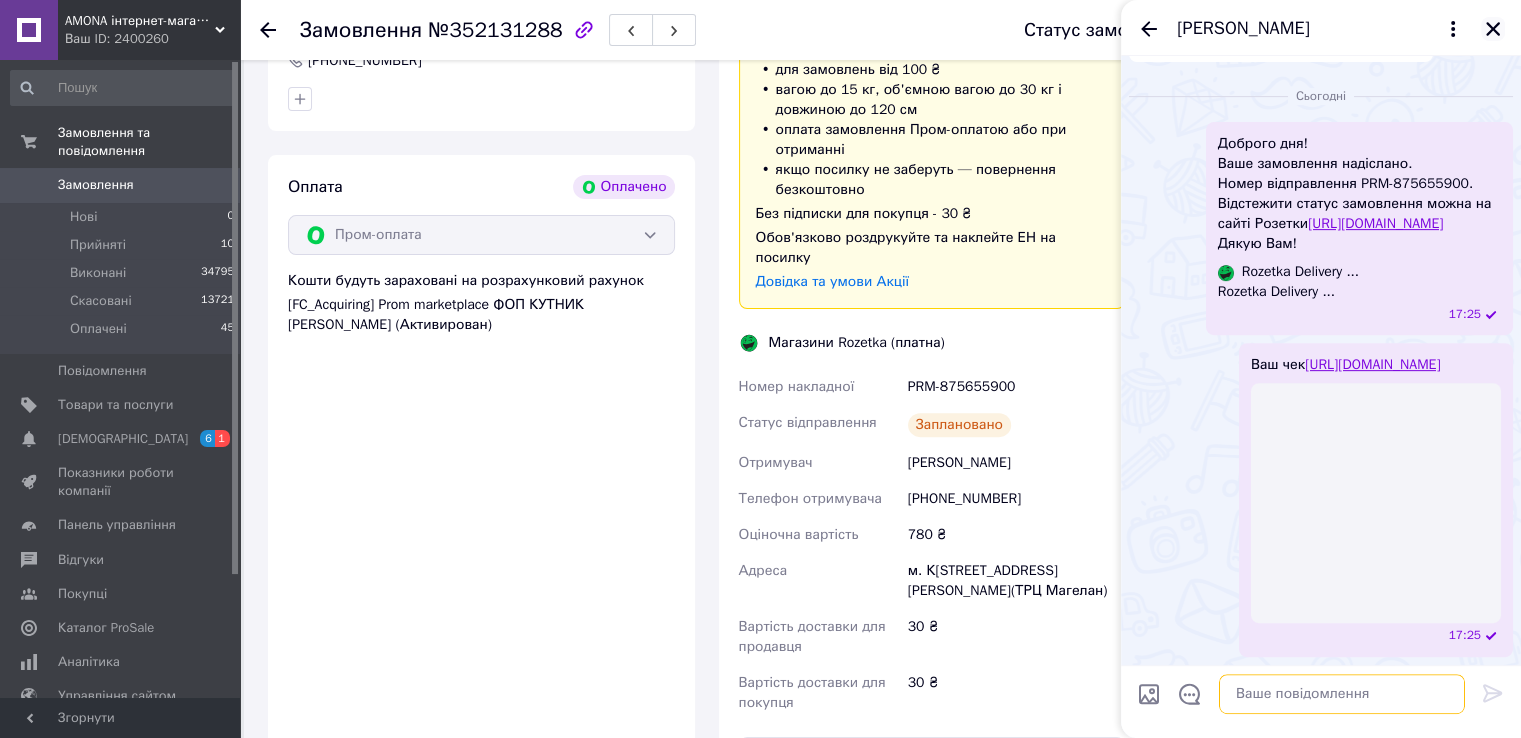 type 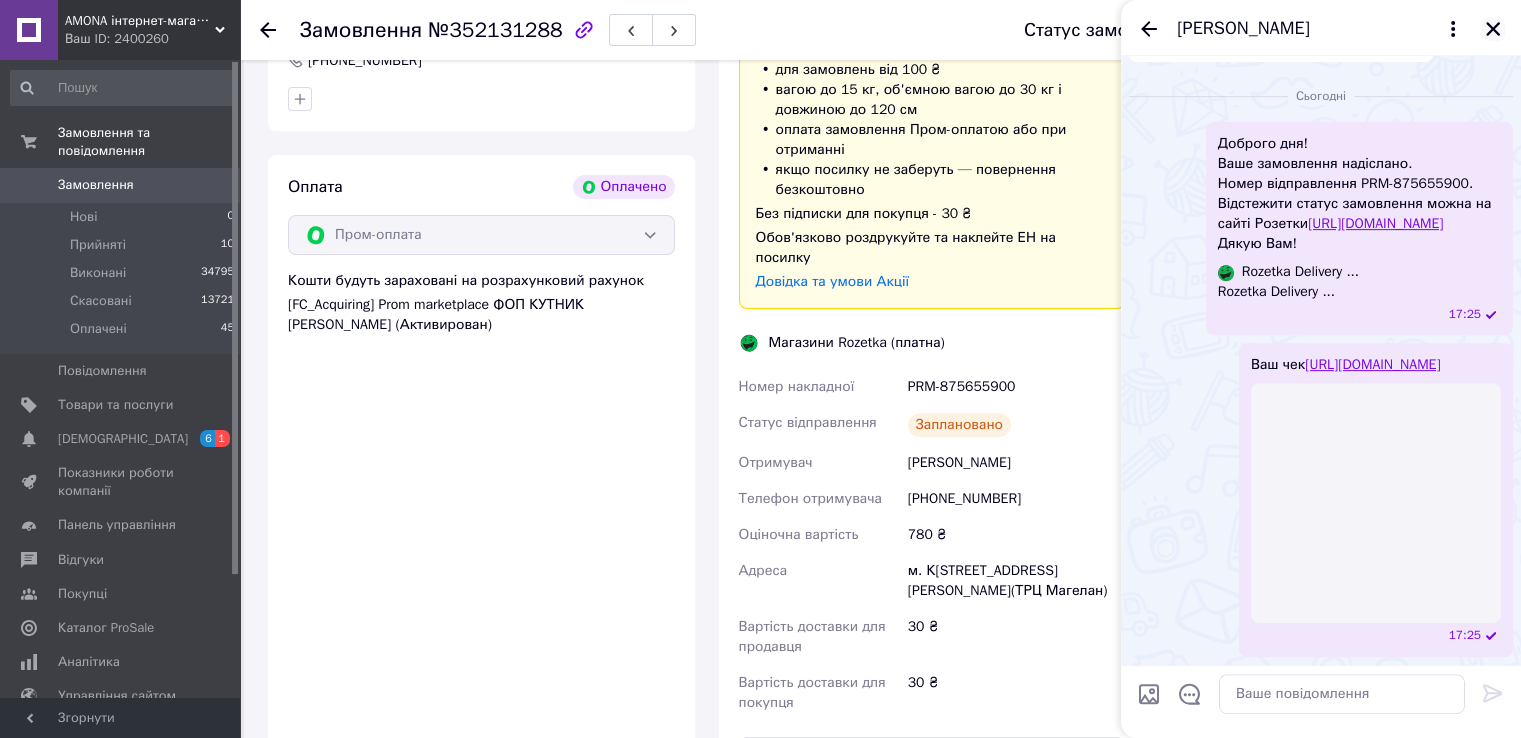 click 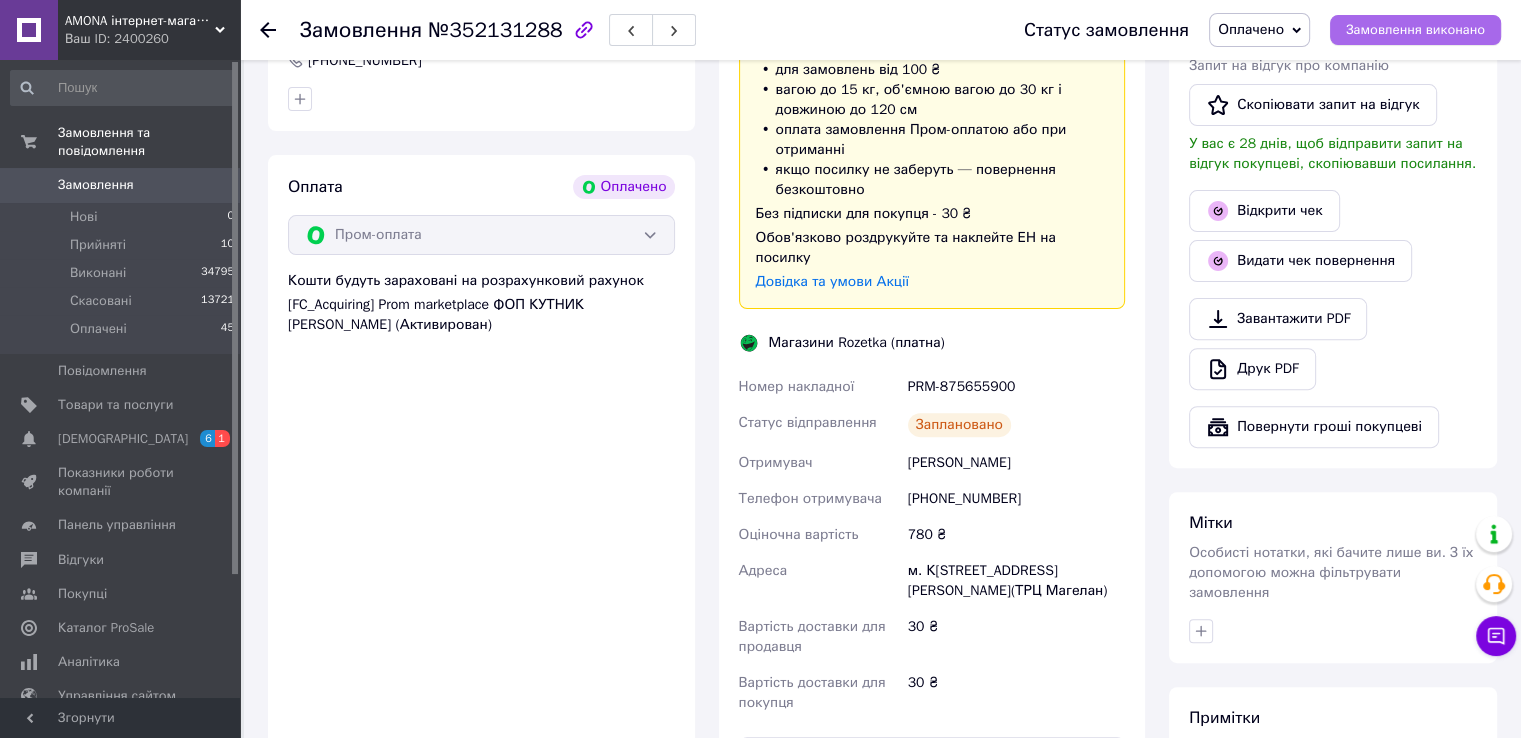 click on "Замовлення виконано" at bounding box center [1415, 30] 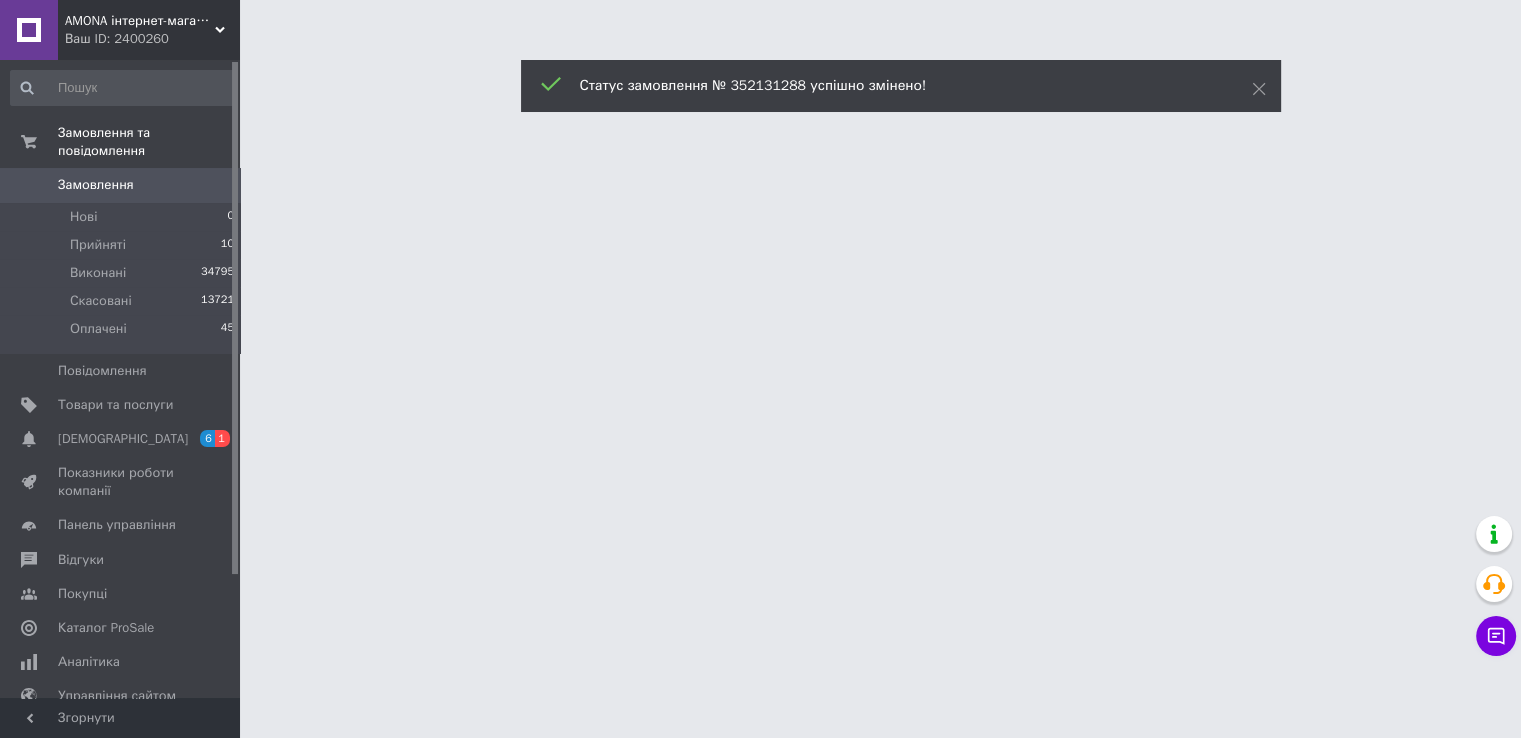 scroll, scrollTop: 0, scrollLeft: 0, axis: both 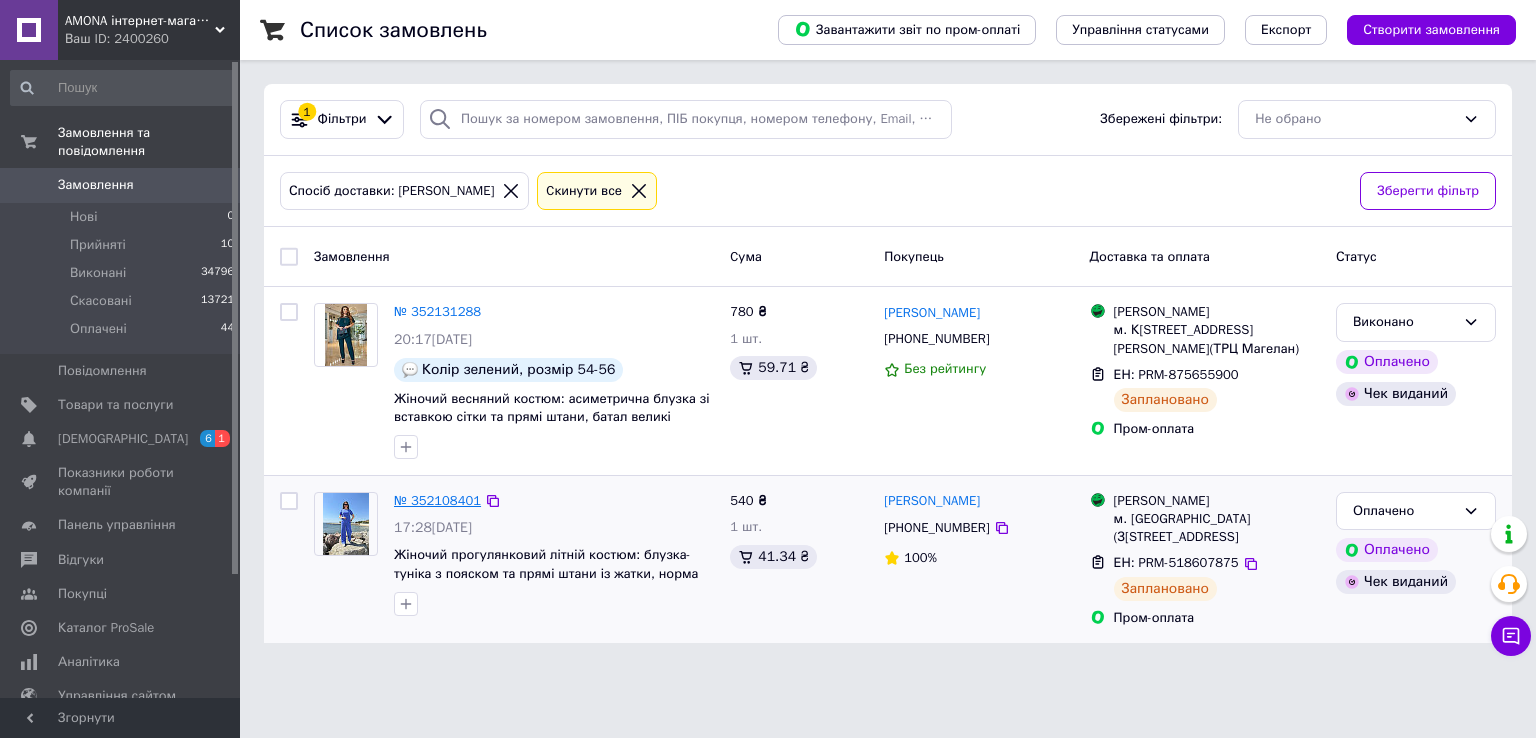 click on "№ 352108401" at bounding box center [437, 500] 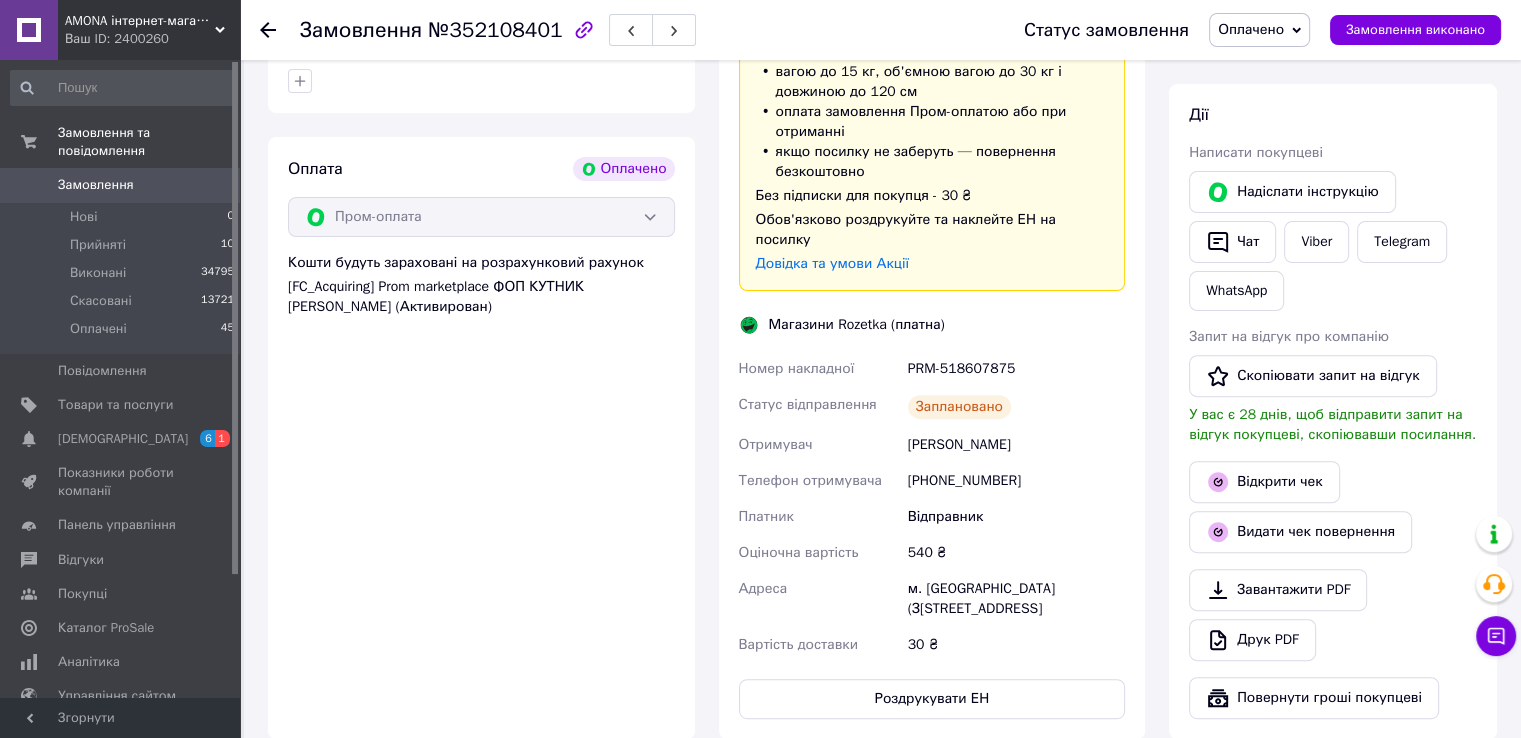 scroll, scrollTop: 700, scrollLeft: 0, axis: vertical 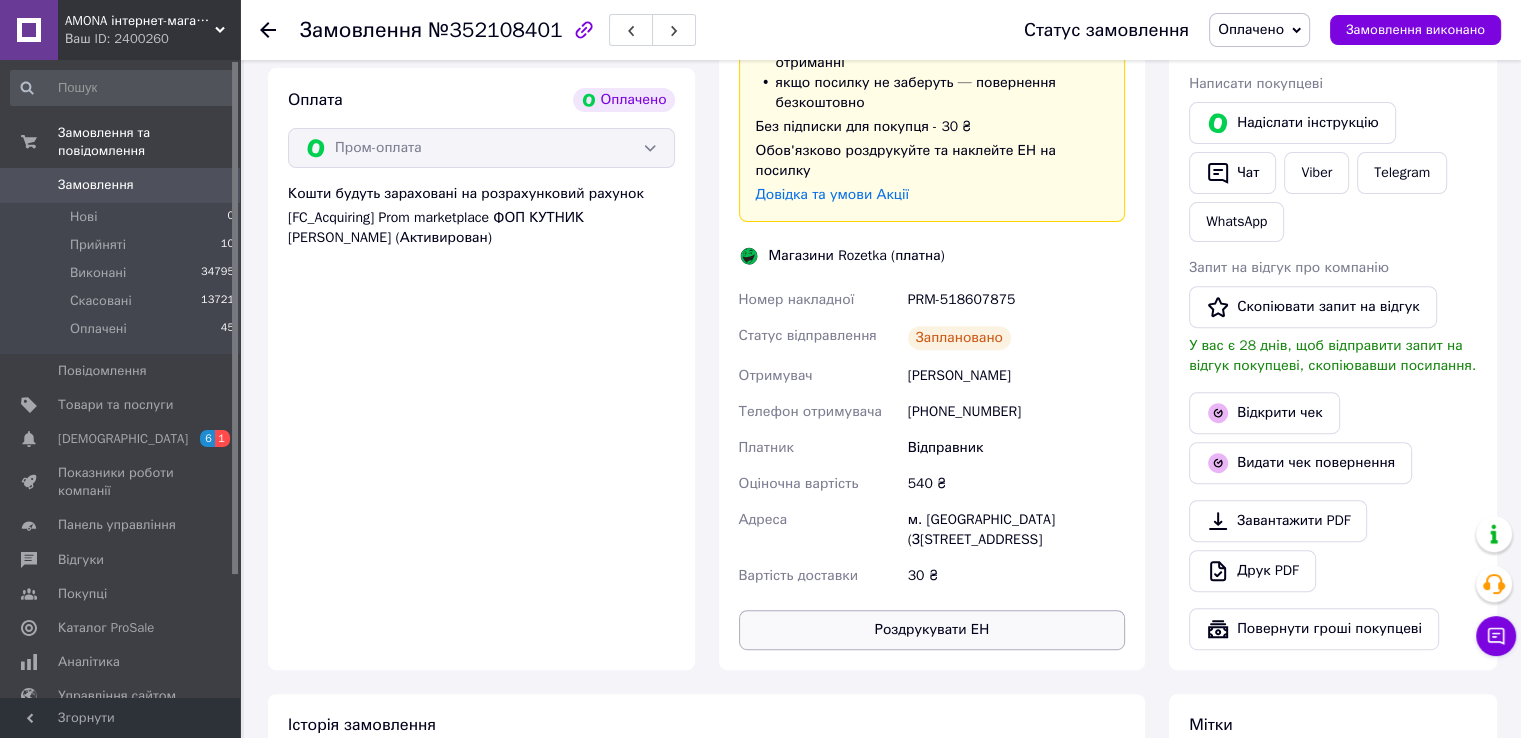 click on "Роздрукувати ЕН" at bounding box center [932, 630] 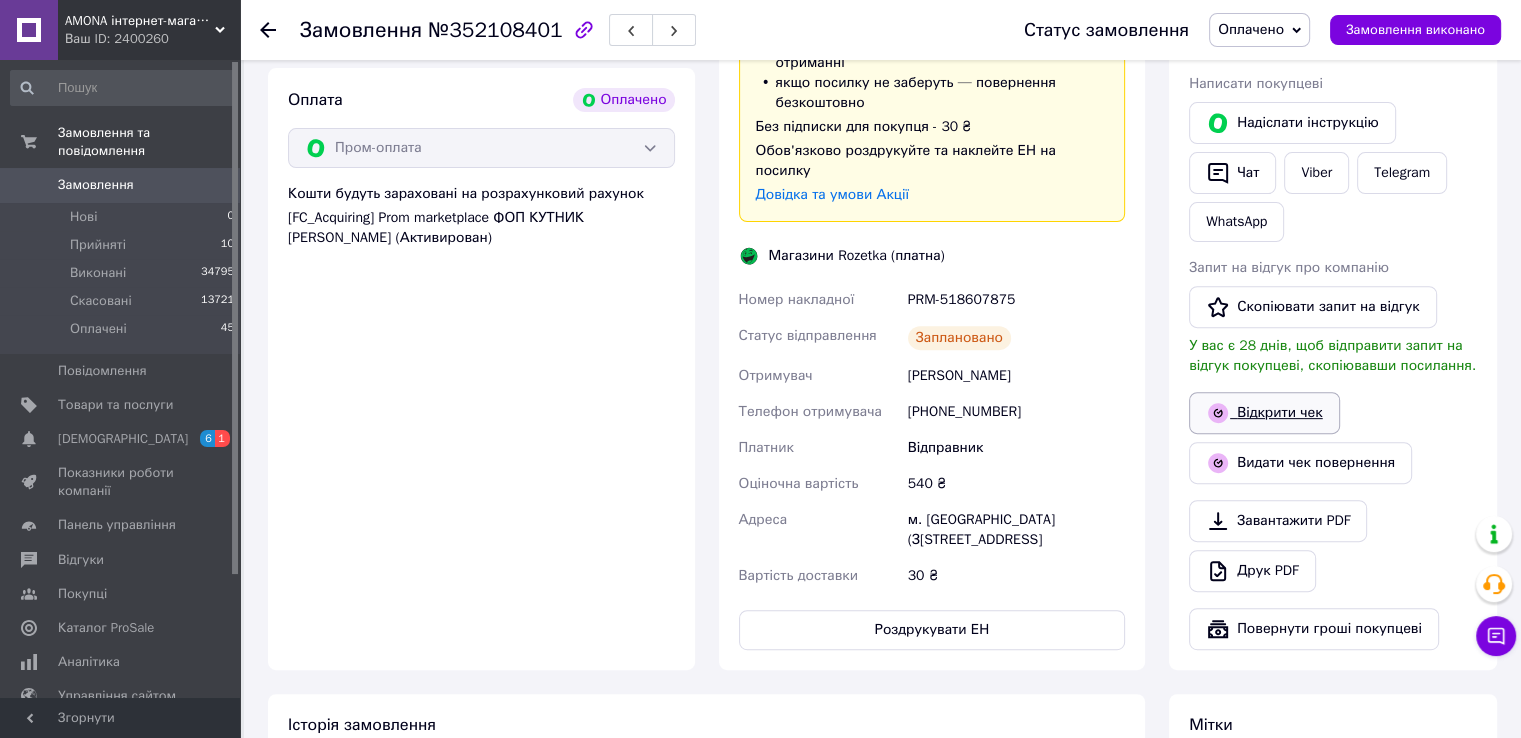 click on "Відкрити чек" at bounding box center [1264, 413] 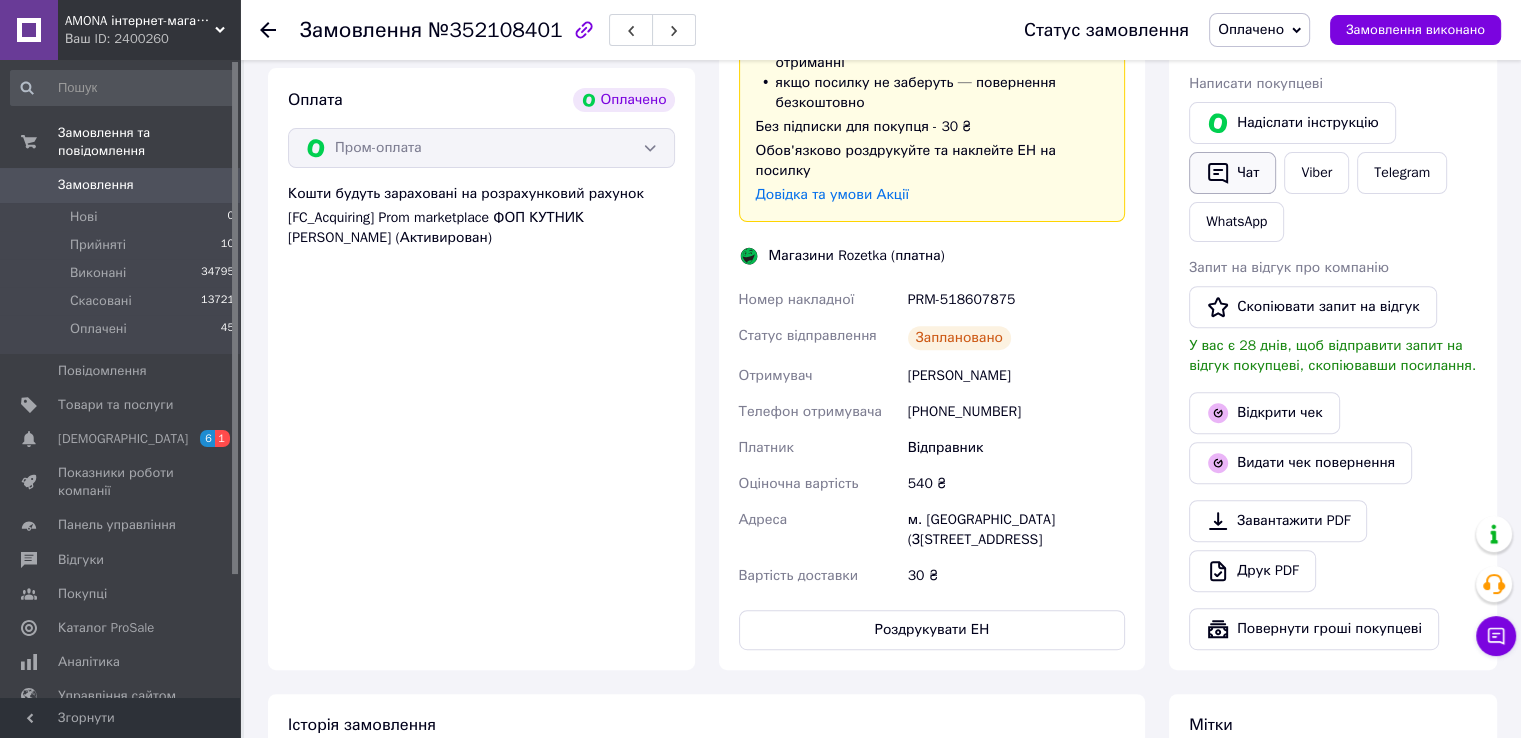 click on "Чат" at bounding box center [1232, 173] 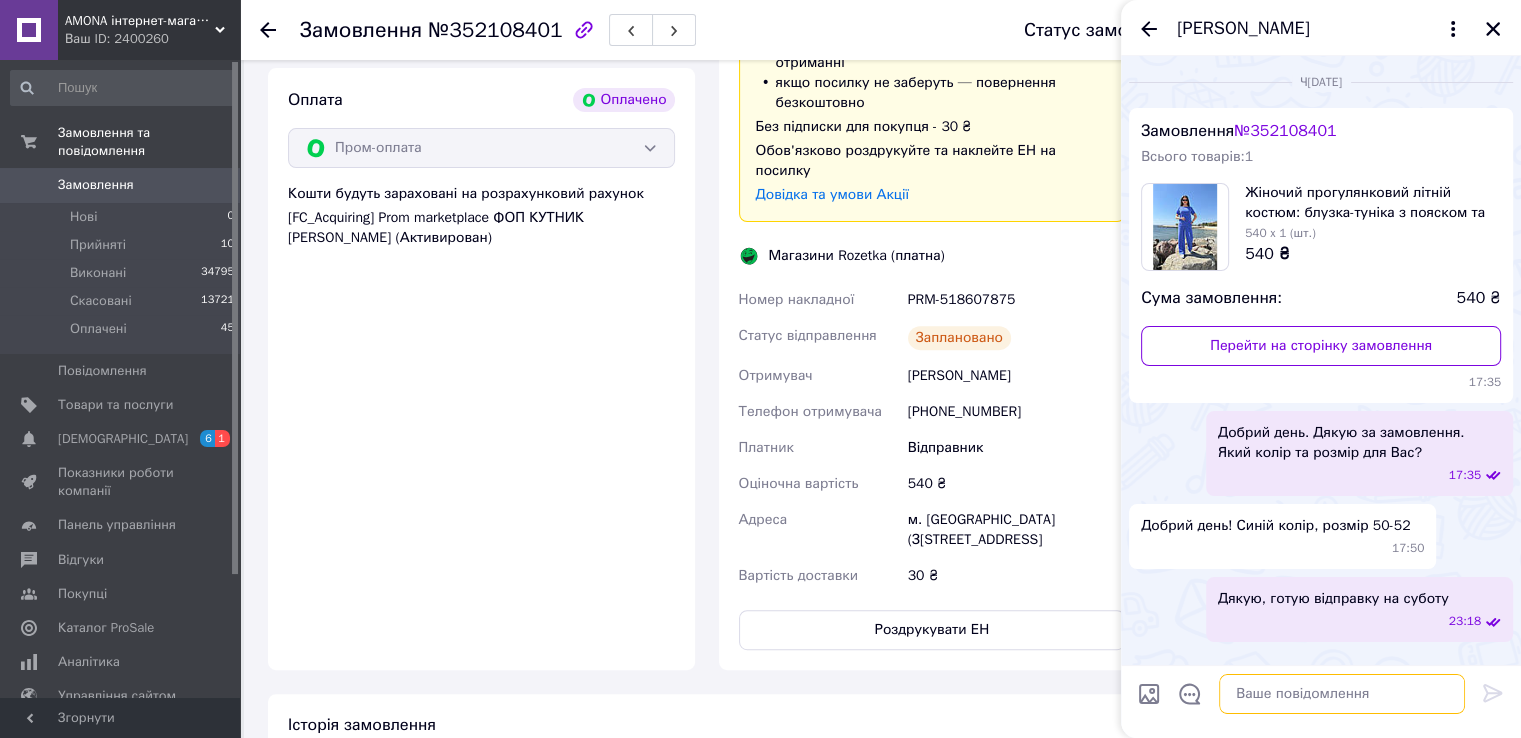 click at bounding box center (1342, 694) 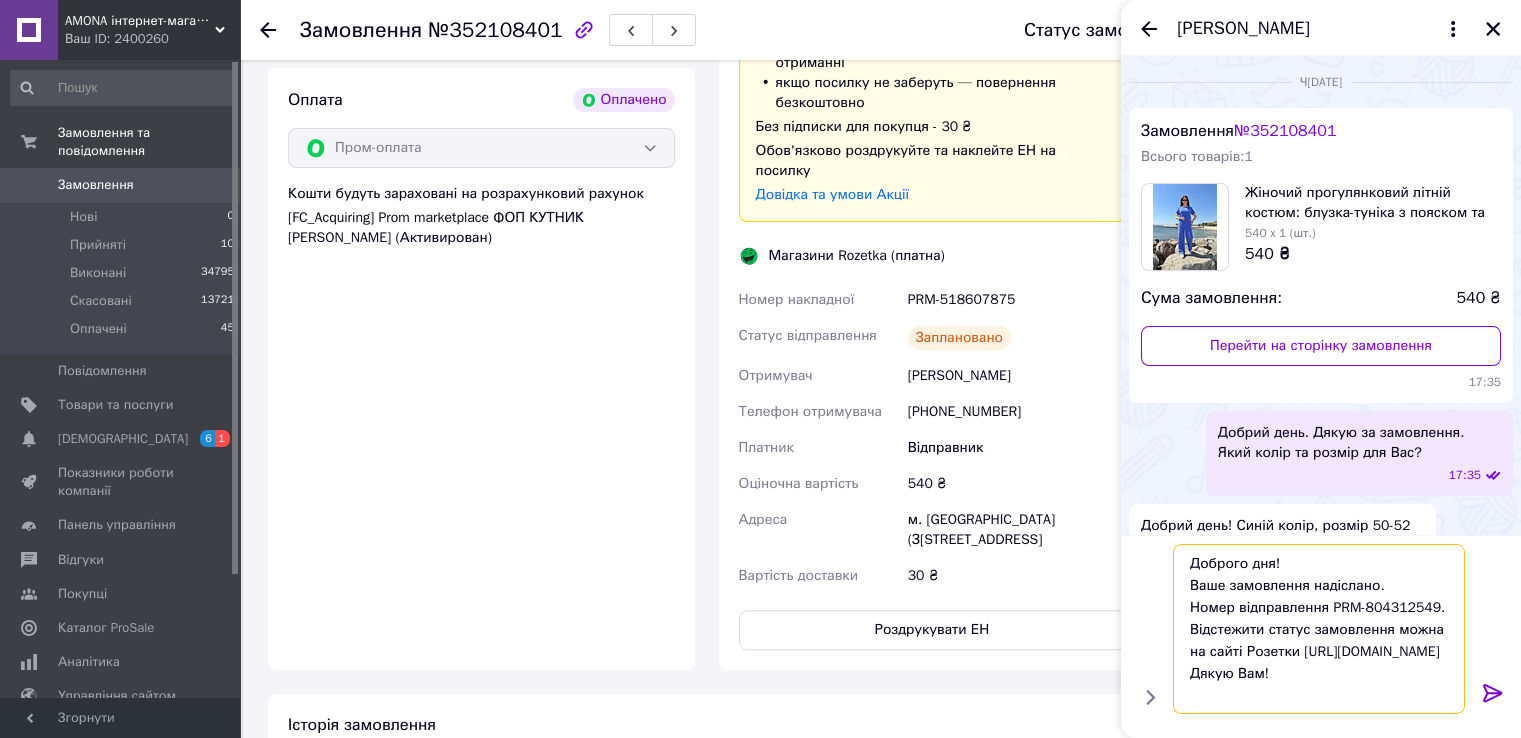 scroll, scrollTop: 0, scrollLeft: 0, axis: both 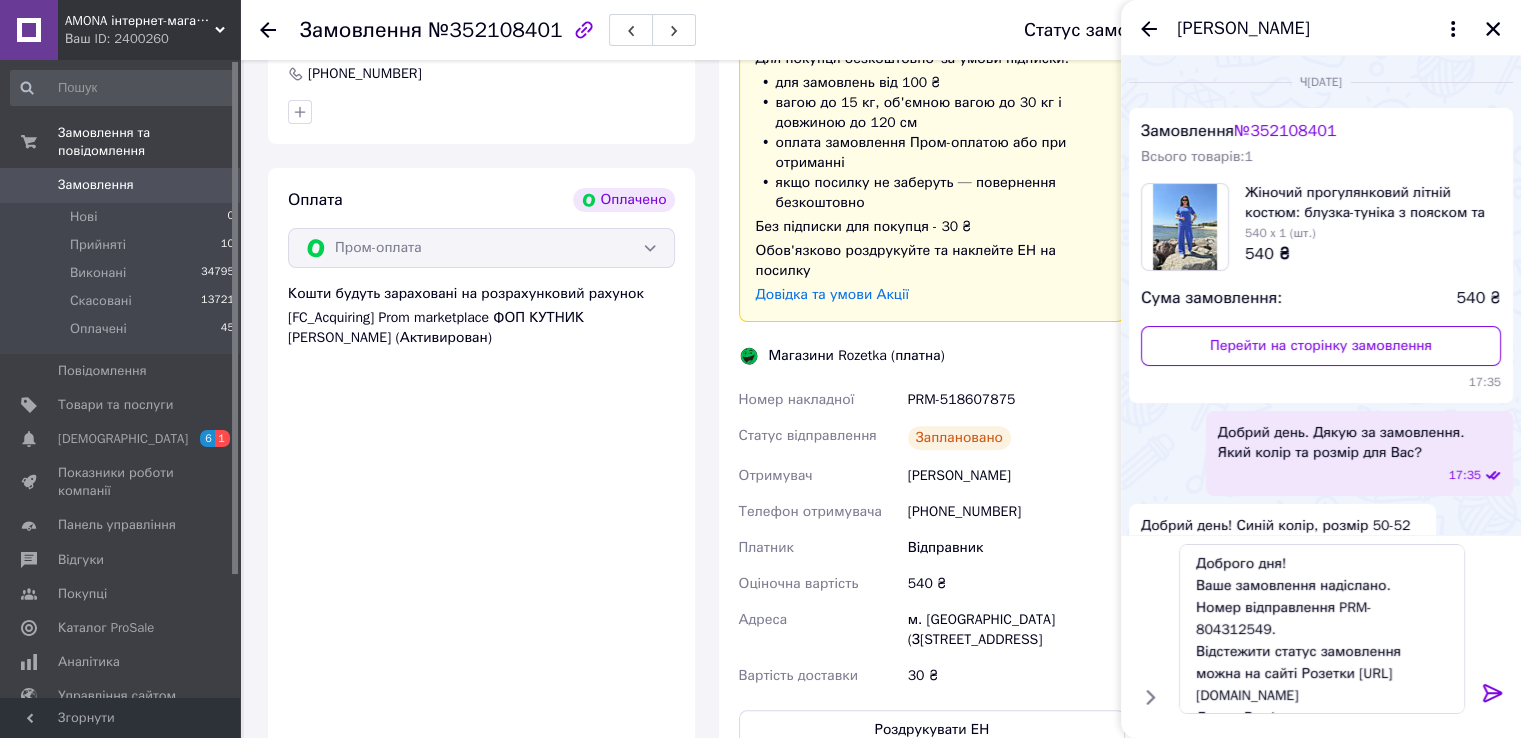 click on "PRM-518607875" at bounding box center [1016, 400] 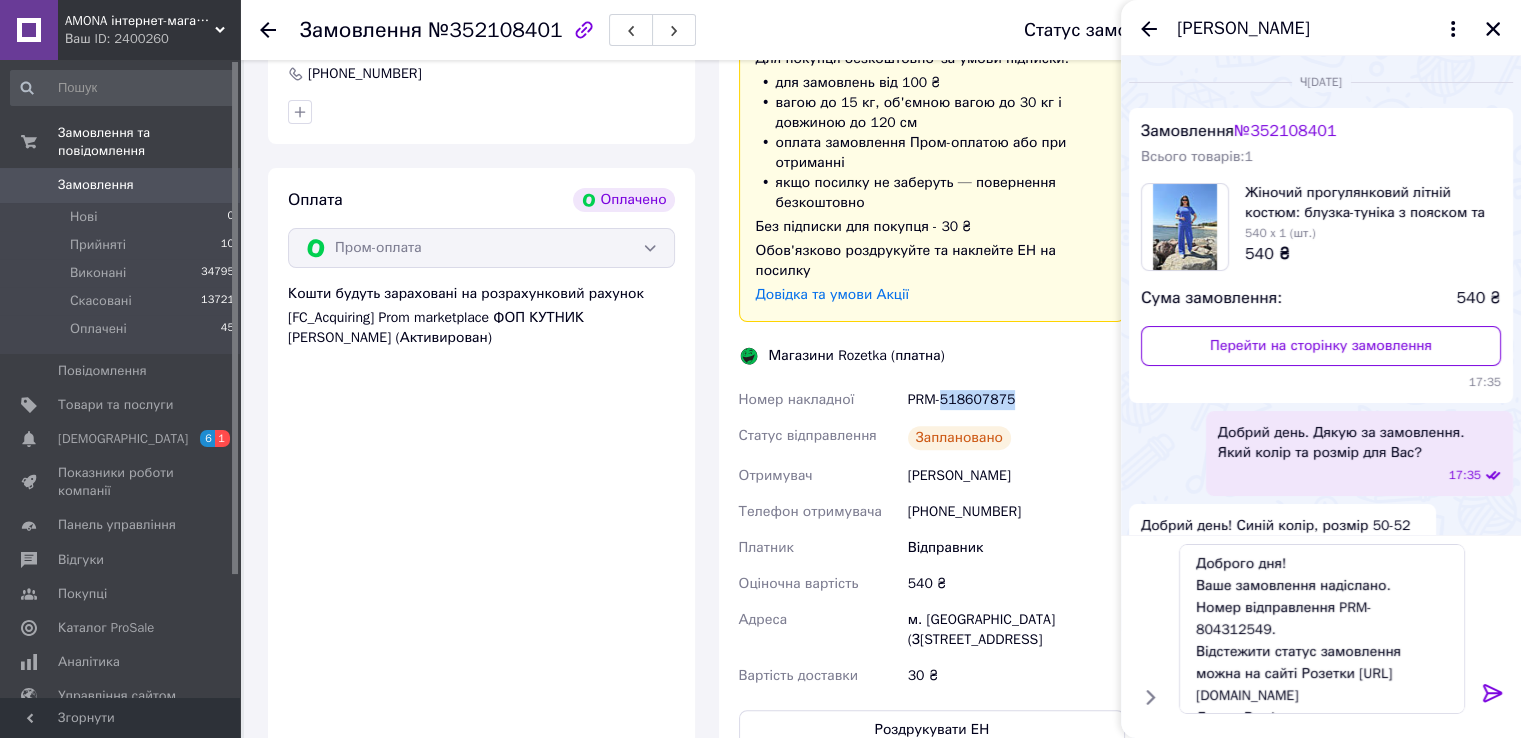 click on "PRM-518607875" at bounding box center (1016, 400) 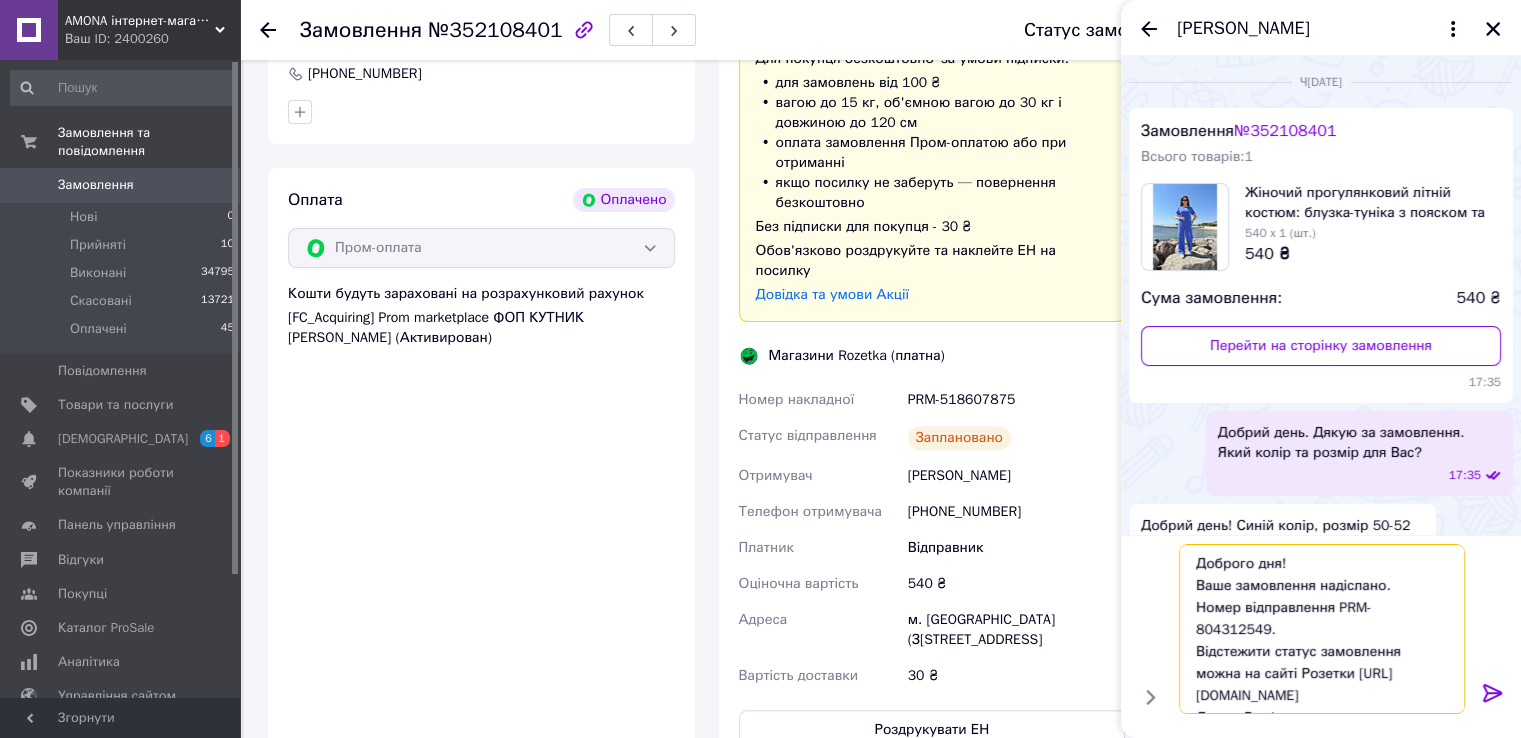 click on "Доброго дня!
Ваше замовлення надіслано.
Номер відправлення PRM-804312549.
Відстежити статус замовлення можна на сайті Розетки https://rozetka.delivery/
Дякую Вам!" at bounding box center (1322, 629) 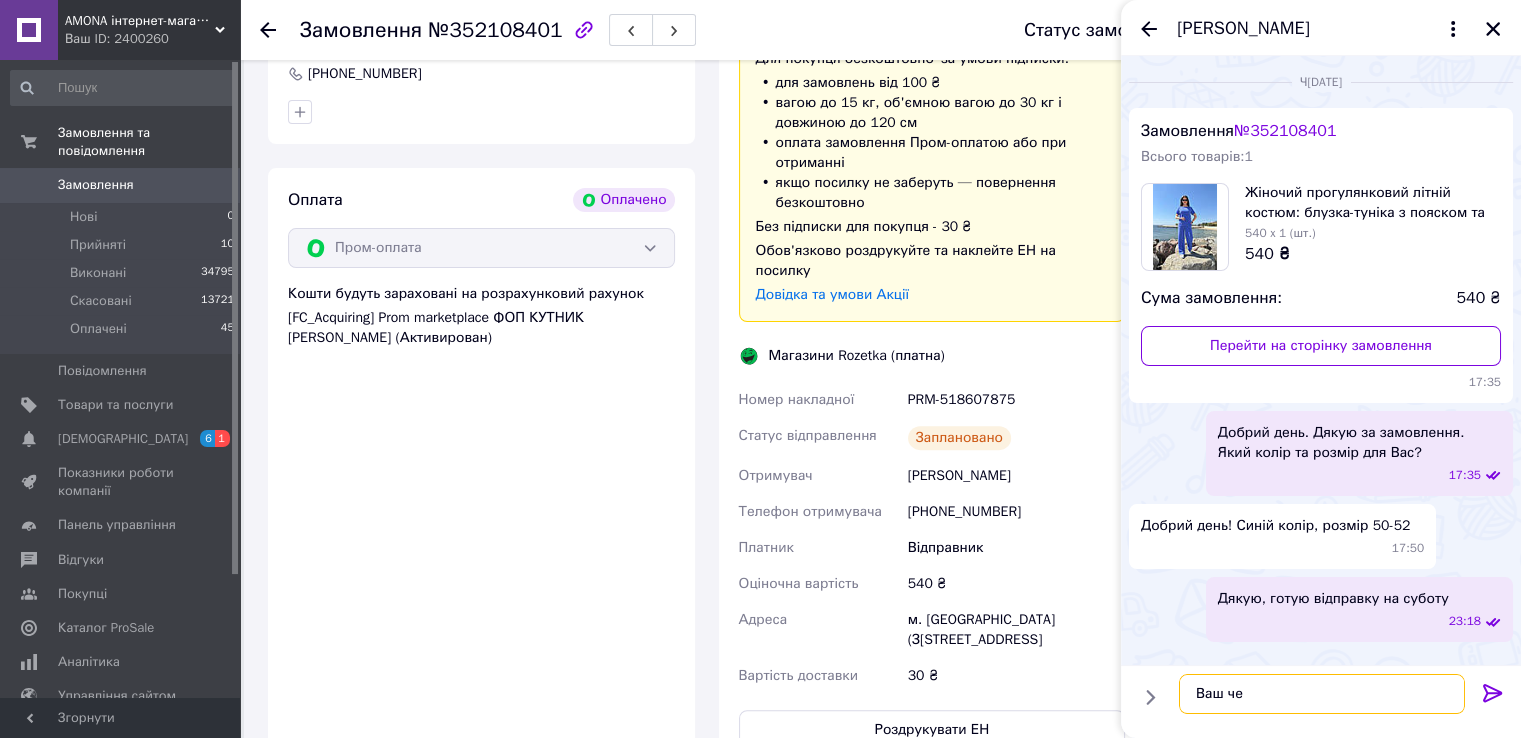 scroll, scrollTop: 239, scrollLeft: 0, axis: vertical 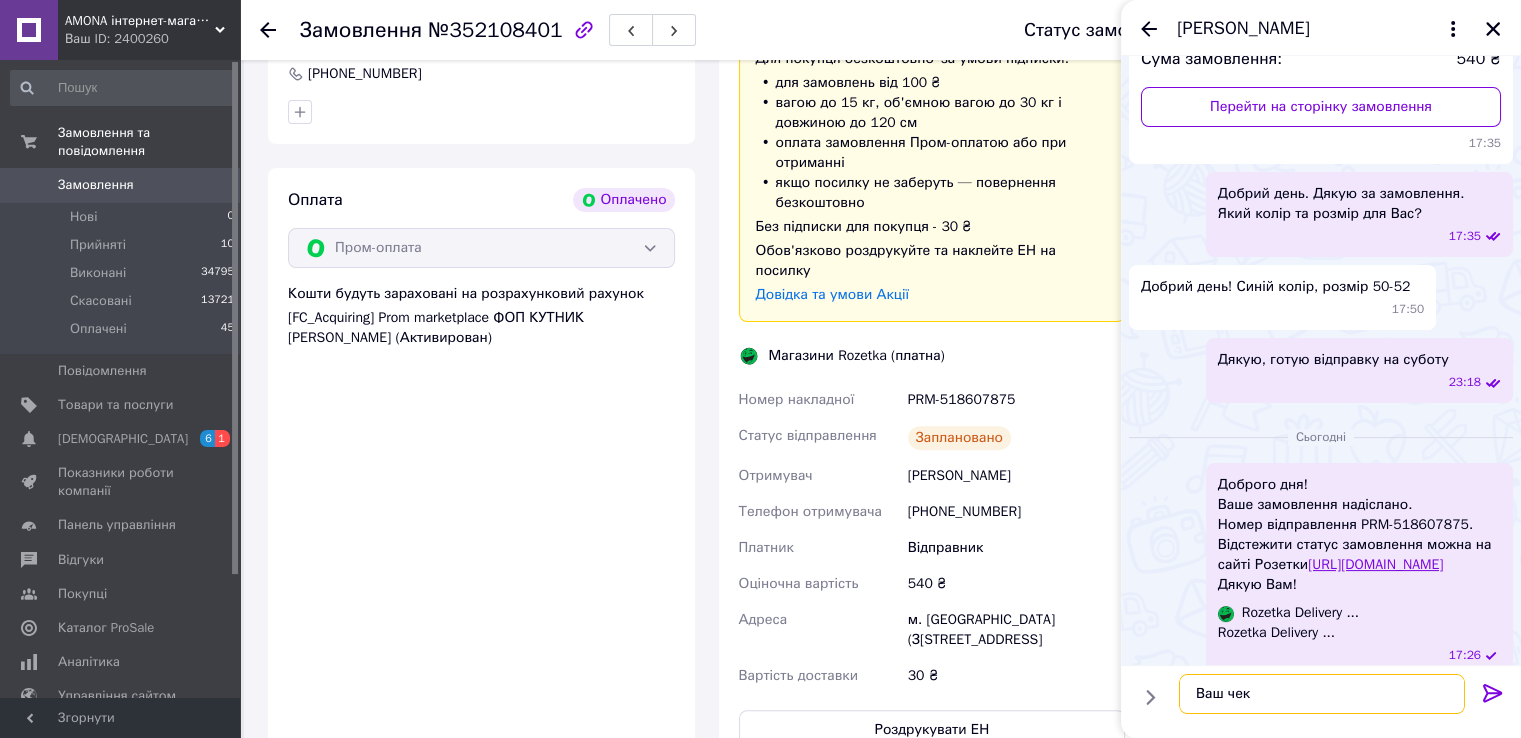paste on "https://kasa.vchasno.ua/check-viewer/kudTPNJ0QyY" 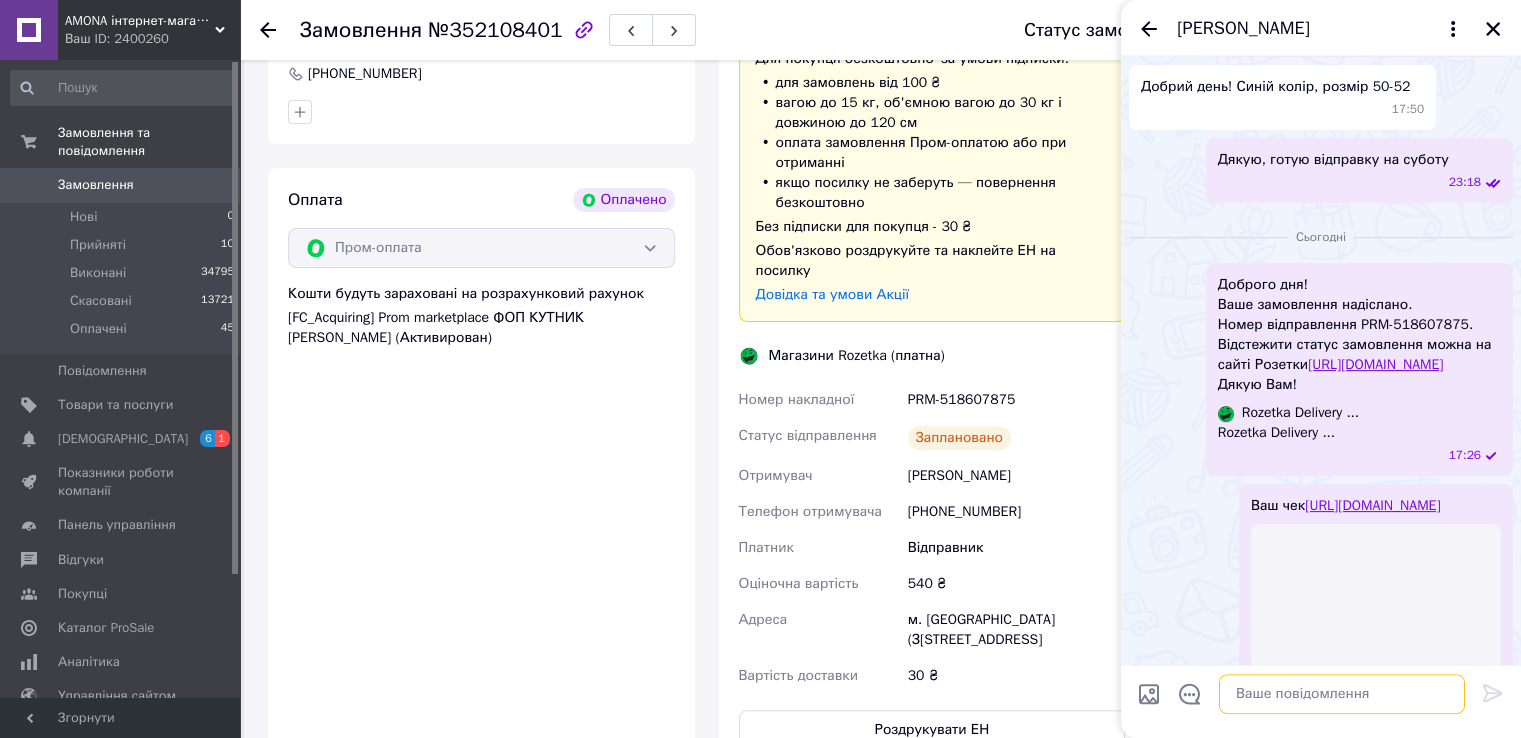 scroll, scrollTop: 580, scrollLeft: 0, axis: vertical 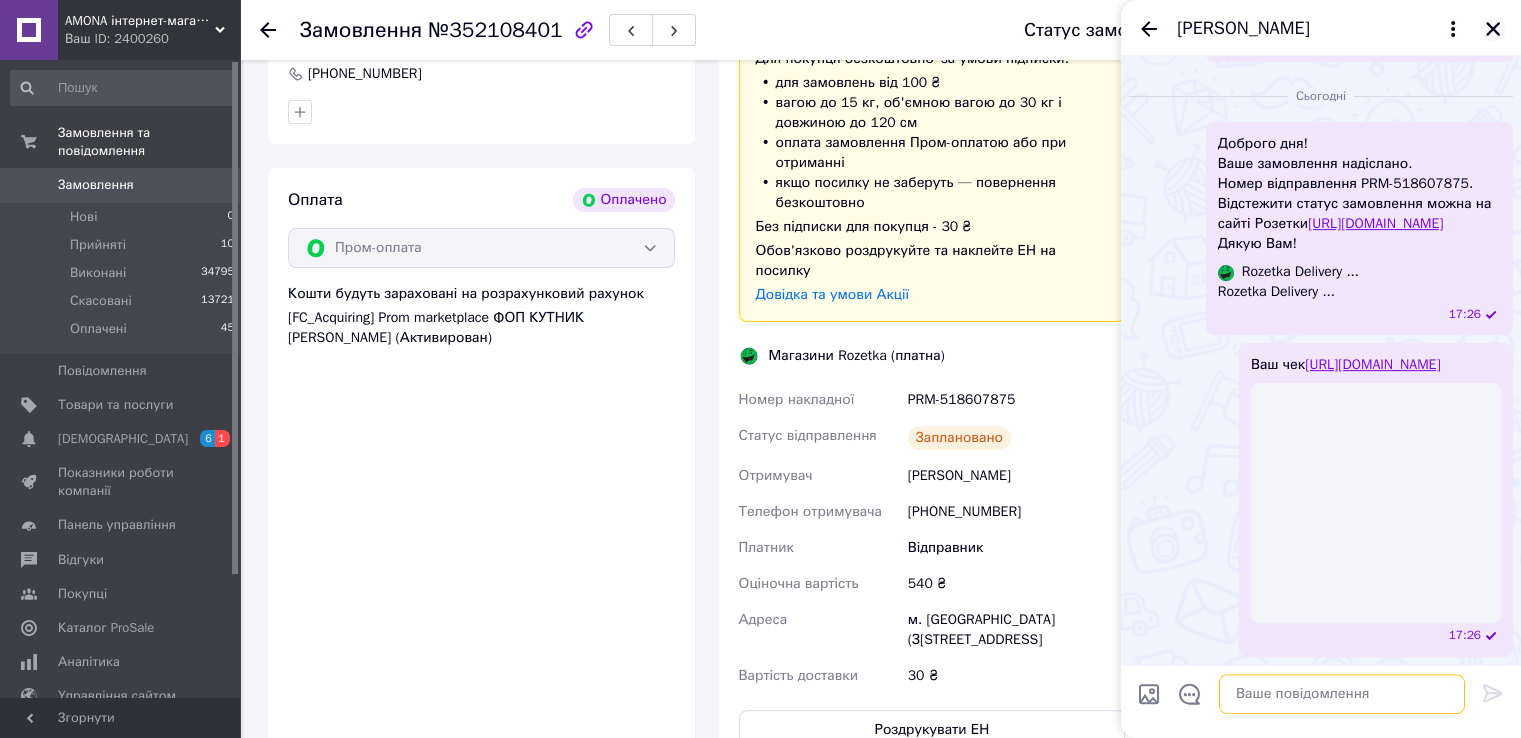 type 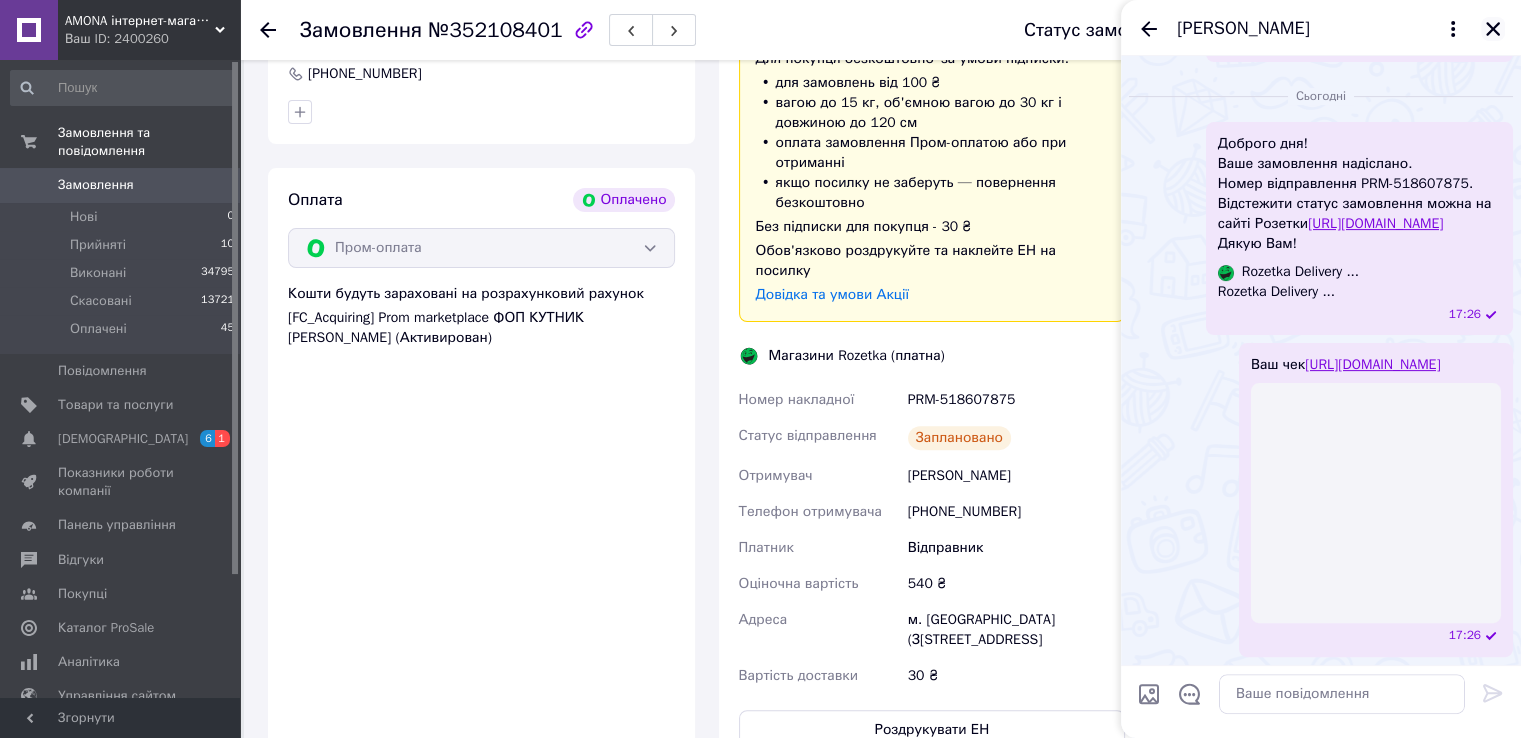 click 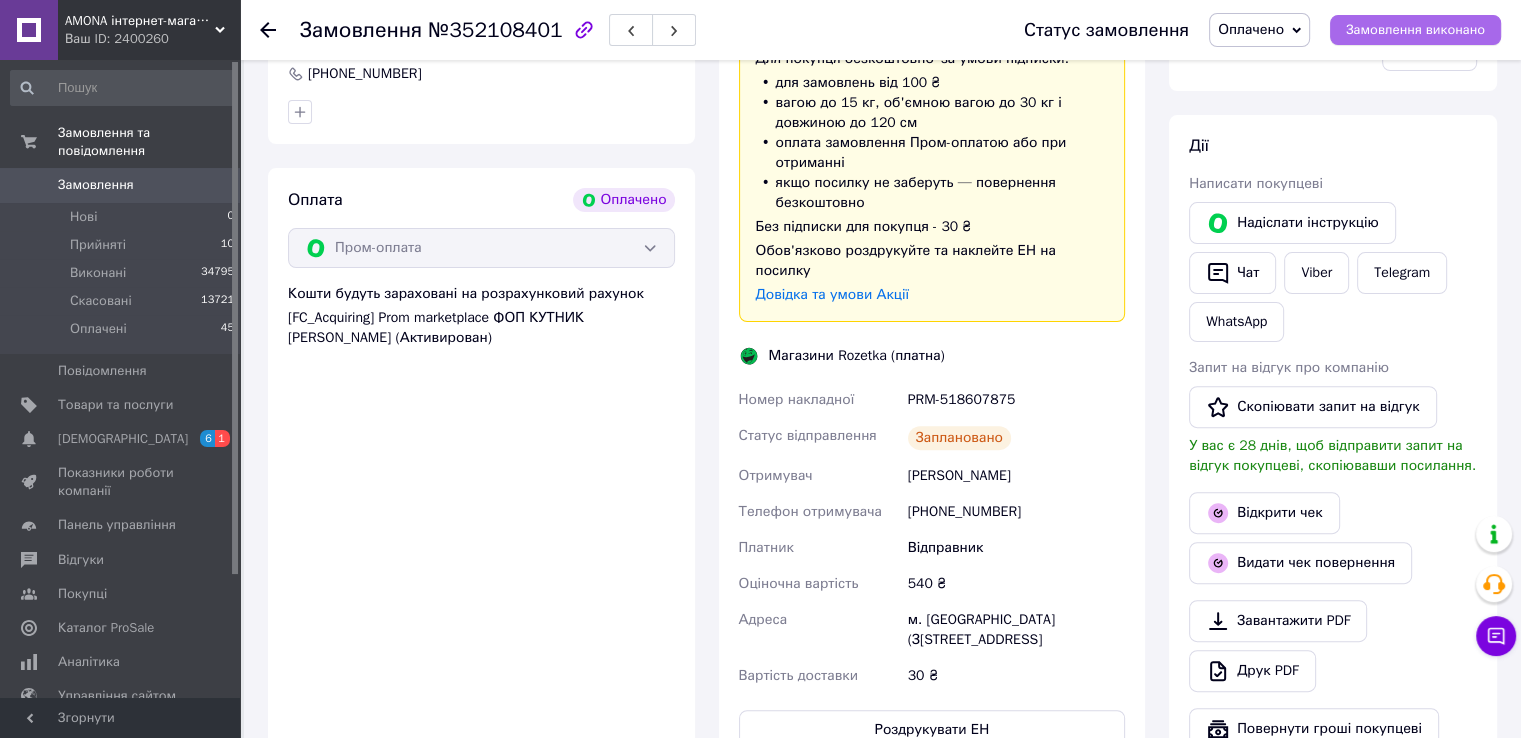 click on "Замовлення виконано" at bounding box center [1415, 30] 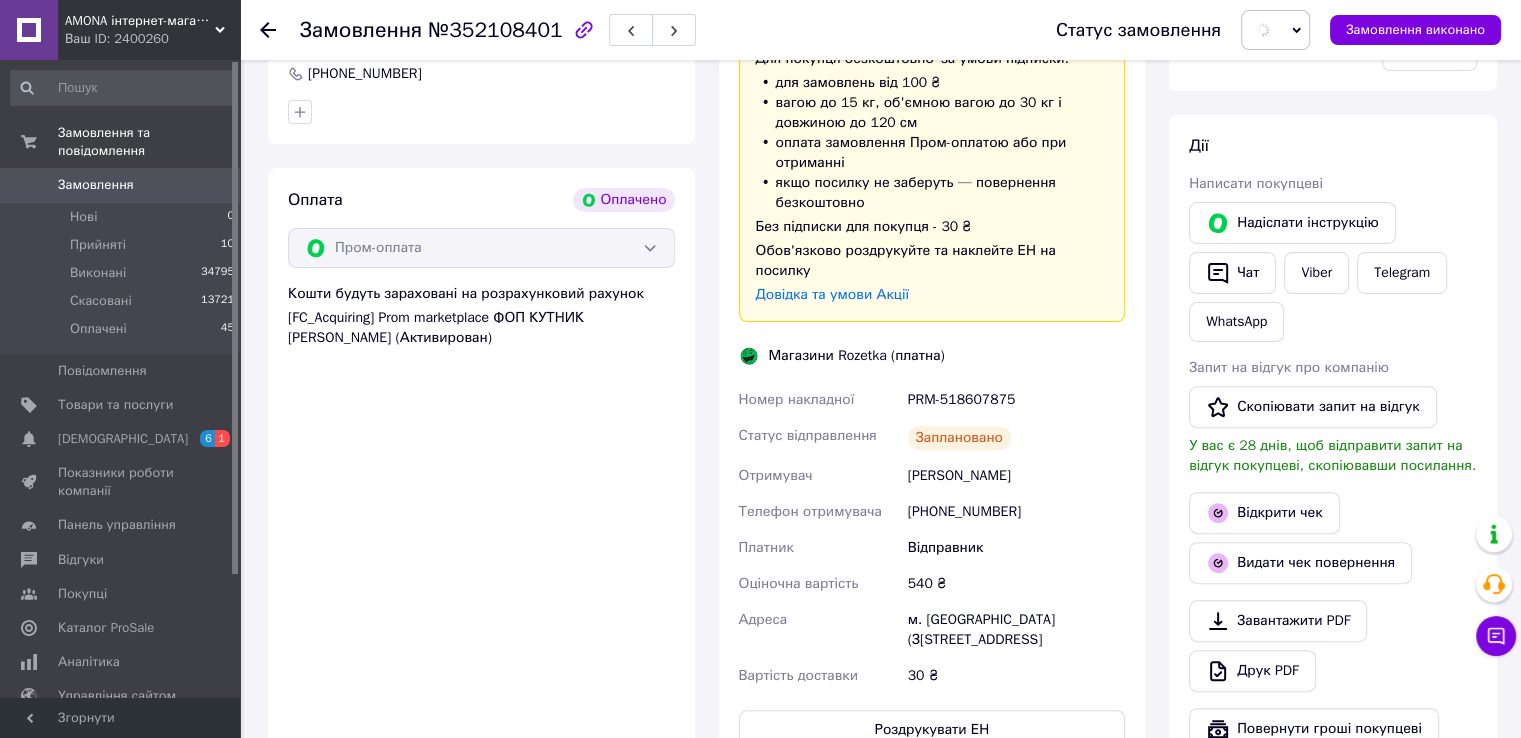 scroll, scrollTop: 0, scrollLeft: 0, axis: both 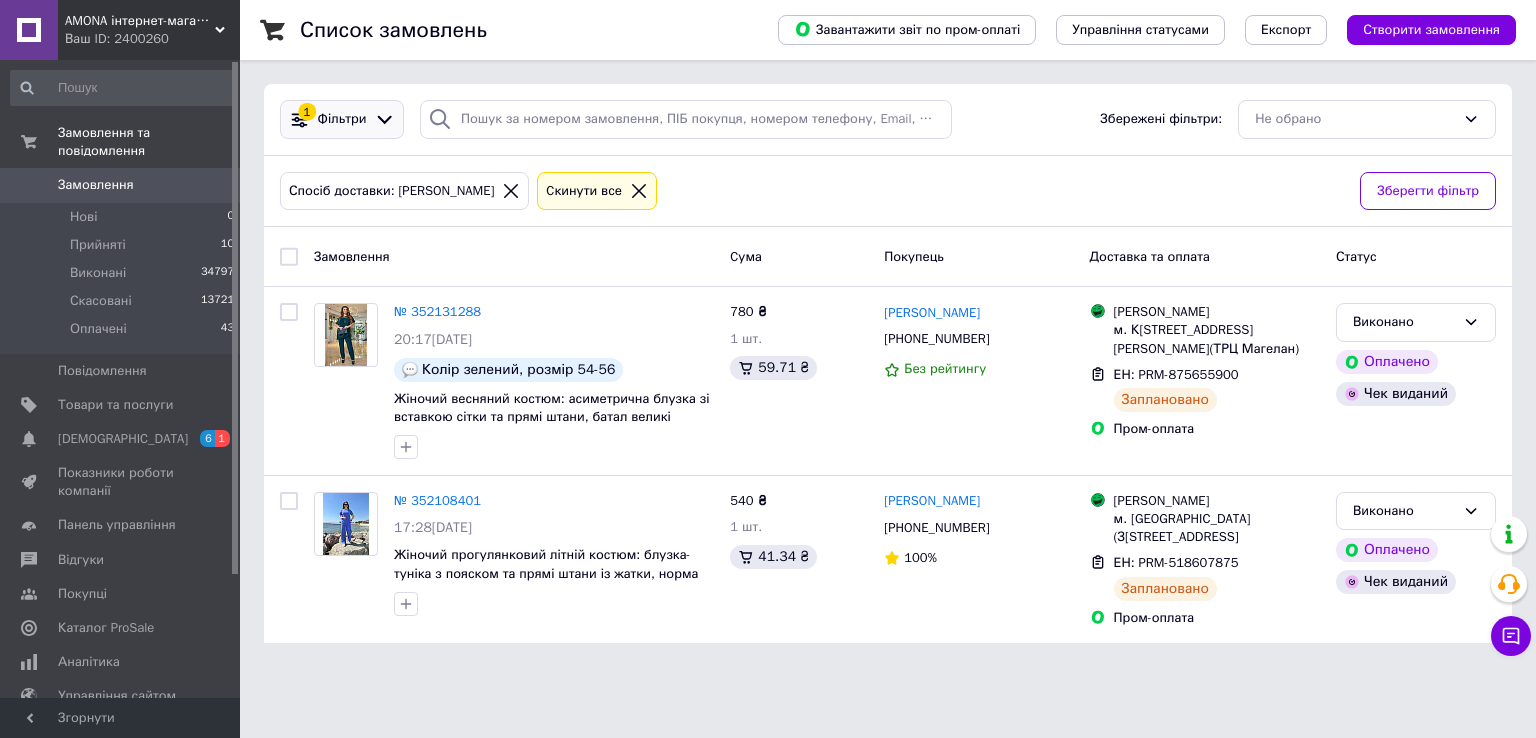 click on "1 Фільтри" at bounding box center (342, 119) 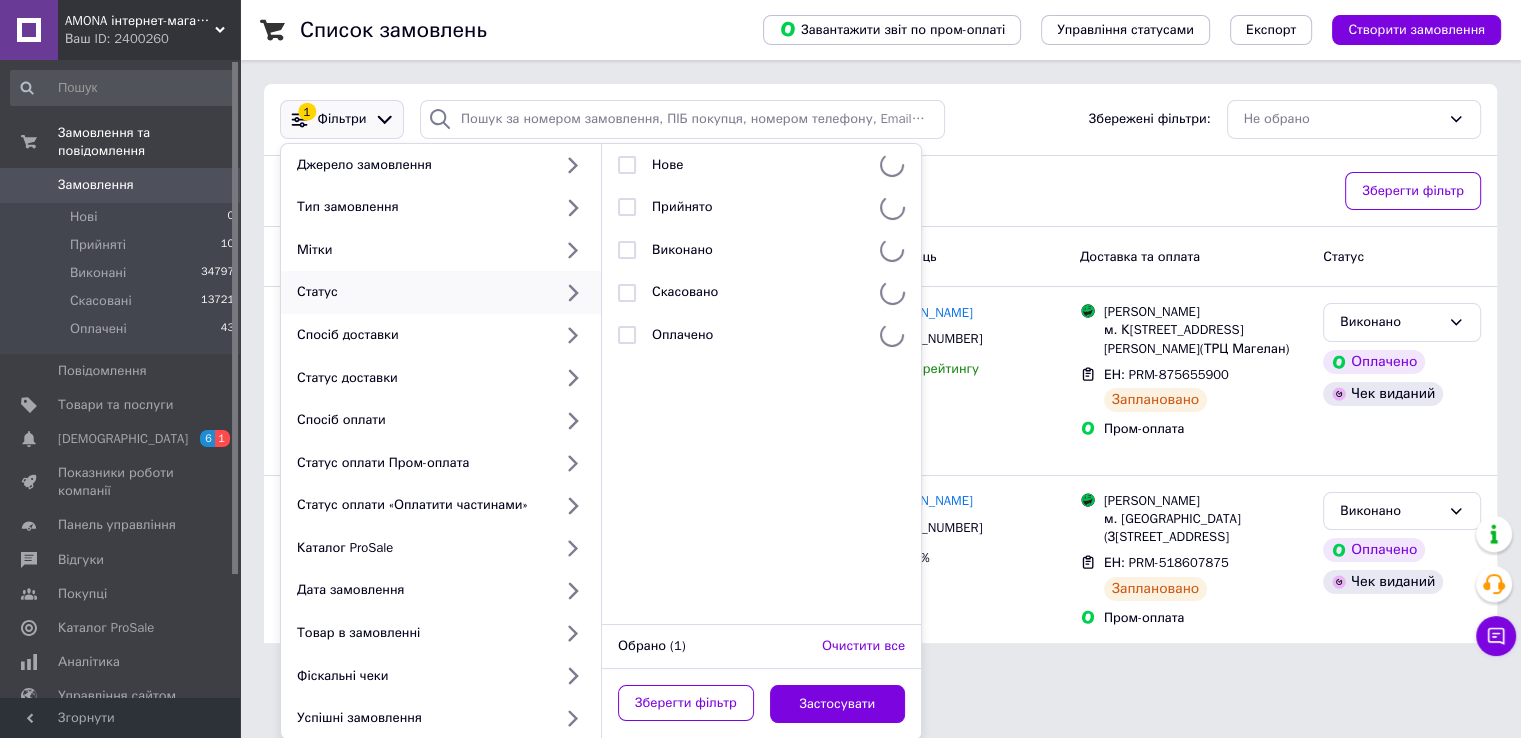 click on "Статус" at bounding box center (420, 292) 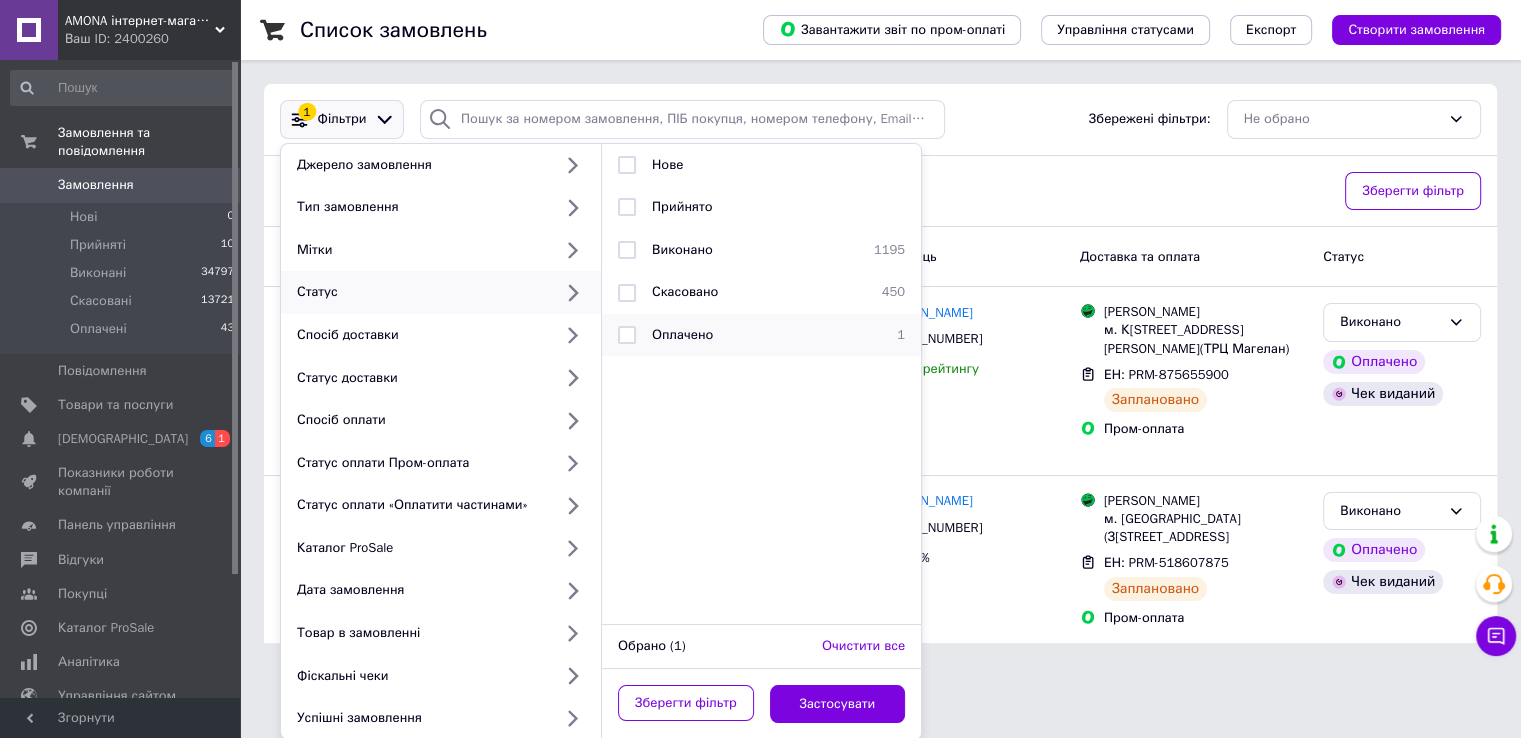 click on "Оплачено 1" at bounding box center [761, 335] 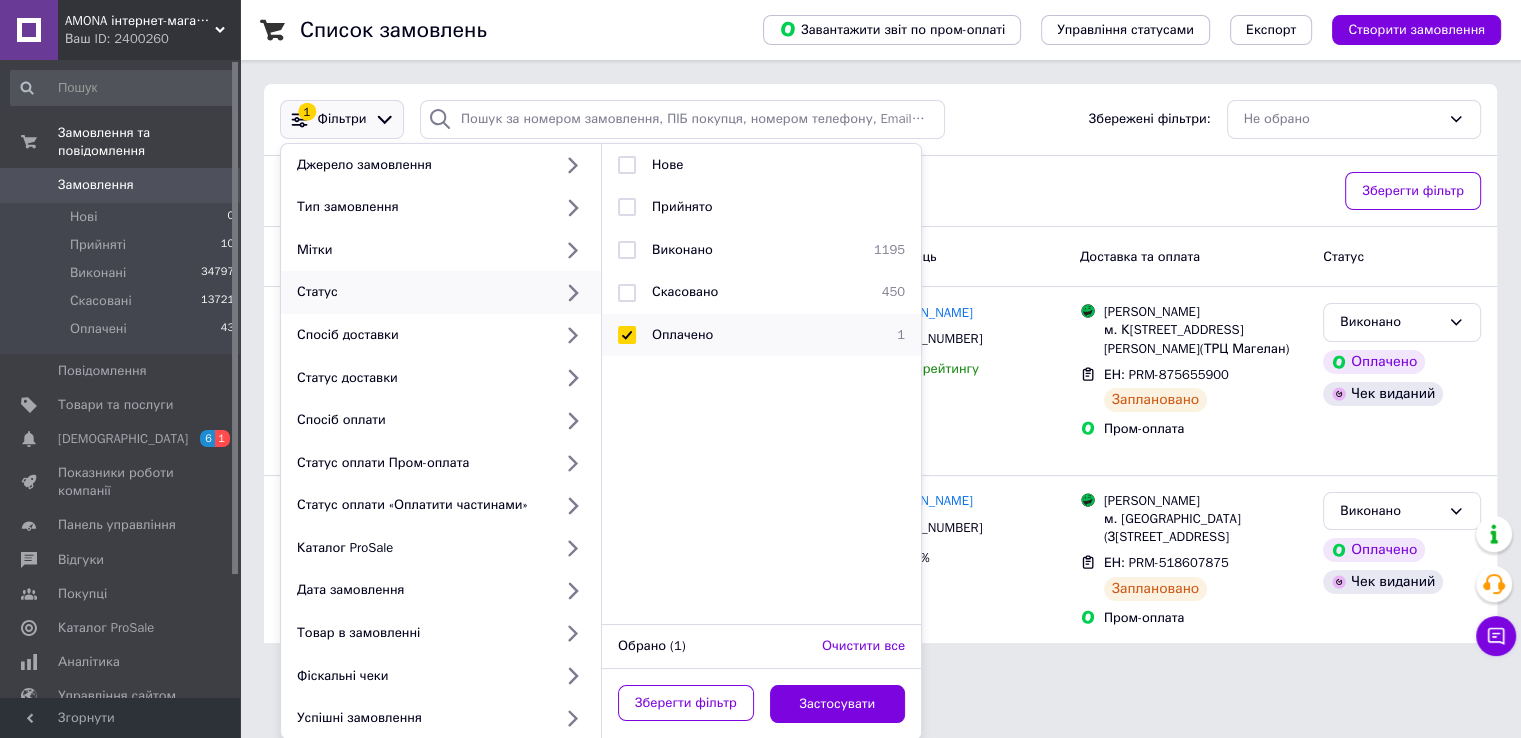 checkbox on "true" 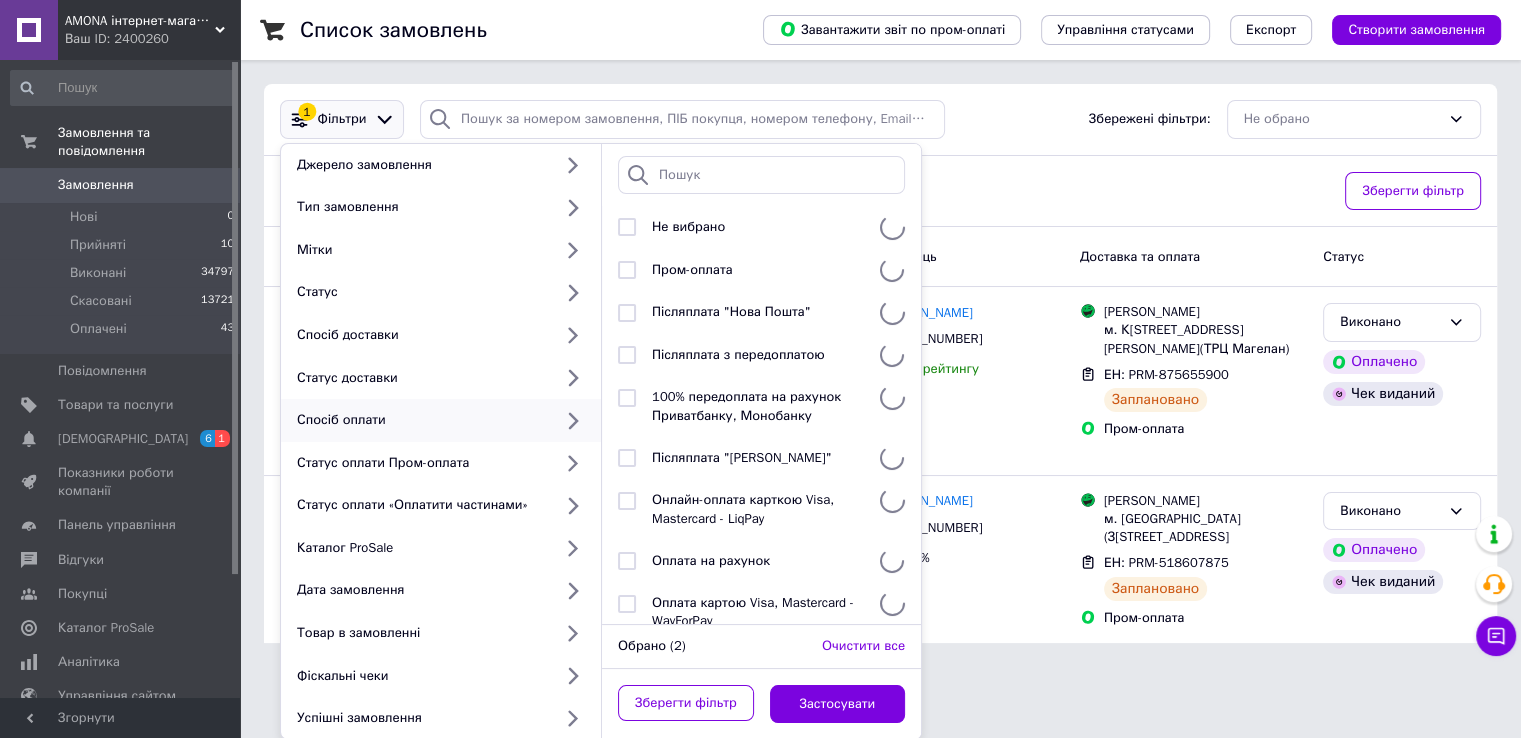 click on "Спосіб оплати" at bounding box center [420, 420] 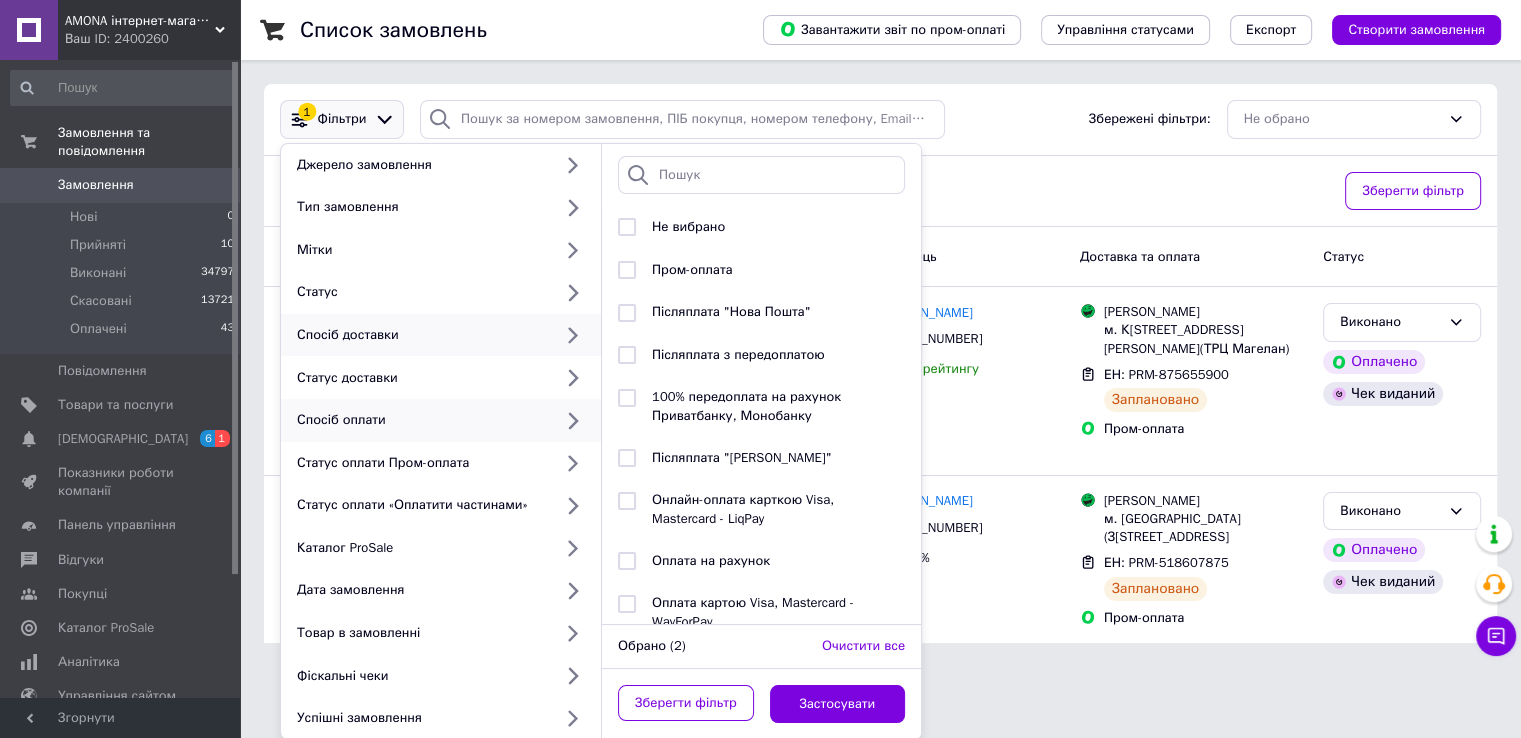 click on "Спосіб доставки" at bounding box center (441, 335) 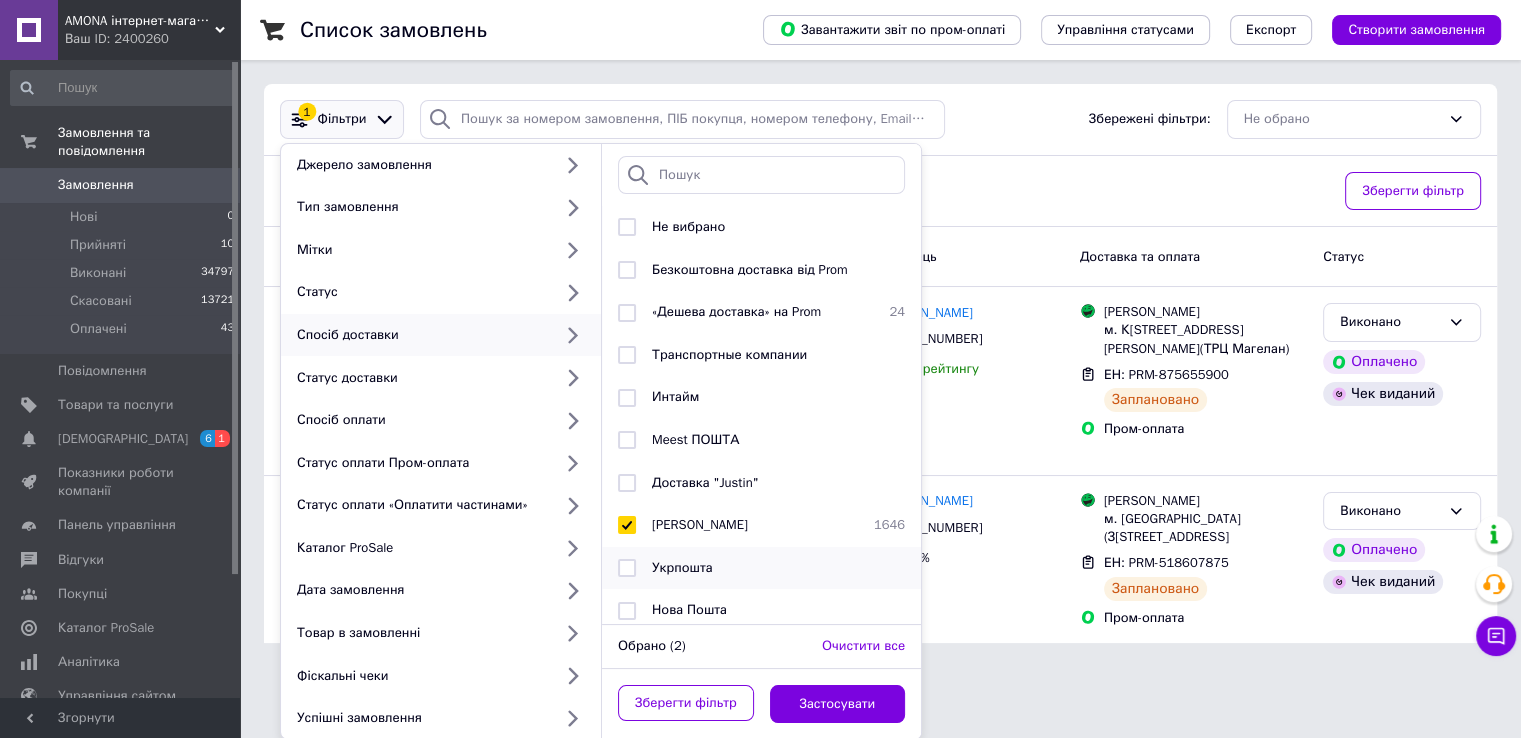 click on "Укрпошта" at bounding box center (682, 567) 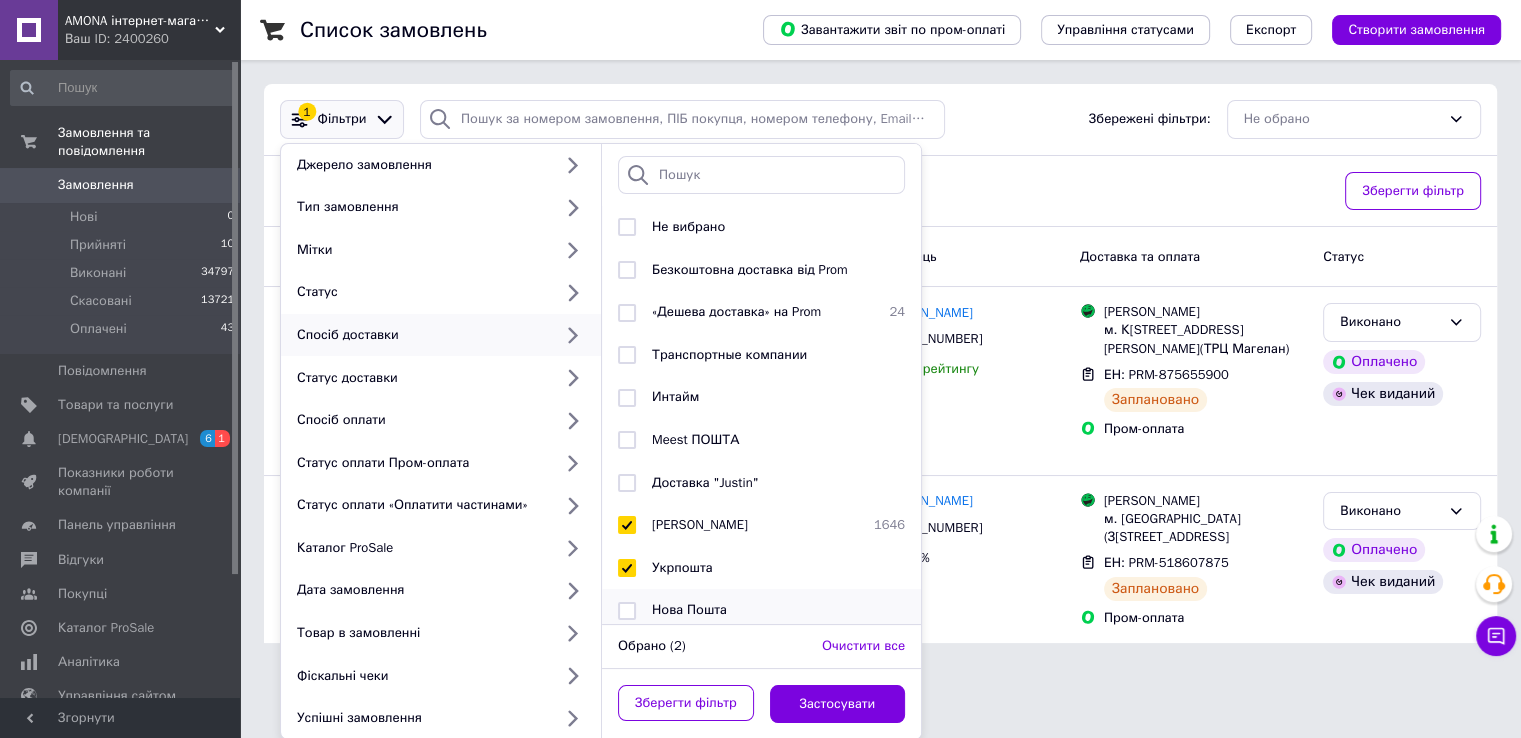 checkbox on "true" 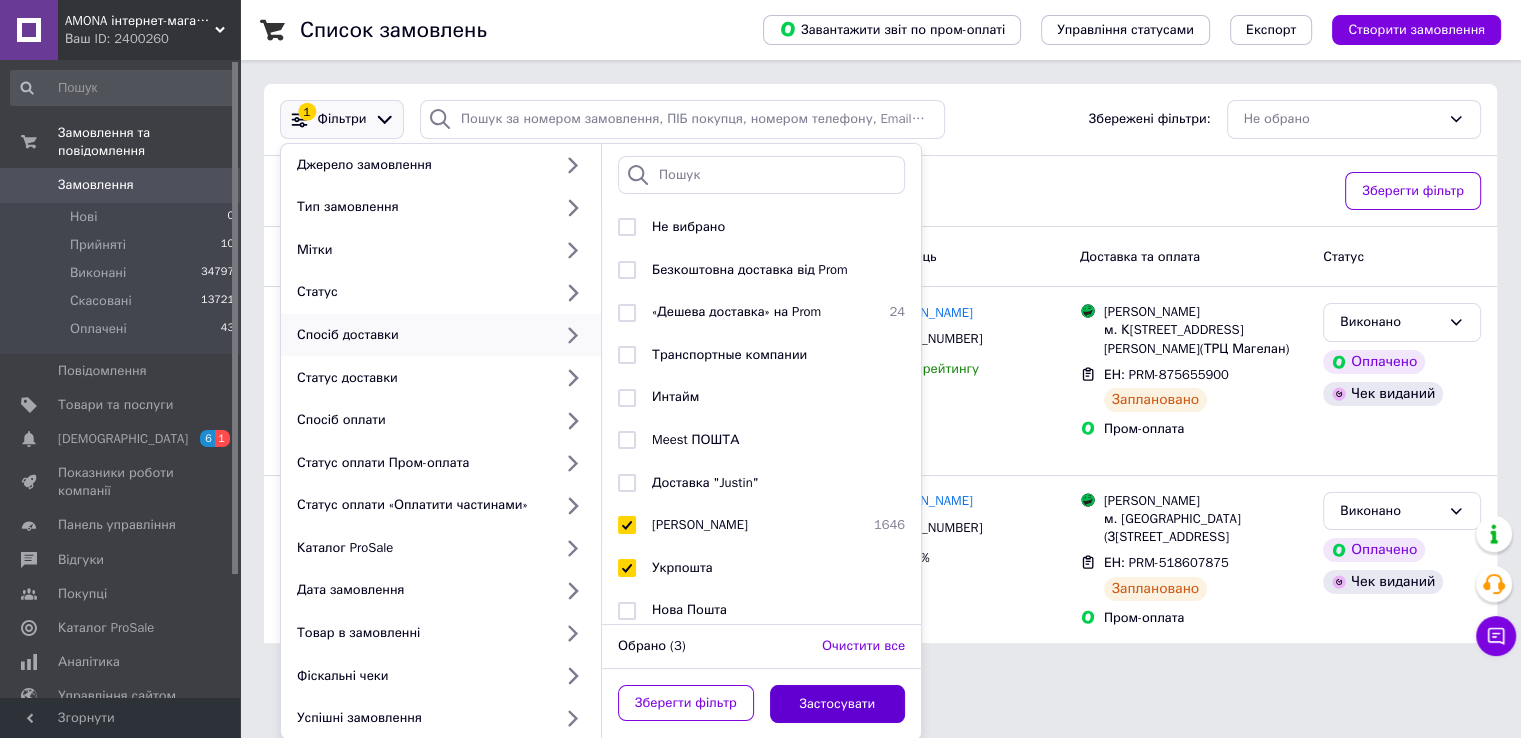 click on "Застосувати" at bounding box center [838, 704] 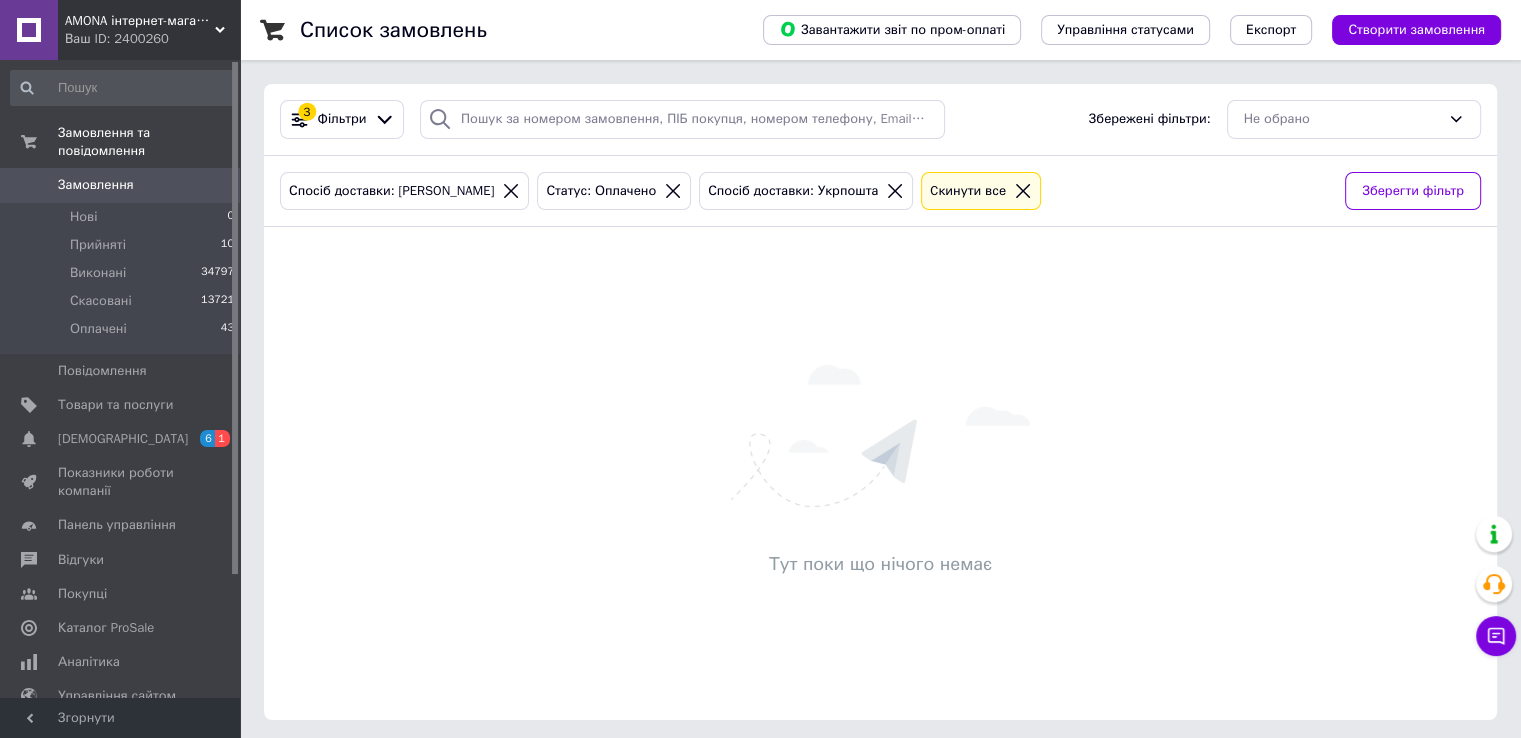 click on "Спосіб доставки: Магазини Rozetka" at bounding box center [391, 191] 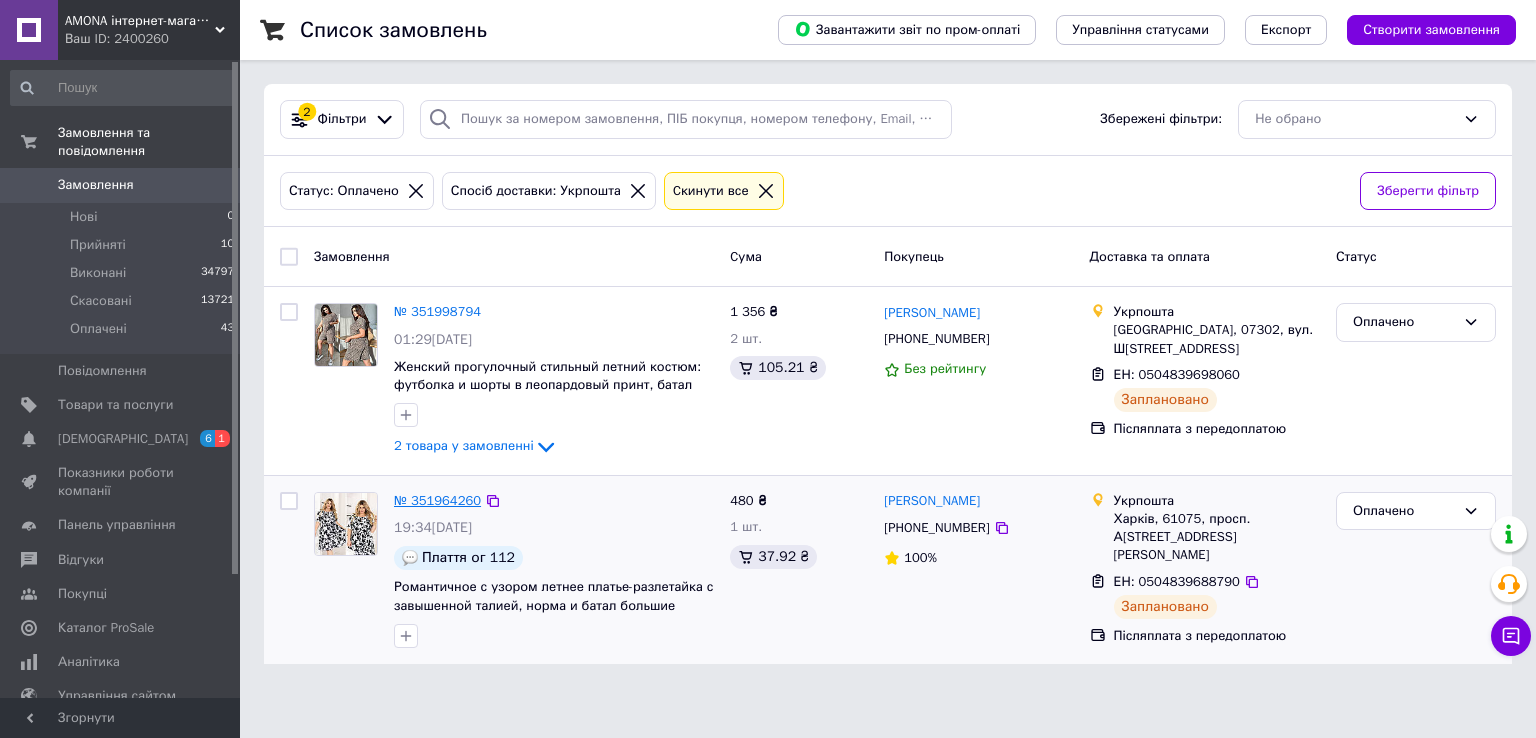 click on "№ 351964260" at bounding box center (437, 500) 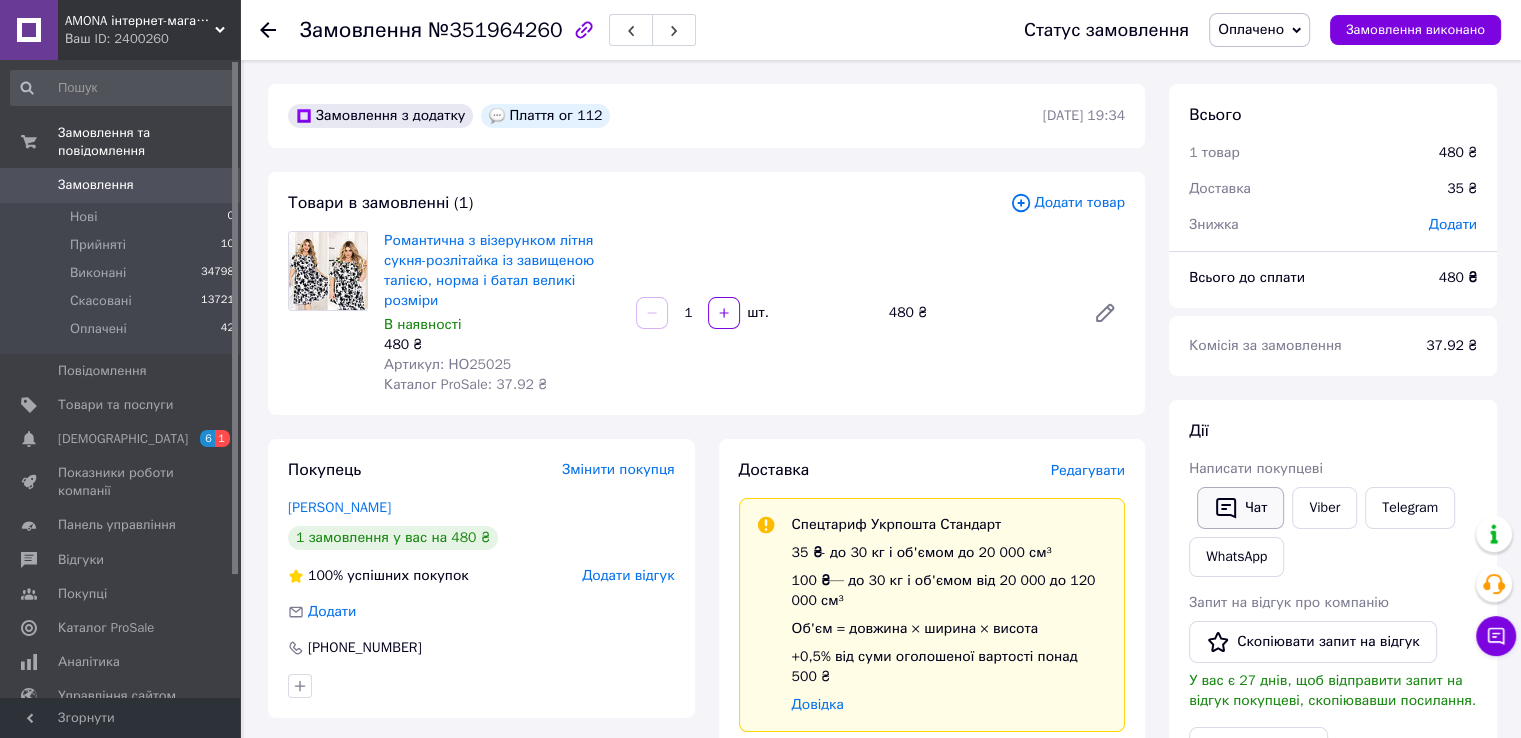 drag, startPoint x: 1231, startPoint y: 504, endPoint x: 1256, endPoint y: 508, distance: 25.317978 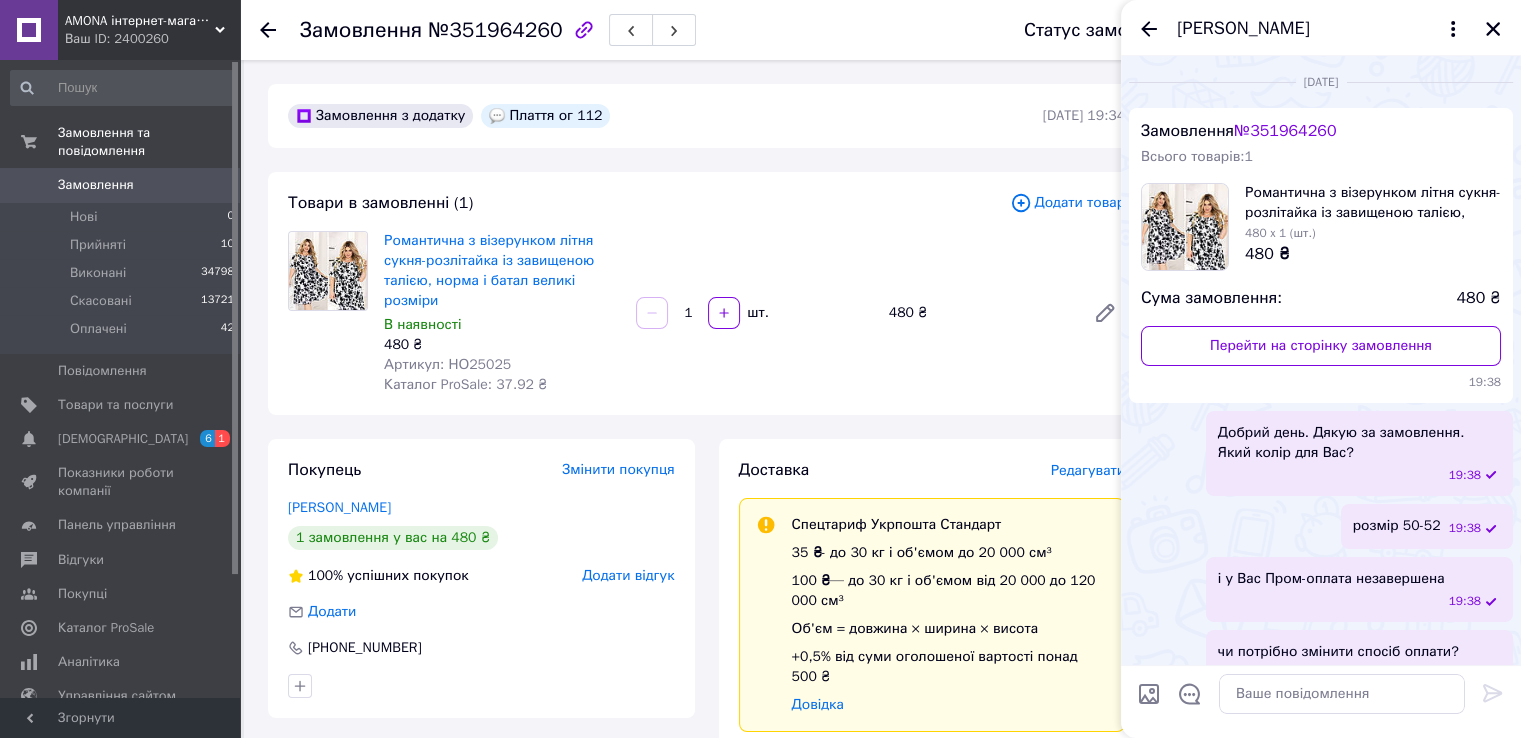 scroll, scrollTop: 18, scrollLeft: 0, axis: vertical 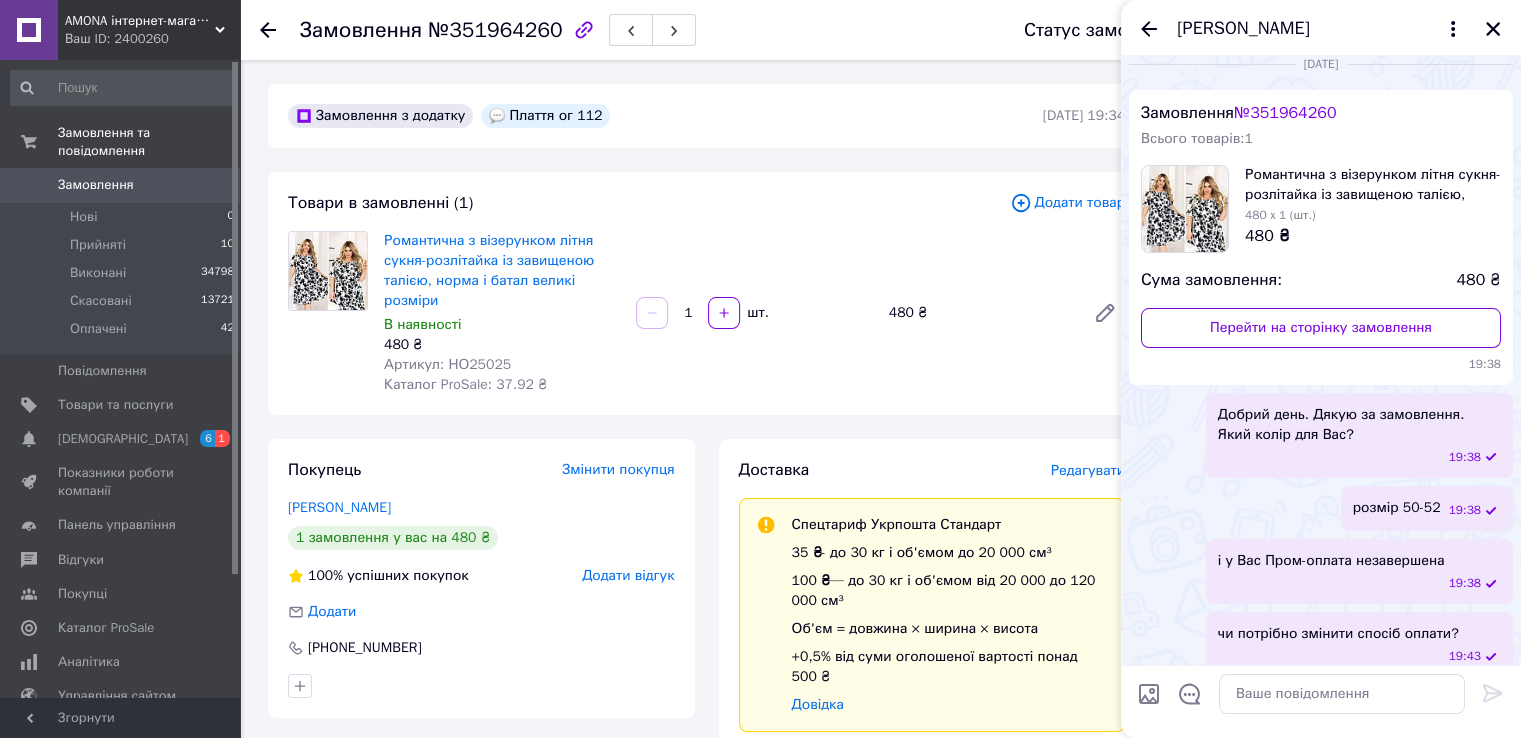 click at bounding box center [1493, 29] 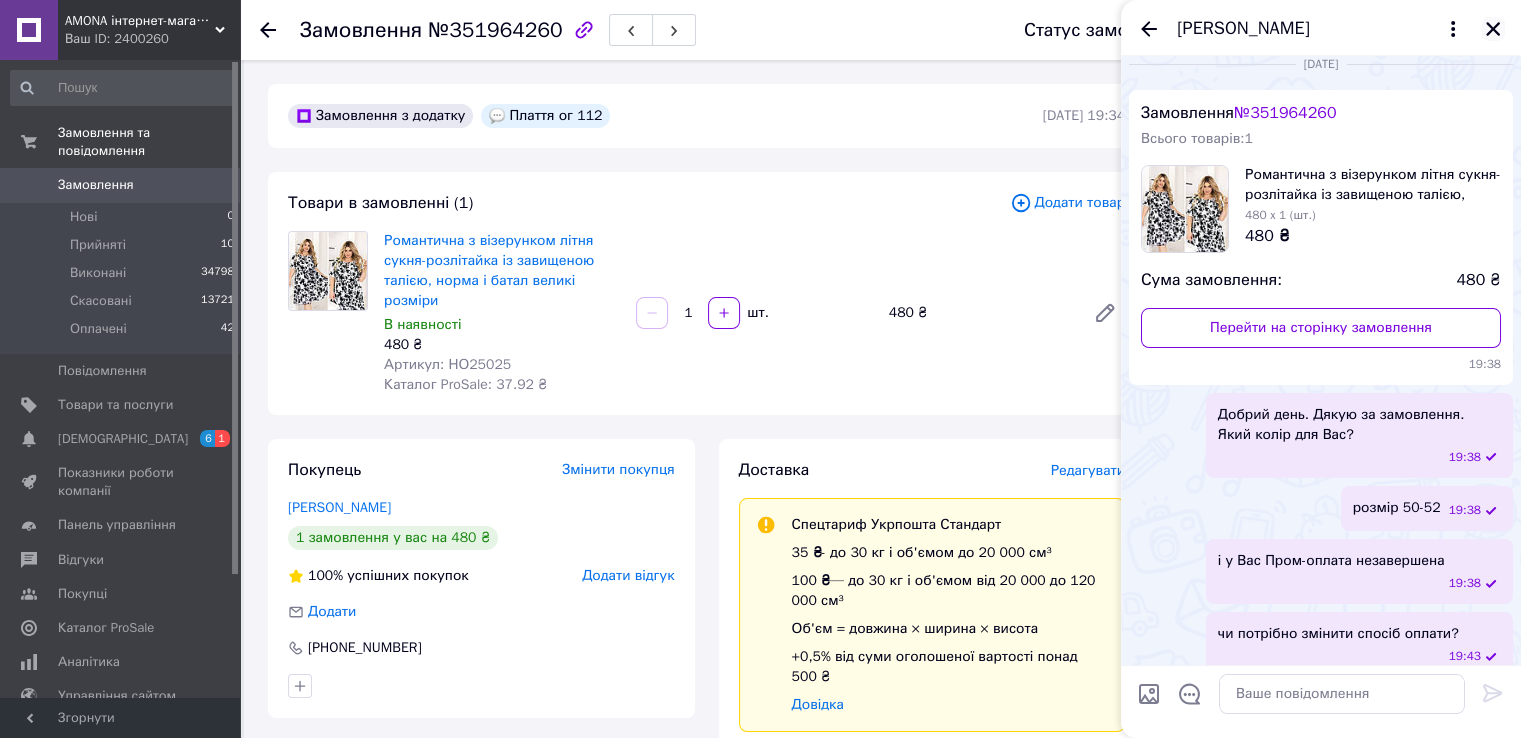 click 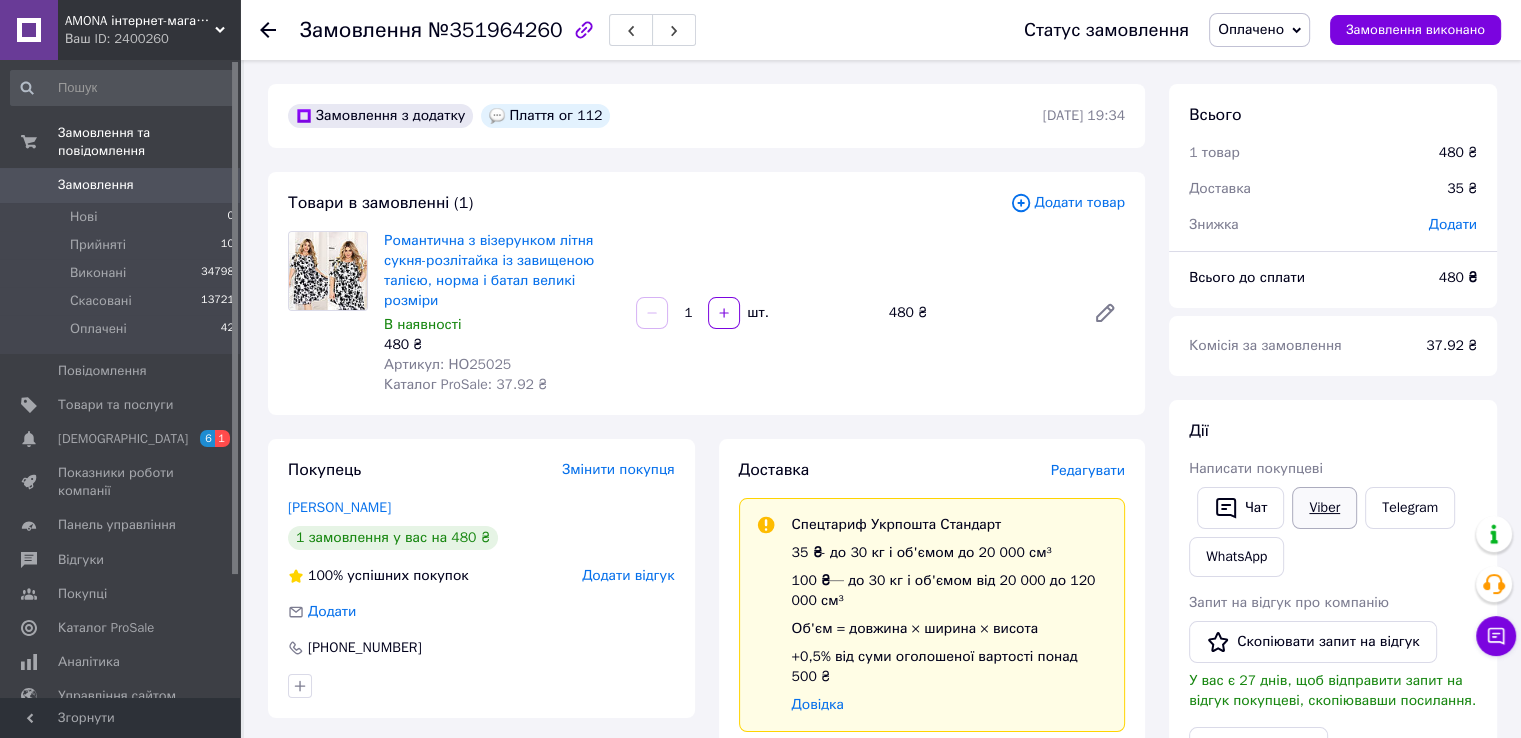 click on "Viber" at bounding box center [1324, 508] 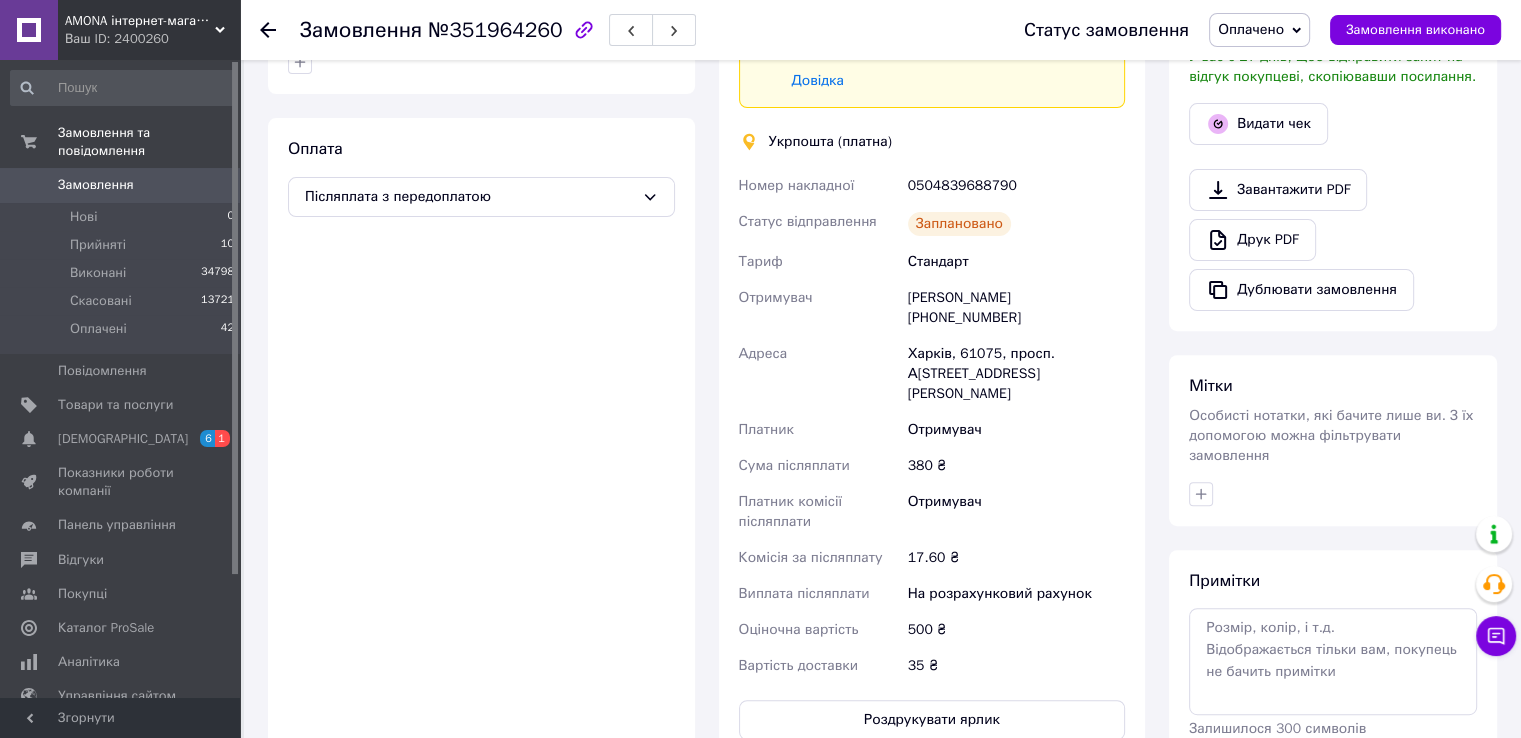 scroll, scrollTop: 700, scrollLeft: 0, axis: vertical 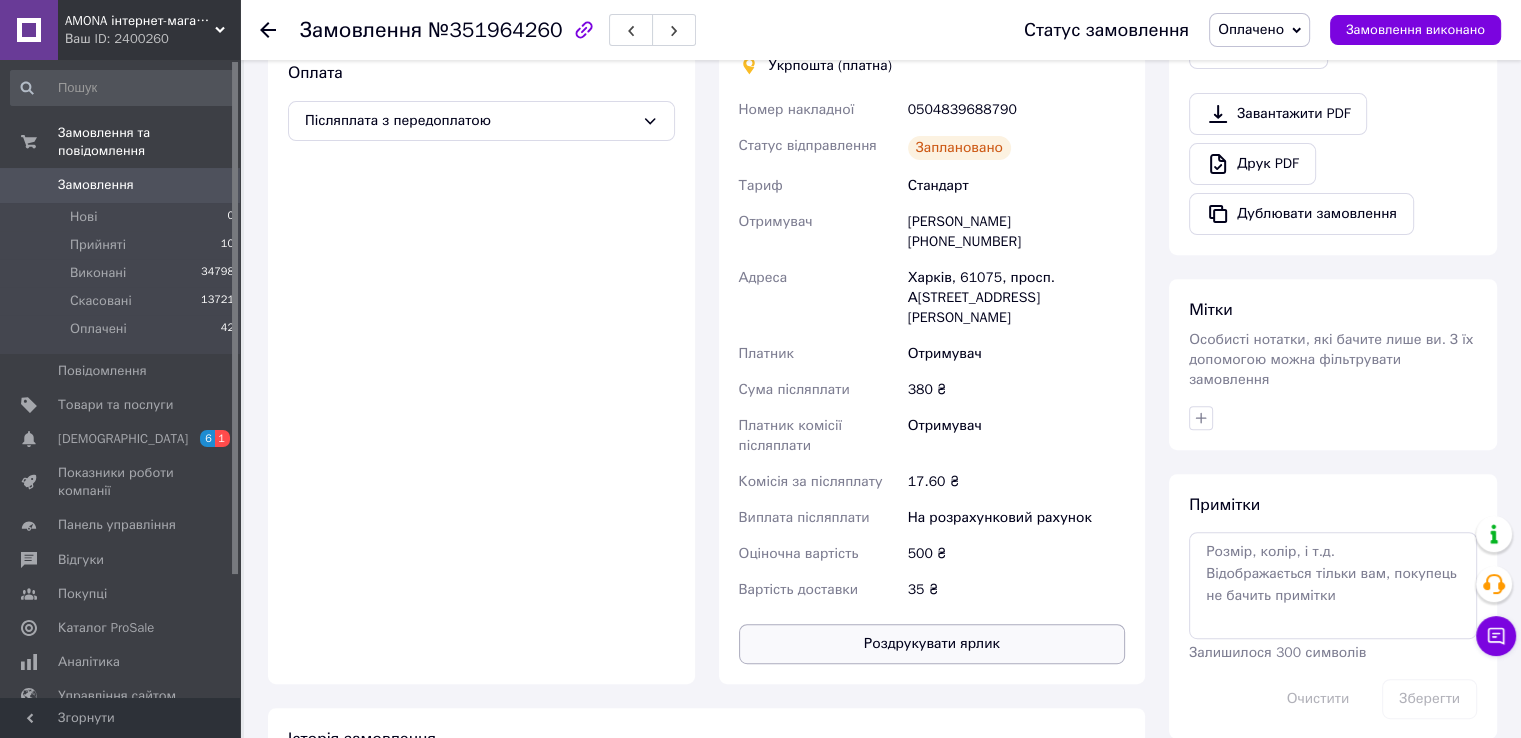 click on "Роздрукувати ярлик" at bounding box center [932, 644] 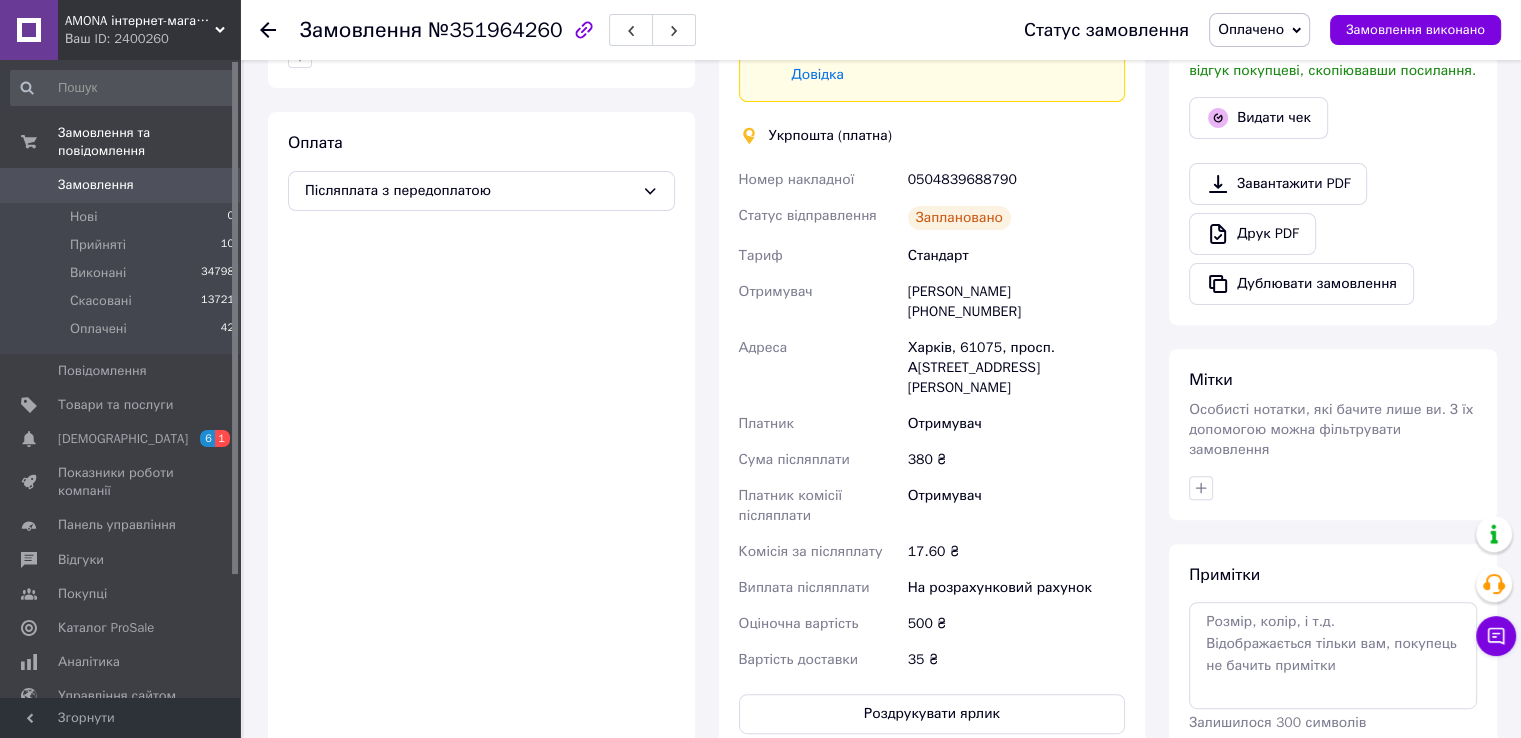 scroll, scrollTop: 500, scrollLeft: 0, axis: vertical 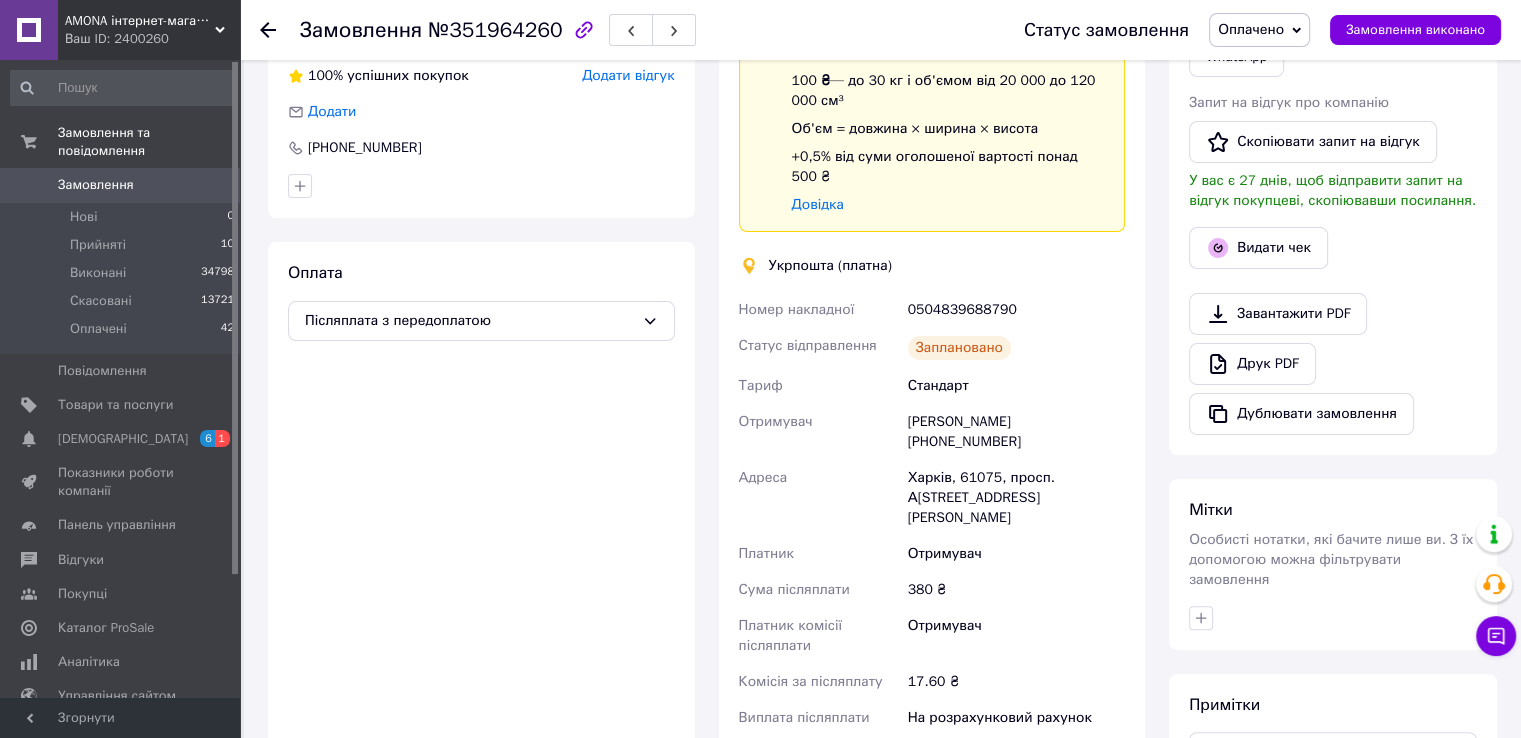 click on "0504839688790" at bounding box center (1016, 310) 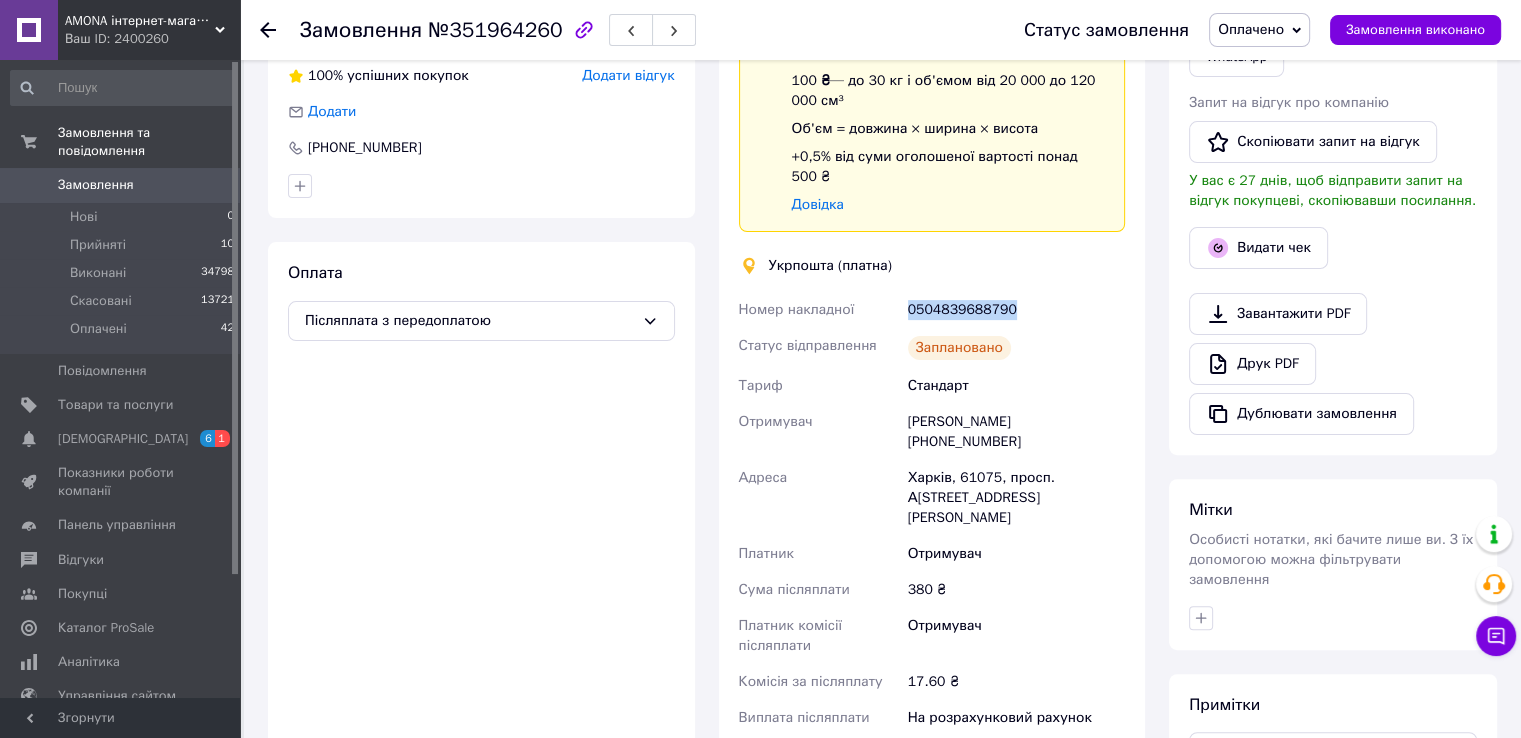 click on "0504839688790" at bounding box center [1016, 310] 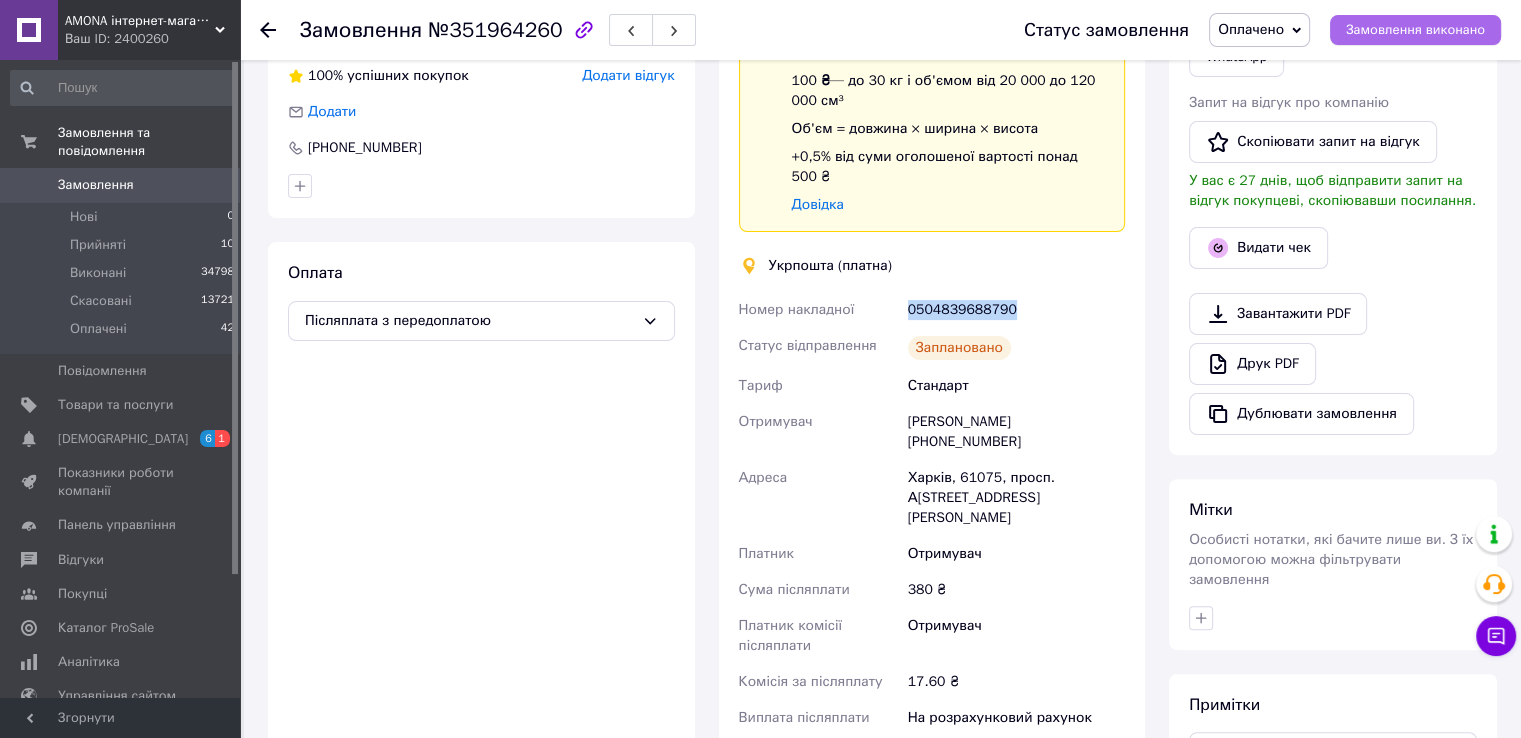 click on "Замовлення виконано" at bounding box center (1415, 30) 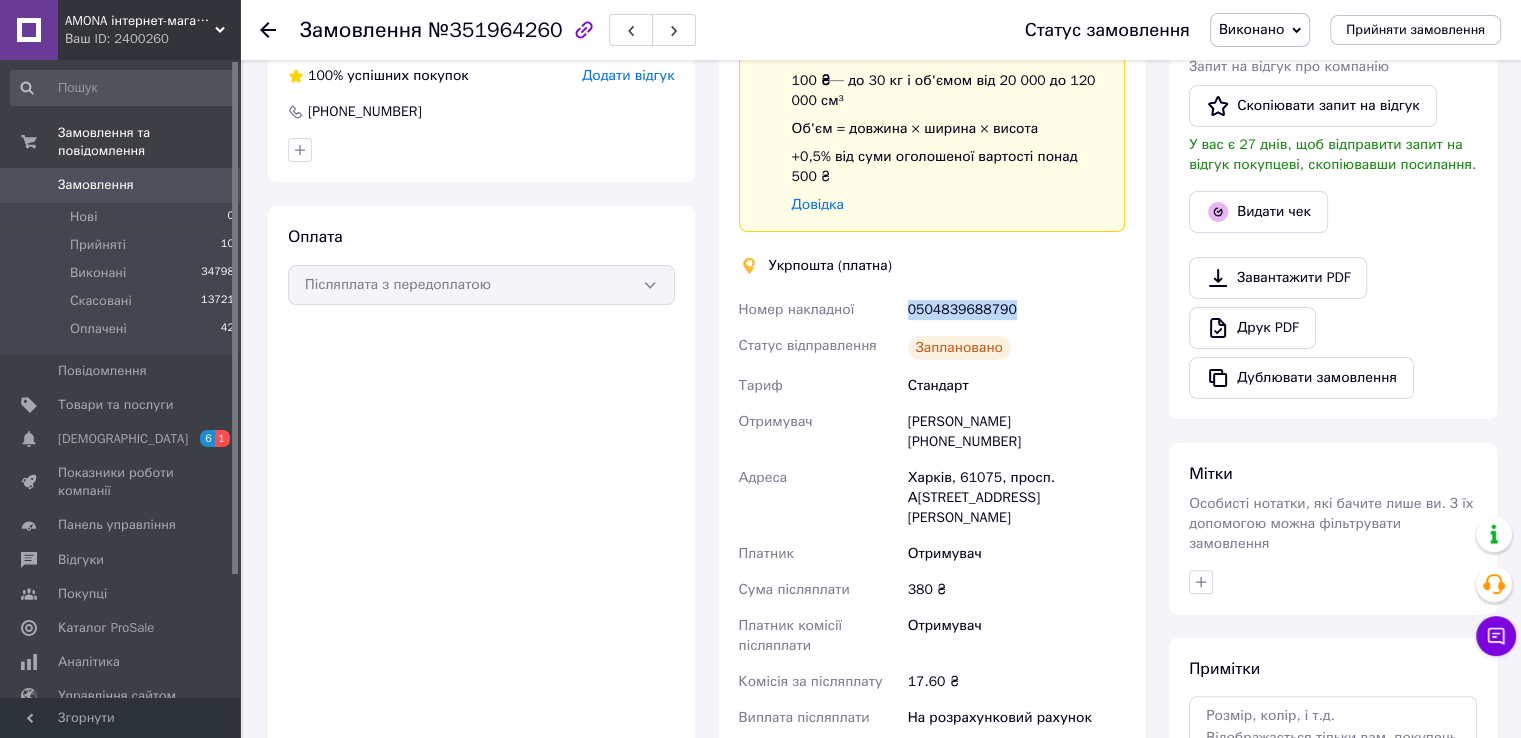 scroll, scrollTop: 0, scrollLeft: 0, axis: both 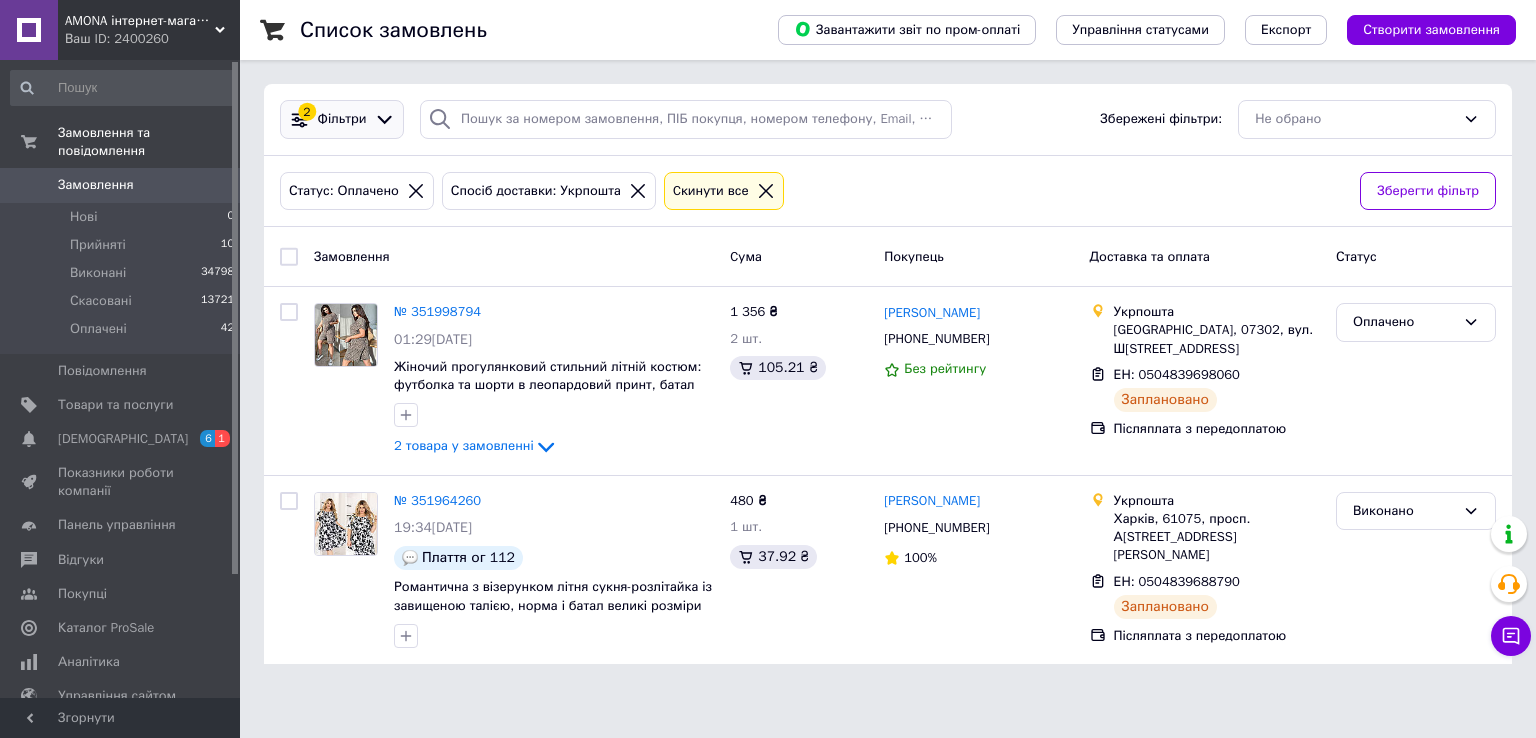 click on "2 Фільтри" at bounding box center [342, 119] 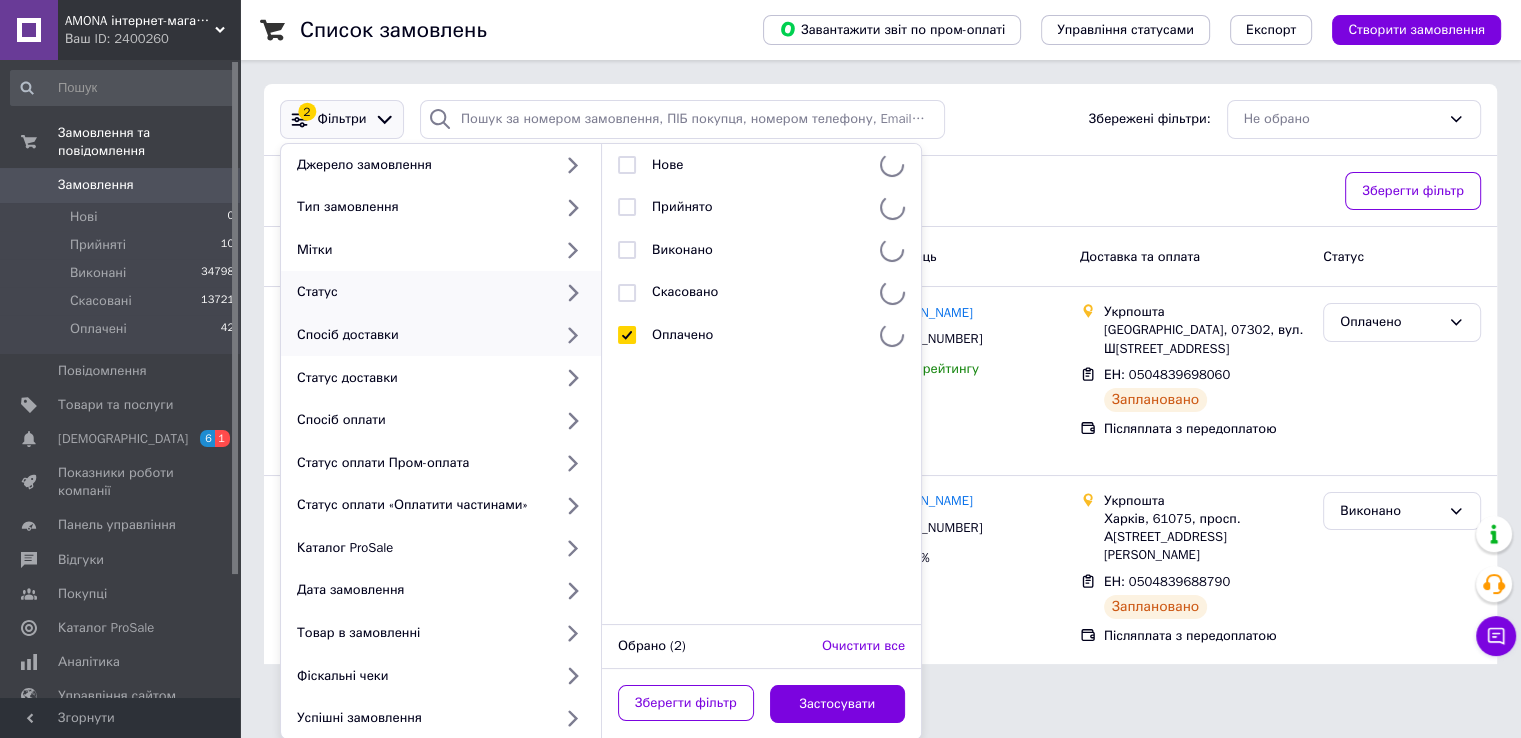click on "Спосіб доставки" at bounding box center [420, 335] 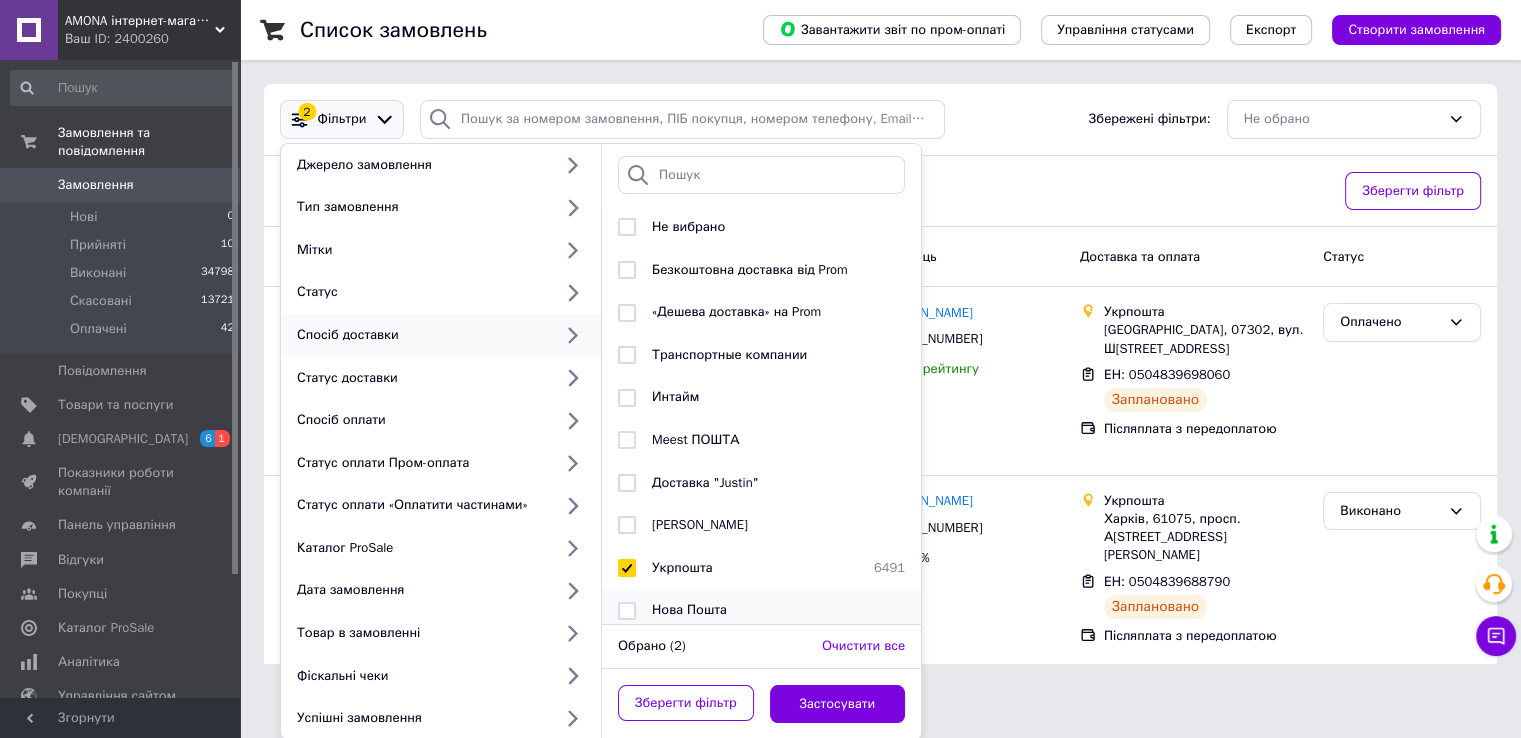click on "Нова Пошта" at bounding box center [689, 609] 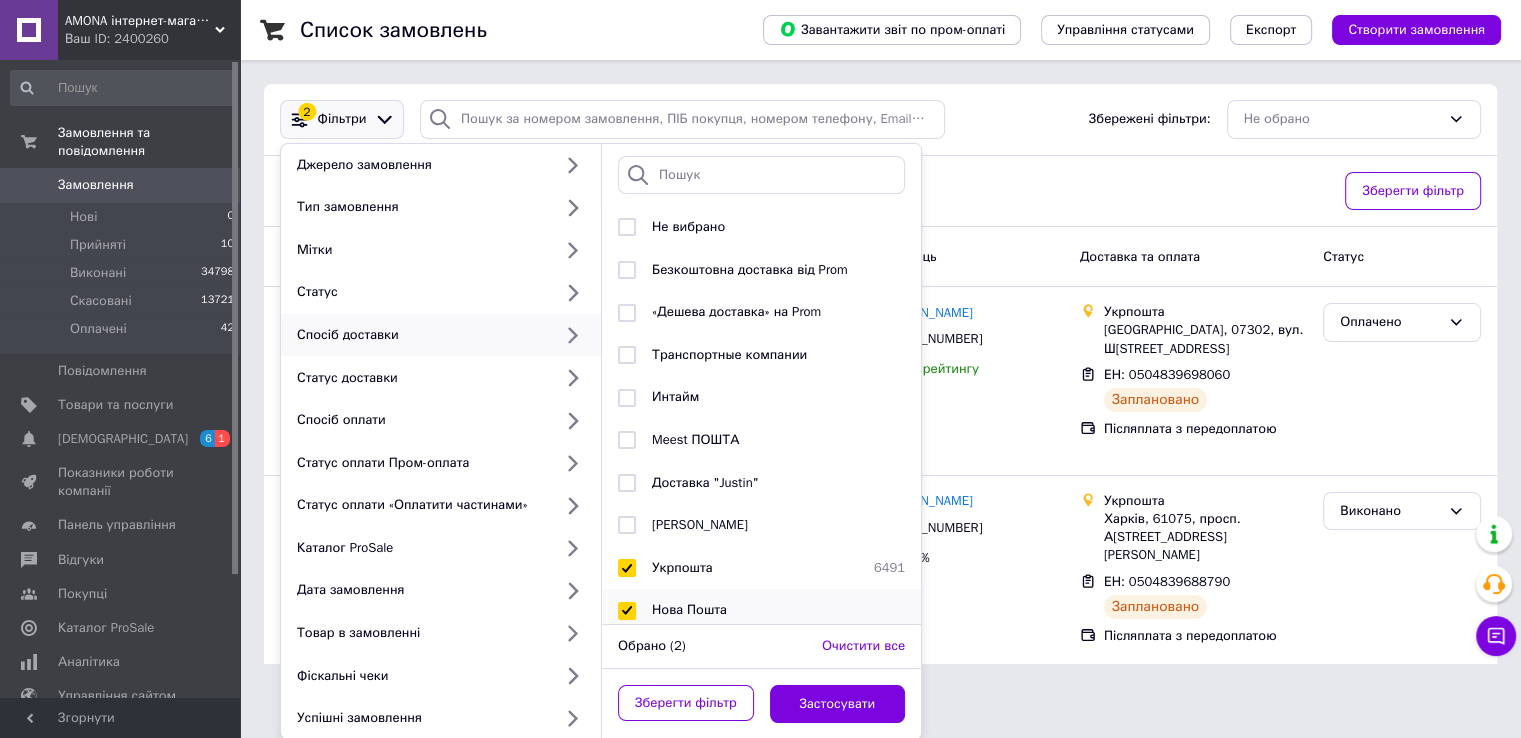 checkbox on "true" 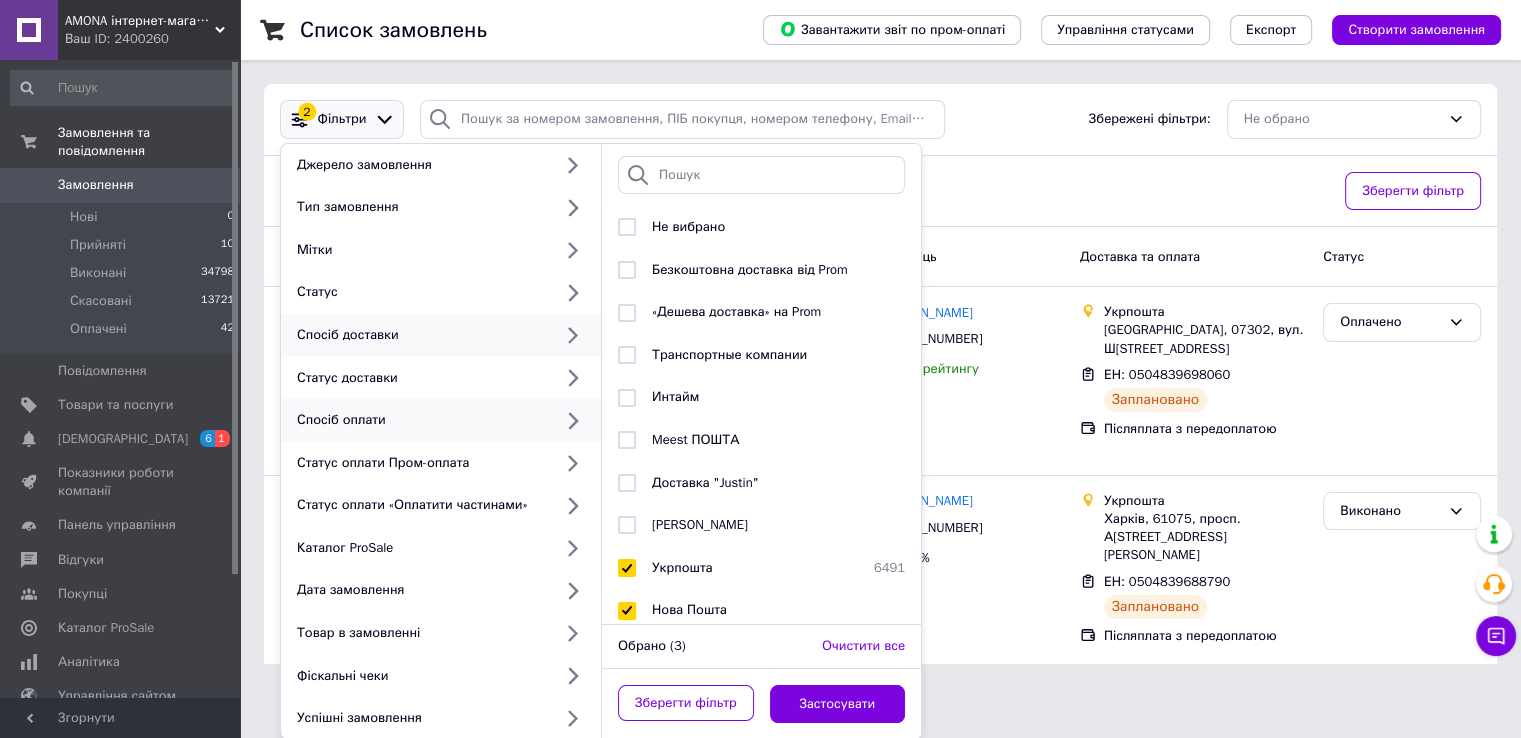 drag, startPoint x: 429, startPoint y: 418, endPoint x: 590, endPoint y: 416, distance: 161.01242 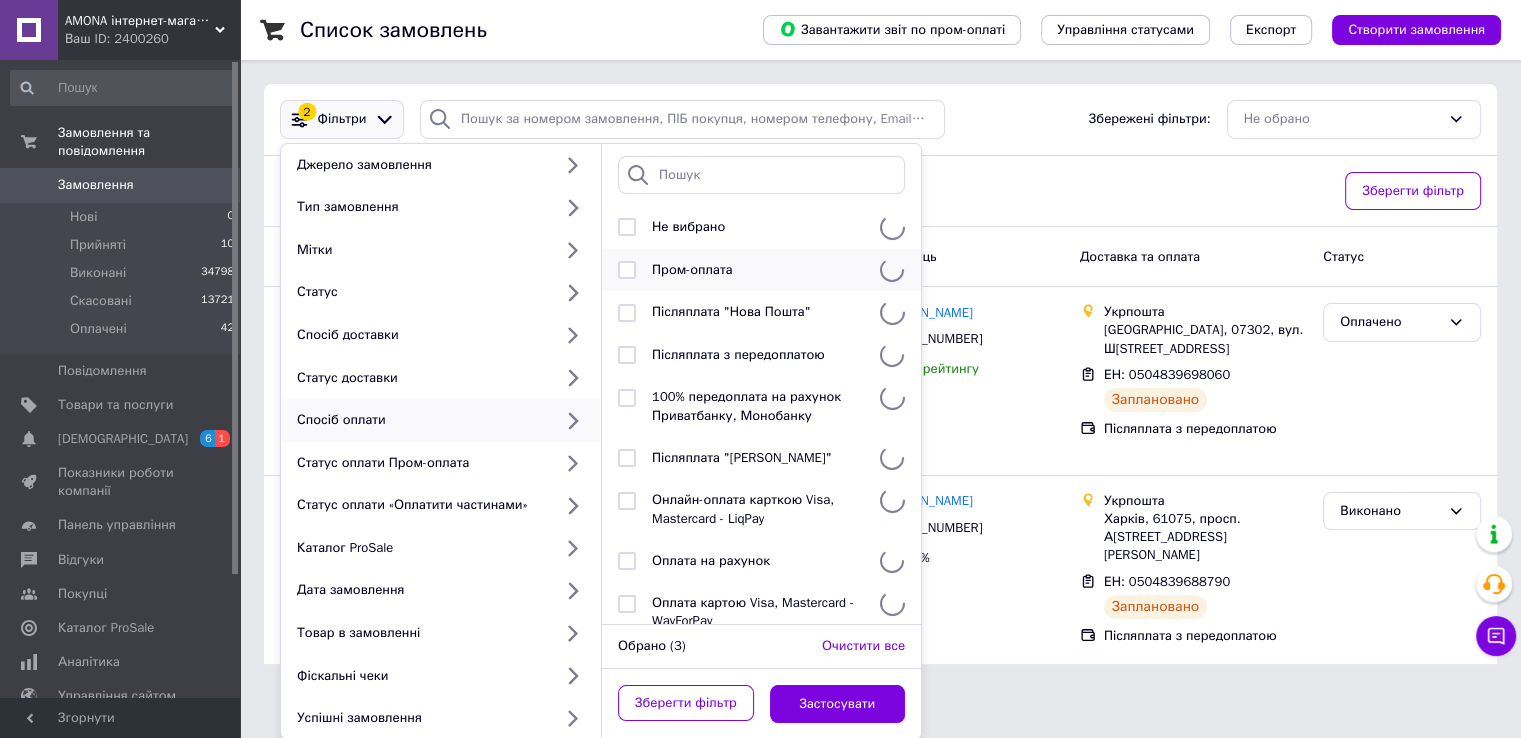 click on "Пром-оплата" at bounding box center [692, 269] 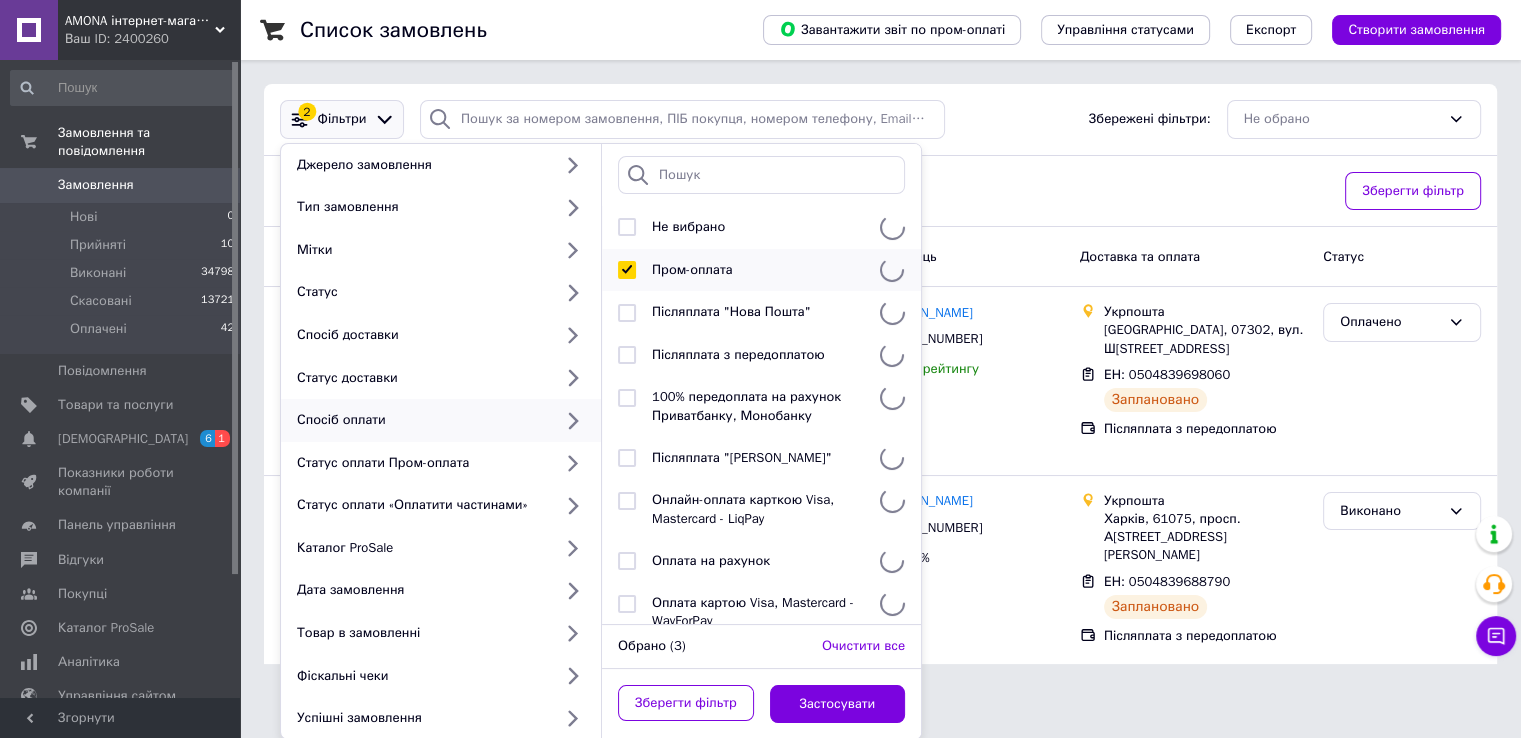 checkbox on "true" 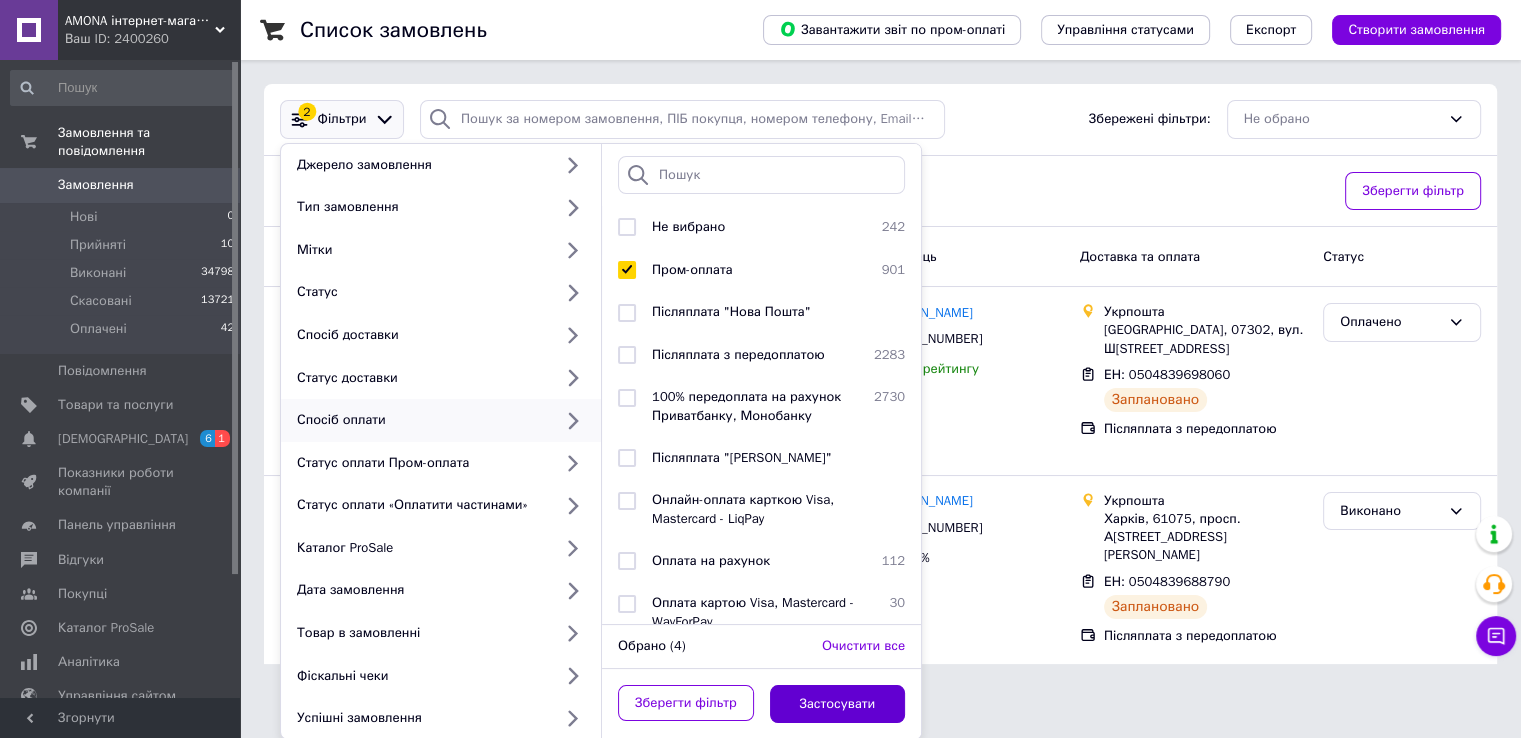 click on "Застосувати" at bounding box center [838, 704] 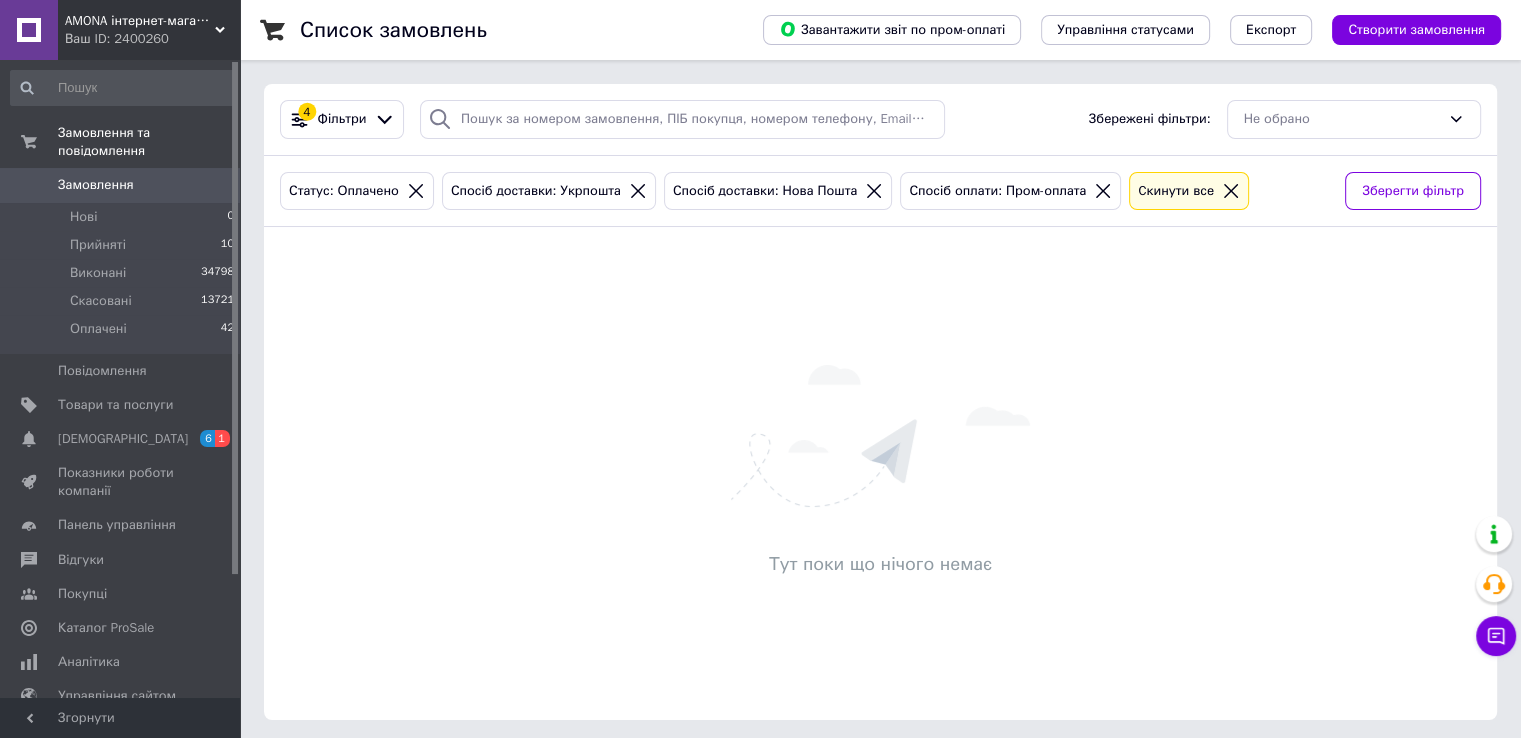 click 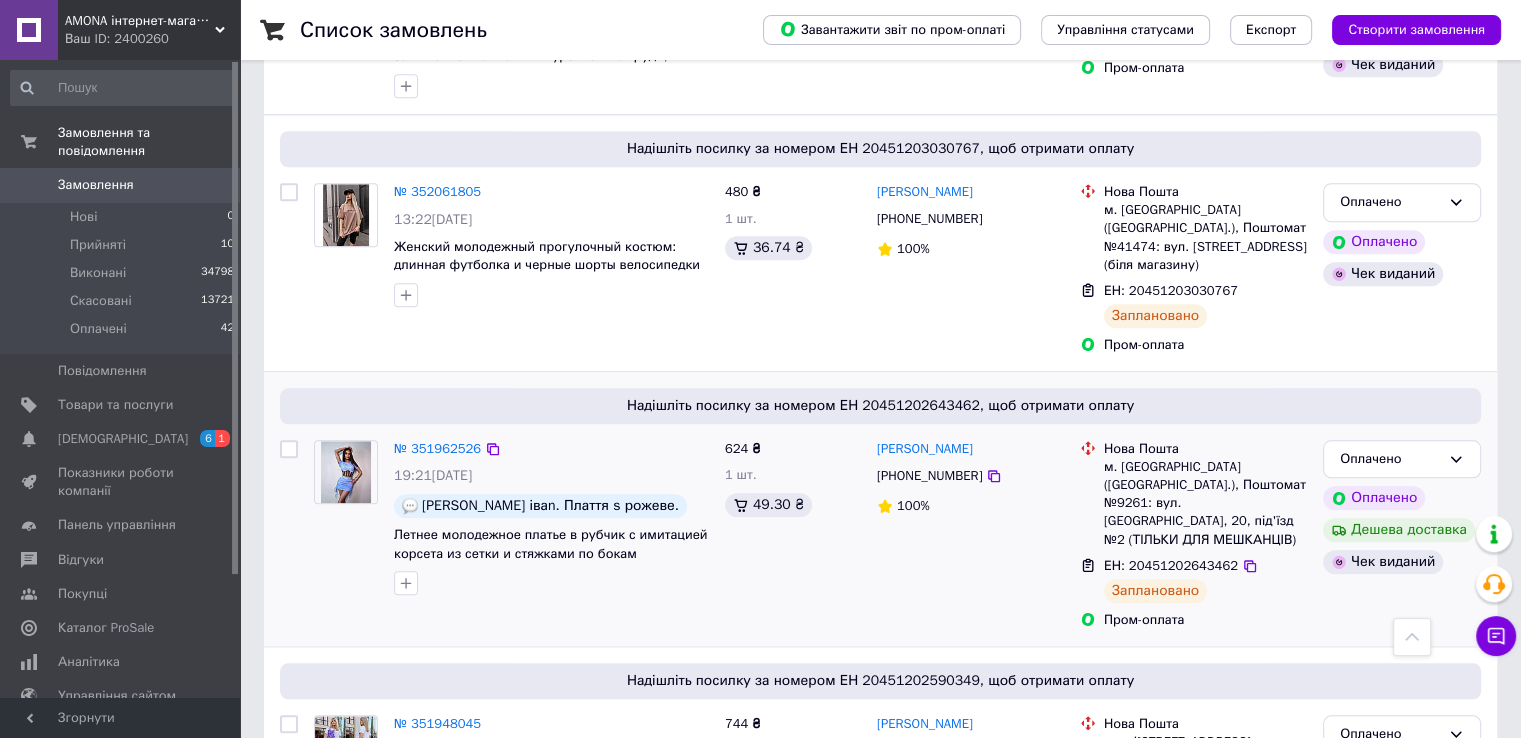 scroll, scrollTop: 2018, scrollLeft: 0, axis: vertical 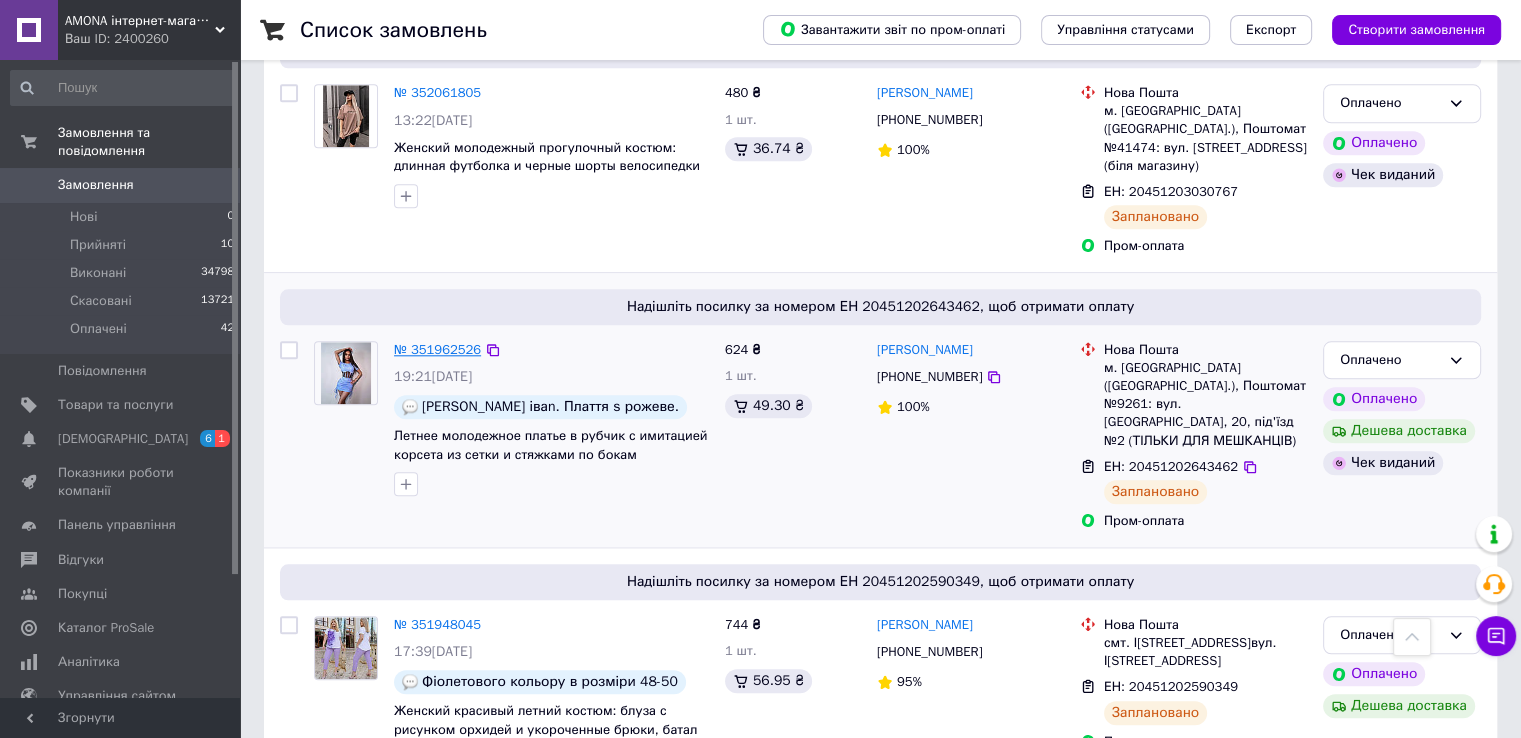 click on "№ 351962526" at bounding box center [437, 349] 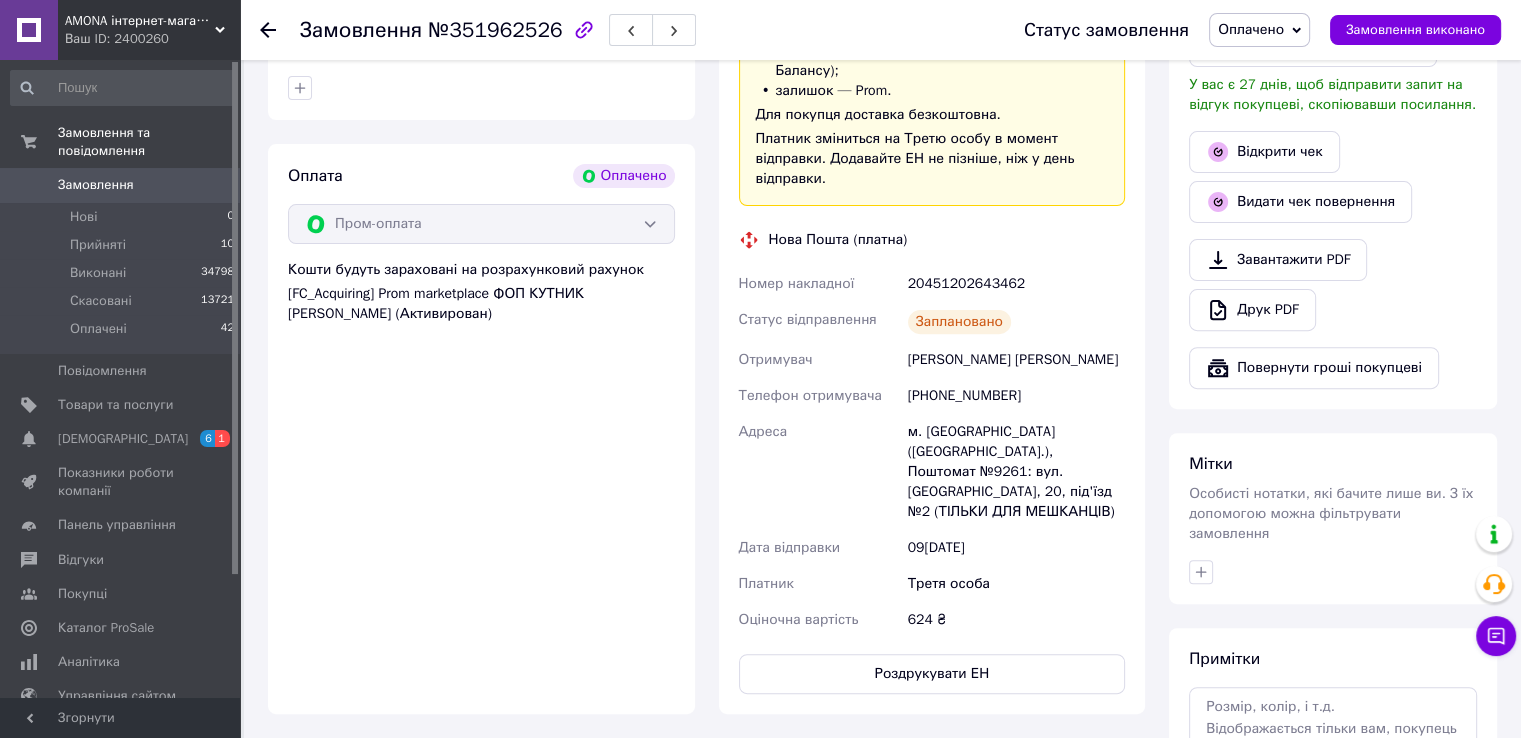 scroll, scrollTop: 519, scrollLeft: 0, axis: vertical 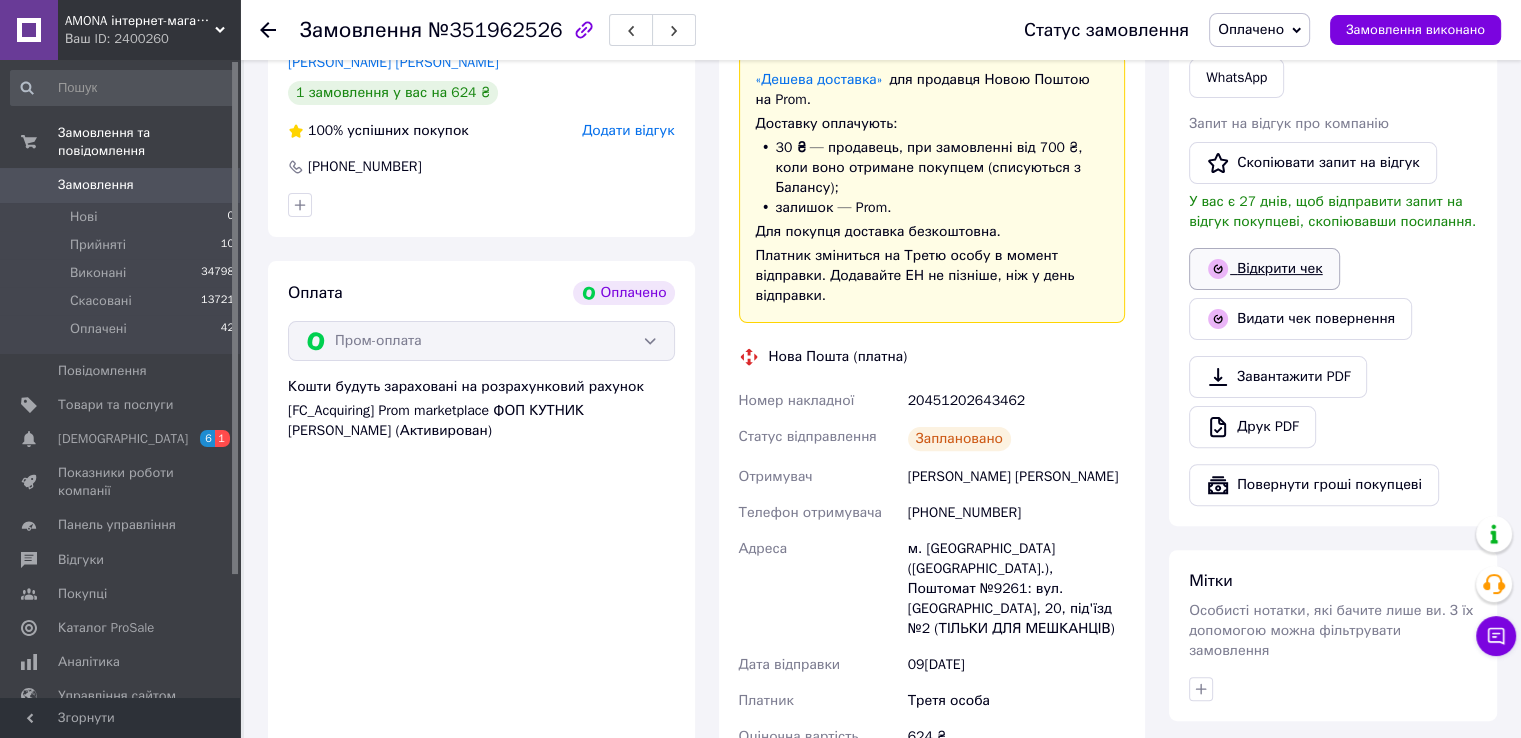 click on "Відкрити чек" at bounding box center (1264, 269) 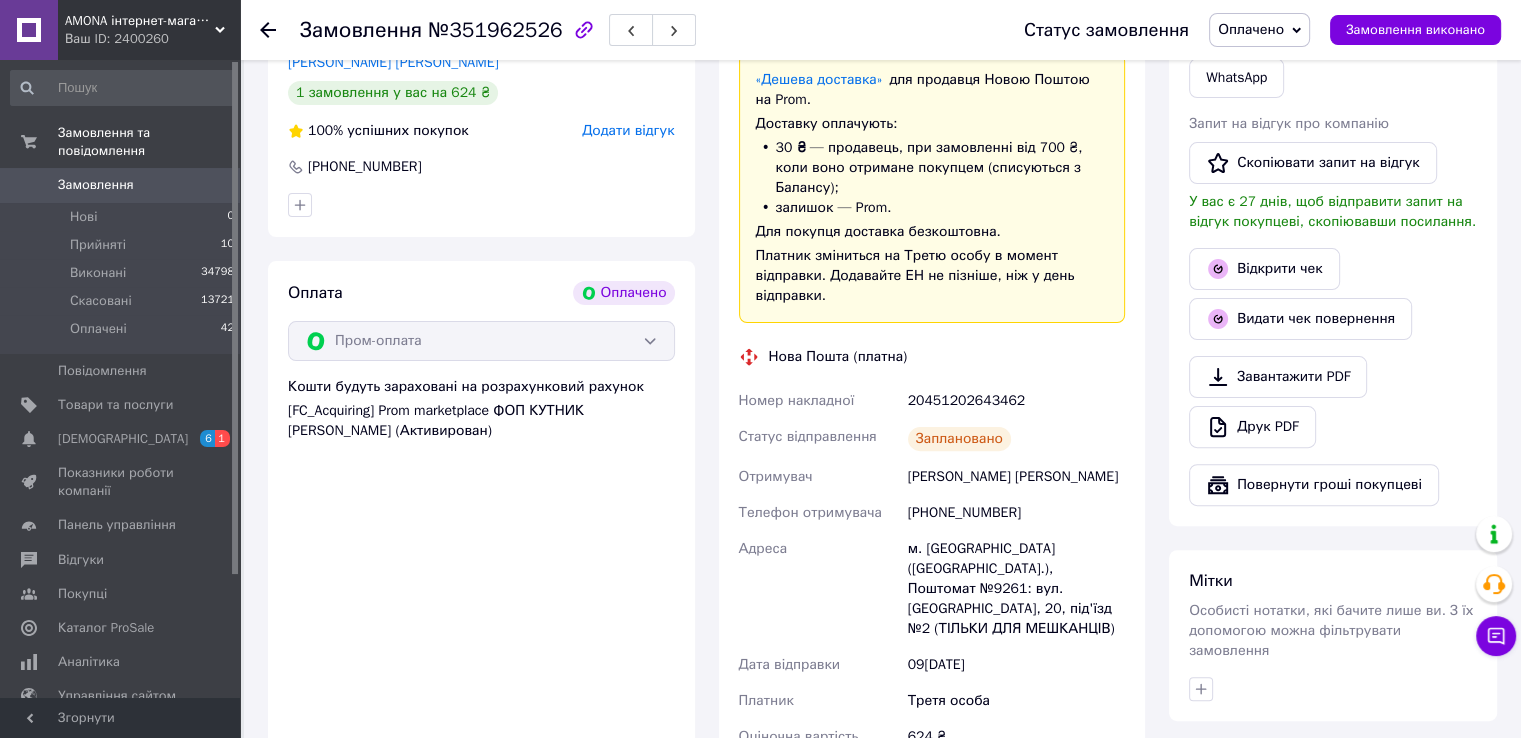 scroll, scrollTop: 219, scrollLeft: 0, axis: vertical 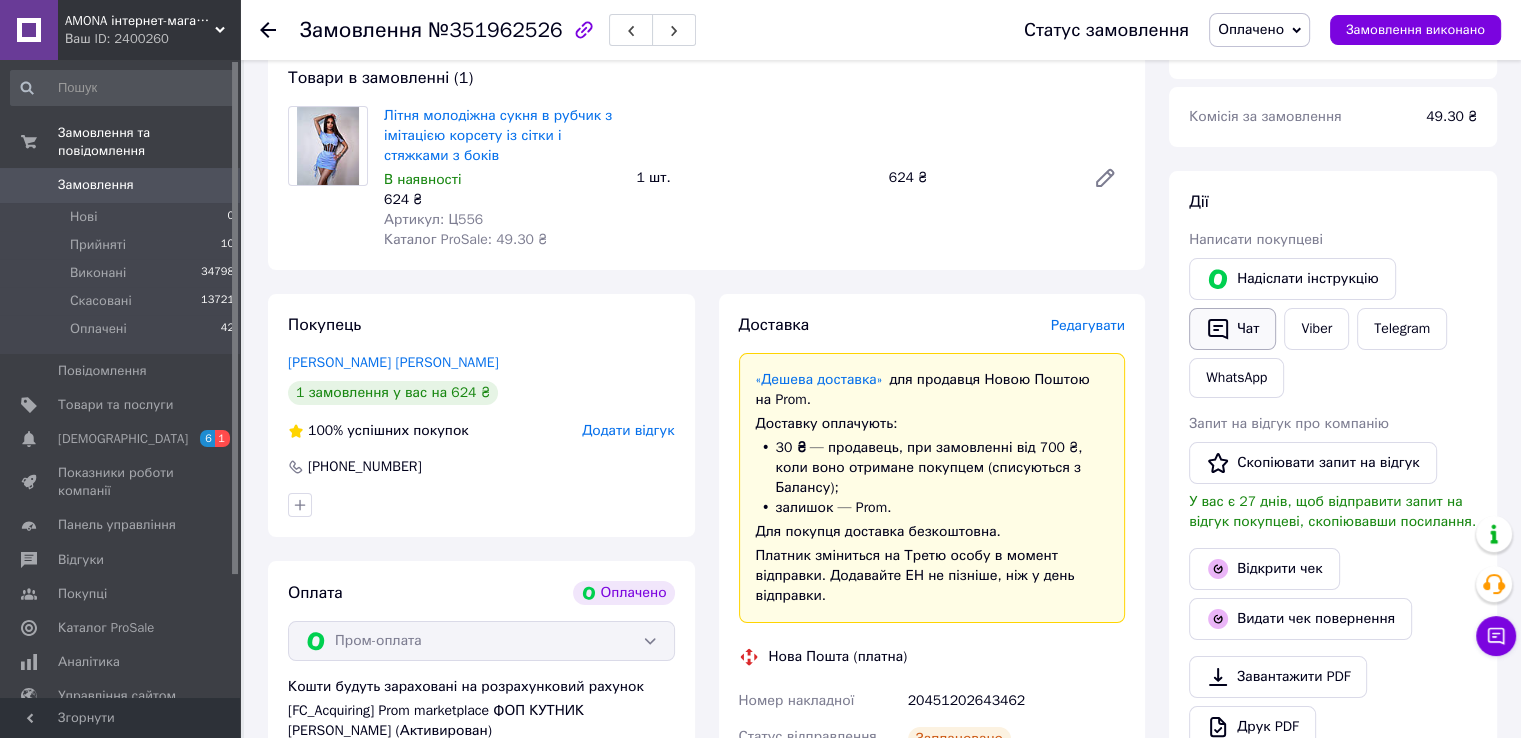 click on "Чат" at bounding box center (1232, 329) 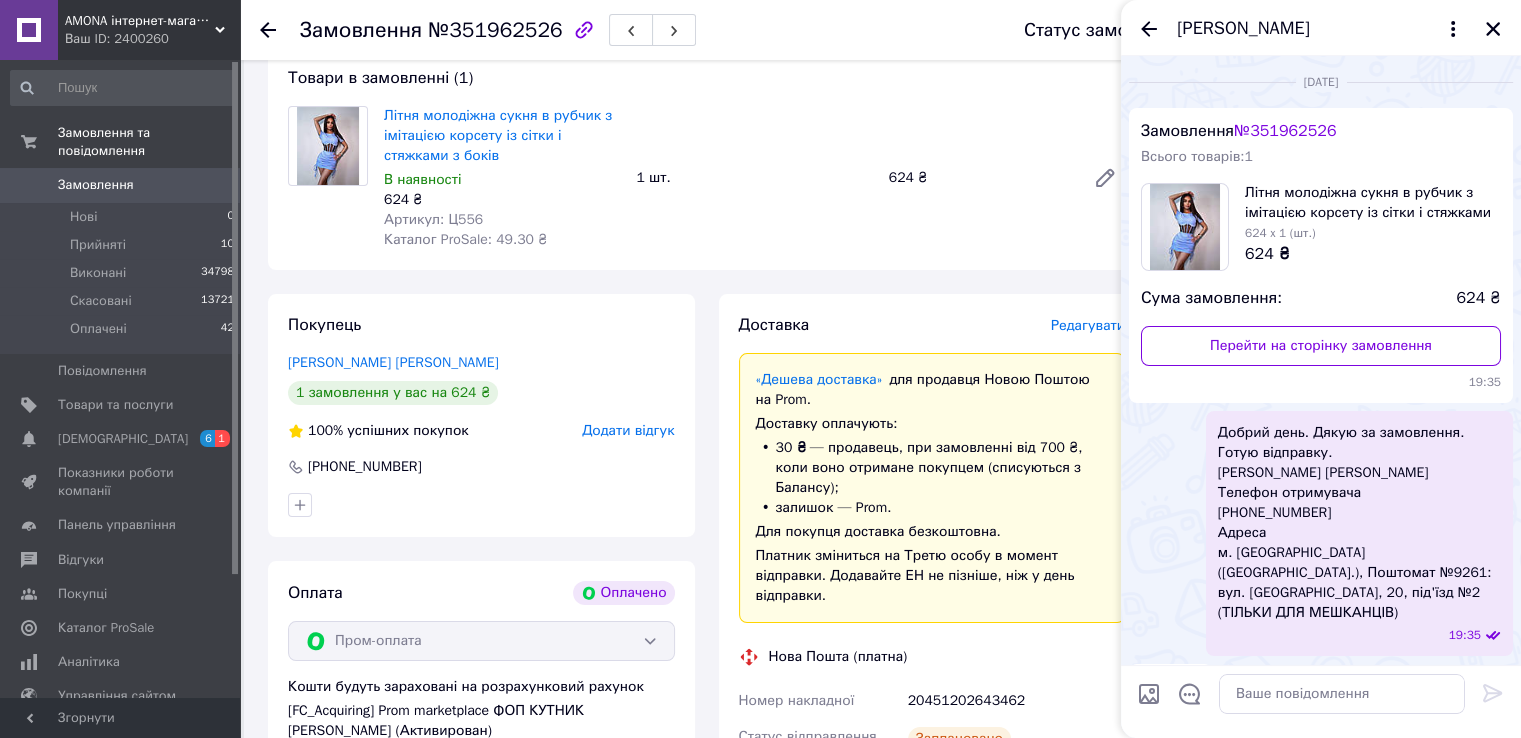 scroll, scrollTop: 229, scrollLeft: 0, axis: vertical 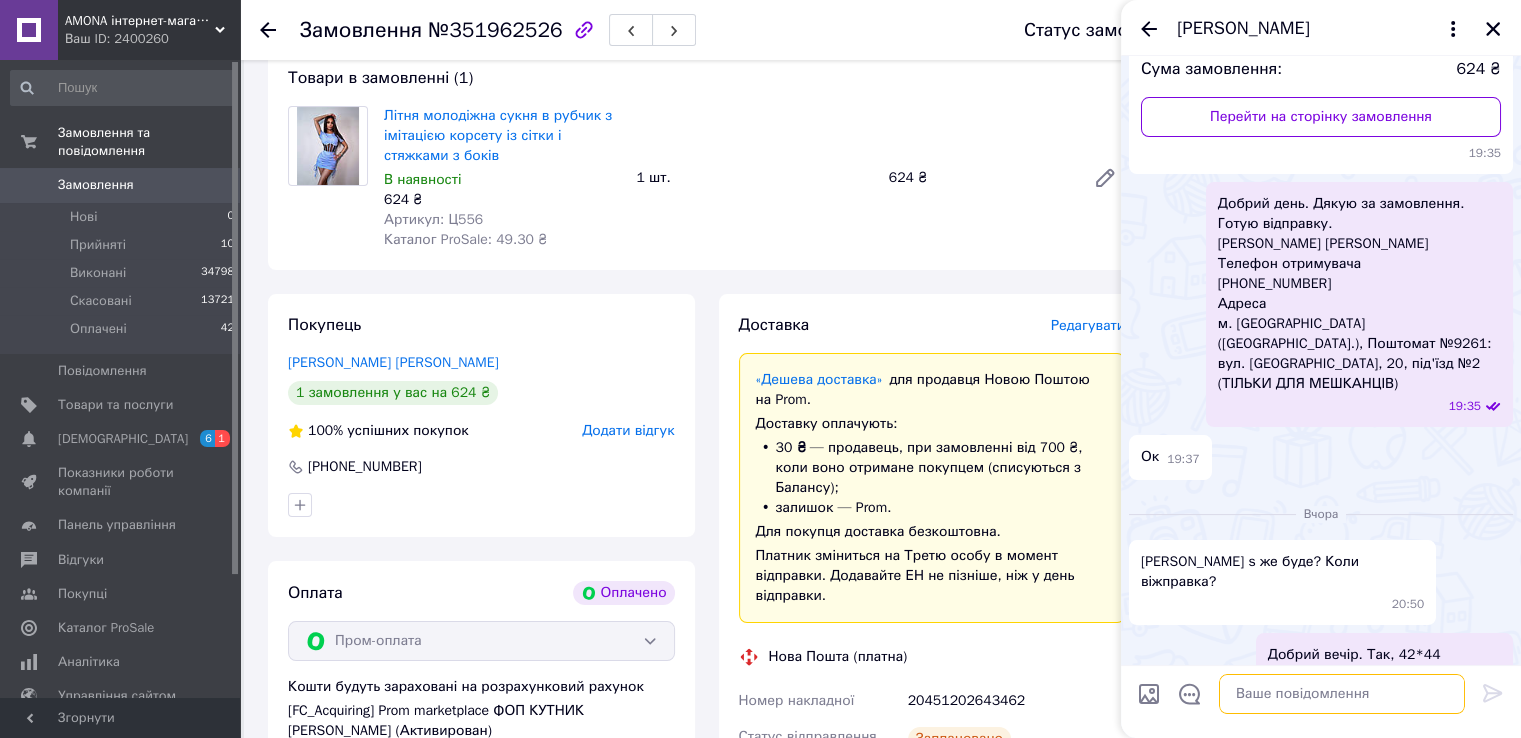 click at bounding box center [1342, 694] 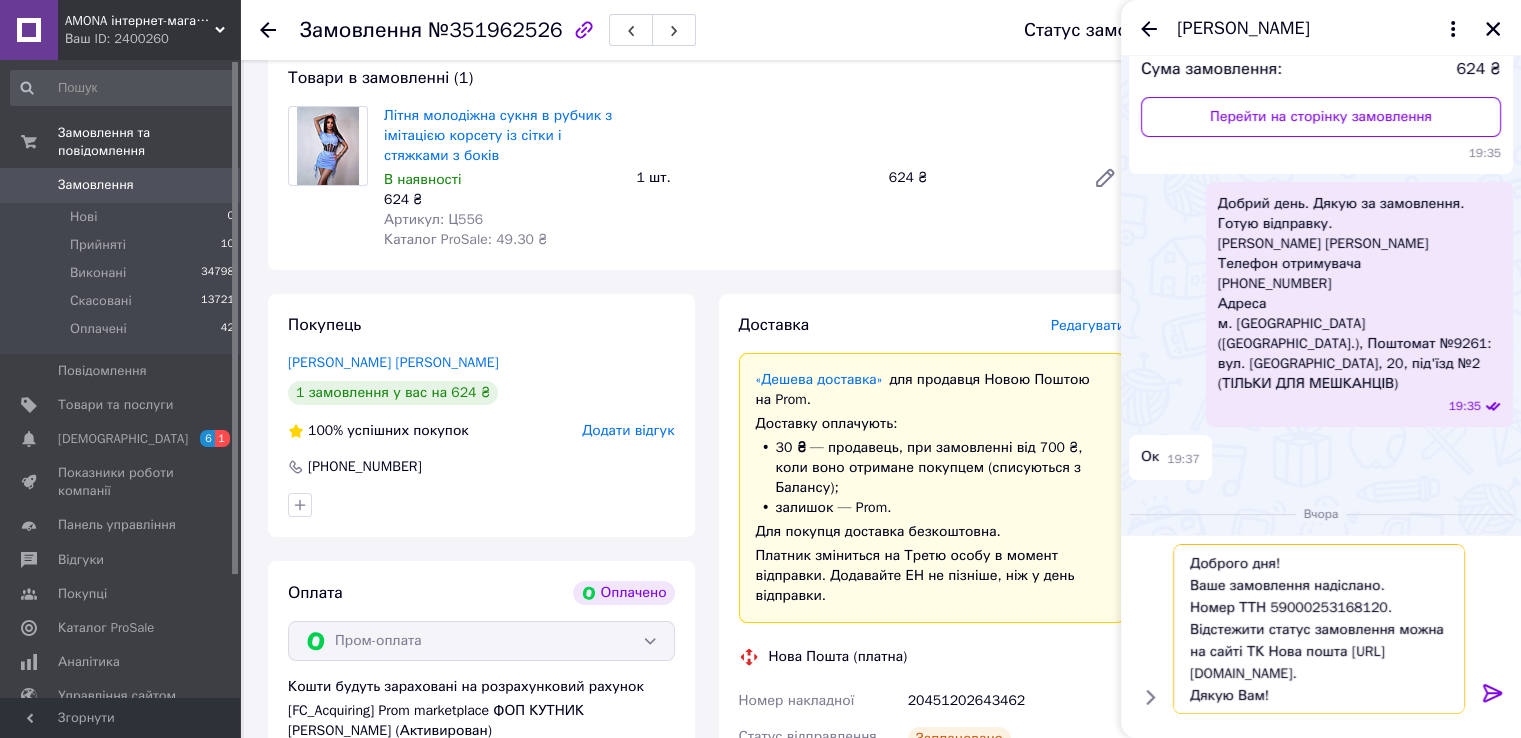 scroll, scrollTop: 1, scrollLeft: 0, axis: vertical 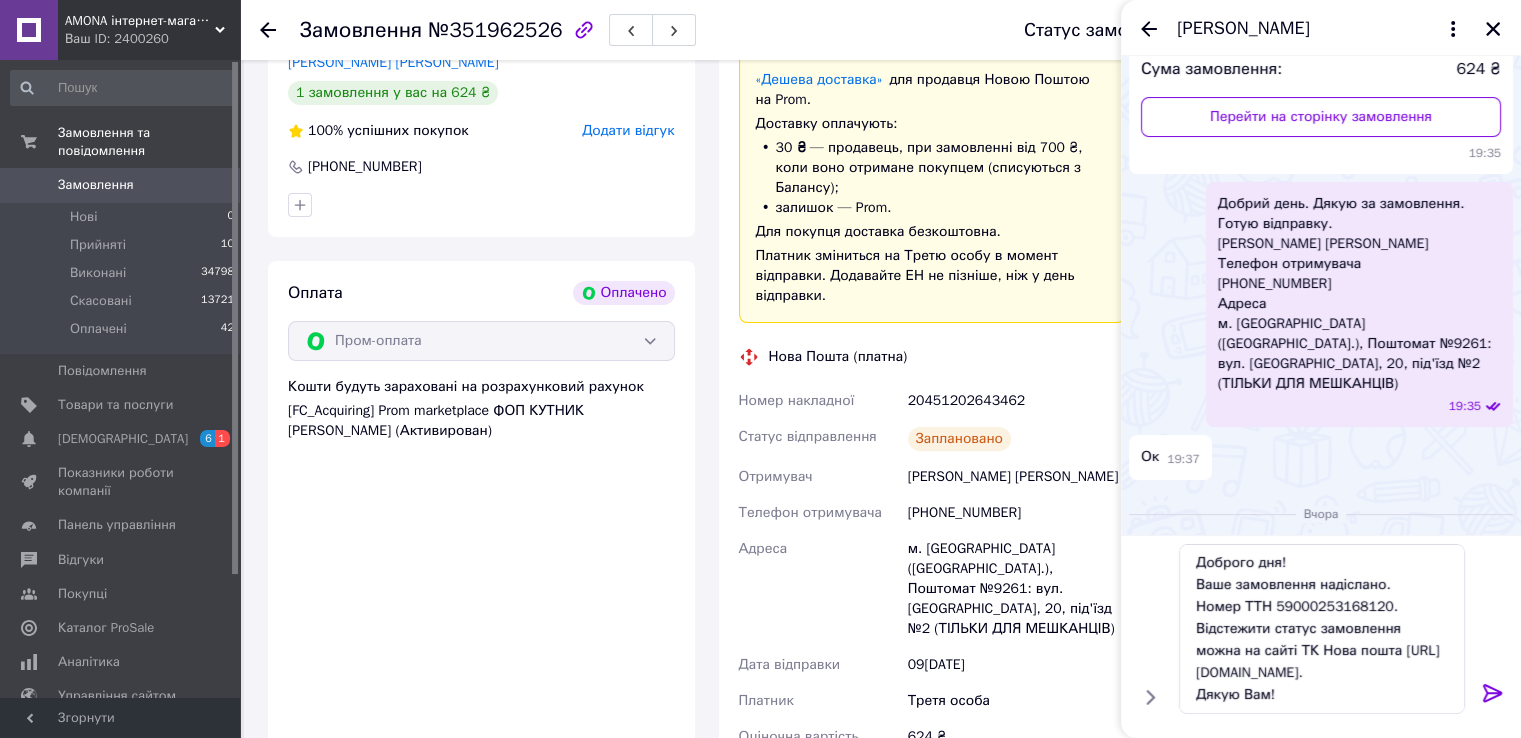 click on "20451202643462" at bounding box center (1016, 401) 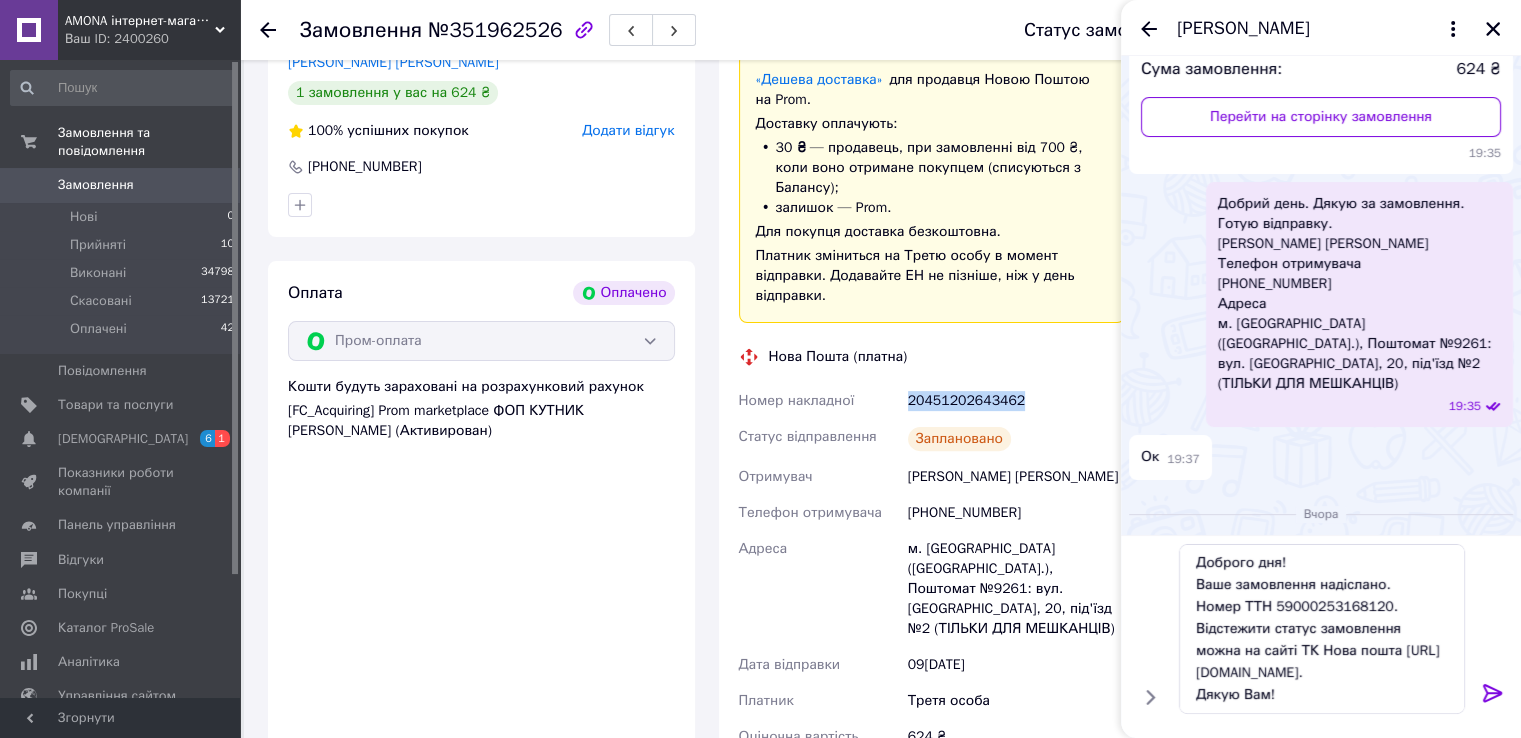click on "20451202643462" at bounding box center (1016, 401) 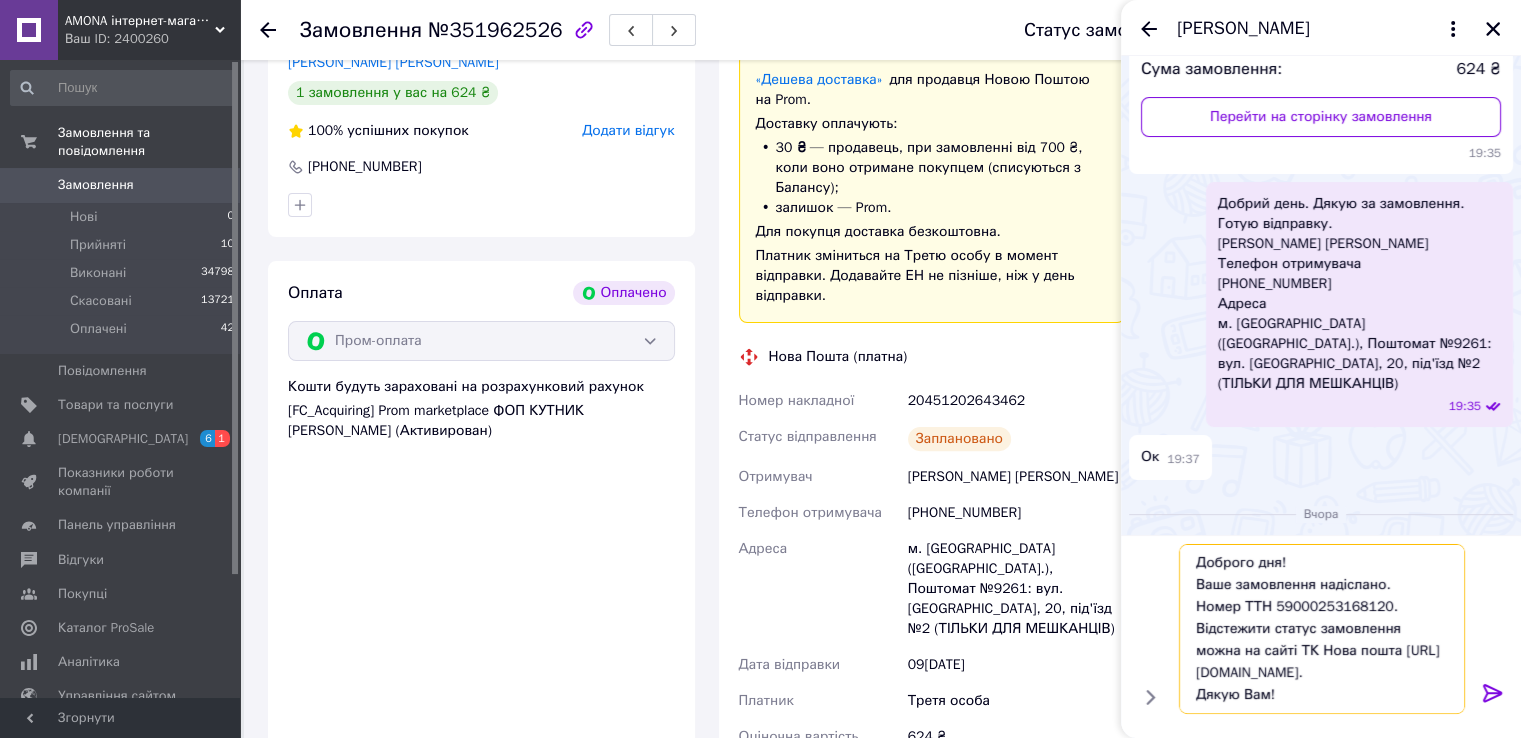 click on "Доброго дня!
Ваше замовлення надіслано.
Номер ТТН 59000253168120.
Відстежити статус замовлення можна на сайті ТК Нова пошта http://novaposhta.ua/frontend/tracking.
Дякую Вам!" at bounding box center [1322, 629] 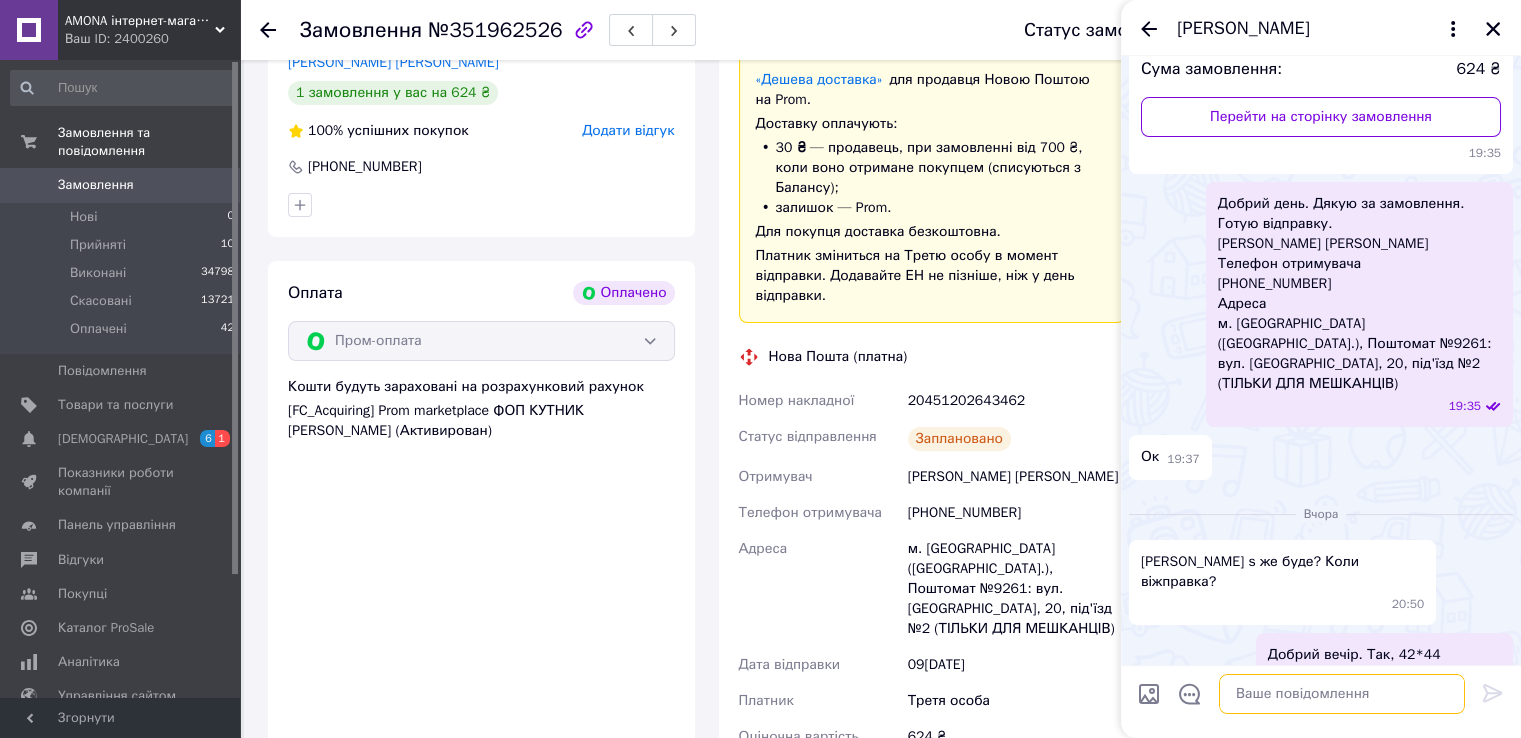 scroll, scrollTop: 0, scrollLeft: 0, axis: both 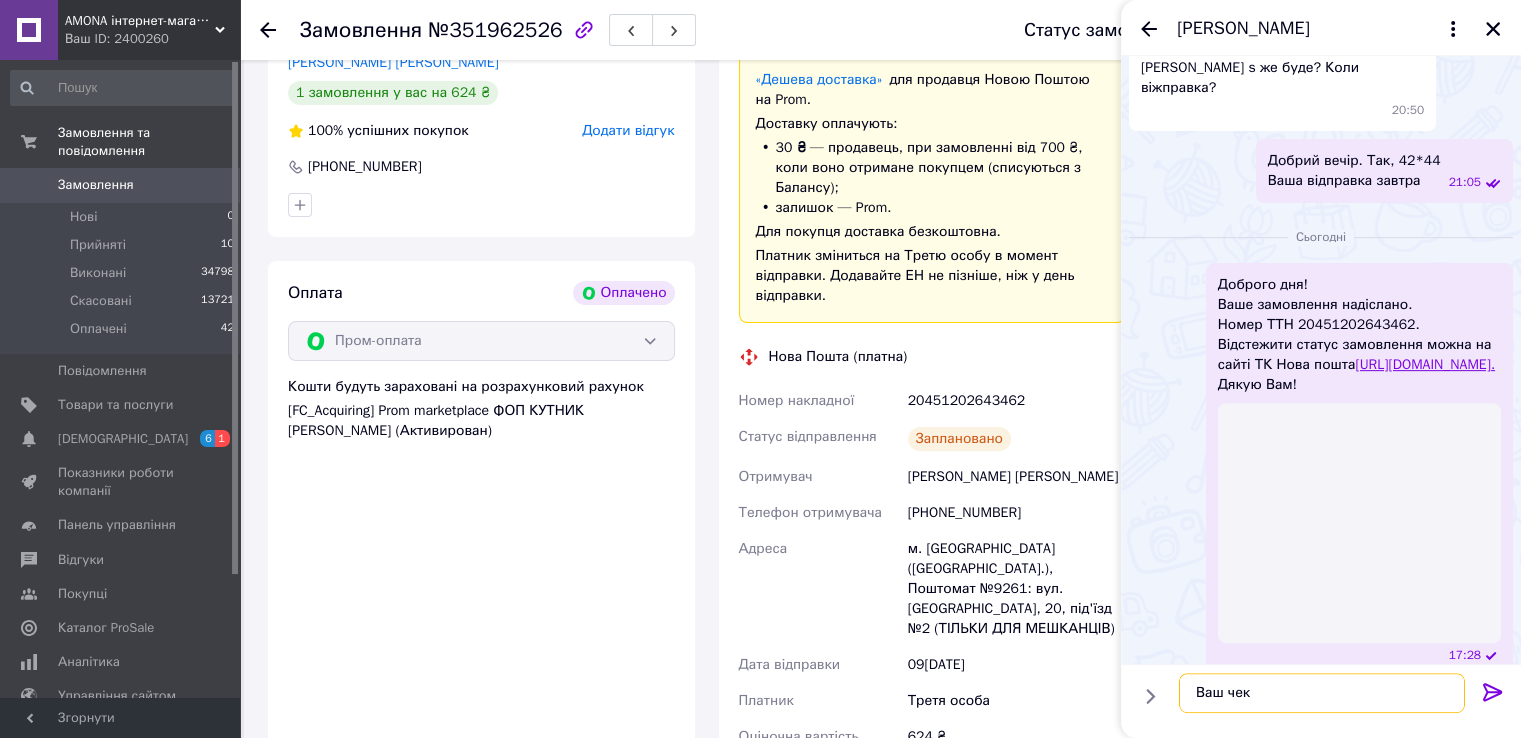 paste on "https://kasa.vchasno.ua/check-viewer/LapmjWCuqLY" 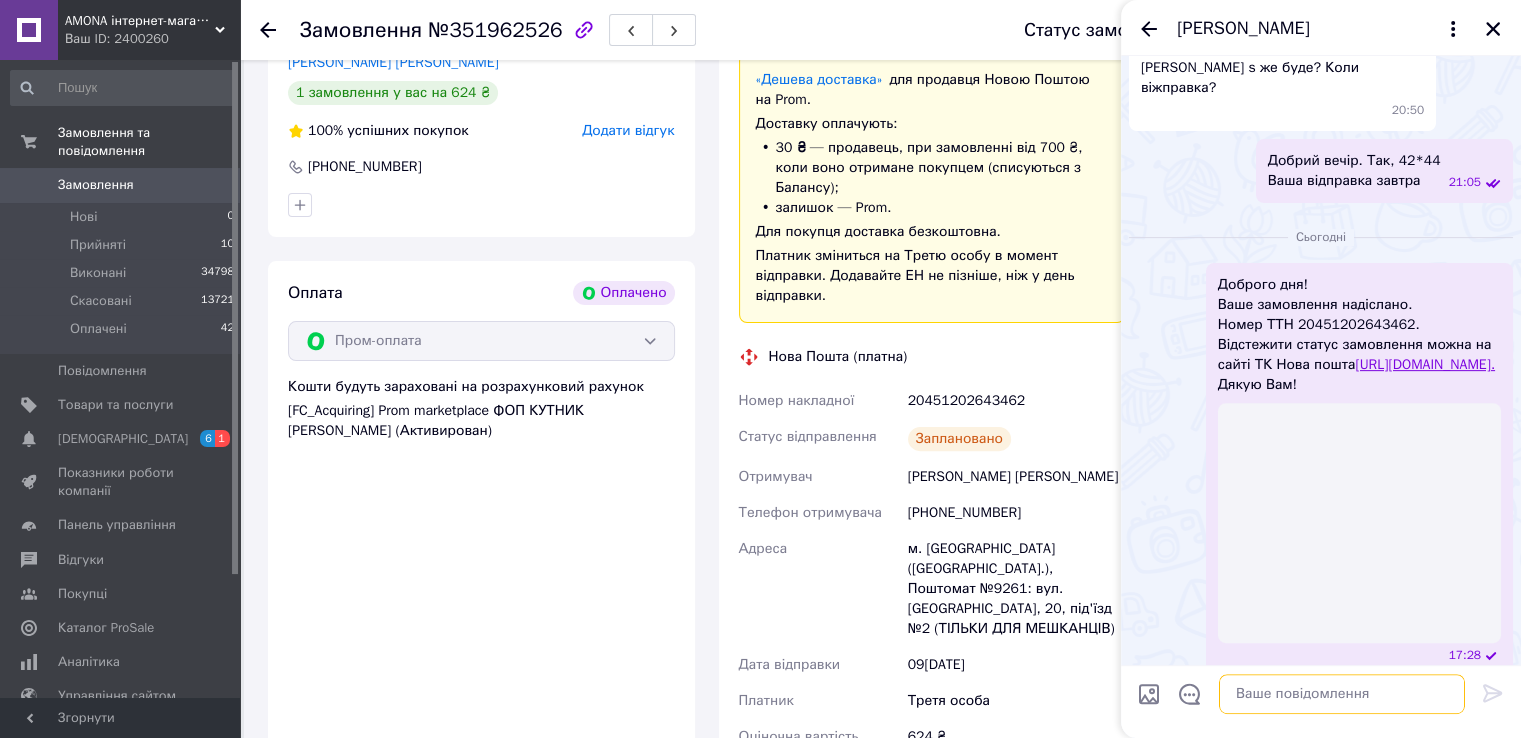 scroll, scrollTop: 1064, scrollLeft: 0, axis: vertical 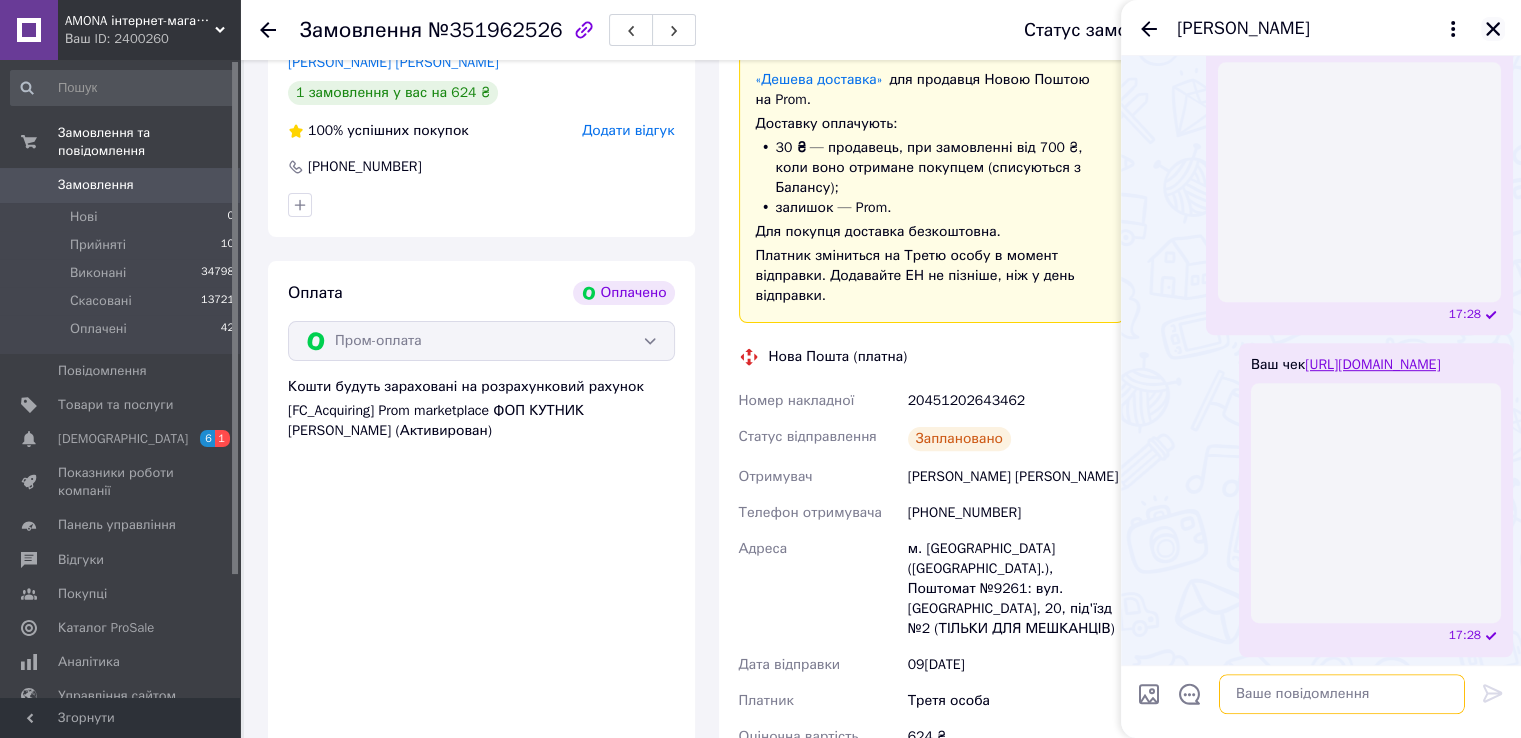 type 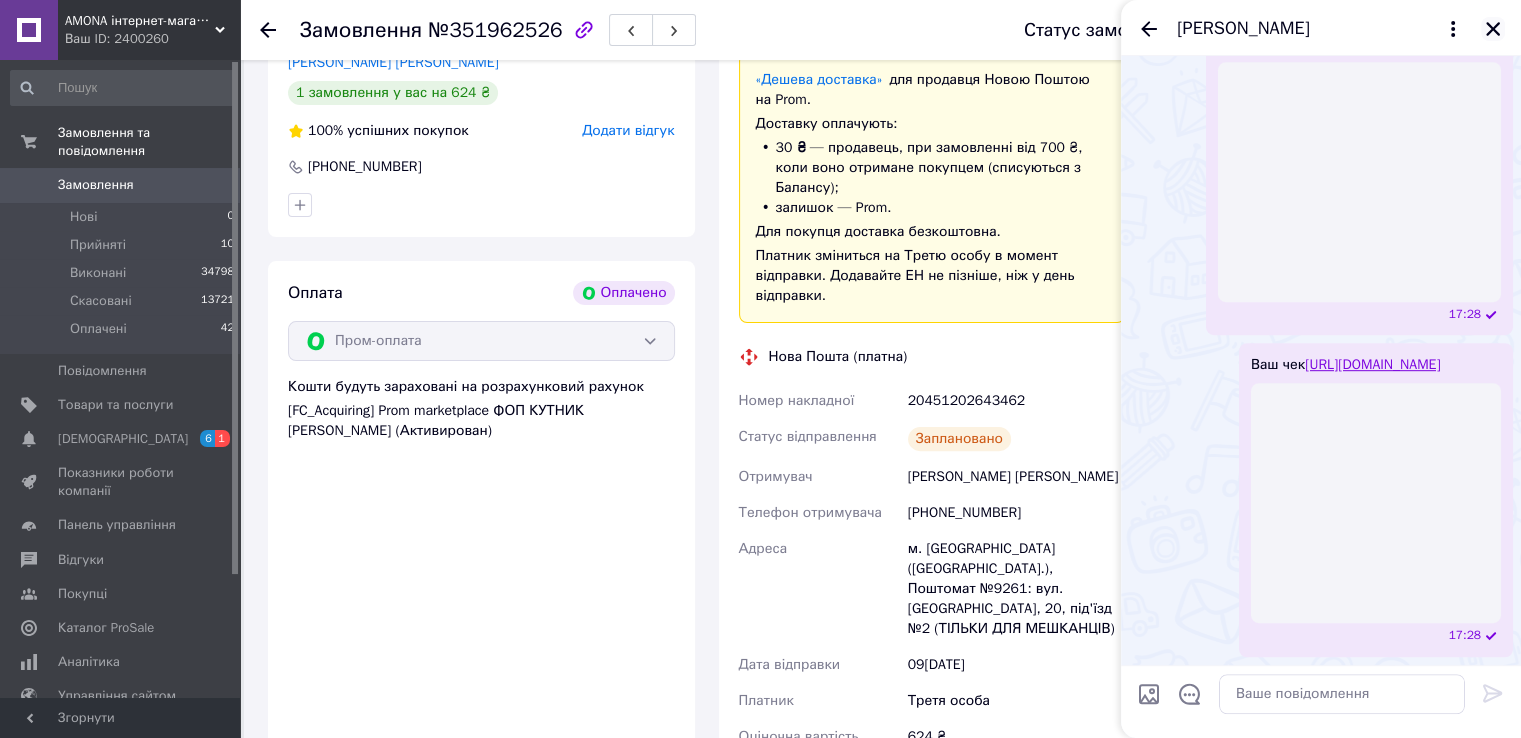 click 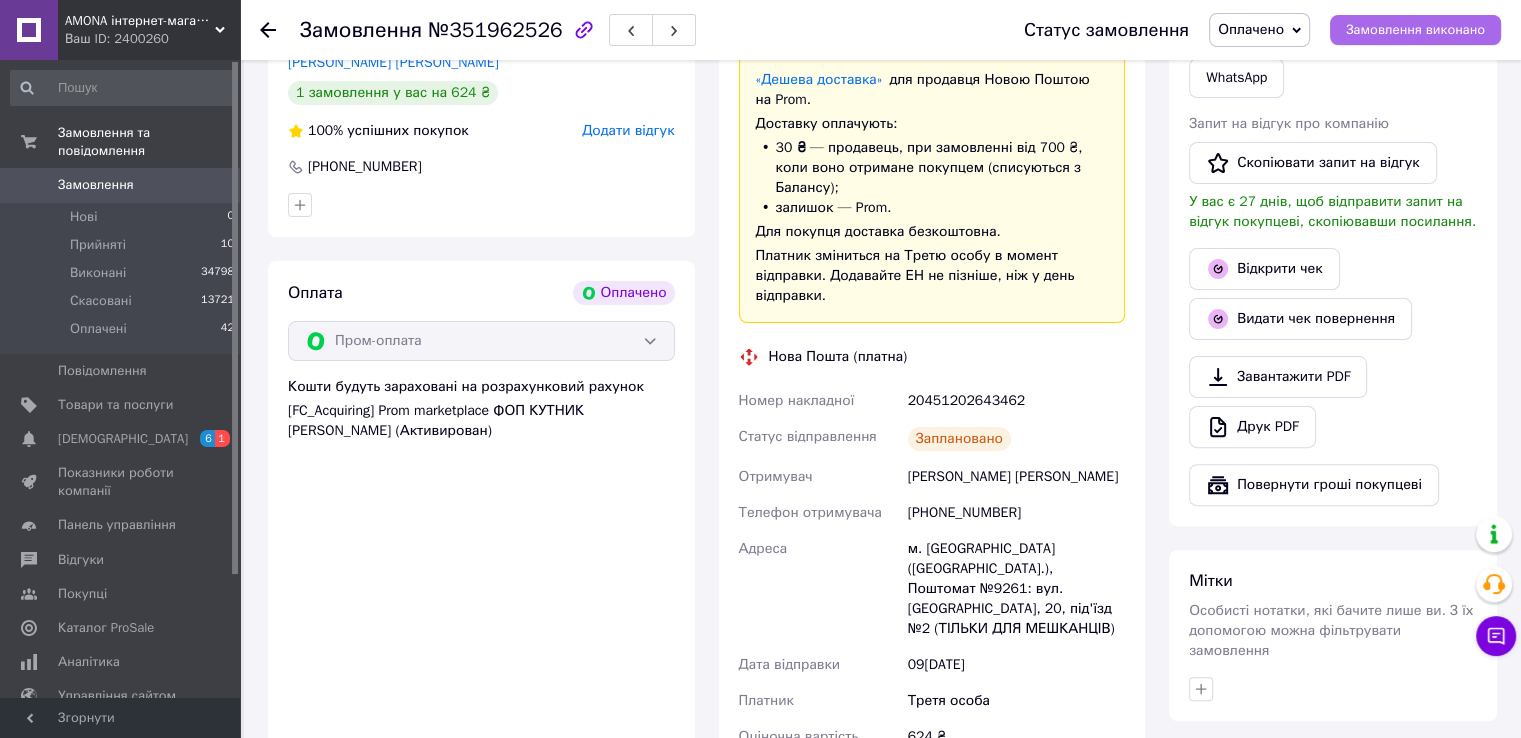 click on "Замовлення виконано" at bounding box center [1415, 30] 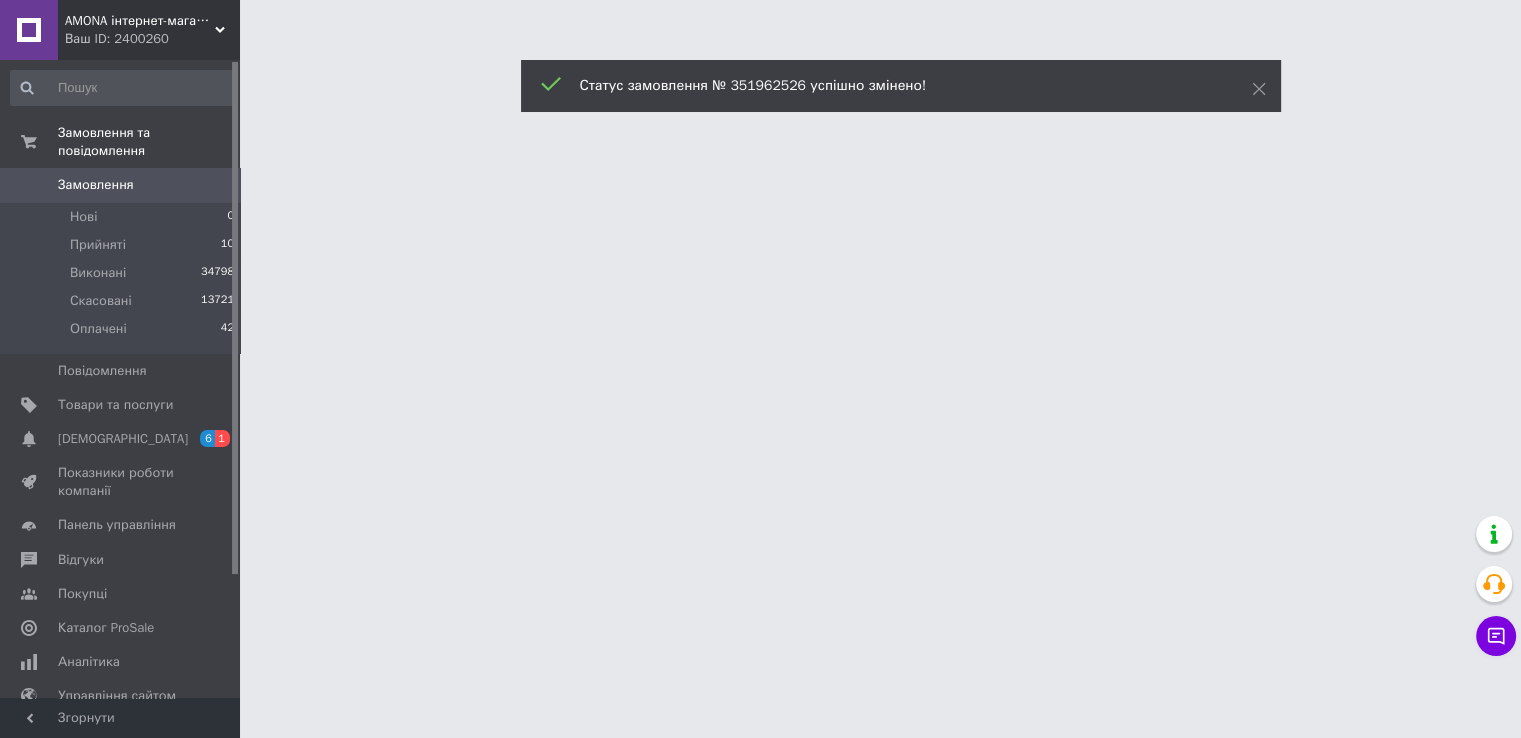 scroll, scrollTop: 0, scrollLeft: 0, axis: both 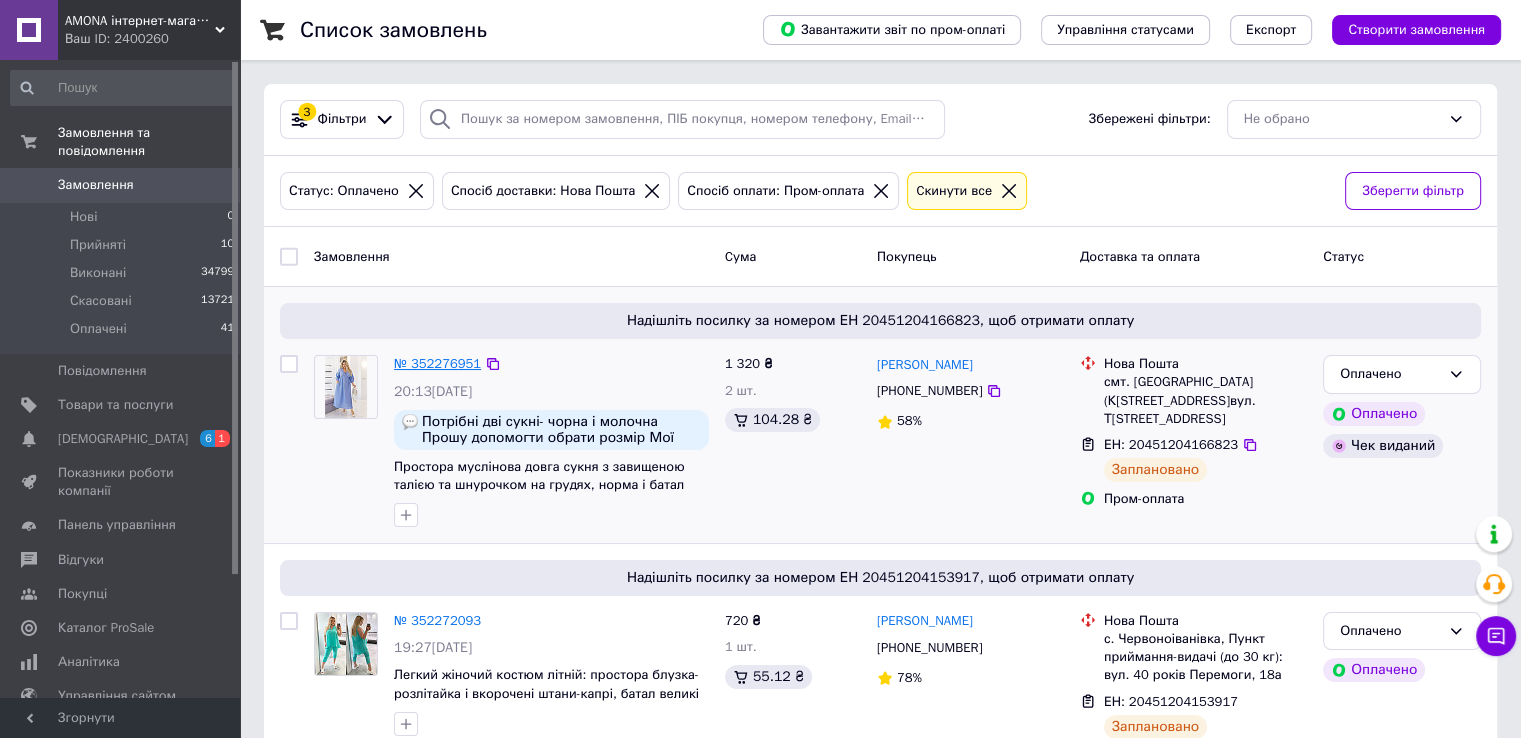 click on "№ 352276951" at bounding box center [437, 363] 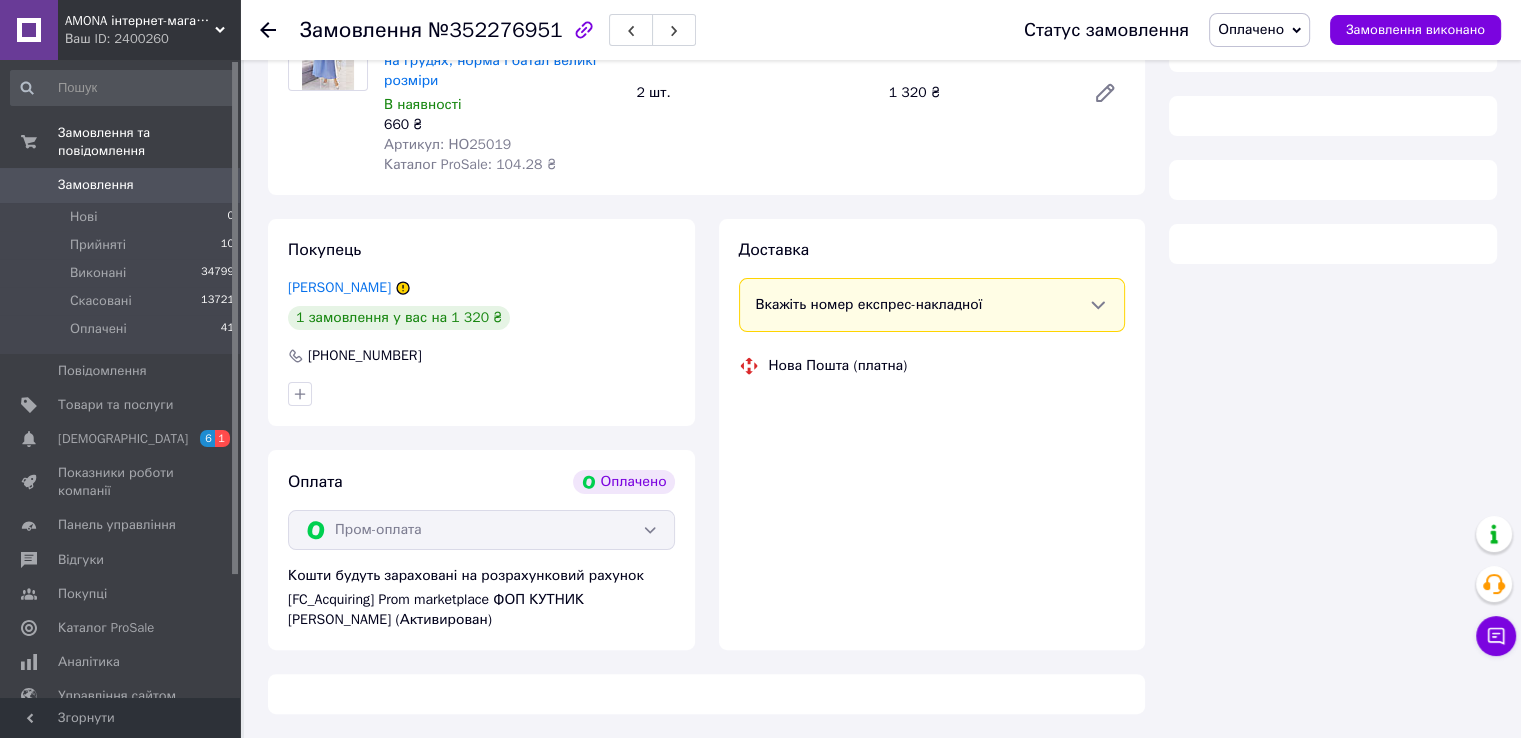 scroll, scrollTop: 333, scrollLeft: 0, axis: vertical 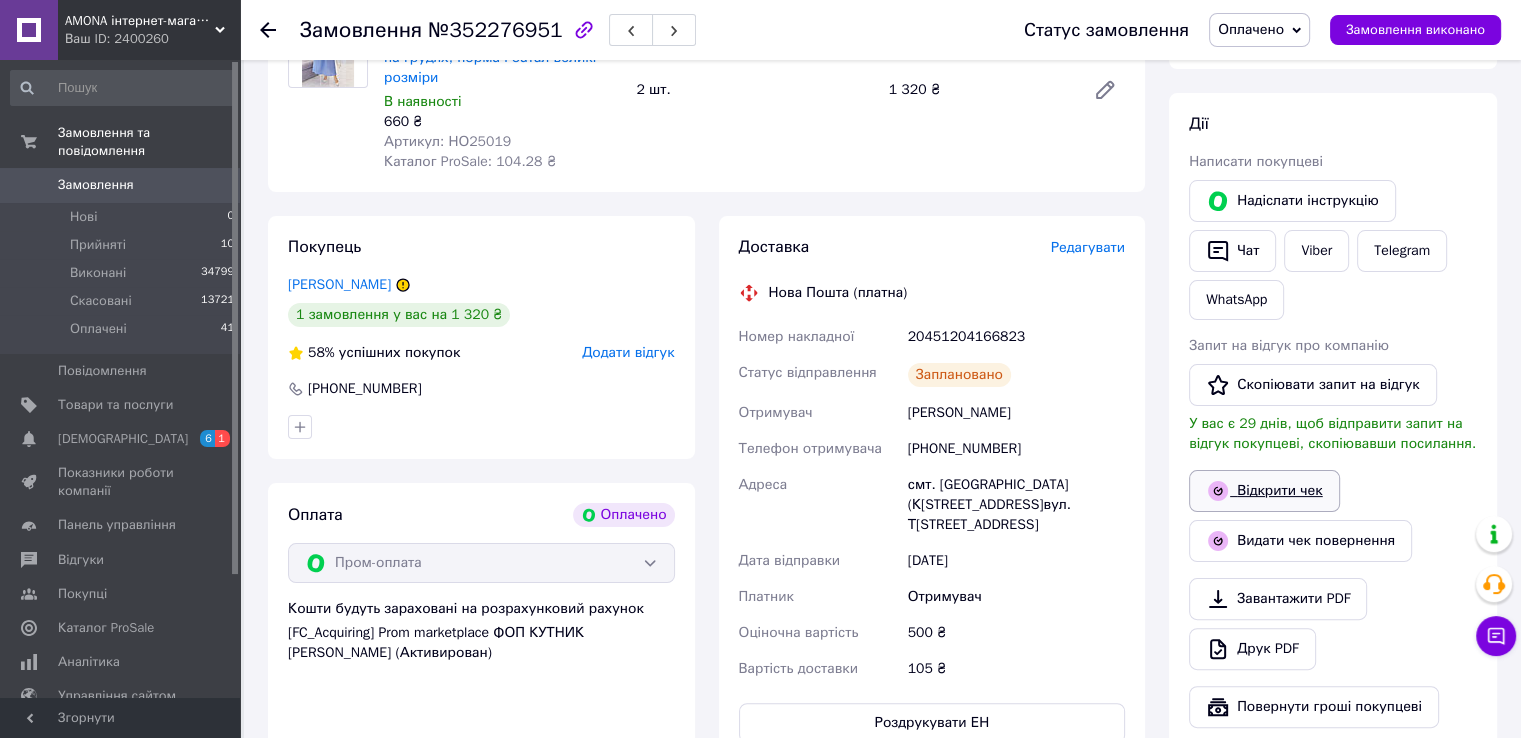 click on "Відкрити чек" at bounding box center [1264, 491] 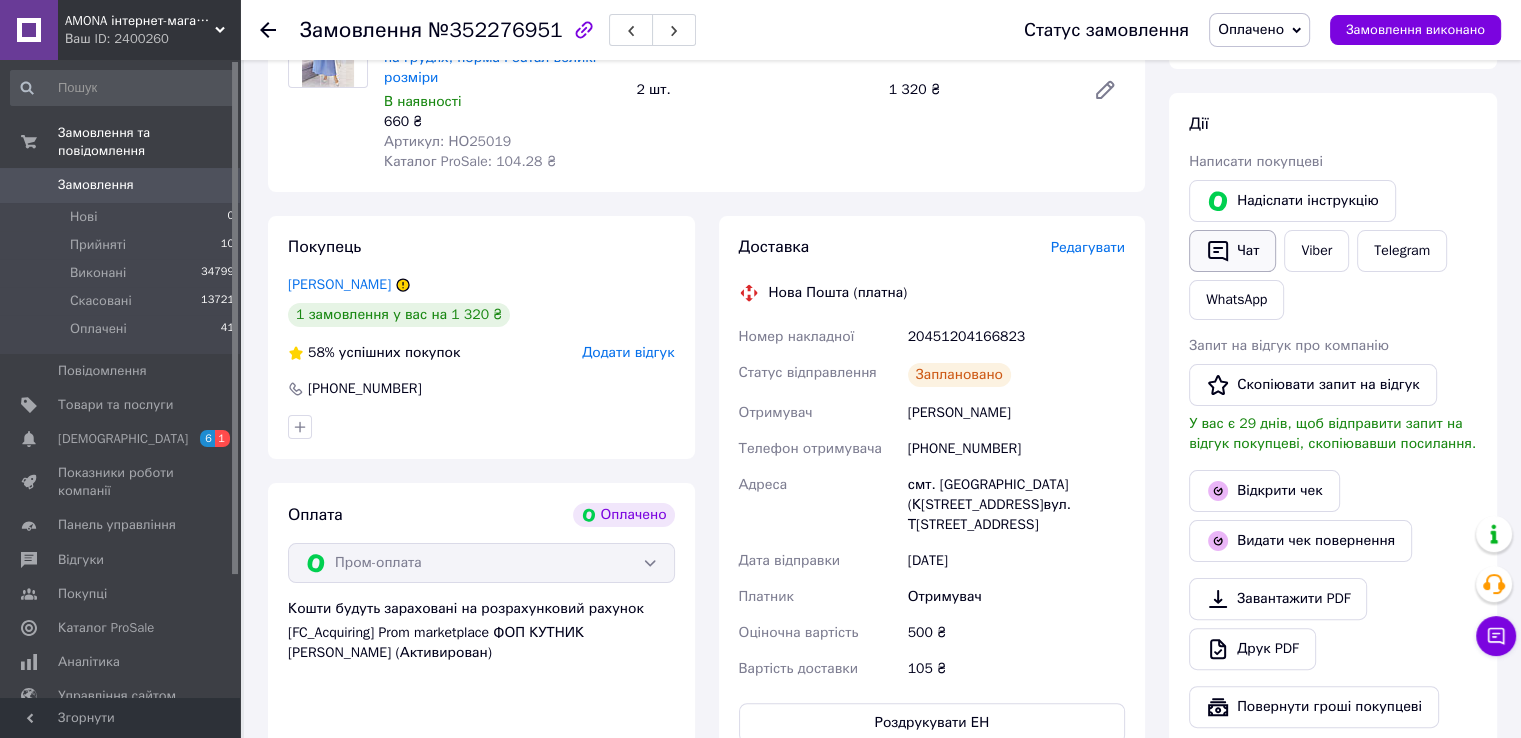 click on "Чат" at bounding box center [1232, 251] 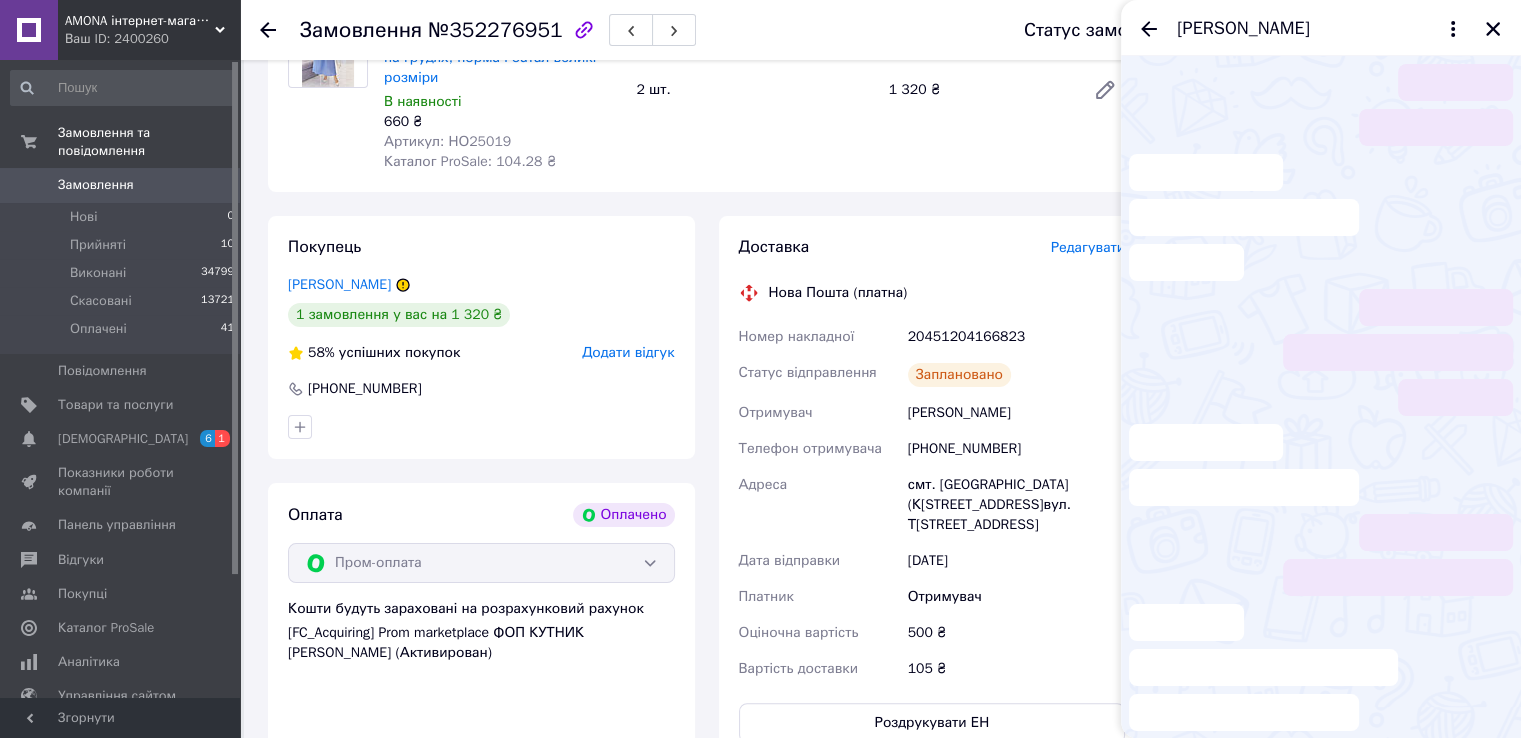scroll, scrollTop: 1272, scrollLeft: 0, axis: vertical 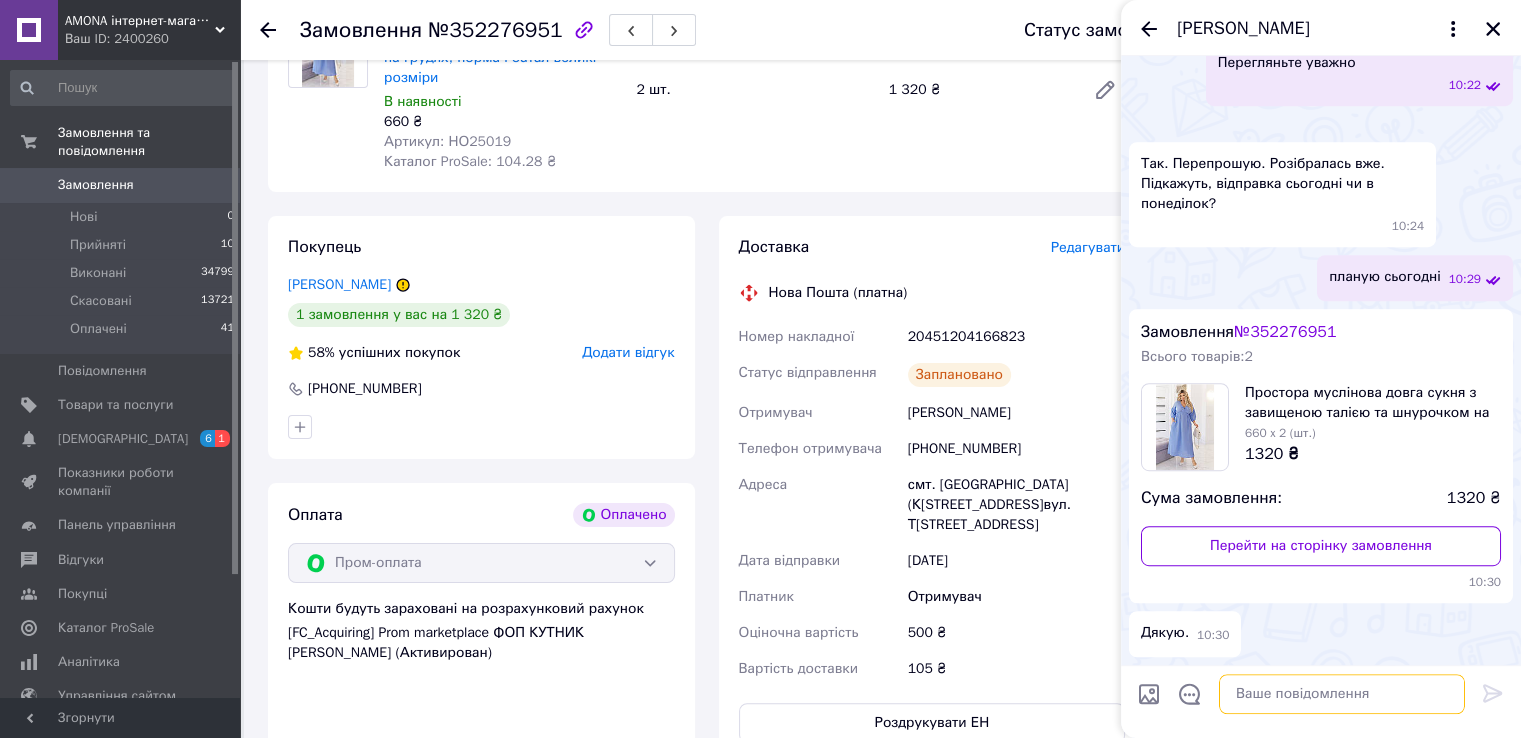 click at bounding box center (1342, 694) 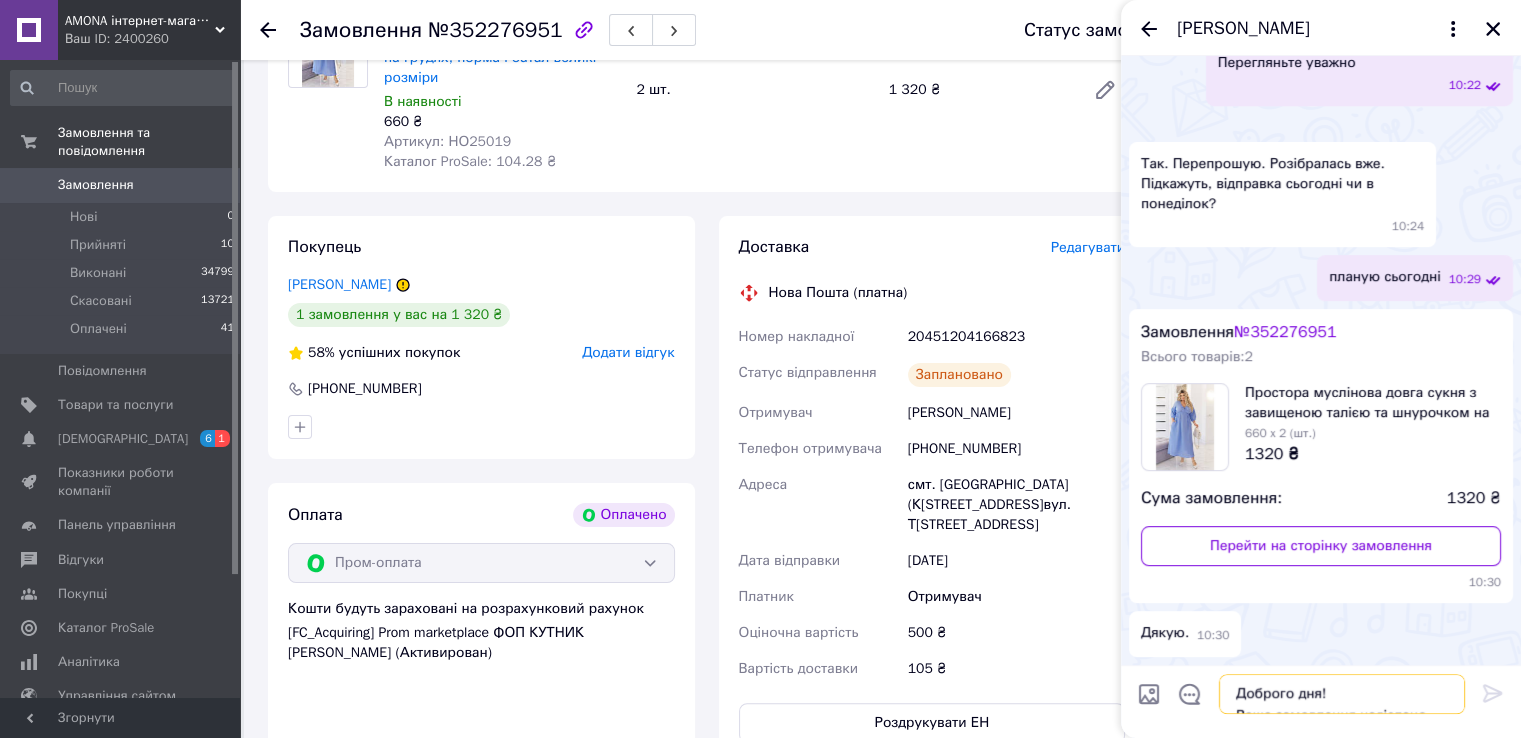scroll, scrollTop: 1, scrollLeft: 0, axis: vertical 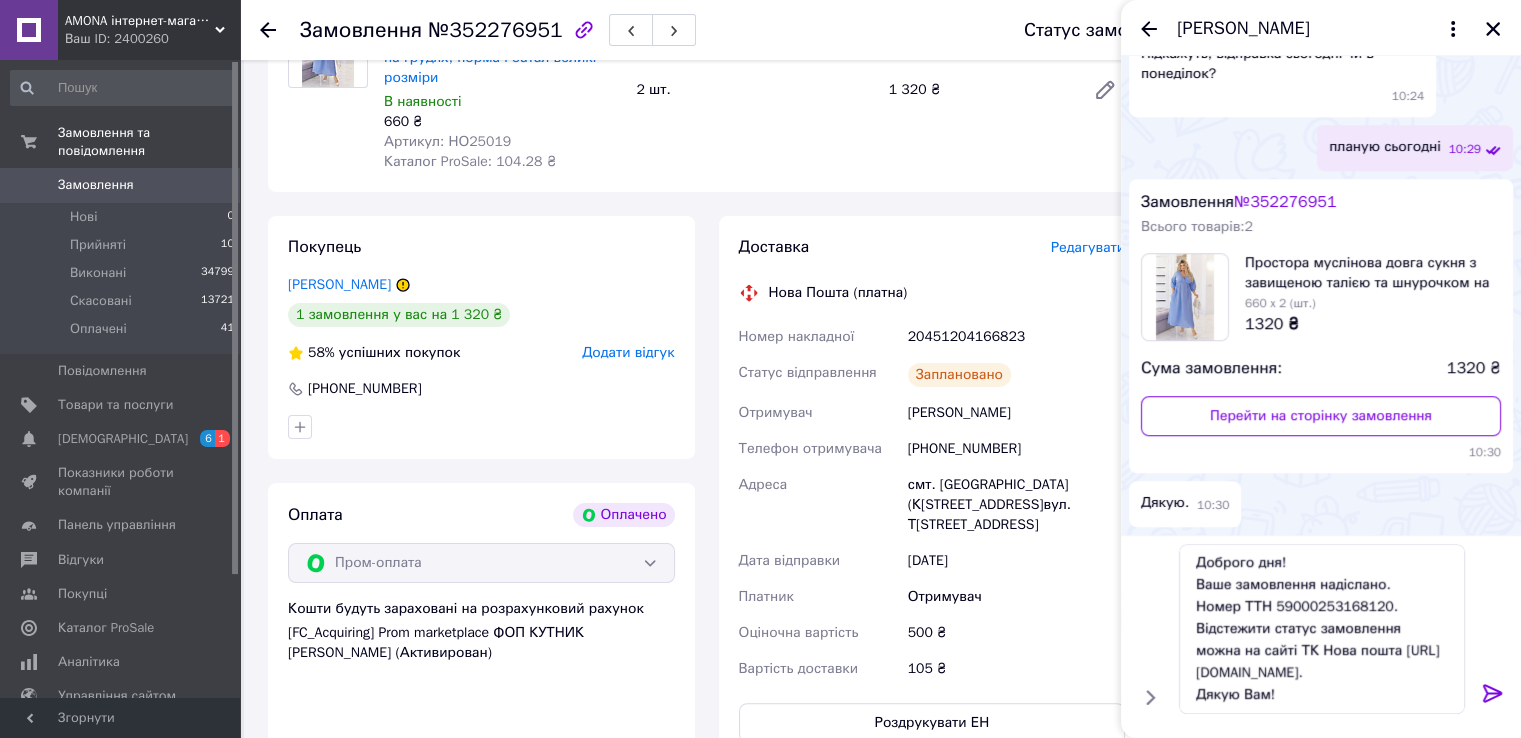click on "20451204166823" at bounding box center [1016, 337] 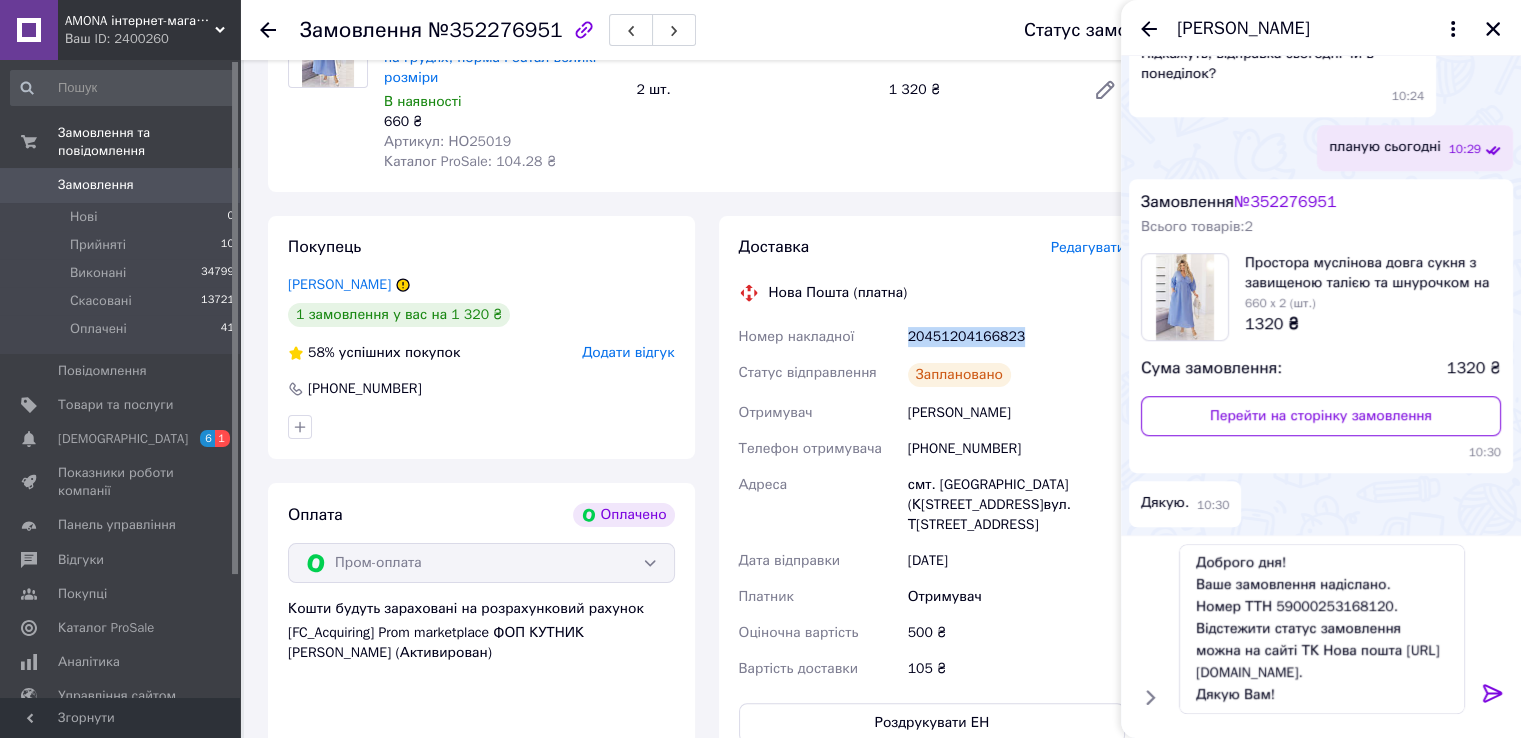 click on "20451204166823" at bounding box center [1016, 337] 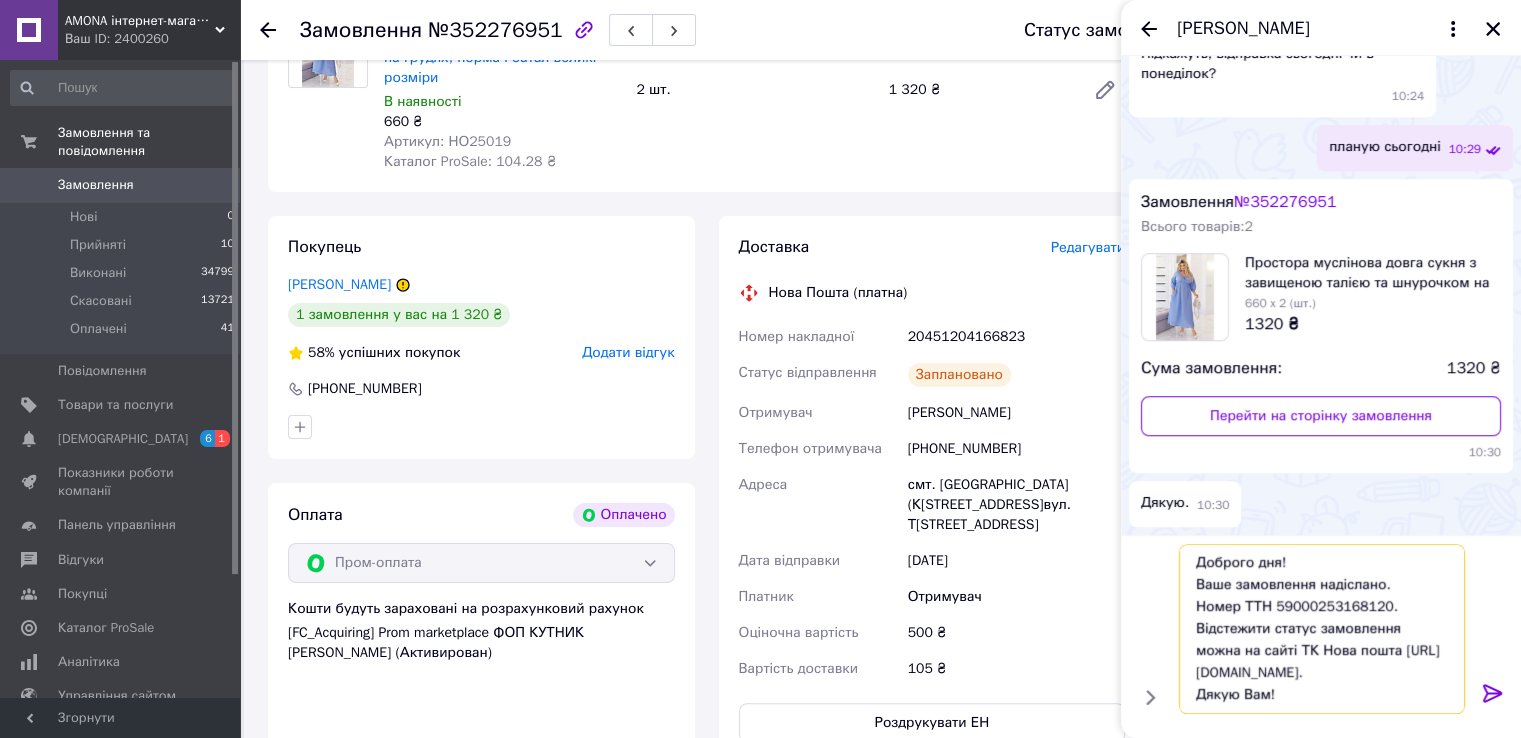 click on "Доброго дня!
Ваше замовлення надіслано.
Номер ТТН 59000253168120.
Відстежити статус замовлення можна на сайті ТК Нова пошта http://novaposhta.ua/frontend/tracking.
Дякую Вам!" at bounding box center (1322, 629) 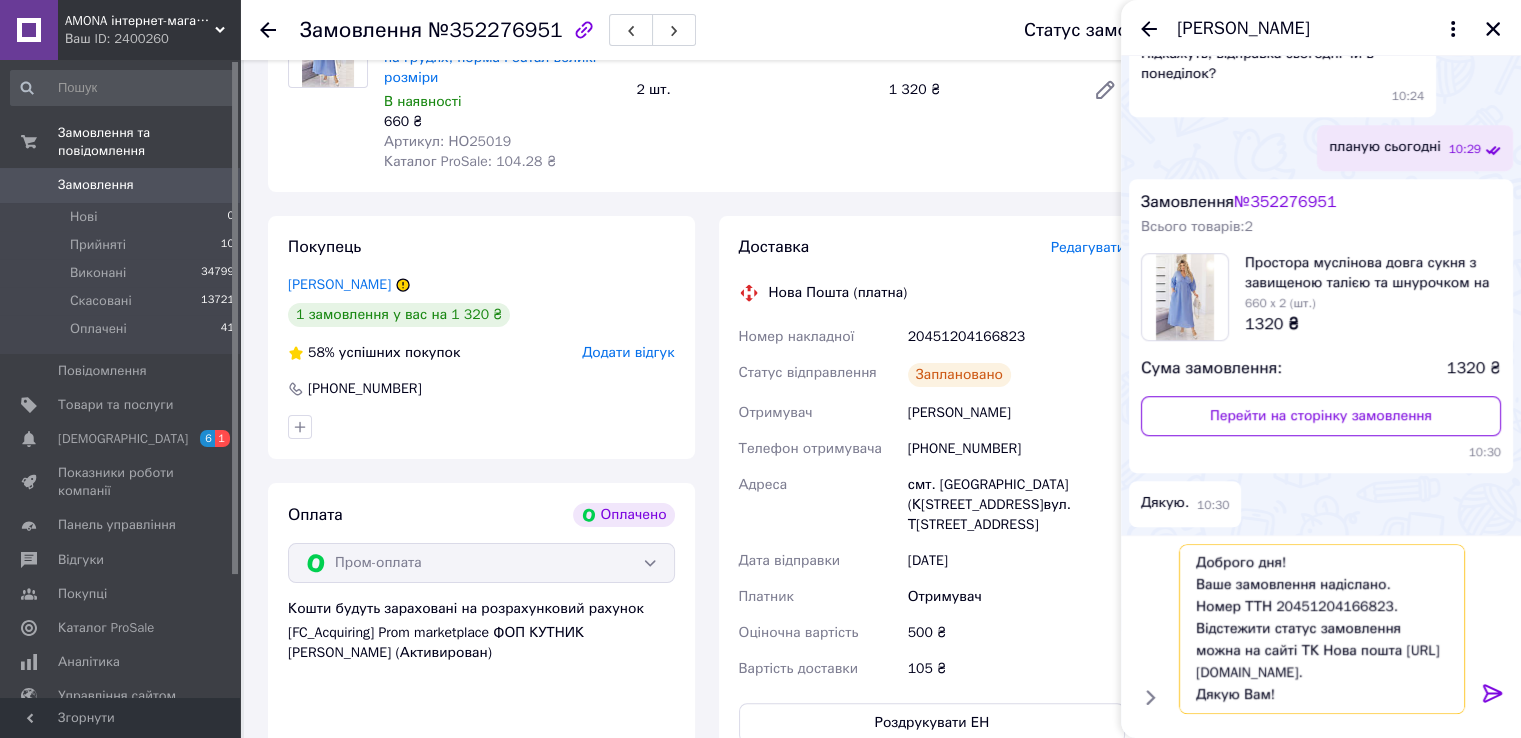 type on "Доброго дня!
Ваше замовлення надіслано.
Номер ТТН 20451204166823.
Відстежити статус замовлення можна на сайті ТК Нова пошта http://novaposhta.ua/frontend/tracking.
Дякую Вам!" 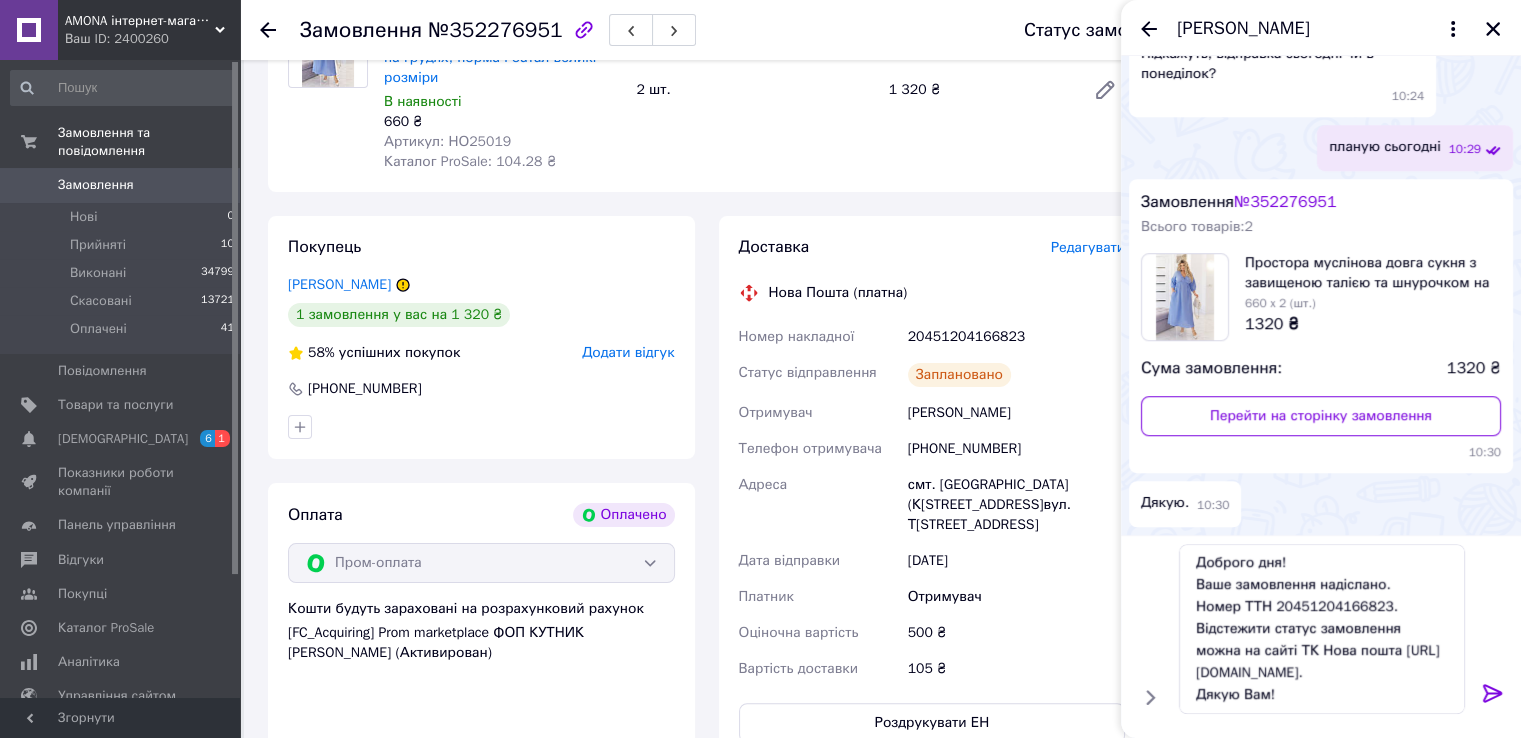 click 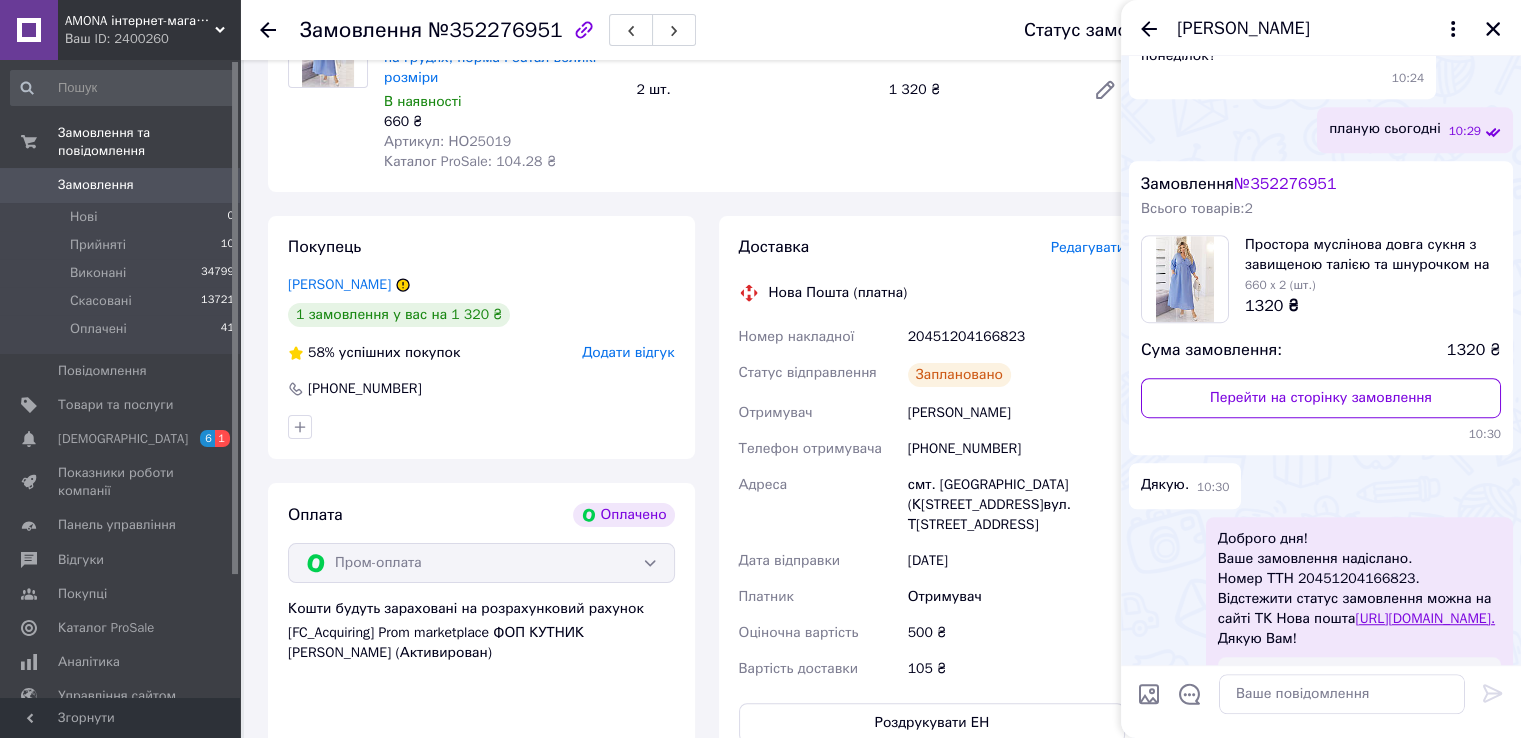 scroll, scrollTop: 0, scrollLeft: 0, axis: both 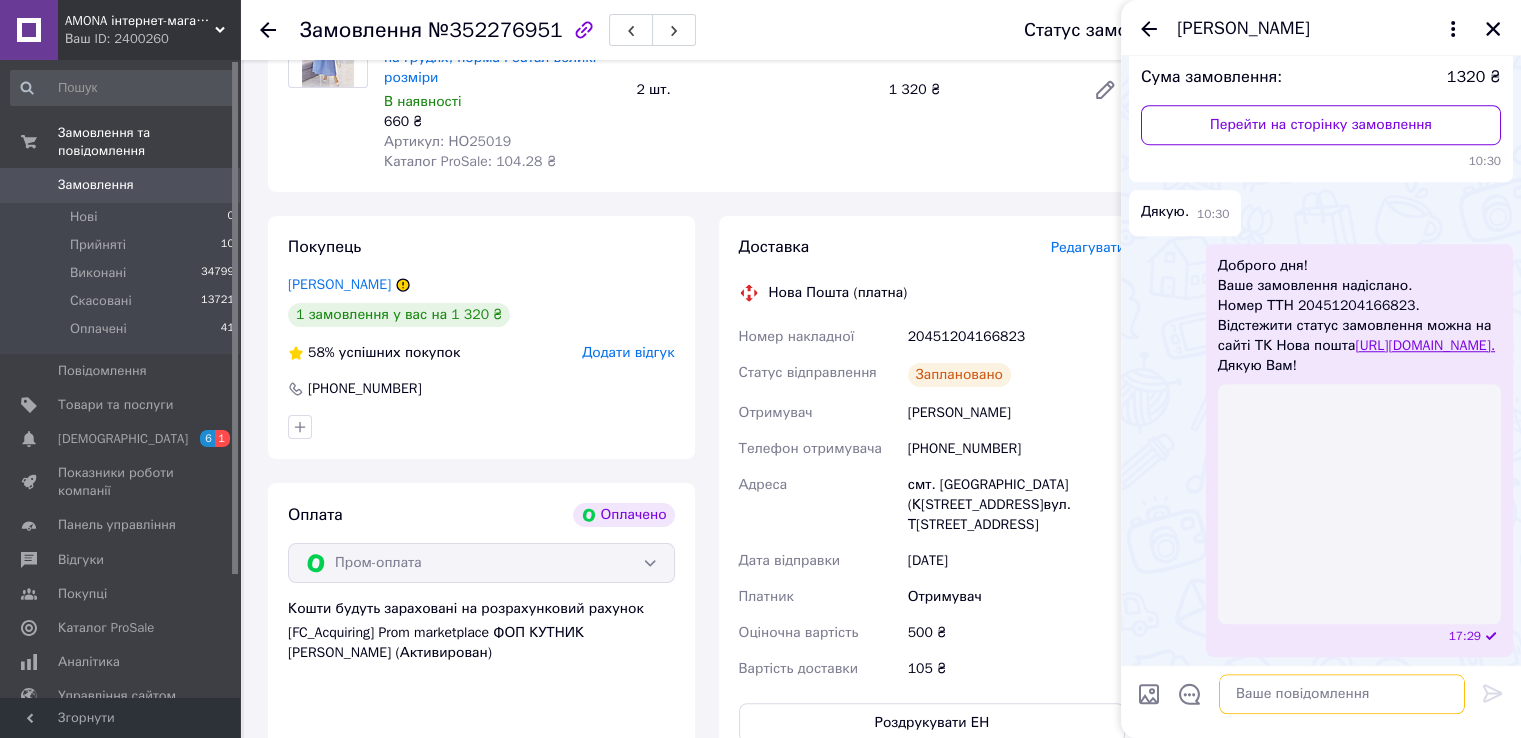 click at bounding box center (1342, 694) 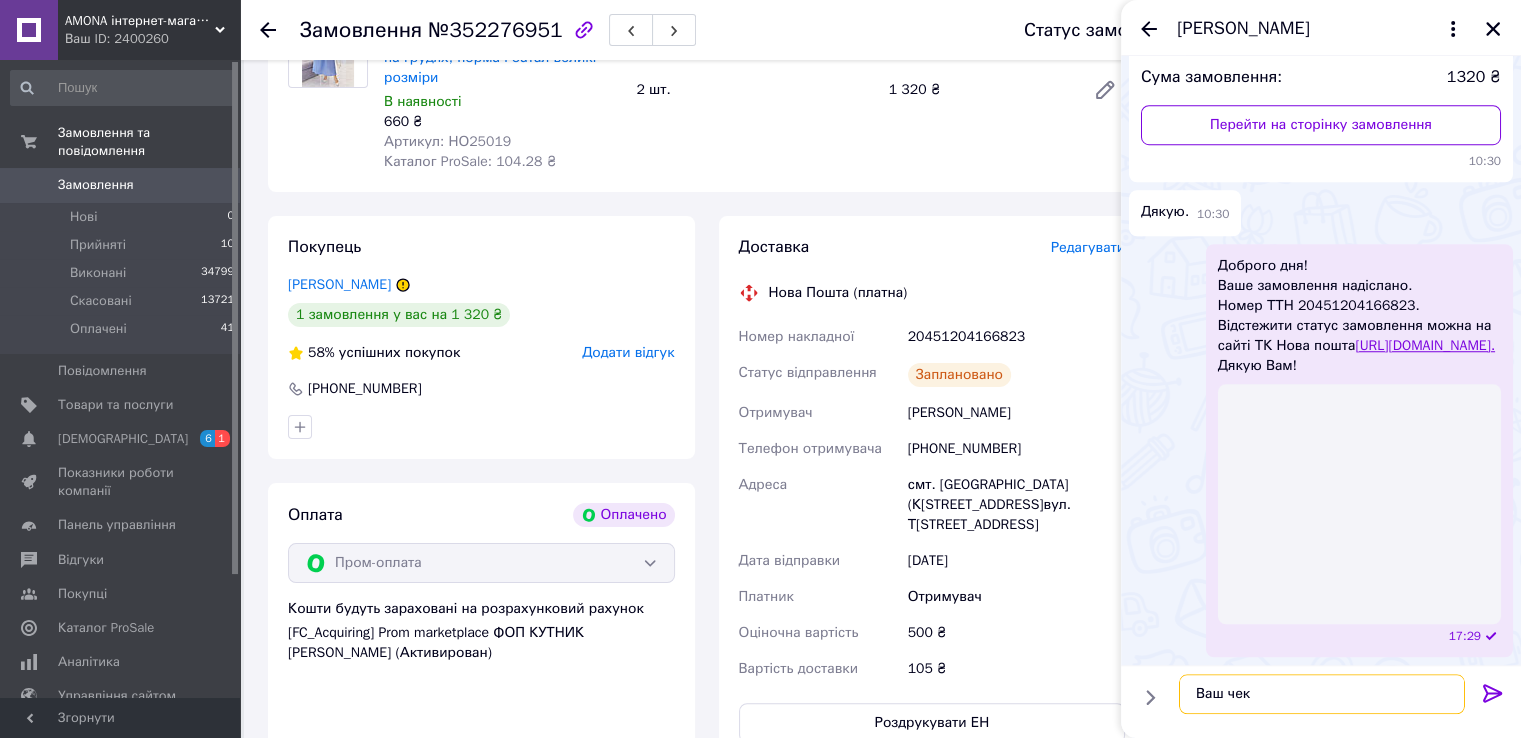 paste on "https://kasa.vchasno.ua/check-viewer/fWjz5VBUQwM" 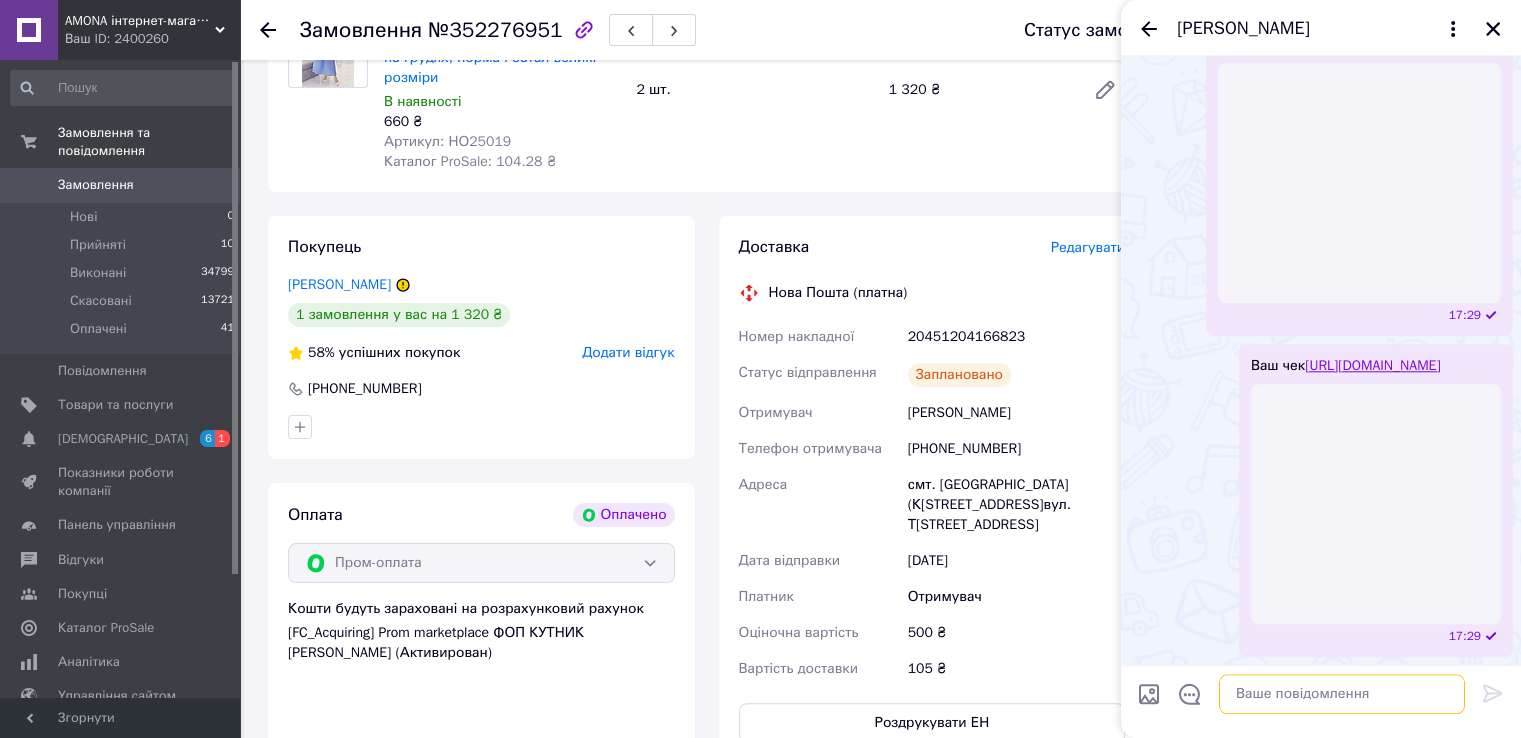scroll, scrollTop: 2050, scrollLeft: 0, axis: vertical 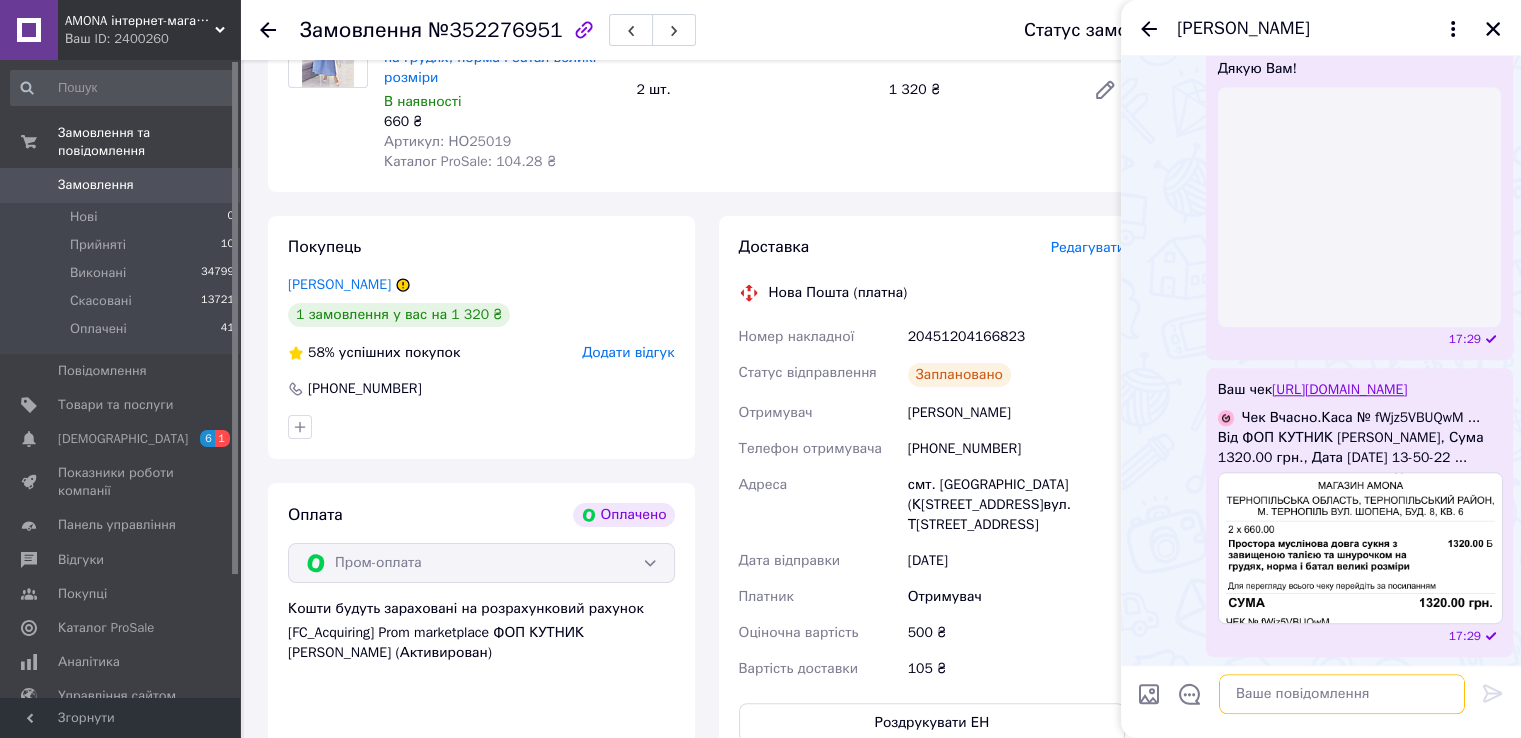 type 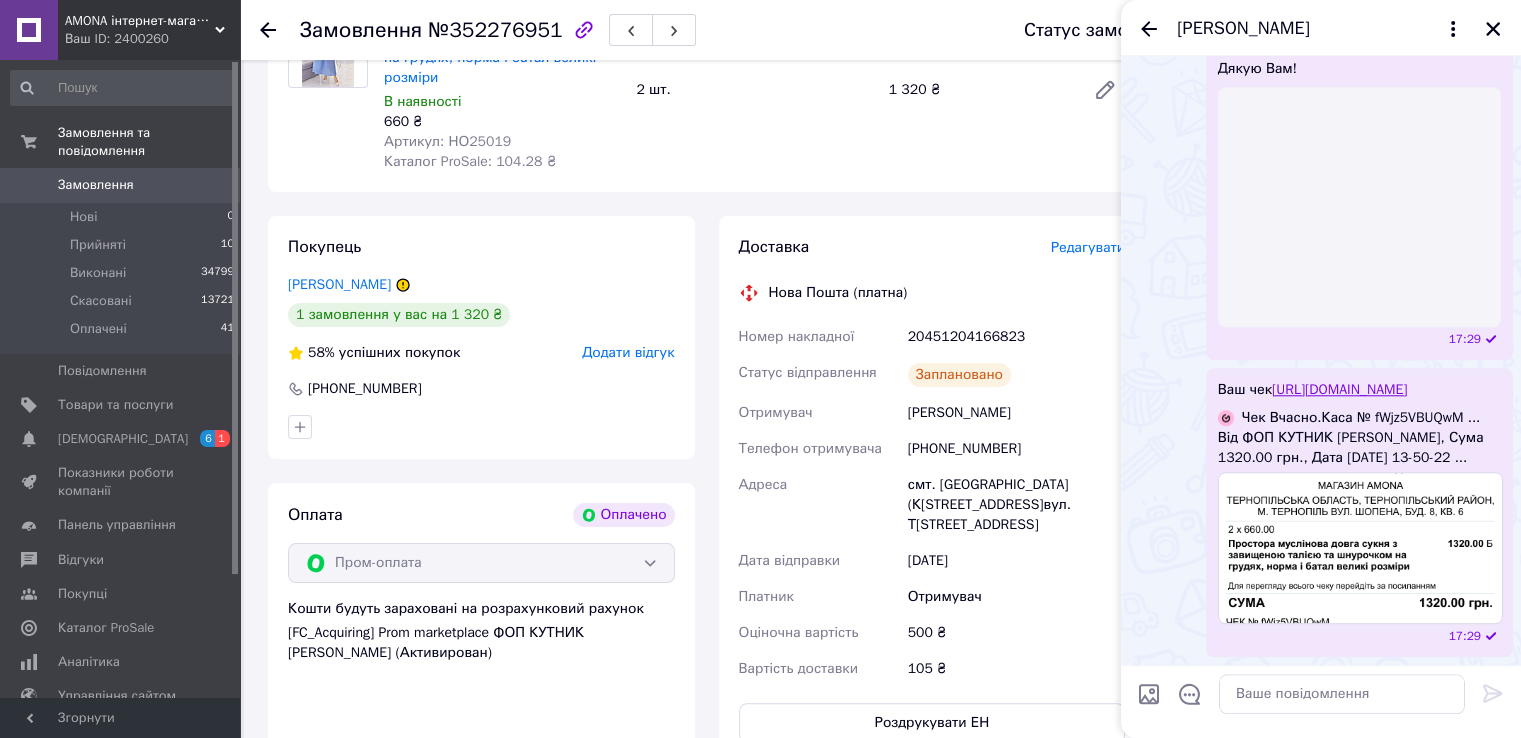 click on "[PERSON_NAME]" at bounding box center [1321, 28] 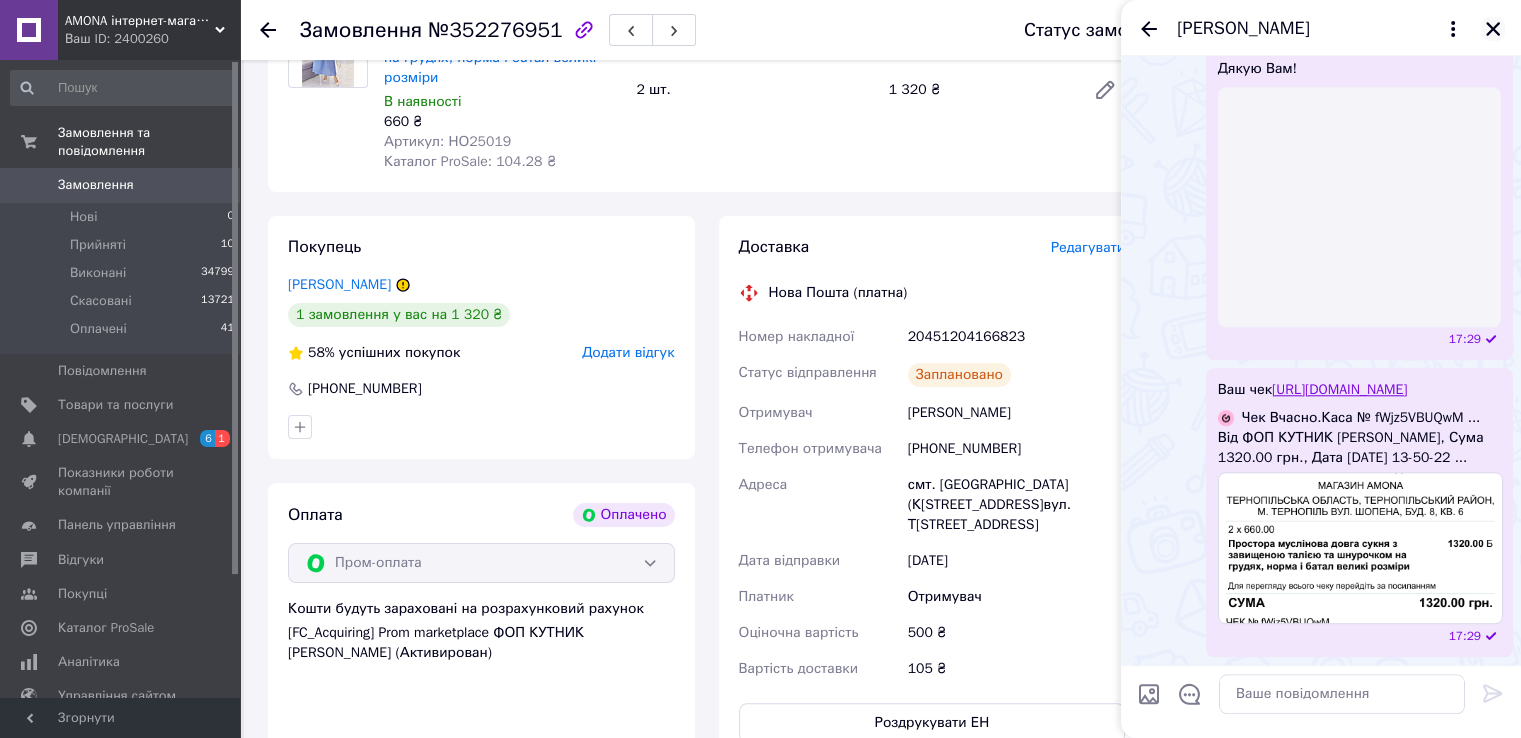 click 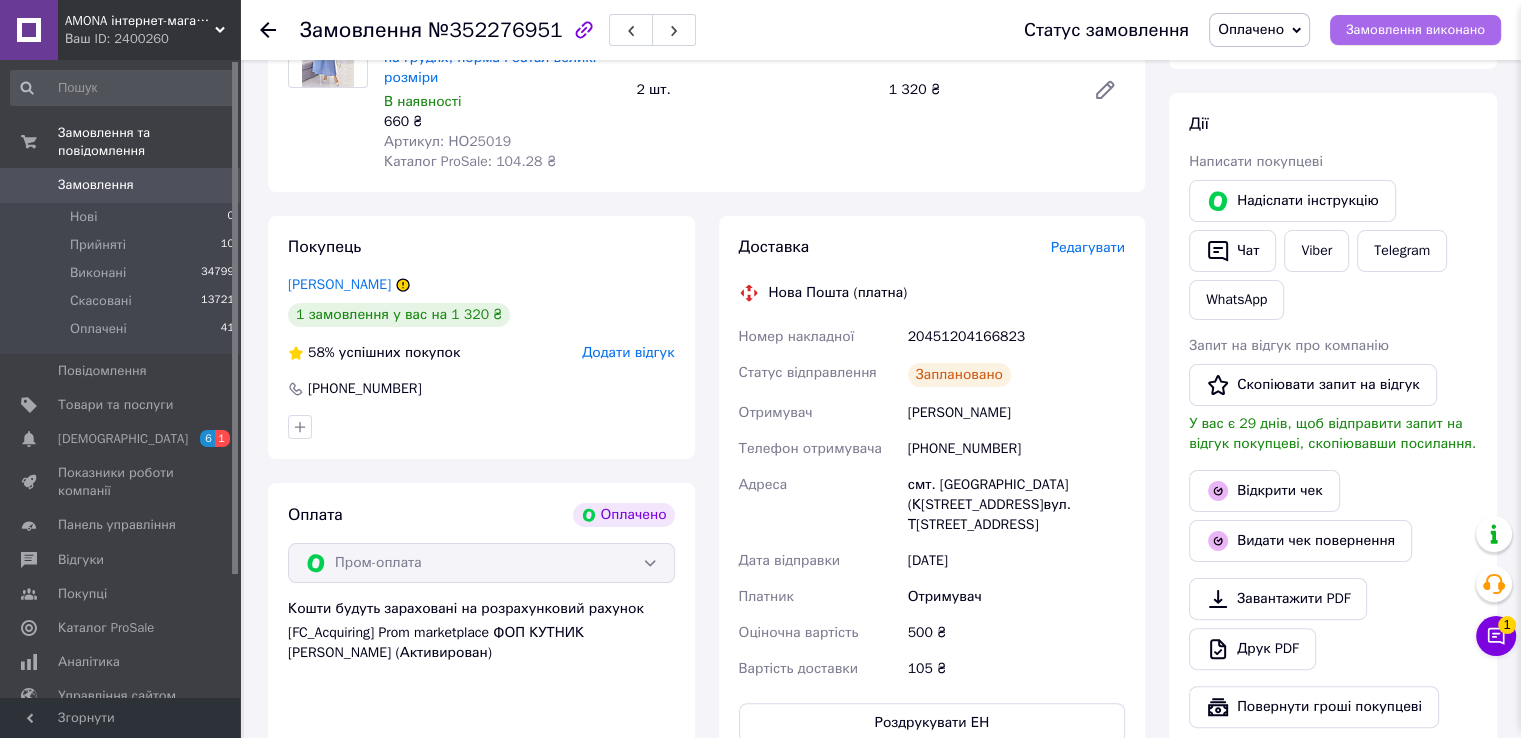 click on "Замовлення виконано" at bounding box center (1415, 30) 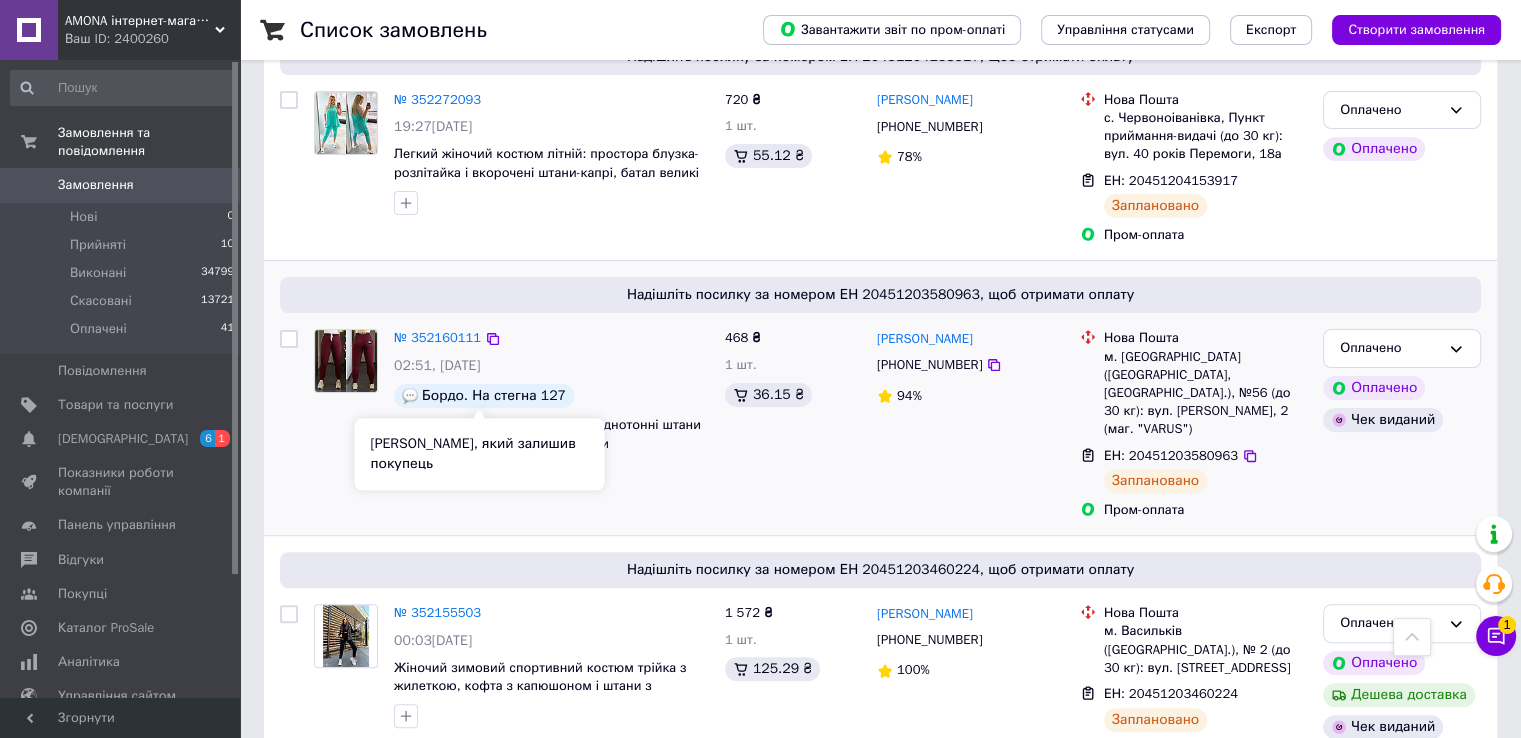 scroll, scrollTop: 600, scrollLeft: 0, axis: vertical 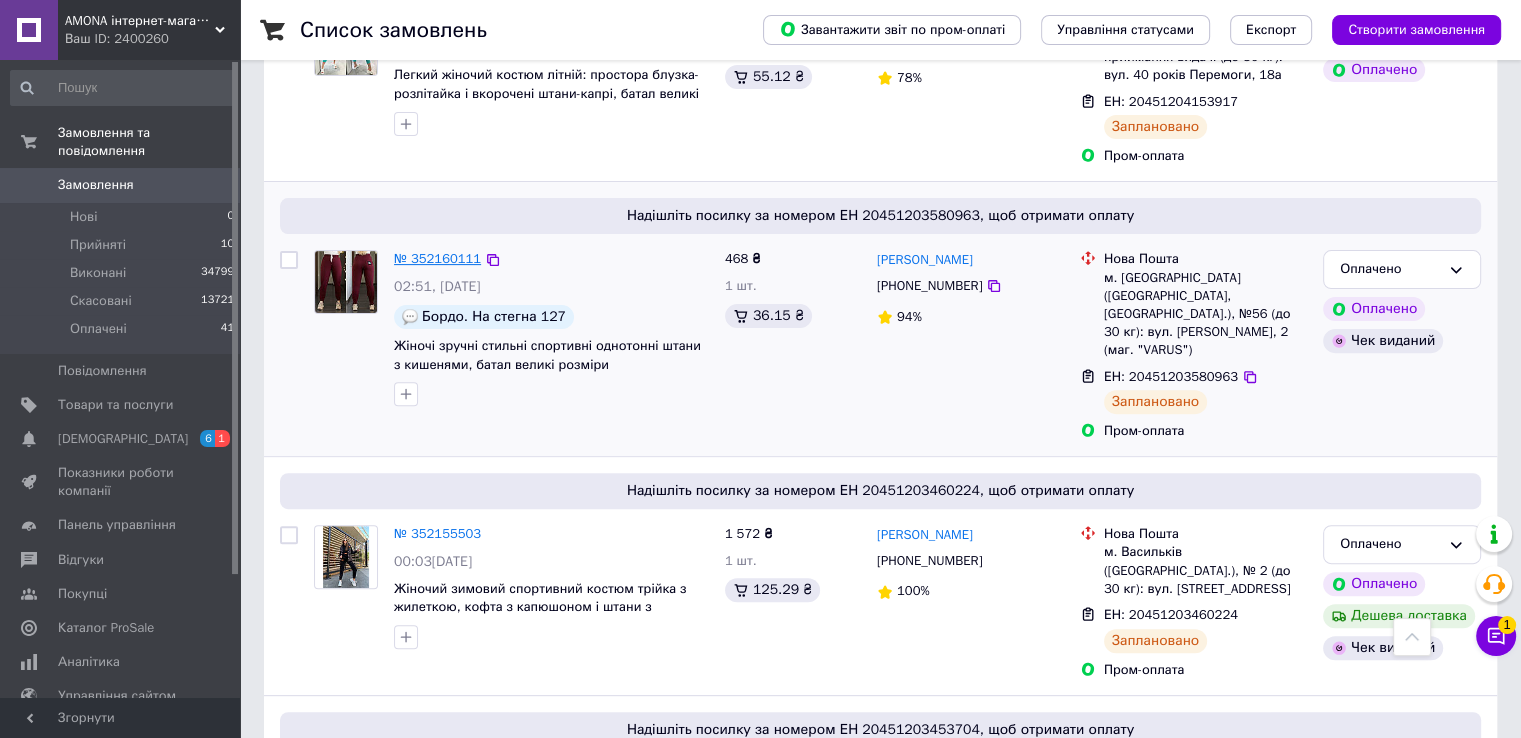 click on "№ 352160111" at bounding box center [437, 258] 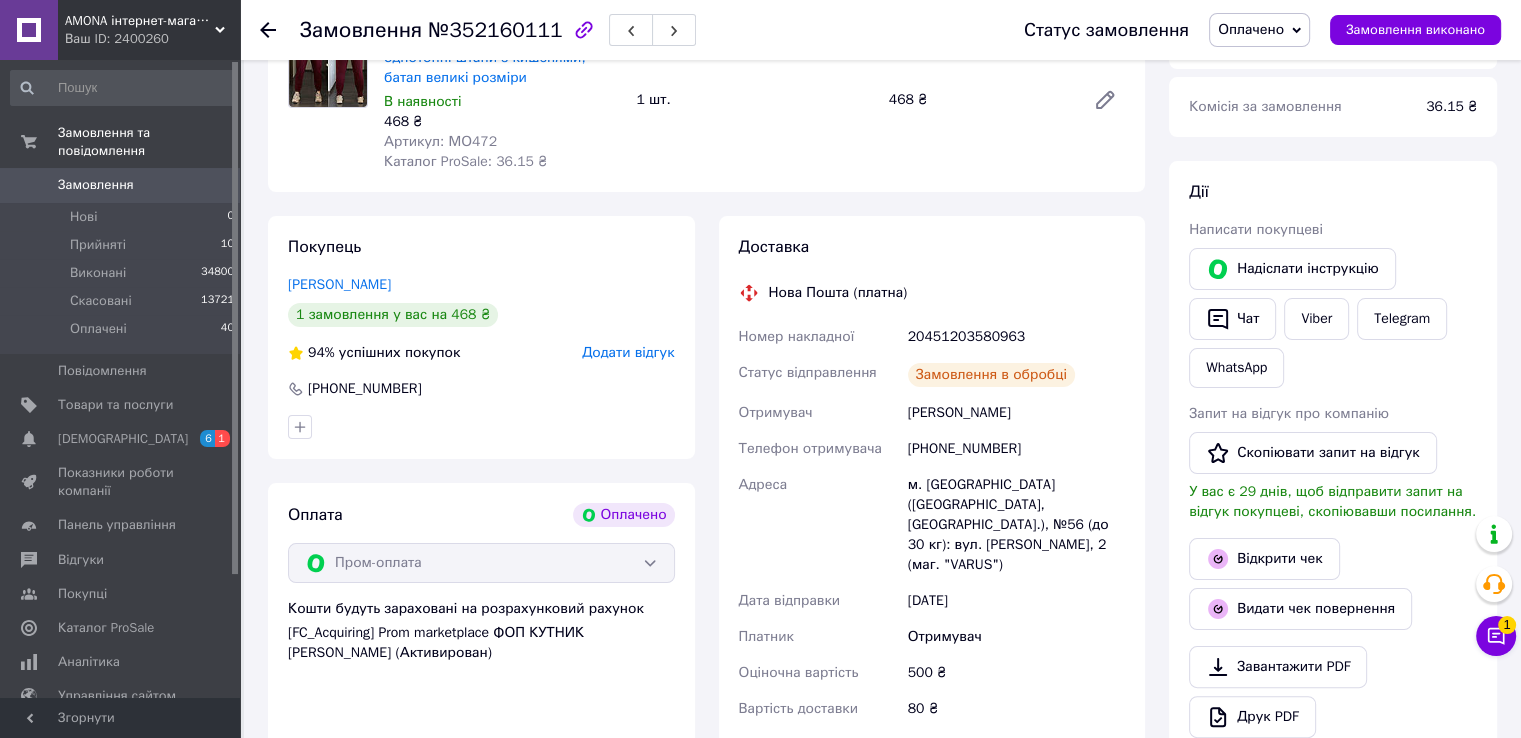 scroll, scrollTop: 600, scrollLeft: 0, axis: vertical 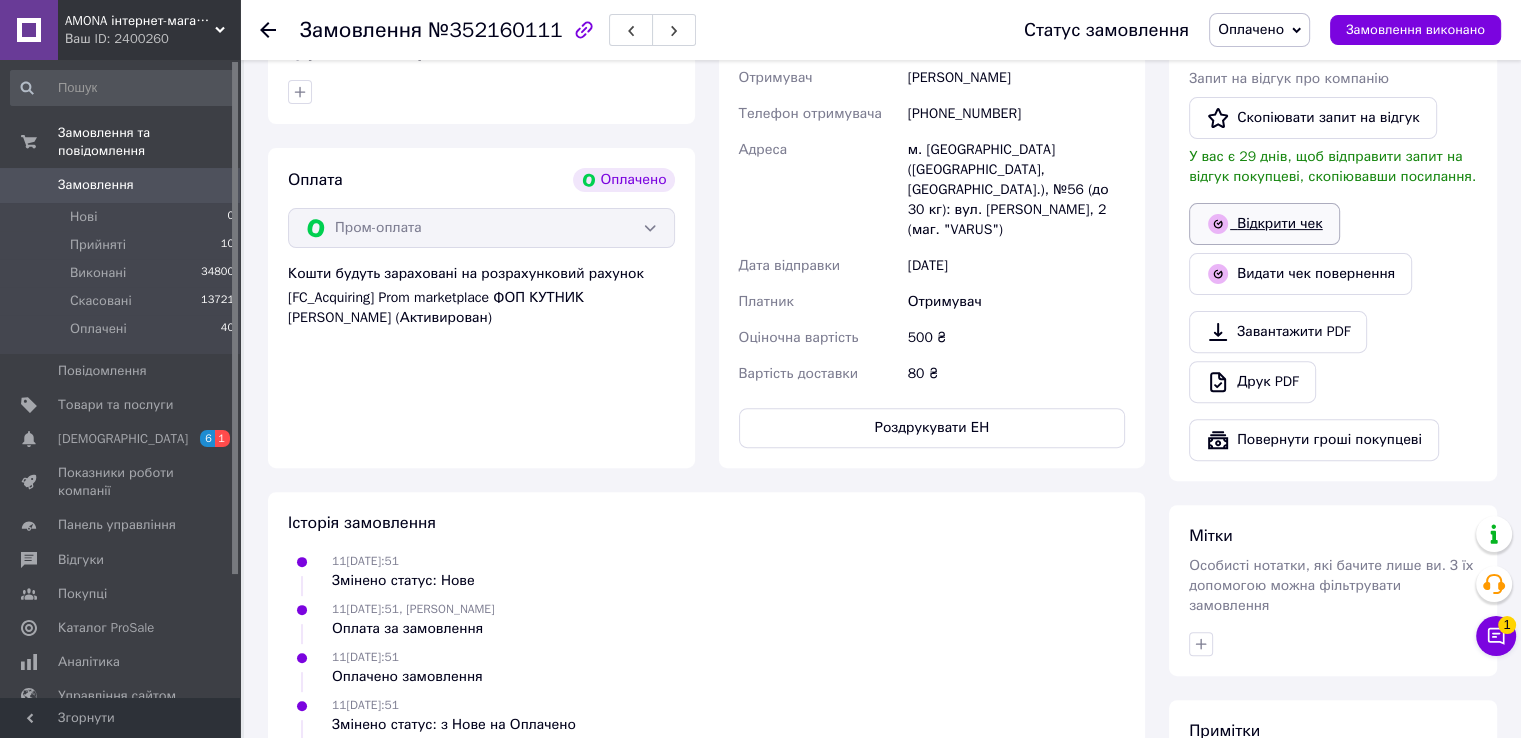 click on "Відкрити чек" at bounding box center [1264, 224] 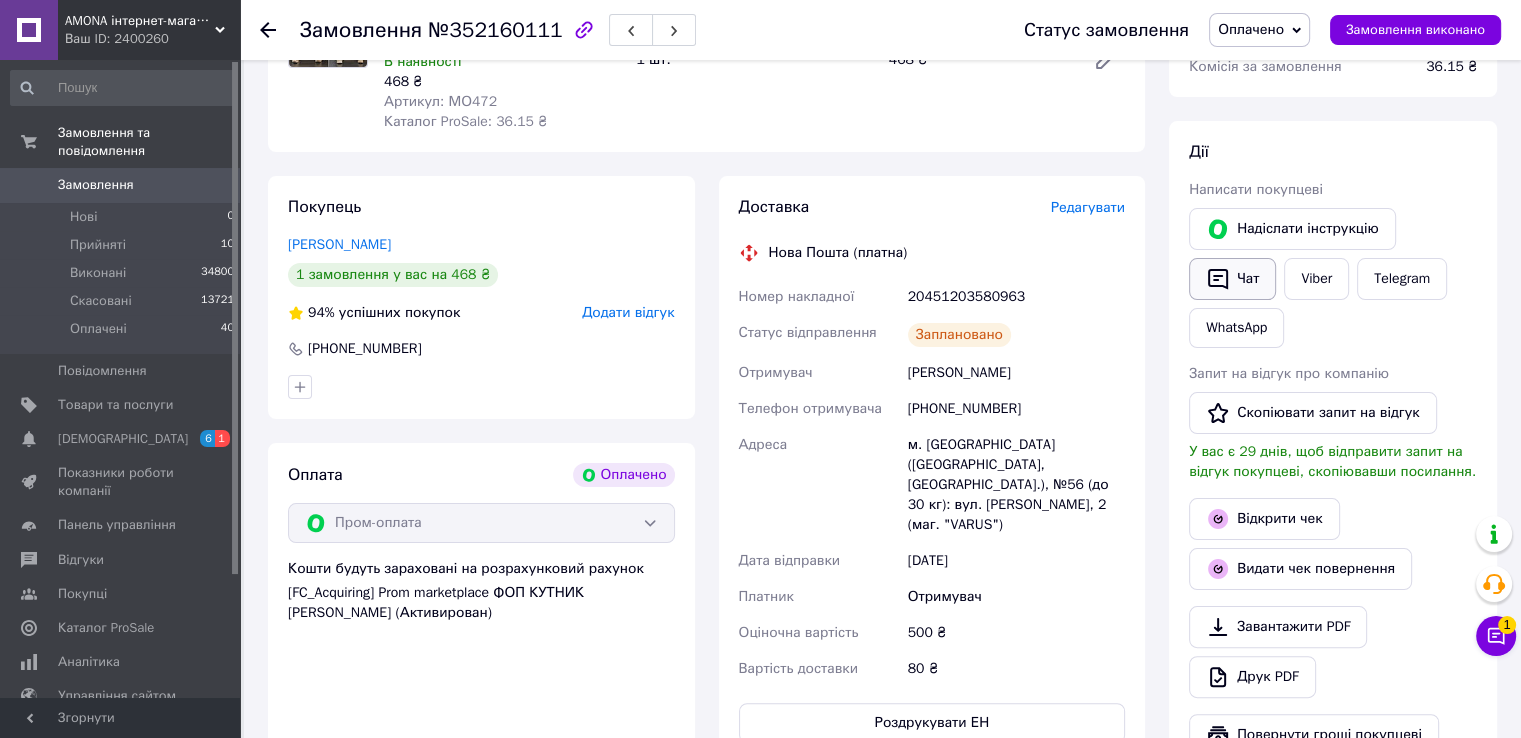 scroll, scrollTop: 300, scrollLeft: 0, axis: vertical 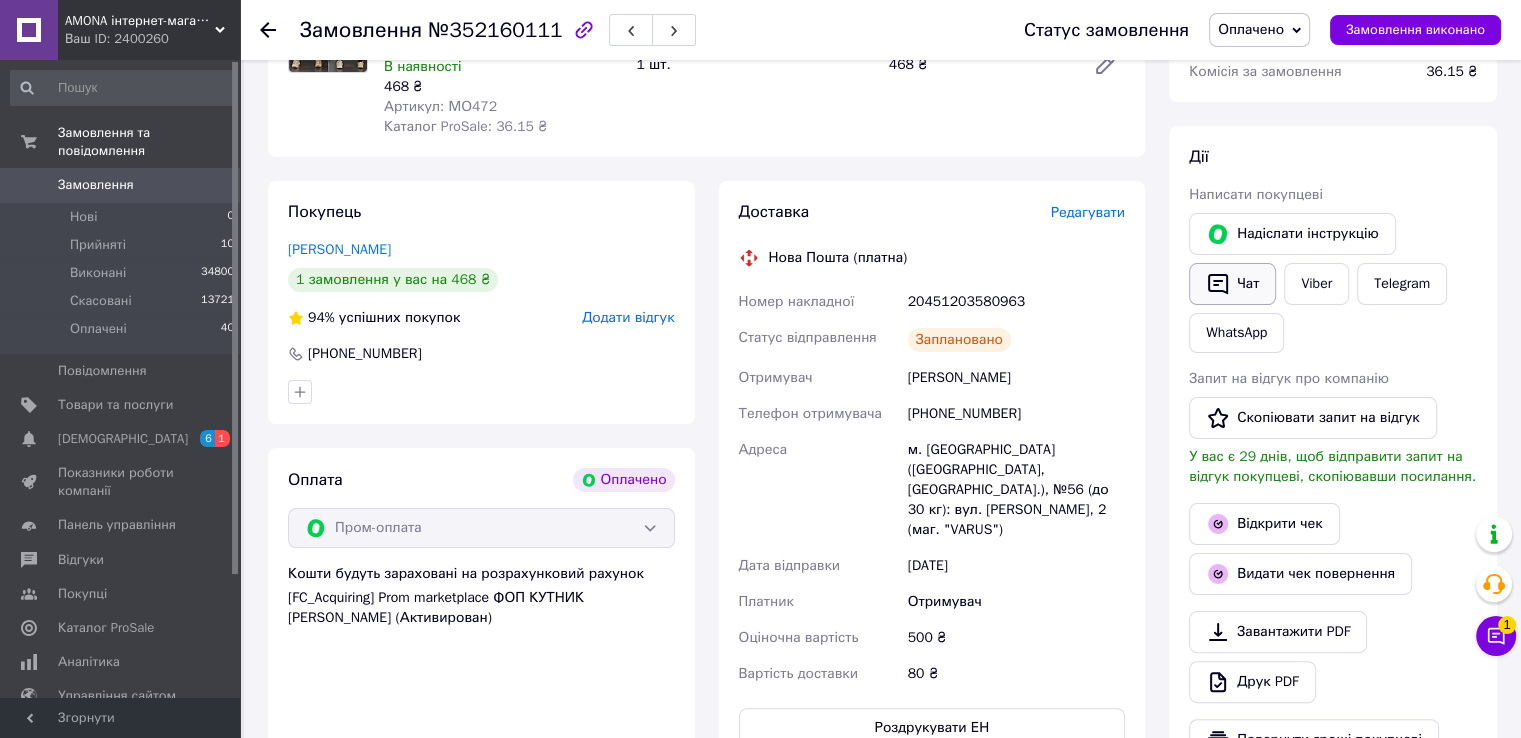 drag, startPoint x: 1238, startPoint y: 285, endPoint x: 1236, endPoint y: 297, distance: 12.165525 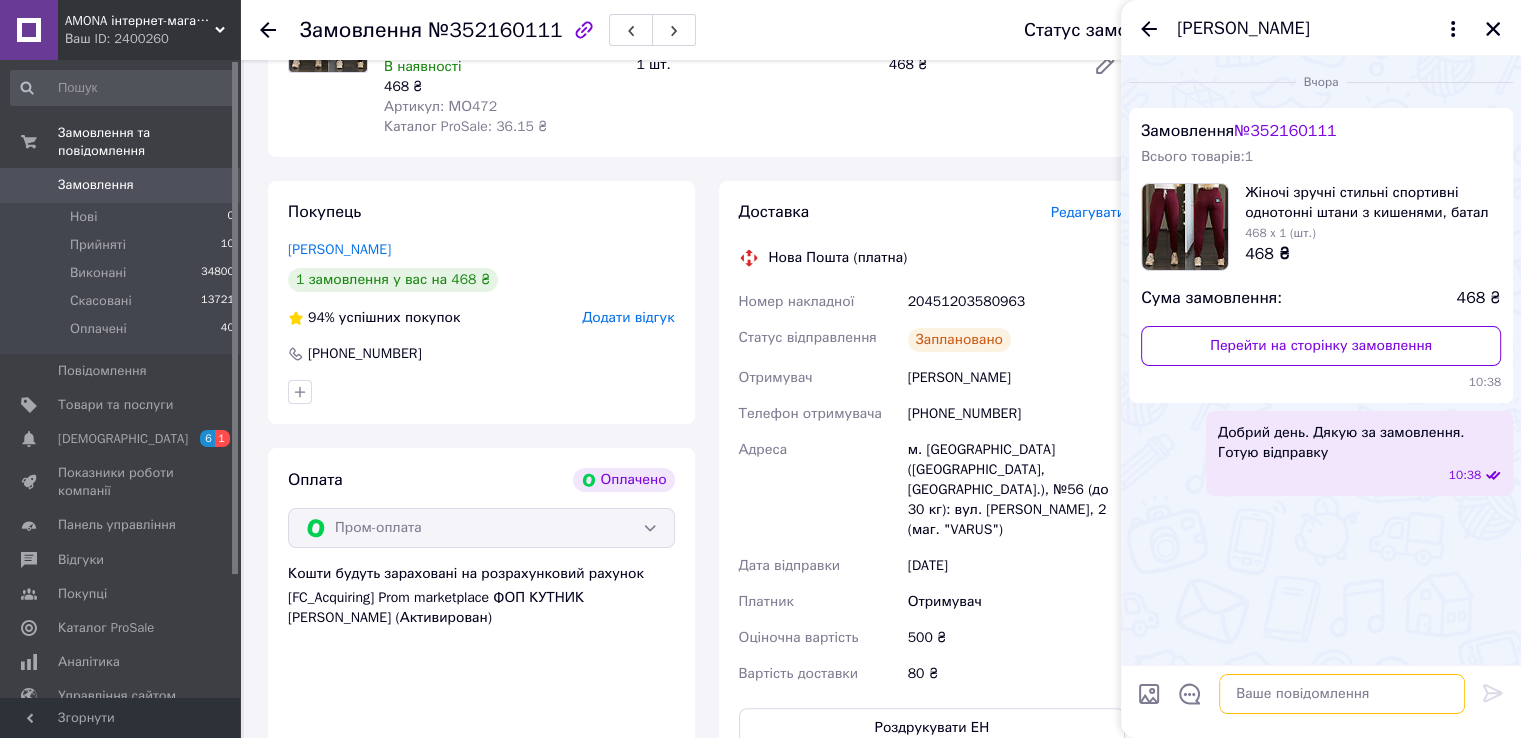 click at bounding box center [1342, 694] 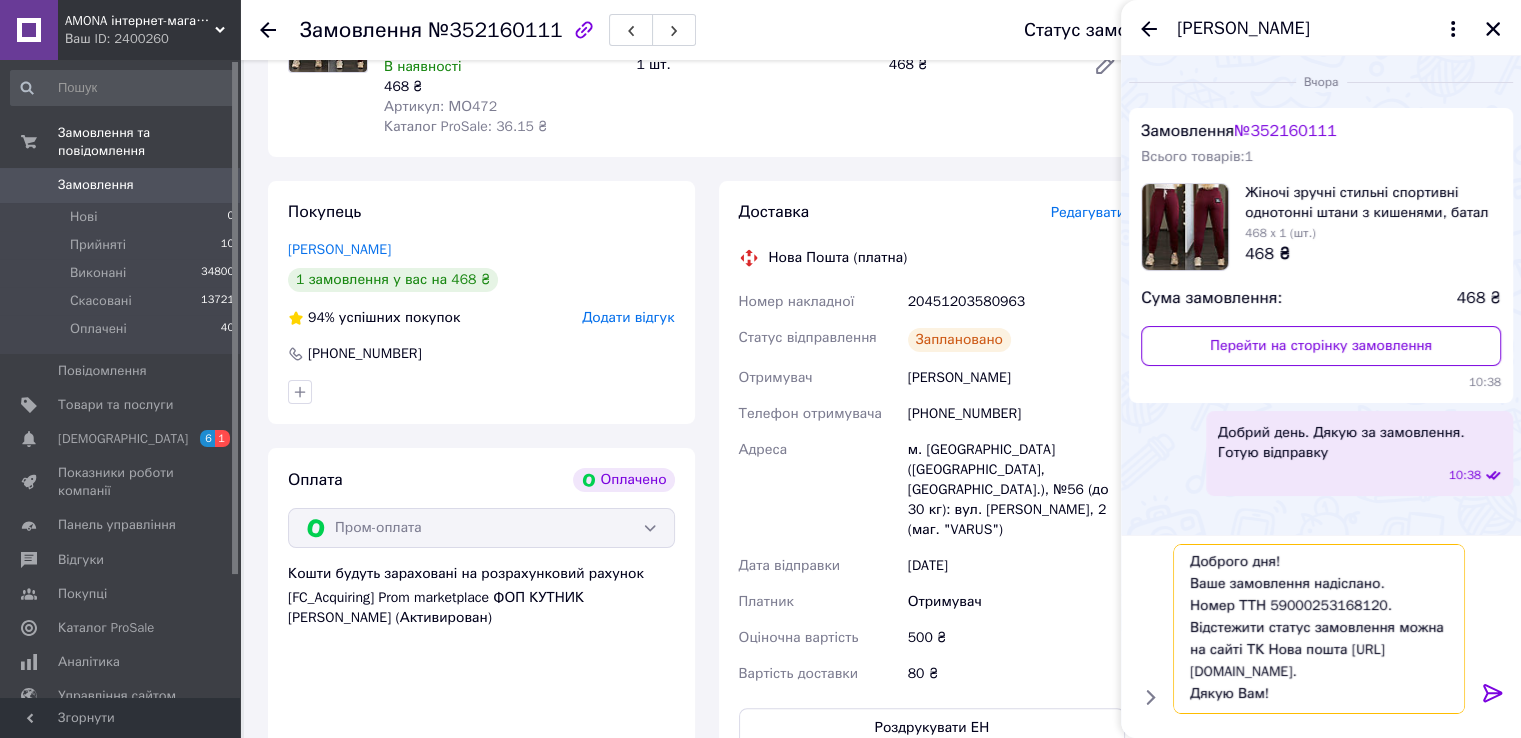 scroll, scrollTop: 1, scrollLeft: 0, axis: vertical 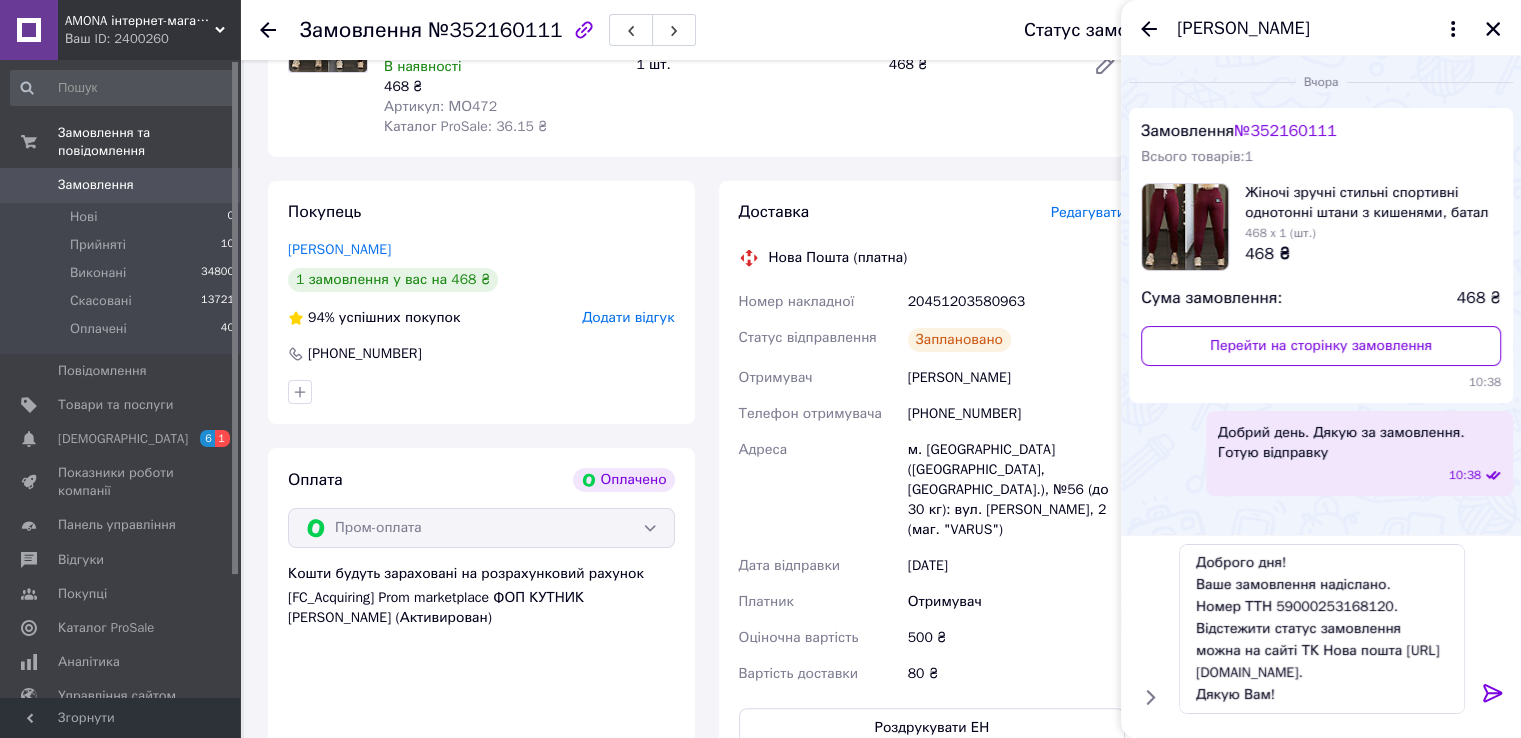 click on "20451203580963" at bounding box center (1016, 302) 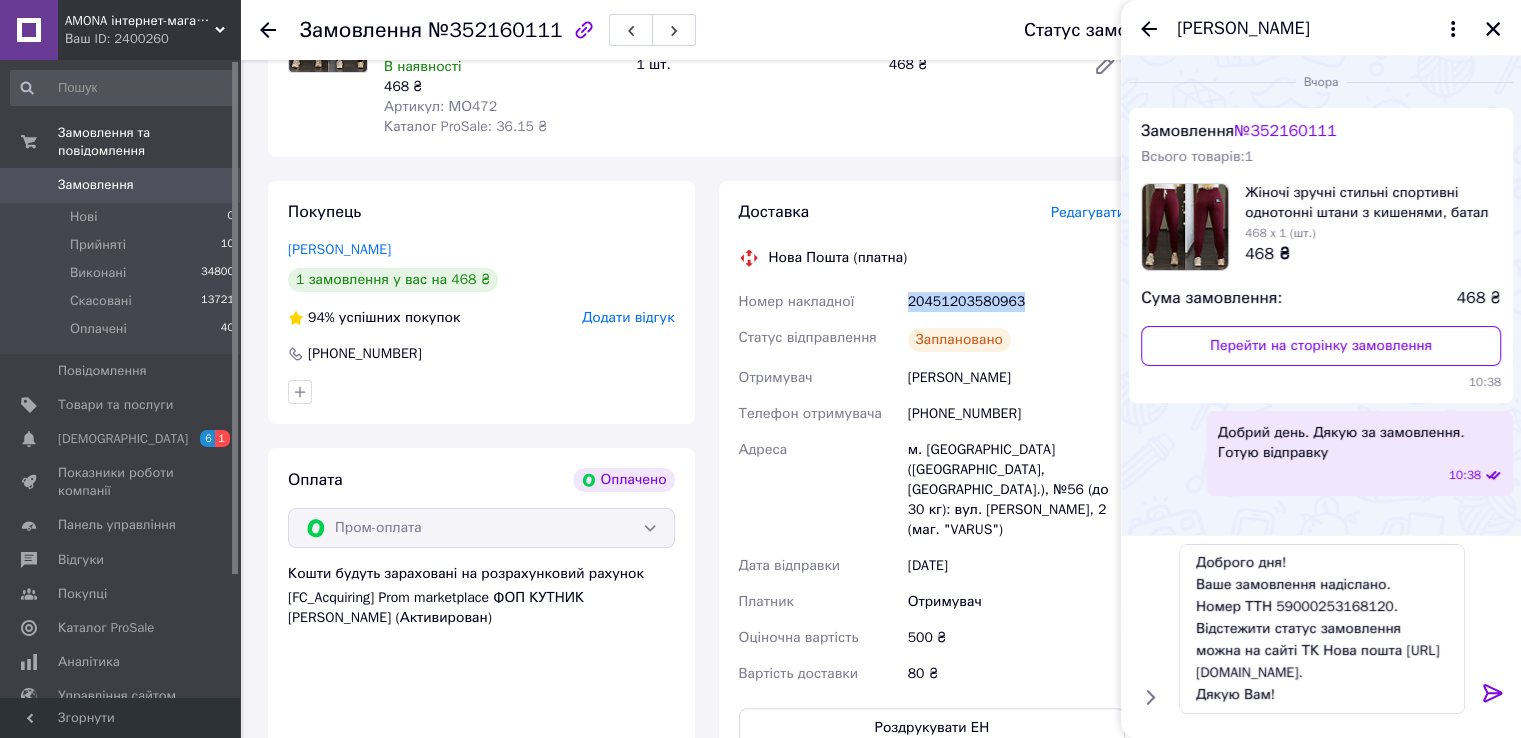 click on "20451203580963" at bounding box center (1016, 302) 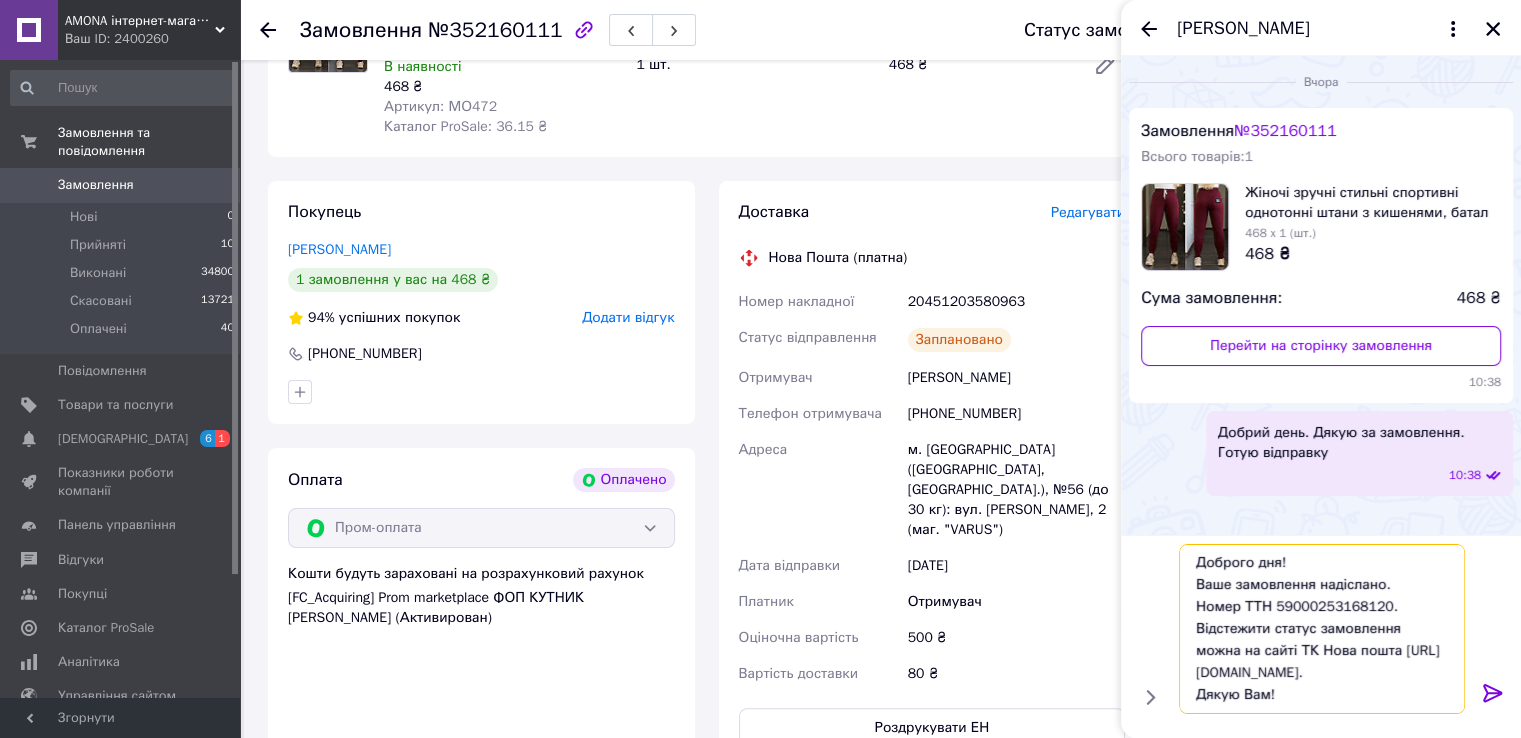 click on "Доброго дня!
Ваше замовлення надіслано.
Номер ТТН 59000253168120.
Відстежити статус замовлення можна на сайті ТК Нова пошта http://novaposhta.ua/frontend/tracking.
Дякую Вам!" at bounding box center (1322, 629) 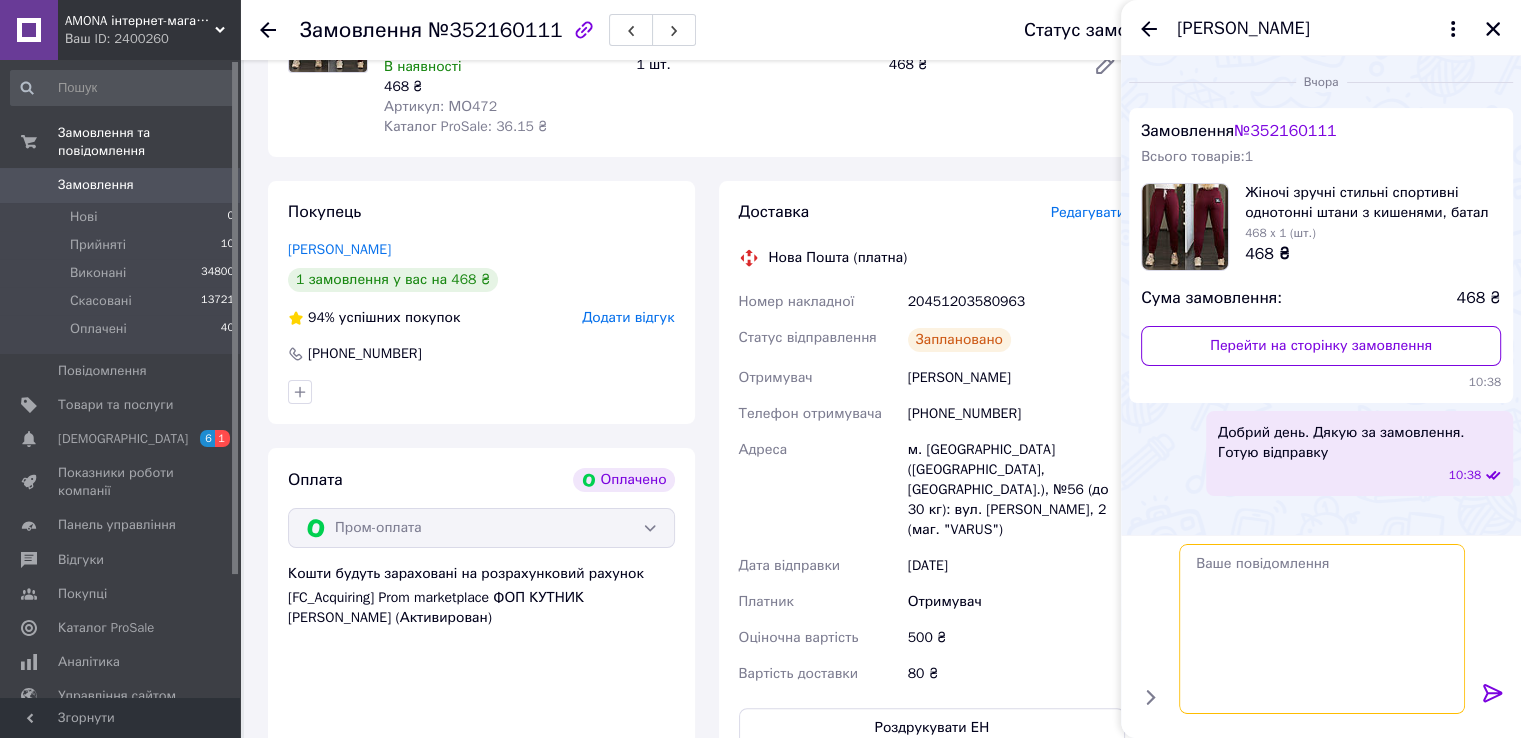 scroll, scrollTop: 0, scrollLeft: 0, axis: both 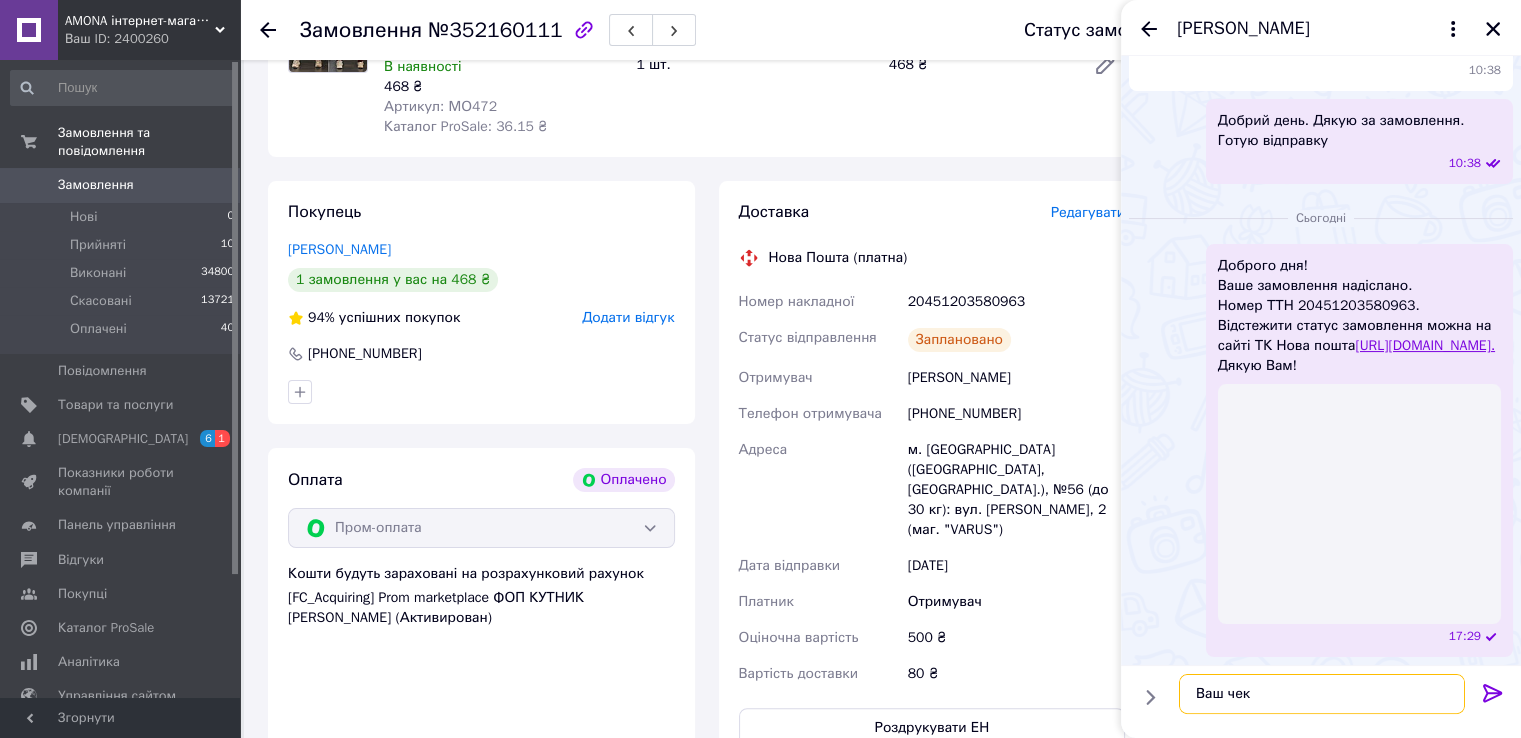 paste on "https://kasa.vchasno.ua/check-viewer/ydiA3puhnhQ" 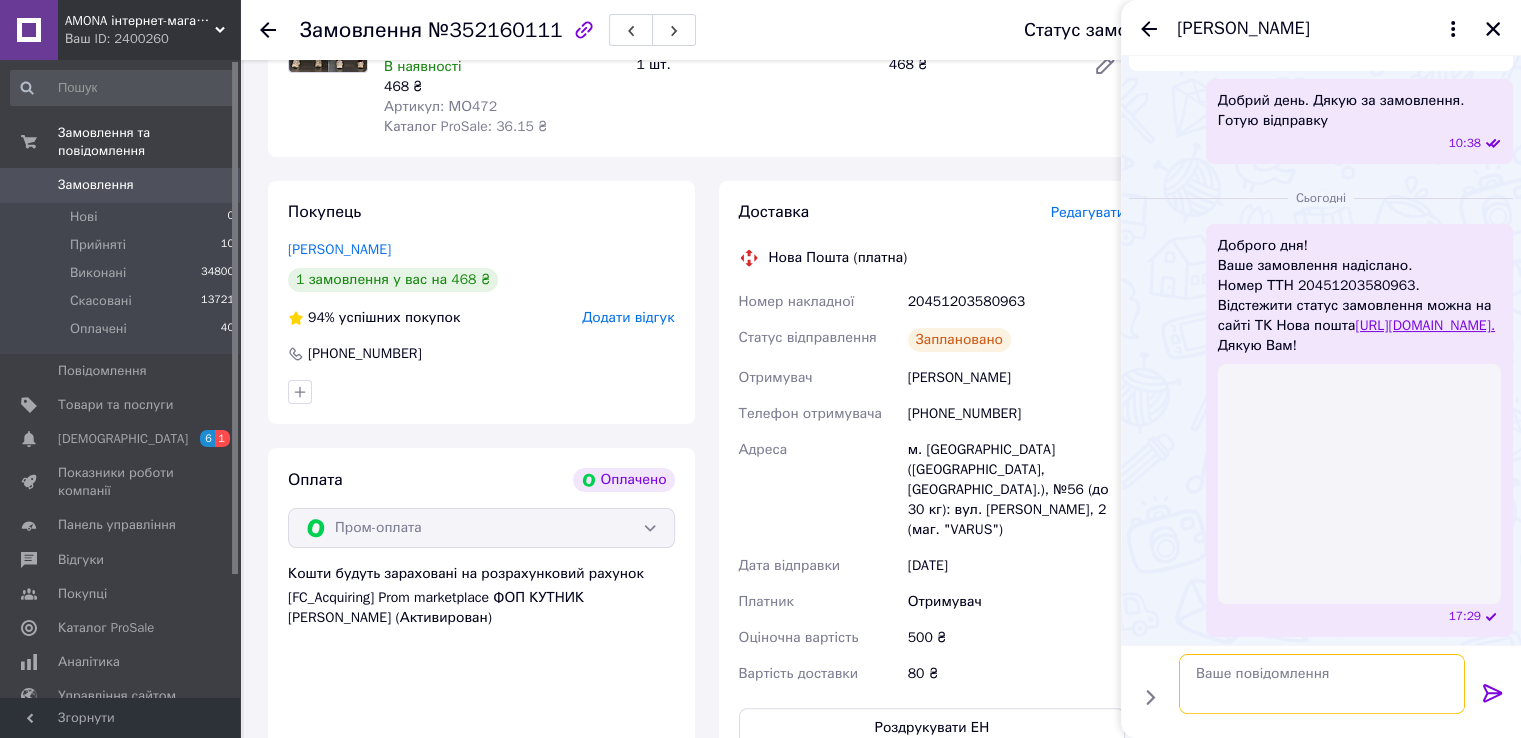 scroll, scrollTop: 673, scrollLeft: 0, axis: vertical 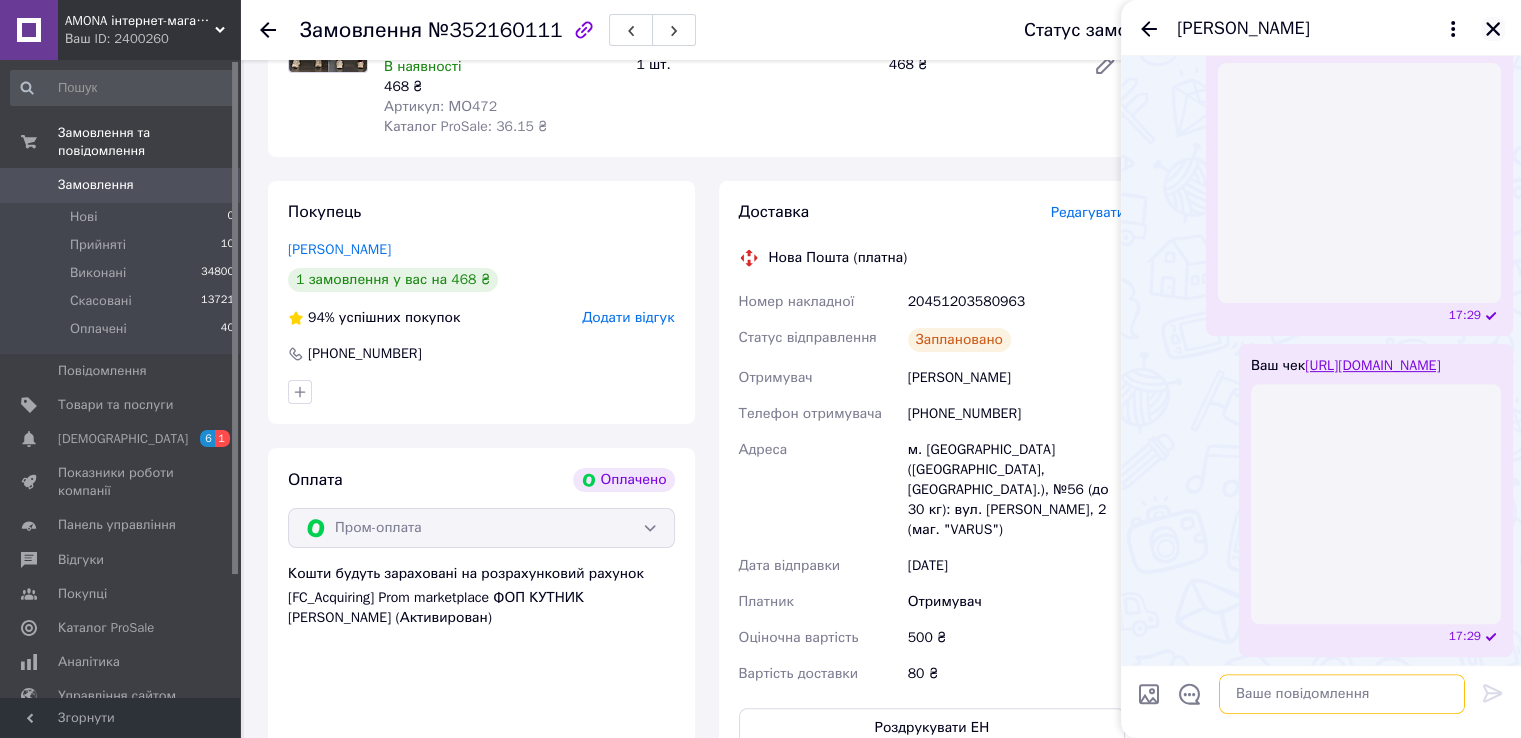 type 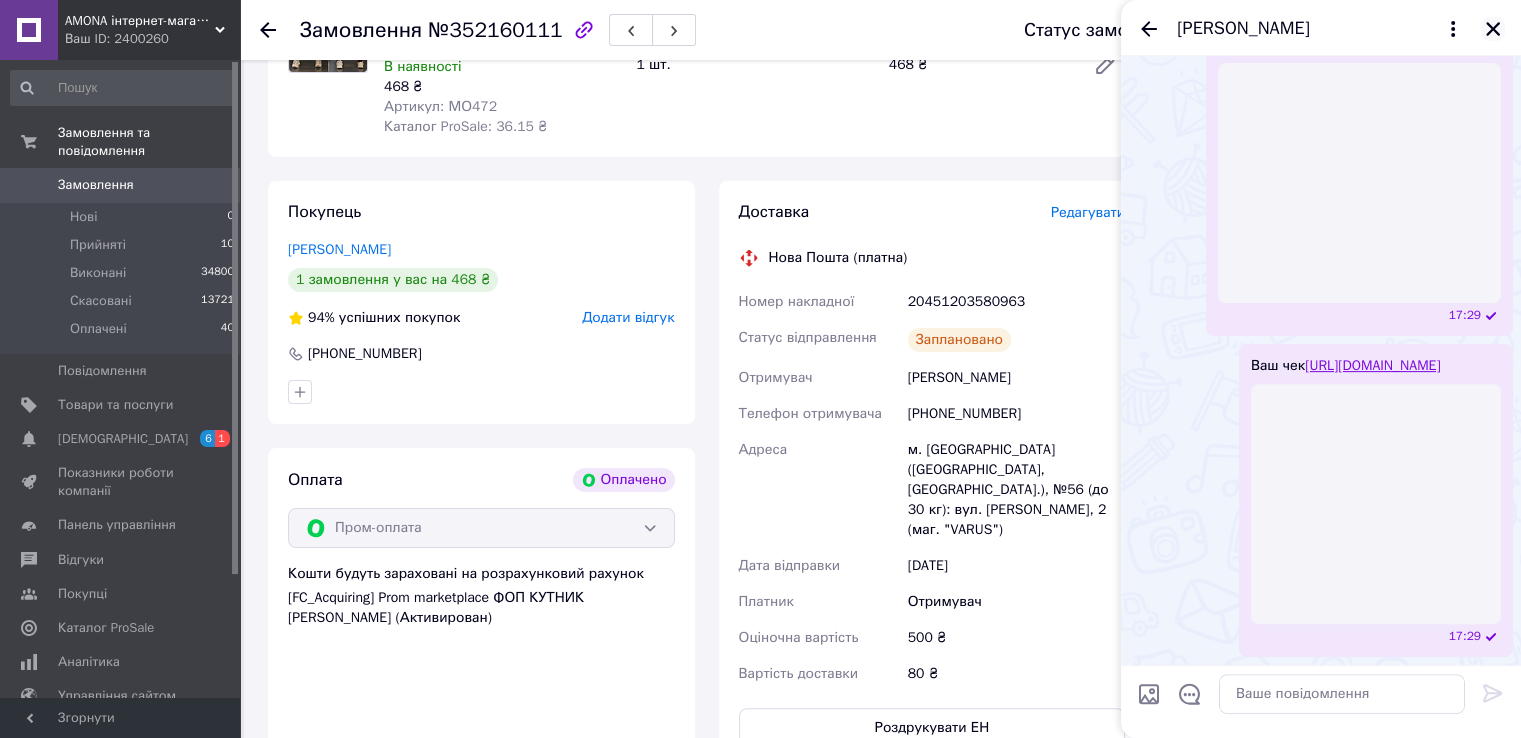click 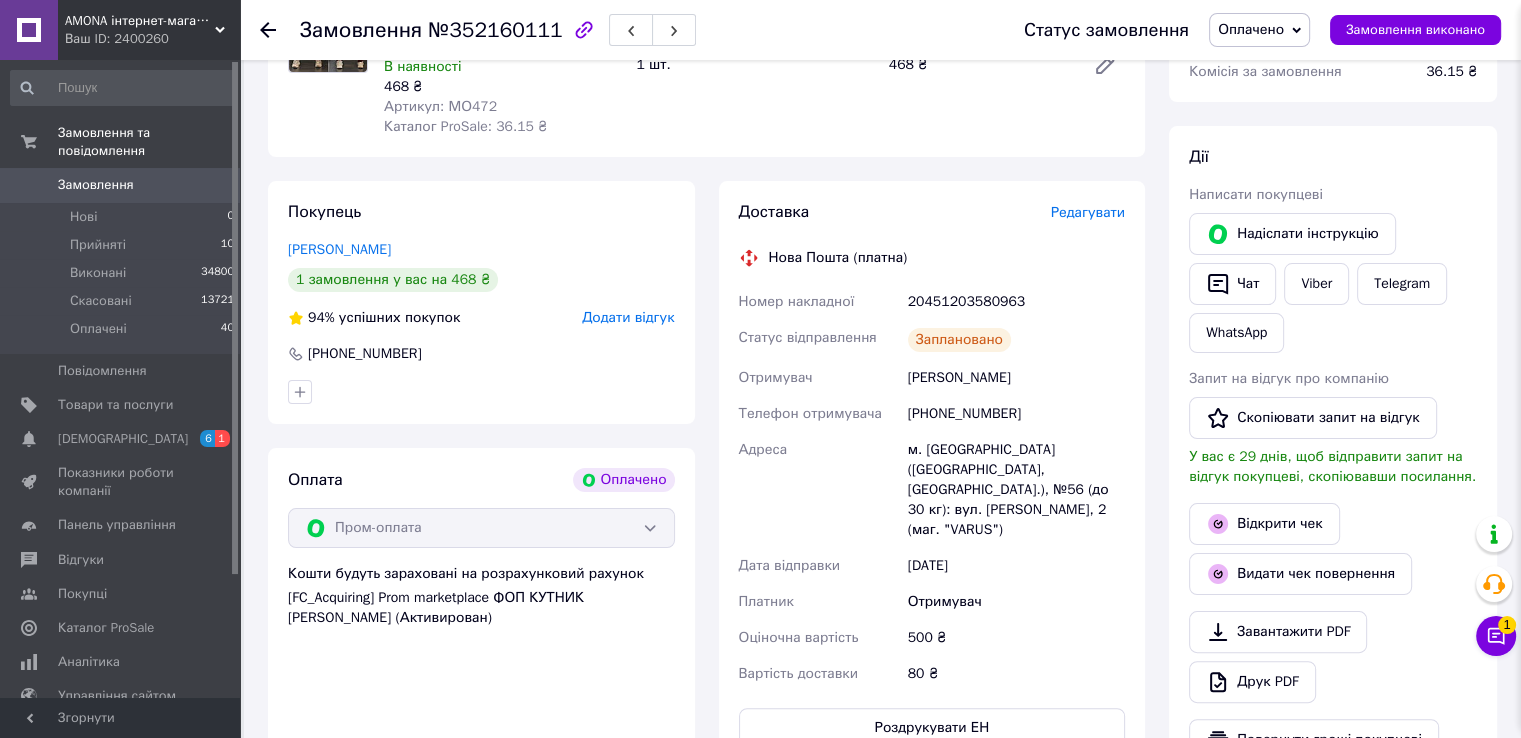 click on "Замовлення виконано" at bounding box center [1415, 30] 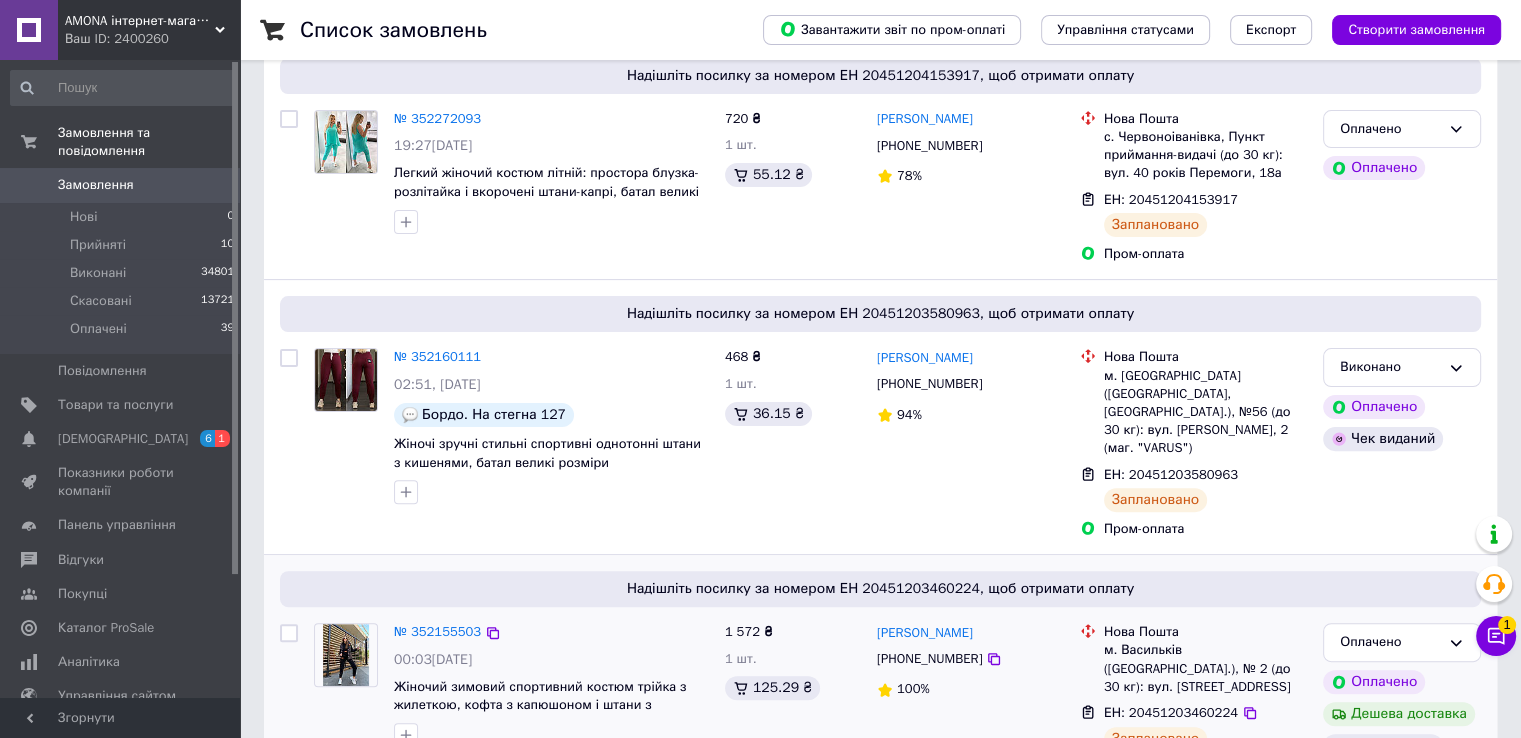scroll, scrollTop: 700, scrollLeft: 0, axis: vertical 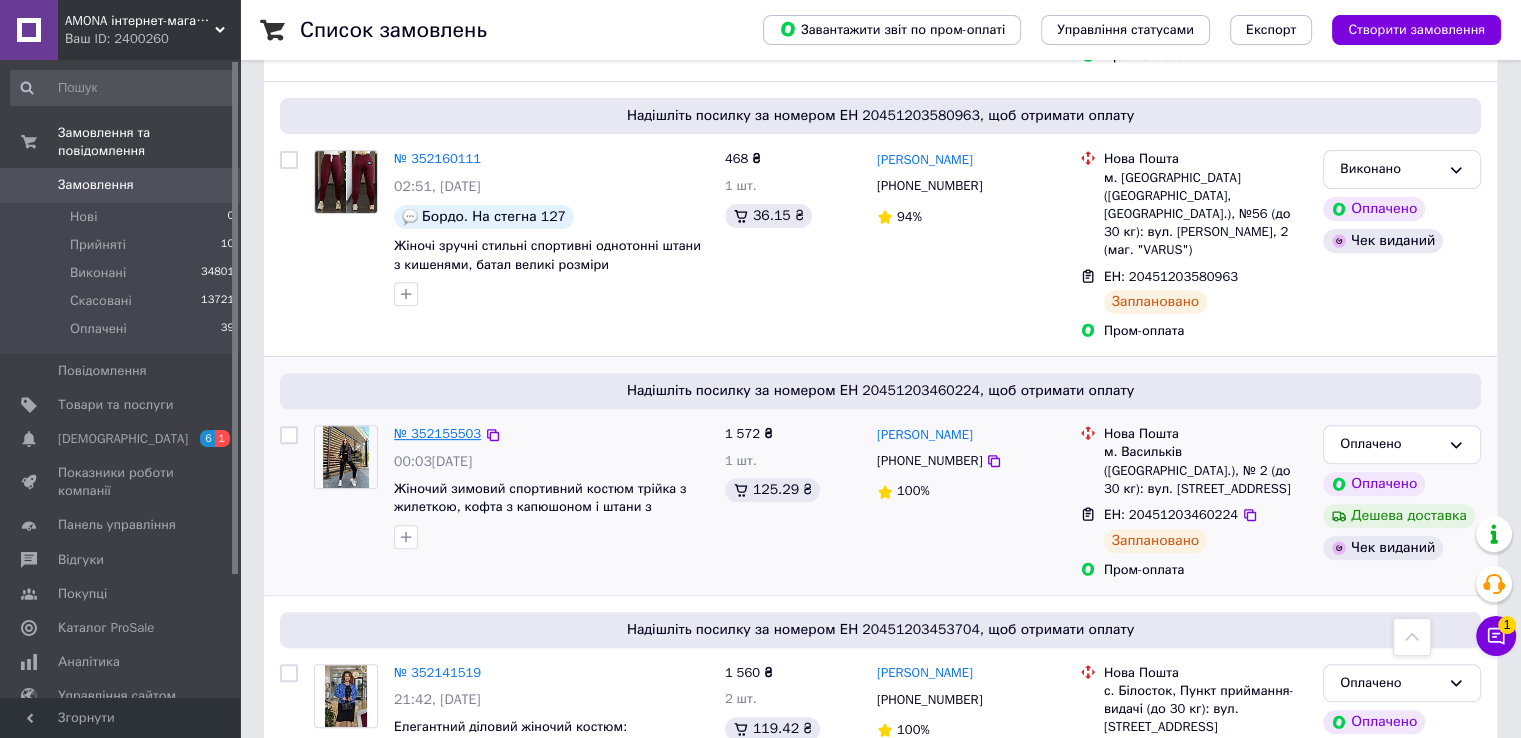 click on "№ 352155503" at bounding box center [437, 433] 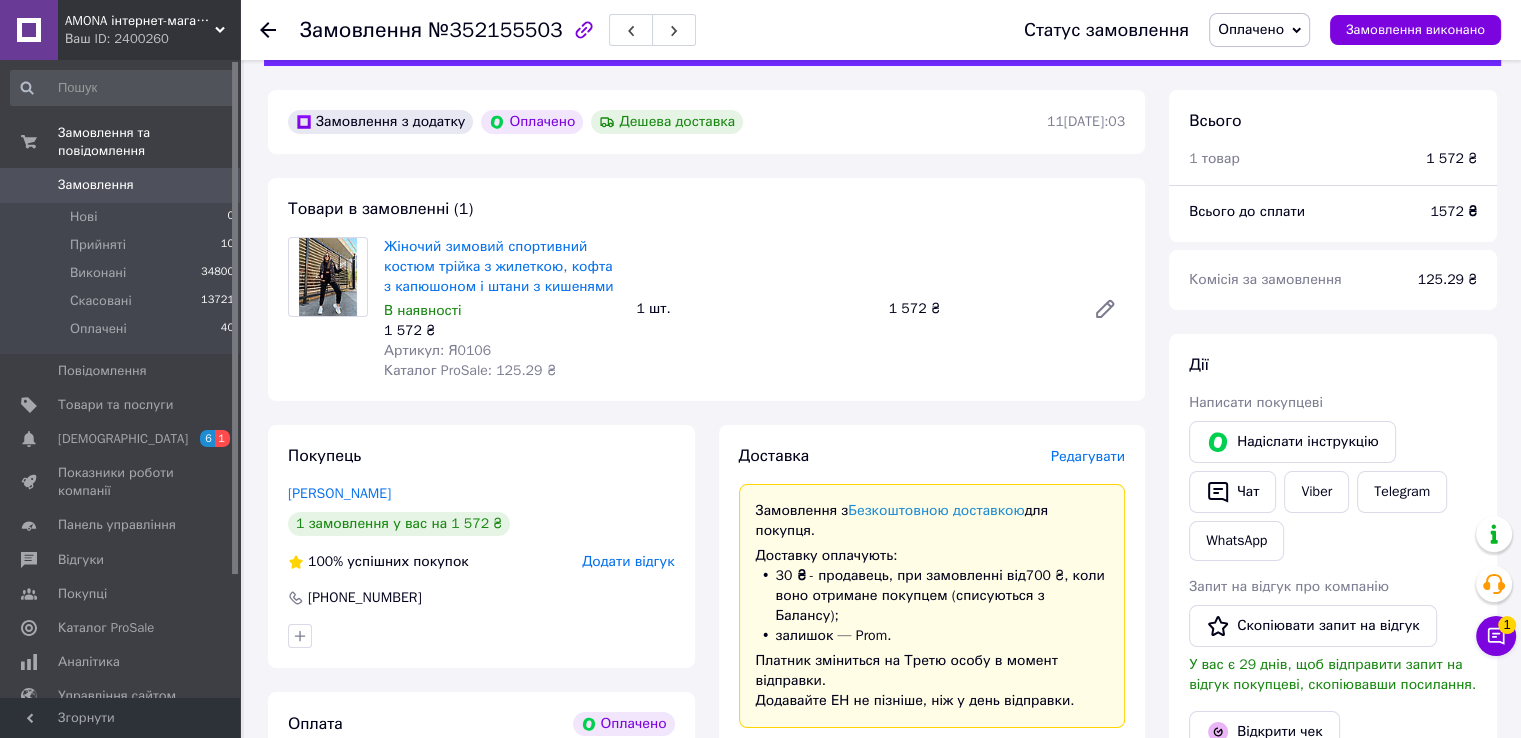 scroll, scrollTop: 200, scrollLeft: 0, axis: vertical 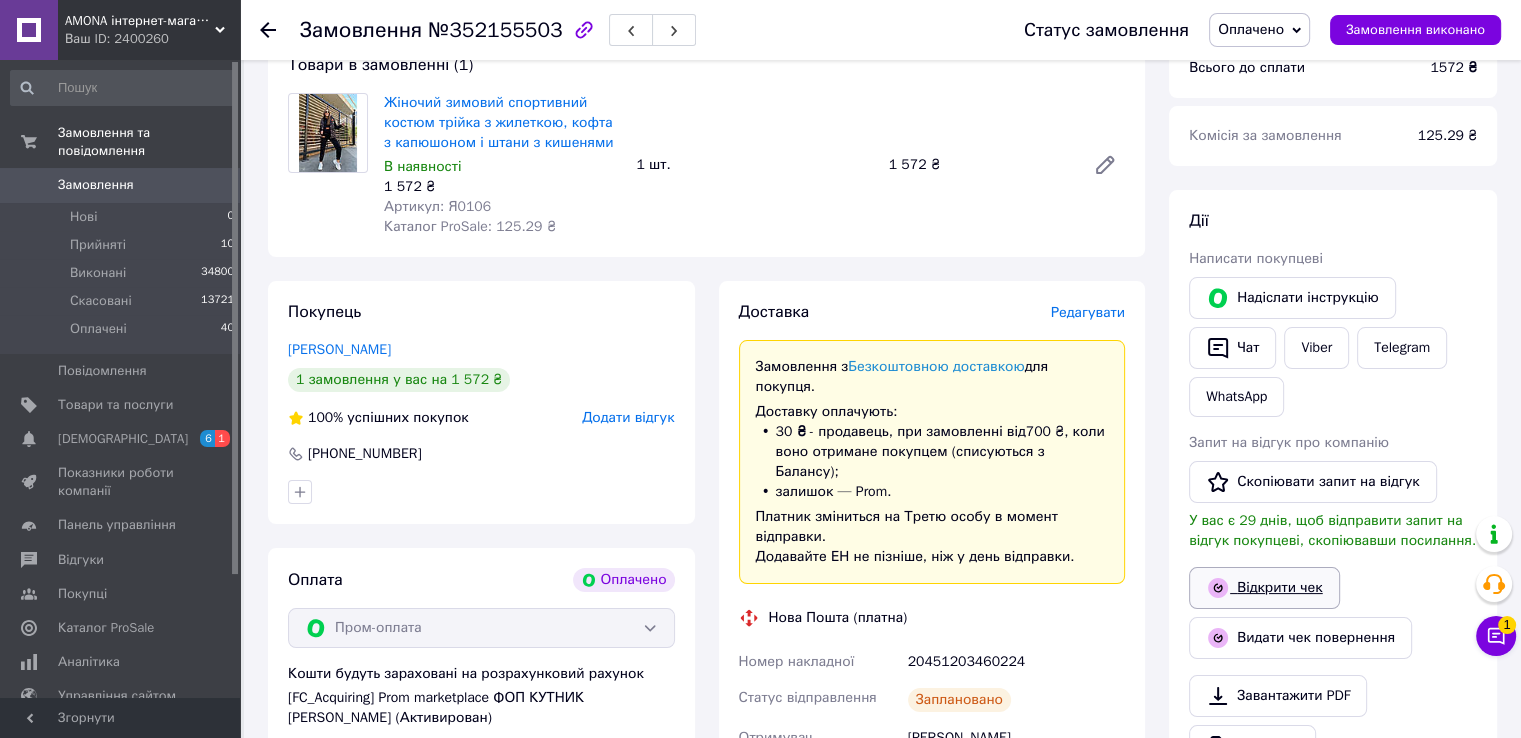 click on "Відкрити чек" at bounding box center (1264, 588) 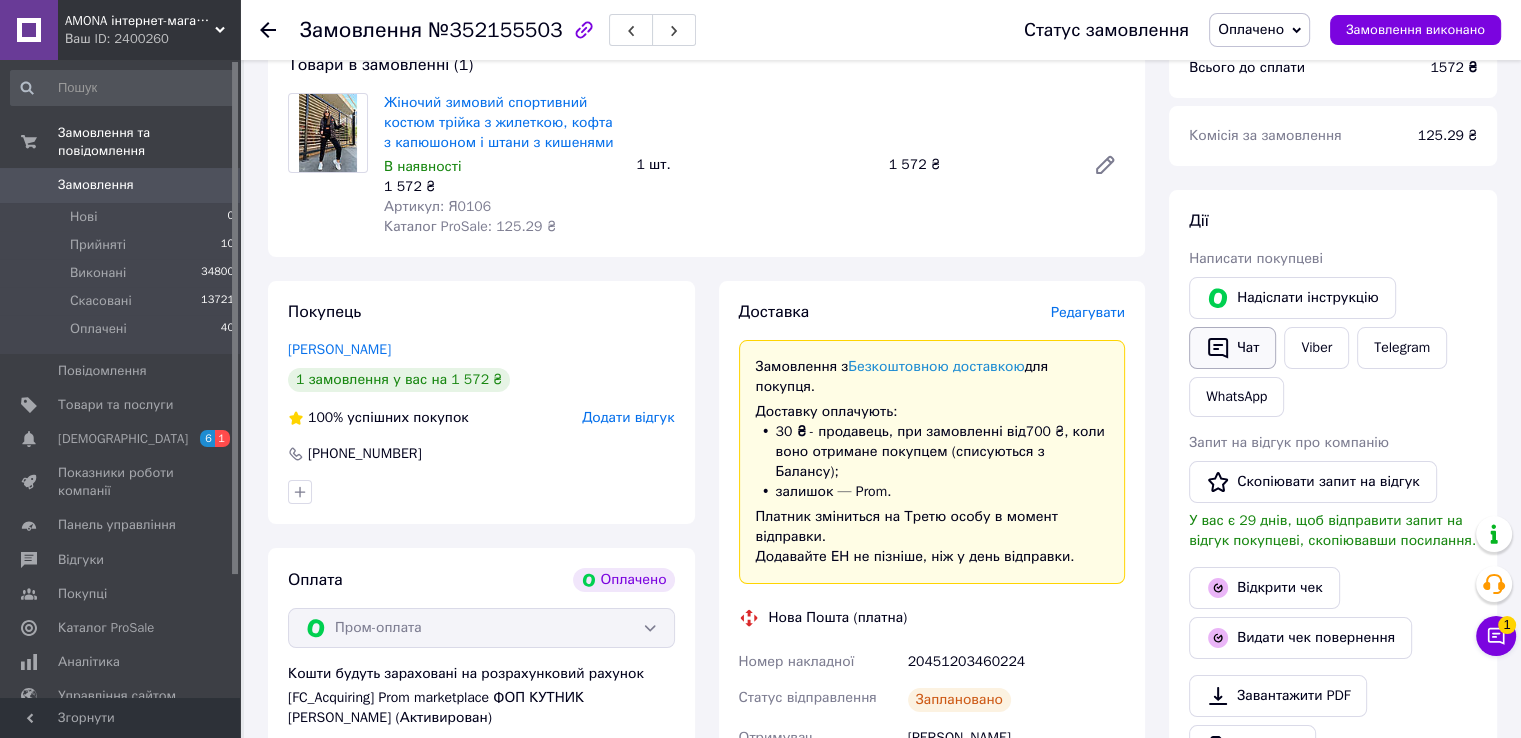 click on "Чат" at bounding box center [1232, 348] 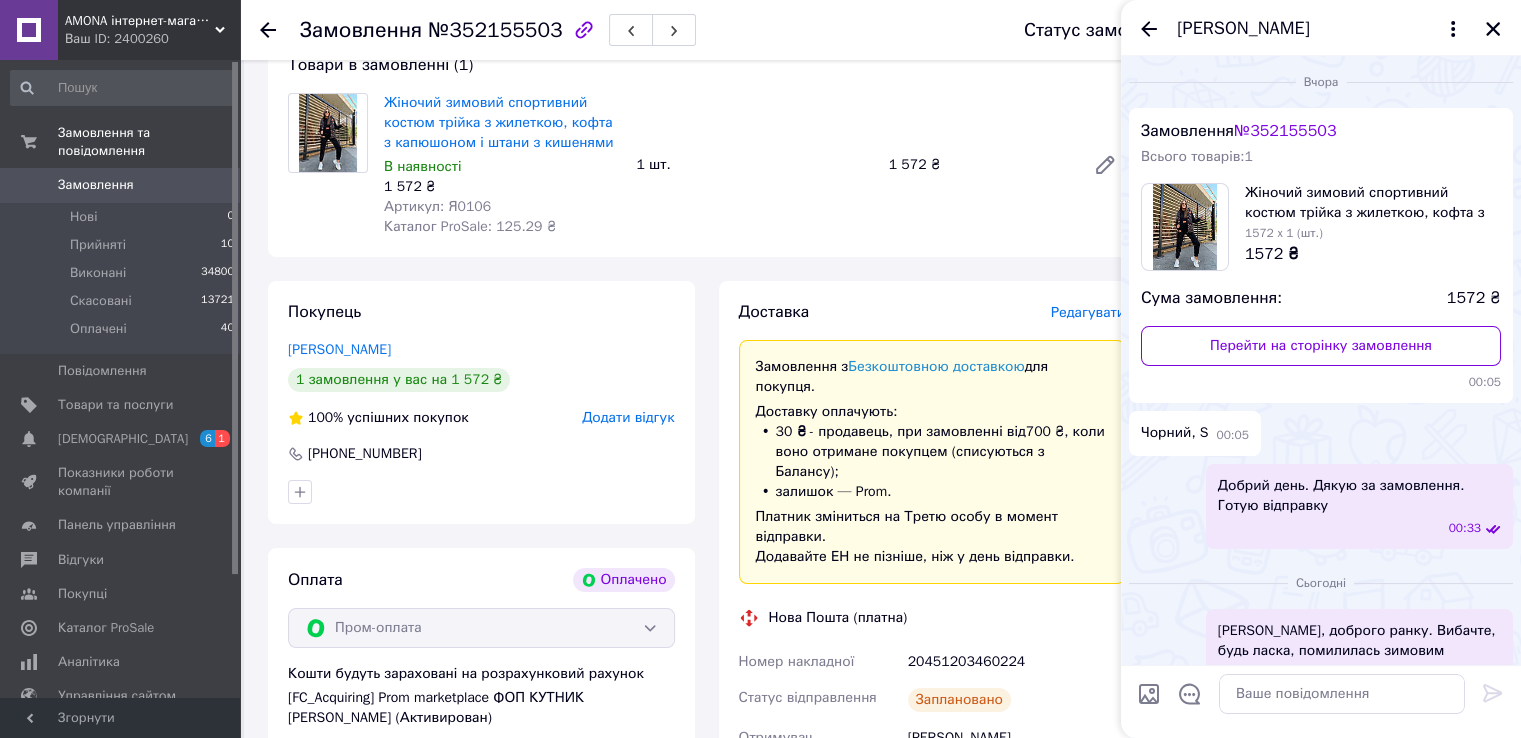 scroll, scrollTop: 529, scrollLeft: 0, axis: vertical 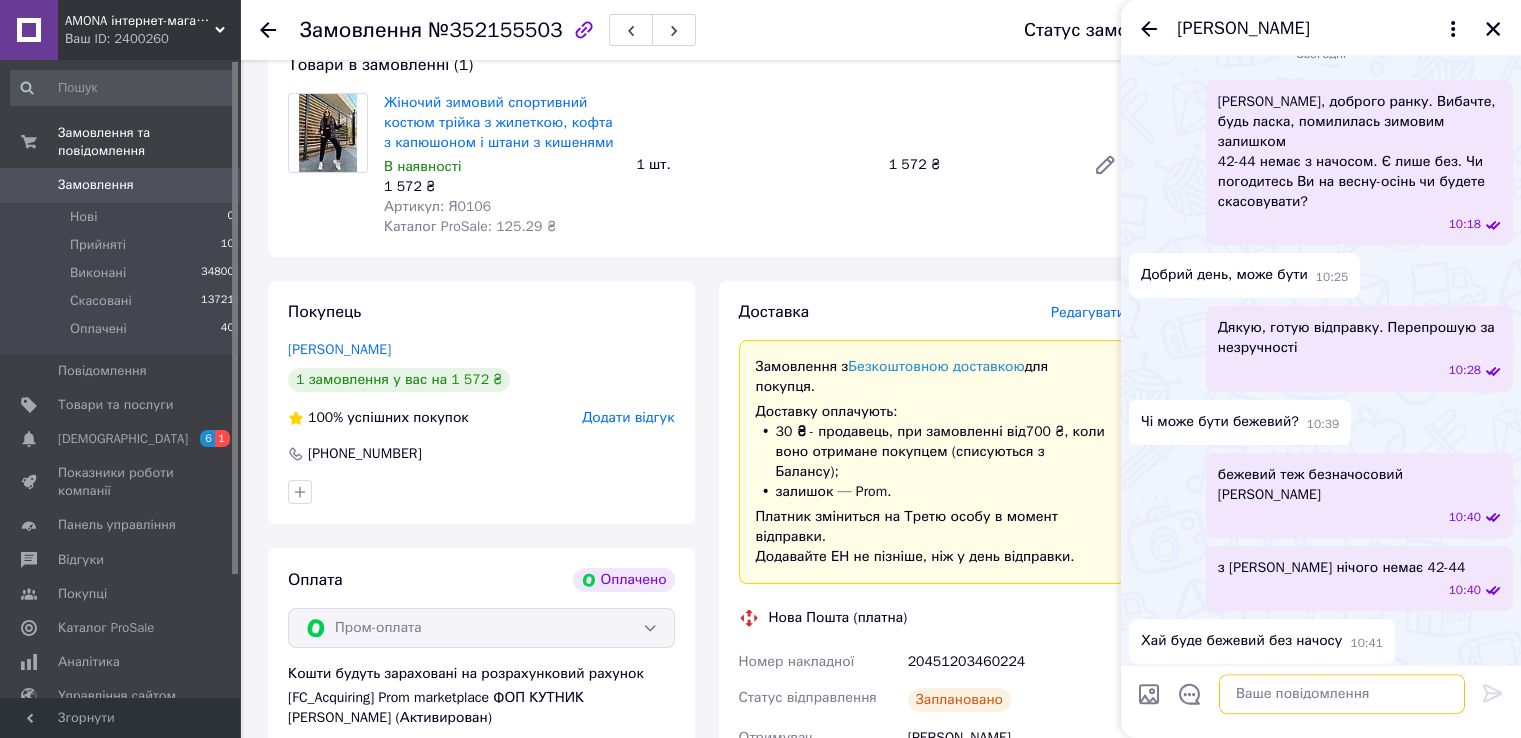 click at bounding box center (1342, 694) 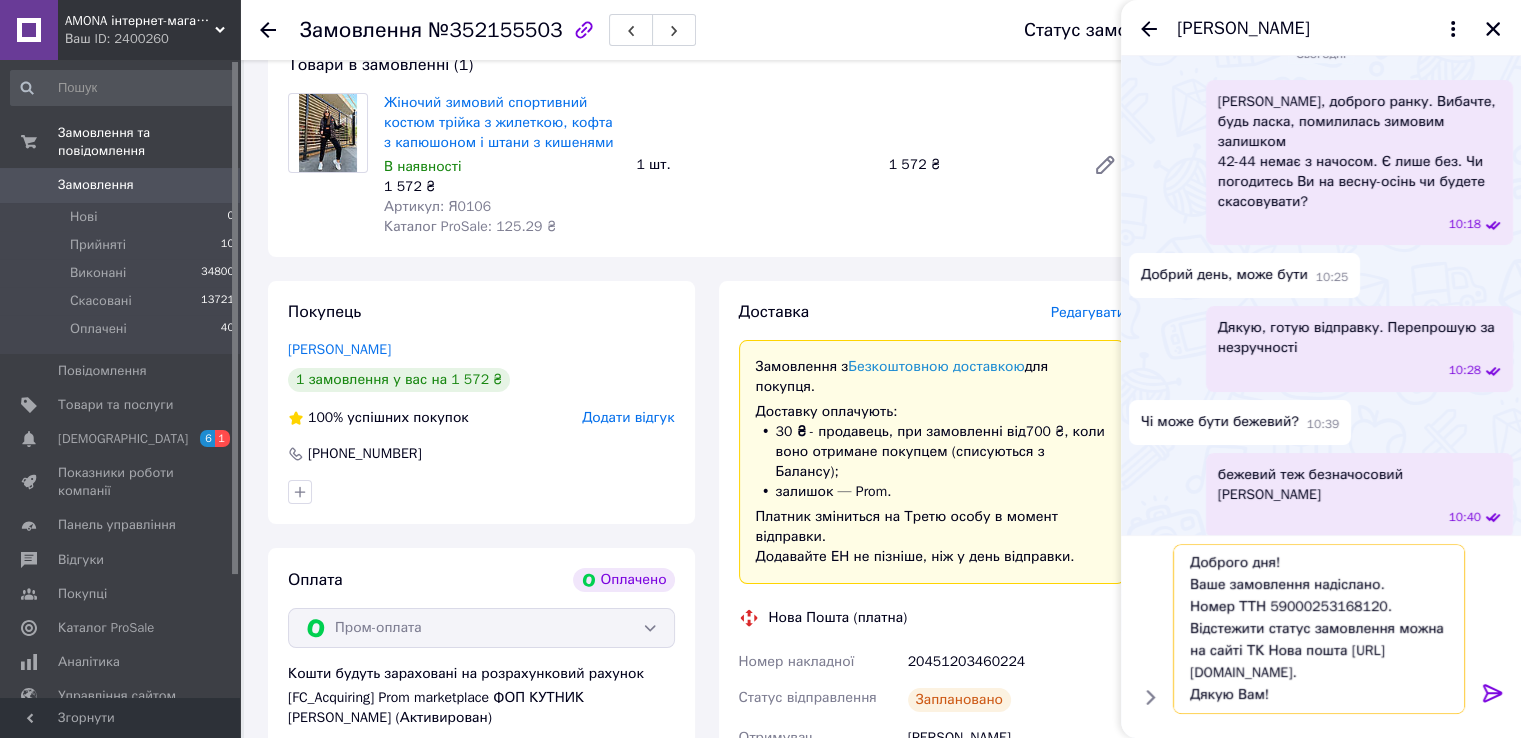 scroll, scrollTop: 1, scrollLeft: 0, axis: vertical 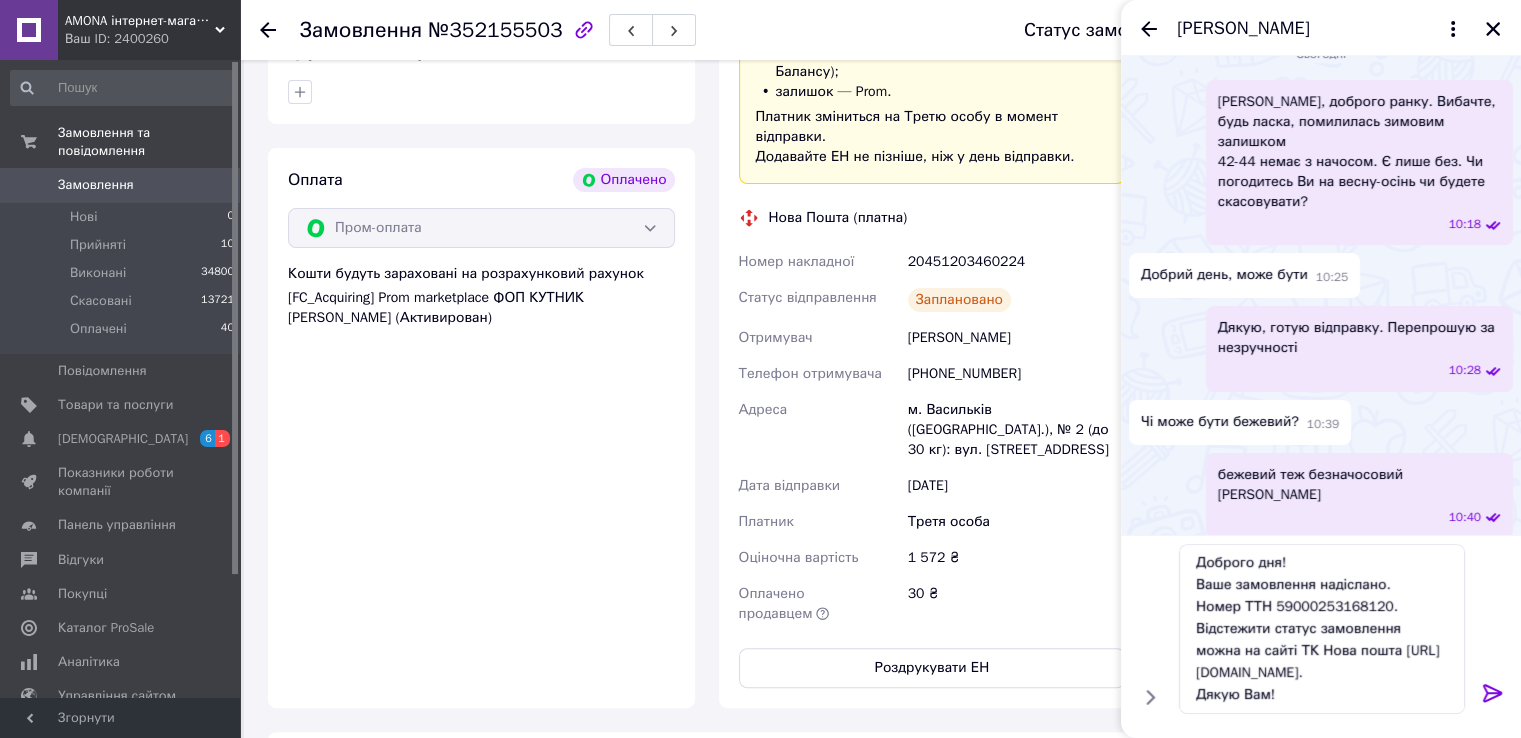 click on "20451203460224" at bounding box center [1016, 262] 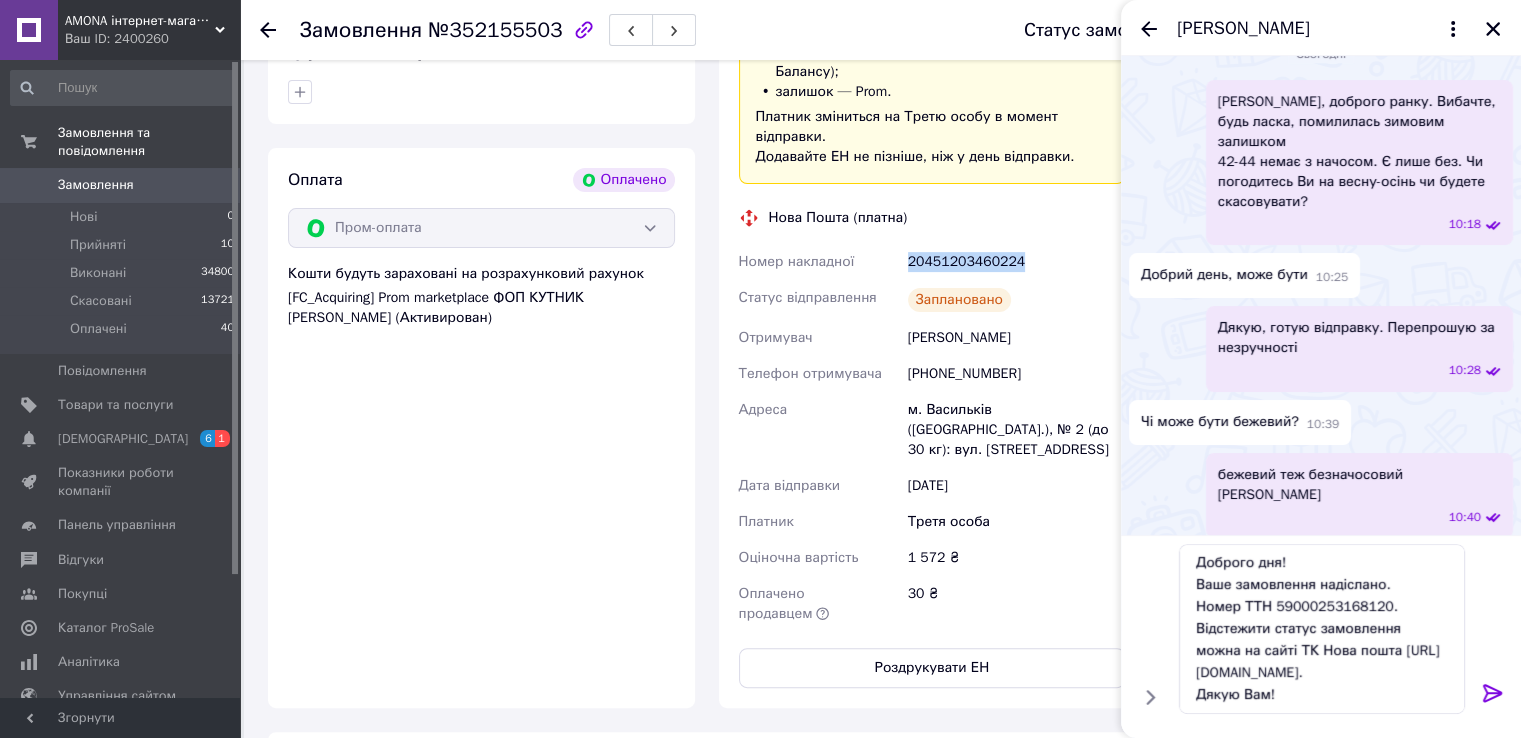 click on "20451203460224" at bounding box center (1016, 262) 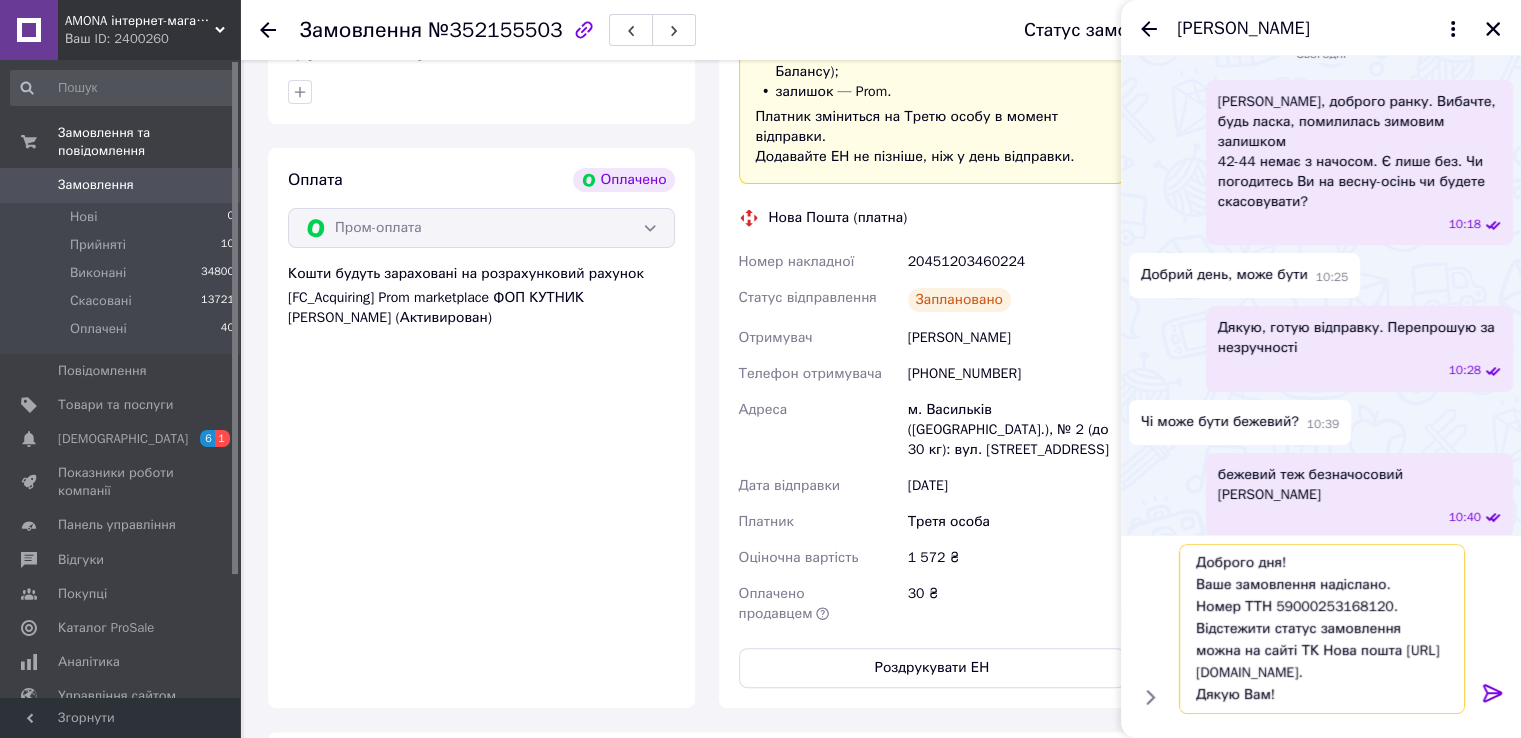 click on "Доброго дня!
Ваше замовлення надіслано.
Номер ТТН 59000253168120.
Відстежити статус замовлення можна на сайті ТК Нова пошта http://novaposhta.ua/frontend/tracking.
Дякую Вам!" at bounding box center (1322, 629) 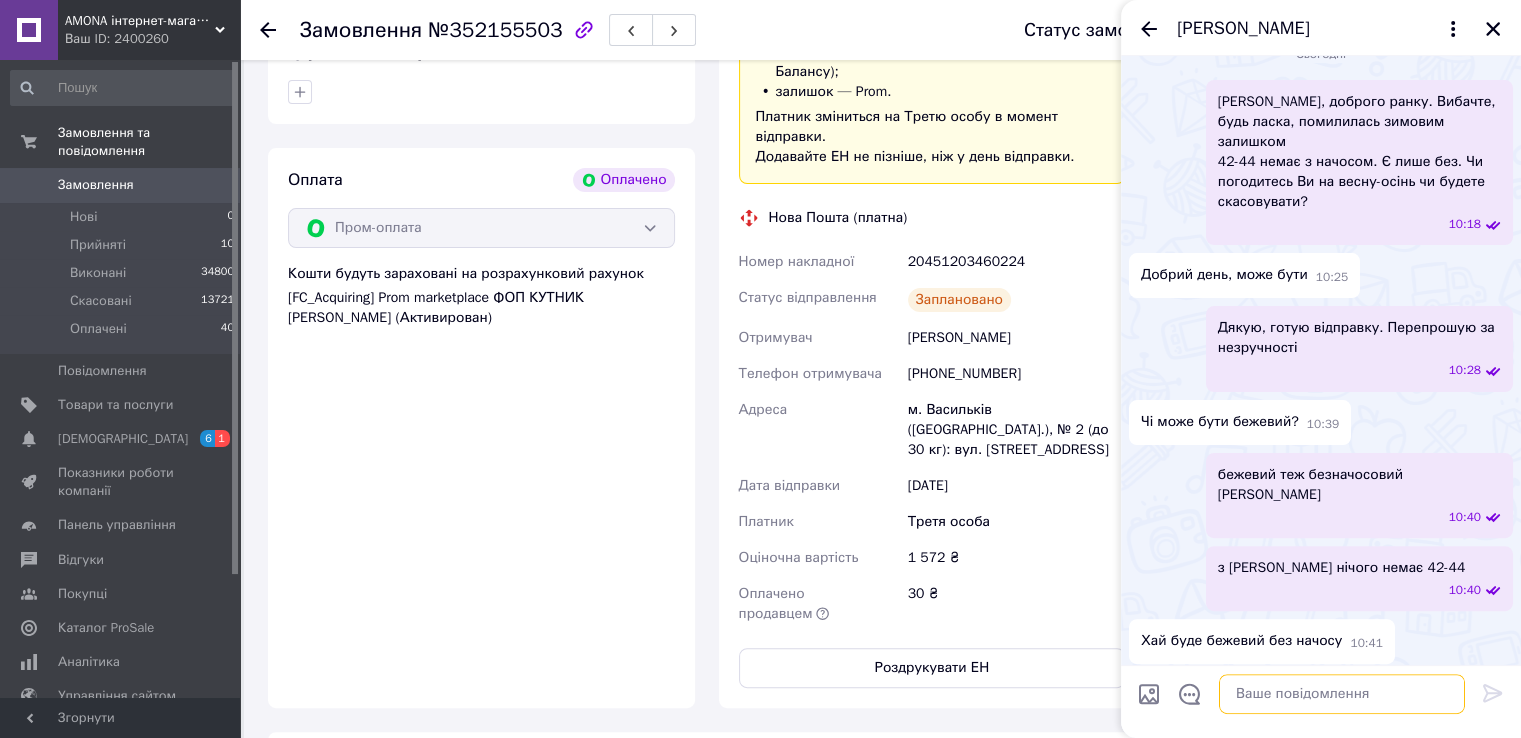 scroll, scrollTop: 0, scrollLeft: 0, axis: both 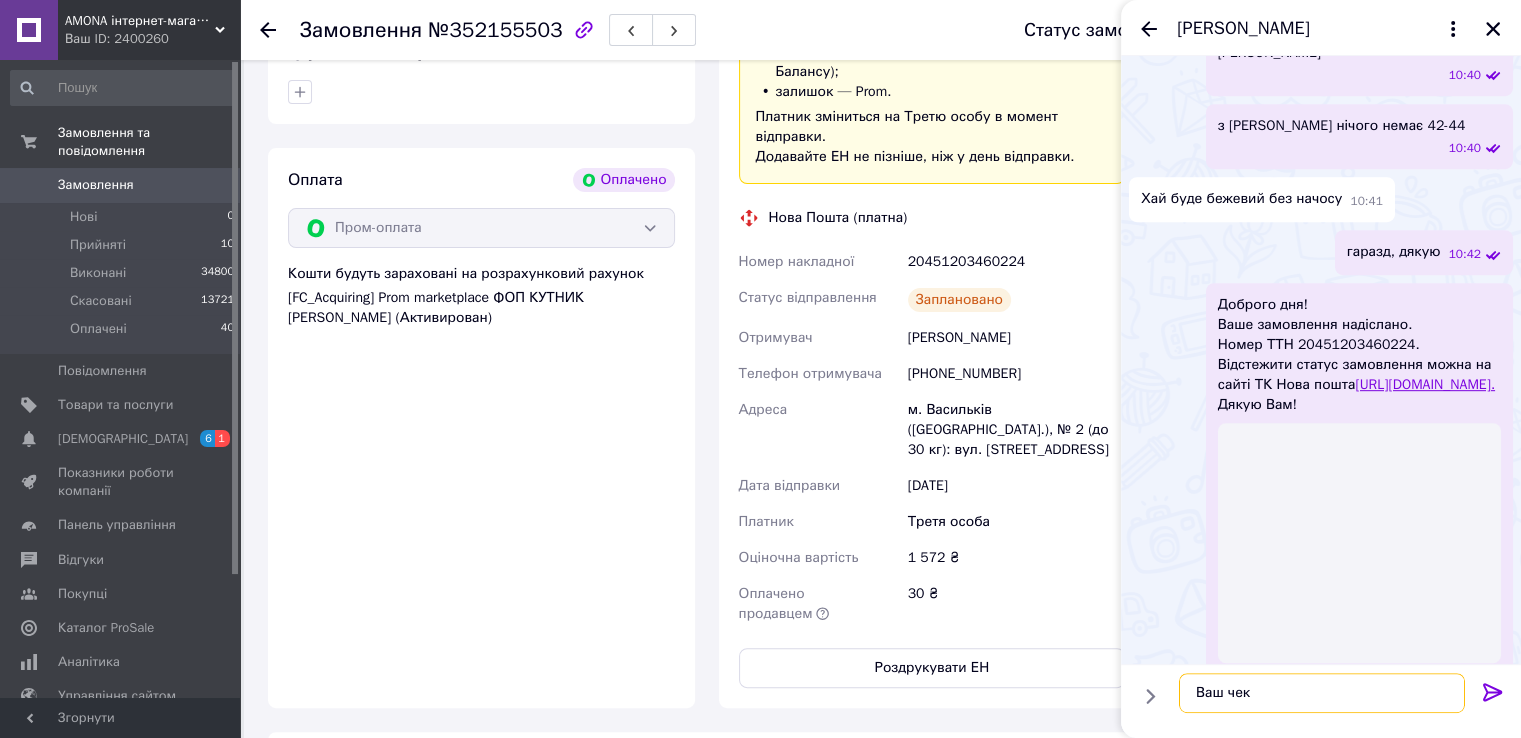 paste on "https://kasa.vchasno.ua/check-viewer/KhPj6k6t2Jg" 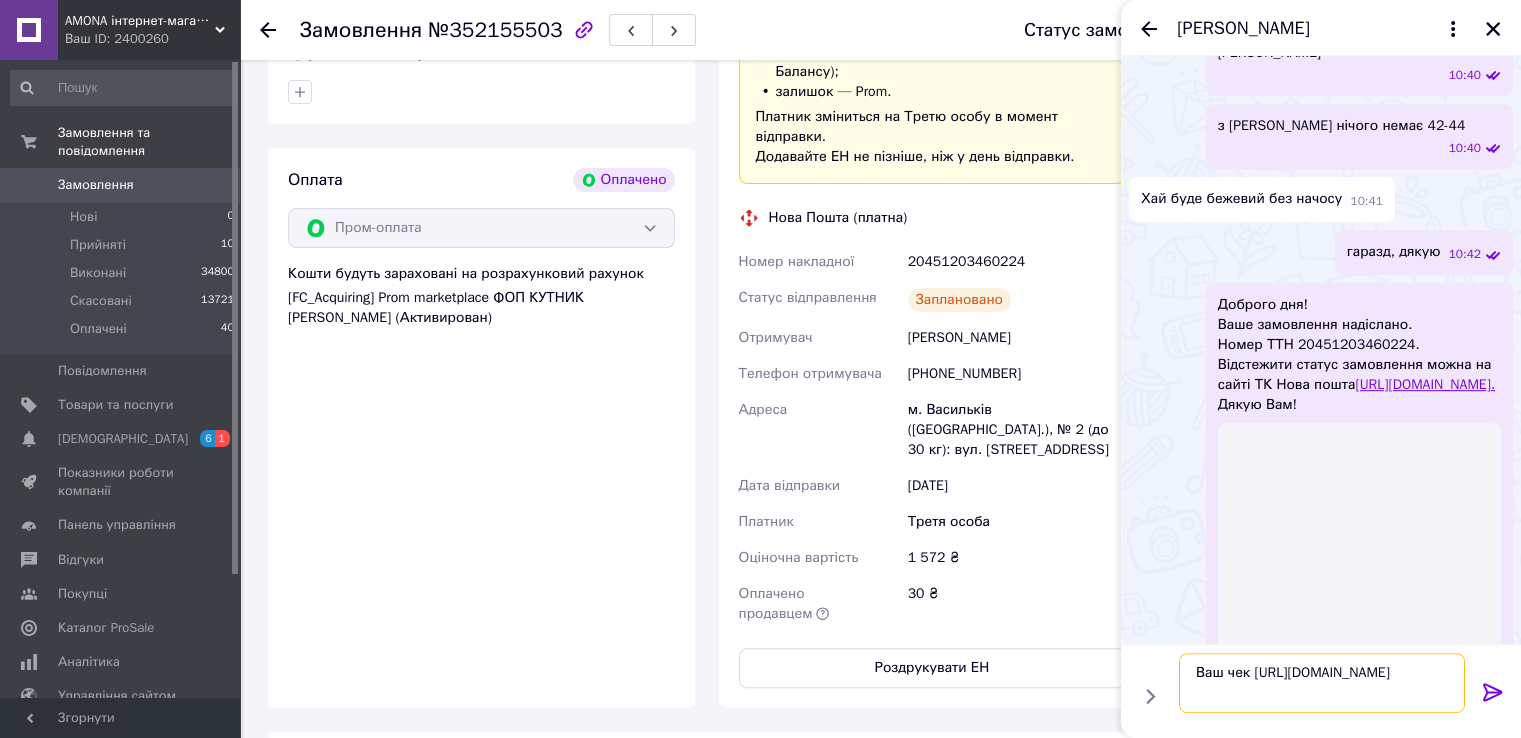 type 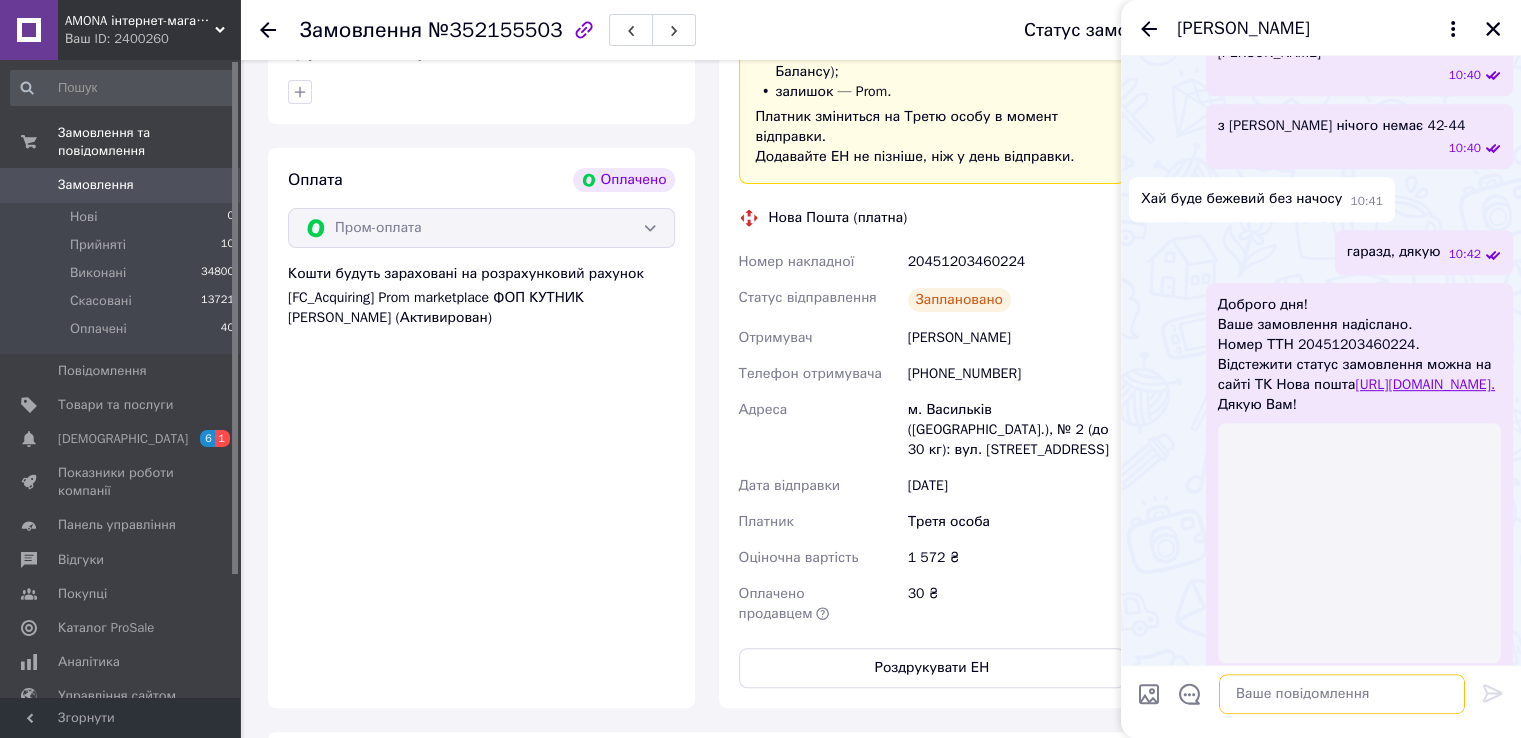 scroll, scrollTop: 1312, scrollLeft: 0, axis: vertical 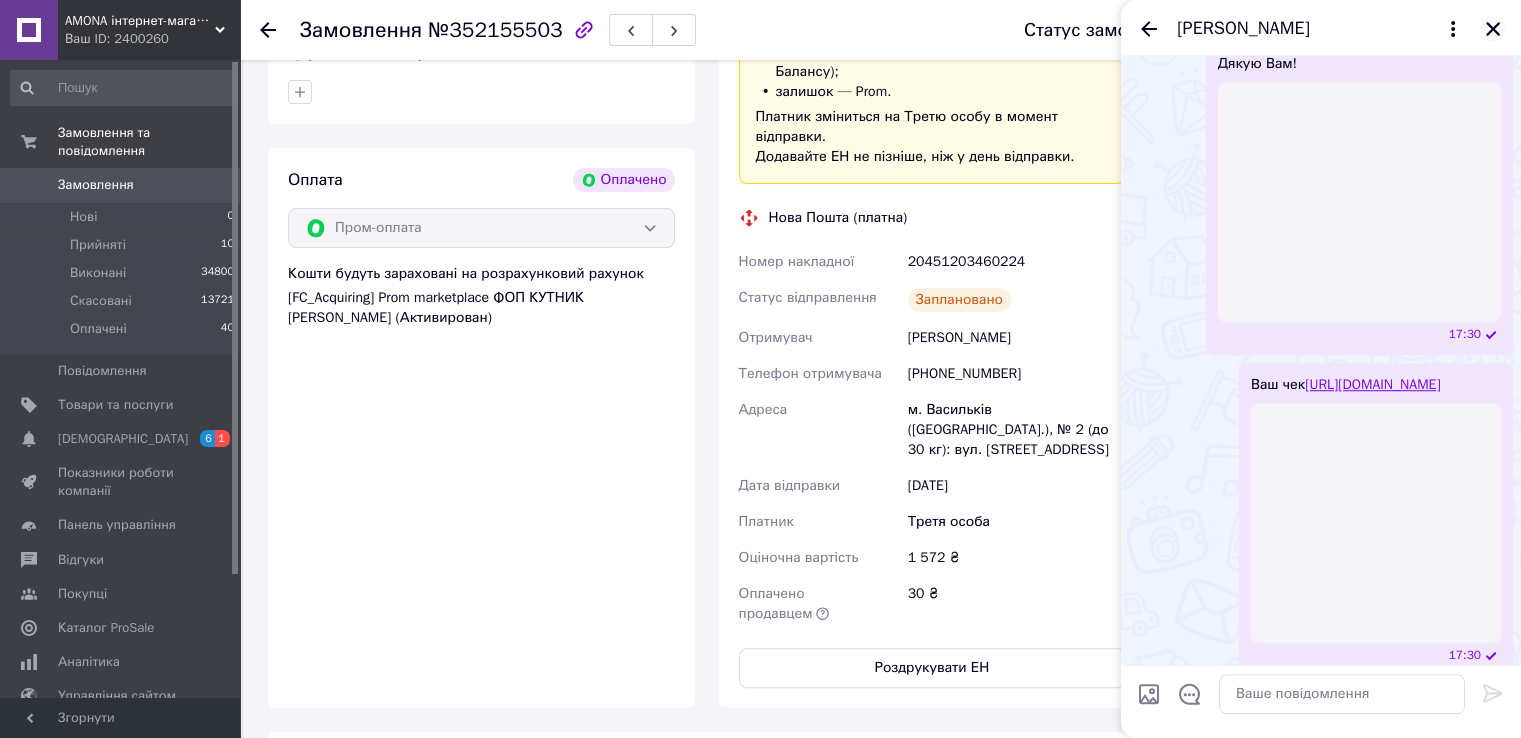 click 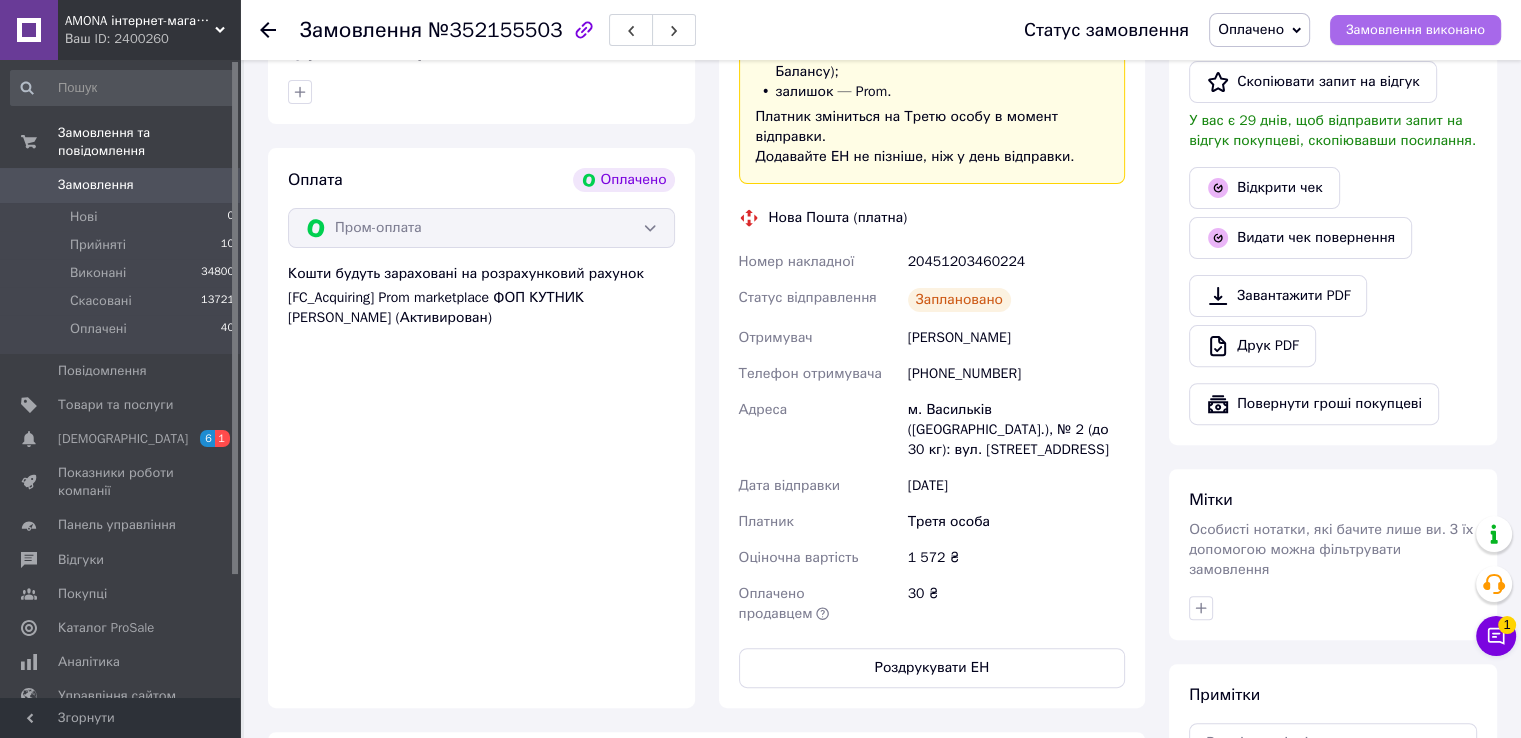 click on "Замовлення виконано" at bounding box center (1415, 30) 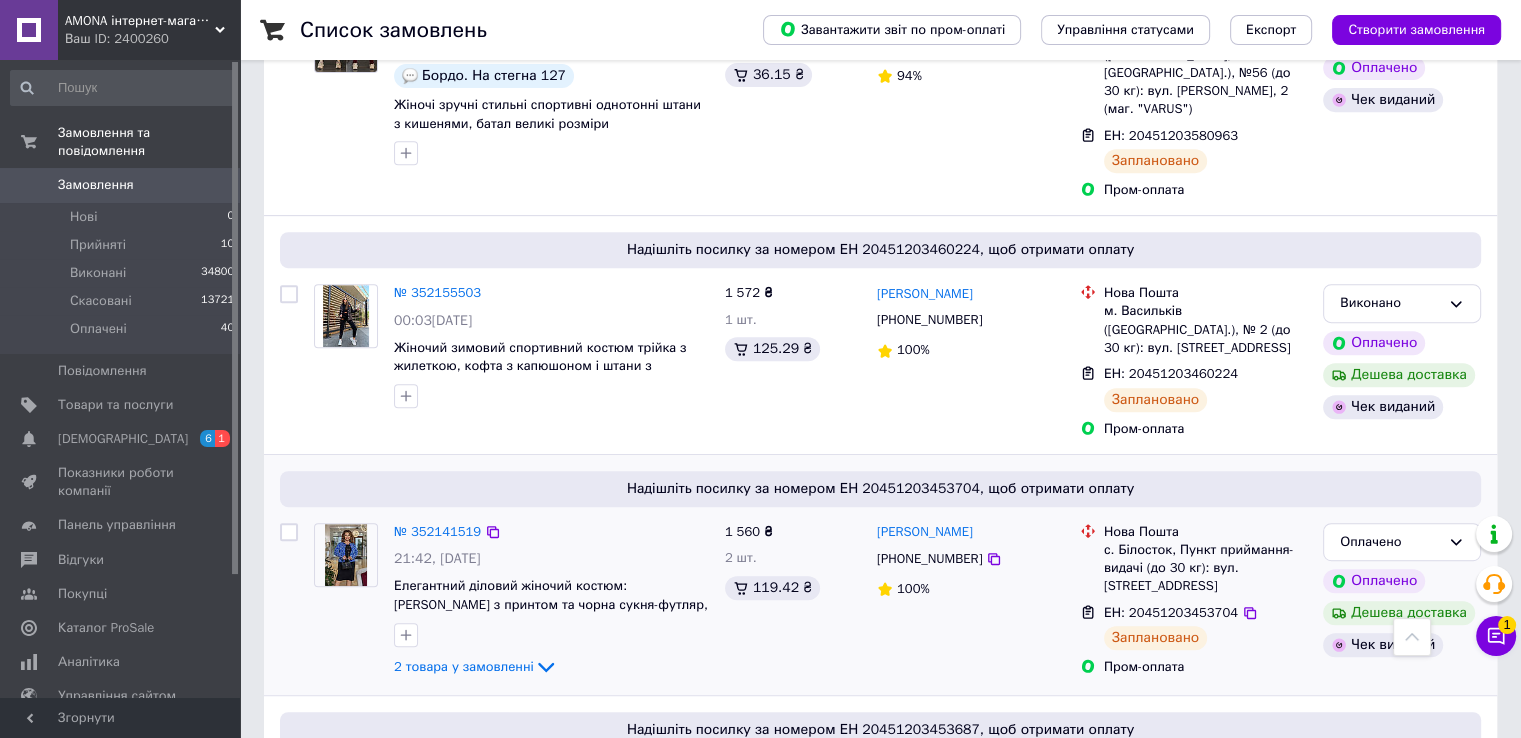 scroll, scrollTop: 900, scrollLeft: 0, axis: vertical 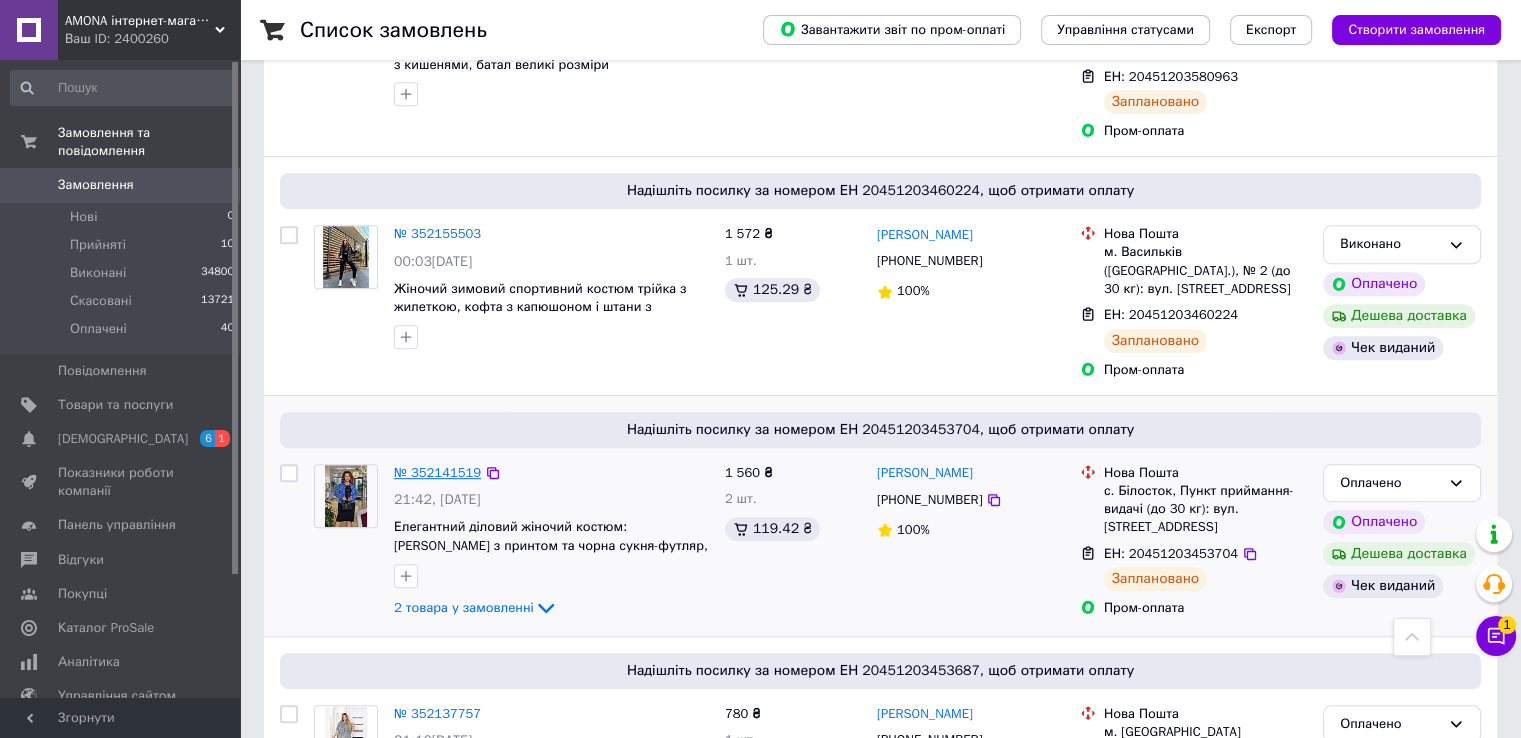 click on "№ 352141519" at bounding box center (437, 472) 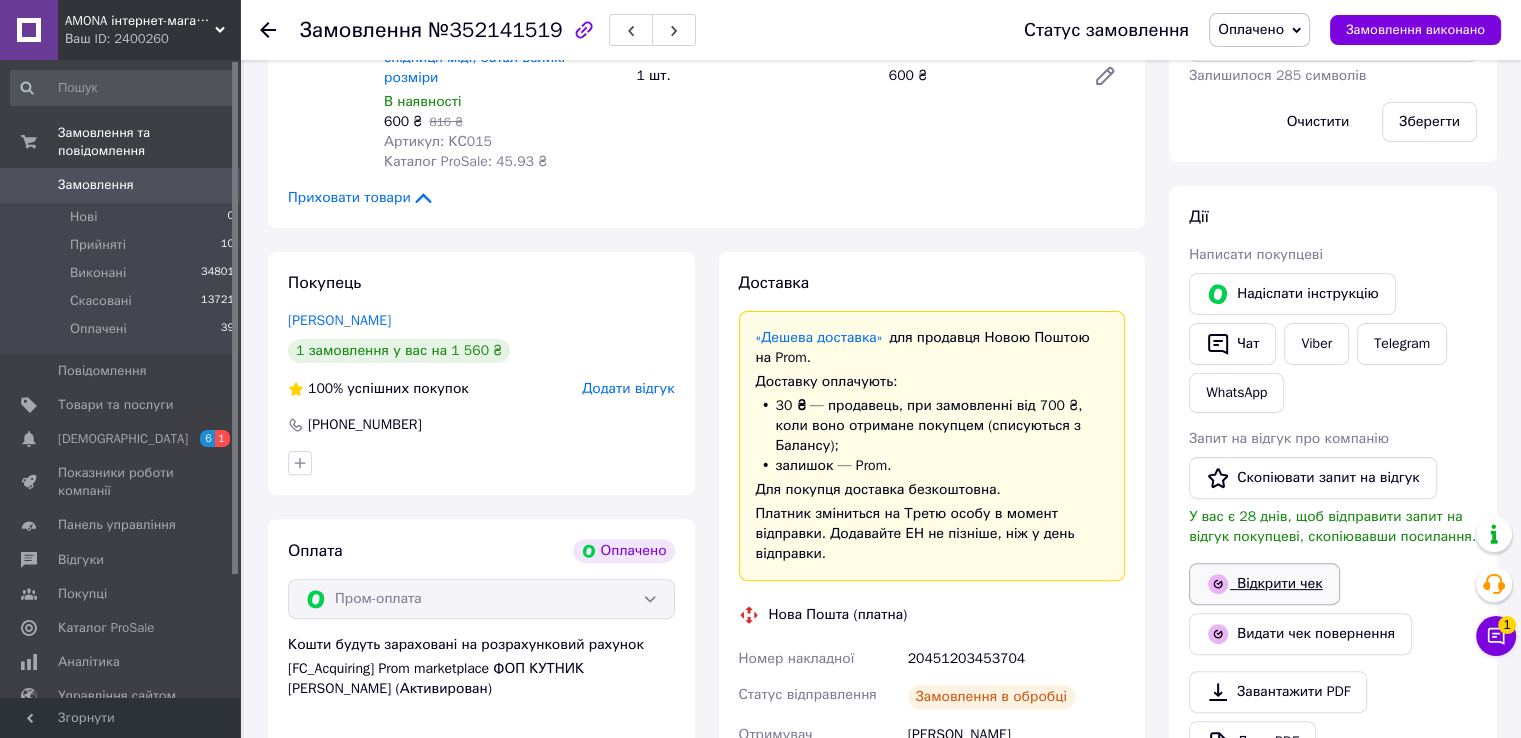 scroll, scrollTop: 600, scrollLeft: 0, axis: vertical 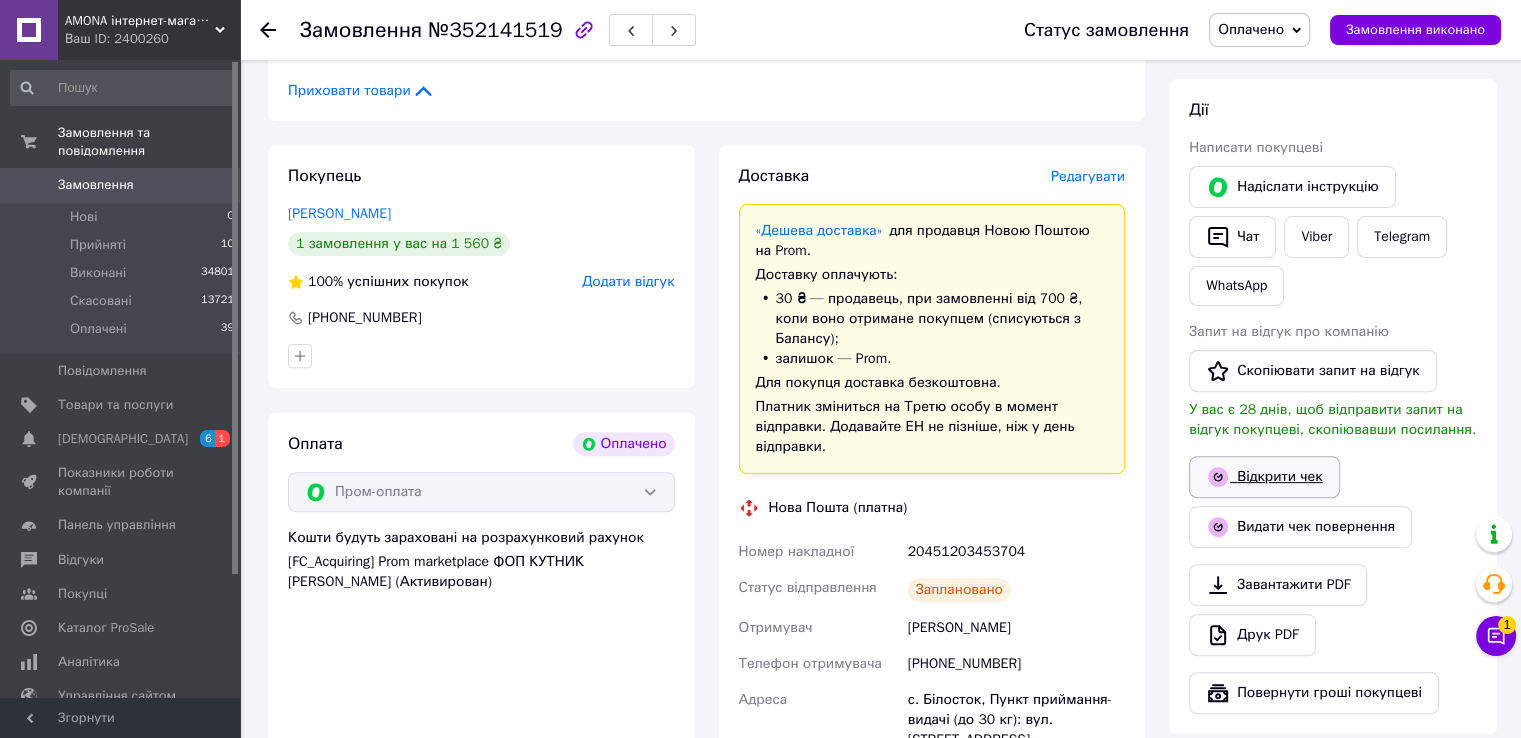 click on "Відкрити чек" at bounding box center (1264, 477) 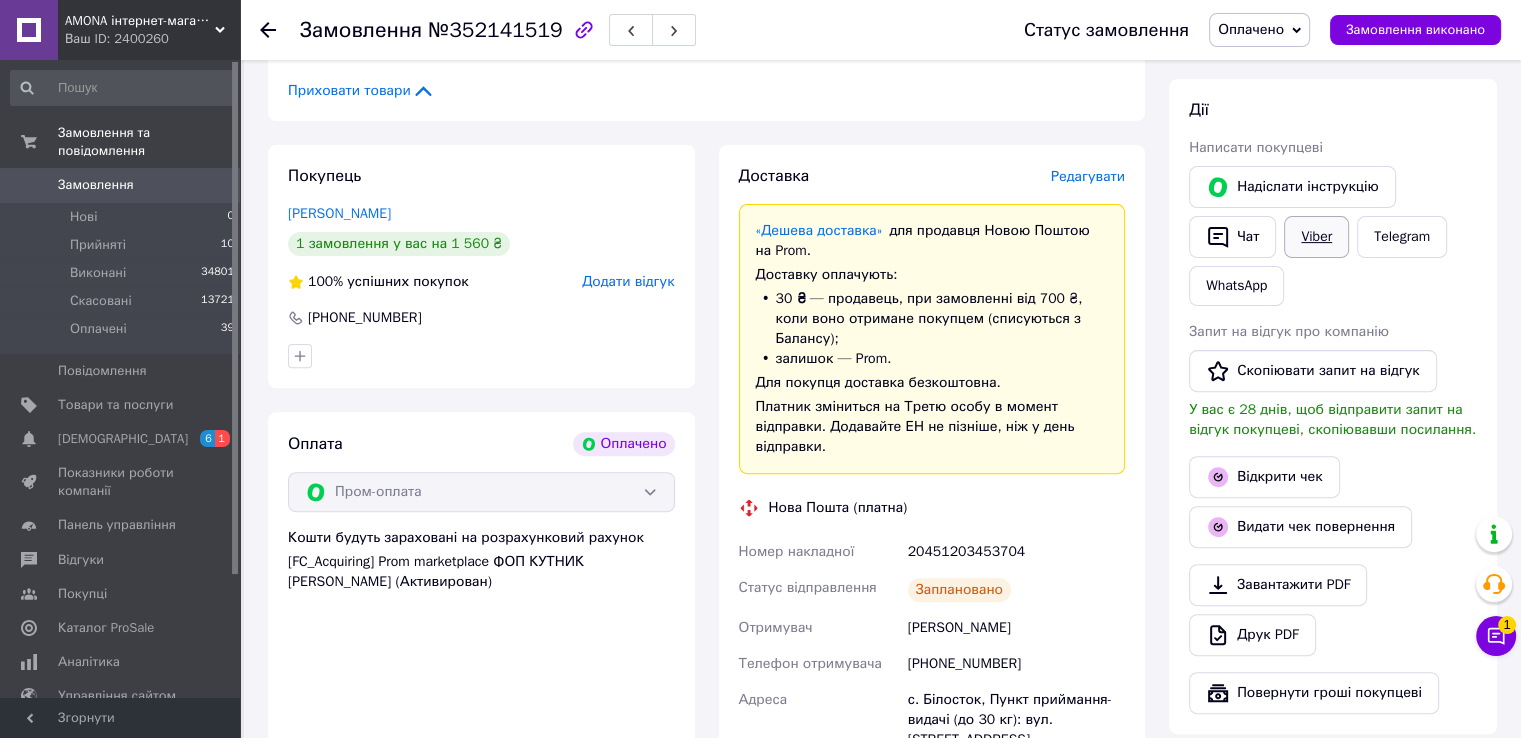 click on "Viber" at bounding box center (1316, 237) 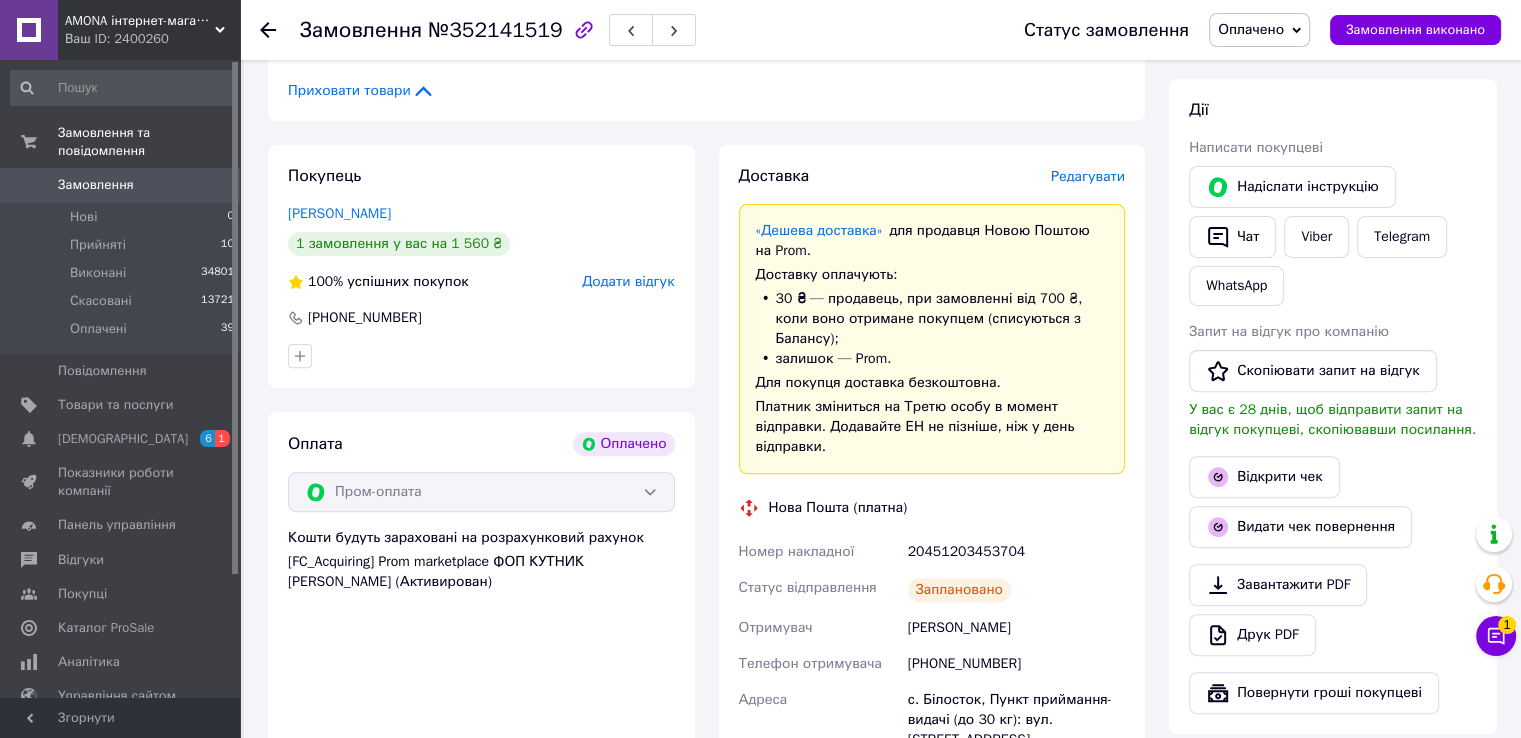 click on "Доставка Редагувати «Дешева доставка»   для продавця Новою Поштою на Prom. Доставку оплачують: 30 ₴   — продавець , при замовленні від 700 ₴, коли воно отримане покупцем (списуються з Балансу); залишок — Prom. Для покупця доставка безкоштовна. Платник зміниться на Третю особу в момент відправки. Додавайте ЕН не пізніше, ніж у день відправки. Нова Пошта (платна) Номер накладної 20451203453704 Статус відправлення Заплановано Отримувач Кревська Катерина Телефон отримувача +380666917561 Адреса с. Білосток, Пункт приймання-видачі (до 30 кг): вул. Шевченка, 18а Дата відправки 10.07.2025" at bounding box center [932, 571] 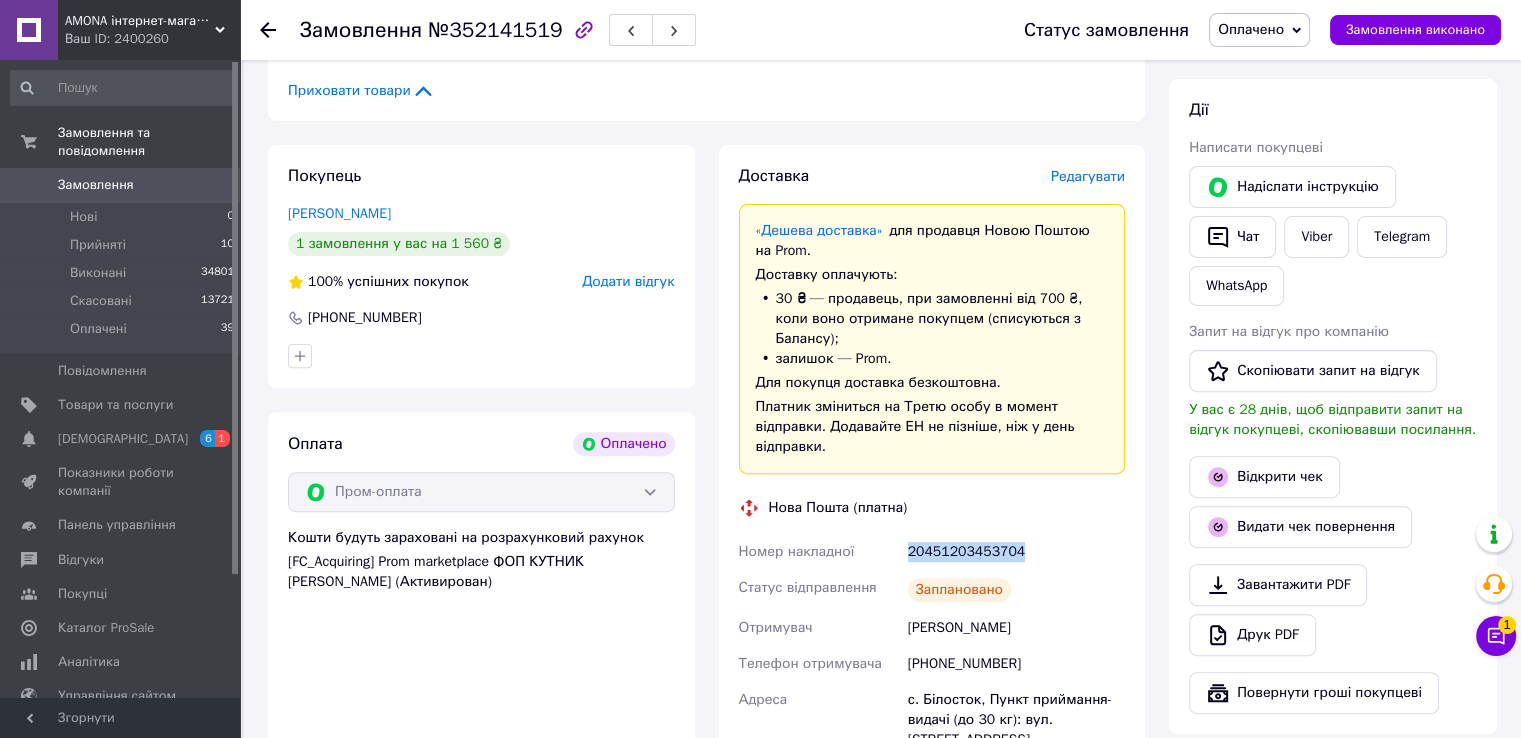 click on "Доставка Редагувати «Дешева доставка»   для продавця Новою Поштою на Prom. Доставку оплачують: 30 ₴   — продавець , при замовленні від 700 ₴, коли воно отримане покупцем (списуються з Балансу); залишок — Prom. Для покупця доставка безкоштовна. Платник зміниться на Третю особу в момент відправки. Додавайте ЕН не пізніше, ніж у день відправки. Нова Пошта (платна) Номер накладної 20451203453704 Статус відправлення Заплановано Отримувач Кревська Катерина Телефон отримувача +380666917561 Адреса с. Білосток, Пункт приймання-видачі (до 30 кг): вул. Шевченка, 18а Дата відправки 10.07.2025" at bounding box center [932, 571] 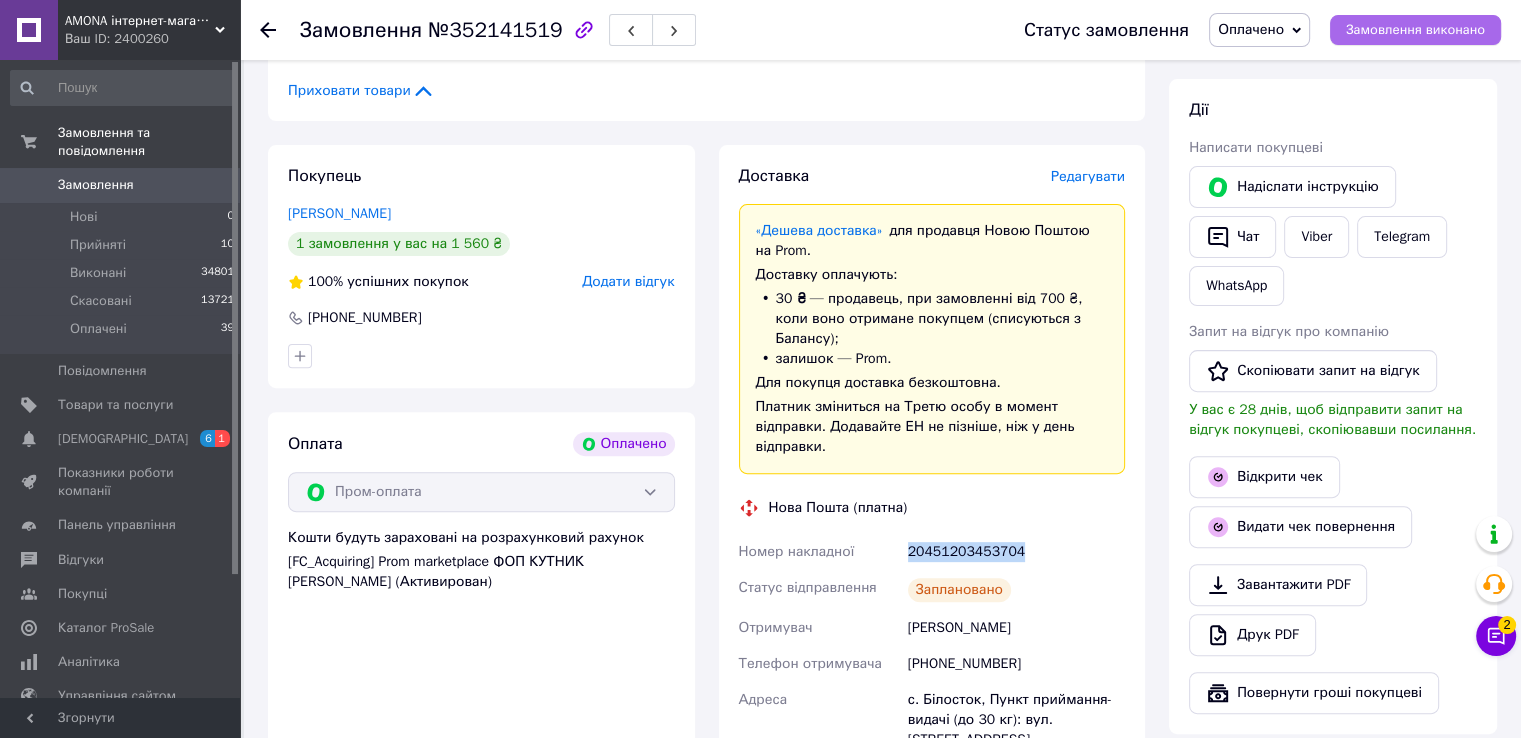click on "Замовлення виконано" at bounding box center [1415, 30] 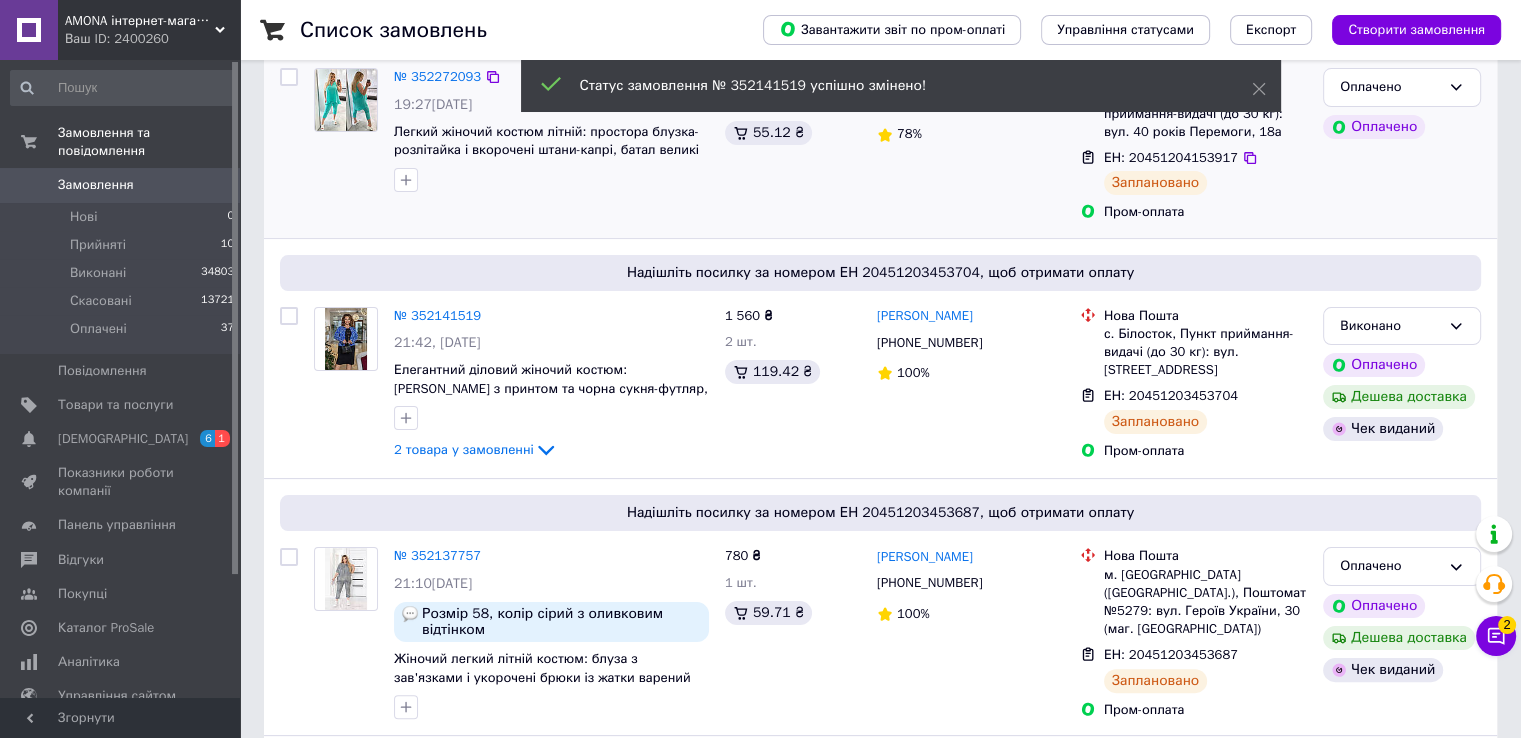 scroll, scrollTop: 500, scrollLeft: 0, axis: vertical 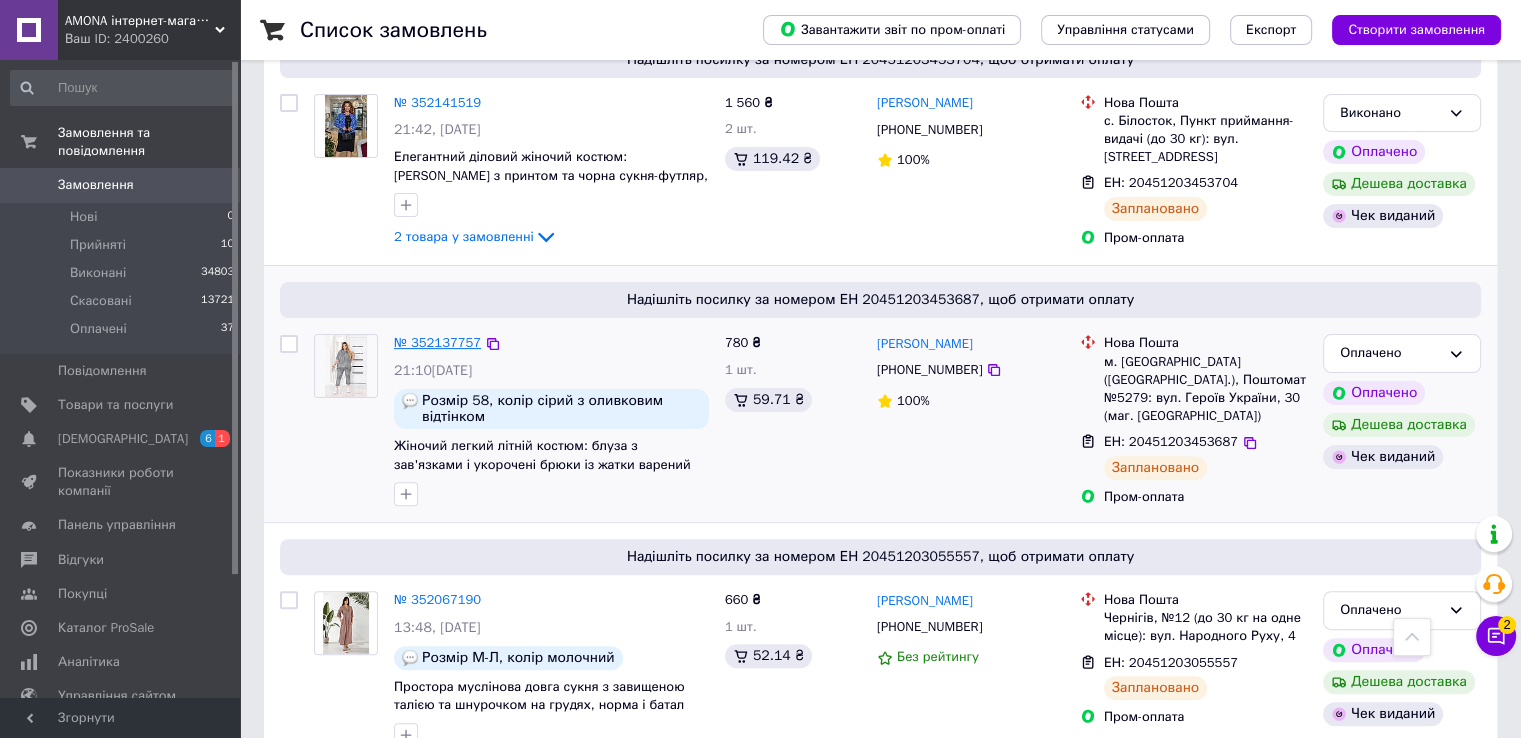 click on "№ 352137757" at bounding box center [437, 342] 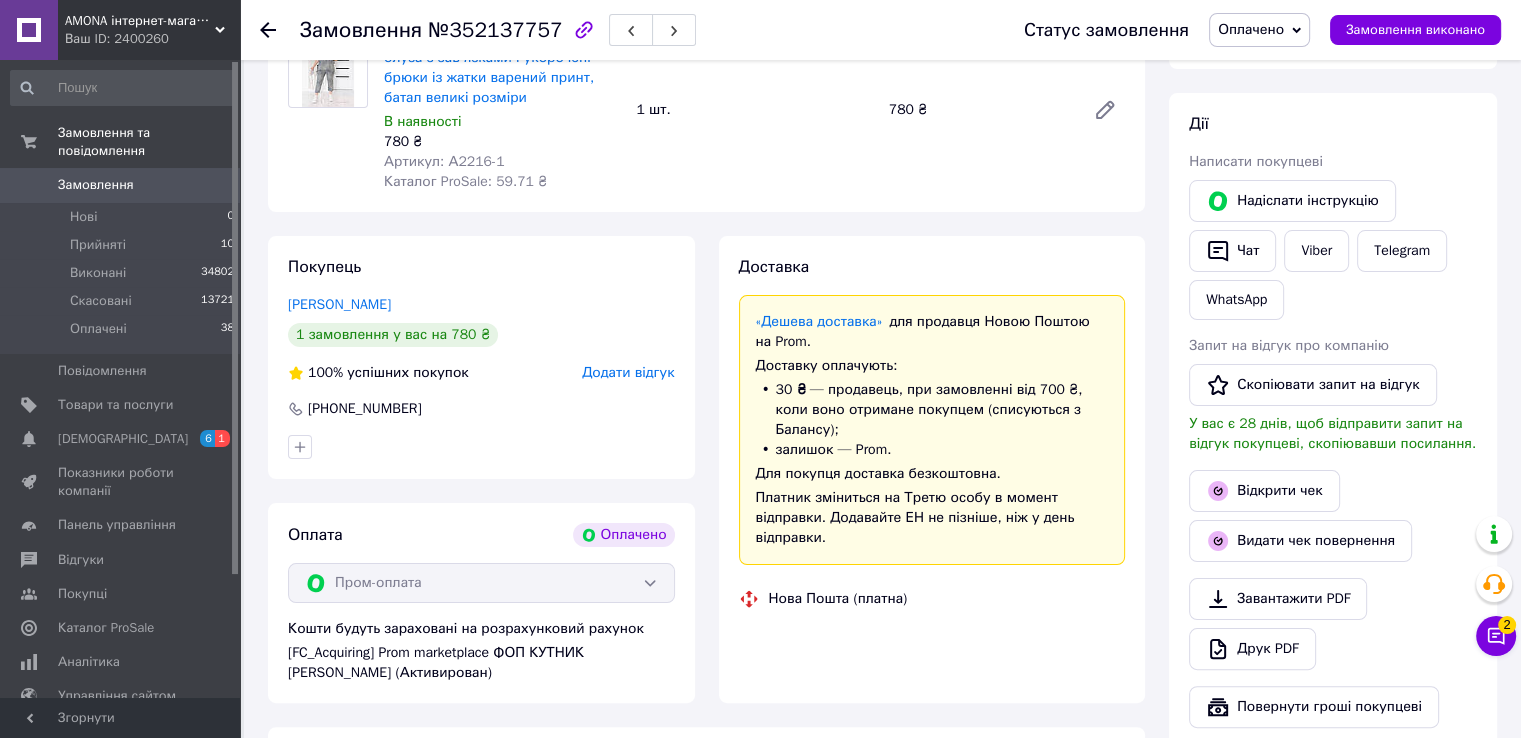 scroll, scrollTop: 317, scrollLeft: 0, axis: vertical 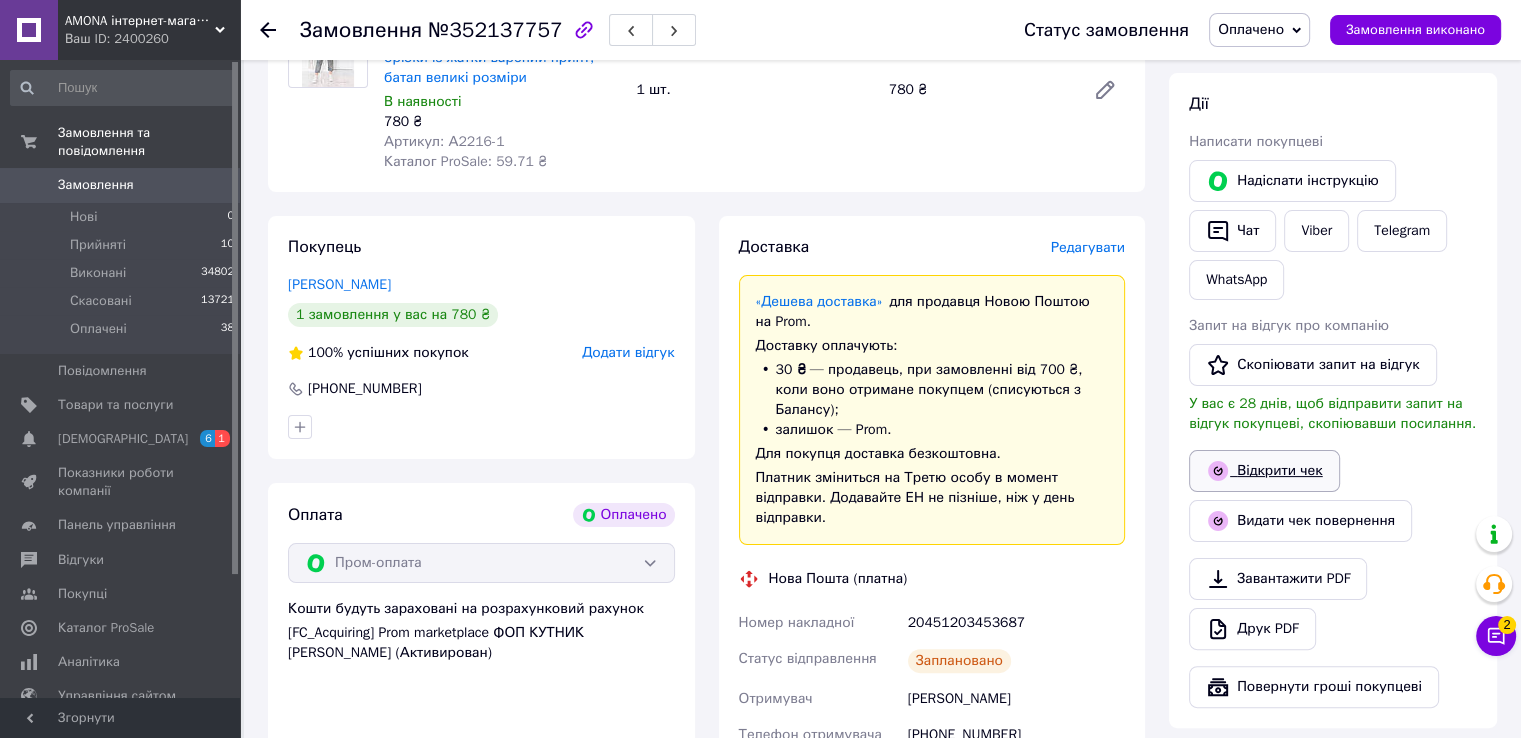 click on "Відкрити чек" at bounding box center [1264, 471] 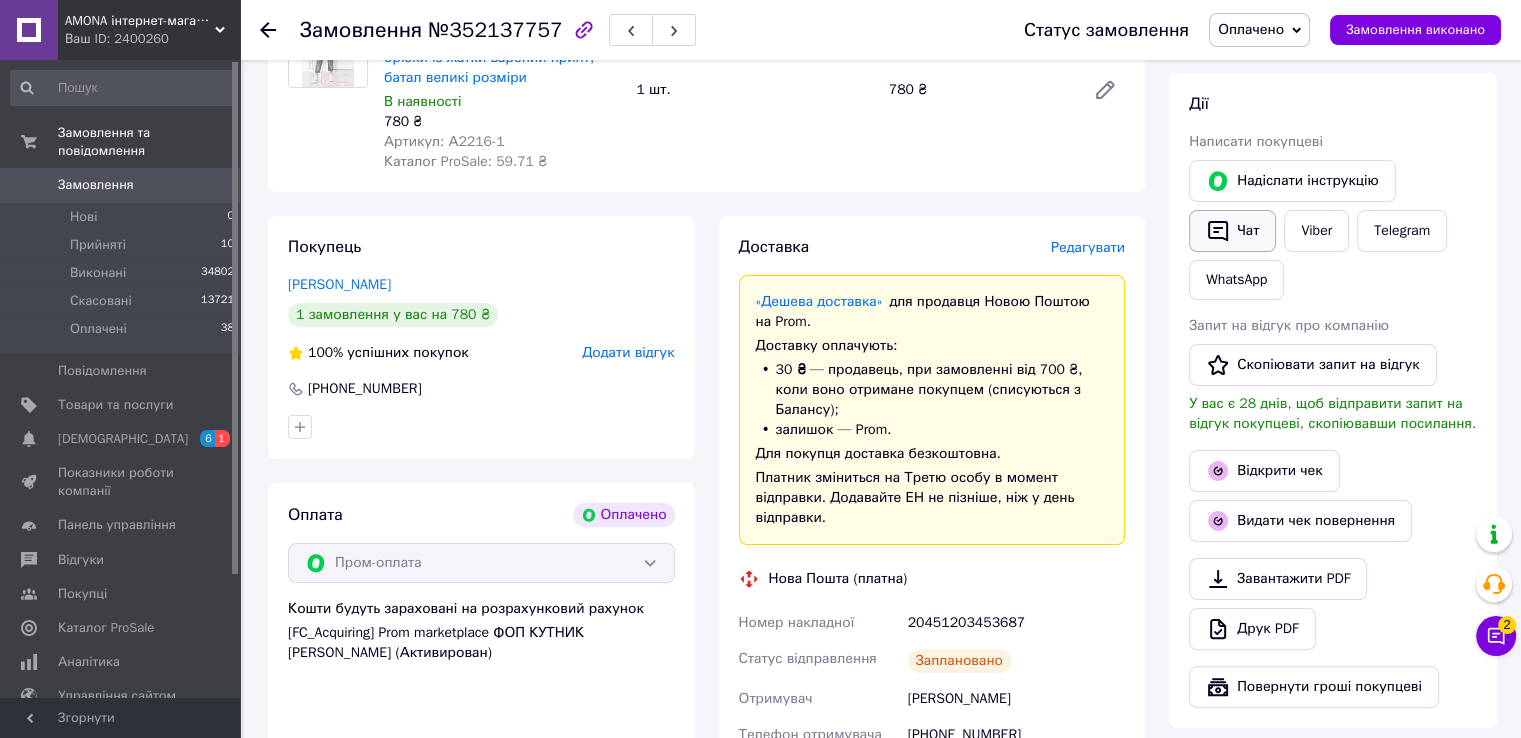 click on "Чат" at bounding box center (1232, 231) 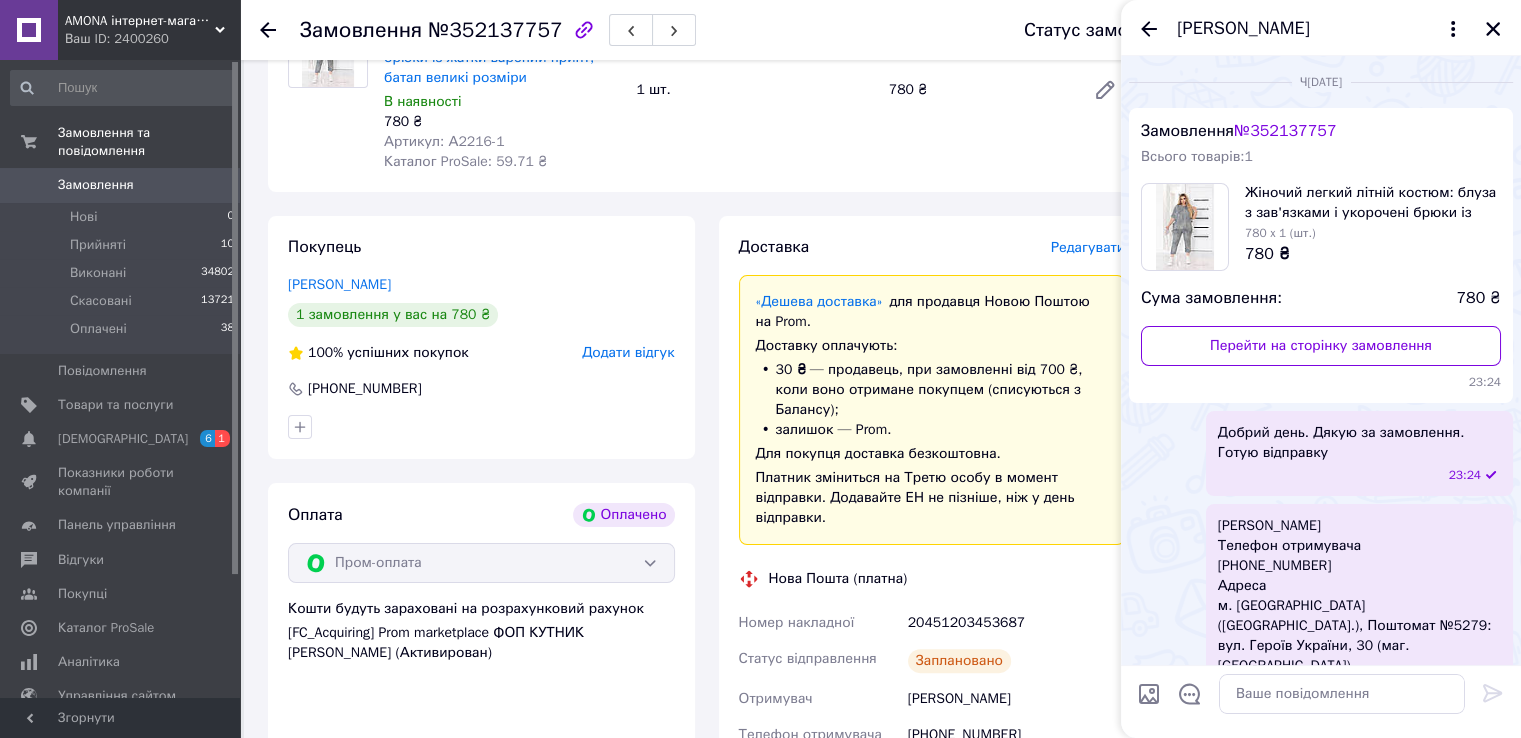 scroll, scrollTop: 12, scrollLeft: 0, axis: vertical 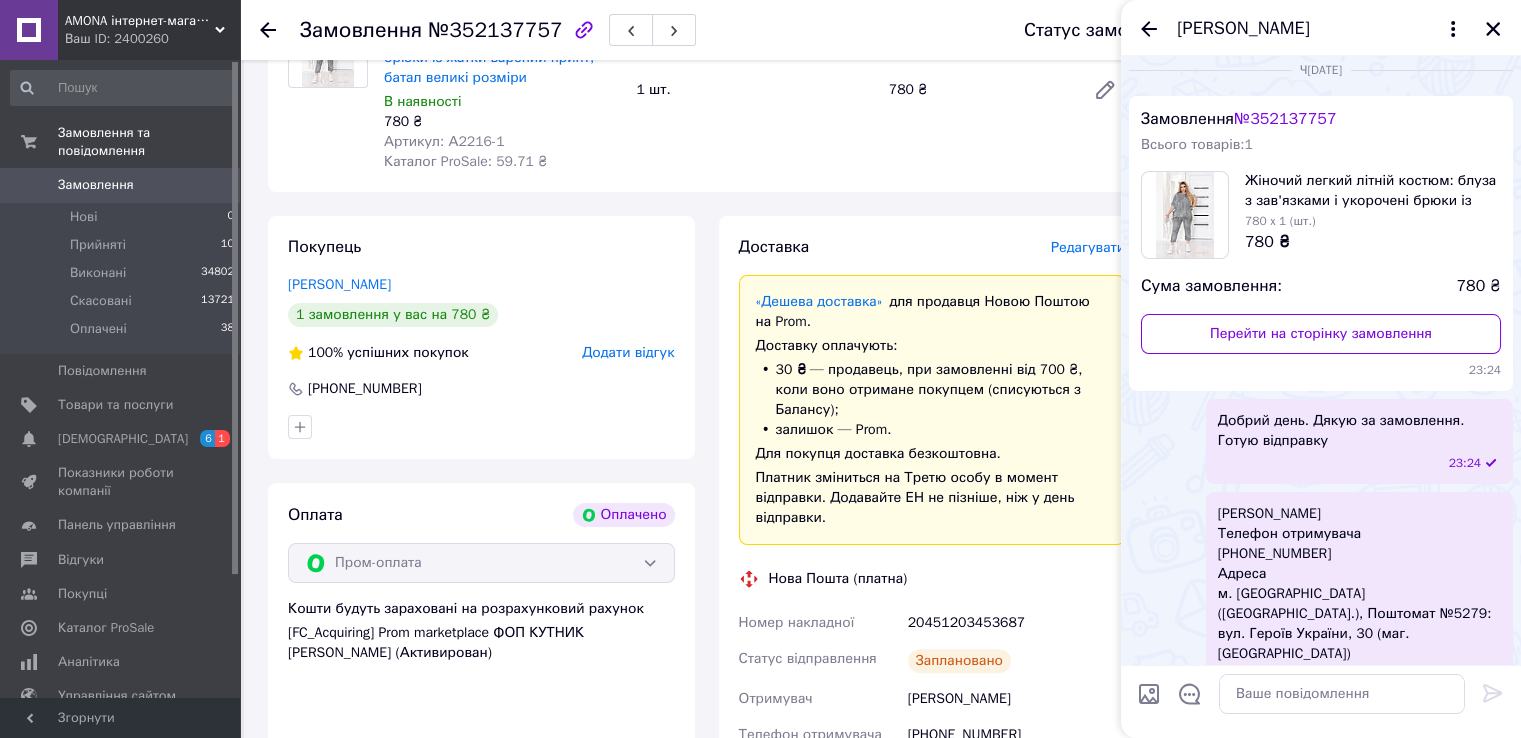 drag, startPoint x: 1264, startPoint y: 661, endPoint x: 1276, endPoint y: 689, distance: 30.463093 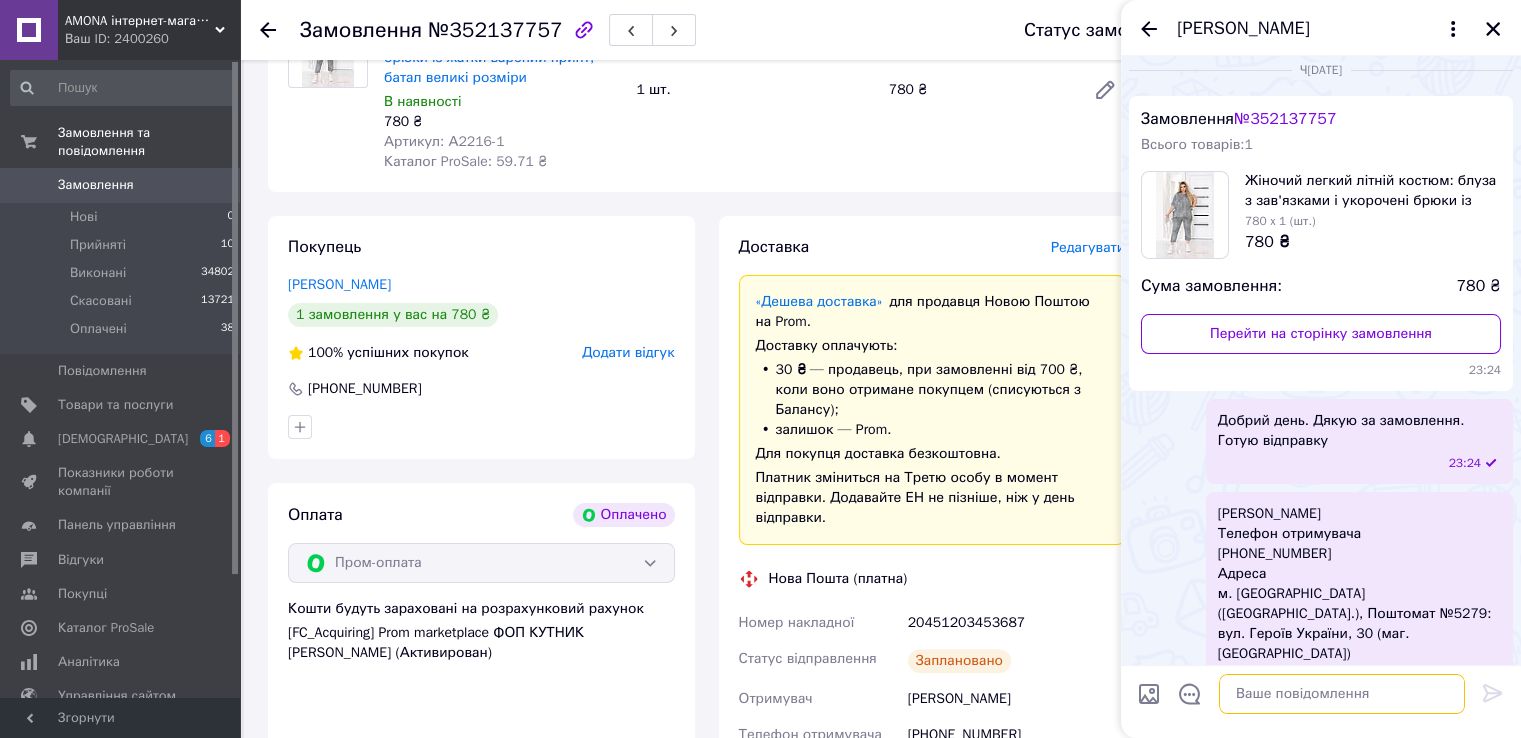 drag, startPoint x: 1275, startPoint y: 691, endPoint x: 1255, endPoint y: 681, distance: 22.36068 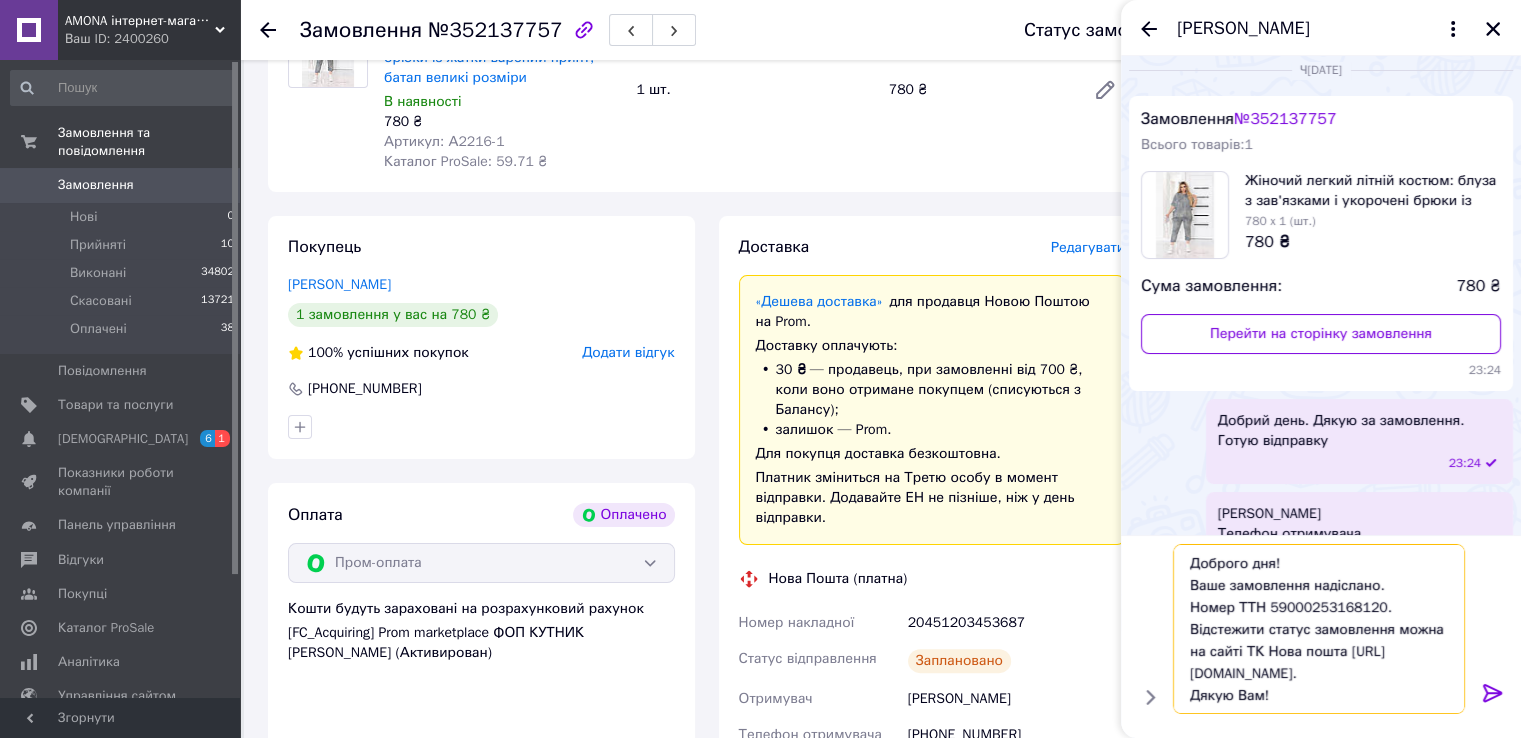 scroll, scrollTop: 1, scrollLeft: 0, axis: vertical 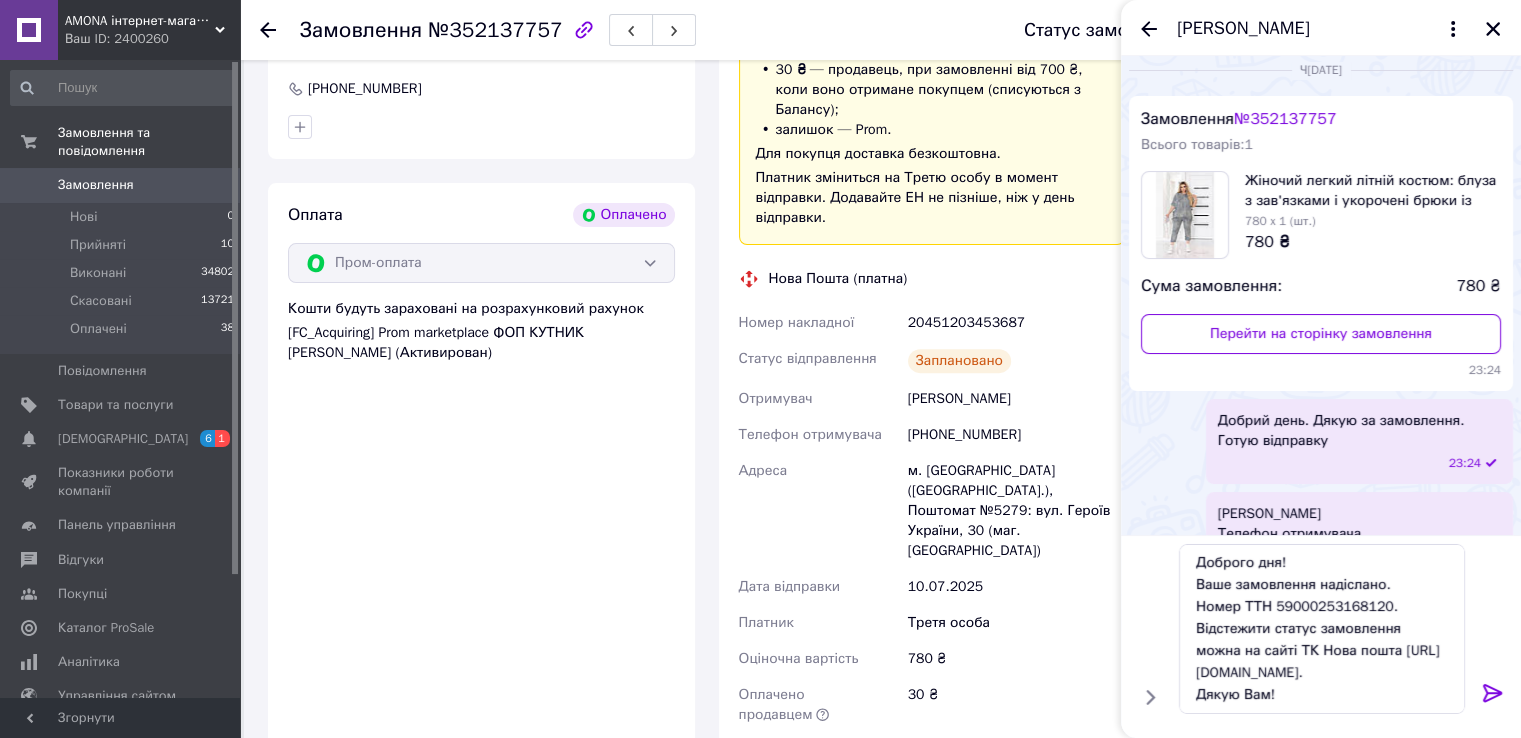 click on "20451203453687" at bounding box center [1016, 323] 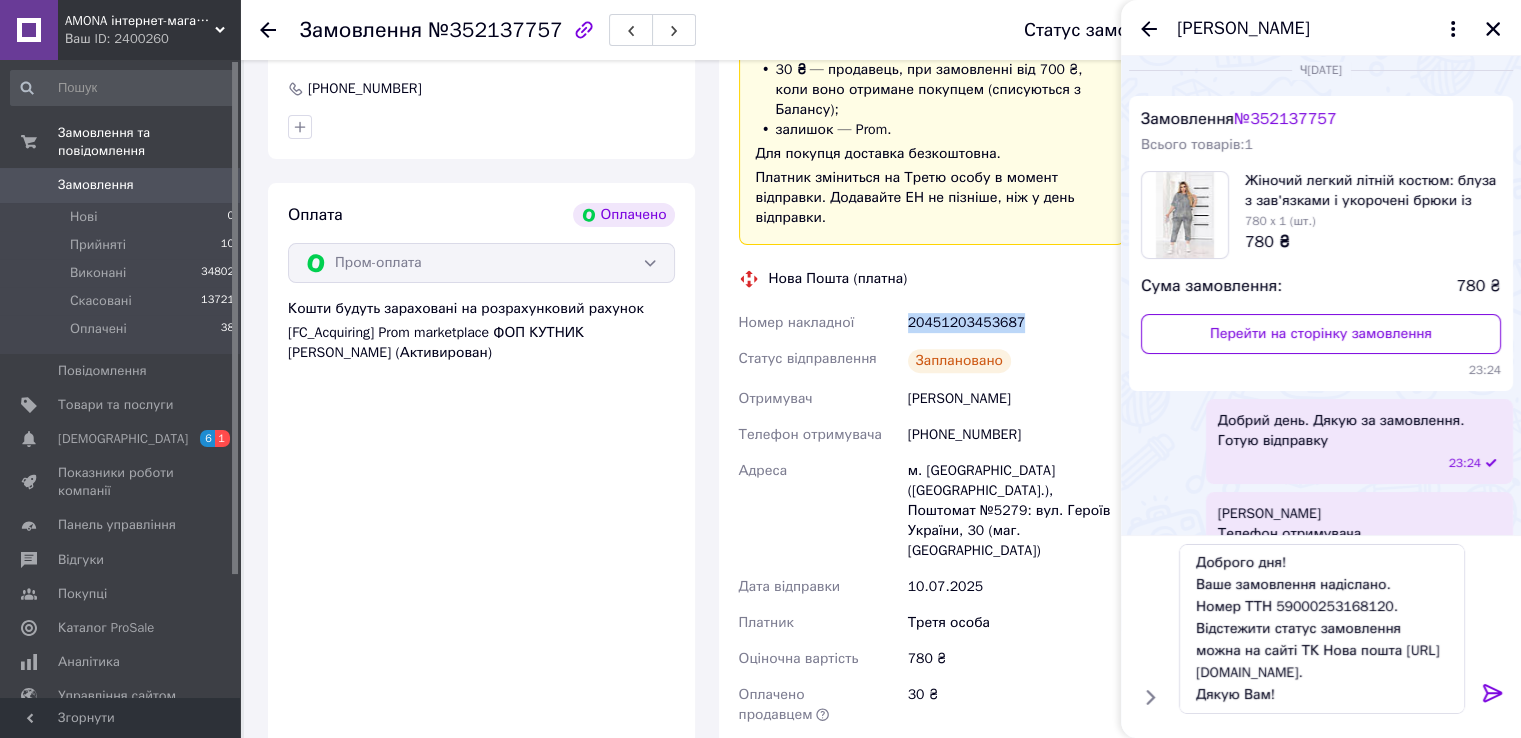 click on "20451203453687" at bounding box center (1016, 323) 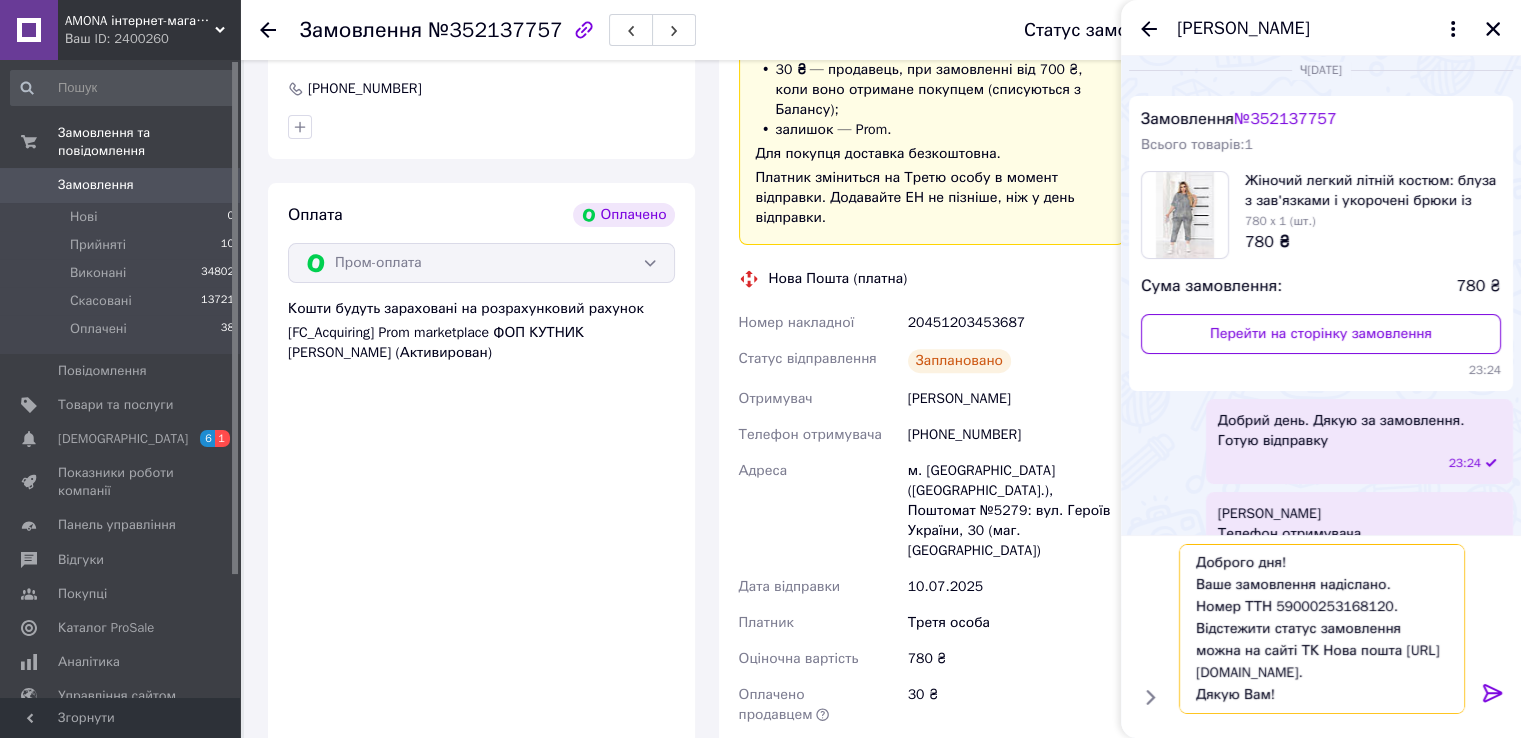 click on "Доброго дня!
Ваше замовлення надіслано.
Номер ТТН 59000253168120.
Відстежити статус замовлення можна на сайті ТК Нова пошта http://novaposhta.ua/frontend/tracking.
Дякую Вам!" at bounding box center (1322, 629) 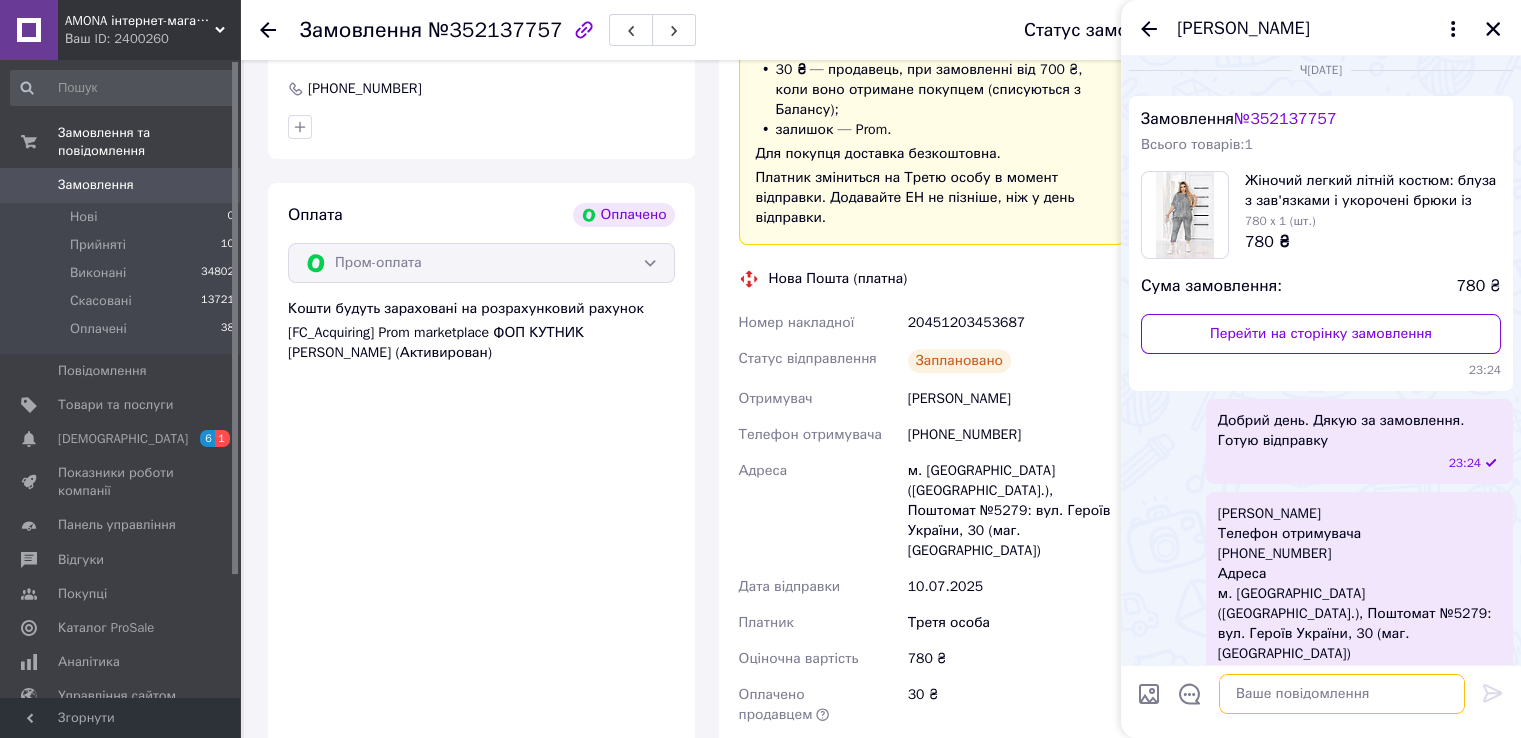scroll, scrollTop: 0, scrollLeft: 0, axis: both 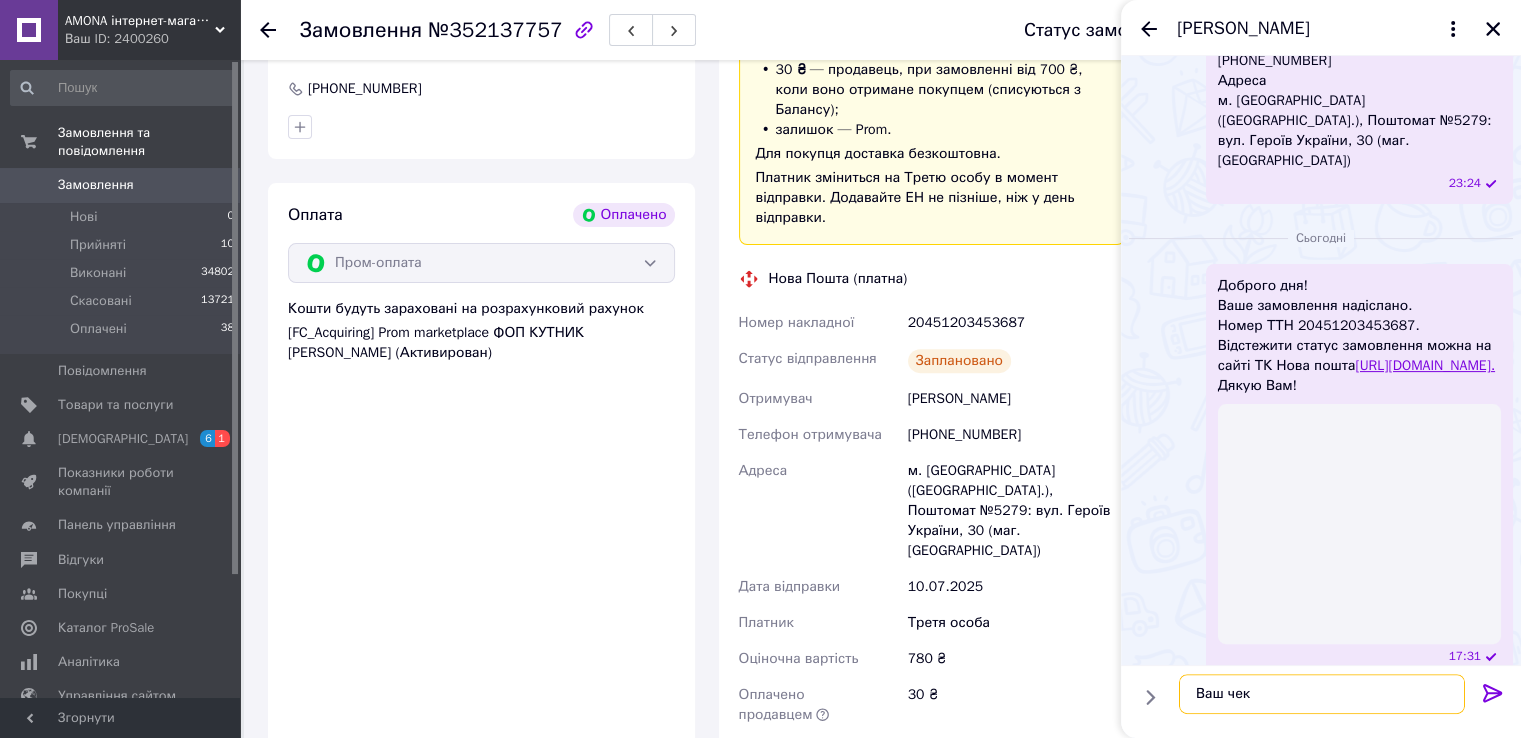 paste on "https://kasa.vchasno.ua/check-viewer/nUzjJYS8YYY" 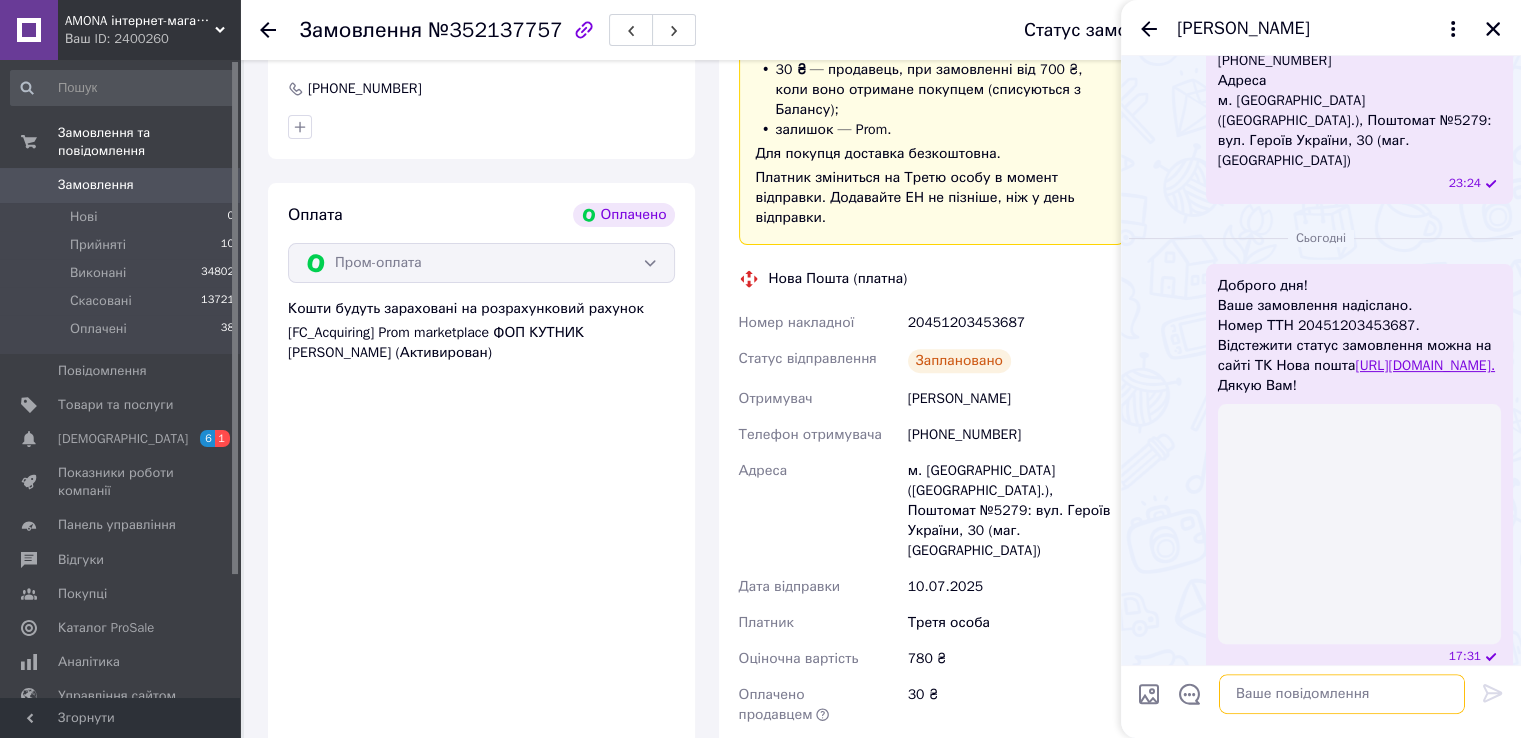 scroll, scrollTop: 847, scrollLeft: 0, axis: vertical 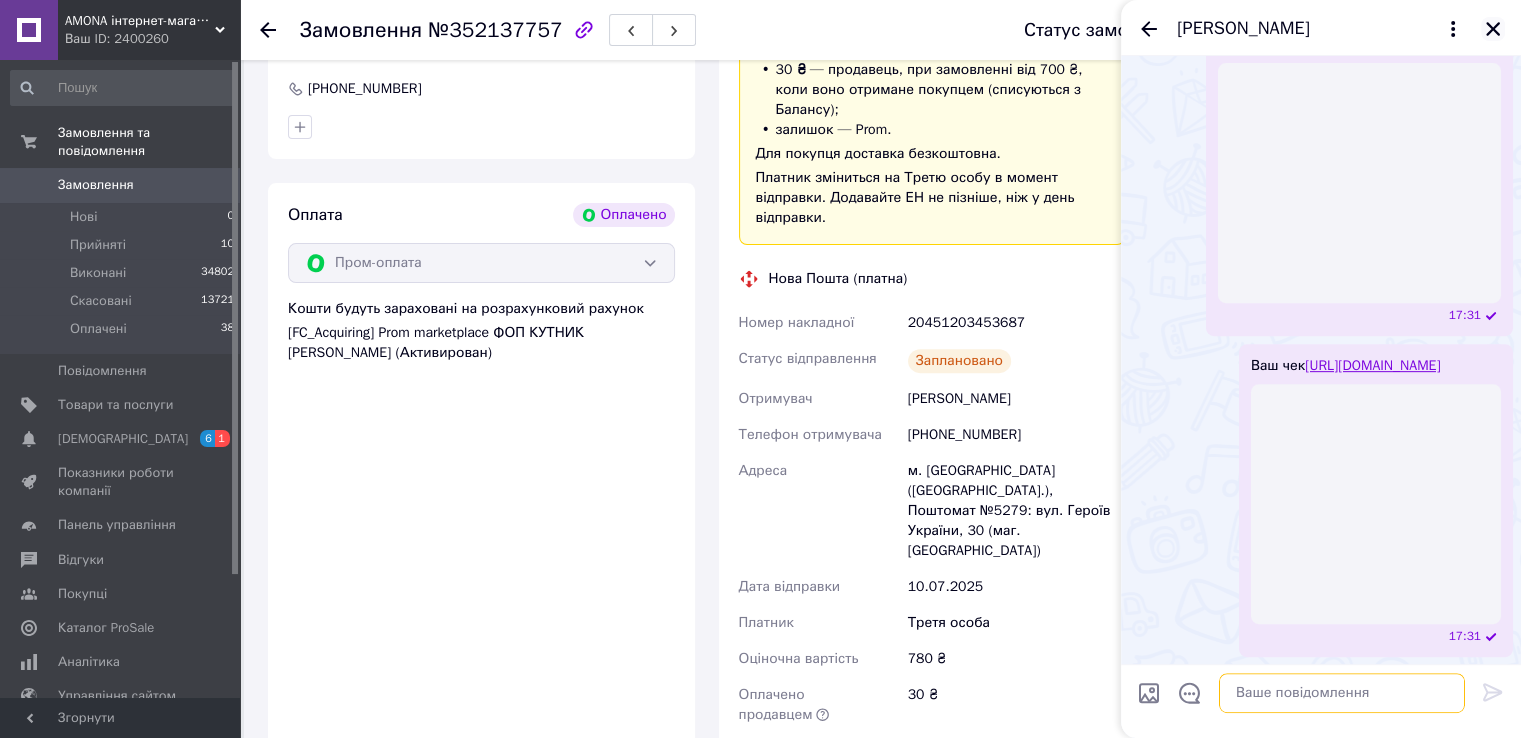 type 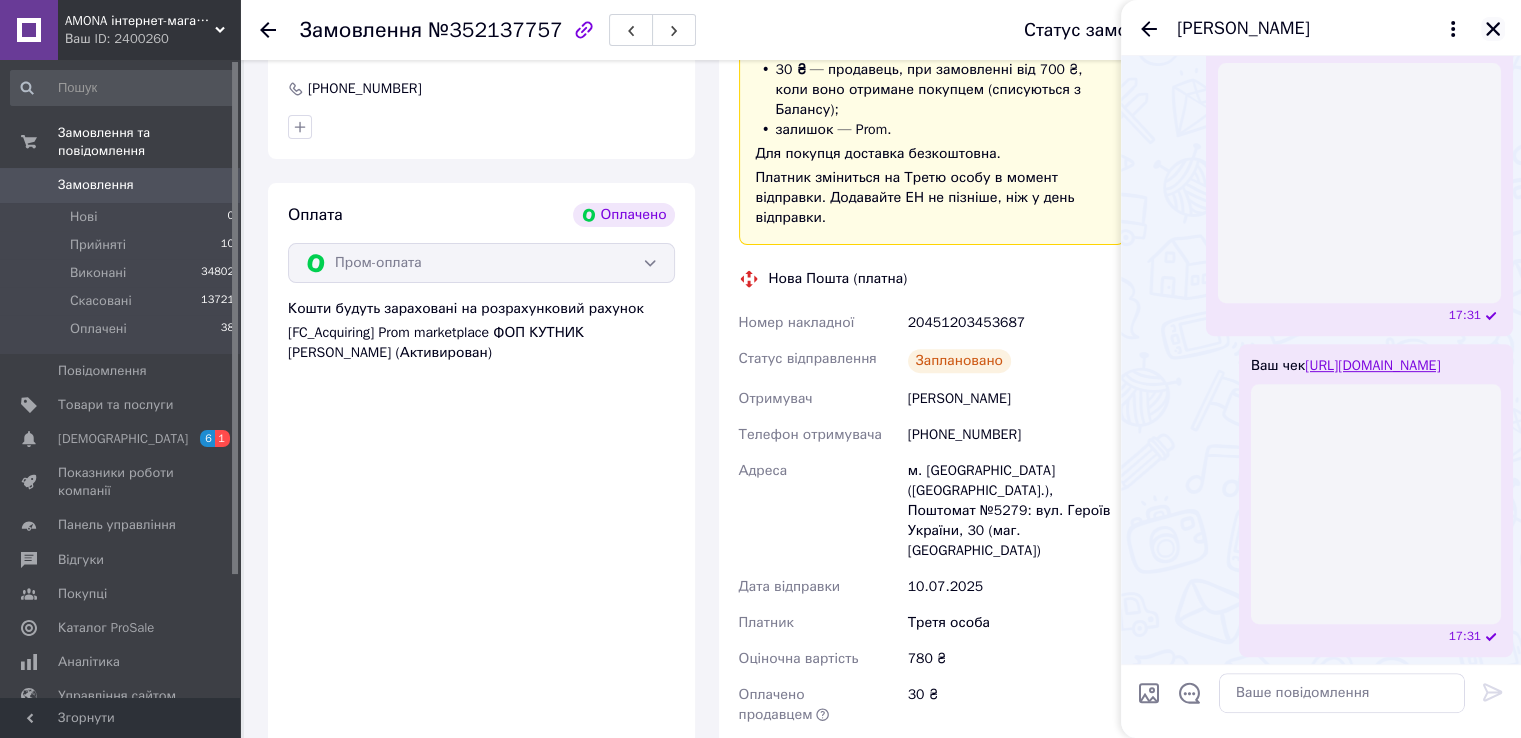 click 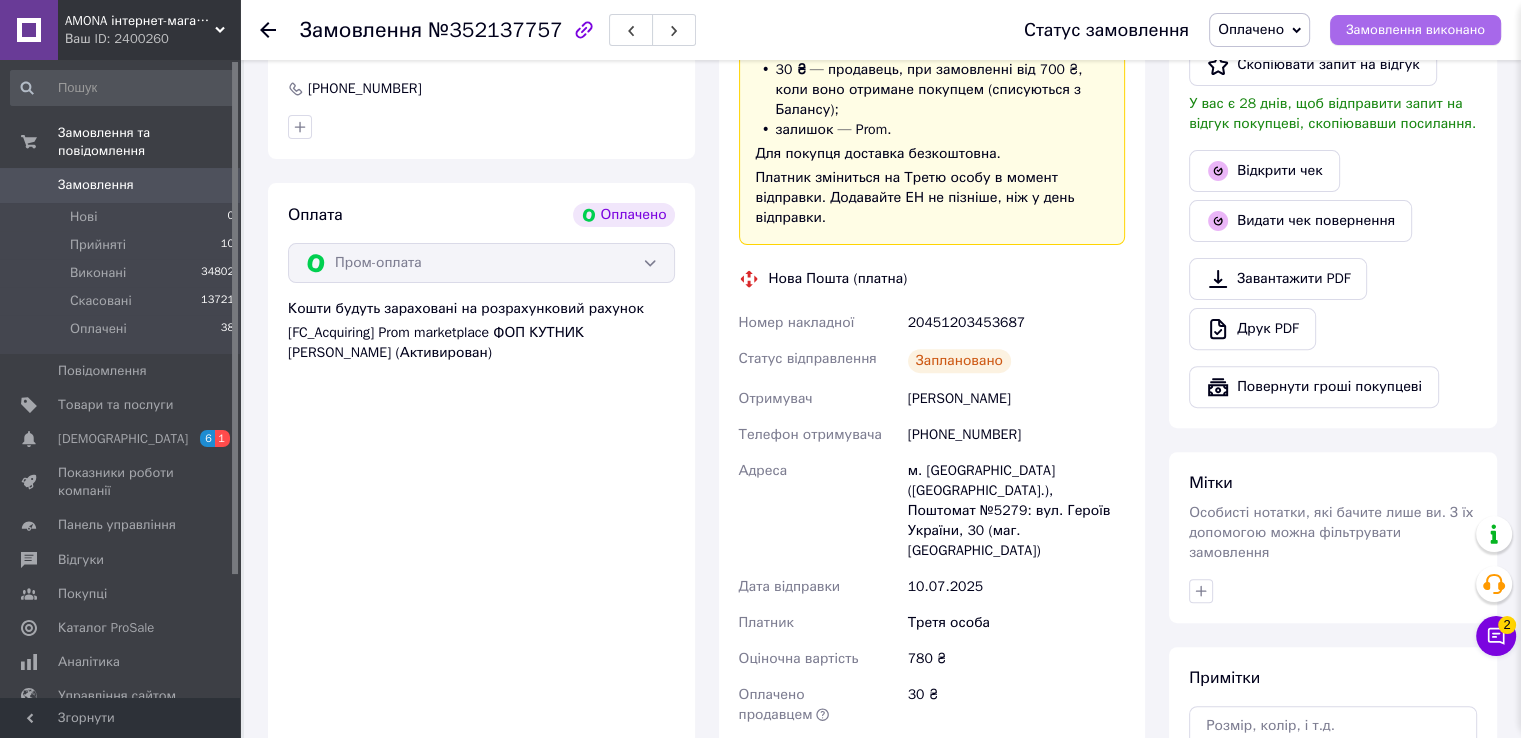 click on "Замовлення виконано" at bounding box center (1415, 30) 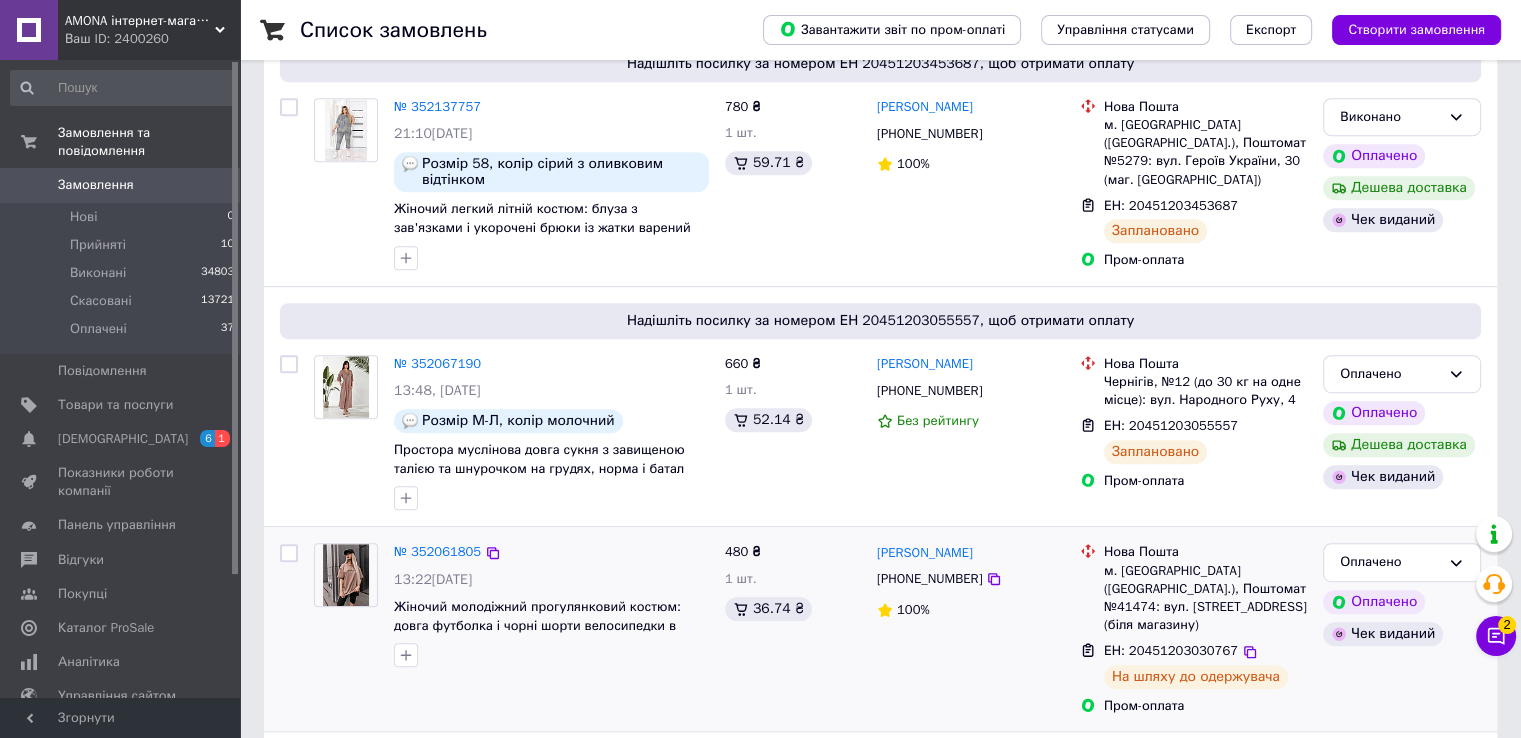 scroll, scrollTop: 1100, scrollLeft: 0, axis: vertical 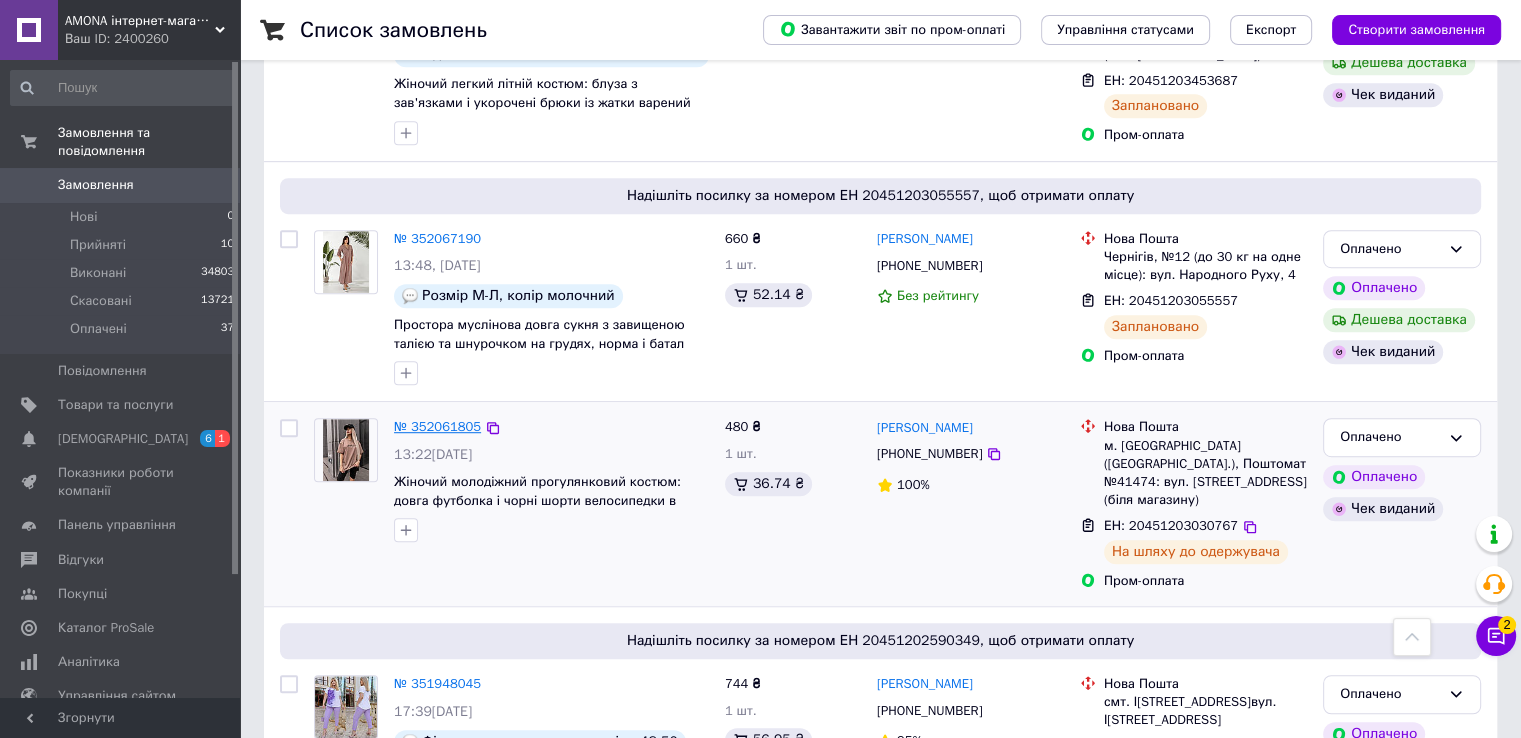 click on "№ 352061805" at bounding box center [437, 426] 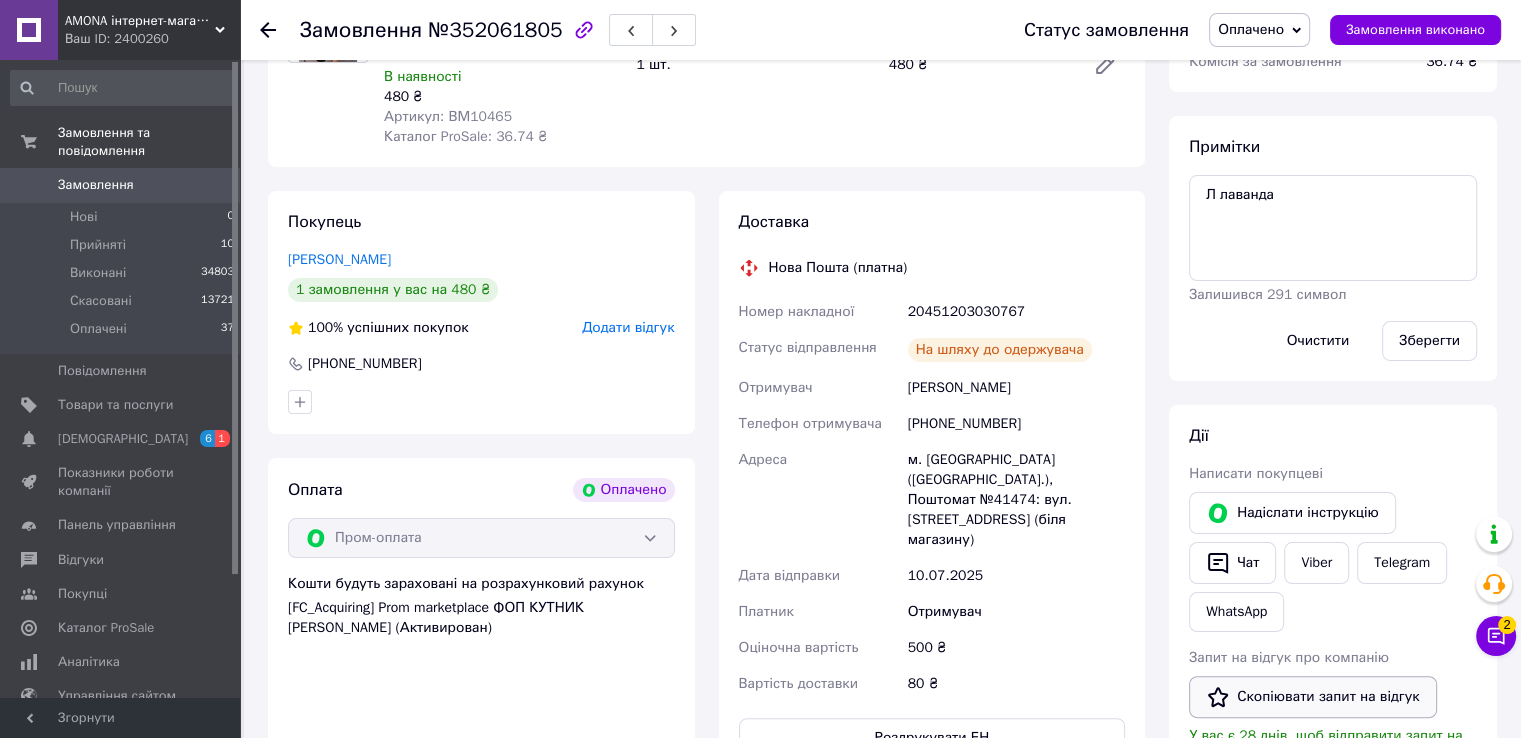 scroll, scrollTop: 476, scrollLeft: 0, axis: vertical 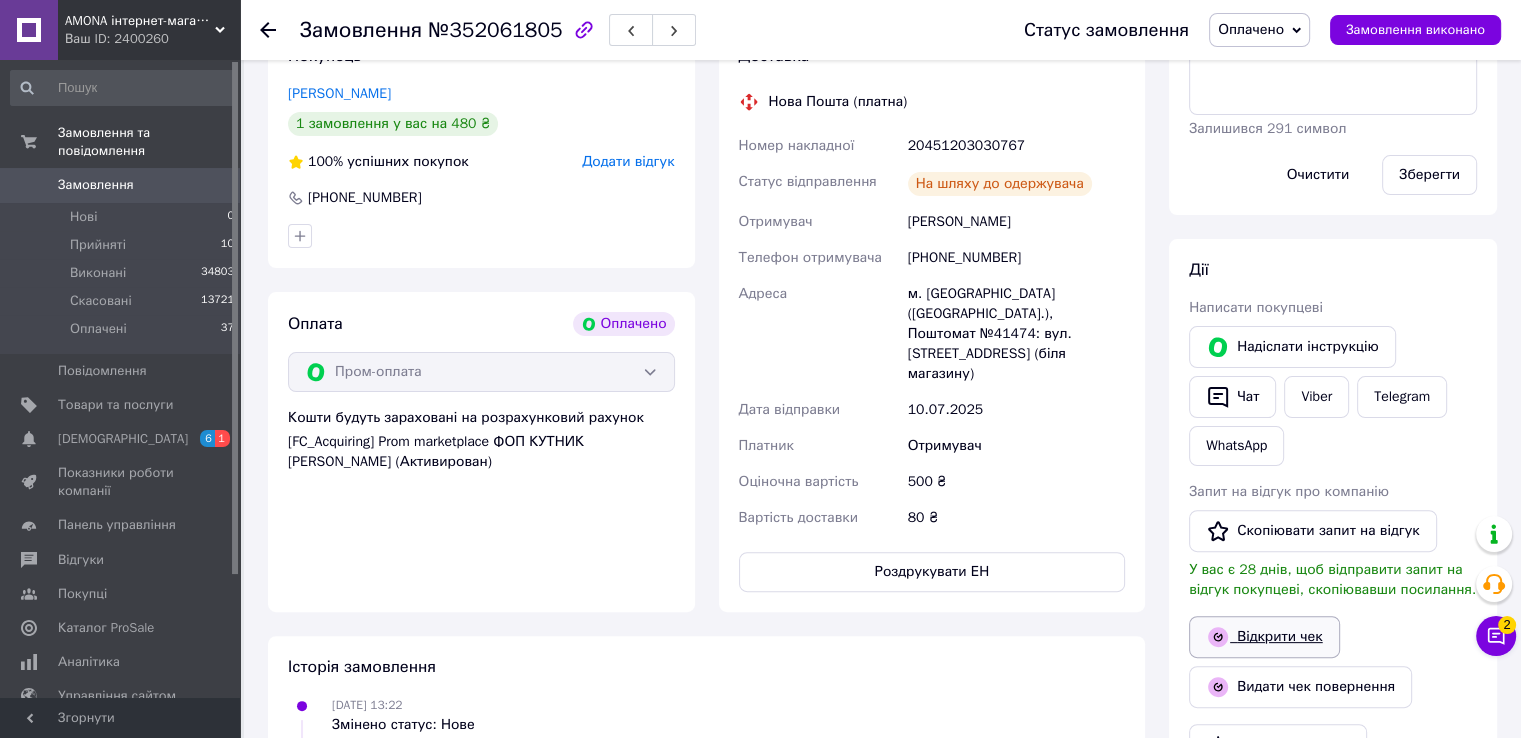 click on "Відкрити чек" at bounding box center (1264, 637) 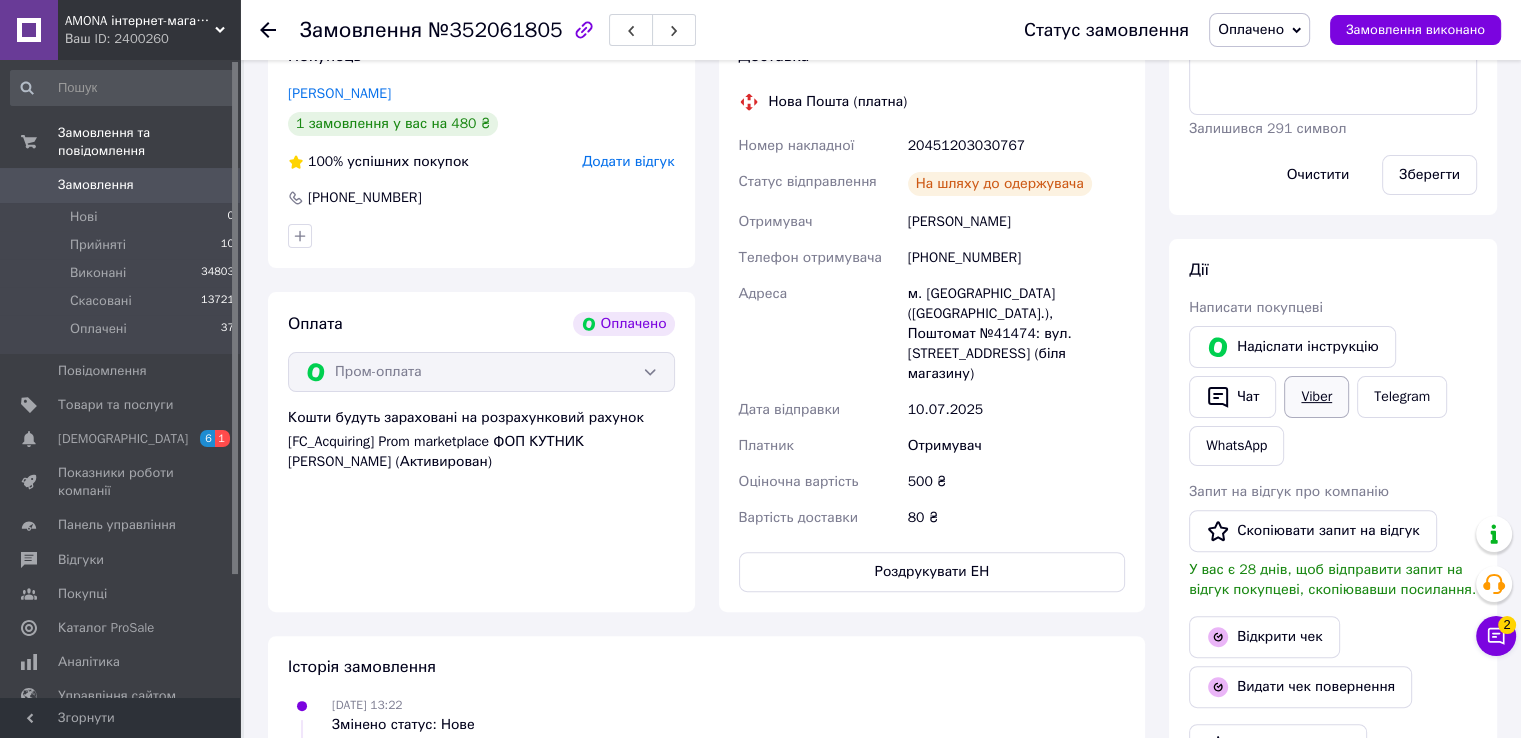 click on "Viber" at bounding box center [1316, 397] 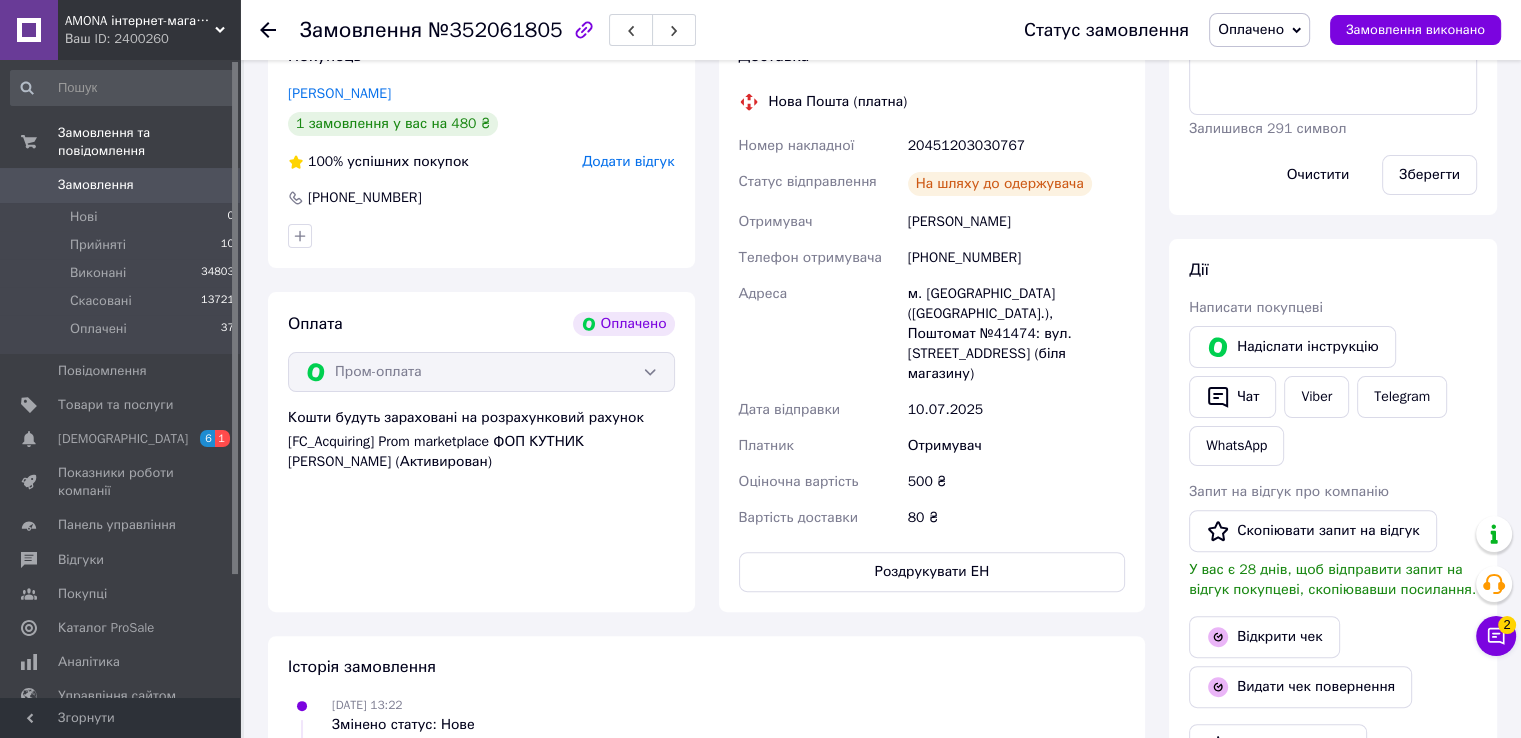 click on "20451203030767" at bounding box center [1016, 146] 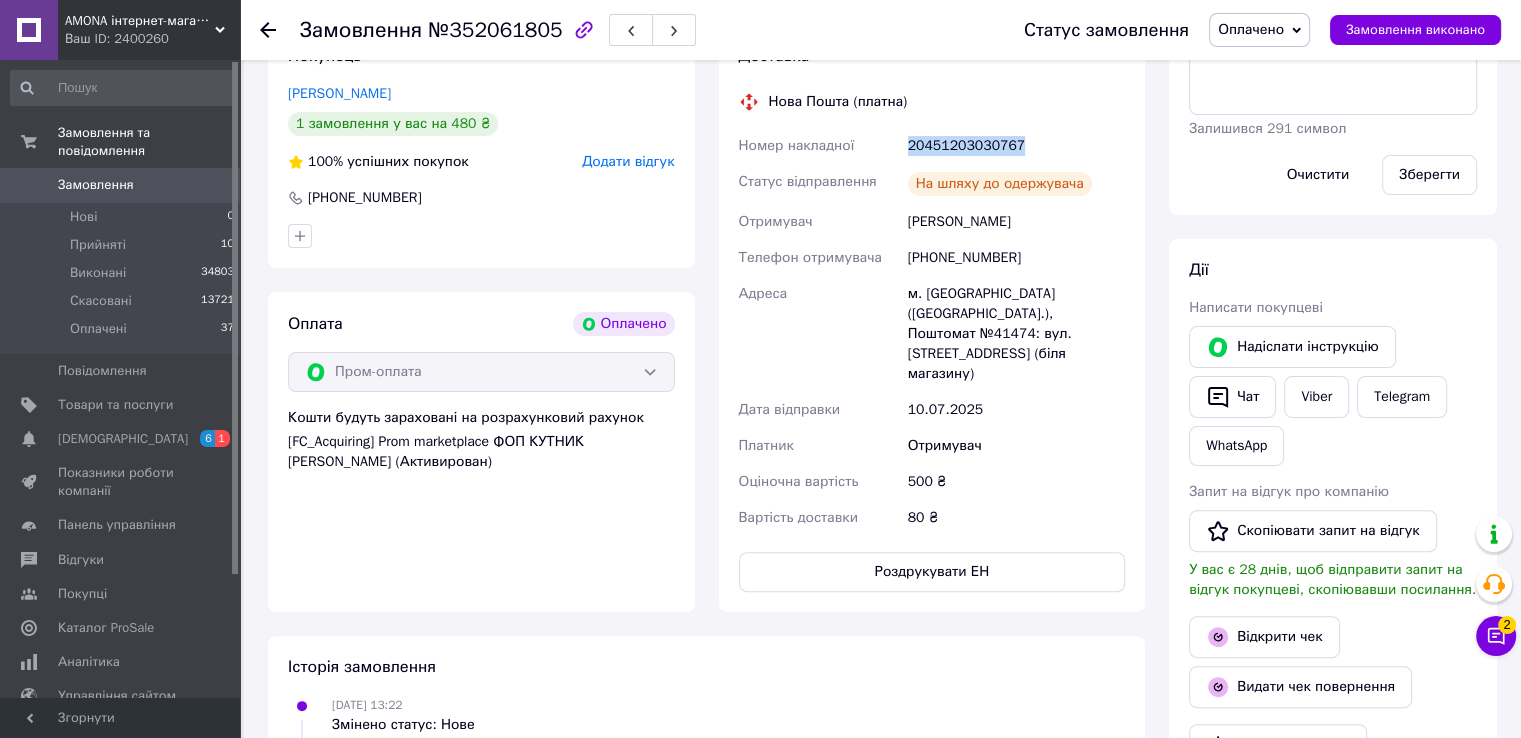 click on "20451203030767" at bounding box center [1016, 146] 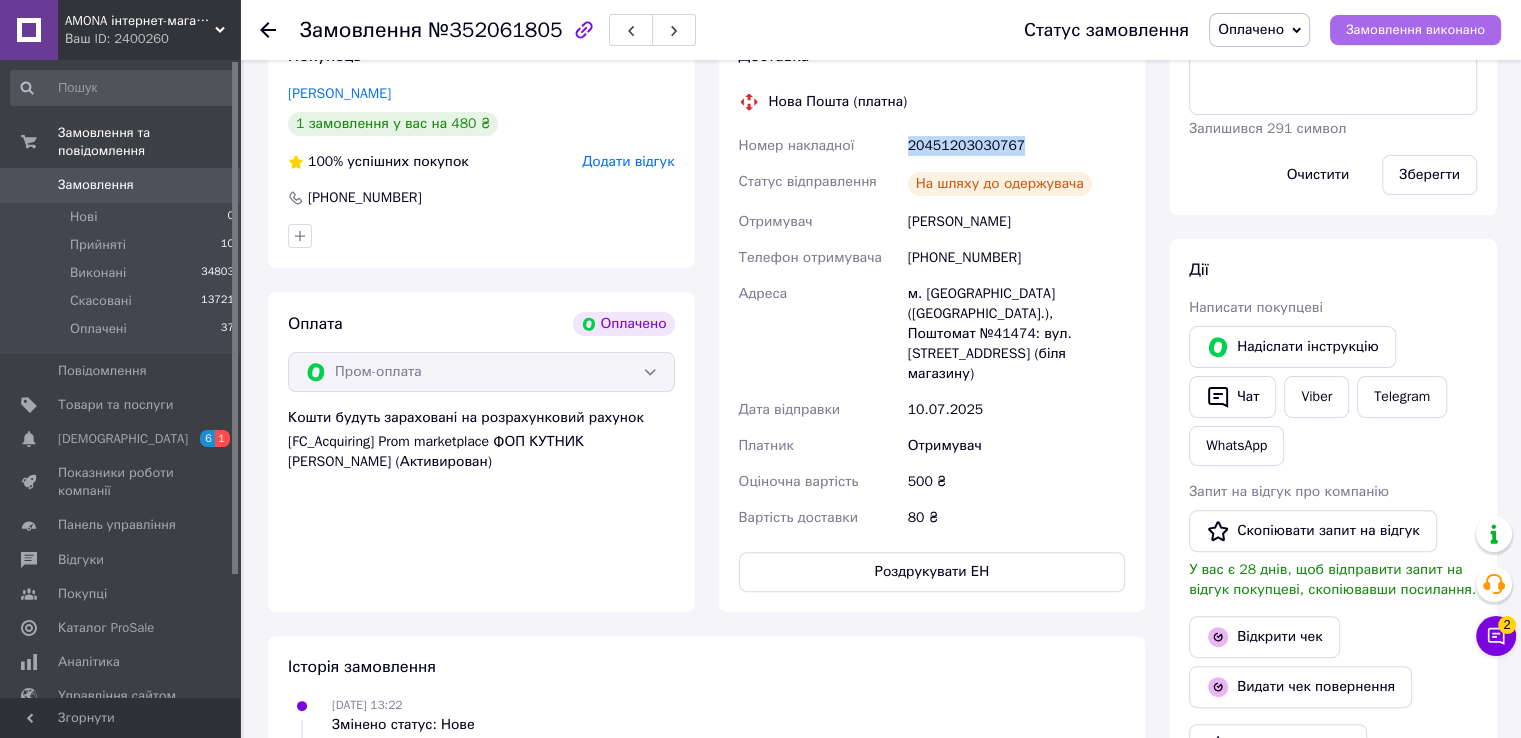 click on "Замовлення виконано" at bounding box center [1415, 30] 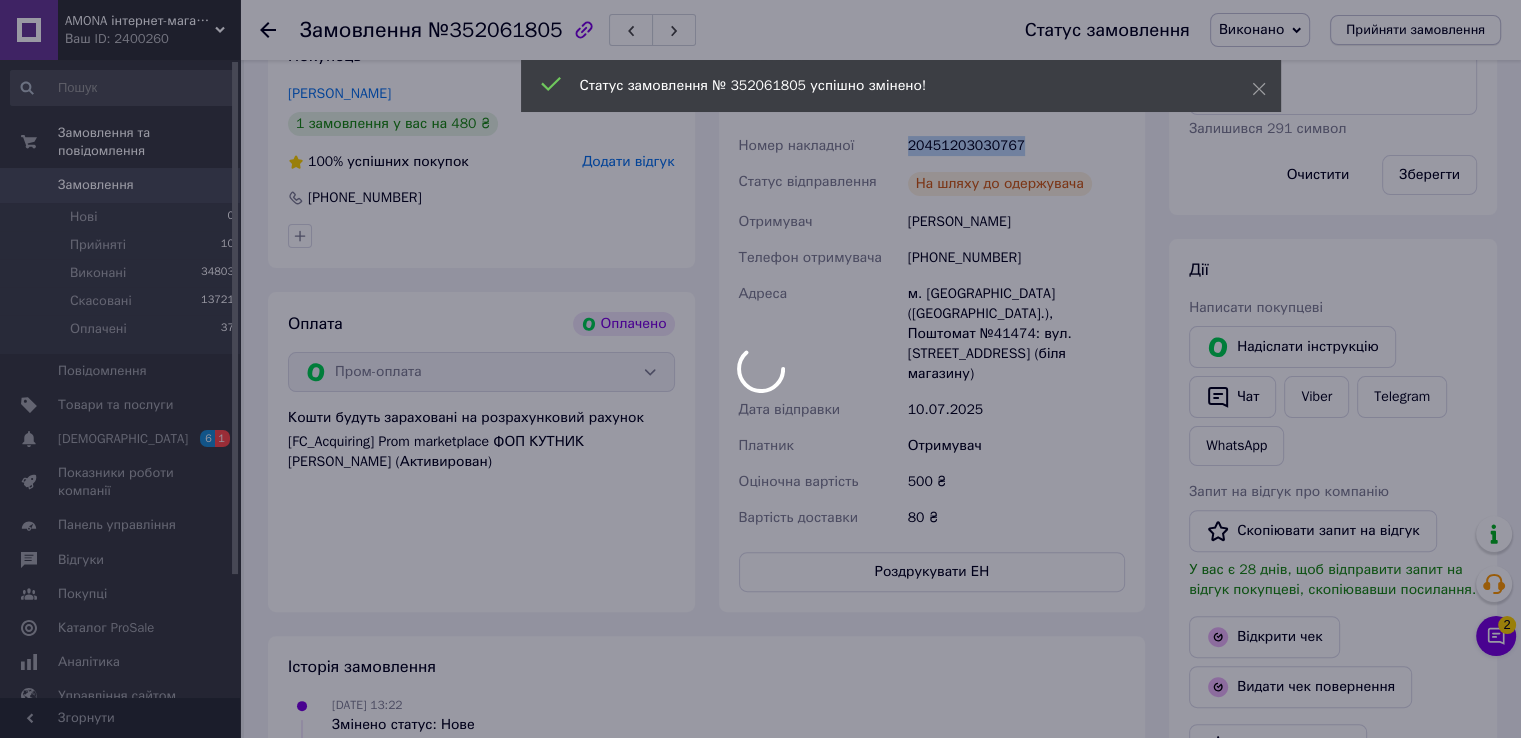 click on "Прийняти замовлення" at bounding box center [1415, 30] 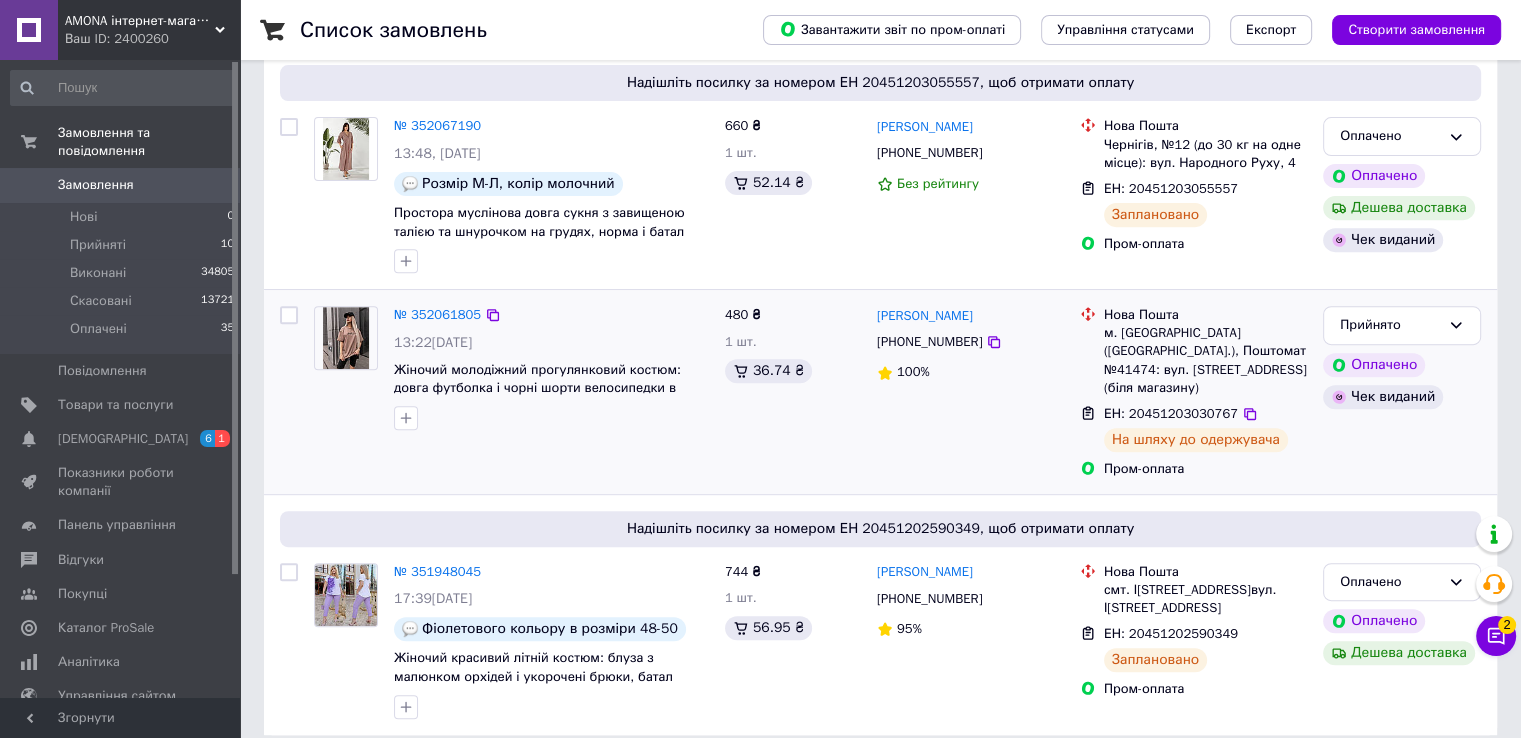 scroll, scrollTop: 752, scrollLeft: 0, axis: vertical 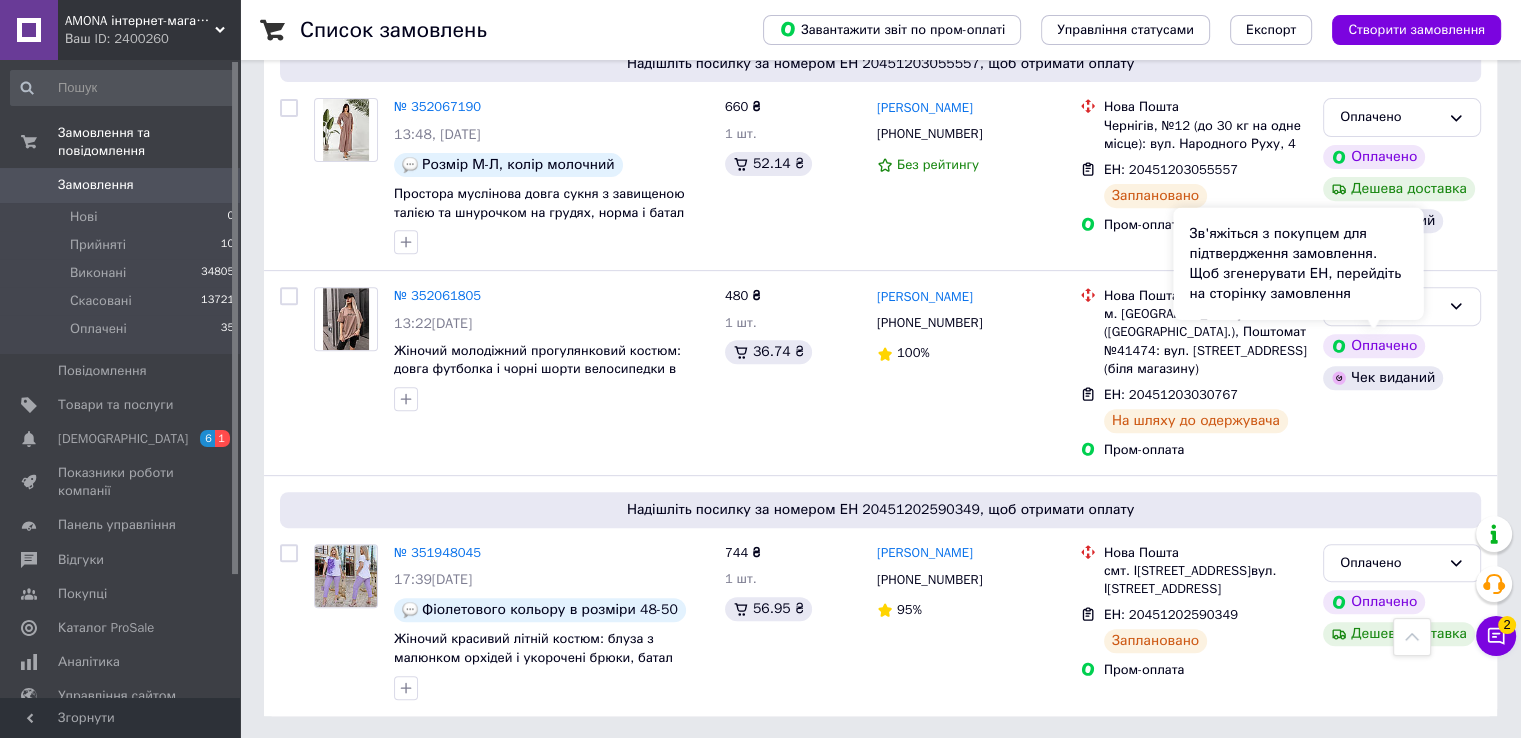 click on "Зв'яжіться з покупцем для підтвердження замовлення.
Щоб згенерувати ЕН, перейдіть на сторінку замовлення" at bounding box center (1298, 264) 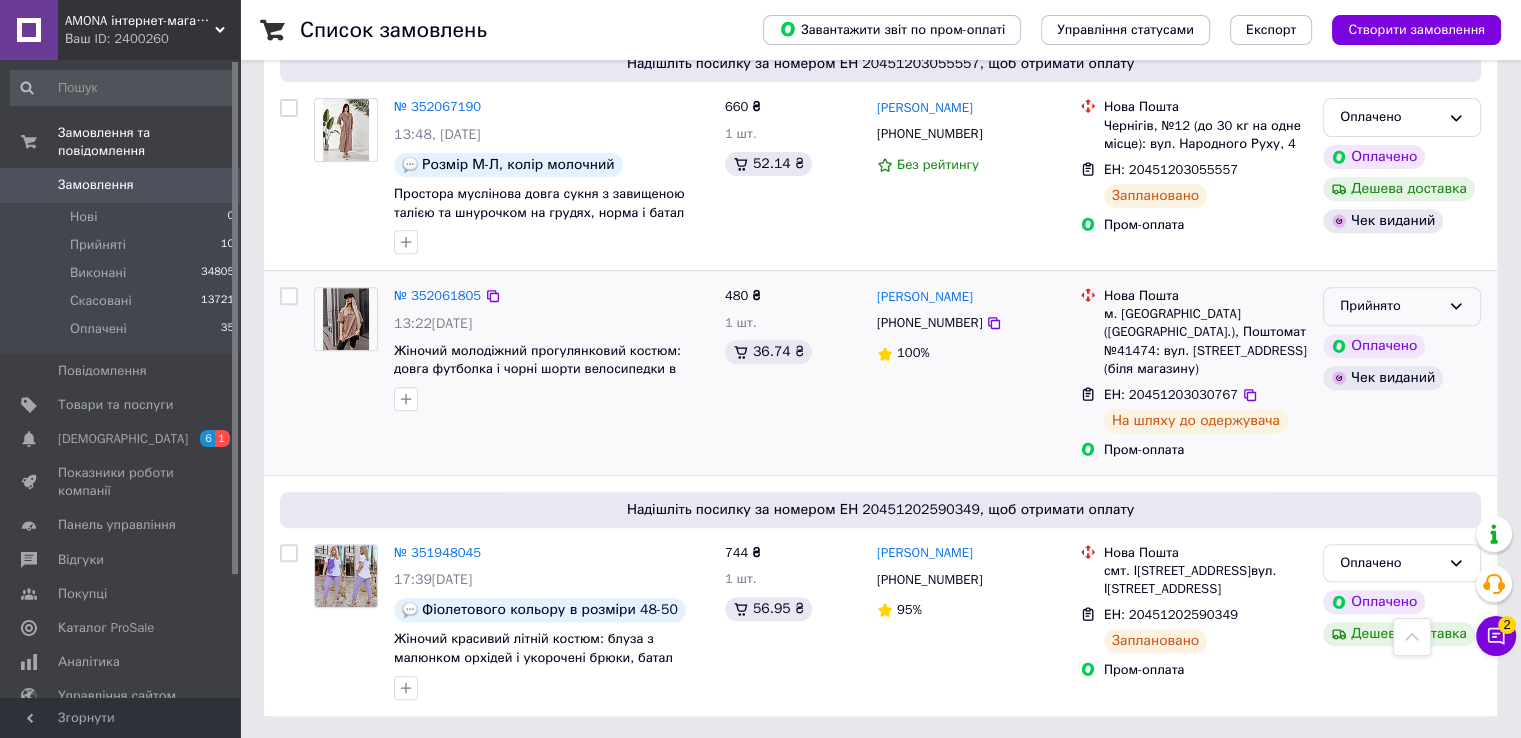 click on "Прийнято" at bounding box center [1402, 306] 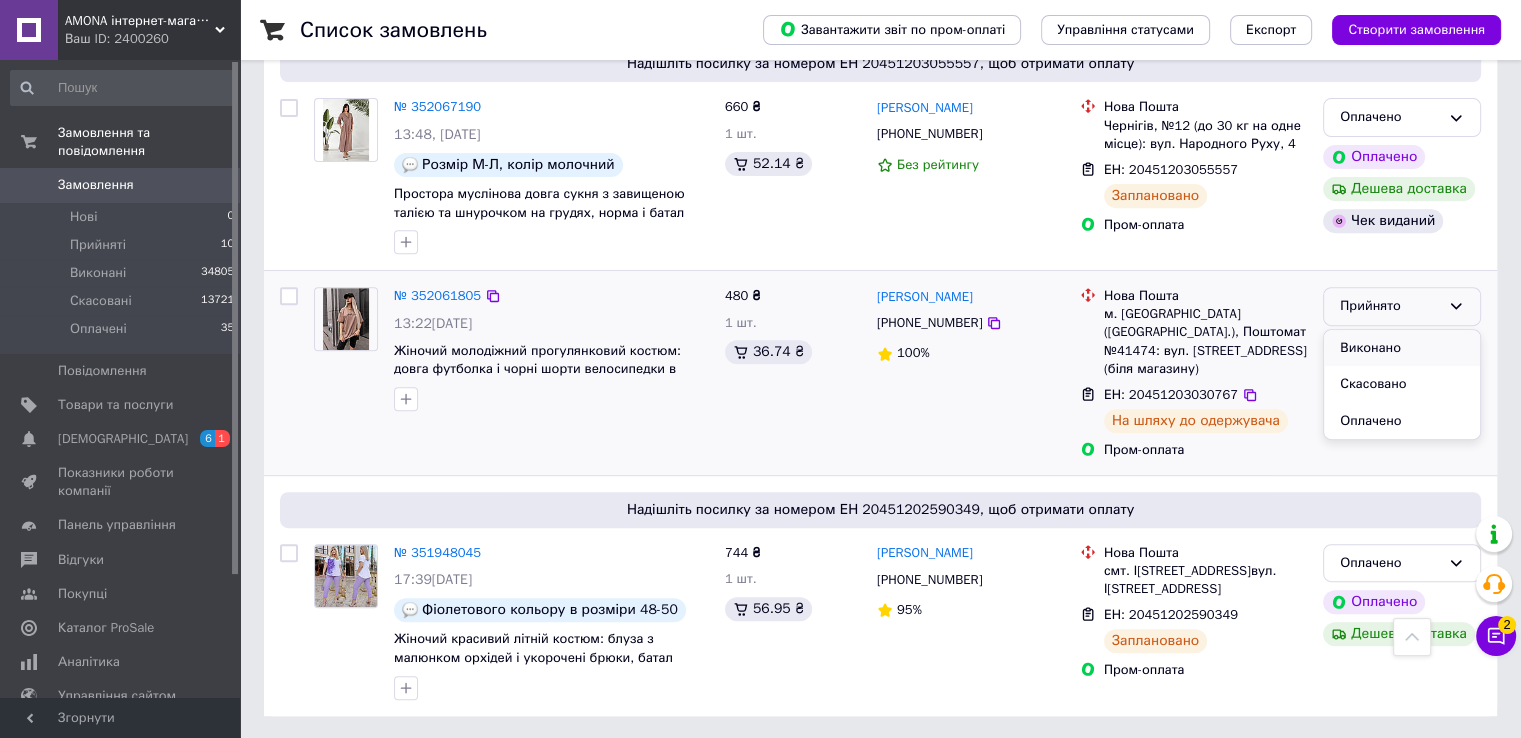 click on "Виконано" at bounding box center [1402, 348] 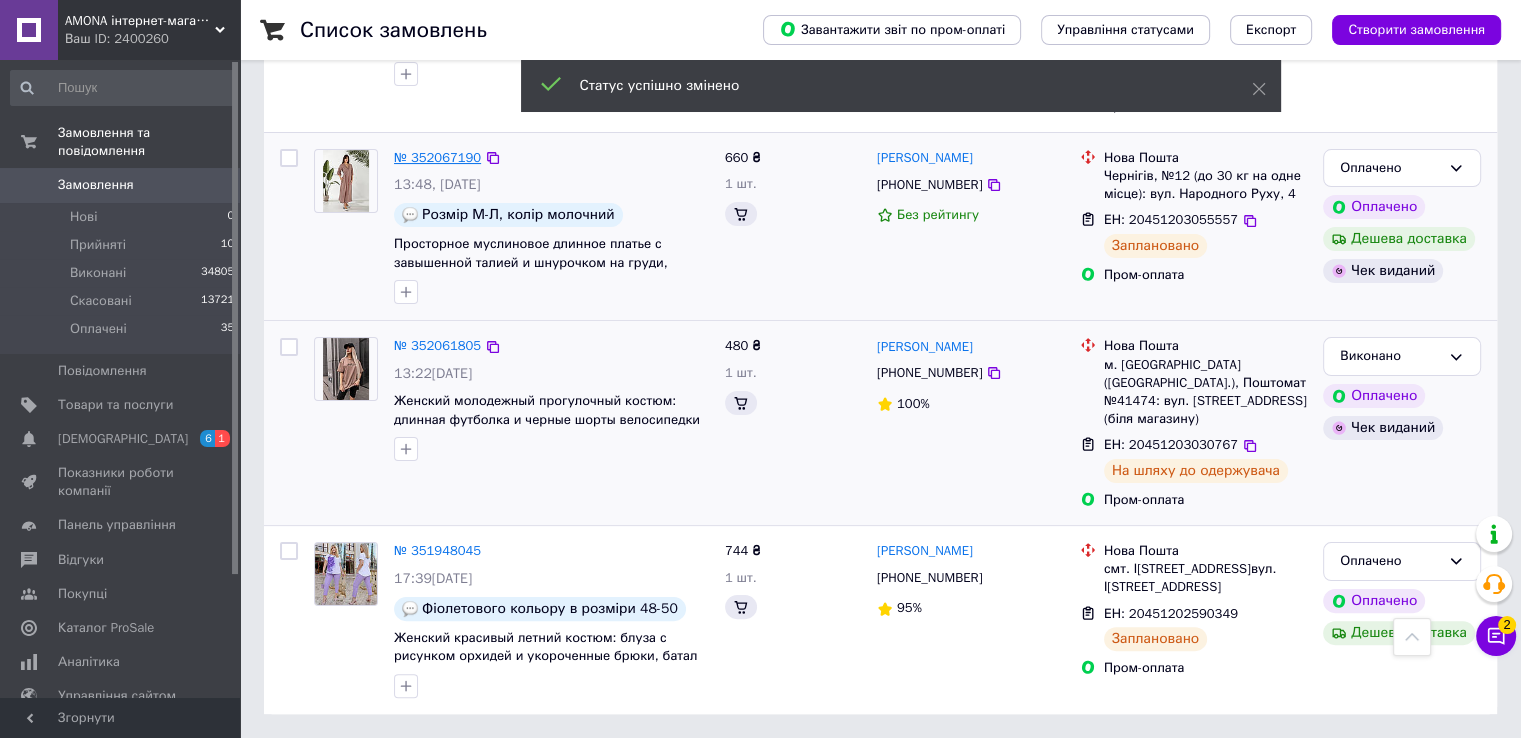 click on "Замовлення Cума Покупець Доставка та оплата Статус № 352272093 19:27, 11.07.2025 Легкий женский костюм летний: просторная блузка-разлитайка и укороченные брюки-капри, батал большие размеры 720 ₴ 1 шт. Яна Бондарець +380674176743 78% Нова Пошта с. Червоноіванівка, Пункт приймання-видачі (до 30 кг): вул. 40 років Перемоги, 18а ЕН: 20451204153917 Заплановано Пром-оплата Оплачено Оплачено № 352067190 13:48, 10.07.2025
Розмір М-Л, колір молочний Просторное муслиновое длинное платье с завышенной талией и шнурочком на груди, норма и батал большие размеры 660 ₴ 1 шт. Ірина Лапко +380939073852 Без рейтингу Нова Пошта" at bounding box center [880, 300] 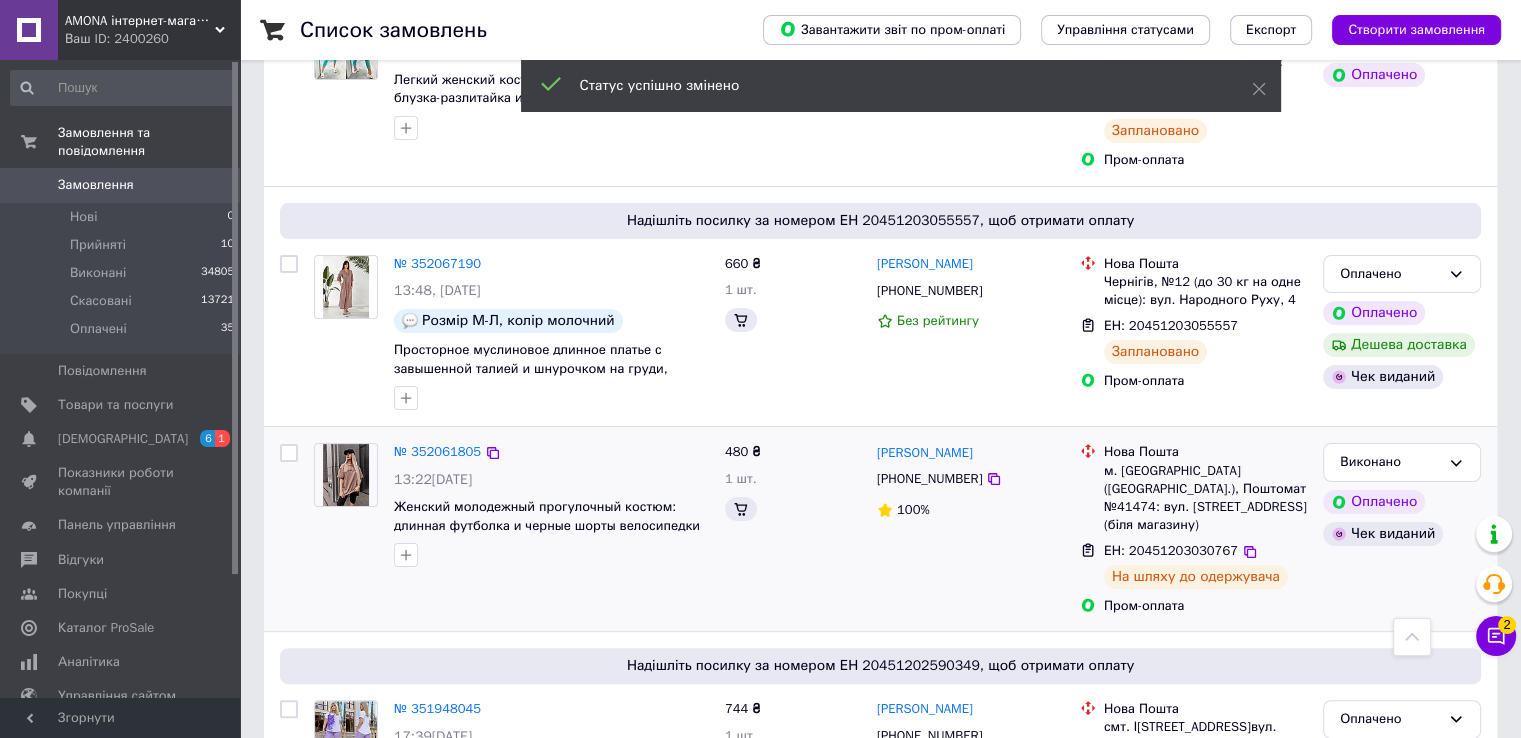 scroll, scrollTop: 452, scrollLeft: 0, axis: vertical 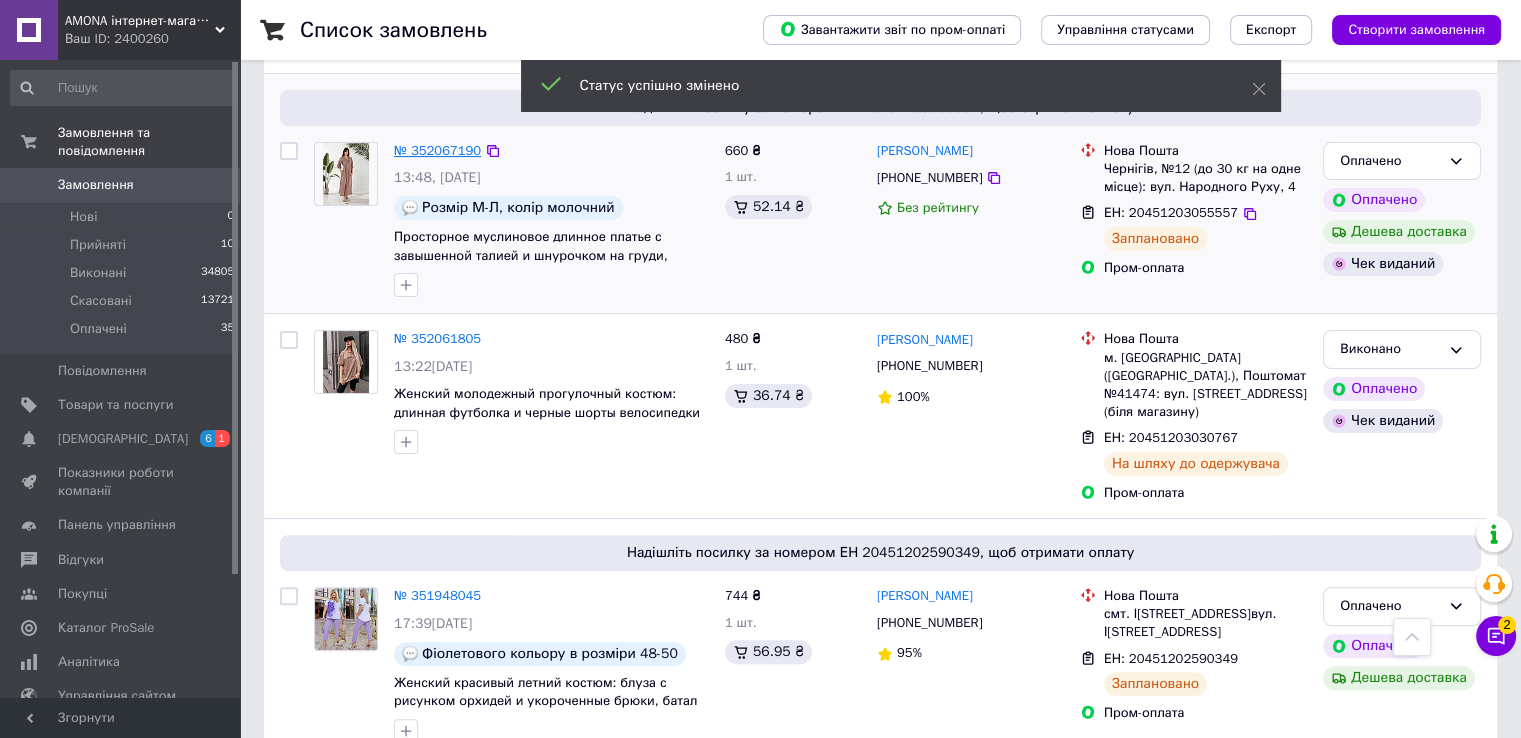 click on "№ 352067190" at bounding box center [437, 150] 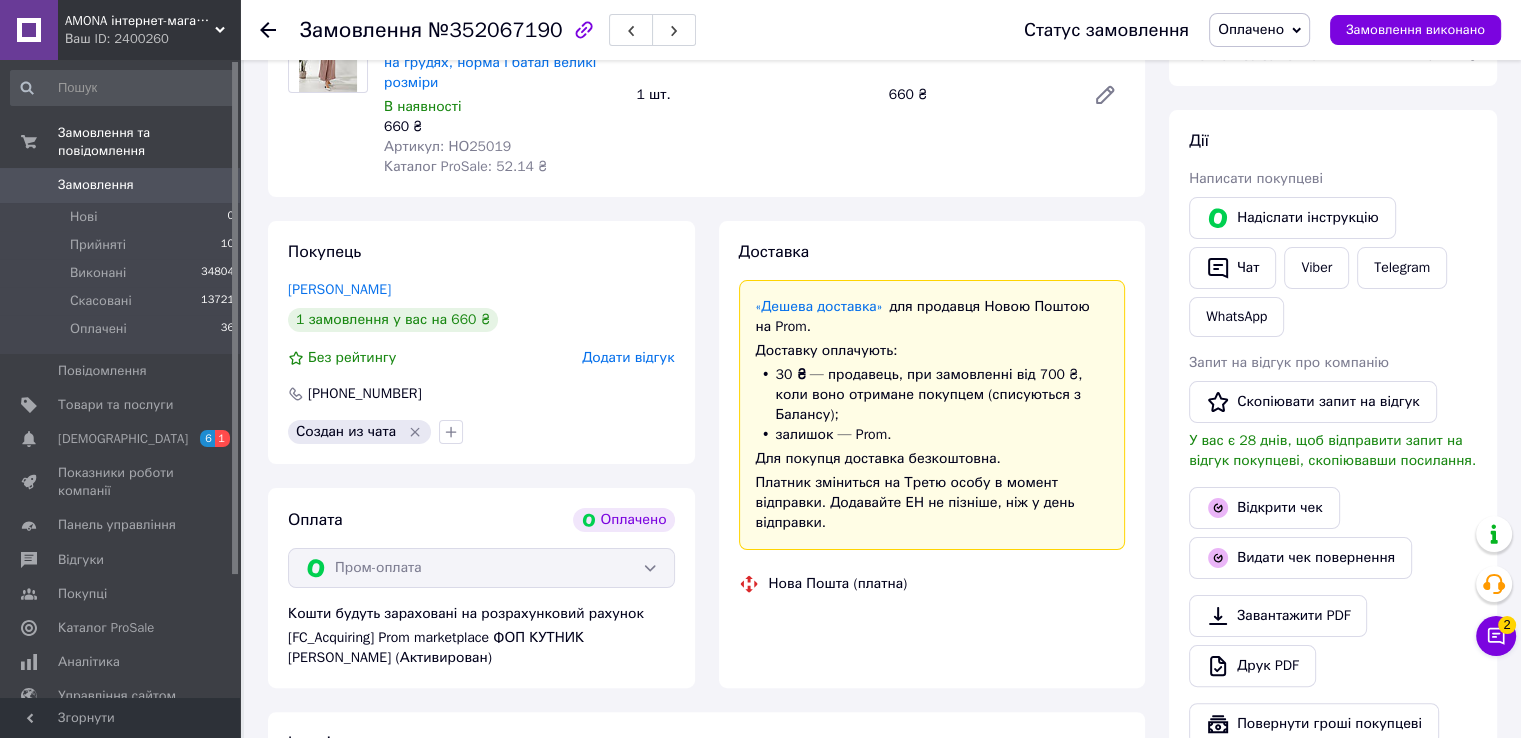 scroll, scrollTop: 285, scrollLeft: 0, axis: vertical 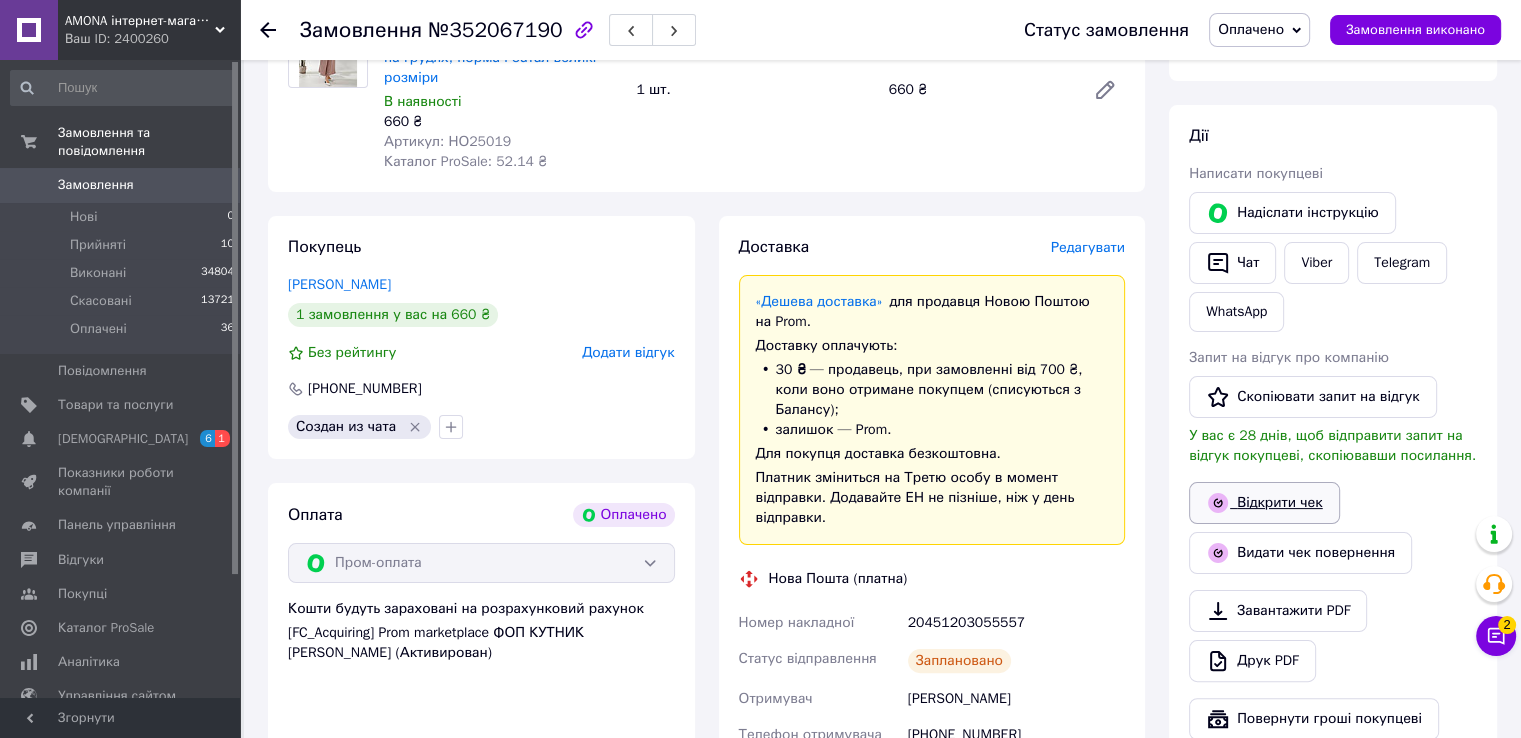 click on "Відкрити чек" at bounding box center [1264, 503] 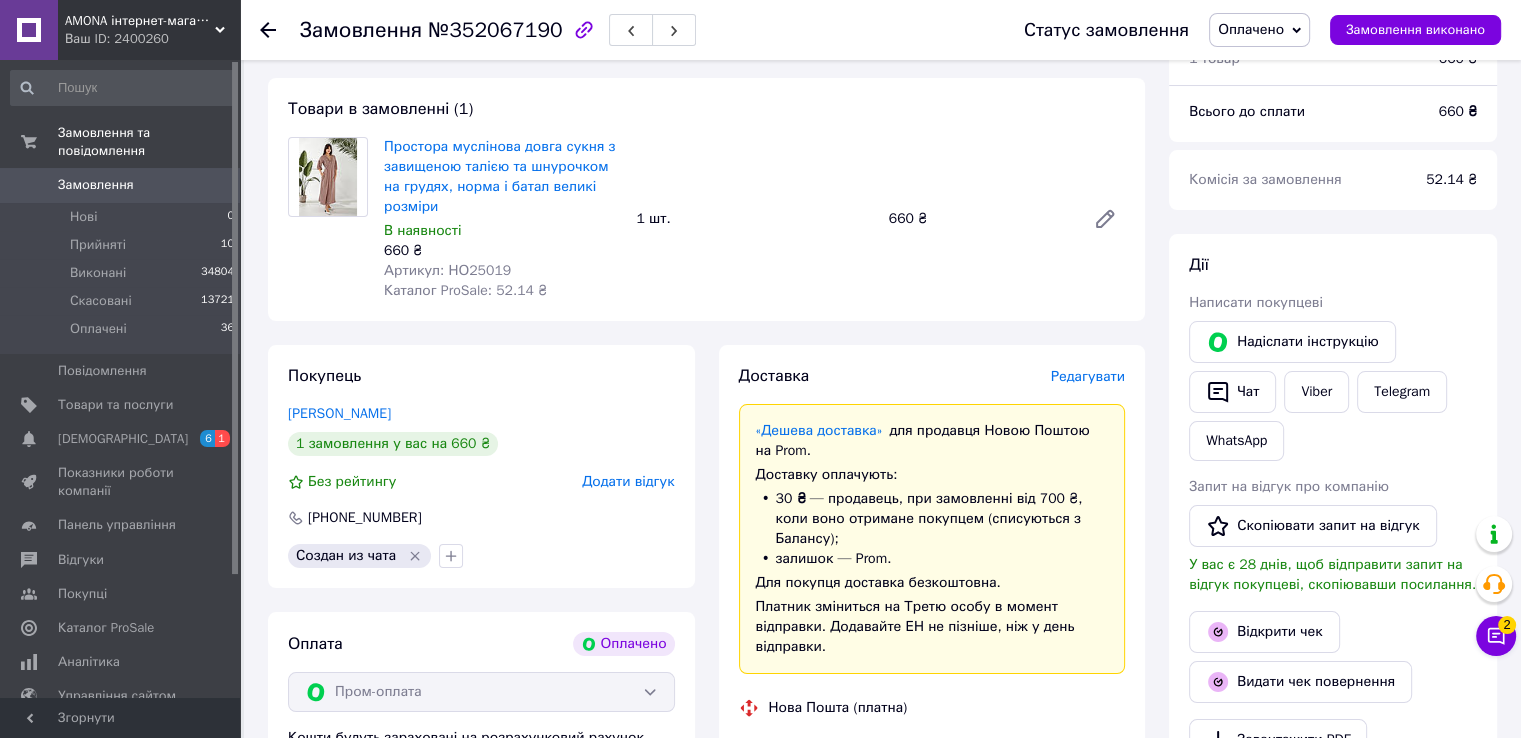 scroll, scrollTop: 0, scrollLeft: 0, axis: both 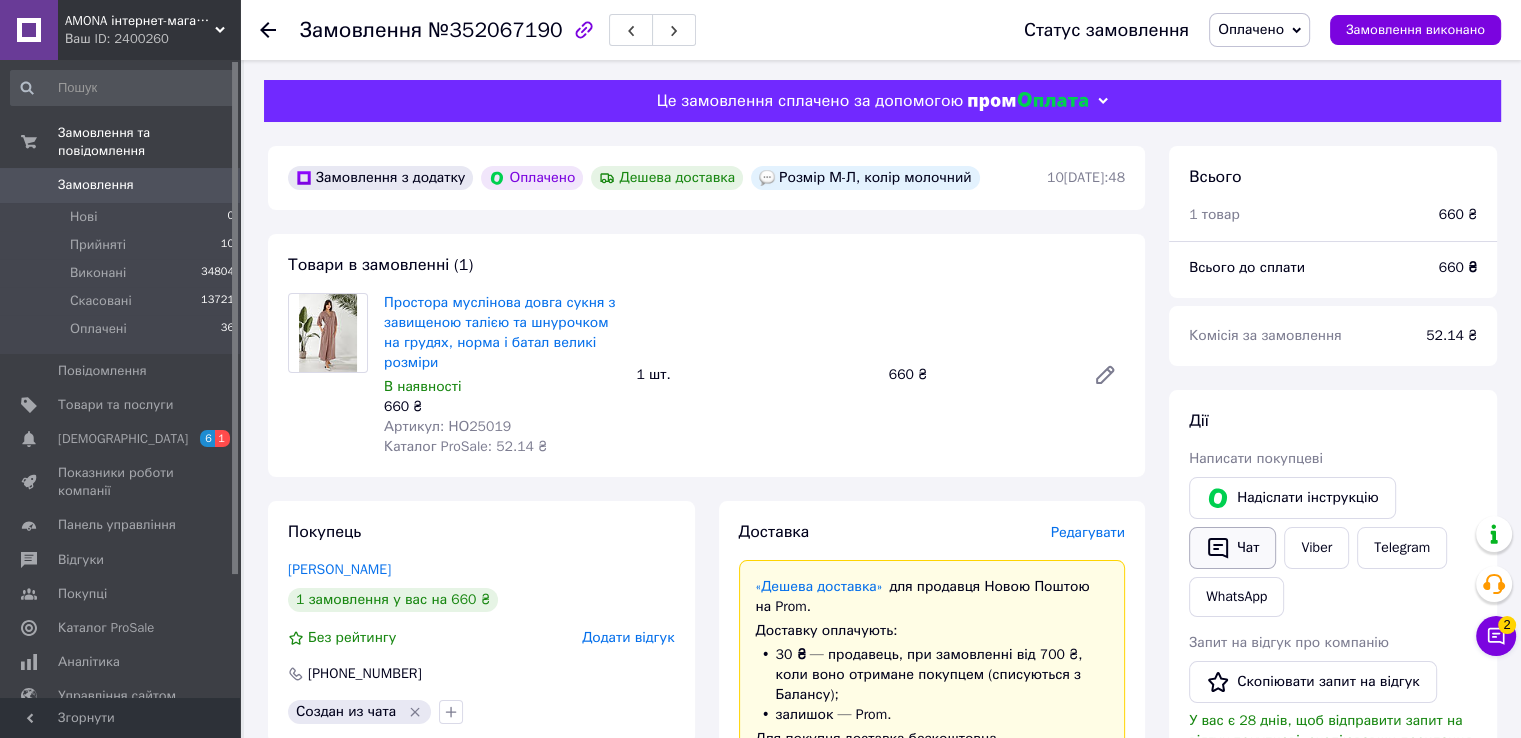 click on "Чат" at bounding box center [1232, 548] 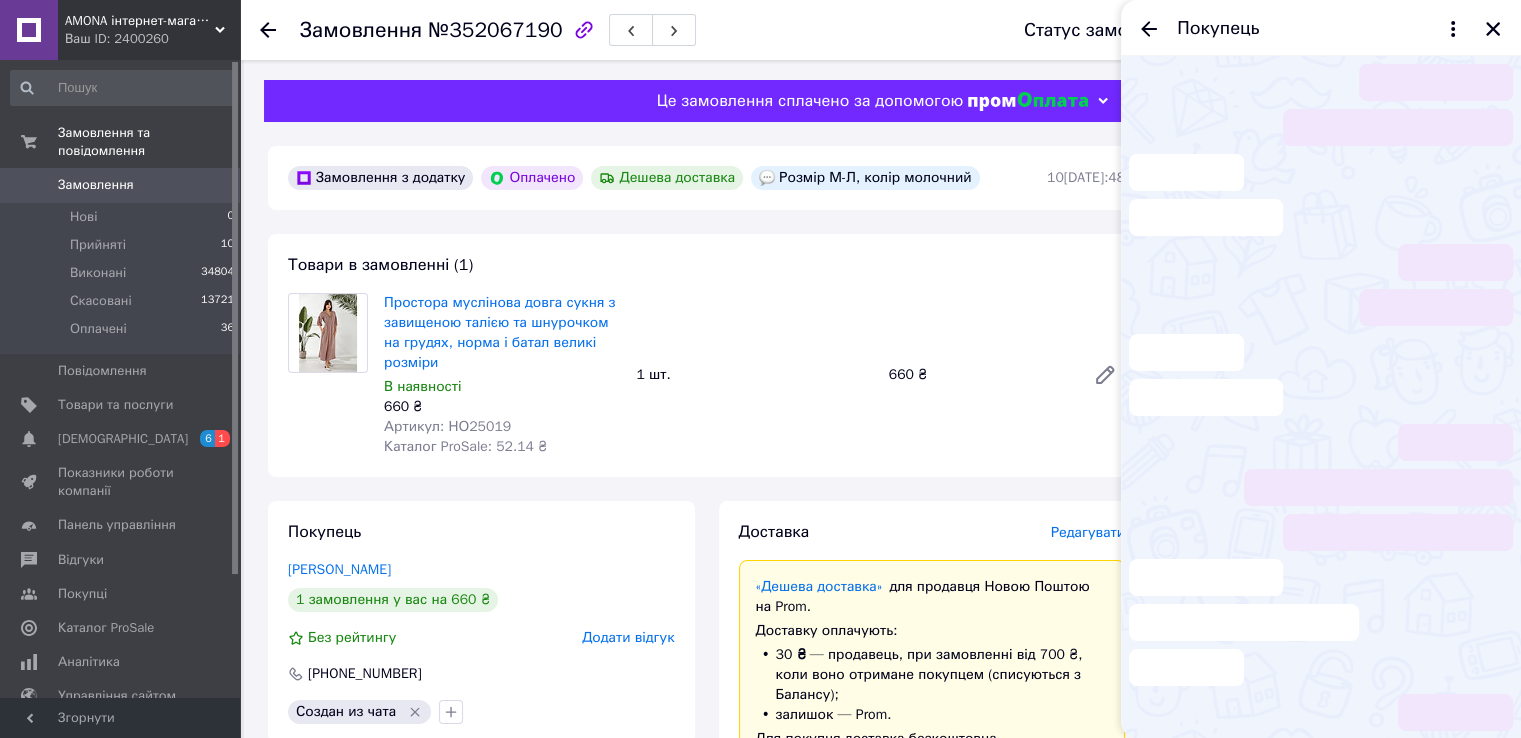 scroll, scrollTop: 241, scrollLeft: 0, axis: vertical 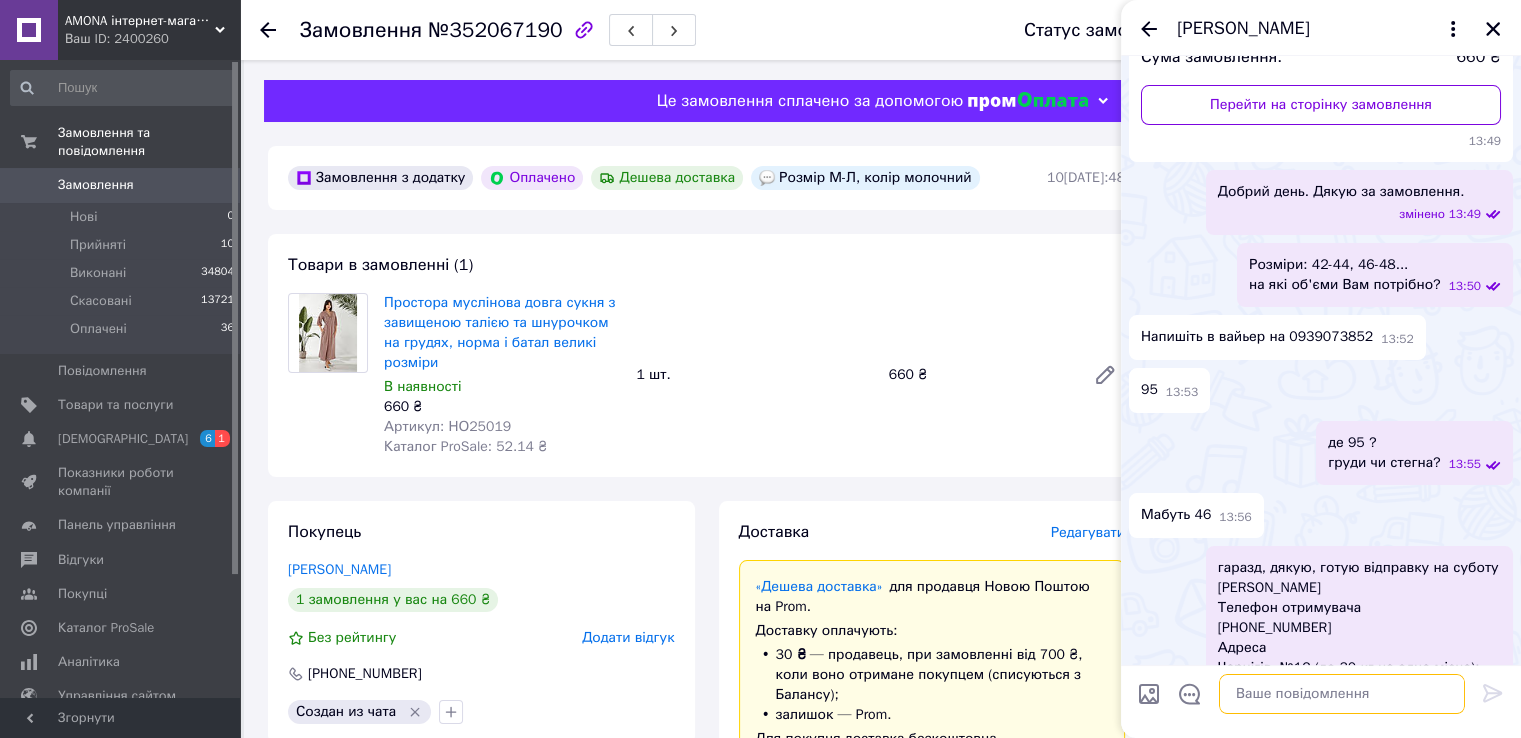 click at bounding box center [1342, 694] 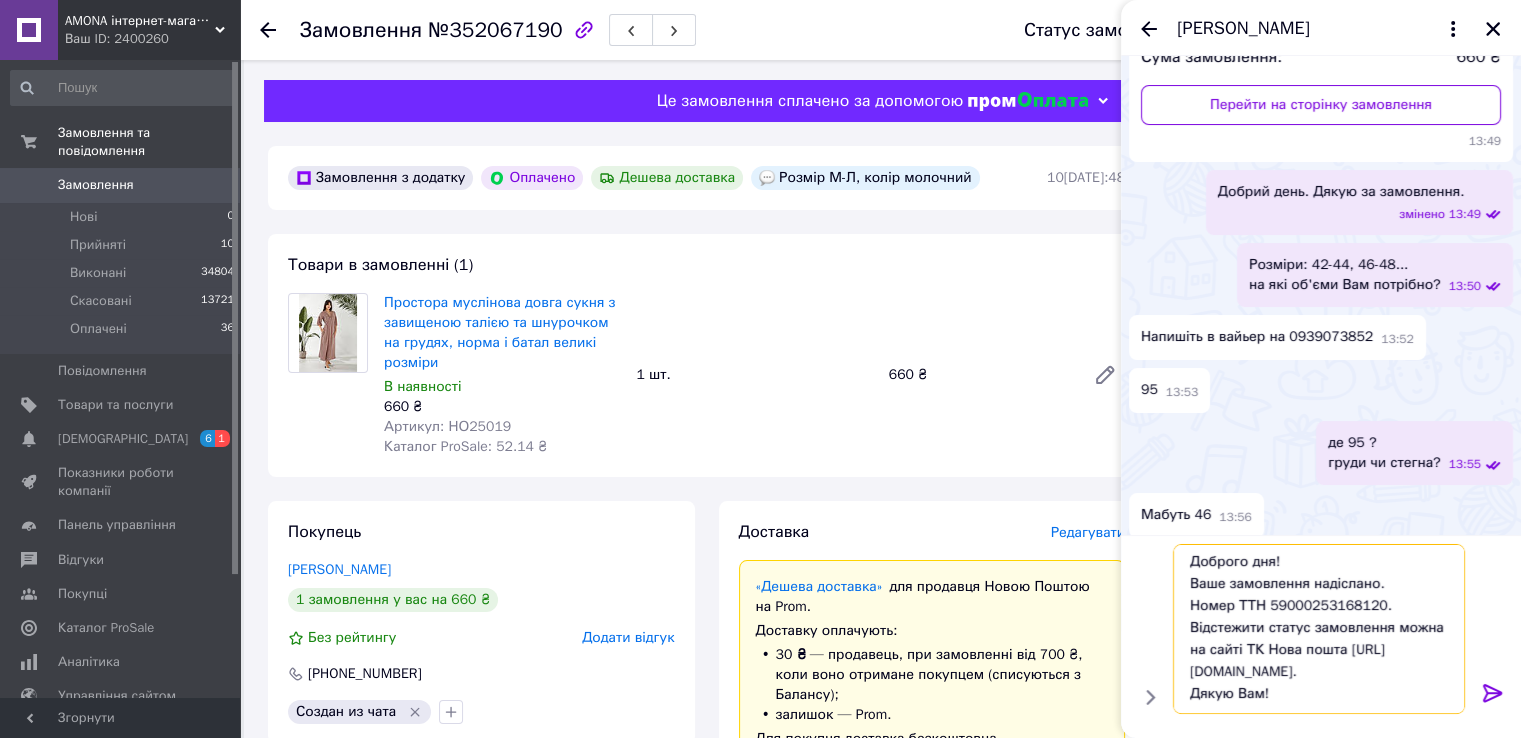scroll, scrollTop: 1, scrollLeft: 0, axis: vertical 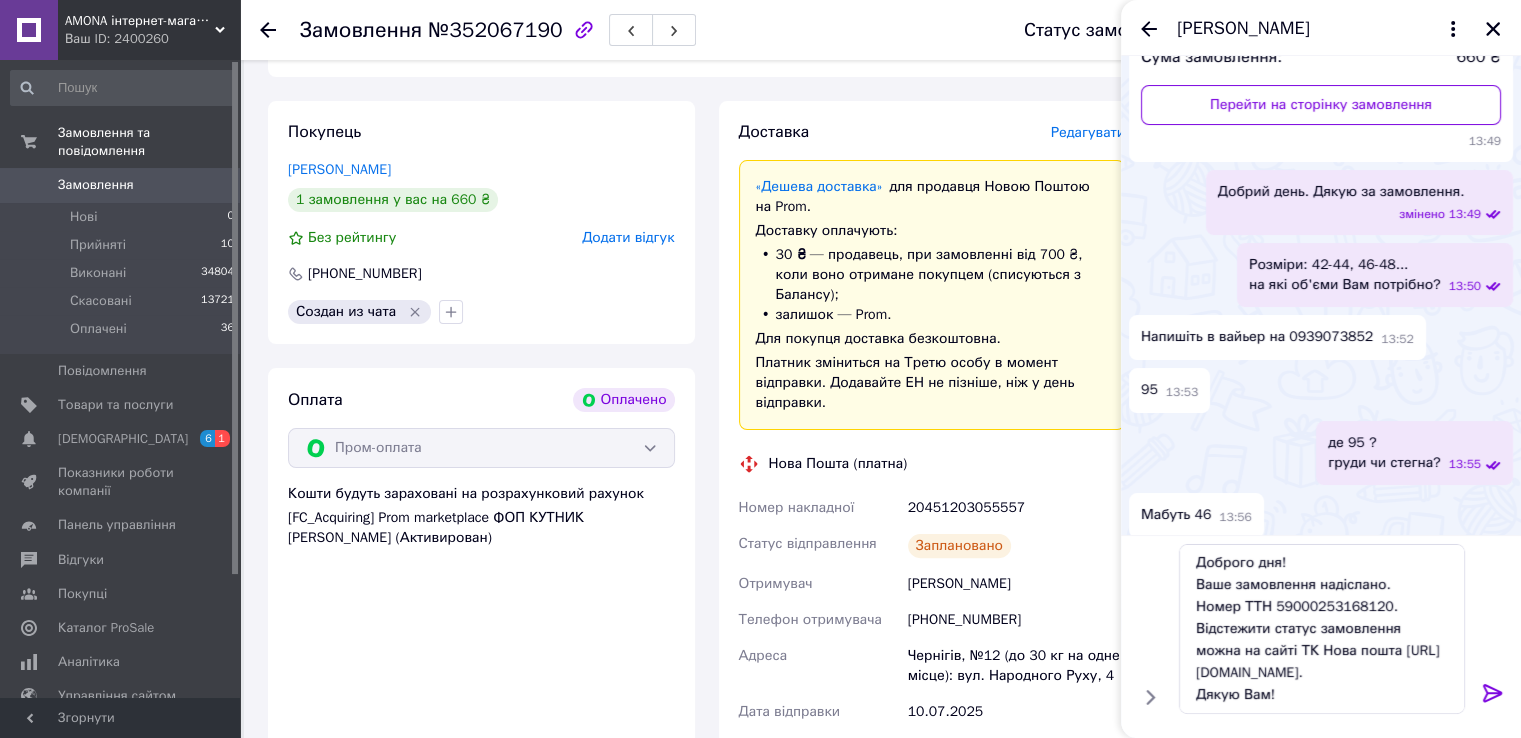 click on "20451203055557" at bounding box center (1016, 508) 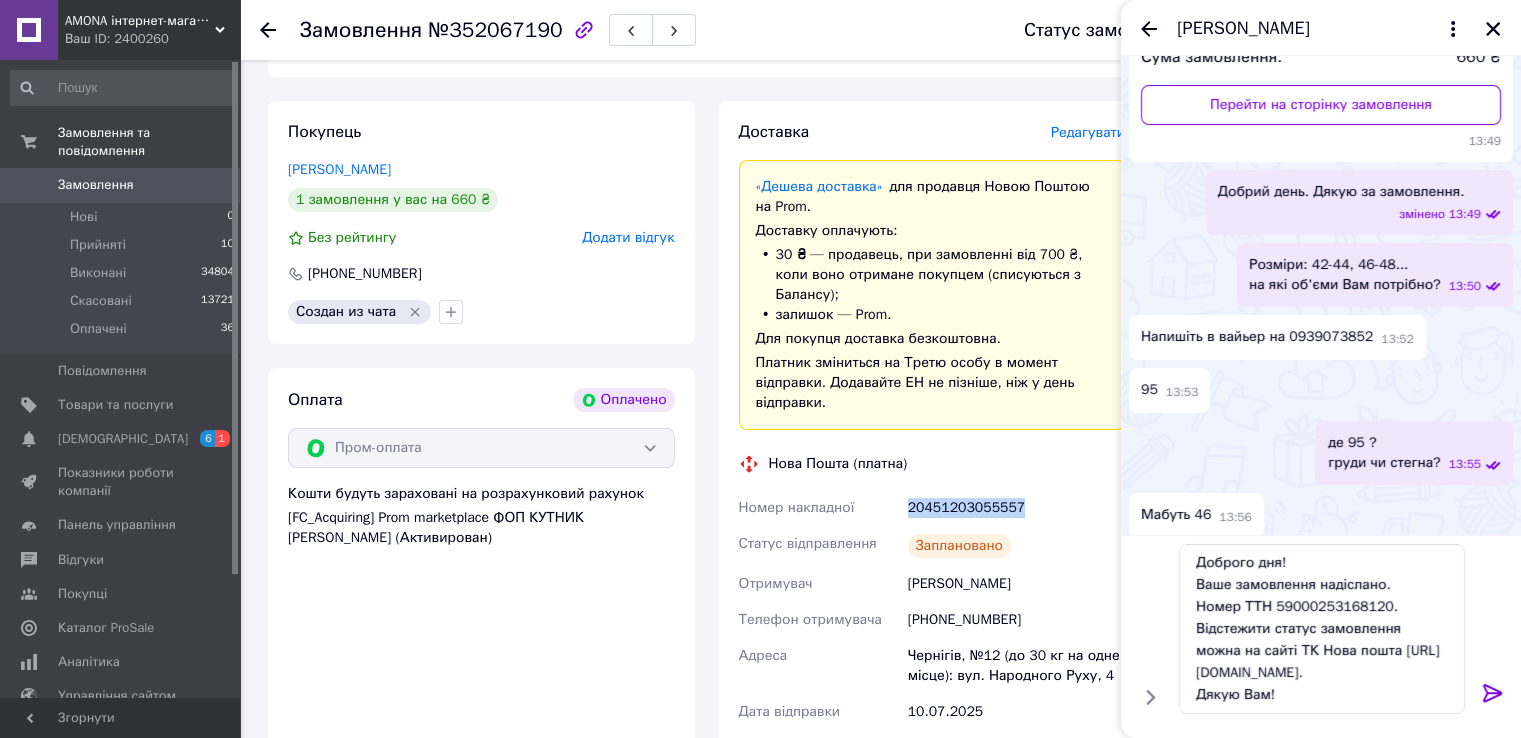 click on "20451203055557" at bounding box center (1016, 508) 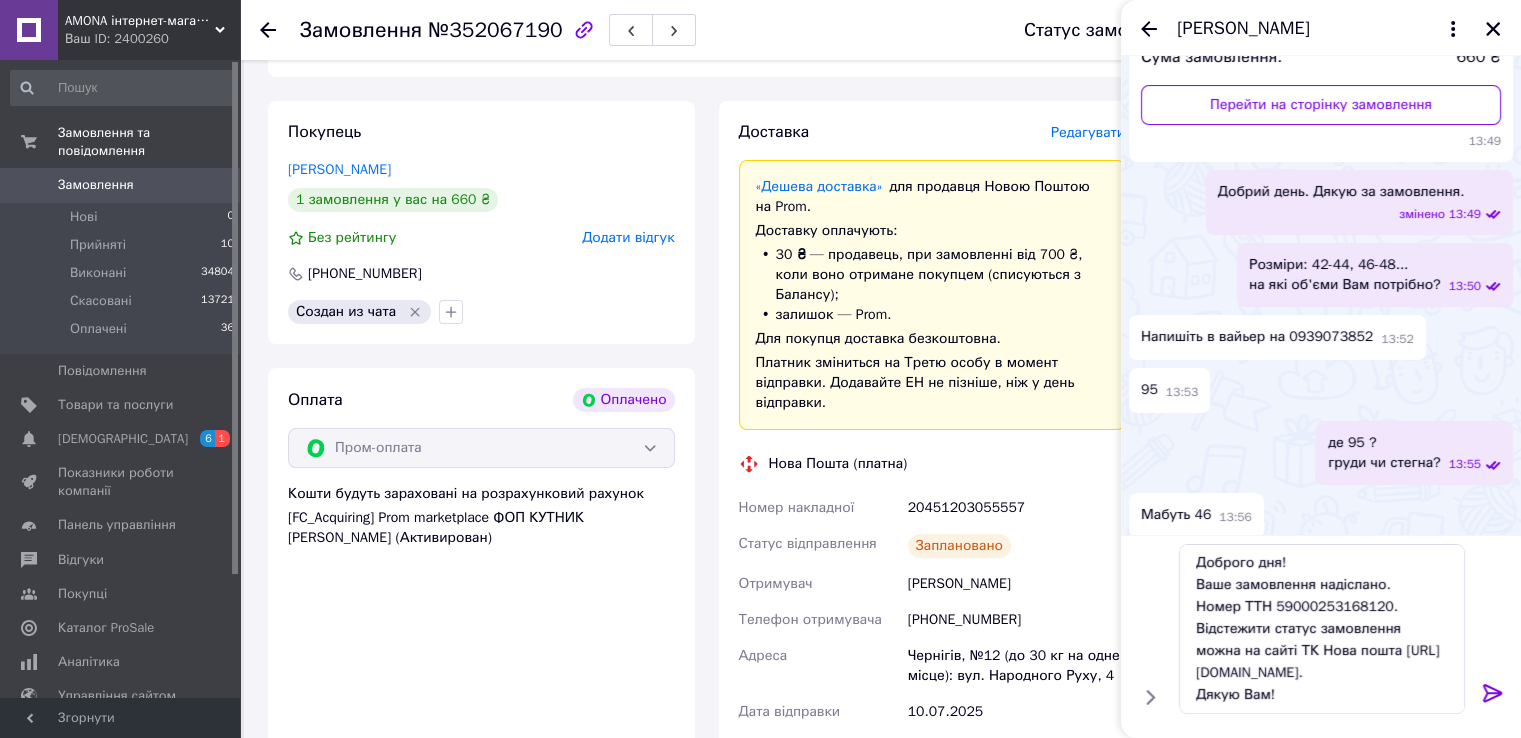 drag, startPoint x: 963, startPoint y: 498, endPoint x: 986, endPoint y: 512, distance: 26.925823 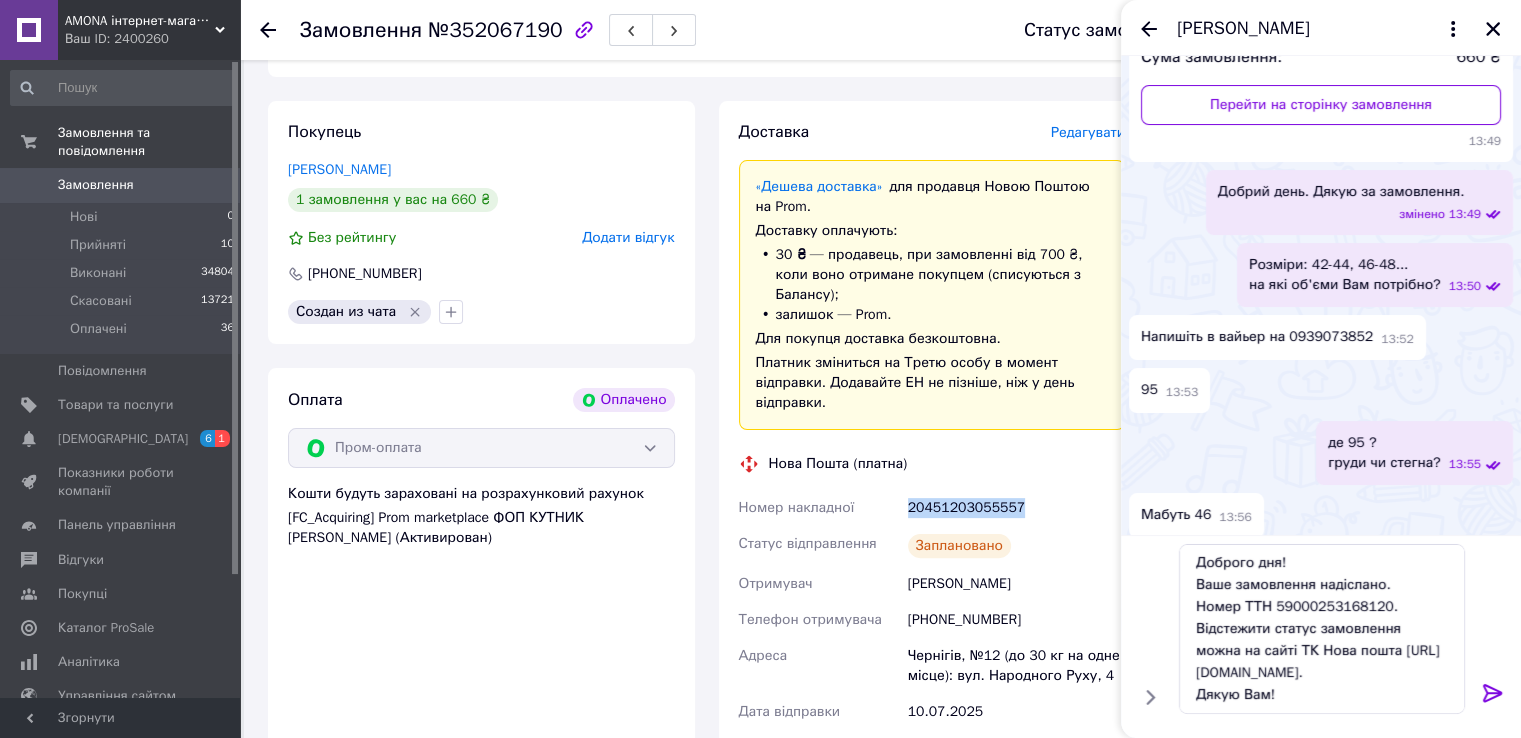 click on "20451203055557" at bounding box center [1016, 508] 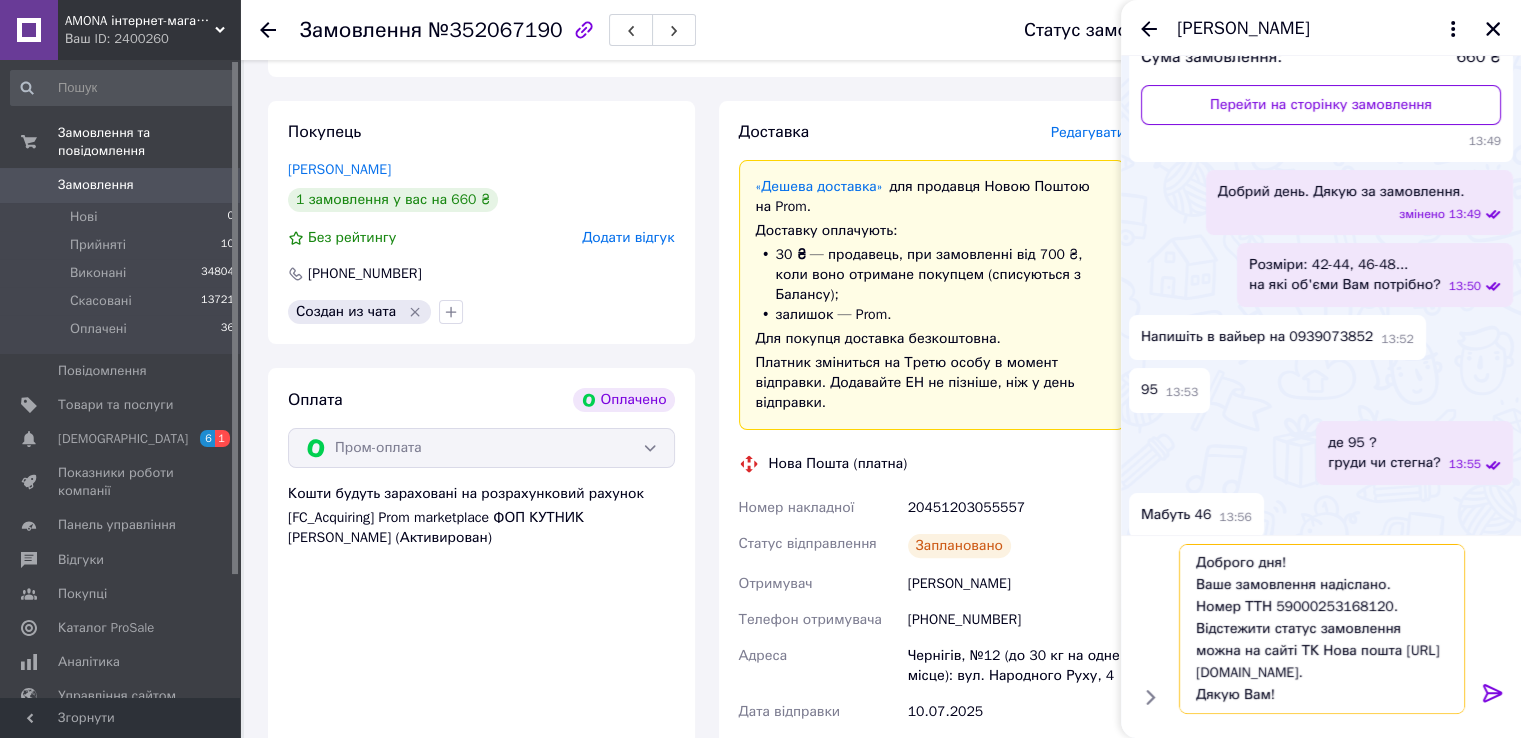 click on "Доброго дня!
Ваше замовлення надіслано.
Номер ТТН 59000253168120.
Відстежити статус замовлення можна на сайті ТК Нова пошта http://novaposhta.ua/frontend/tracking.
Дякую Вам!" at bounding box center (1322, 629) 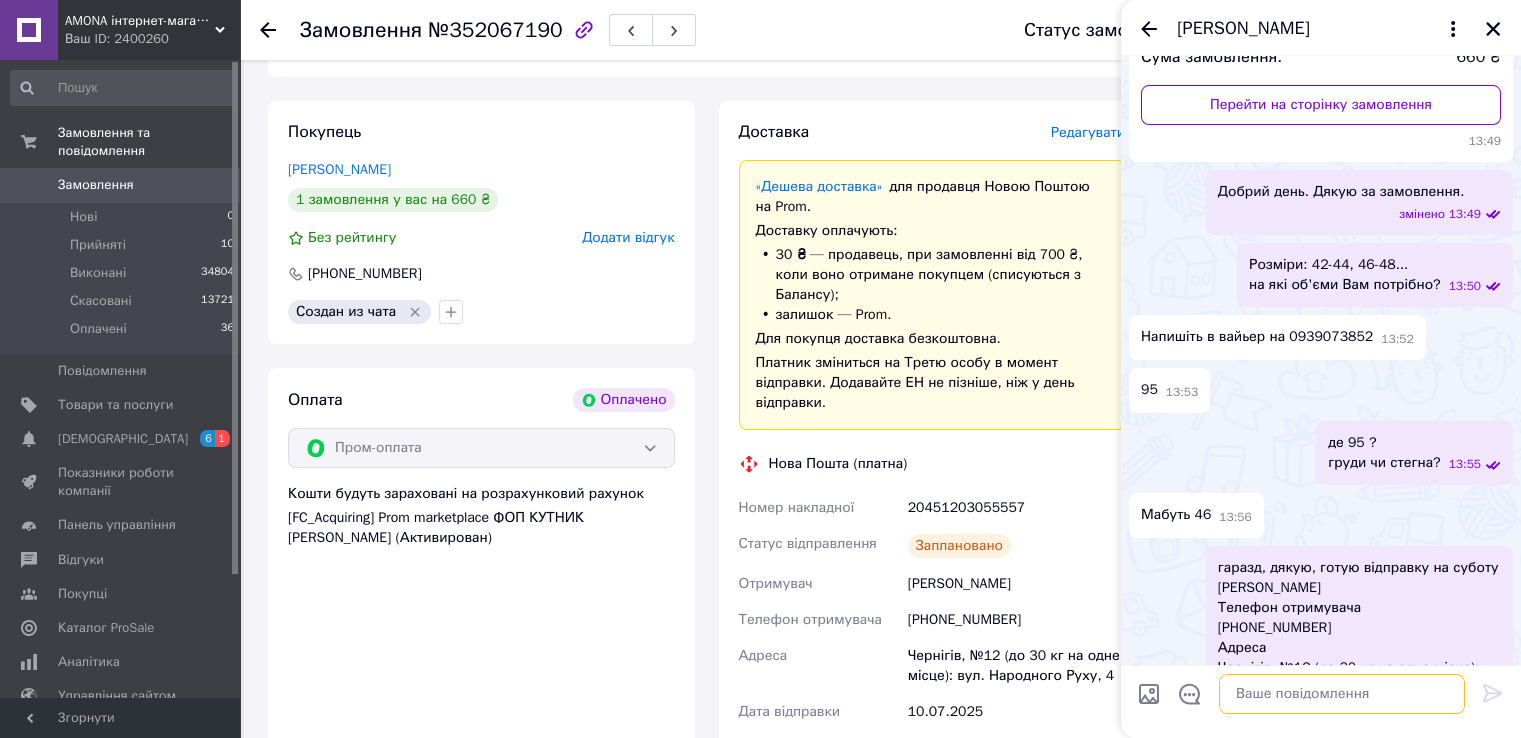 scroll, scrollTop: 0, scrollLeft: 0, axis: both 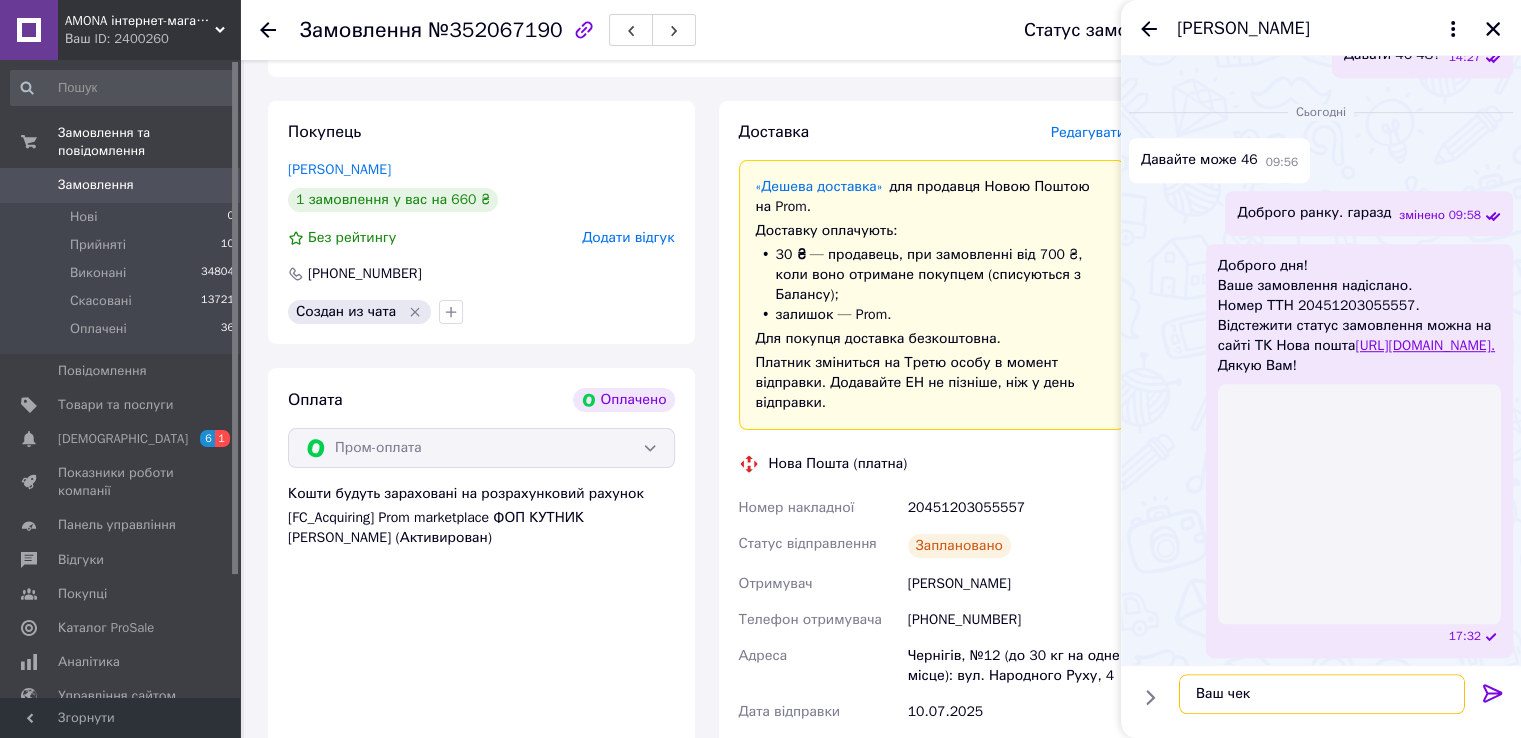 paste on "https://kasa.vchasno.ua/check-viewer/SjutCMjW4Dg" 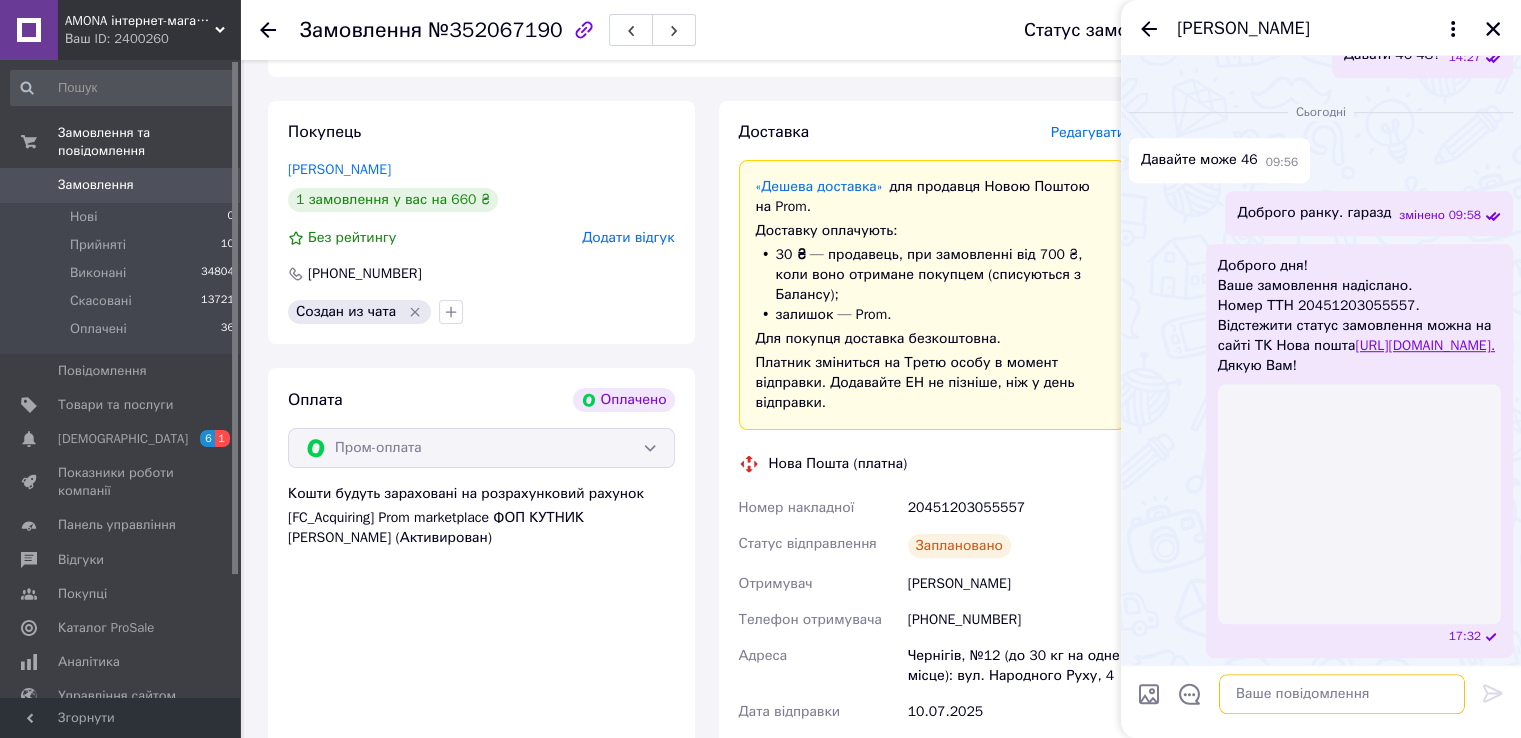 scroll, scrollTop: 1560, scrollLeft: 0, axis: vertical 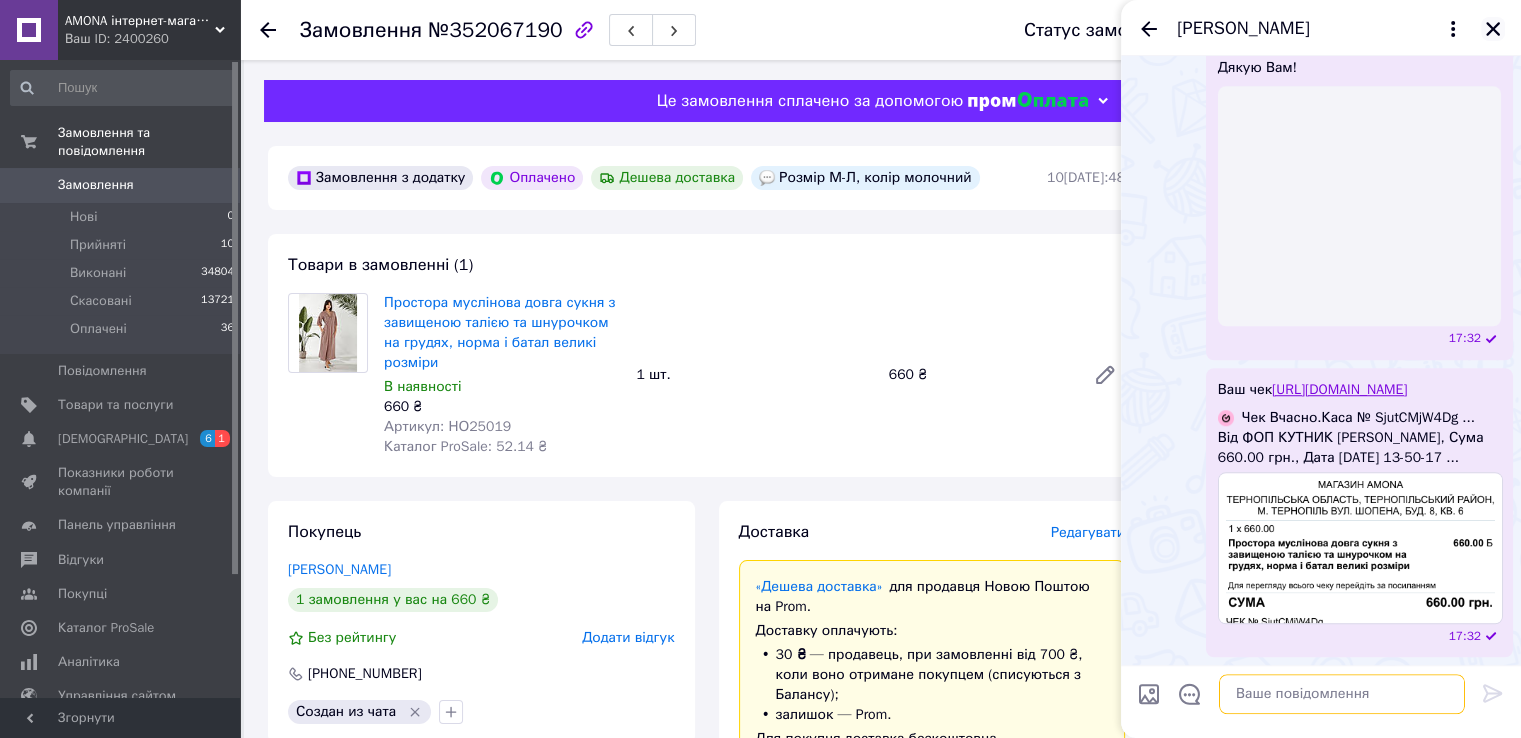 type 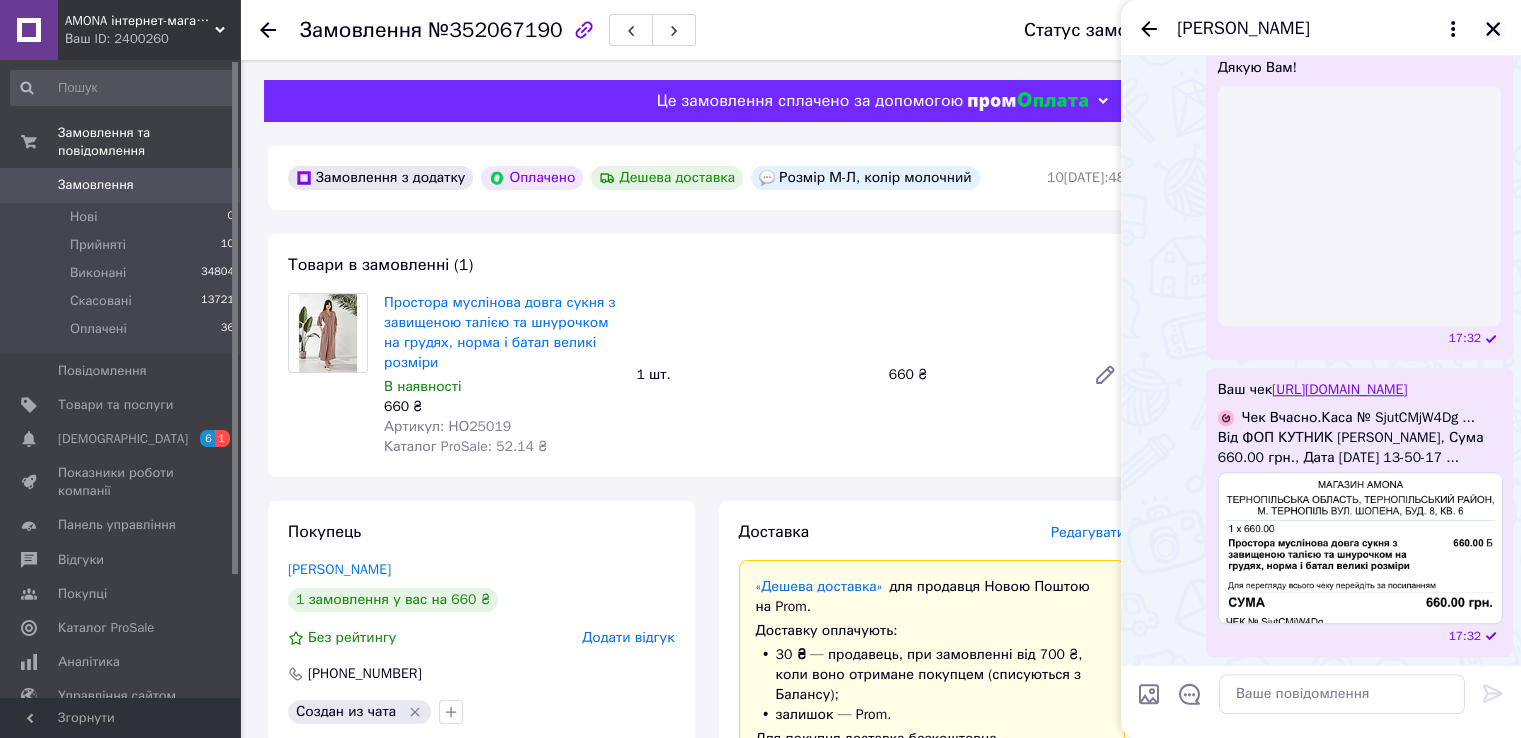 click 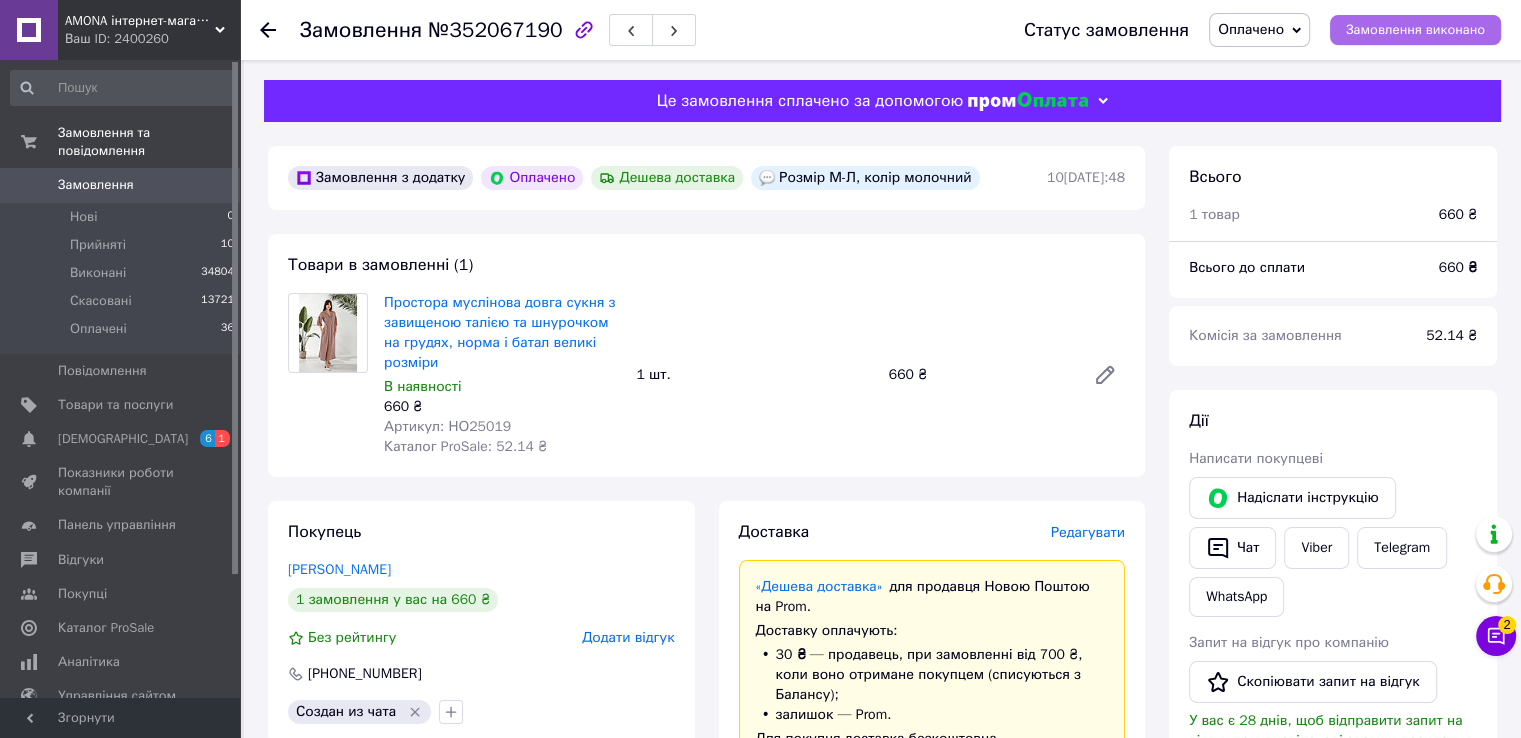 click on "Замовлення виконано" at bounding box center (1415, 30) 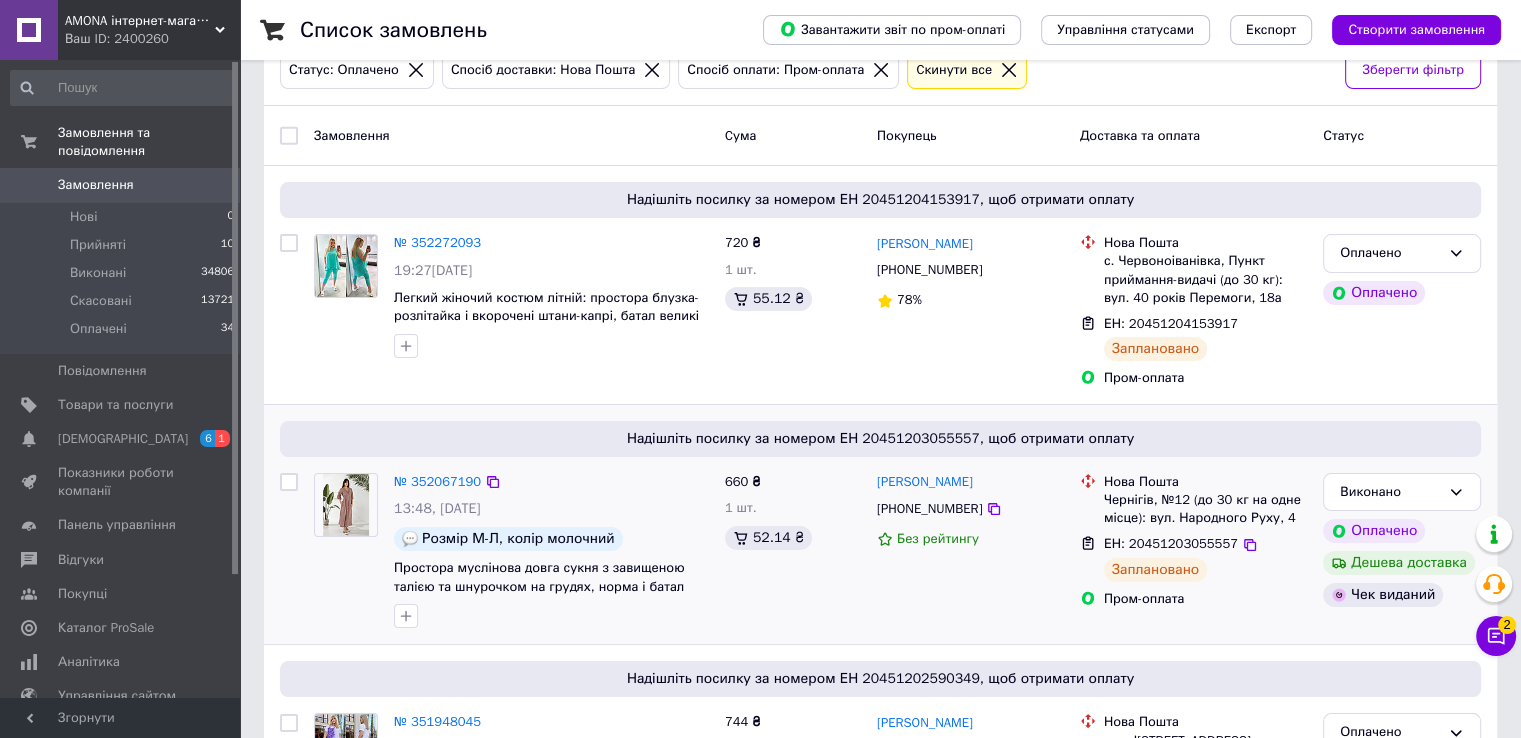 scroll, scrollTop: 291, scrollLeft: 0, axis: vertical 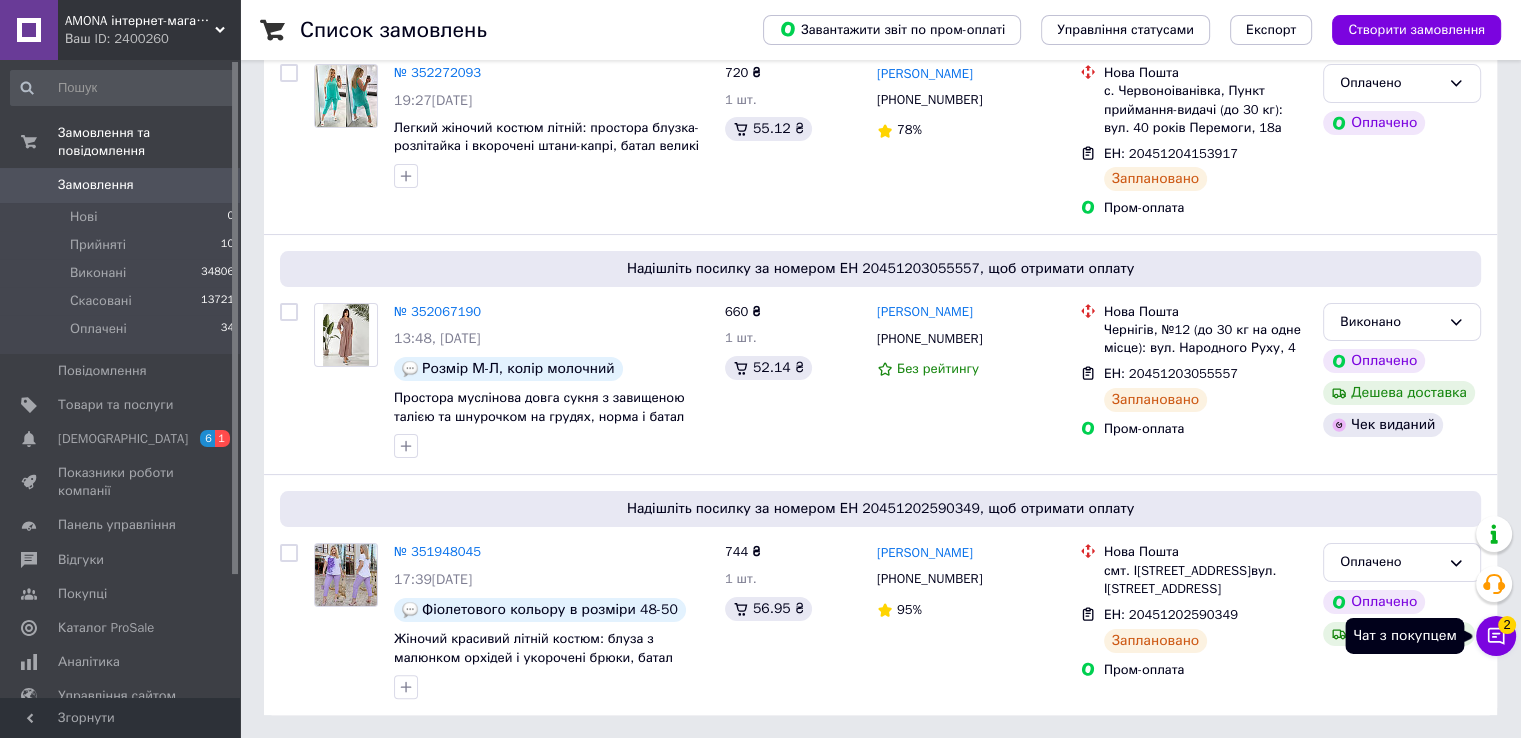 click 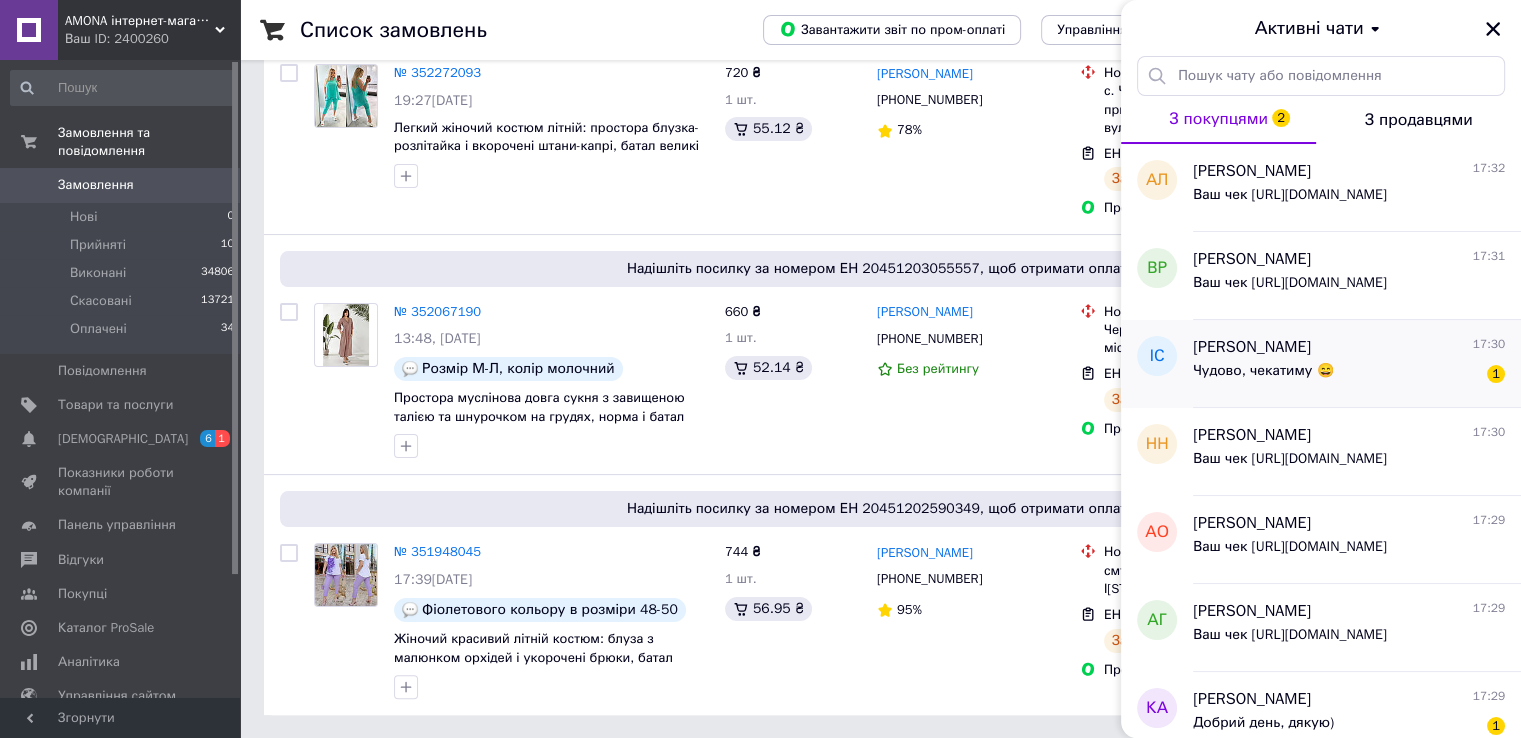 click on "Чудово, чекатиму 😄 1" at bounding box center (1349, 375) 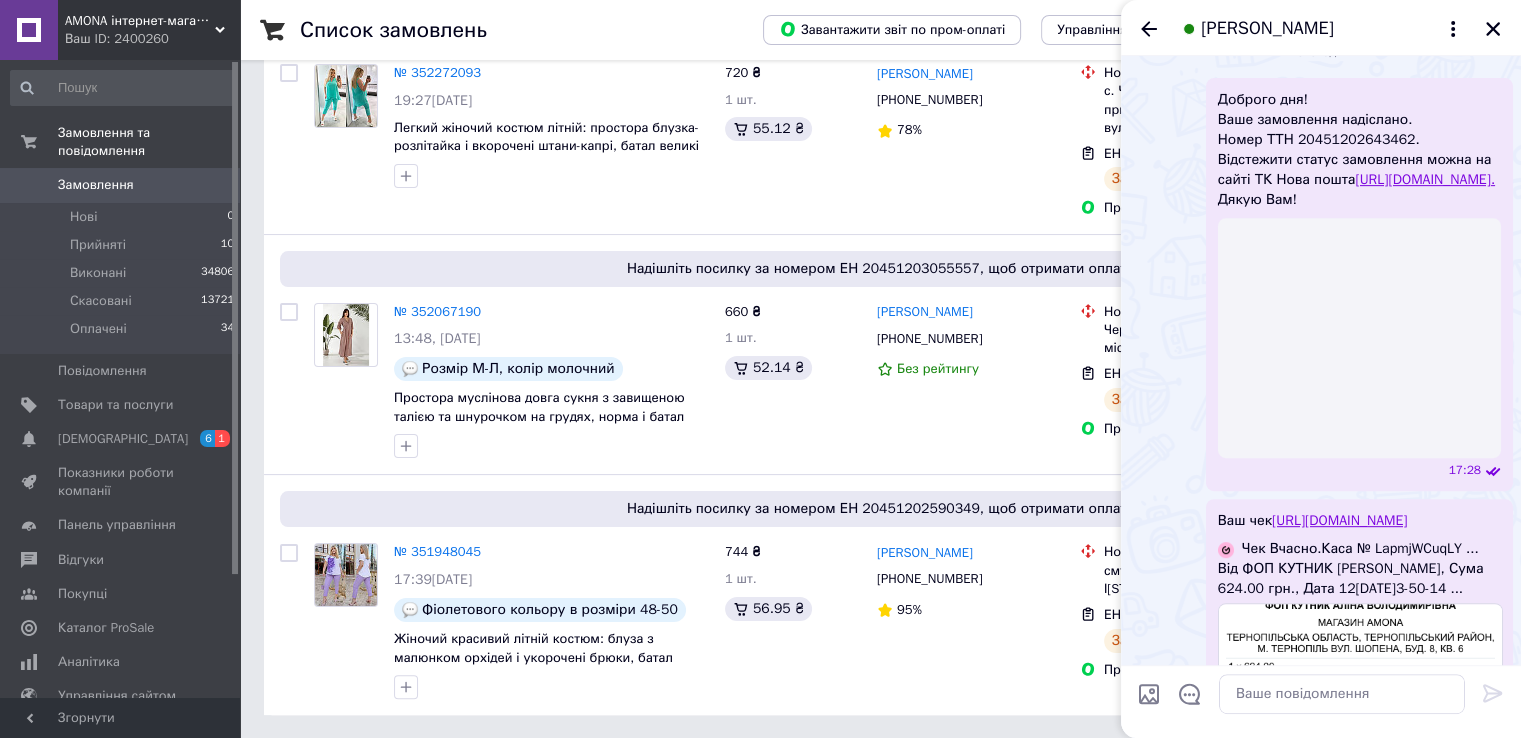 scroll, scrollTop: 850, scrollLeft: 0, axis: vertical 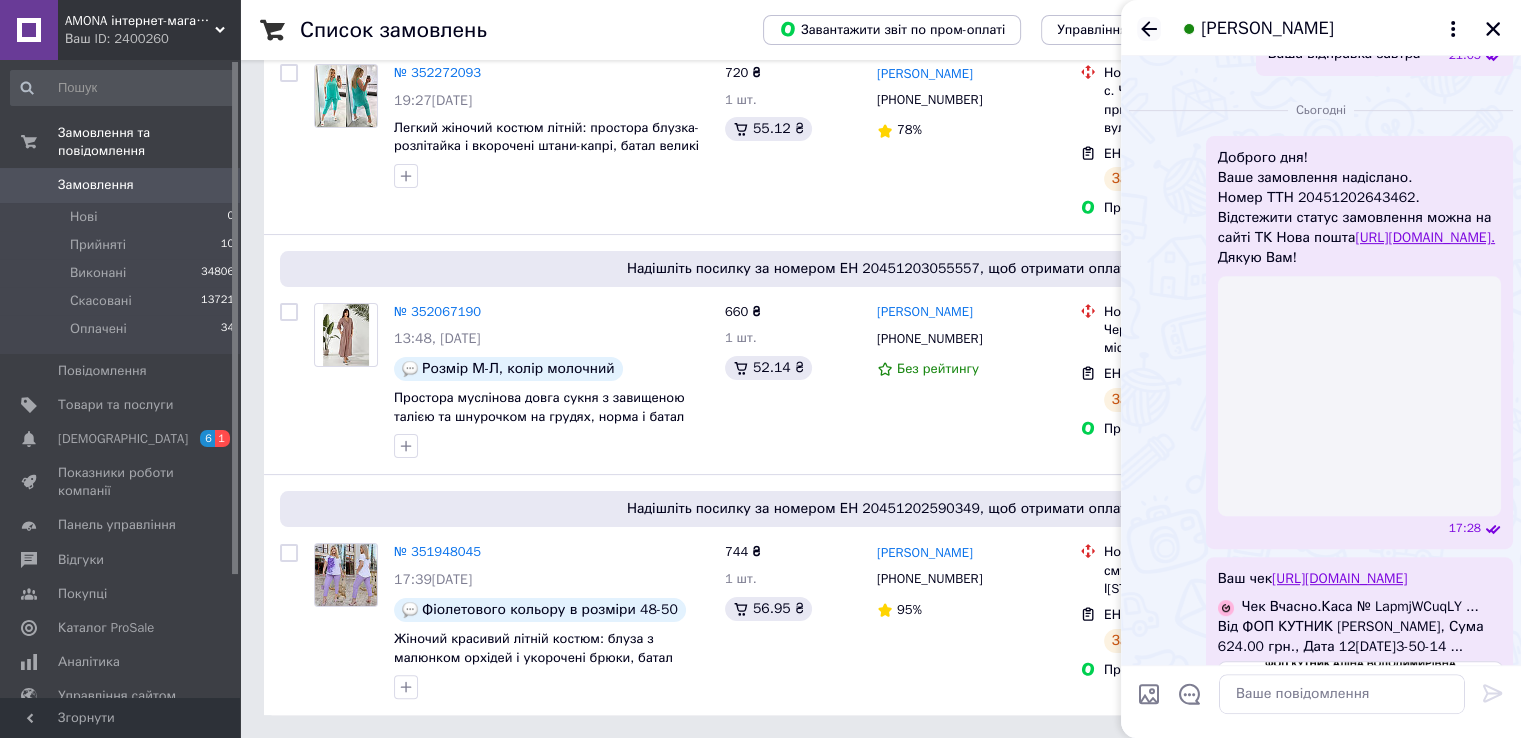 click 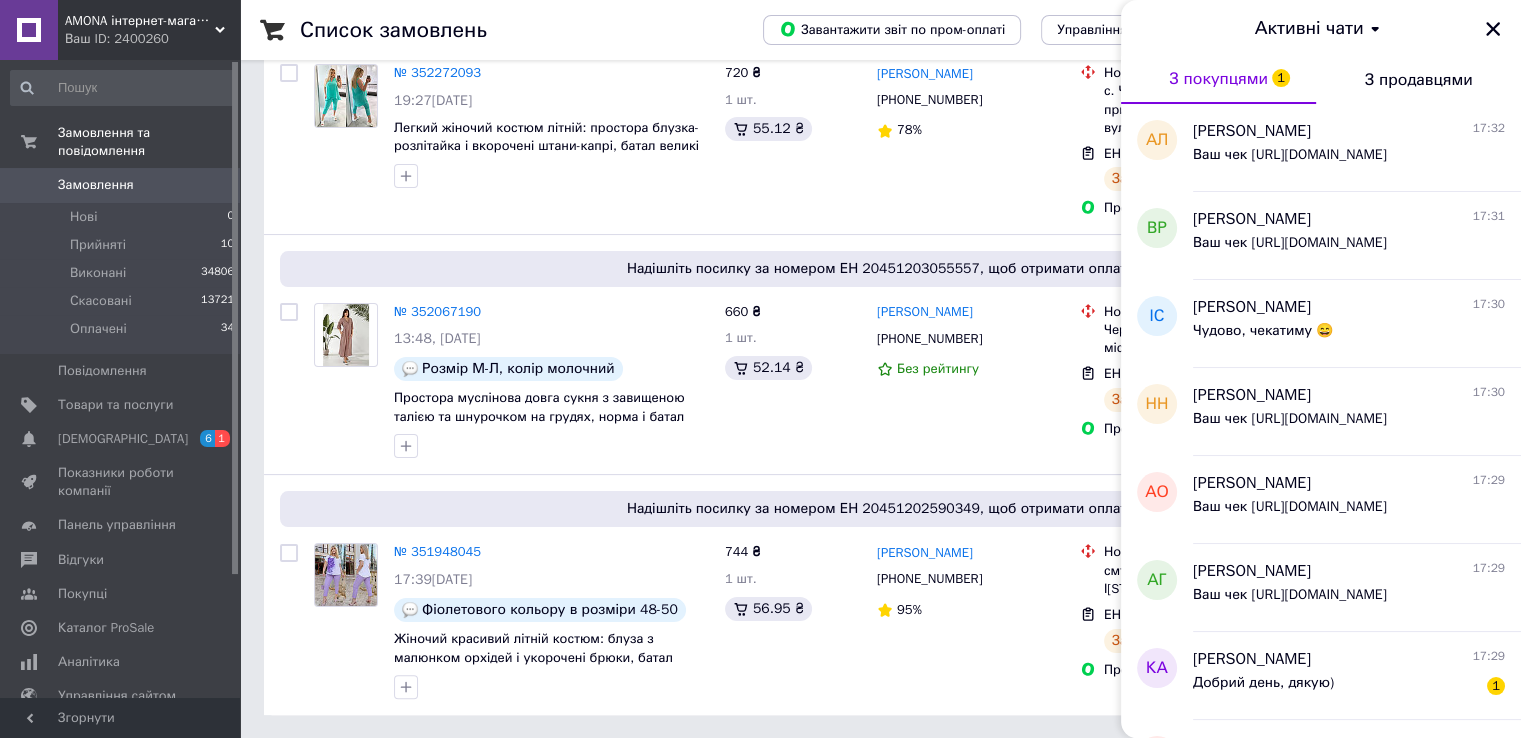 scroll, scrollTop: 500, scrollLeft: 0, axis: vertical 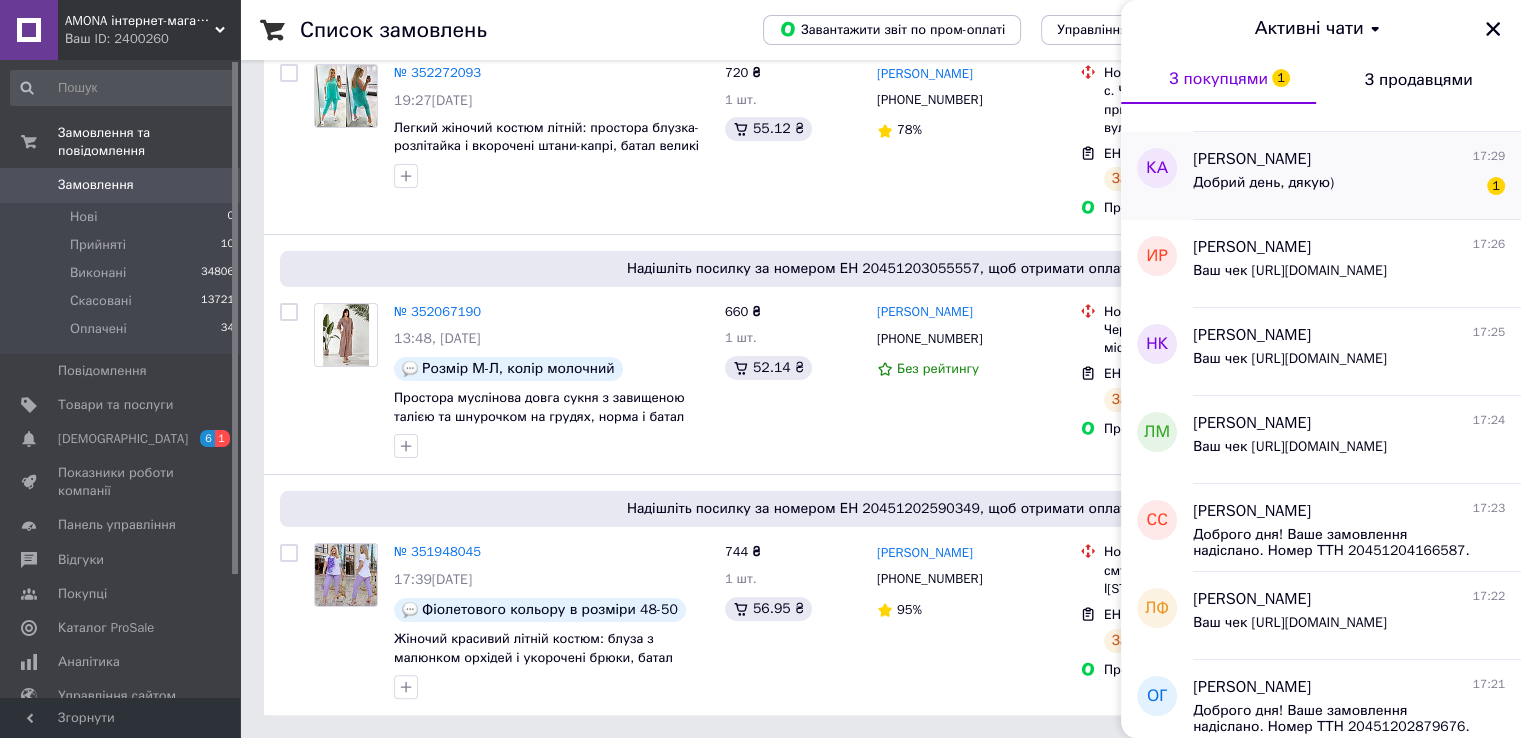 click on "Добрий день, дякую)" at bounding box center [1263, 183] 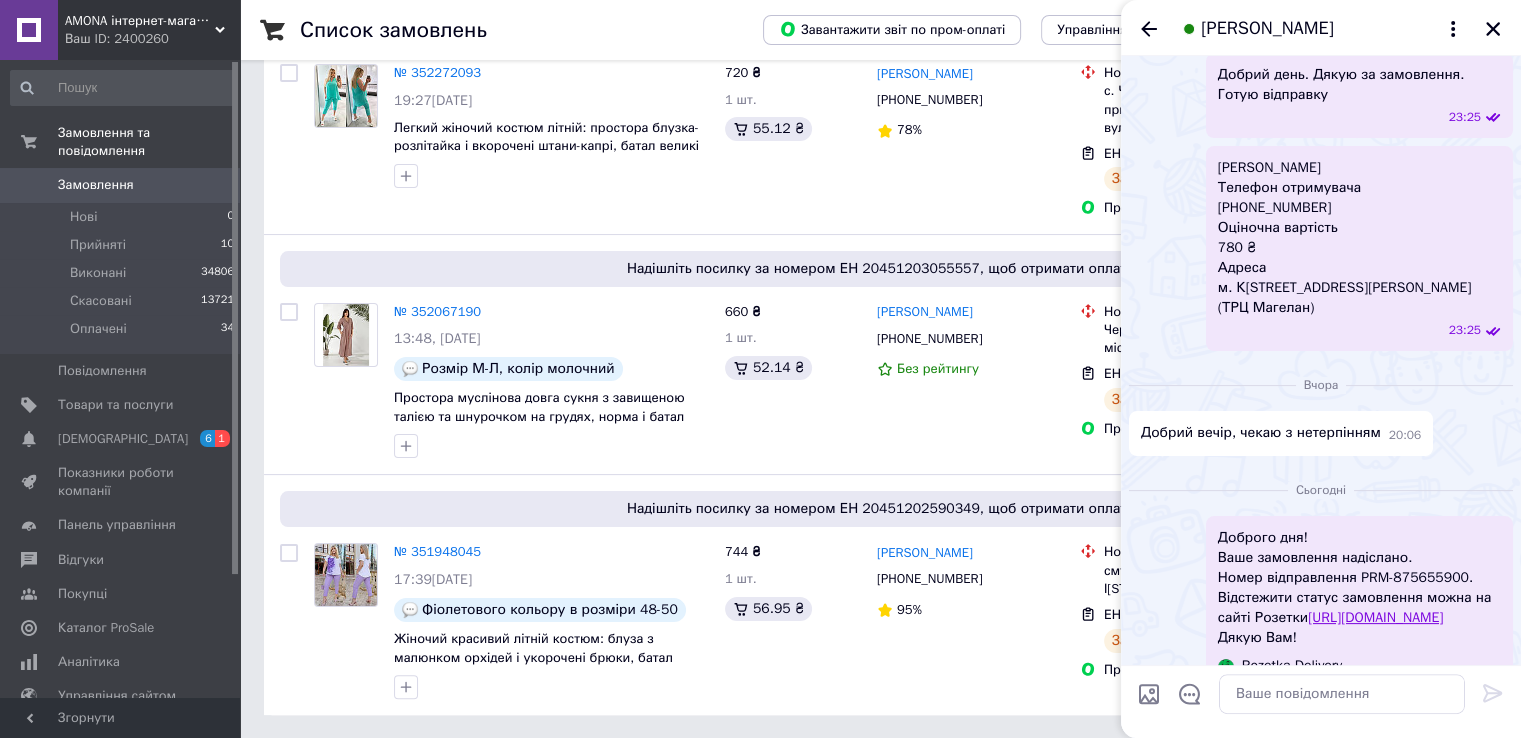 scroll, scrollTop: 58, scrollLeft: 0, axis: vertical 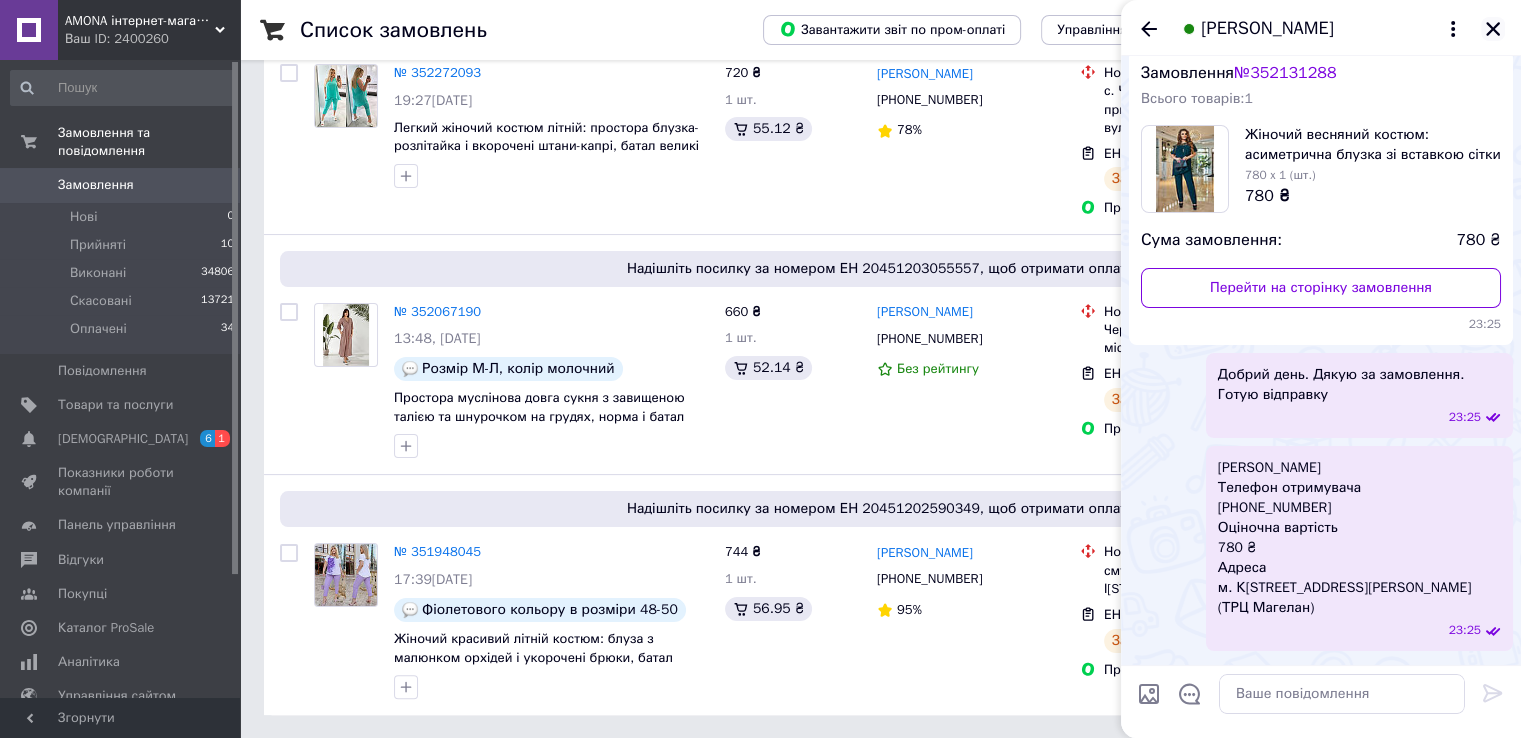 click at bounding box center [1493, 29] 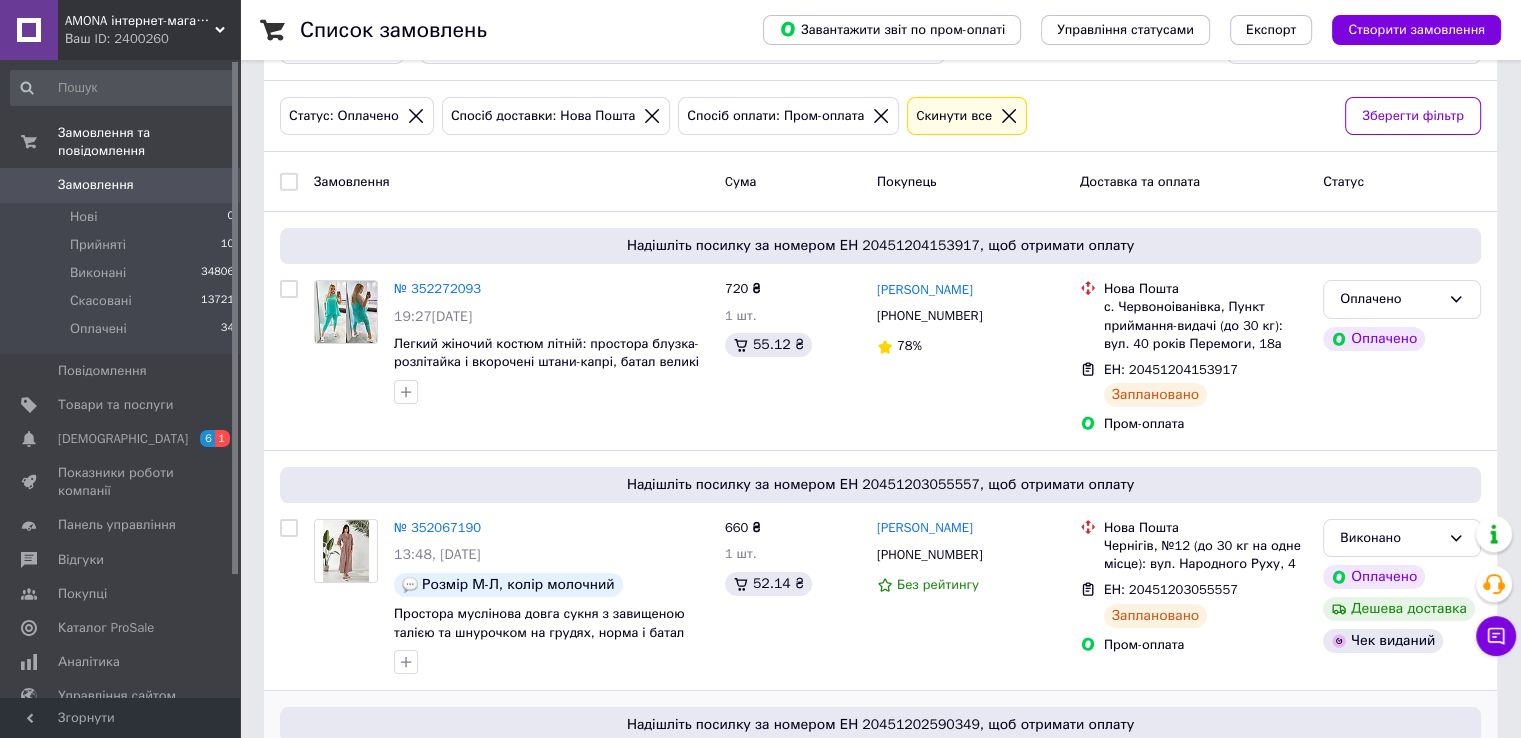 scroll, scrollTop: 0, scrollLeft: 0, axis: both 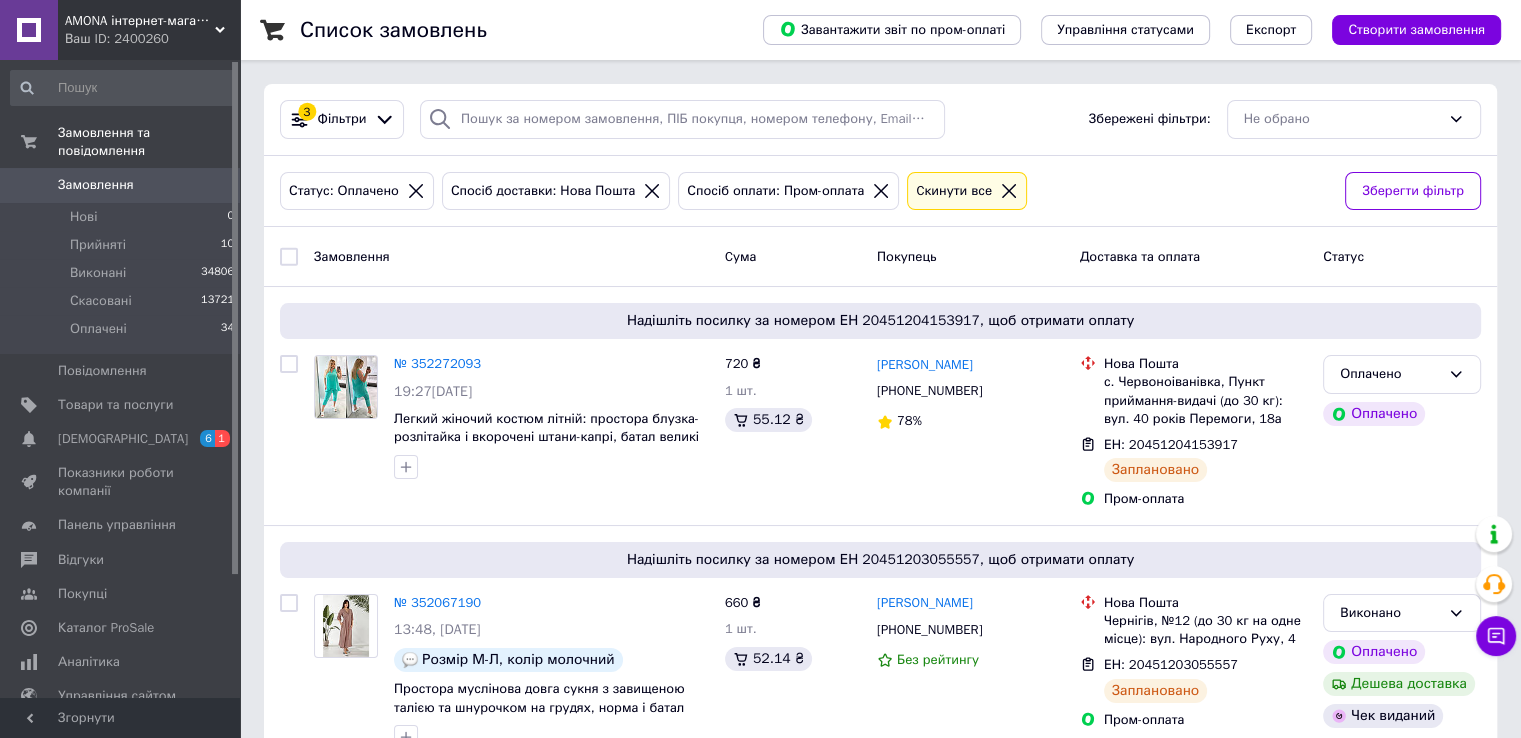 click 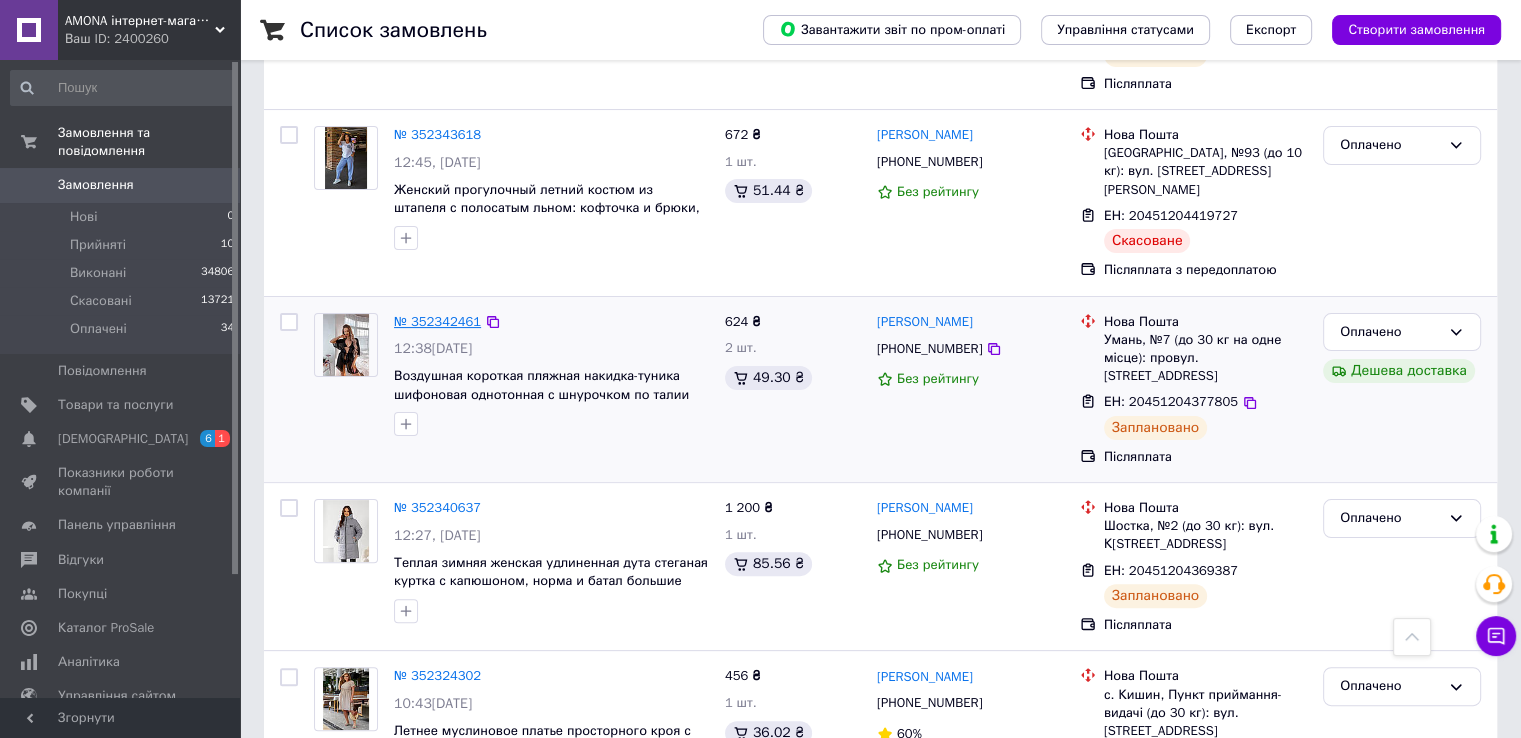 click on "№ 352342461" at bounding box center (437, 321) 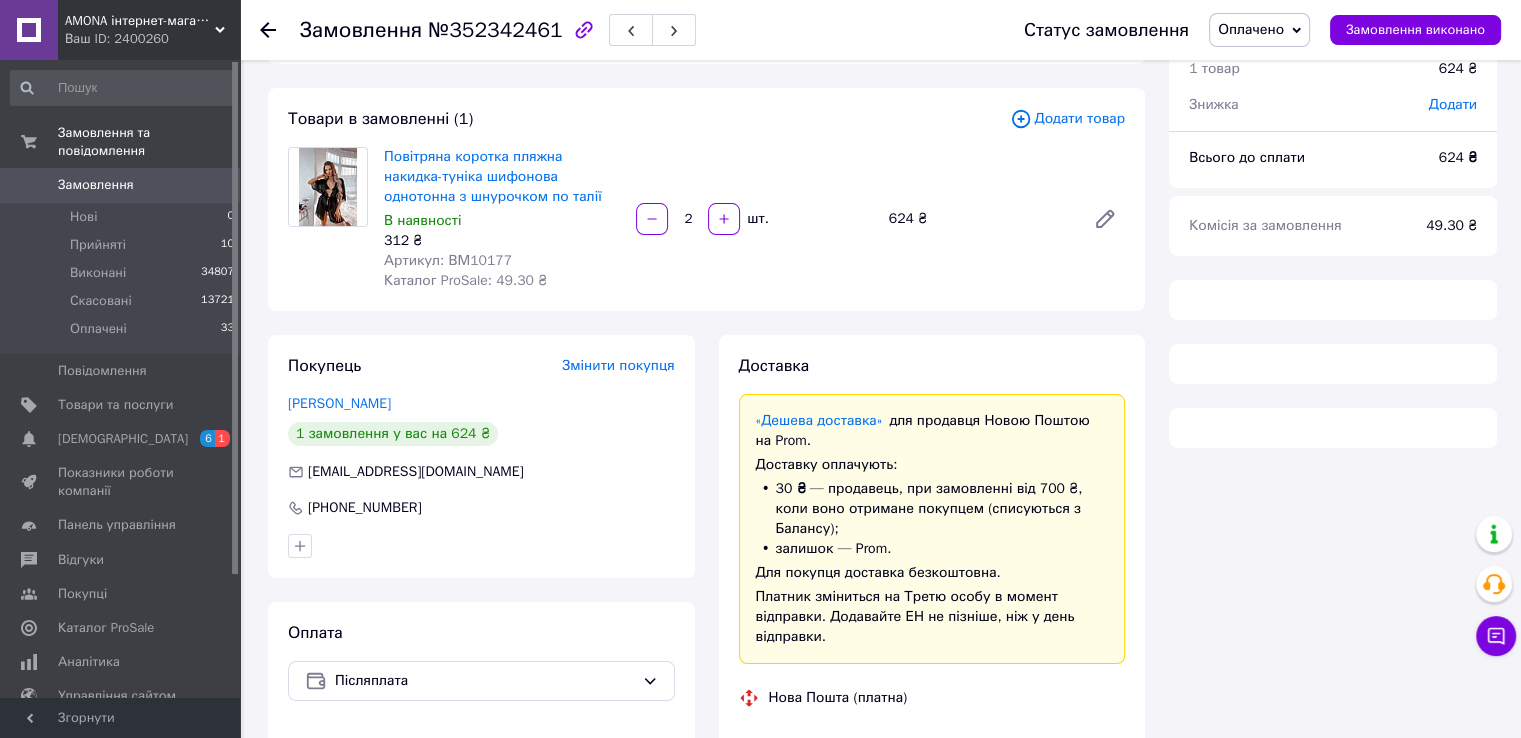 scroll, scrollTop: 166, scrollLeft: 0, axis: vertical 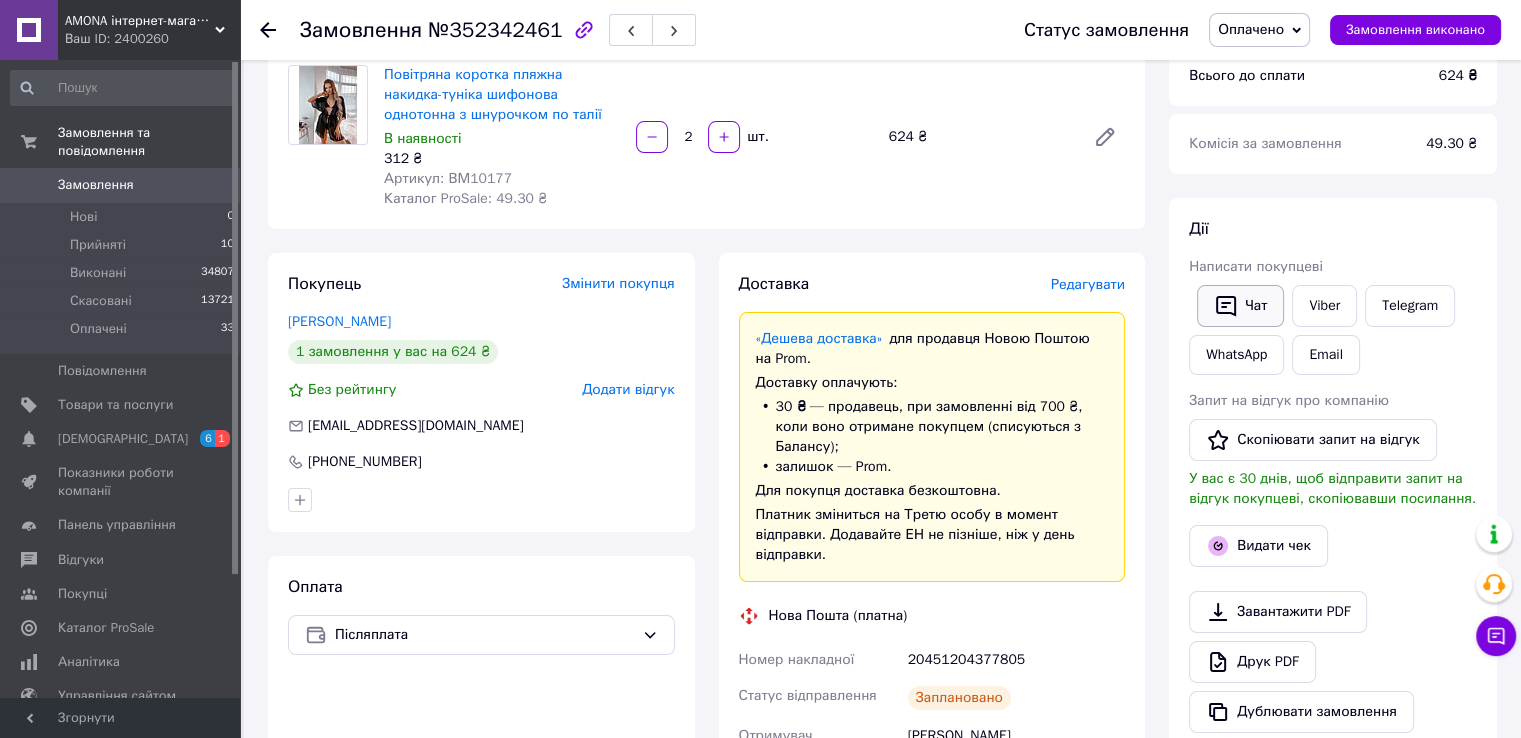 click on "Чат" at bounding box center [1240, 306] 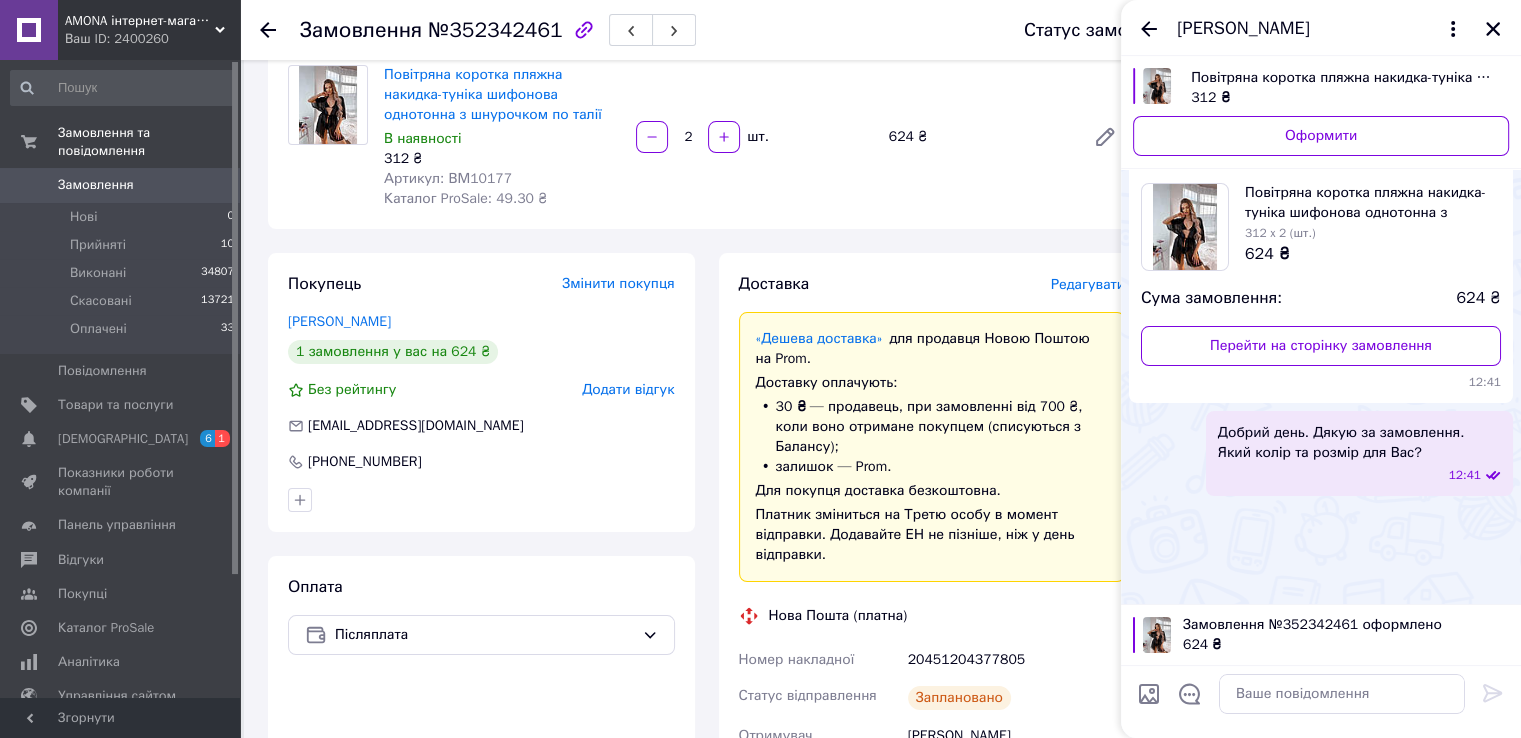 scroll, scrollTop: 807, scrollLeft: 0, axis: vertical 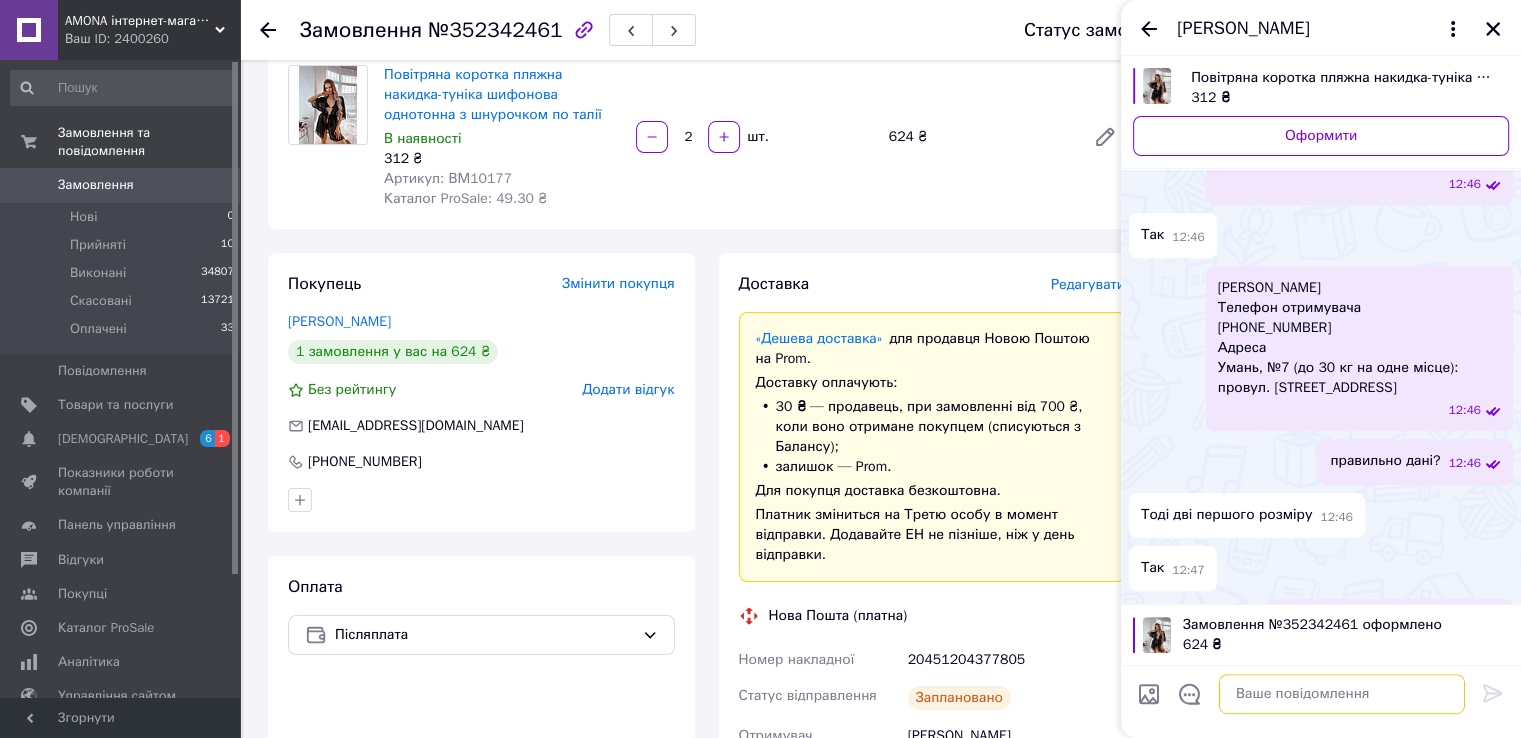 click at bounding box center (1342, 694) 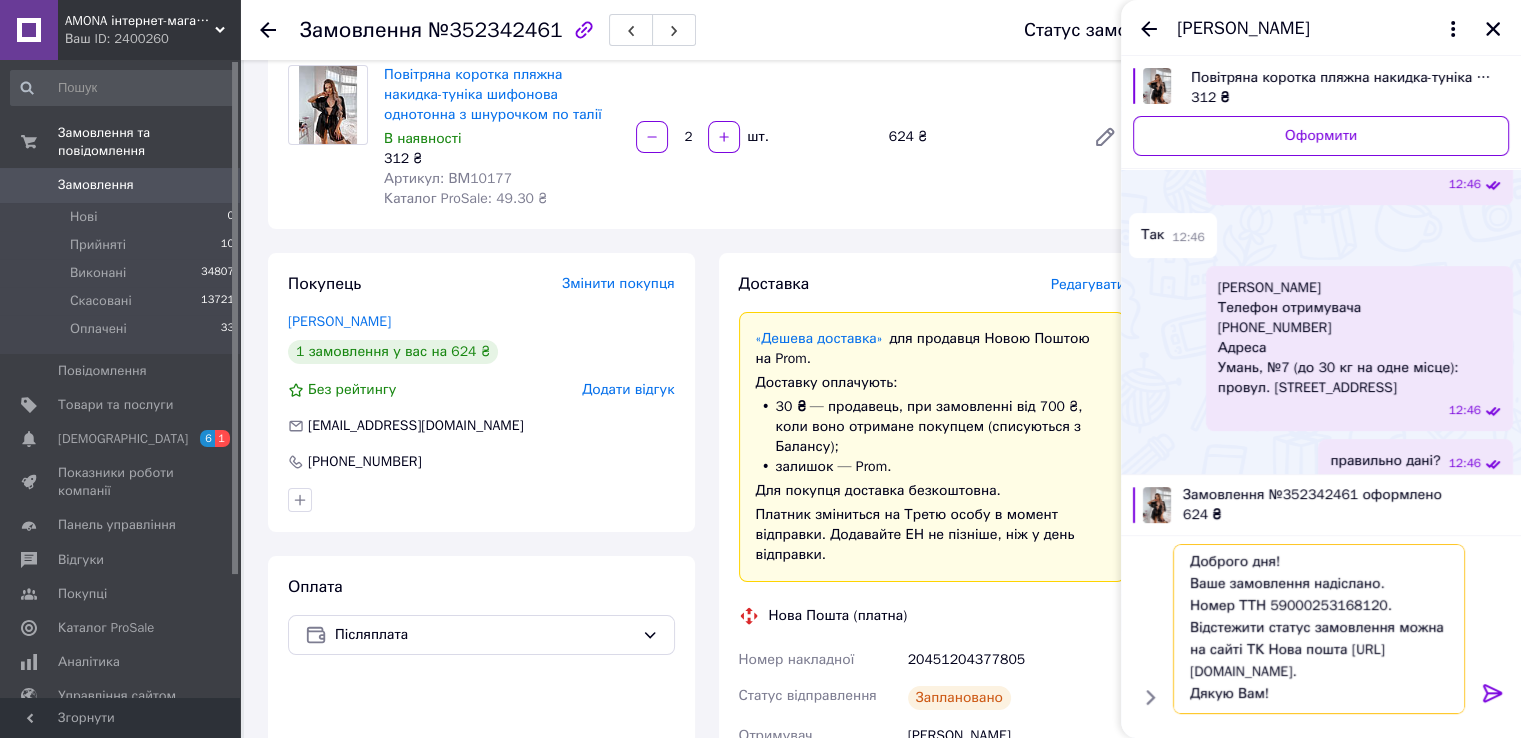 scroll, scrollTop: 1, scrollLeft: 0, axis: vertical 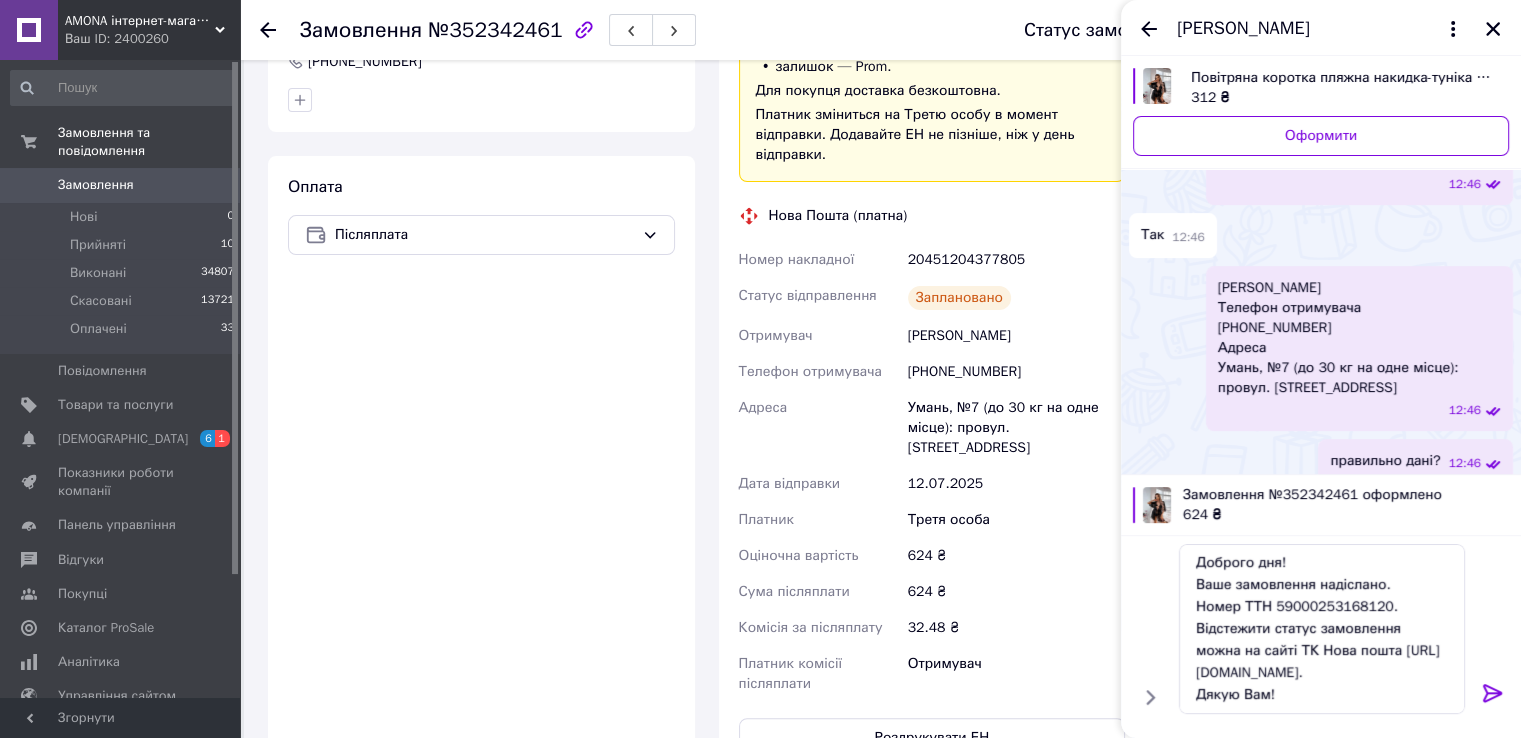click on "20451204377805" at bounding box center [1016, 260] 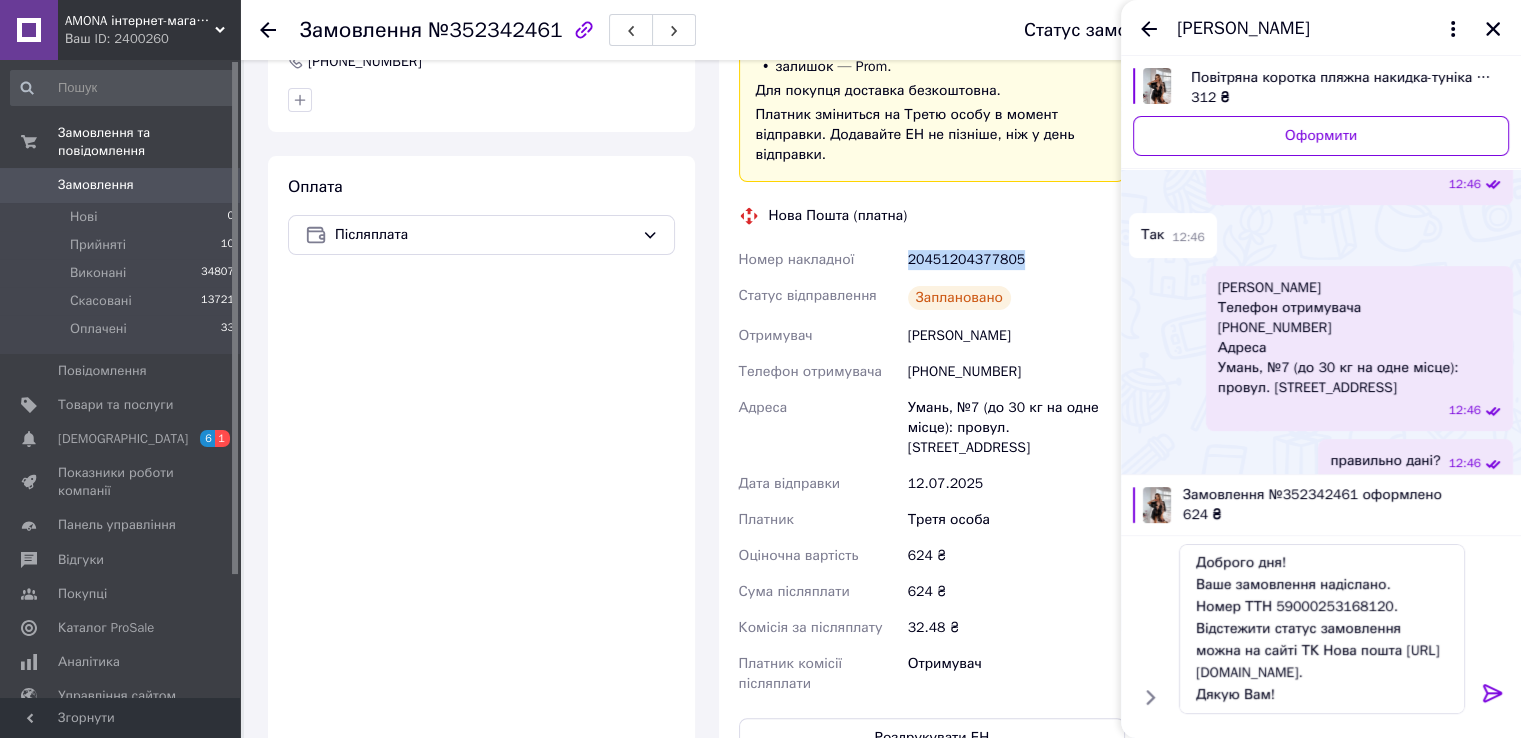 click on "20451204377805" at bounding box center [1016, 260] 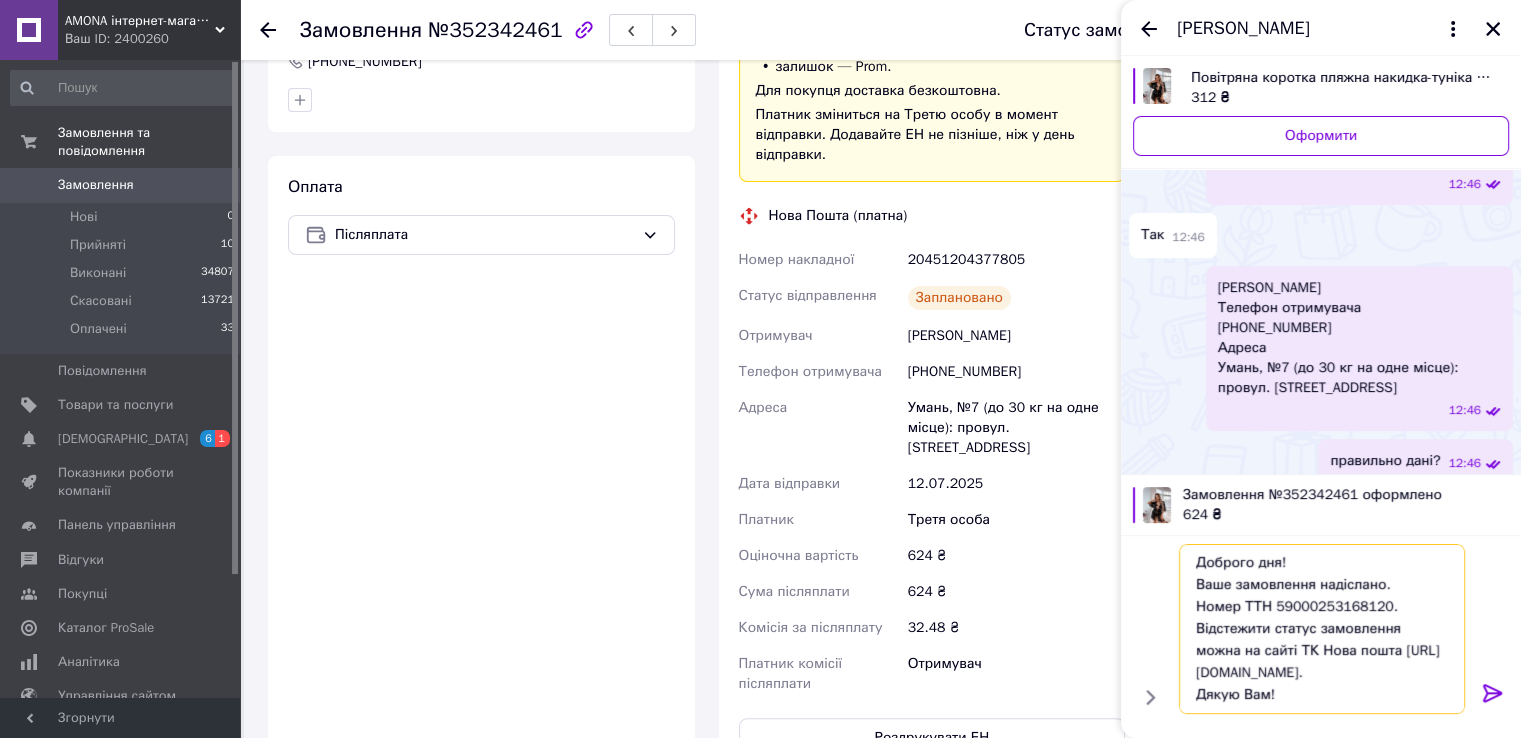 click on "Доброго дня!
Ваше замовлення надіслано.
Номер ТТН 59000253168120.
Відстежити статус замовлення можна на сайті ТК Нова пошта http://novaposhta.ua/frontend/tracking.
Дякую Вам!" at bounding box center (1322, 629) 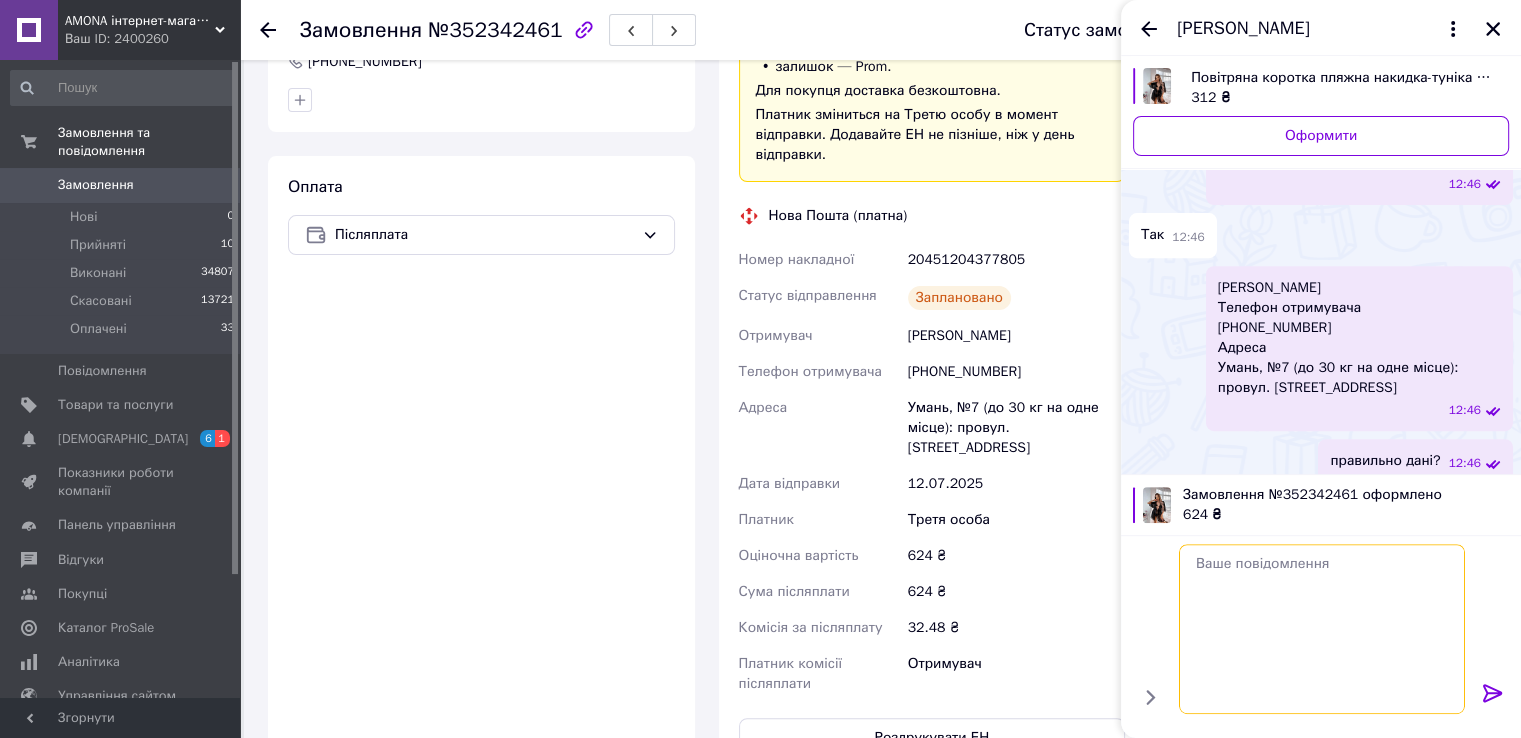 scroll, scrollTop: 0, scrollLeft: 0, axis: both 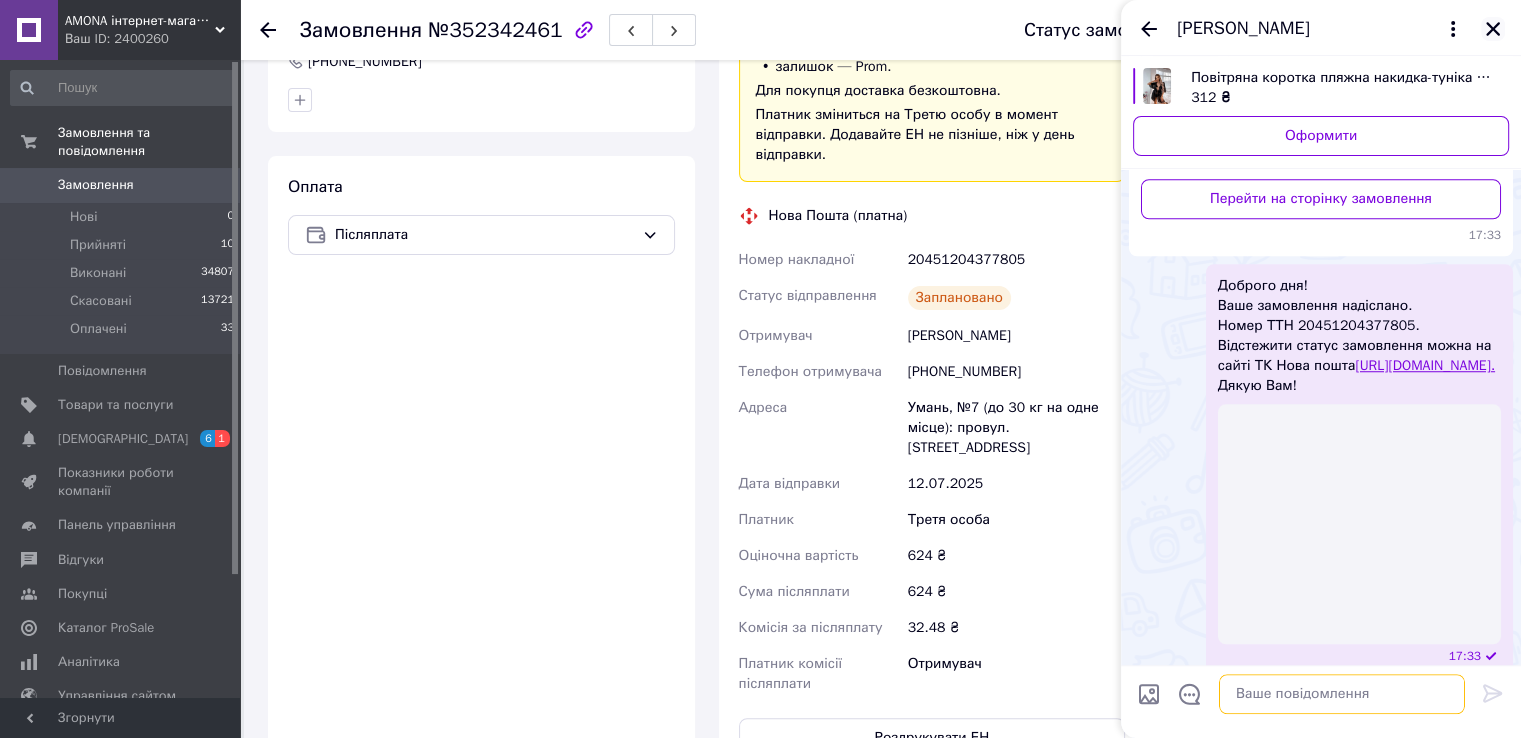 type 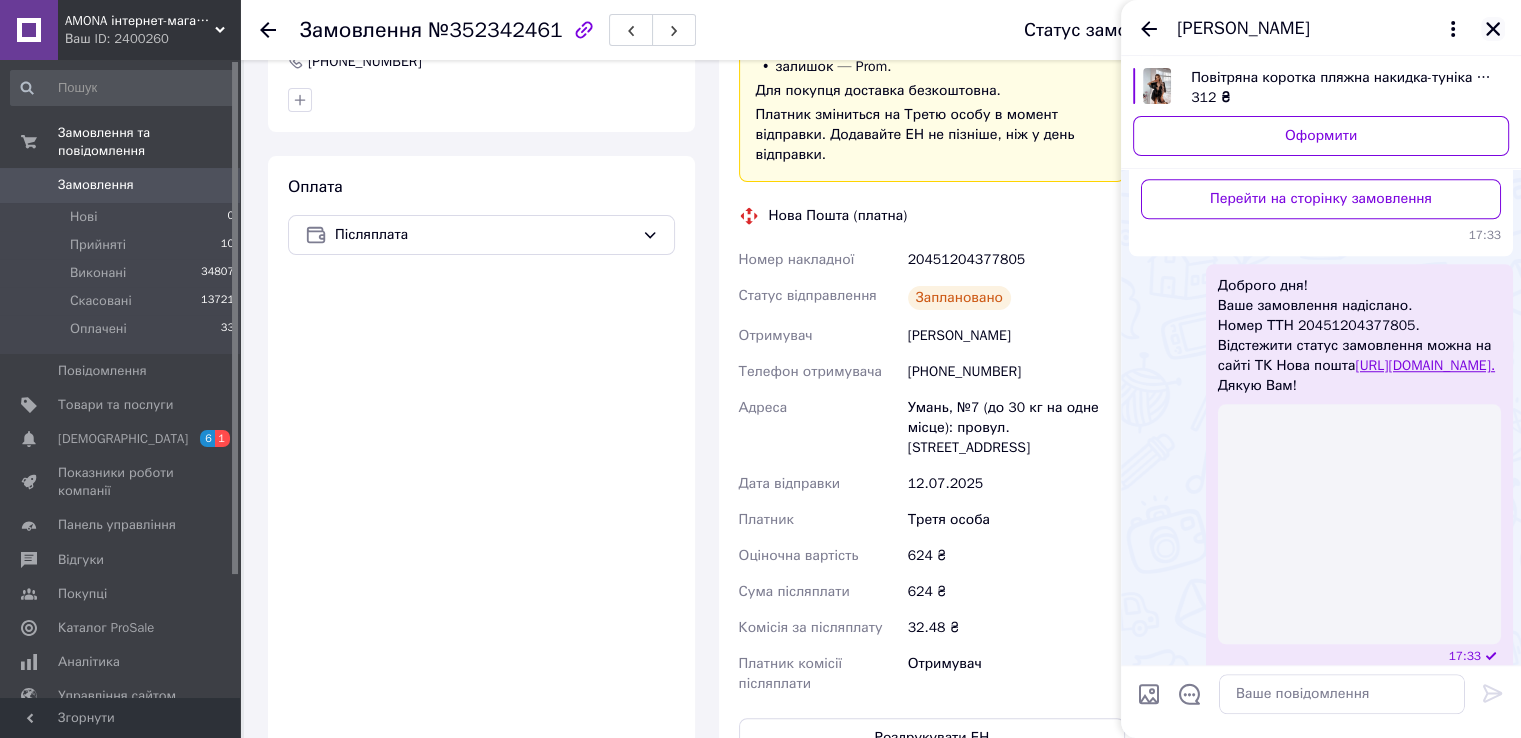 click 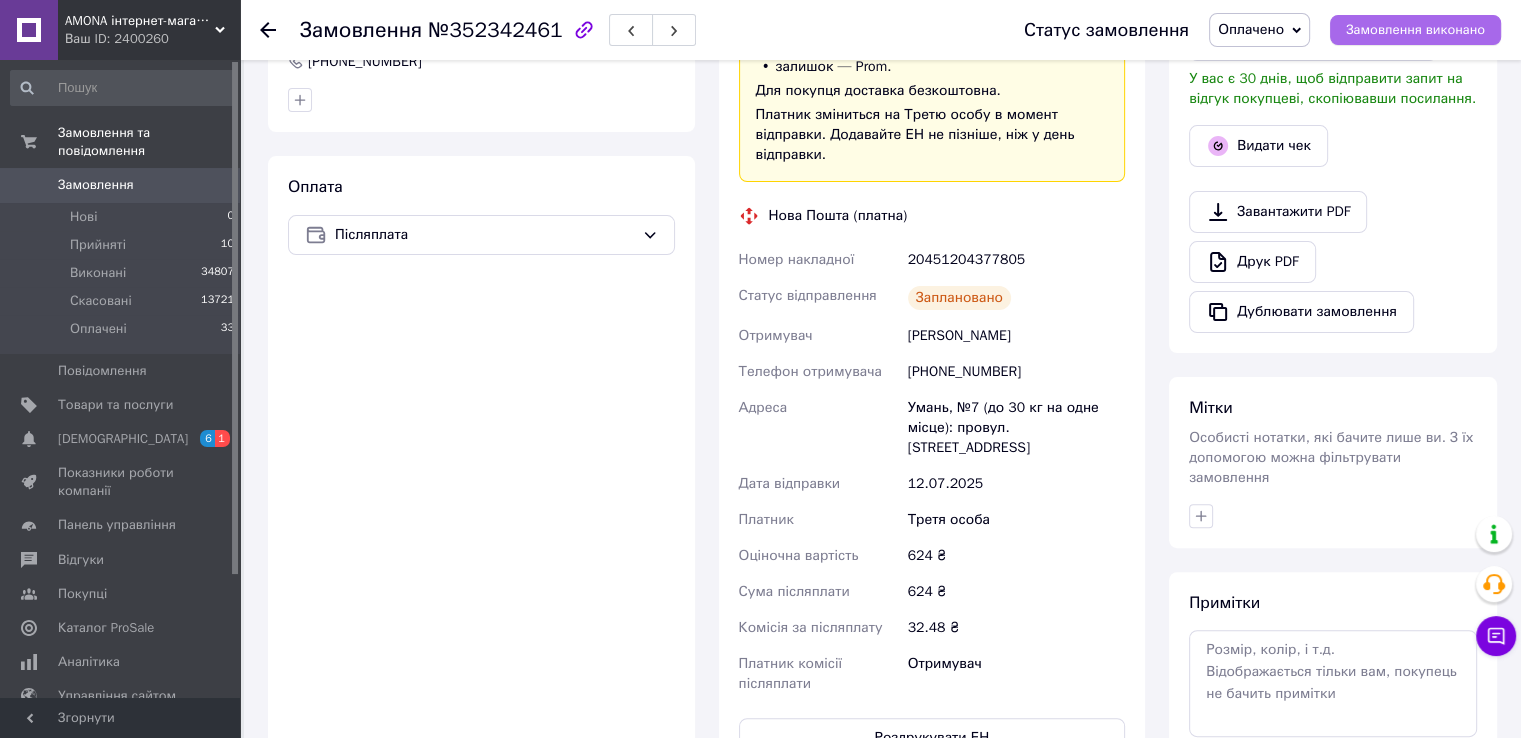 click on "Замовлення виконано" at bounding box center (1415, 30) 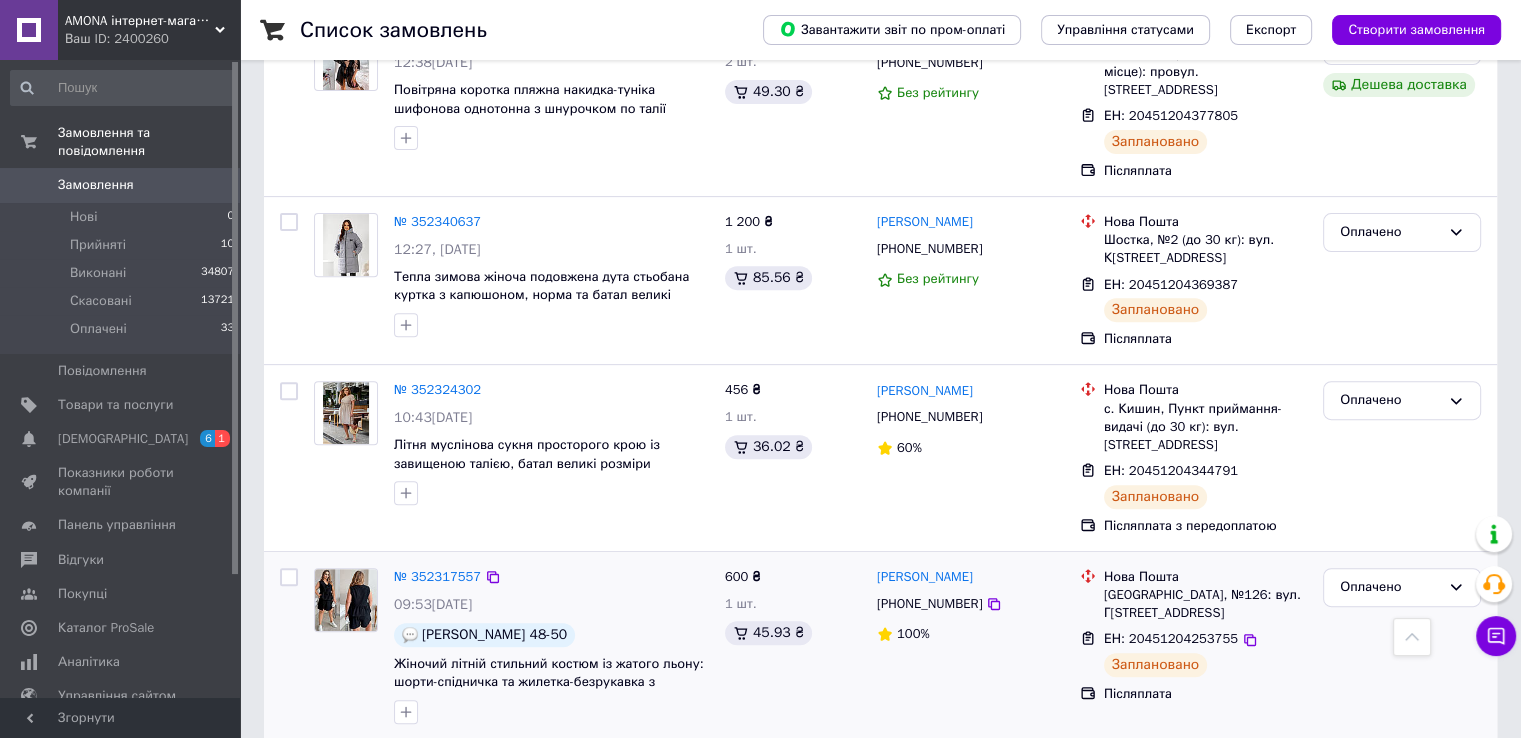 scroll, scrollTop: 800, scrollLeft: 0, axis: vertical 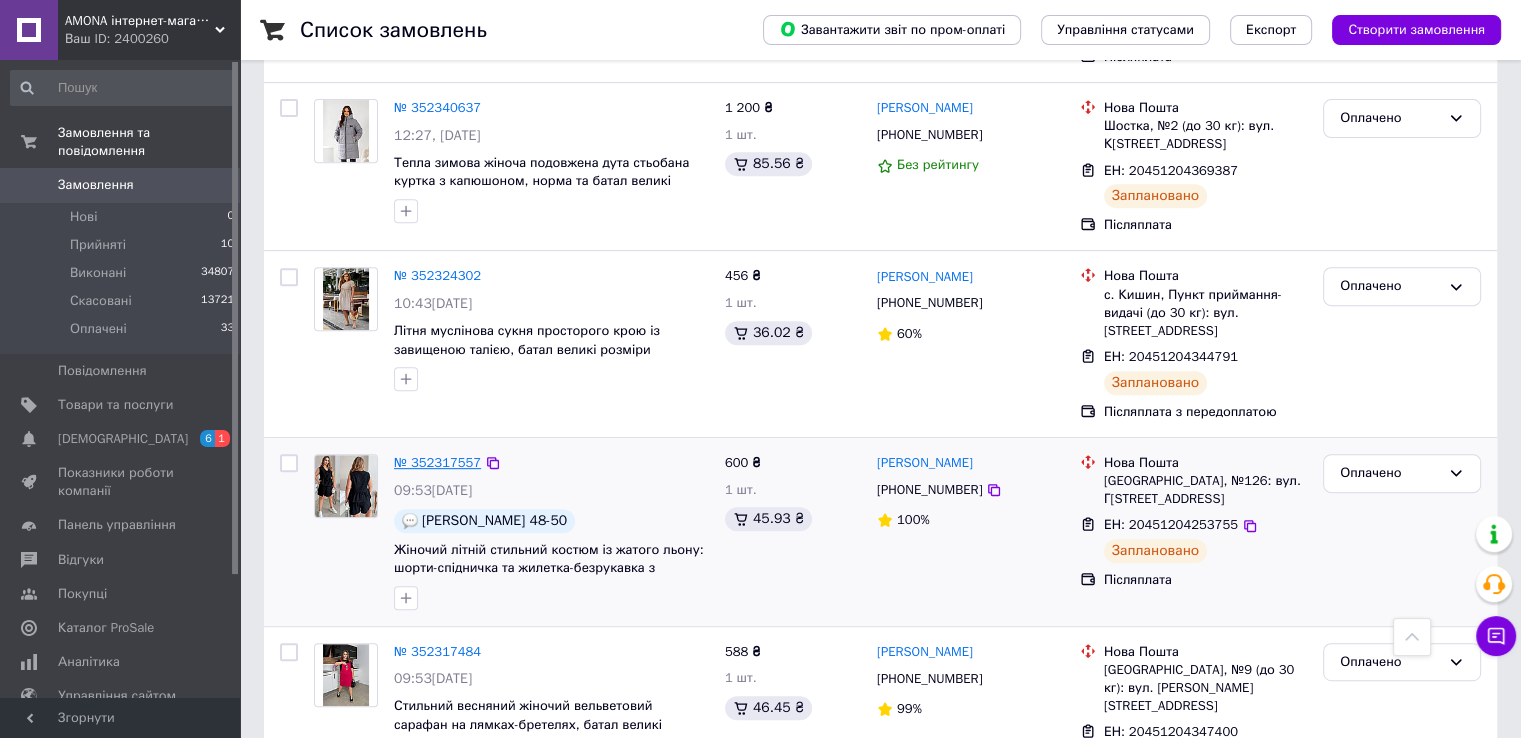 click on "№ 352317557" at bounding box center (437, 462) 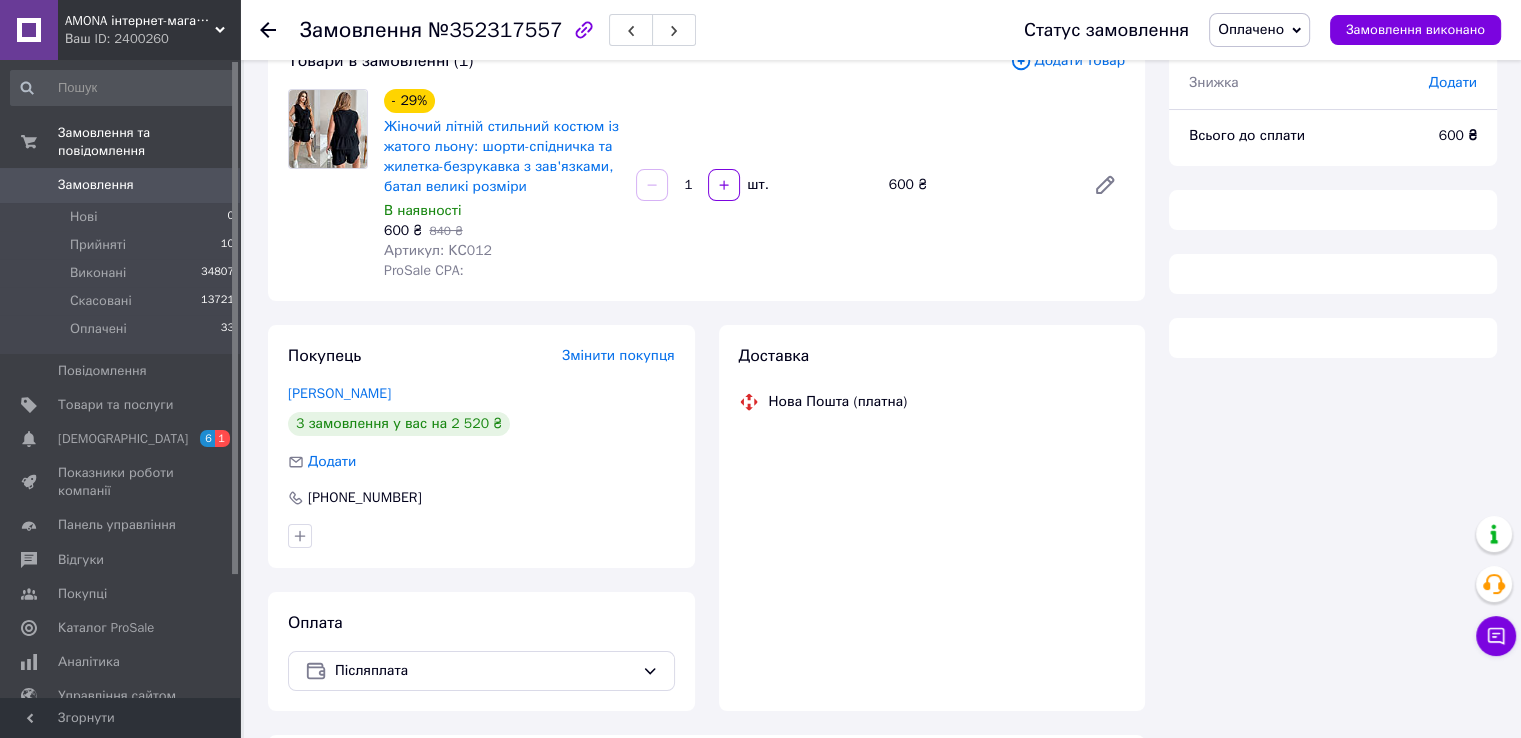 scroll, scrollTop: 176, scrollLeft: 0, axis: vertical 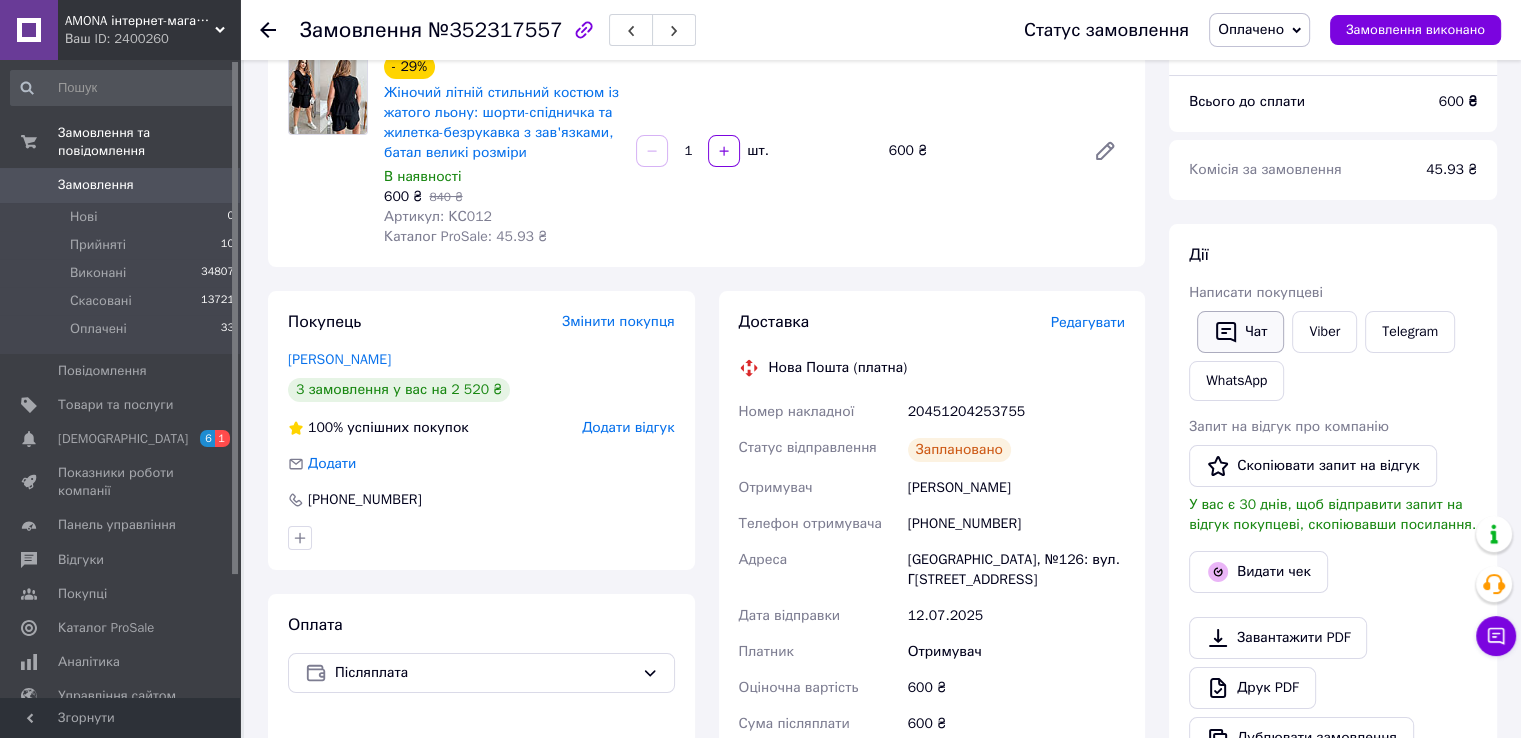 click on "Чат" at bounding box center [1240, 332] 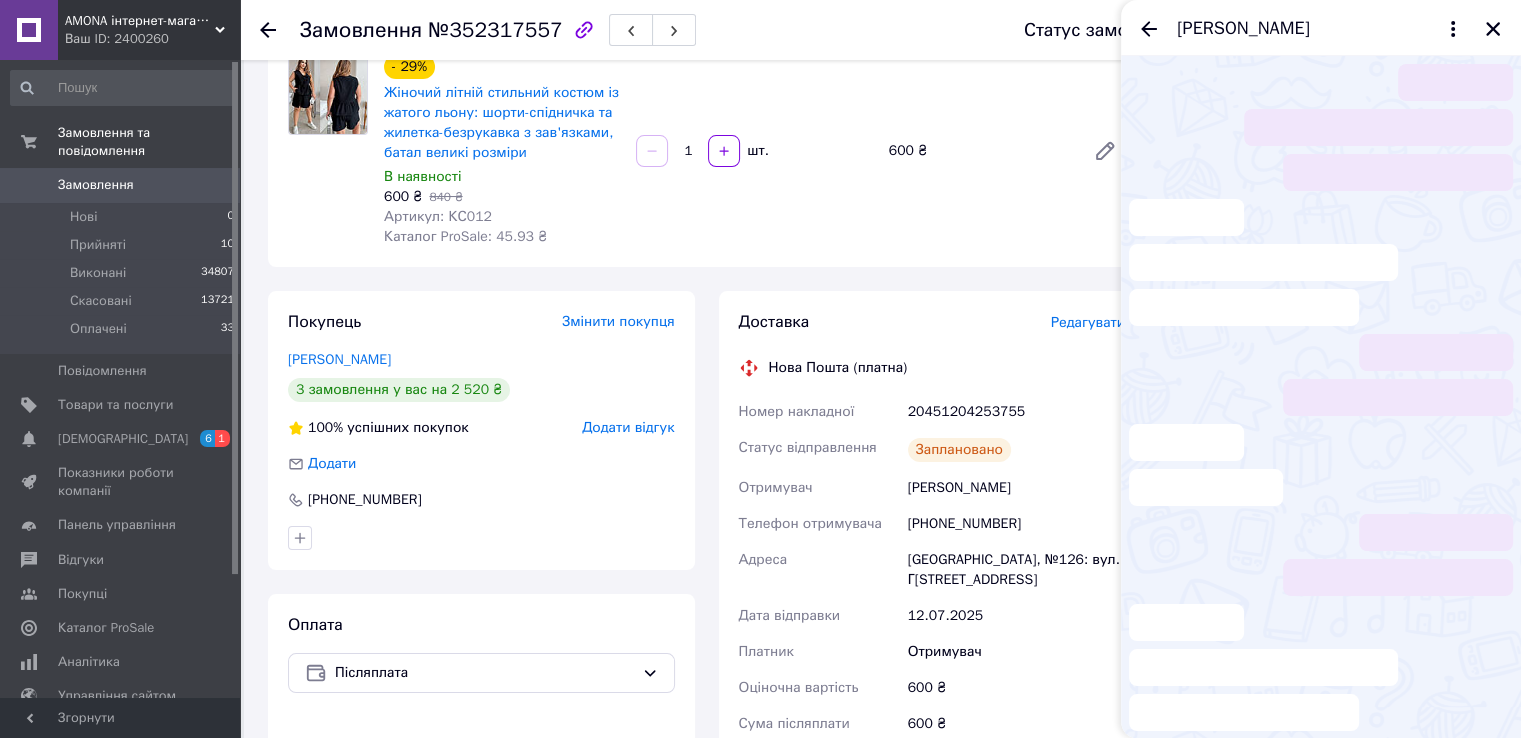 scroll, scrollTop: 2980, scrollLeft: 0, axis: vertical 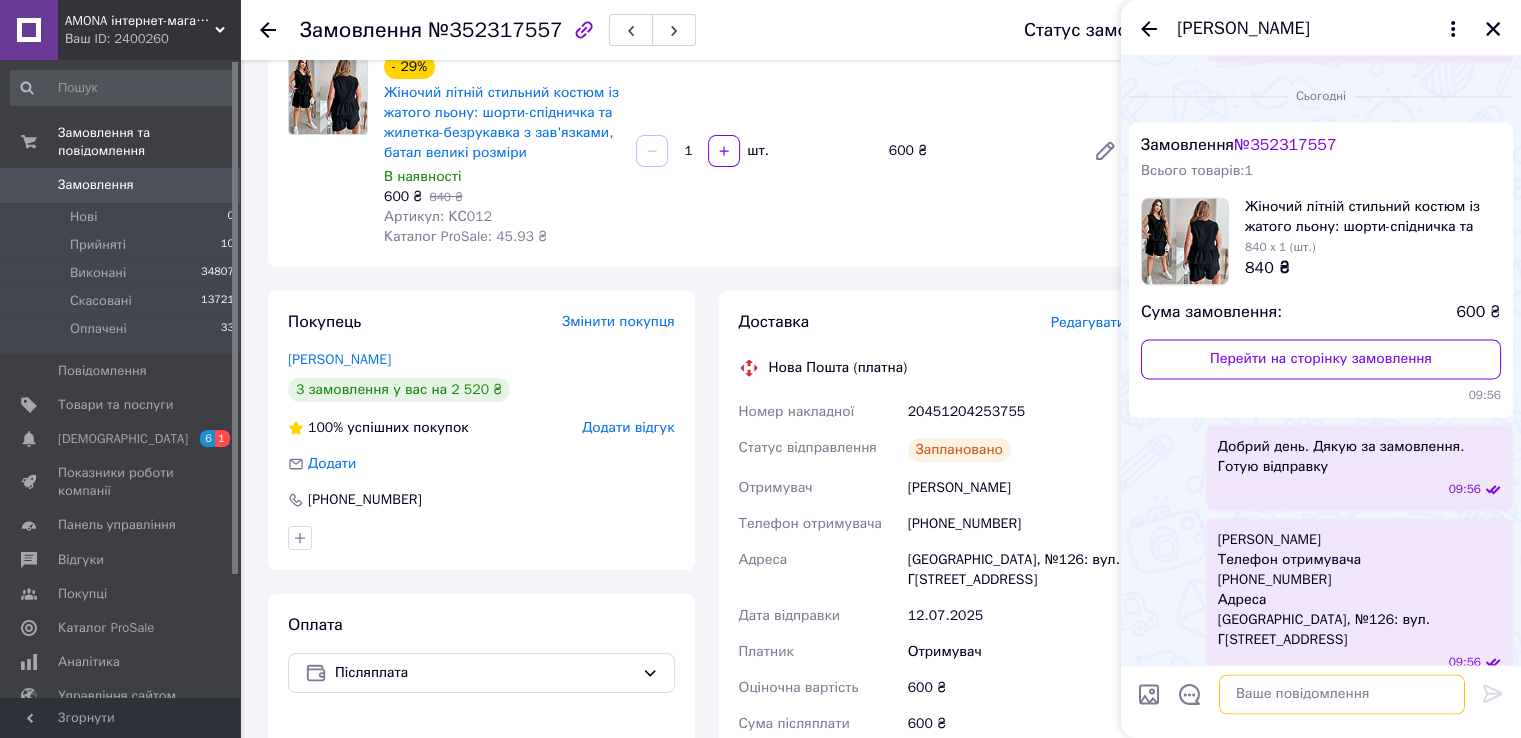 click at bounding box center [1342, 694] 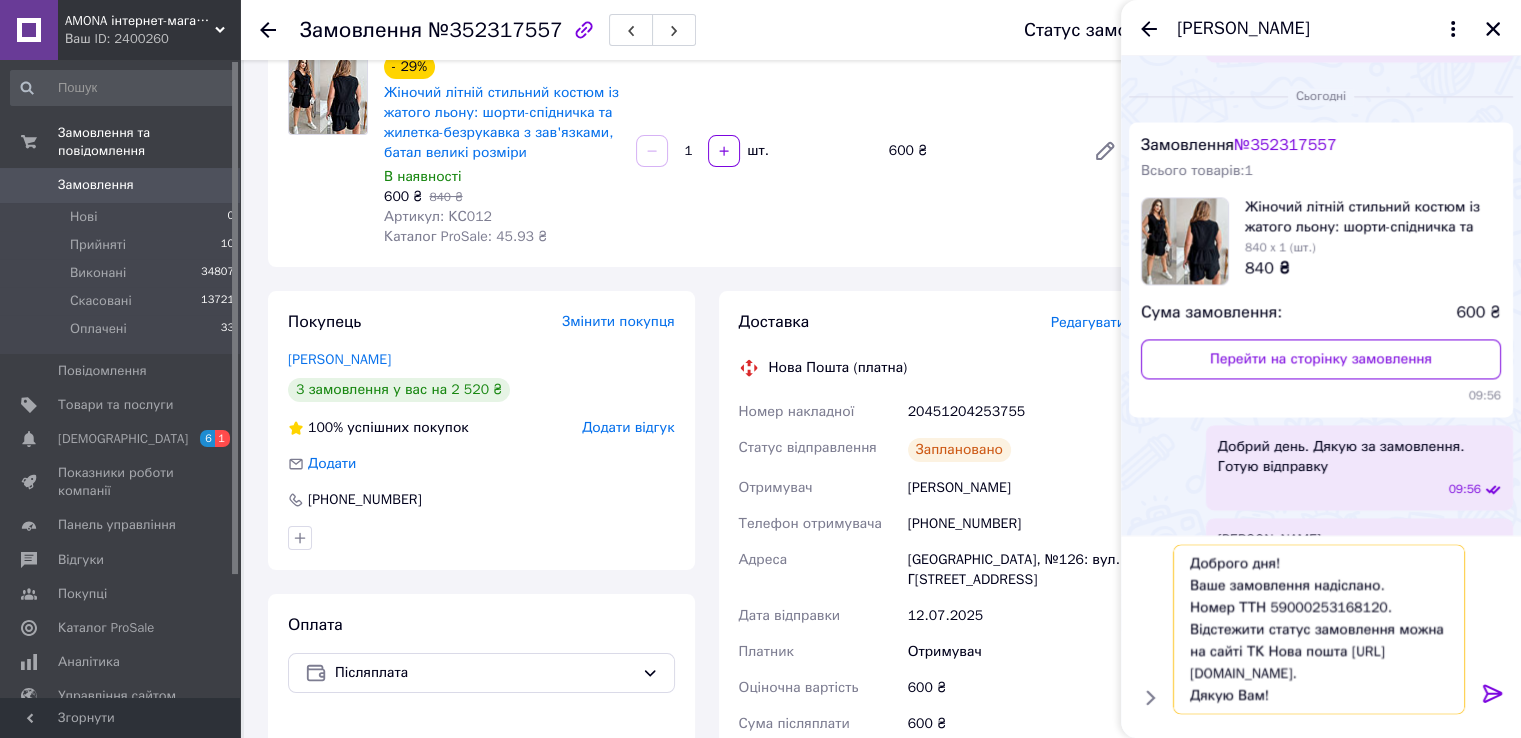 scroll, scrollTop: 1, scrollLeft: 0, axis: vertical 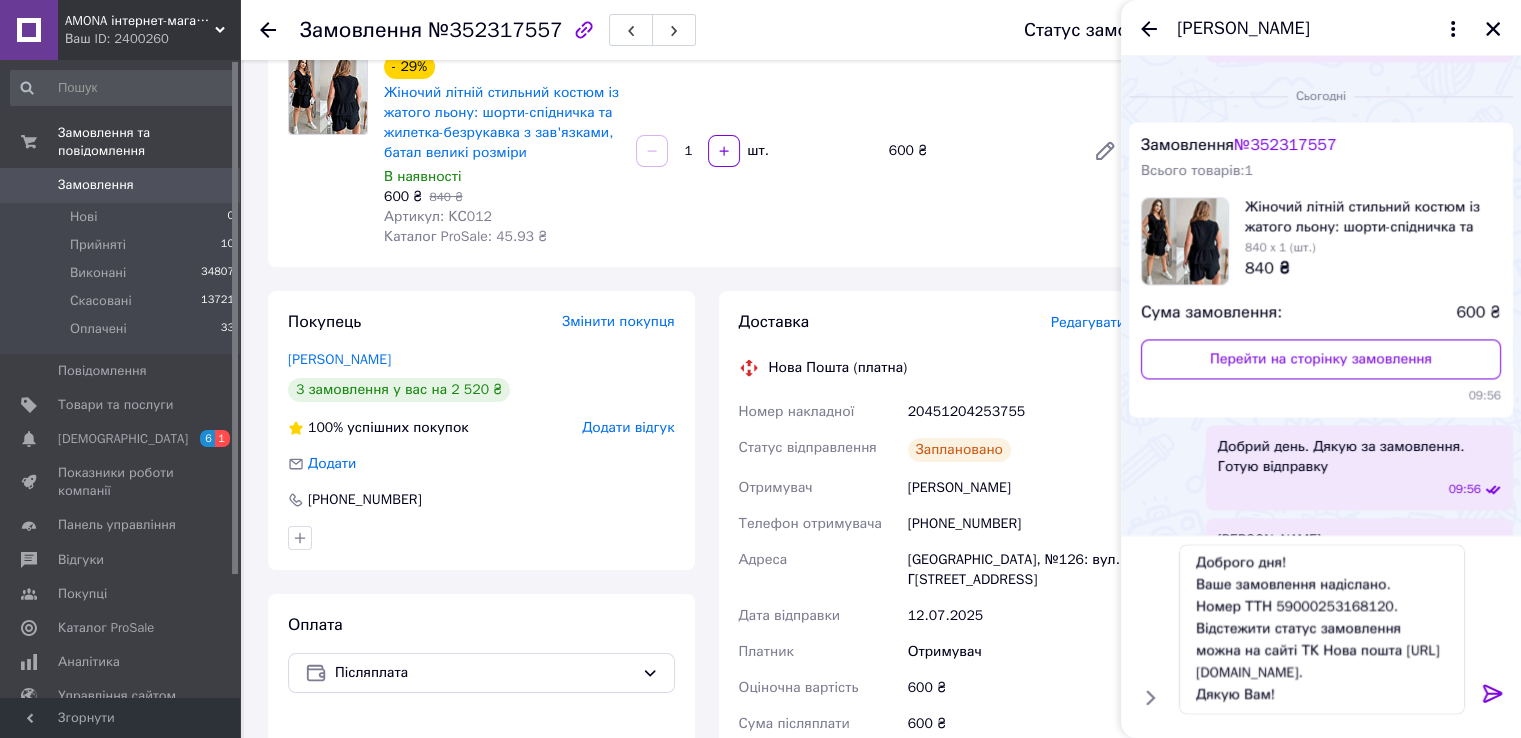 click on "20451204253755" at bounding box center [1016, 412] 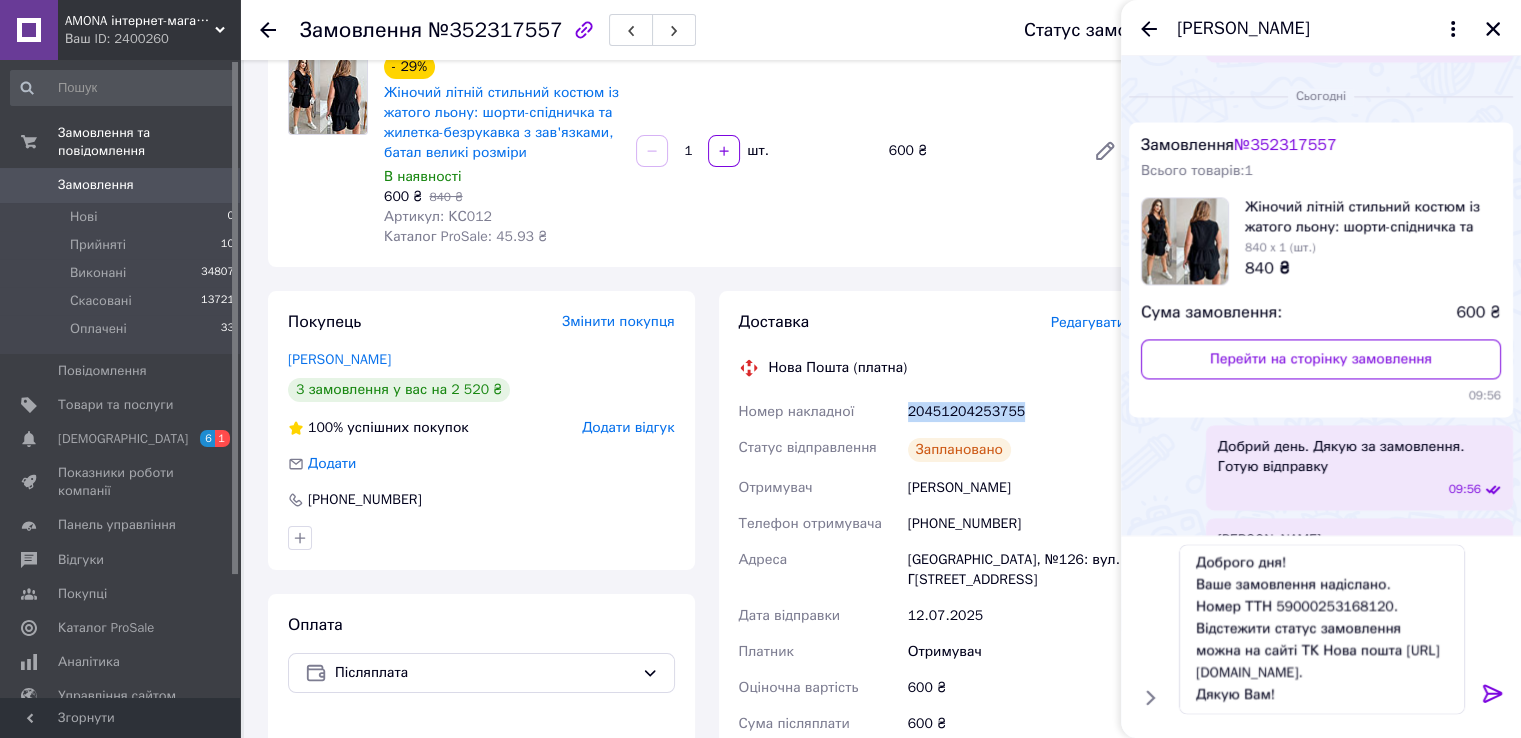 click on "20451204253755" at bounding box center (1016, 412) 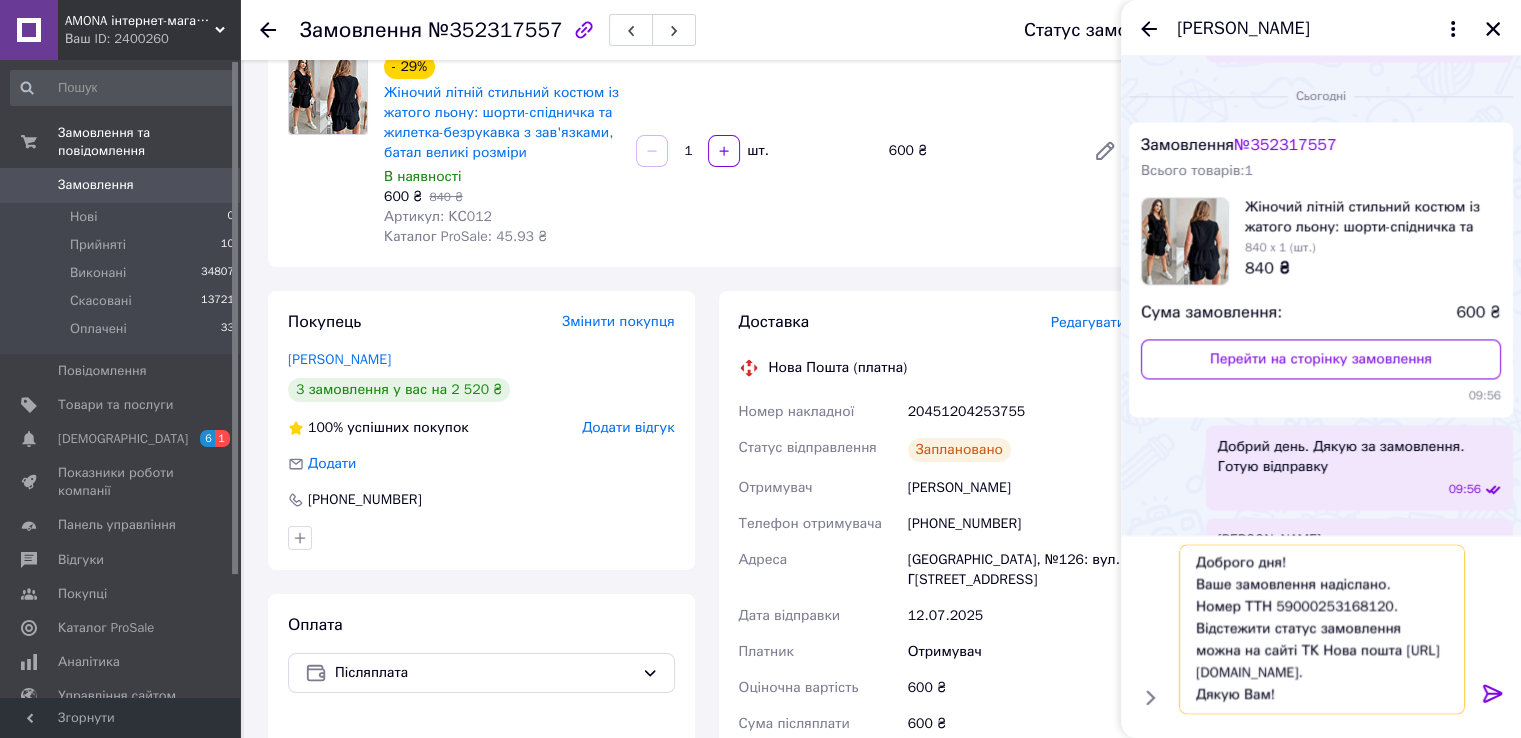 click on "Доброго дня!
Ваше замовлення надіслано.
Номер ТТН 59000253168120.
Відстежити статус замовлення можна на сайті ТК Нова пошта http://novaposhta.ua/frontend/tracking.
Дякую Вам!" at bounding box center [1322, 629] 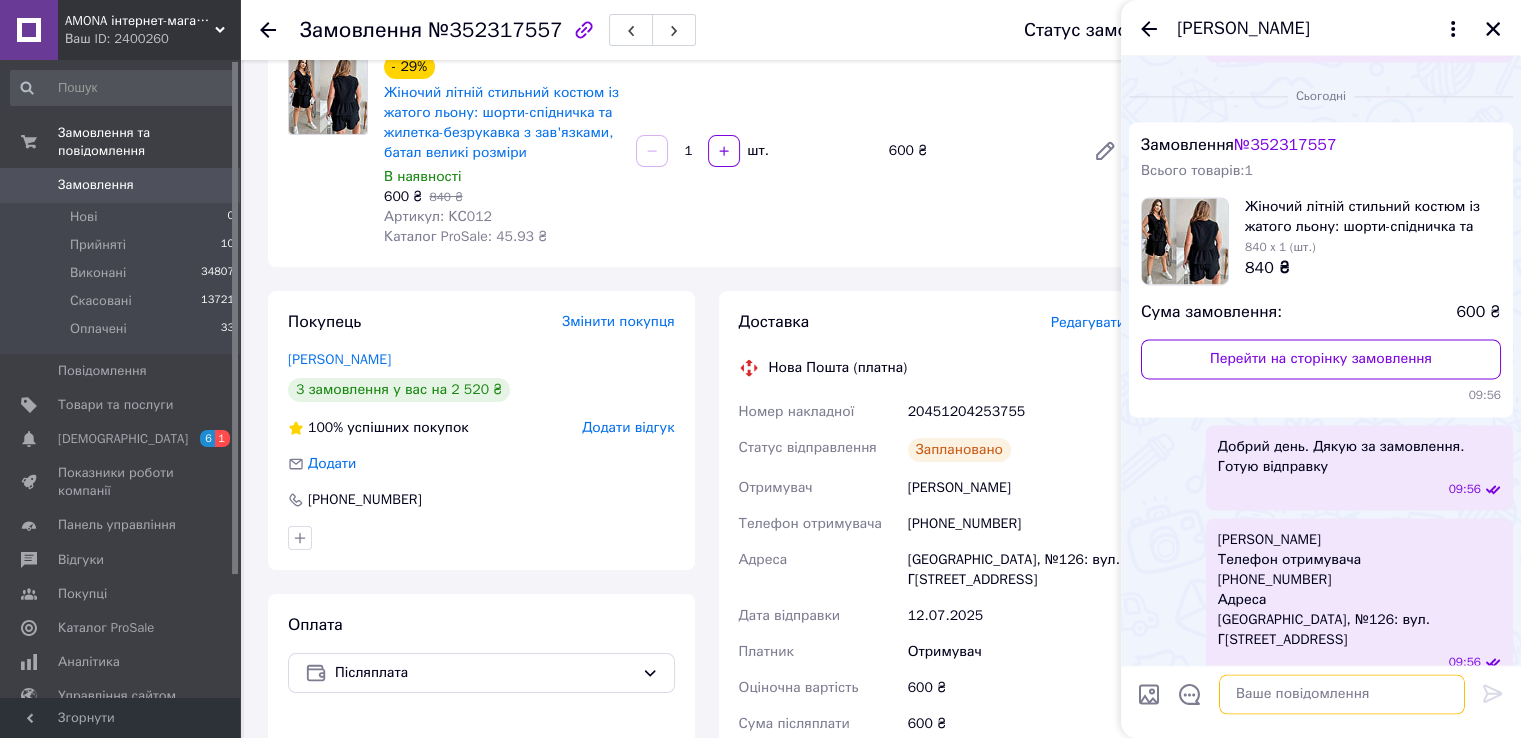 scroll, scrollTop: 0, scrollLeft: 0, axis: both 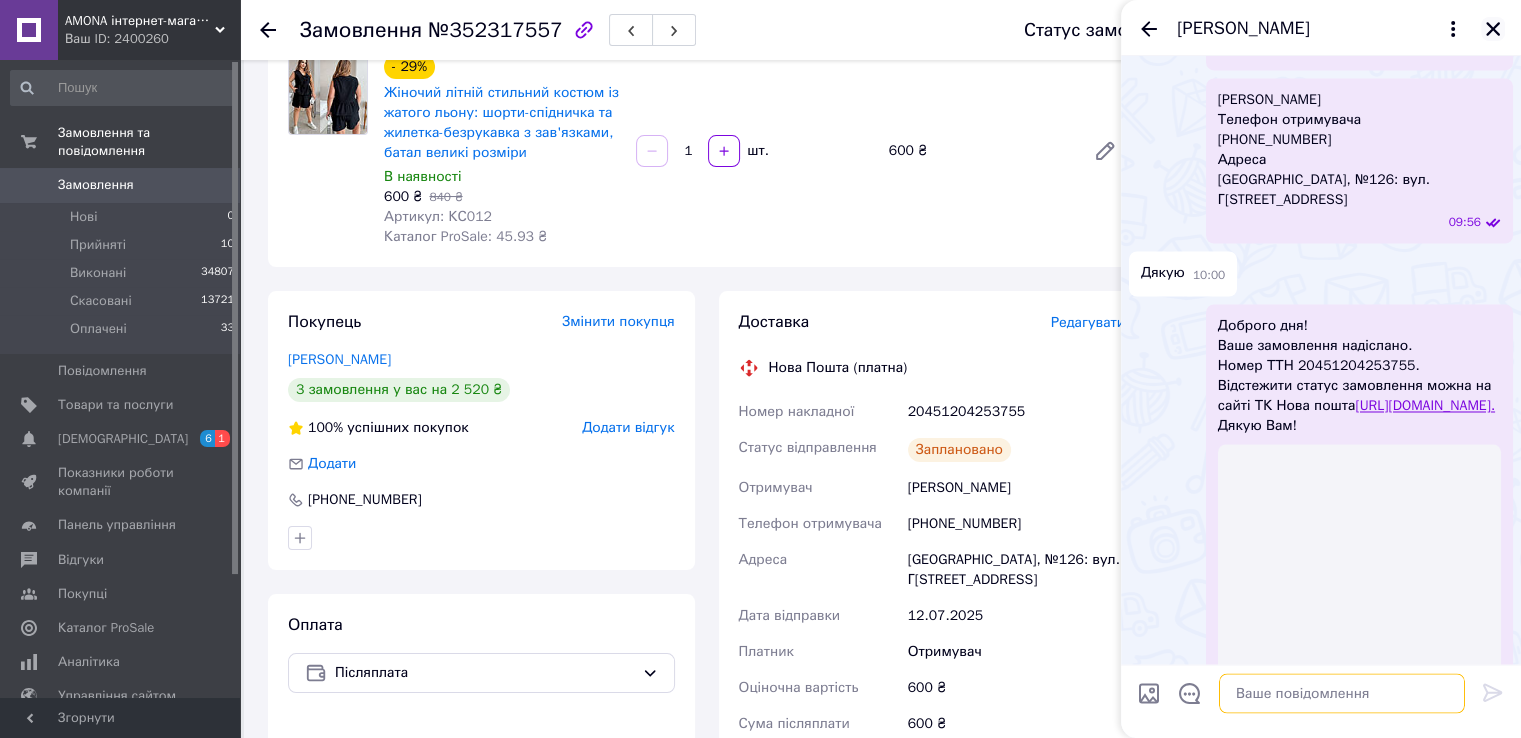 type 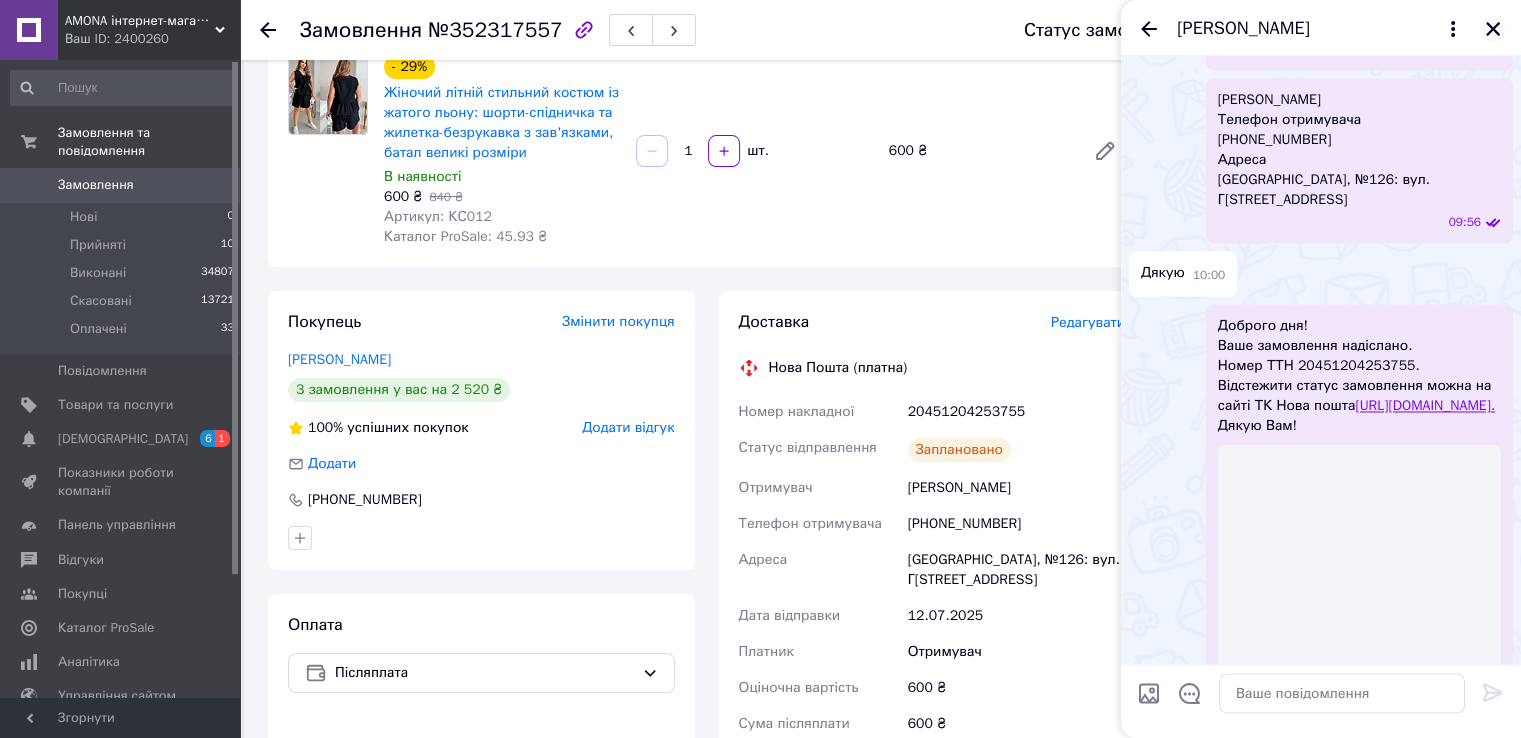 click 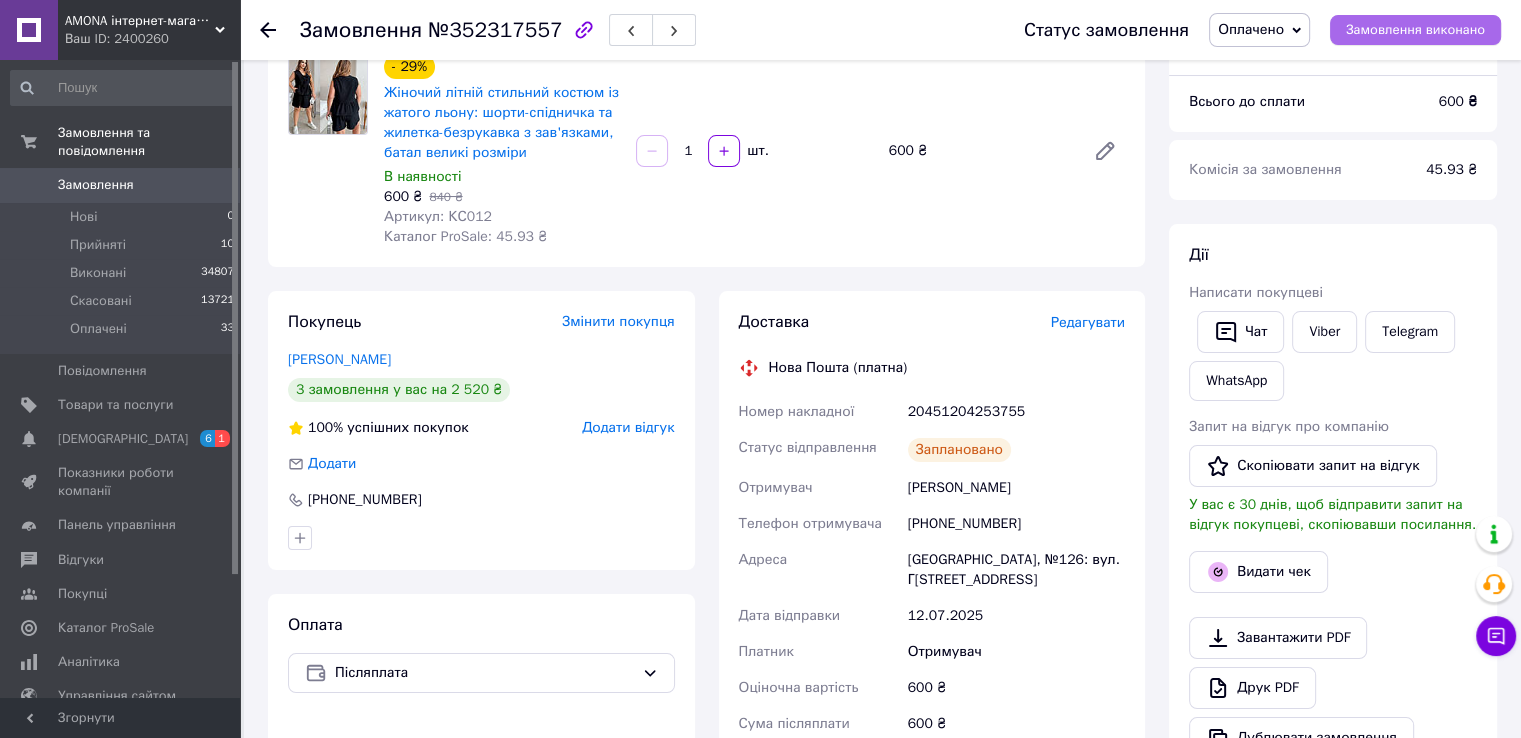 click on "Замовлення виконано" at bounding box center [1415, 30] 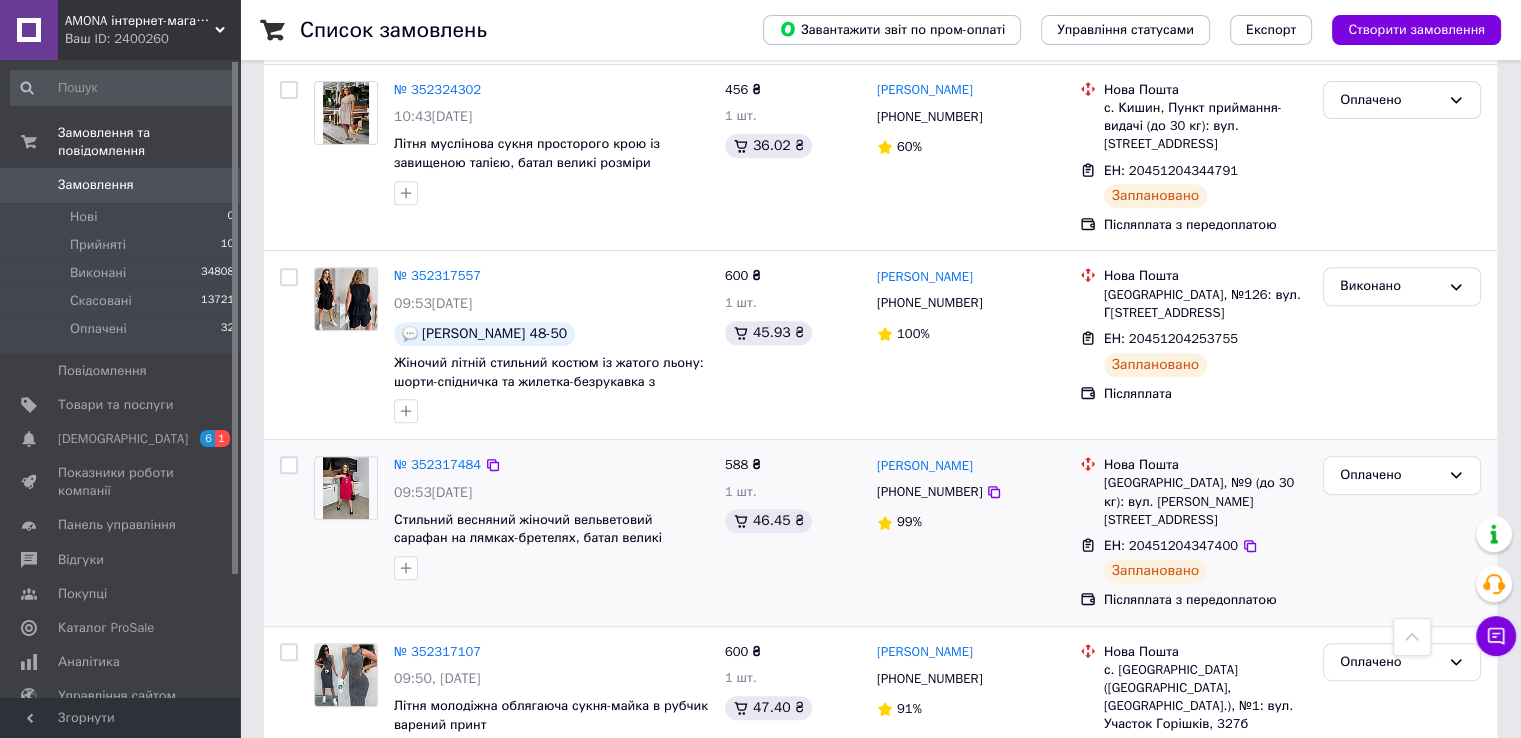 scroll, scrollTop: 1000, scrollLeft: 0, axis: vertical 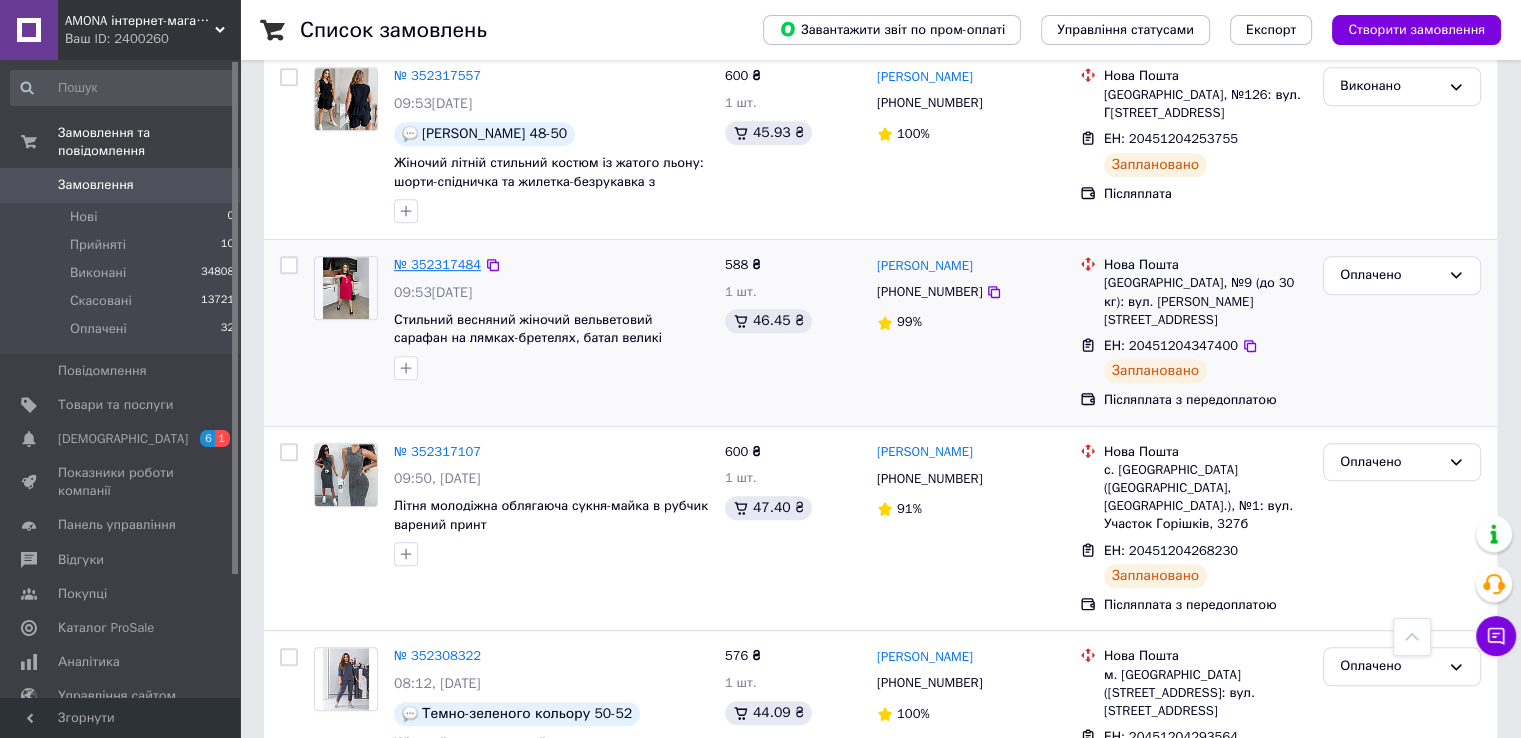 click on "№ 352317484 09:53, 12.07.2025 Стильний весняний жіночий вельветовий сарафан на лямках-бретелях, батал великі розміри" at bounding box center (551, 318) 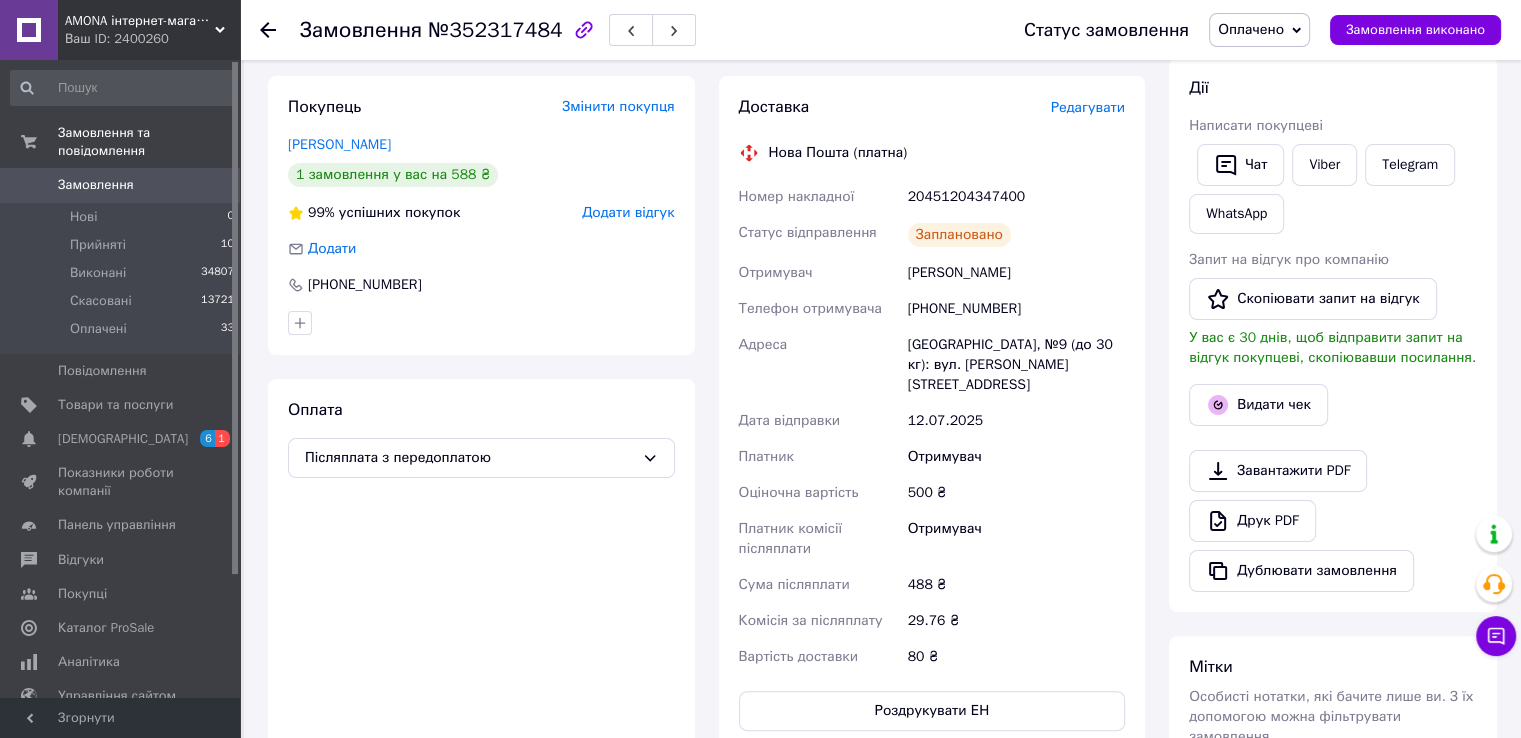 scroll, scrollTop: 356, scrollLeft: 0, axis: vertical 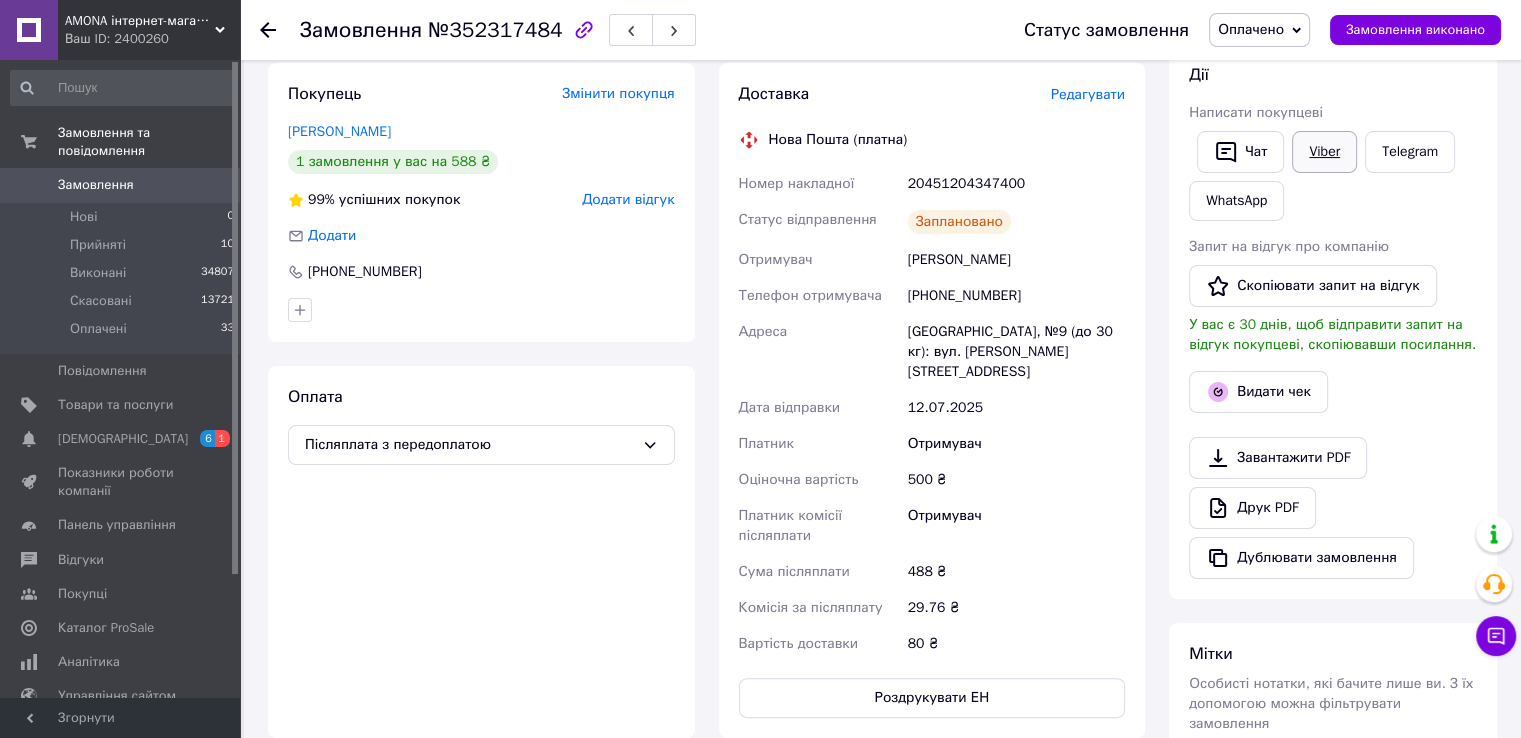 click on "Viber" at bounding box center [1324, 152] 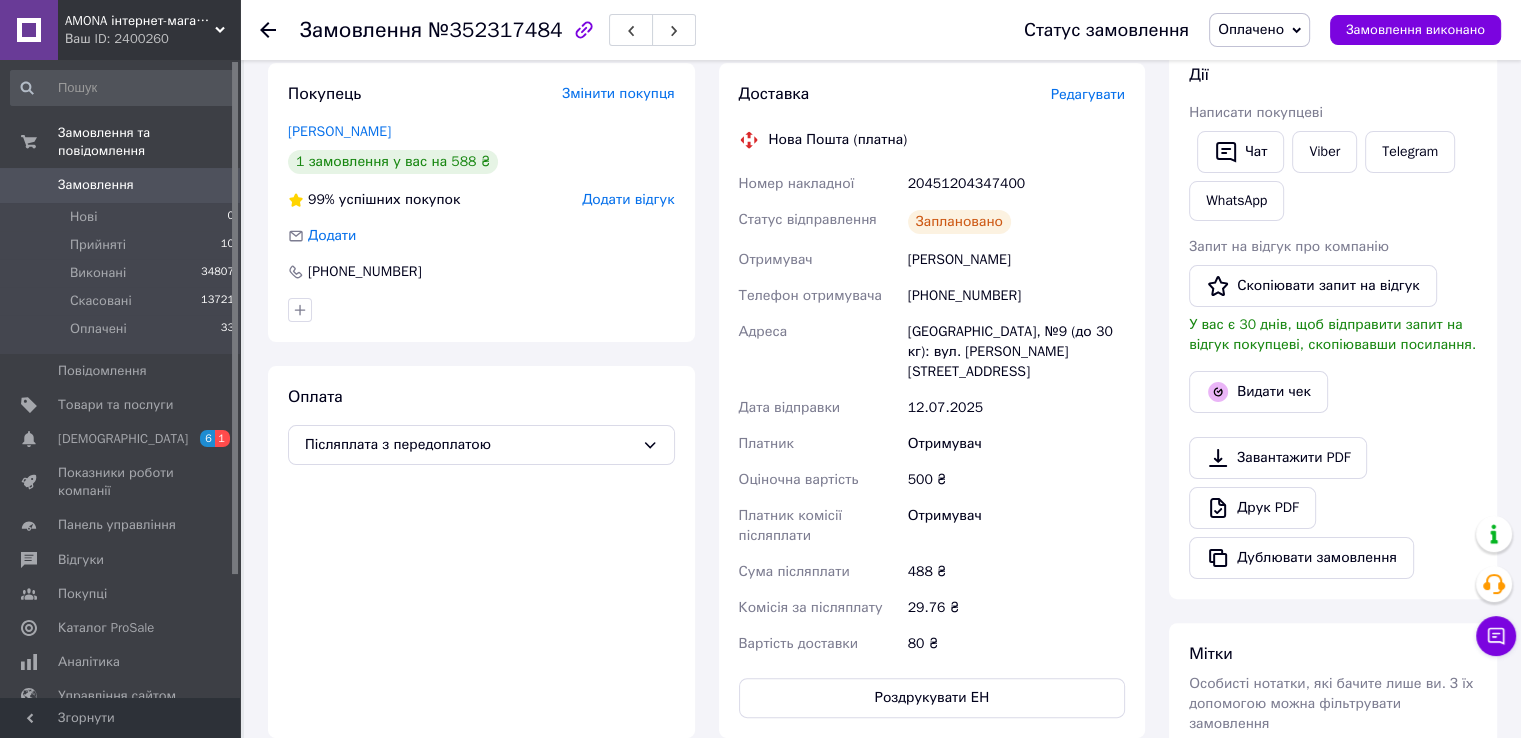 click on "20451204347400" at bounding box center (1016, 184) 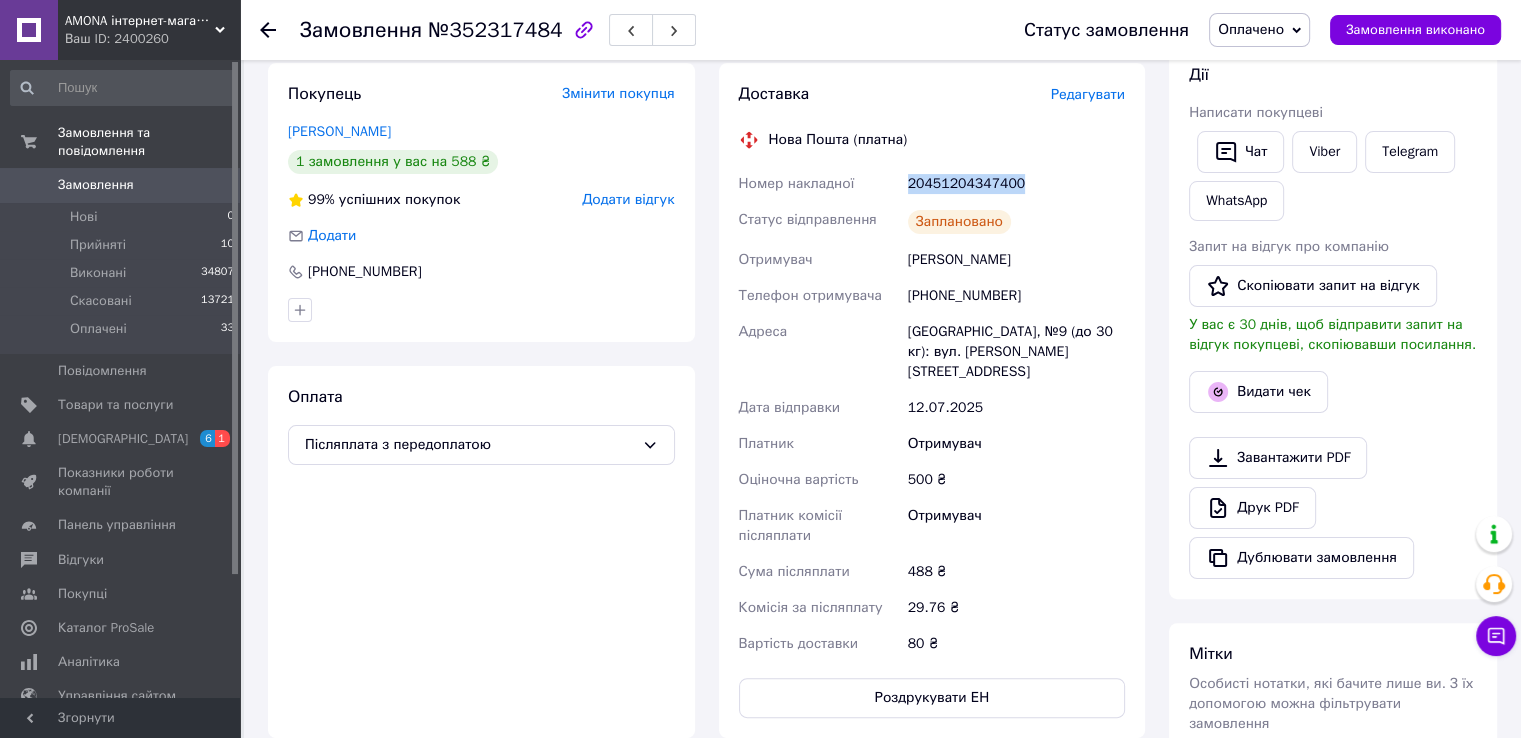 click on "20451204347400" at bounding box center (1016, 184) 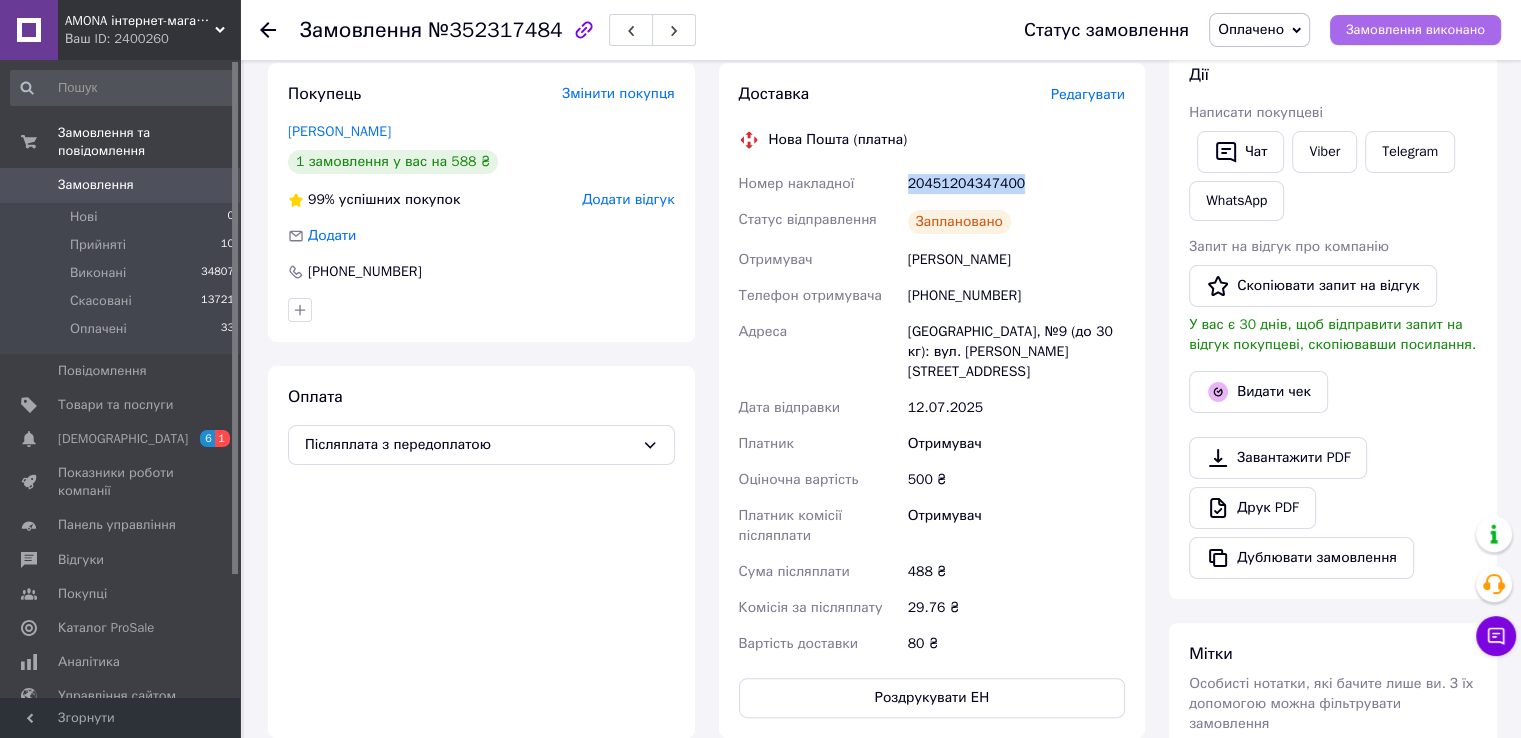 click on "Замовлення виконано" at bounding box center (1415, 30) 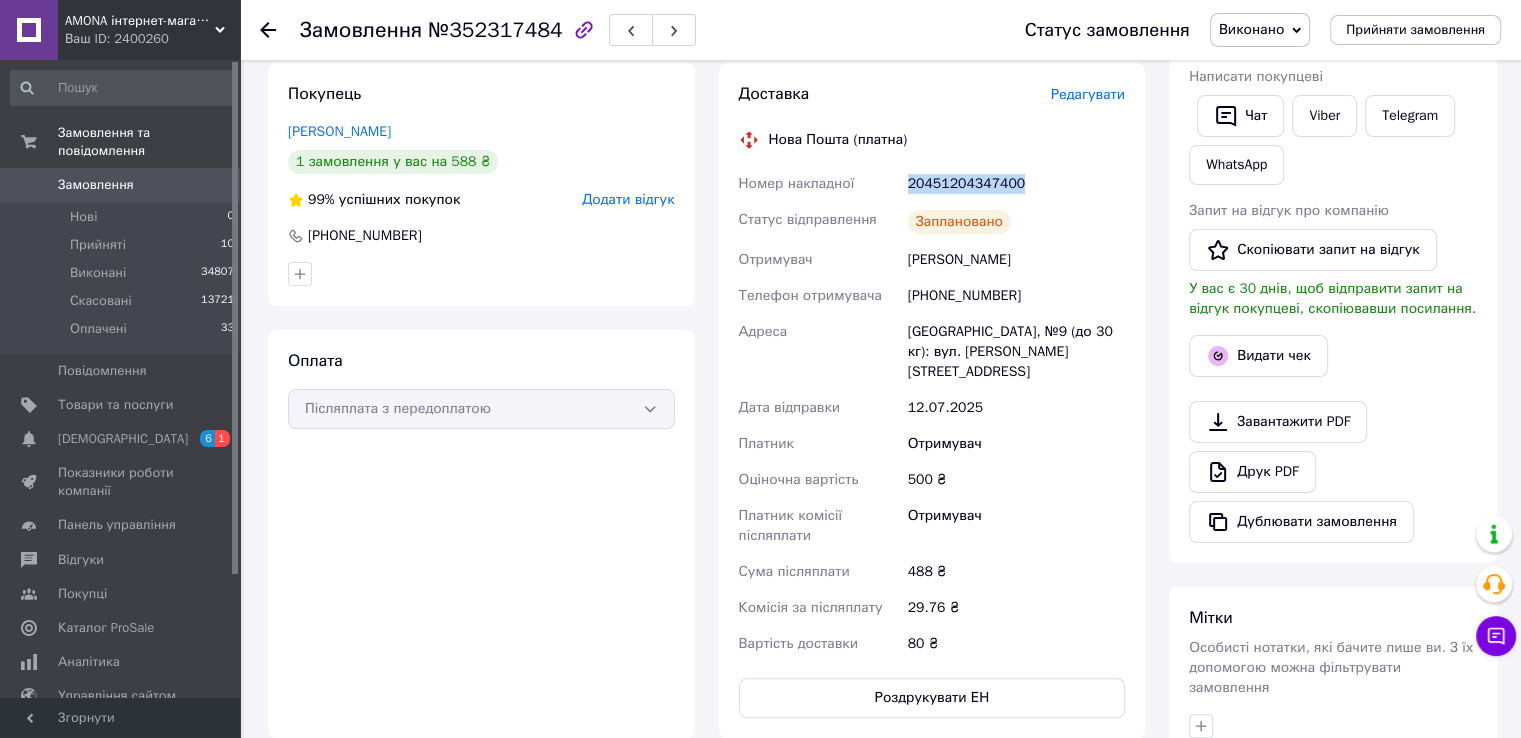 scroll, scrollTop: 0, scrollLeft: 0, axis: both 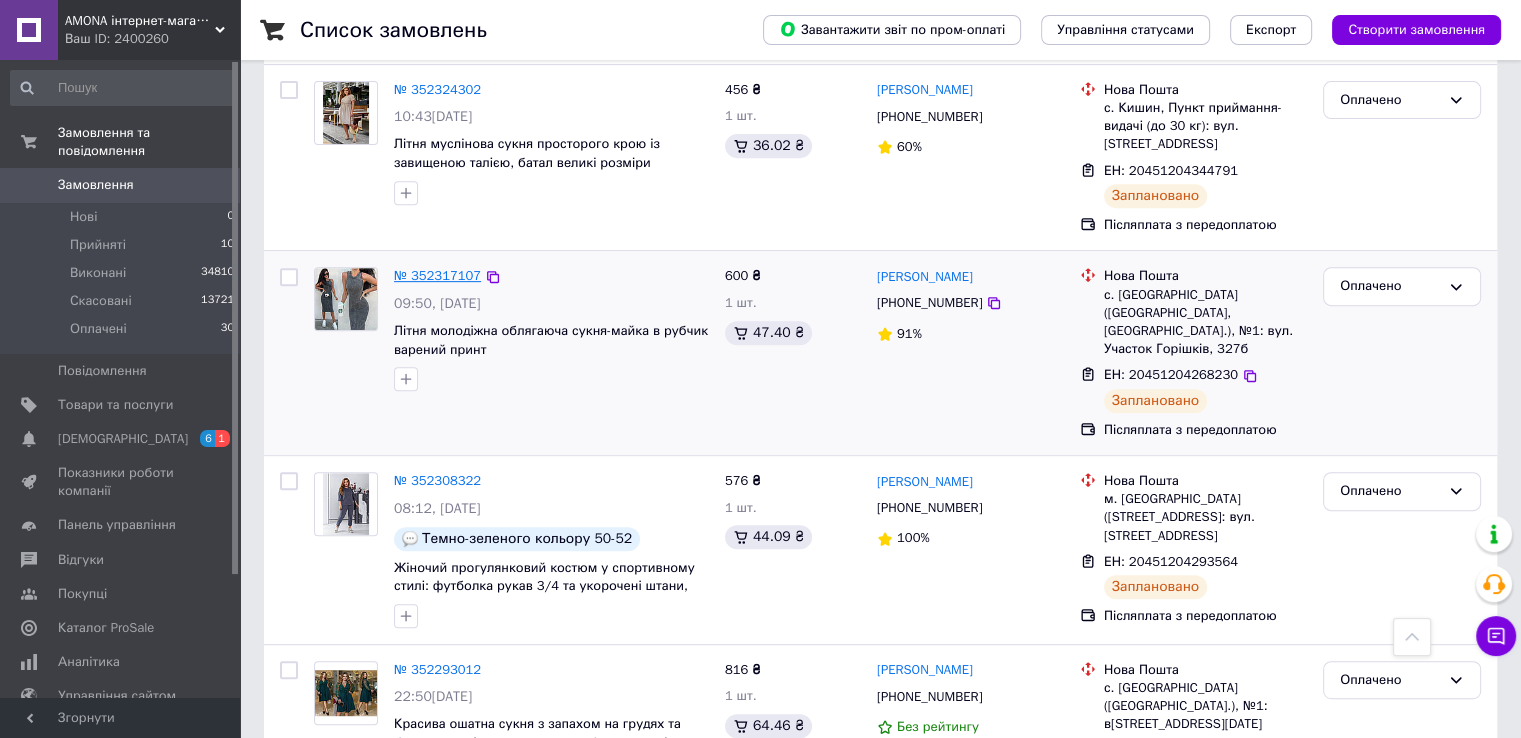 click on "№ 352317107" at bounding box center [437, 275] 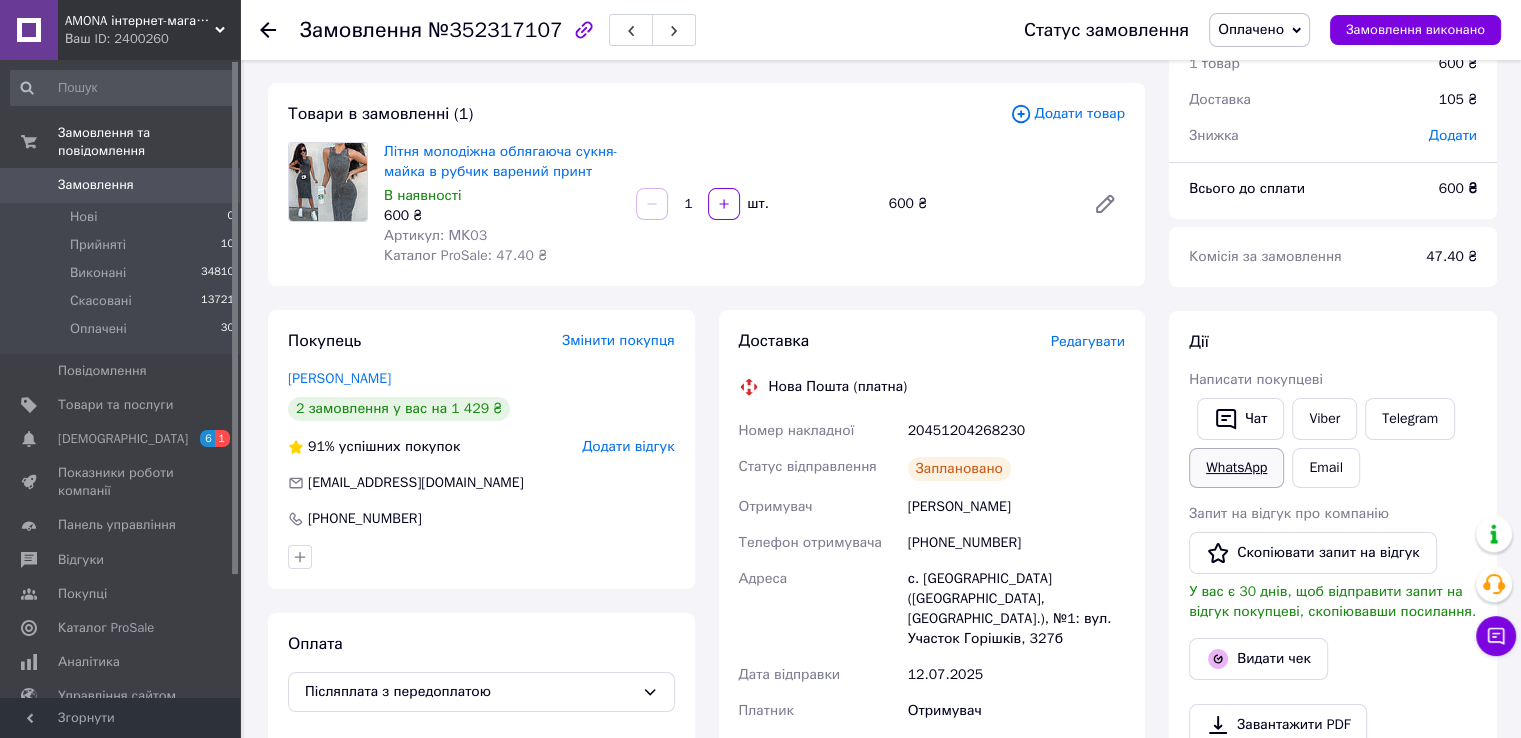 scroll, scrollTop: 136, scrollLeft: 0, axis: vertical 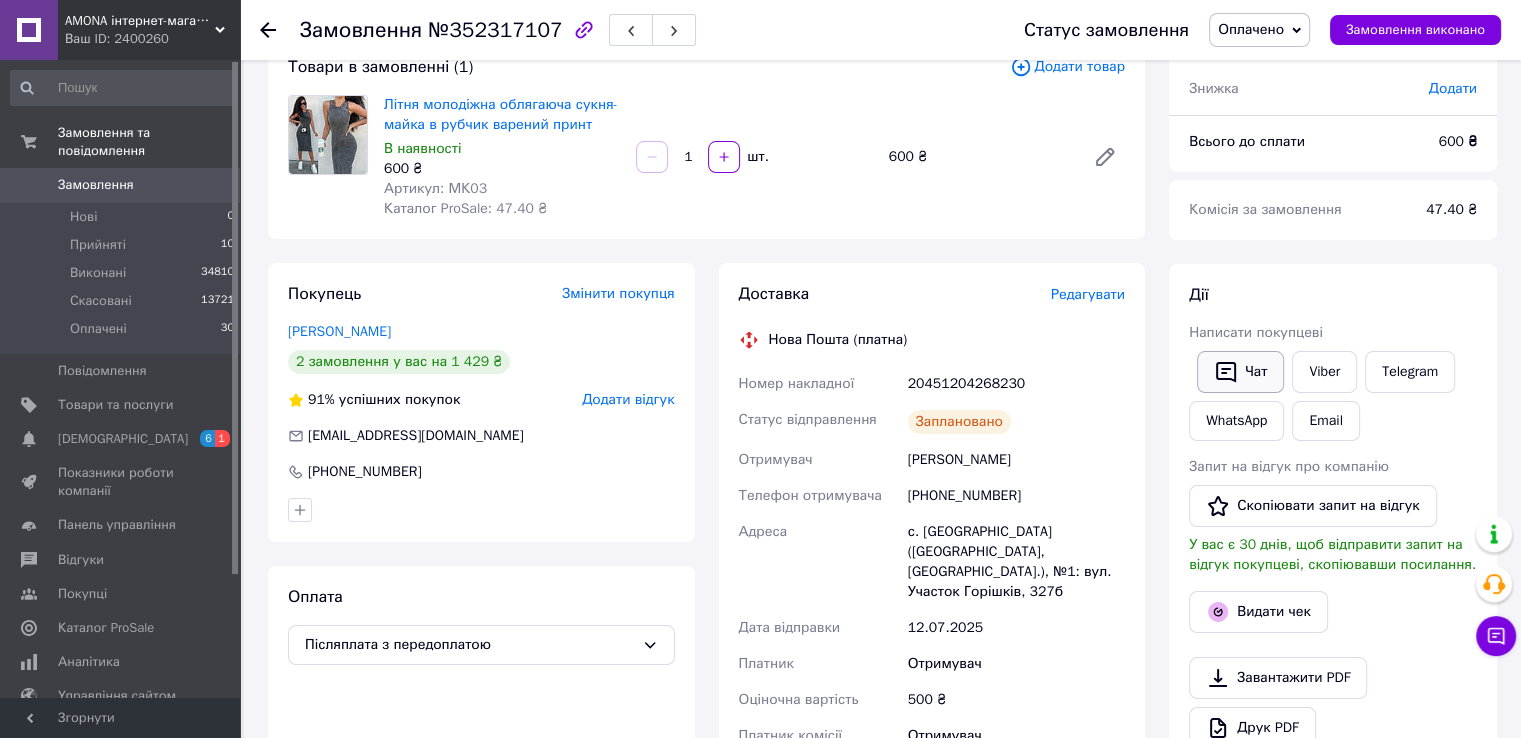 click on "Чат" at bounding box center [1240, 372] 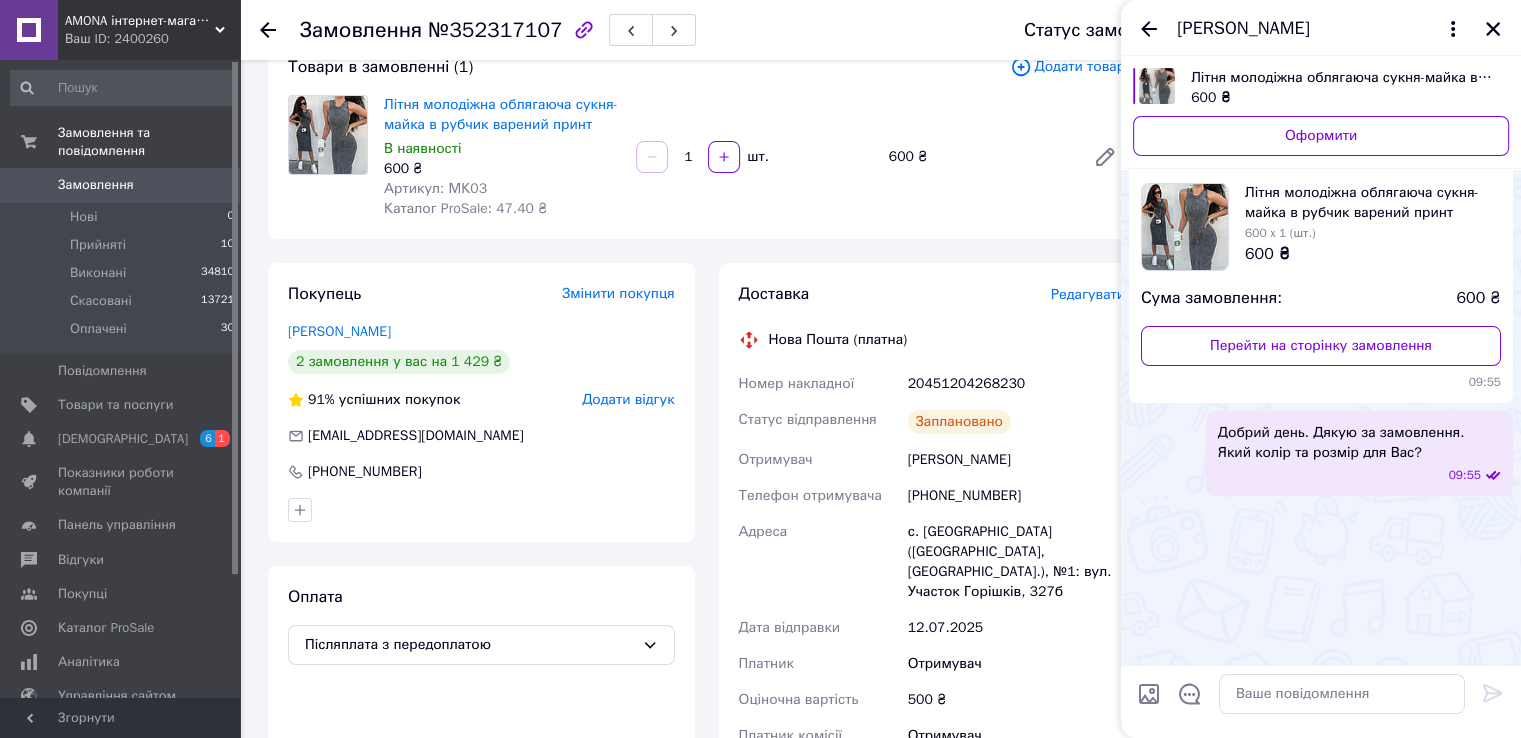 scroll, scrollTop: 1660, scrollLeft: 0, axis: vertical 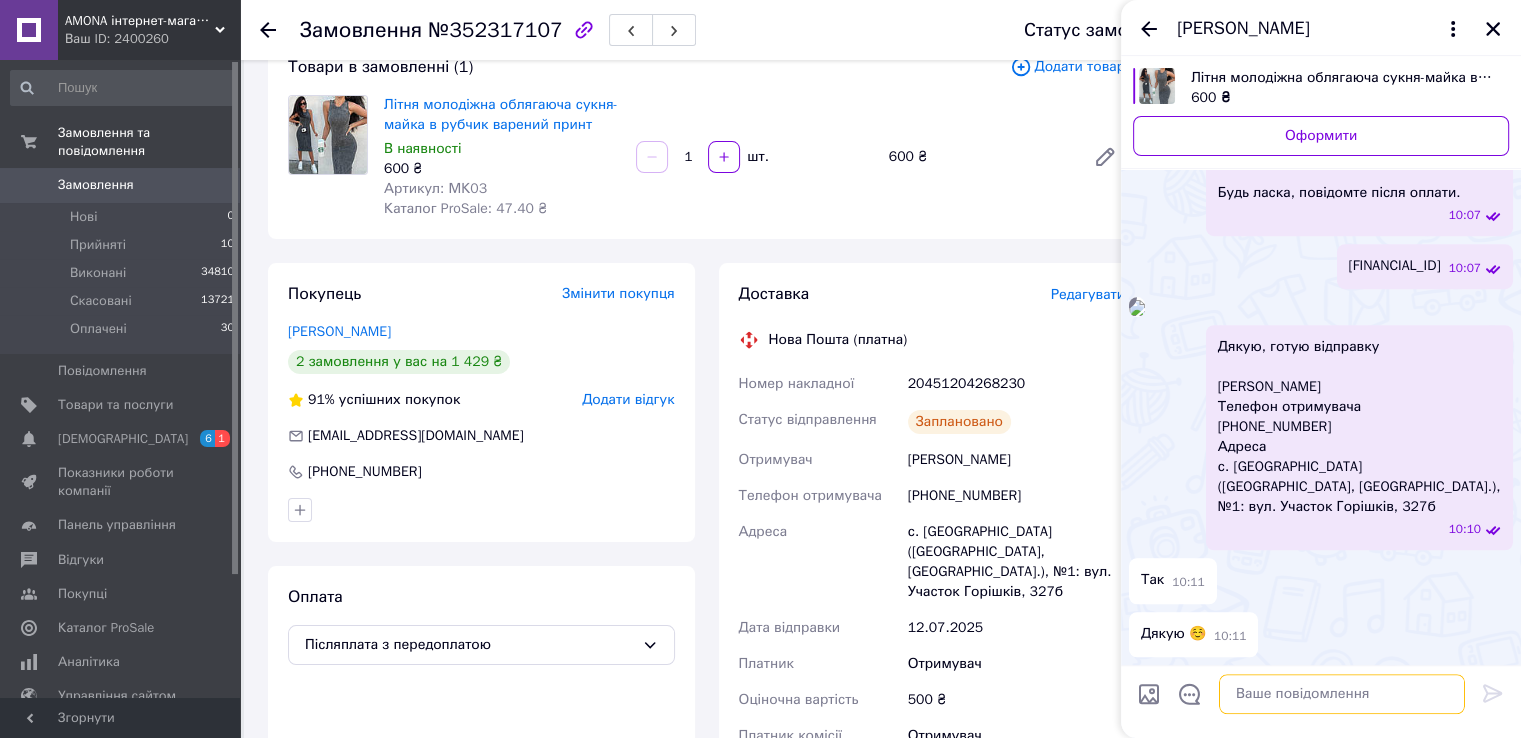 click at bounding box center (1342, 694) 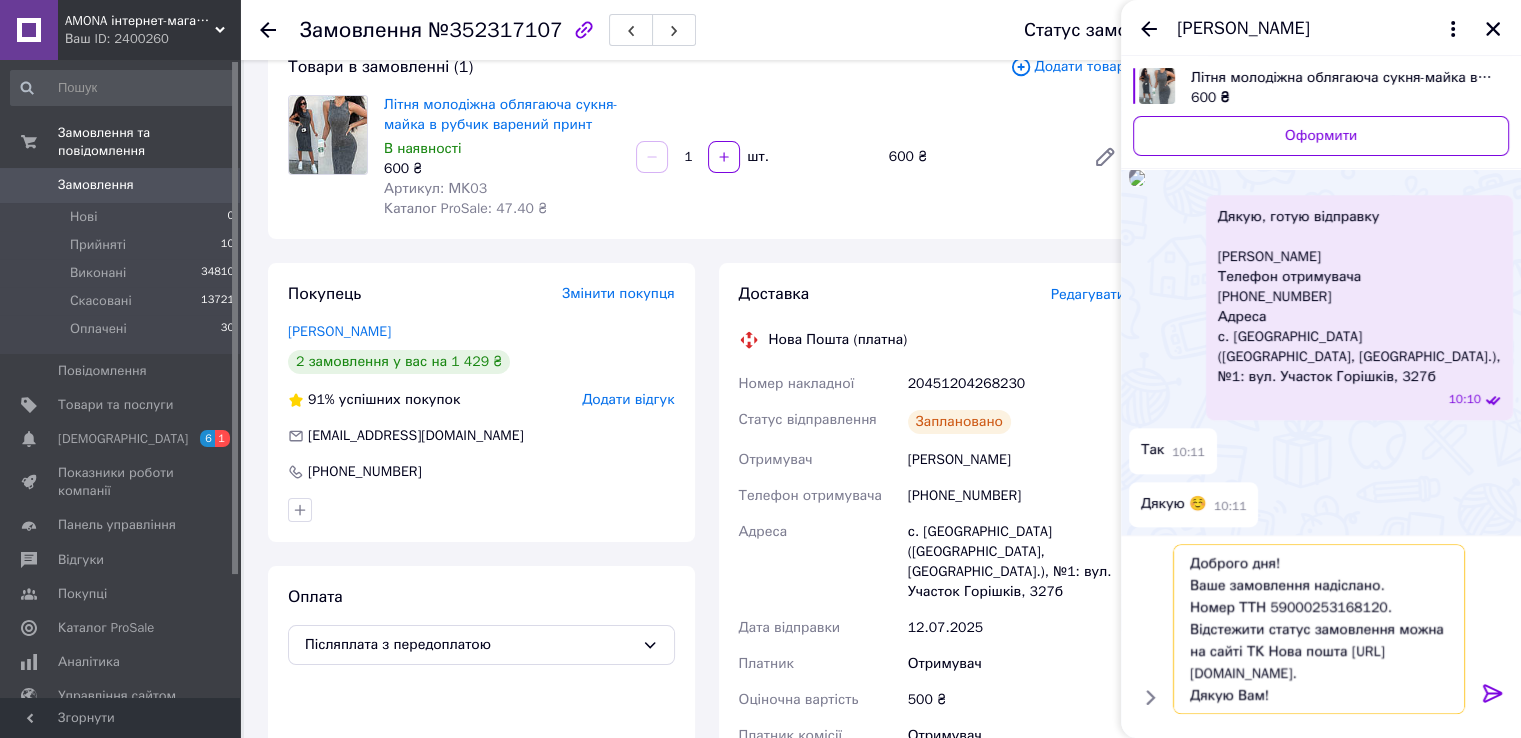 scroll, scrollTop: 1, scrollLeft: 0, axis: vertical 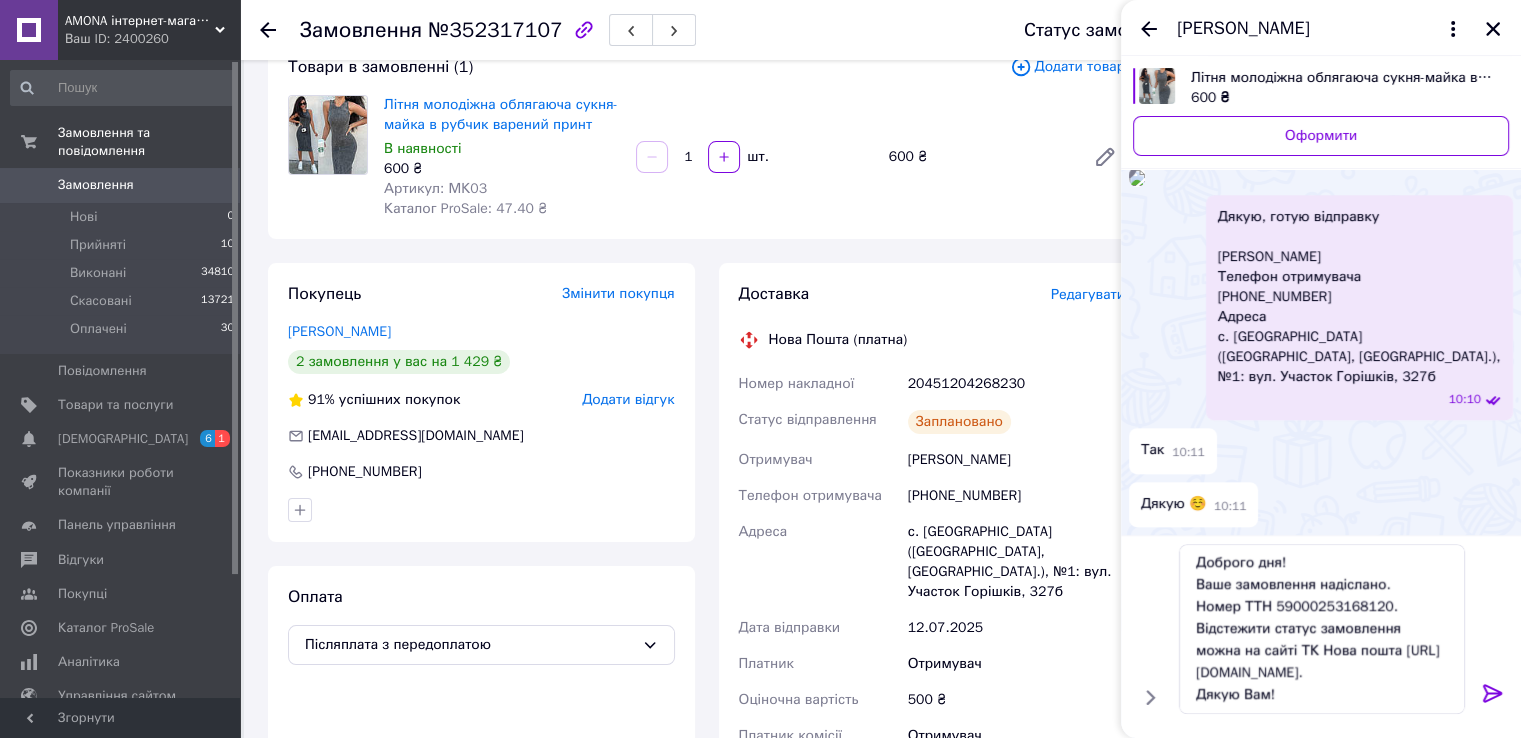 click on "20451204268230" at bounding box center (1016, 384) 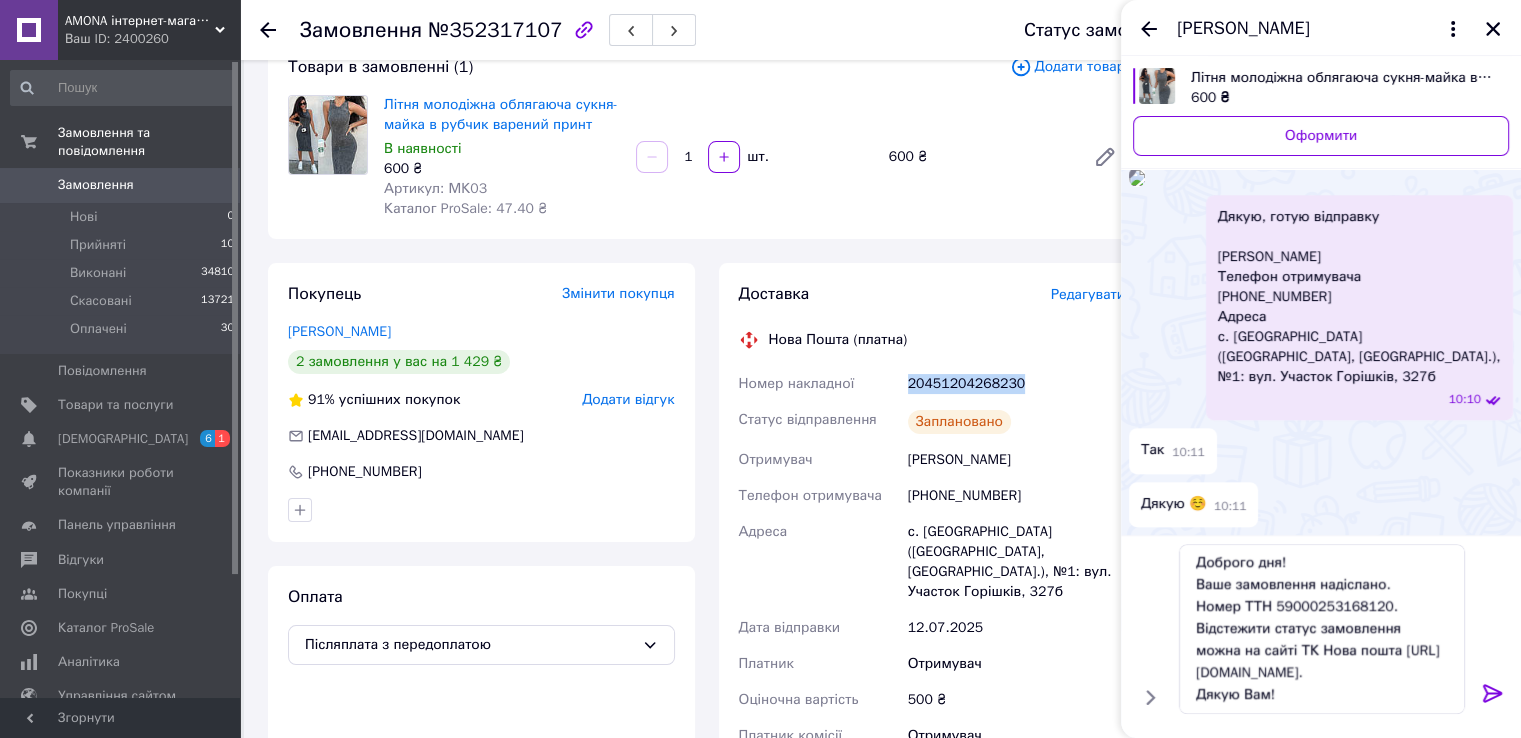 click on "20451204268230" at bounding box center [1016, 384] 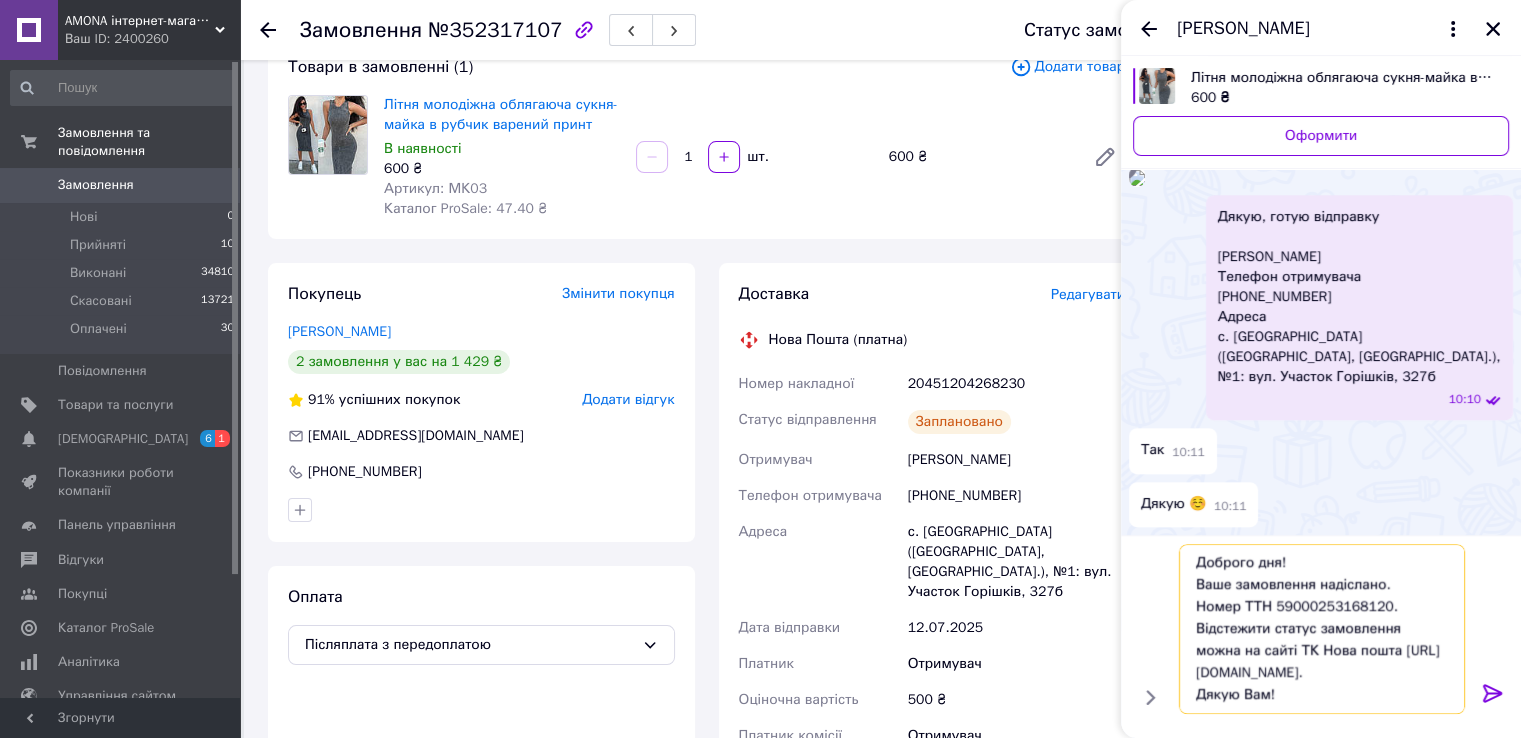 click on "Доброго дня!
Ваше замовлення надіслано.
Номер ТТН 59000253168120.
Відстежити статус замовлення можна на сайті ТК Нова пошта http://novaposhta.ua/frontend/tracking.
Дякую Вам!" at bounding box center [1322, 629] 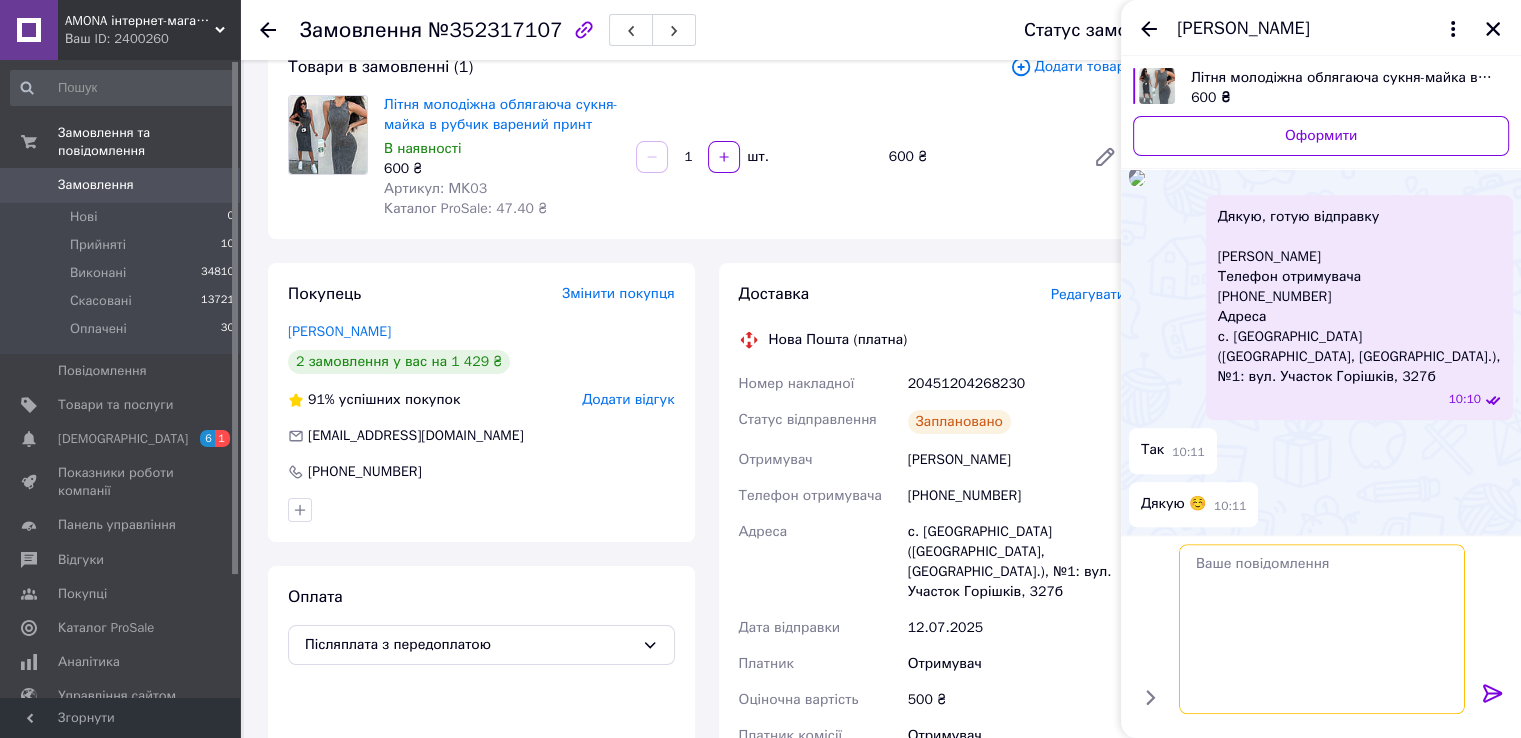 scroll, scrollTop: 0, scrollLeft: 0, axis: both 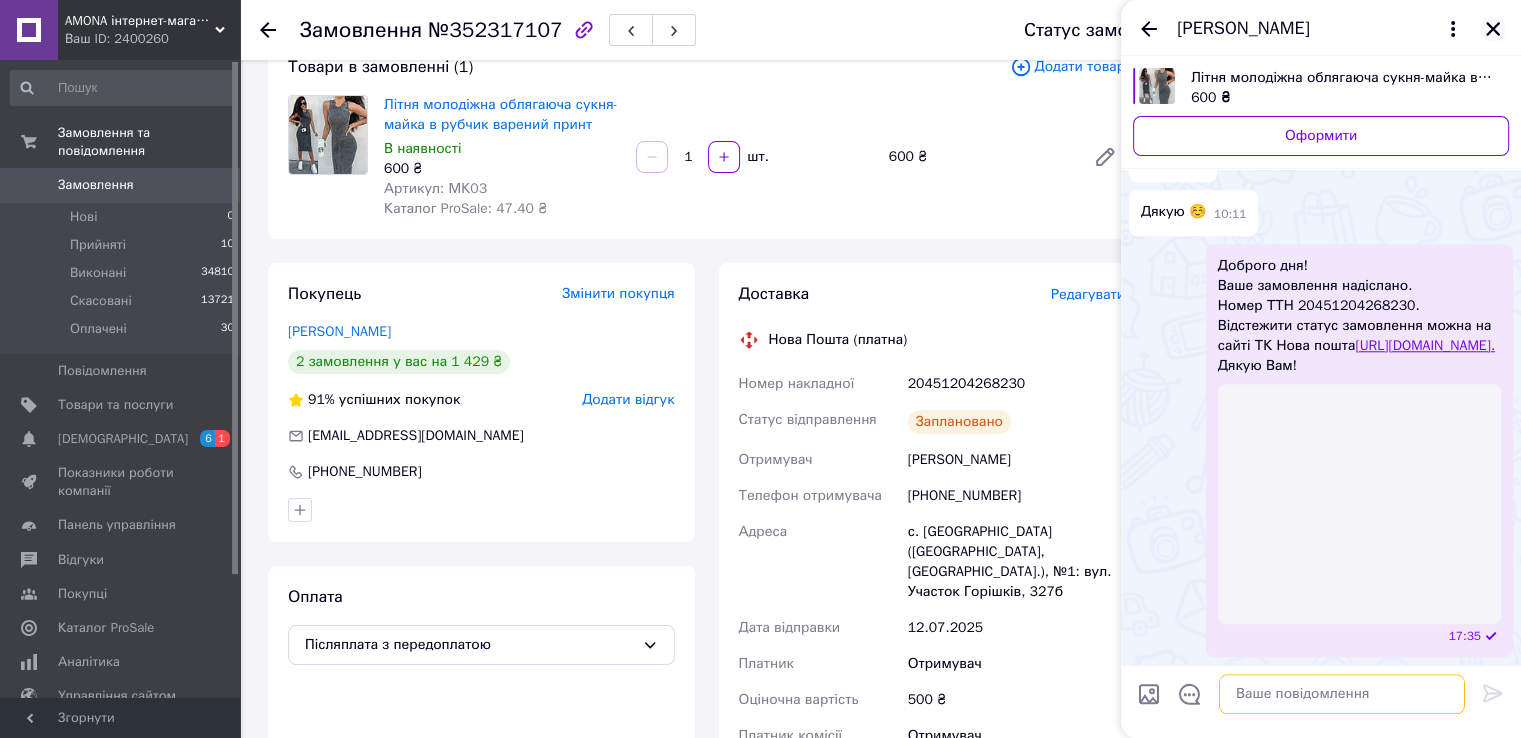 type 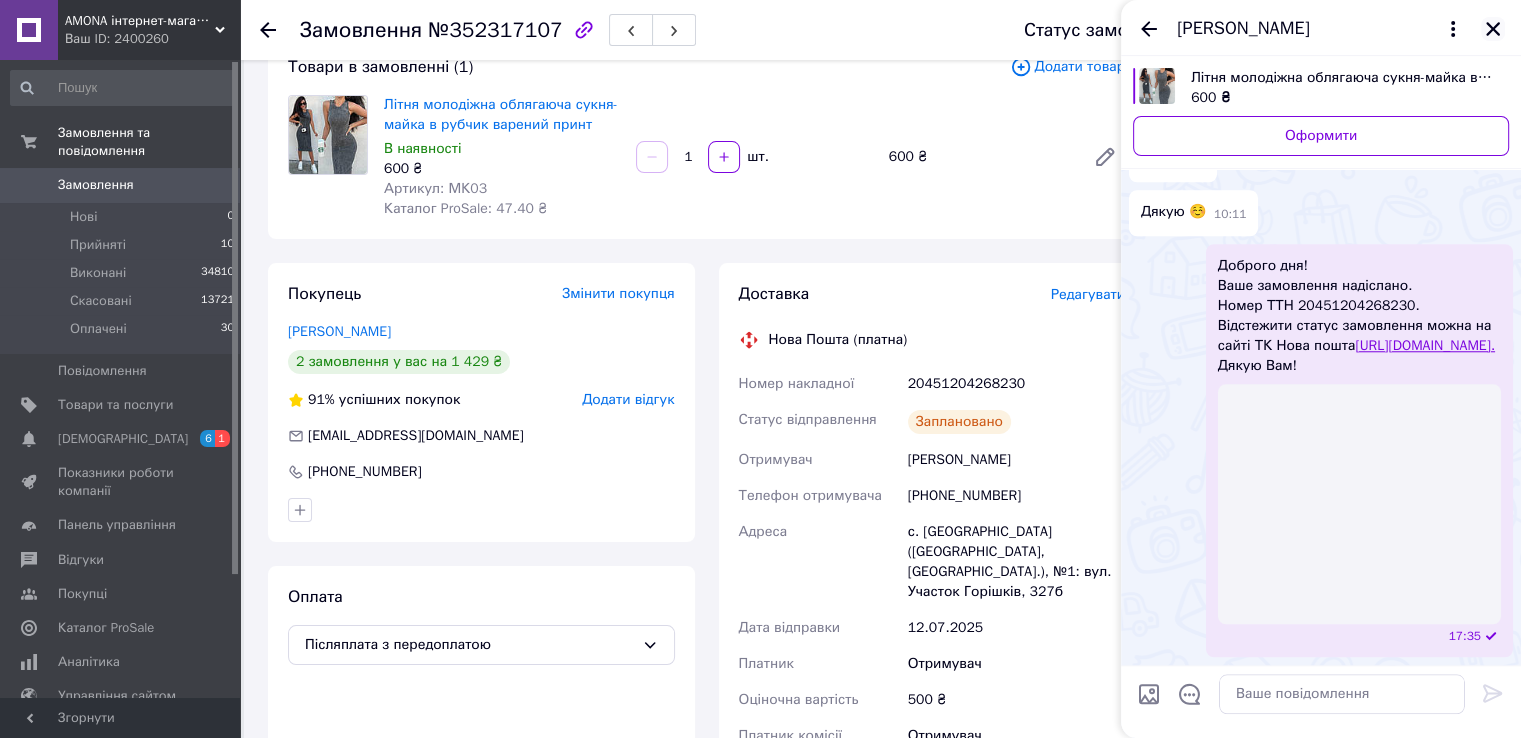 click 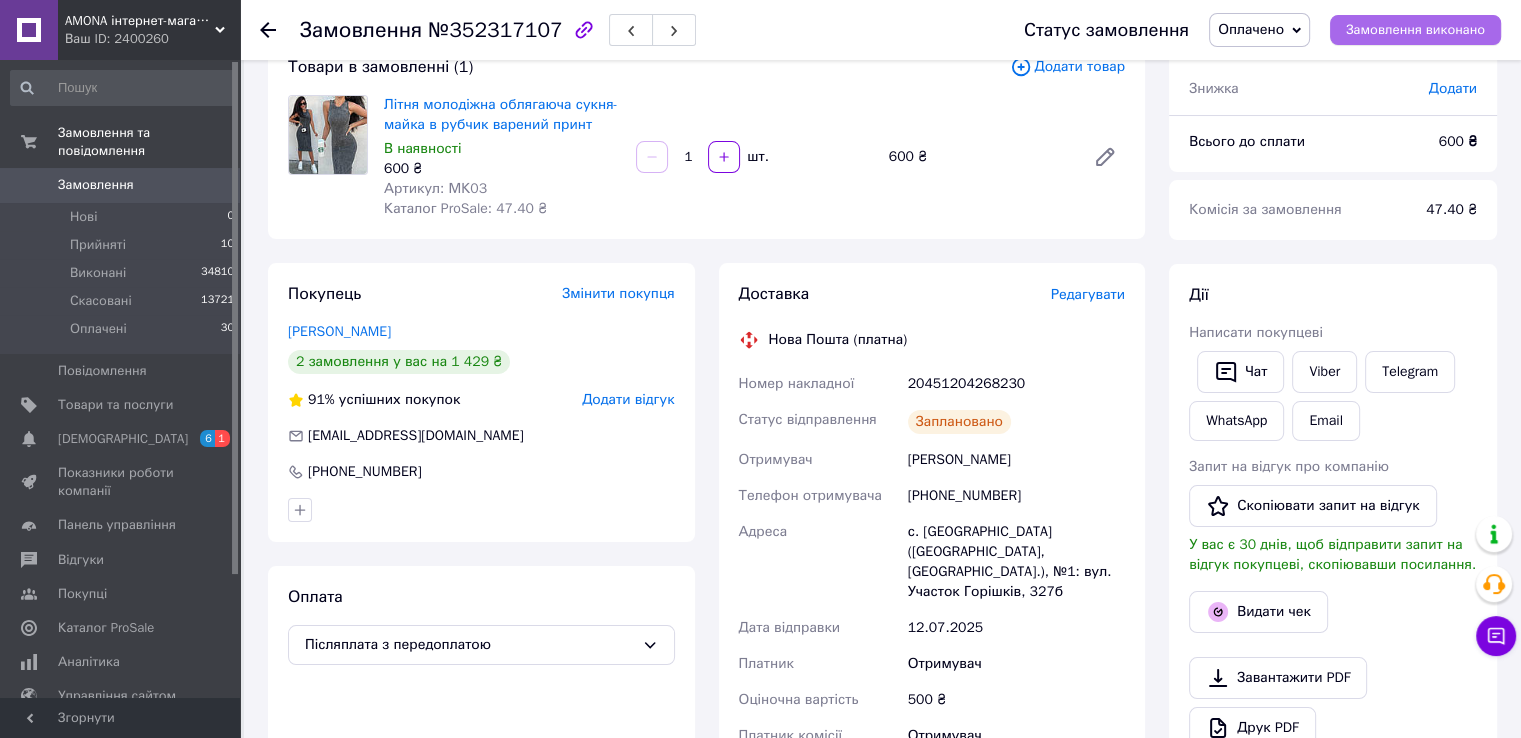 click on "Замовлення виконано" at bounding box center (1415, 30) 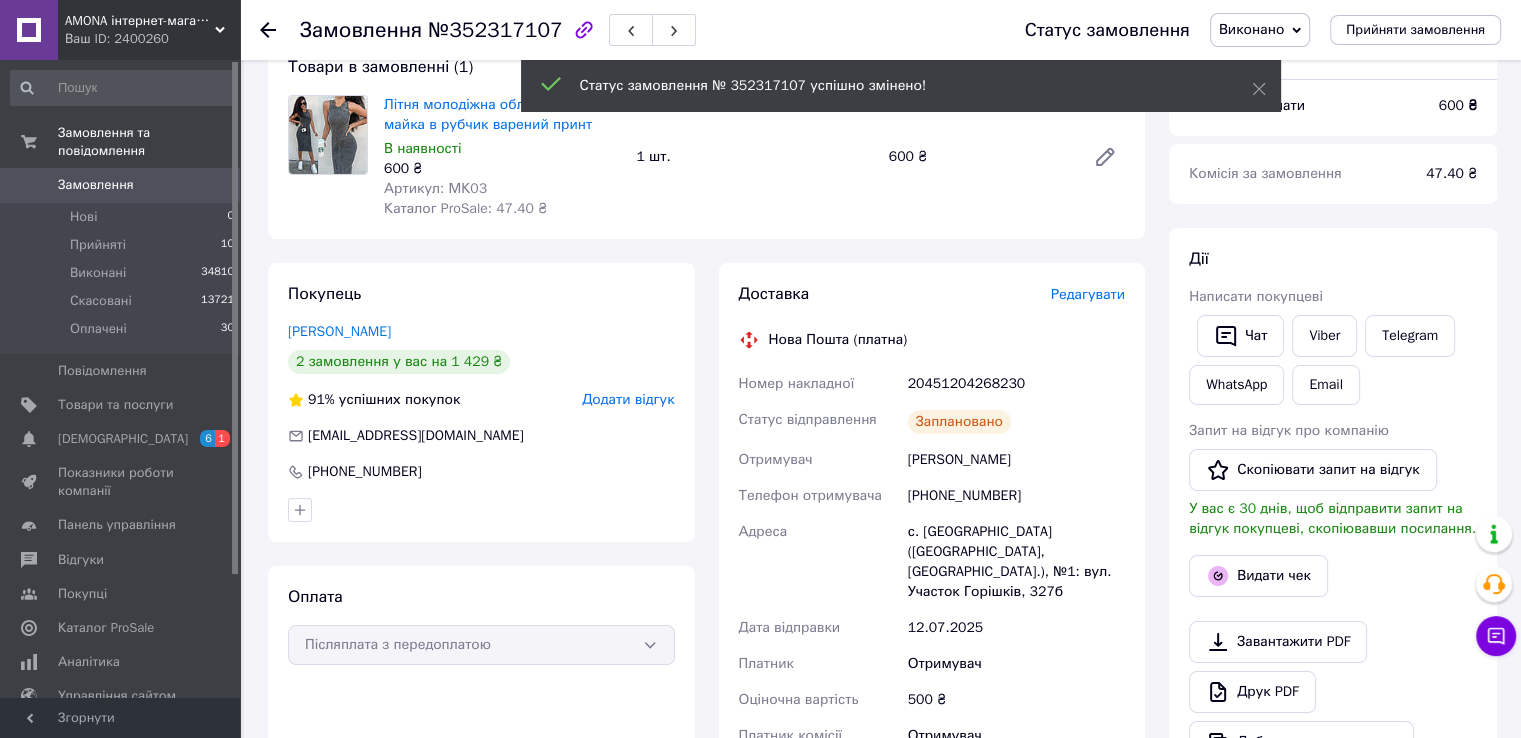 scroll, scrollTop: 0, scrollLeft: 0, axis: both 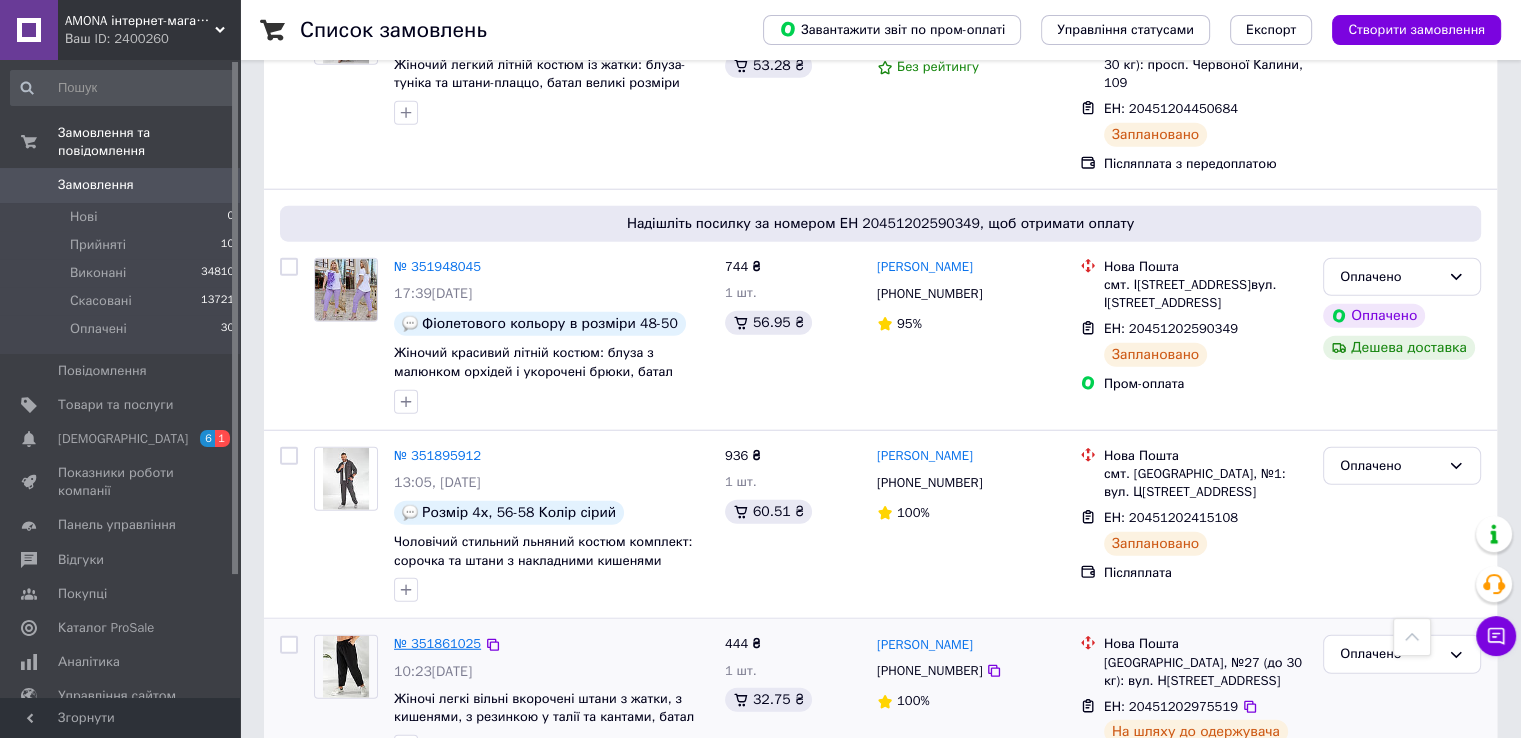 click on "№ 351861025" at bounding box center [437, 643] 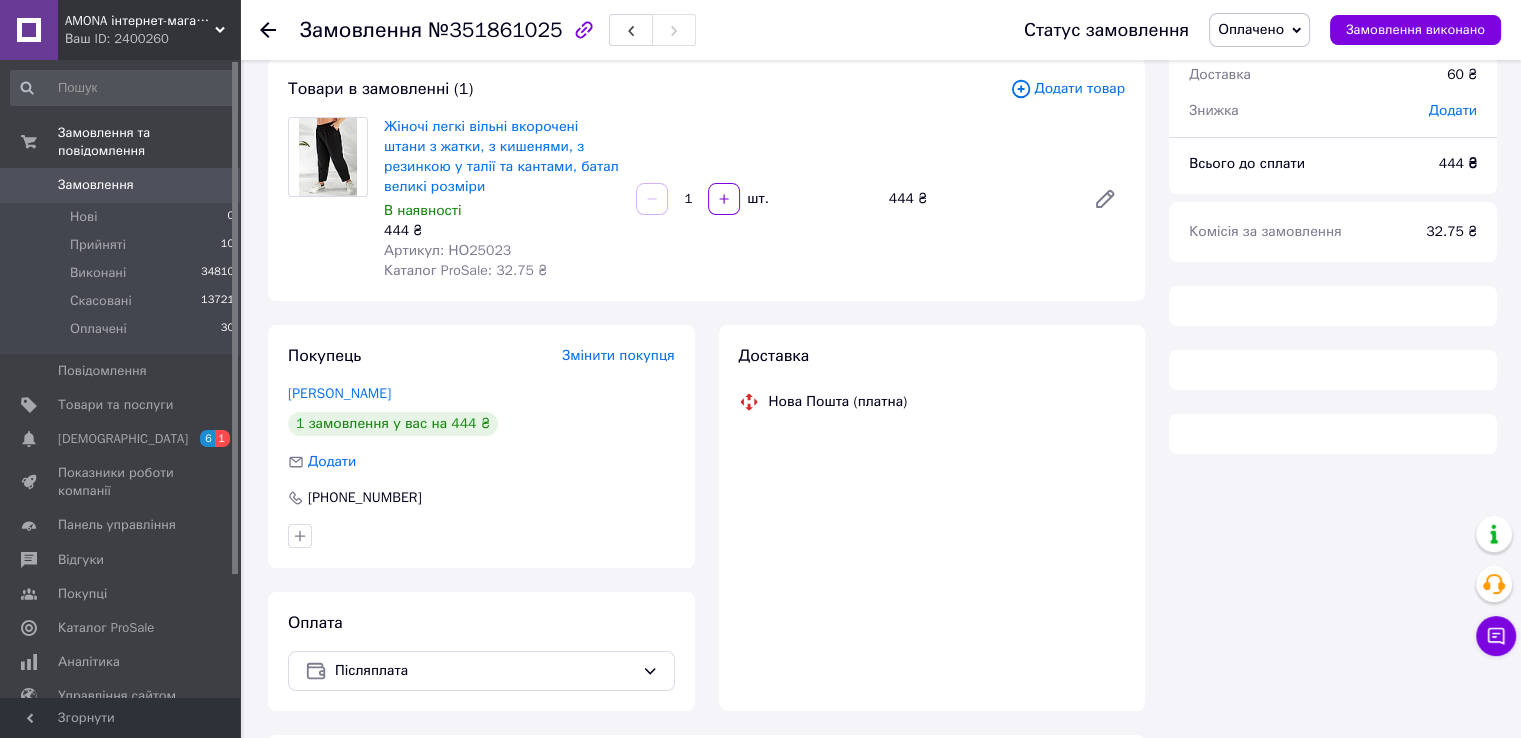 scroll, scrollTop: 0, scrollLeft: 0, axis: both 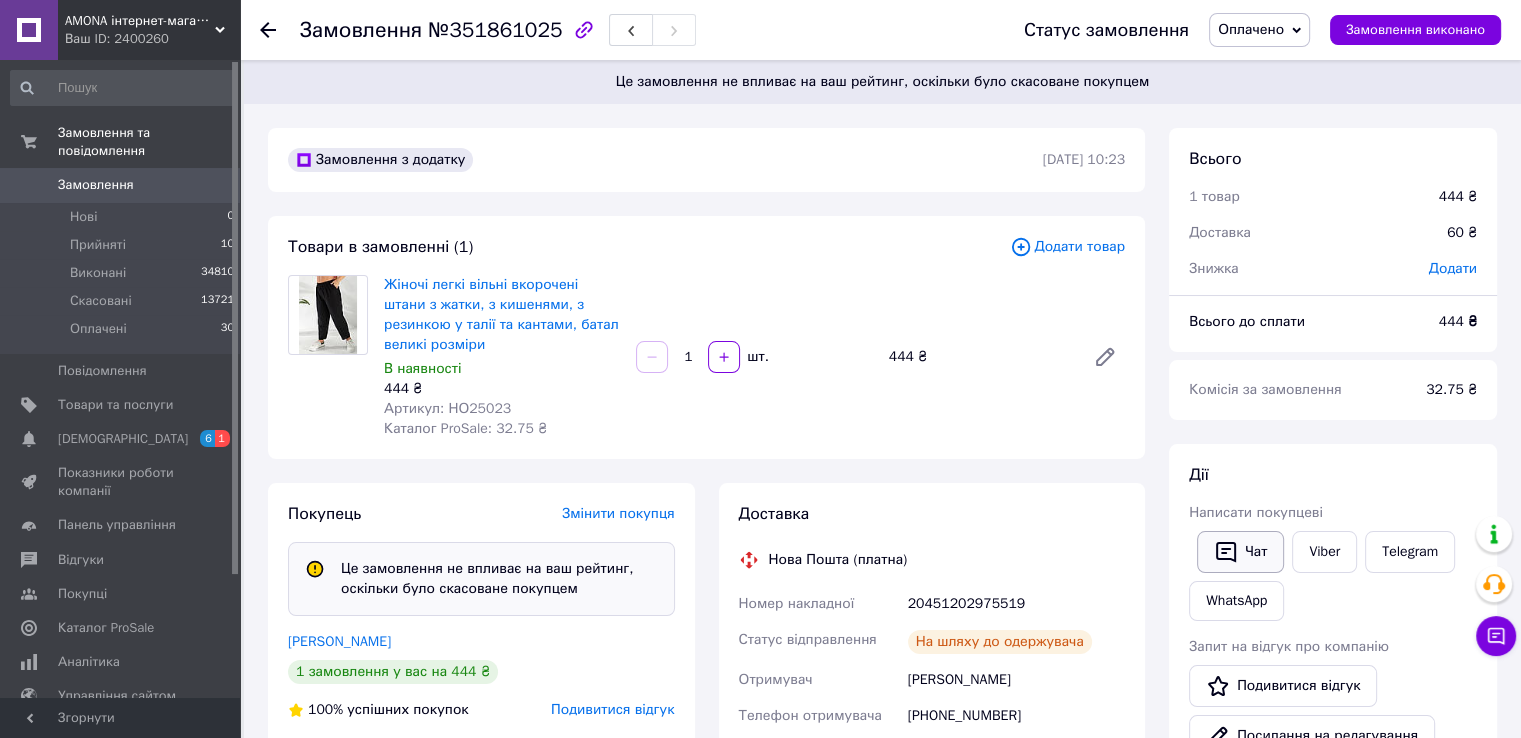 click 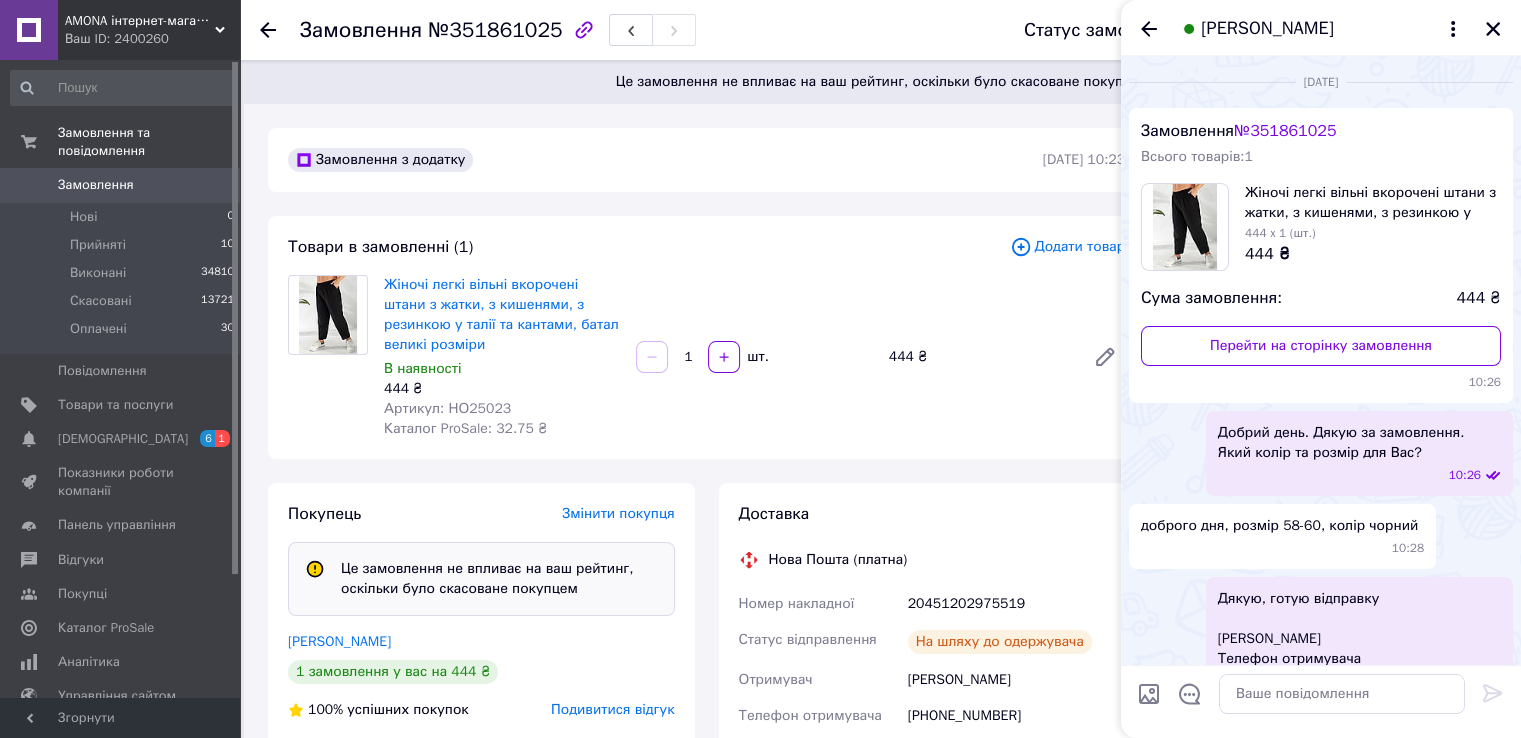 scroll, scrollTop: 241, scrollLeft: 0, axis: vertical 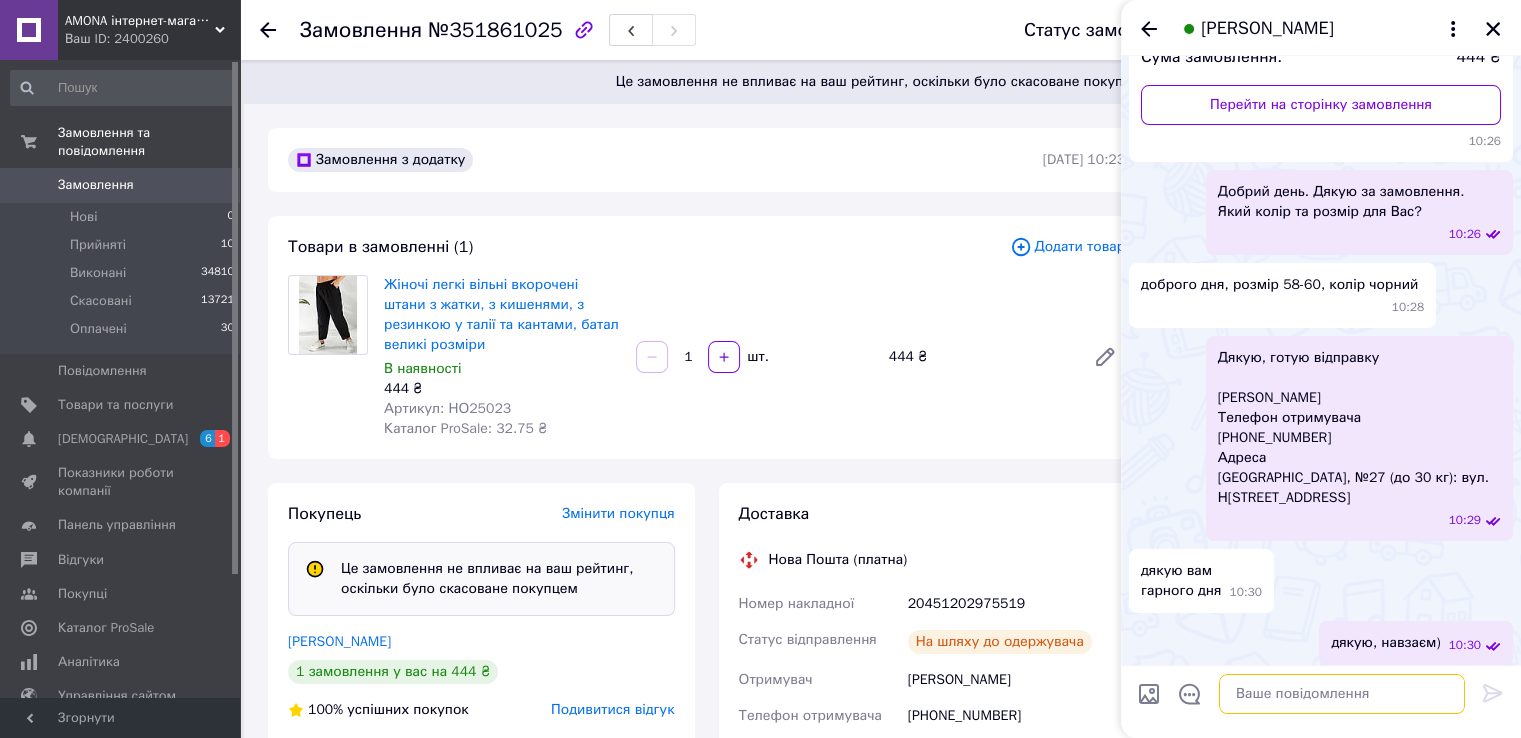 click at bounding box center [1342, 694] 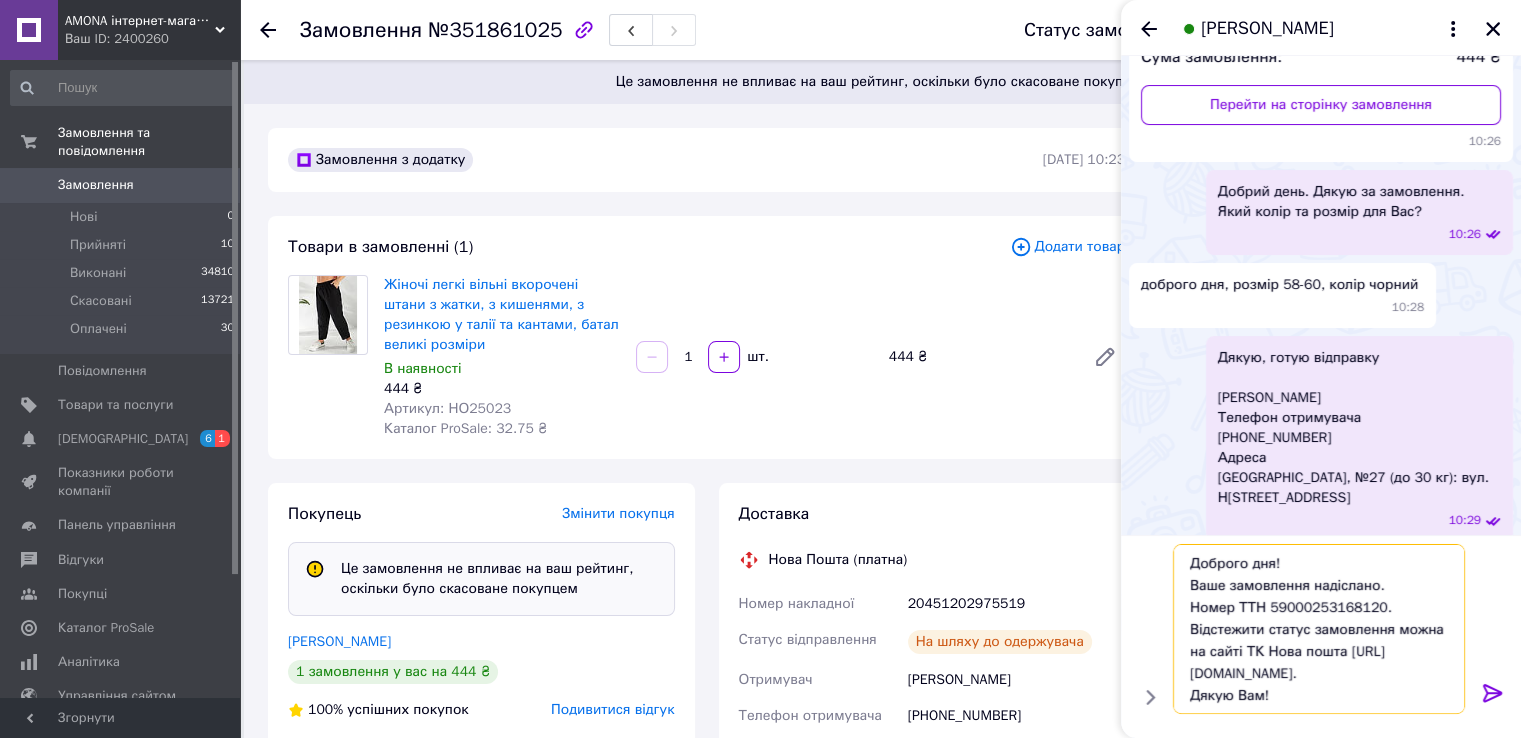 scroll, scrollTop: 1, scrollLeft: 0, axis: vertical 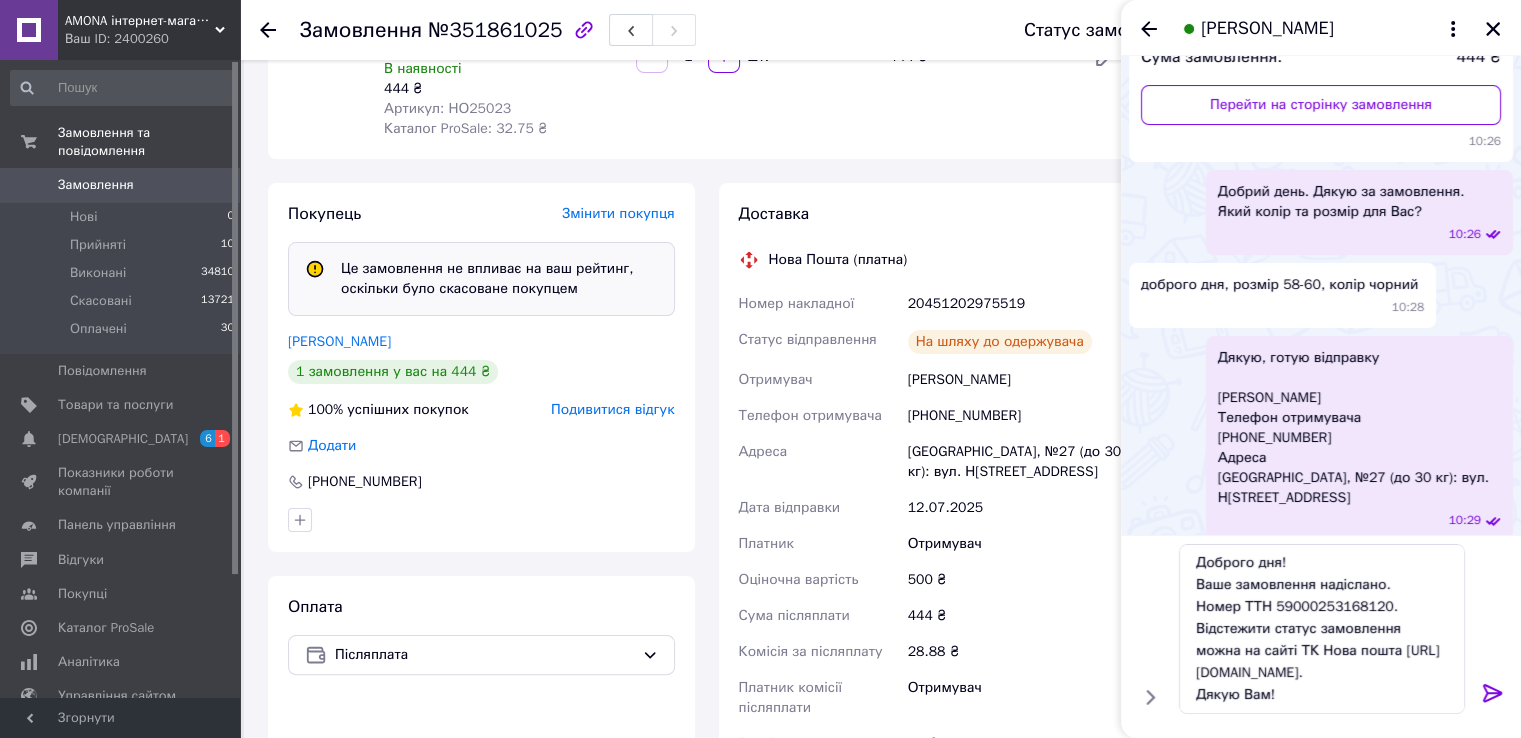 click on "20451202975519" at bounding box center (1016, 304) 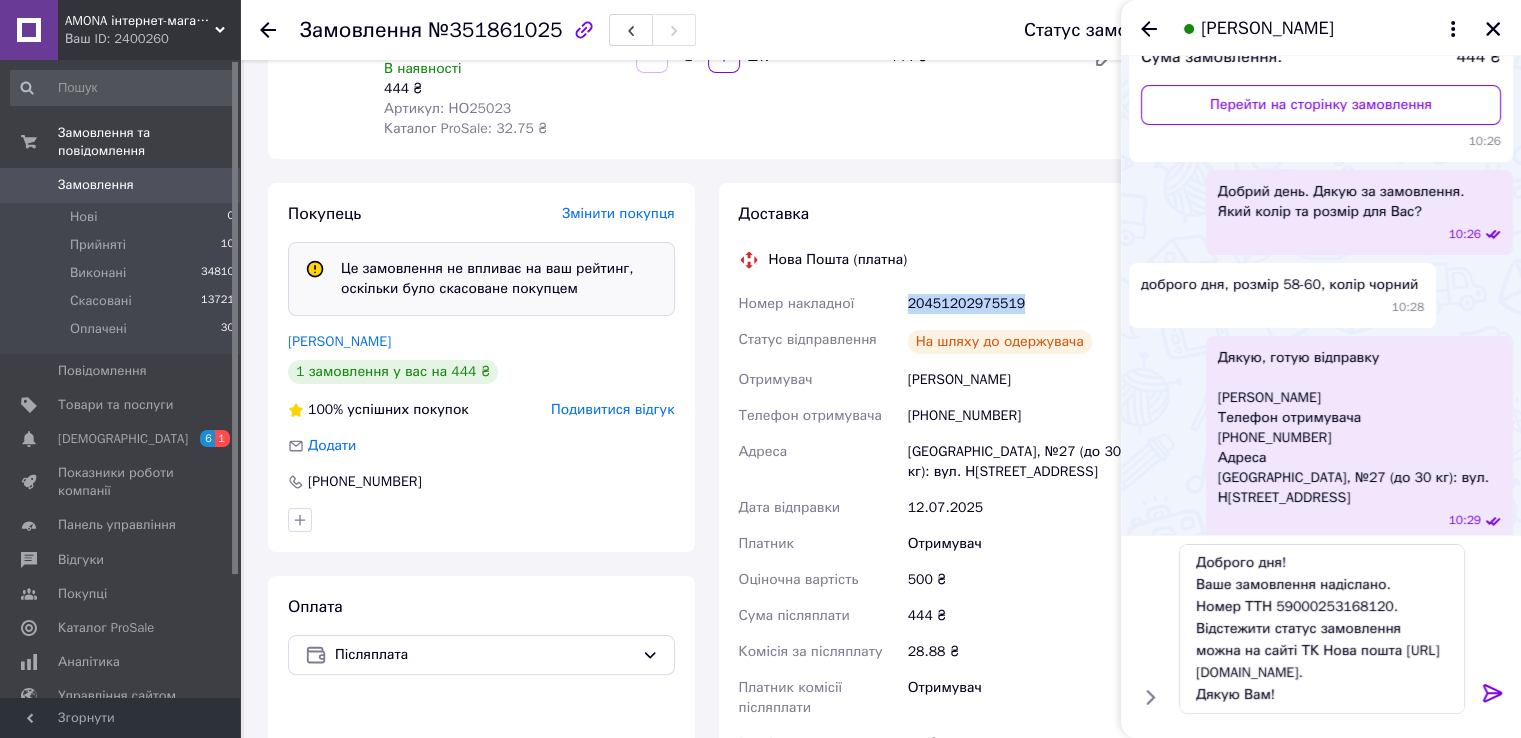 click on "20451202975519" at bounding box center [1016, 304] 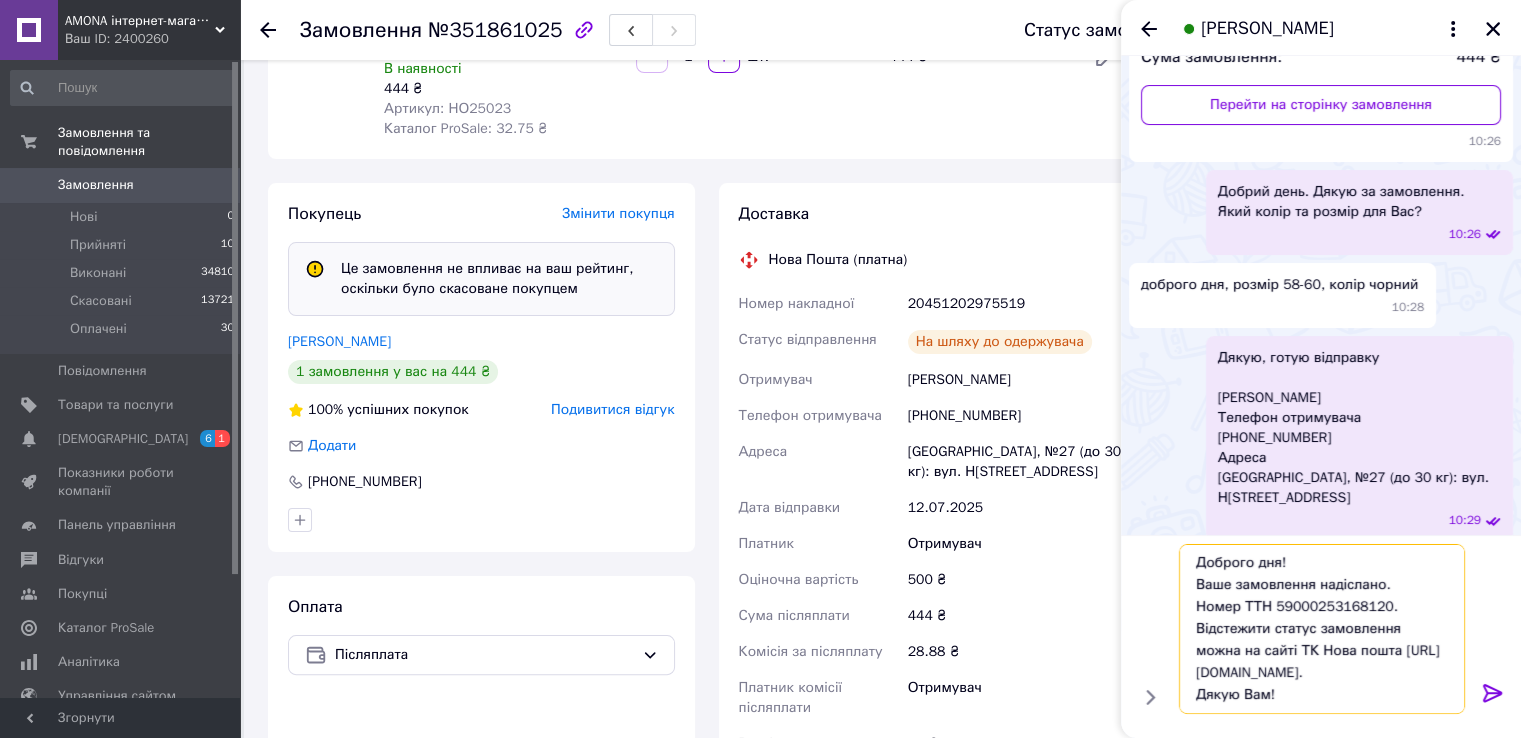 click on "Доброго дня!
Ваше замовлення надіслано.
Номер ТТН 59000253168120.
Відстежити статус замовлення можна на сайті ТК Нова пошта http://novaposhta.ua/frontend/tracking.
Дякую Вам!" at bounding box center (1322, 629) 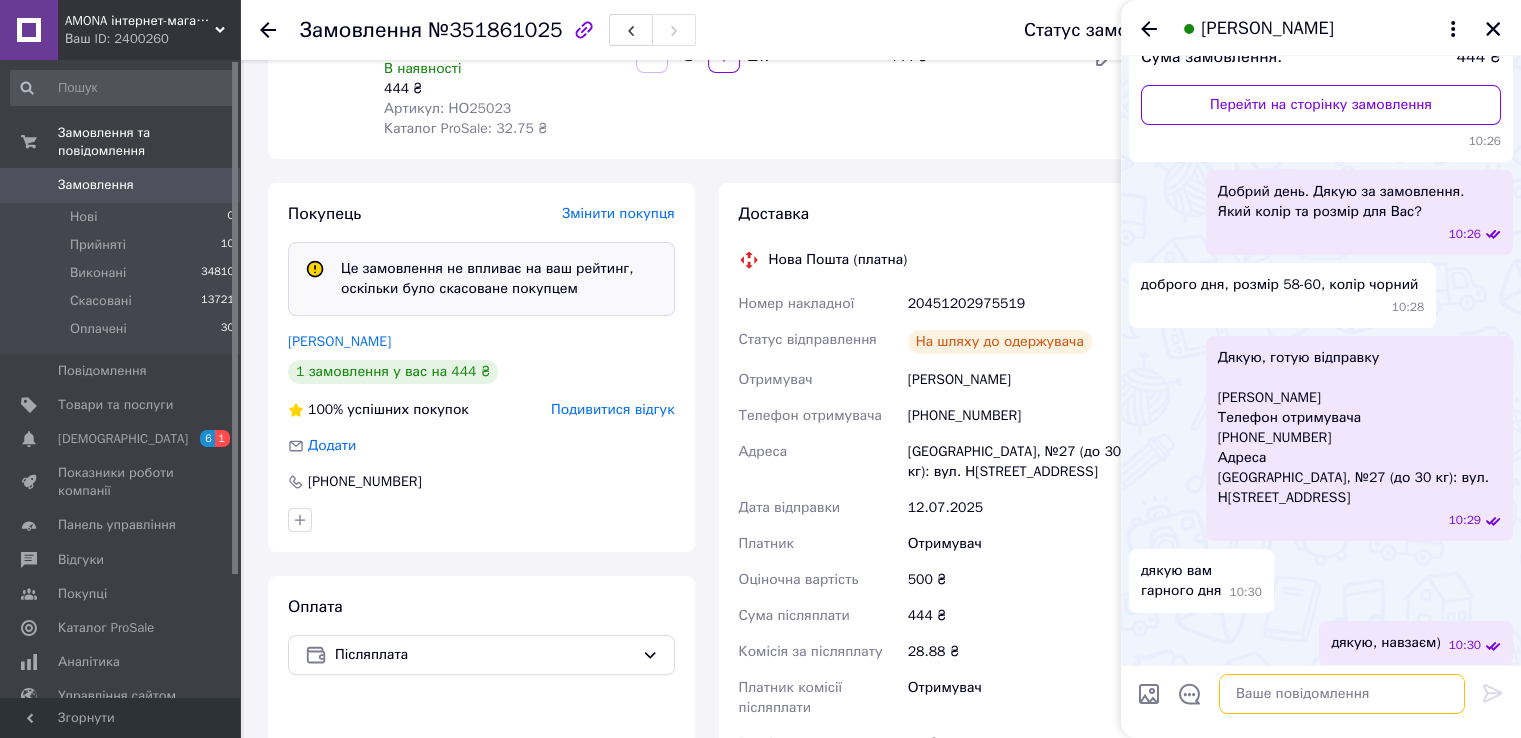 scroll, scrollTop: 0, scrollLeft: 0, axis: both 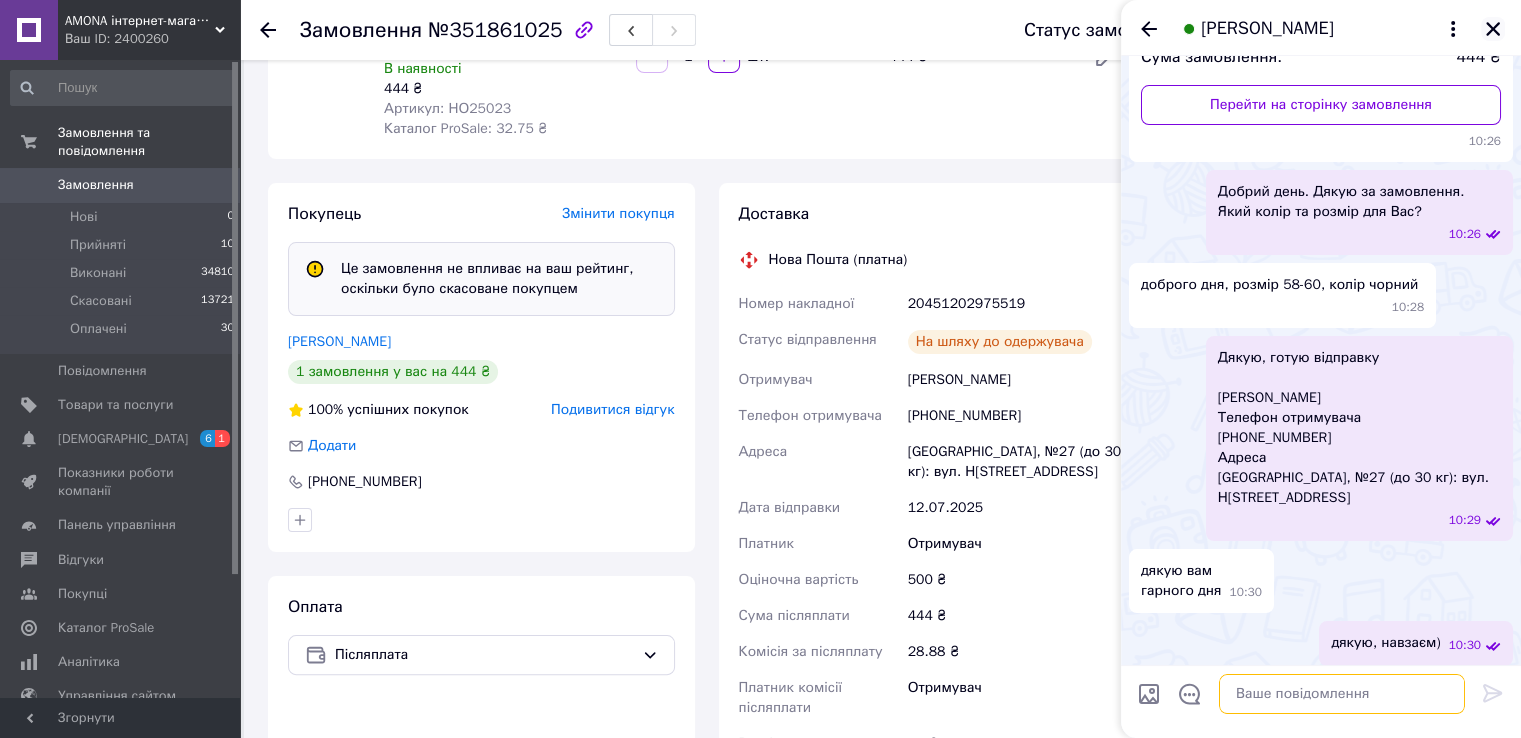 type 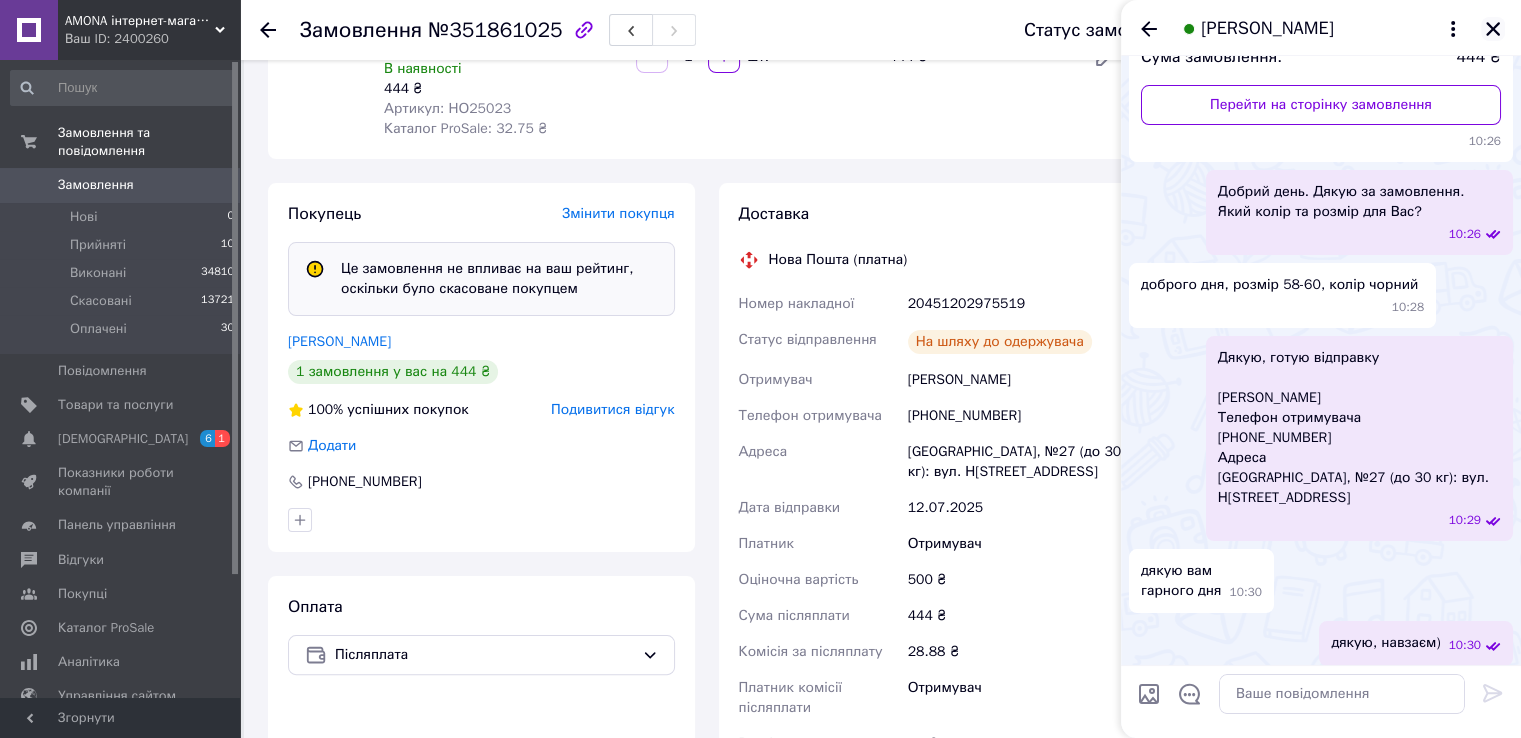 drag, startPoint x: 1498, startPoint y: 24, endPoint x: 1455, endPoint y: 25, distance: 43.011627 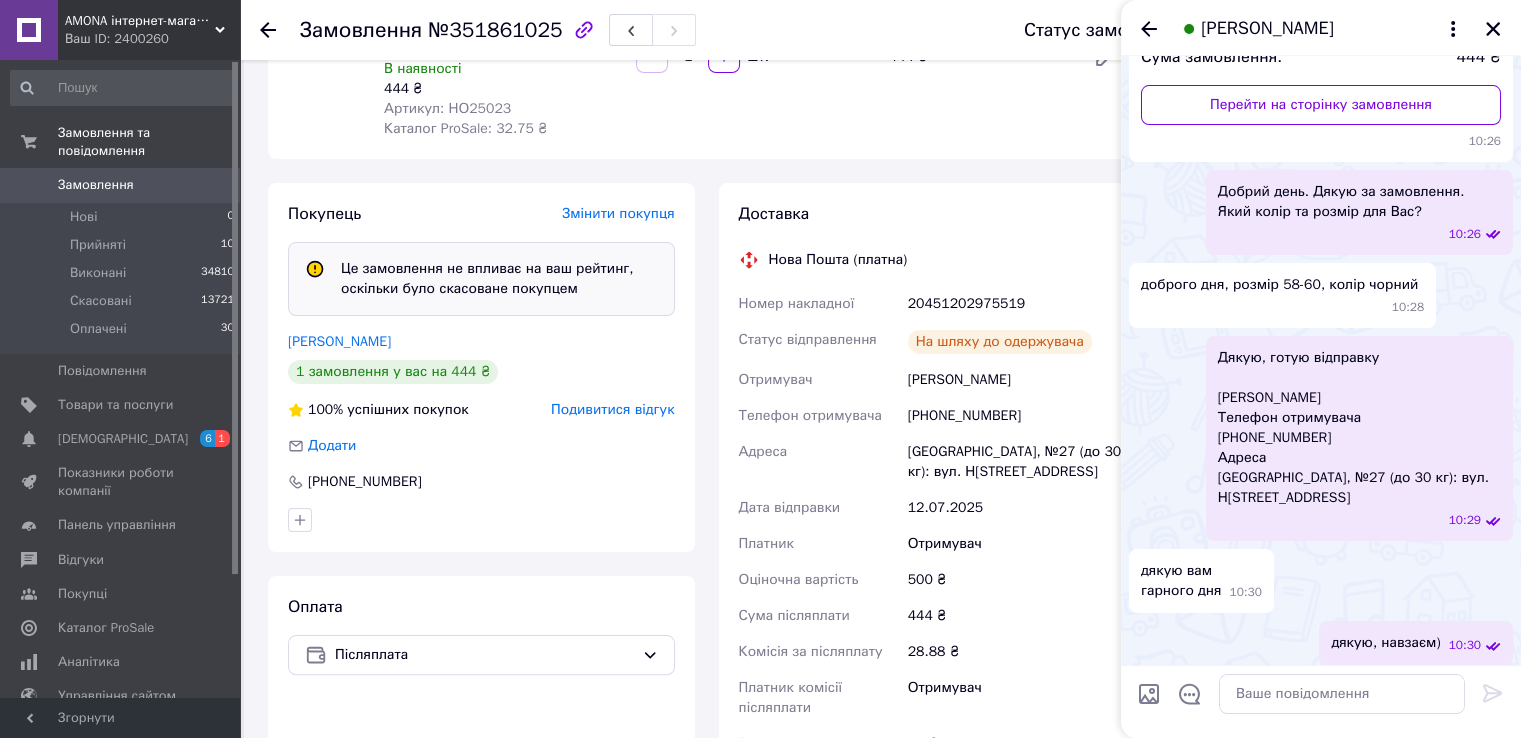 click 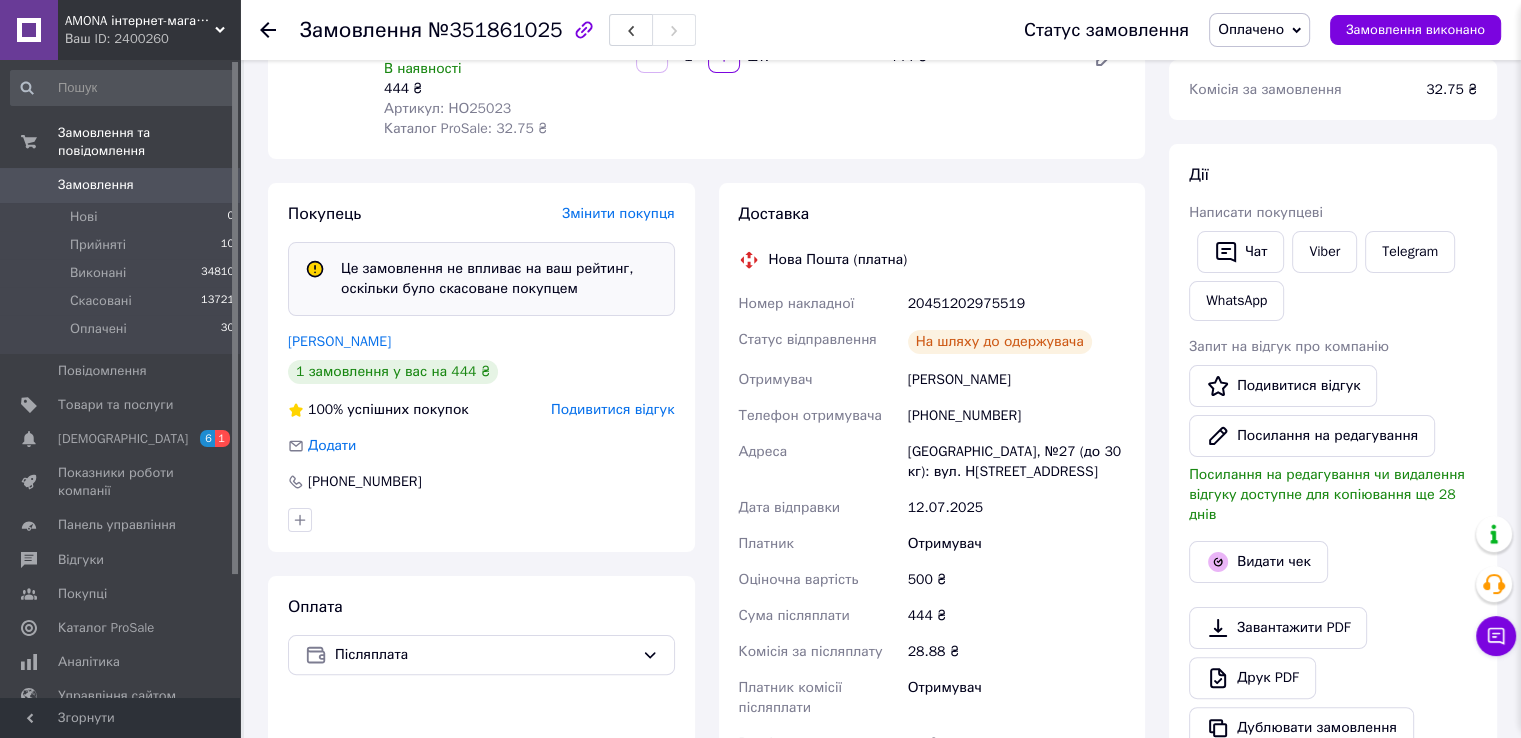 click on "Замовлення виконано" at bounding box center [1415, 30] 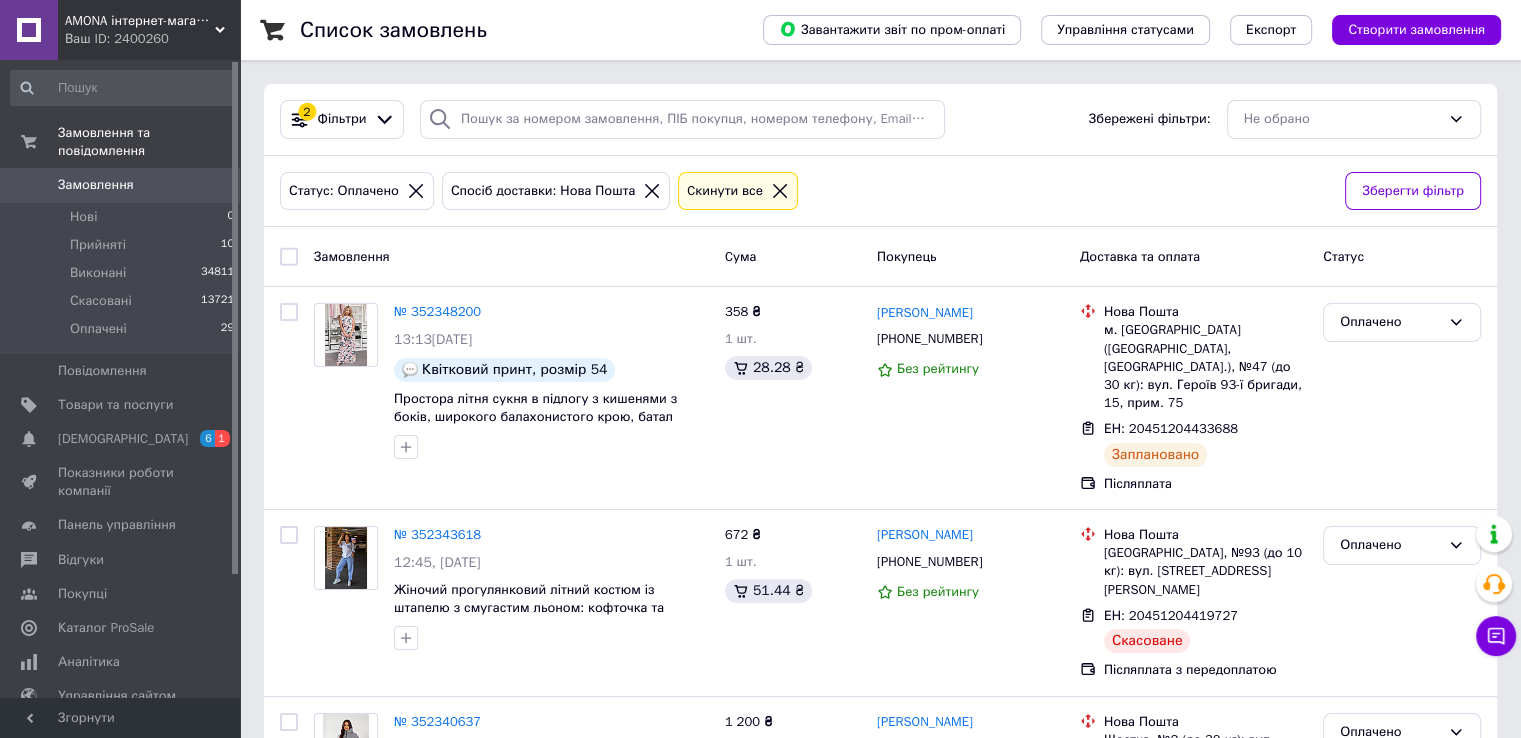 scroll, scrollTop: 700, scrollLeft: 0, axis: vertical 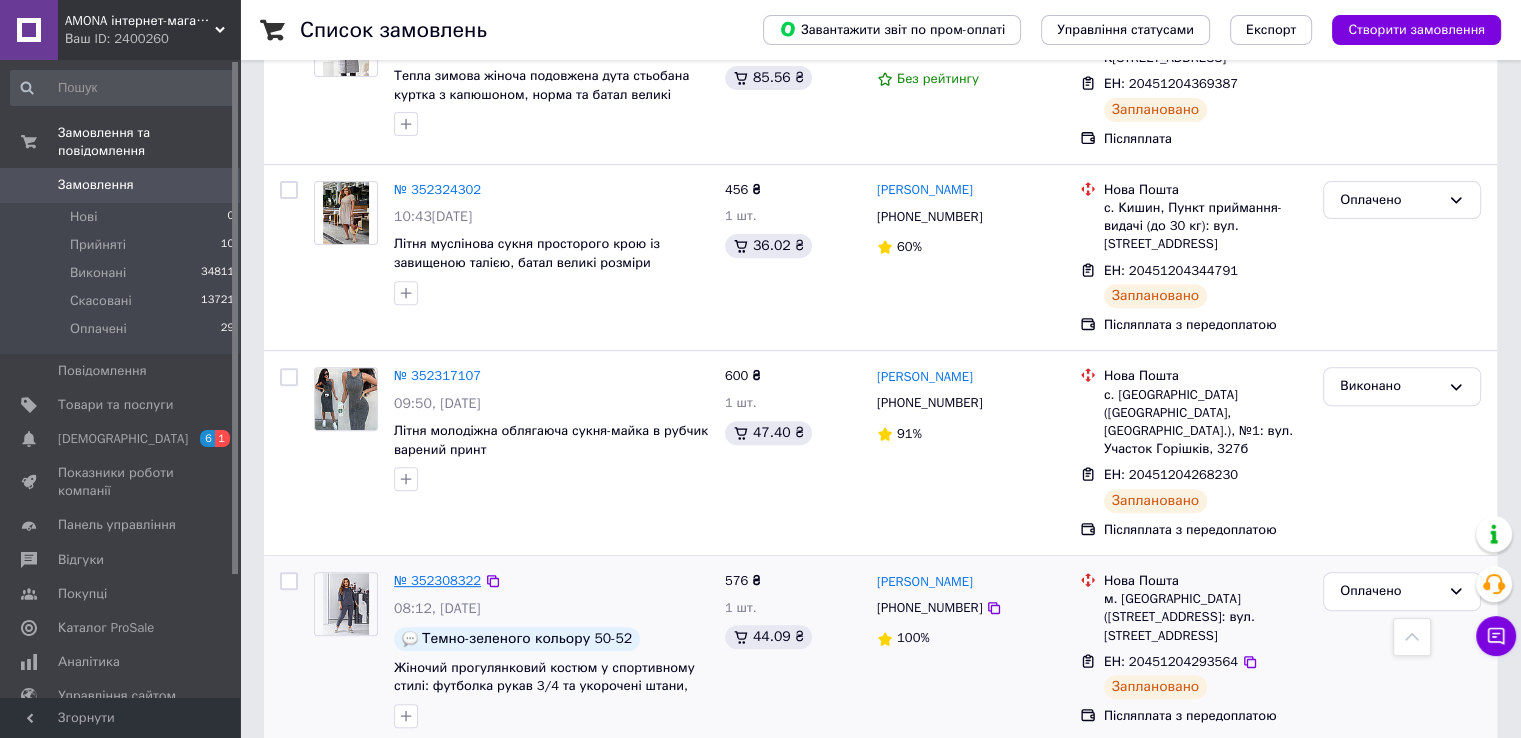 click on "№ 352308322" at bounding box center (437, 580) 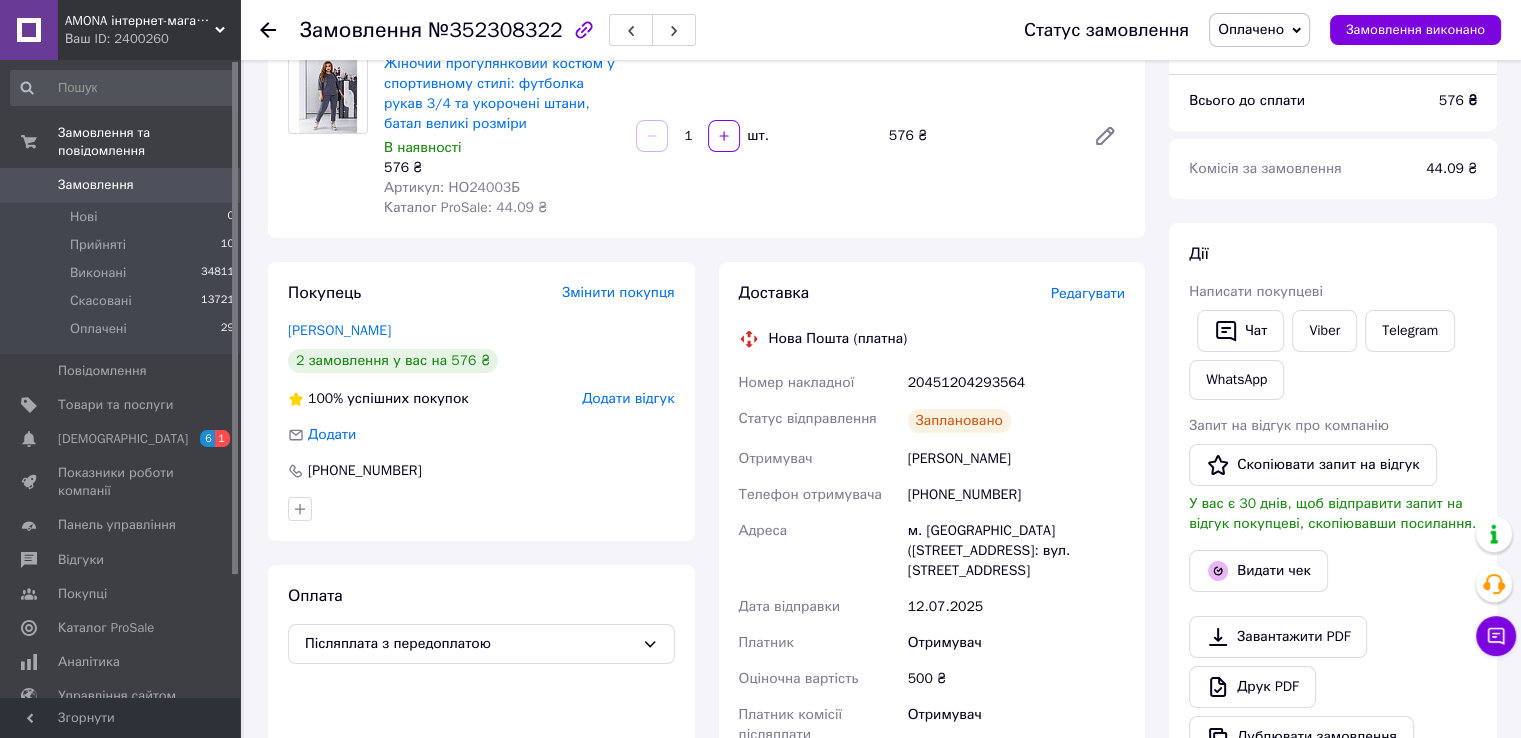 scroll, scrollTop: 164, scrollLeft: 0, axis: vertical 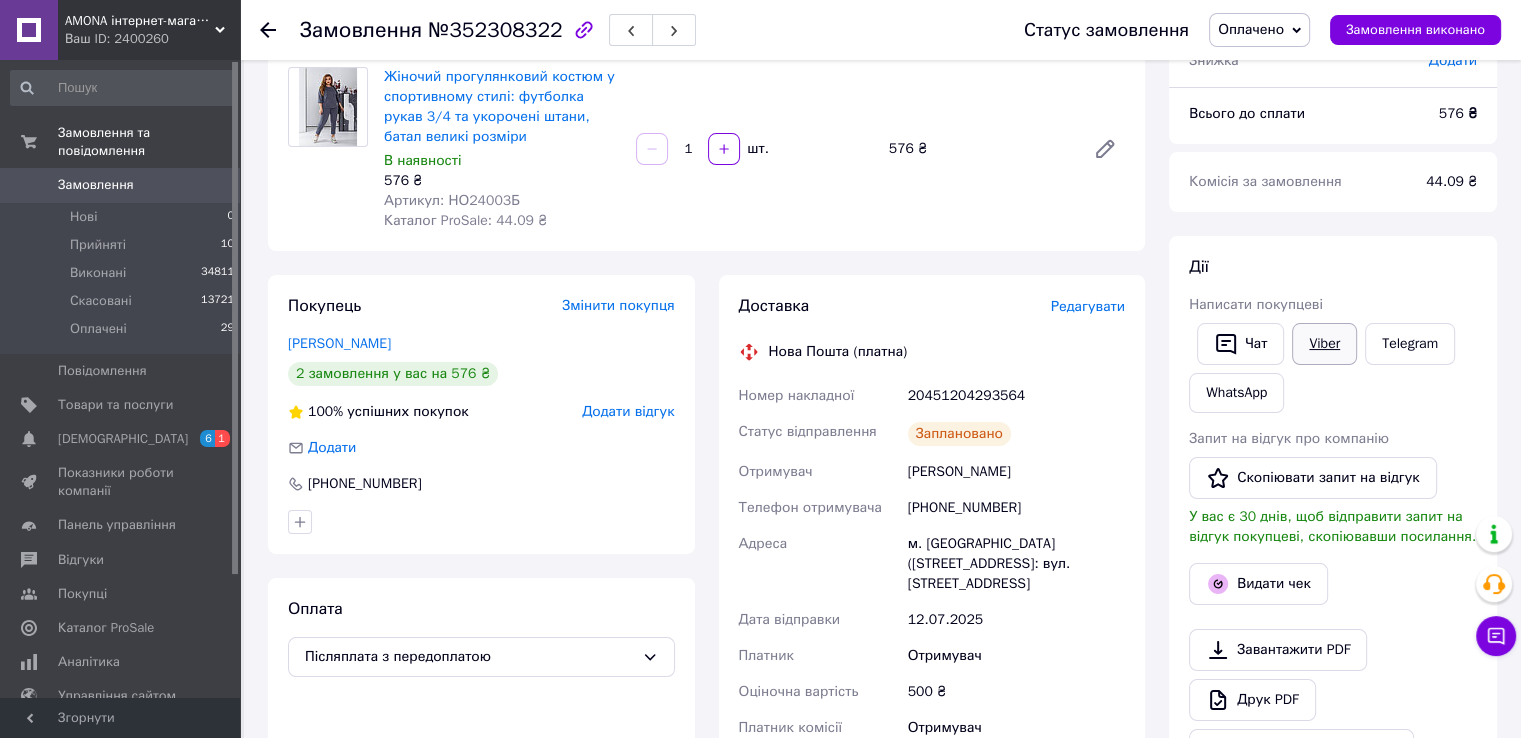 click on "Viber" at bounding box center [1324, 344] 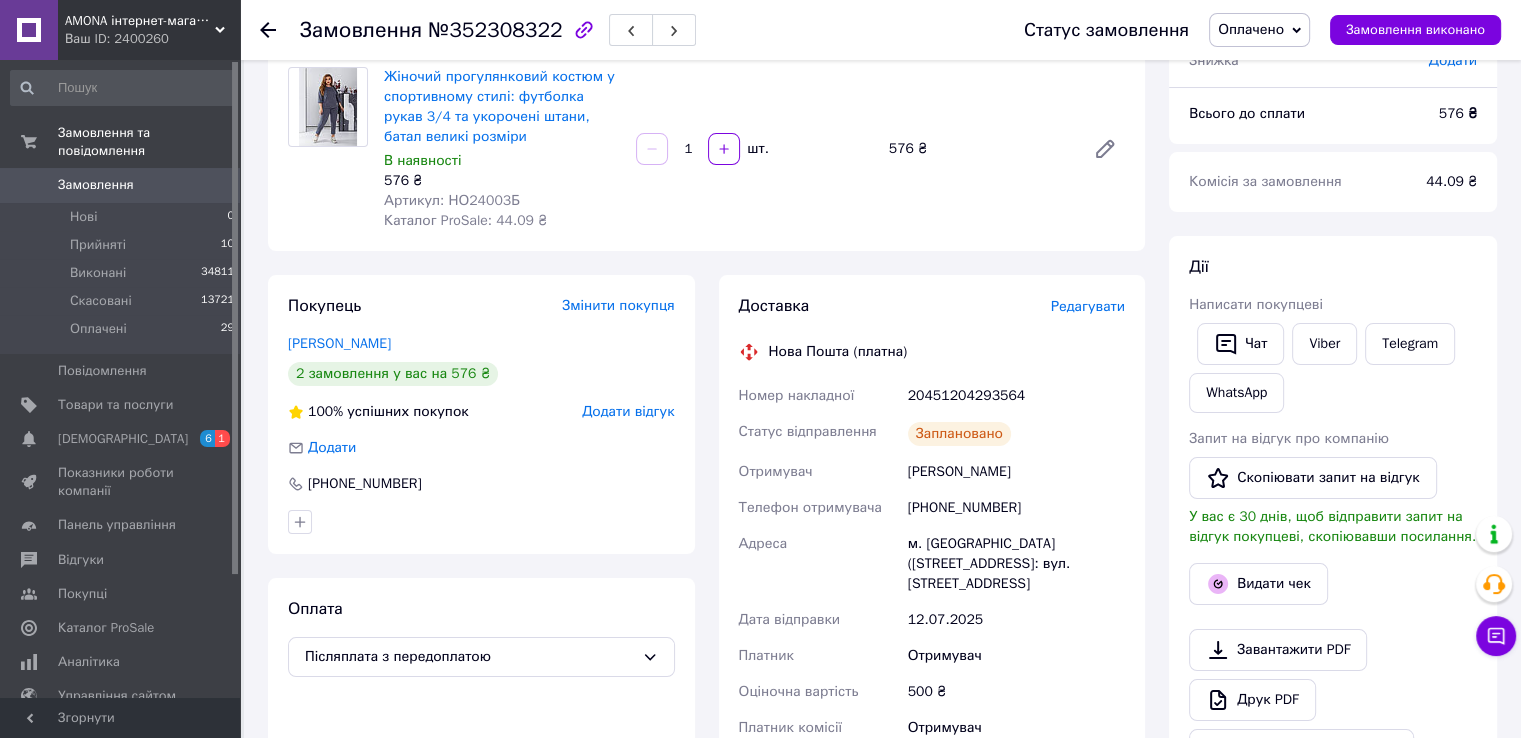 click on "20451204293564" at bounding box center [1016, 396] 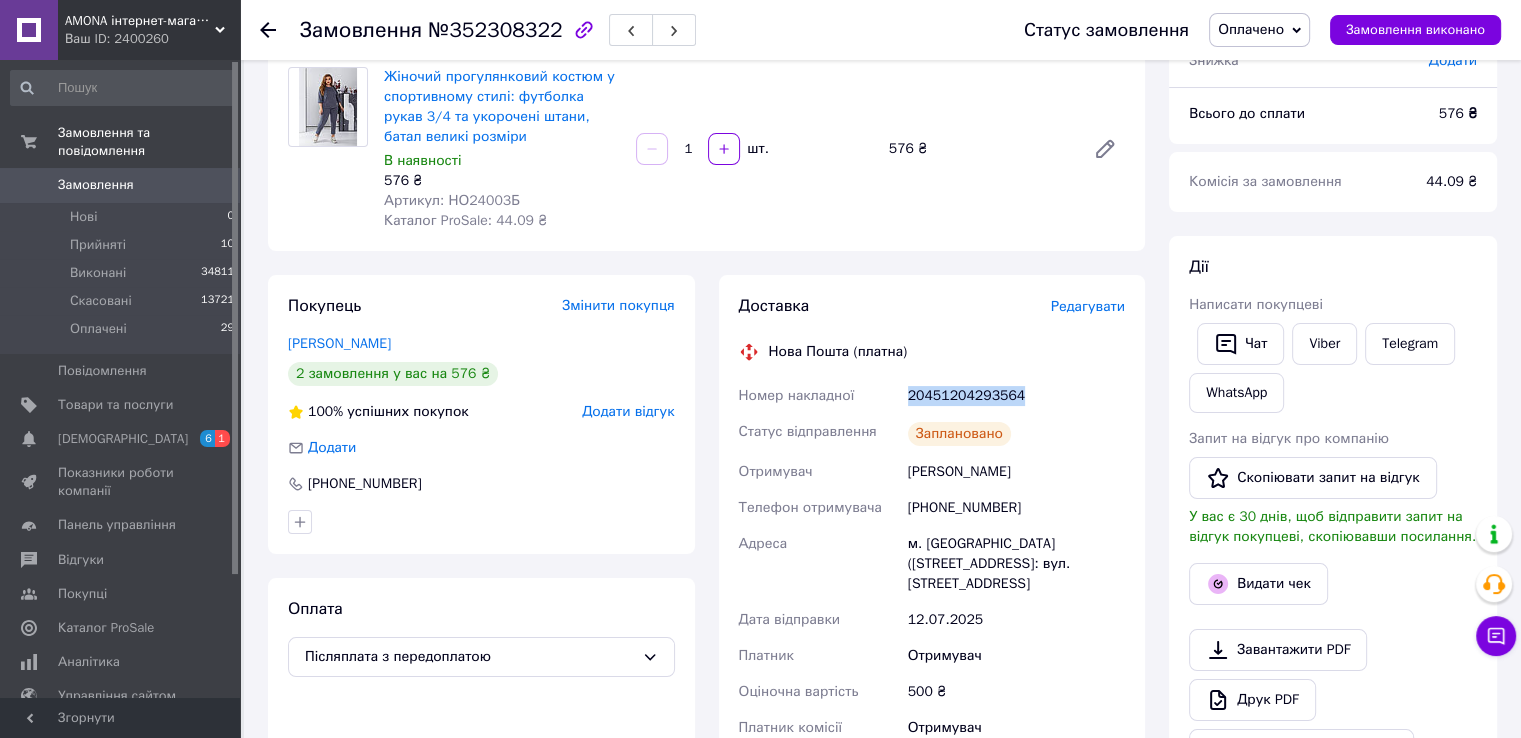 click on "20451204293564" at bounding box center (1016, 396) 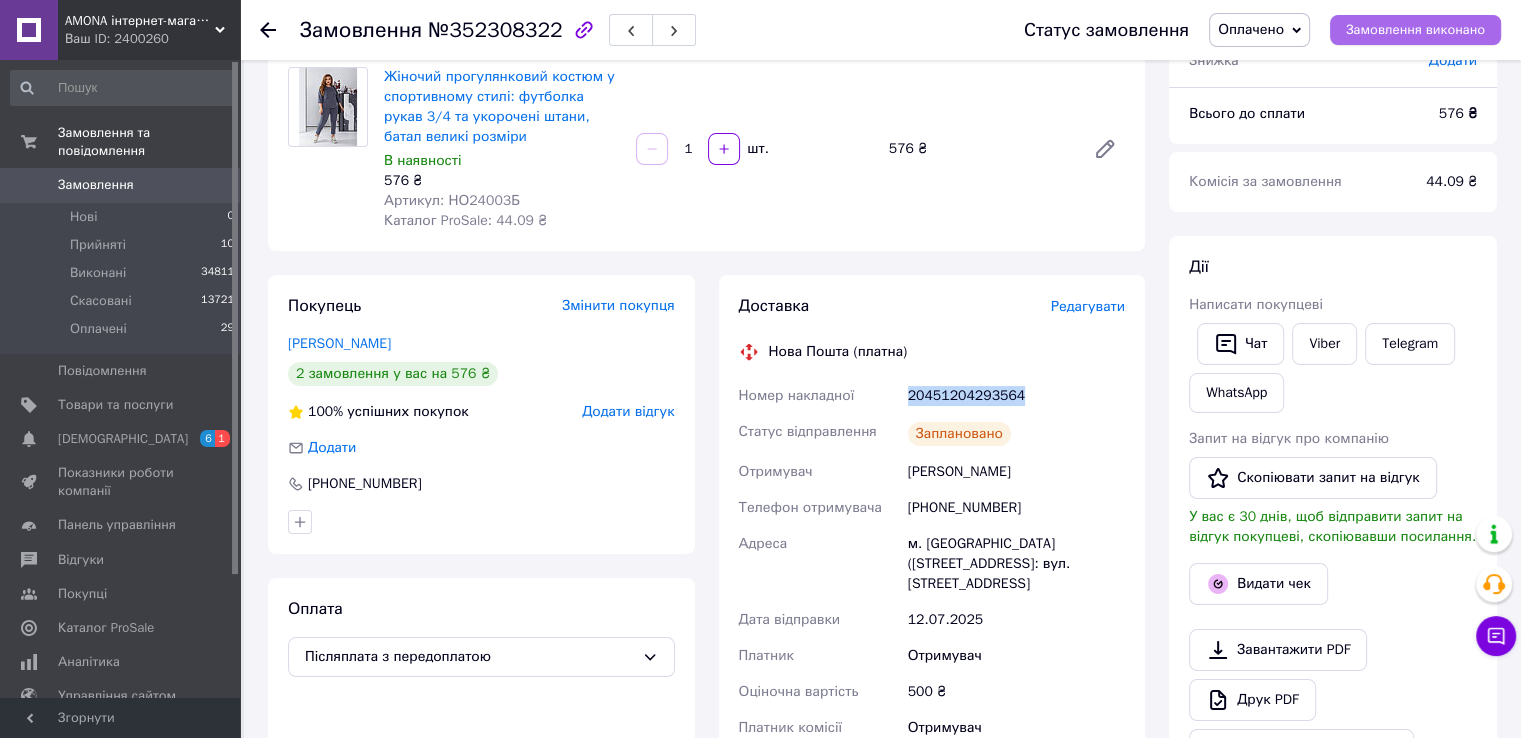 click on "Замовлення виконано" at bounding box center (1415, 30) 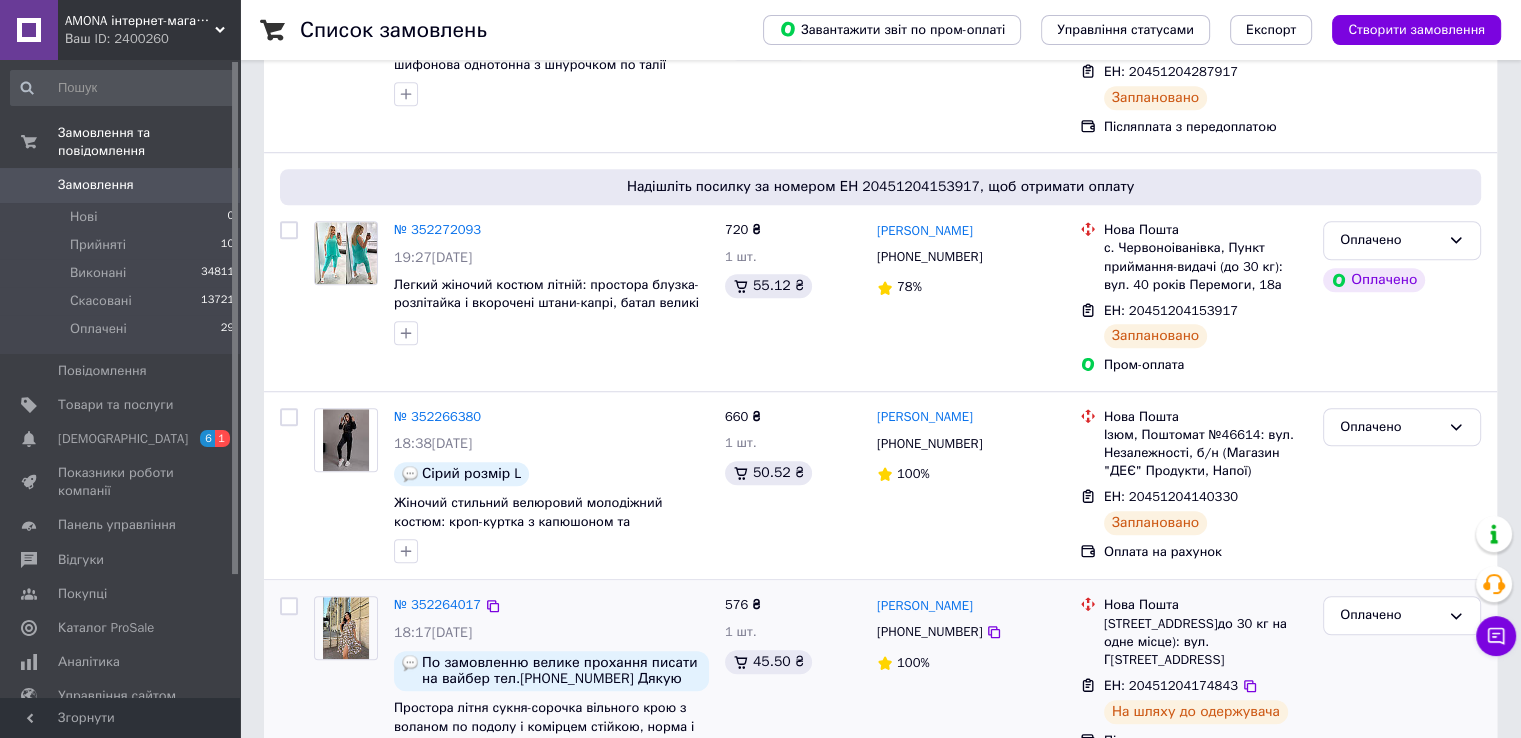 scroll, scrollTop: 1500, scrollLeft: 0, axis: vertical 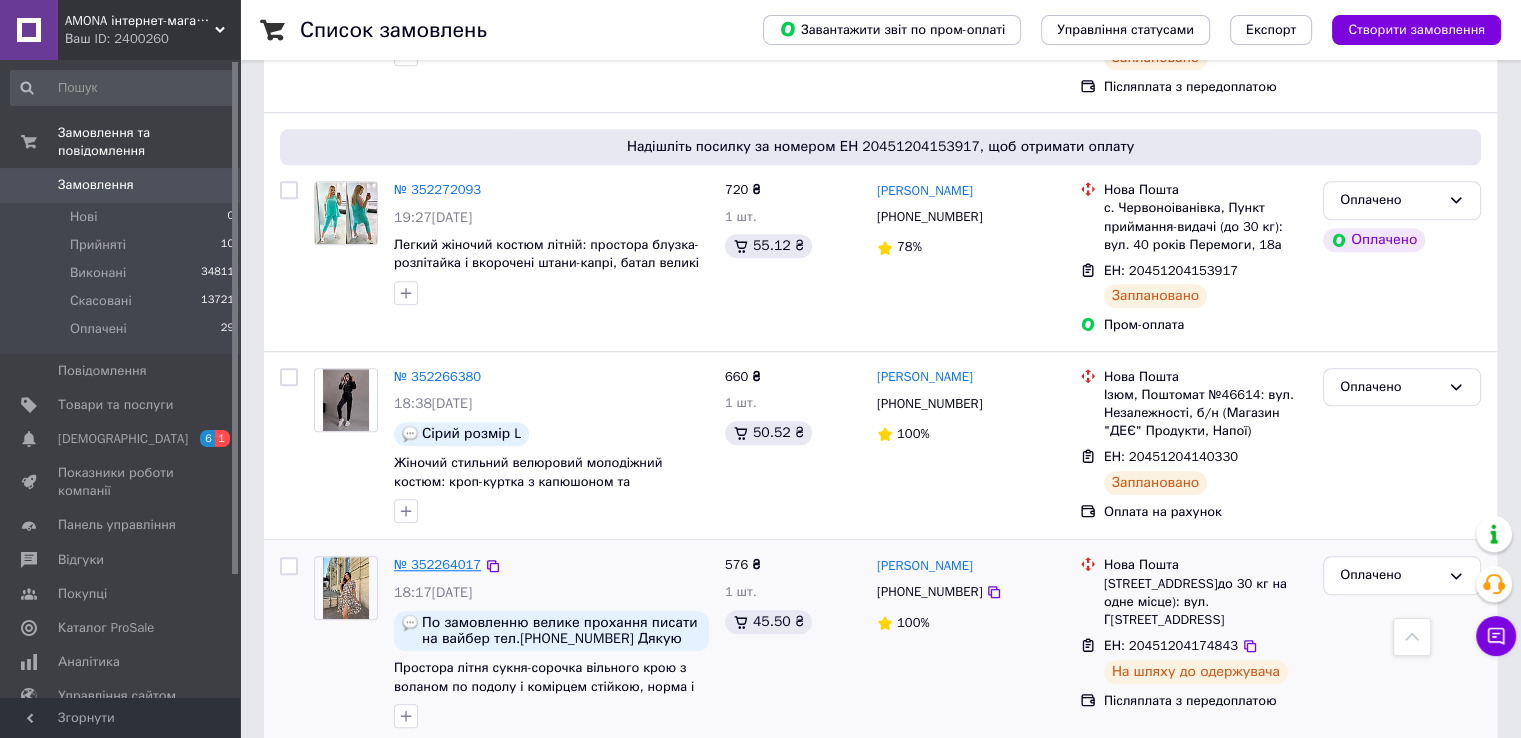 click on "№ 352264017" at bounding box center [437, 564] 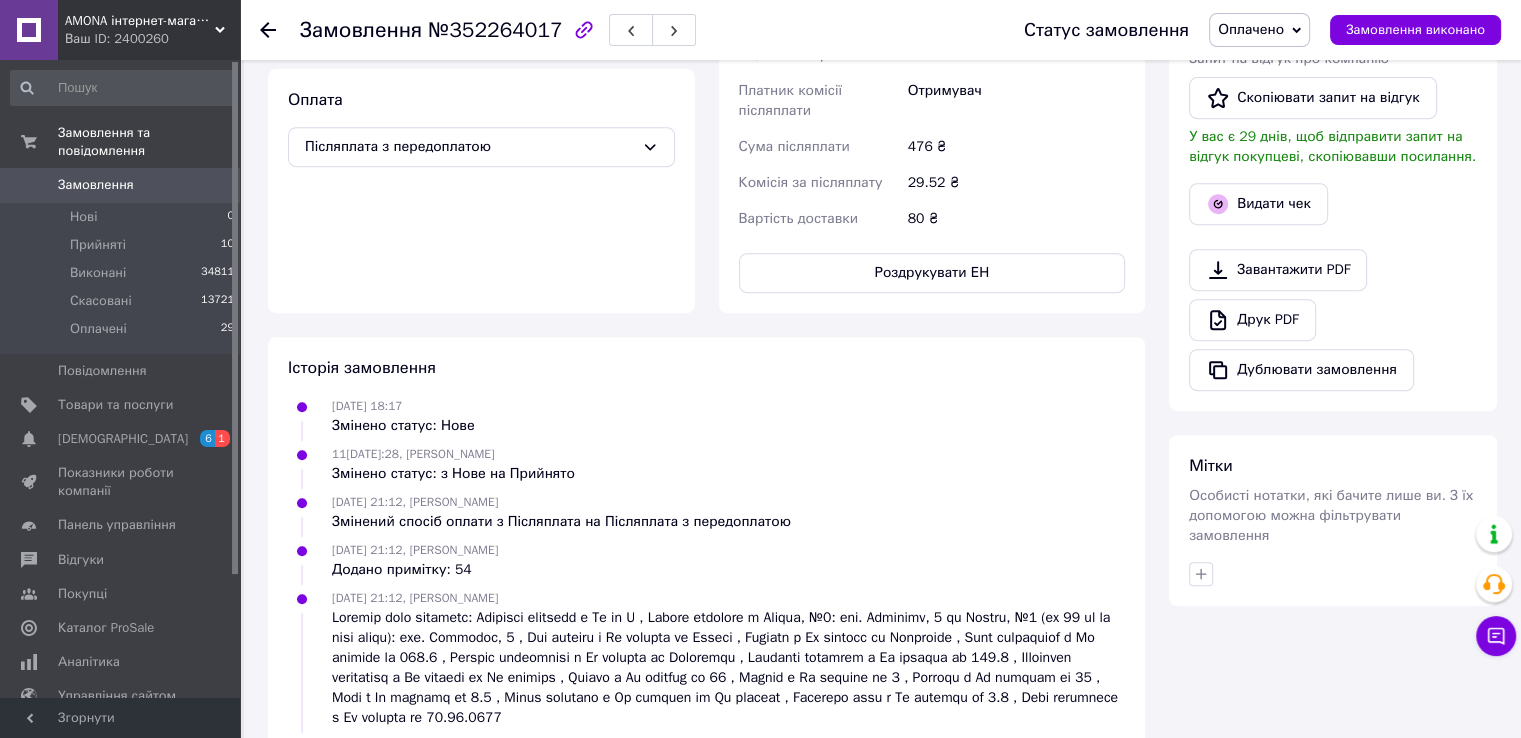 scroll, scrollTop: 562, scrollLeft: 0, axis: vertical 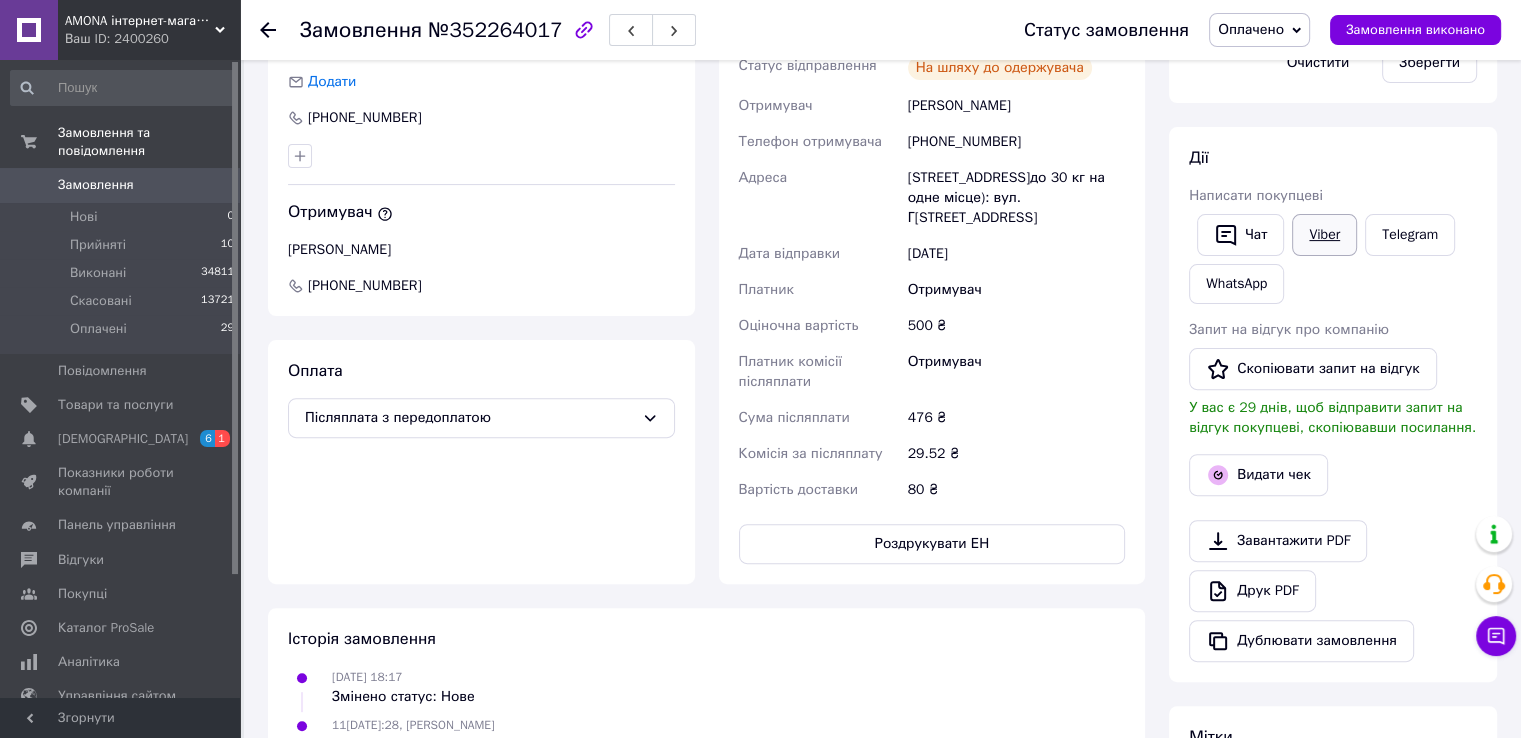 click on "Viber" at bounding box center (1324, 235) 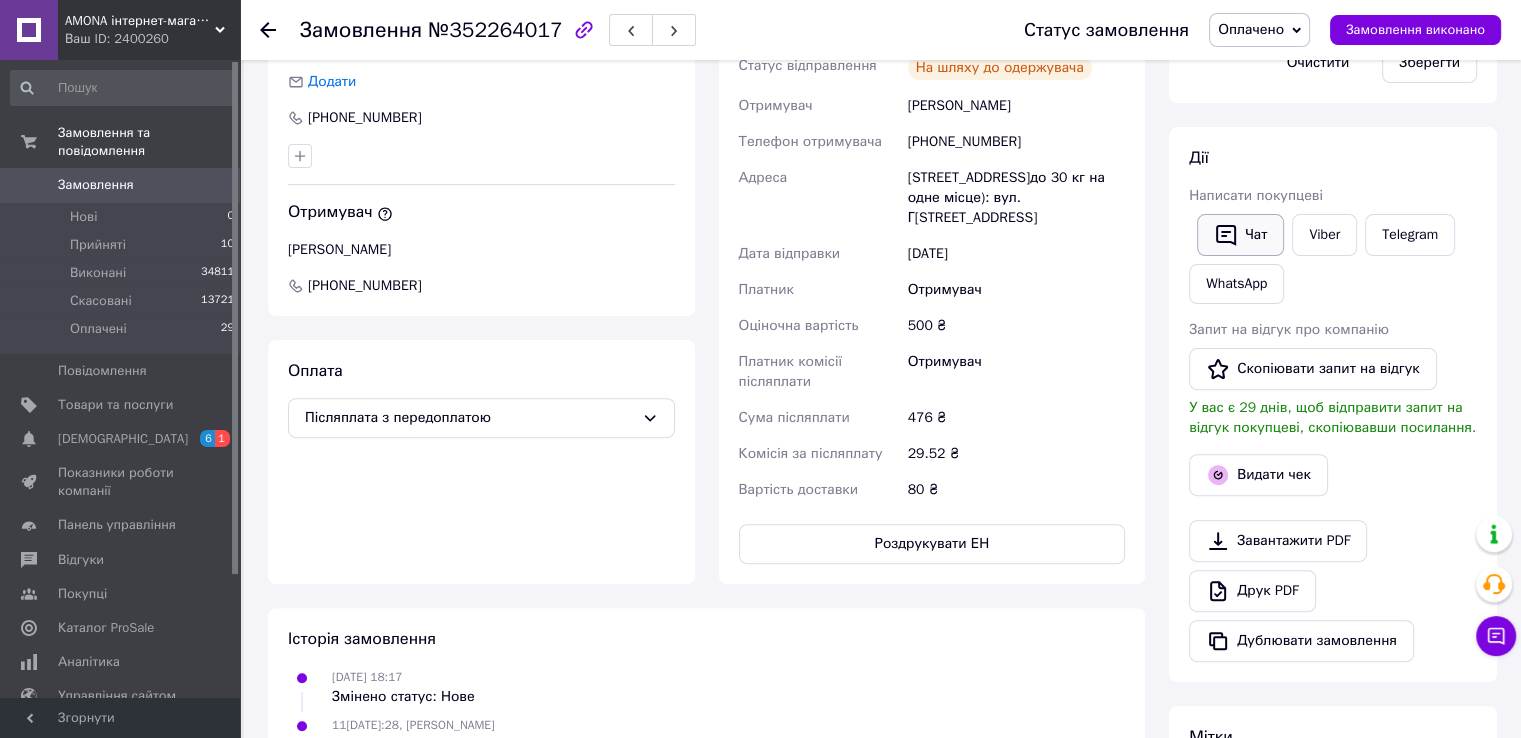 click on "Чат" at bounding box center (1240, 235) 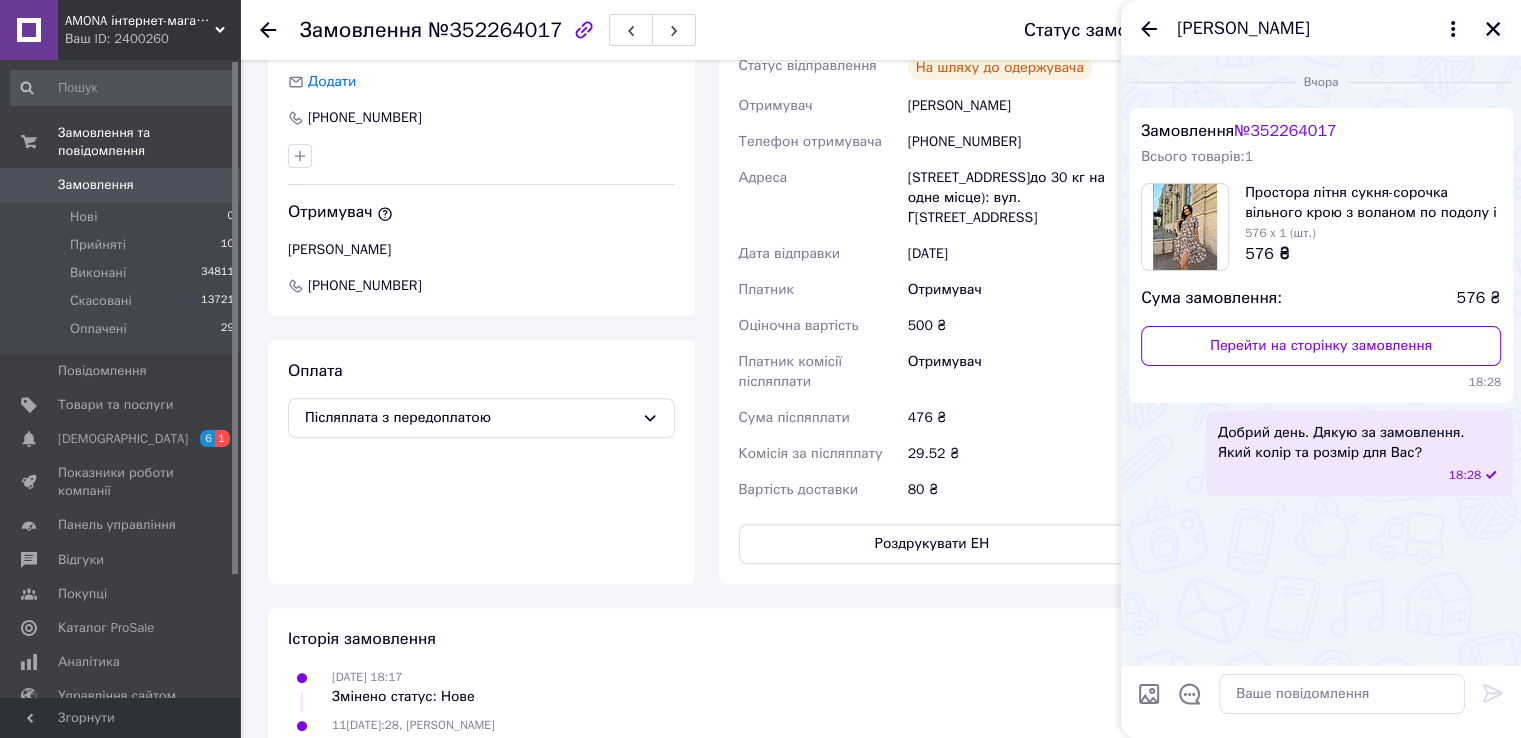 click 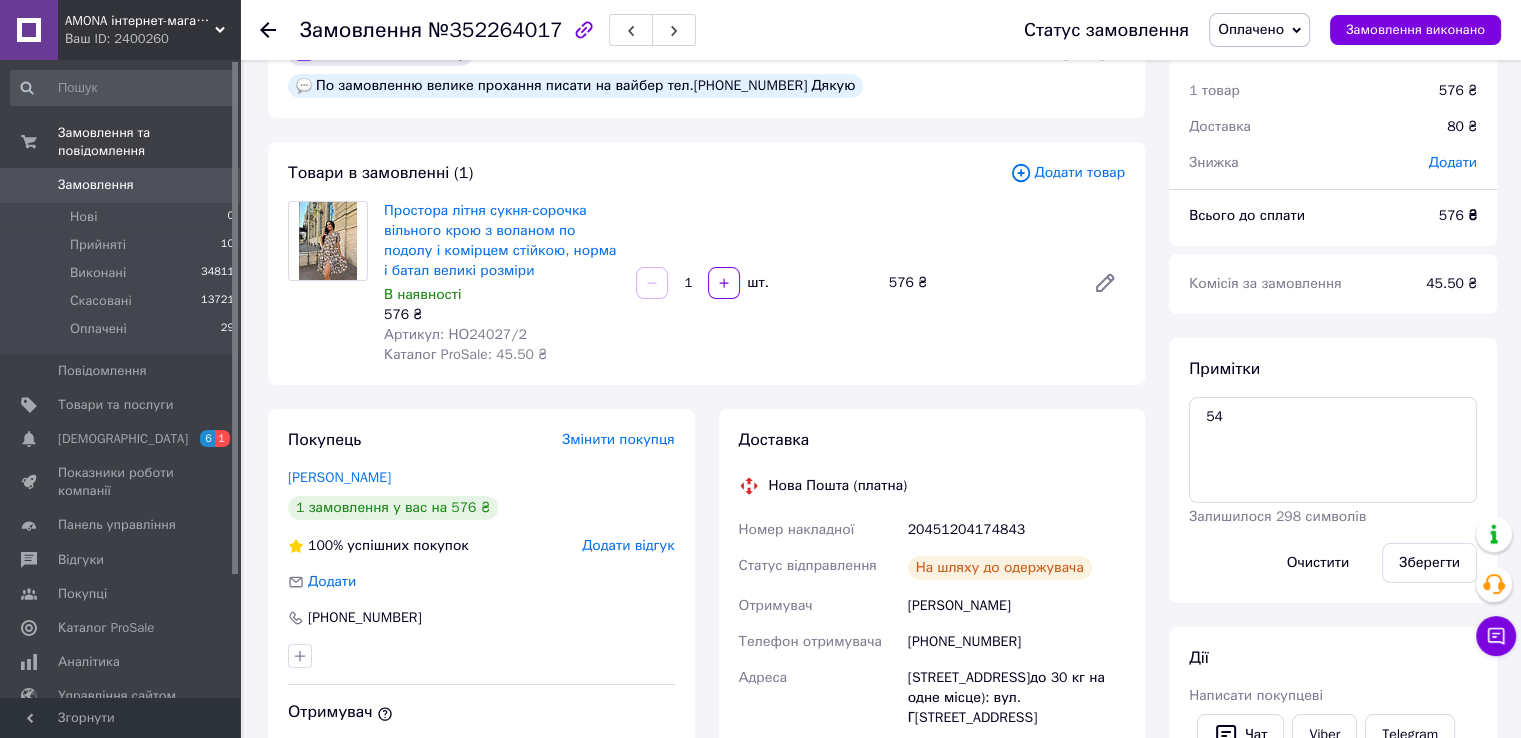 scroll, scrollTop: 0, scrollLeft: 0, axis: both 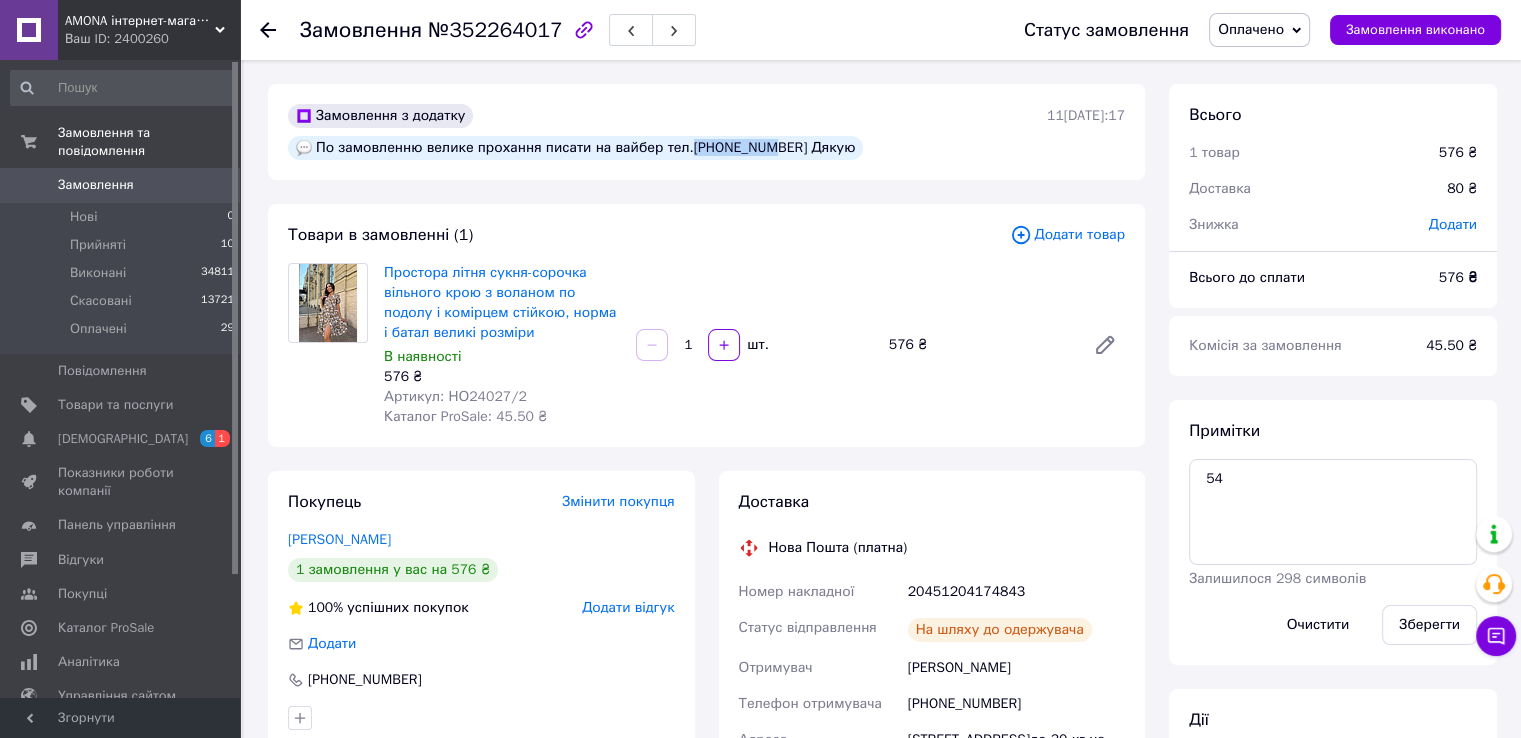 drag, startPoint x: 863, startPoint y: 117, endPoint x: 937, endPoint y: 115, distance: 74.02702 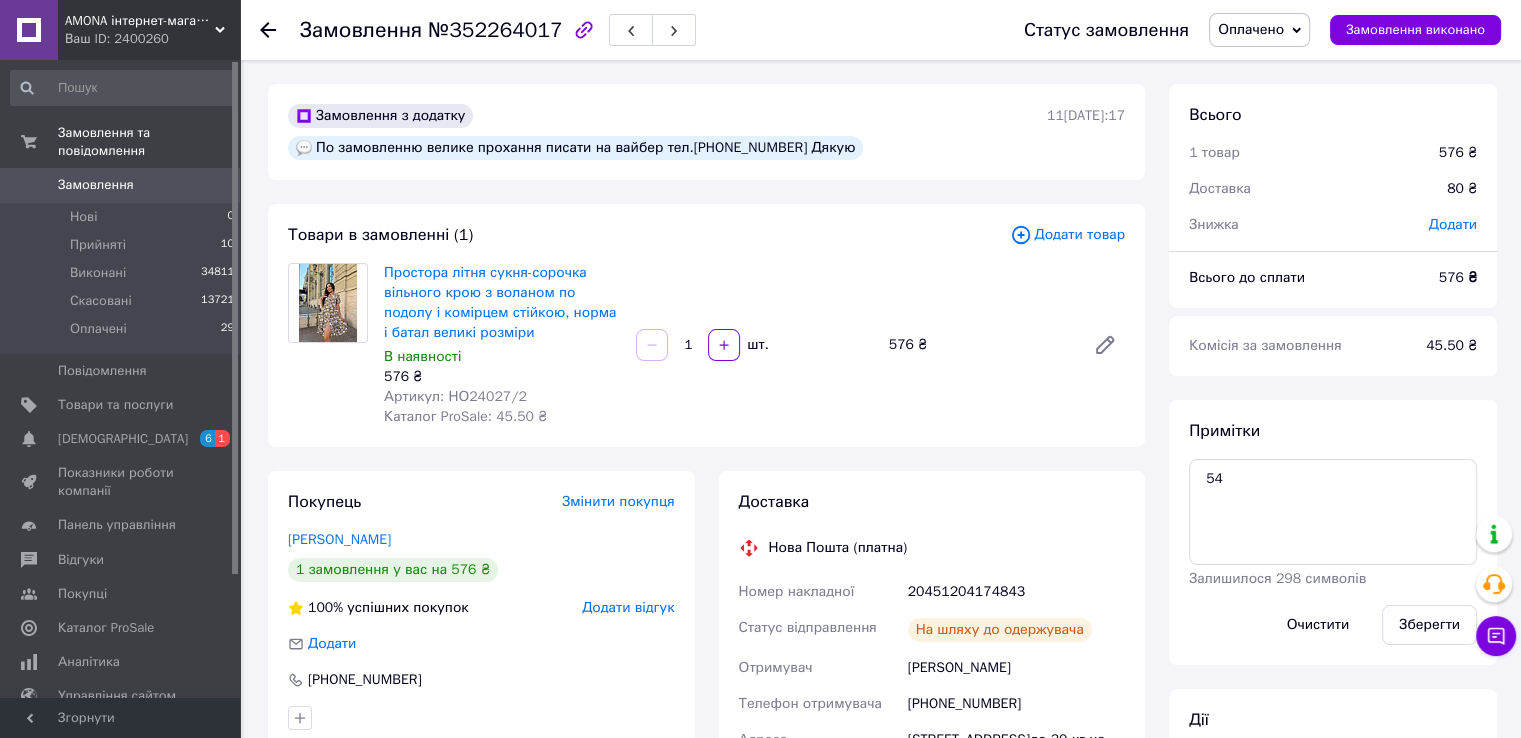 click on "20451204174843" at bounding box center (1016, 592) 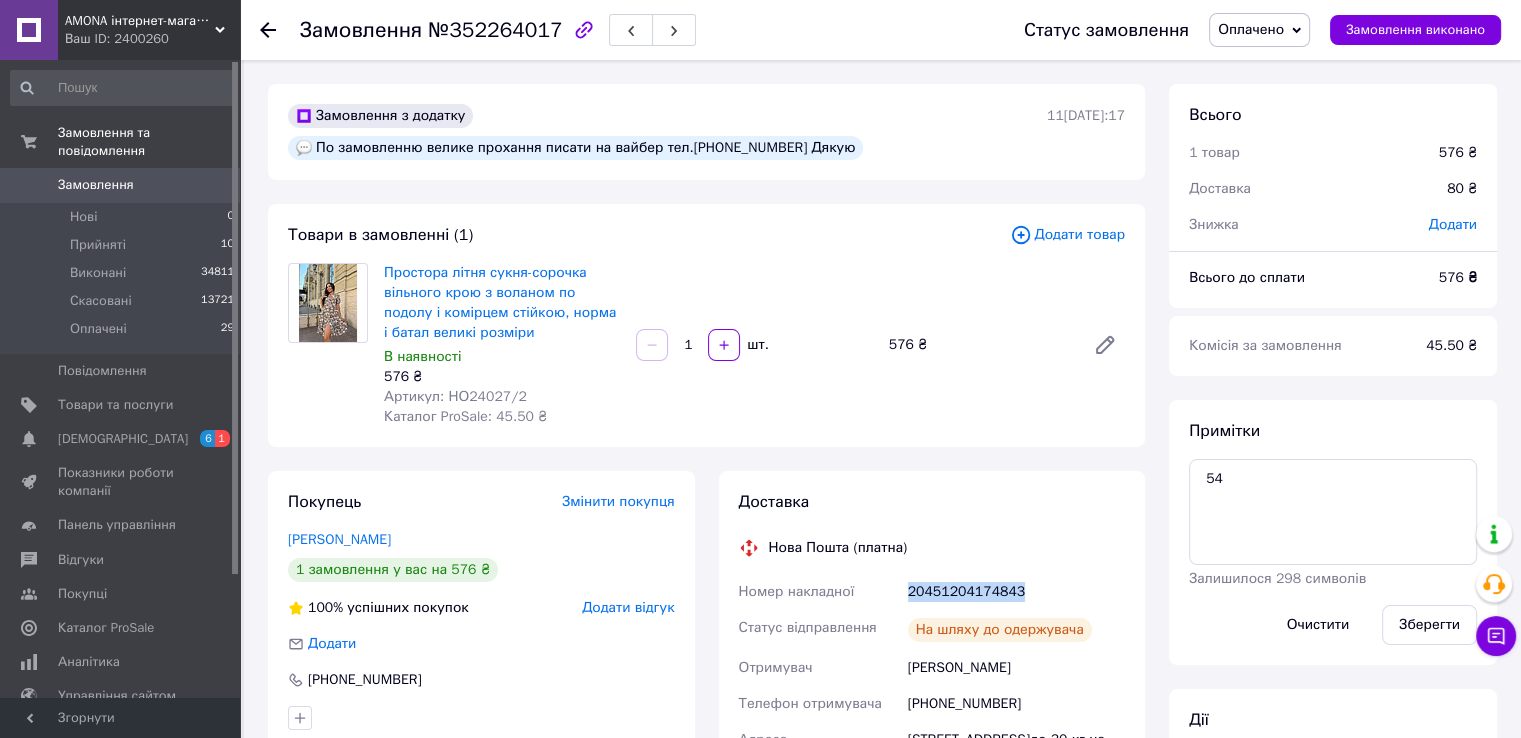 click on "20451204174843" at bounding box center [1016, 592] 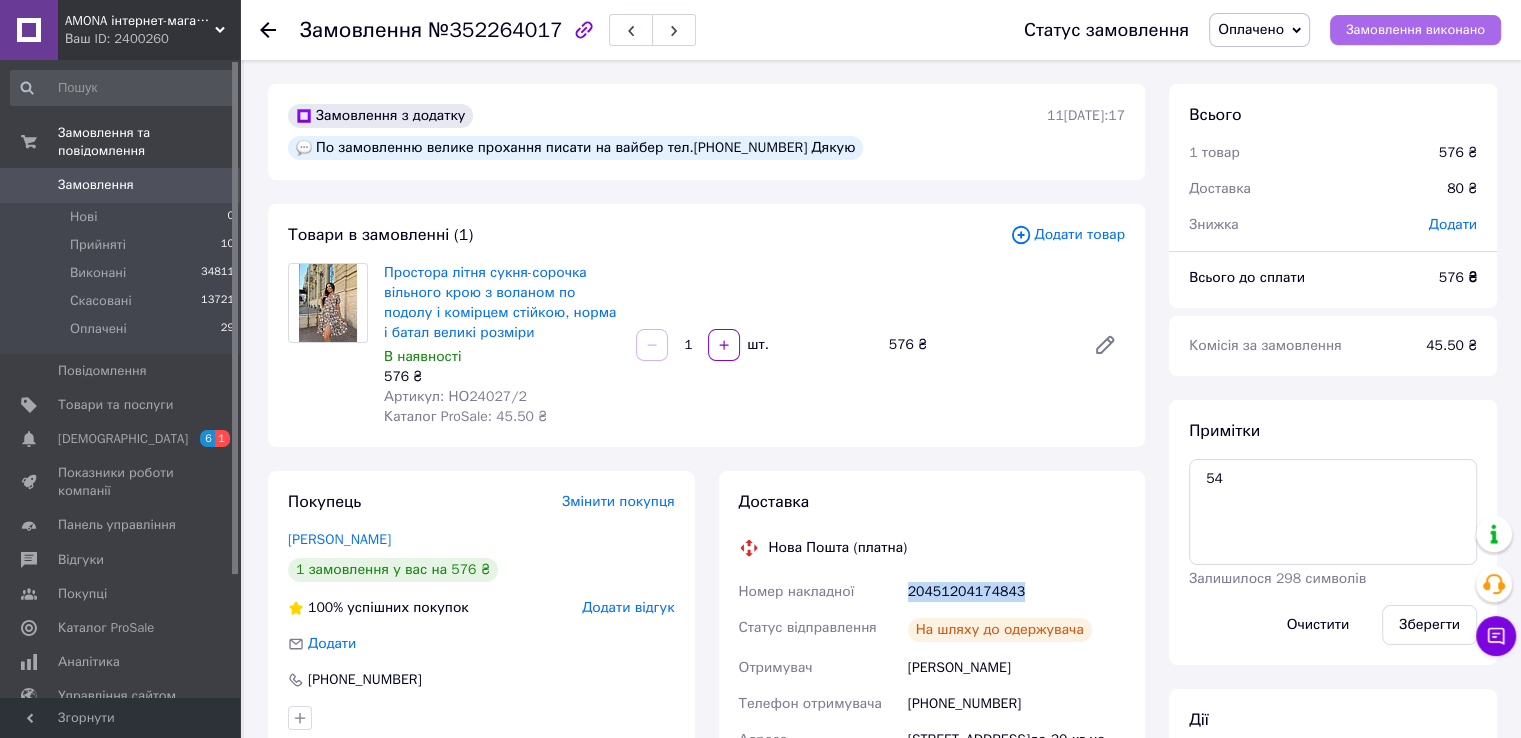 click on "Замовлення виконано" at bounding box center (1415, 30) 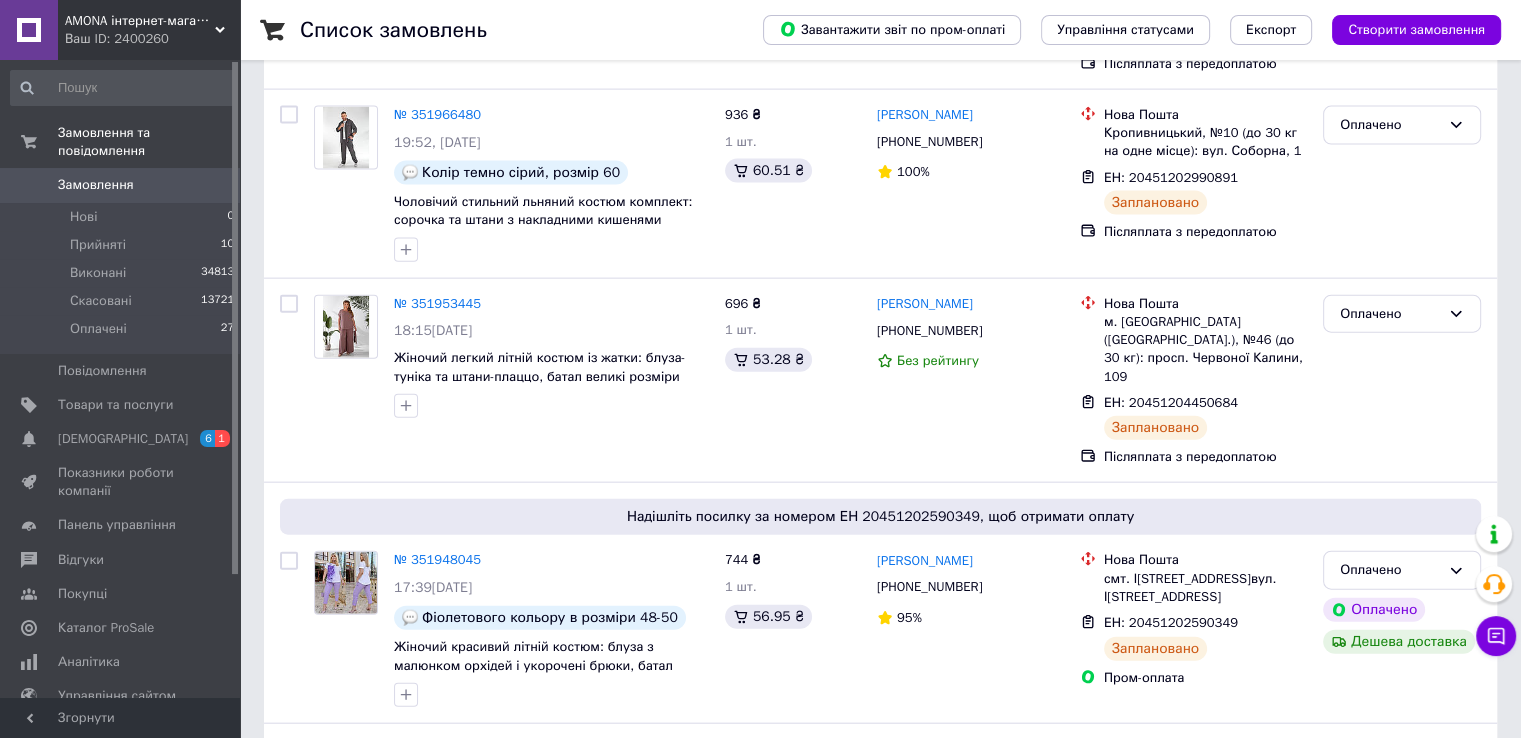 scroll, scrollTop: 4652, scrollLeft: 0, axis: vertical 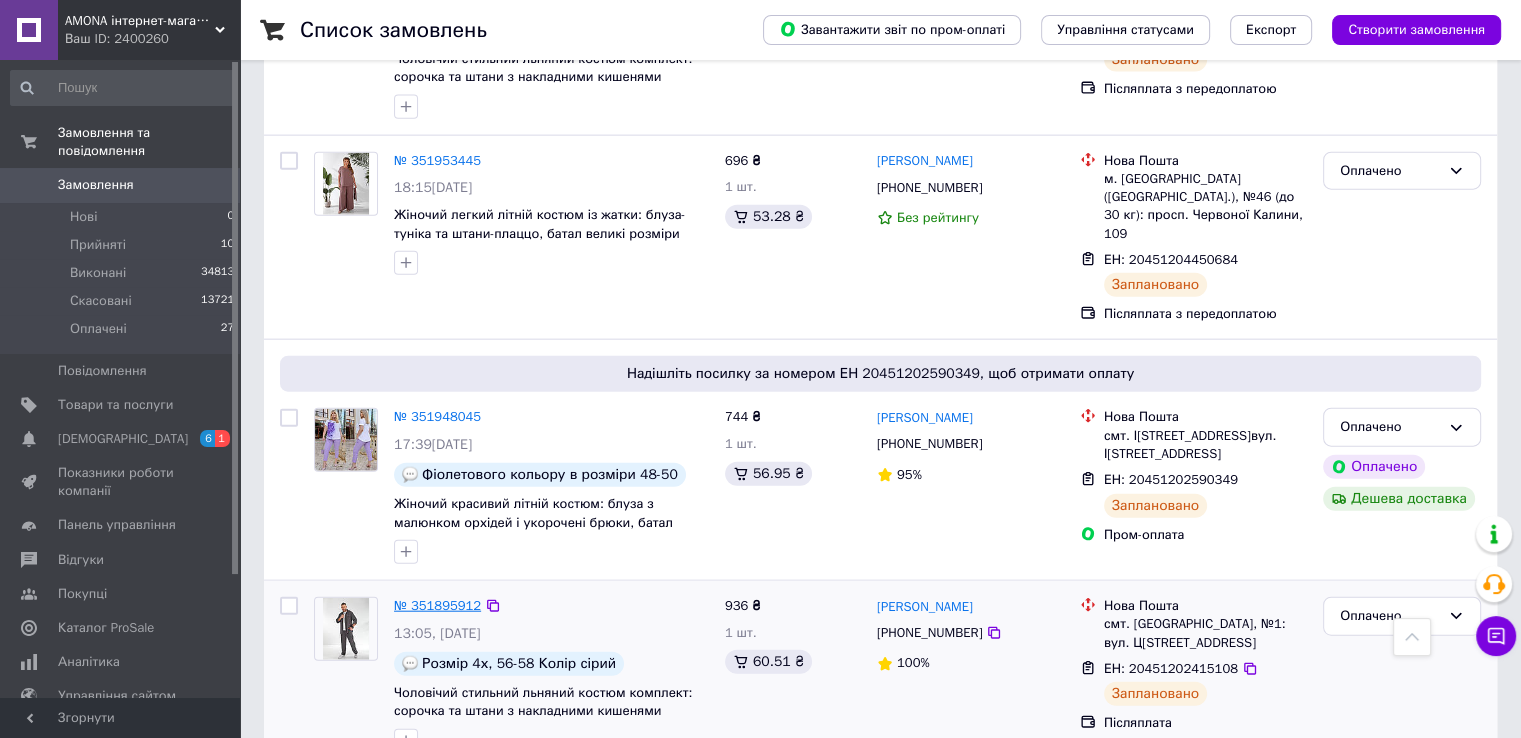 click on "№ 351895912" at bounding box center (437, 605) 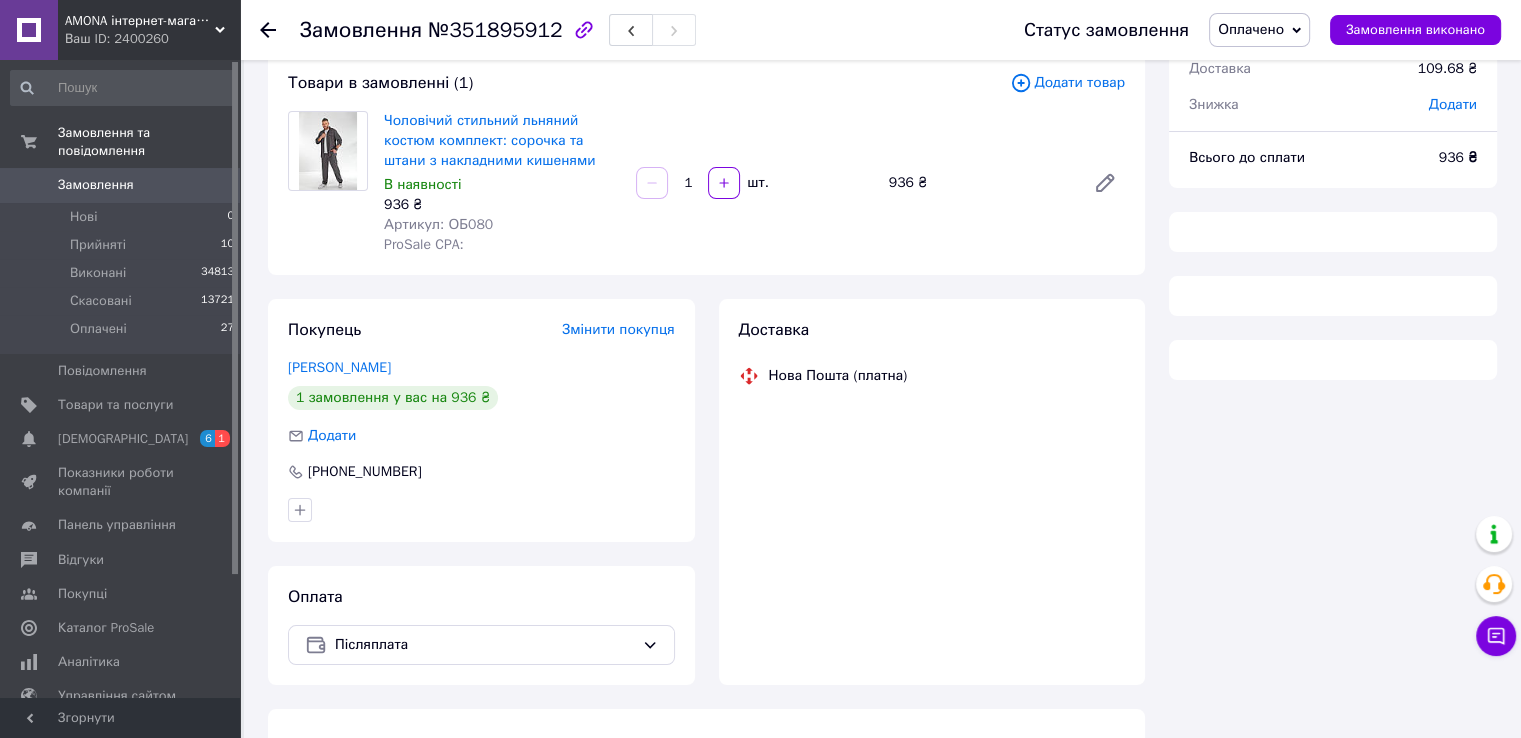 scroll, scrollTop: 156, scrollLeft: 0, axis: vertical 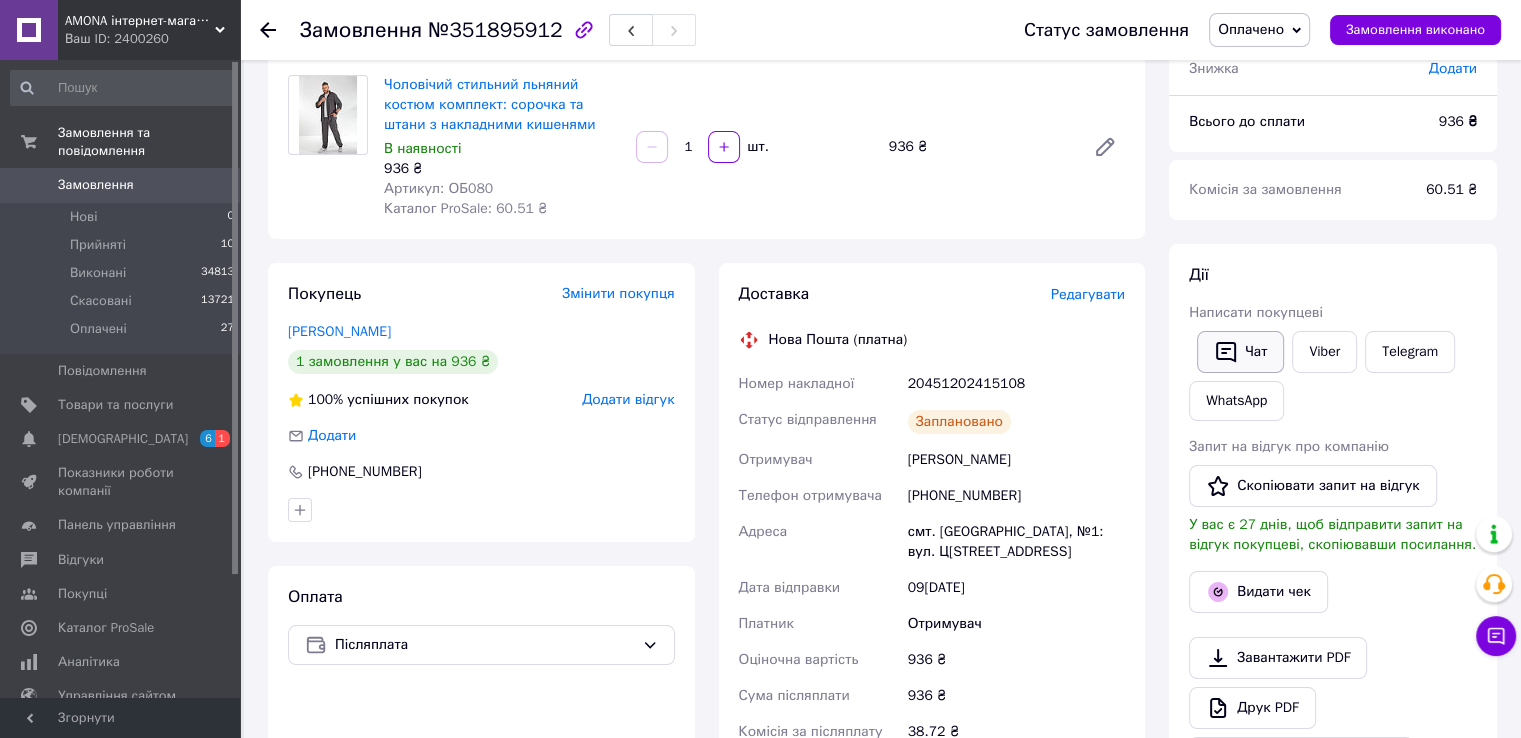 click 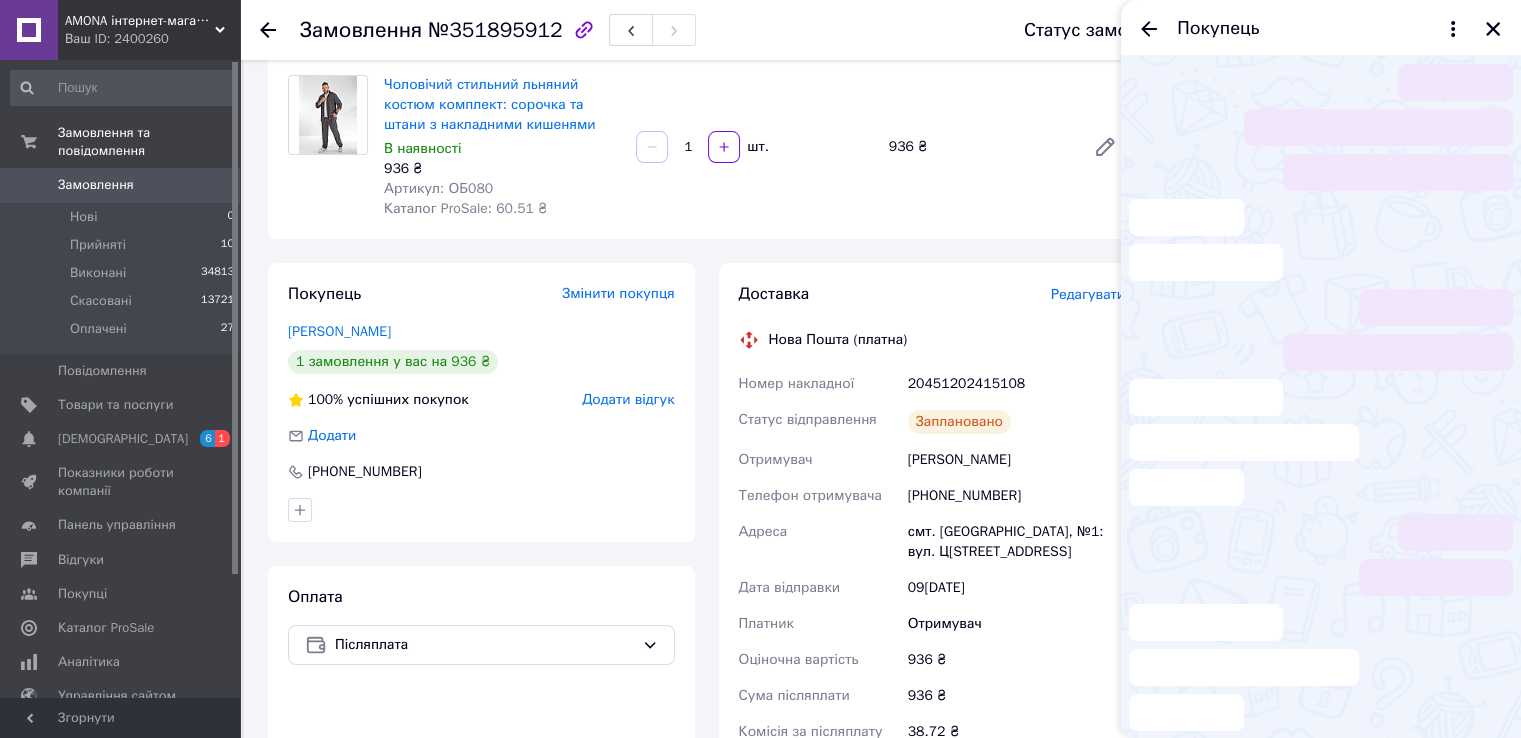 scroll, scrollTop: 198, scrollLeft: 0, axis: vertical 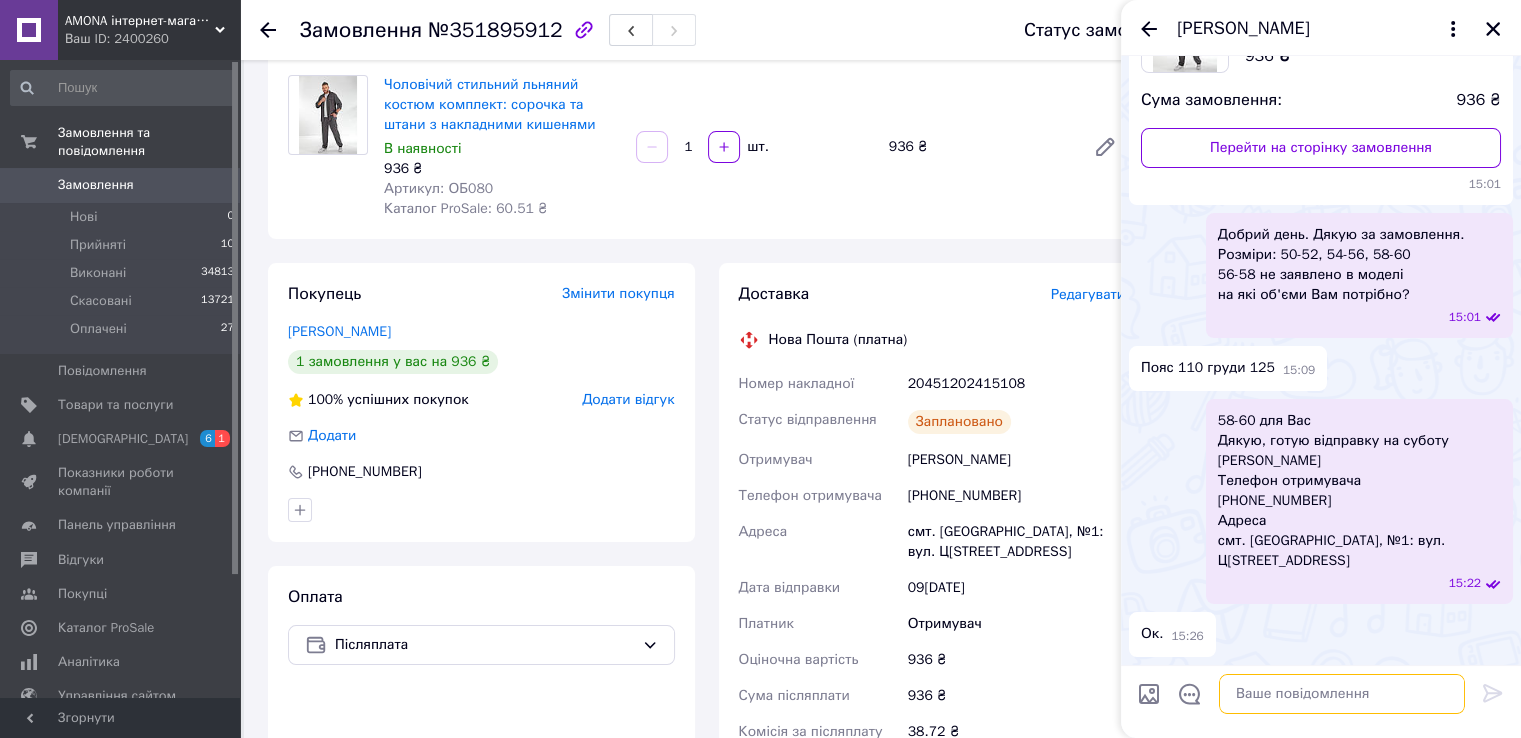 click at bounding box center [1342, 694] 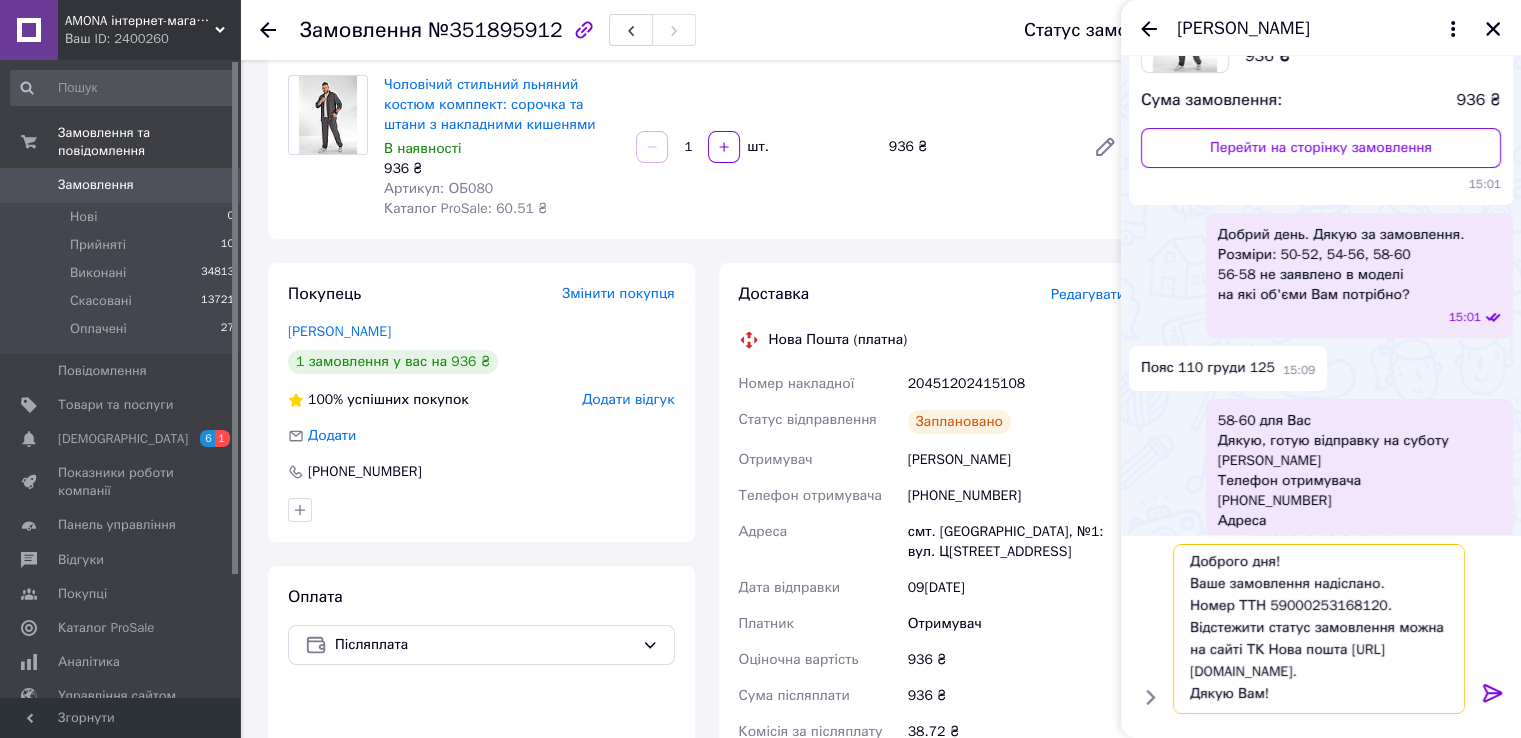 scroll, scrollTop: 1, scrollLeft: 0, axis: vertical 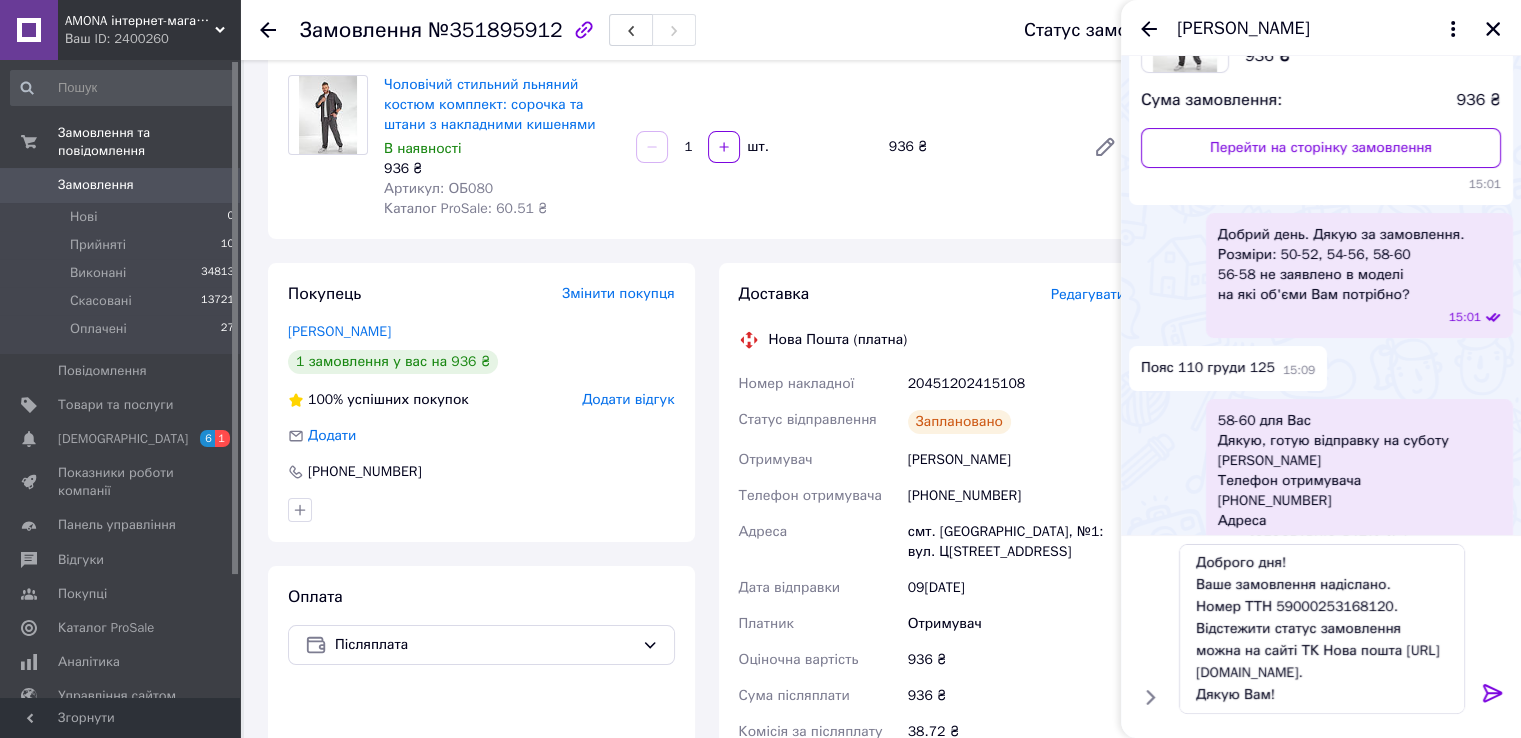 click on "20451202415108" at bounding box center (1016, 384) 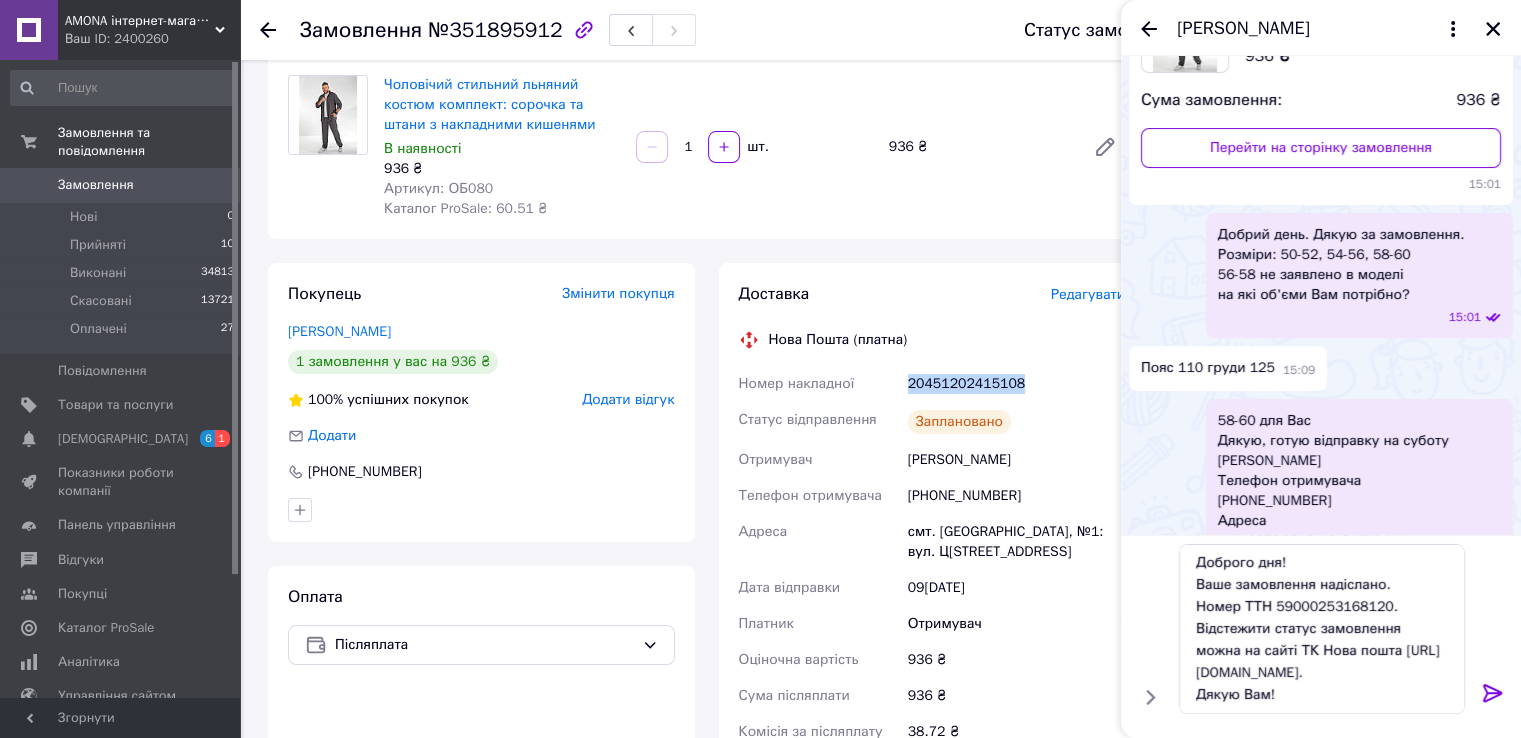 click on "20451202415108" at bounding box center (1016, 384) 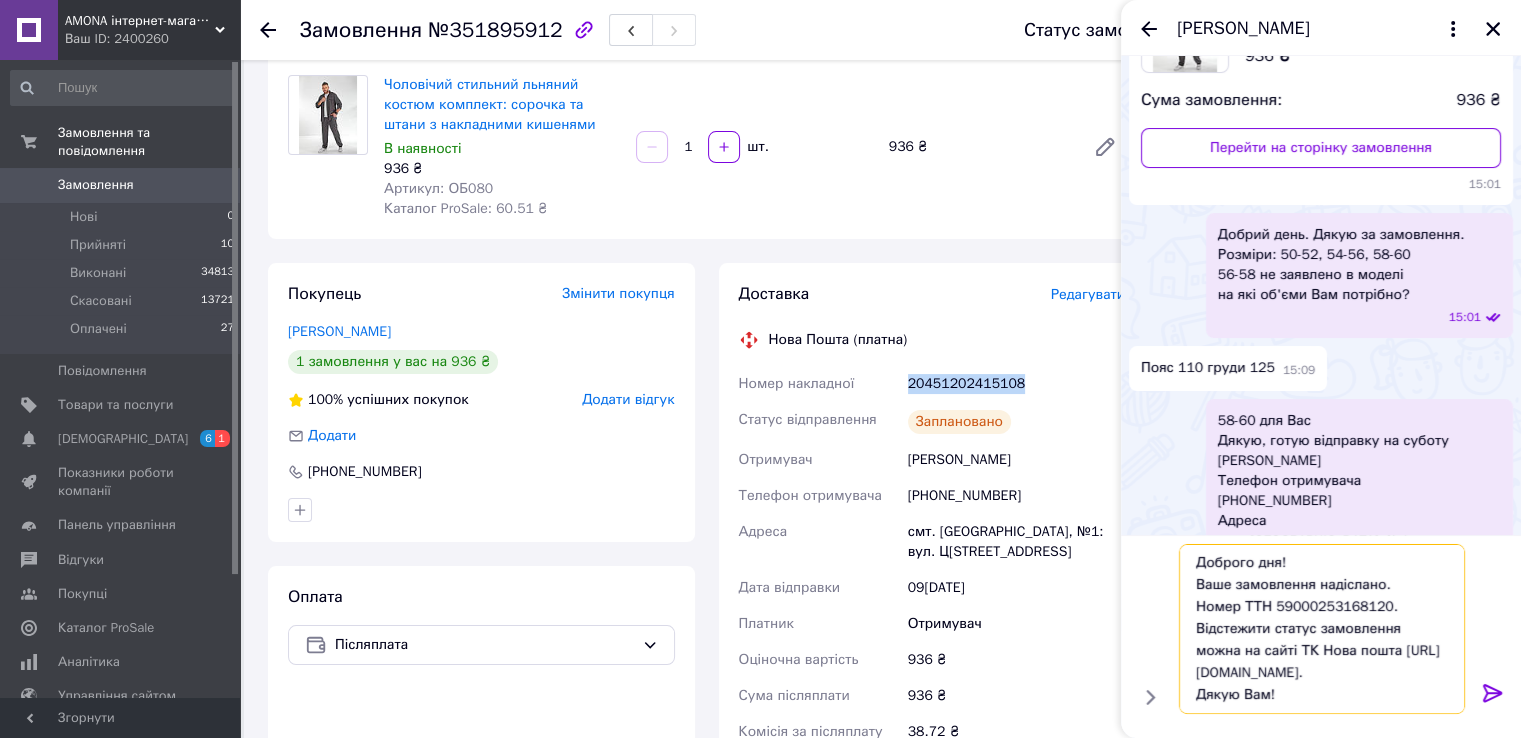 click on "Доброго дня!
Ваше замовлення надіслано.
Номер ТТН 59000253168120.
Відстежити статус замовлення можна на сайті ТК Нова пошта http://novaposhta.ua/frontend/tracking.
Дякую Вам!" at bounding box center [1322, 629] 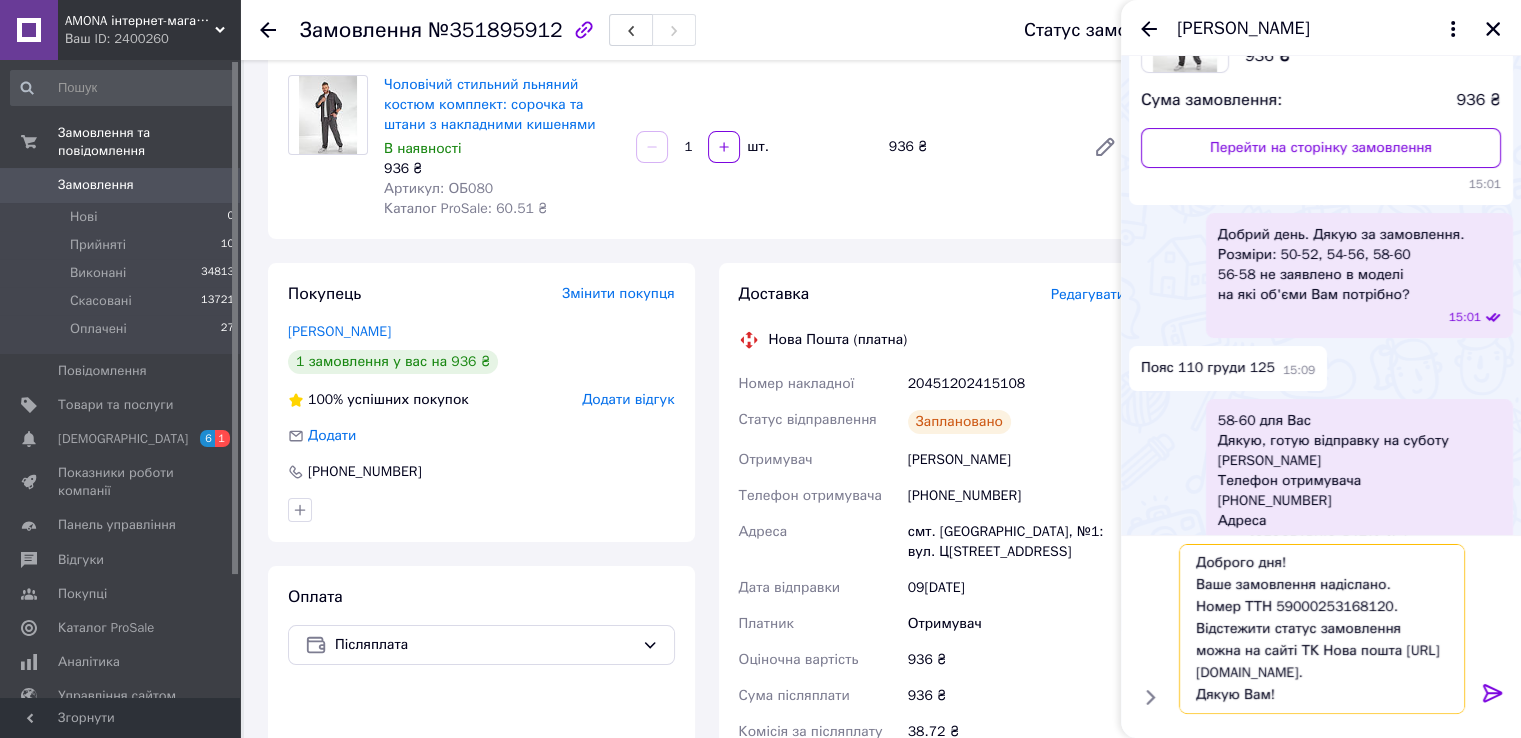 click on "Доброго дня!
Ваше замовлення надіслано.
Номер ТТН 59000253168120.
Відстежити статус замовлення можна на сайті ТК Нова пошта http://novaposhta.ua/frontend/tracking.
Дякую Вам!" at bounding box center [1322, 629] 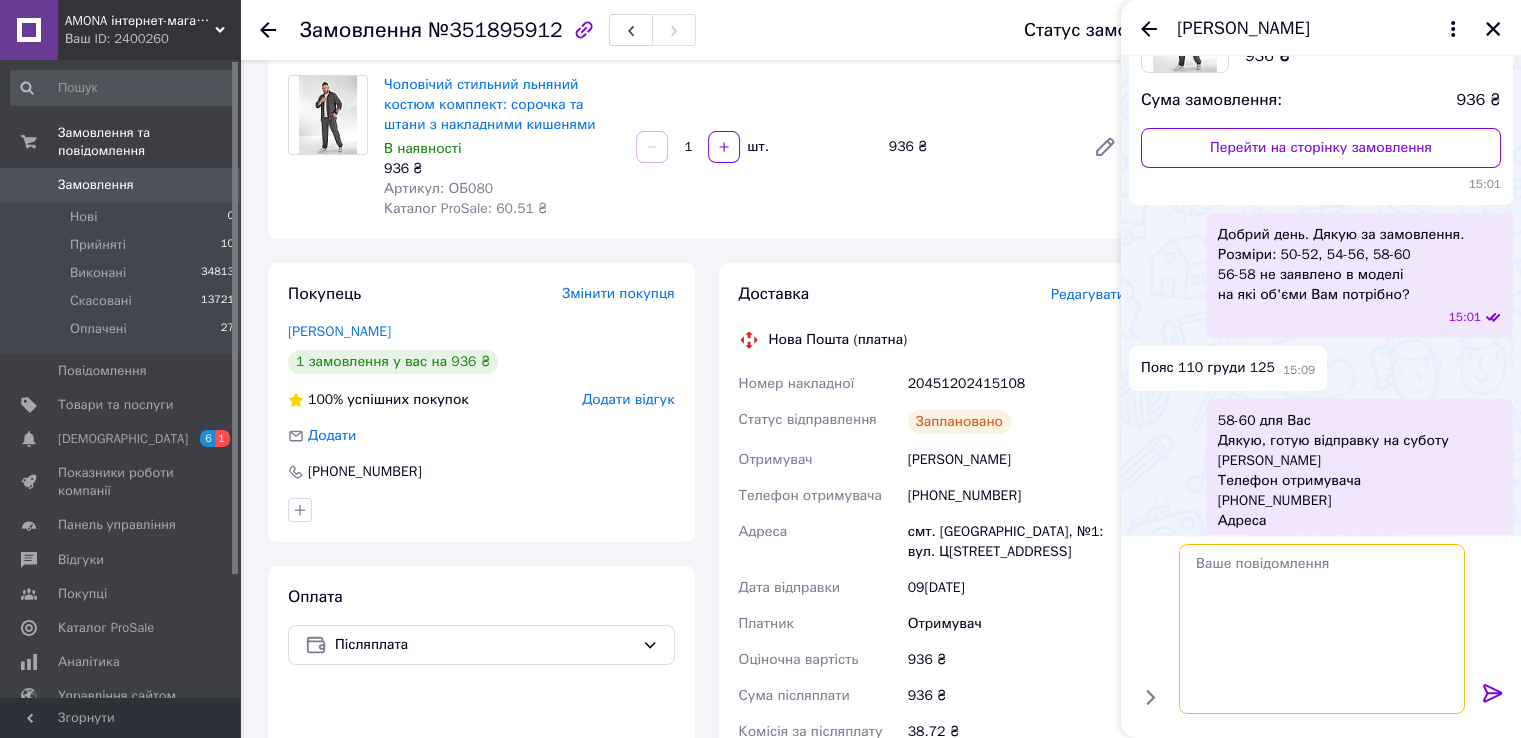scroll, scrollTop: 0, scrollLeft: 0, axis: both 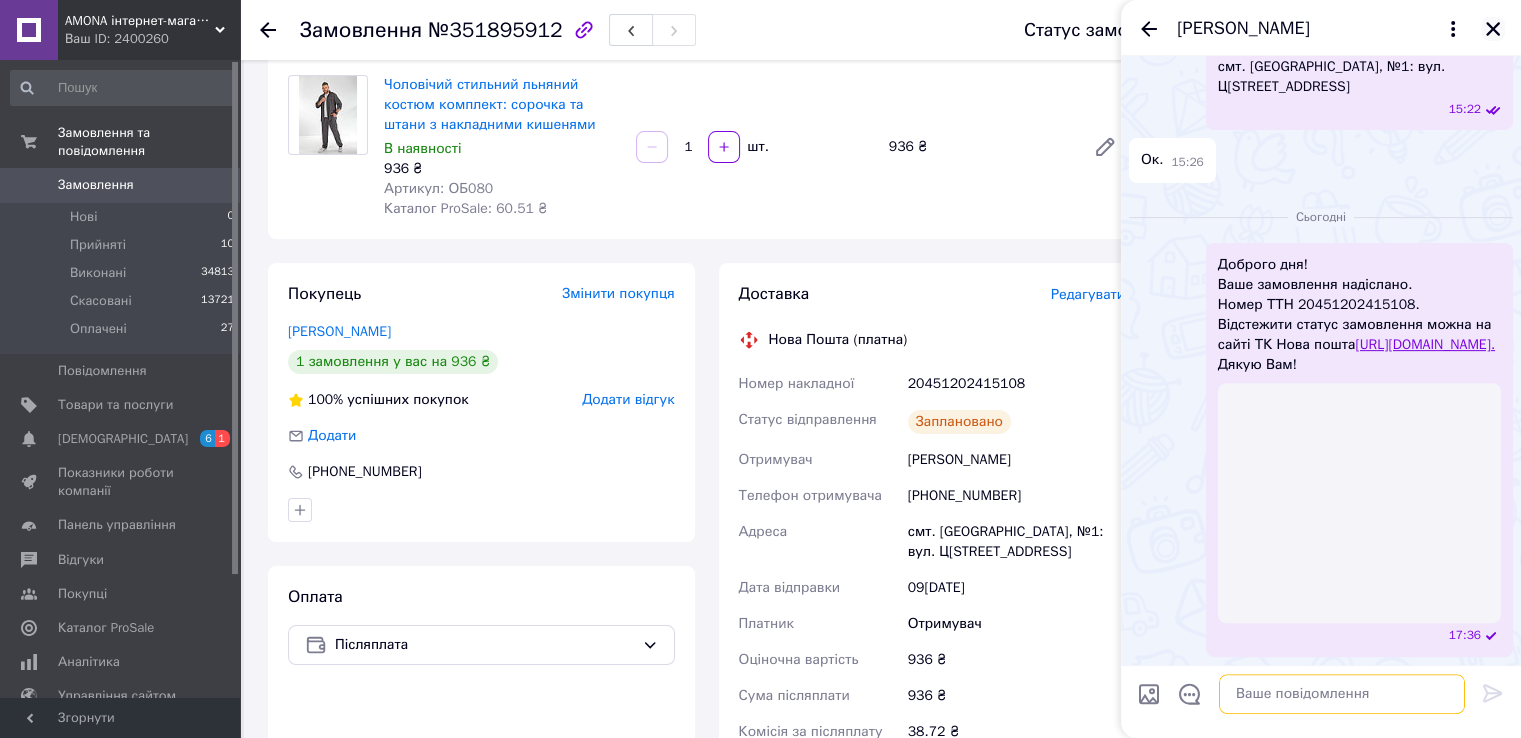 type 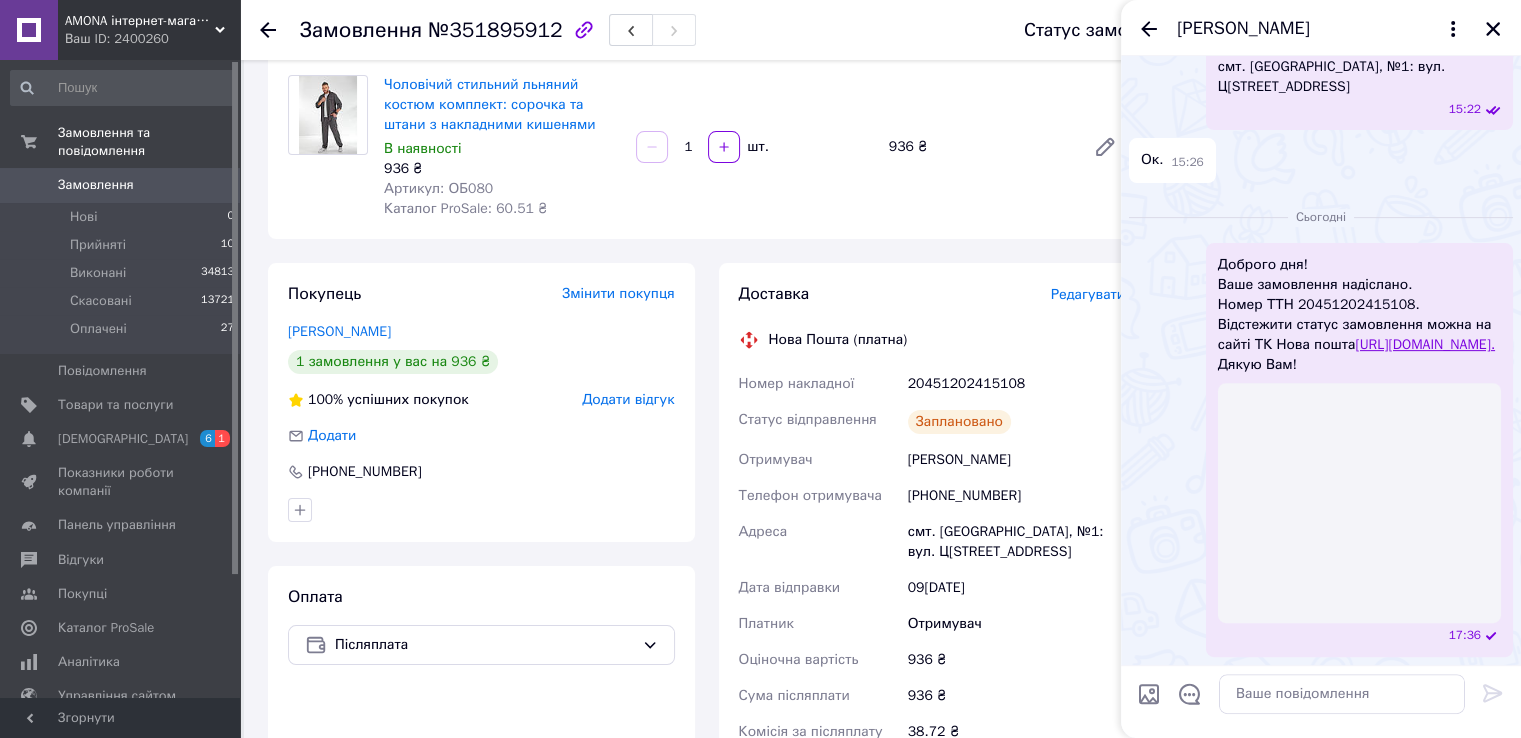 click 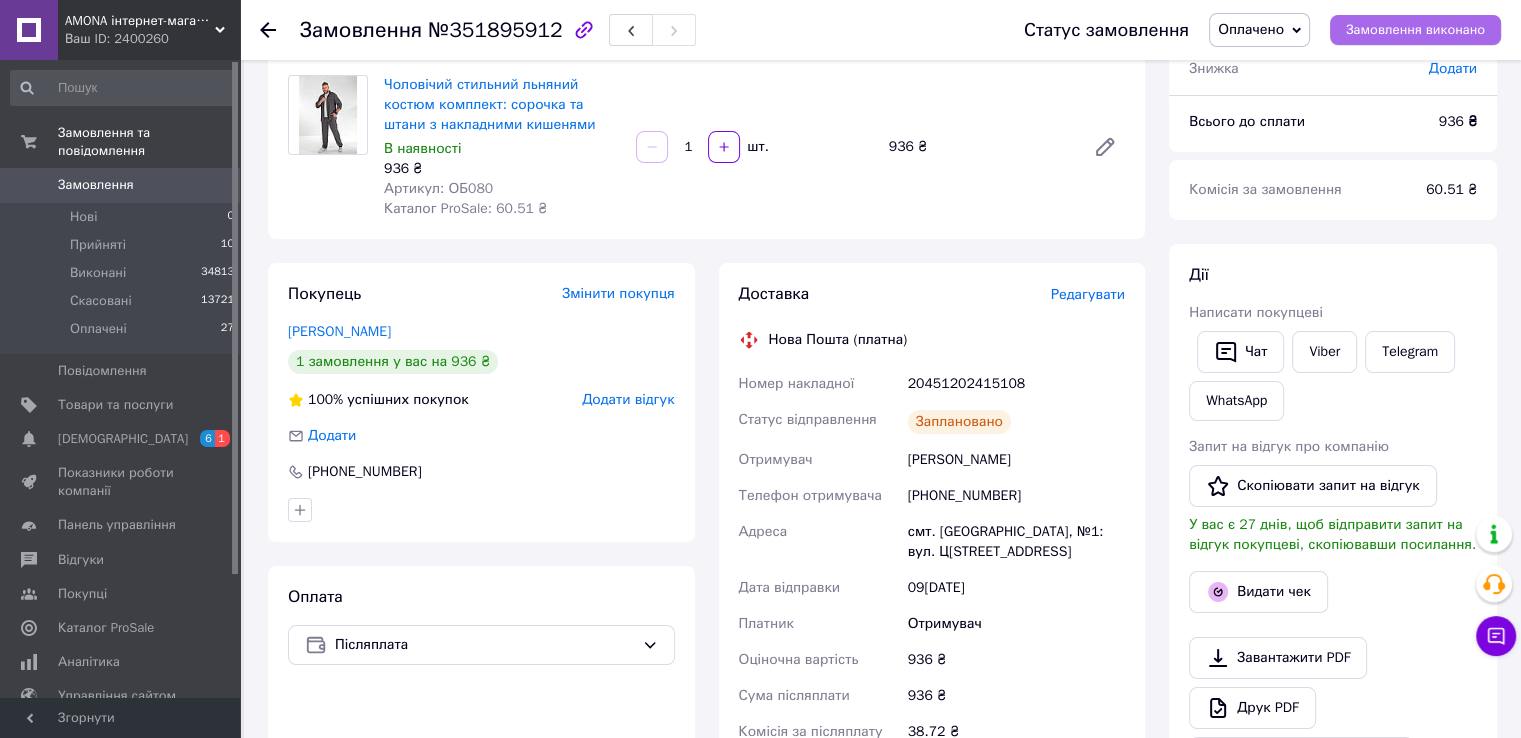 click on "Замовлення виконано" at bounding box center (1415, 30) 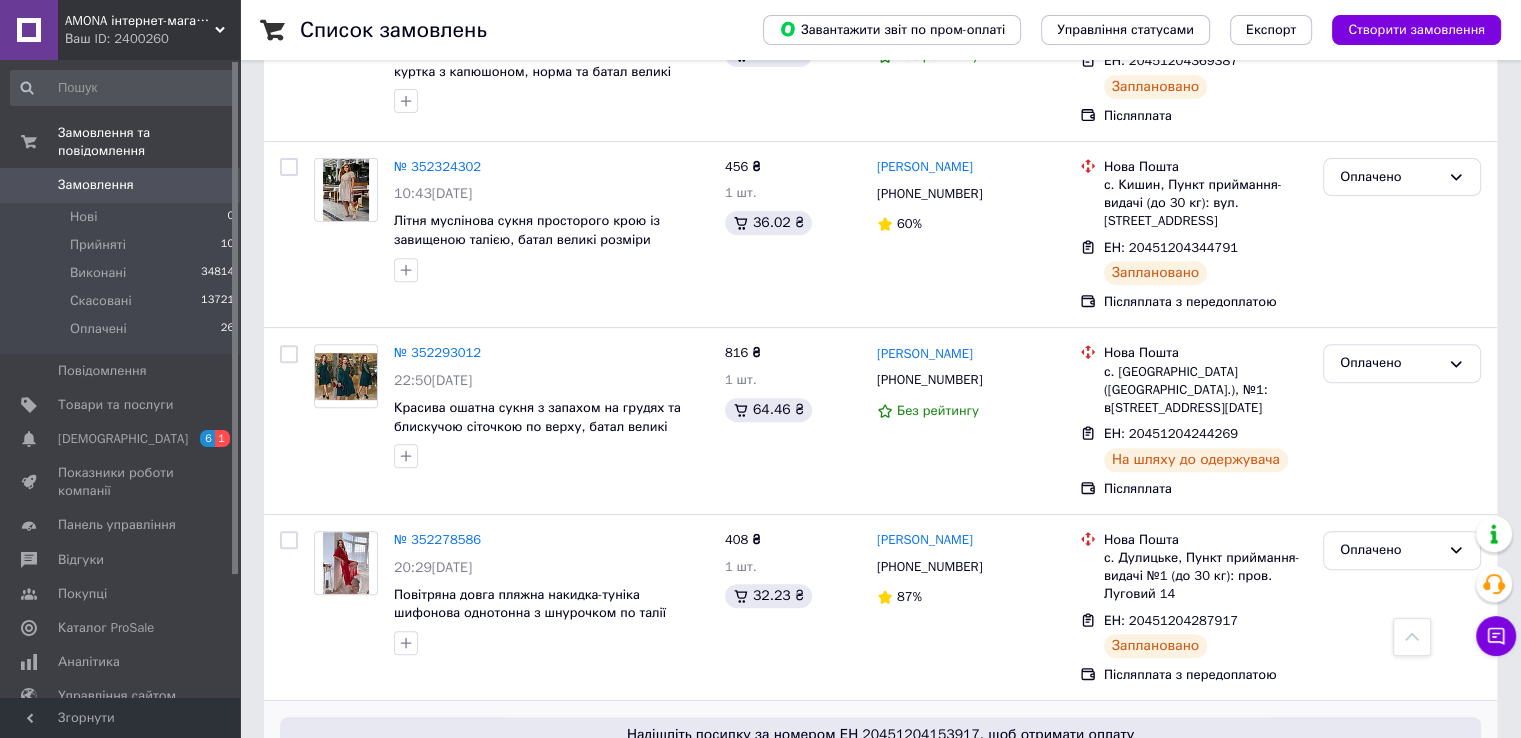 scroll, scrollTop: 900, scrollLeft: 0, axis: vertical 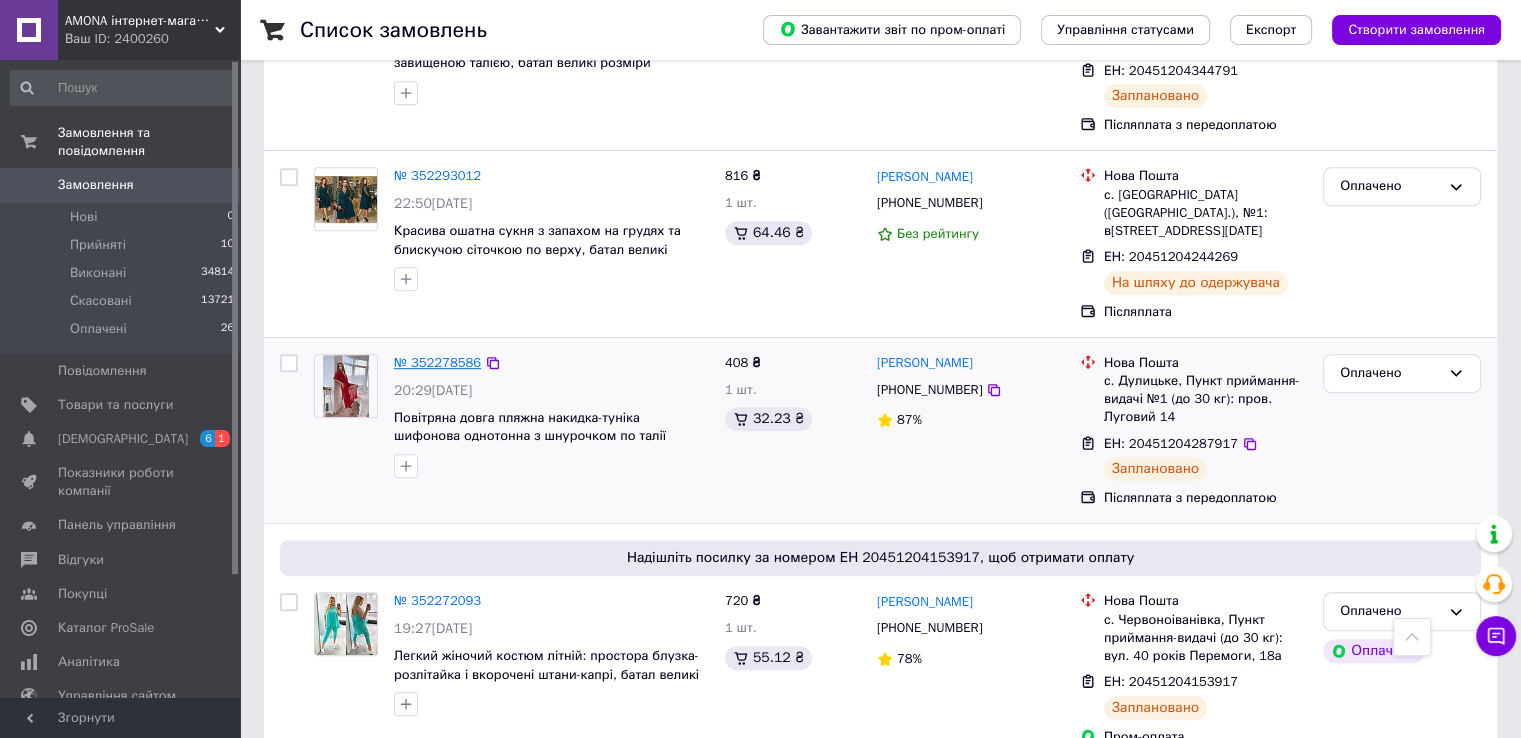 click on "№ 352278586" at bounding box center [437, 362] 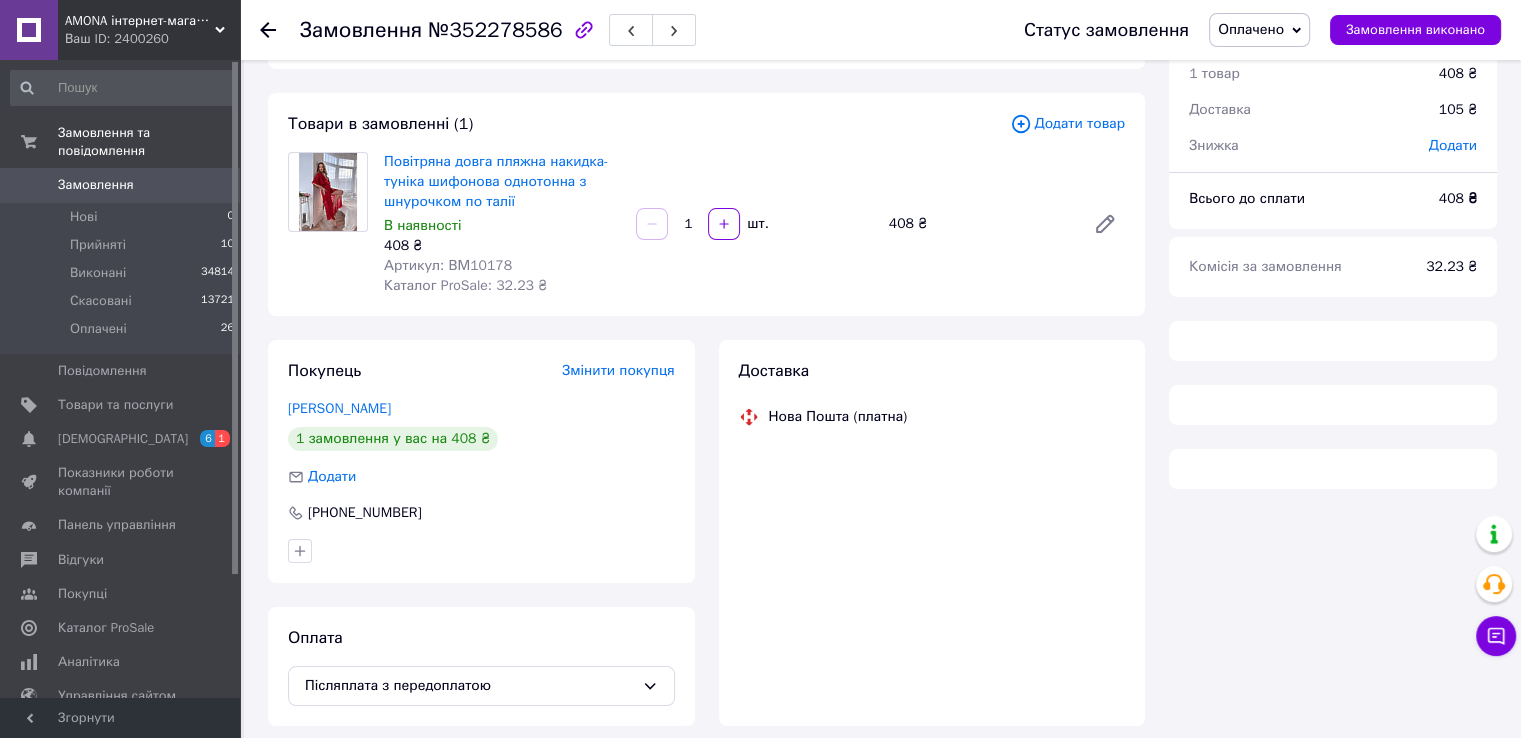 scroll, scrollTop: 100, scrollLeft: 0, axis: vertical 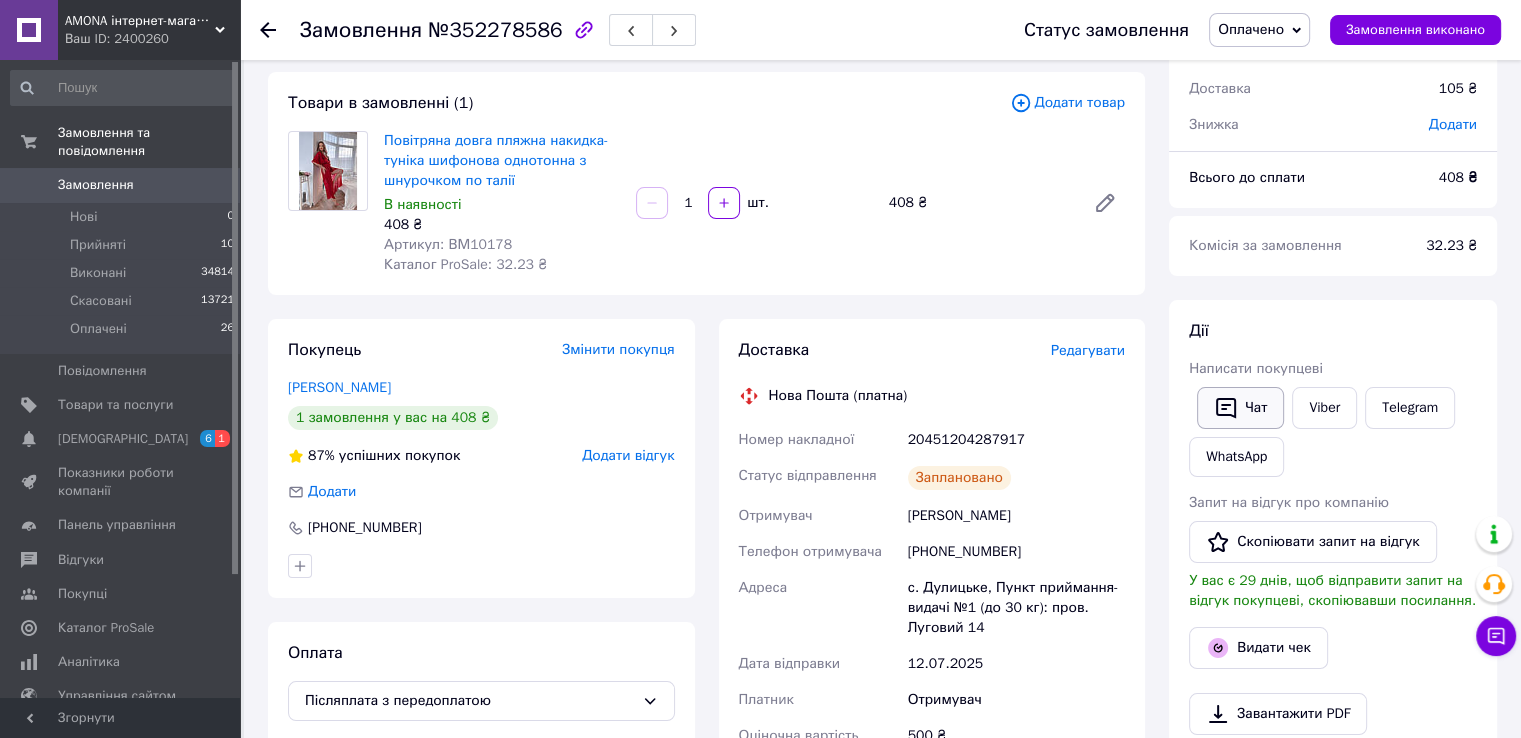 click 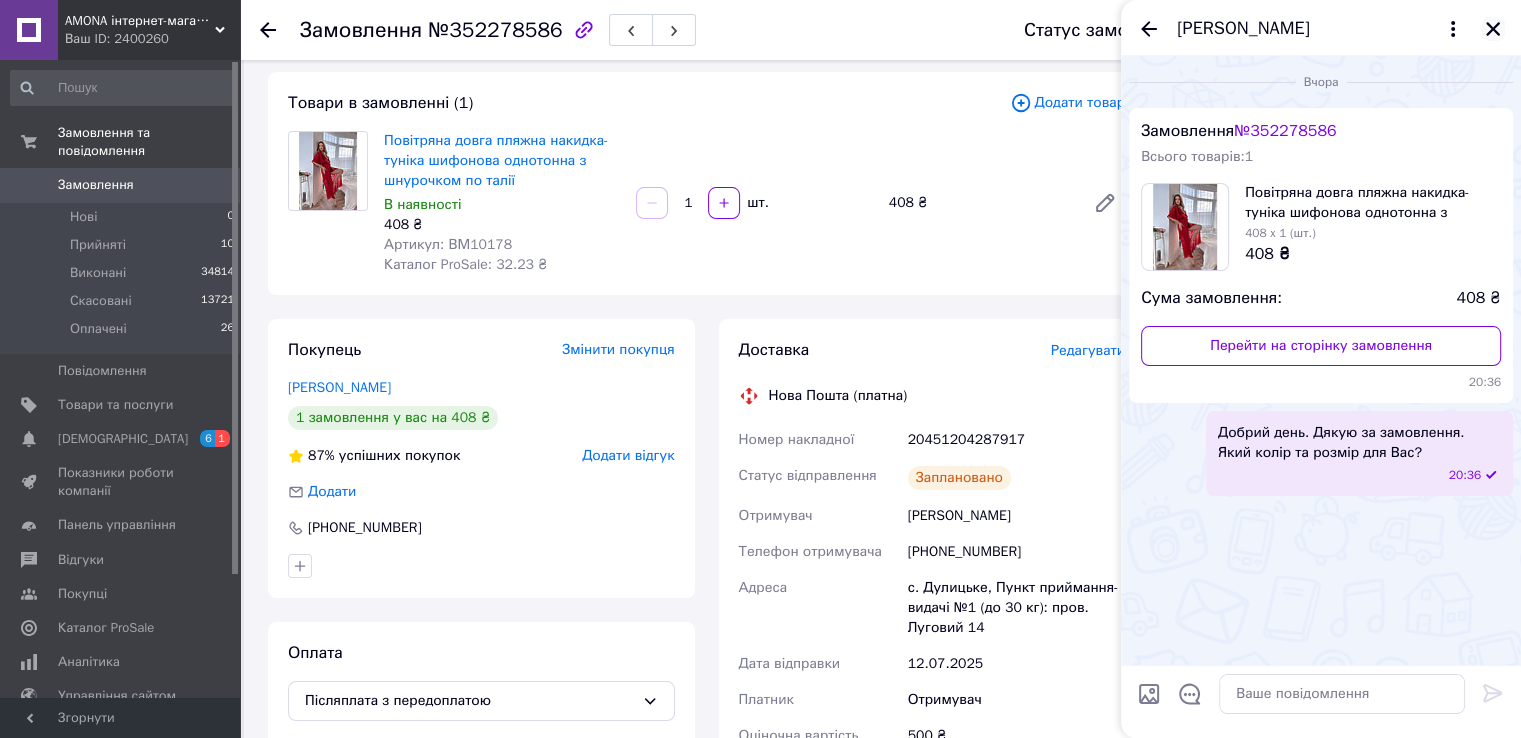 click 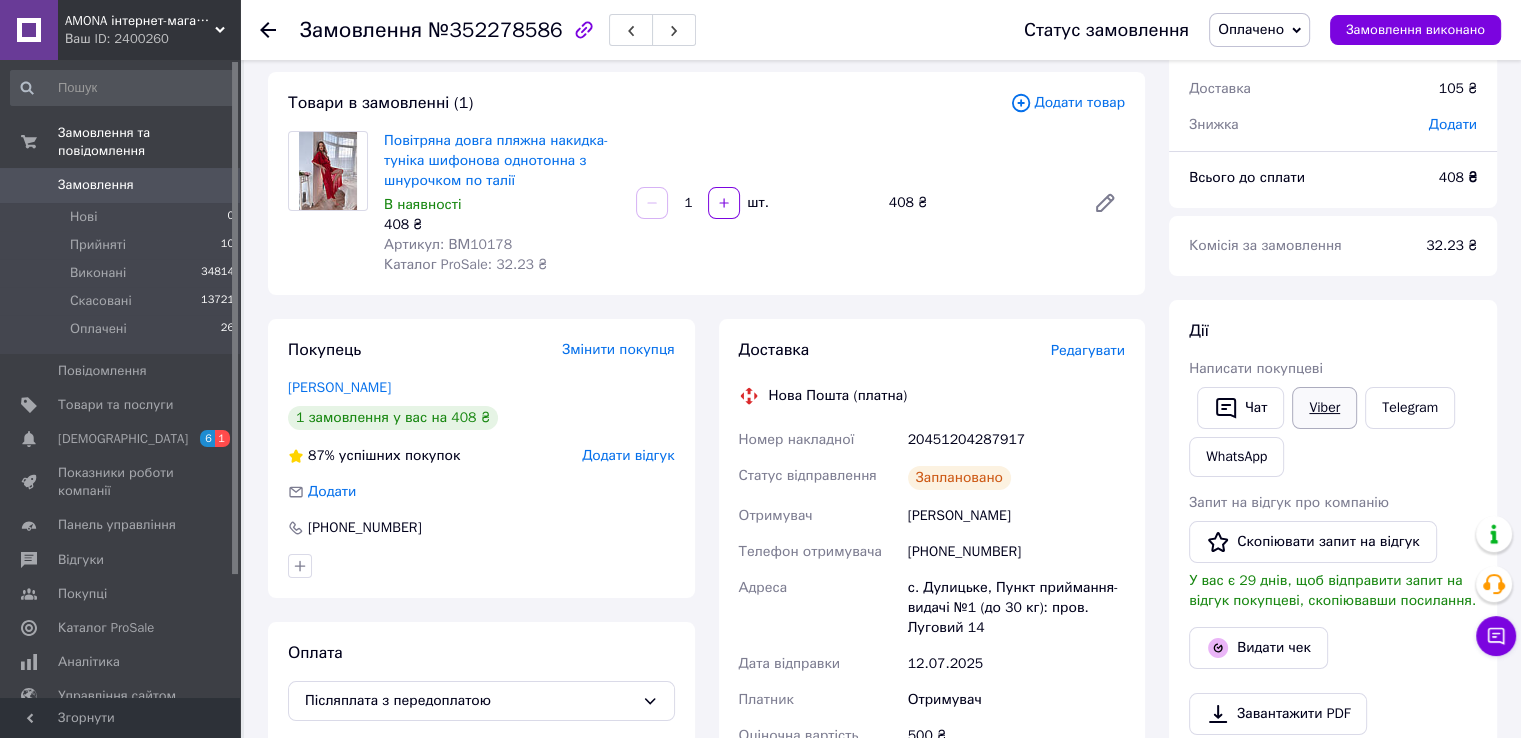 click on "Viber" at bounding box center [1324, 408] 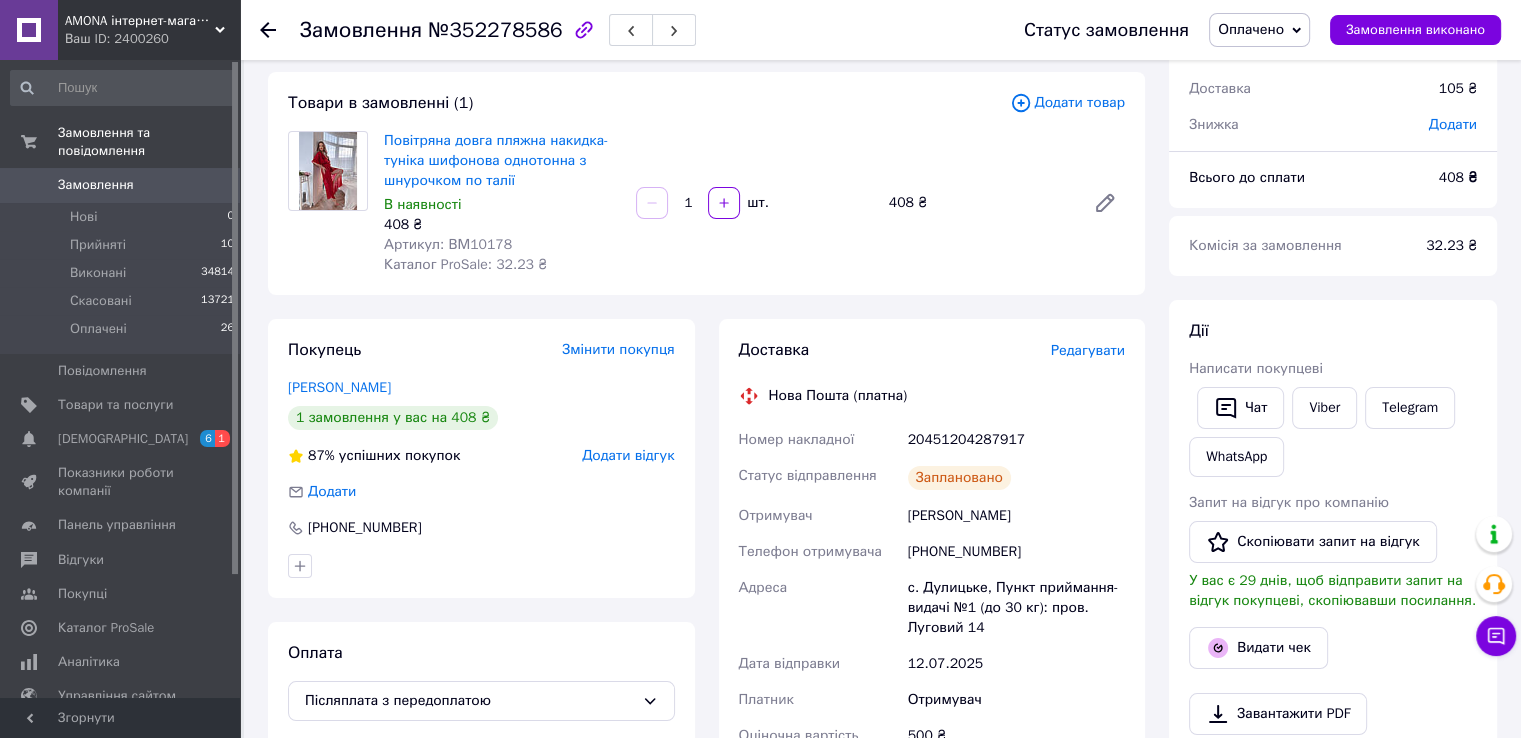 click on "20451204287917" at bounding box center (1016, 440) 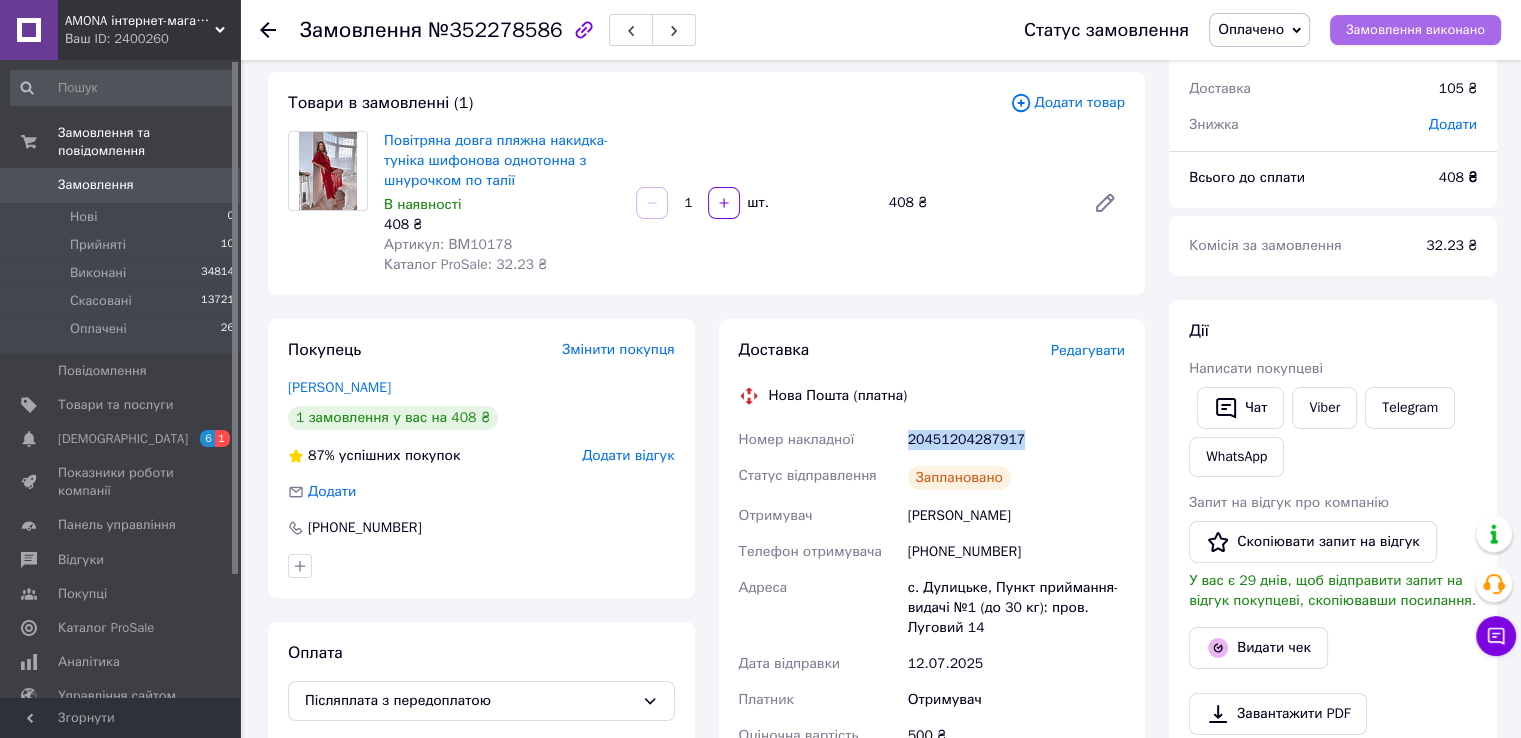 click on "Замовлення виконано" at bounding box center (1415, 30) 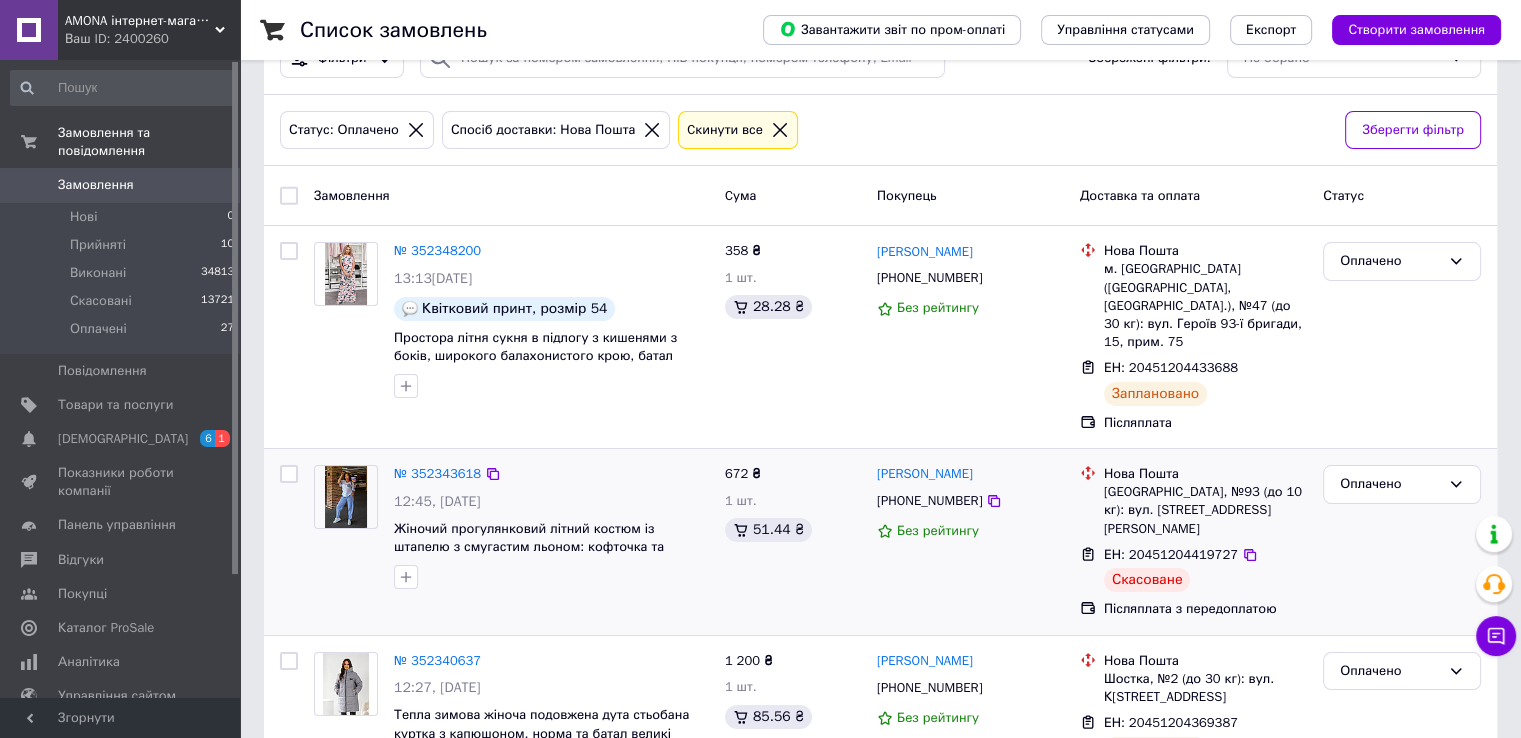 scroll, scrollTop: 700, scrollLeft: 0, axis: vertical 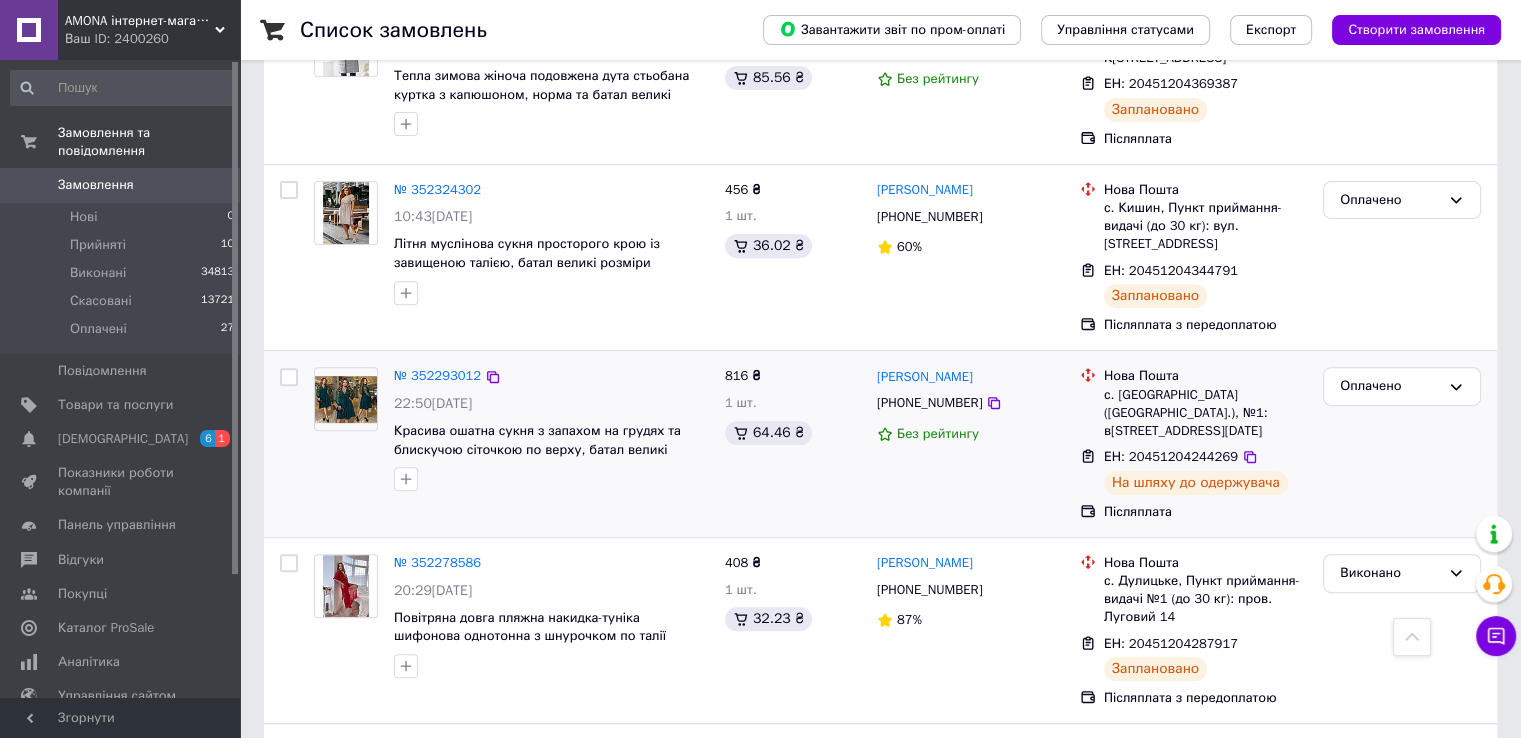 click on "№ 352293012 22:50, 11.07.2025 Красива ошатна сукня з запахом на грудях та блискучою сіточкою по верху, батал великі розміри" at bounding box center [551, 429] 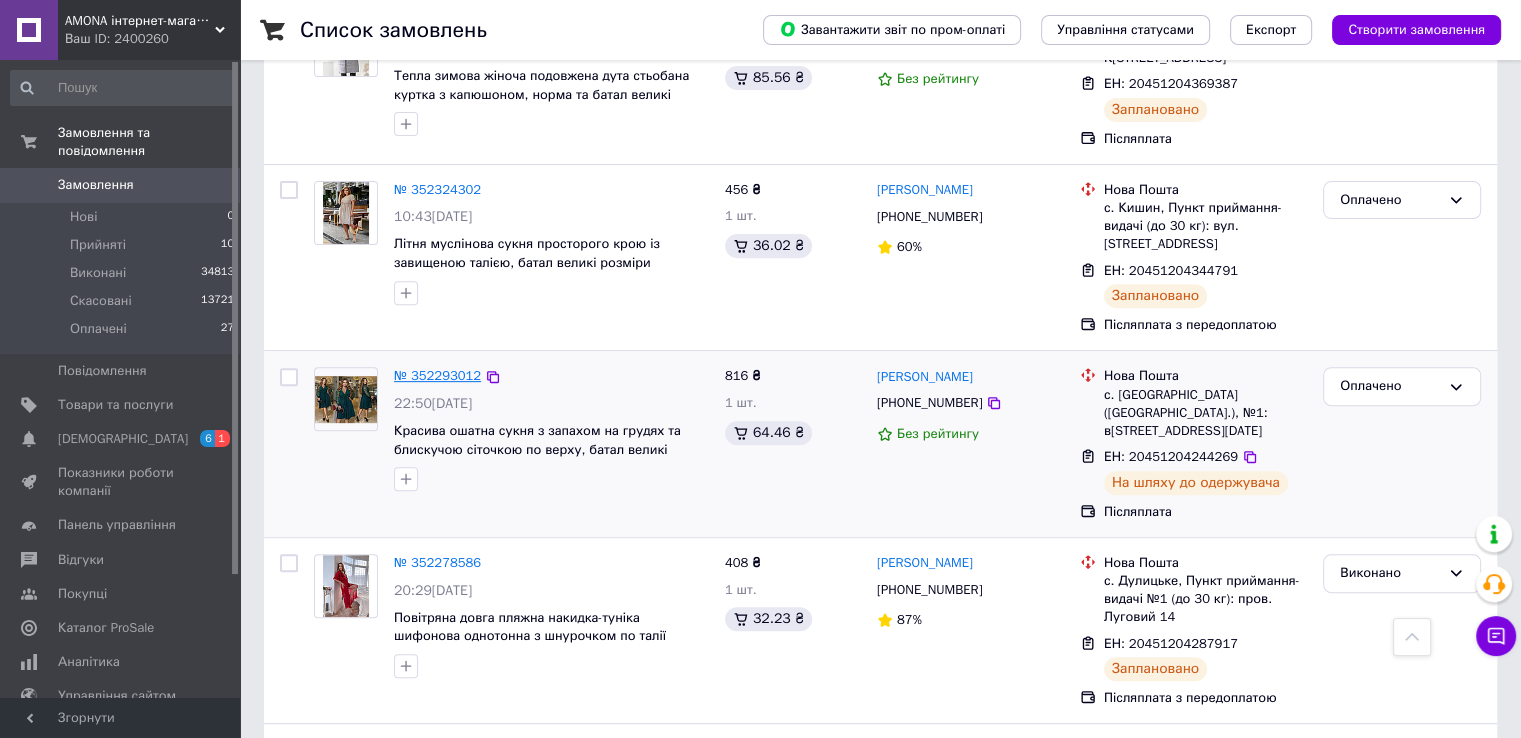 click on "№ 352293012" at bounding box center [437, 375] 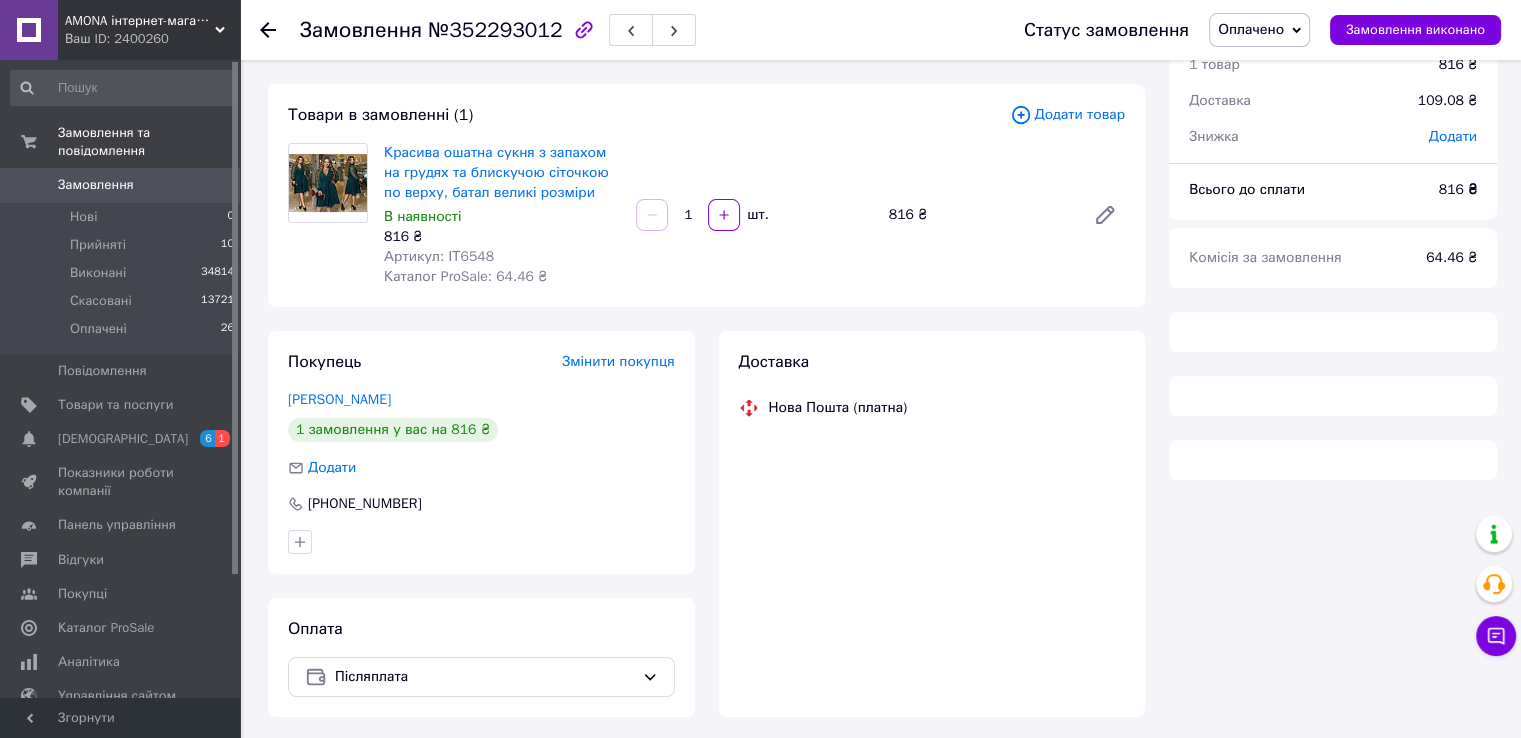scroll, scrollTop: 156, scrollLeft: 0, axis: vertical 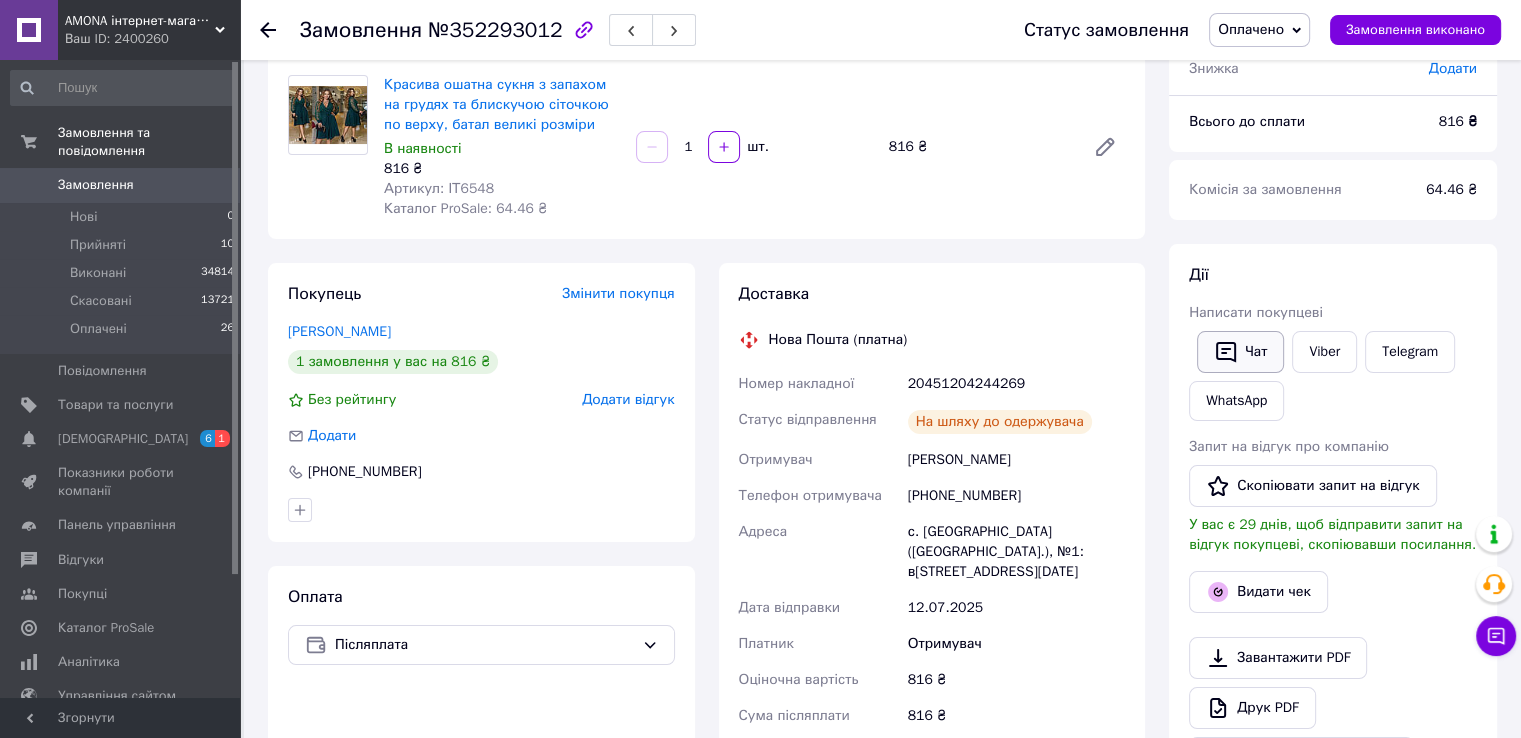 click 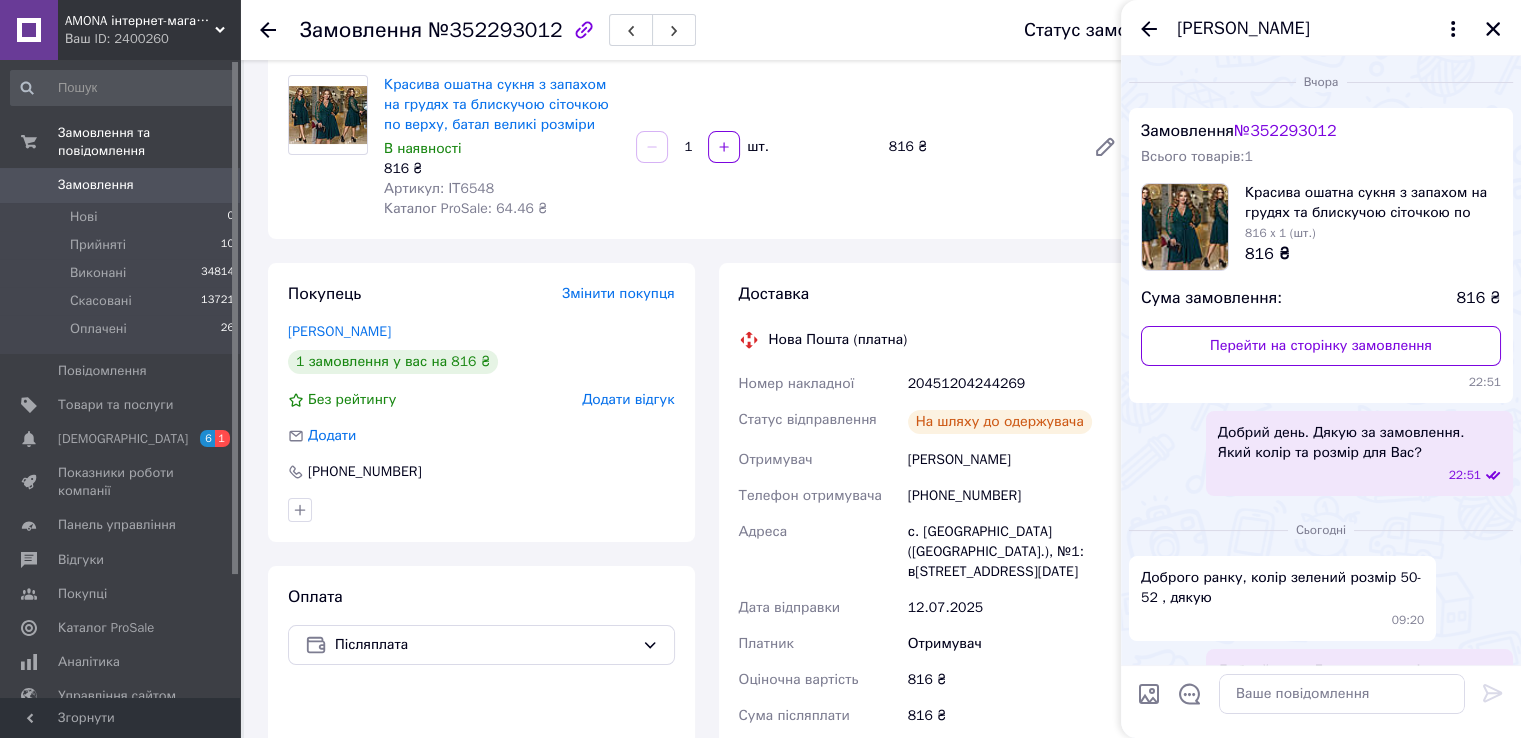 scroll, scrollTop: 241, scrollLeft: 0, axis: vertical 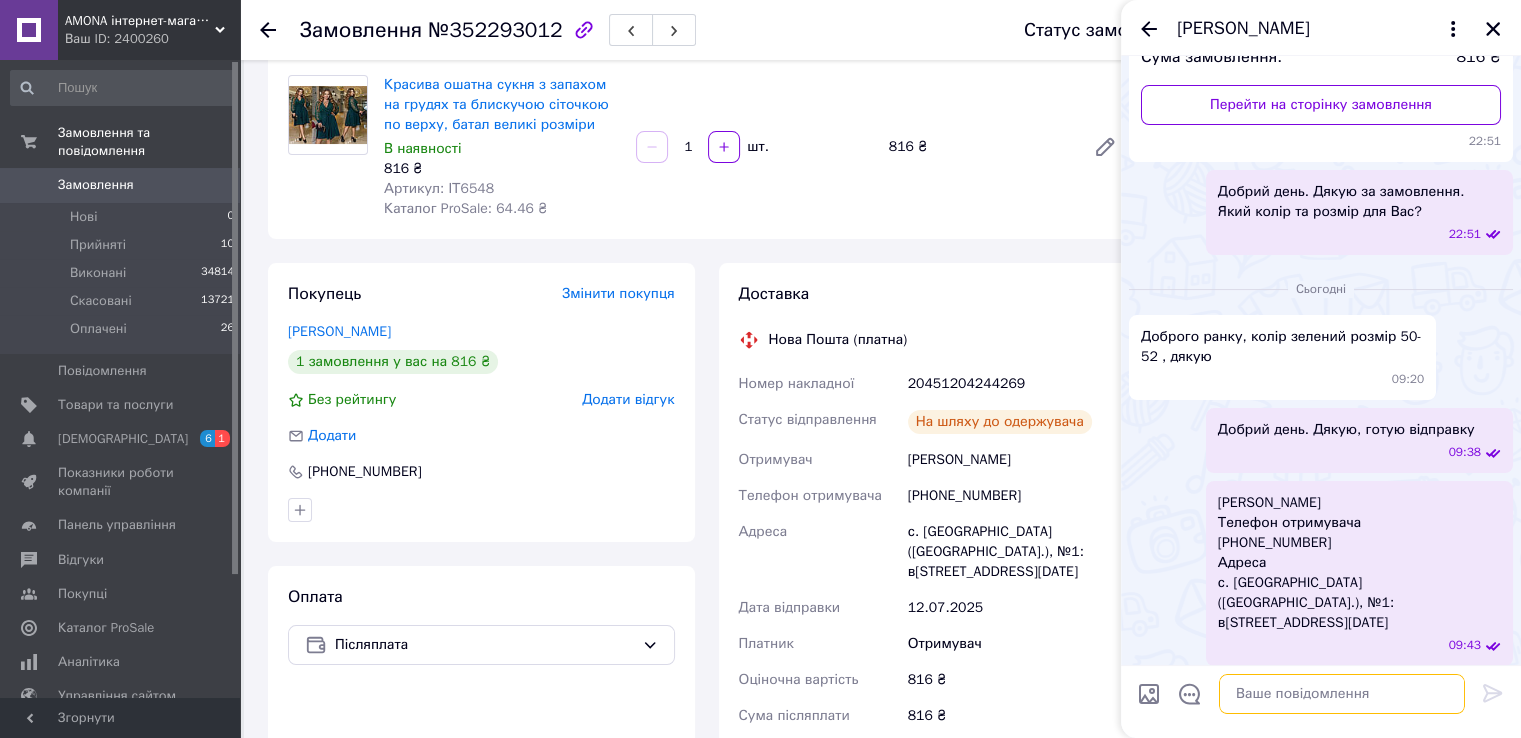 click at bounding box center (1342, 694) 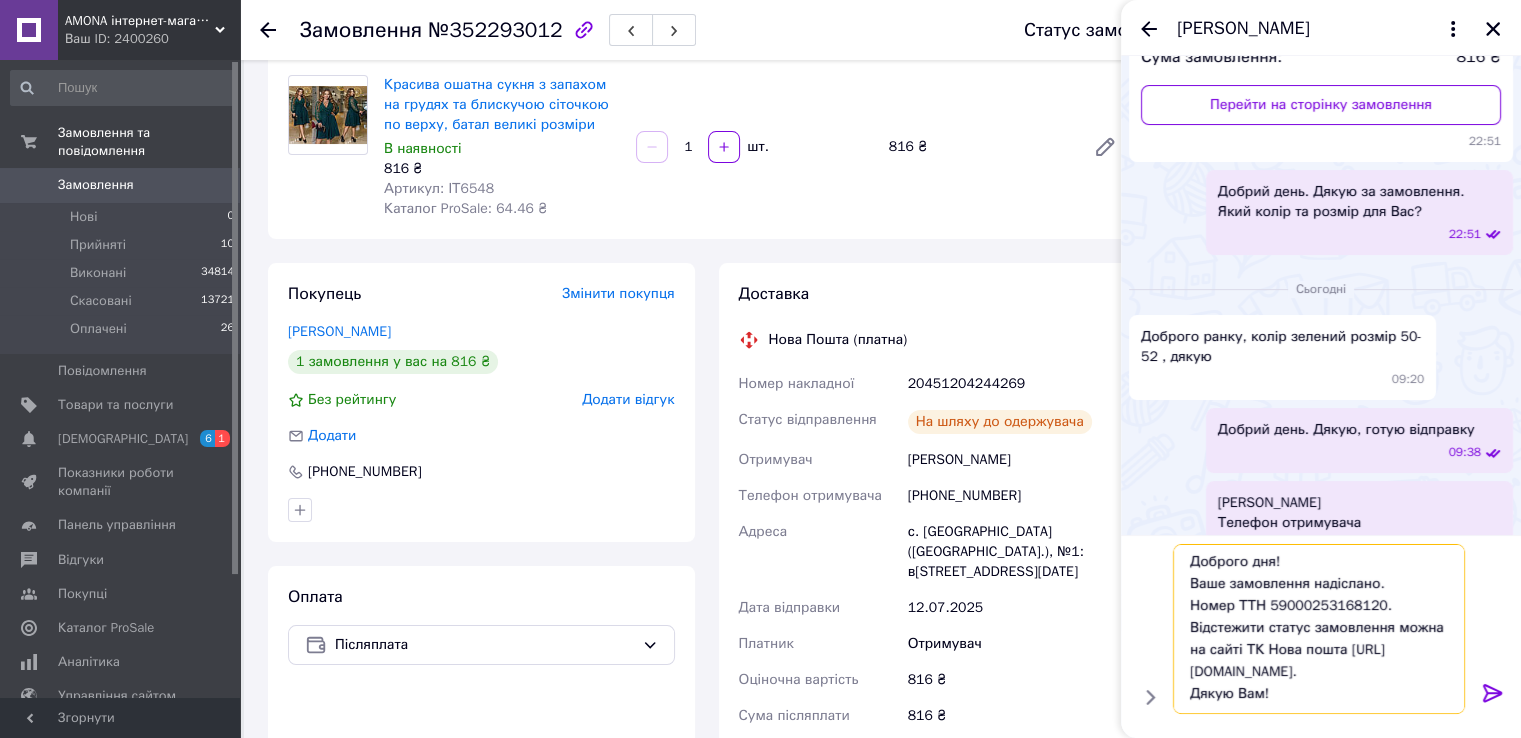 scroll, scrollTop: 1, scrollLeft: 0, axis: vertical 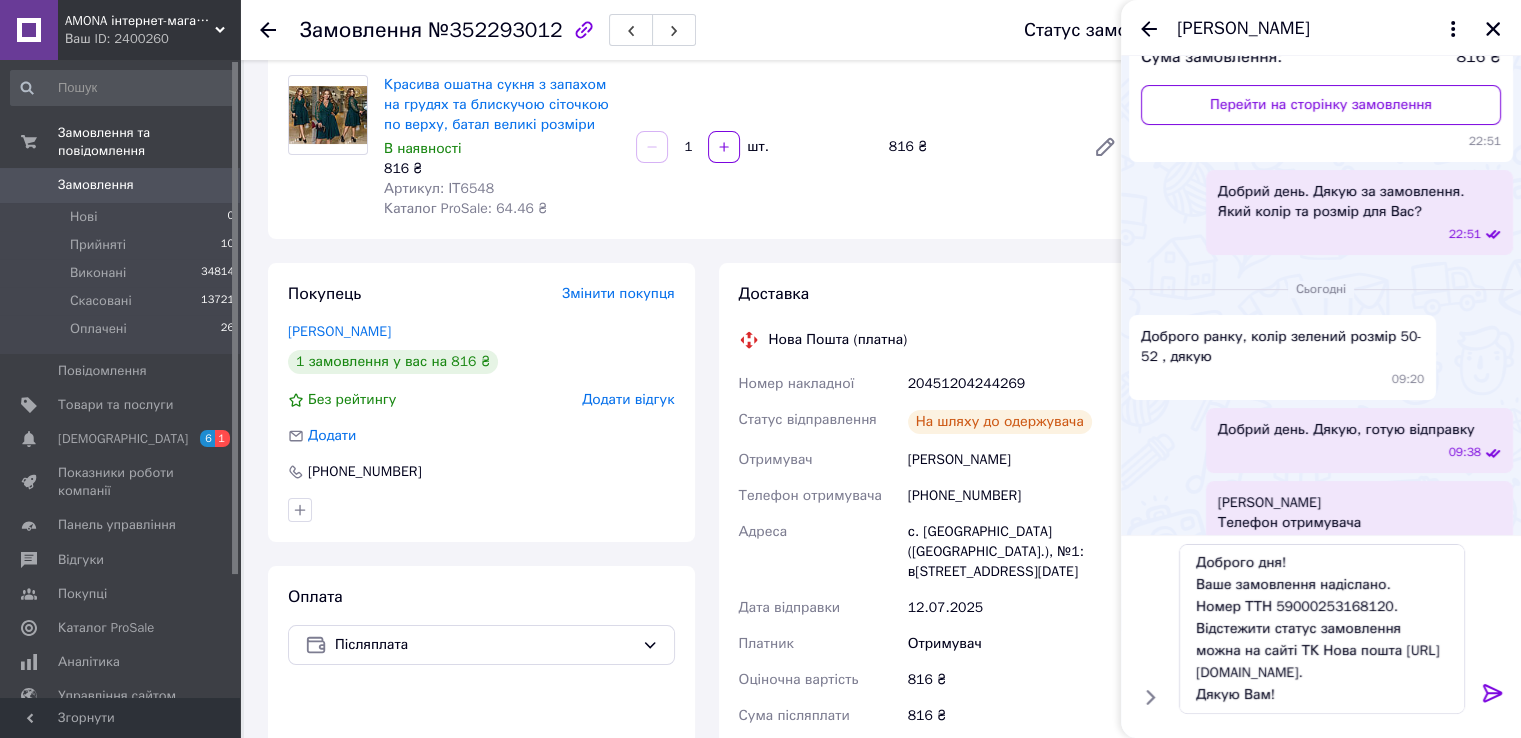 click on "20451204244269" at bounding box center (1016, 384) 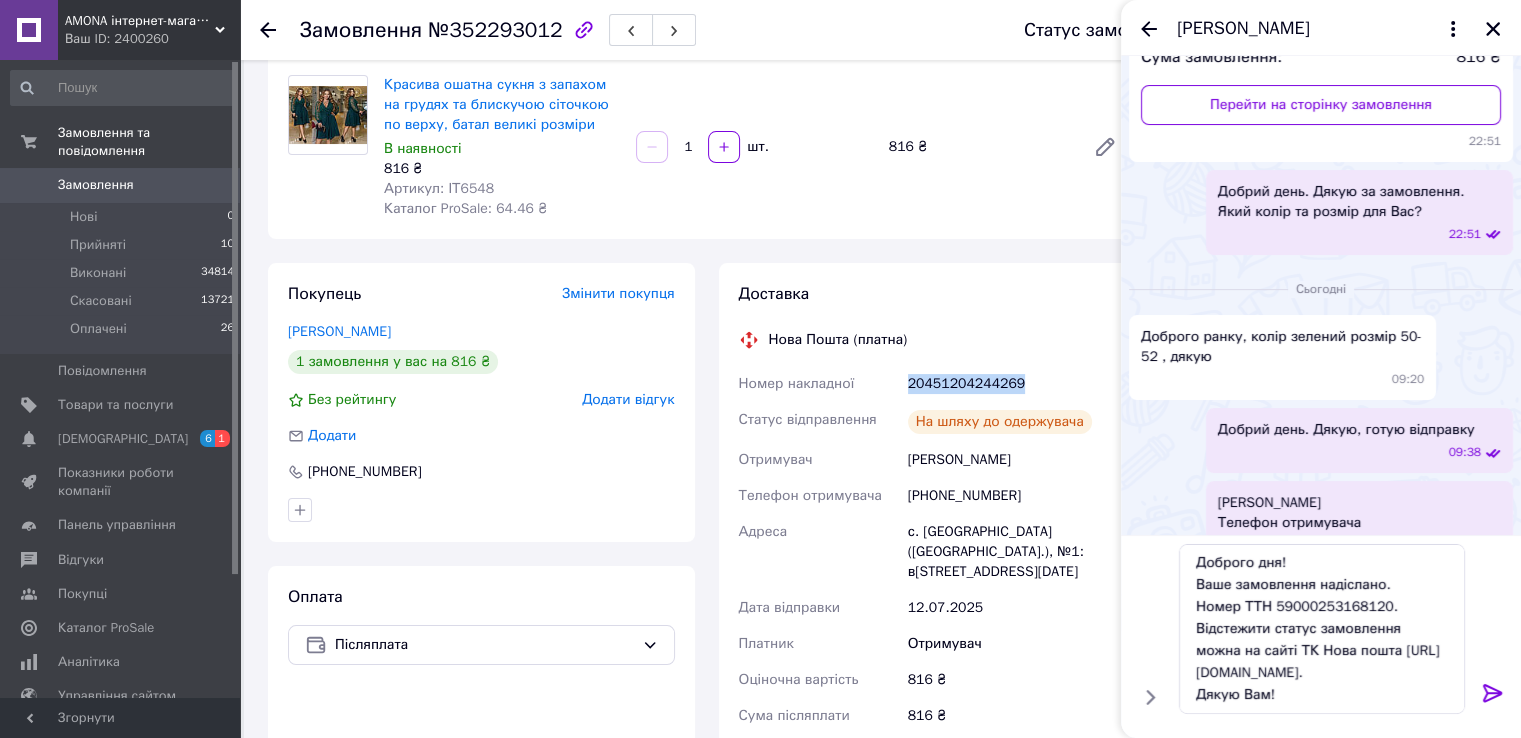 click on "20451204244269" at bounding box center [1016, 384] 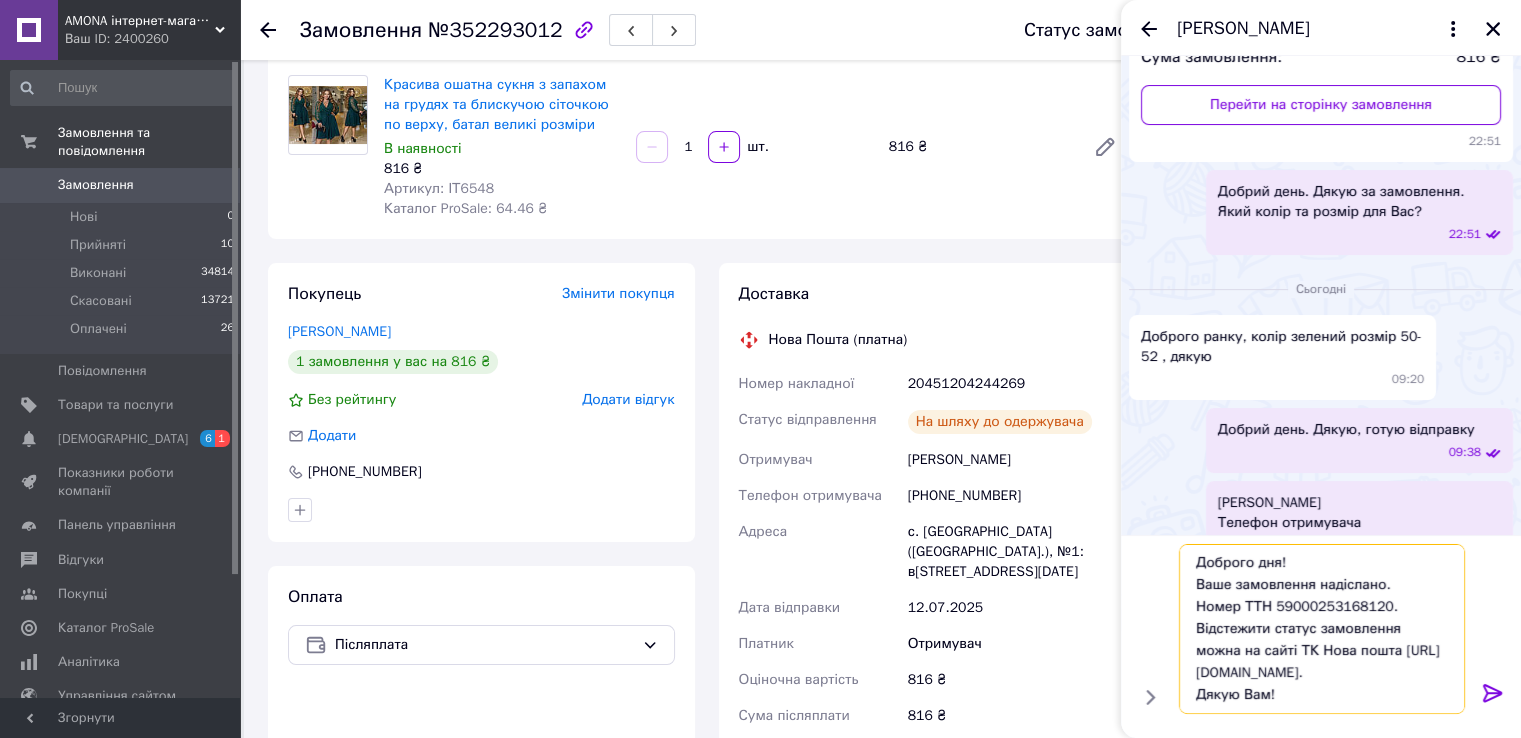 click on "Доброго дня!
Ваше замовлення надіслано.
Номер ТТН 59000253168120.
Відстежити статус замовлення можна на сайті ТК Нова пошта http://novaposhta.ua/frontend/tracking.
Дякую Вам!" at bounding box center [1322, 629] 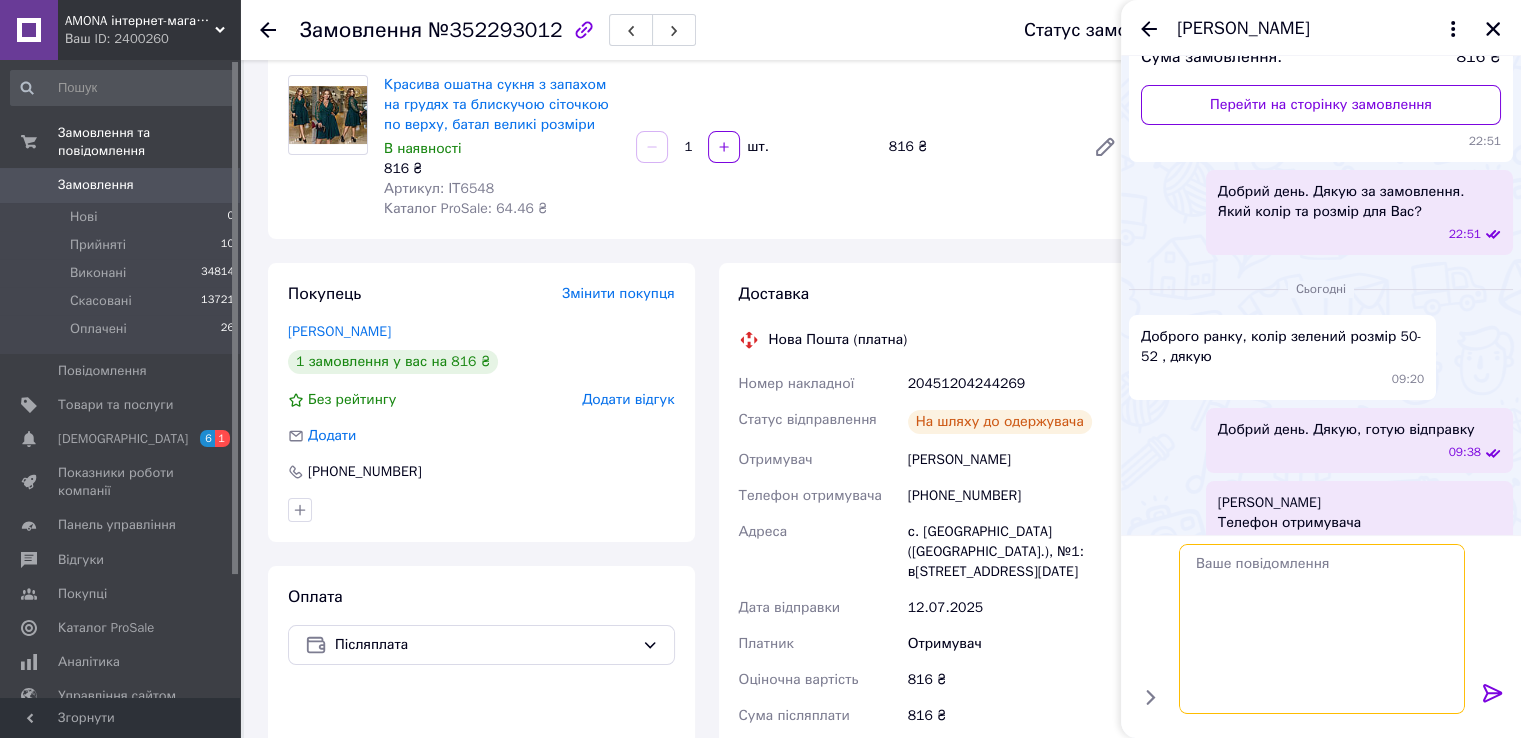 scroll, scrollTop: 0, scrollLeft: 0, axis: both 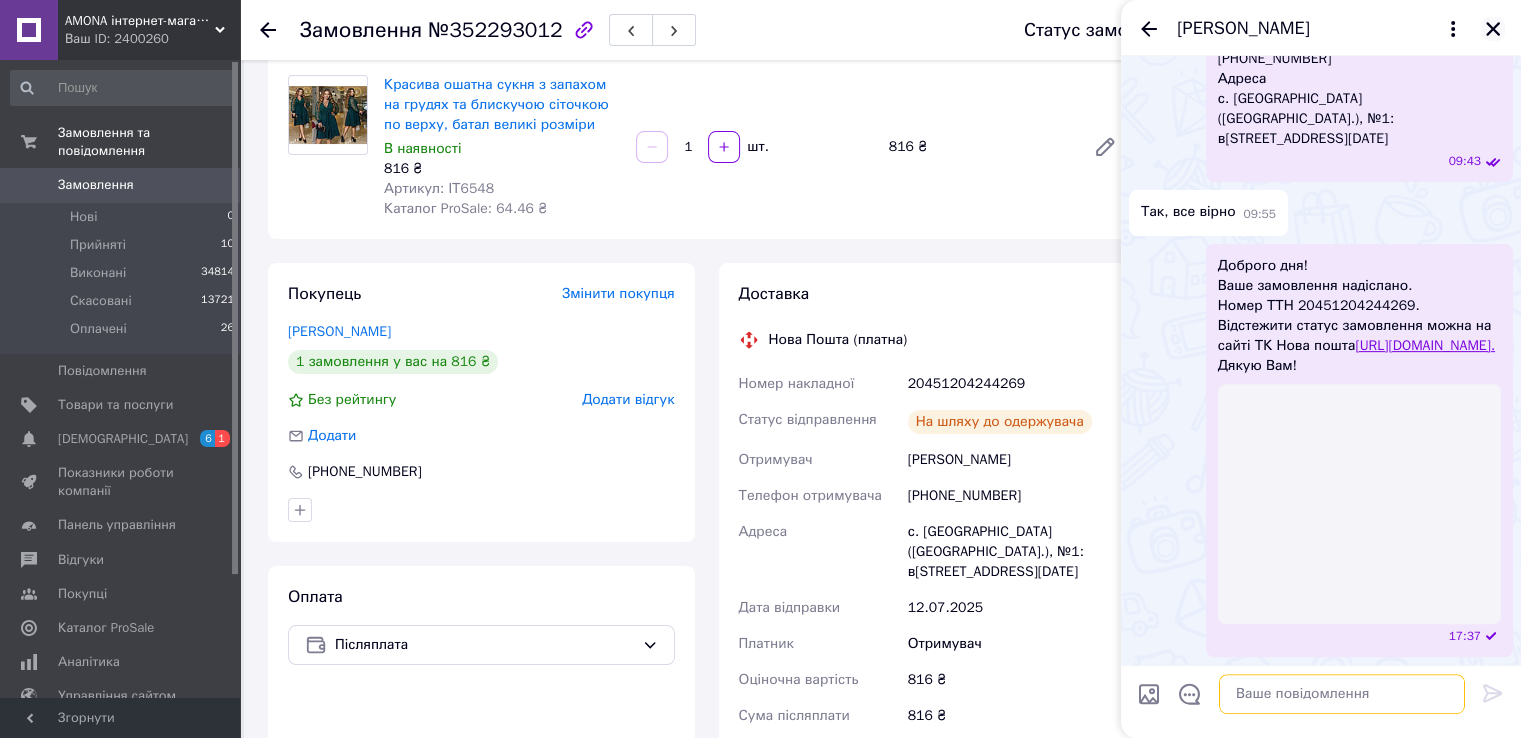 type 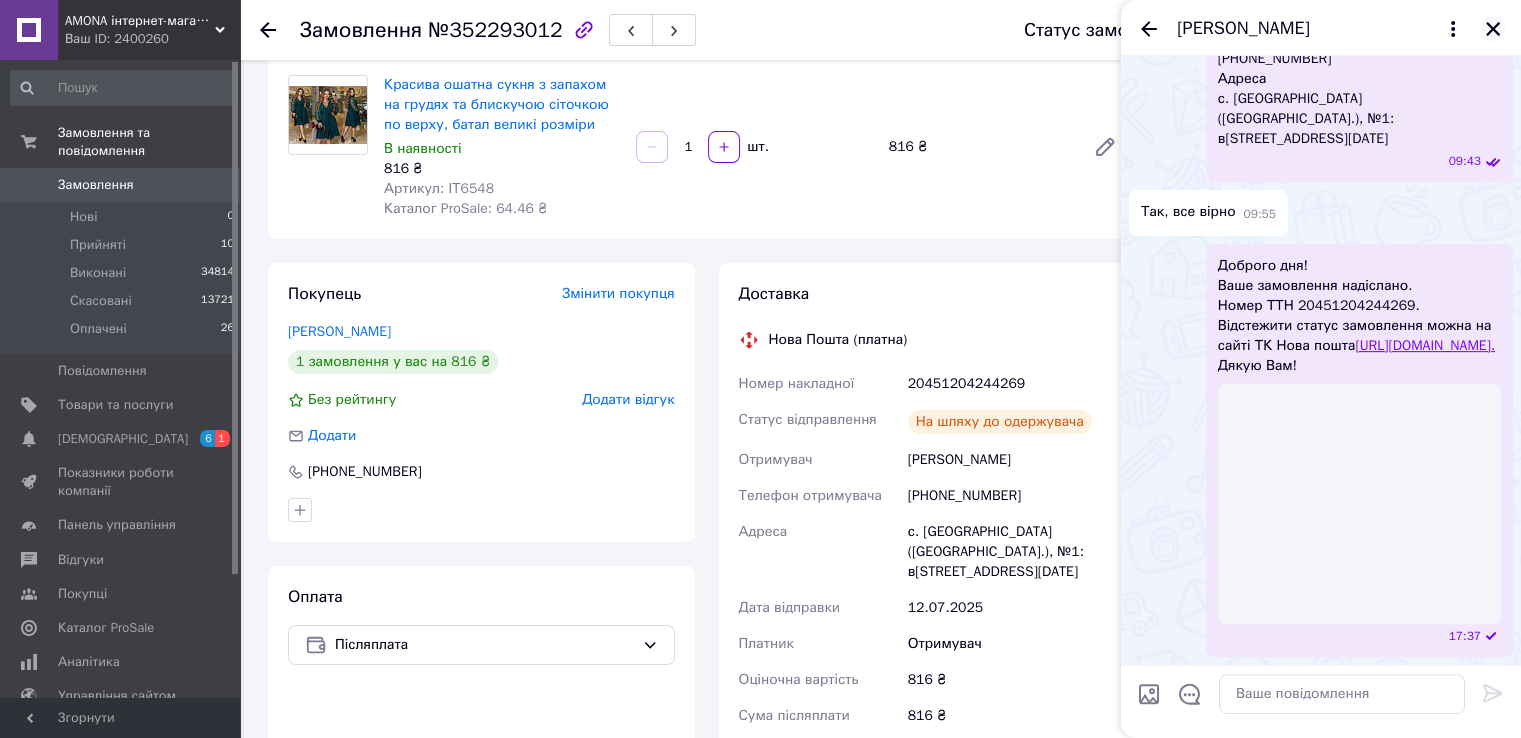 click 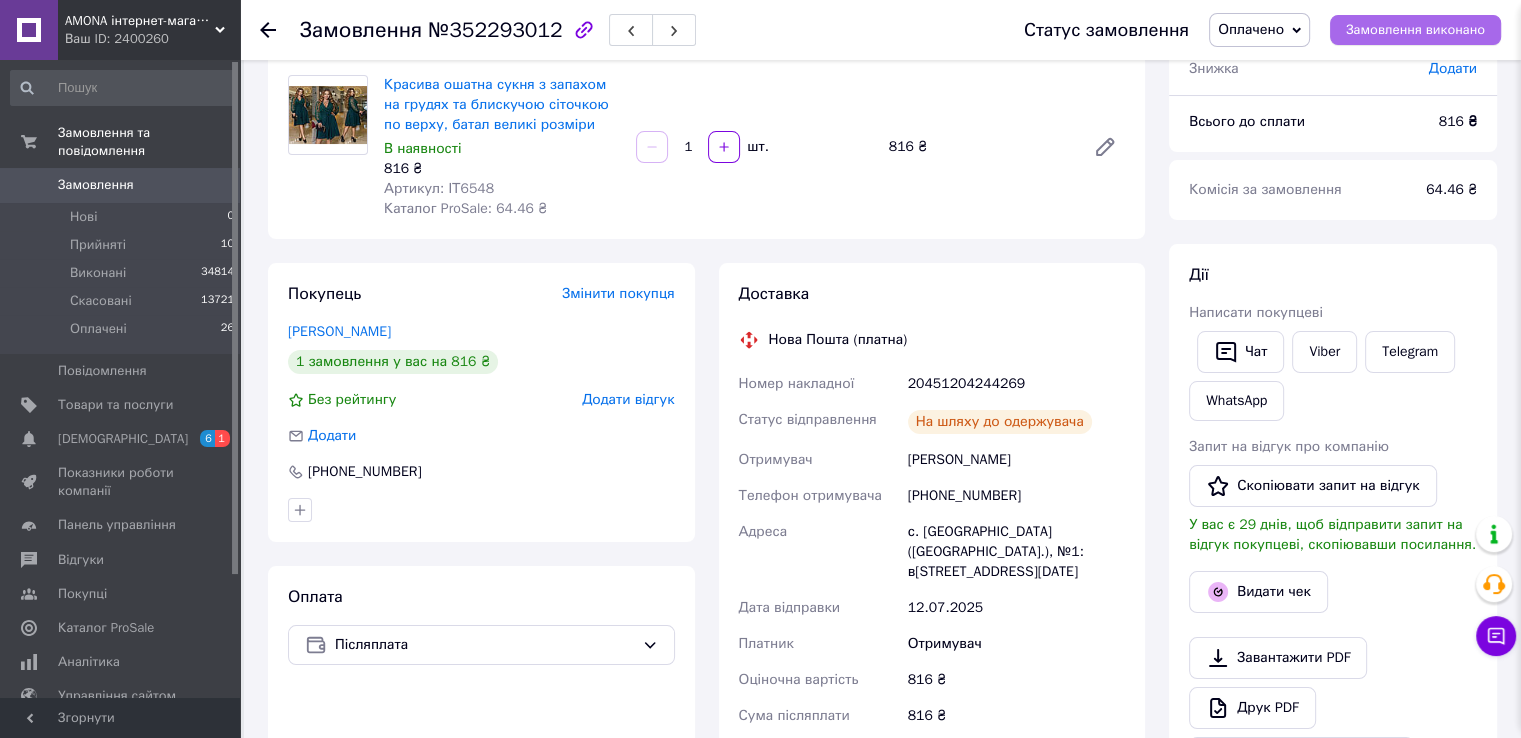 click on "Замовлення виконано" at bounding box center (1415, 30) 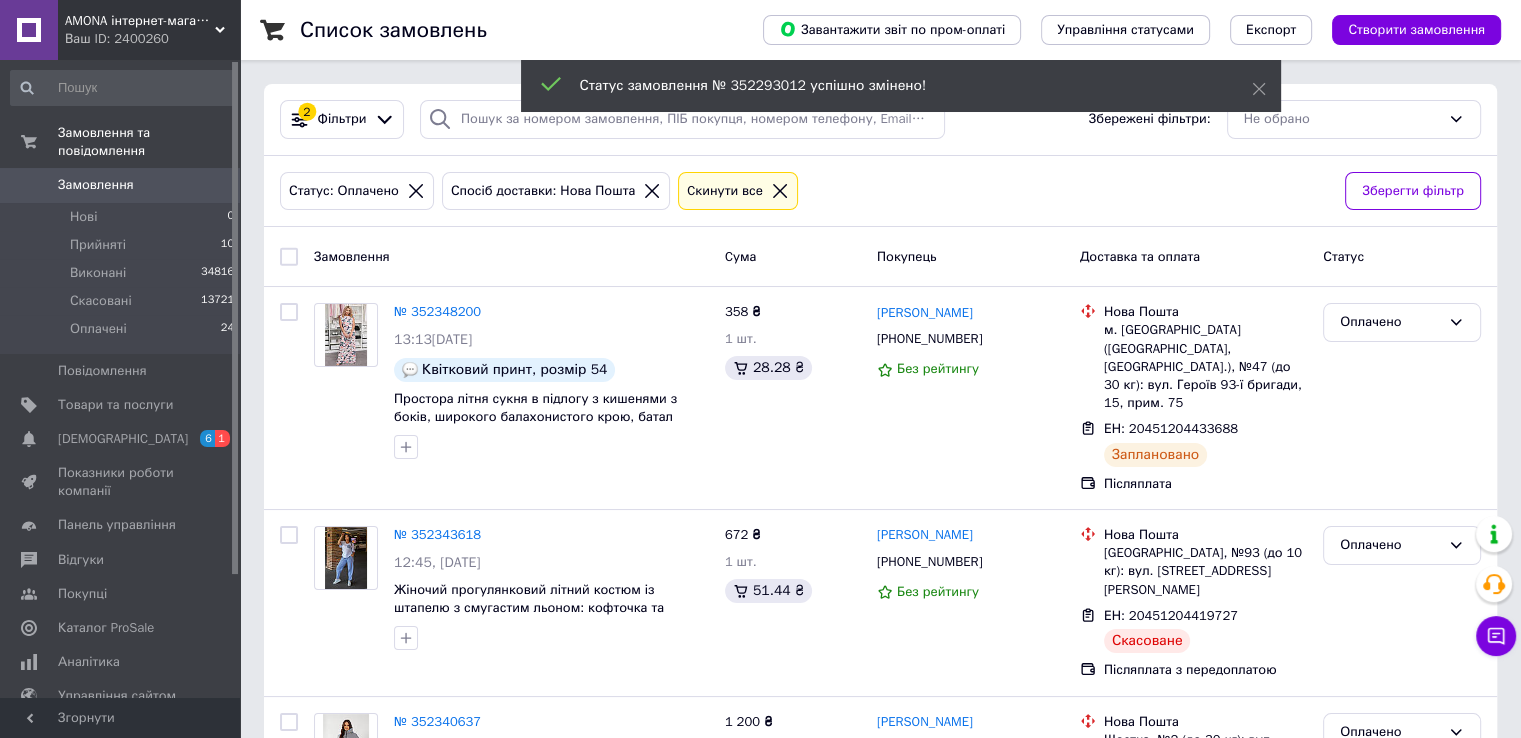 scroll, scrollTop: 1000, scrollLeft: 0, axis: vertical 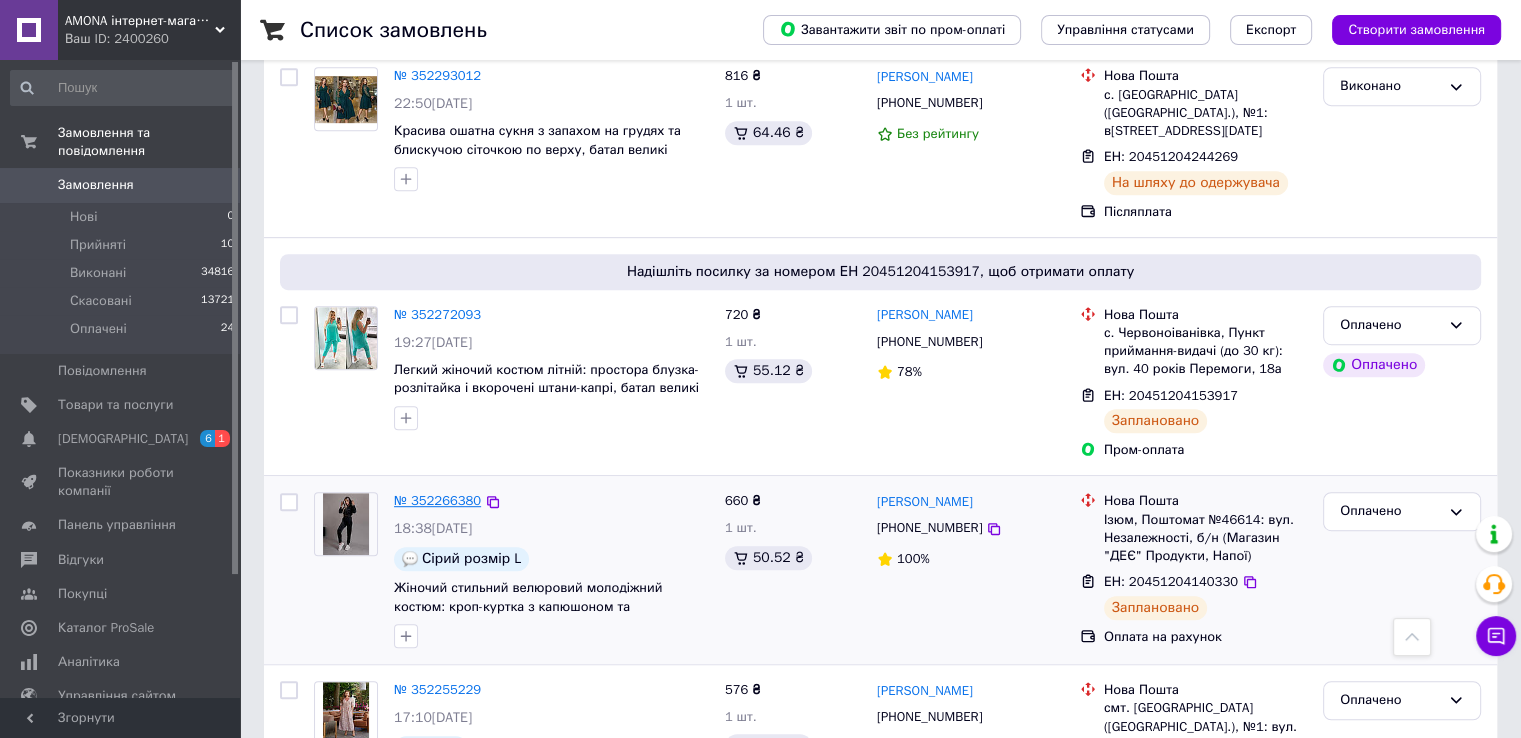 click on "№ 352266380" at bounding box center [437, 500] 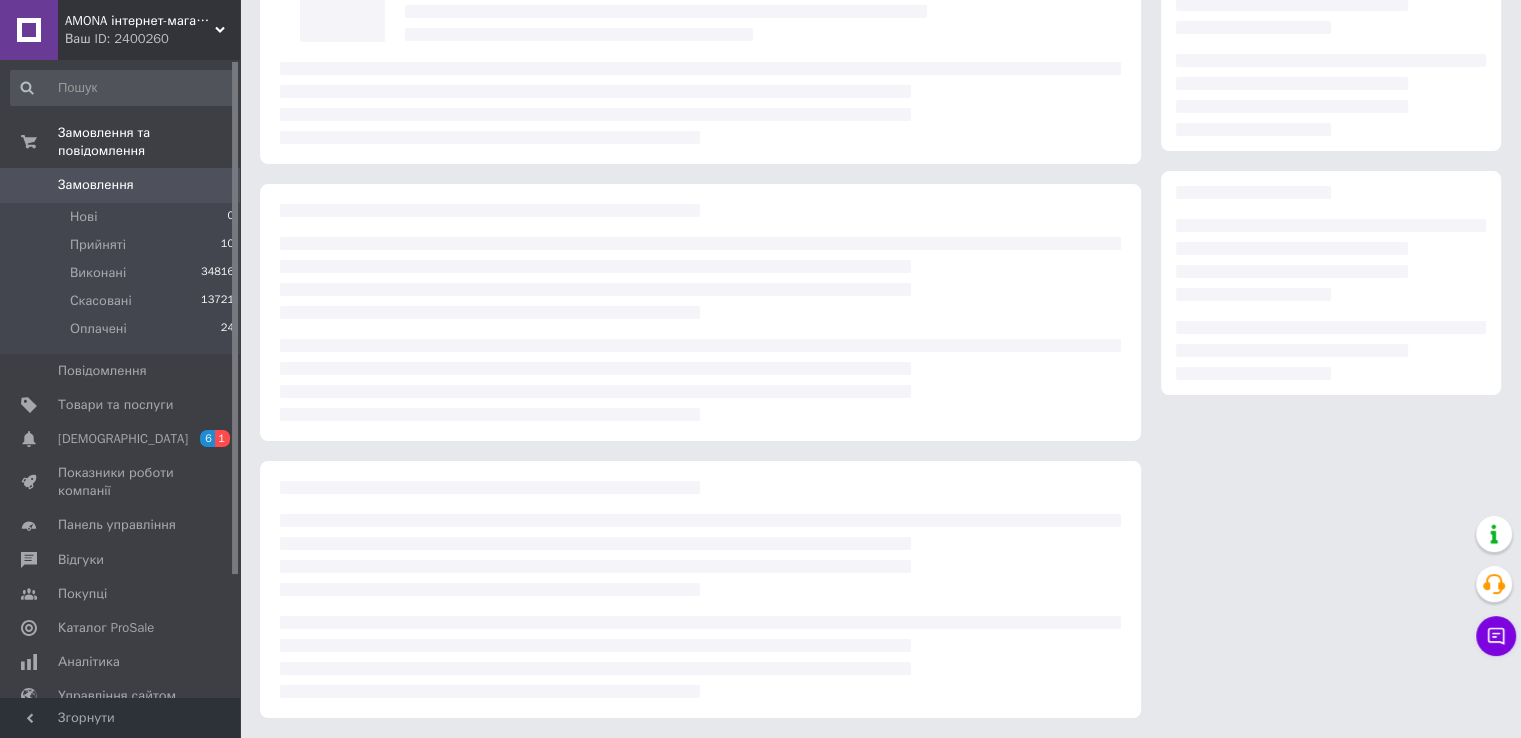 scroll, scrollTop: 0, scrollLeft: 0, axis: both 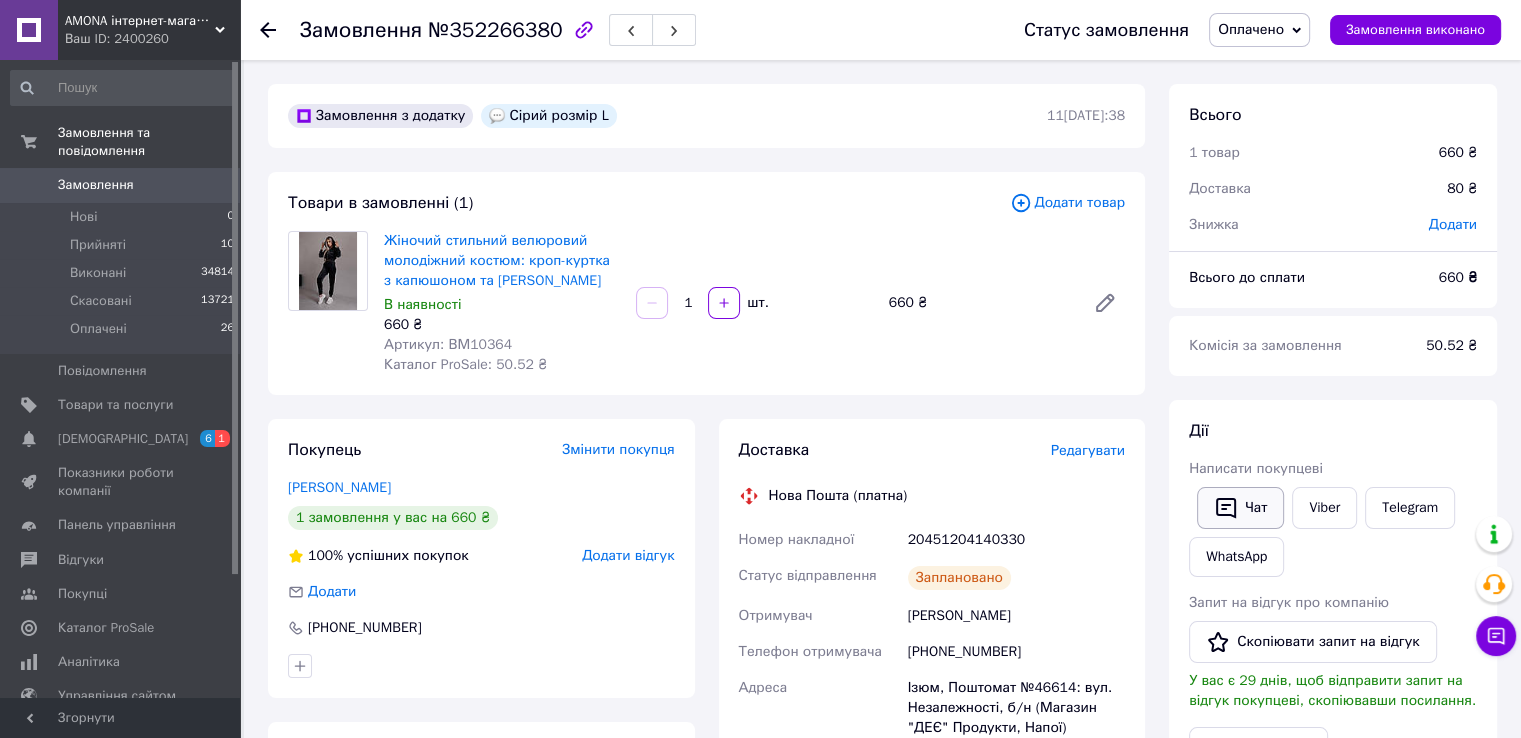 click on "Чат" at bounding box center [1240, 508] 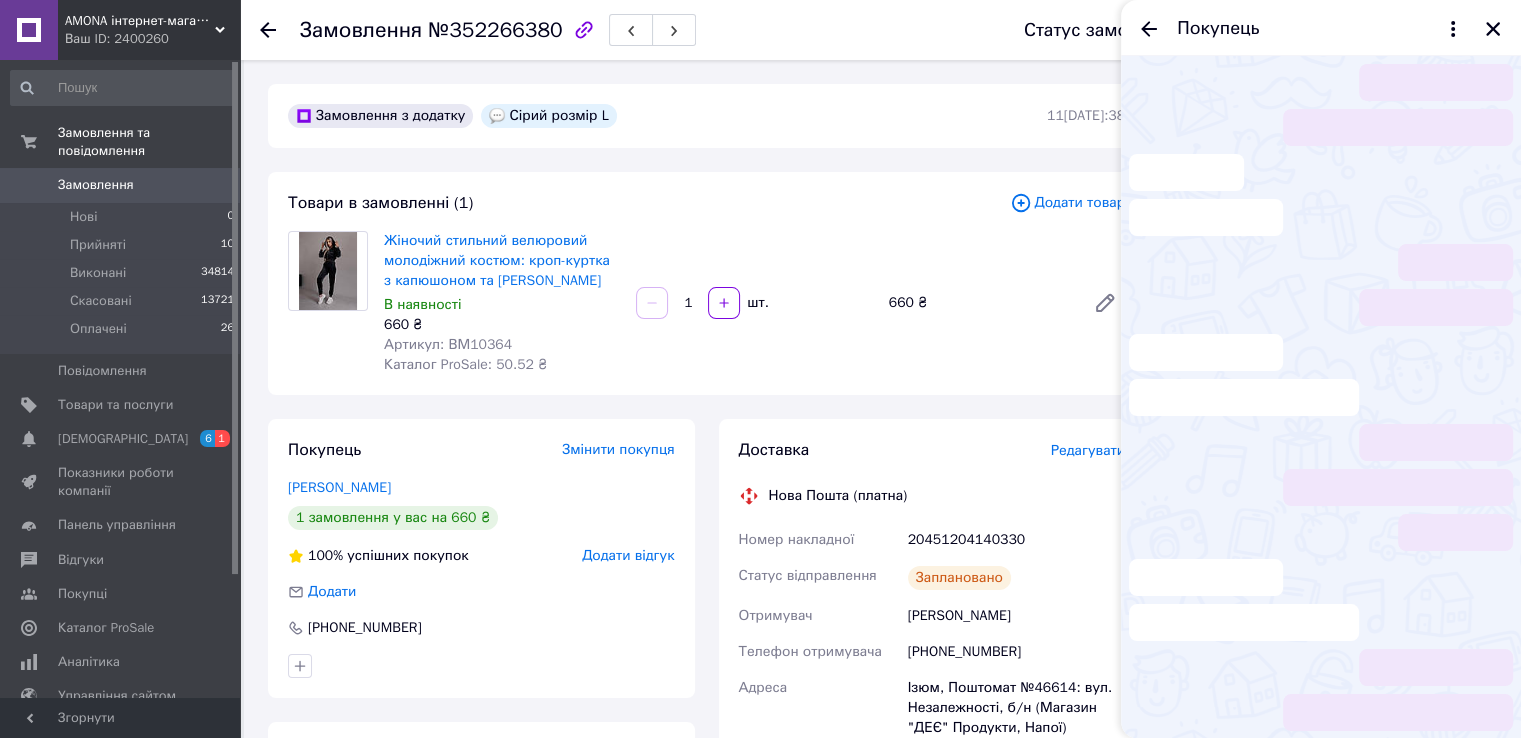 scroll, scrollTop: 245, scrollLeft: 0, axis: vertical 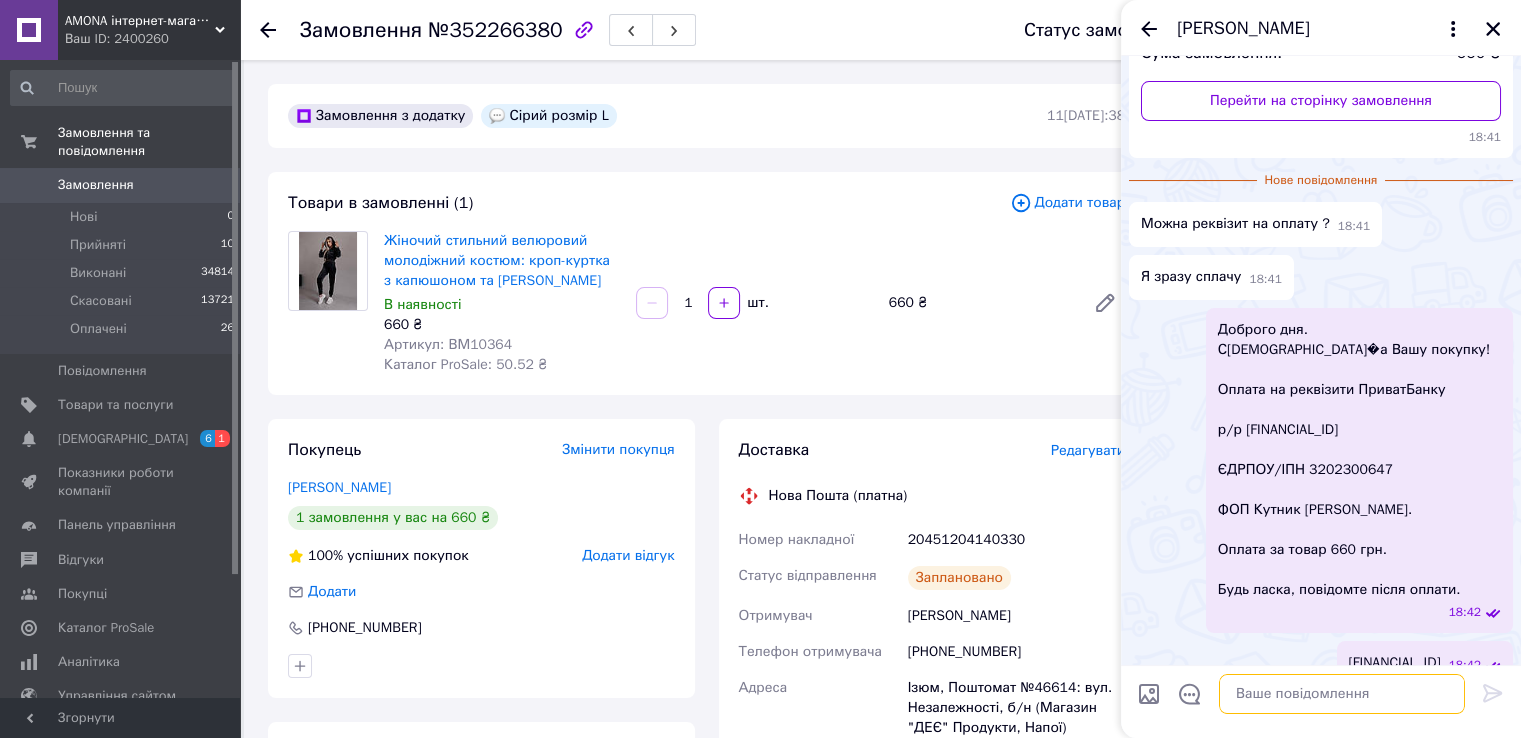 click at bounding box center [1342, 694] 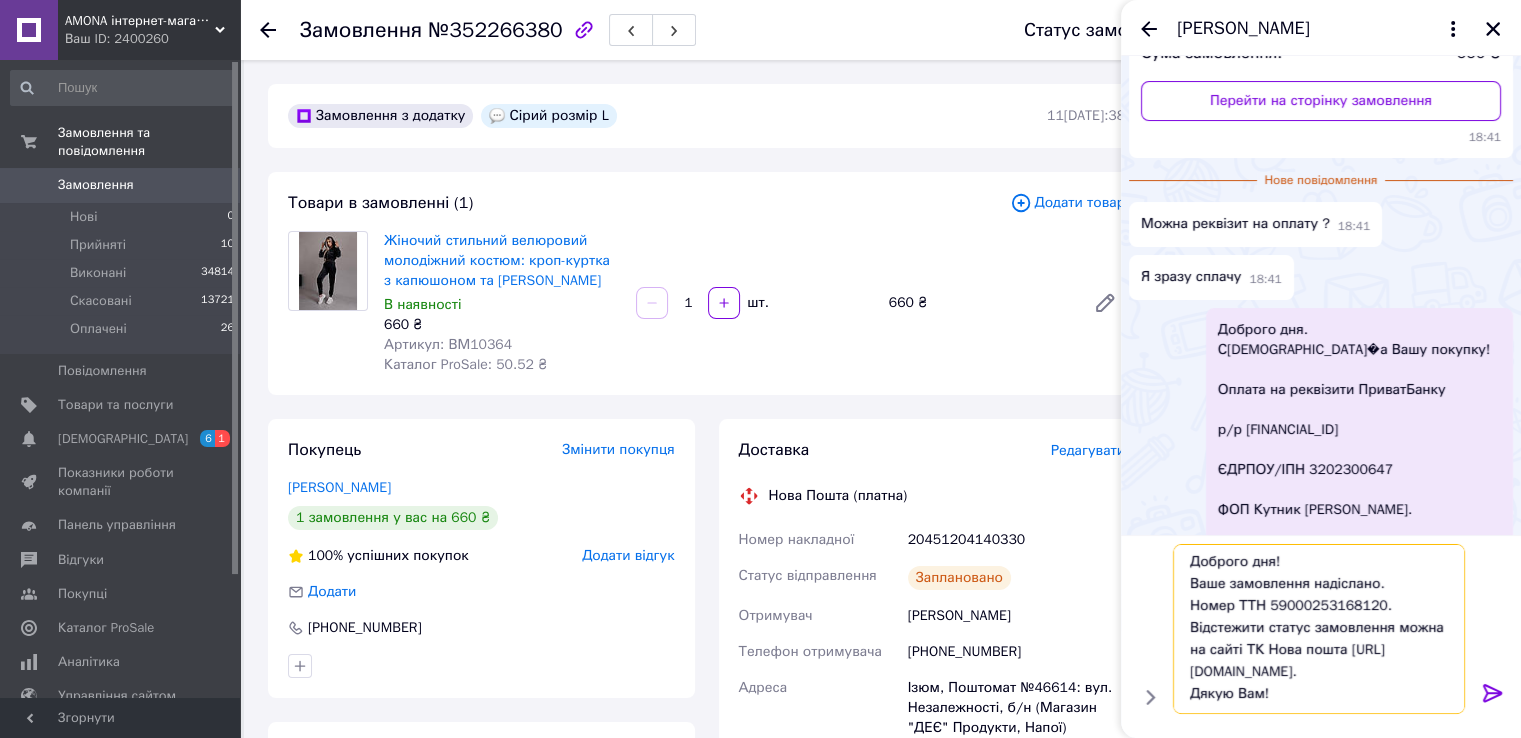 scroll, scrollTop: 1, scrollLeft: 0, axis: vertical 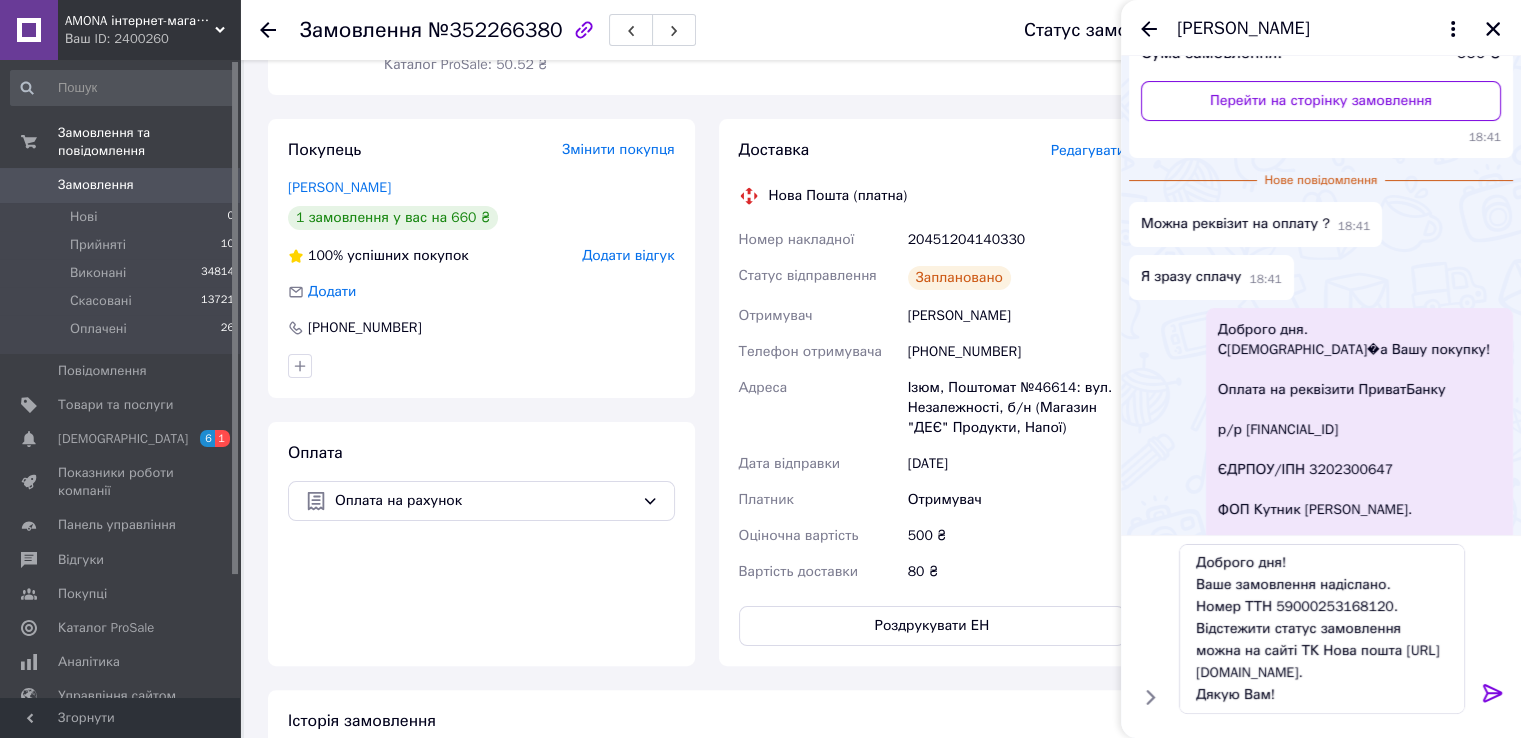 click on "20451204140330" at bounding box center [1016, 240] 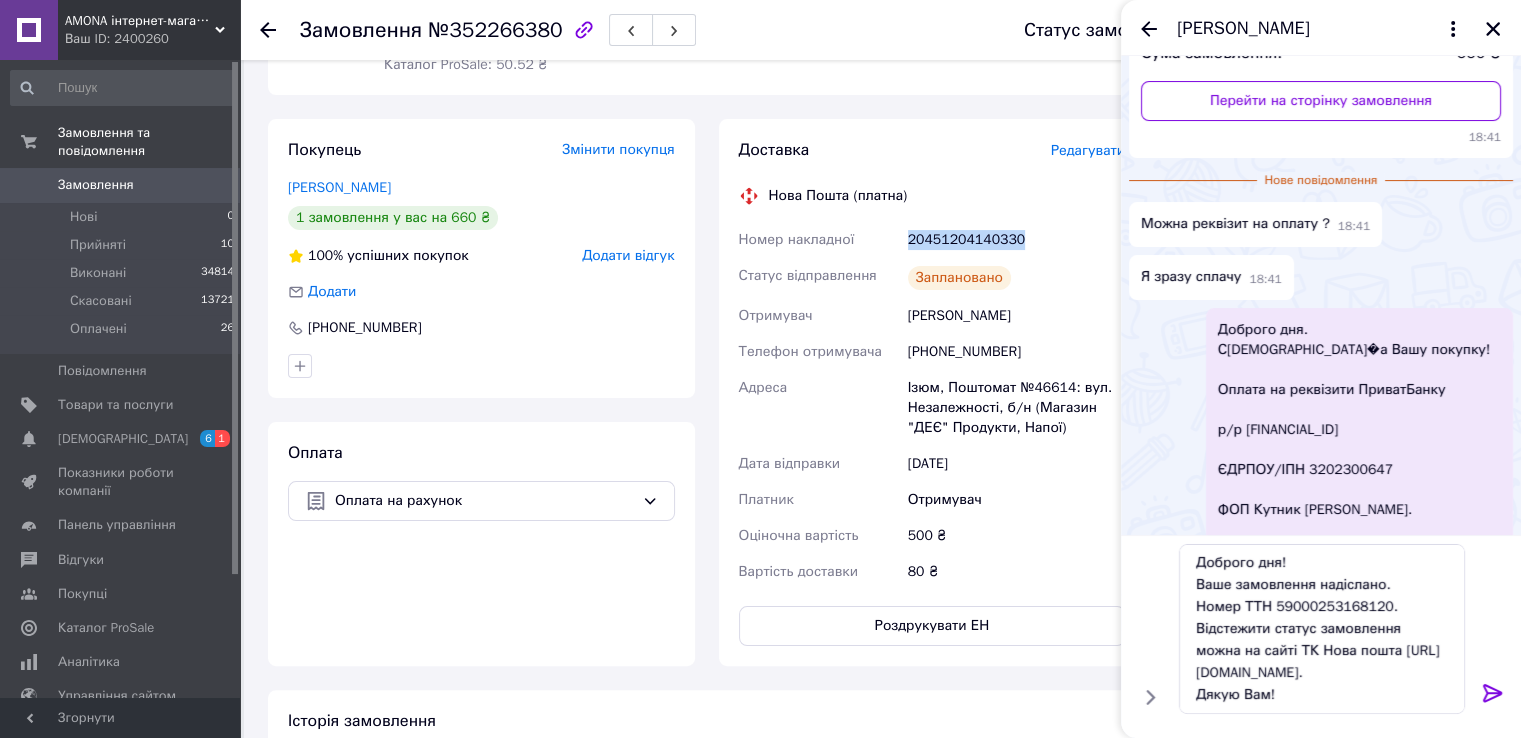 click on "20451204140330" at bounding box center (1016, 240) 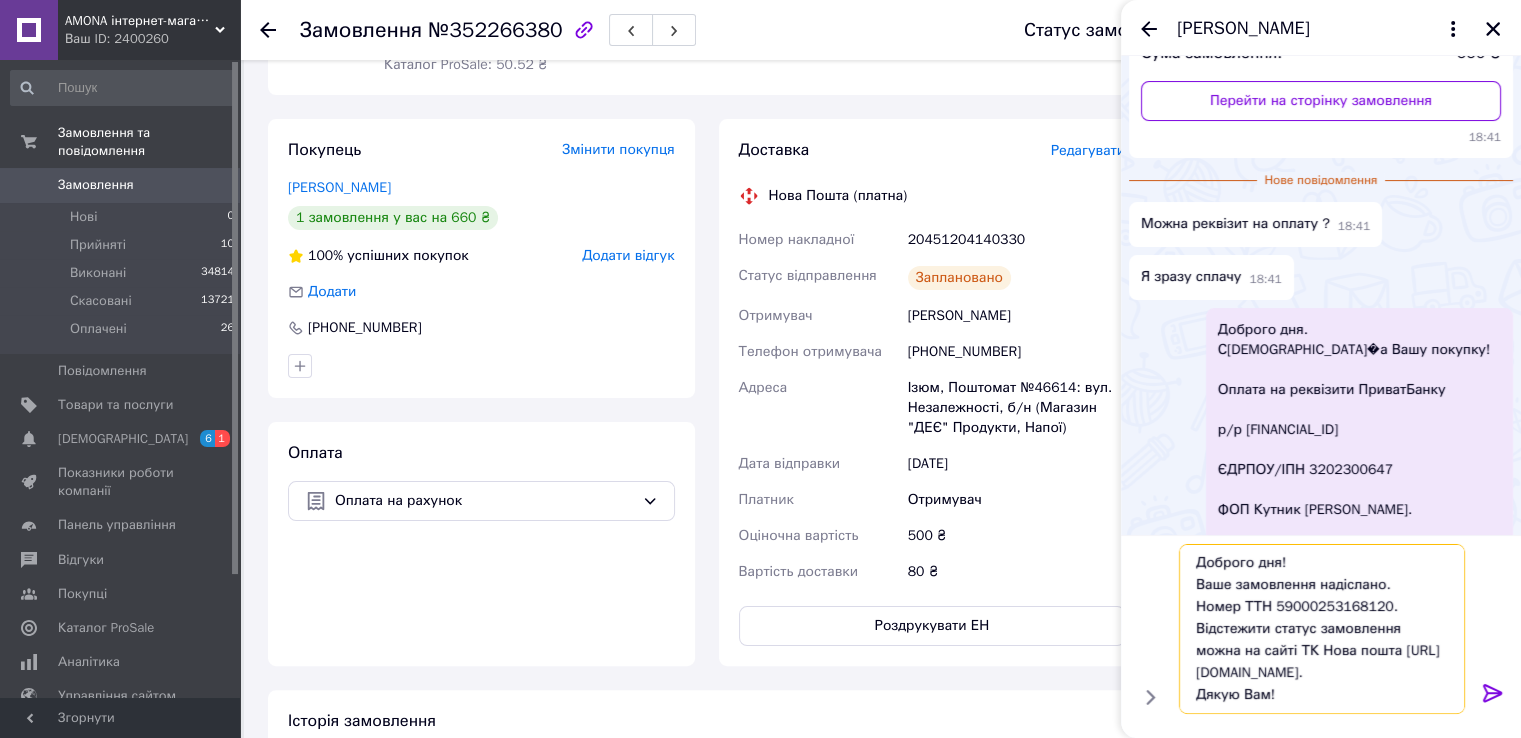 click on "Доброго дня!
Ваше замовлення надіслано.
Номер ТТН 59000253168120.
Відстежити статус замовлення можна на сайті ТК Нова пошта http://novaposhta.ua/frontend/tracking.
Дякую Вам!" at bounding box center [1322, 629] 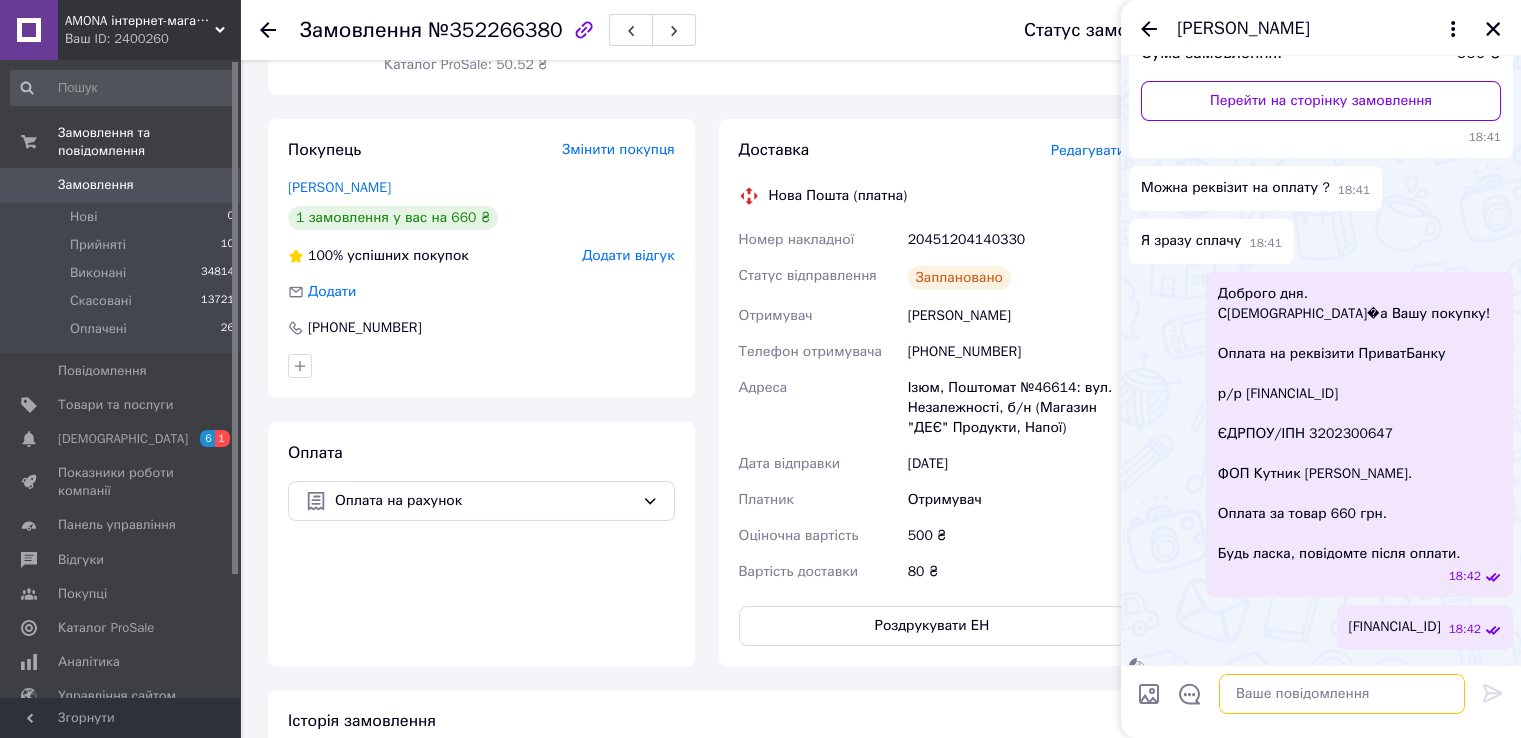 scroll, scrollTop: 0, scrollLeft: 0, axis: both 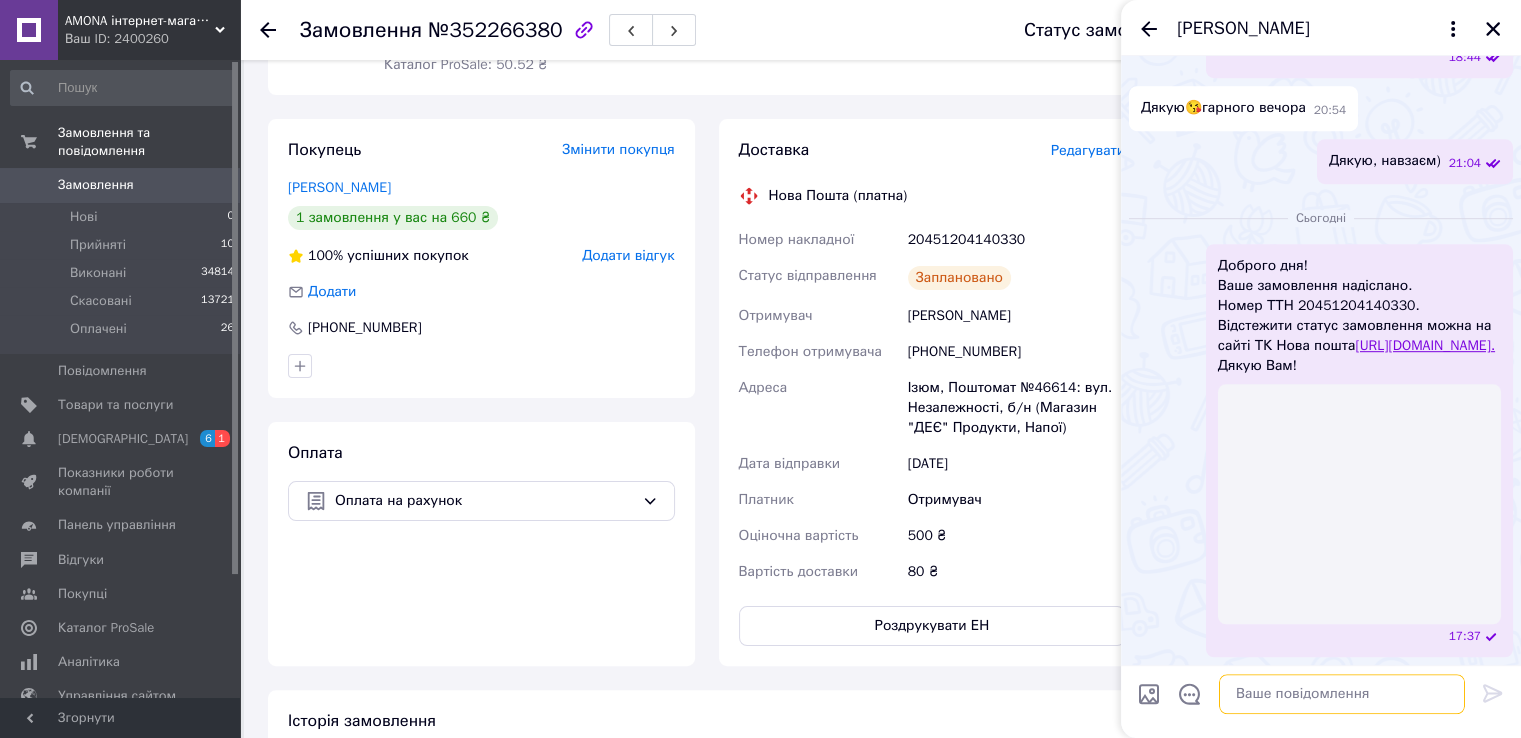 type 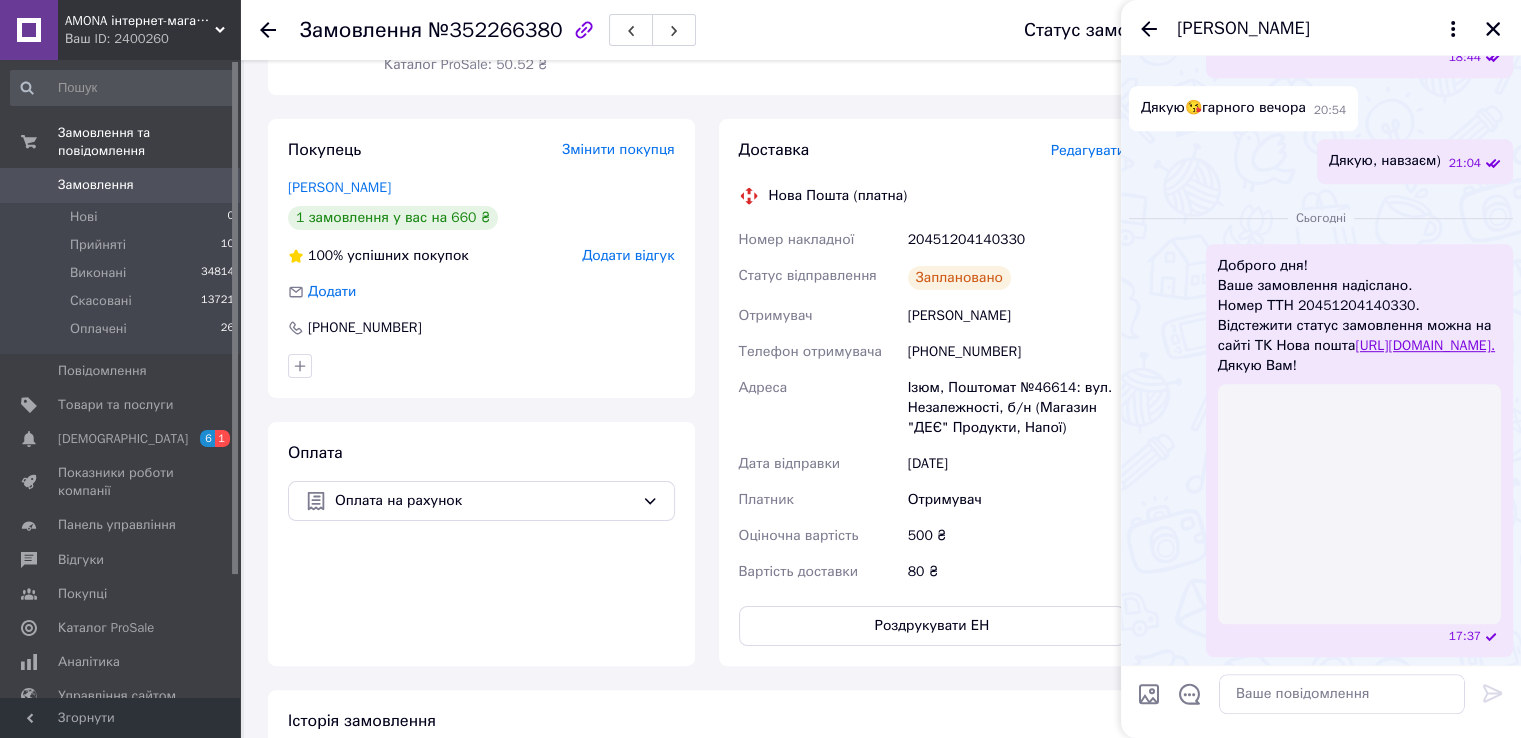 click on "Маріна Пезарева" at bounding box center (1321, 28) 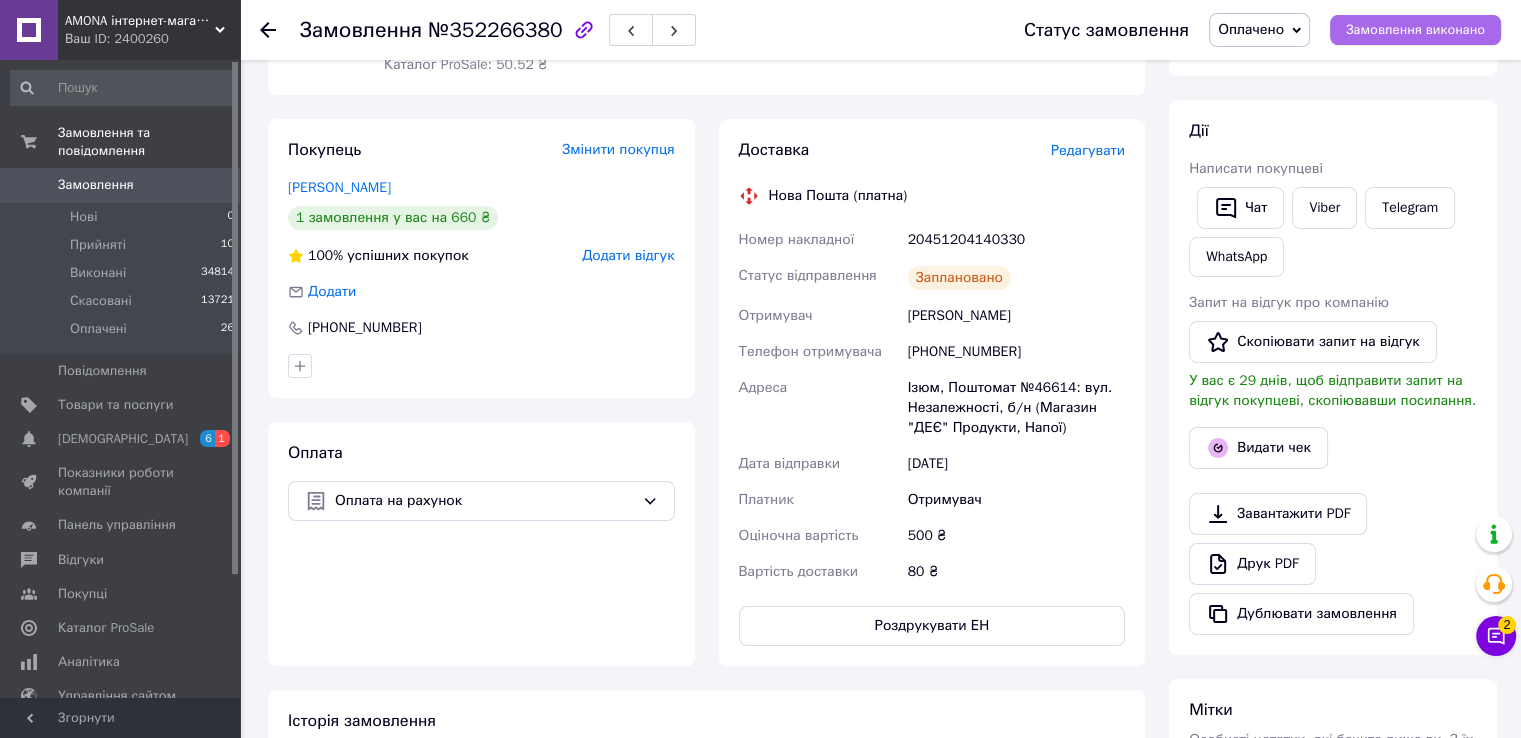 click on "Замовлення виконано" at bounding box center [1415, 30] 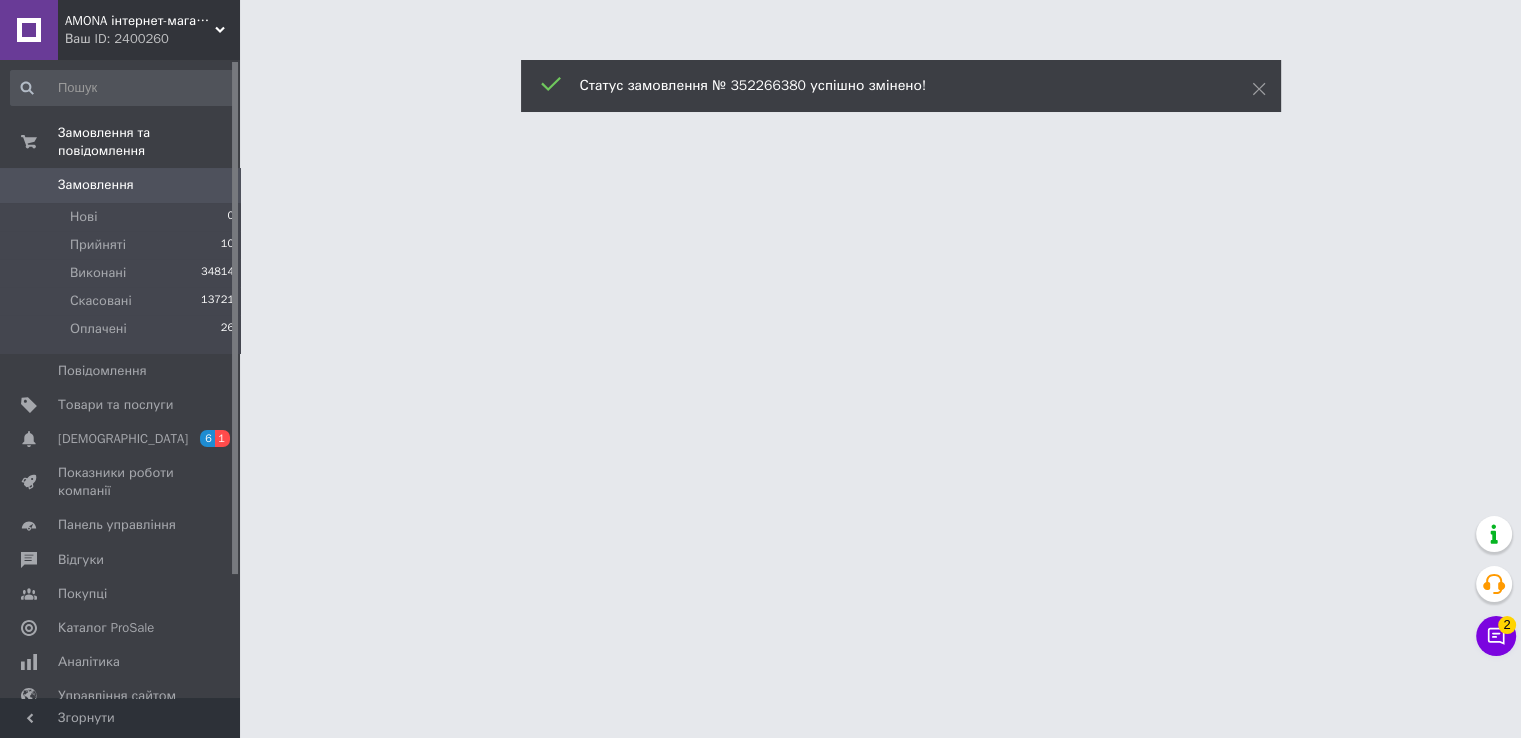scroll, scrollTop: 0, scrollLeft: 0, axis: both 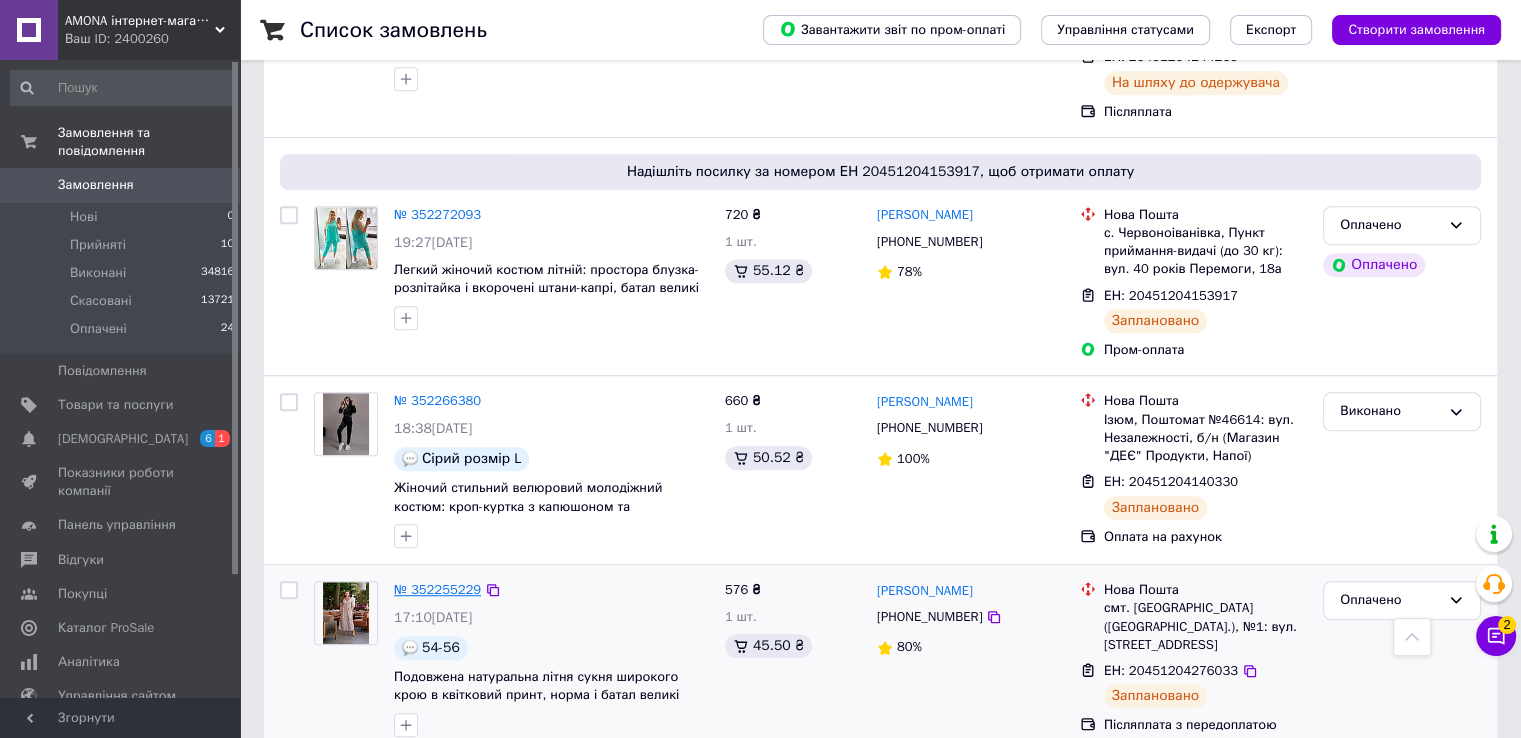 click on "№ 352255229" at bounding box center (437, 589) 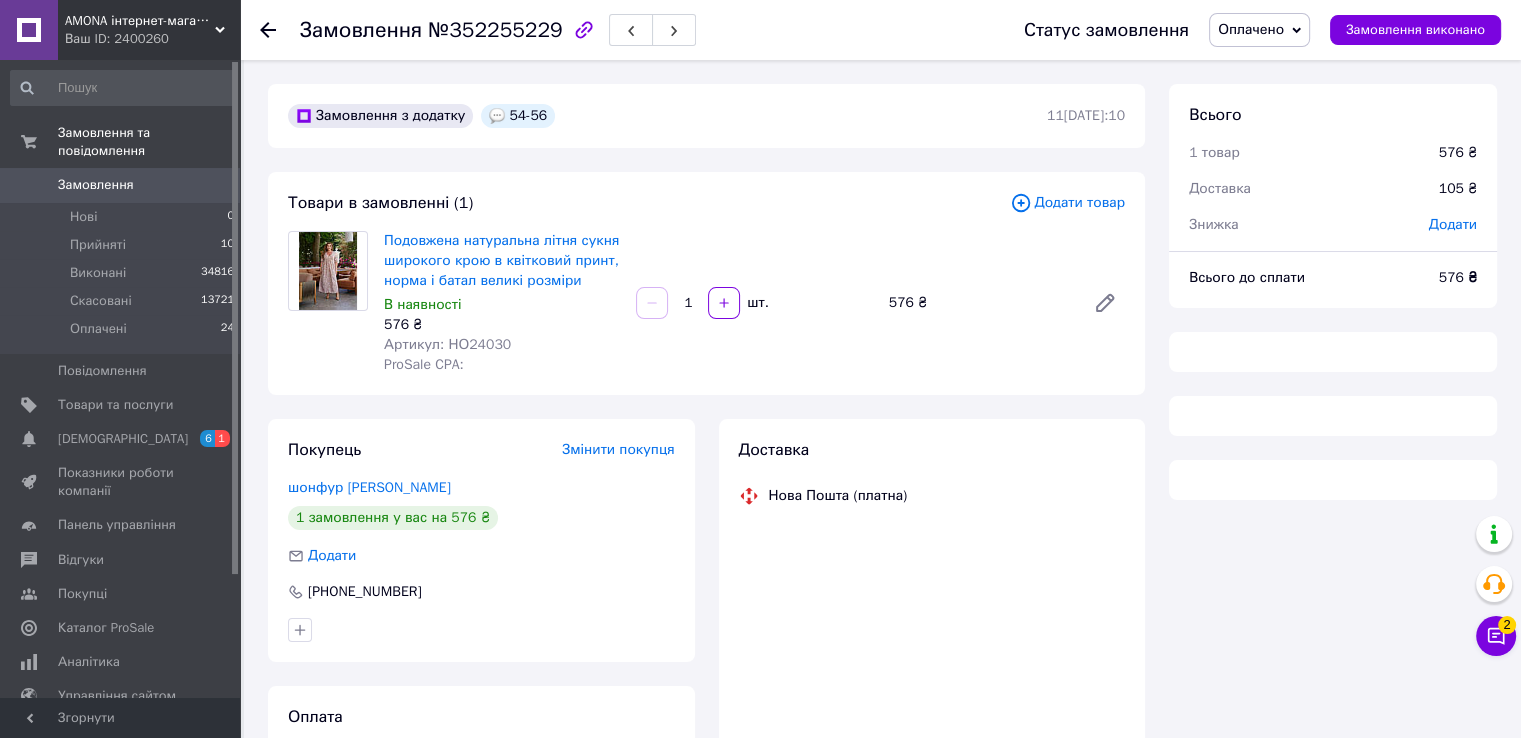 scroll, scrollTop: 156, scrollLeft: 0, axis: vertical 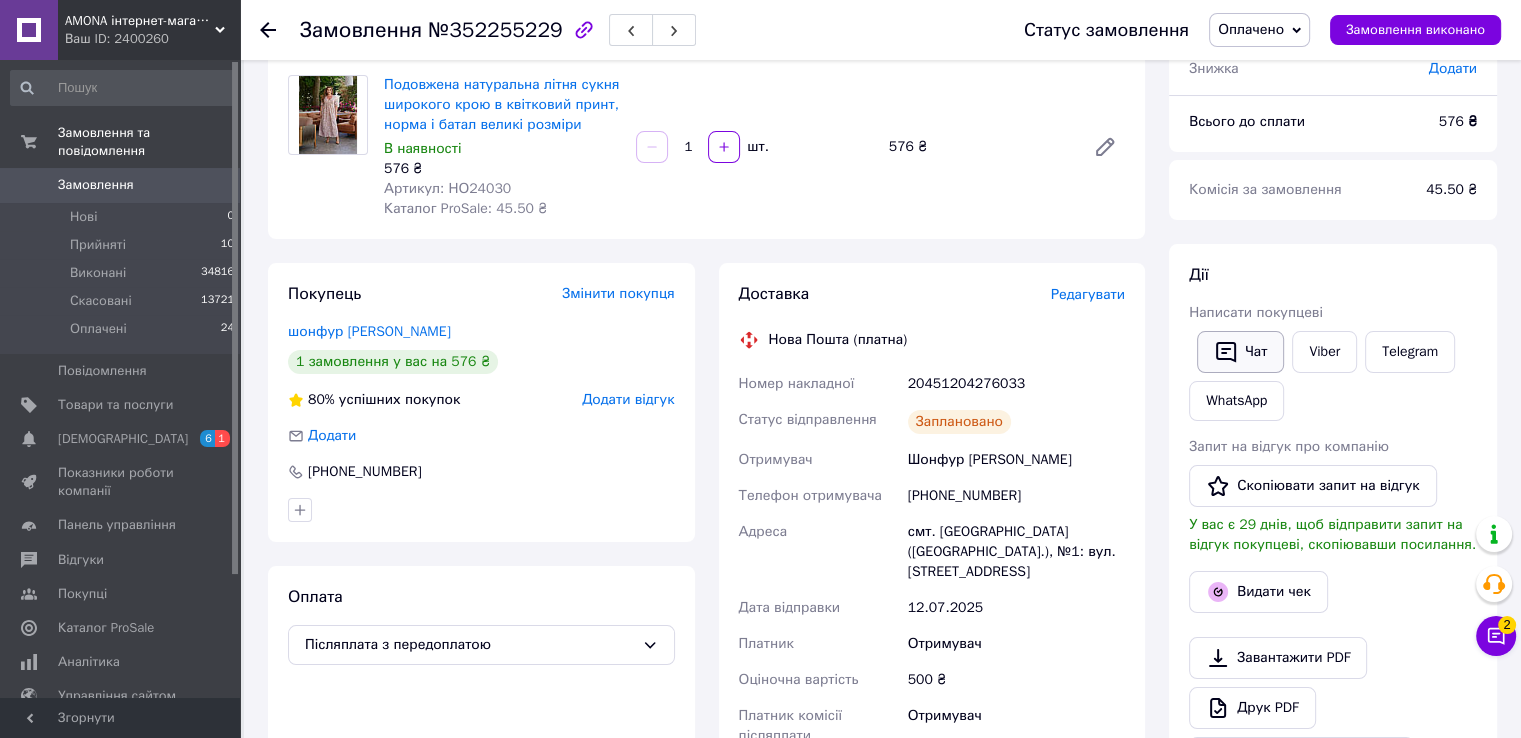 click 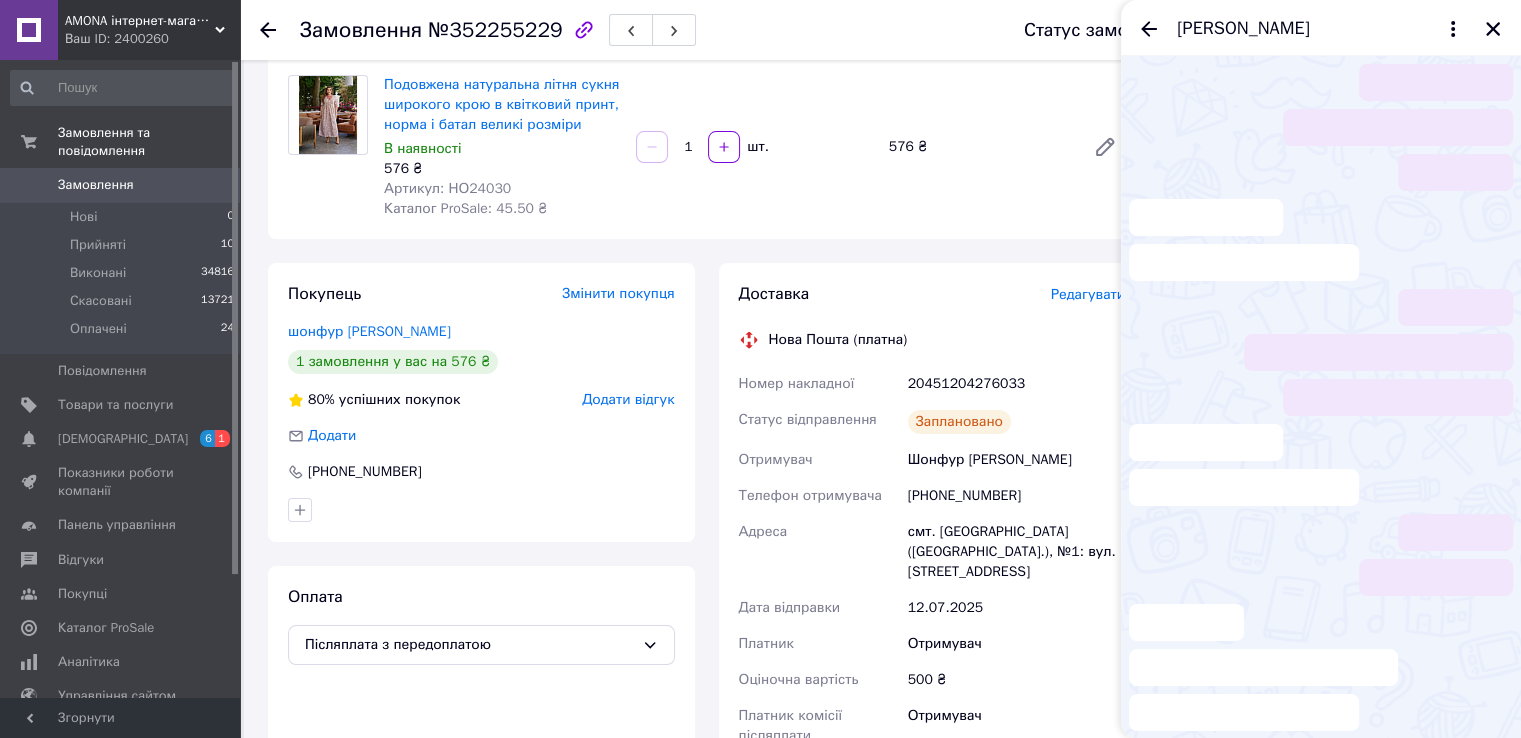 scroll, scrollTop: 1236, scrollLeft: 0, axis: vertical 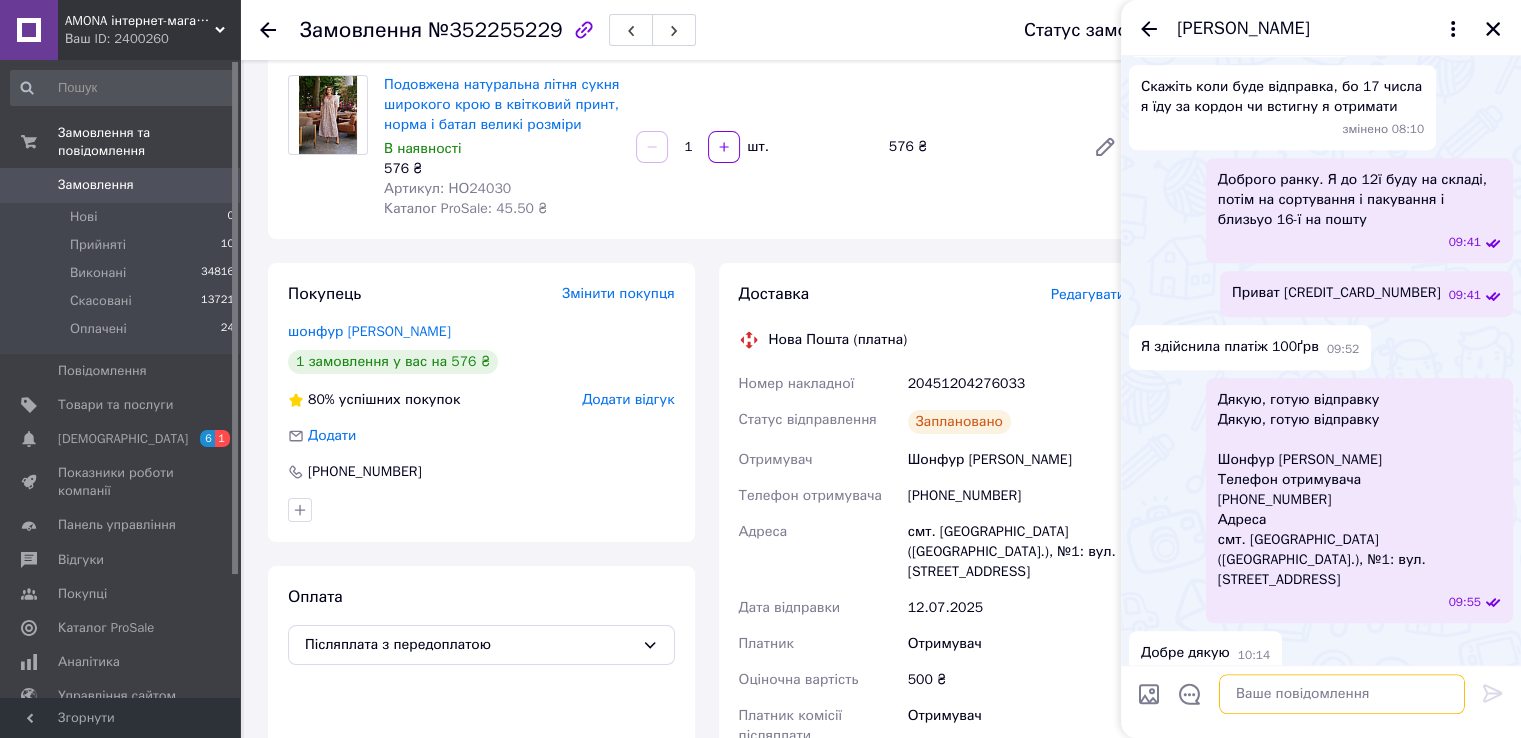 click at bounding box center [1342, 694] 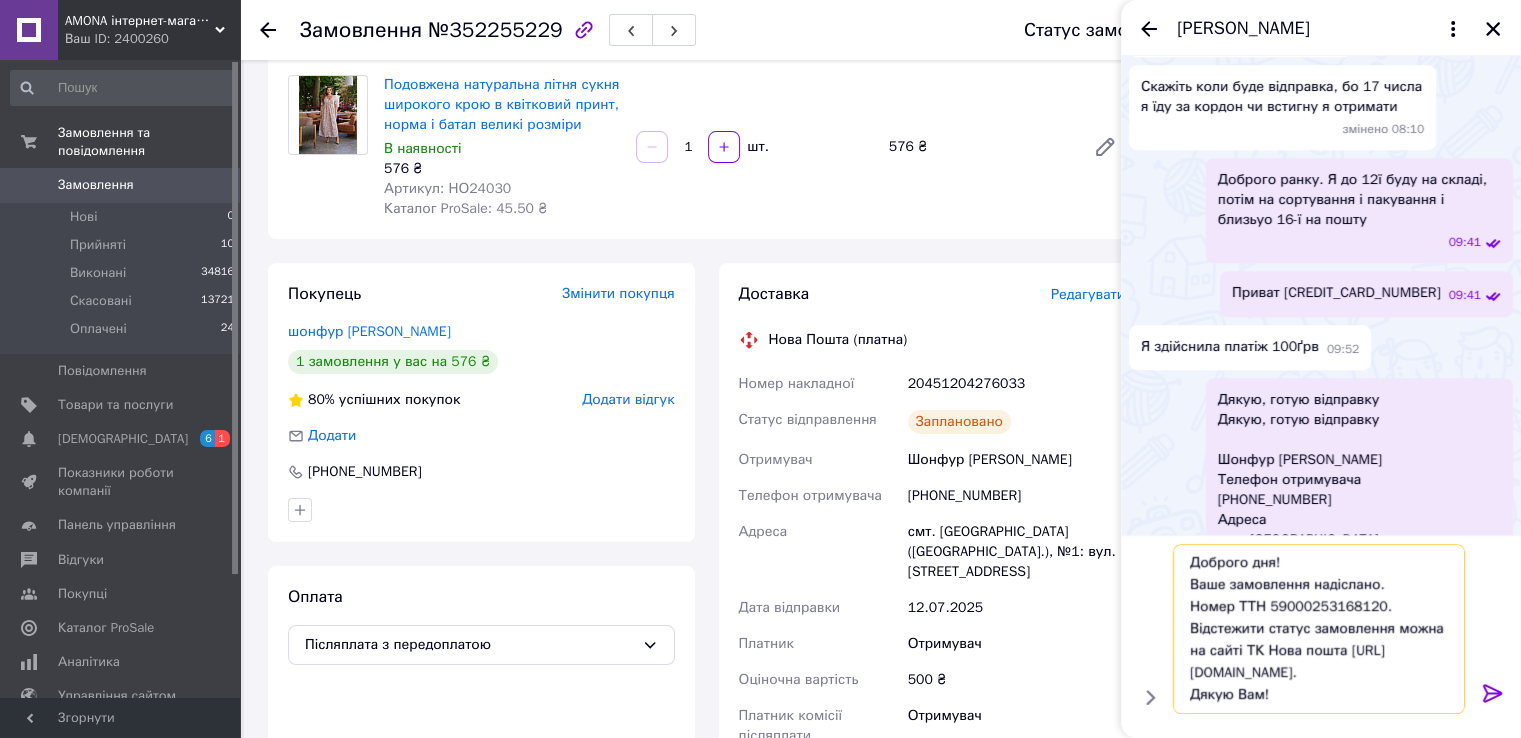 scroll, scrollTop: 1, scrollLeft: 0, axis: vertical 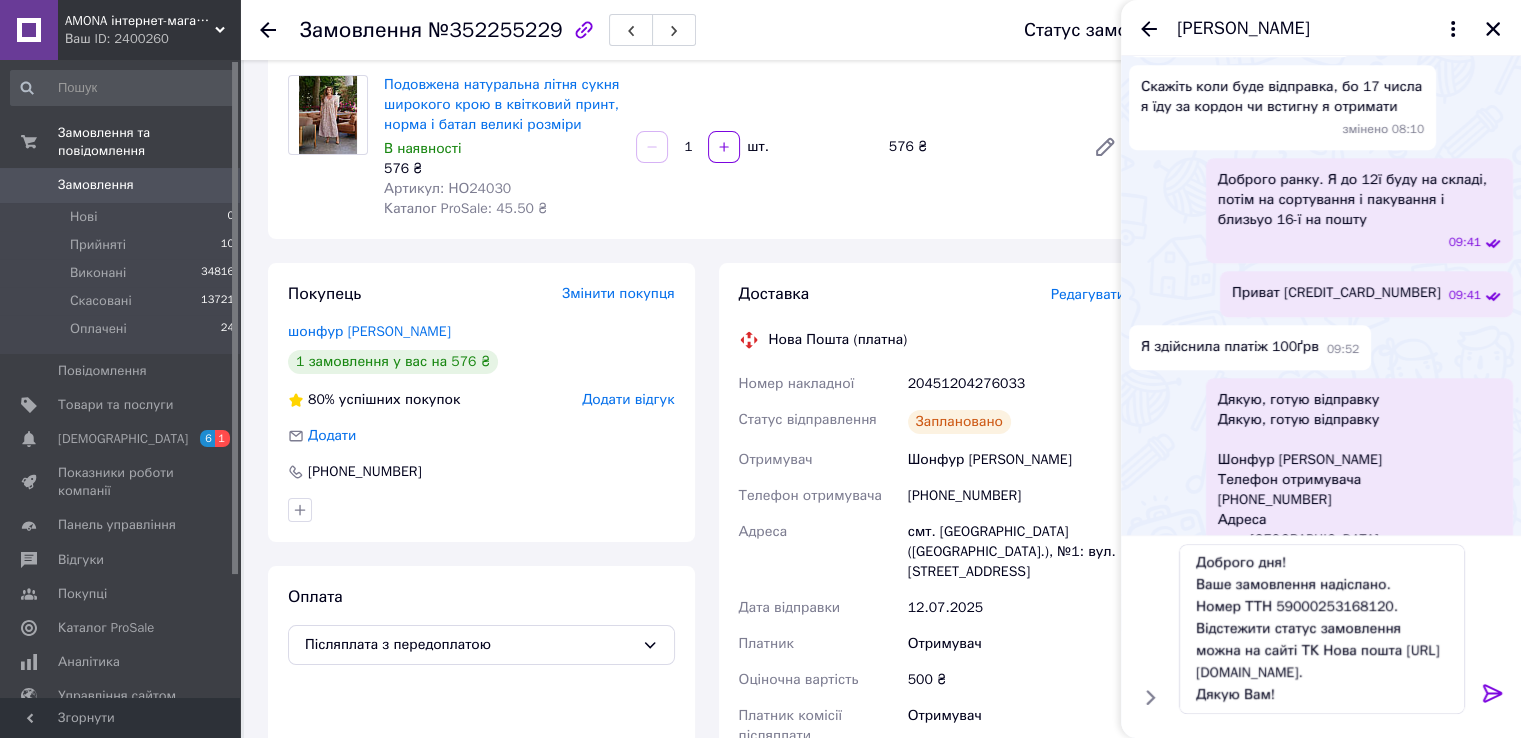 click on "Заплановано" at bounding box center [1016, 422] 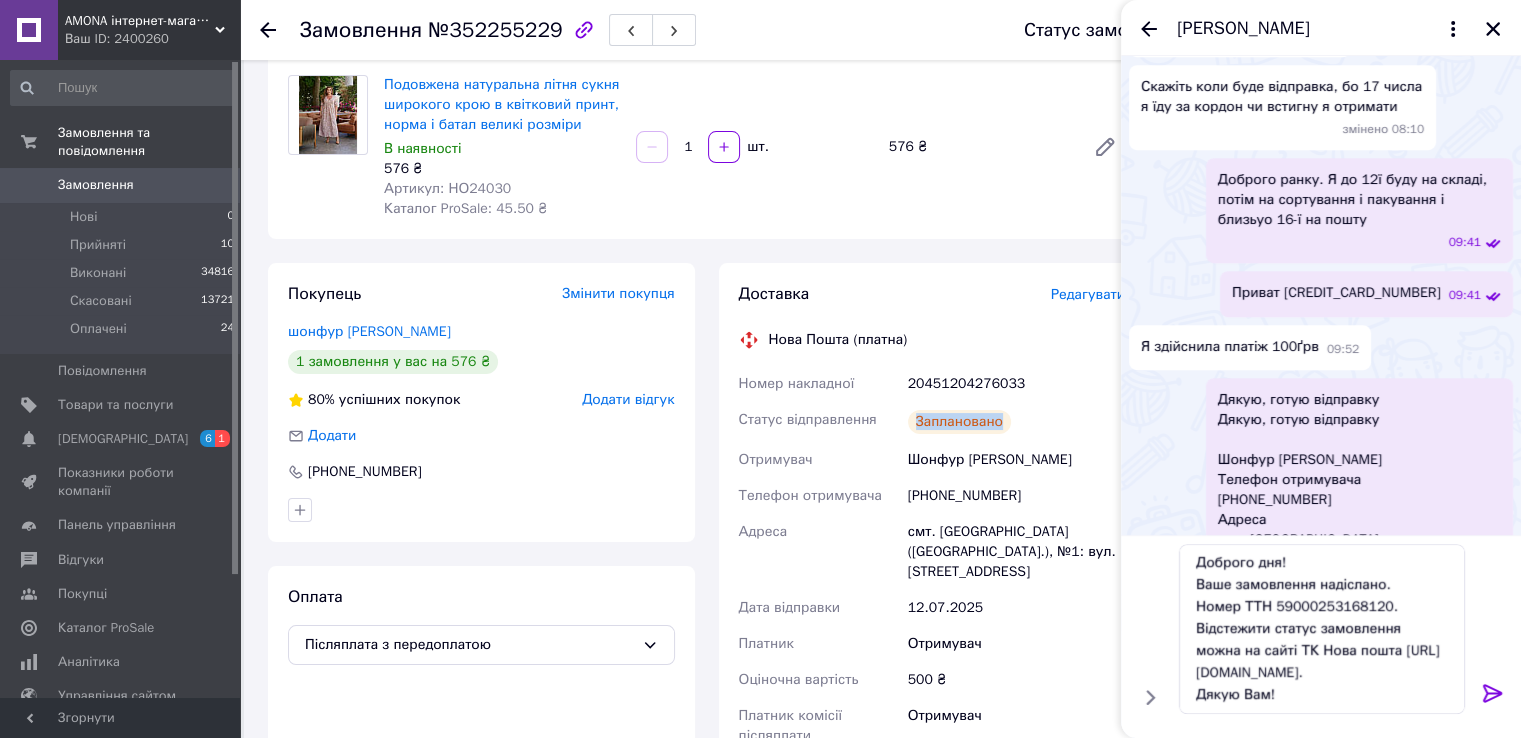 click on "Заплановано" at bounding box center (1016, 422) 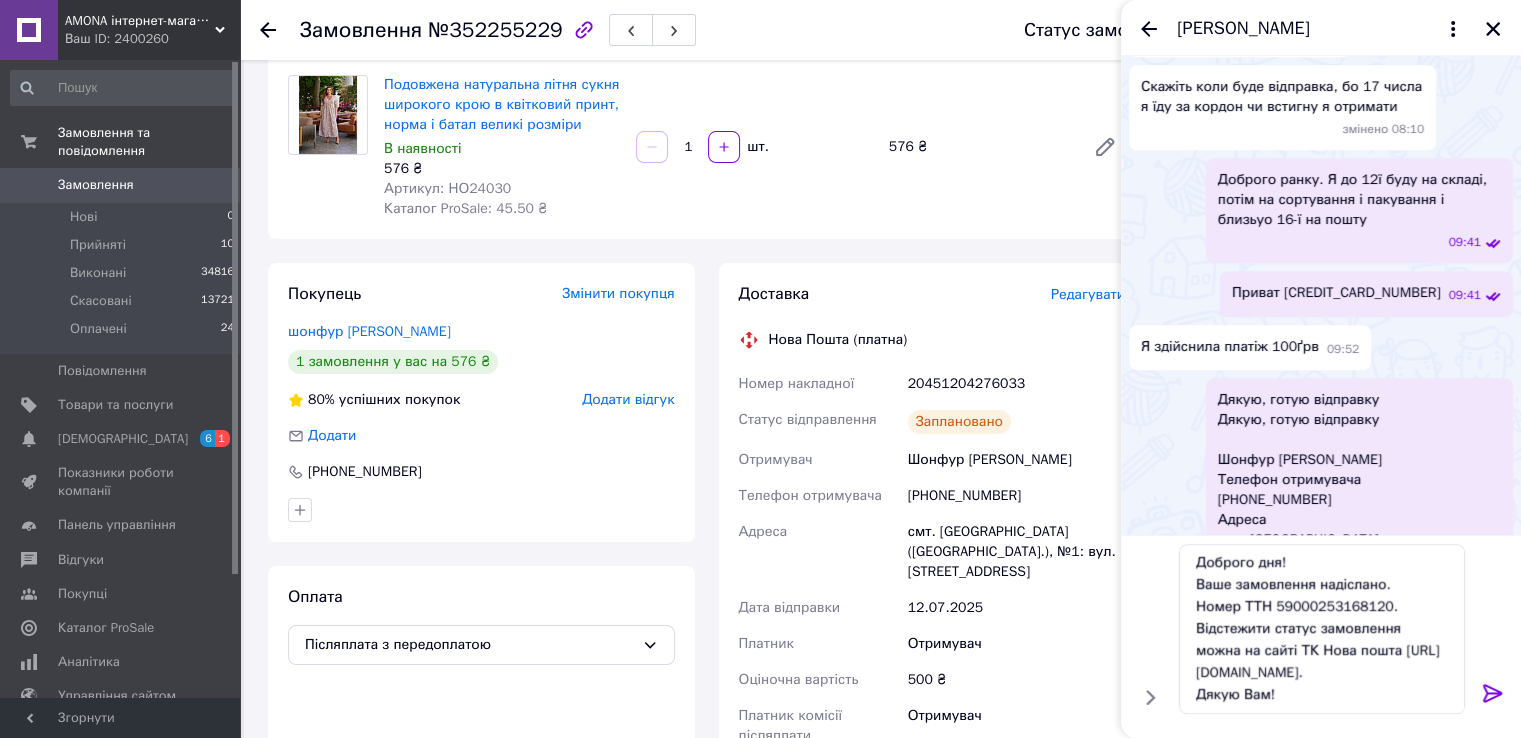 click on "20451204276033" at bounding box center (1016, 384) 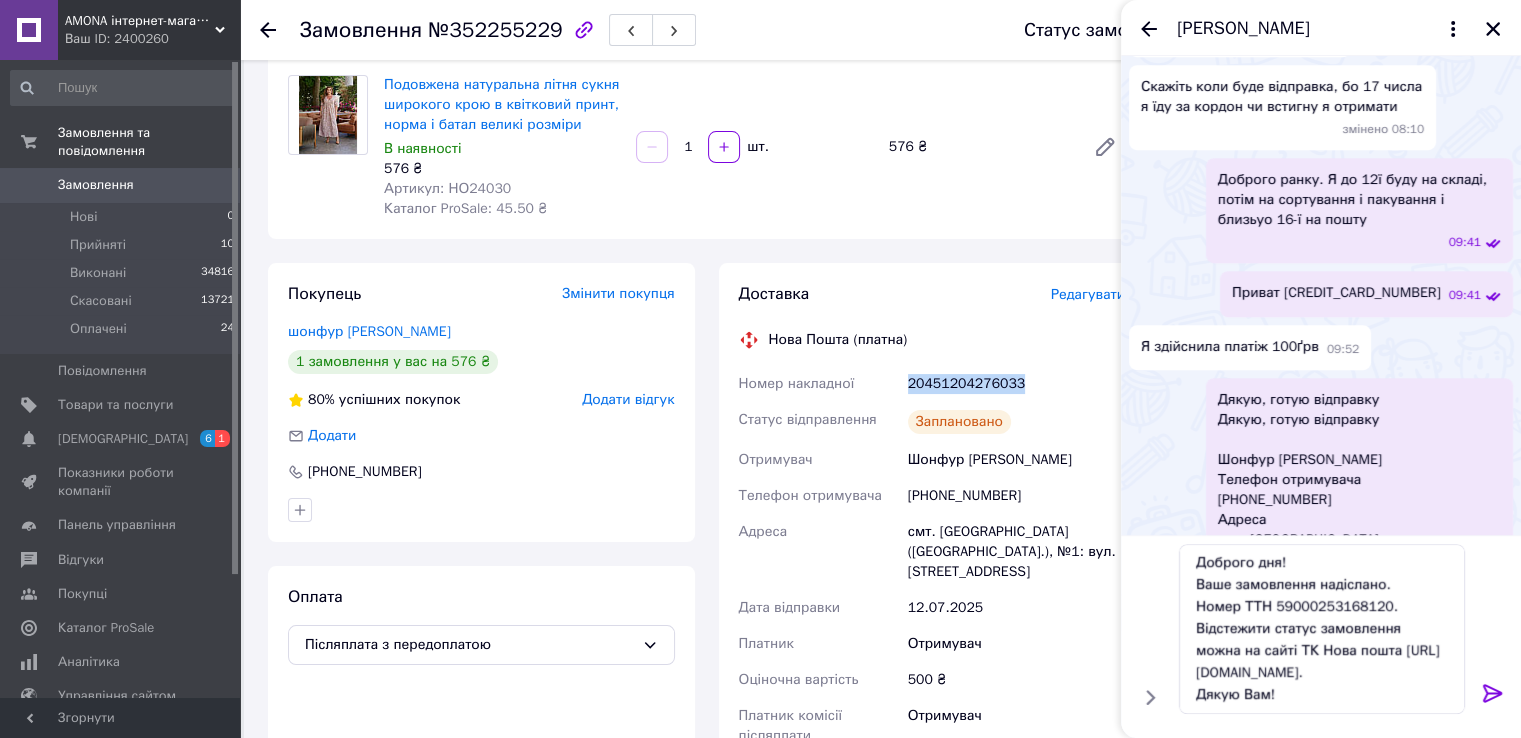 click on "20451204276033" at bounding box center [1016, 384] 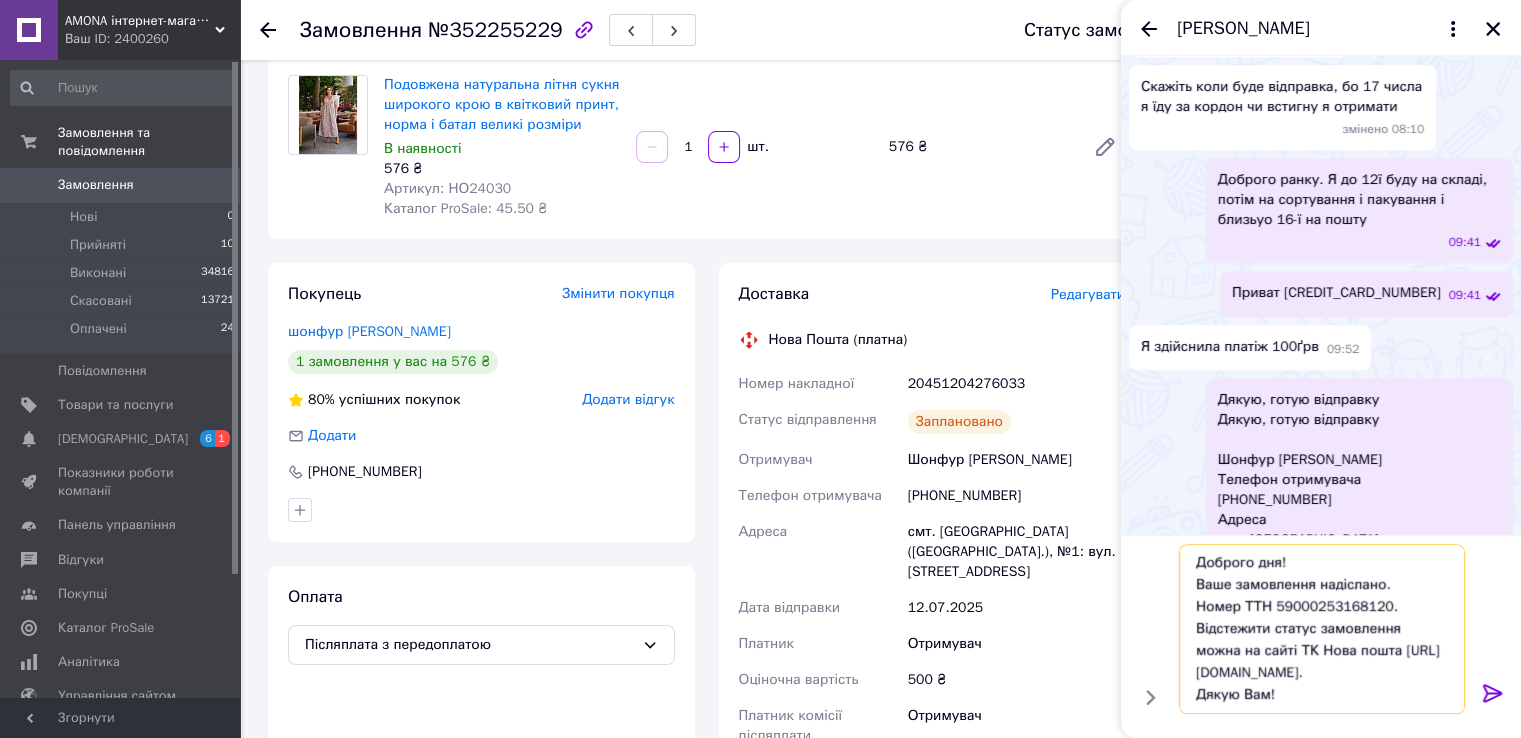 click on "Доброго дня!
Ваше замовлення надіслано.
Номер ТТН 59000253168120.
Відстежити статус замовлення можна на сайті ТК Нова пошта http://novaposhta.ua/frontend/tracking.
Дякую Вам!" at bounding box center [1322, 629] 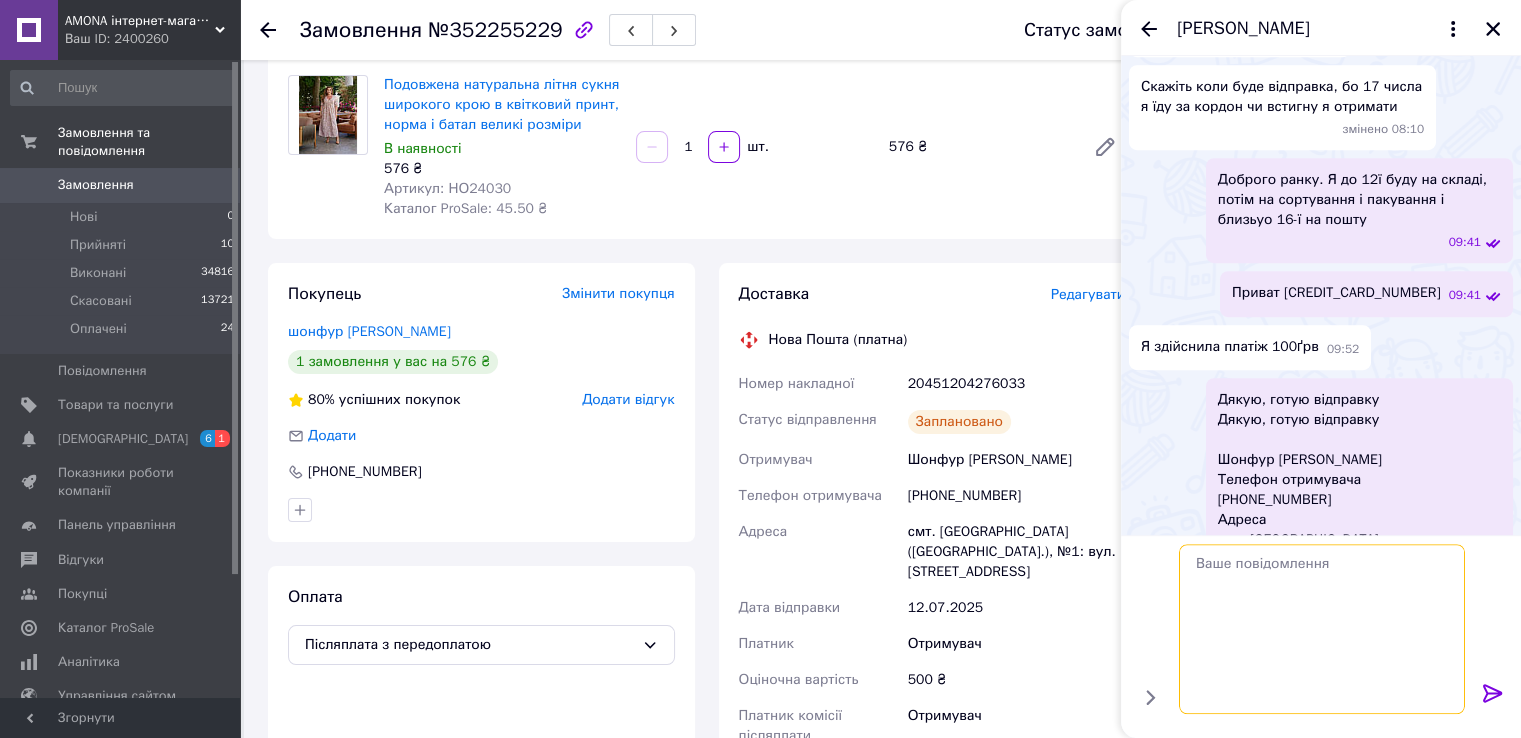 scroll, scrollTop: 0, scrollLeft: 0, axis: both 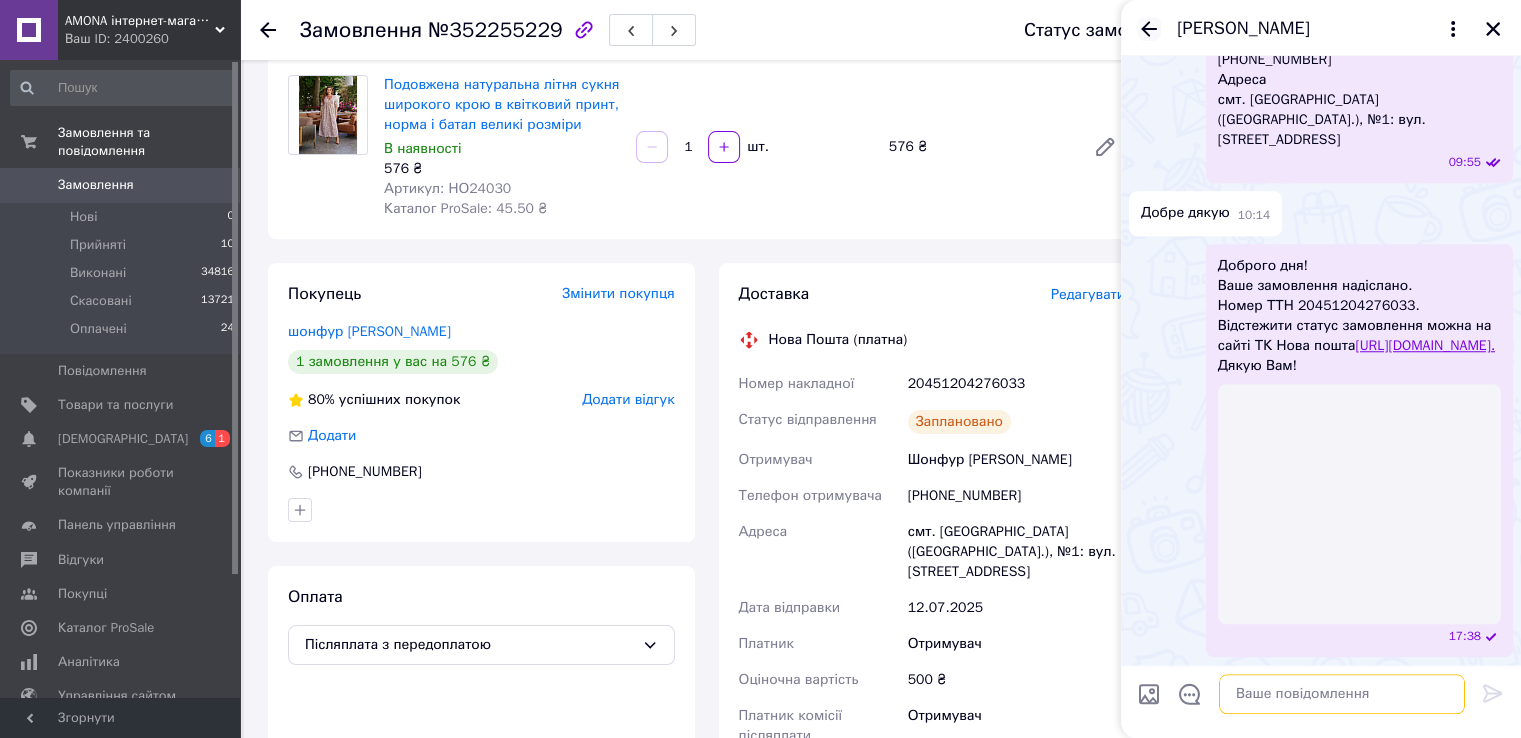 type 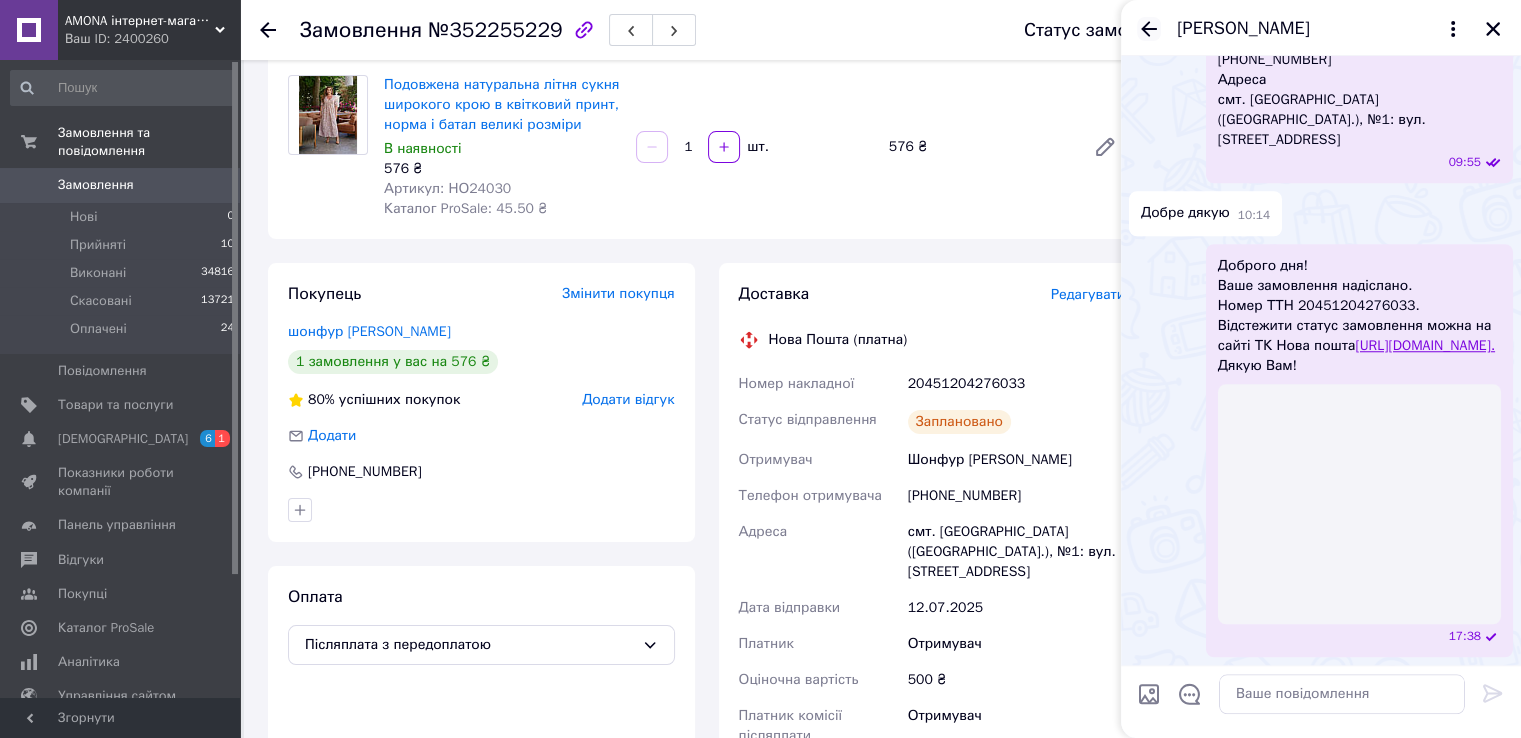 click 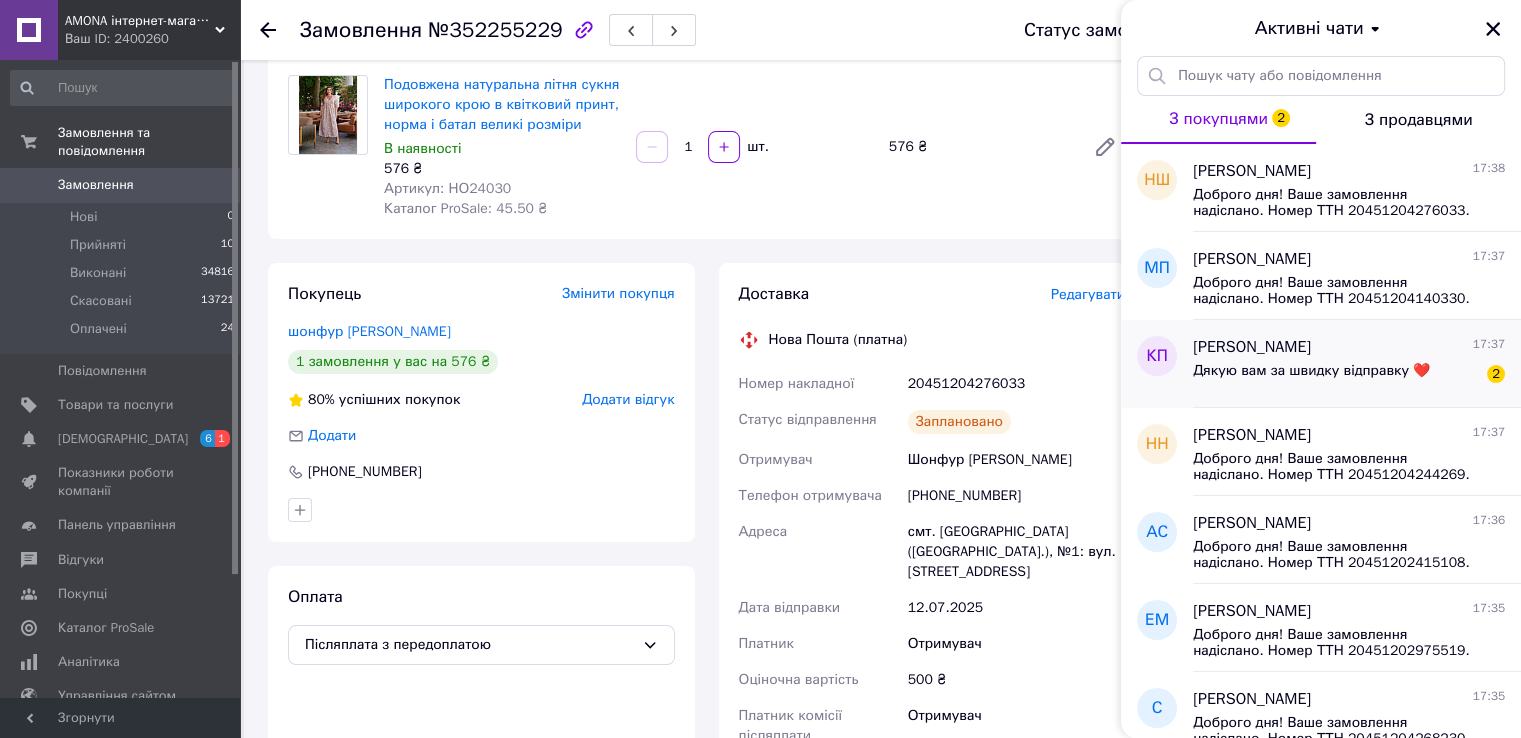 click on "Дякую вам за швидку відправку ❤️" at bounding box center [1311, 377] 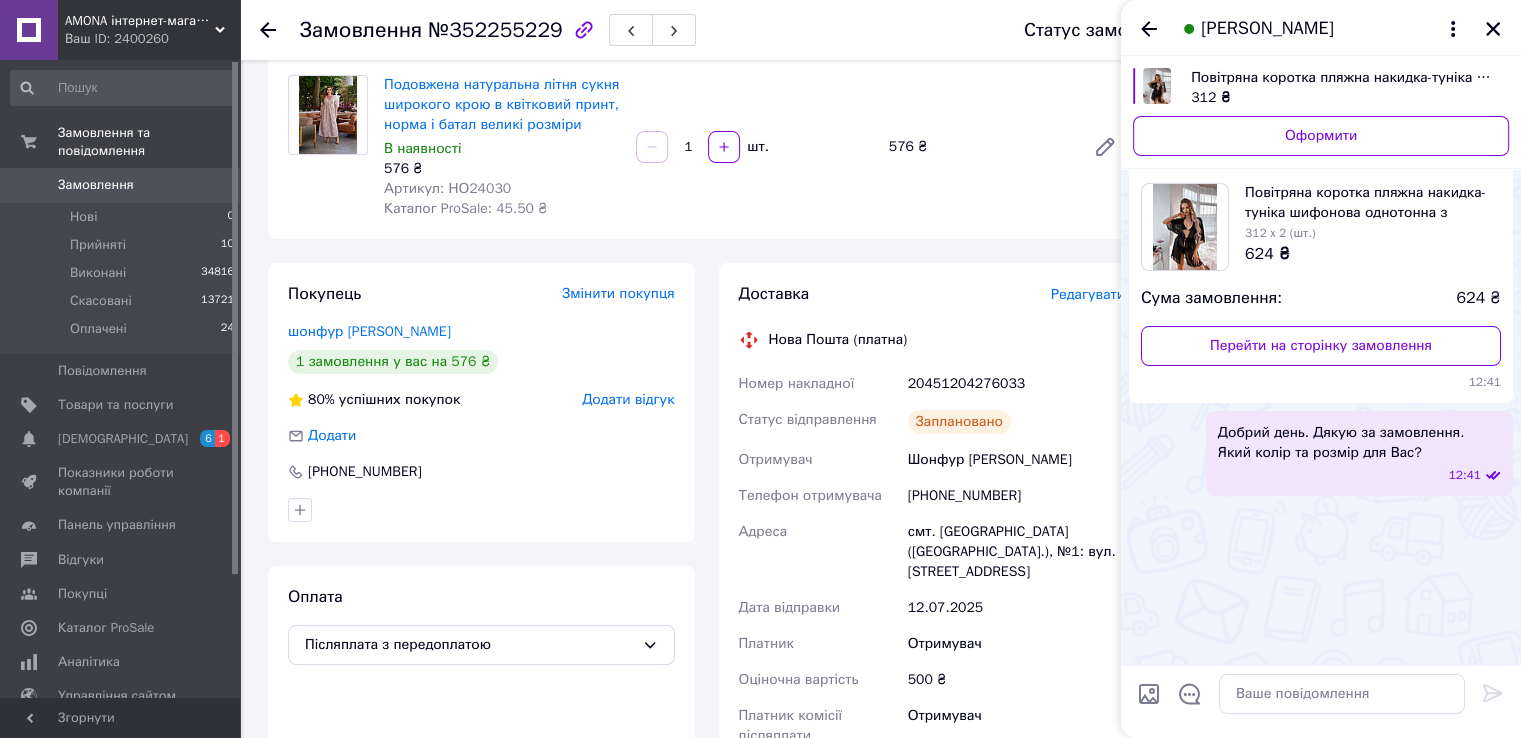 scroll, scrollTop: 1812, scrollLeft: 0, axis: vertical 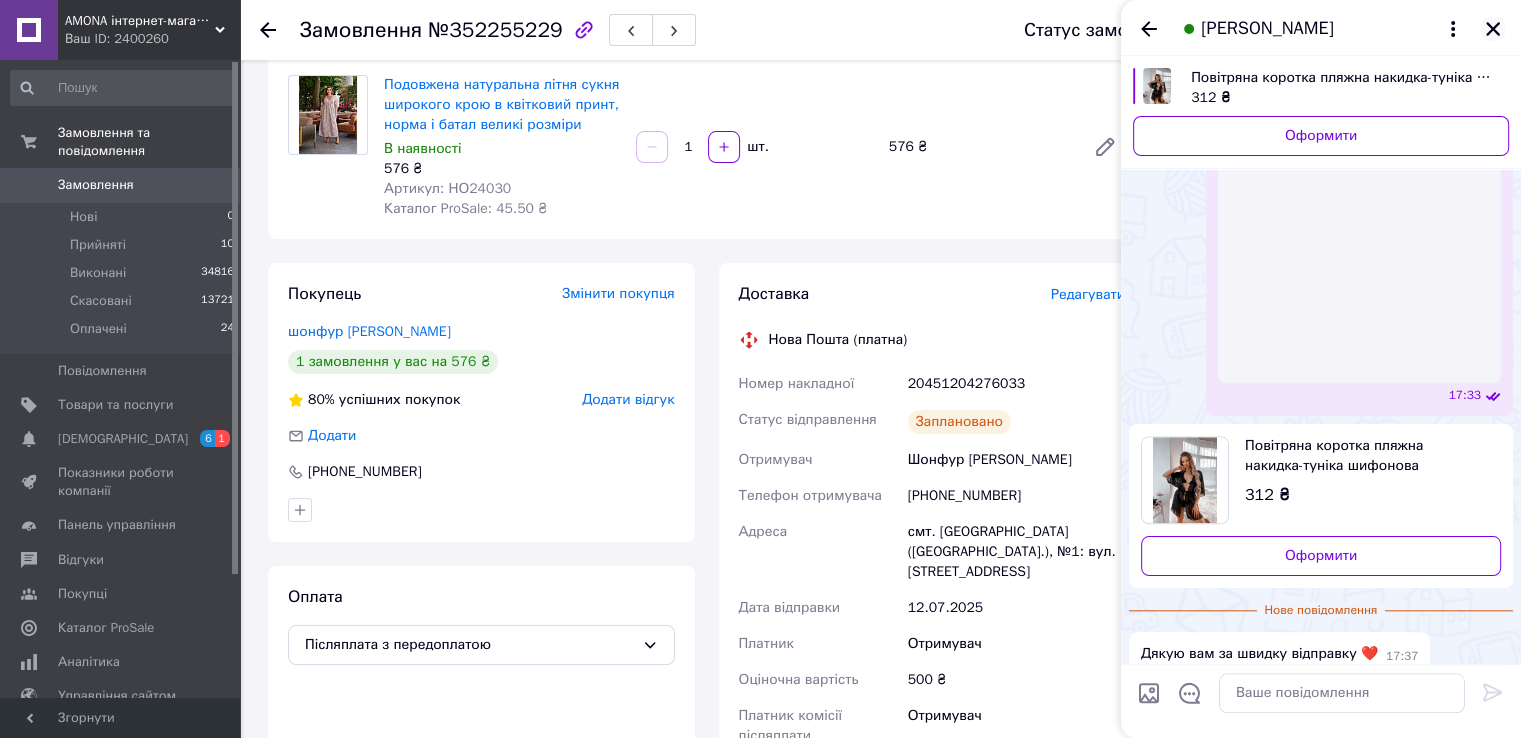 click 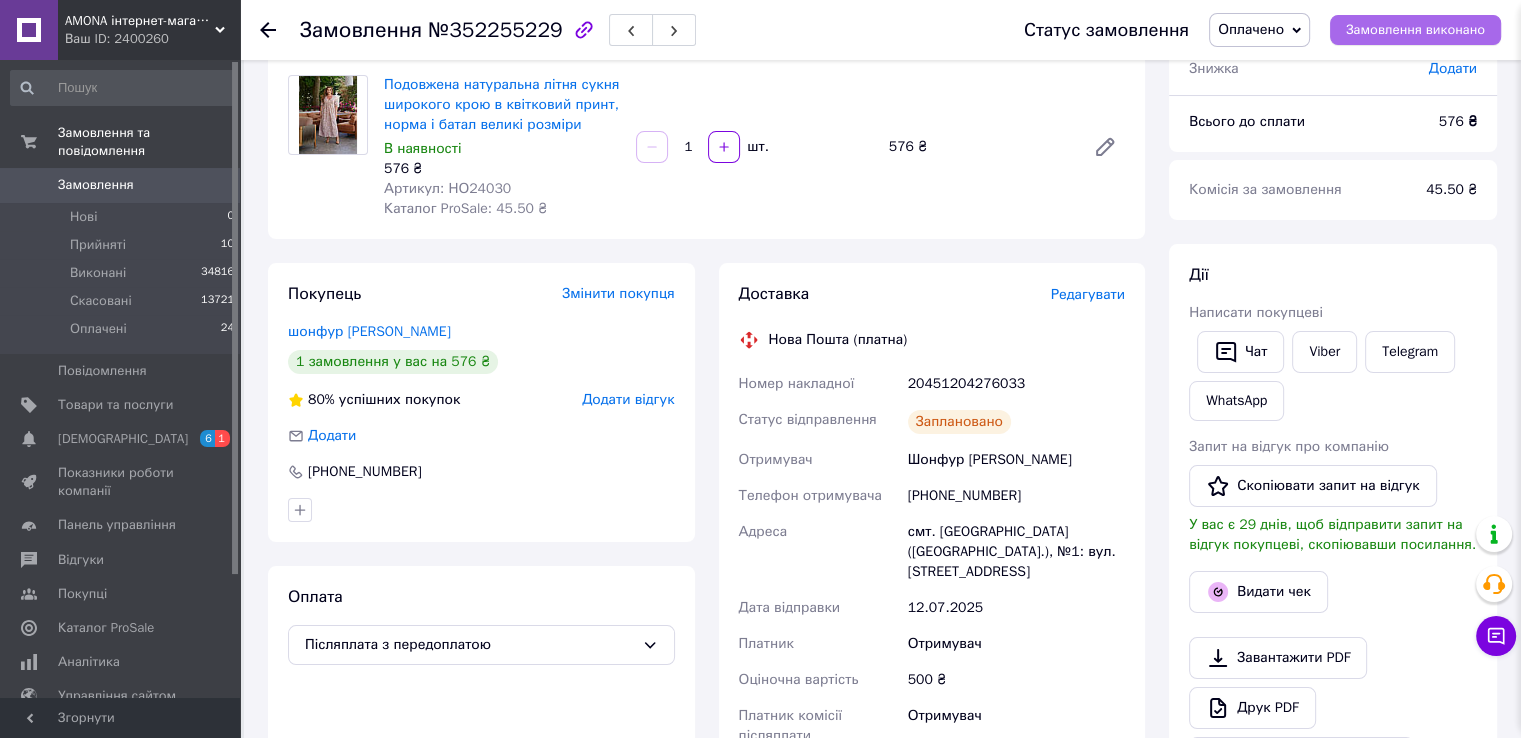 click on "Замовлення виконано" at bounding box center (1415, 30) 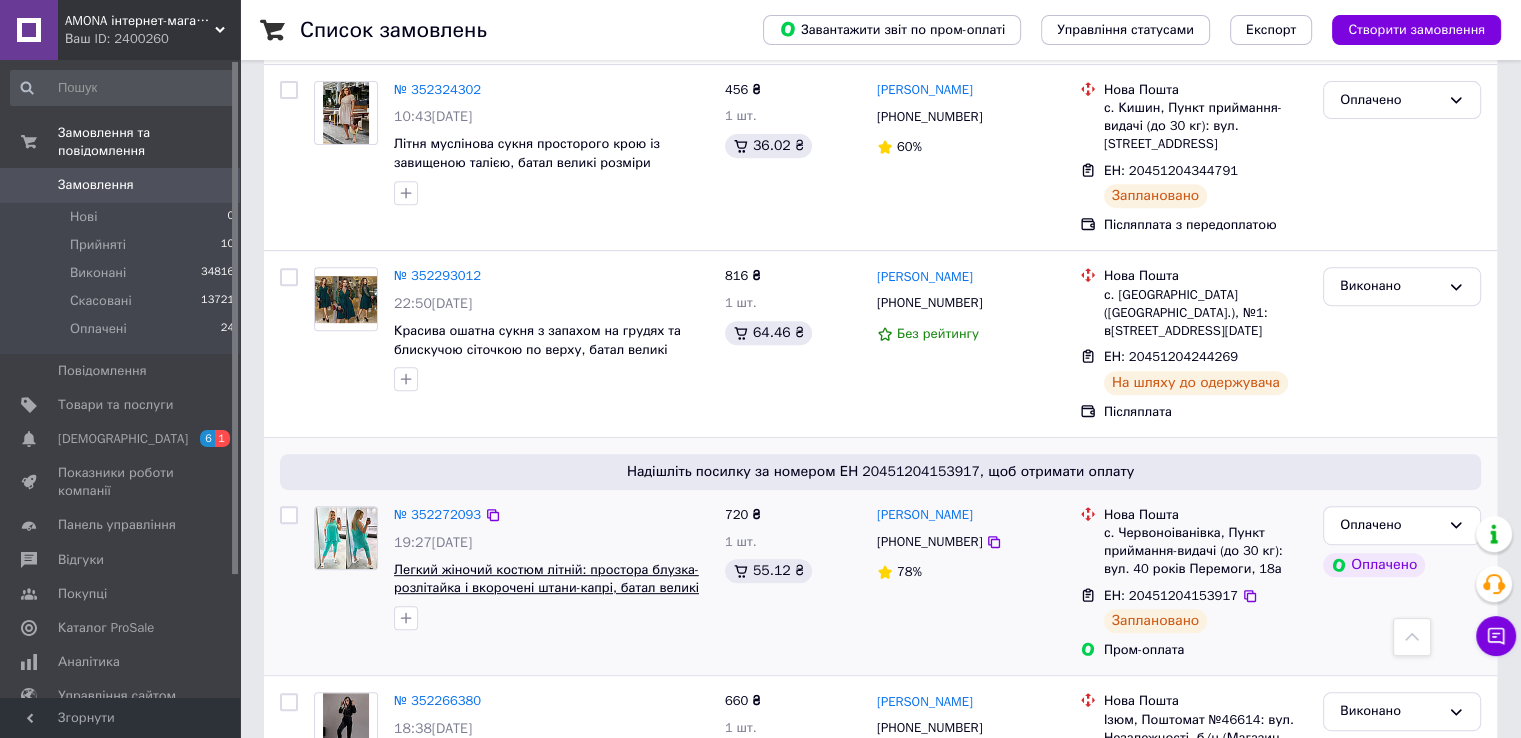scroll, scrollTop: 1300, scrollLeft: 0, axis: vertical 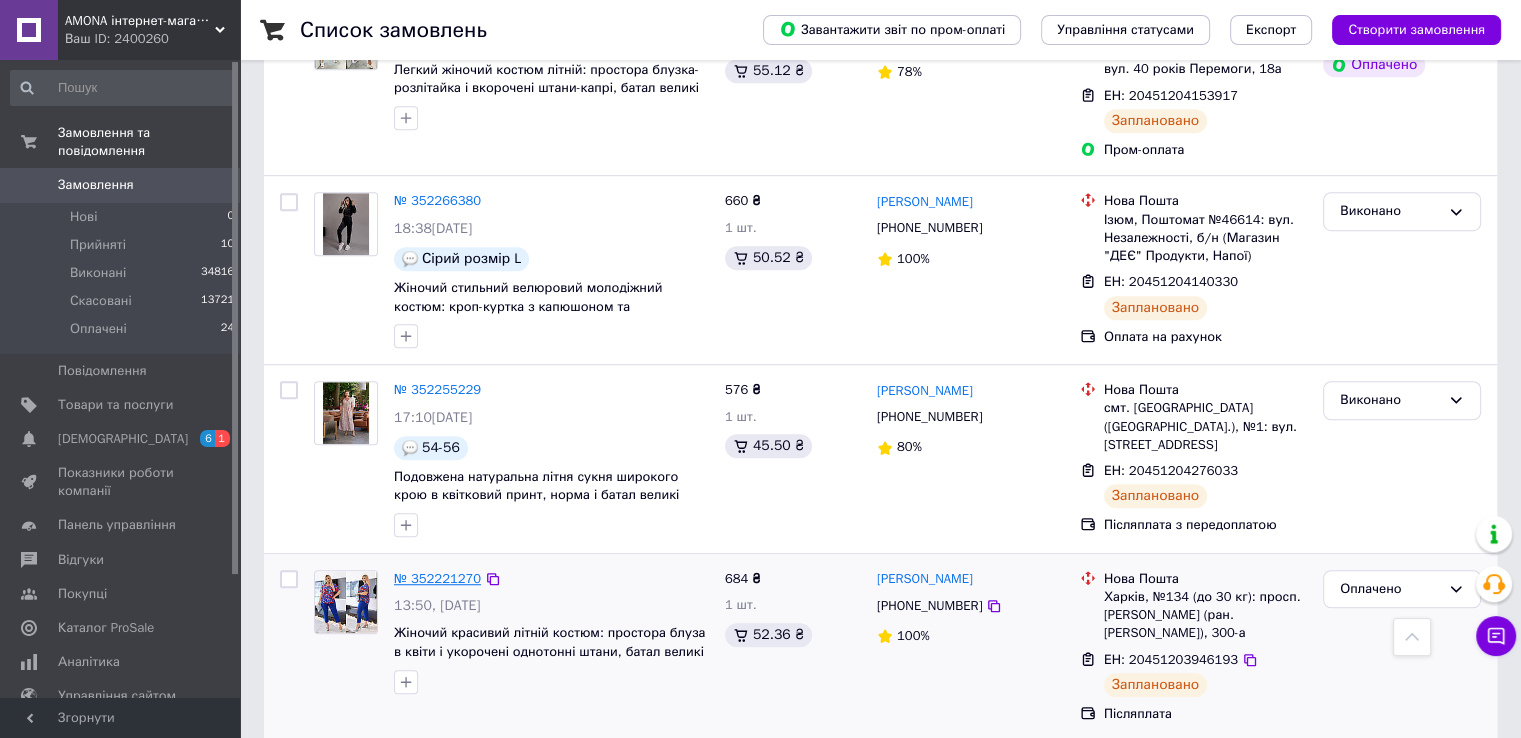 click on "№ 352221270" at bounding box center [437, 578] 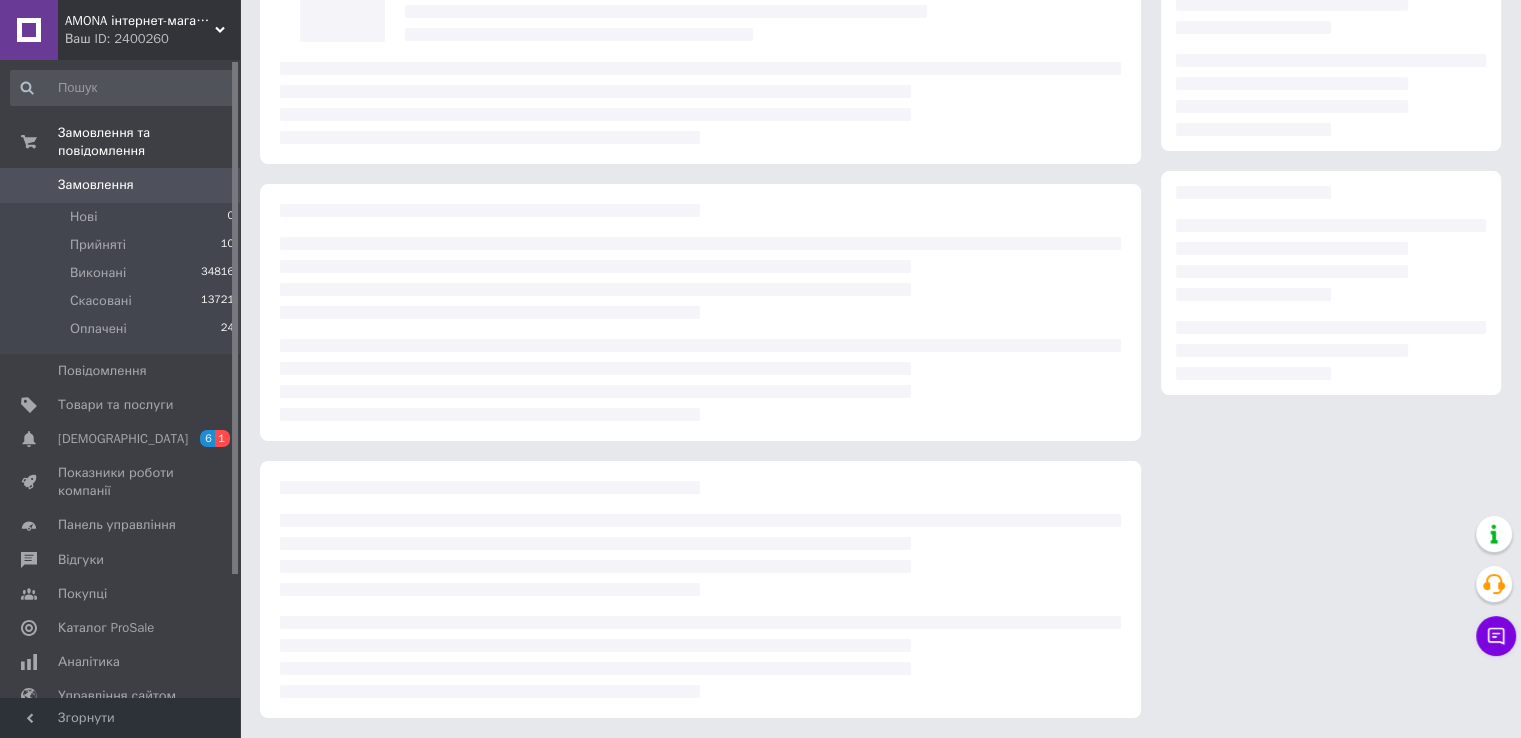 scroll, scrollTop: 78, scrollLeft: 0, axis: vertical 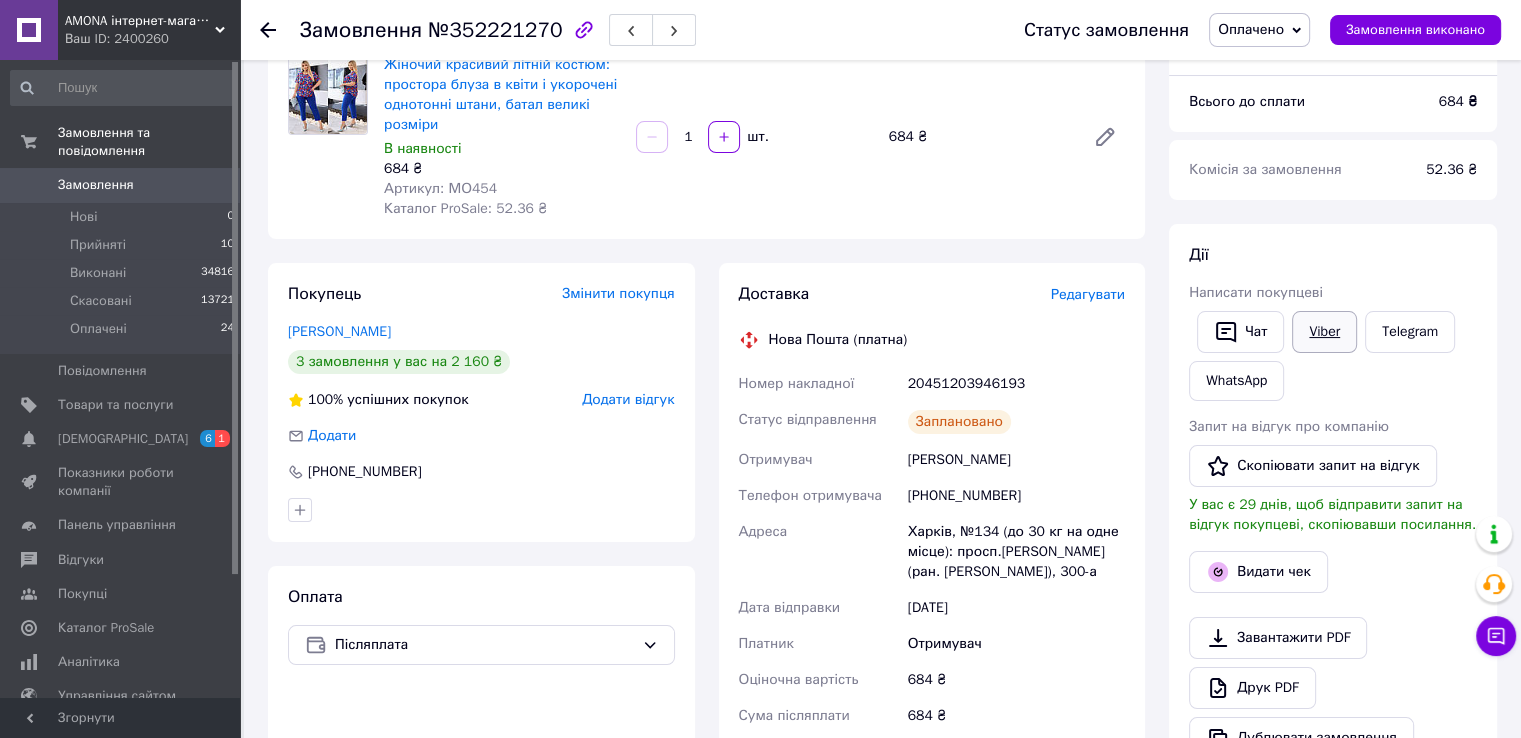 click on "Viber" at bounding box center (1324, 332) 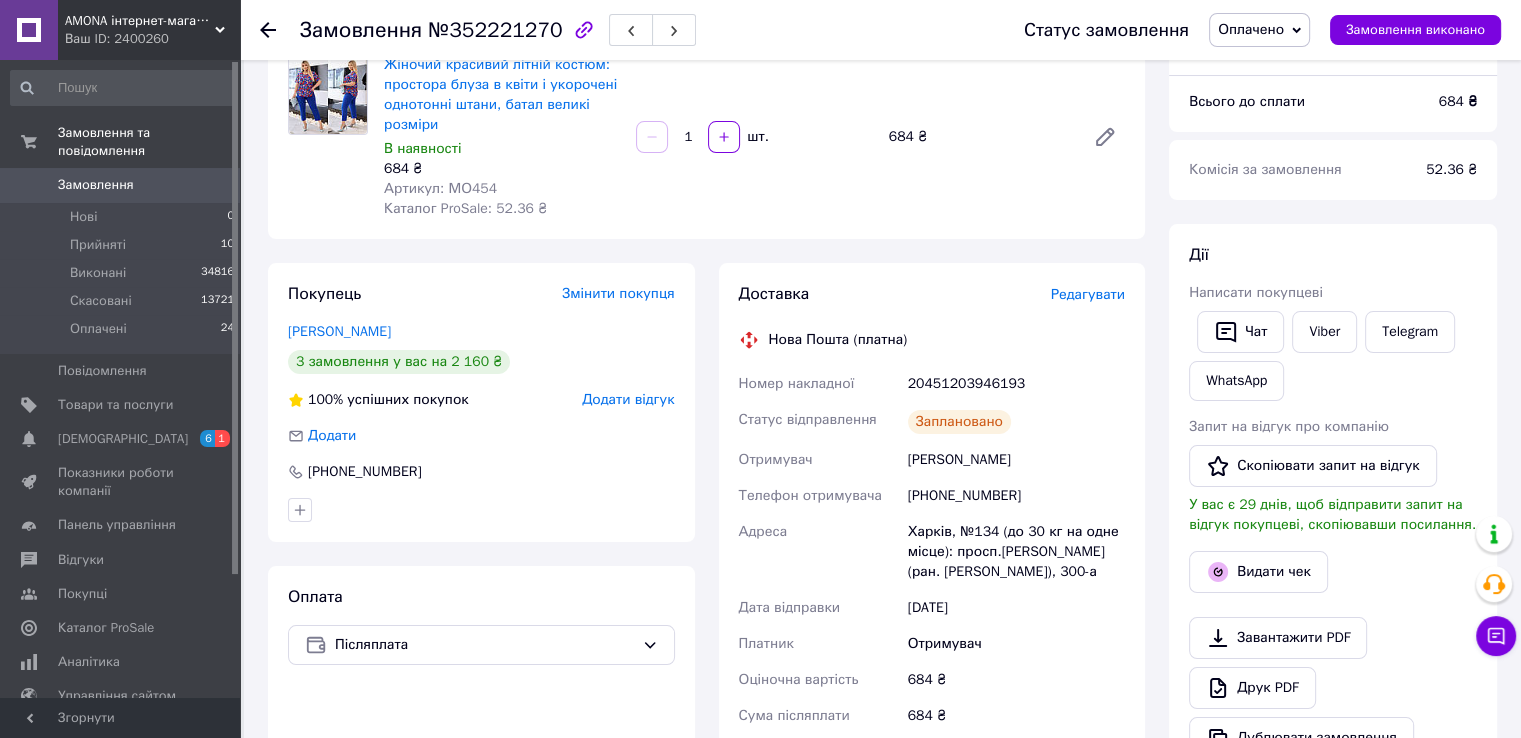 click on "20451203946193" at bounding box center [1016, 384] 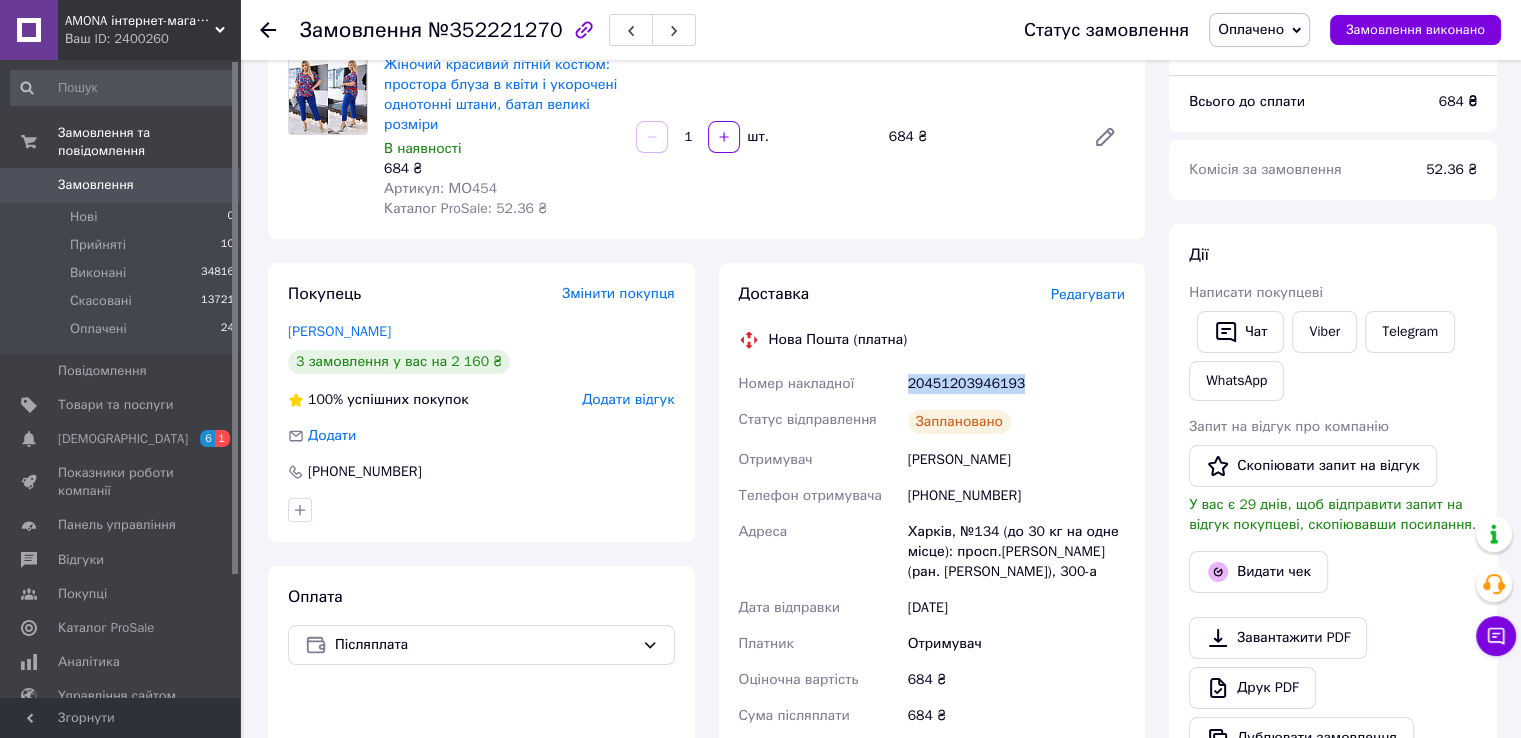 click on "20451203946193" at bounding box center [1016, 384] 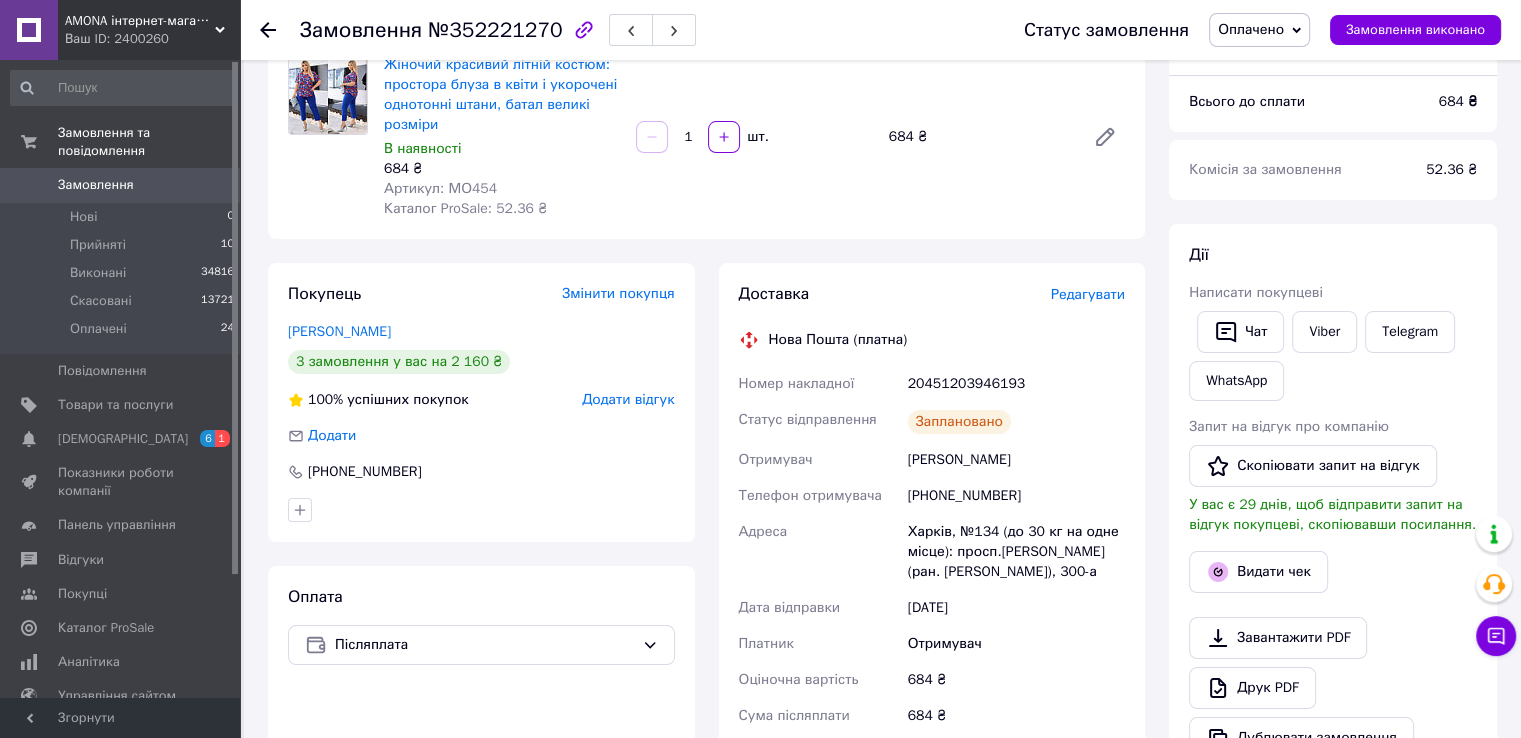 click on "Статус замовлення Оплачено Прийнято Виконано Скасовано Замовлення виконано" at bounding box center (1242, 30) 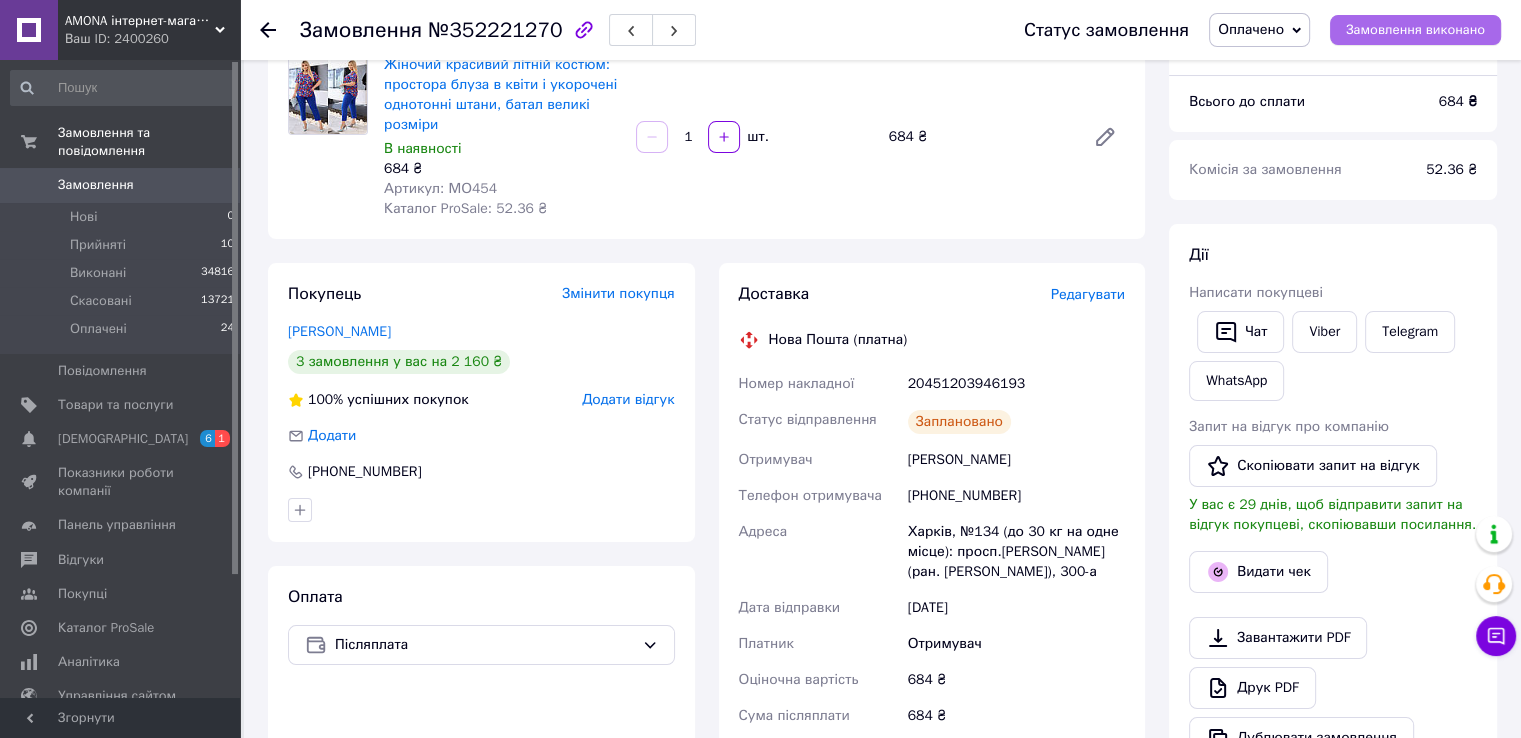 drag, startPoint x: 1396, startPoint y: 31, endPoint x: 1383, endPoint y: 41, distance: 16.40122 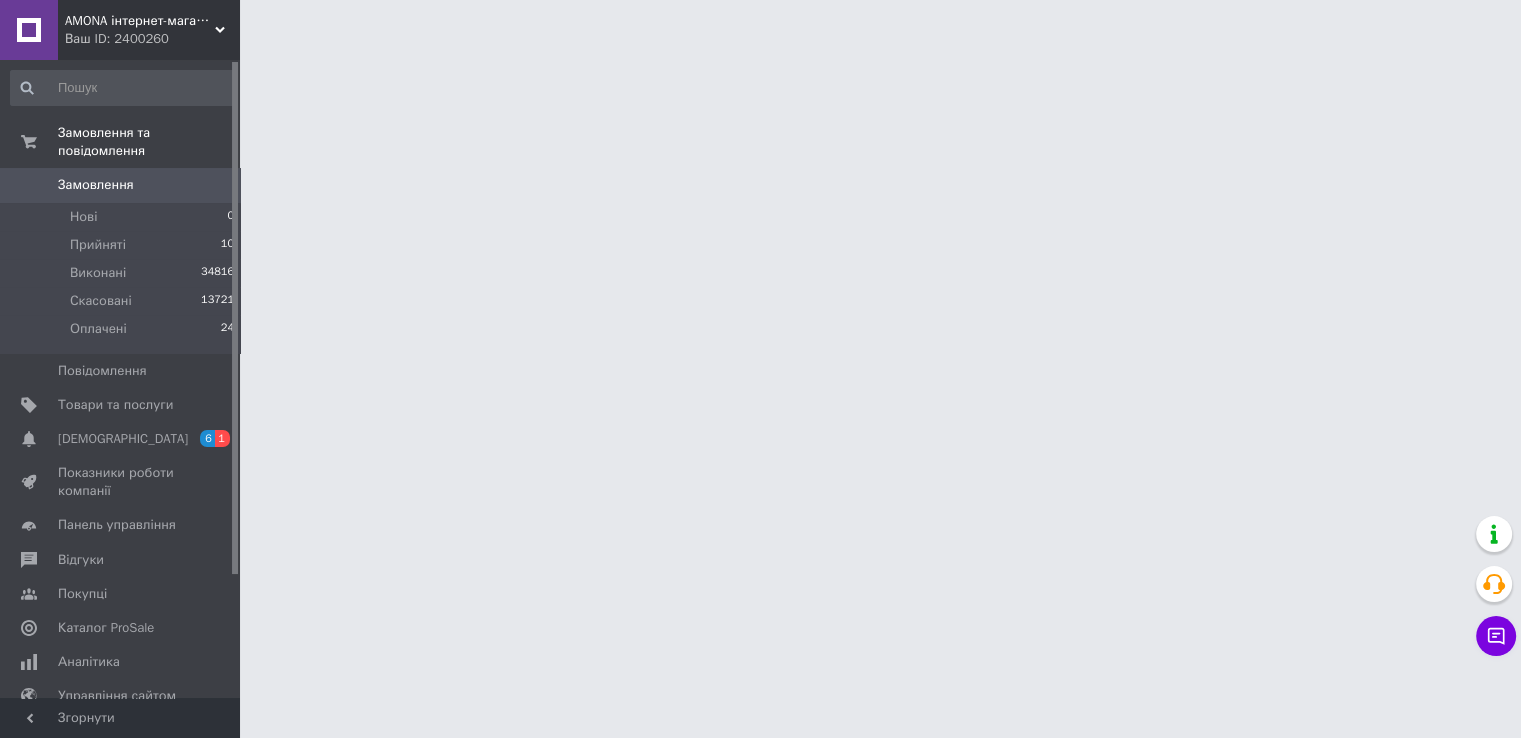scroll, scrollTop: 0, scrollLeft: 0, axis: both 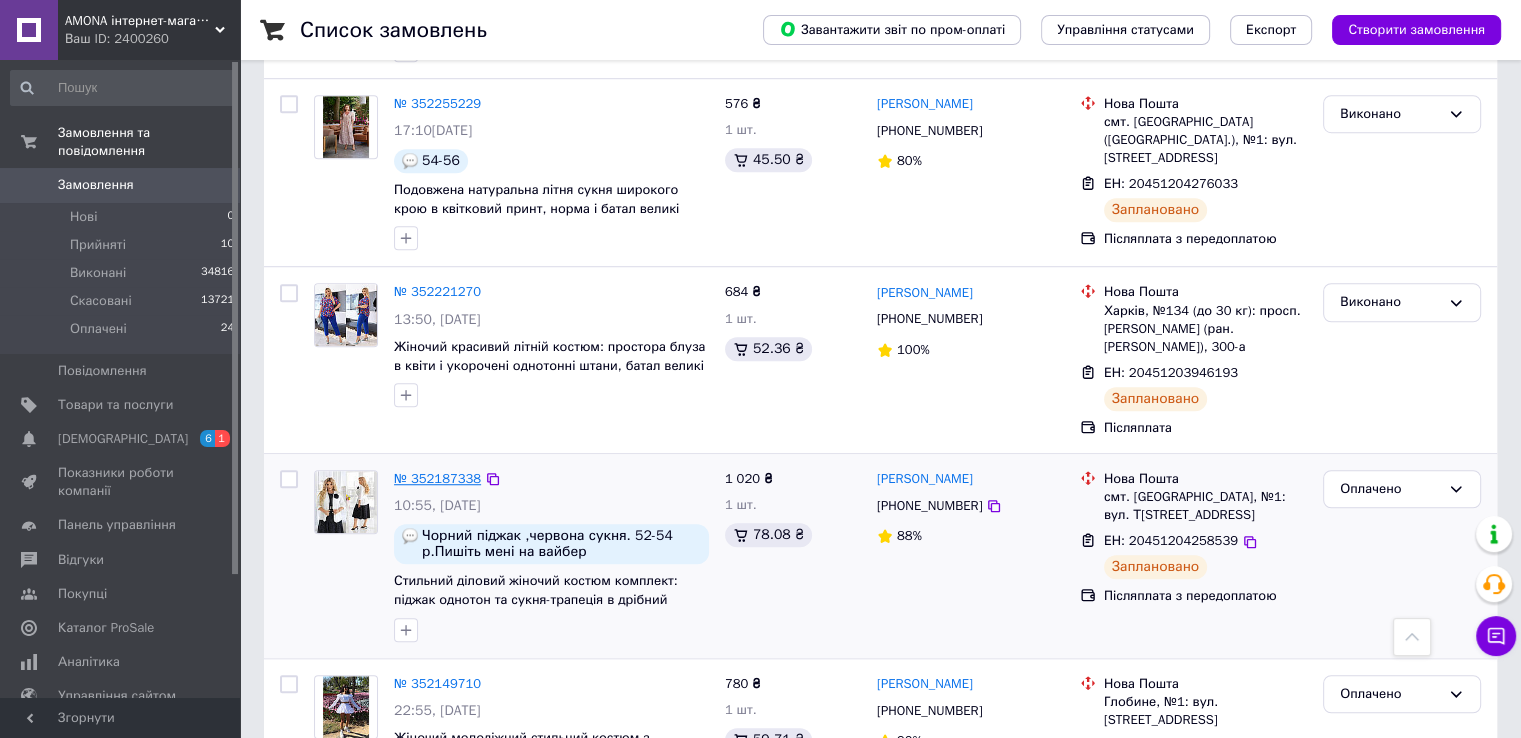 click on "№ 352187338" at bounding box center (437, 478) 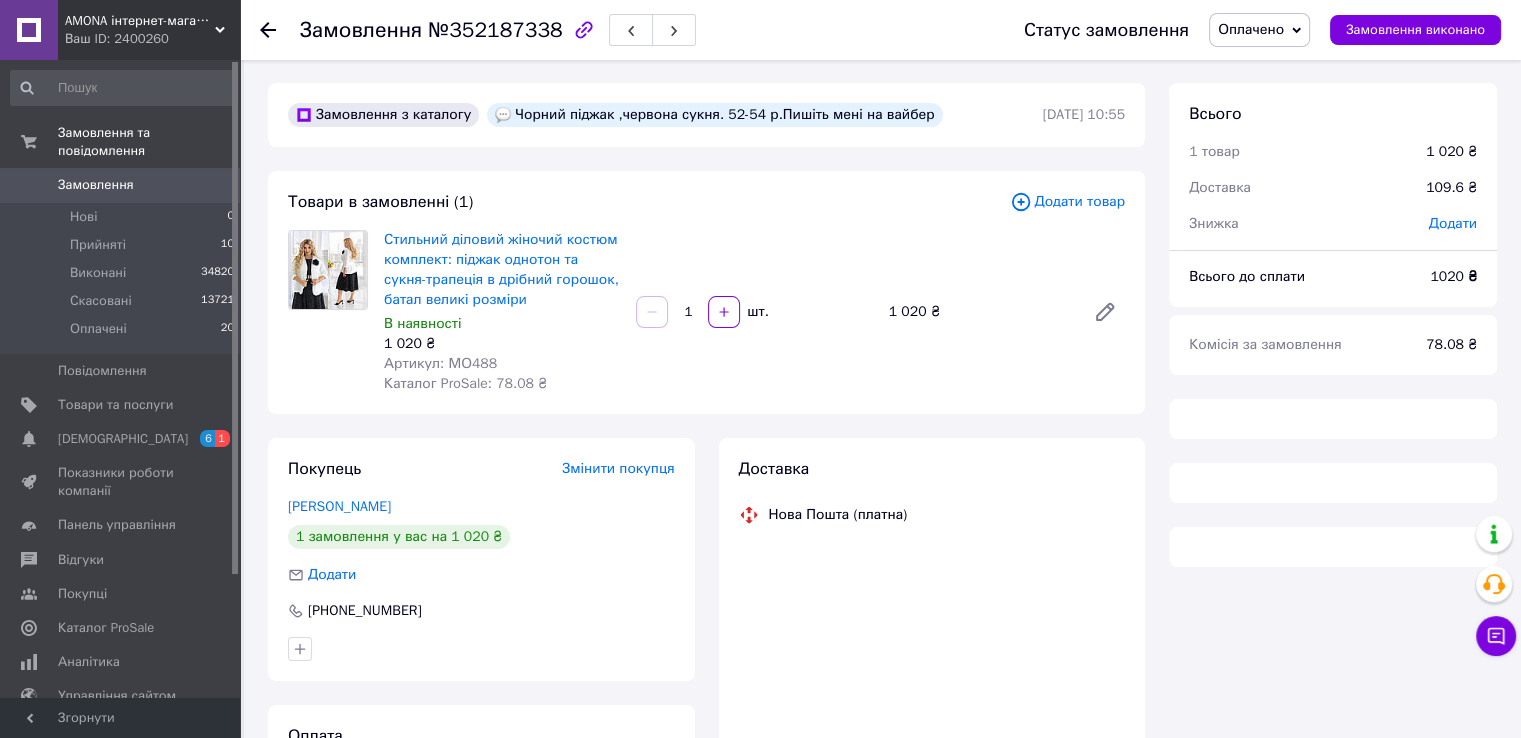 scroll, scrollTop: 0, scrollLeft: 0, axis: both 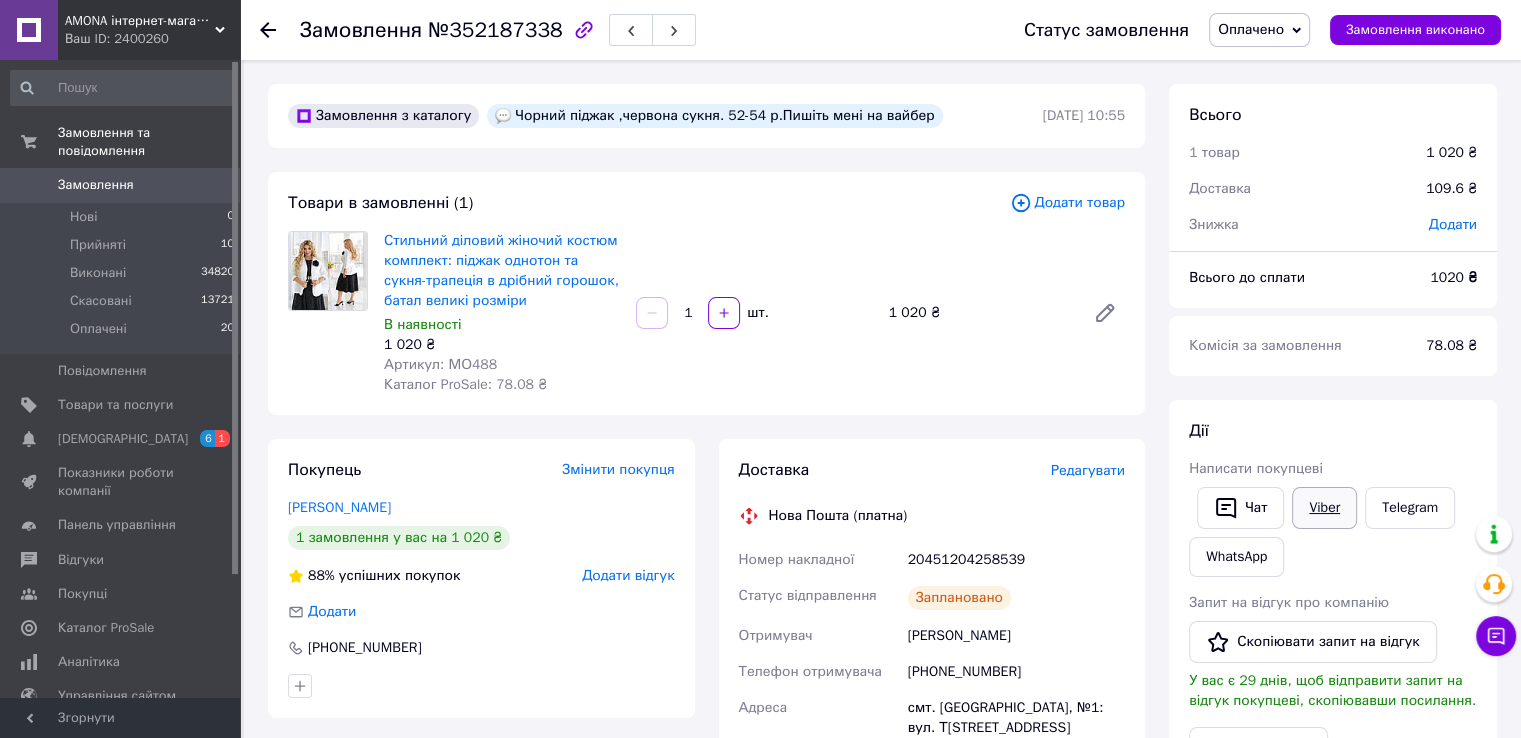 click on "Viber" at bounding box center (1324, 508) 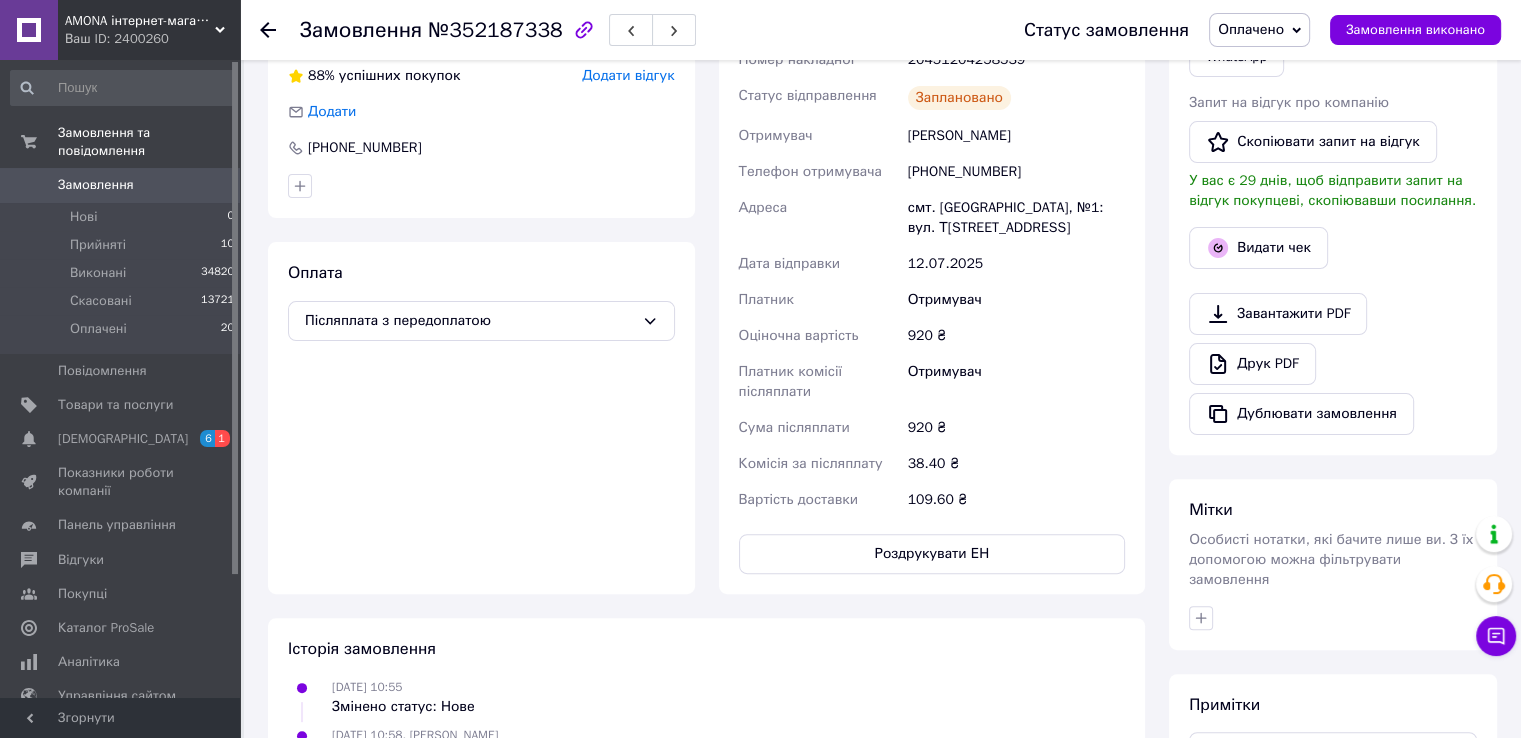 scroll, scrollTop: 400, scrollLeft: 0, axis: vertical 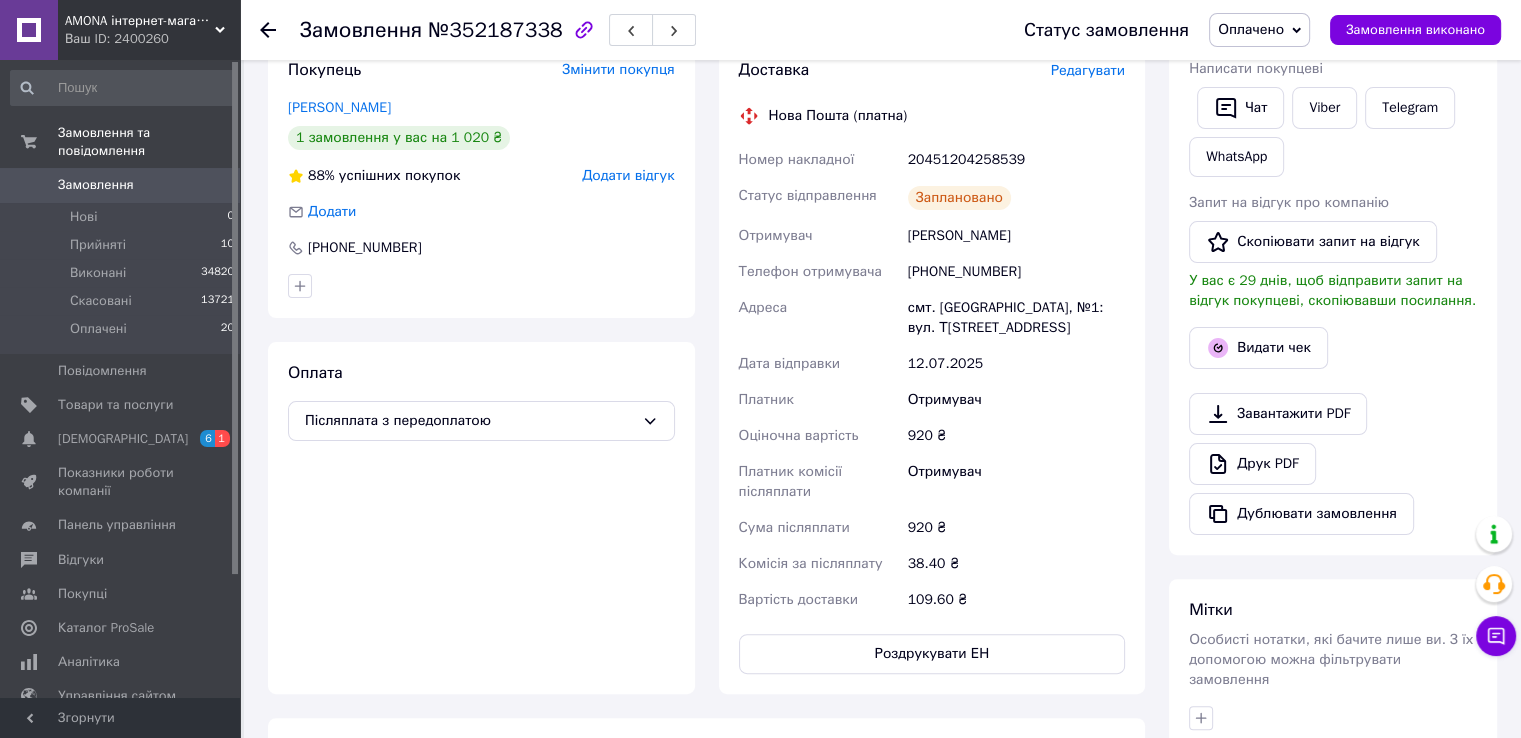 click on "Доставка Редагувати Нова Пошта (платна) Номер накладної 20451204258539 Статус відправлення Заплановано Отримувач Кондрат Олександра Телефон отримувача +380989850838 Адреса смт. Підволочиськ, №1: вул. Тернопільська, 7 Дата відправки 12.07.2025 Платник Отримувач Оціночна вартість 920 ₴ Платник комісії післяплати Отримувач Сума післяплати 920 ₴ Комісія за післяплату 38.40 ₴ Вартість доставки 109.60 ₴ Роздрукувати ЕН" at bounding box center [932, 366] 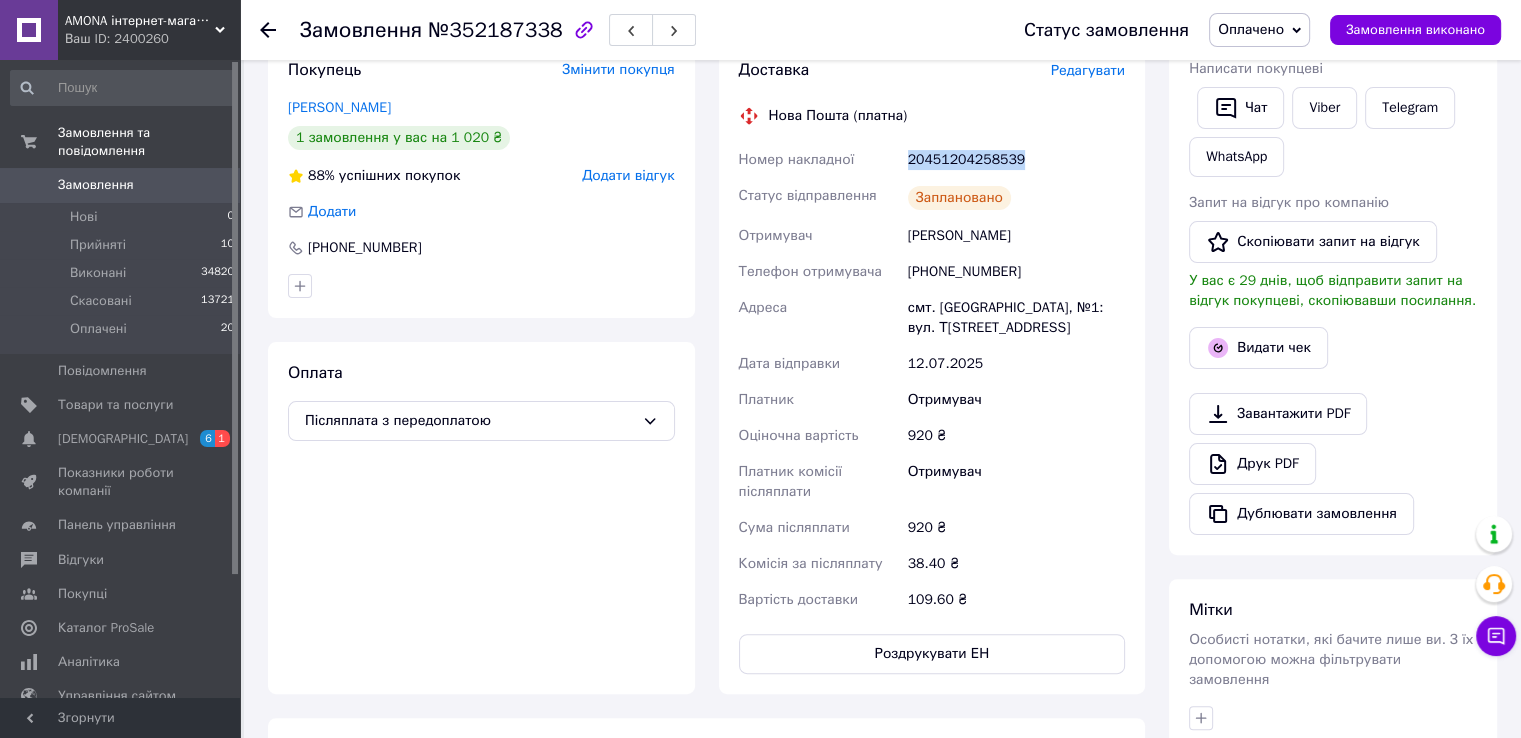 click on "20451204258539" at bounding box center [1016, 160] 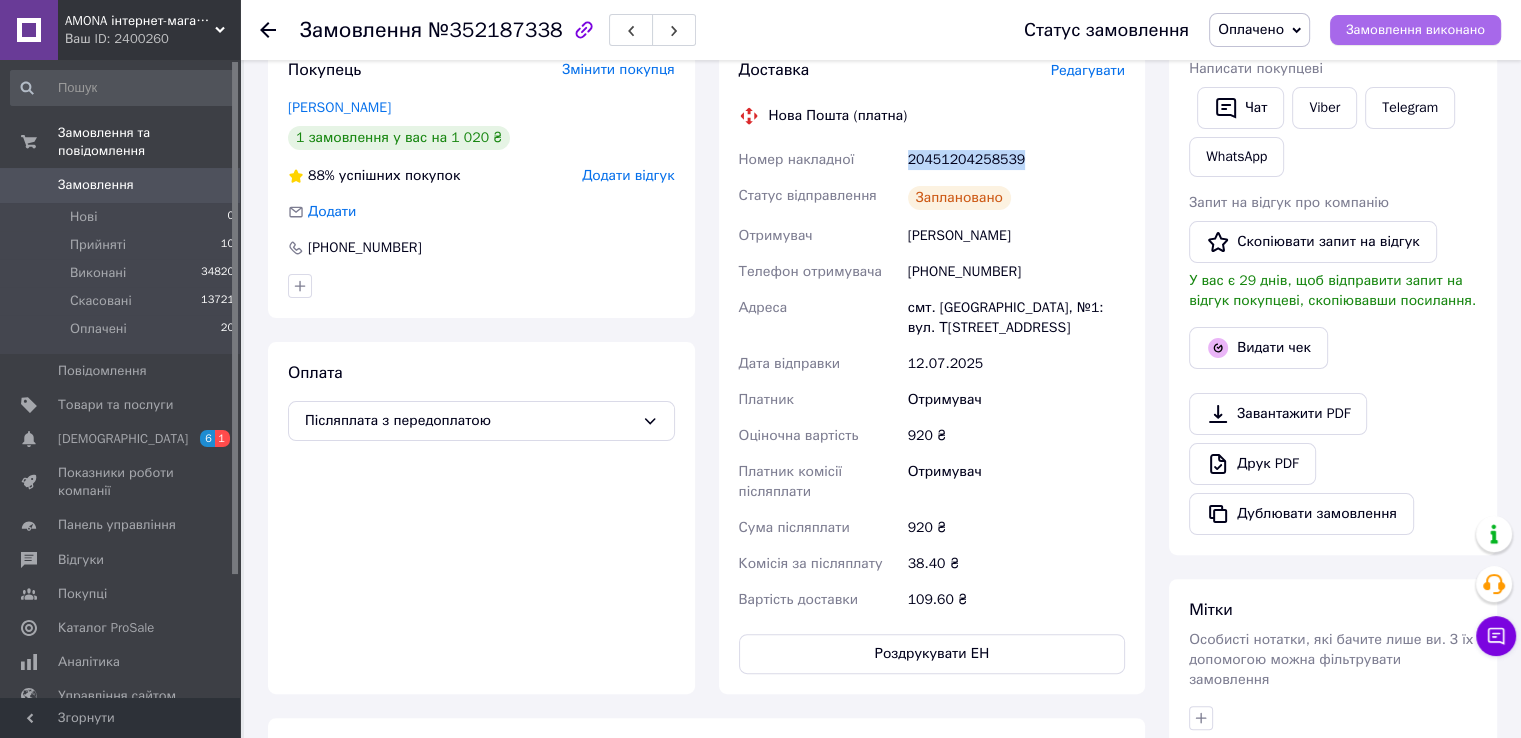 click on "Замовлення виконано" at bounding box center (1415, 30) 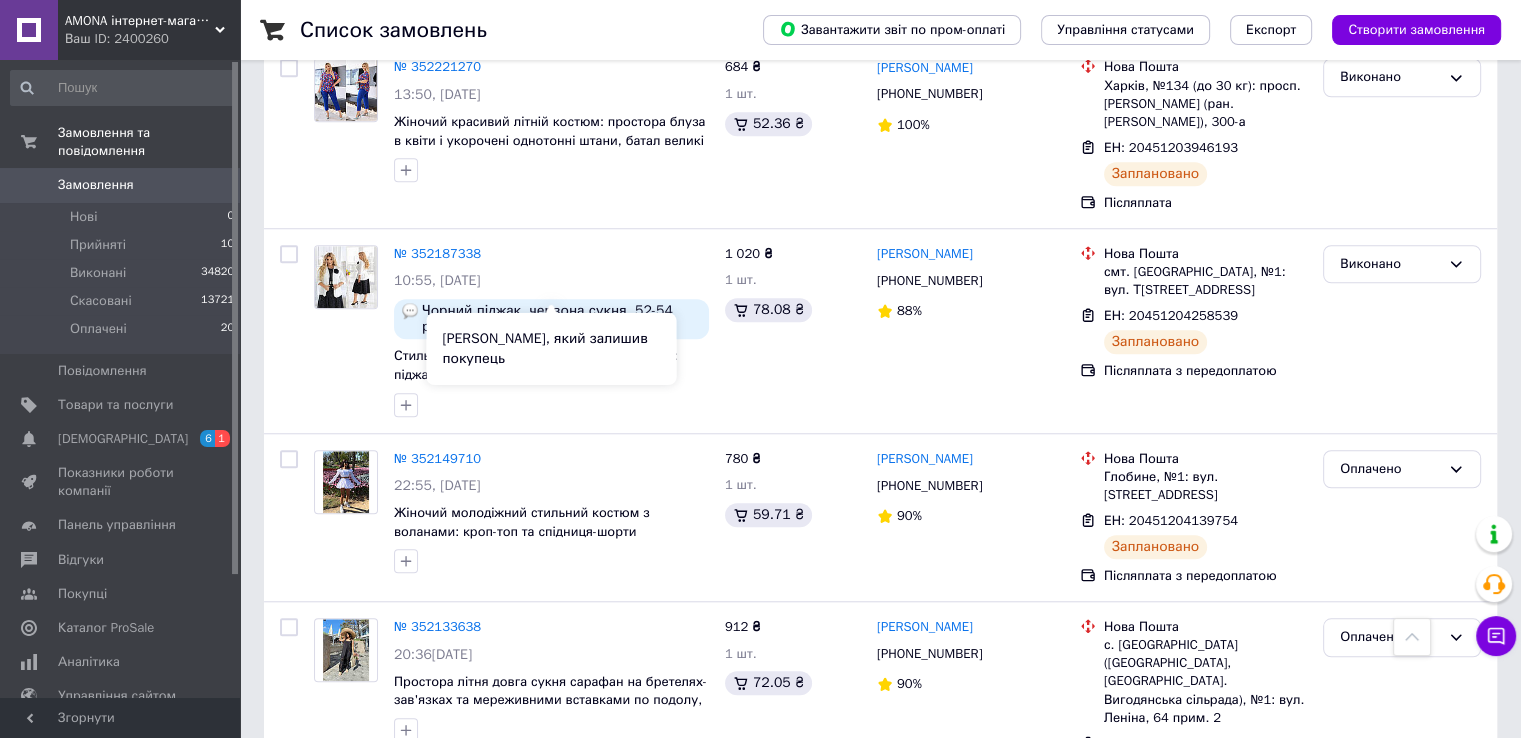 scroll, scrollTop: 1900, scrollLeft: 0, axis: vertical 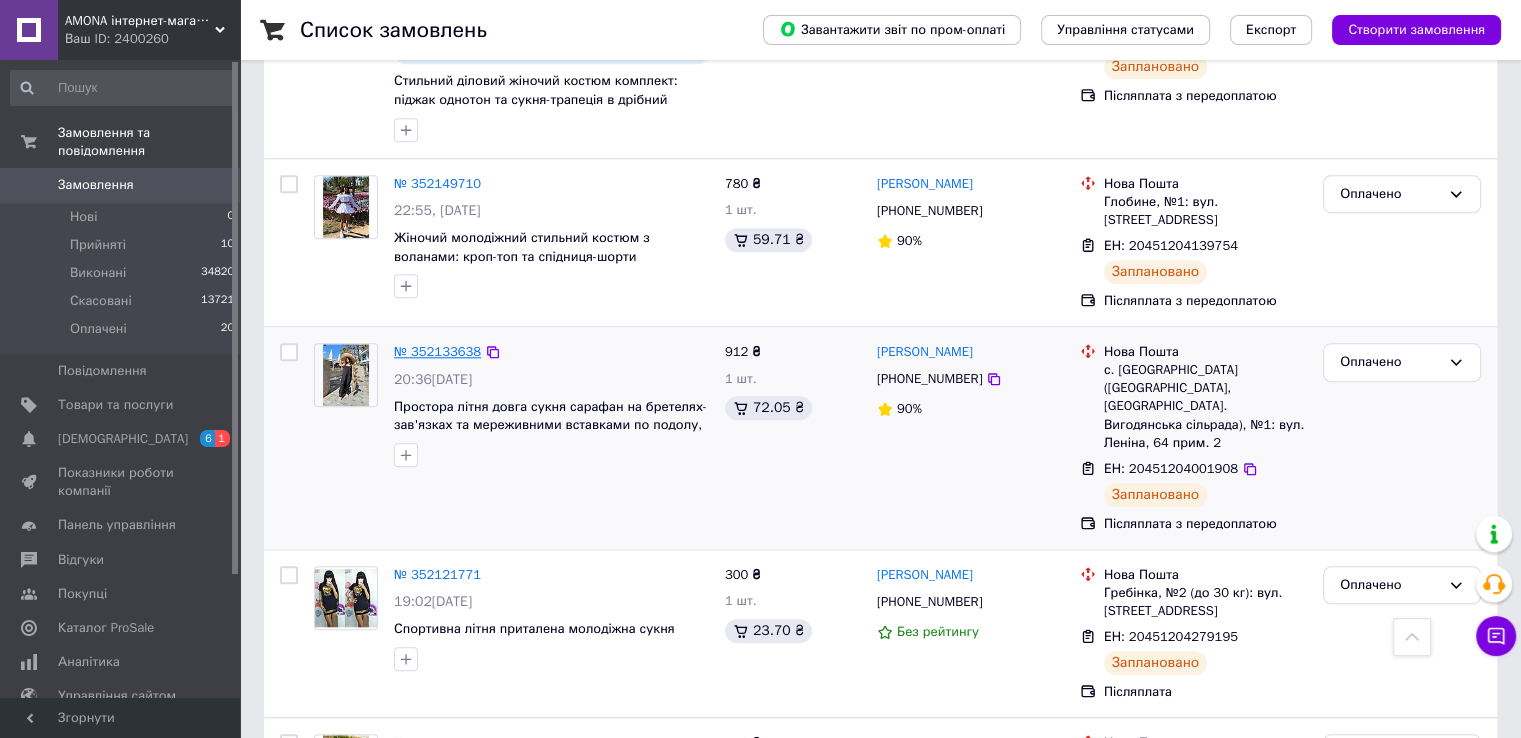 click on "№ 352133638" at bounding box center (437, 351) 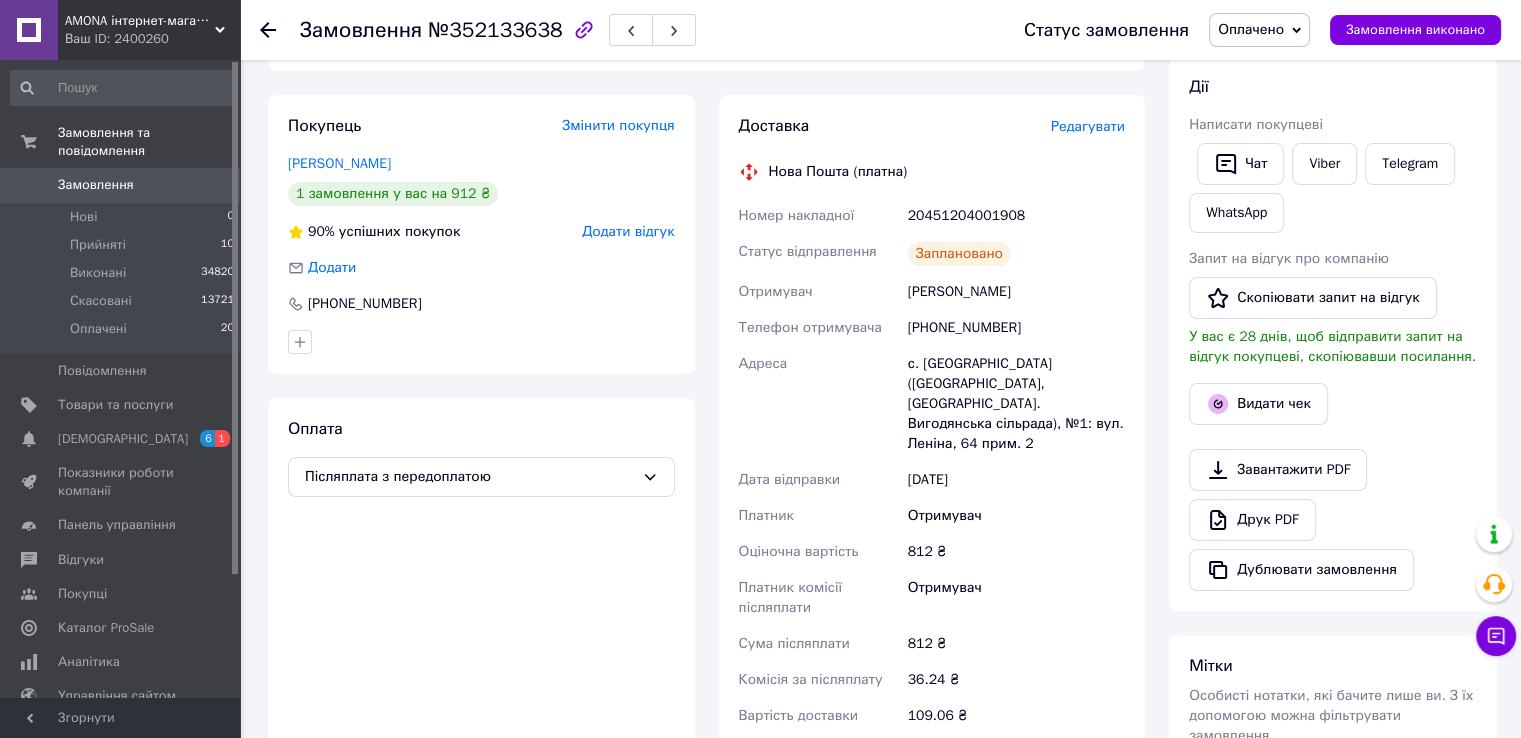scroll, scrollTop: 185, scrollLeft: 0, axis: vertical 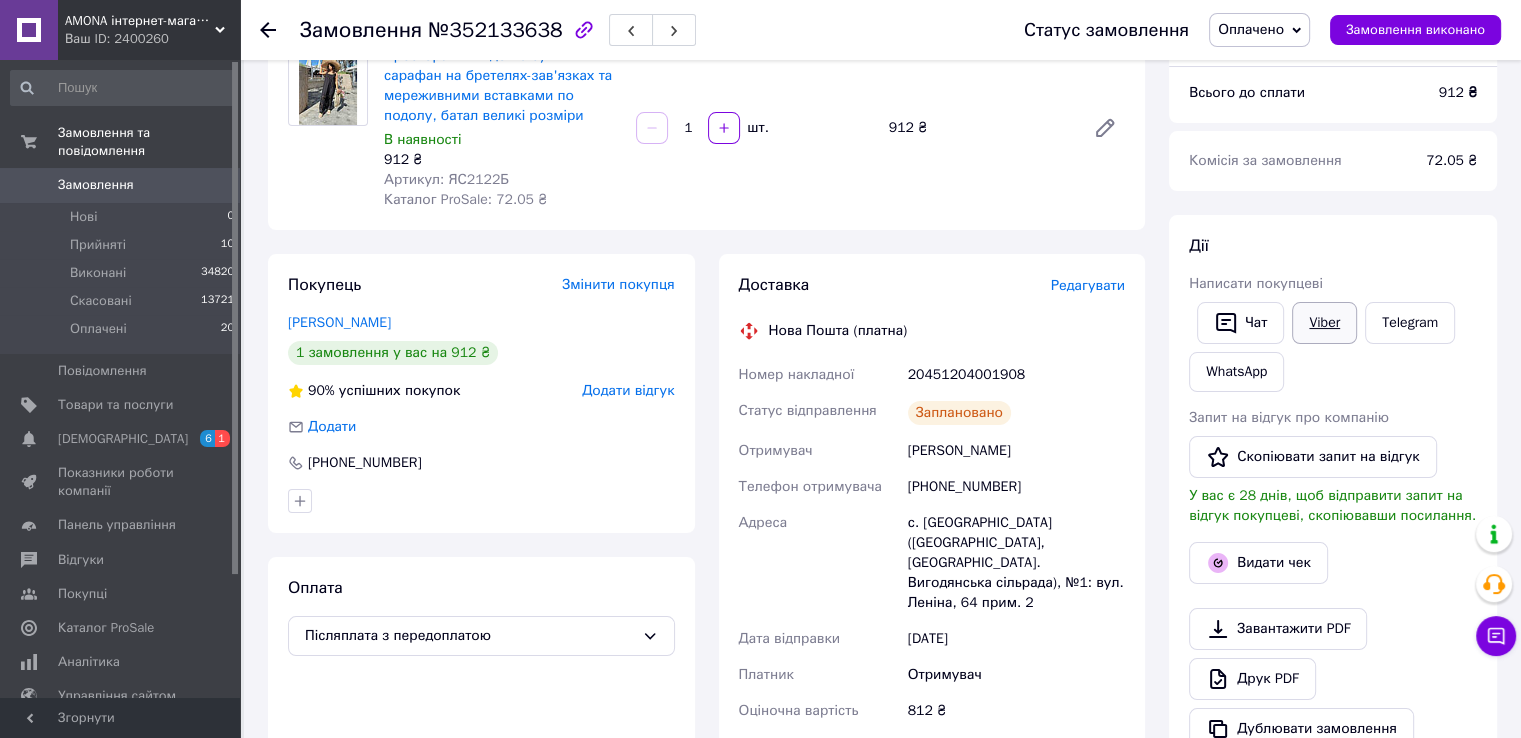 click on "Viber" at bounding box center [1324, 323] 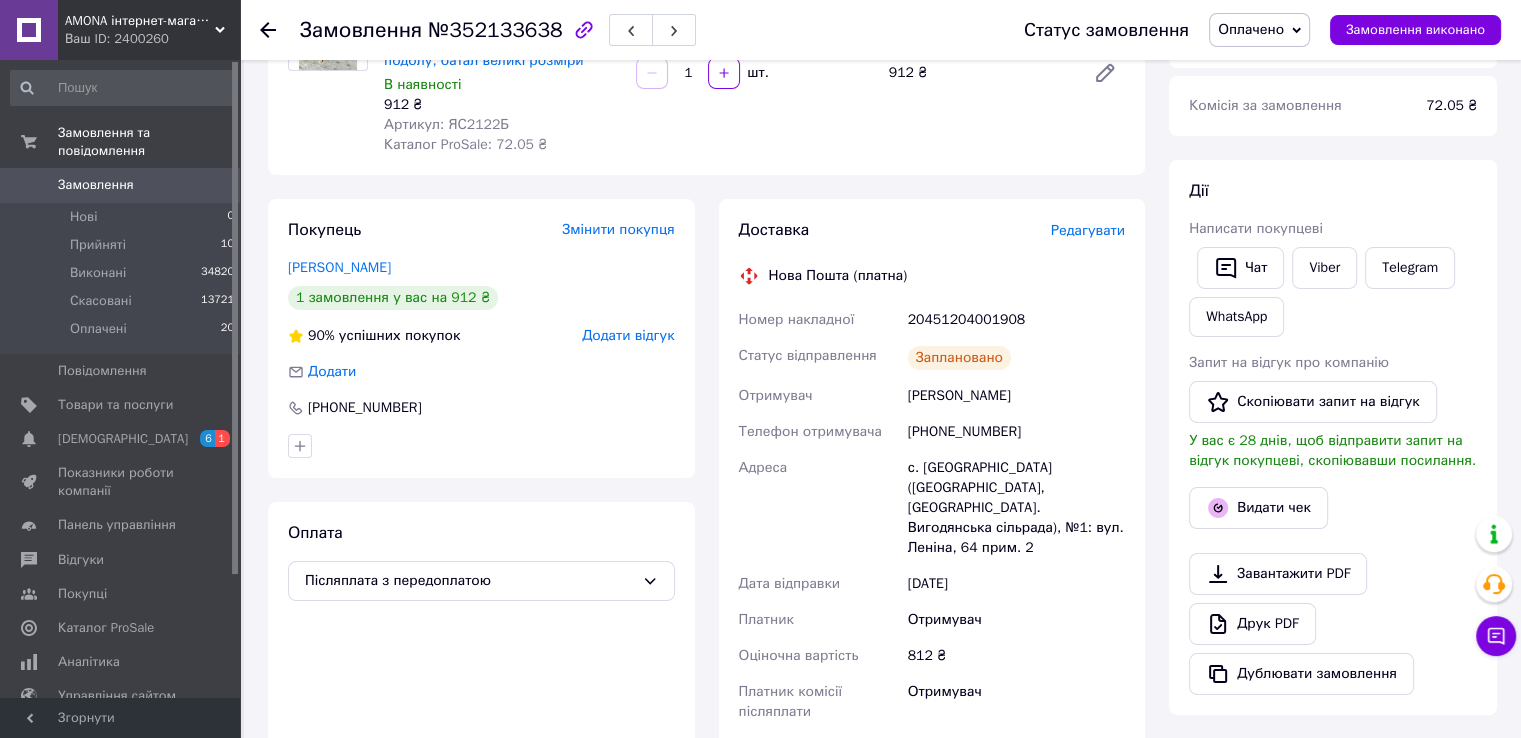 scroll, scrollTop: 385, scrollLeft: 0, axis: vertical 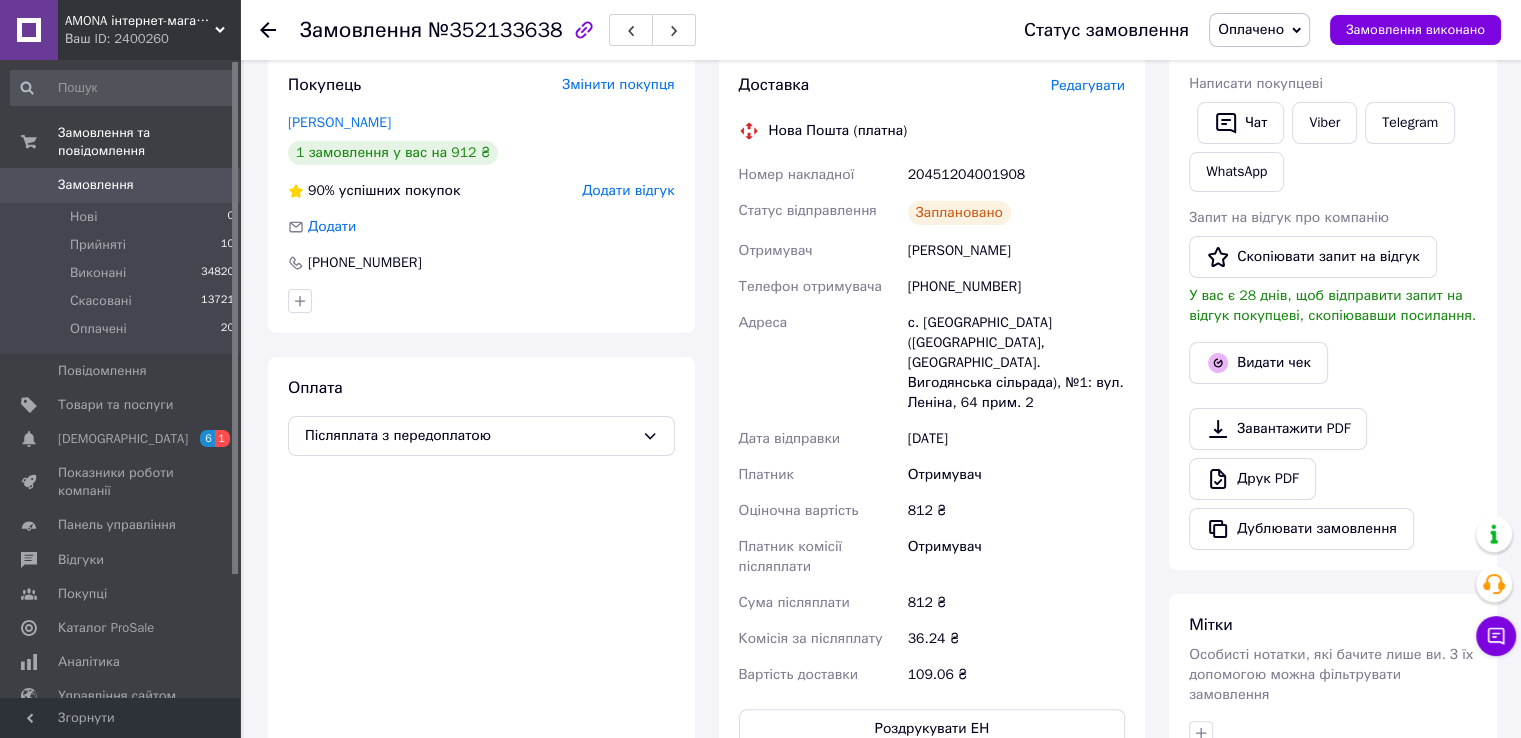 click on "Заплановано" at bounding box center (1016, 213) 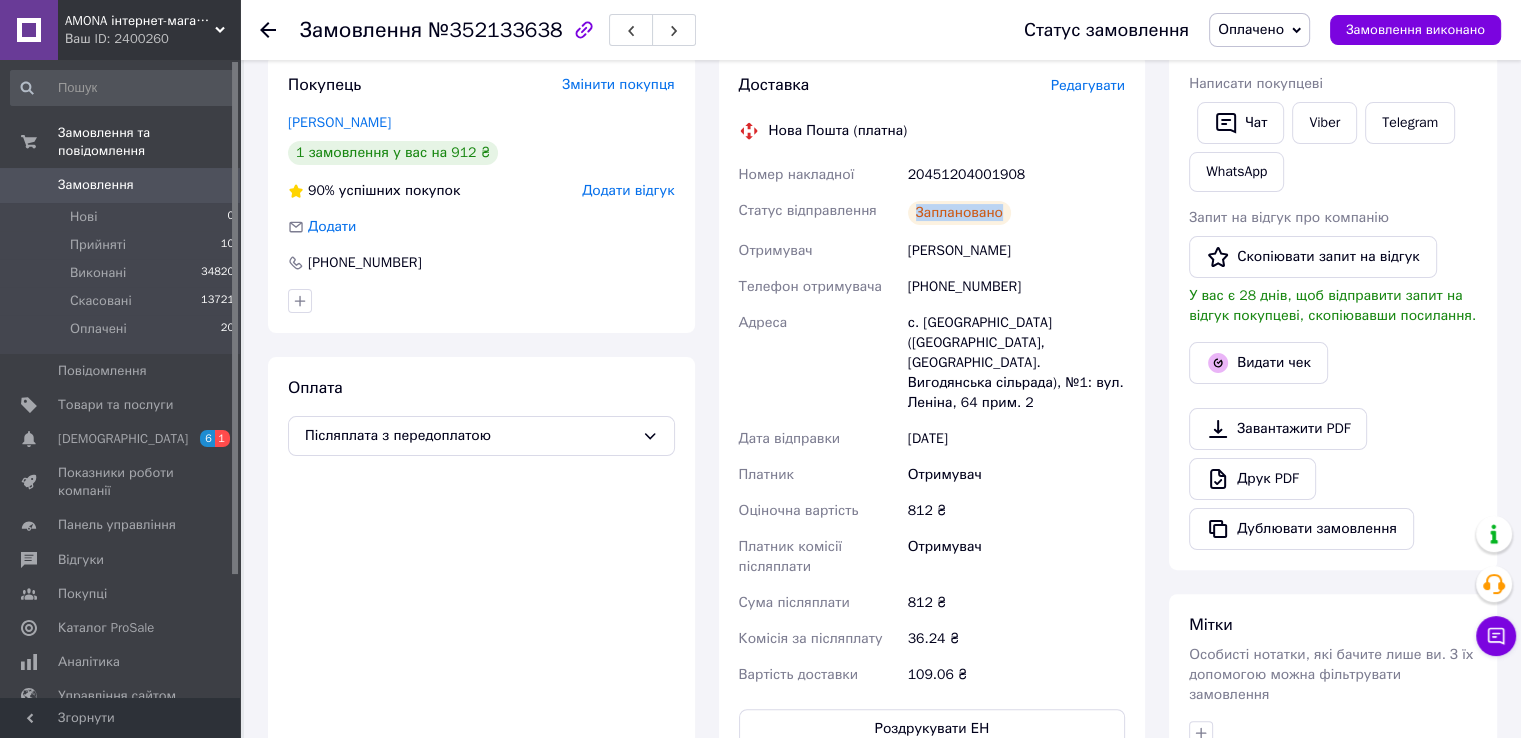 click on "Заплановано" at bounding box center (1016, 213) 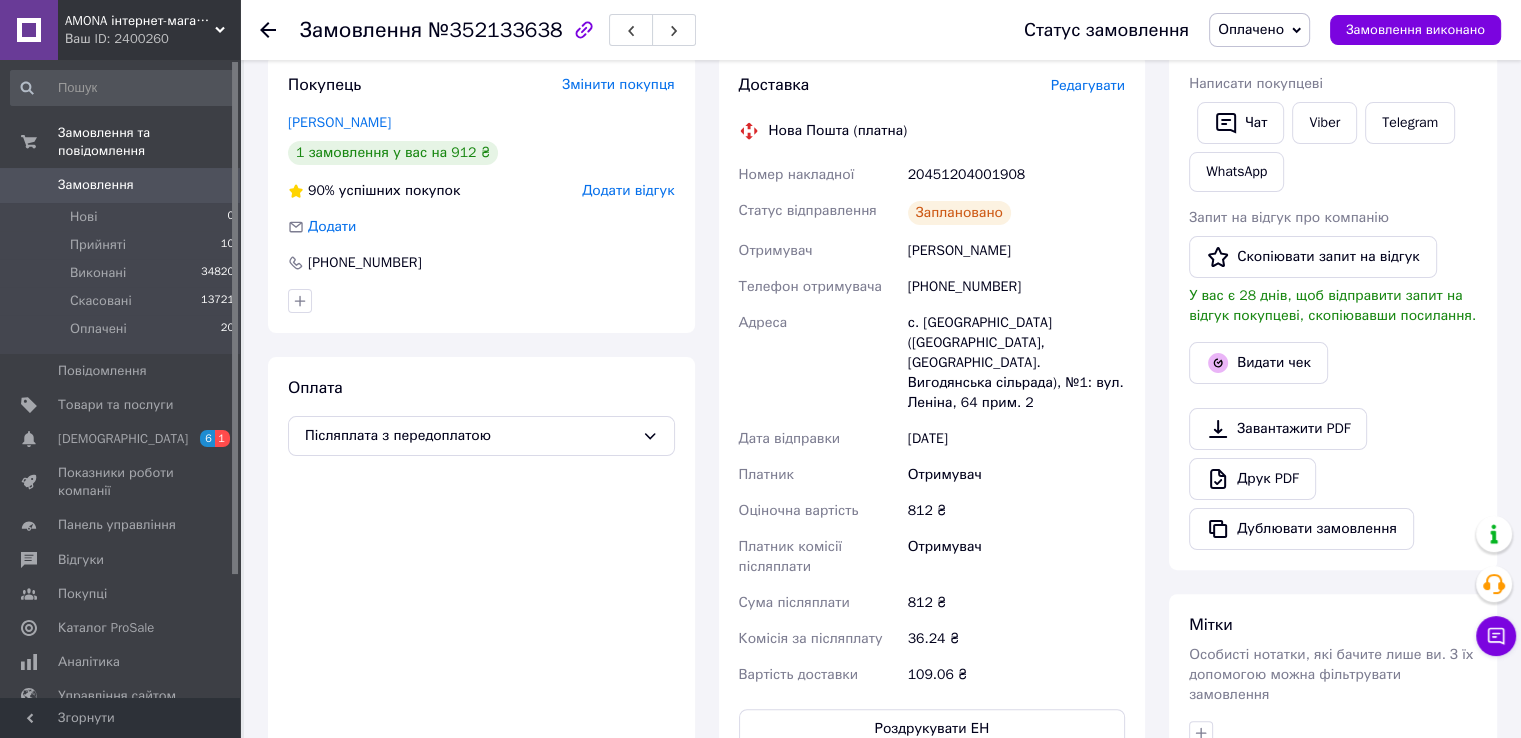 click on "20451204001908" at bounding box center (1016, 175) 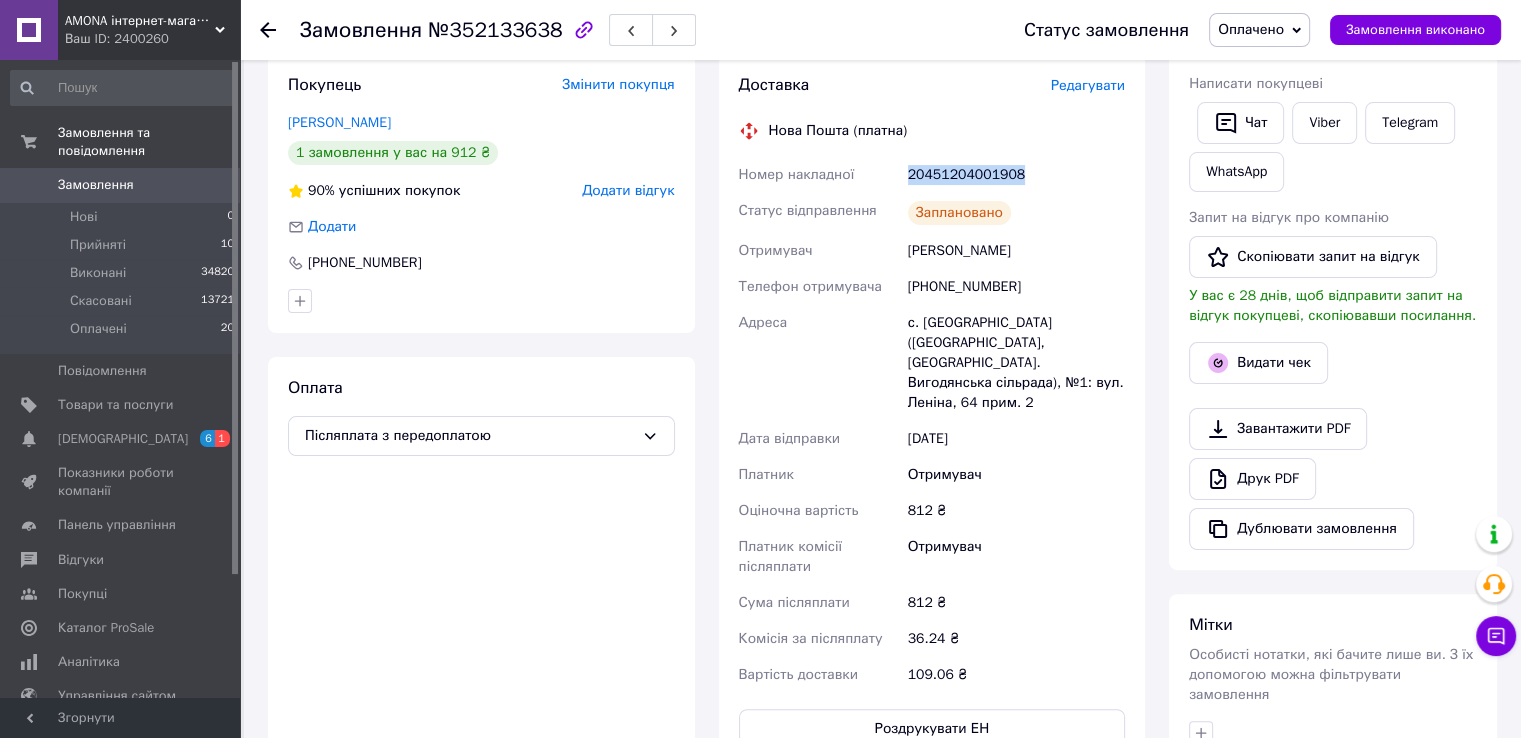click on "20451204001908" at bounding box center [1016, 175] 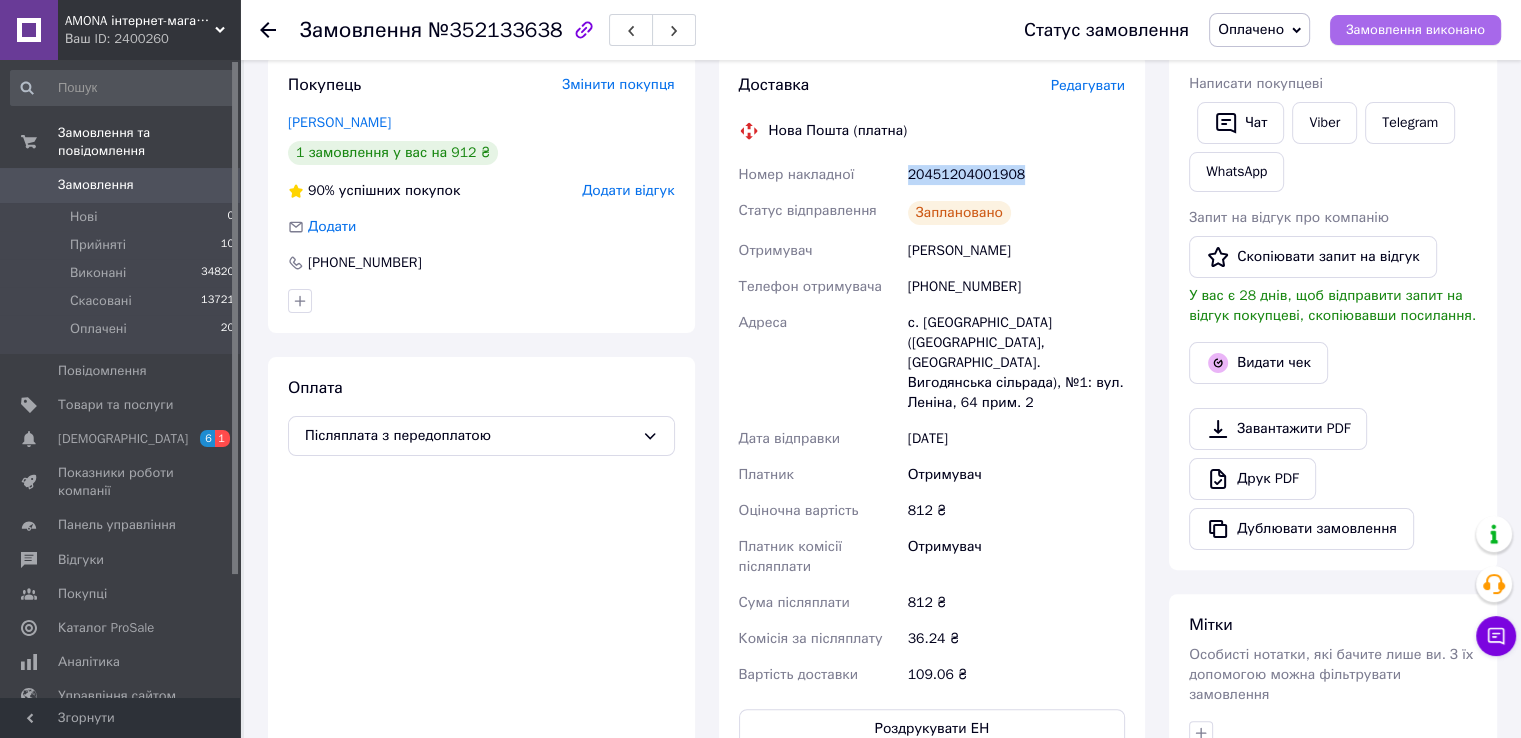 click on "Замовлення виконано" at bounding box center (1415, 30) 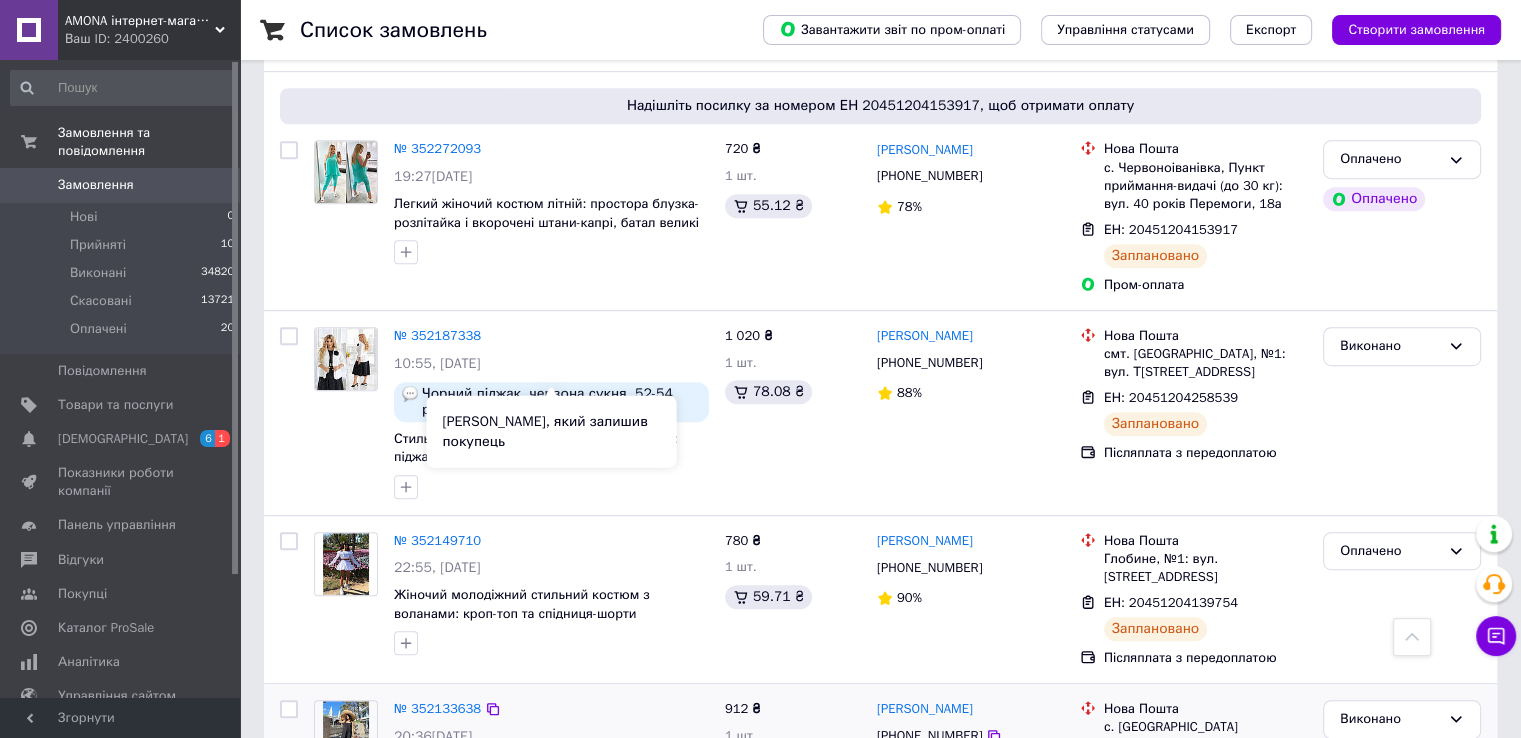 scroll, scrollTop: 1200, scrollLeft: 0, axis: vertical 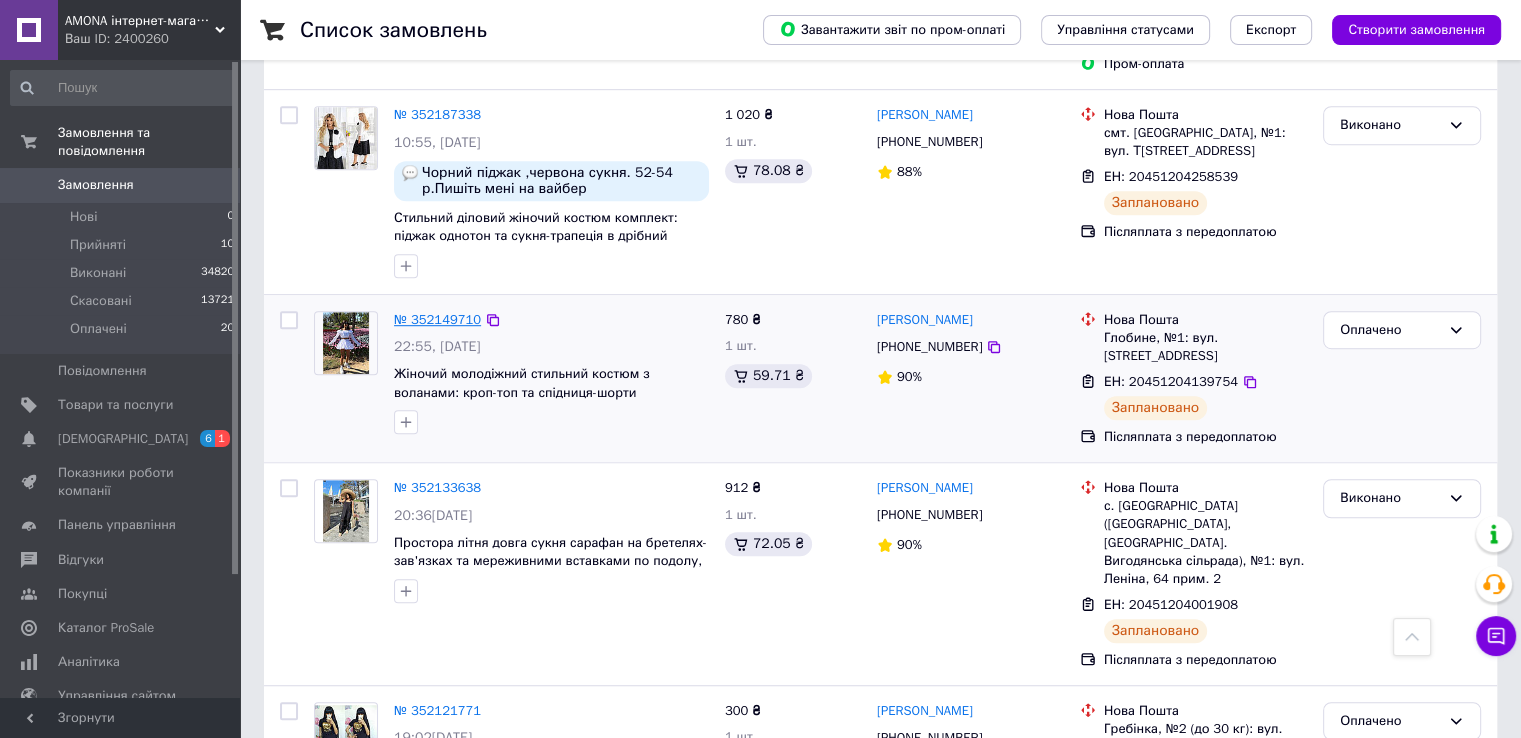 click on "№ 352149710" at bounding box center (437, 319) 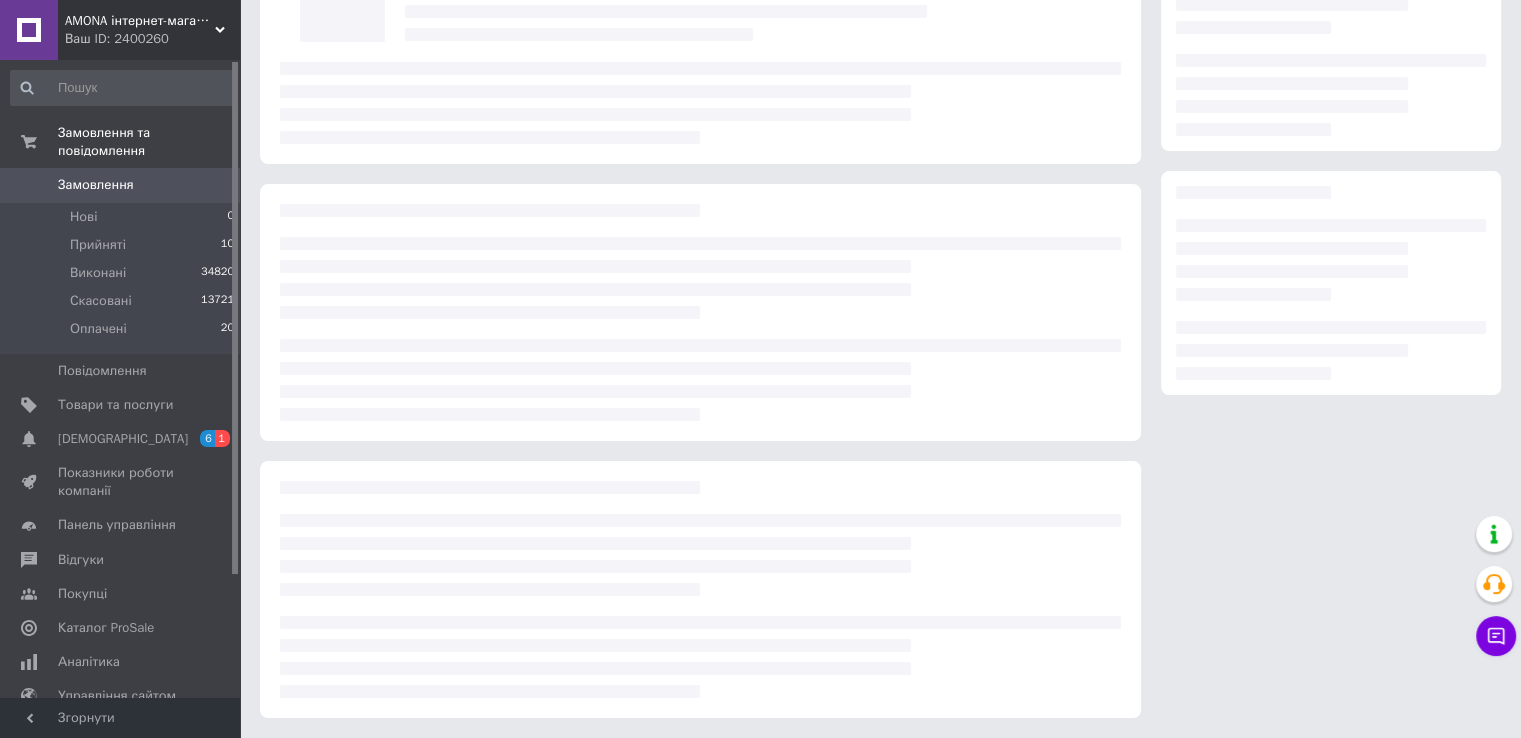 scroll, scrollTop: 0, scrollLeft: 0, axis: both 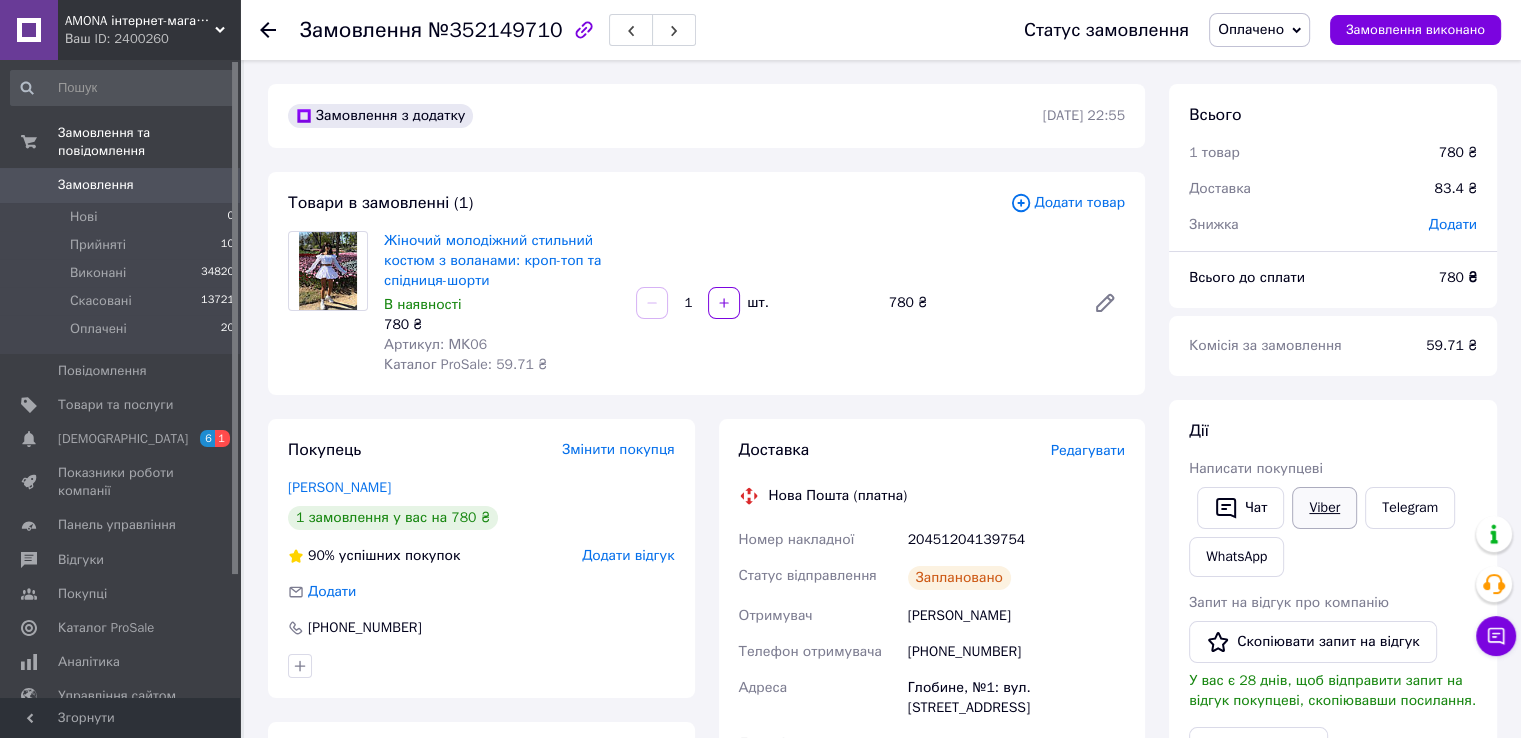 click on "Viber" at bounding box center (1324, 508) 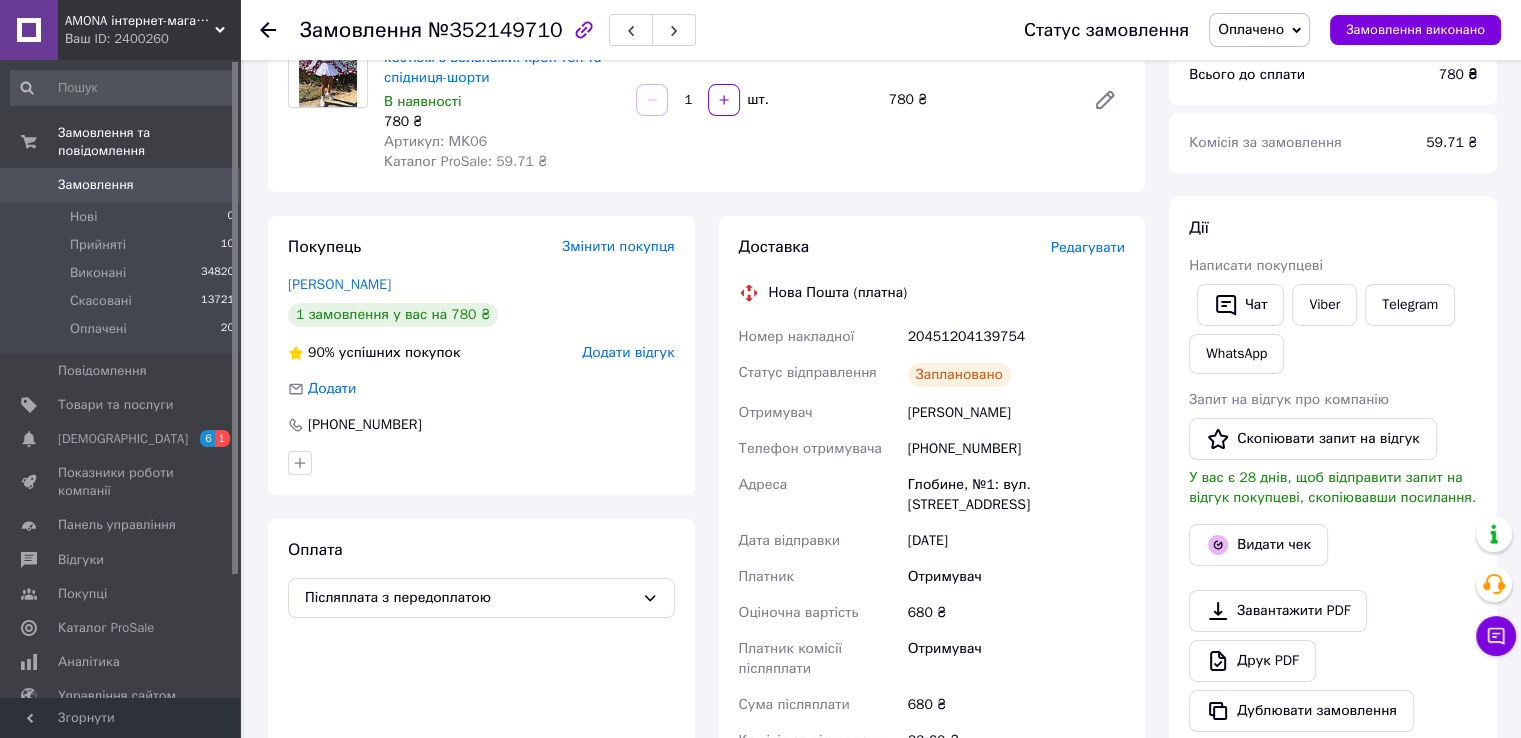 scroll, scrollTop: 300, scrollLeft: 0, axis: vertical 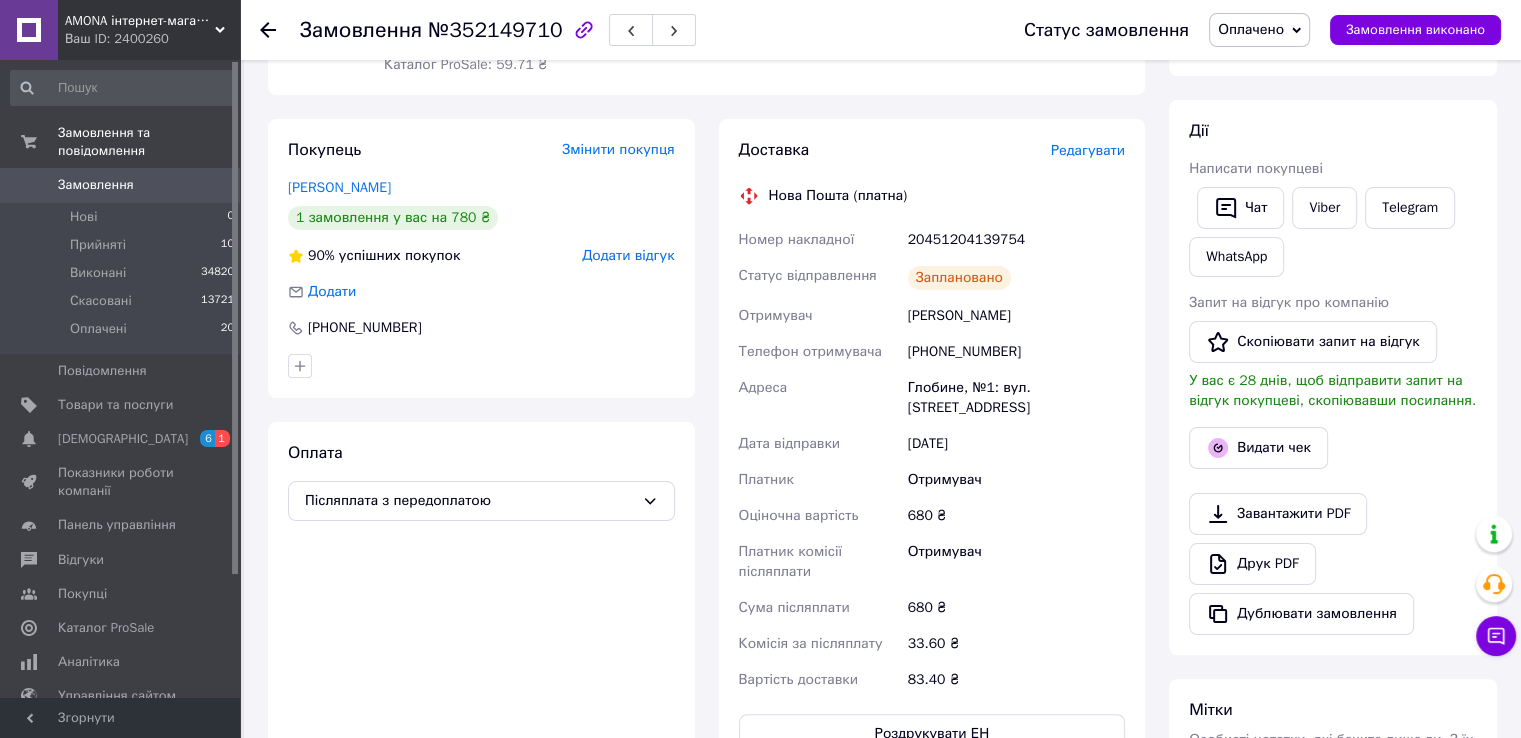 click on "Доставка Редагувати Нова Пошта (платна) Номер накладної 20451204139754 Статус відправлення Заплановано Отримувач Любомирська Юлія Телефон отримувача +380660281235 Адреса Глобине, №1: вул. Володимирівська, 186Б Дата відправки 11.07.2025 Платник Отримувач Оціночна вартість 680 ₴ Платник комісії післяплати Отримувач Сума післяплати 680 ₴ Комісія за післяплату 33.60 ₴ Вартість доставки 83.40 ₴ Роздрукувати ЕН" at bounding box center [932, 446] 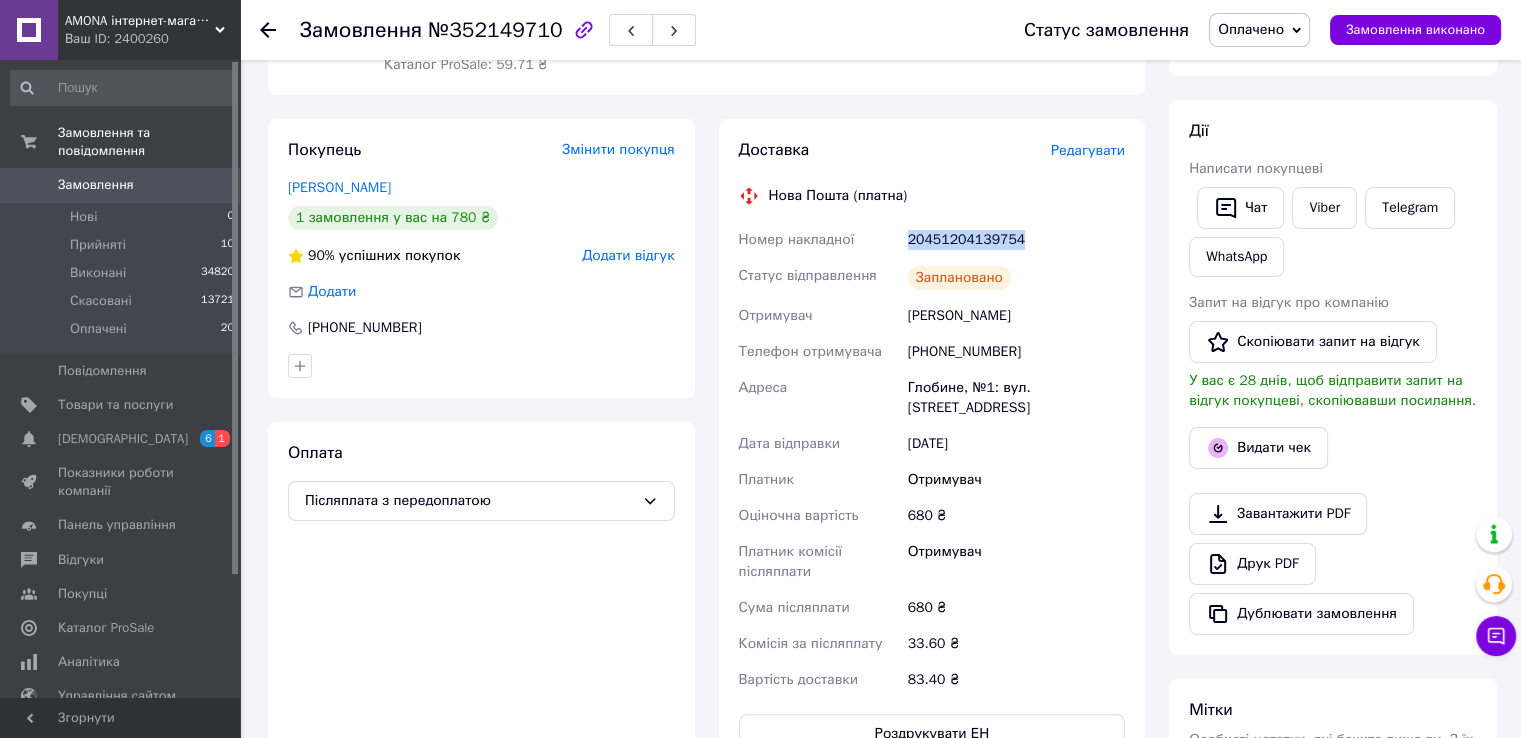 click on "Доставка Редагувати Нова Пошта (платна) Номер накладної 20451204139754 Статус відправлення Заплановано Отримувач Любомирська Юлія Телефон отримувача +380660281235 Адреса Глобине, №1: вул. Володимирівська, 186Б Дата відправки 11.07.2025 Платник Отримувач Оціночна вартість 680 ₴ Платник комісії післяплати Отримувач Сума післяплати 680 ₴ Комісія за післяплату 33.60 ₴ Вартість доставки 83.40 ₴ Роздрукувати ЕН" at bounding box center (932, 446) 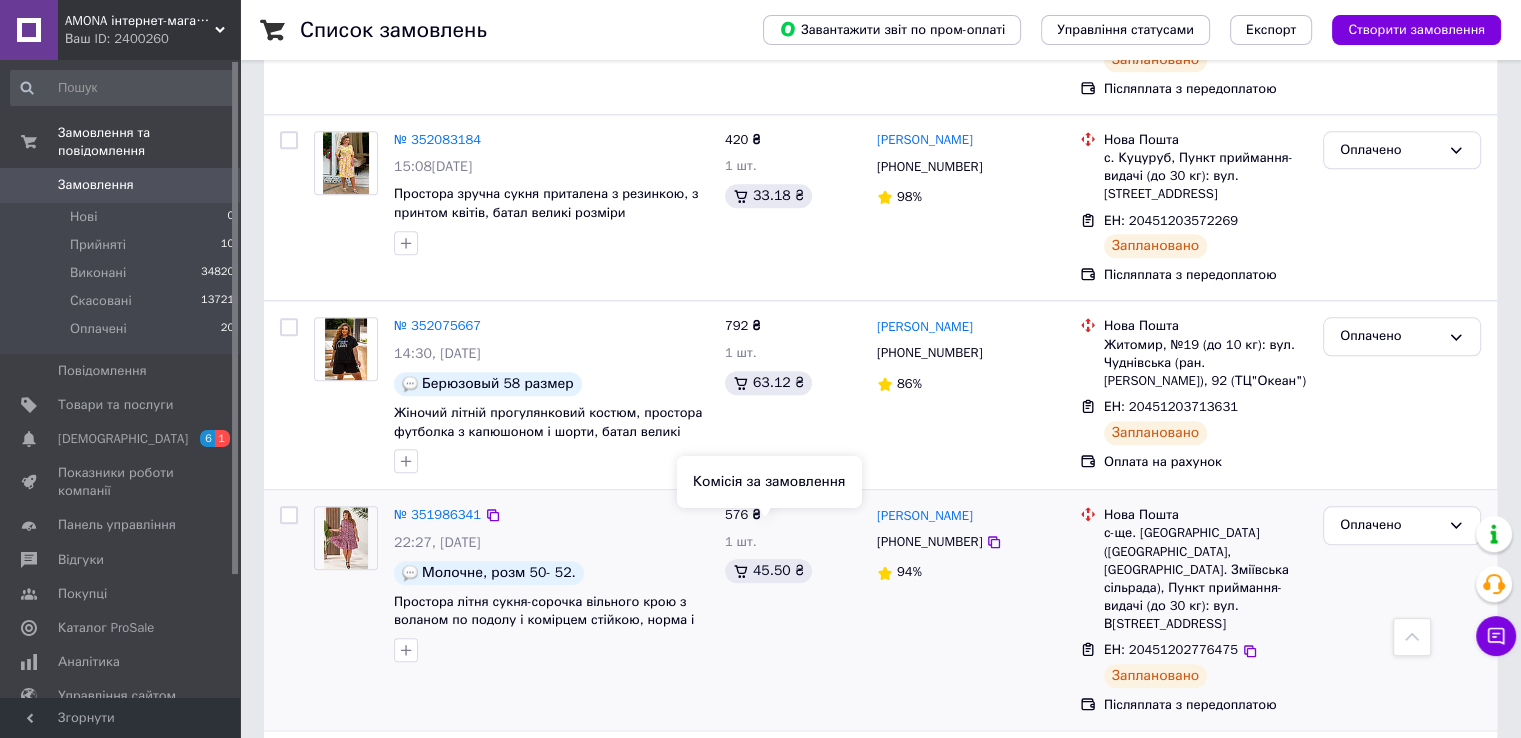 scroll, scrollTop: 2200, scrollLeft: 0, axis: vertical 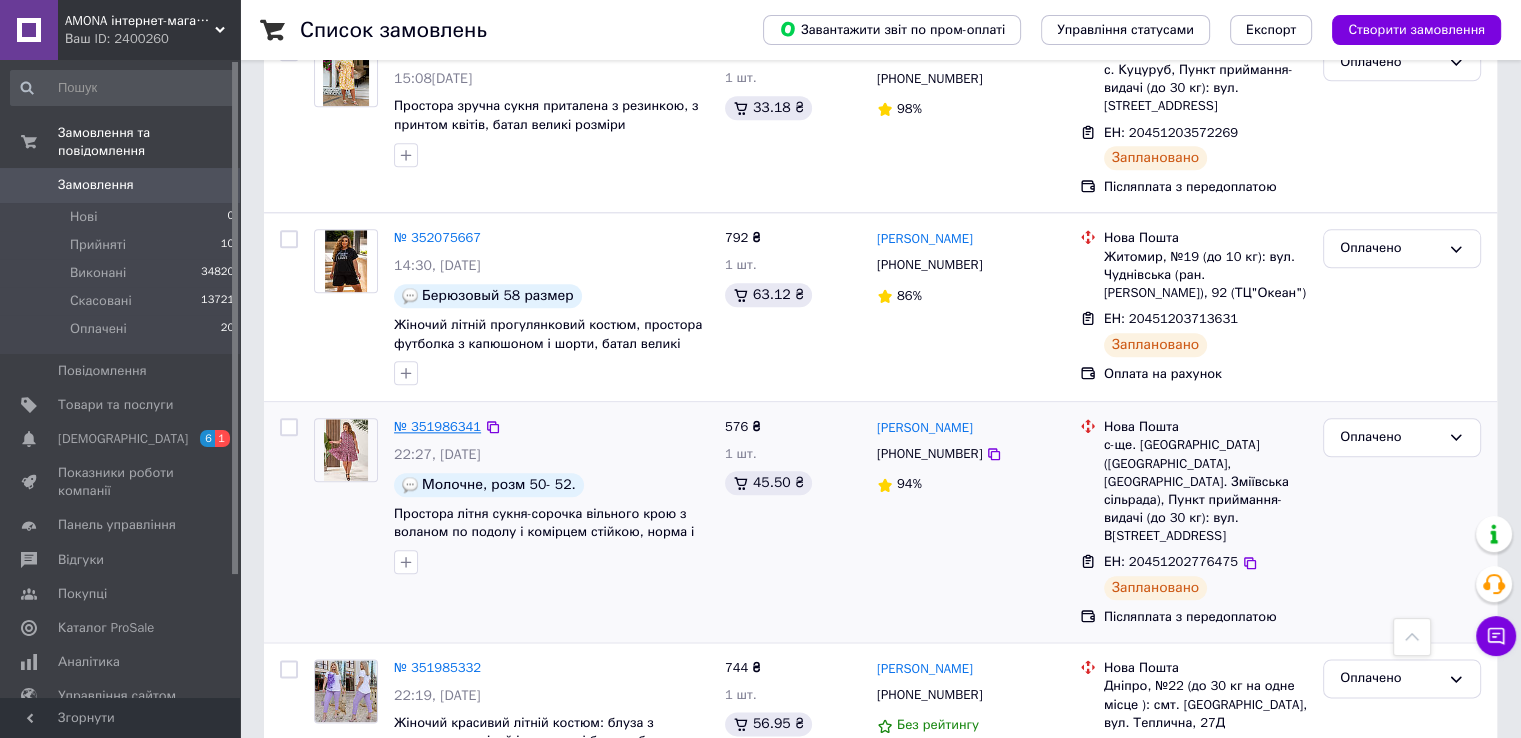click on "№ 351986341" at bounding box center [437, 426] 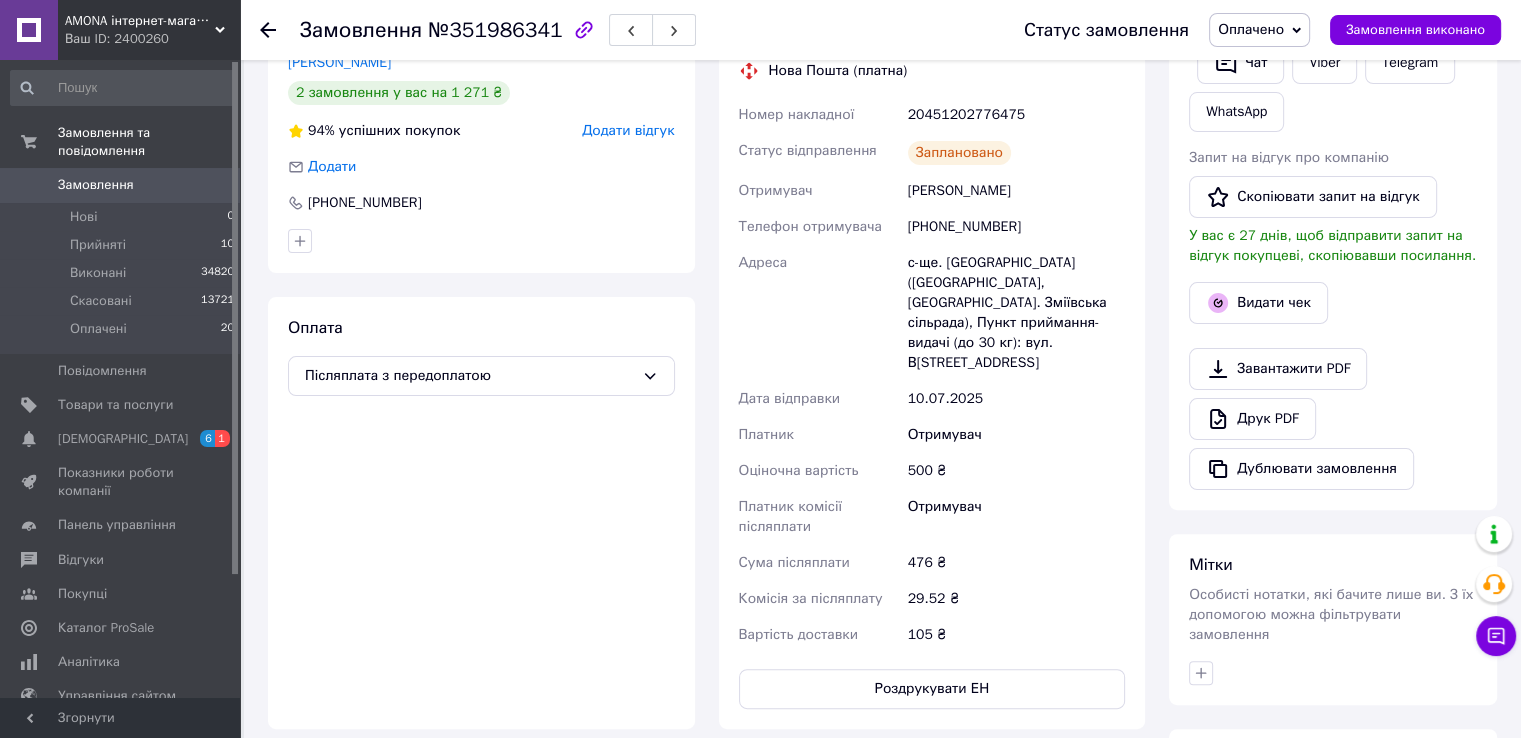 scroll, scrollTop: 145, scrollLeft: 0, axis: vertical 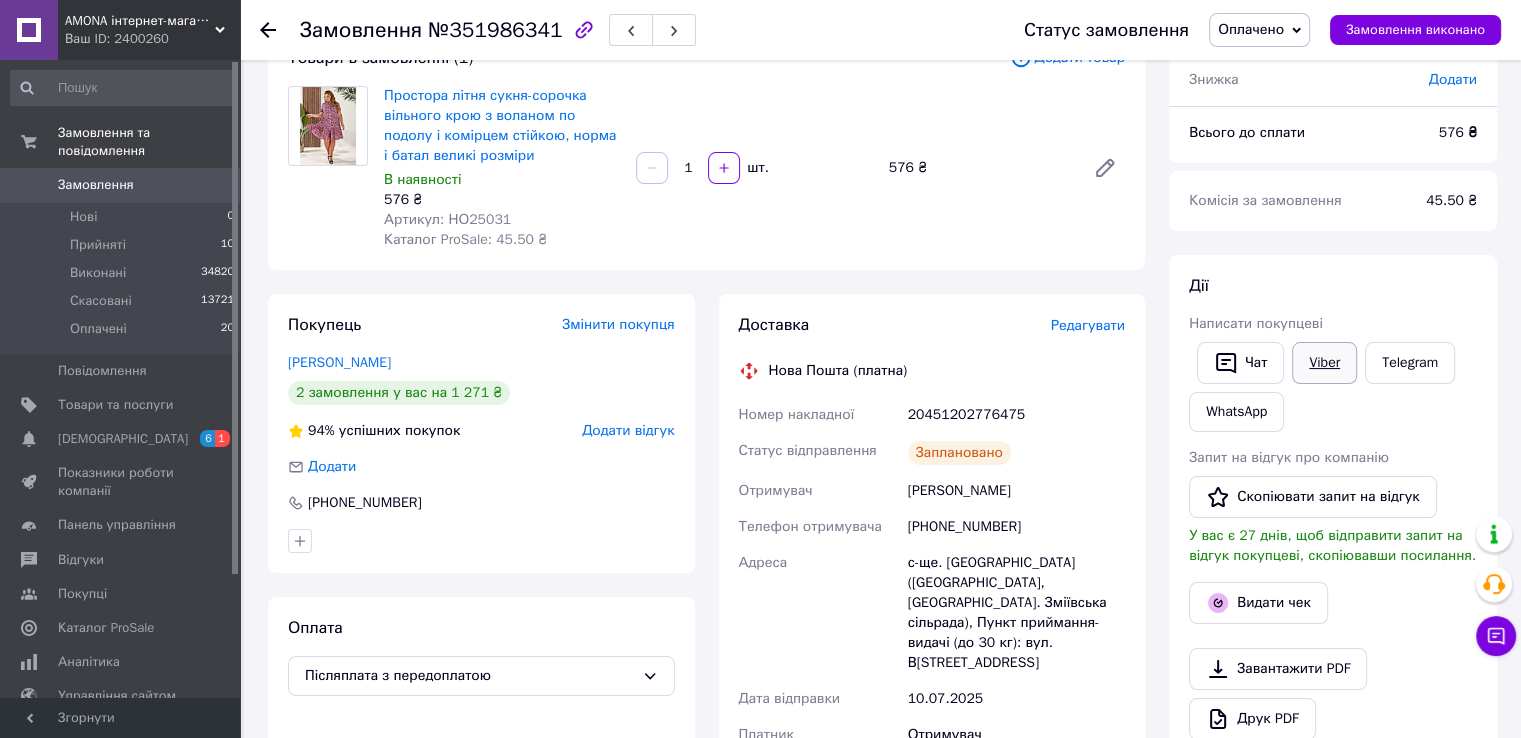 click on "Viber" at bounding box center (1324, 363) 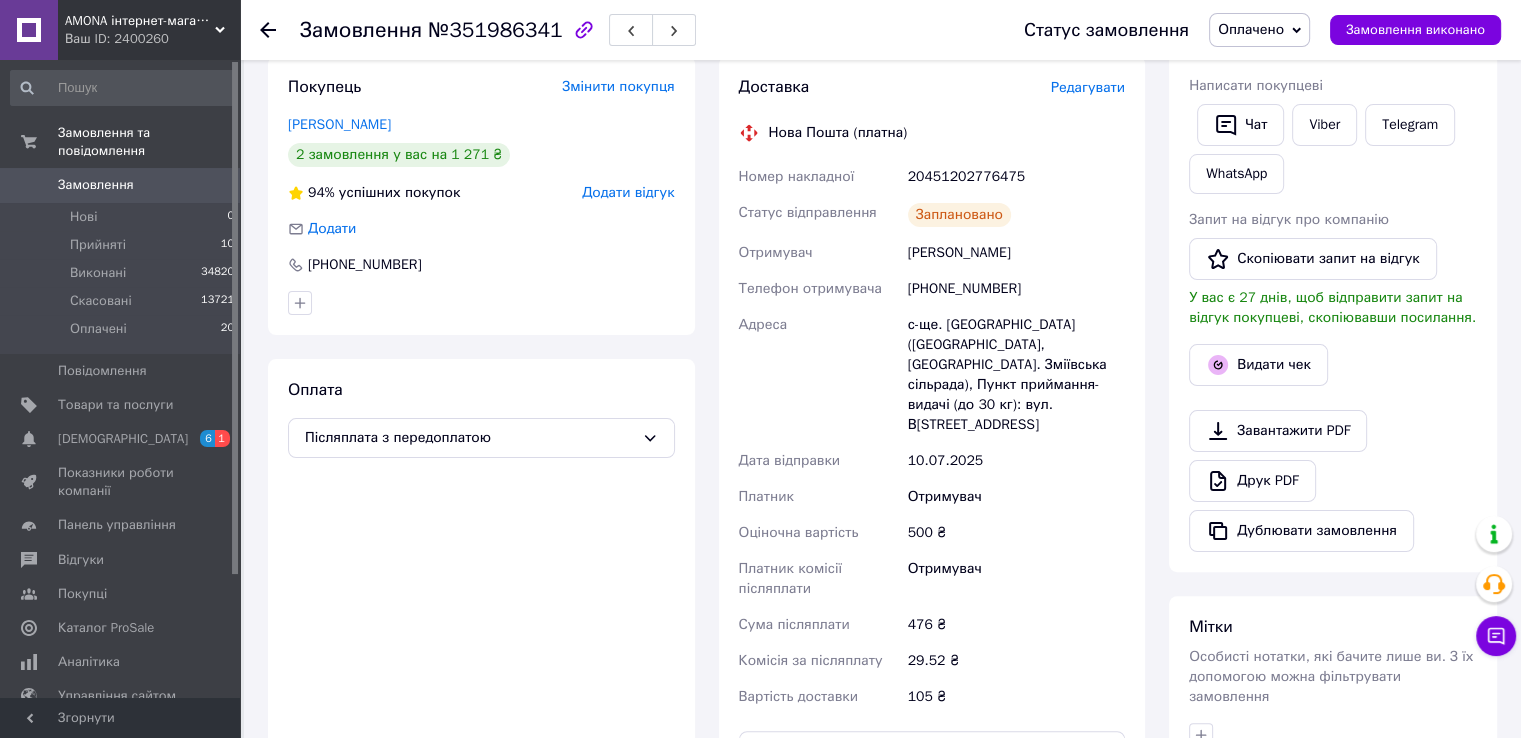 scroll, scrollTop: 345, scrollLeft: 0, axis: vertical 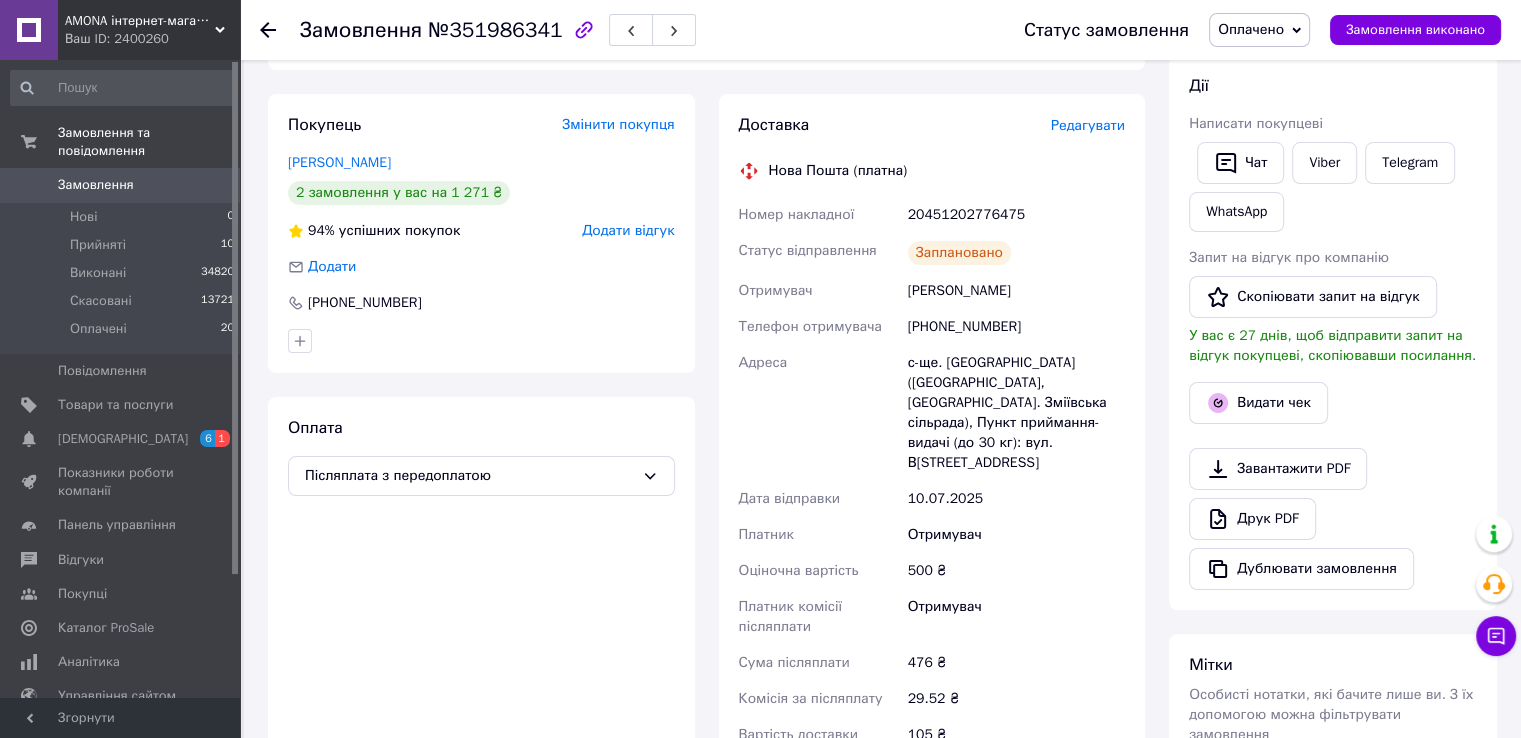 click on "20451202776475" at bounding box center [1016, 215] 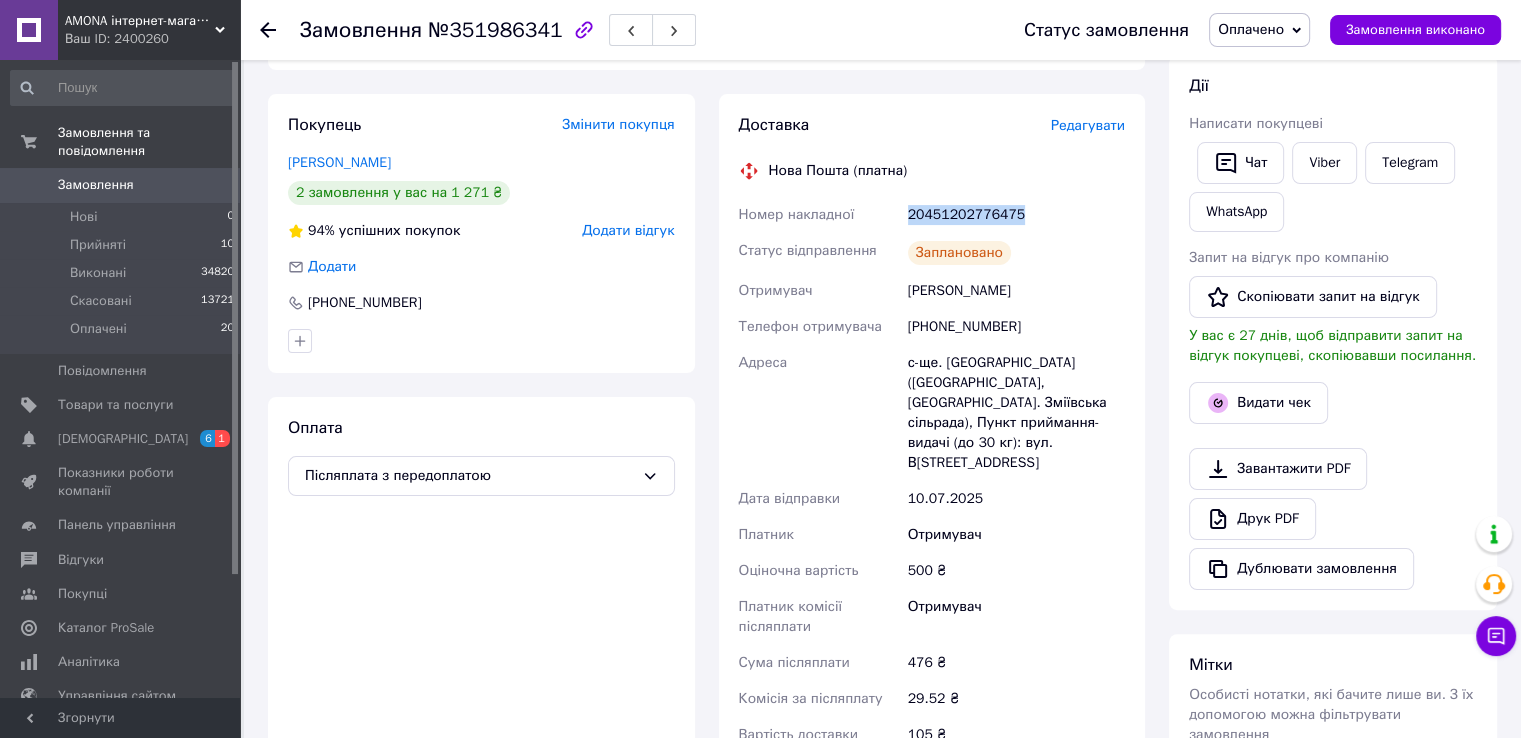 click on "20451202776475" at bounding box center (1016, 215) 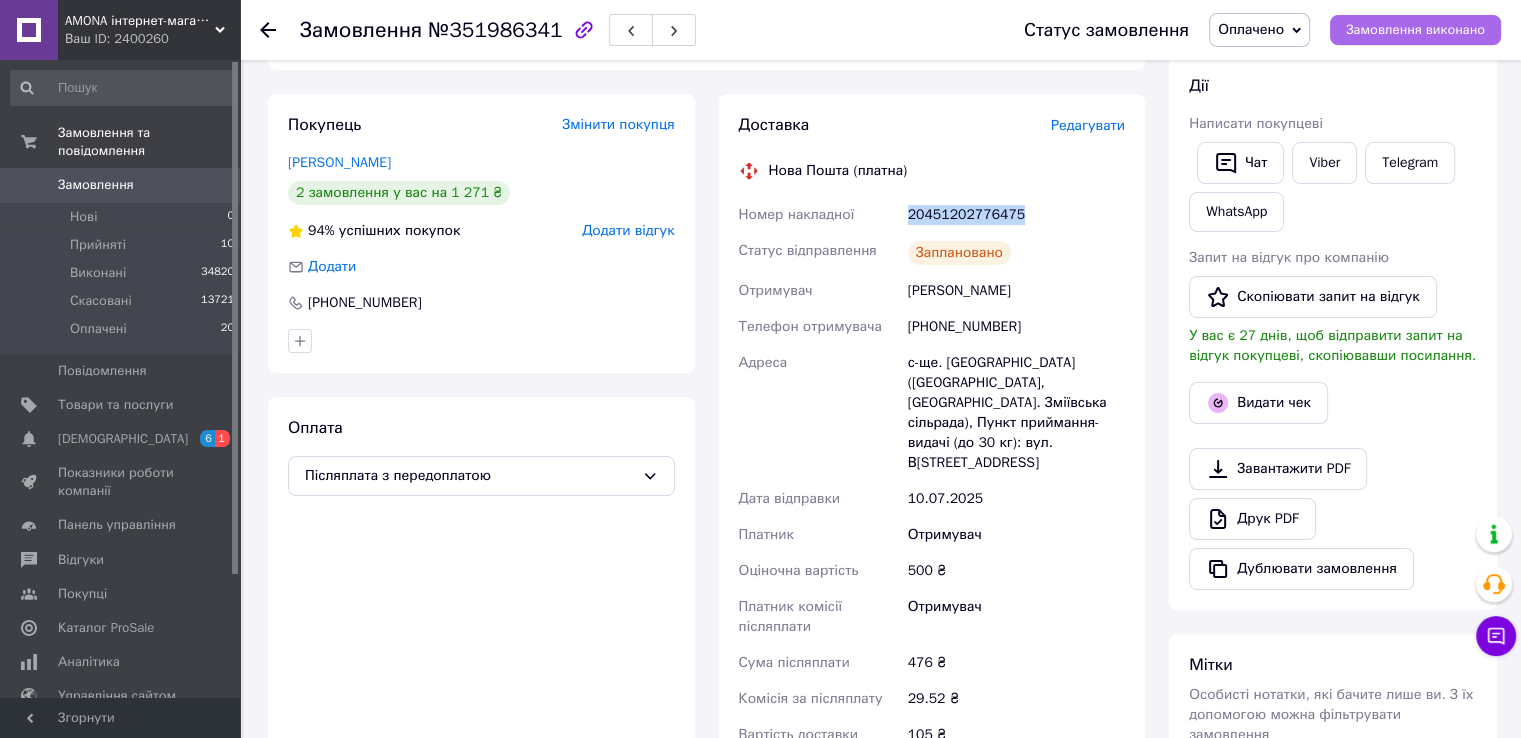 click on "Замовлення виконано" at bounding box center (1415, 30) 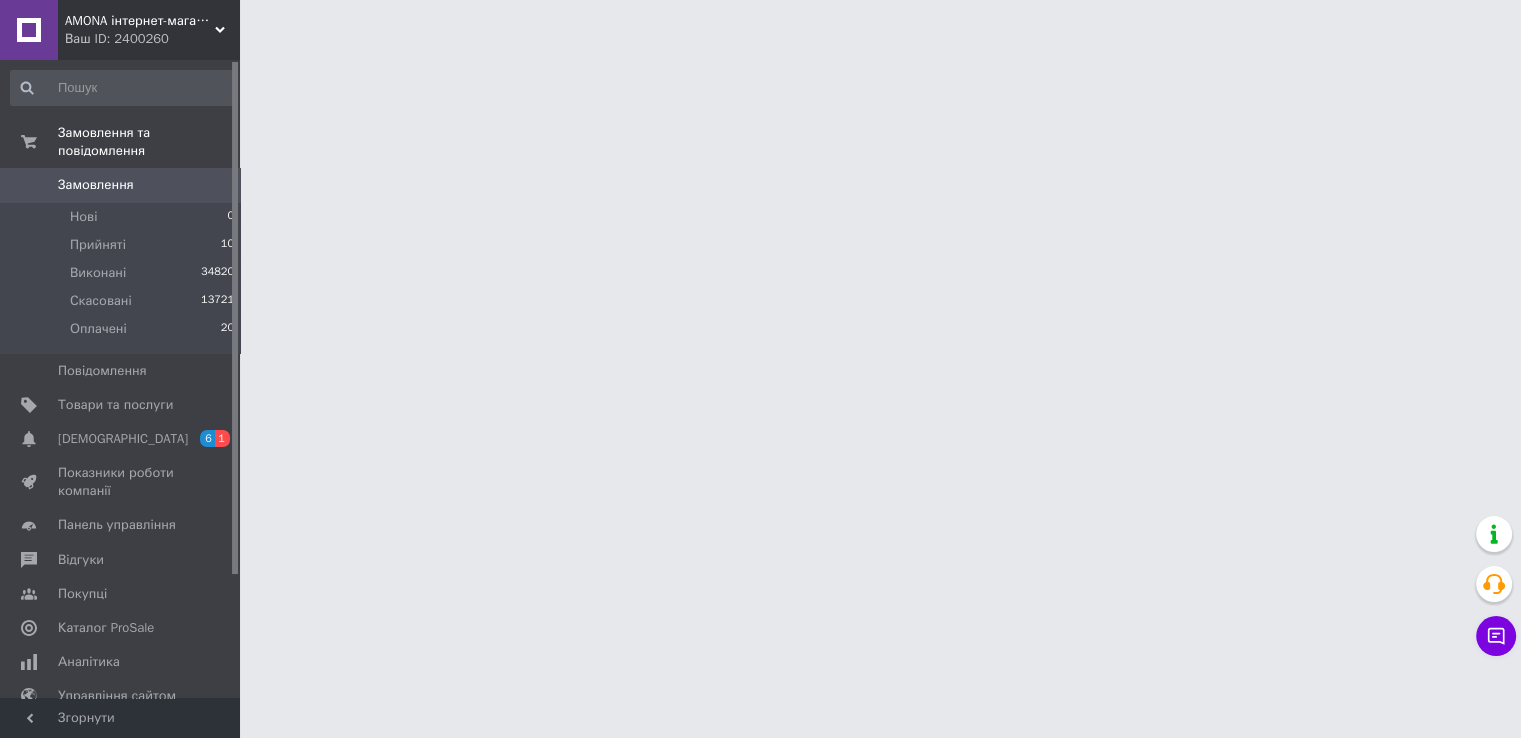 scroll, scrollTop: 0, scrollLeft: 0, axis: both 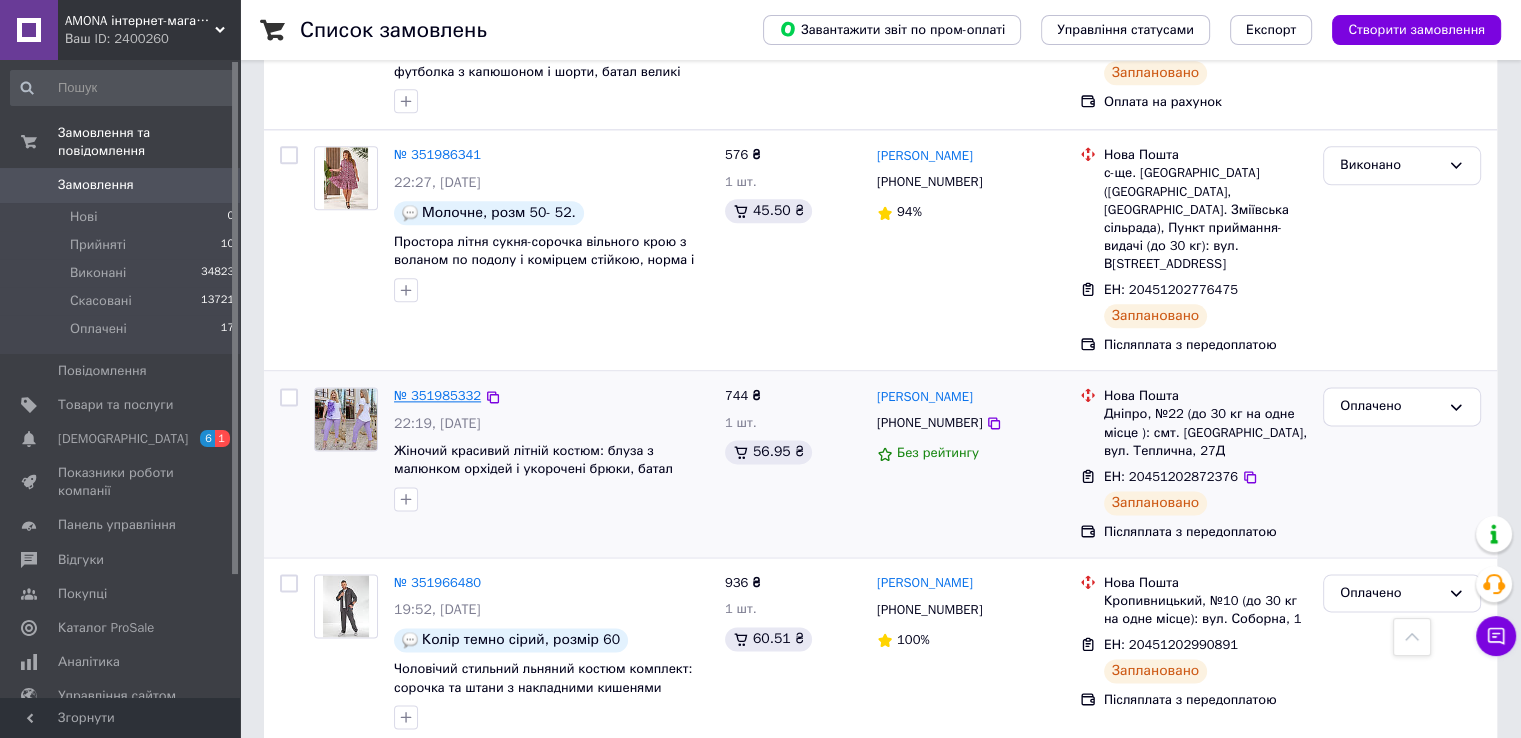 click on "№ 351985332" at bounding box center [437, 395] 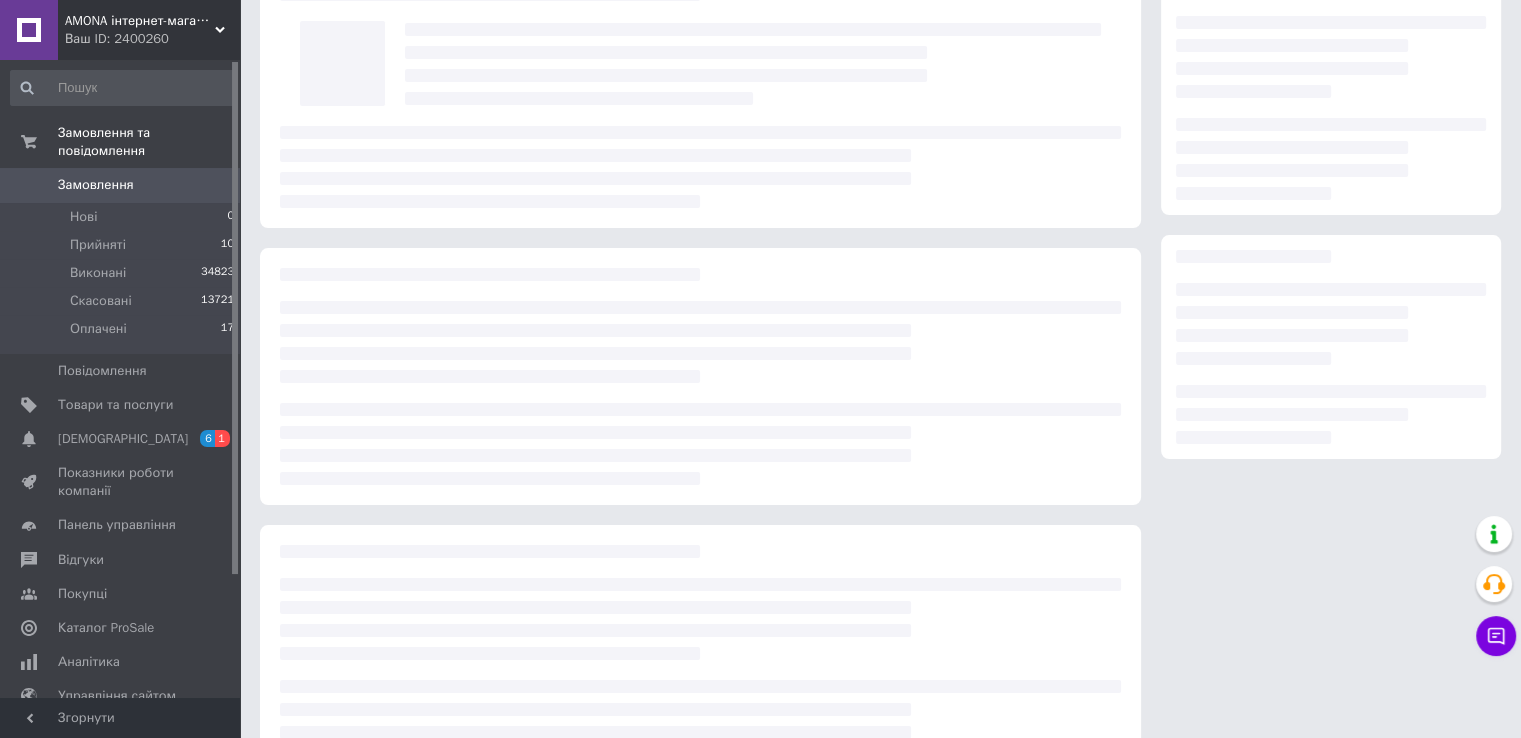 scroll, scrollTop: 0, scrollLeft: 0, axis: both 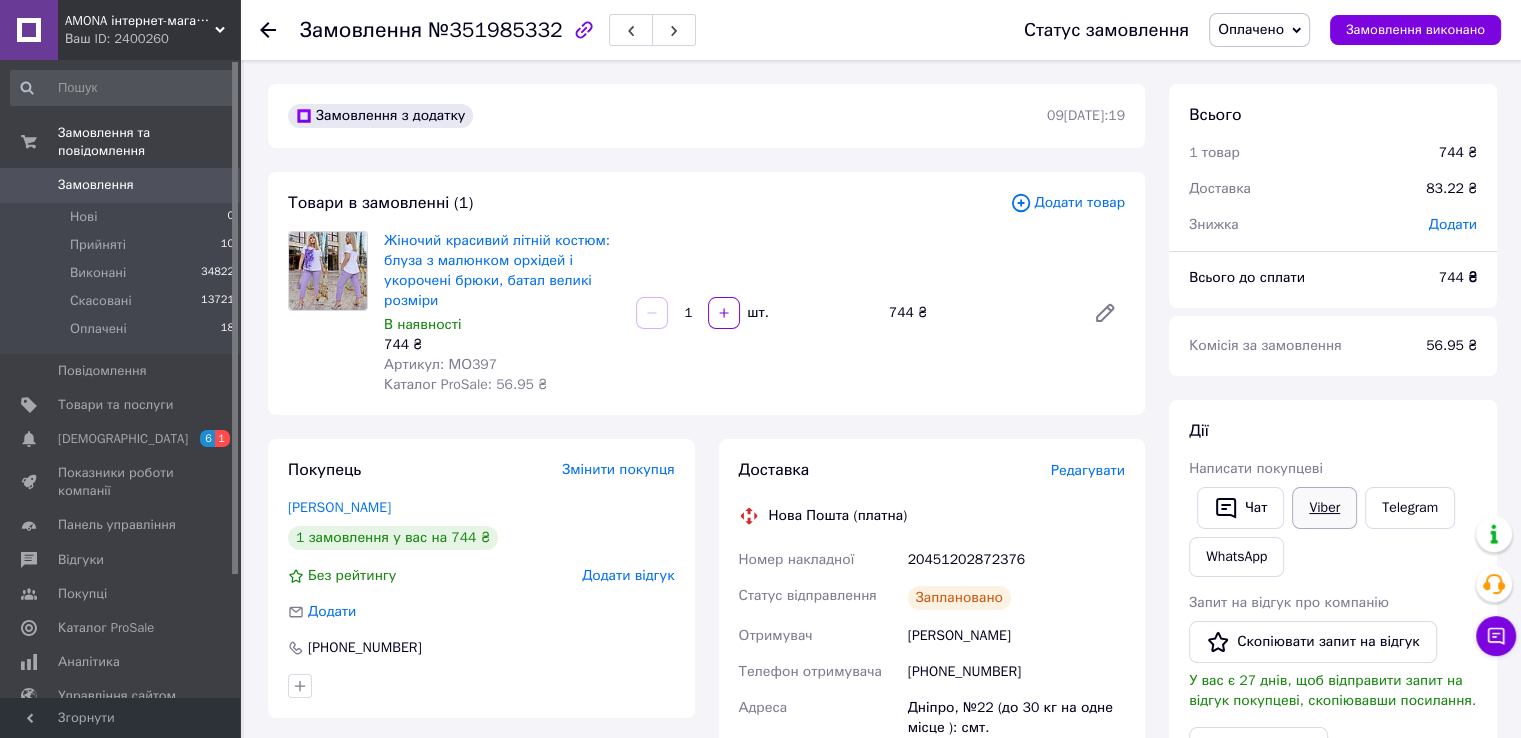 click on "Viber" at bounding box center [1324, 508] 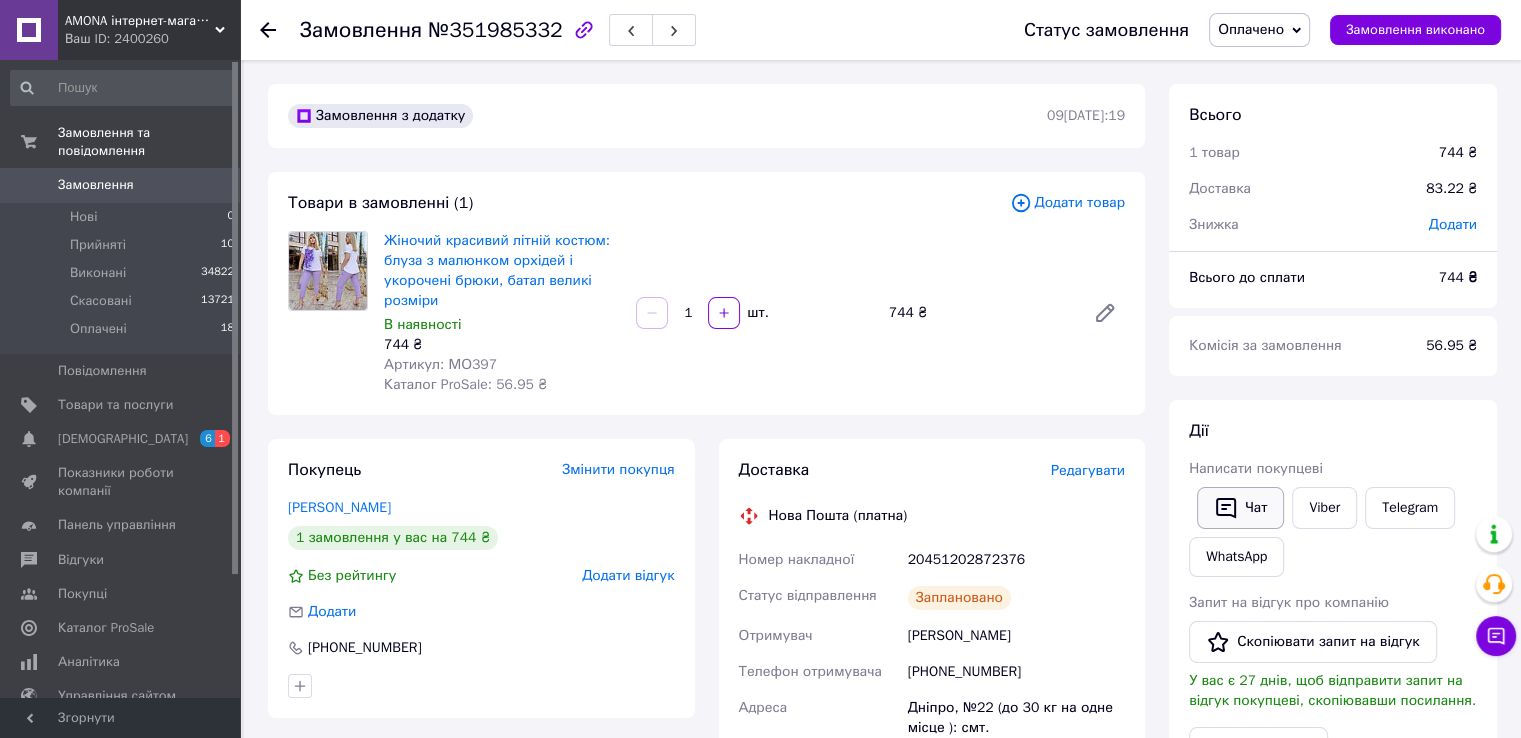 click on "Чат" at bounding box center [1240, 508] 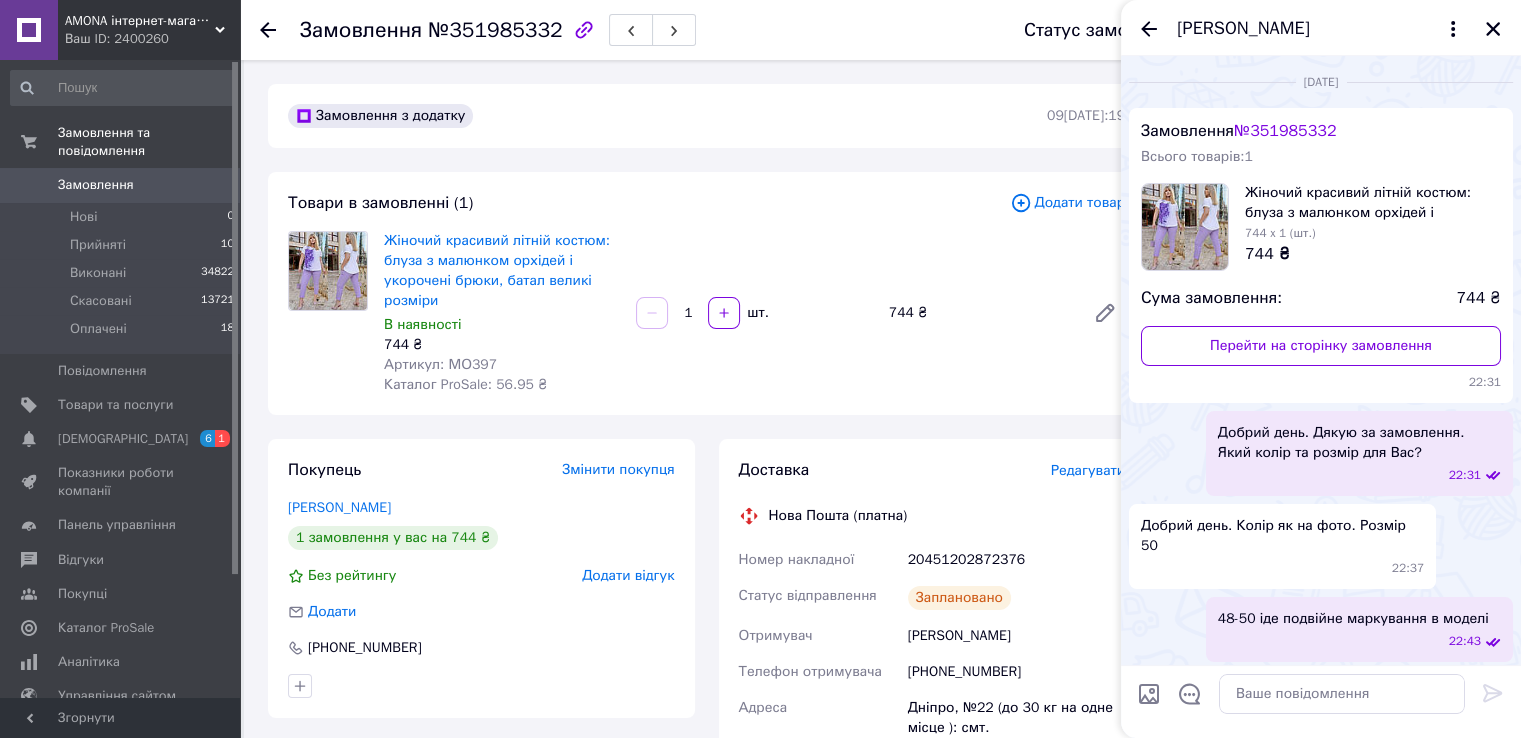 scroll, scrollTop: 241, scrollLeft: 0, axis: vertical 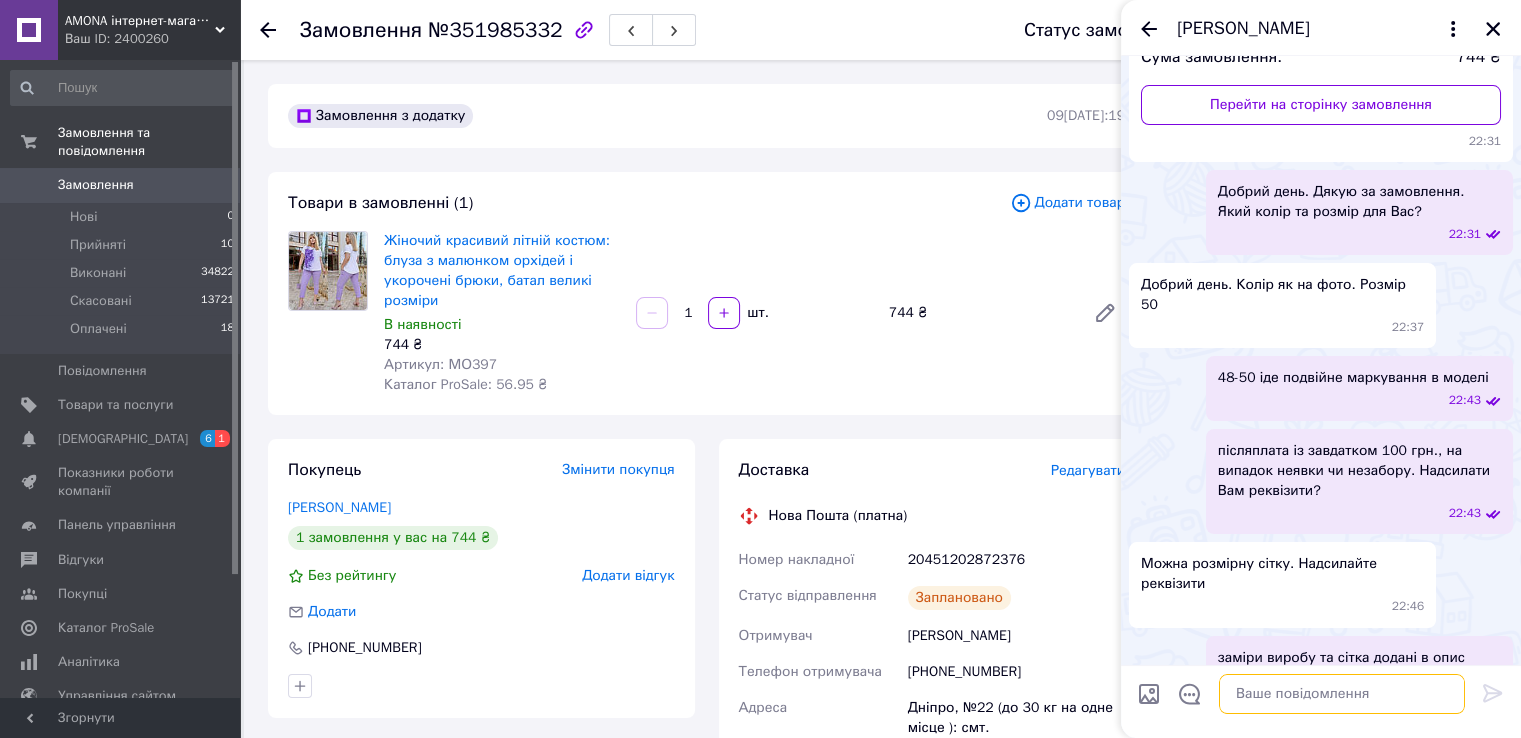 click at bounding box center (1342, 694) 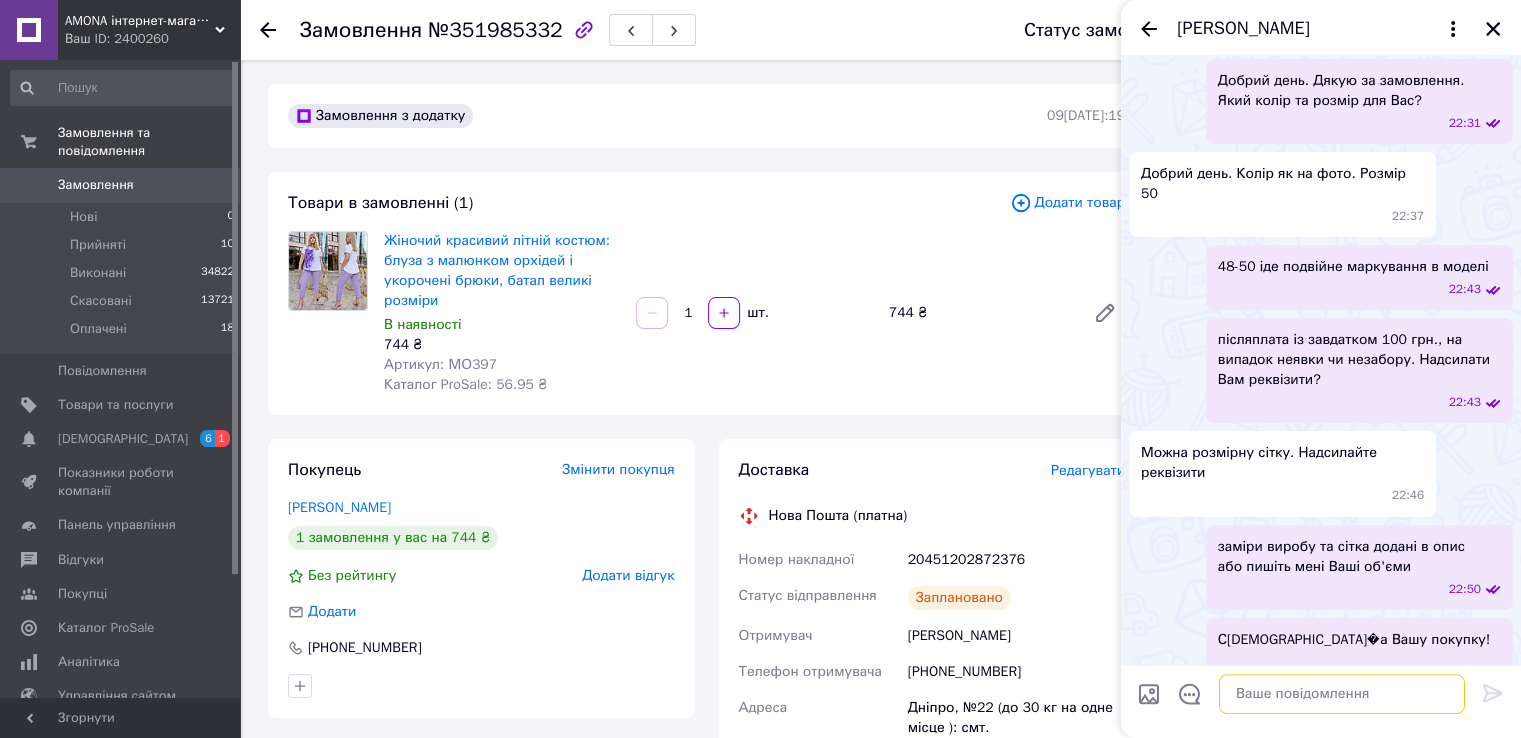 scroll, scrollTop: 600, scrollLeft: 0, axis: vertical 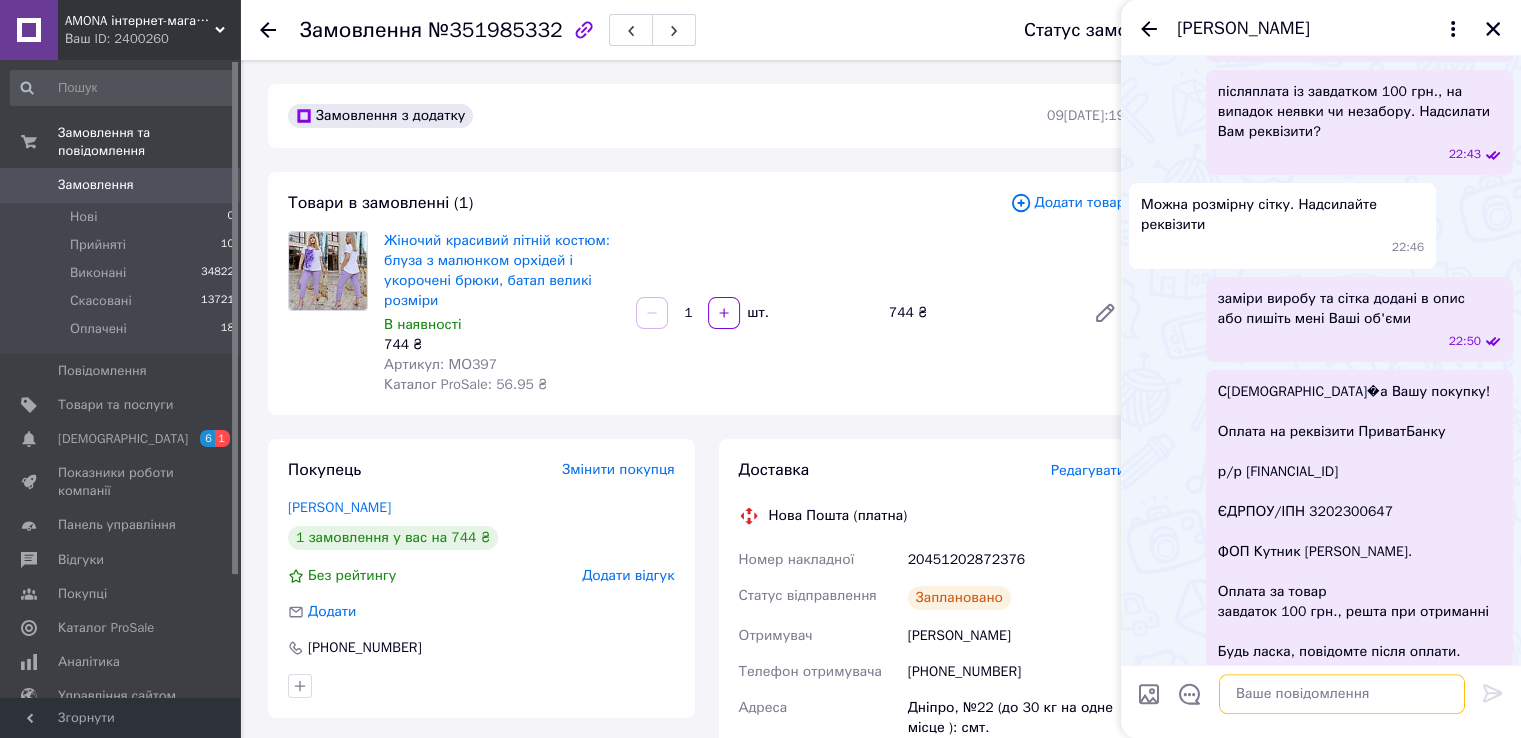 paste on "Доброго дня!
Ваше замовлення надіслано.
Номер ТТН 59000253168120.
Відстежити статус замовлення можна на сайті ТК Нова пошта http://novaposhta.ua/frontend/tracking.
Дякую Вам!" 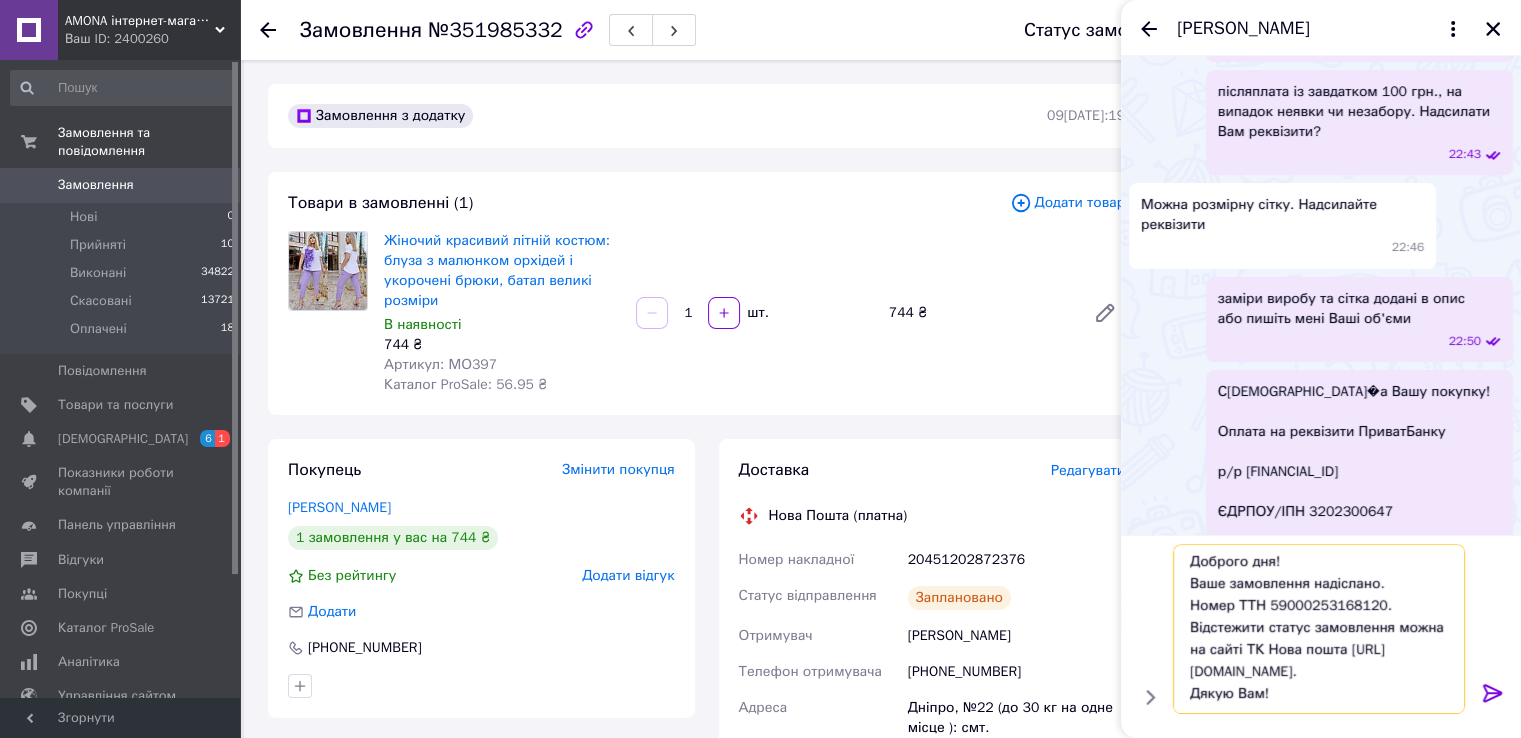 scroll, scrollTop: 1, scrollLeft: 0, axis: vertical 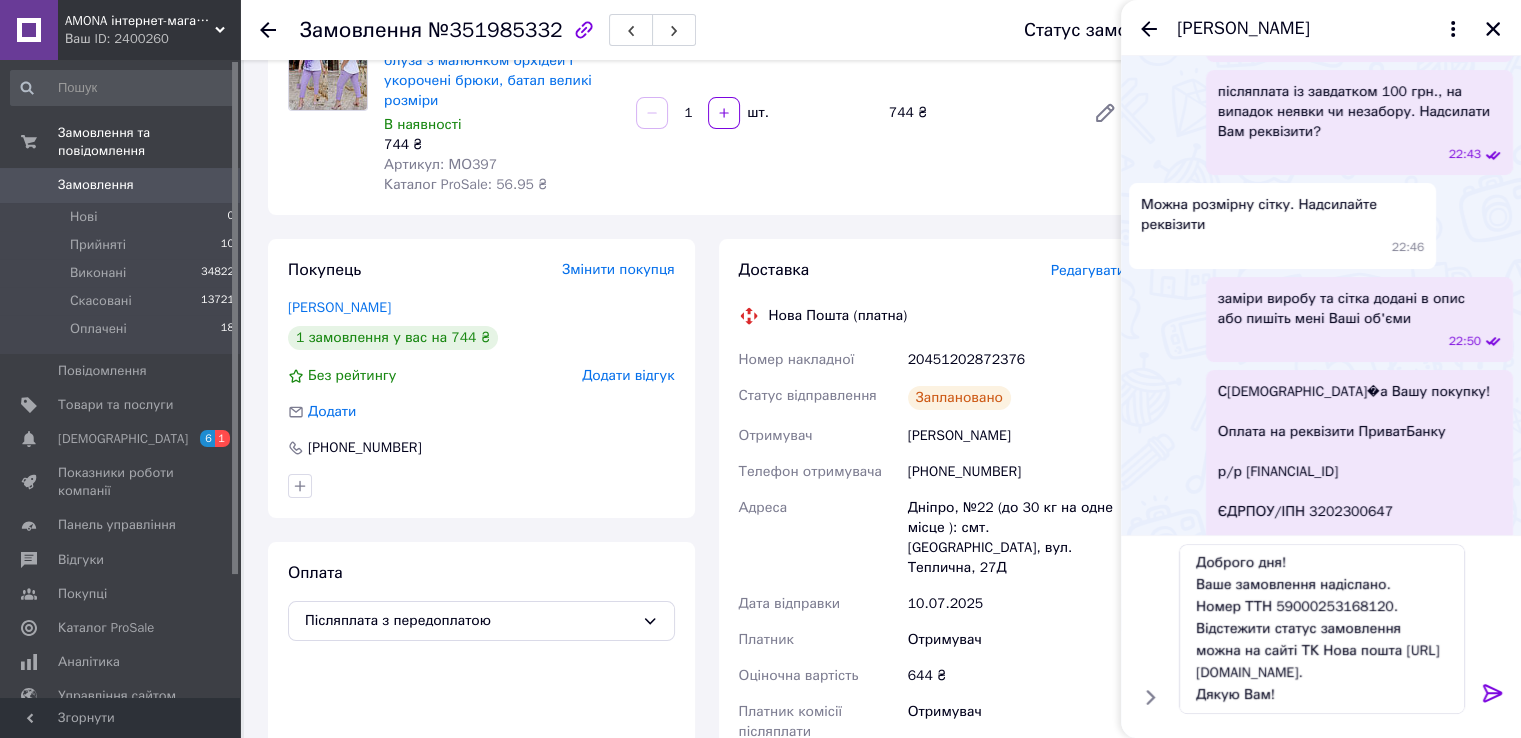 click on "20451202872376" at bounding box center (1016, 360) 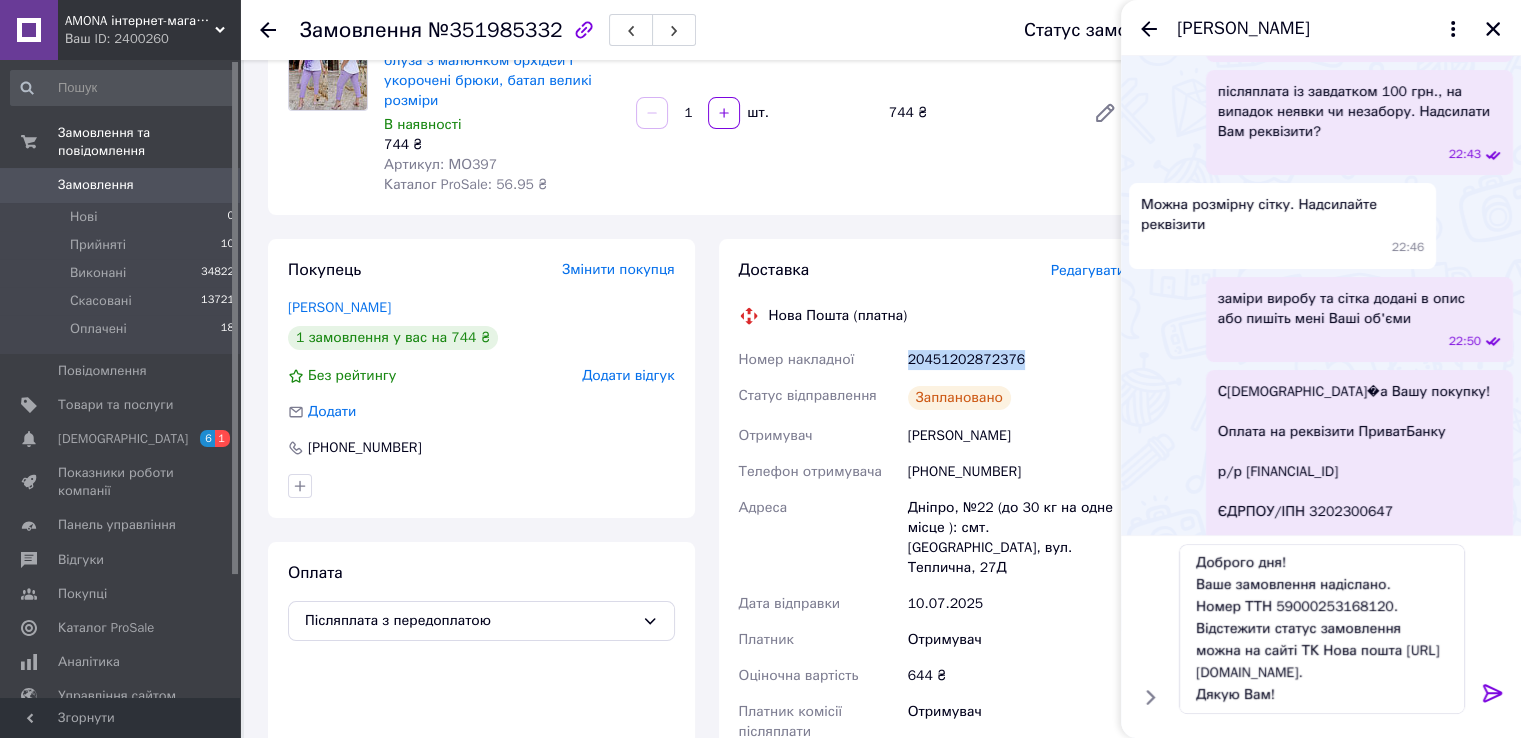click on "20451202872376" at bounding box center (1016, 360) 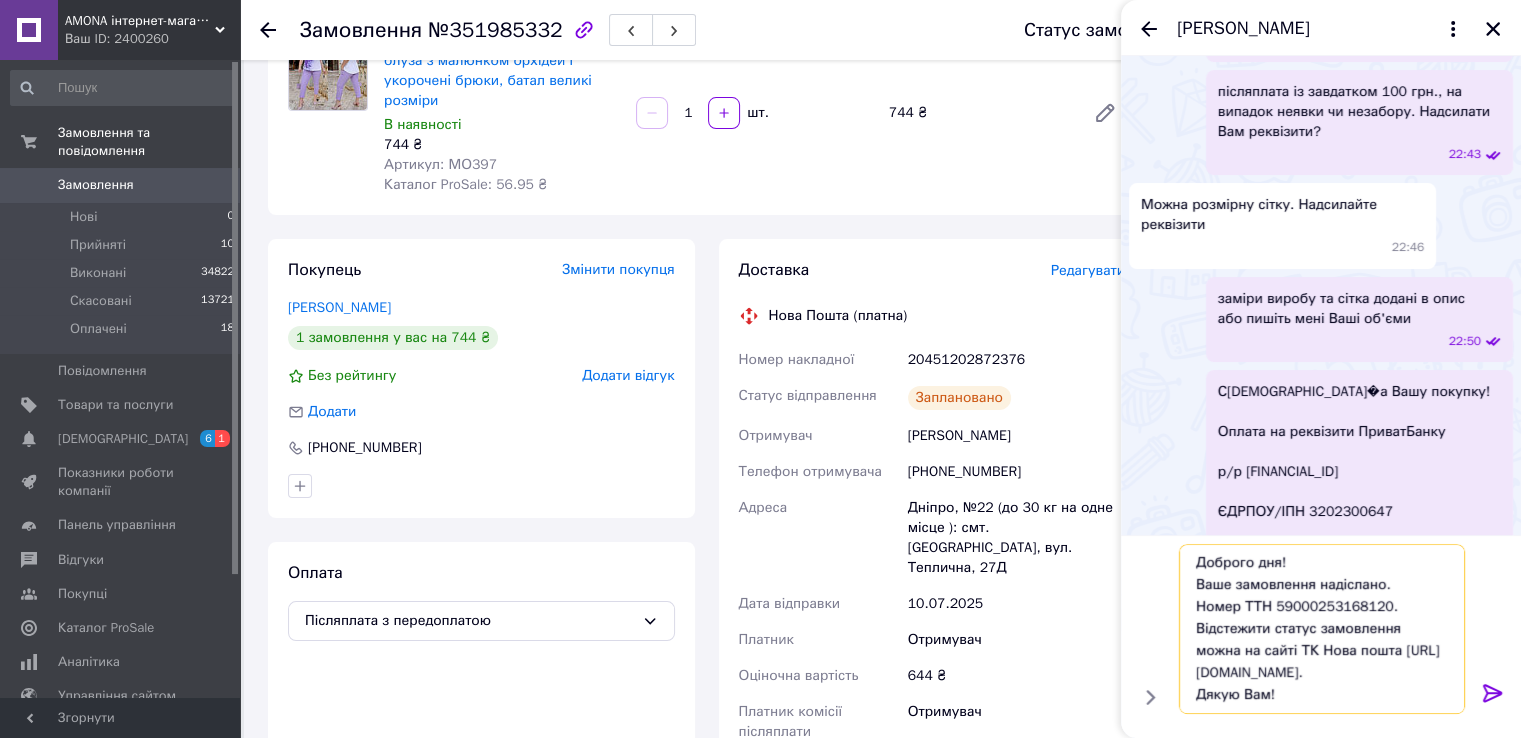 click on "Доброго дня!
Ваше замовлення надіслано.
Номер ТТН 59000253168120.
Відстежити статус замовлення можна на сайті ТК Нова пошта http://novaposhta.ua/frontend/tracking.
Дякую Вам!" at bounding box center (1322, 629) 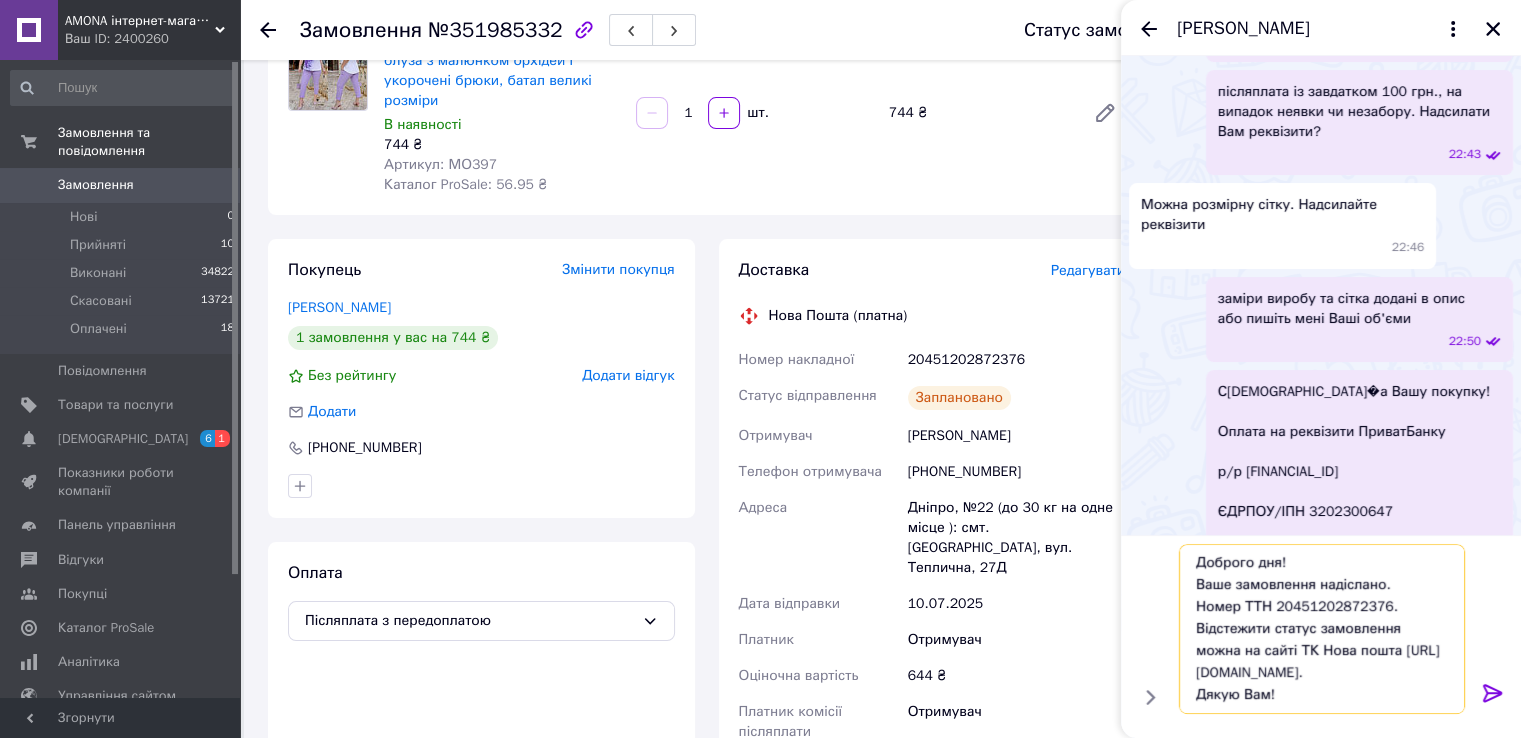 type on "Доброго дня!
Ваше замовлення надіслано.
Номер ТТН 20451202872376.
Відстежити статус замовлення можна на сайті ТК Нова пошта http://novaposhta.ua/frontend/tracking.
Дякую Вам!" 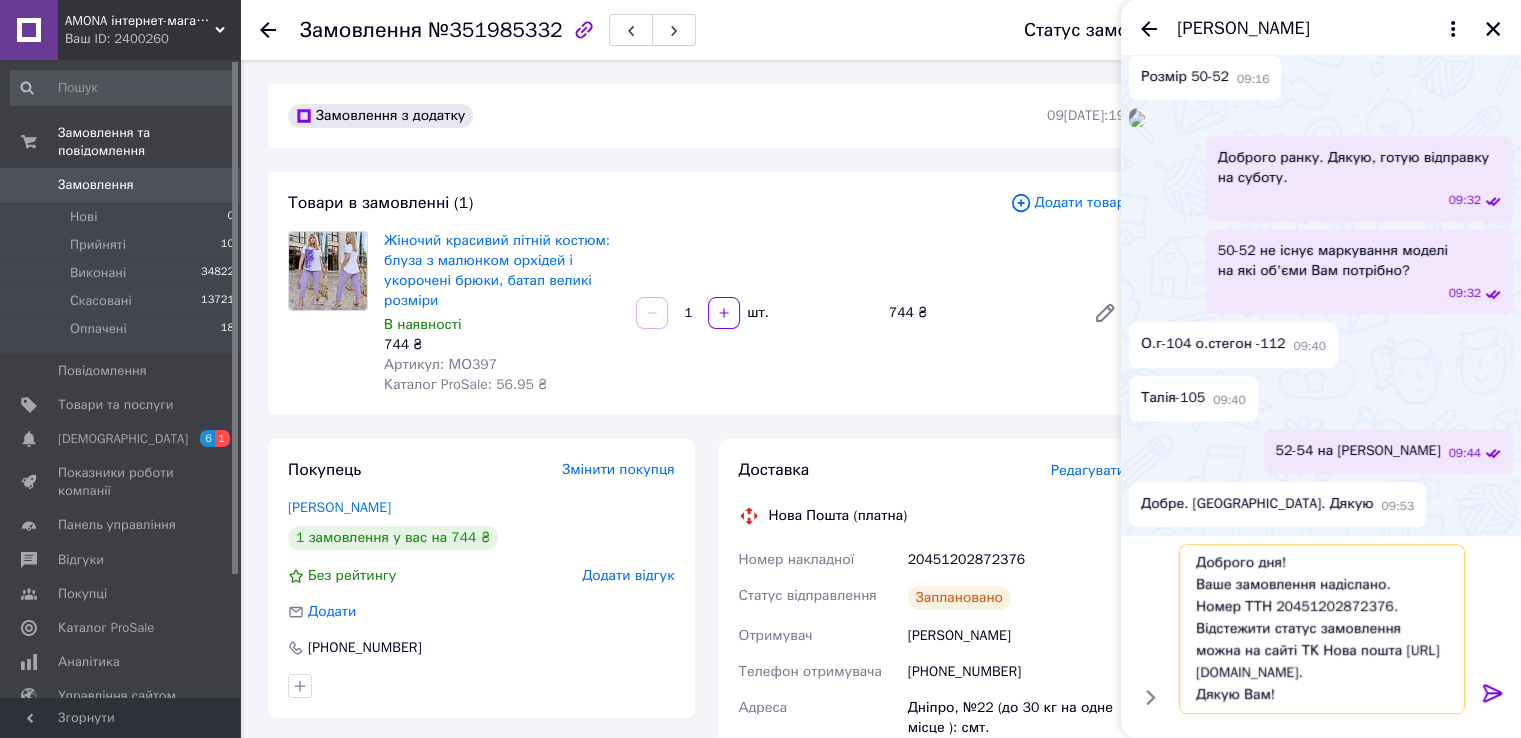 scroll, scrollTop: 1592, scrollLeft: 0, axis: vertical 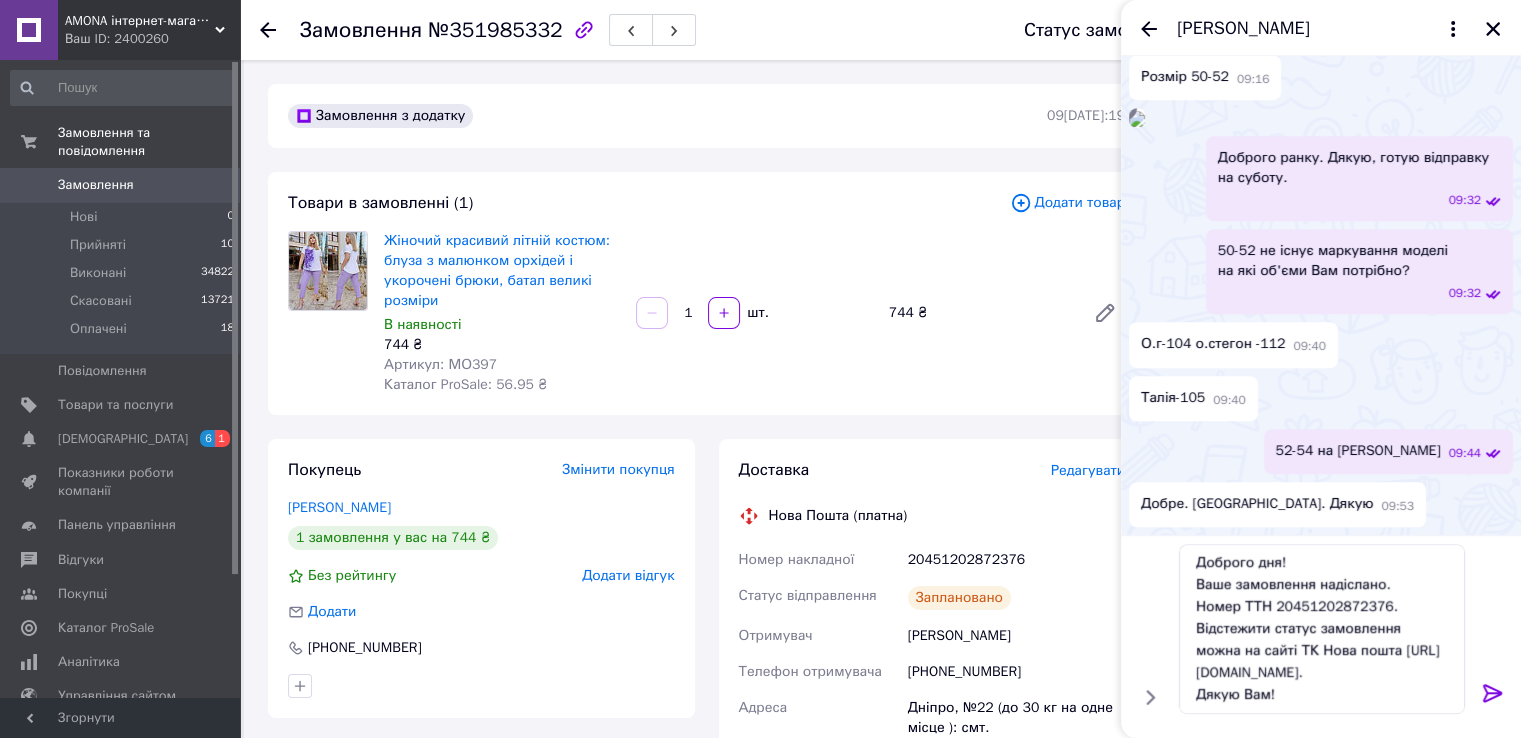 click 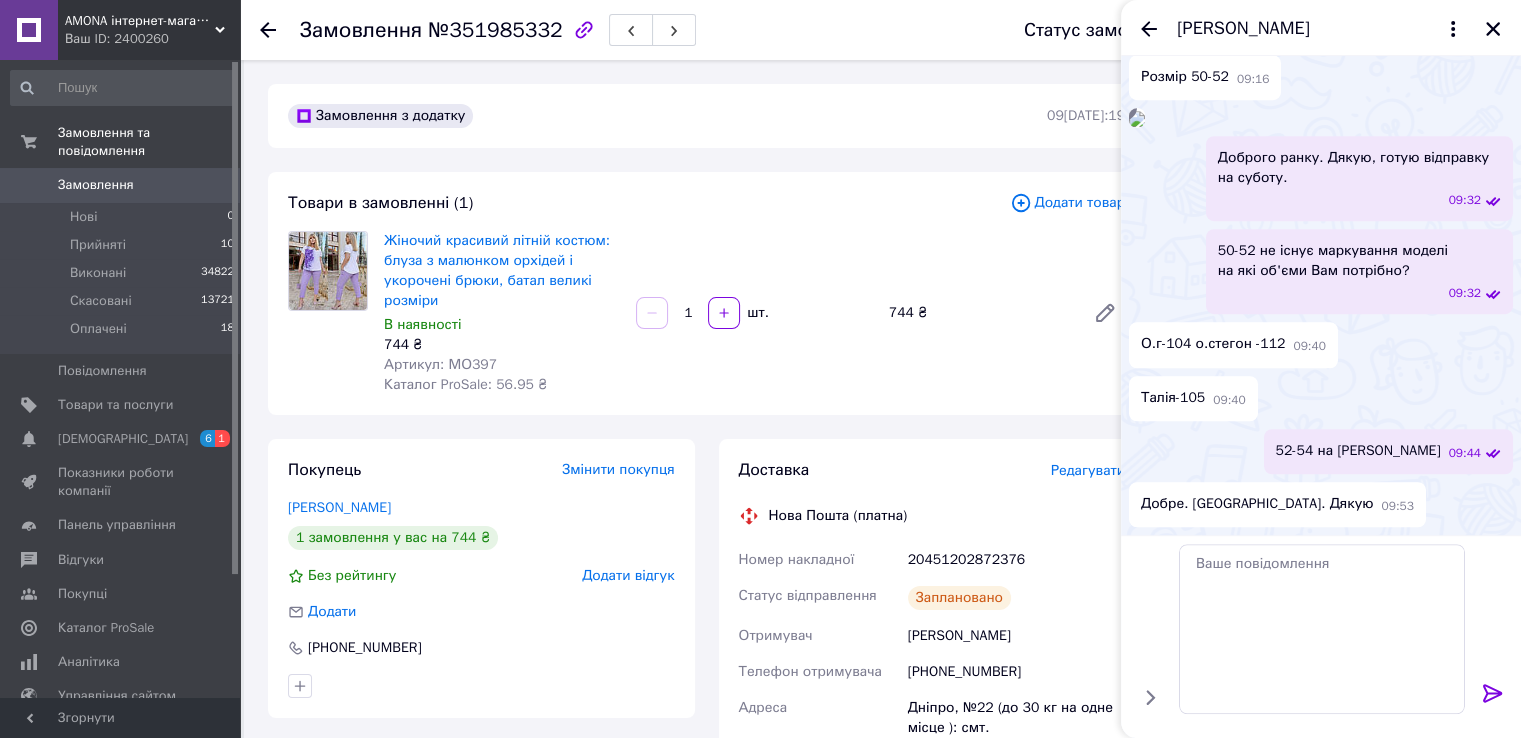 scroll, scrollTop: 0, scrollLeft: 0, axis: both 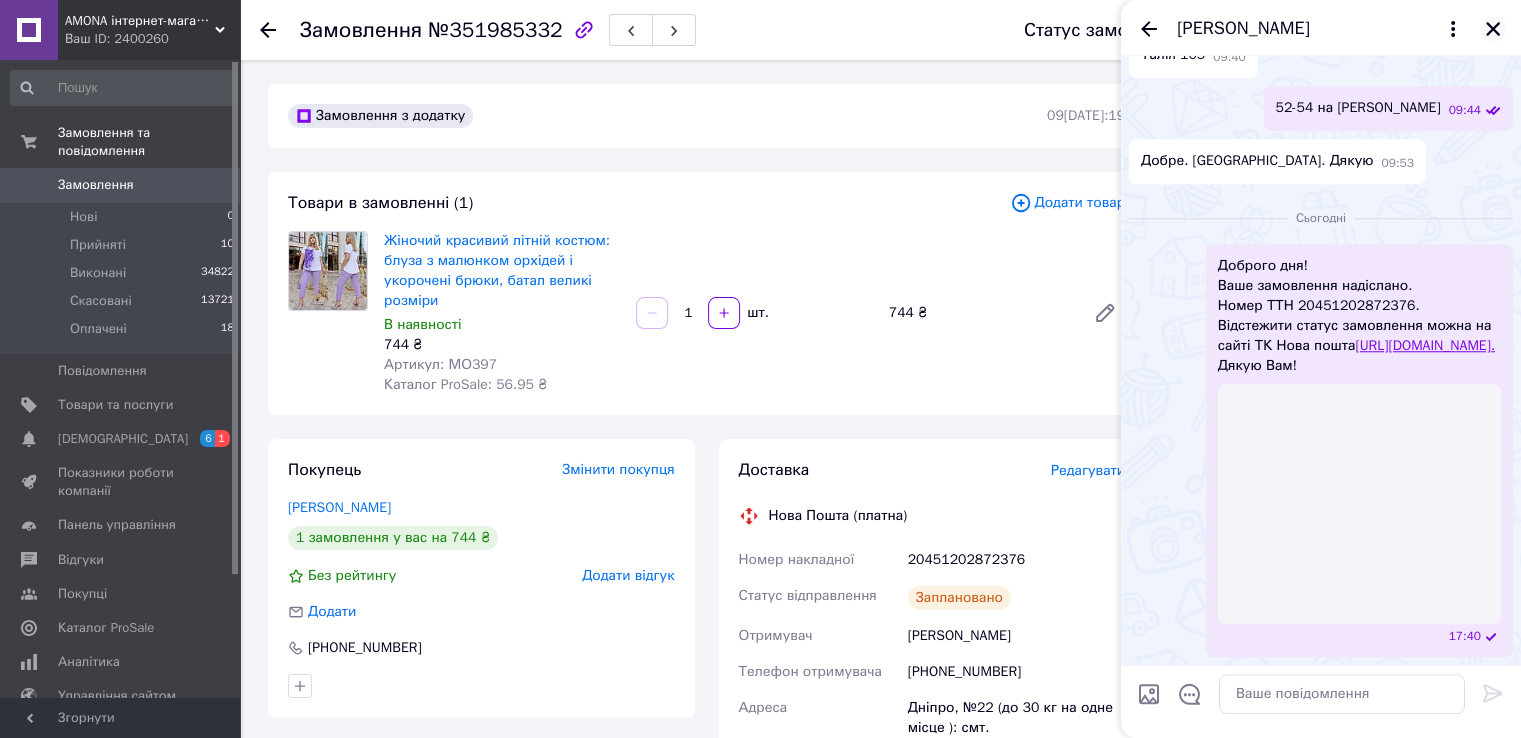 click 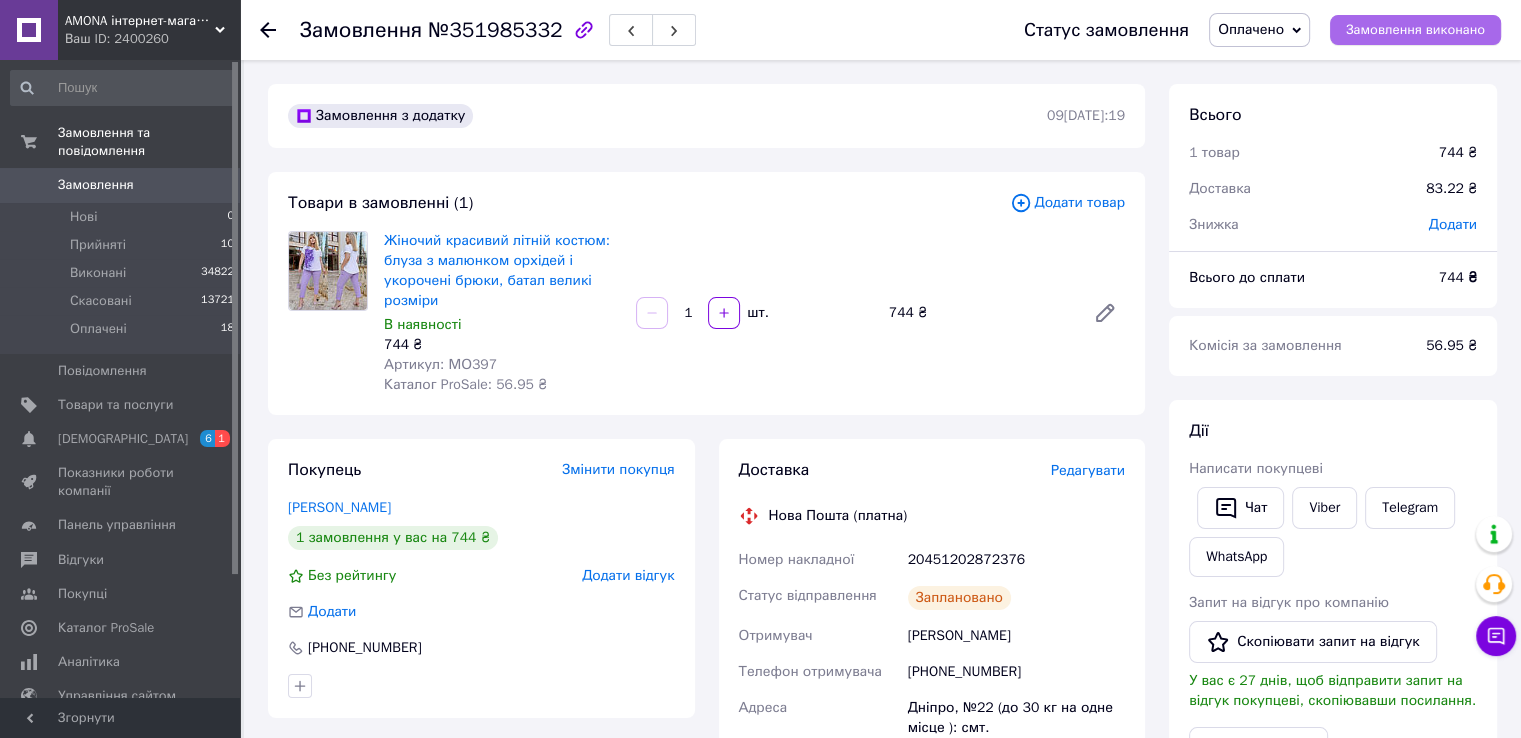 click on "Замовлення виконано" at bounding box center [1415, 30] 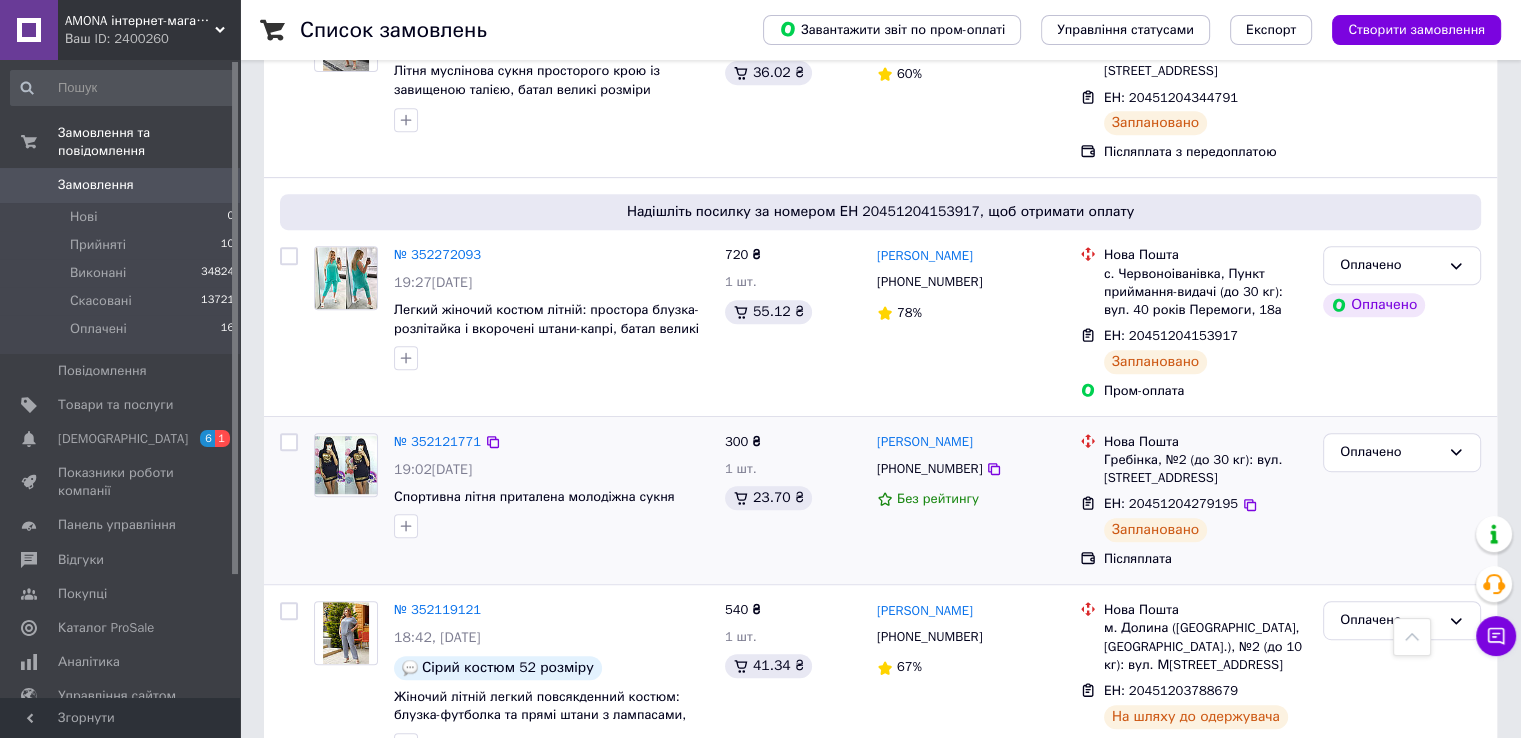 scroll, scrollTop: 1000, scrollLeft: 0, axis: vertical 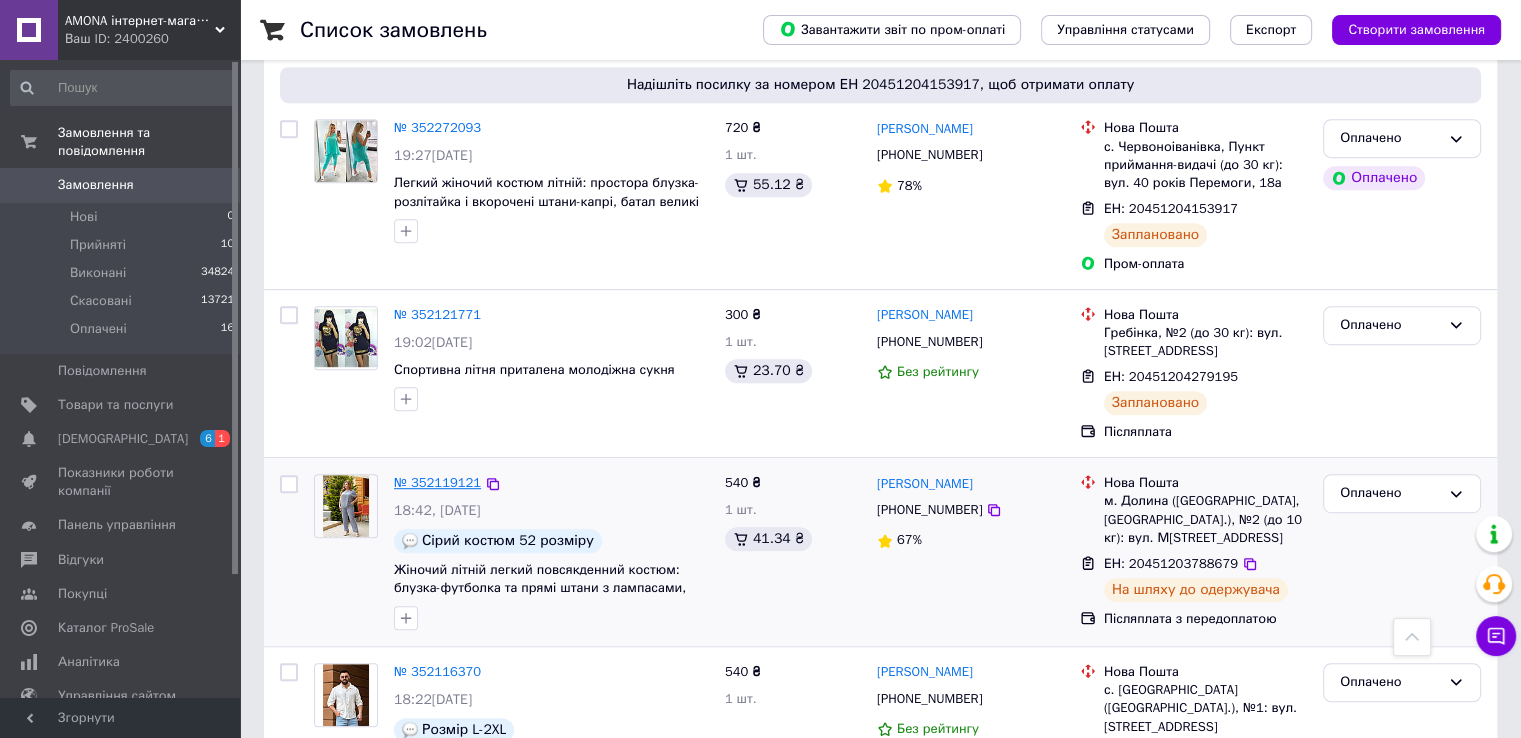 click on "№ 352119121" at bounding box center (437, 482) 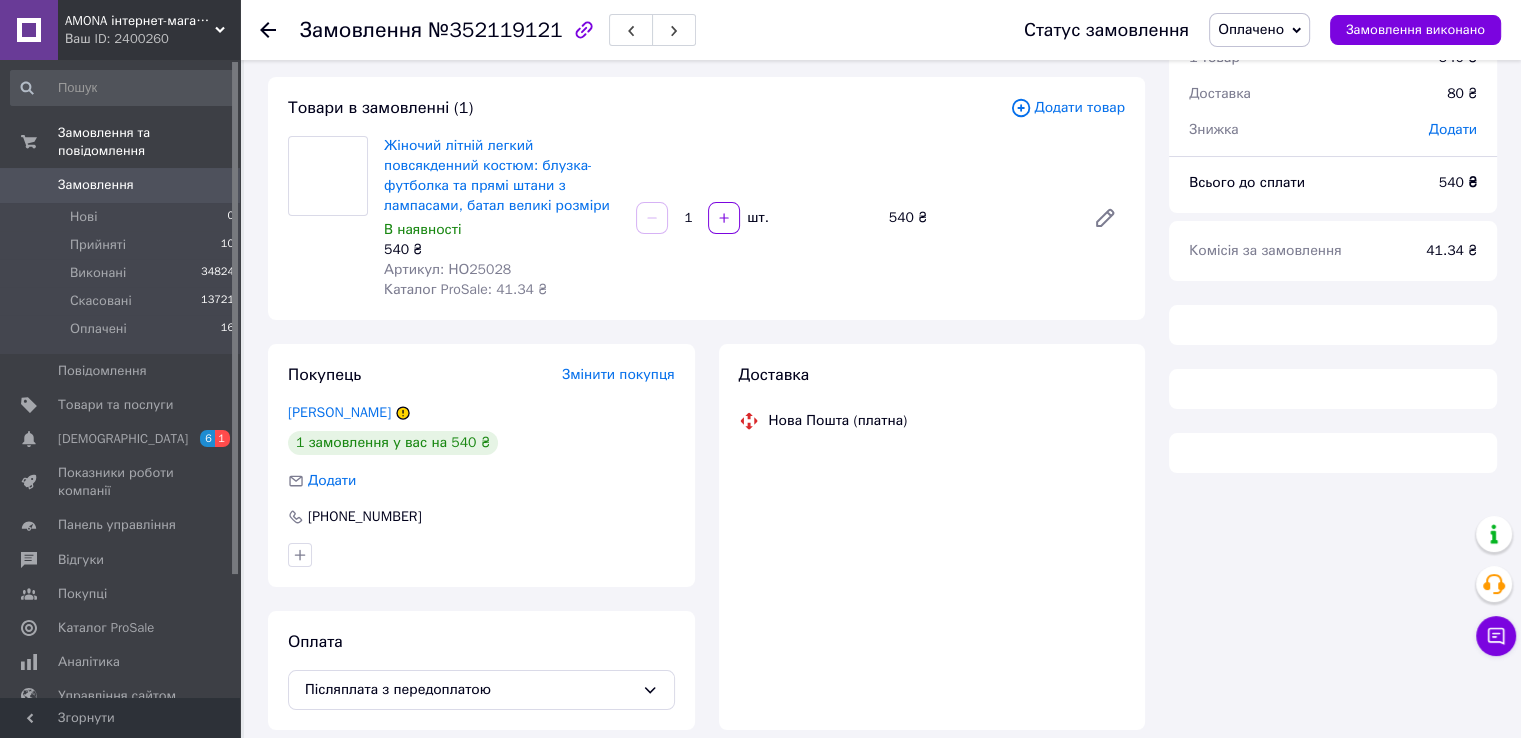 scroll, scrollTop: 176, scrollLeft: 0, axis: vertical 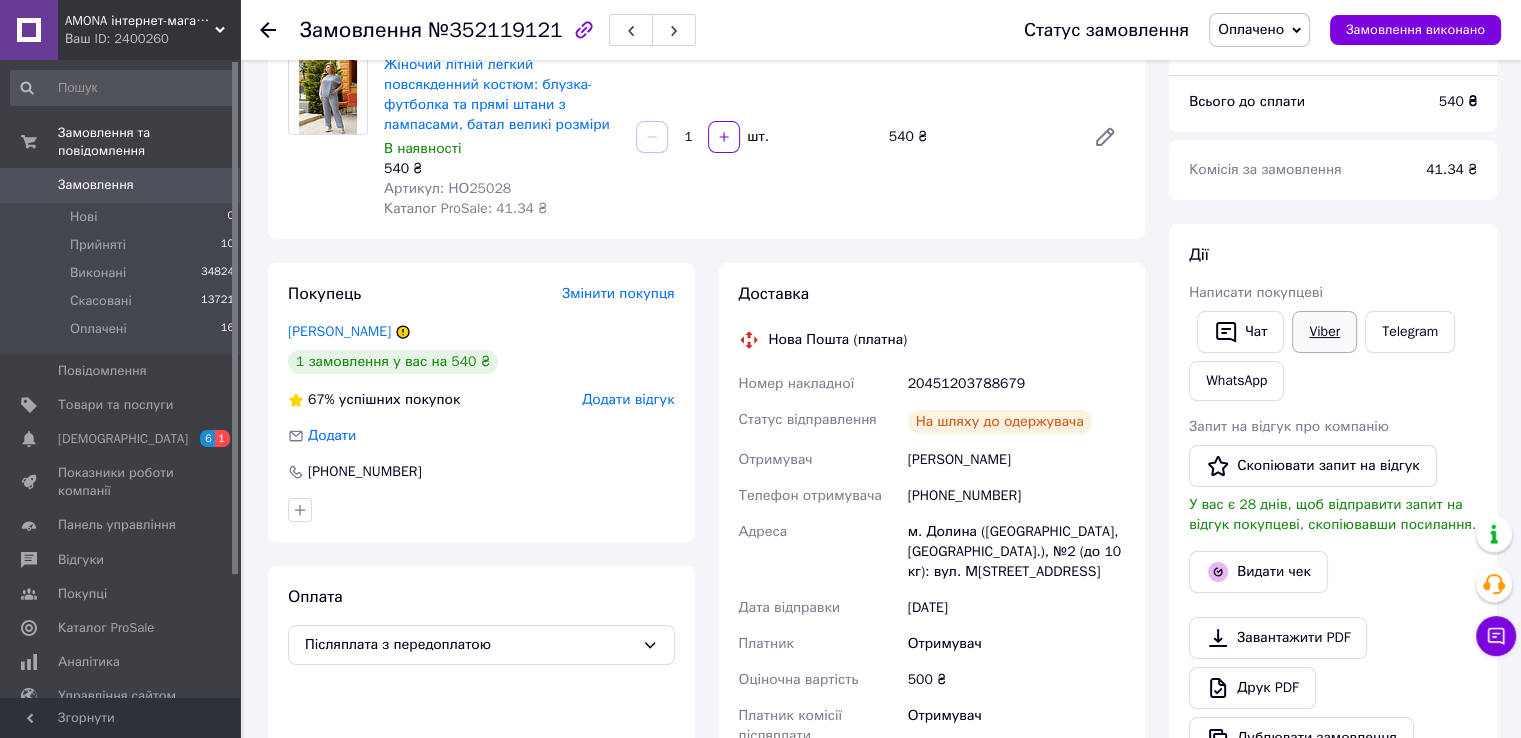 click on "Viber" at bounding box center [1324, 332] 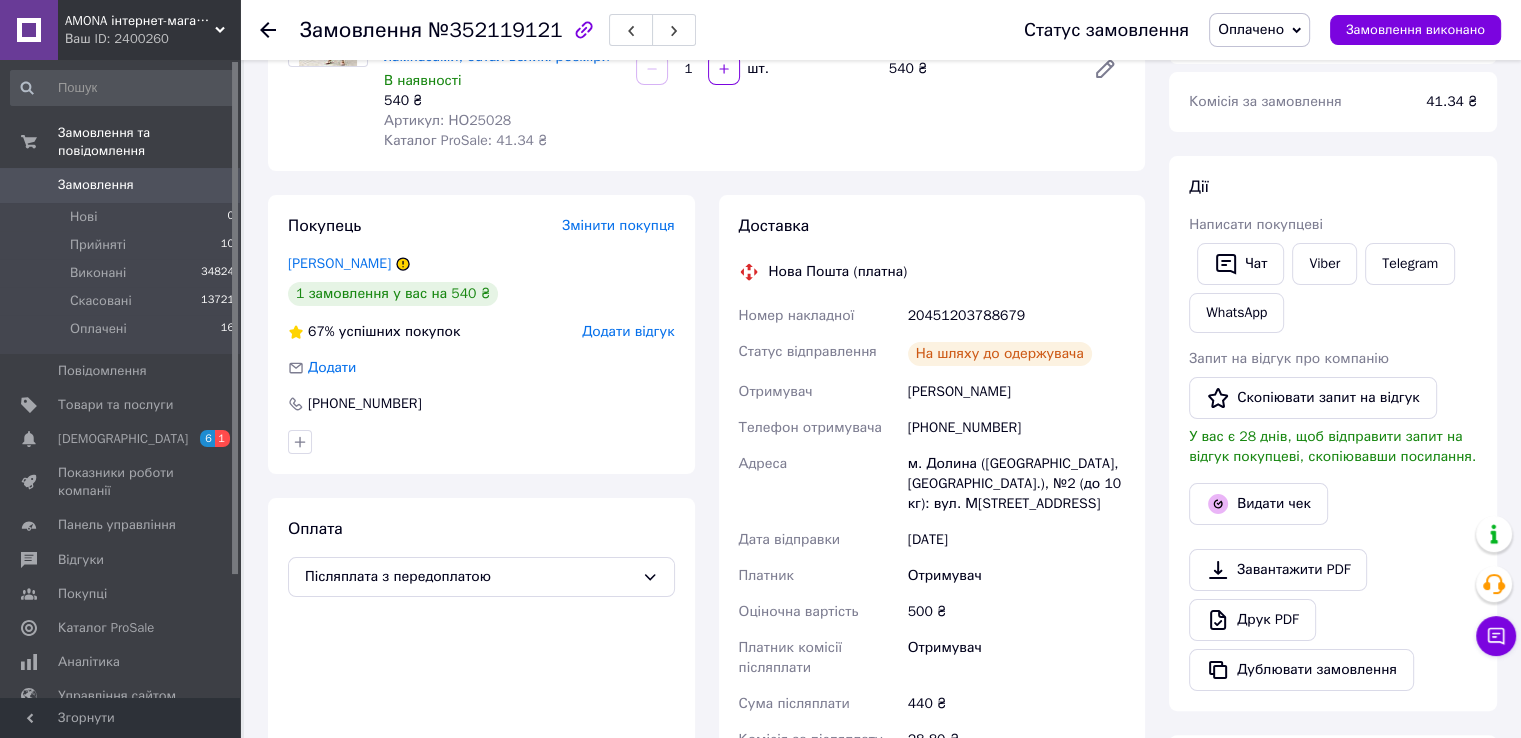 scroll, scrollTop: 376, scrollLeft: 0, axis: vertical 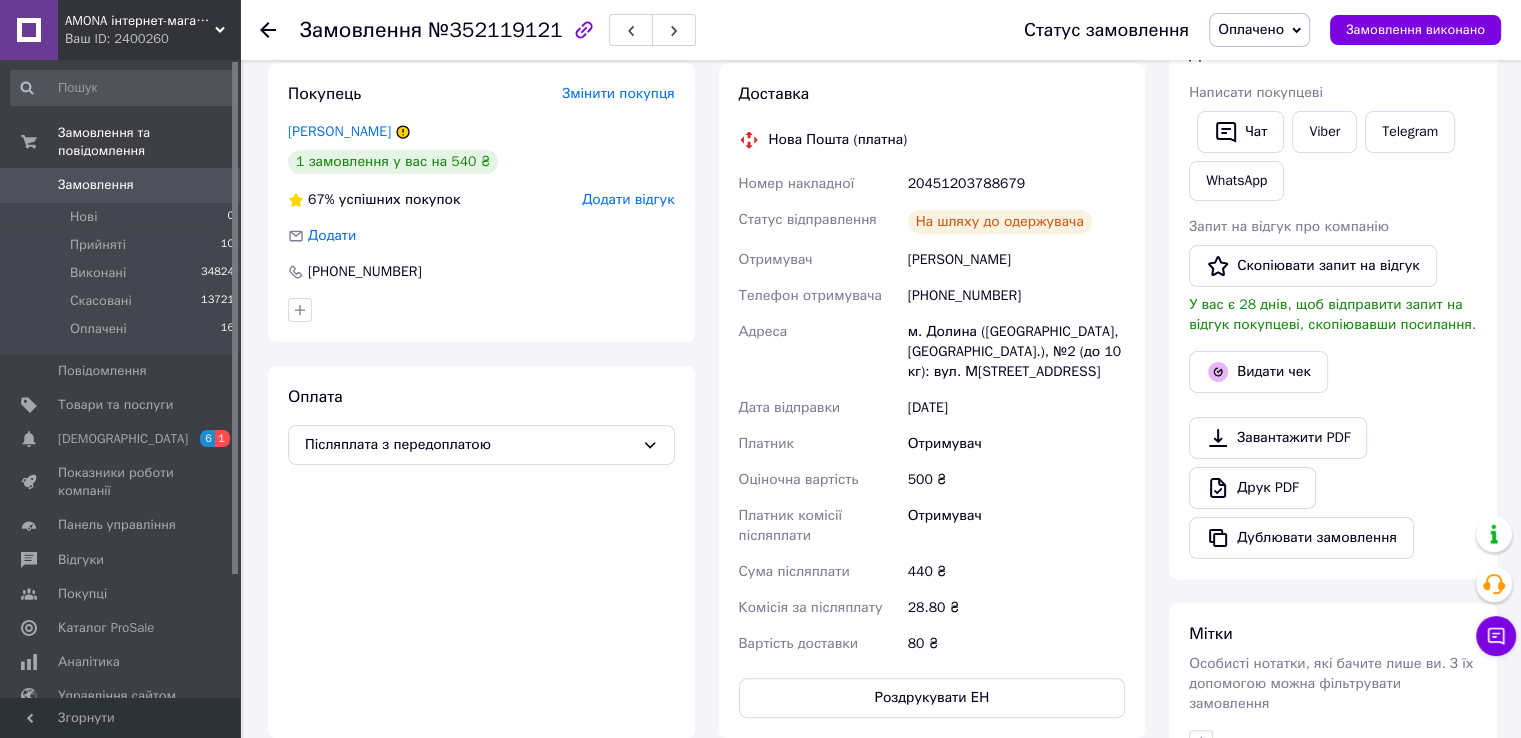 click on "20451203788679" at bounding box center [1016, 184] 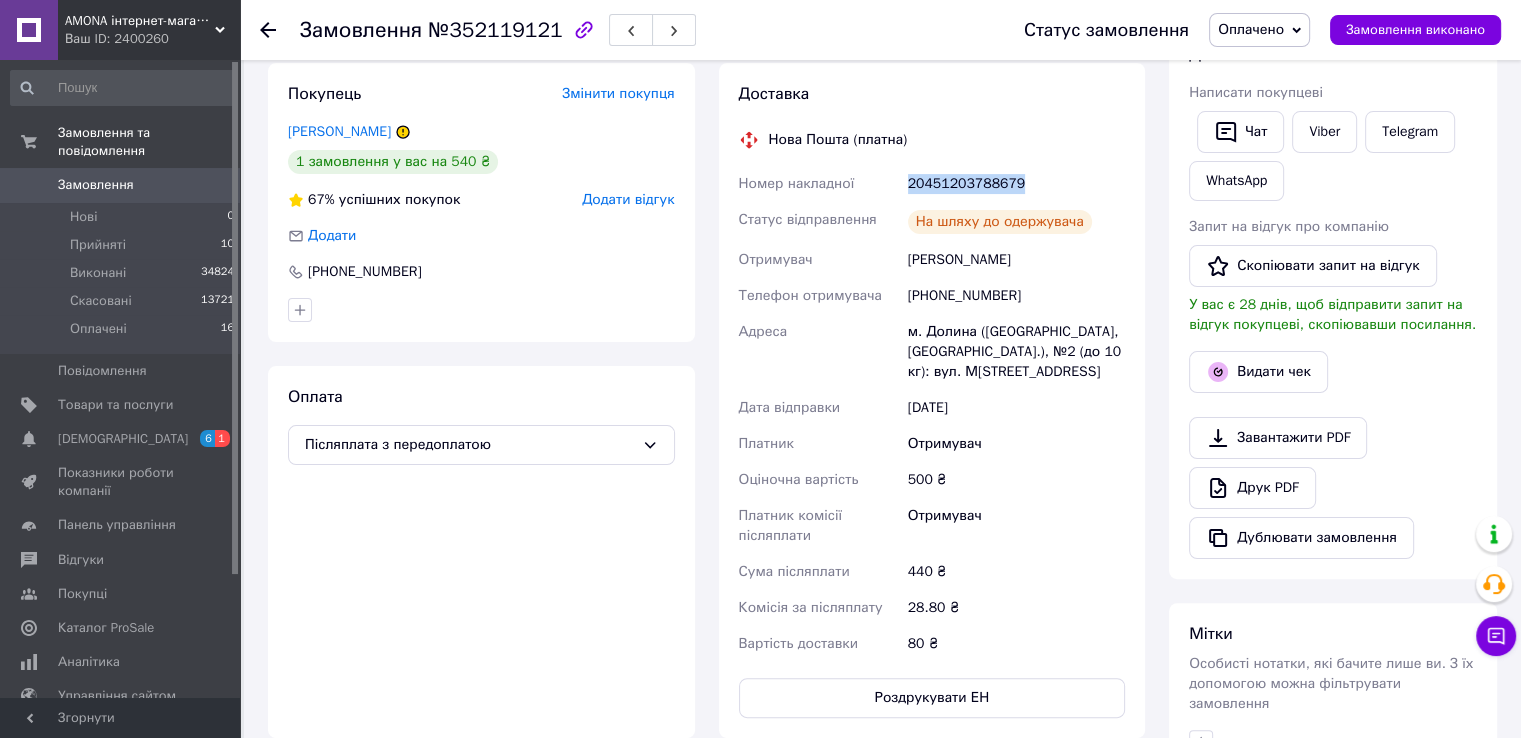 click on "20451203788679" at bounding box center [1016, 184] 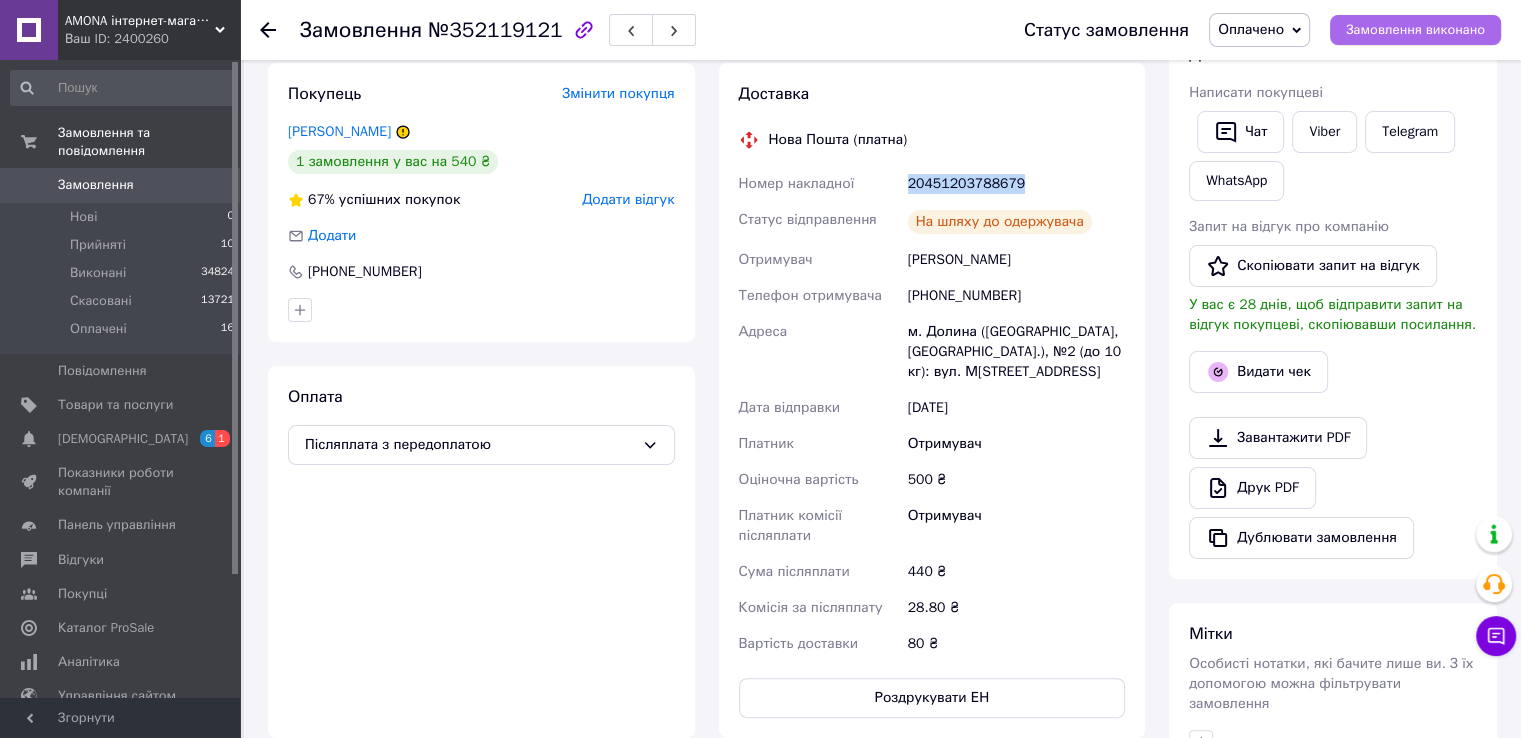 click on "Замовлення виконано" at bounding box center [1415, 30] 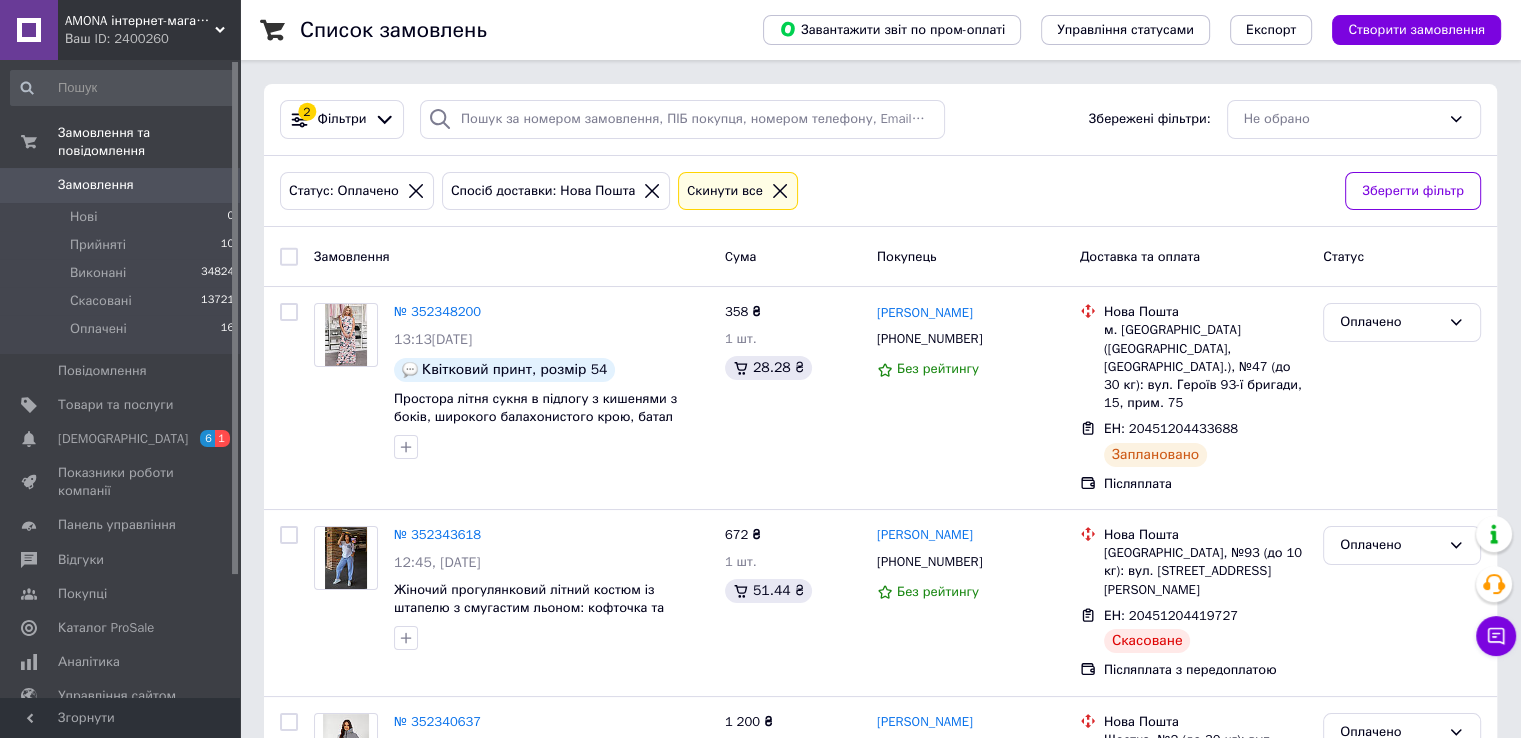 scroll, scrollTop: 2481, scrollLeft: 0, axis: vertical 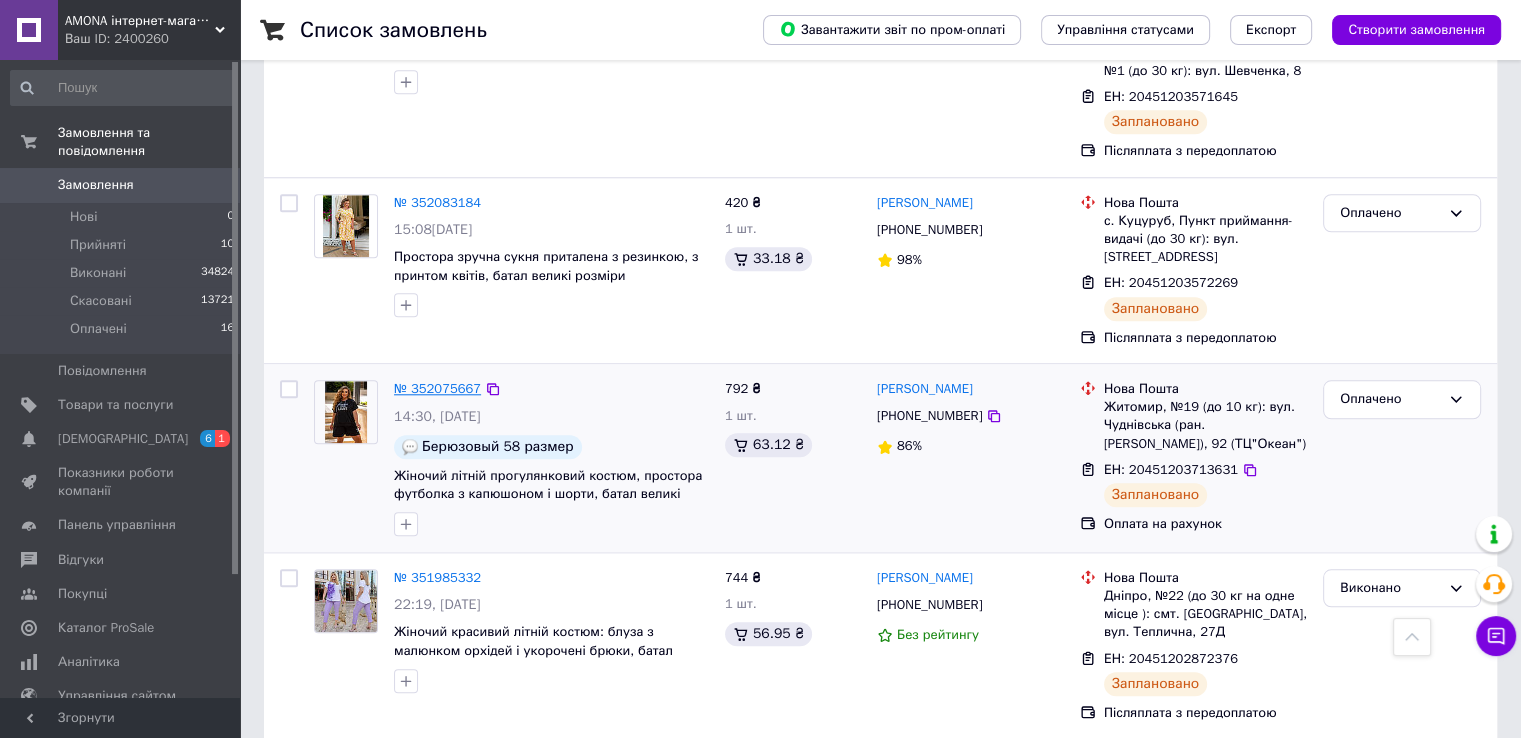 click on "№ 352075667" at bounding box center (437, 388) 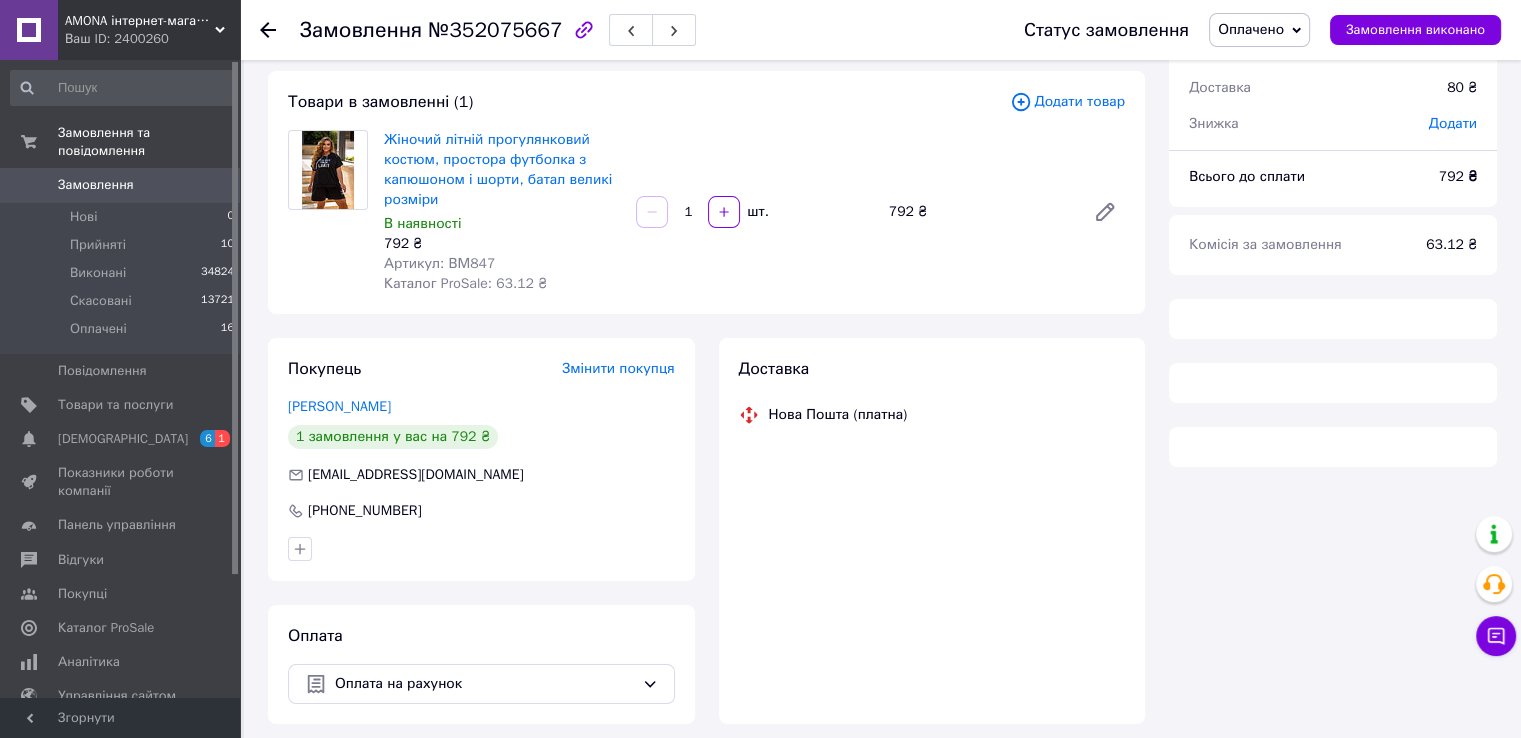 scroll, scrollTop: 176, scrollLeft: 0, axis: vertical 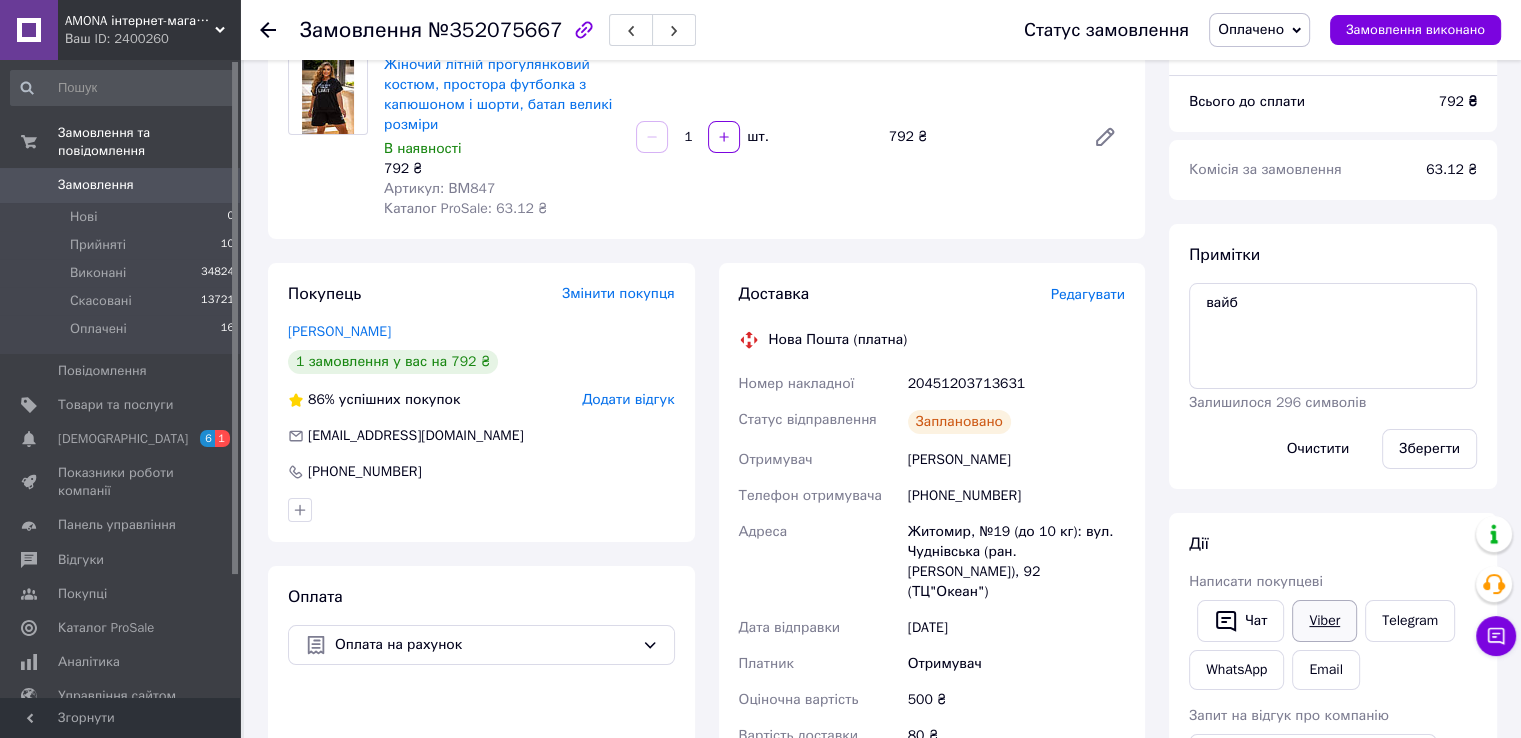 click on "Viber" at bounding box center [1324, 621] 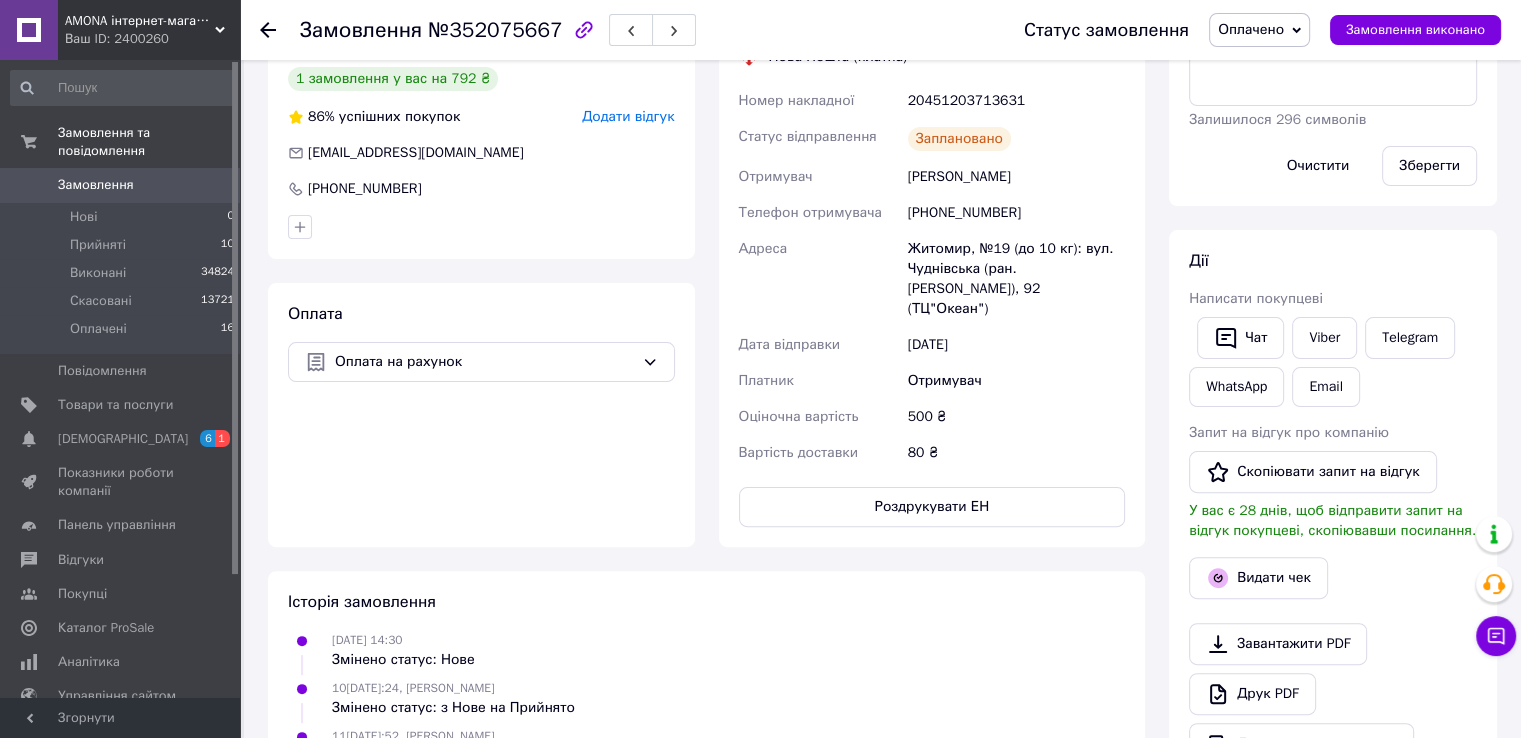 scroll, scrollTop: 476, scrollLeft: 0, axis: vertical 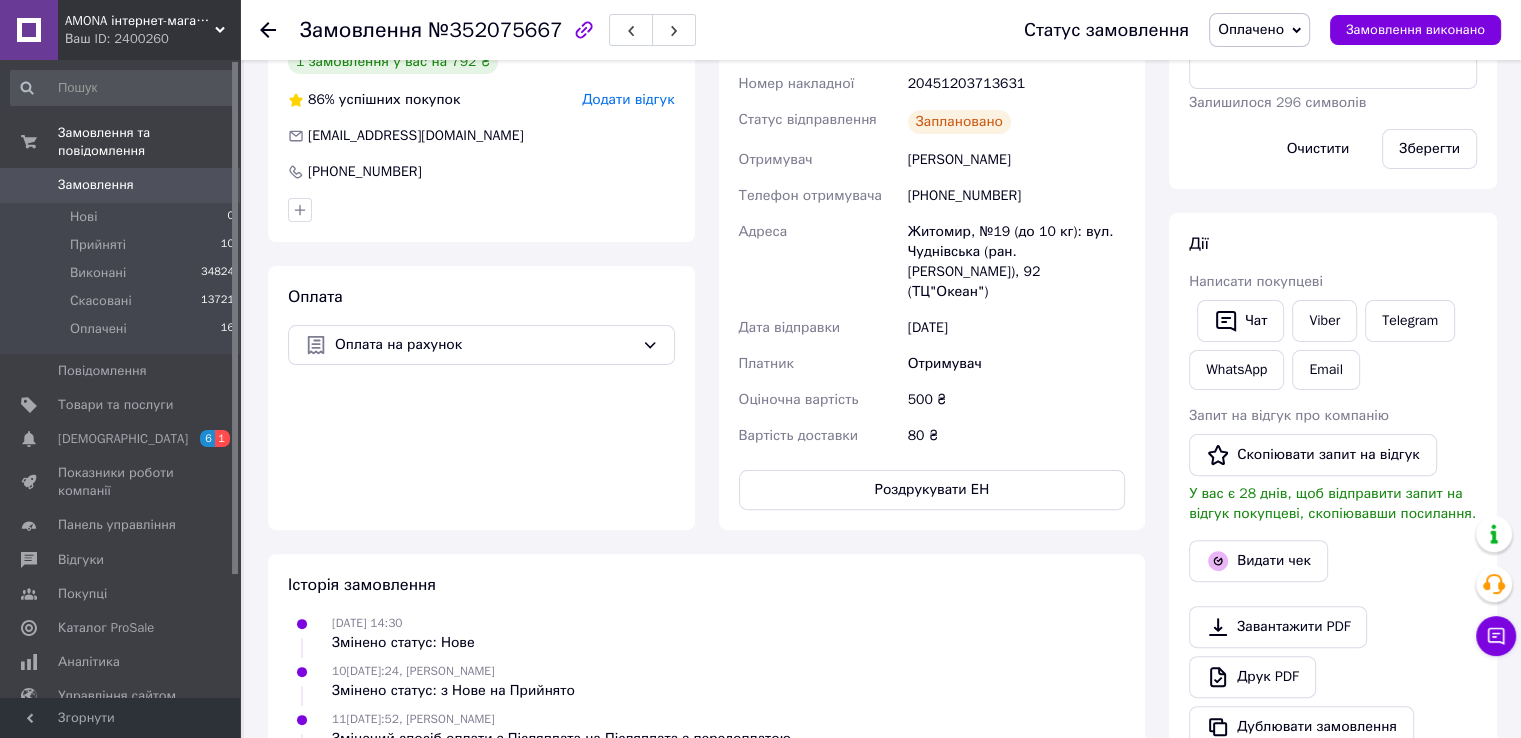 click on "20451203713631" at bounding box center (1016, 84) 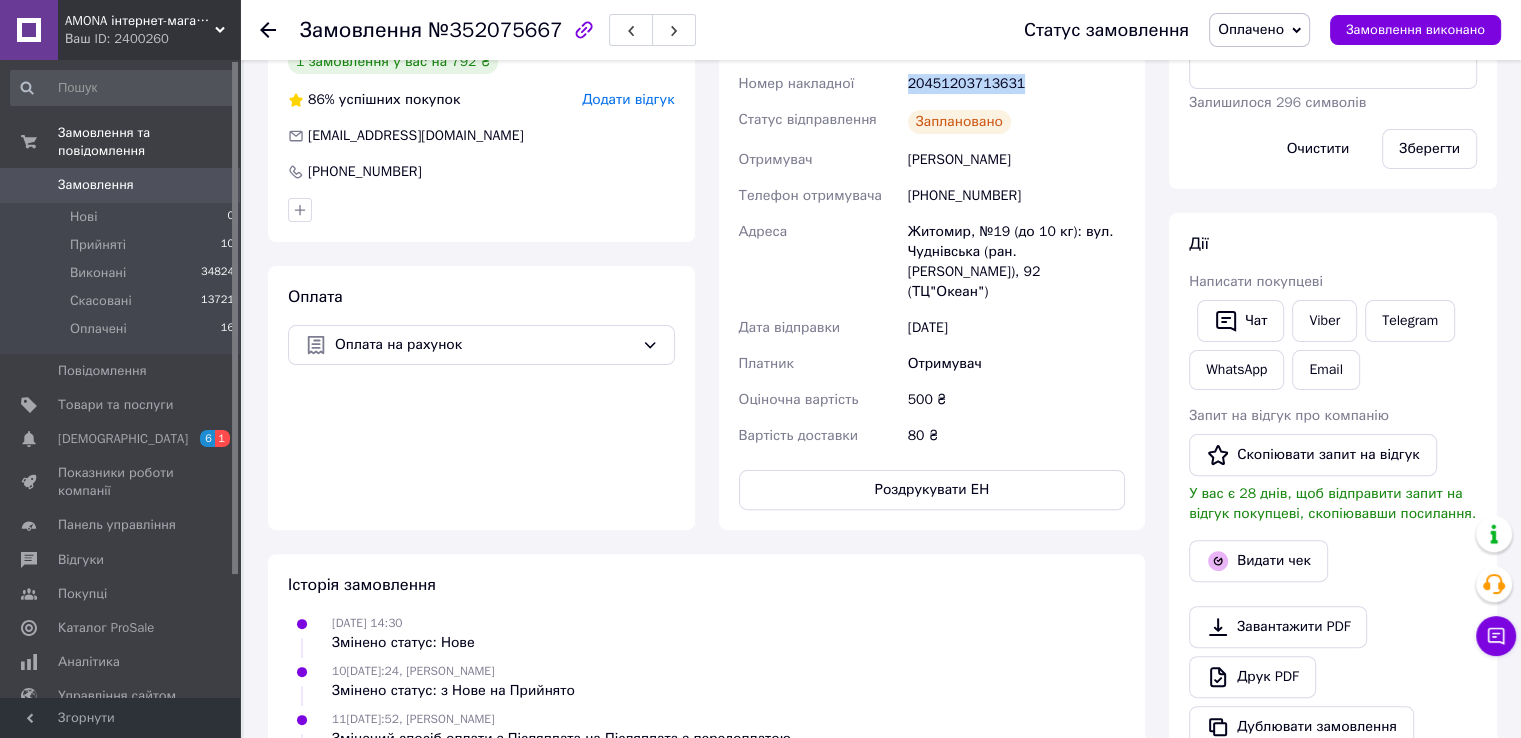 click on "20451203713631" at bounding box center (1016, 84) 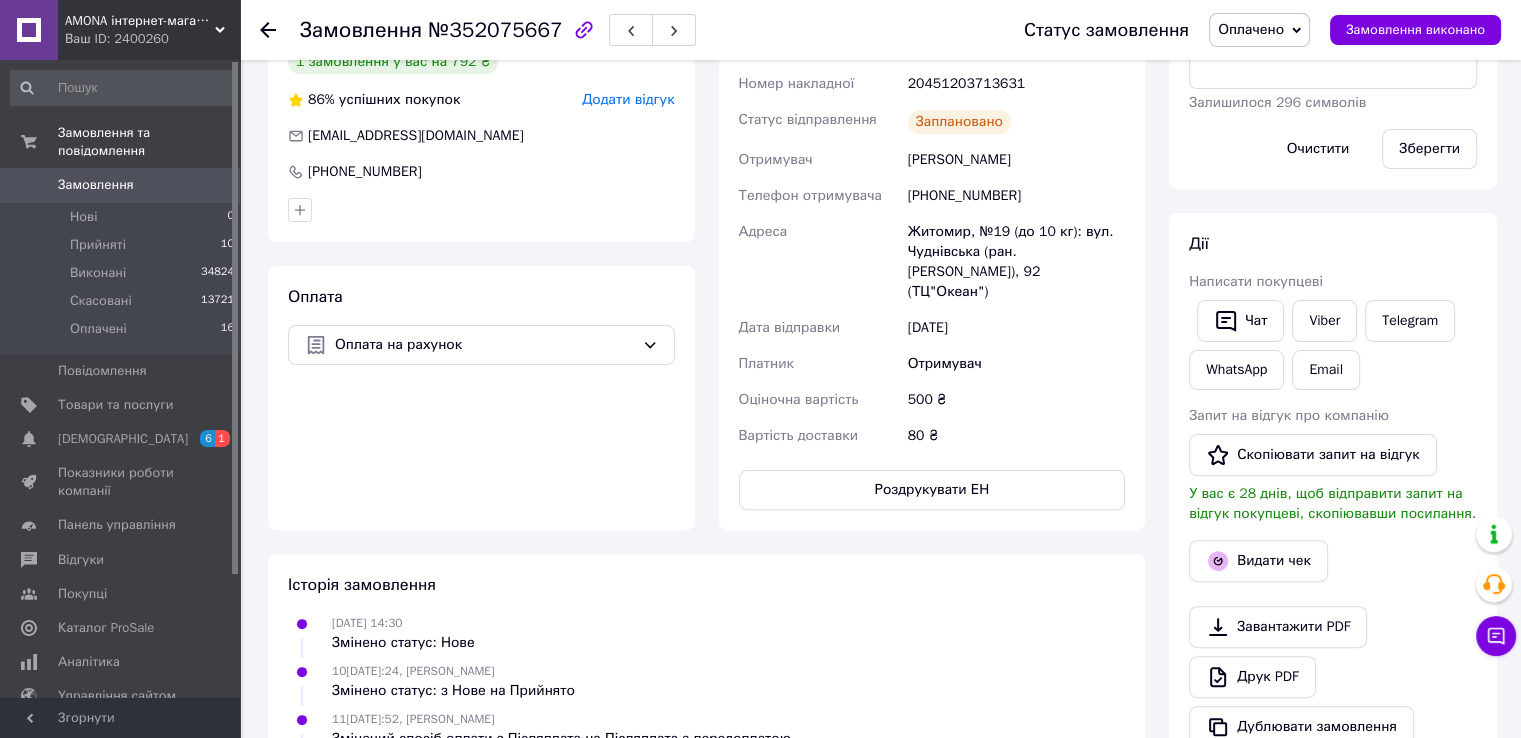 click on "Статус замовлення Оплачено Прийнято Виконано Скасовано Замовлення виконано" at bounding box center (1252, 30) 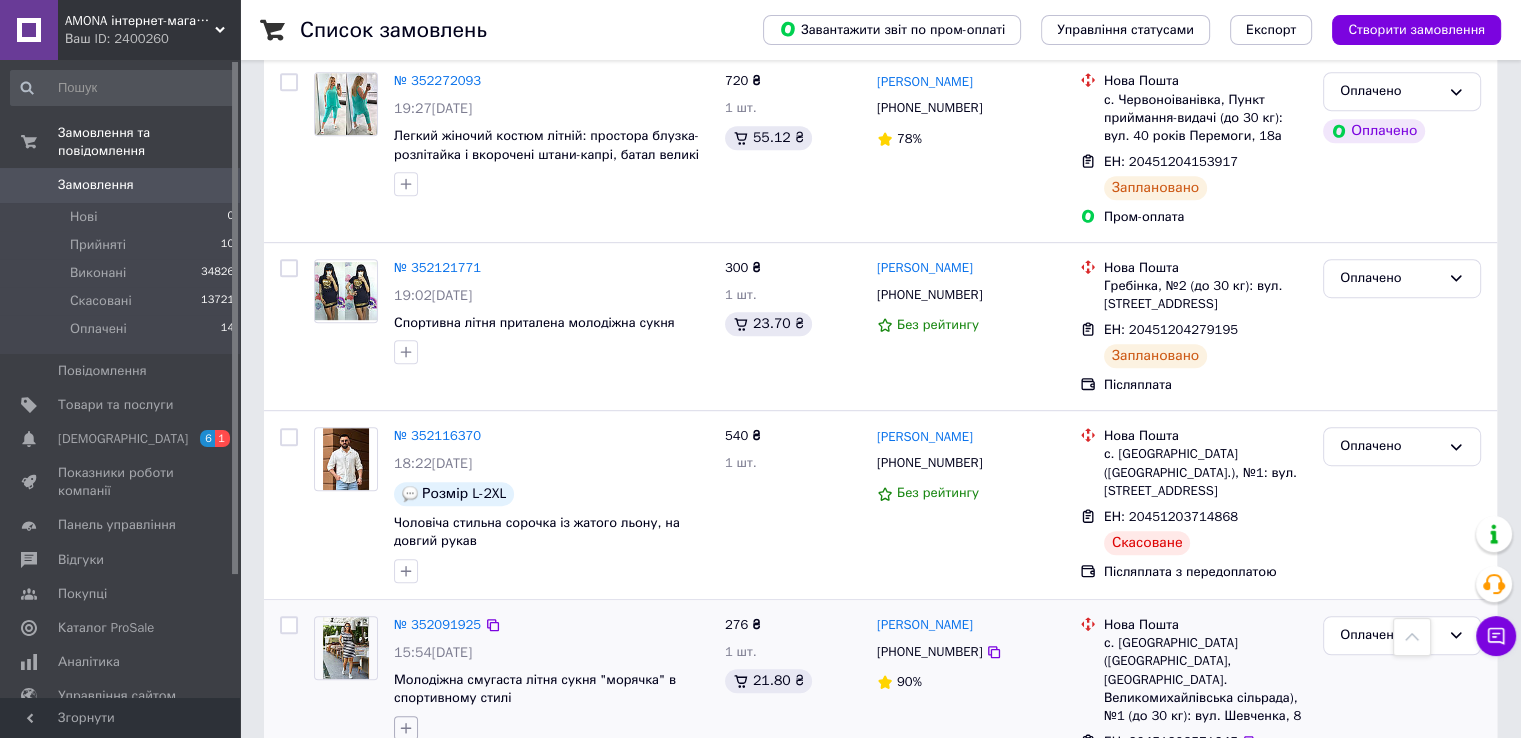 scroll, scrollTop: 1300, scrollLeft: 0, axis: vertical 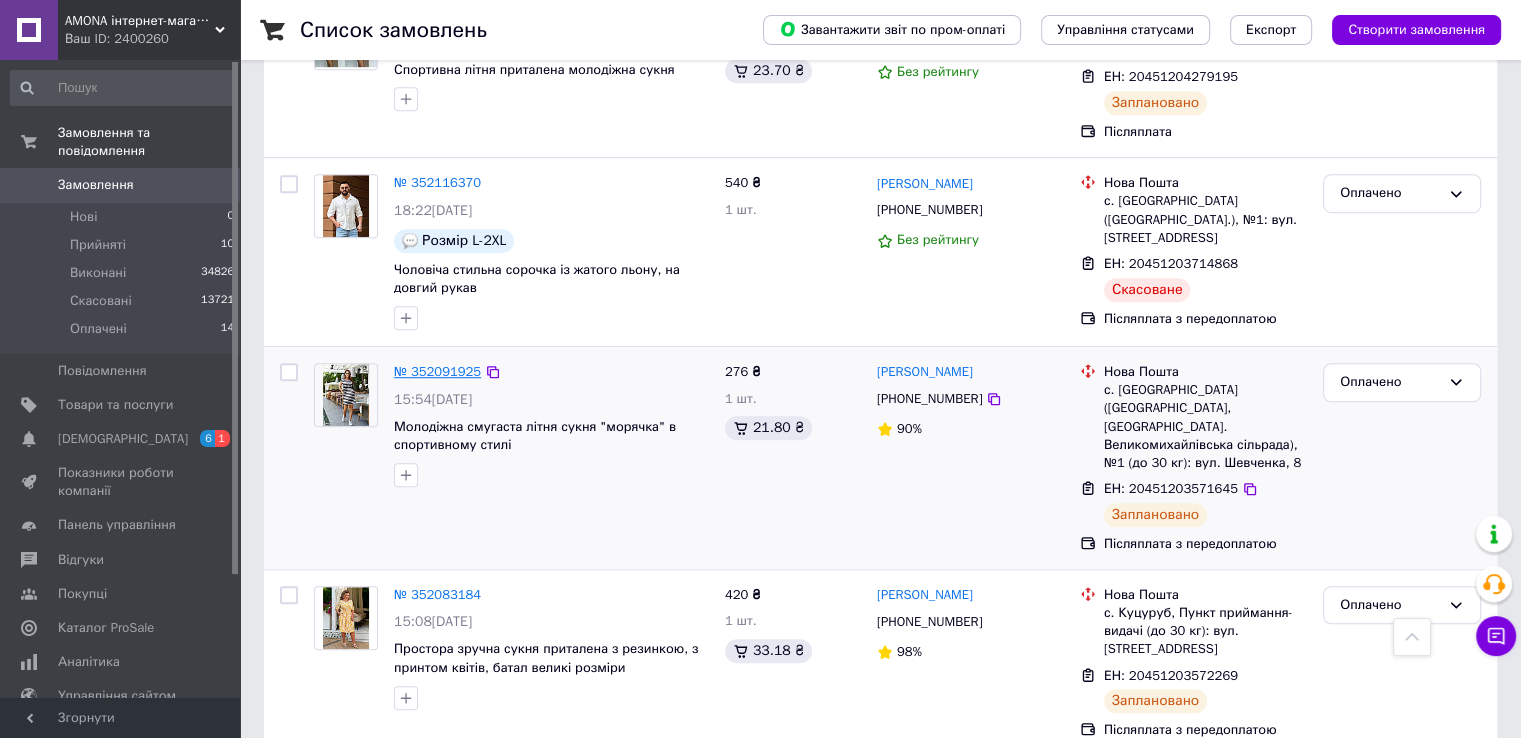 click on "№ 352091925" at bounding box center [437, 371] 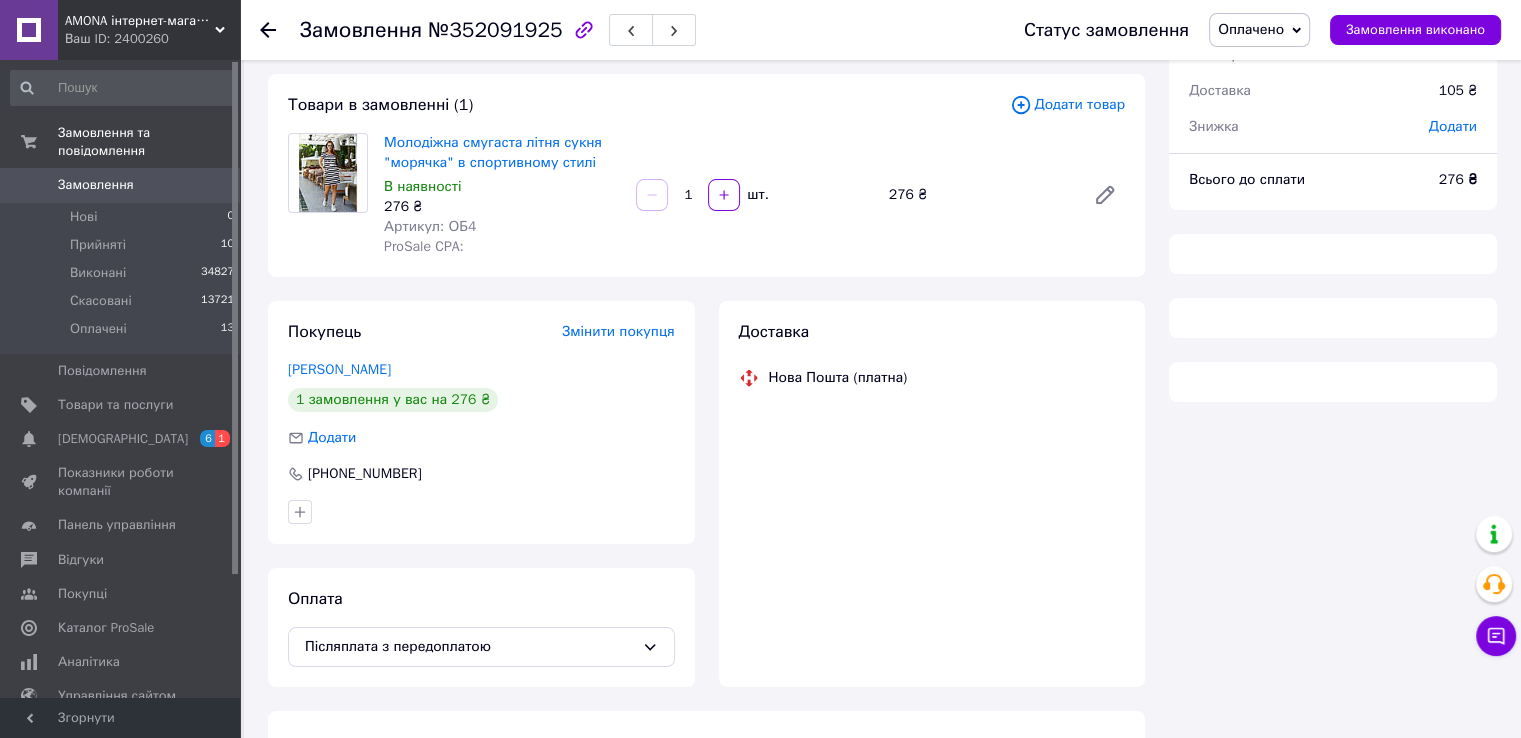 scroll, scrollTop: 76, scrollLeft: 0, axis: vertical 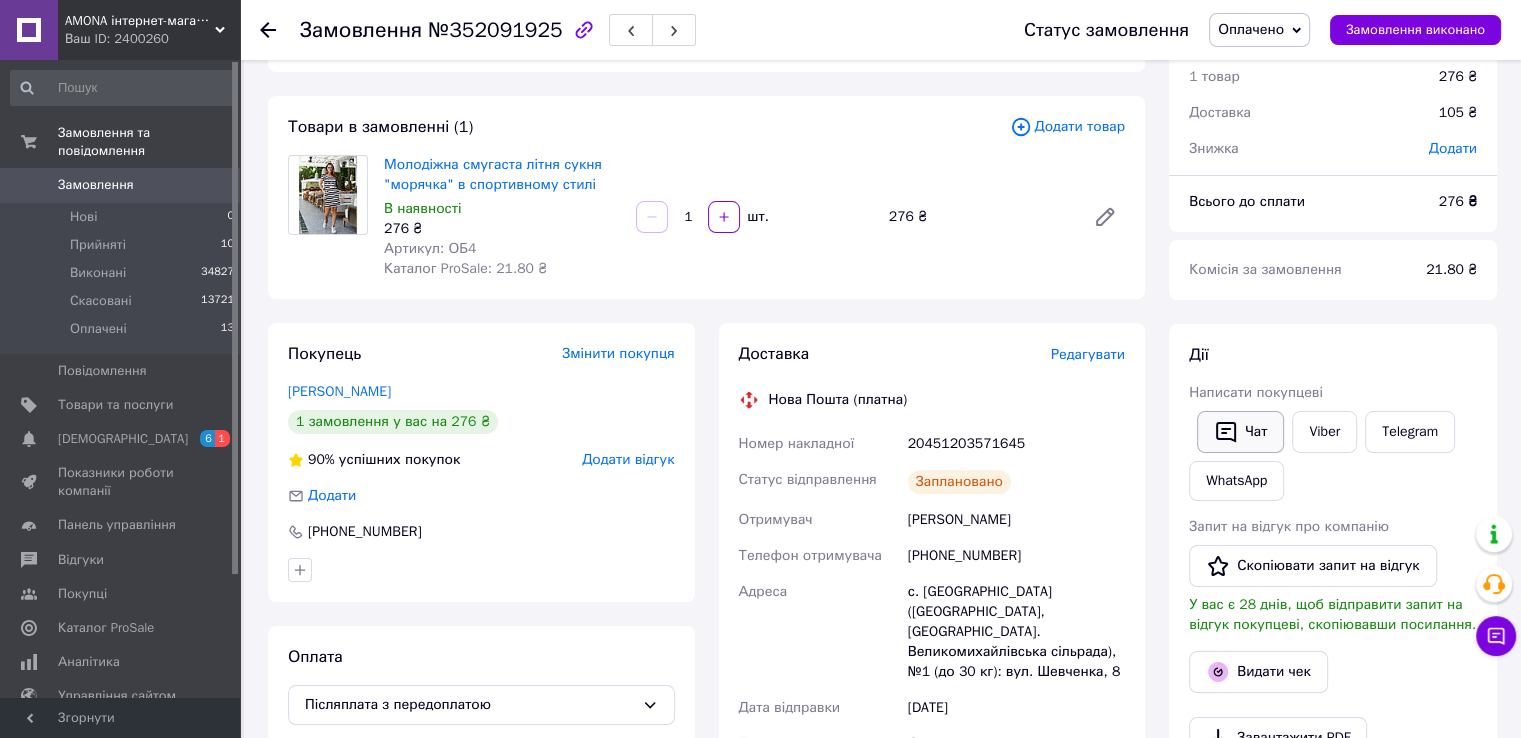 click on "Чат" at bounding box center (1240, 432) 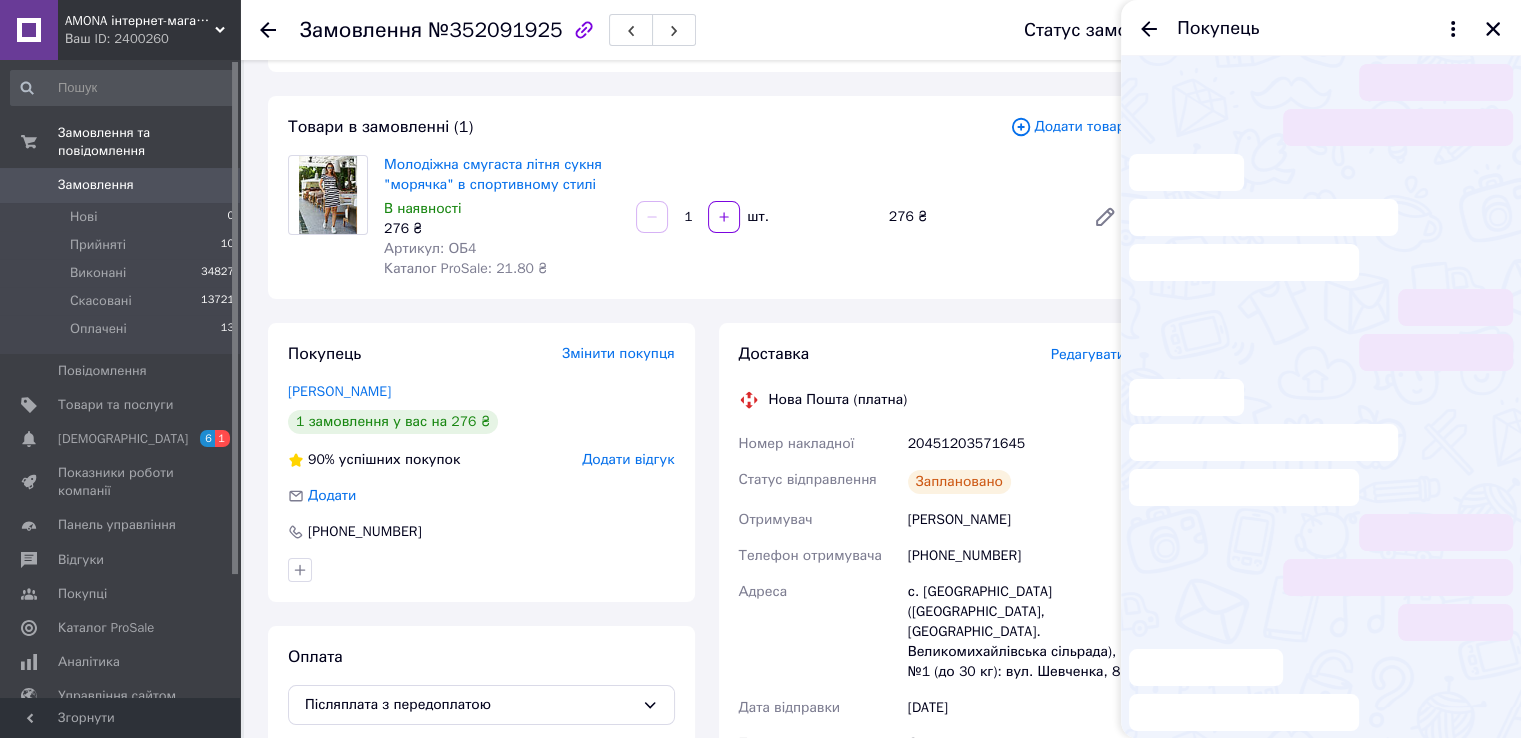 scroll, scrollTop: 241, scrollLeft: 0, axis: vertical 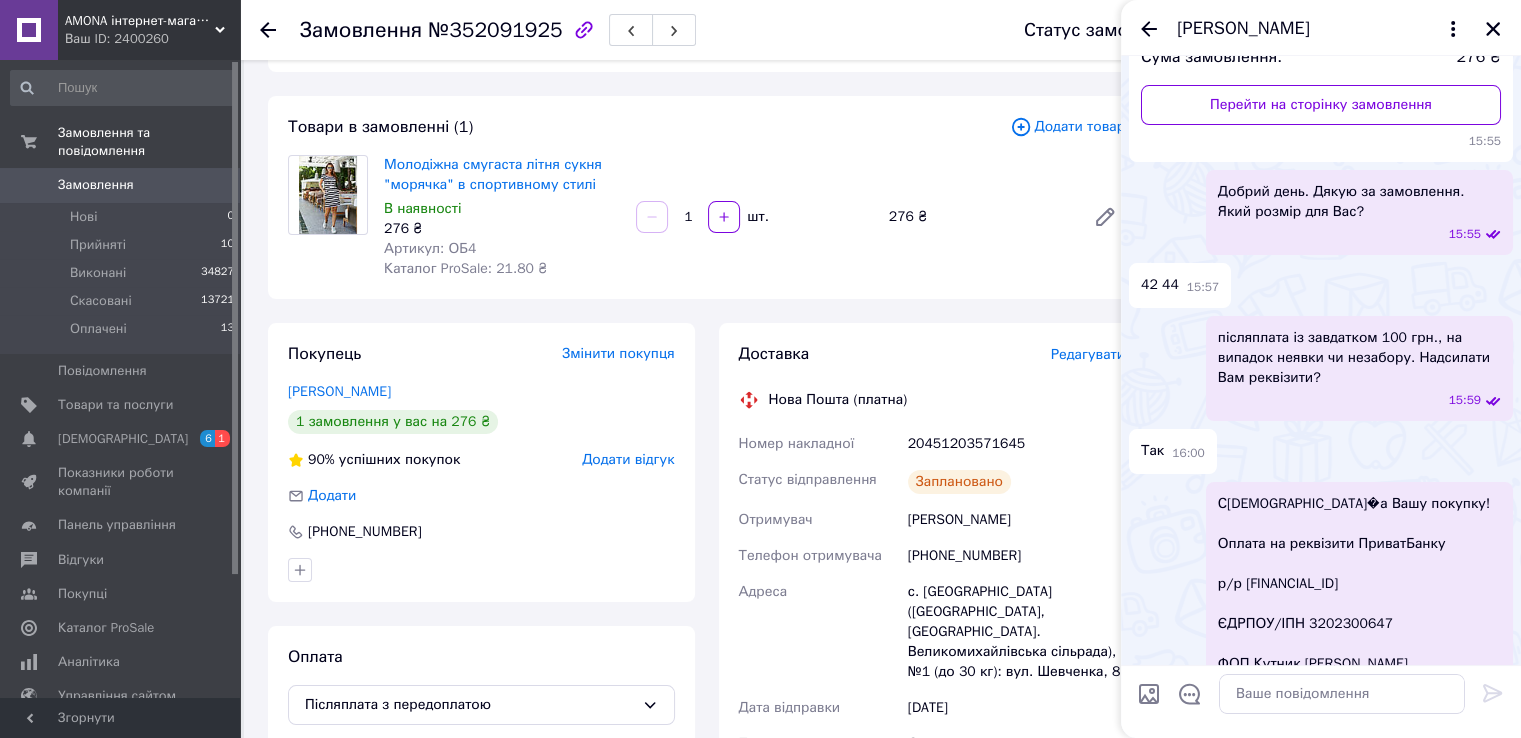 click at bounding box center (1342, 694) 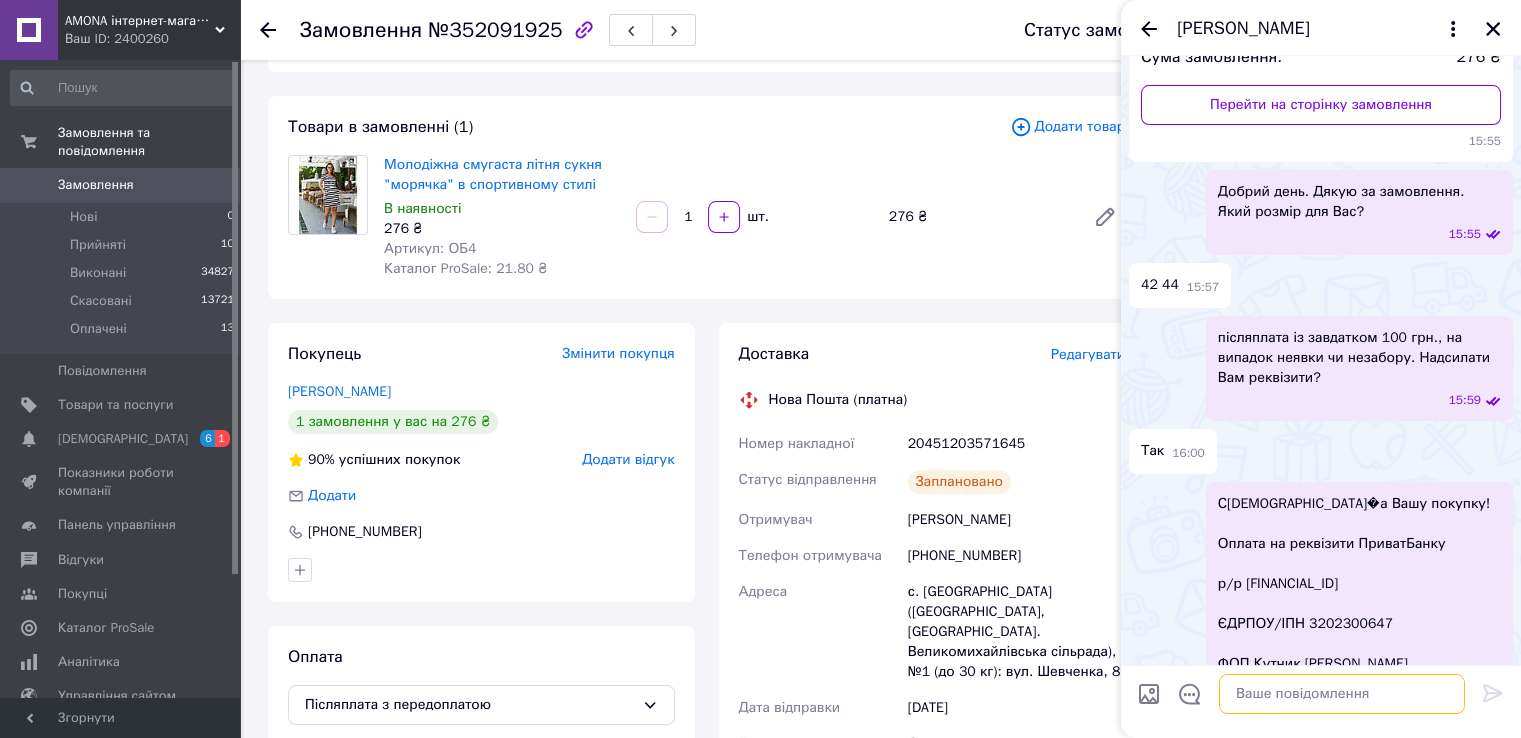 click at bounding box center [1342, 694] 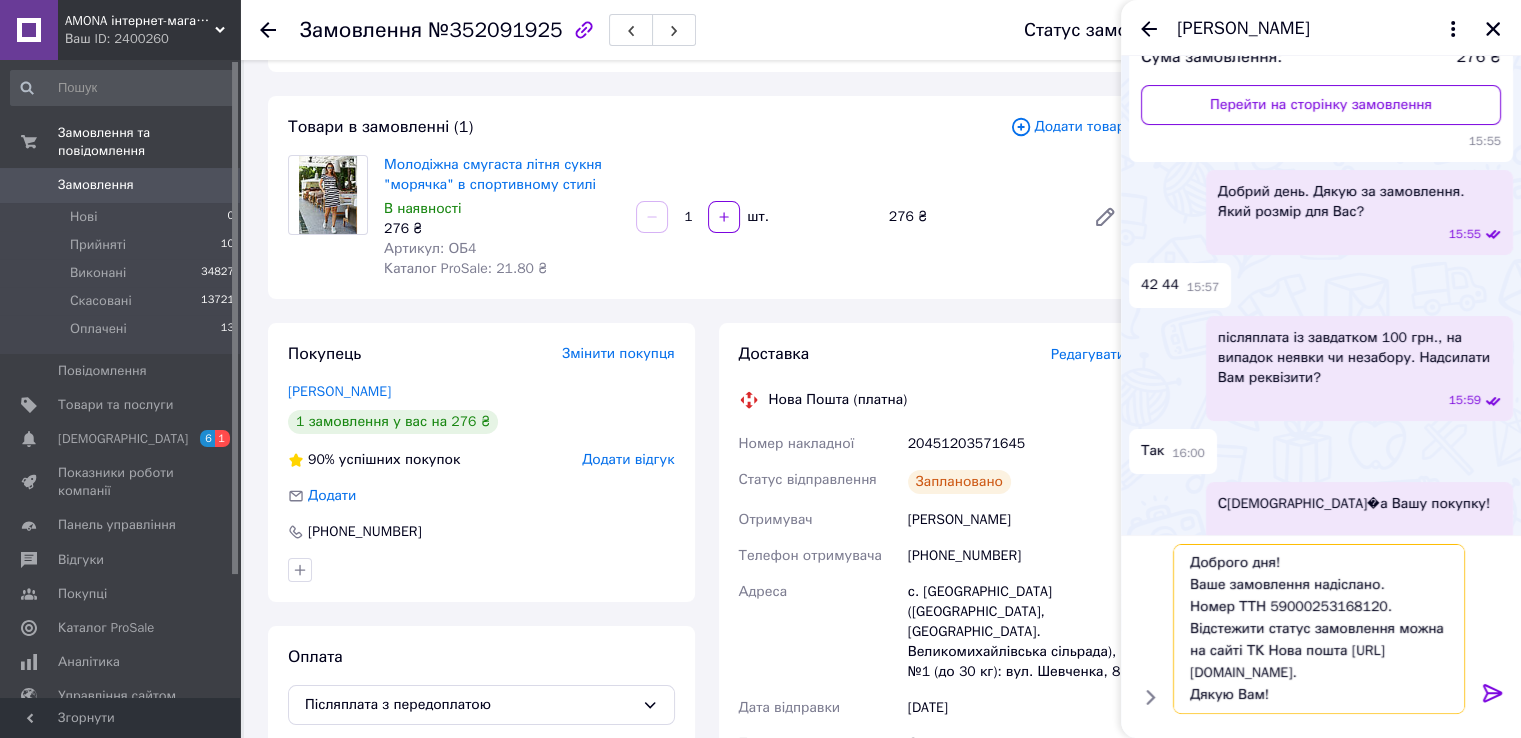 scroll, scrollTop: 1, scrollLeft: 0, axis: vertical 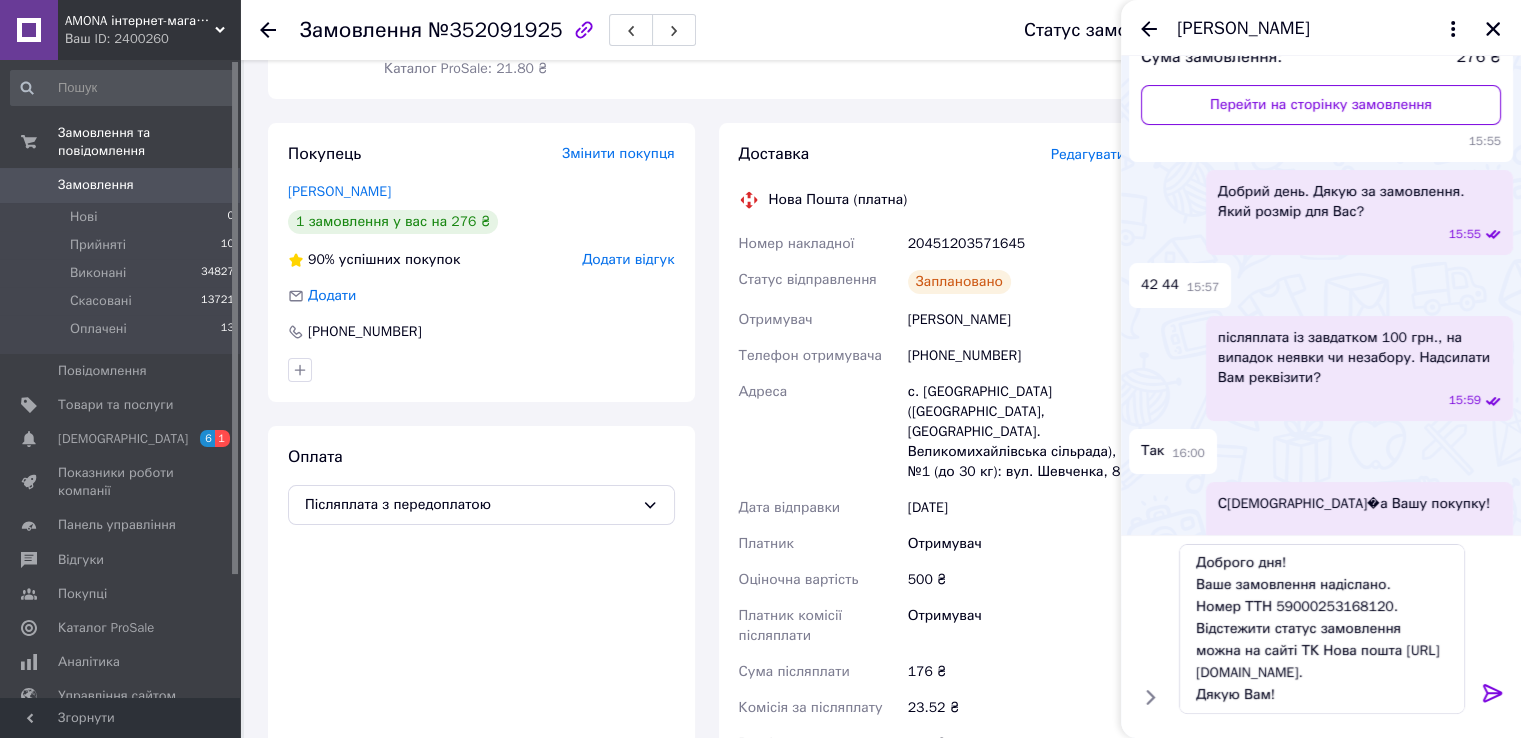 click on "20451203571645" at bounding box center (1016, 244) 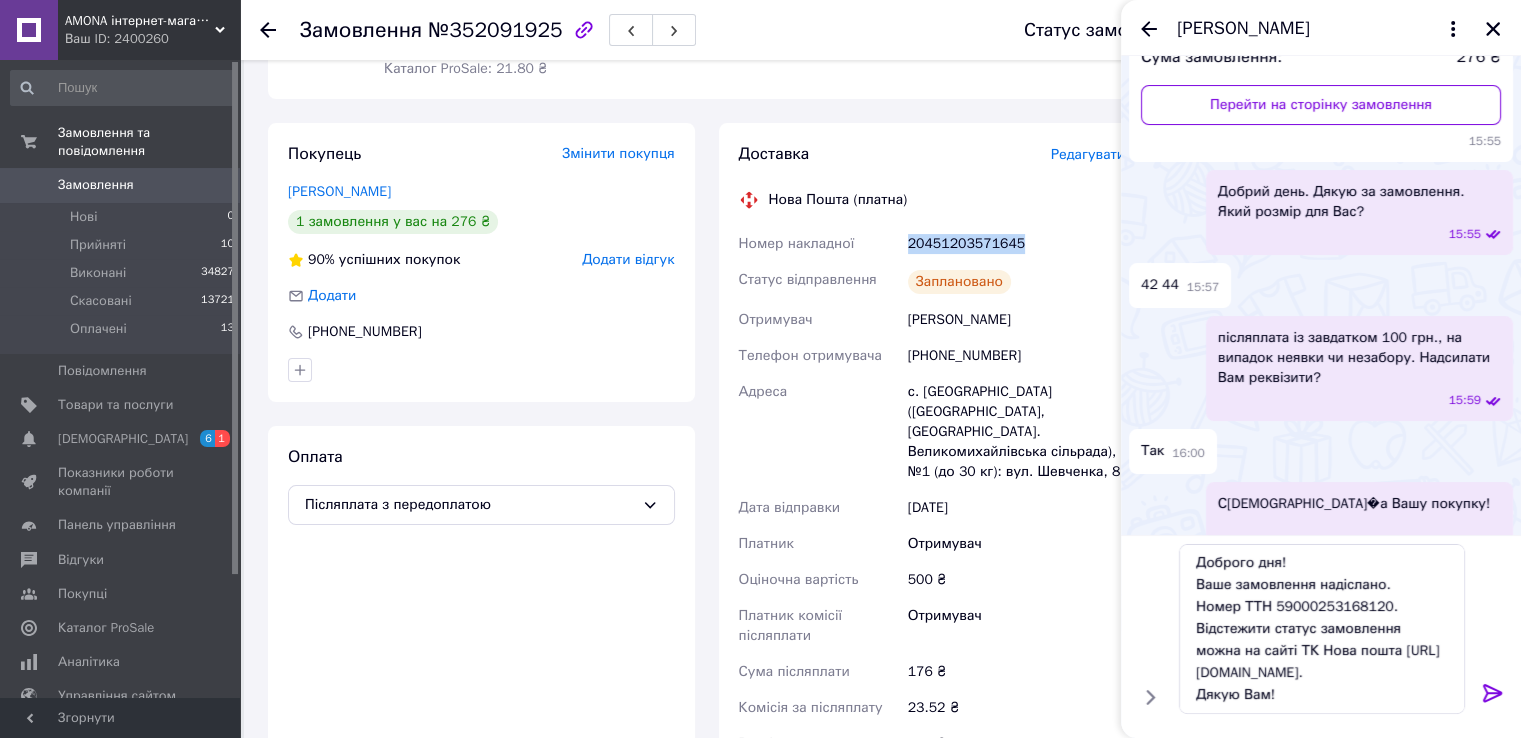 click on "20451203571645" at bounding box center (1016, 244) 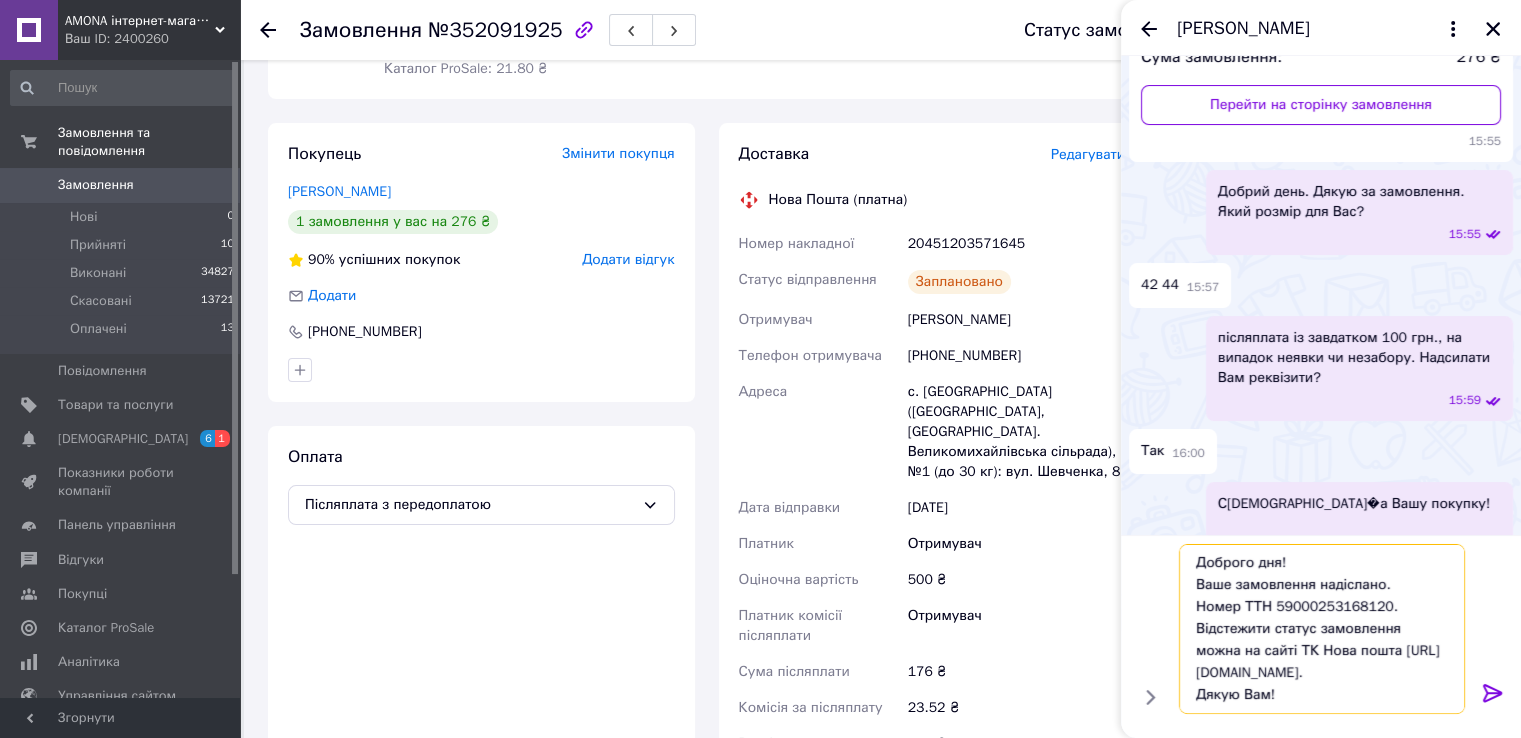 click on "Доброго дня!
Ваше замовлення надіслано.
Номер ТТН 59000253168120.
Відстежити статус замовлення можна на сайті ТК Нова пошта http://novaposhta.ua/frontend/tracking.
Дякую Вам!" at bounding box center [1322, 629] 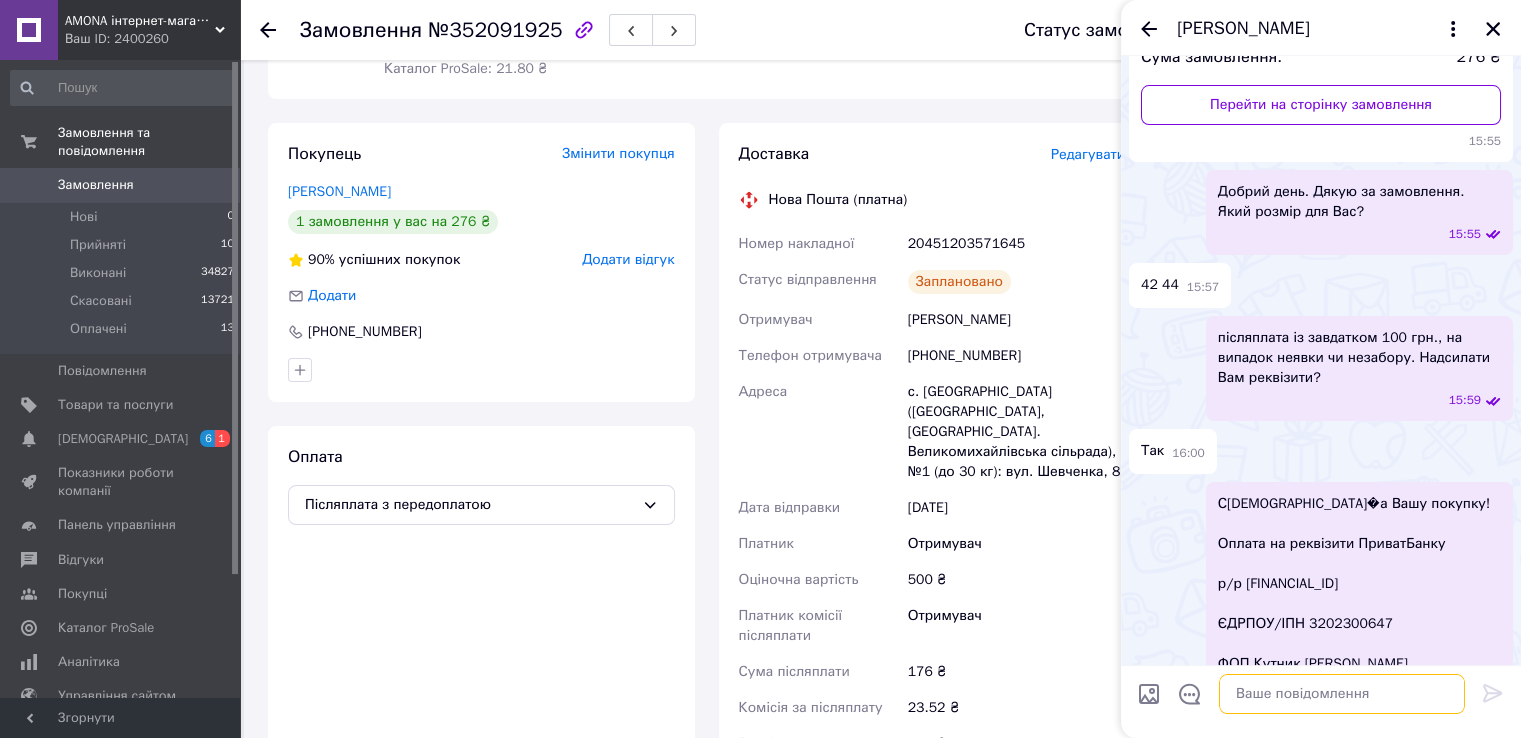 scroll, scrollTop: 0, scrollLeft: 0, axis: both 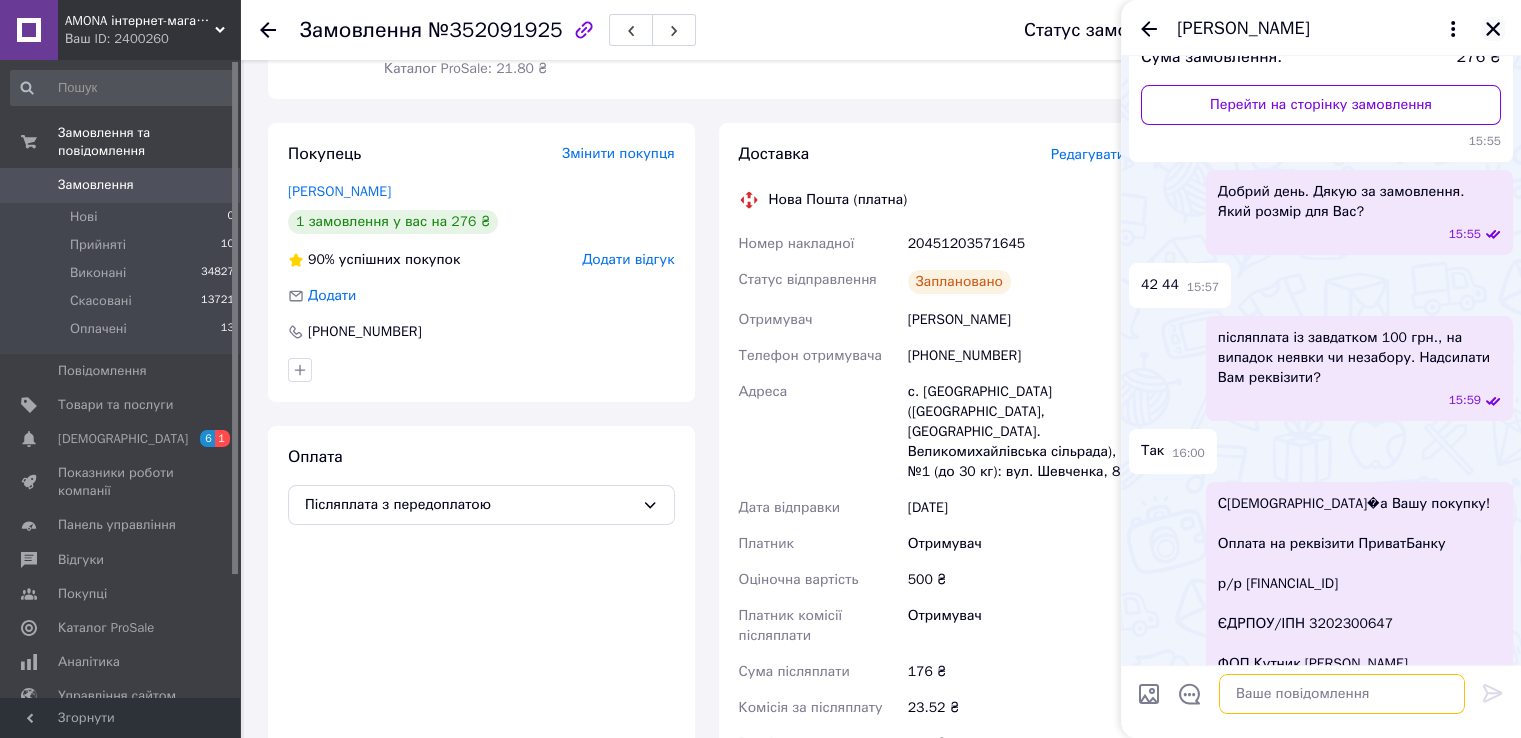 type 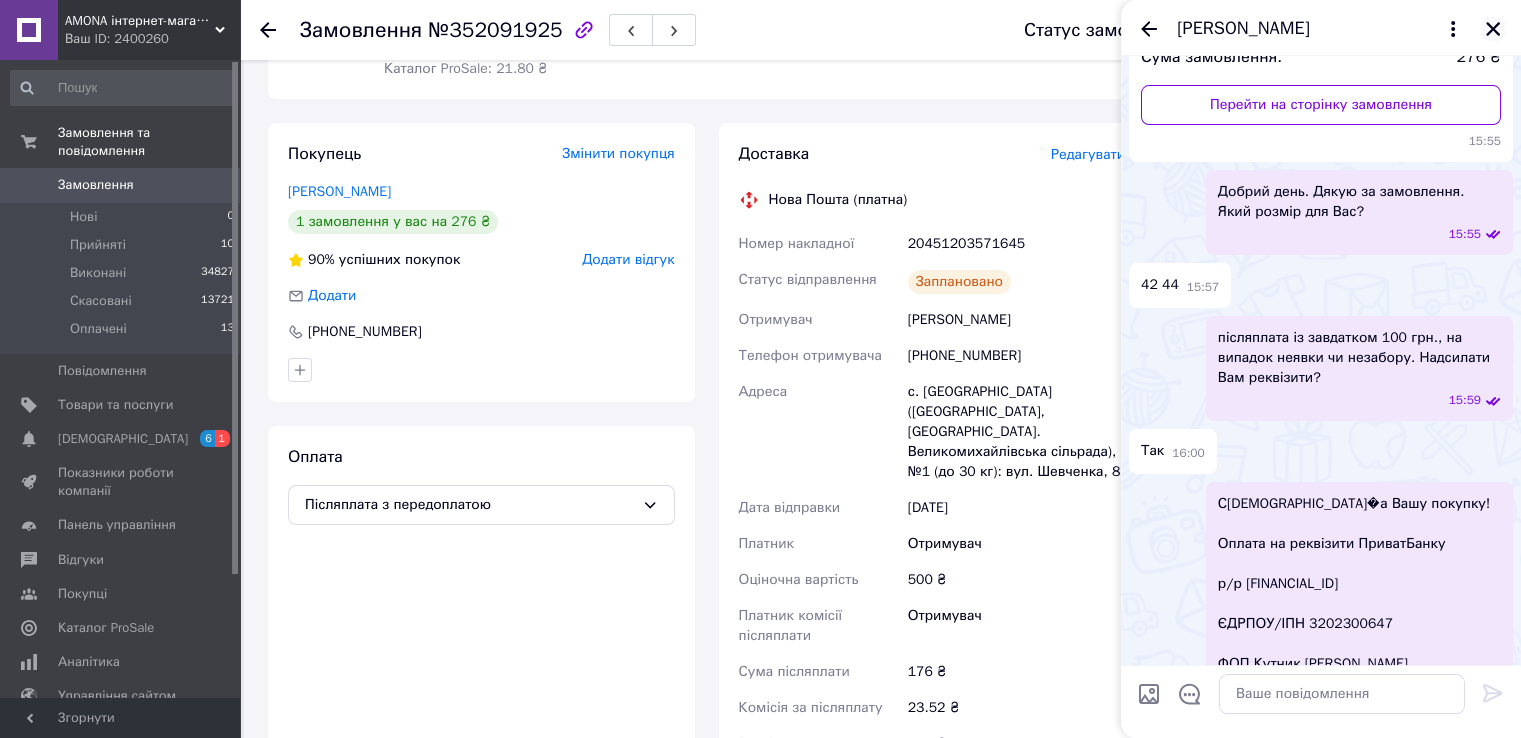 click 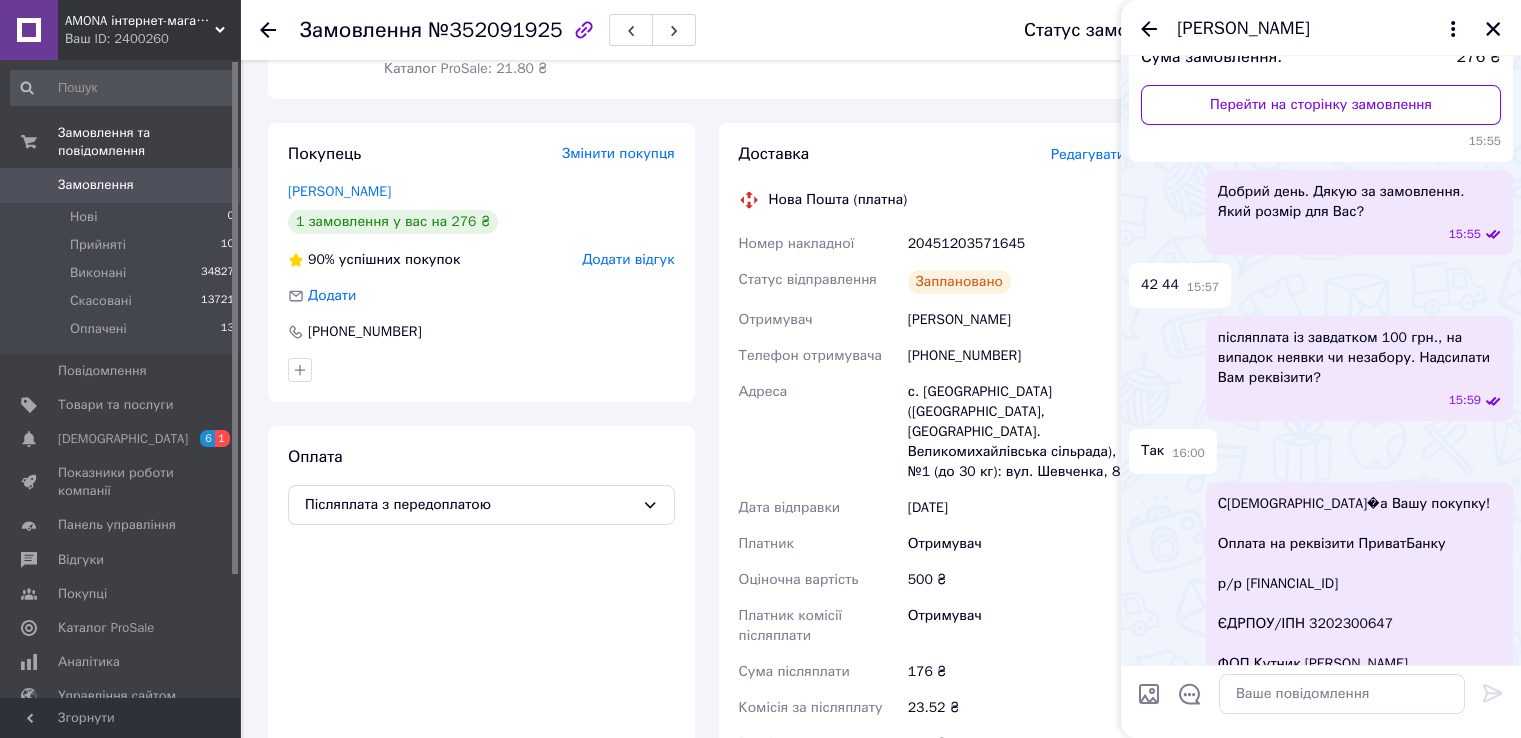 scroll, scrollTop: 1778, scrollLeft: 0, axis: vertical 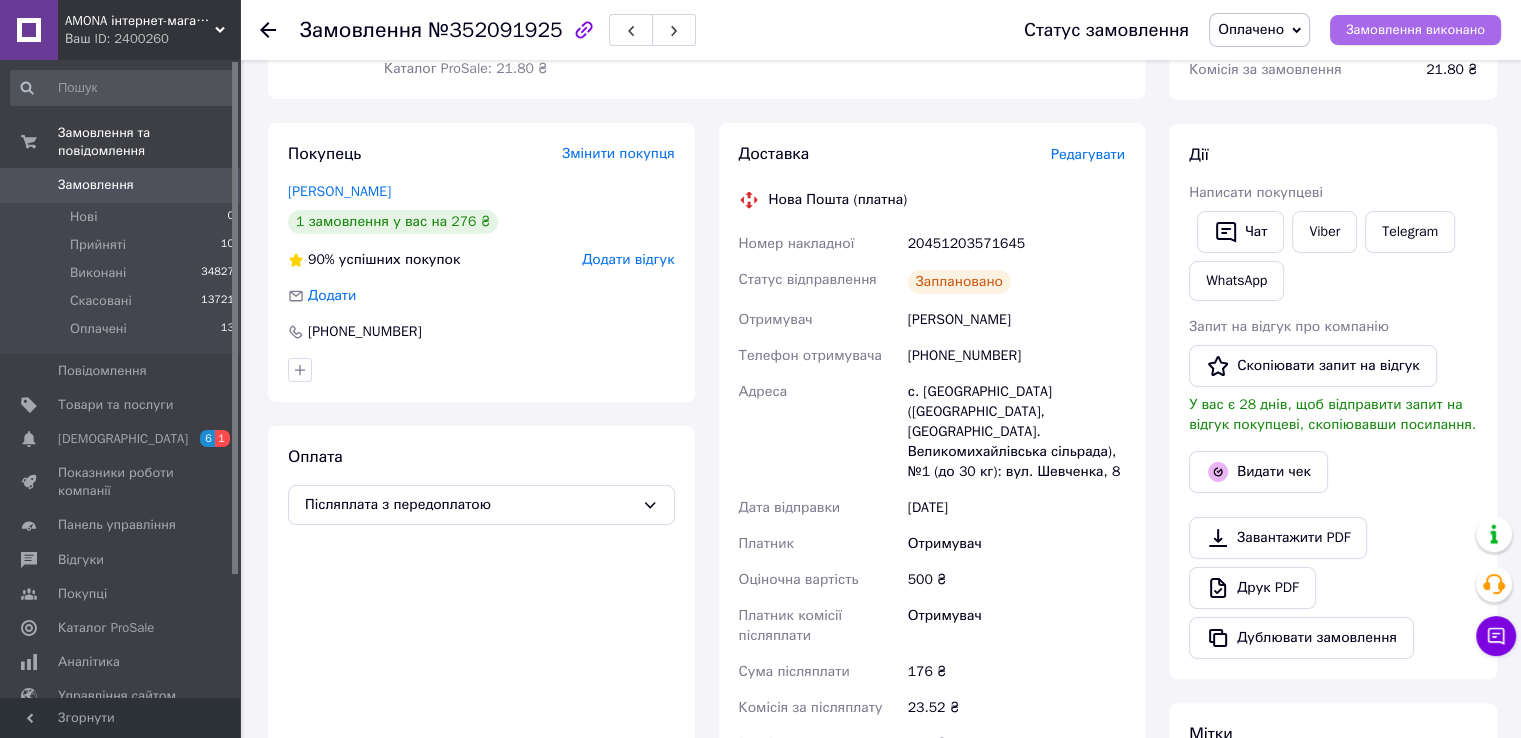 click on "Замовлення виконано" at bounding box center (1415, 30) 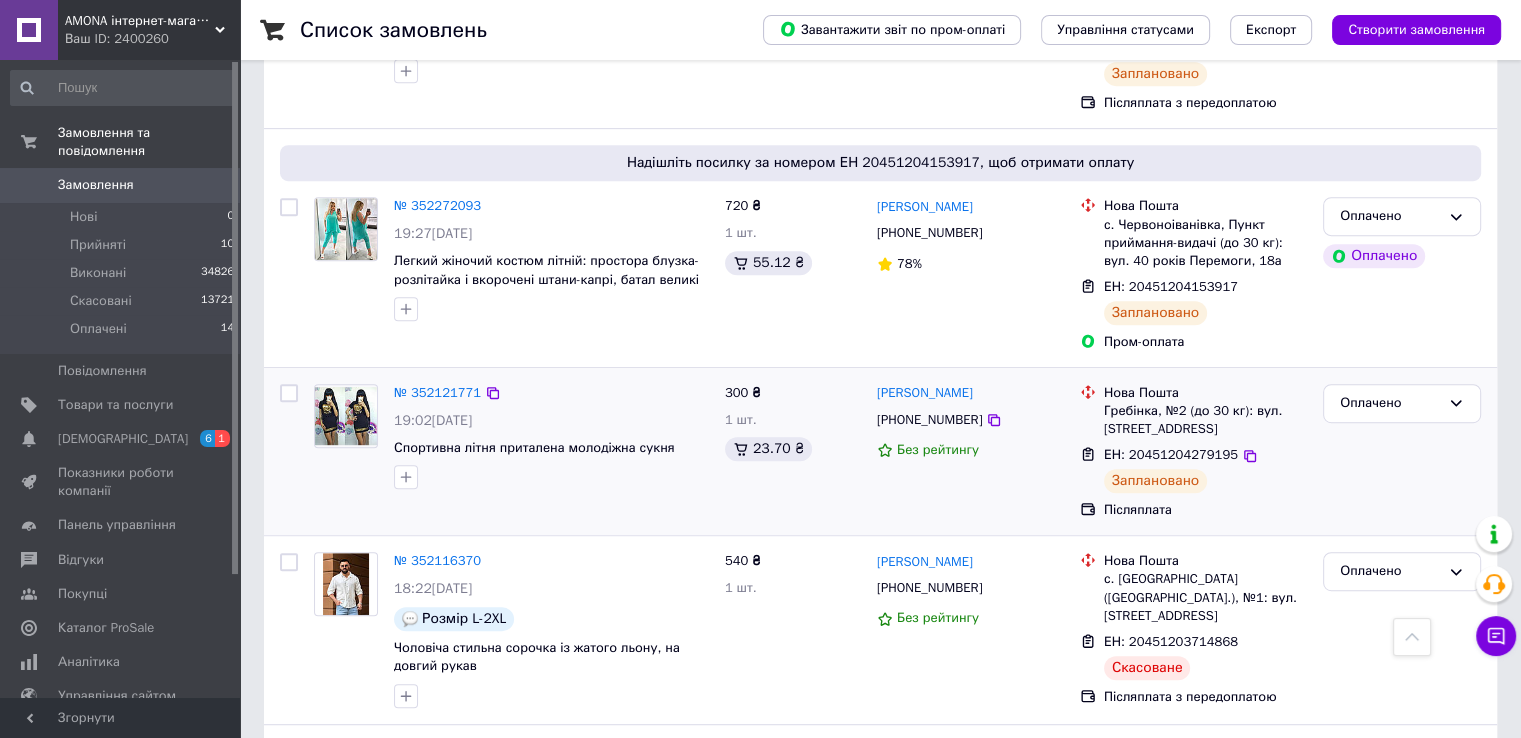 scroll, scrollTop: 1100, scrollLeft: 0, axis: vertical 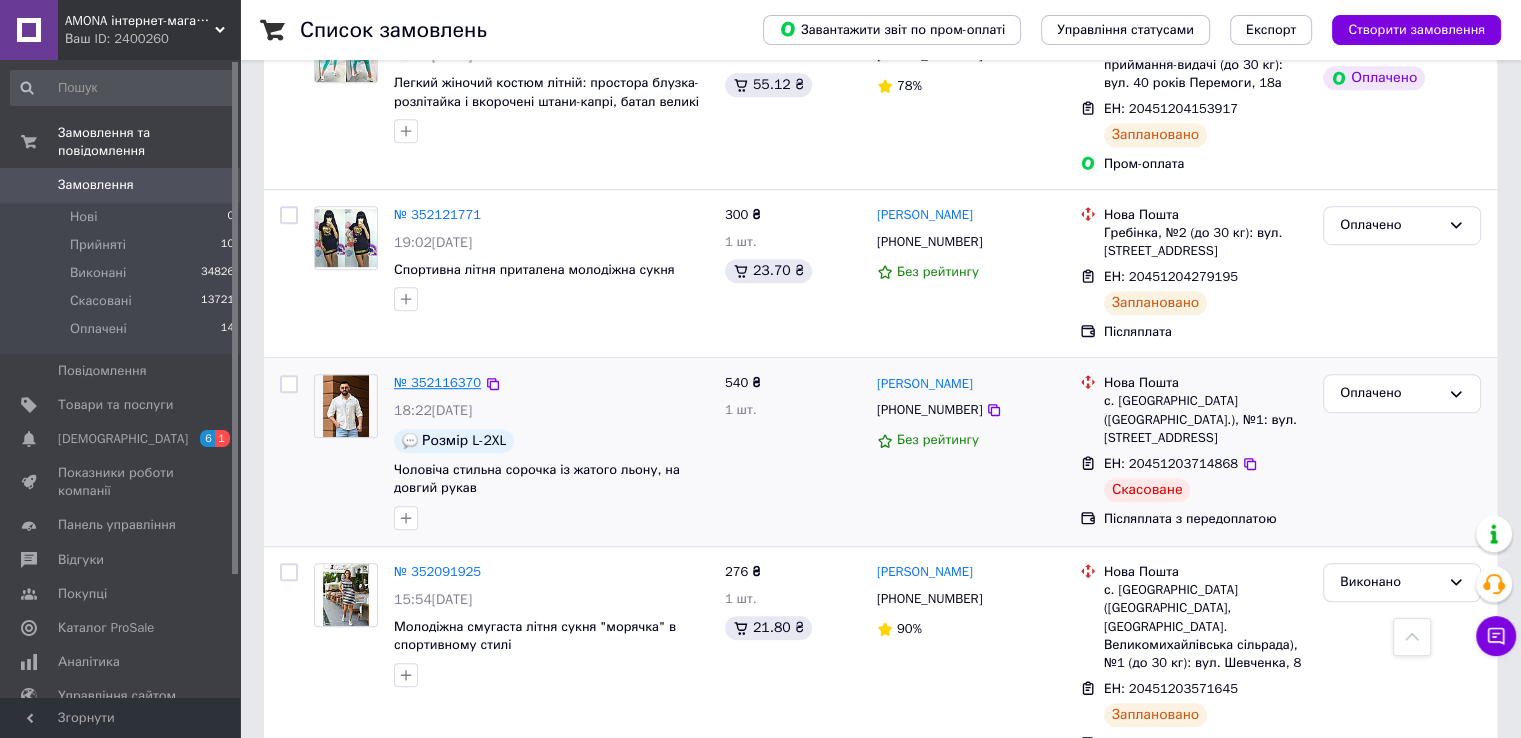 click on "№ 352116370" at bounding box center (437, 382) 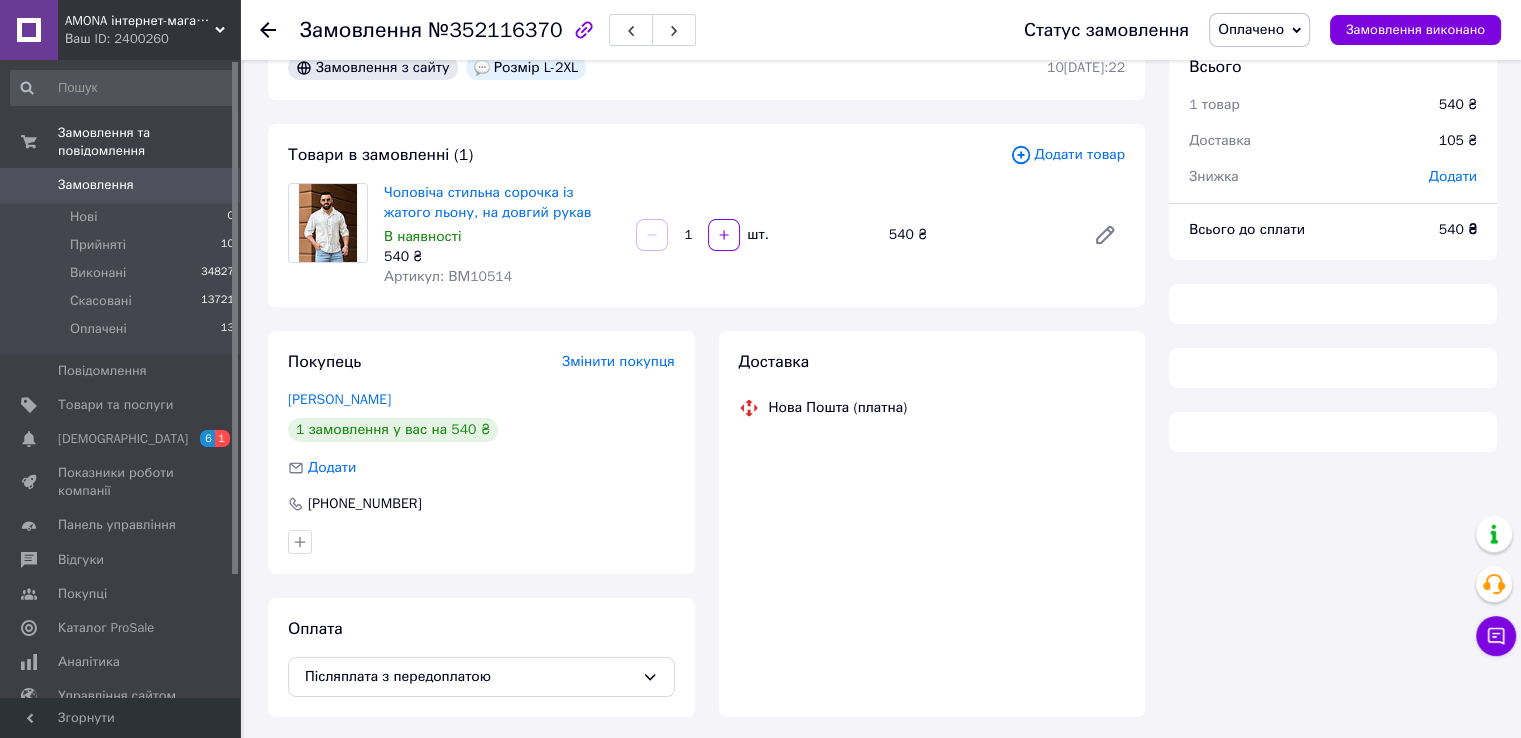 scroll, scrollTop: 116, scrollLeft: 0, axis: vertical 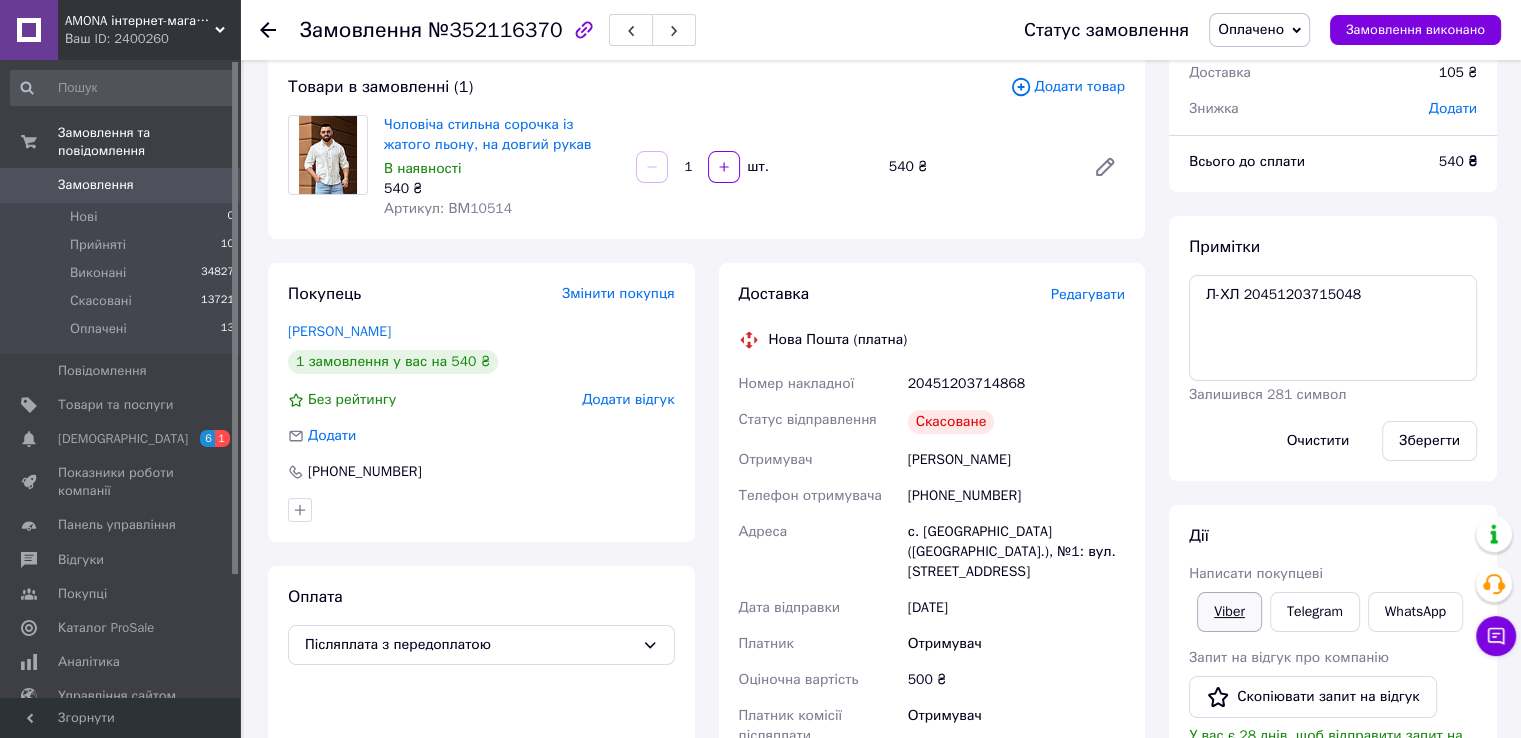 click on "Viber" at bounding box center [1229, 612] 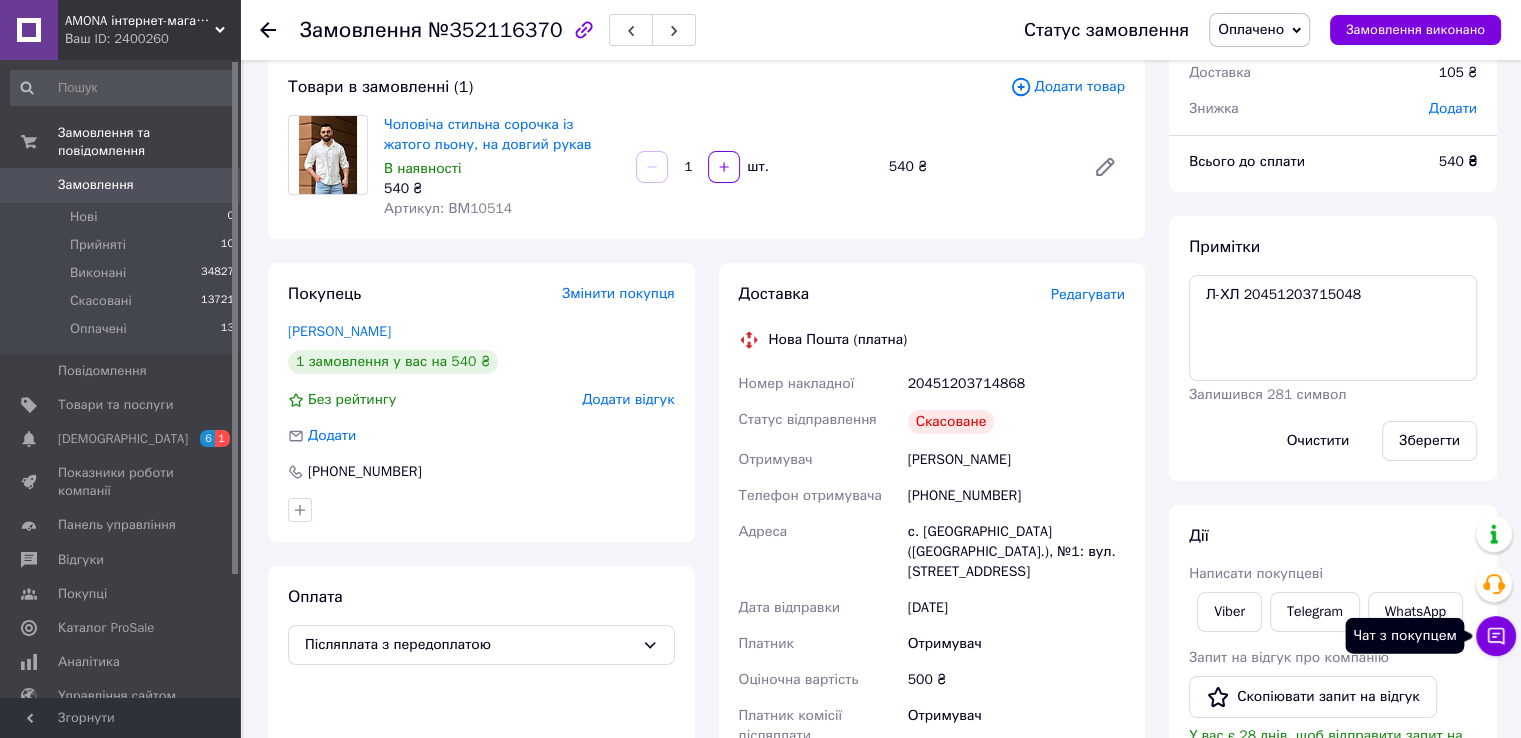 click on "Чат з покупцем" at bounding box center (1496, 636) 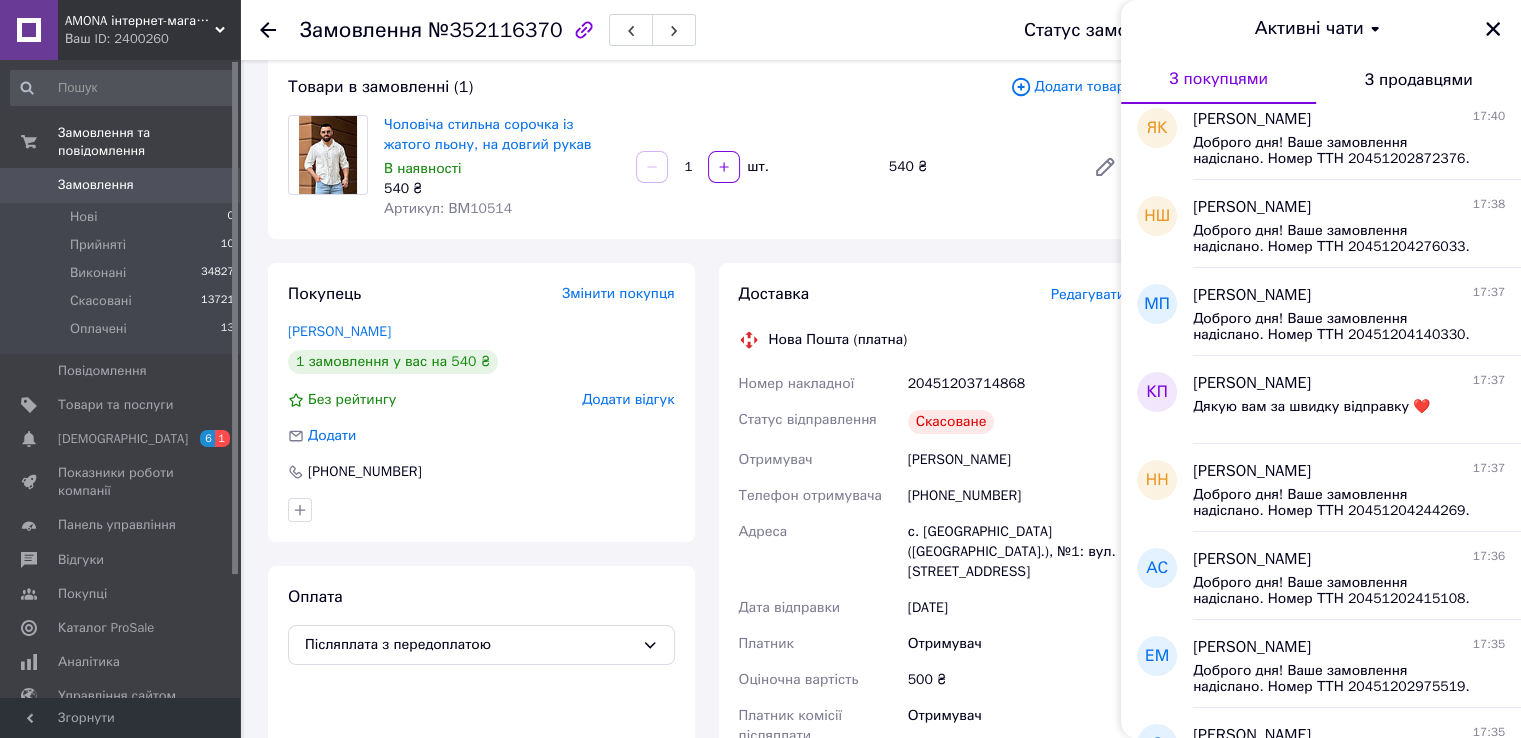 scroll, scrollTop: 0, scrollLeft: 0, axis: both 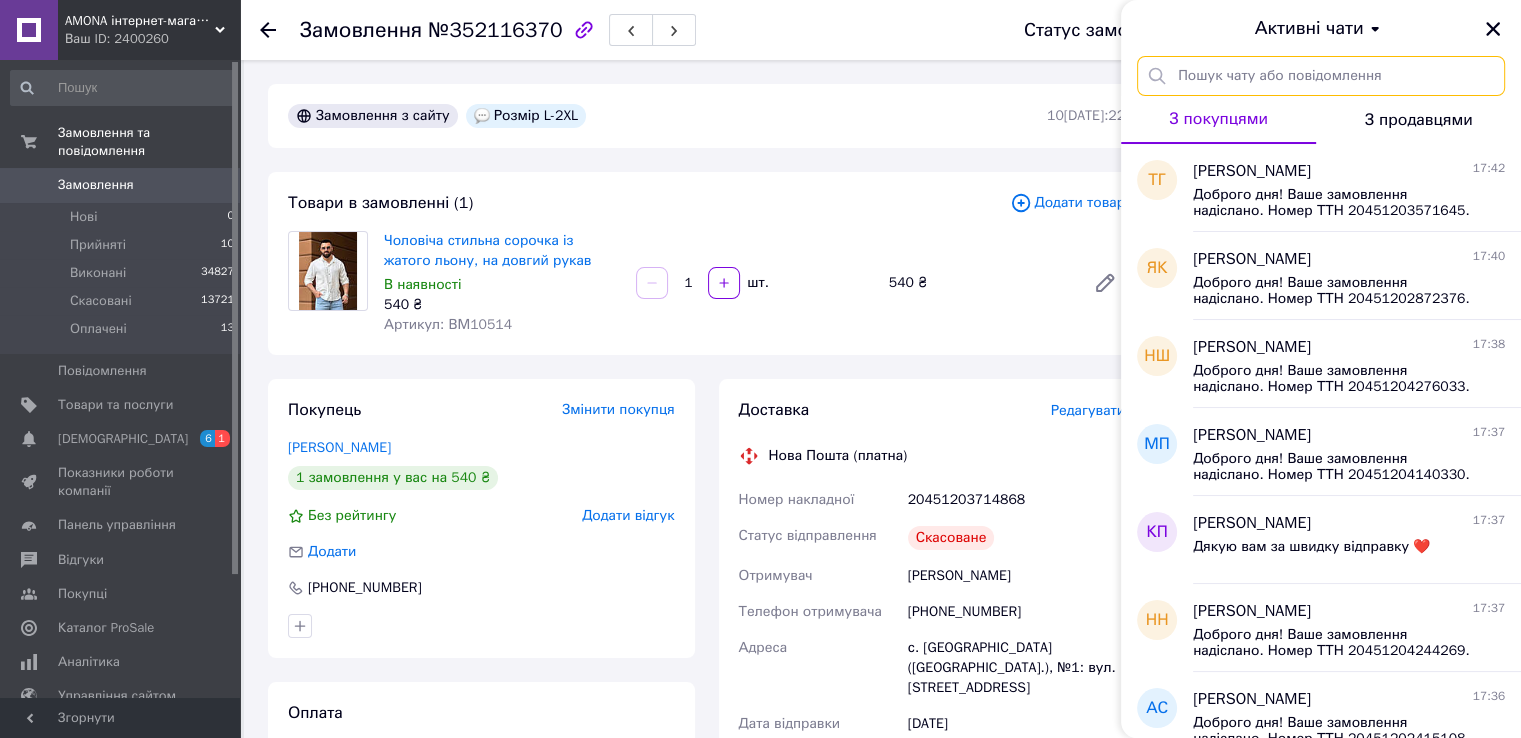 click at bounding box center (1321, 76) 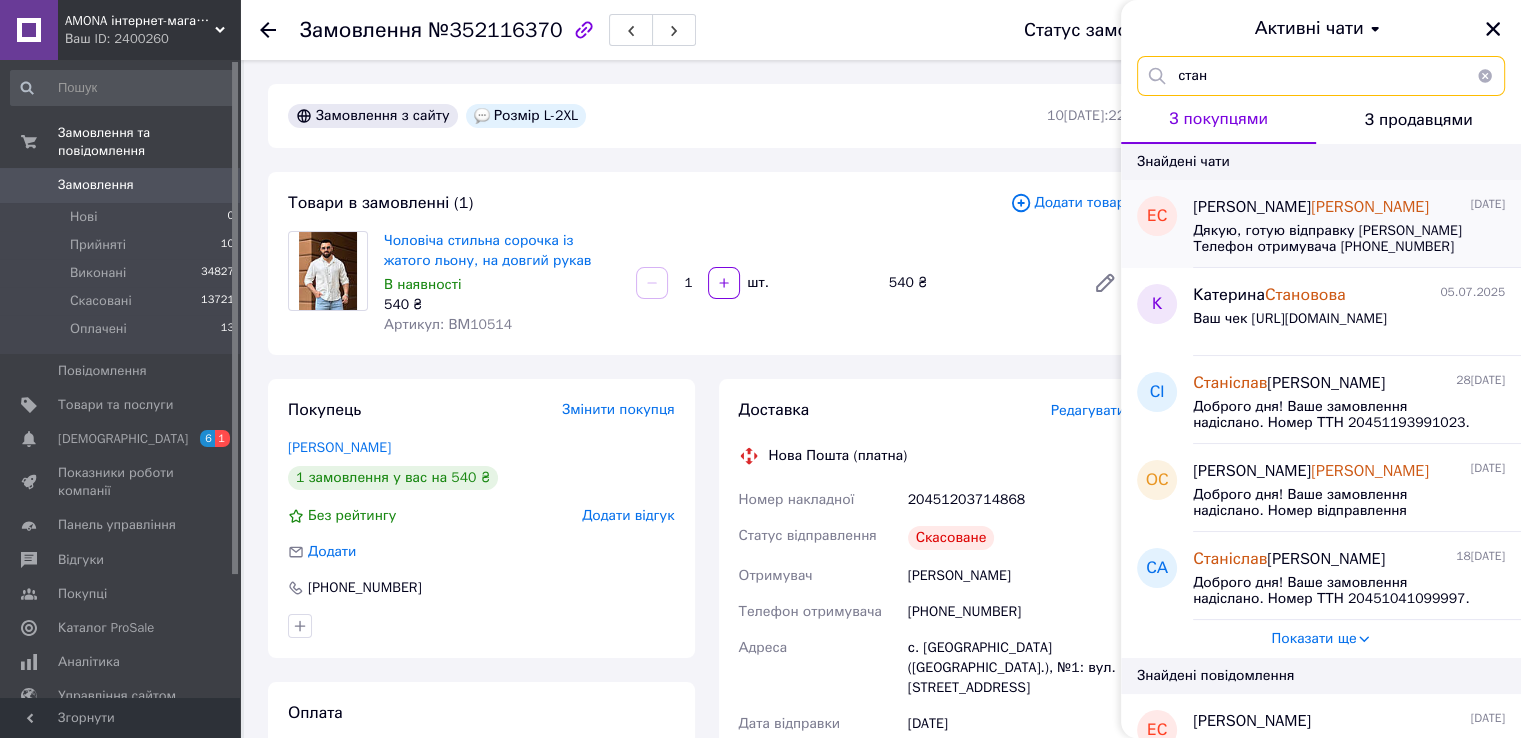 type on "стан" 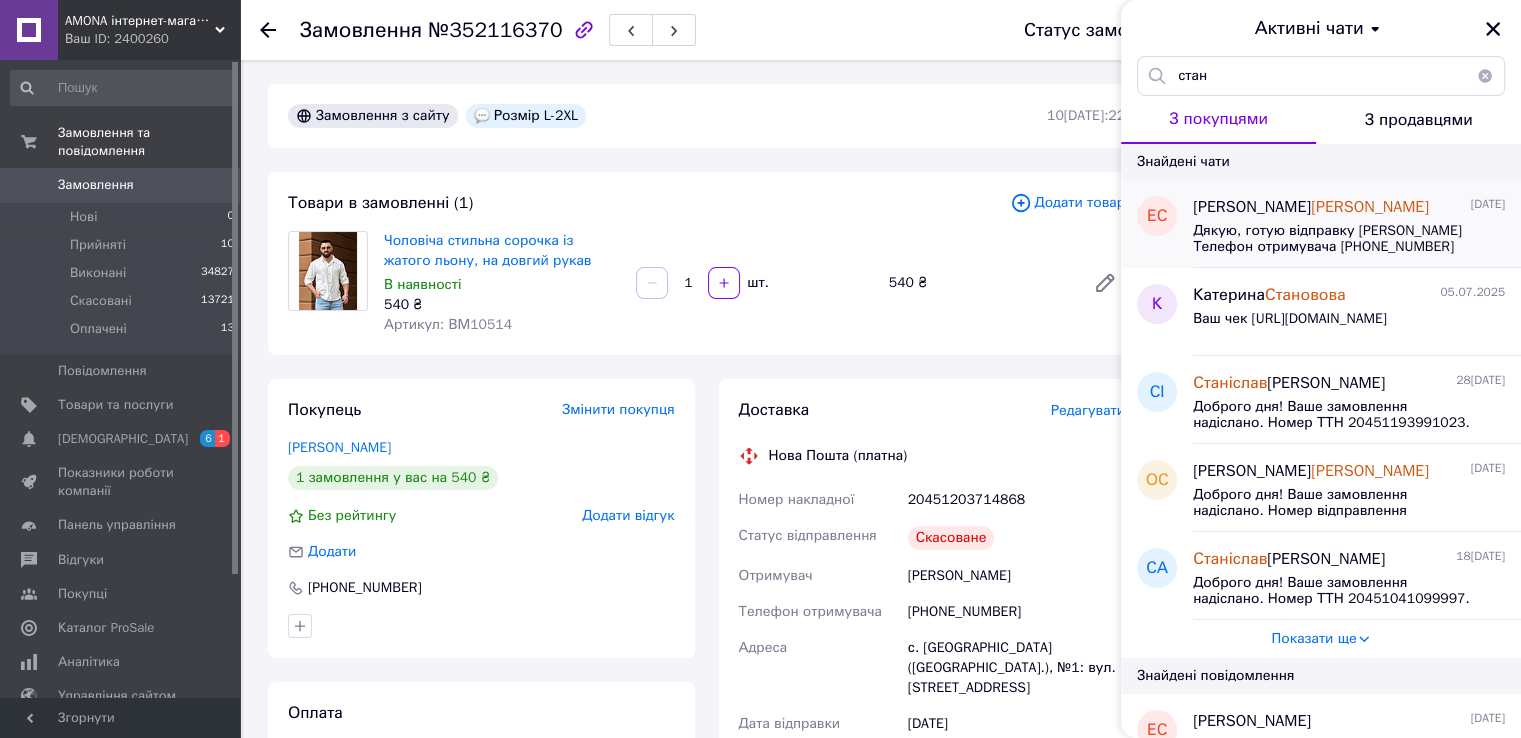 click on "Дякую, готую відправку
Станкова Олена
Телефон отримувача
+380660511450
Адреса
с. Лютіж (Київська обл.), №1: вул. Визволителів, 64а" at bounding box center [1335, 239] 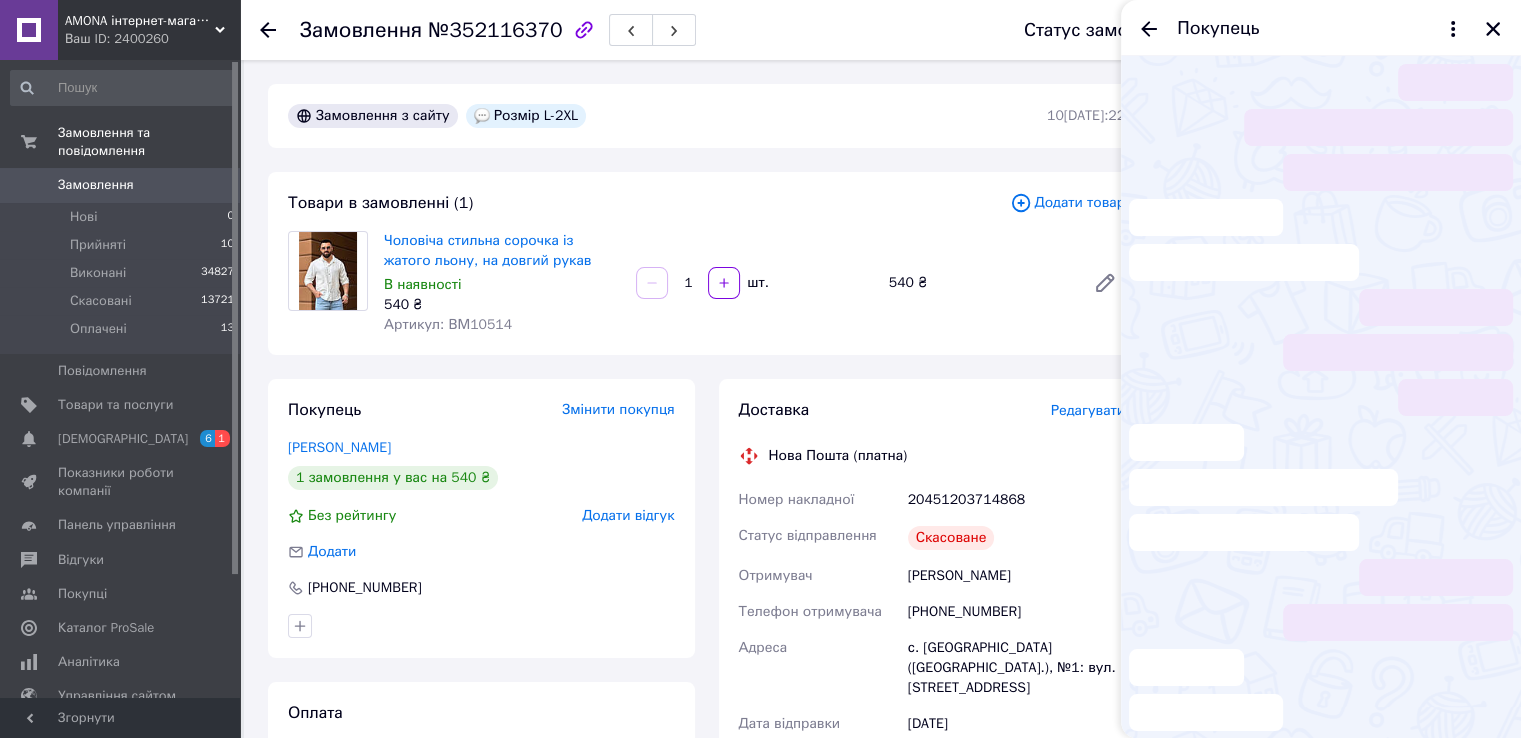 scroll, scrollTop: 1184, scrollLeft: 0, axis: vertical 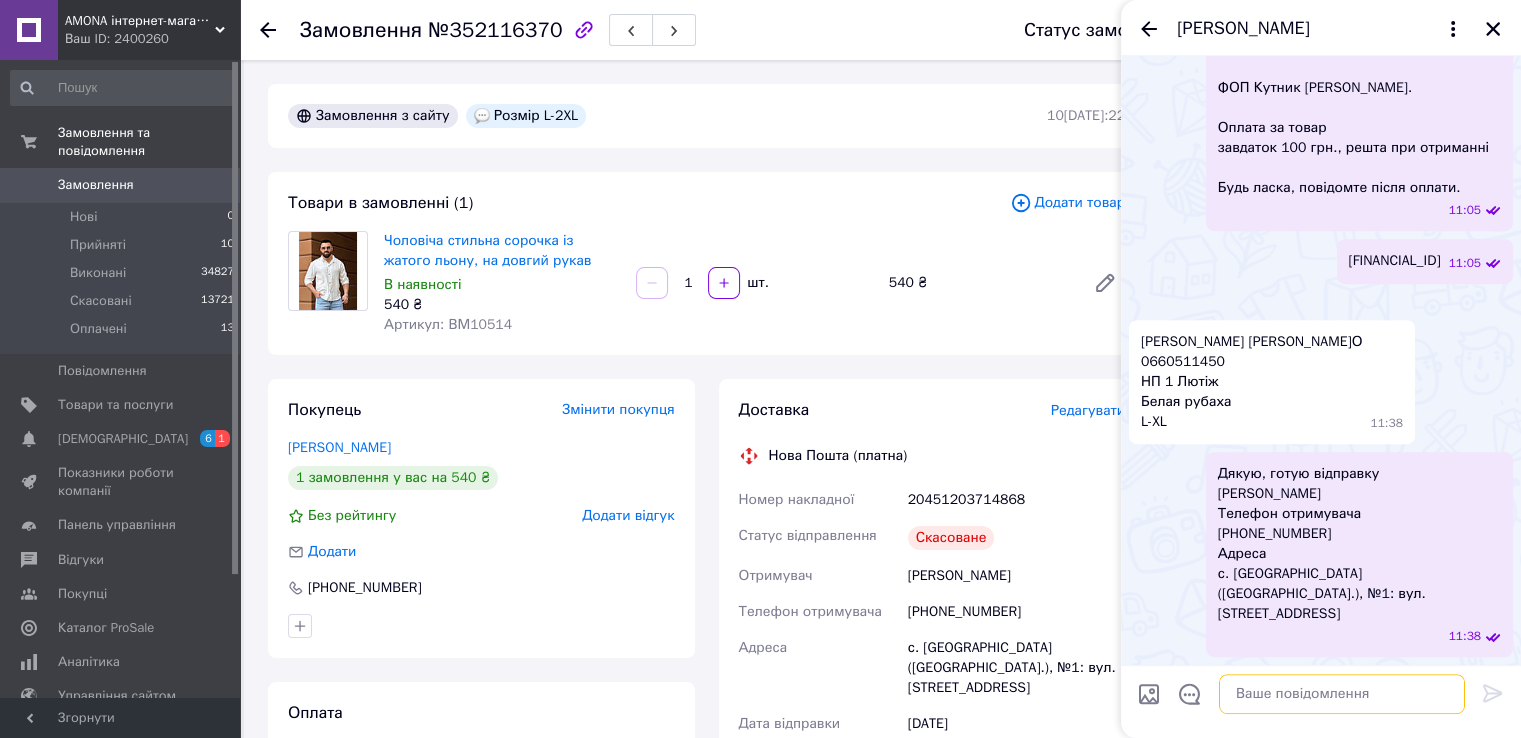 click at bounding box center (1342, 694) 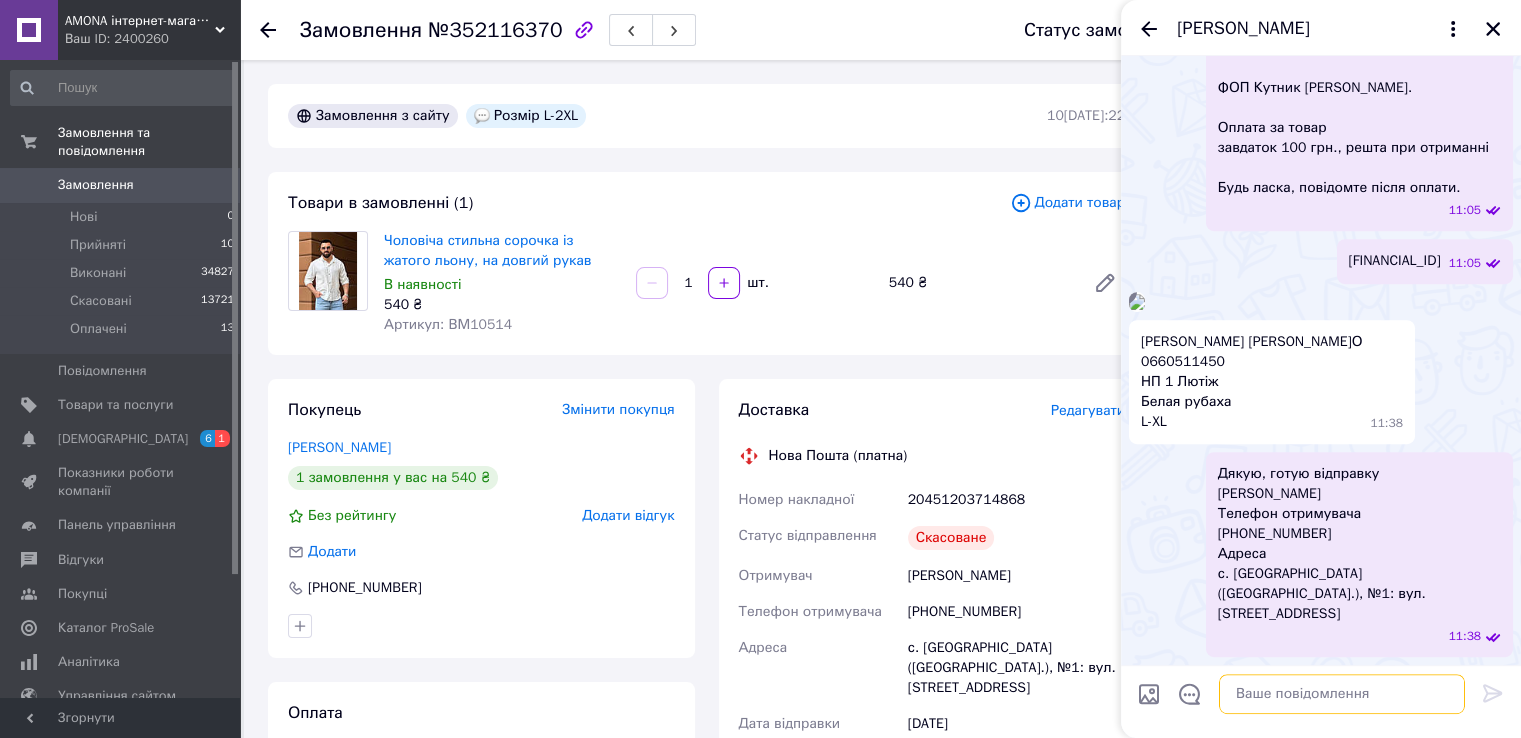 paste on "Доброго дня!
Ваше замовлення надіслано.
Номер ТТН 59000253168120.
Відстежити статус замовлення можна на сайті ТК Нова пошта http://novaposhta.ua/frontend/tracking.
Дякую Вам!" 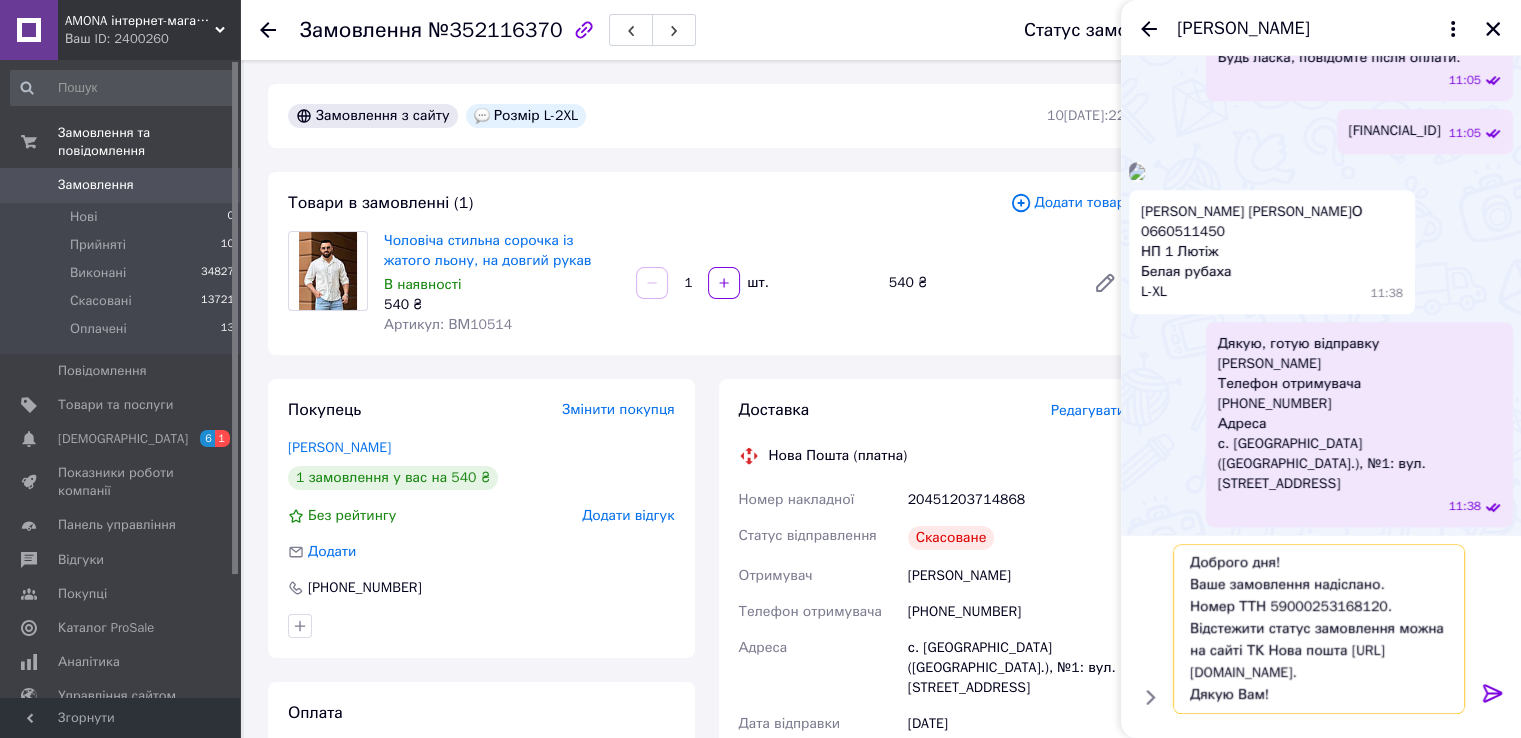 scroll, scrollTop: 1, scrollLeft: 0, axis: vertical 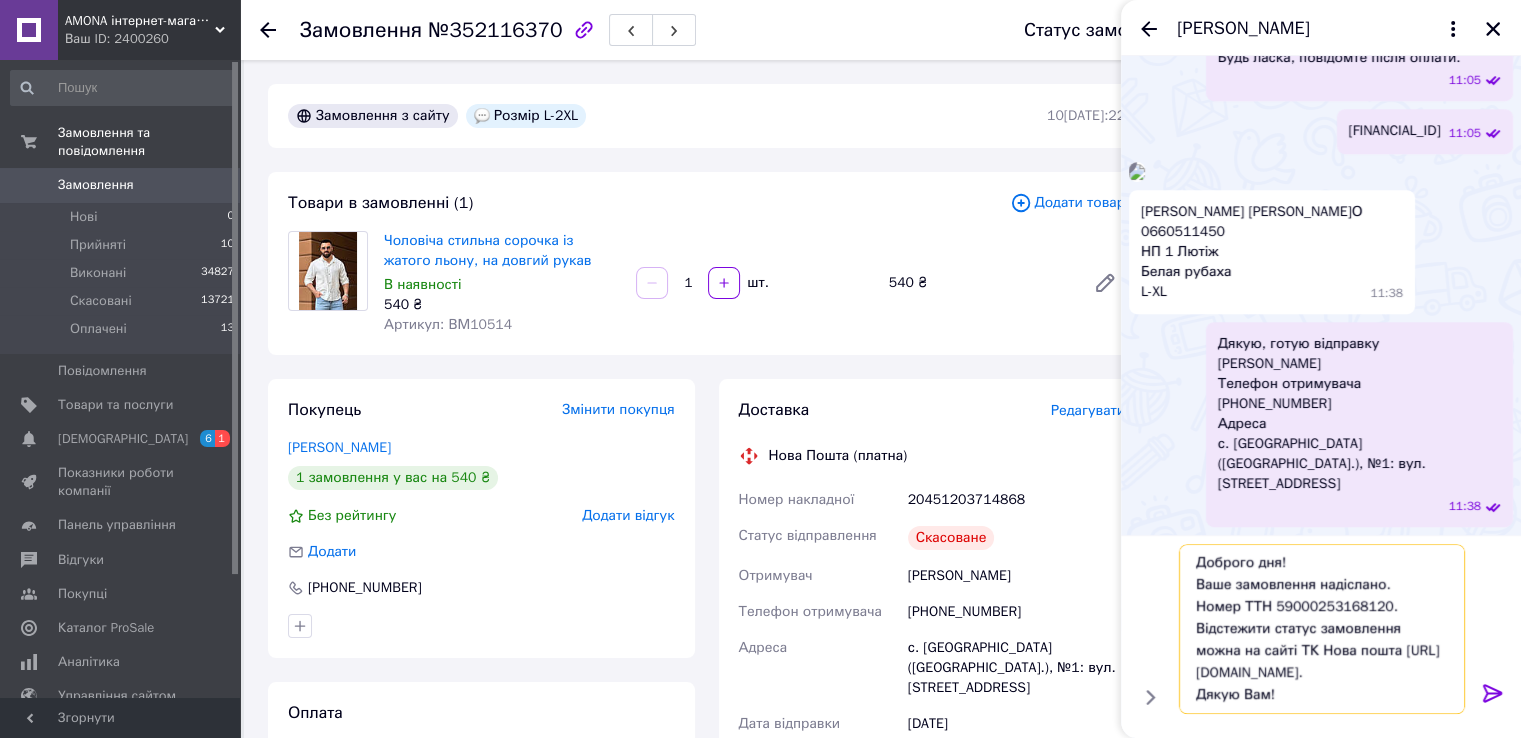 click on "Доброго дня!
Ваше замовлення надіслано.
Номер ТТН 59000253168120.
Відстежити статус замовлення можна на сайті ТК Нова пошта http://novaposhta.ua/frontend/tracking.
Дякую Вам!" at bounding box center (1322, 629) 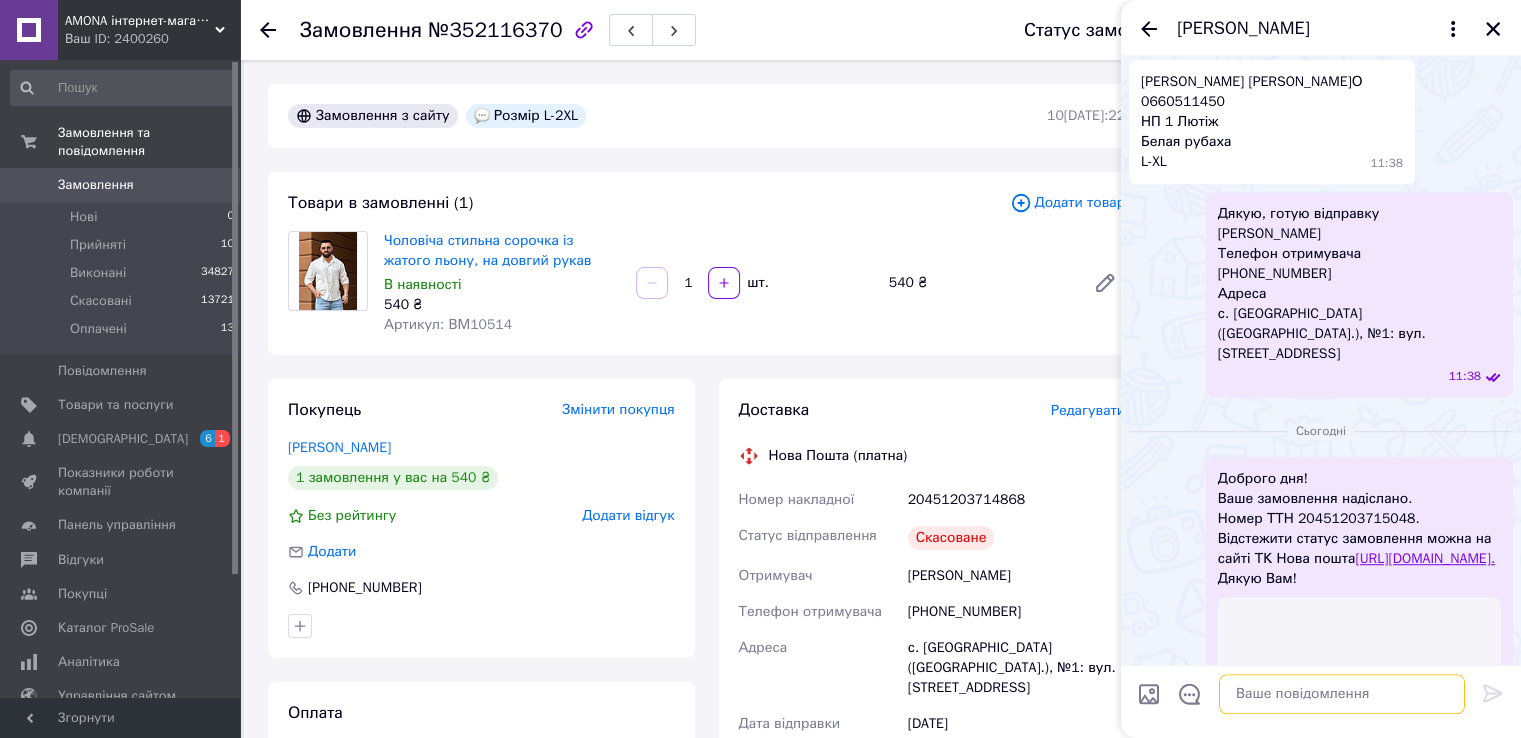 scroll, scrollTop: 0, scrollLeft: 0, axis: both 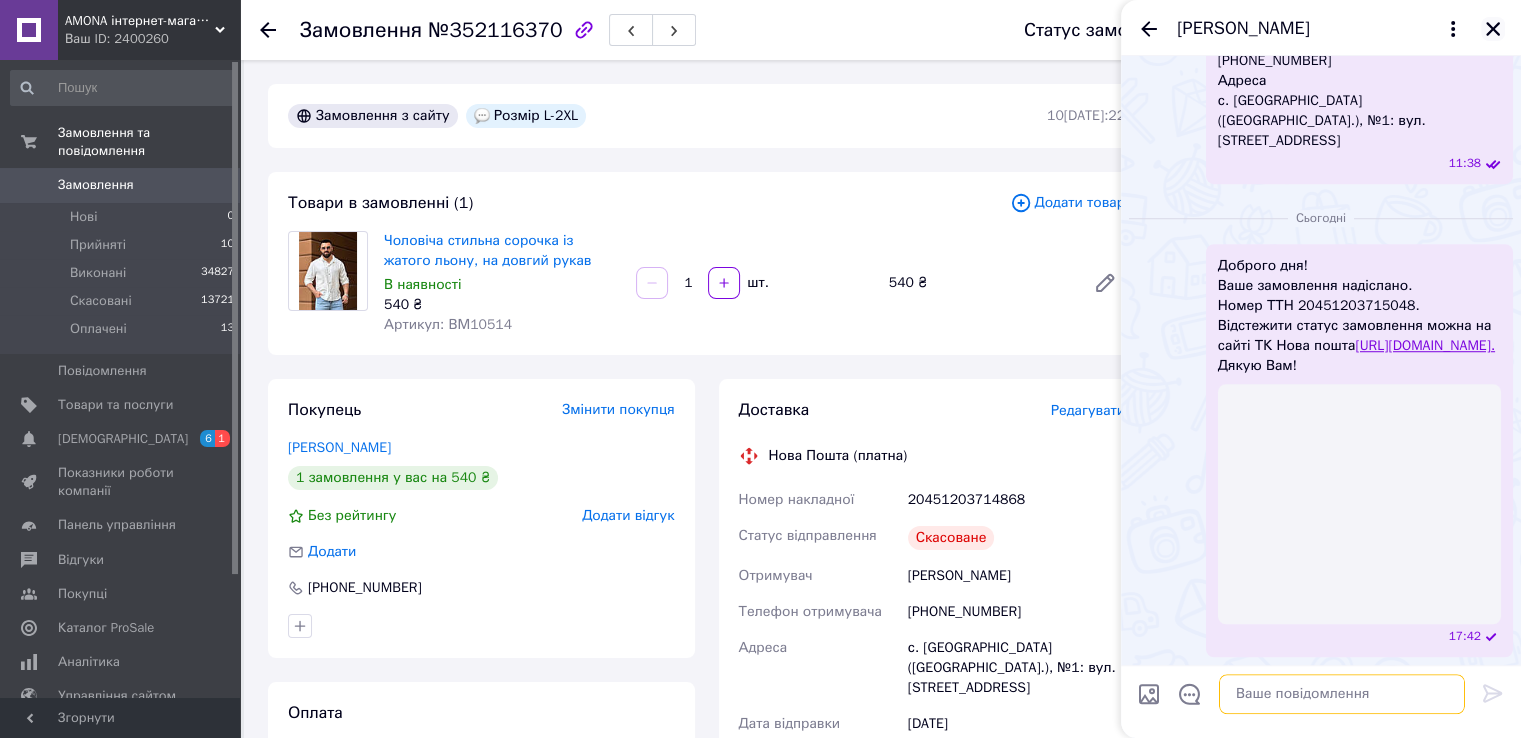 type 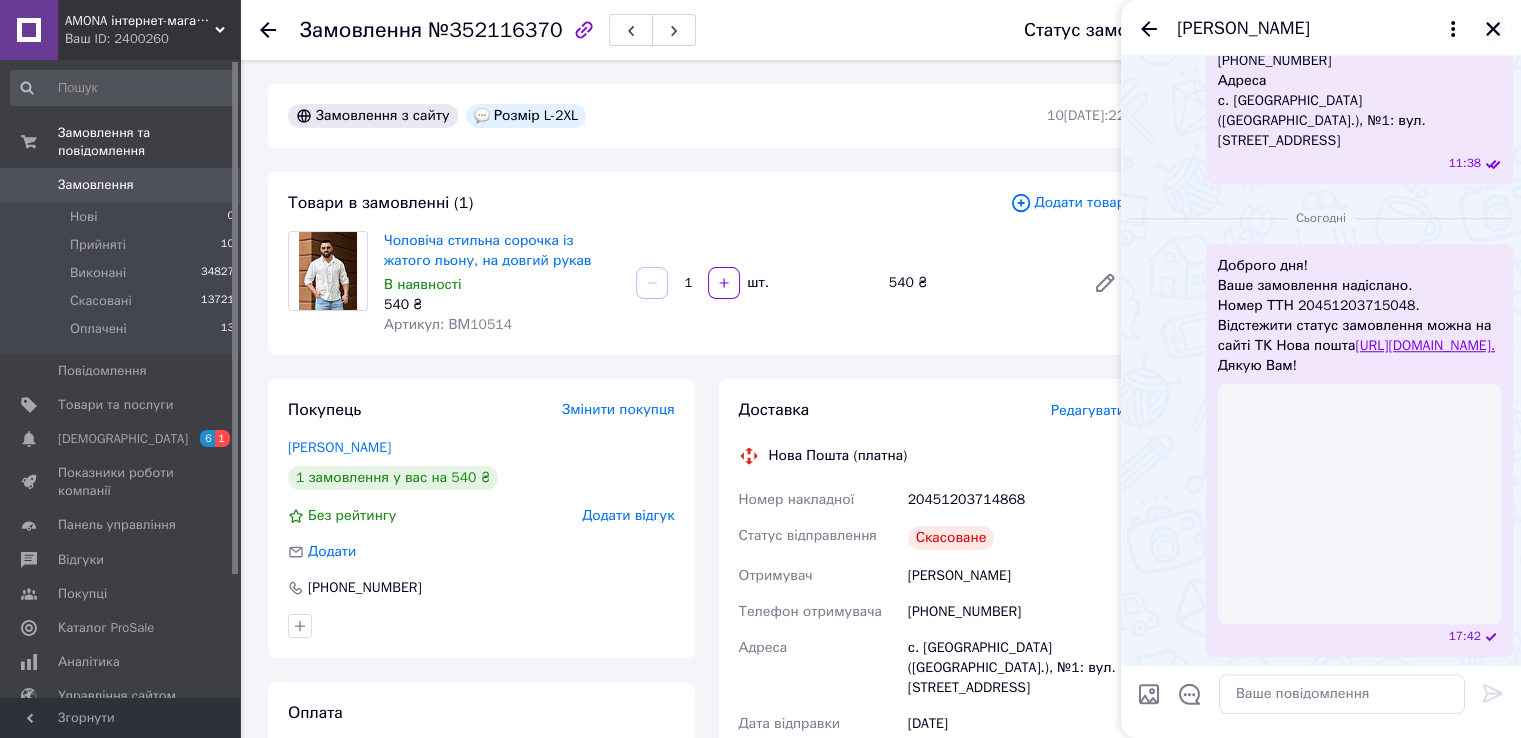 click at bounding box center [1493, 29] 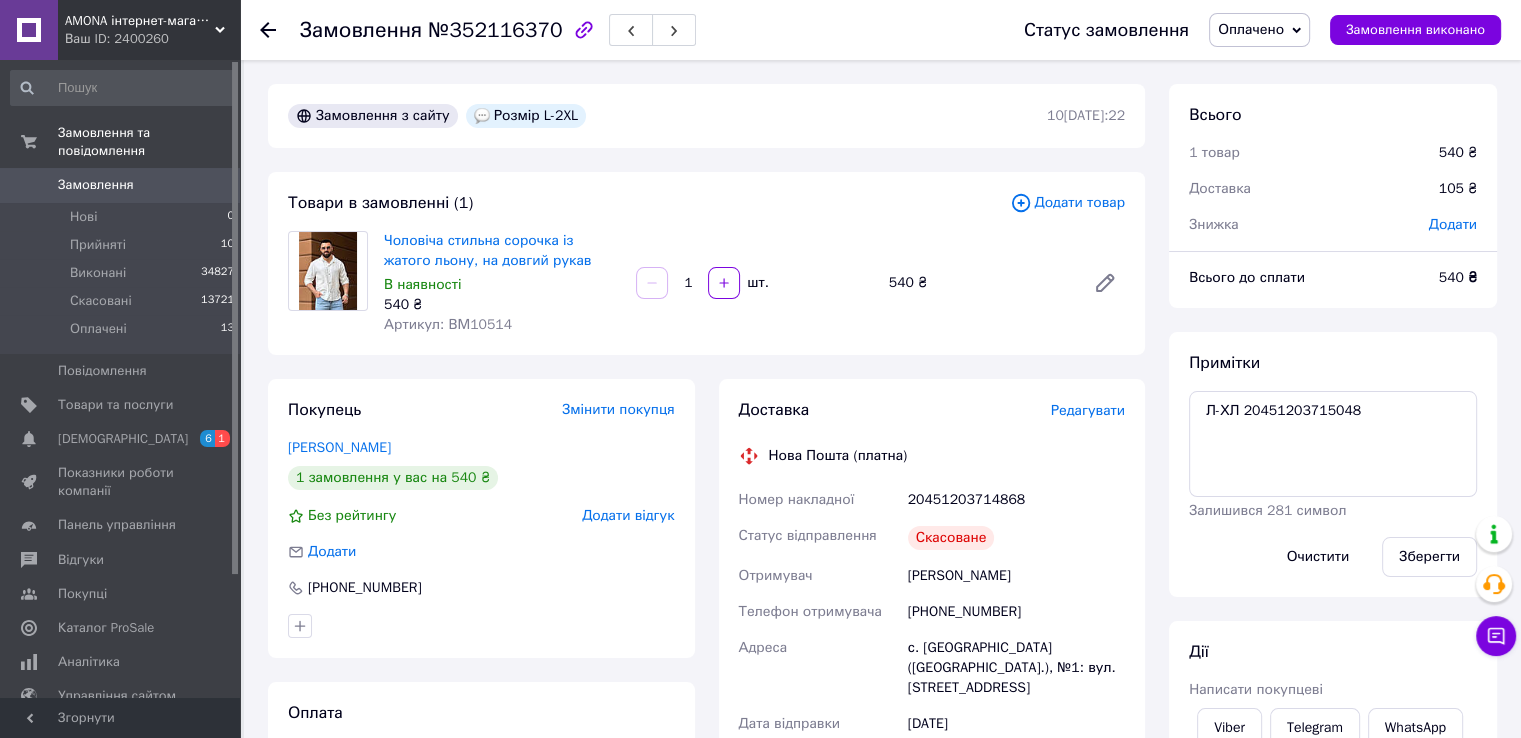 drag, startPoint x: 1468, startPoint y: 26, endPoint x: 1078, endPoint y: 94, distance: 395.88382 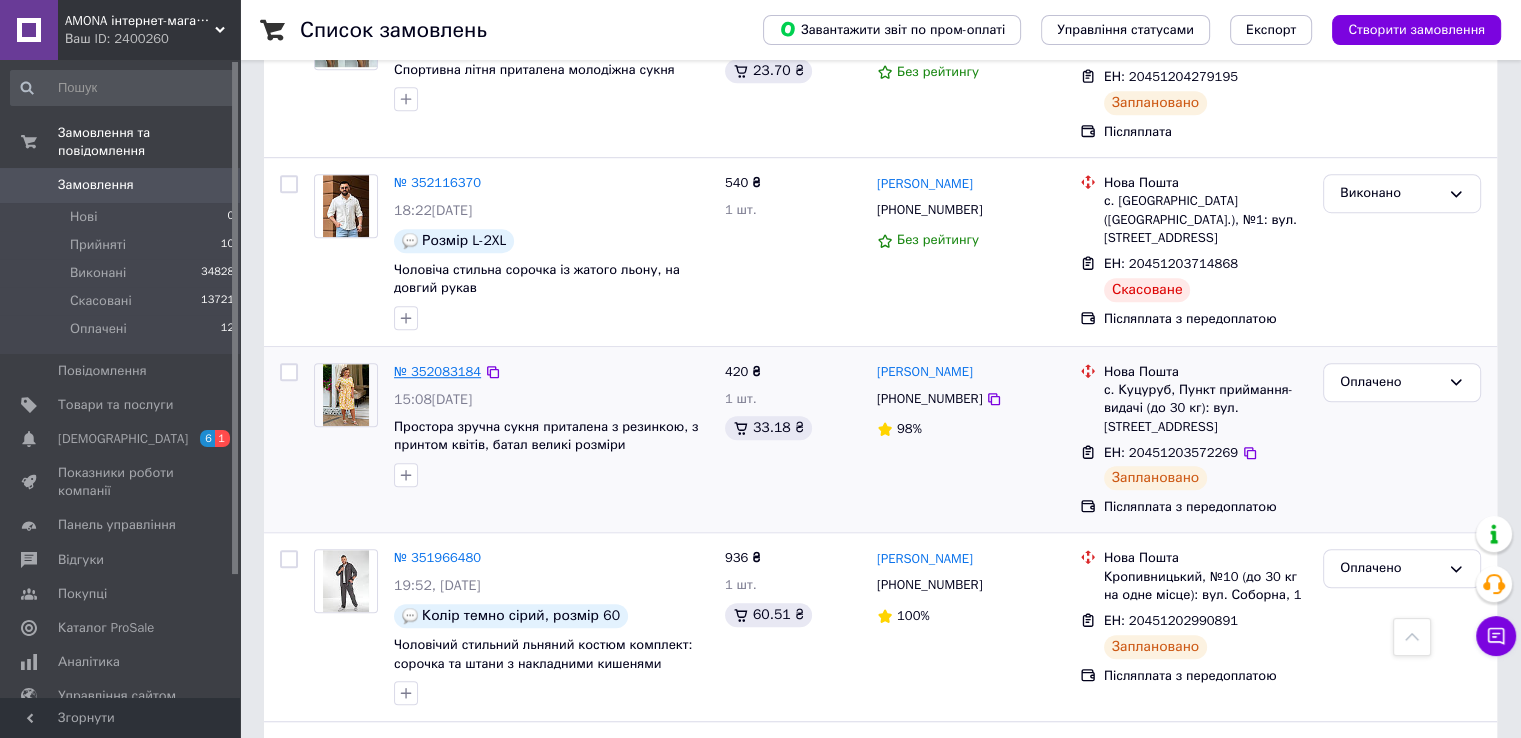 click on "№ 352083184" at bounding box center [437, 371] 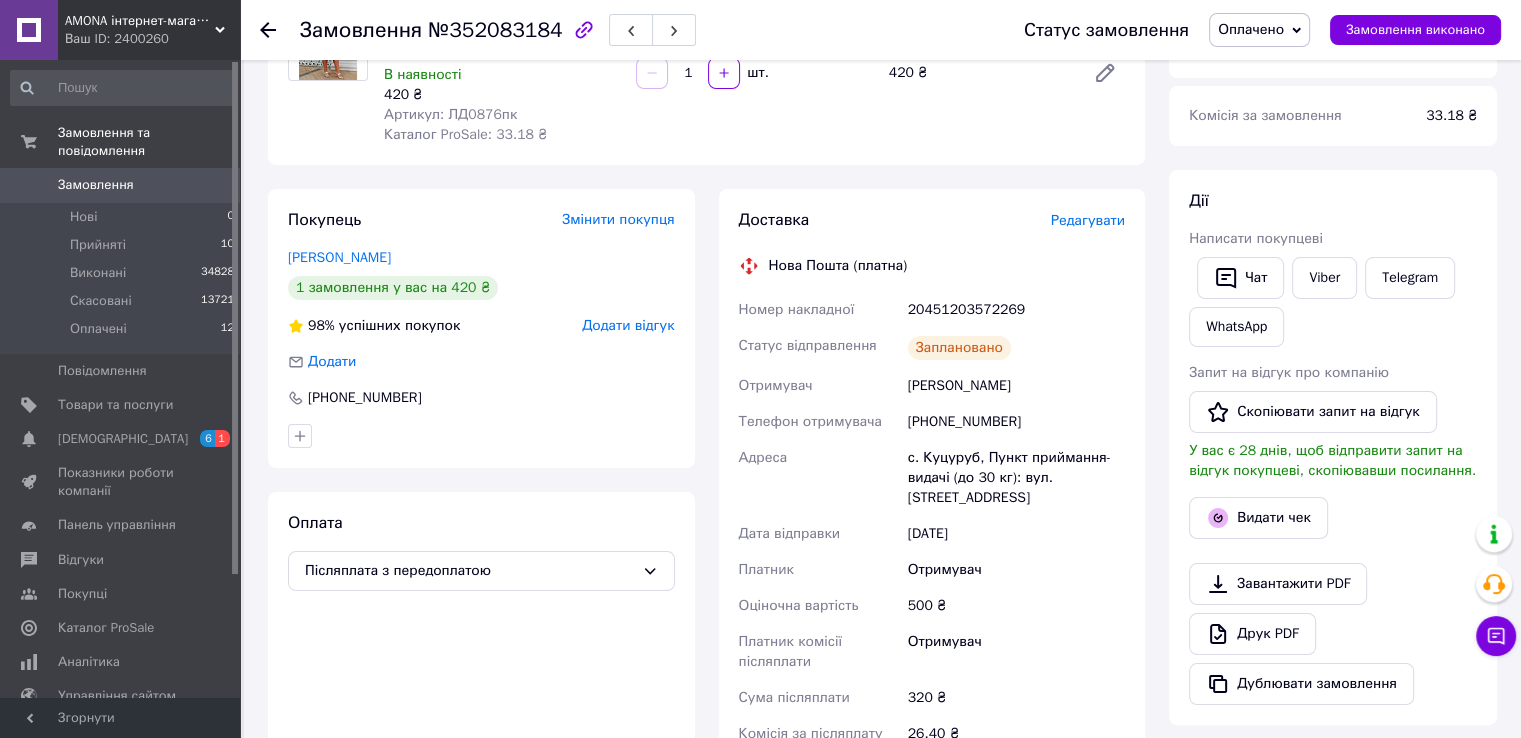 scroll, scrollTop: 200, scrollLeft: 0, axis: vertical 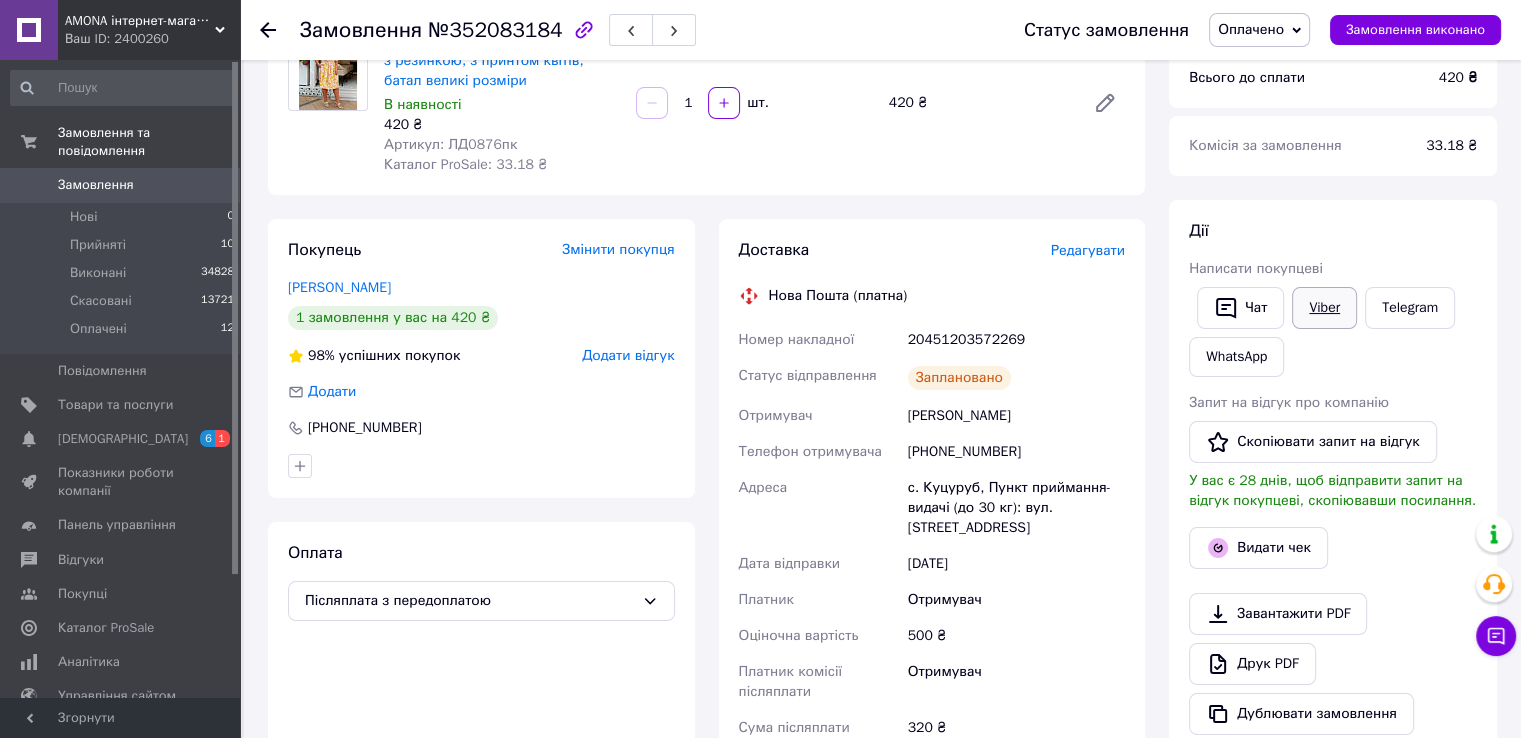 click on "Viber" at bounding box center [1324, 308] 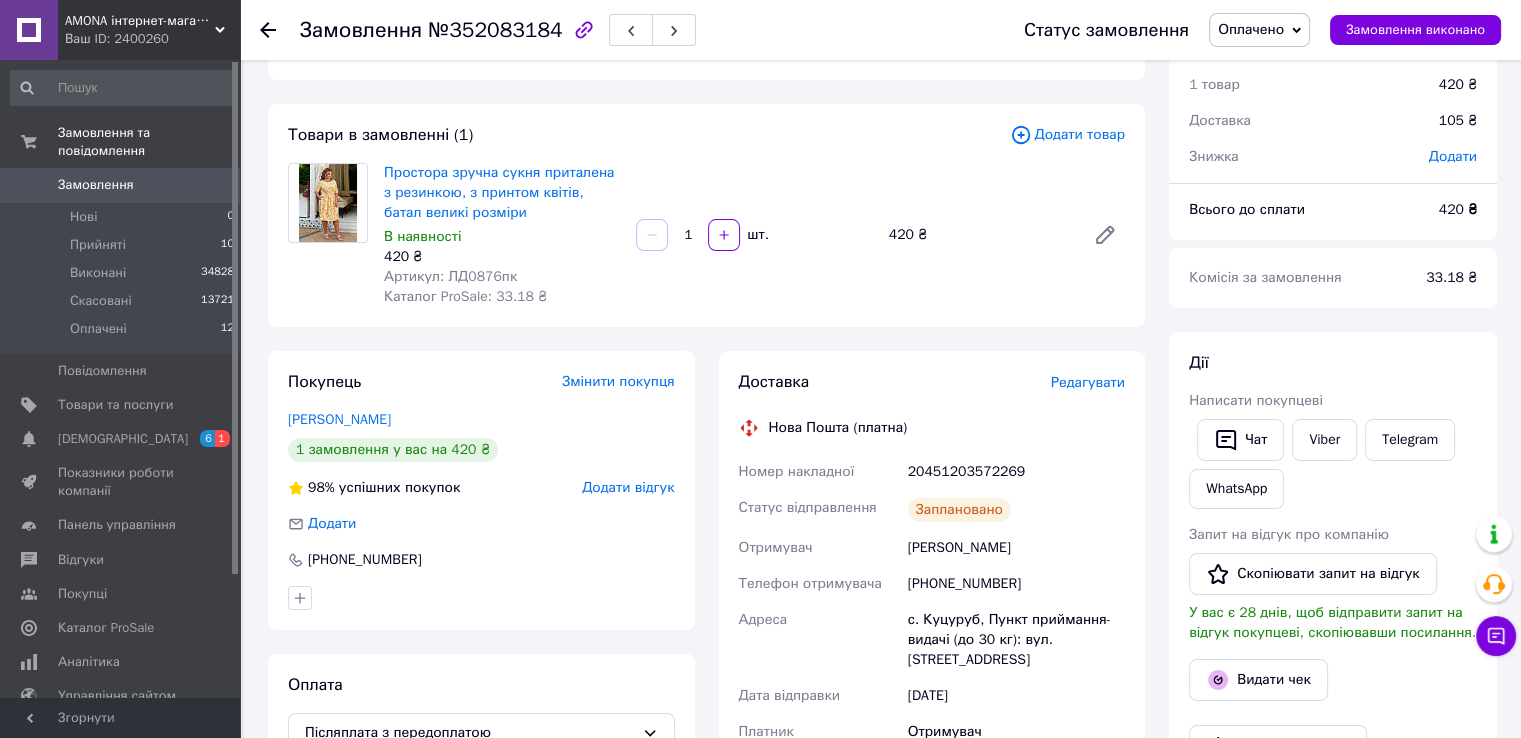 scroll, scrollTop: 0, scrollLeft: 0, axis: both 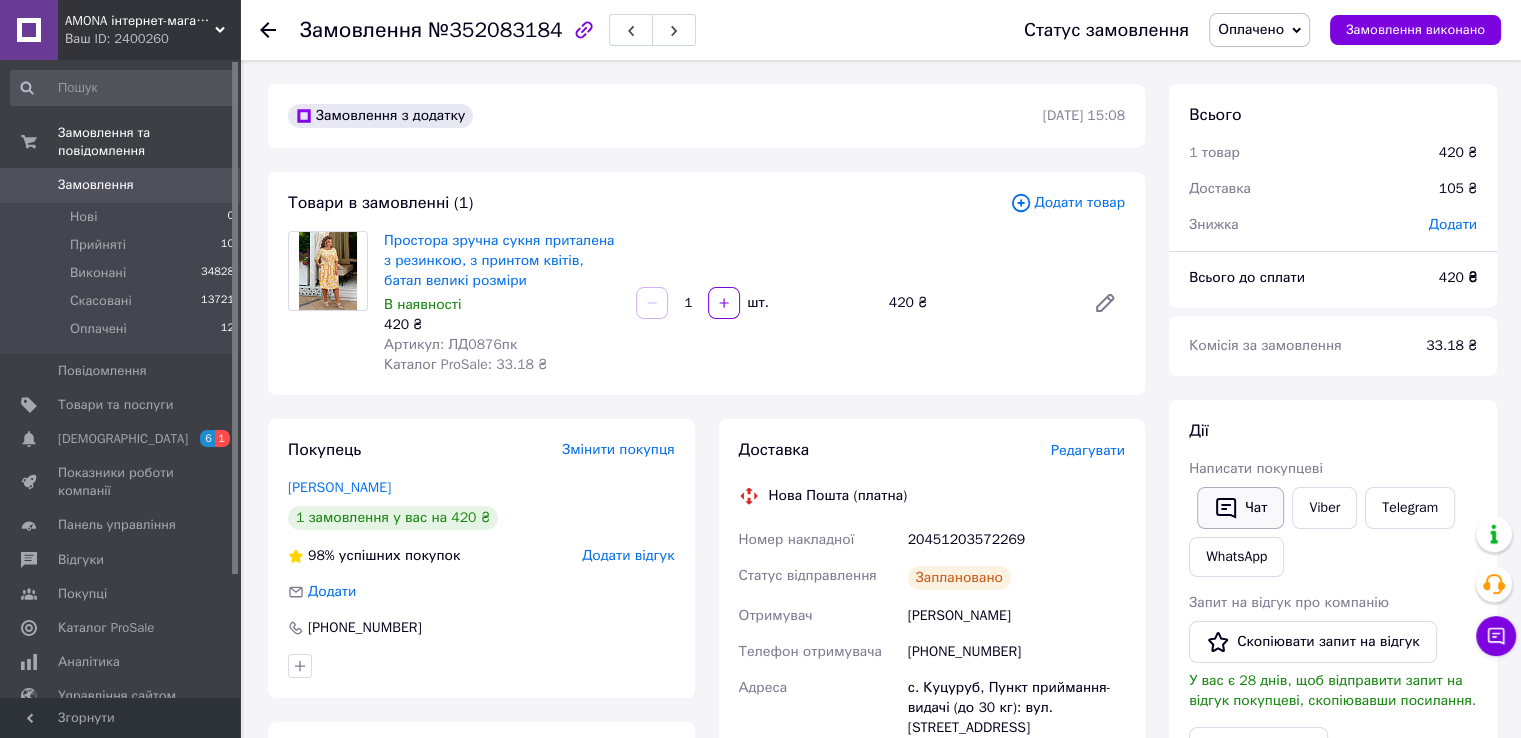 click on "Чат" at bounding box center (1240, 508) 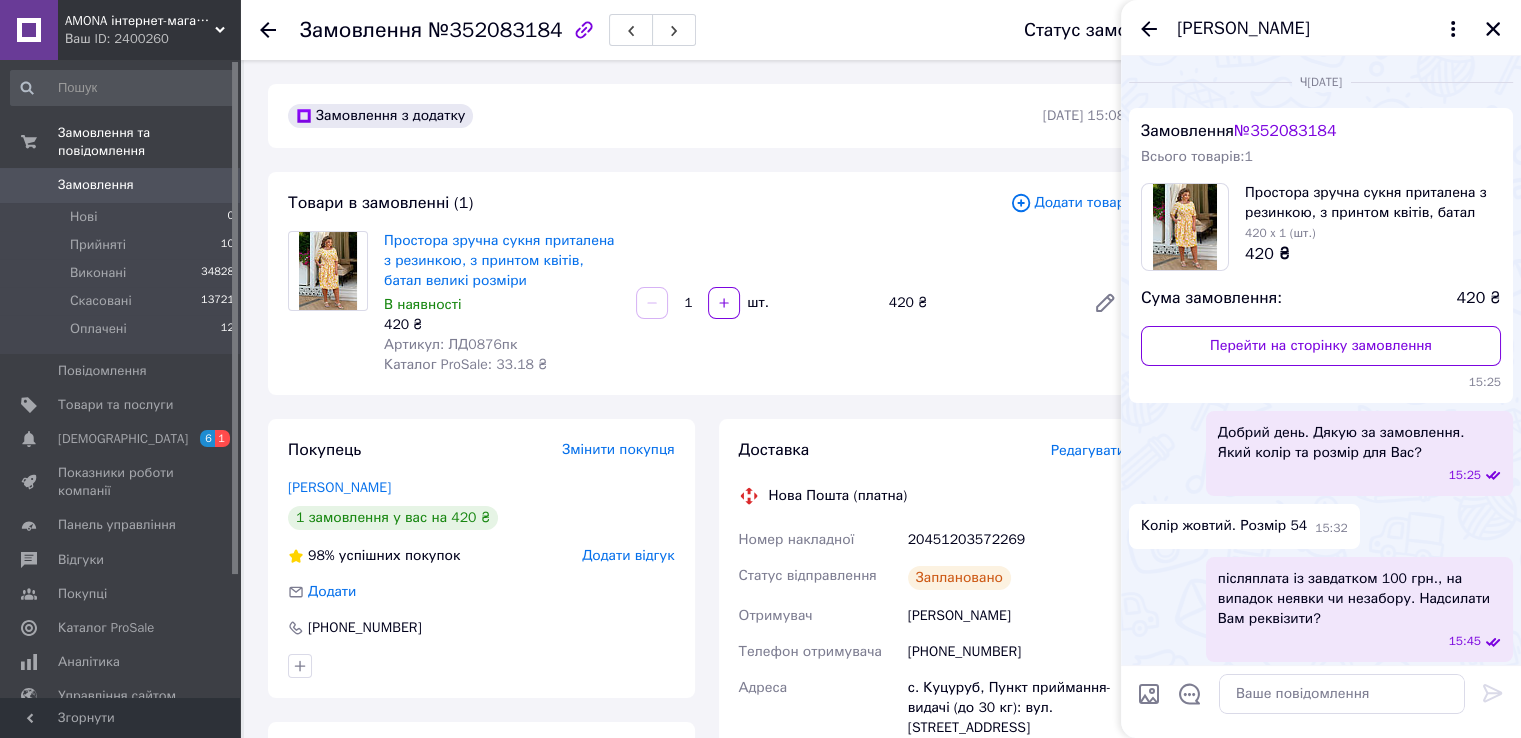 scroll, scrollTop: 241, scrollLeft: 0, axis: vertical 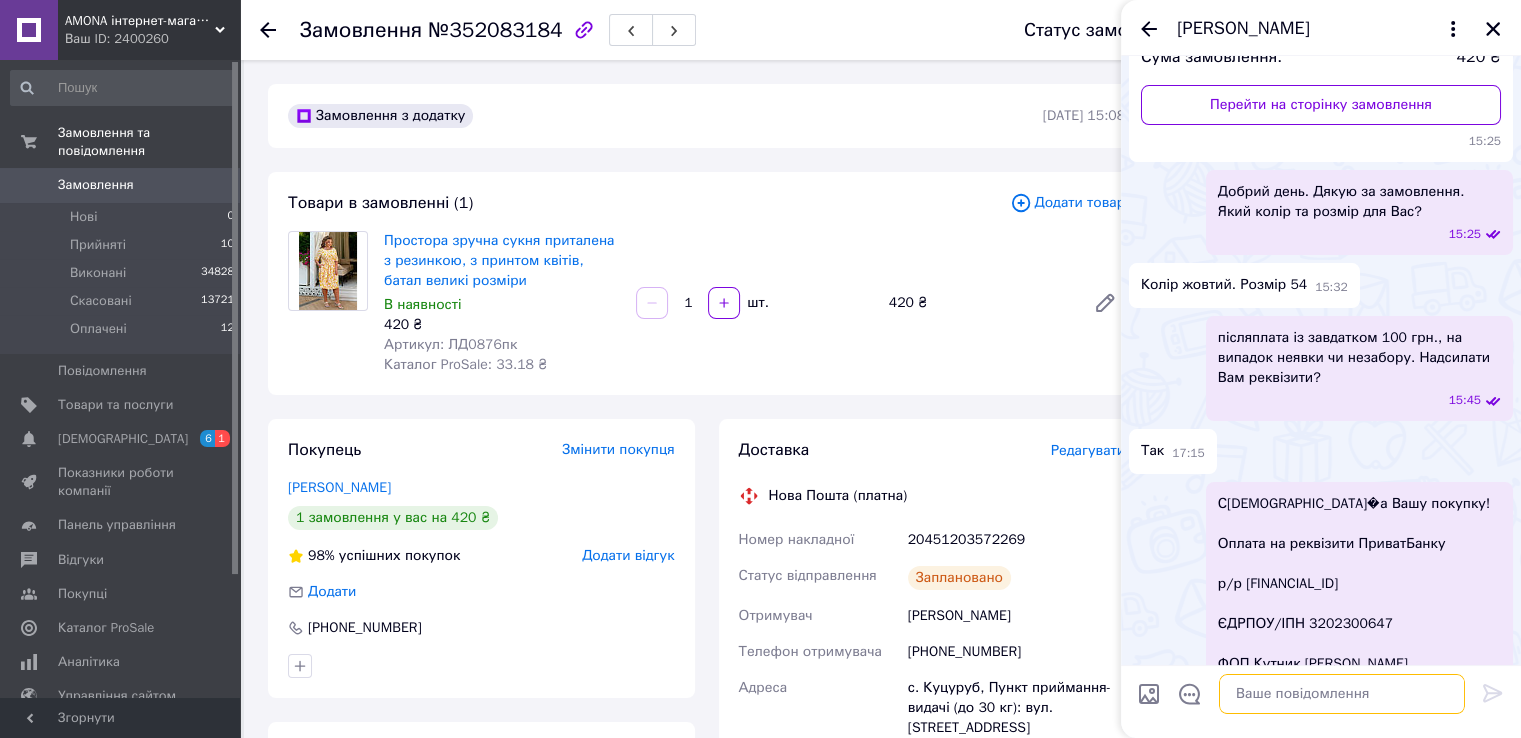 click at bounding box center (1342, 694) 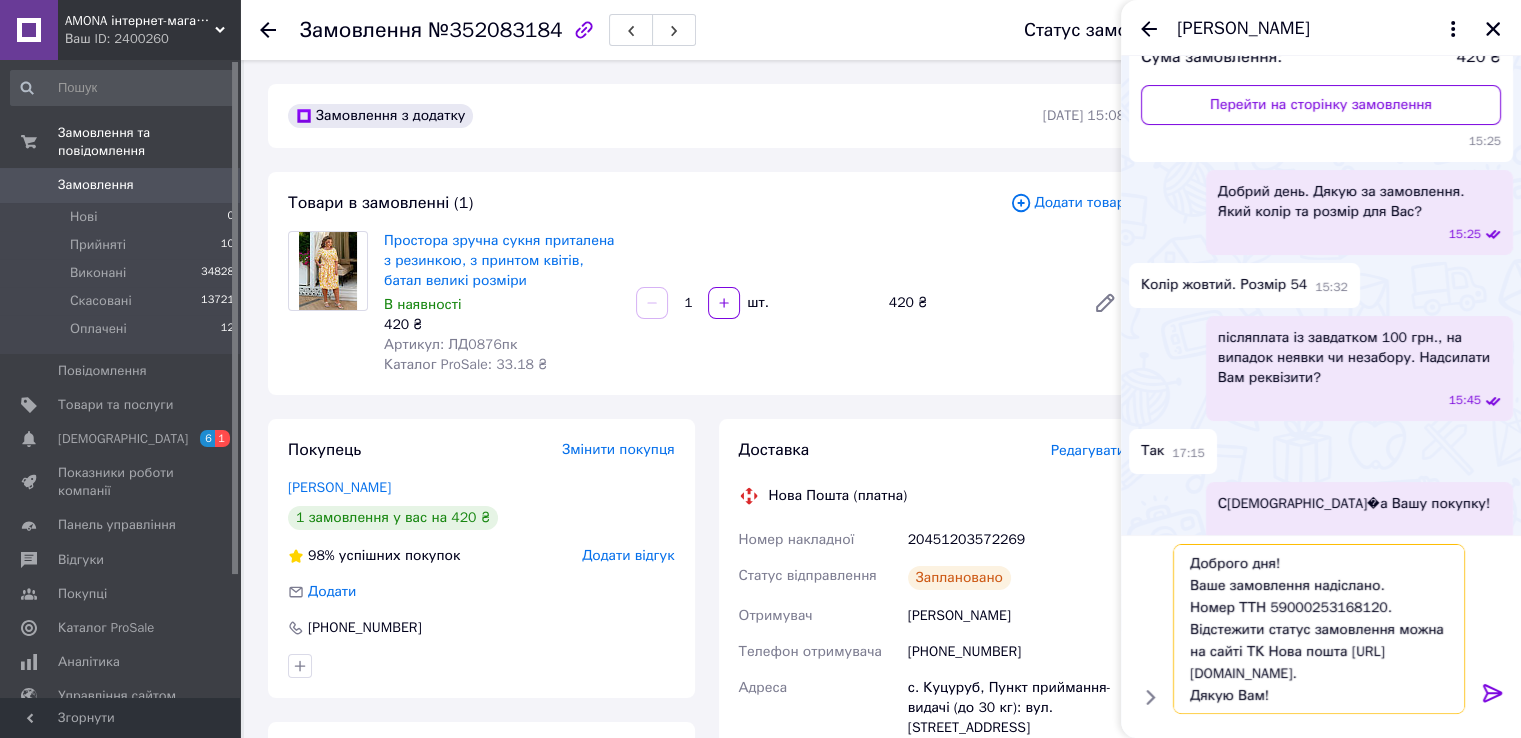 scroll, scrollTop: 1, scrollLeft: 0, axis: vertical 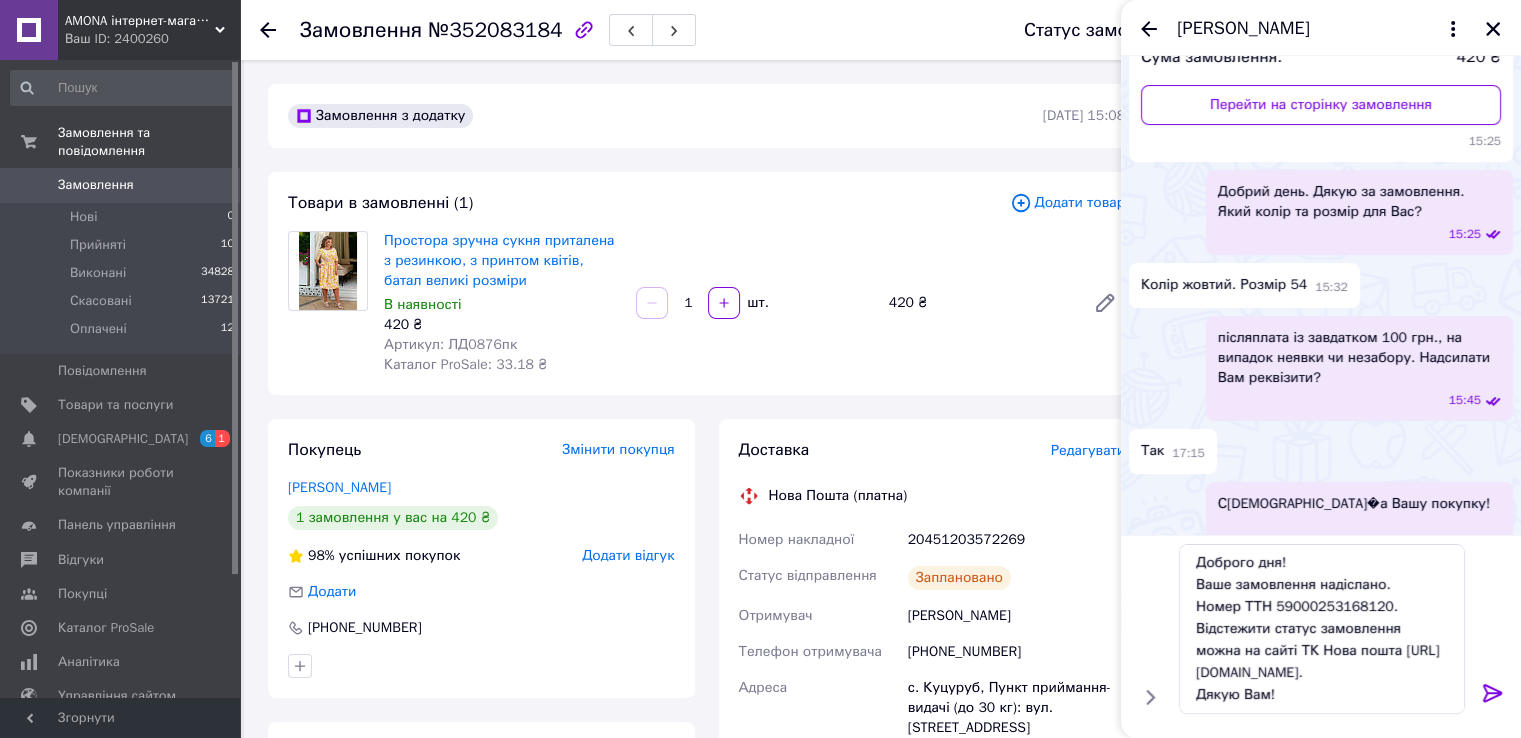 click on "20451203572269" at bounding box center [1016, 540] 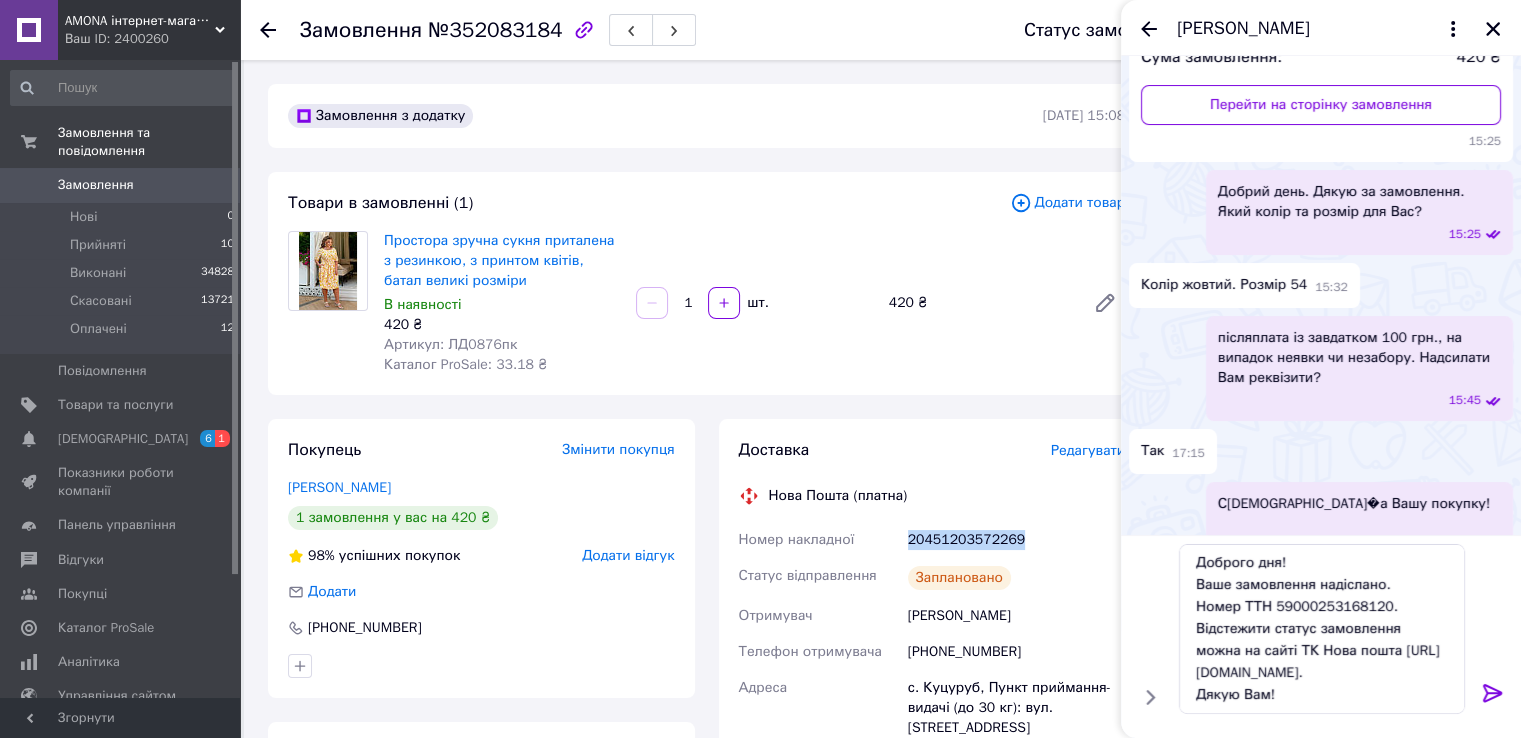 click on "20451203572269" at bounding box center [1016, 540] 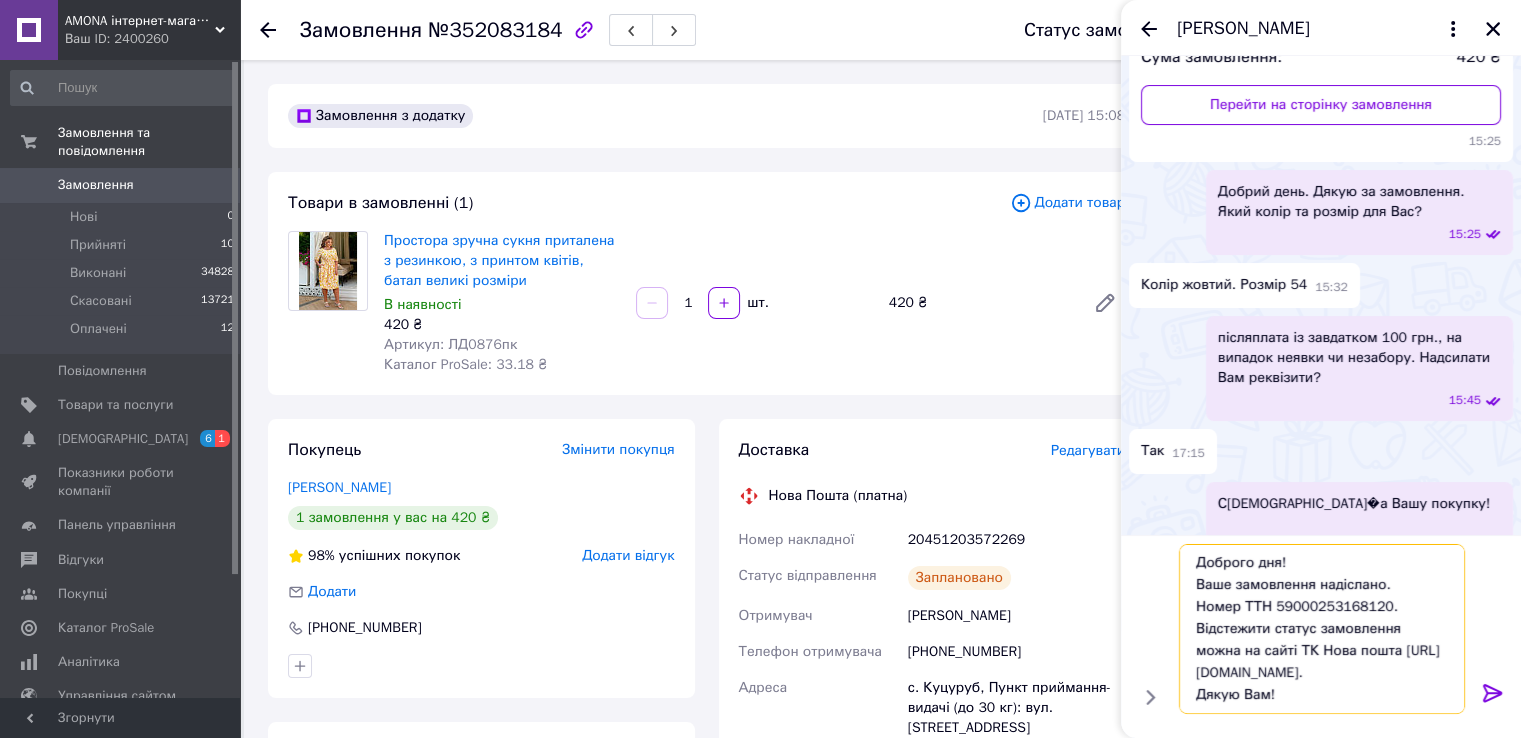 click on "Доброго дня!
Ваше замовлення надіслано.
Номер ТТН 59000253168120.
Відстежити статус замовлення можна на сайті ТК Нова пошта http://novaposhta.ua/frontend/tracking.
Дякую Вам!" at bounding box center [1322, 629] 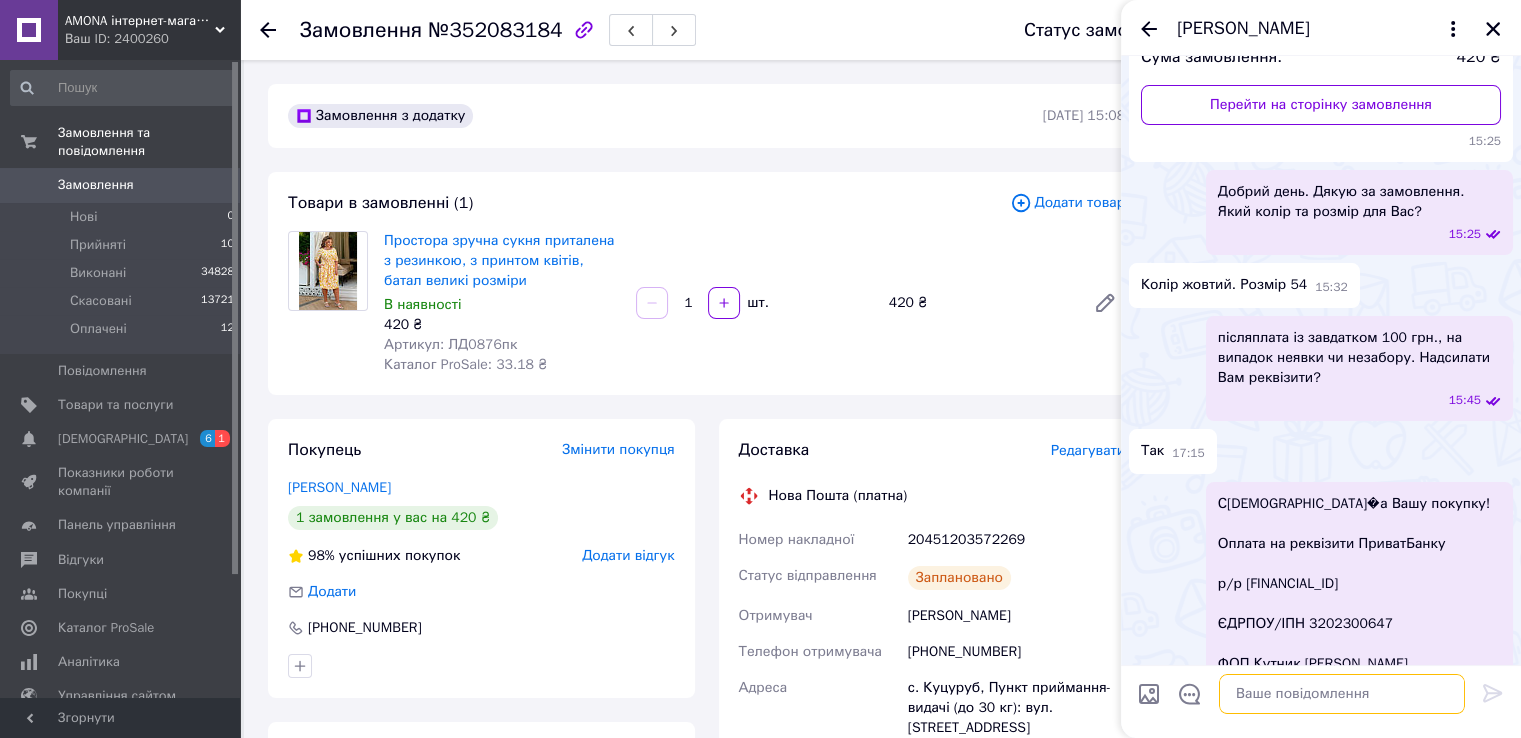 scroll, scrollTop: 0, scrollLeft: 0, axis: both 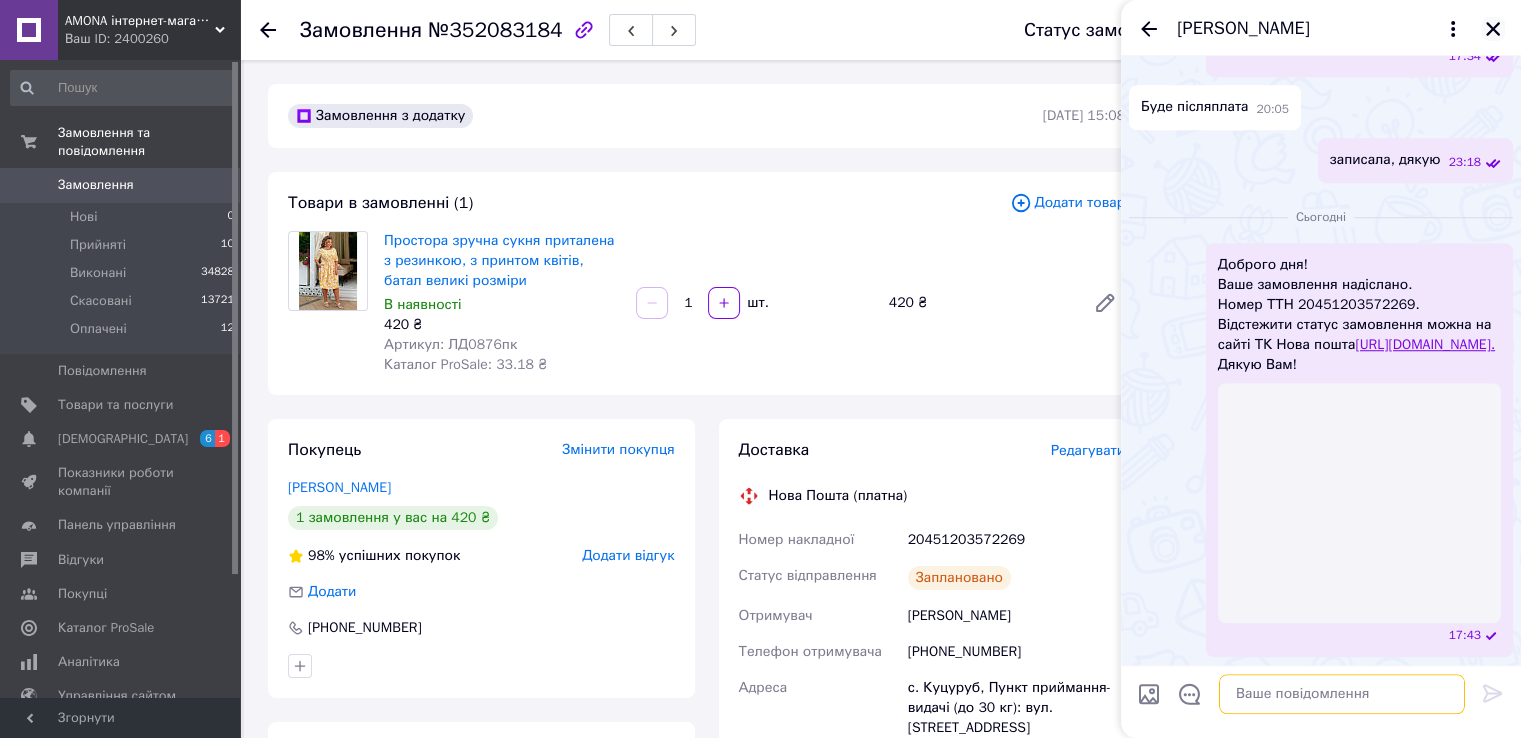 type 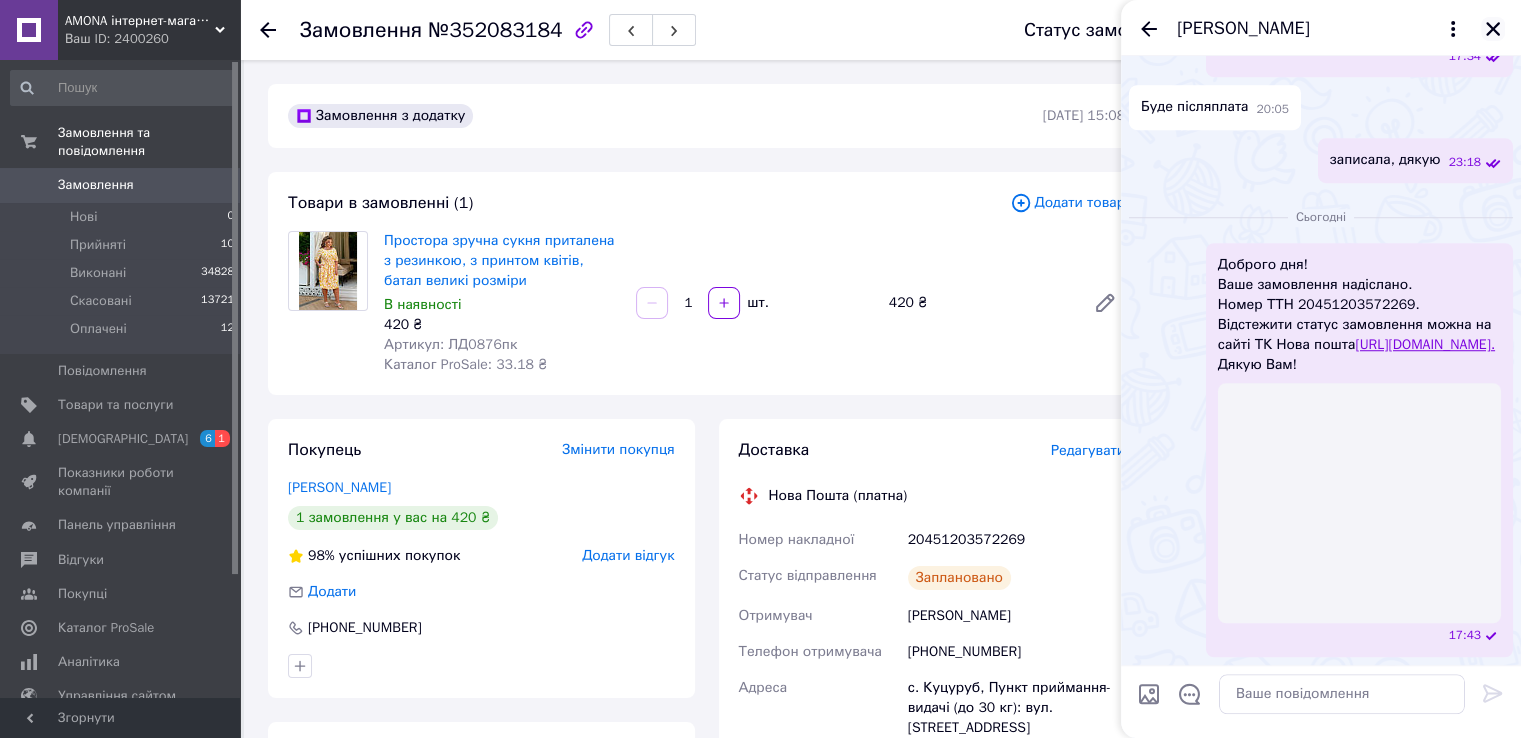 click 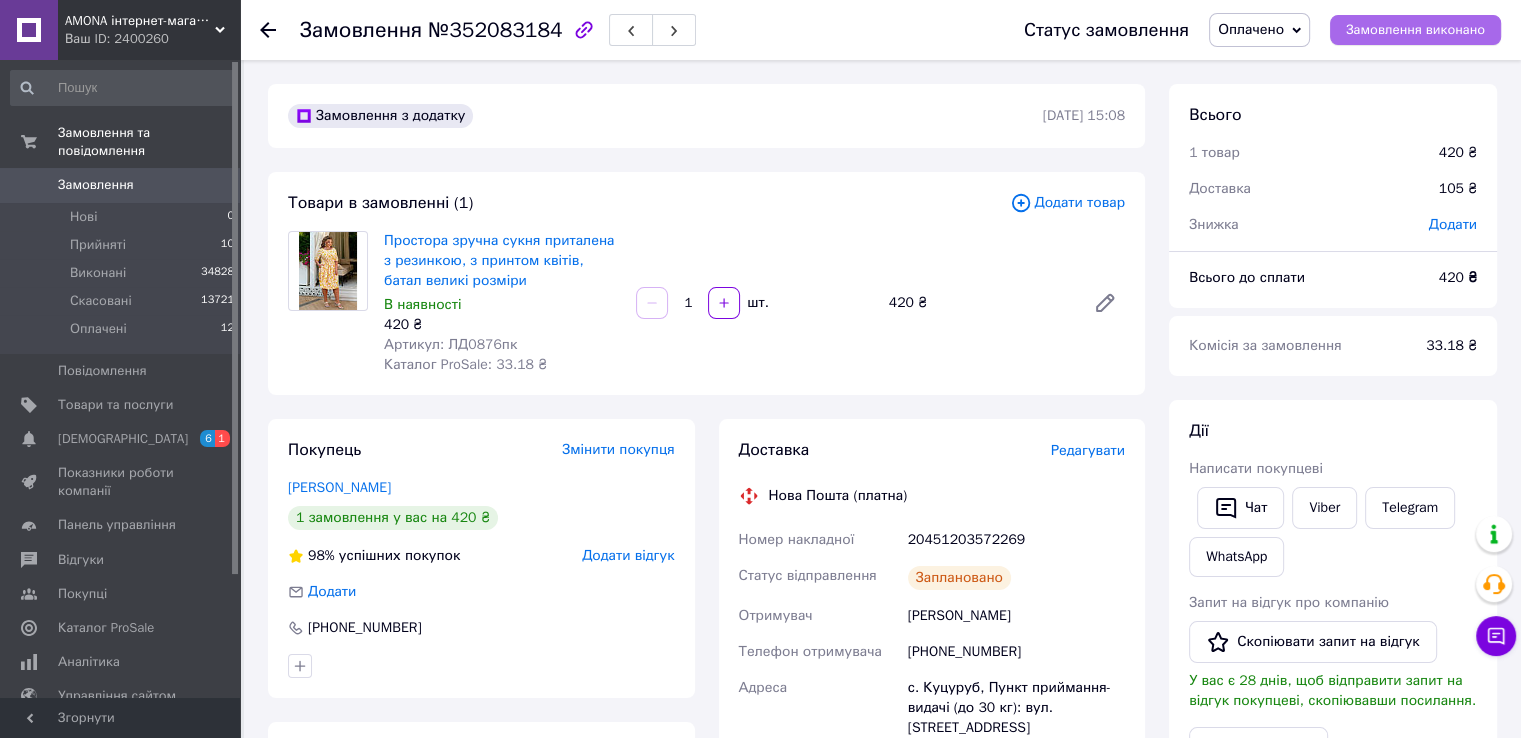 click on "Замовлення виконано" at bounding box center [1415, 30] 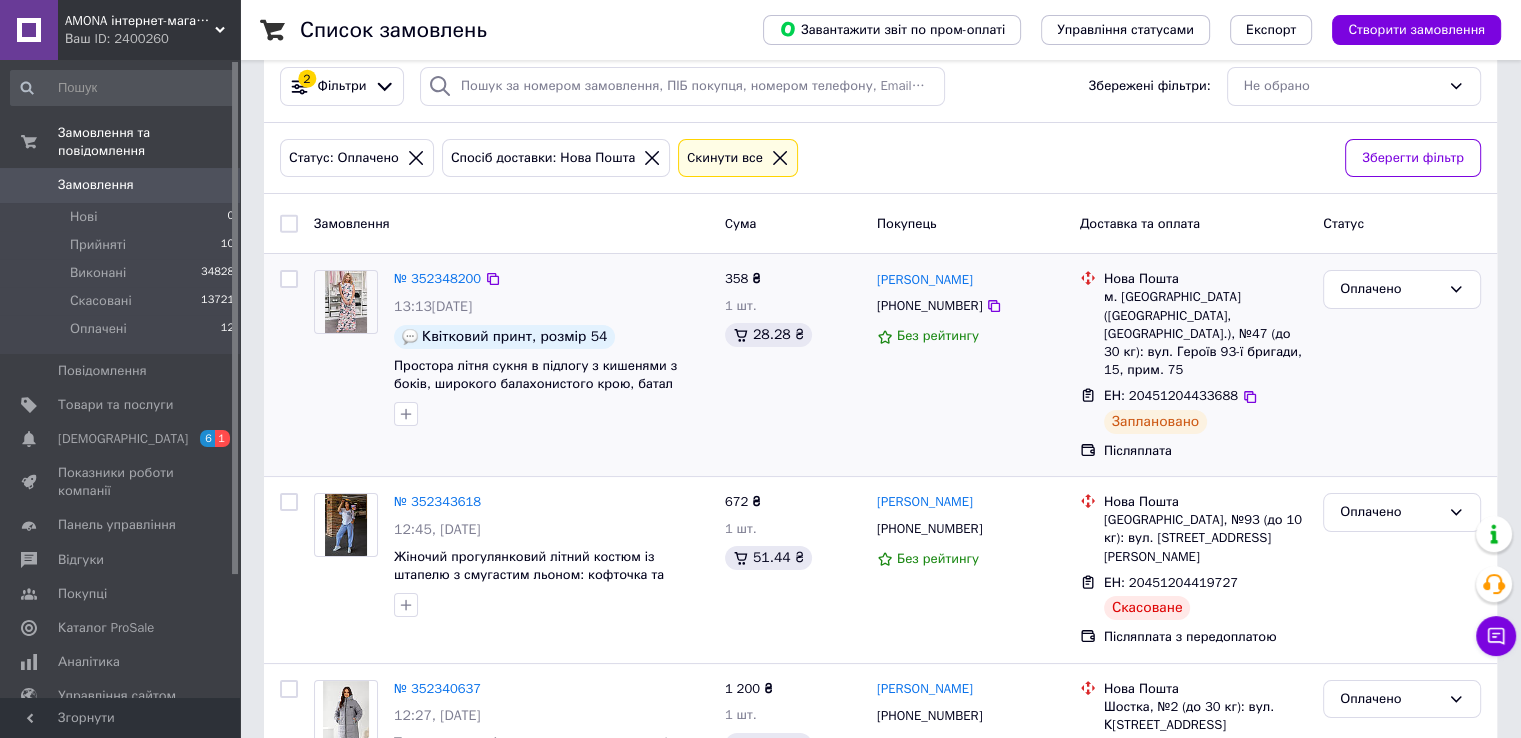 scroll, scrollTop: 0, scrollLeft: 0, axis: both 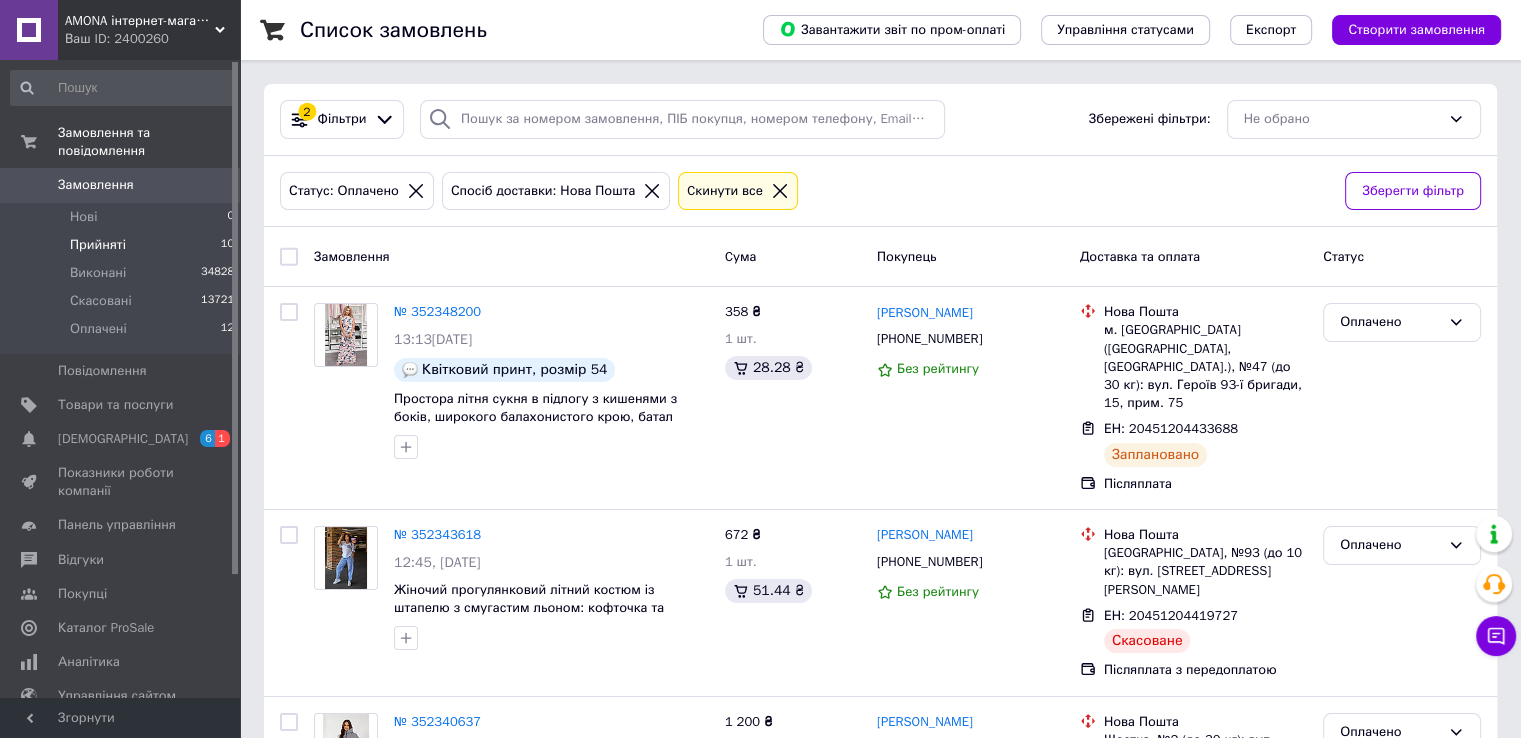 click on "Прийняті 10" at bounding box center [123, 245] 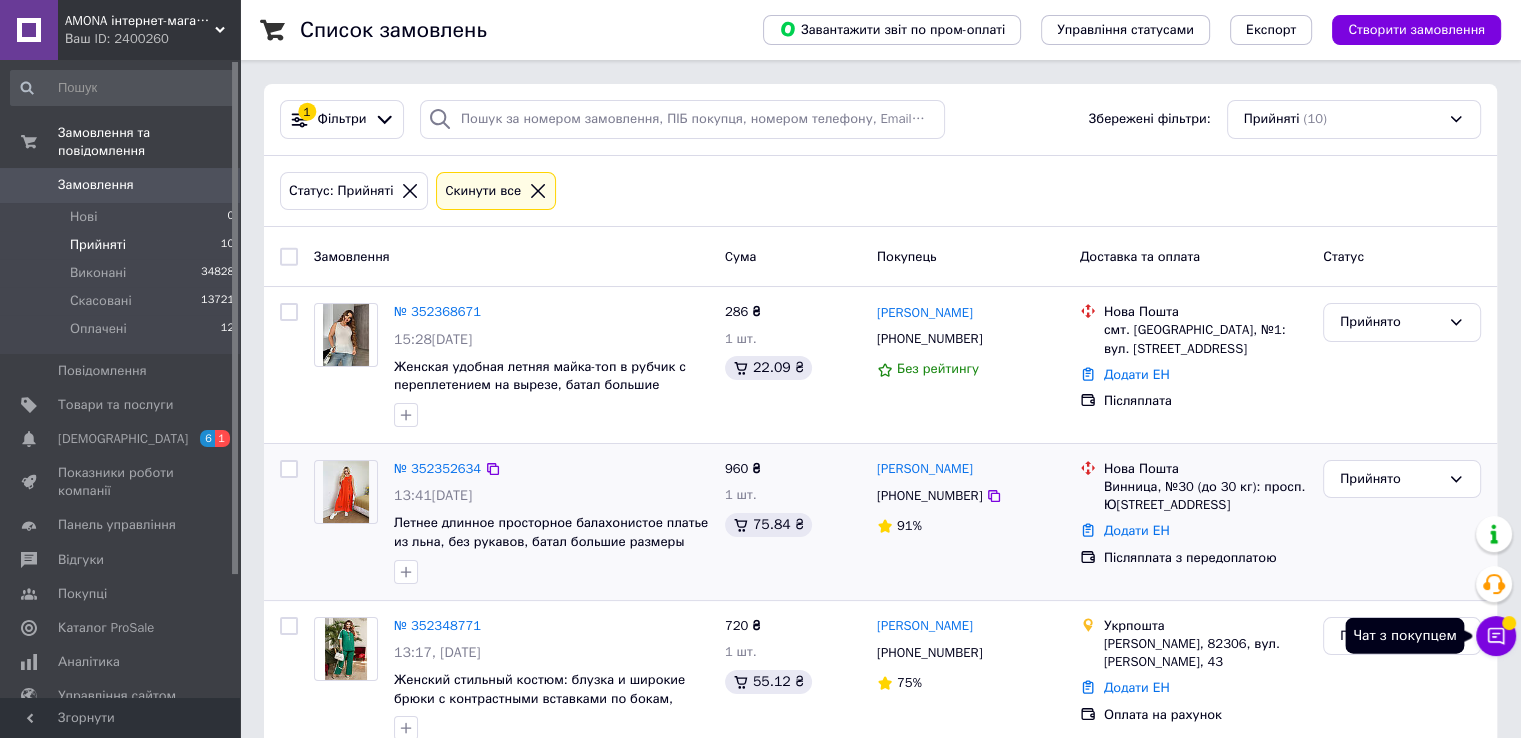 drag, startPoint x: 1494, startPoint y: 626, endPoint x: 1416, endPoint y: 593, distance: 84.693565 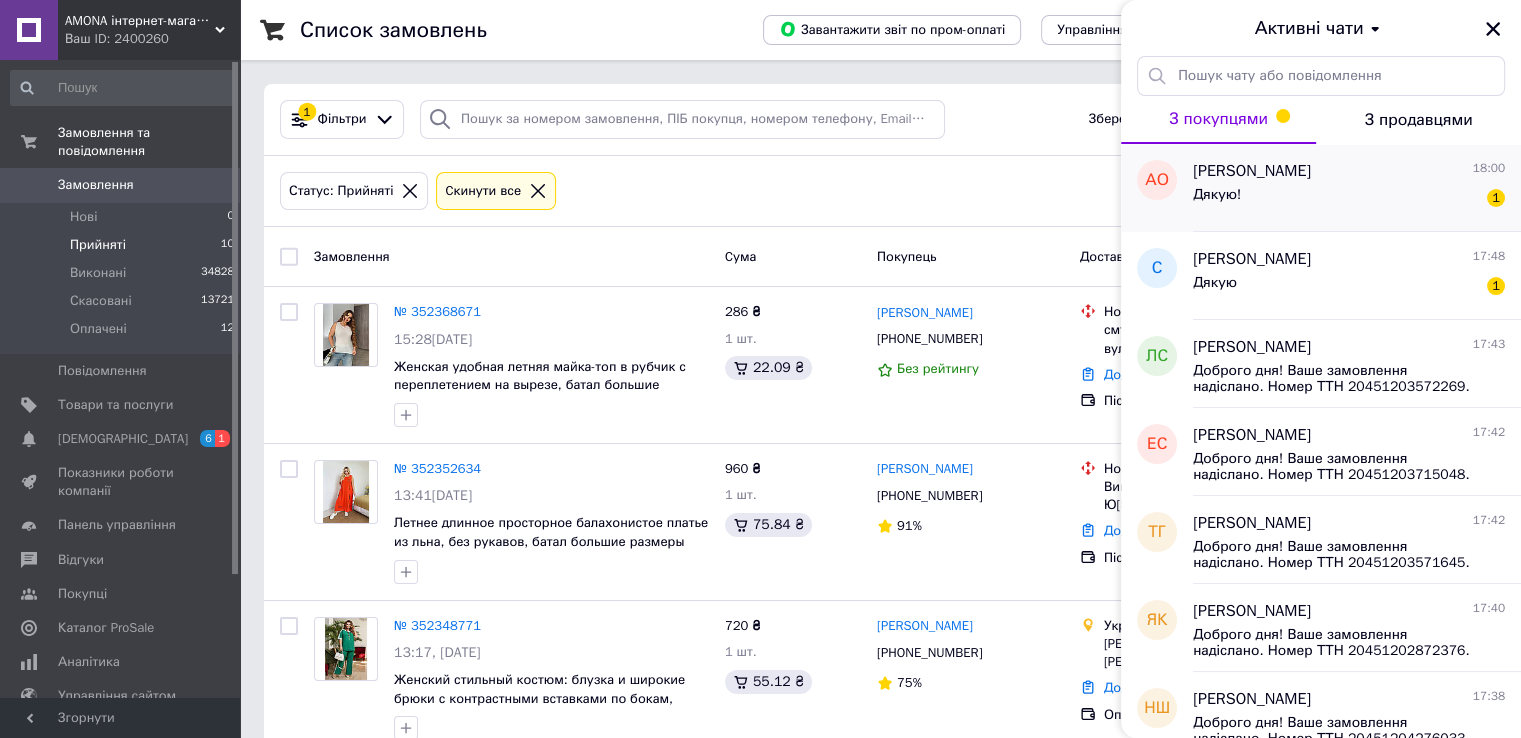 click on "Дякую! 1" at bounding box center [1349, 199] 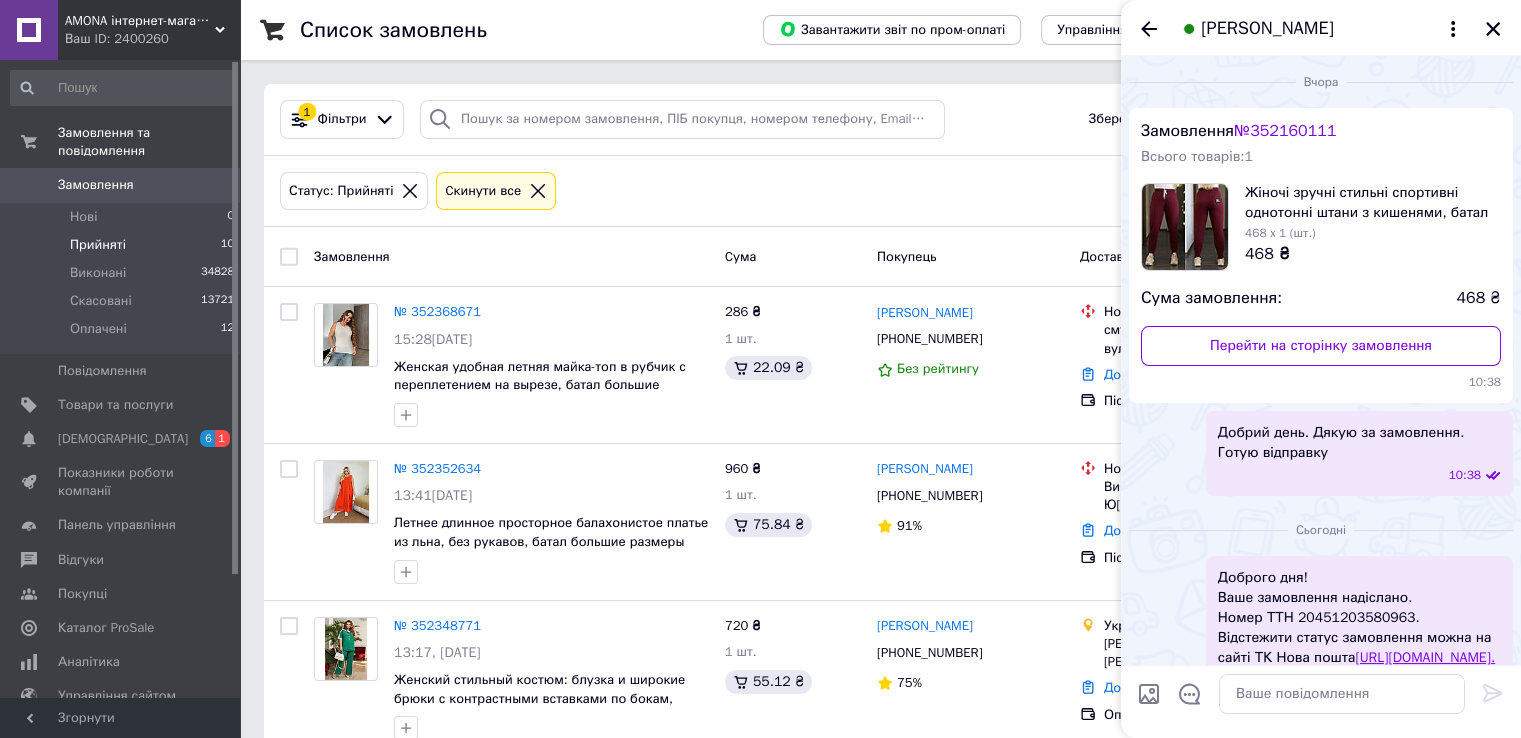 scroll, scrollTop: 759, scrollLeft: 0, axis: vertical 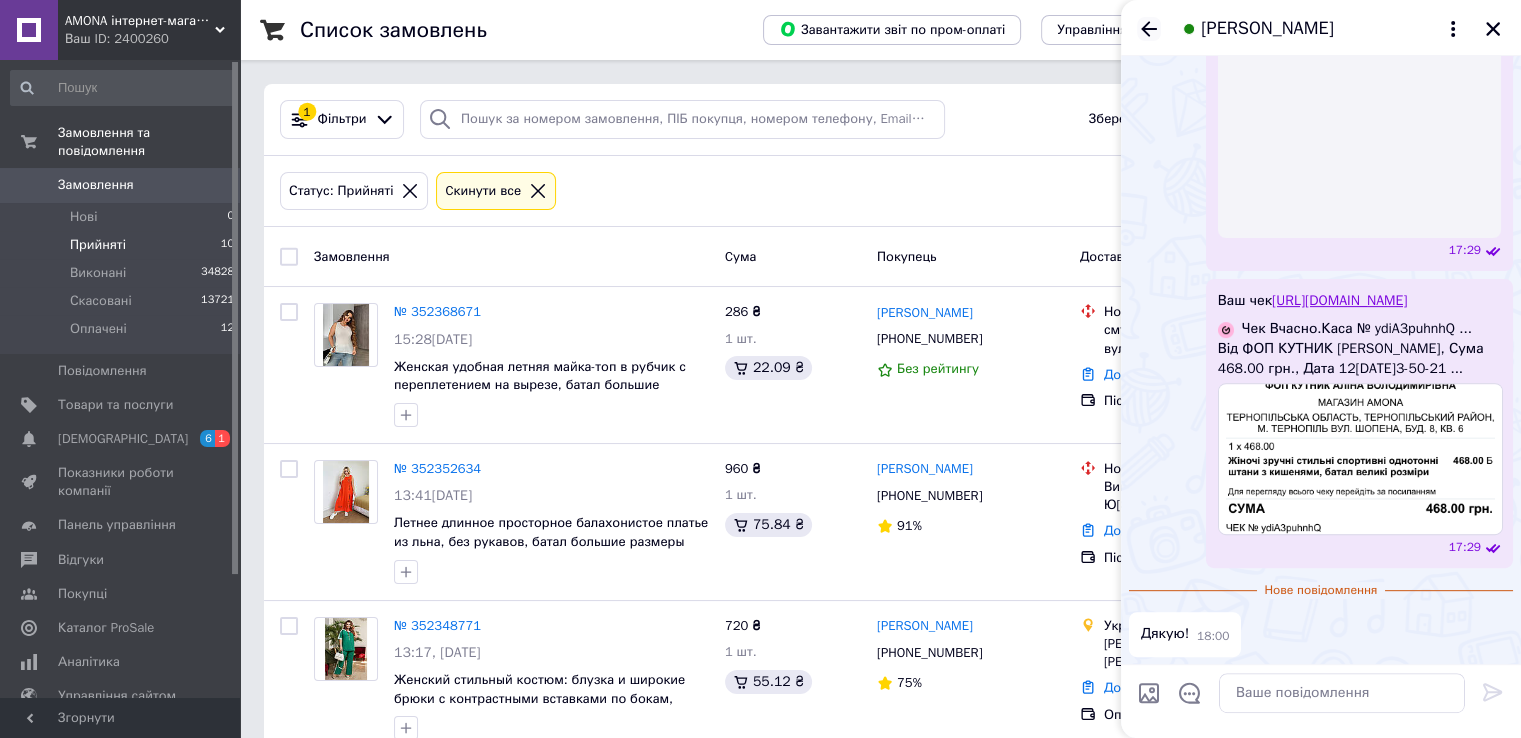 click 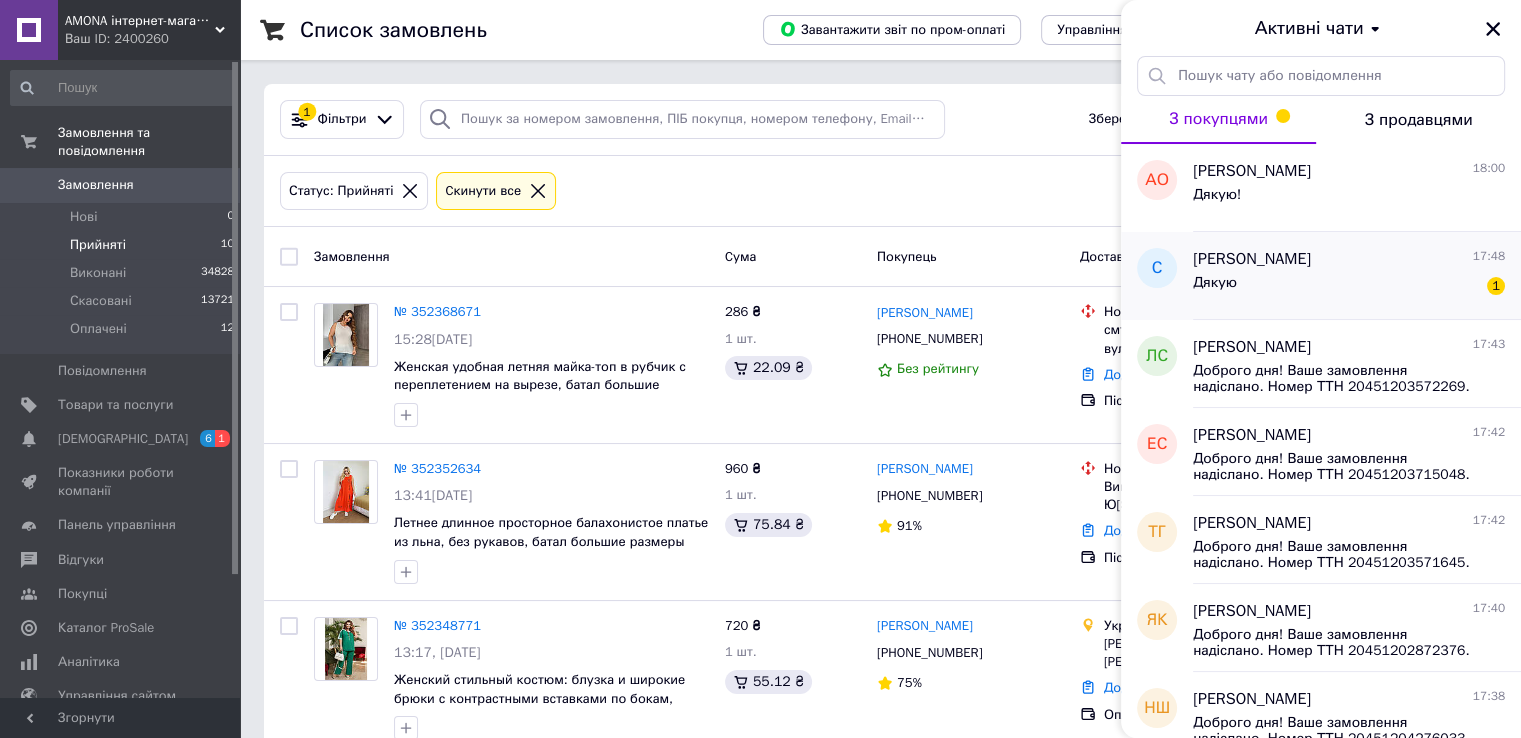 drag, startPoint x: 1234, startPoint y: 372, endPoint x: 1241, endPoint y: 279, distance: 93.26307 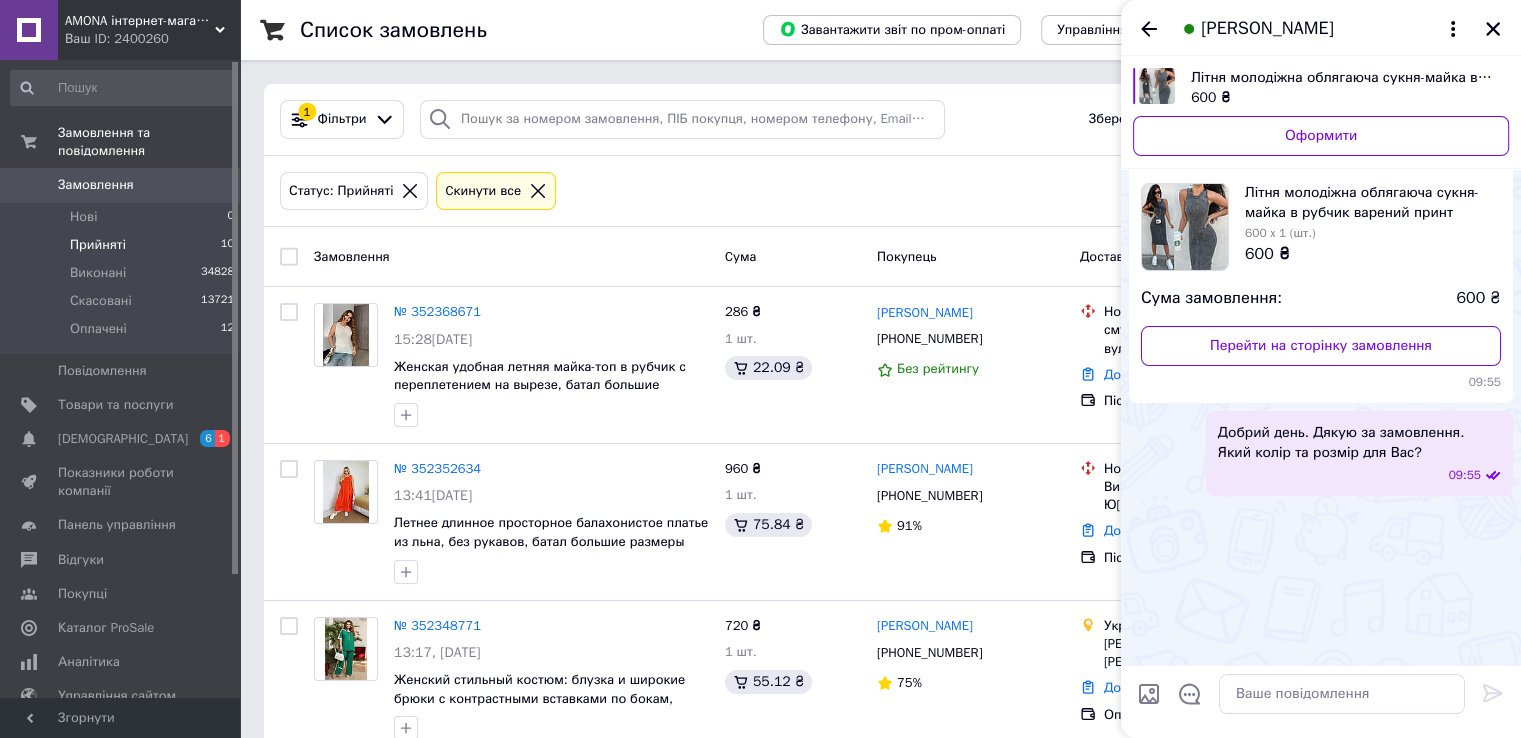 scroll, scrollTop: 2190, scrollLeft: 0, axis: vertical 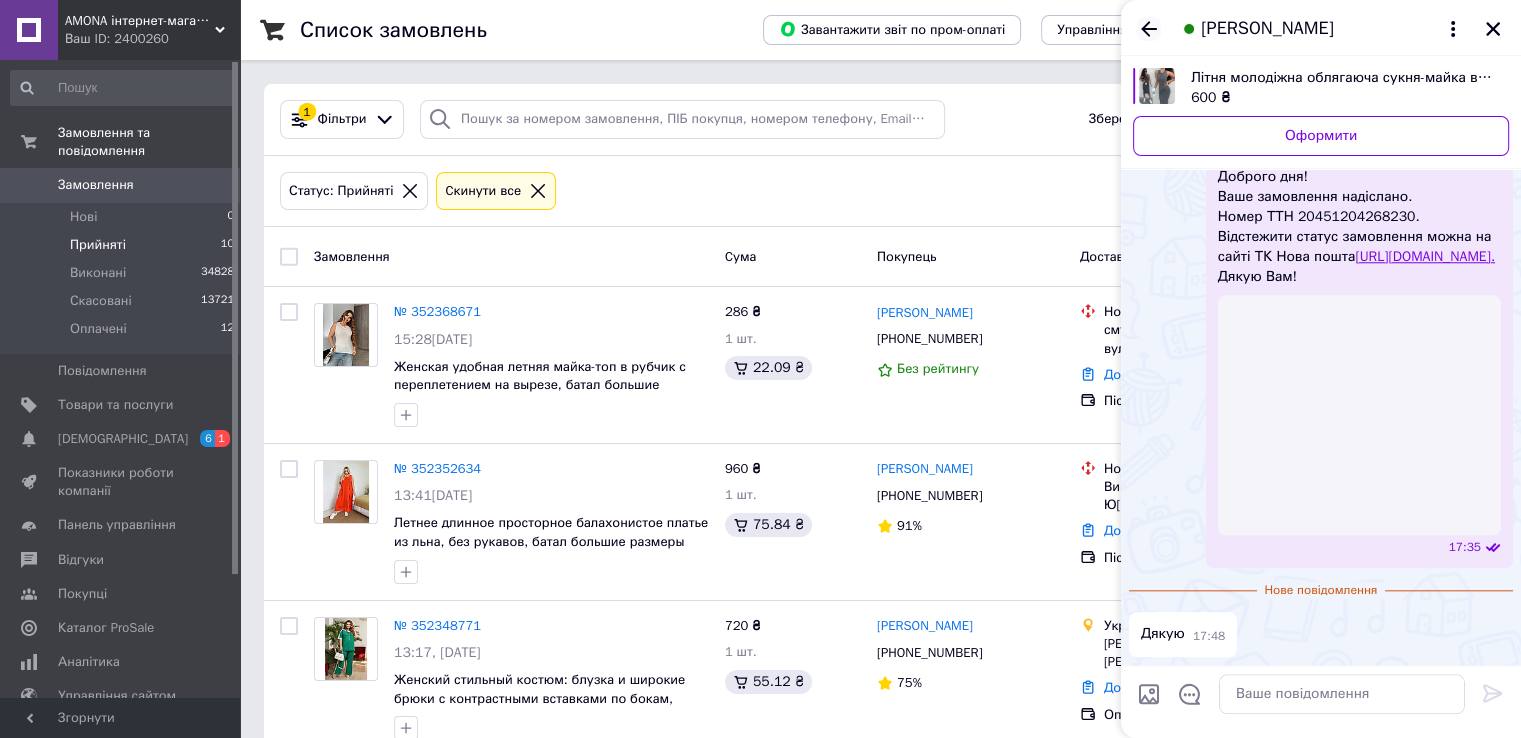 click 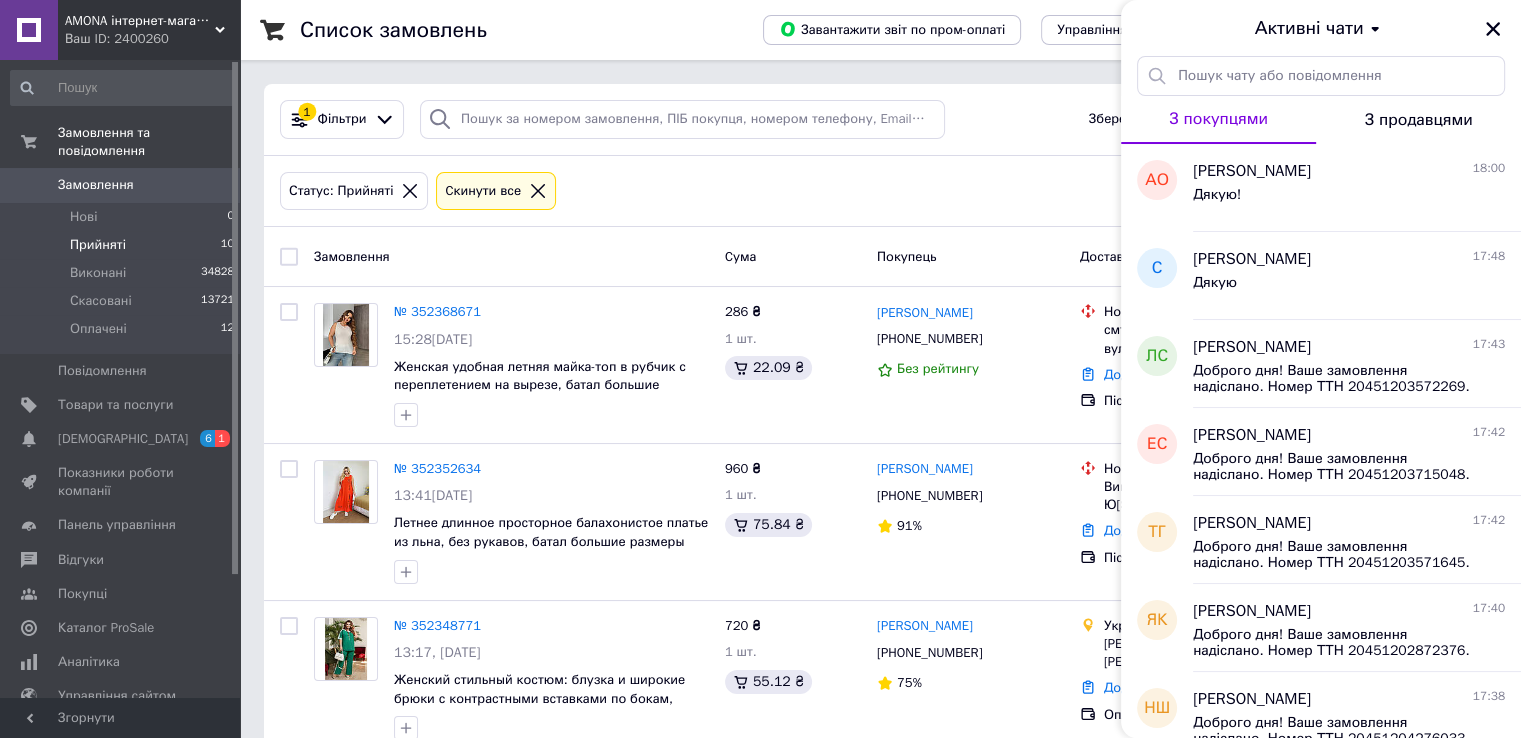 drag, startPoint x: 1500, startPoint y: 20, endPoint x: 1408, endPoint y: 77, distance: 108.226616 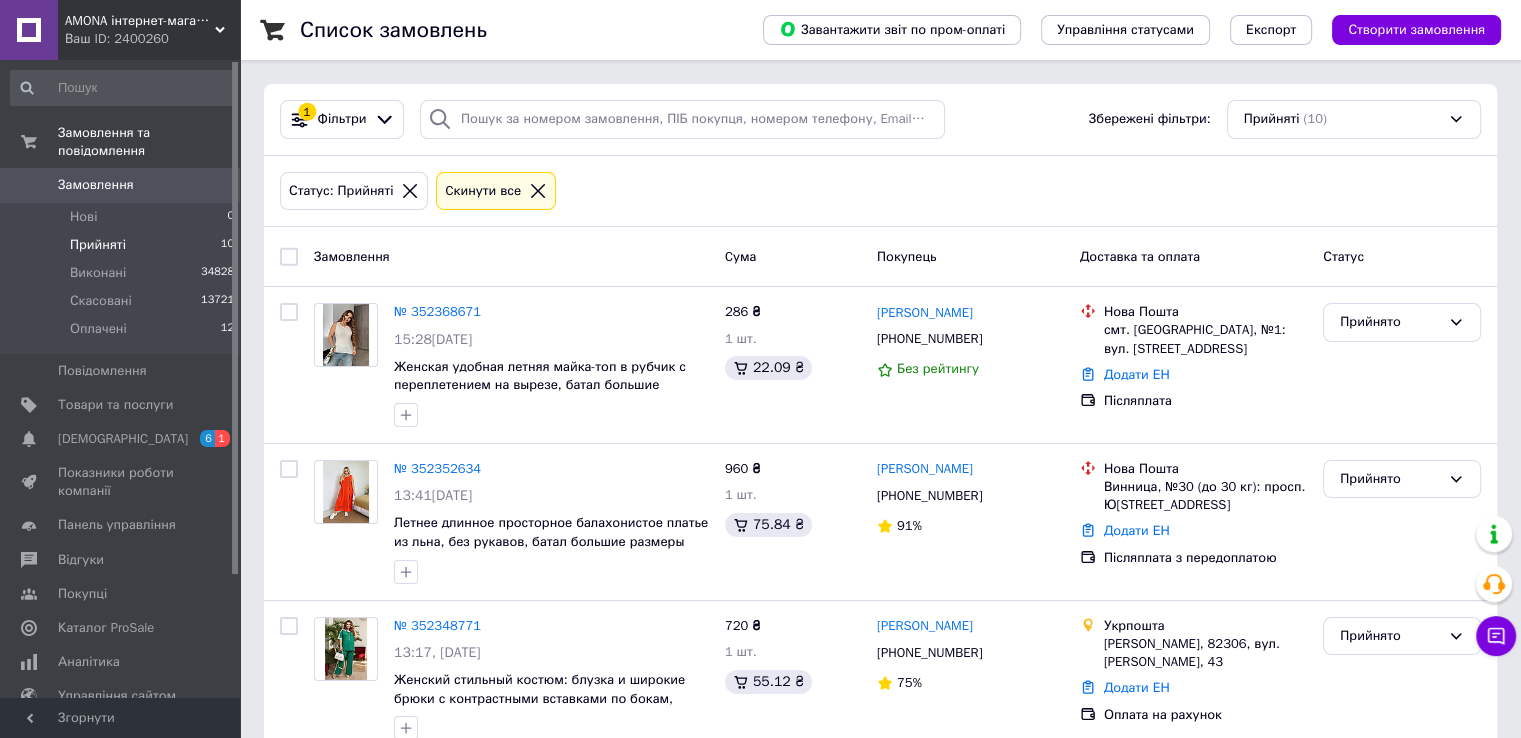 click on "10" at bounding box center (227, 245) 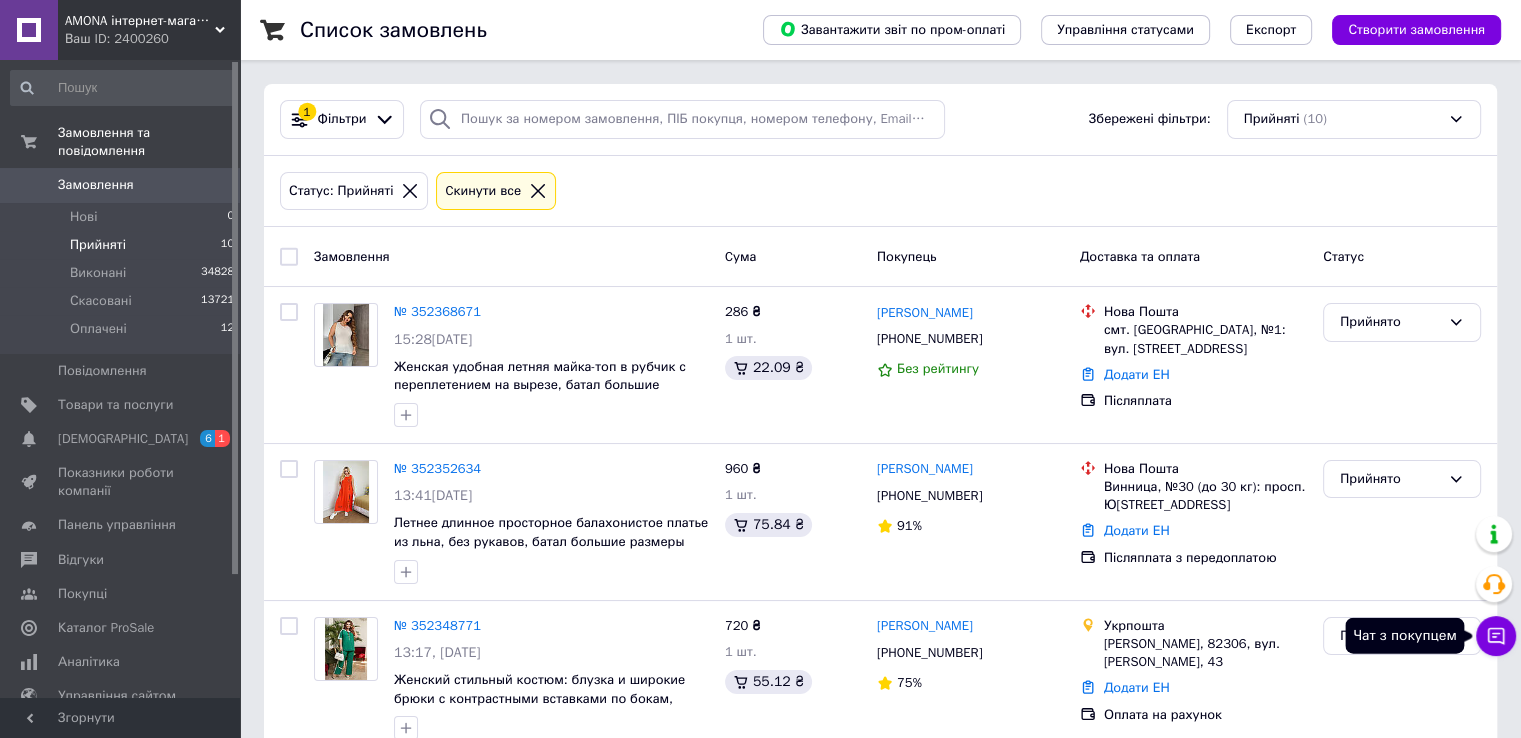 click 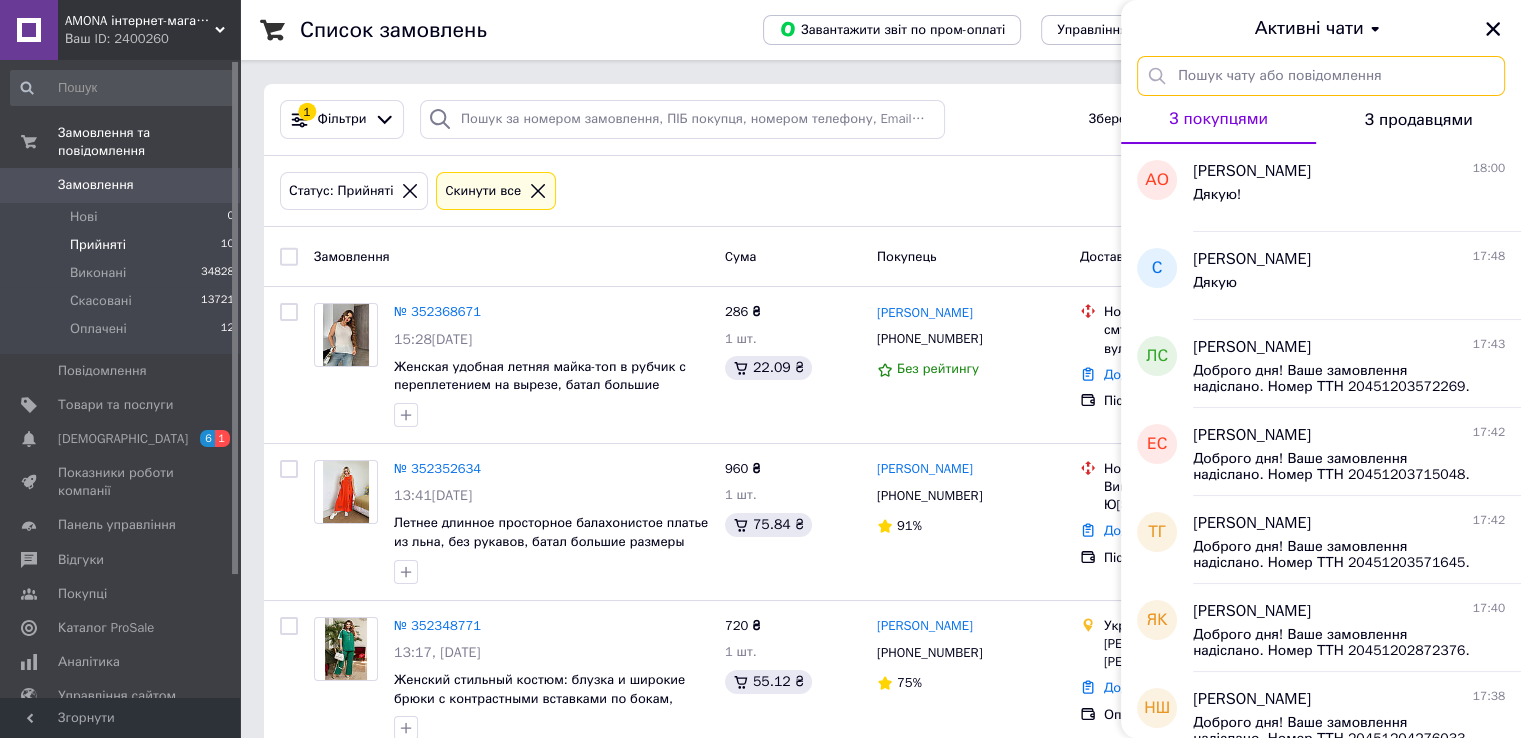 click at bounding box center (1321, 76) 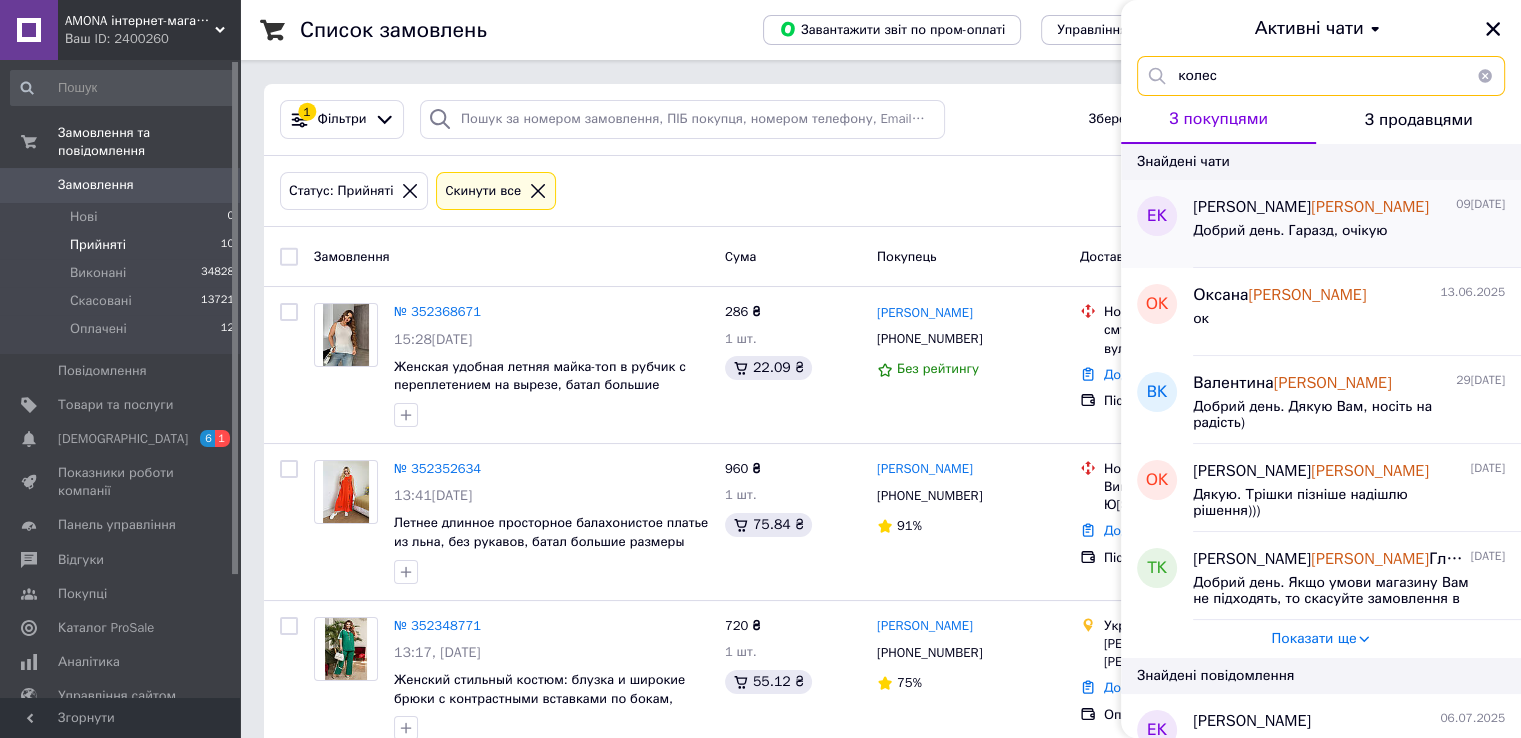 type on "колес" 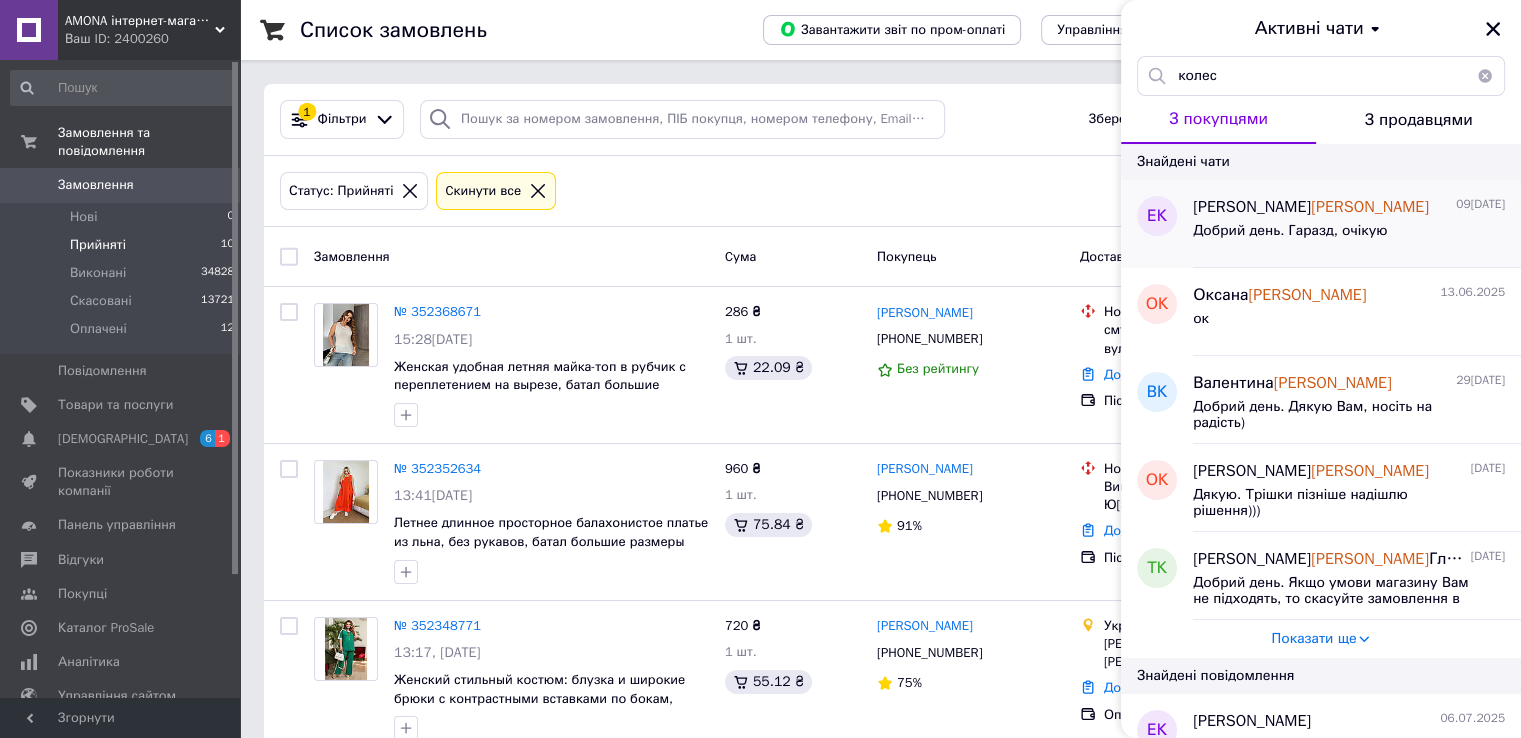 click on "Елена  Колесник 09.07.2025" at bounding box center (1349, 207) 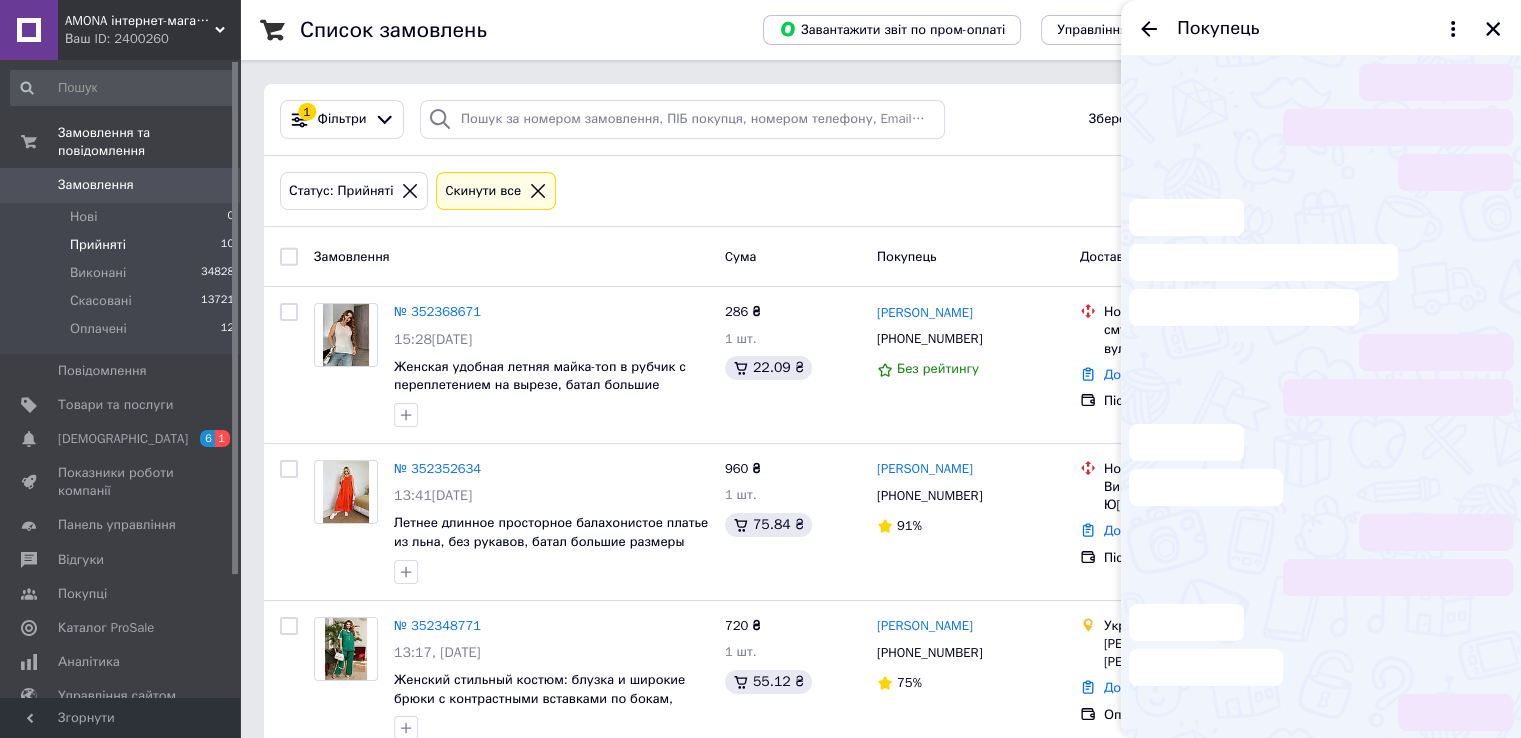scroll, scrollTop: 2783, scrollLeft: 0, axis: vertical 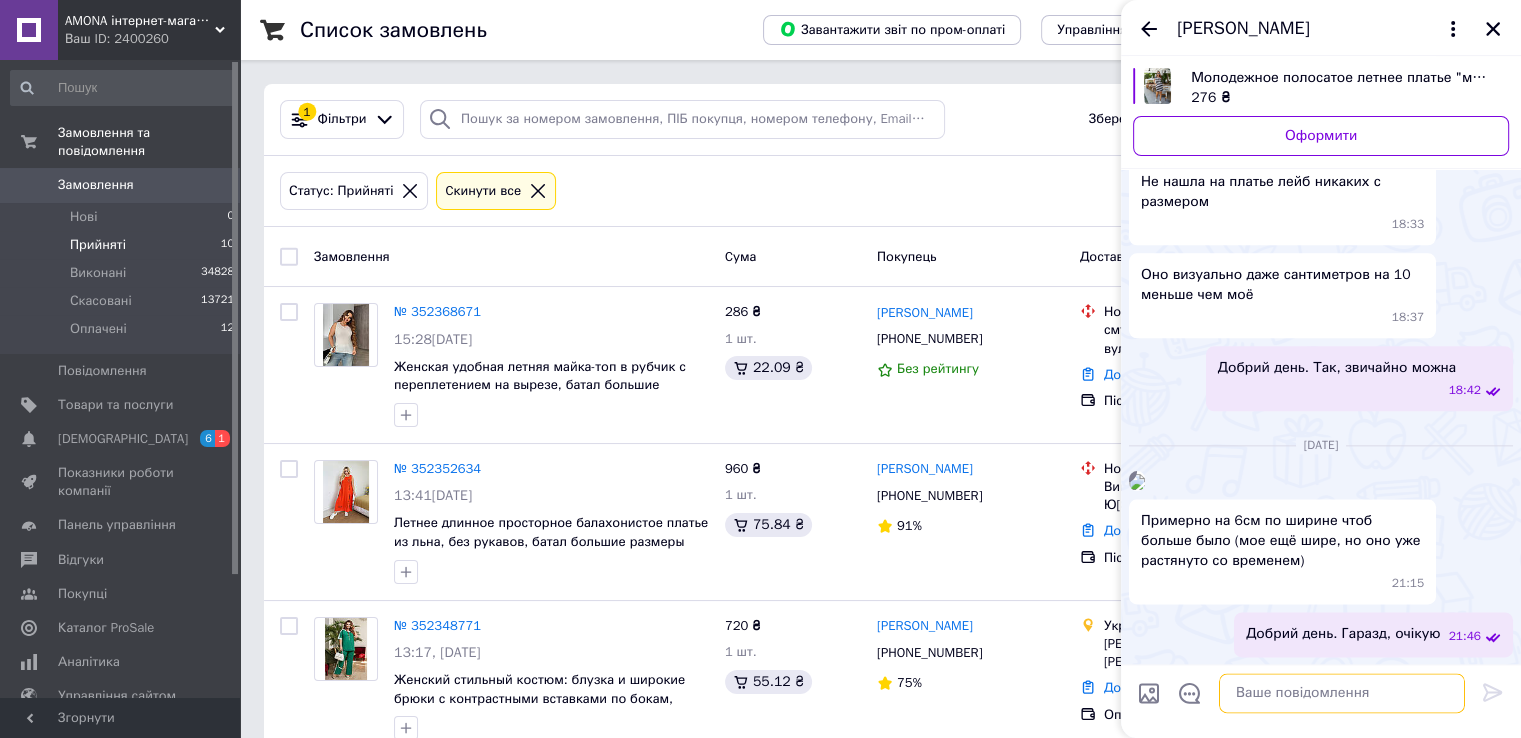 click at bounding box center [1342, 694] 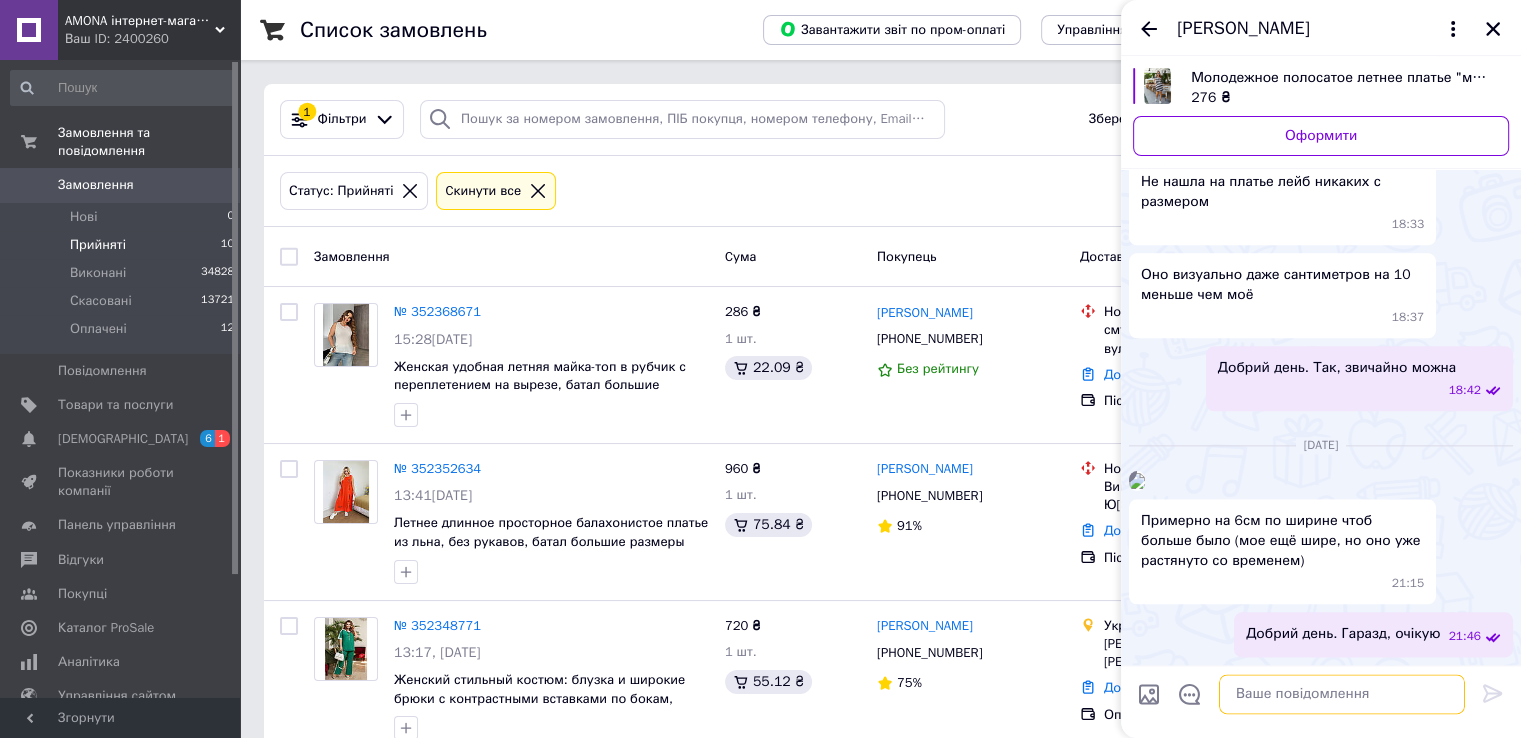 scroll, scrollTop: 2852, scrollLeft: 0, axis: vertical 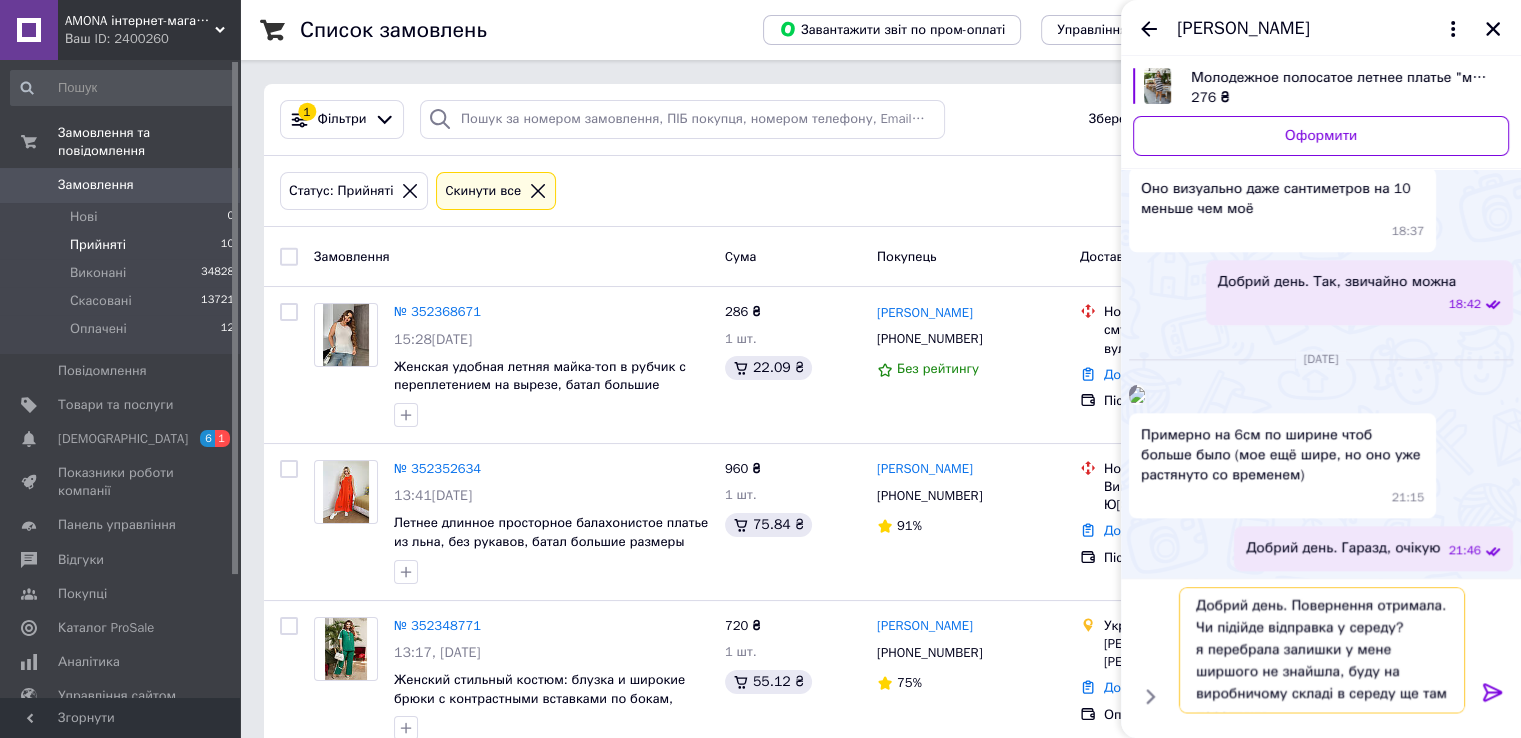 type on "Добрий день. Повернення отримала. Чи підійде відправка у середу?
я перебрала залишки у мене ширшого не знайшла, буду на виробничому складі в середу ще там перегляну." 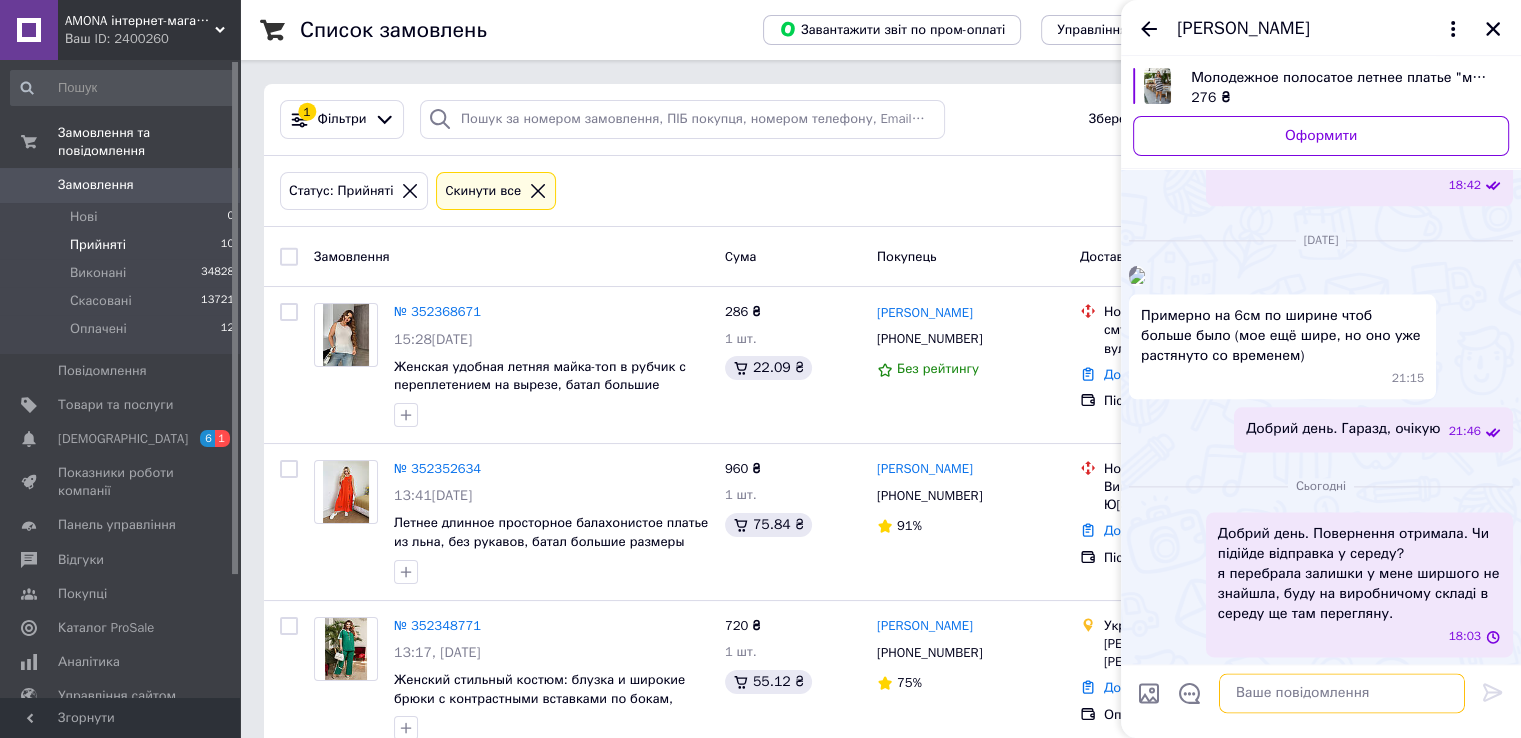 scroll, scrollTop: 0, scrollLeft: 0, axis: both 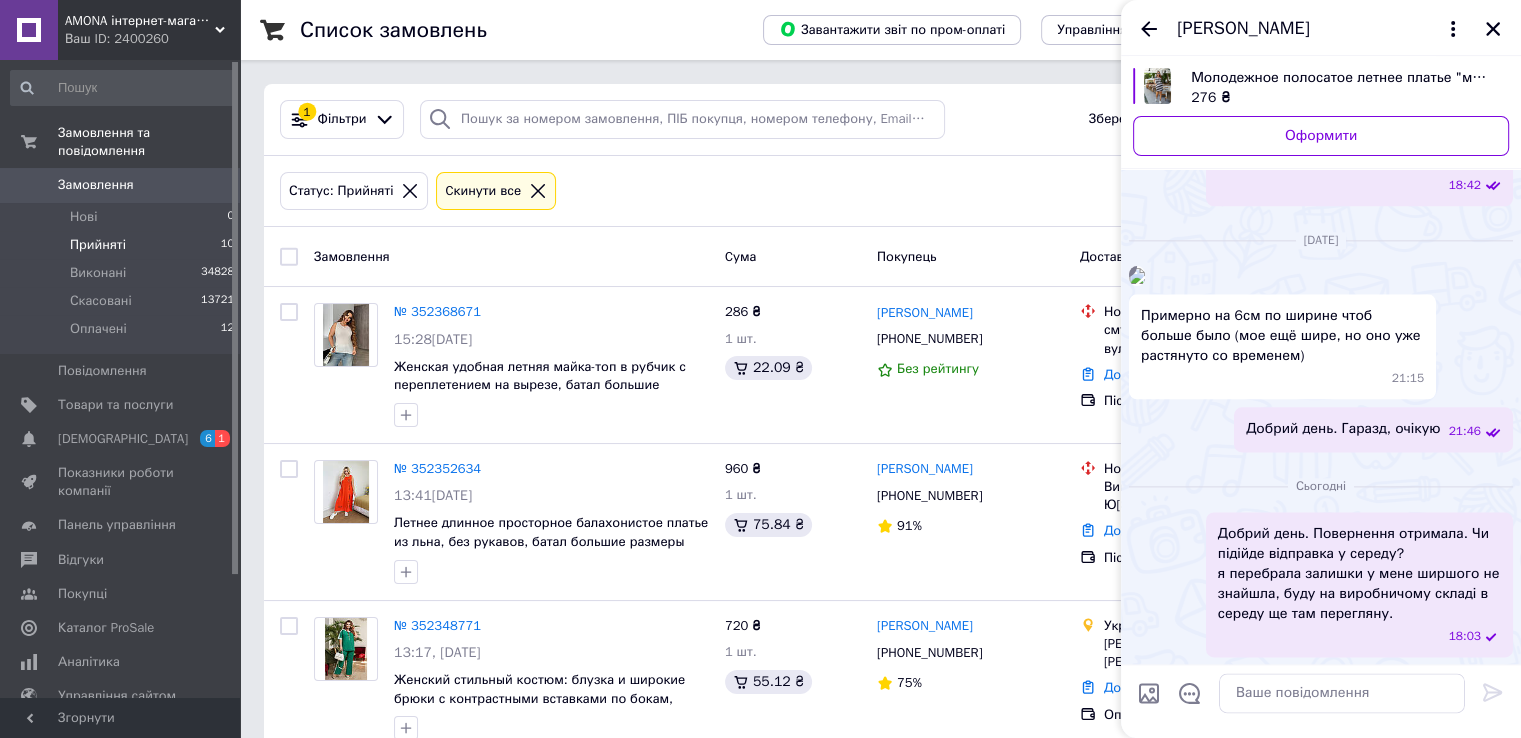 click at bounding box center [1149, 29] 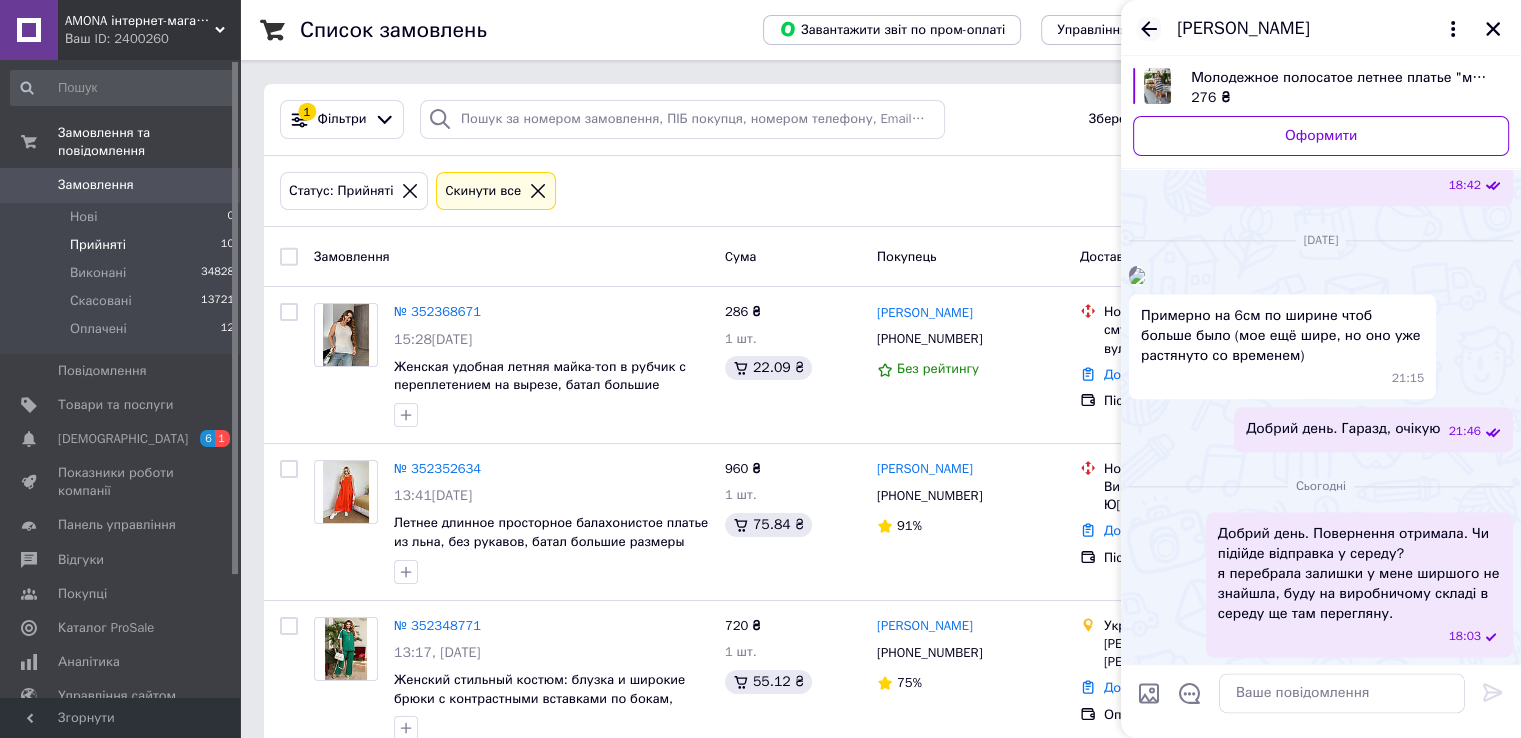 click 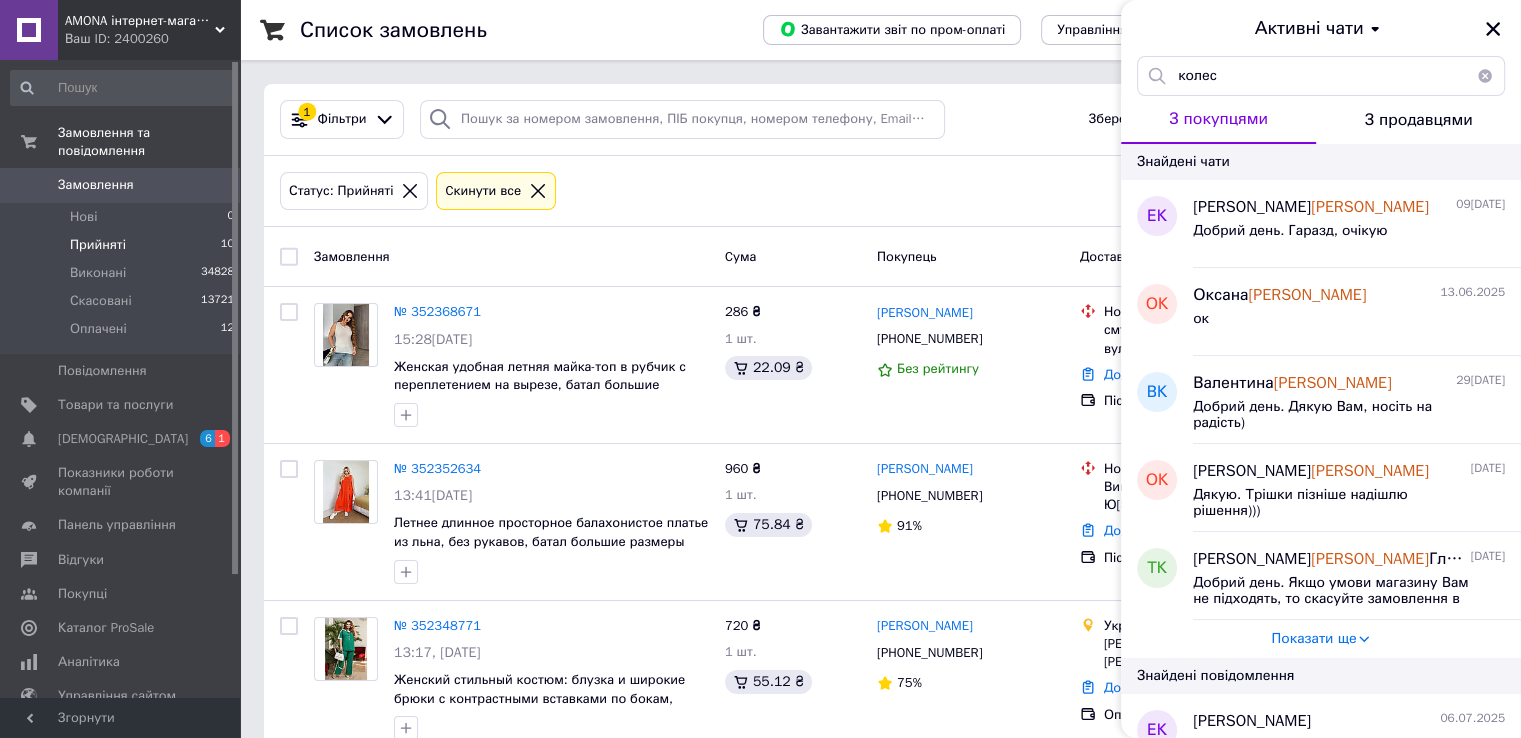 click at bounding box center (1485, 76) 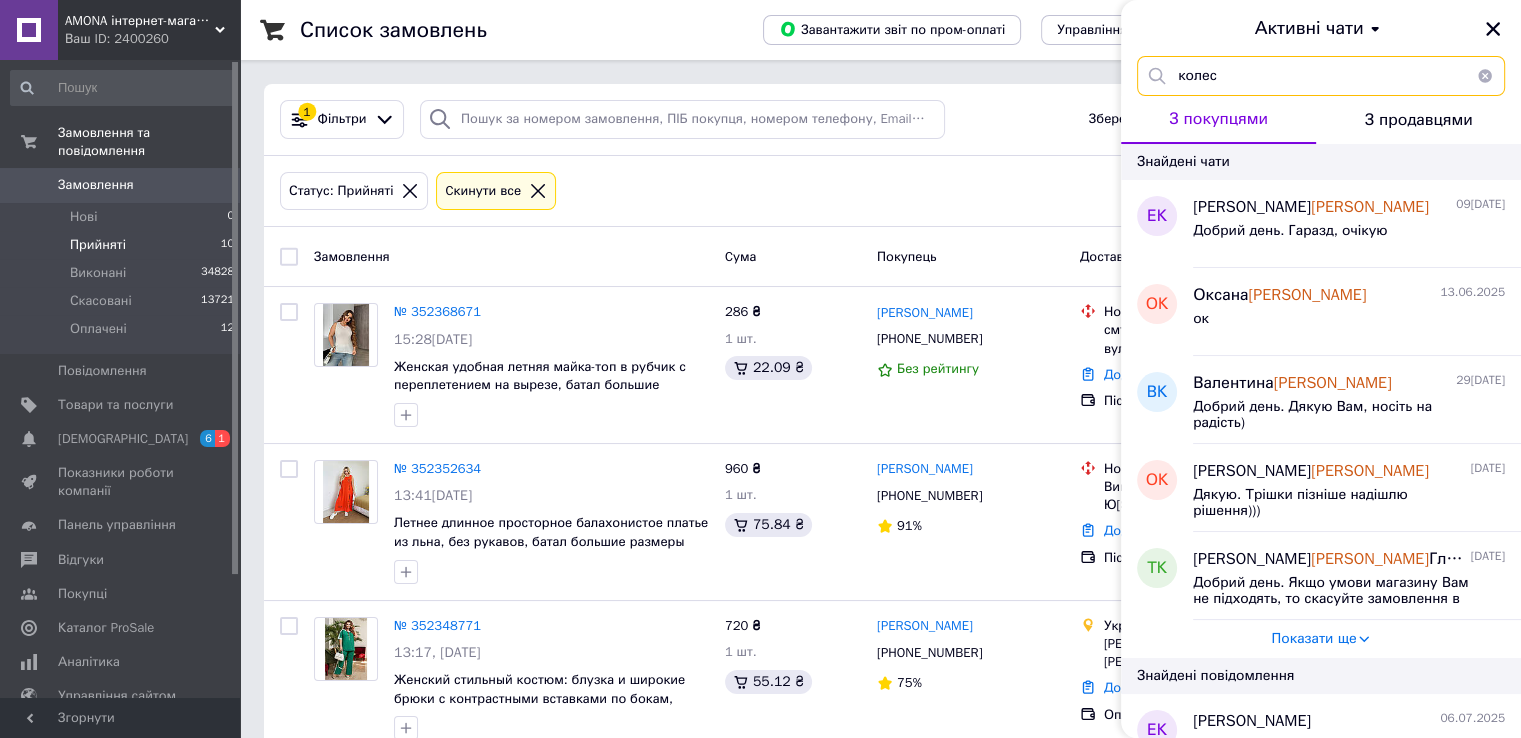 type 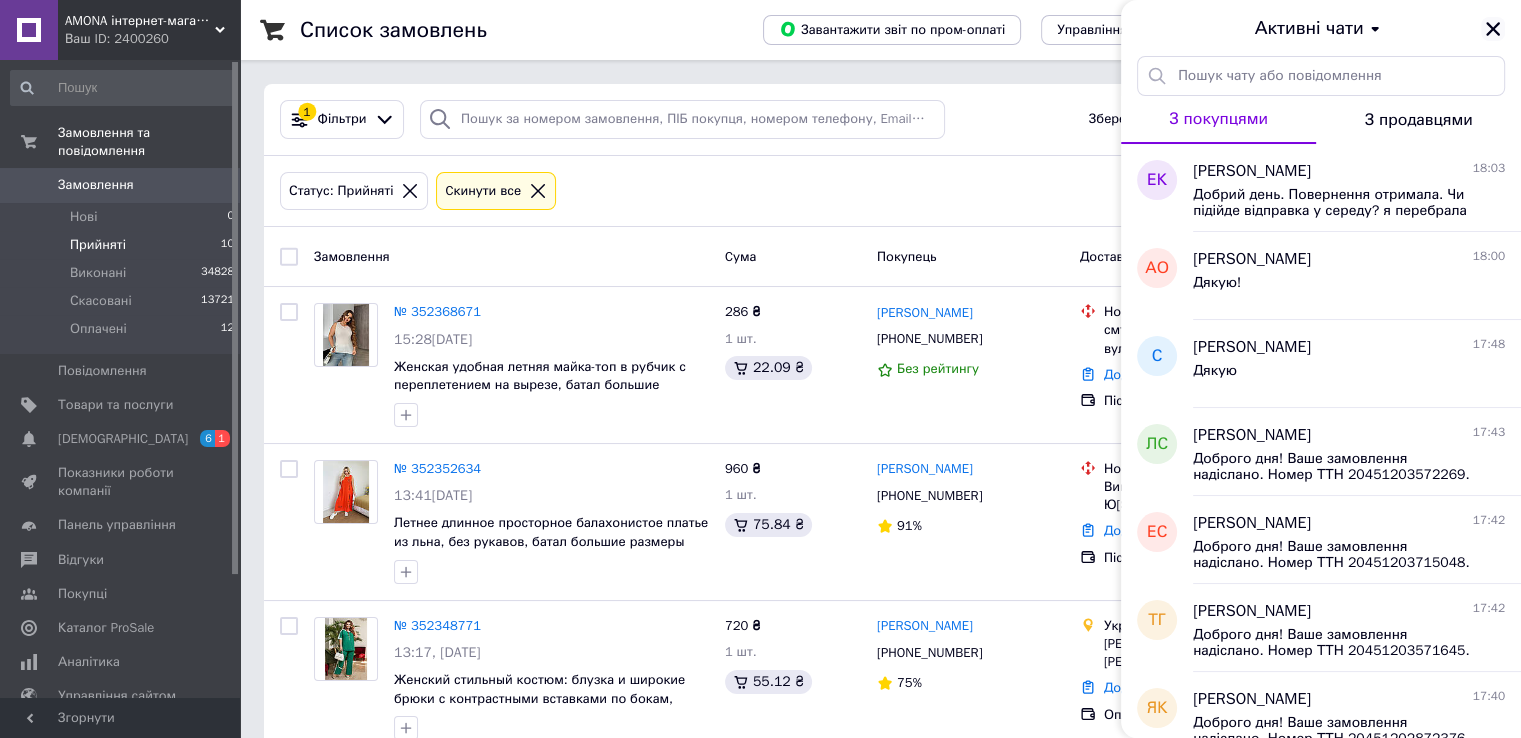 click 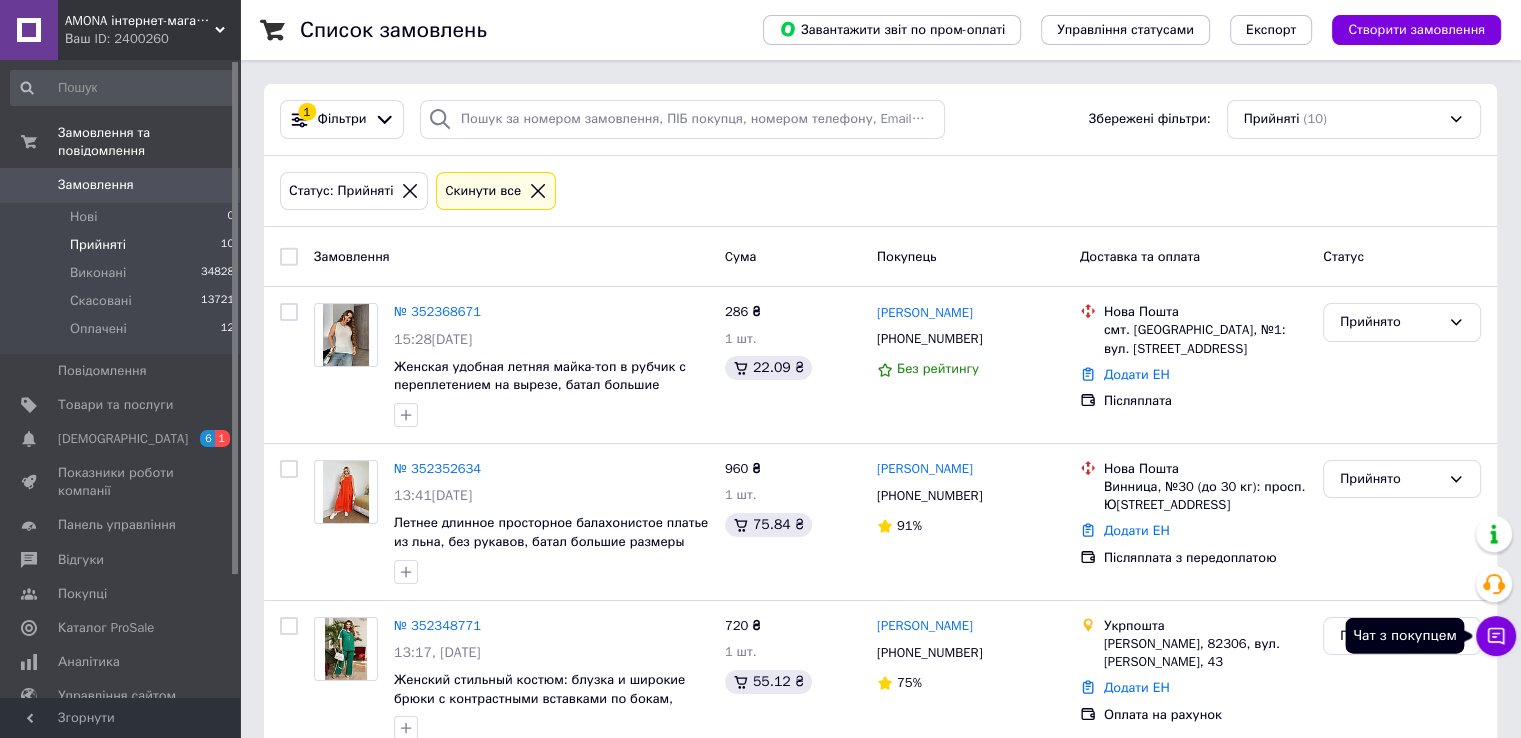 click 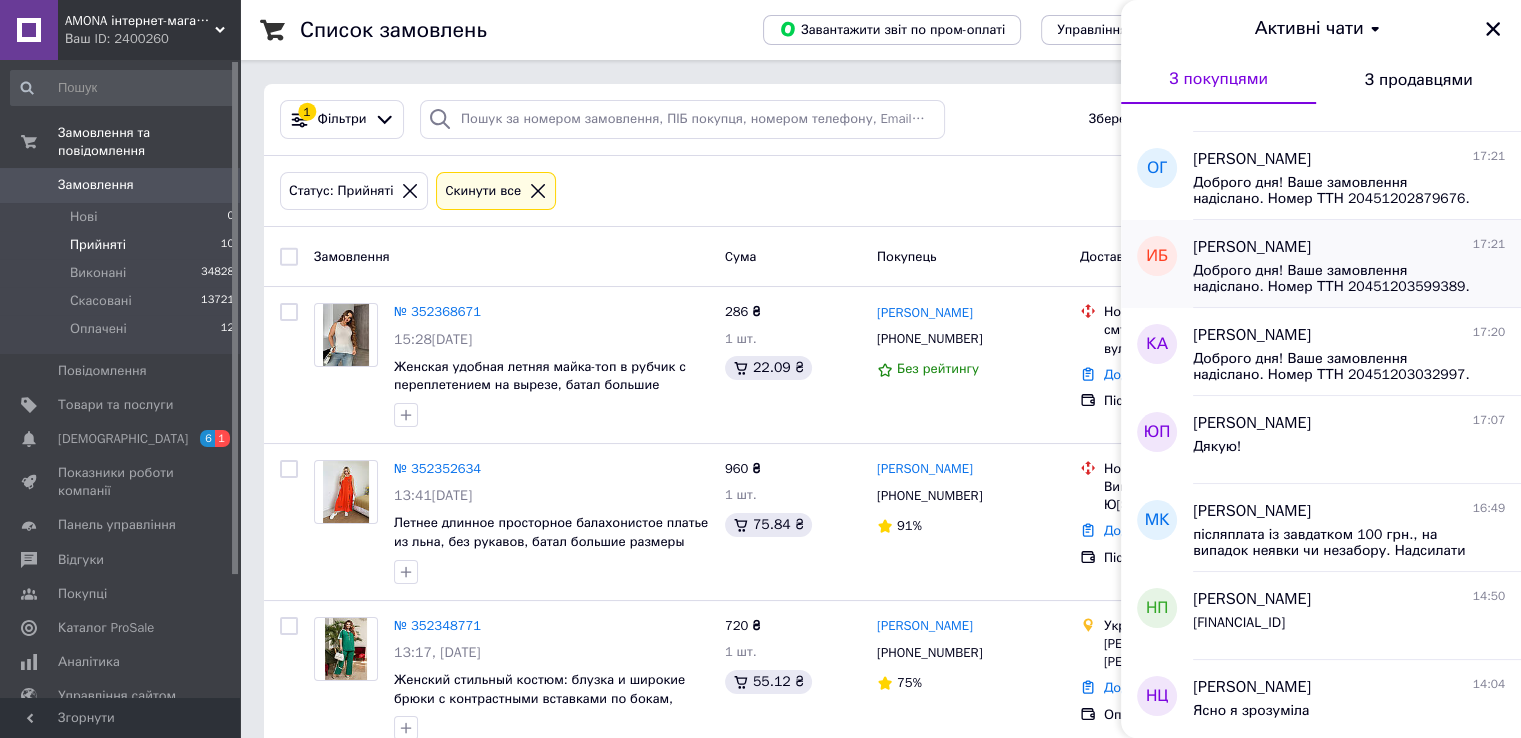scroll, scrollTop: 2200, scrollLeft: 0, axis: vertical 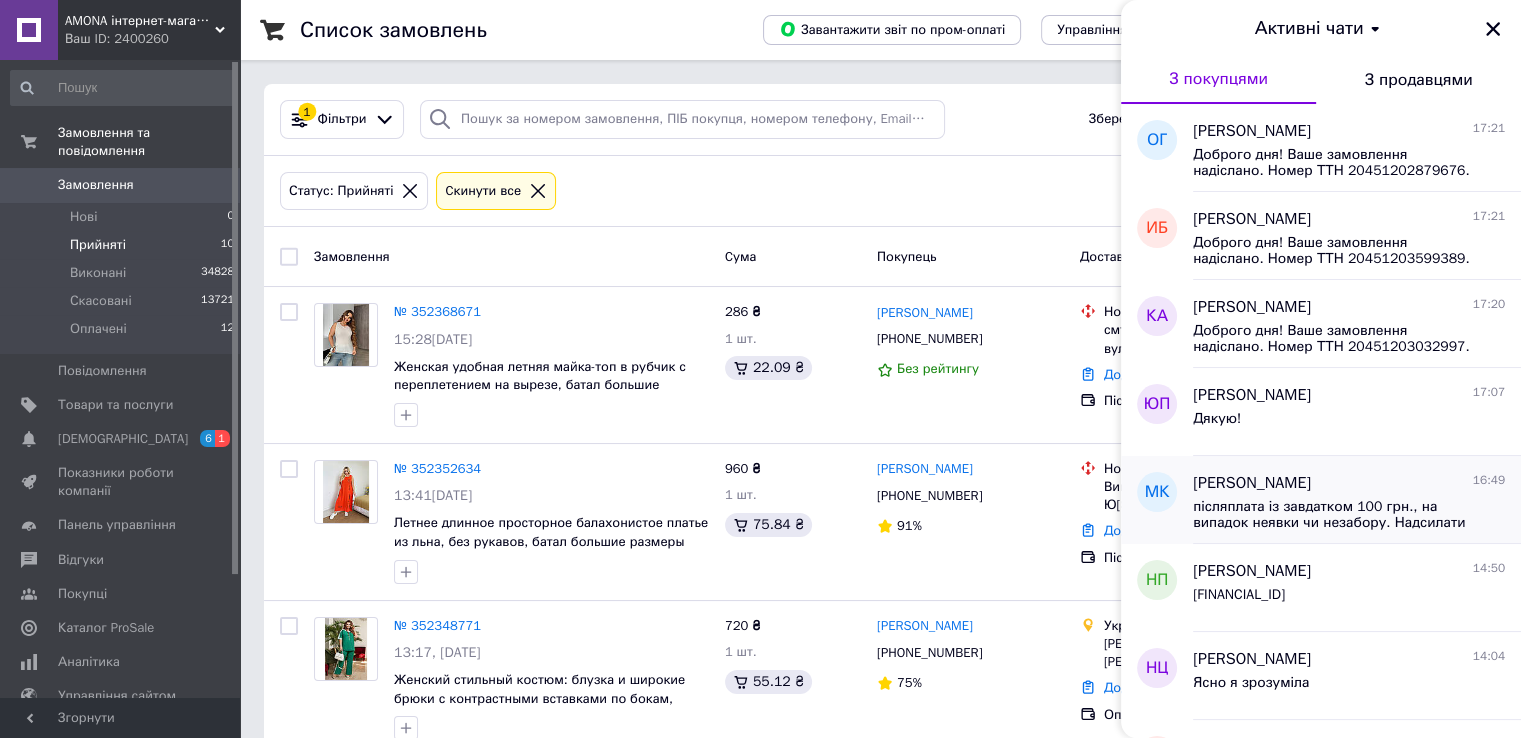 click on "післяплата із завдатком 100 грн., на випадок неявки чи незабору.  Надсилати Вам реквізити?" at bounding box center [1335, 515] 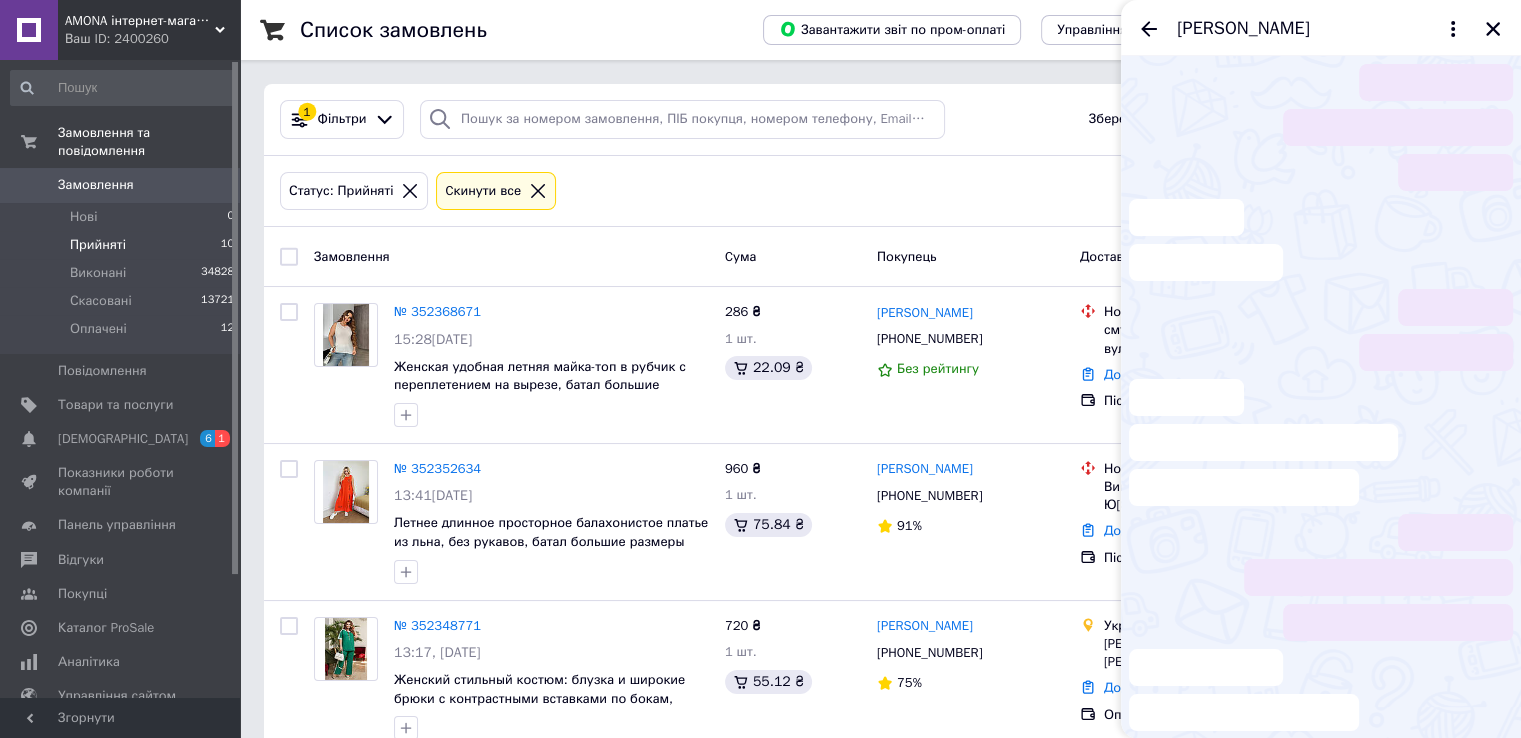 scroll, scrollTop: 5, scrollLeft: 0, axis: vertical 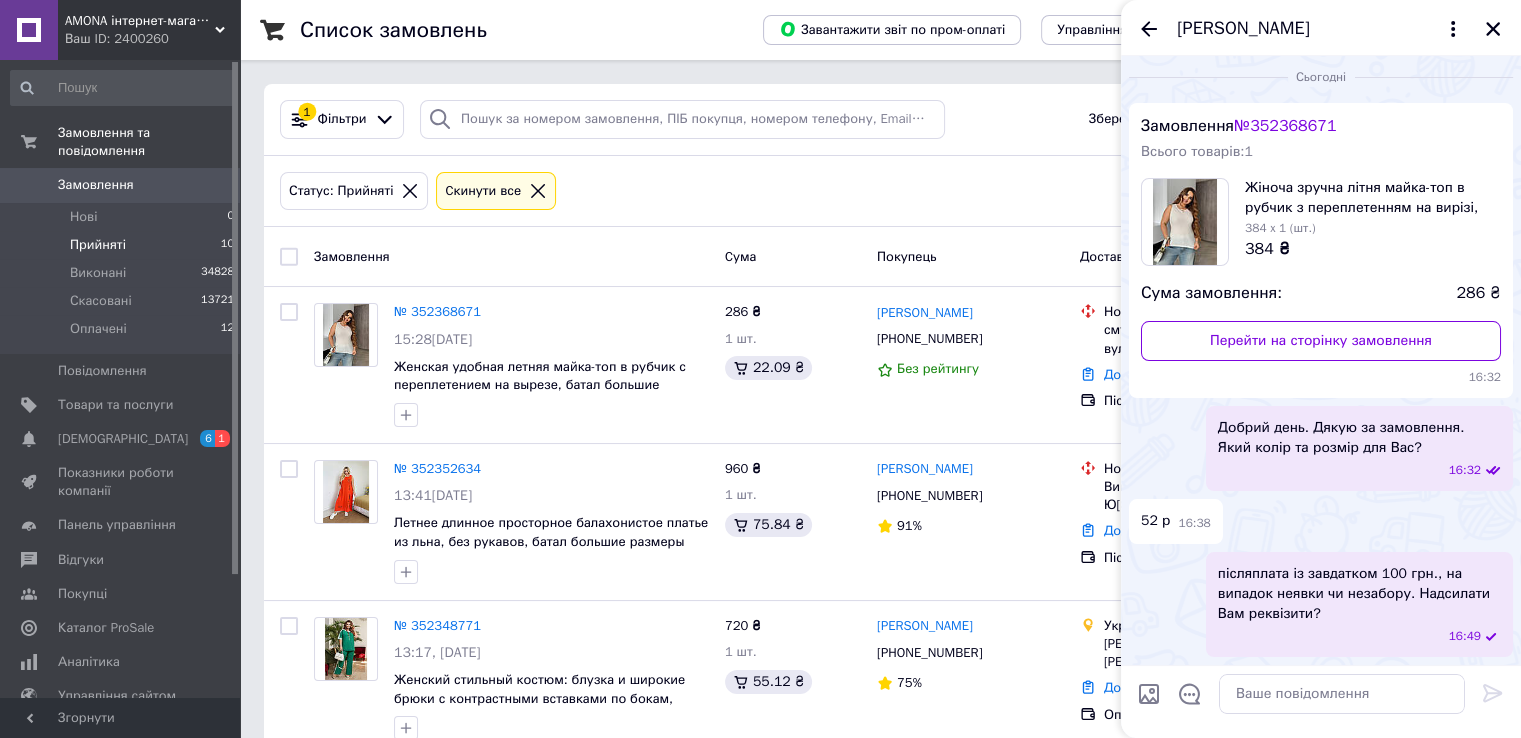 click on "[PERSON_NAME]" at bounding box center [1321, 28] 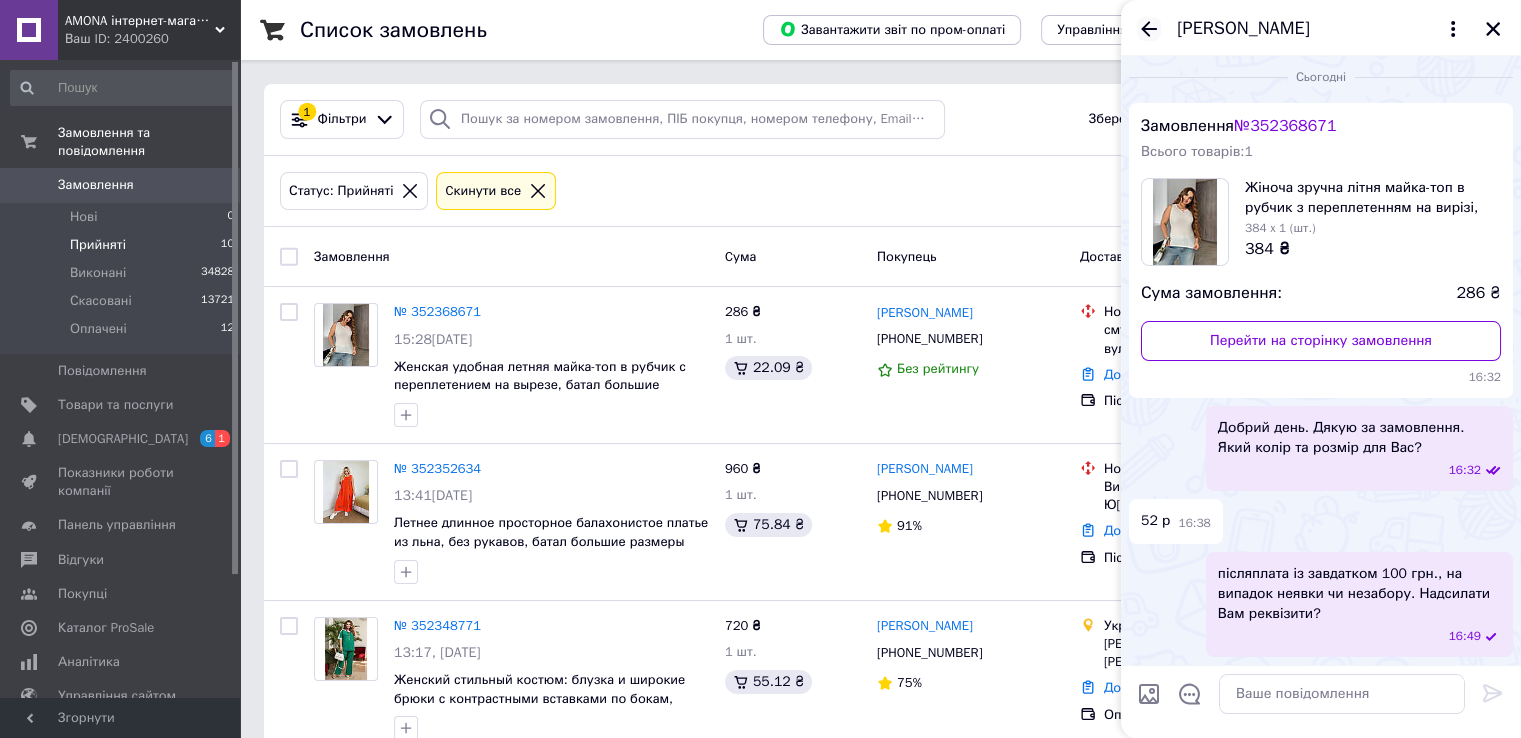 click 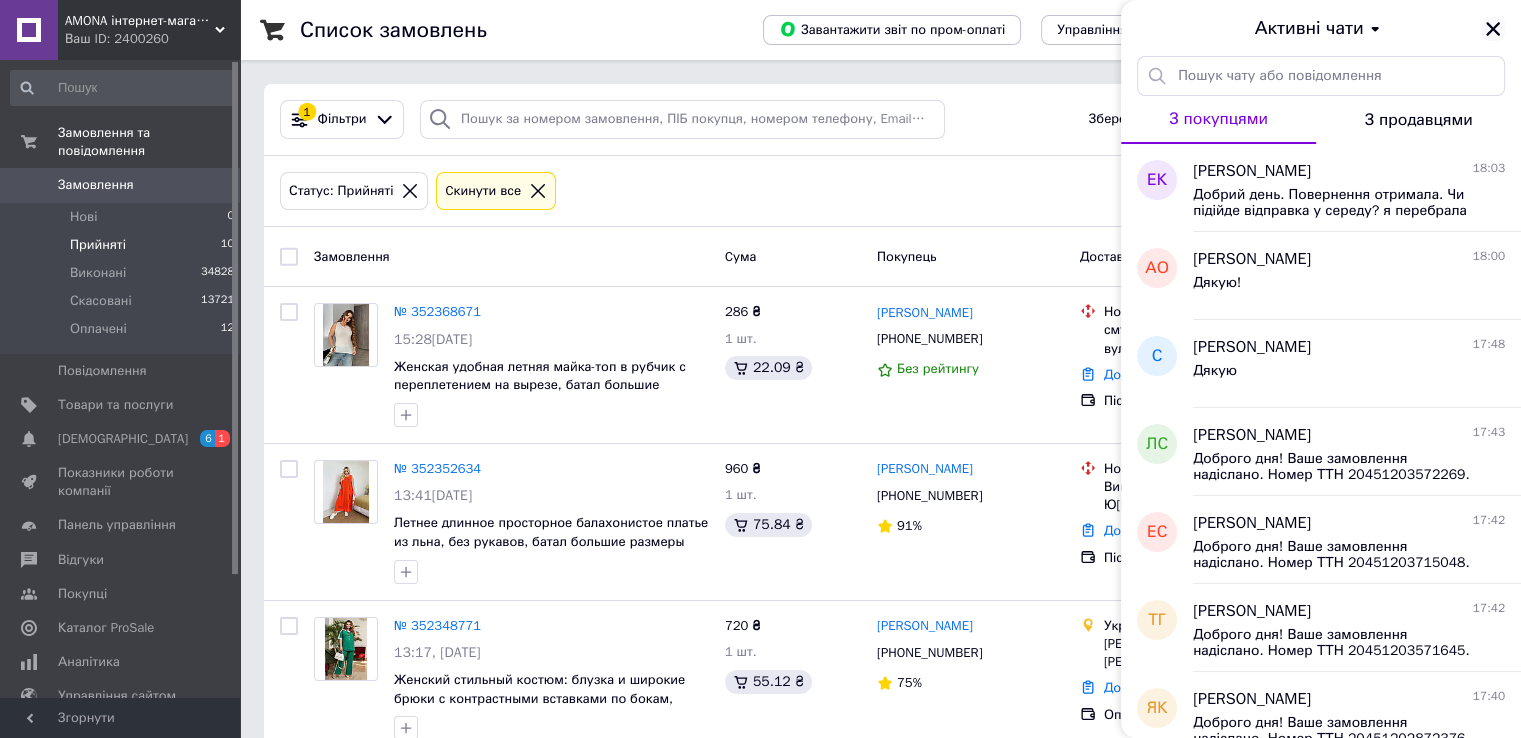 click 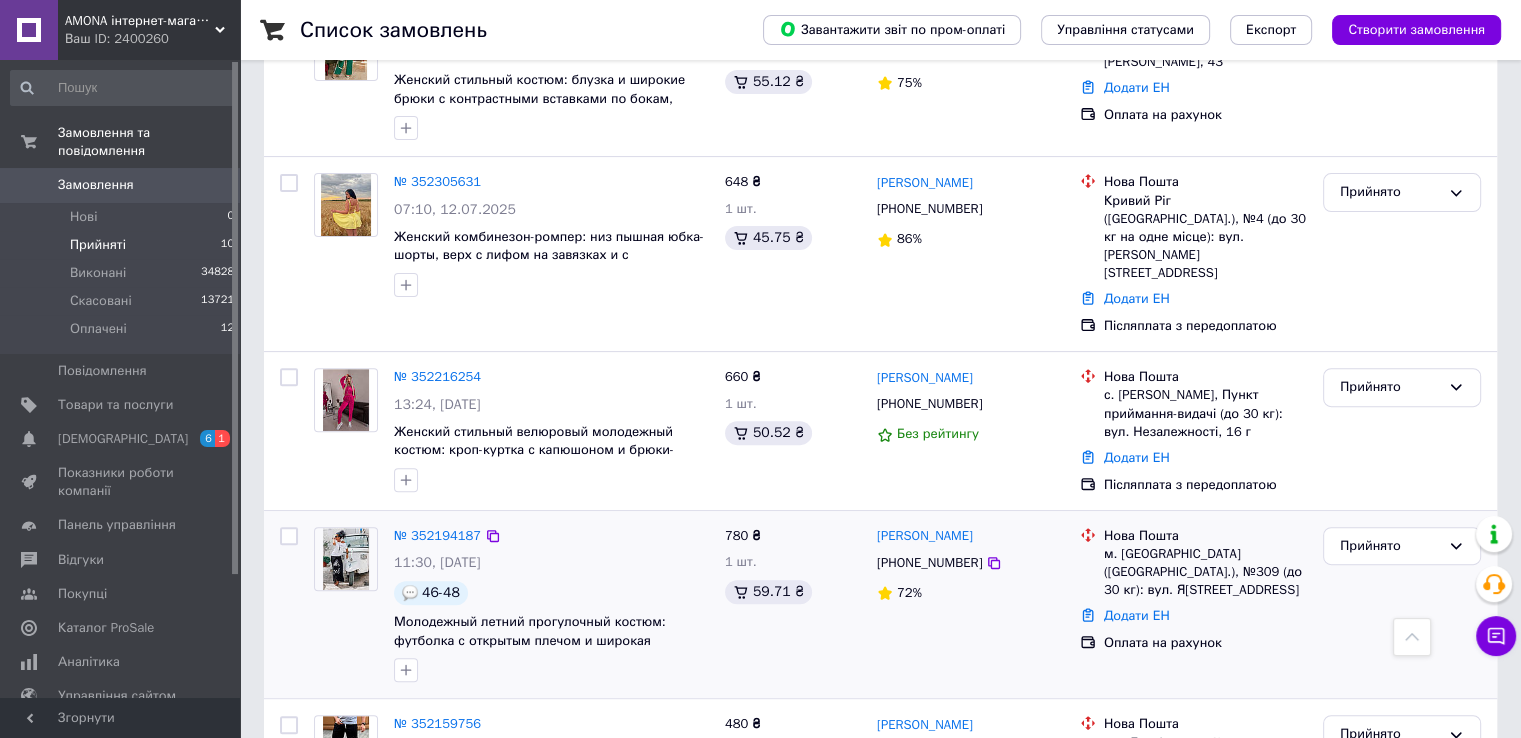 scroll, scrollTop: 600, scrollLeft: 0, axis: vertical 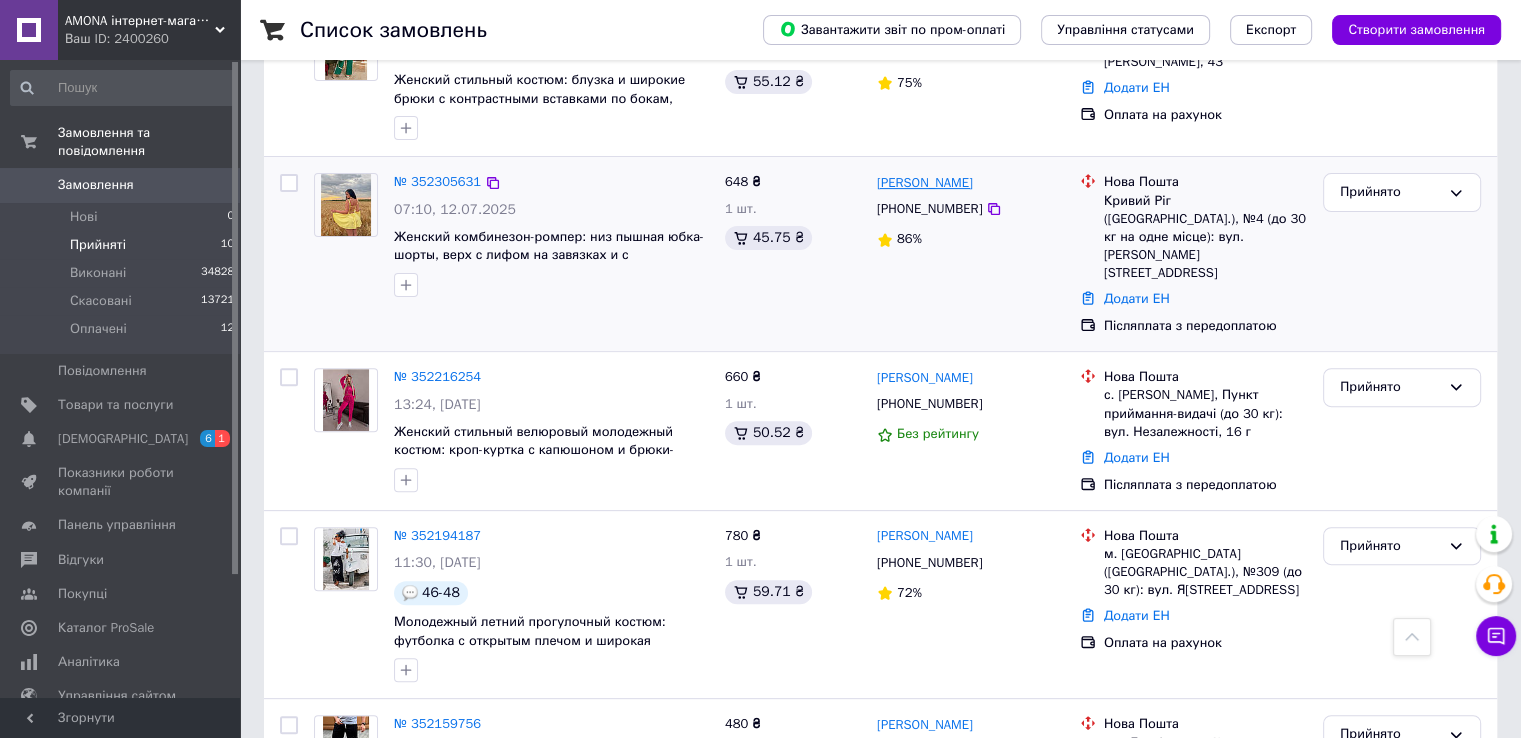 click on "[PERSON_NAME]" at bounding box center (925, 183) 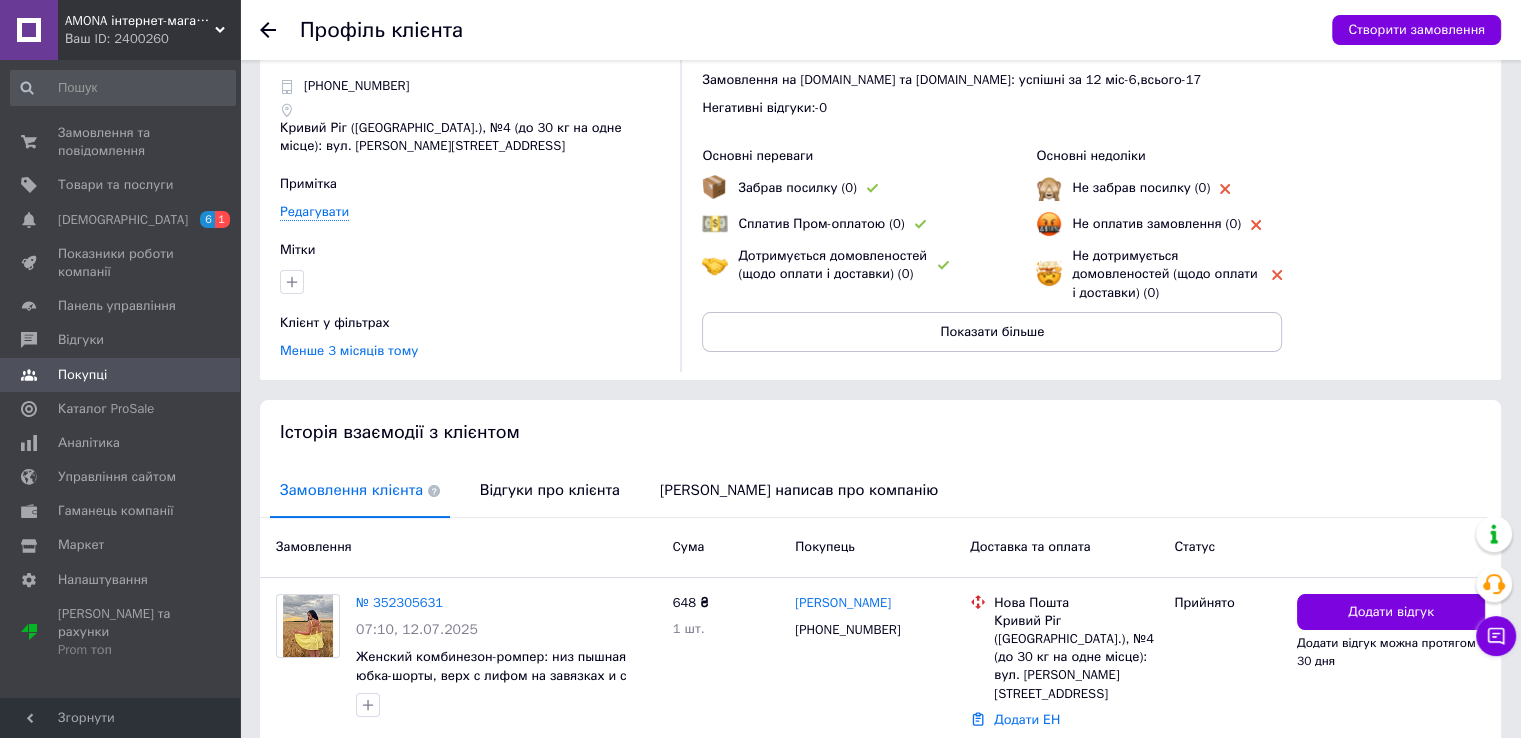 scroll, scrollTop: 194, scrollLeft: 0, axis: vertical 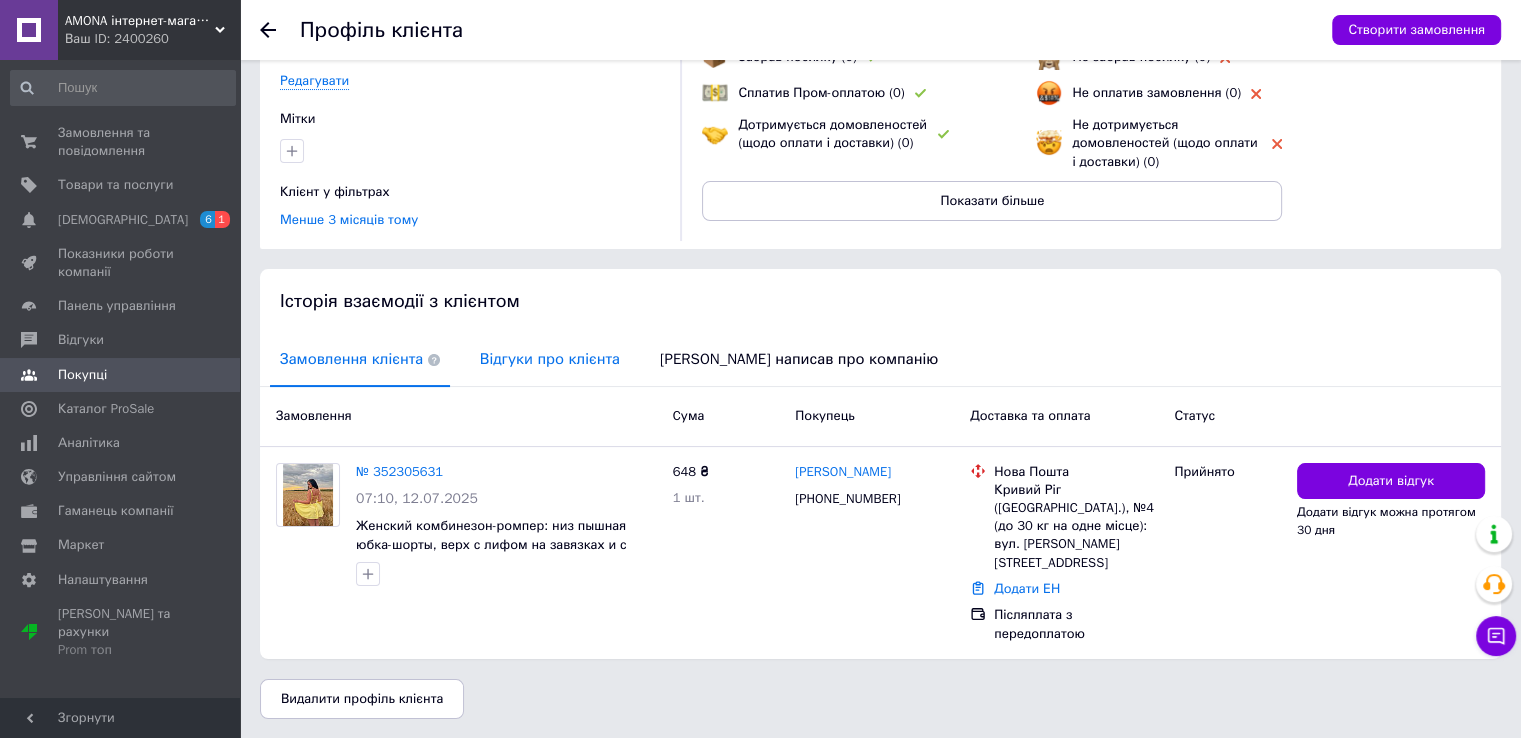 click on "Відгуки про клієнта" at bounding box center (550, 359) 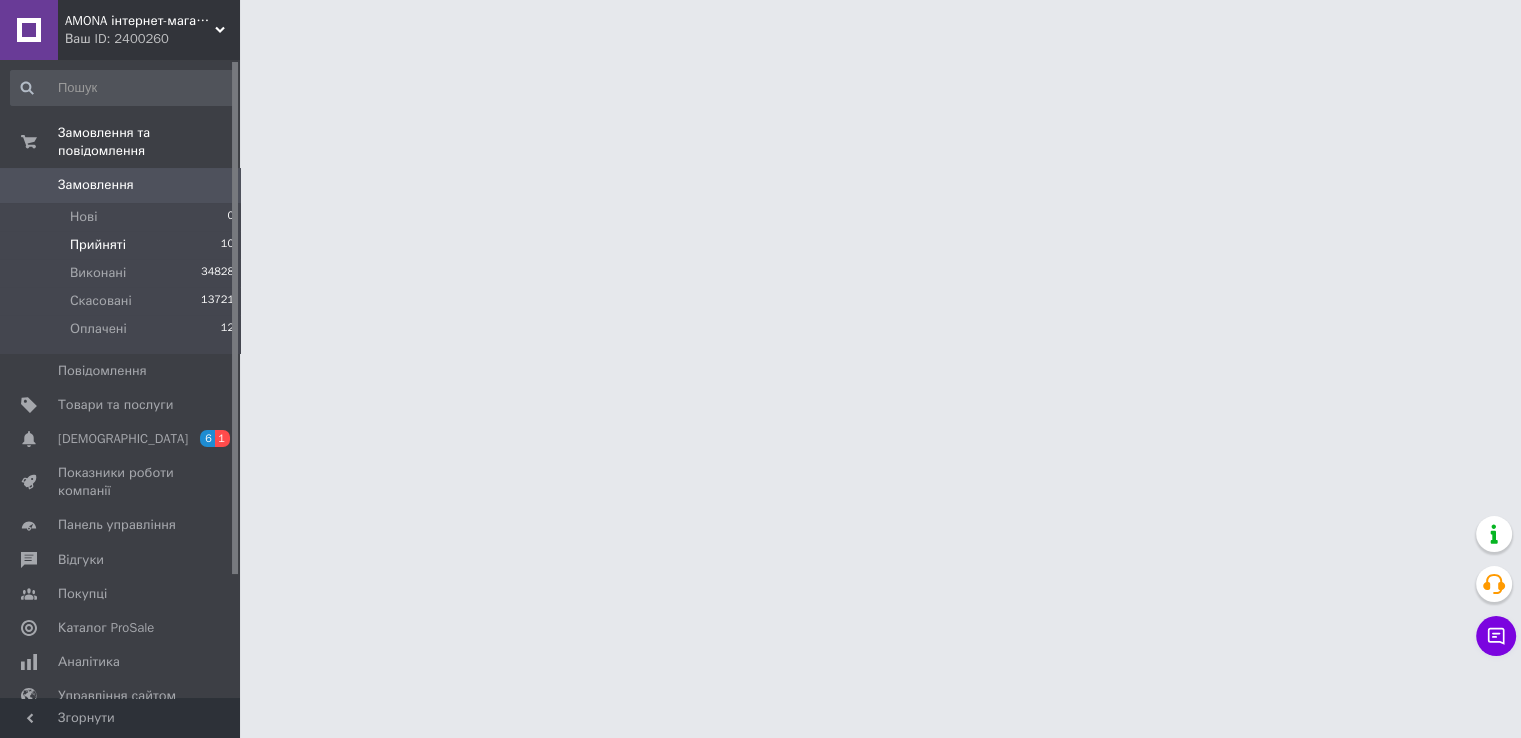 scroll, scrollTop: 0, scrollLeft: 0, axis: both 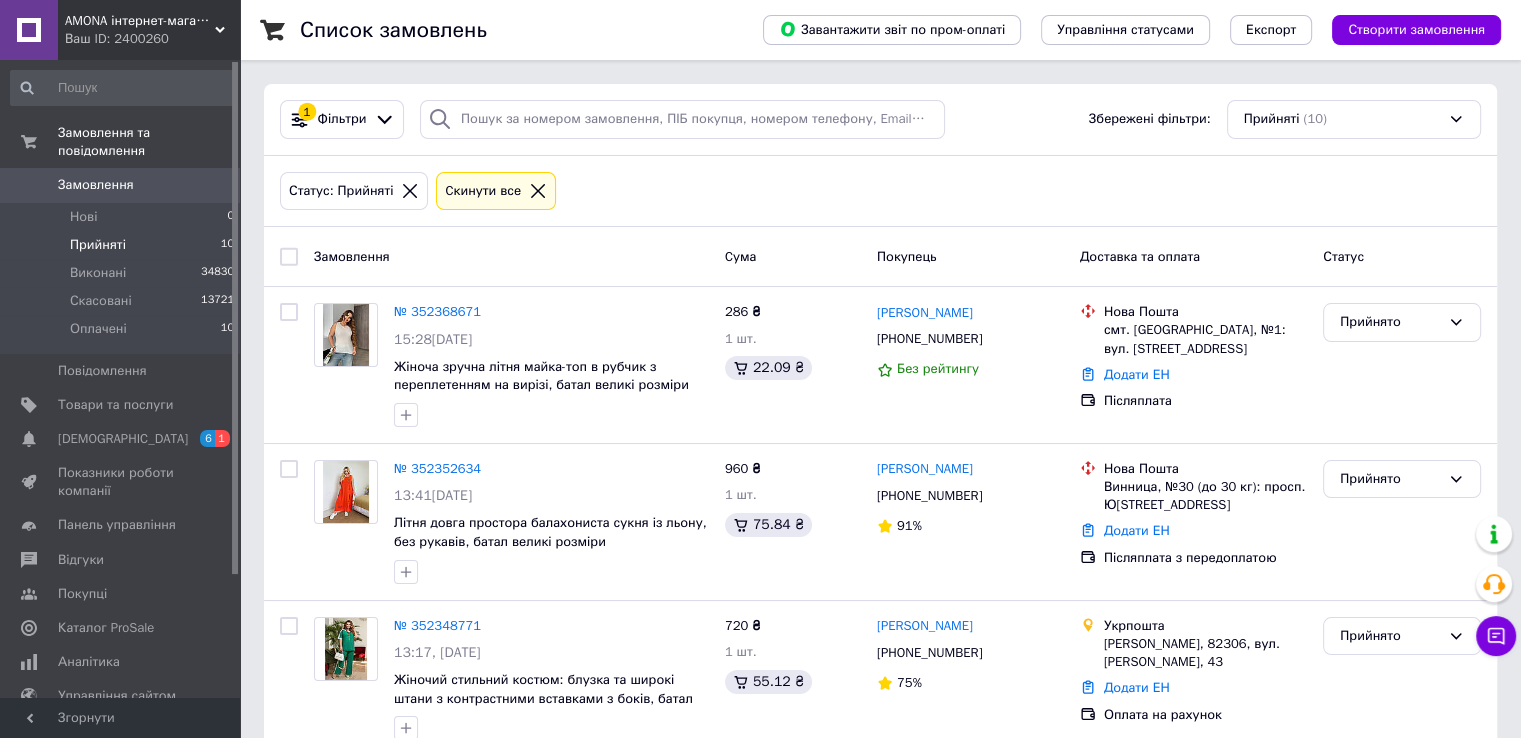 click on "Прийняті 10" at bounding box center (123, 245) 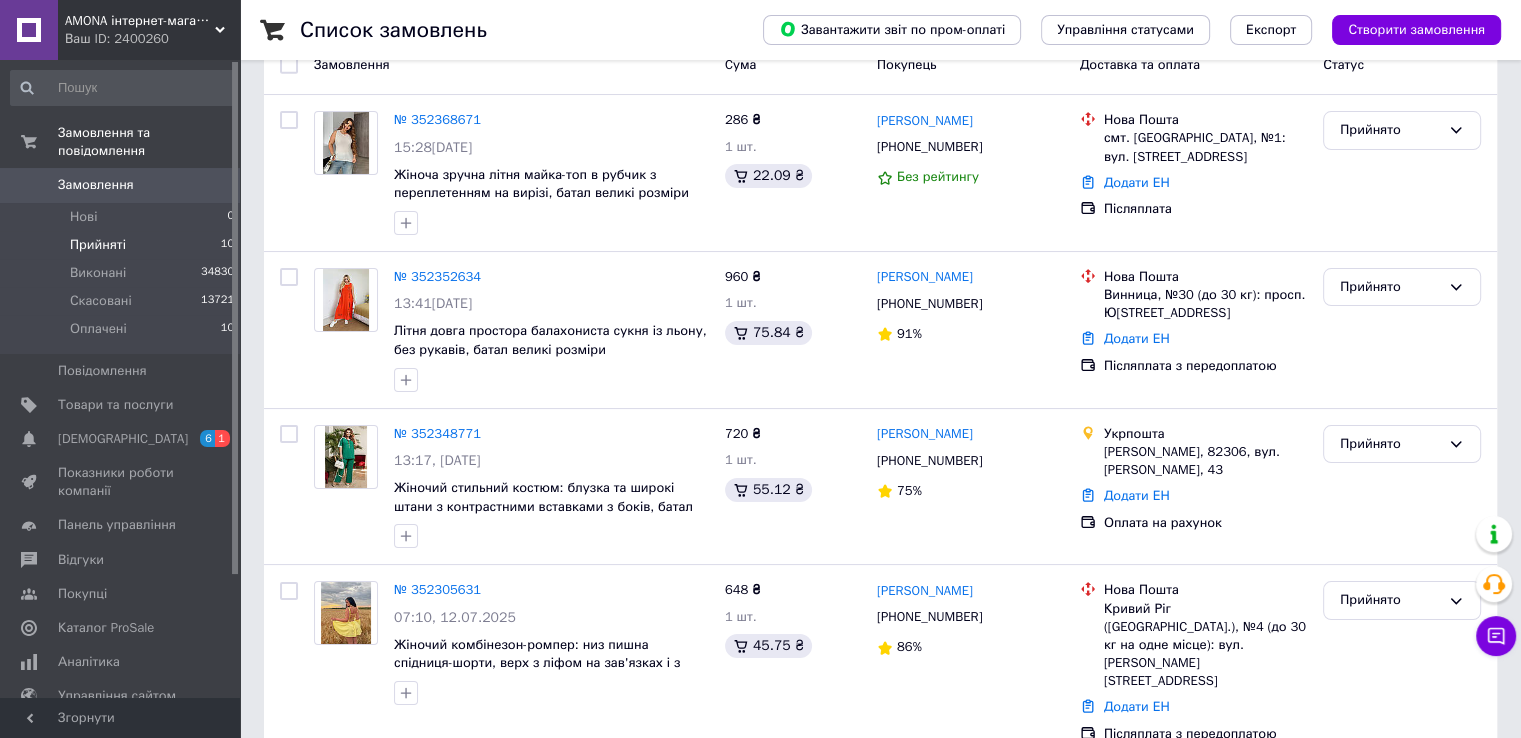 scroll, scrollTop: 0, scrollLeft: 0, axis: both 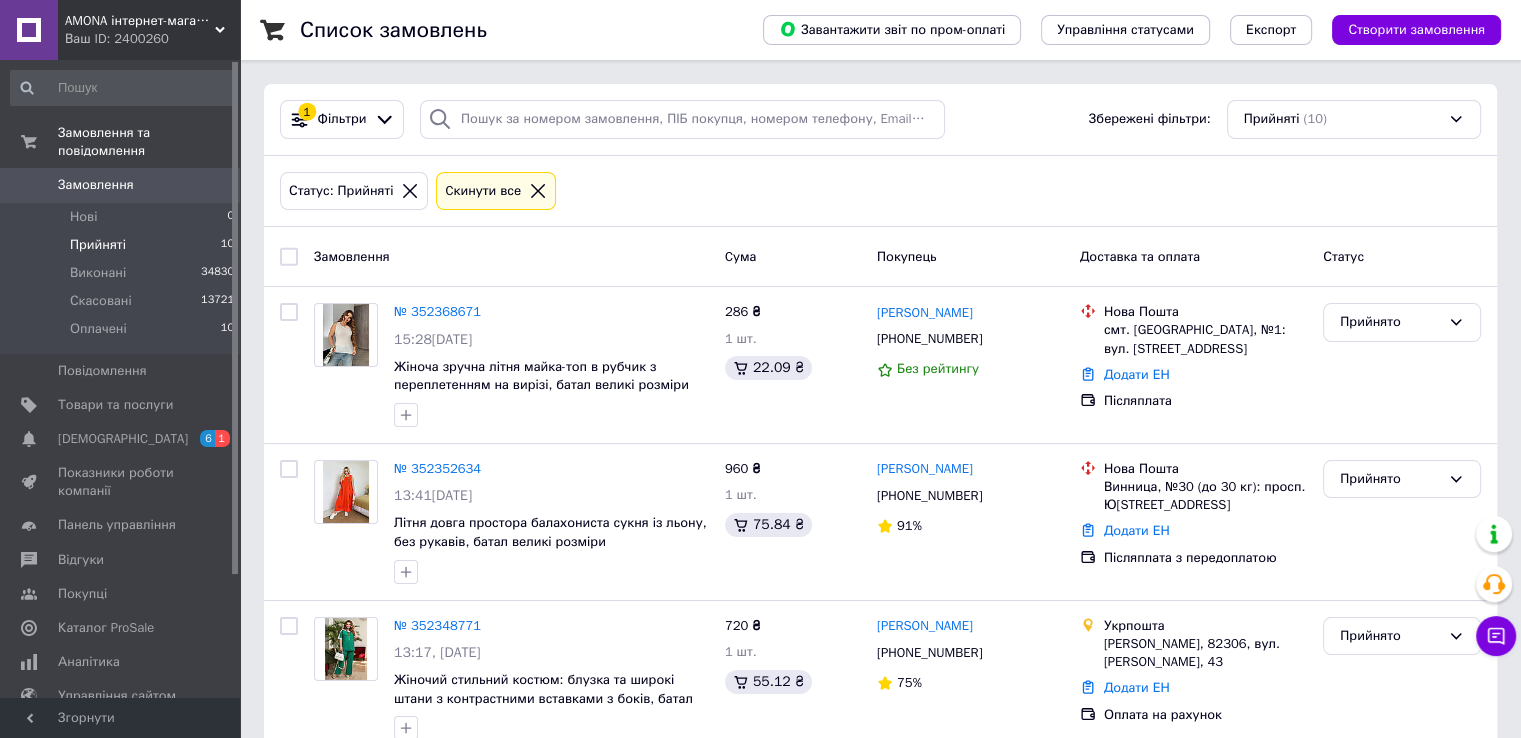 click on "Прийняті 10" at bounding box center [123, 245] 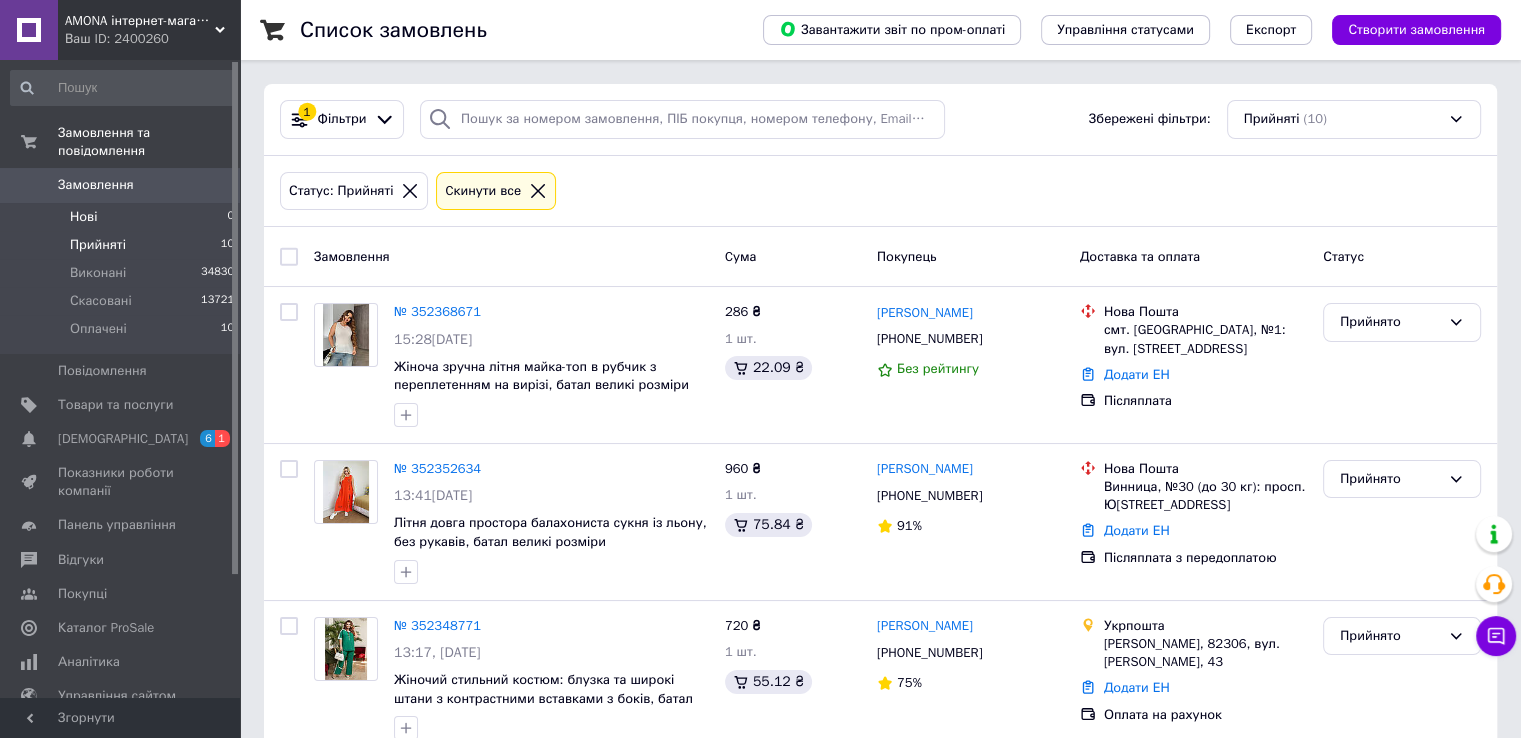 click on "Нові 0" at bounding box center (123, 217) 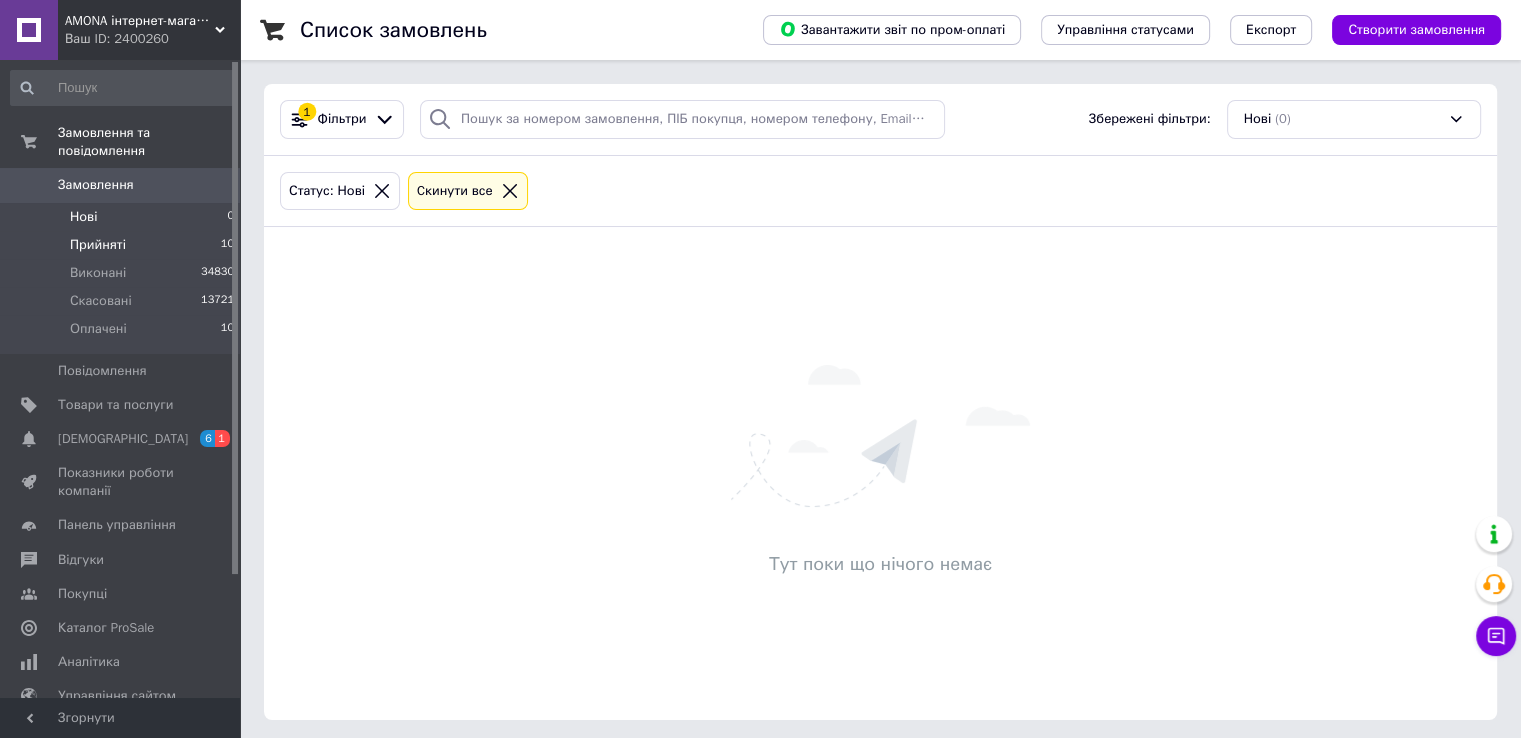 click on "Прийняті 10" at bounding box center (123, 245) 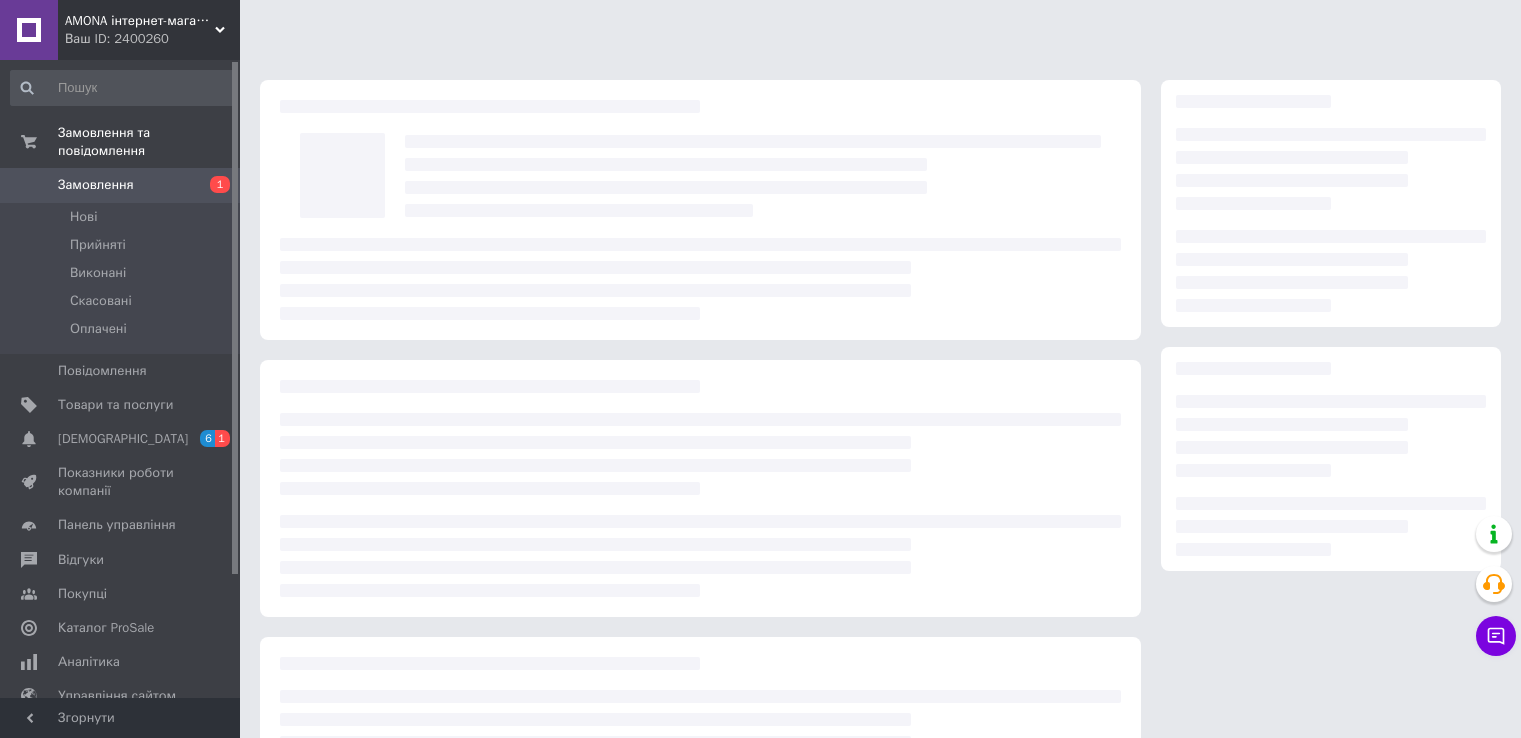 scroll, scrollTop: 0, scrollLeft: 0, axis: both 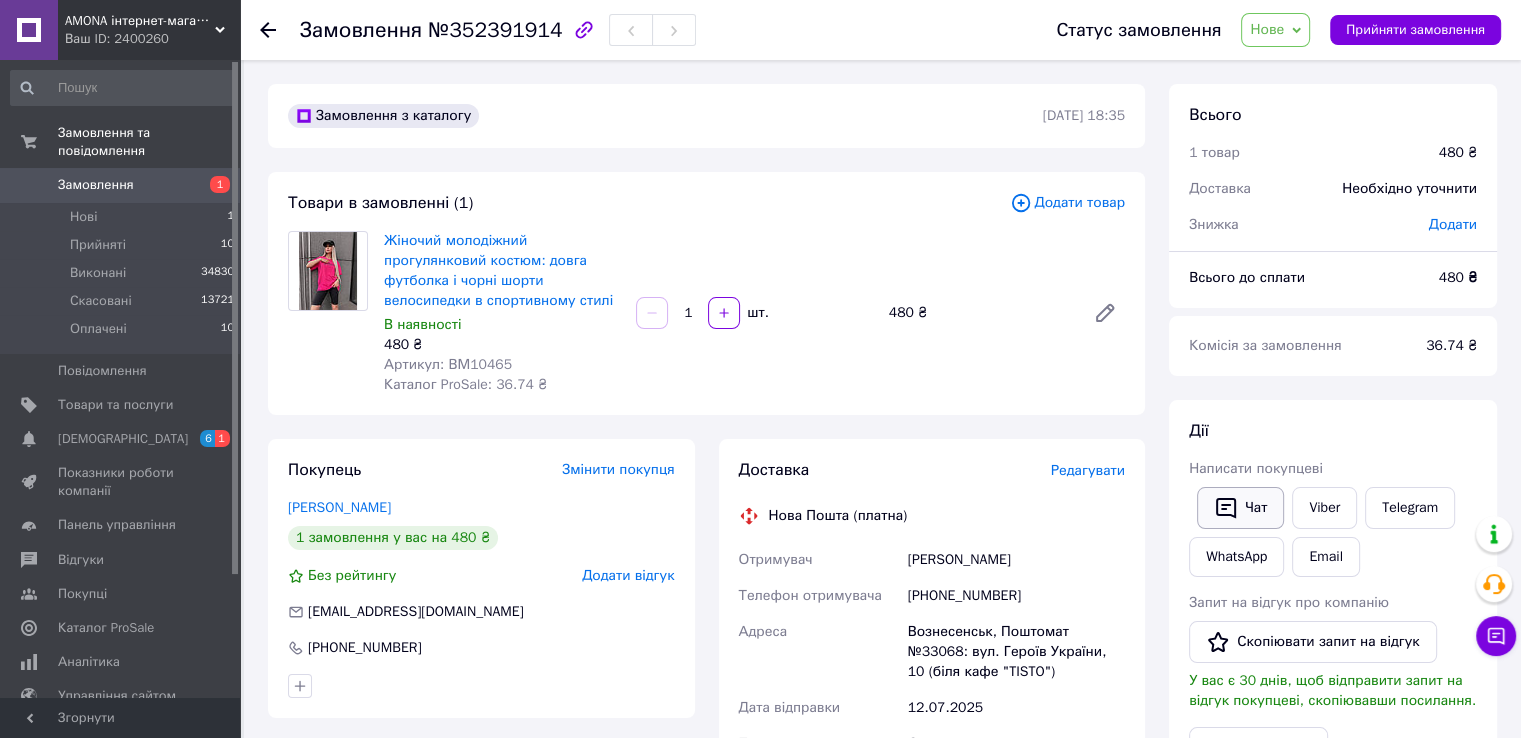 click on "Чат" at bounding box center [1240, 508] 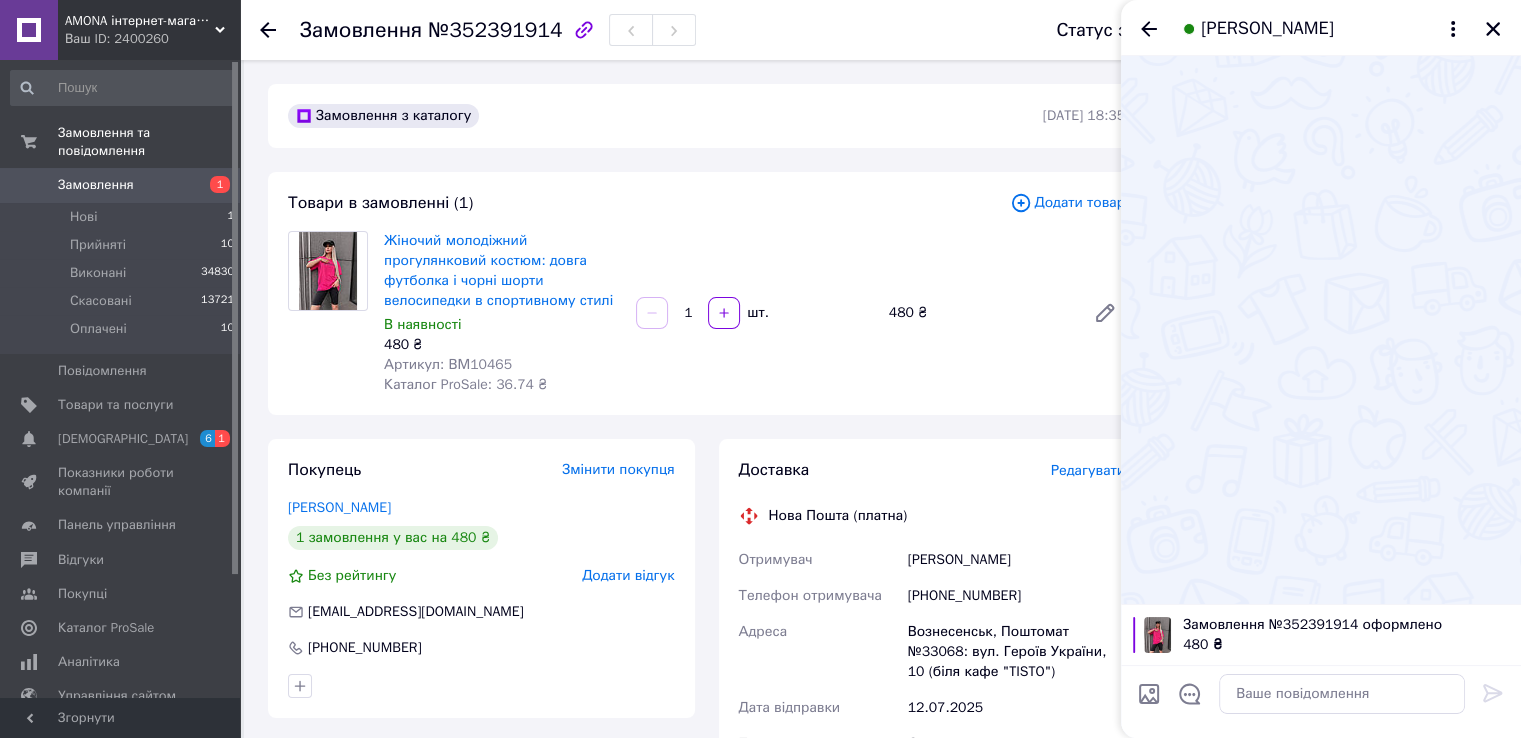 click at bounding box center [1190, 697] 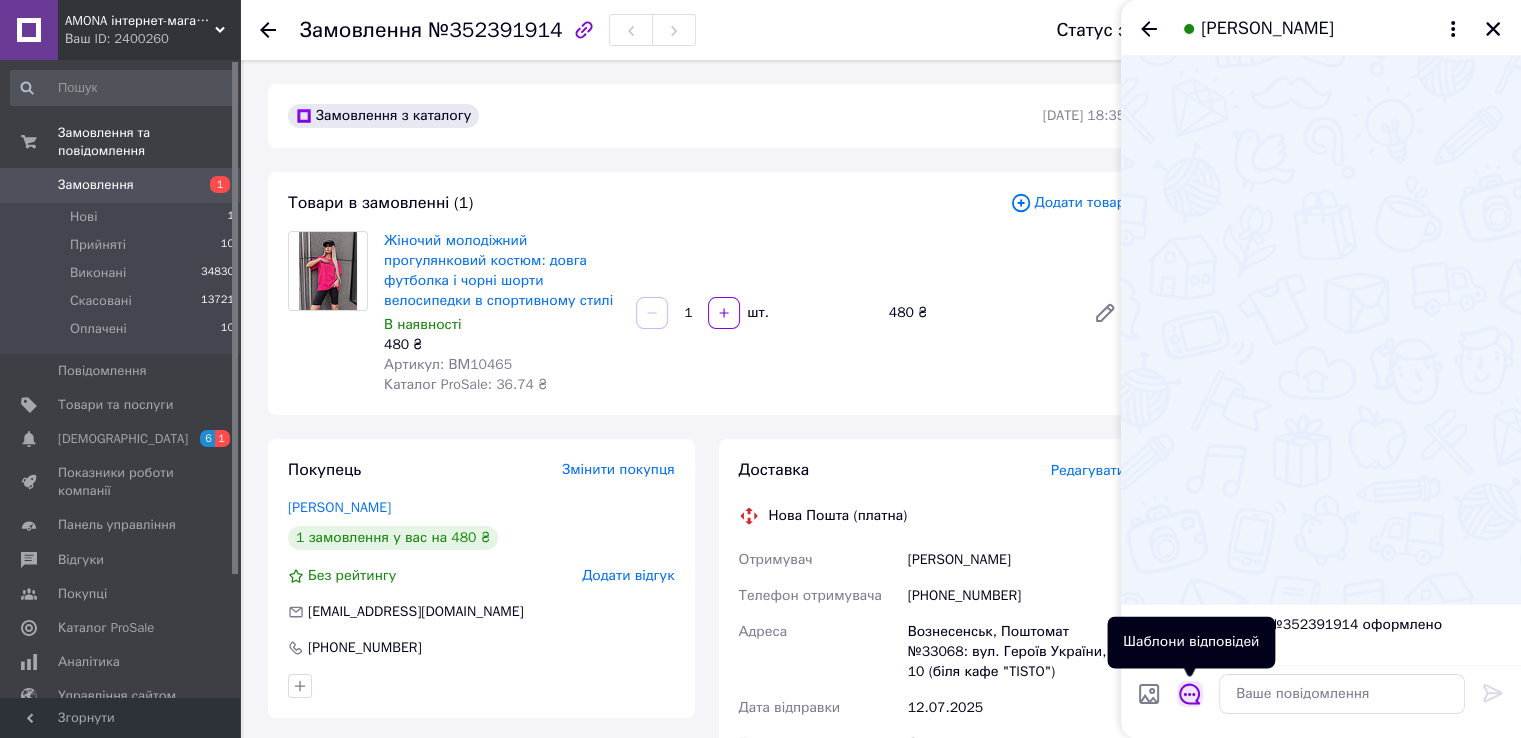 click 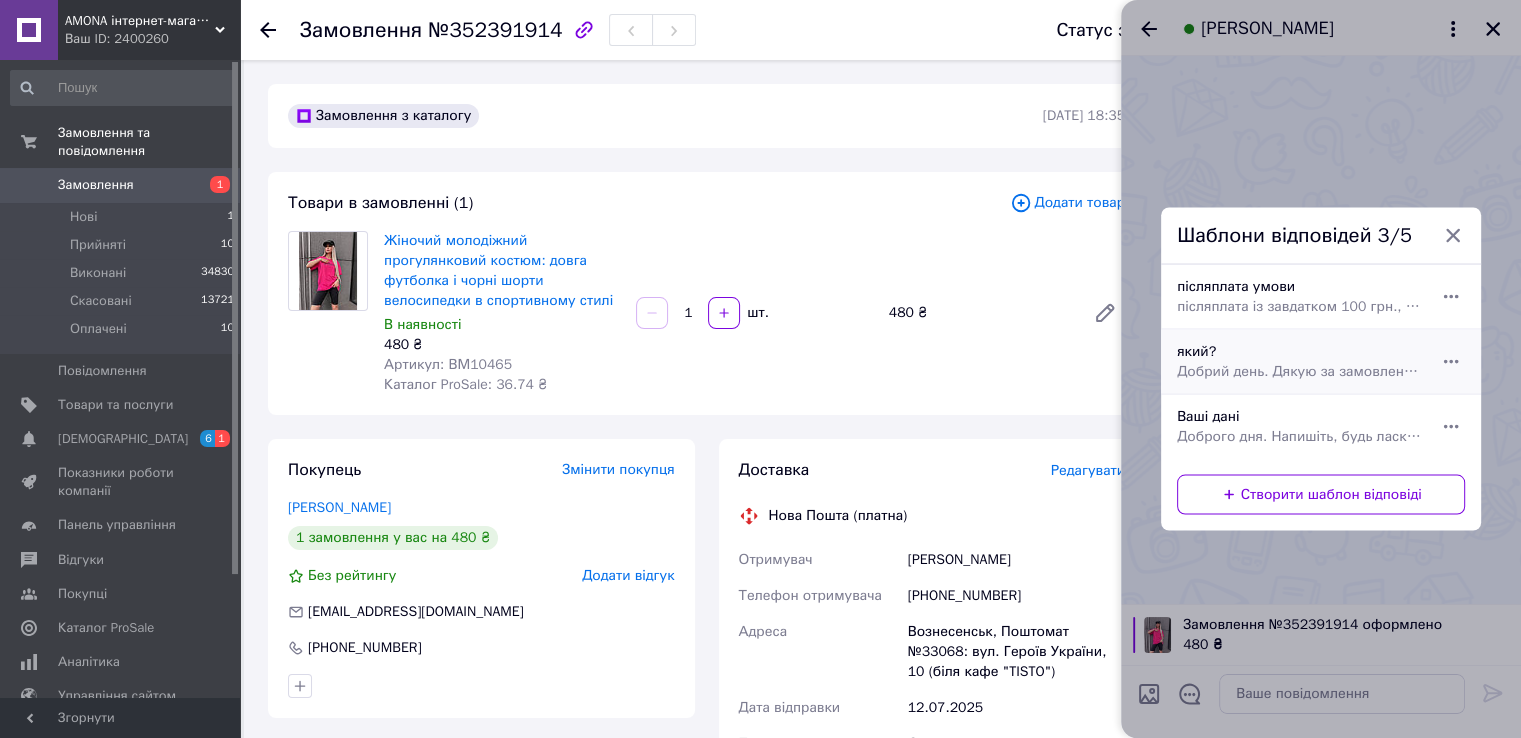 click on "Добрий день. Дякую за замовлення. Який колір та розмір для Вас?" at bounding box center (1299, 372) 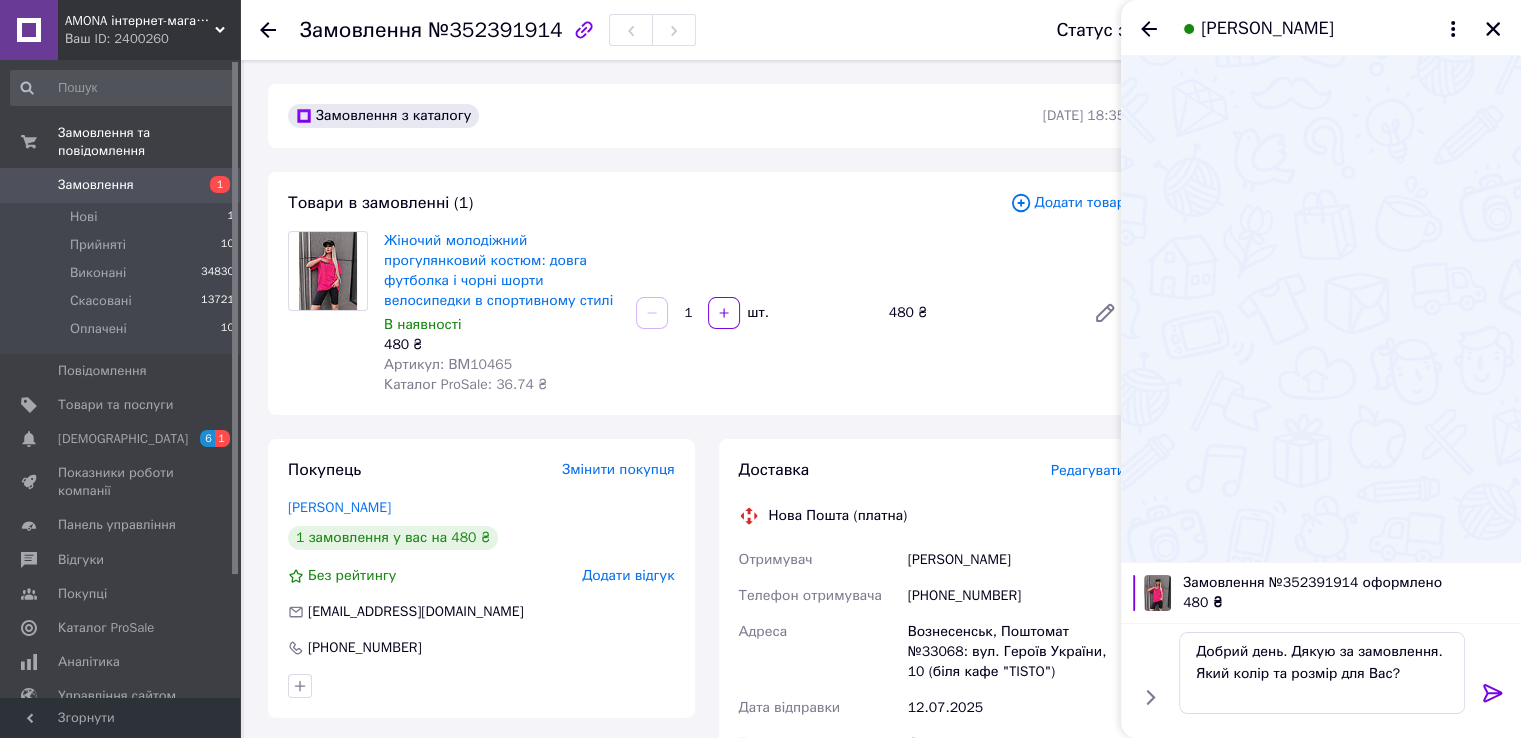 drag, startPoint x: 1503, startPoint y: 680, endPoint x: 1491, endPoint y: 697, distance: 20.808653 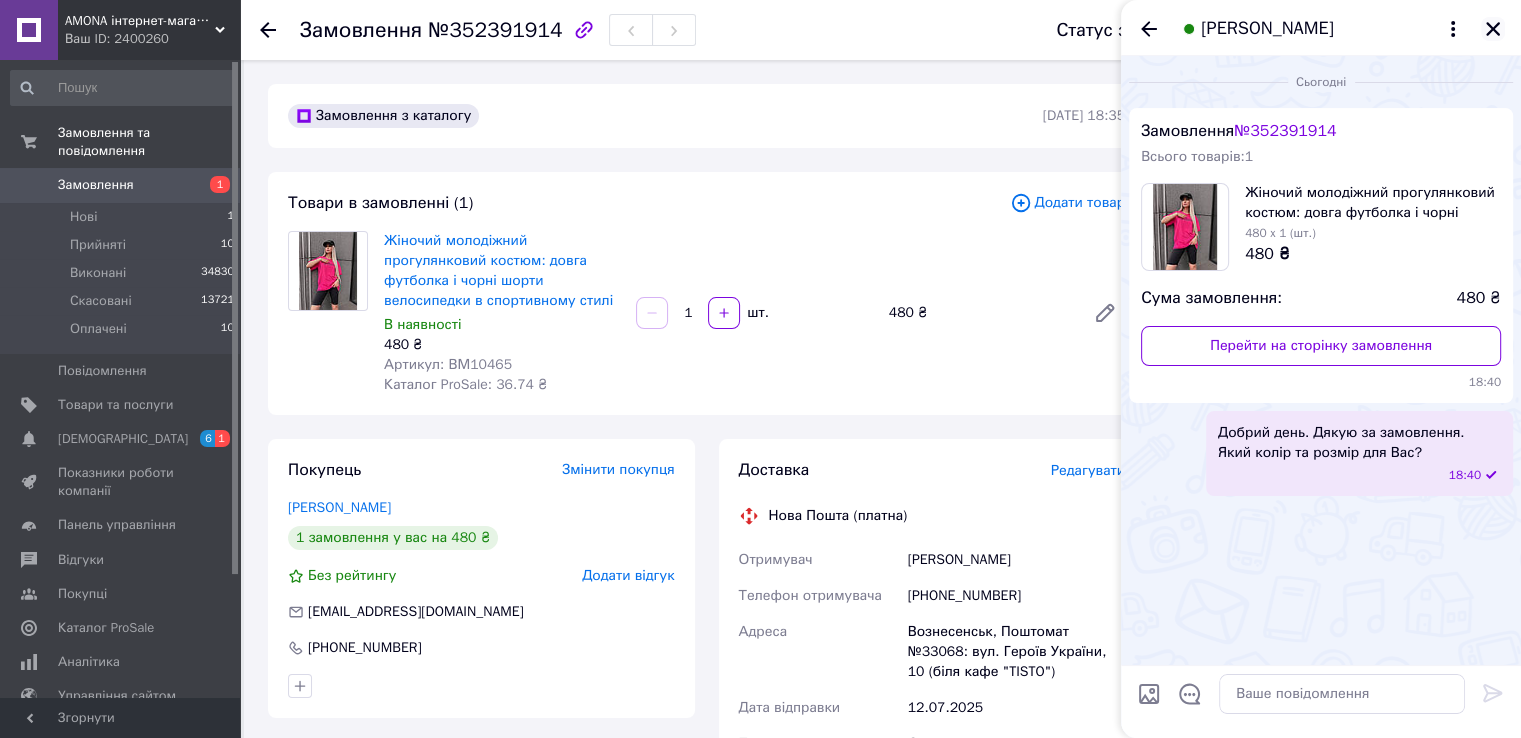 click 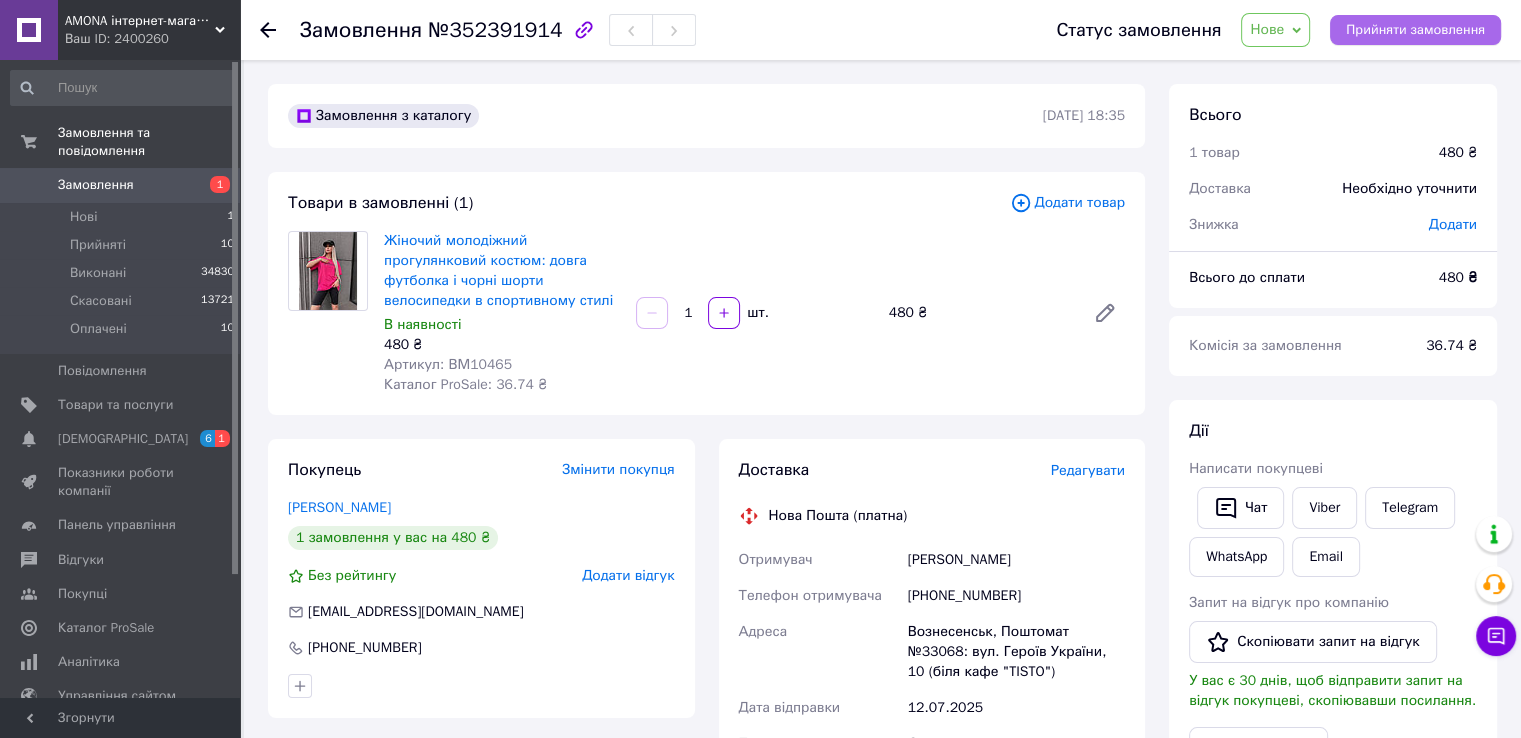 click on "Прийняти замовлення" at bounding box center [1415, 30] 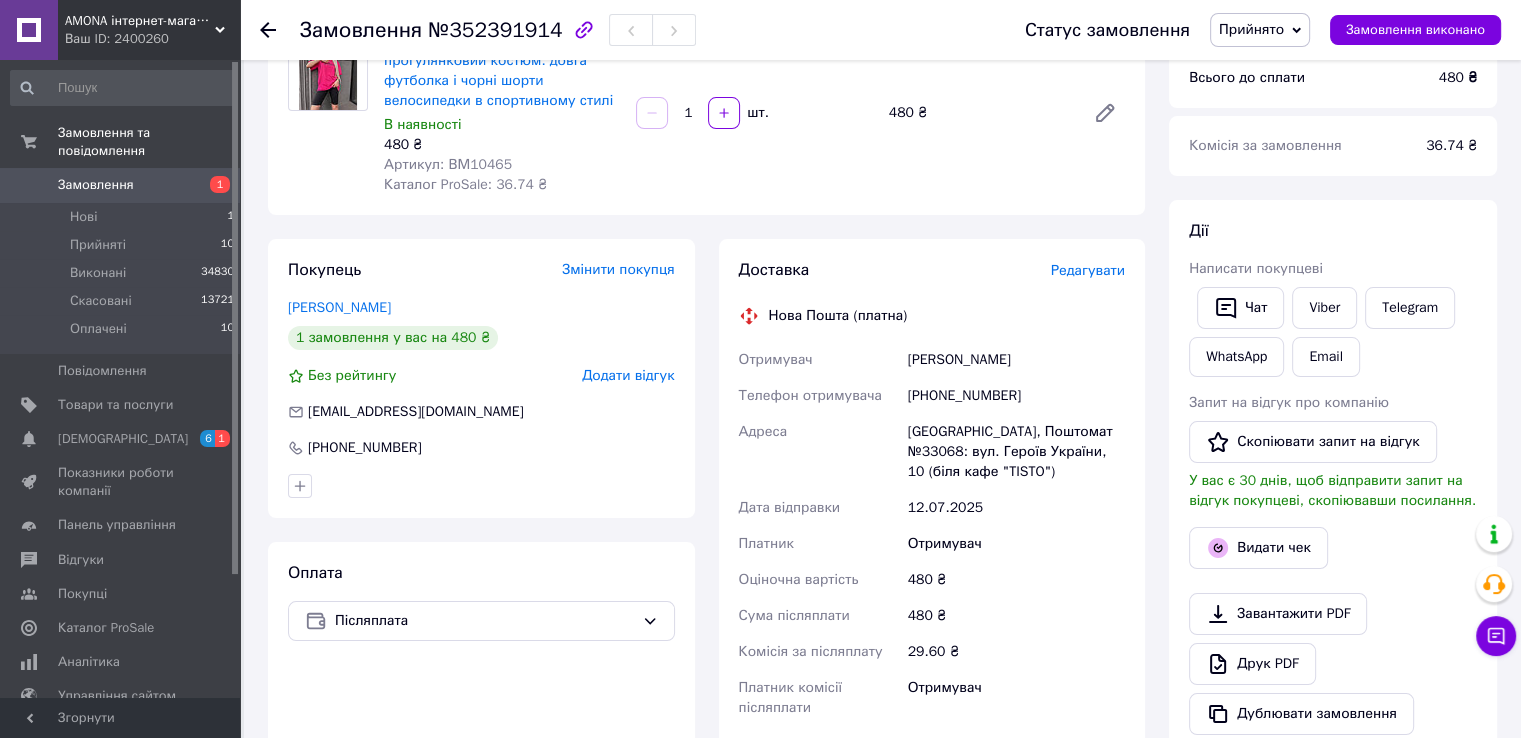 scroll, scrollTop: 0, scrollLeft: 0, axis: both 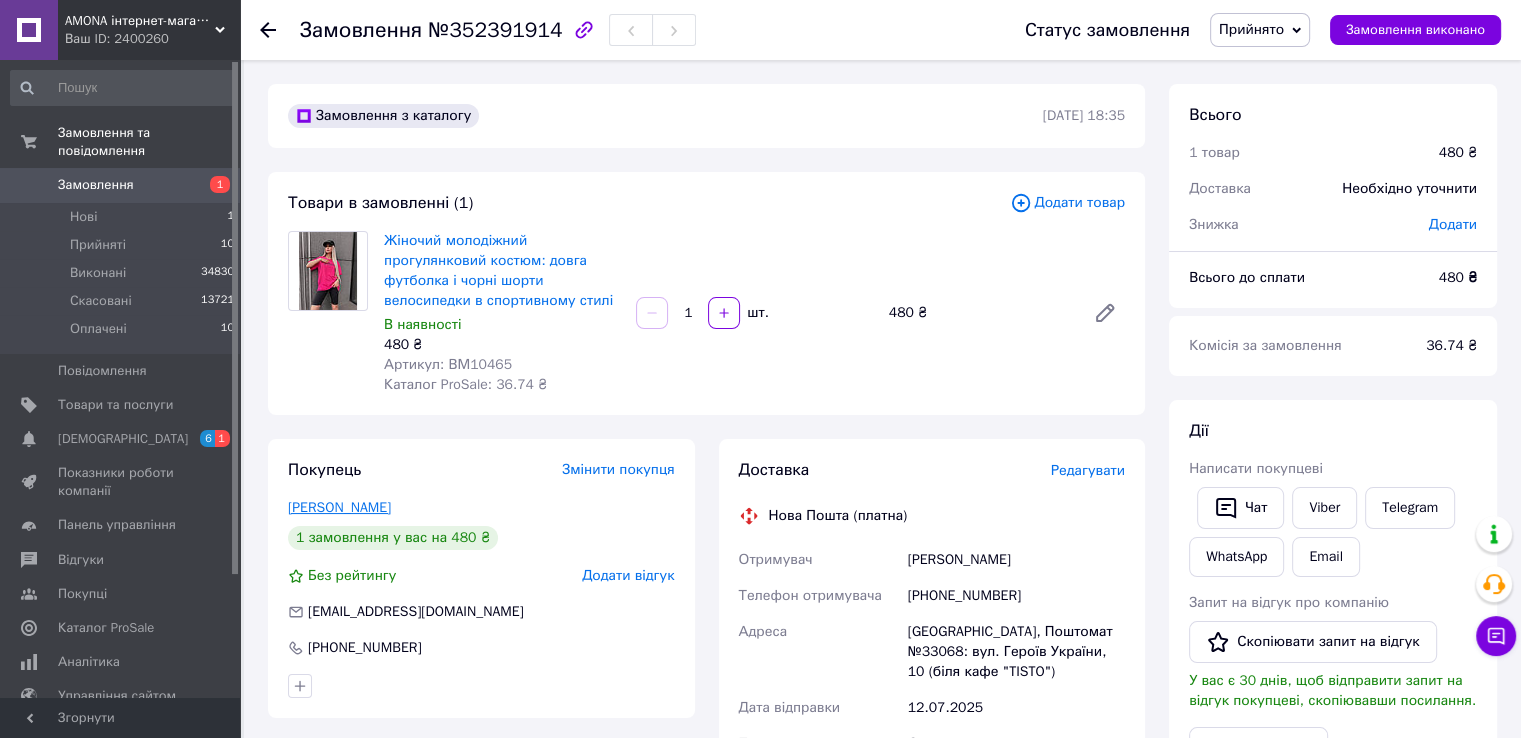 click on "[PERSON_NAME]" at bounding box center [339, 507] 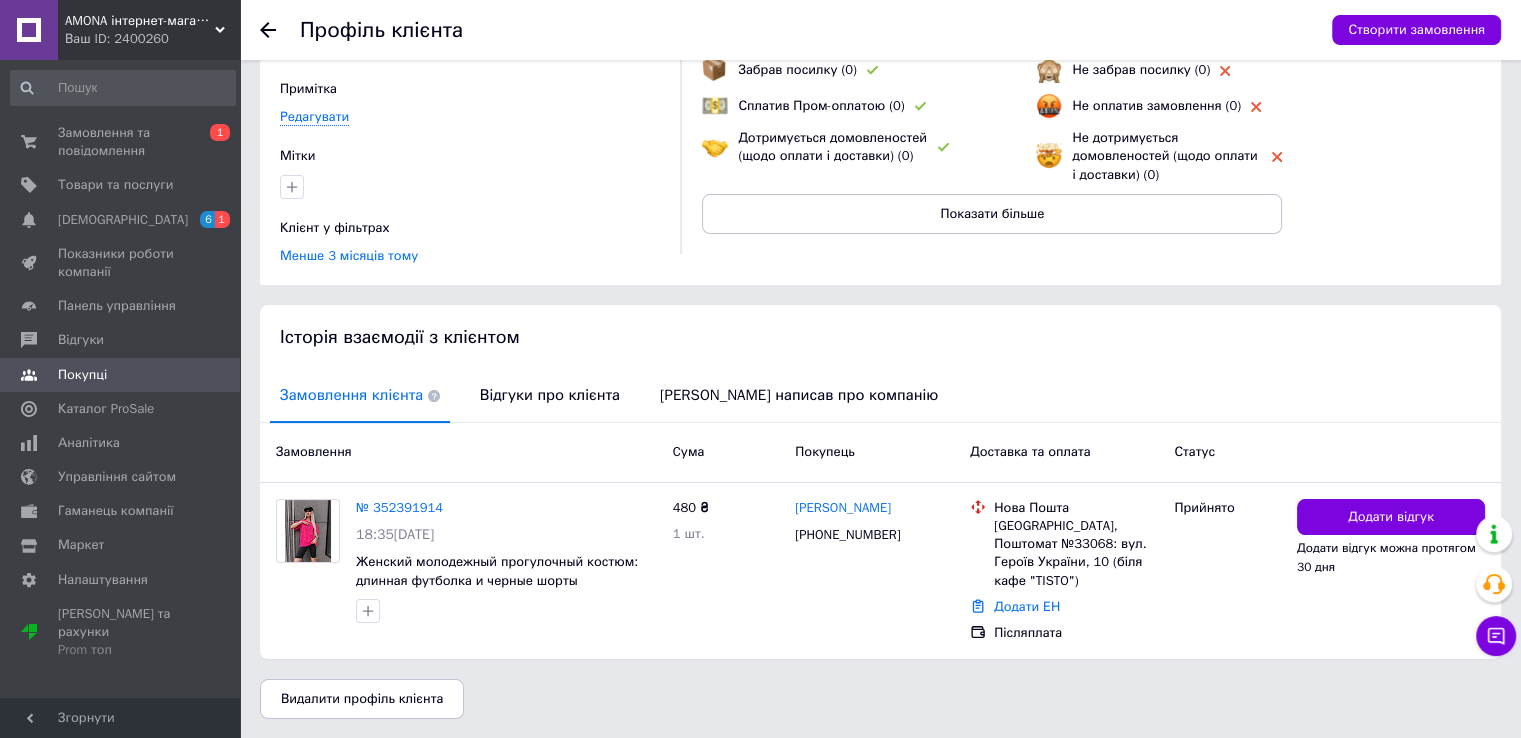 click on "Відгуки про клієнта" at bounding box center (550, 395) 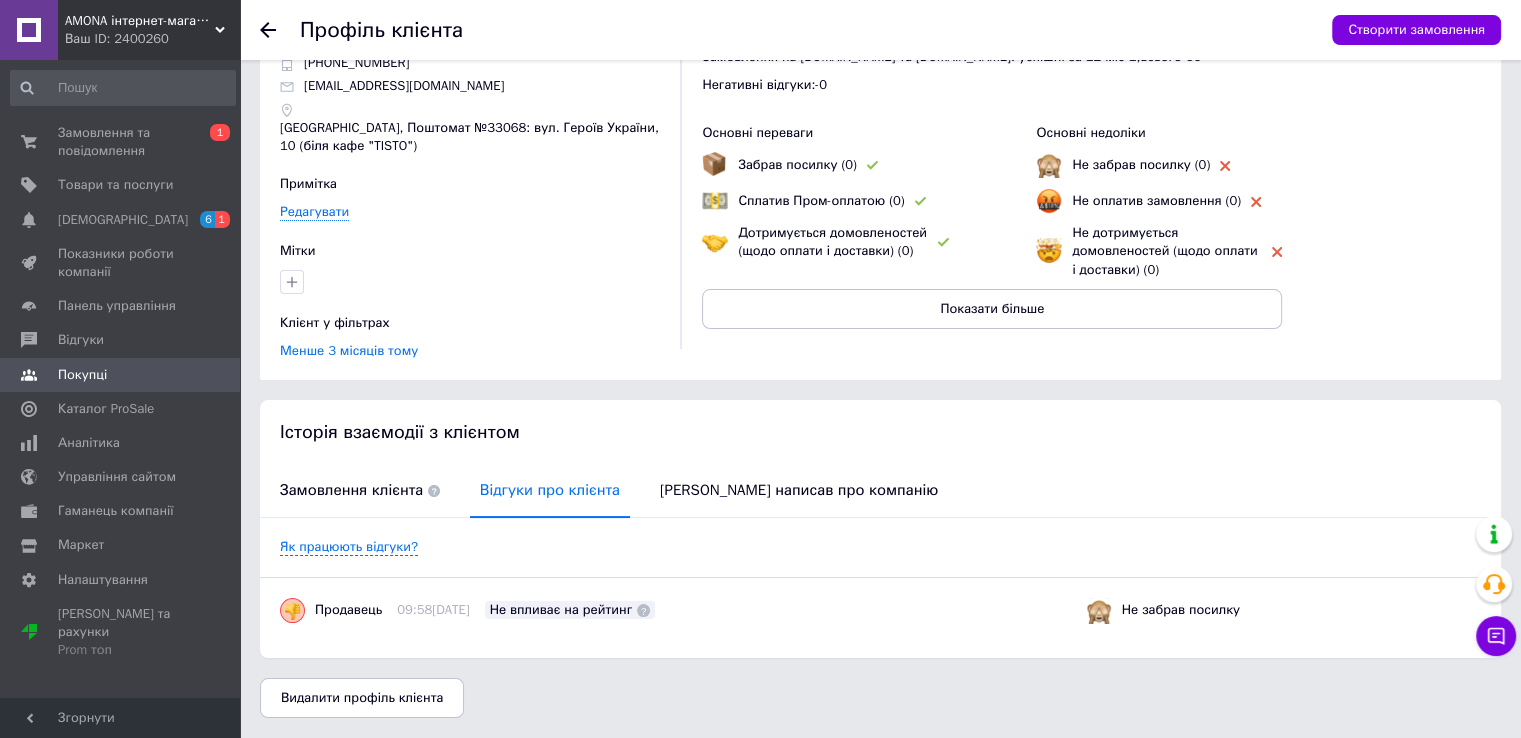 scroll, scrollTop: 85, scrollLeft: 0, axis: vertical 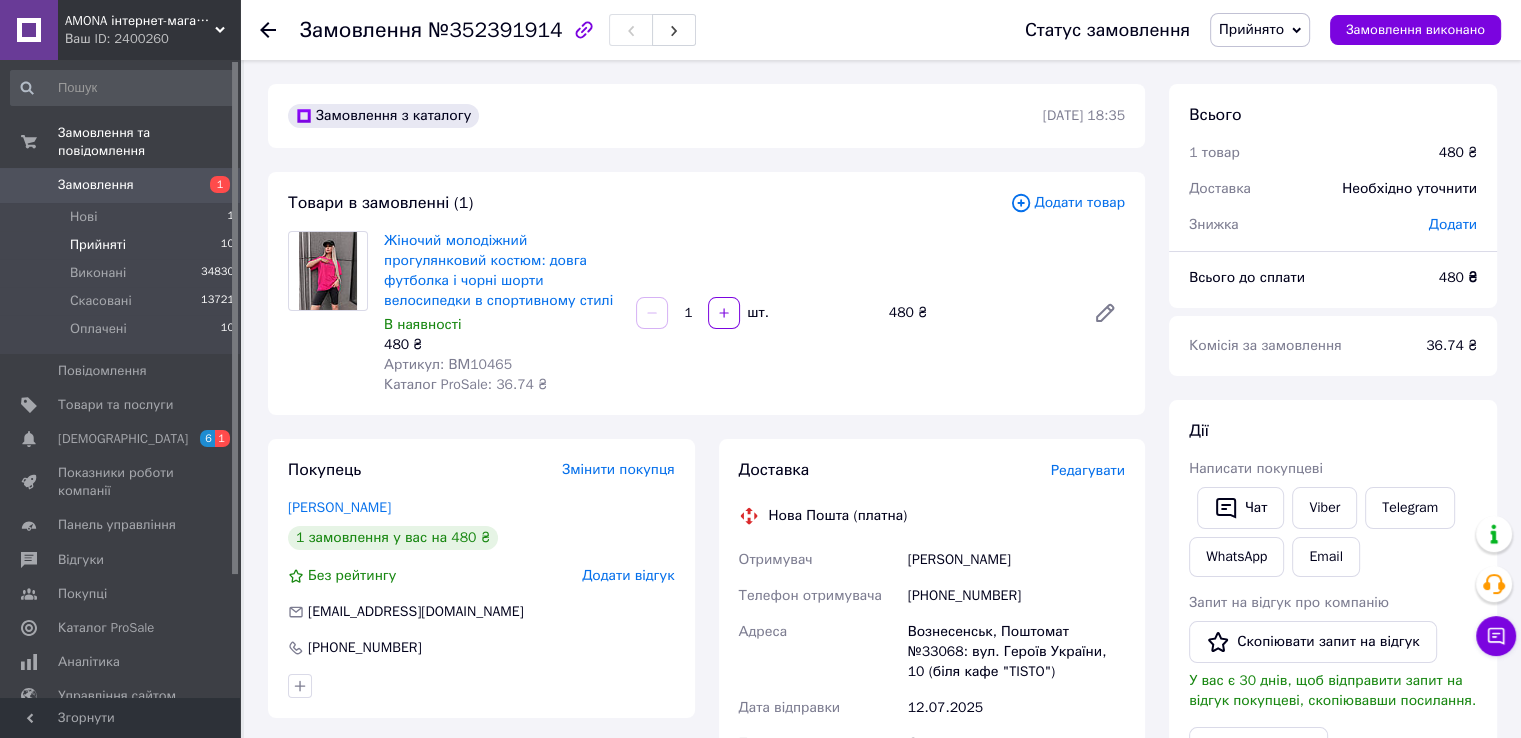 click on "Прийняті 10" at bounding box center [123, 245] 